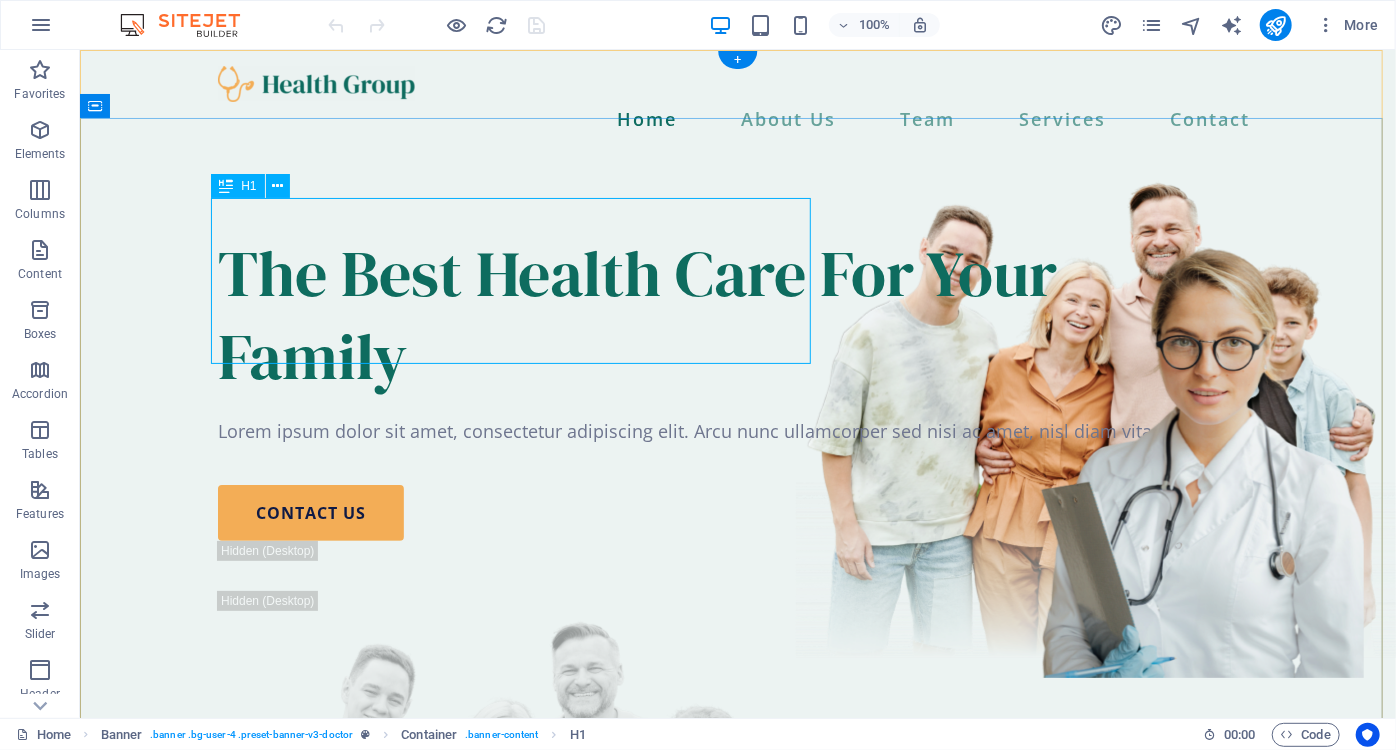 scroll, scrollTop: 0, scrollLeft: 0, axis: both 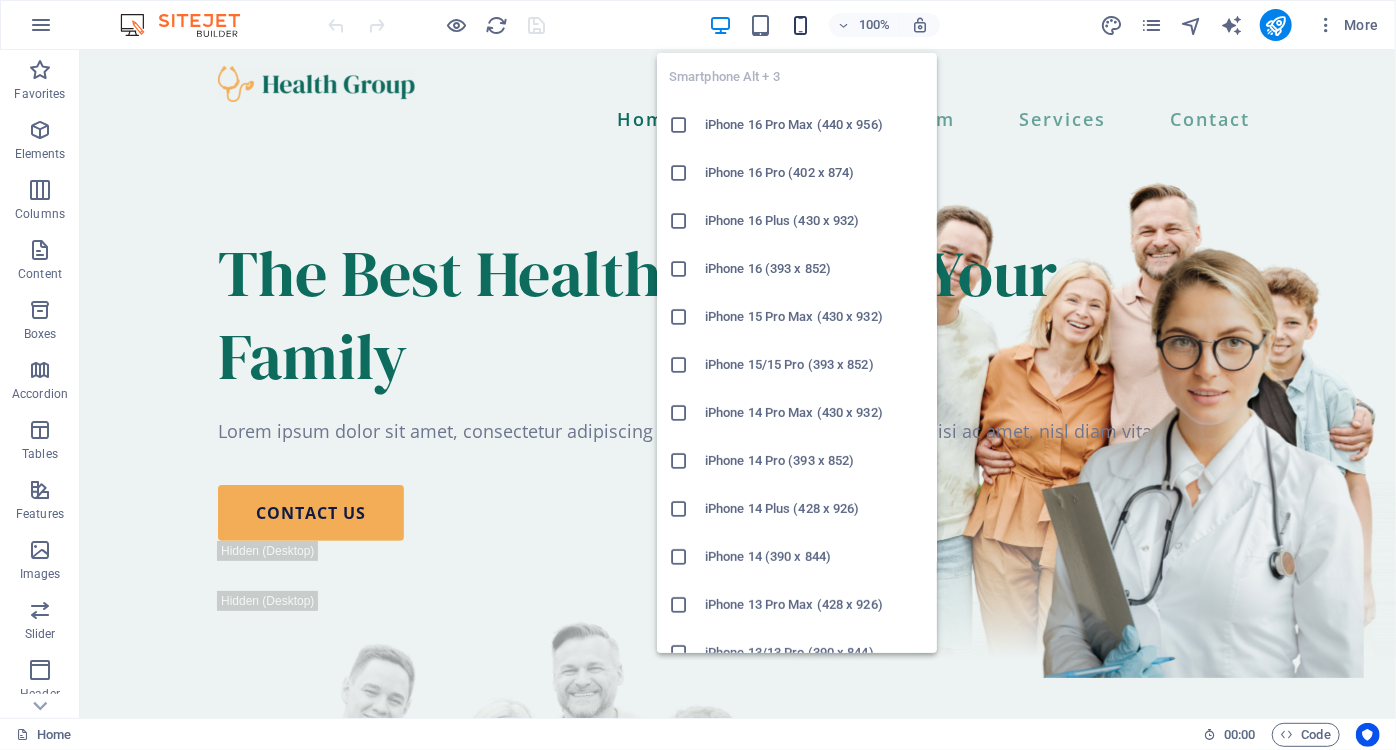 click at bounding box center [800, 25] 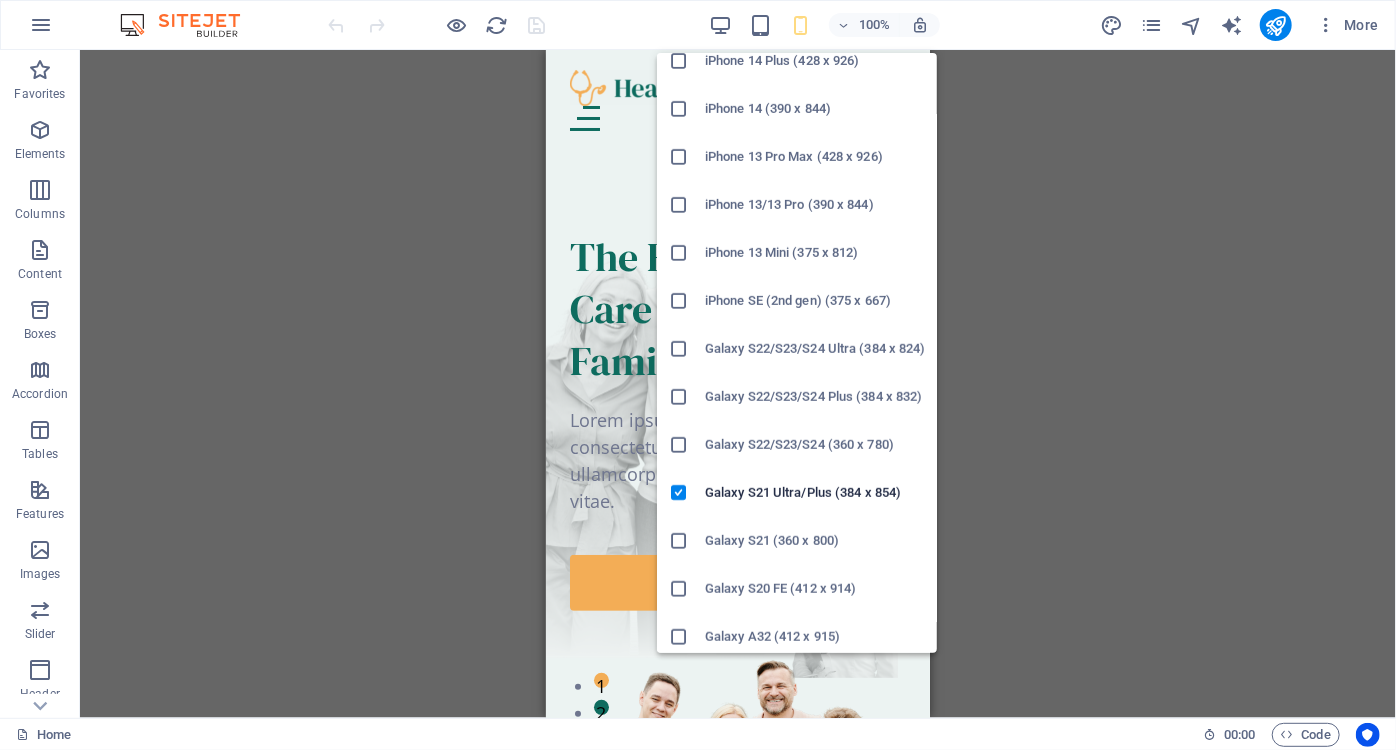 scroll, scrollTop: 454, scrollLeft: 0, axis: vertical 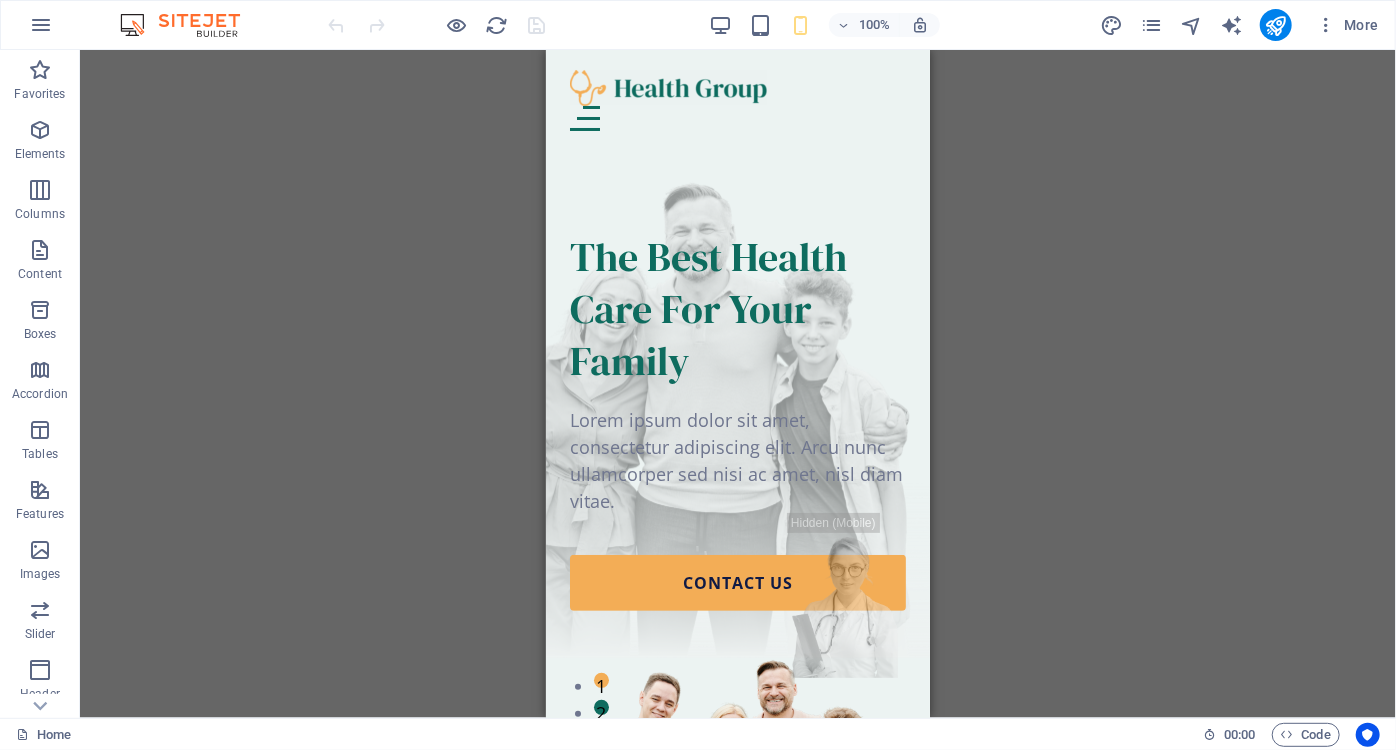 click on "Drag here to replace the existing content. Press “Ctrl” if you want to create a new element.
H1   Banner   Container   Menu   Banner   Menu Bar   Spacer   Button   Spacer   Image   Logo   Text   Spacer   Container   3 columns   Text   Text   2 columns   Container   Image   Container   Container   Container   H2   Spacer   Text   Spacer   Image   Container   H2   Spacer   Text   Boxes   Container   Container   Spacer   Container   Container   H3   Spacer   Button   Text   Spacer" at bounding box center (738, 384) 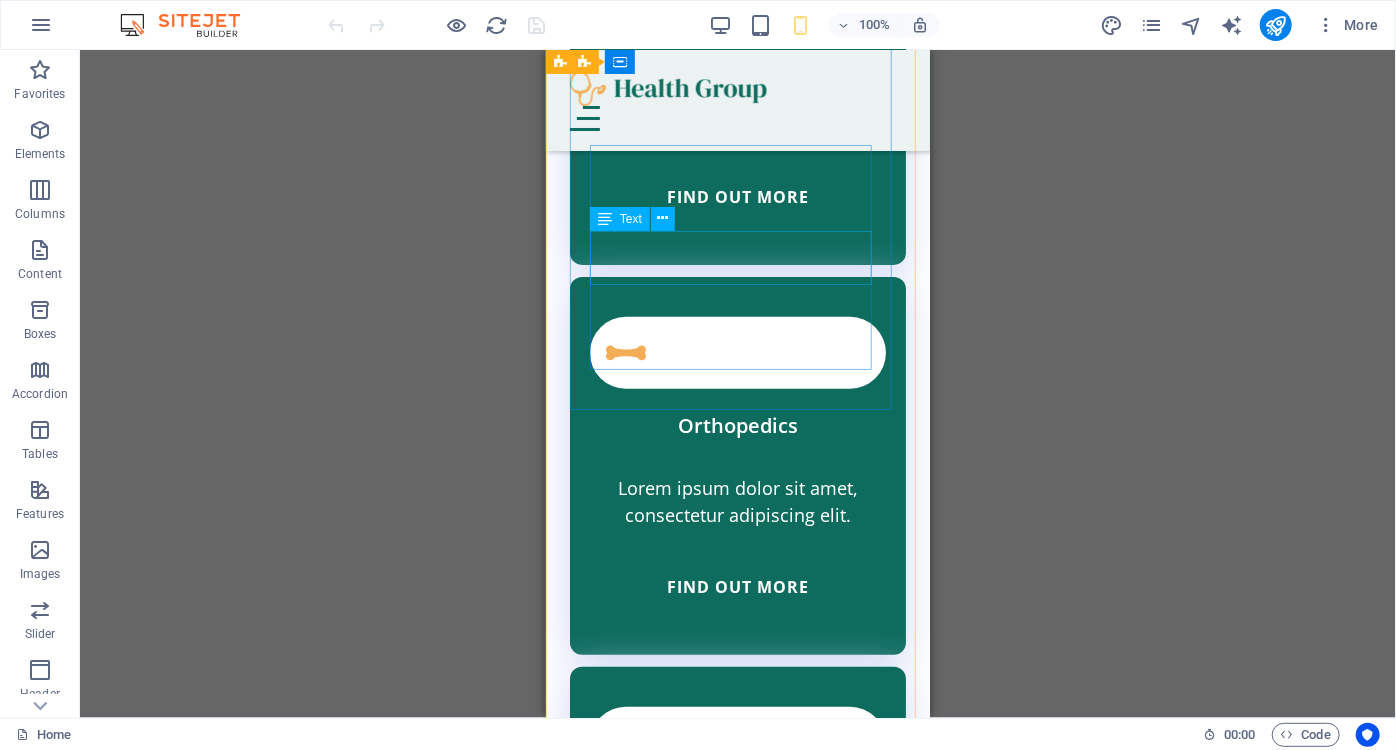 scroll, scrollTop: 4090, scrollLeft: 0, axis: vertical 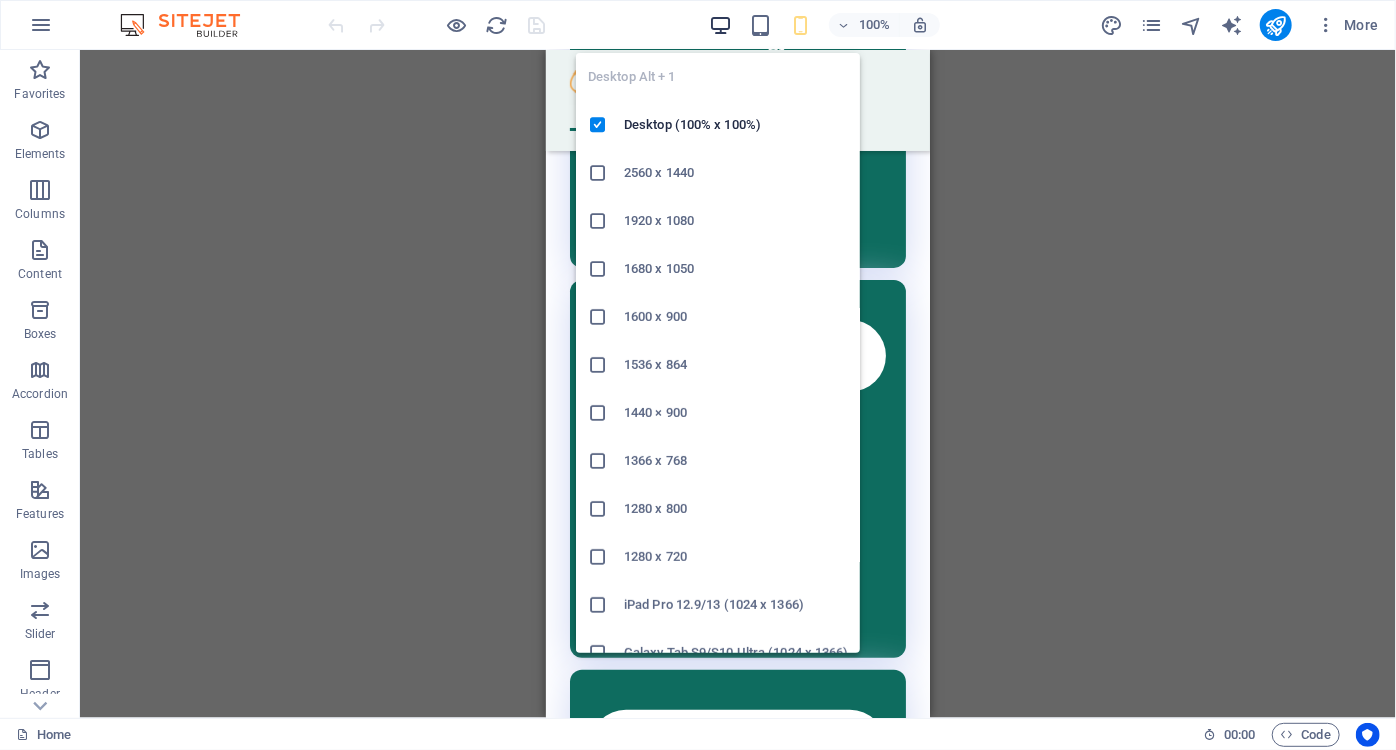 click at bounding box center [720, 25] 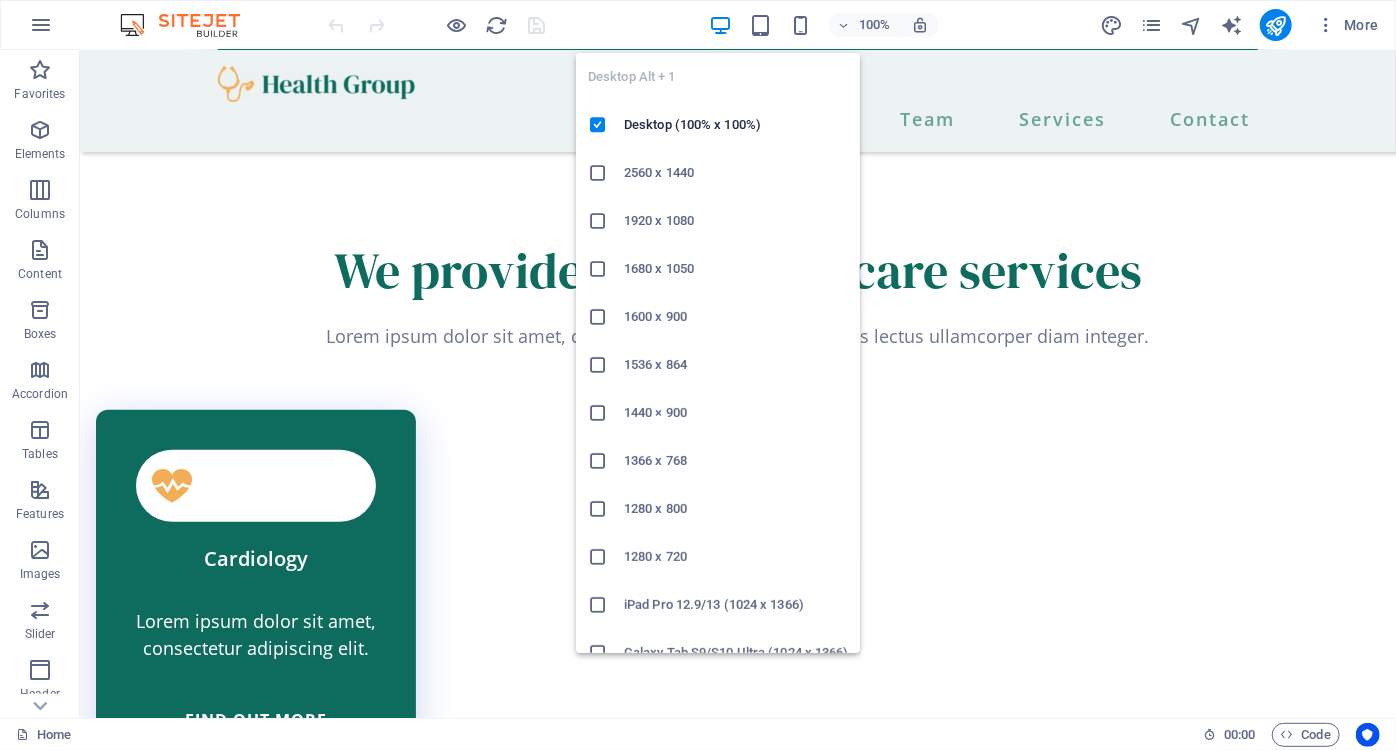 scroll, scrollTop: 4082, scrollLeft: 0, axis: vertical 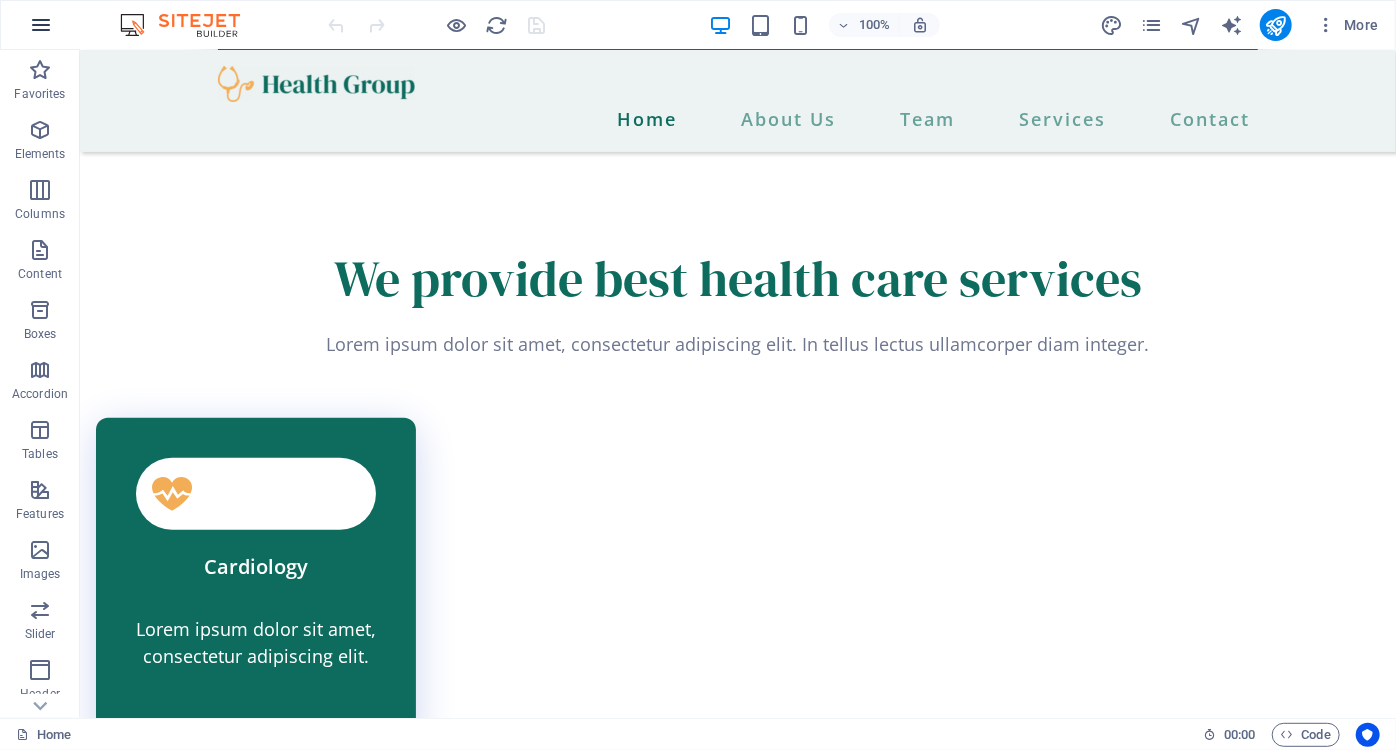 click at bounding box center [41, 25] 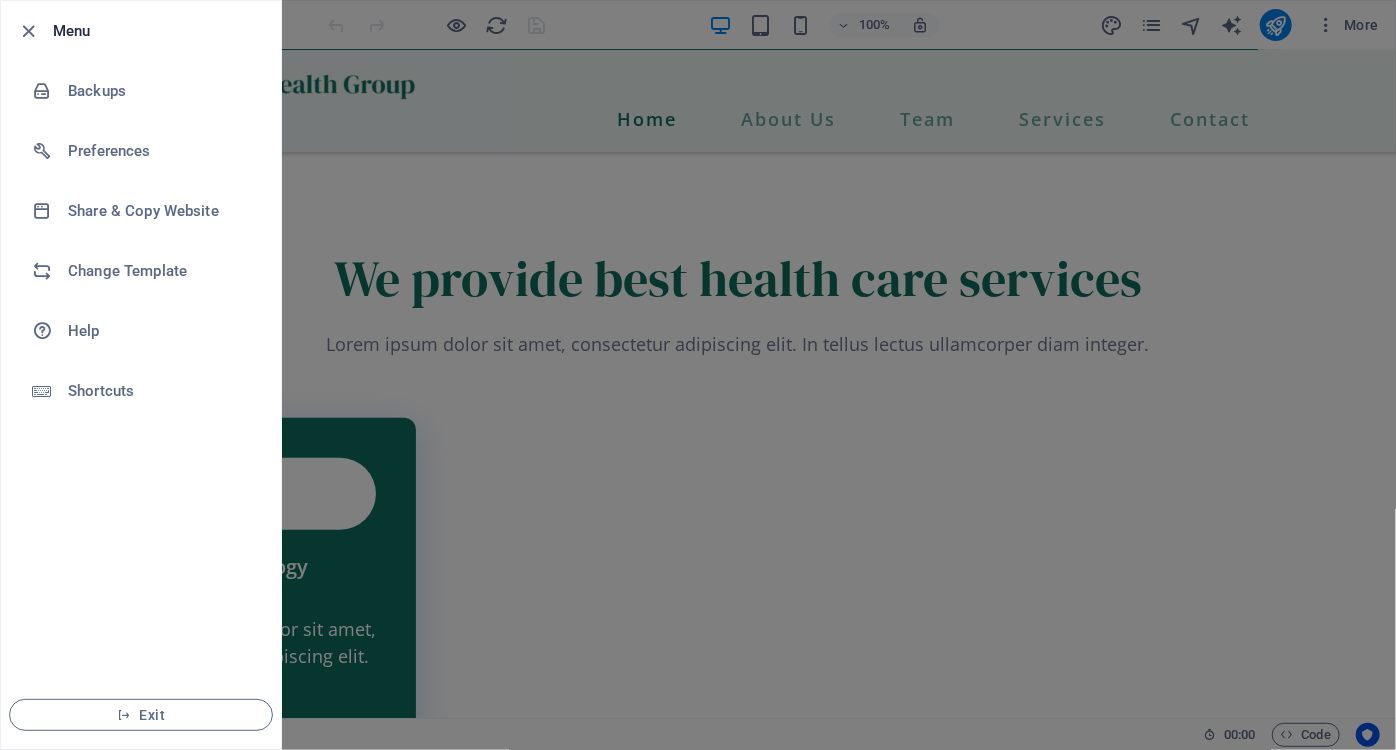 click at bounding box center [698, 375] 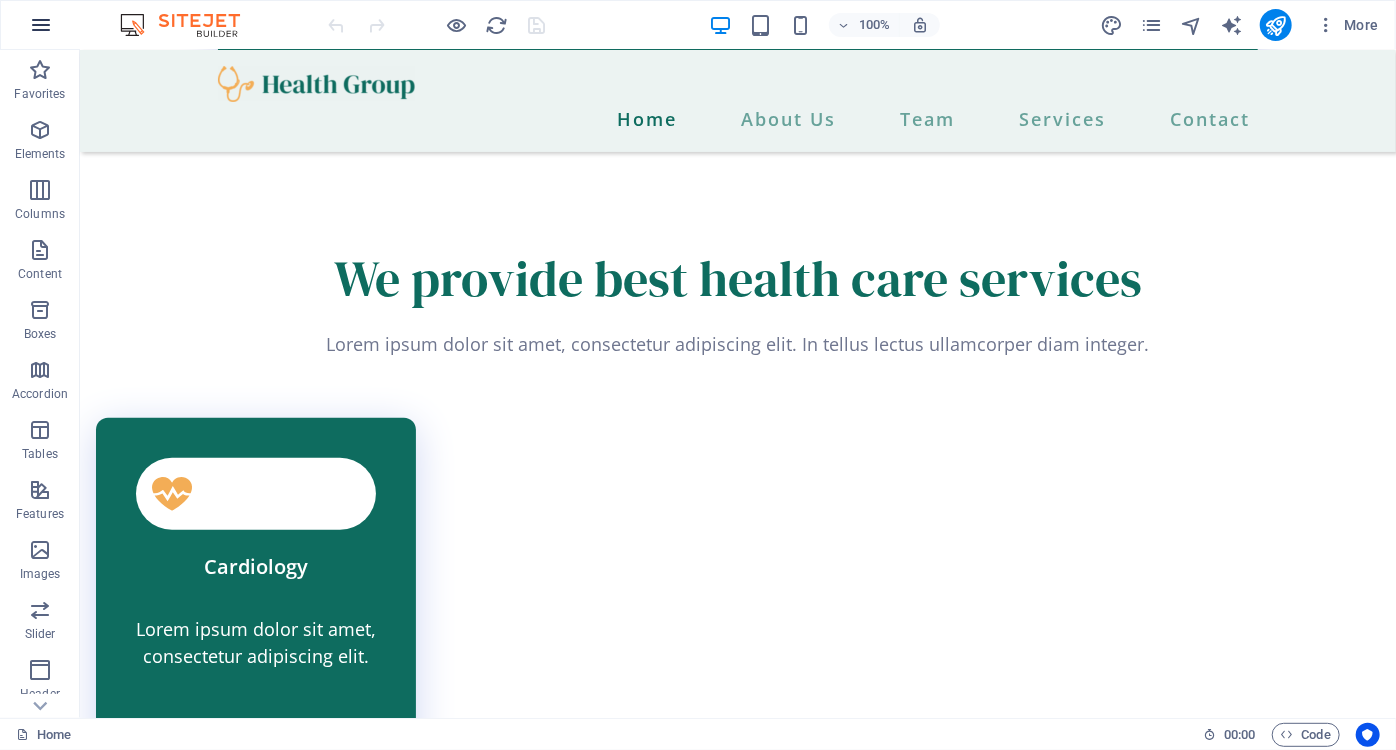 click at bounding box center (41, 25) 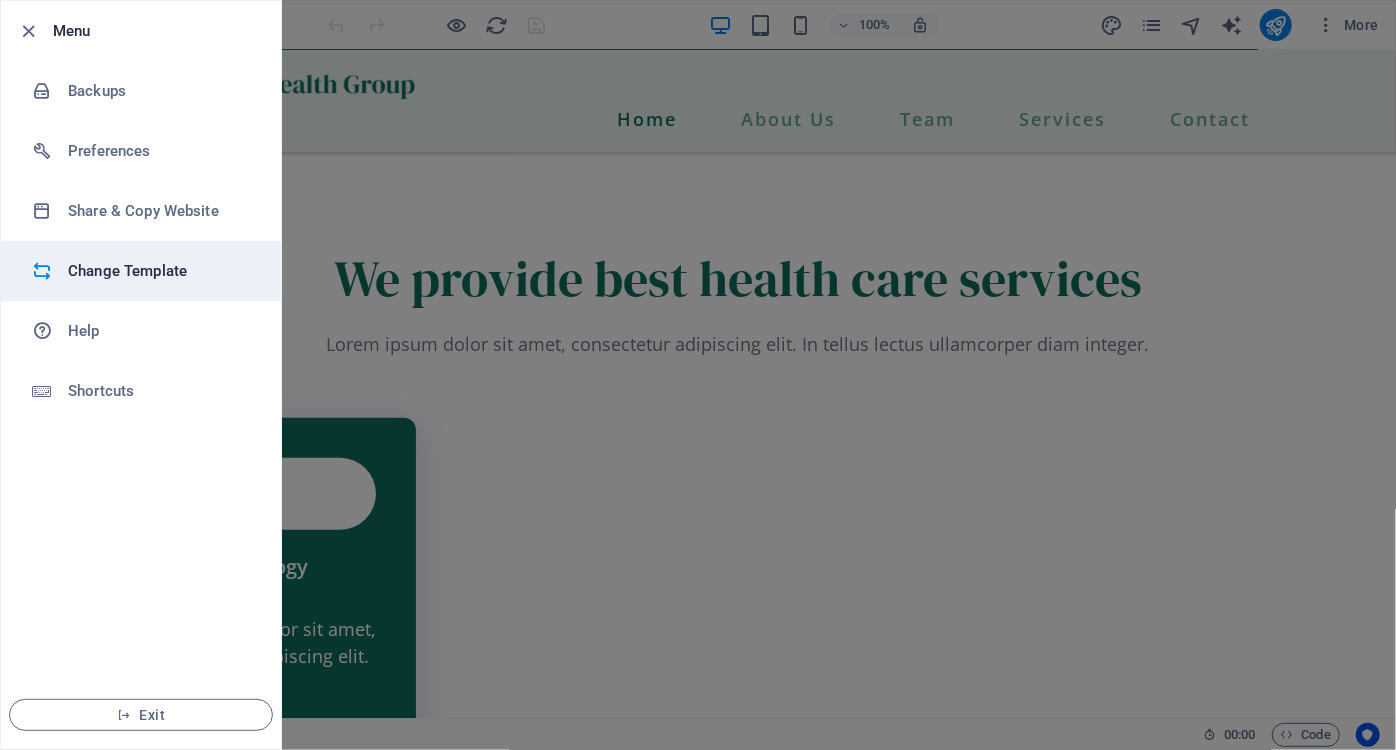 click on "Change Template" at bounding box center (160, 271) 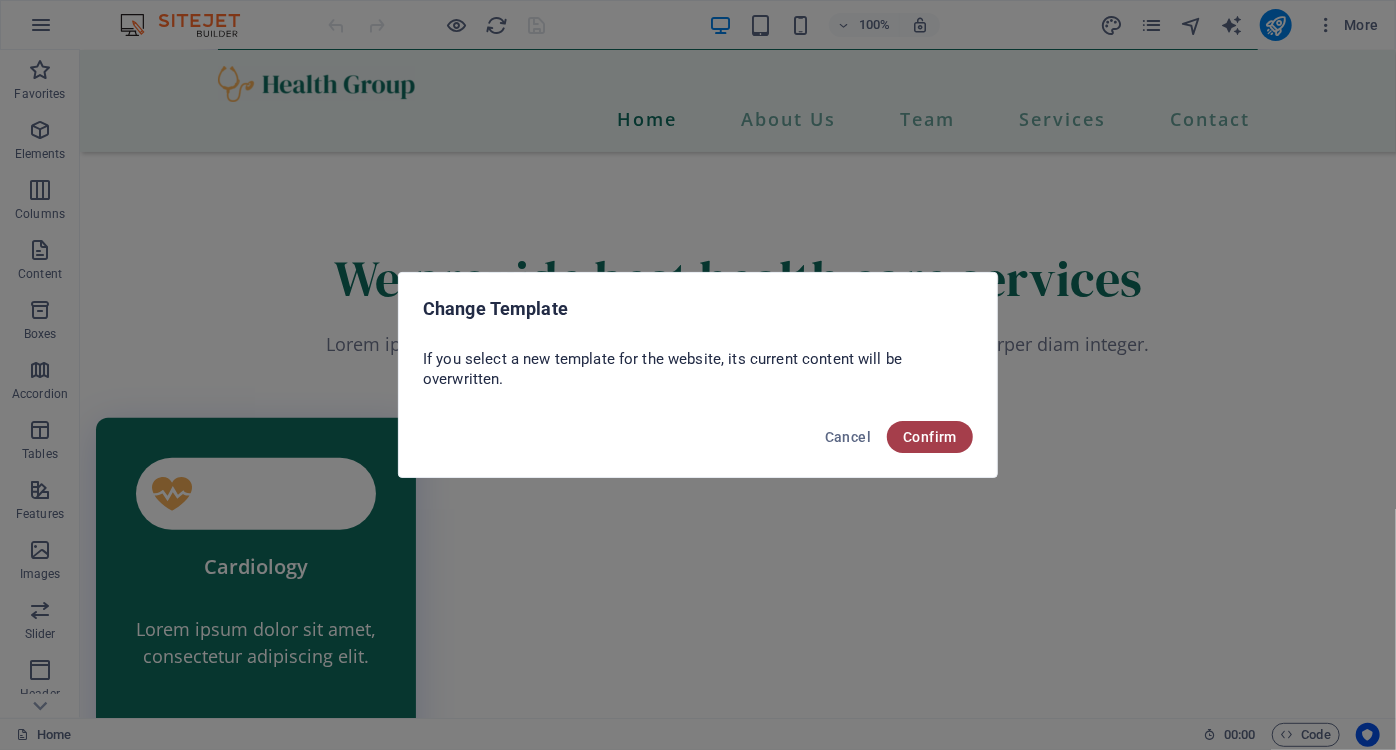 click on "Confirm" at bounding box center (930, 437) 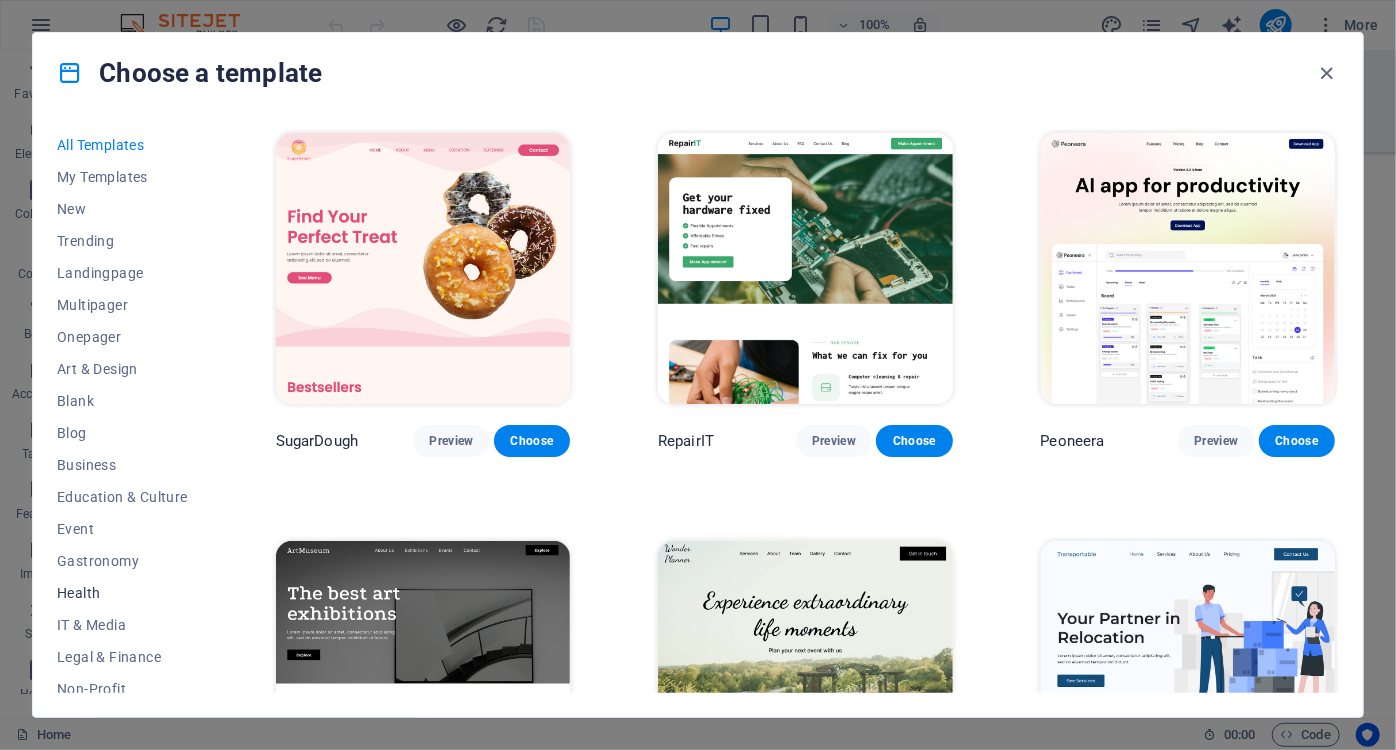 click on "Health" at bounding box center [122, 593] 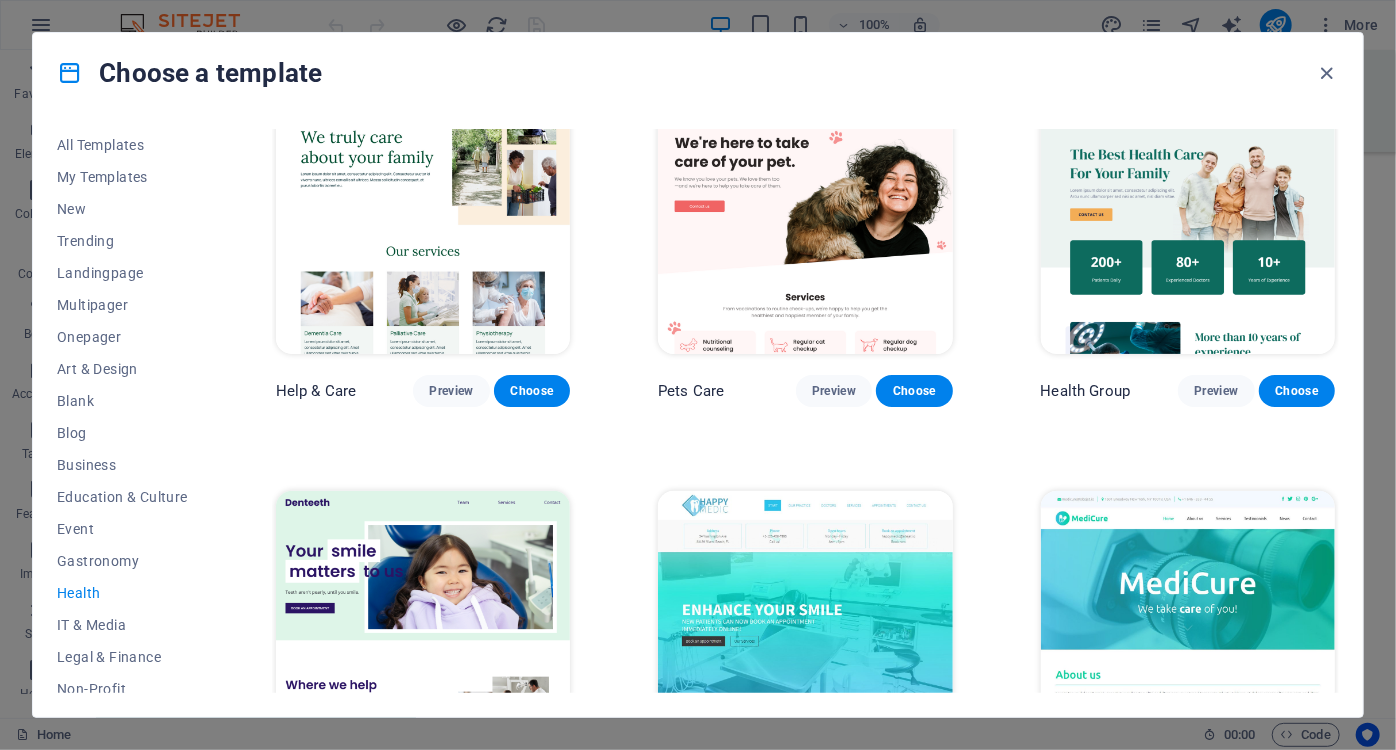 scroll, scrollTop: 0, scrollLeft: 0, axis: both 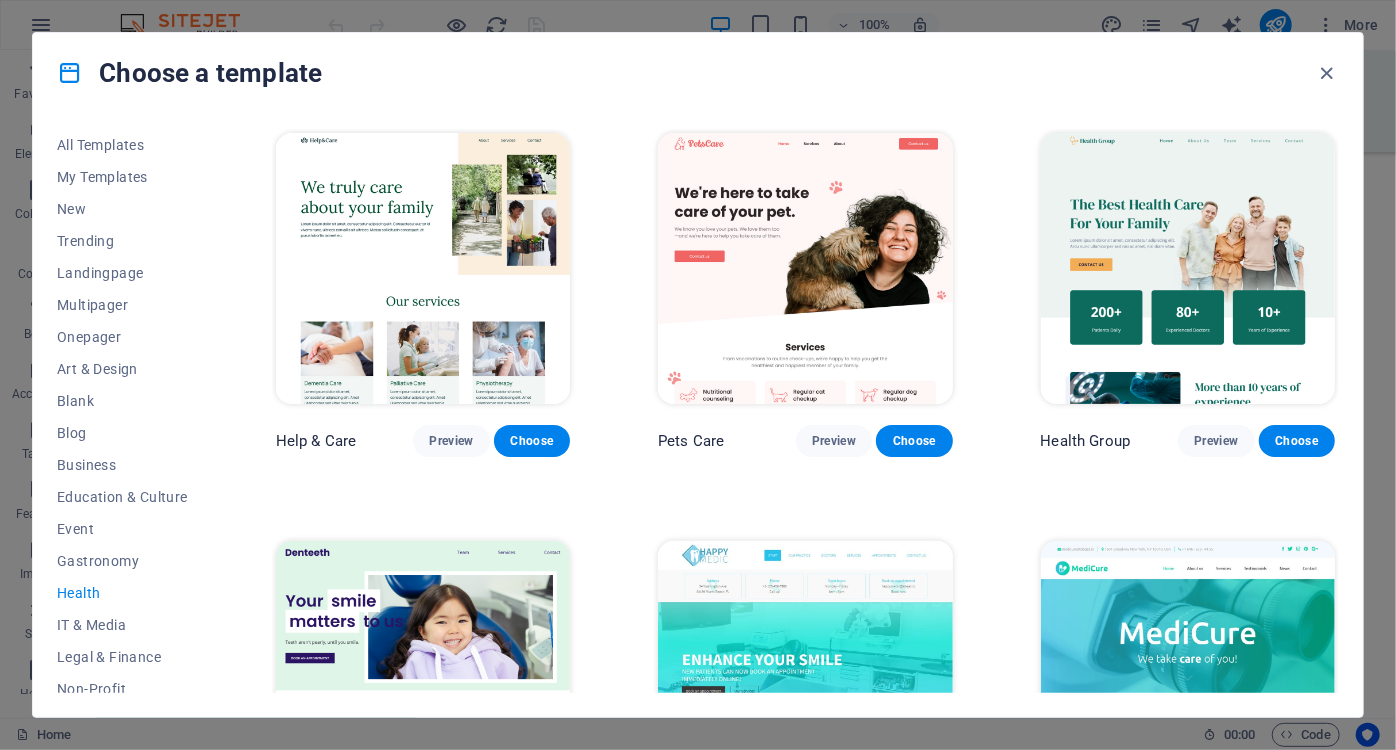 click at bounding box center (805, 268) 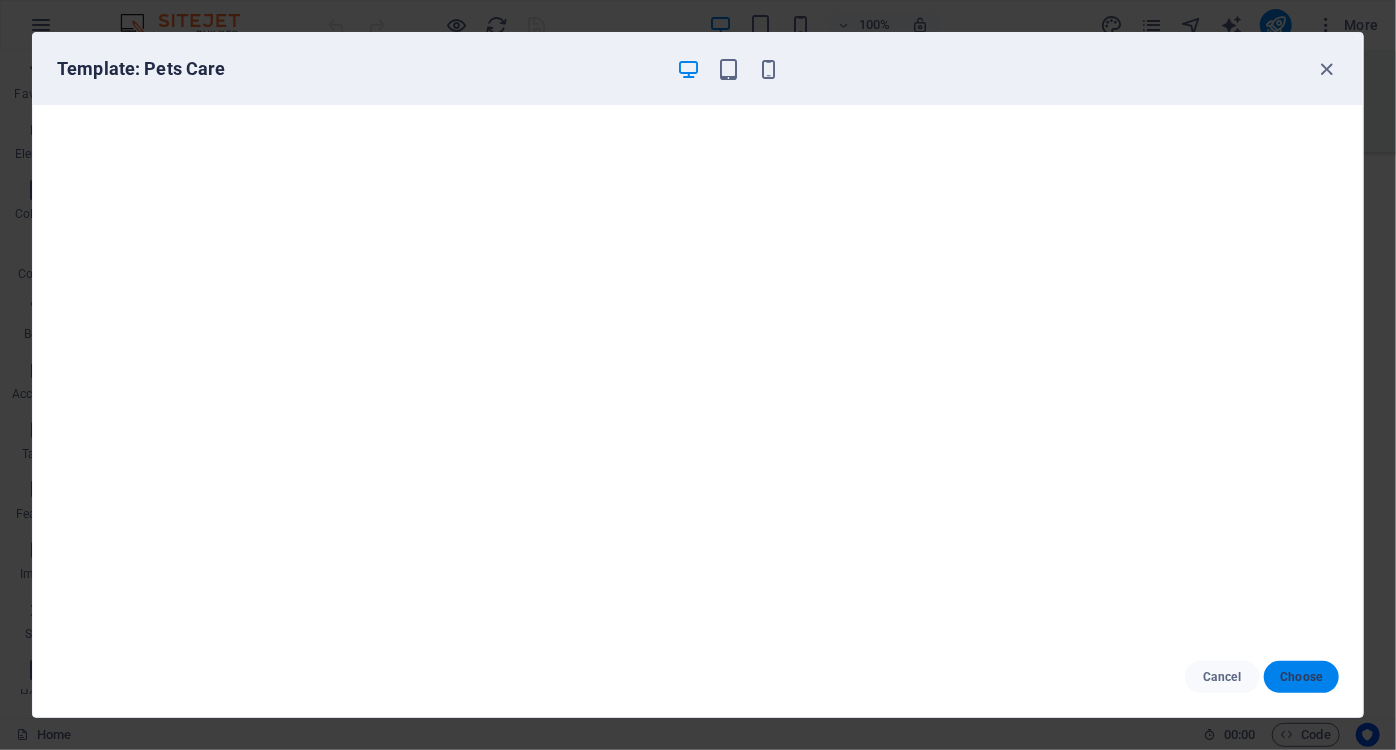 click on "Choose" at bounding box center [1301, 677] 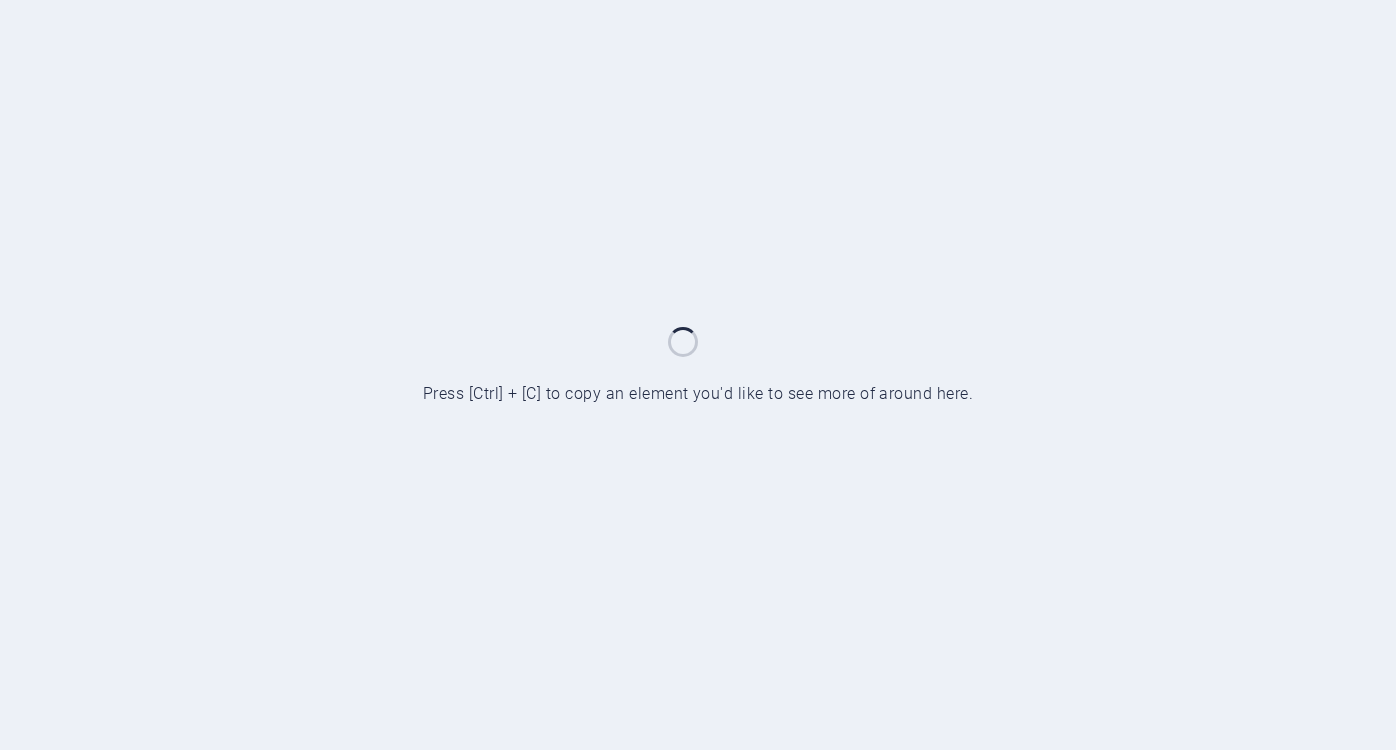 scroll, scrollTop: 0, scrollLeft: 0, axis: both 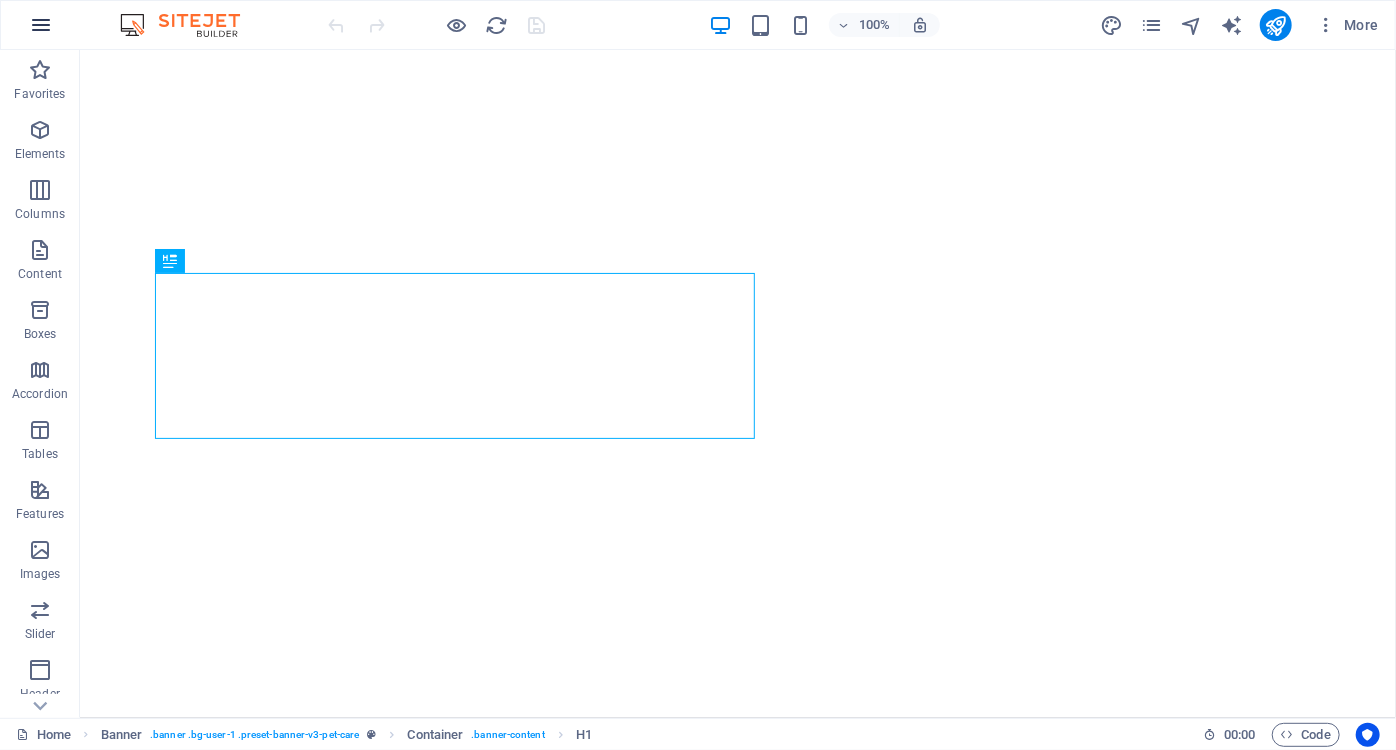click at bounding box center [41, 25] 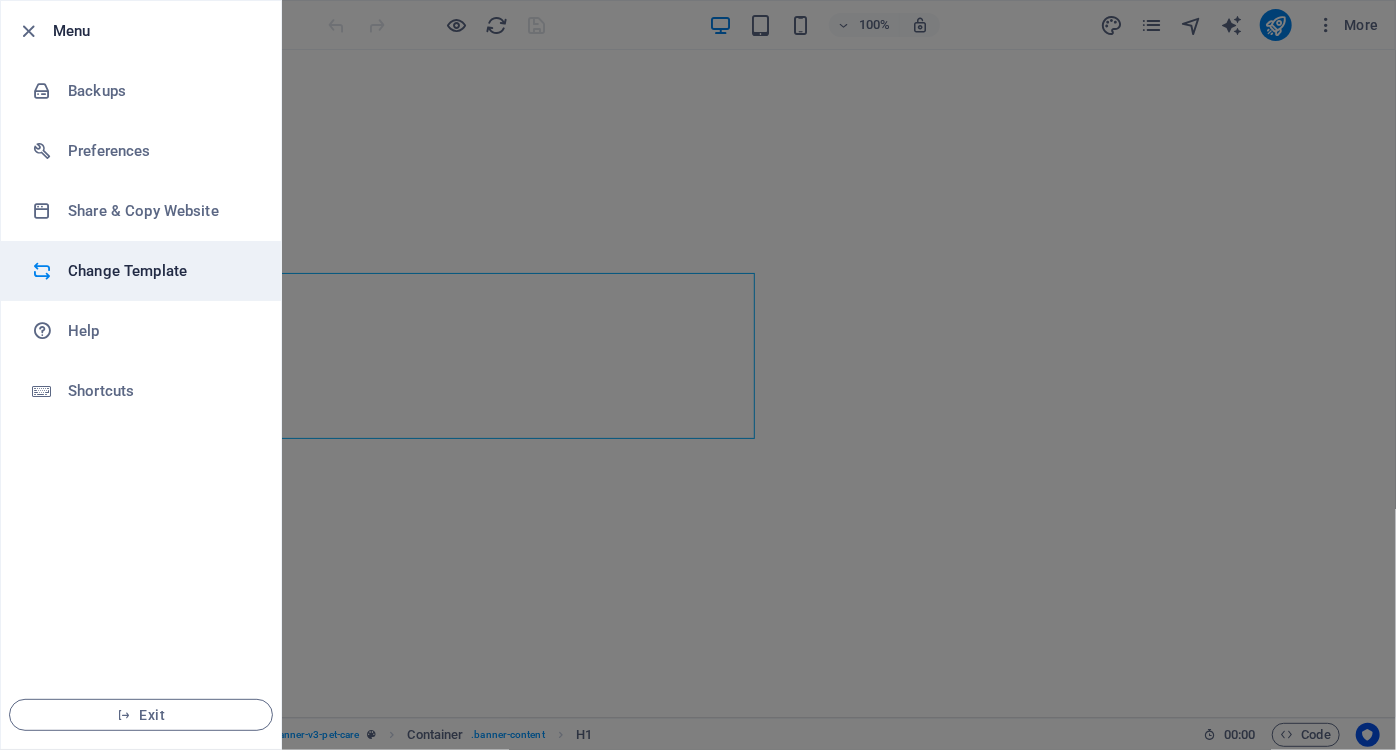 click on "Change Template" at bounding box center (160, 271) 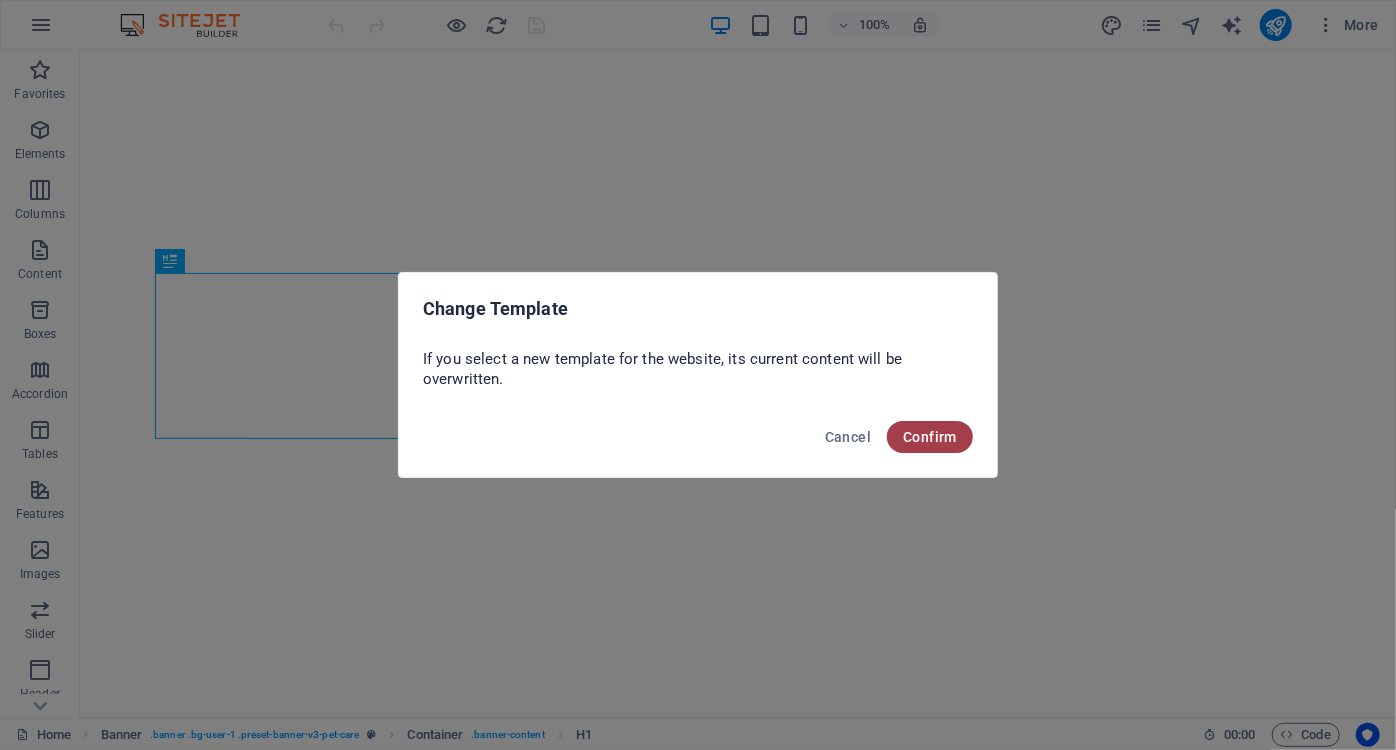 click on "Confirm" at bounding box center [930, 437] 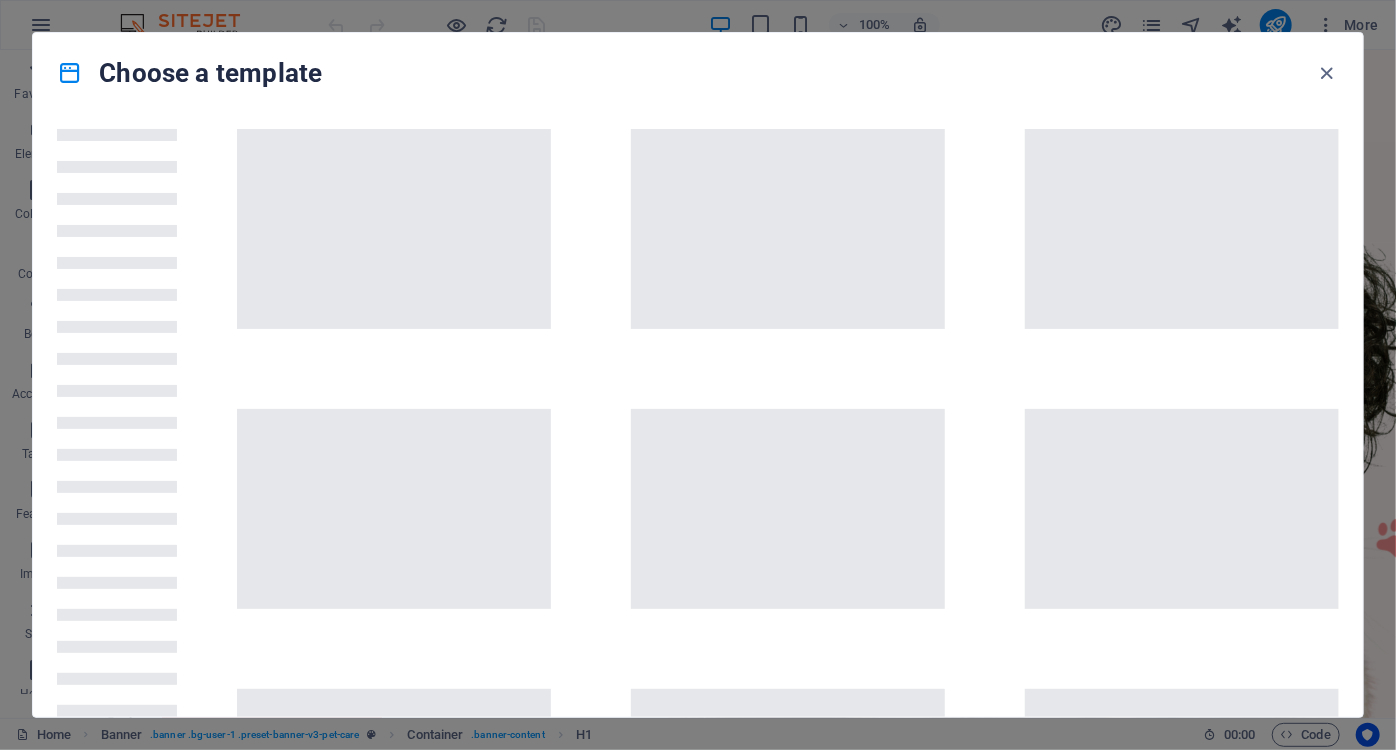 scroll, scrollTop: 0, scrollLeft: 0, axis: both 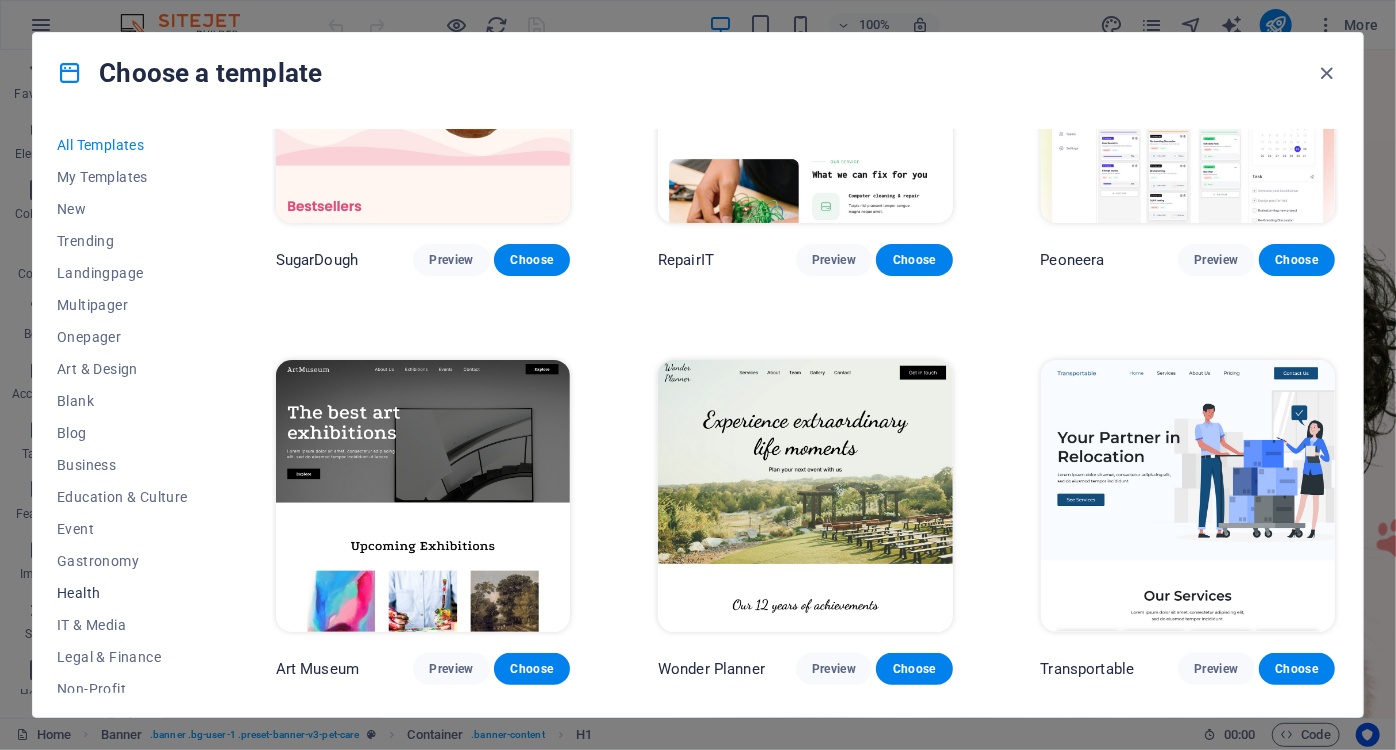 click on "Health" at bounding box center (122, 593) 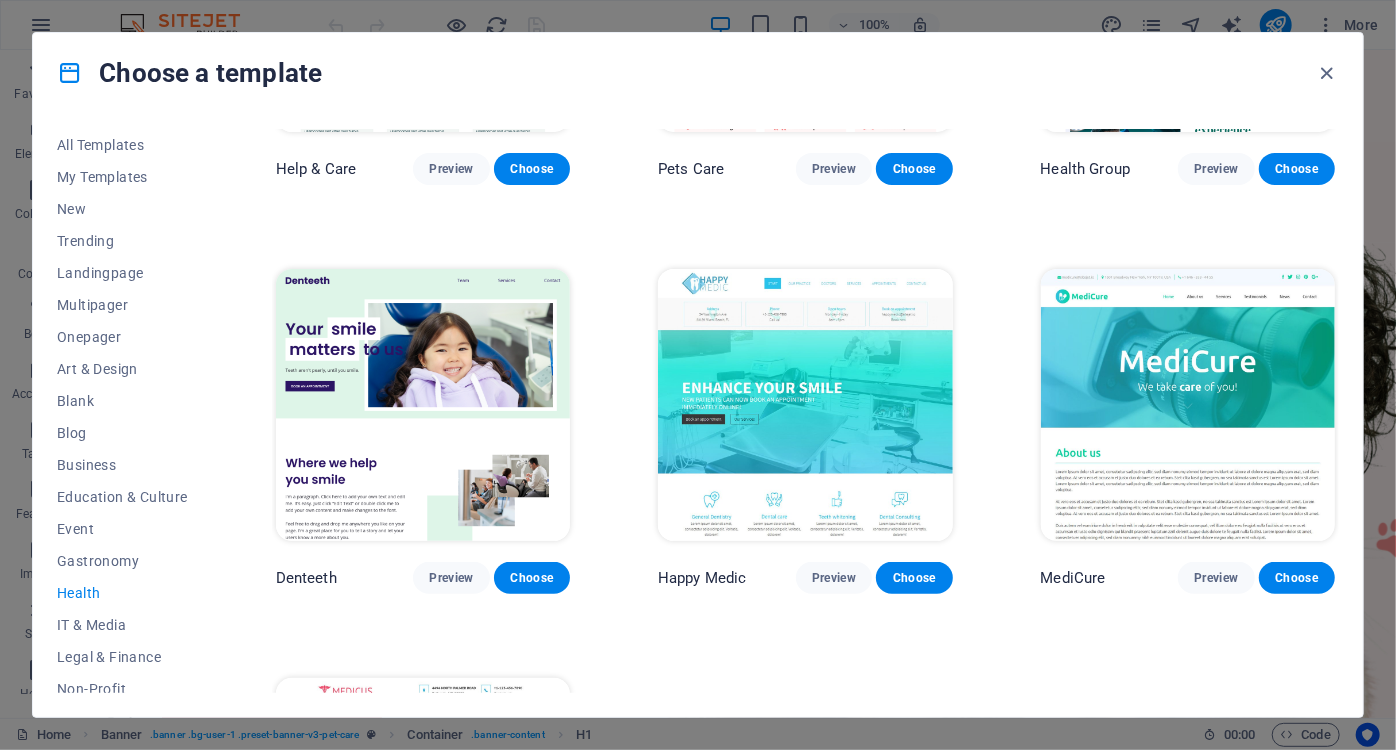 scroll, scrollTop: 363, scrollLeft: 0, axis: vertical 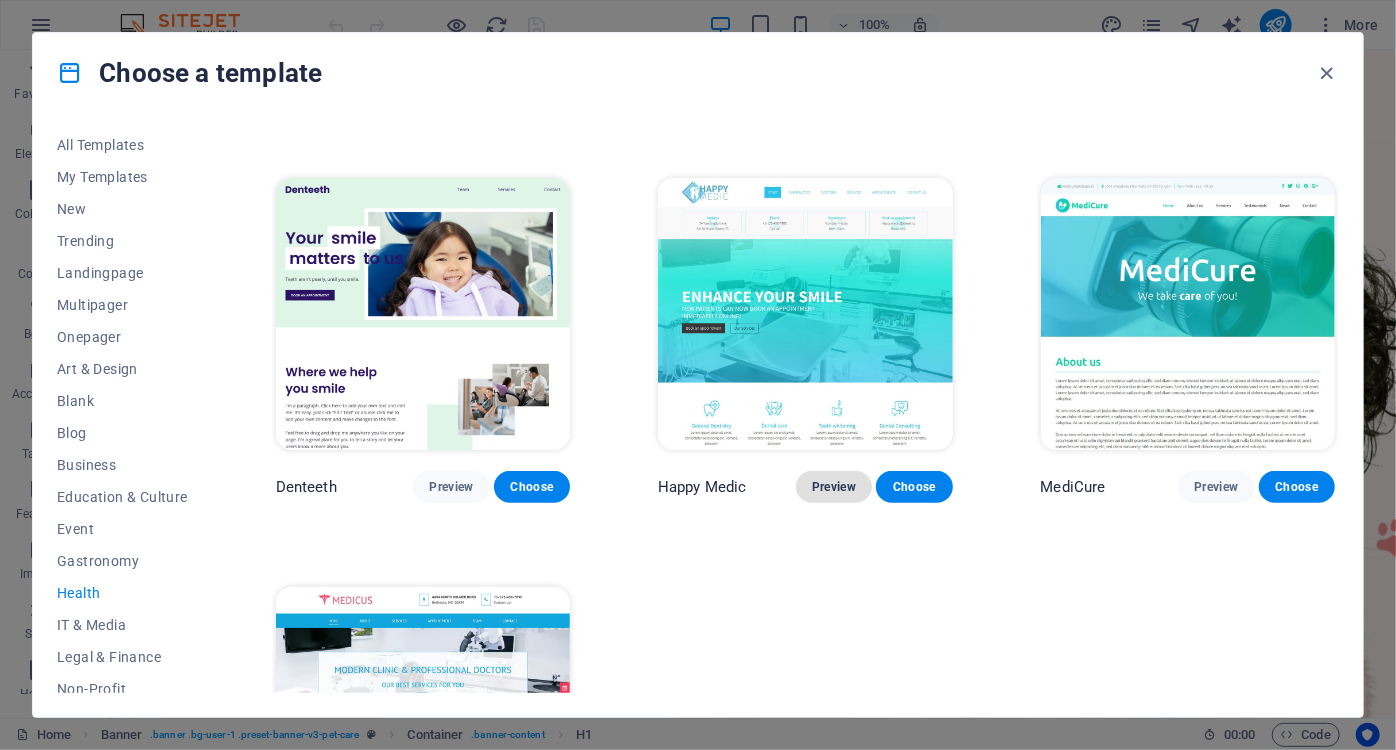 click on "Preview" at bounding box center (834, 487) 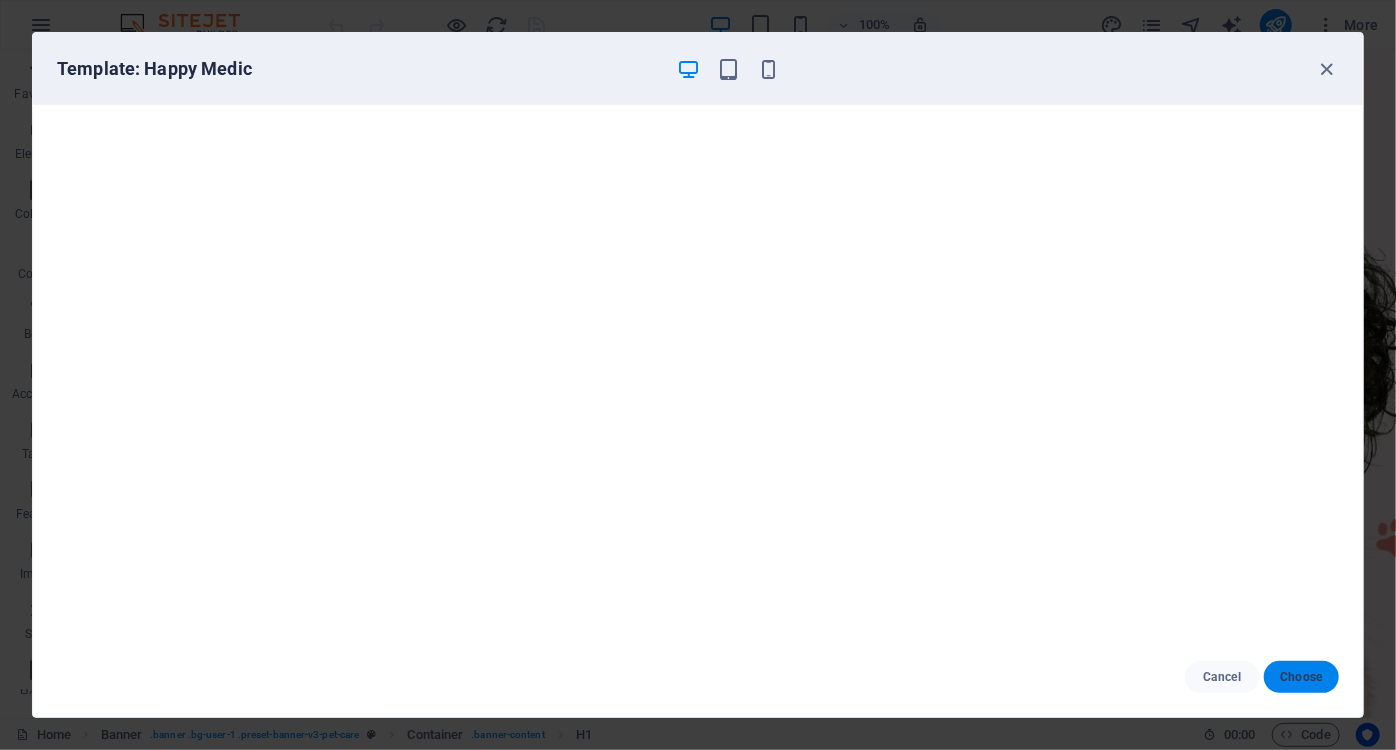 click on "Choose" at bounding box center [1301, 677] 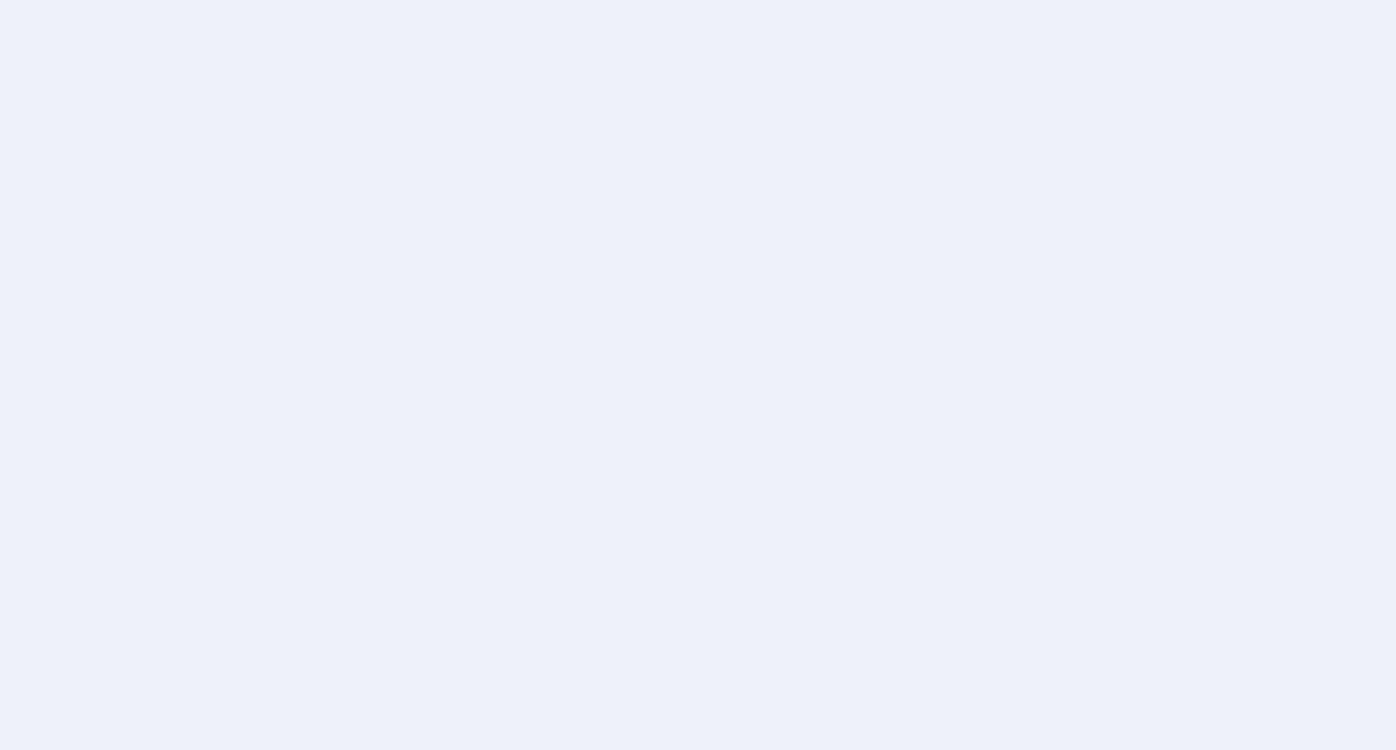 scroll, scrollTop: 0, scrollLeft: 0, axis: both 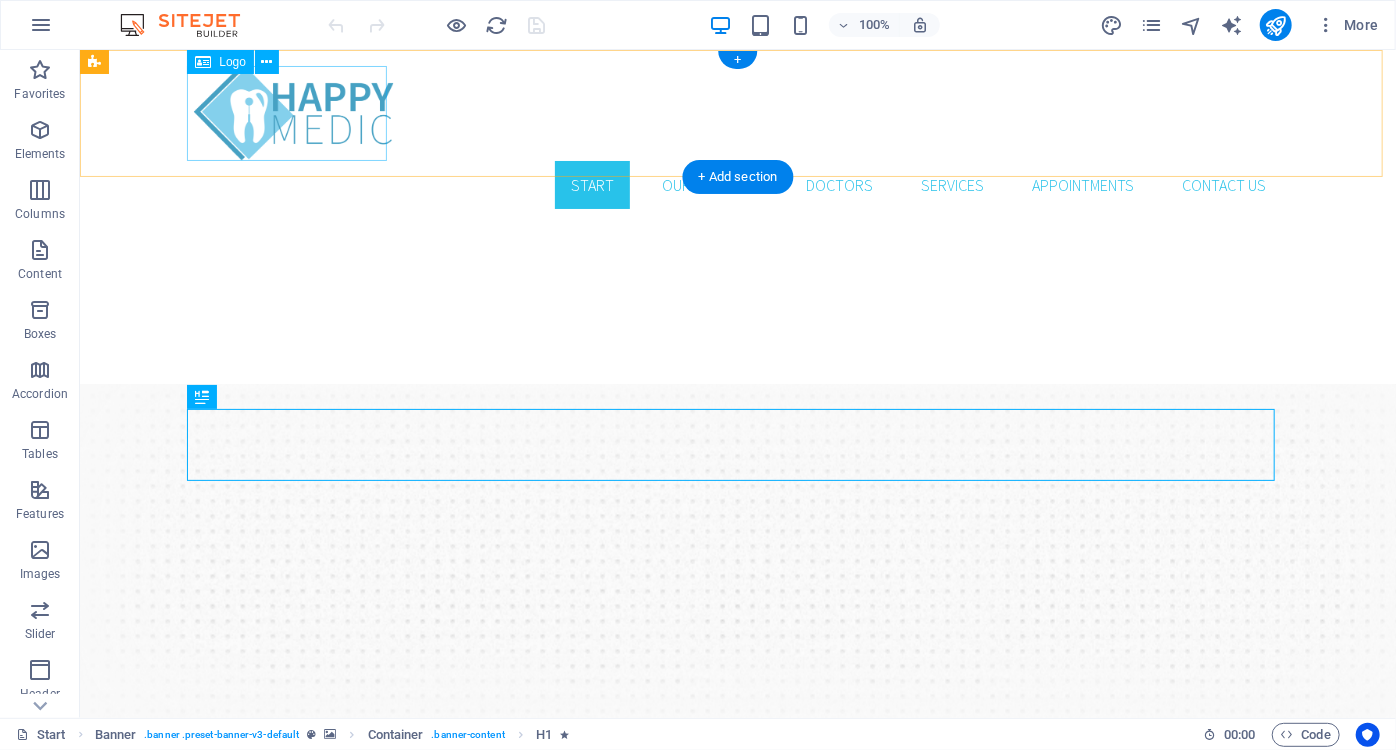 click at bounding box center (737, 112) 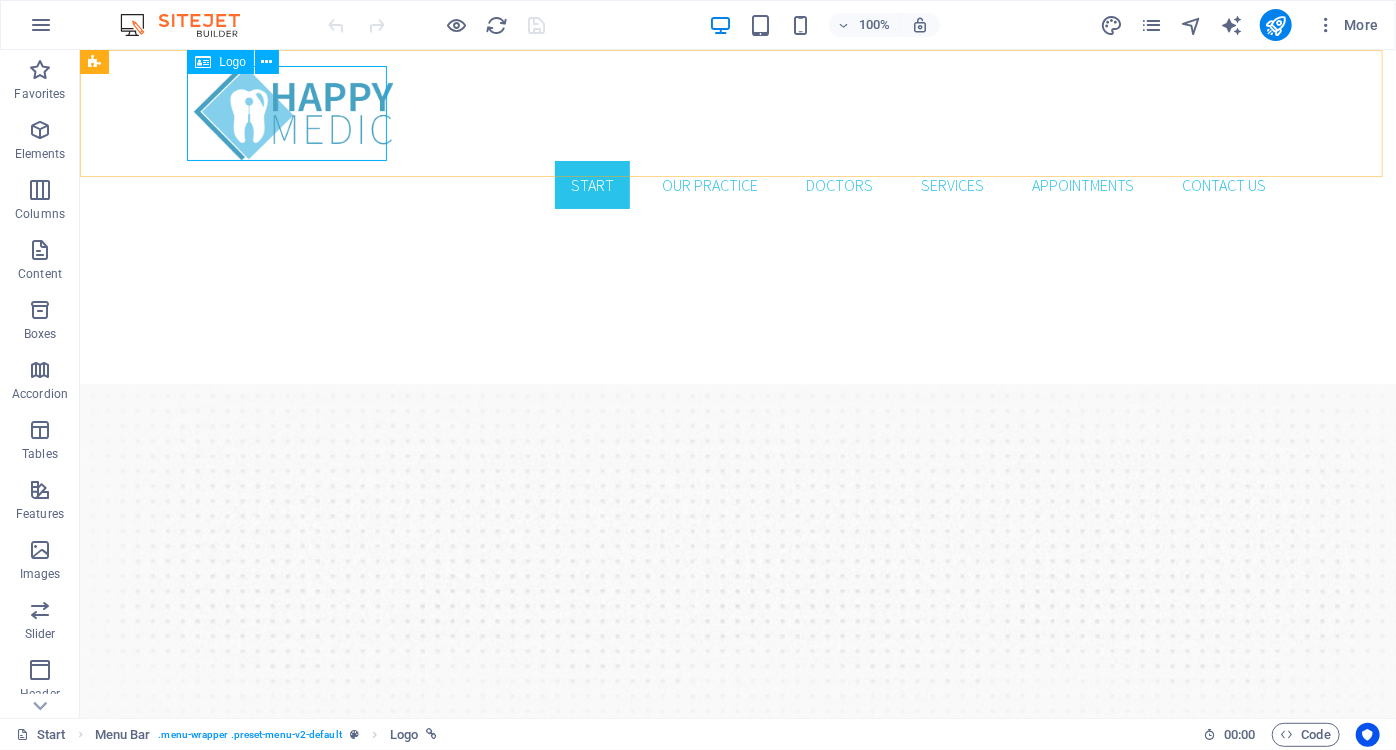click on "Logo" at bounding box center [232, 62] 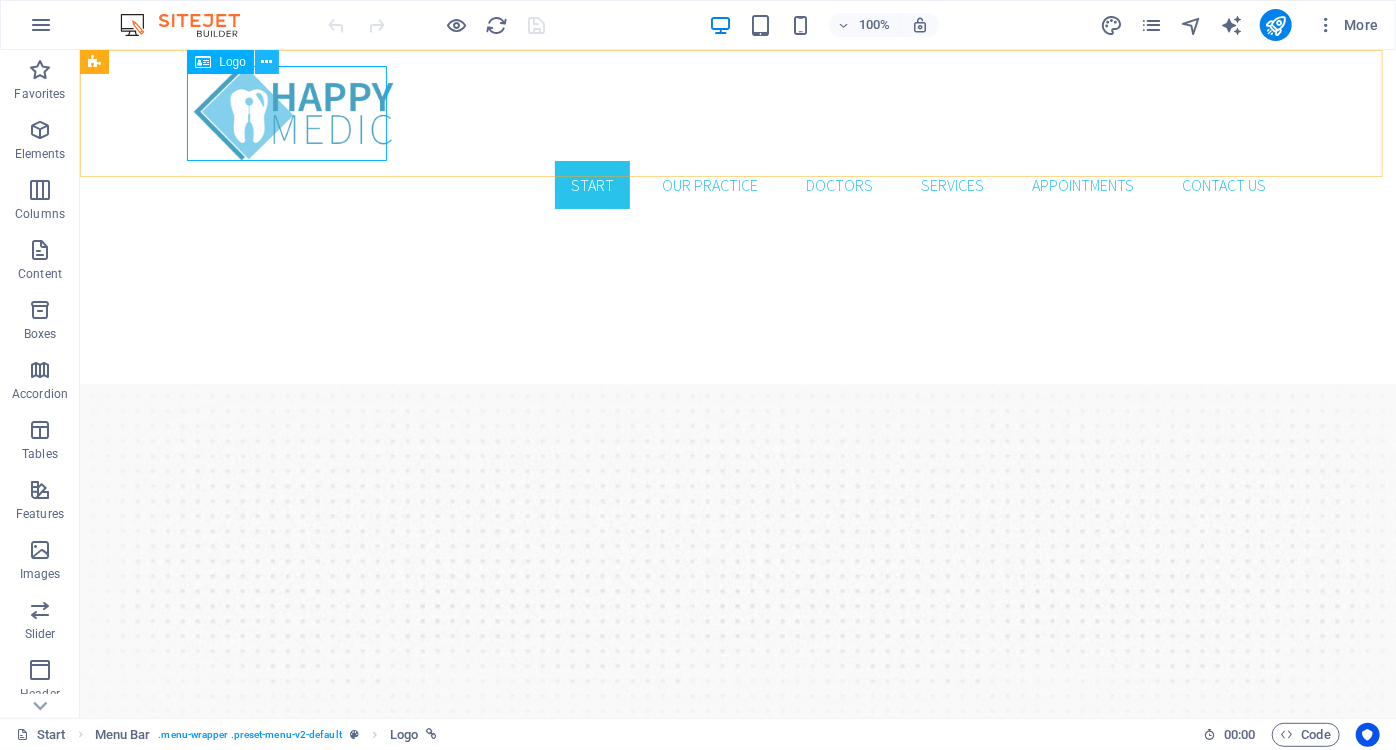 click at bounding box center [266, 62] 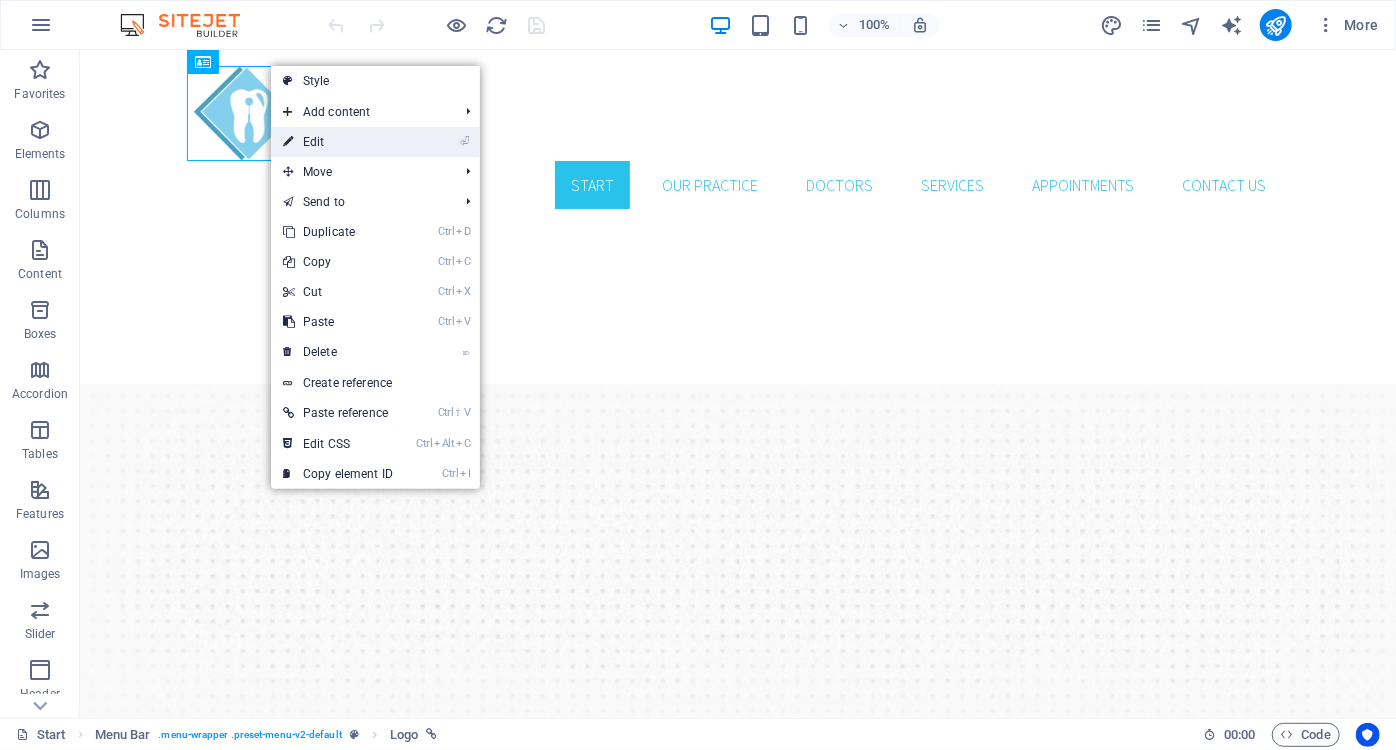 click on "⏎  Edit" at bounding box center (338, 142) 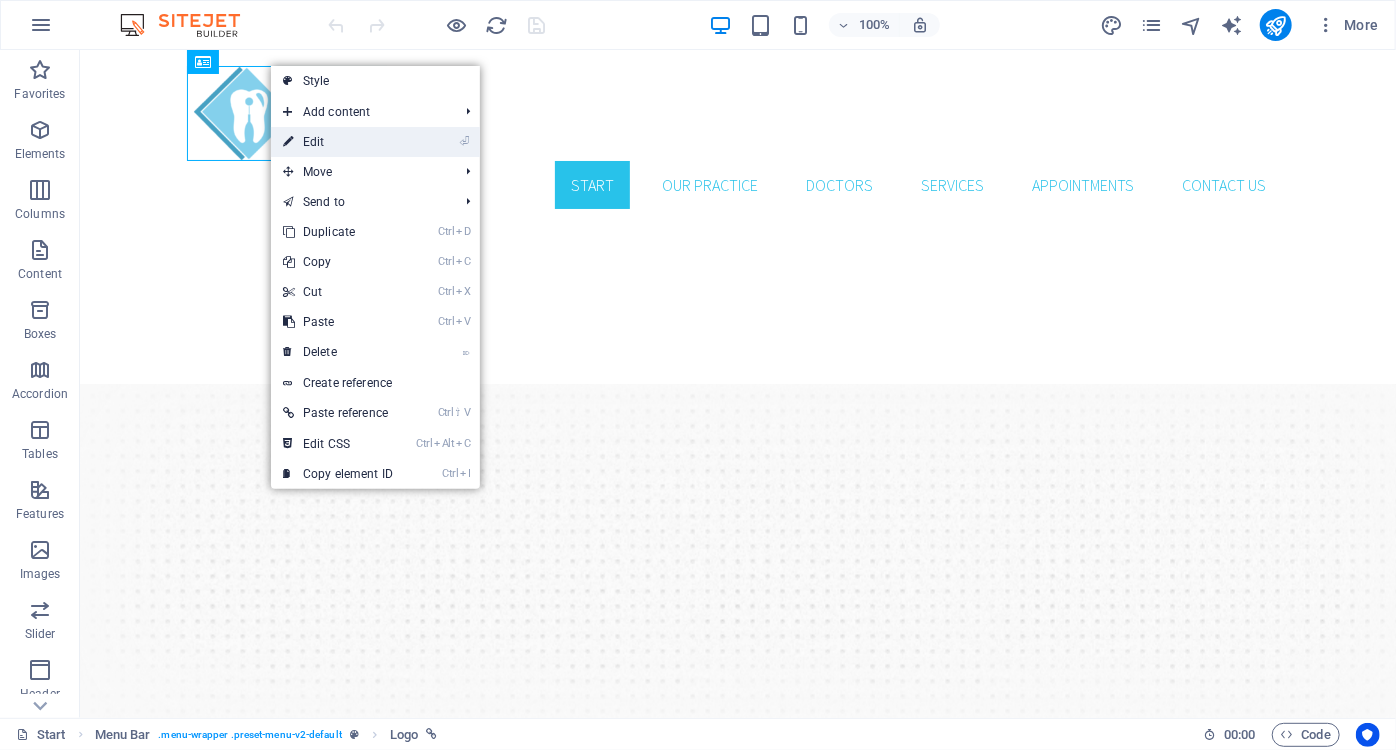 select on "px" 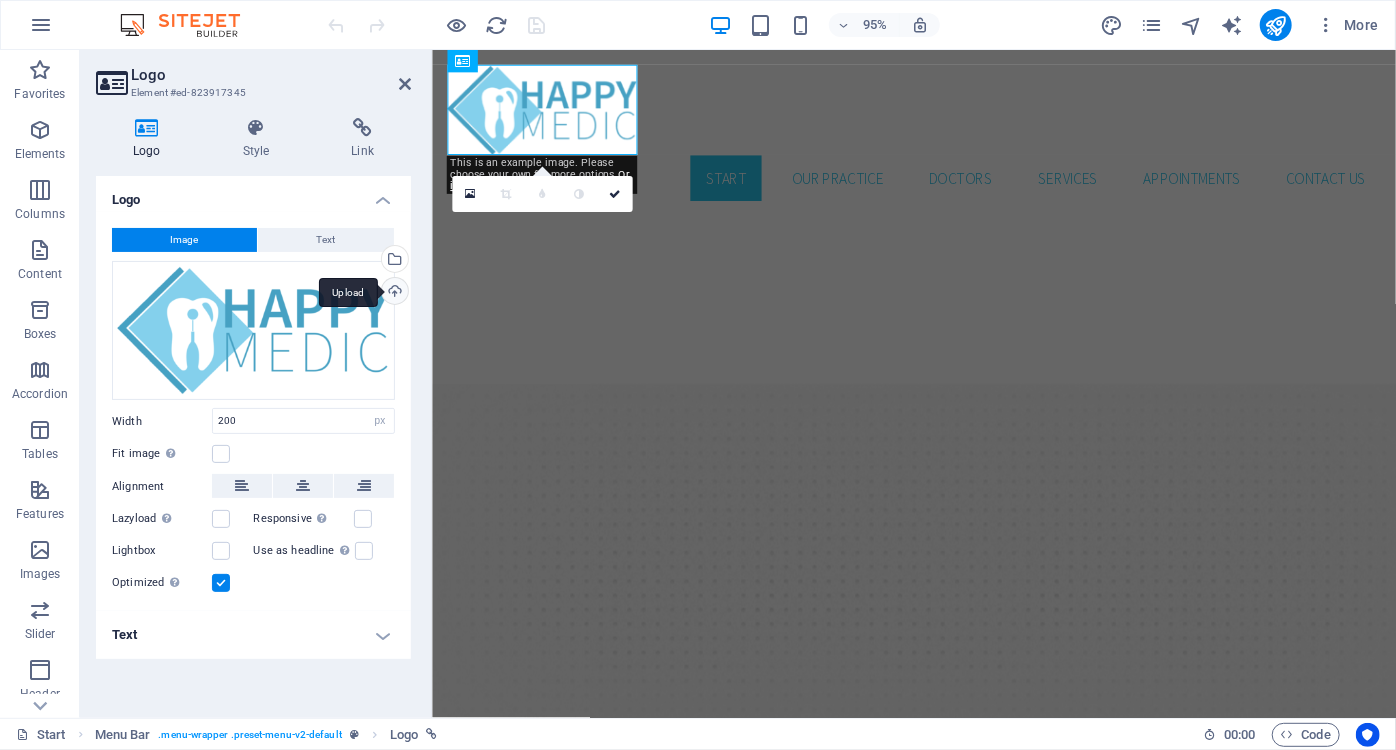 click on "Upload" at bounding box center (393, 293) 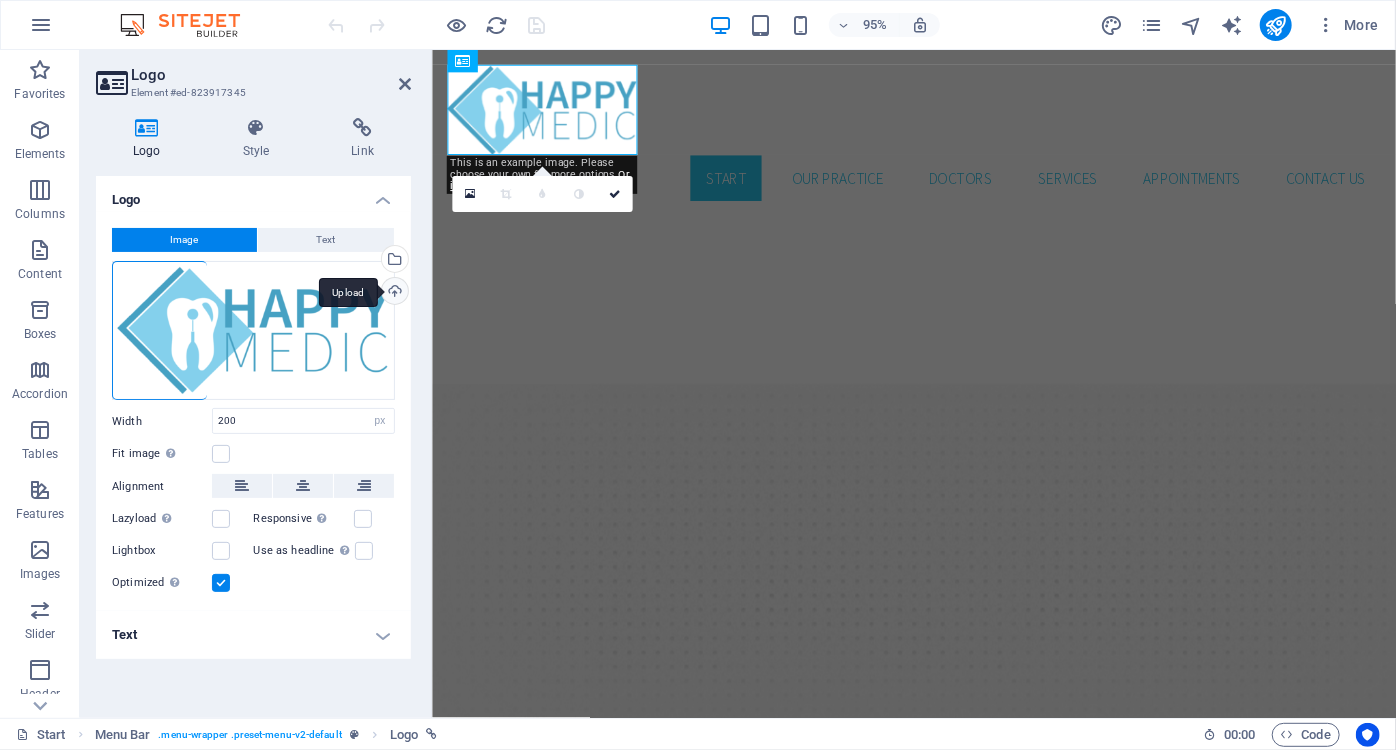 click on "Upload" at bounding box center [393, 293] 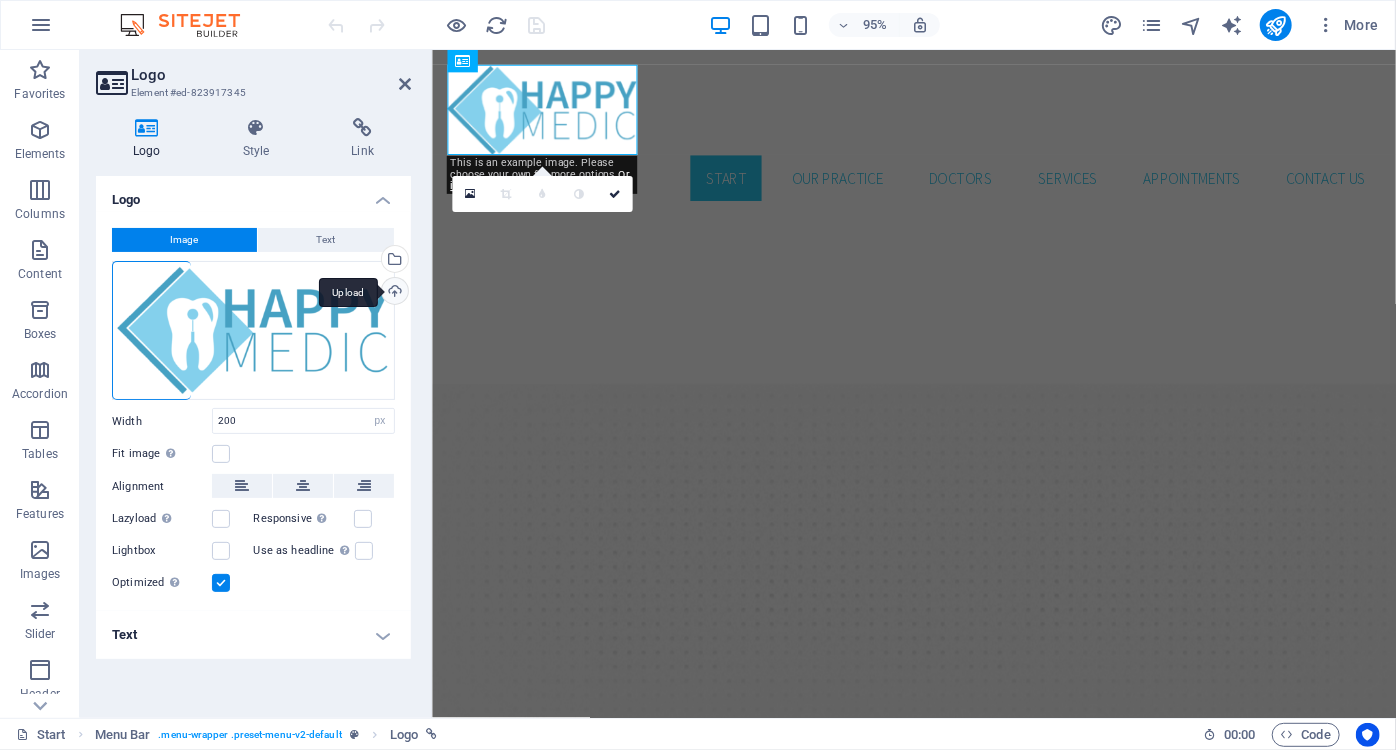 click on "Upload" at bounding box center [393, 293] 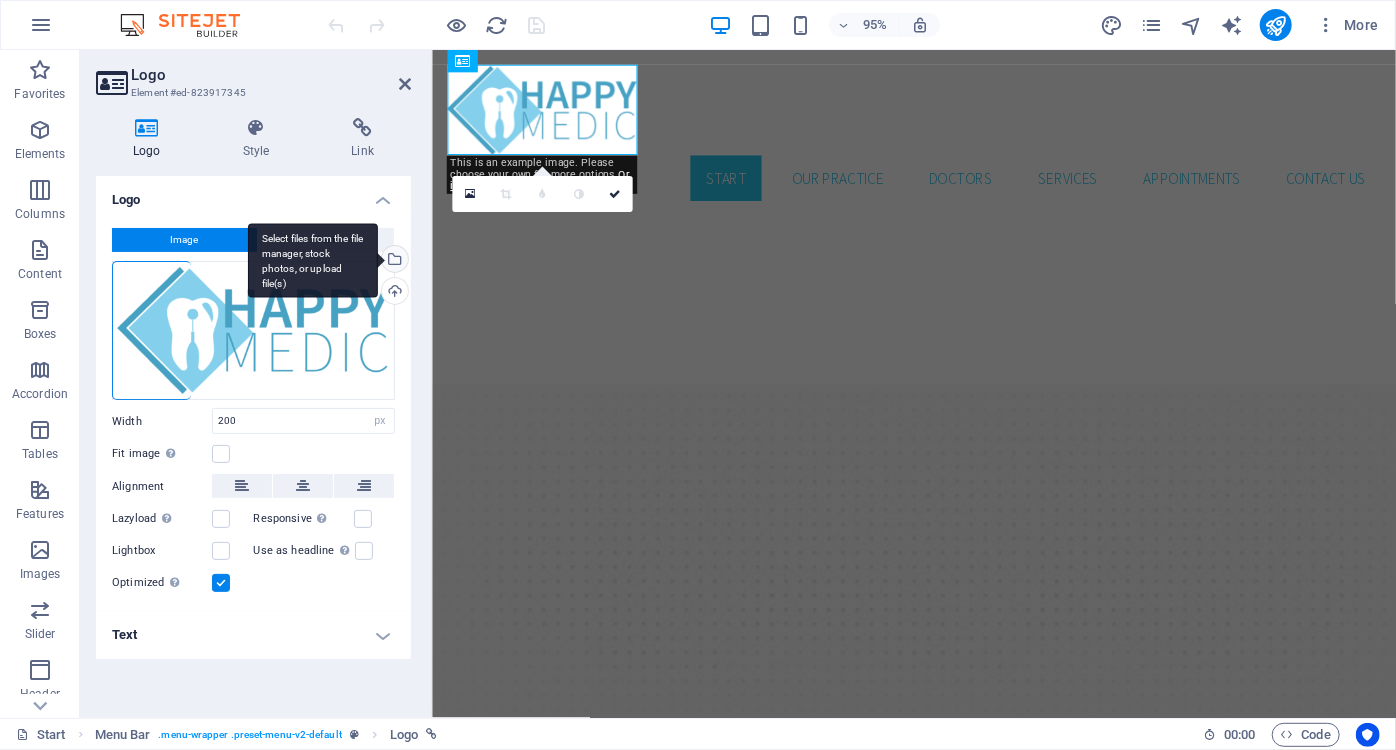 click on "Select files from the file manager, stock photos, or upload file(s)" at bounding box center [313, 260] 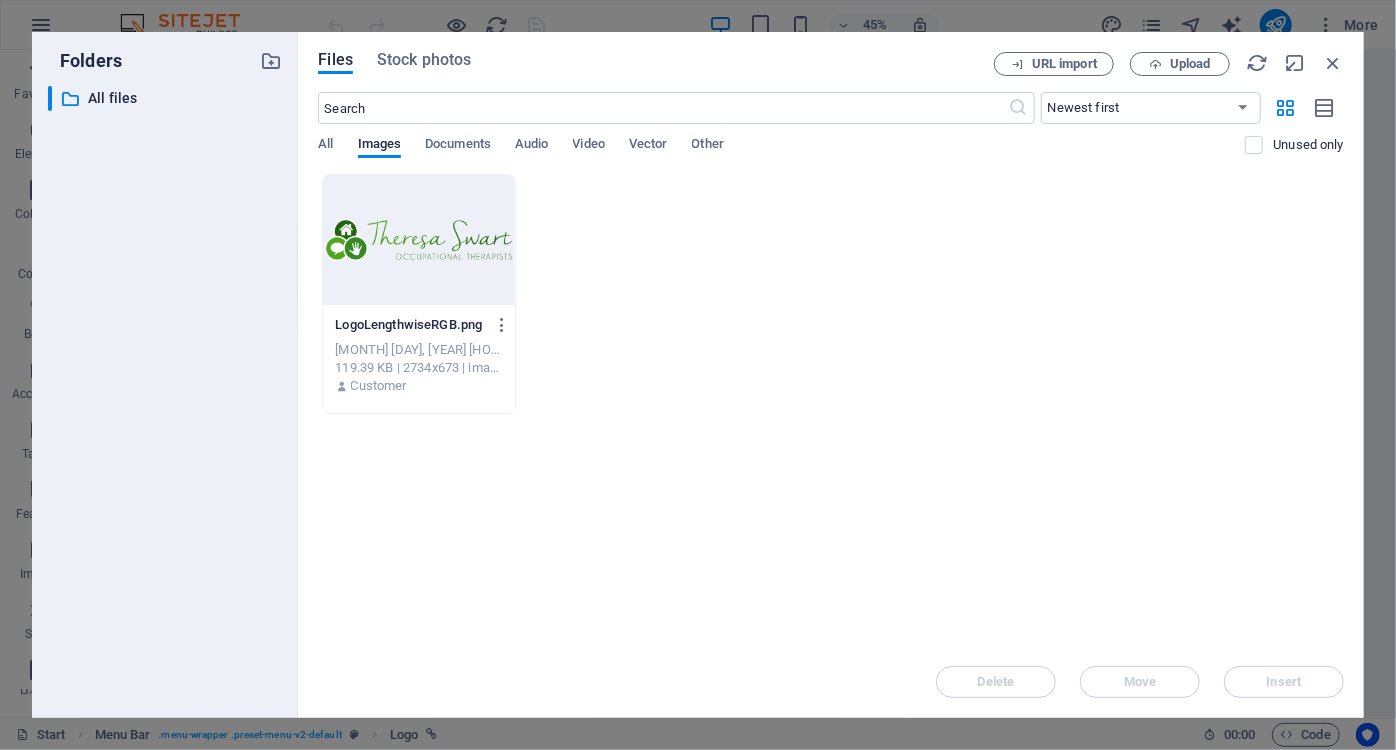 click at bounding box center (419, 240) 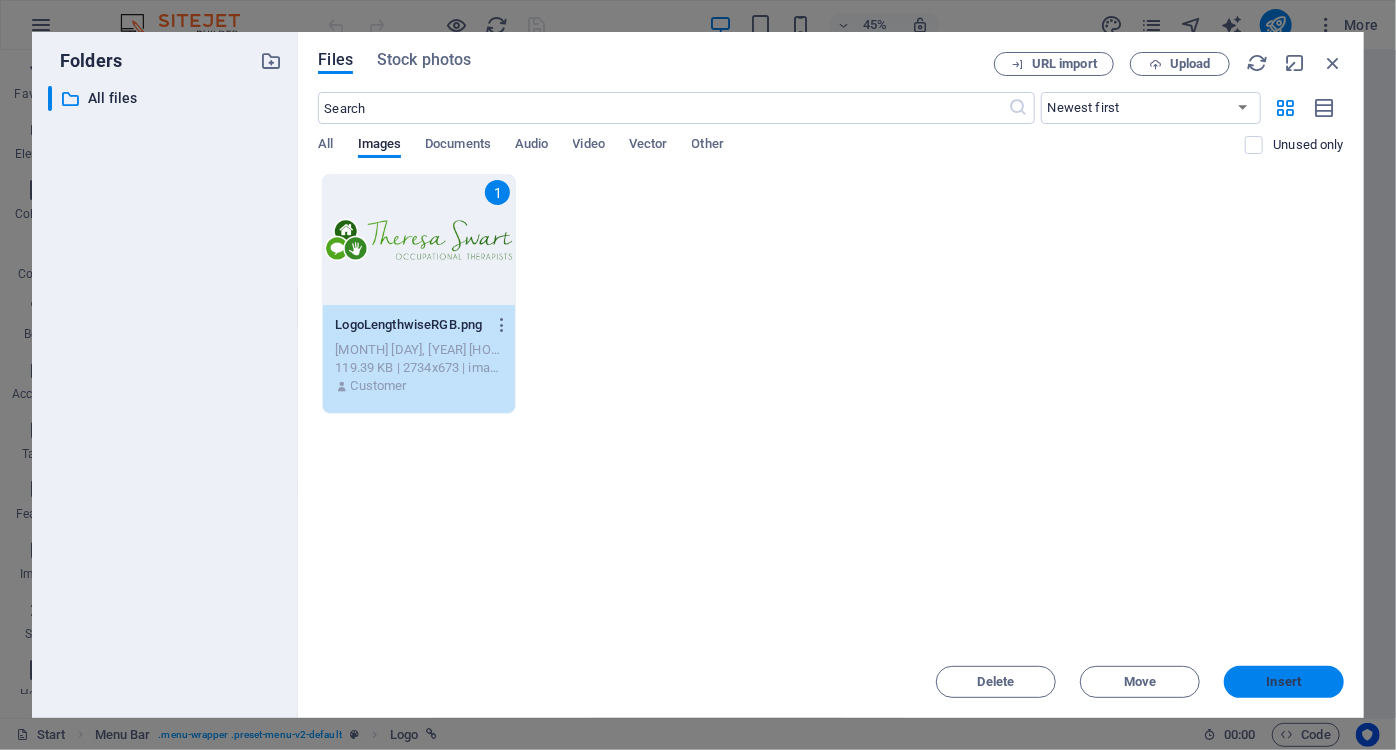 click on "Insert" at bounding box center [1284, 682] 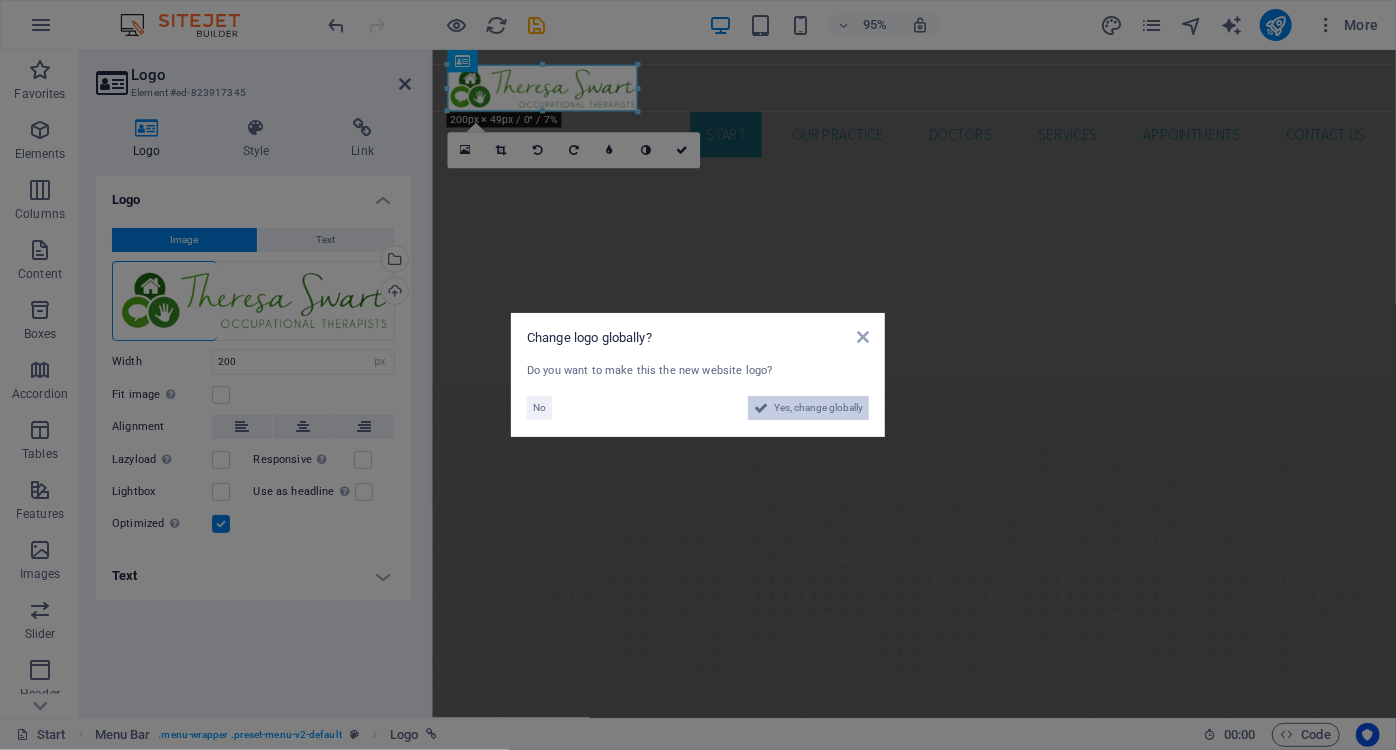 click on "Yes, change globally" at bounding box center (818, 408) 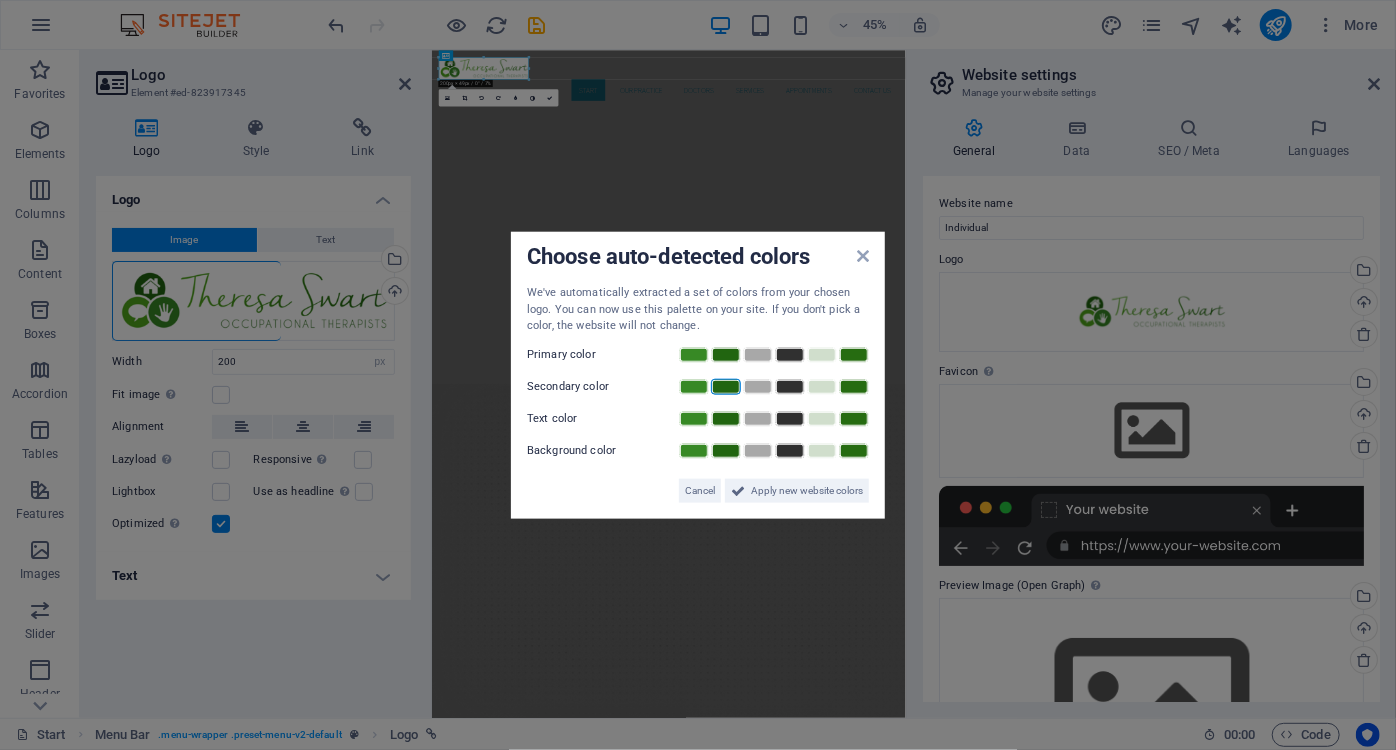 click at bounding box center (726, 386) 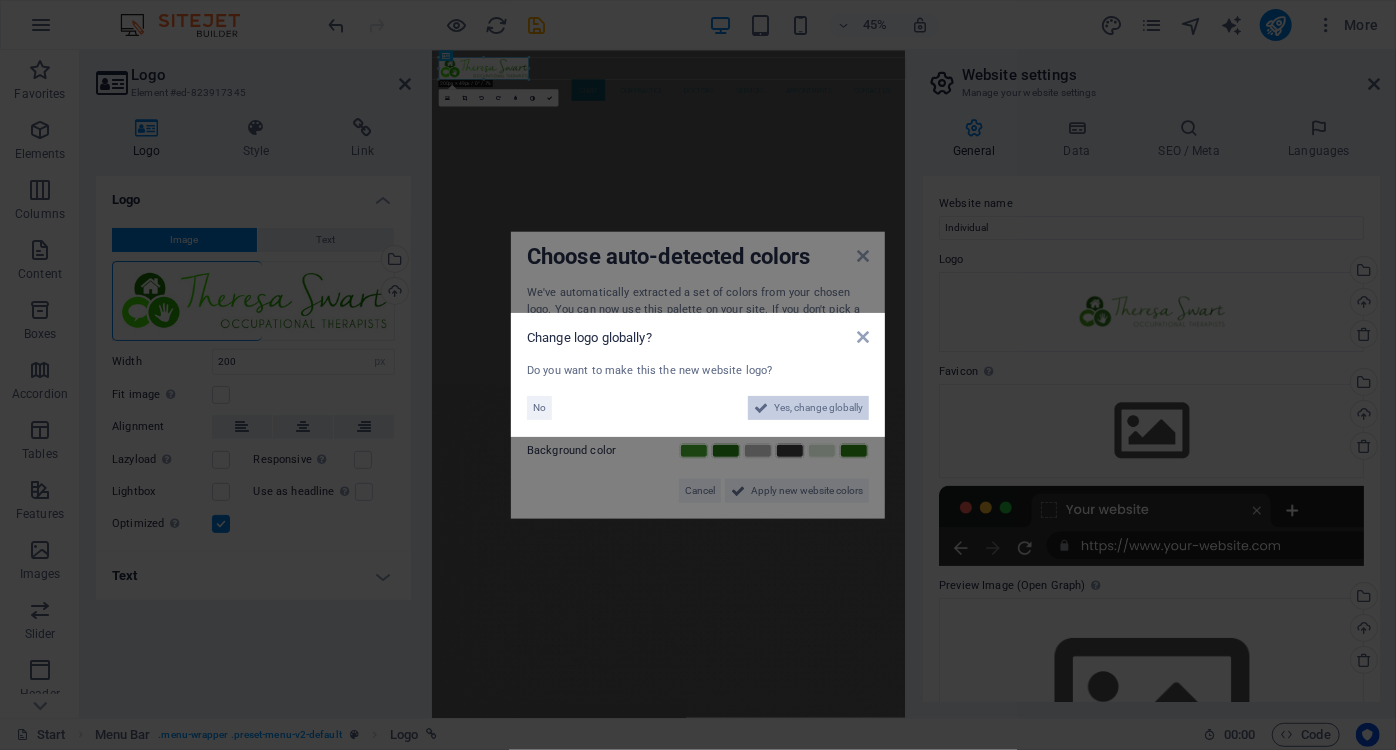 click on "Yes, change globally" at bounding box center [818, 408] 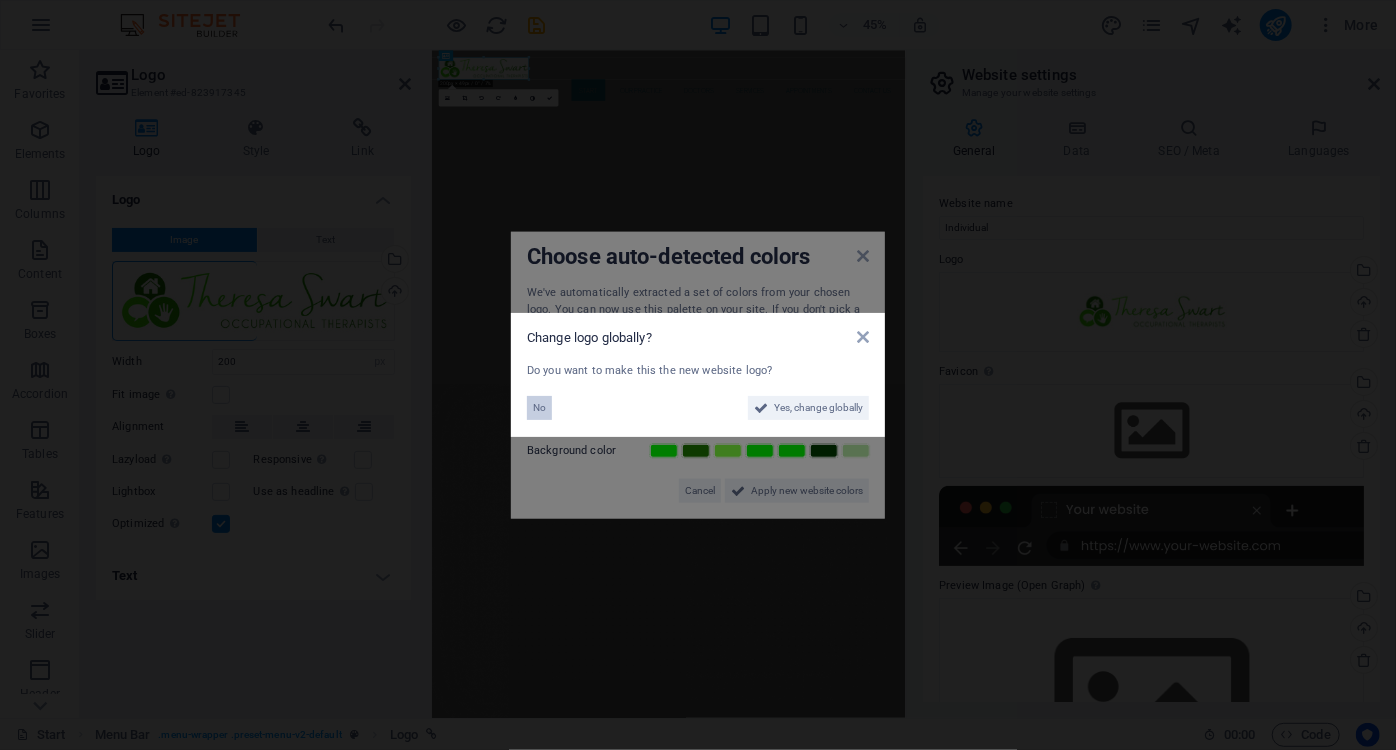 click on "No" at bounding box center [539, 408] 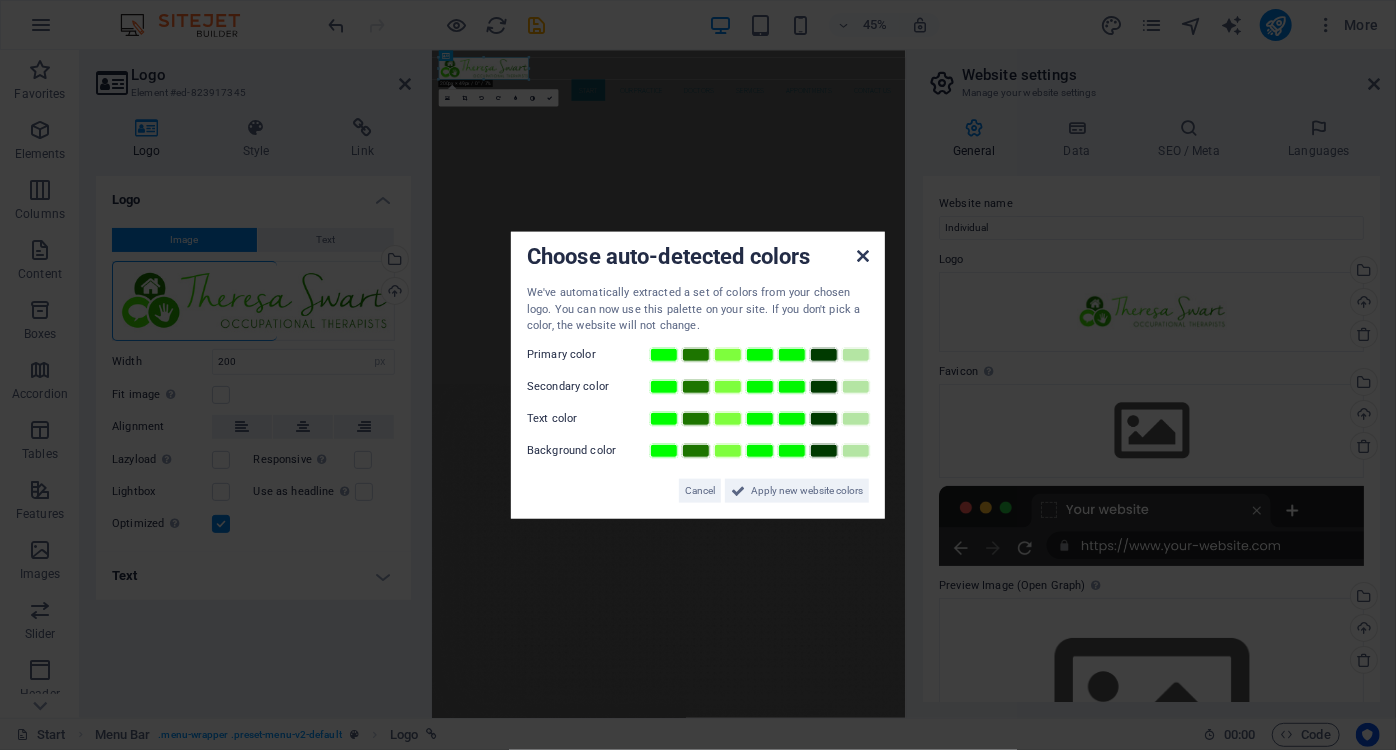 click at bounding box center [863, 256] 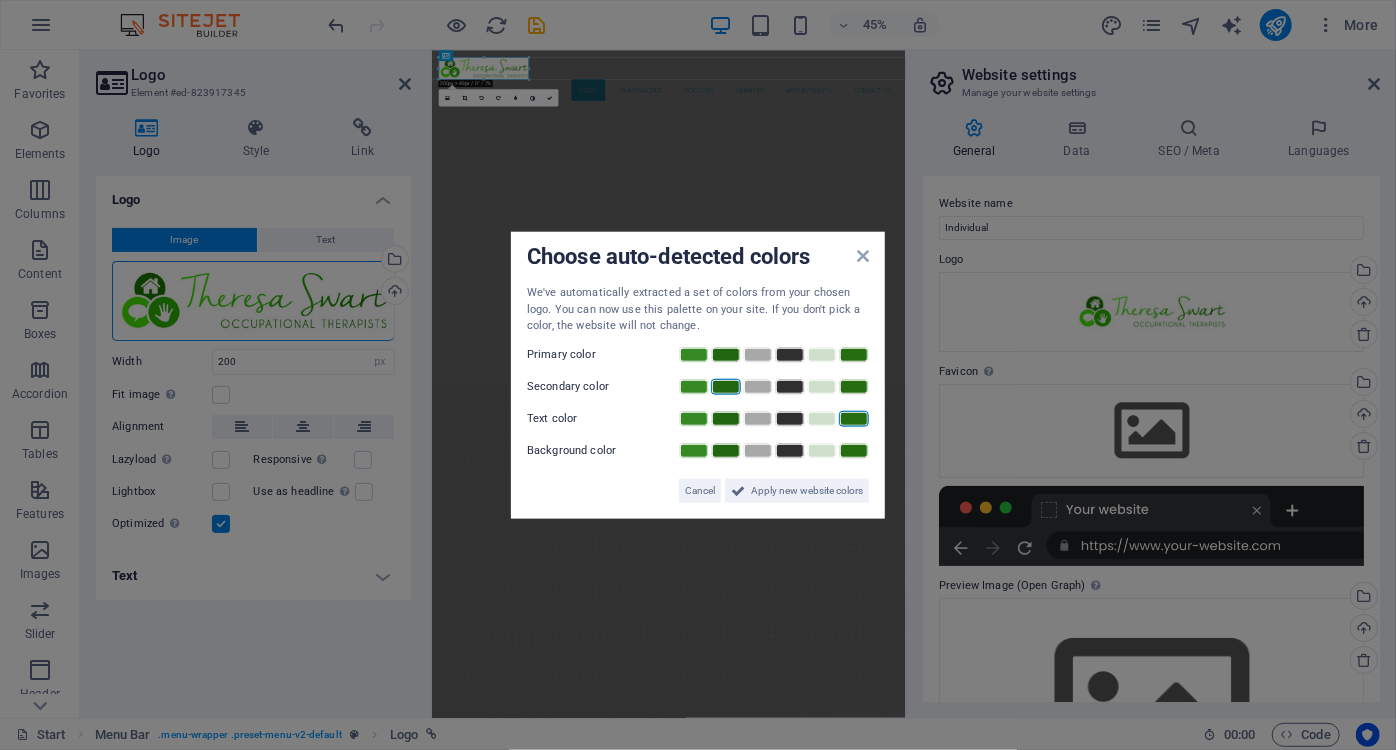 click at bounding box center [854, 418] 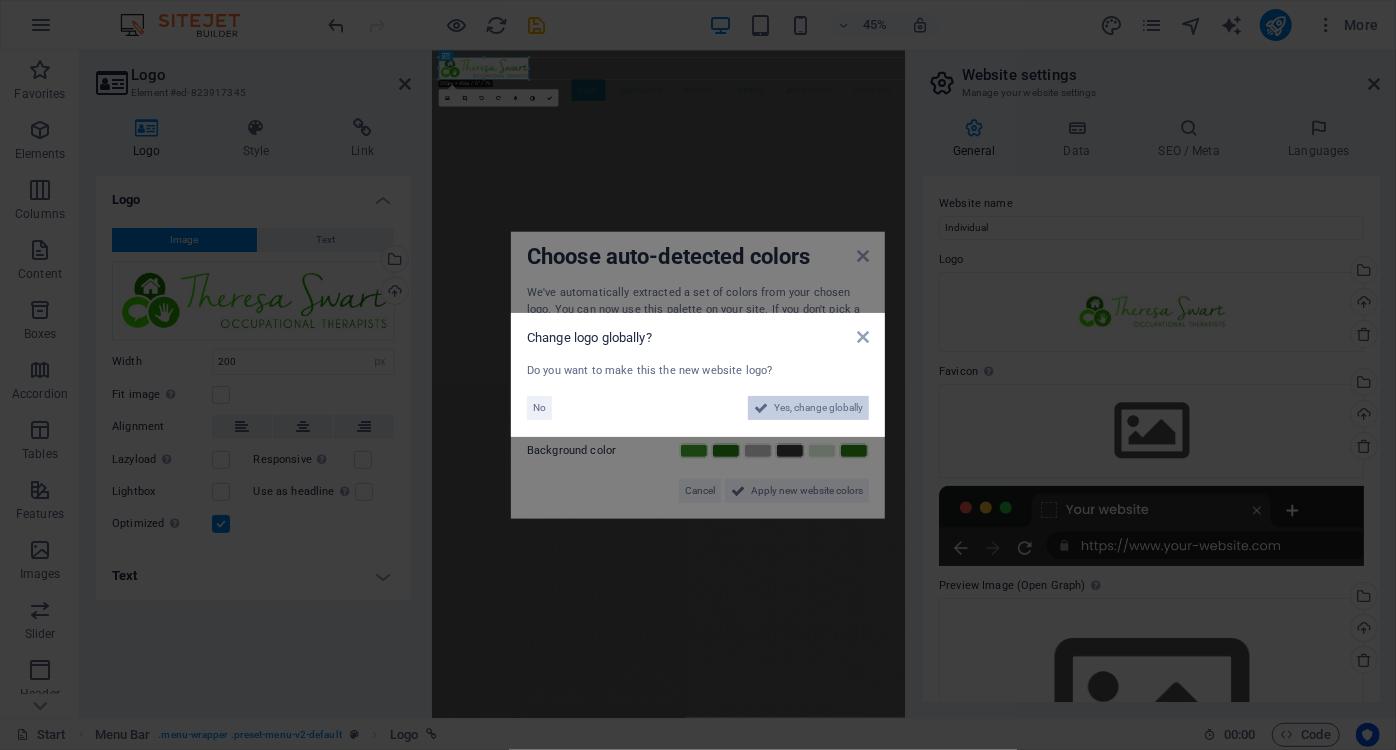 click on "Yes, change globally" at bounding box center [818, 408] 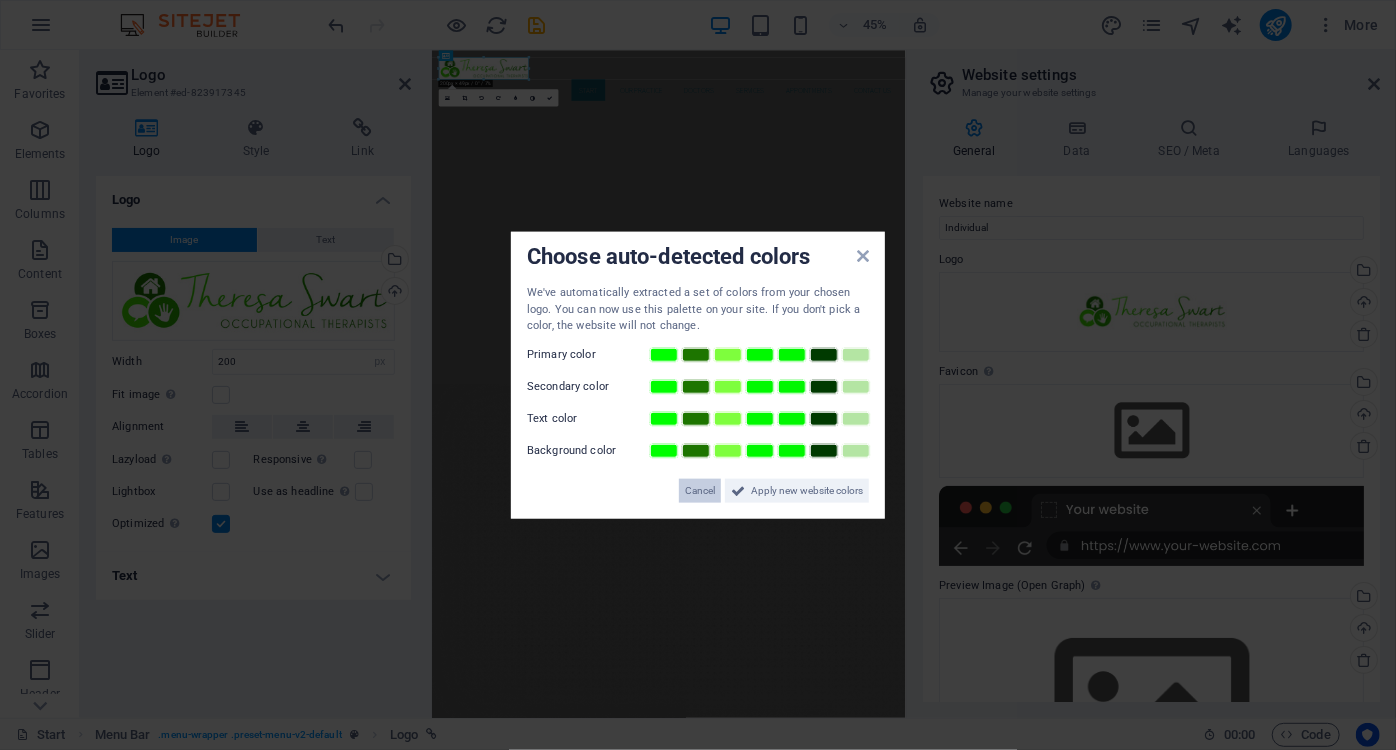 click on "Cancel" at bounding box center (700, 490) 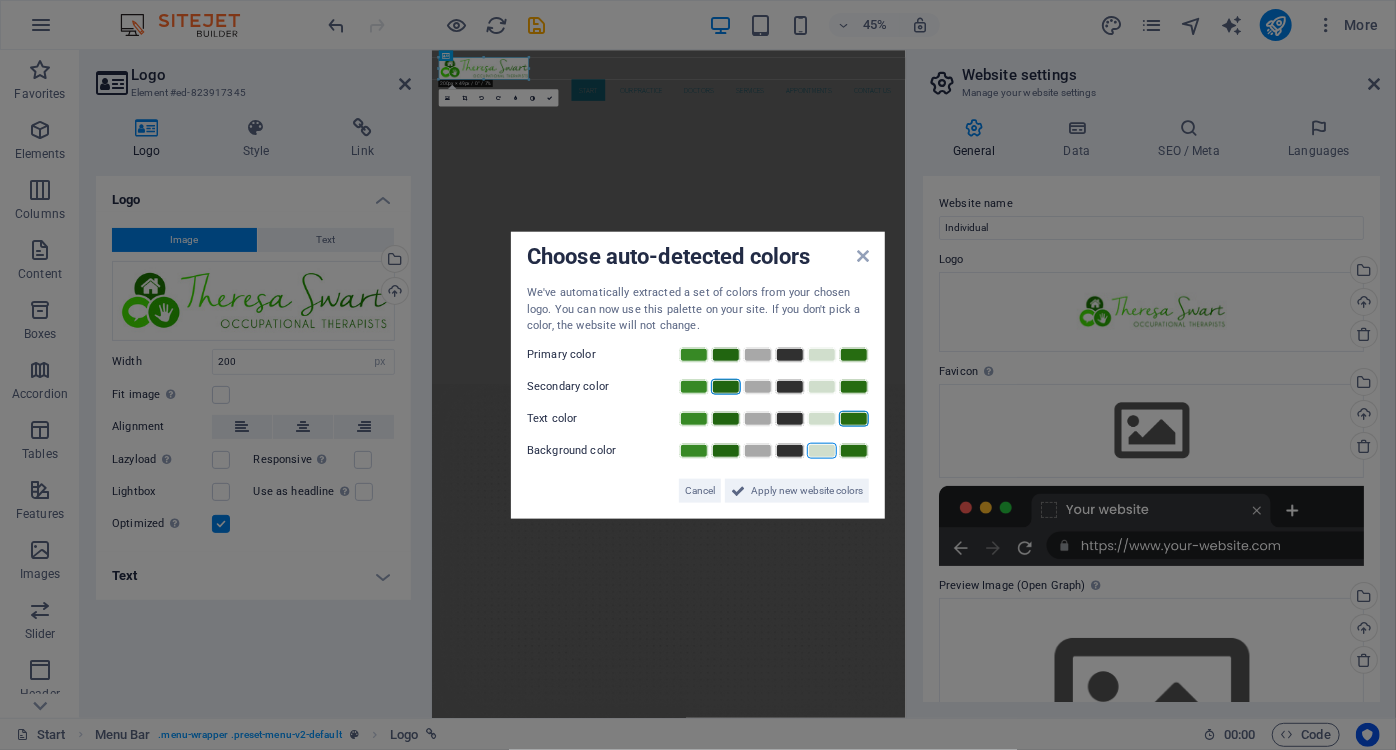 click at bounding box center [822, 450] 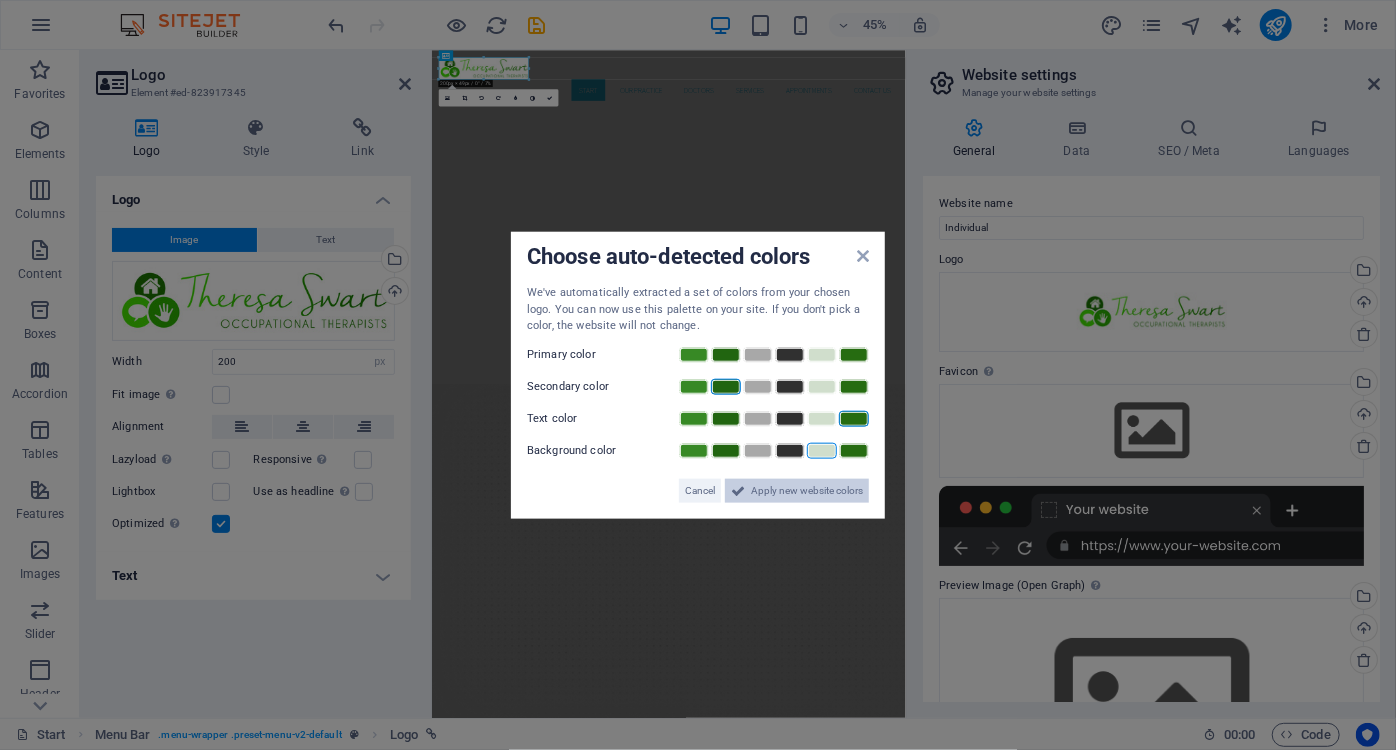 click on "Apply new website colors" at bounding box center (807, 490) 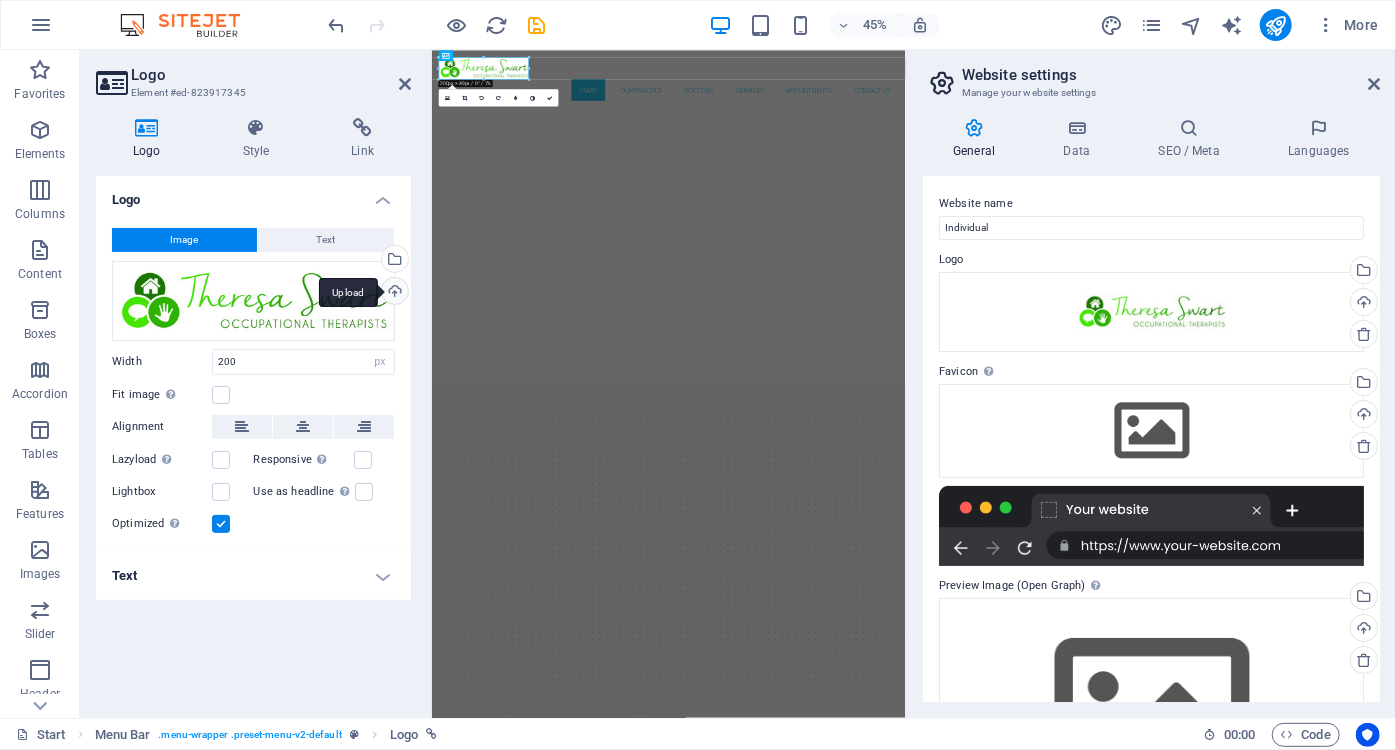 click on "Upload" at bounding box center [393, 293] 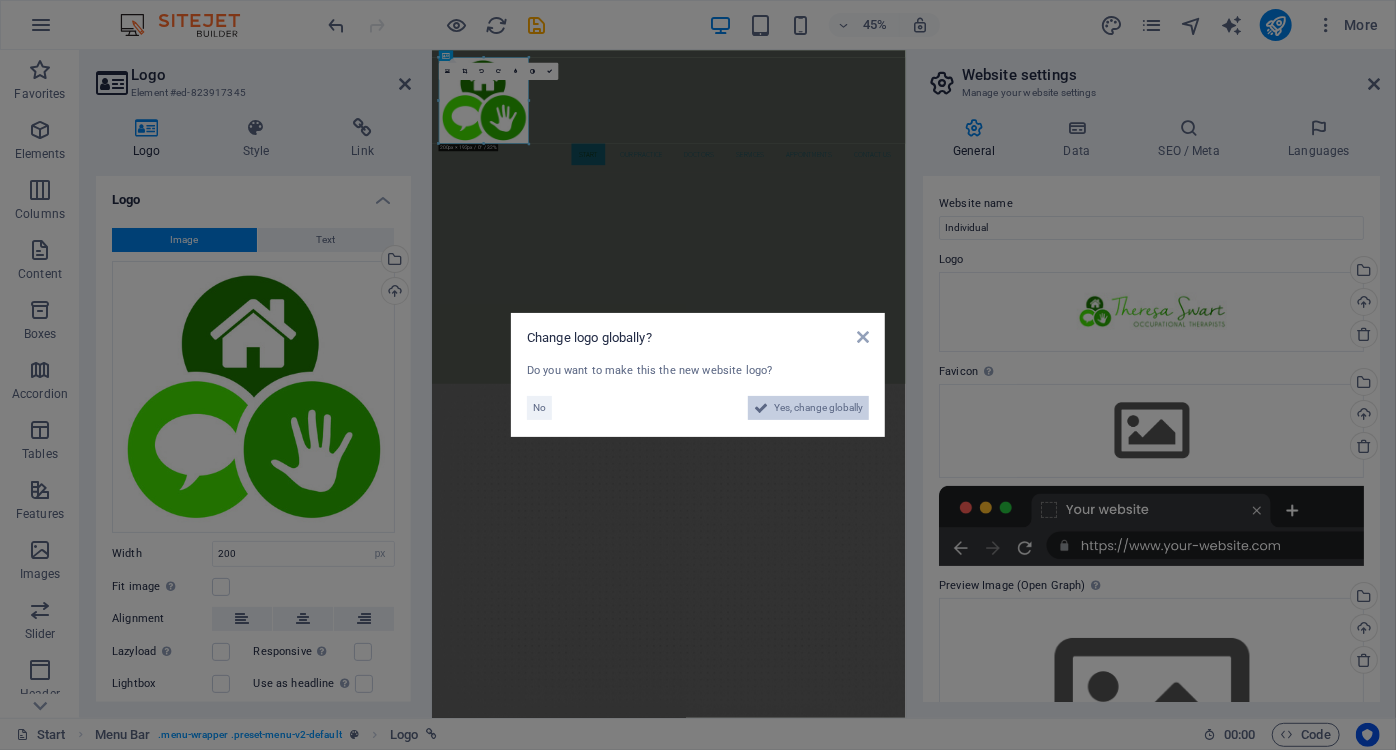 click on "Yes, change globally" at bounding box center (818, 408) 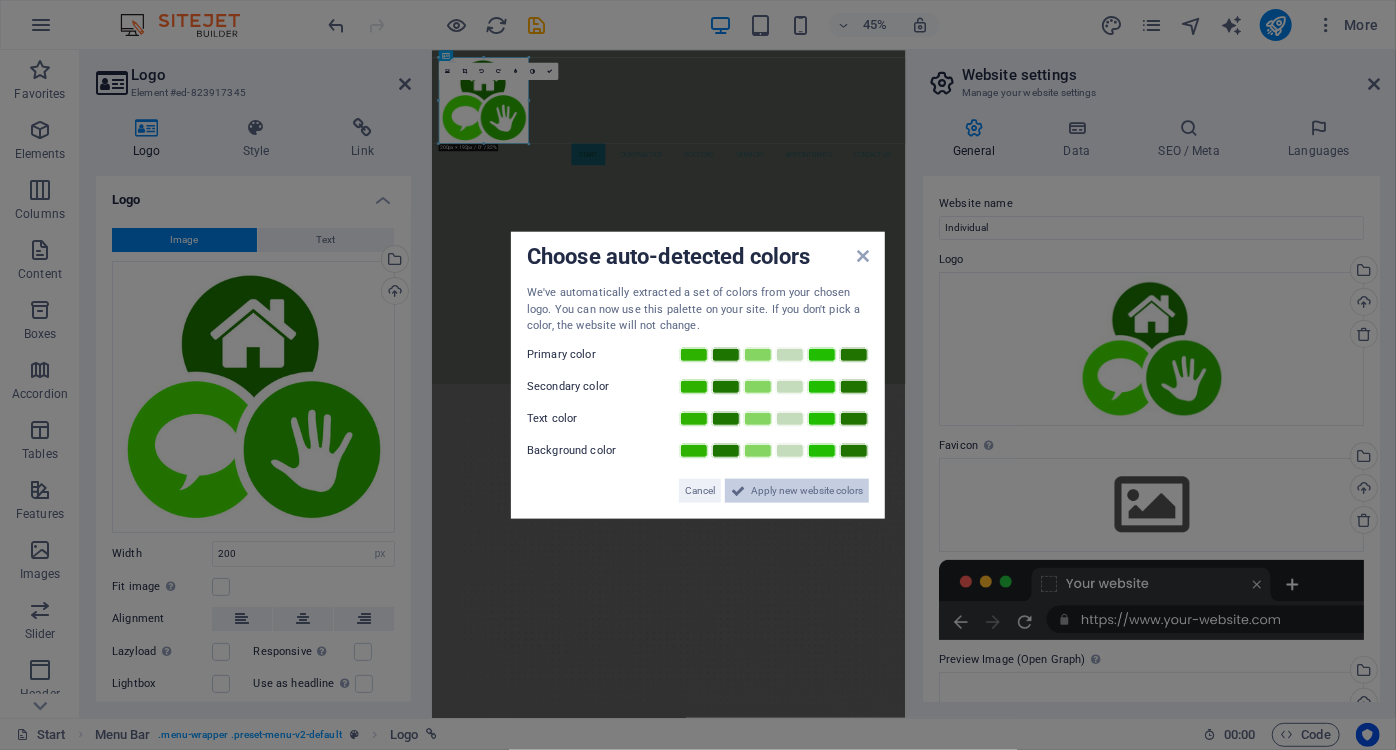 click on "Apply new website colors" at bounding box center (807, 490) 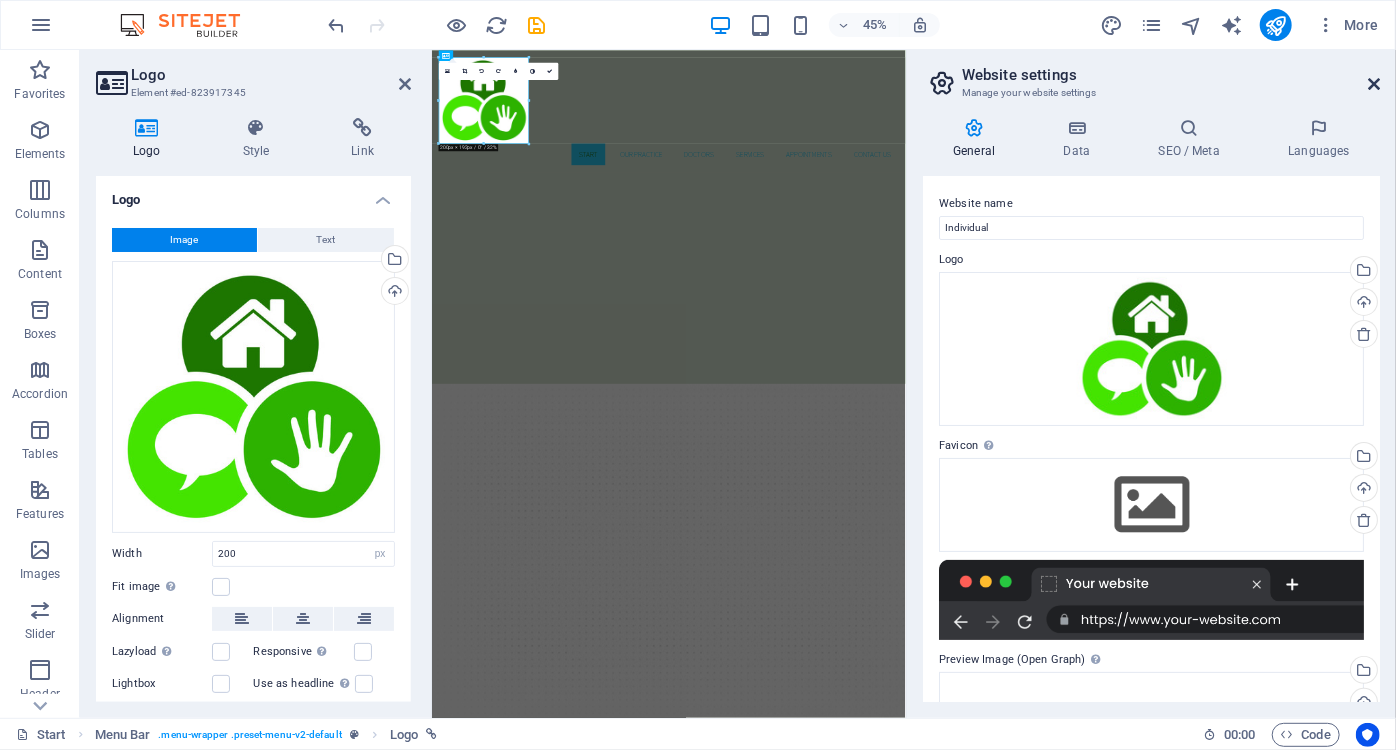 click at bounding box center (1374, 84) 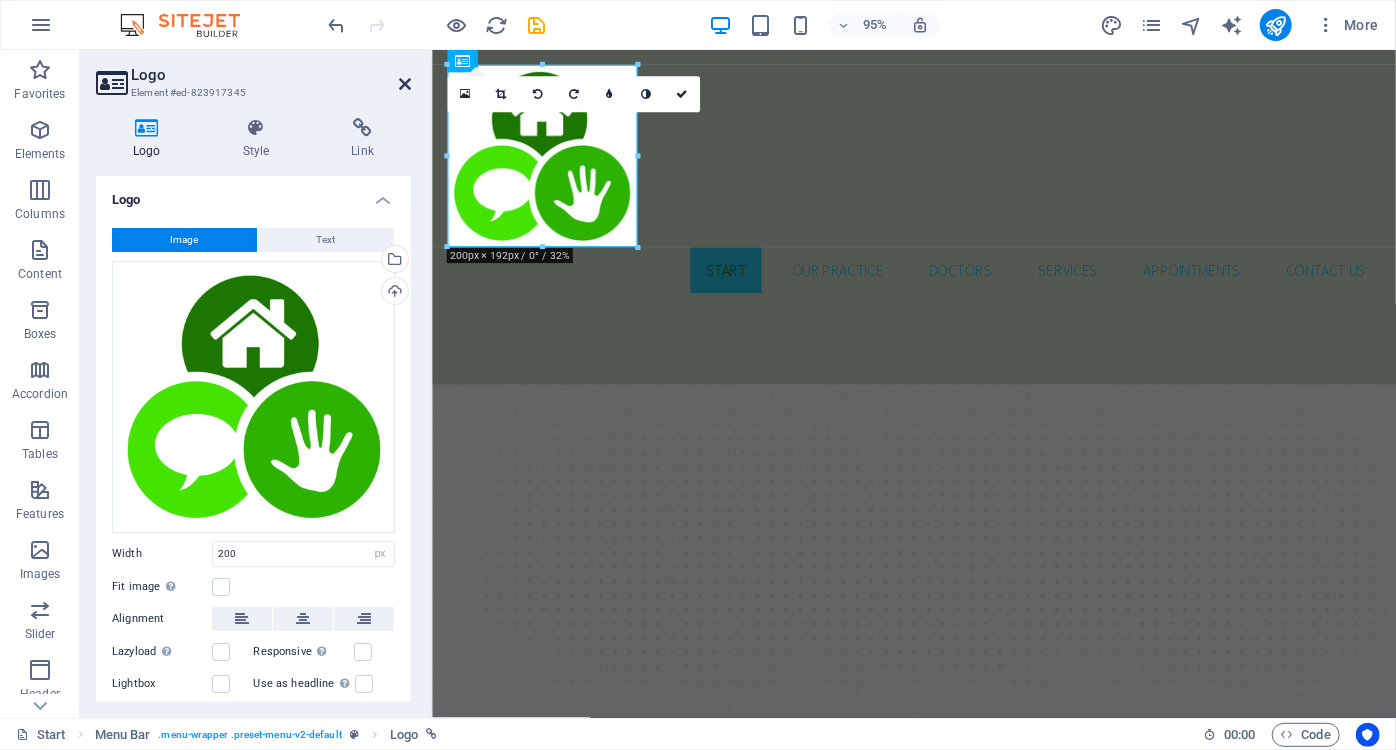 click at bounding box center (405, 84) 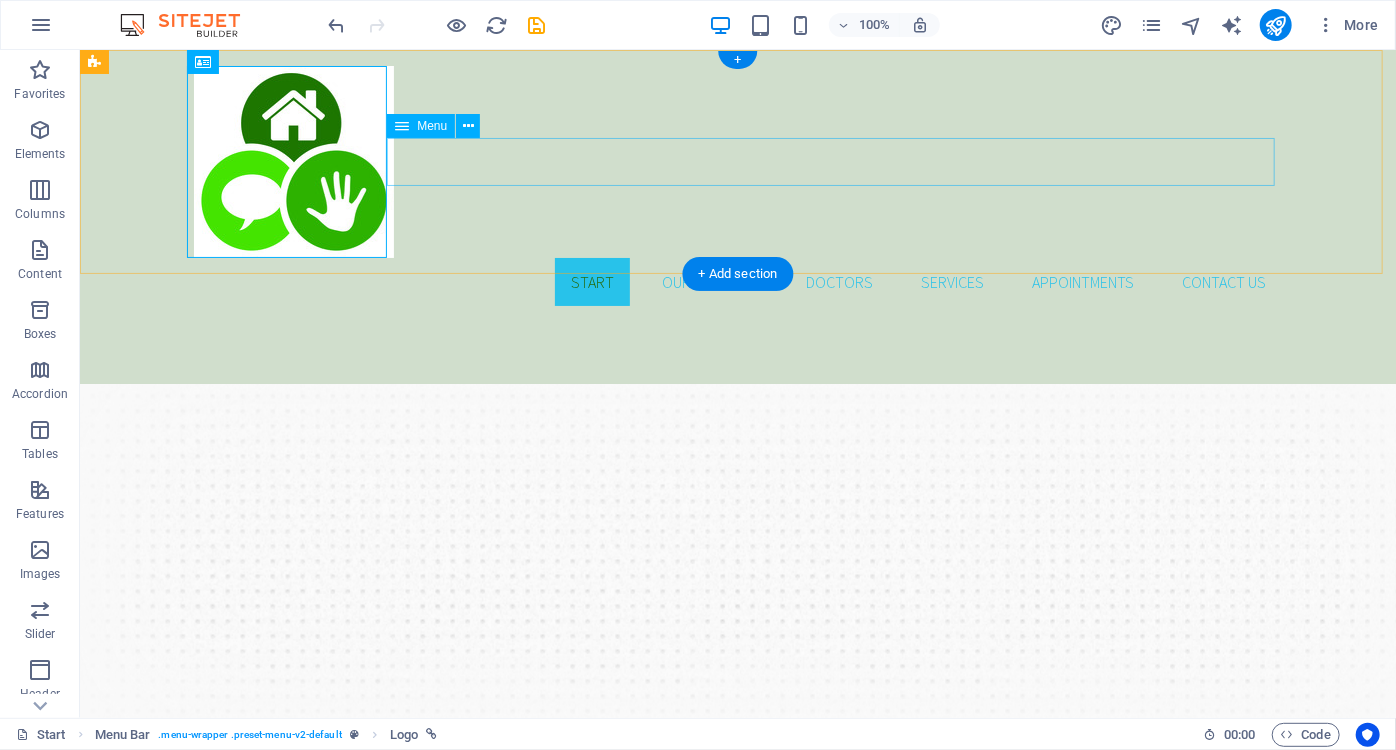 click on "Start Our Practice Doctors Services Appointments Contact us" at bounding box center (737, 281) 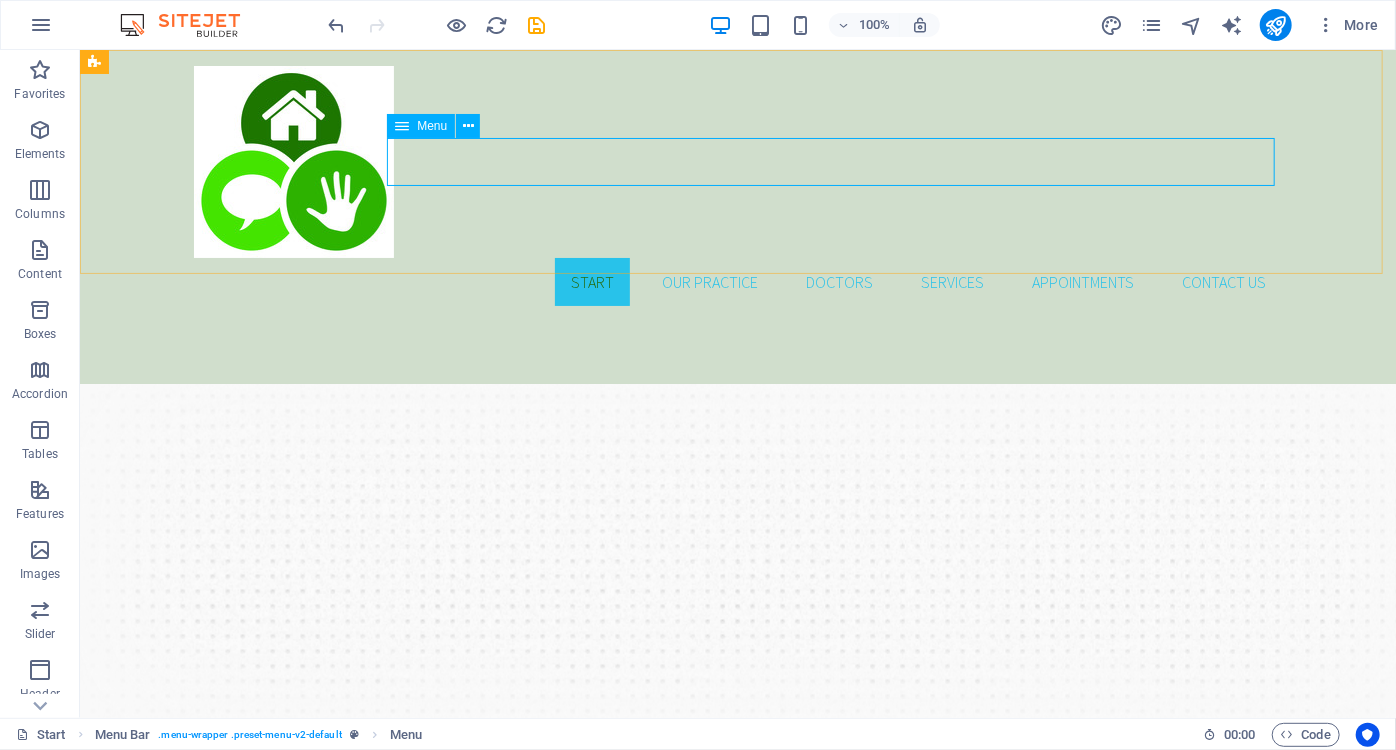 click on "Menu" at bounding box center (432, 126) 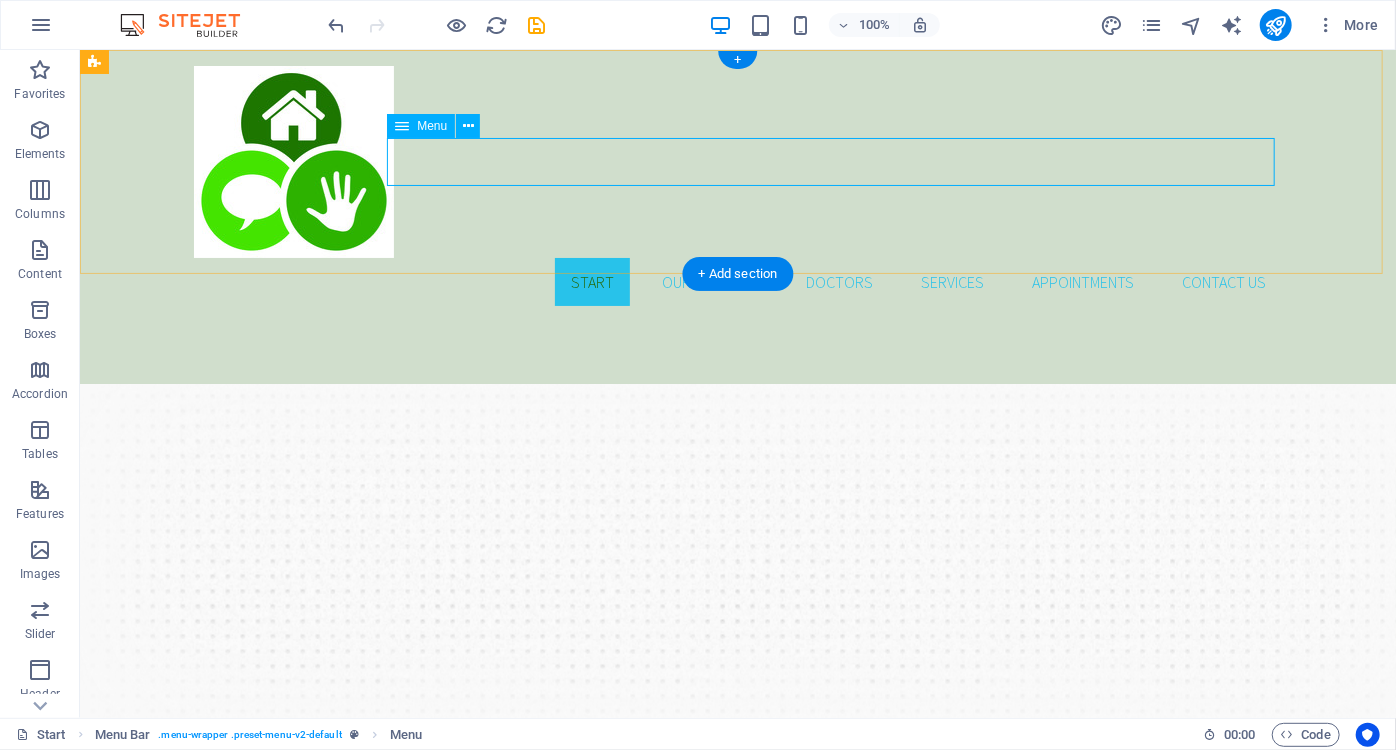 click on "Start Our Practice Doctors Services Appointments Contact us" at bounding box center (737, 281) 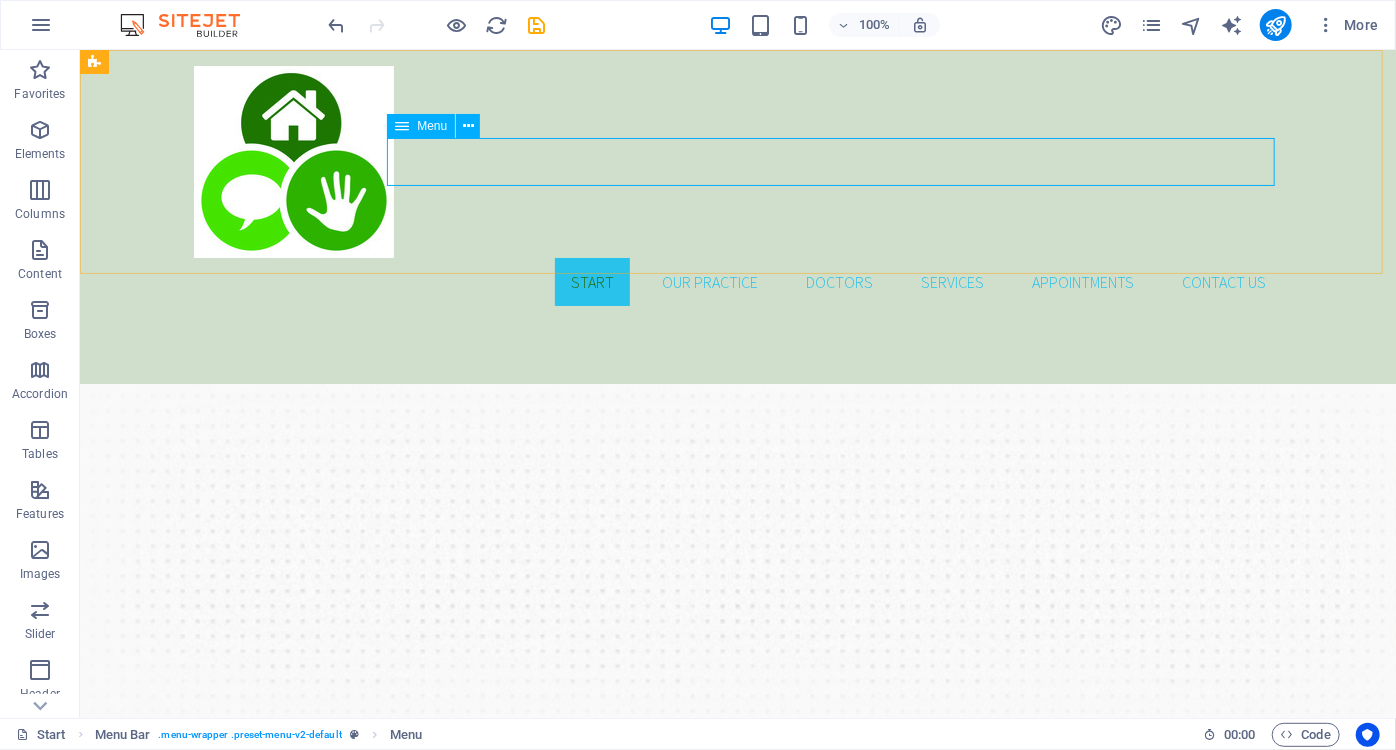 click on "Menu" at bounding box center [421, 126] 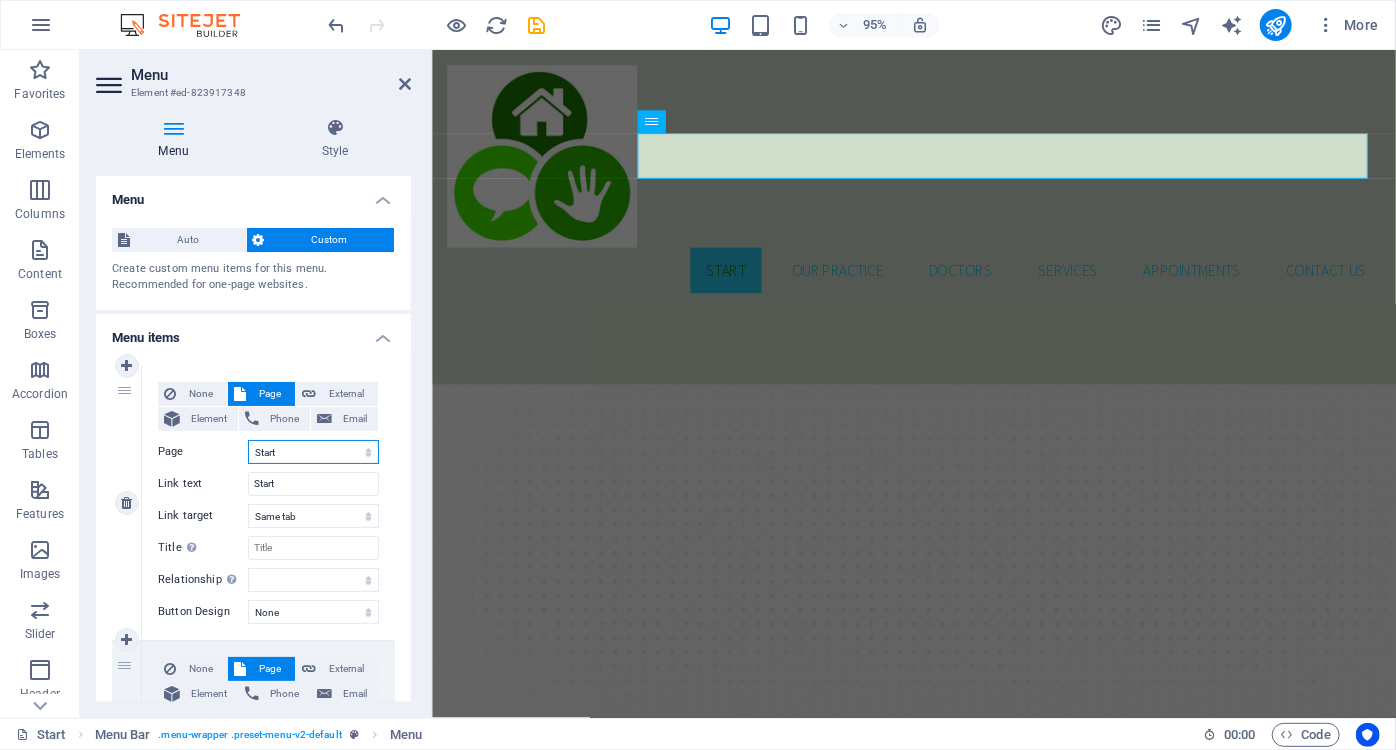 click on "Start Our Practice Doctors Services Appointments Legal Notice Privacy" at bounding box center (313, 452) 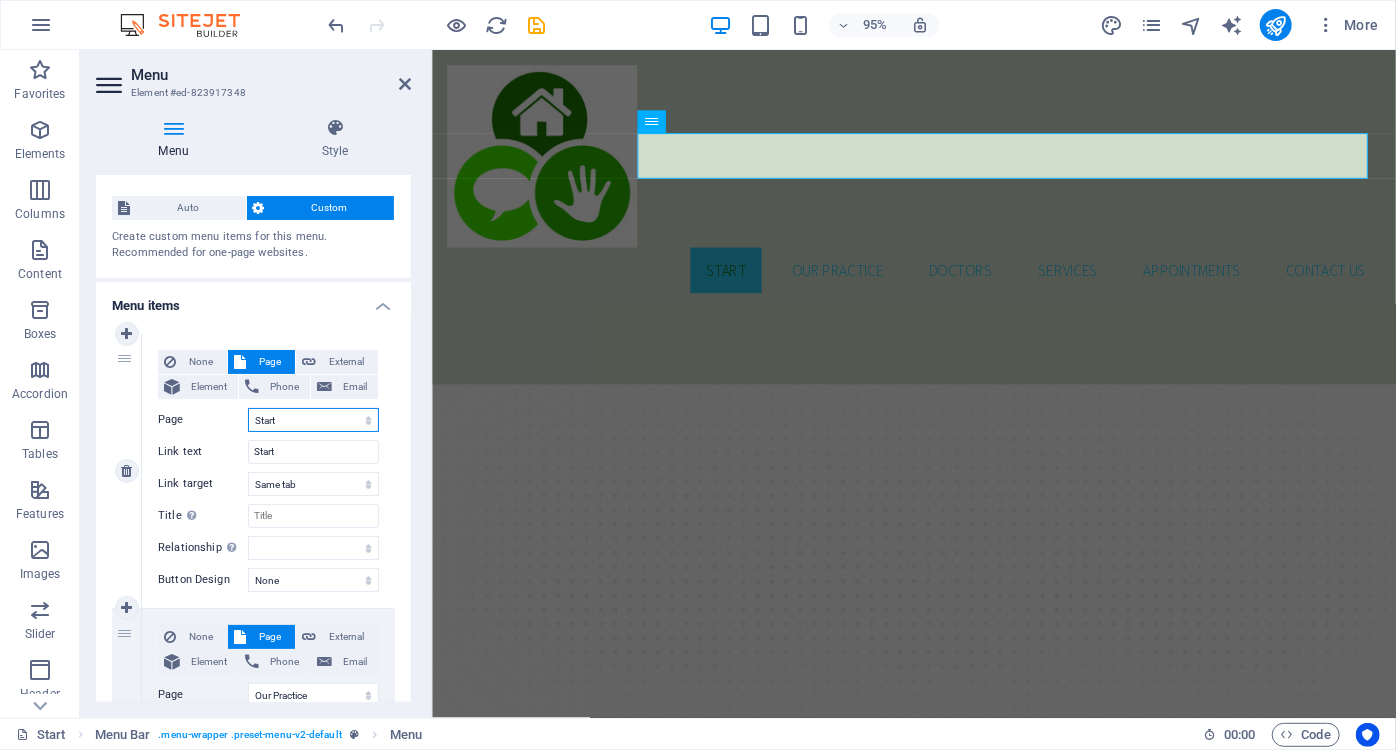 scroll, scrollTop: 90, scrollLeft: 0, axis: vertical 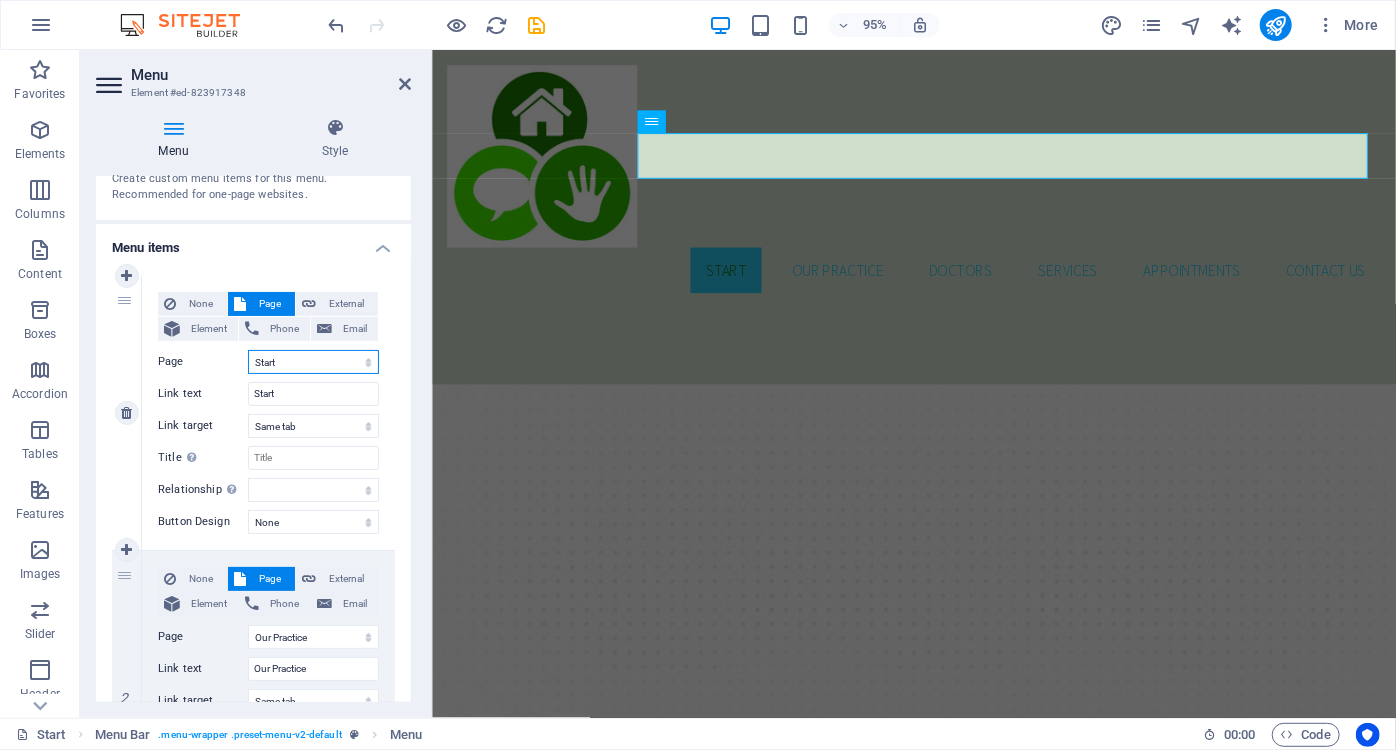 click on "Start Our Practice Doctors Services Appointments Legal Notice Privacy" at bounding box center (313, 362) 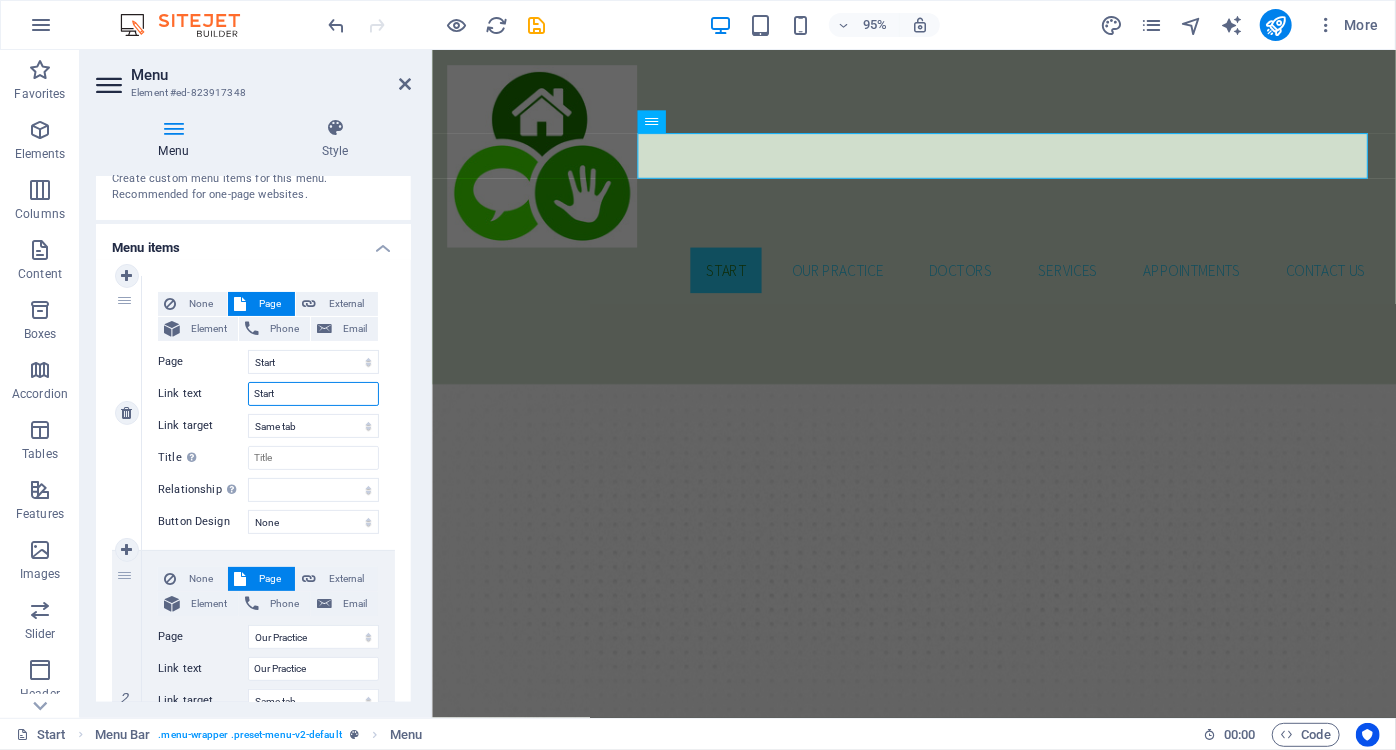 click on "Start" at bounding box center (313, 394) 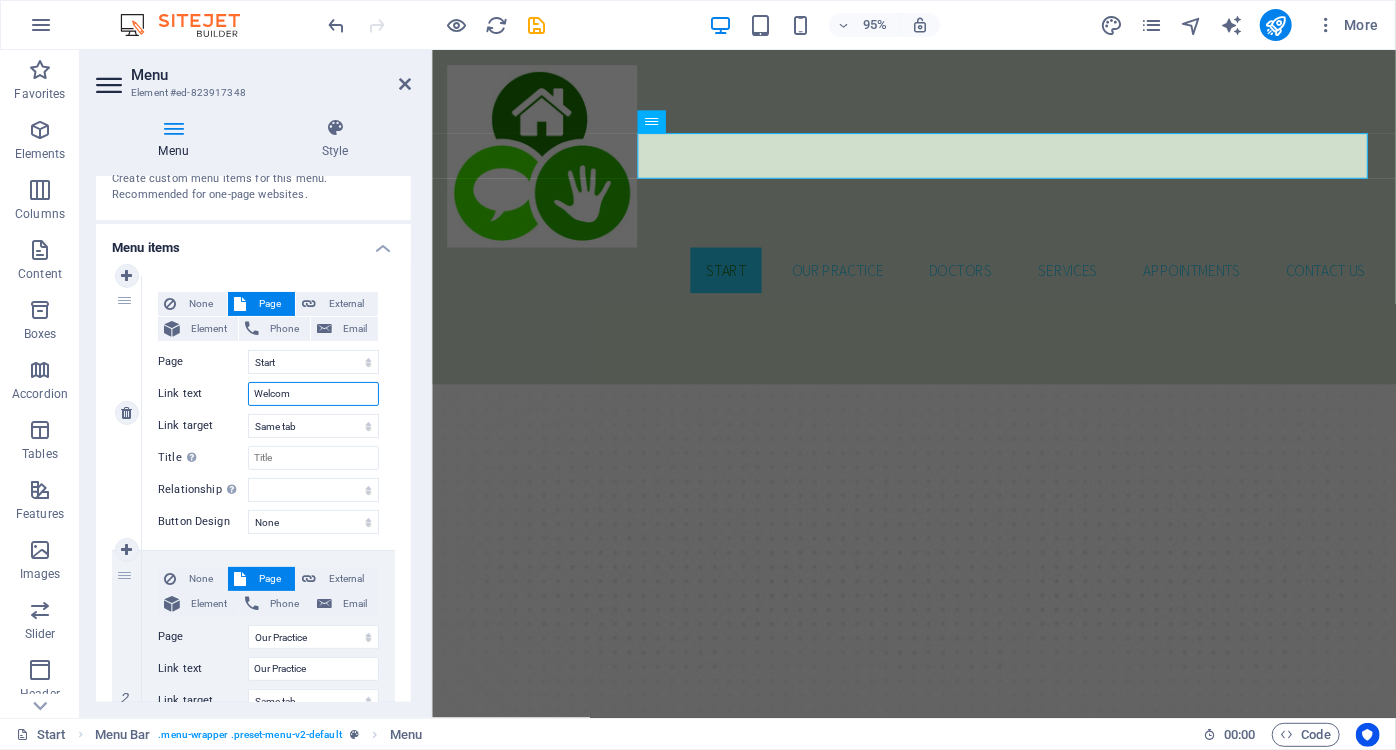type on "Welcome" 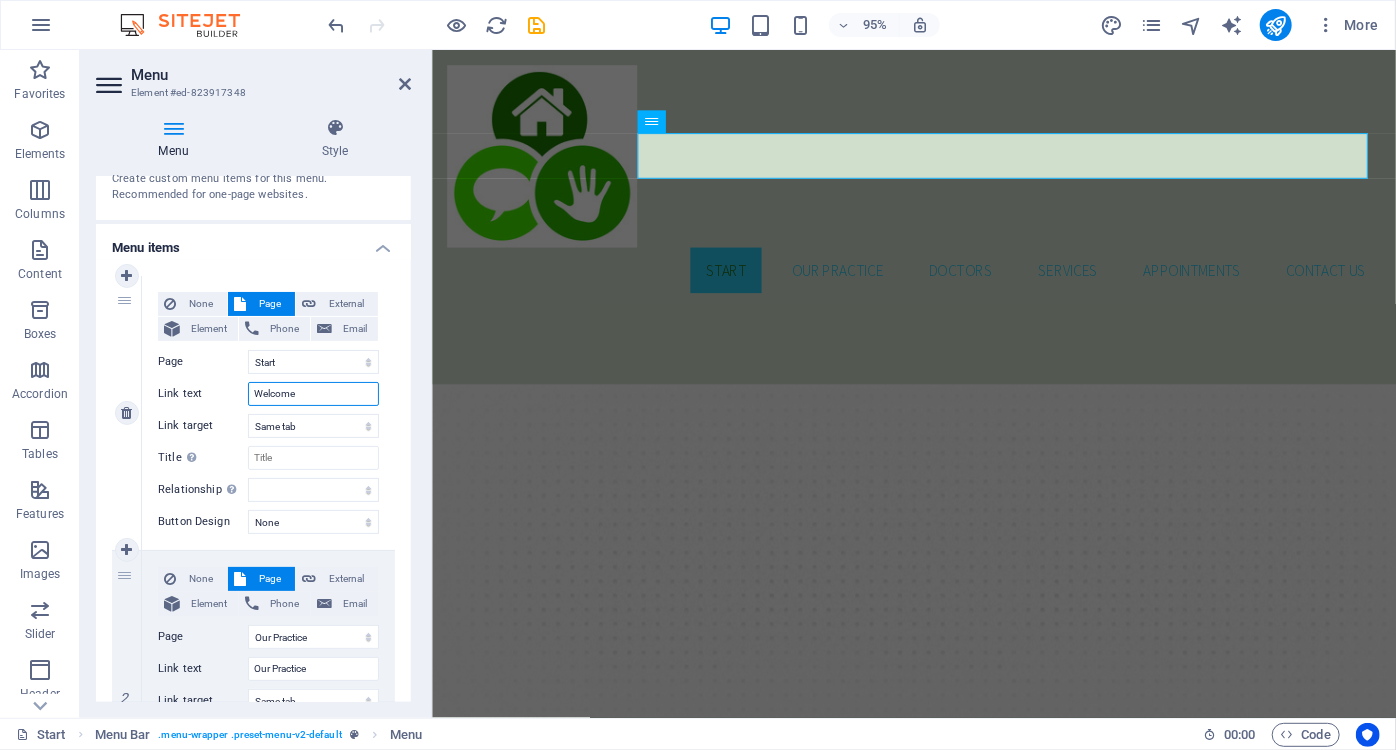 select 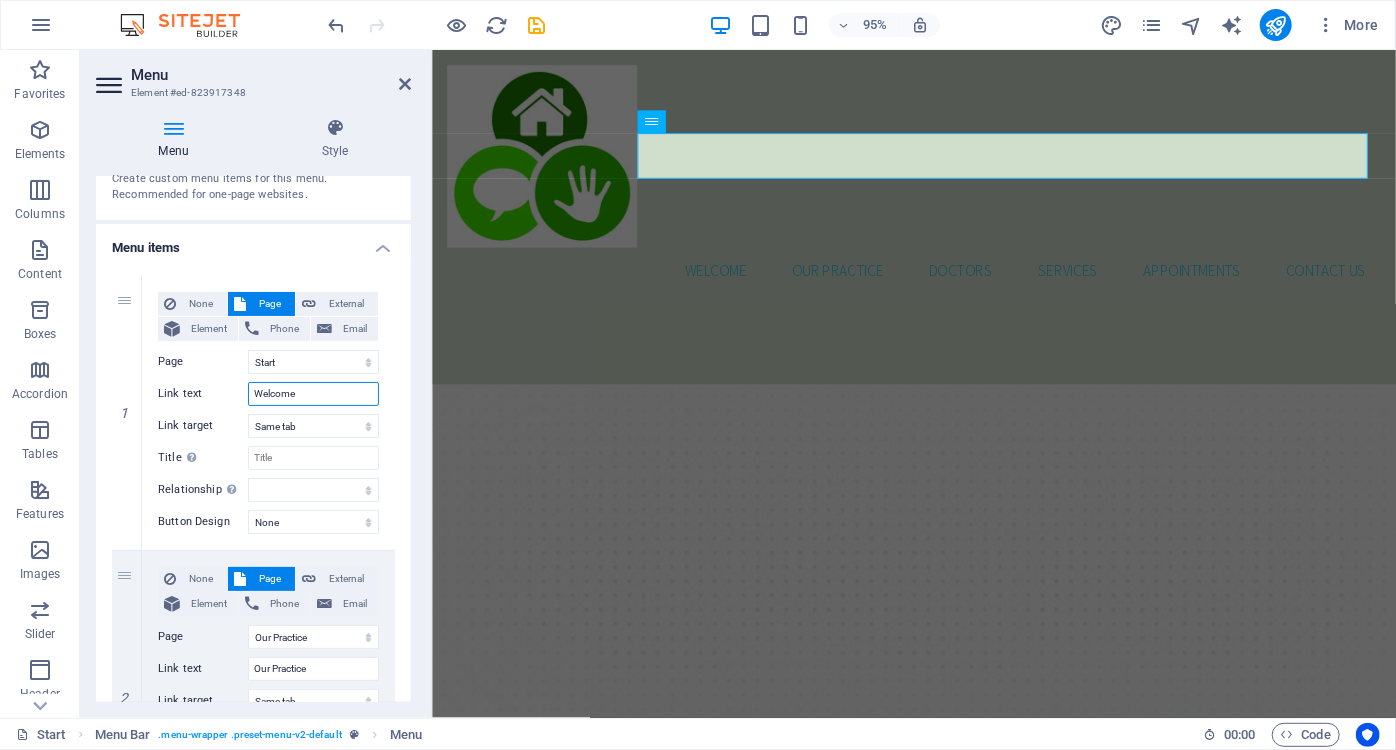 type on "Welcome" 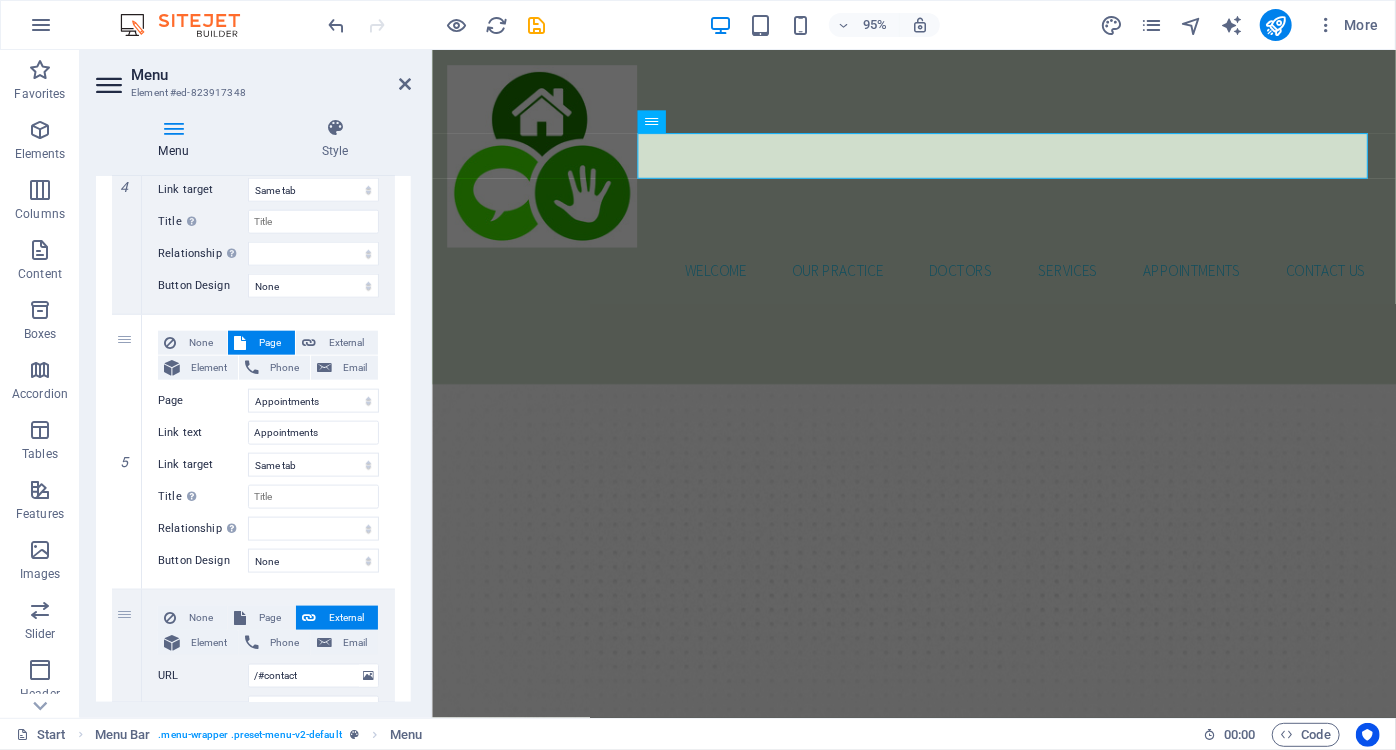 scroll, scrollTop: 1181, scrollLeft: 0, axis: vertical 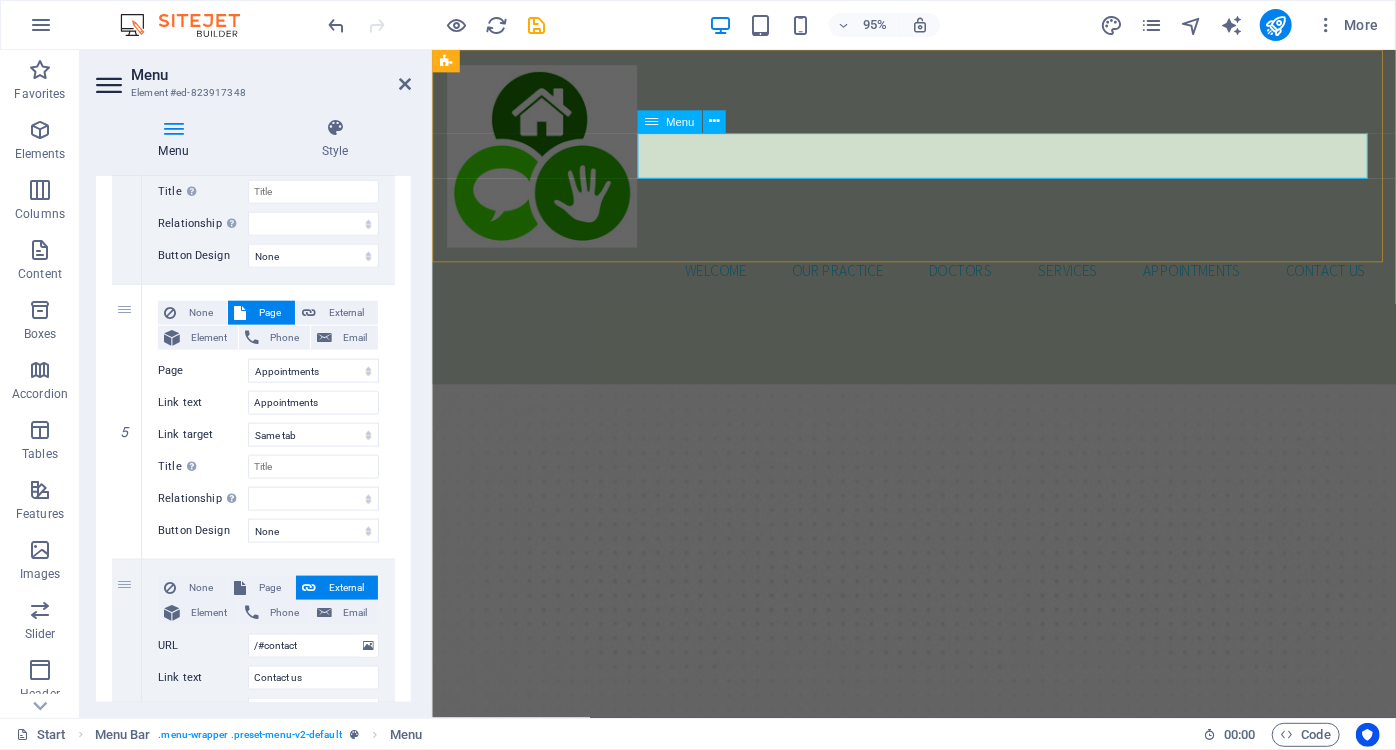 click on "Welcome Our Practice Doctors Services Appointments Contact us" at bounding box center [938, 281] 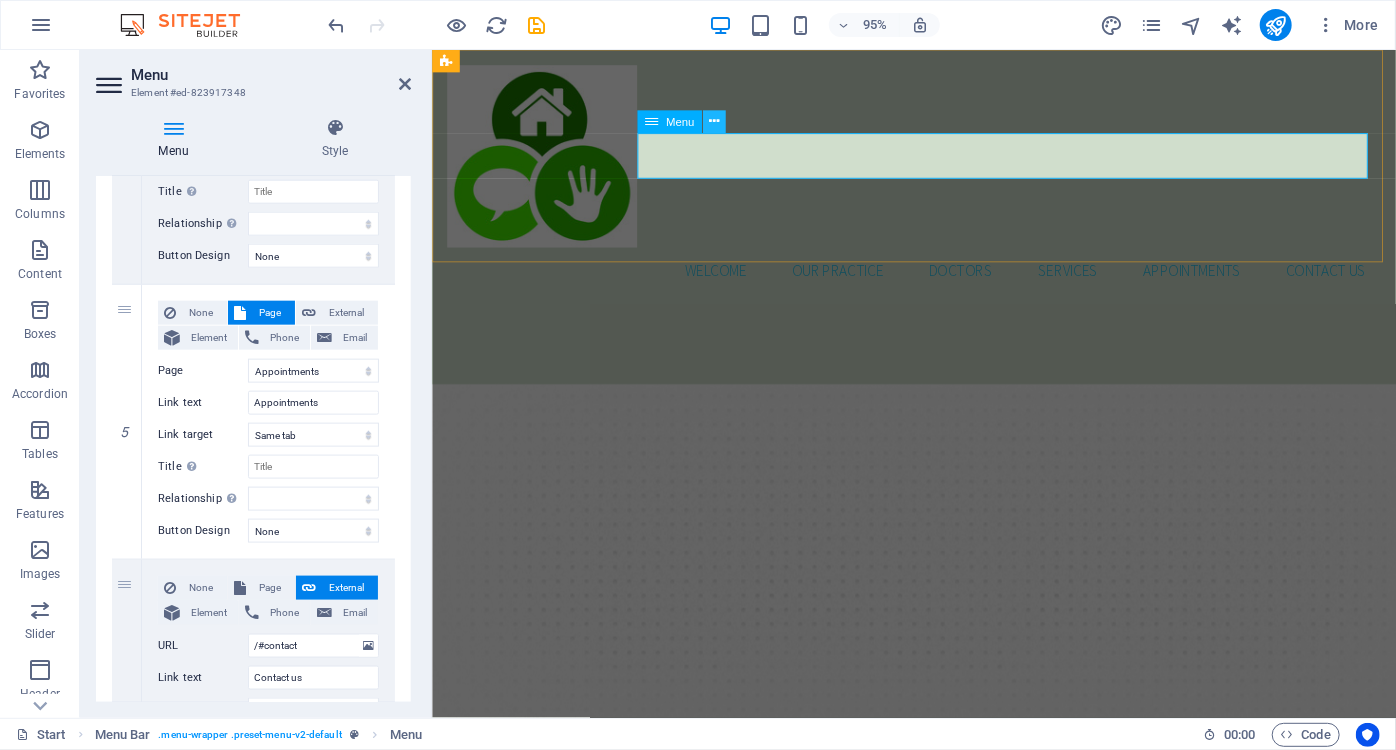click at bounding box center (714, 122) 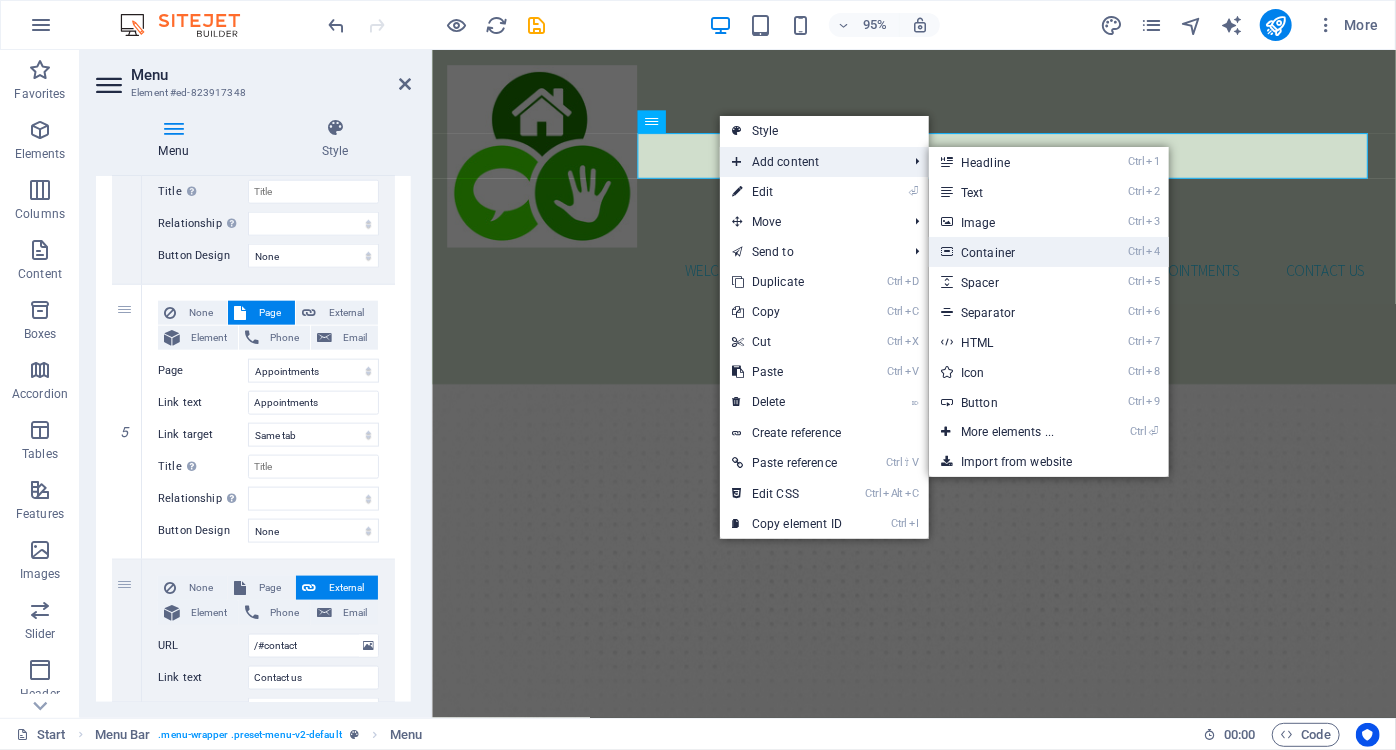 click on "Ctrl 4  Container" at bounding box center (1011, 252) 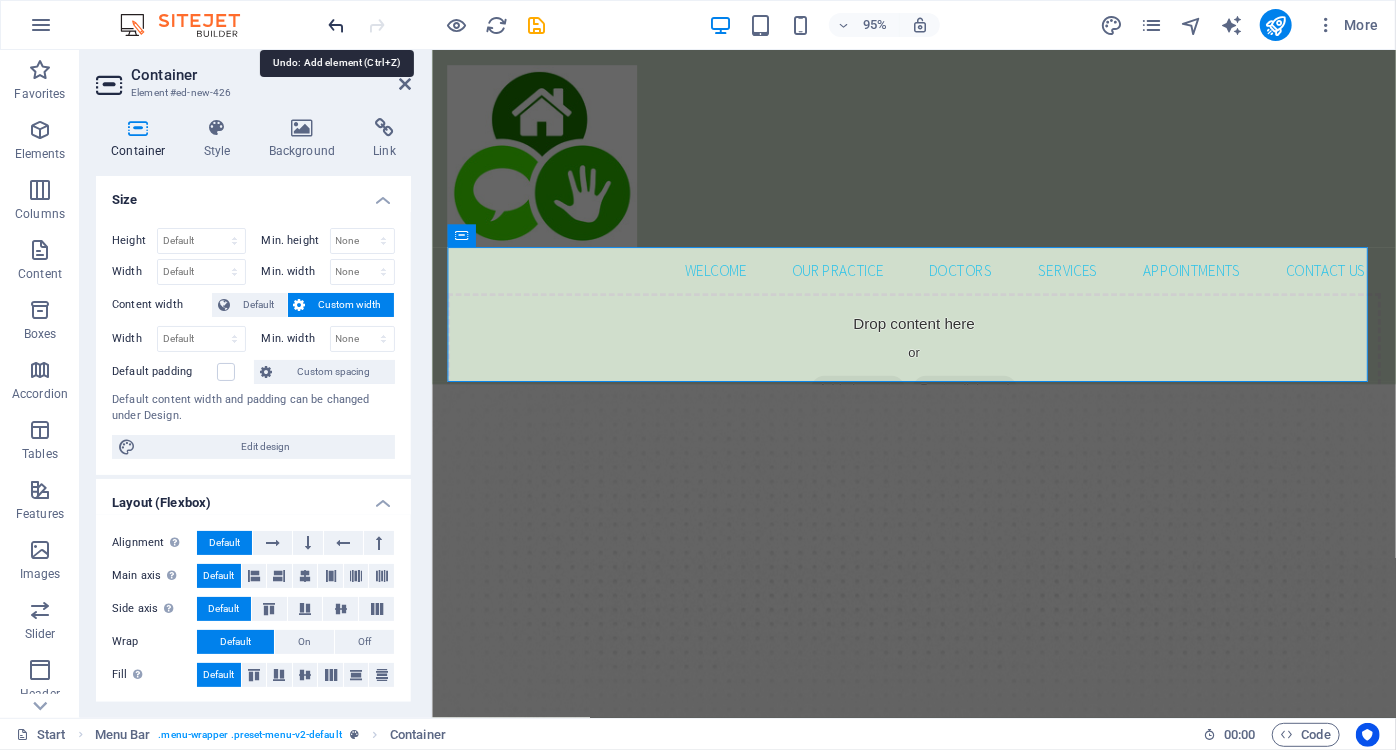 click at bounding box center (337, 25) 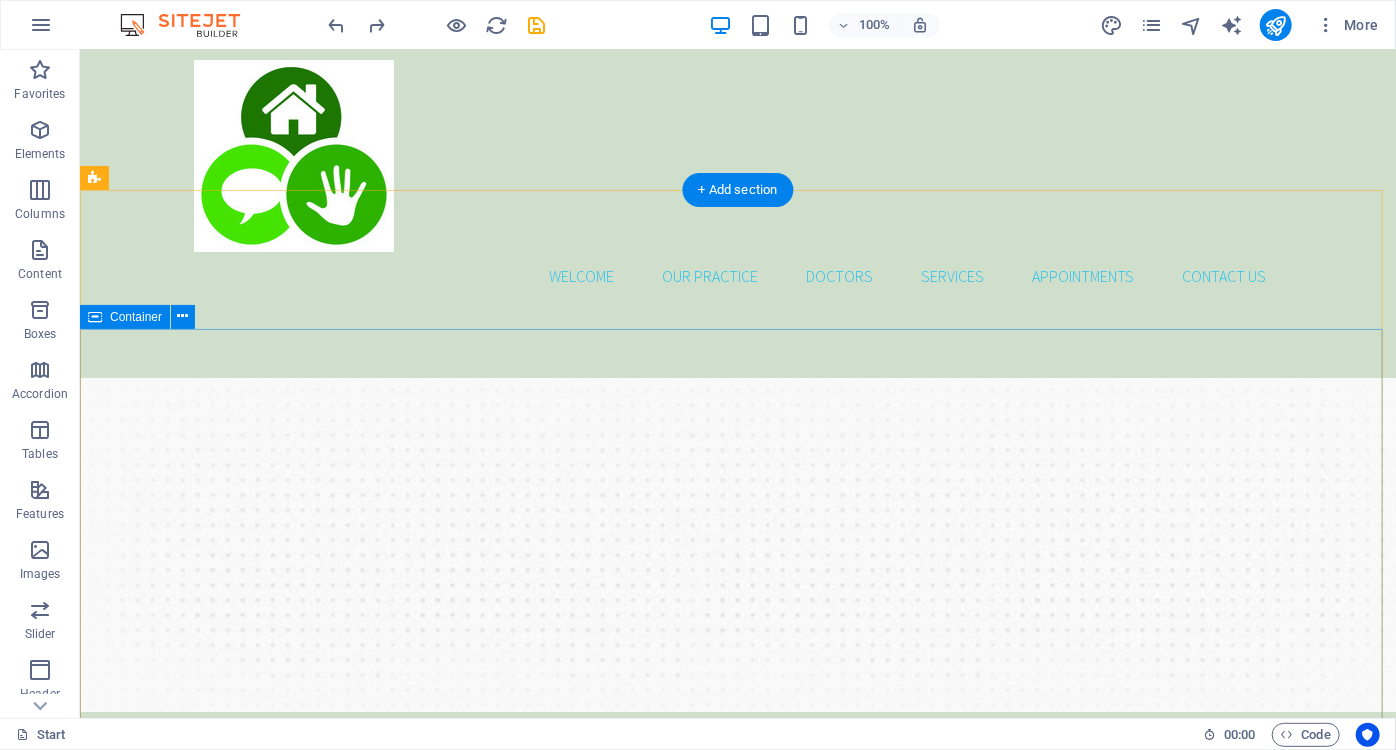 scroll, scrollTop: 0, scrollLeft: 0, axis: both 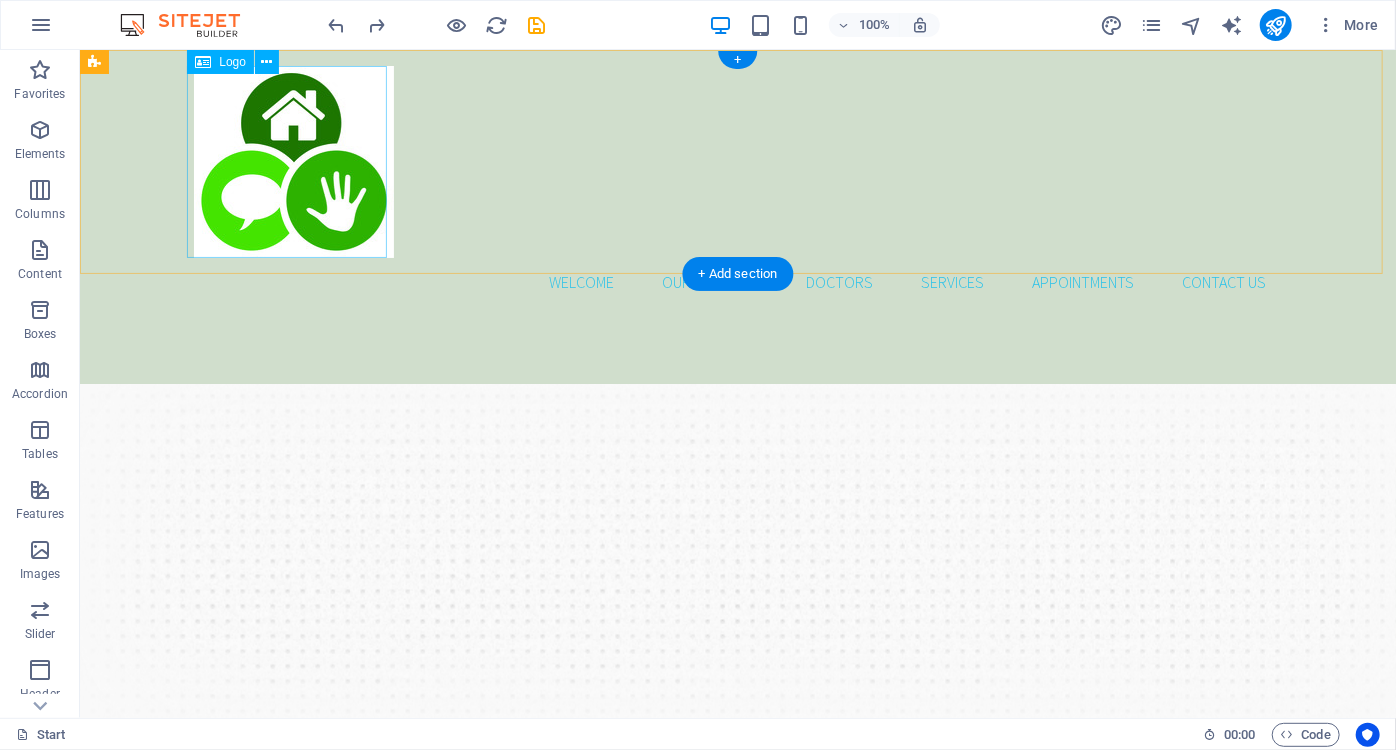 click at bounding box center (737, 161) 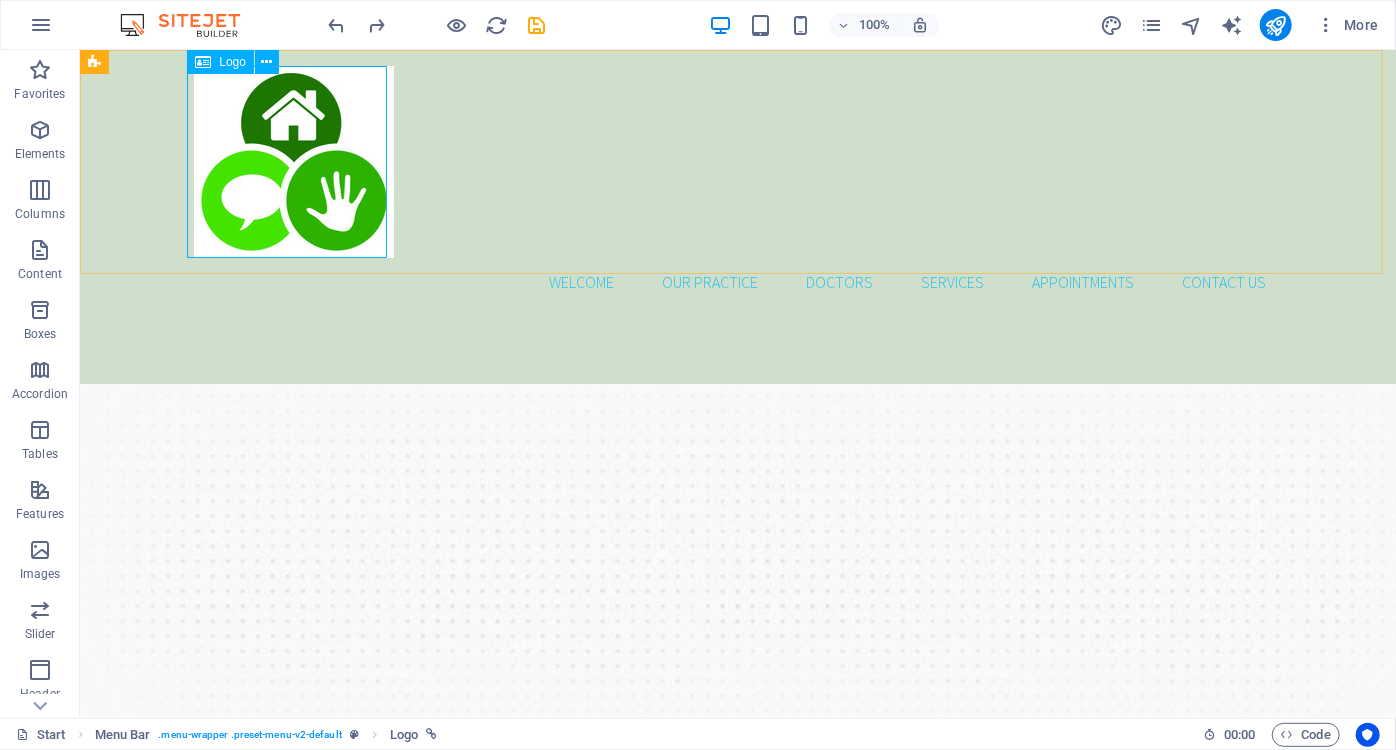 click on "Logo" at bounding box center [232, 62] 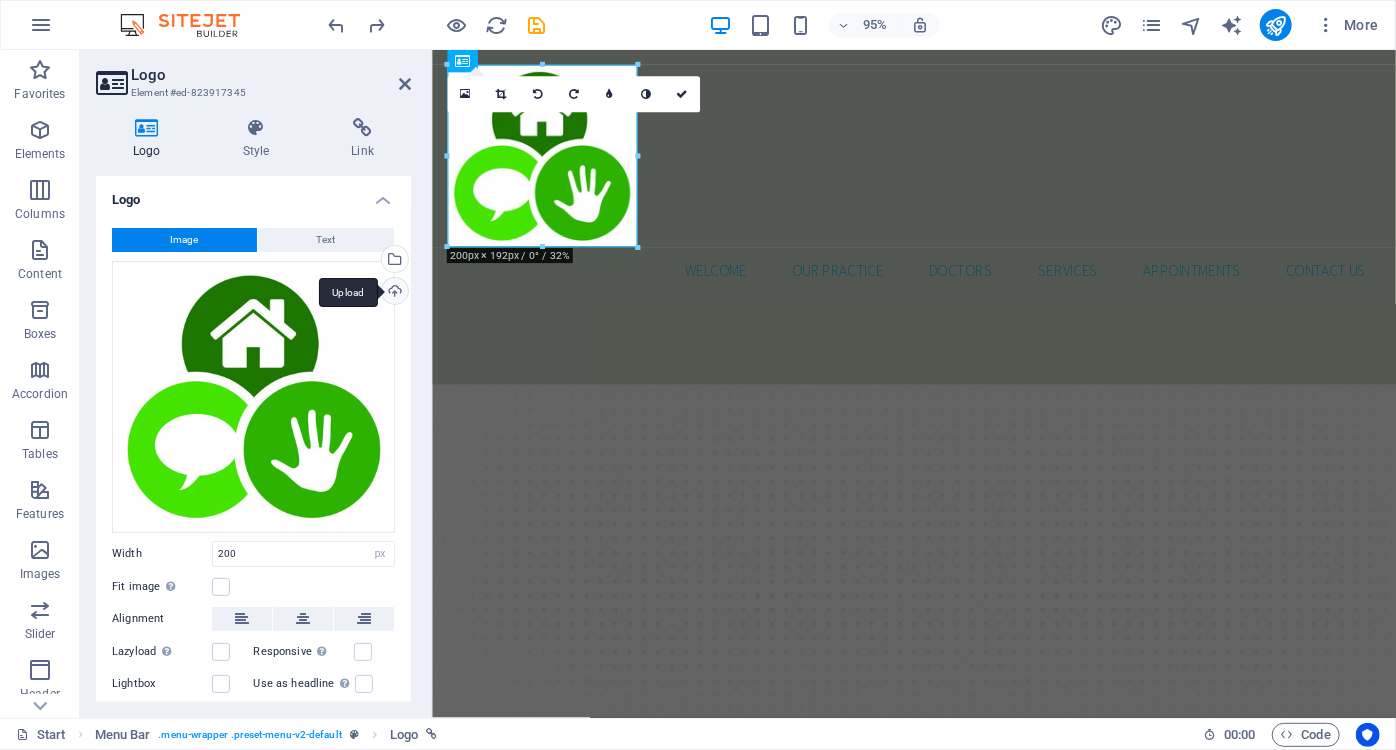 click on "Upload" at bounding box center [393, 293] 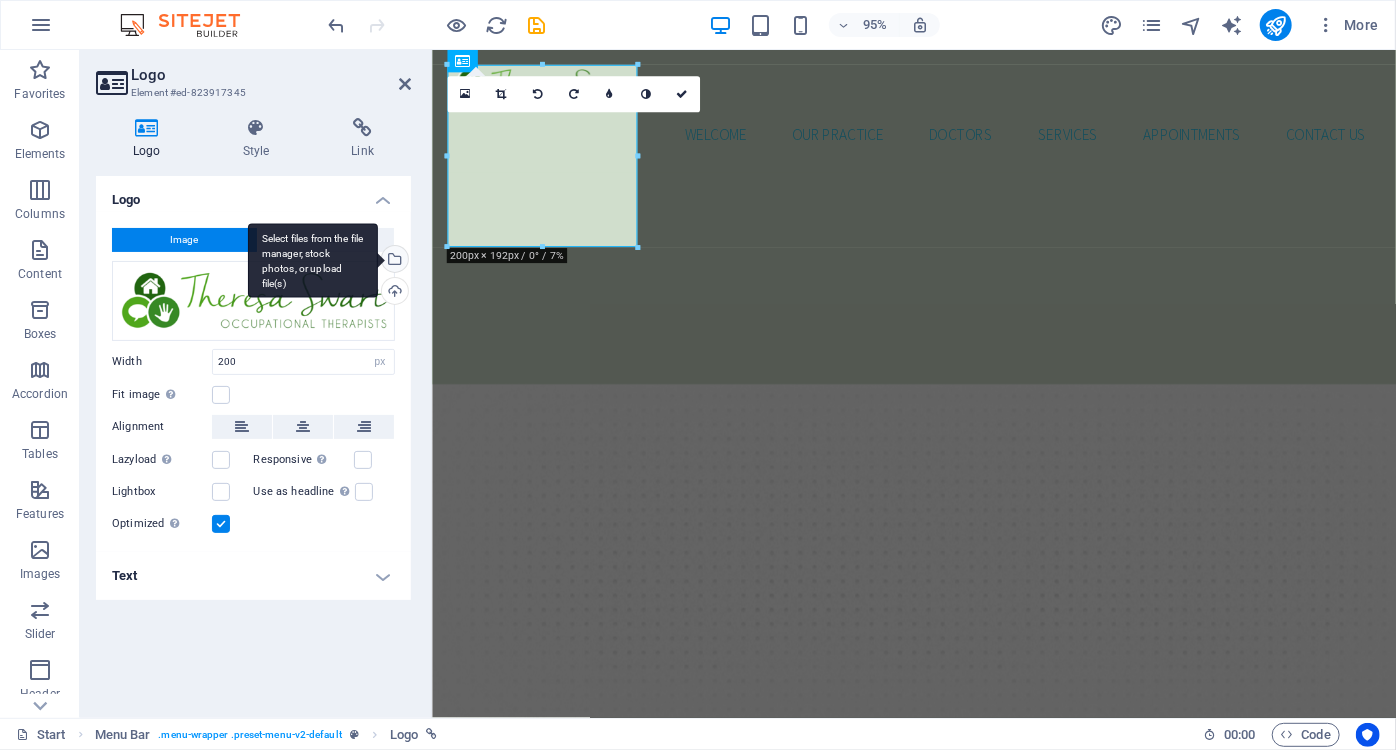 click on "Select files from the file manager, stock photos, or upload file(s)" at bounding box center (393, 261) 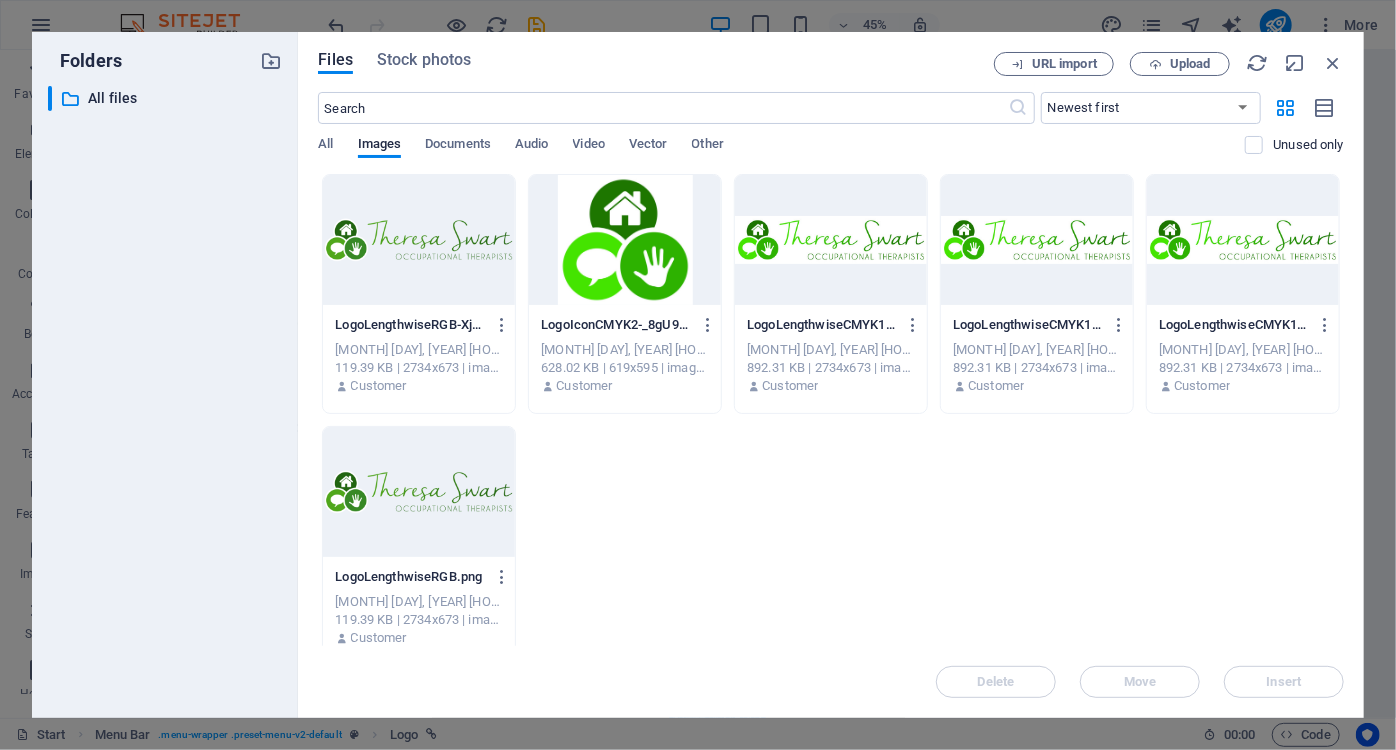 click at bounding box center [419, 492] 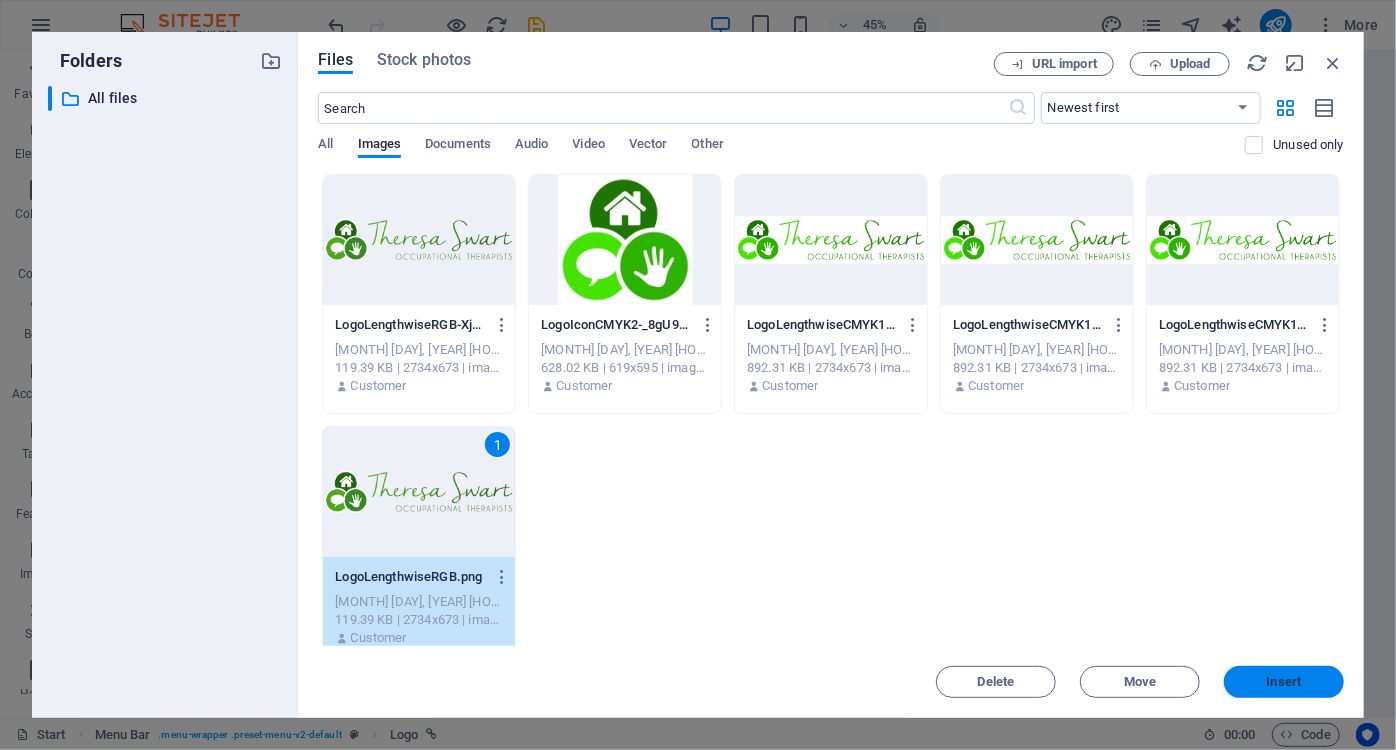 click on "Insert" at bounding box center [1284, 682] 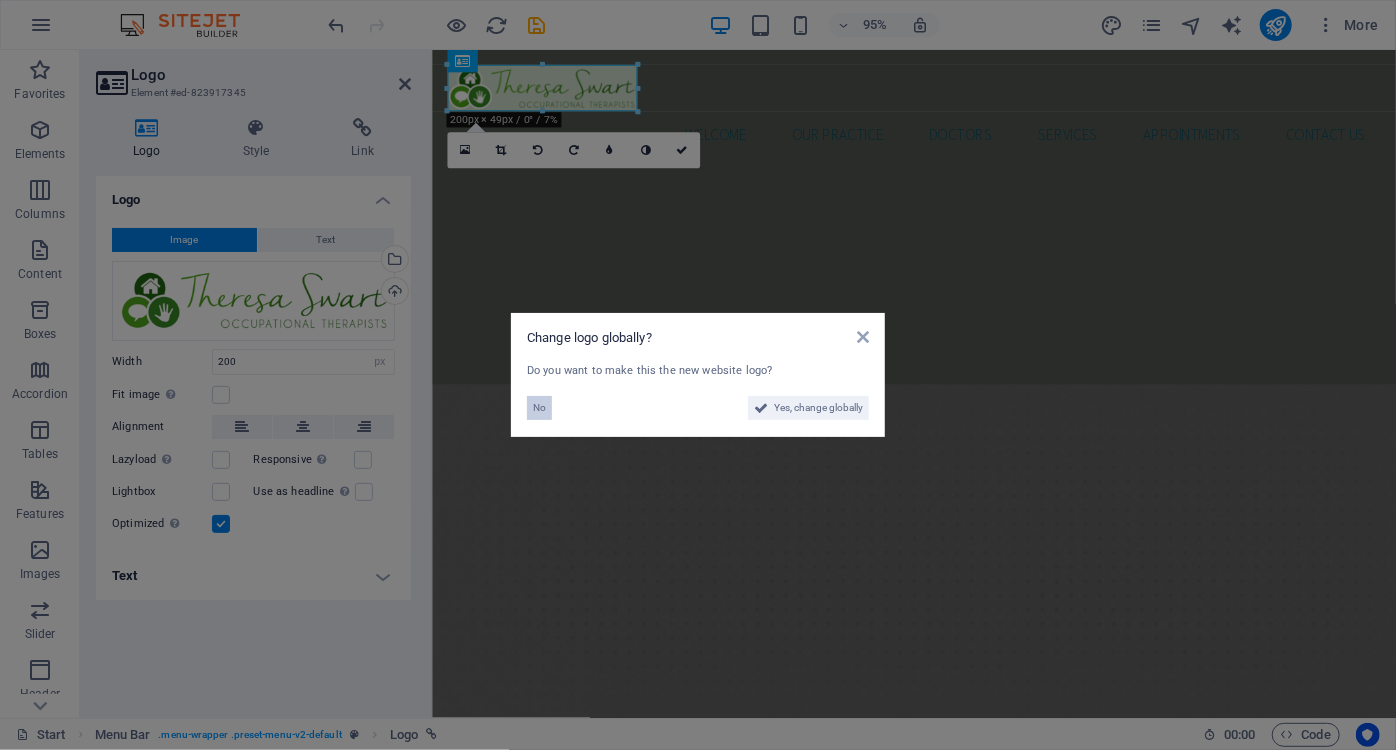 click on "No" at bounding box center [539, 408] 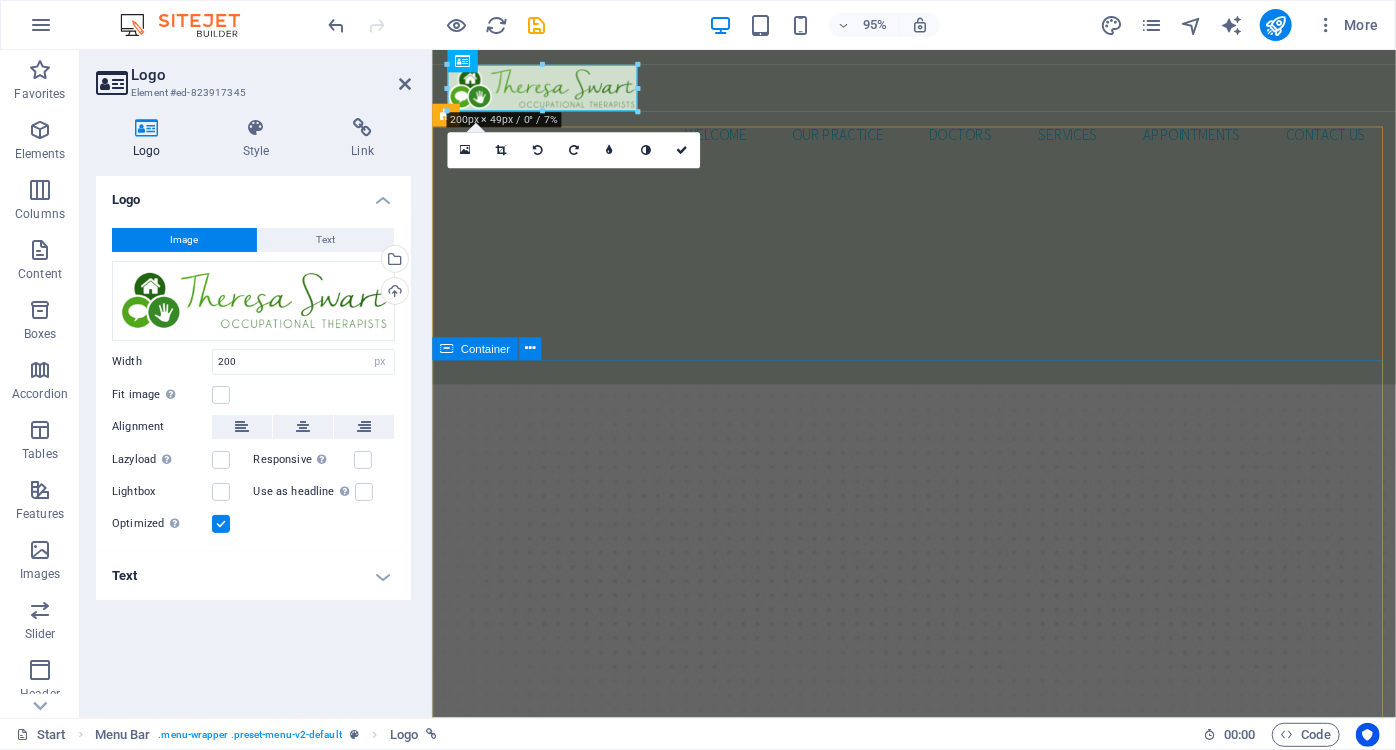 click on "Enhance Your Smile  New patients can now book an appointment immediately online!  Book an appointment Our Services" at bounding box center [938, 1533] 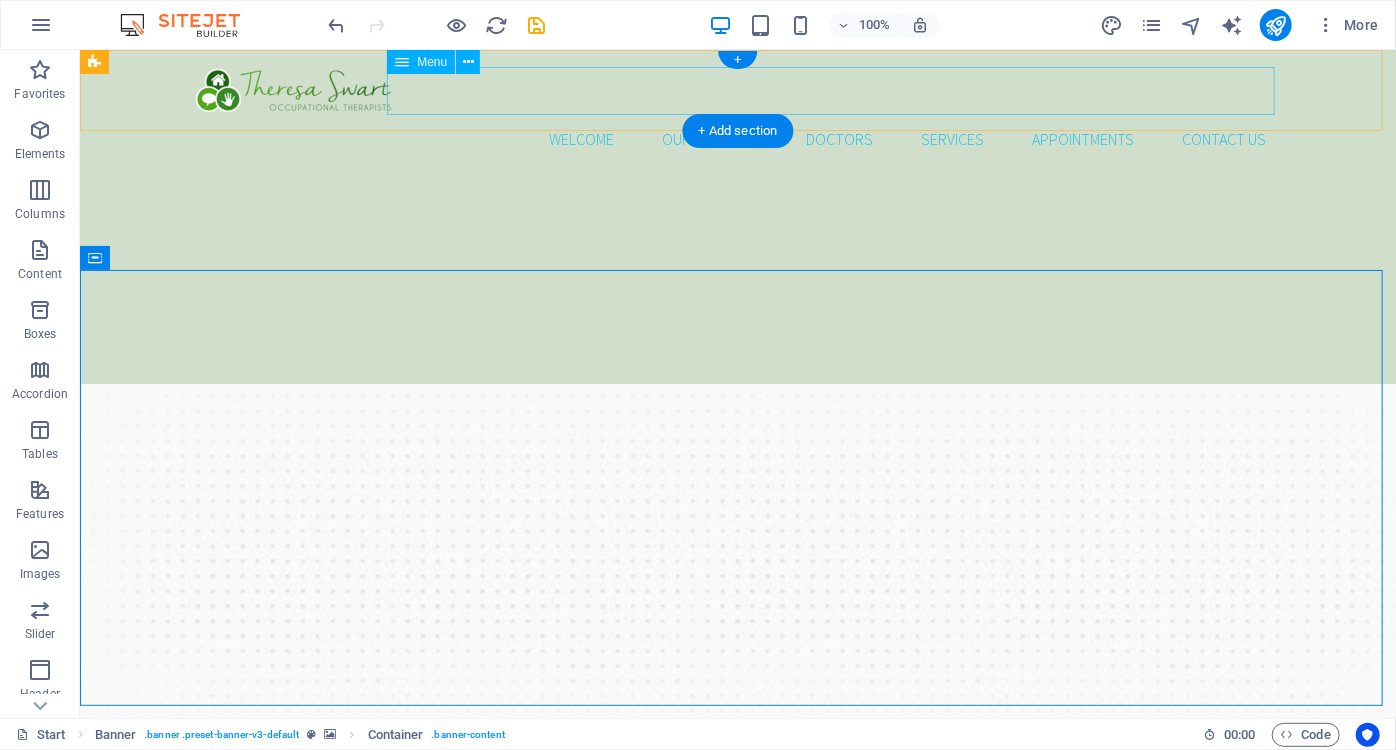 click on "Welcome Our Practice Doctors Services Appointments Contact us" at bounding box center [737, 138] 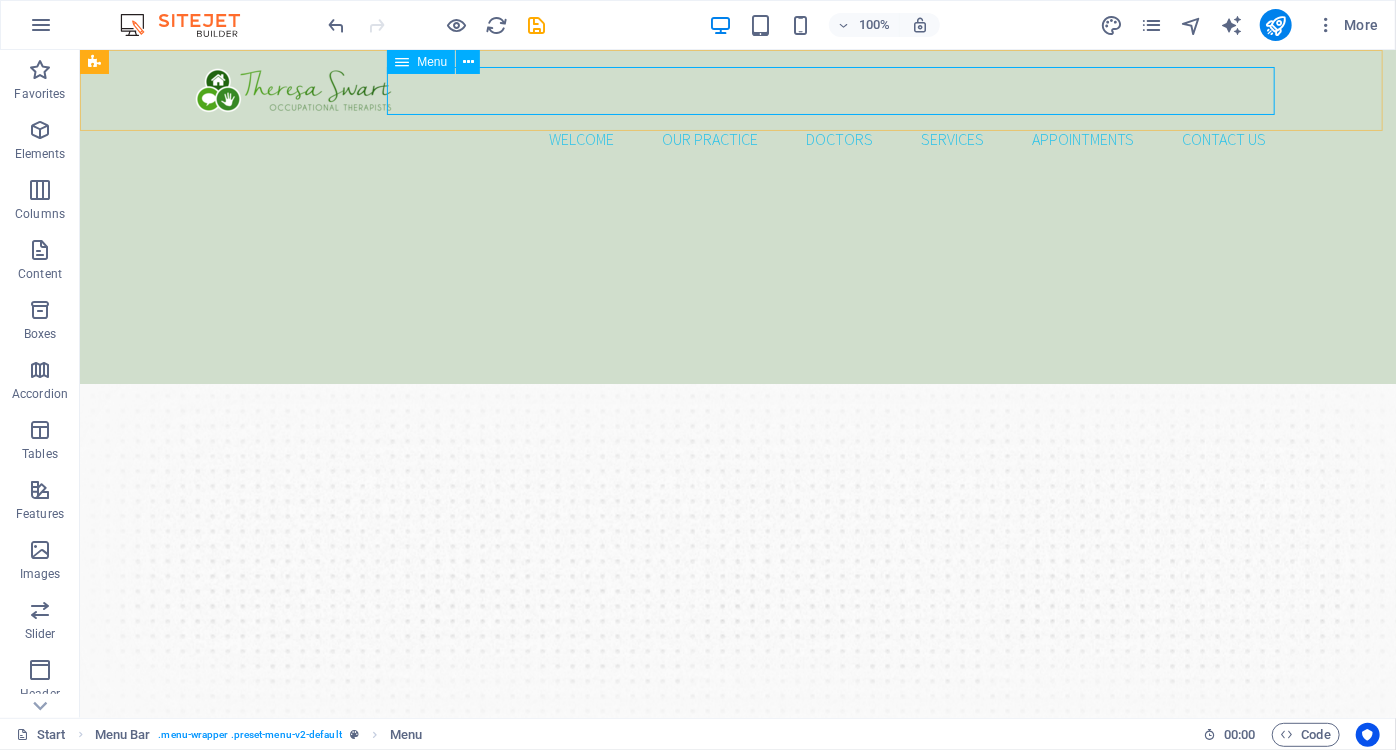 click on "Menu" at bounding box center (432, 62) 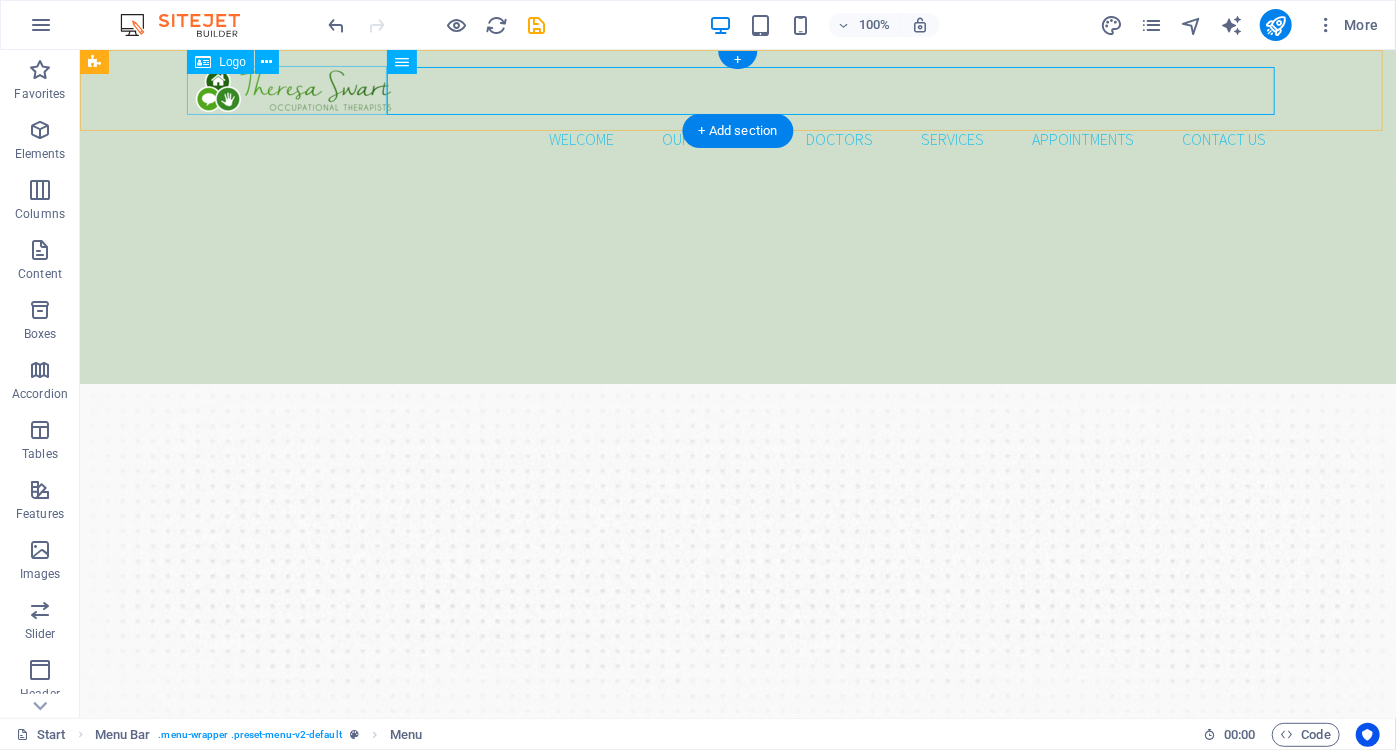 click at bounding box center (737, 89) 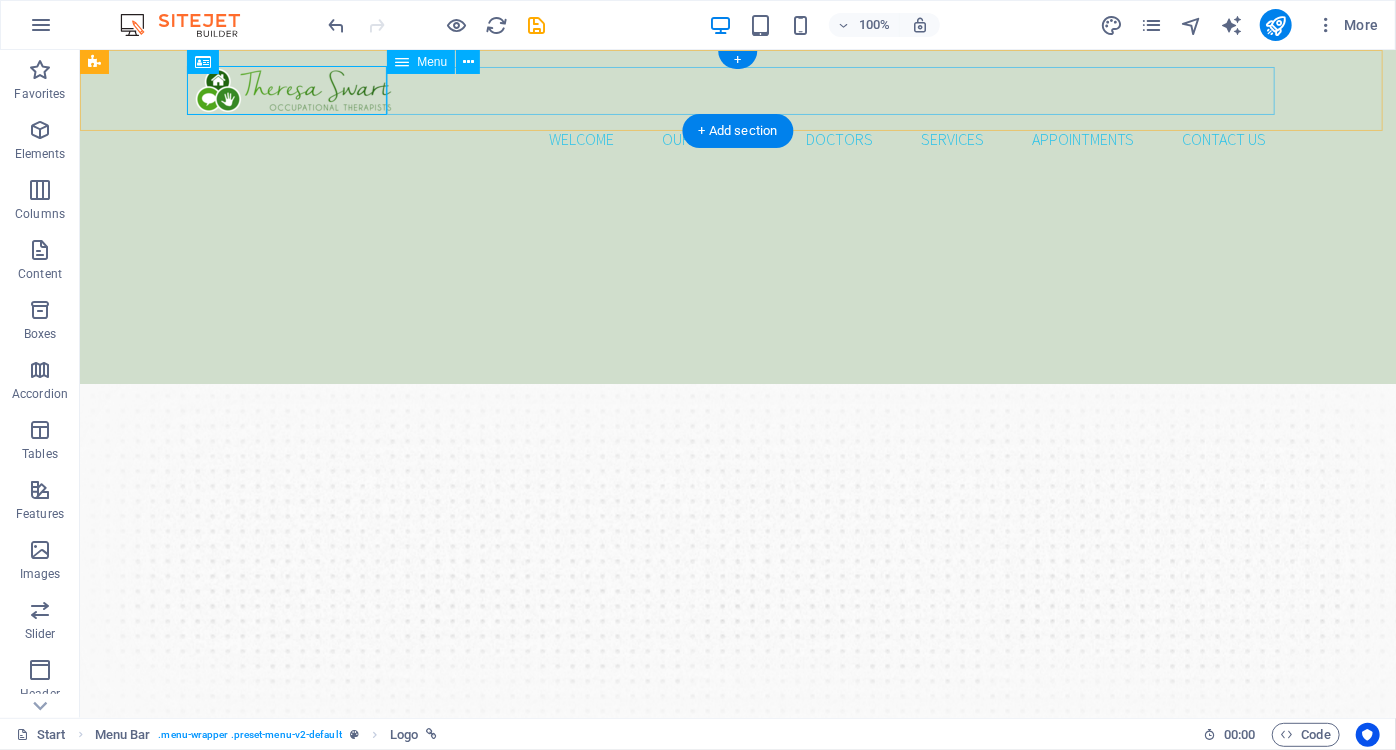 click on "Welcome Our Practice Doctors Services Appointments Contact us" at bounding box center (737, 138) 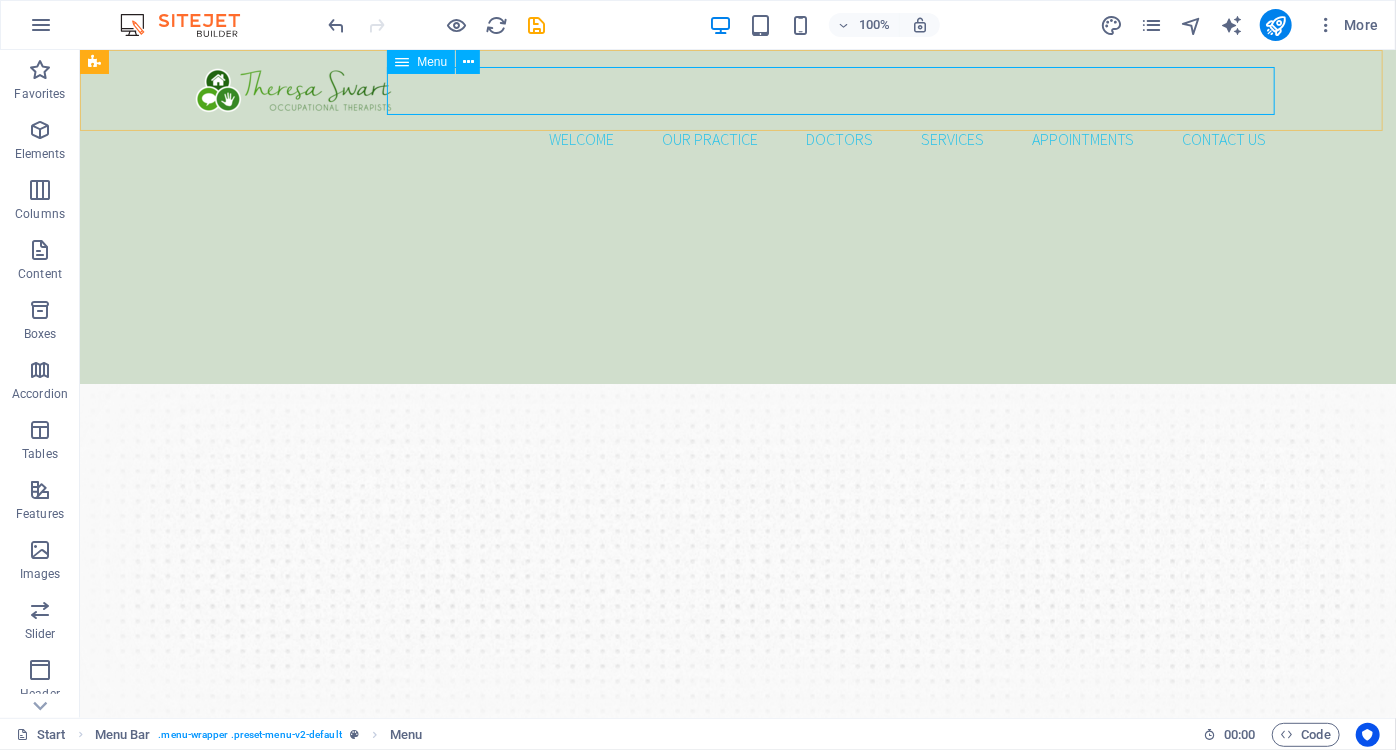 click on "Menu" at bounding box center [421, 62] 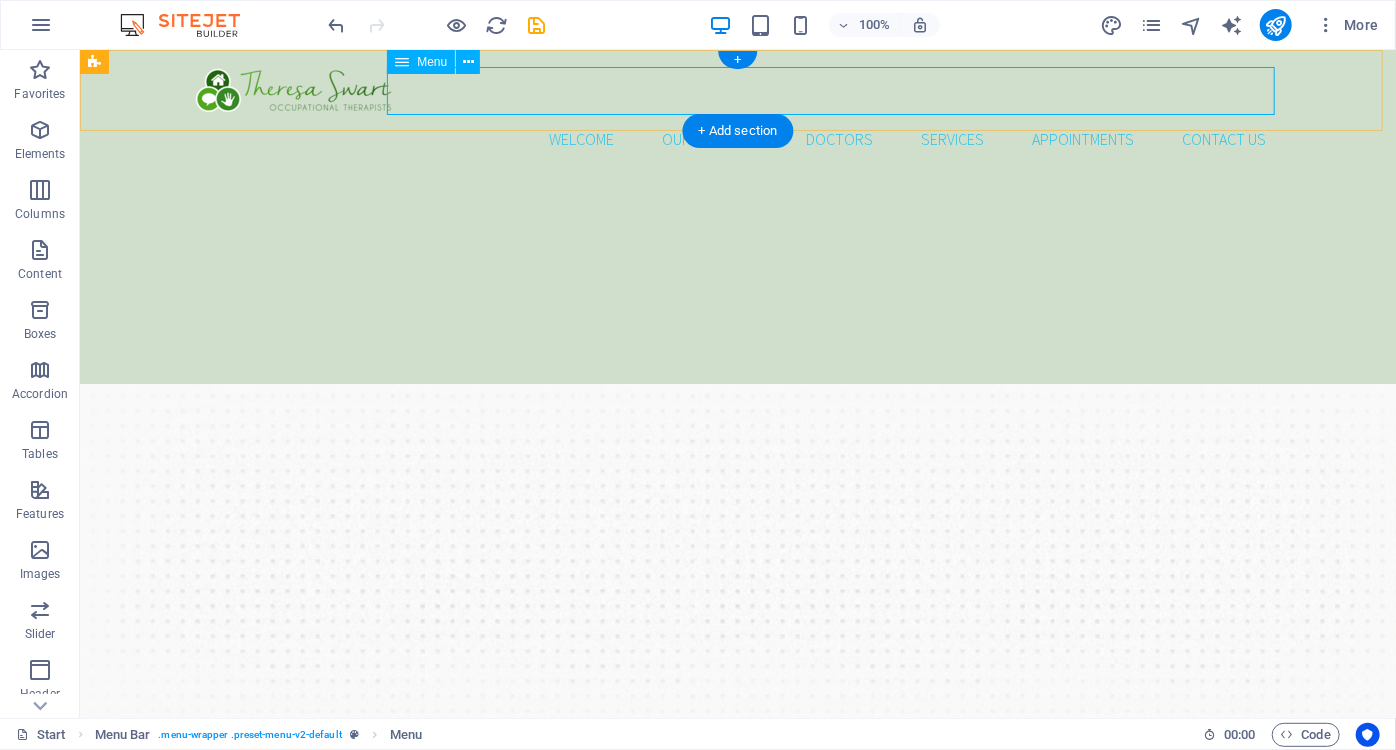 click on "Welcome Our Practice Doctors Services Appointments Contact us" at bounding box center (737, 138) 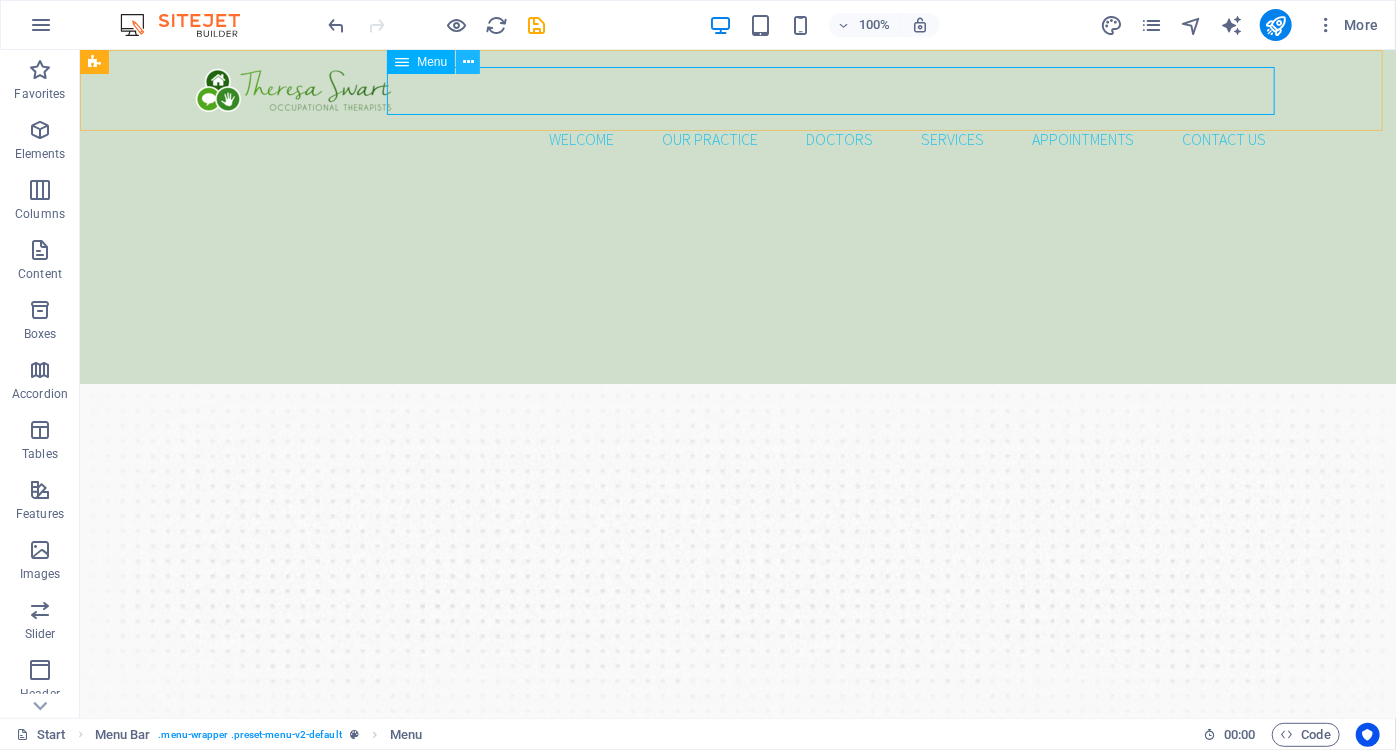 click at bounding box center (468, 62) 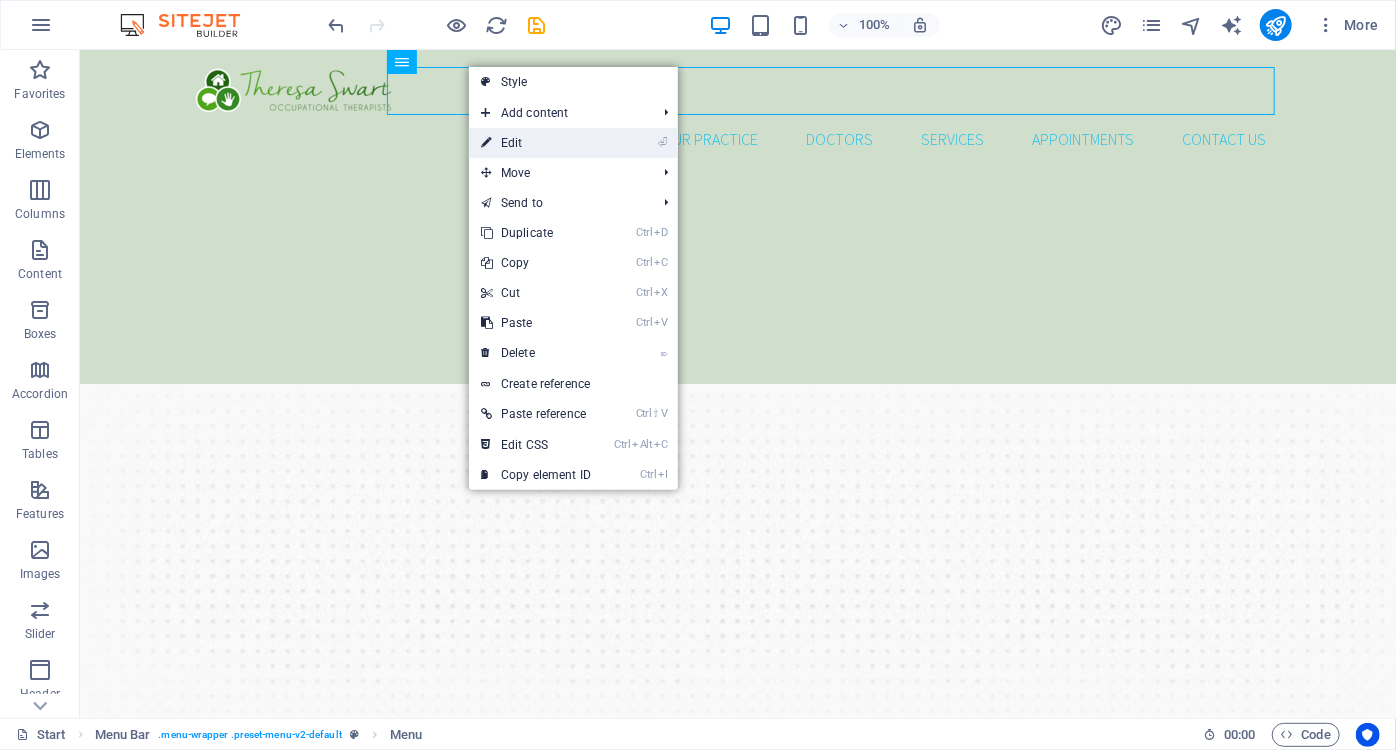 click on "⏎  Edit" at bounding box center [536, 143] 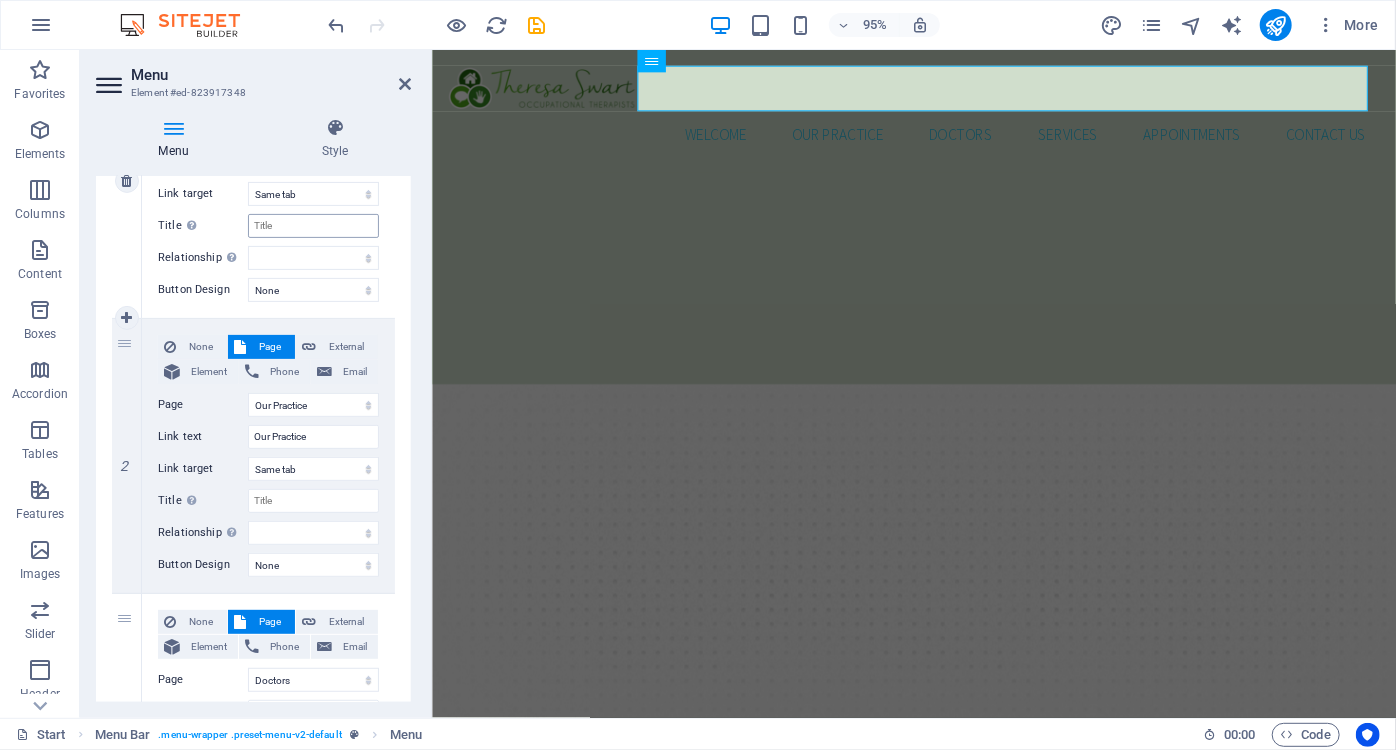 scroll, scrollTop: 363, scrollLeft: 0, axis: vertical 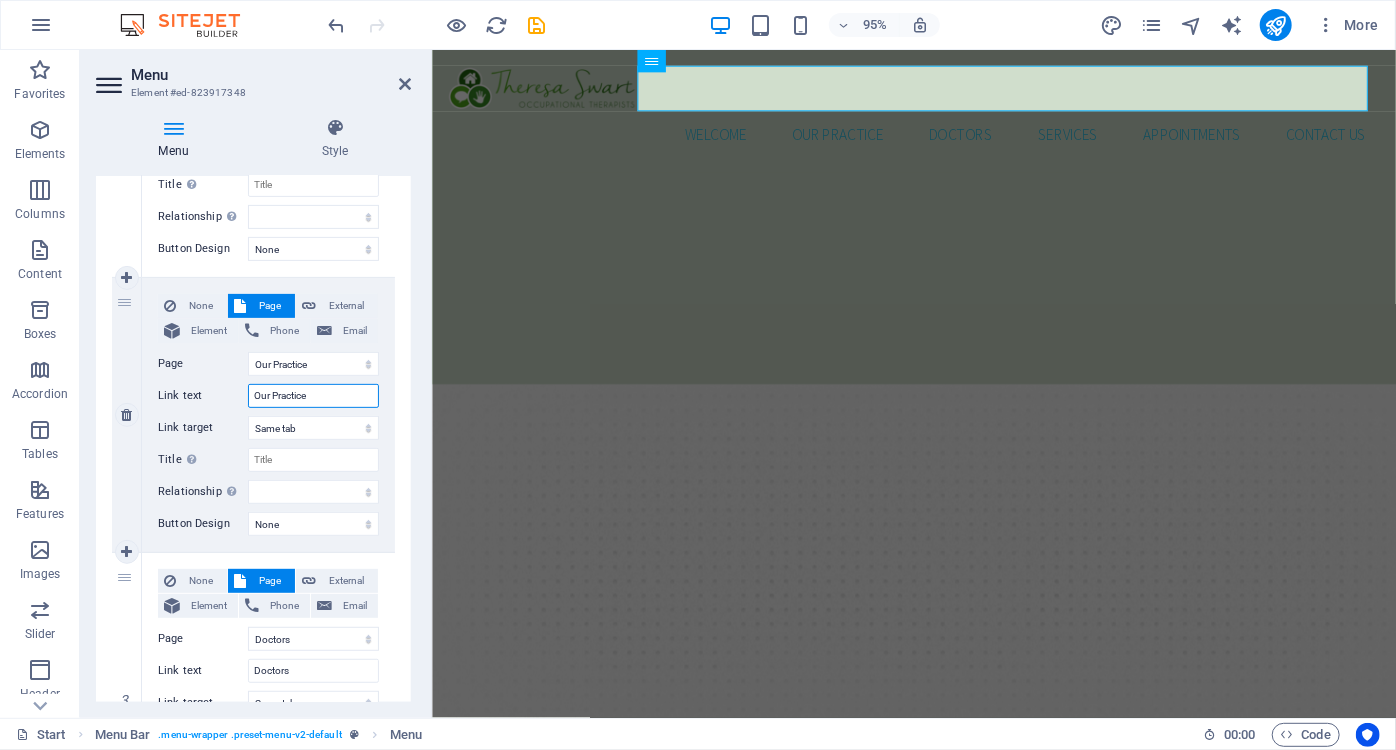 click on "Our Practice" at bounding box center [313, 396] 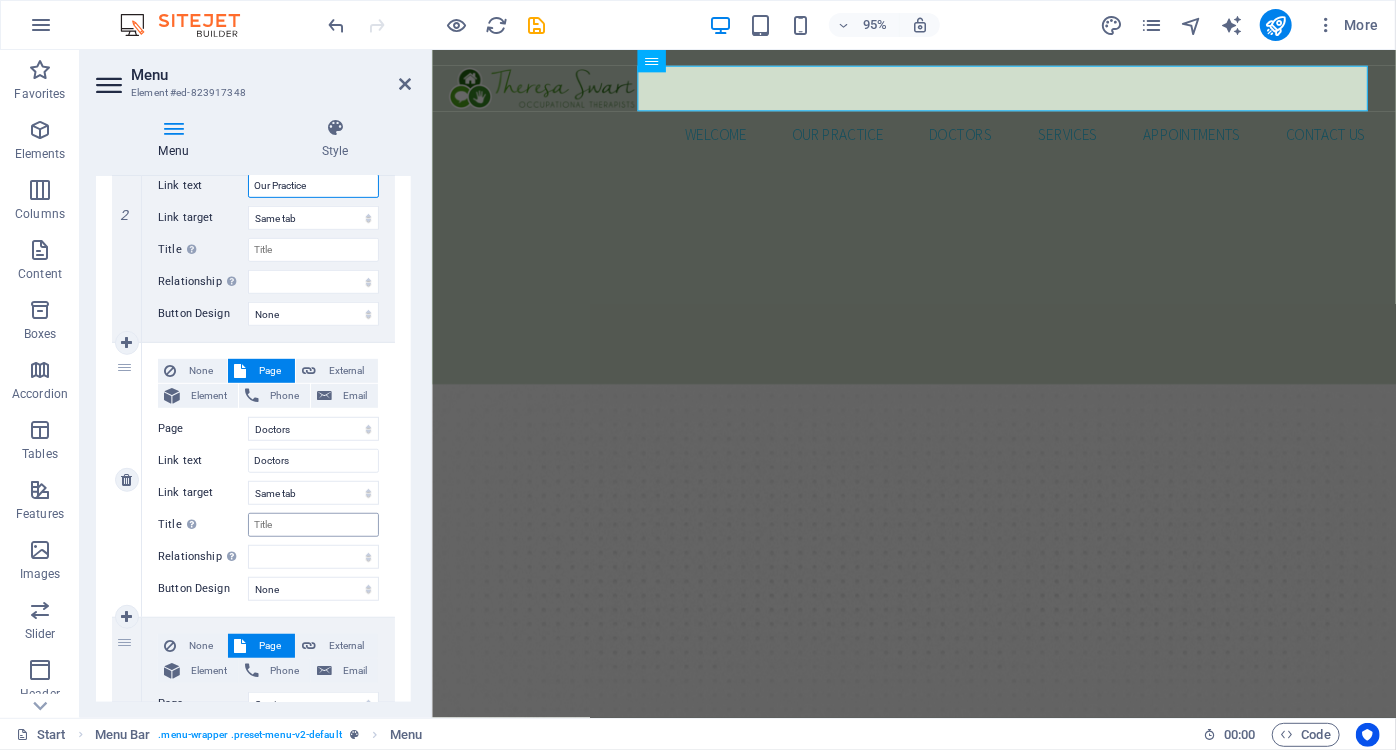 scroll, scrollTop: 545, scrollLeft: 0, axis: vertical 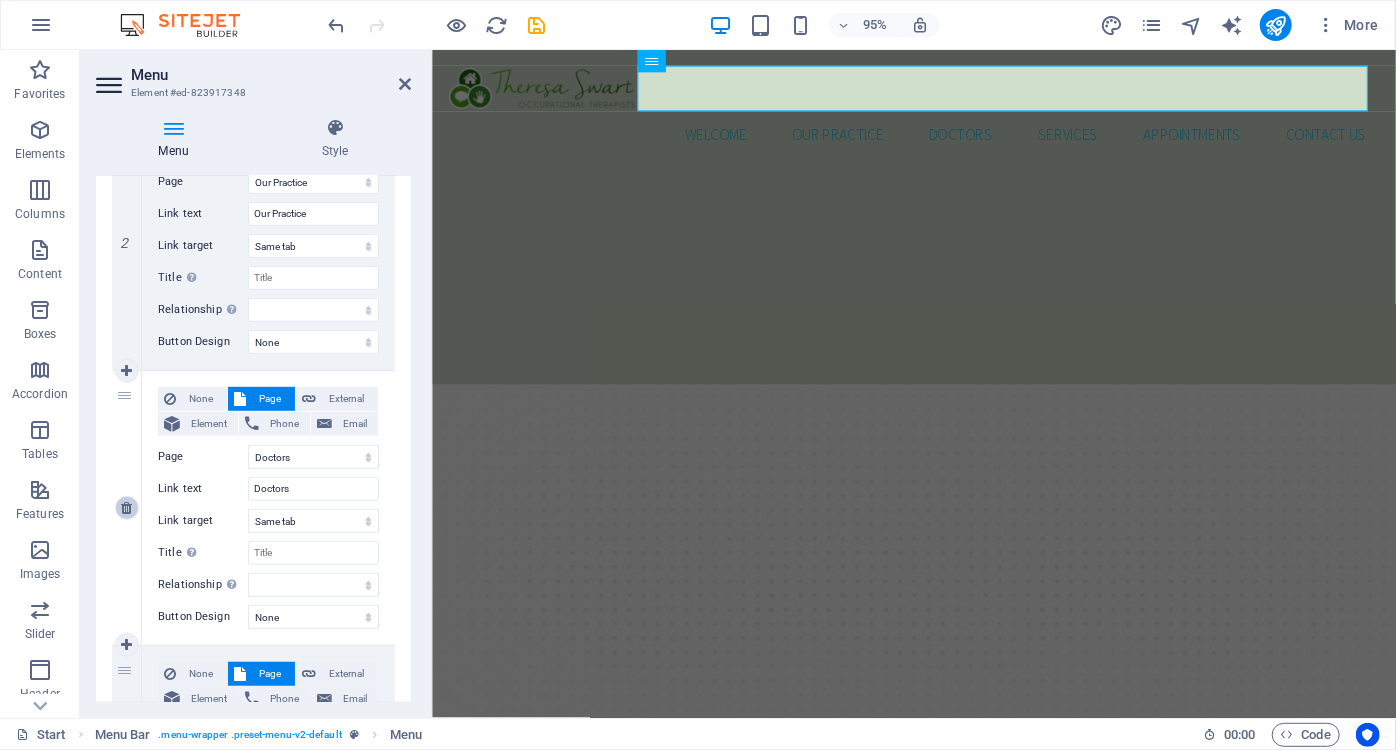 click at bounding box center [126, 508] 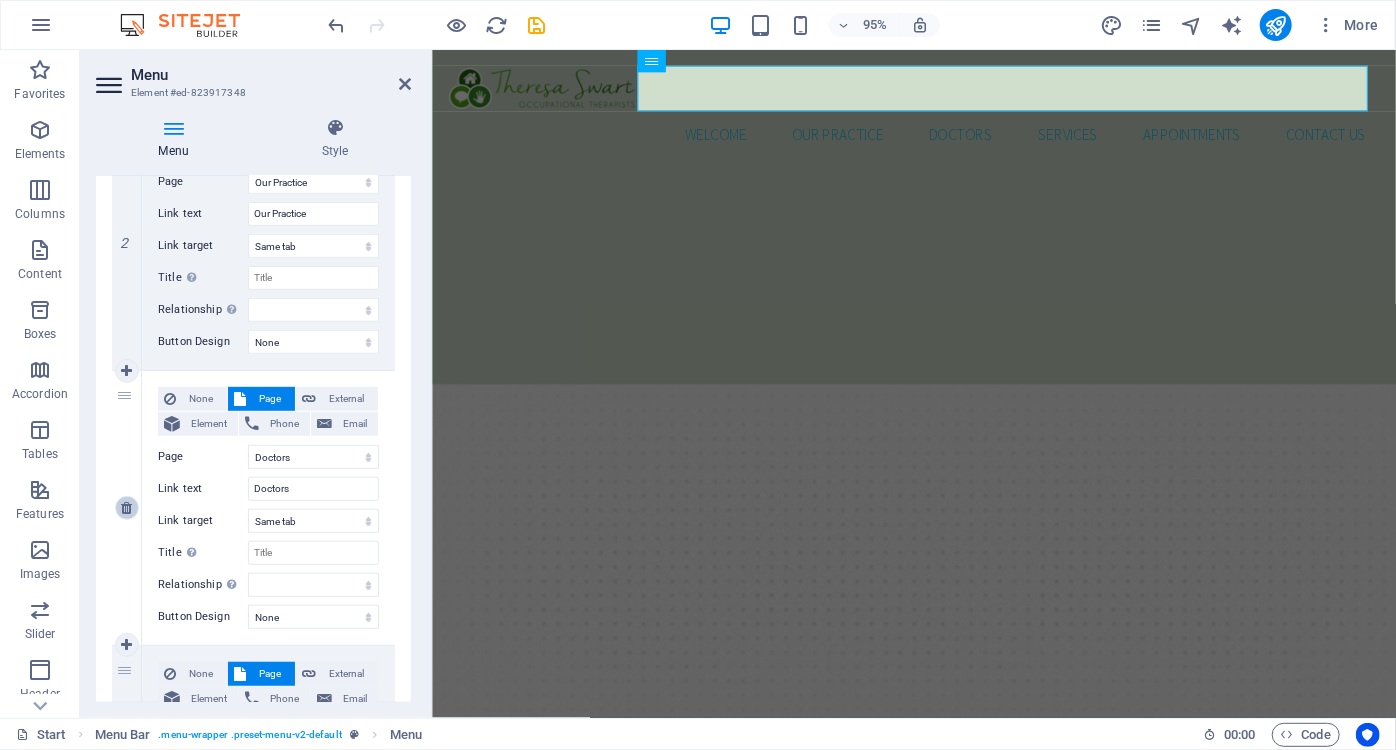select on "3" 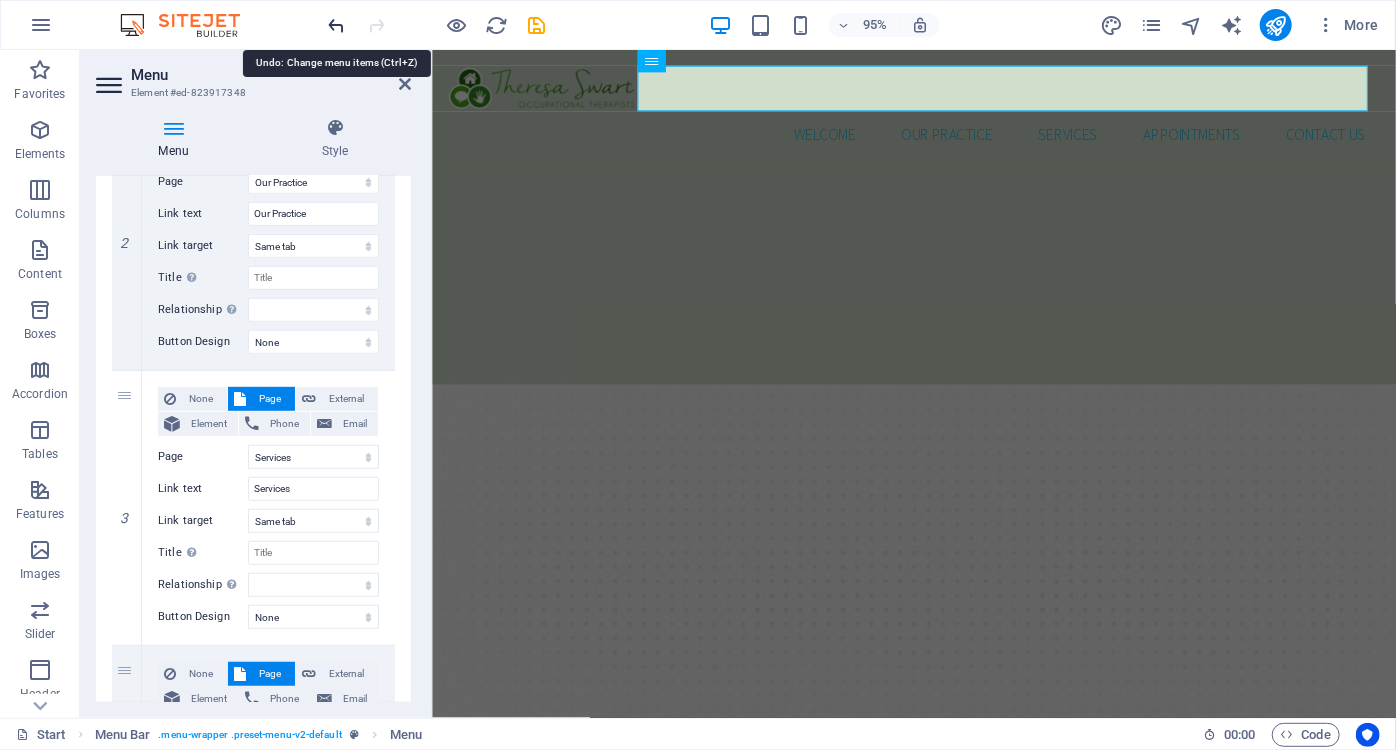 click at bounding box center (337, 25) 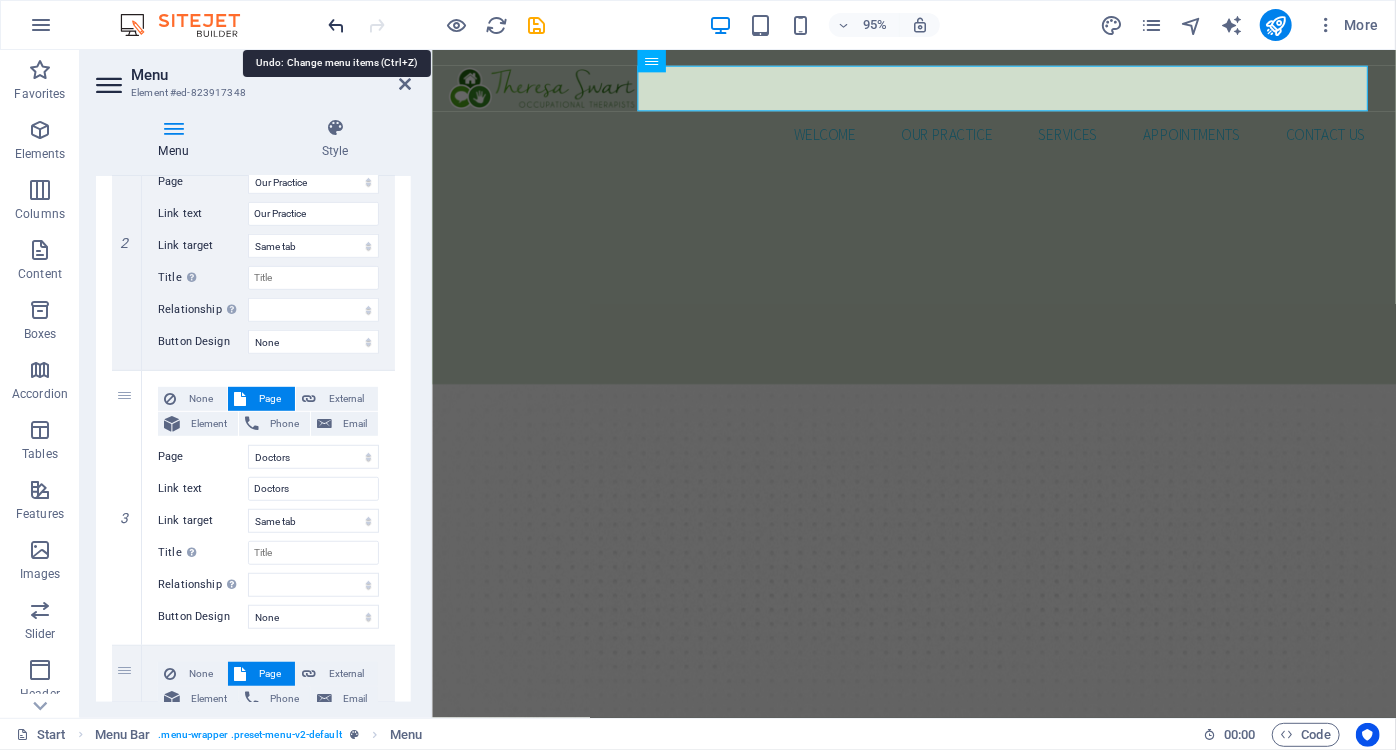 select 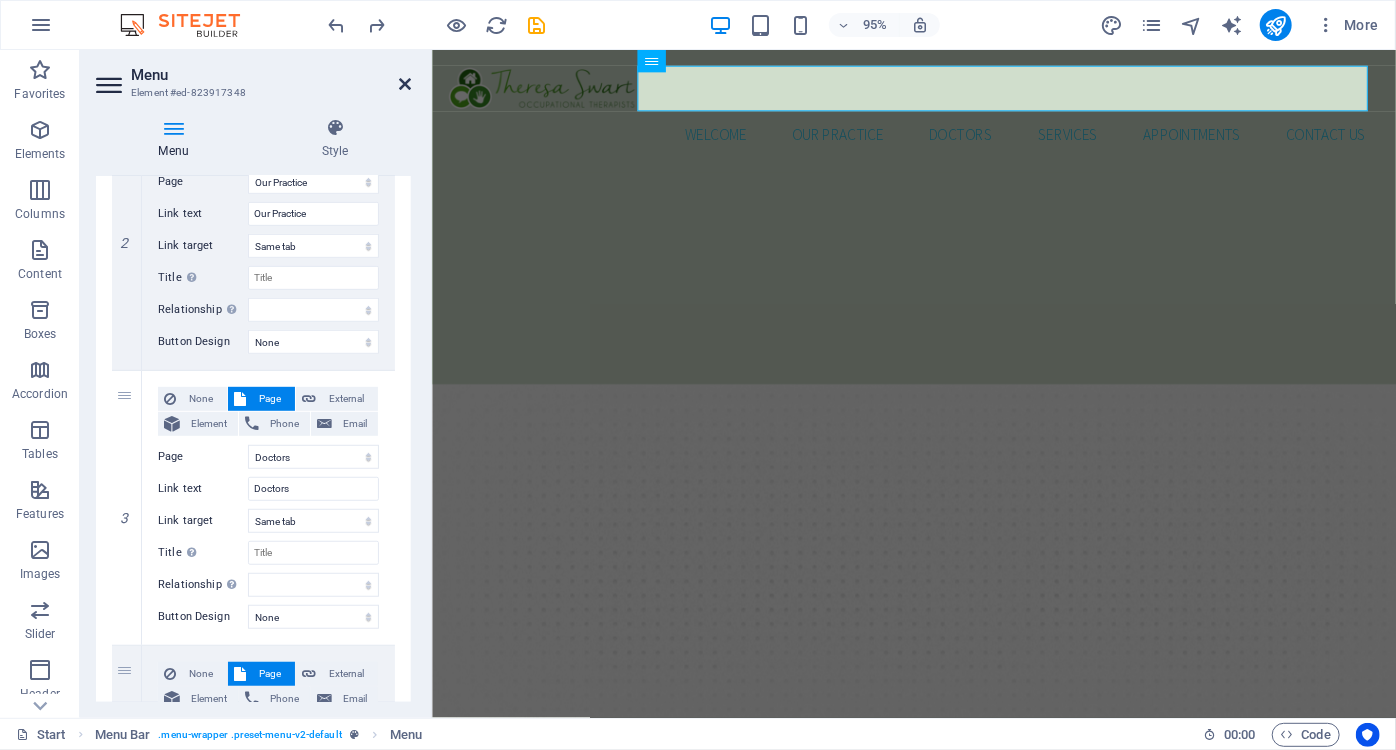 click at bounding box center (405, 84) 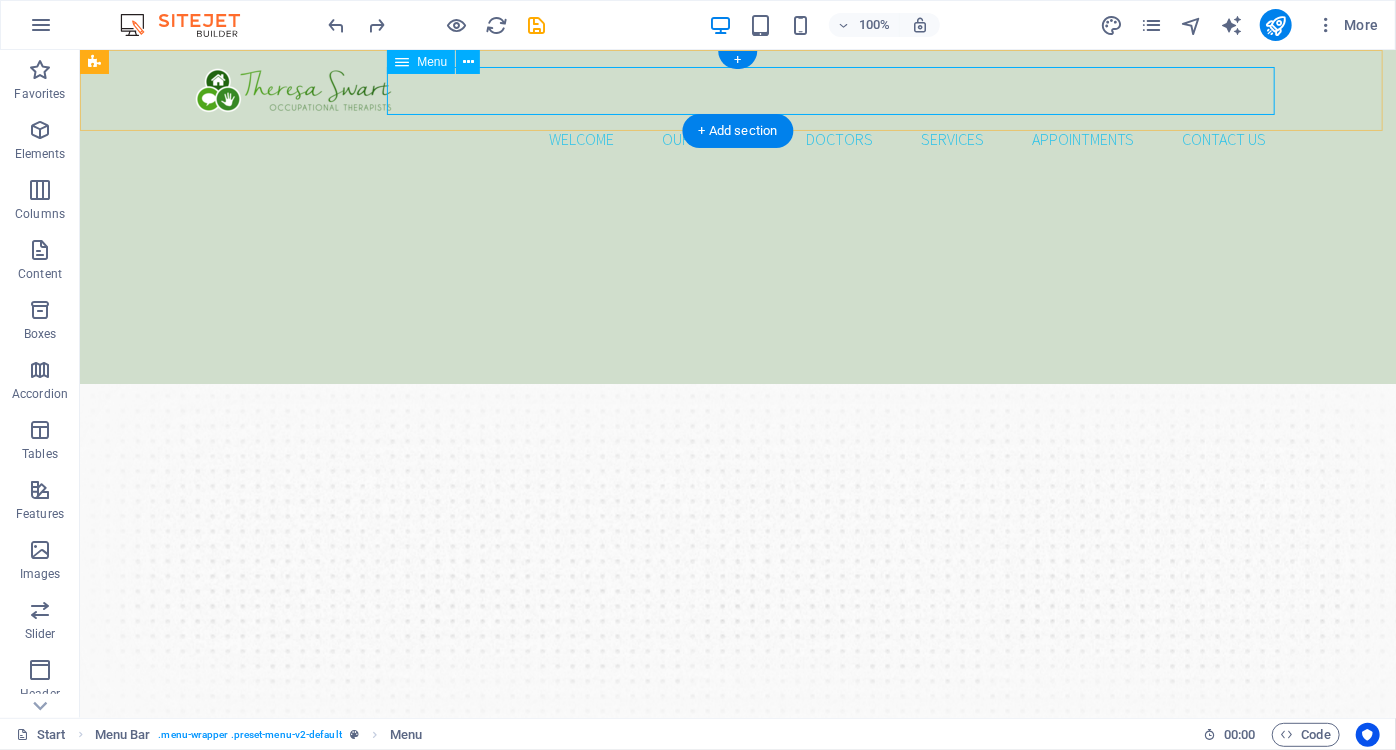 click on "Welcome Our Practice Doctors Services Appointments Contact us" at bounding box center (737, 138) 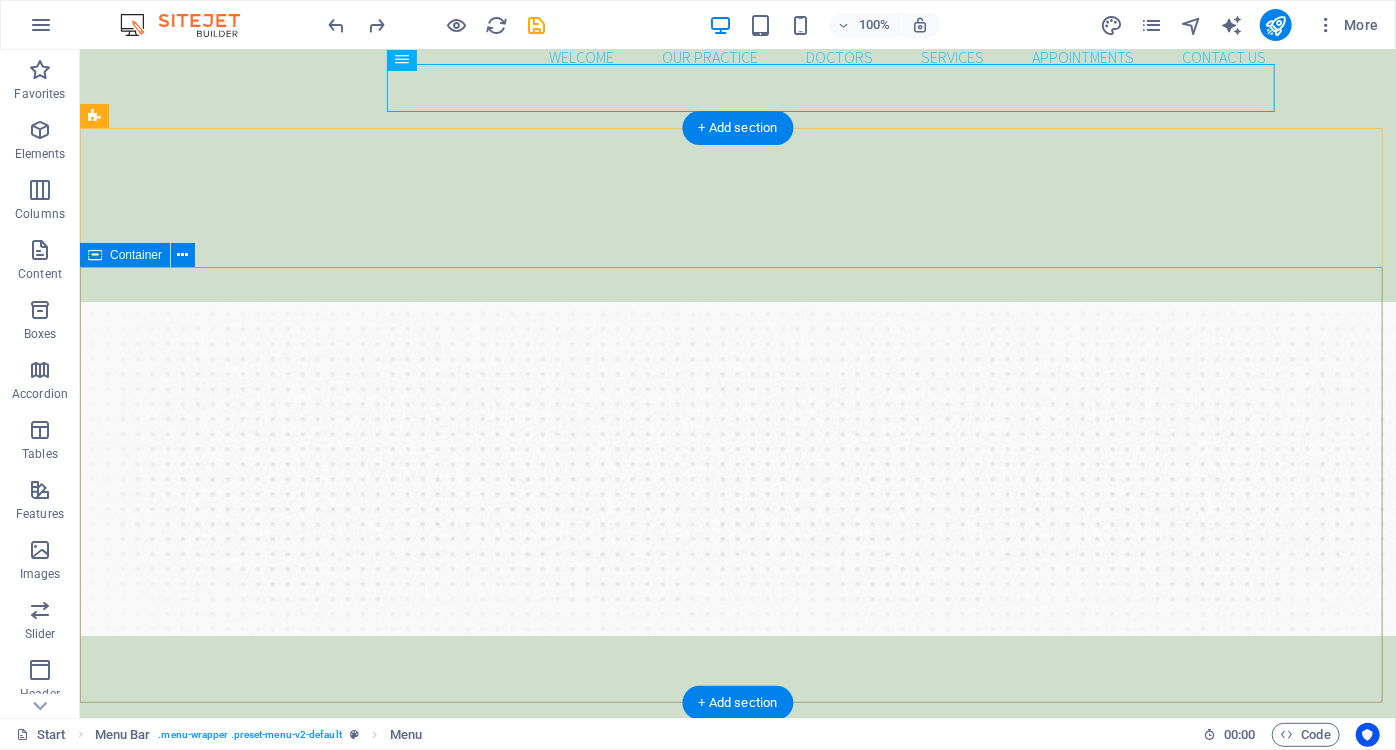 scroll, scrollTop: 90, scrollLeft: 0, axis: vertical 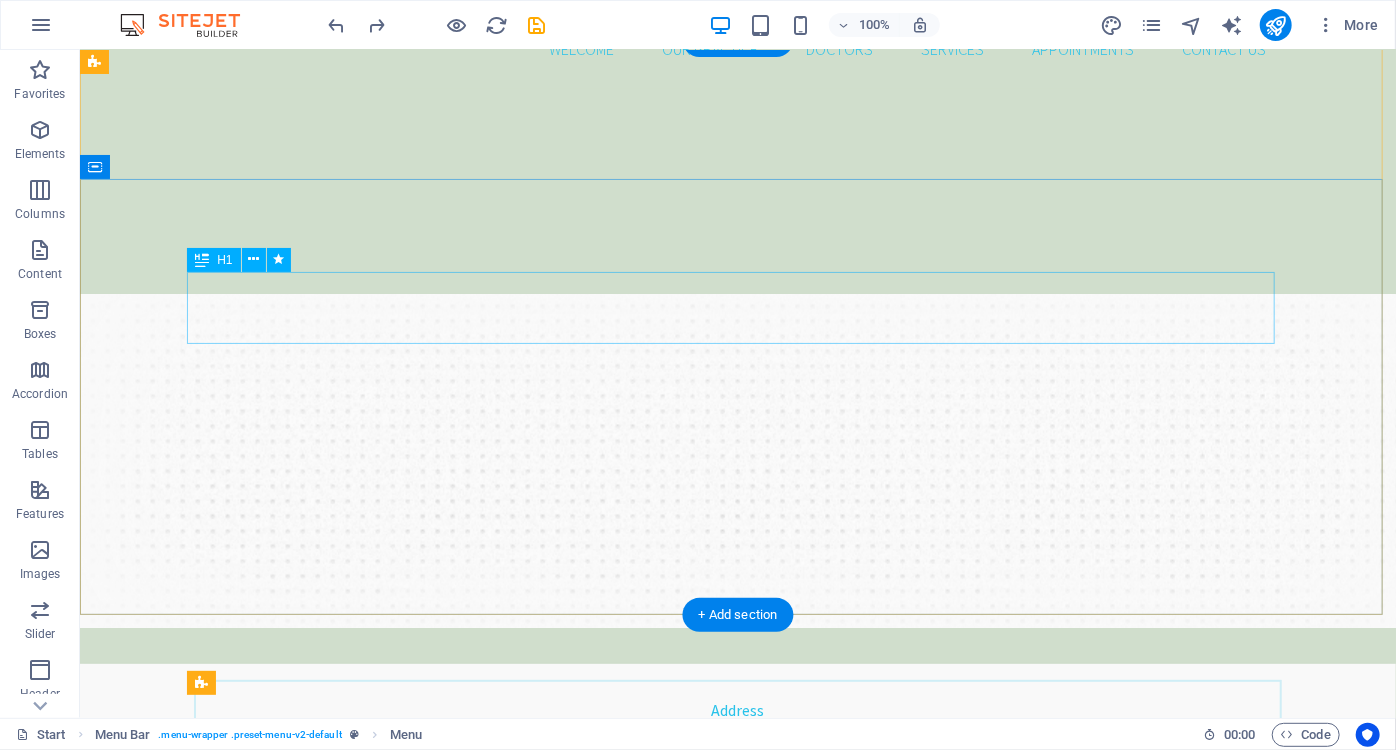 click on "Enhance Your Smile" at bounding box center [737, 1243] 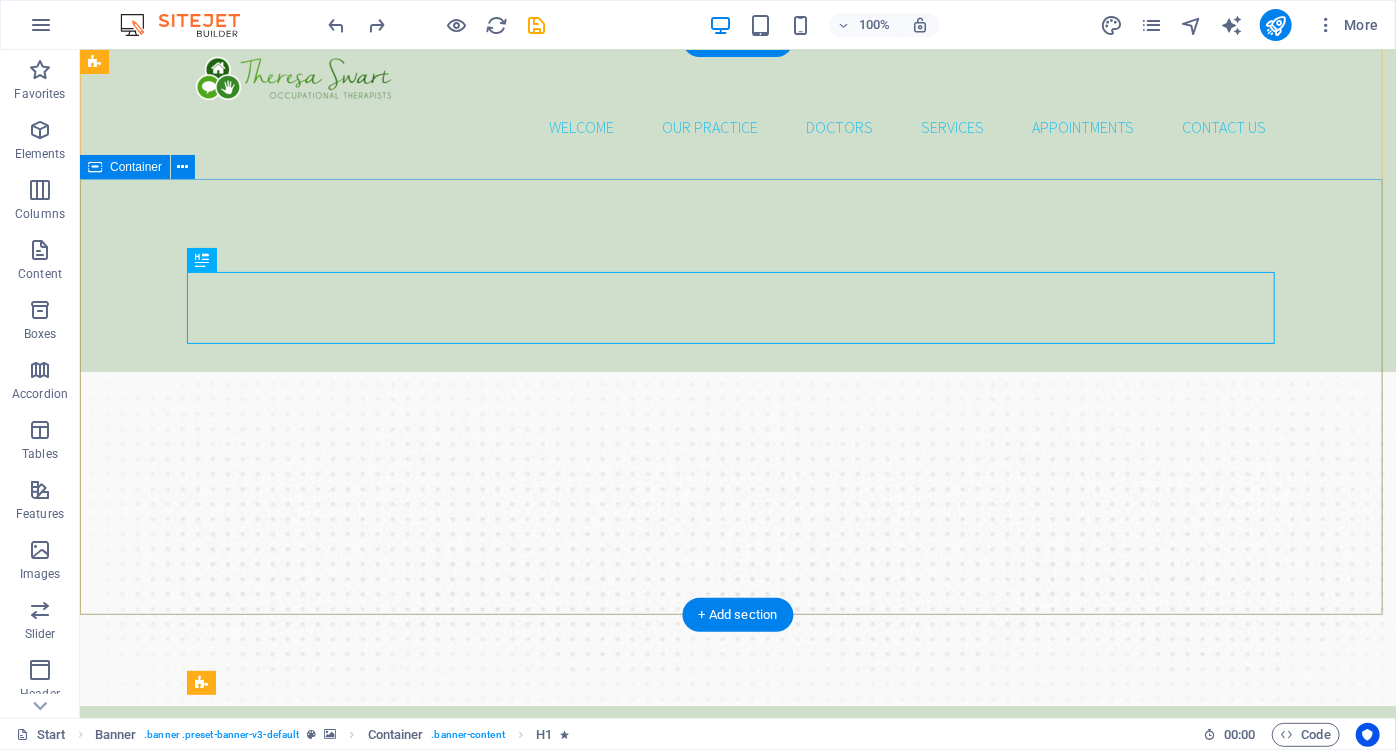 scroll, scrollTop: 0, scrollLeft: 0, axis: both 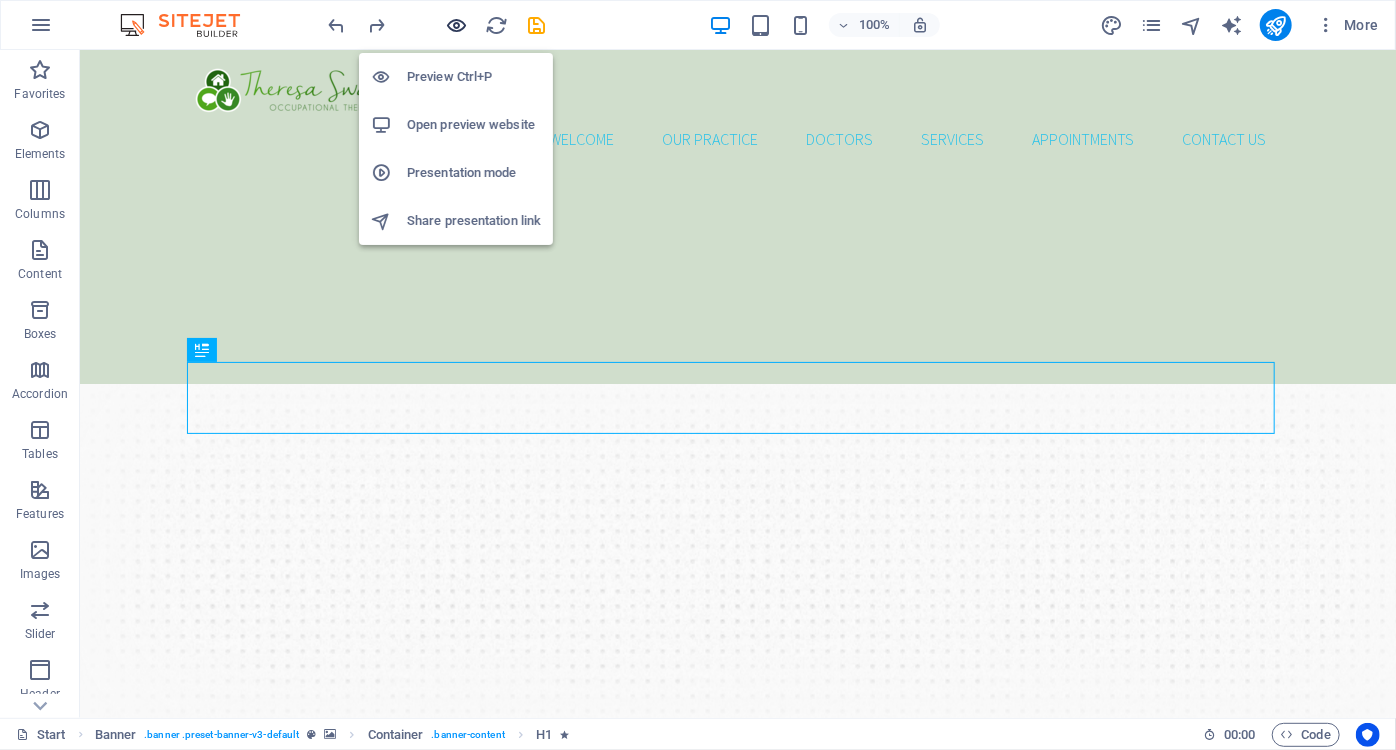 click at bounding box center (457, 25) 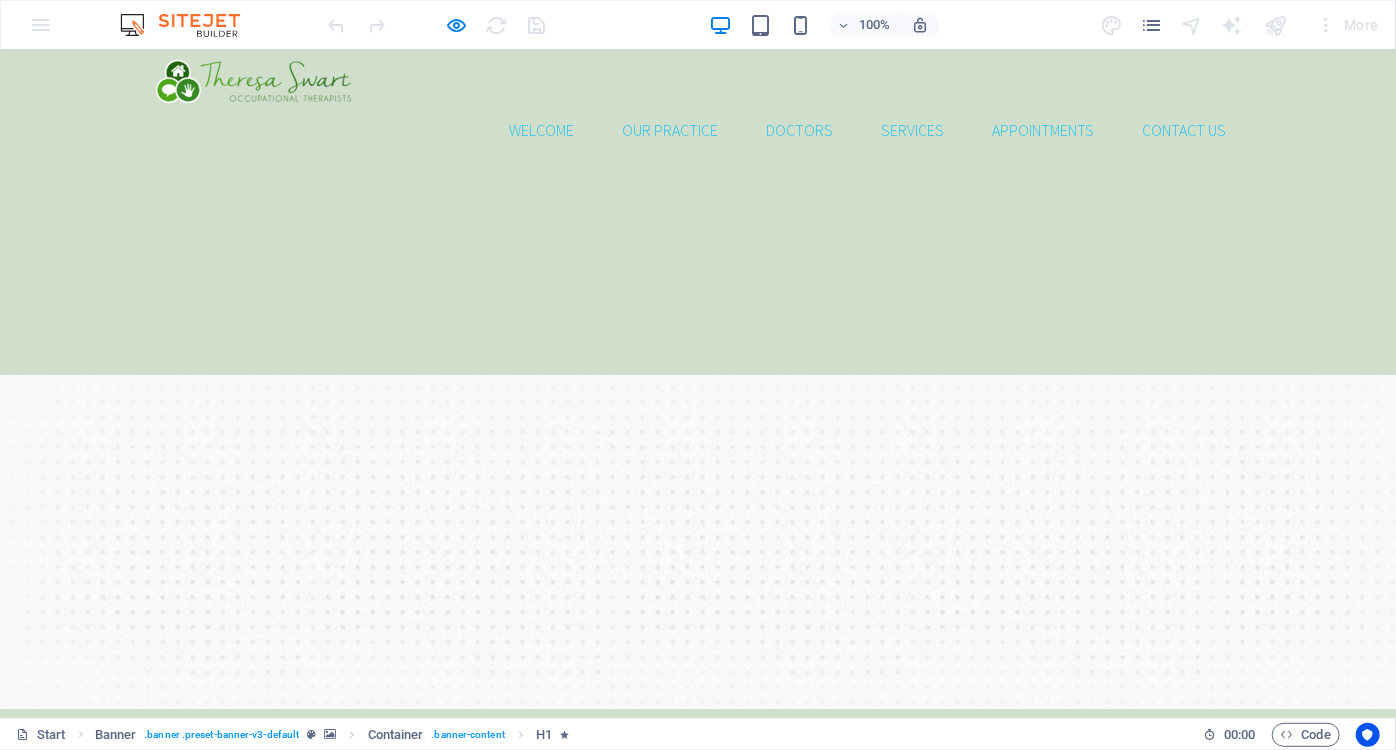 scroll, scrollTop: 0, scrollLeft: 0, axis: both 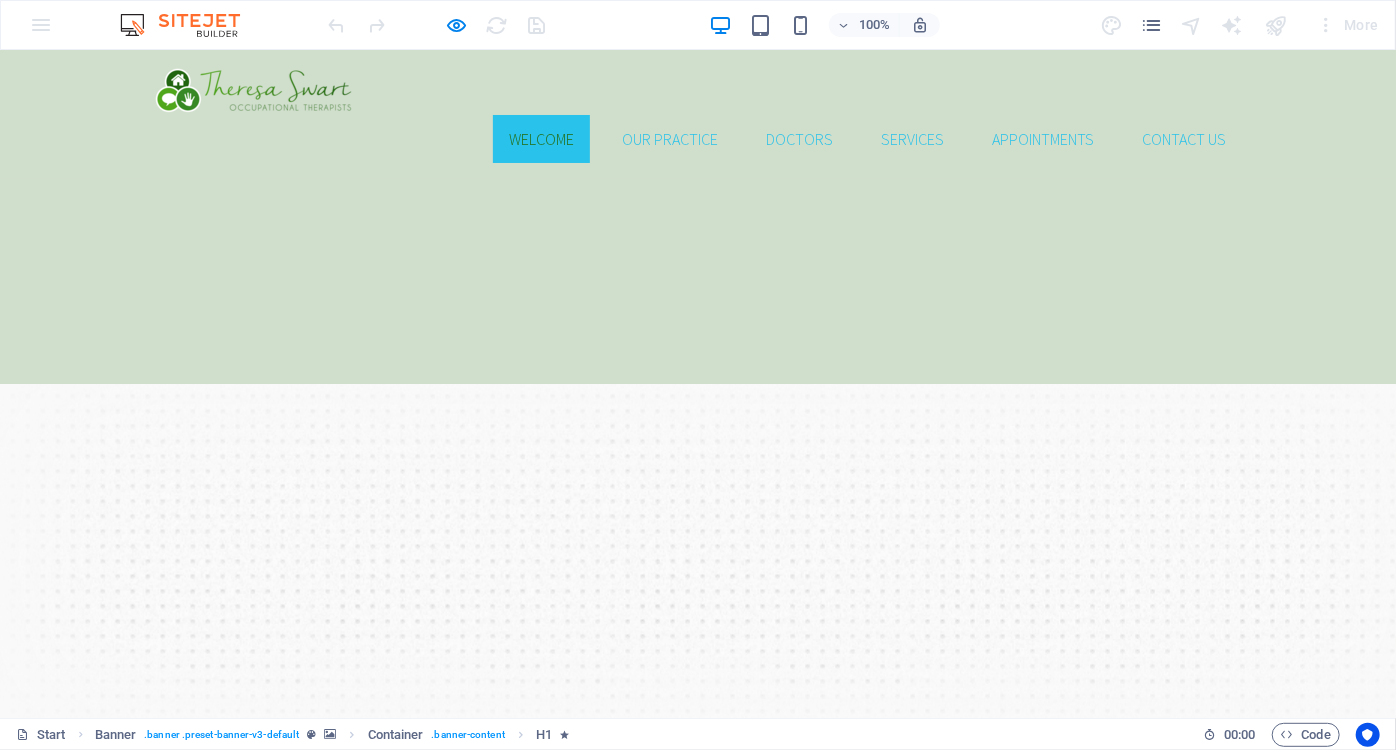 click on "Welcome" at bounding box center (541, 138) 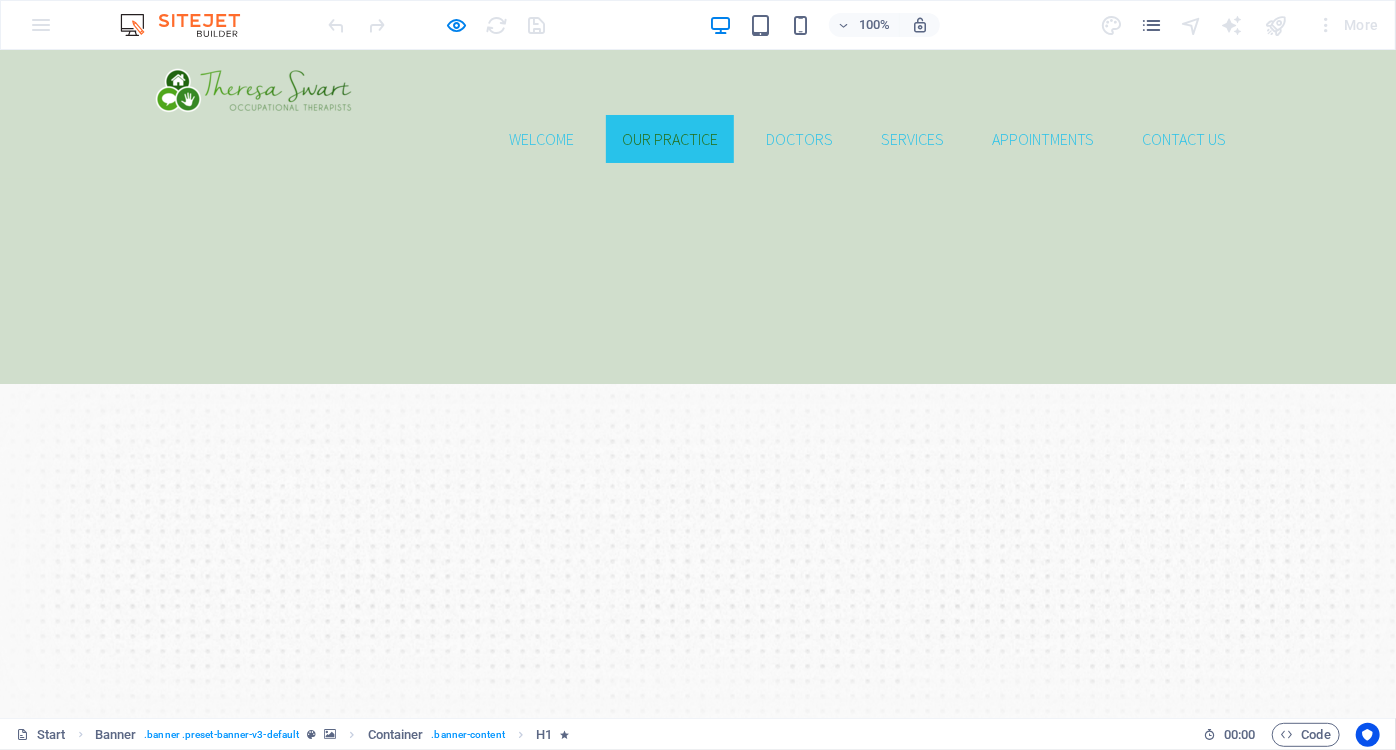 click on "Our Practice" at bounding box center [670, 138] 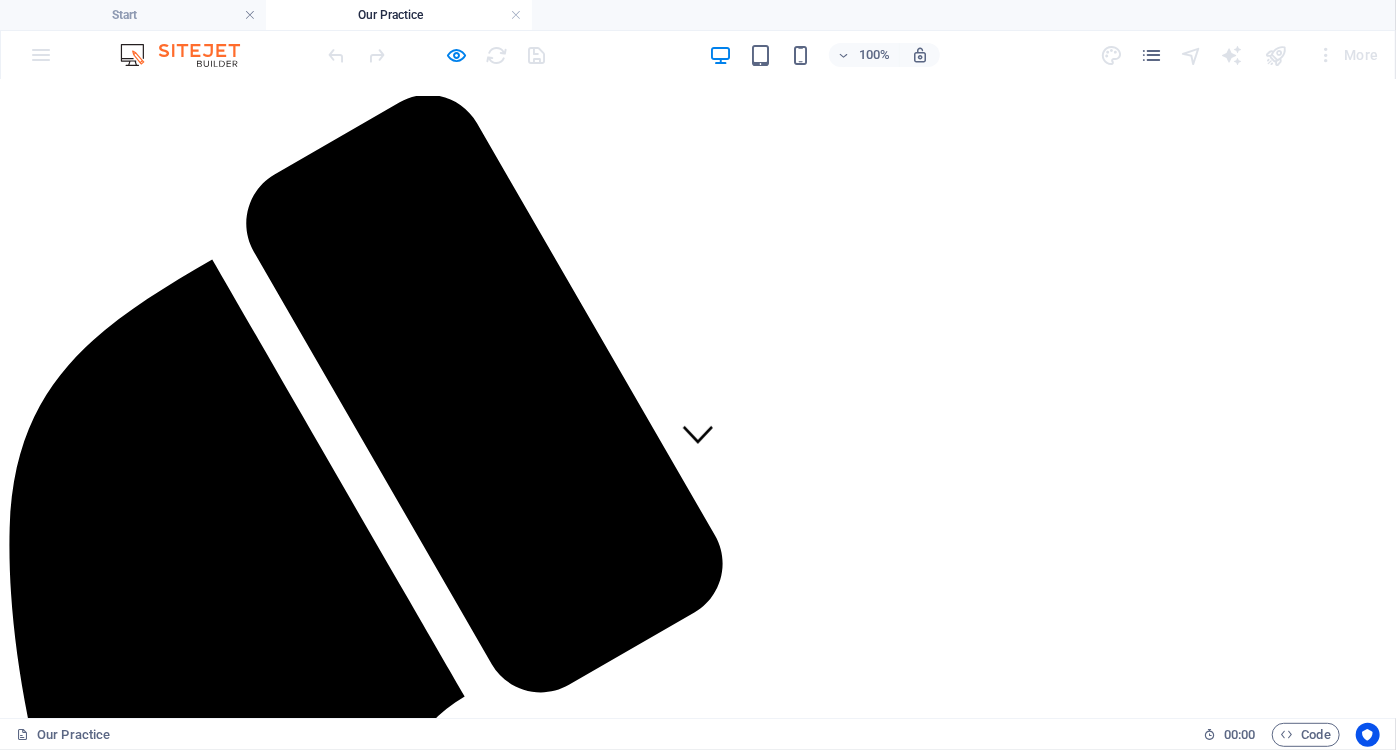 scroll, scrollTop: 0, scrollLeft: 0, axis: both 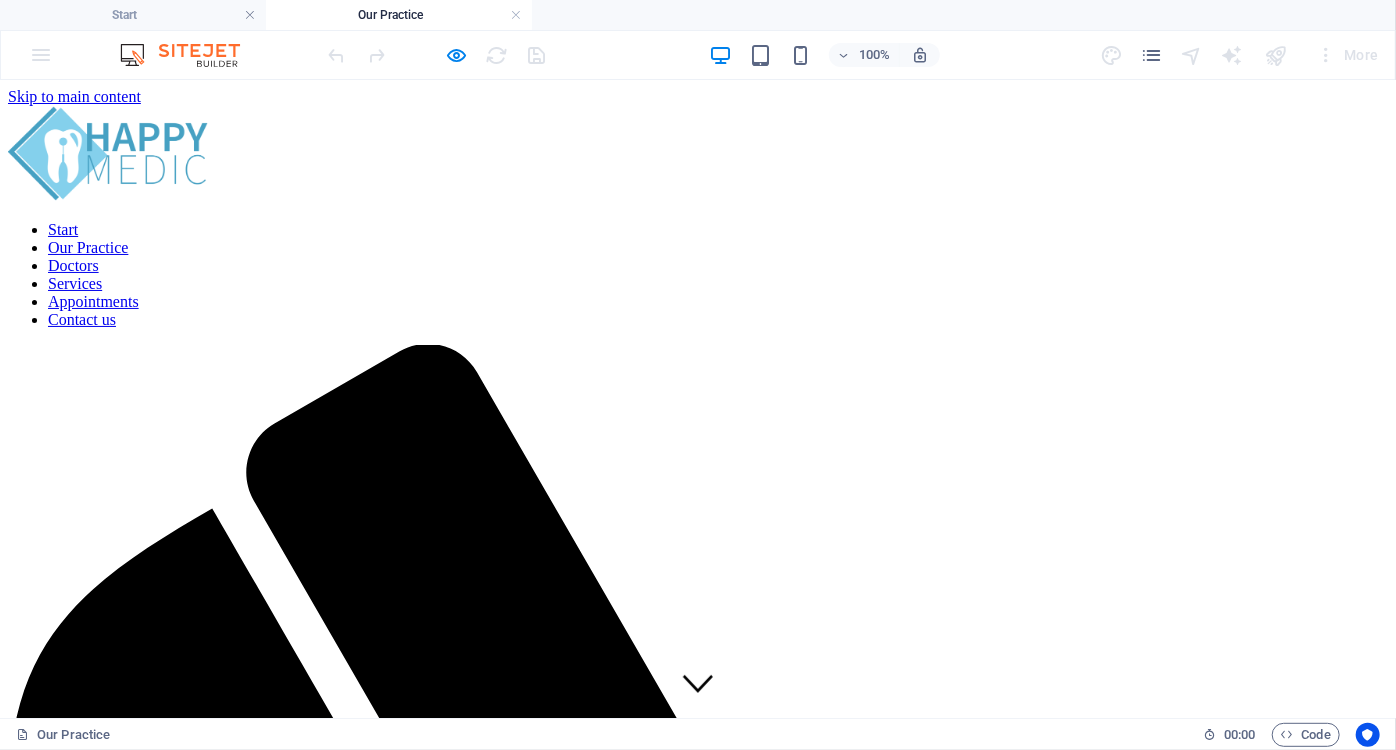 click on "Start Our Practice Doctors Services Appointments Contact us" at bounding box center [698, 274] 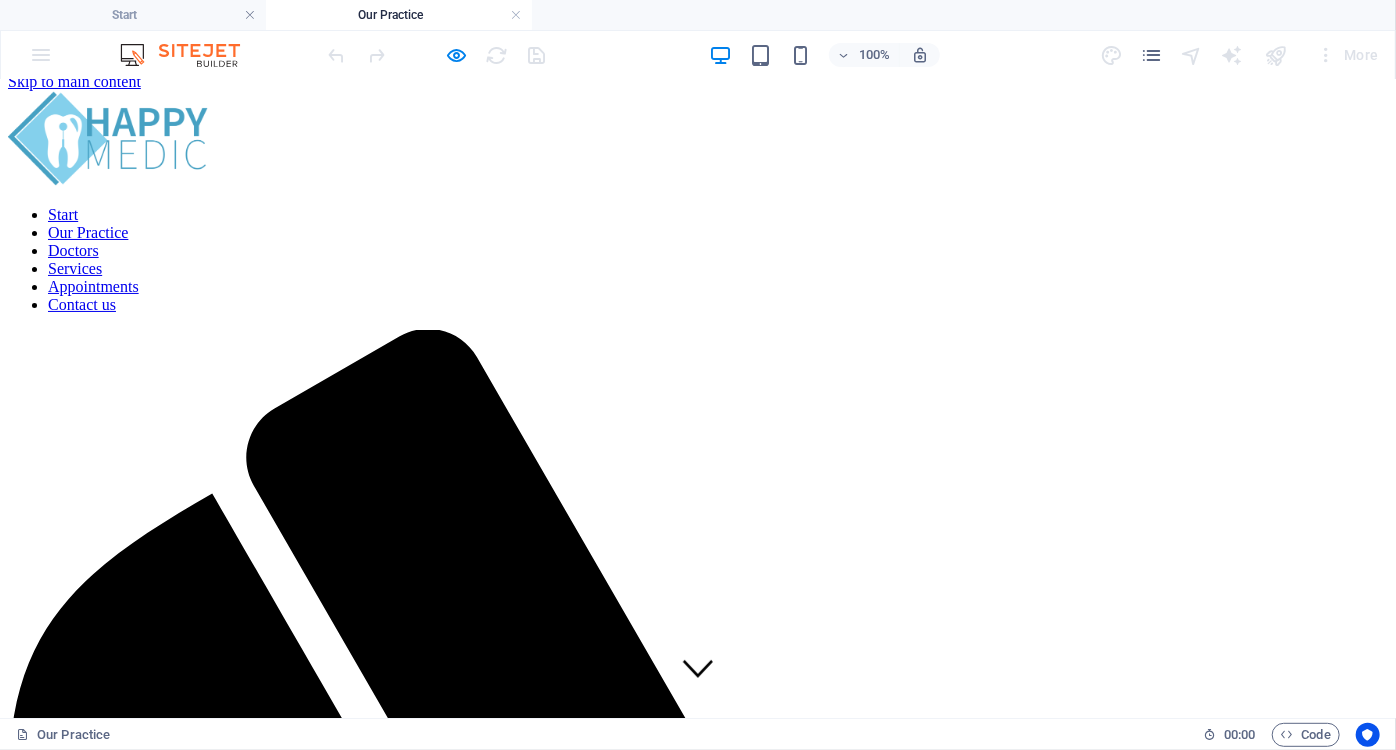 scroll, scrollTop: 0, scrollLeft: 0, axis: both 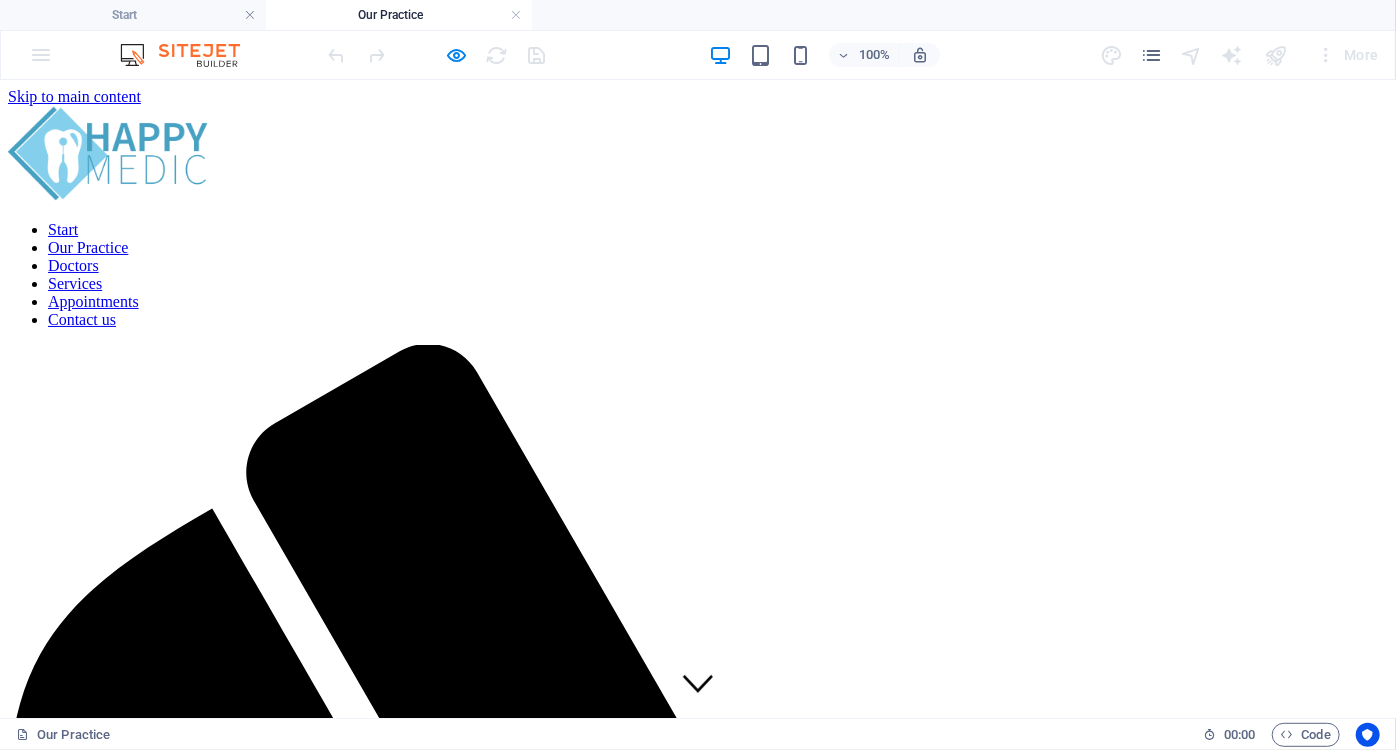 click on "Start Our Practice Doctors Services Appointments Contact us" at bounding box center (698, 274) 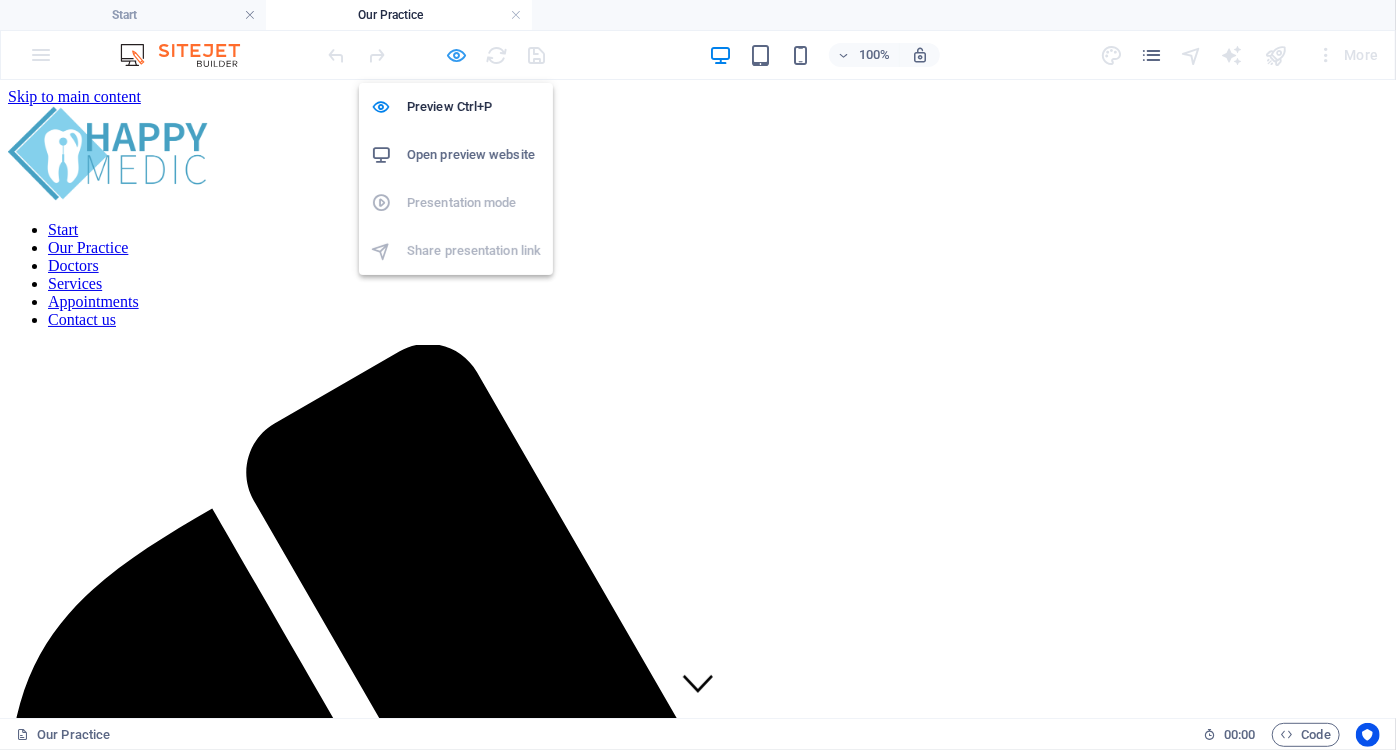 click at bounding box center [457, 55] 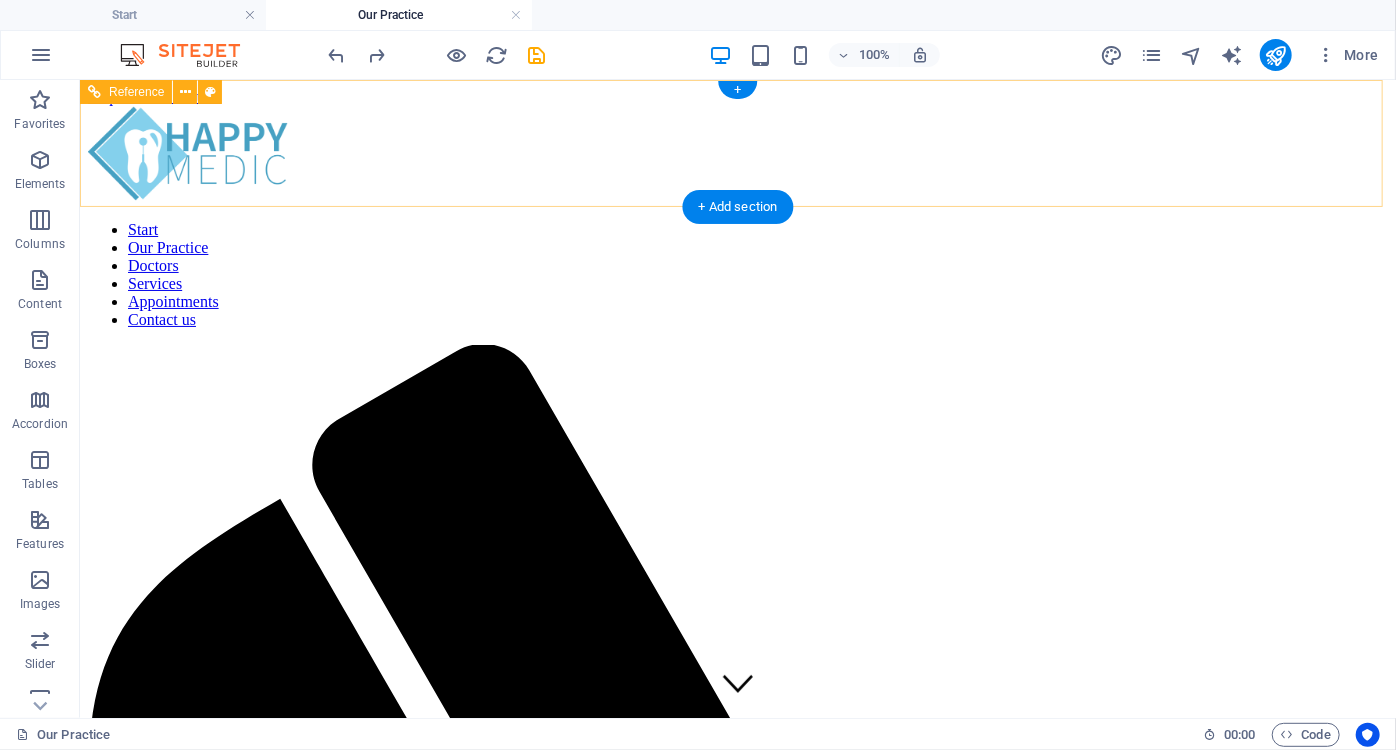 click on "Start Our Practice Doctors Services Appointments Contact us" at bounding box center [737, 274] 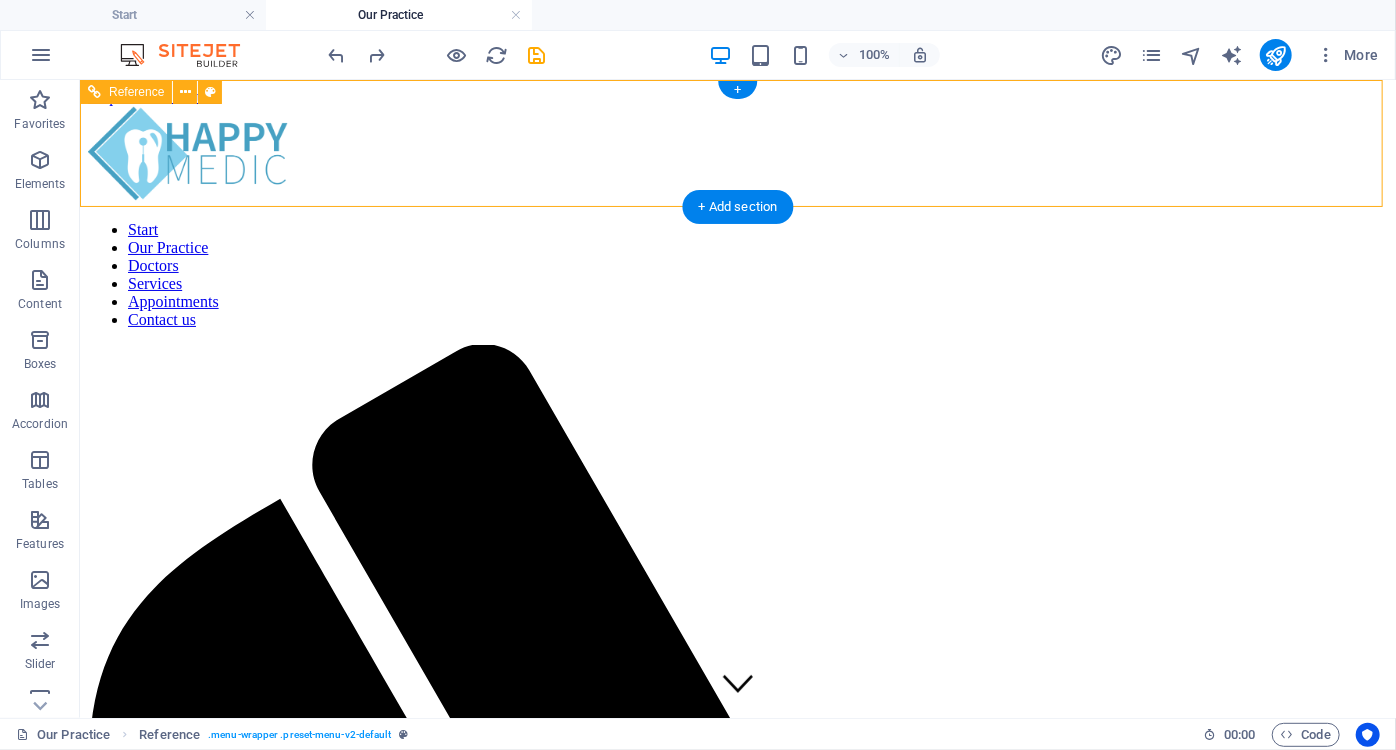 click on "Start Our Practice Doctors Services Appointments Contact us" at bounding box center (737, 274) 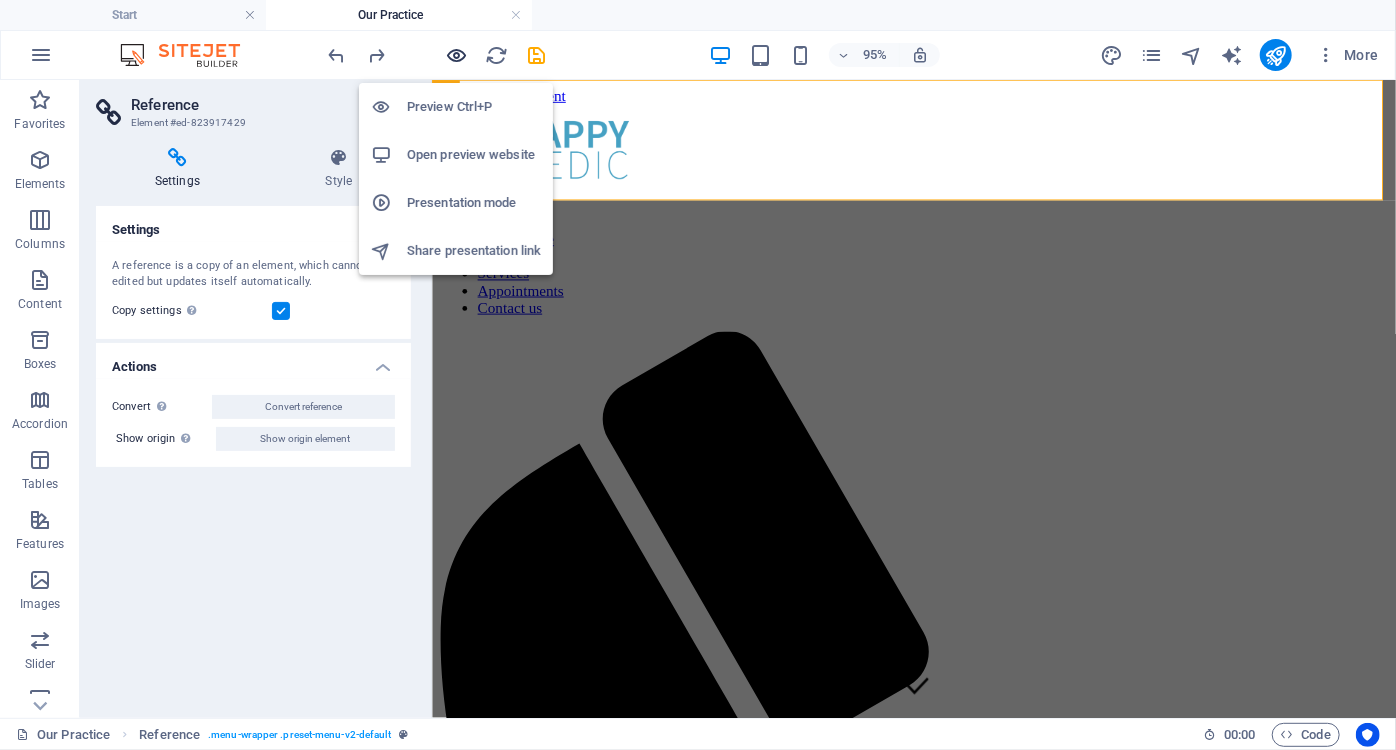click at bounding box center (457, 55) 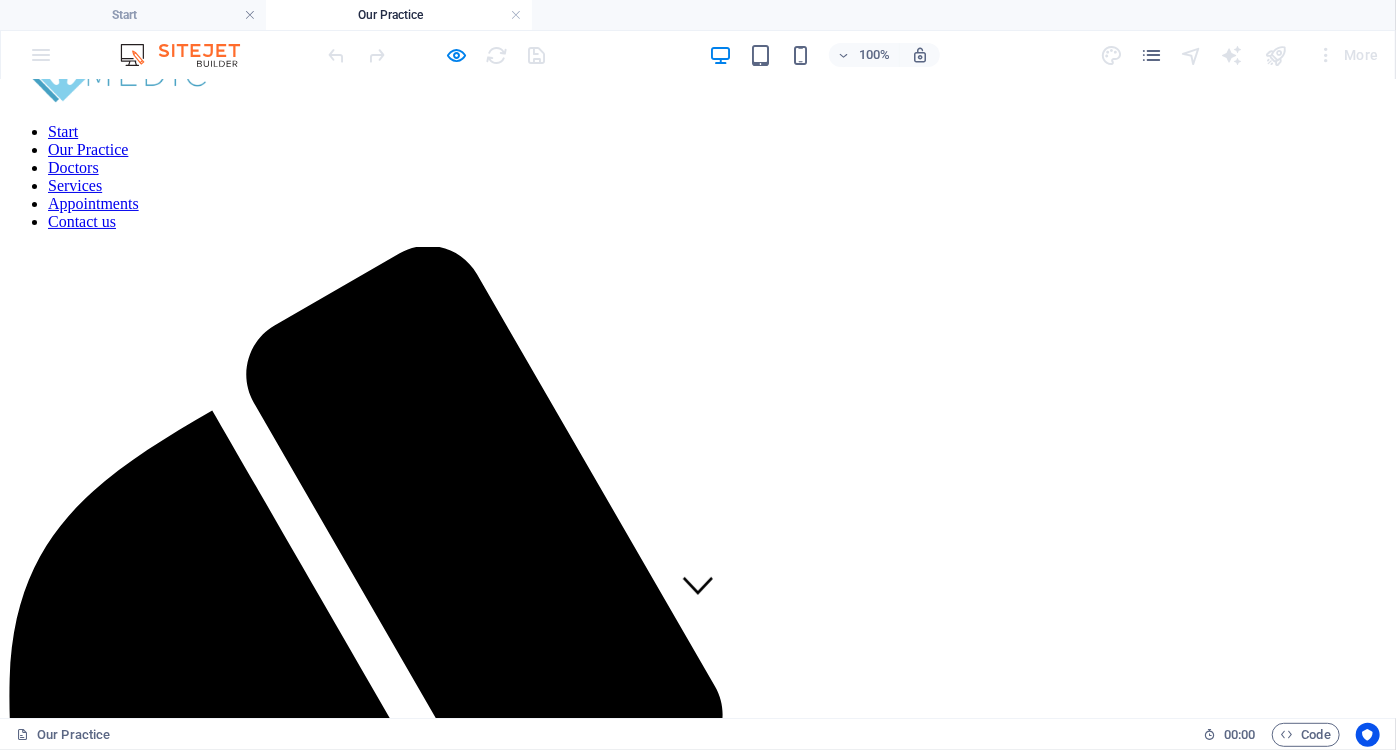 scroll, scrollTop: 0, scrollLeft: 0, axis: both 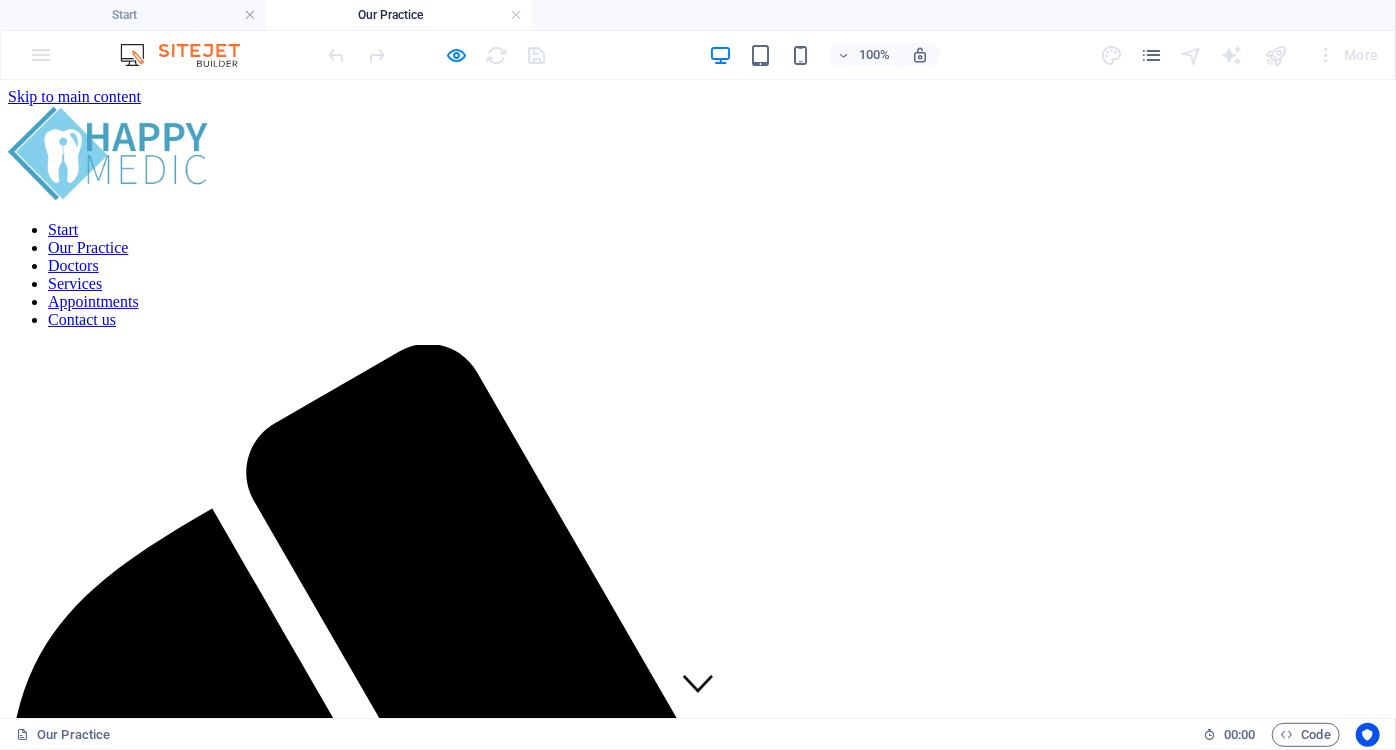 click on "Services" at bounding box center [75, 282] 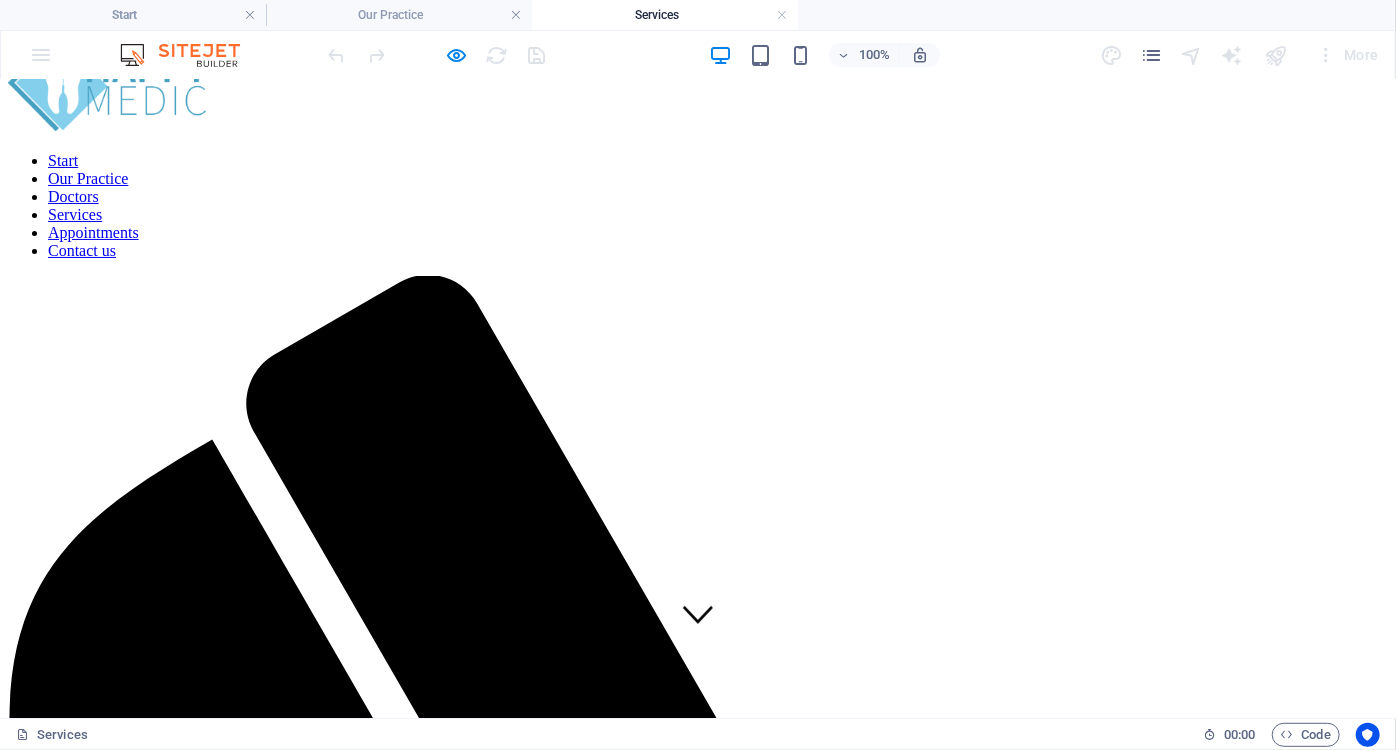 scroll, scrollTop: 0, scrollLeft: 0, axis: both 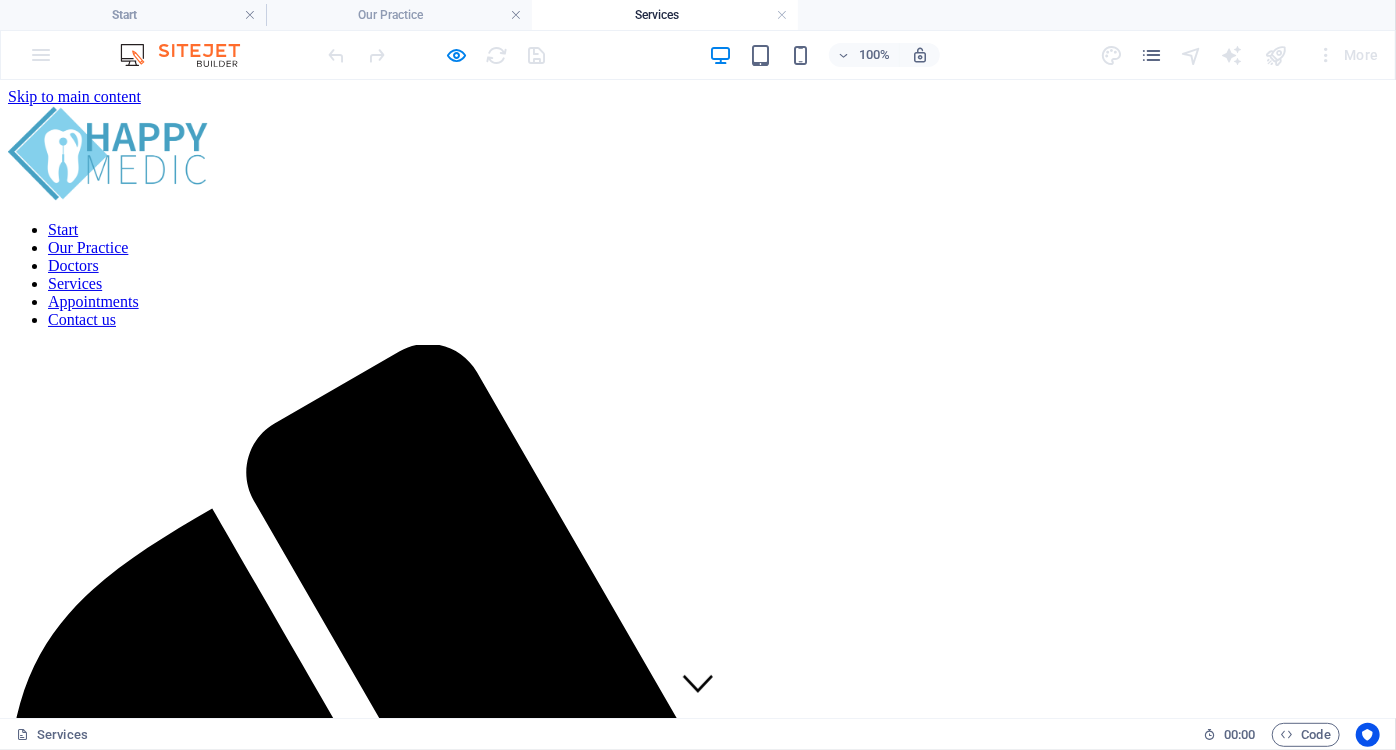 click on "Start Our Practice Doctors Services Appointments Contact us" at bounding box center (698, 274) 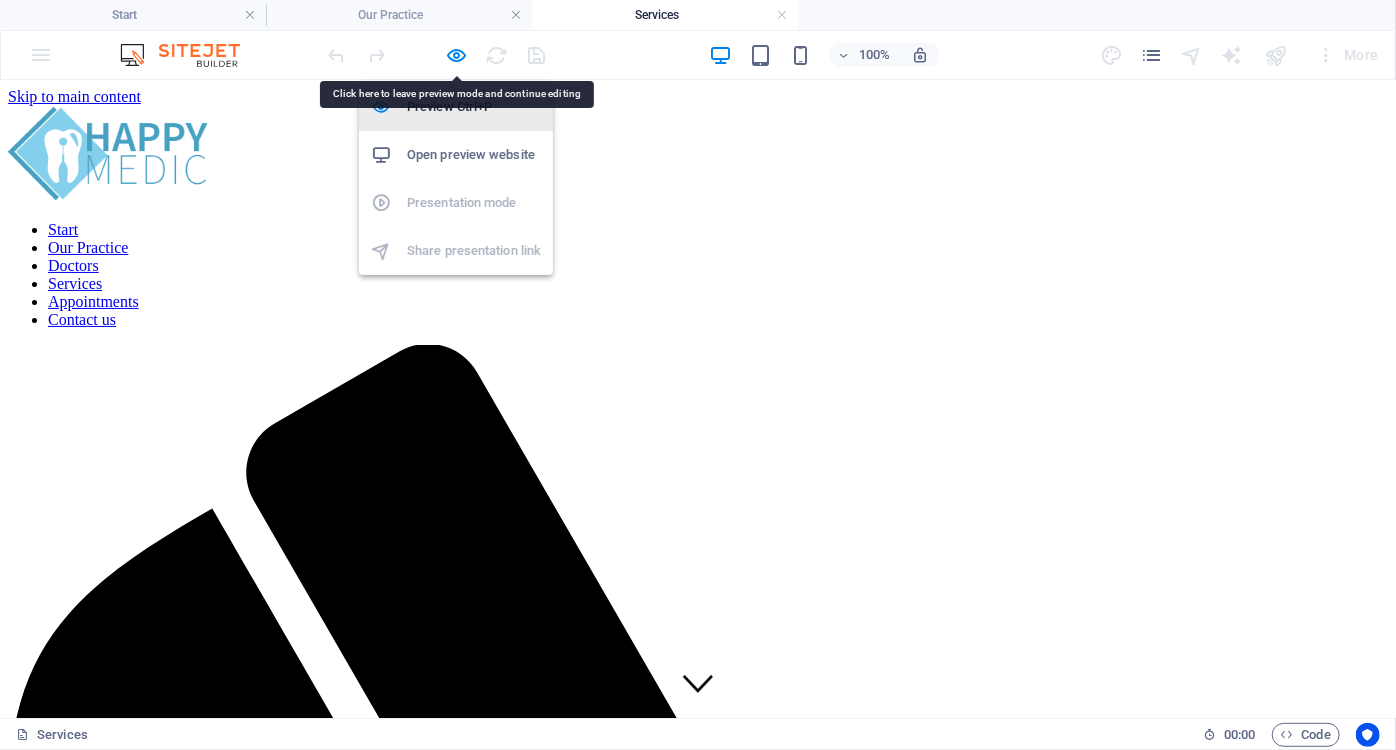 click on "Preview Ctrl+P" at bounding box center [474, 107] 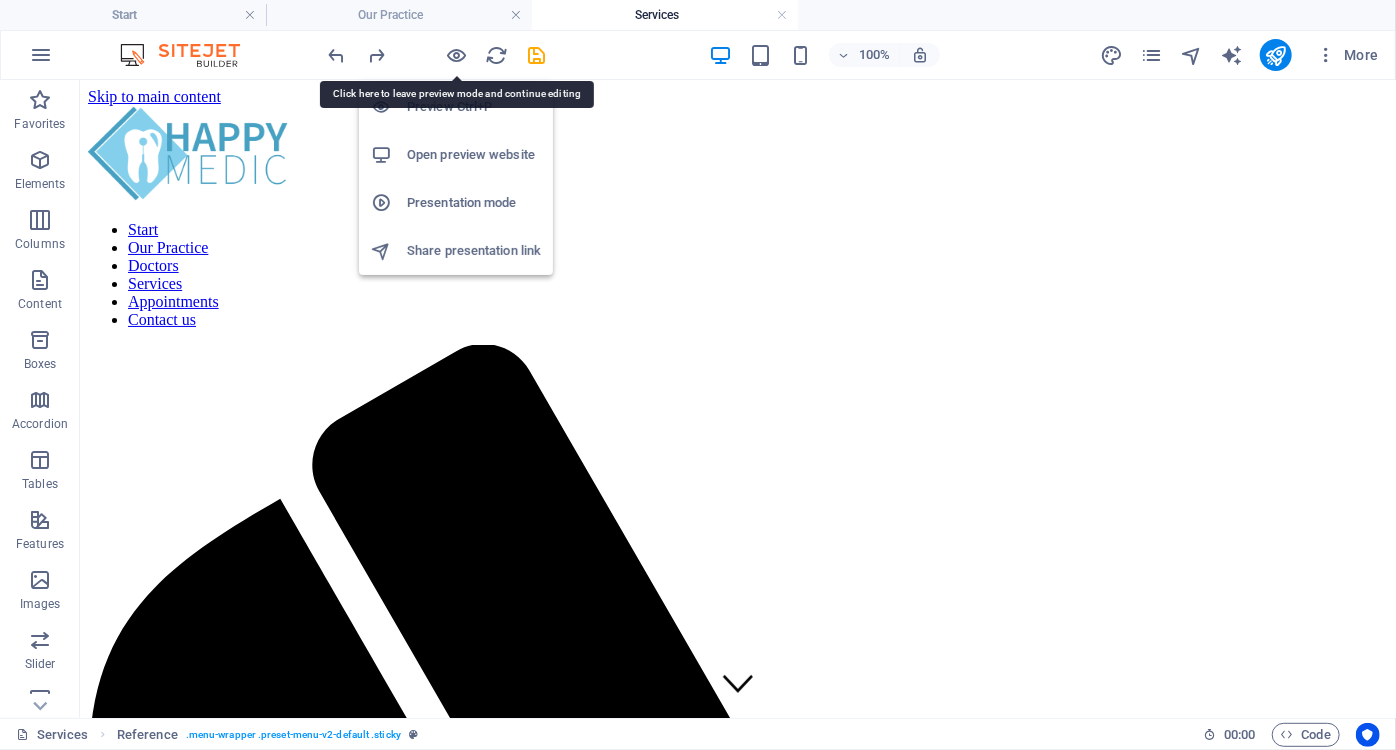 click on "Preview Ctrl+P" at bounding box center [474, 107] 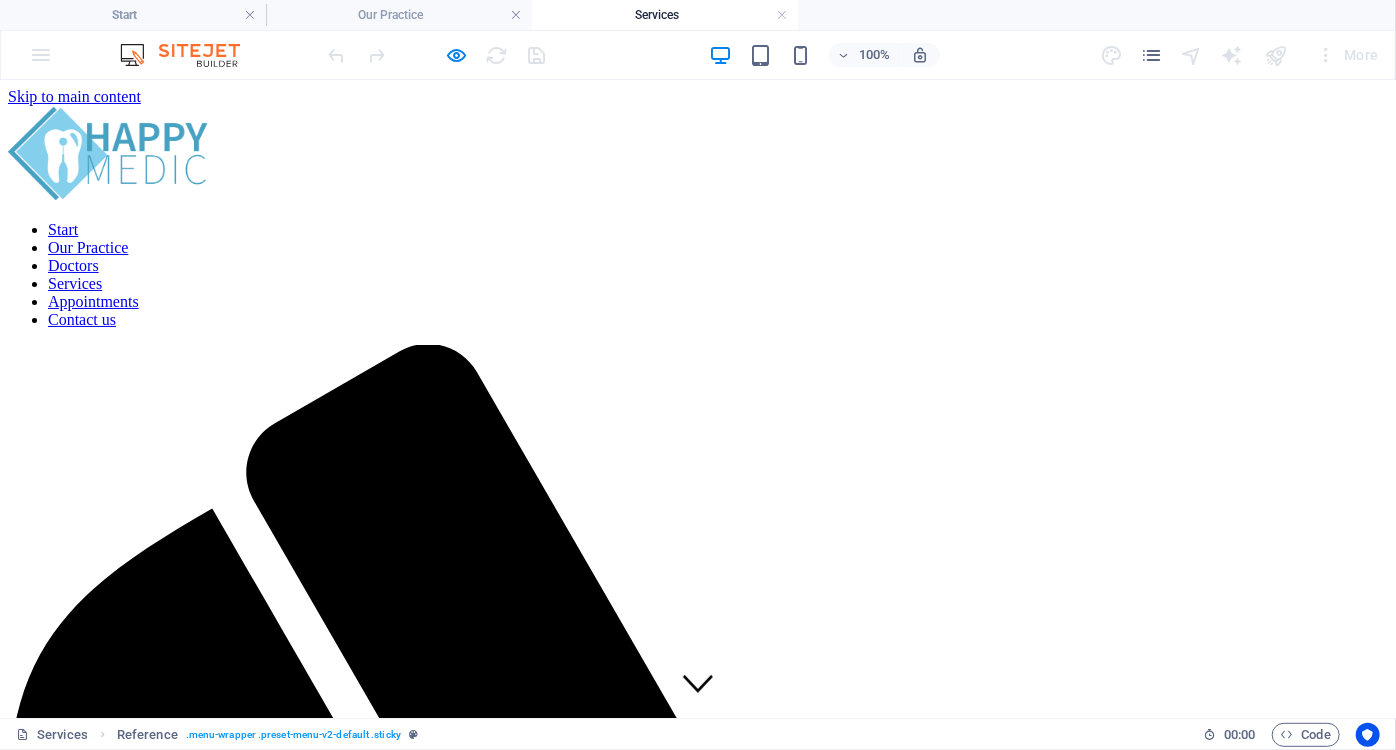 click on "Doctors" at bounding box center (73, 264) 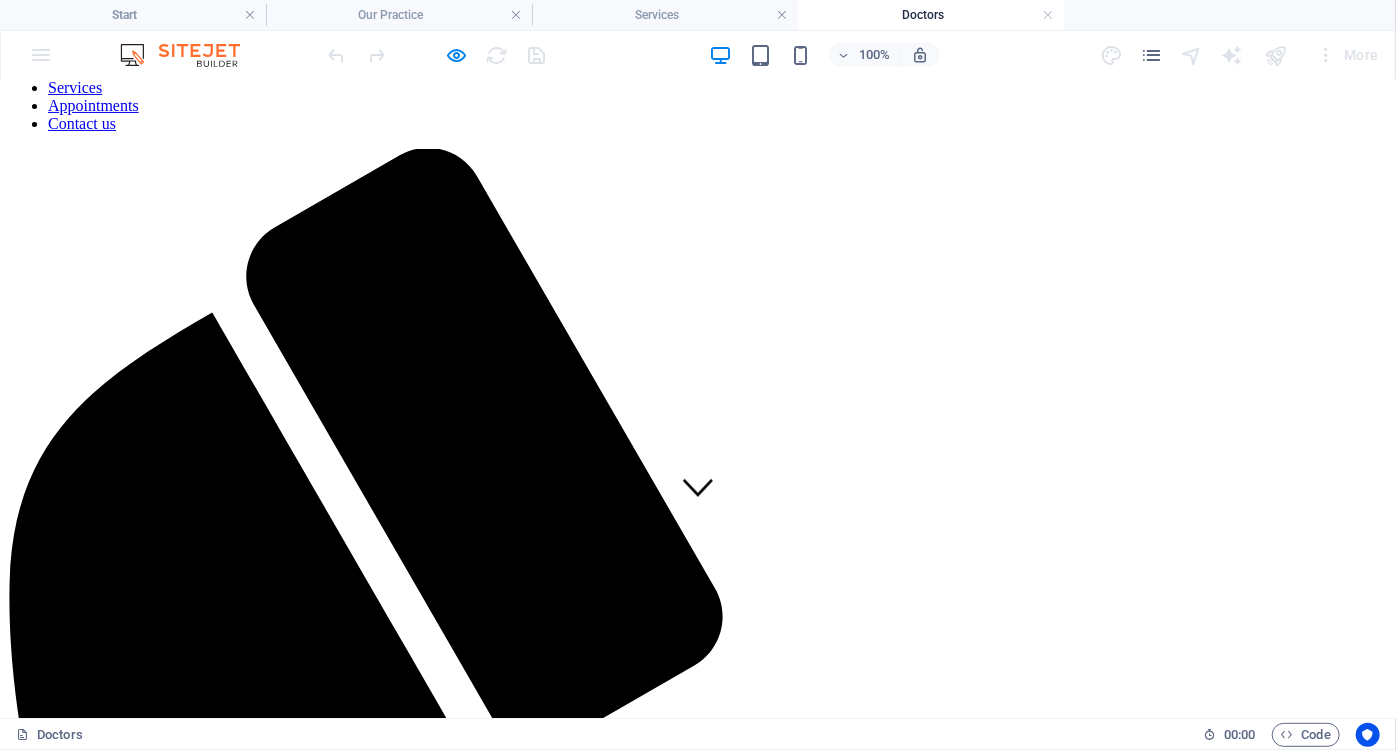 scroll, scrollTop: 0, scrollLeft: 0, axis: both 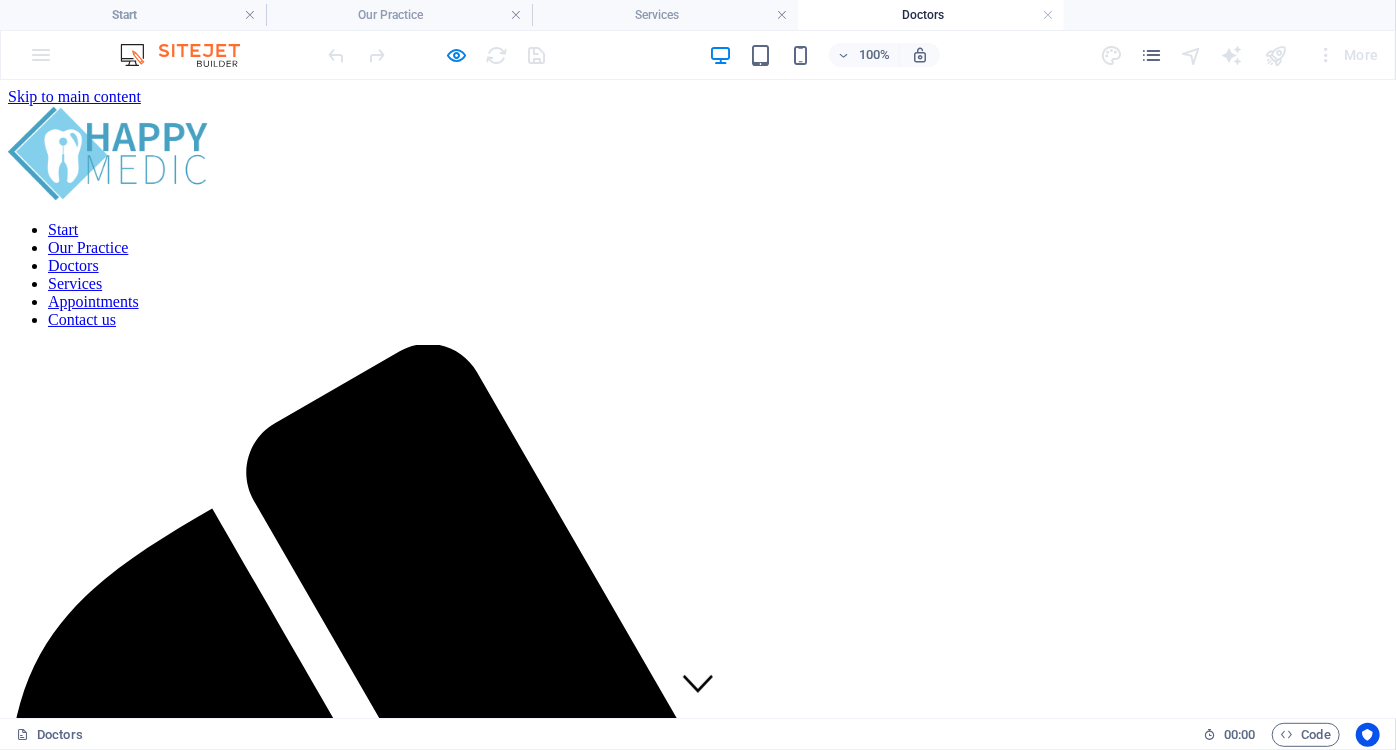 click on "Start Our Practice Doctors Services Appointments Contact us" at bounding box center (698, 274) 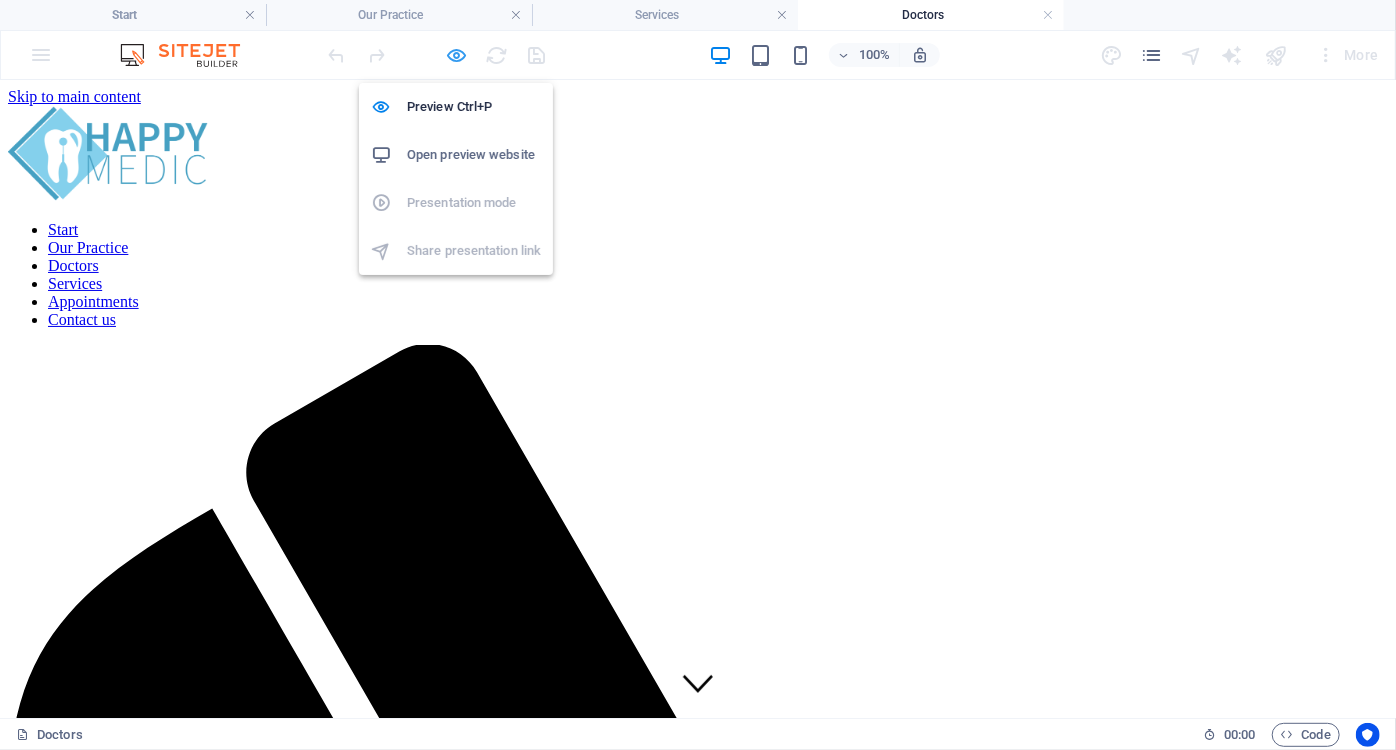 click at bounding box center (457, 55) 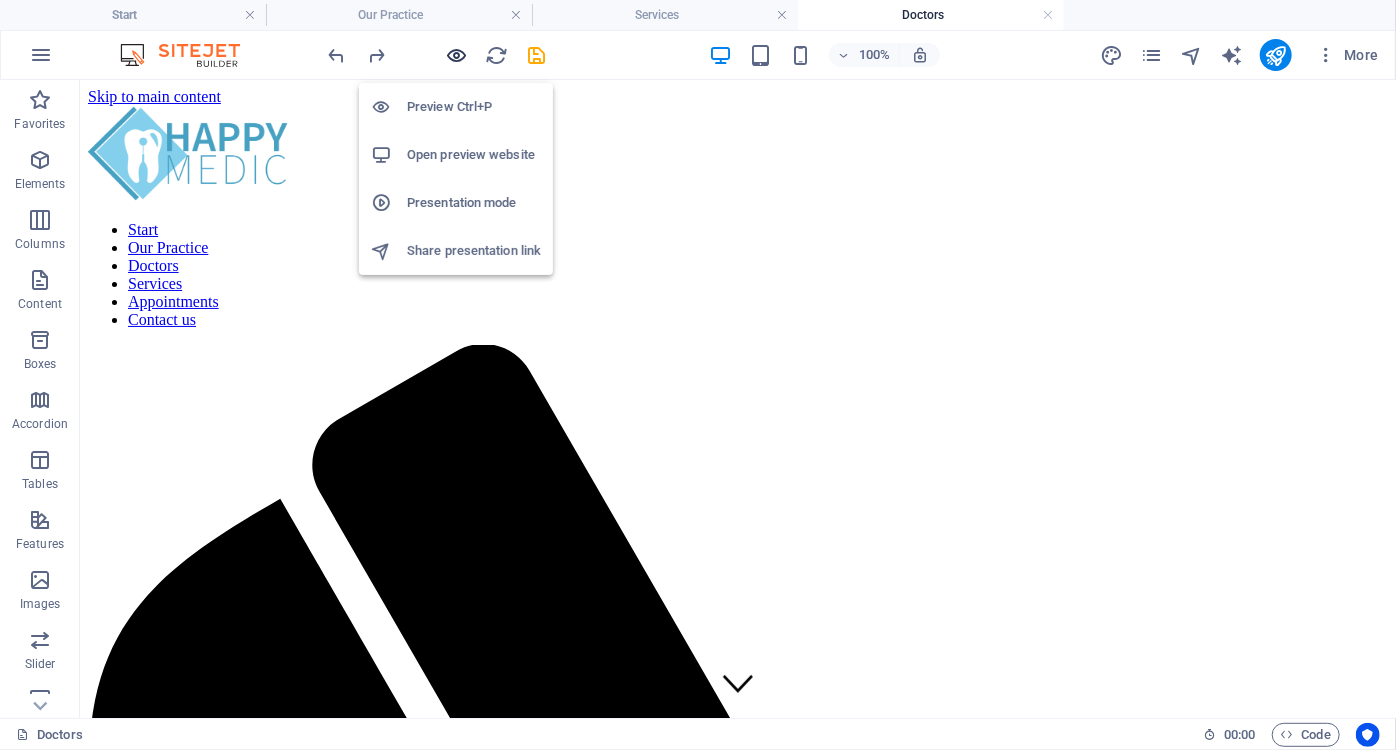 click at bounding box center [457, 55] 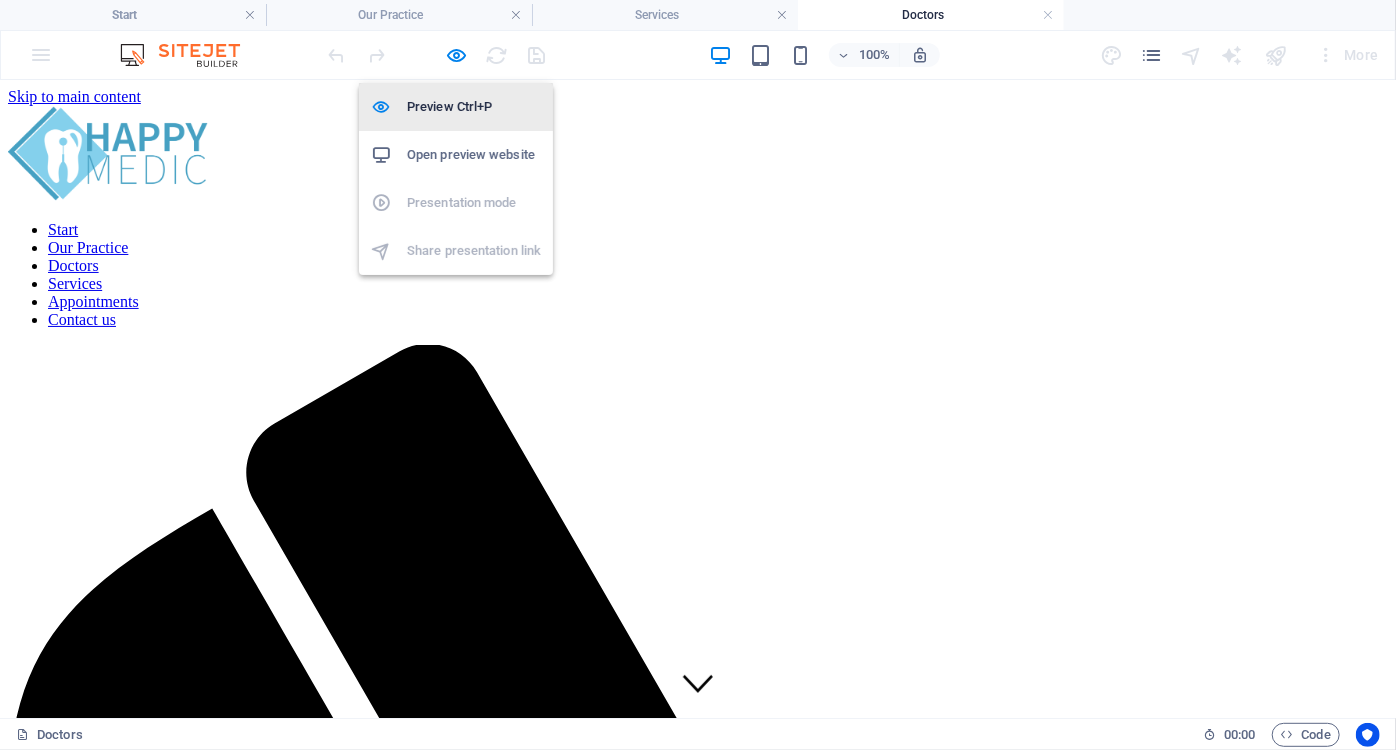 click on "Preview Ctrl+P" at bounding box center [474, 107] 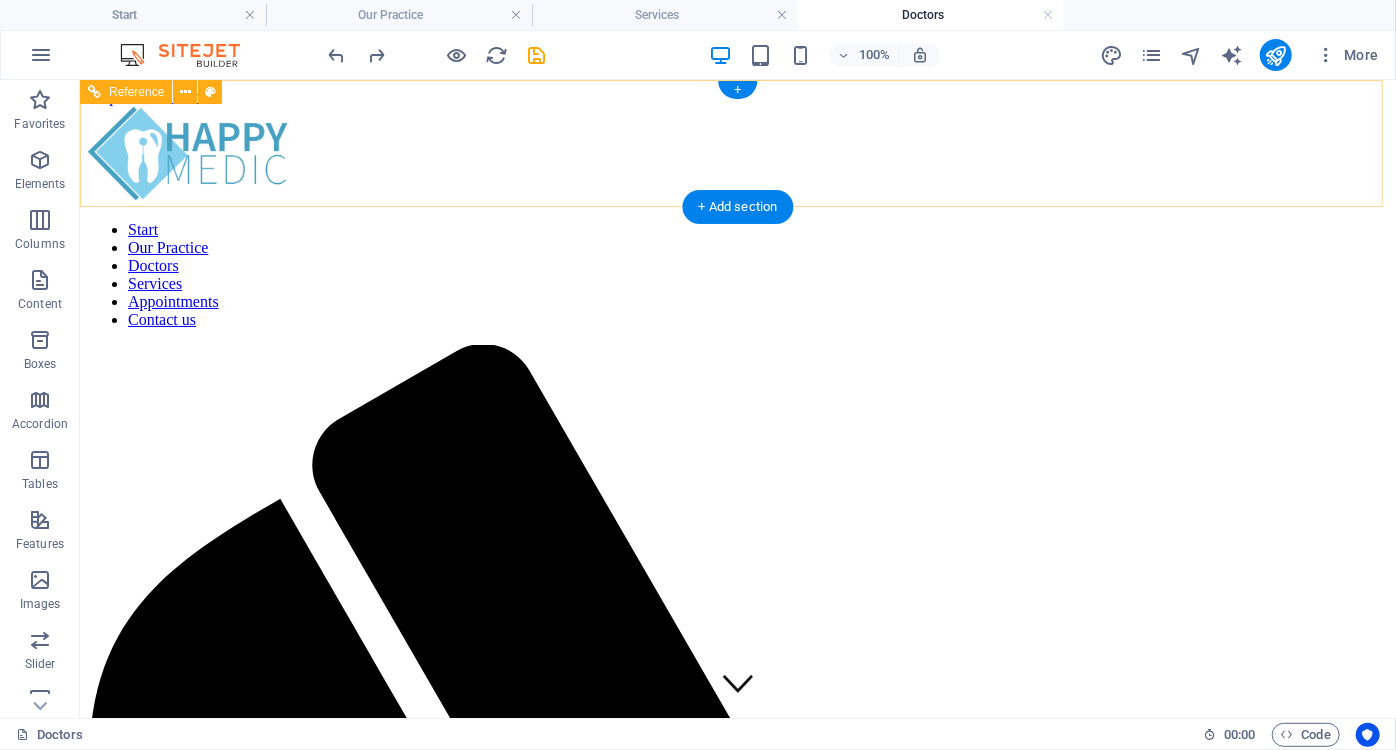 click on "Start Our Practice Doctors Services Appointments Contact us" at bounding box center (737, 274) 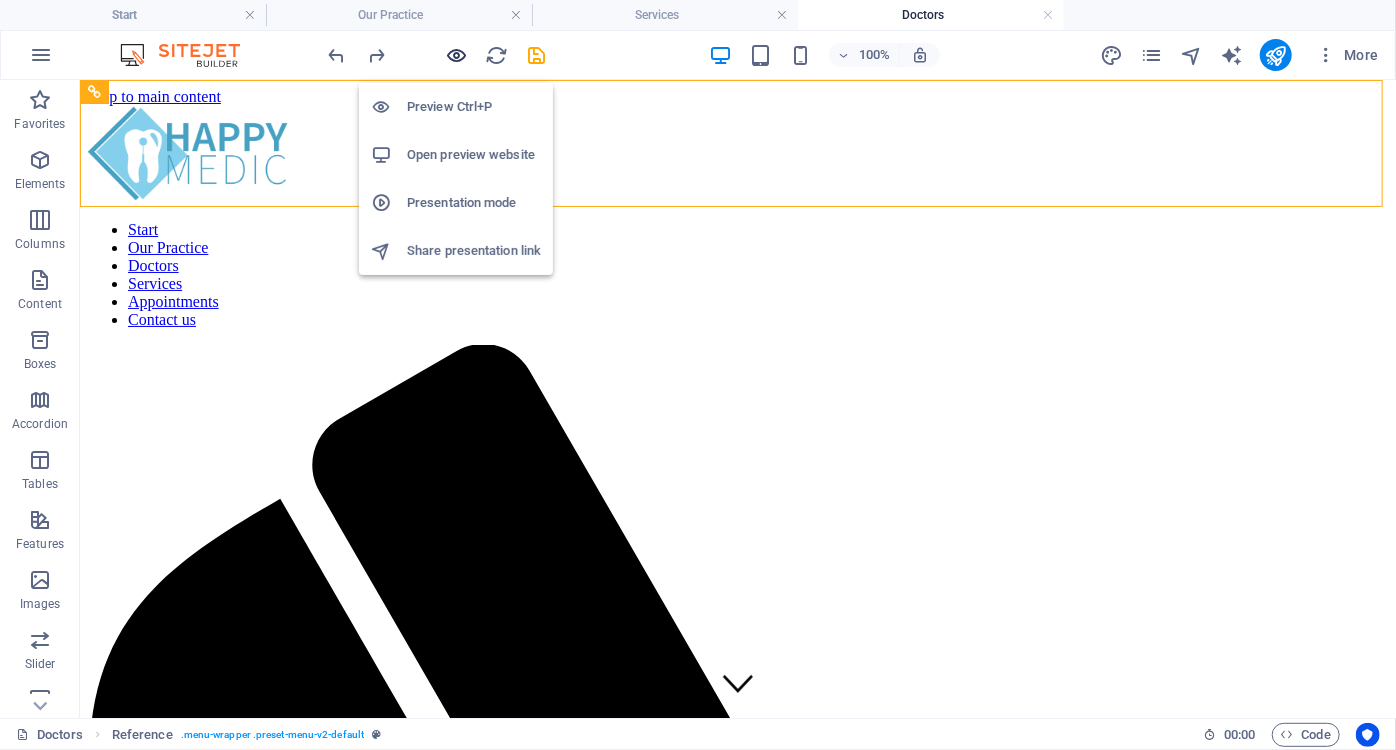 click at bounding box center [457, 55] 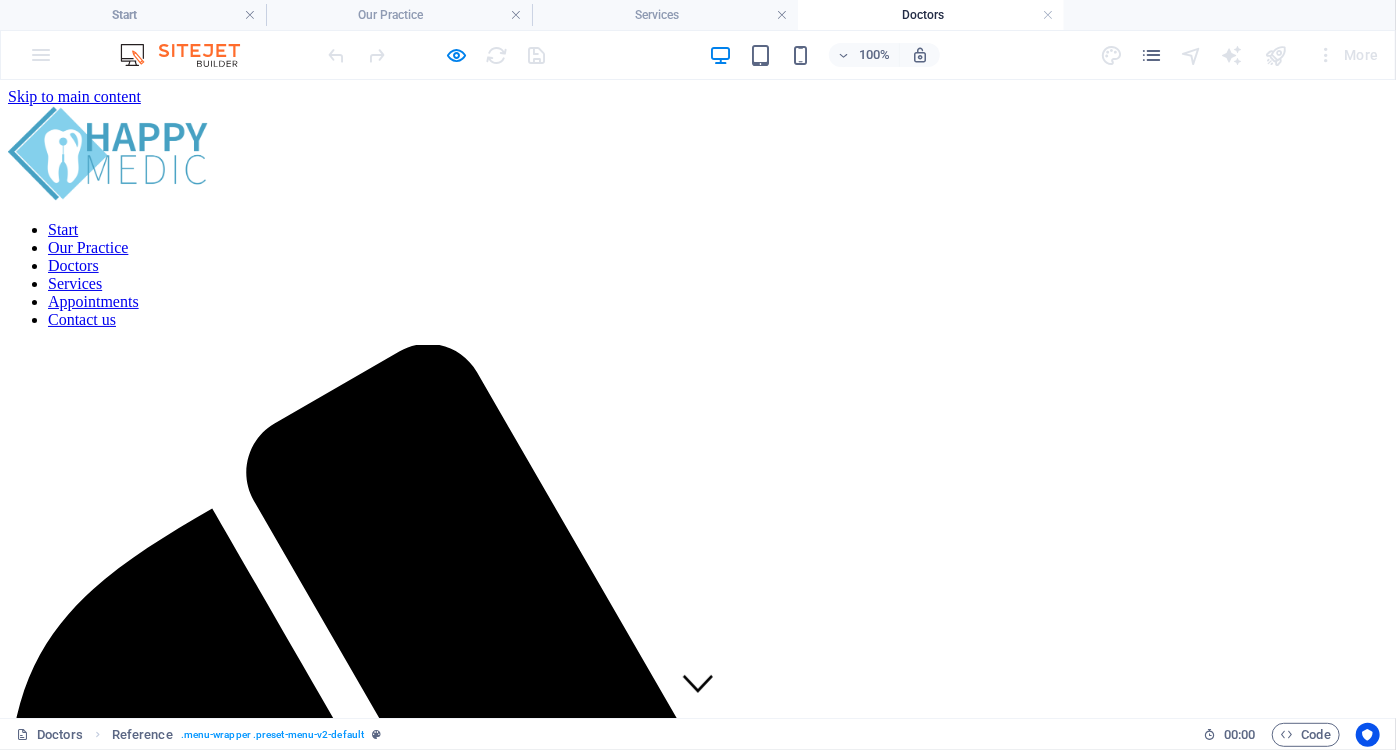 click on "Appointments" at bounding box center (93, 300) 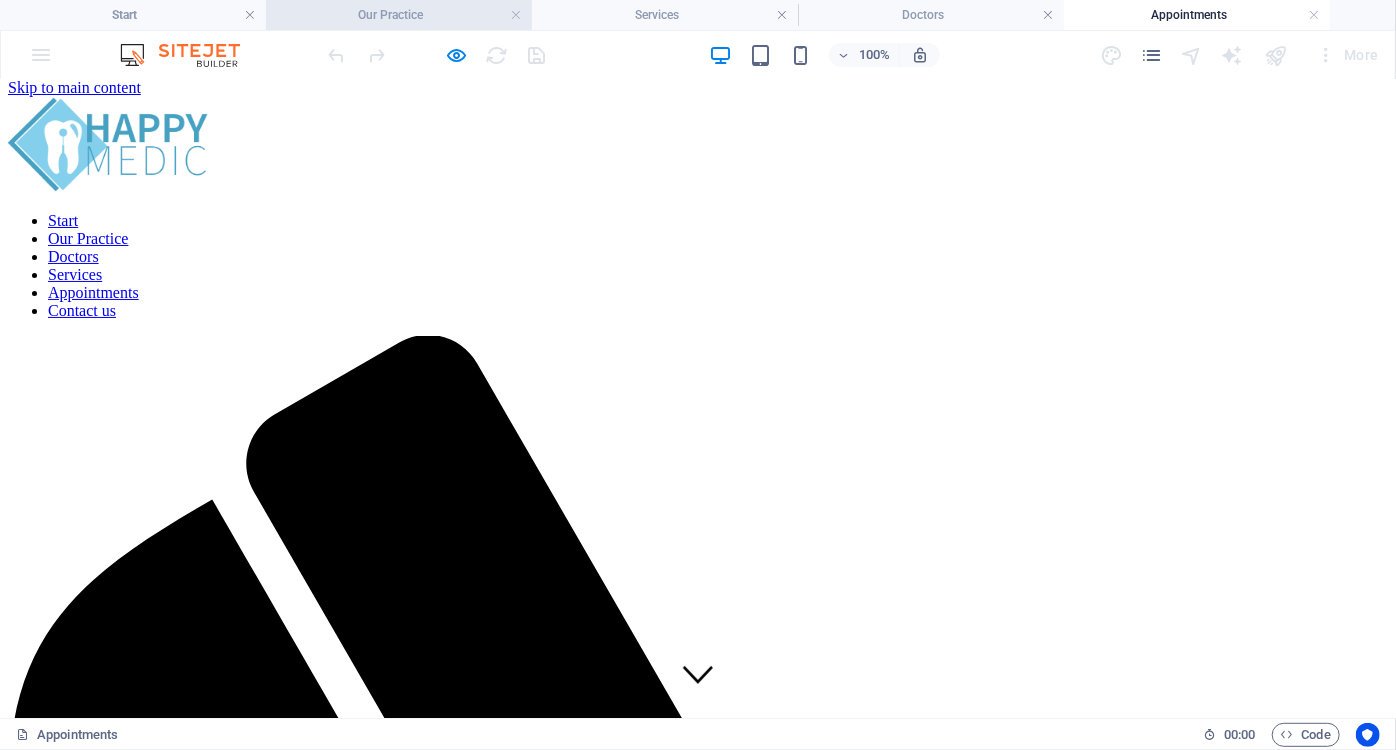 scroll, scrollTop: 0, scrollLeft: 0, axis: both 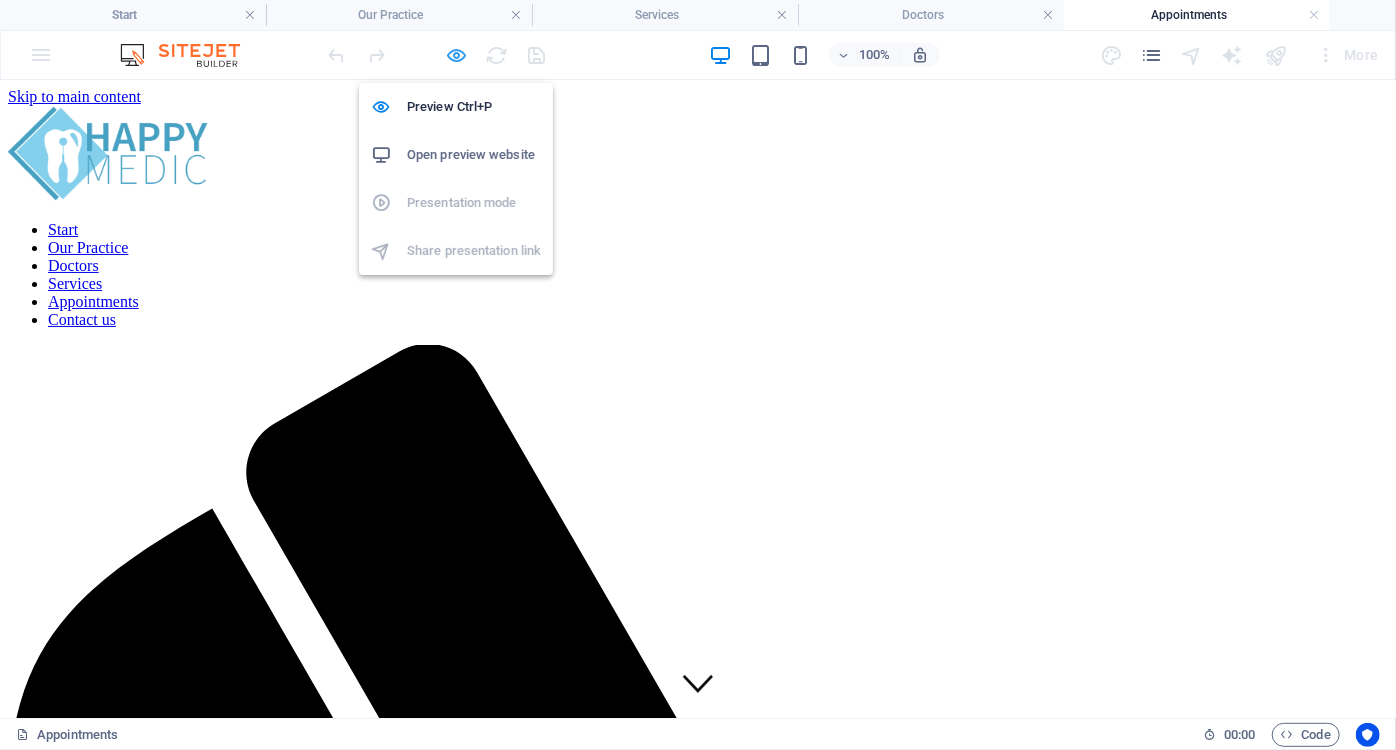 click at bounding box center [457, 55] 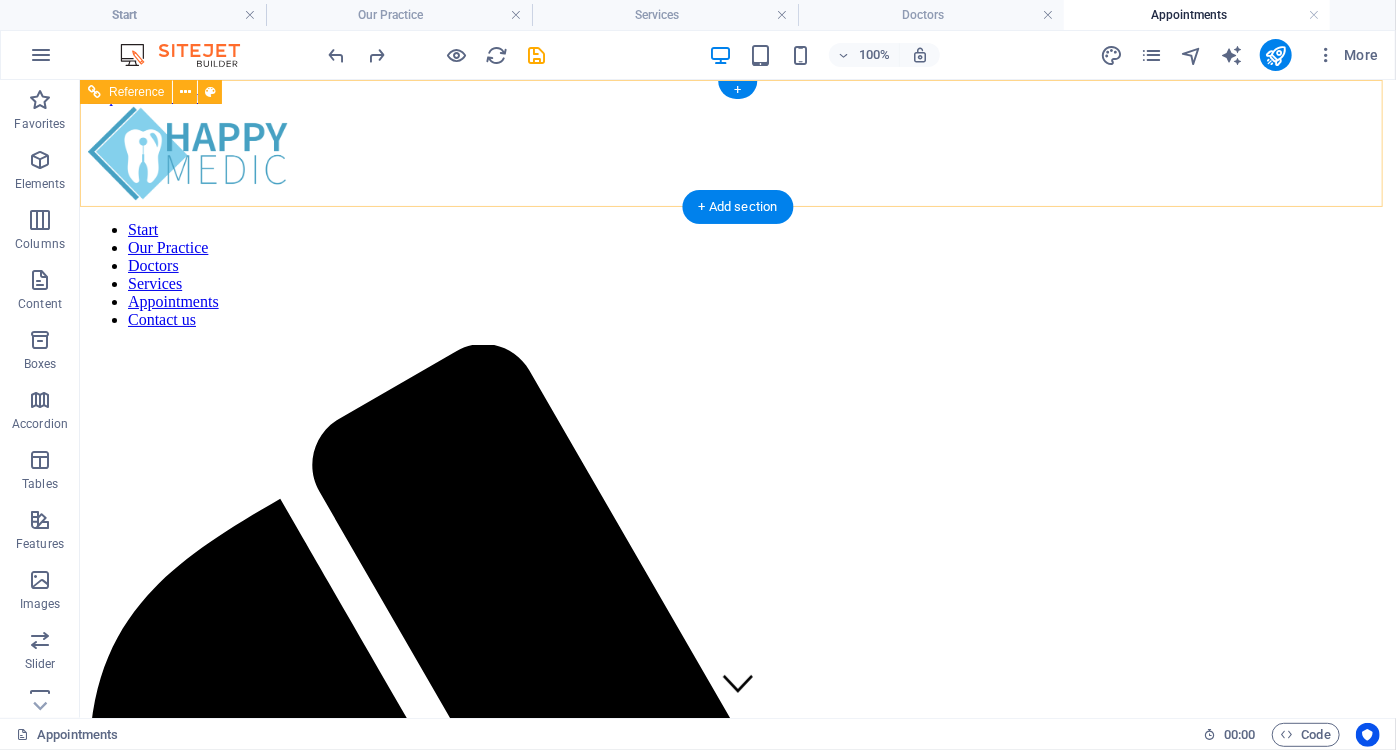 click on "Start Our Practice Doctors Services Appointments Contact us" at bounding box center (737, 274) 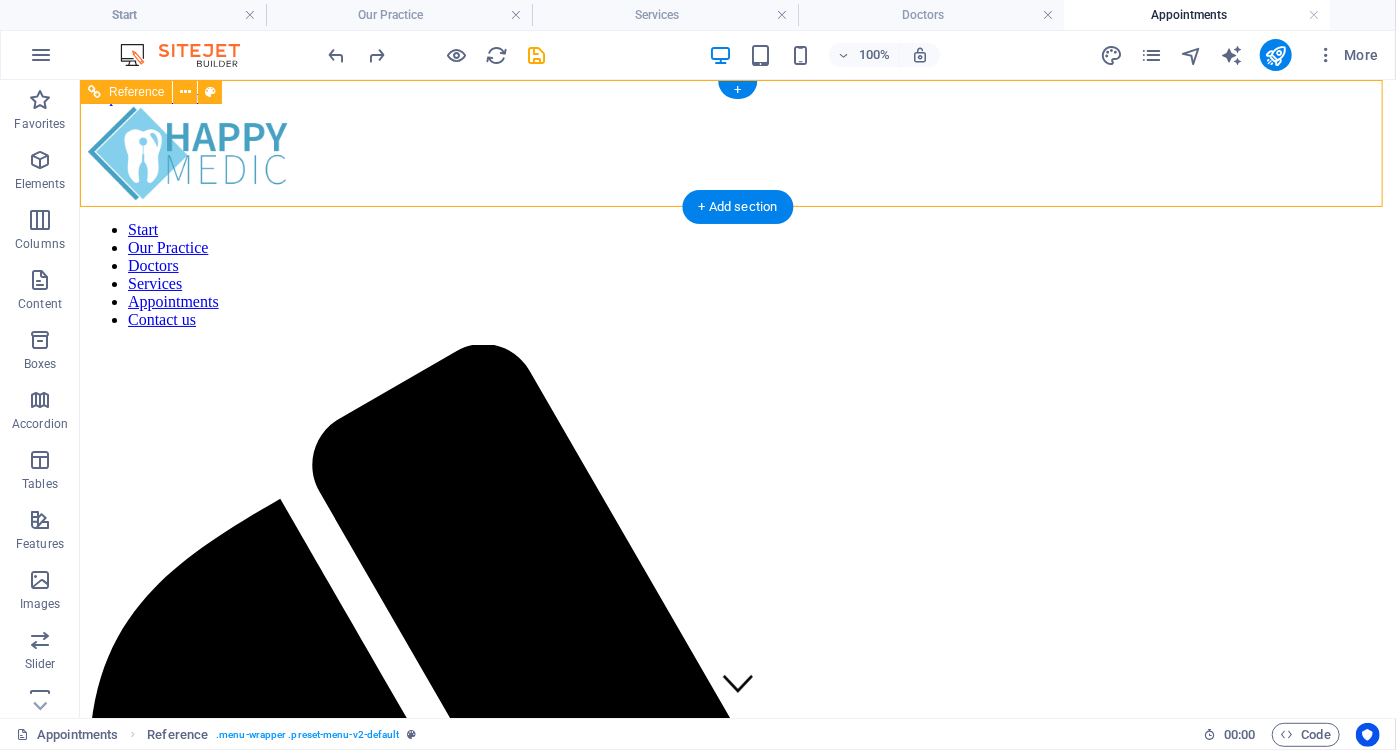 click on "Start Our Practice Doctors Services Appointments Contact us" at bounding box center (737, 274) 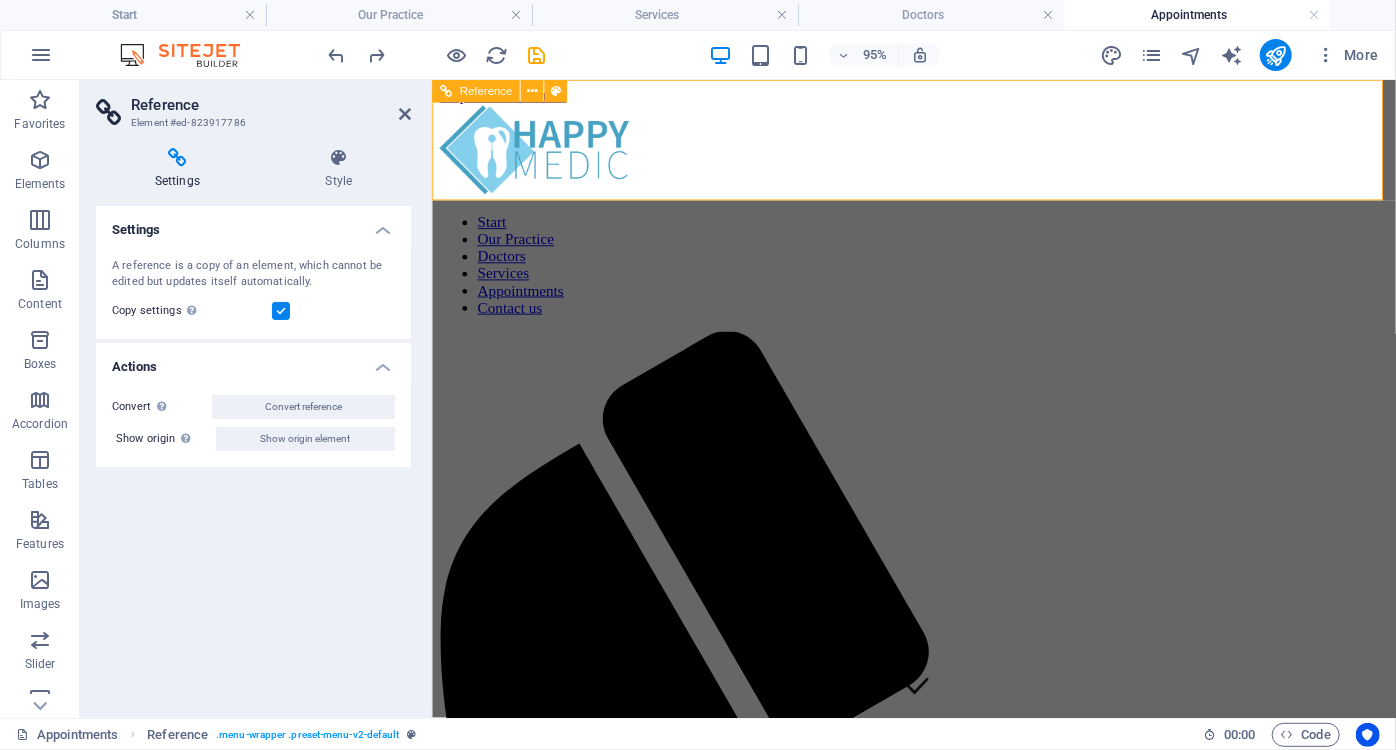 click on "Start Our Practice Doctors Services Appointments Contact us" at bounding box center [938, 275] 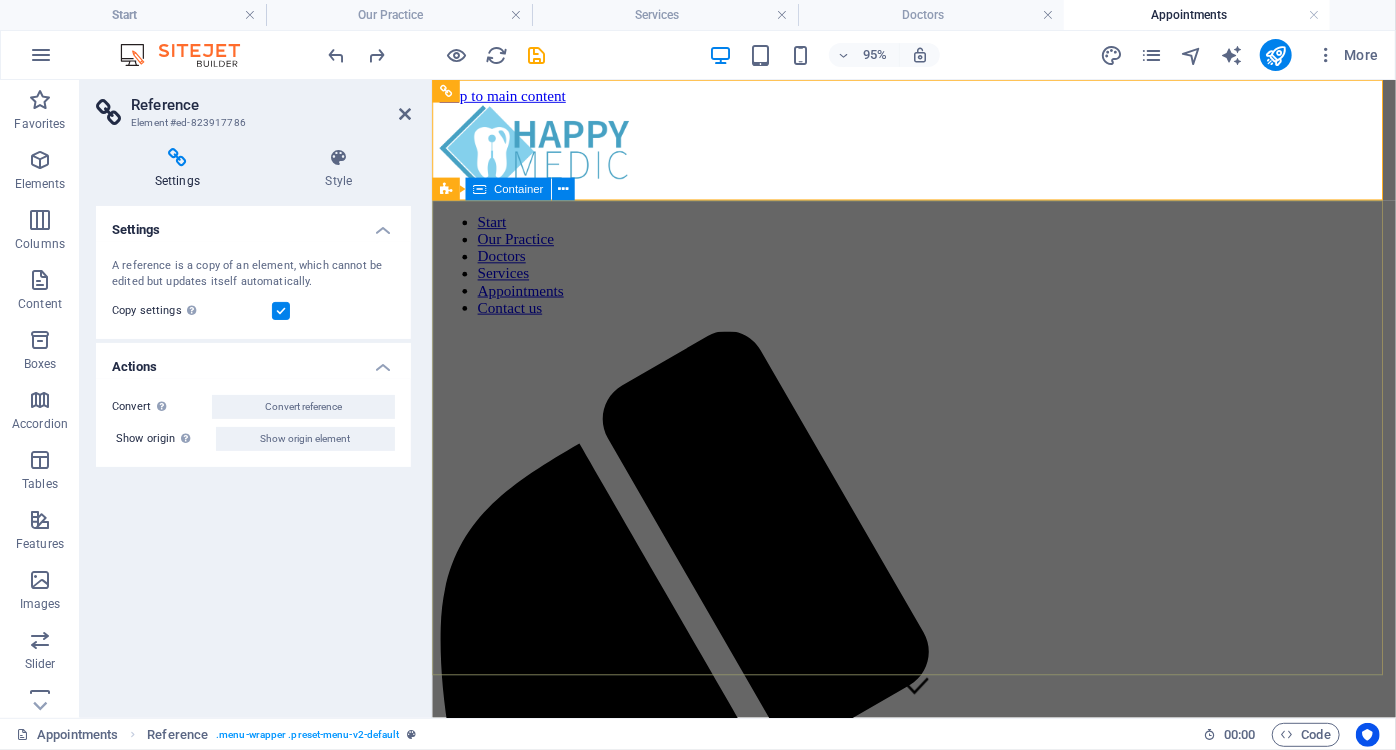 click on "Appointments" at bounding box center [938, 2212] 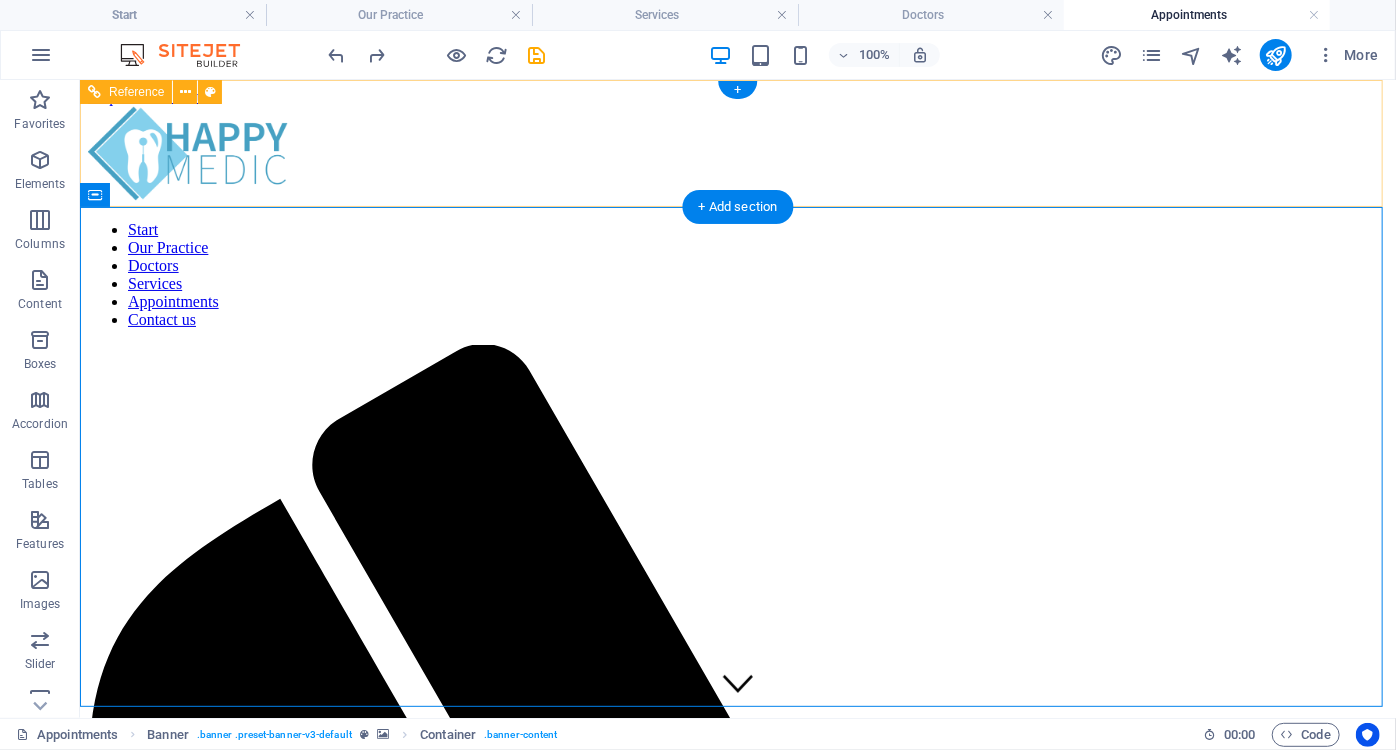 click on "Start Our Practice Doctors Services Appointments Contact us" at bounding box center (737, 274) 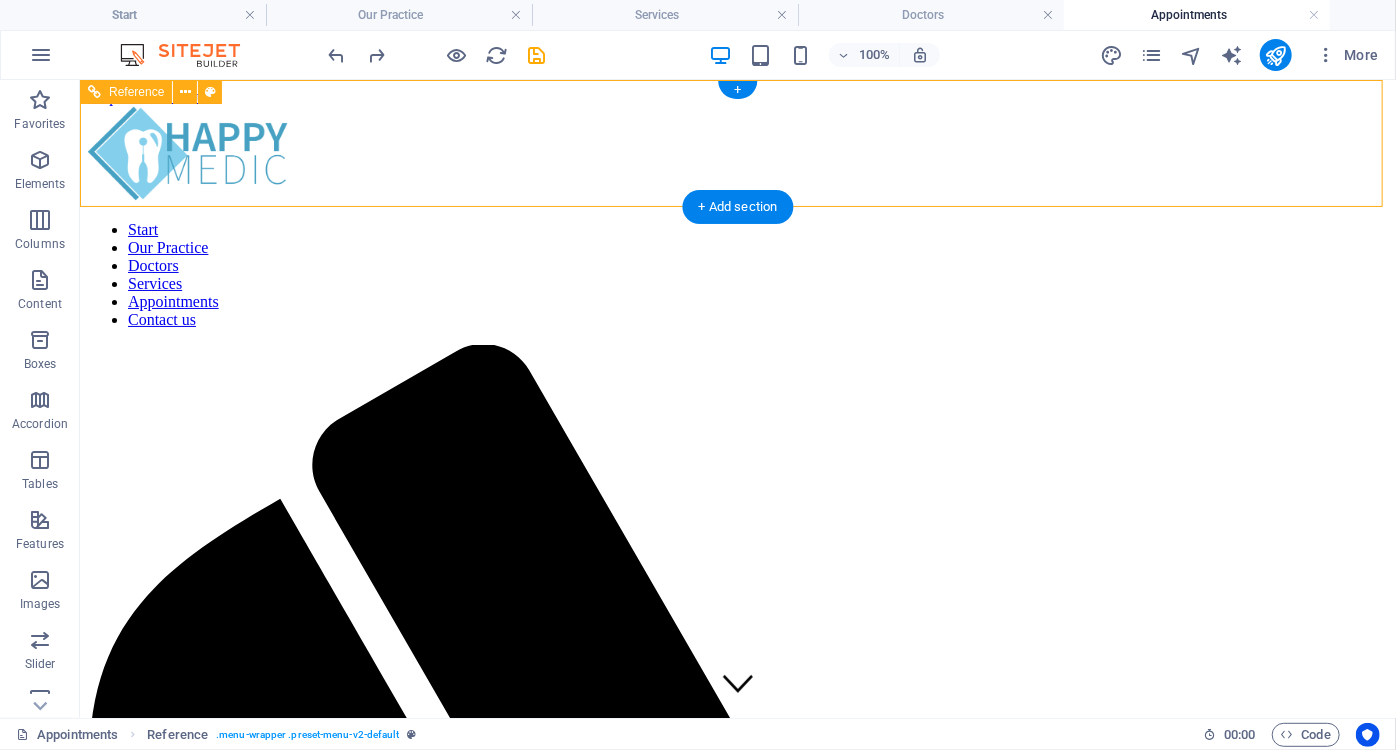 click on "Start Our Practice Doctors Services Appointments Contact us" at bounding box center (737, 274) 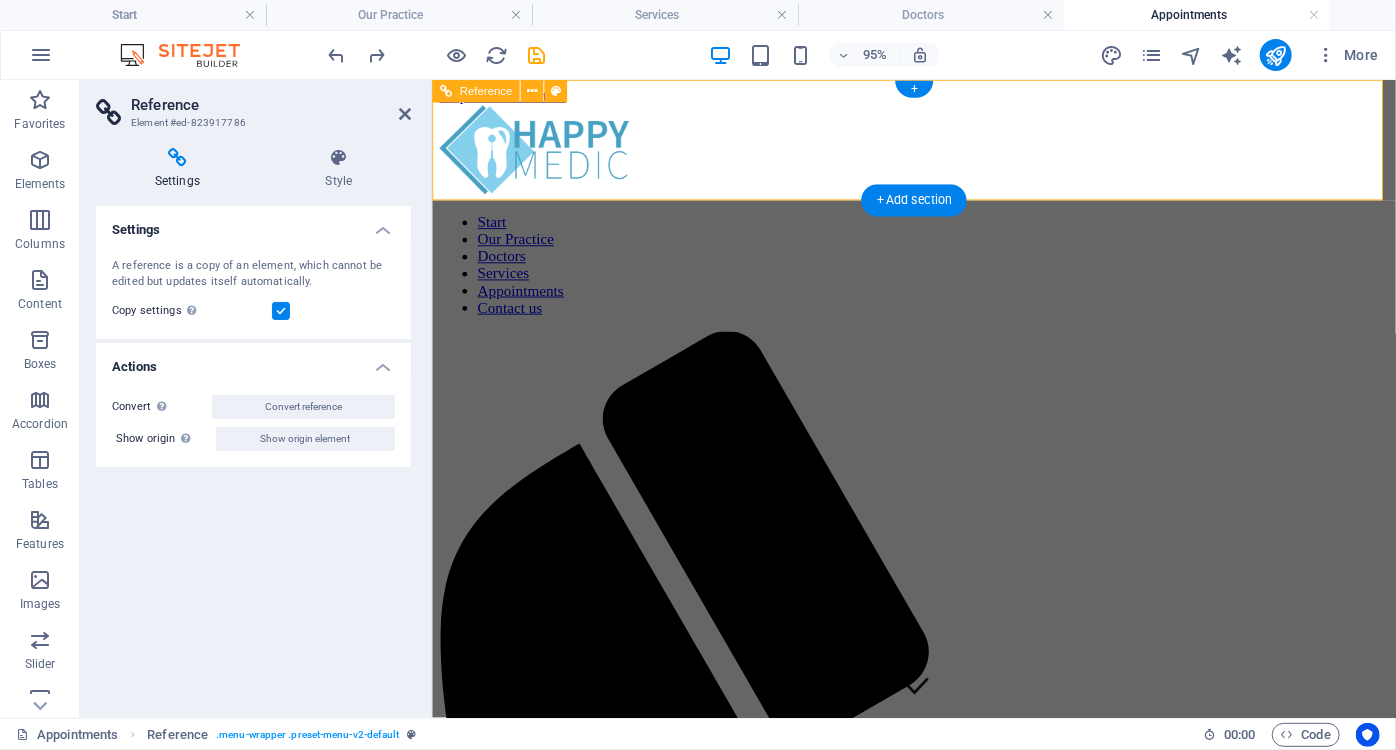 click on "Start Our Practice Doctors Services Appointments Contact us" at bounding box center (938, 275) 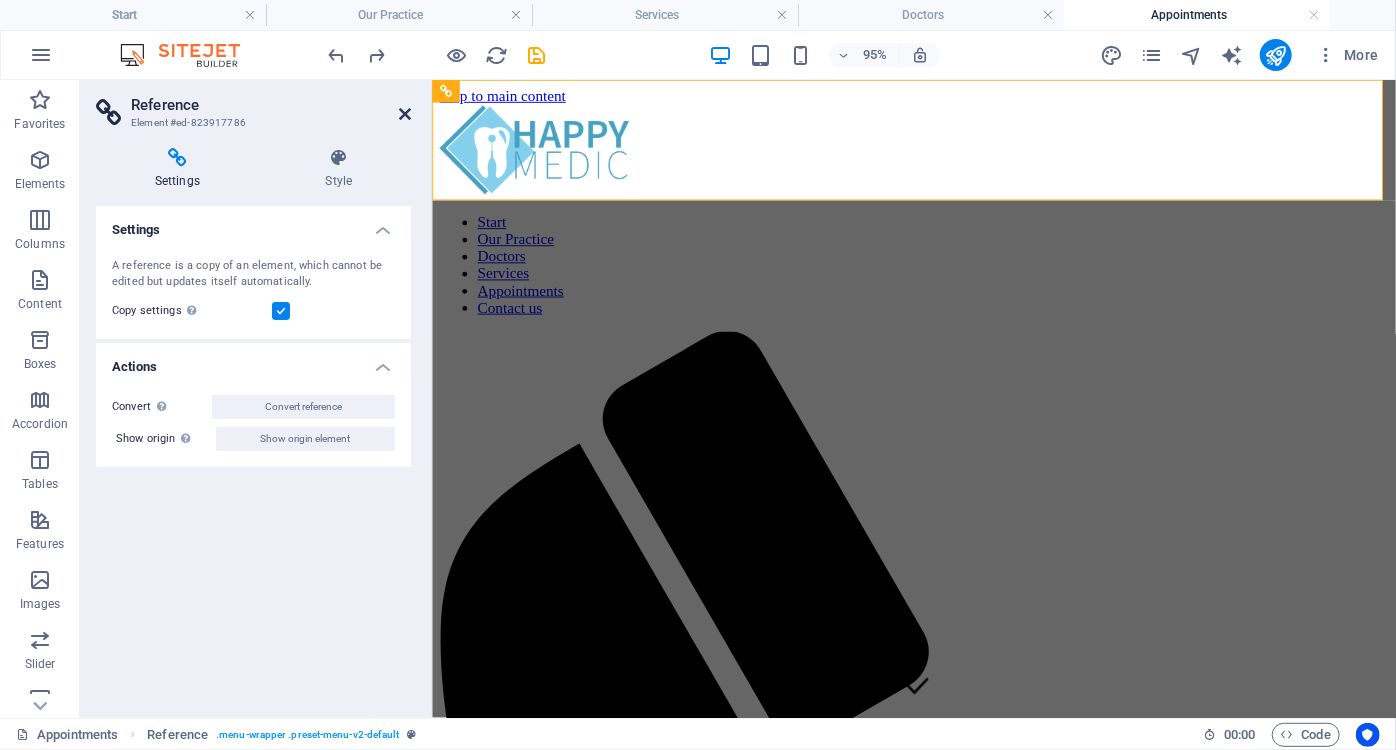 click at bounding box center (405, 114) 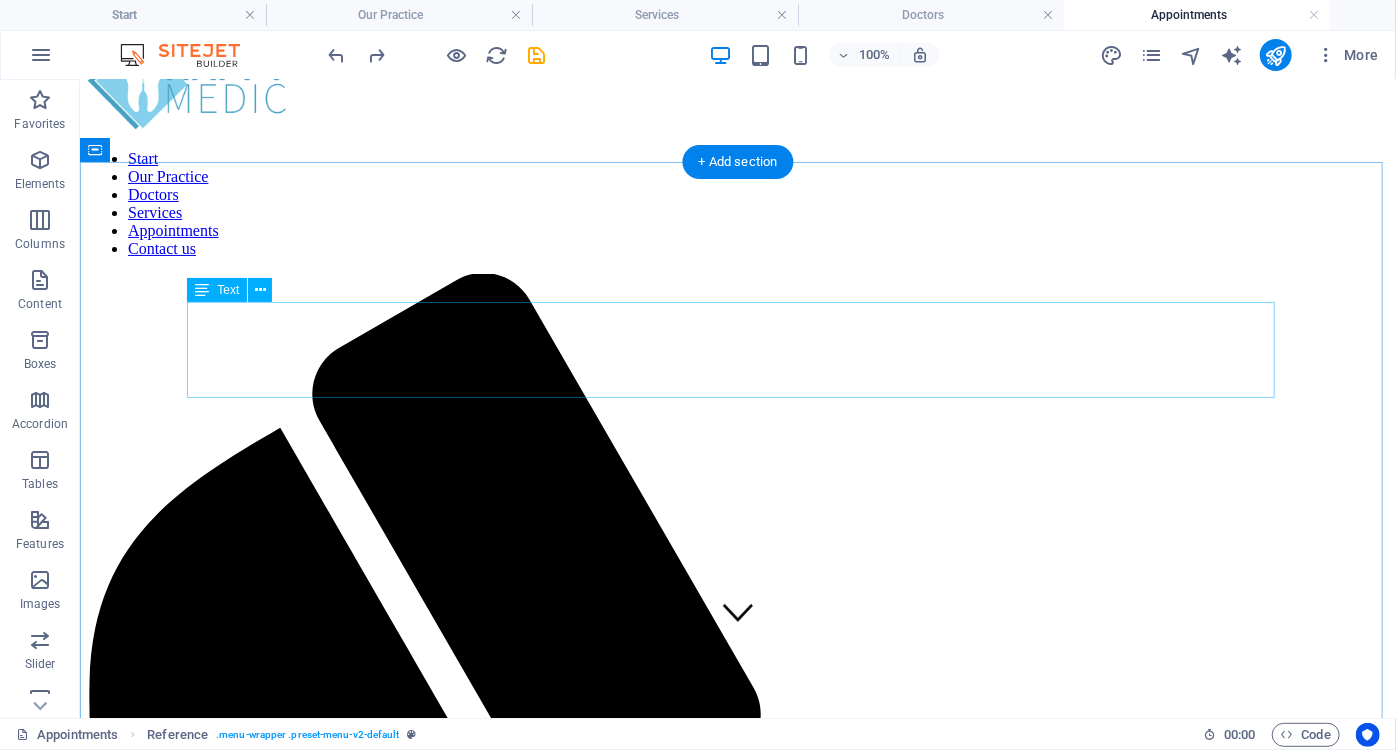 scroll, scrollTop: 0, scrollLeft: 0, axis: both 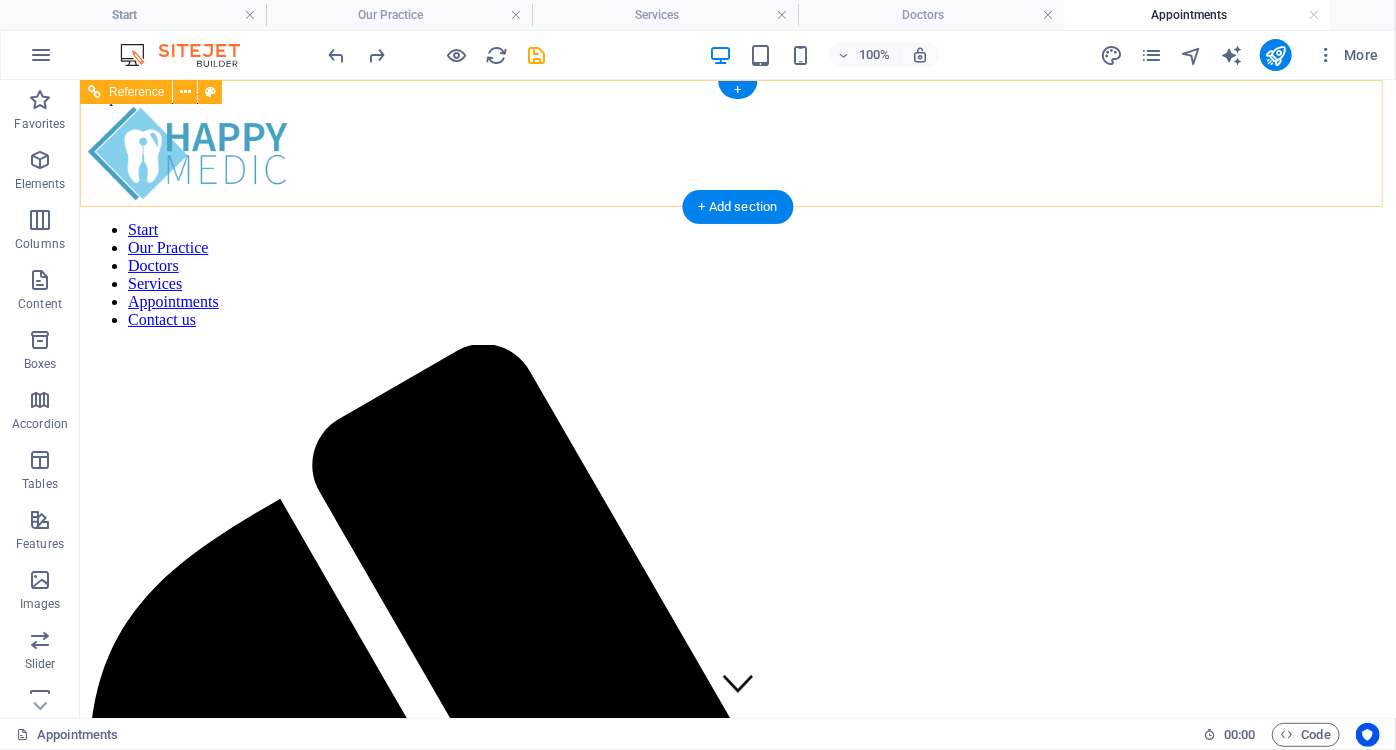 click on "Start Our Practice Doctors Services Appointments Contact us" at bounding box center (737, 274) 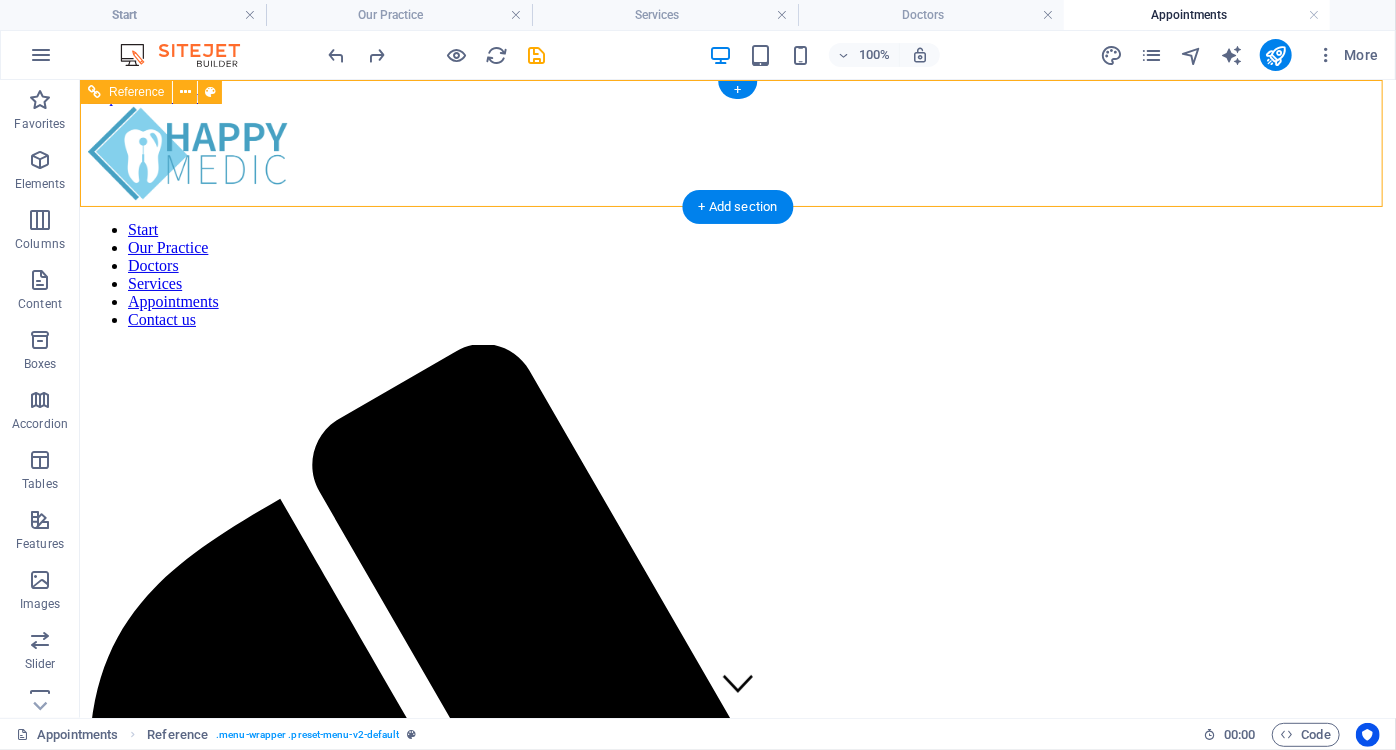 click at bounding box center [737, 154] 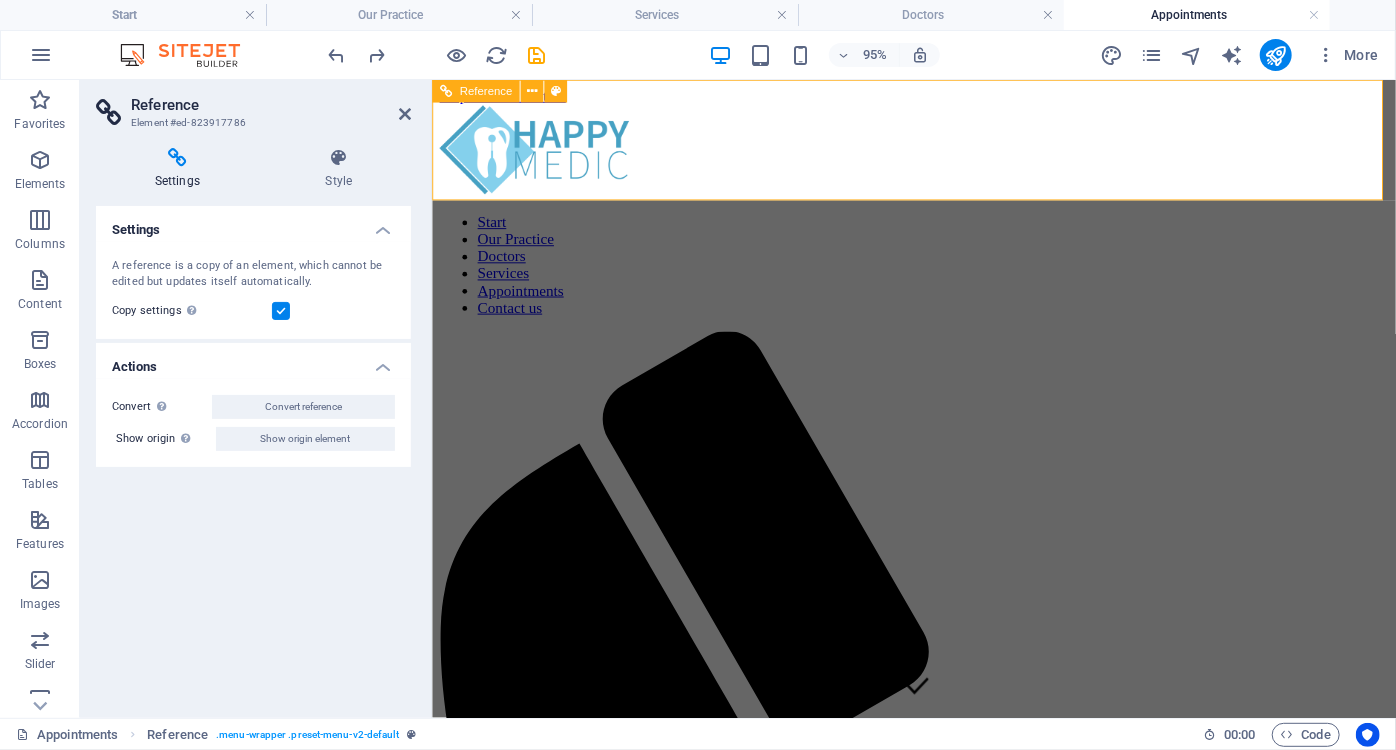 click at bounding box center (938, 155) 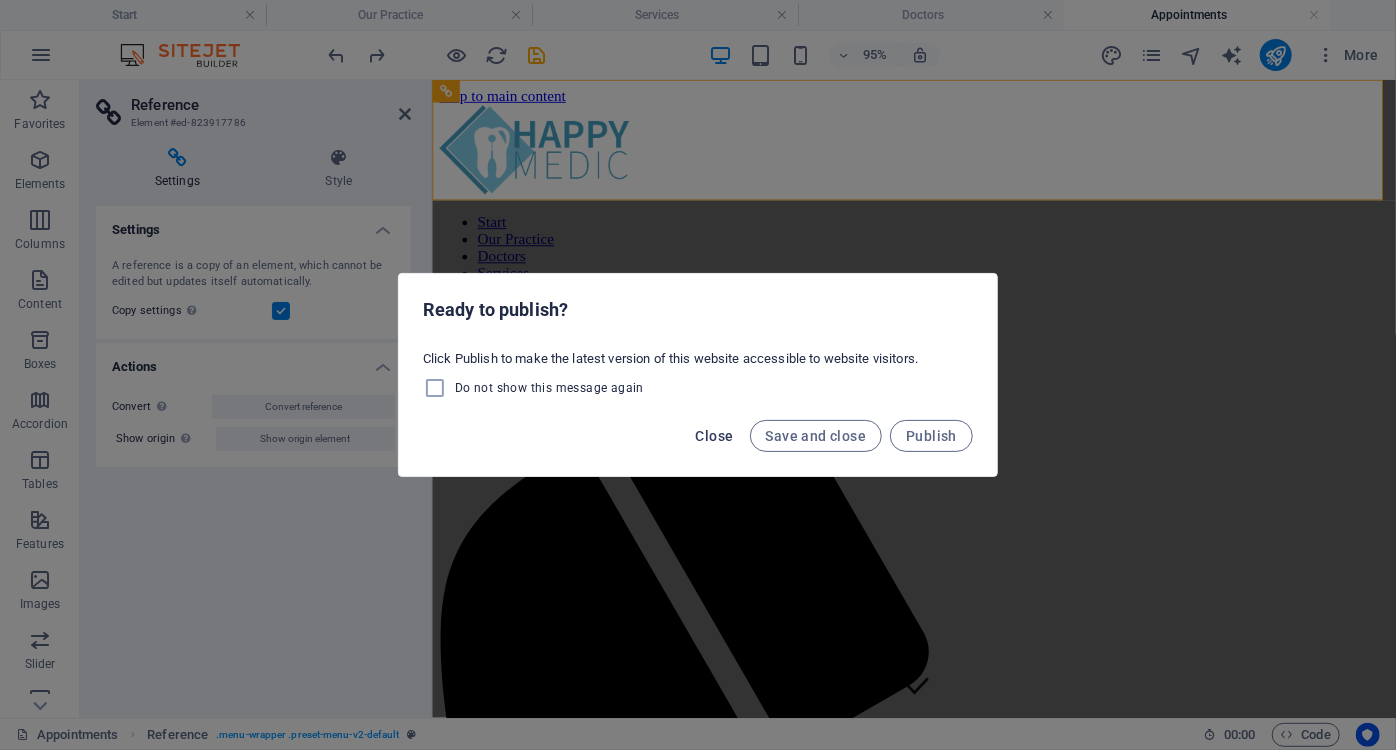 click on "Close" at bounding box center (715, 436) 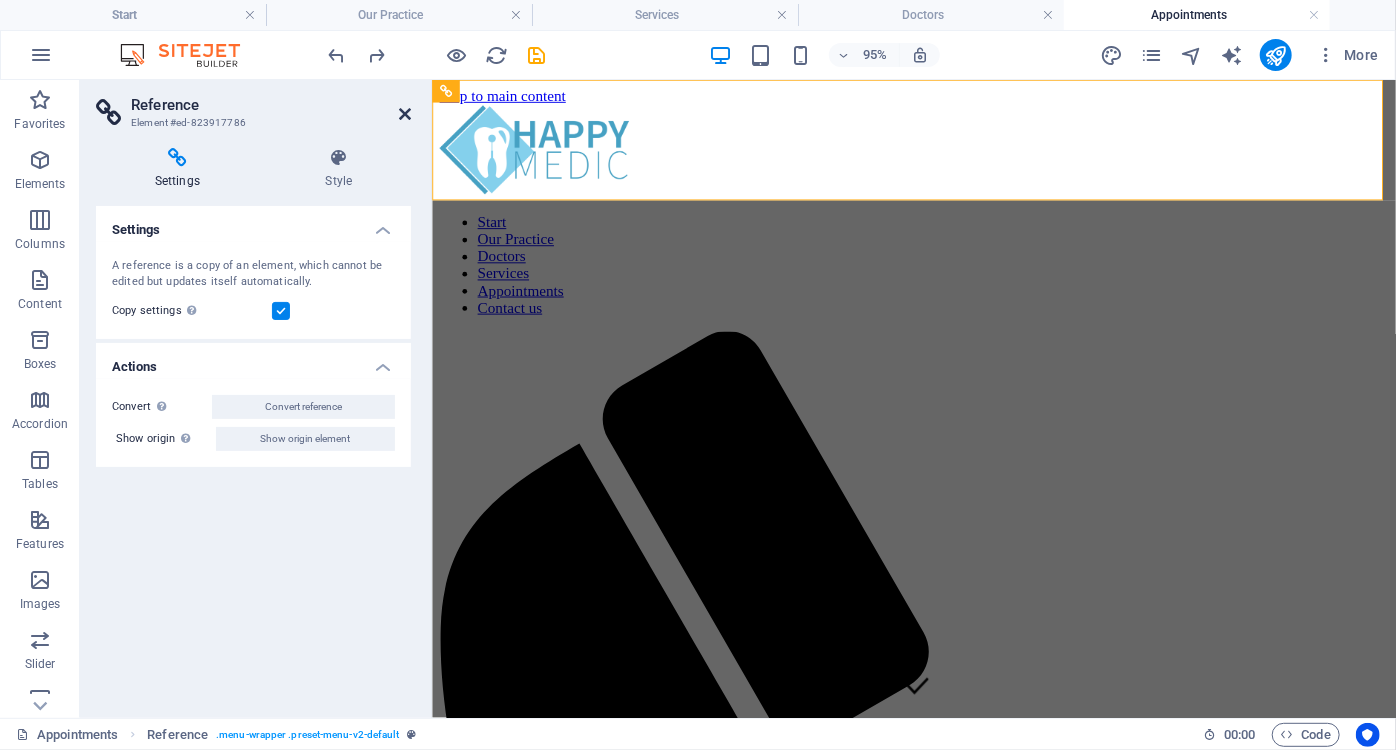 click at bounding box center (405, 114) 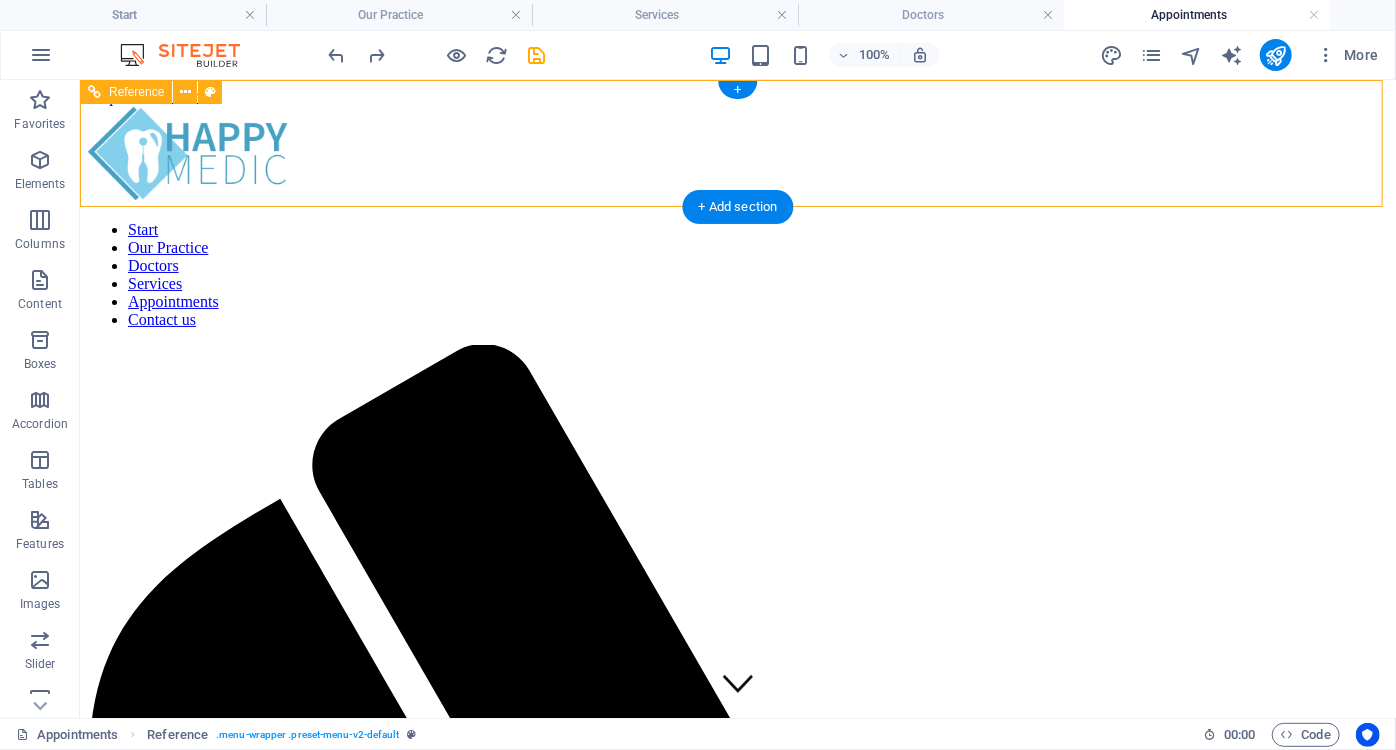 click at bounding box center [737, 154] 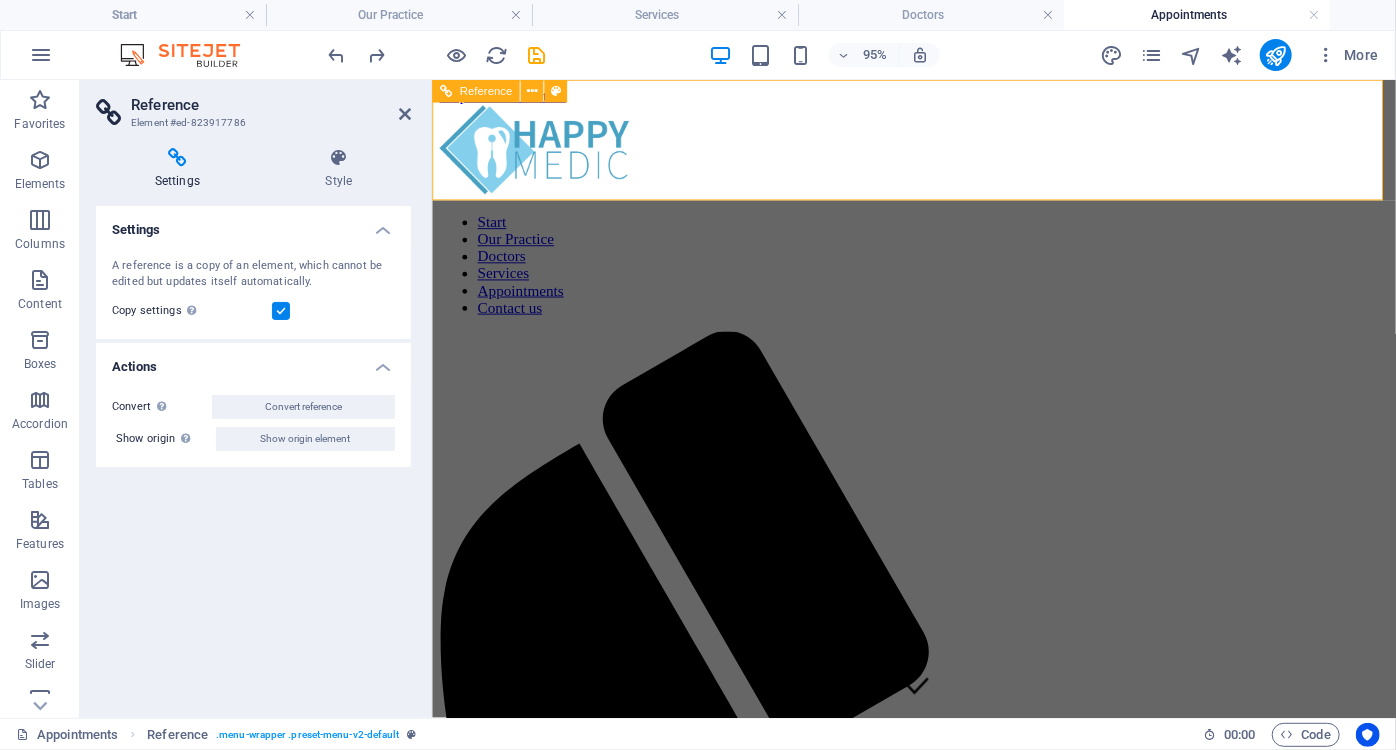 click at bounding box center (938, 155) 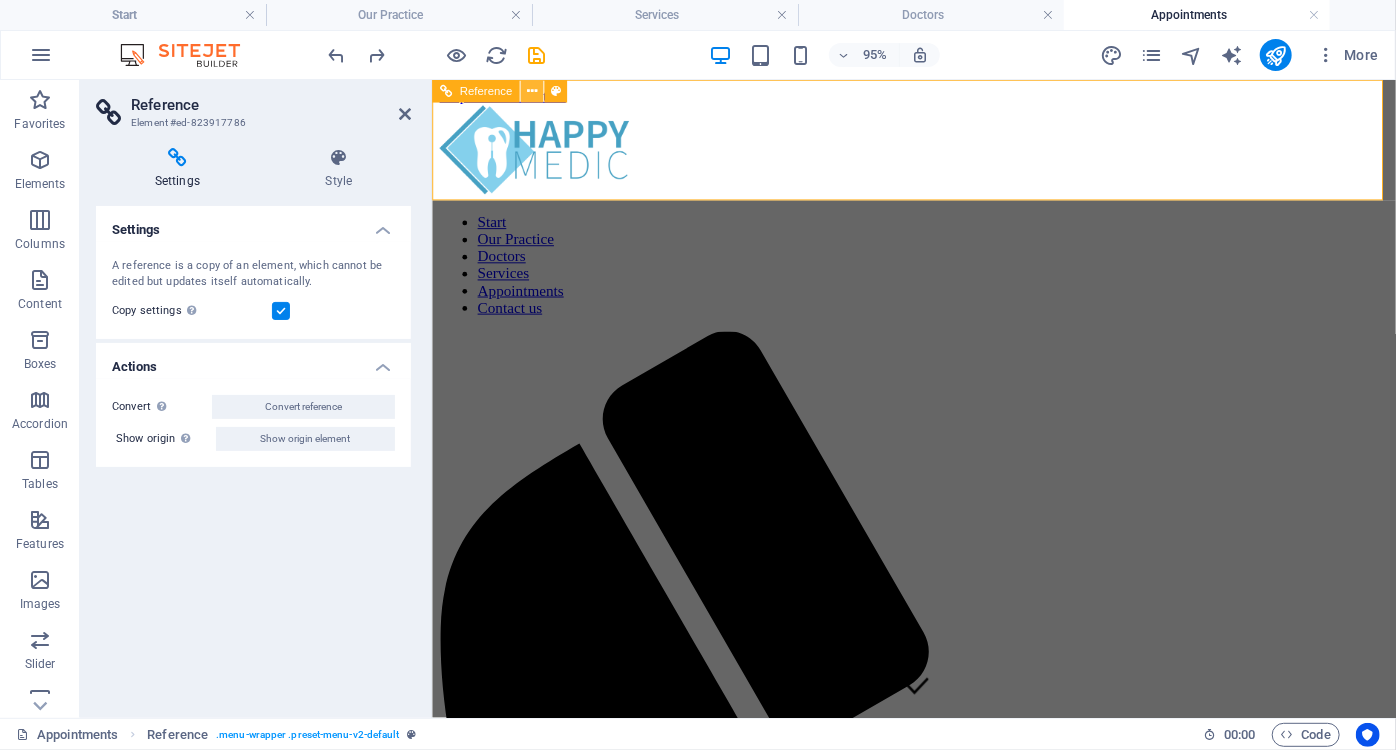 click at bounding box center [532, 91] 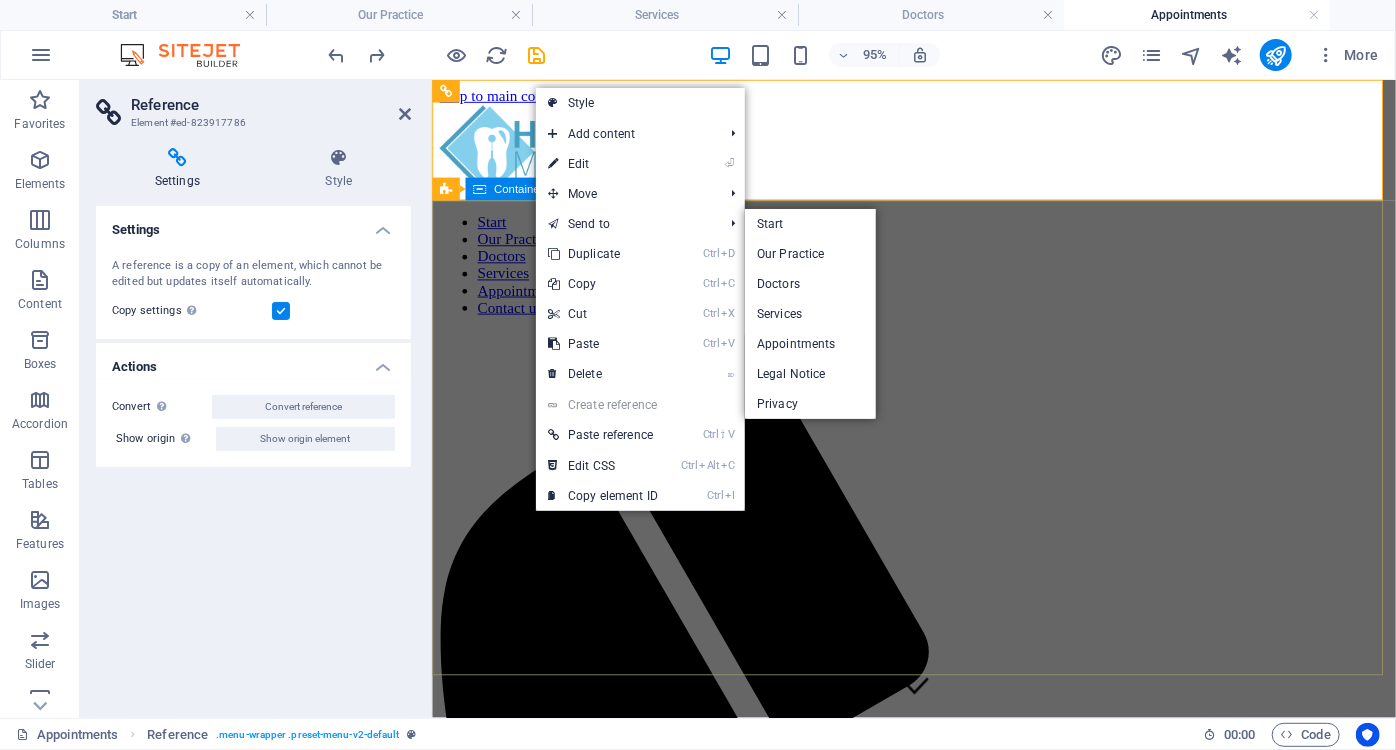 click on "Appointments" at bounding box center (938, 2212) 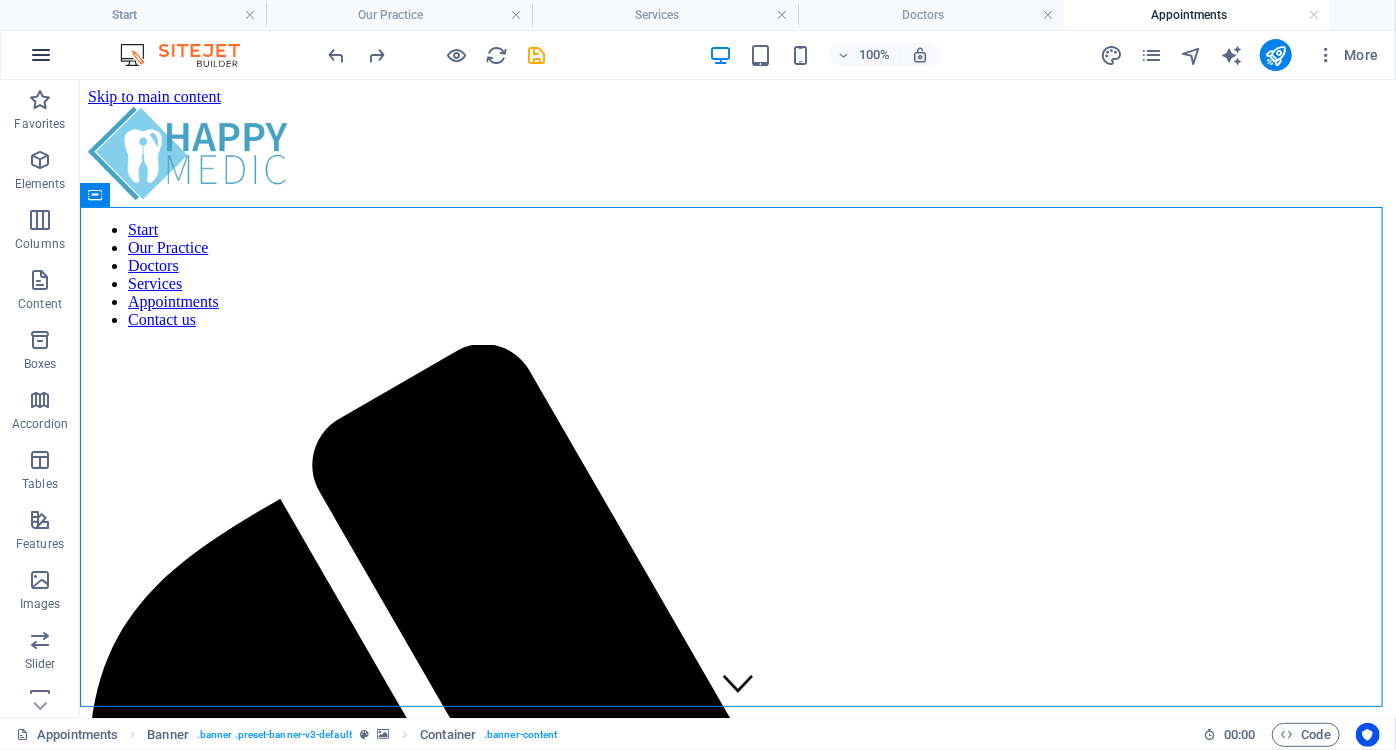 click at bounding box center (41, 55) 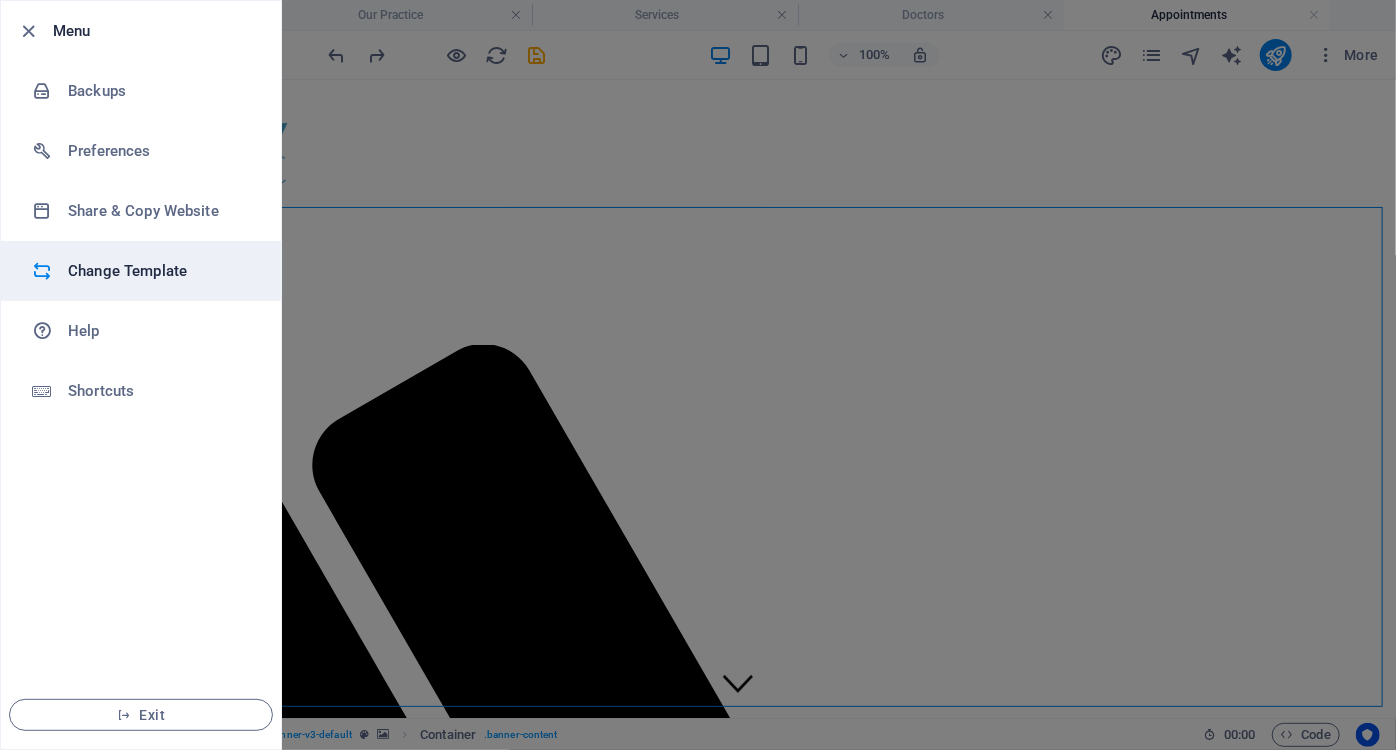 click on "Change Template" at bounding box center [160, 271] 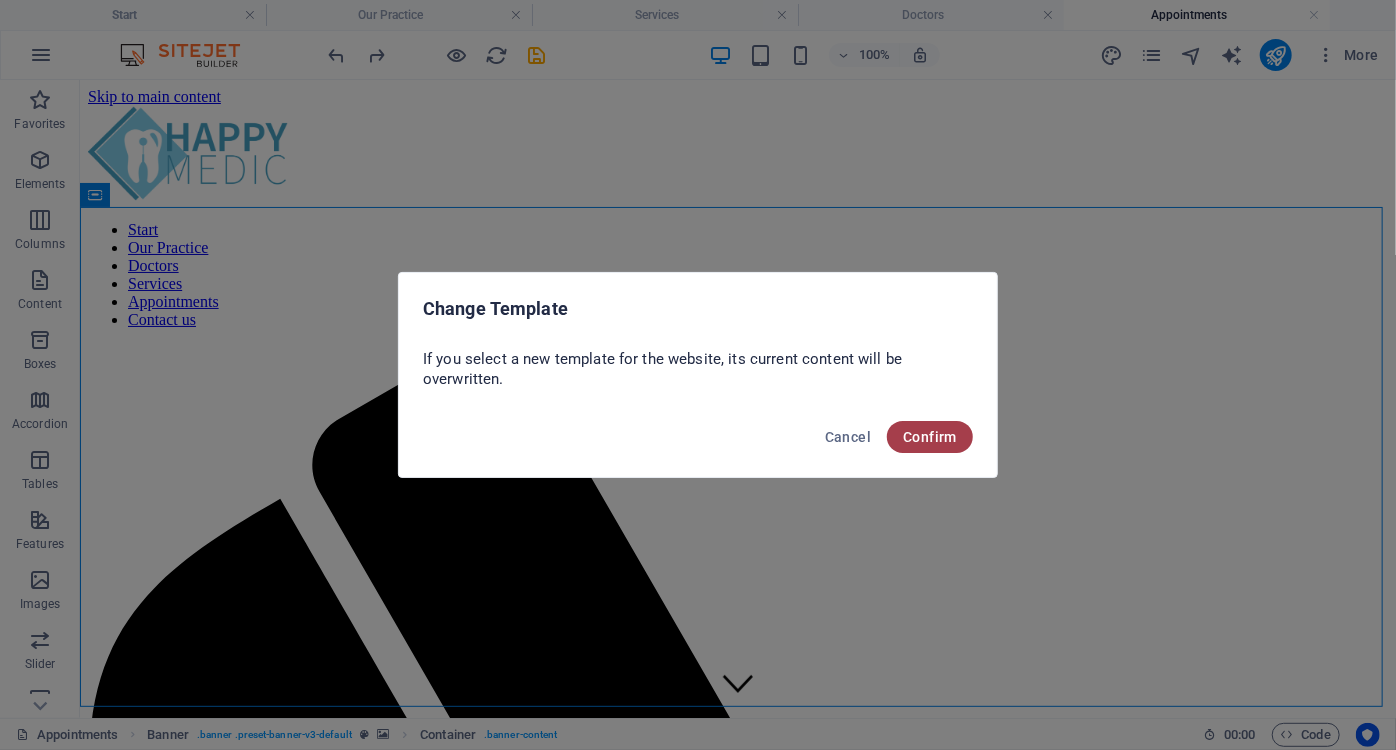 click on "Confirm" at bounding box center (930, 437) 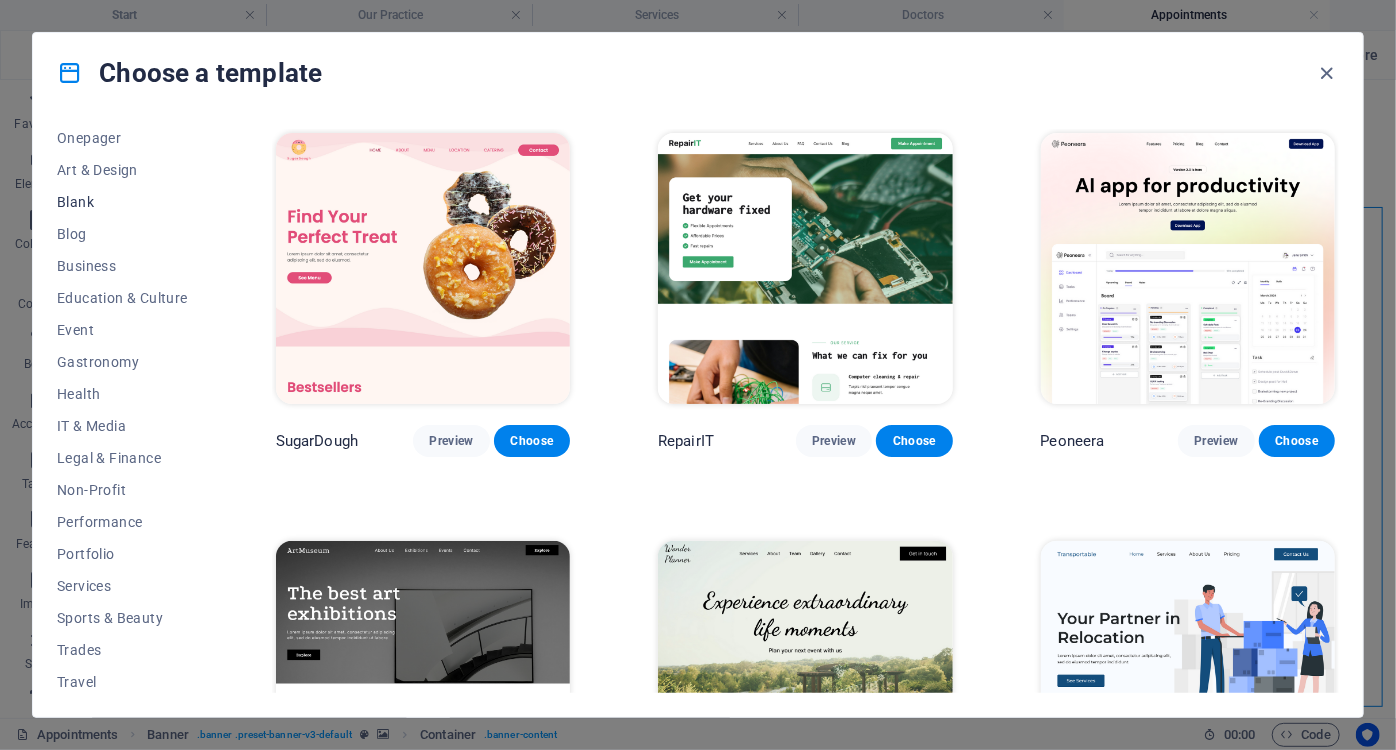 scroll, scrollTop: 234, scrollLeft: 0, axis: vertical 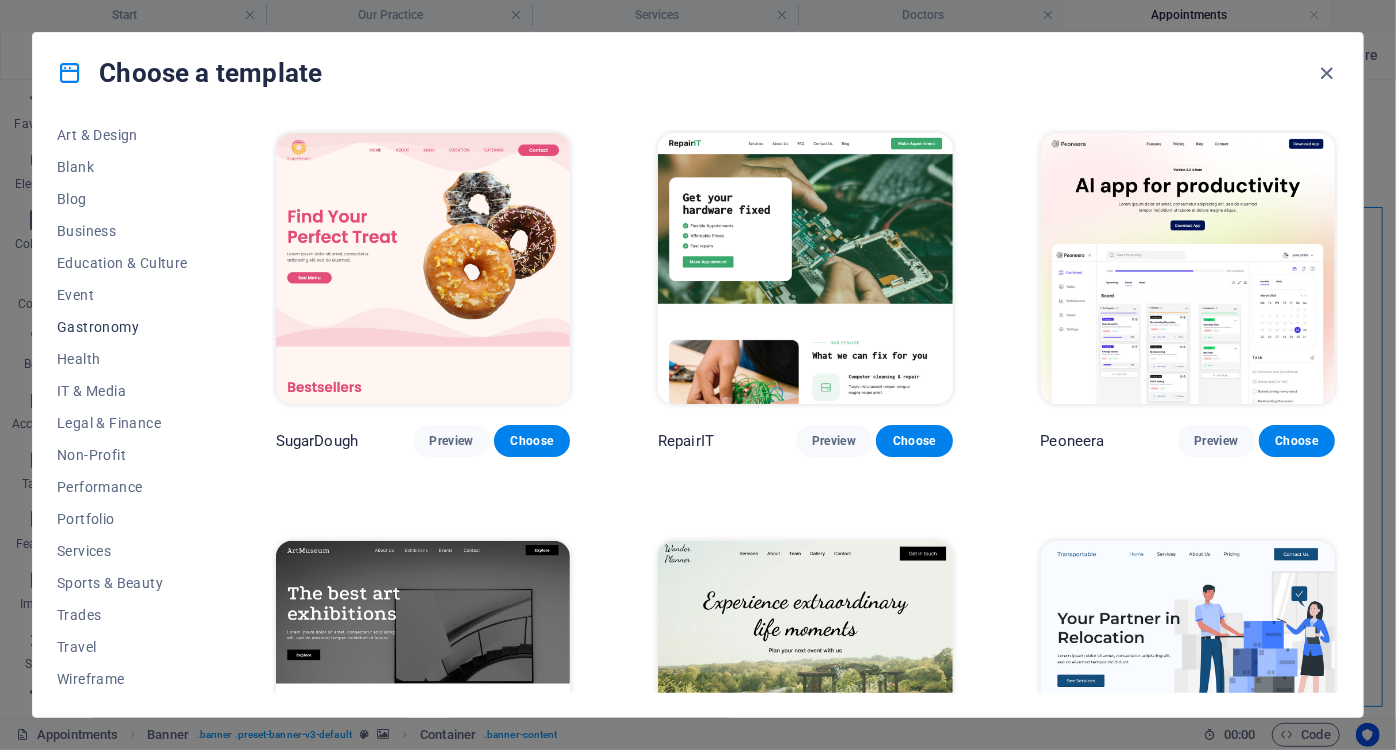 click on "Gastronomy" at bounding box center (122, 327) 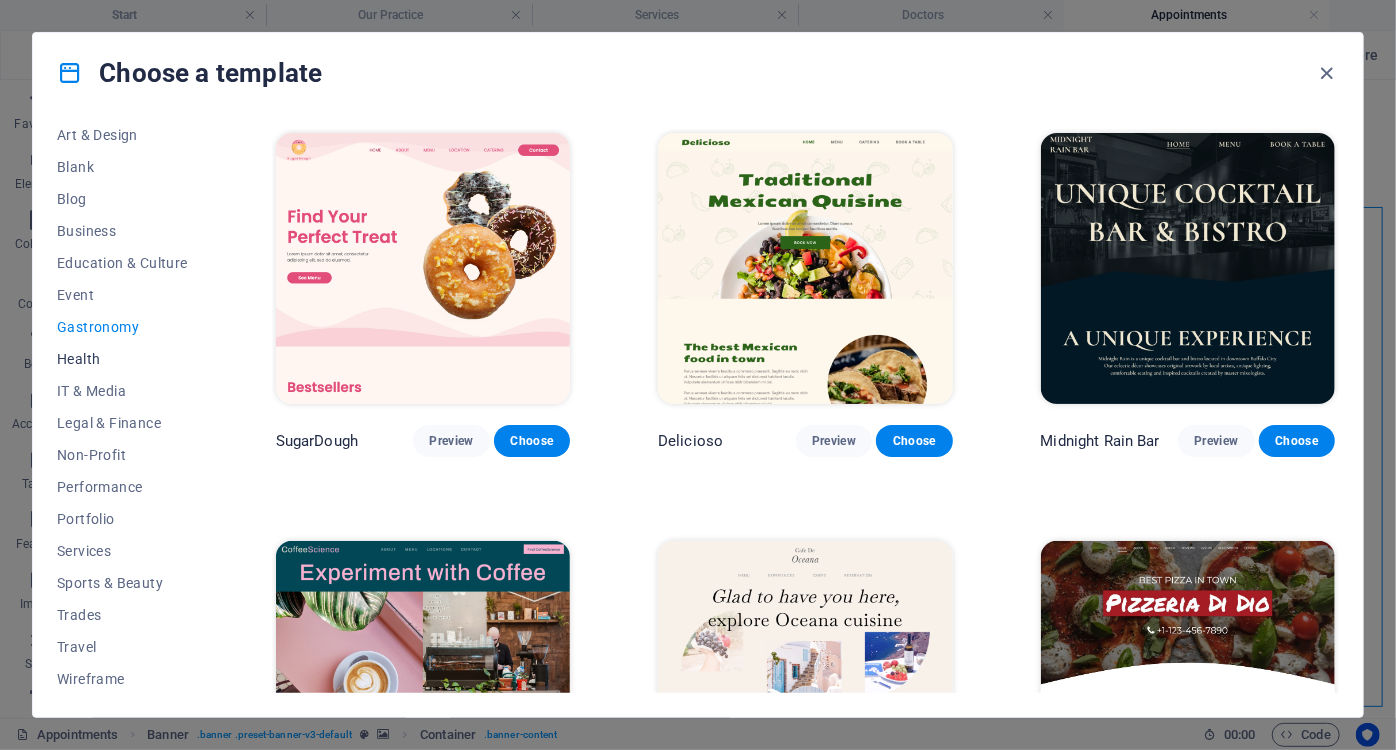 click on "Health" at bounding box center [122, 359] 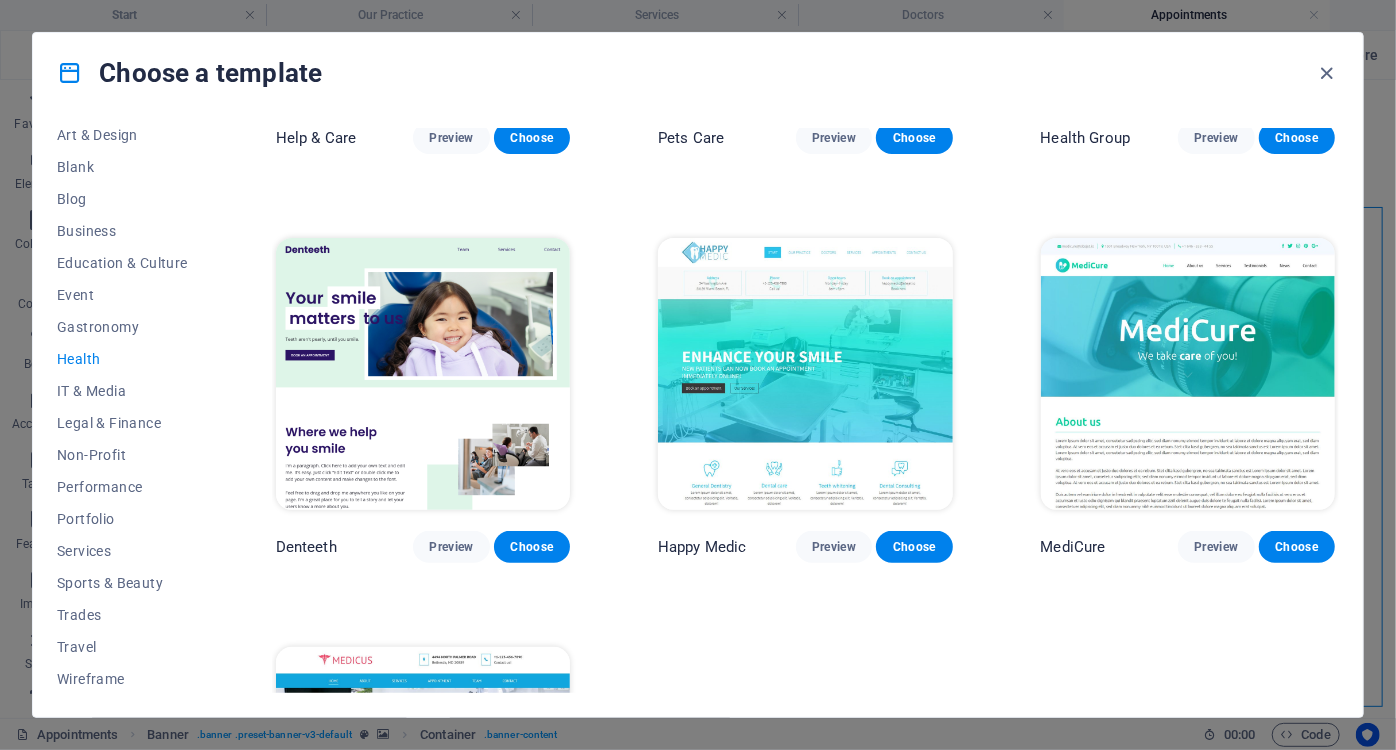 scroll, scrollTop: 301, scrollLeft: 0, axis: vertical 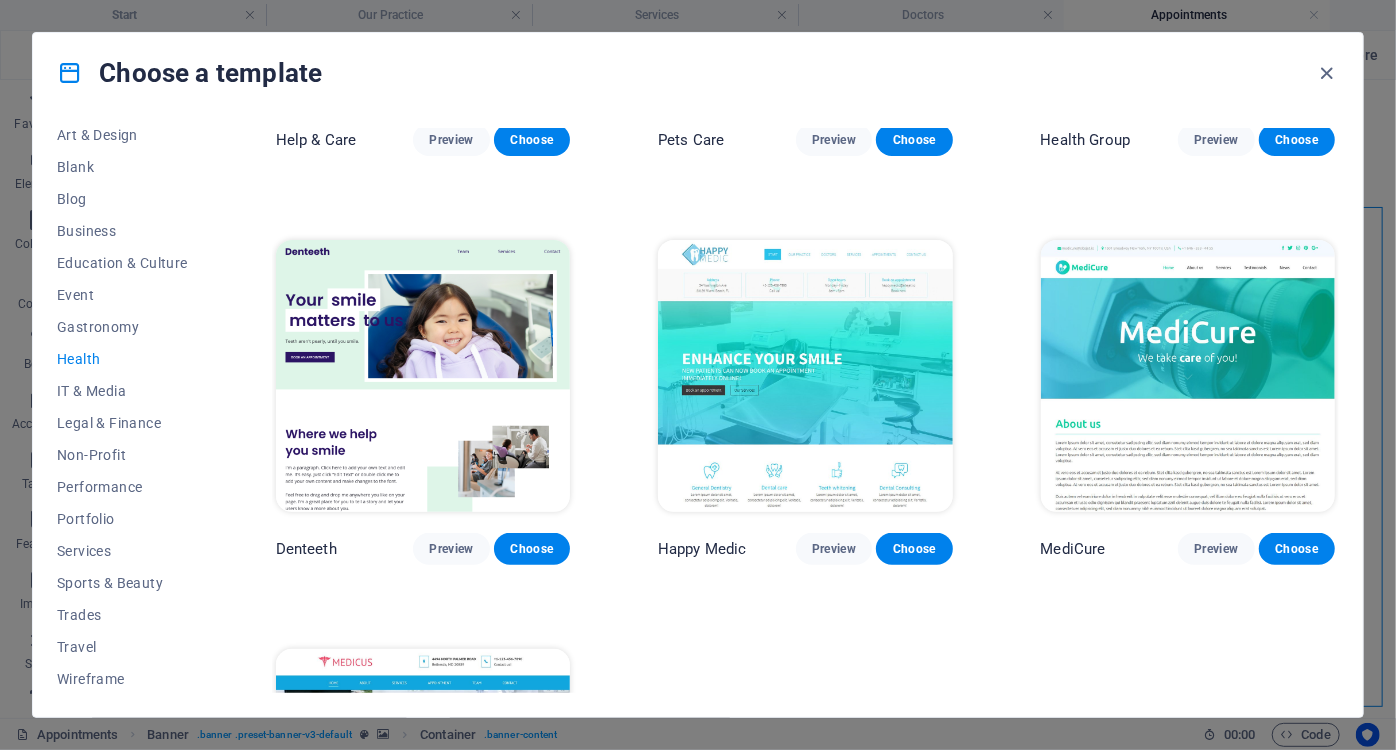 click at bounding box center (805, 375) 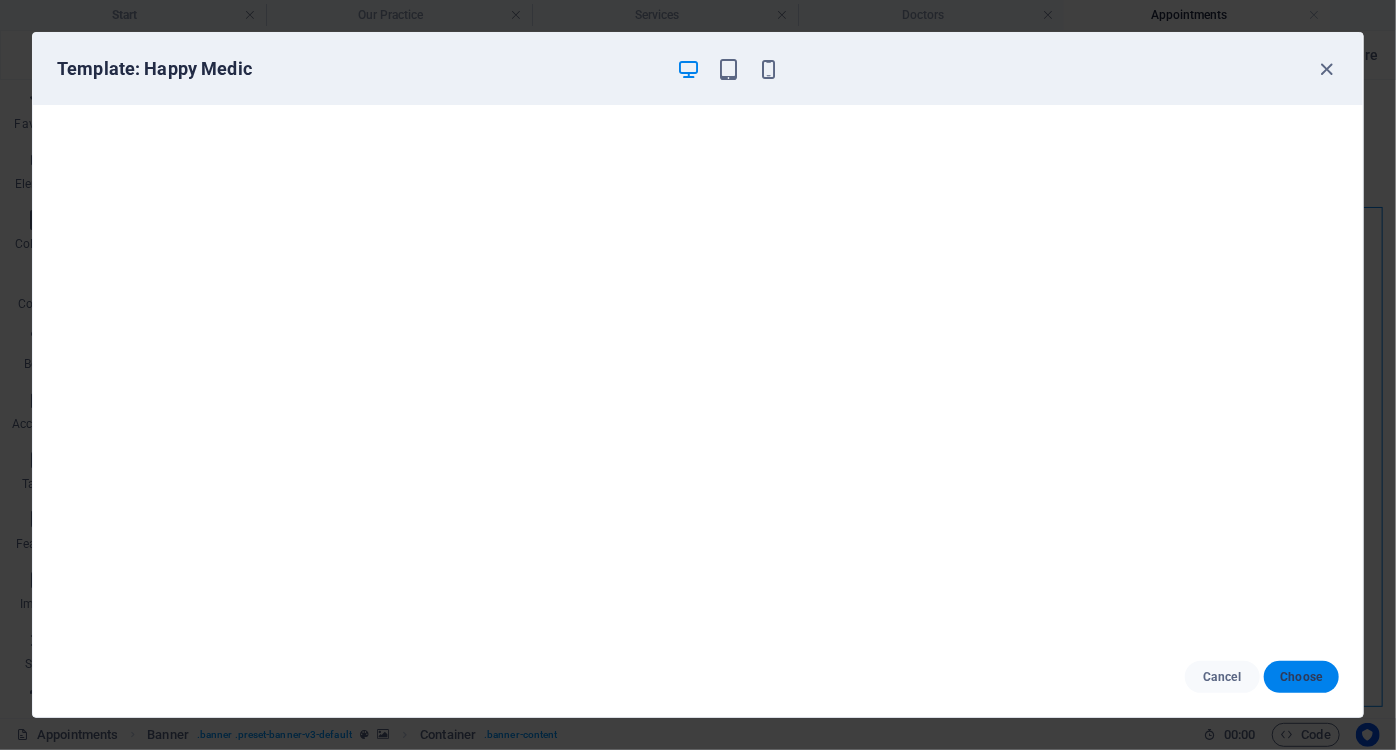 click on "Choose" at bounding box center (1301, 677) 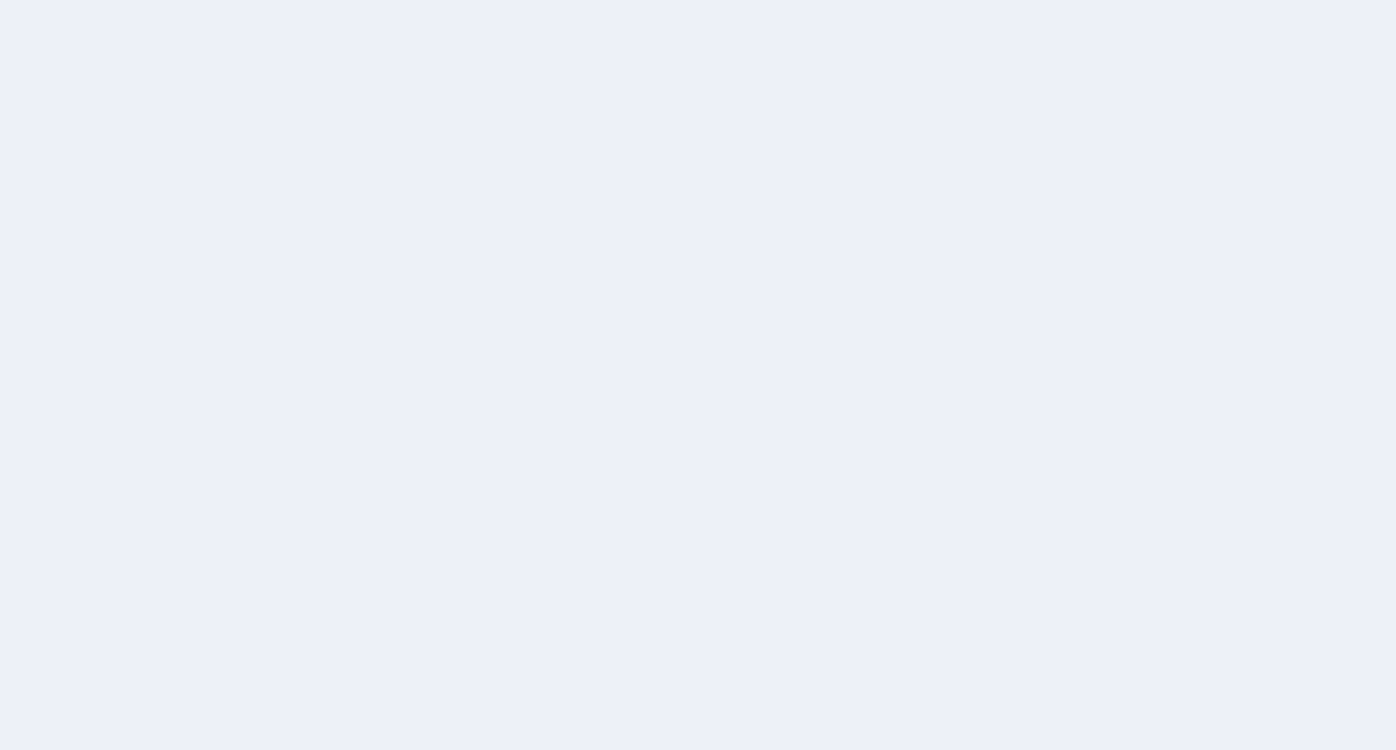 scroll, scrollTop: 0, scrollLeft: 0, axis: both 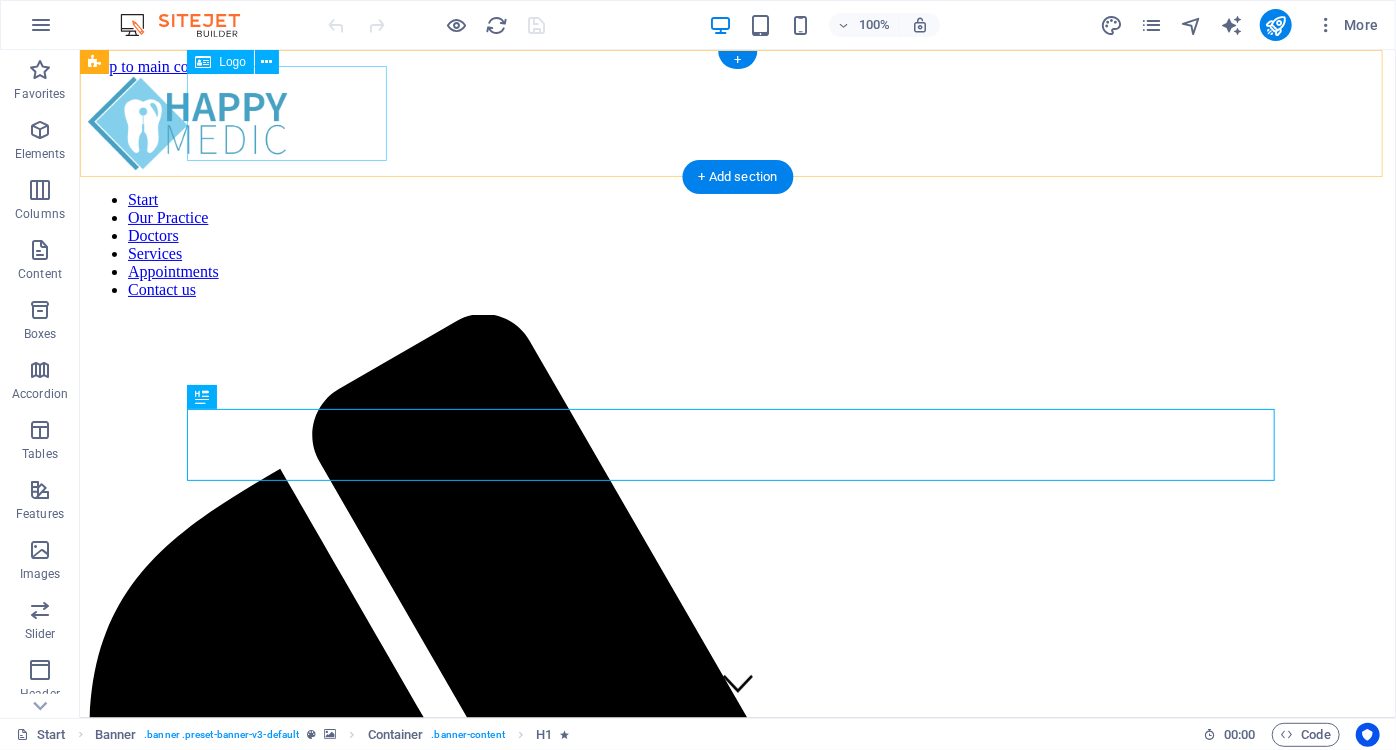 click at bounding box center [737, 124] 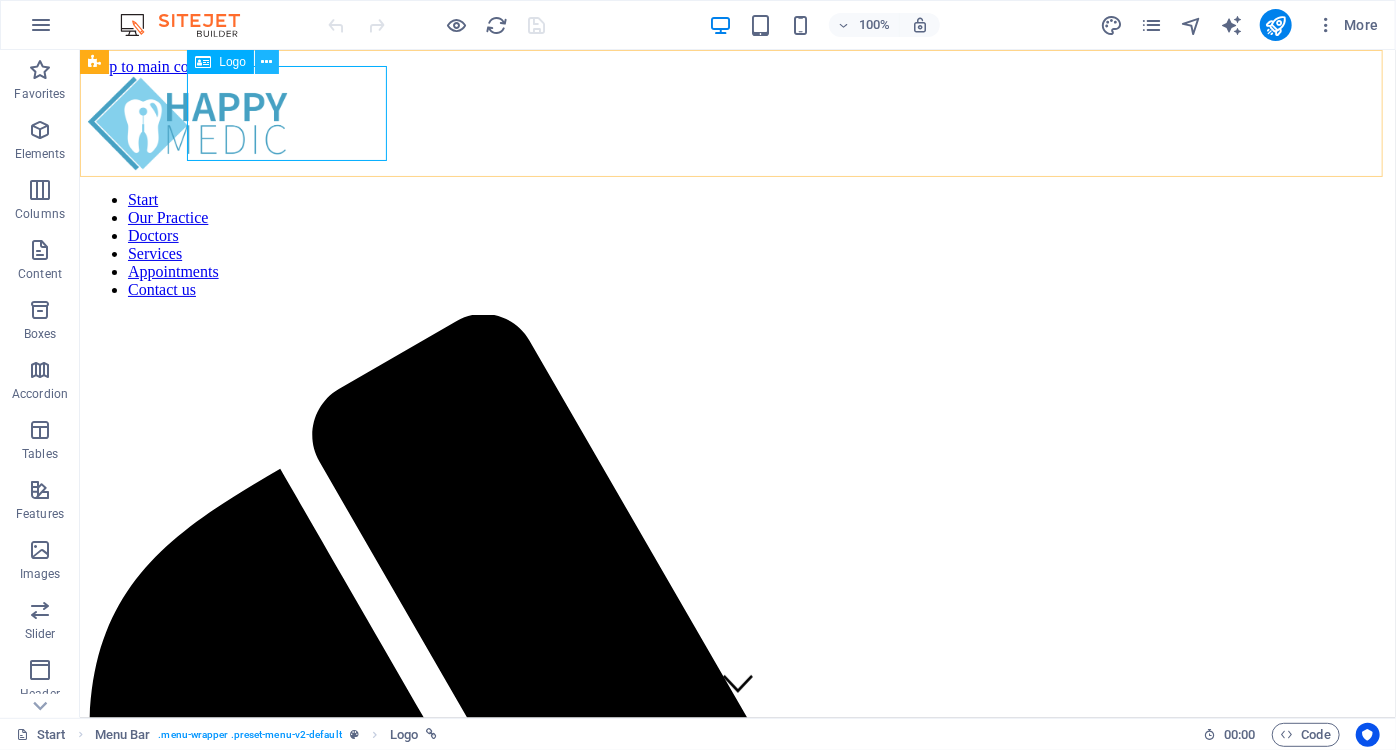 click at bounding box center [266, 62] 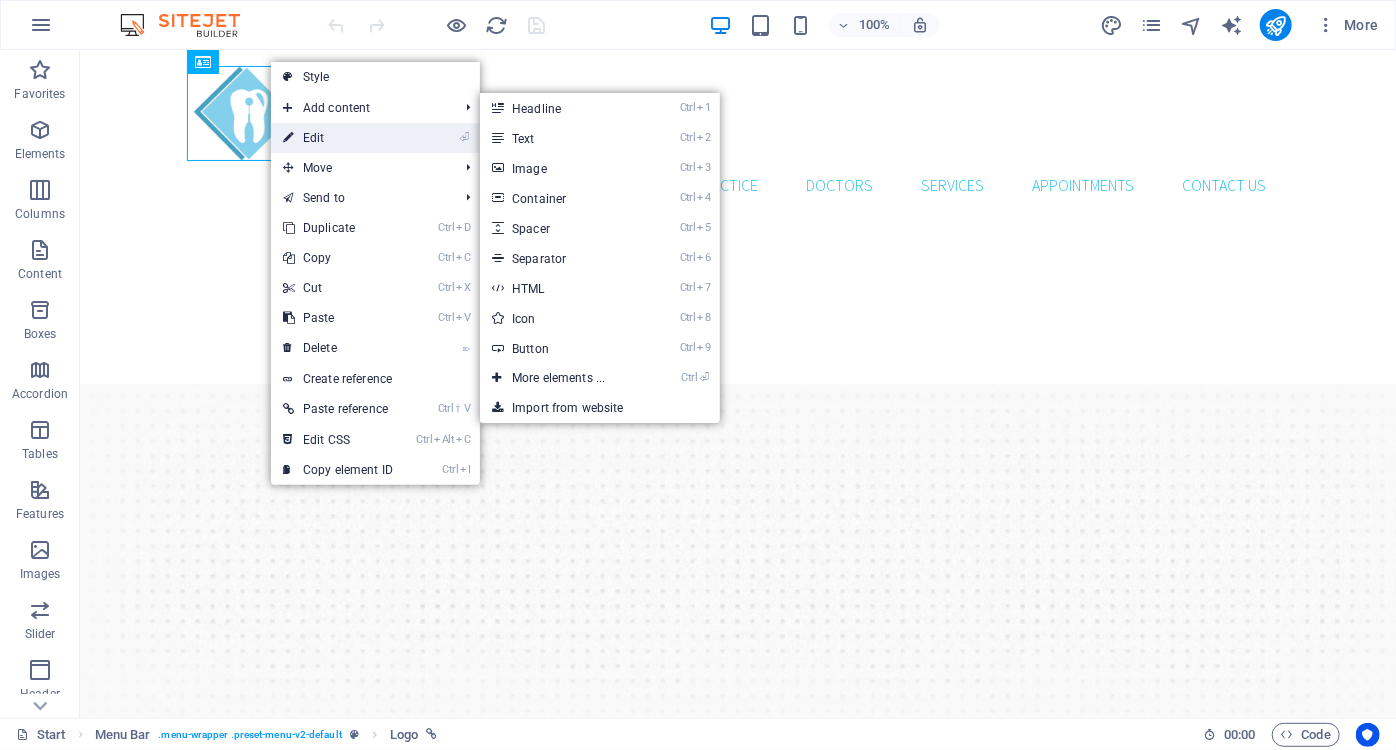 click on "⏎  Edit" at bounding box center [338, 138] 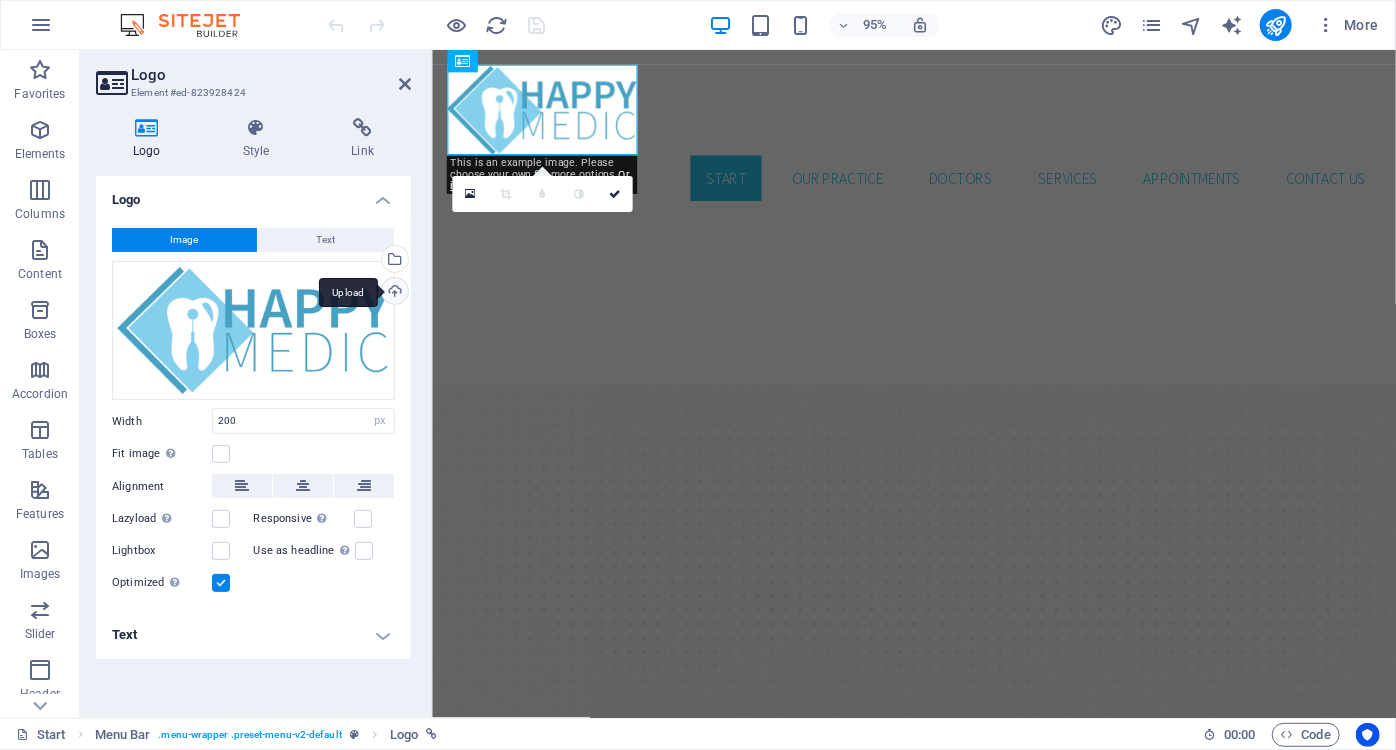 click on "Upload" at bounding box center [393, 293] 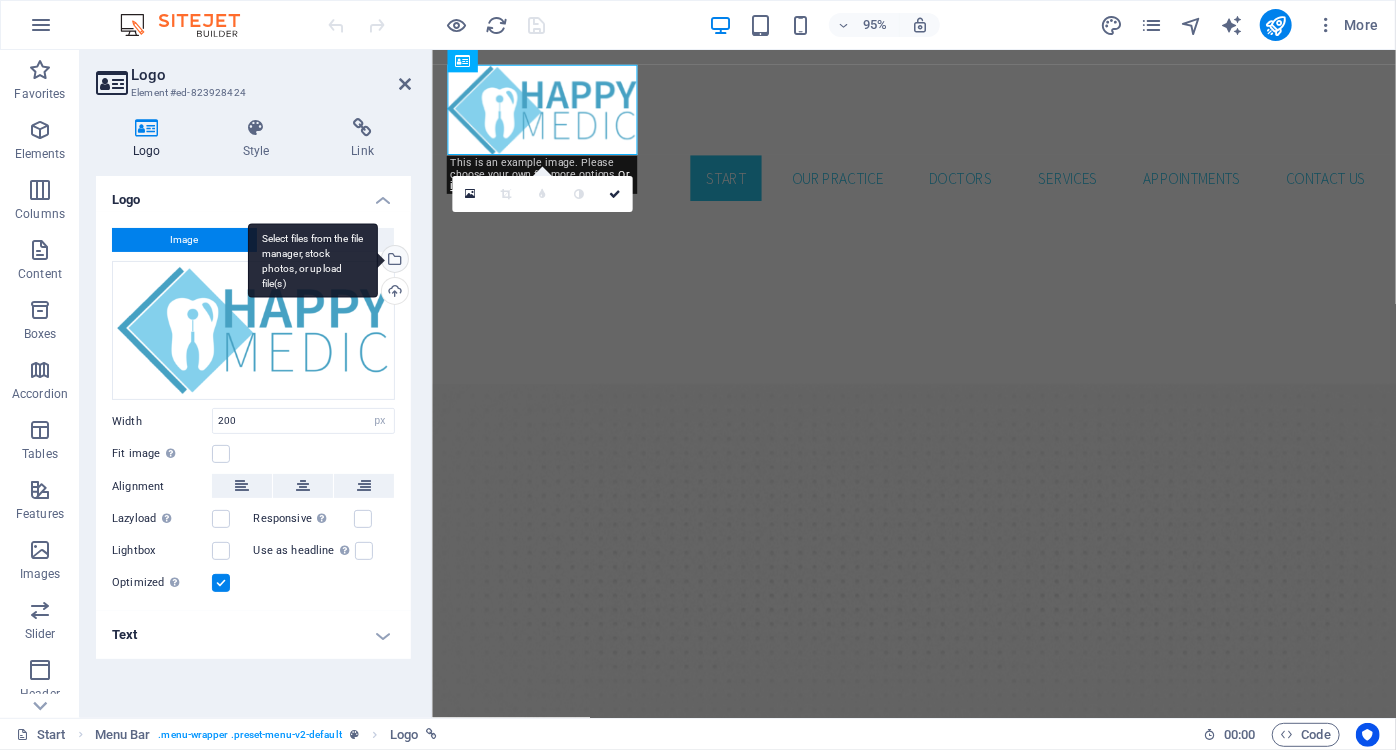 click on "Select files from the file manager, stock photos, or upload file(s)" at bounding box center (393, 261) 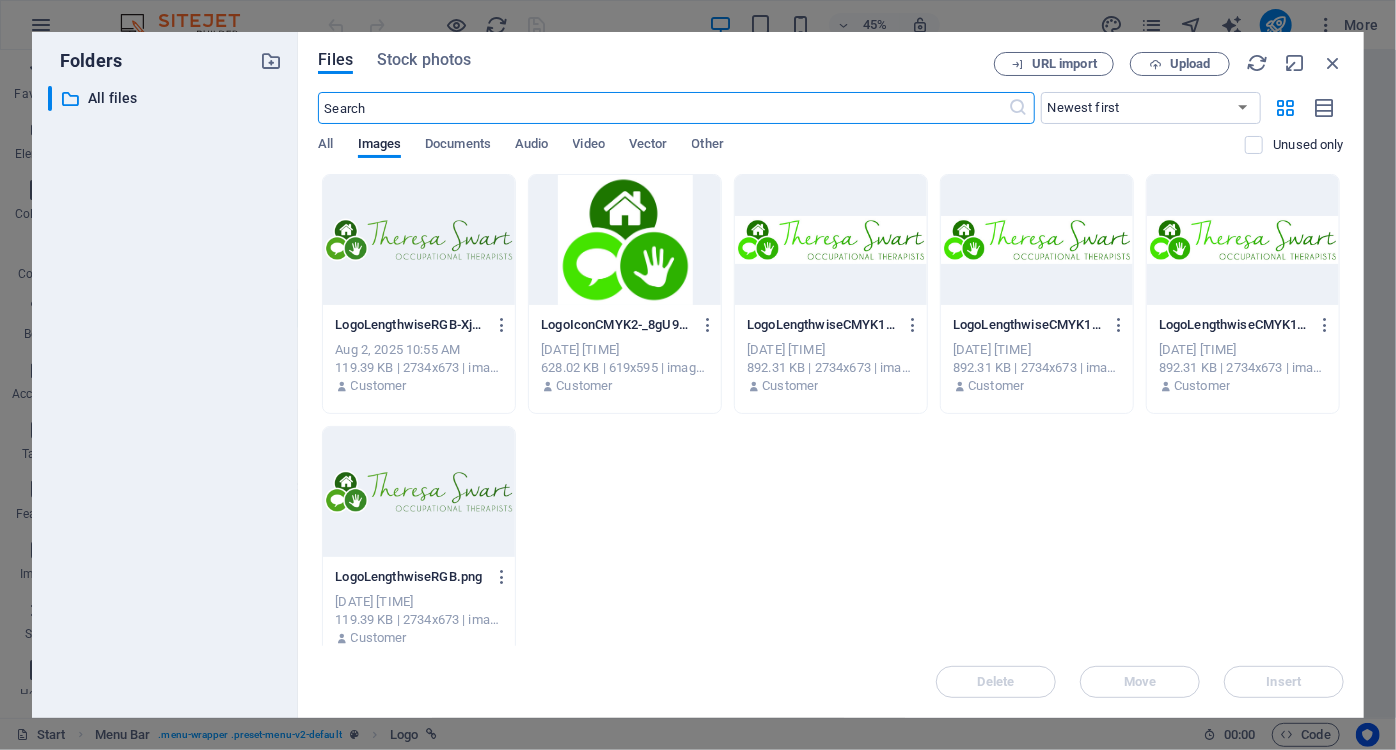 click at bounding box center (419, 240) 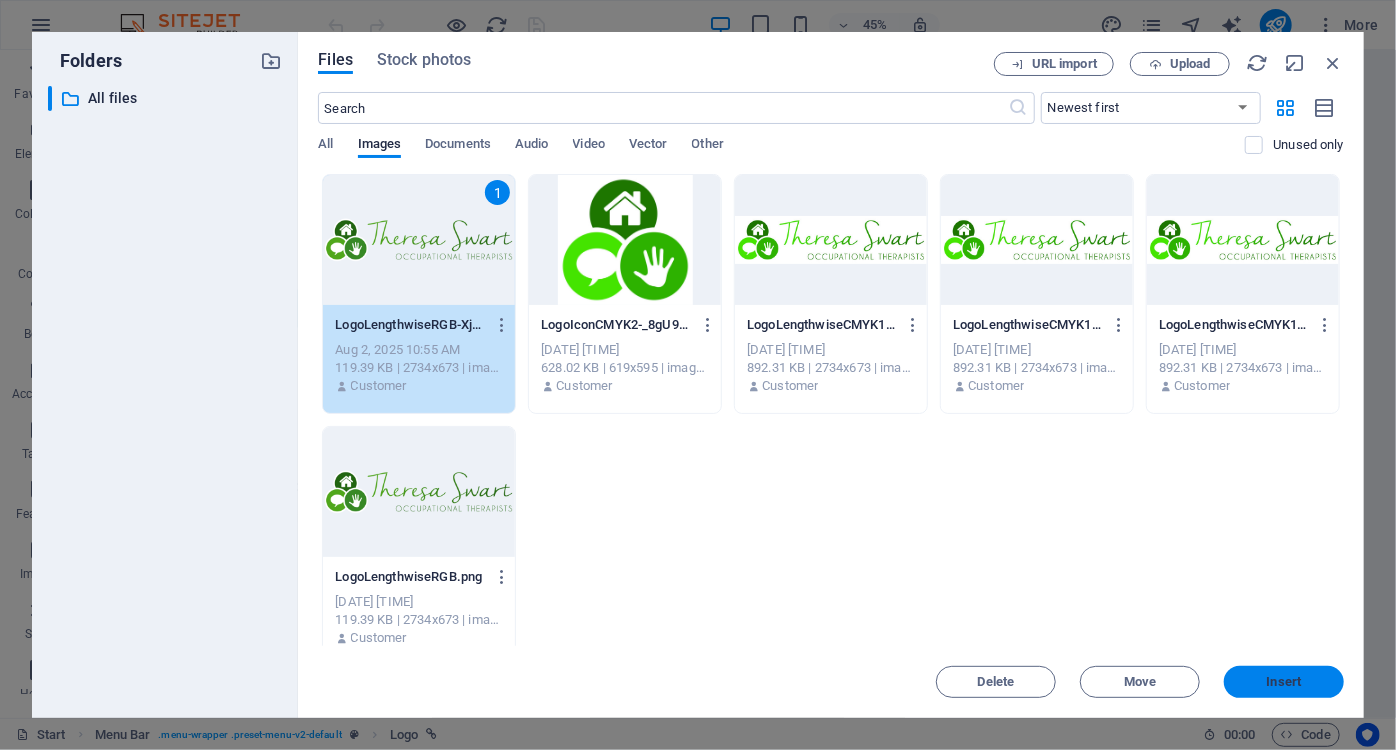 click on "Insert" at bounding box center (1284, 682) 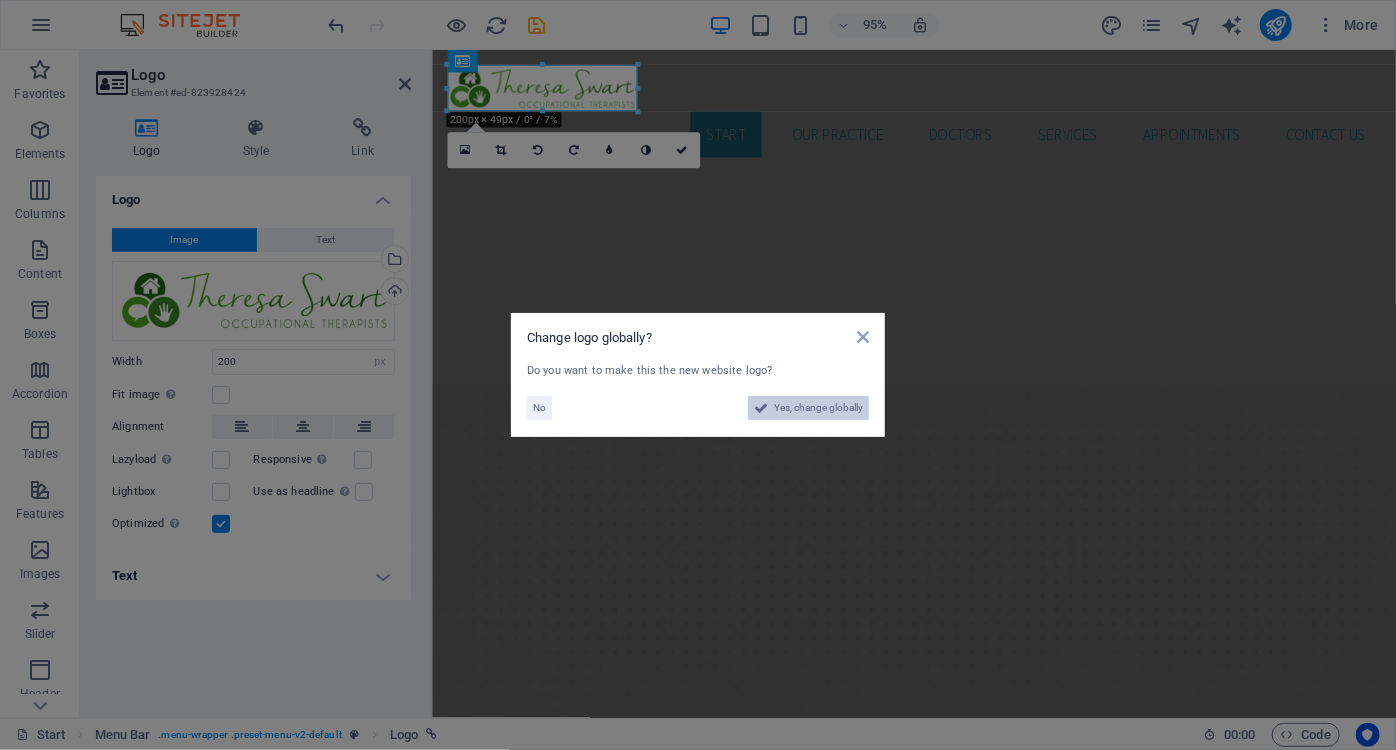 click on "Yes, change globally" at bounding box center (818, 408) 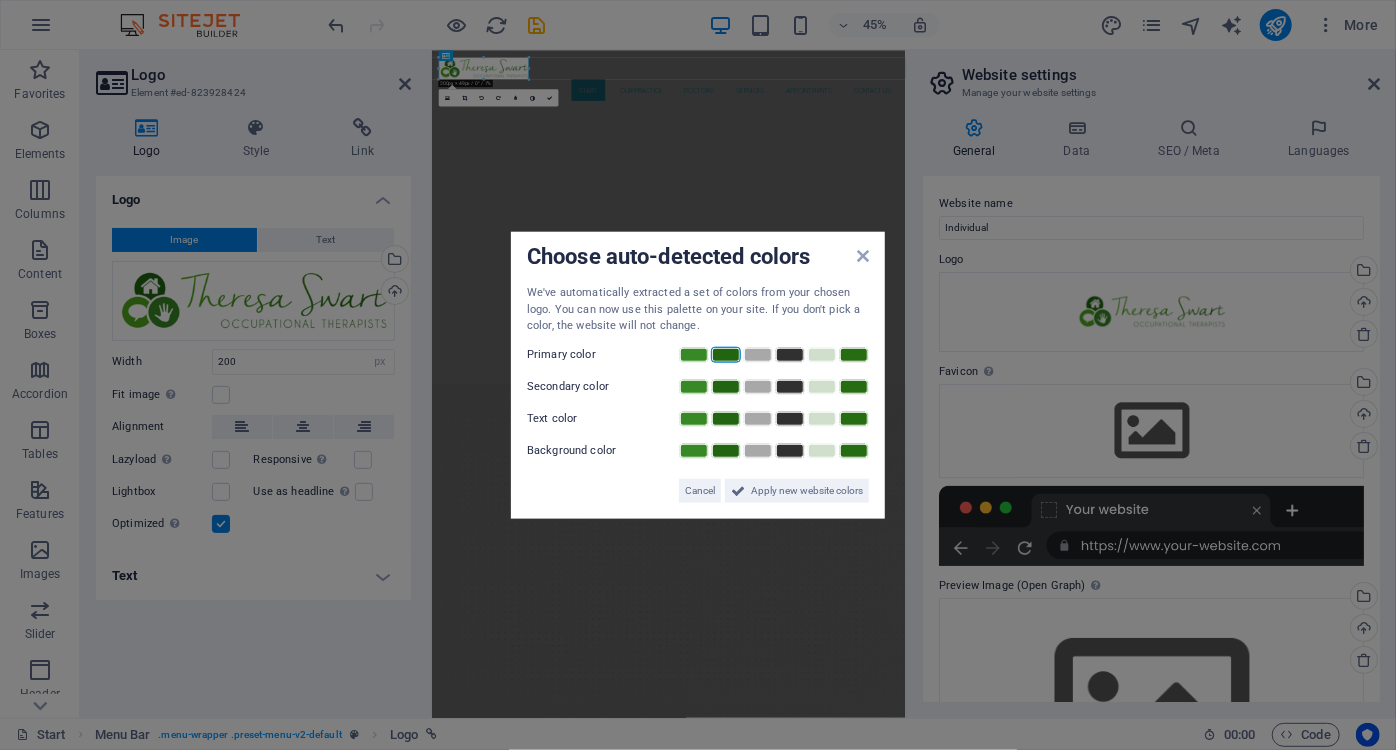 click at bounding box center (726, 354) 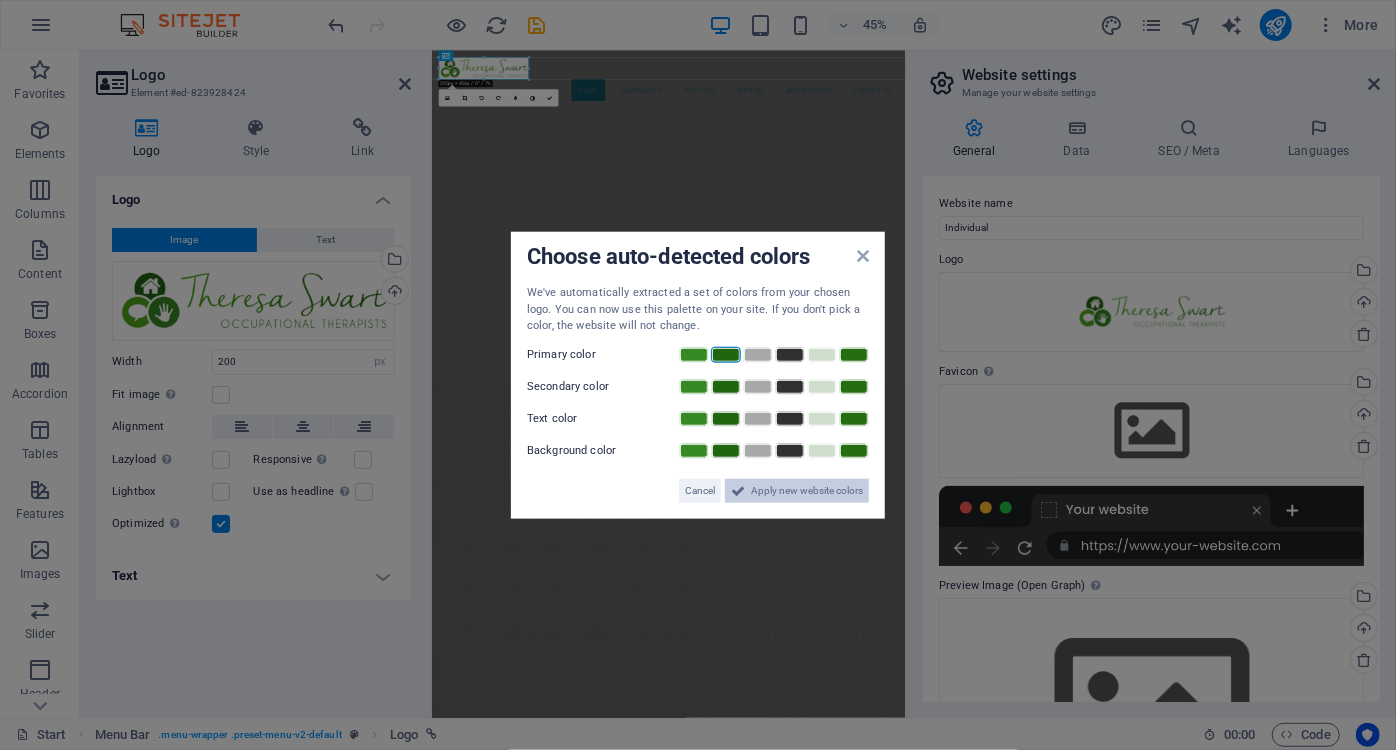 click on "Apply new website colors" at bounding box center (807, 490) 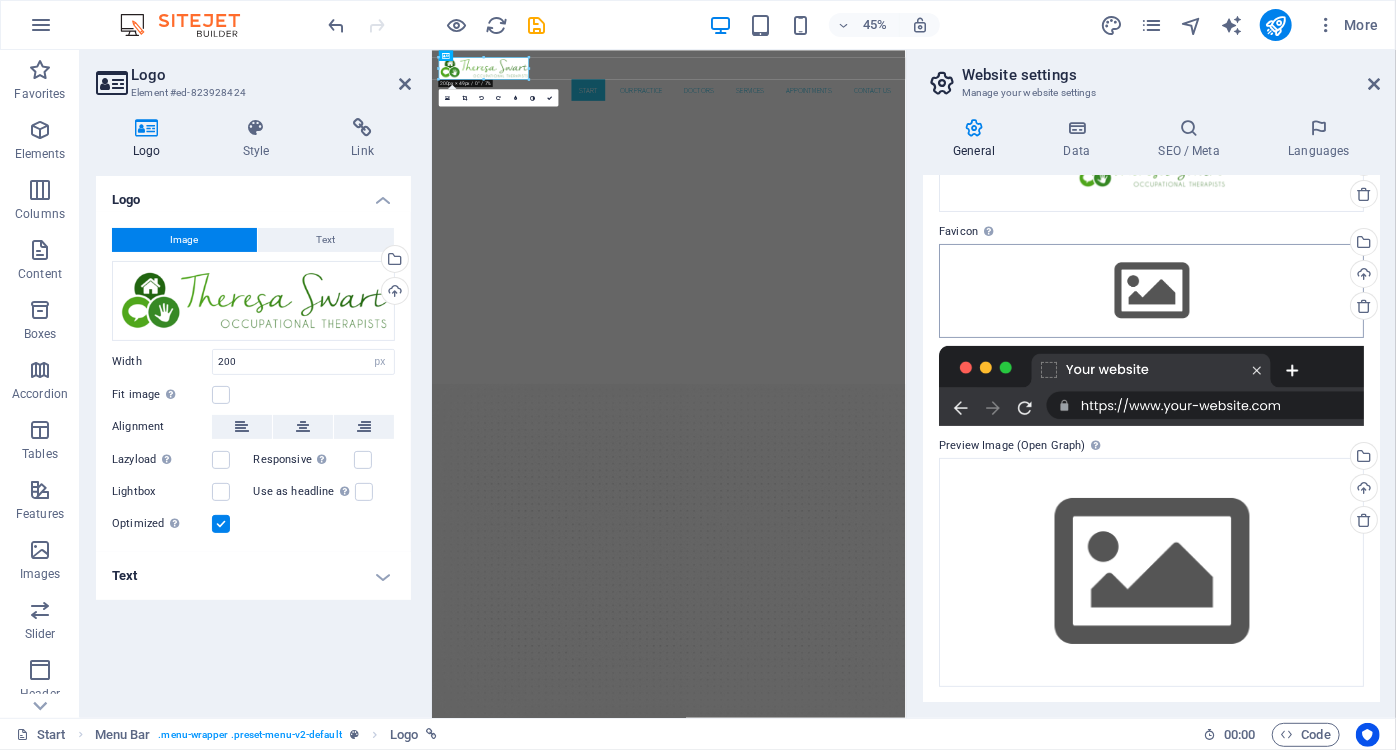 scroll, scrollTop: 0, scrollLeft: 0, axis: both 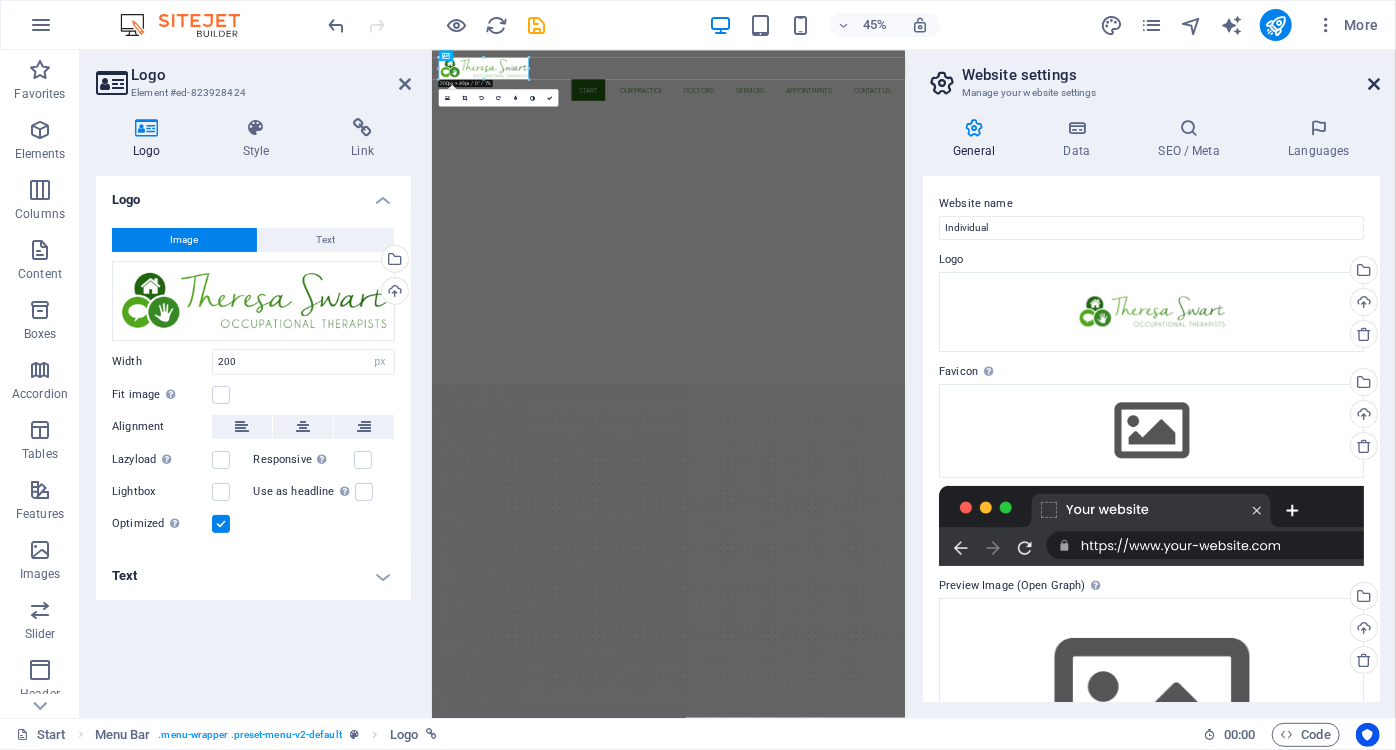 click at bounding box center [1374, 84] 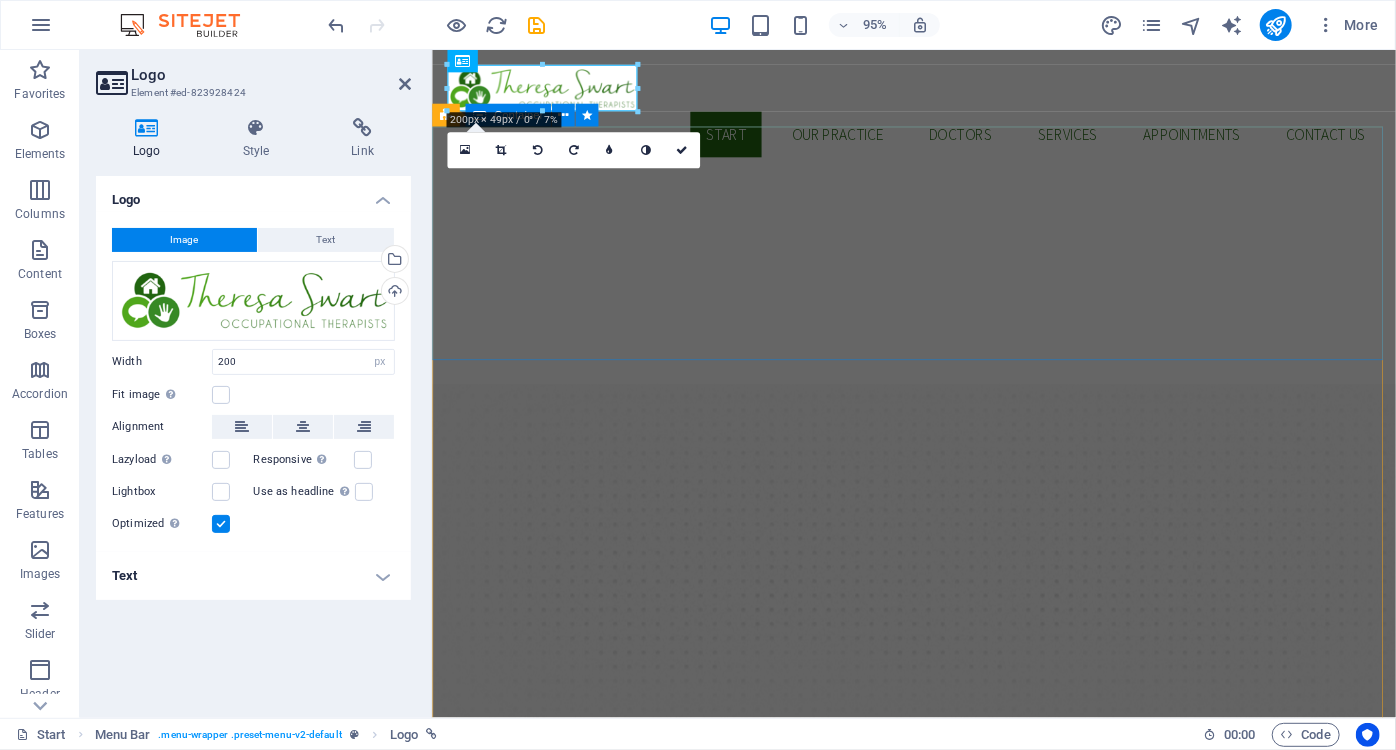 click on "Address Street 12345   Berlin Phone 0123 - 456789 Call us! Open hours Monday - Friday 8am - 5pm Book an appointment 025381a508a1fe987aa920fdf7e825@cpanel.local Book now" at bounding box center (938, 1688) 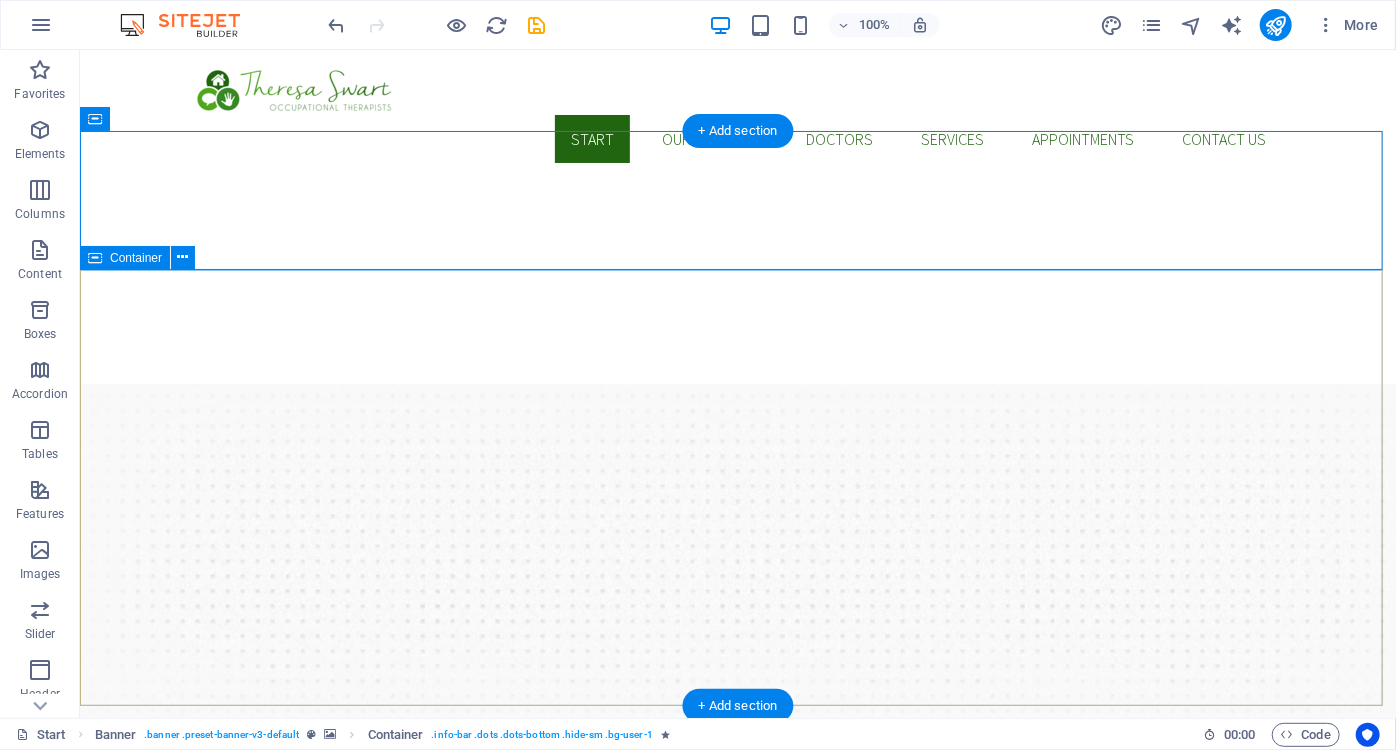 click on "Enhance Your Smile  New patients can now book an appointment immediately online!  Book an appointment Our Services" at bounding box center [737, 2154] 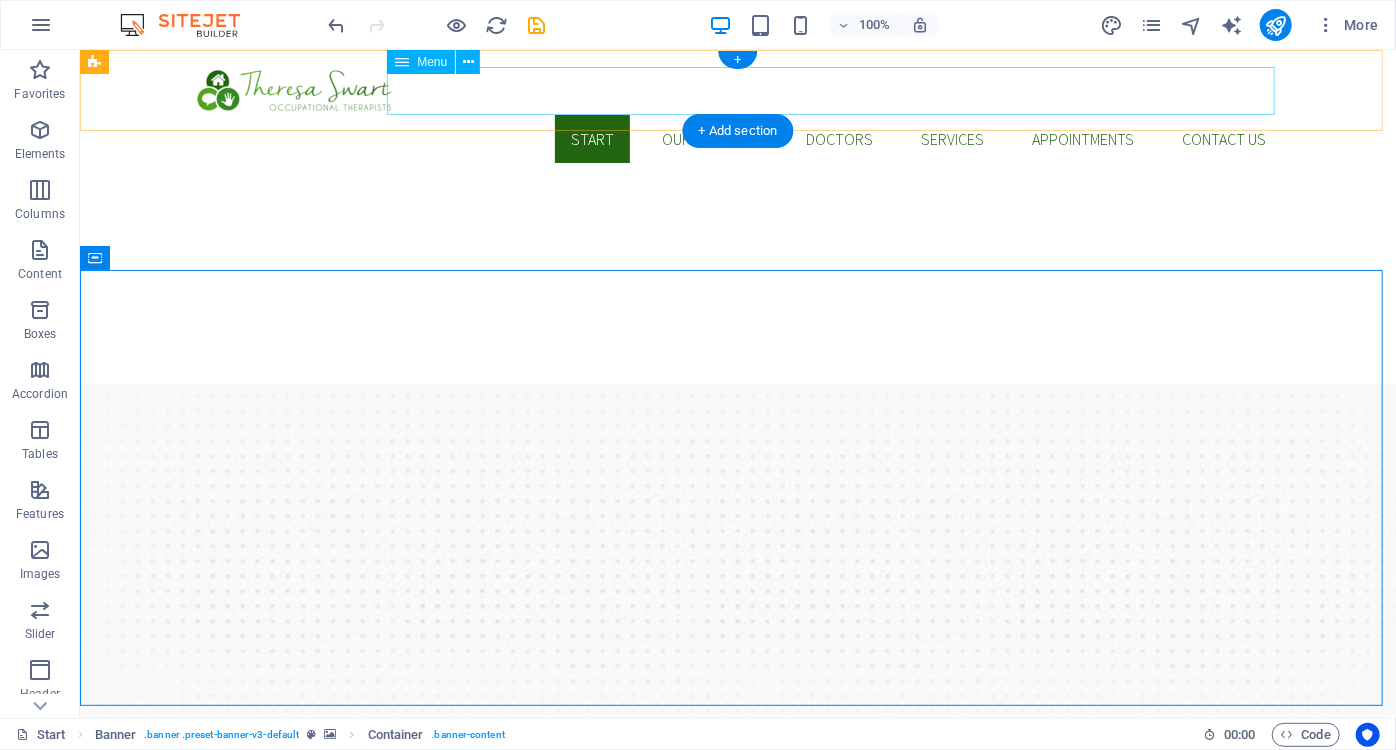 click on "Start Our Practice Doctors Services Appointments Contact us" at bounding box center (737, 138) 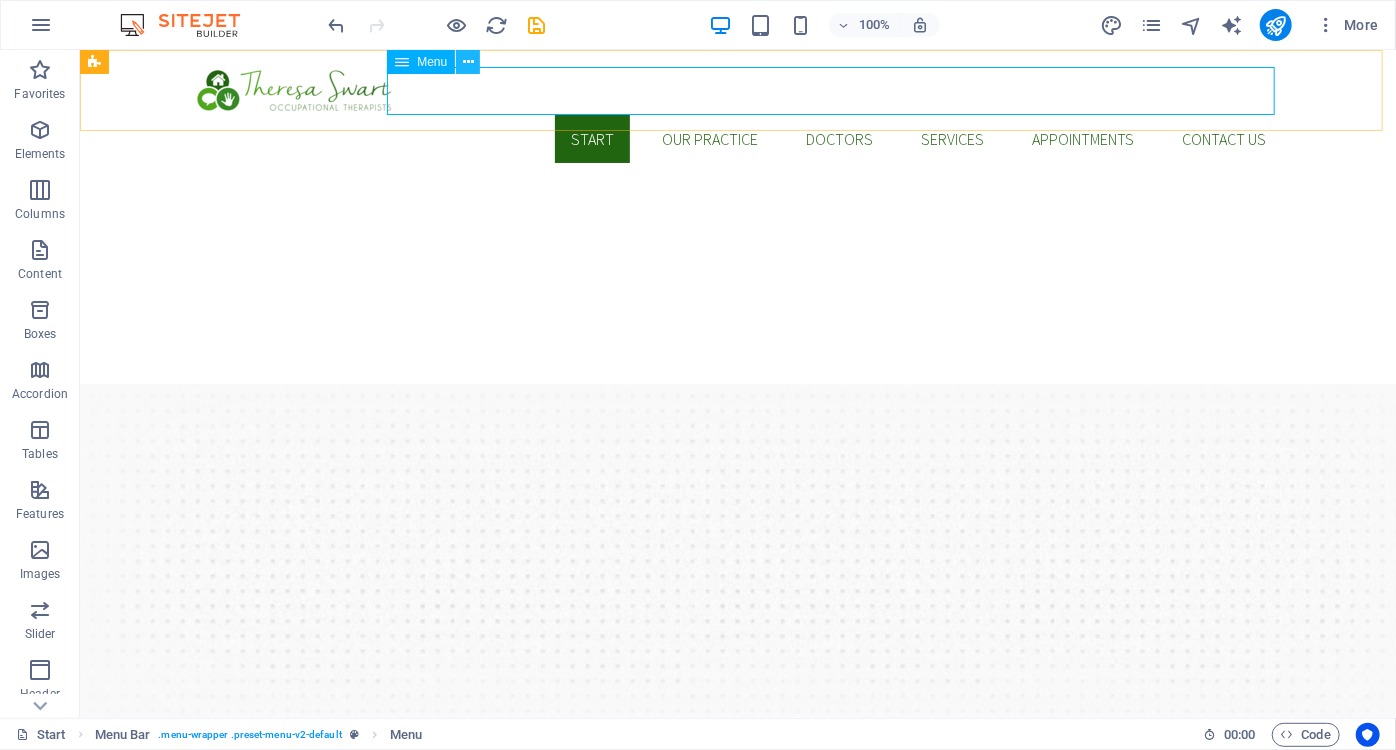 click at bounding box center (468, 62) 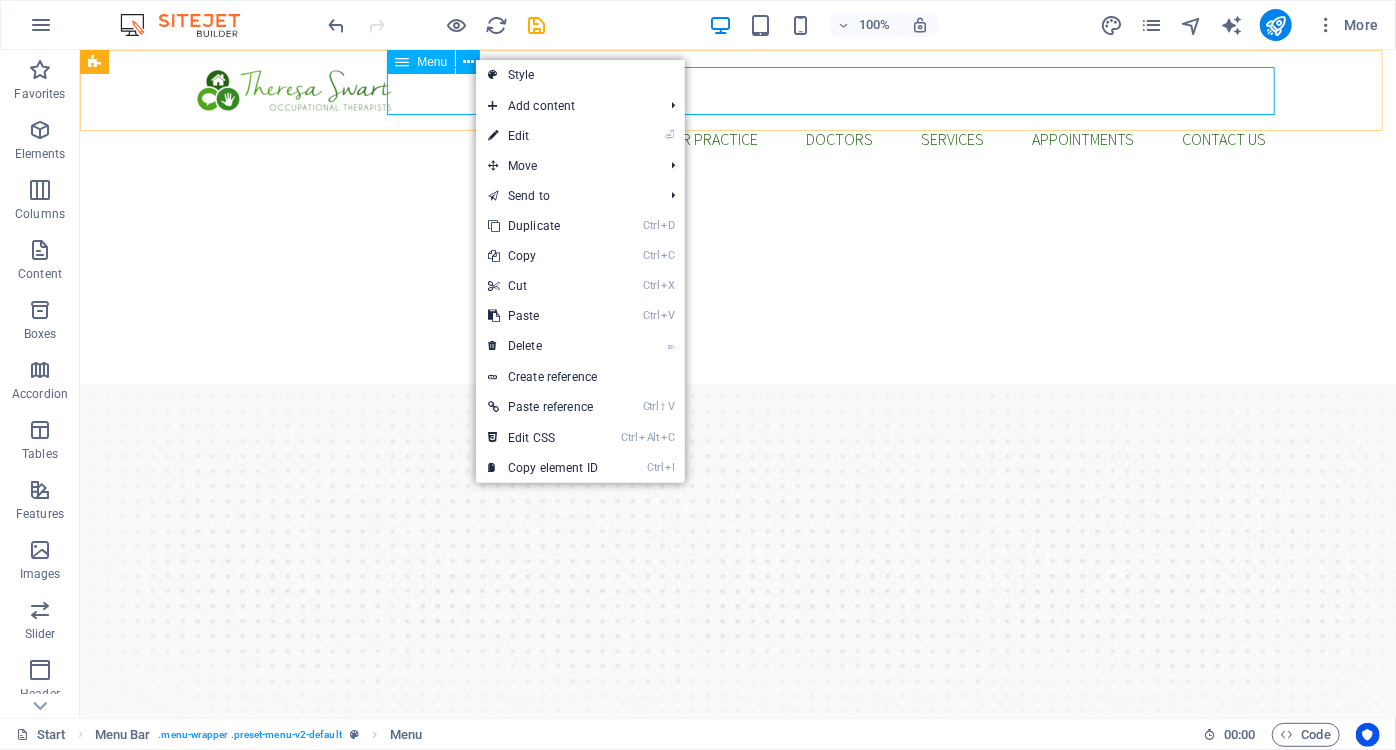 click on "Menu" at bounding box center [432, 62] 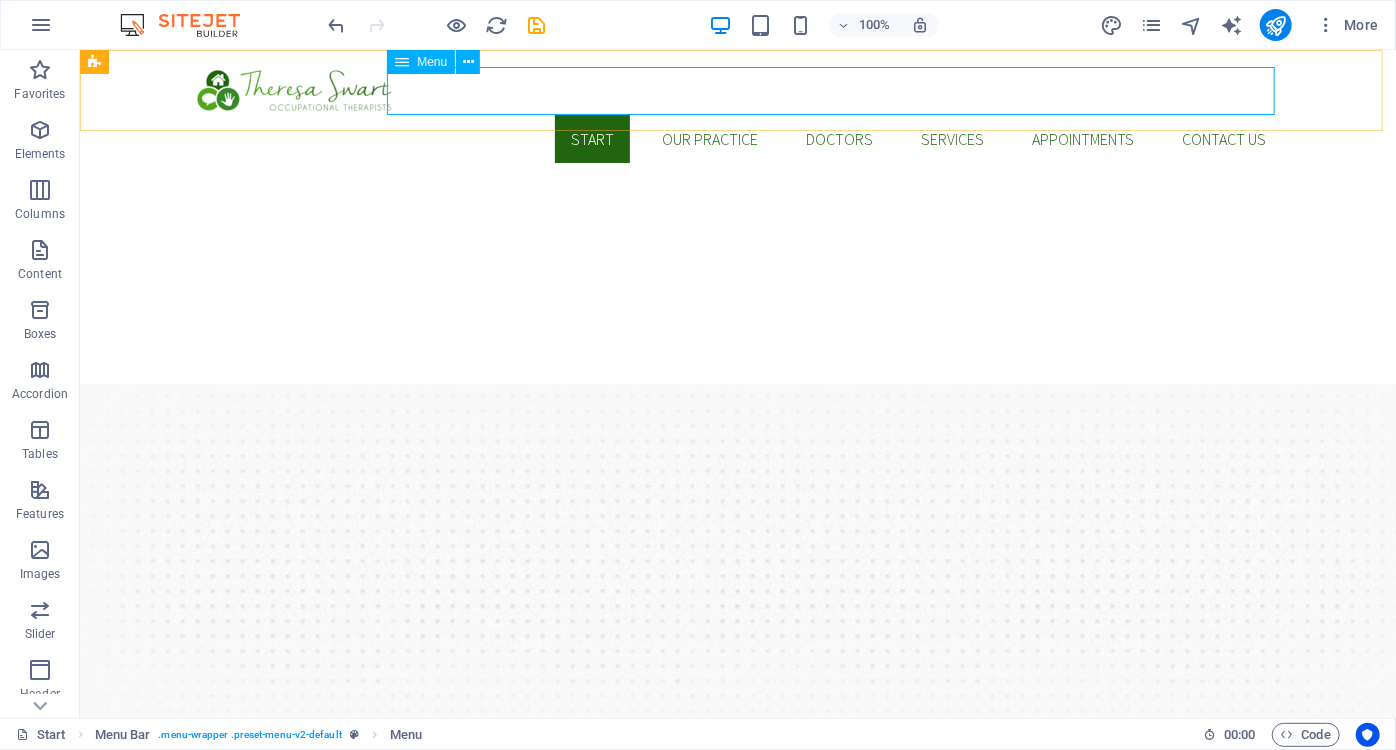 click on "Menu" at bounding box center (432, 62) 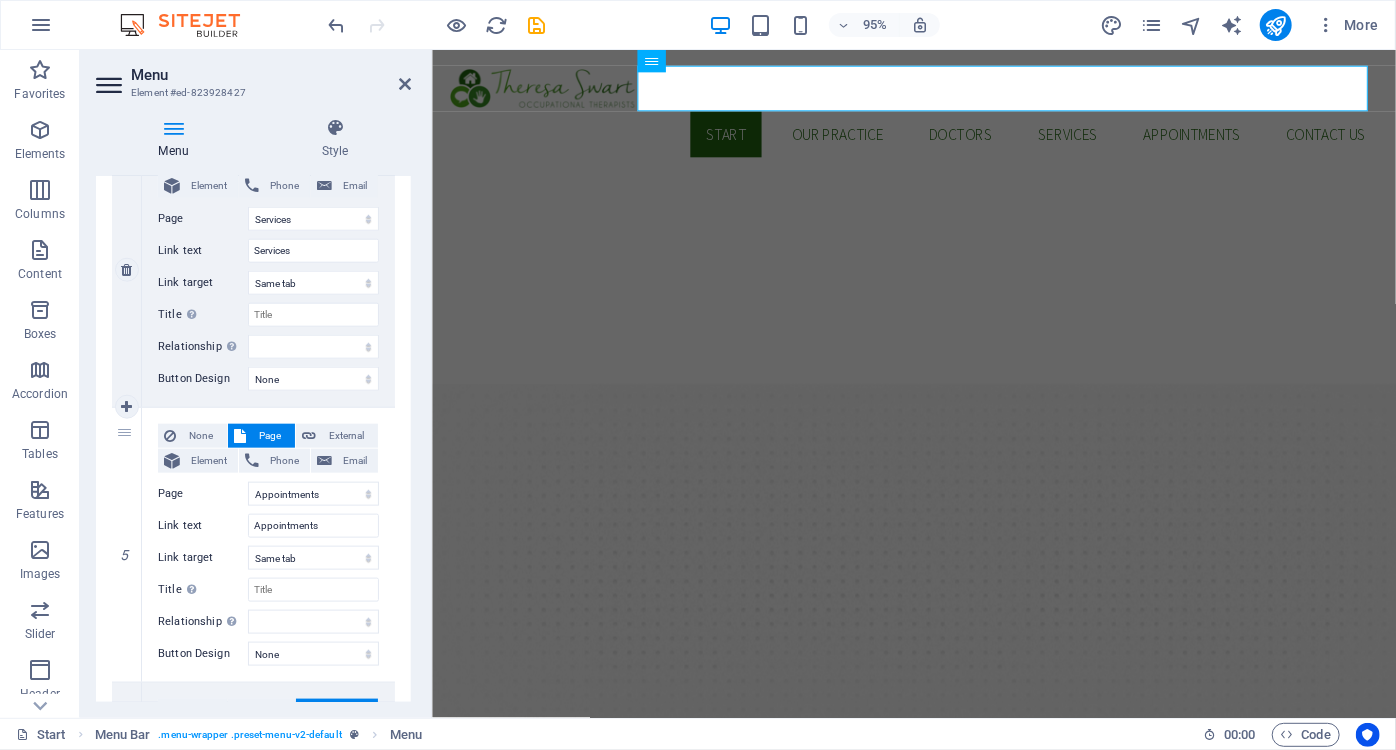scroll, scrollTop: 1090, scrollLeft: 0, axis: vertical 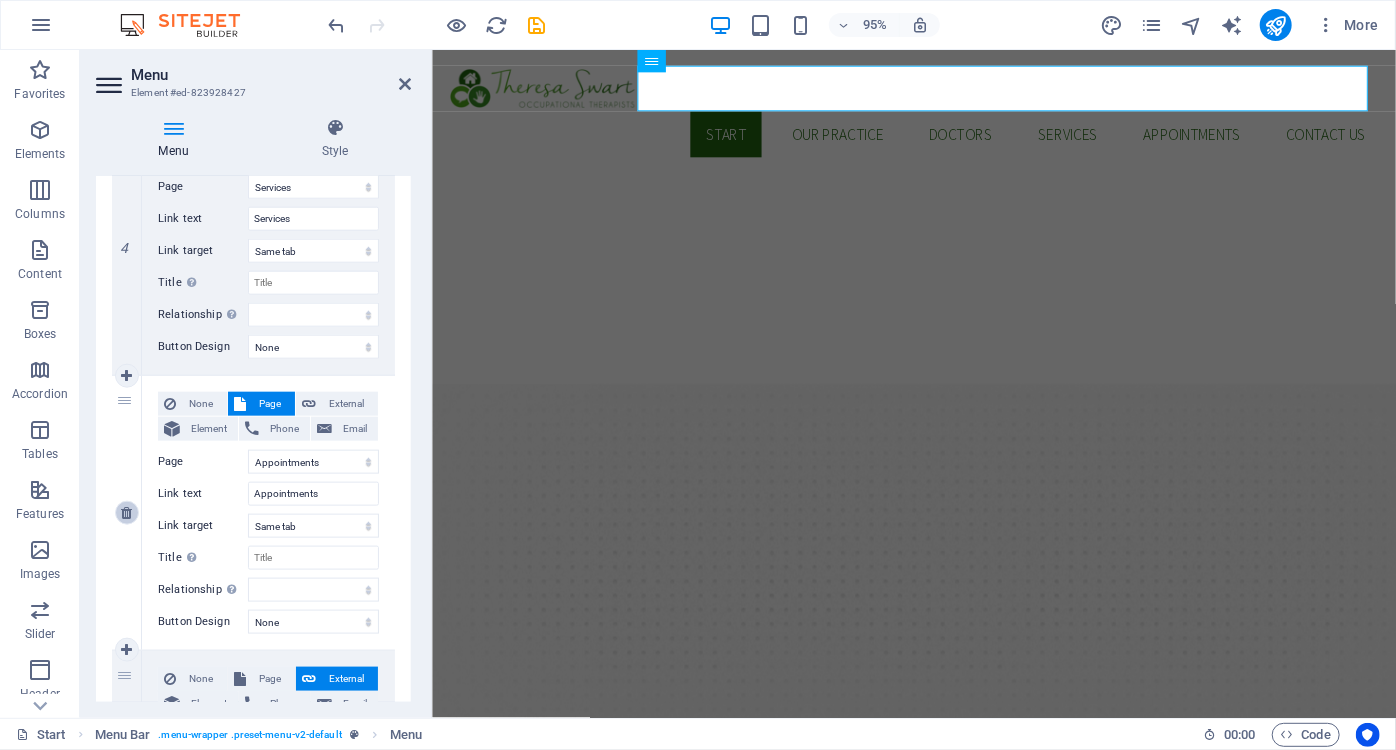 click at bounding box center (127, 513) 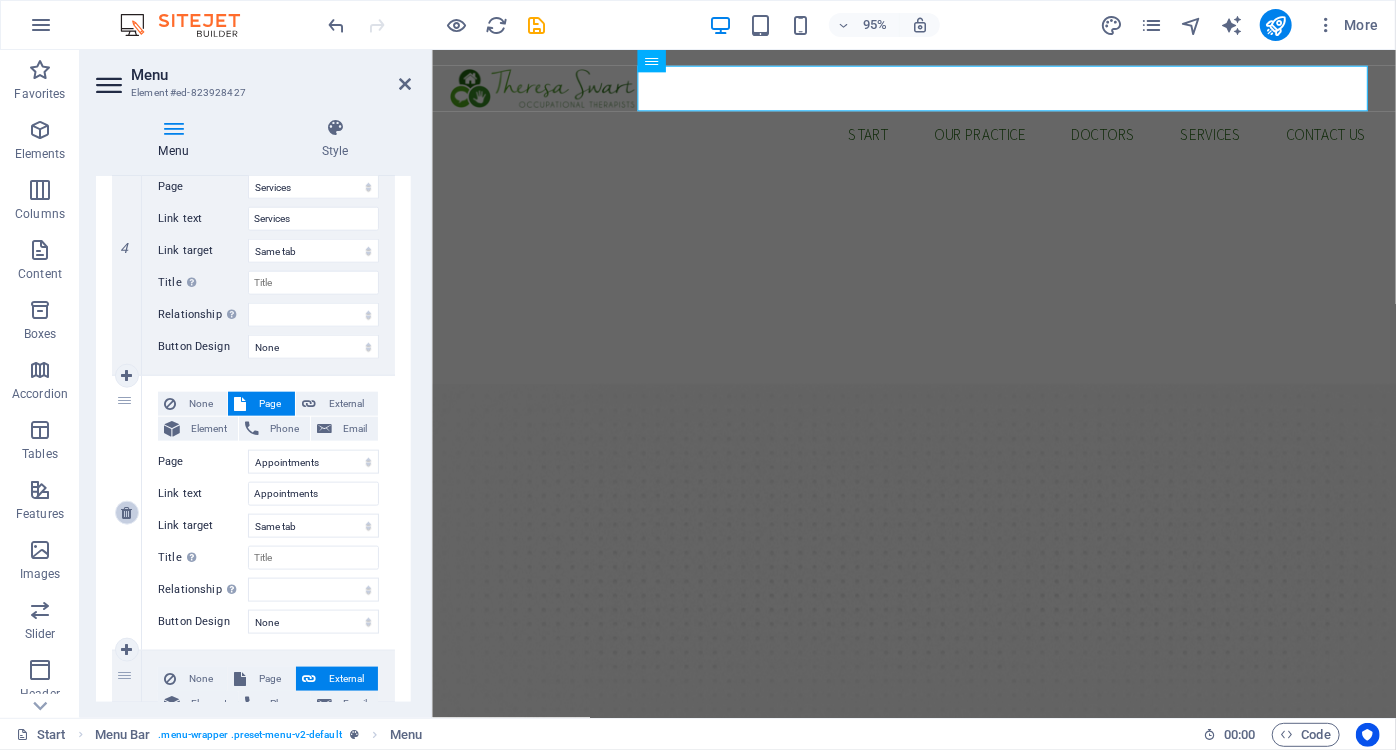 select 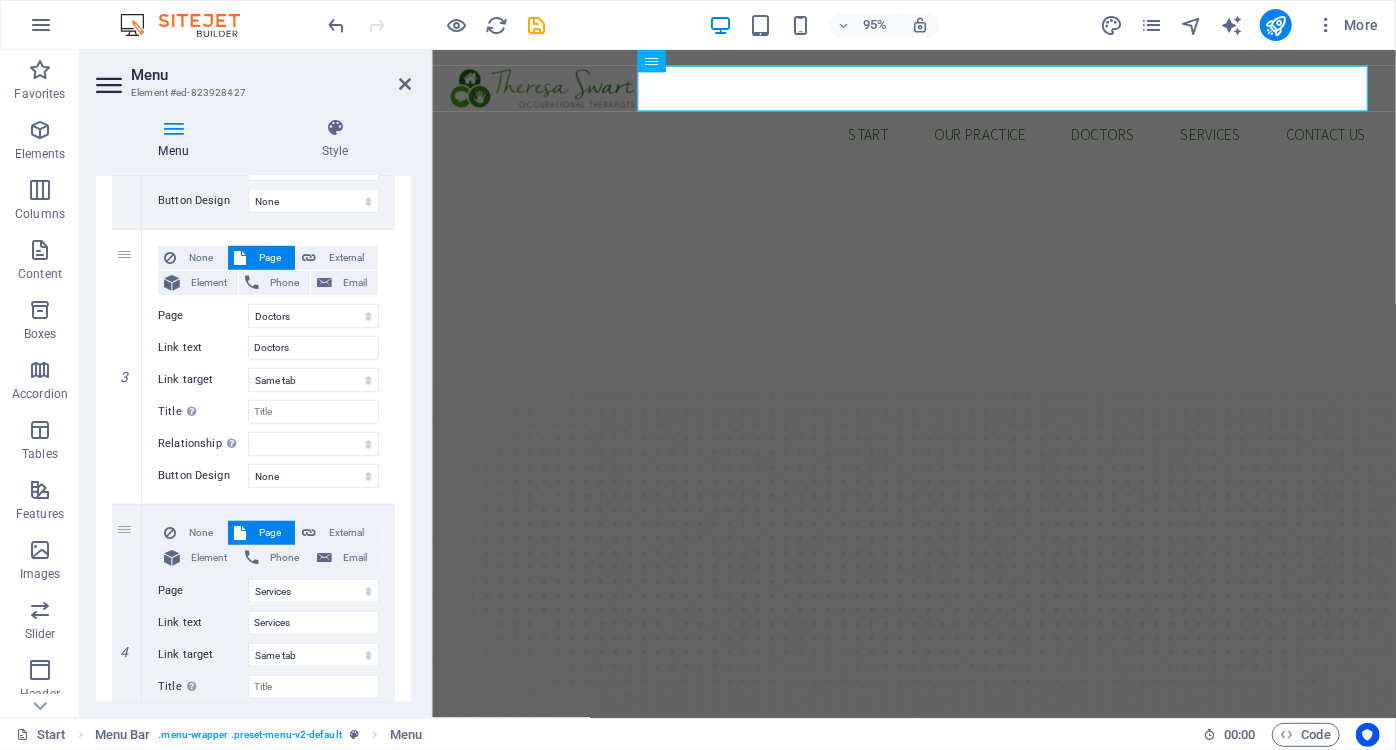 scroll, scrollTop: 636, scrollLeft: 0, axis: vertical 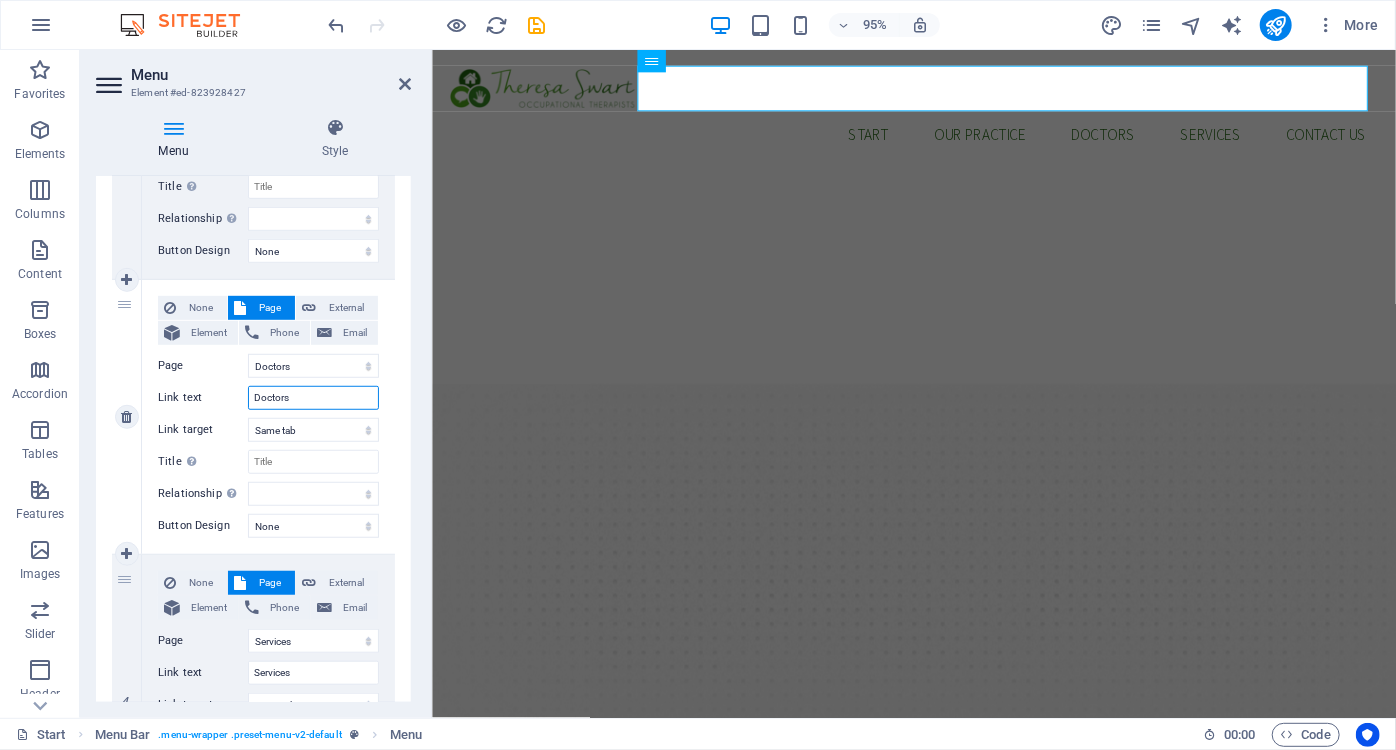 click on "Doctors" at bounding box center (313, 398) 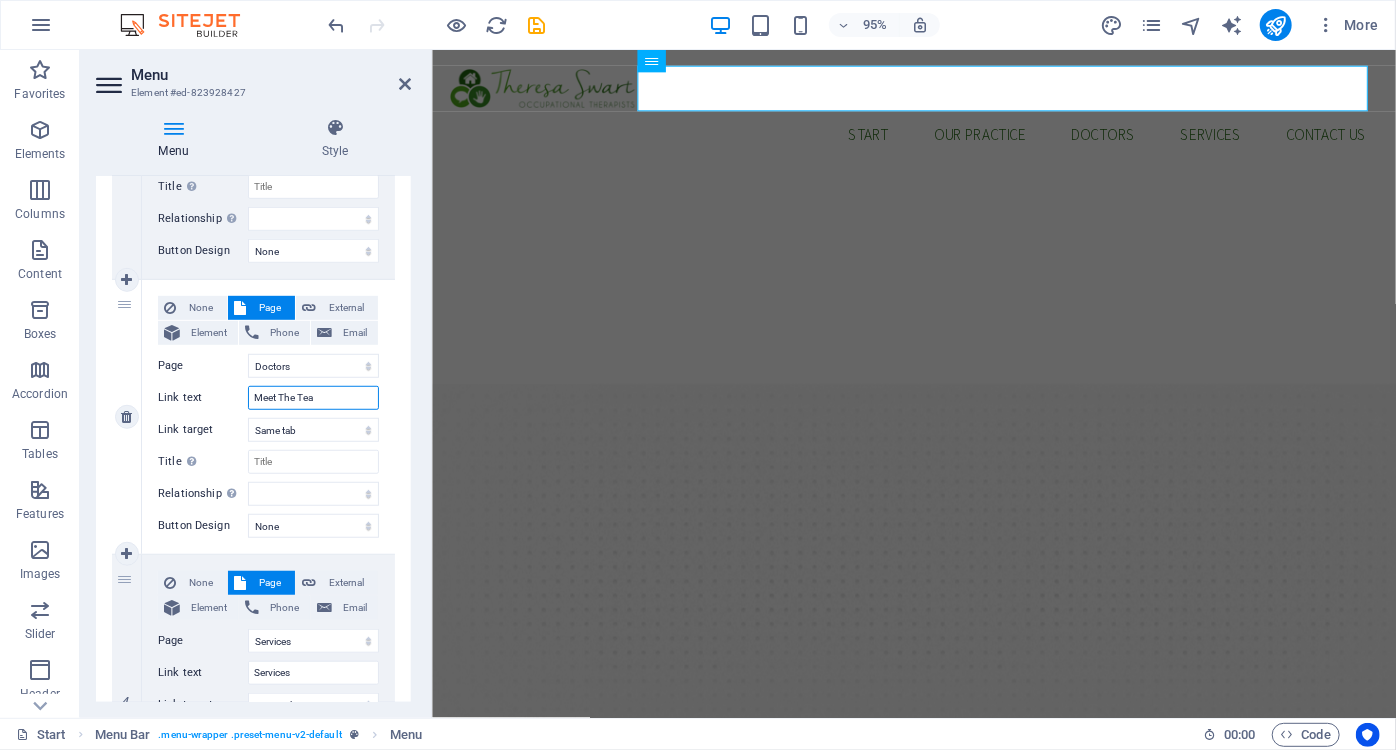 type on "Meet The Team" 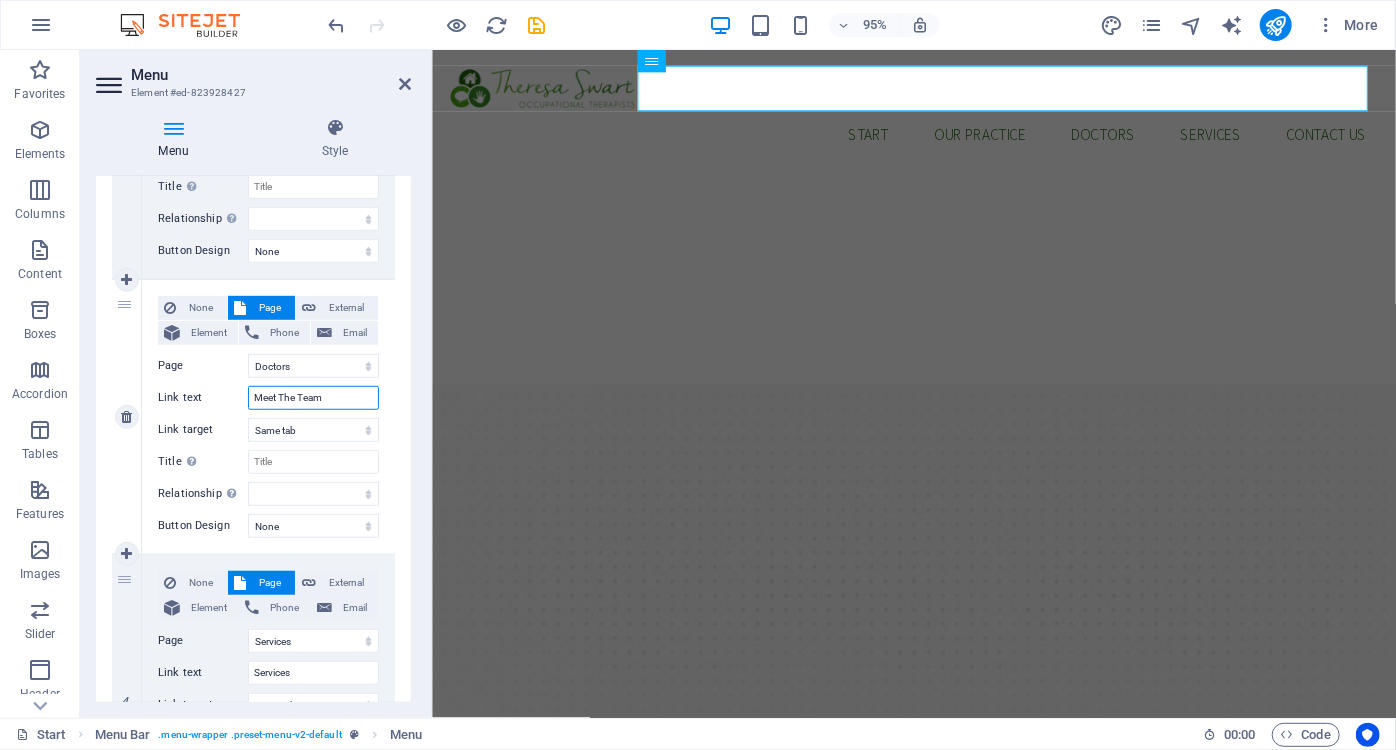 select 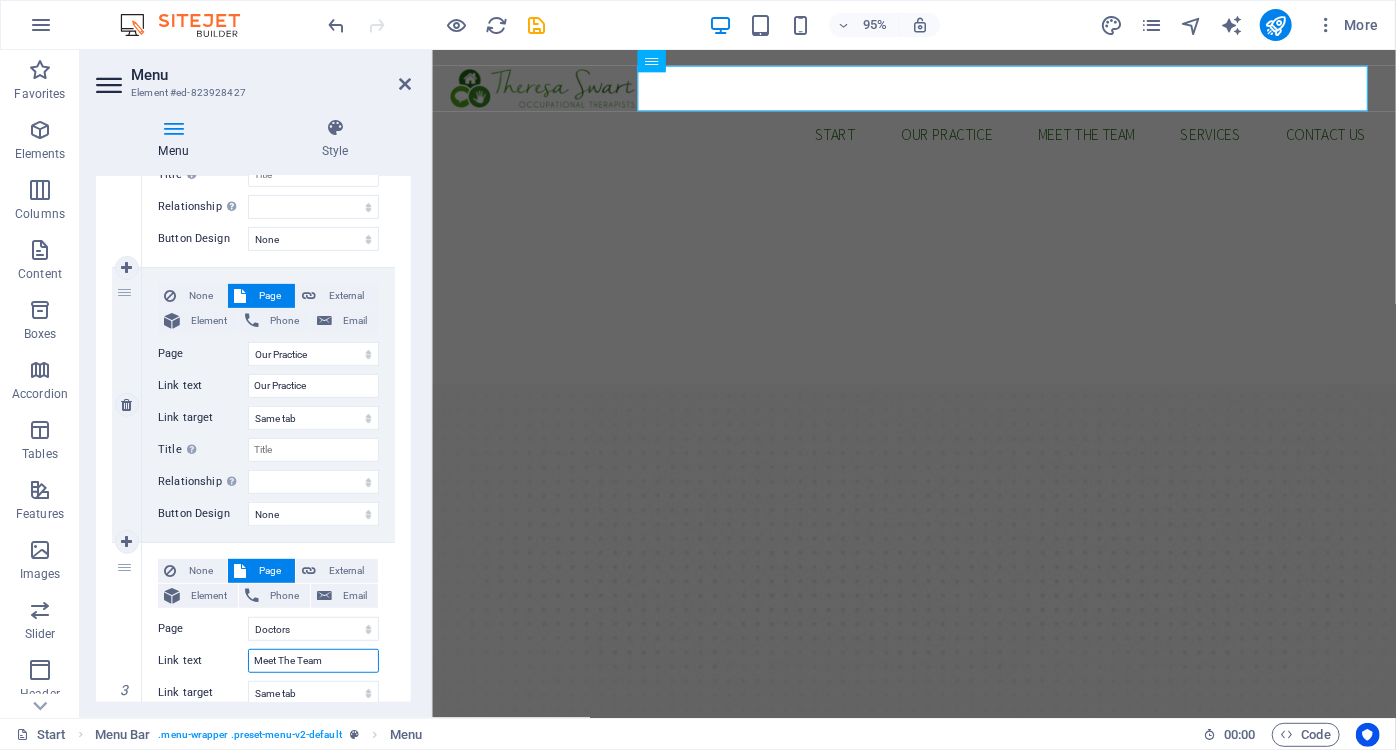 scroll, scrollTop: 363, scrollLeft: 0, axis: vertical 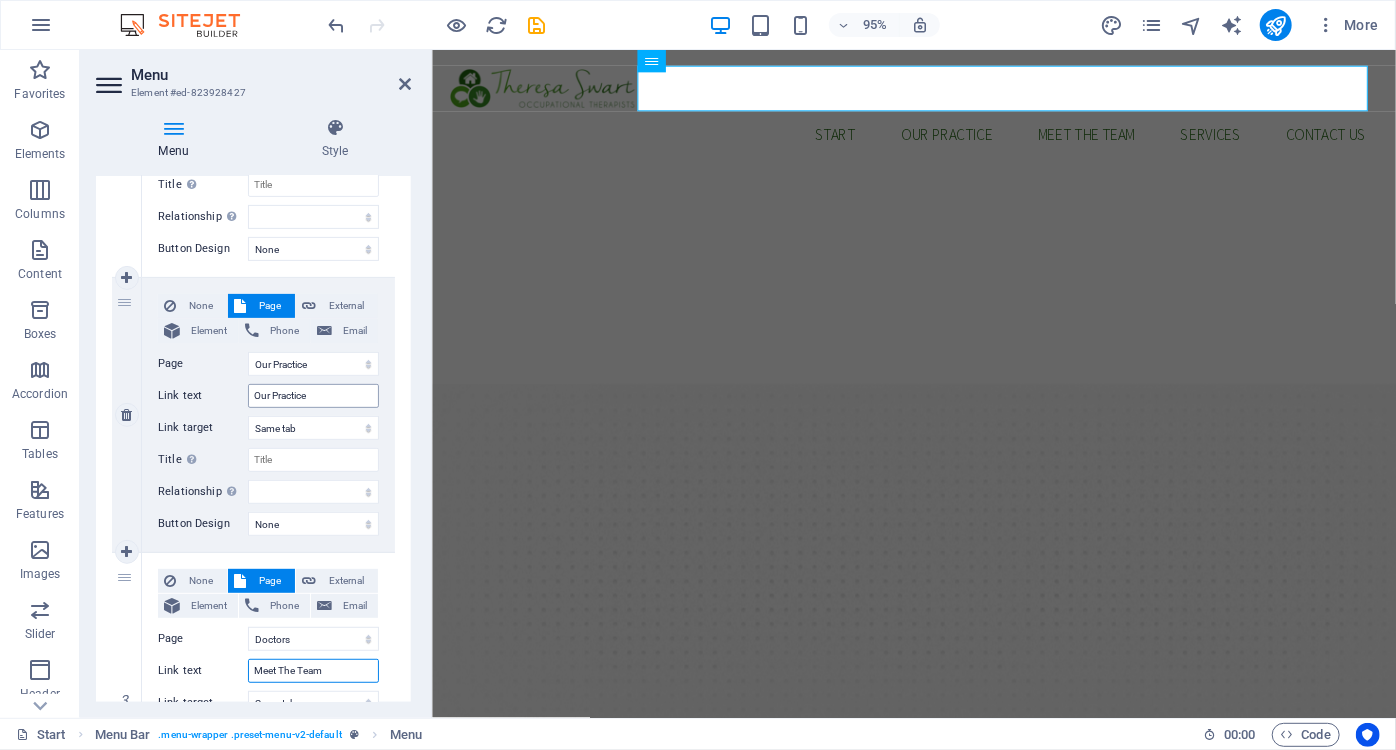 type on "Meet The Team" 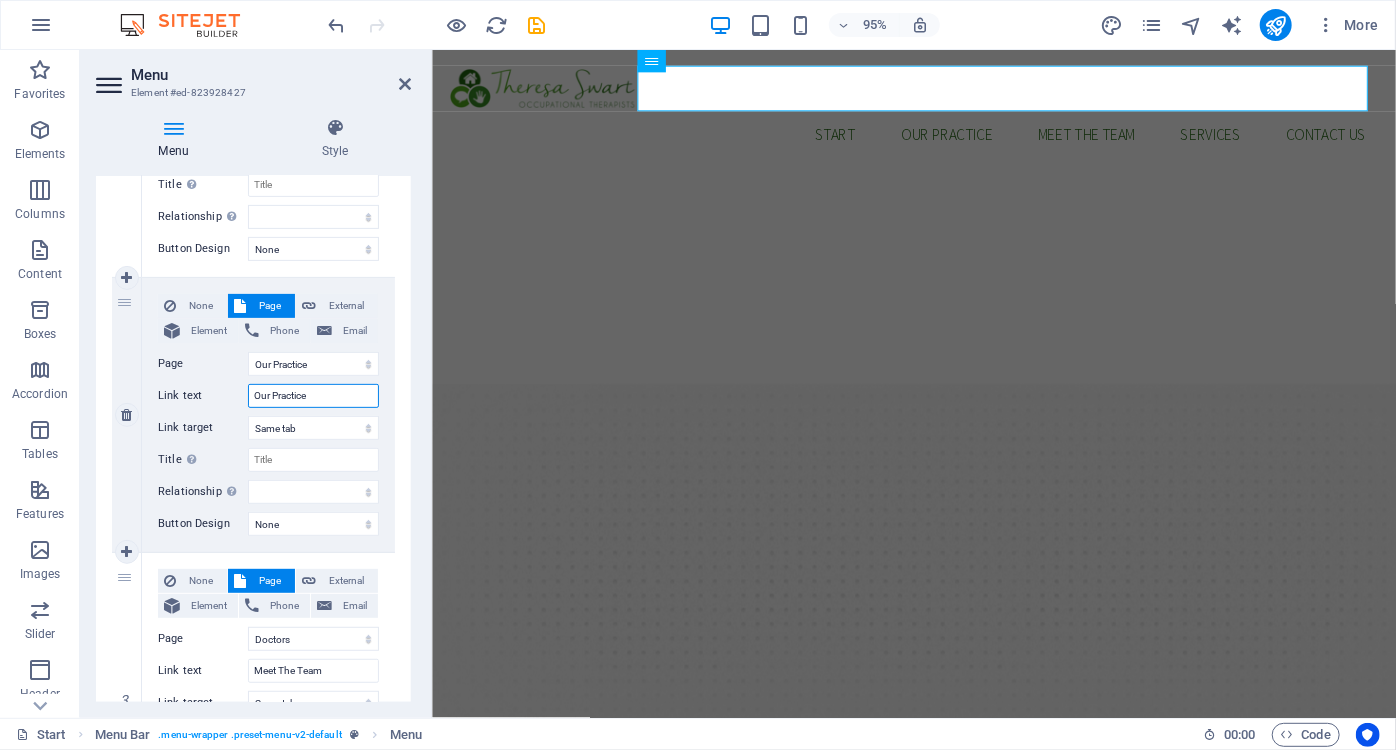 click on "Our Practice" at bounding box center [313, 396] 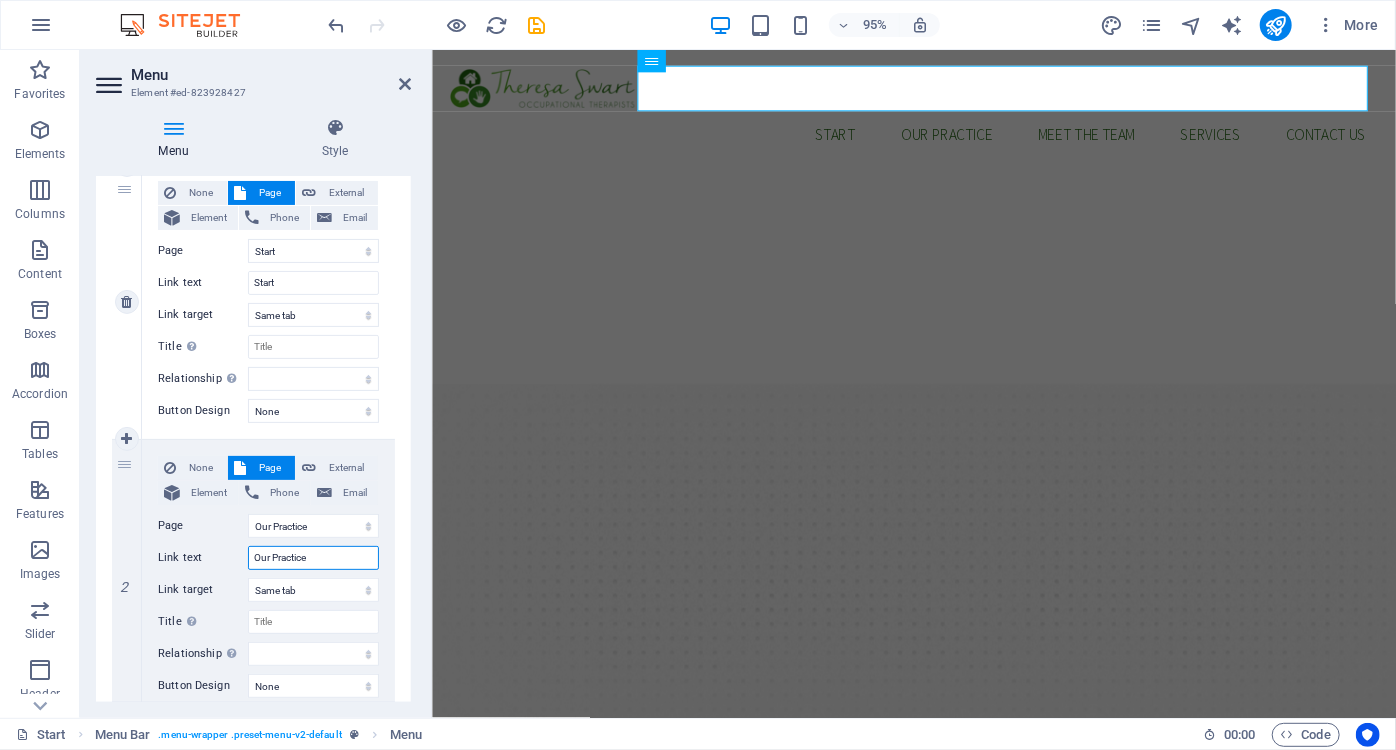 scroll, scrollTop: 272, scrollLeft: 0, axis: vertical 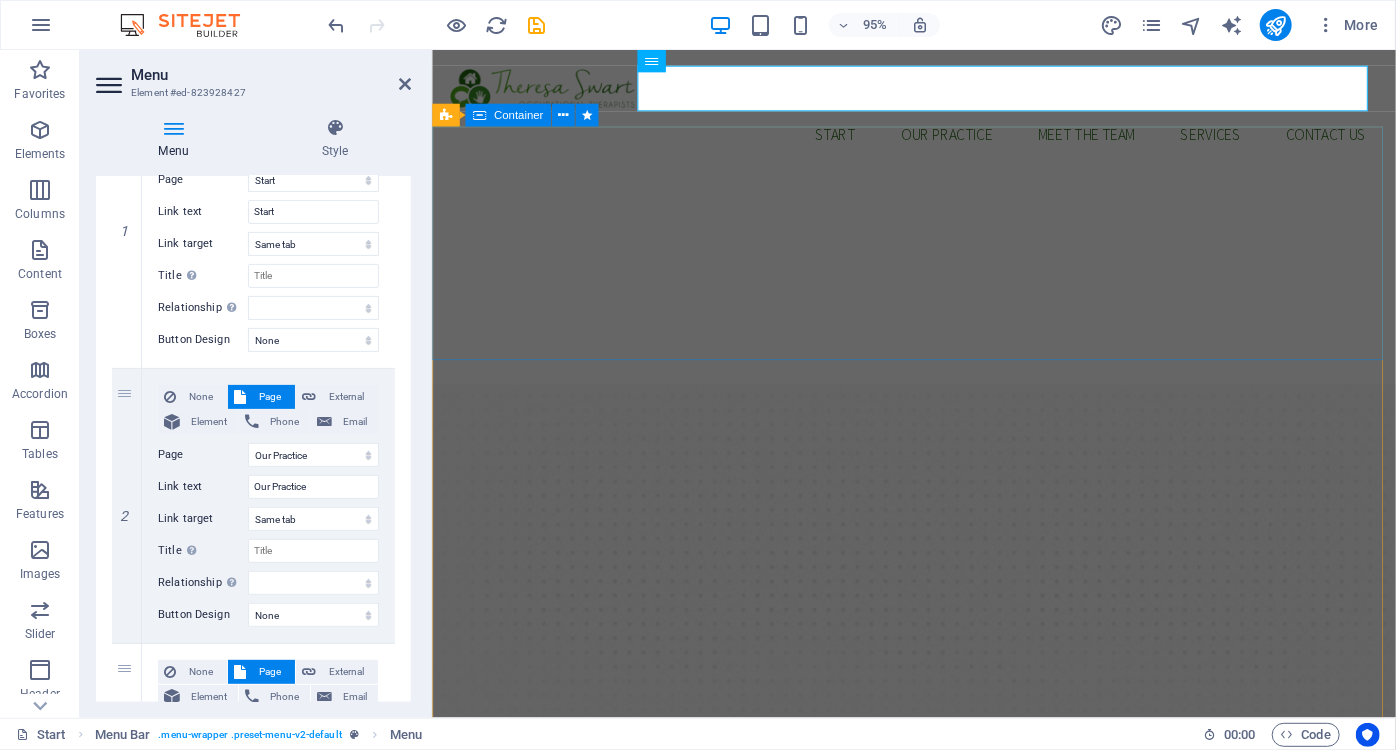click on "Address Street 12345   Berlin Phone 0123 - 456789 Call us! Open hours Monday - Friday 8am - 5pm Book an appointment 025381a508a1fe987aa920fdf7e825@cpanel.local Book now" at bounding box center (938, 1067) 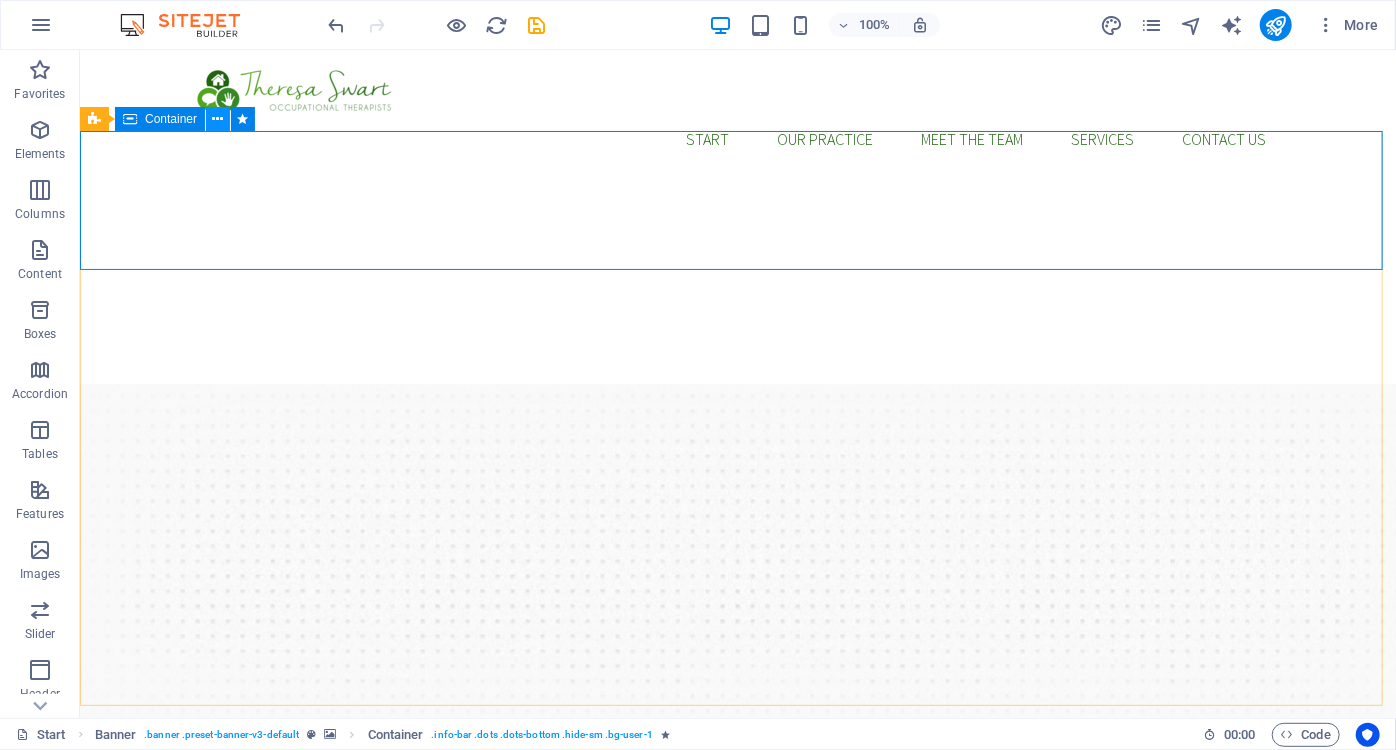 click at bounding box center [218, 119] 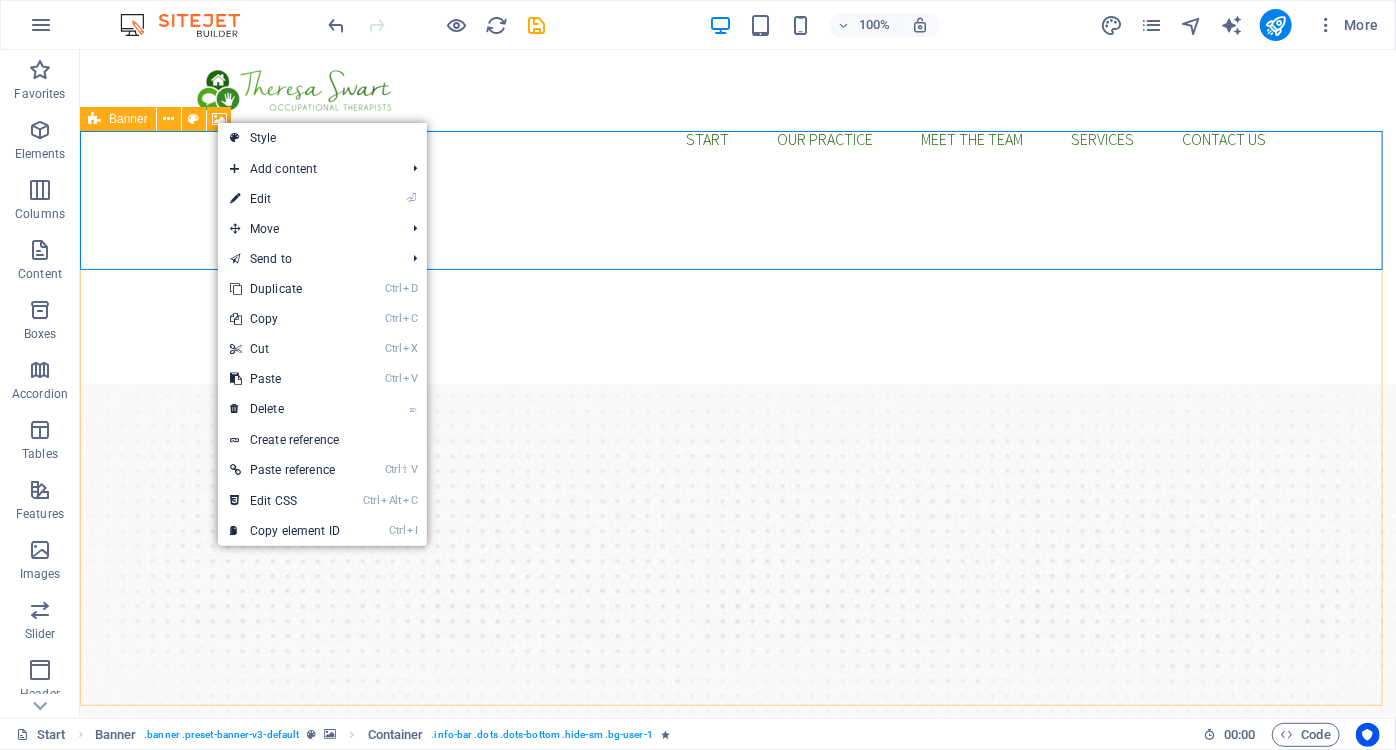 click on "Banner" at bounding box center (118, 119) 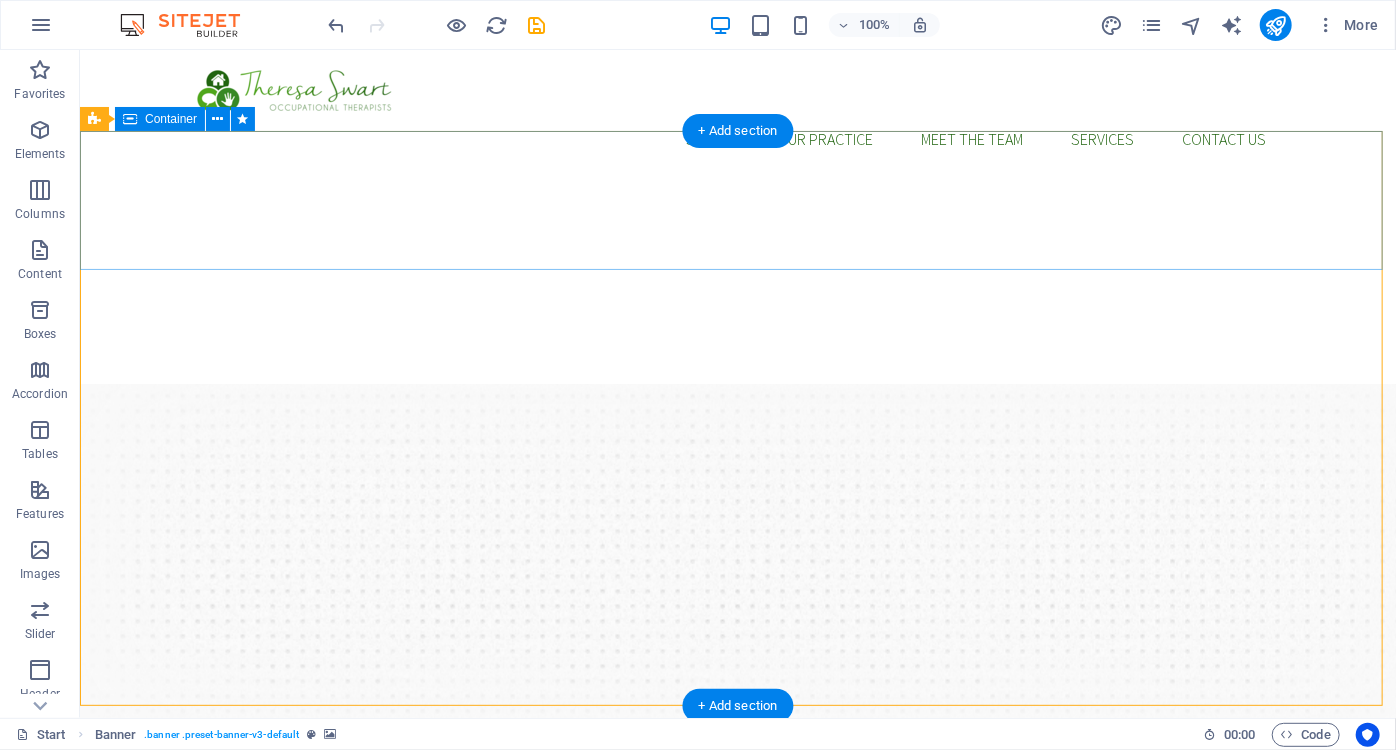 click on "Address Street 12345   Berlin Phone 0123 - 456789 Call us! Open hours Monday - Friday 8am - 5pm Book an appointment 025381a508a1fe987aa920fdf7e825@cpanel.local Book now" at bounding box center (737, 1067) 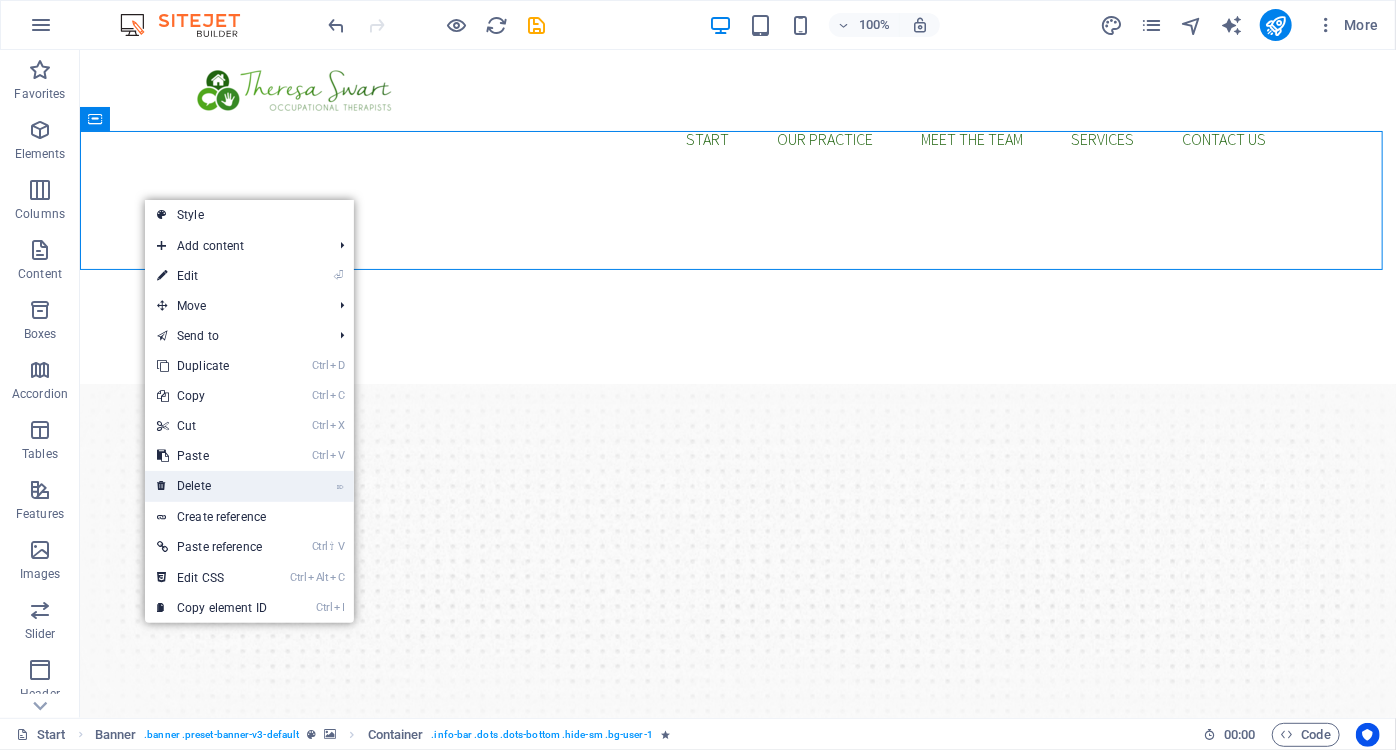 click on "⌦  Delete" at bounding box center [212, 486] 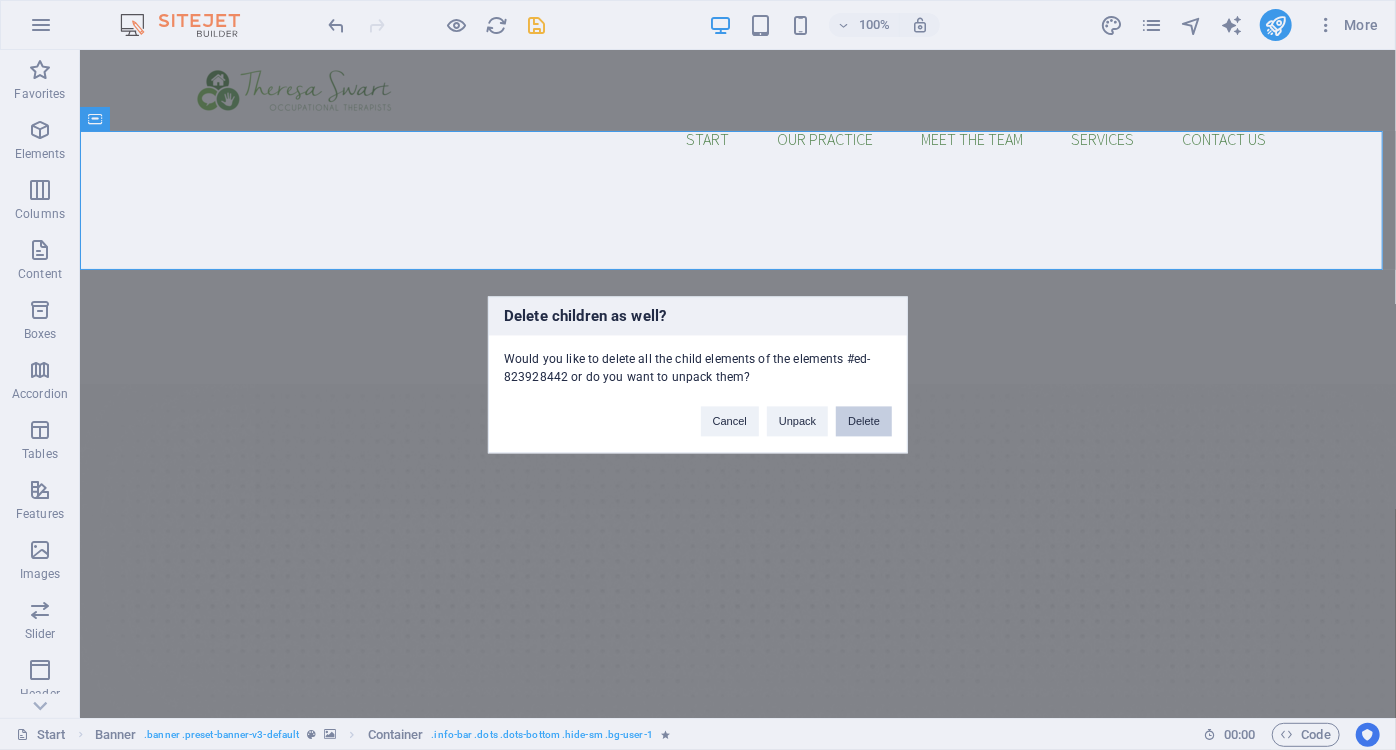 click on "Delete" at bounding box center (864, 422) 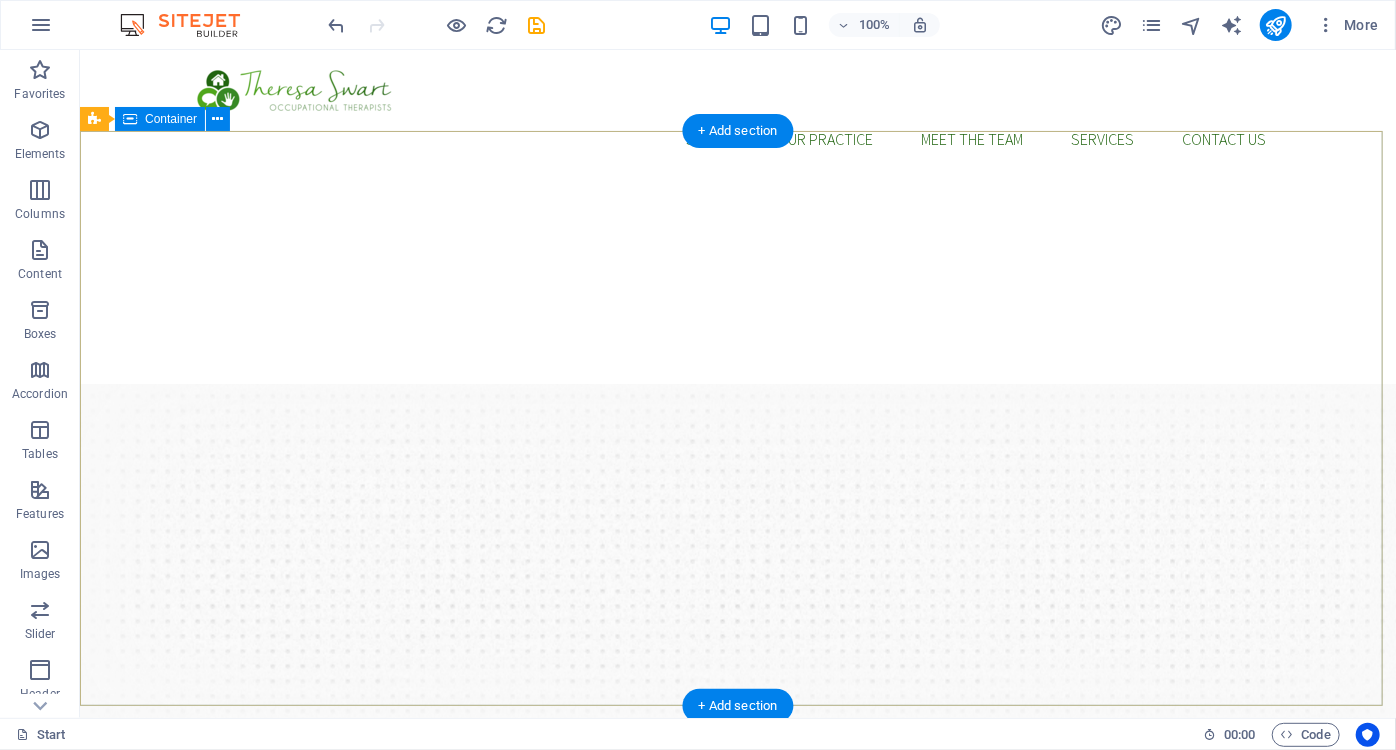 click on "Enhance Your Smile  New patients can now book an appointment immediately online!  Book an appointment Our Services" at bounding box center (737, 987) 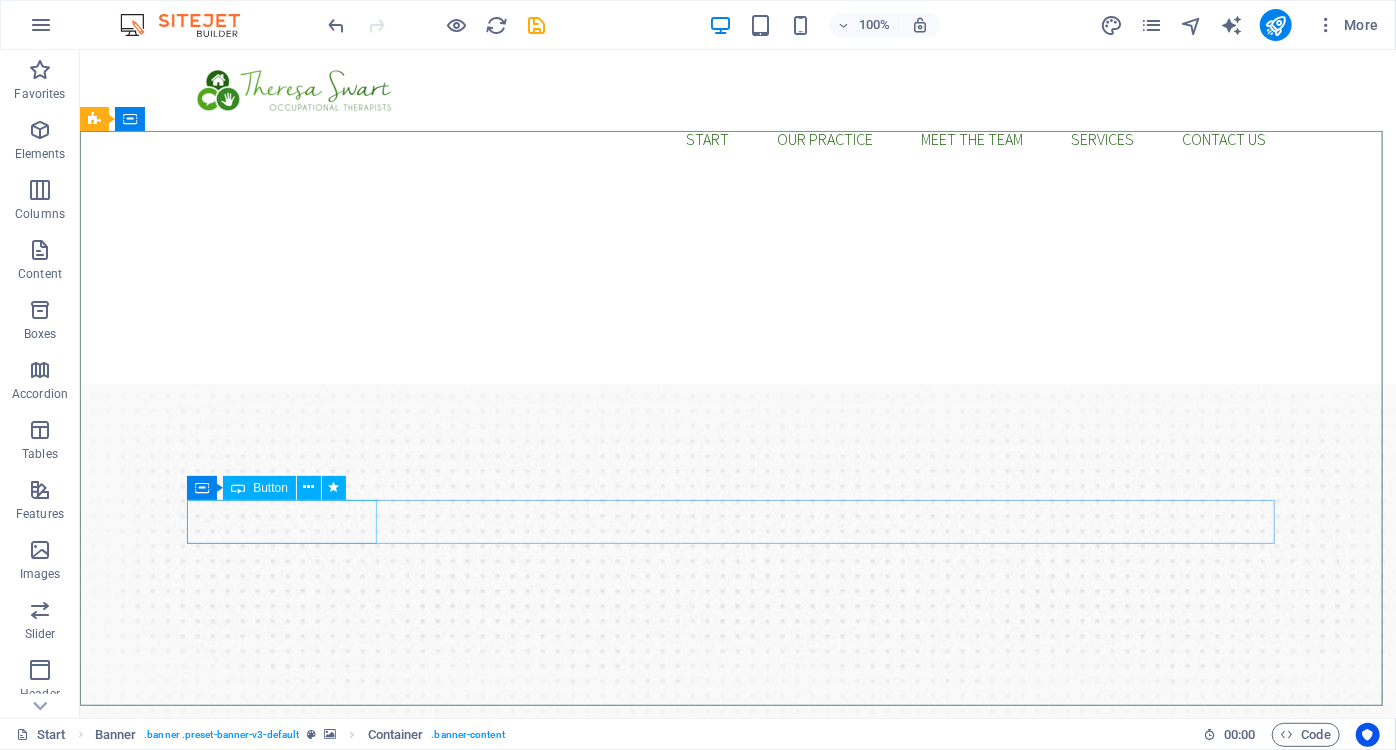 click on "Button" at bounding box center [270, 488] 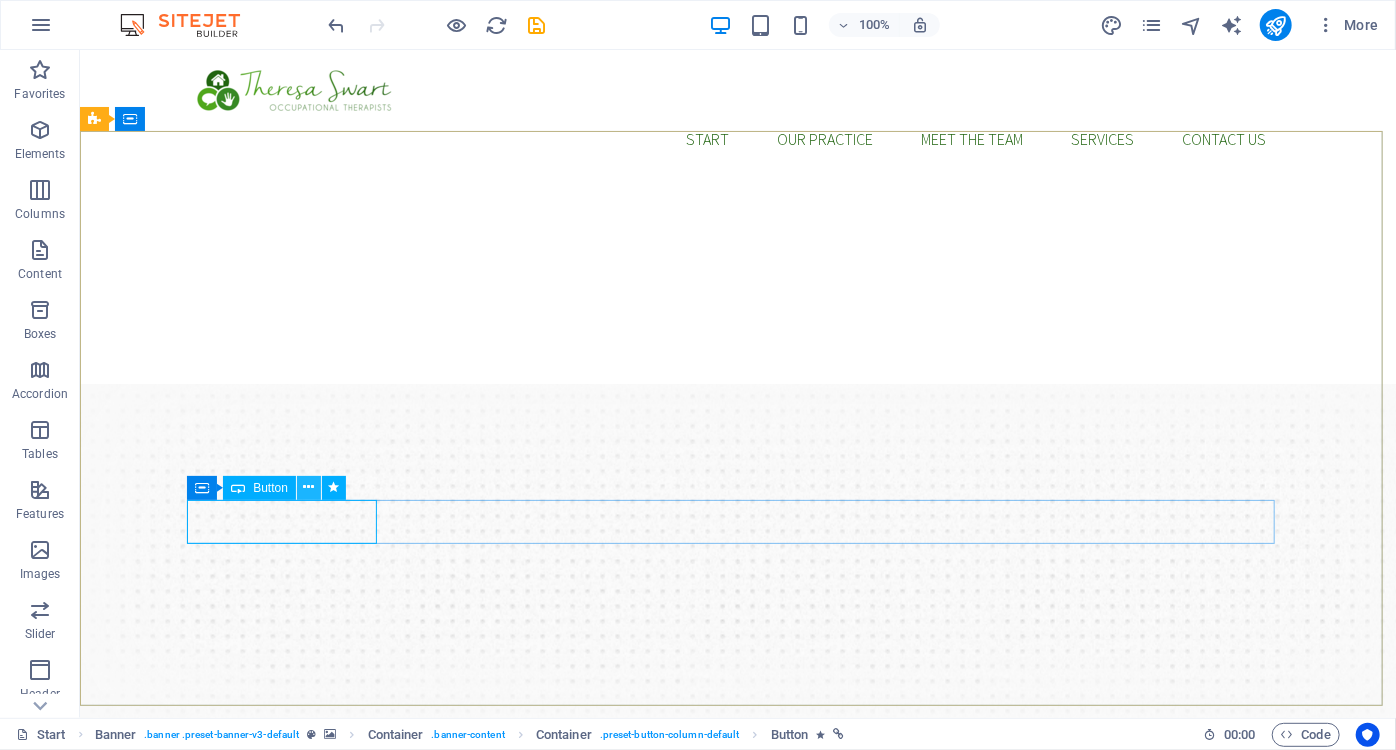 click at bounding box center (309, 488) 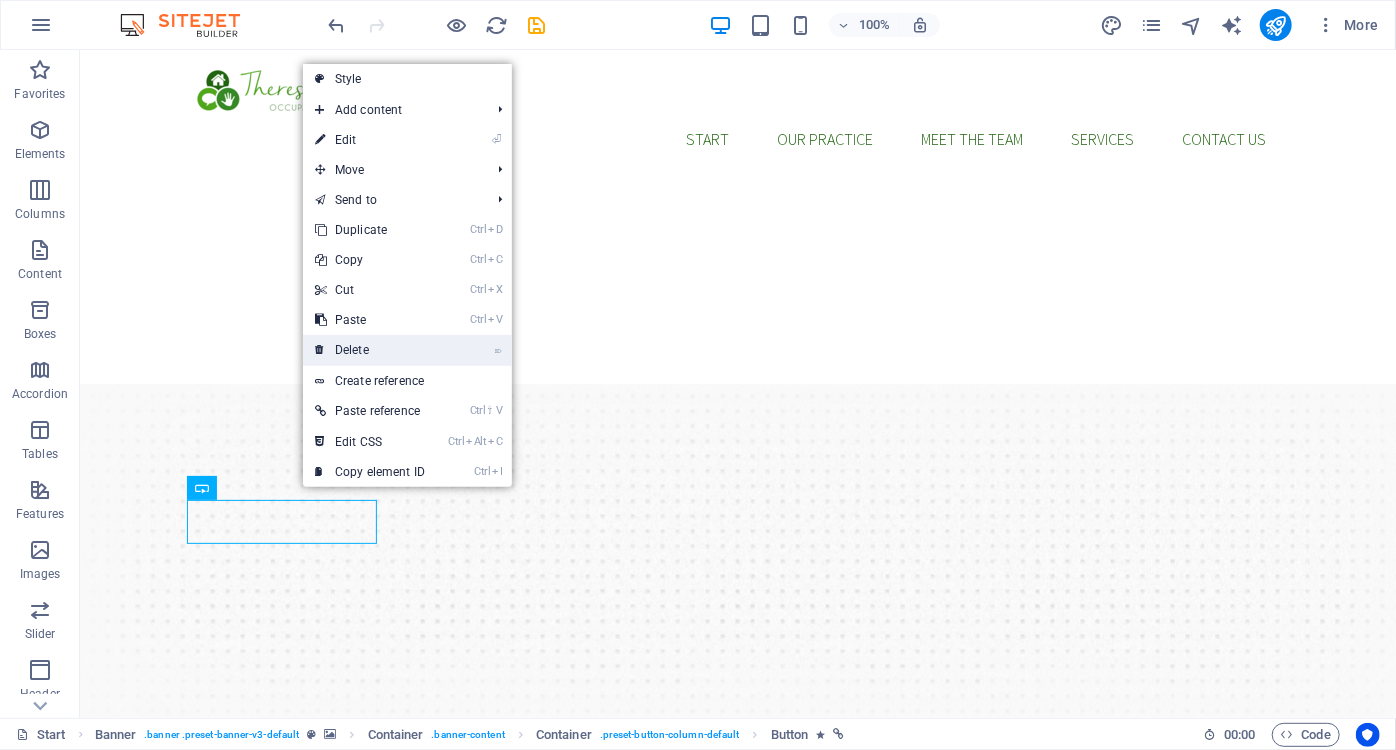 click on "⌦  Delete" at bounding box center [370, 350] 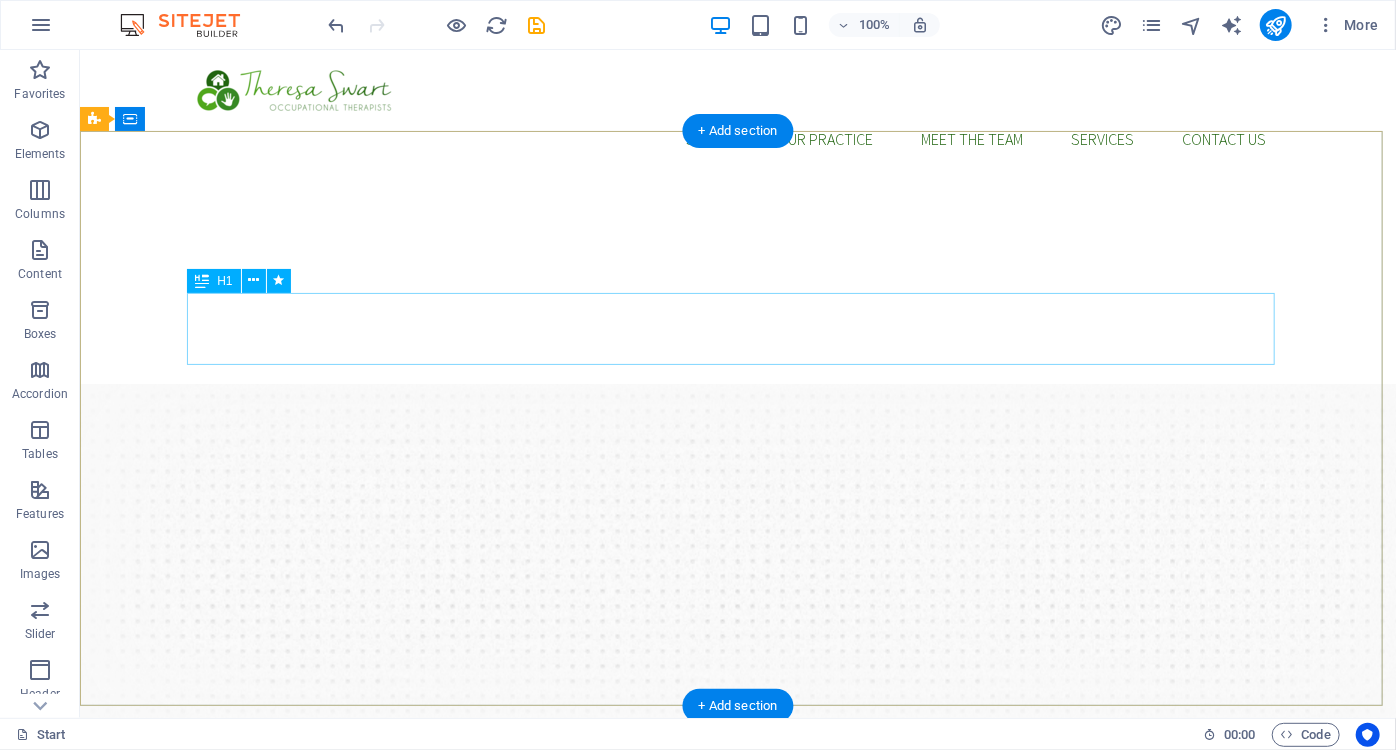 click on "Enhance Your Smile" at bounding box center [737, 869] 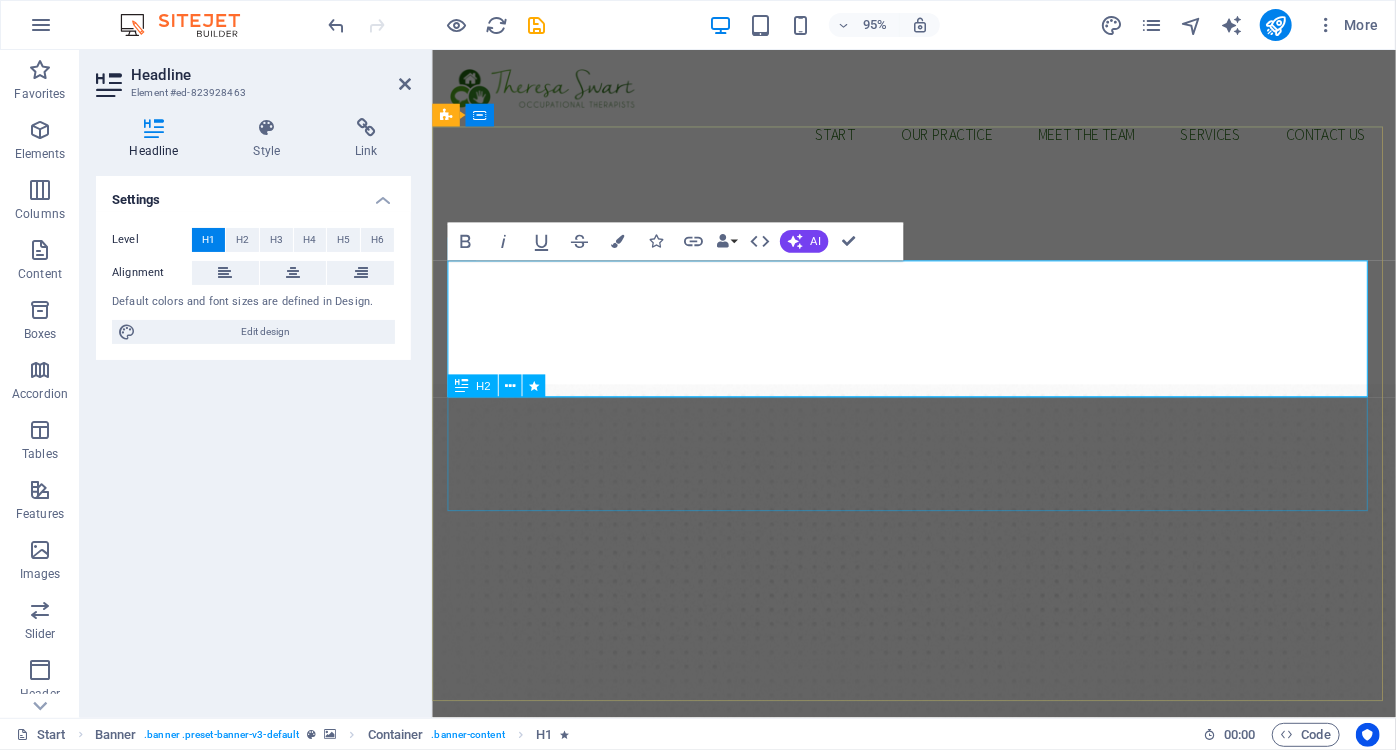 click on "New patients can now book an appointment immediately online!" at bounding box center (938, 1067) 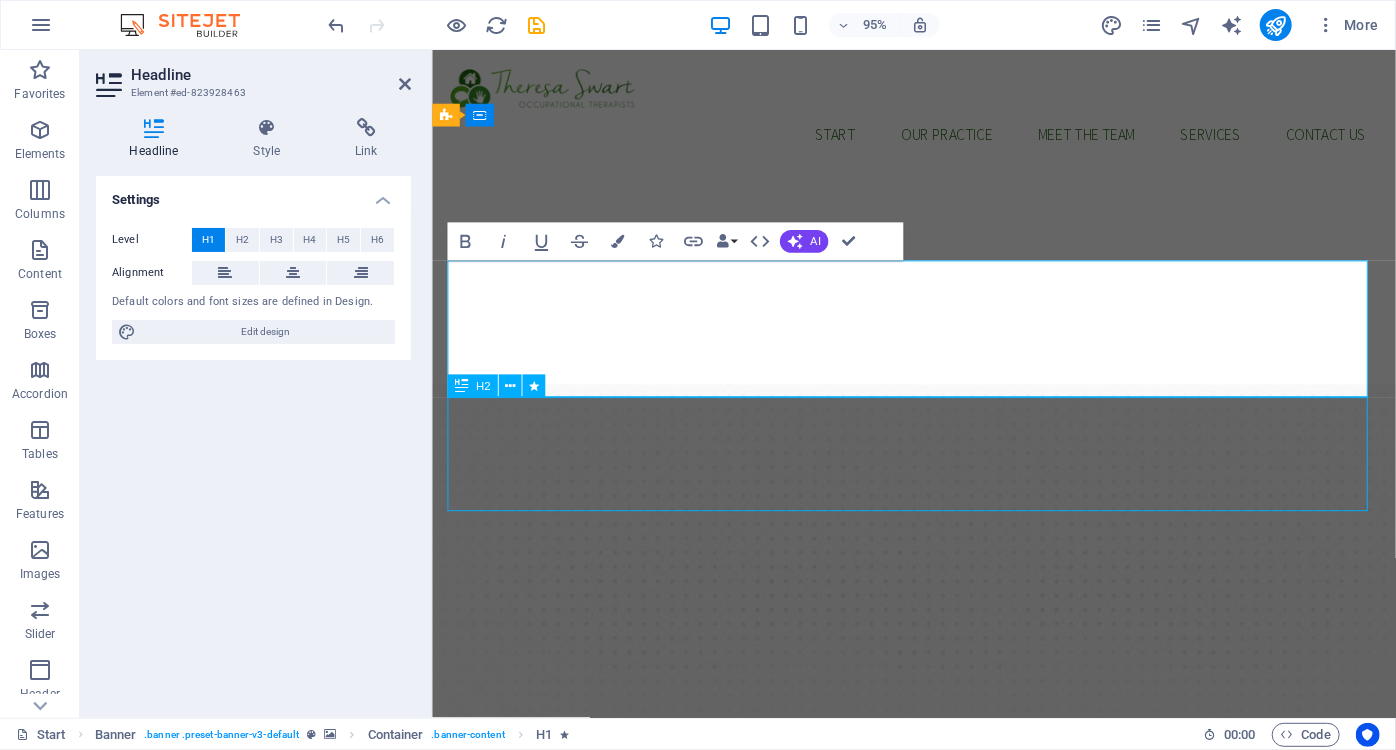 click on "New patients can now book an appointment immediately online!" at bounding box center (938, 1067) 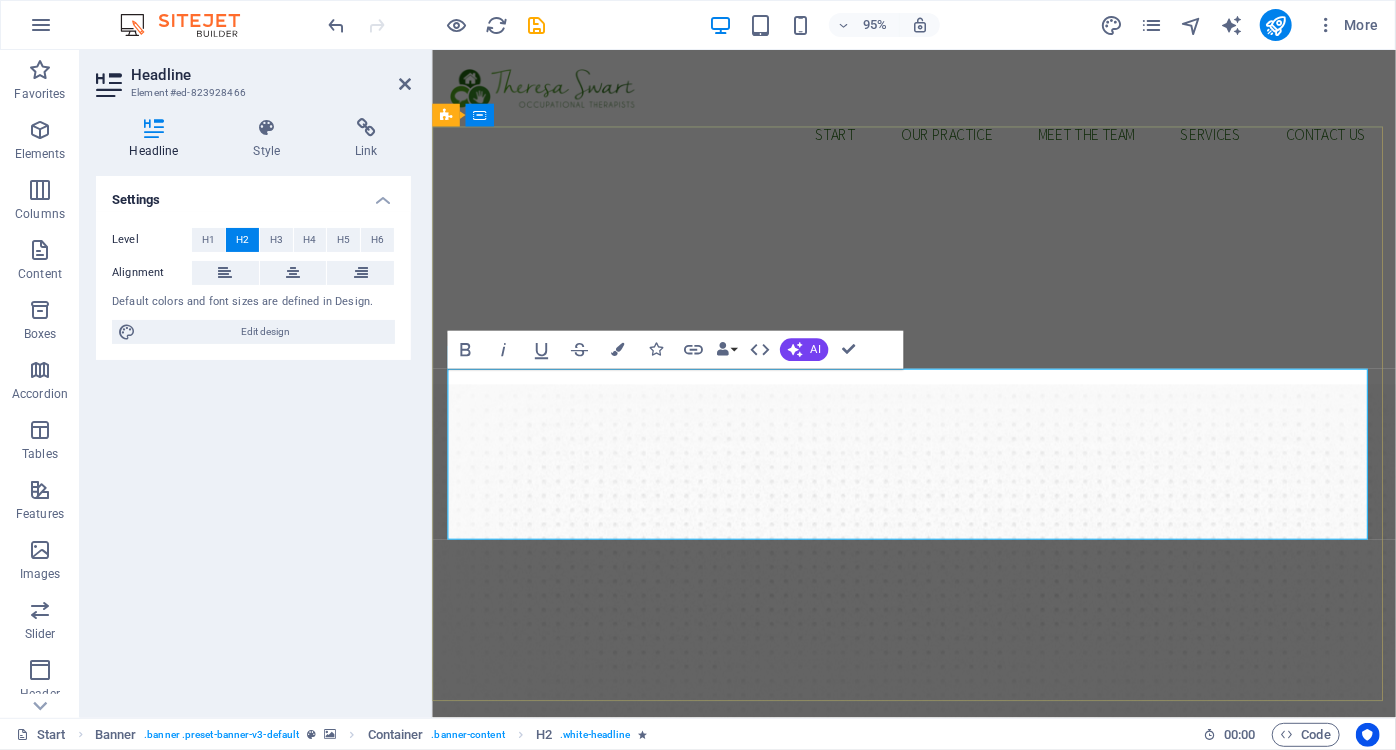click on "Occupational therapy for every age, stage, and story" at bounding box center [938, 1097] 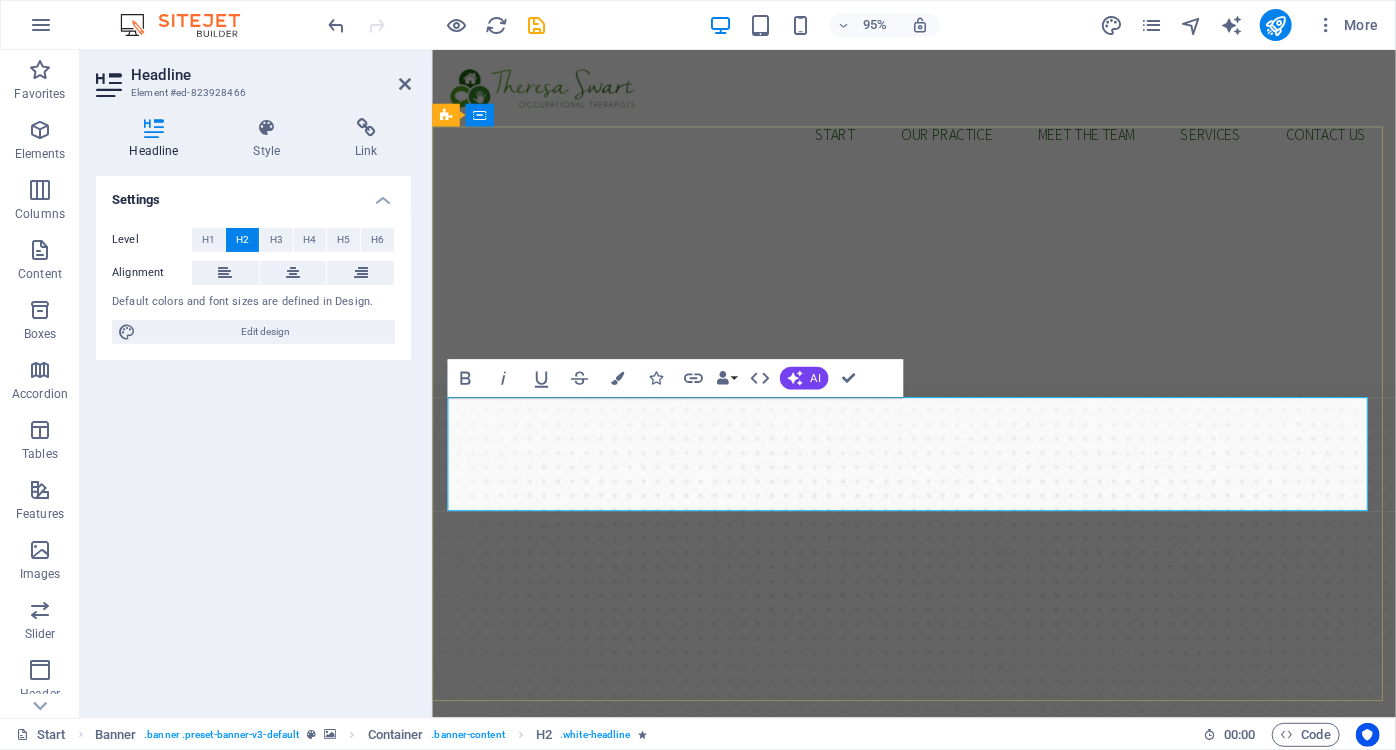 click on "Occupational therapy for every age, stage, and story" at bounding box center [921, 1067] 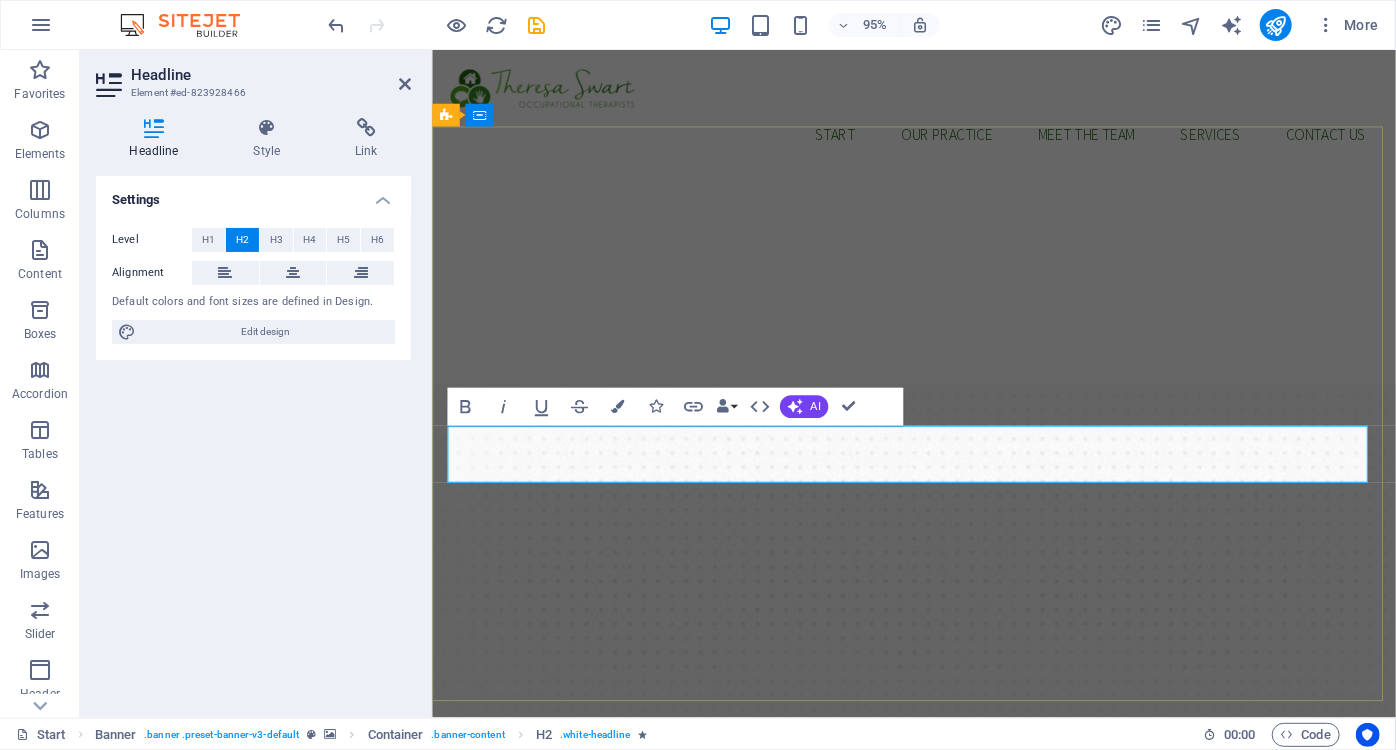 type 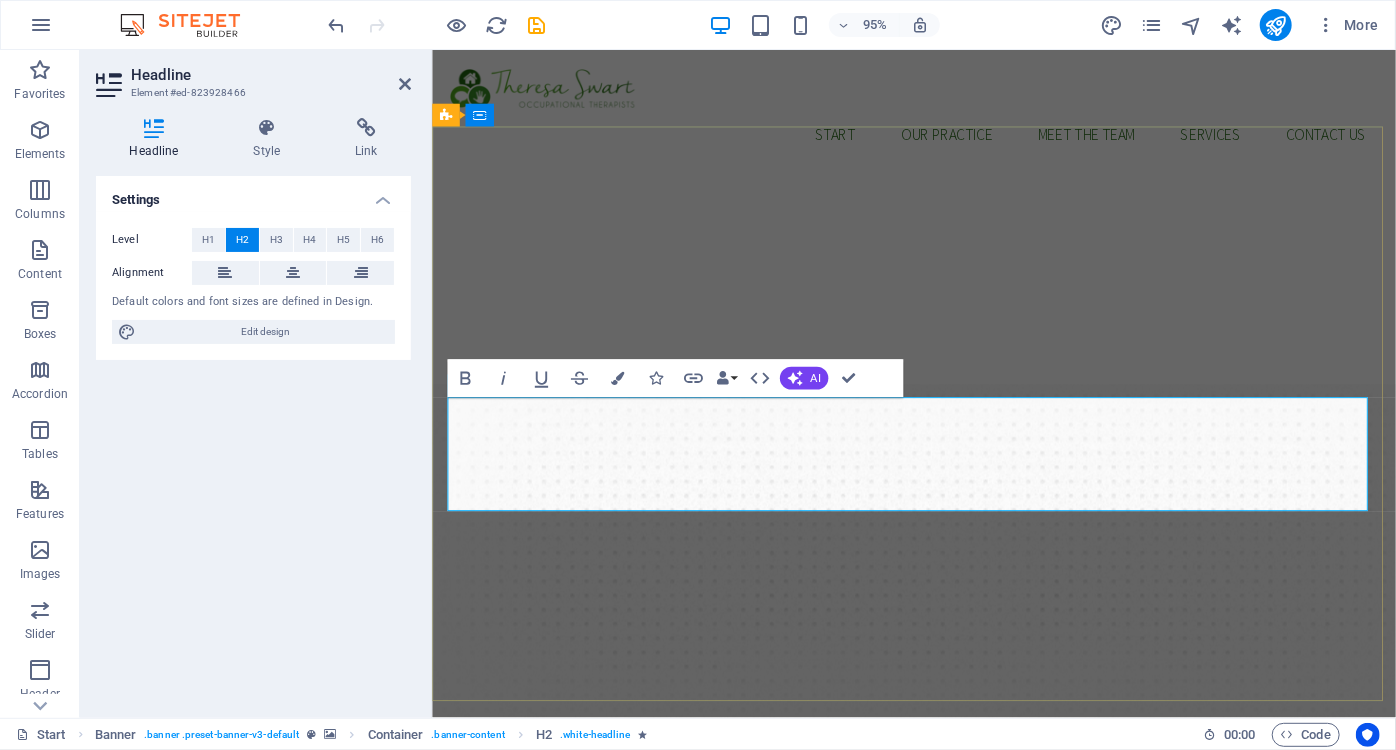 click on "Occupational therapy for Seniors: for every age, stage, and story" at bounding box center [898, 1067] 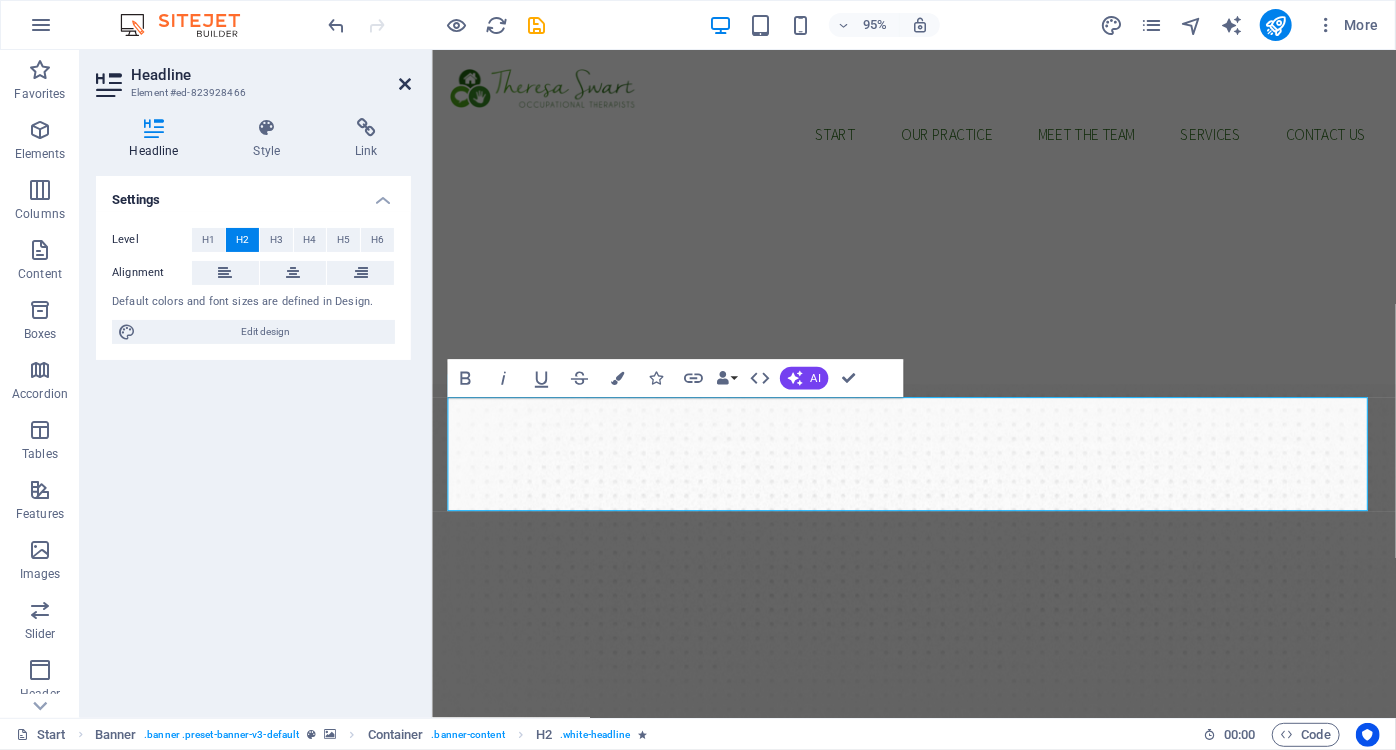 click at bounding box center [405, 84] 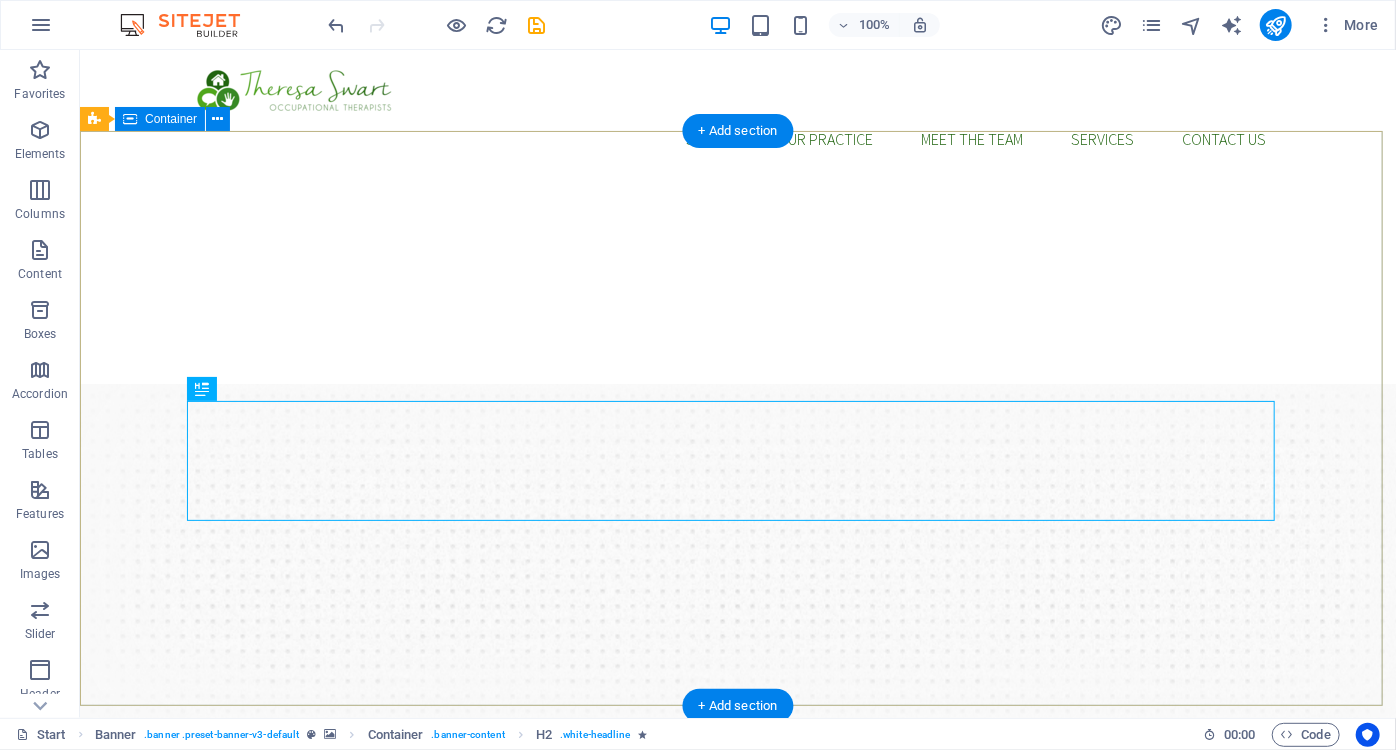 click on "Reclaim Your Confidence, One Daily Step at a Time Occupational therapy for Elderly care:  for every stage, story and season Our Services" at bounding box center [737, 1024] 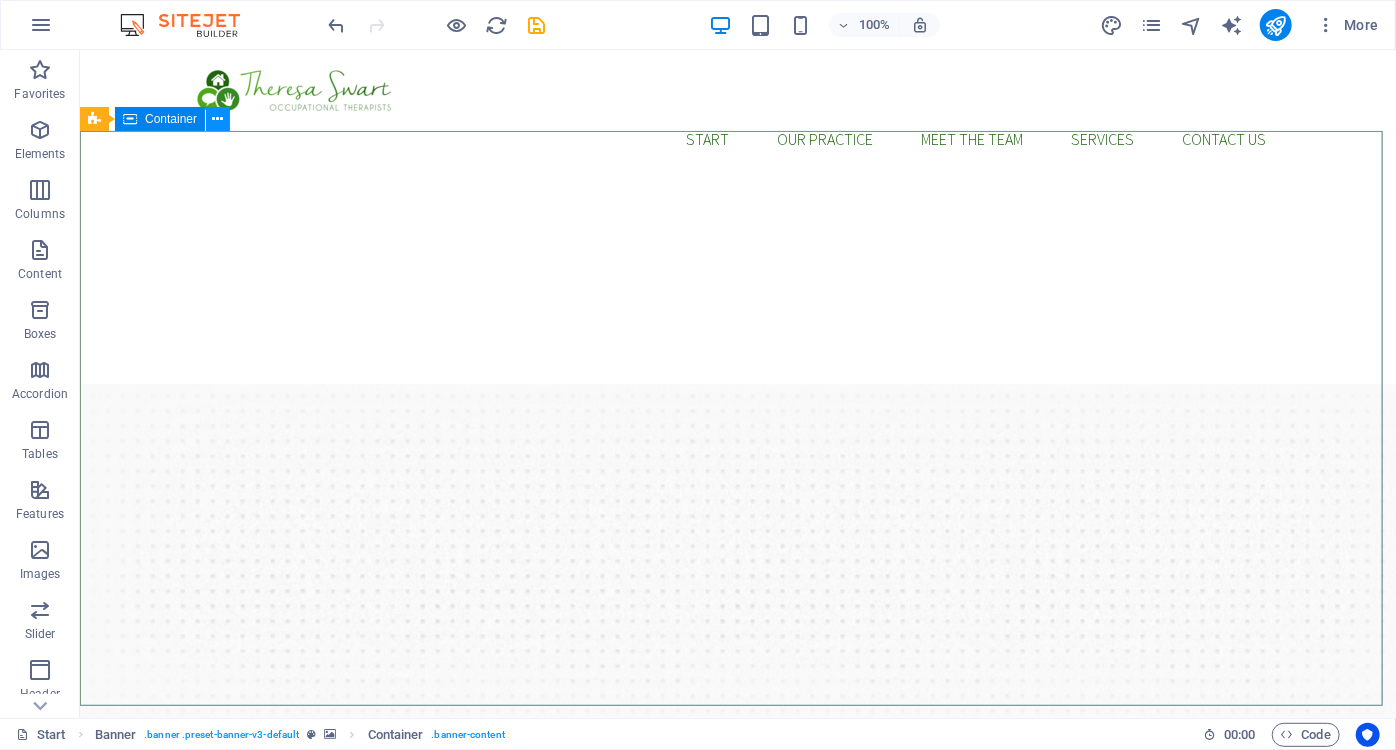 click at bounding box center (218, 119) 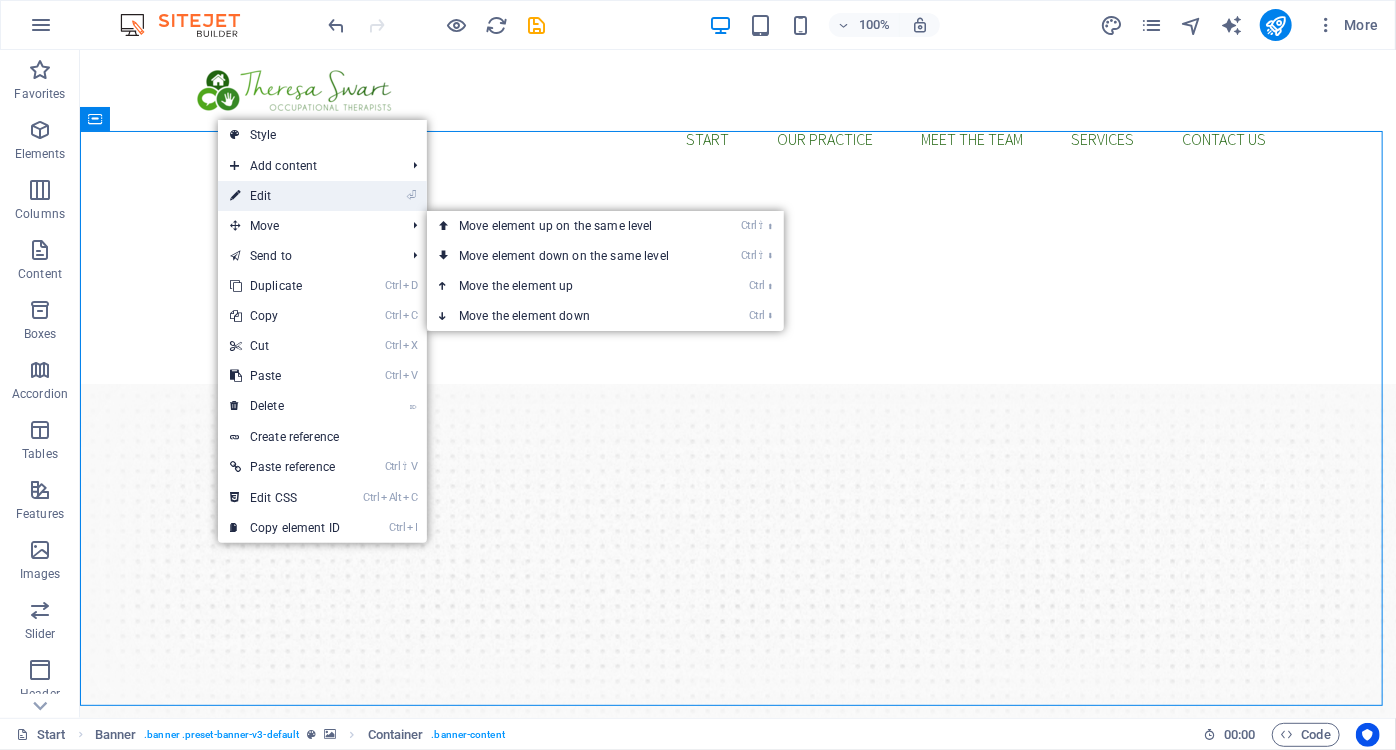 click on "⏎  Edit" at bounding box center [285, 196] 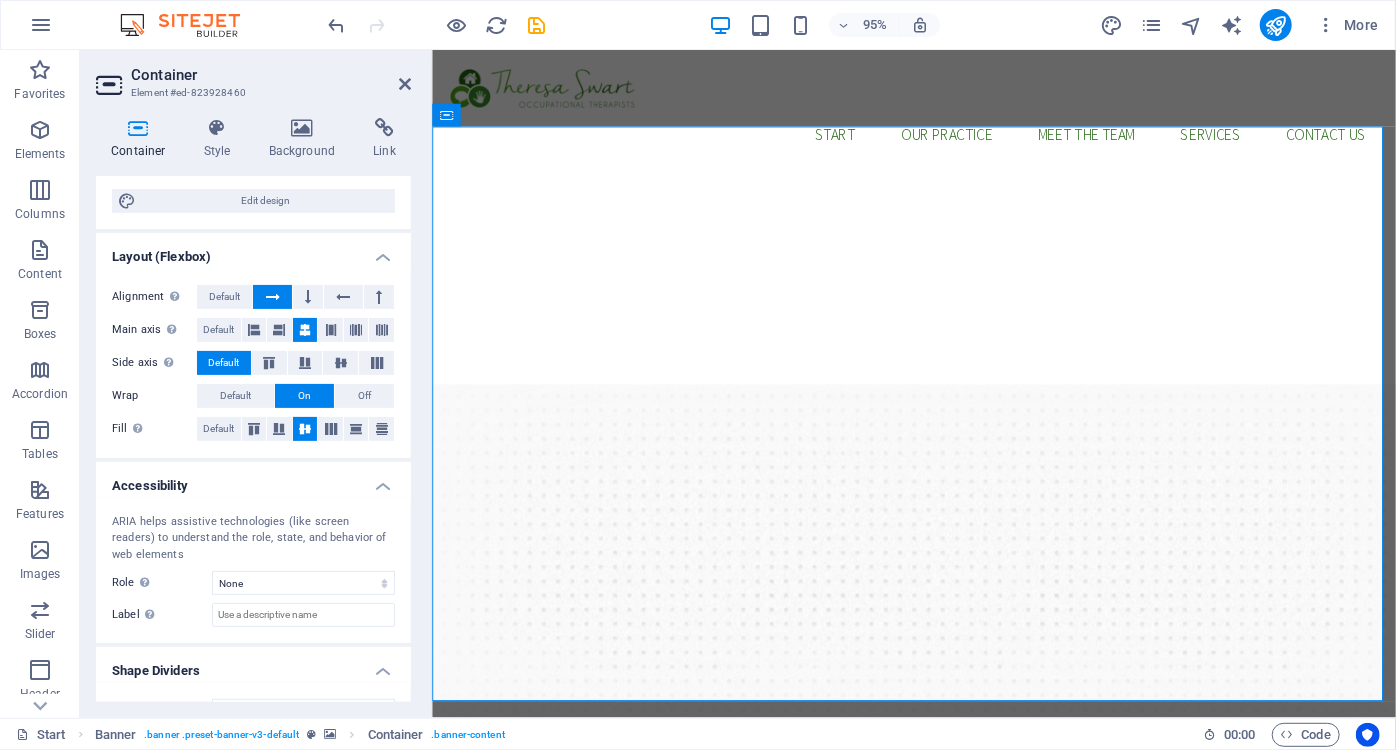 scroll, scrollTop: 247, scrollLeft: 0, axis: vertical 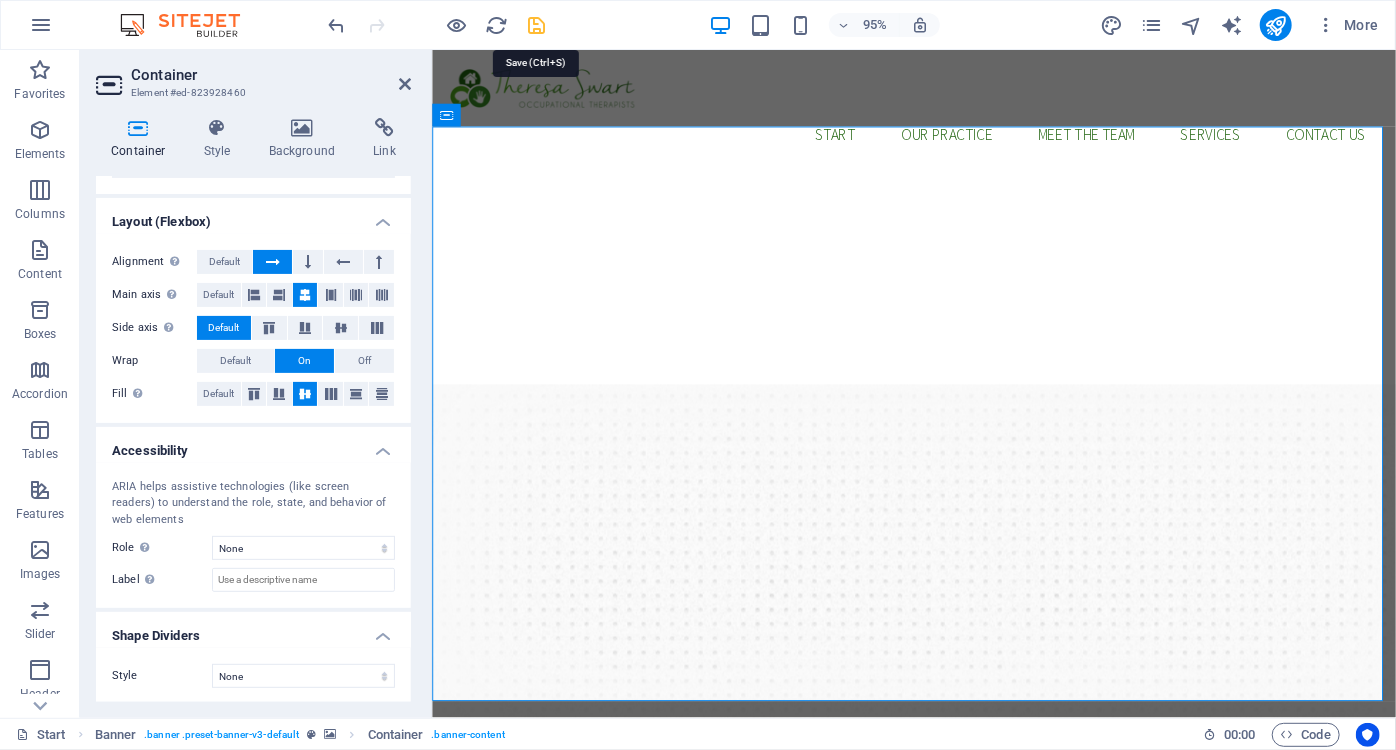 click at bounding box center [537, 25] 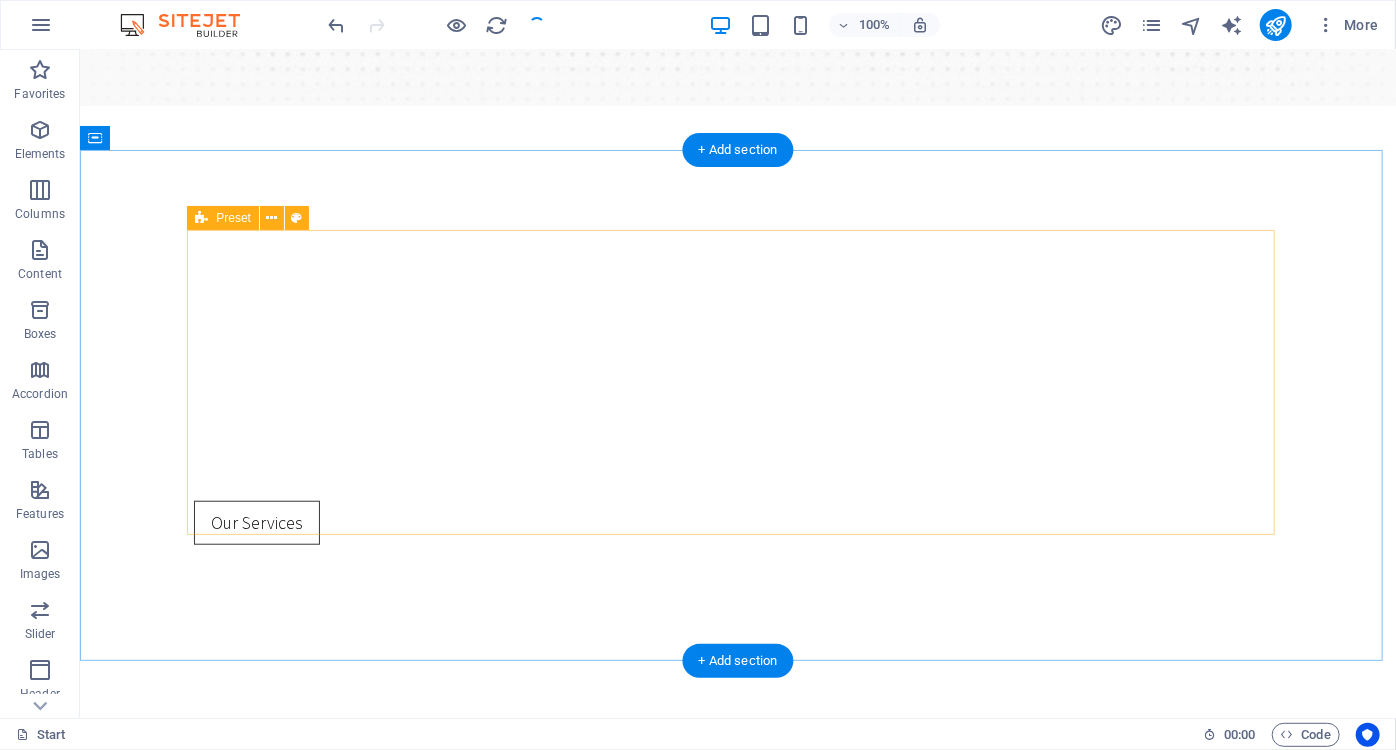 scroll, scrollTop: 636, scrollLeft: 0, axis: vertical 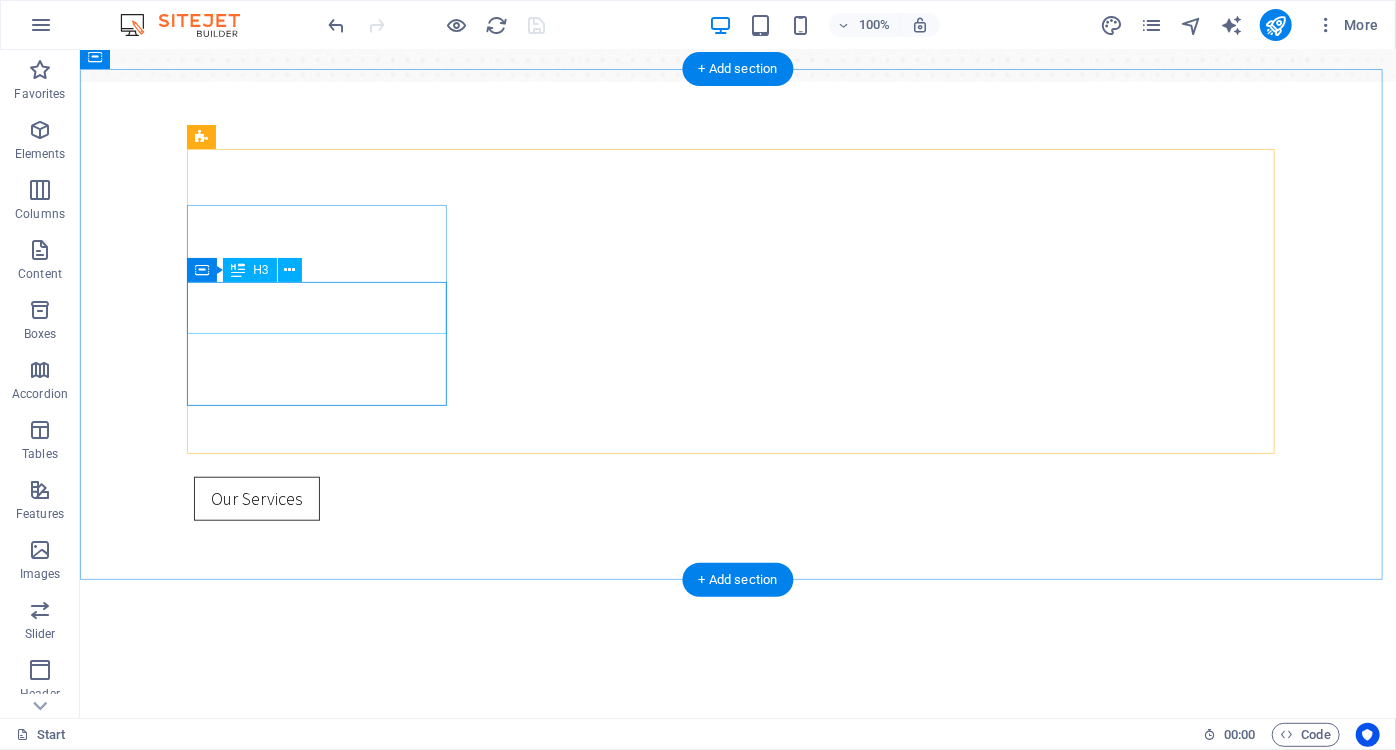 click on "General Dentistry" at bounding box center [737, 838] 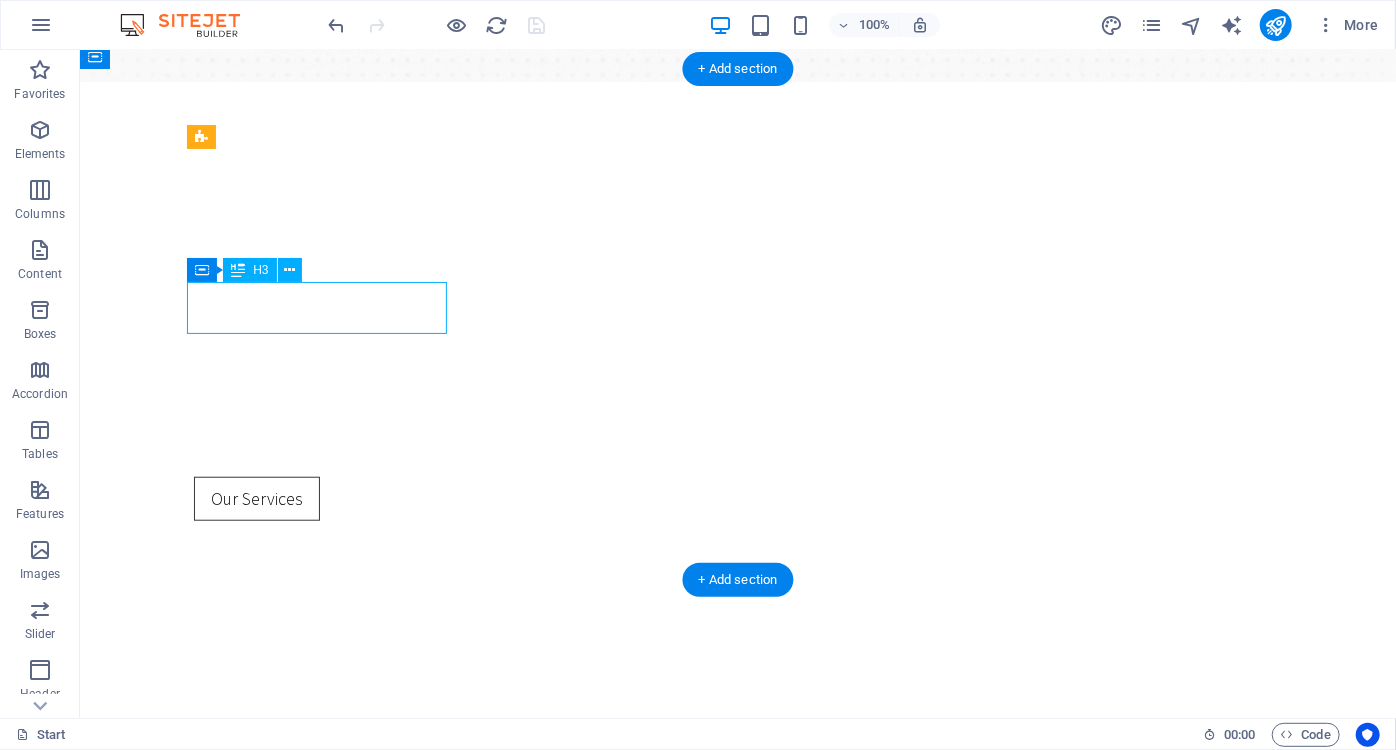 click on "General Dentistry" at bounding box center (737, 838) 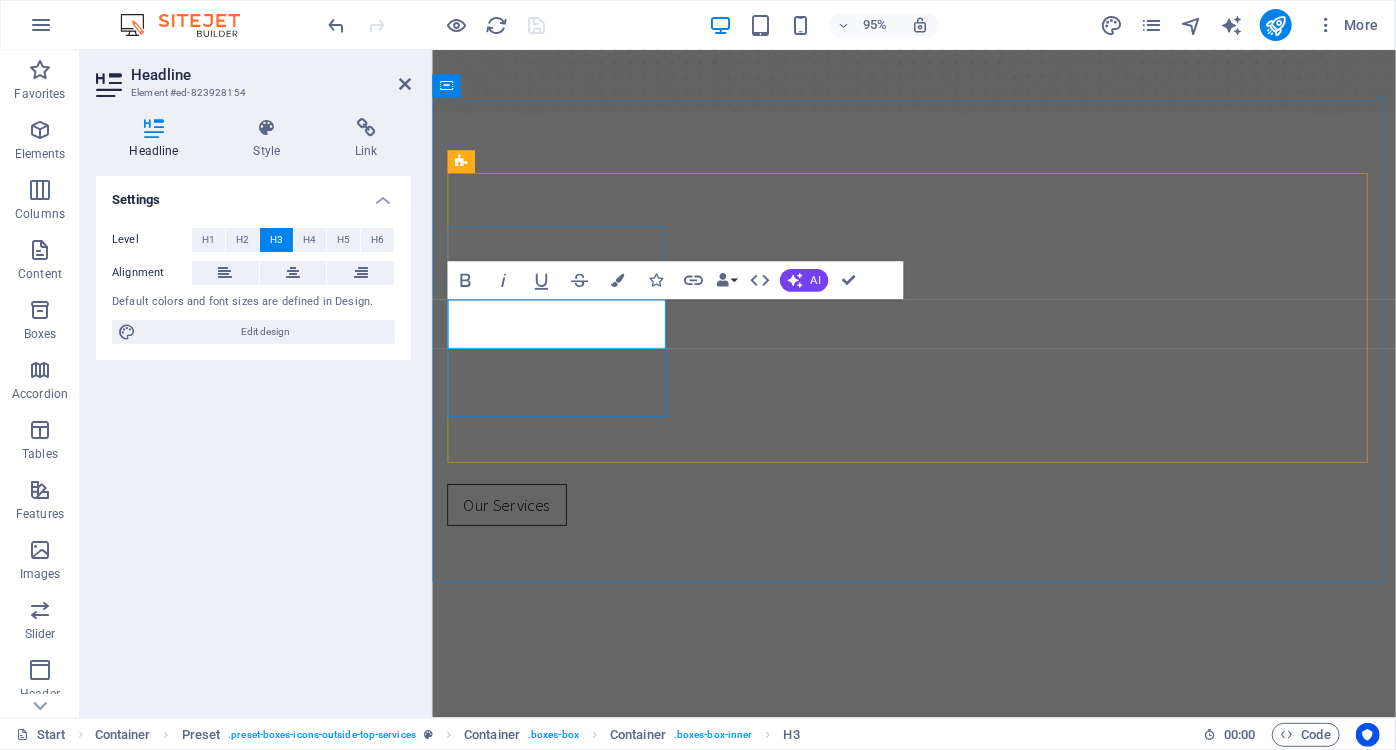 click on "General Dentistry" at bounding box center [938, 868] 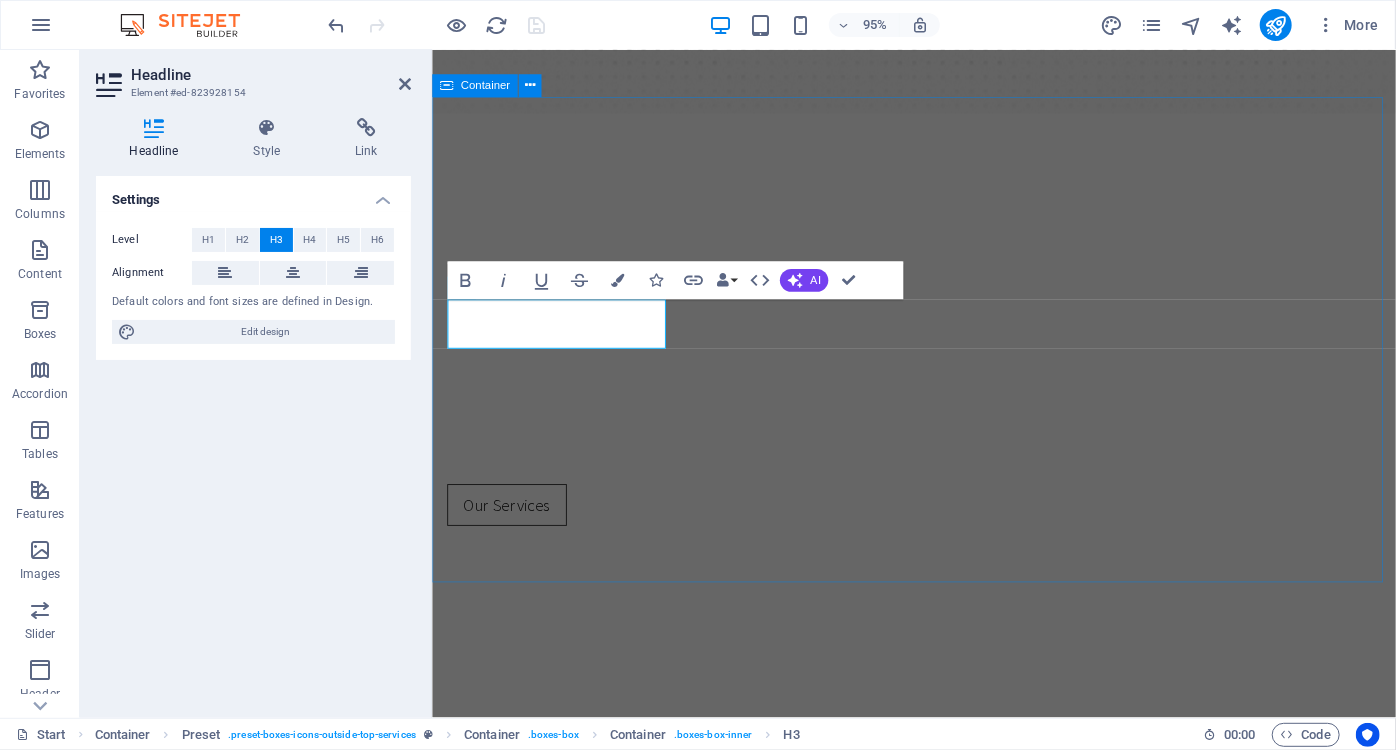 drag, startPoint x: 660, startPoint y: 339, endPoint x: 430, endPoint y: 329, distance: 230.21729 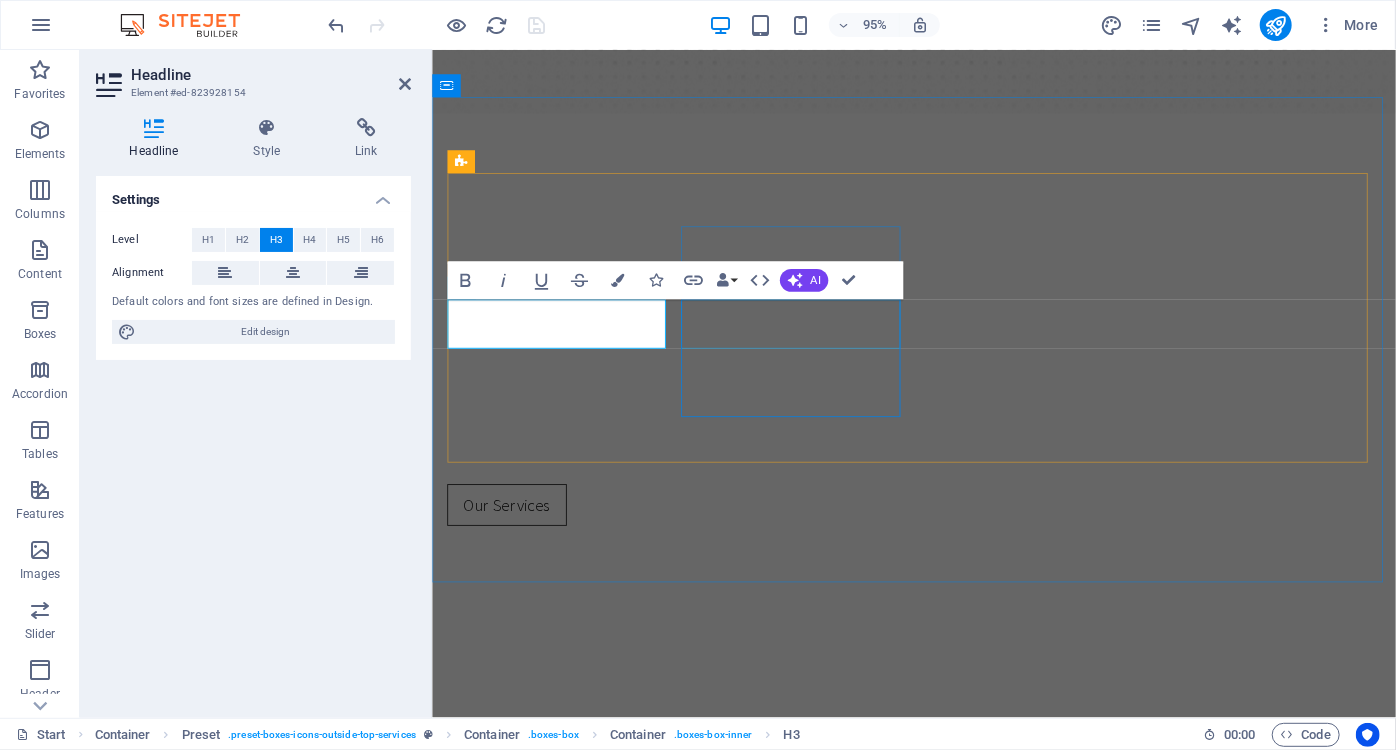 click on "Dental care" at bounding box center (938, 1076) 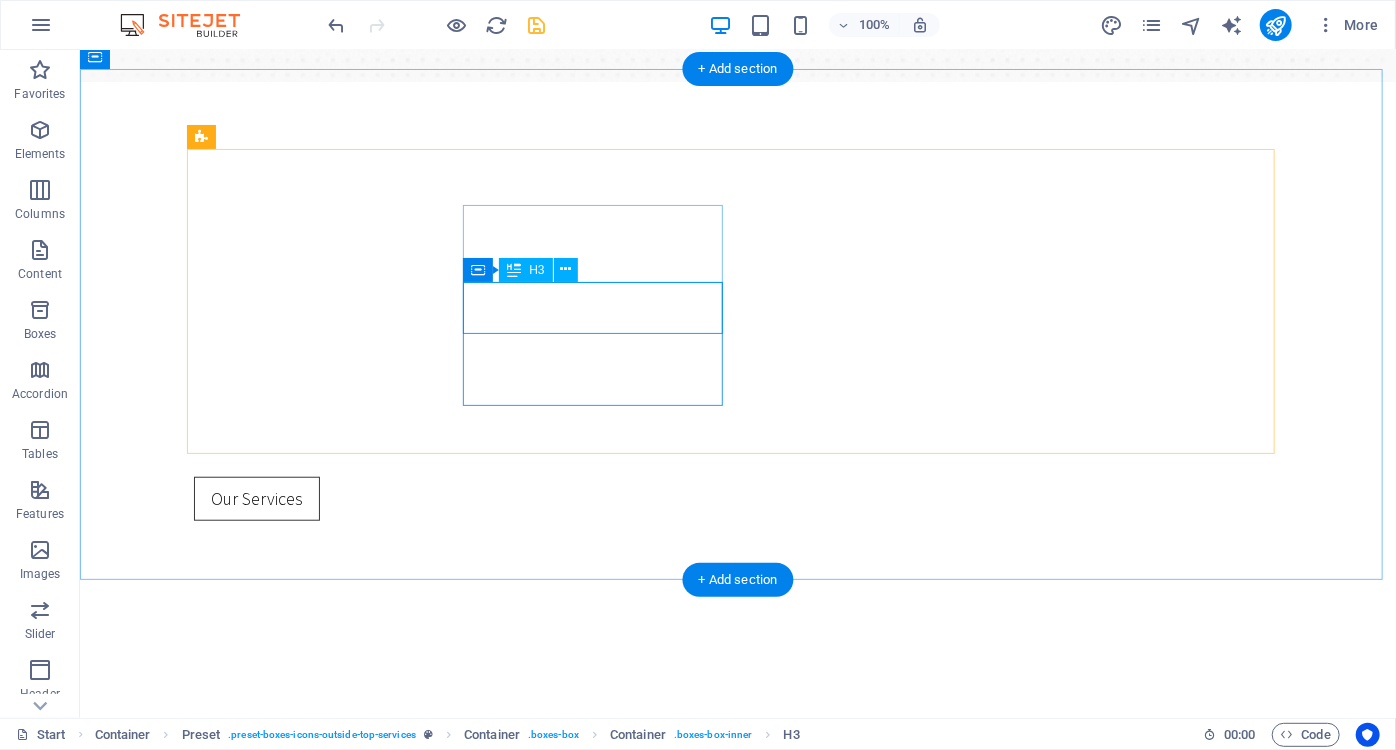 click on "Dental care" at bounding box center [737, 1046] 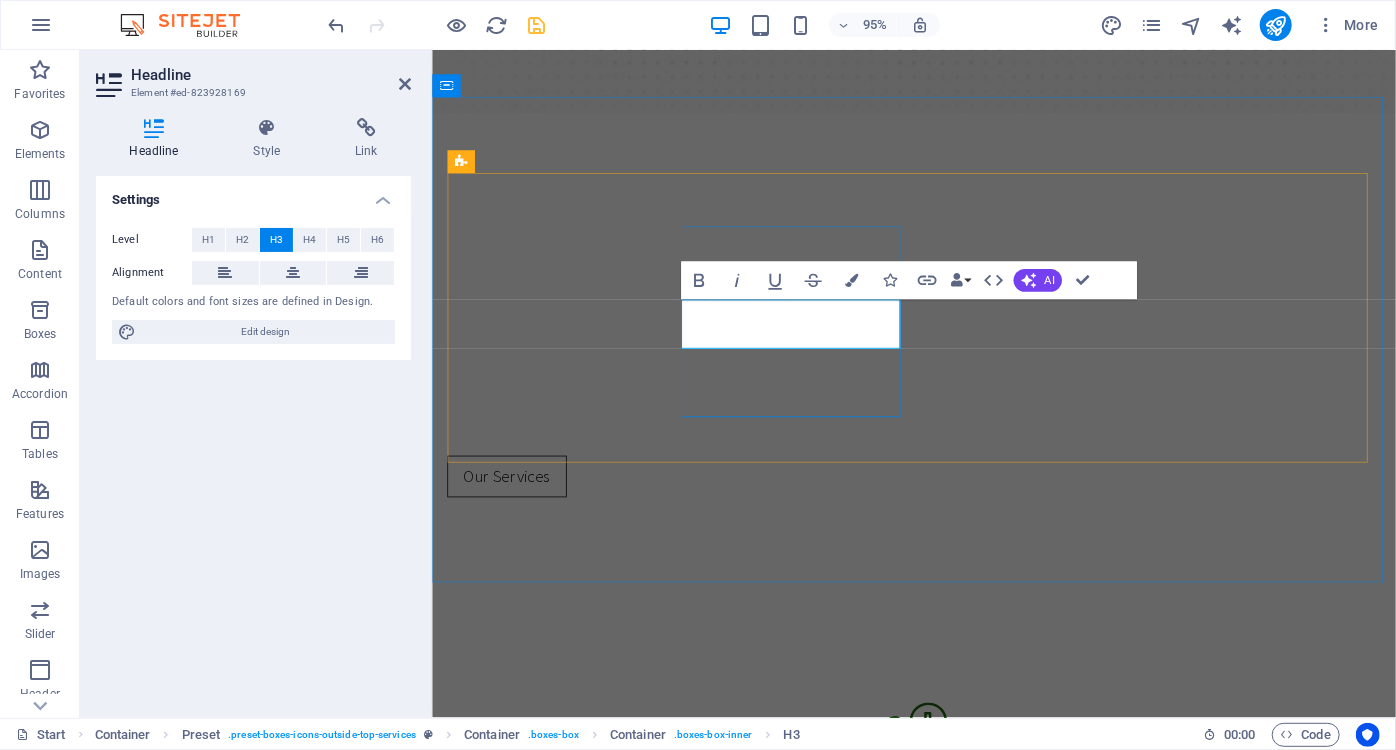 type 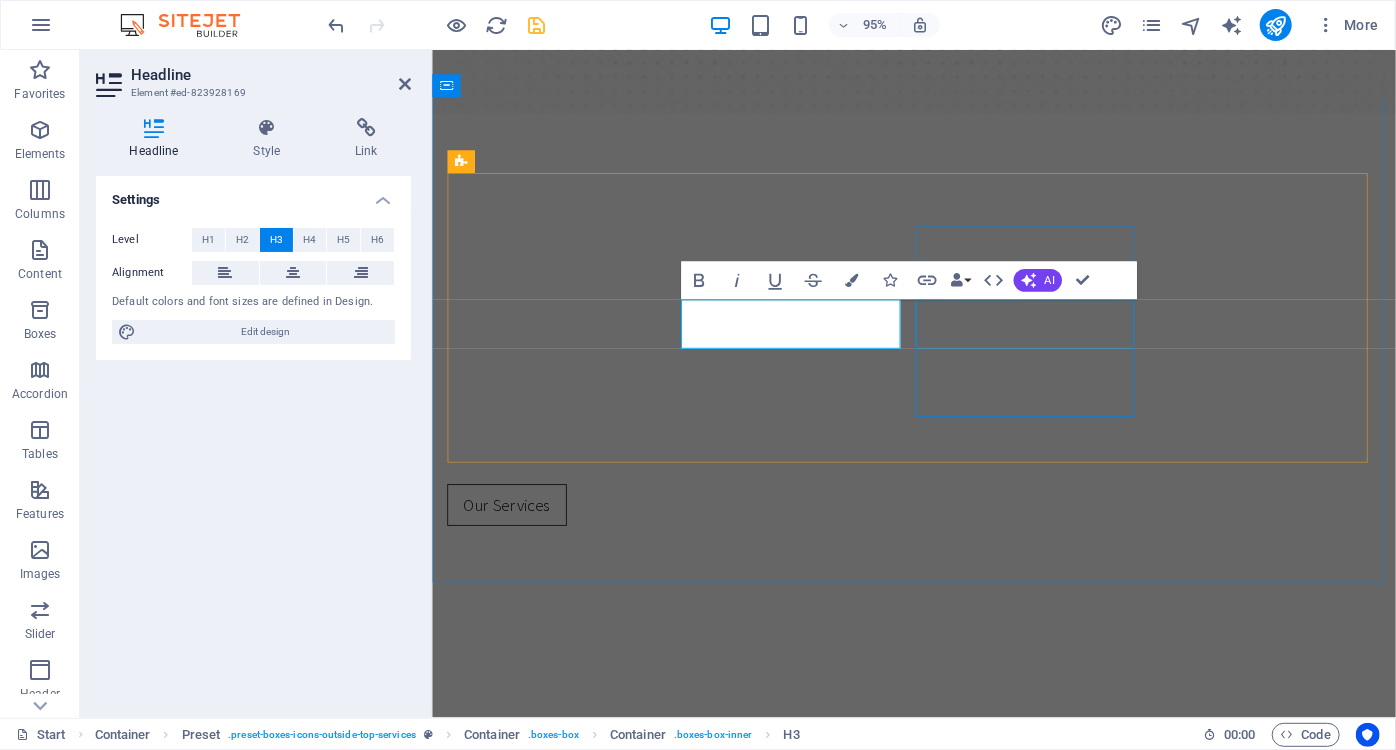 click on "Teeth whitening" at bounding box center [938, 1284] 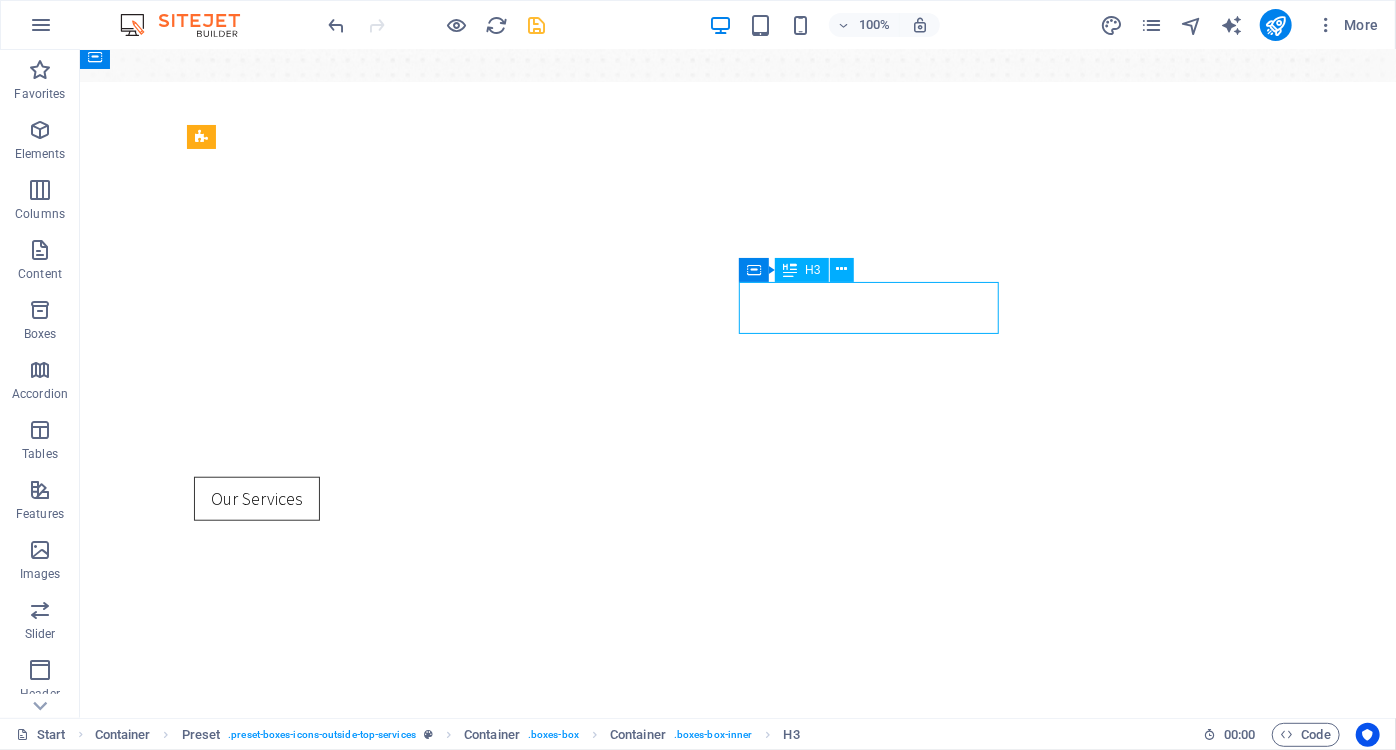 click on "Teeth whitening" at bounding box center (737, 1254) 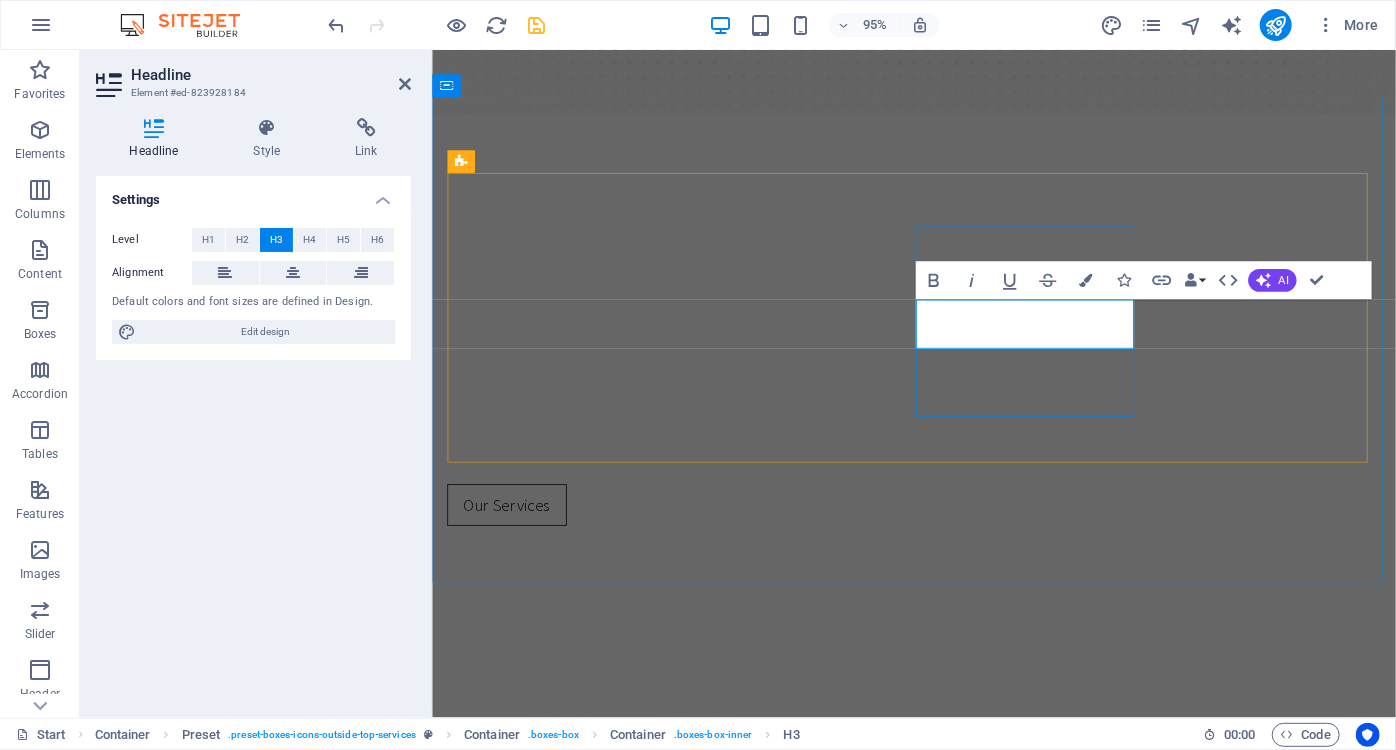 click on "Adult Rehabilitation" at bounding box center (938, 1284) 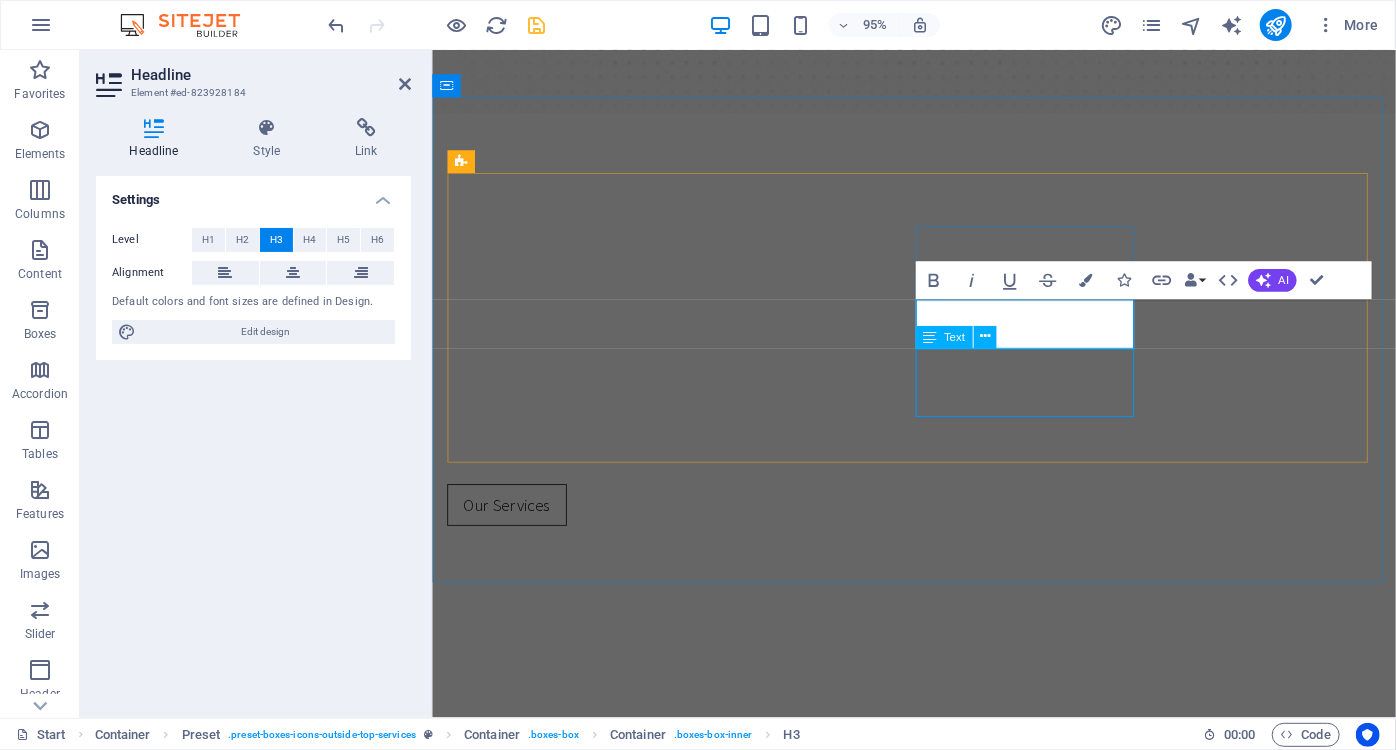 type 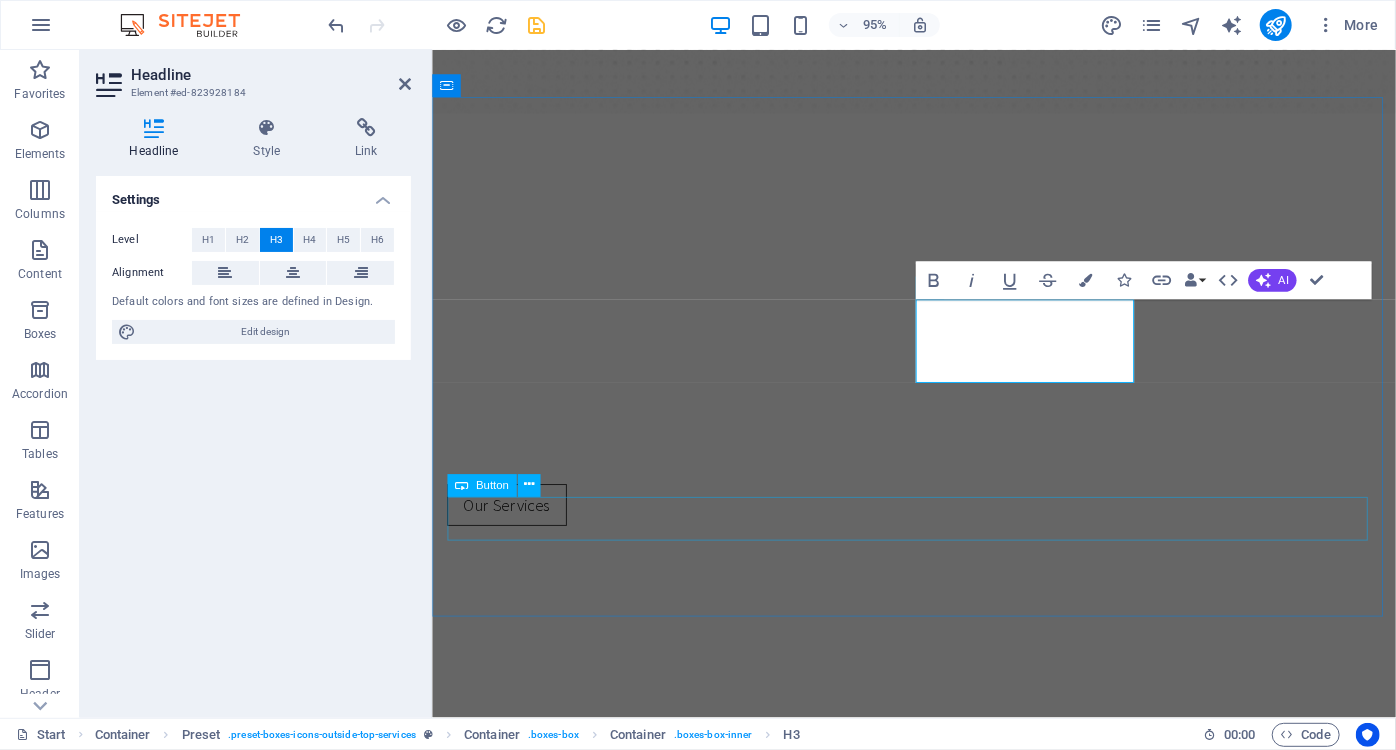 drag, startPoint x: 1222, startPoint y: 586, endPoint x: 1538, endPoint y: 554, distance: 317.61612 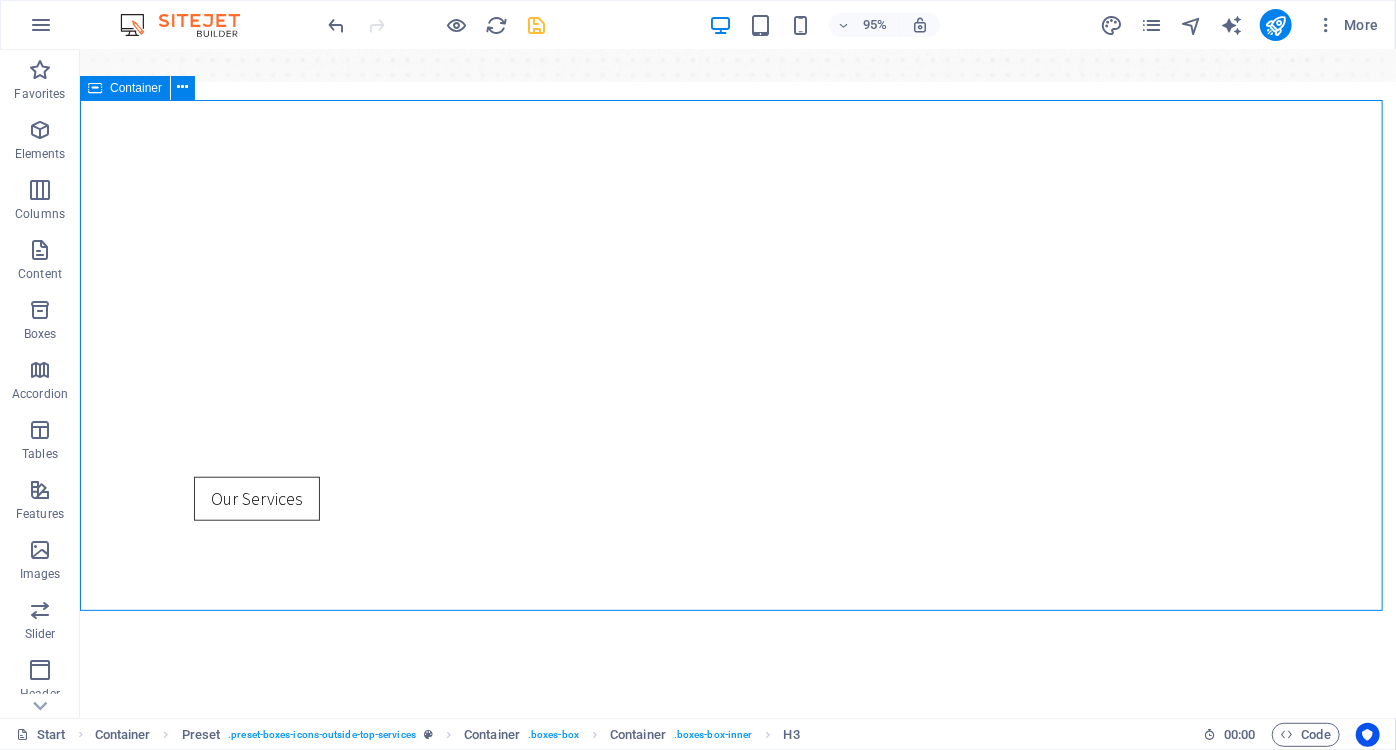 scroll, scrollTop: 605, scrollLeft: 0, axis: vertical 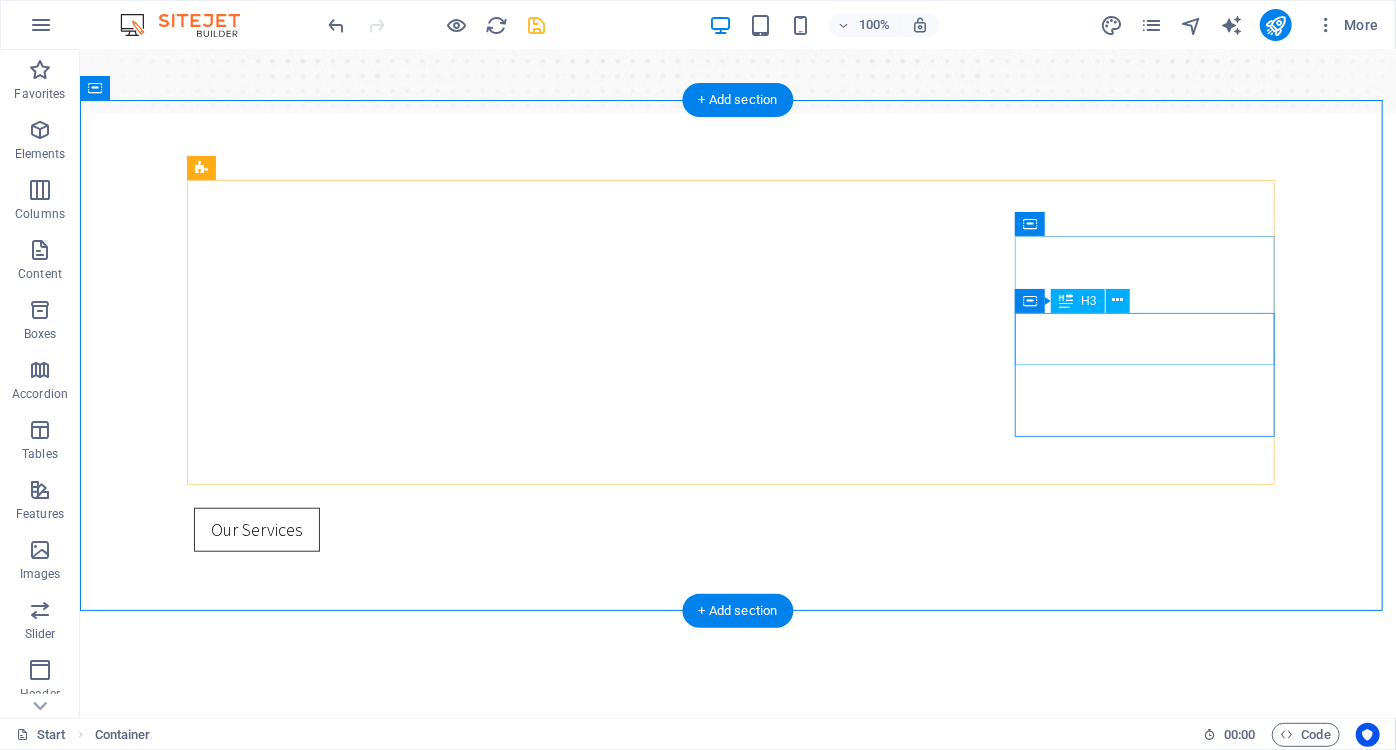 click on "Dental Consulting" at bounding box center [737, 1493] 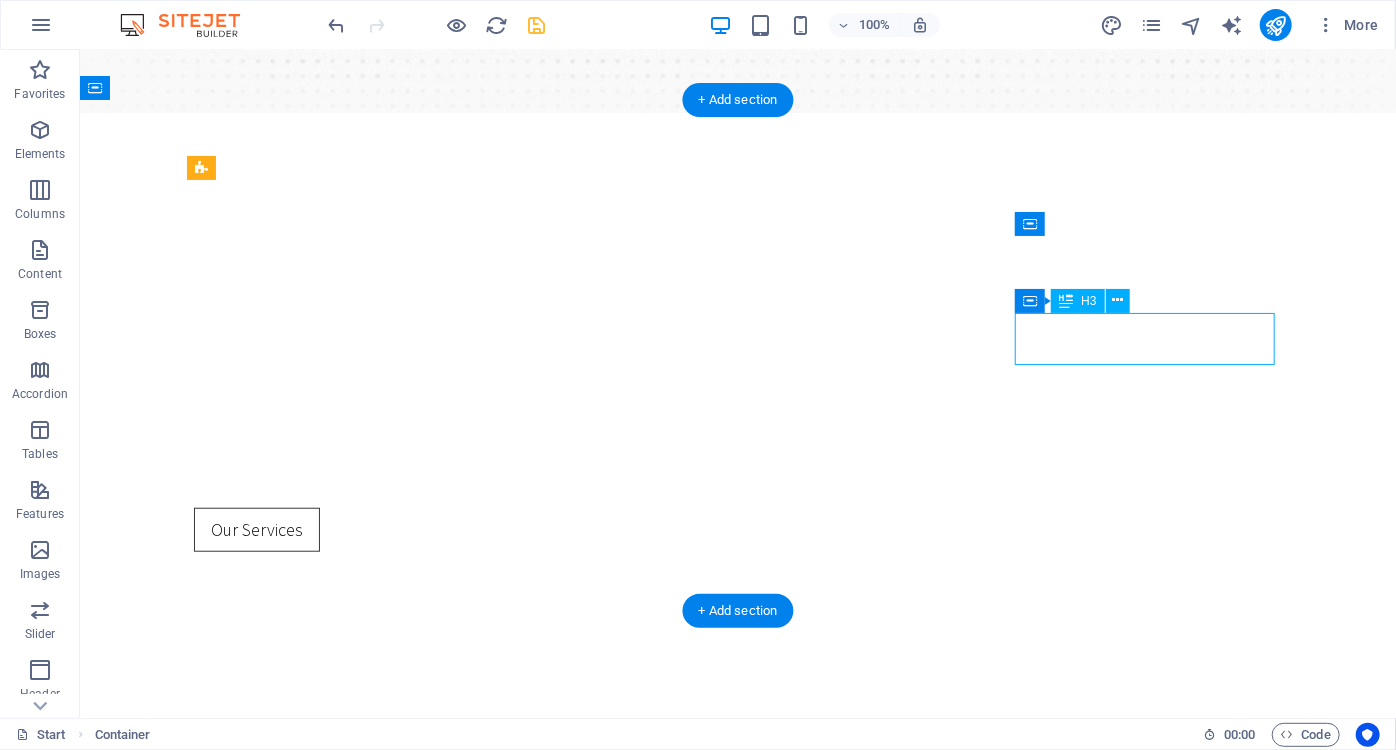 click on "Dental Consulting" at bounding box center (737, 1493) 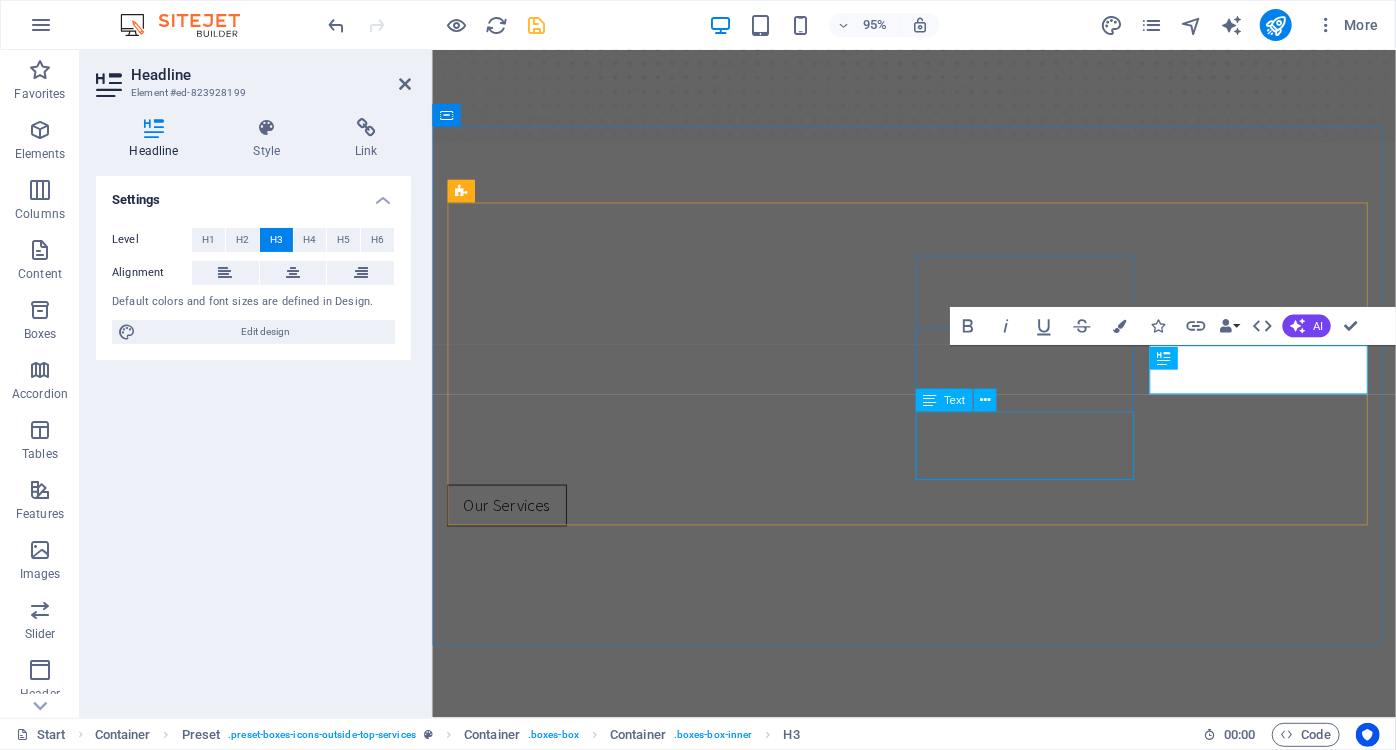 type 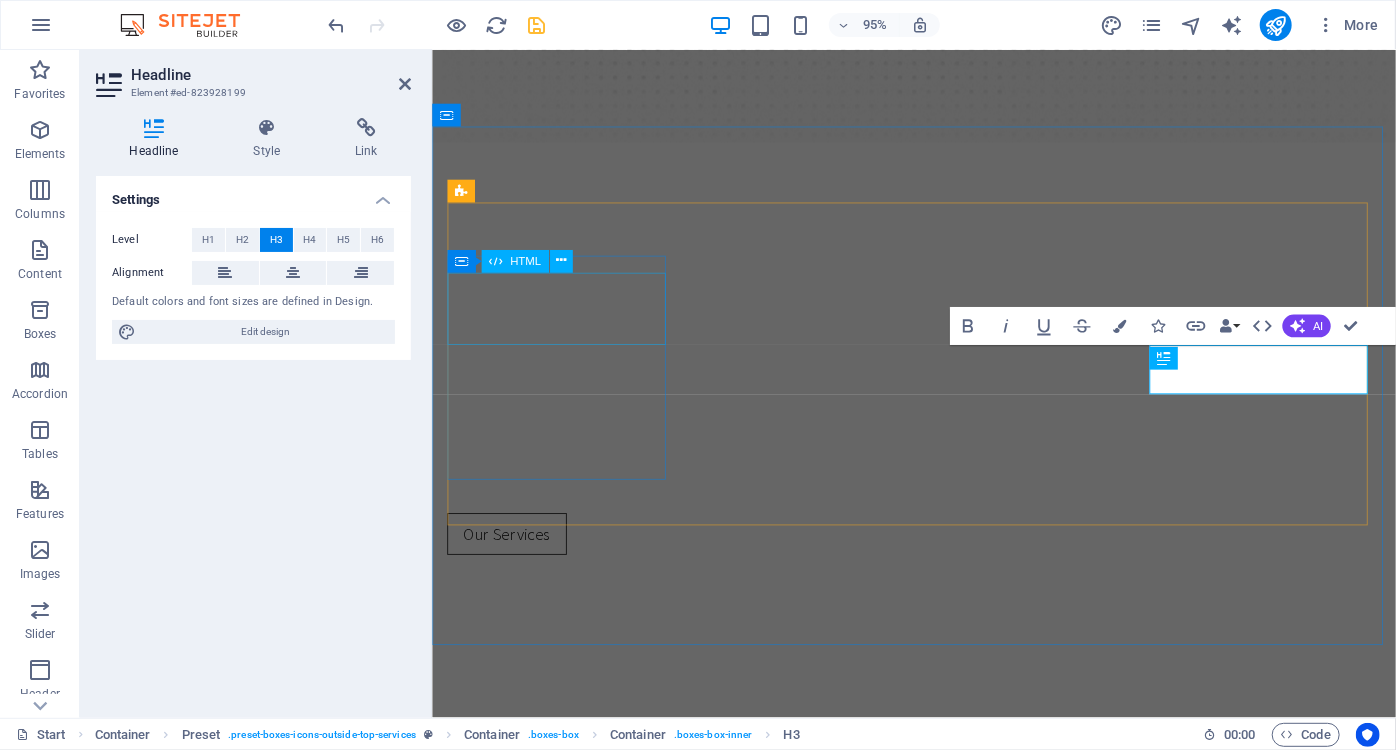 click at bounding box center [938, 835] 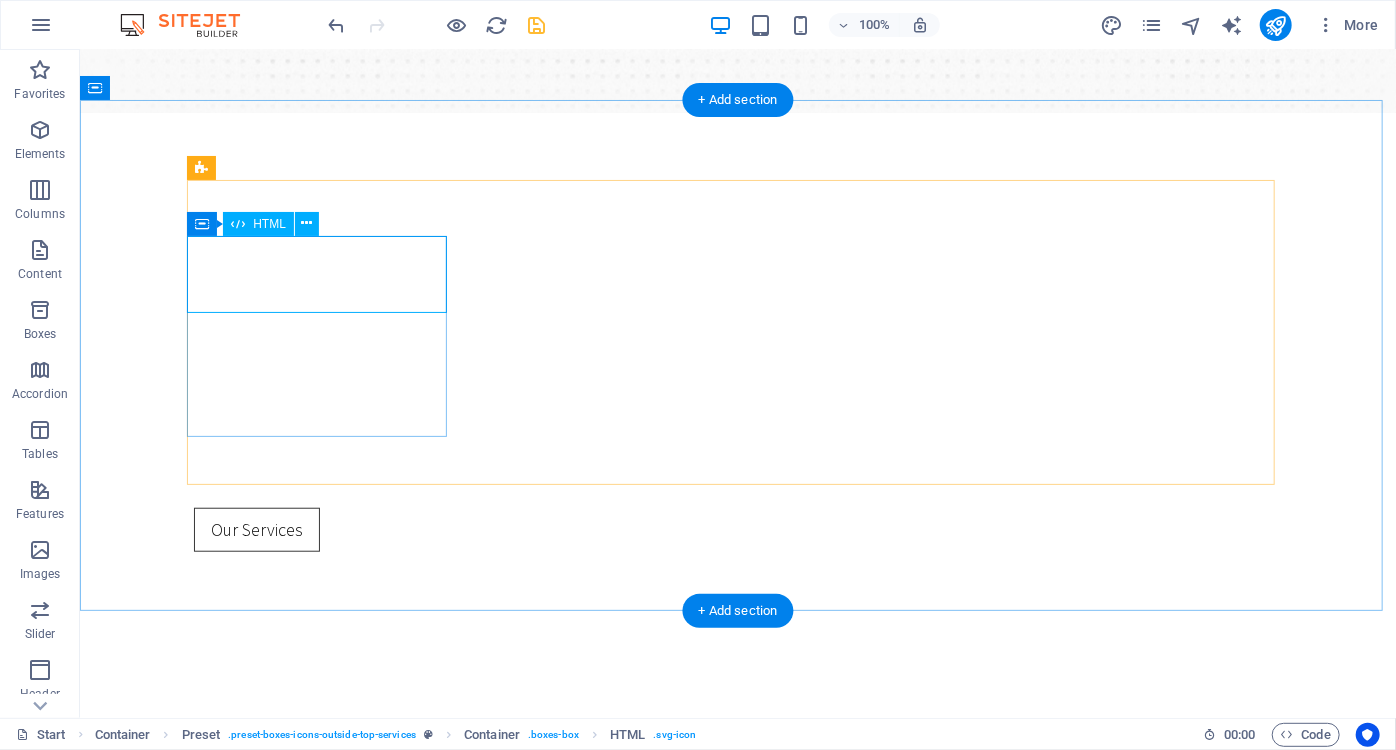 click at bounding box center (737, 805) 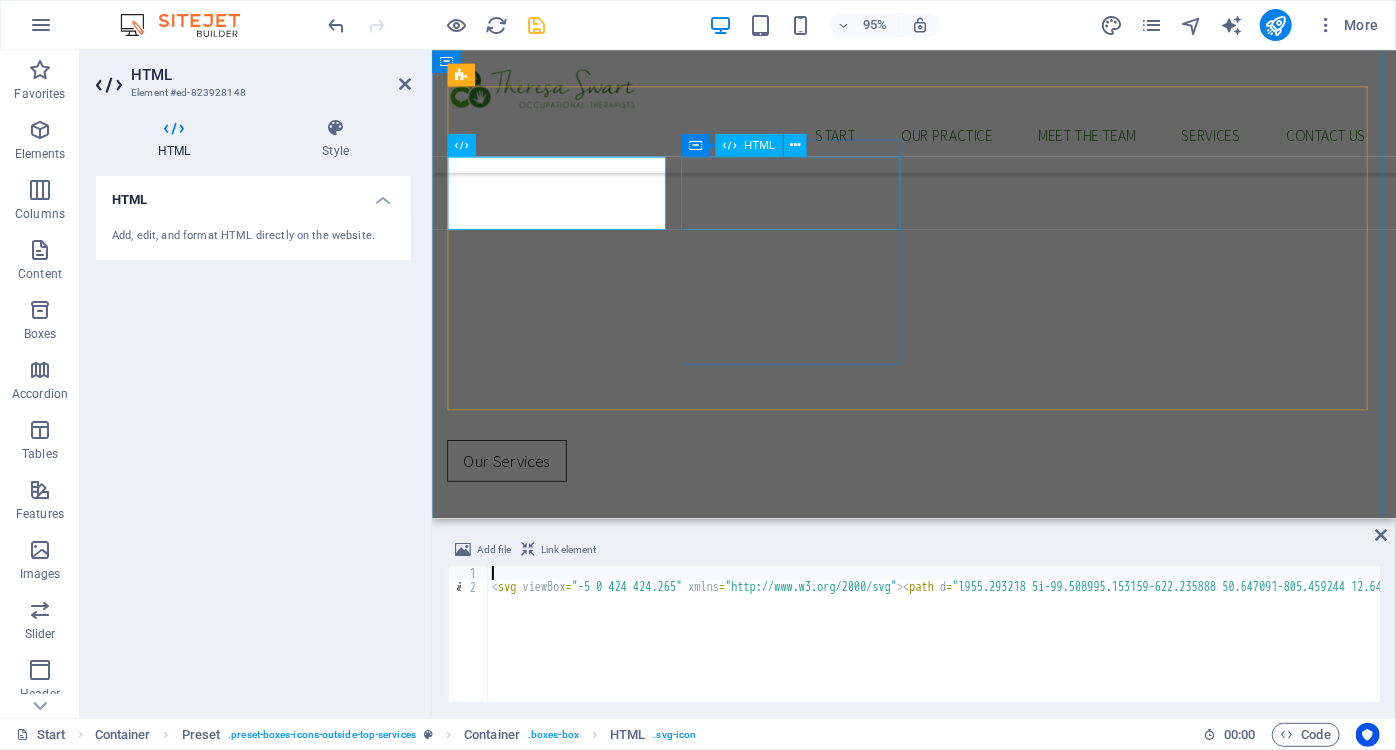 click at bounding box center (938, 965) 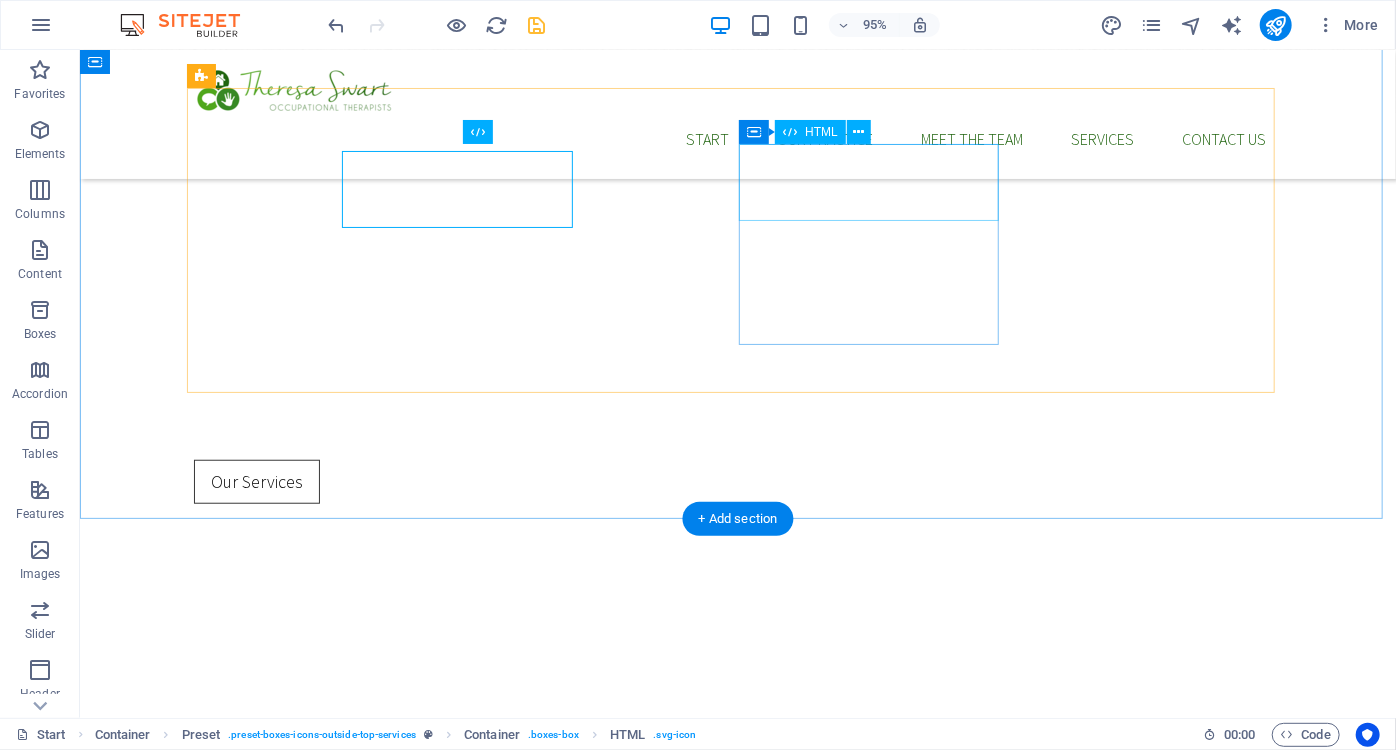 scroll, scrollTop: 616, scrollLeft: 0, axis: vertical 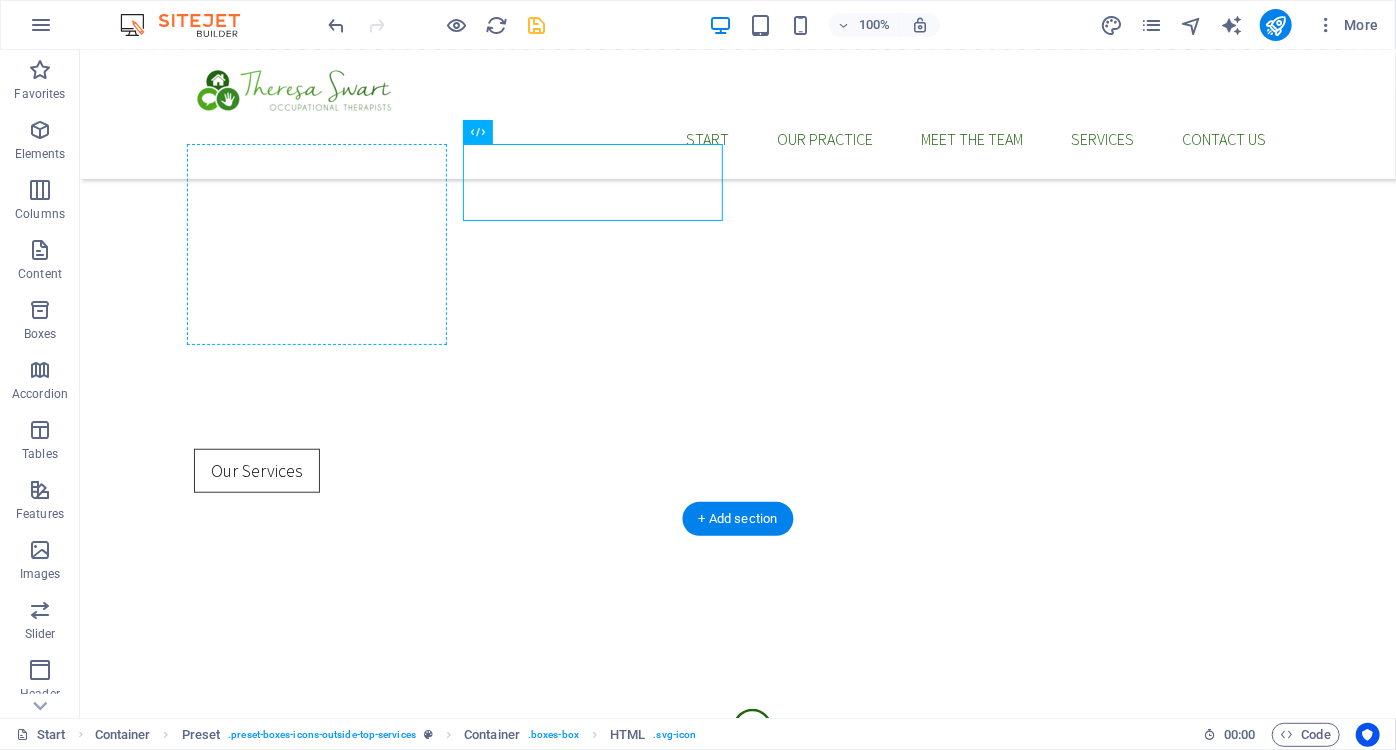 drag, startPoint x: 566, startPoint y: 175, endPoint x: 357, endPoint y: 178, distance: 209.02153 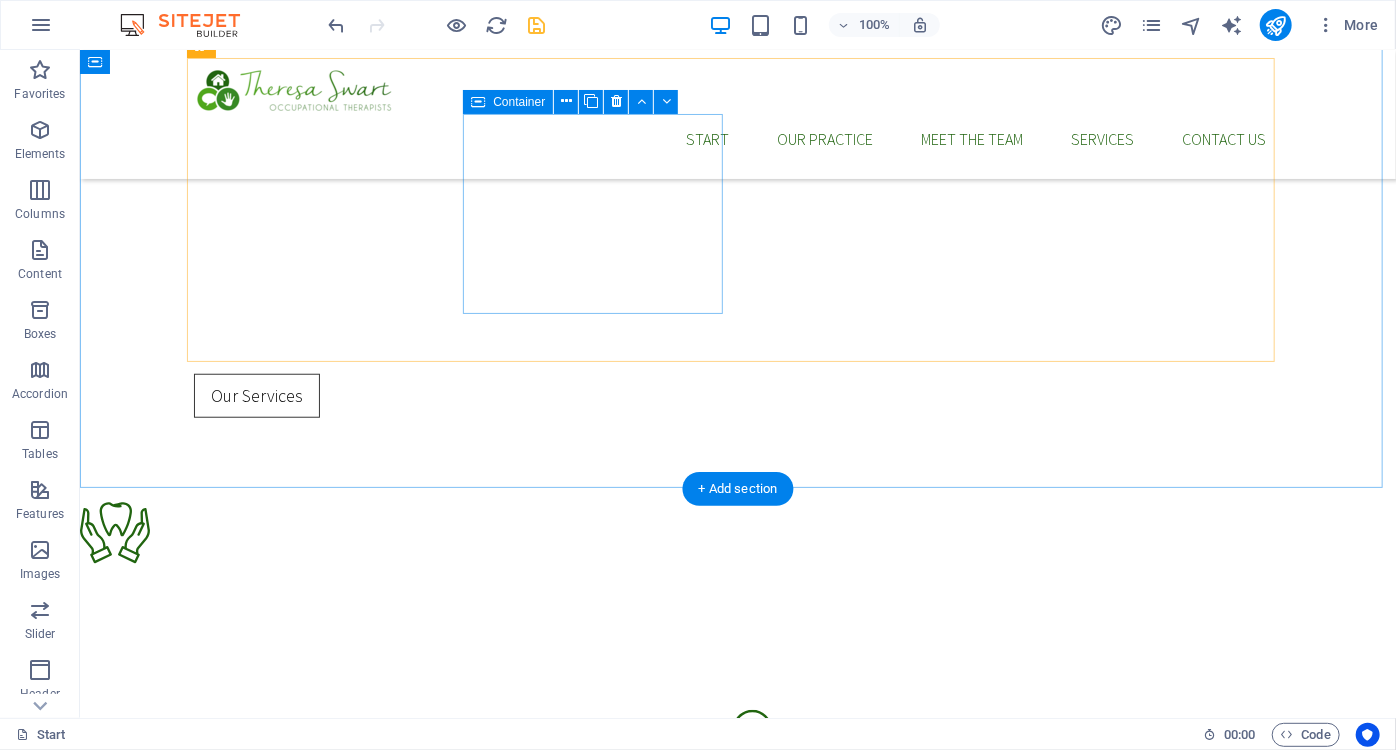 scroll, scrollTop: 632, scrollLeft: 0, axis: vertical 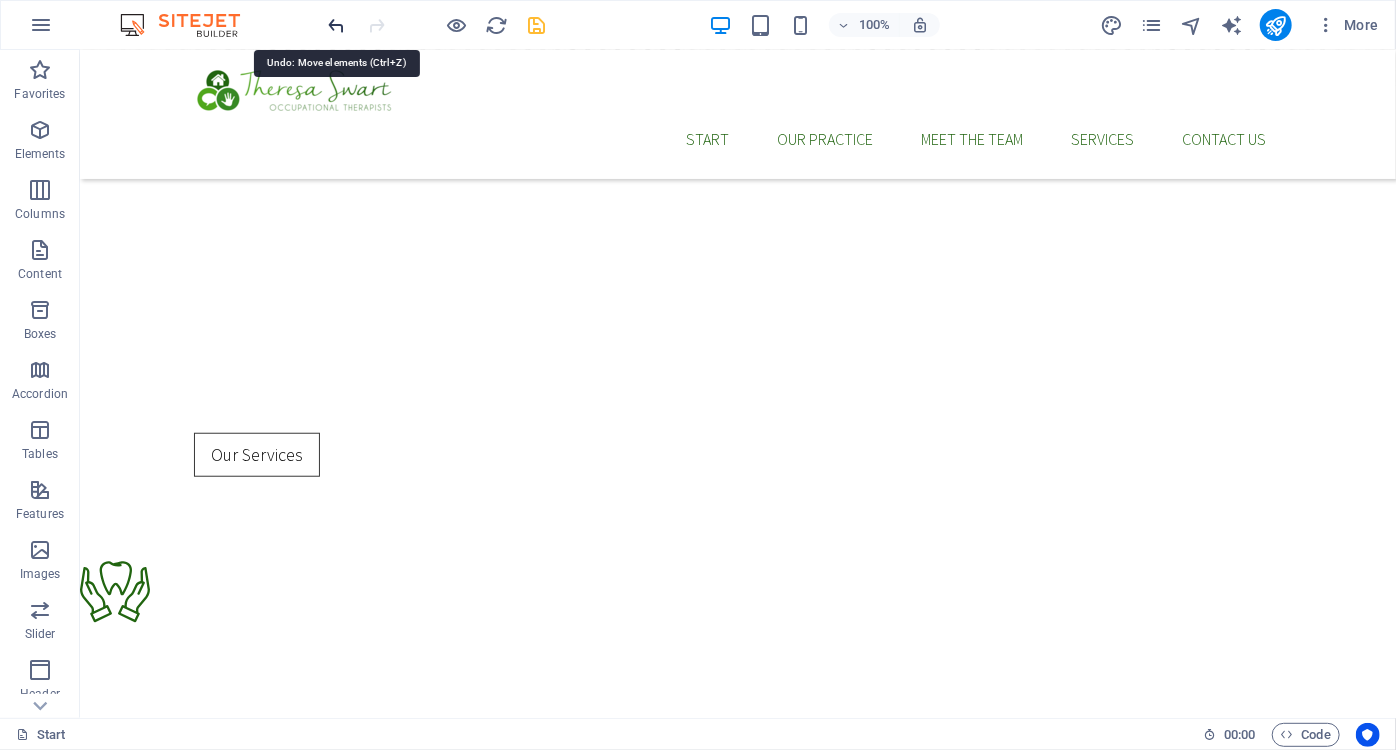 click at bounding box center (337, 25) 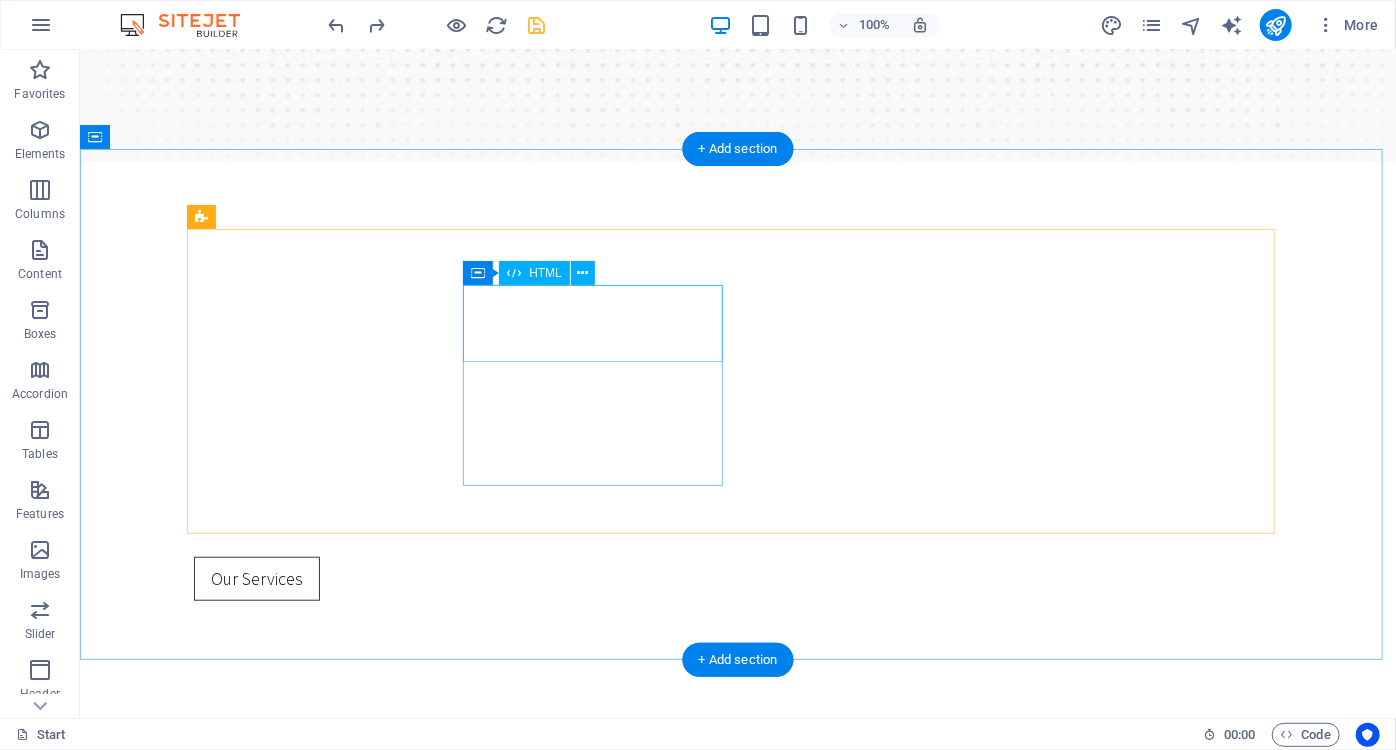 click at bounding box center (737, 1062) 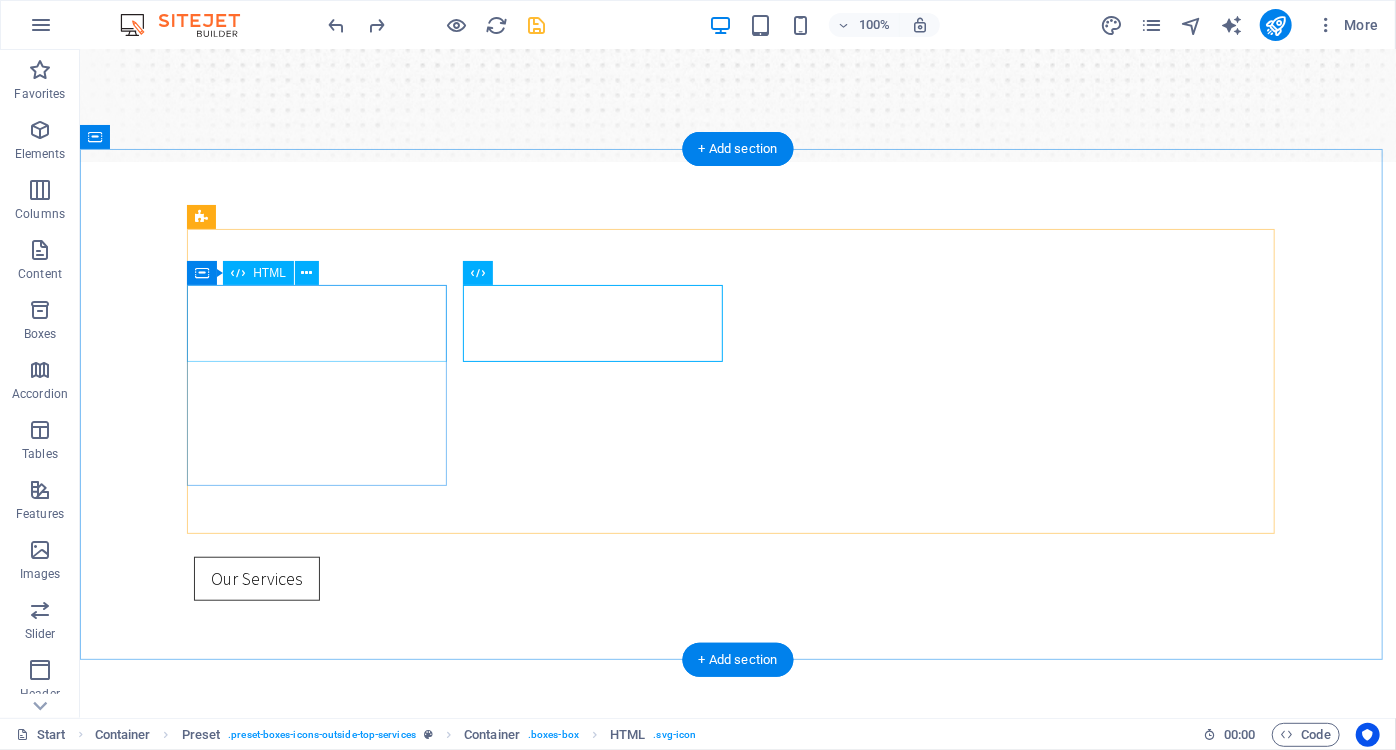 click at bounding box center (737, 854) 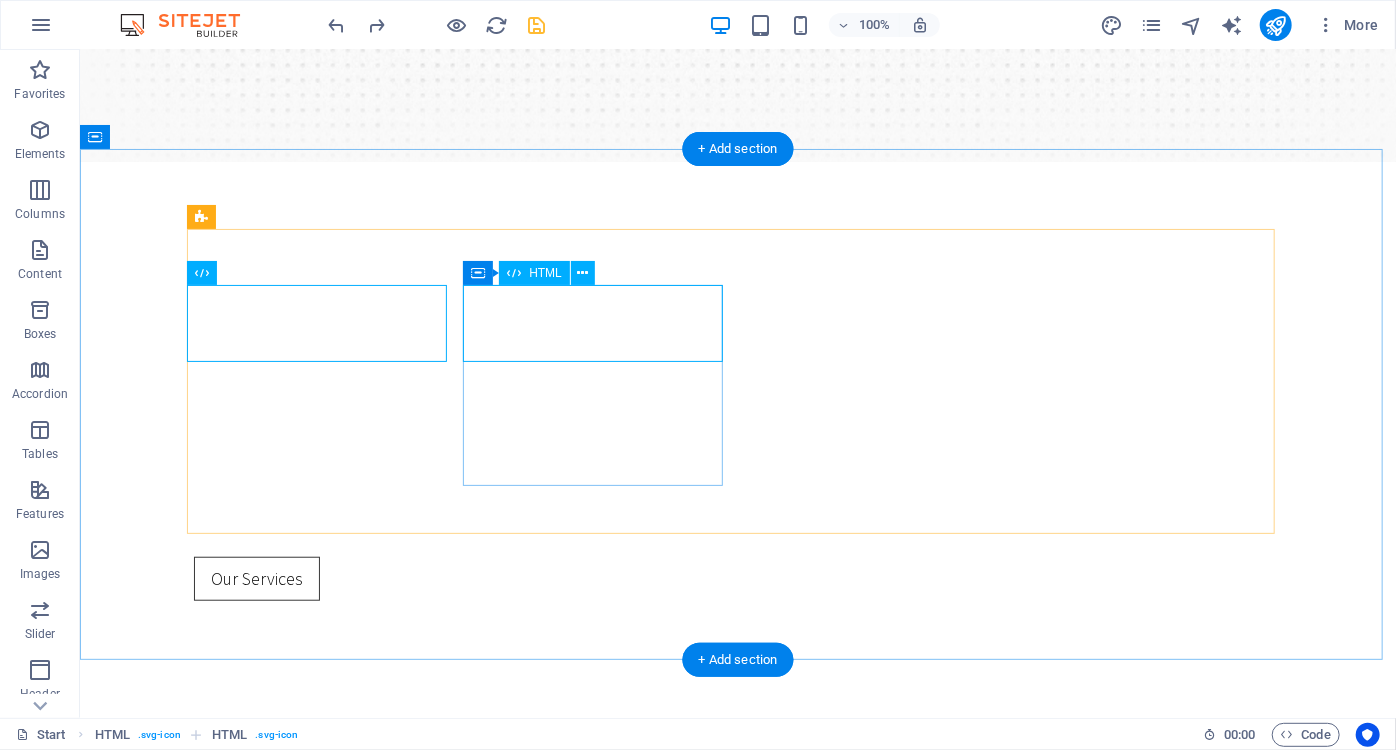 click at bounding box center [737, 1062] 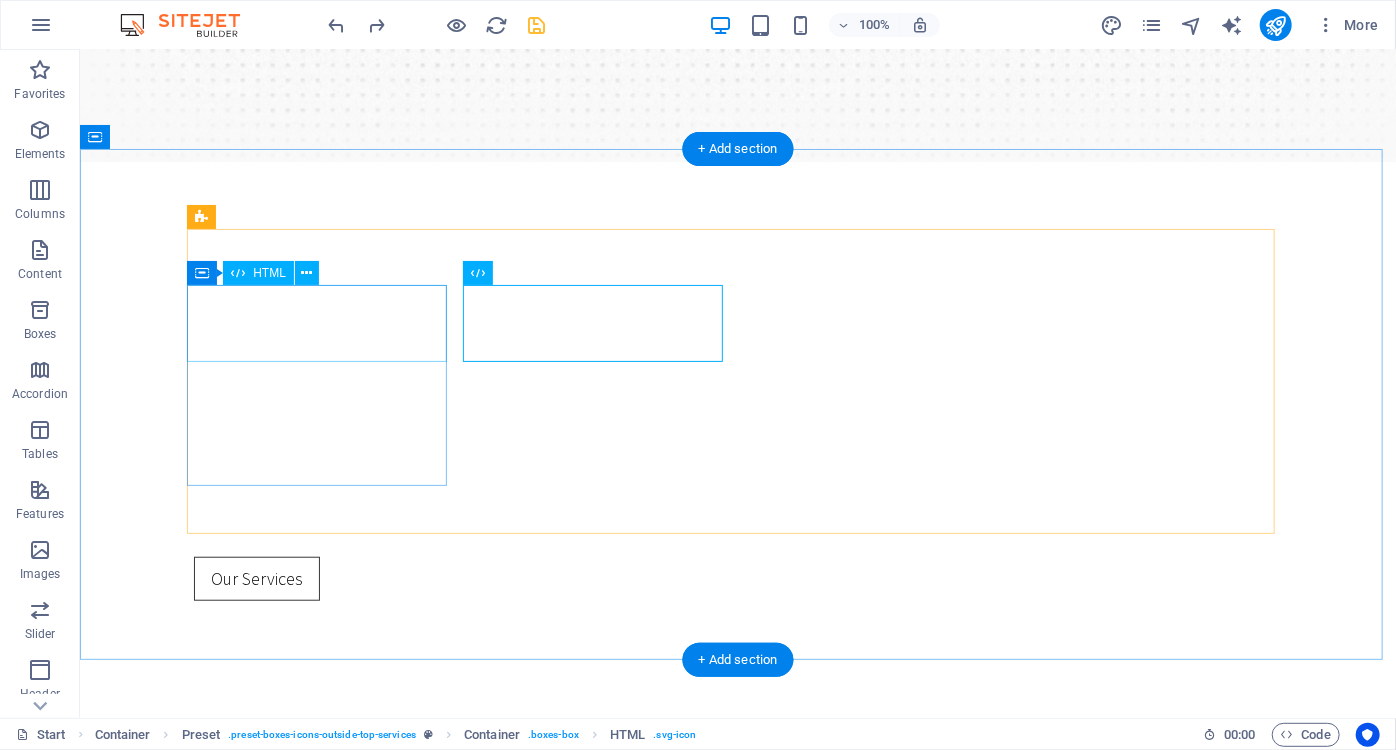 click at bounding box center (737, 854) 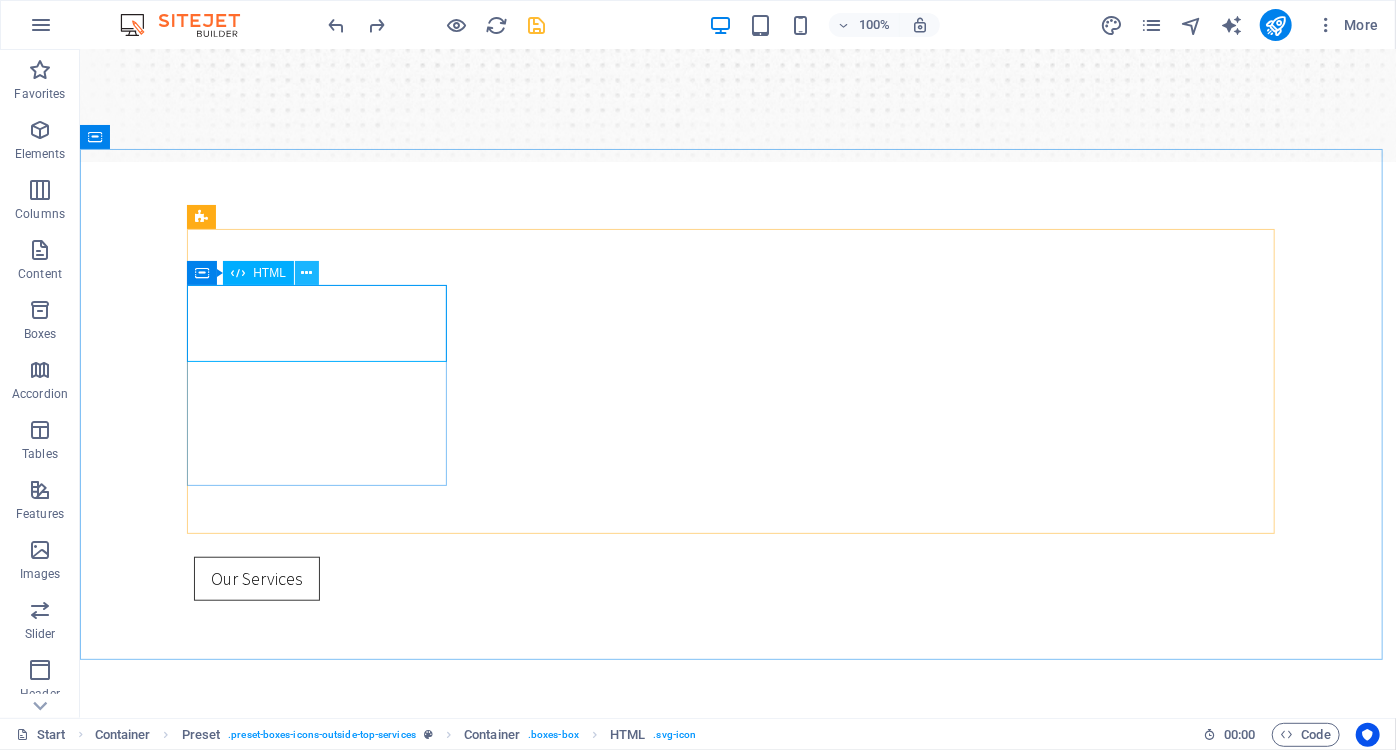 click at bounding box center (306, 273) 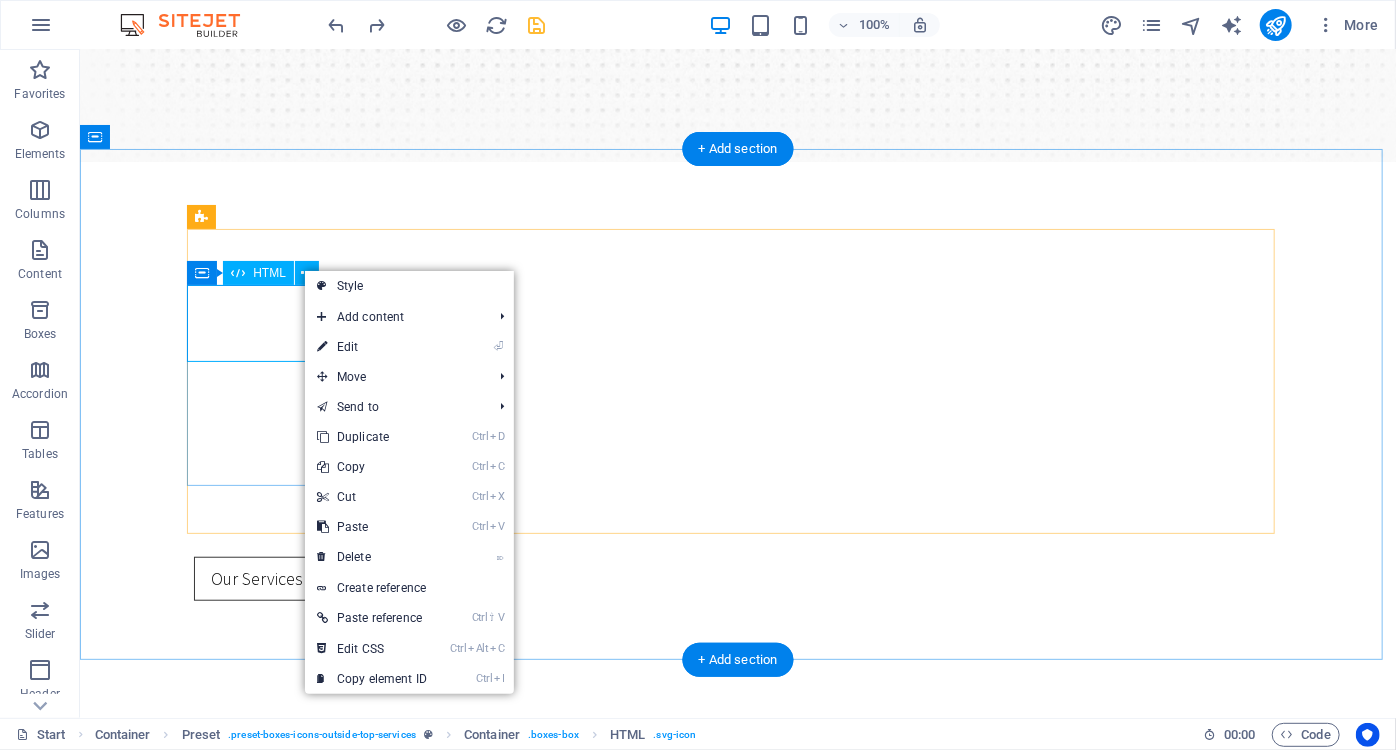 click at bounding box center [737, 854] 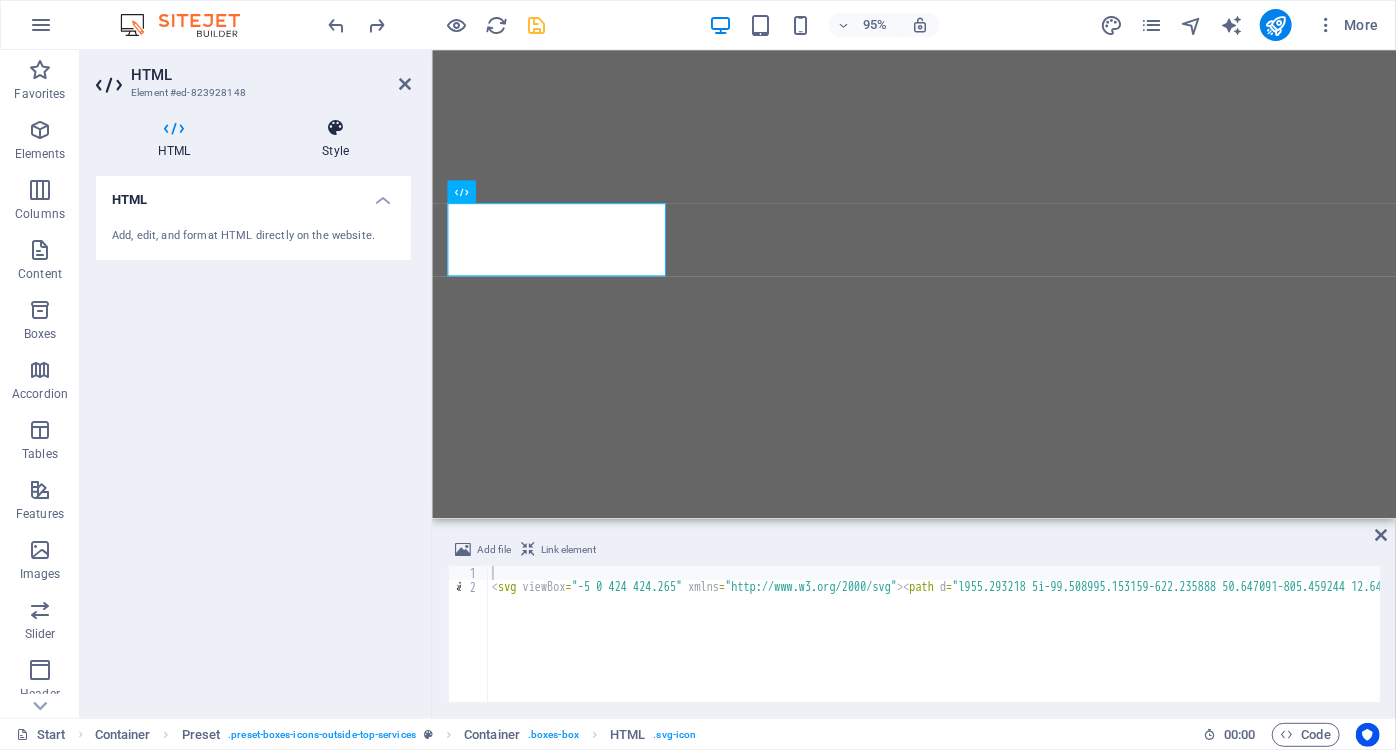 click at bounding box center [335, 128] 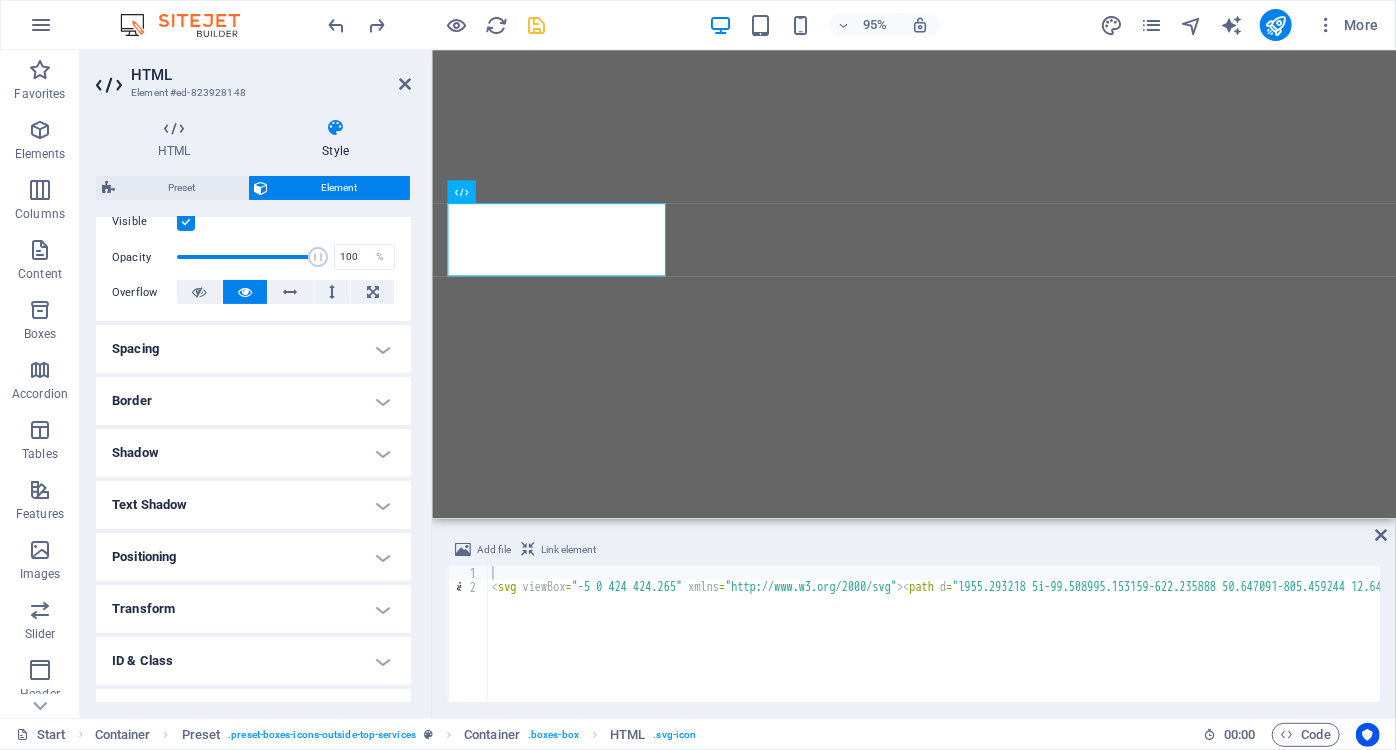 scroll, scrollTop: 359, scrollLeft: 0, axis: vertical 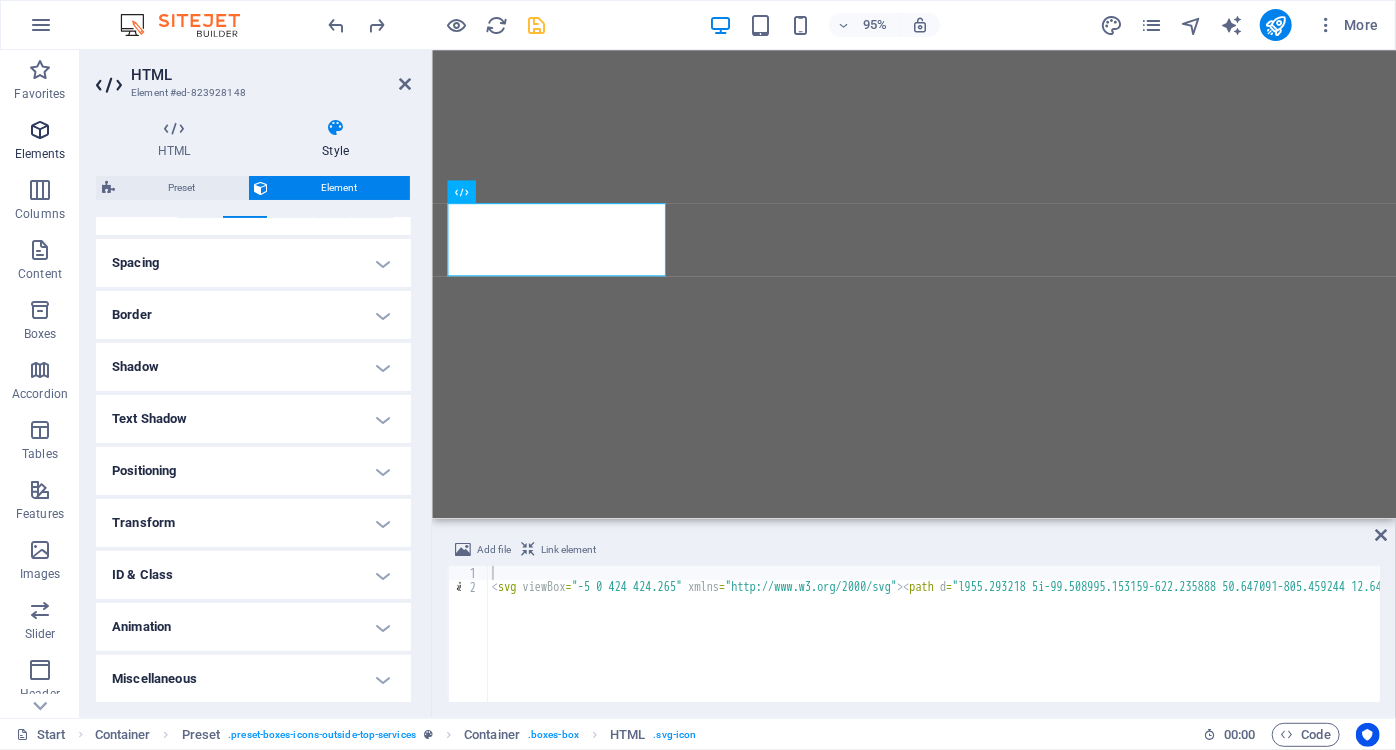 click on "Elements" at bounding box center [40, 154] 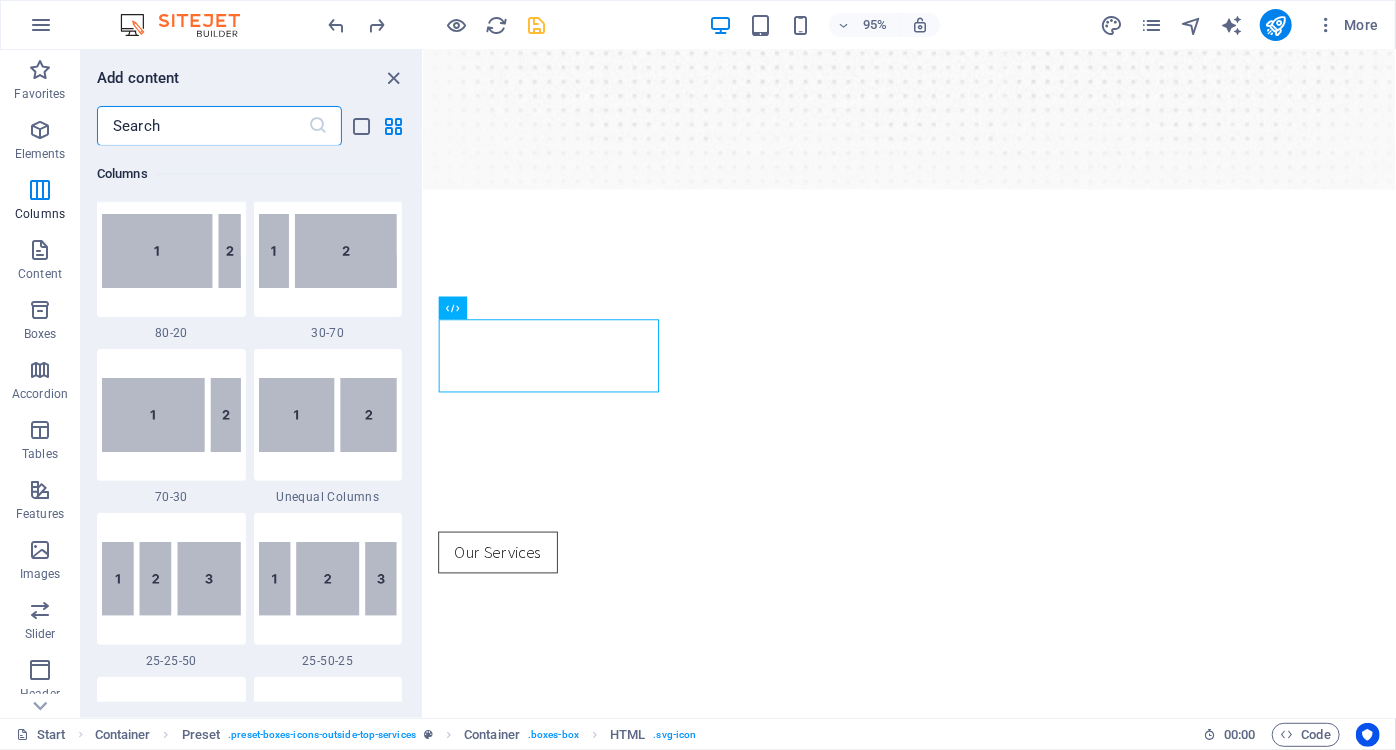 scroll, scrollTop: 1667, scrollLeft: 0, axis: vertical 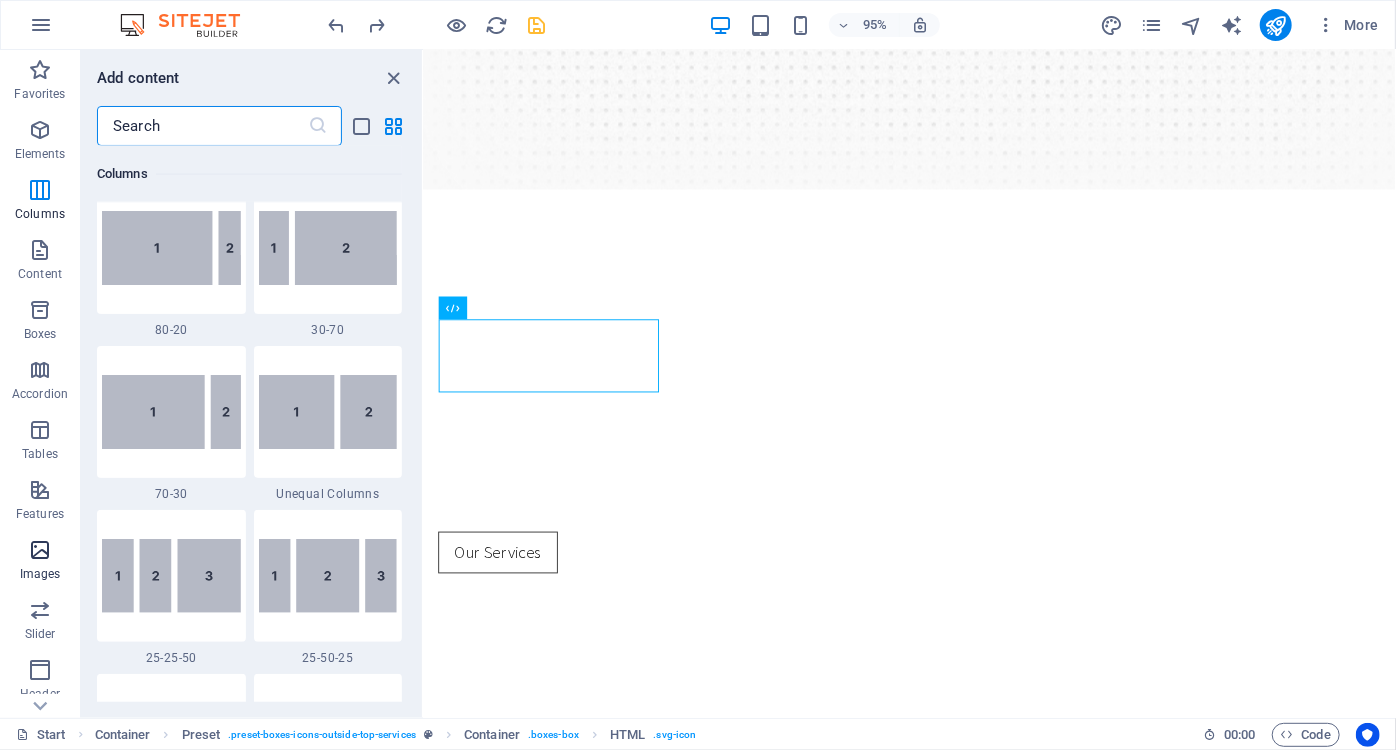 click at bounding box center (40, 550) 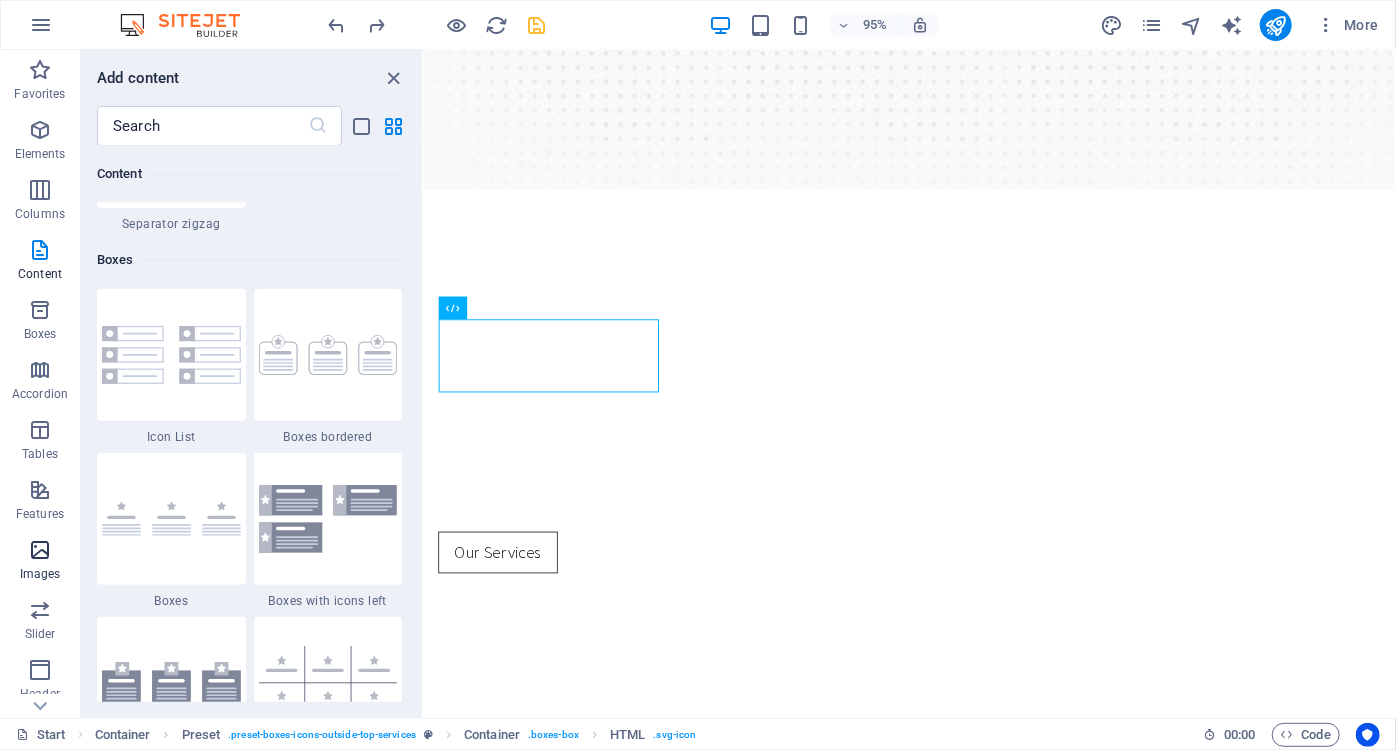 scroll, scrollTop: 10139, scrollLeft: 0, axis: vertical 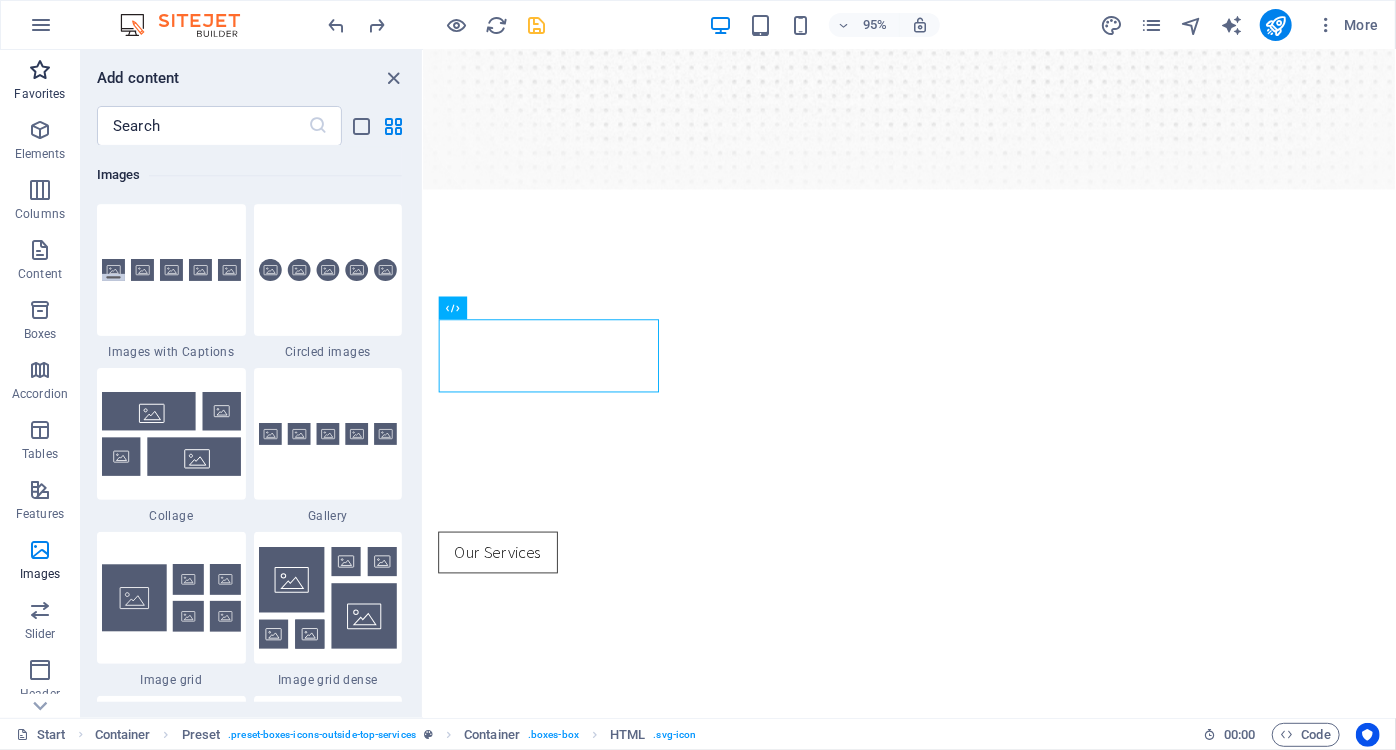 click at bounding box center [40, 70] 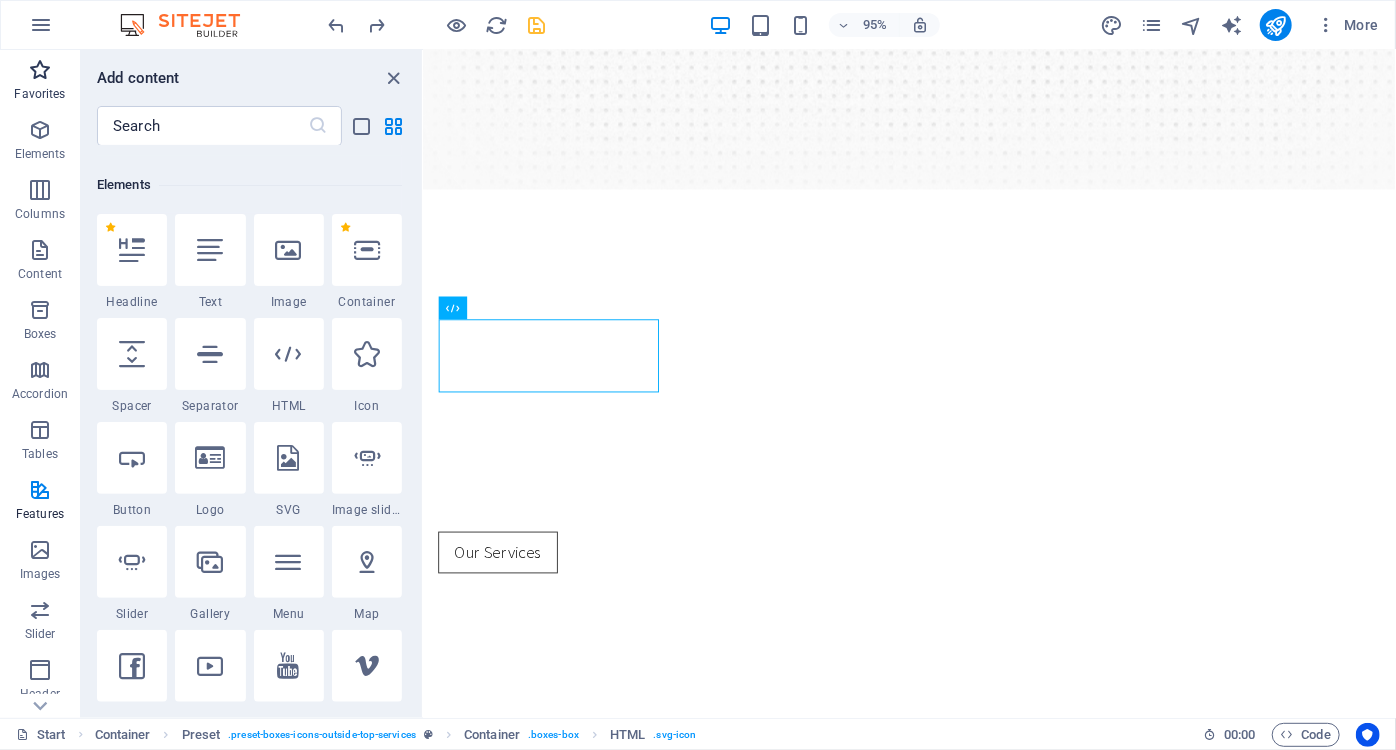 scroll, scrollTop: 0, scrollLeft: 0, axis: both 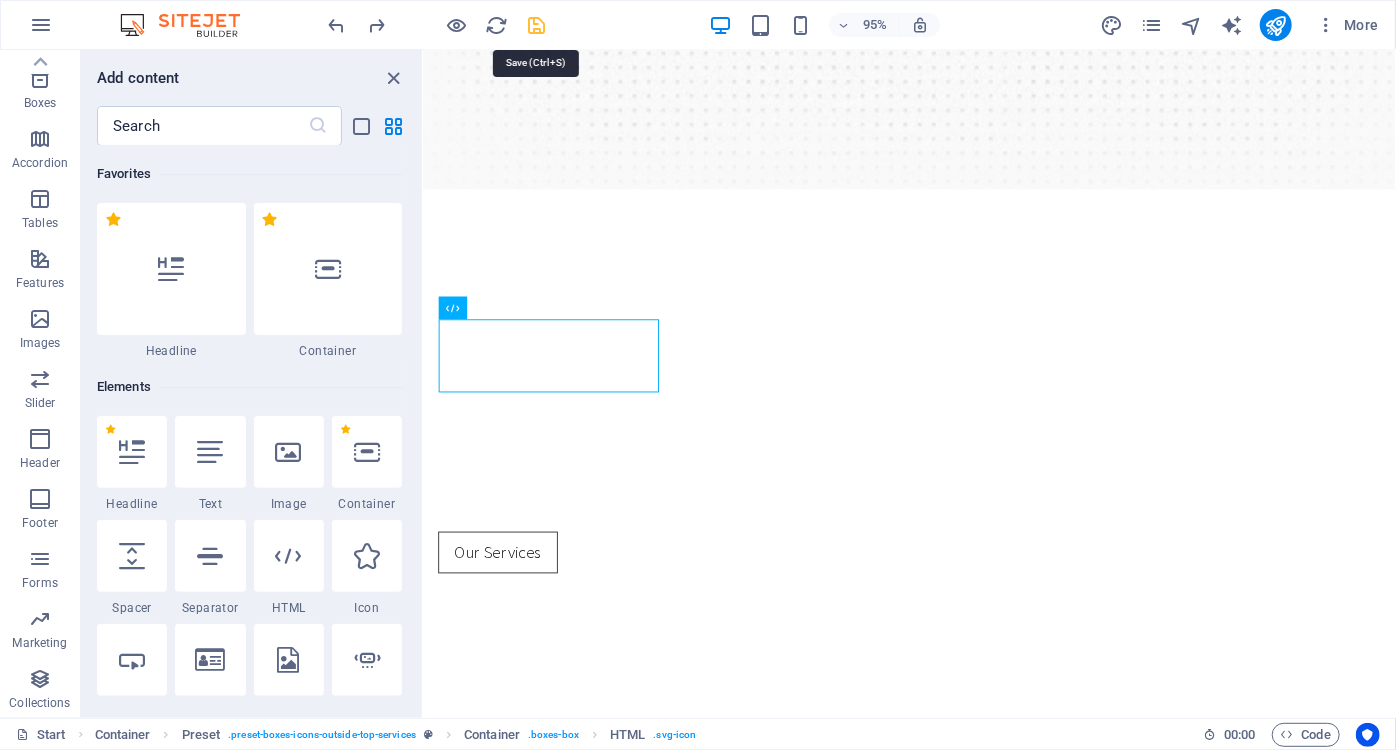 click at bounding box center (537, 25) 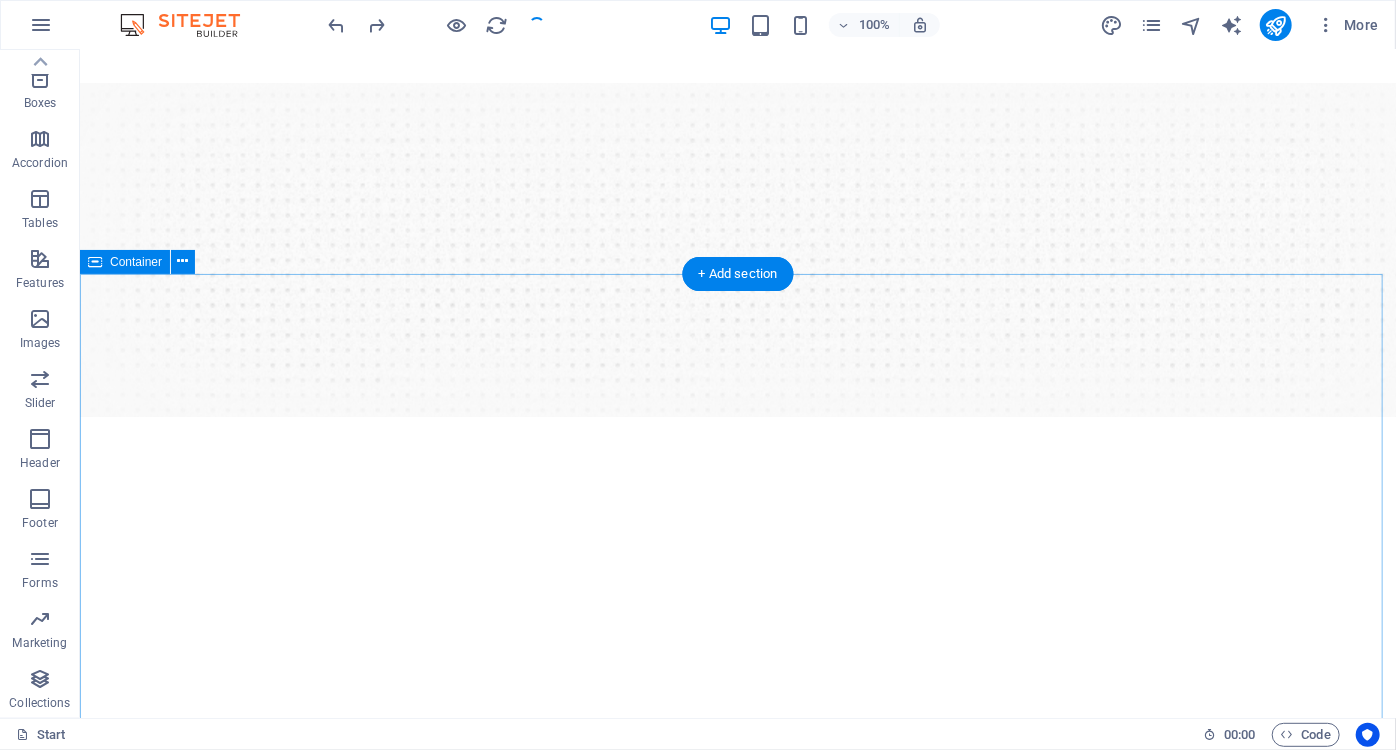 scroll, scrollTop: 0, scrollLeft: 0, axis: both 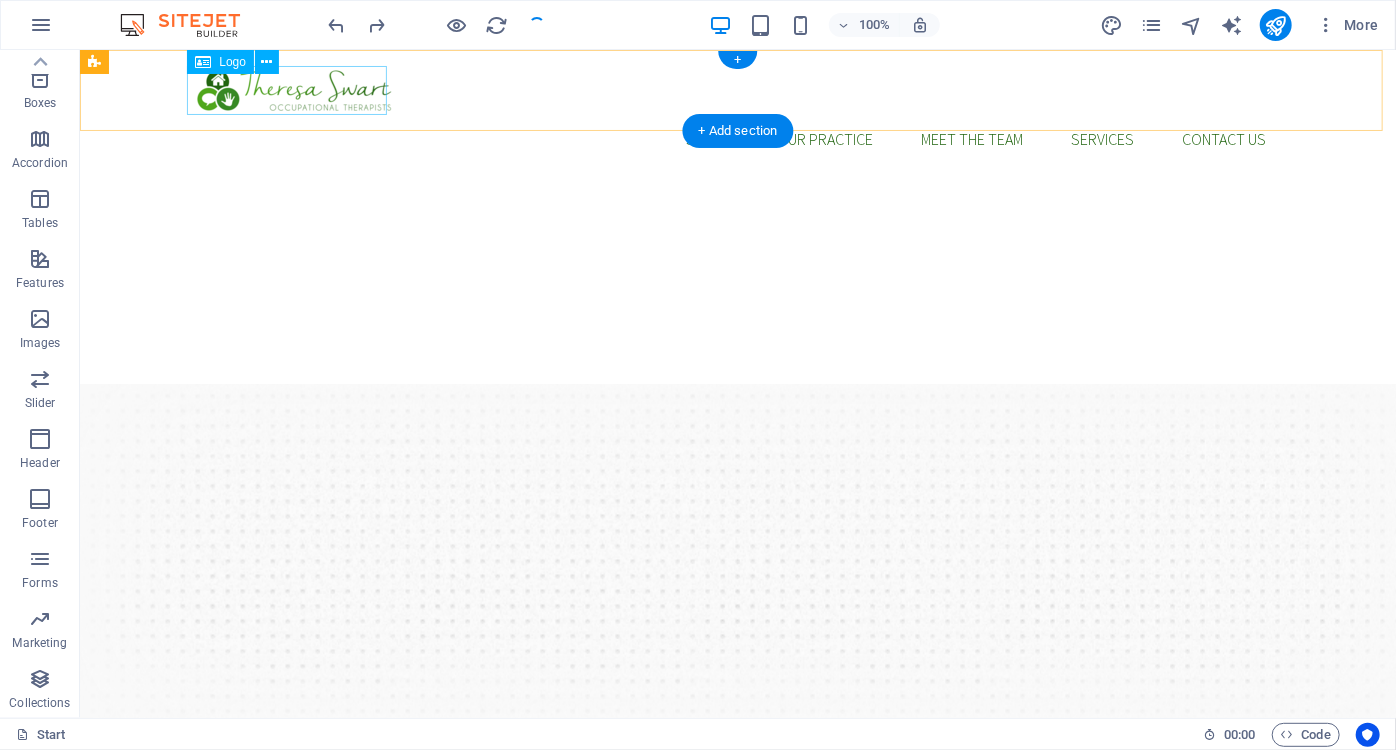 click at bounding box center [737, 89] 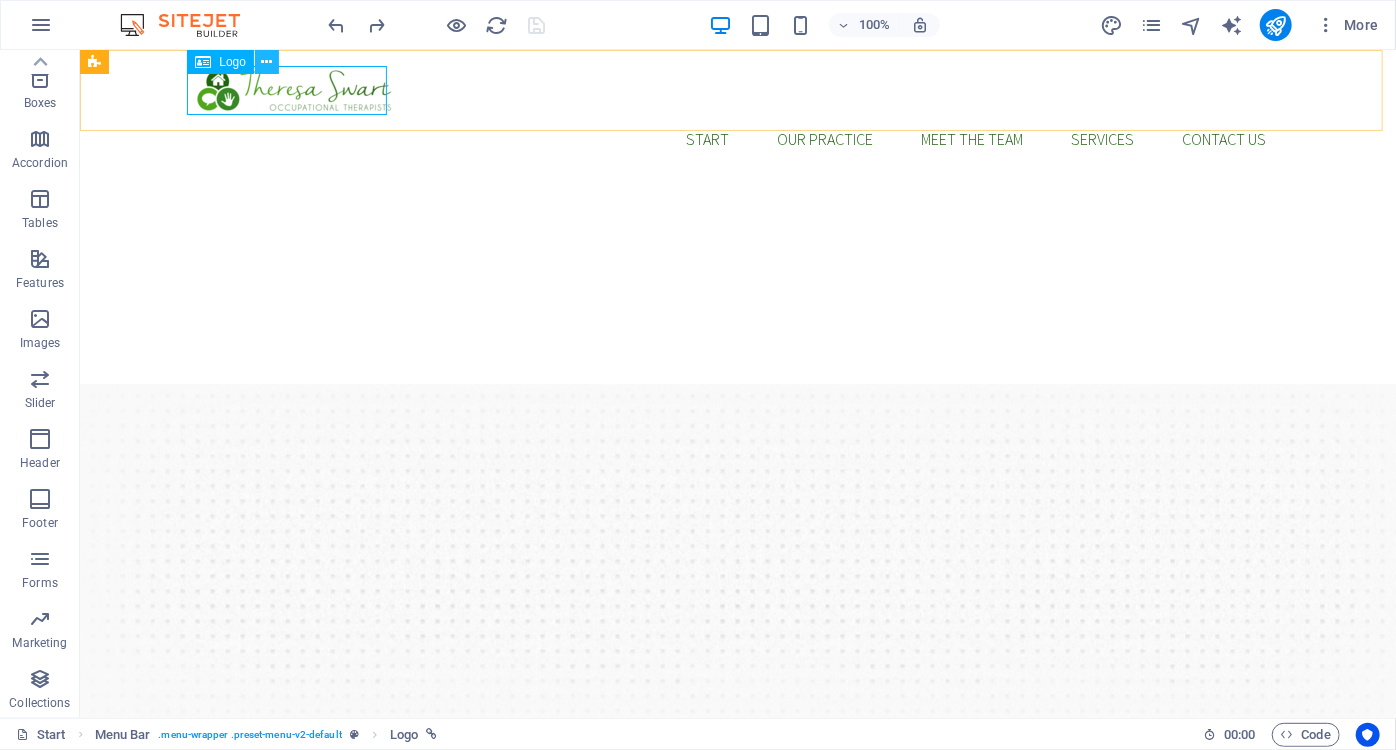 click at bounding box center (266, 62) 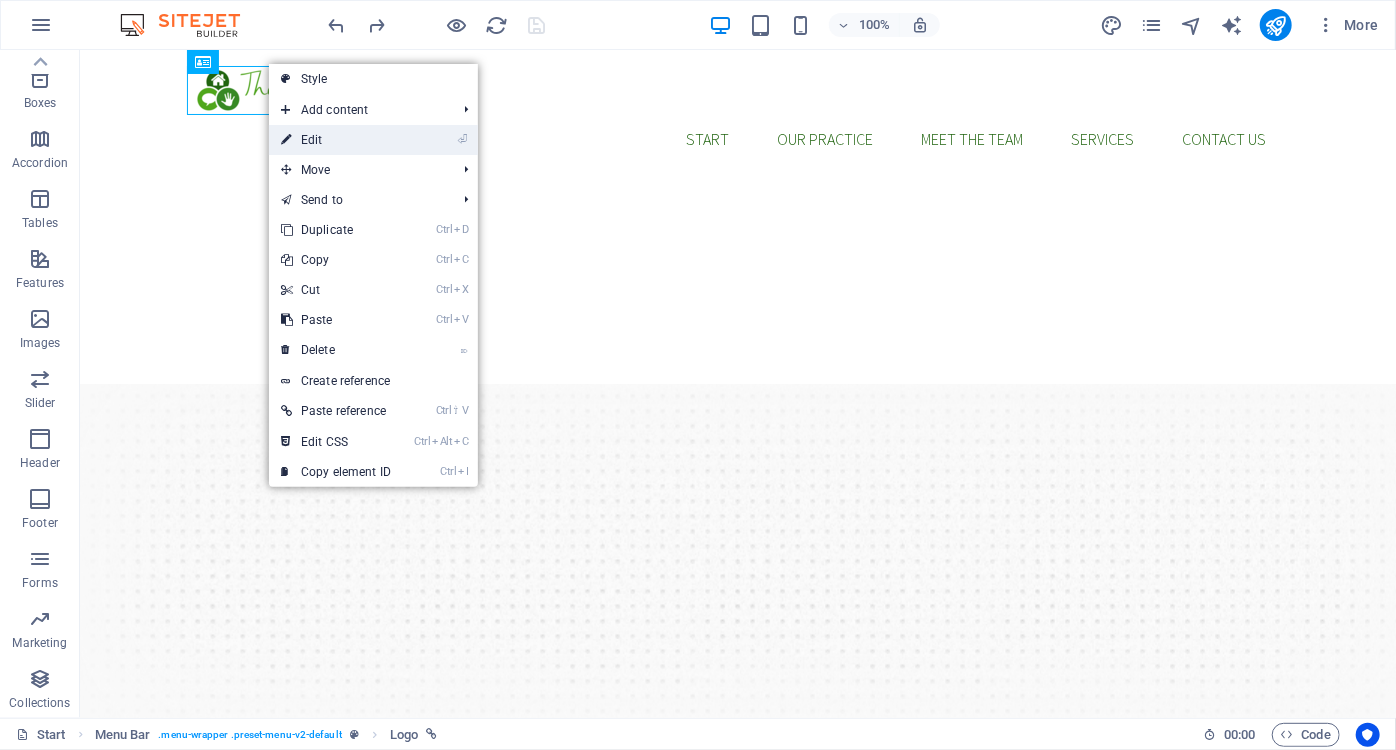 click on "⏎  Edit" at bounding box center (336, 140) 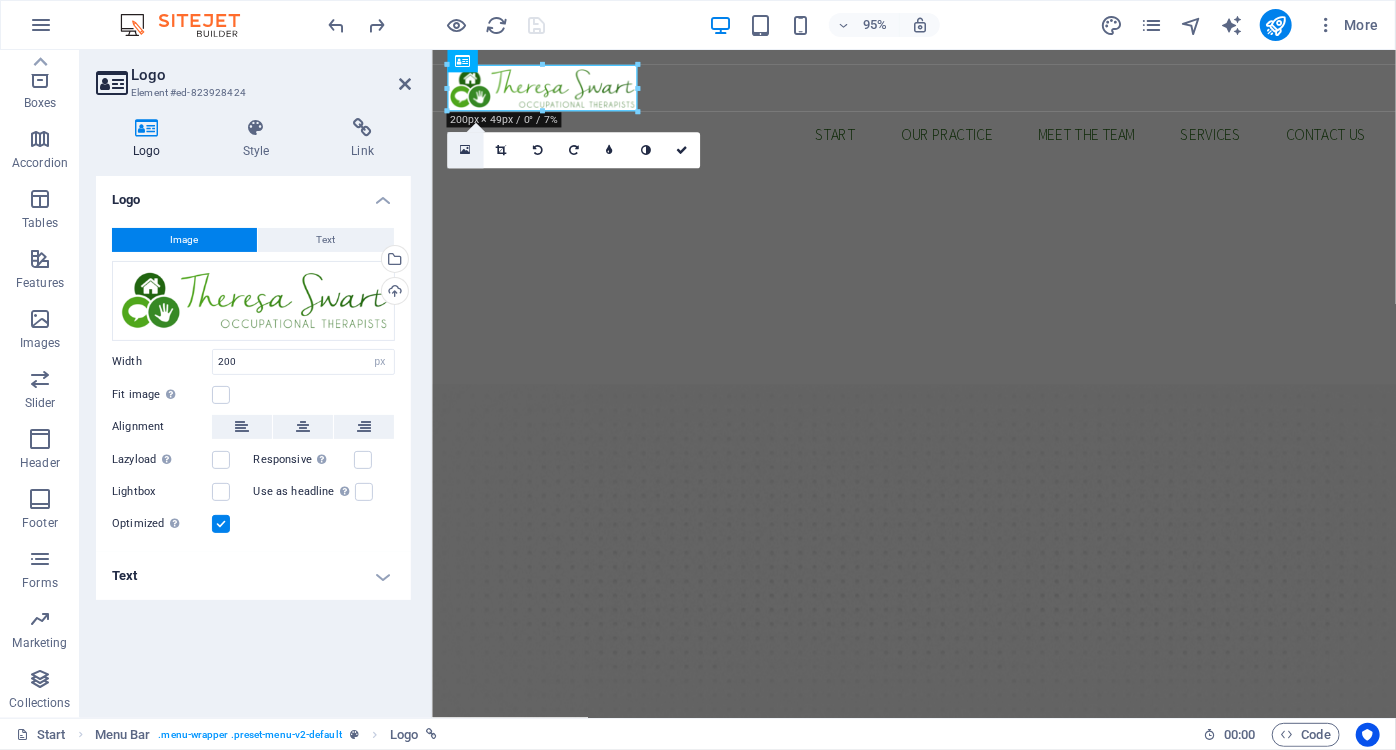 click at bounding box center (465, 150) 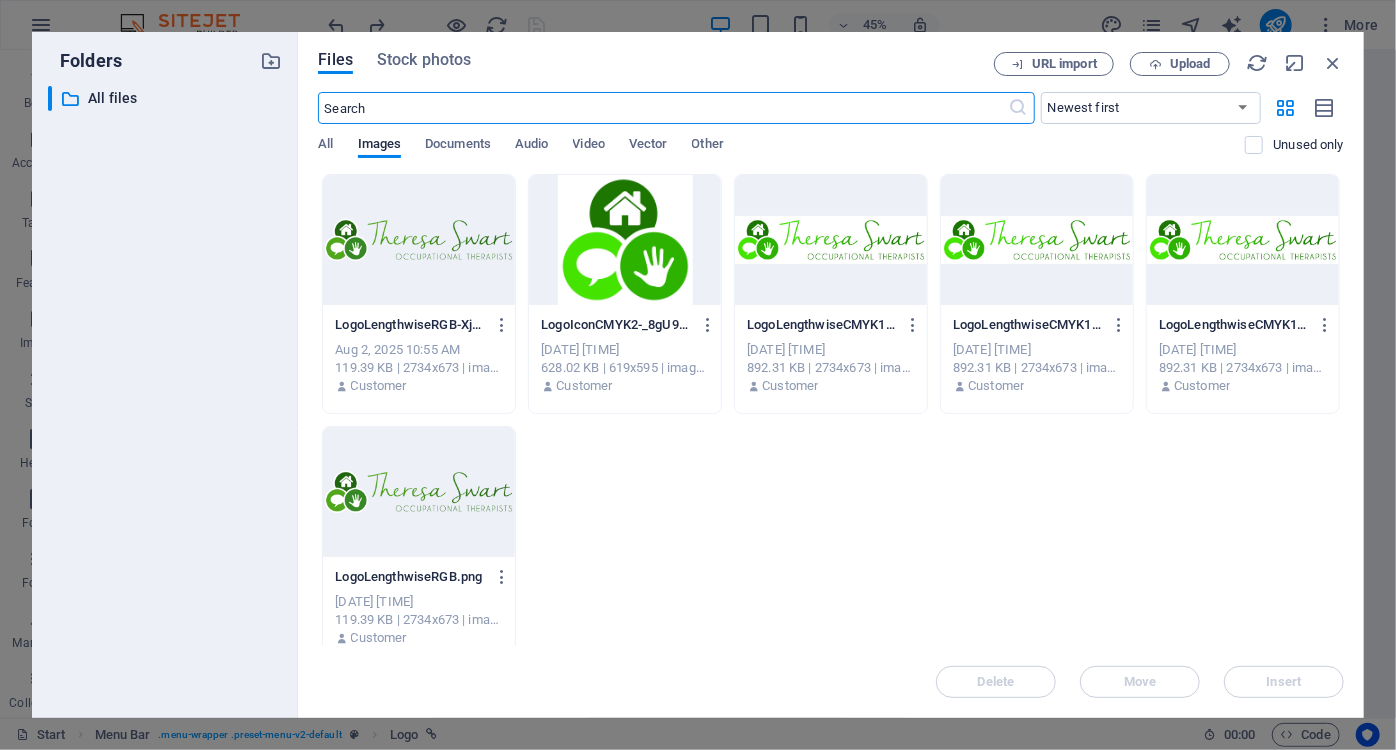 click at bounding box center [831, 240] 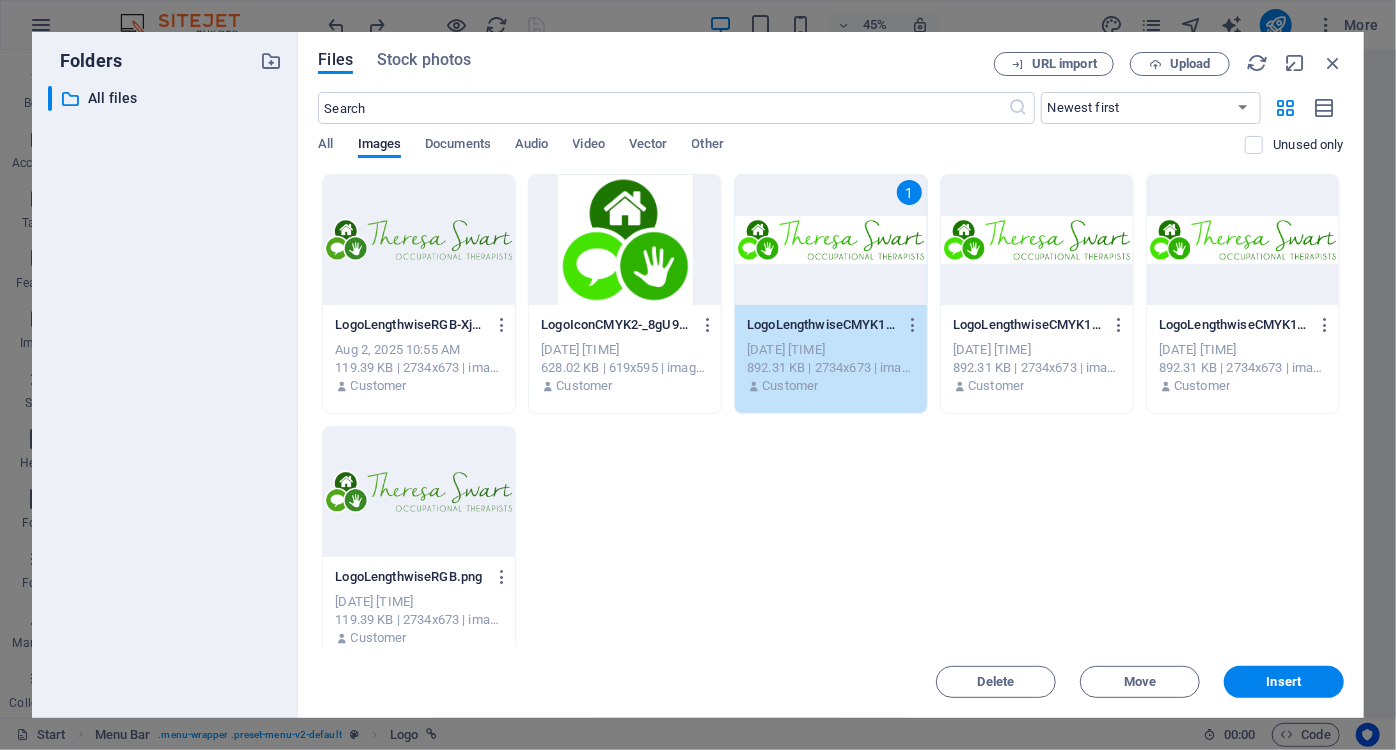 click on "1" at bounding box center [831, 240] 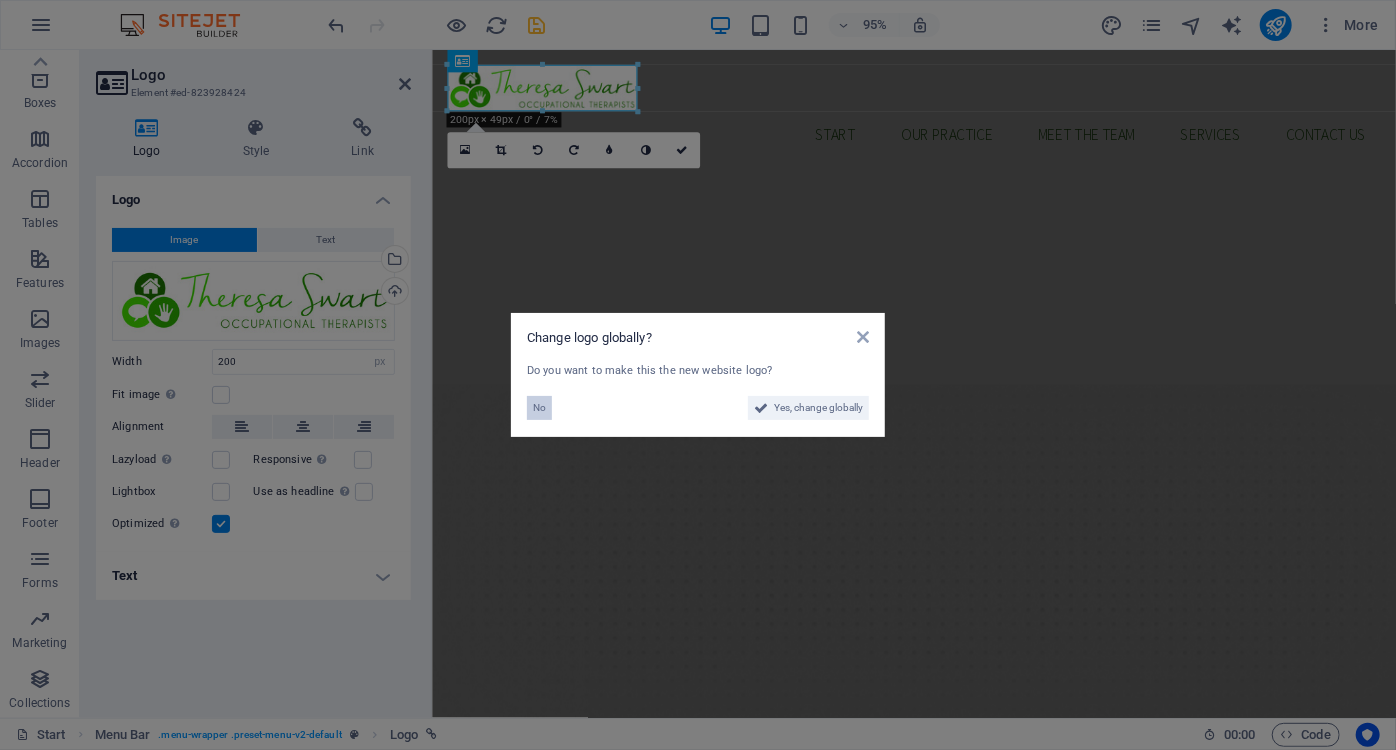click on "No" at bounding box center (539, 408) 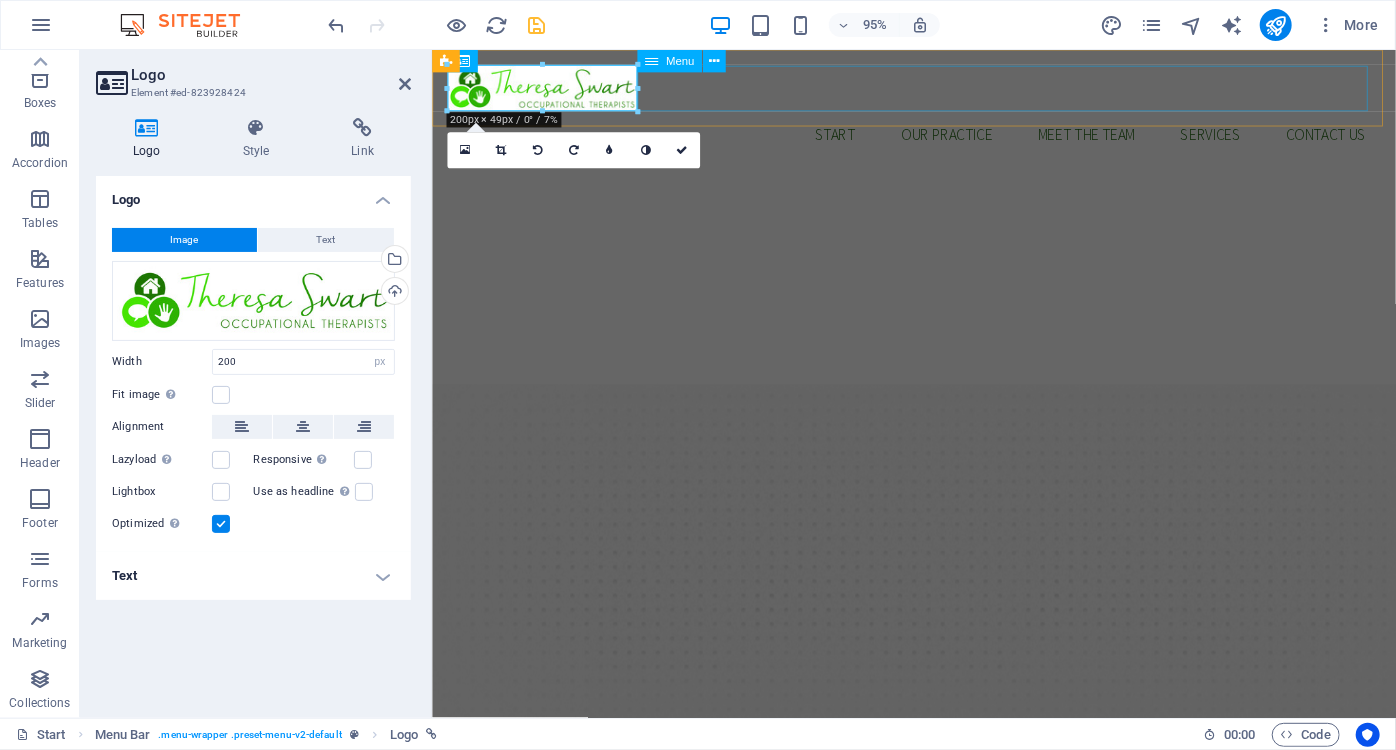 click on "Start Our Practice Meet The Team Services Contact us" at bounding box center [938, 138] 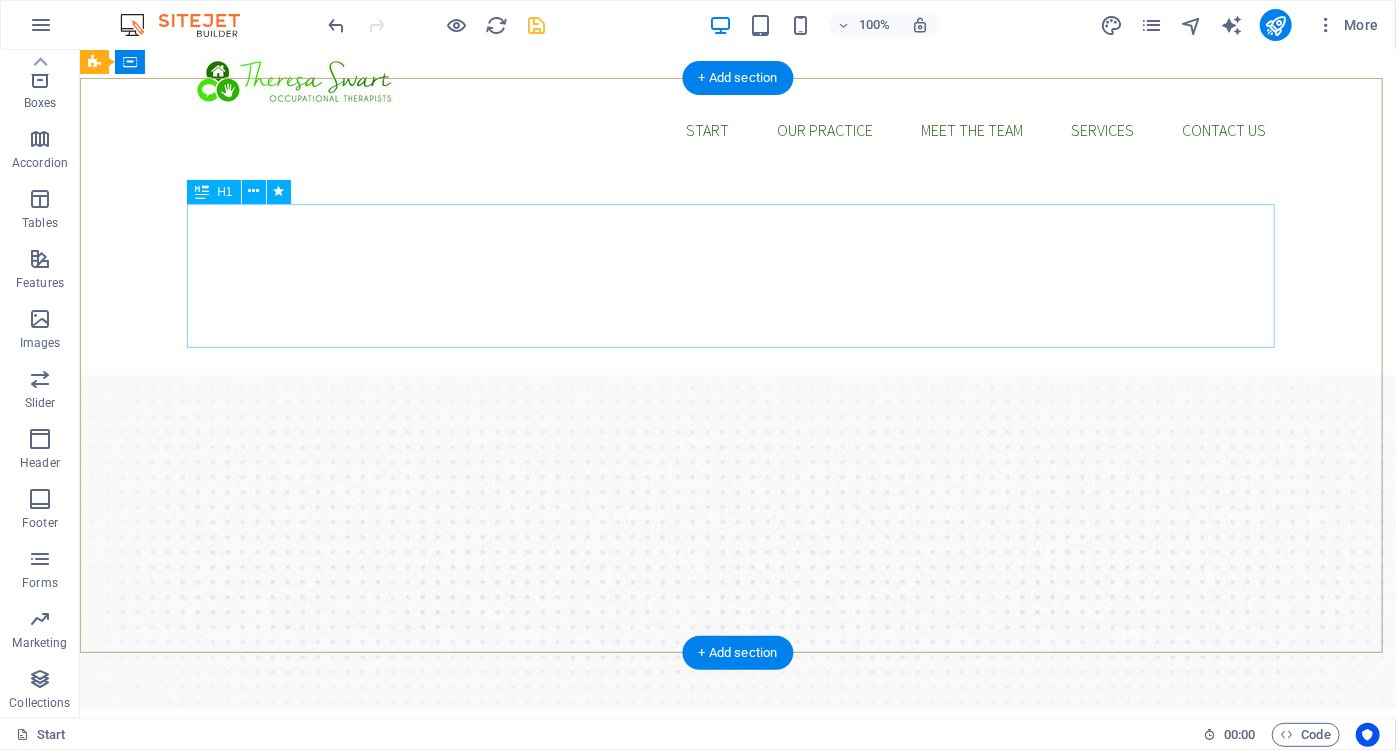 scroll, scrollTop: 0, scrollLeft: 0, axis: both 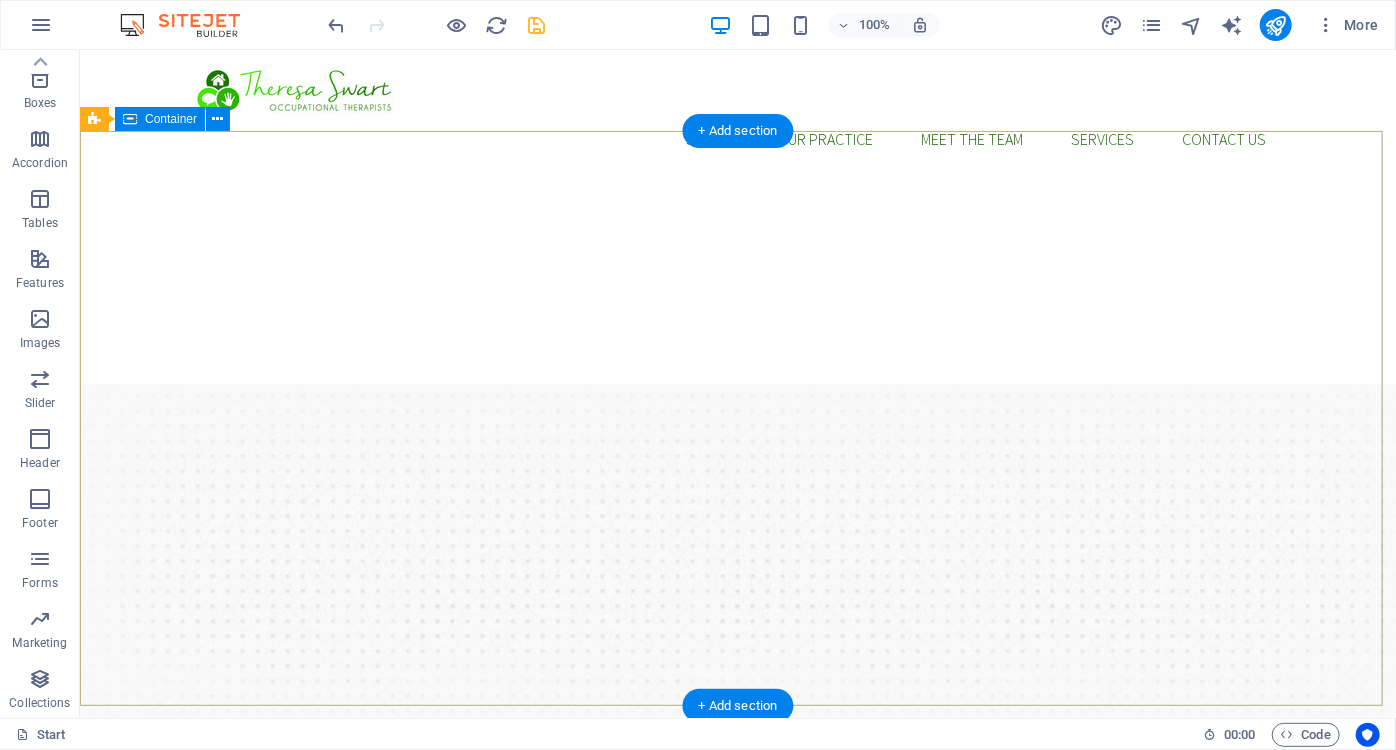 click on "Reclaim Your Confidence, One Daily Step at a Time Occupational therapy for Elderly care:  for every stage, story and season Our Services" at bounding box center [737, 994] 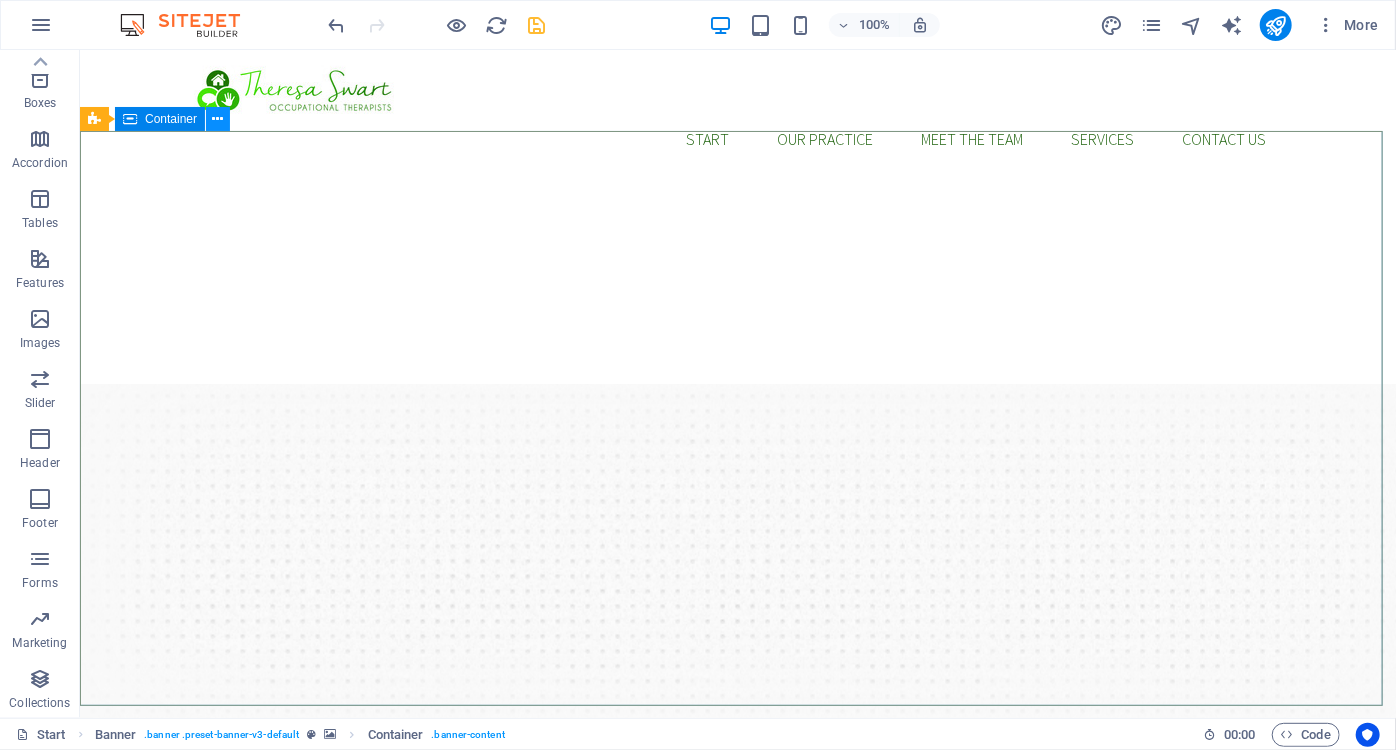 click at bounding box center [218, 119] 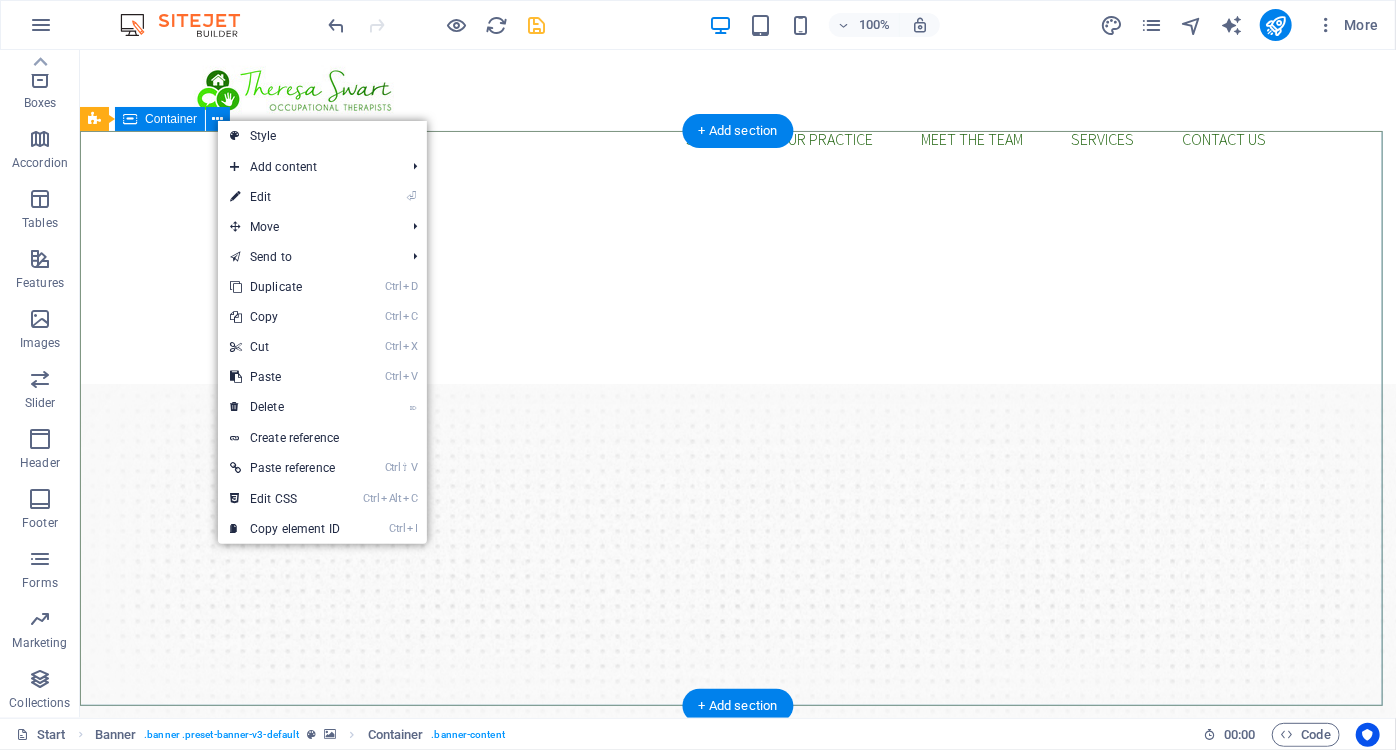 click on "Reclaim Your Confidence, One Daily Step at a Time Occupational therapy for Elderly care:  for every stage, story and season Our Services" at bounding box center (737, 994) 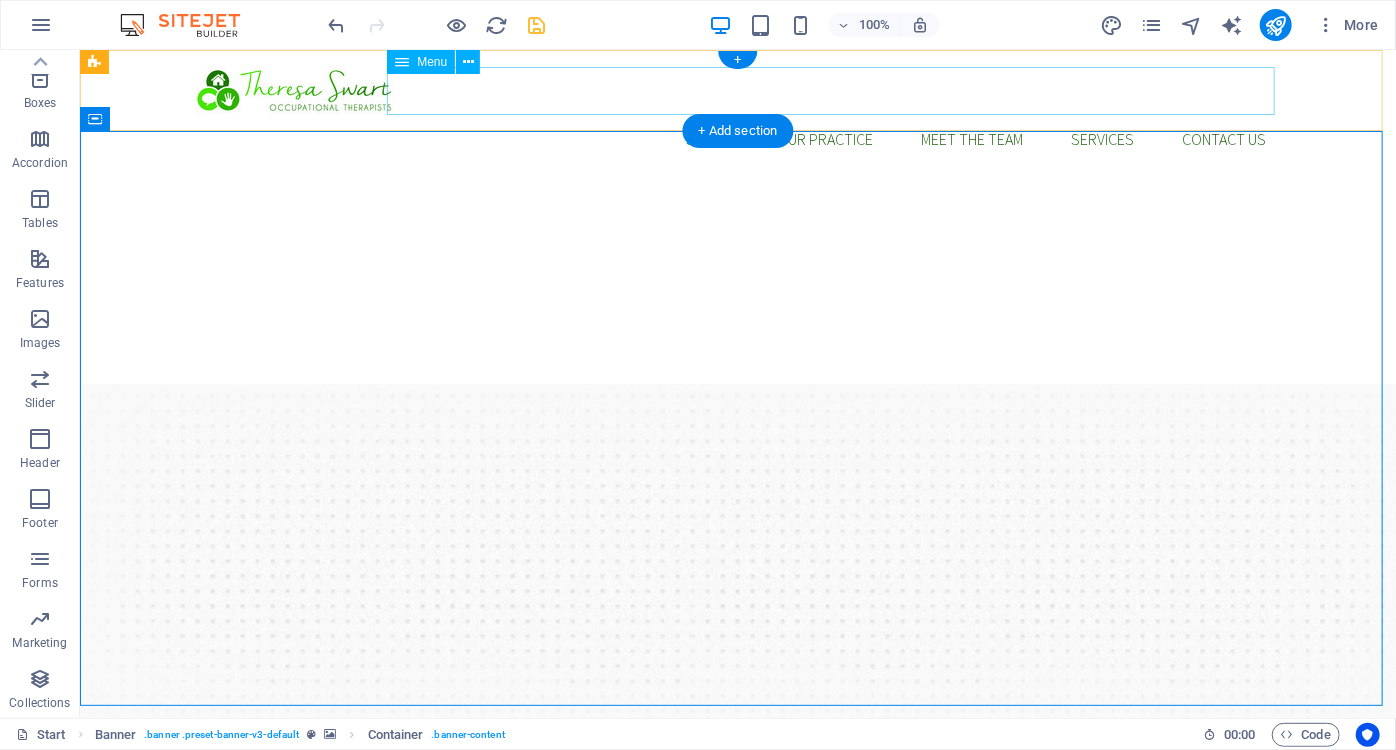click on "Start Our Practice Meet The Team Services Contact us" at bounding box center [737, 138] 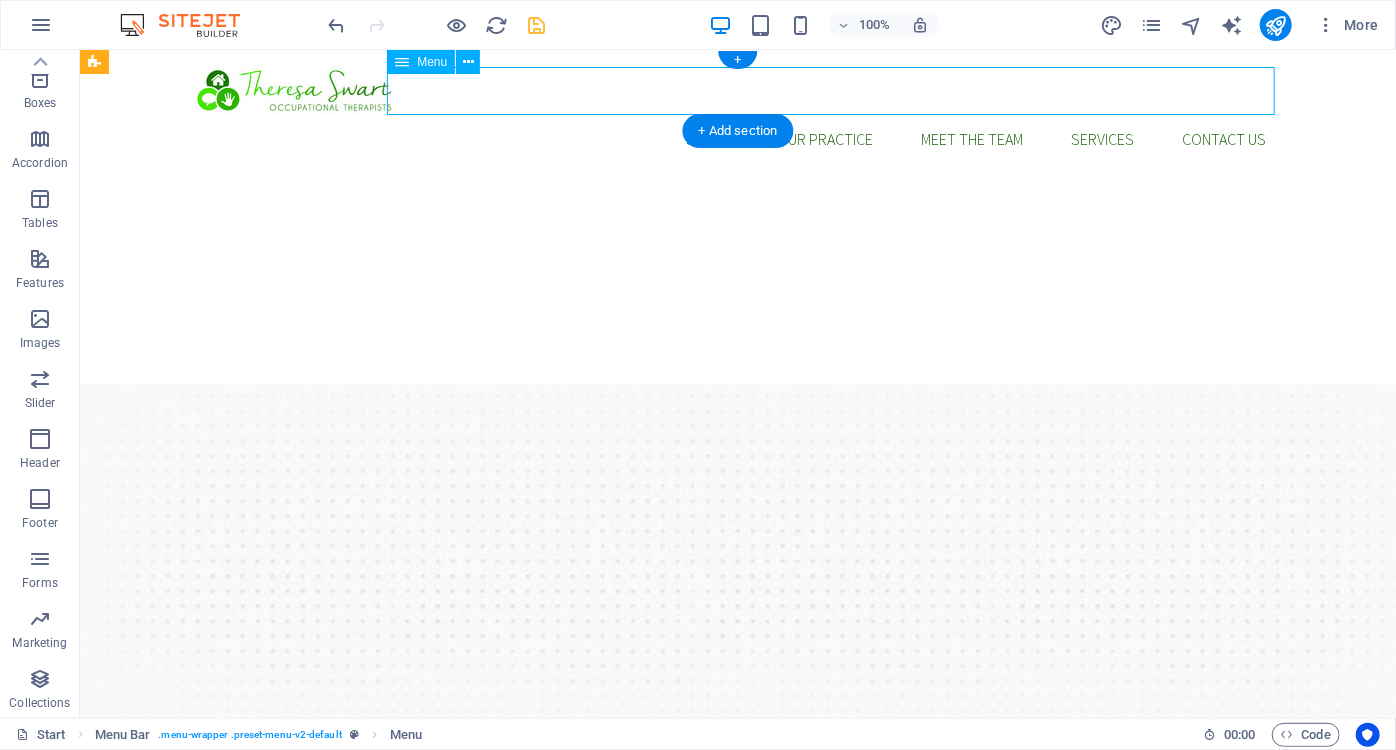 click on "Start Our Practice Meet The Team Services Contact us" at bounding box center (737, 138) 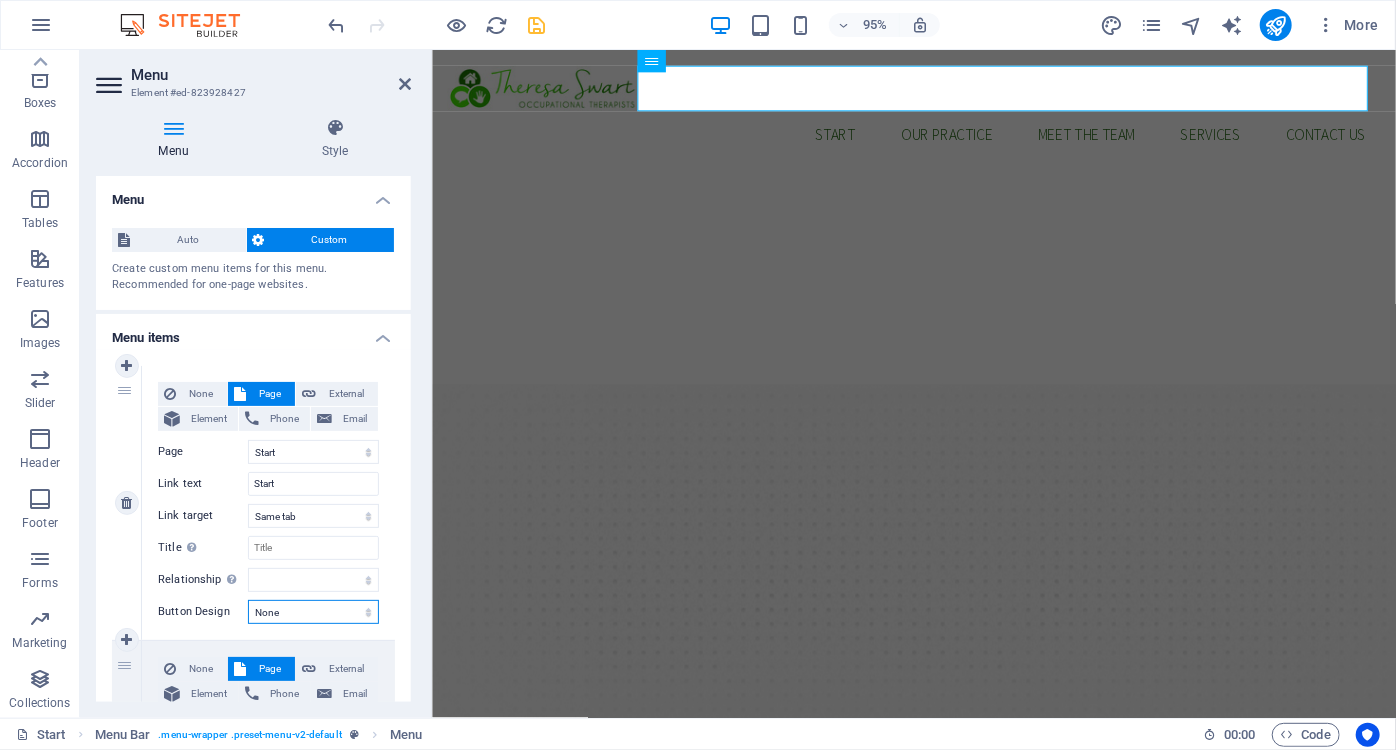 click on "None Default Primary Secondary" at bounding box center [313, 612] 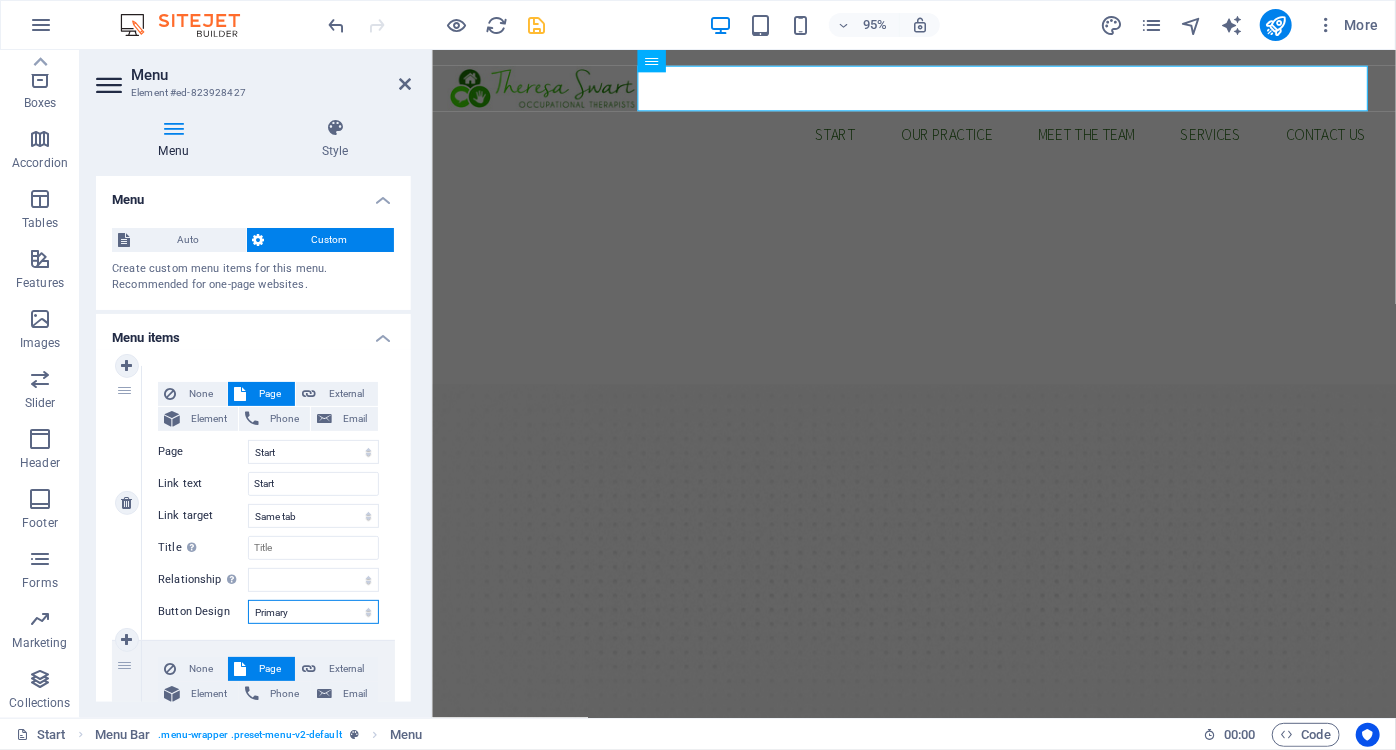 click on "None Default Primary Secondary" at bounding box center [313, 612] 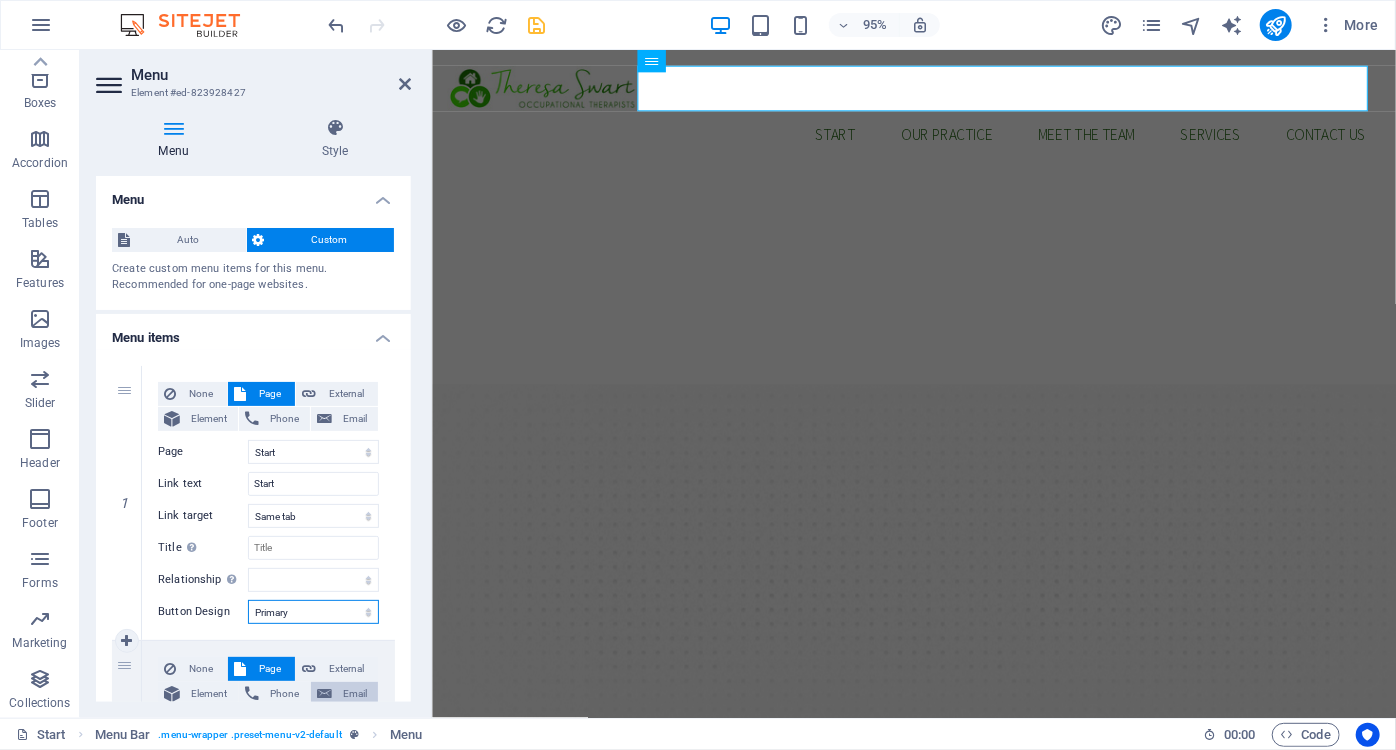 select 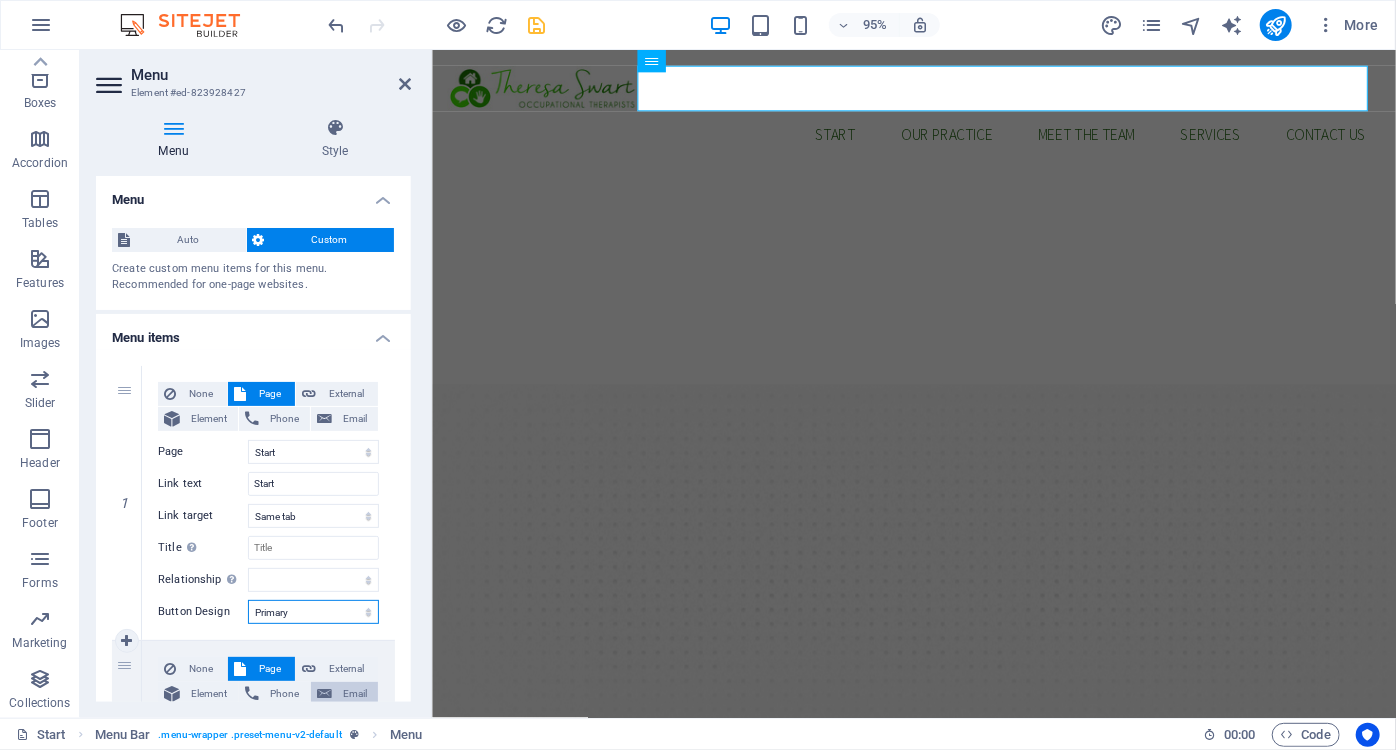 select 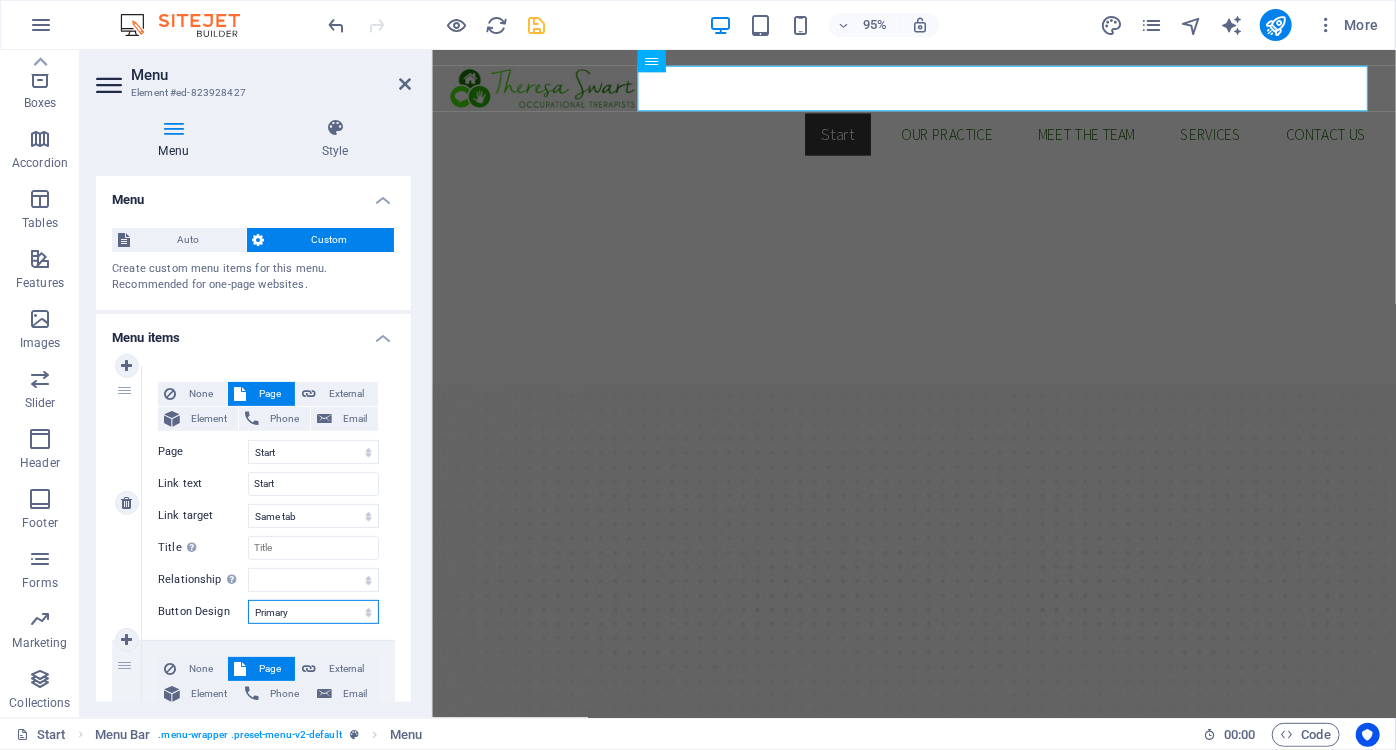 click on "None Default Primary Secondary" at bounding box center (313, 612) 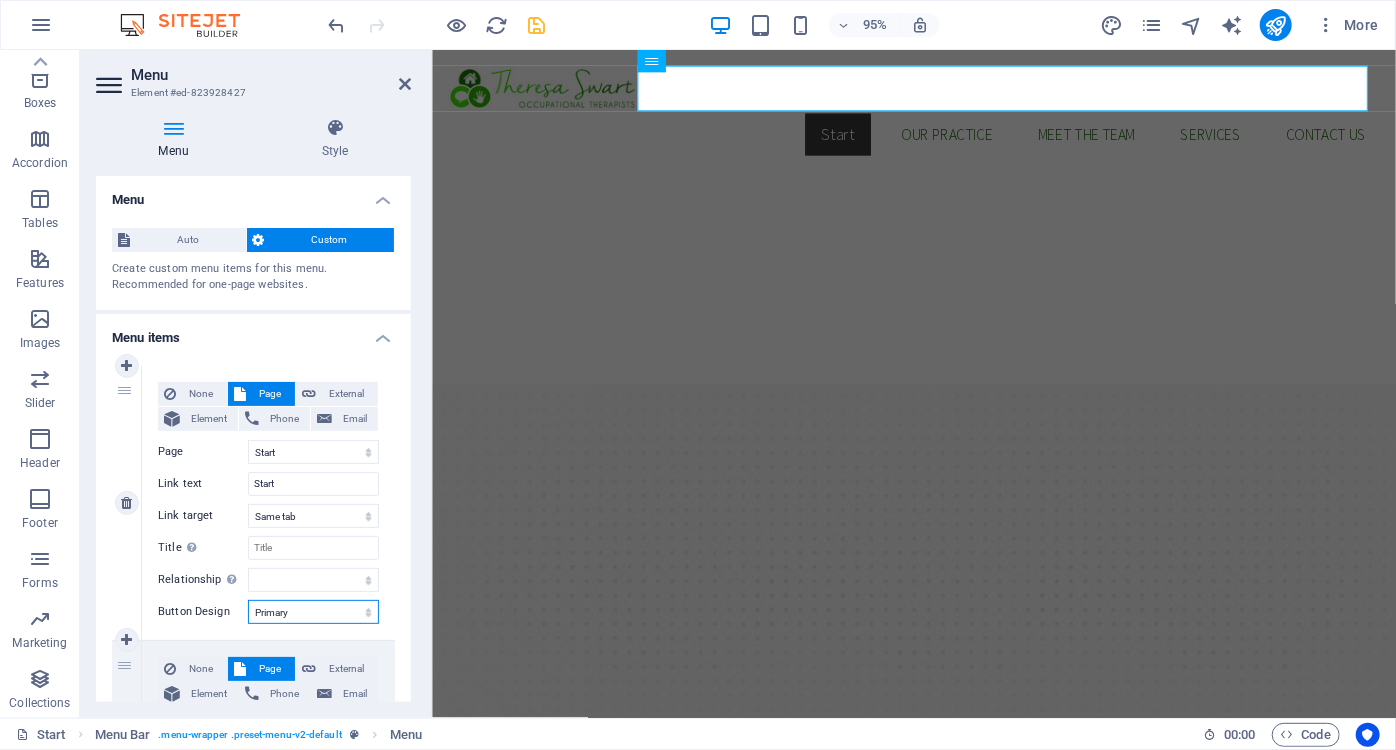 select on "secondary" 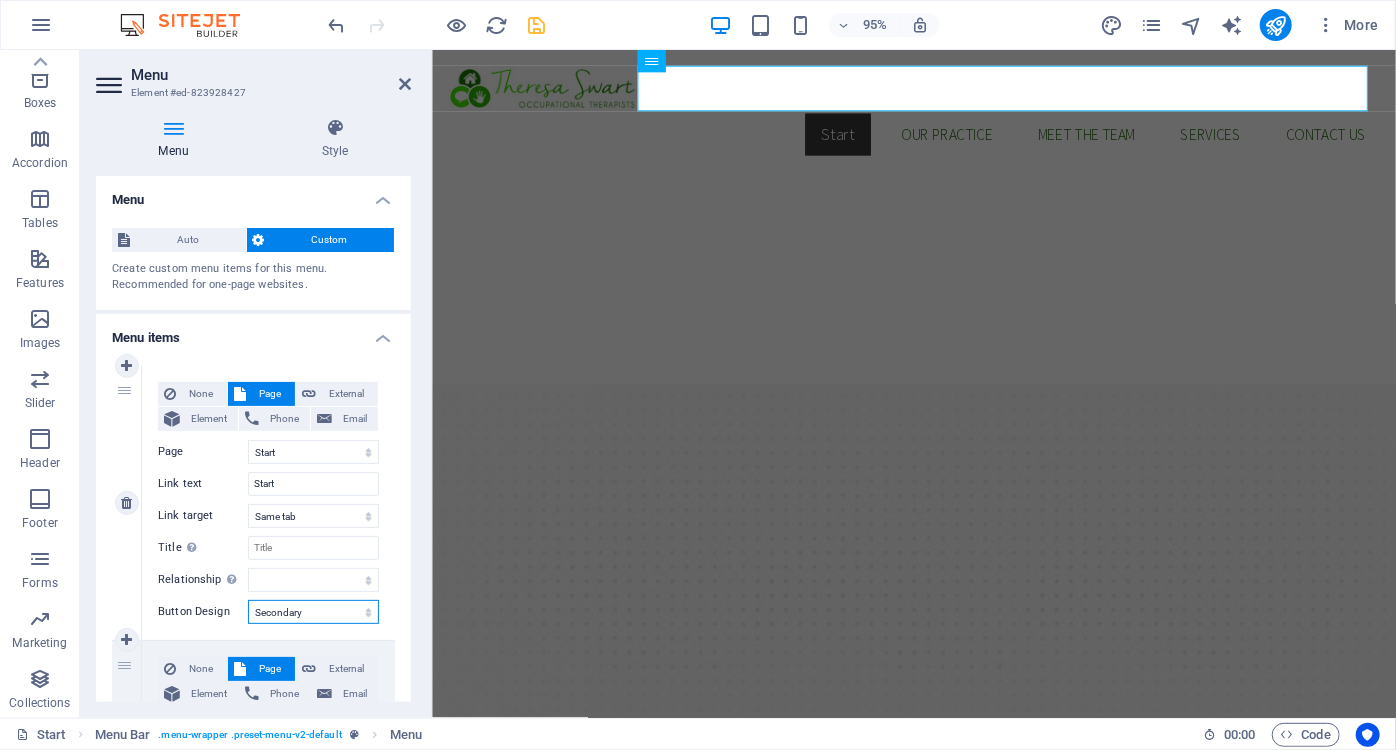 click on "None Default Primary Secondary" at bounding box center [313, 612] 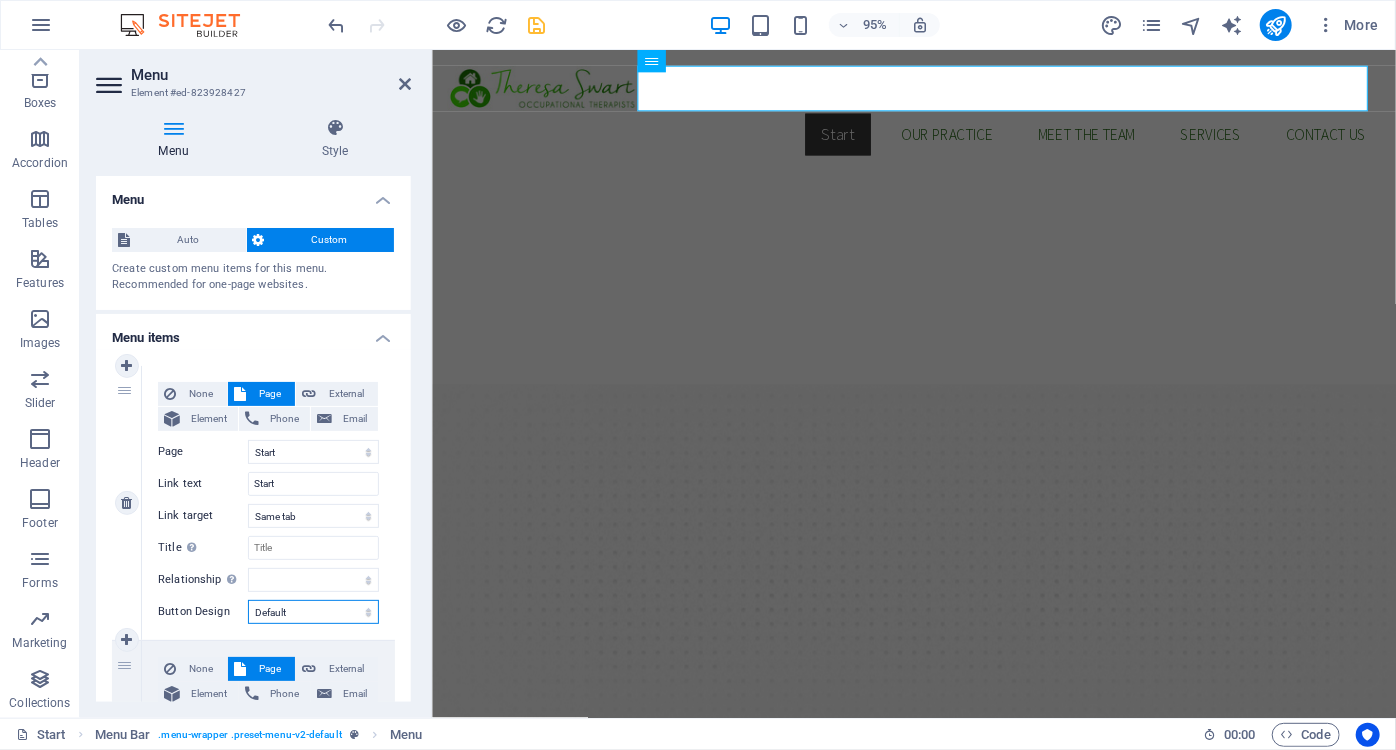 click on "None Default Primary Secondary" at bounding box center (313, 612) 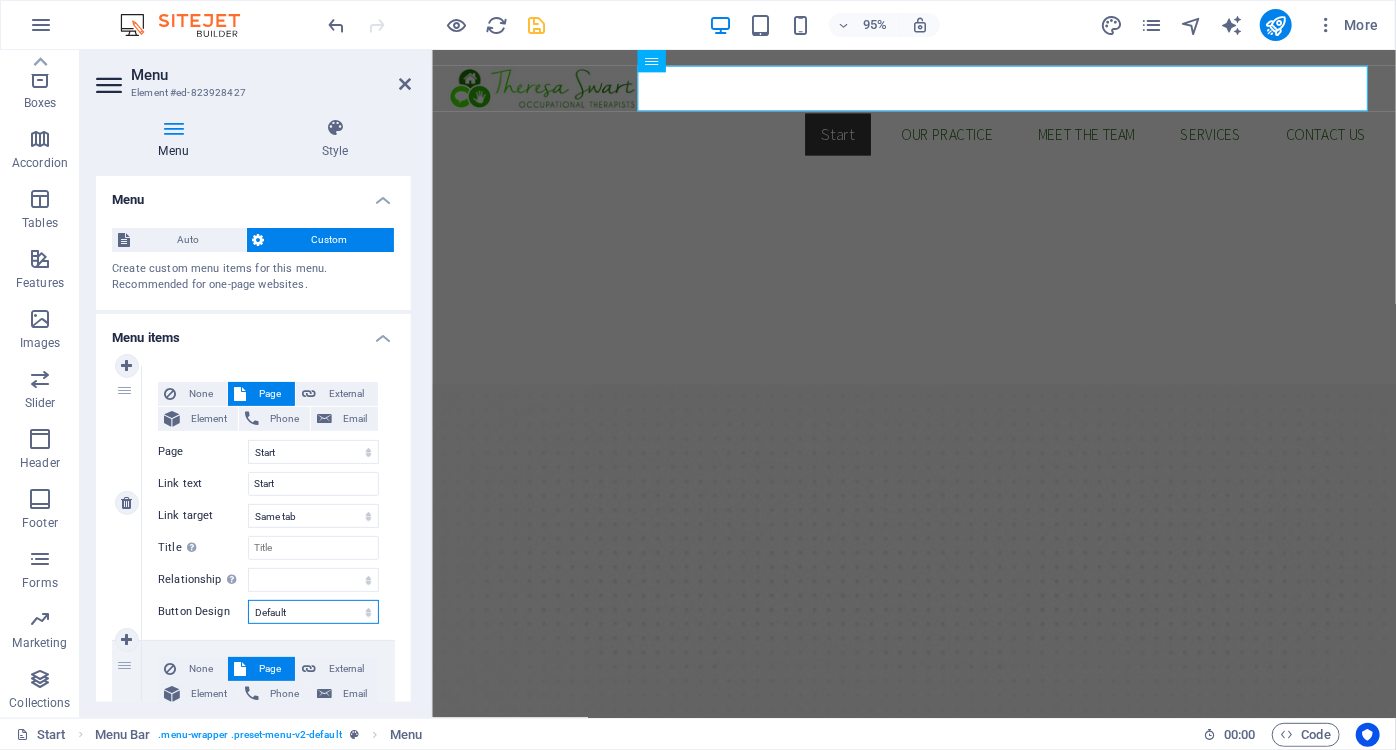 select 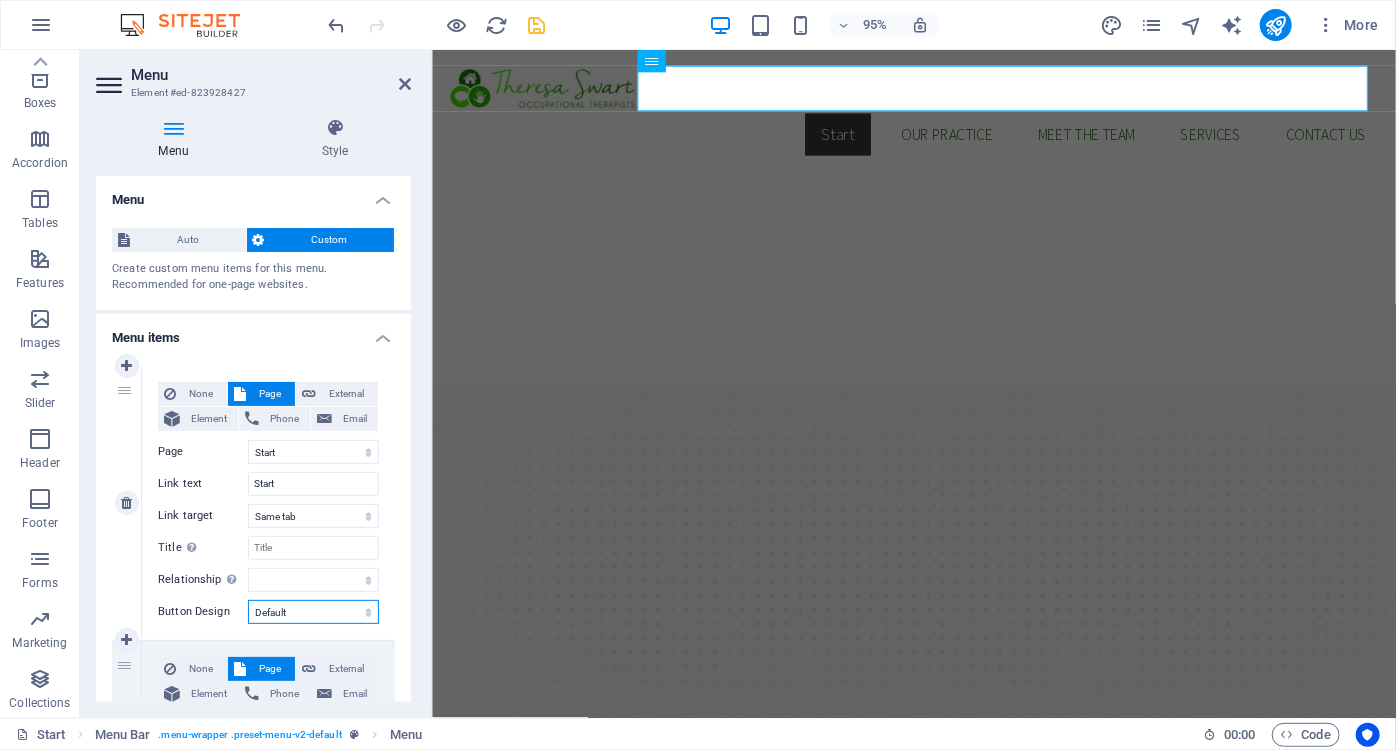 select 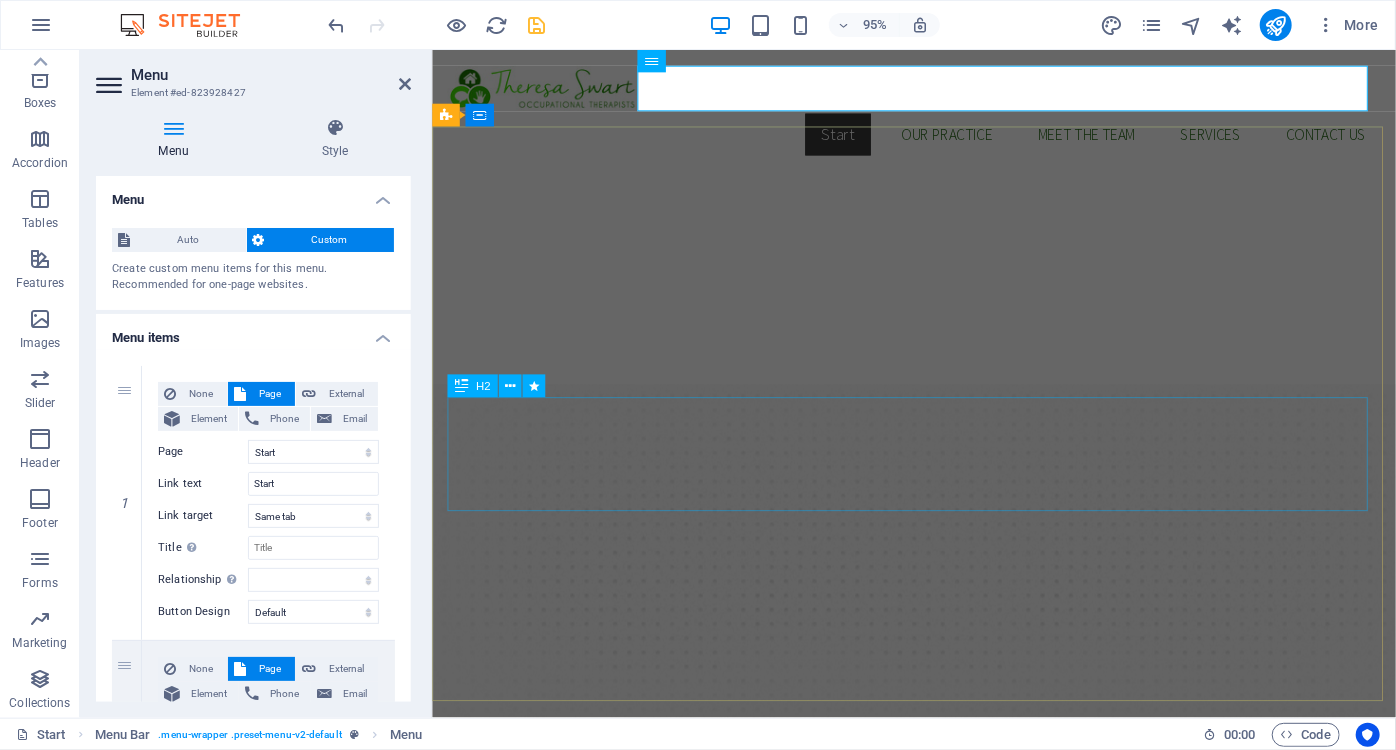 click on "Occupational therapy for Elderly care:  for every stage, story and season" at bounding box center (938, 1067) 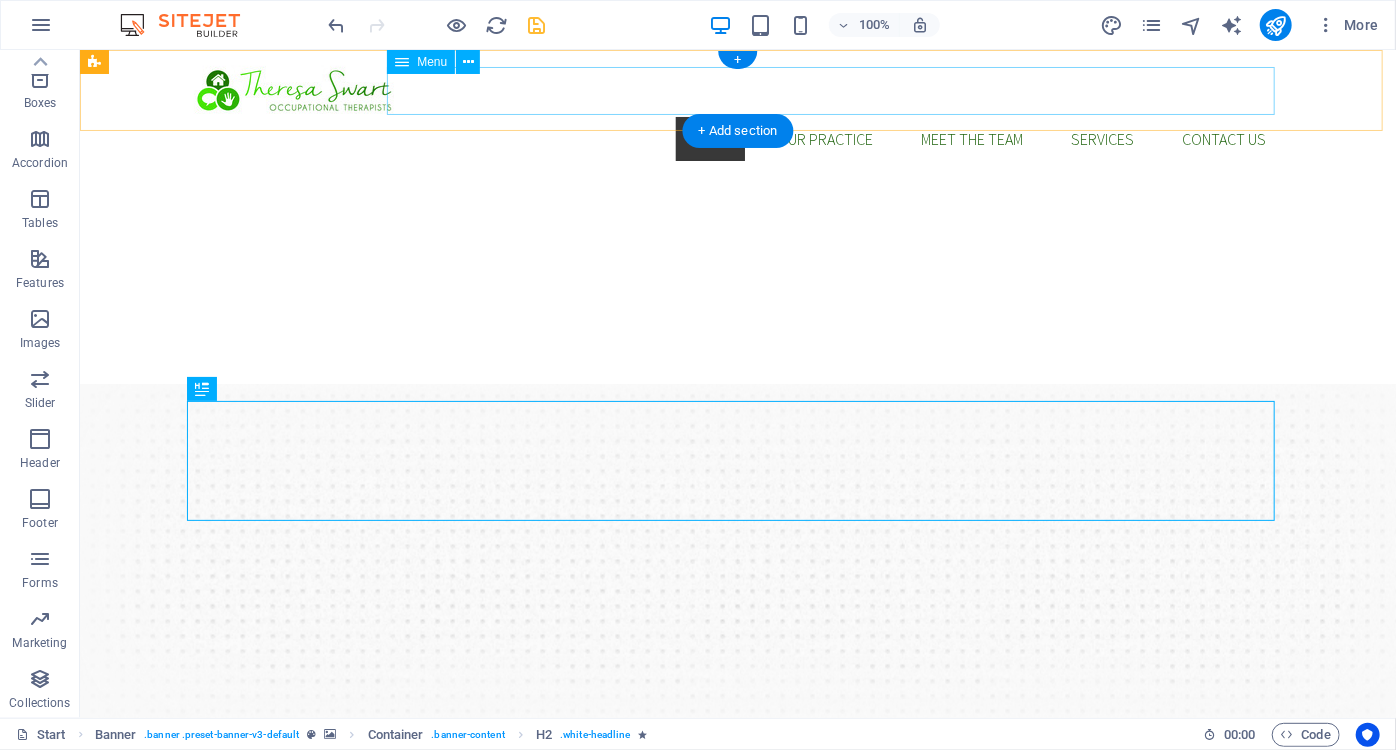 click on "Start Our Practice Meet The Team Services Contact us" at bounding box center [737, 138] 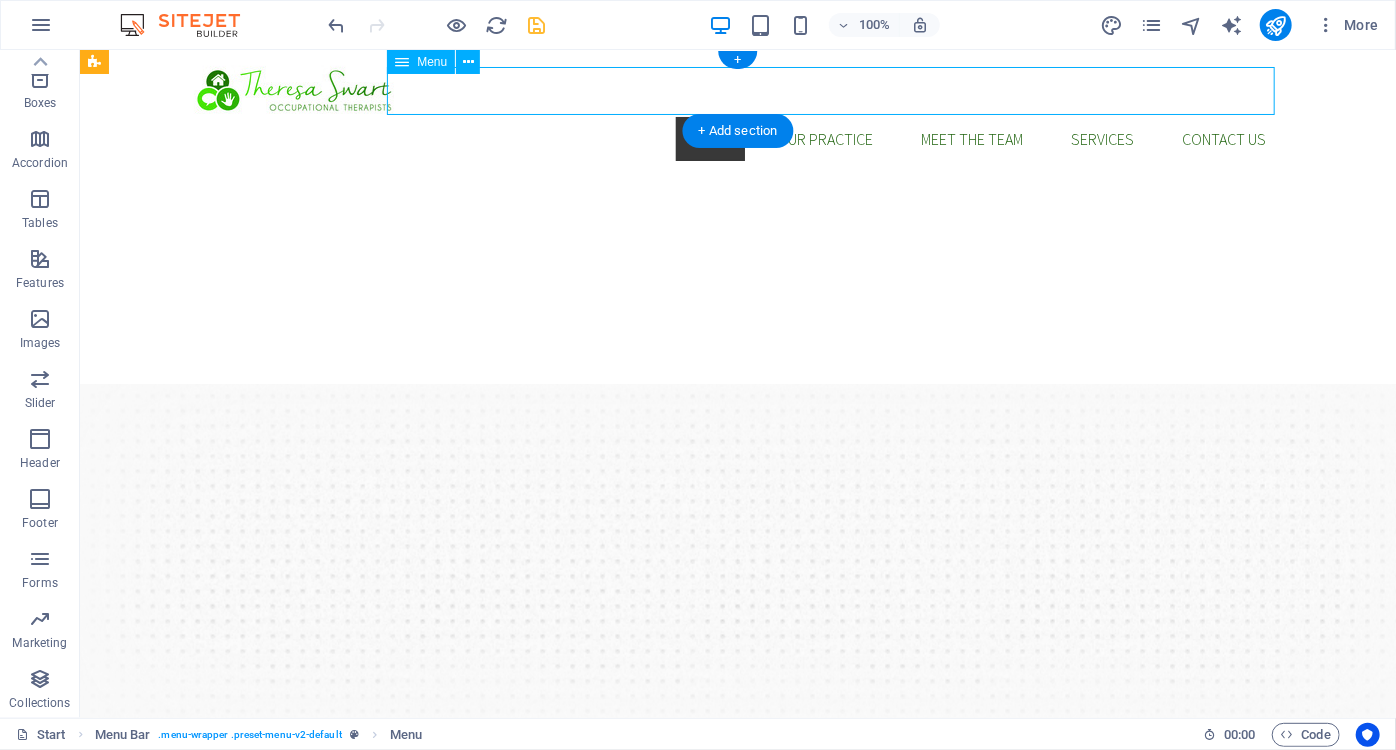 click on "Start Our Practice Meet The Team Services Contact us" at bounding box center [737, 138] 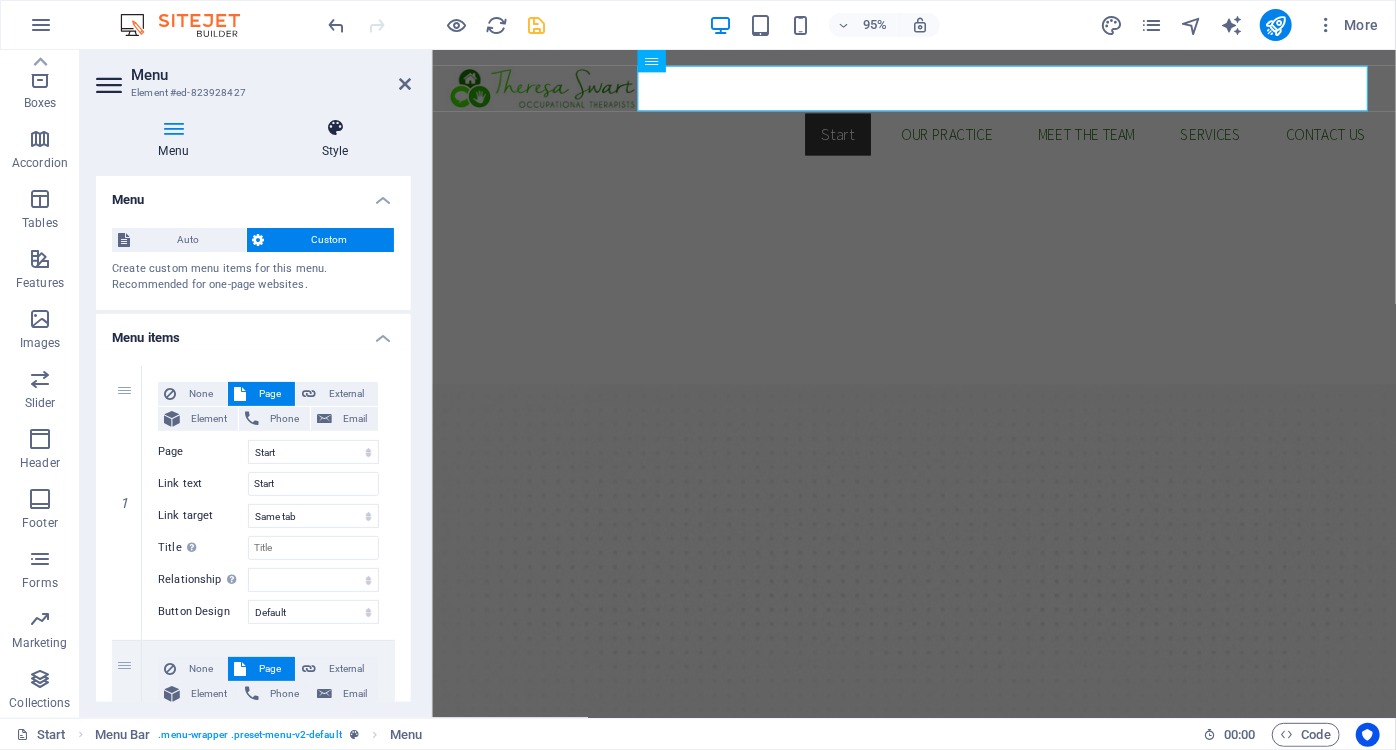click at bounding box center (335, 128) 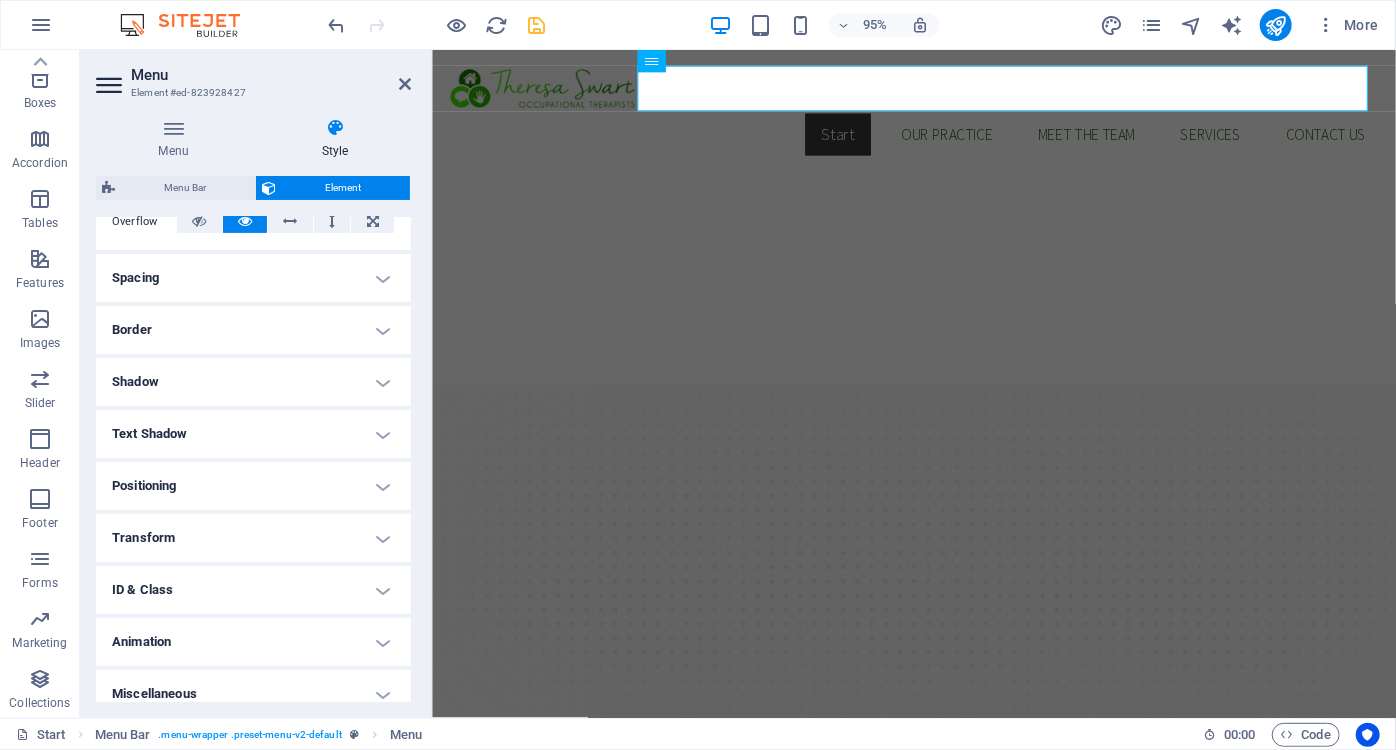 scroll, scrollTop: 359, scrollLeft: 0, axis: vertical 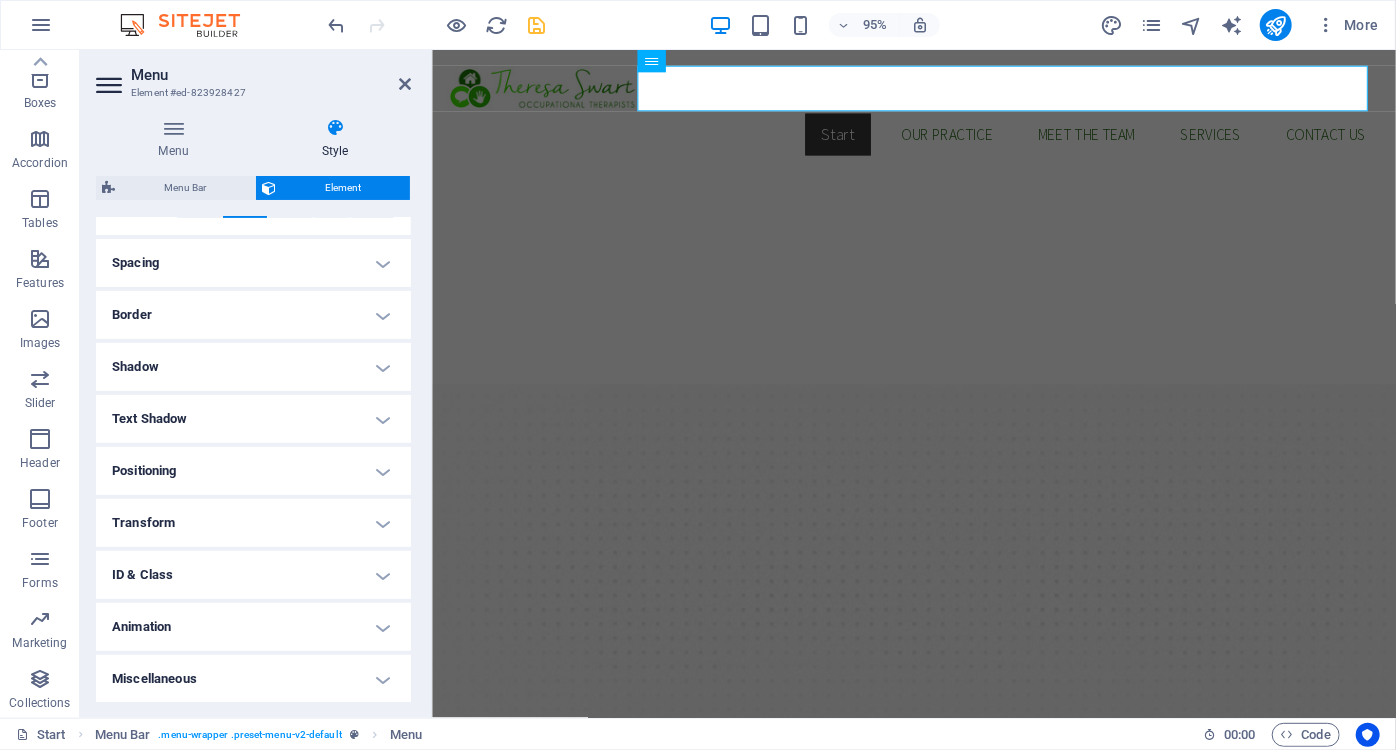 click on "Border" at bounding box center [253, 315] 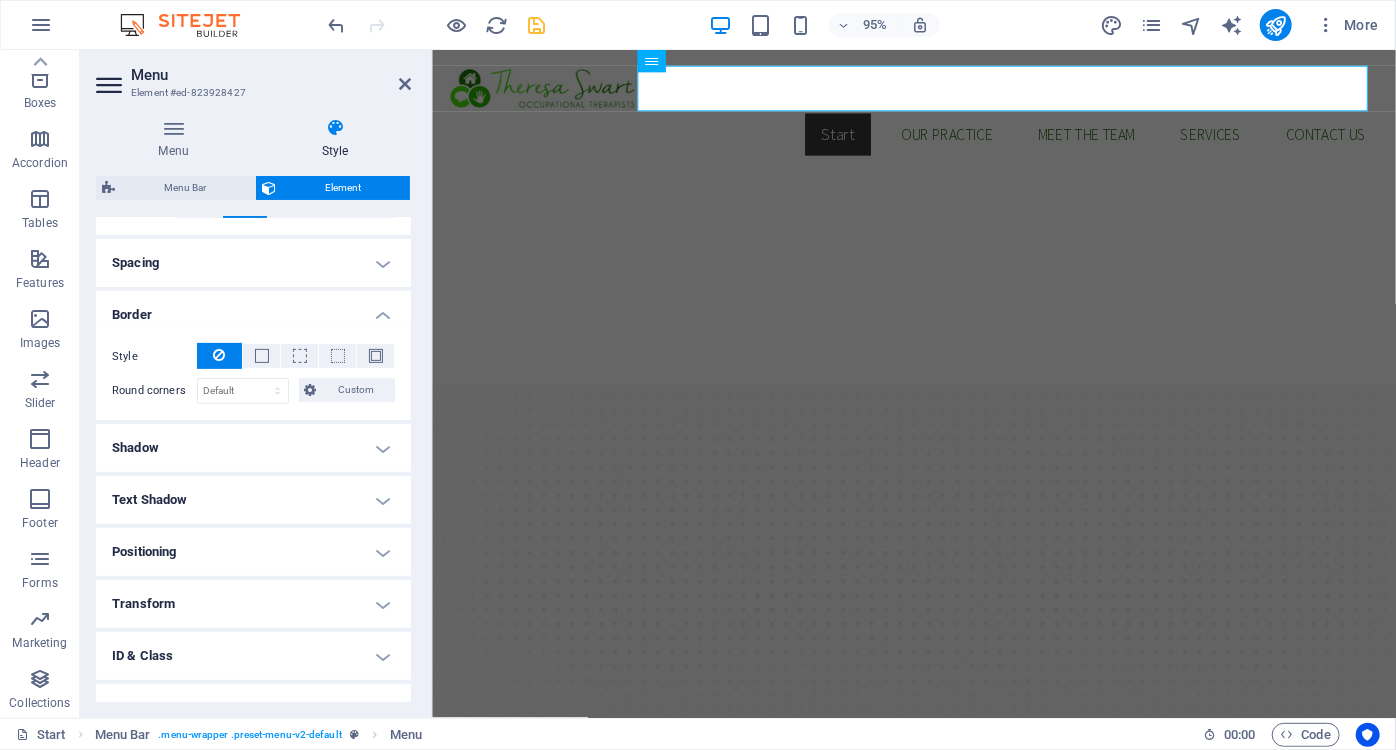 click on "Spacing" at bounding box center (253, 263) 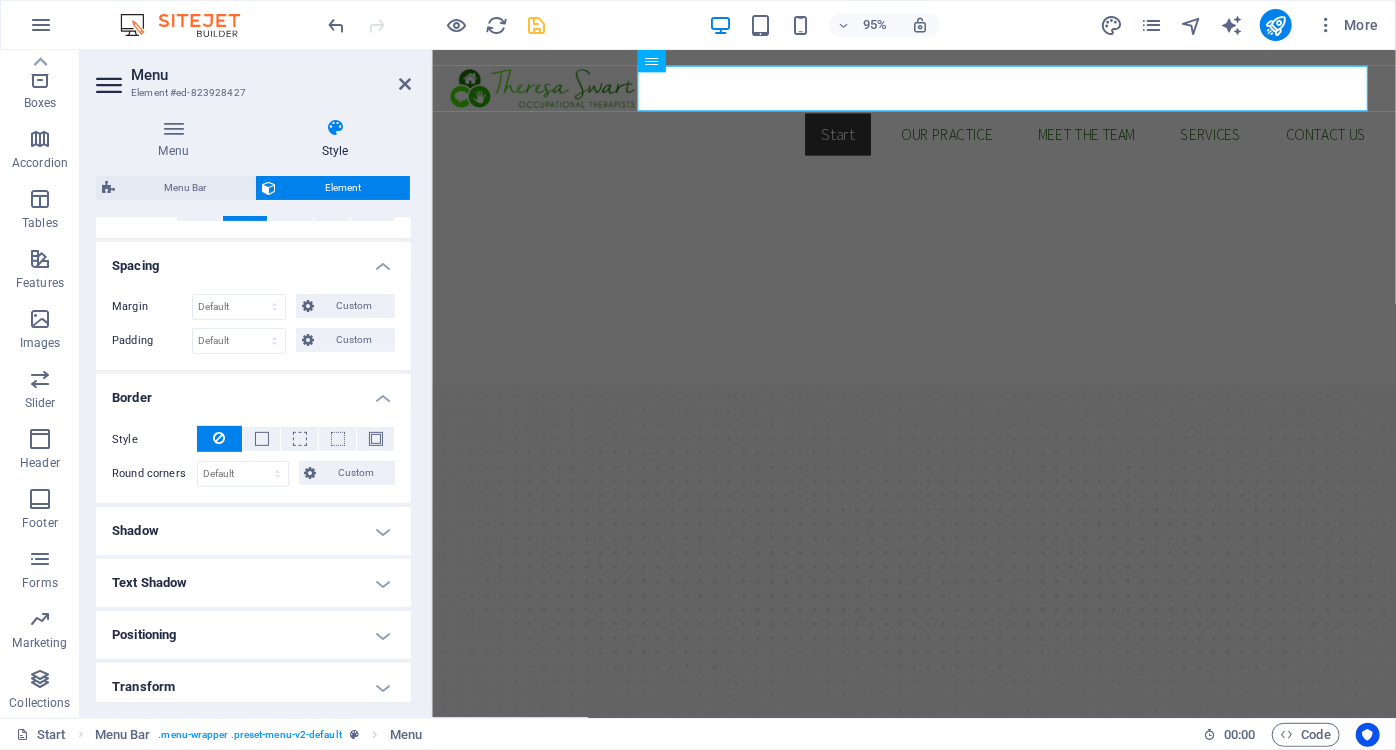 scroll, scrollTop: 454, scrollLeft: 0, axis: vertical 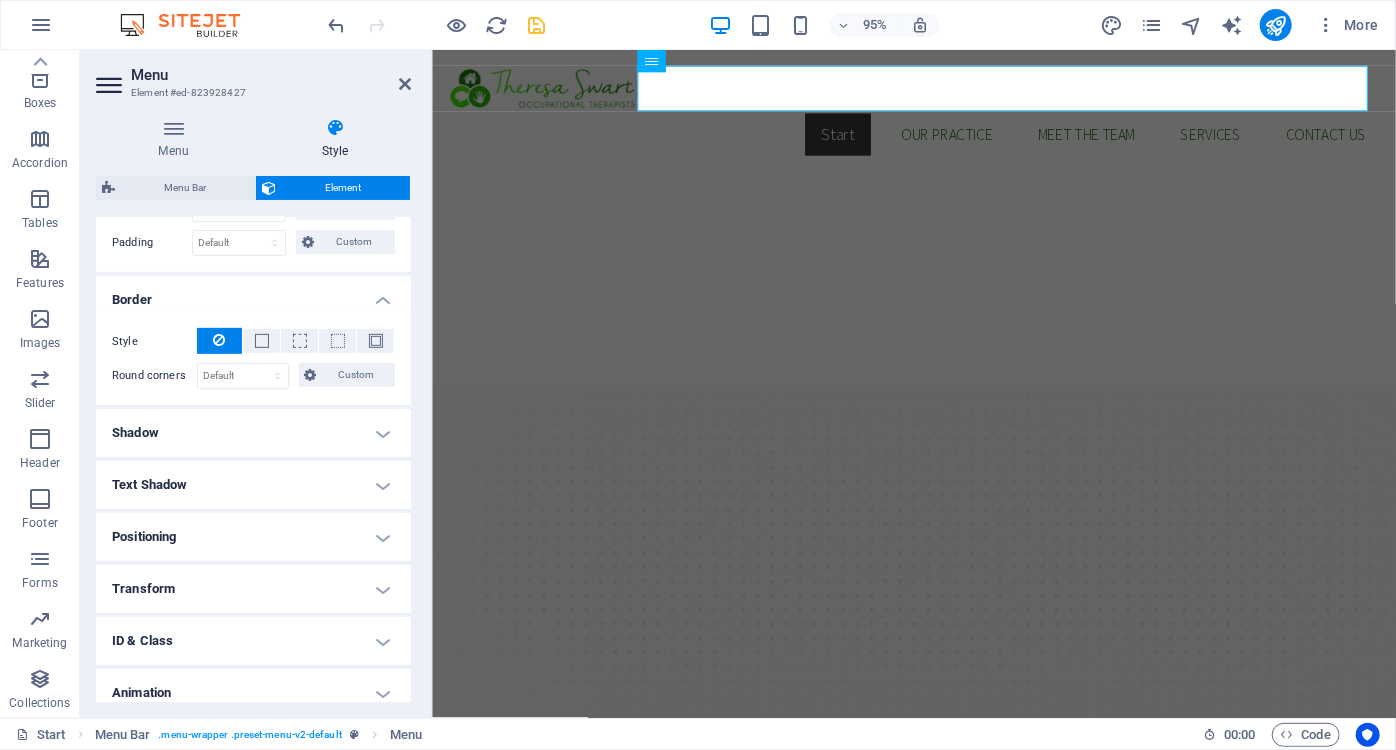 click on "Positioning" at bounding box center (253, 537) 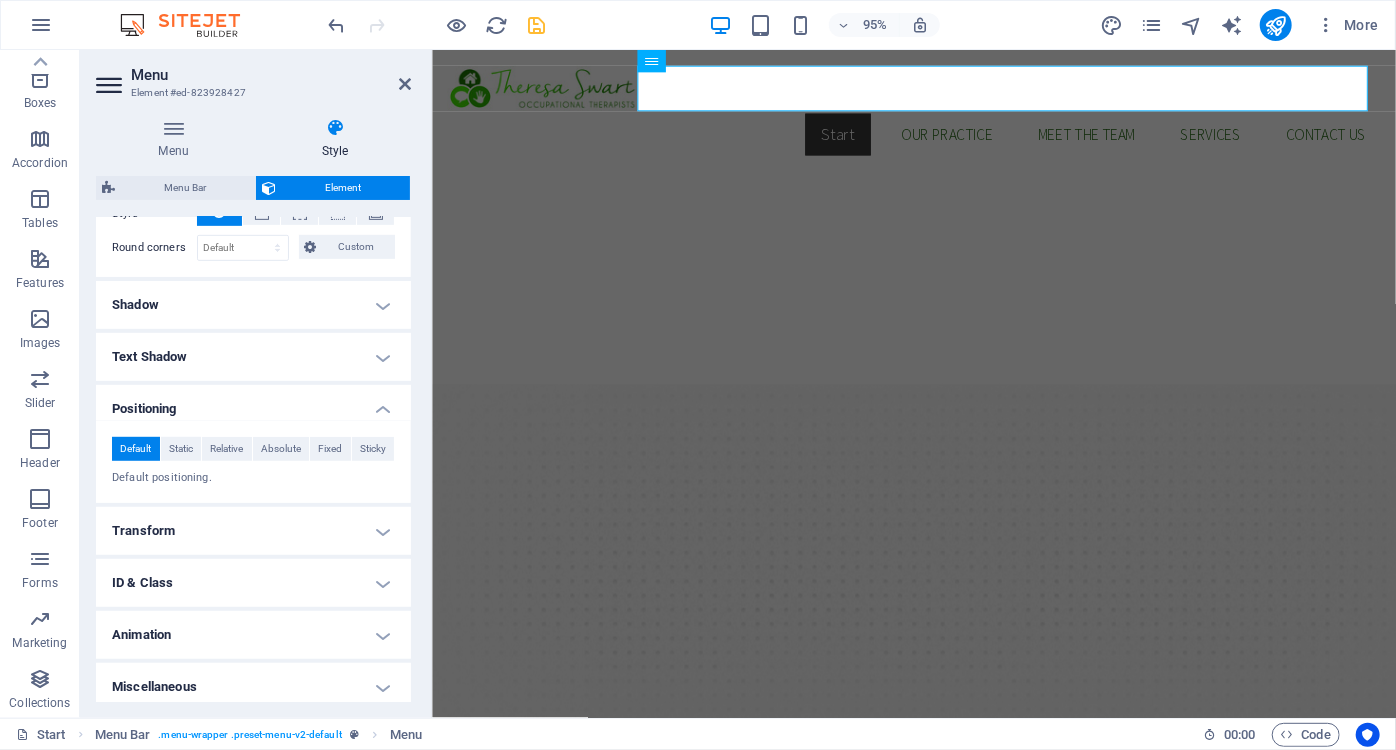 scroll, scrollTop: 587, scrollLeft: 0, axis: vertical 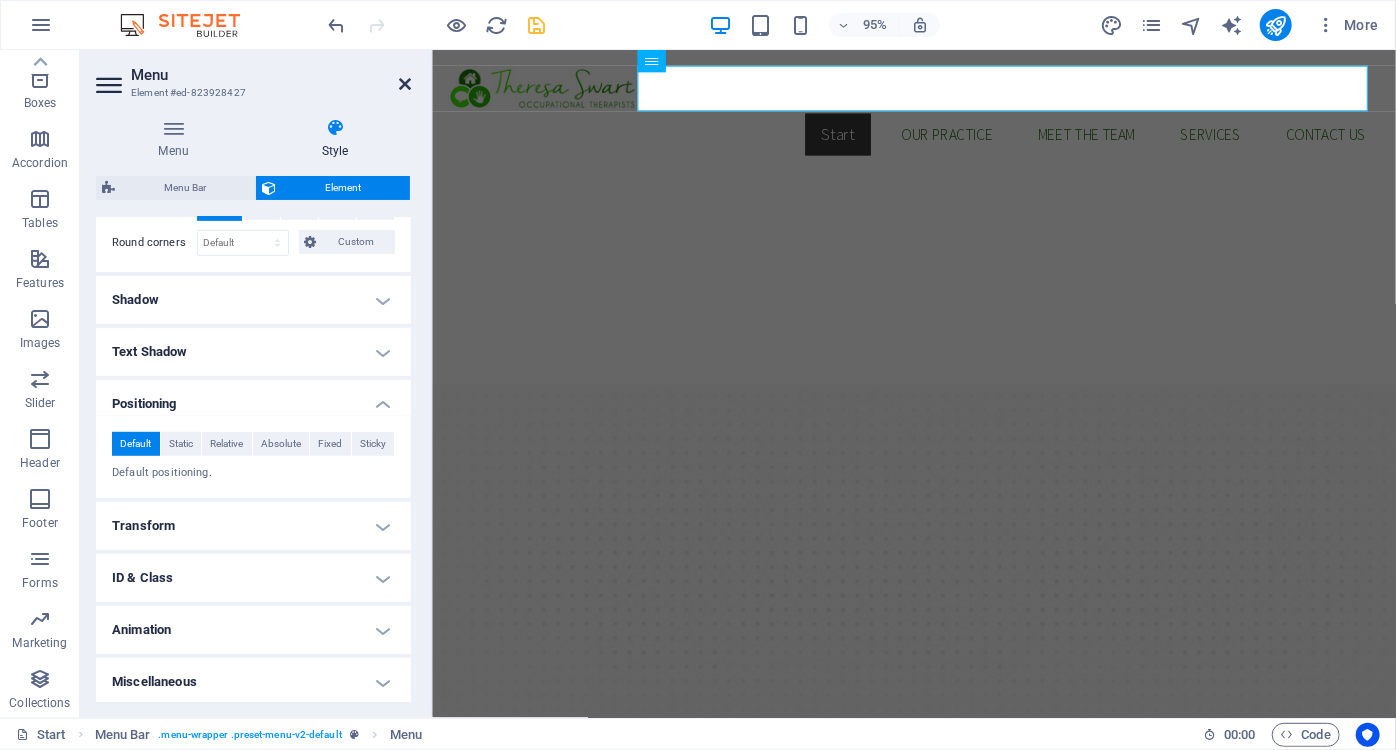 click at bounding box center [405, 84] 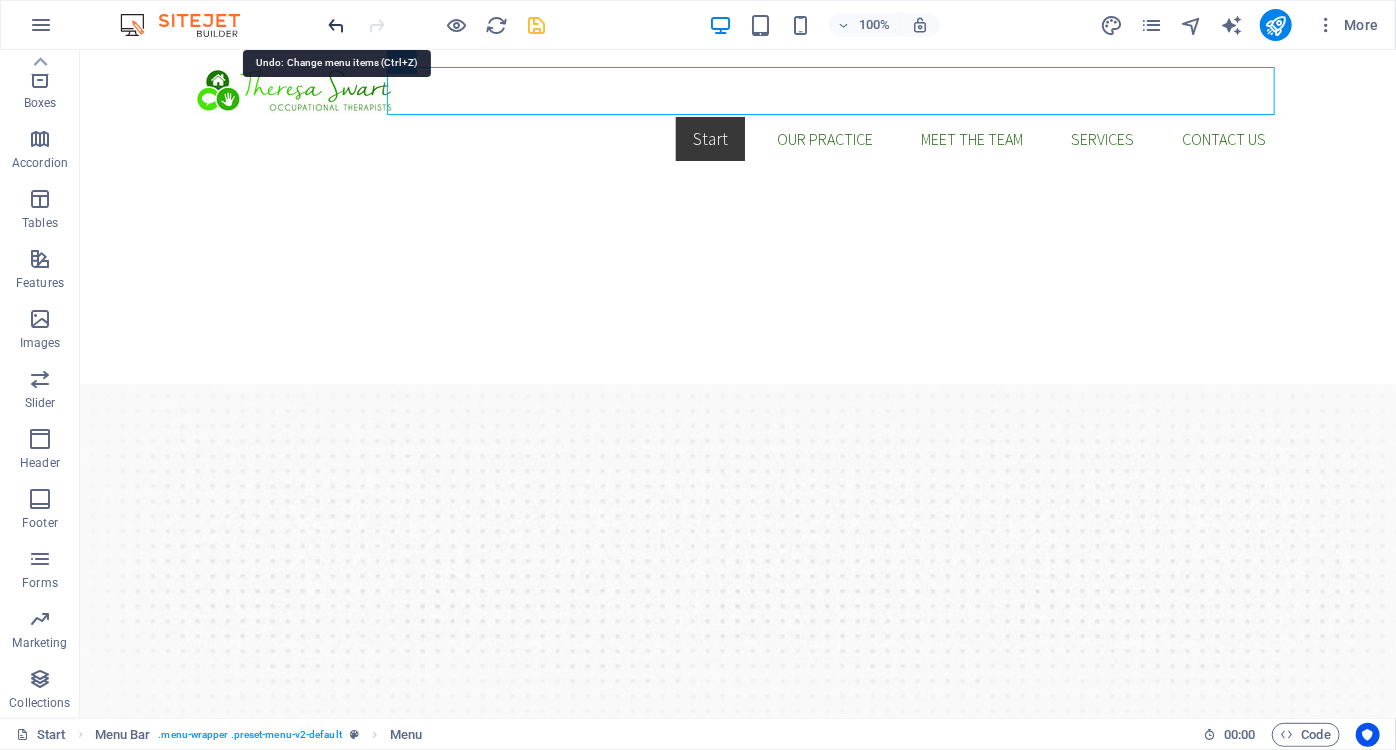 click at bounding box center [337, 25] 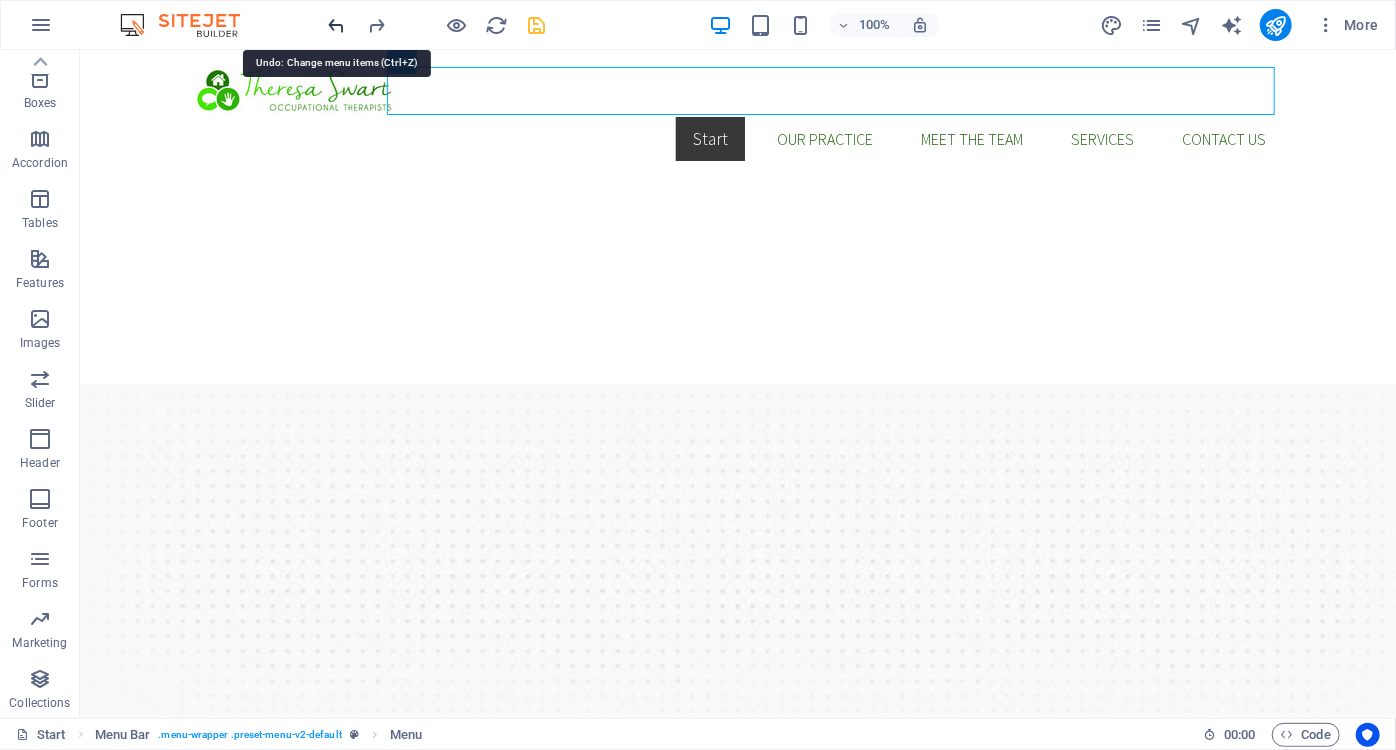 click at bounding box center [337, 25] 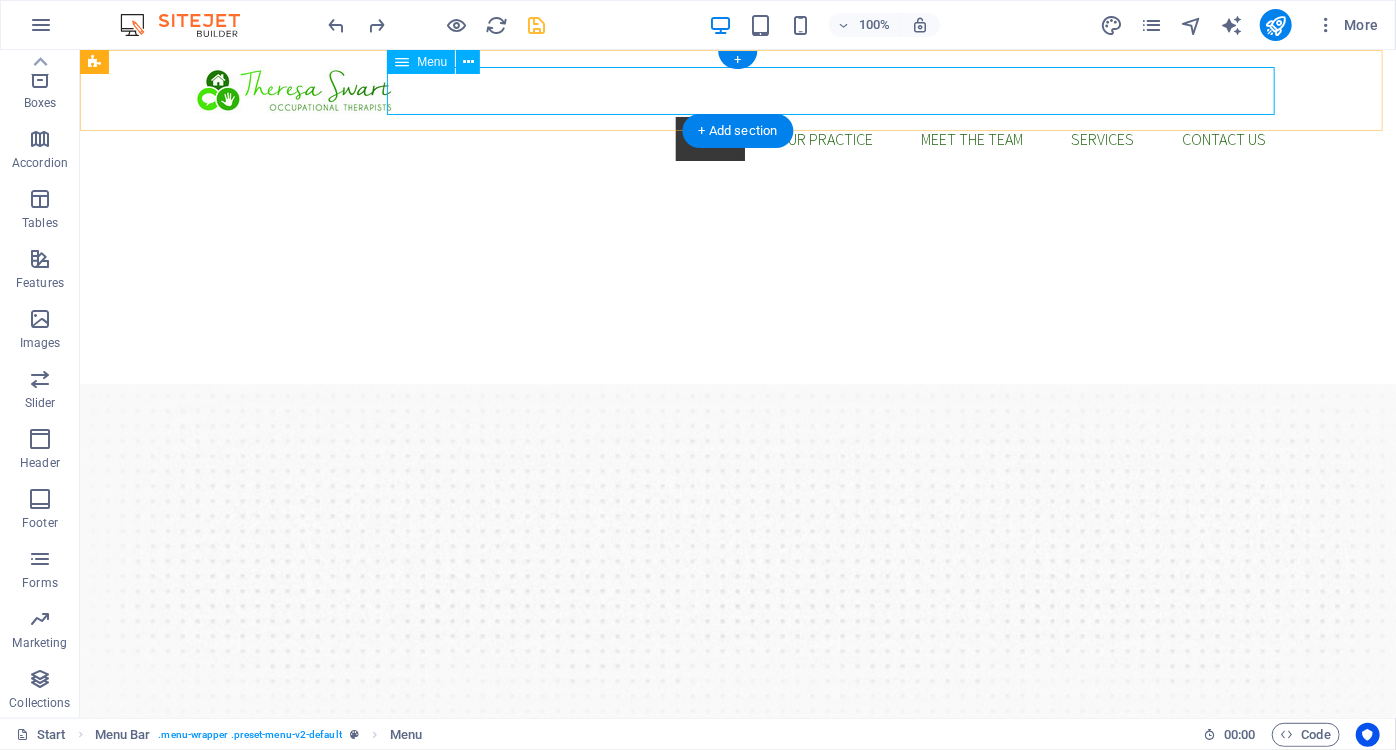 click on "Start Our Practice Meet The Team Services Contact us" at bounding box center (737, 138) 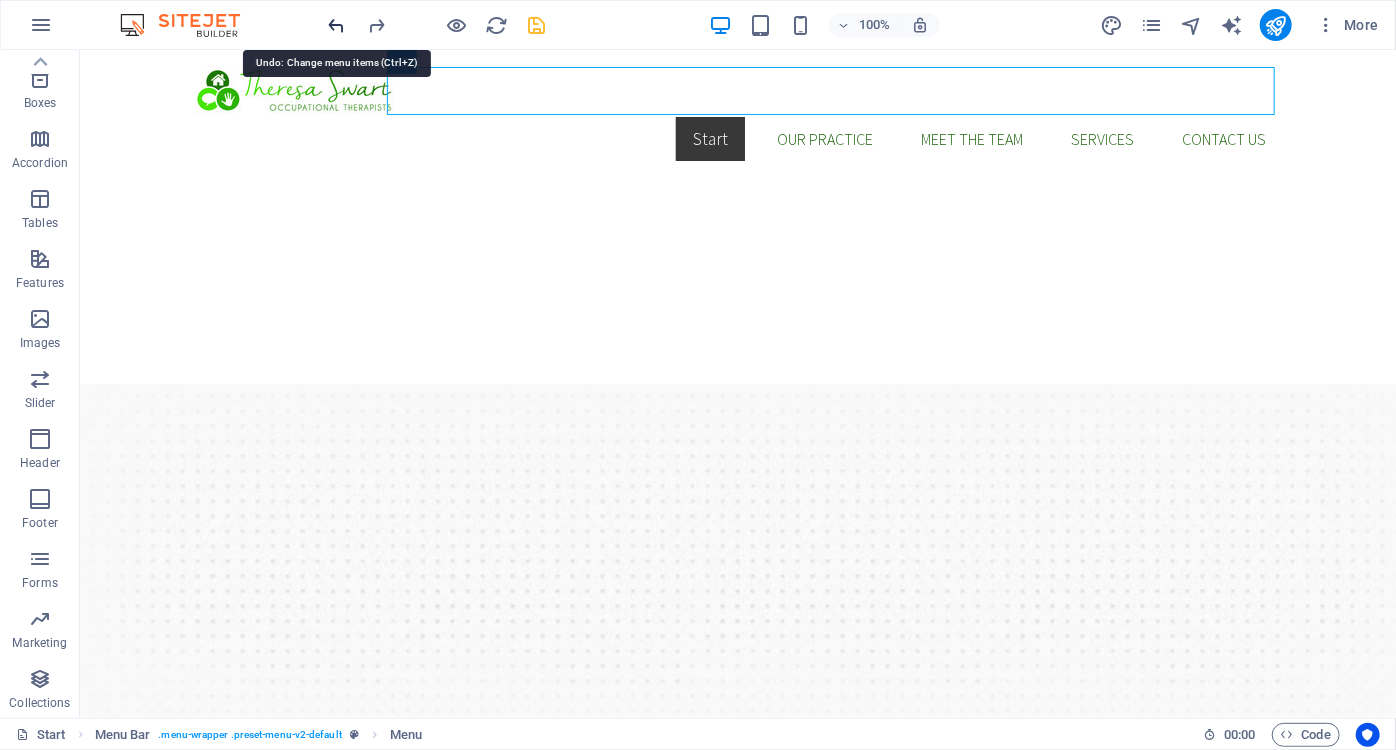 click at bounding box center (337, 25) 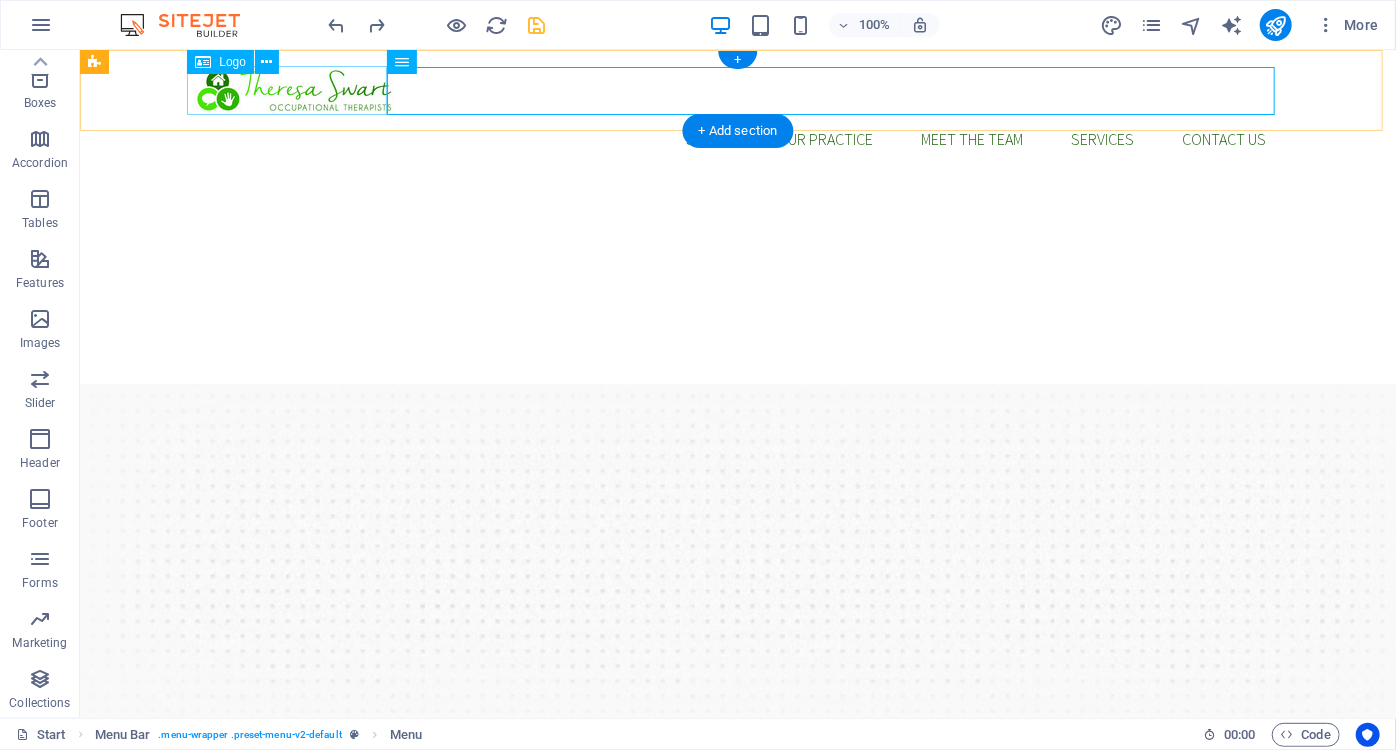 click at bounding box center [737, 89] 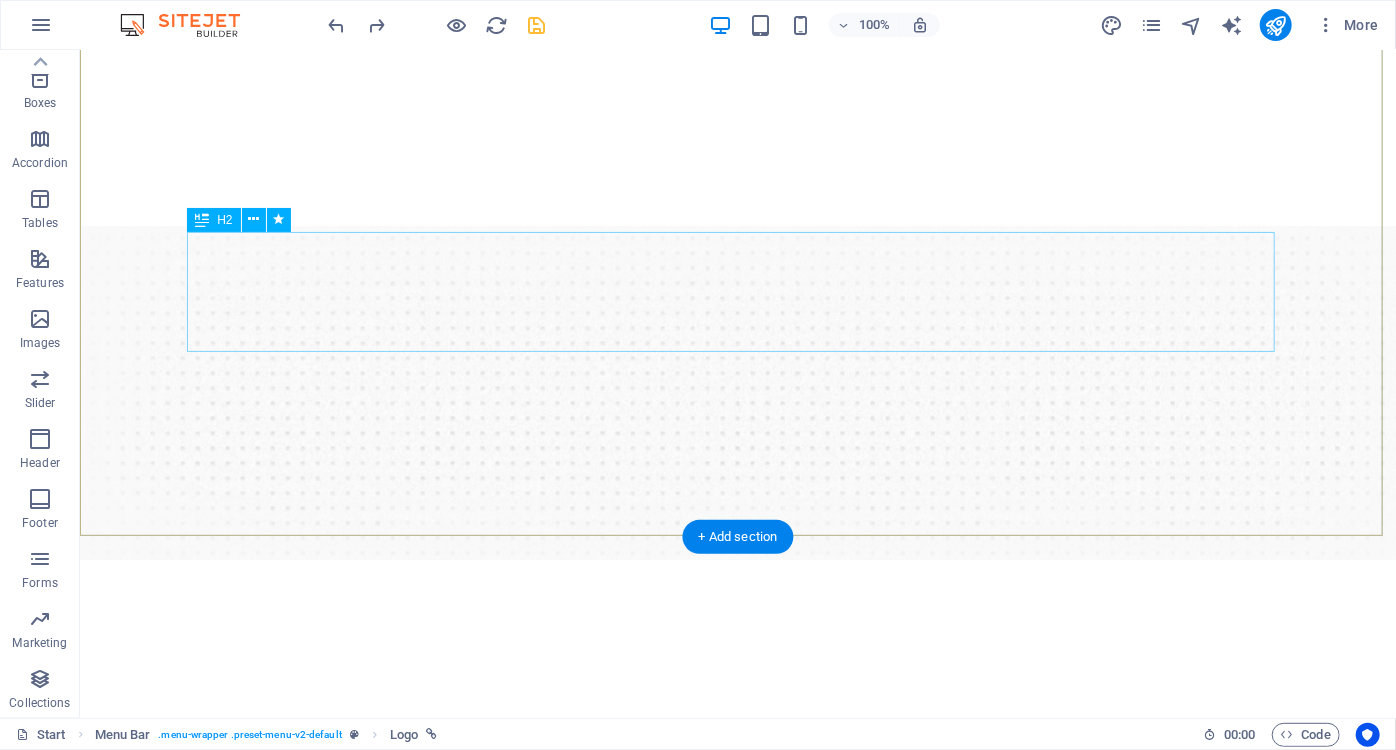 scroll, scrollTop: 181, scrollLeft: 0, axis: vertical 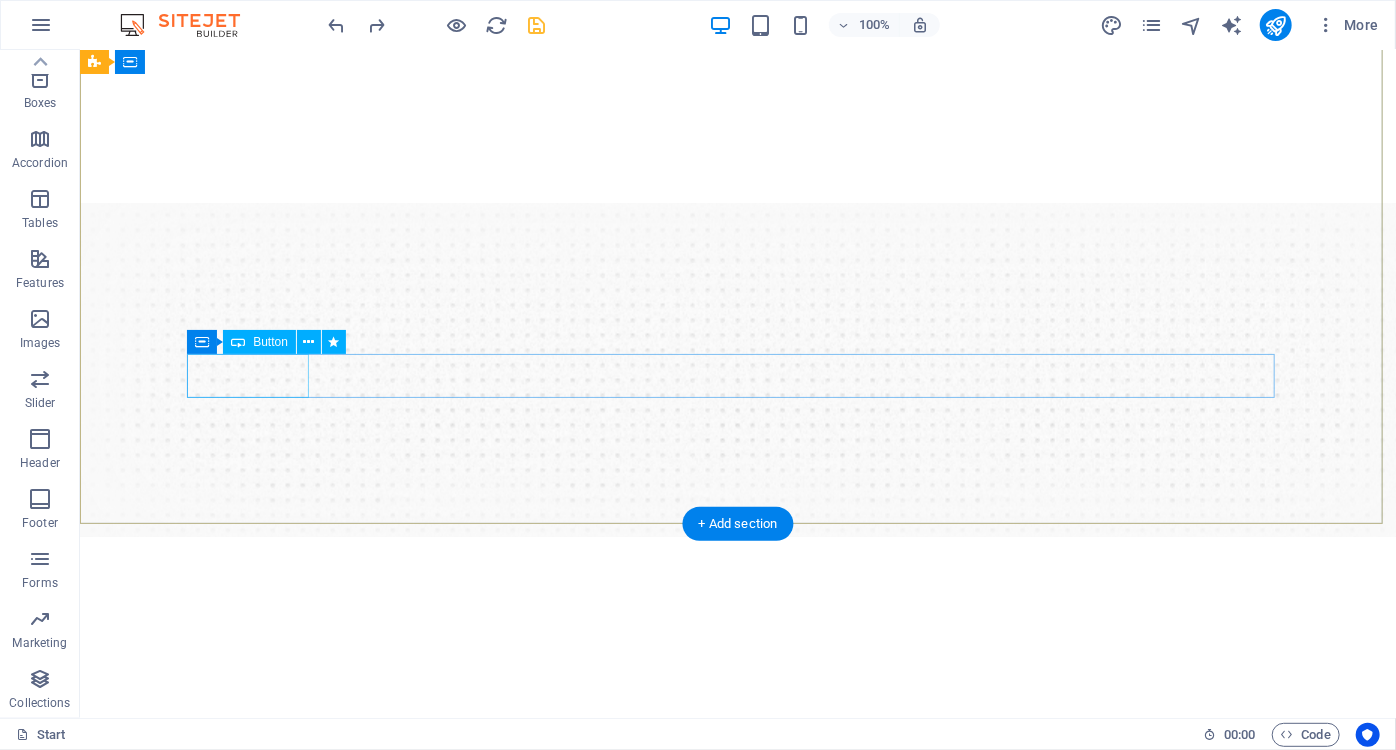click on "Our Services" at bounding box center [737, 953] 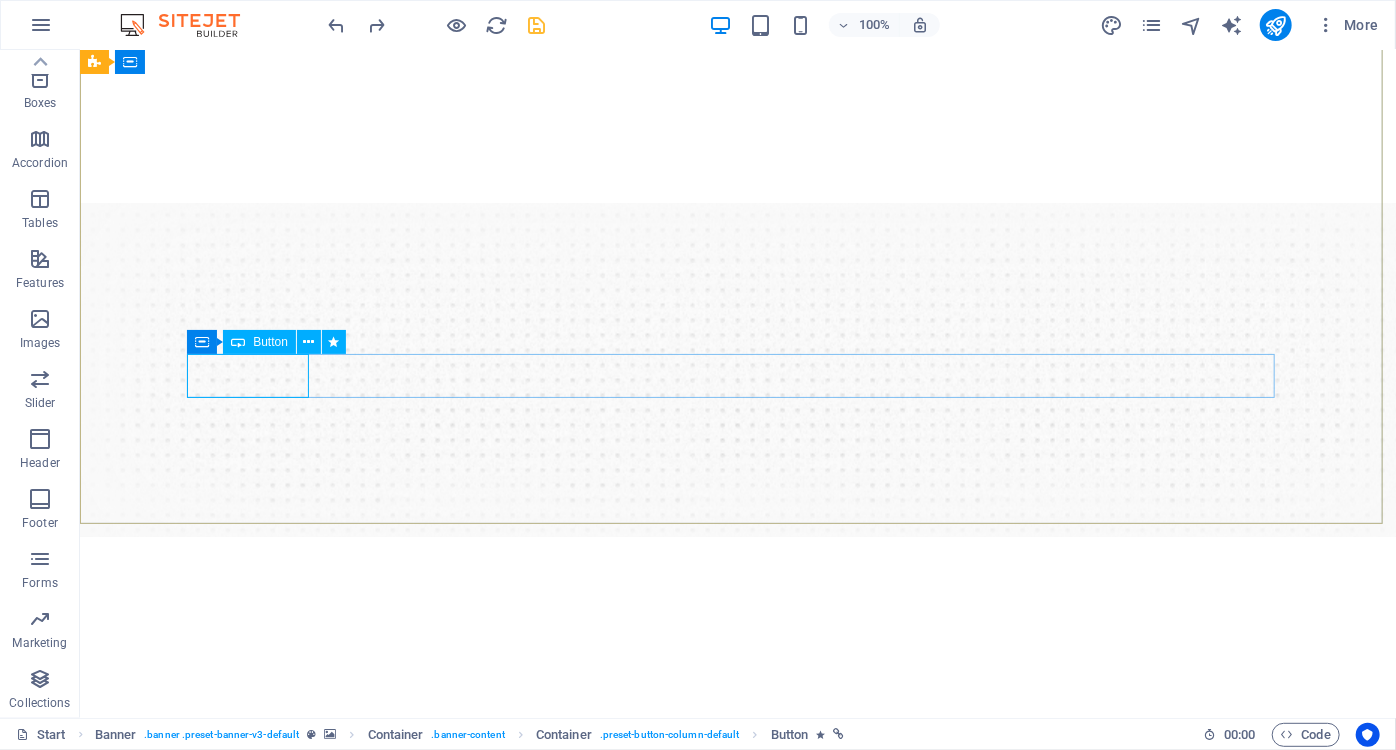 click on "Button" at bounding box center [270, 342] 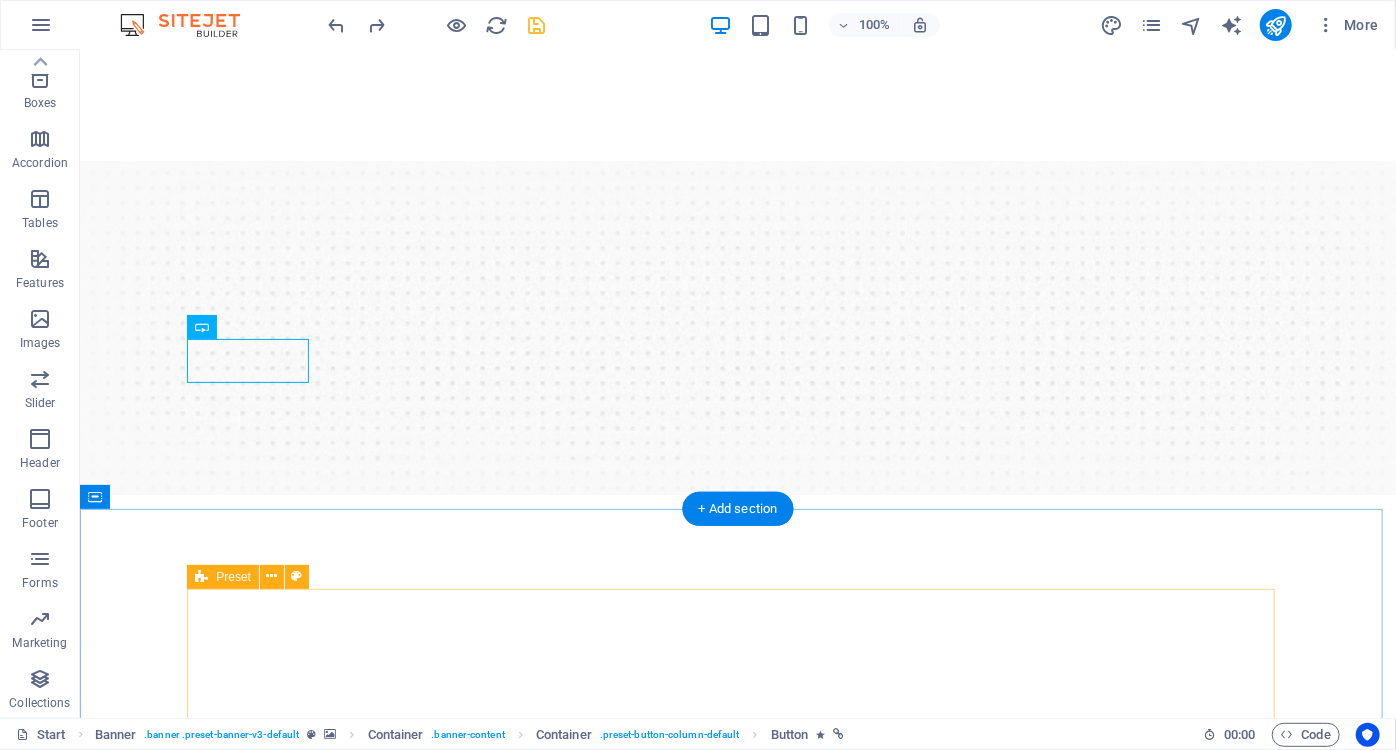 scroll, scrollTop: 272, scrollLeft: 0, axis: vertical 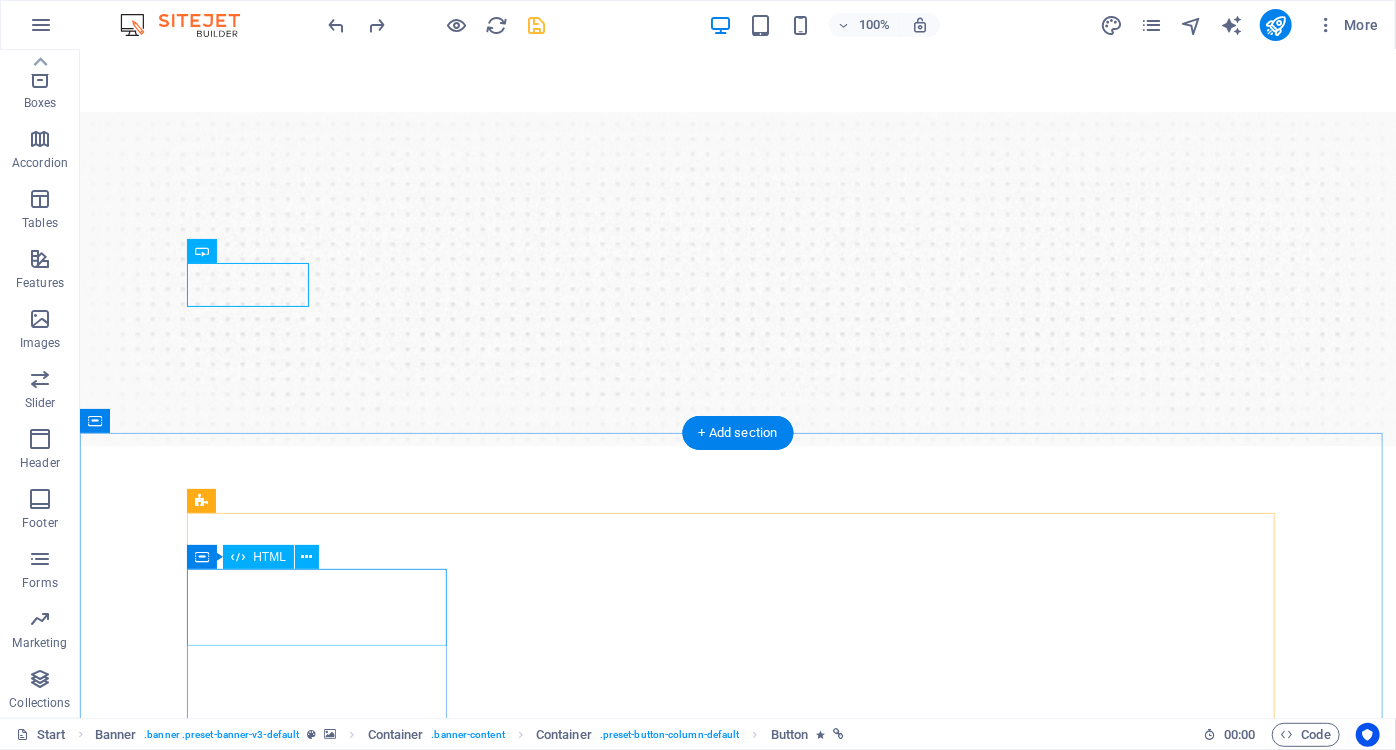 click at bounding box center [737, 1138] 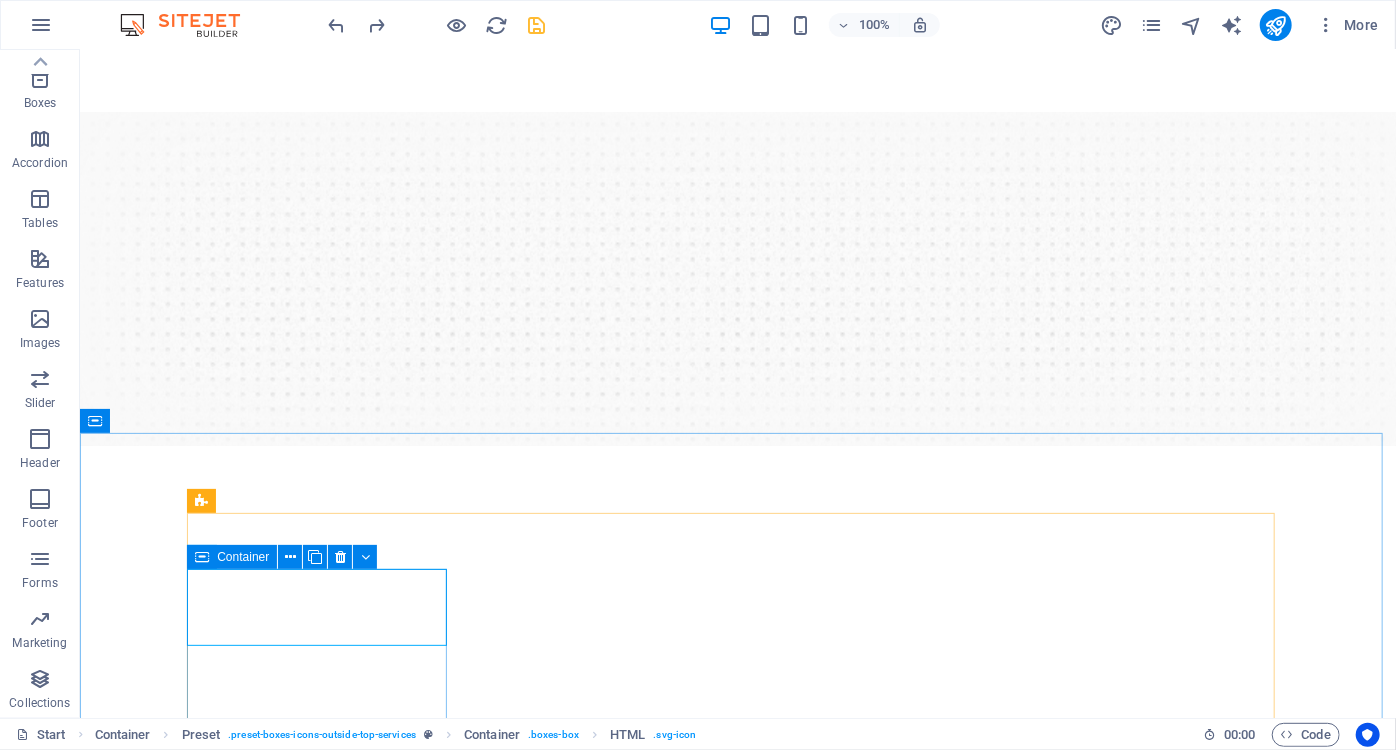click on "Container" at bounding box center (243, 557) 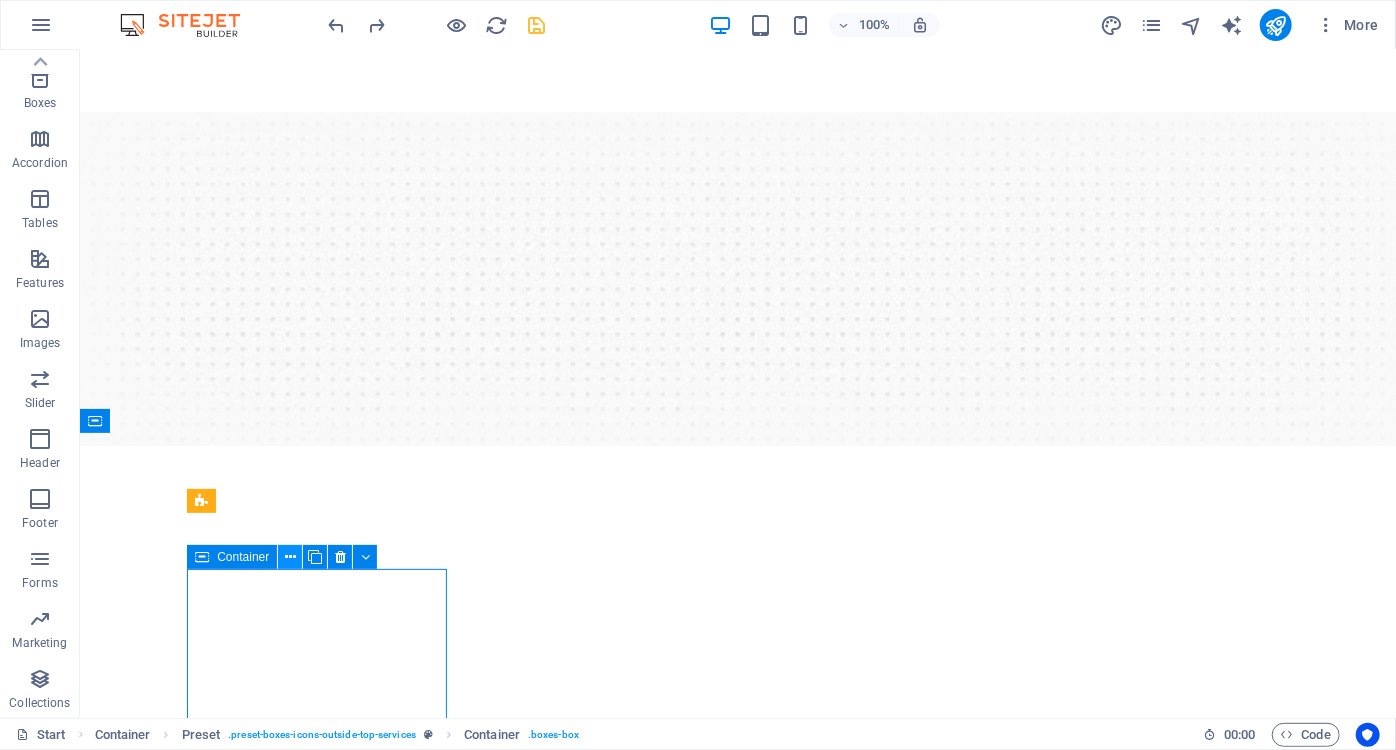 click at bounding box center [290, 557] 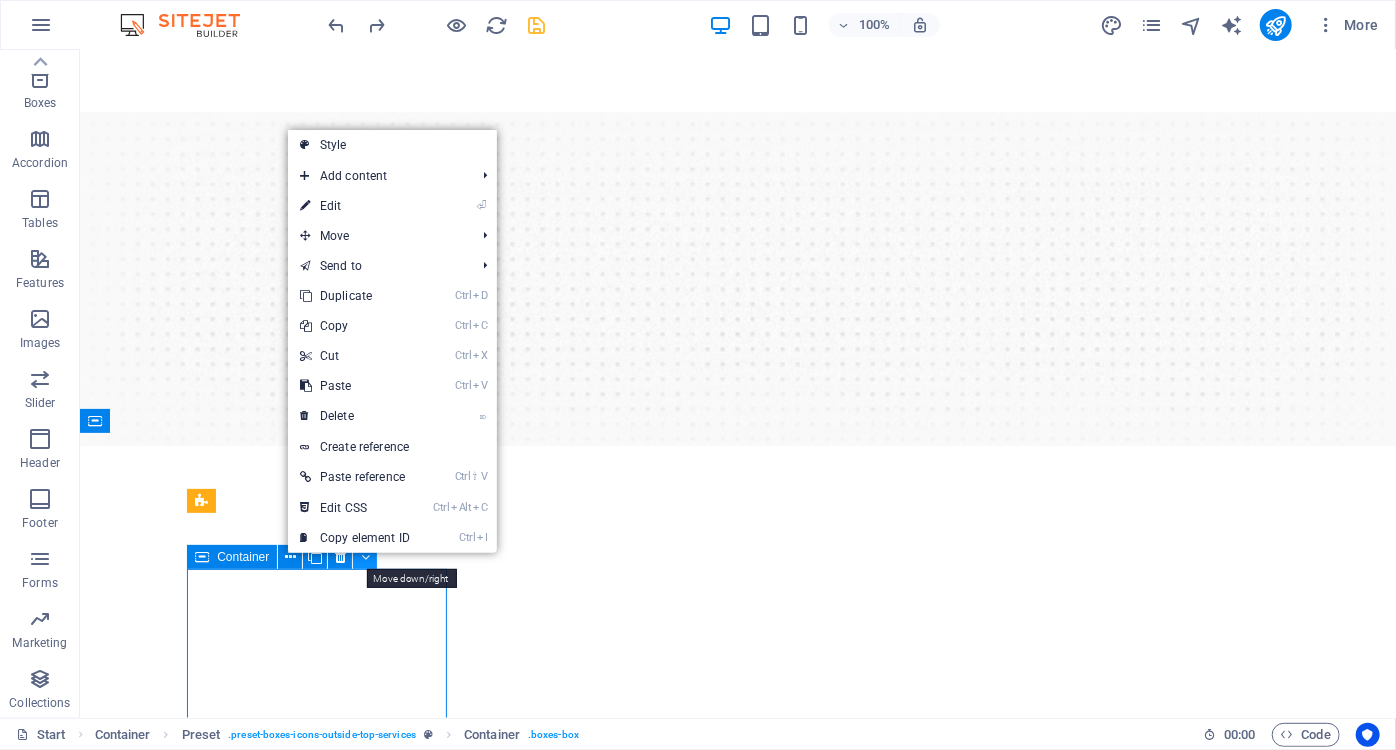 click at bounding box center [365, 557] 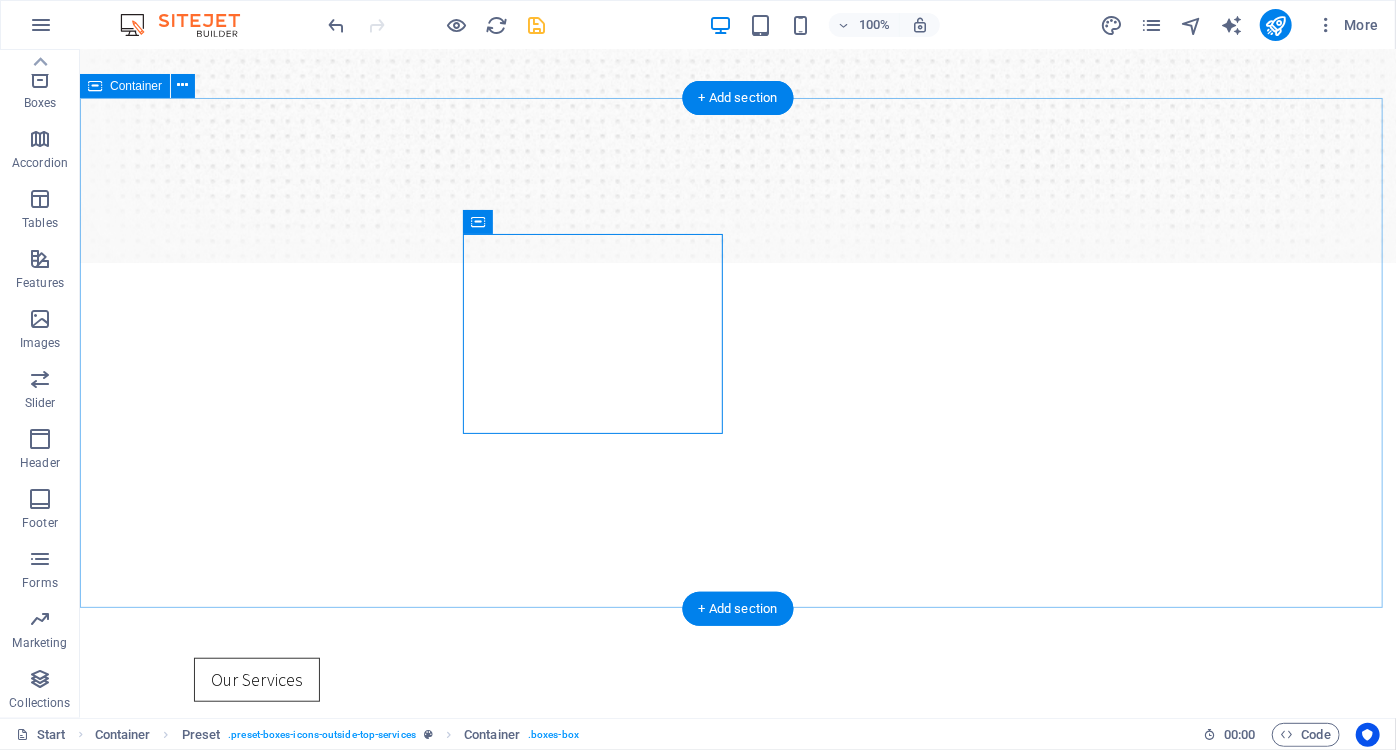 scroll, scrollTop: 636, scrollLeft: 0, axis: vertical 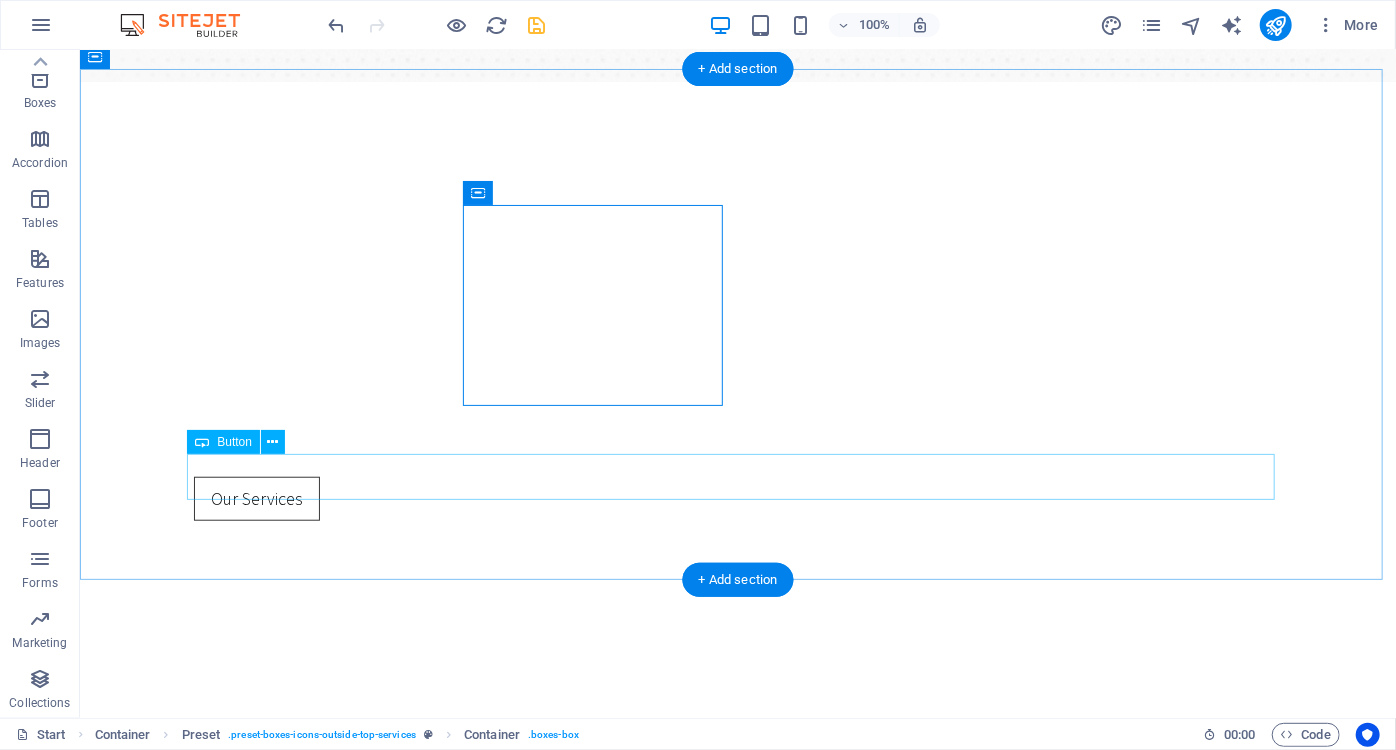click on "All Dental Services" at bounding box center [737, 1583] 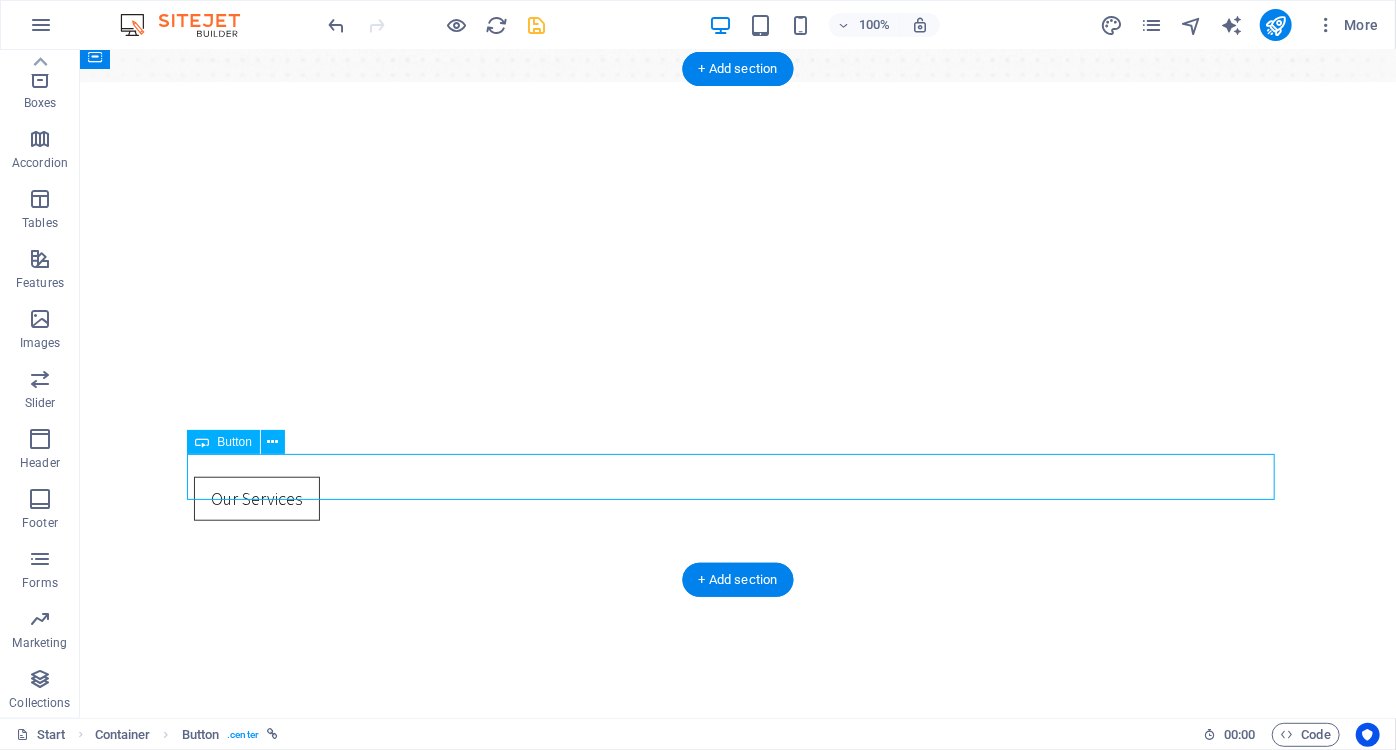 click on "All Dental Services" at bounding box center [737, 1583] 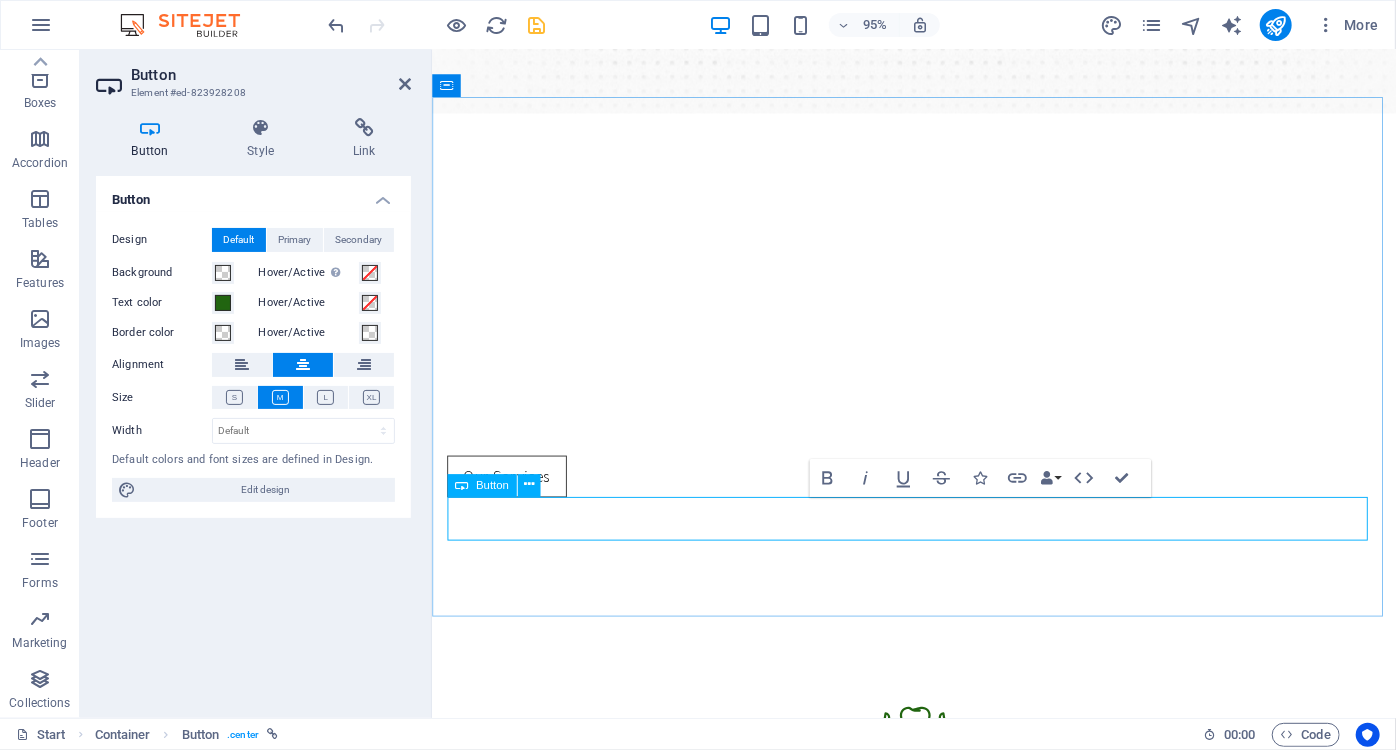 click on "All Dental Services" at bounding box center [938, 1583] 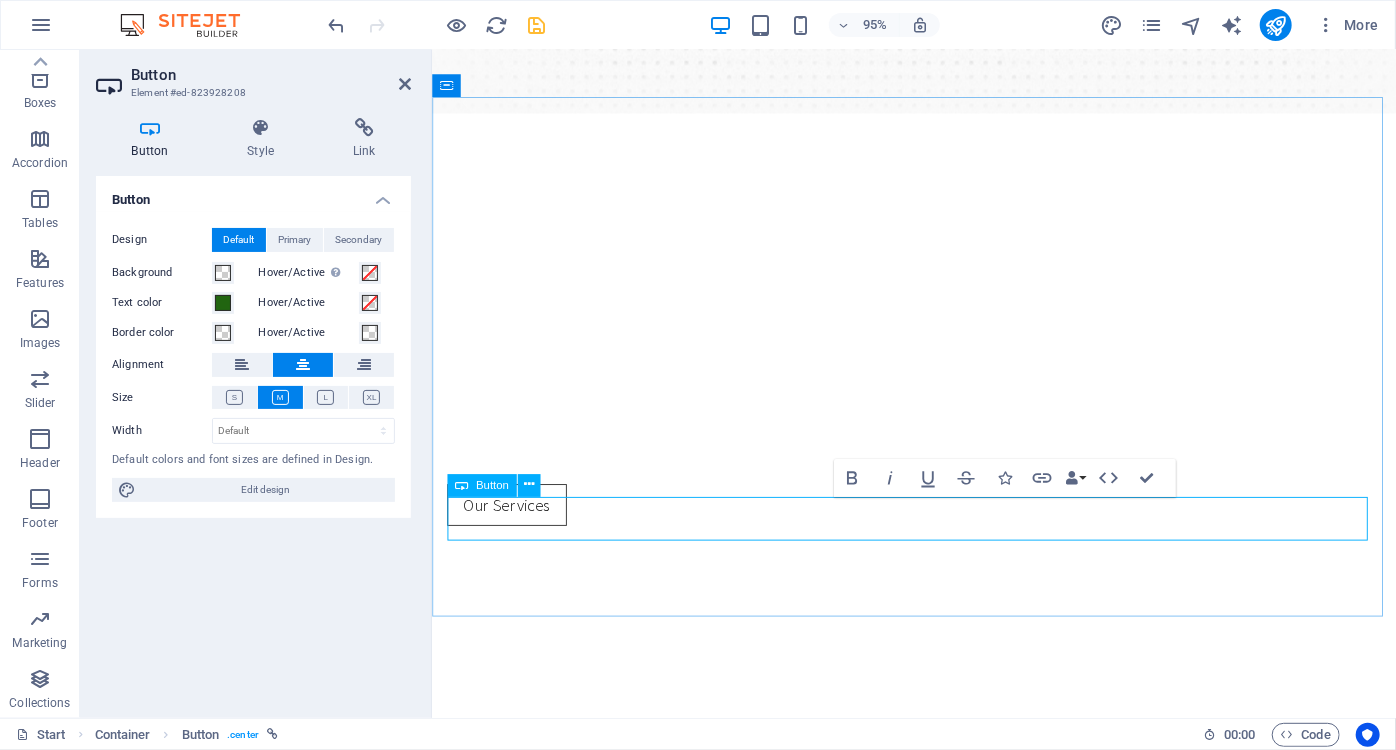 type 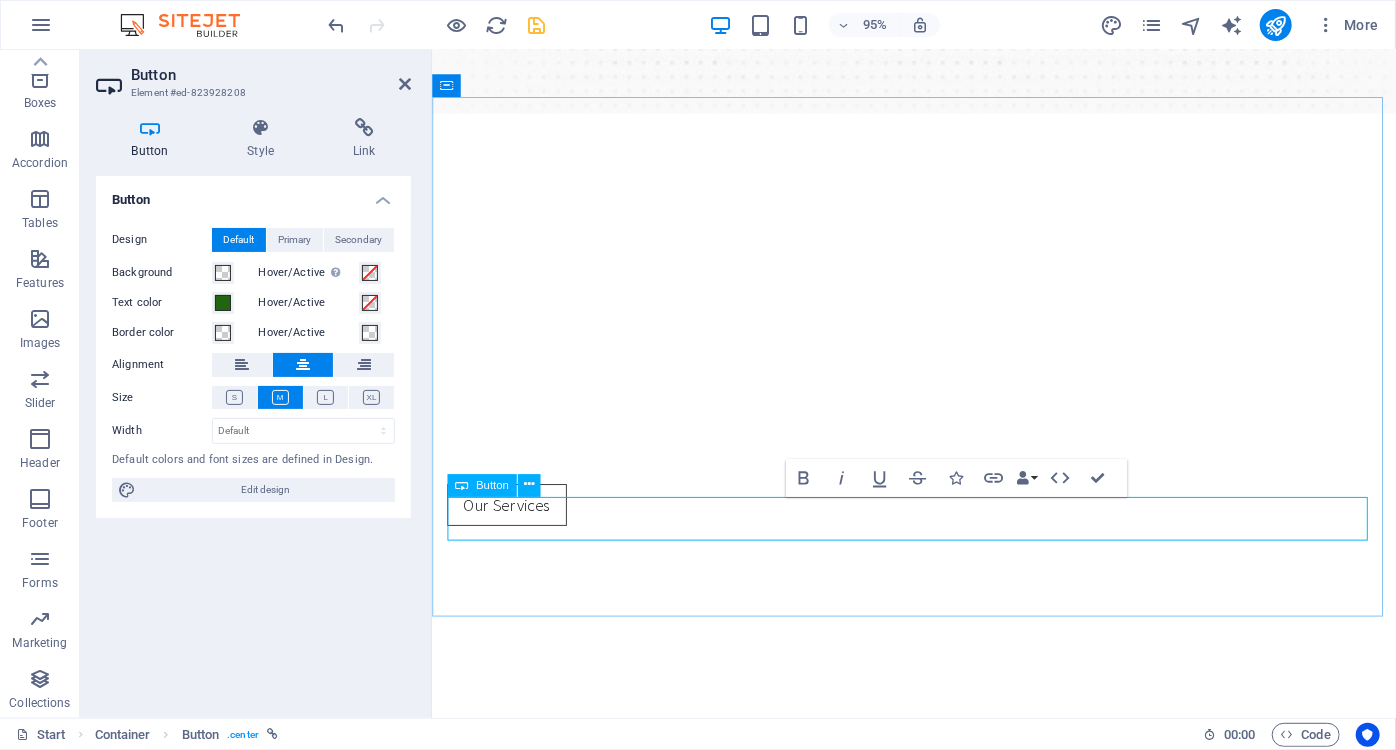 click on "More about Our Services" at bounding box center [939, 1613] 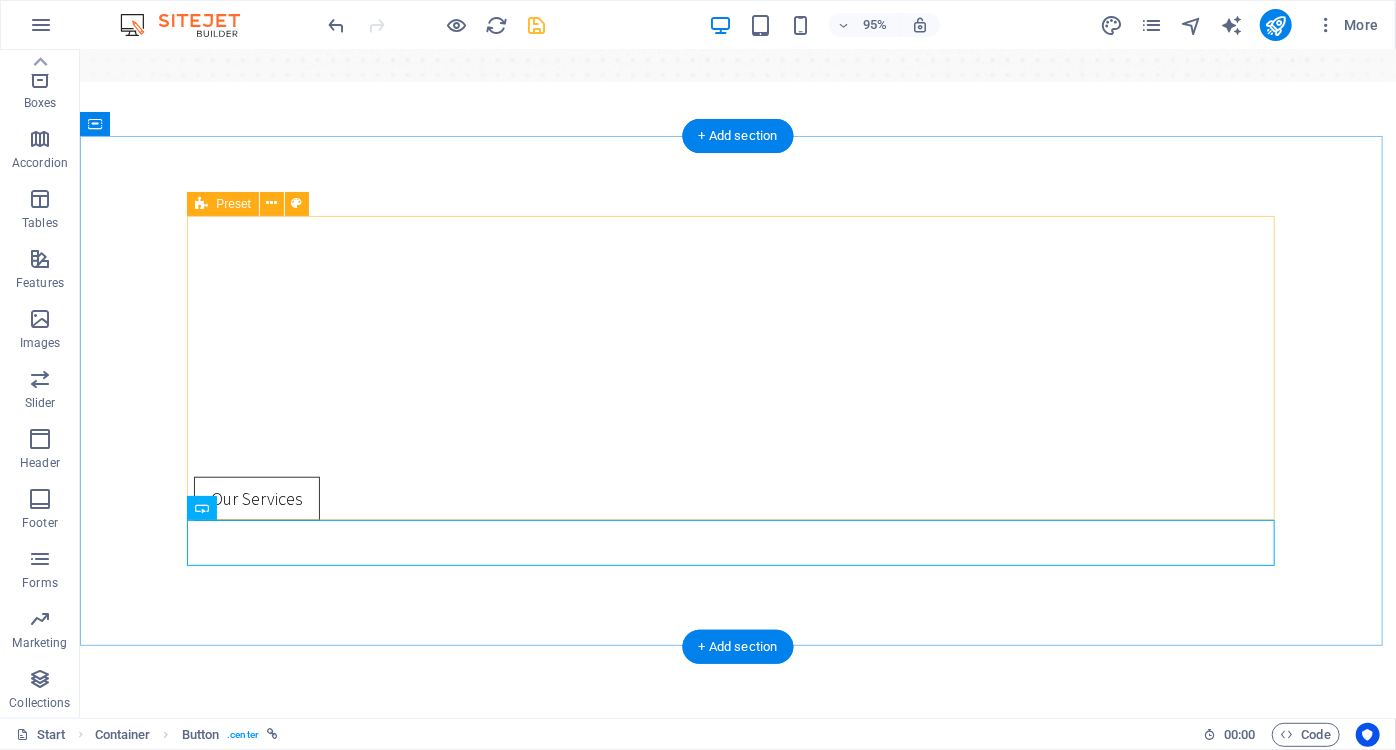 scroll, scrollTop: 570, scrollLeft: 0, axis: vertical 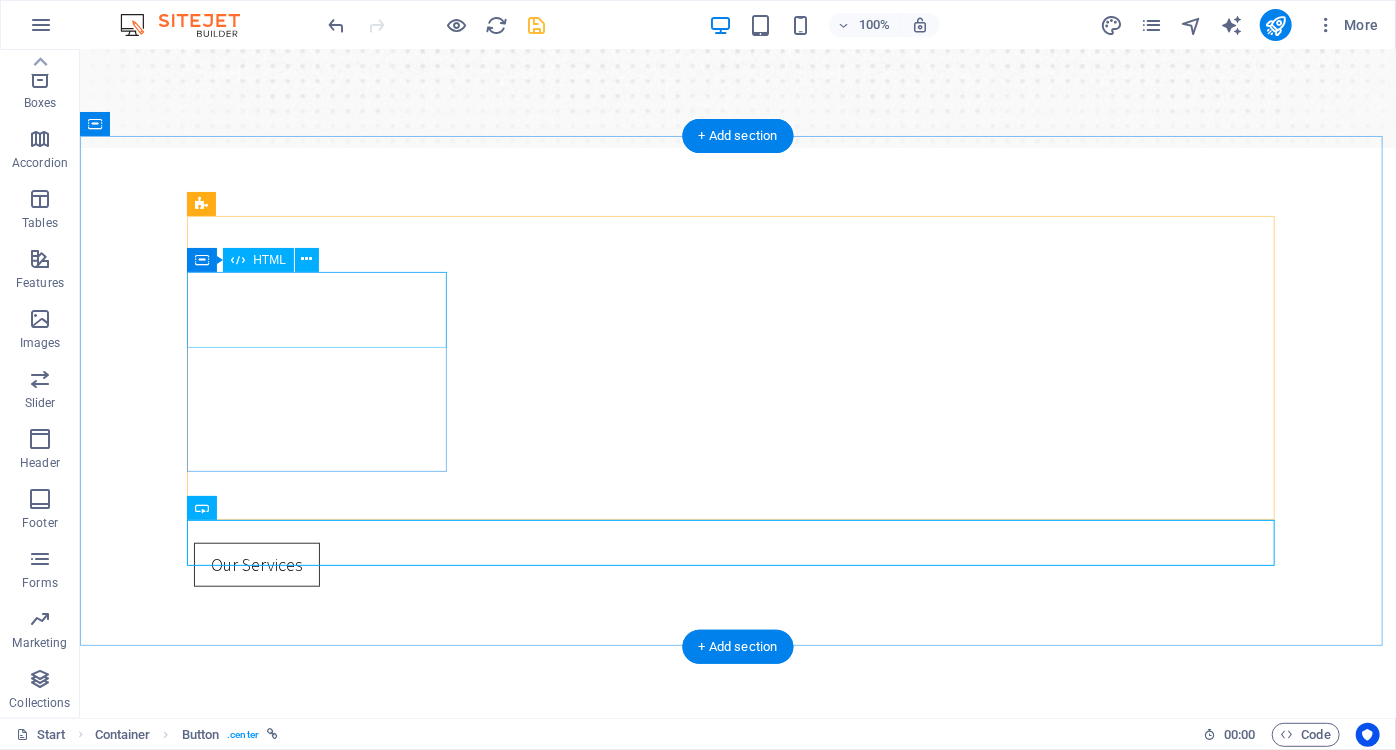 click at bounding box center [737, 840] 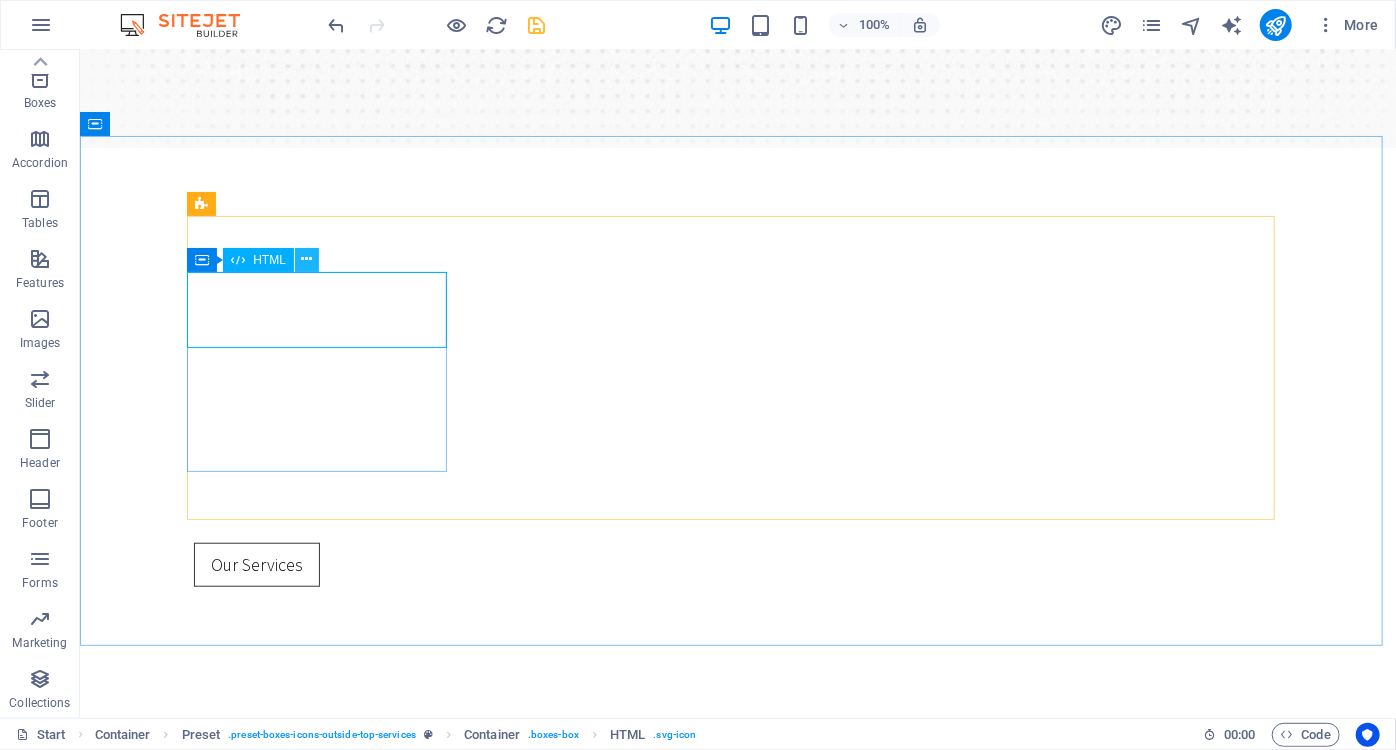 click at bounding box center (307, 260) 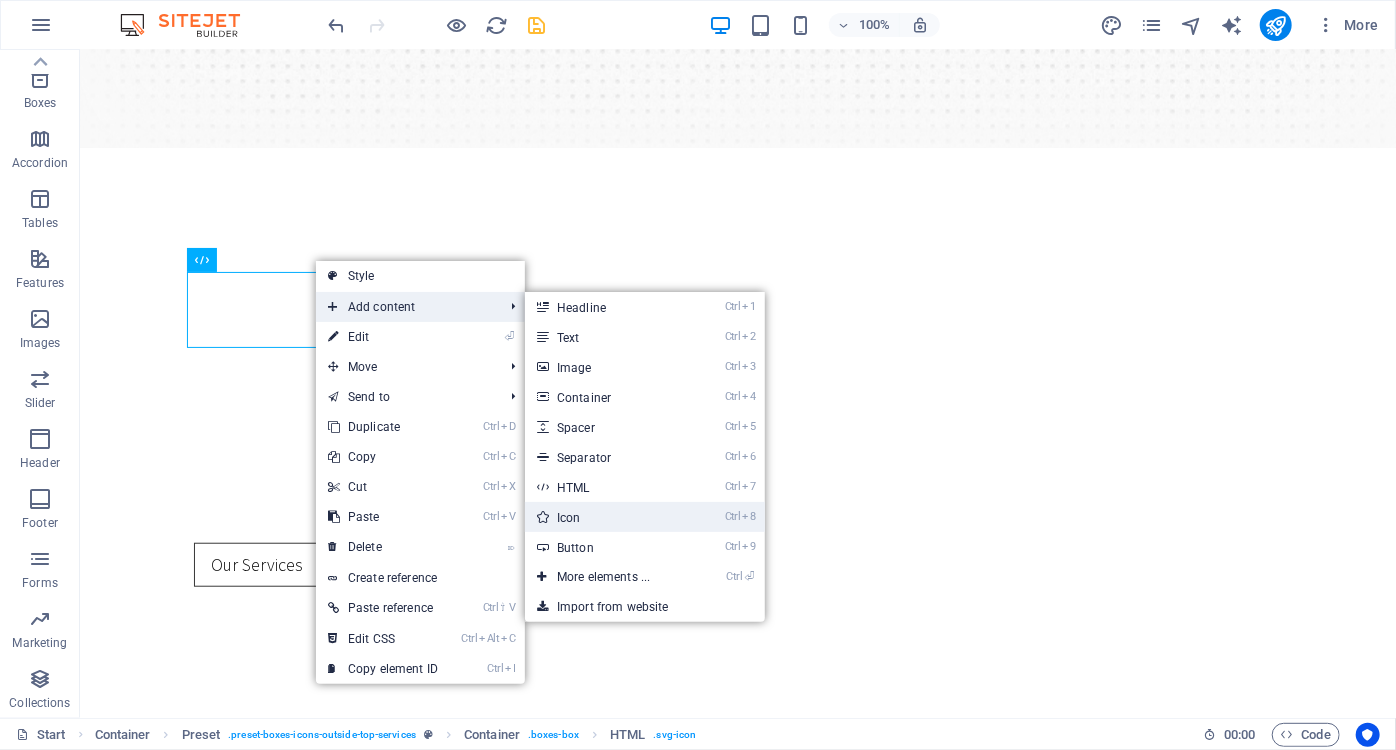click on "Ctrl 8  Icon" at bounding box center [607, 517] 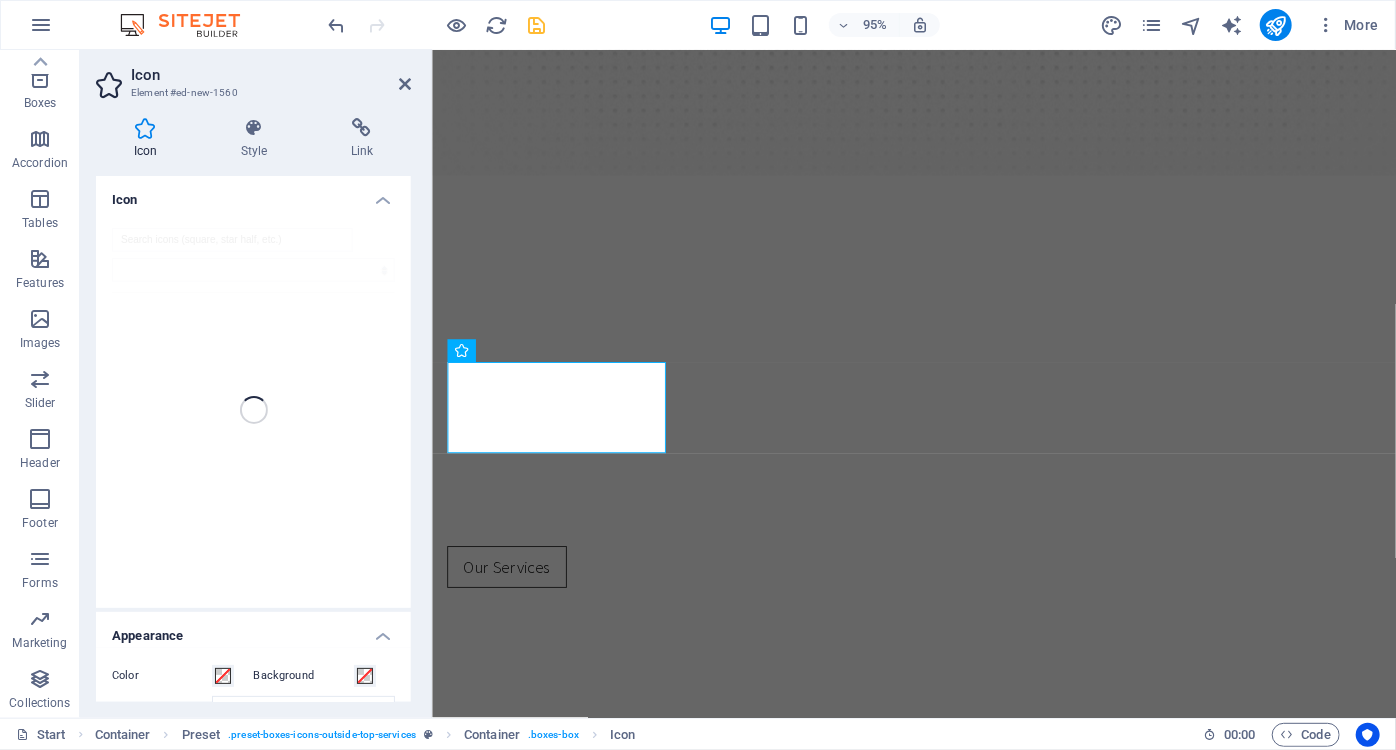 click at bounding box center (253, 410) 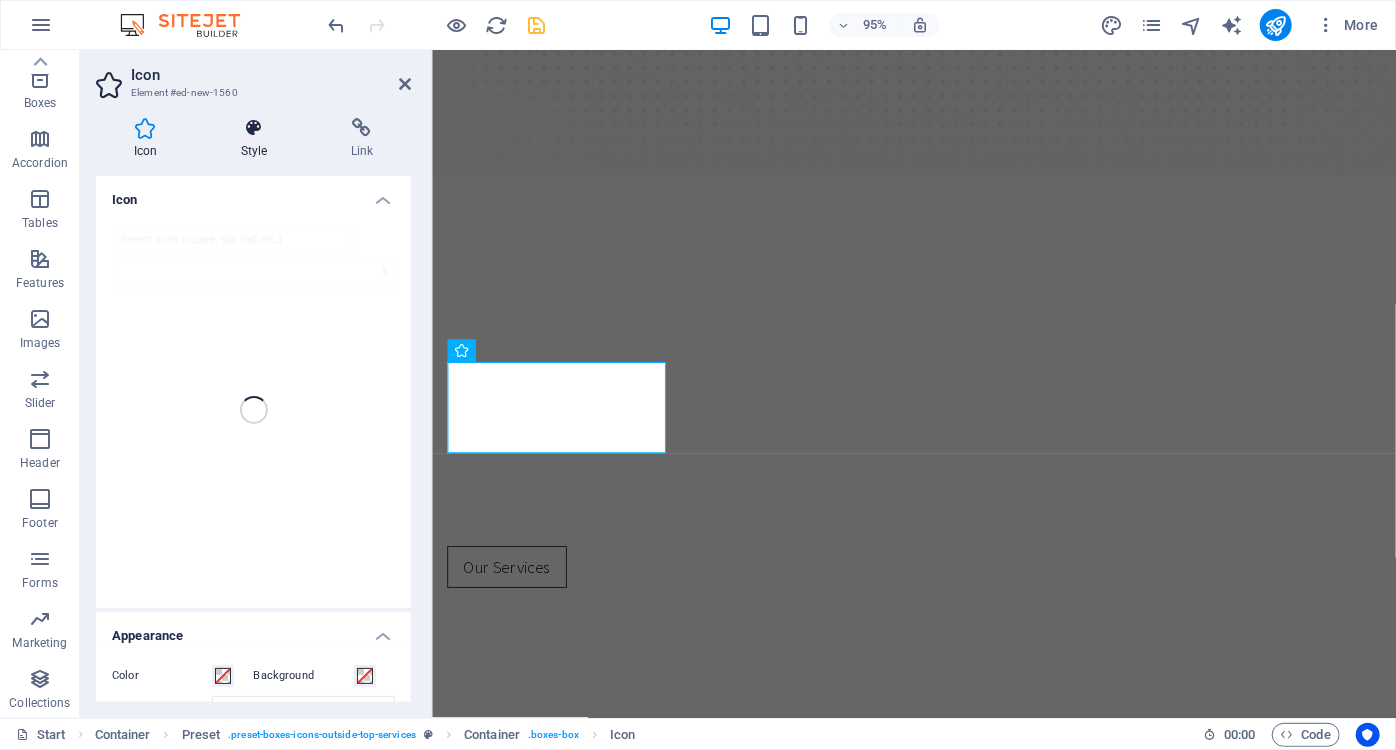 click on "Style" at bounding box center (258, 139) 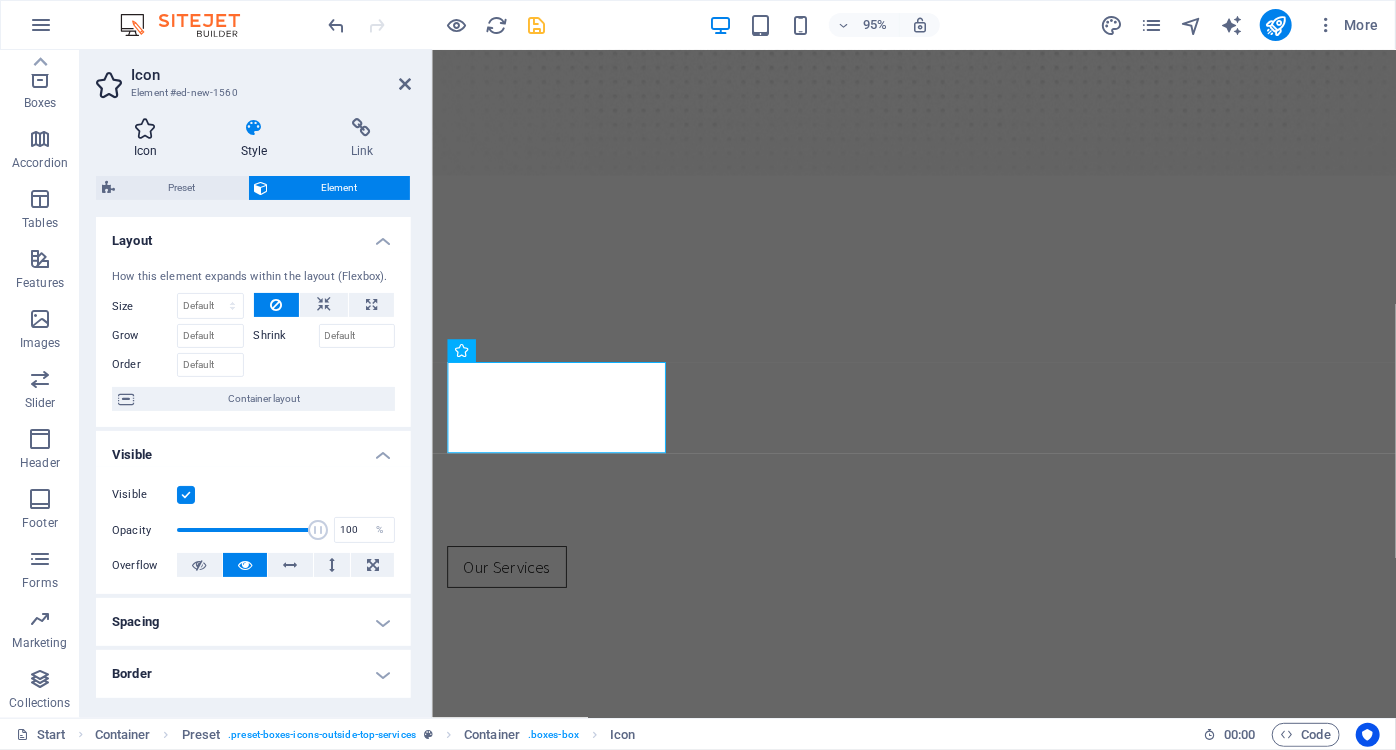 click at bounding box center (145, 128) 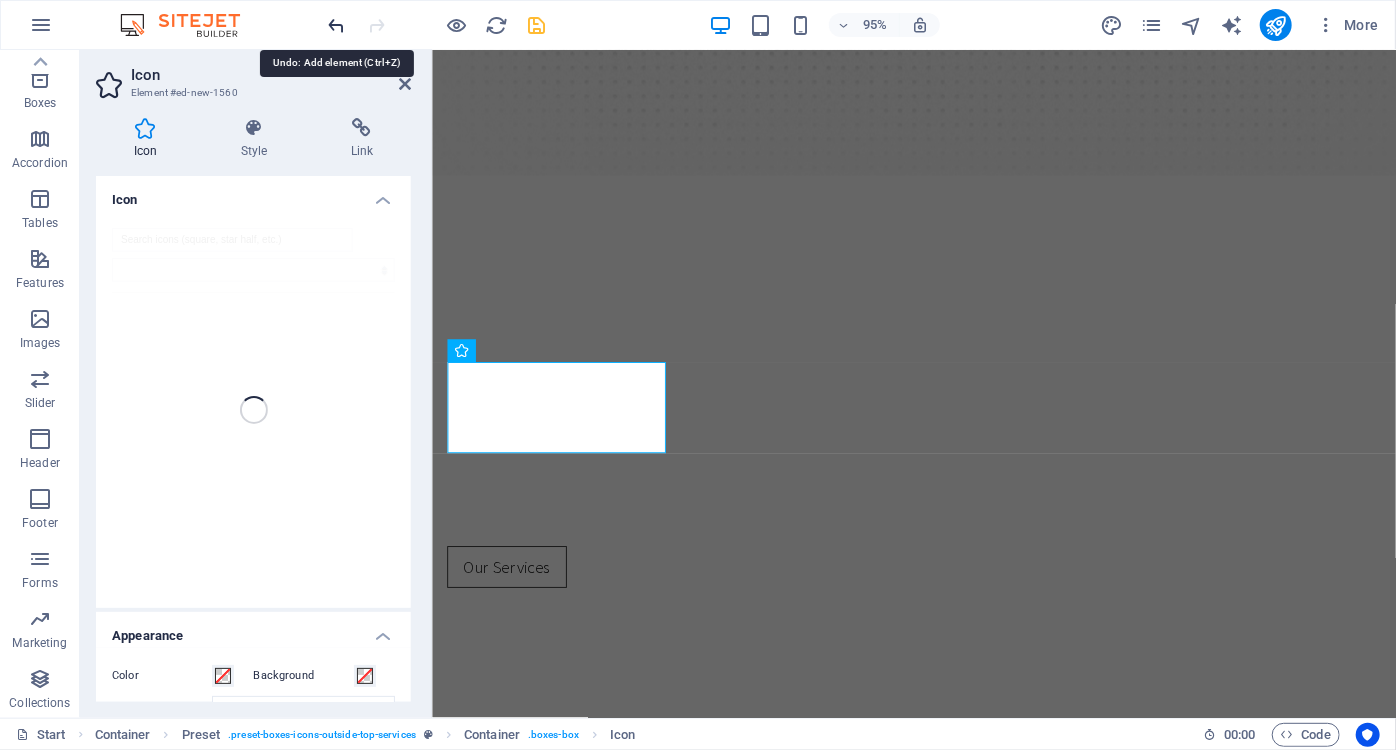 click at bounding box center (337, 25) 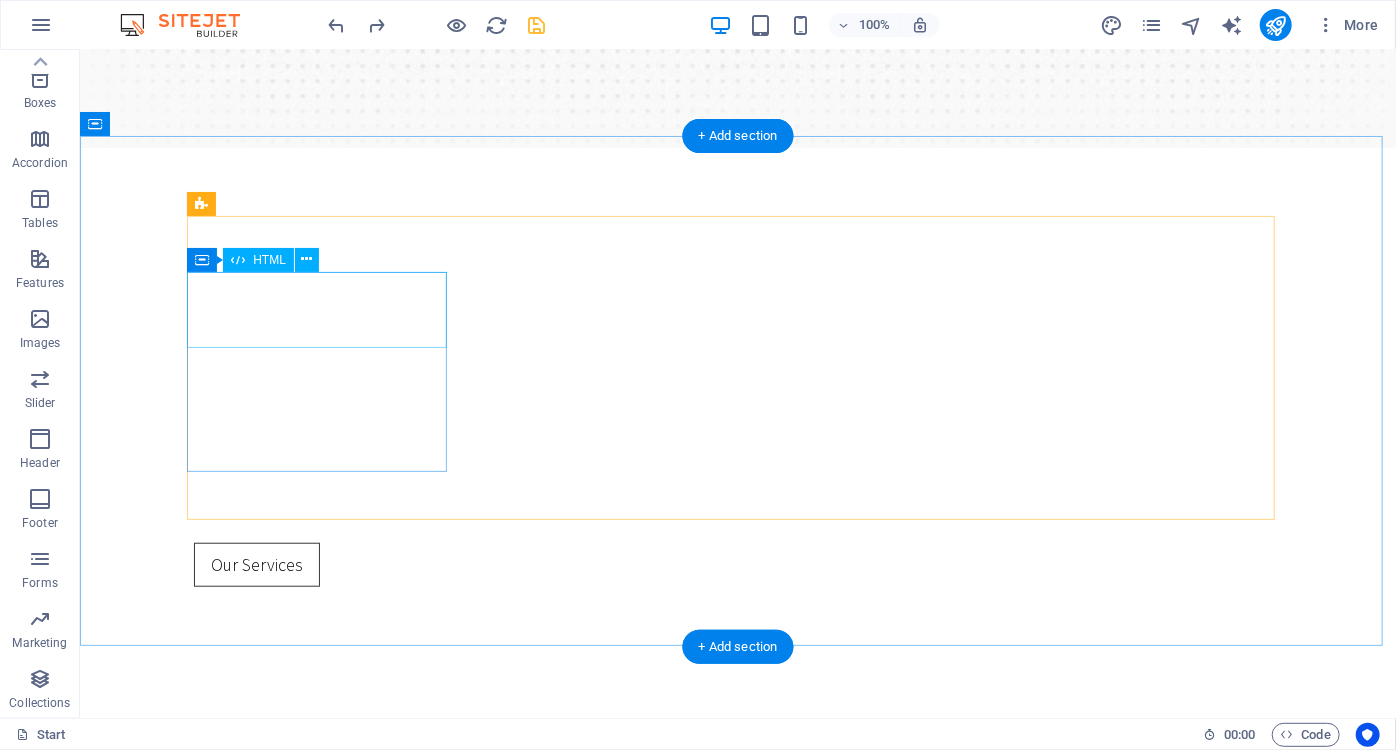 click at bounding box center (737, 840) 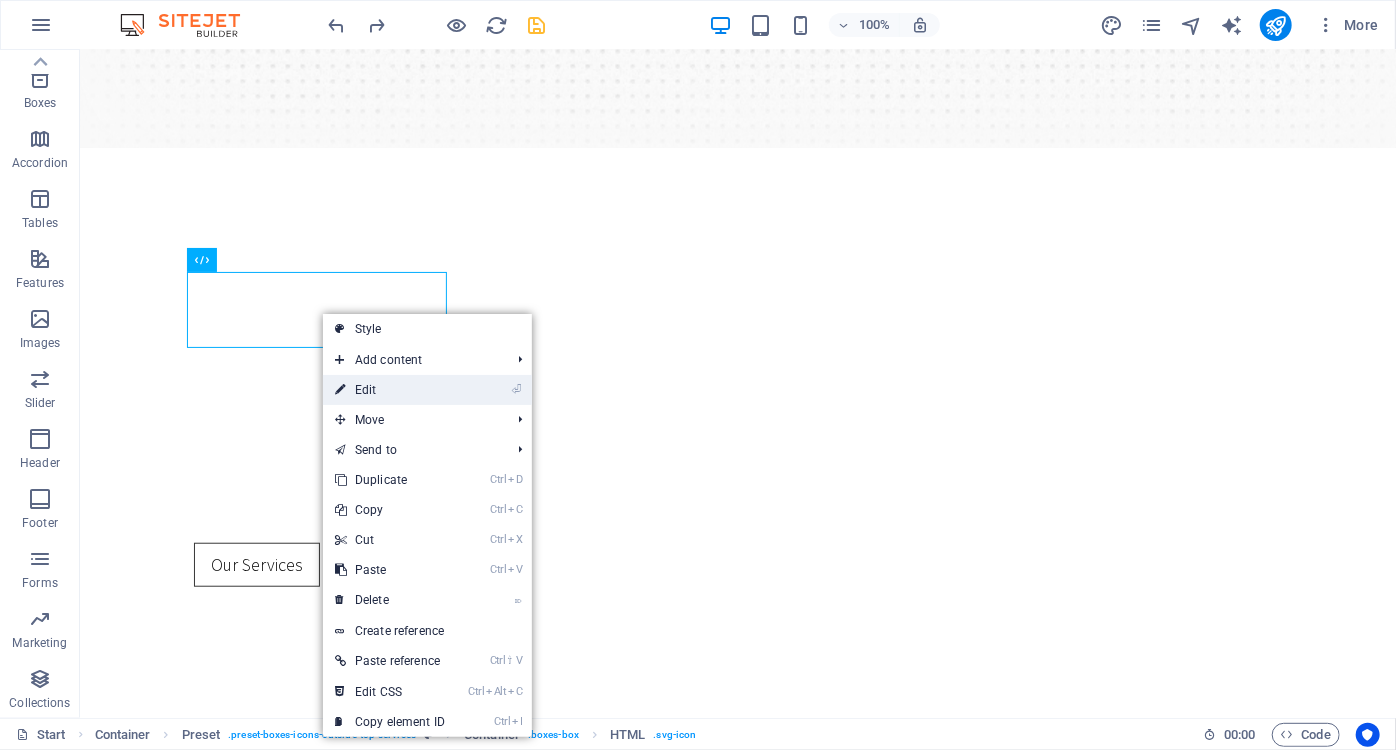 click on "⏎  Edit" at bounding box center (390, 390) 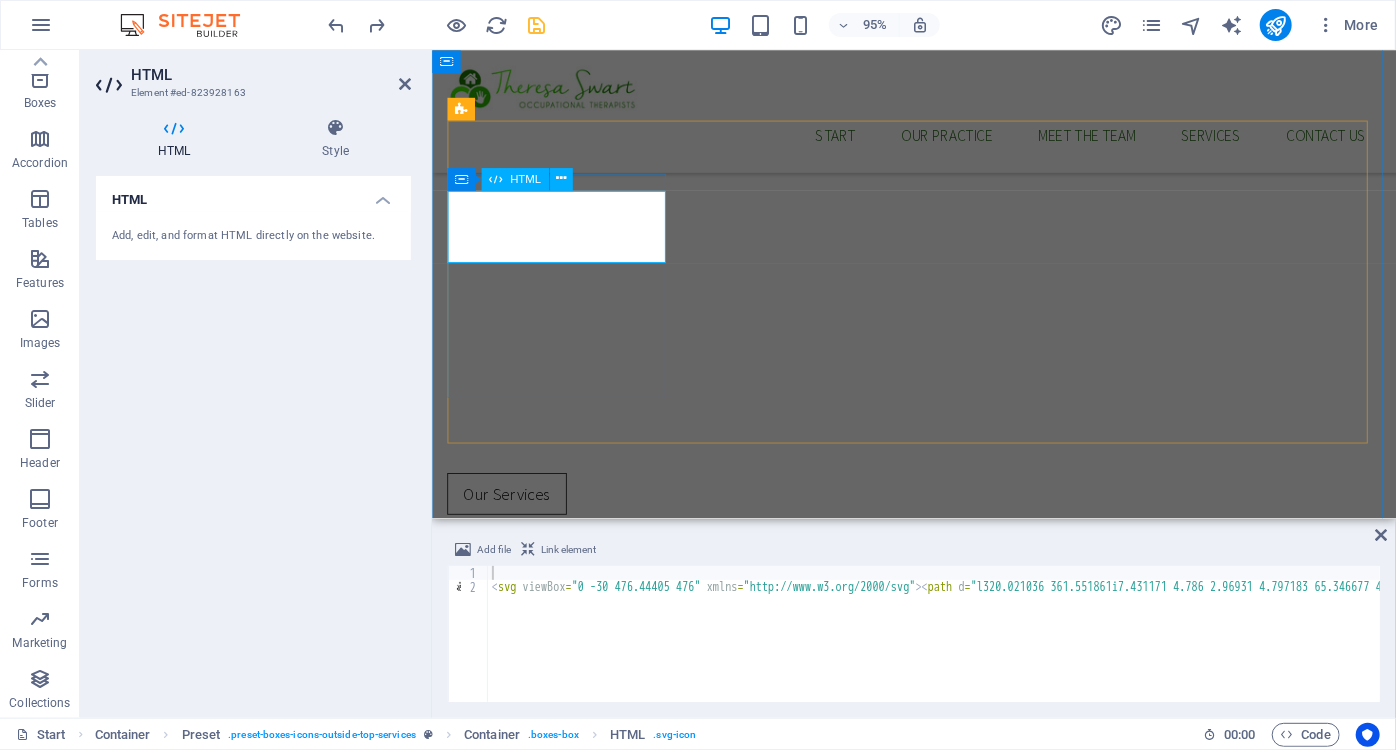 click at bounding box center (938, 792) 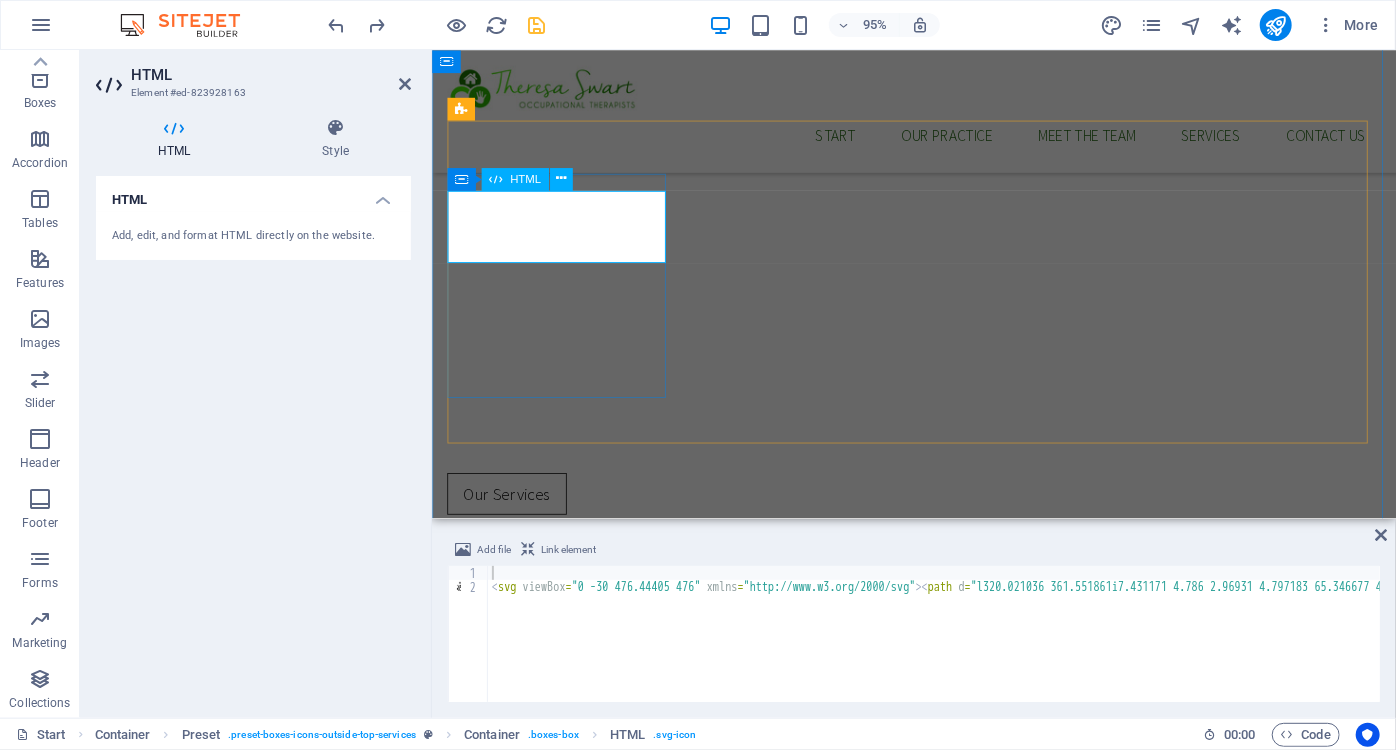 click at bounding box center (938, 792) 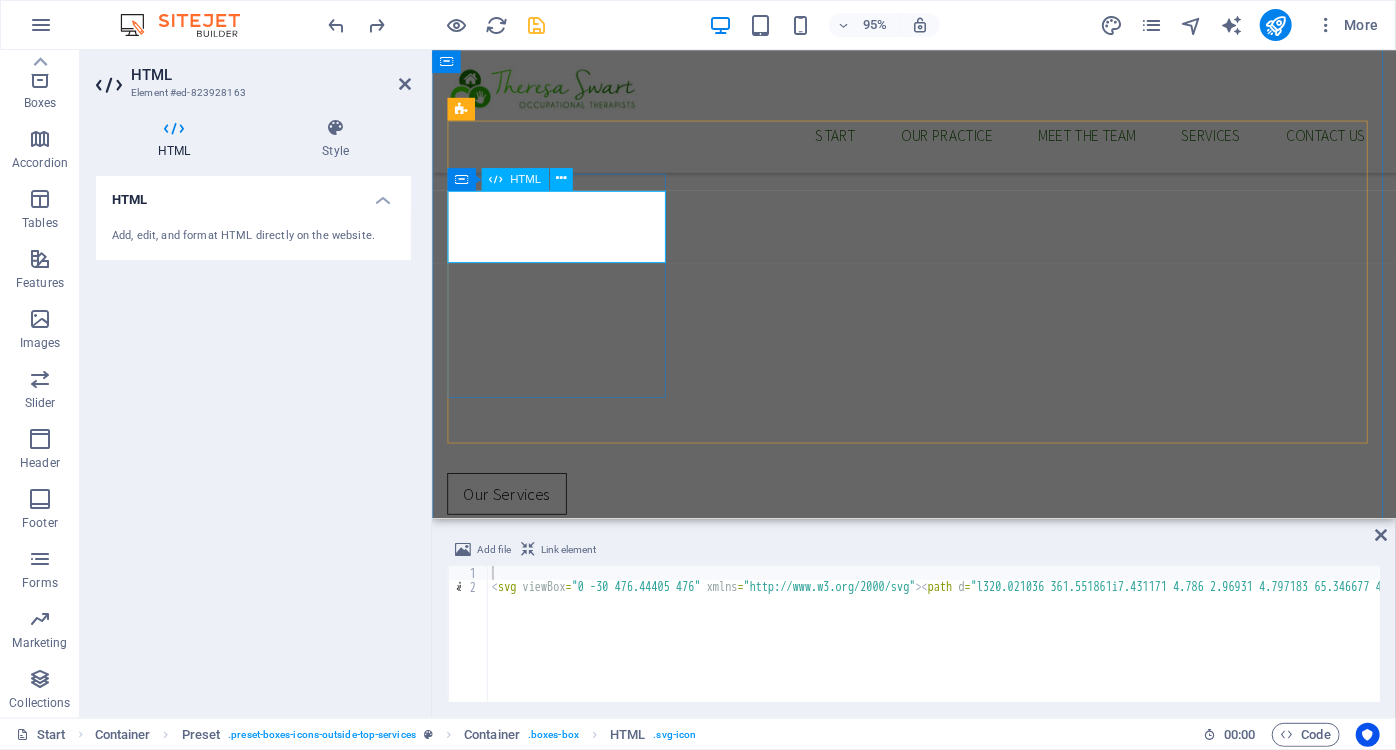 click at bounding box center (938, 792) 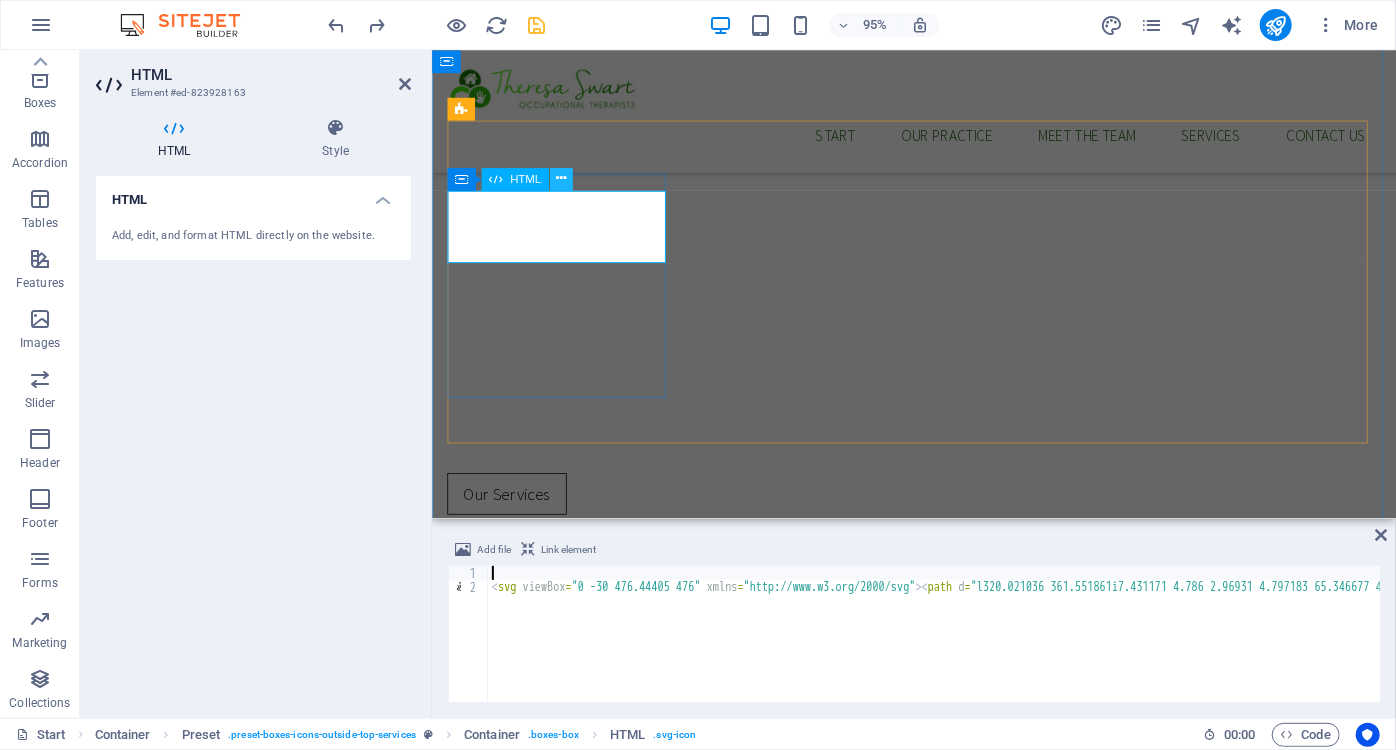 click at bounding box center [561, 179] 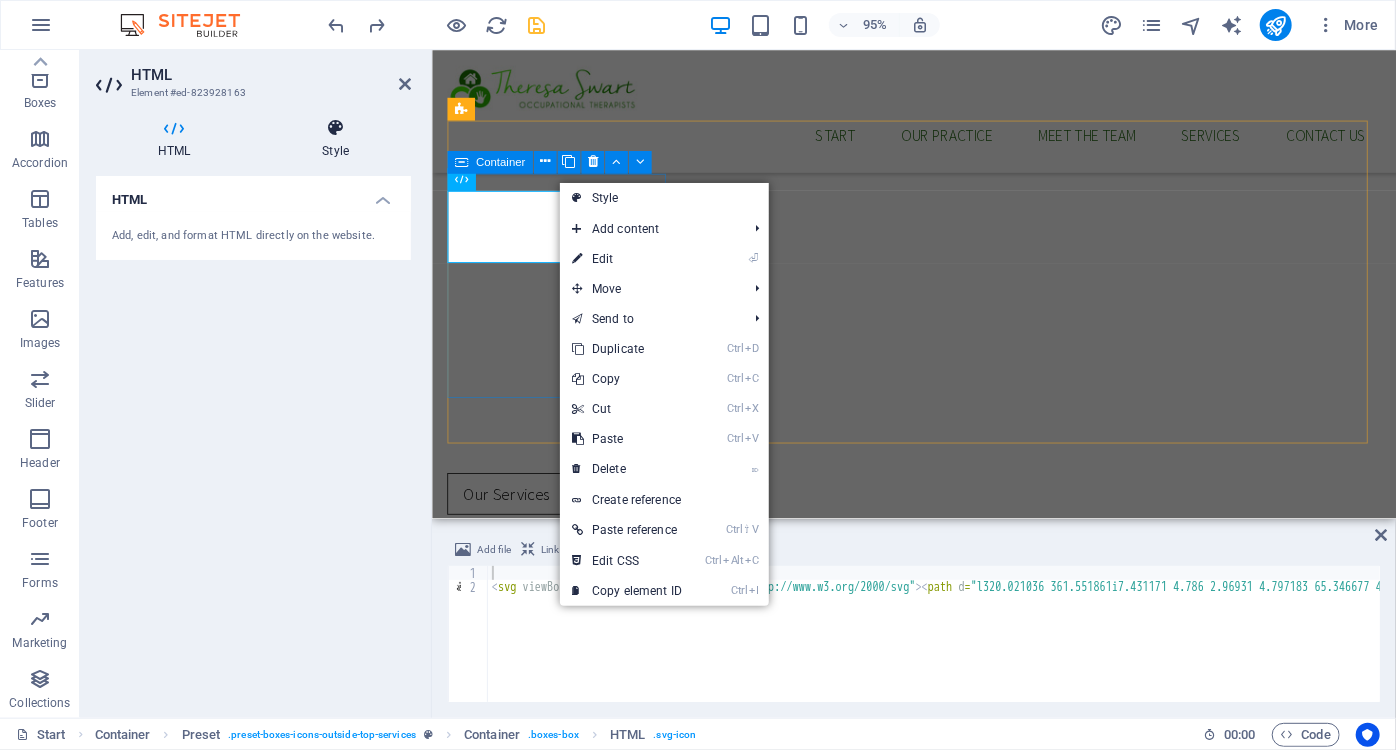 click on "Style" at bounding box center (335, 139) 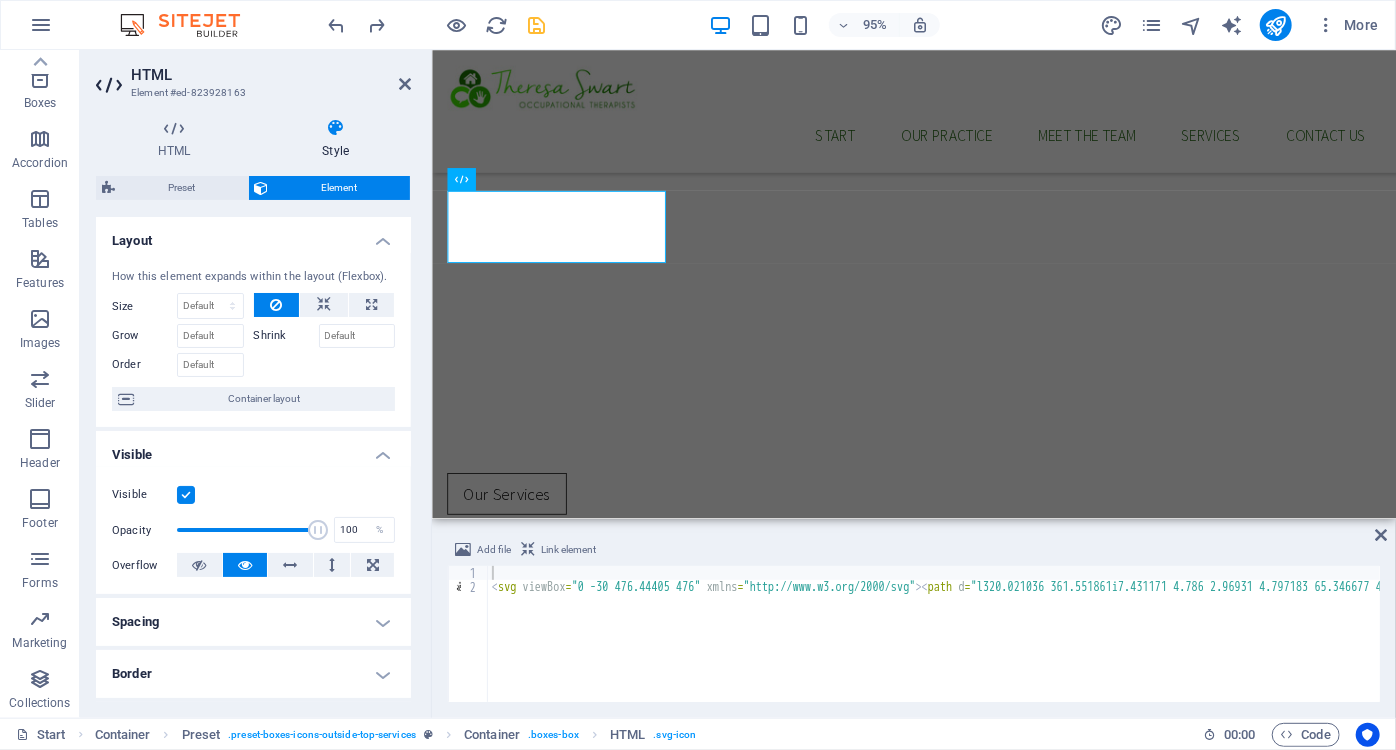 click on "Element" at bounding box center [340, 188] 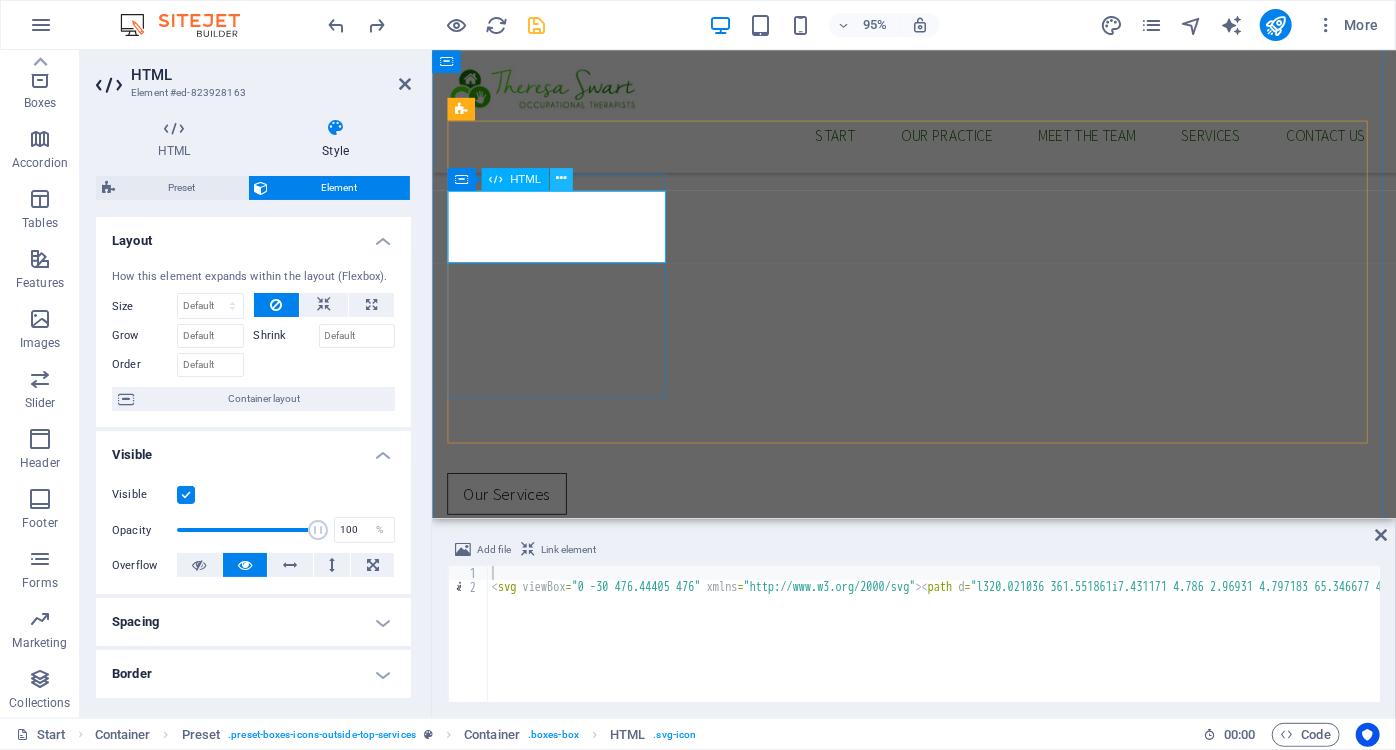 click at bounding box center [561, 179] 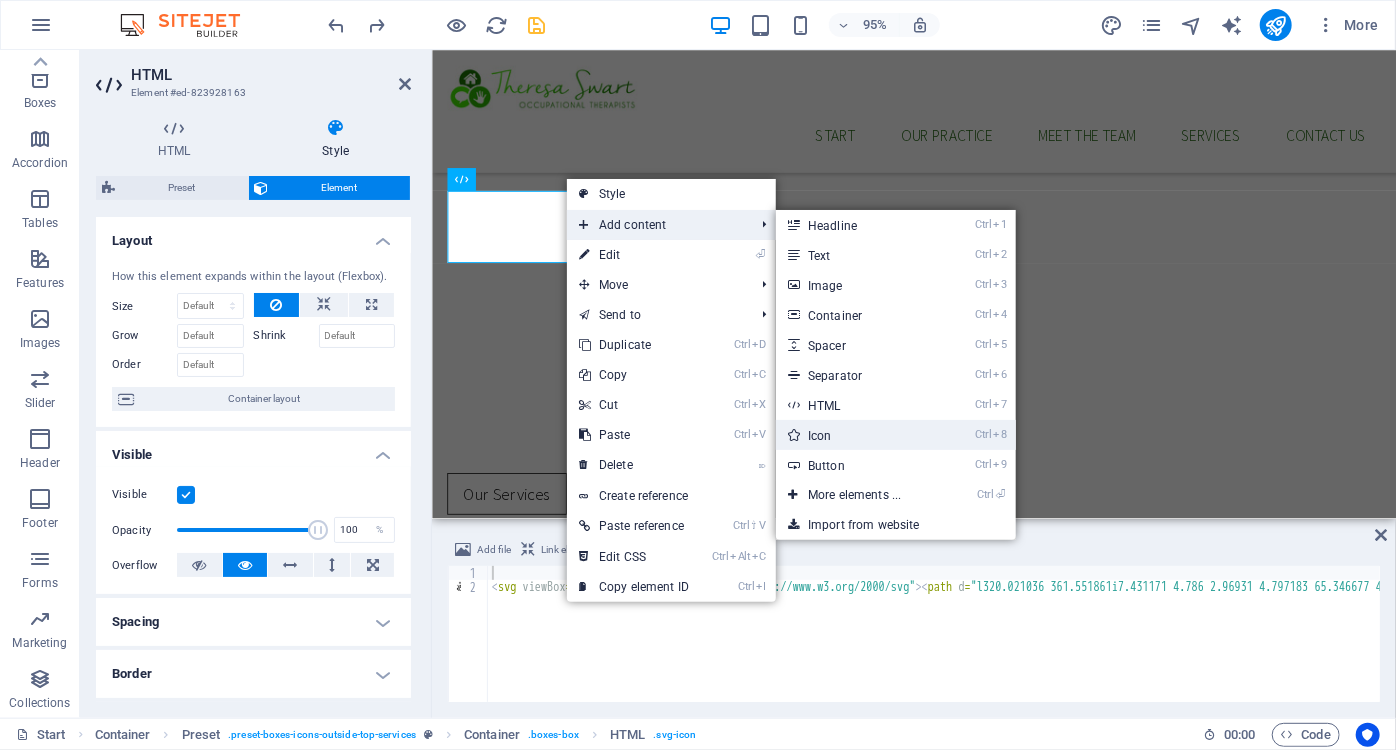 click on "Ctrl 8  Icon" at bounding box center (858, 435) 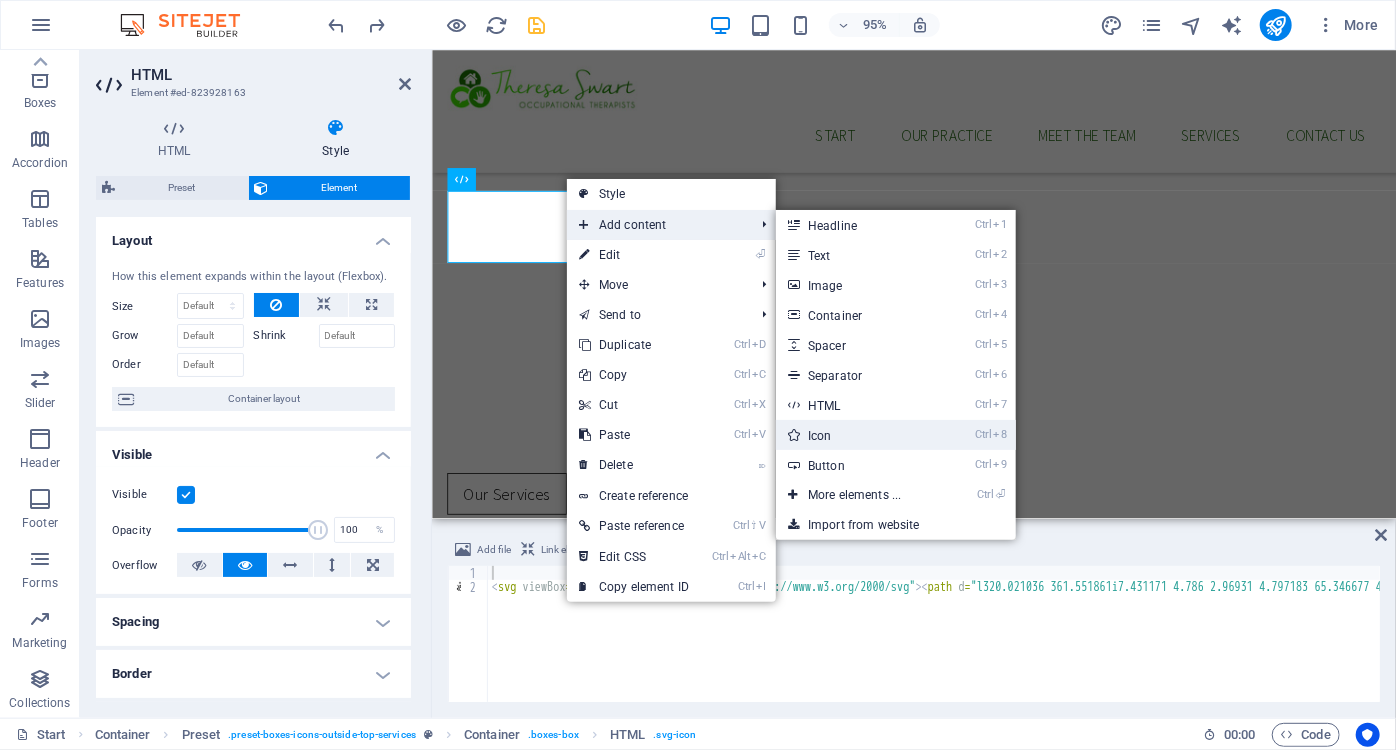 select on "px" 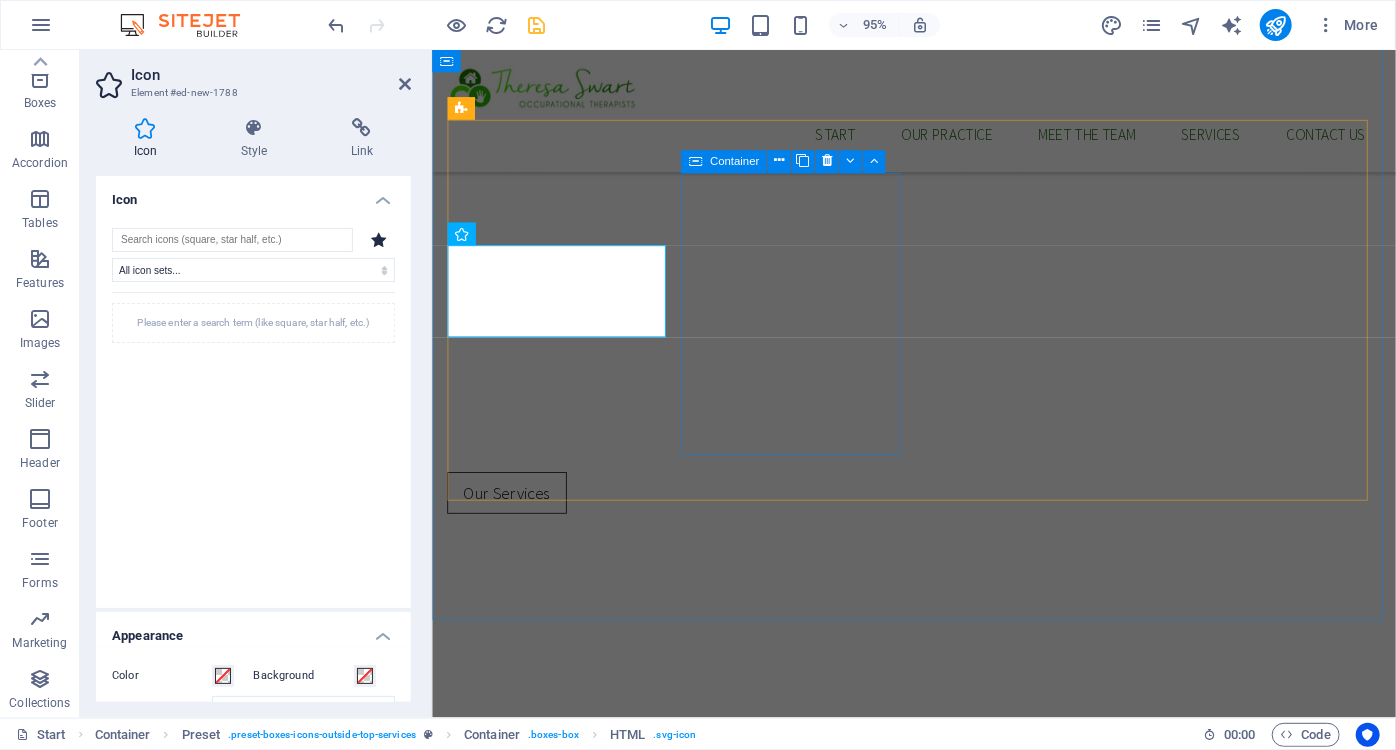 scroll, scrollTop: 611, scrollLeft: 0, axis: vertical 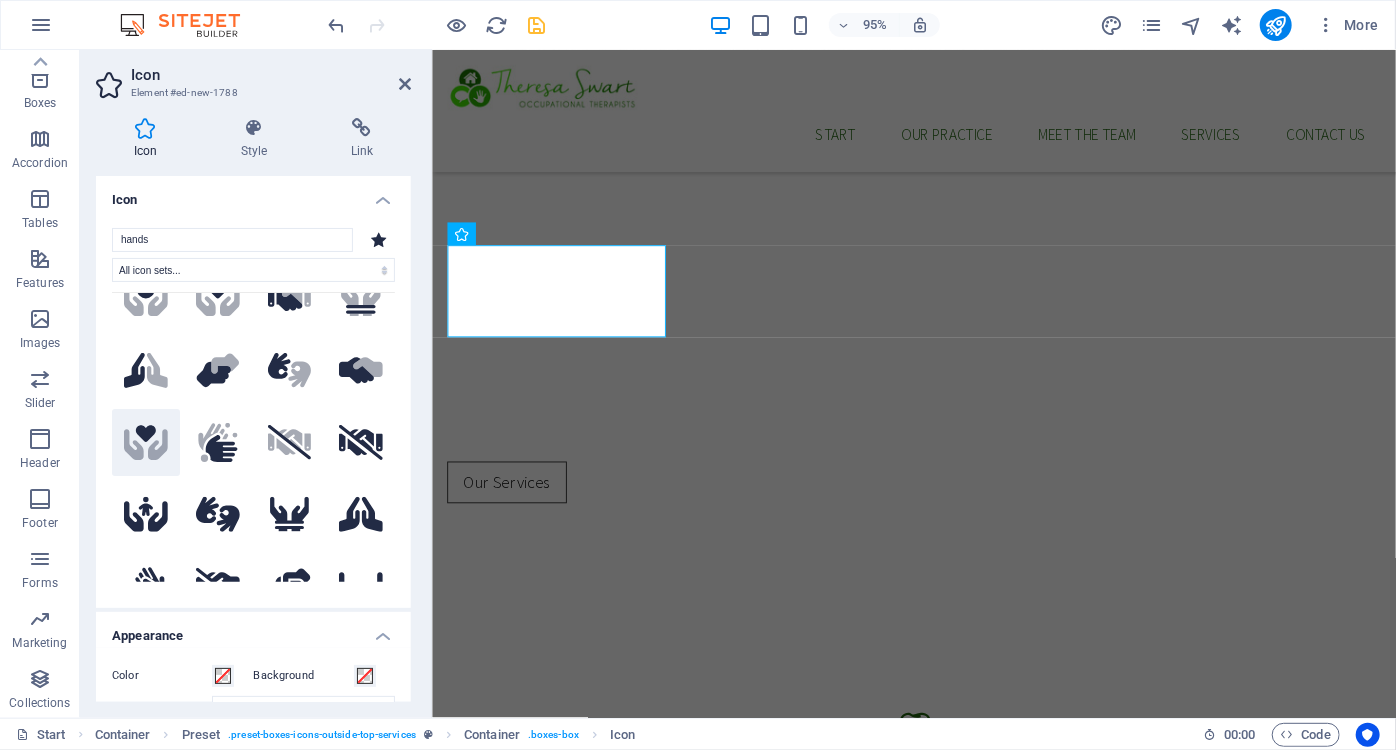 type on "hands" 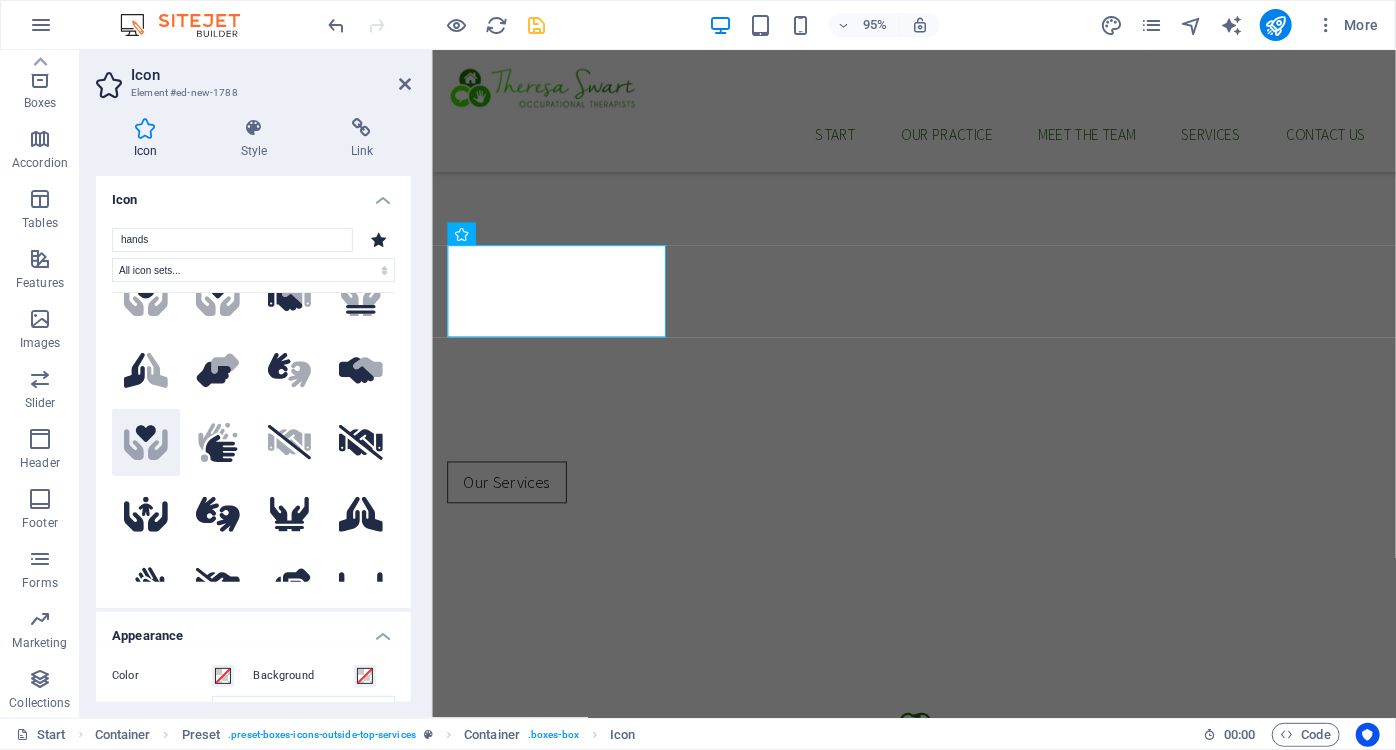 click on ".fa-secondary{opacity:.4}" 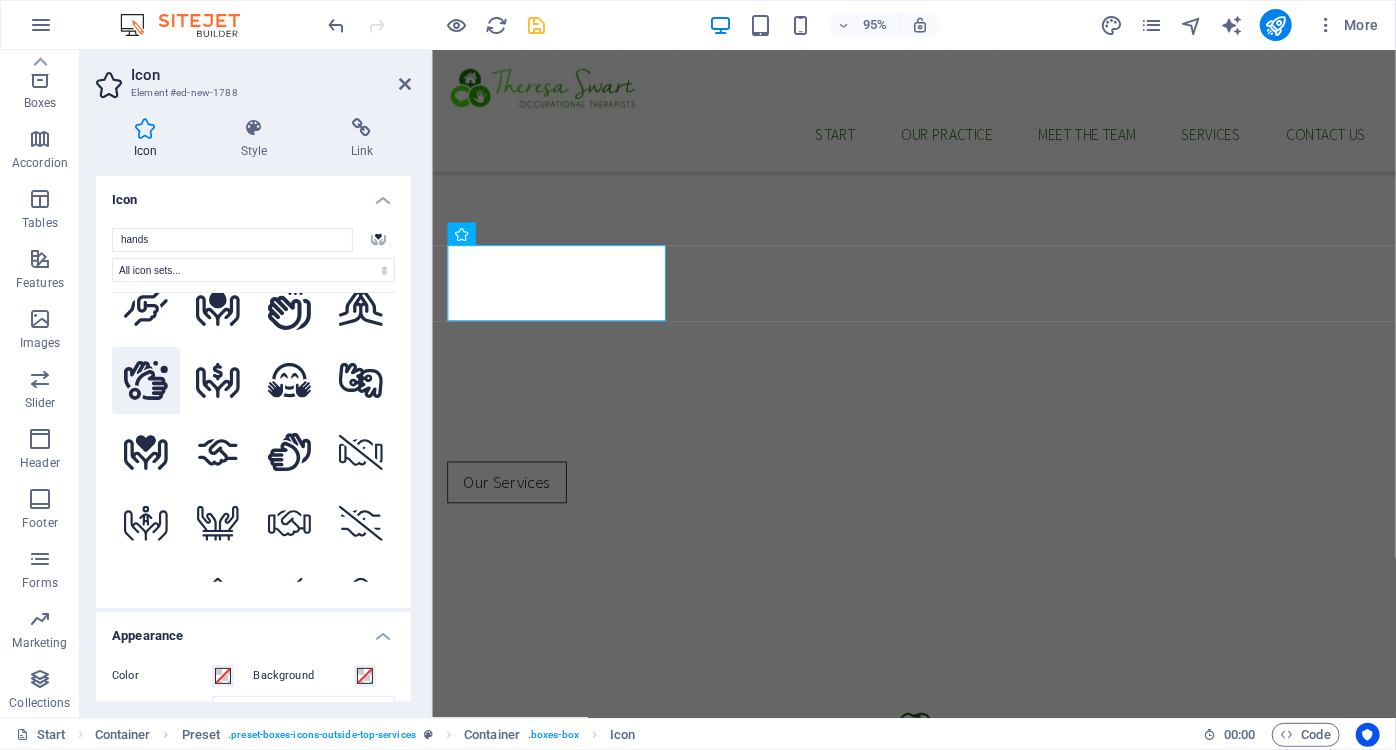 scroll, scrollTop: 818, scrollLeft: 0, axis: vertical 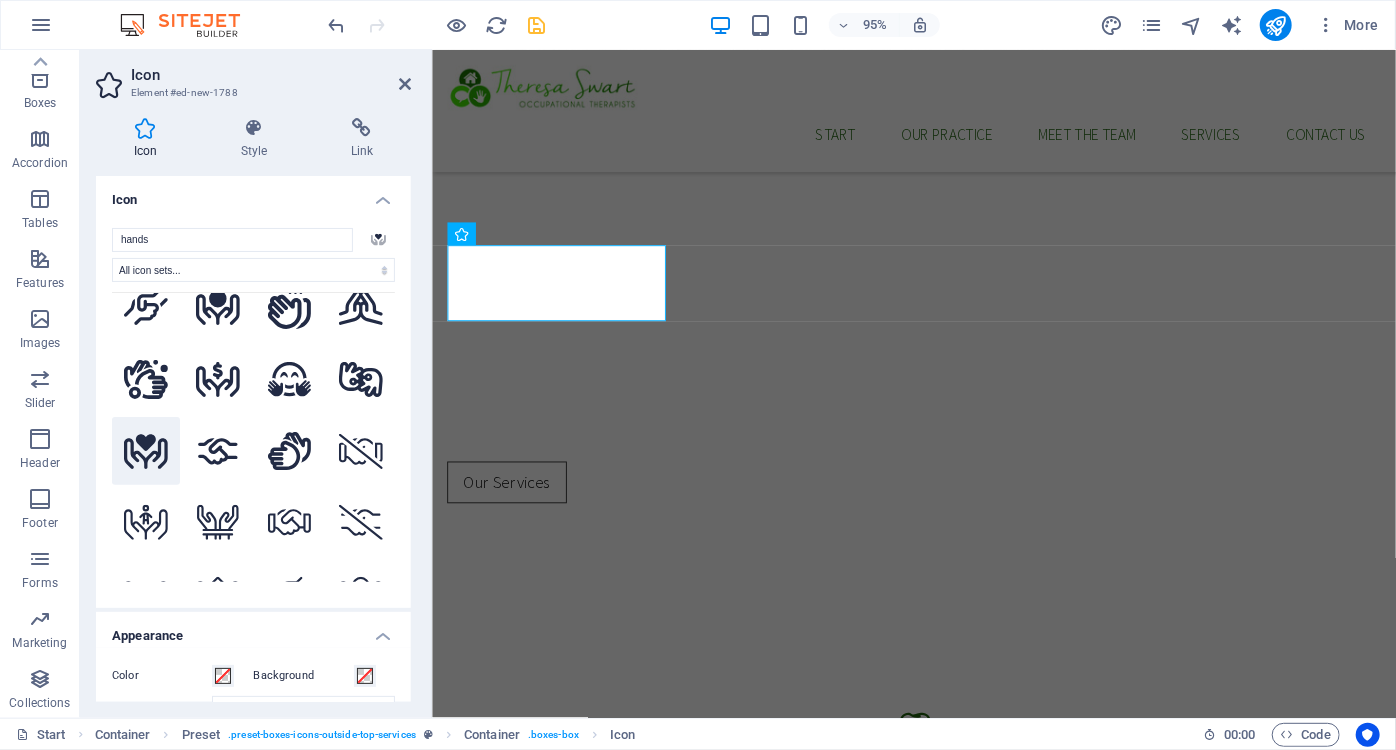 click 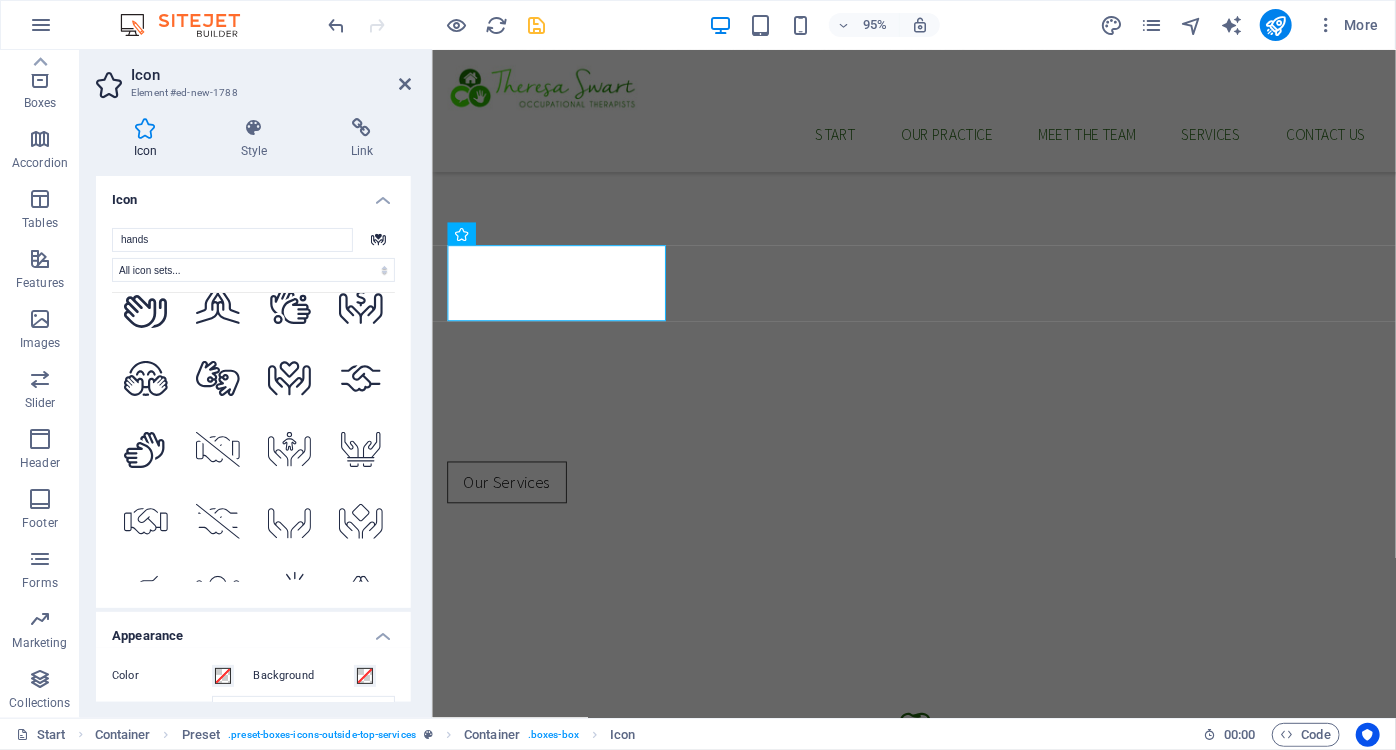scroll, scrollTop: 1181, scrollLeft: 0, axis: vertical 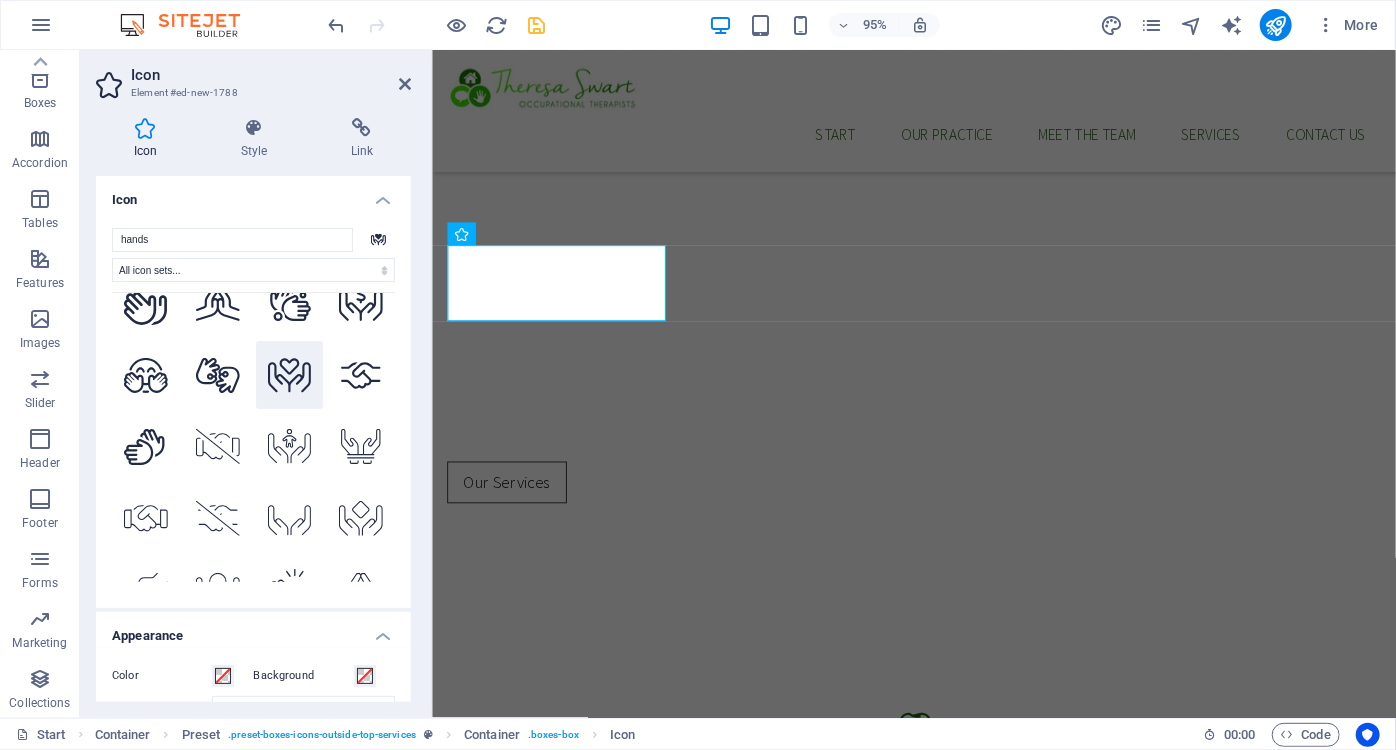 click 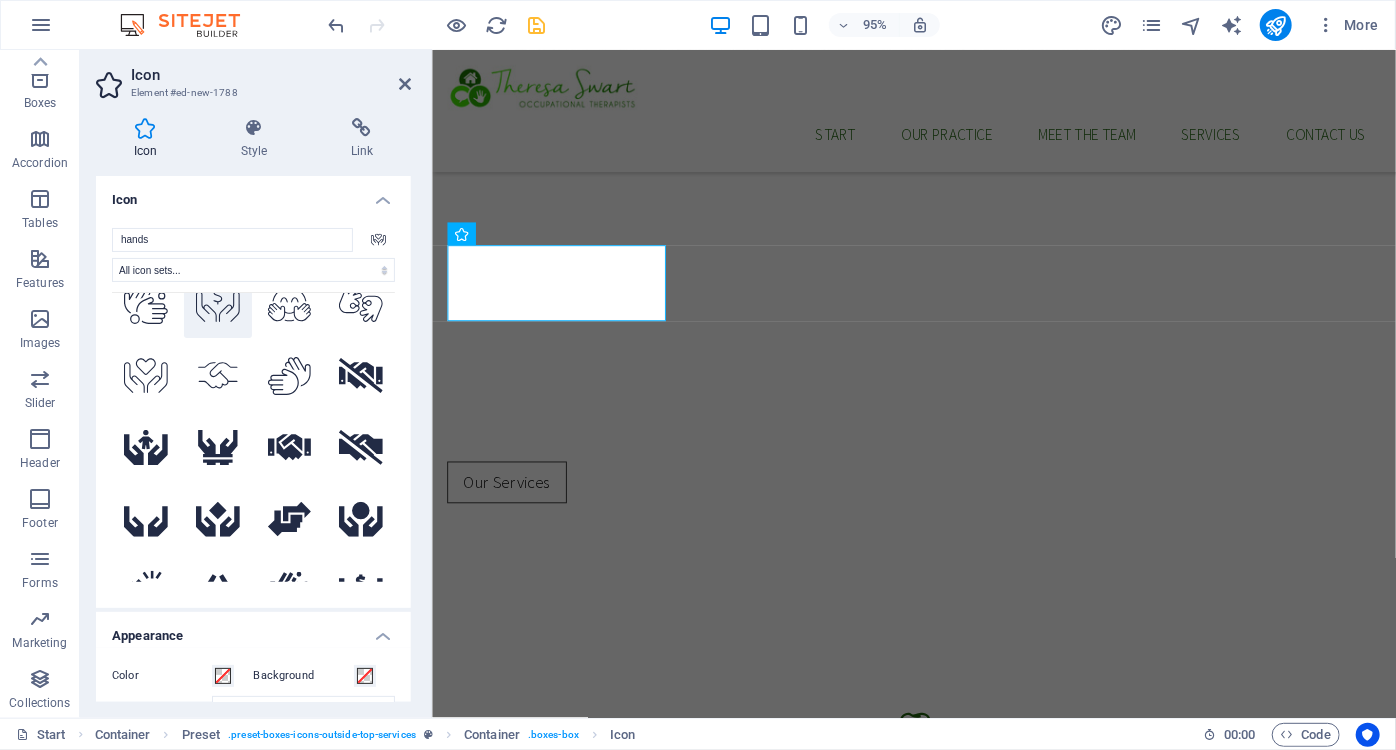 scroll, scrollTop: 1545, scrollLeft: 0, axis: vertical 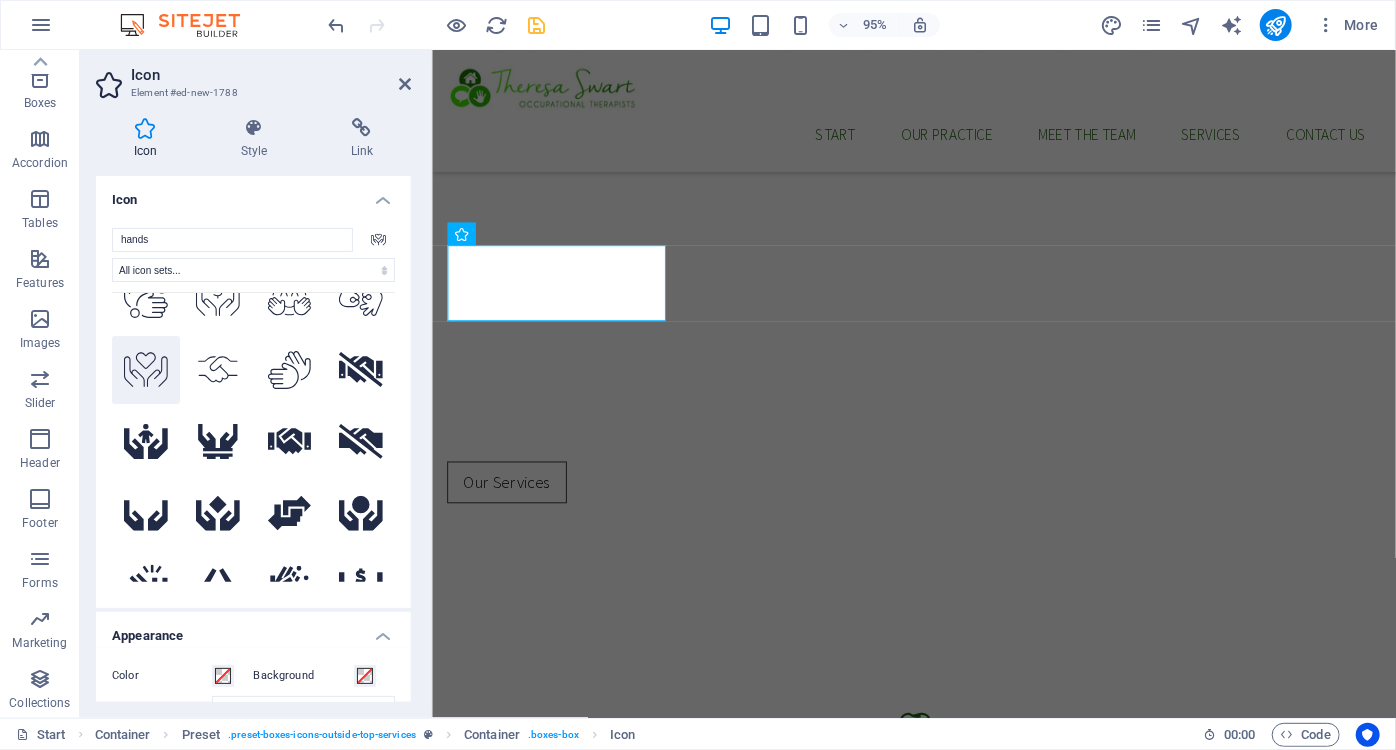 click 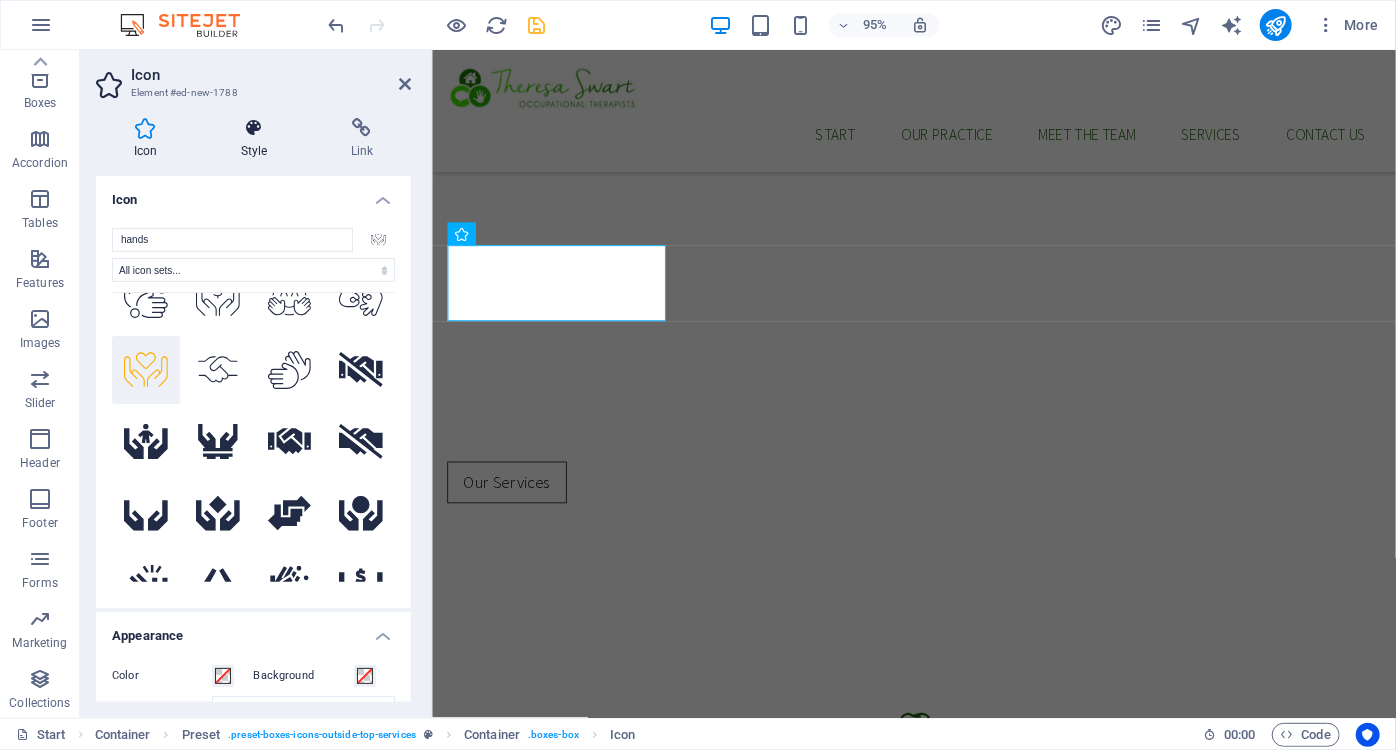 click at bounding box center (254, 128) 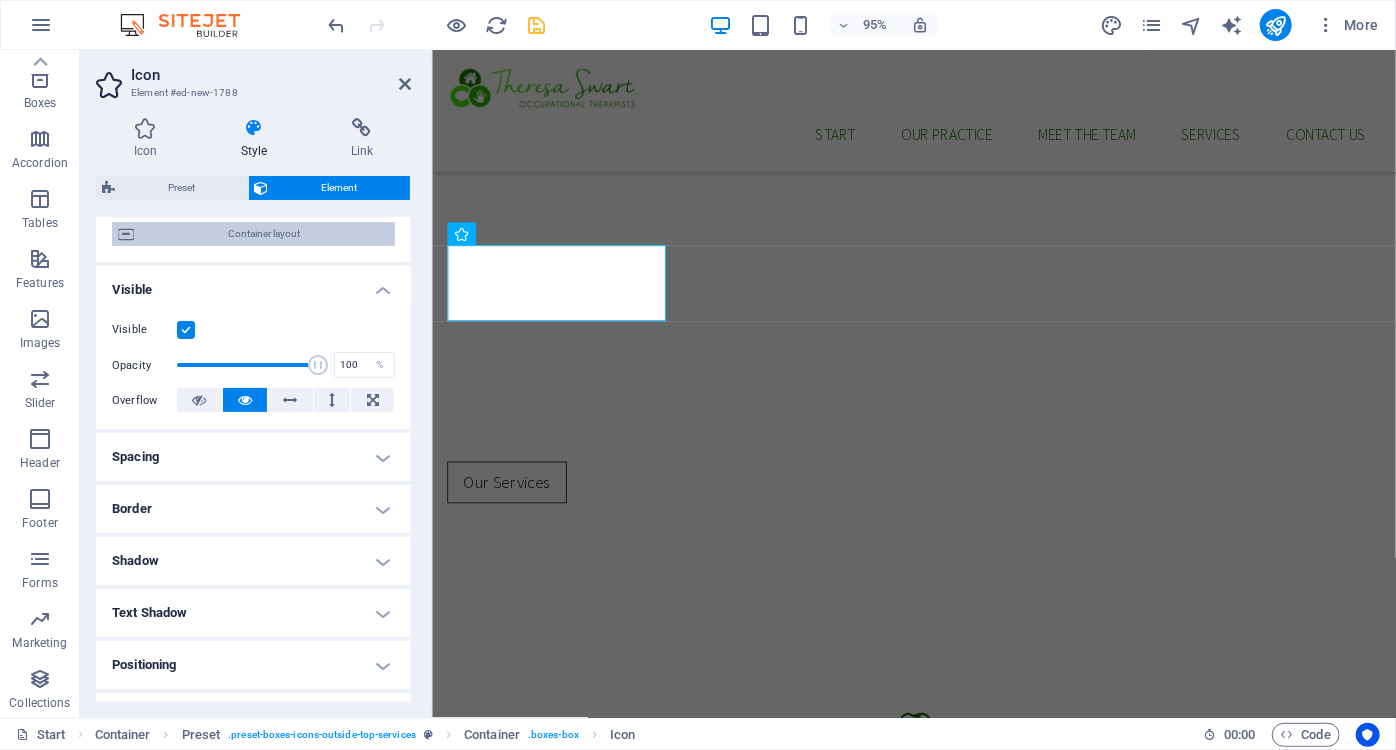 scroll, scrollTop: 0, scrollLeft: 0, axis: both 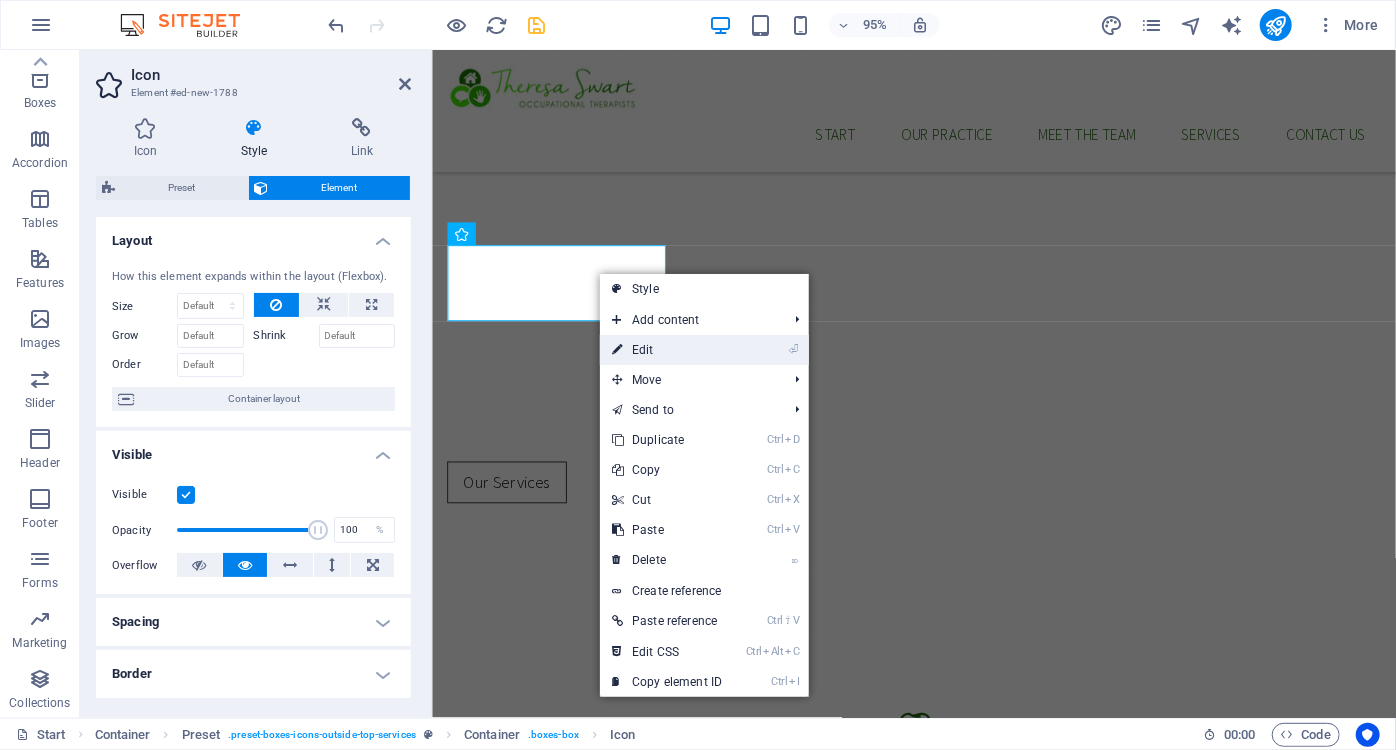 click on "⏎  Edit" at bounding box center [667, 350] 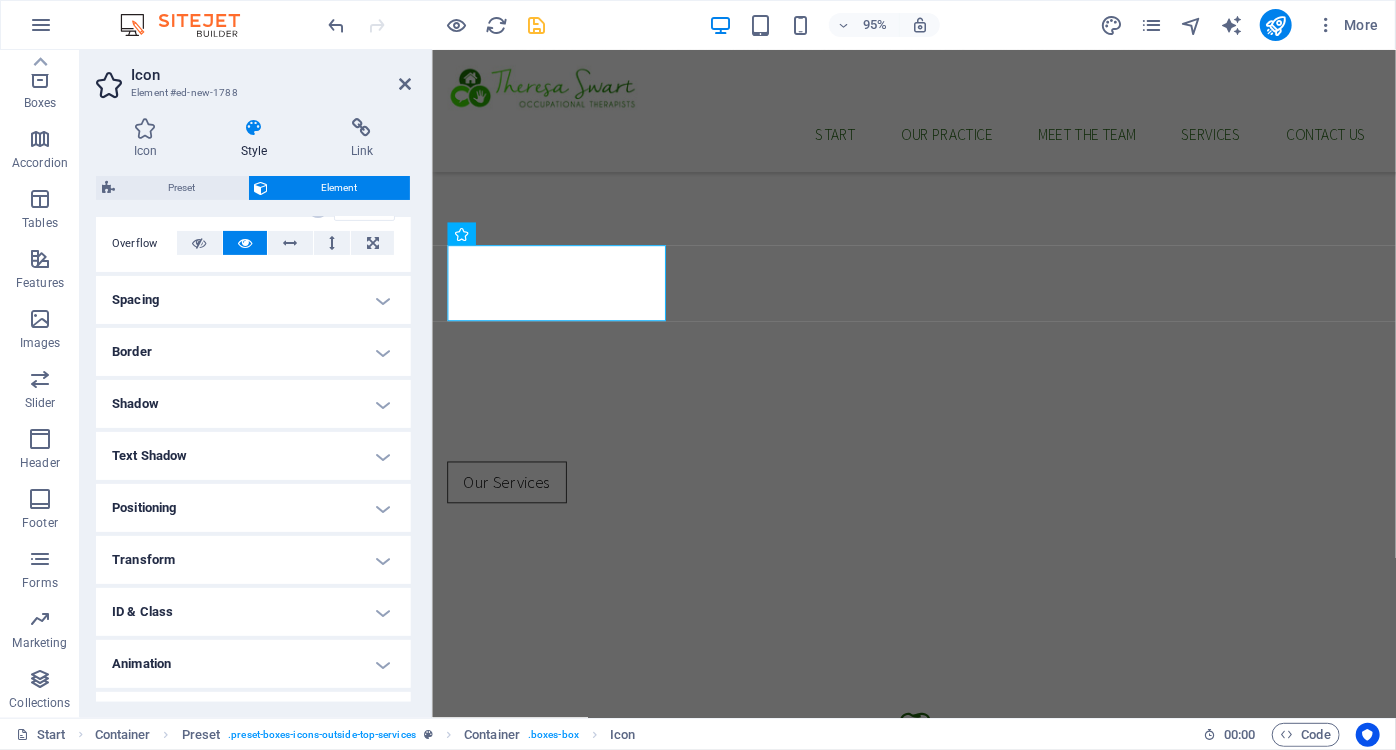 scroll, scrollTop: 359, scrollLeft: 0, axis: vertical 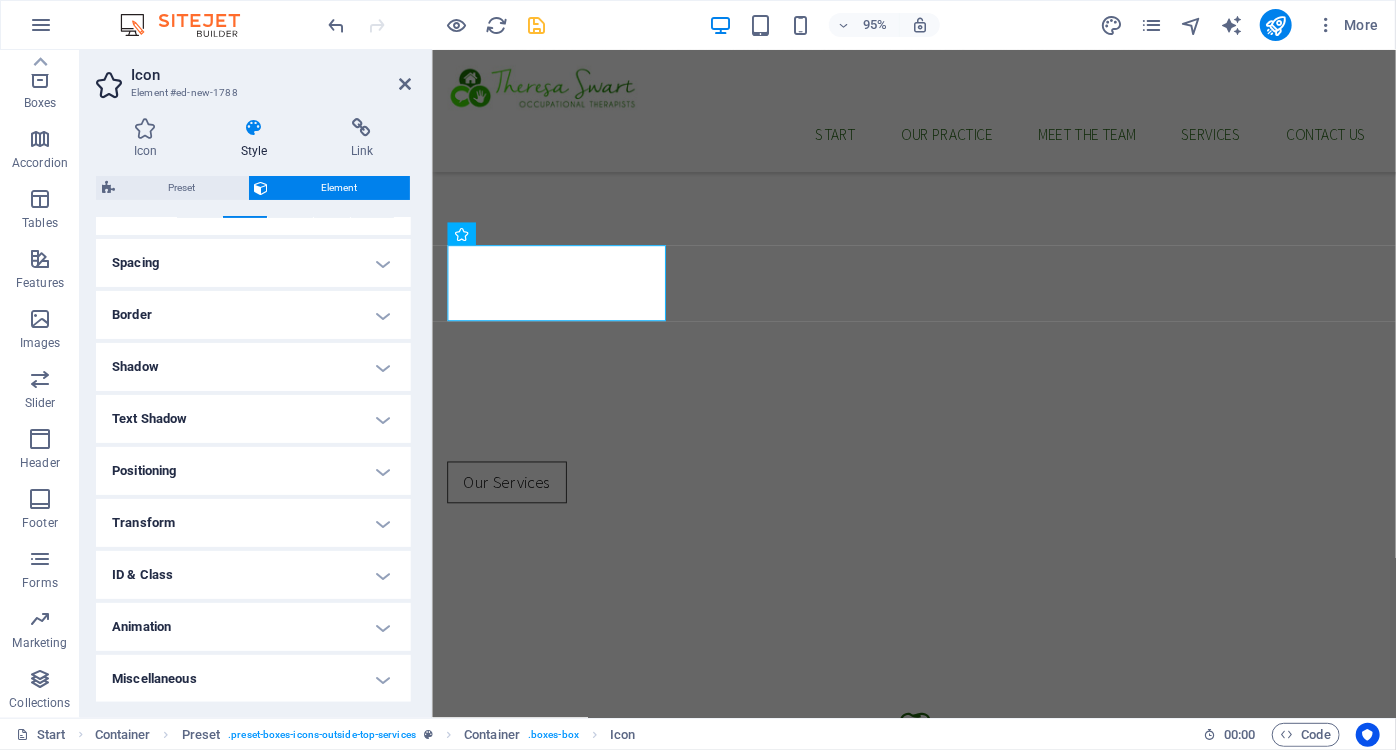 click on "Miscellaneous" at bounding box center [253, 679] 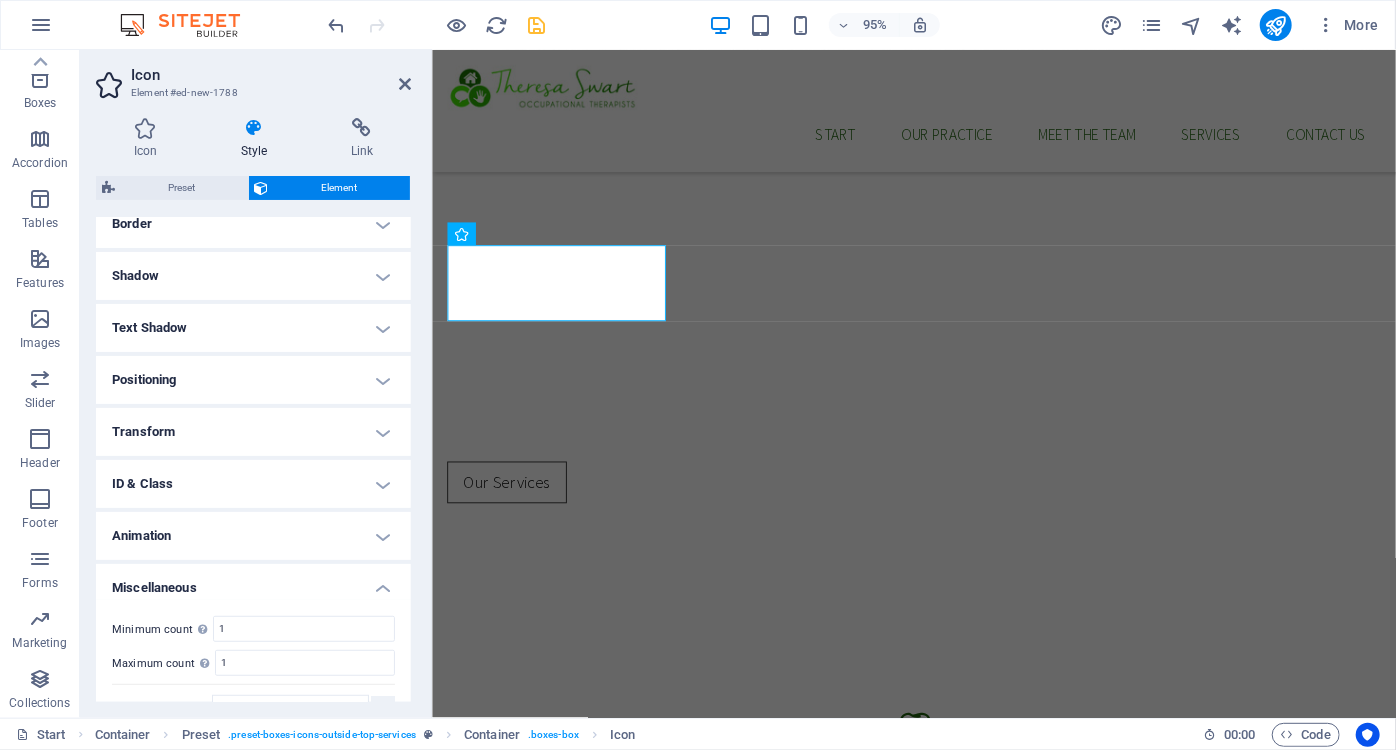 scroll, scrollTop: 482, scrollLeft: 0, axis: vertical 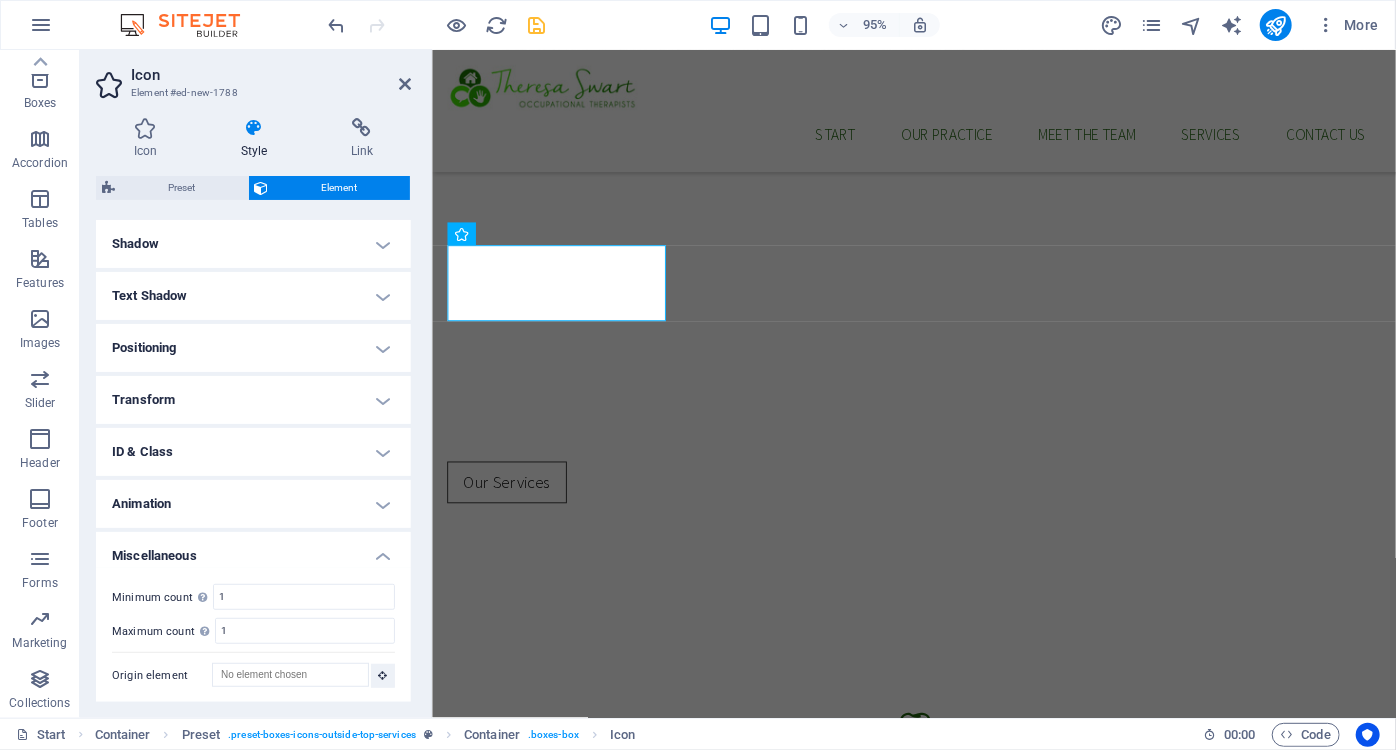 click on "Animation" at bounding box center [253, 504] 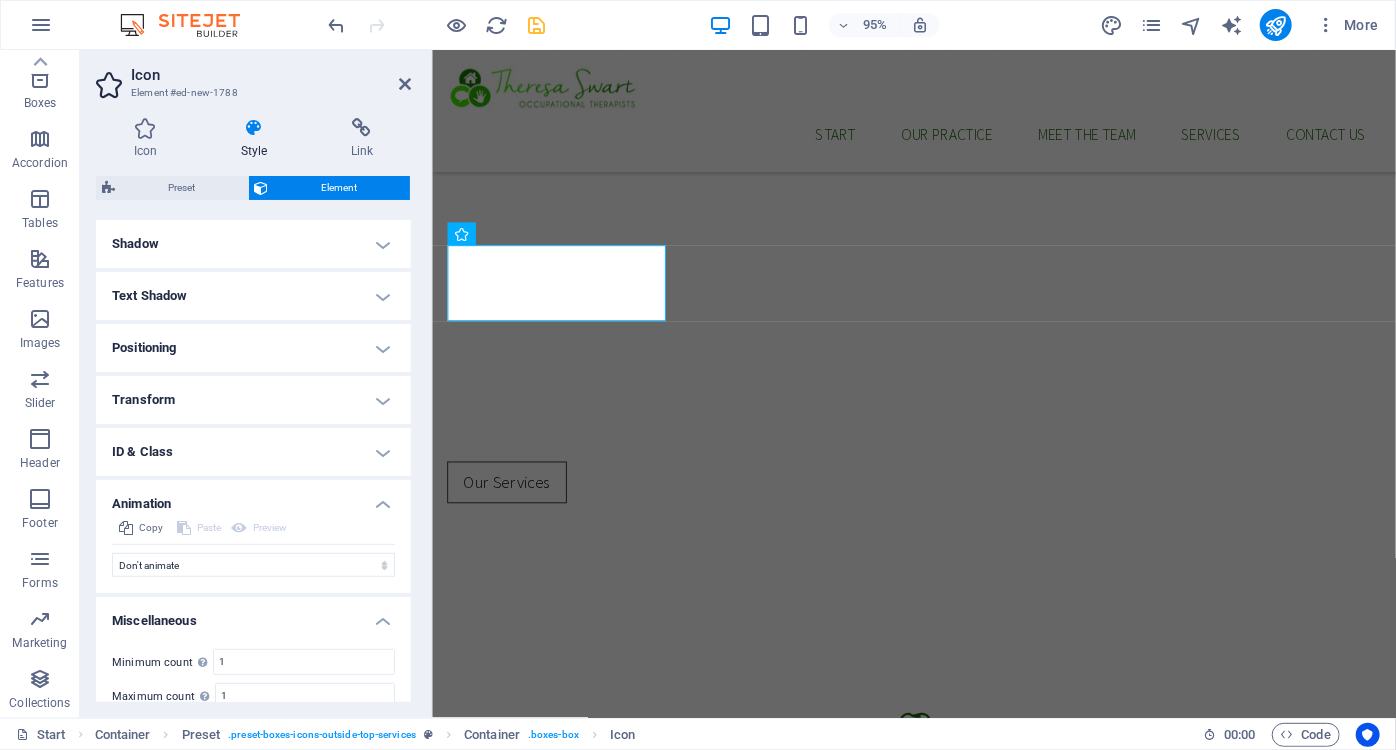 click on "ID & Class" at bounding box center [253, 452] 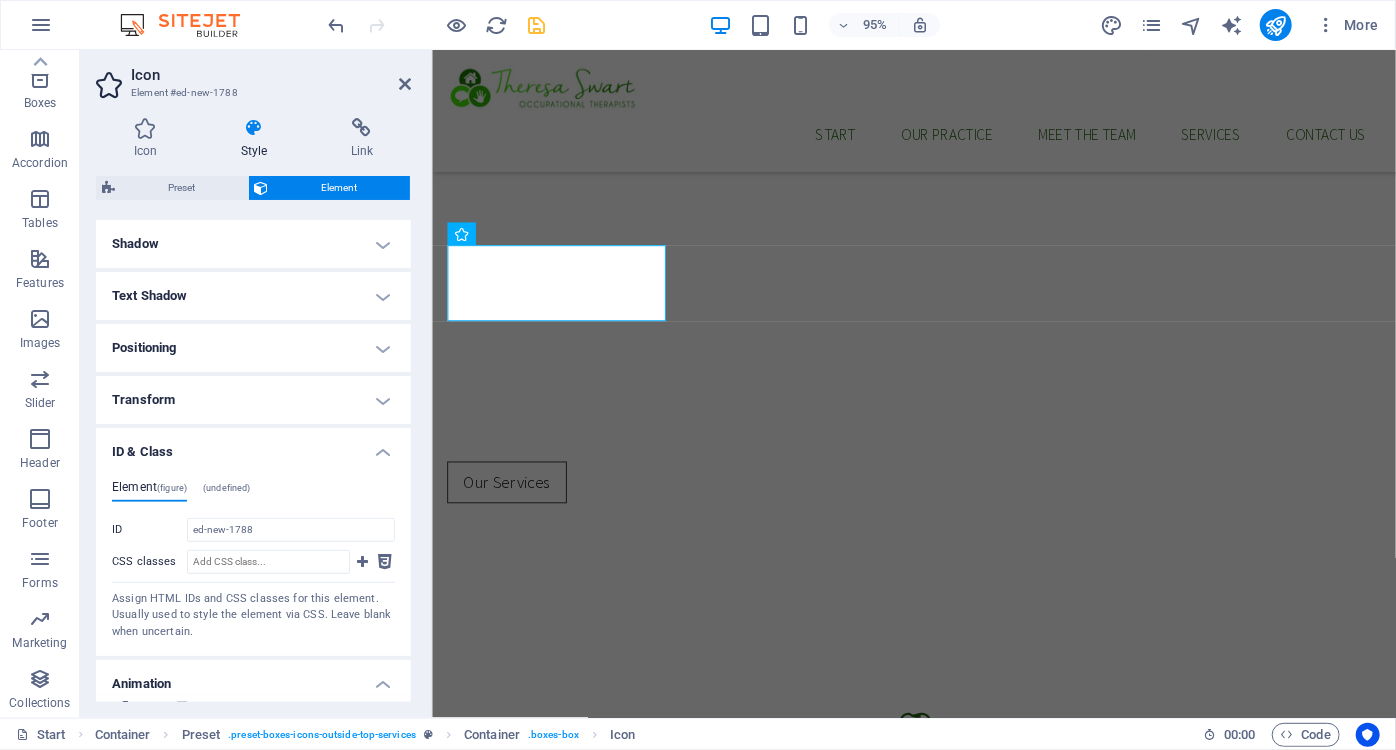click on "Transform" at bounding box center (253, 400) 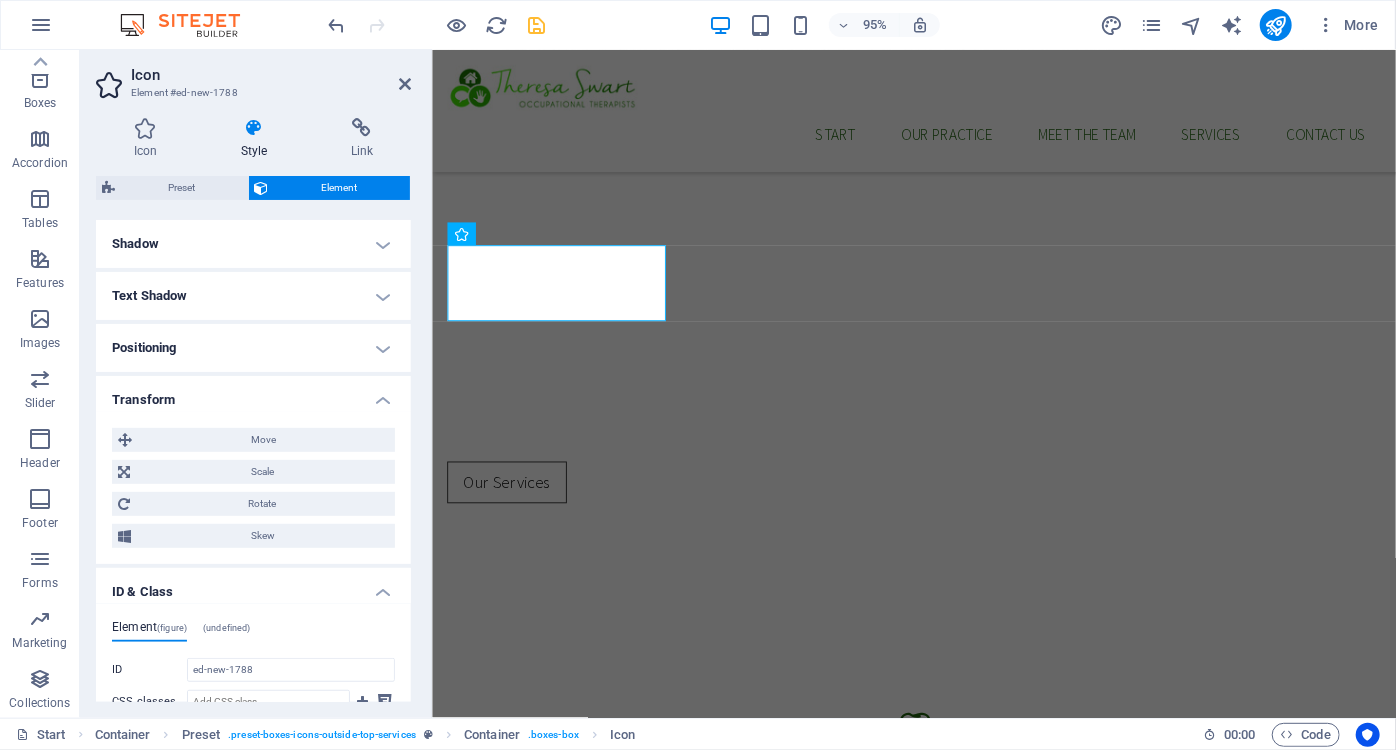 click on "Positioning" at bounding box center (253, 348) 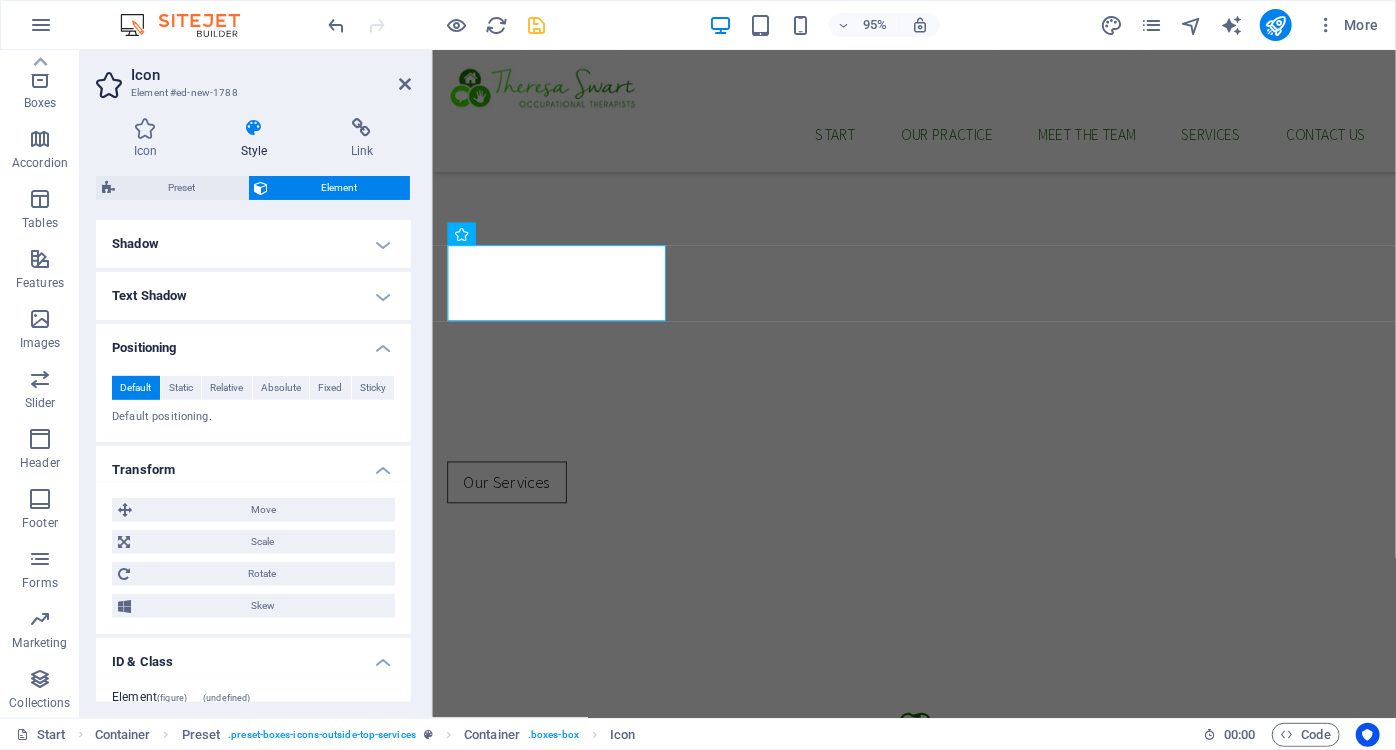 click on "Text Shadow" at bounding box center (253, 296) 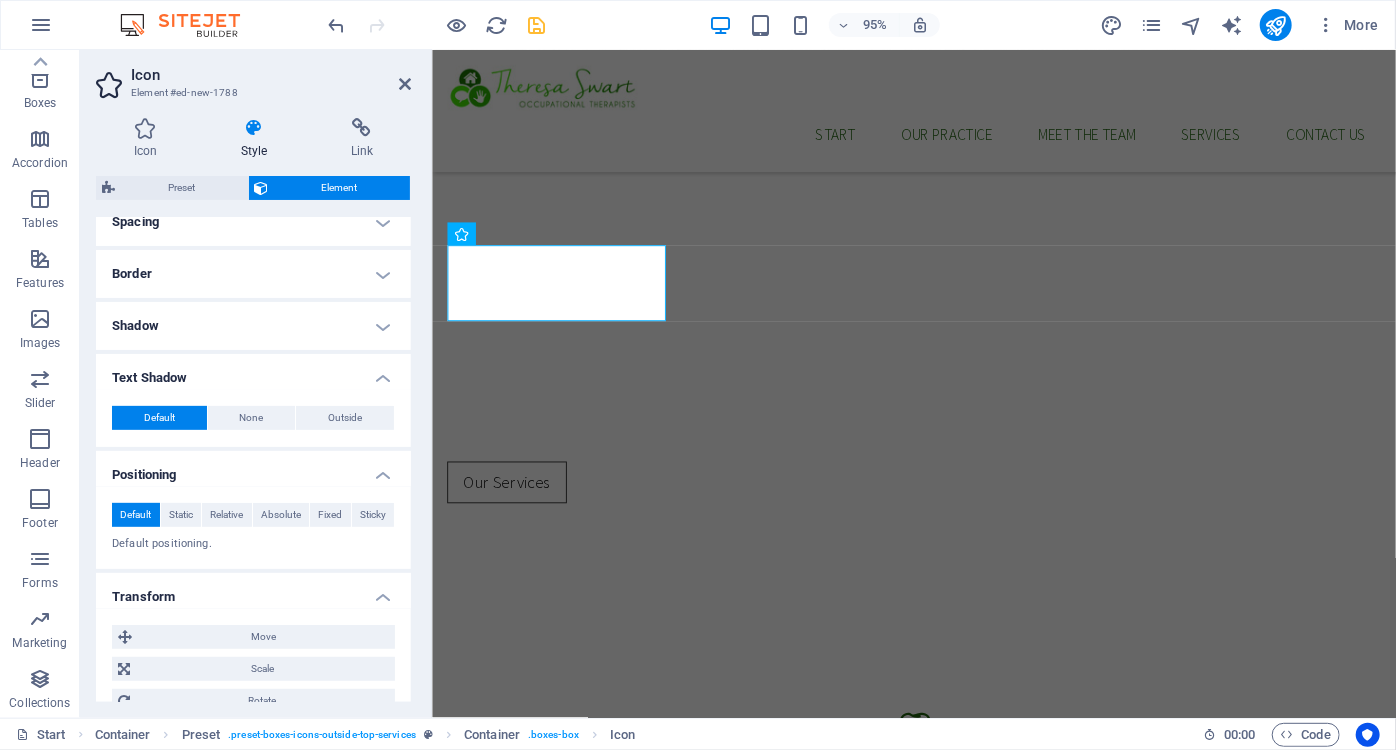 scroll, scrollTop: 391, scrollLeft: 0, axis: vertical 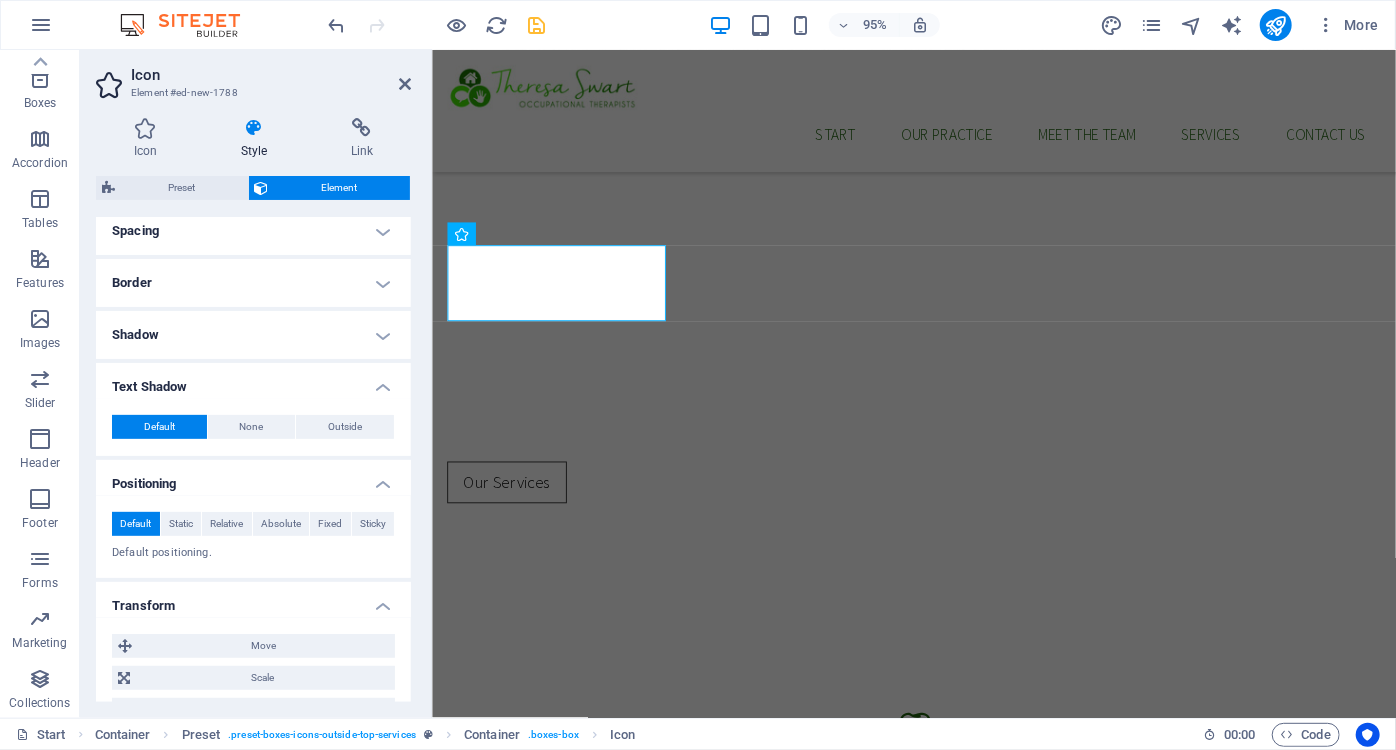 click on "Shadow" at bounding box center [253, 335] 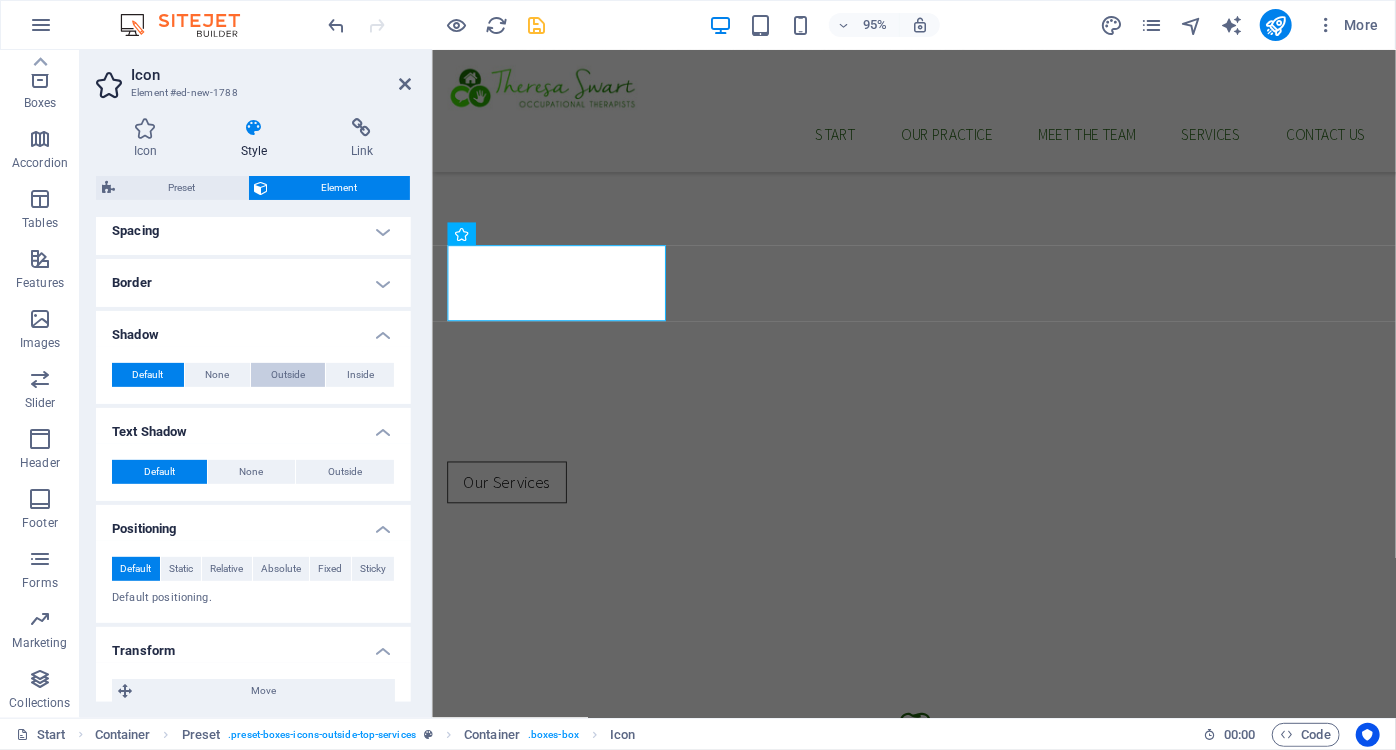 click on "Outside" at bounding box center (288, 375) 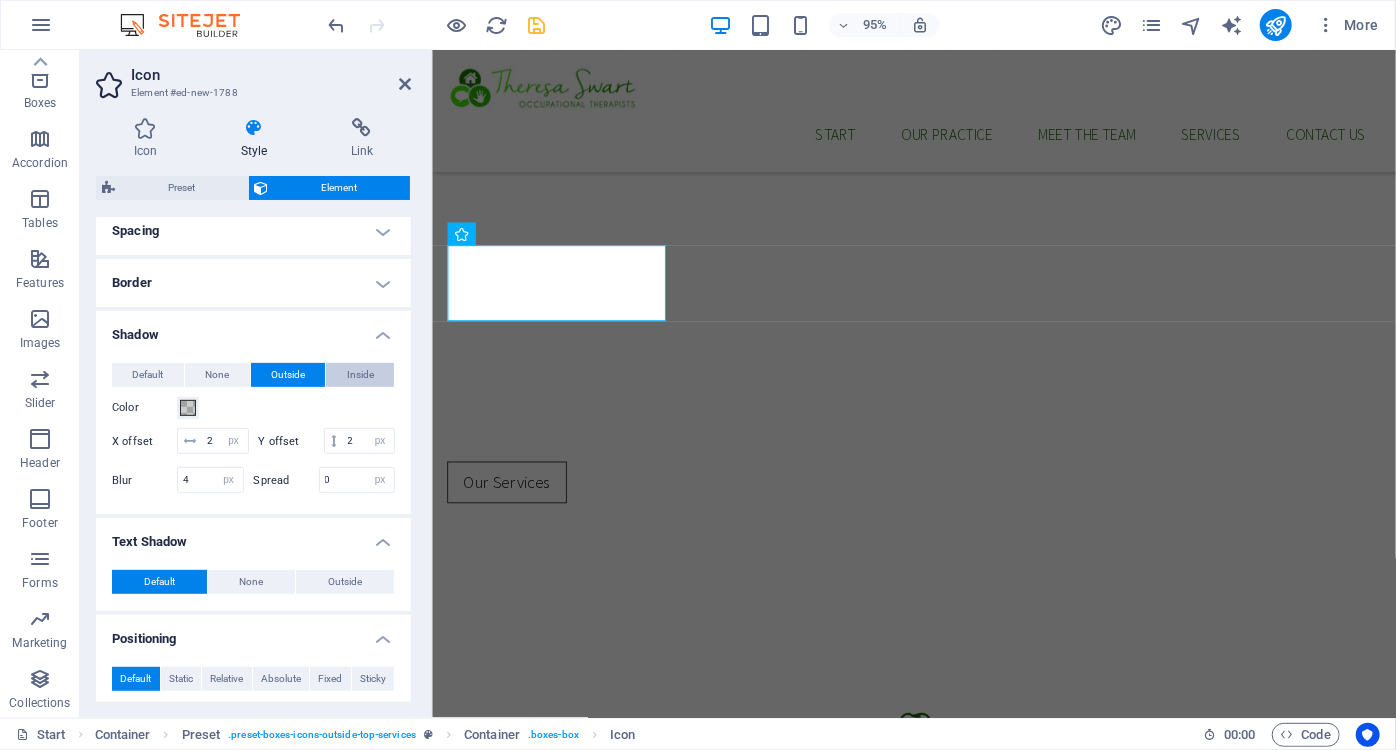 click on "Inside" at bounding box center (360, 375) 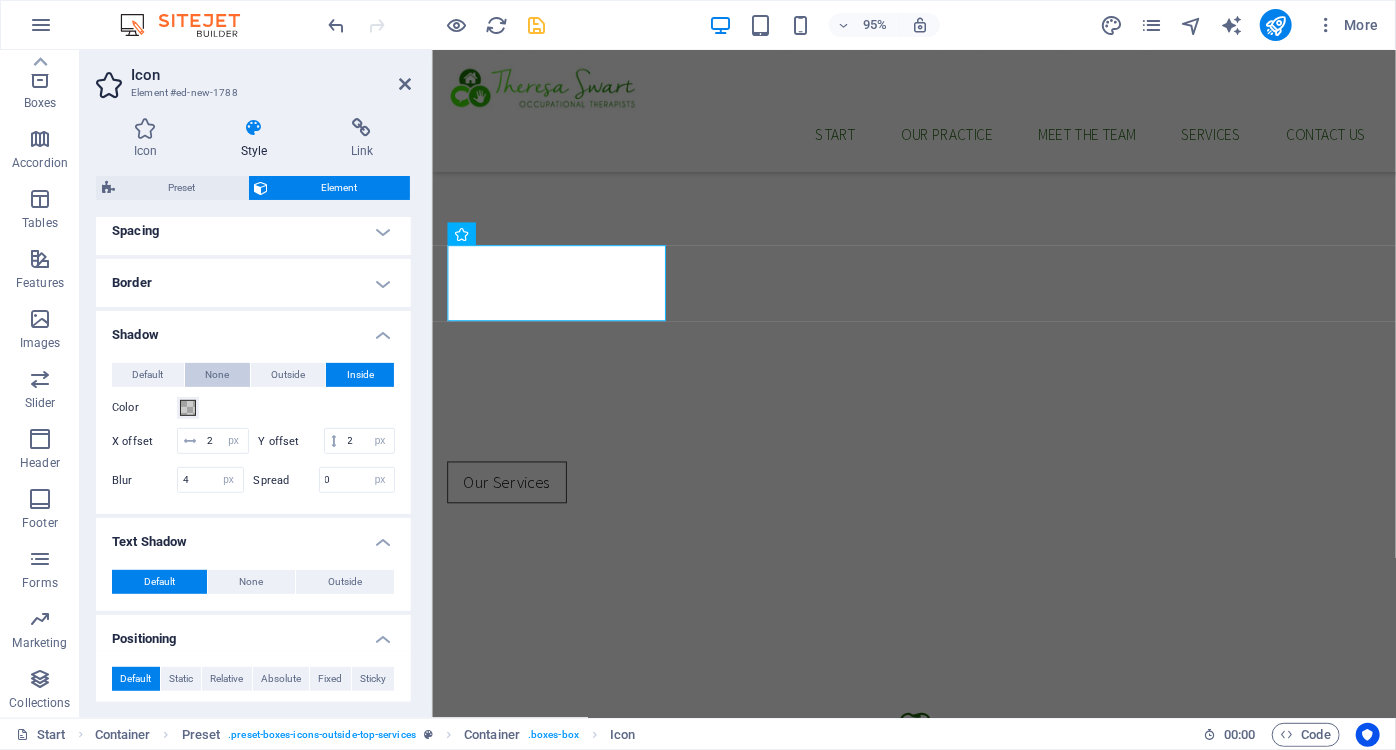 click on "None" at bounding box center (217, 375) 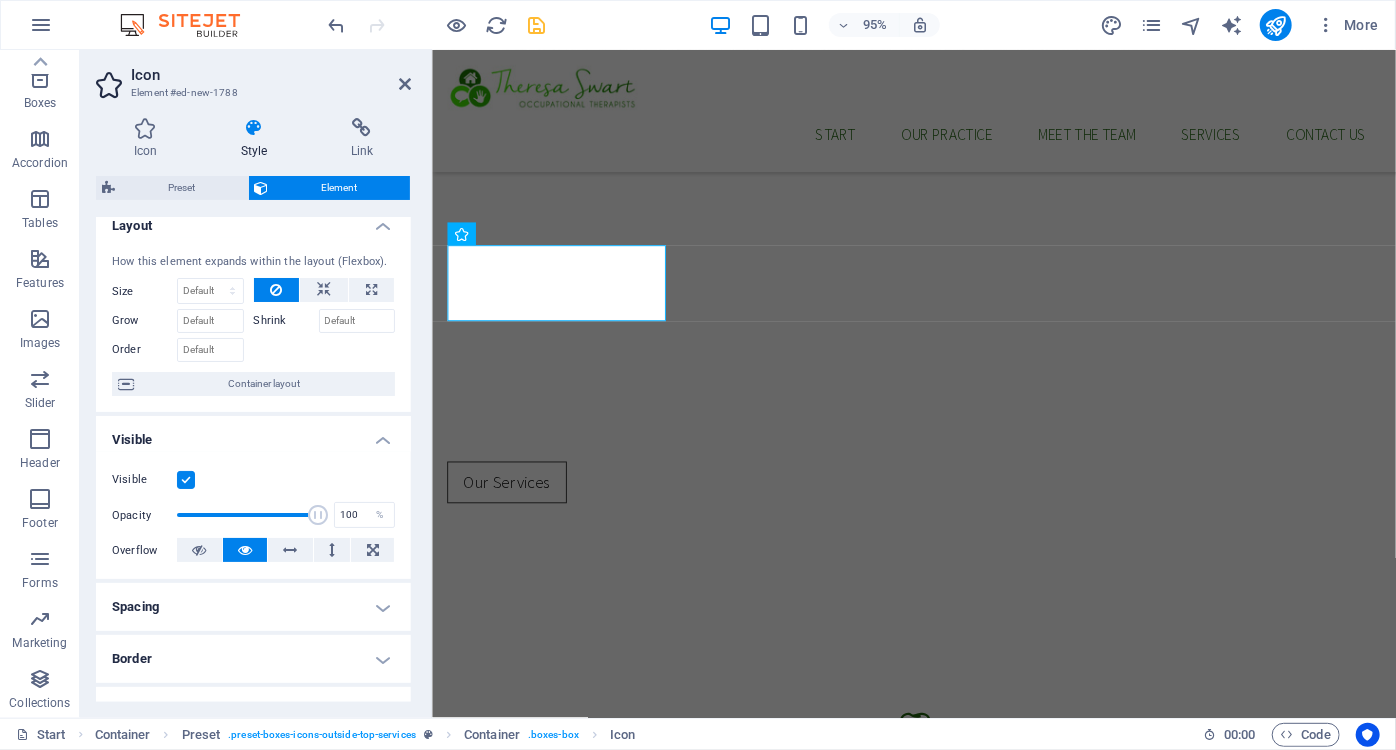 scroll, scrollTop: 0, scrollLeft: 0, axis: both 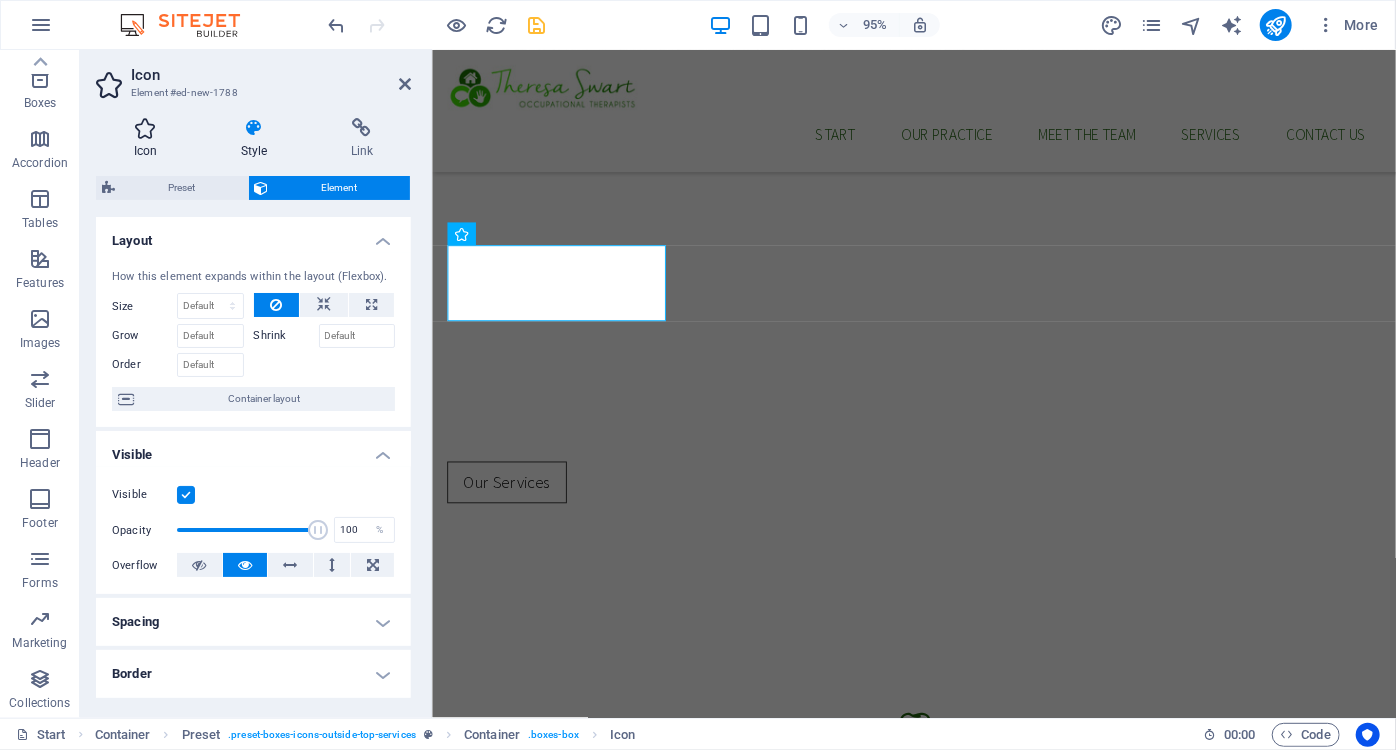 click at bounding box center (145, 128) 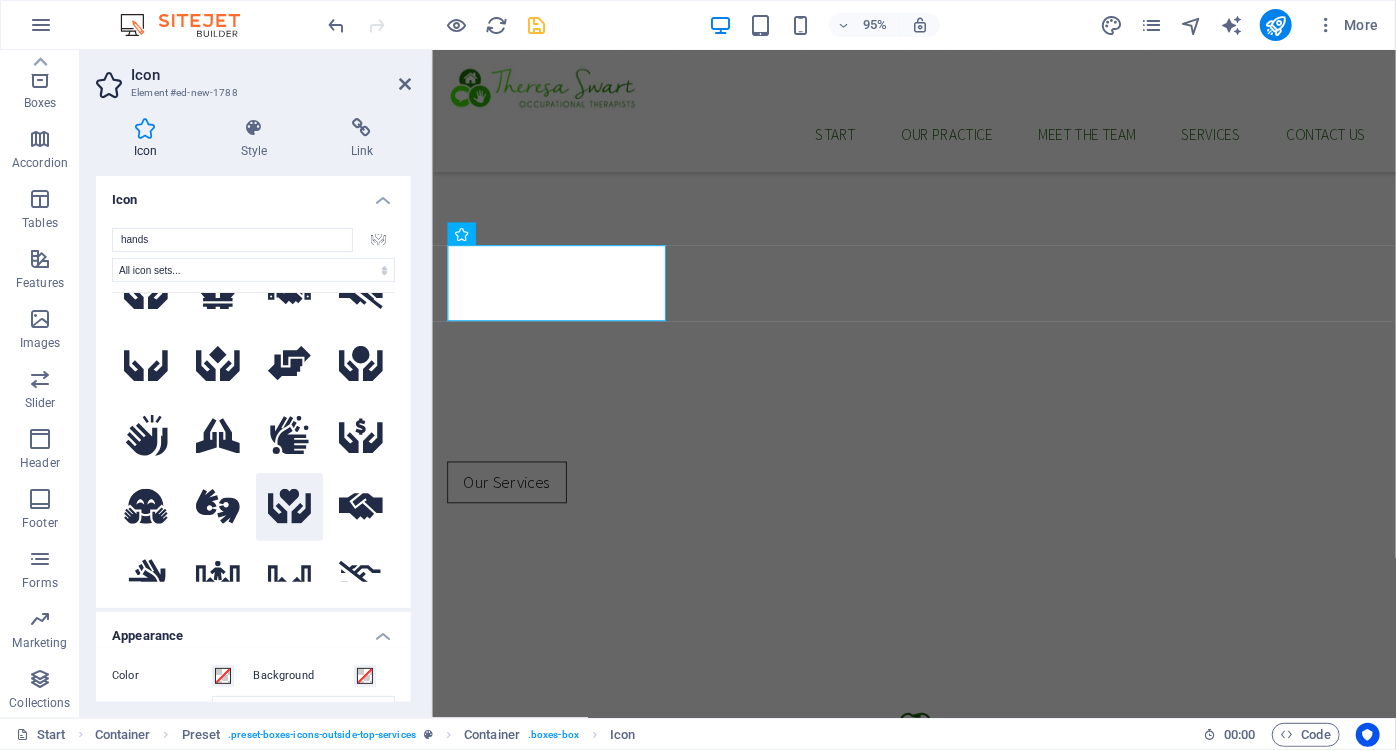 scroll, scrollTop: 1708, scrollLeft: 0, axis: vertical 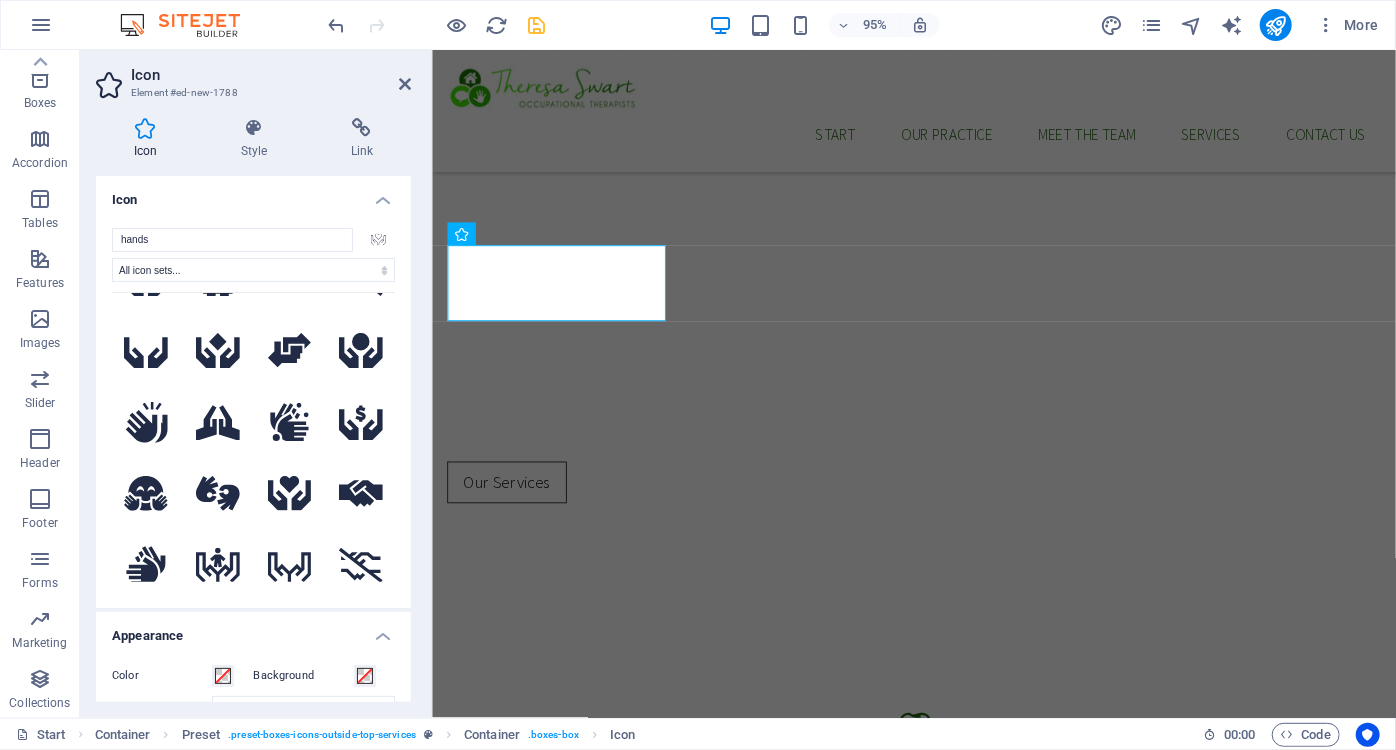 click on "Color" at bounding box center [162, 676] 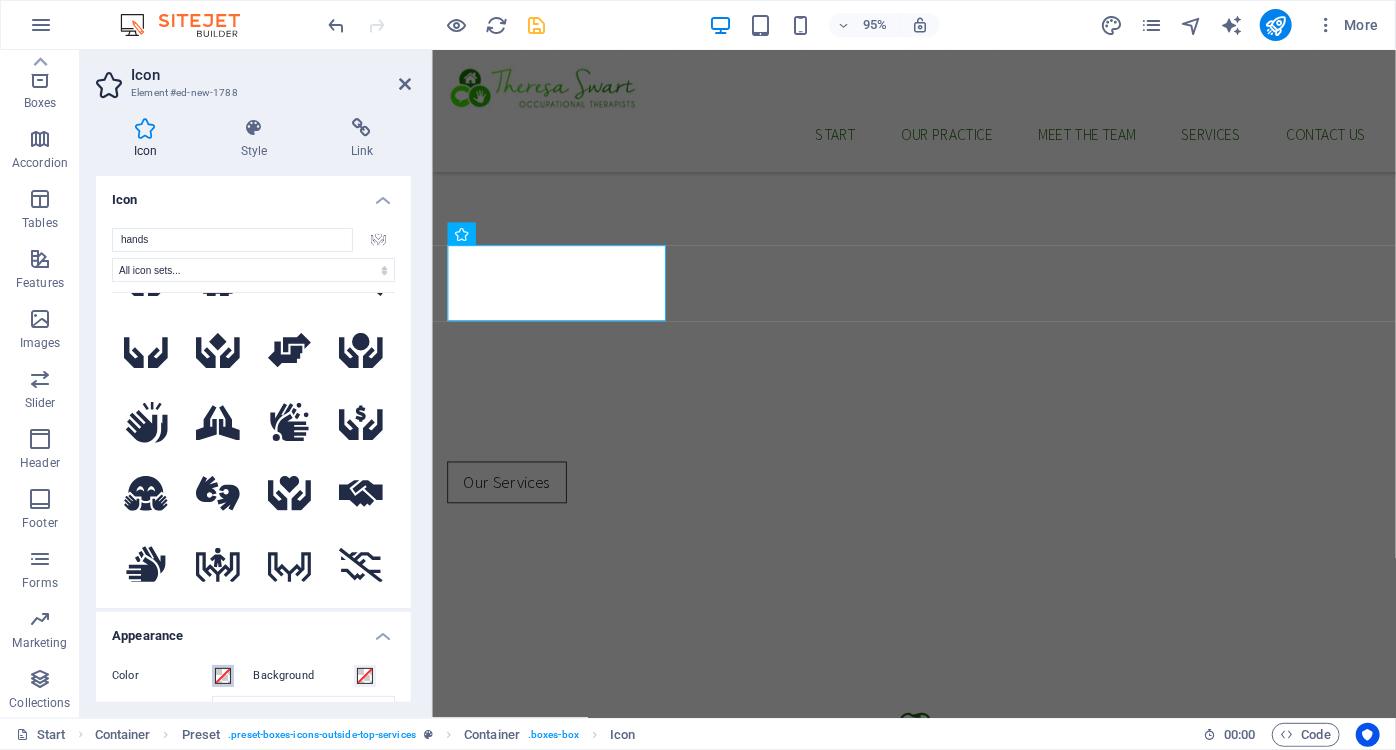 click on "Color" at bounding box center [223, 676] 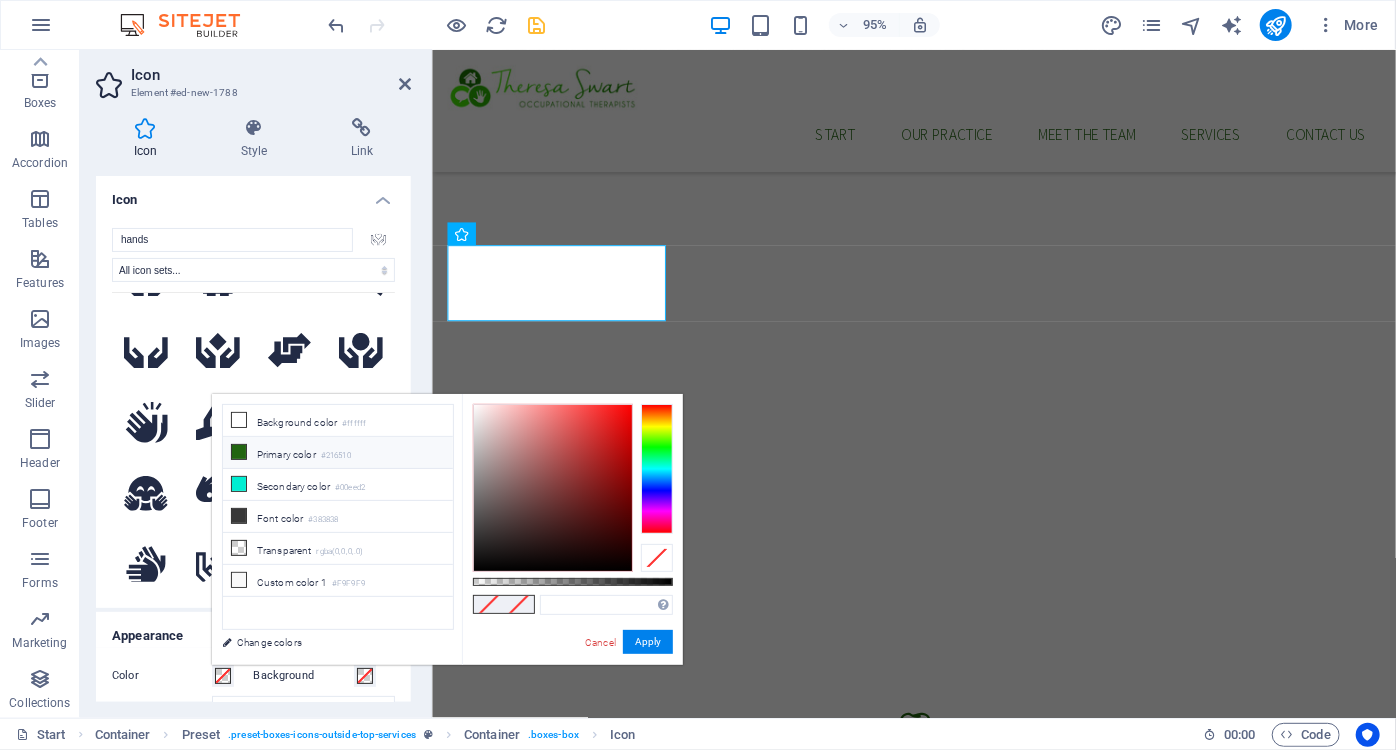 click at bounding box center [239, 452] 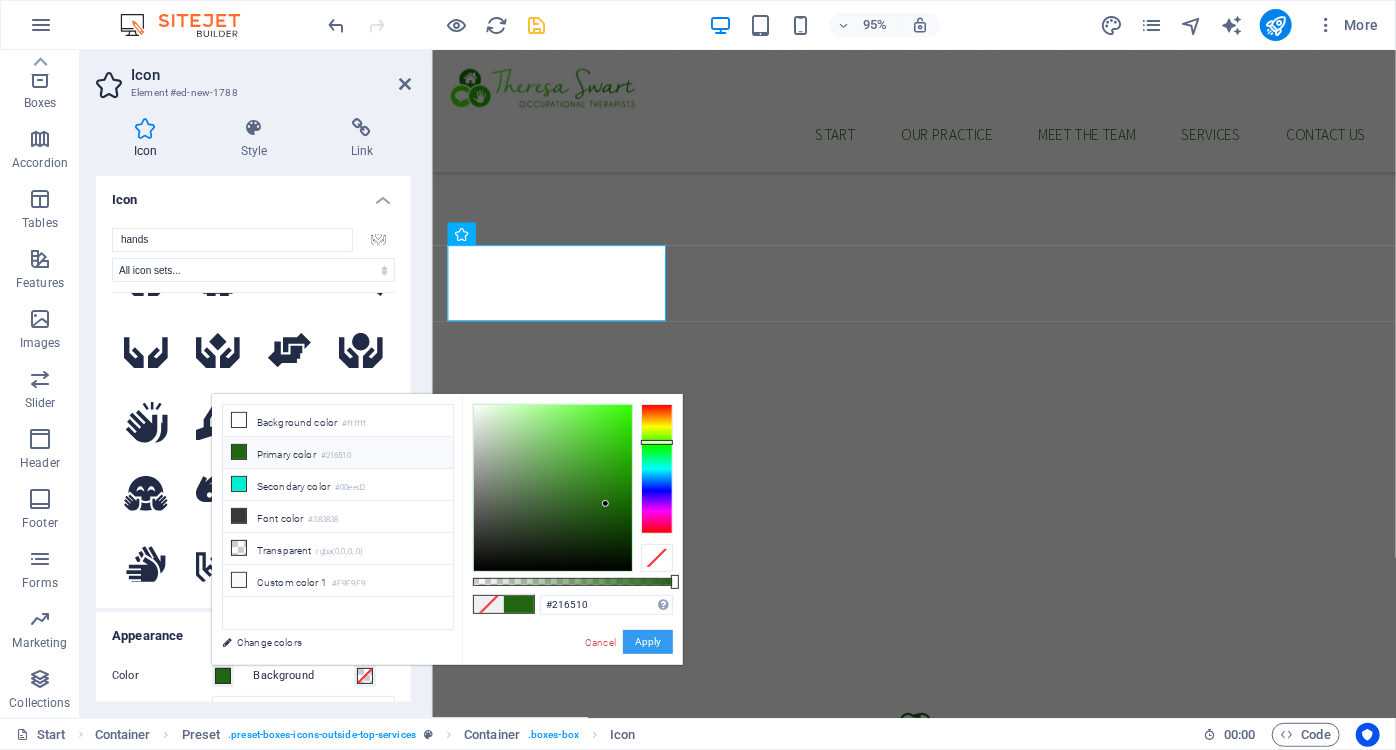 click on "Apply" at bounding box center [648, 642] 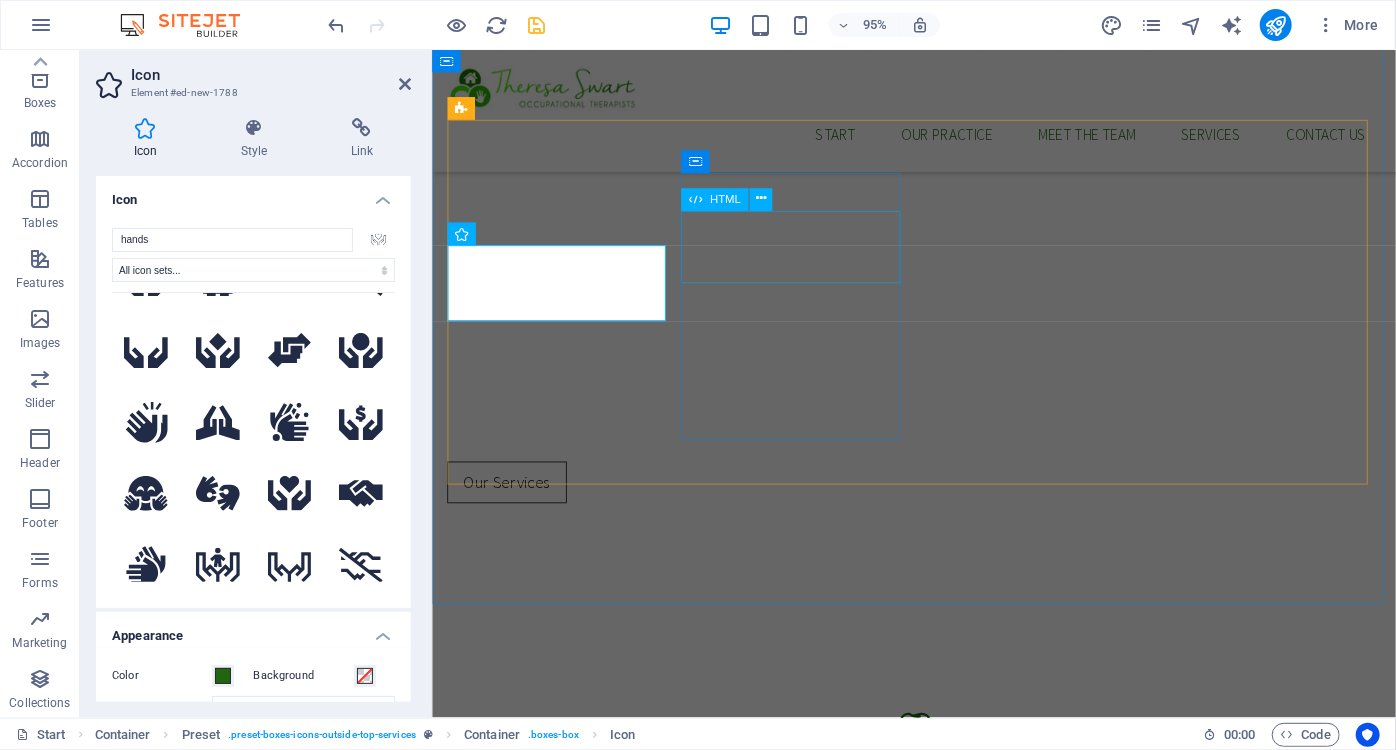 click at bounding box center [938, 1075] 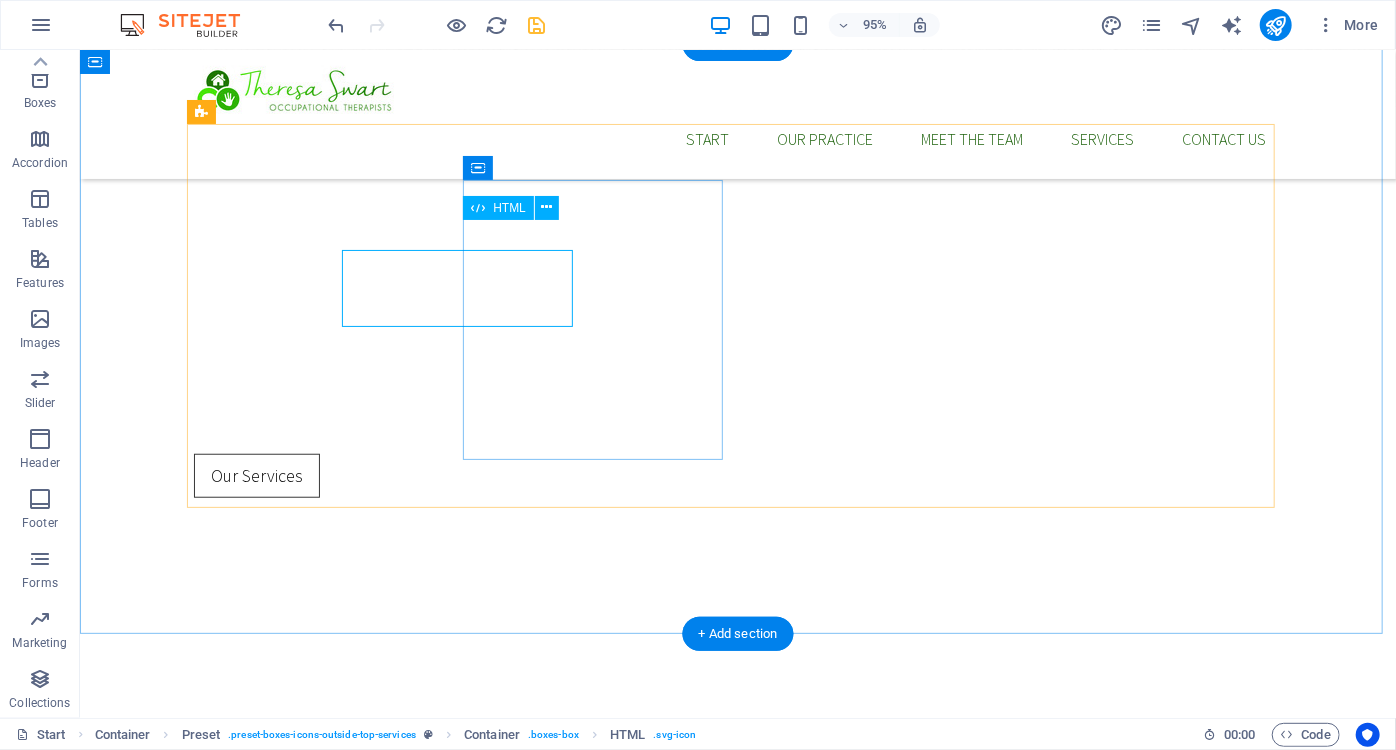 scroll, scrollTop: 581, scrollLeft: 0, axis: vertical 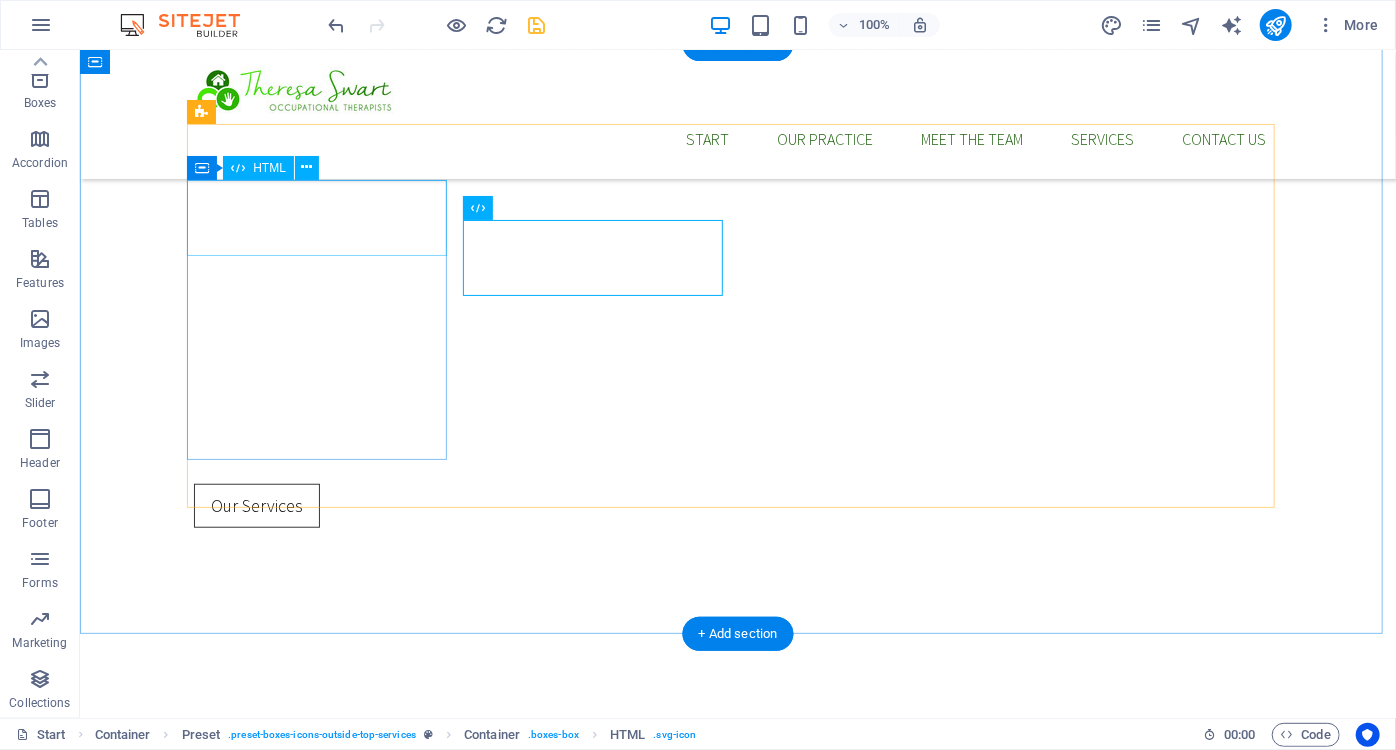 click at bounding box center [737, 781] 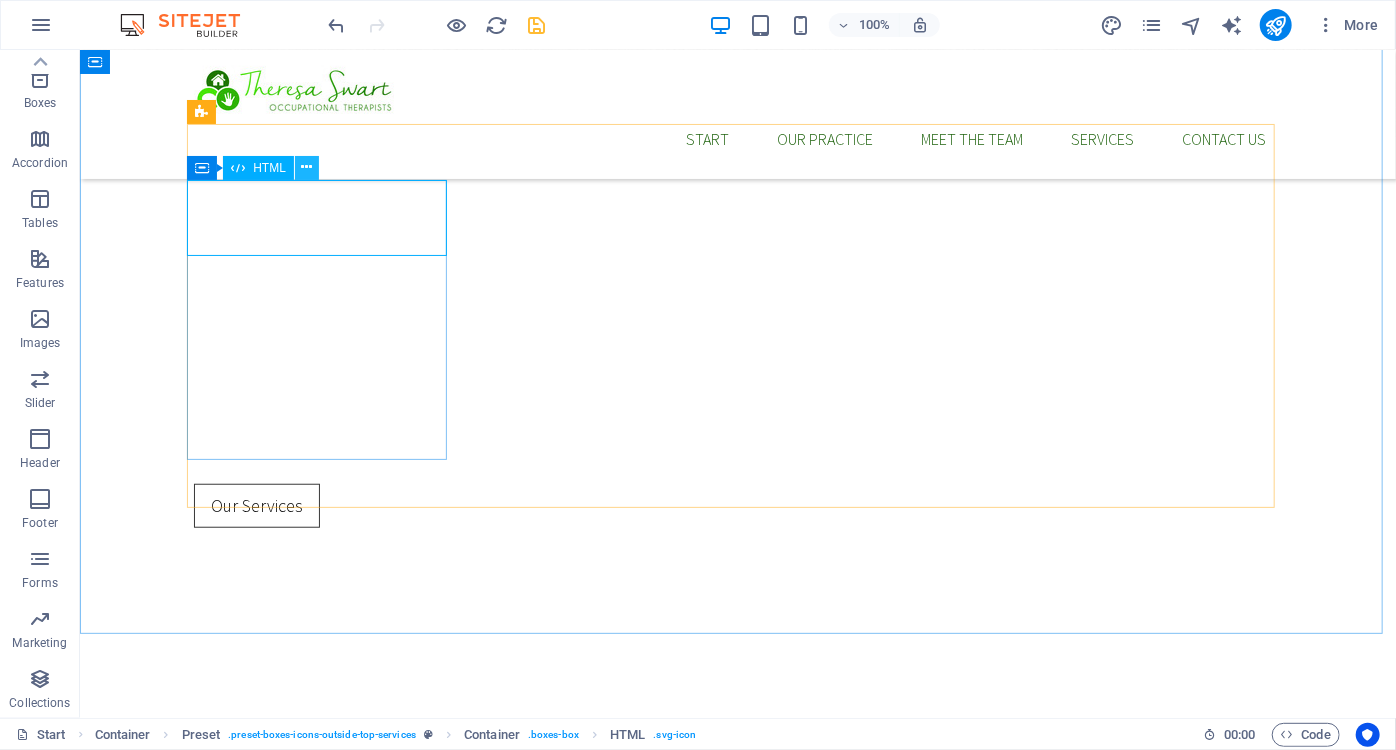 click at bounding box center (306, 167) 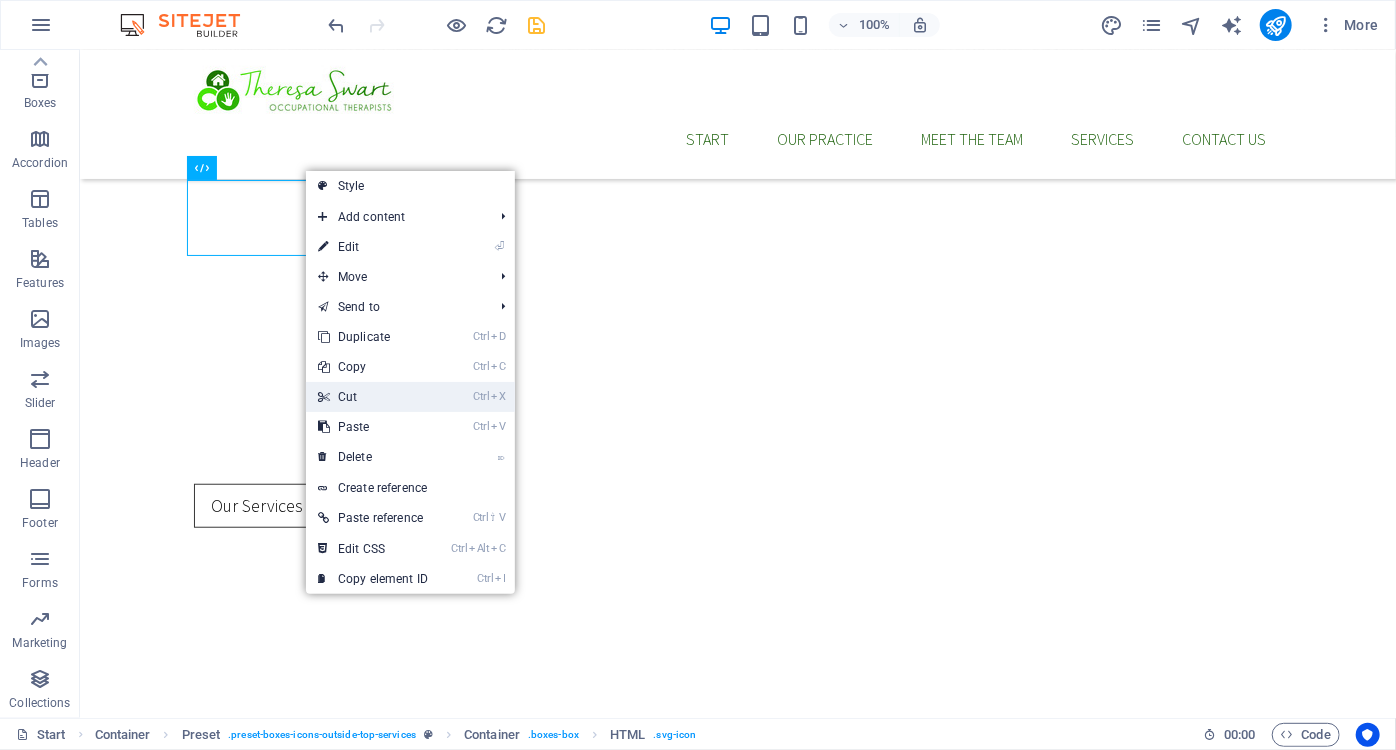 click on "Ctrl X  Cut" at bounding box center (373, 397) 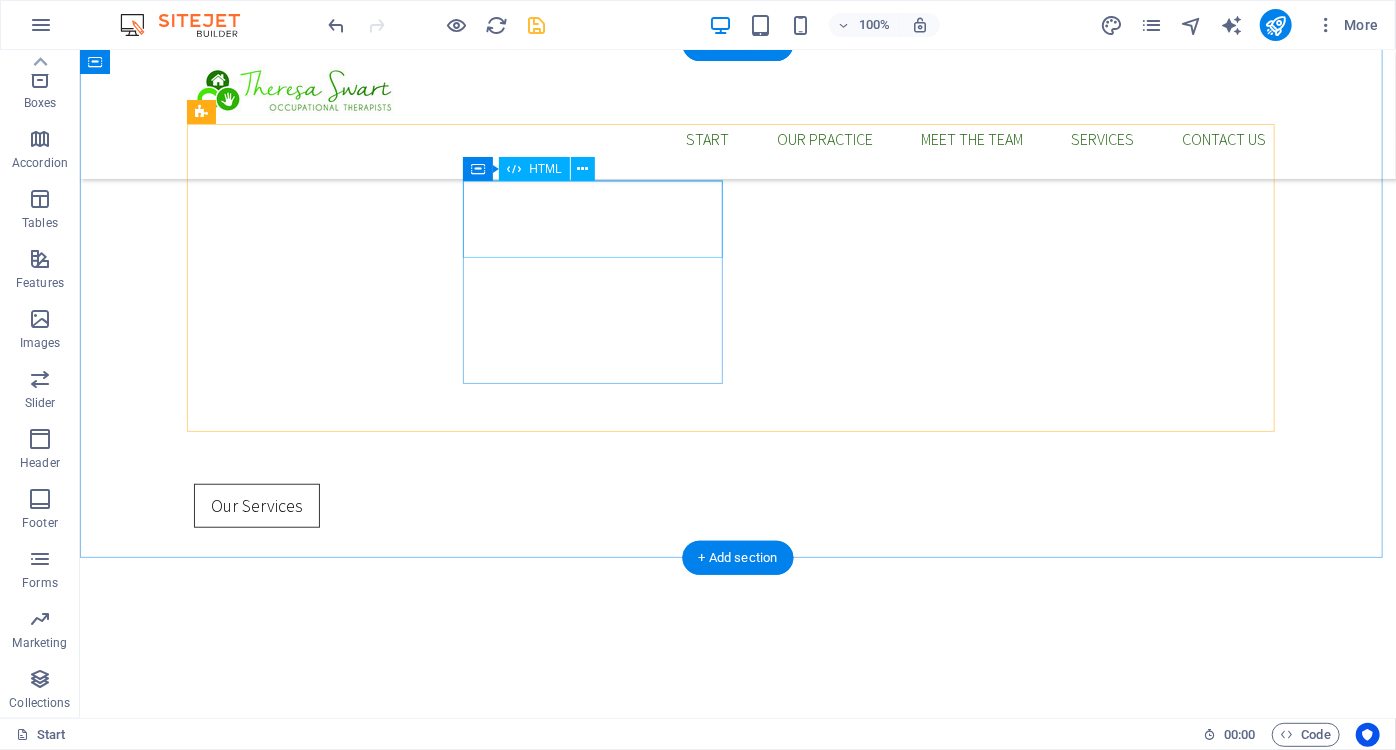 click at bounding box center [737, 999] 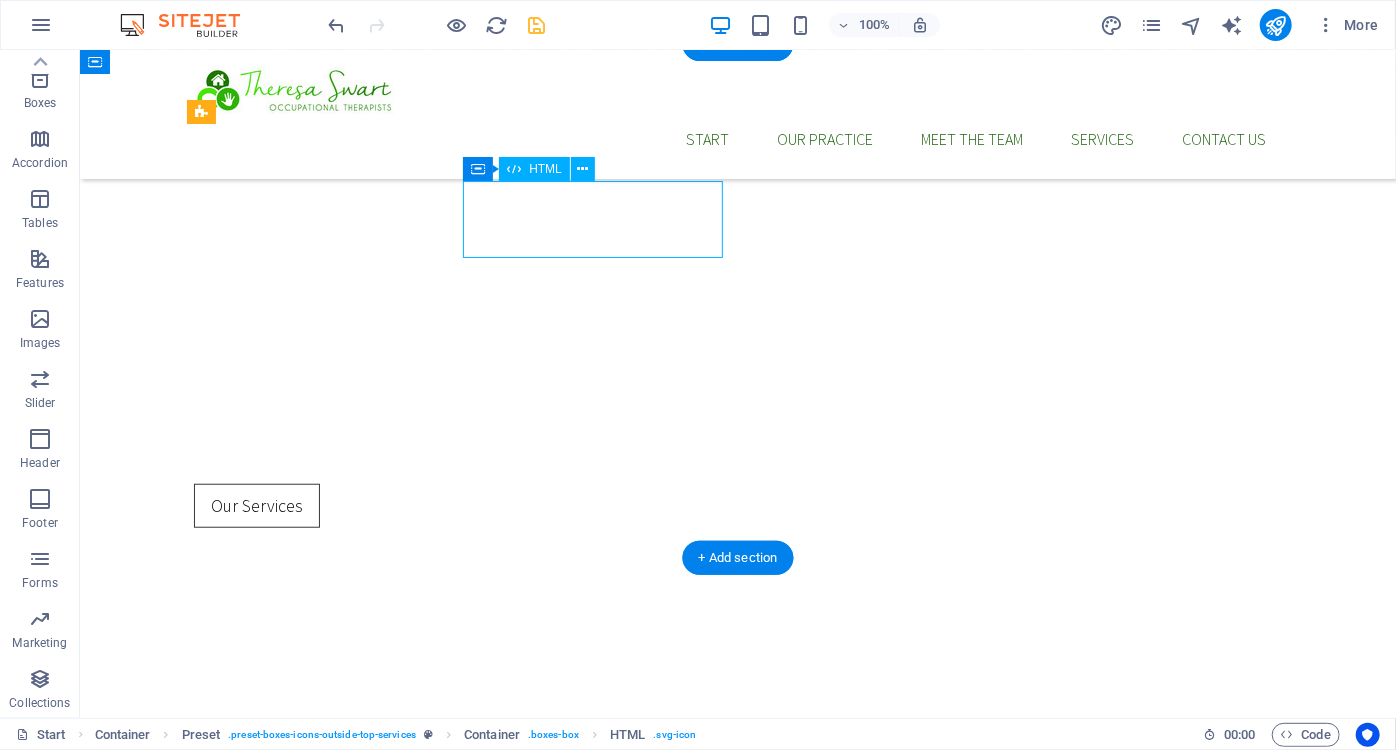 click at bounding box center [737, 999] 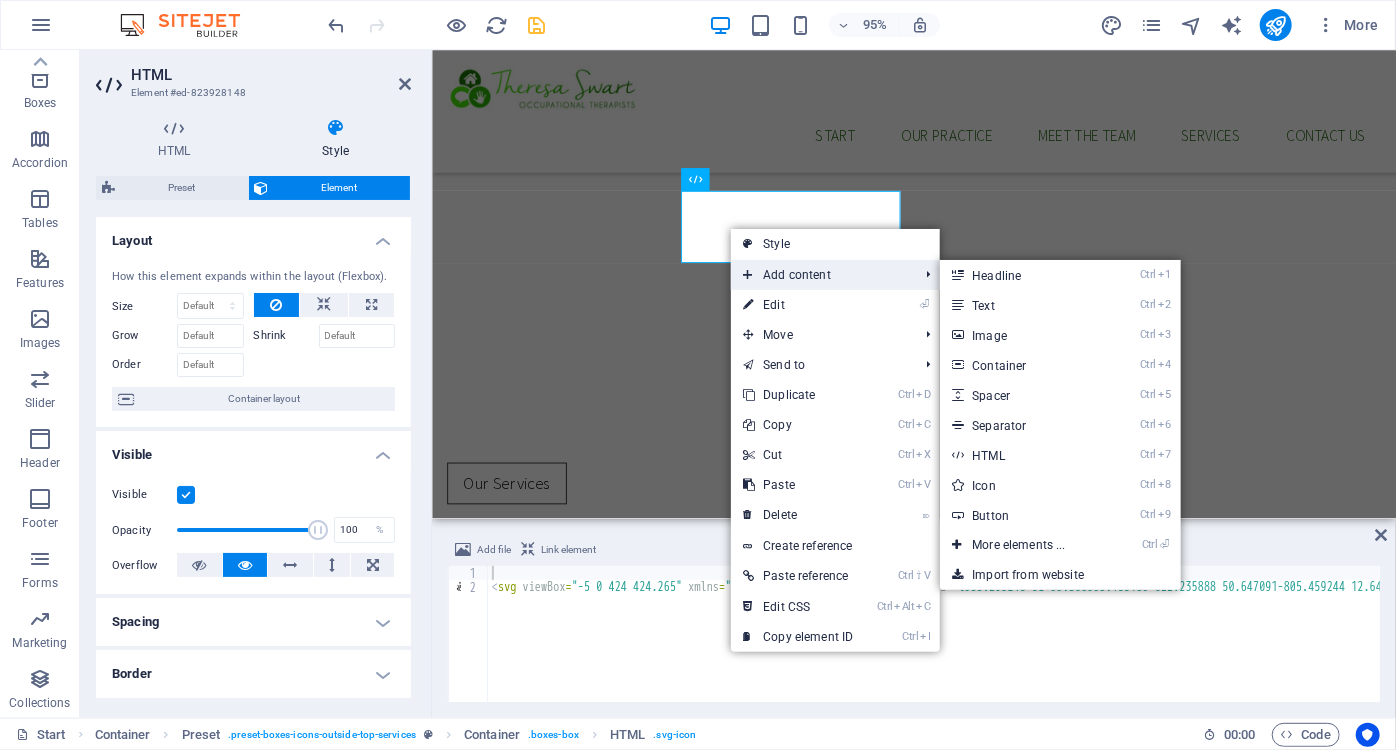 click on "Add content" at bounding box center [820, 275] 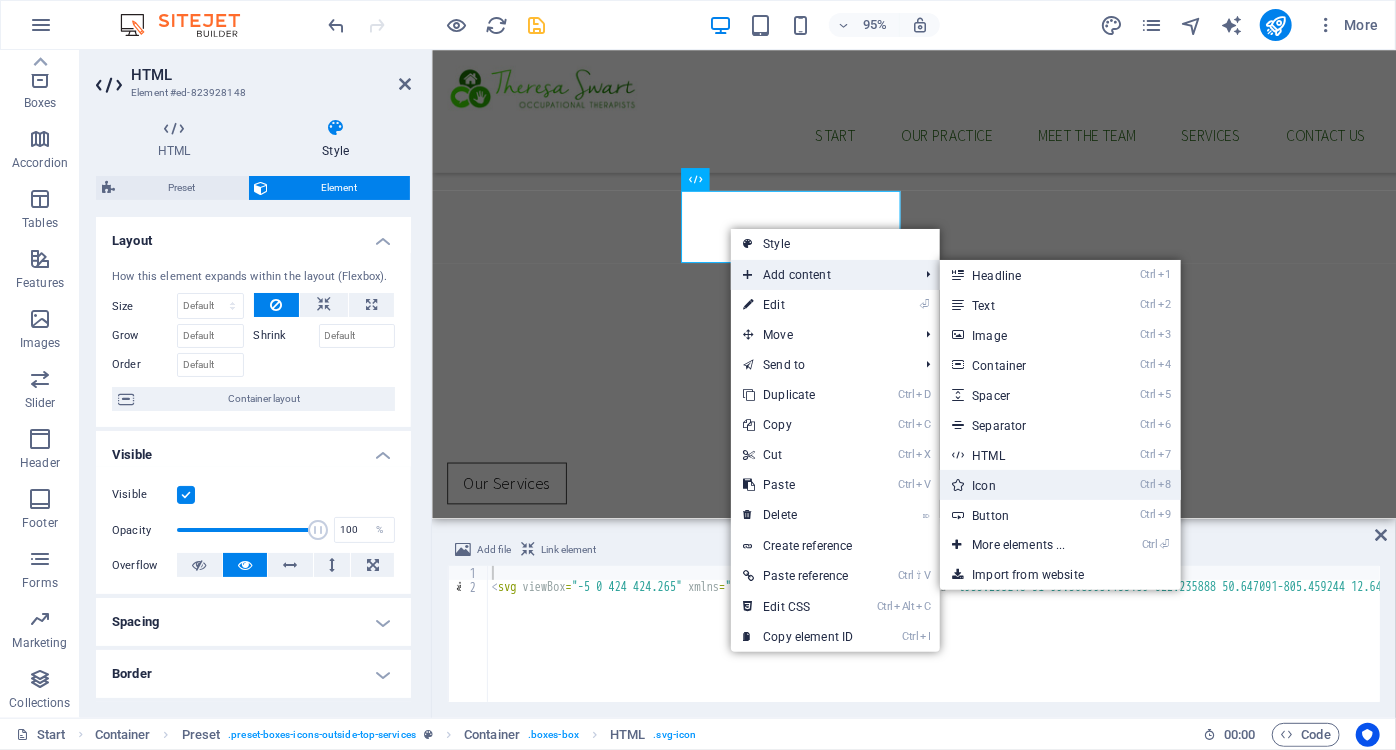 click on "Ctrl 8  Icon" at bounding box center (1022, 485) 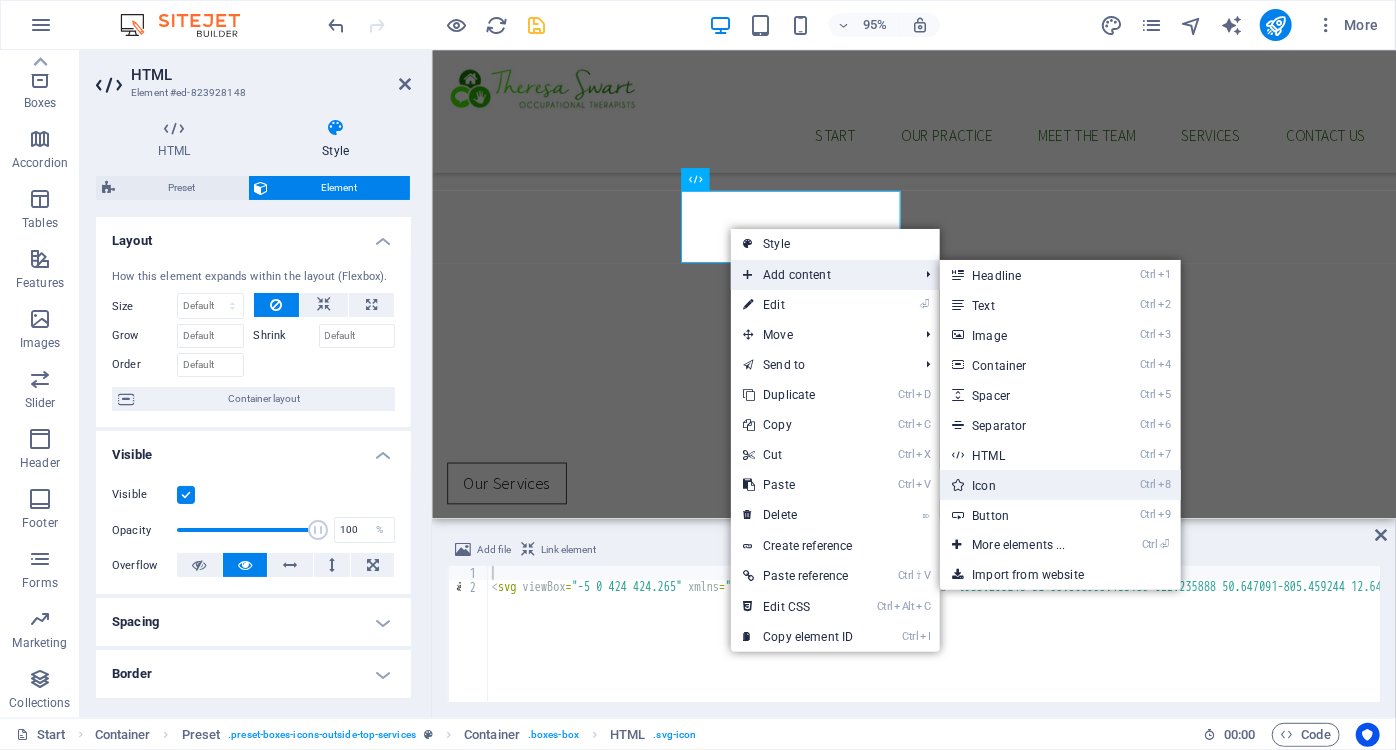 select on "xMidYMid" 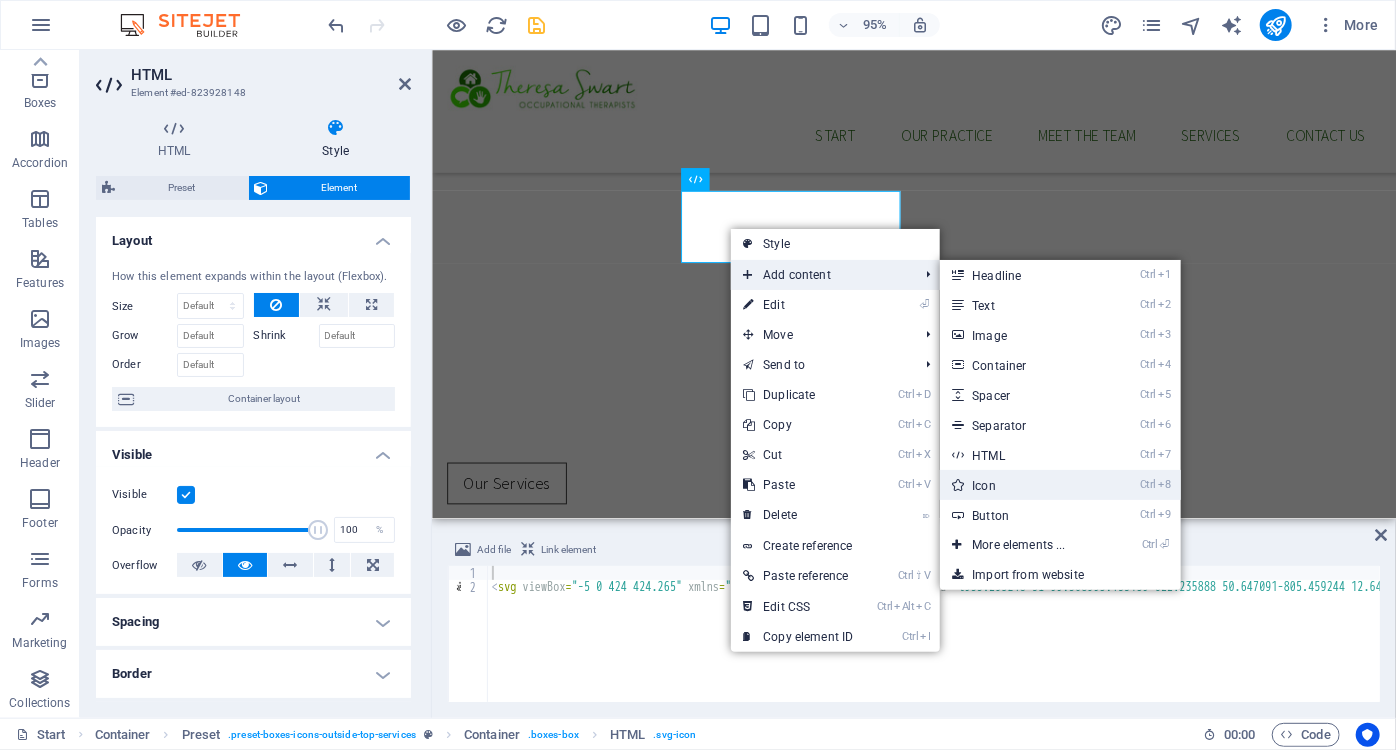 select on "px" 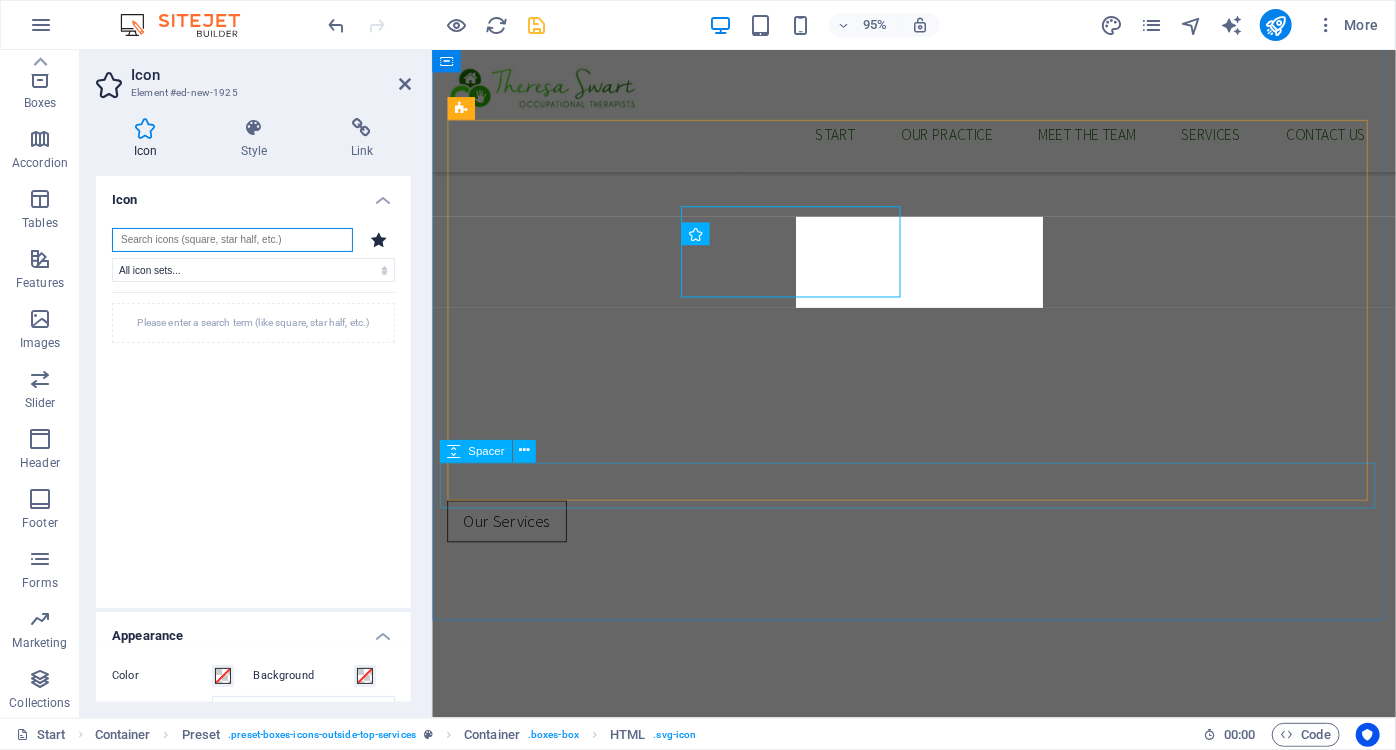 scroll, scrollTop: 611, scrollLeft: 0, axis: vertical 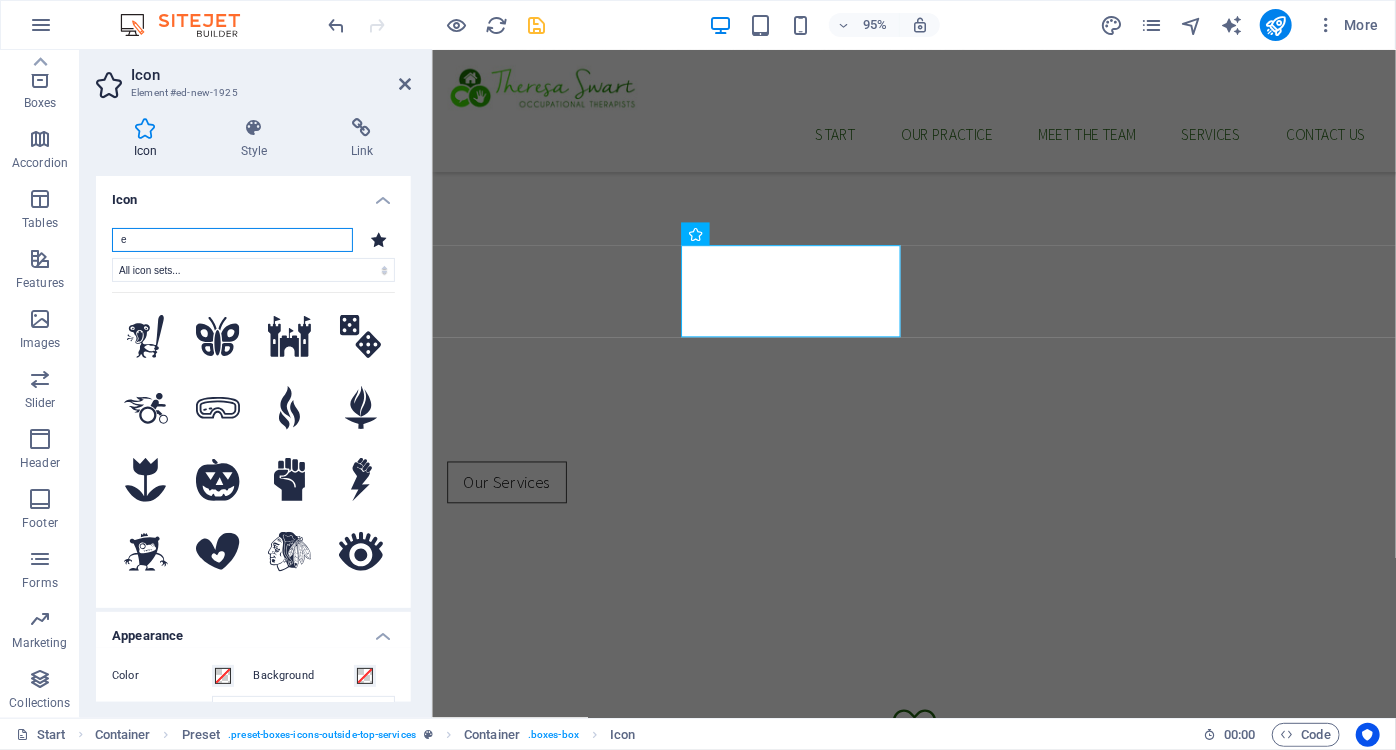 type on "e" 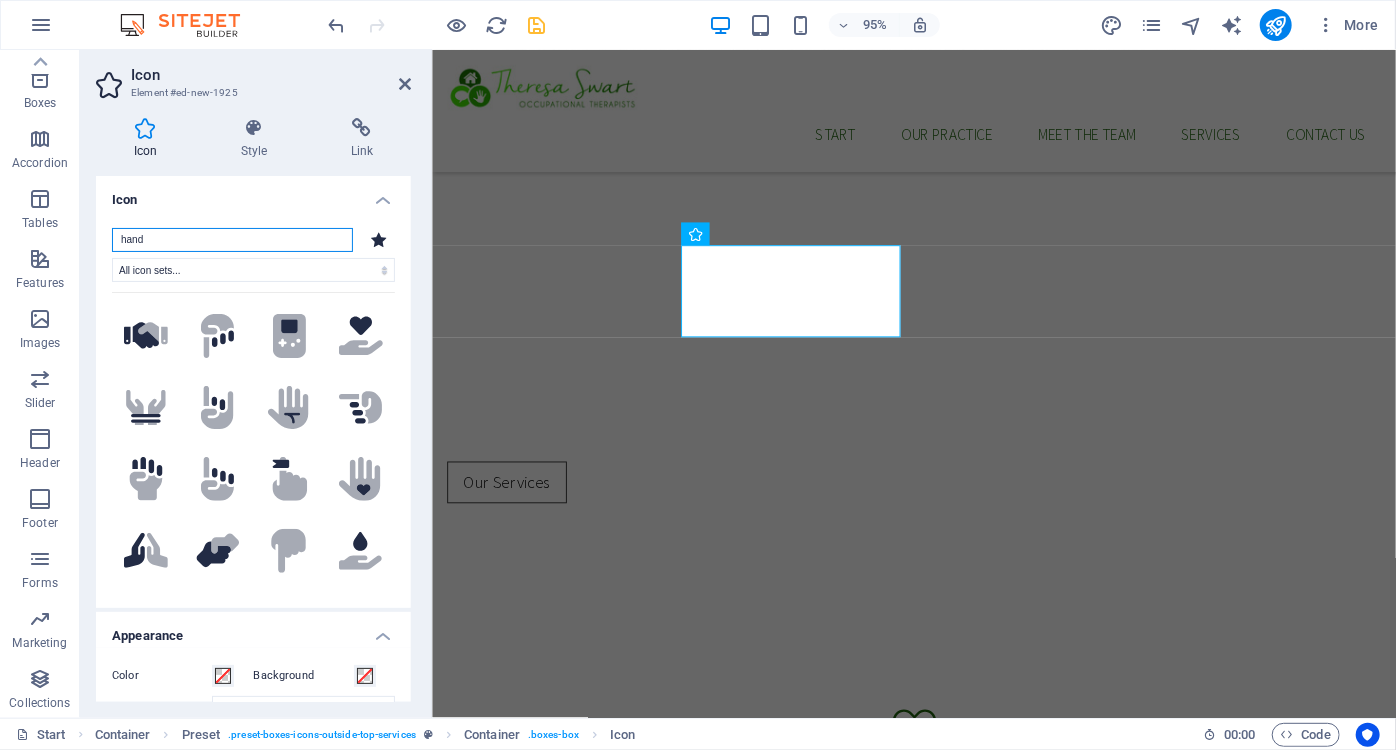 scroll, scrollTop: 1090, scrollLeft: 0, axis: vertical 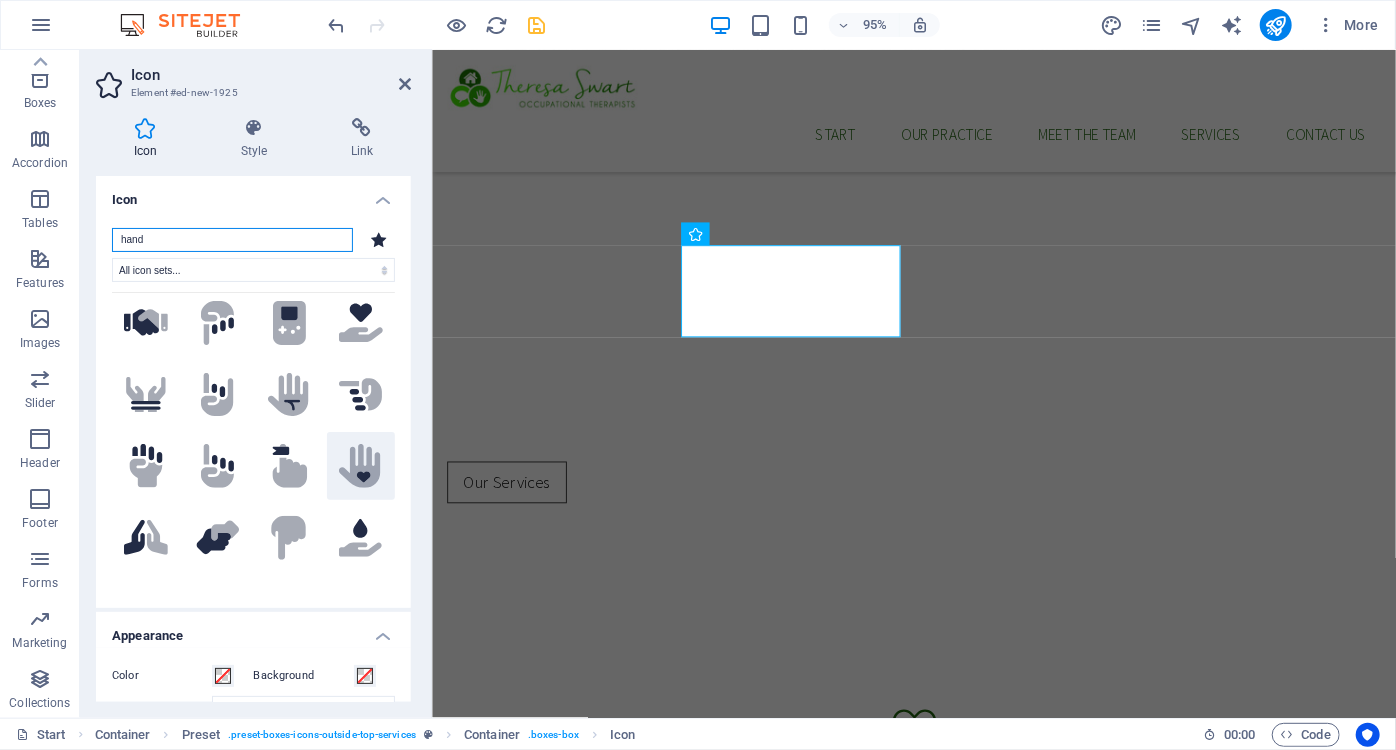 type on "hand" 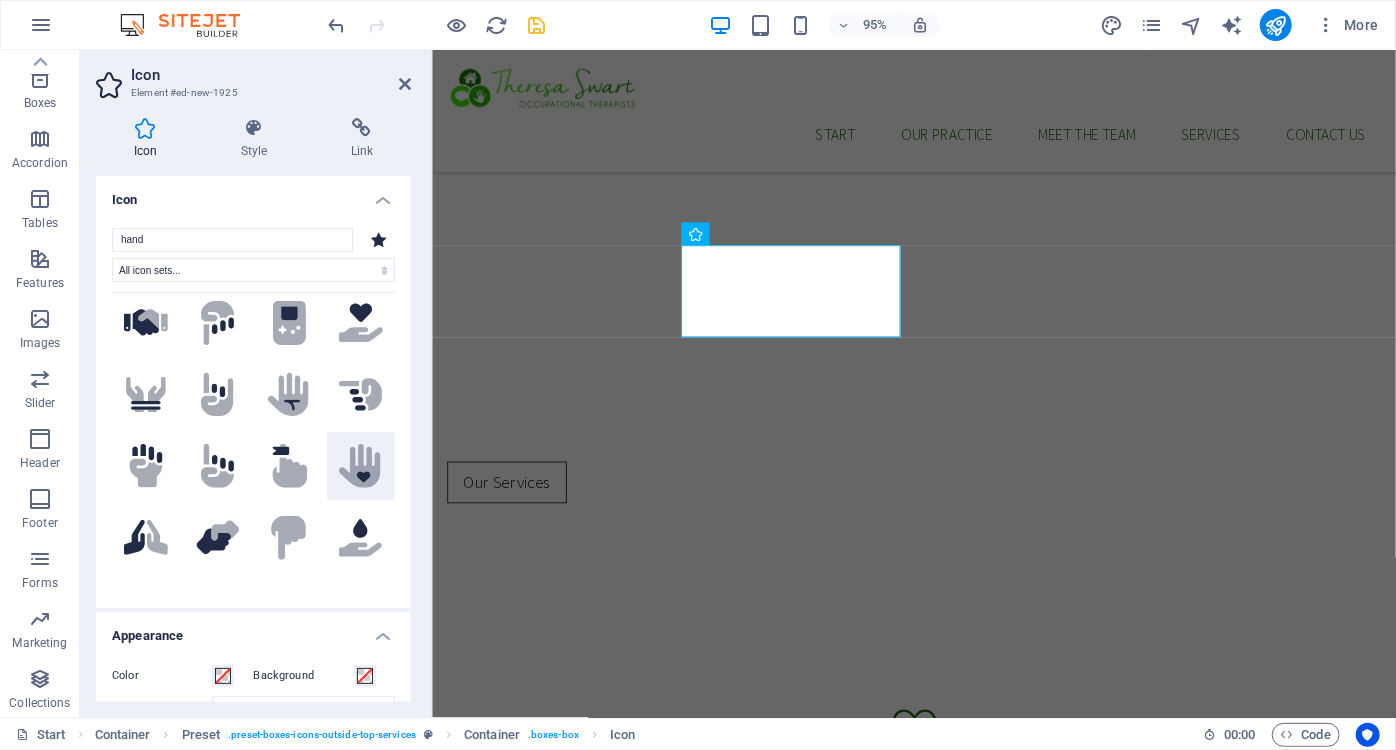 click 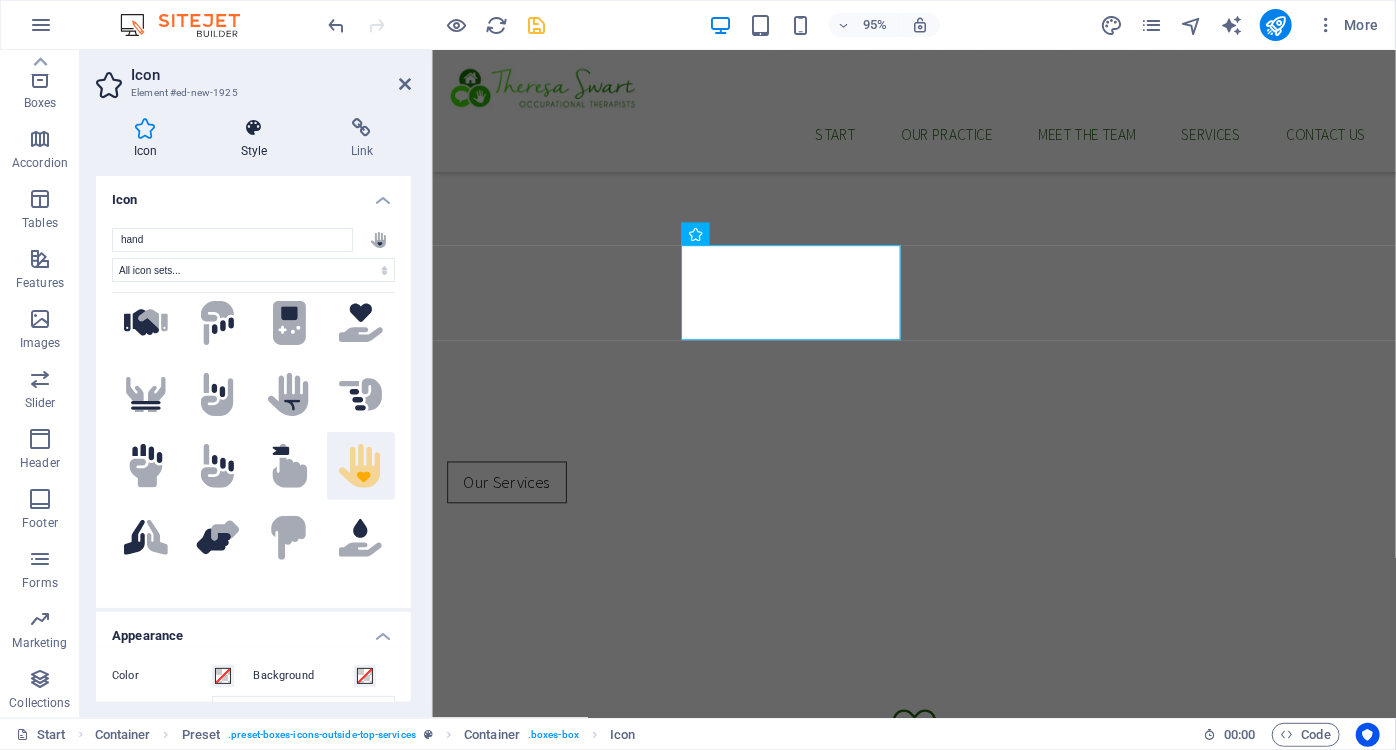 click on "Style" at bounding box center [258, 139] 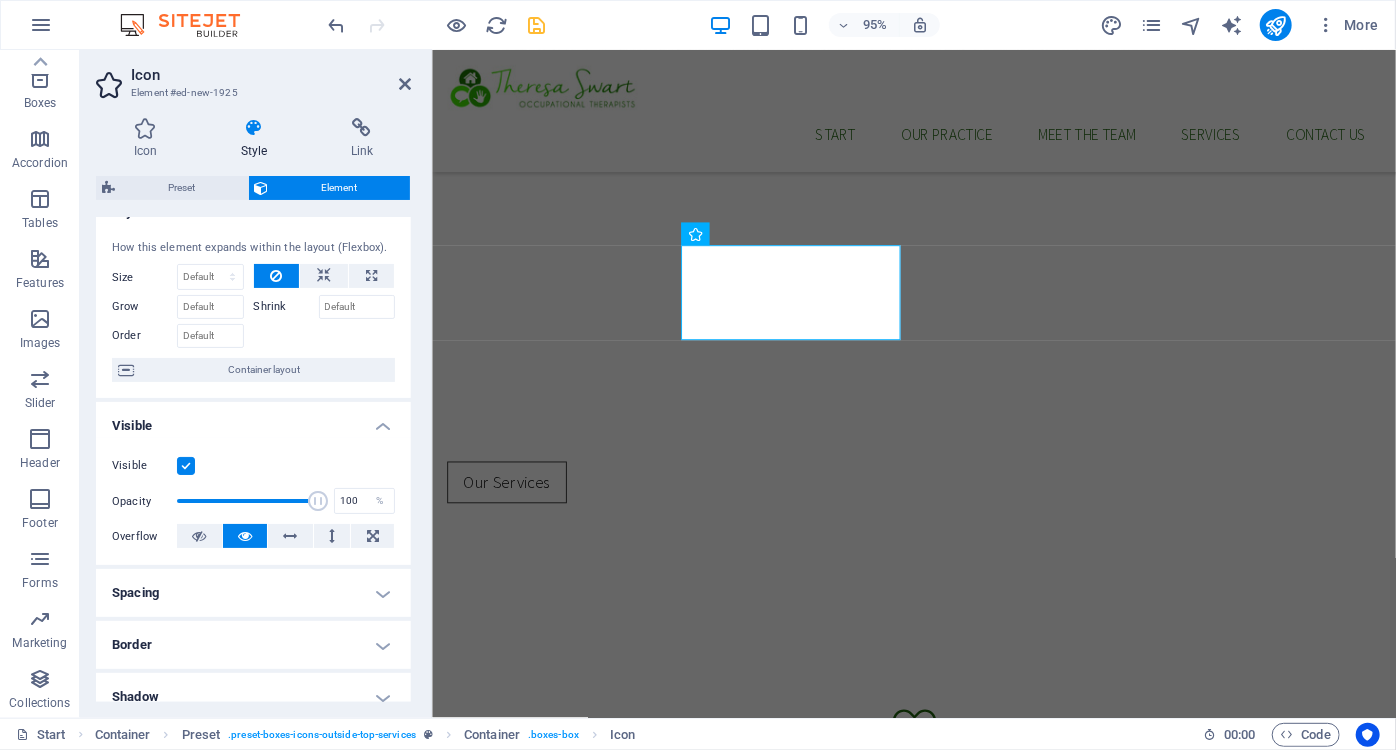 scroll, scrollTop: 0, scrollLeft: 0, axis: both 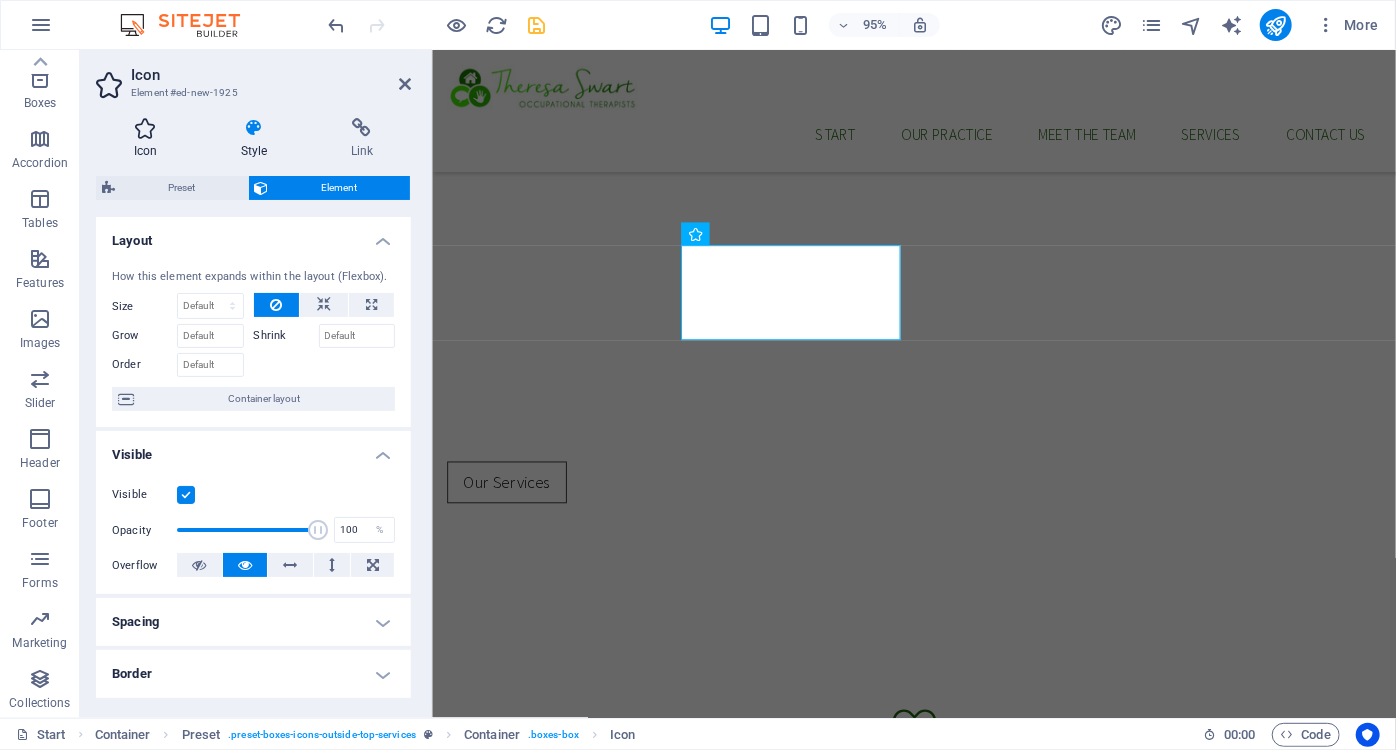 click at bounding box center [145, 128] 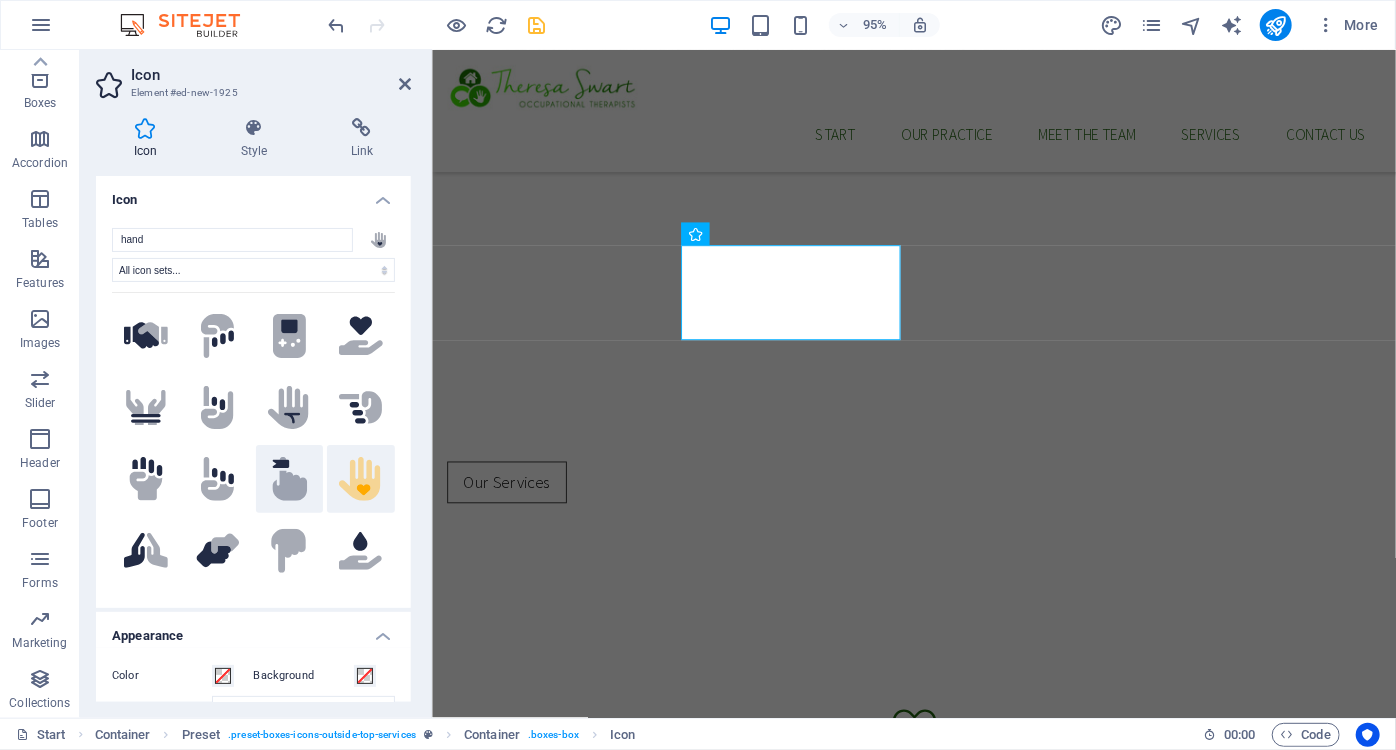 scroll, scrollTop: 1622, scrollLeft: 0, axis: vertical 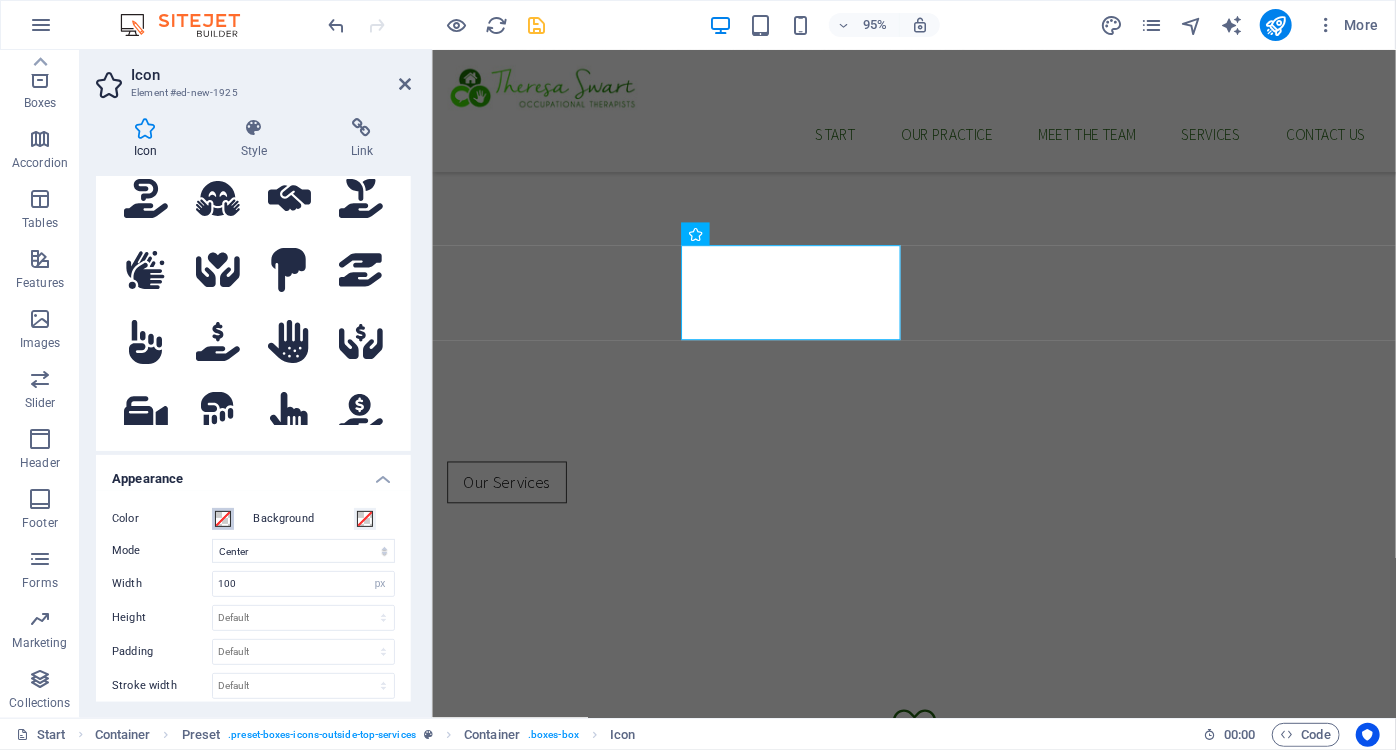 click at bounding box center (223, 519) 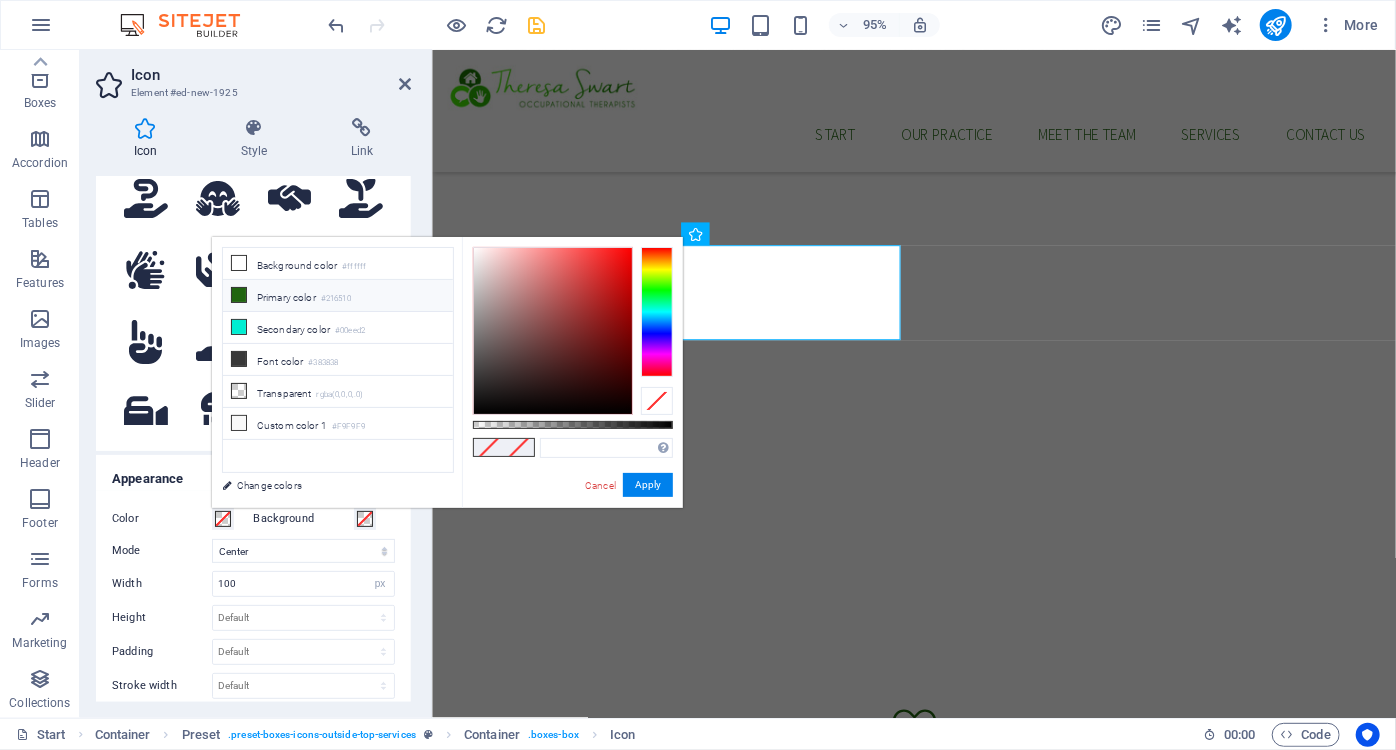 click at bounding box center (239, 295) 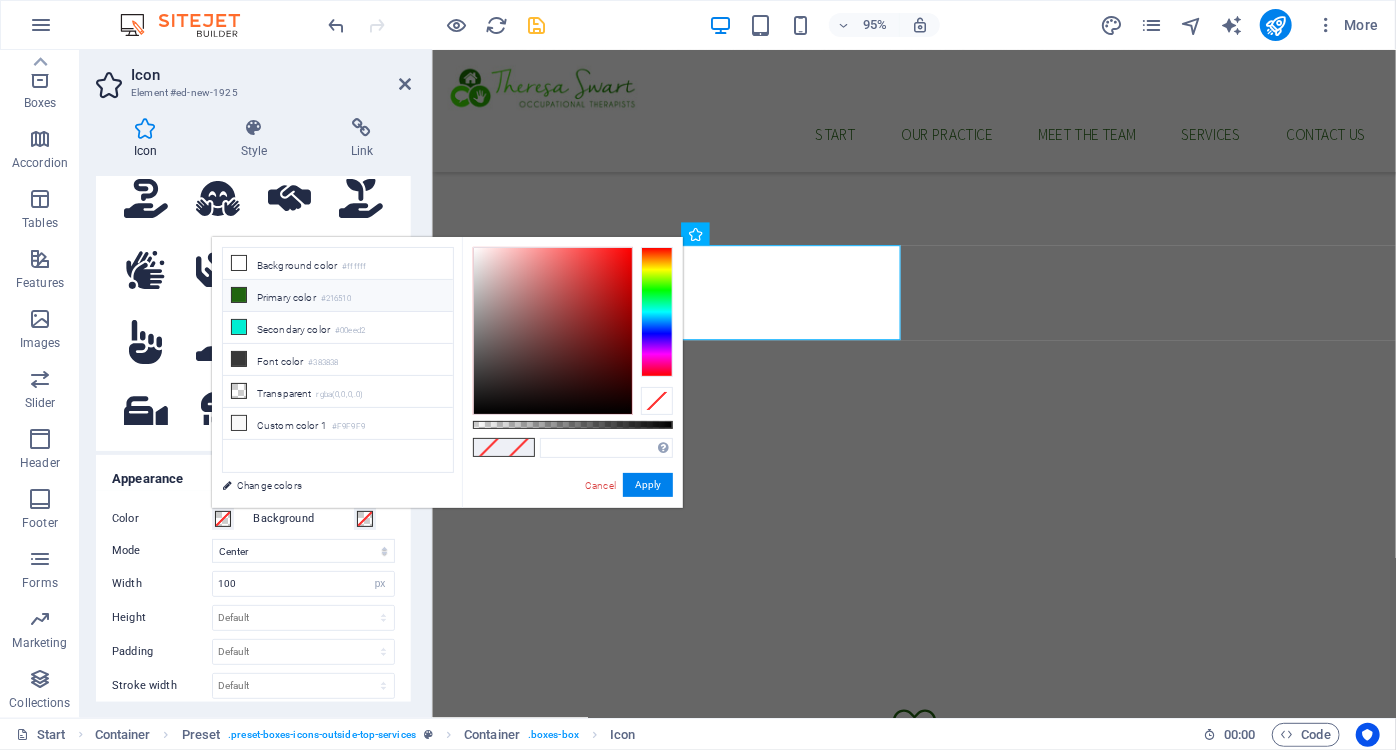 type on "#216510" 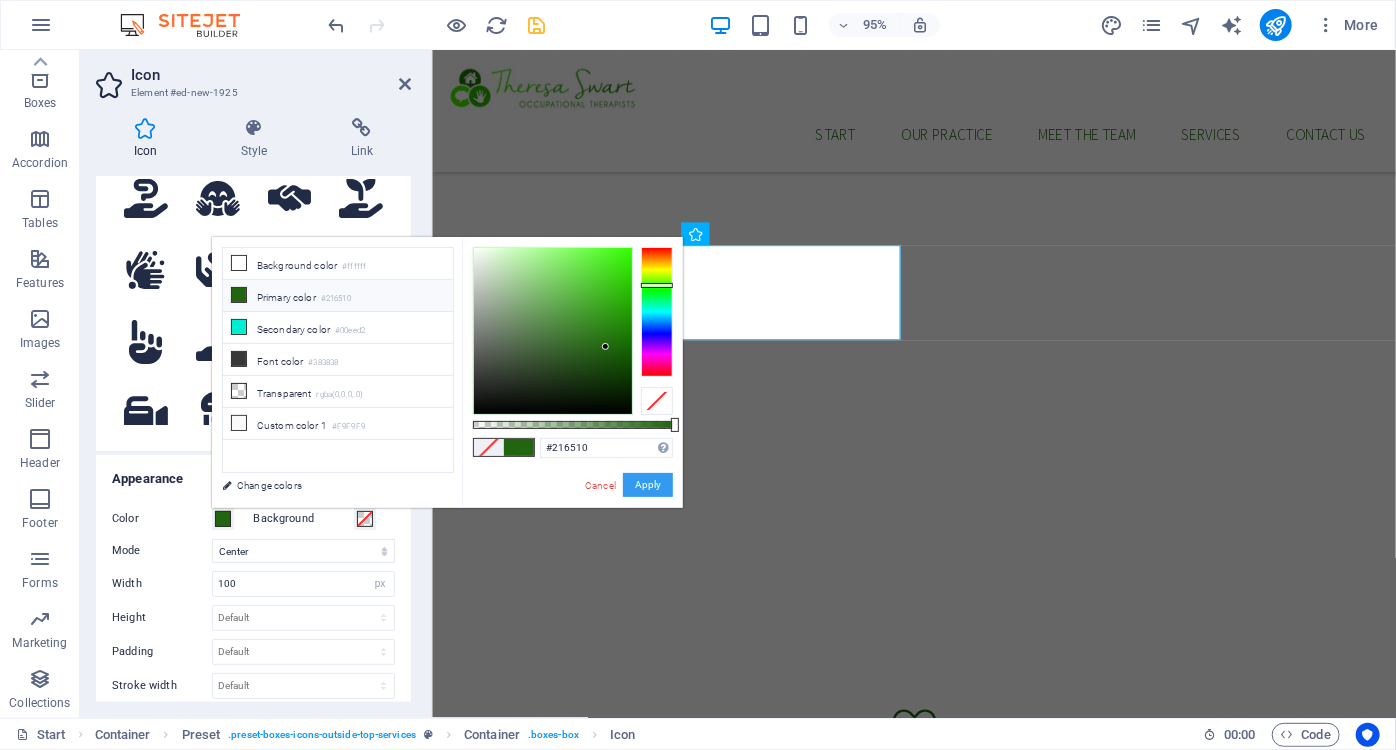 click on "Apply" at bounding box center (648, 485) 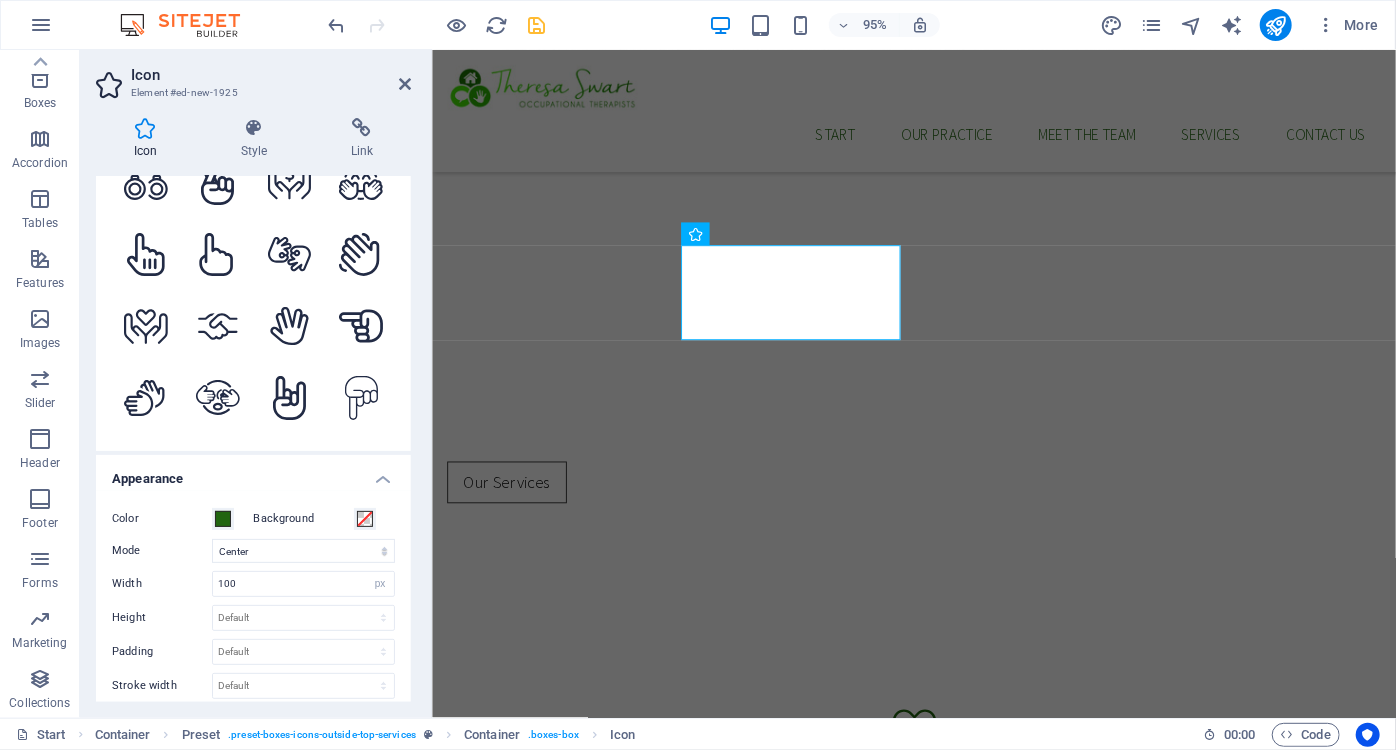 scroll, scrollTop: 4895, scrollLeft: 0, axis: vertical 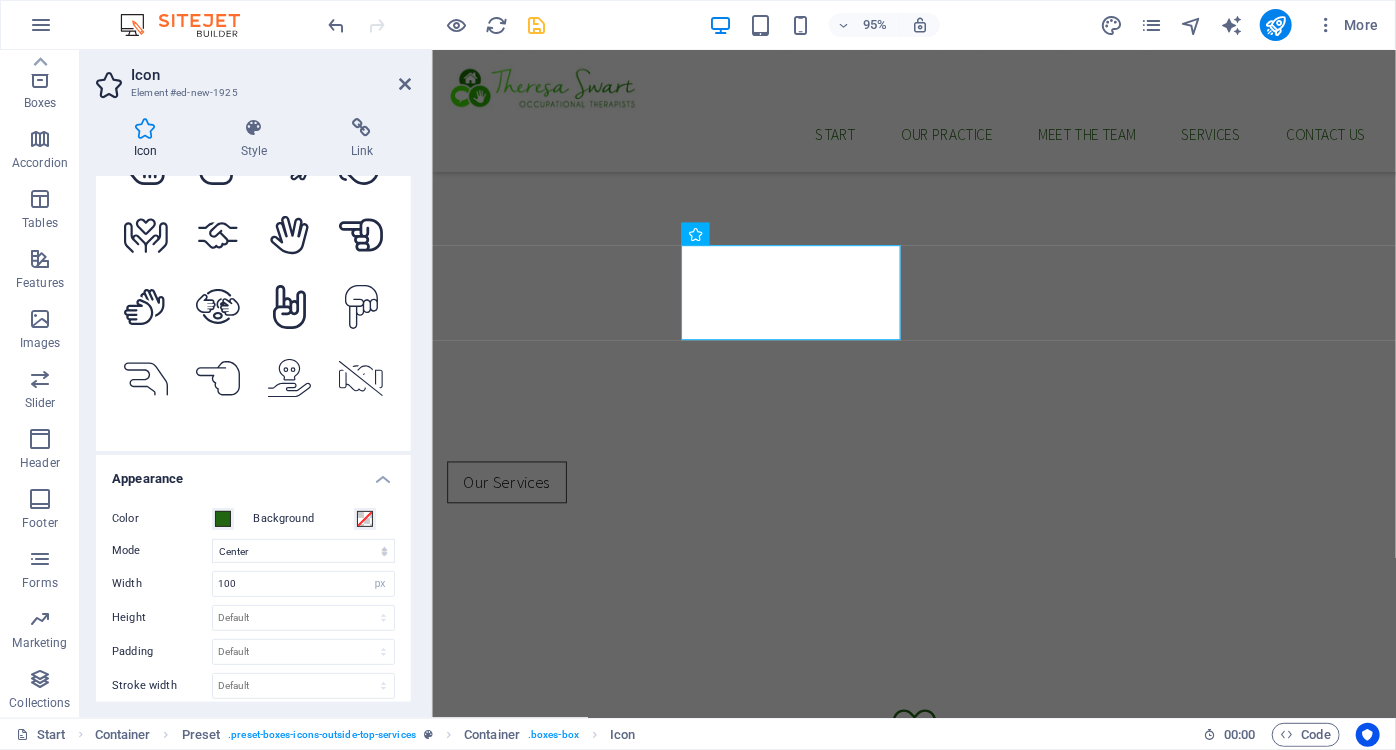 click 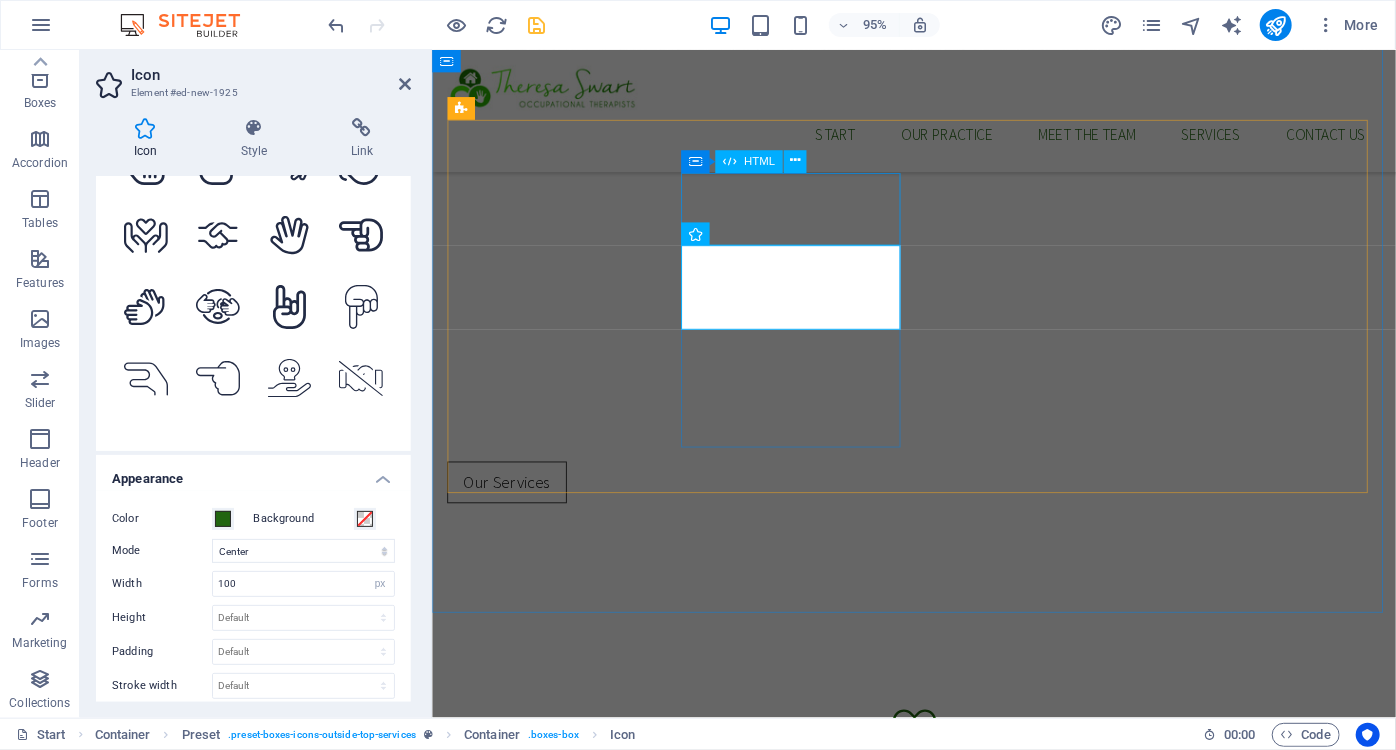 click at bounding box center [938, 999] 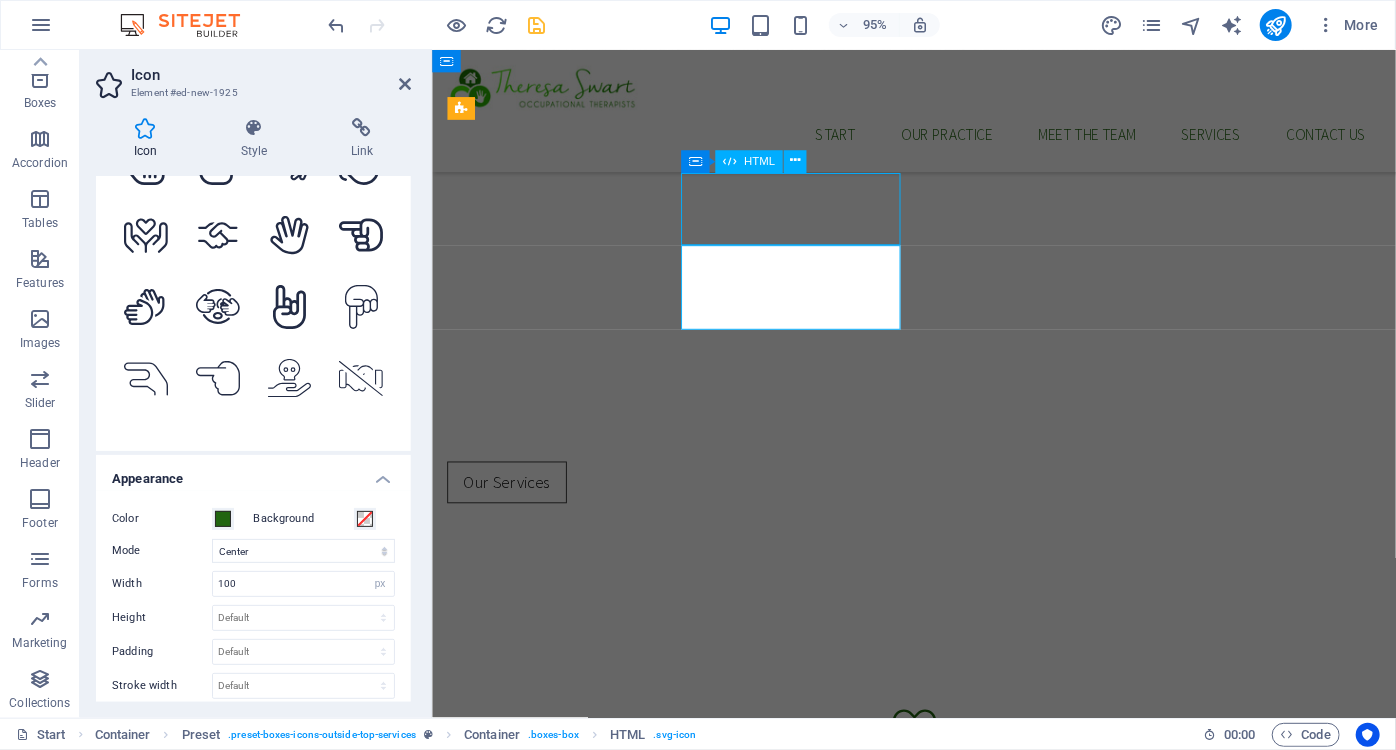 scroll, scrollTop: 581, scrollLeft: 0, axis: vertical 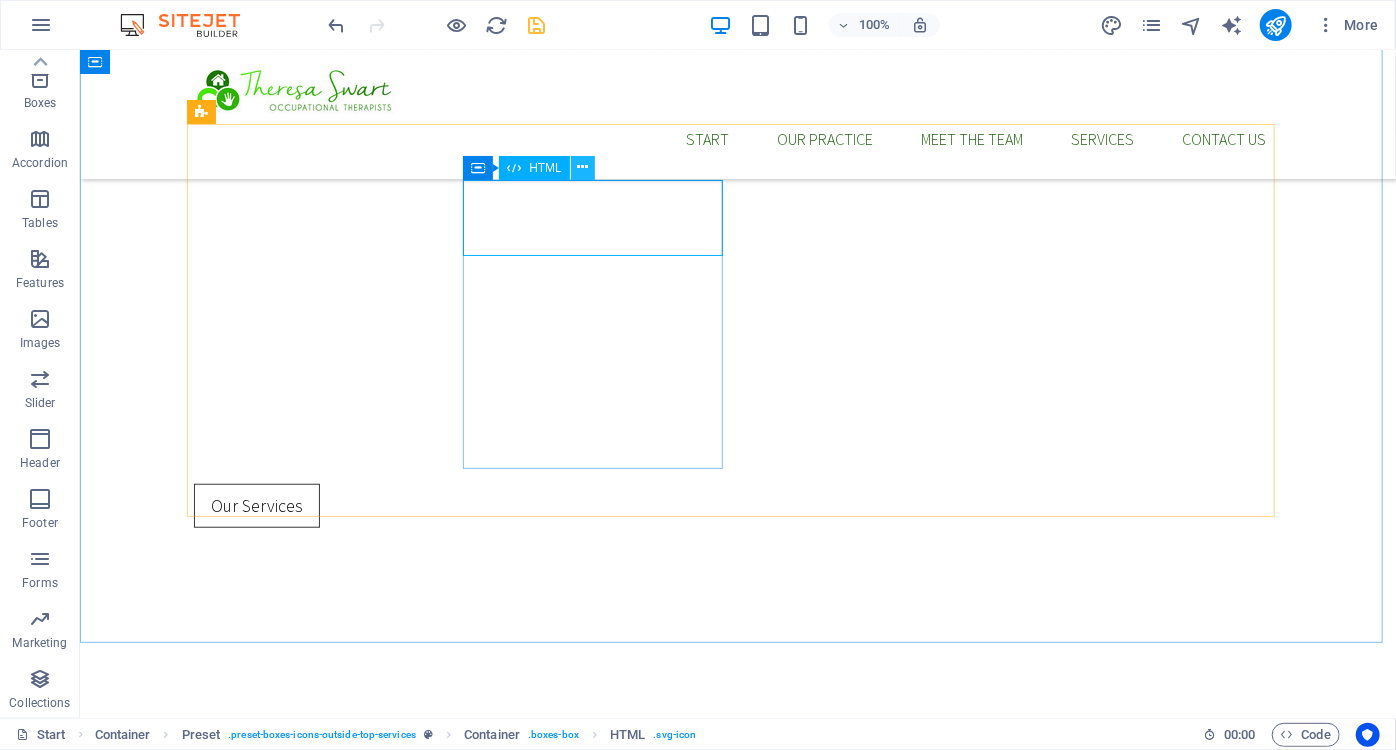 click at bounding box center (582, 167) 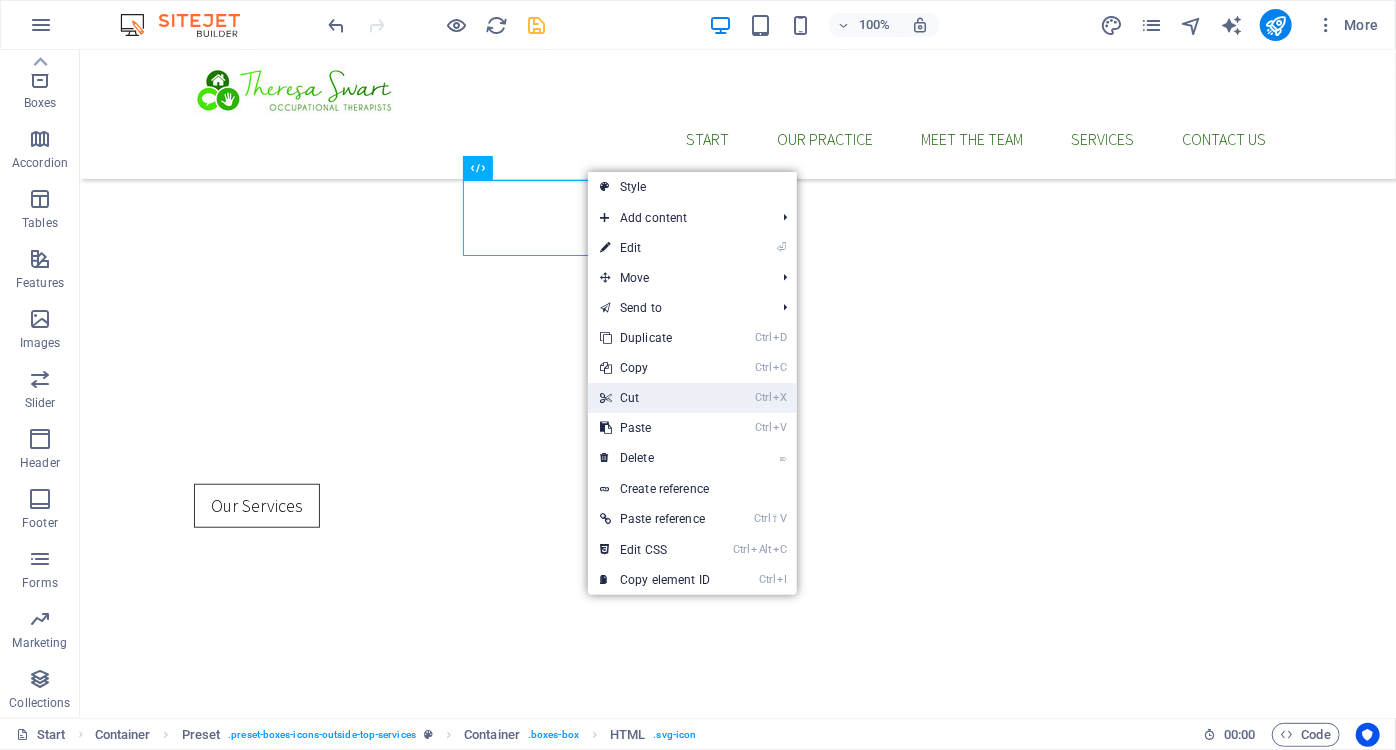 click on "Ctrl X  Cut" at bounding box center (655, 398) 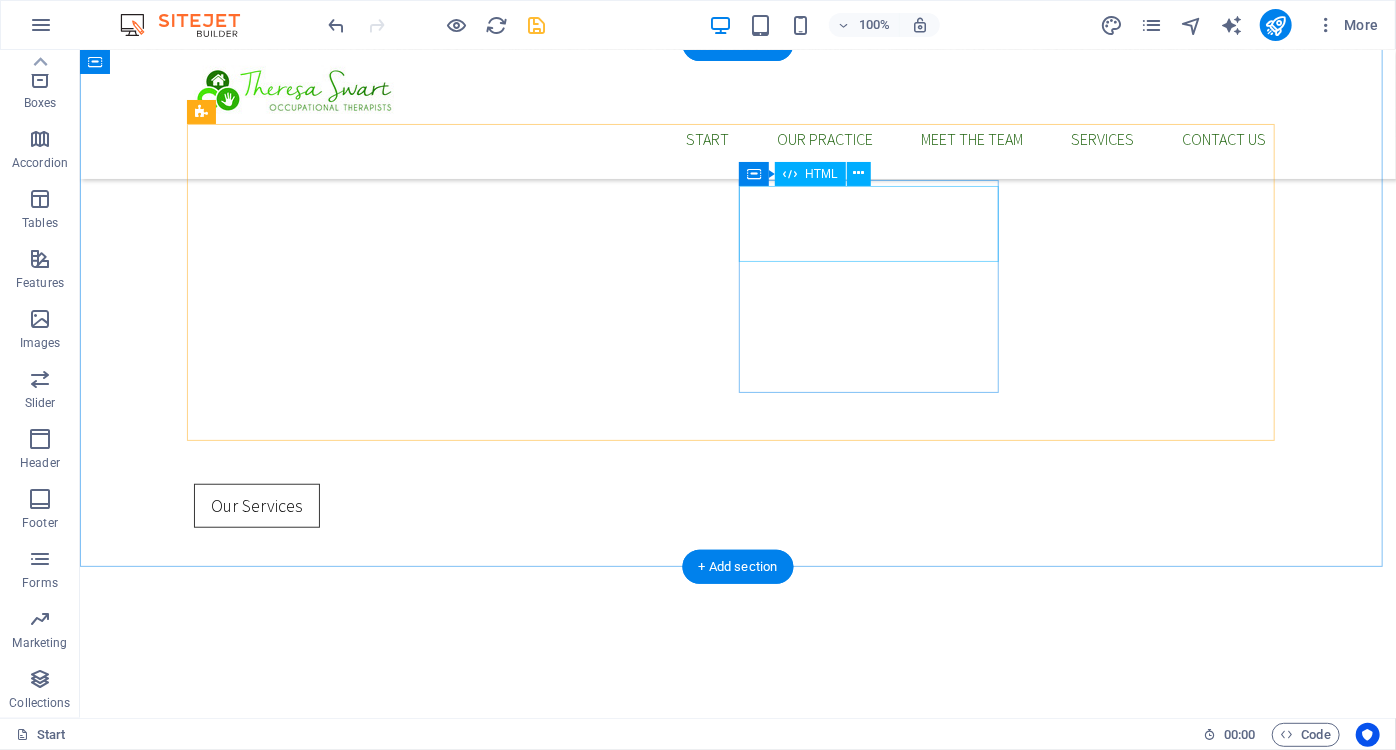 click at bounding box center (737, 1226) 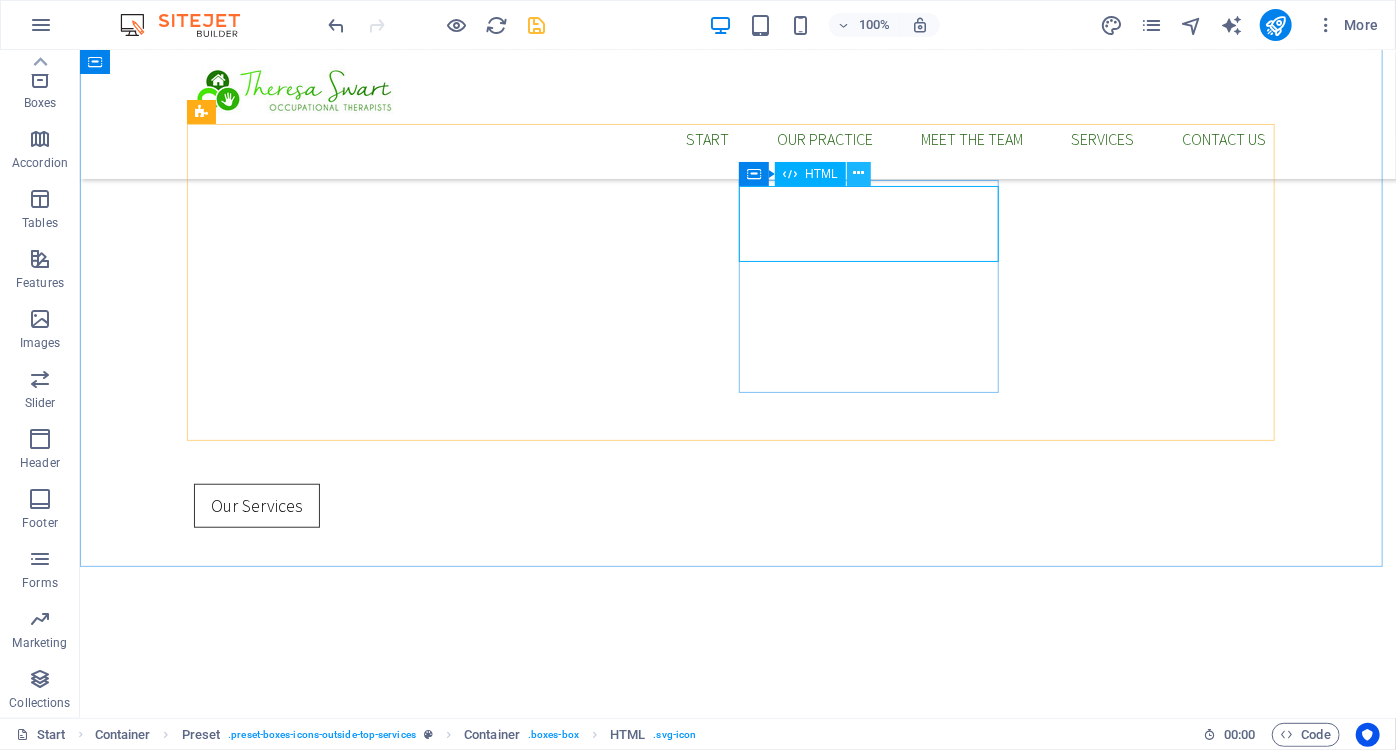 click at bounding box center [858, 173] 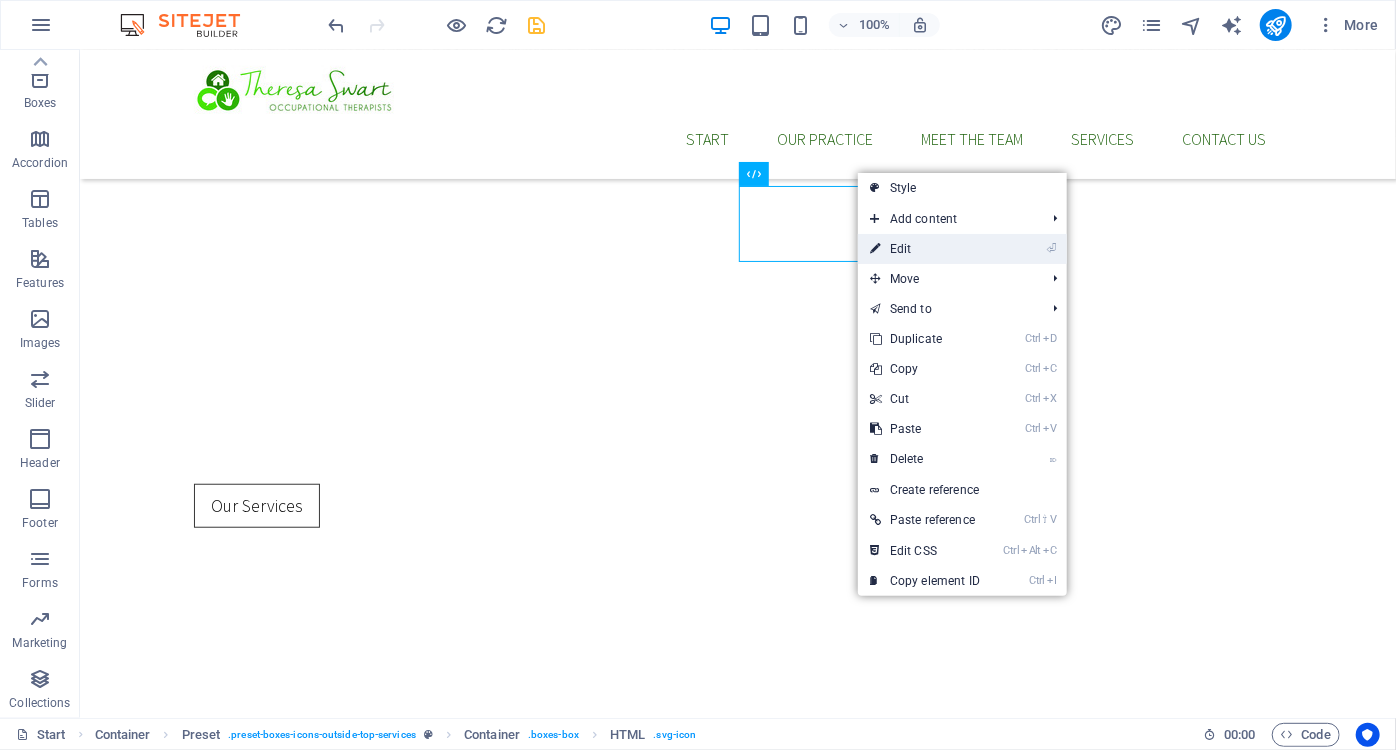 click on "⏎  Edit" at bounding box center [925, 249] 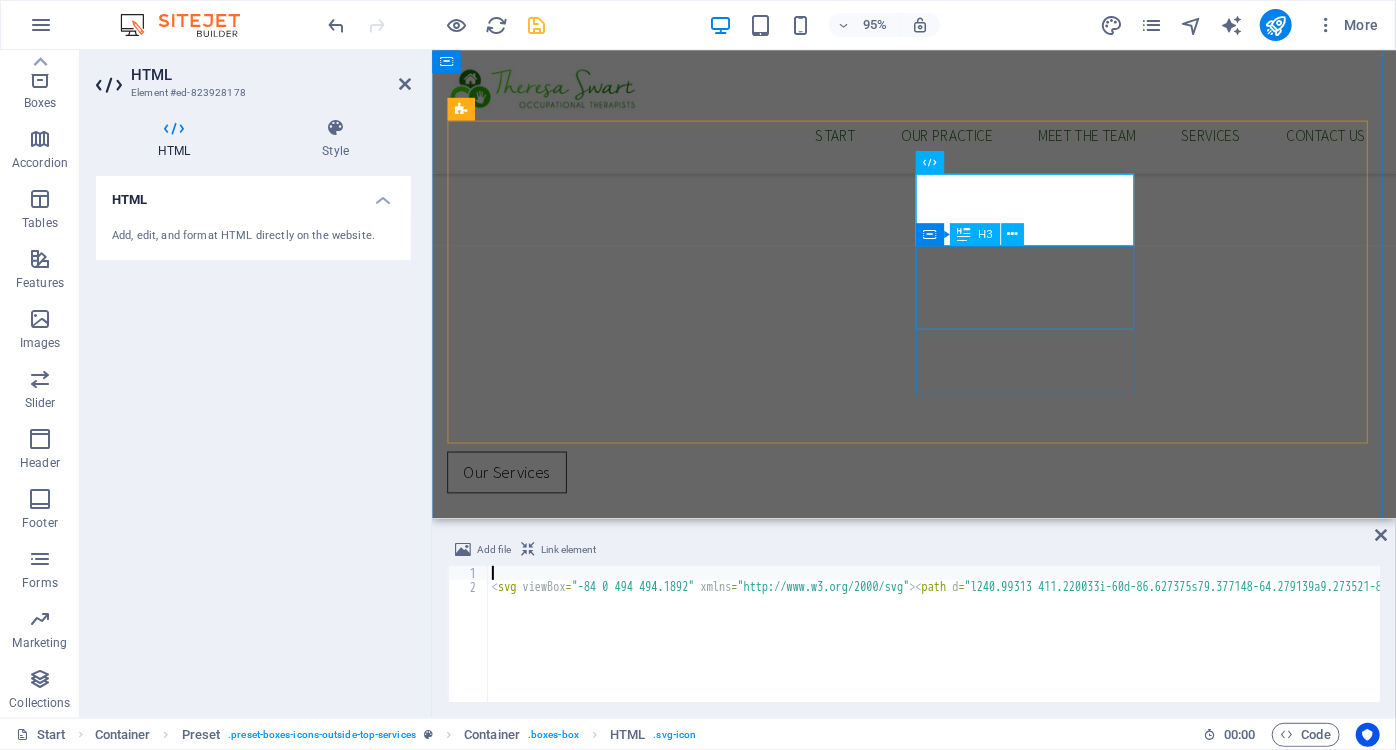 scroll, scrollTop: 570, scrollLeft: 0, axis: vertical 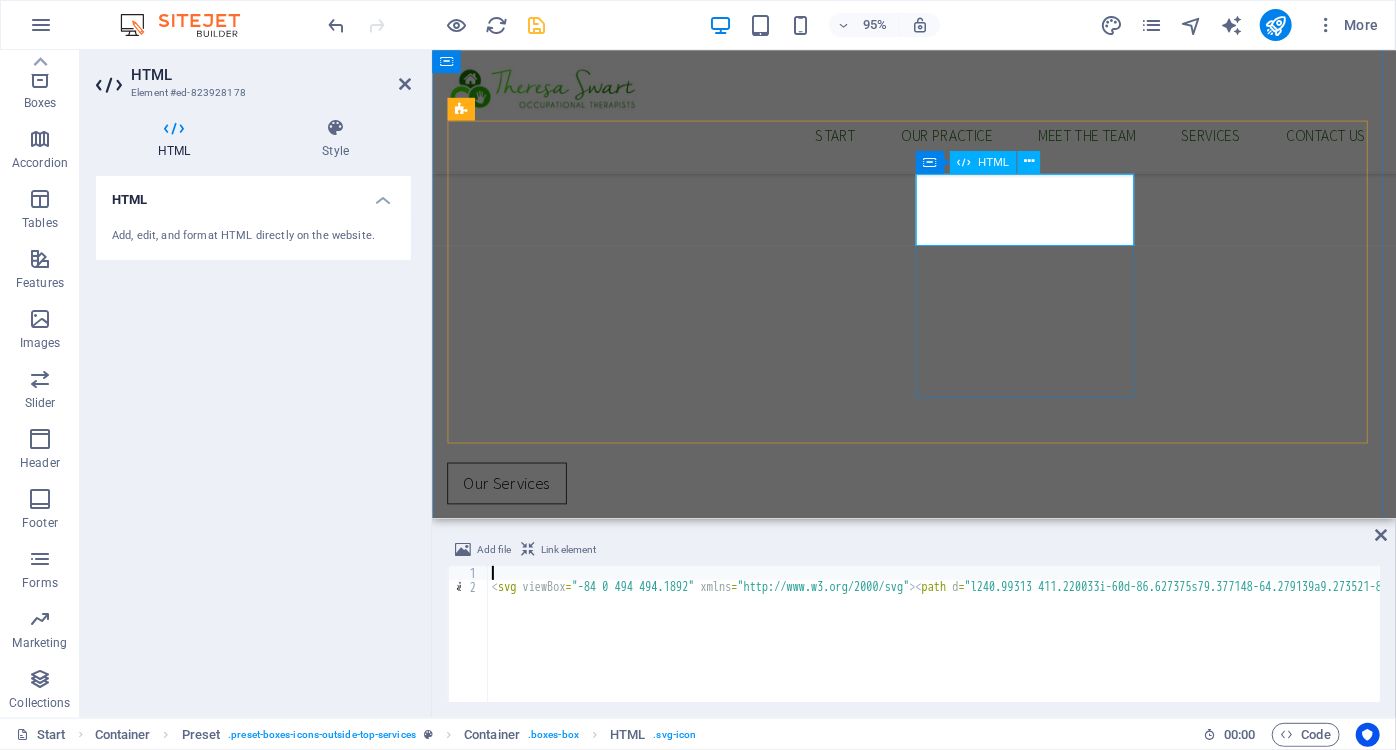 click at bounding box center (938, 1226) 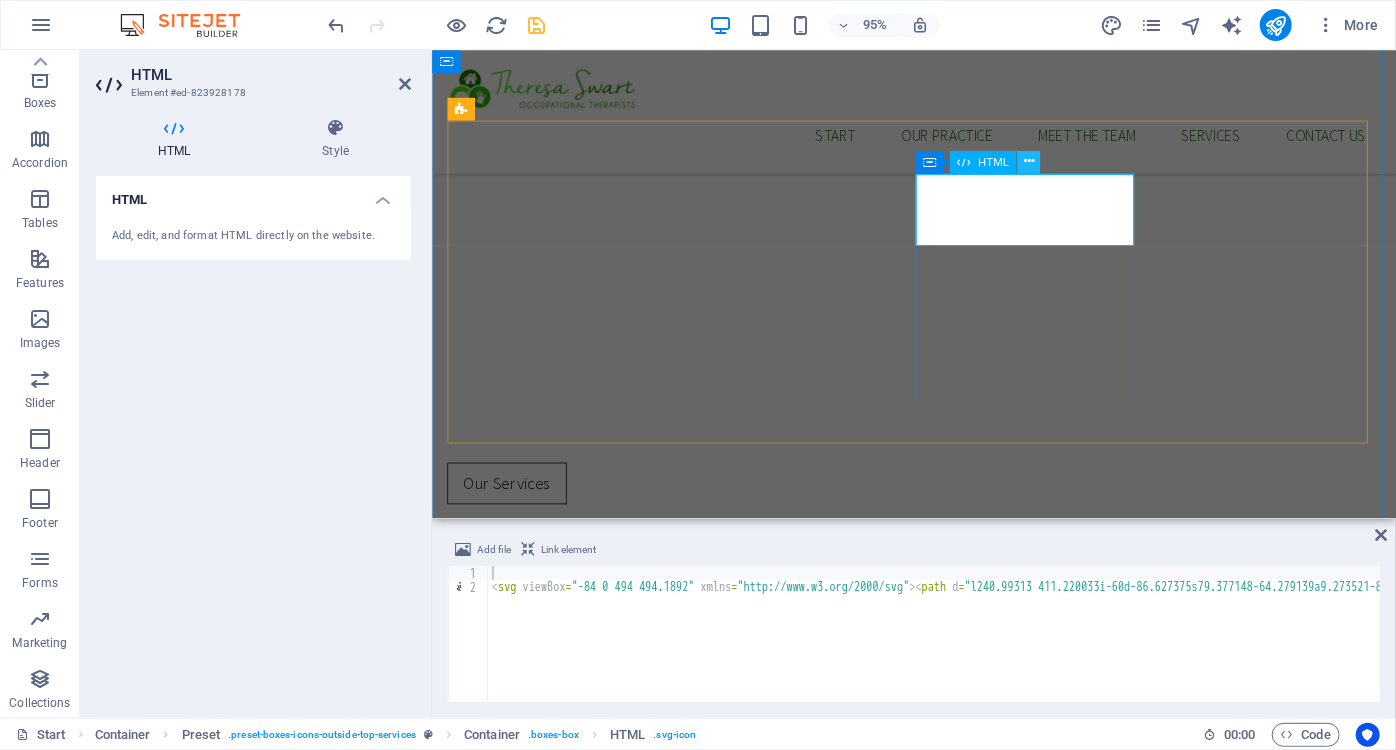click at bounding box center (1029, 162) 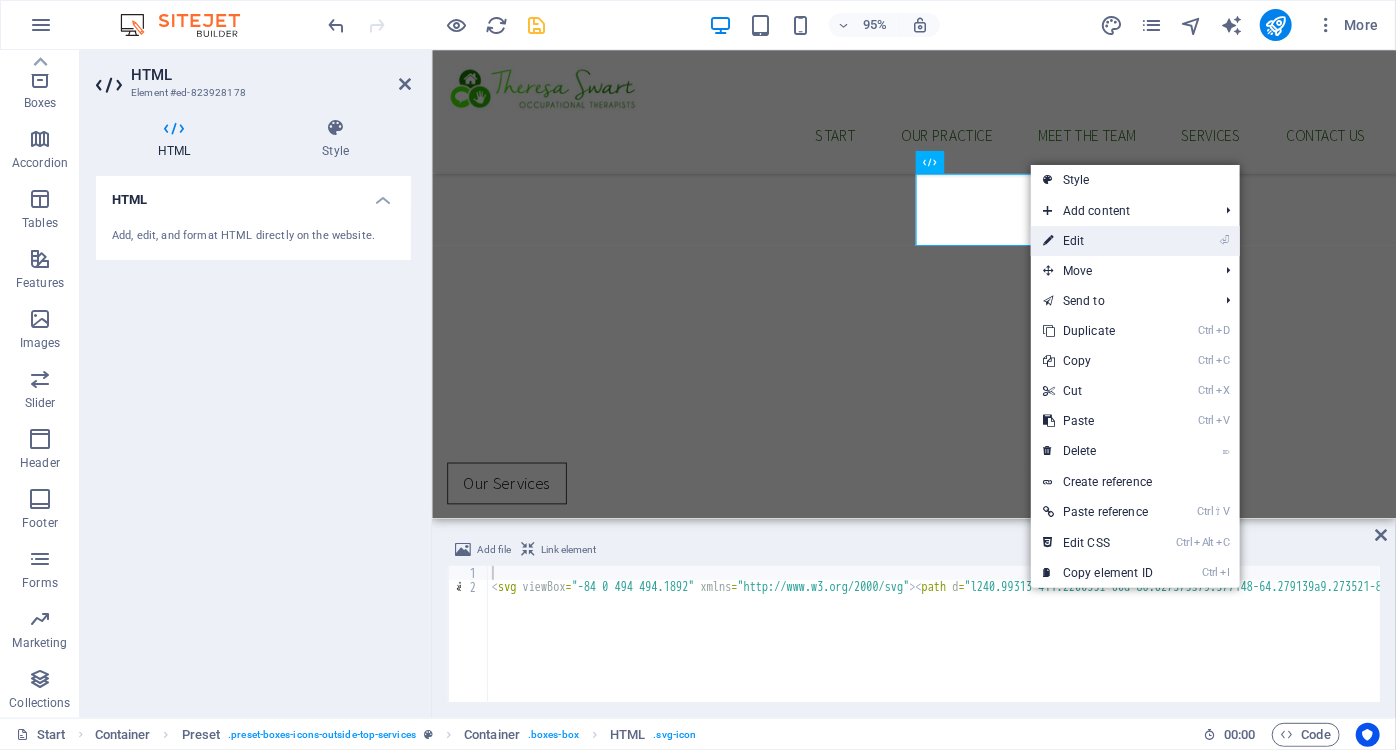 click on "⏎  Edit" at bounding box center [1098, 241] 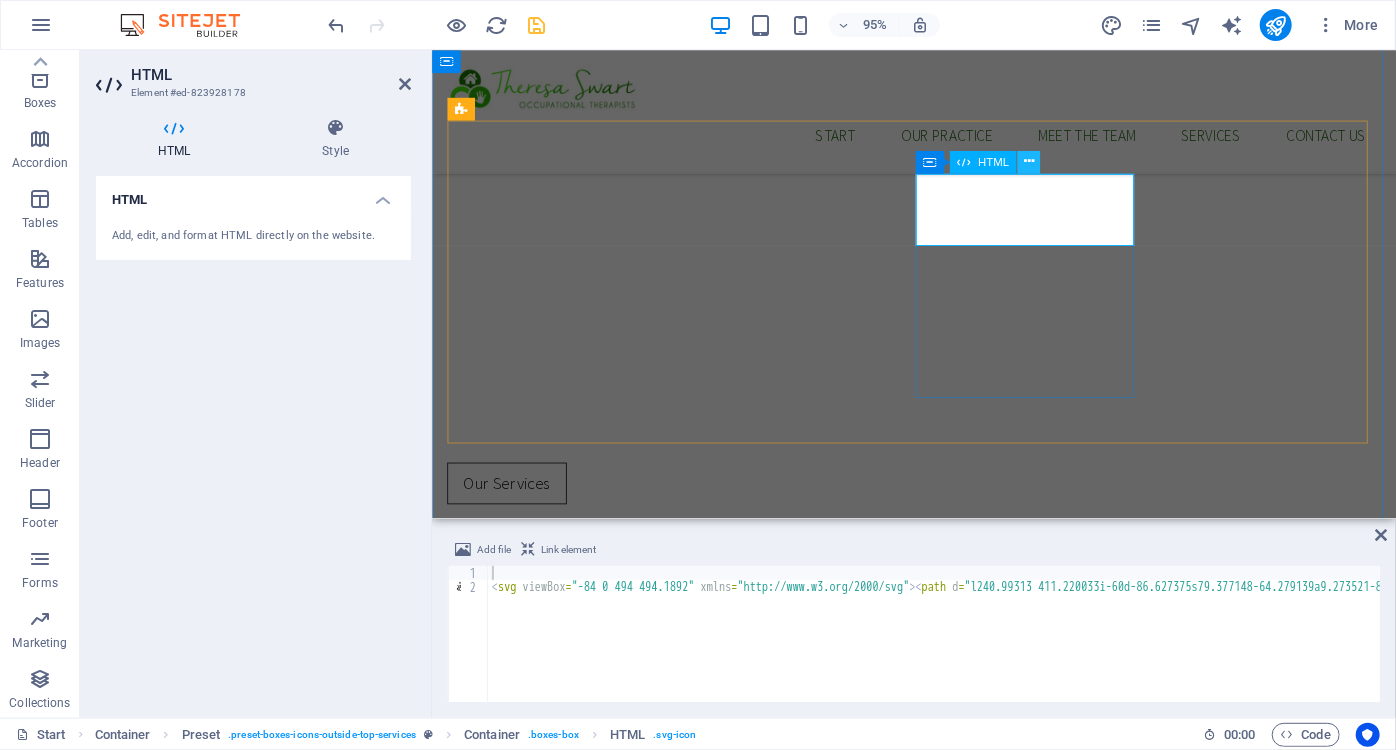 click at bounding box center (1029, 162) 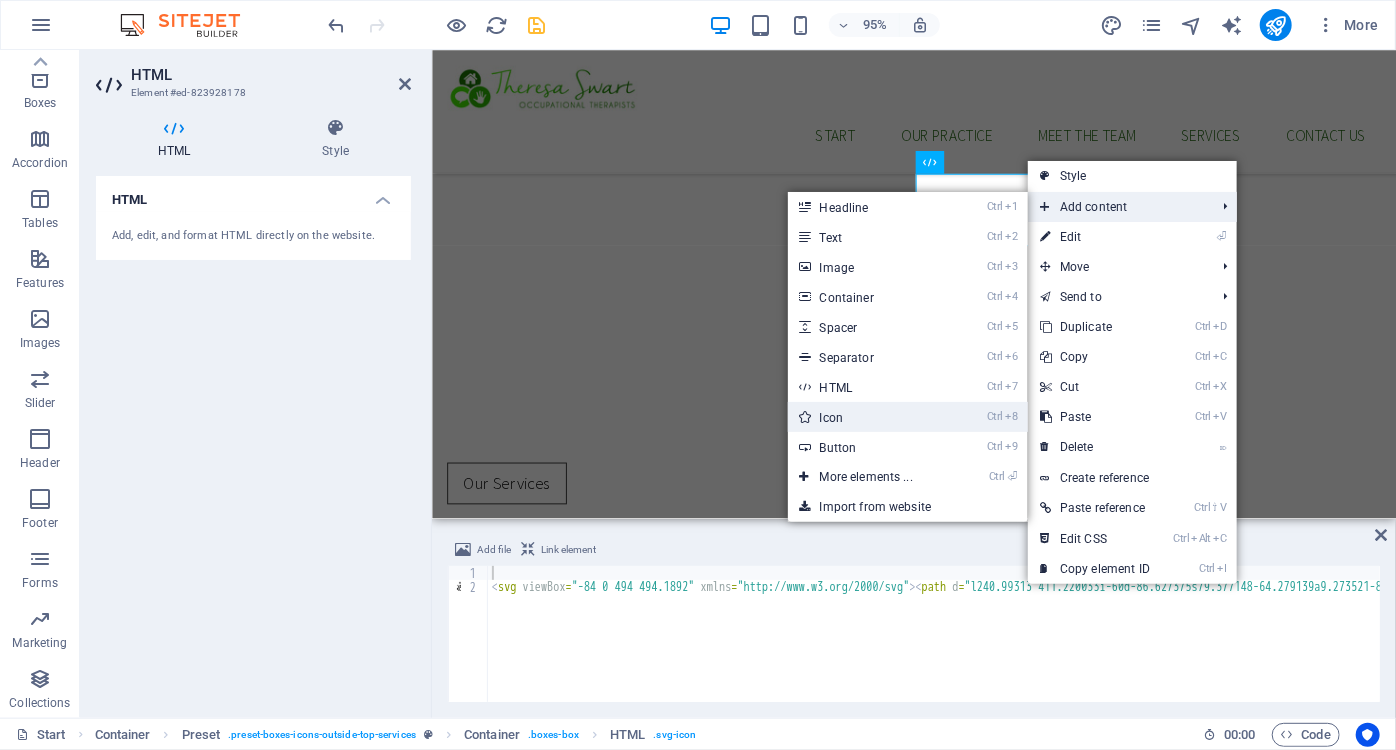 click on "Ctrl 8  Icon" at bounding box center (870, 417) 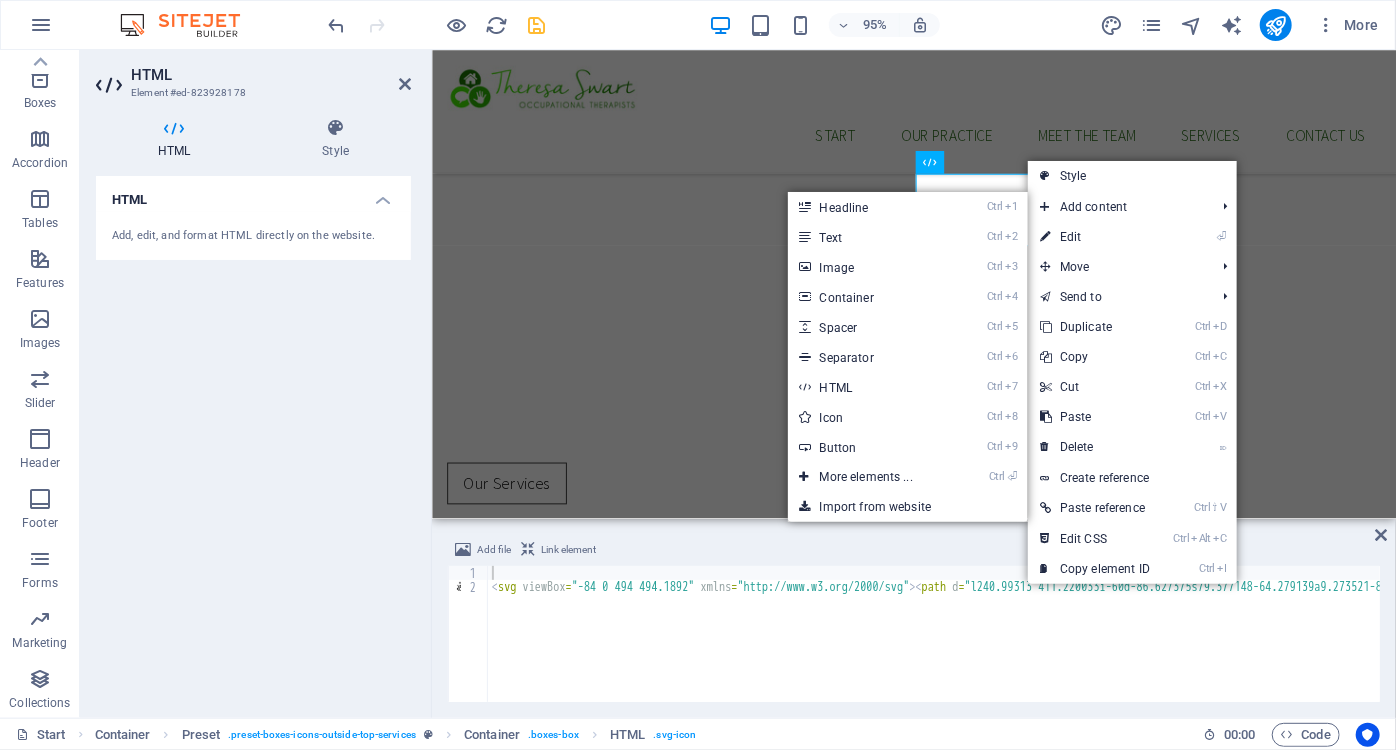 select on "xMidYMid" 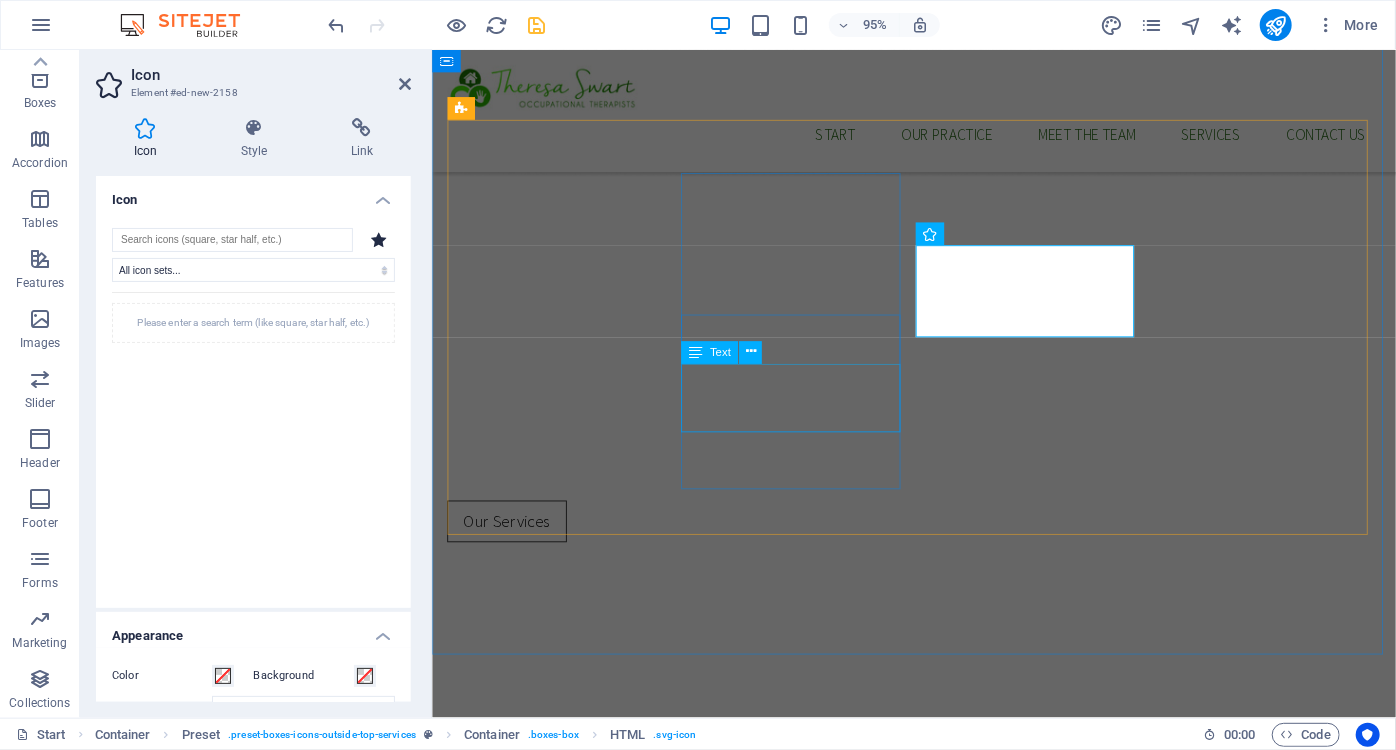 scroll, scrollTop: 611, scrollLeft: 0, axis: vertical 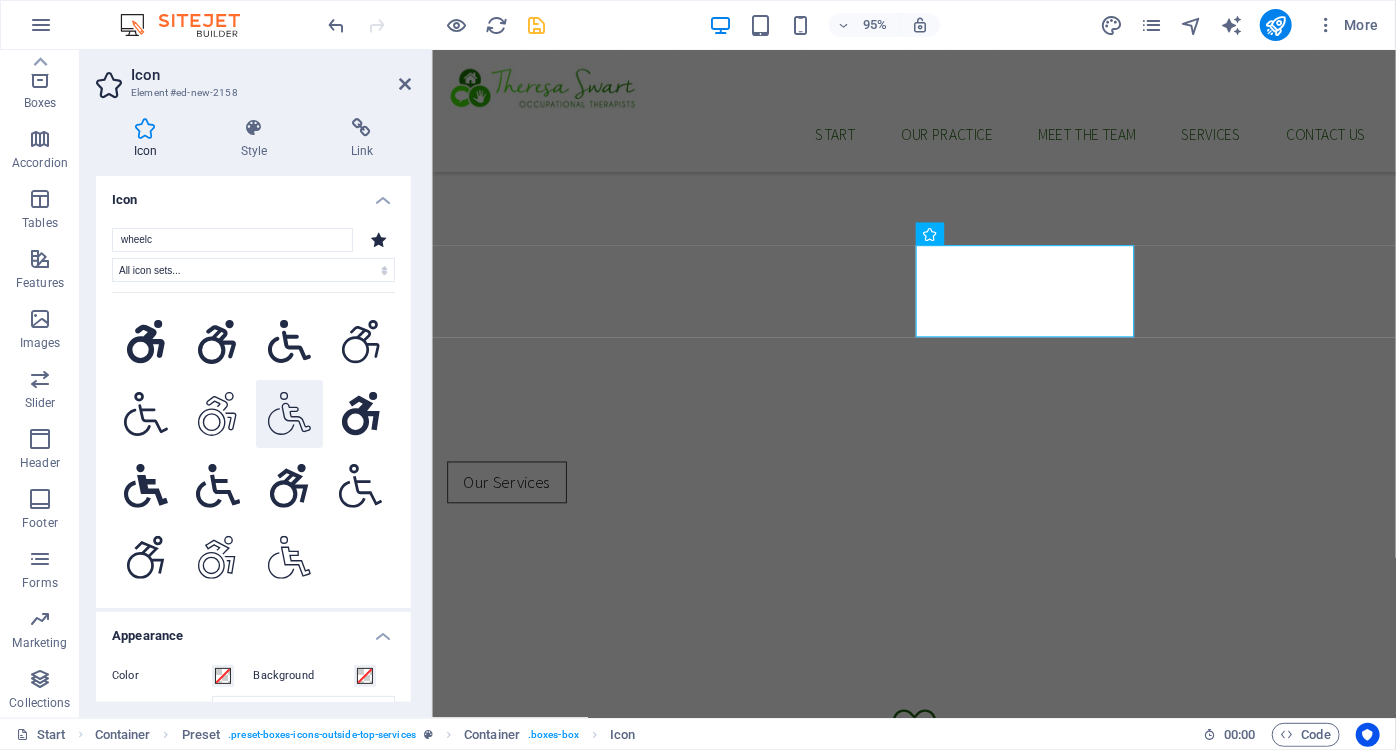 type on "wheelc" 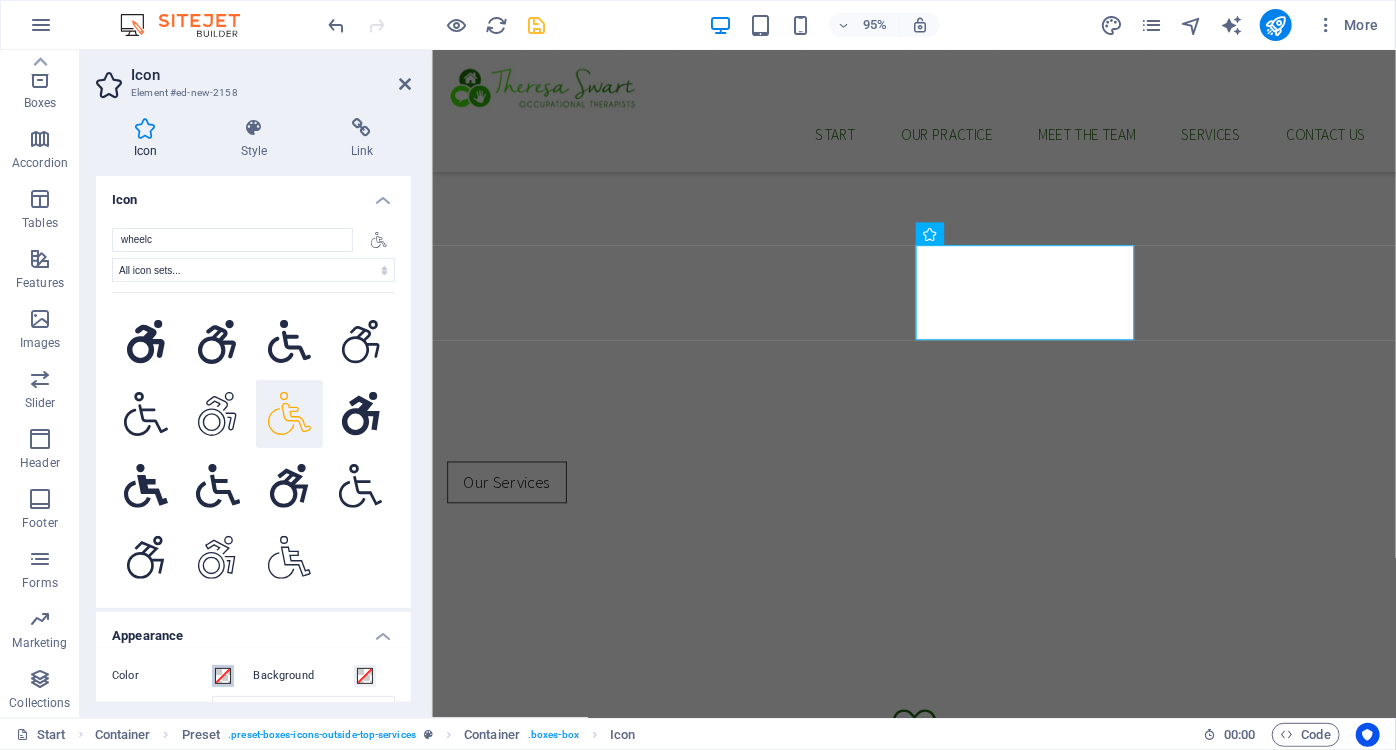 click at bounding box center (223, 676) 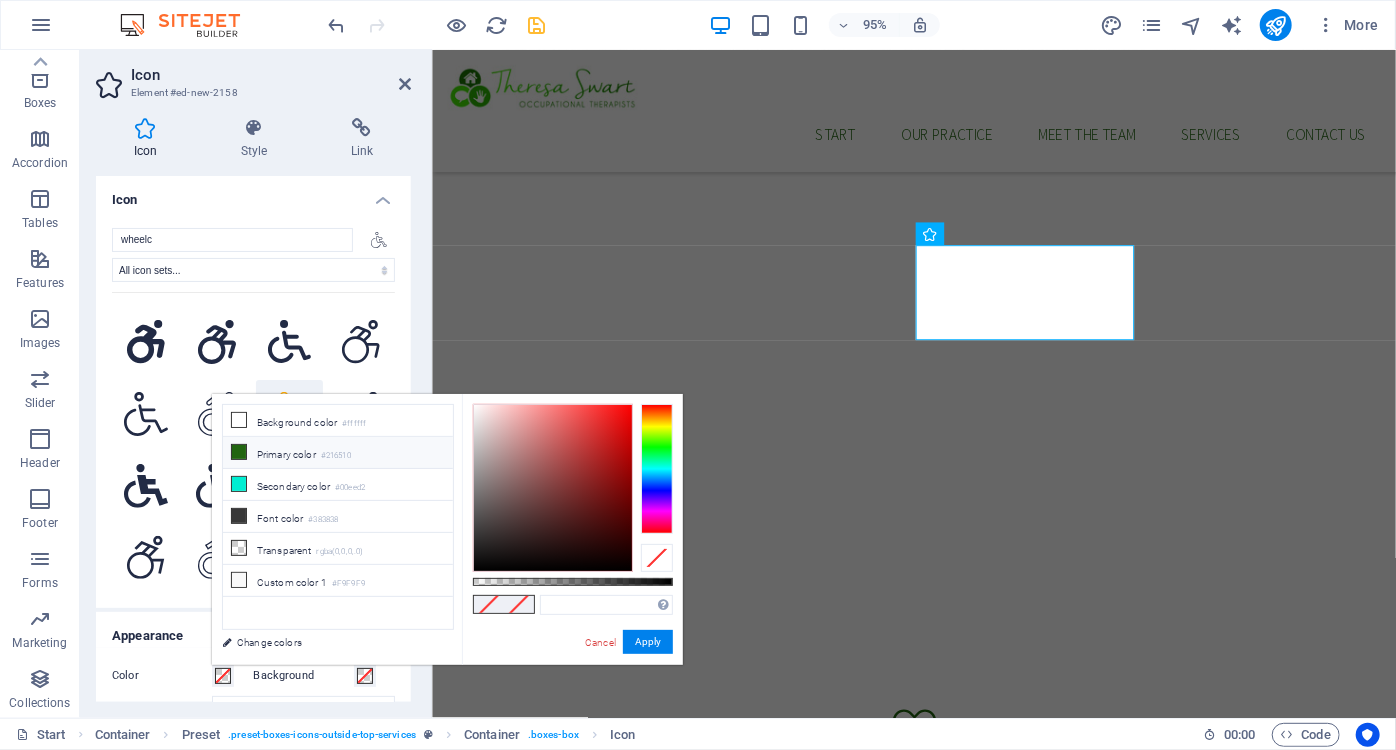 click at bounding box center [239, 452] 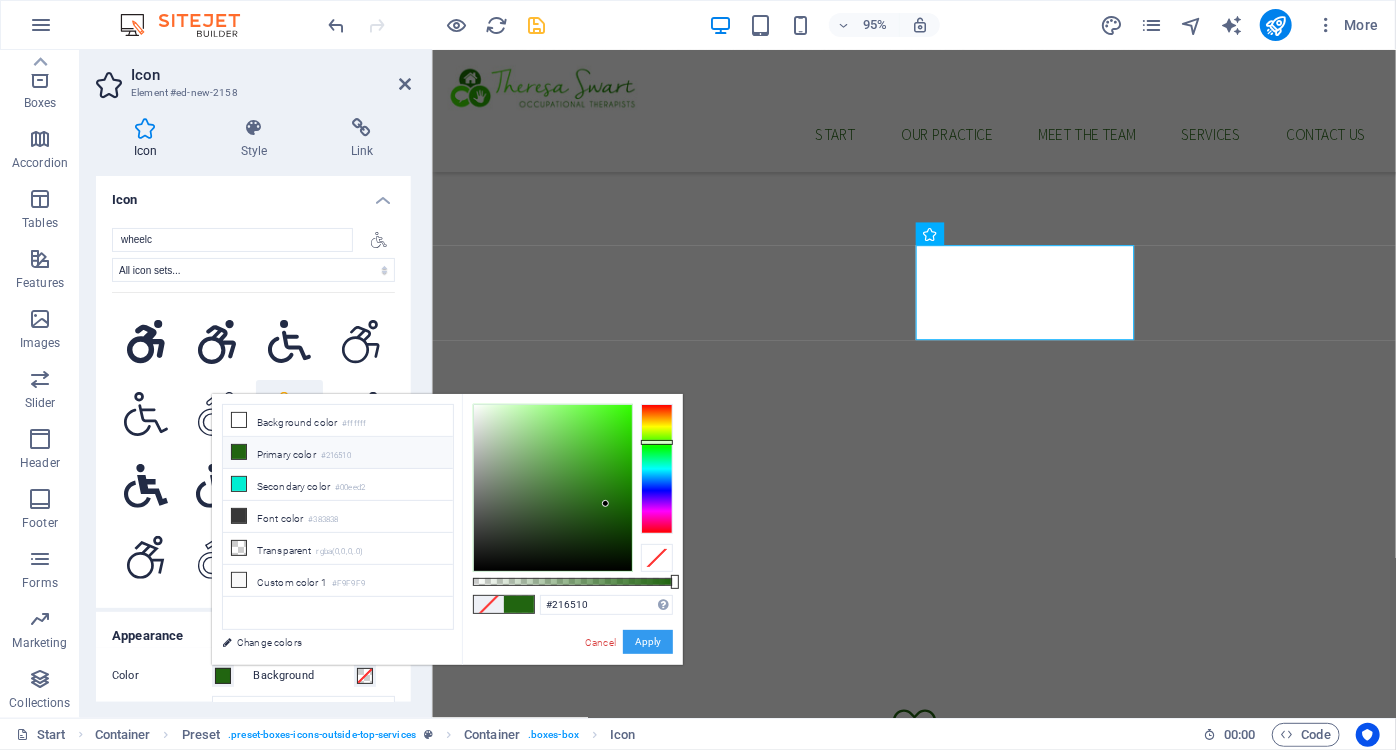 drag, startPoint x: 649, startPoint y: 640, endPoint x: 228, endPoint y: 616, distance: 421.68353 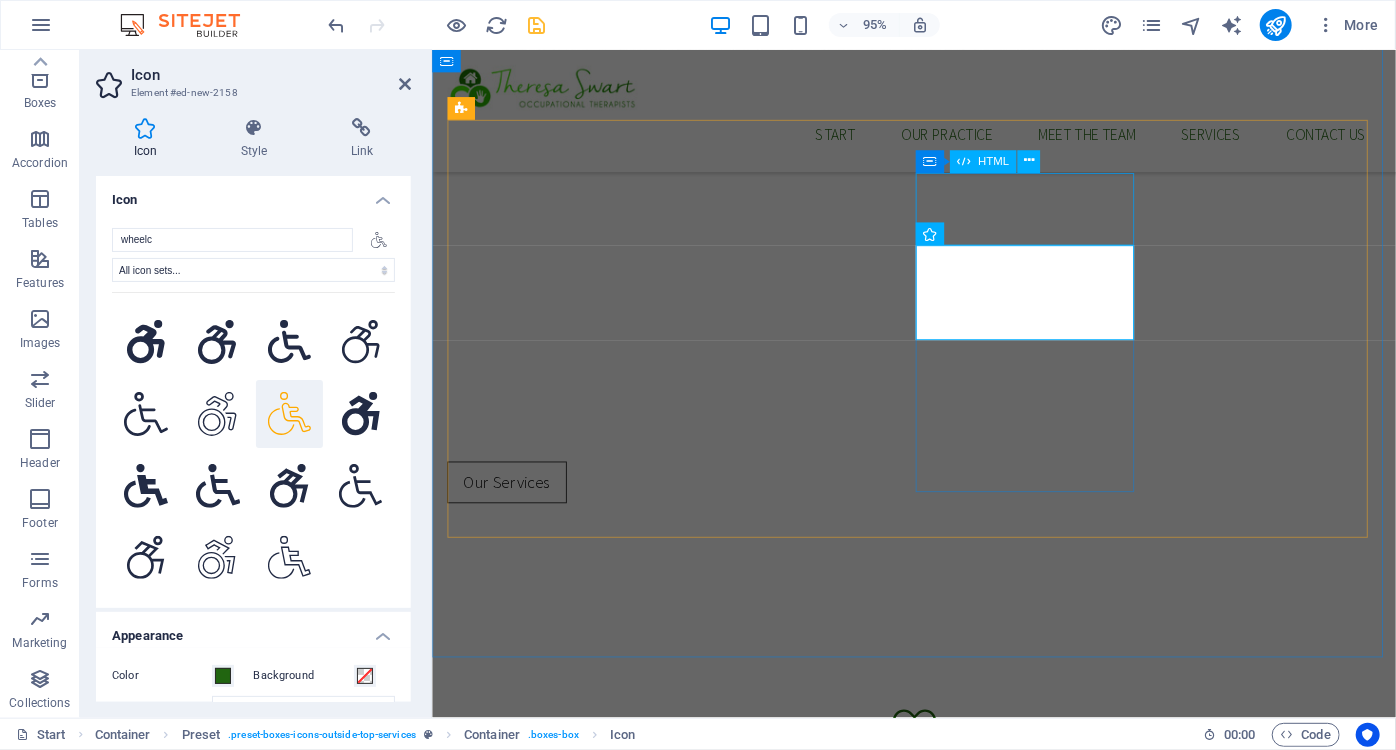 click at bounding box center [938, 1226] 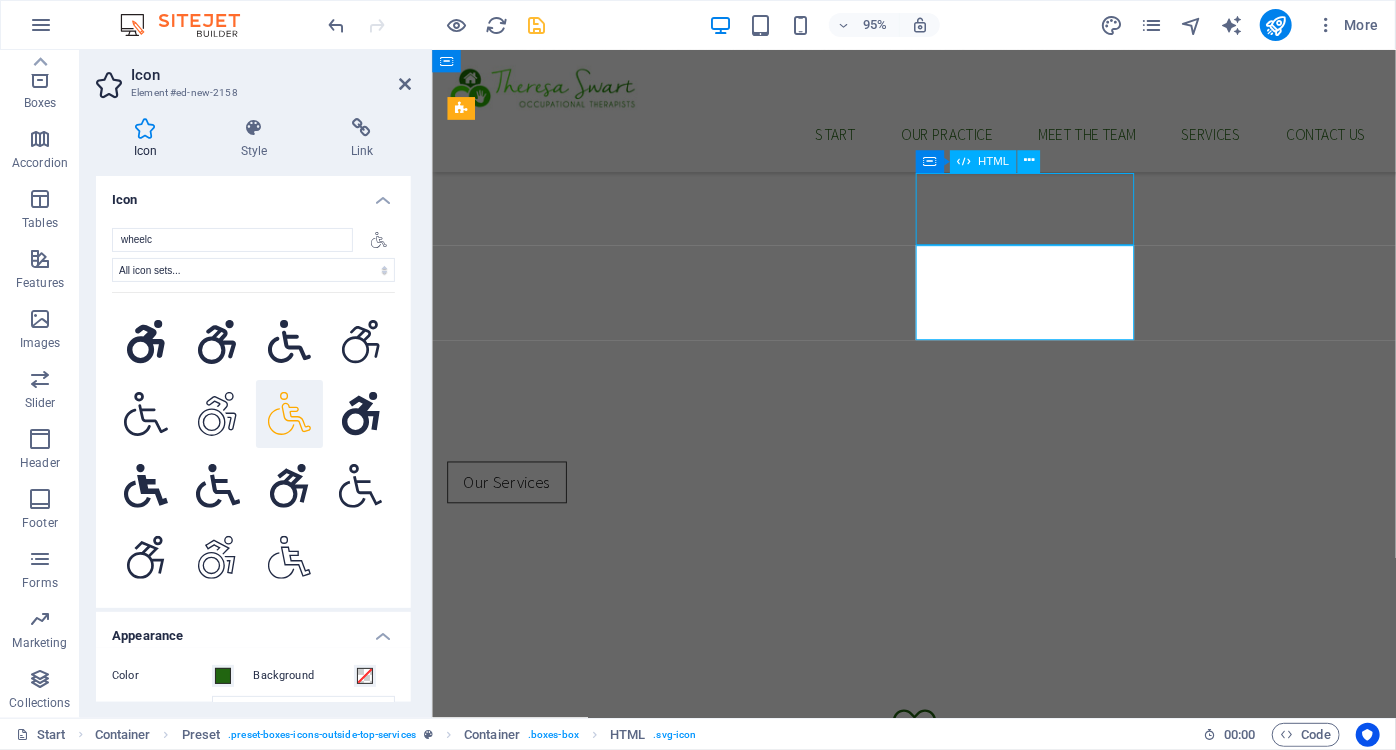 scroll, scrollTop: 581, scrollLeft: 0, axis: vertical 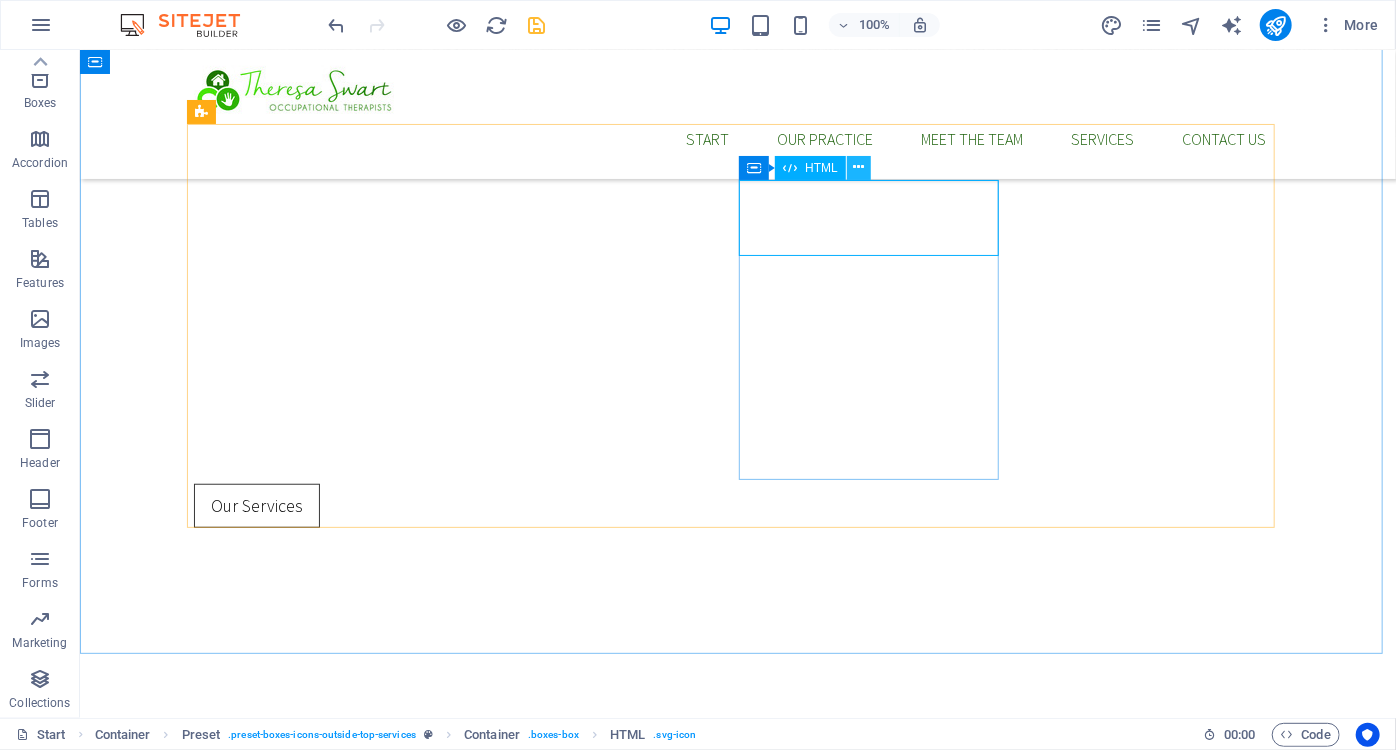 click at bounding box center (858, 167) 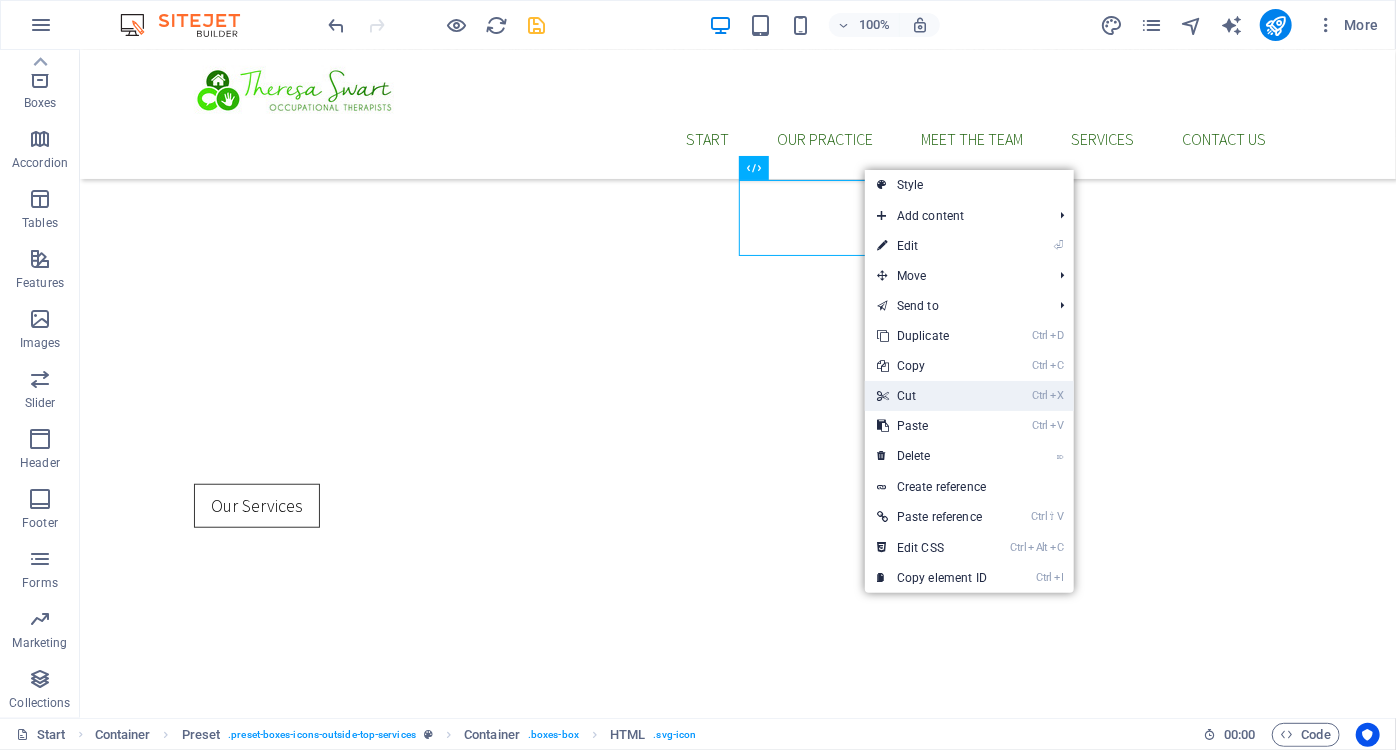 click on "Ctrl X  Cut" at bounding box center (932, 396) 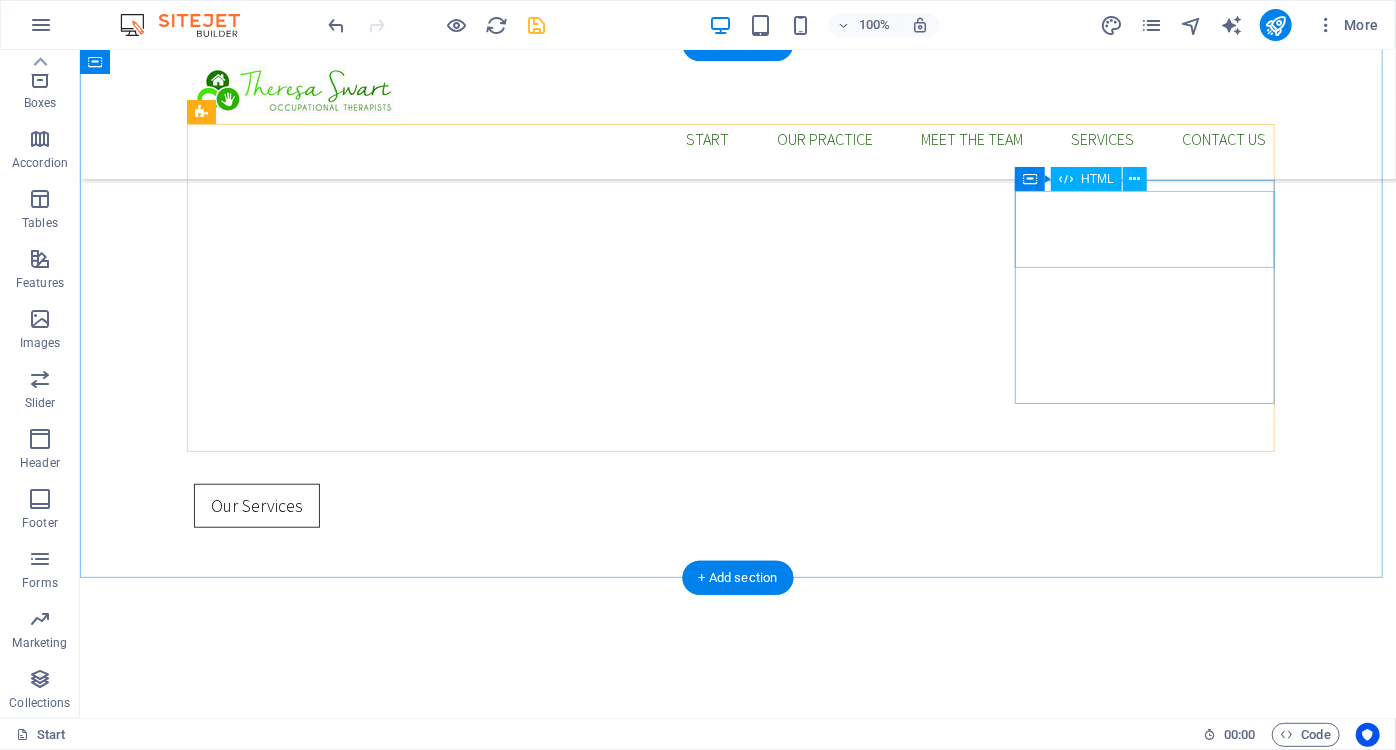 click at bounding box center [737, 1464] 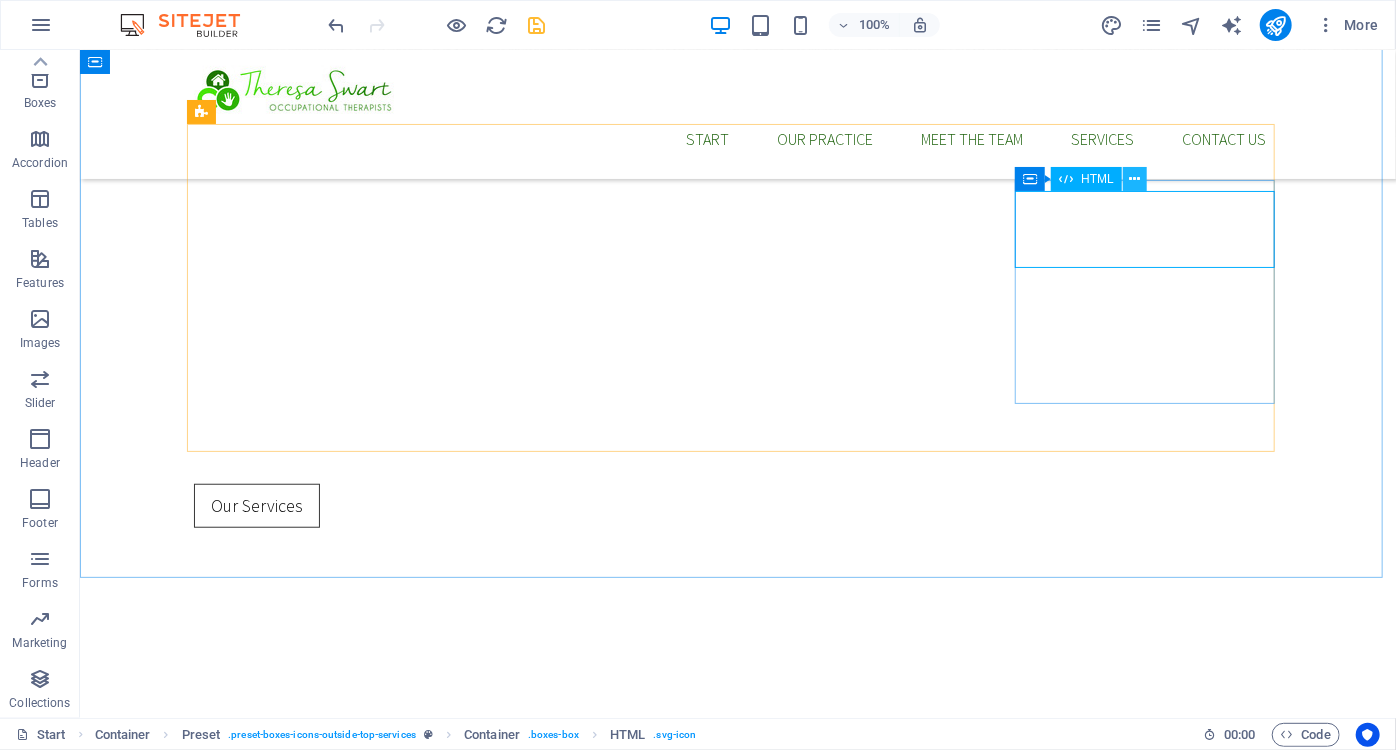 click at bounding box center [1134, 179] 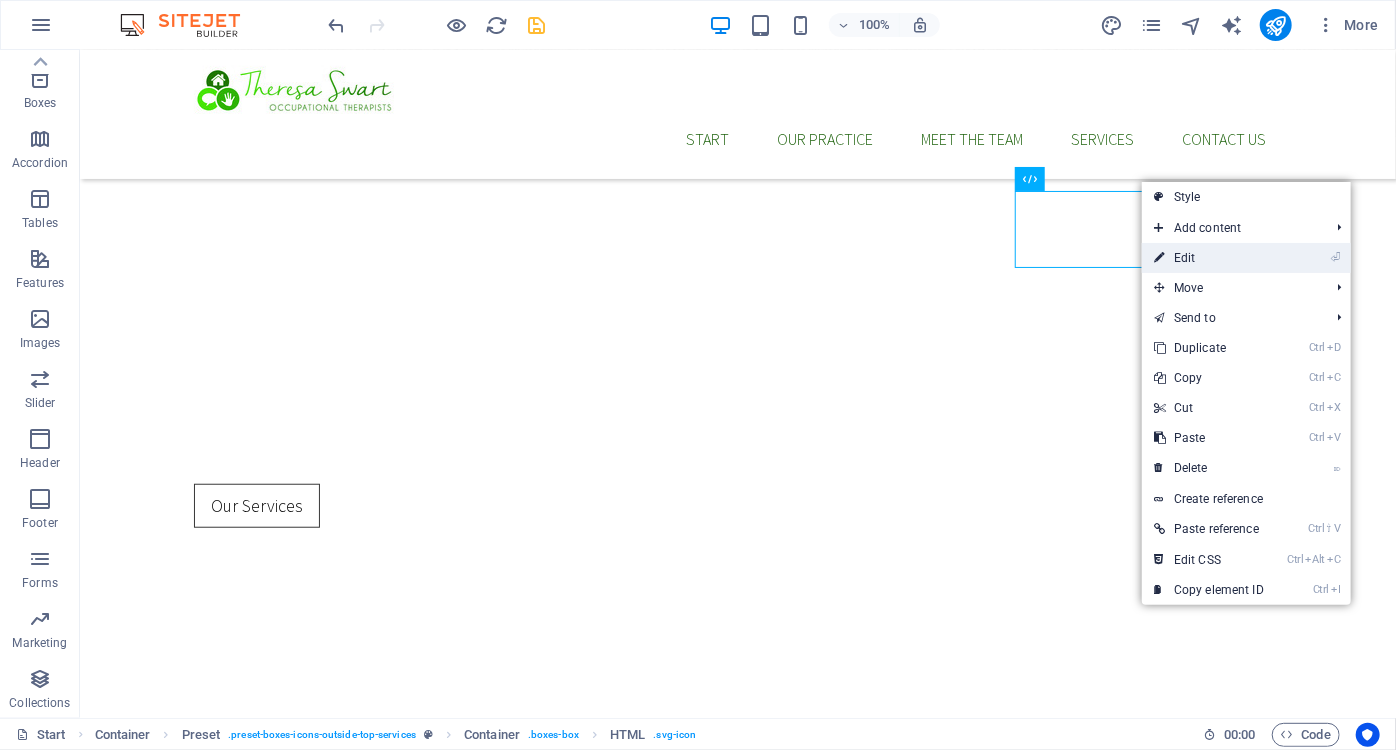 click on "⏎  Edit" at bounding box center [1209, 258] 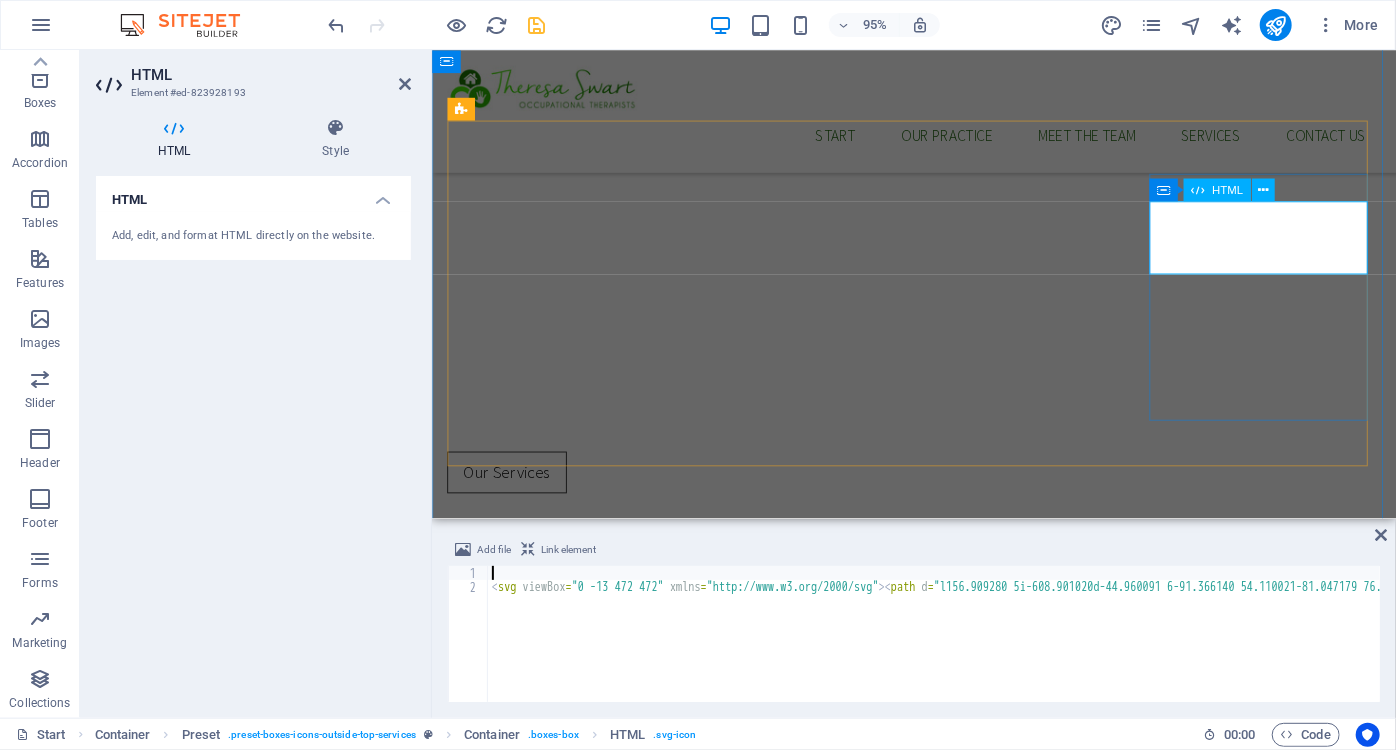 scroll, scrollTop: 570, scrollLeft: 0, axis: vertical 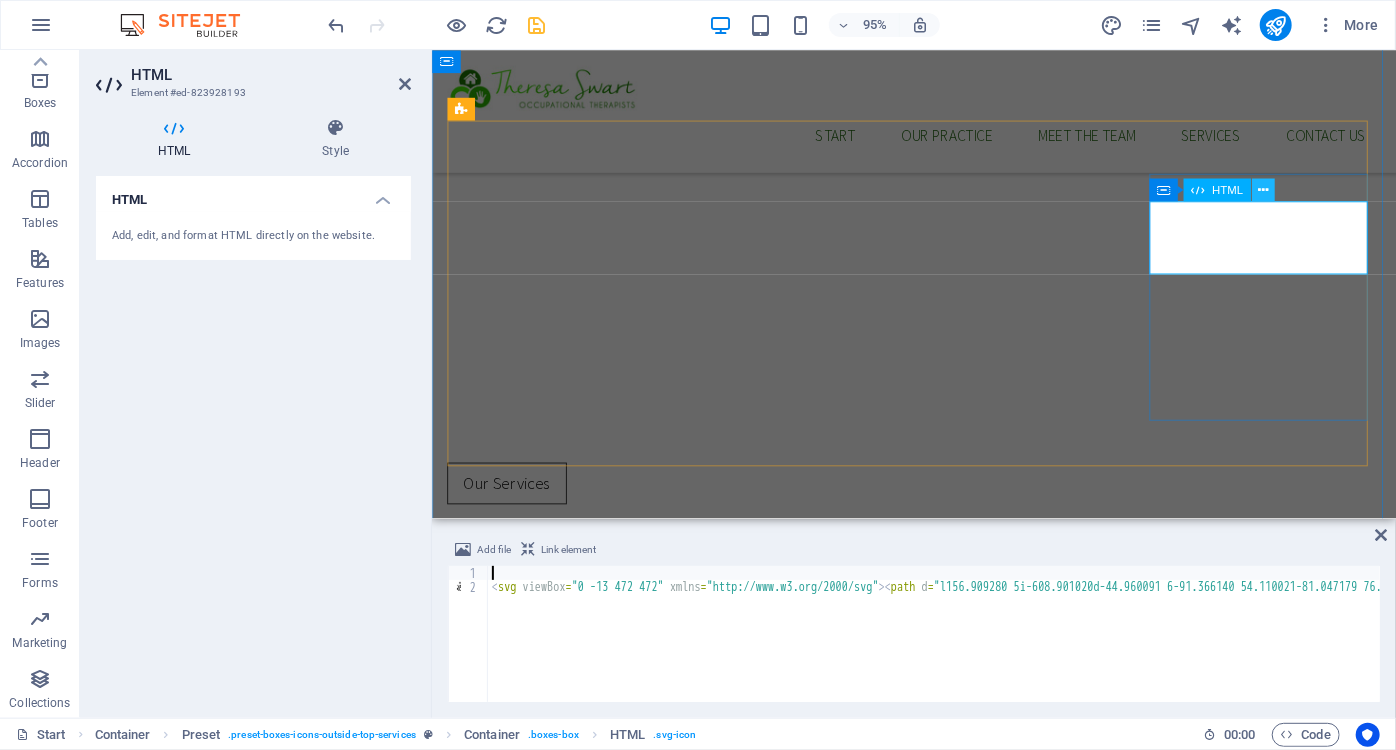 click at bounding box center (1263, 190) 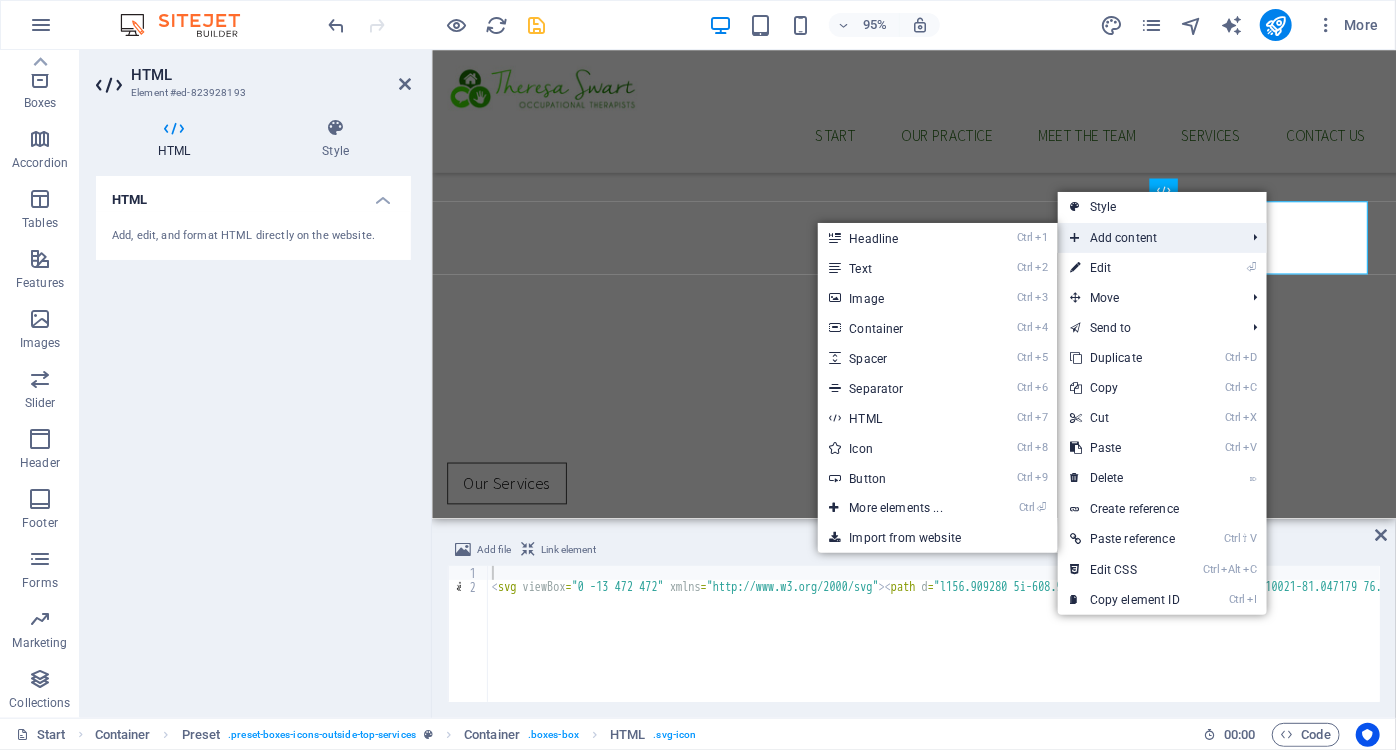 click on "Add content" at bounding box center (1147, 238) 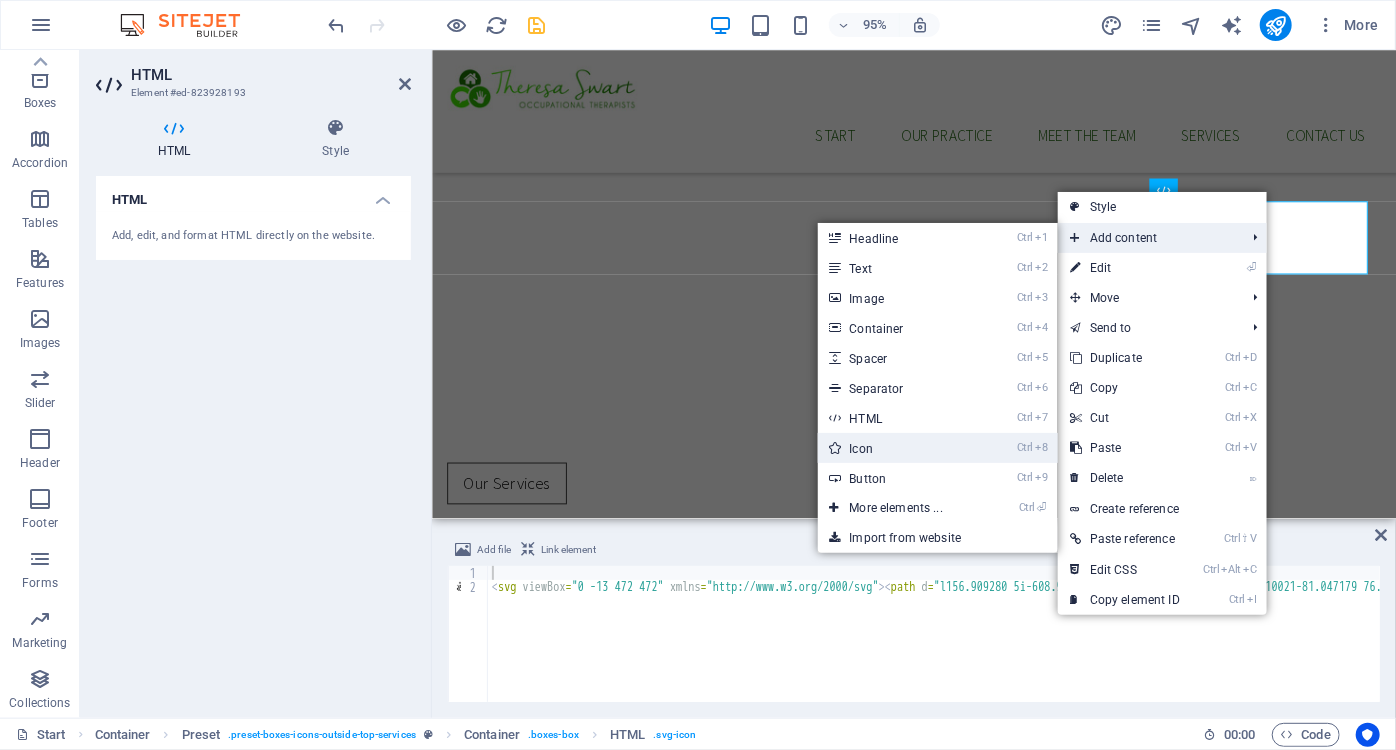 click on "Ctrl 8  Icon" at bounding box center (900, 448) 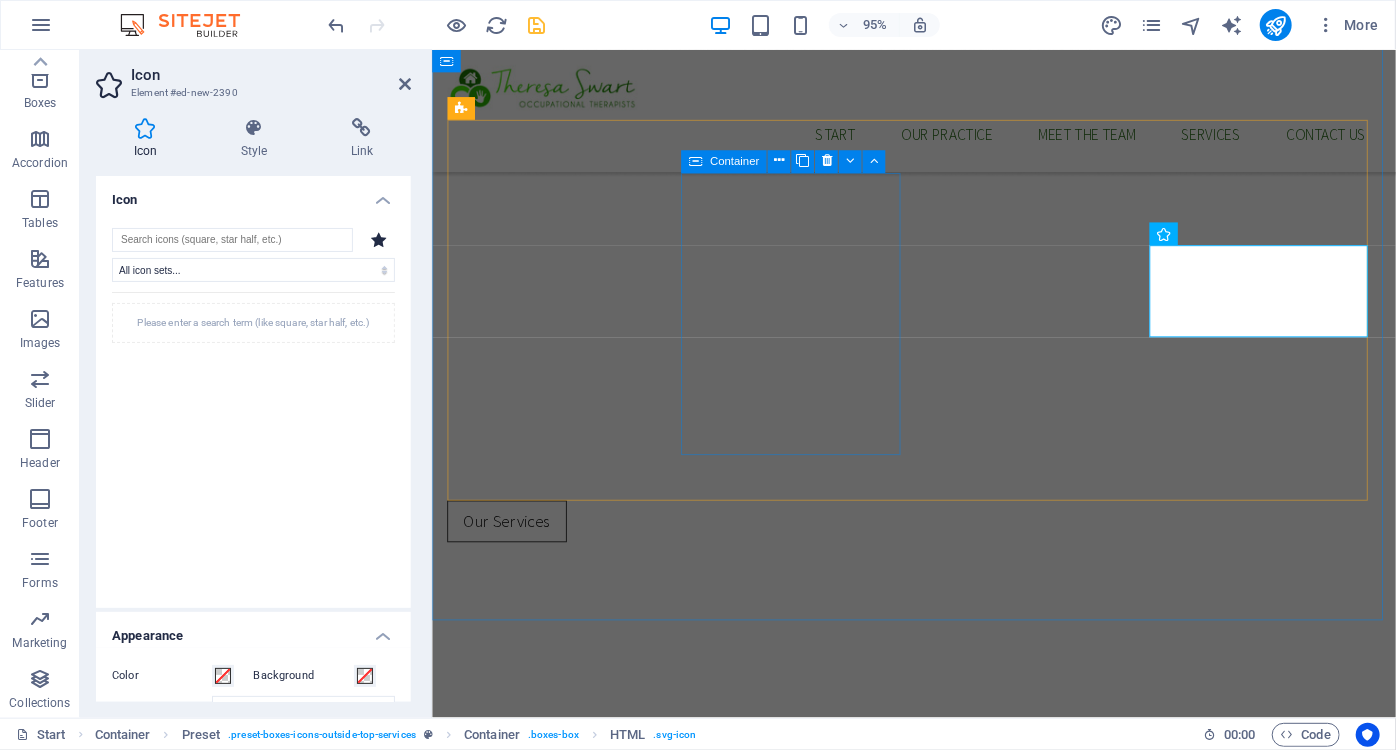 scroll, scrollTop: 611, scrollLeft: 0, axis: vertical 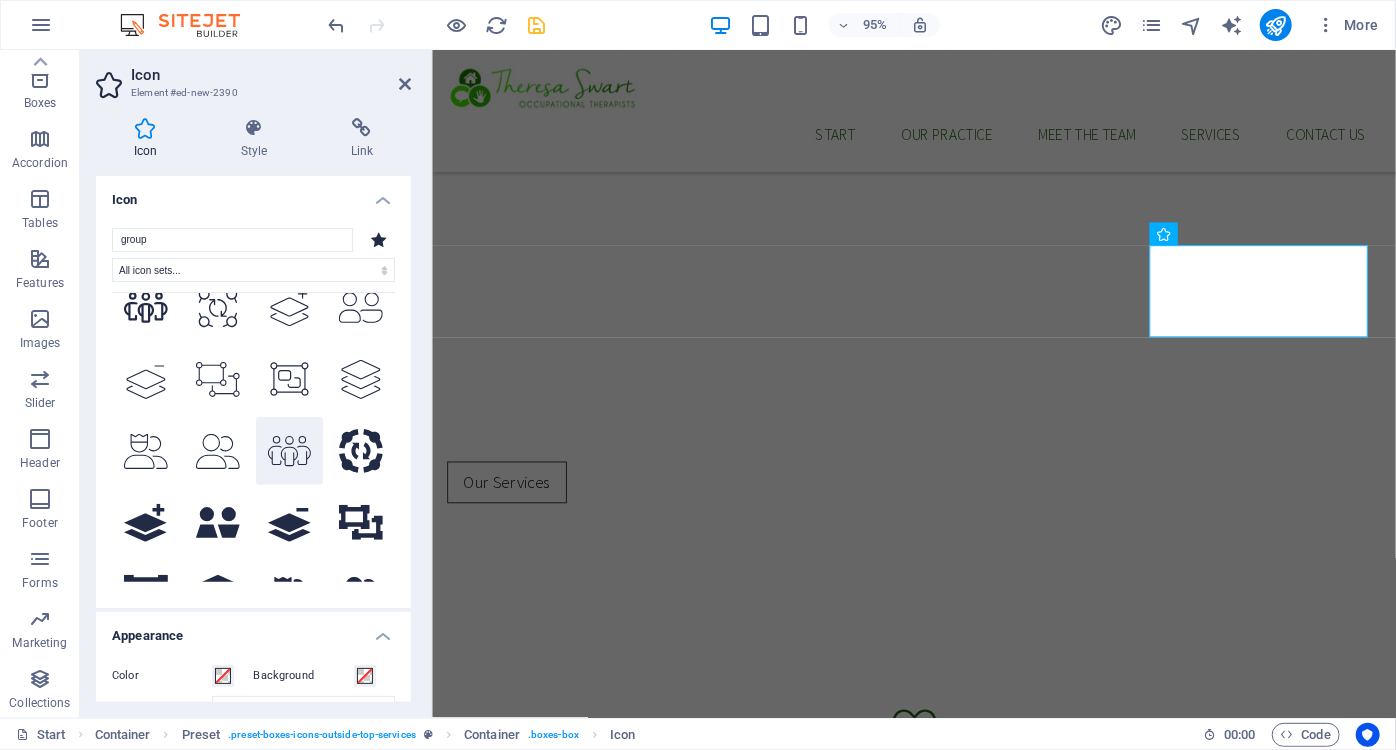 type on "group" 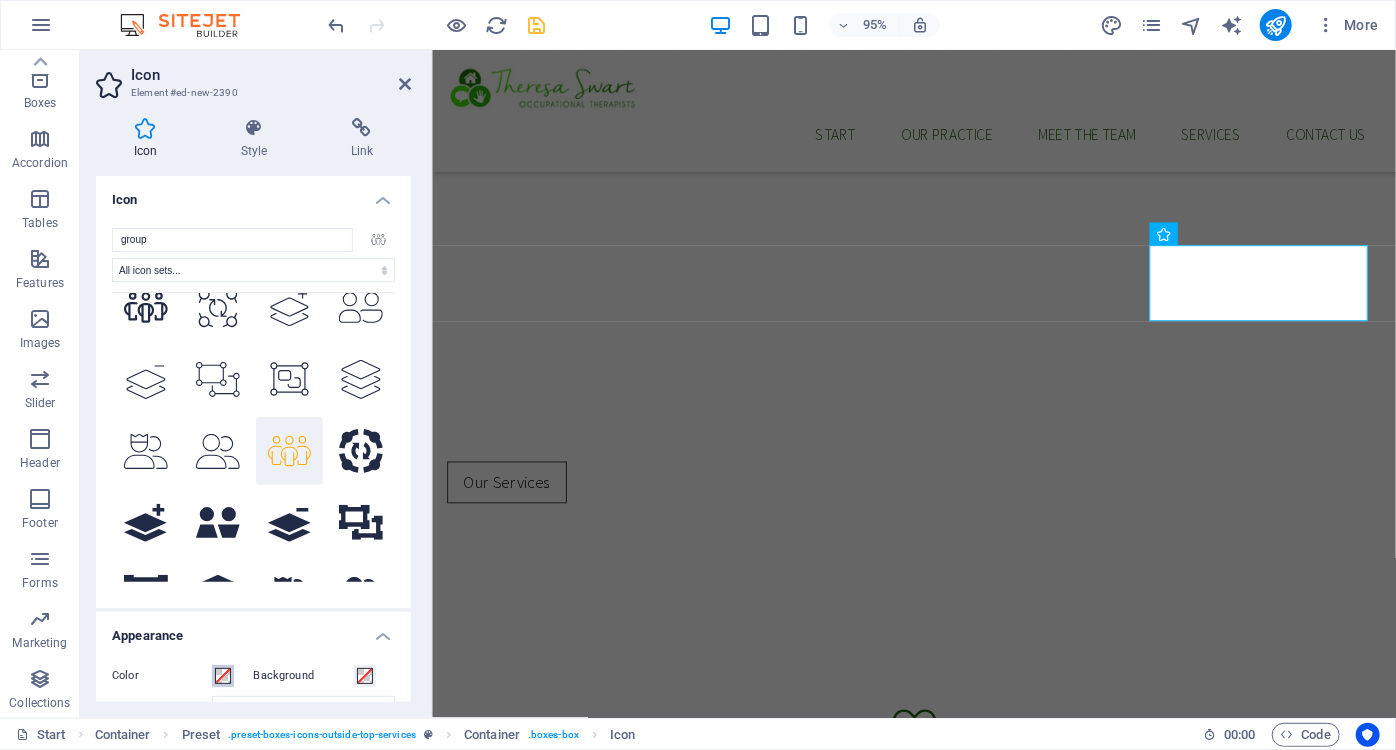 click at bounding box center (223, 676) 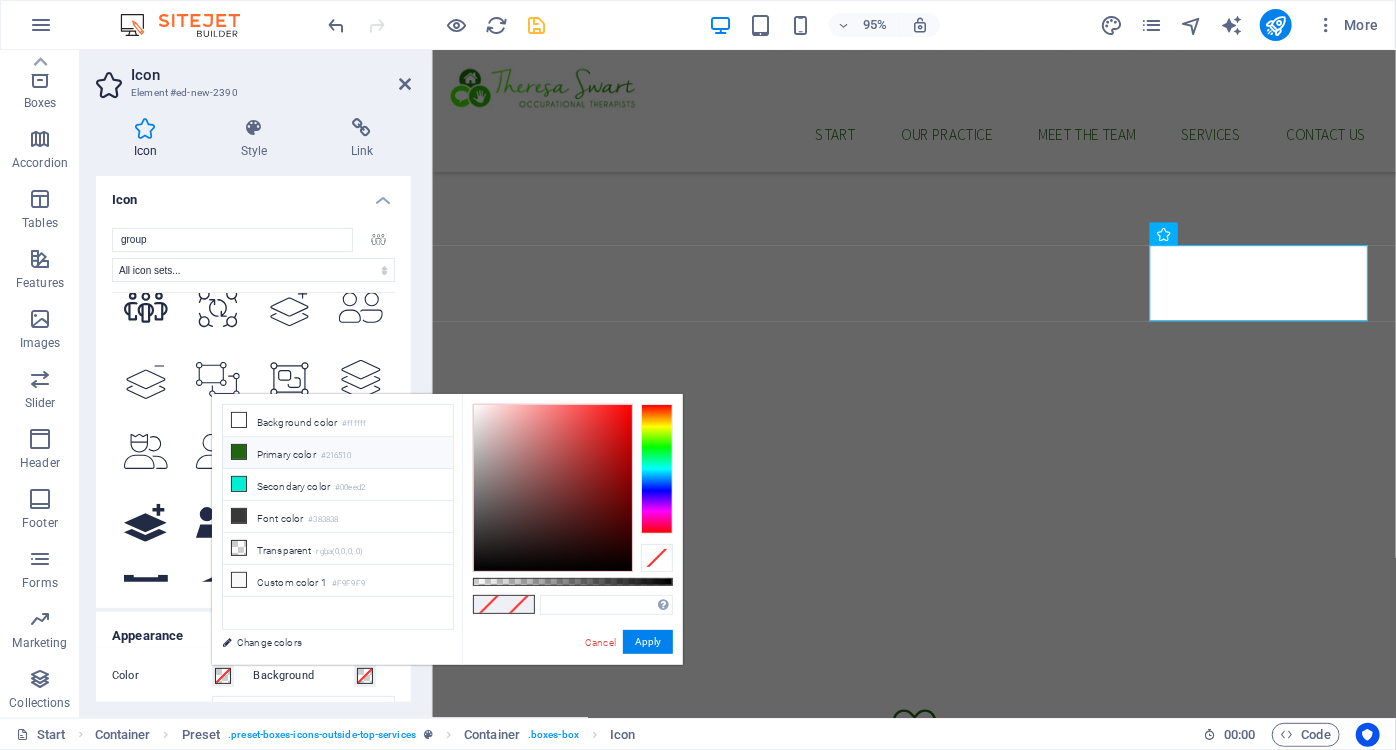 click at bounding box center [239, 452] 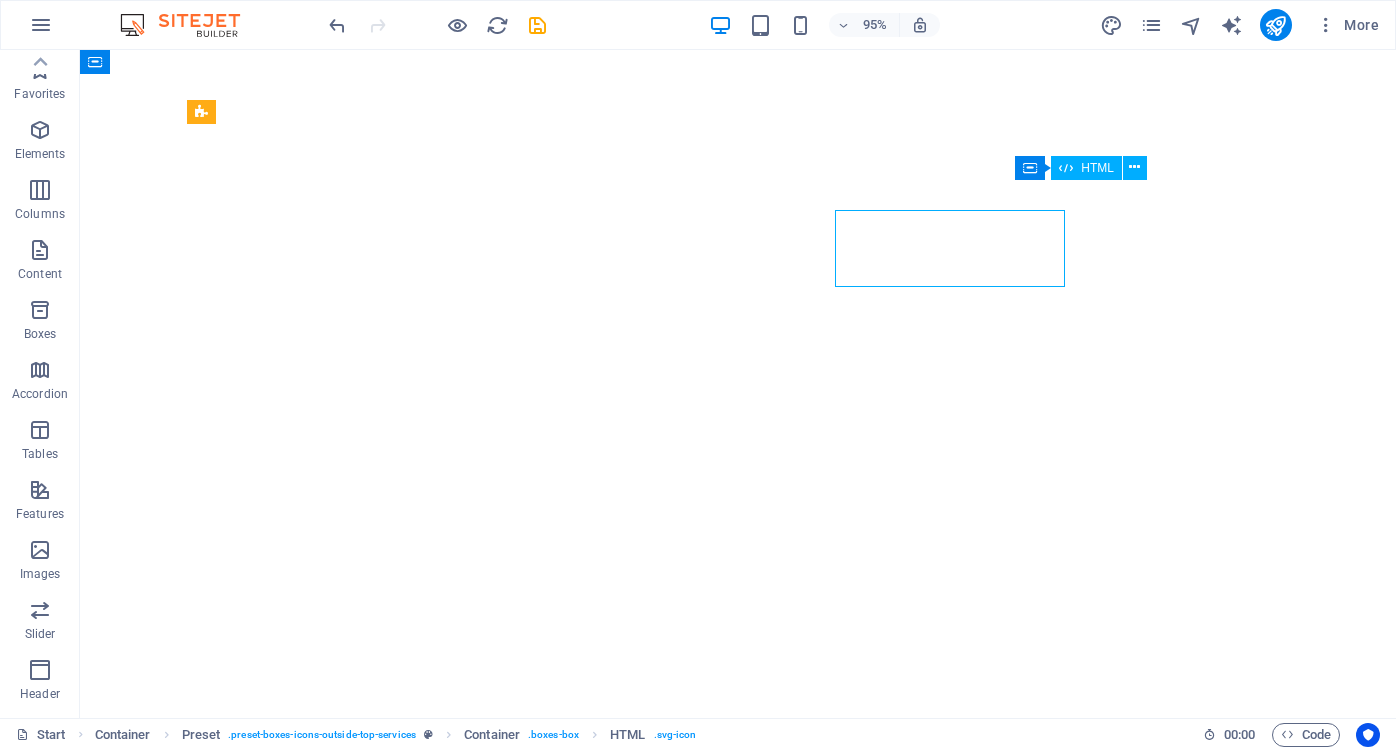 scroll, scrollTop: 0, scrollLeft: 0, axis: both 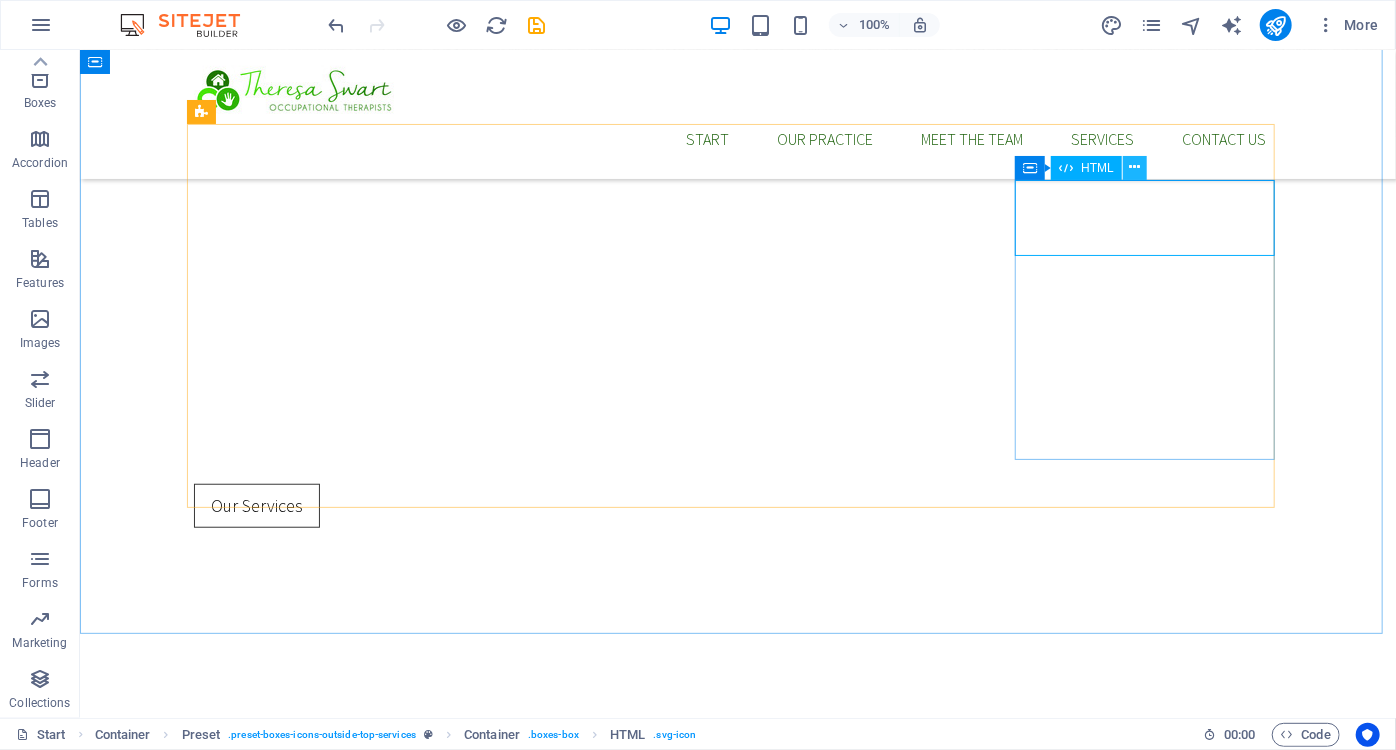 click at bounding box center [1134, 167] 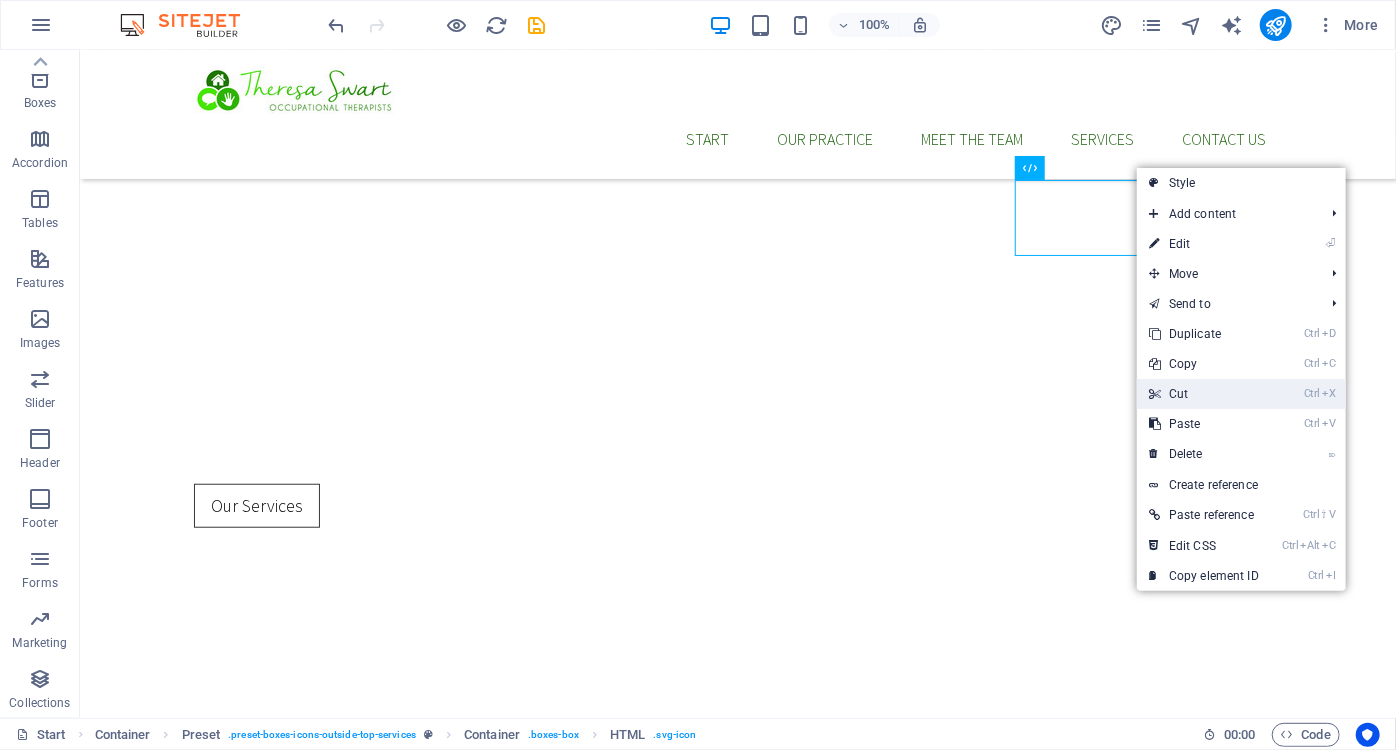 click on "Ctrl X  Cut" at bounding box center [1204, 394] 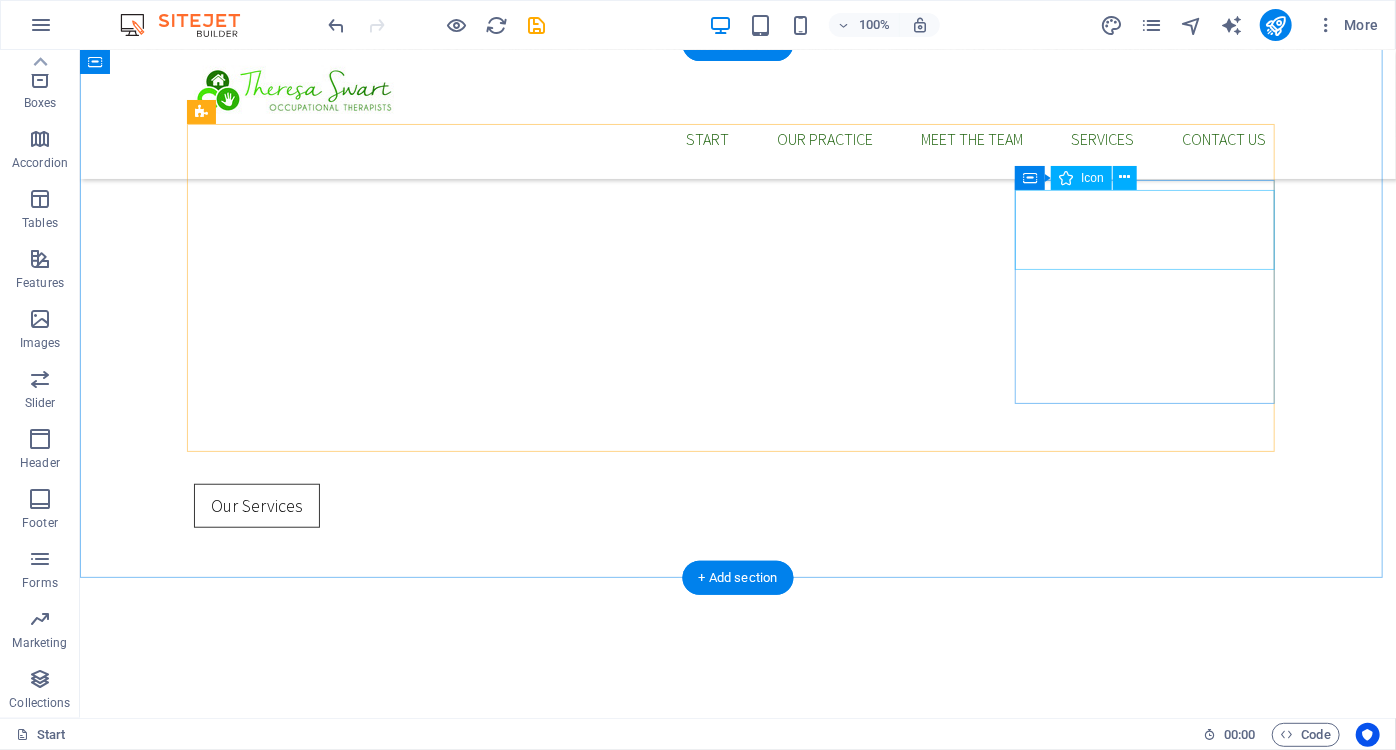 click at bounding box center (737, 1469) 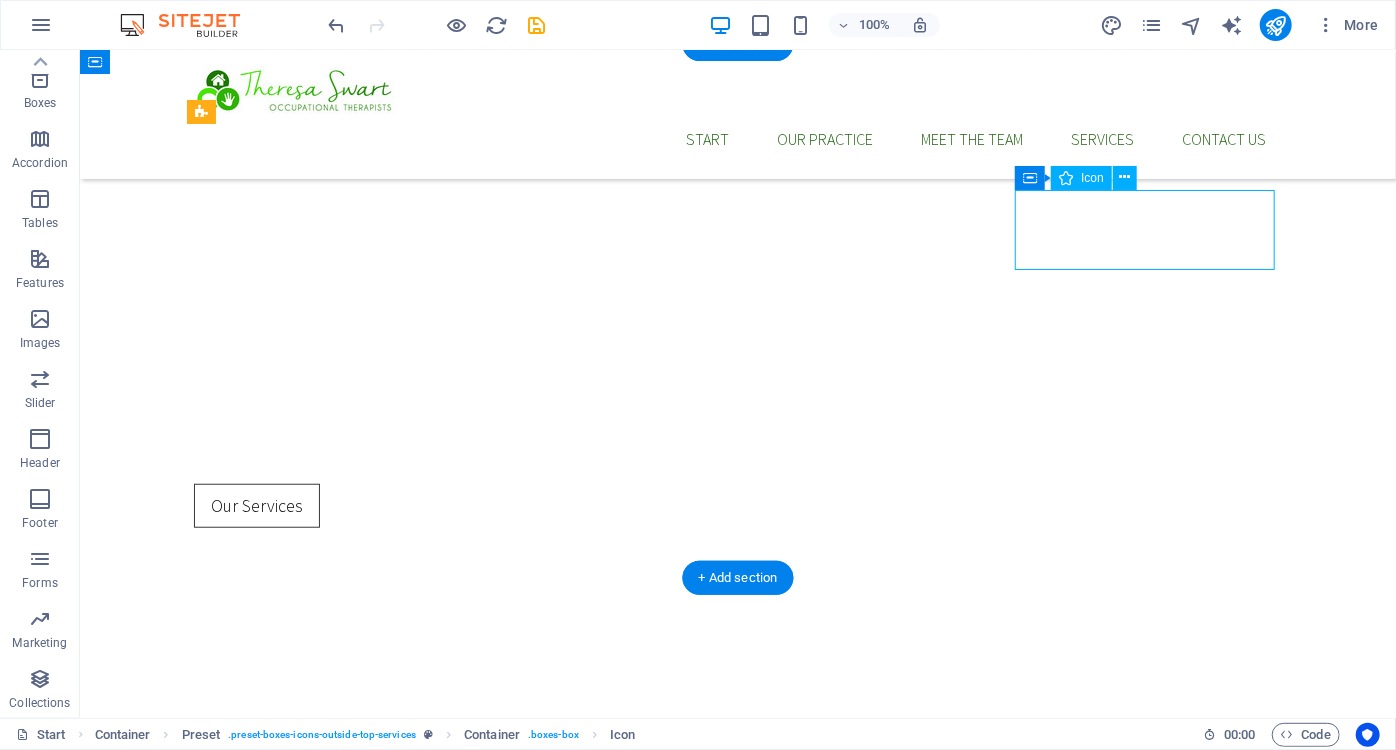 click at bounding box center (737, 1469) 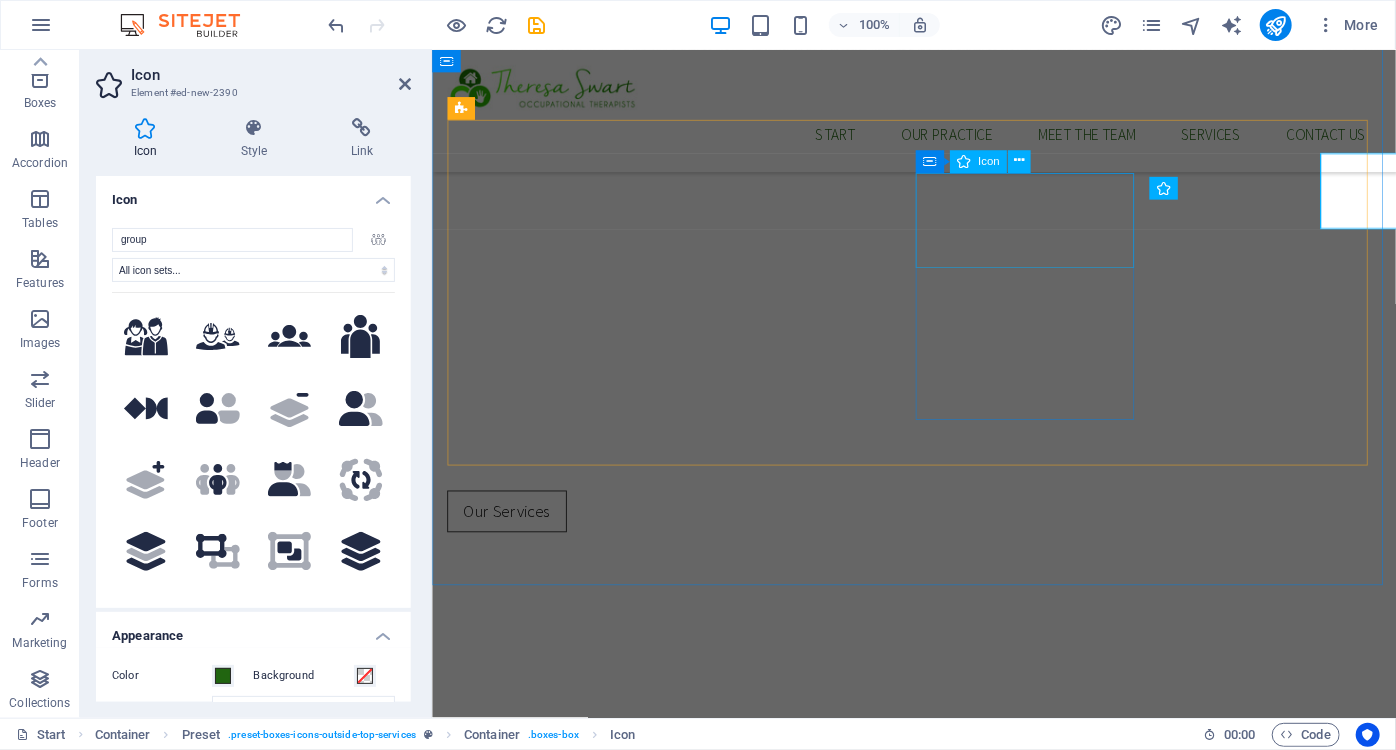 scroll, scrollTop: 611, scrollLeft: 0, axis: vertical 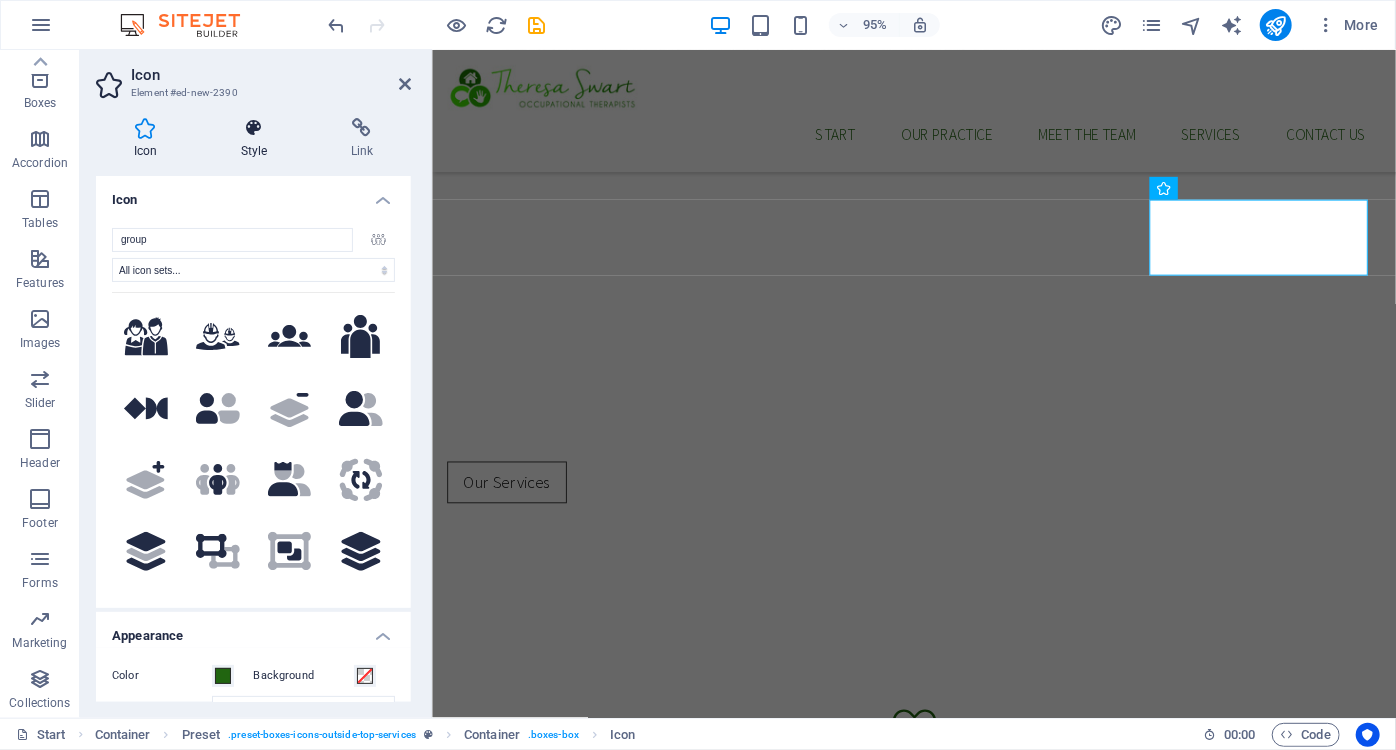 click on "Style" at bounding box center [258, 139] 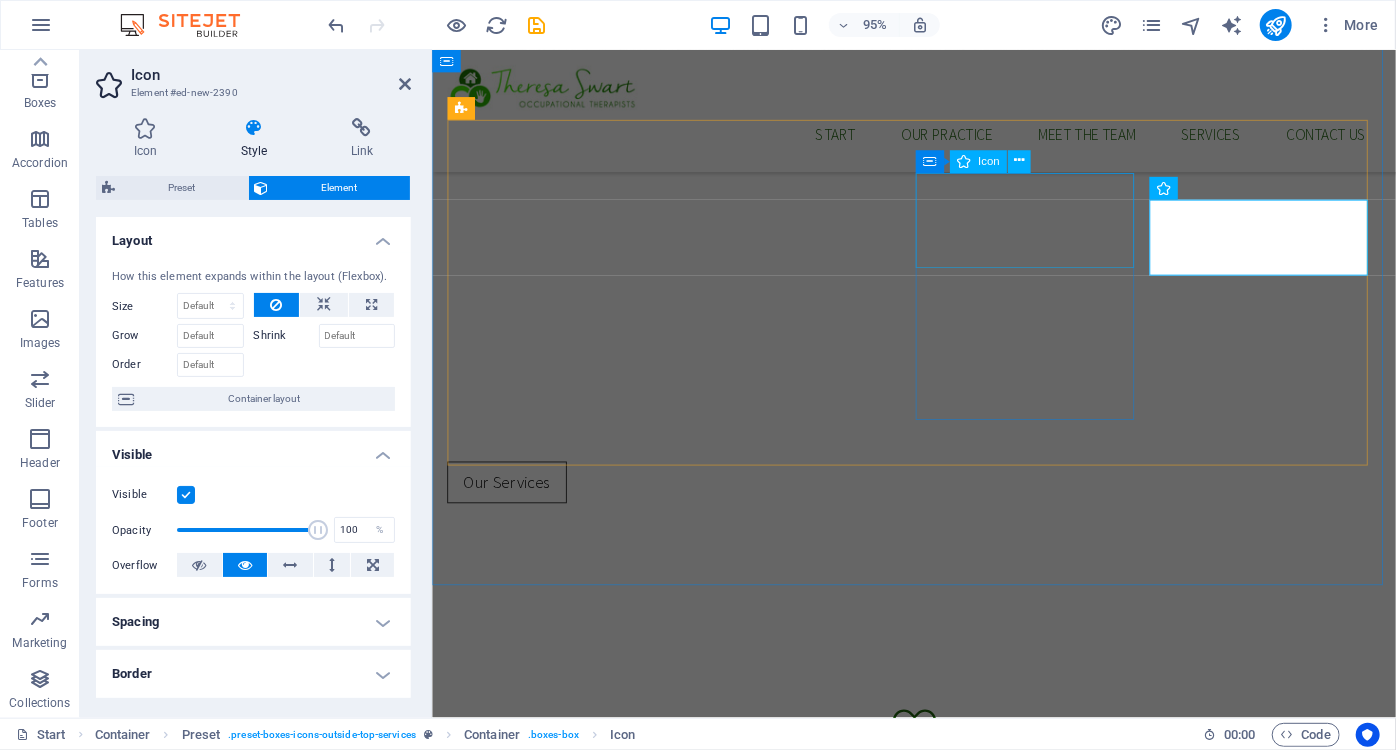 click at bounding box center (938, 1241) 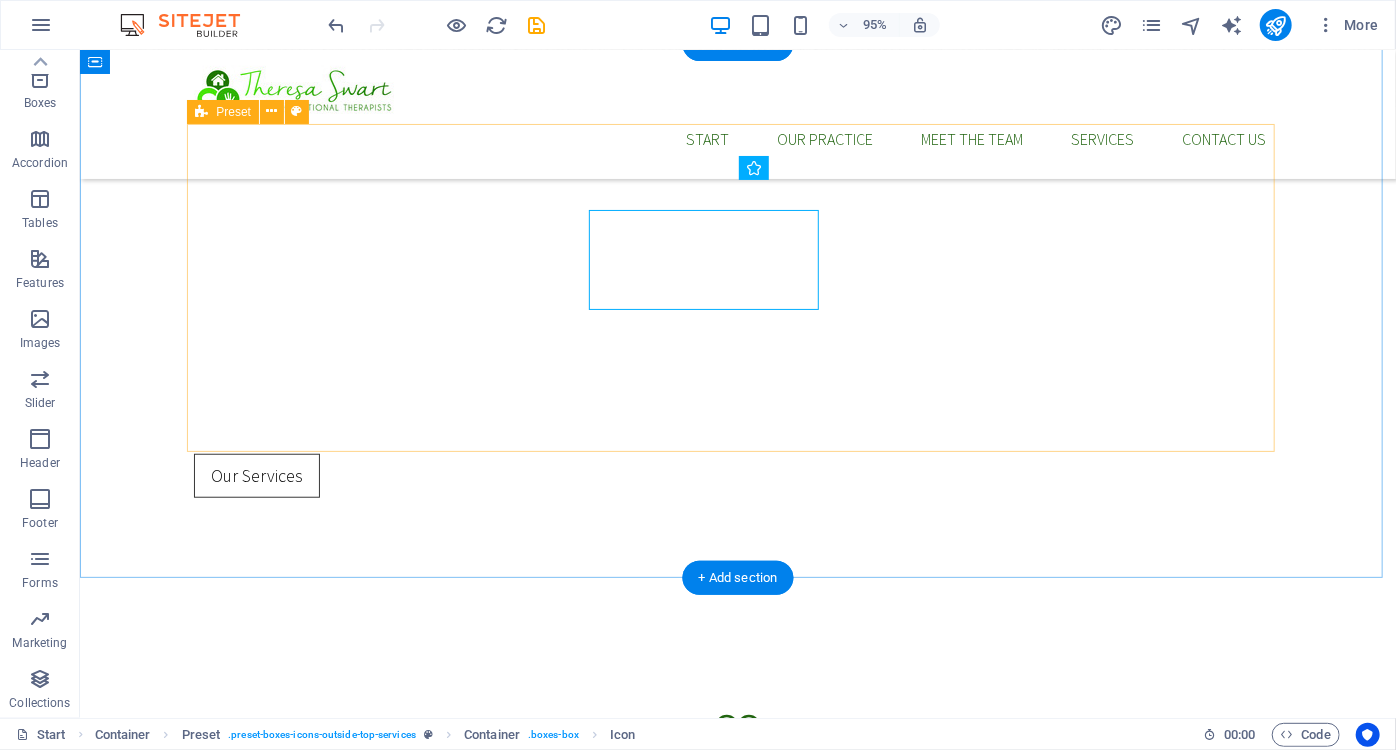 scroll, scrollTop: 581, scrollLeft: 0, axis: vertical 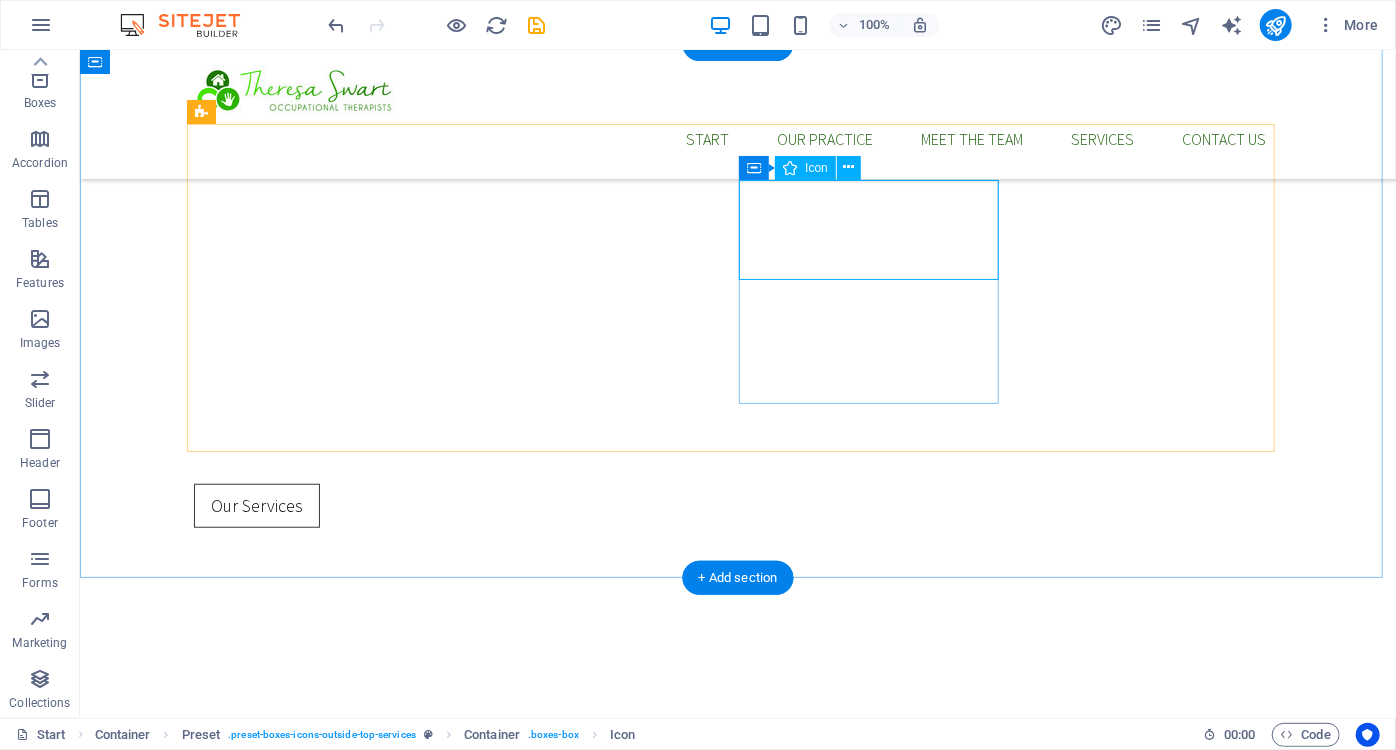 click at bounding box center (737, 1241) 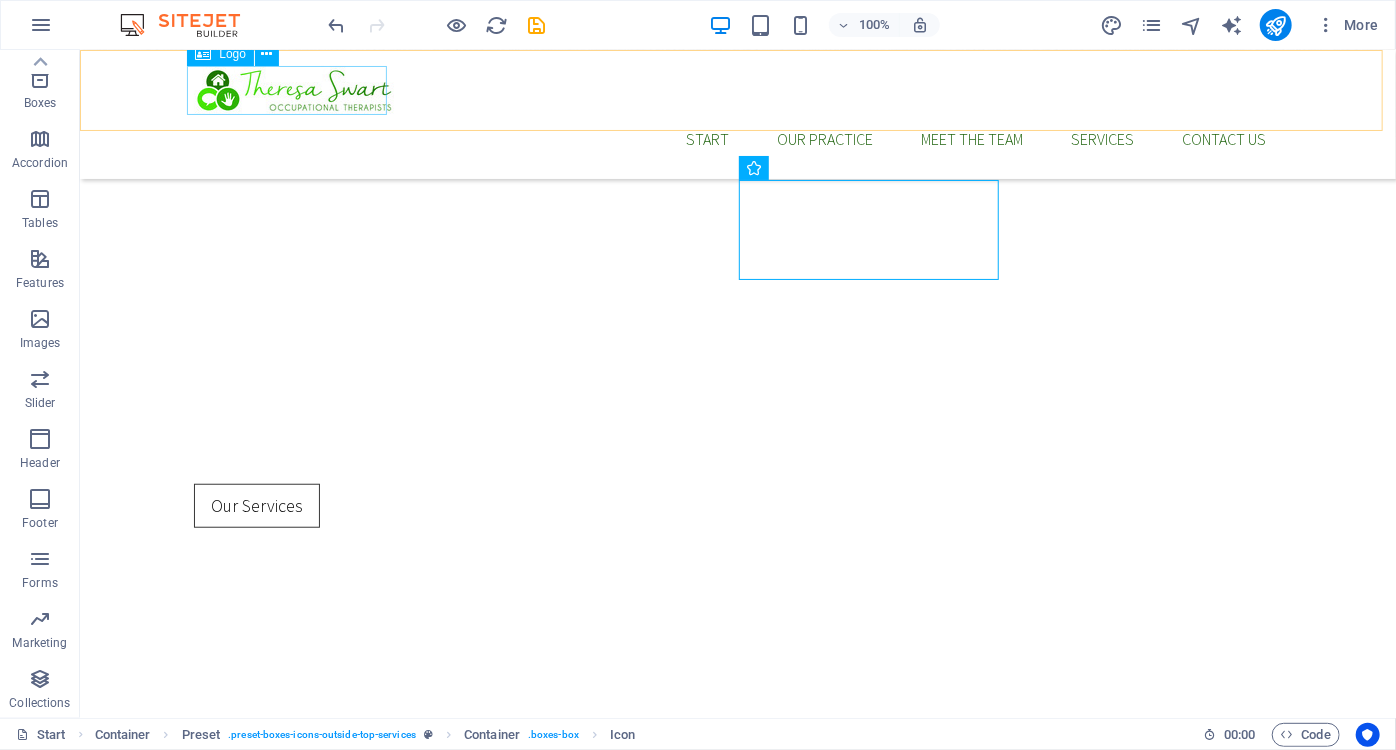click at bounding box center [737, 89] 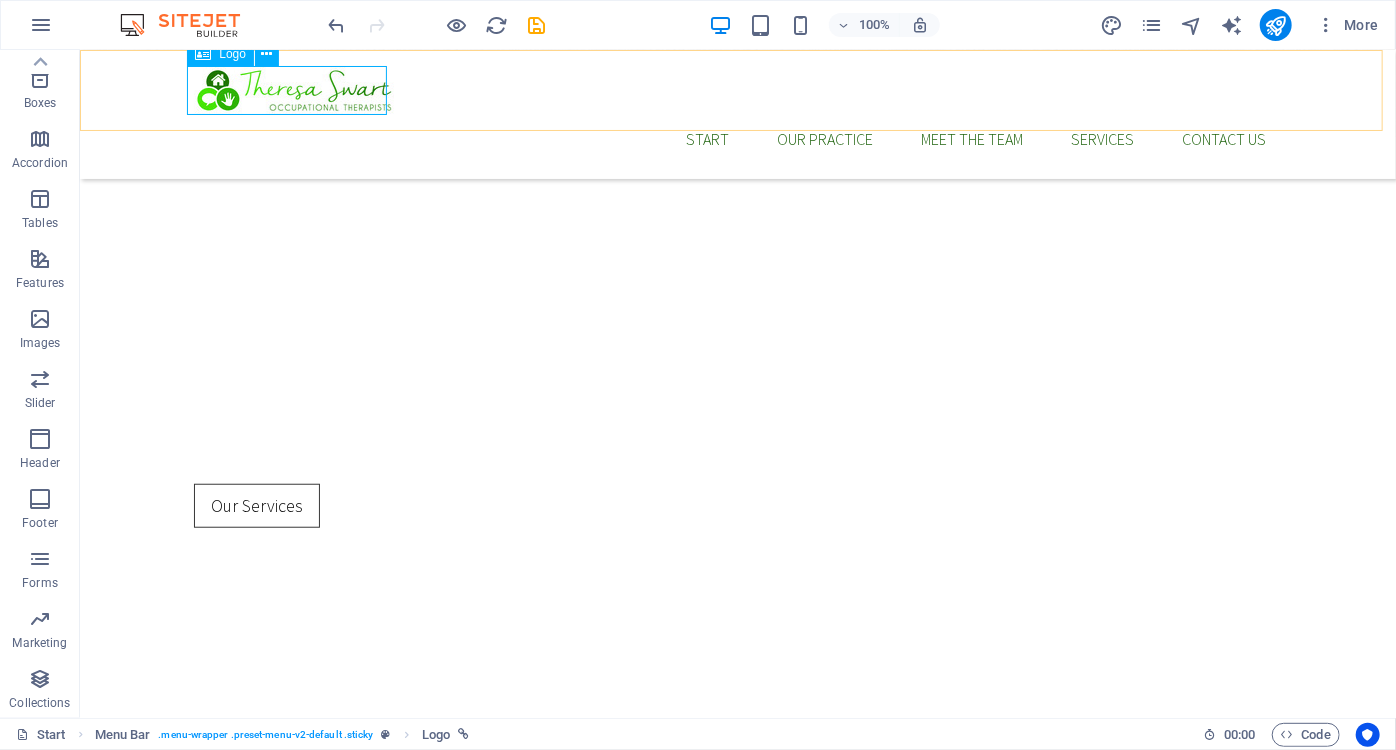 click on "Logo" at bounding box center (232, 54) 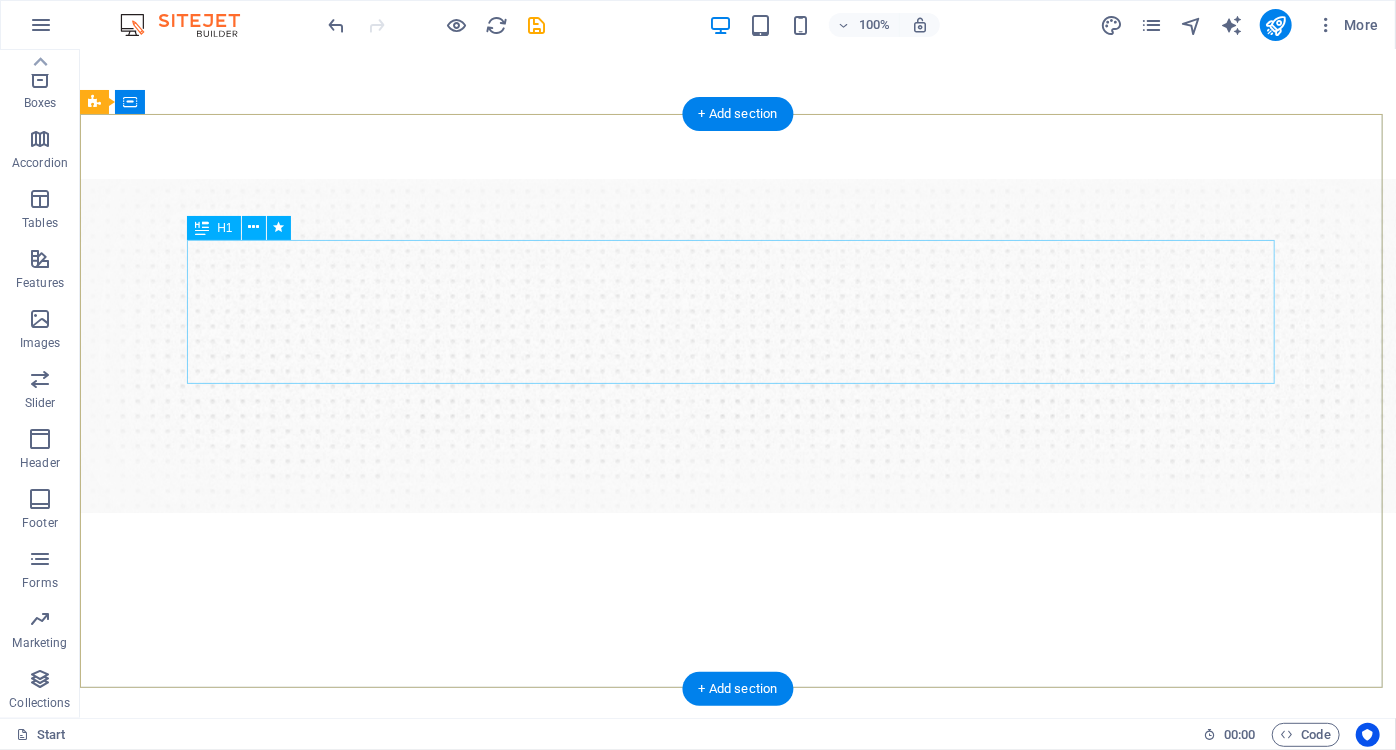 scroll, scrollTop: 0, scrollLeft: 0, axis: both 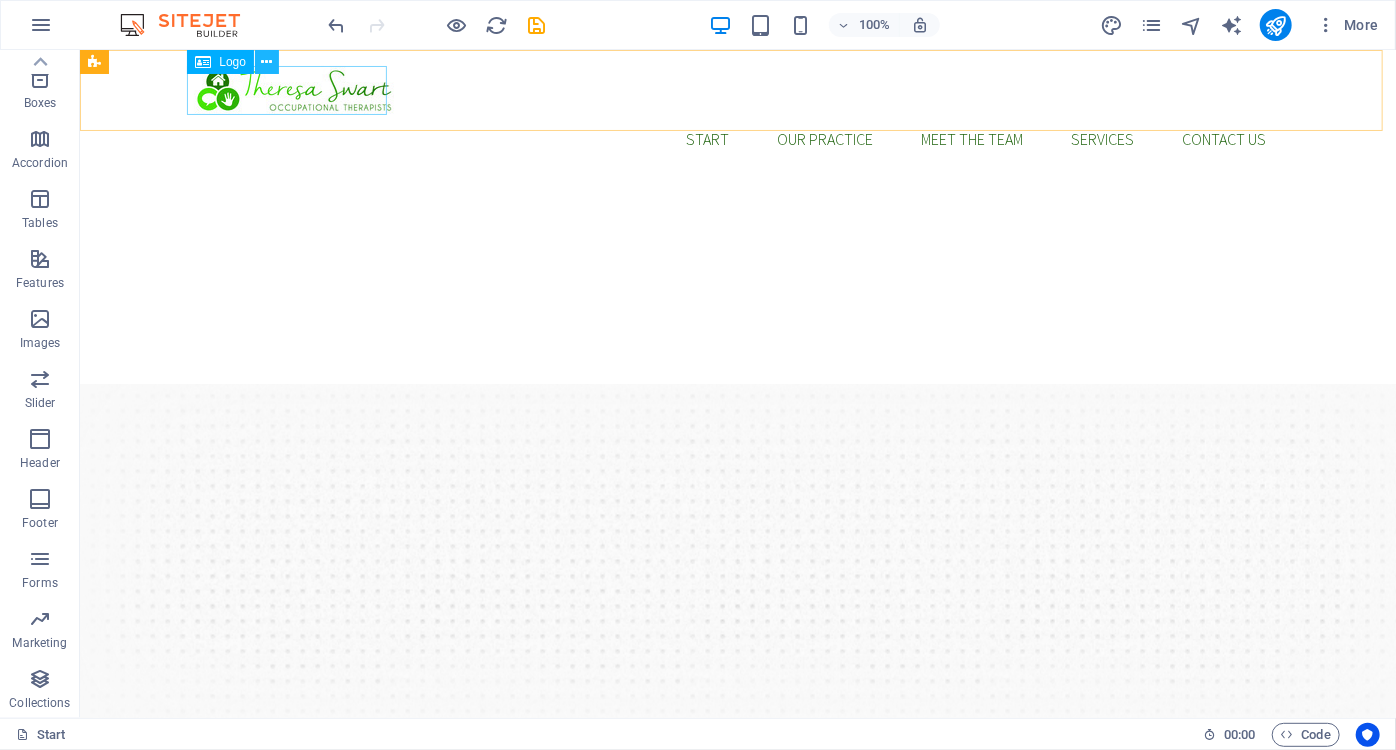 click at bounding box center (266, 62) 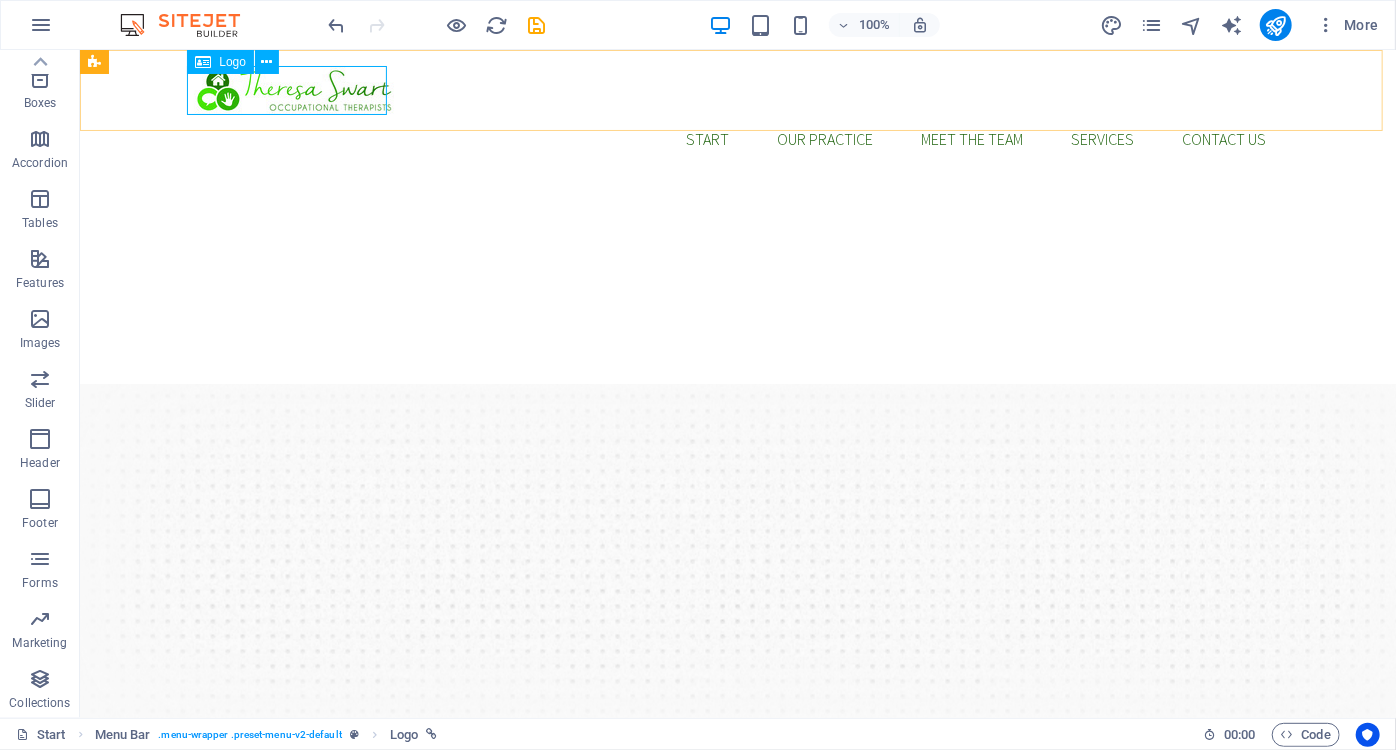 click on "Logo" at bounding box center [232, 62] 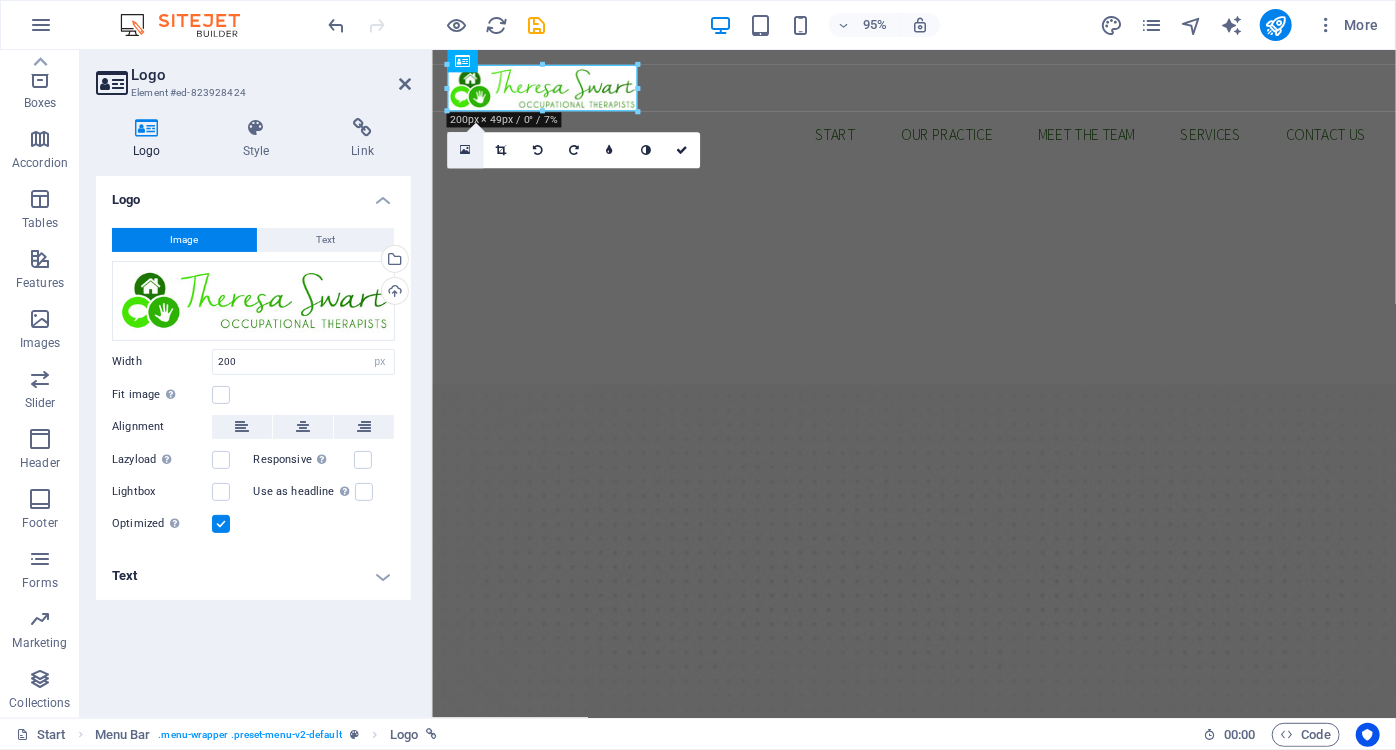 click at bounding box center [465, 150] 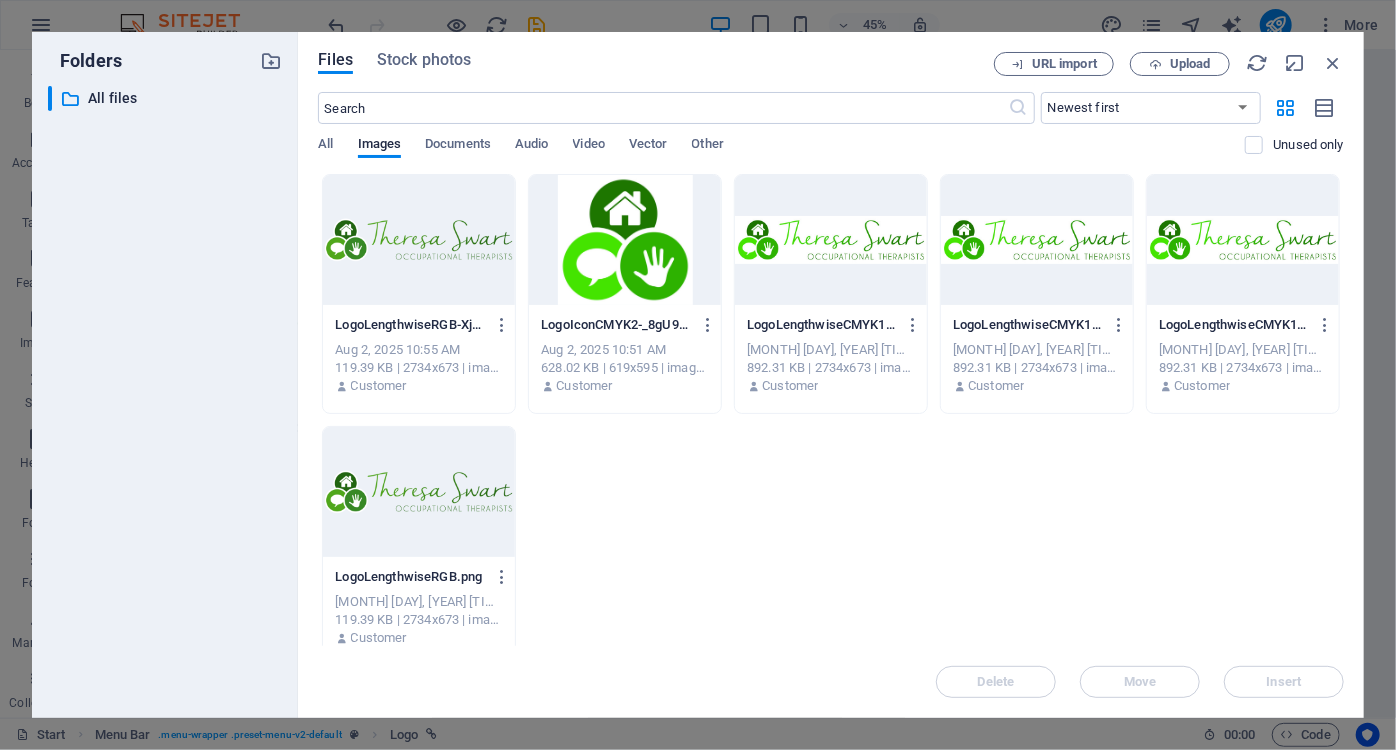 click at bounding box center [419, 492] 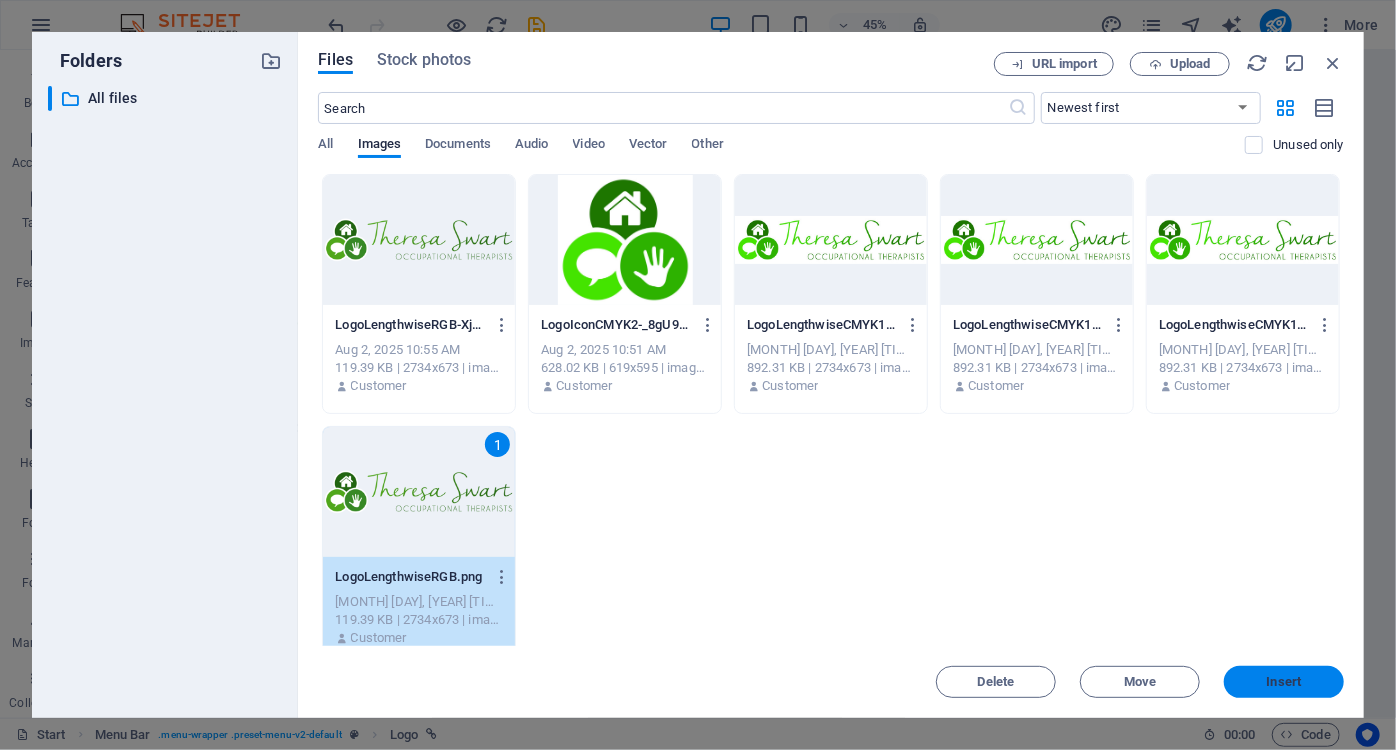 click on "Insert" at bounding box center (1284, 682) 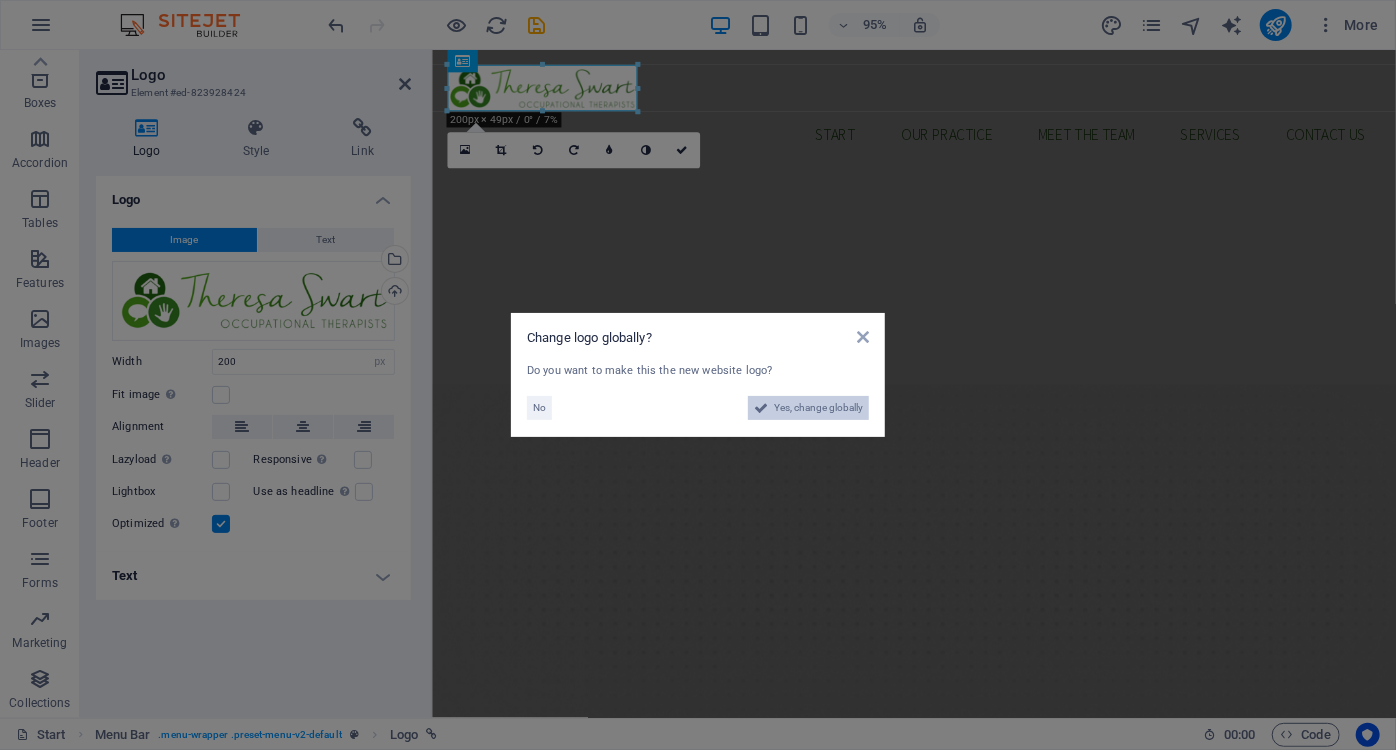 click on "Yes, change globally" at bounding box center (818, 408) 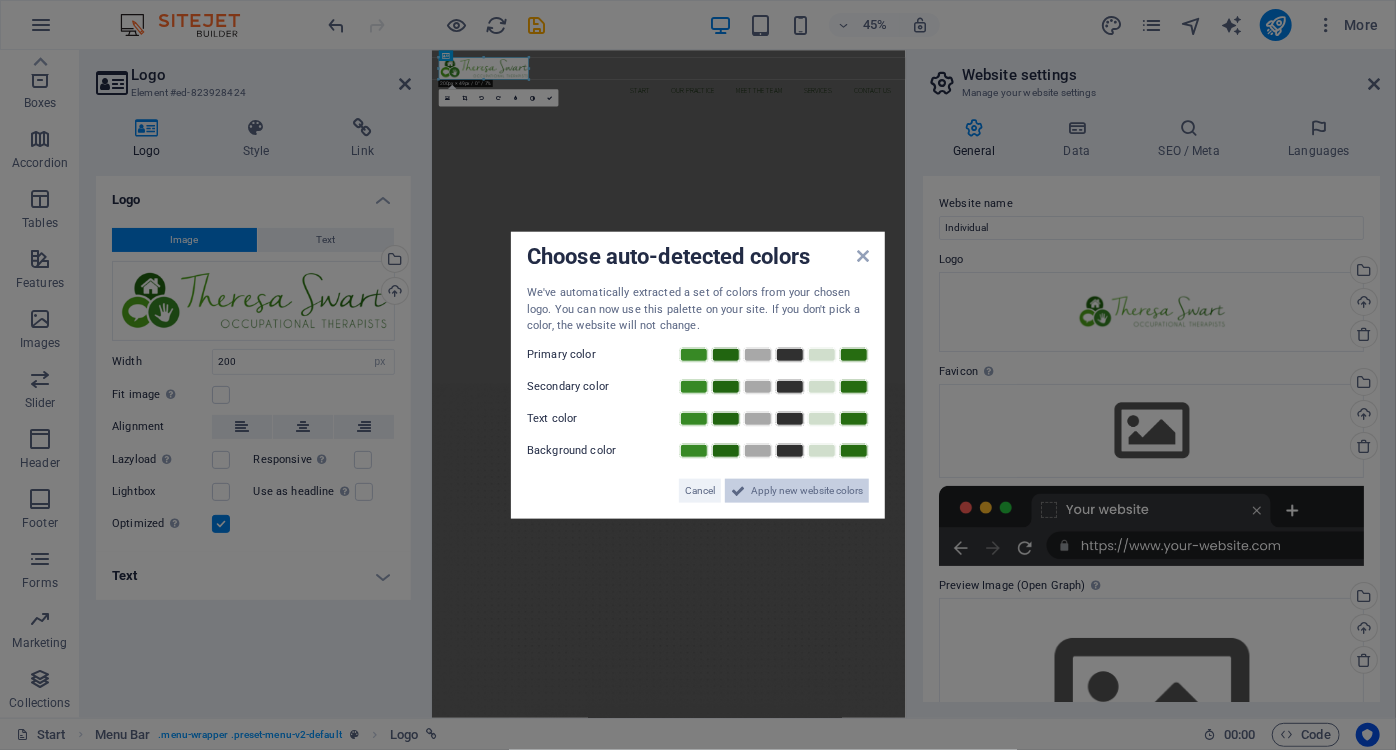click on "Apply new website colors" at bounding box center [807, 490] 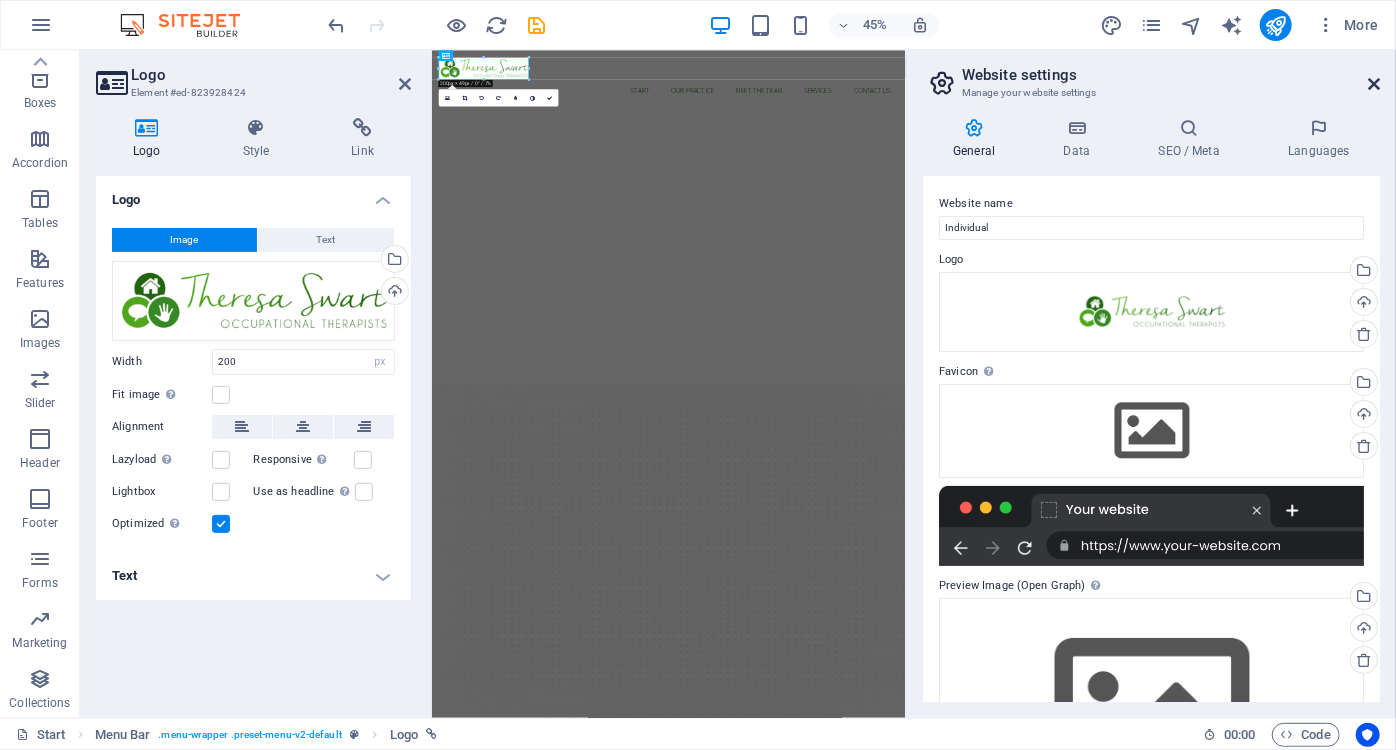 click at bounding box center [1374, 84] 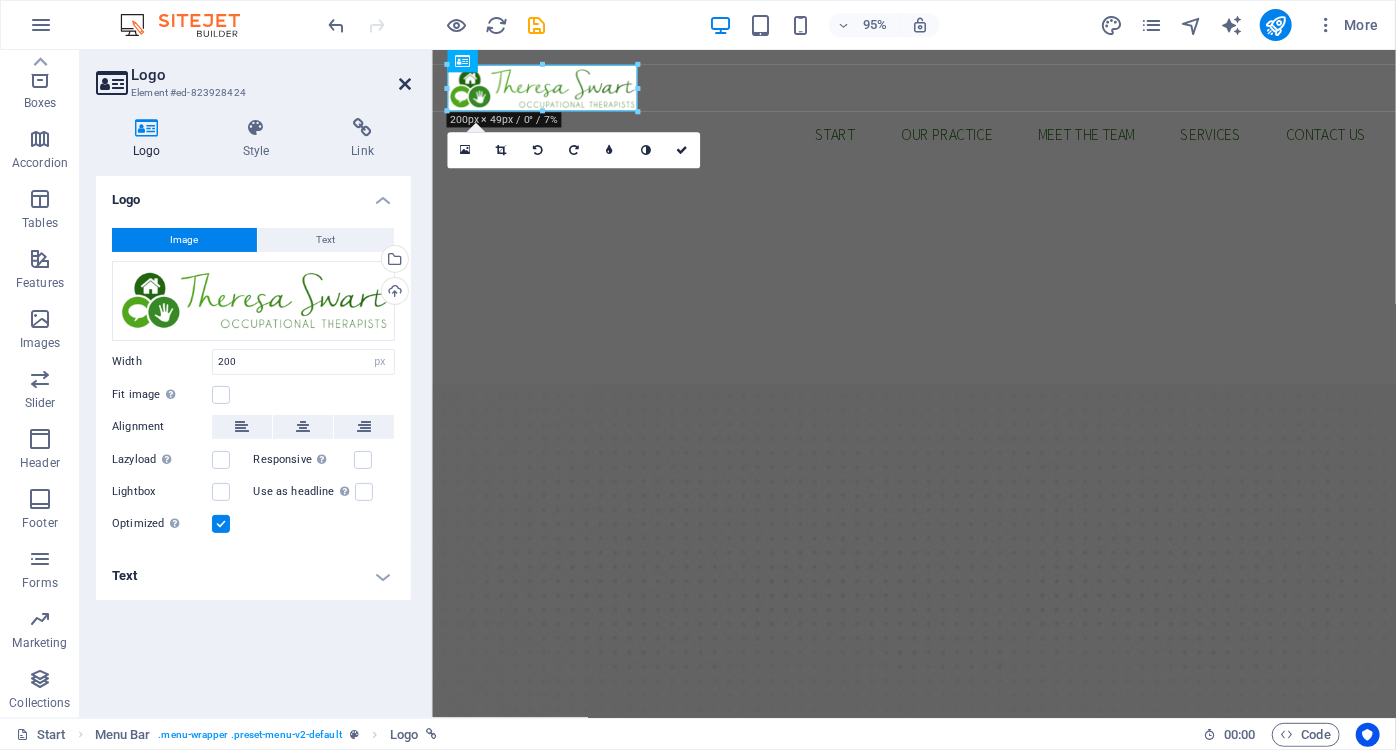 click at bounding box center (405, 84) 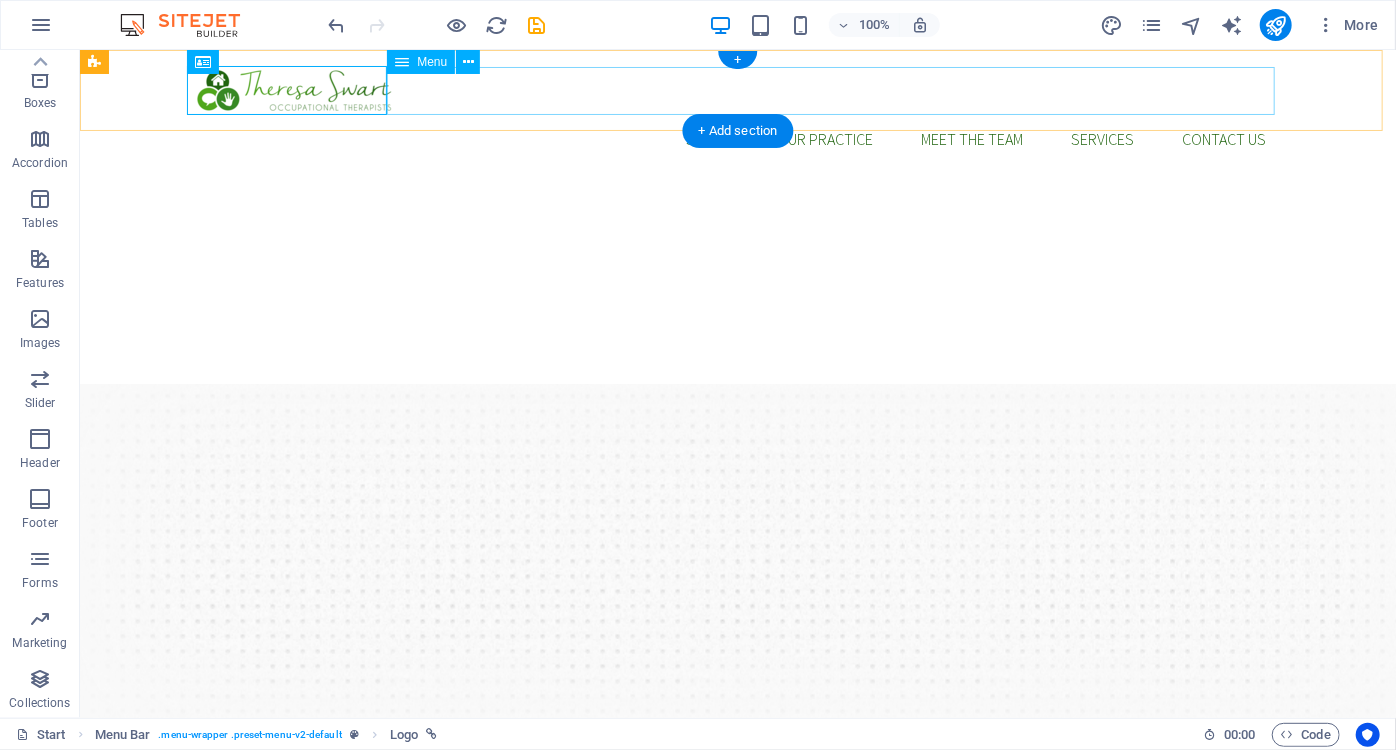 click on "Start Our Practice Meet The Team Services Contact us" at bounding box center [737, 138] 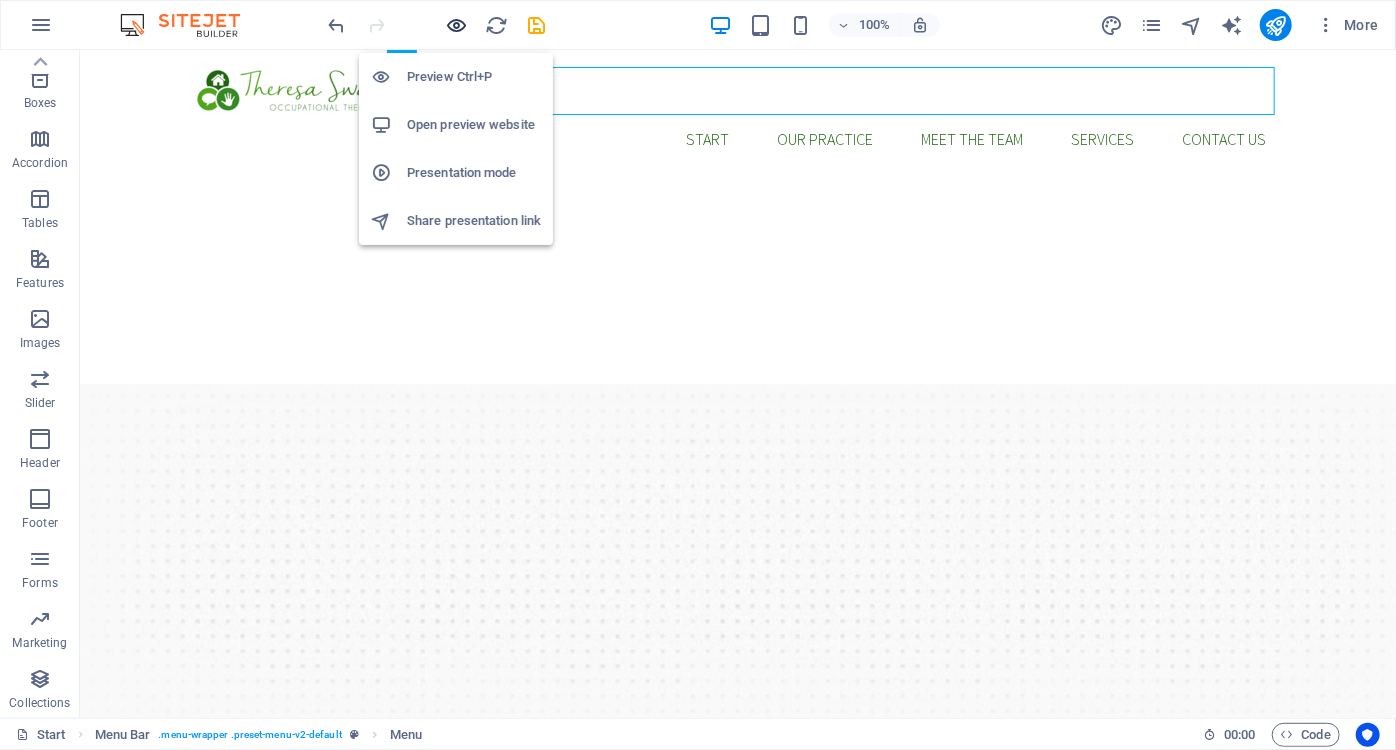 click at bounding box center (457, 25) 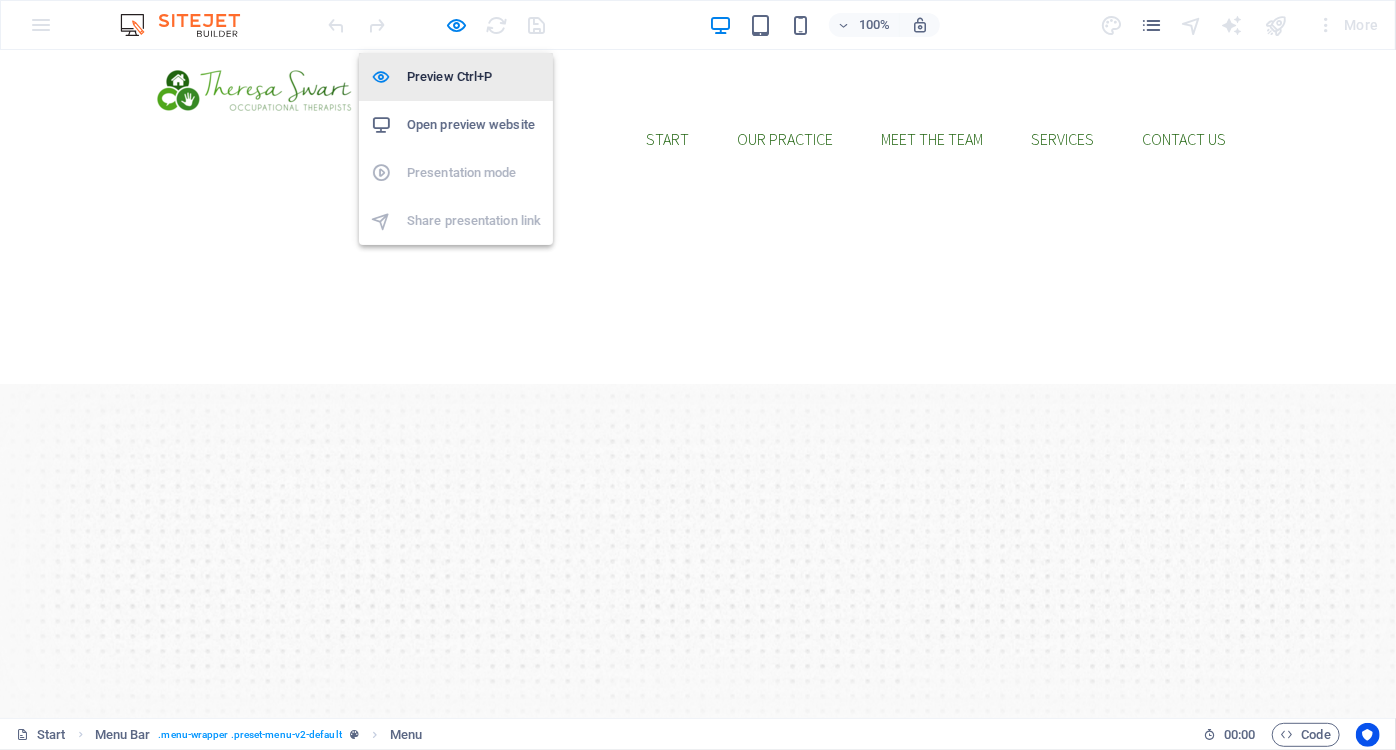 click on "Preview Ctrl+P" at bounding box center (474, 77) 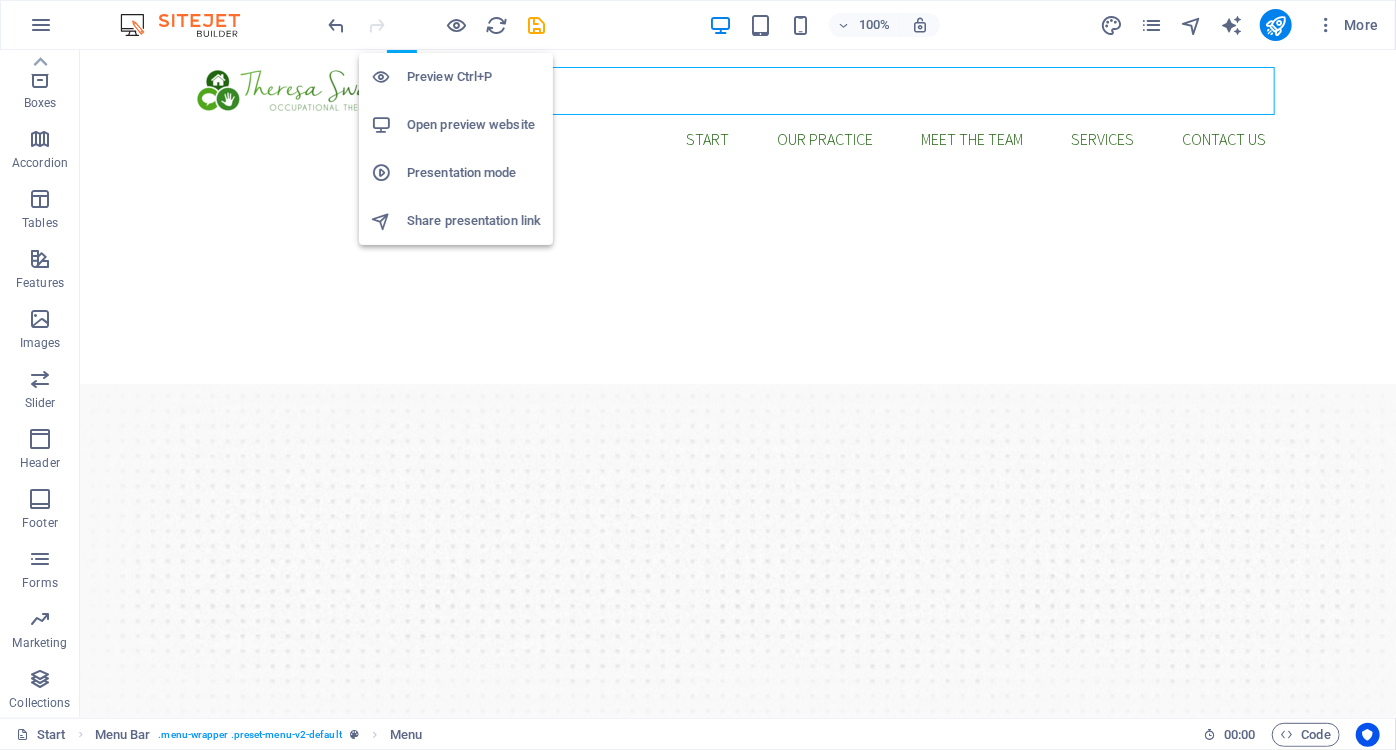 click on "Preview Ctrl+P" at bounding box center [474, 77] 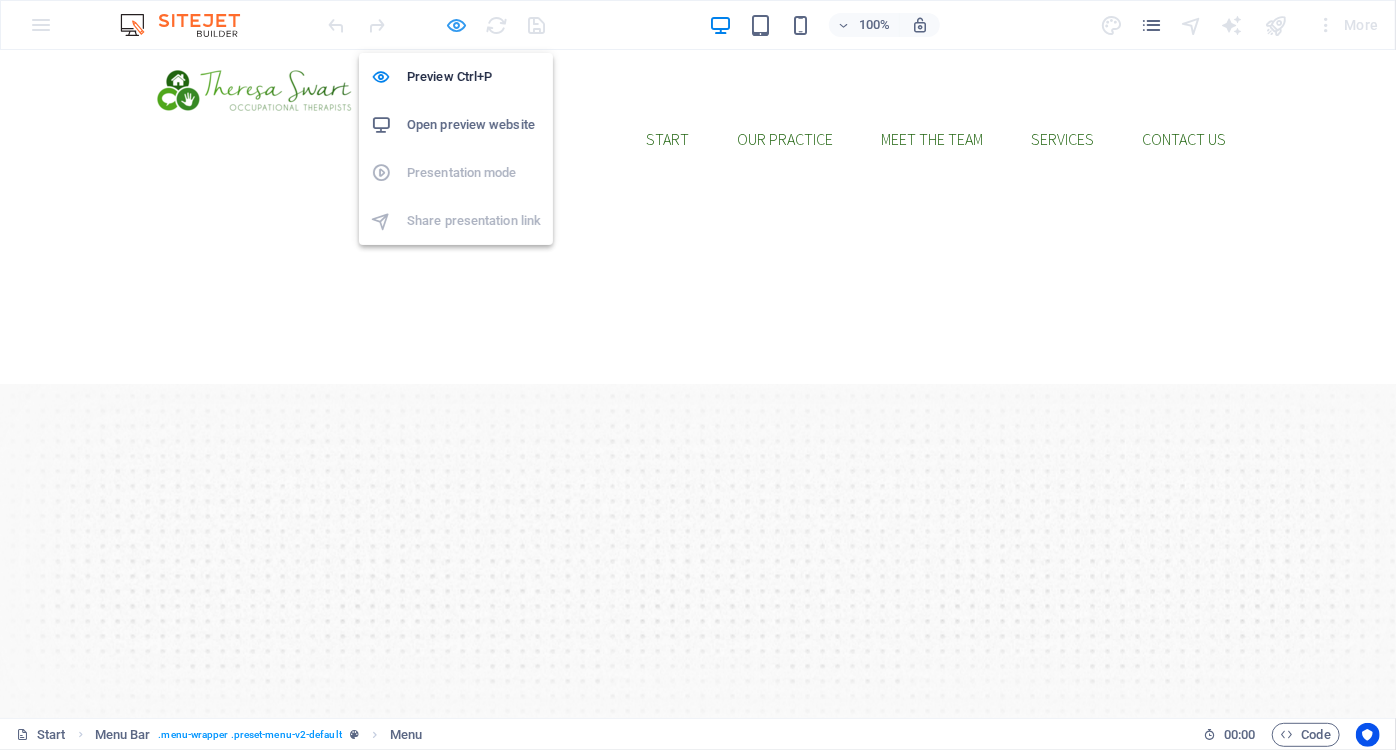 click at bounding box center [457, 25] 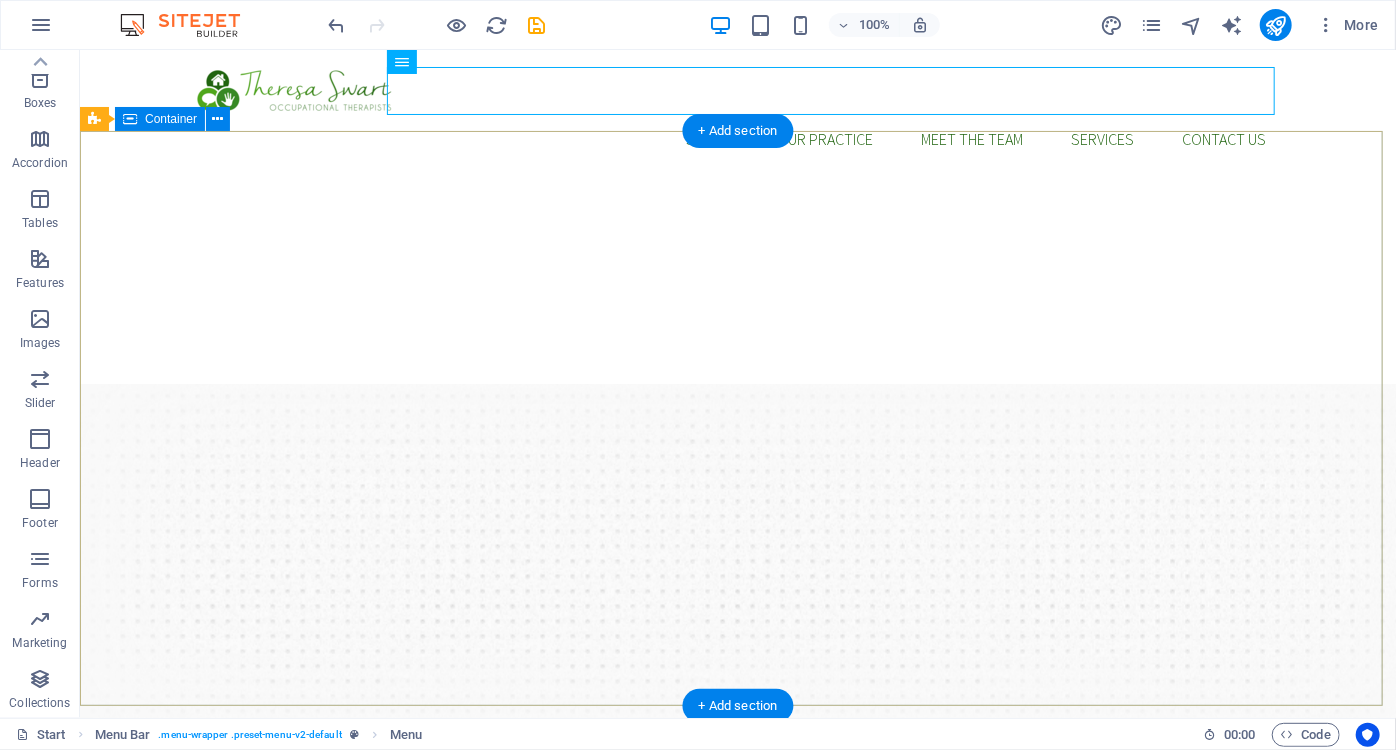 click on "Reclaim Your Confidence, One Daily Step at a Time Occupational therapy for Elderly care:  for every stage, story and season Our Services" at bounding box center [737, 994] 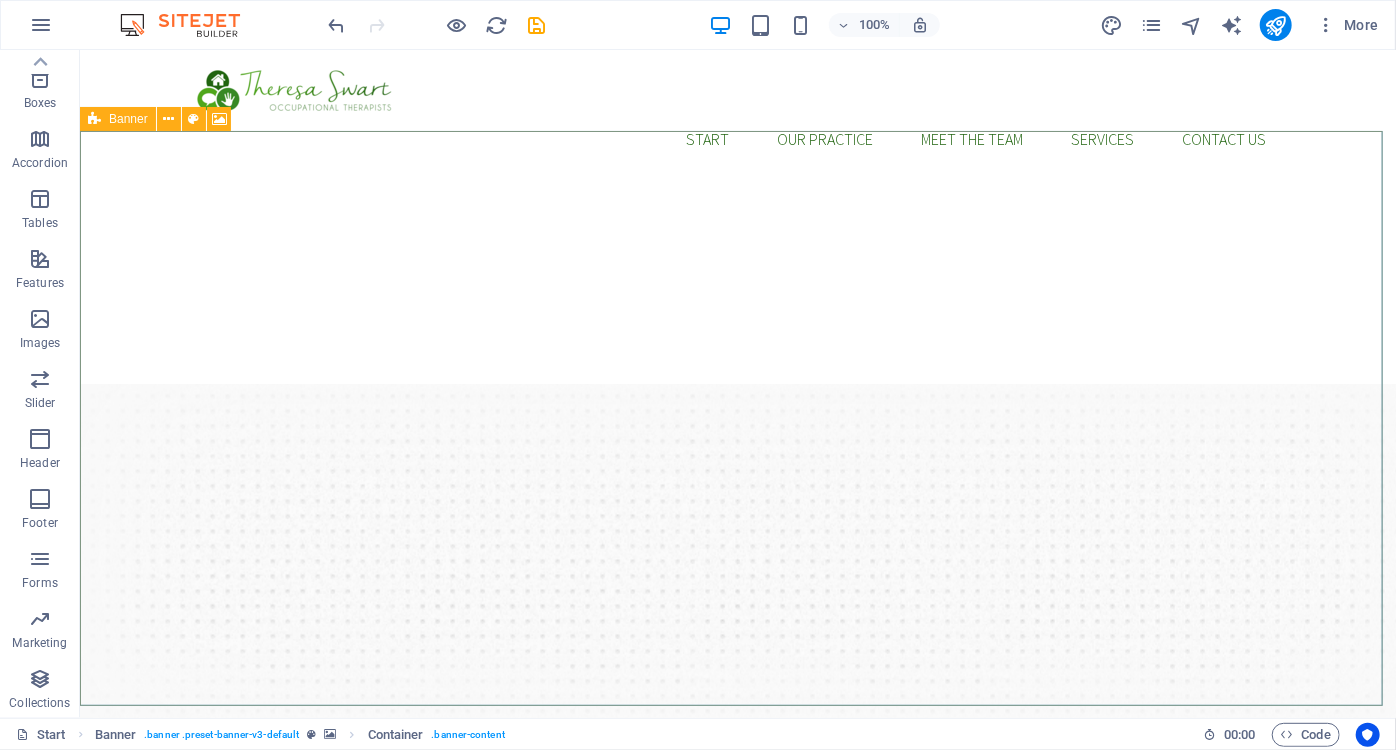 click on "Banner" at bounding box center (128, 119) 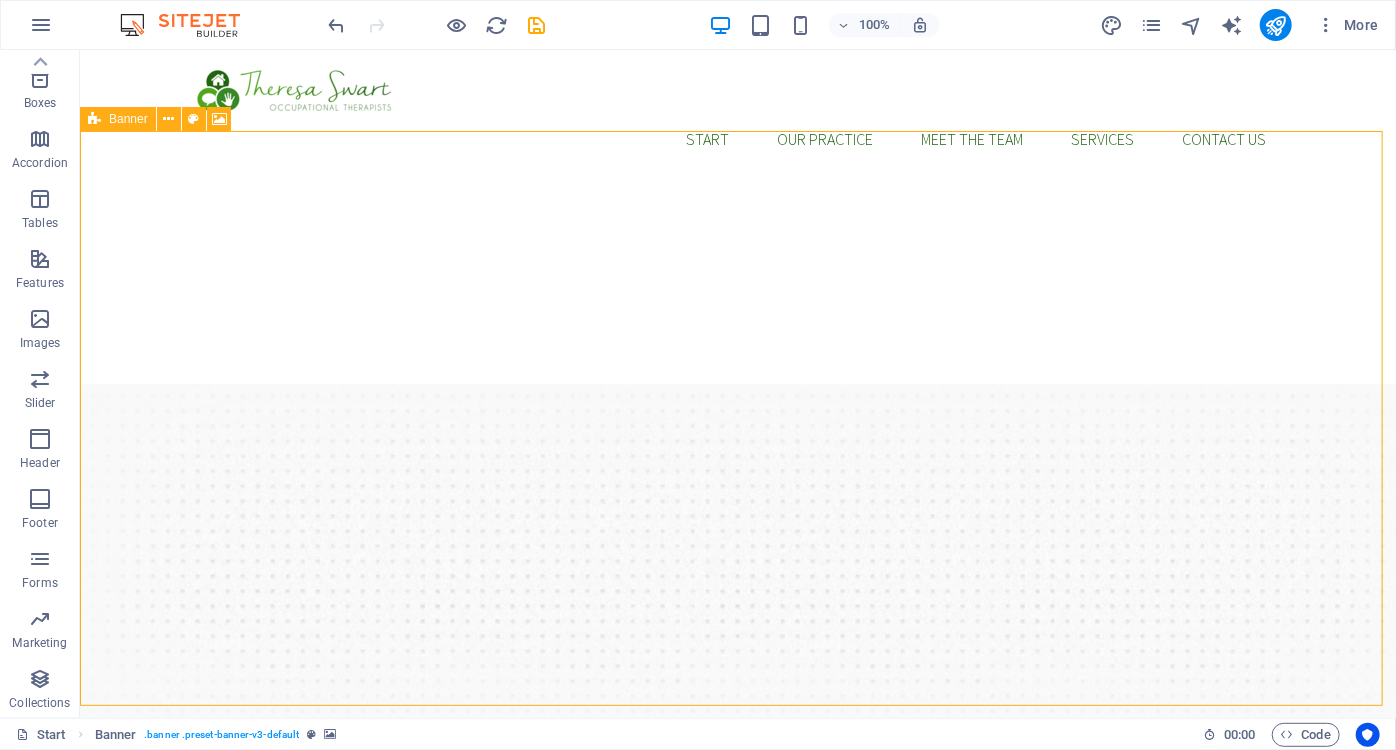 click on "Banner" at bounding box center (128, 119) 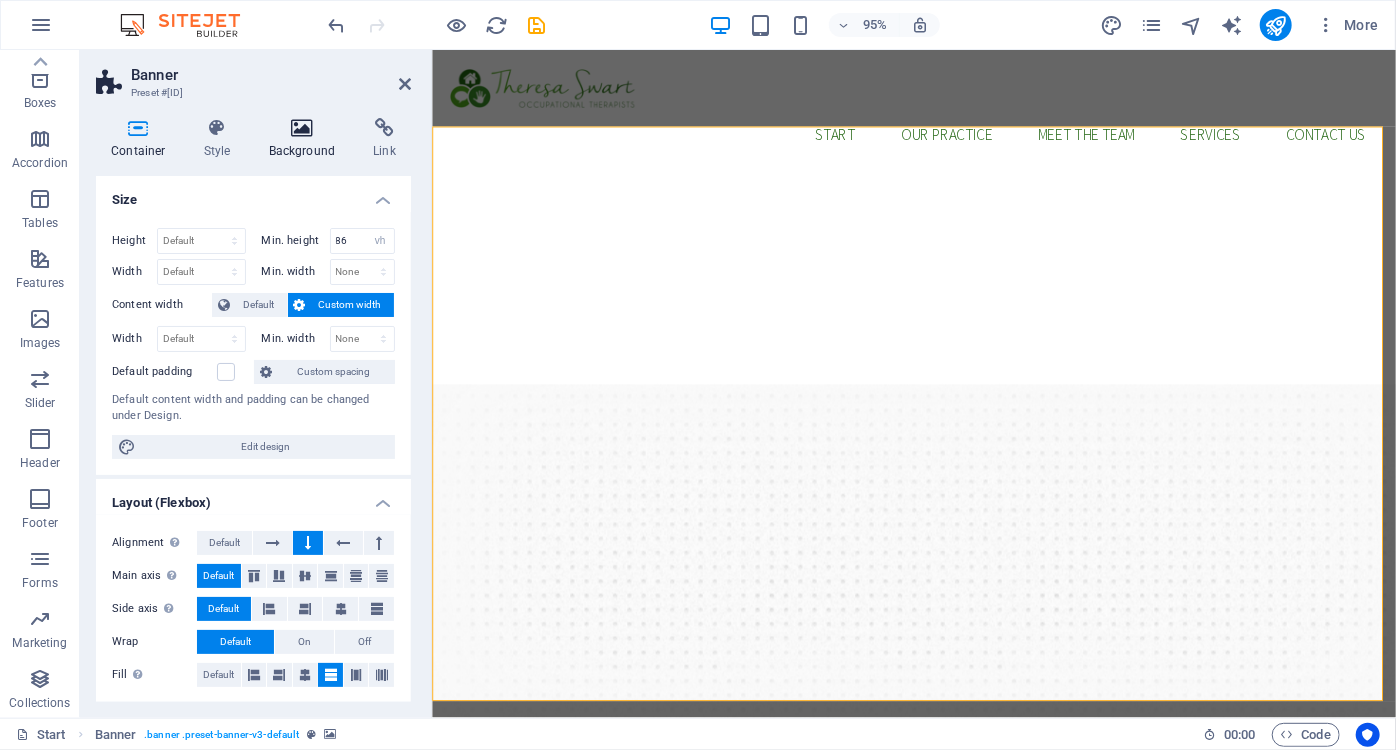 click at bounding box center [302, 128] 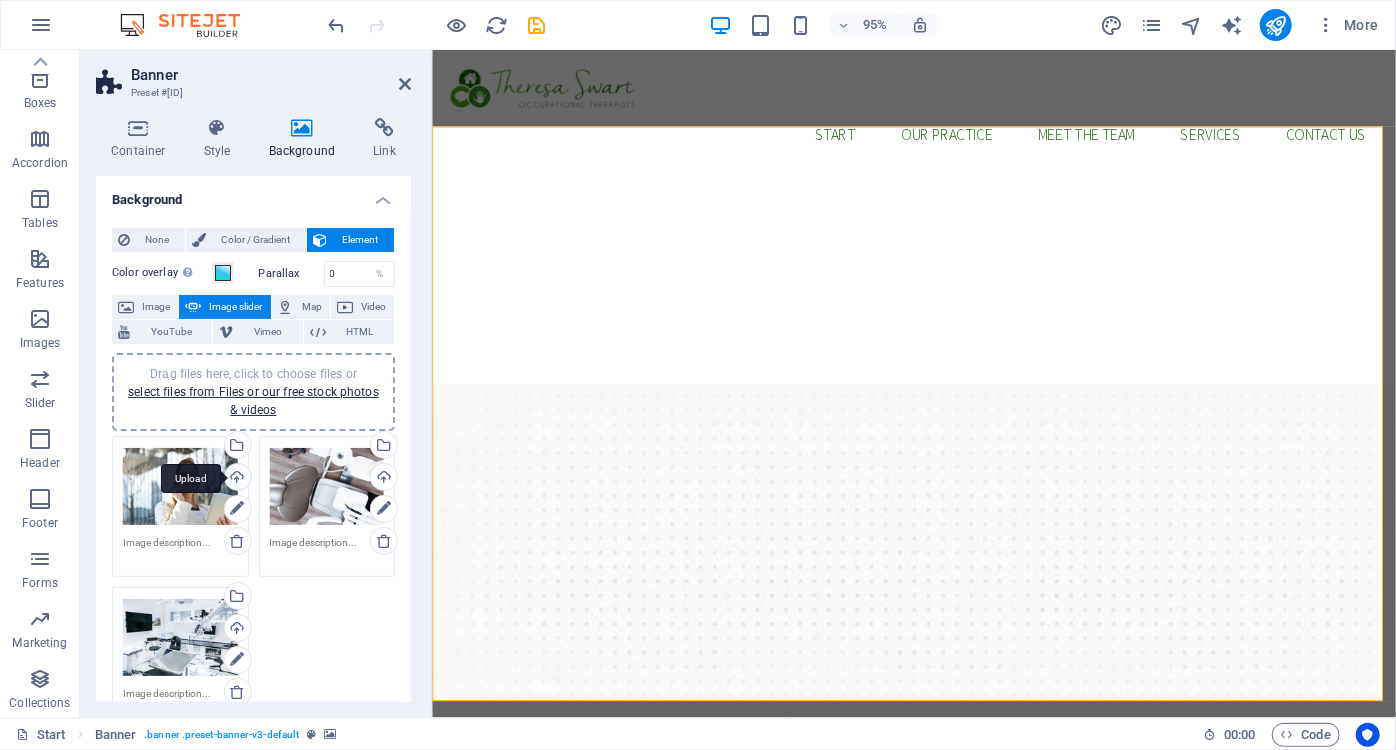 click on "Upload" at bounding box center (236, 479) 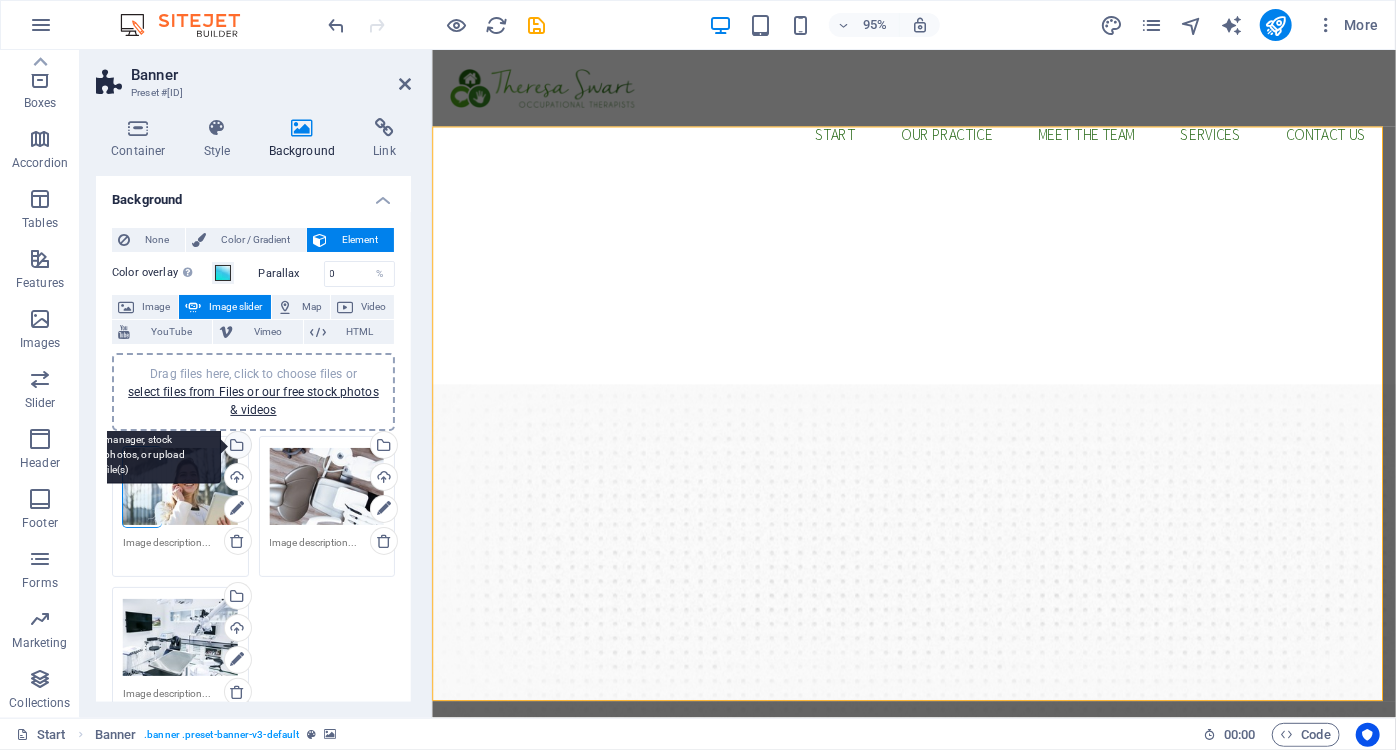 click on "Select files from the file manager, stock photos, or upload file(s)" at bounding box center (156, 446) 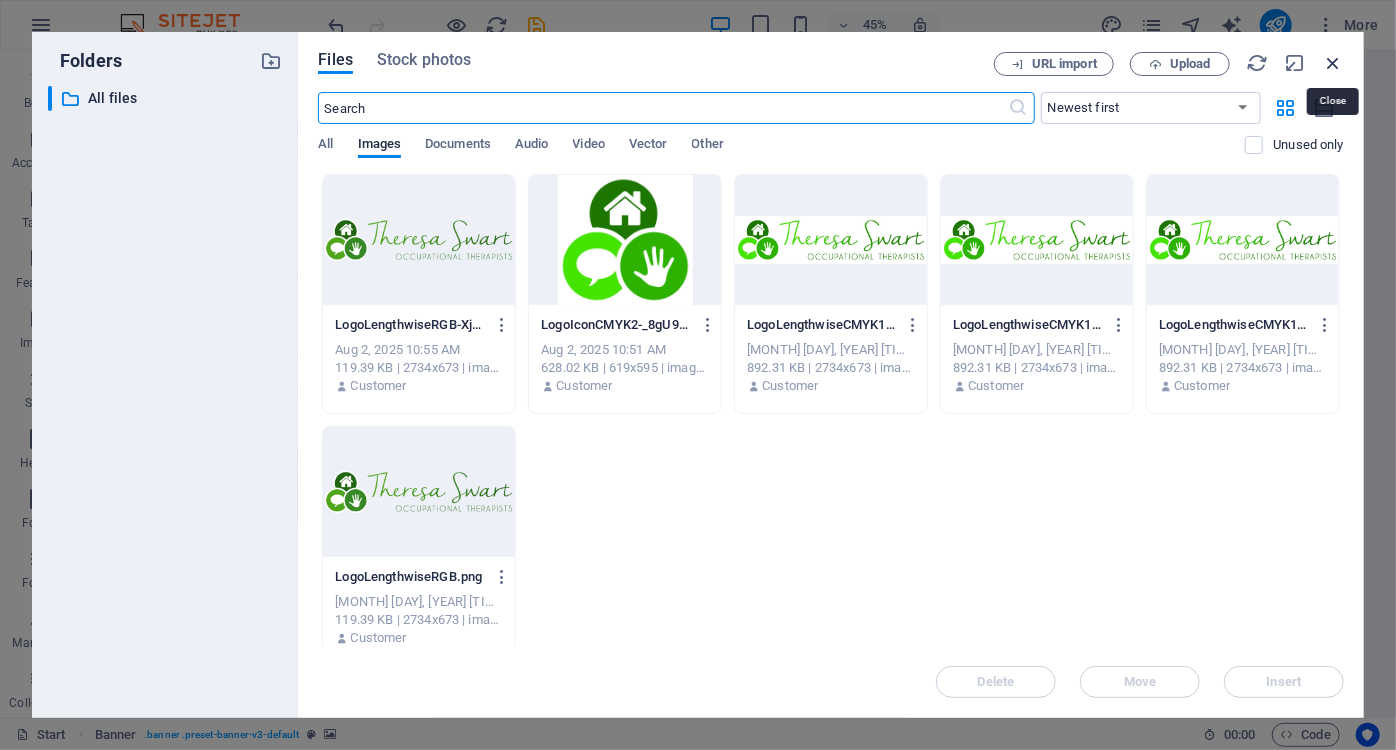 click at bounding box center (1333, 63) 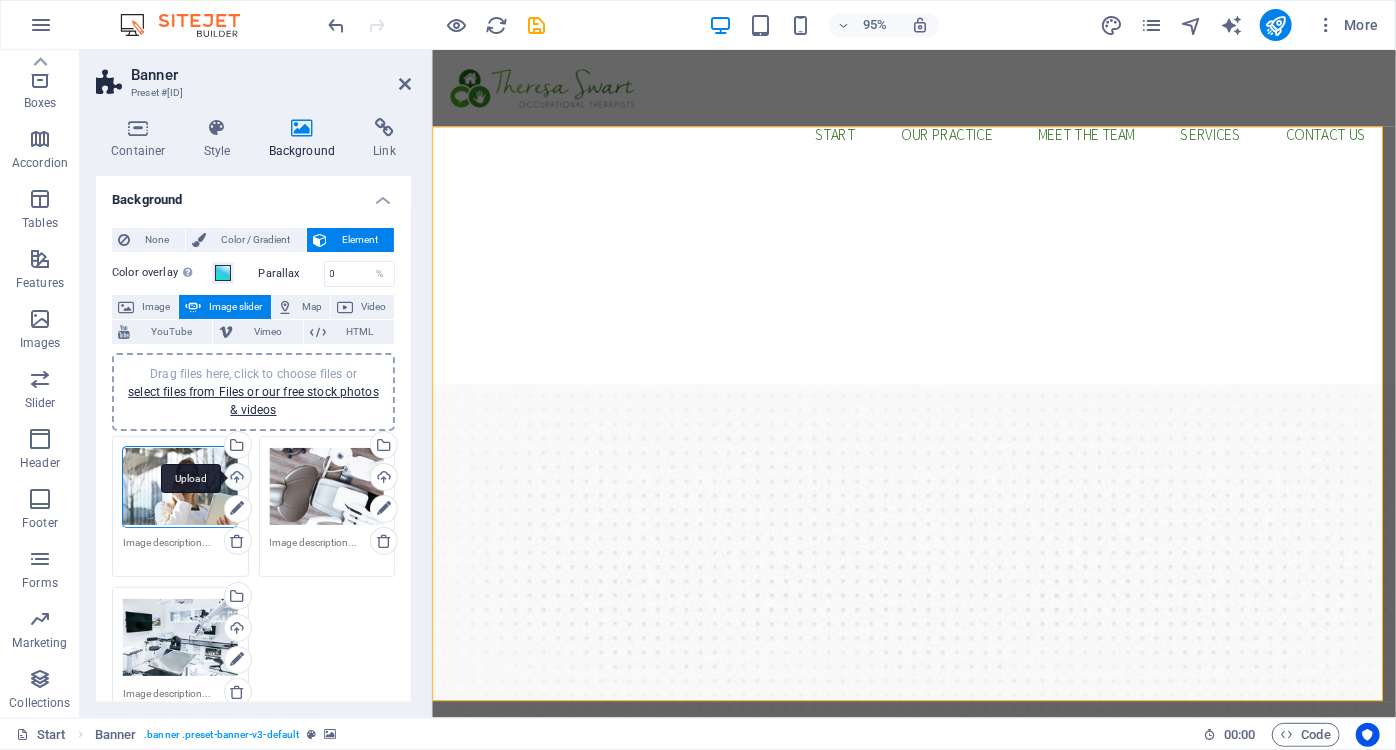 click on "Upload" at bounding box center [236, 479] 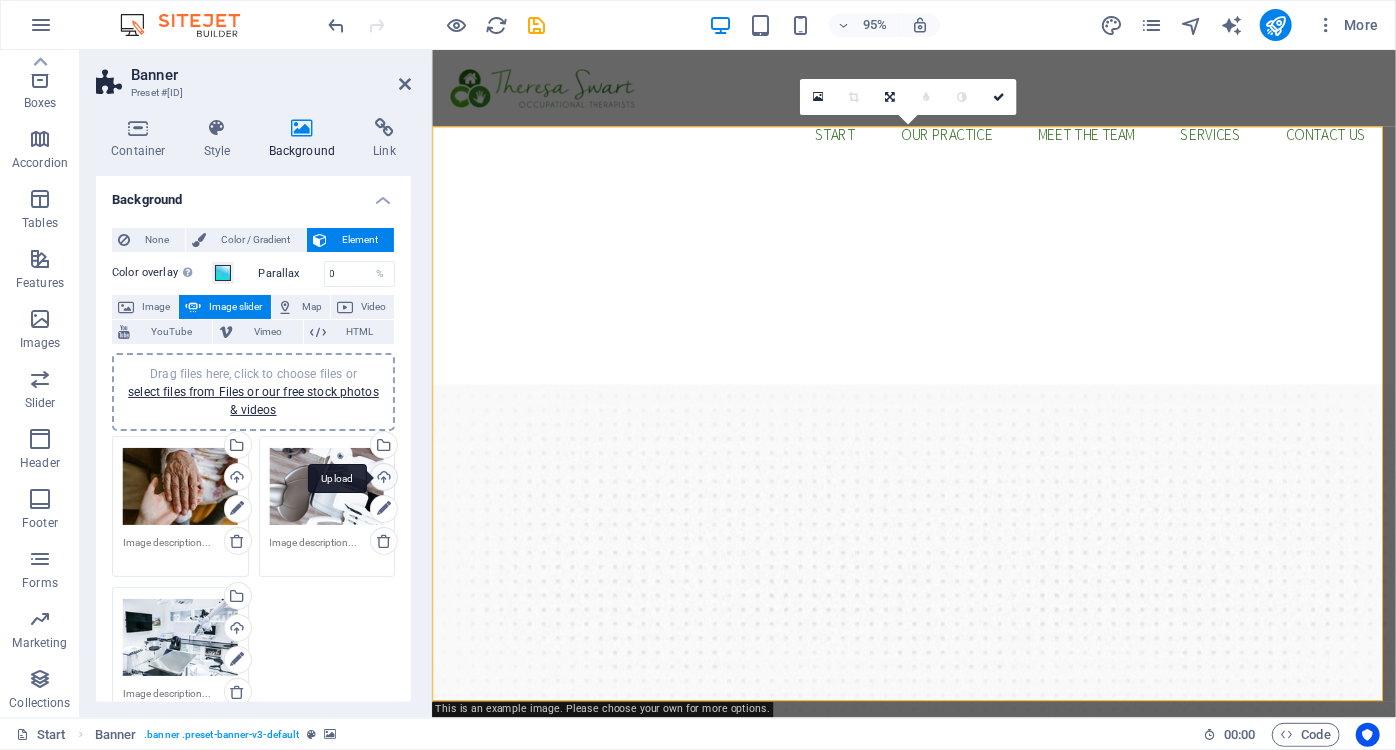 click on "Upload" at bounding box center [382, 479] 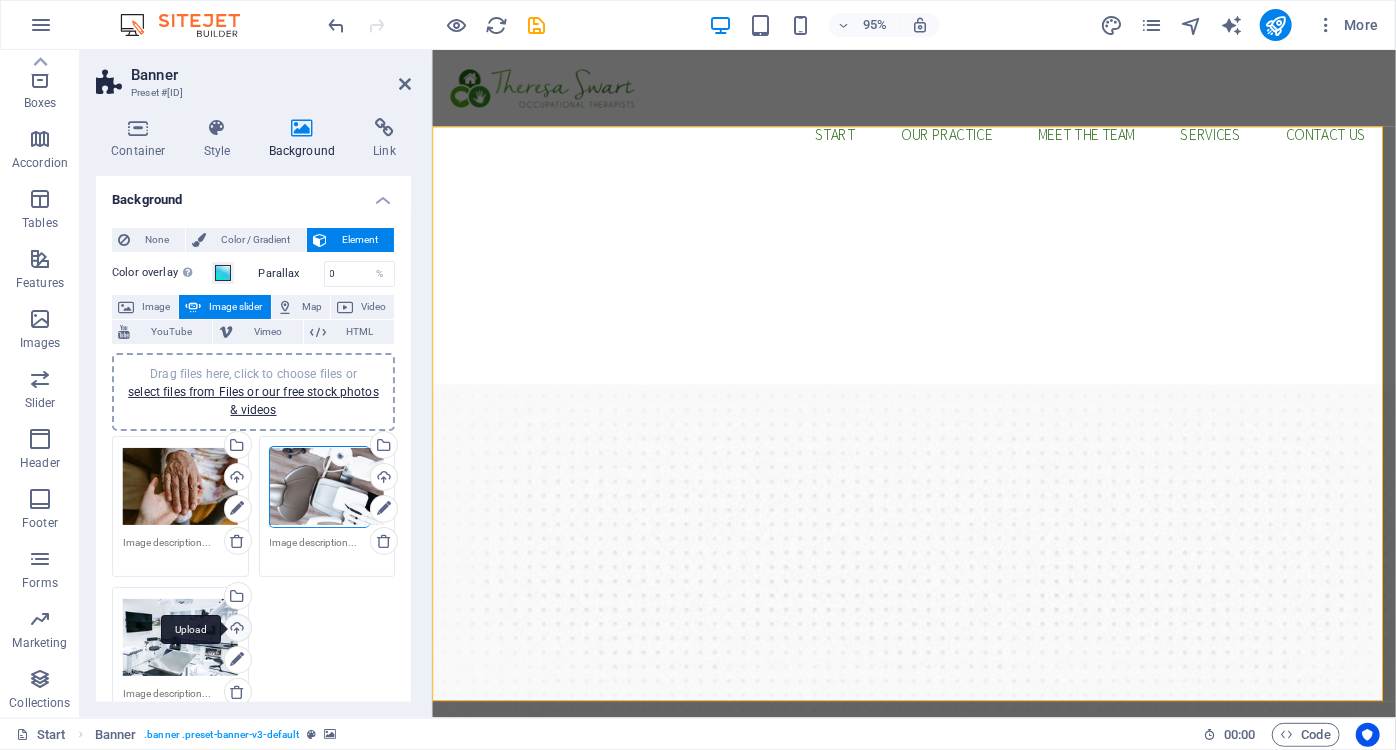 click on "Upload" at bounding box center [236, 630] 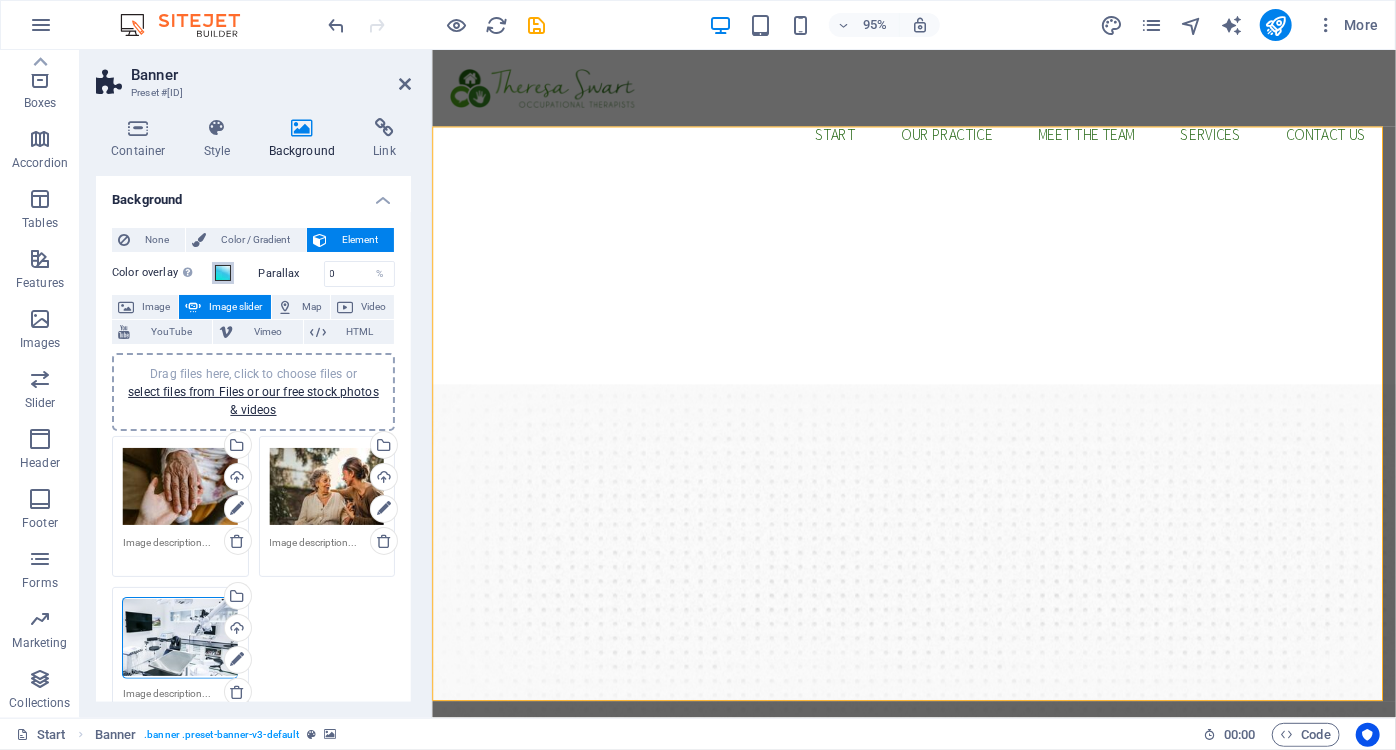 click at bounding box center (223, 273) 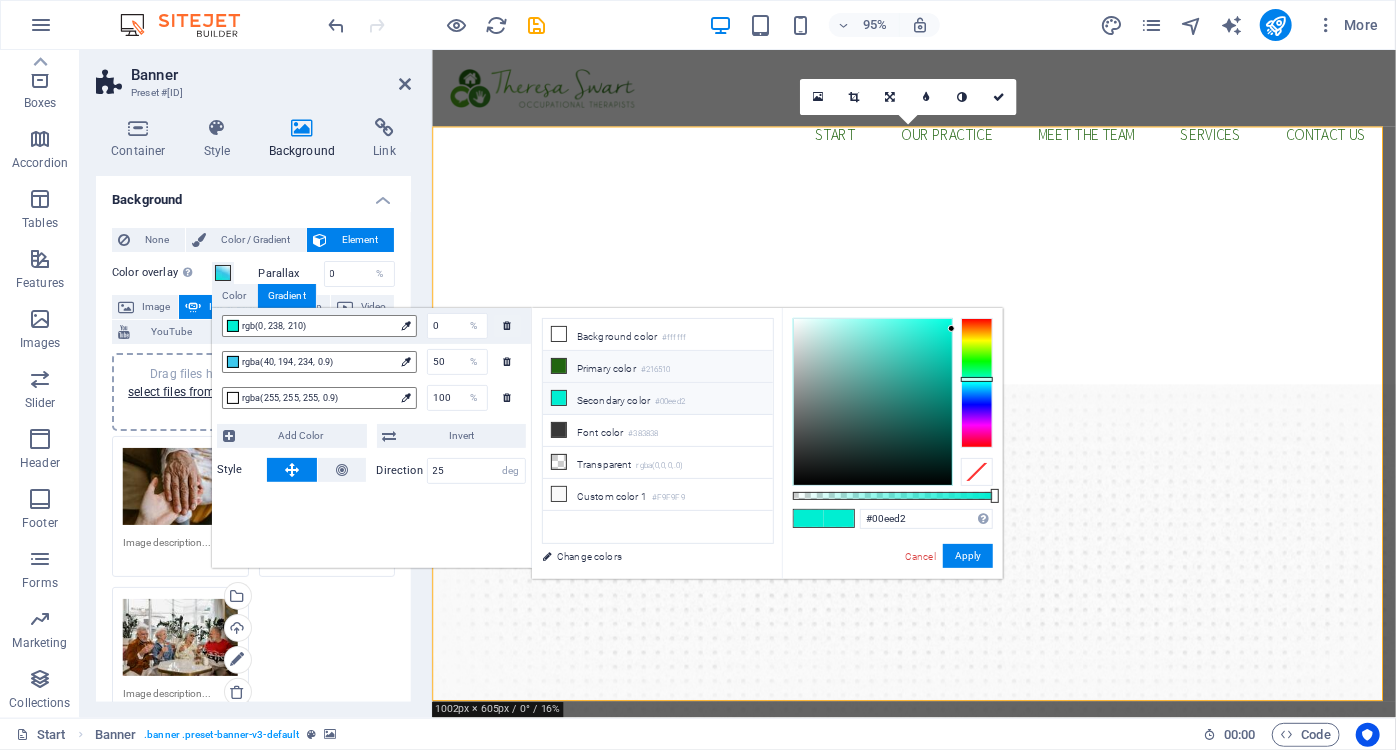 click on "Primary color
#216510" at bounding box center (658, 367) 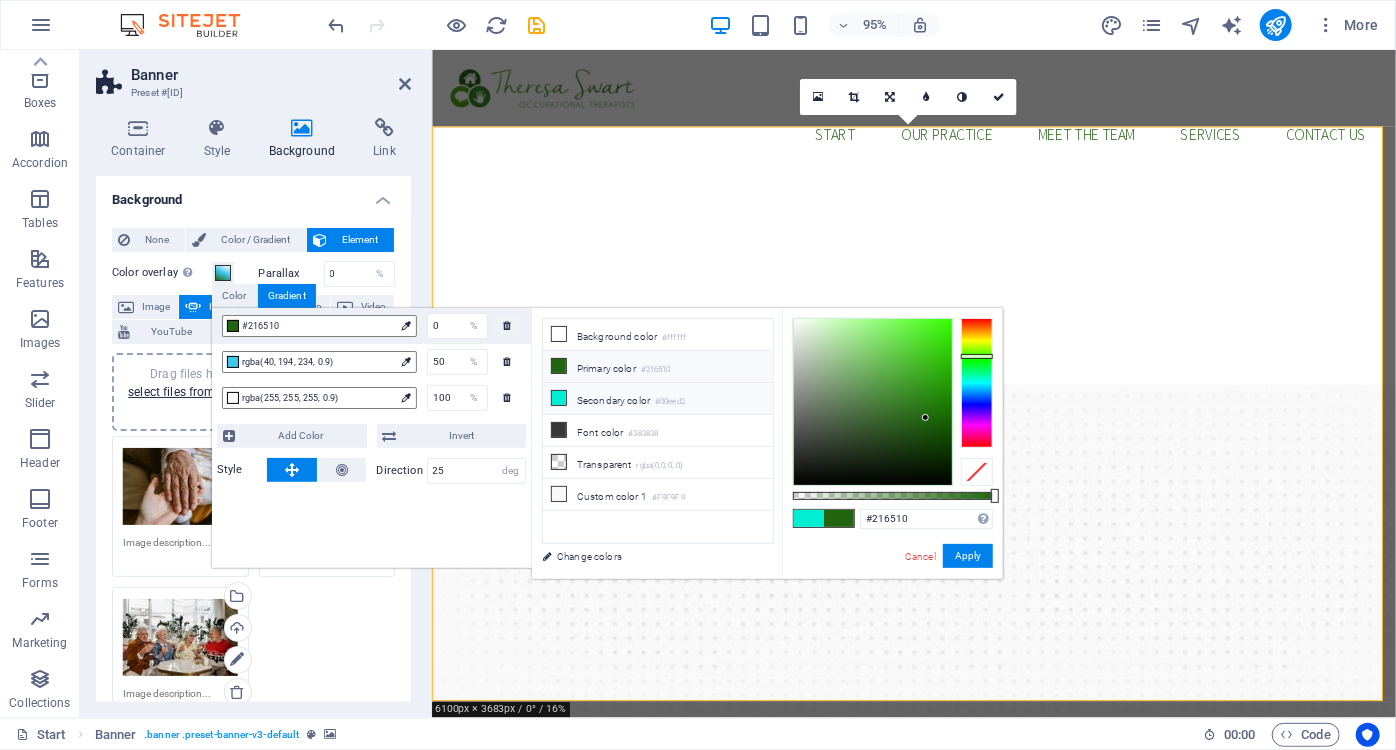click on "Secondary color
#00eed2" at bounding box center (658, 399) 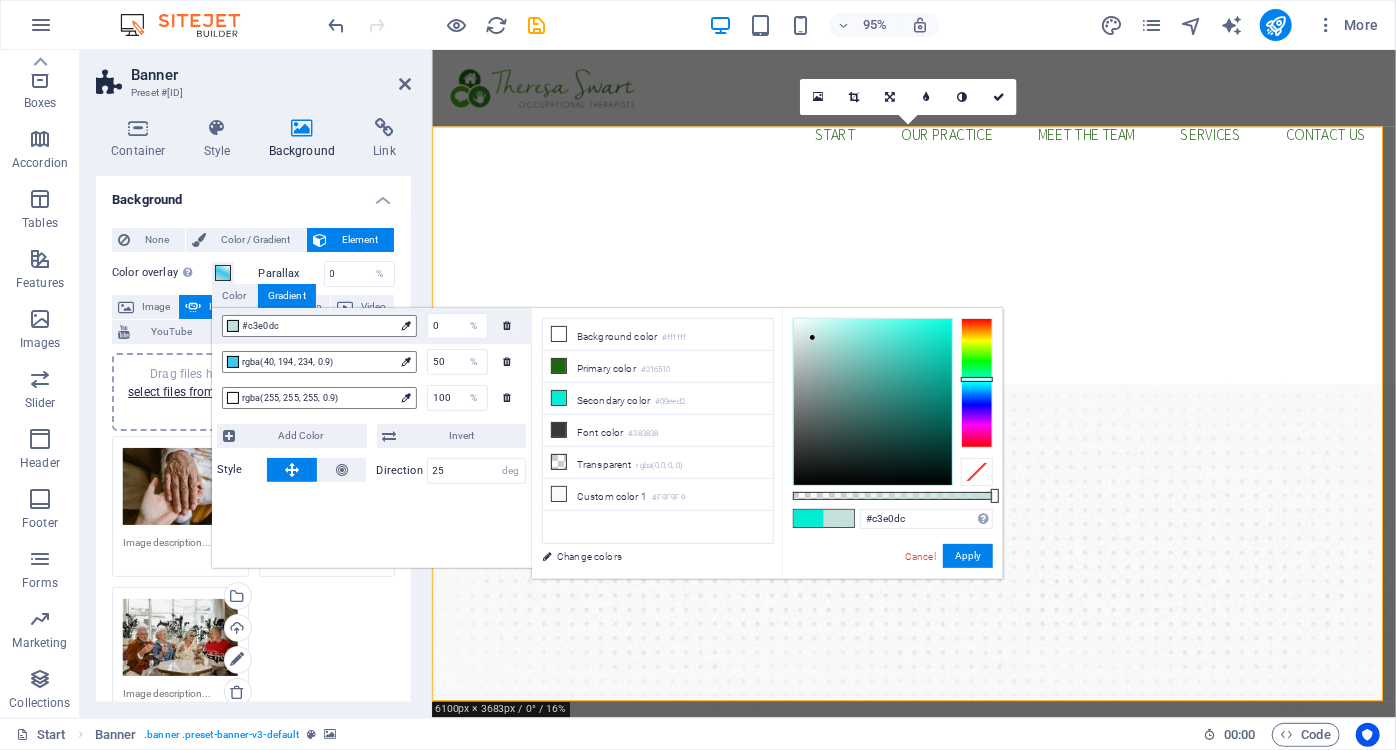 click at bounding box center [873, 402] 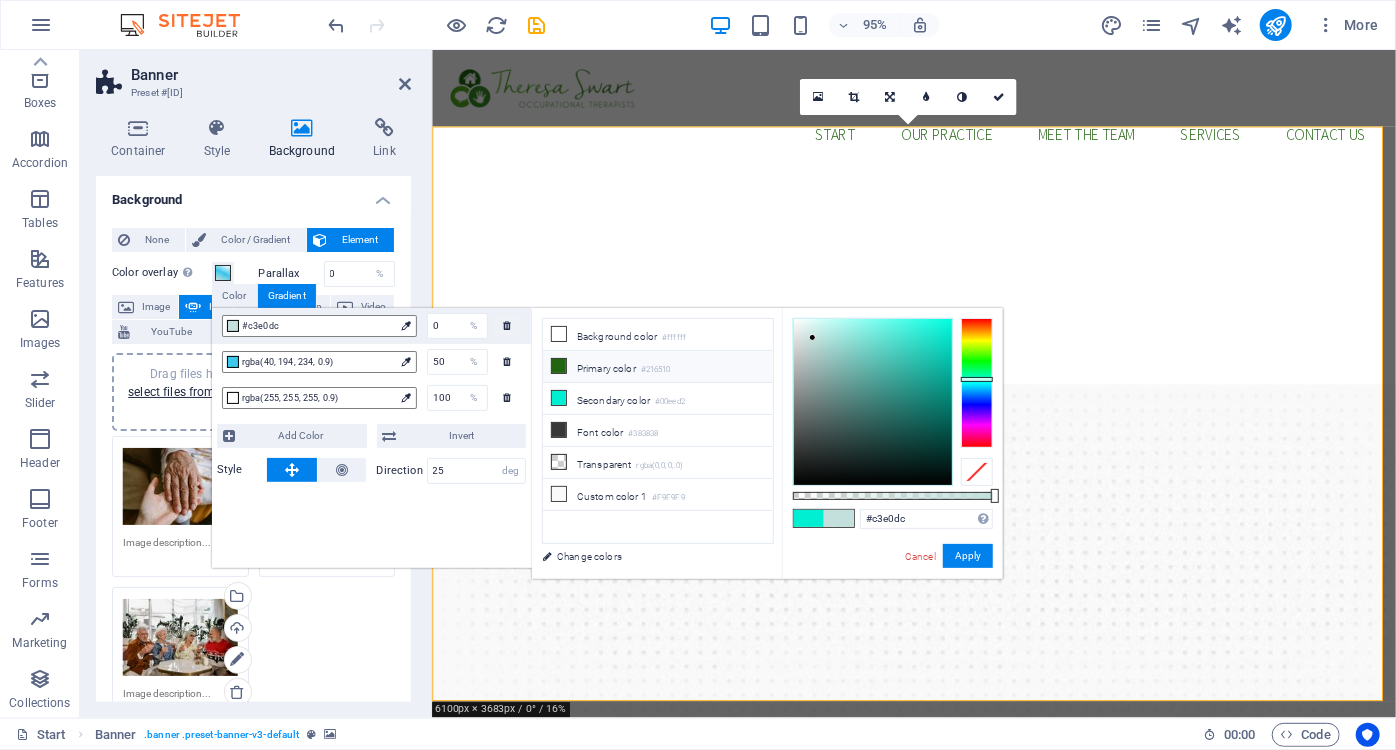 click on "Primary color
#216510" at bounding box center (658, 367) 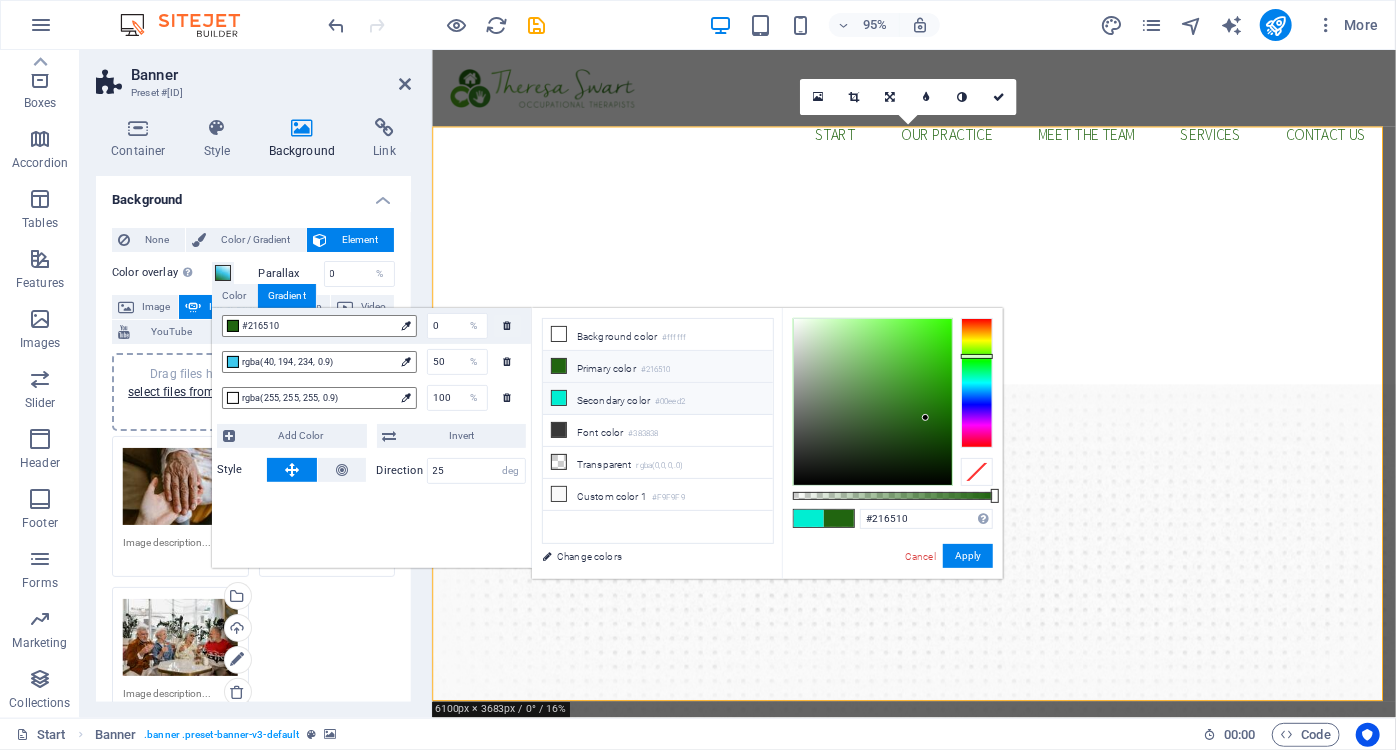 click on "Secondary color
#00eed2" at bounding box center [658, 399] 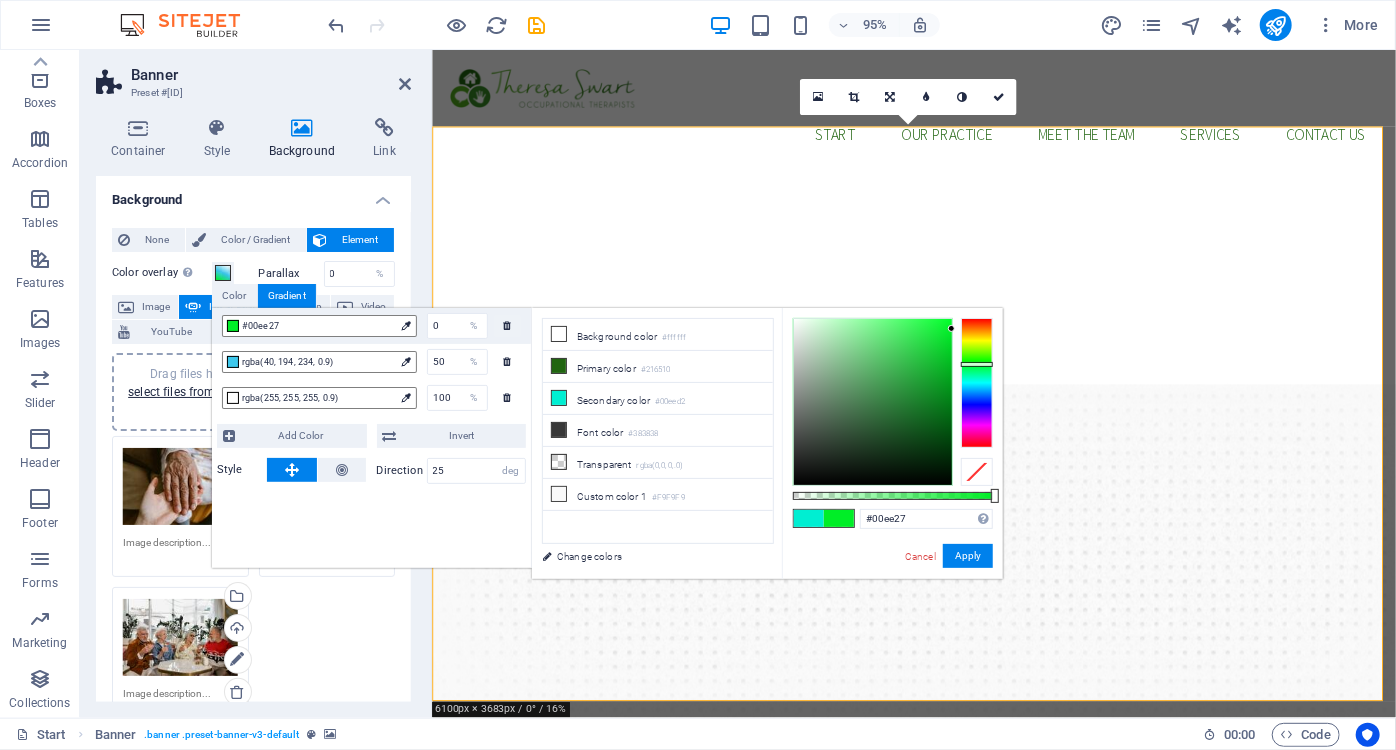 click at bounding box center (977, 383) 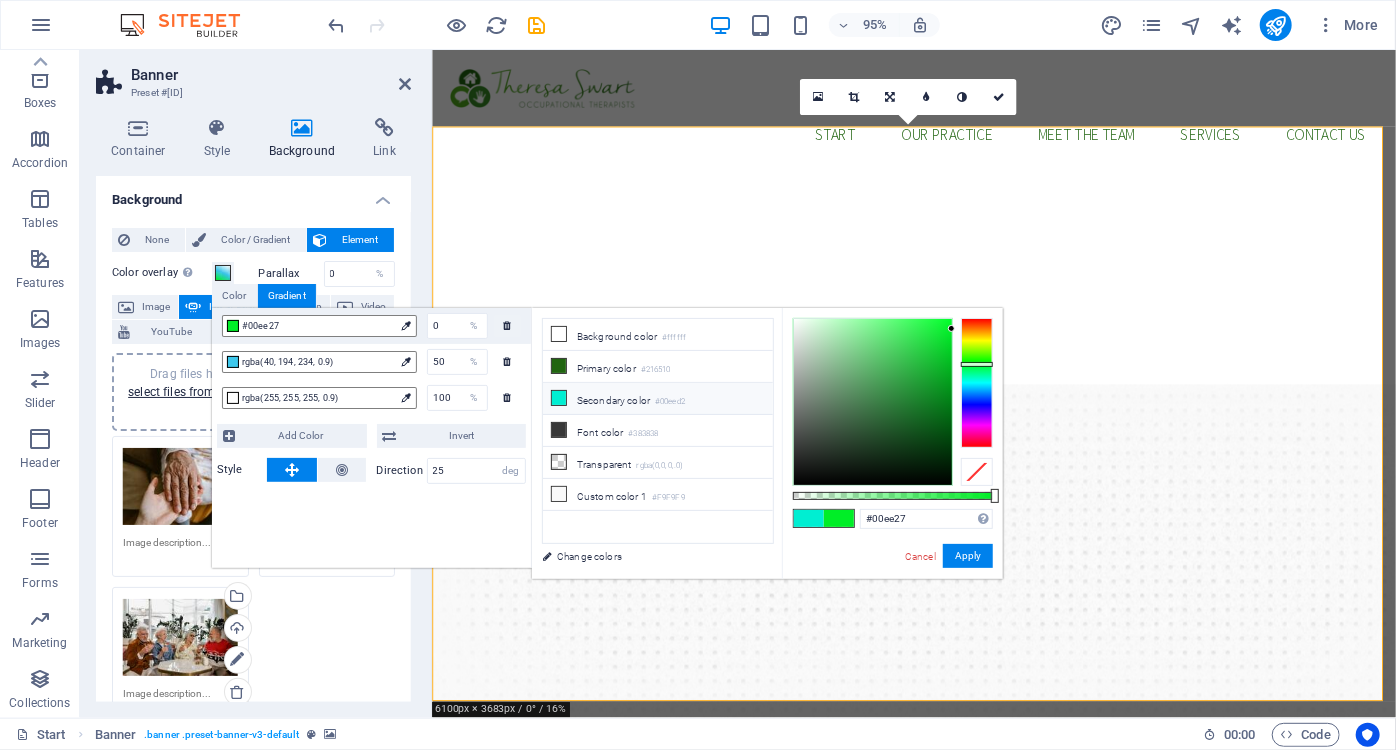 click on "Secondary color
#00eed2" at bounding box center (658, 399) 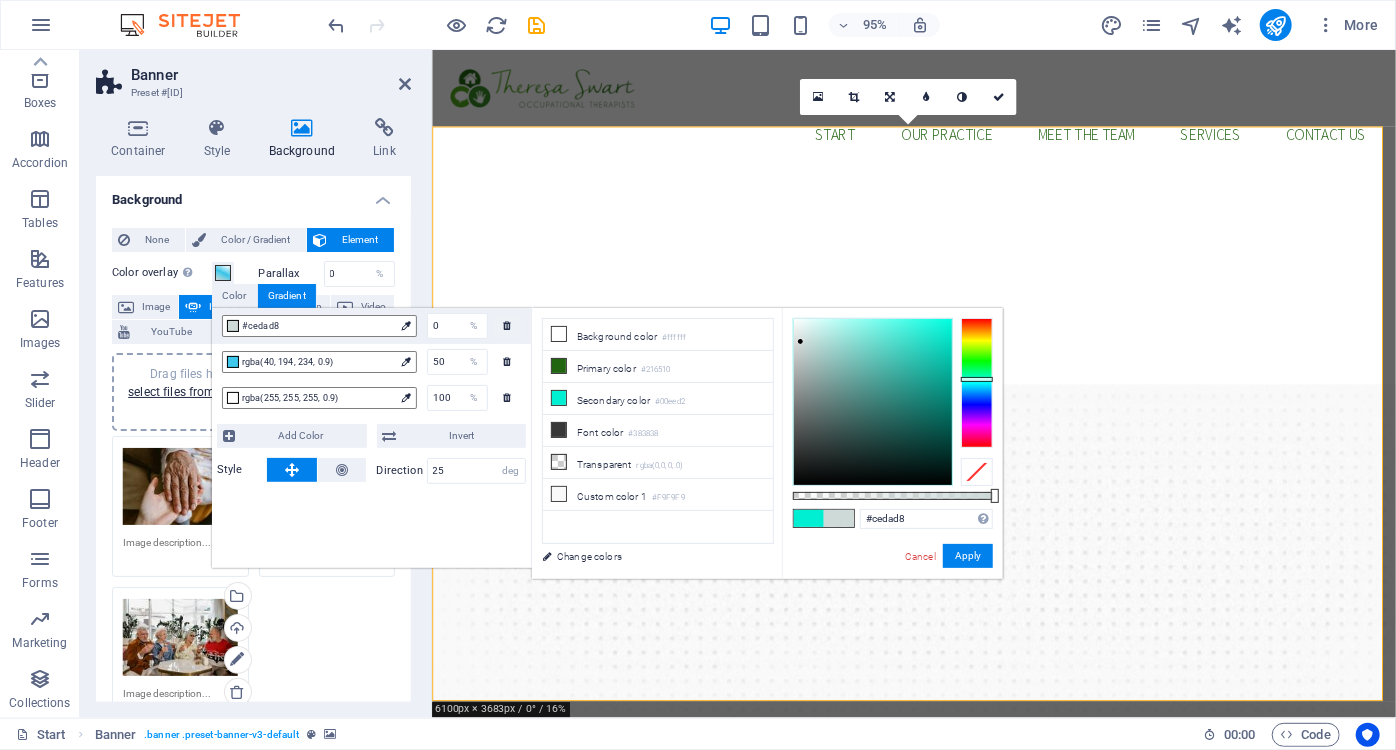 click at bounding box center (873, 402) 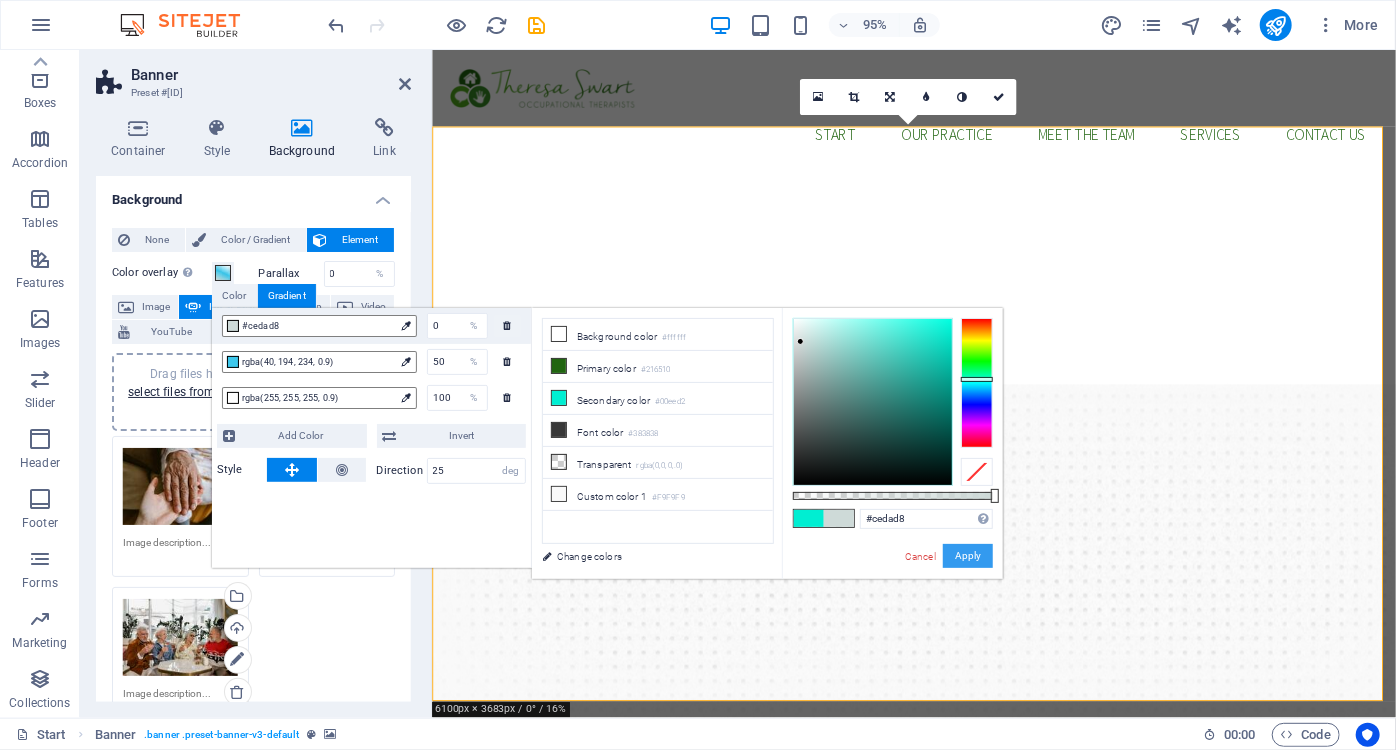 click on "Apply" at bounding box center (968, 556) 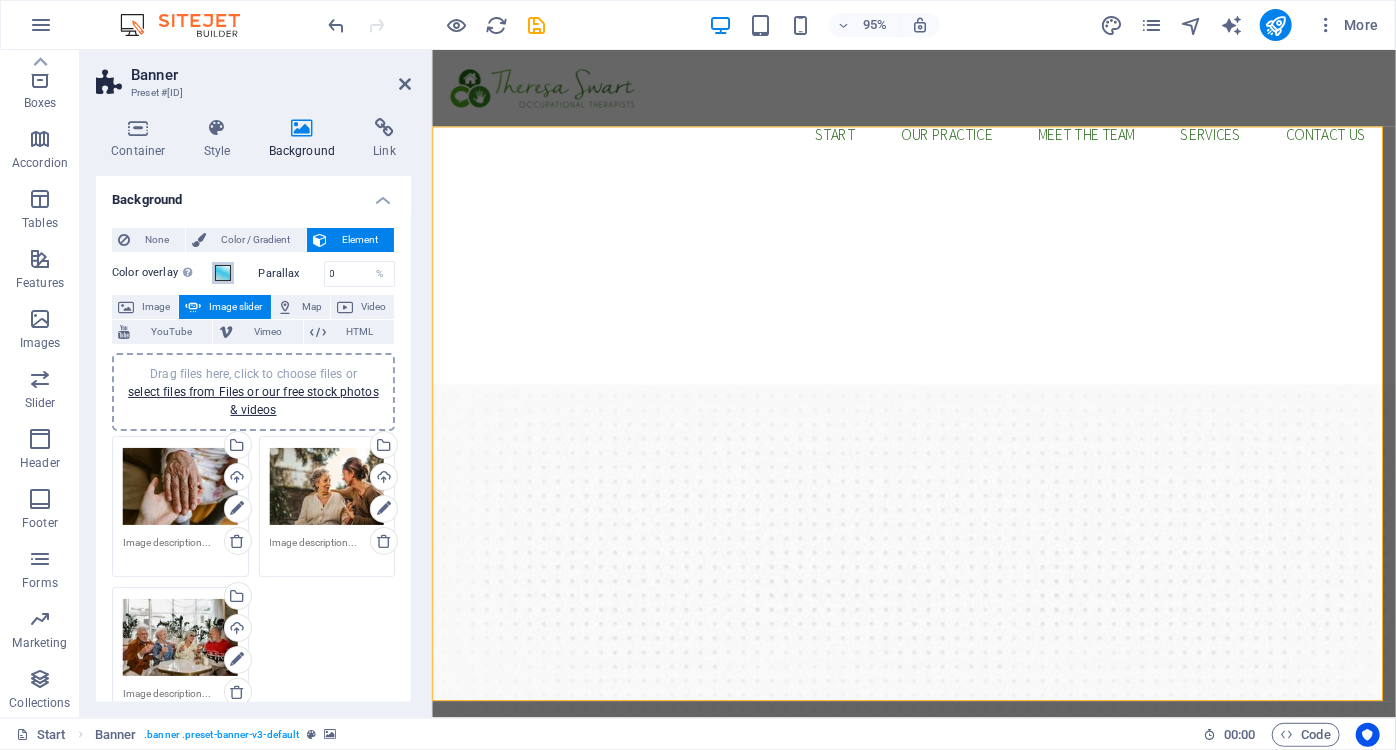 click at bounding box center [223, 273] 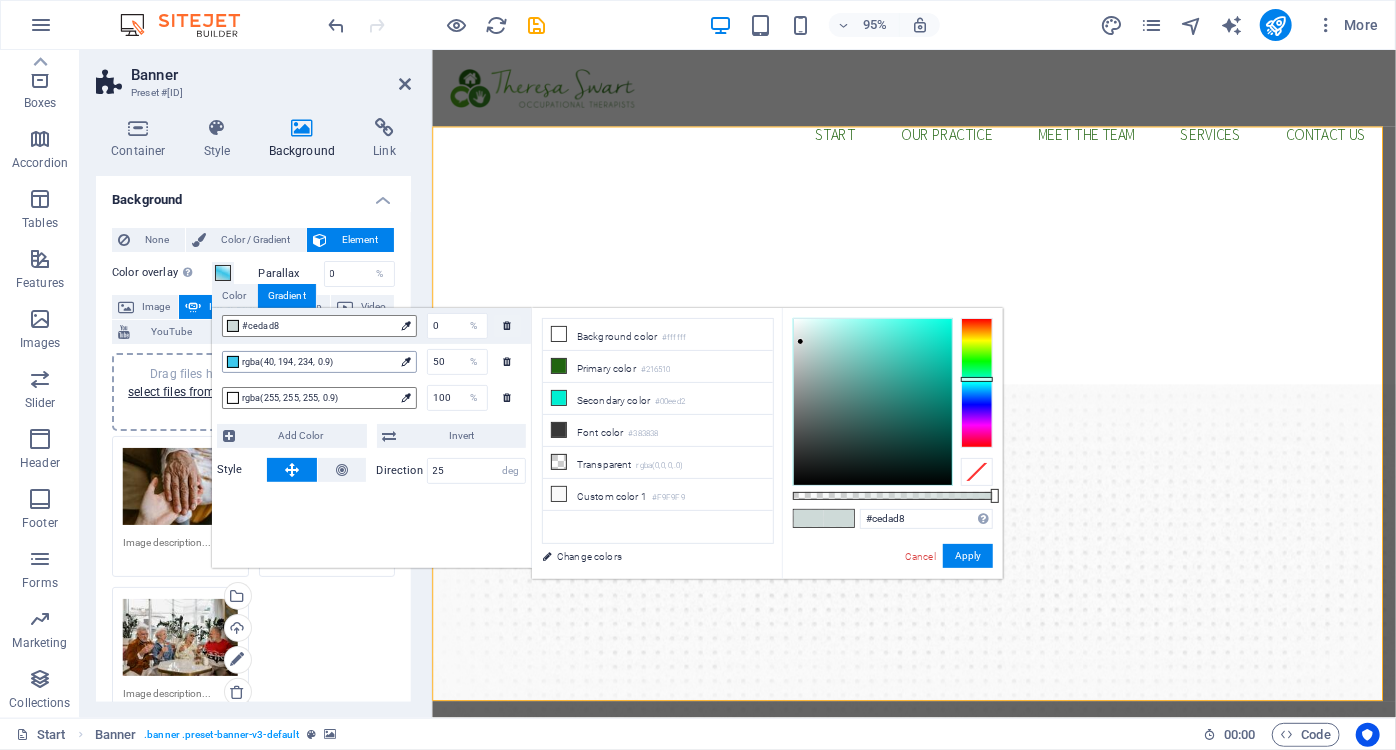 click at bounding box center [405, 361] 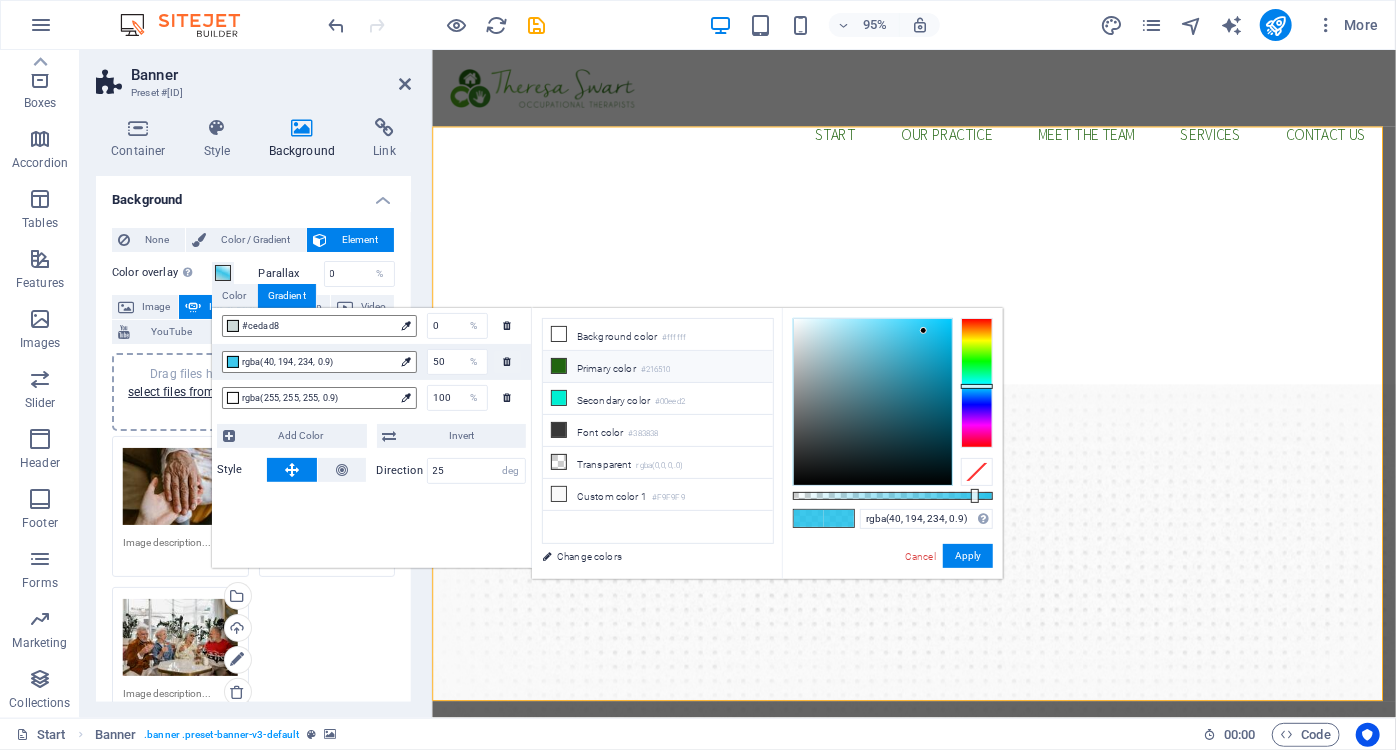 click on "Primary color
#216510" at bounding box center (658, 367) 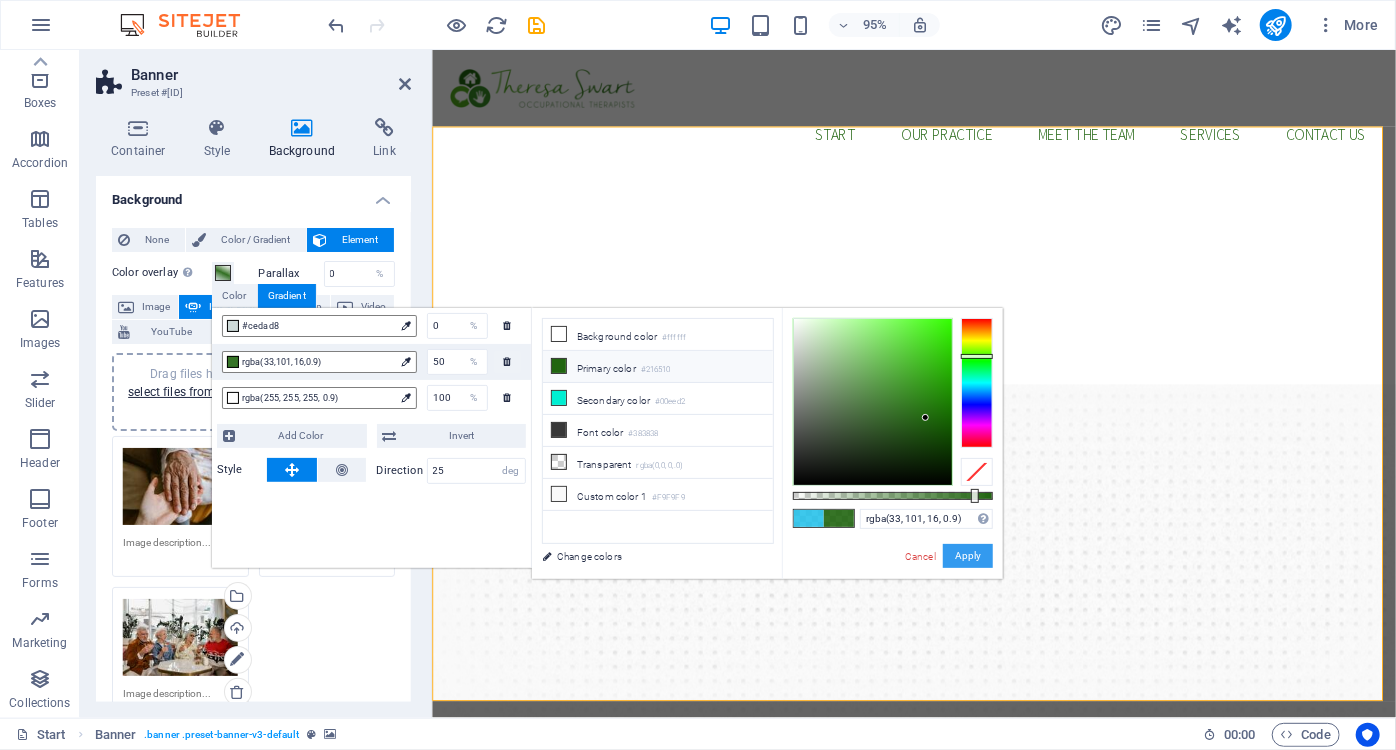 click on "Apply" at bounding box center [968, 556] 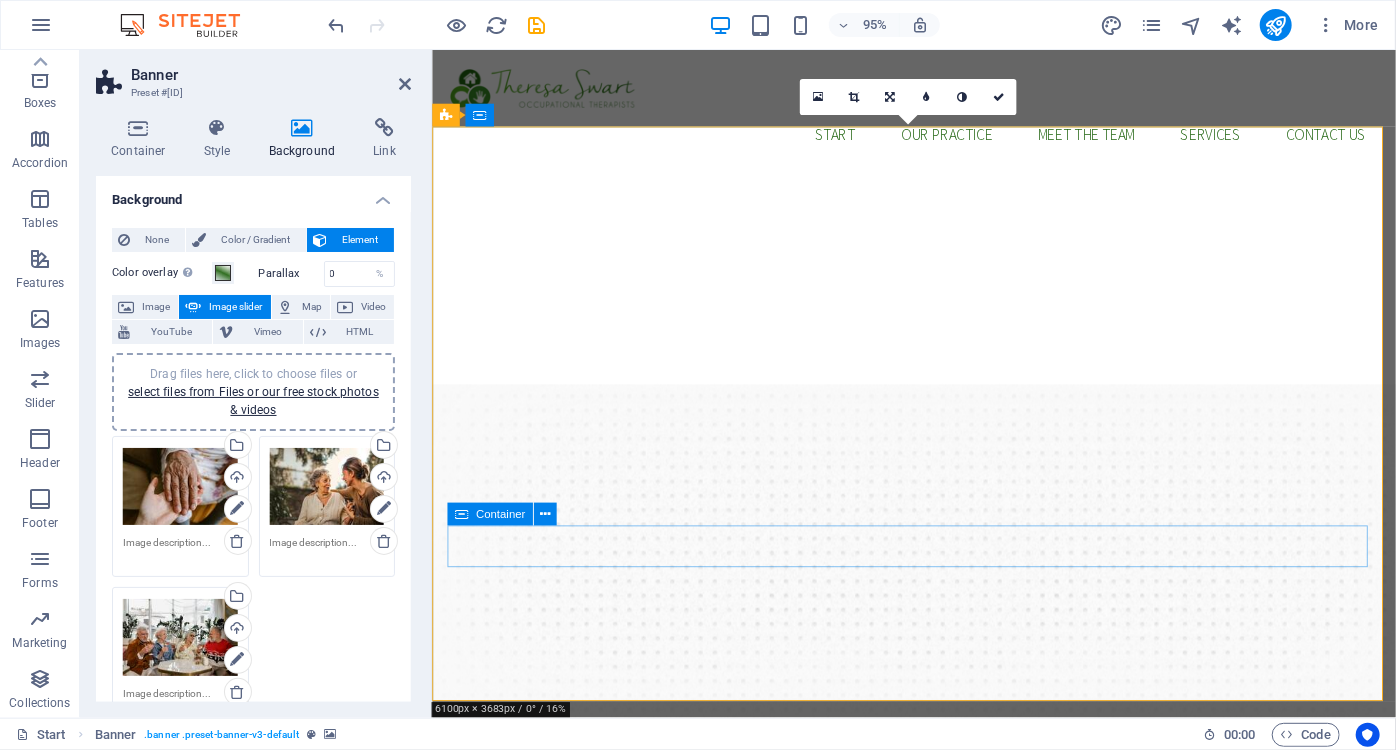 click on "Our Services" at bounding box center [938, 1164] 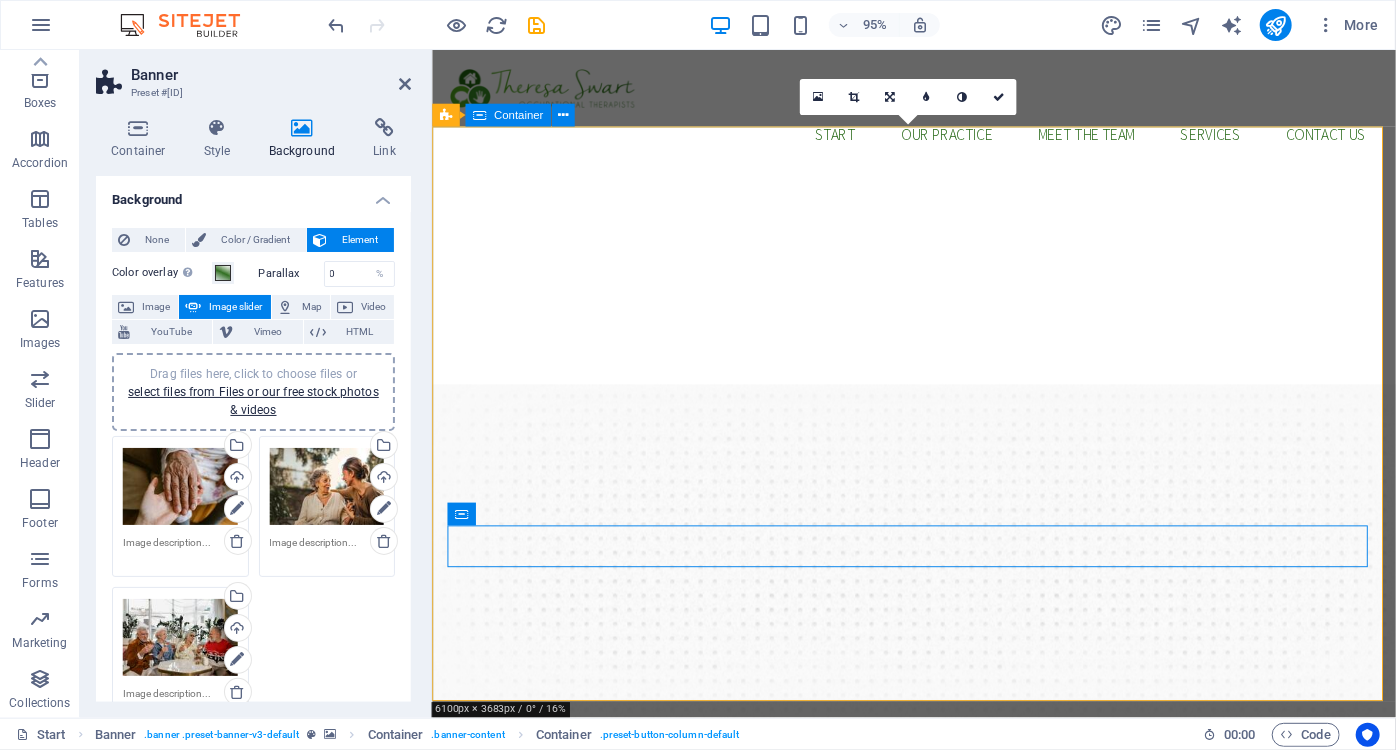 click on "Reclaim Your Confidence, One Daily Step at a Time Occupational therapy for Elderly care:  for every stage, story and season Our Services" at bounding box center [938, 1024] 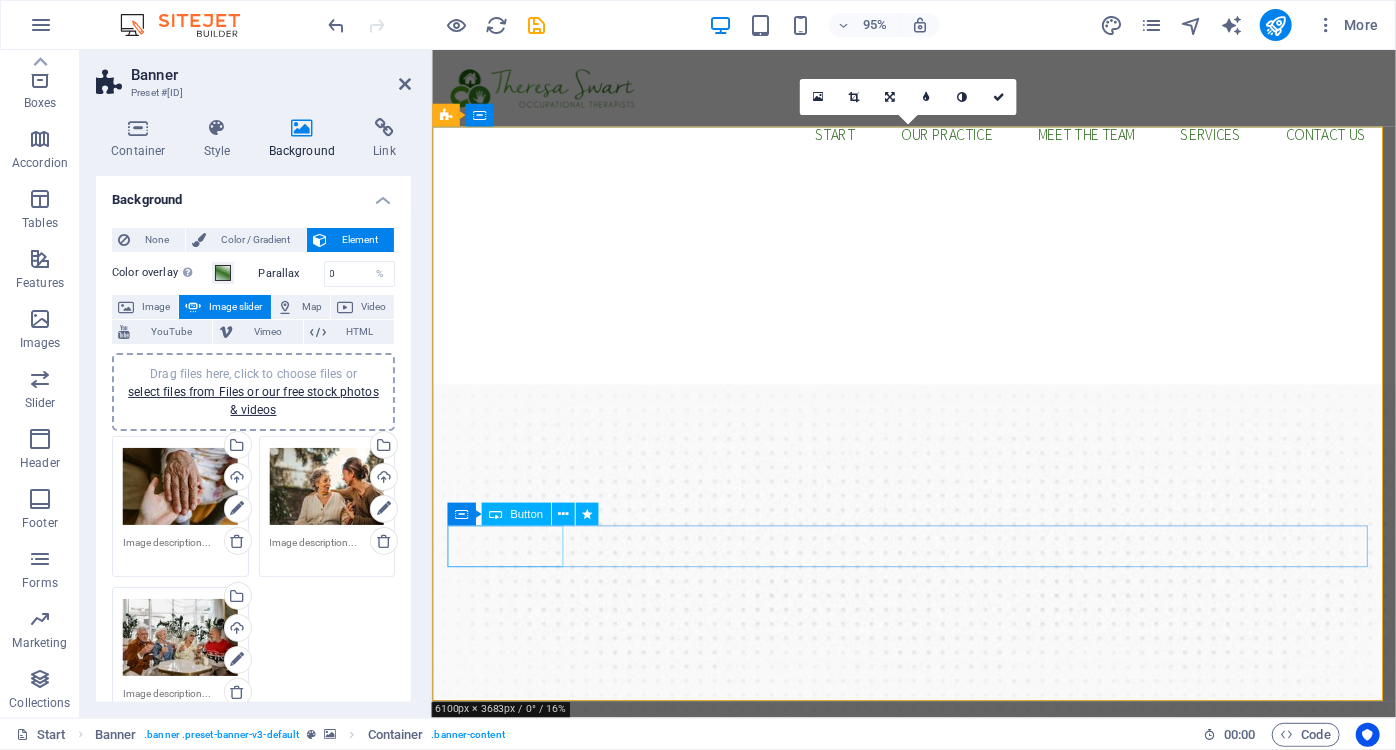 click on "Our Services" at bounding box center (938, 1164) 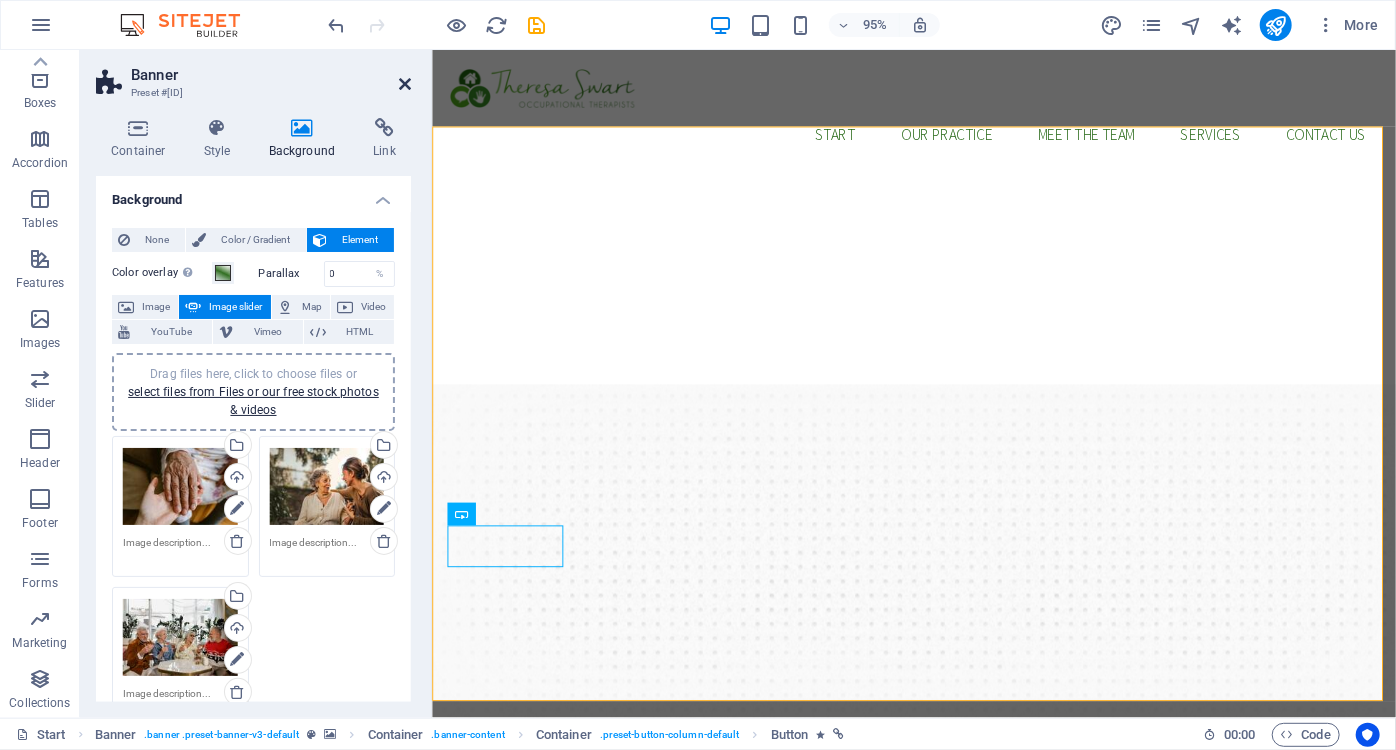 drag, startPoint x: 405, startPoint y: 83, endPoint x: 325, endPoint y: 34, distance: 93.813644 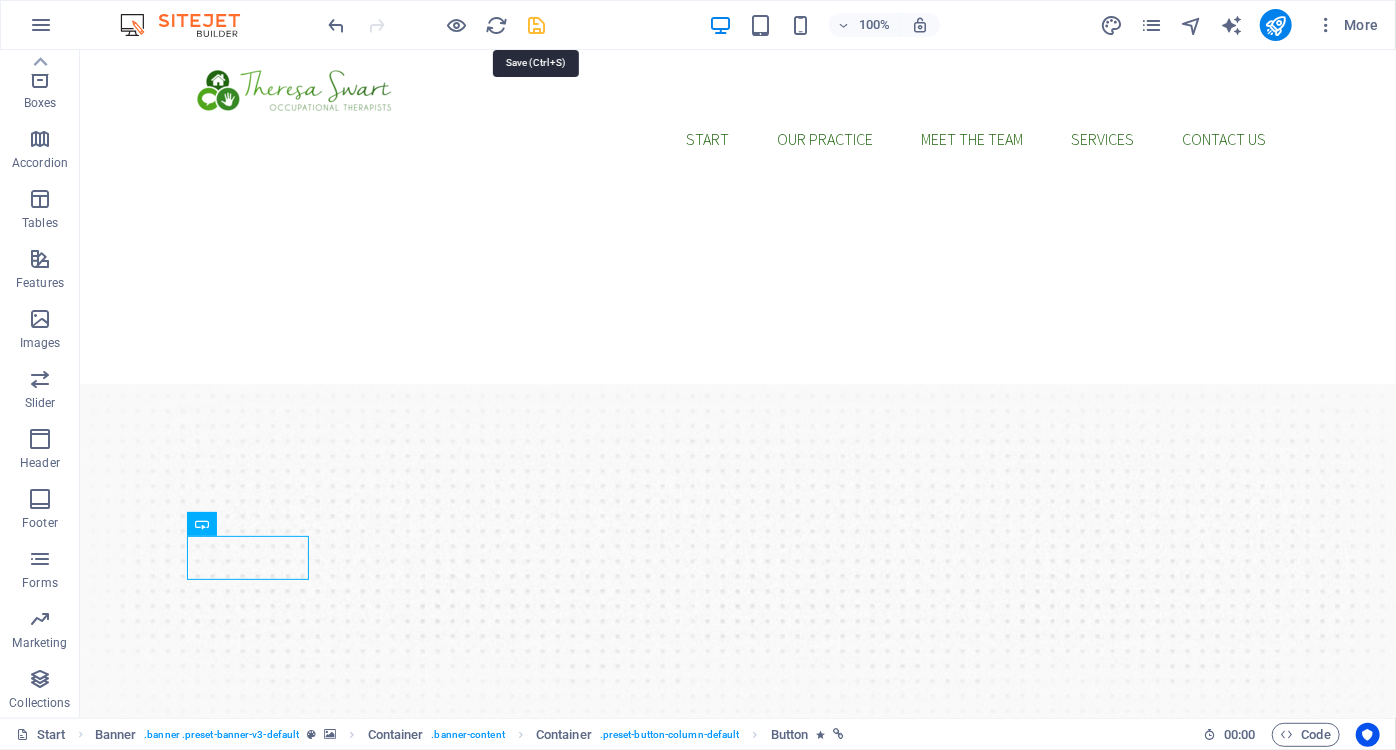 click at bounding box center (537, 25) 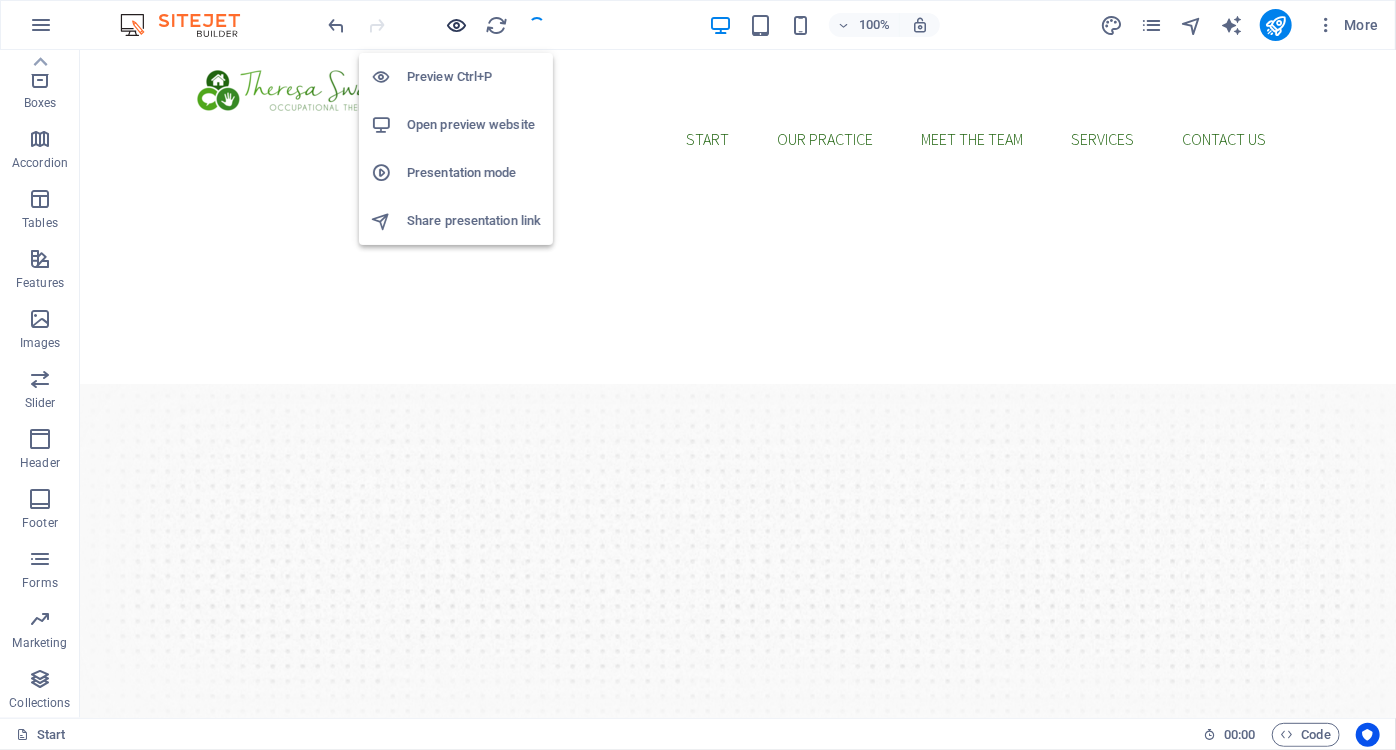 click at bounding box center [457, 25] 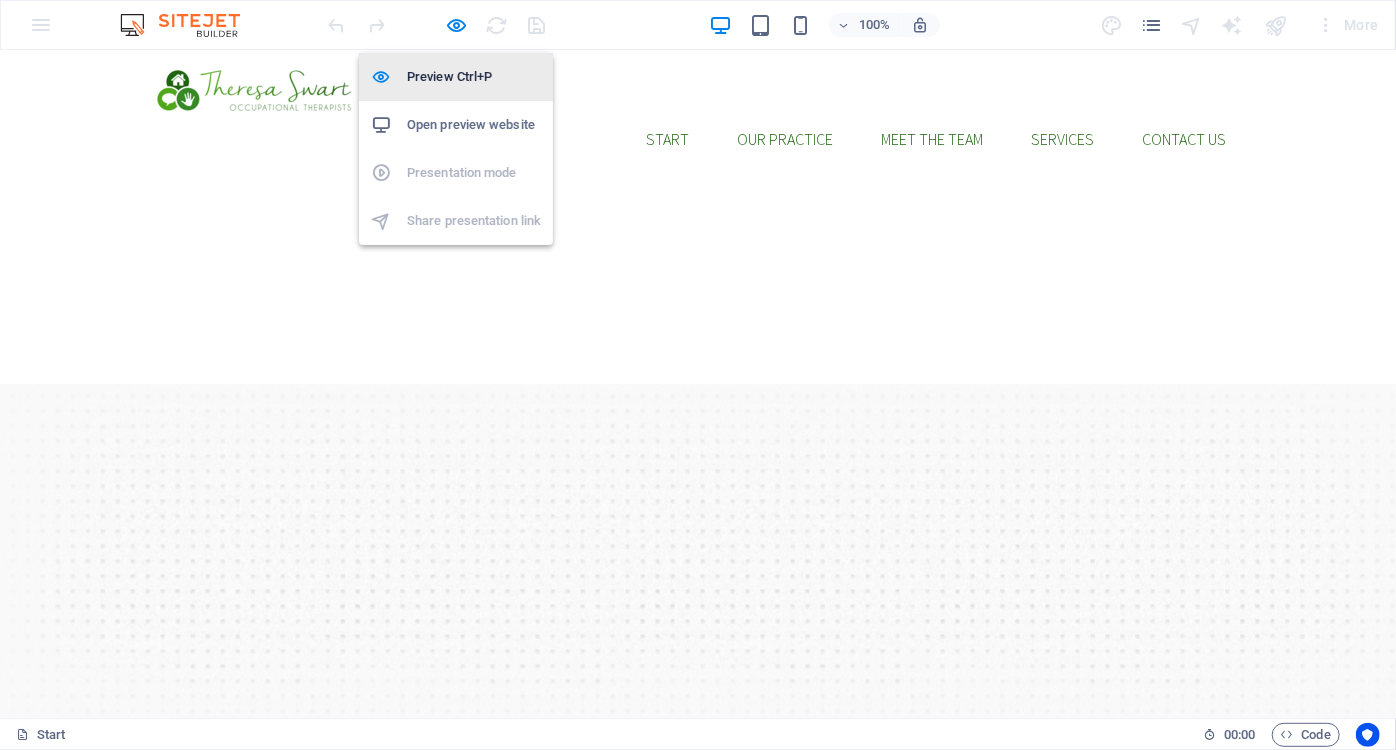click on "Preview Ctrl+P" at bounding box center (474, 77) 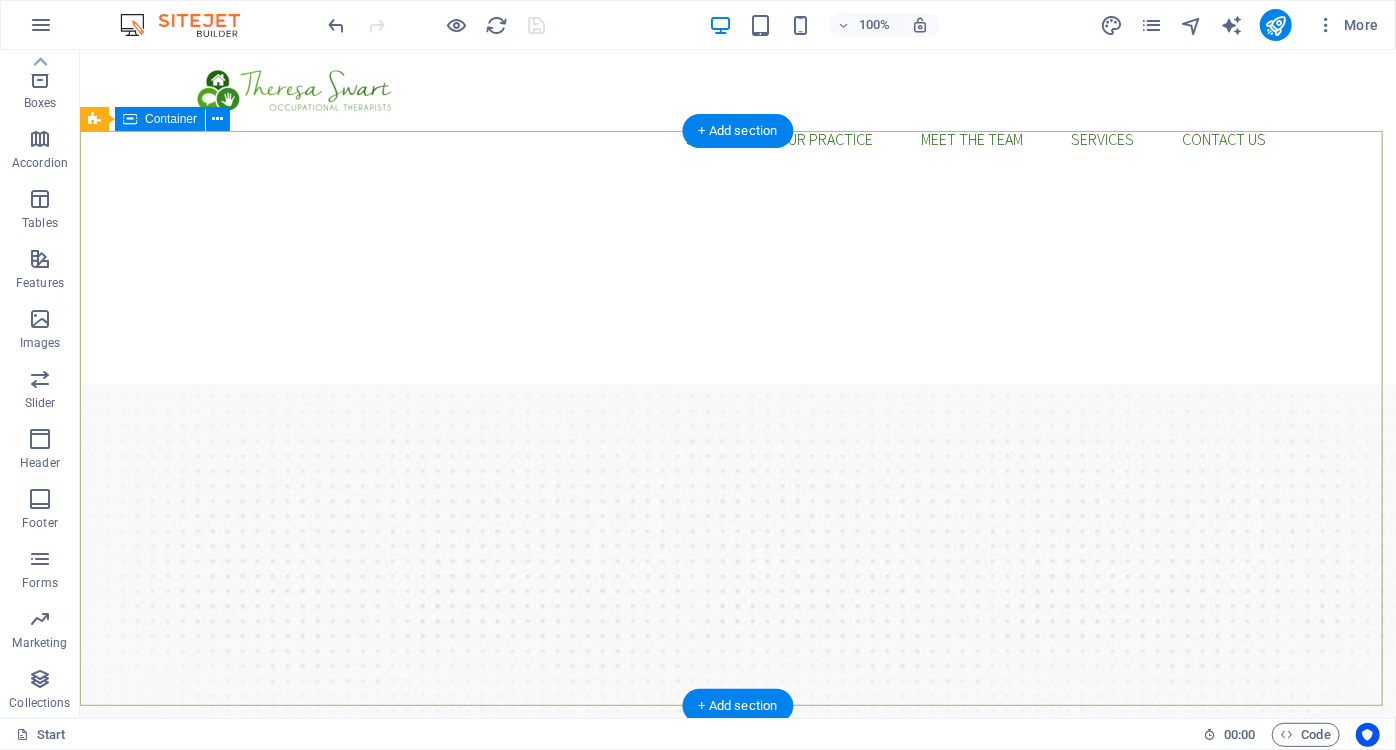 click on "Reclaim Your Confidence, One Daily Step at a Time Occupational therapy for Elderly care:  for every stage, story and season Our Services" at bounding box center (737, 994) 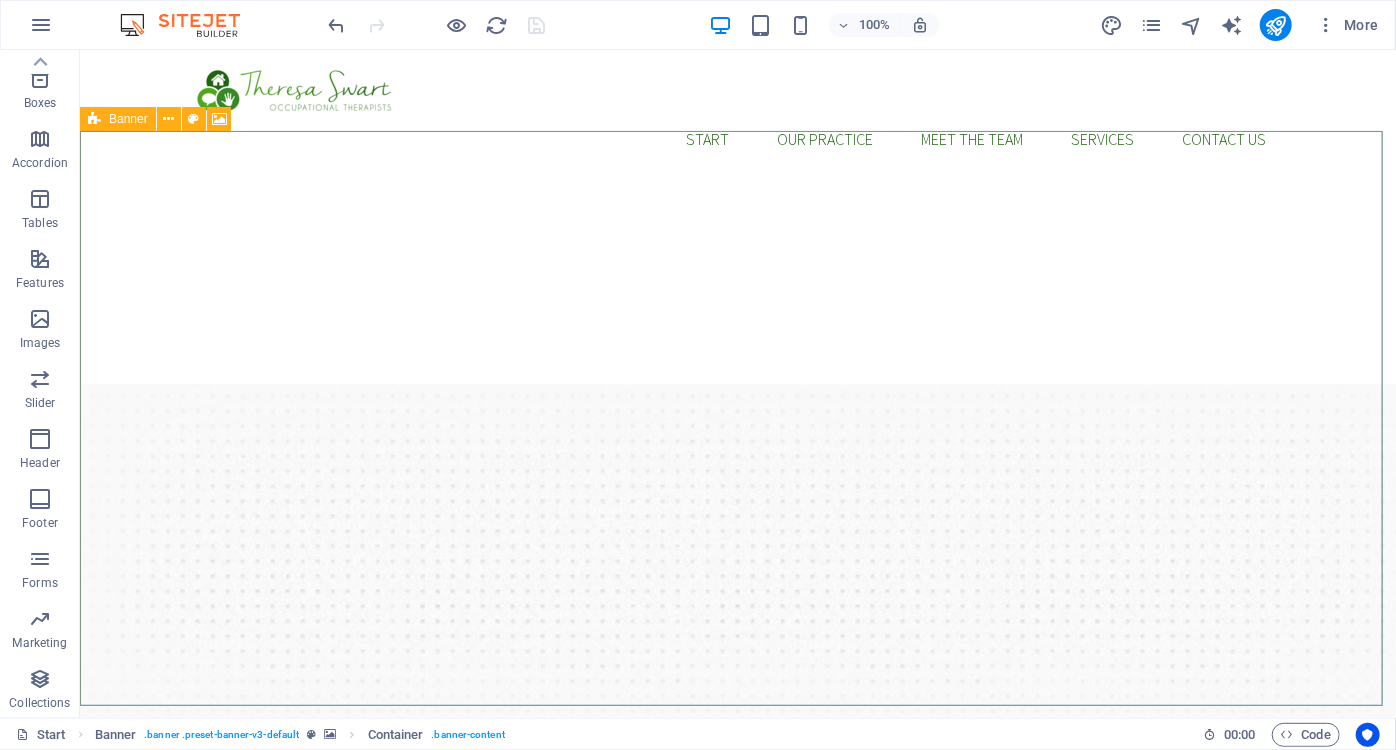 click on "Banner" at bounding box center [118, 119] 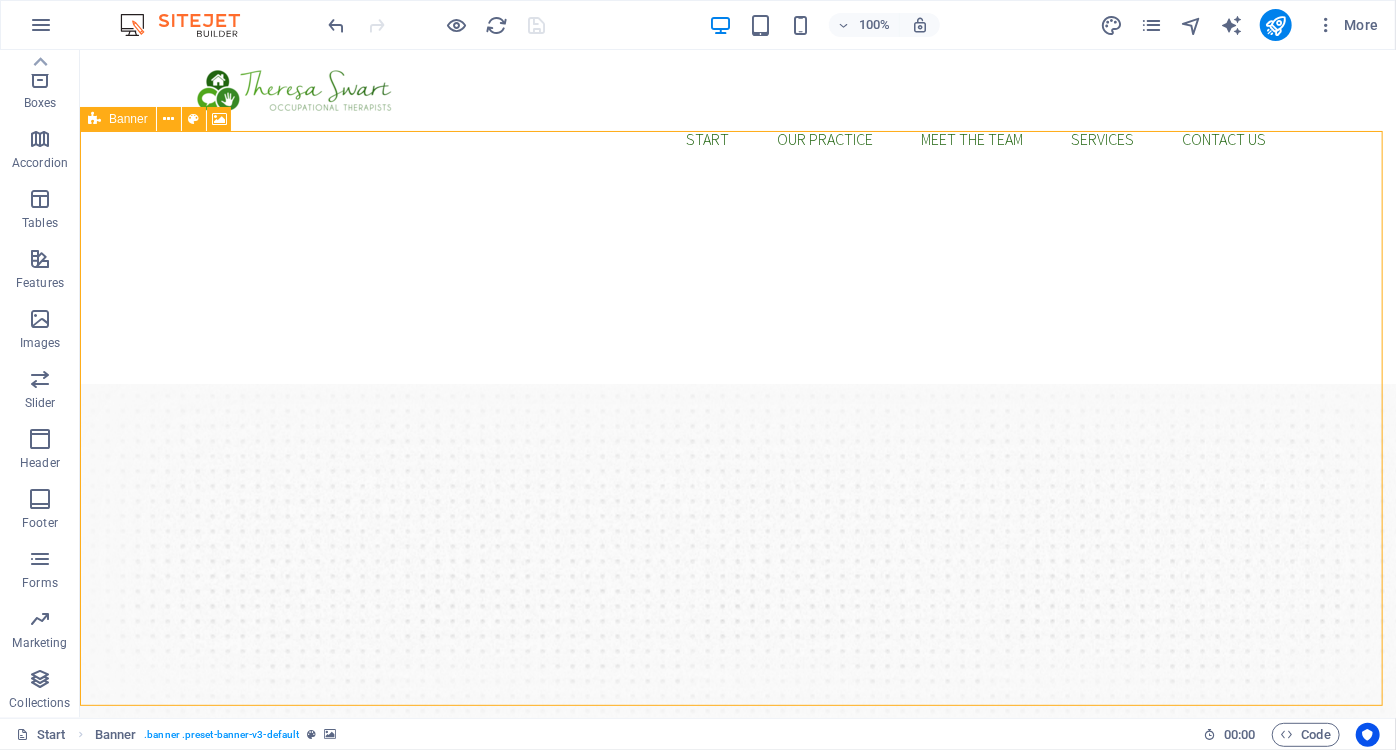 click on "Banner" at bounding box center [118, 119] 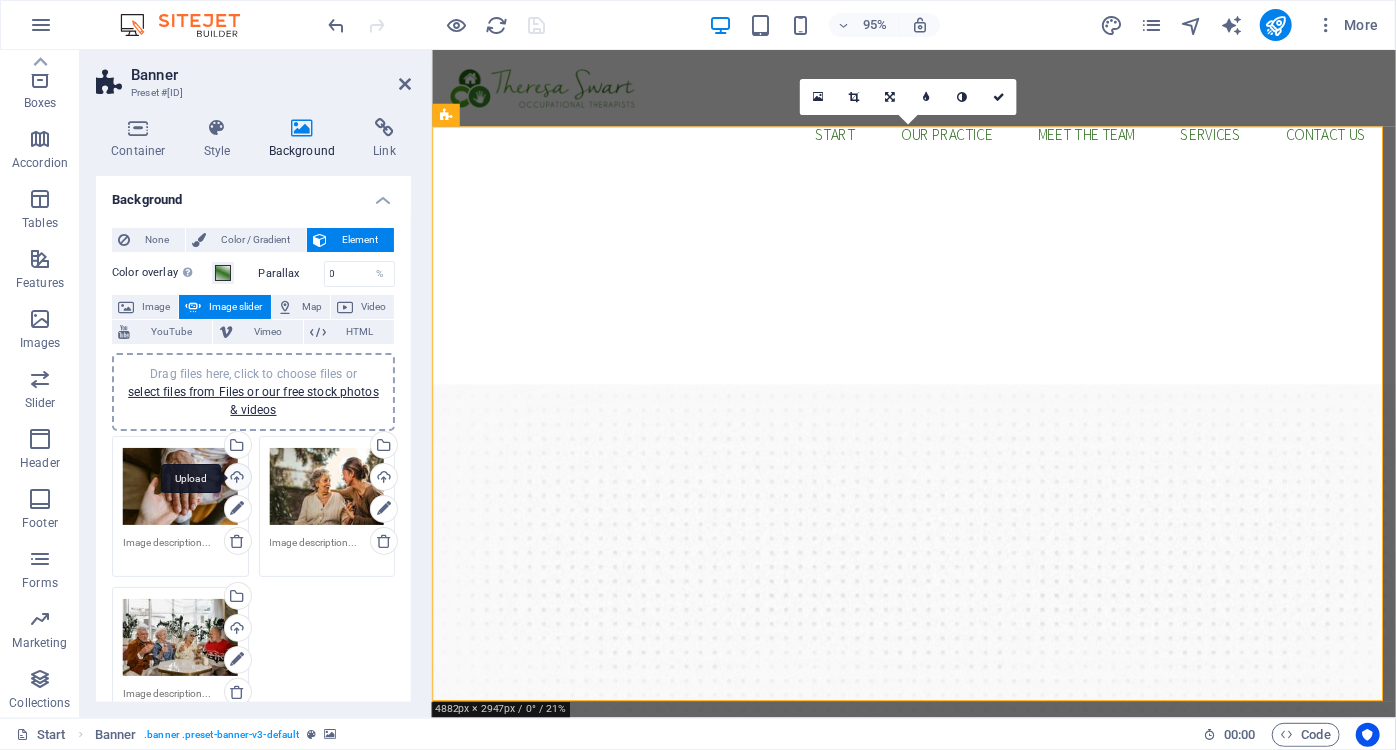 click on "Upload" at bounding box center [236, 479] 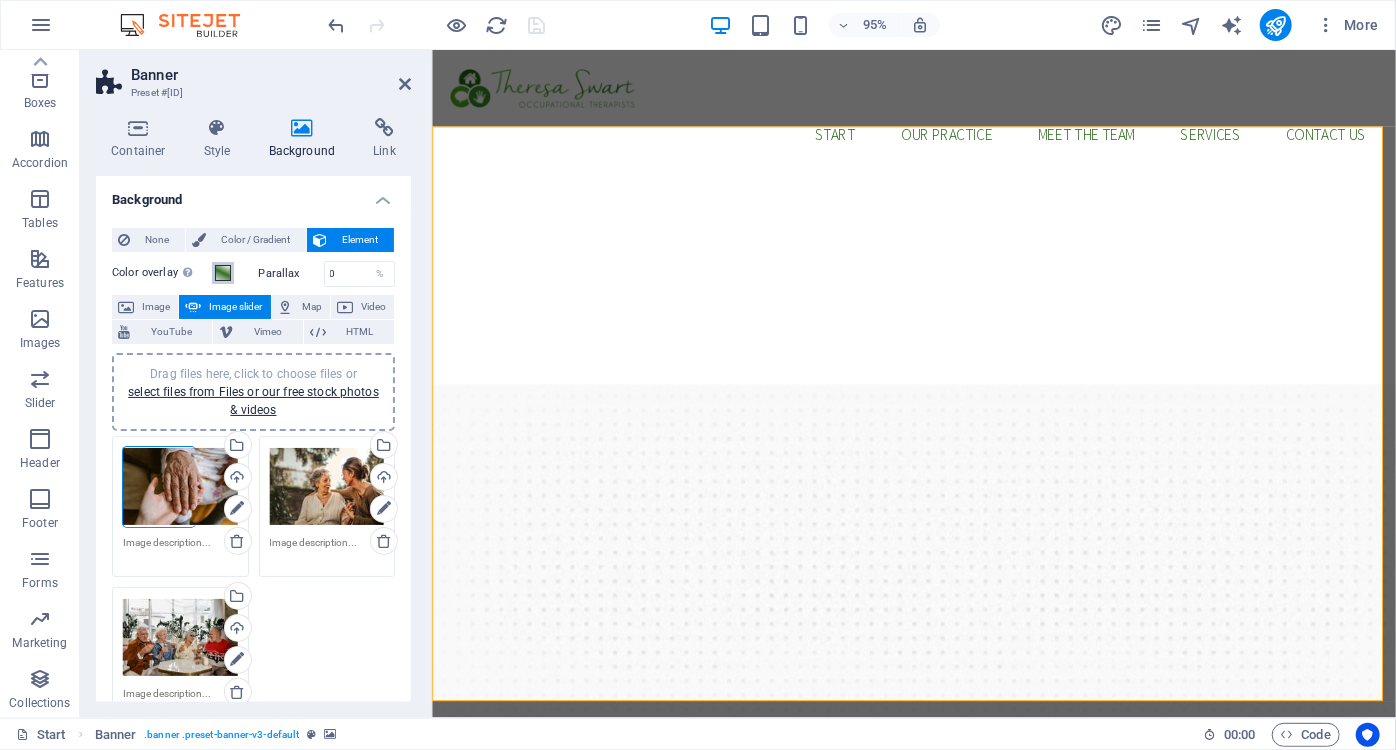click at bounding box center [223, 273] 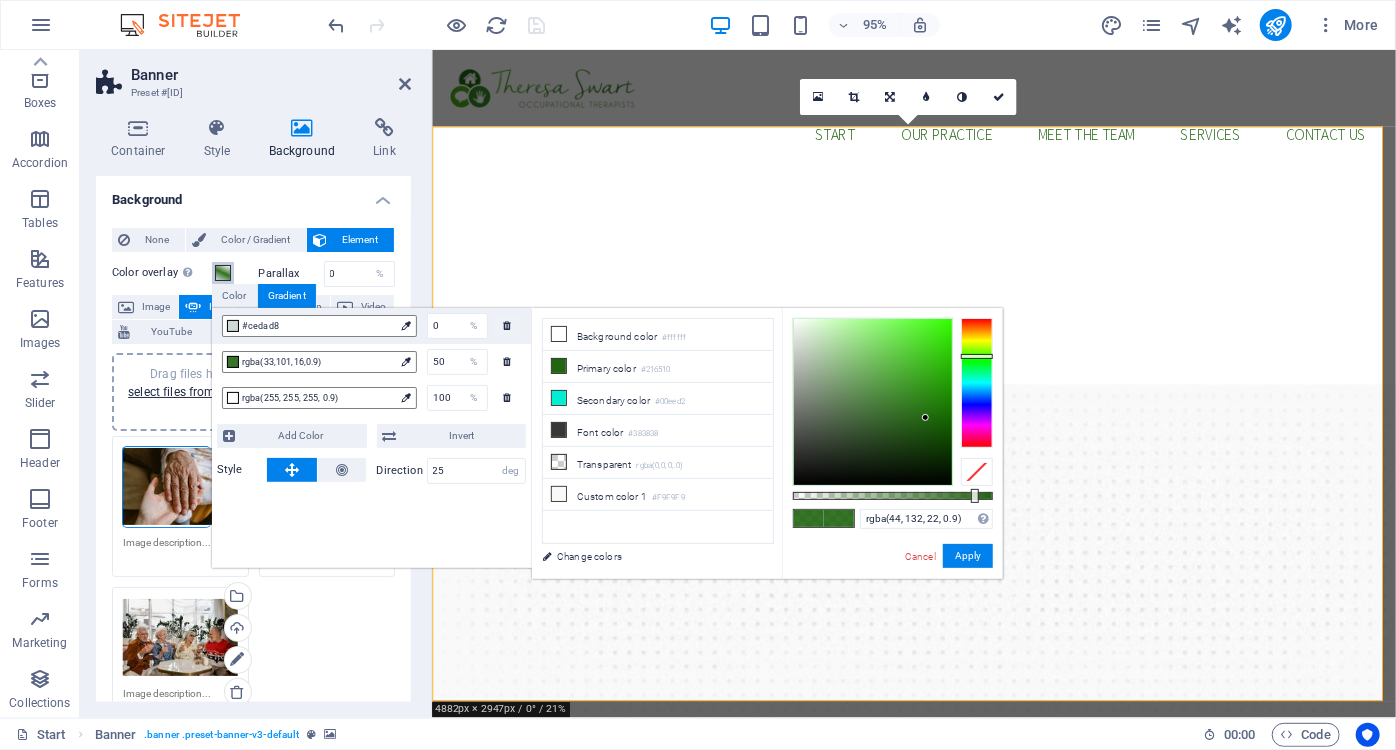 click at bounding box center (873, 402) 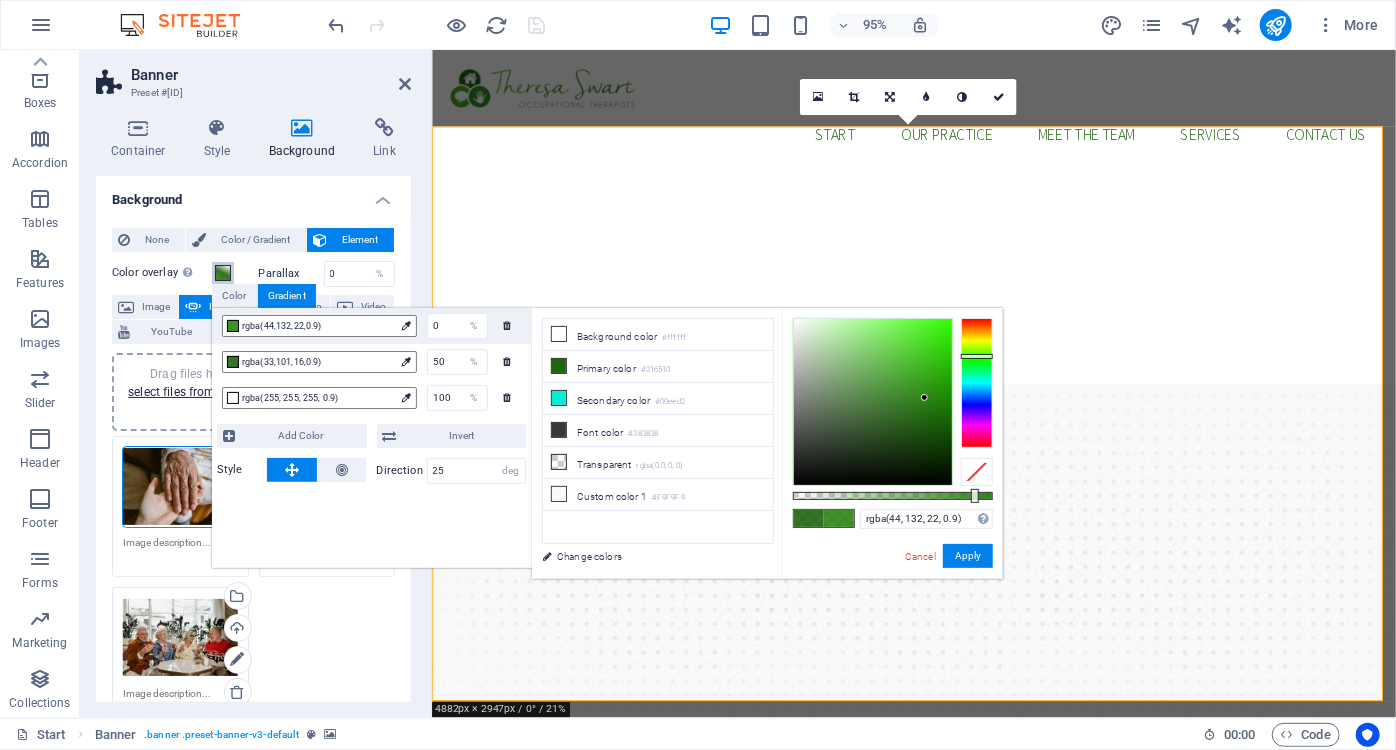 type on "rgba(40, 133, 16, 0.9)" 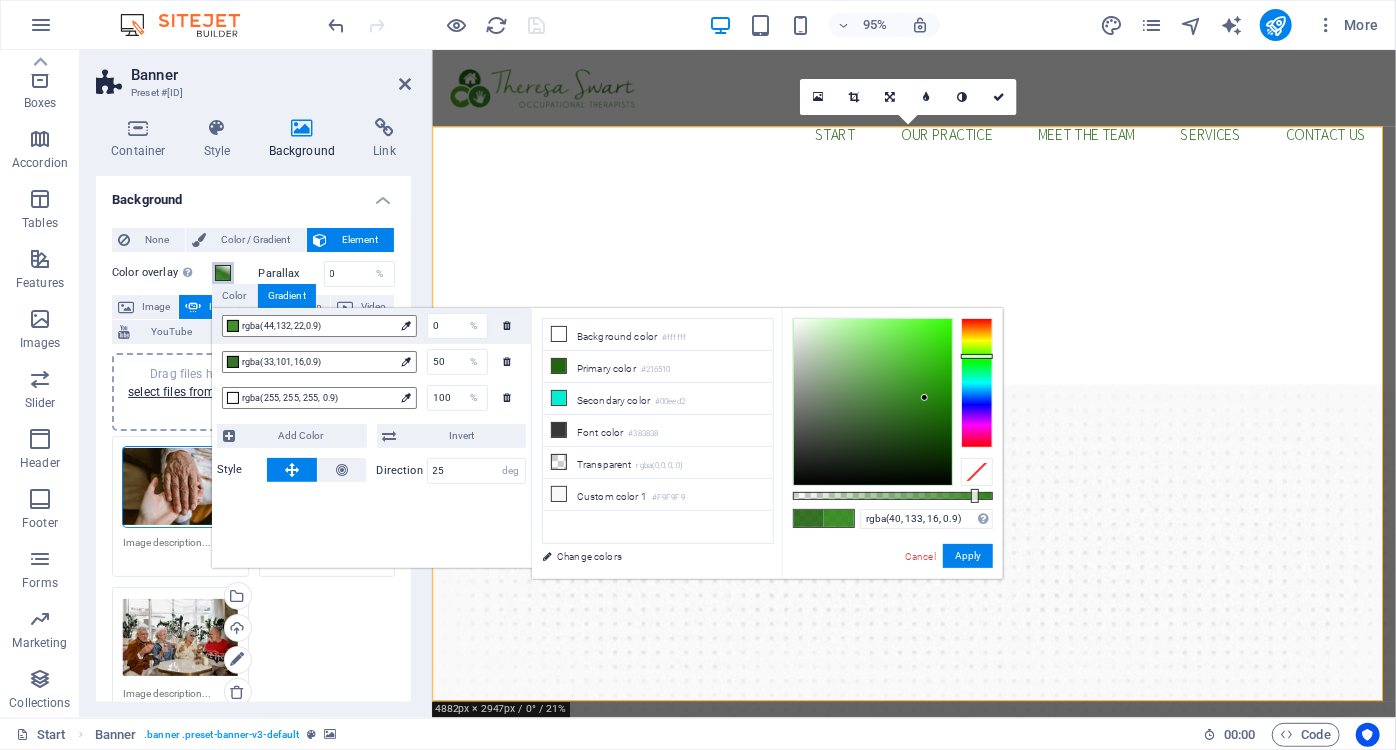 click at bounding box center [873, 402] 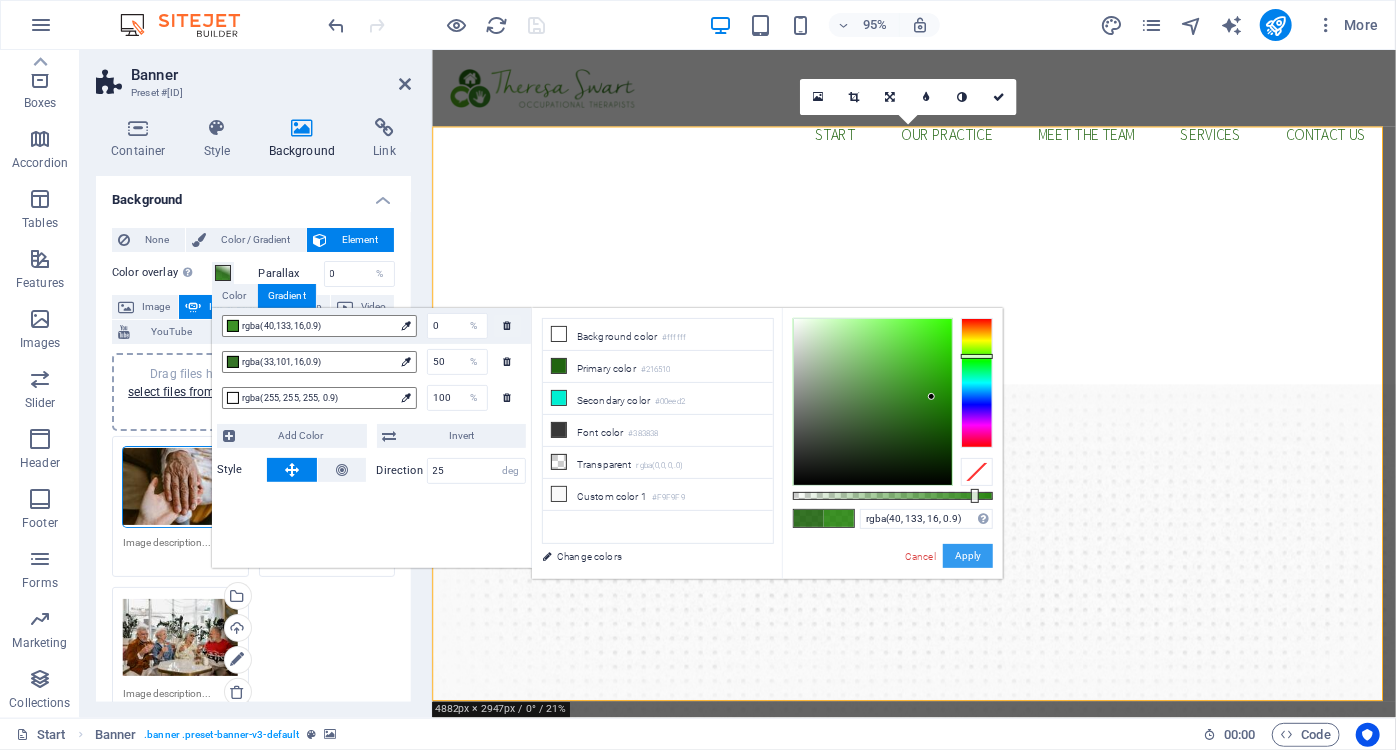 click on "Apply" at bounding box center [968, 556] 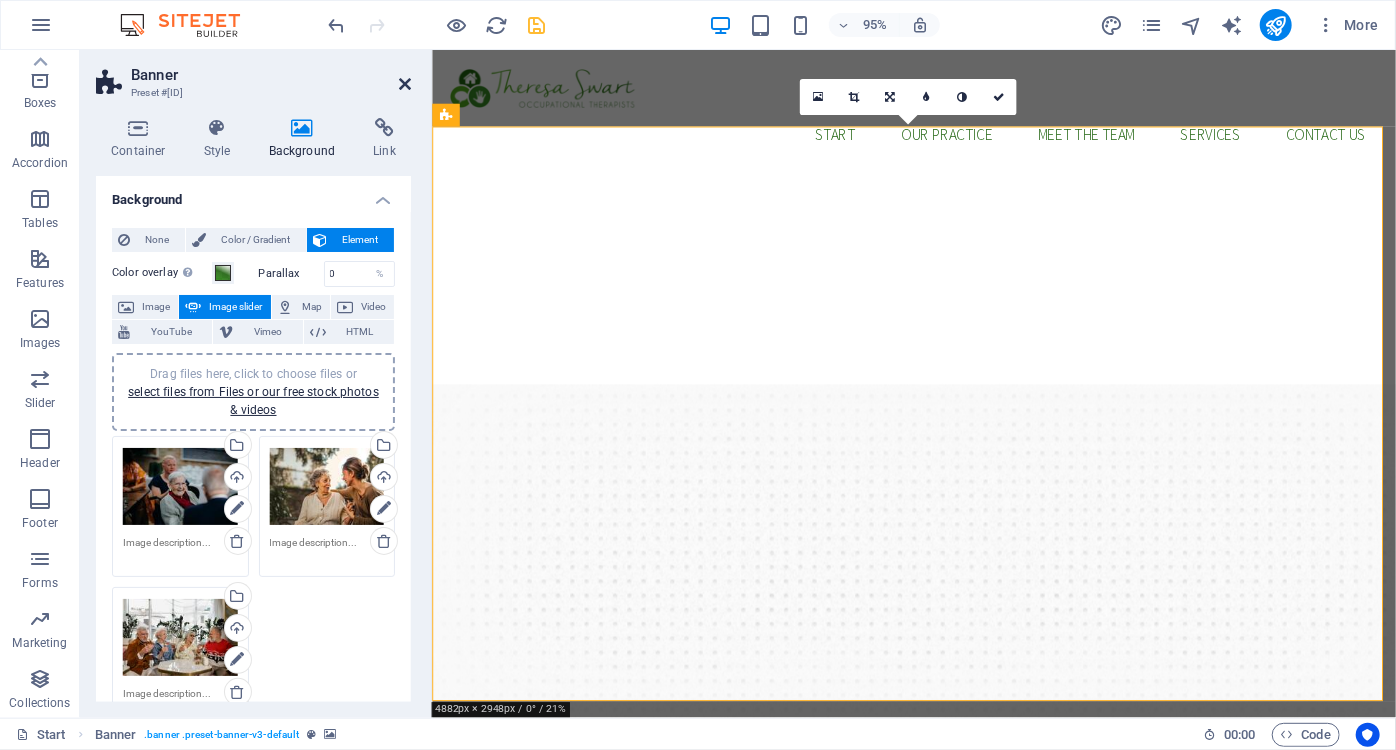 click at bounding box center (405, 84) 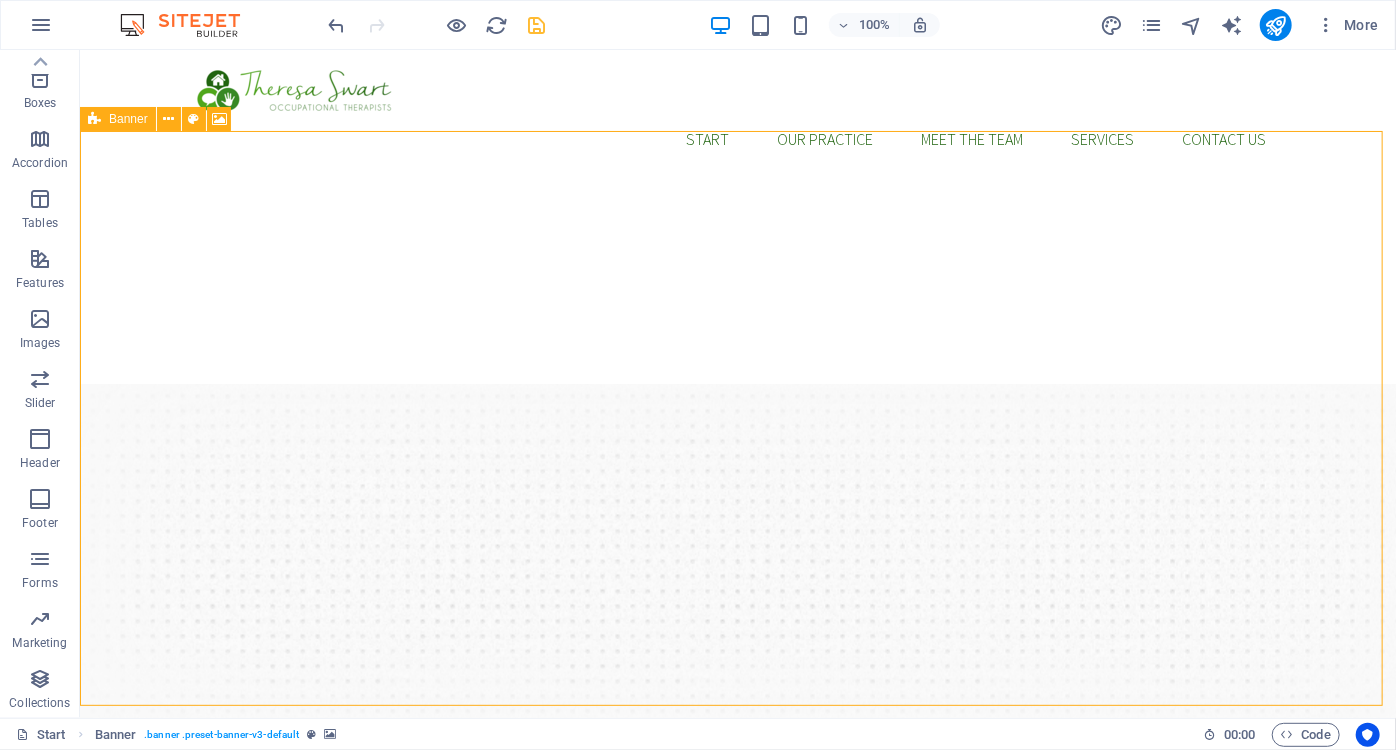 click at bounding box center [94, 119] 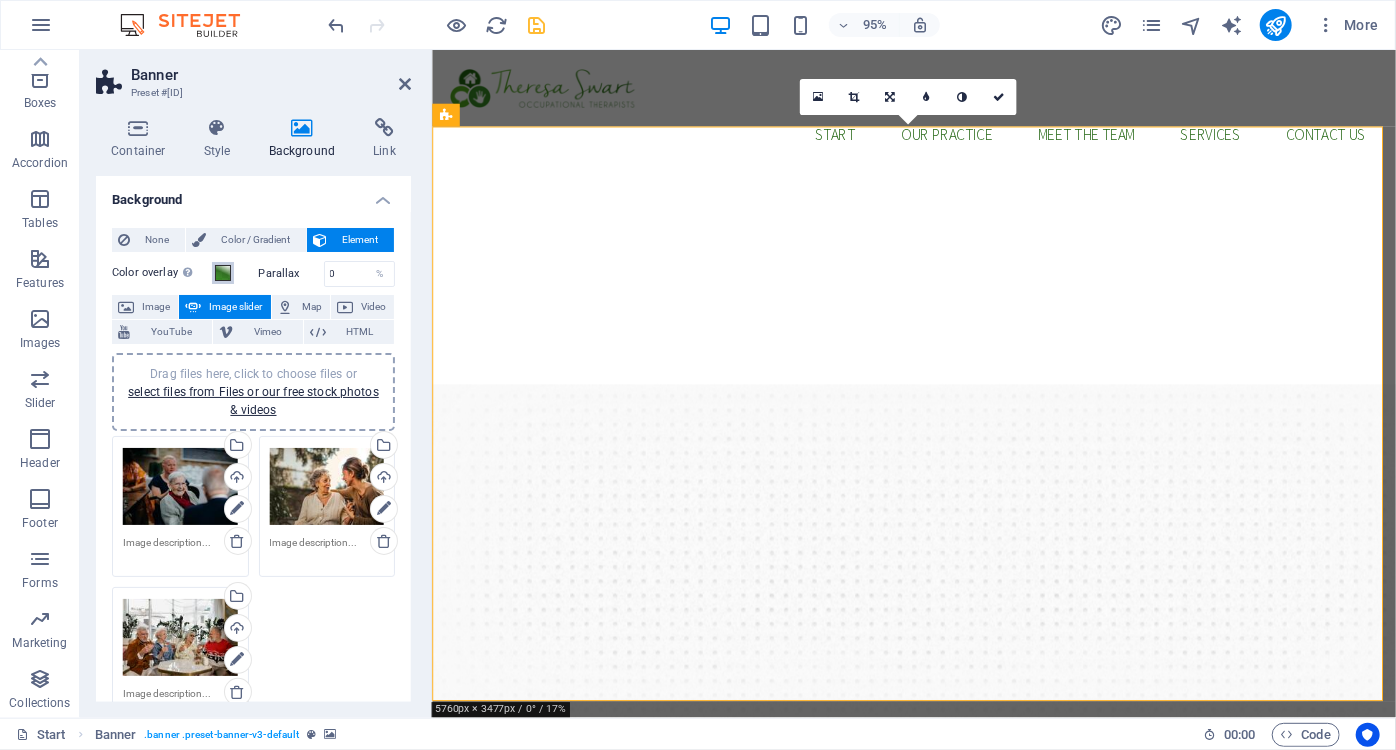 click at bounding box center [223, 273] 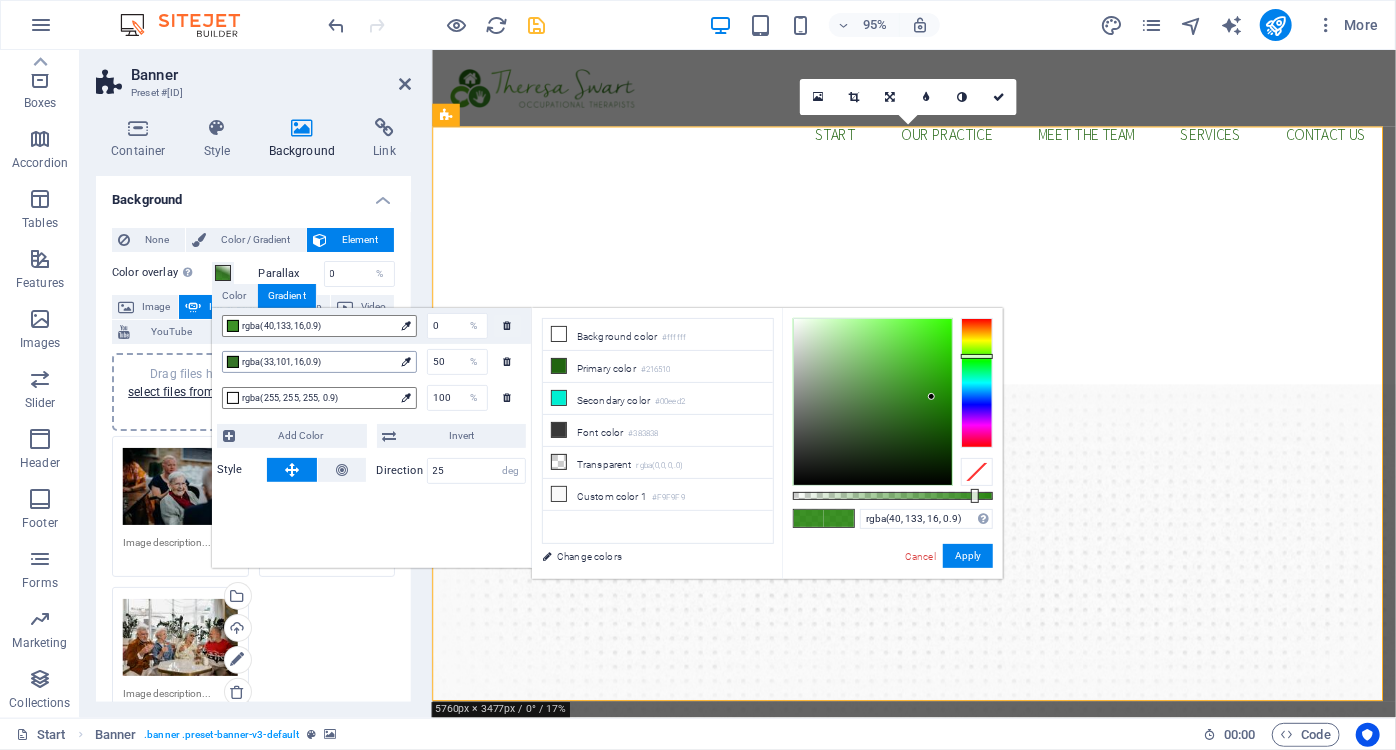 click at bounding box center (405, 361) 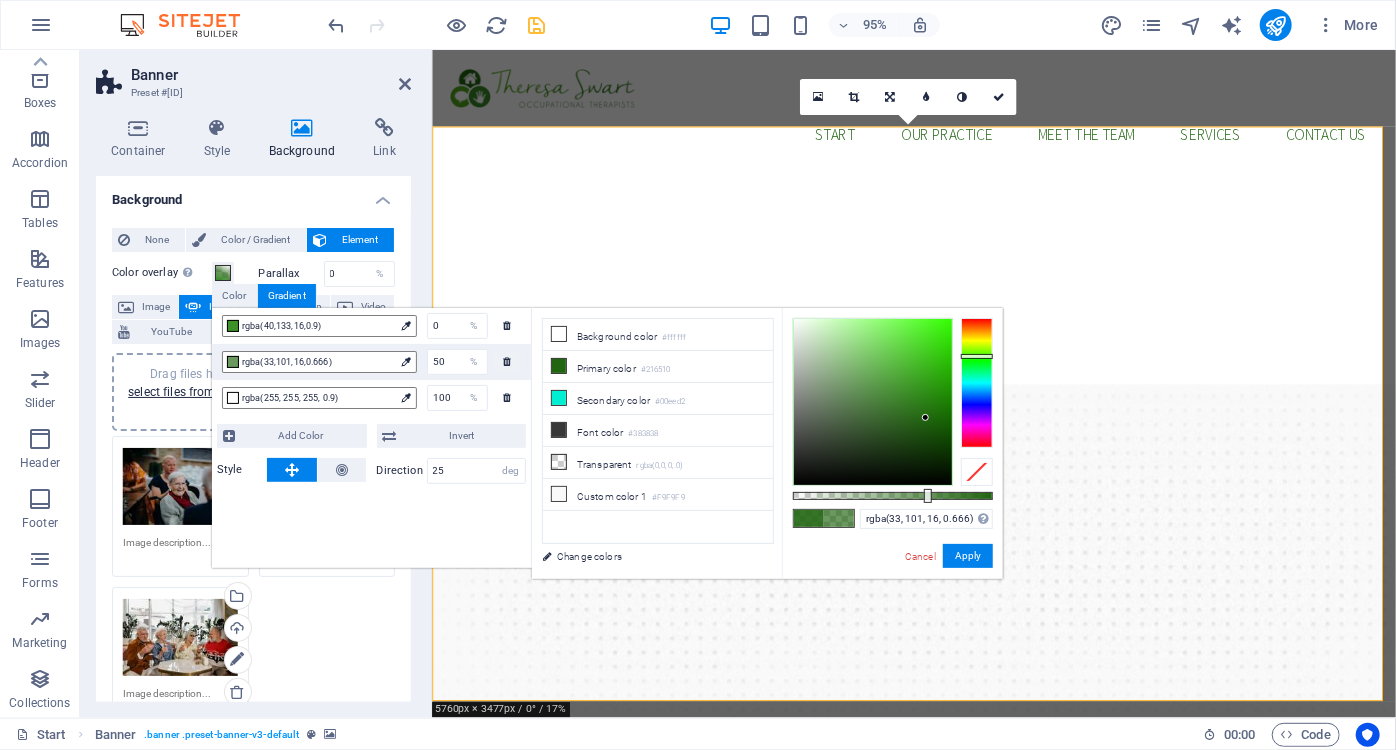 drag, startPoint x: 976, startPoint y: 496, endPoint x: 926, endPoint y: 496, distance: 50 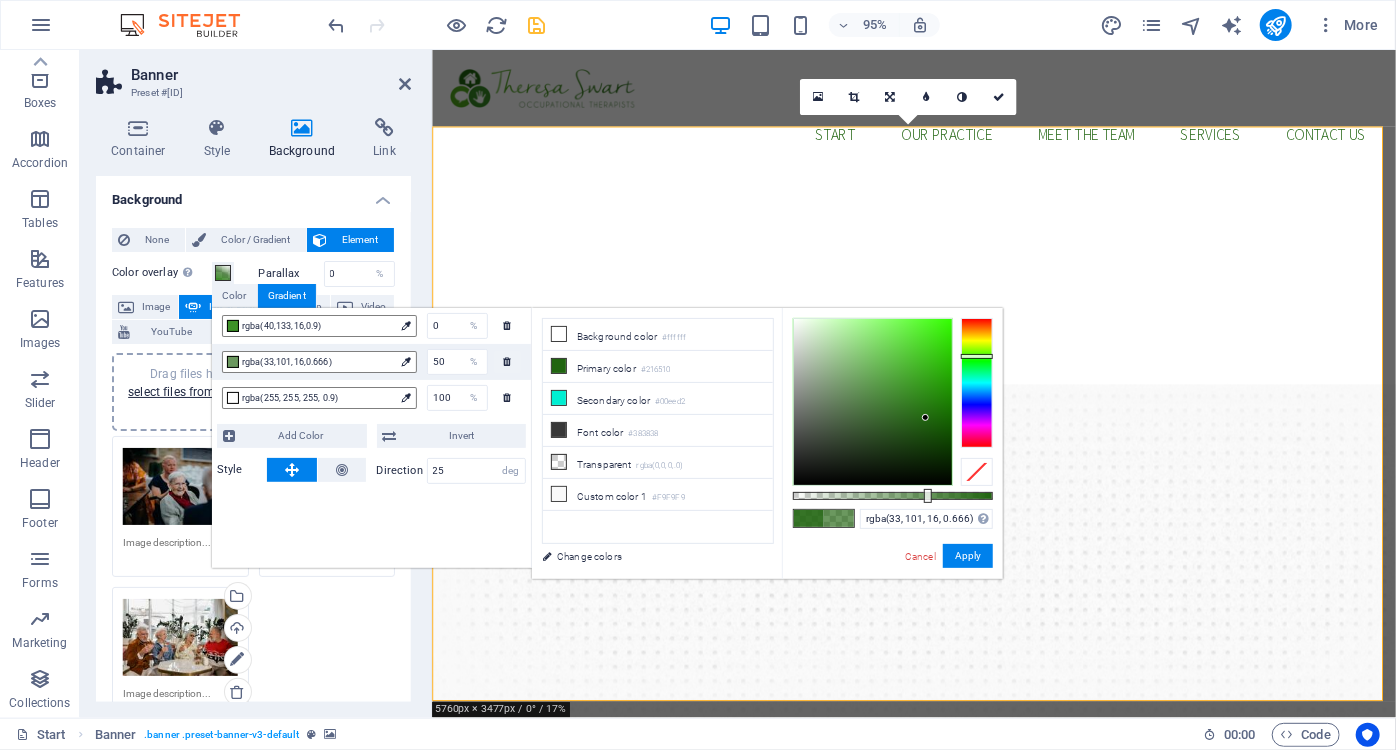 click at bounding box center [928, 496] 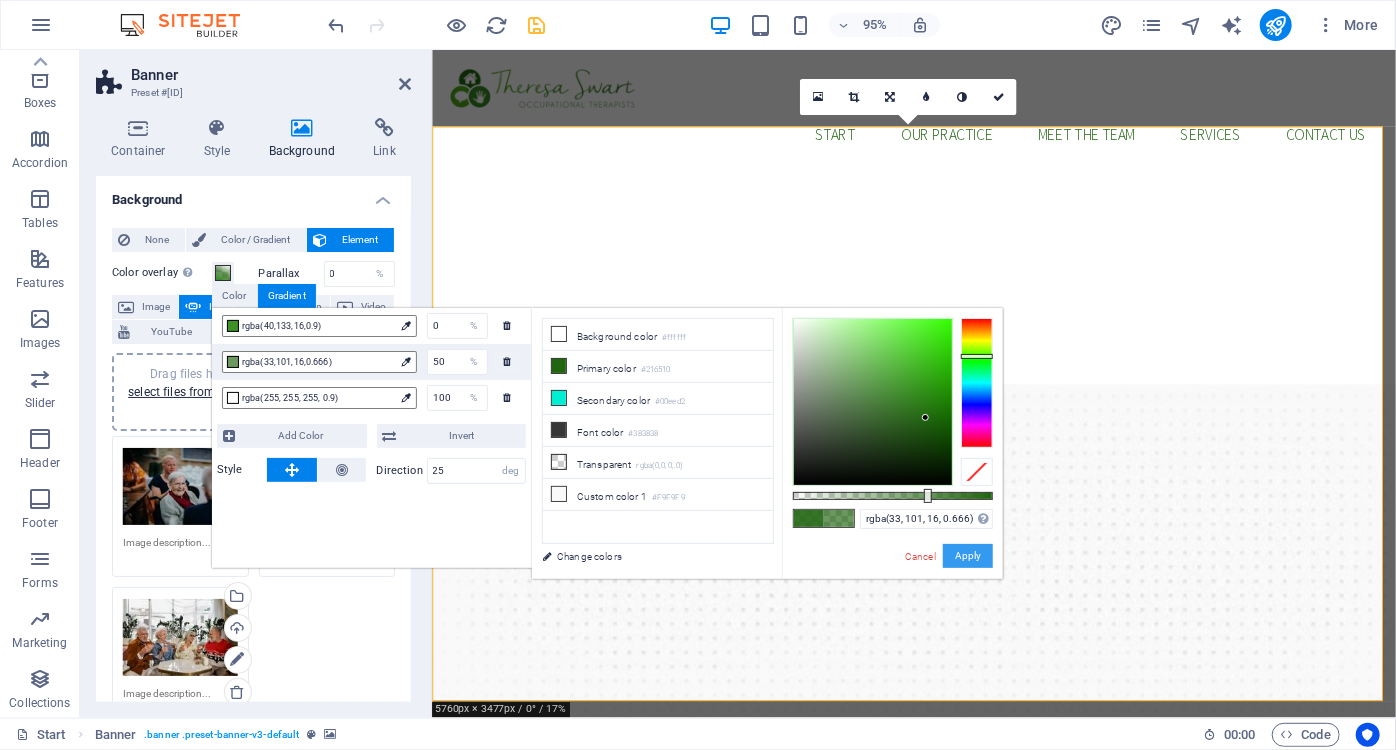 click on "Apply" at bounding box center [968, 556] 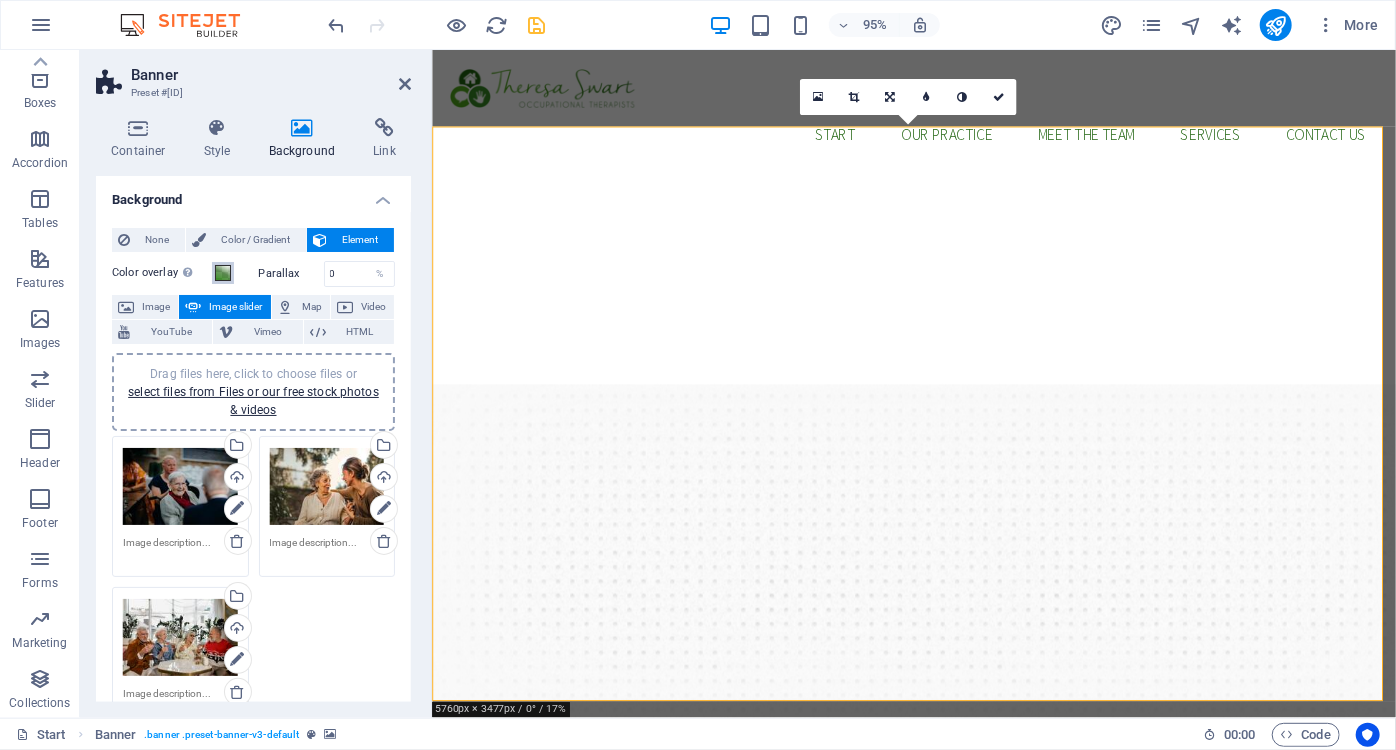 click at bounding box center (223, 273) 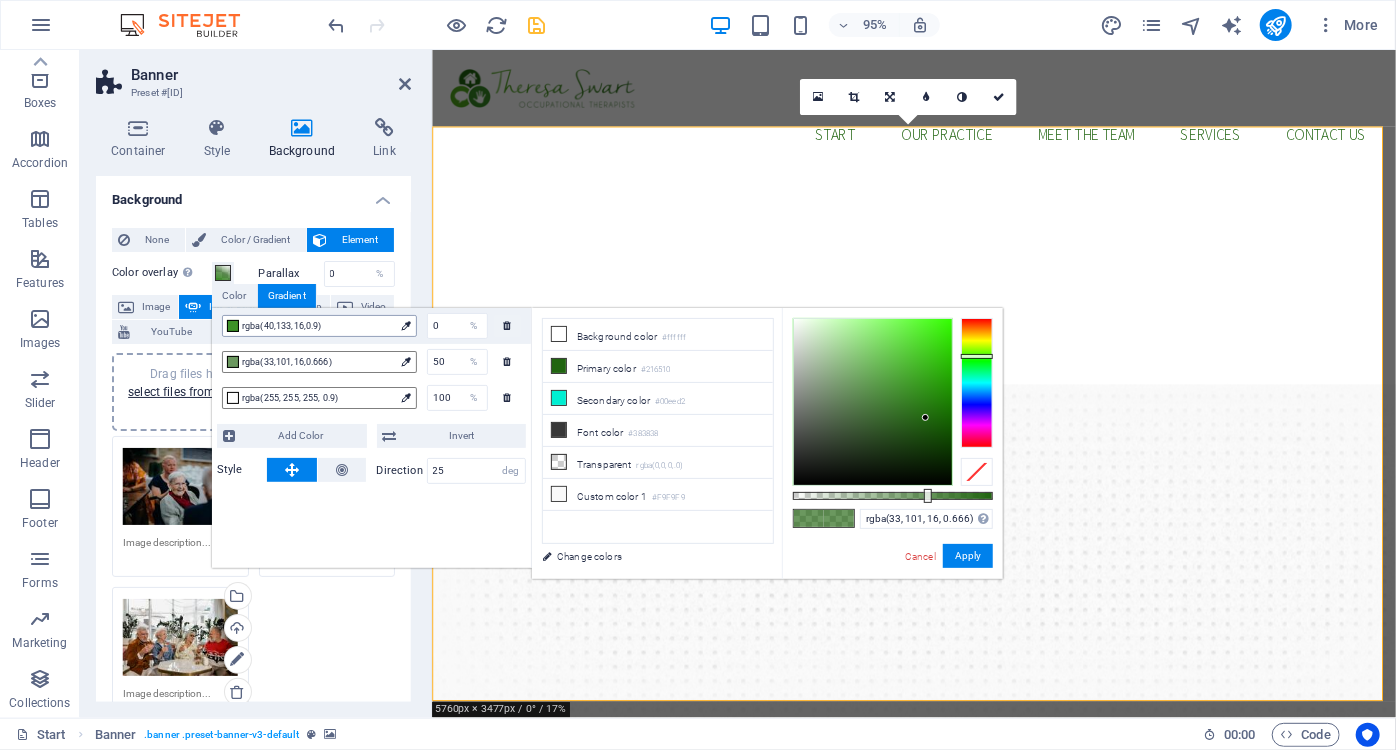 click on "rgba(40,133,16,0.9)" at bounding box center (318, 326) 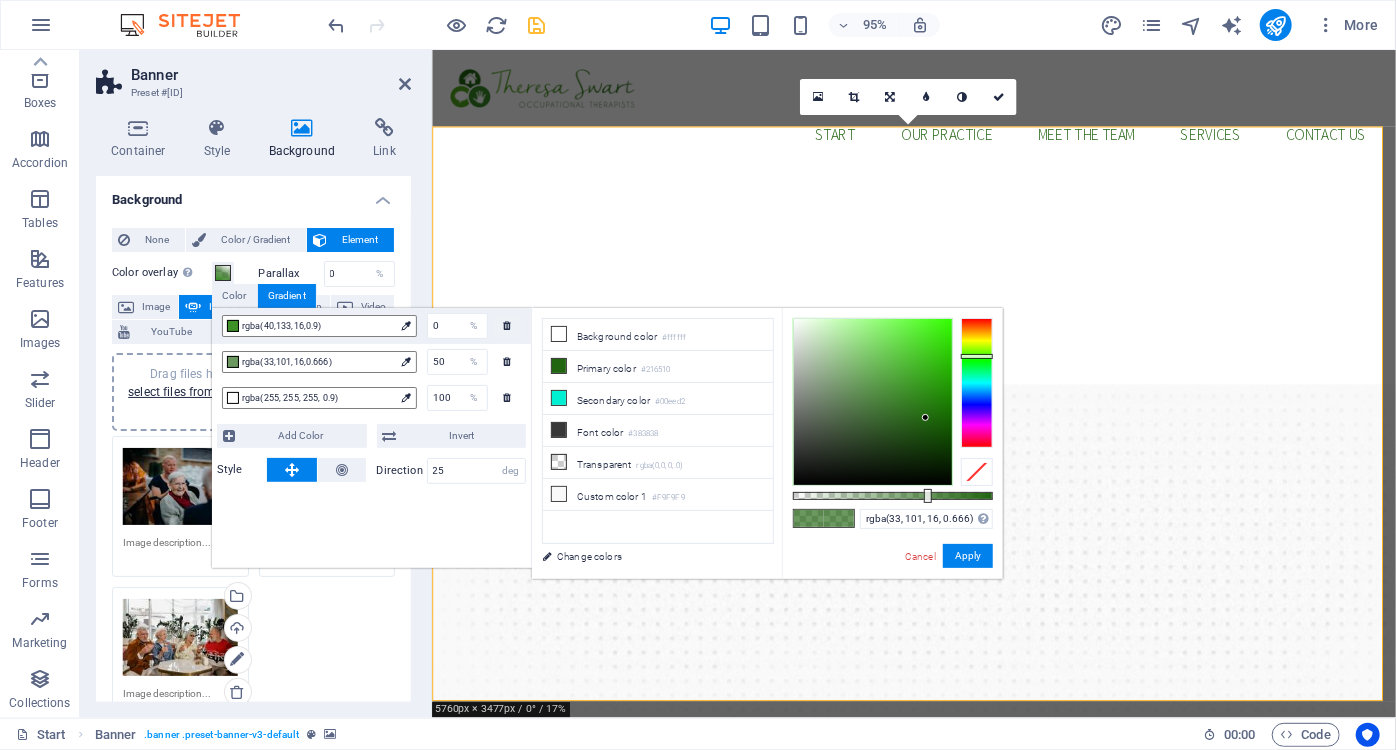type on "rgba(94, 132, 85, 0.666)" 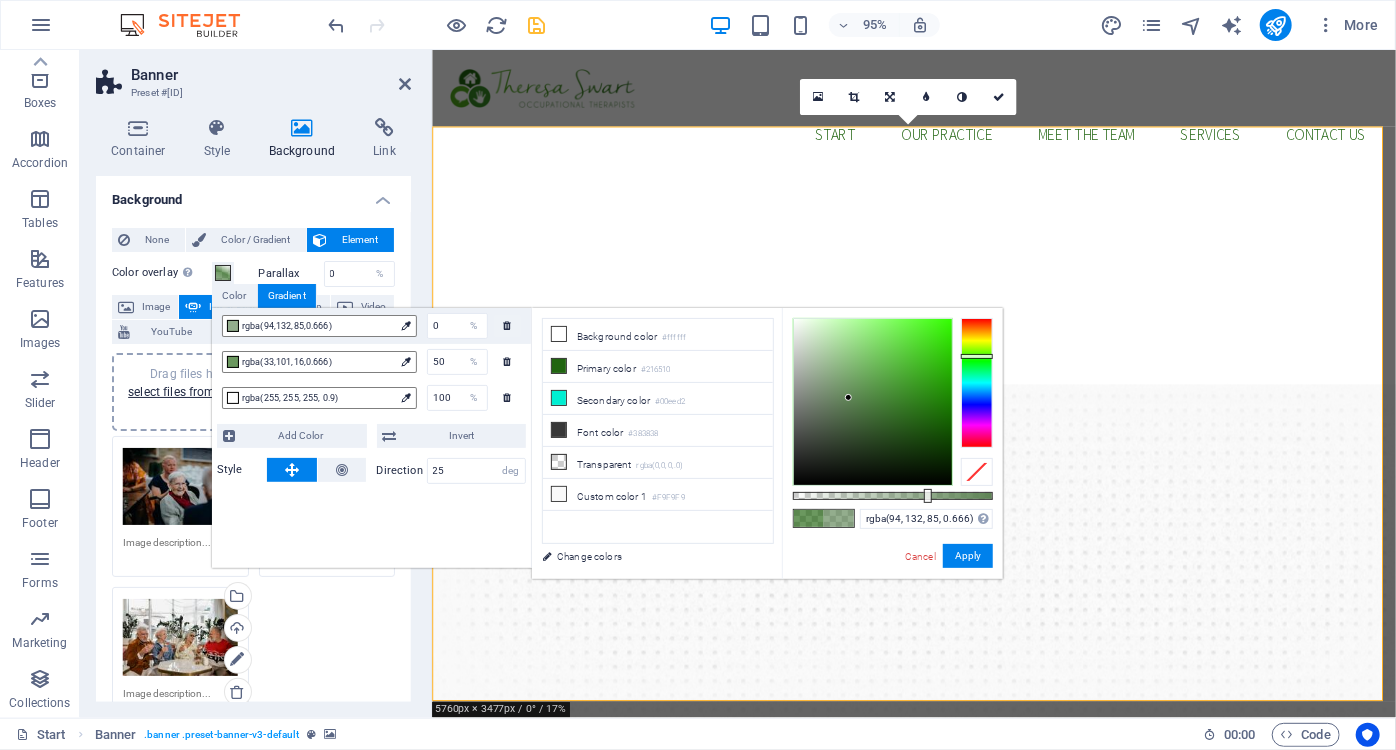 click at bounding box center (873, 402) 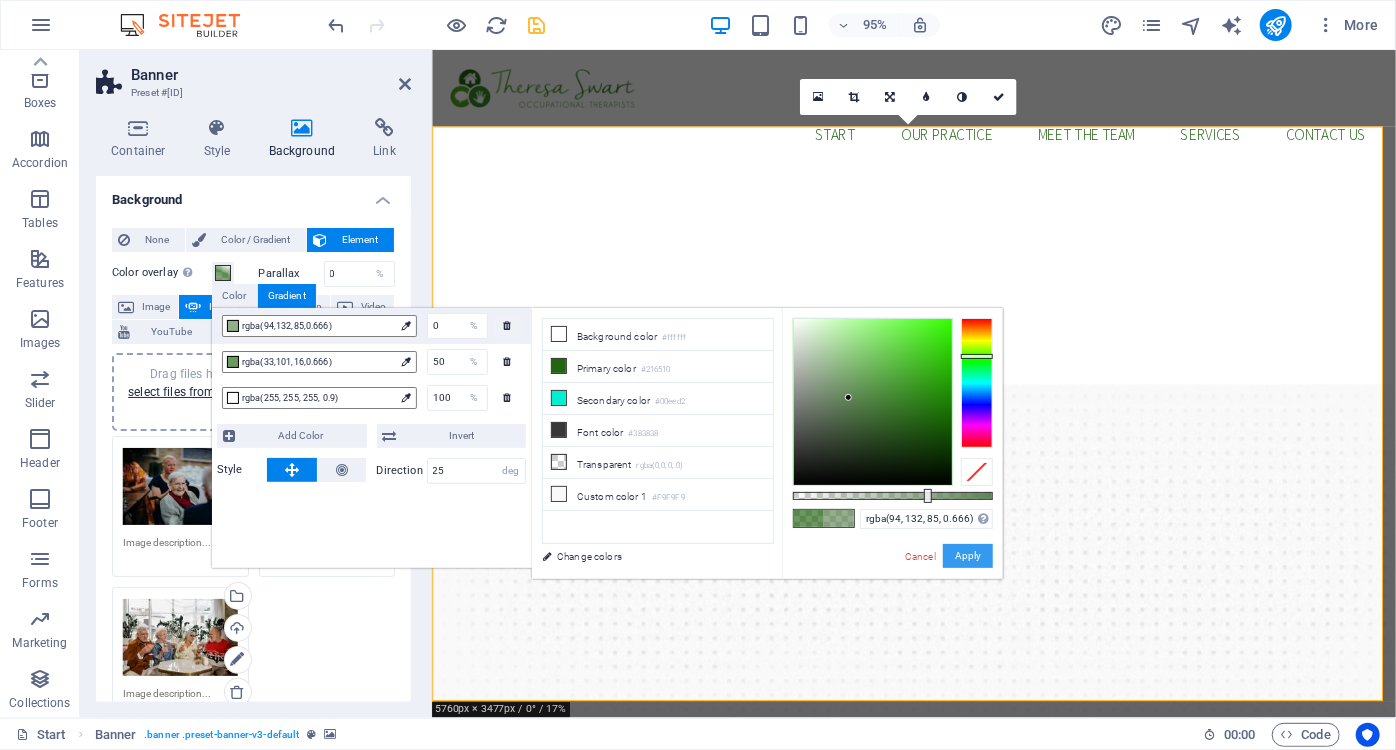 click on "Apply" at bounding box center (968, 556) 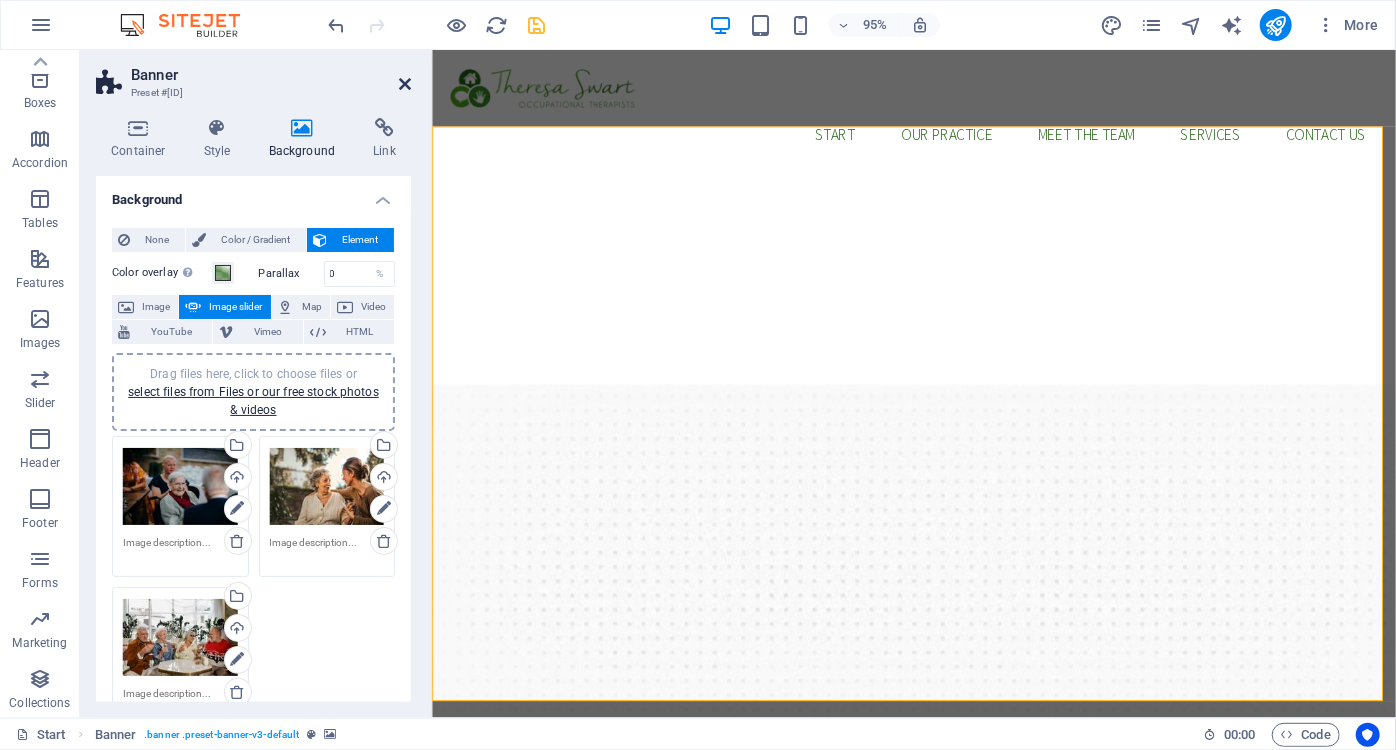 click at bounding box center (405, 84) 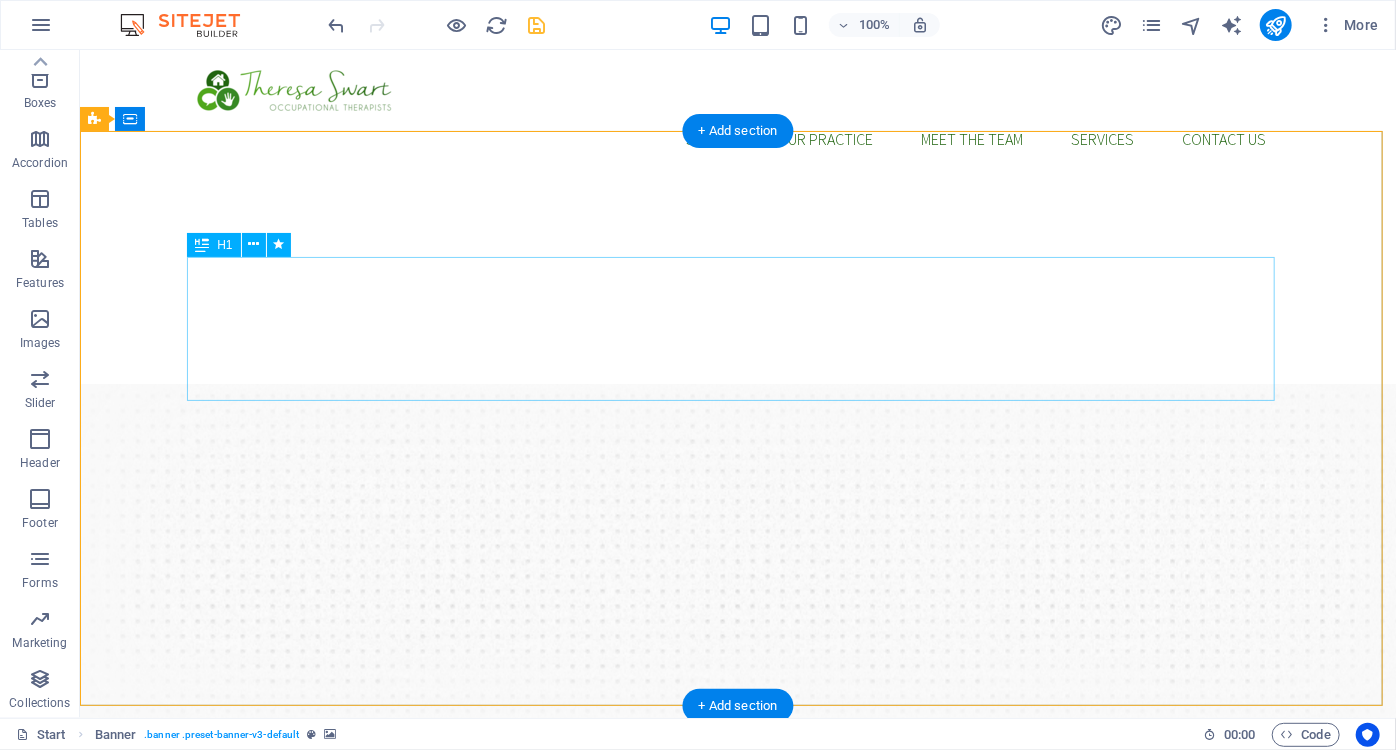 click on "Reclaim Your Confidence, One Daily Step at a Time" at bounding box center (737, 905) 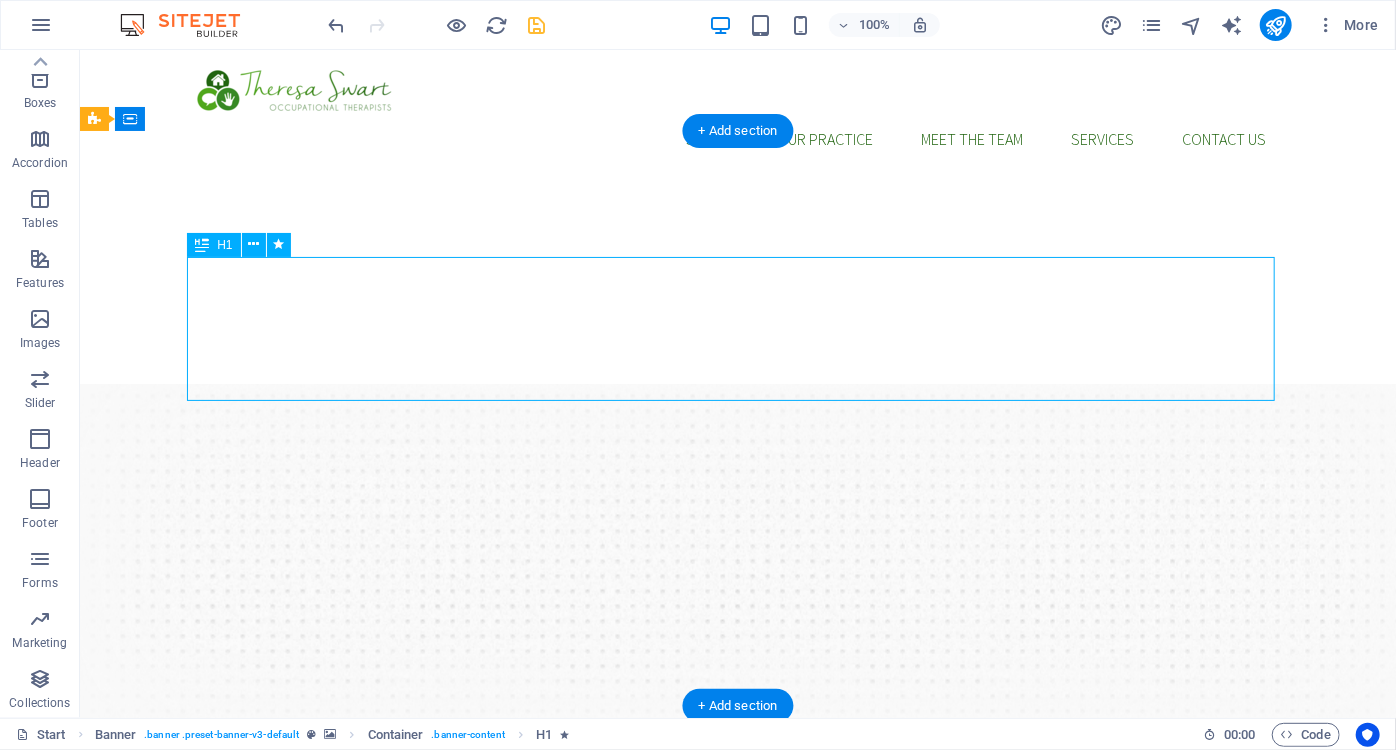 click on "Reclaim Your Confidence, One Daily Step at a Time" at bounding box center (737, 905) 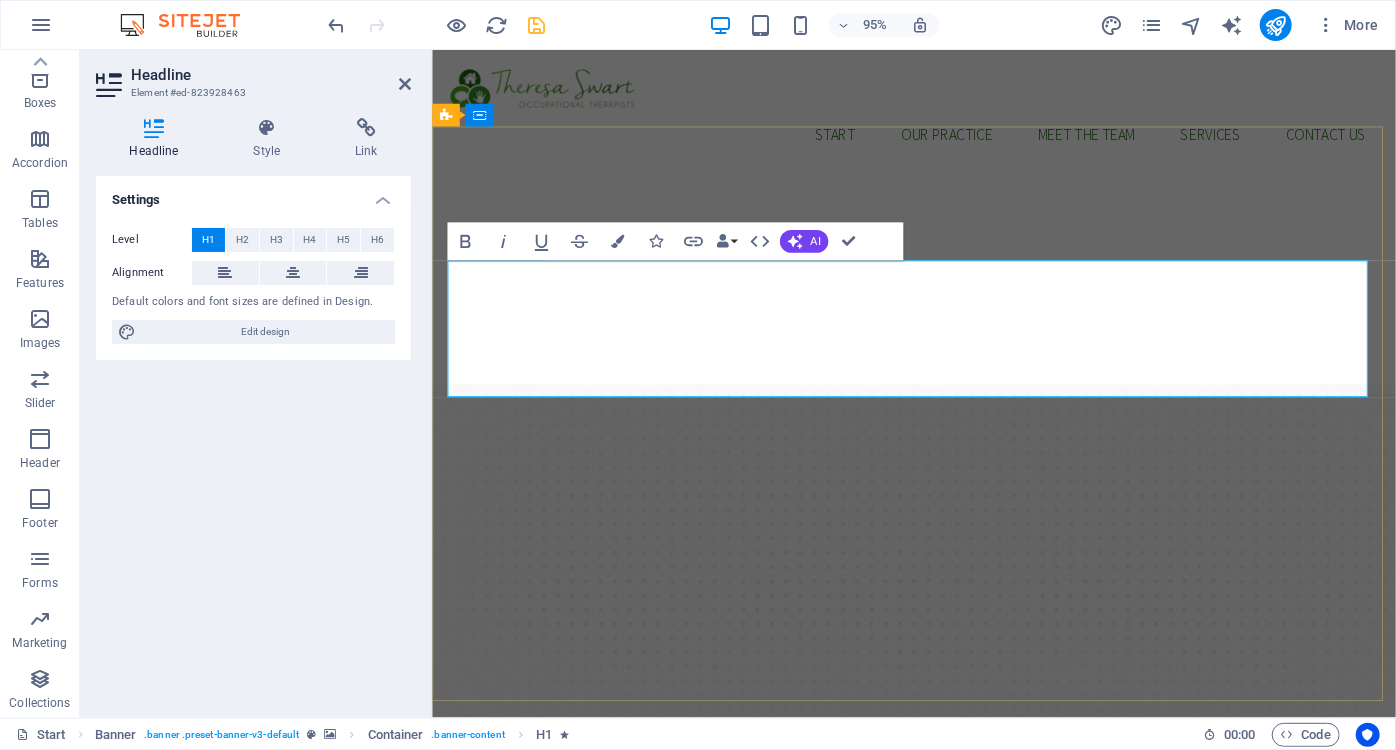 click on "Reclaim Your Confidence, One Daily Step at a Time" at bounding box center (910, 904) 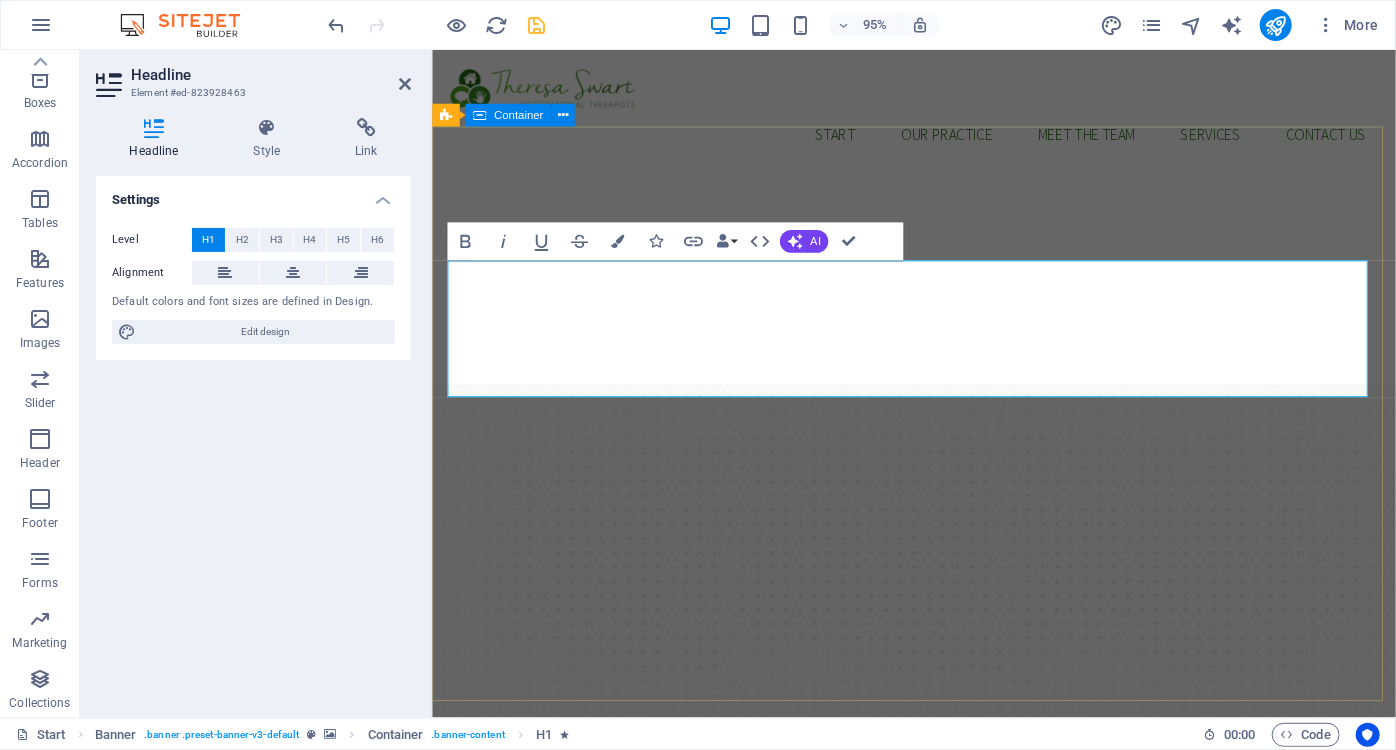 click on "Reclaim Your Confidence, ‌One Daily Step at a Time Occupational therapy for Elderly care:  for every stage, story and season Our Services" at bounding box center [938, 1024] 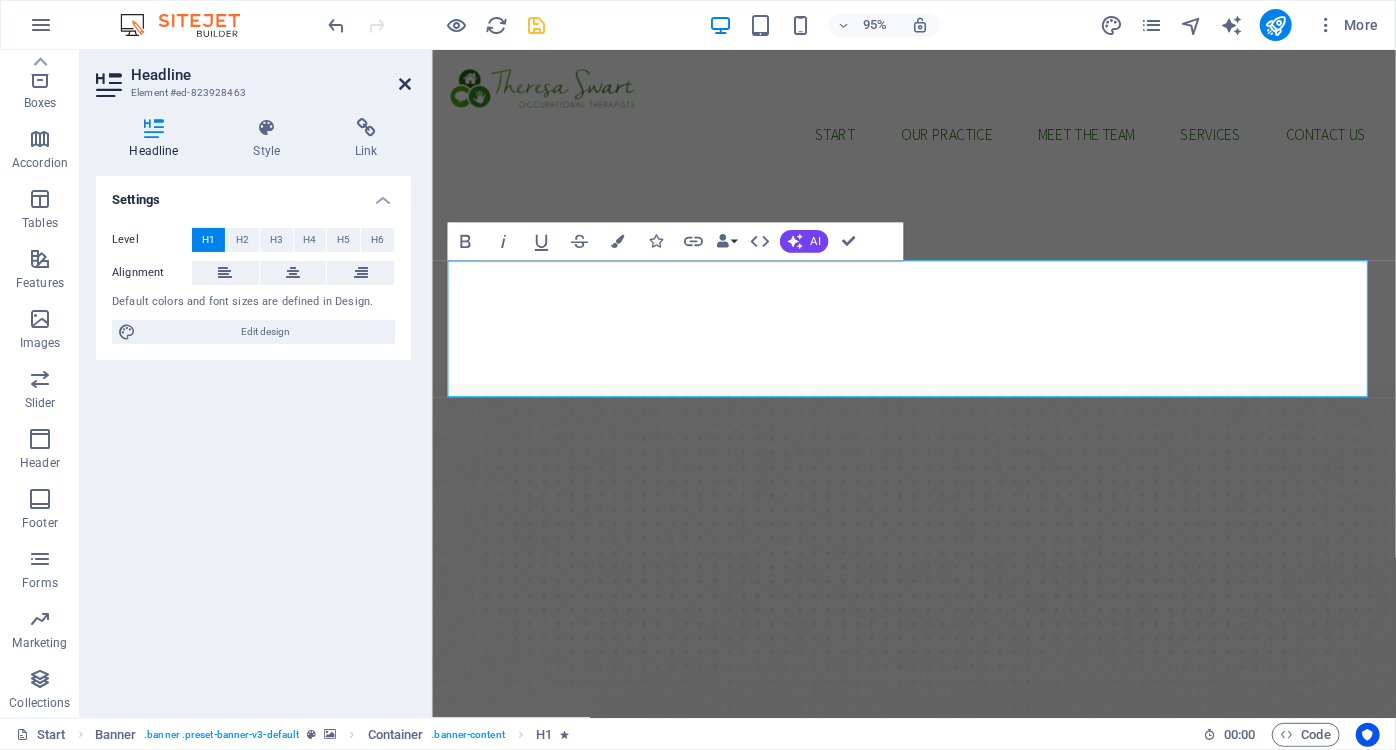 click at bounding box center [405, 84] 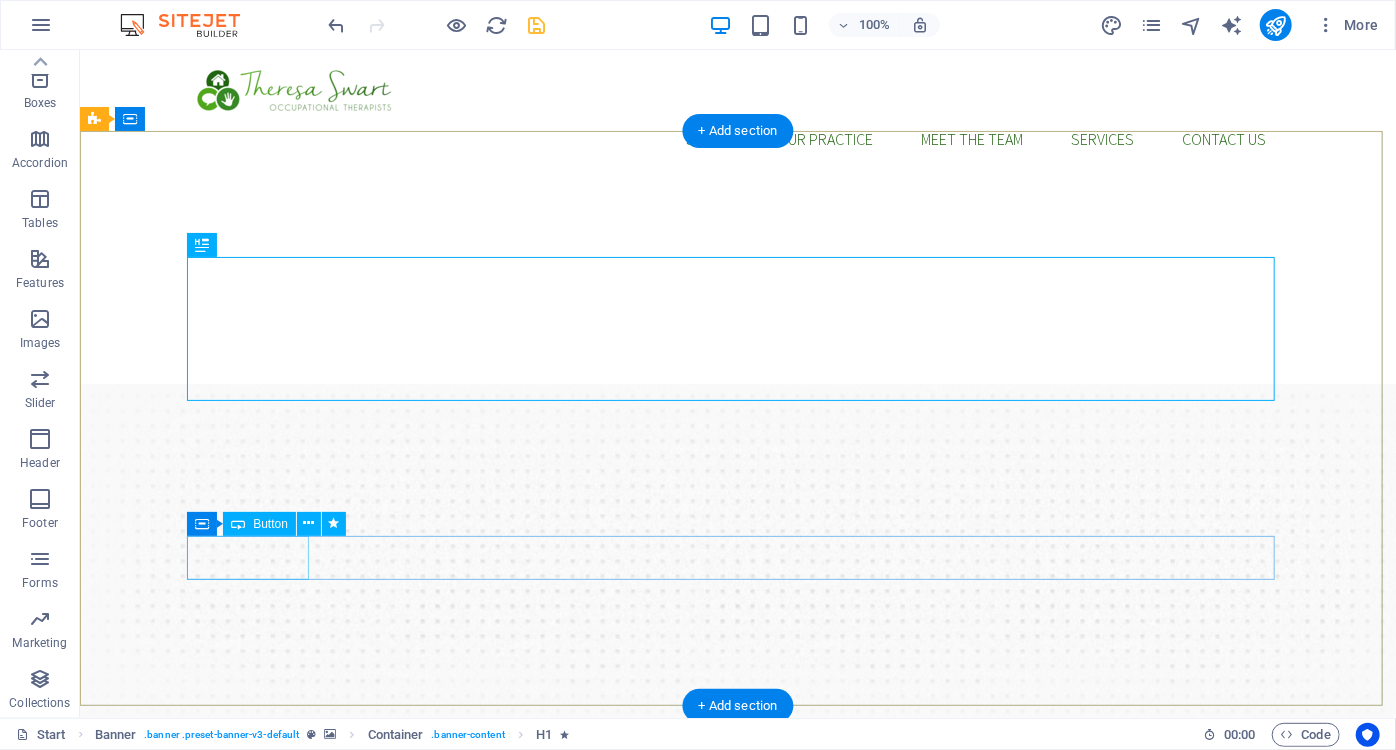click on "Our Services" at bounding box center [737, 1164] 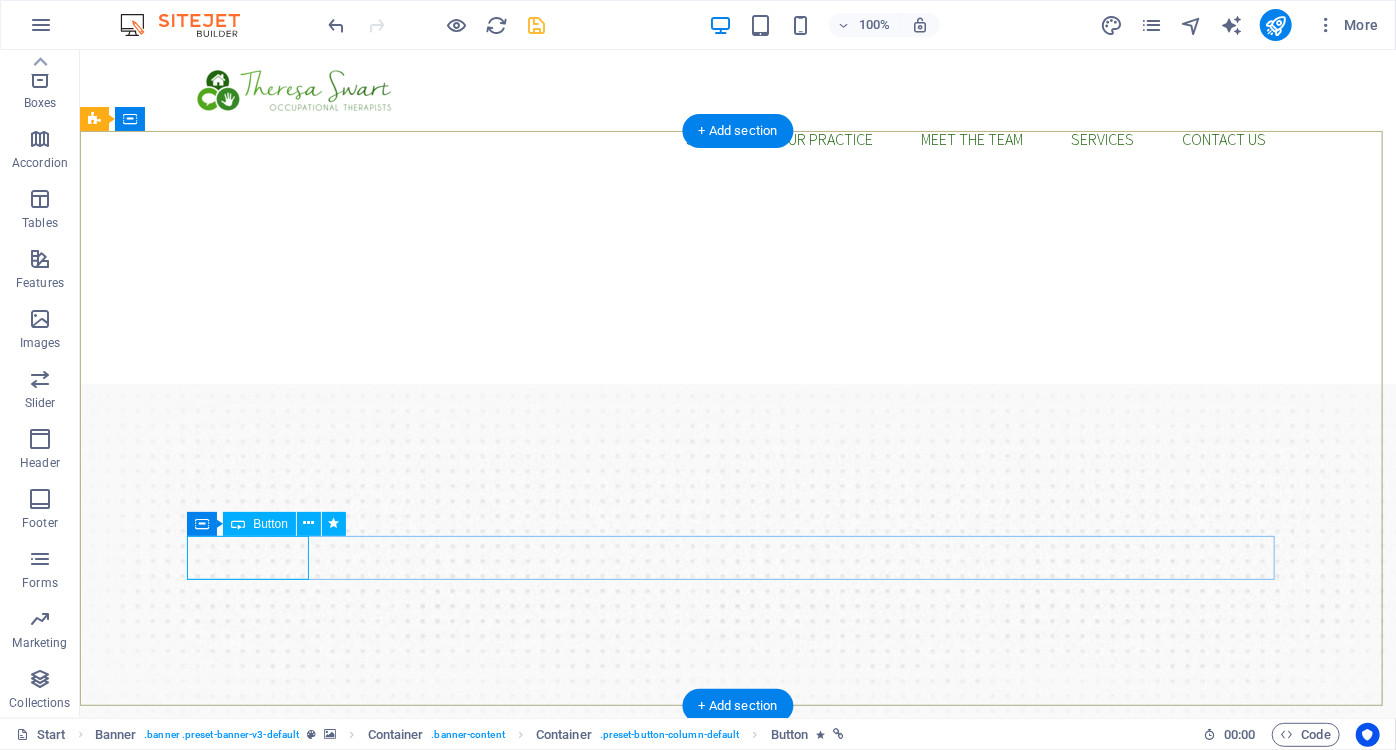 click on "Our Services" at bounding box center [737, 1164] 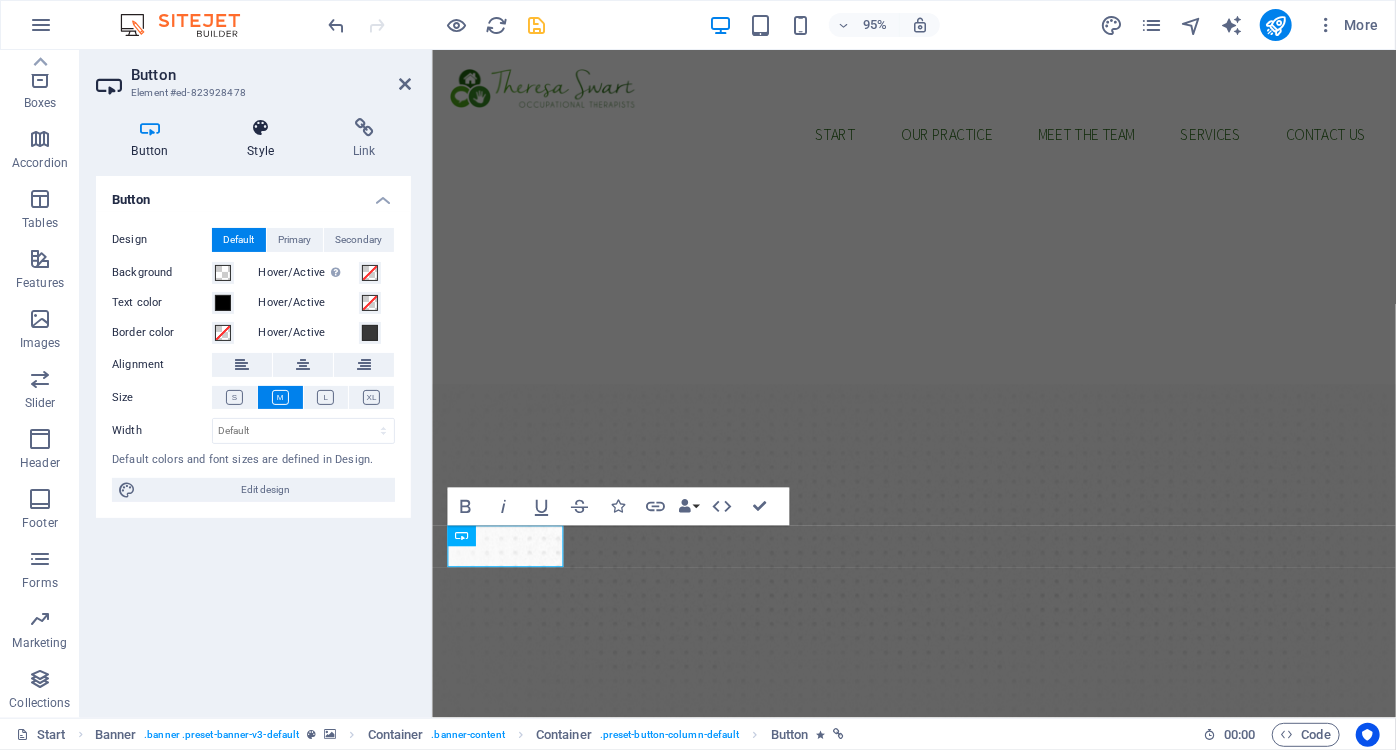 click at bounding box center (261, 128) 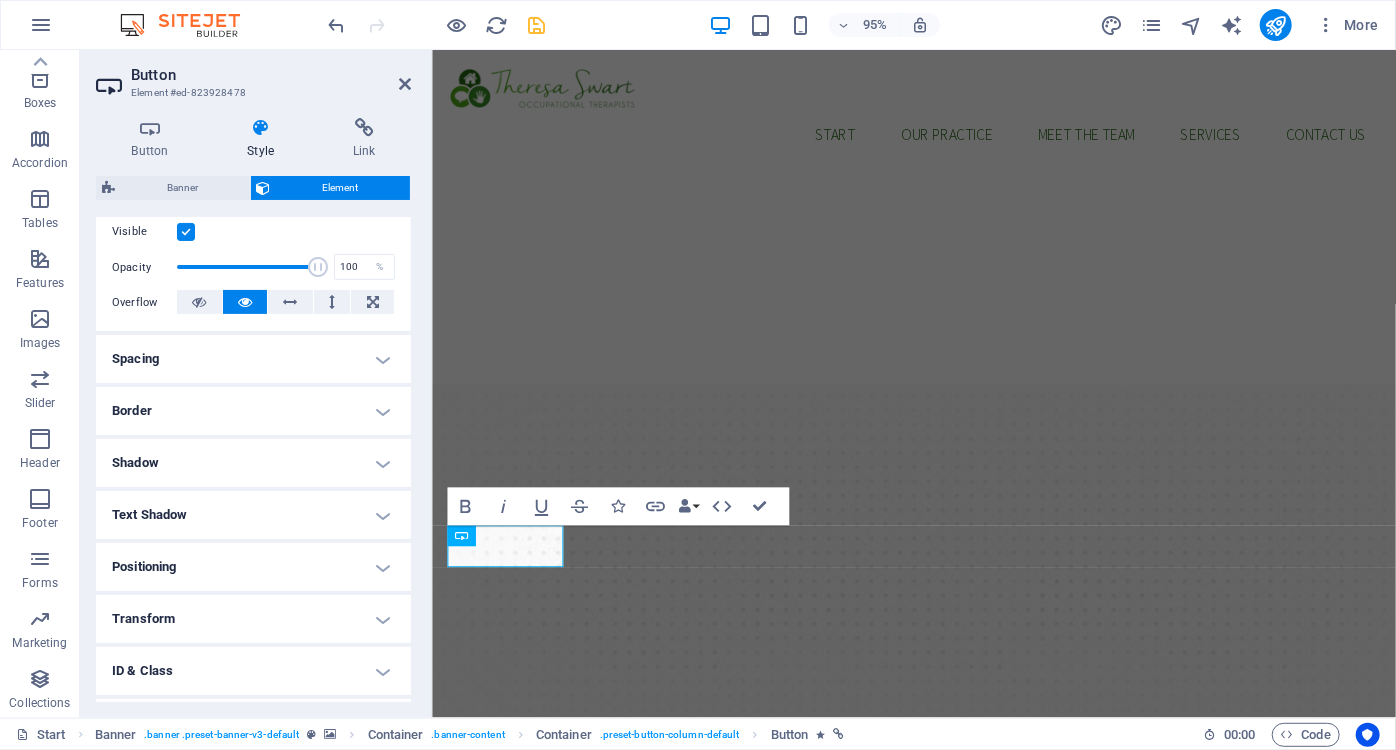 scroll, scrollTop: 272, scrollLeft: 0, axis: vertical 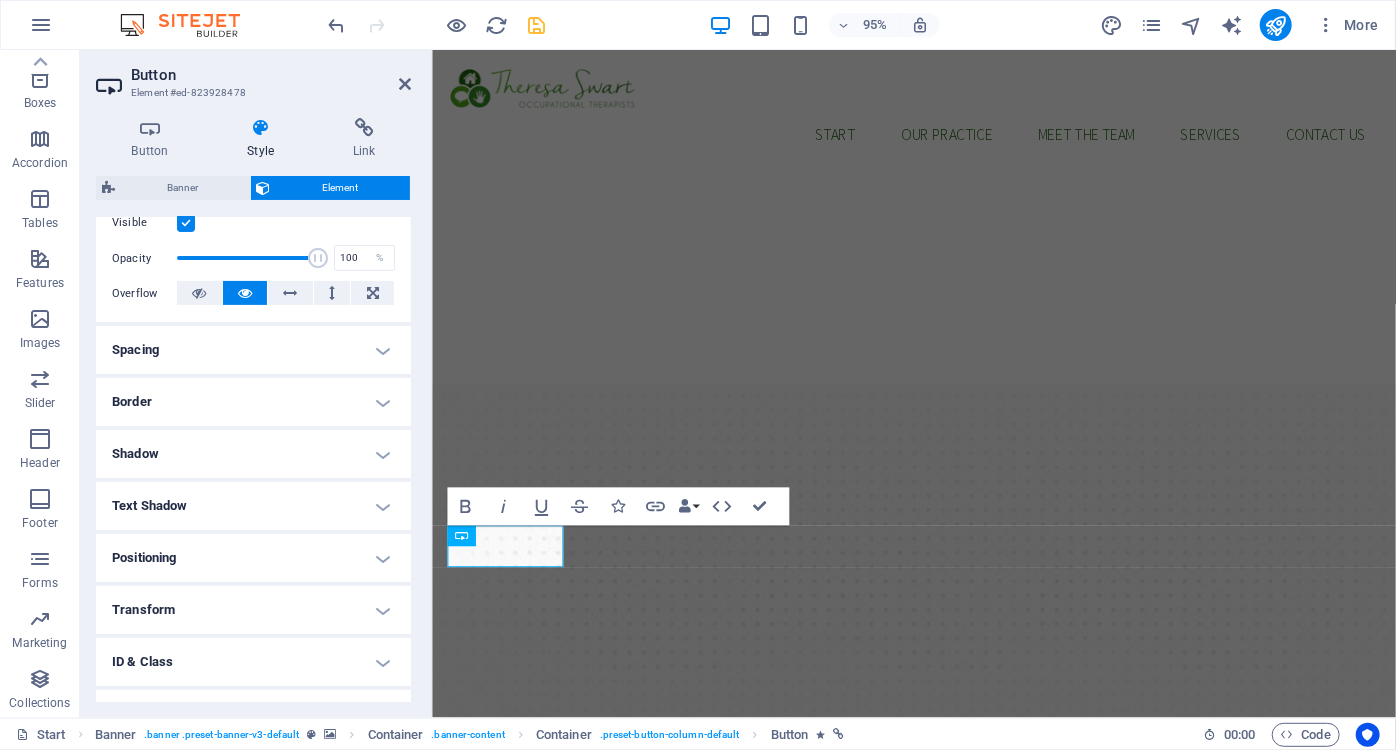 click on "Shadow" at bounding box center (253, 454) 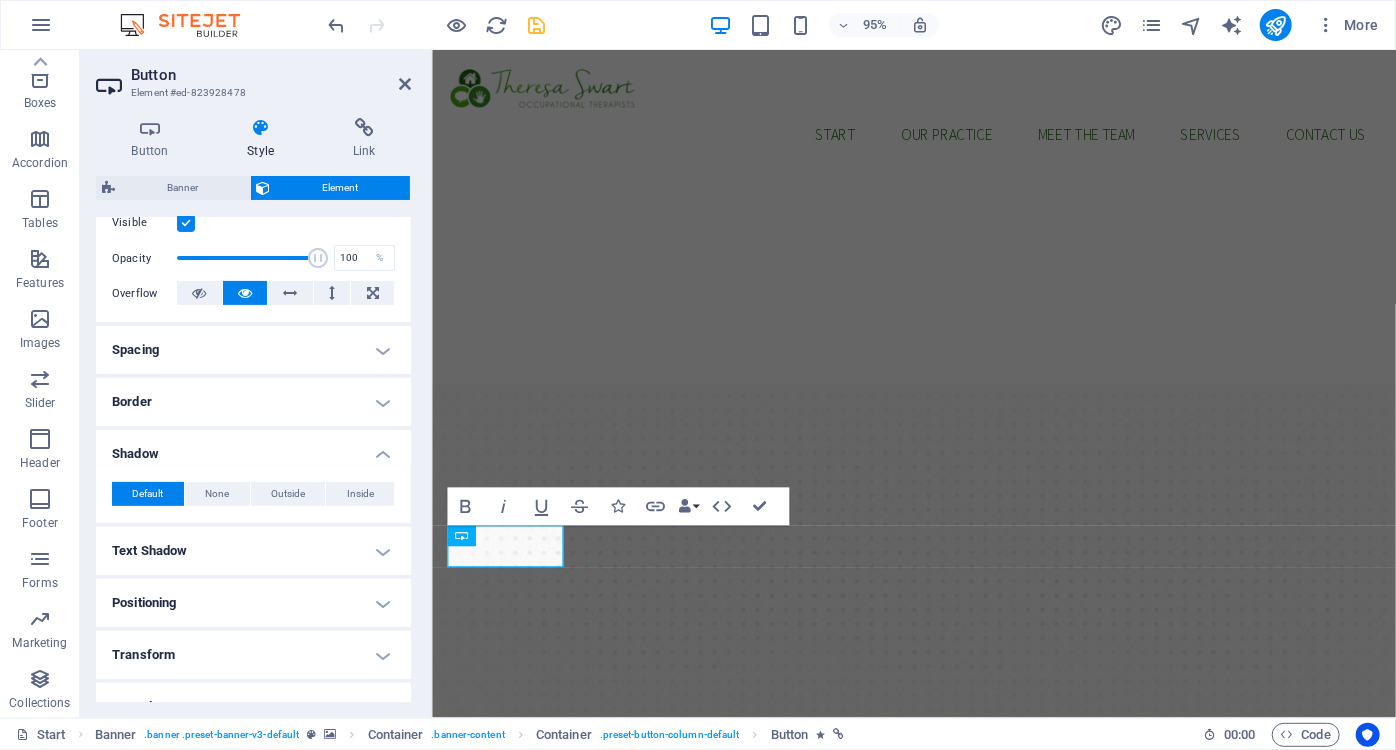 click on "Text Shadow" at bounding box center [253, 551] 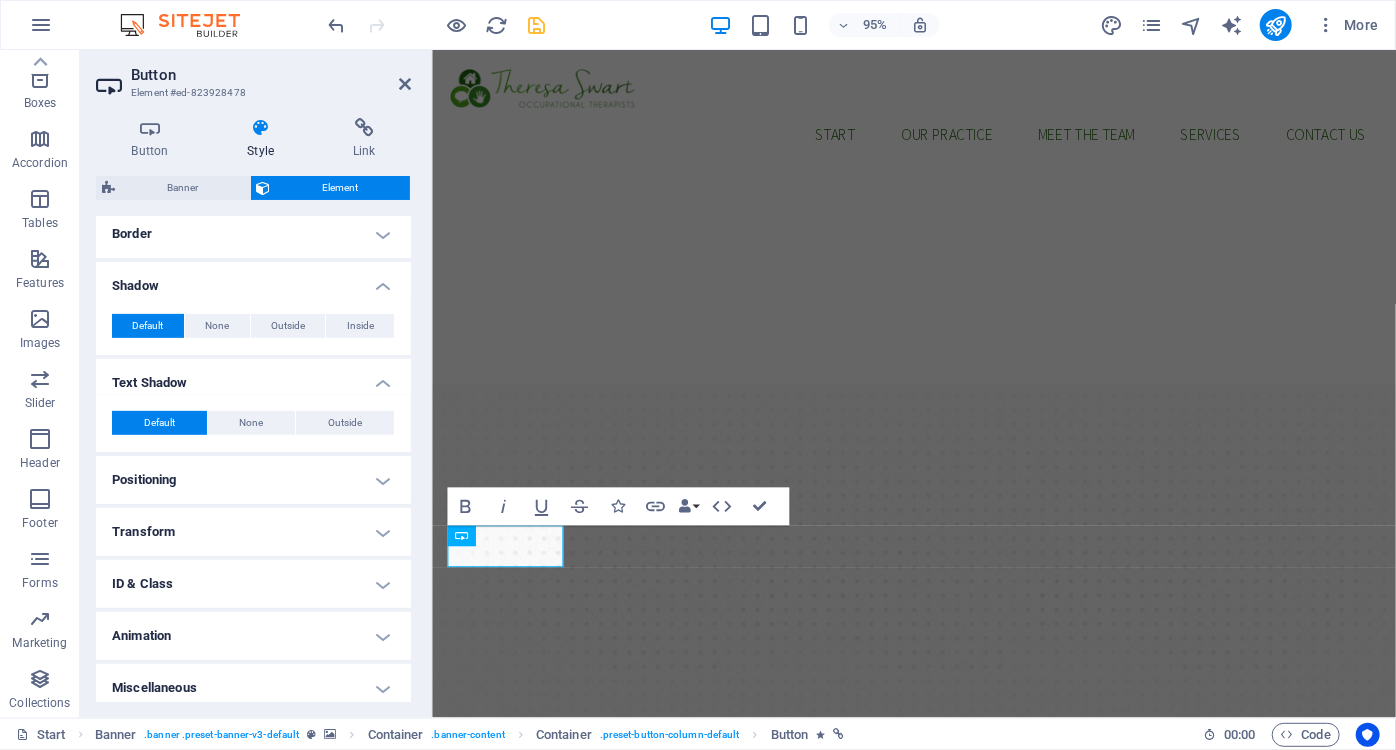 scroll, scrollTop: 448, scrollLeft: 0, axis: vertical 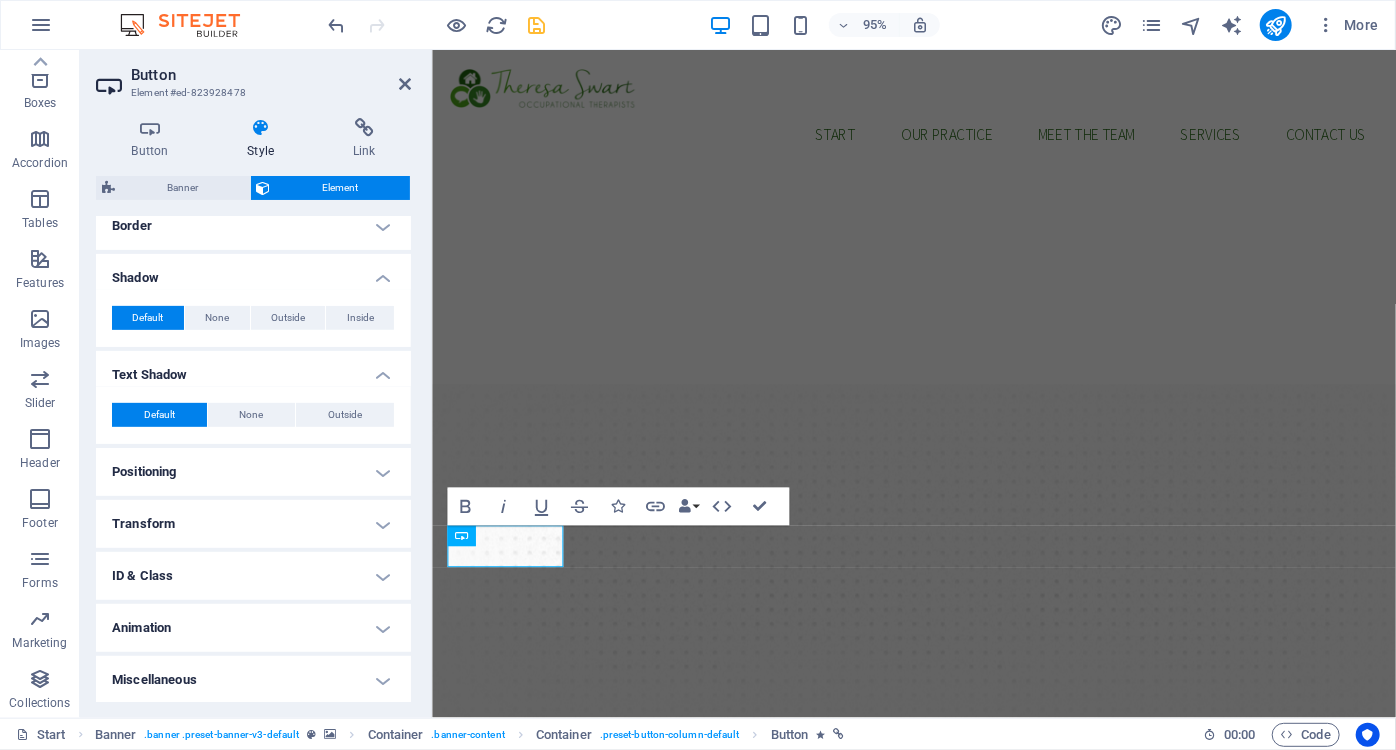 click on "Miscellaneous" at bounding box center (253, 680) 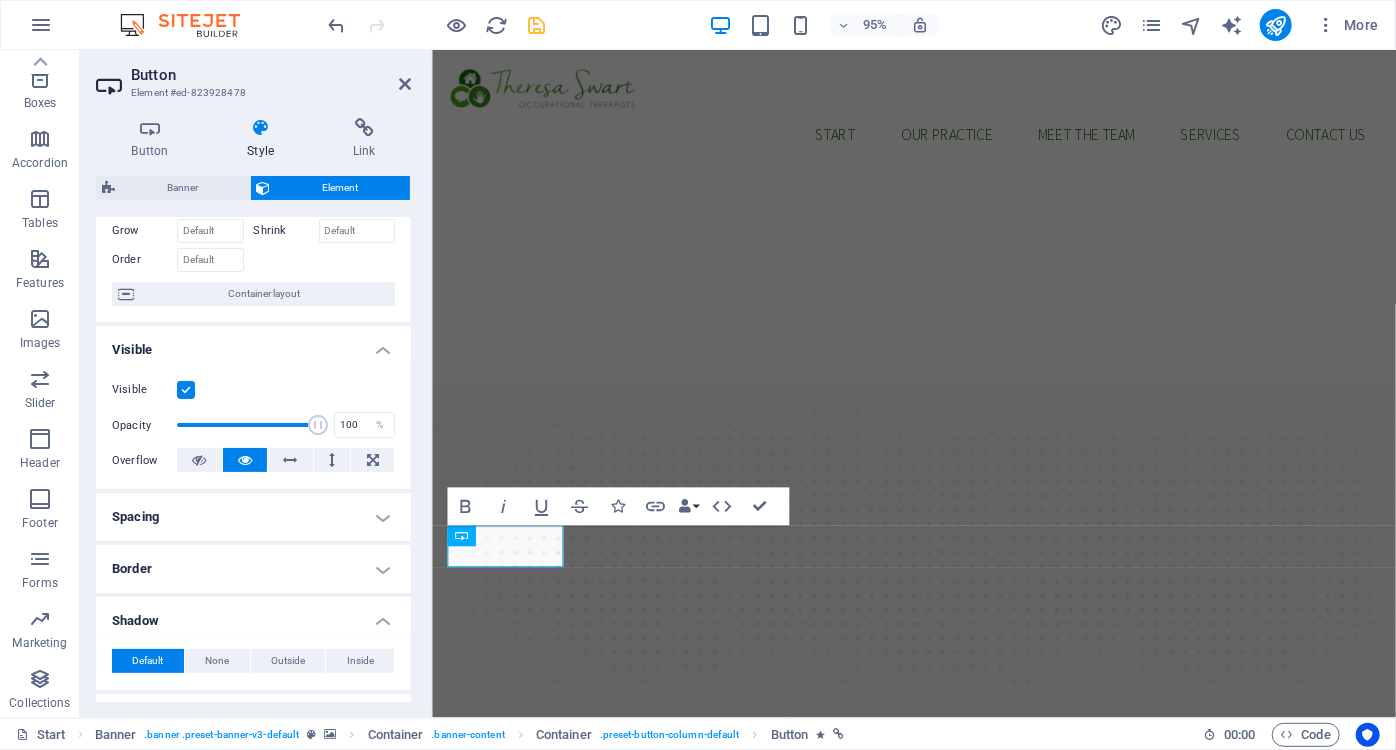 scroll, scrollTop: 0, scrollLeft: 0, axis: both 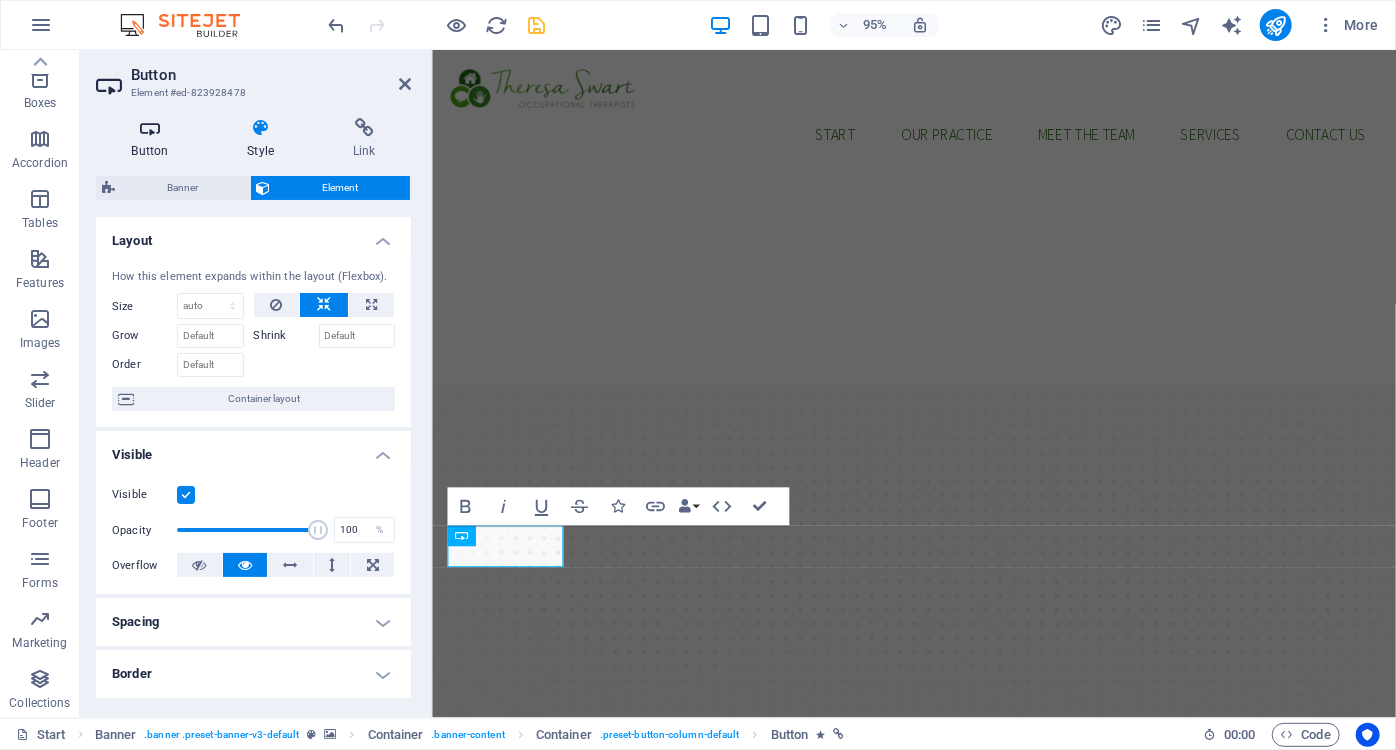 click at bounding box center [150, 128] 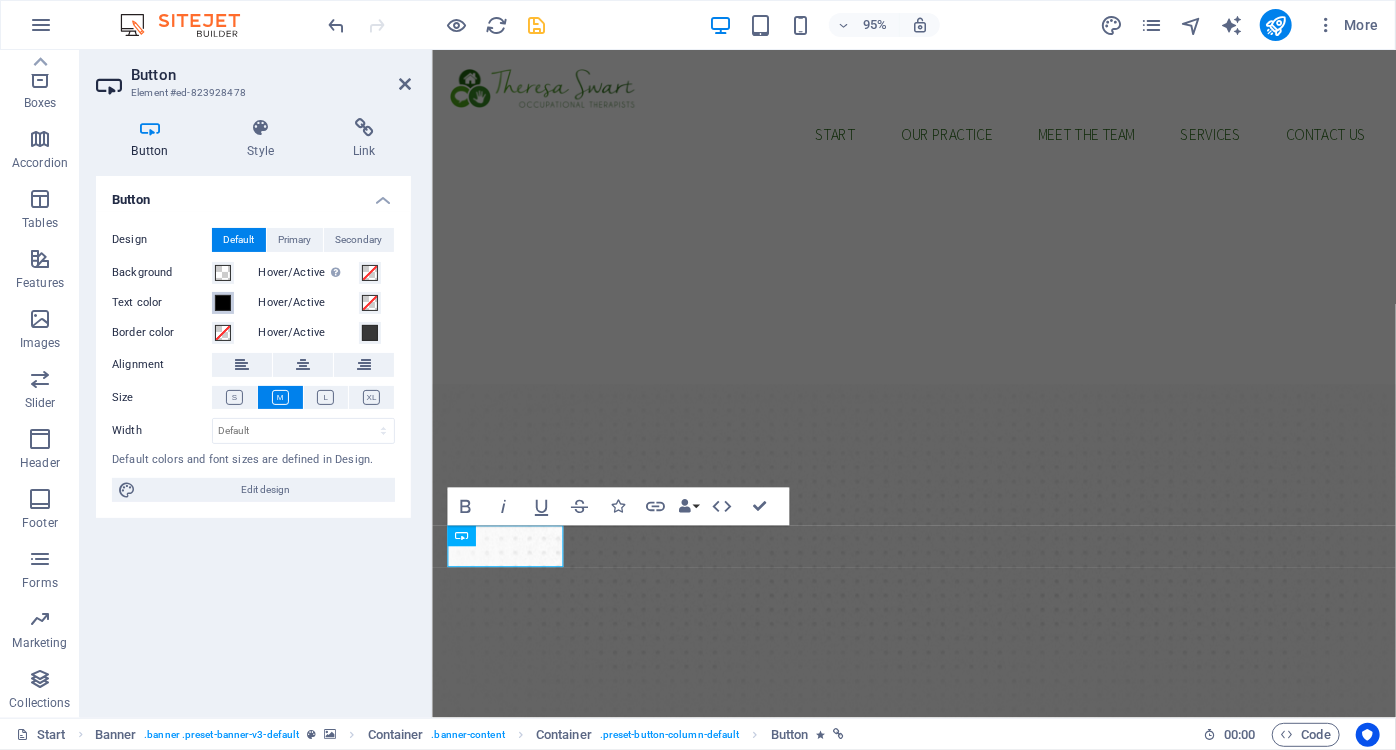 click at bounding box center (223, 303) 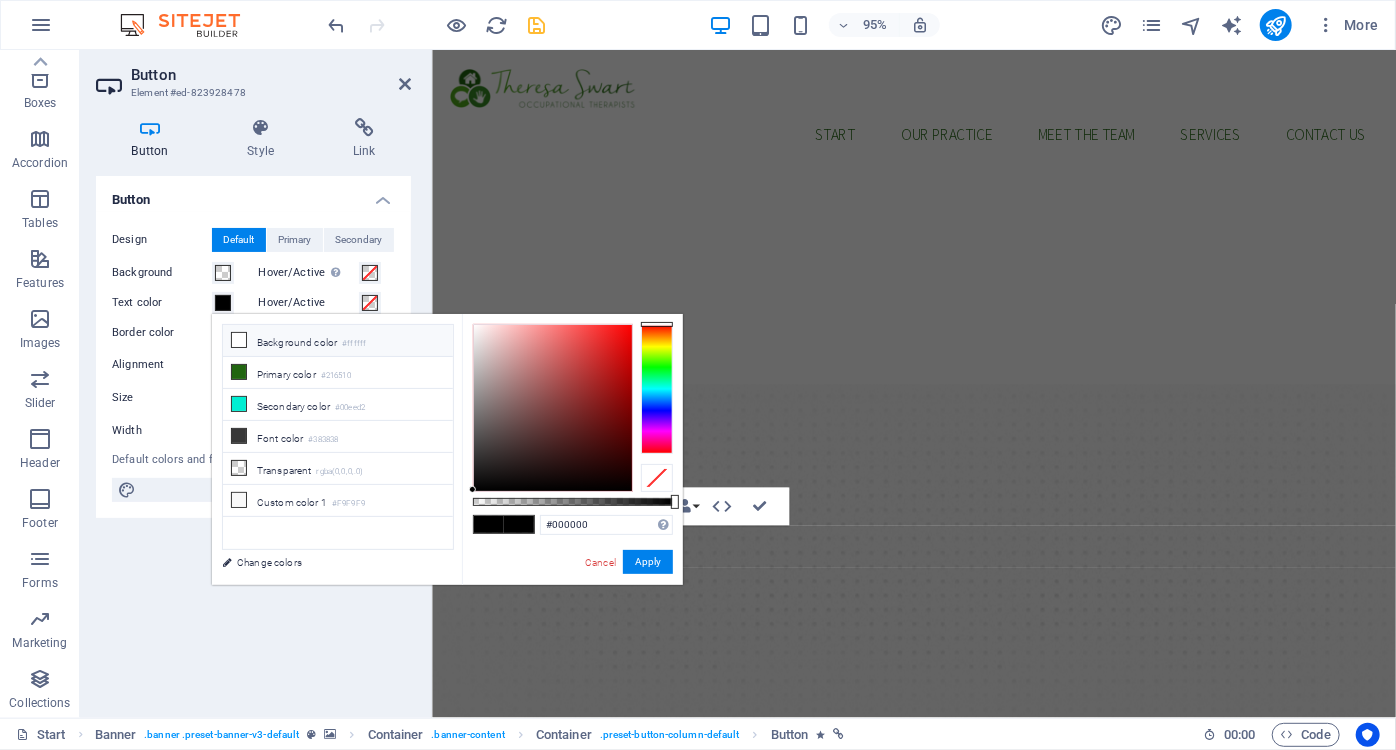 click at bounding box center [239, 340] 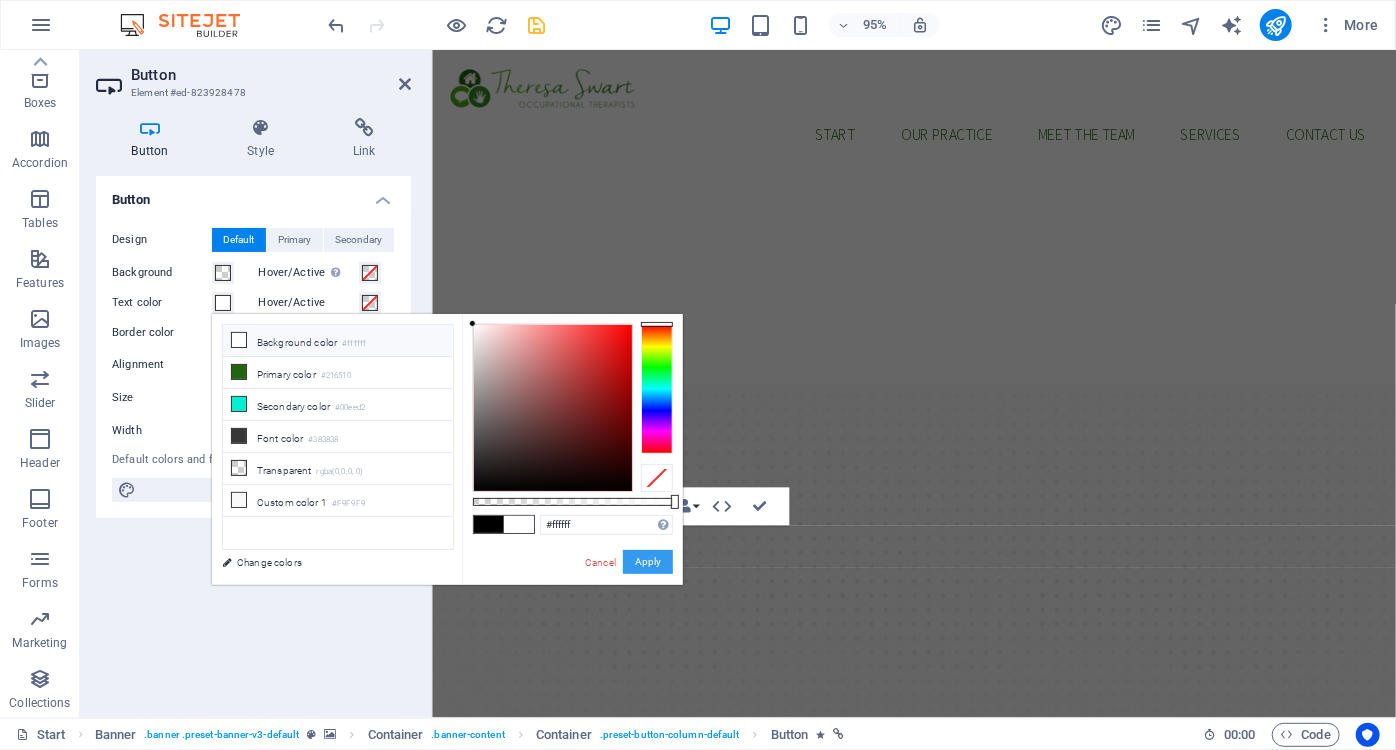 click on "Apply" at bounding box center (648, 562) 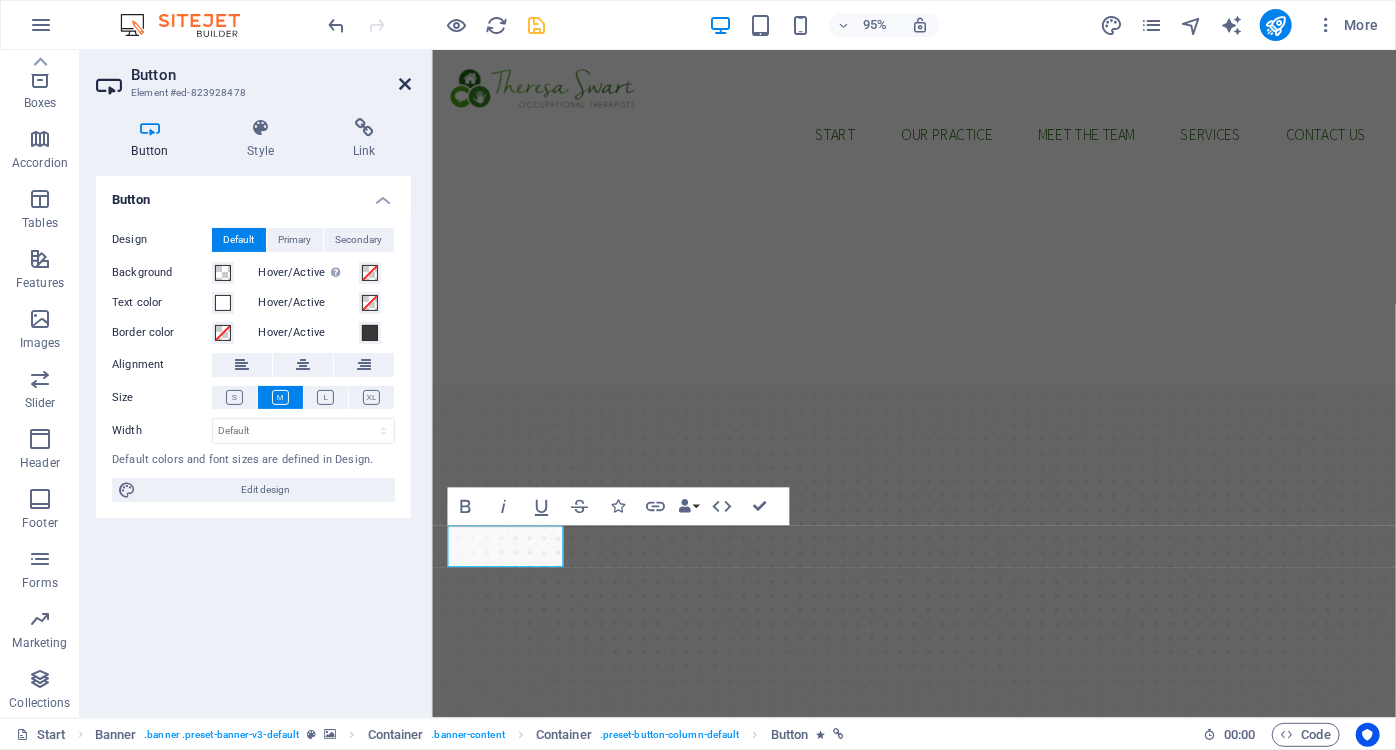 drag, startPoint x: 399, startPoint y: 75, endPoint x: 297, endPoint y: 45, distance: 106.320274 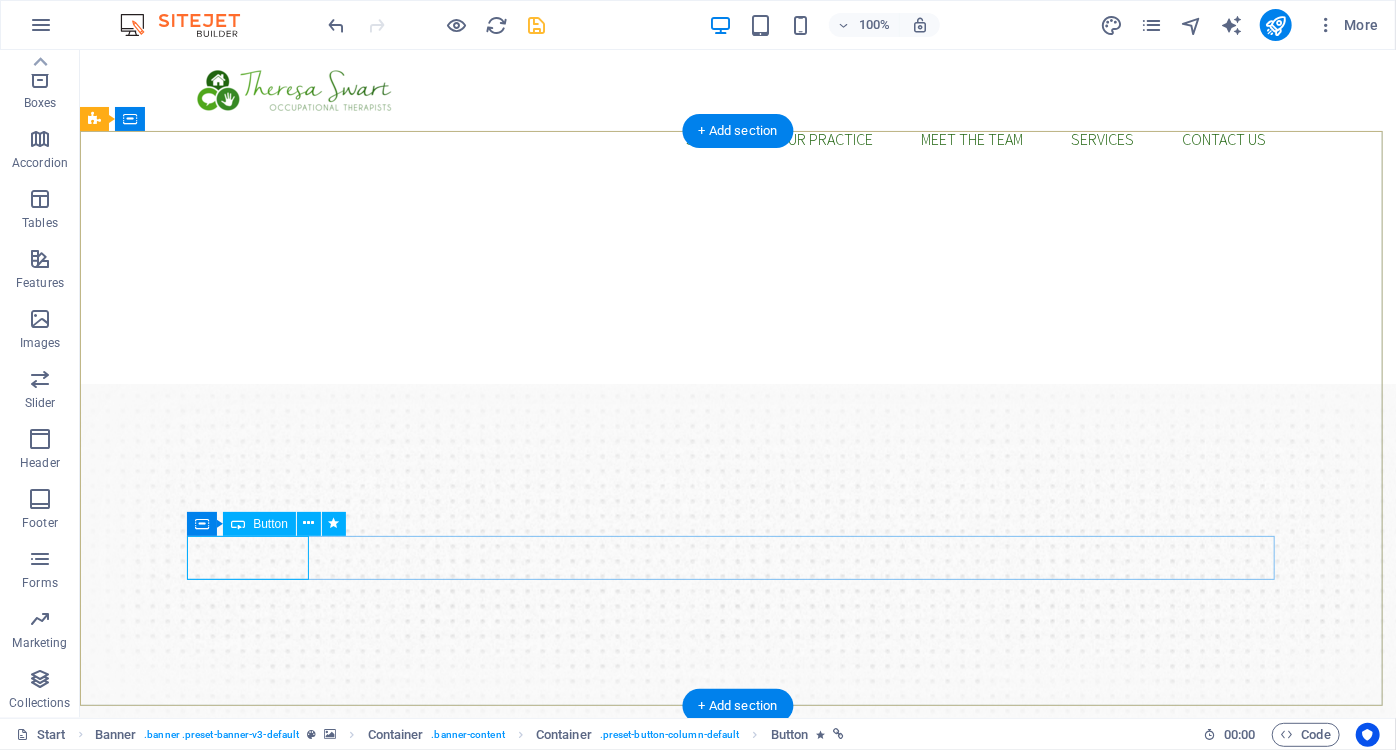 click on "Our Services" at bounding box center [737, 1164] 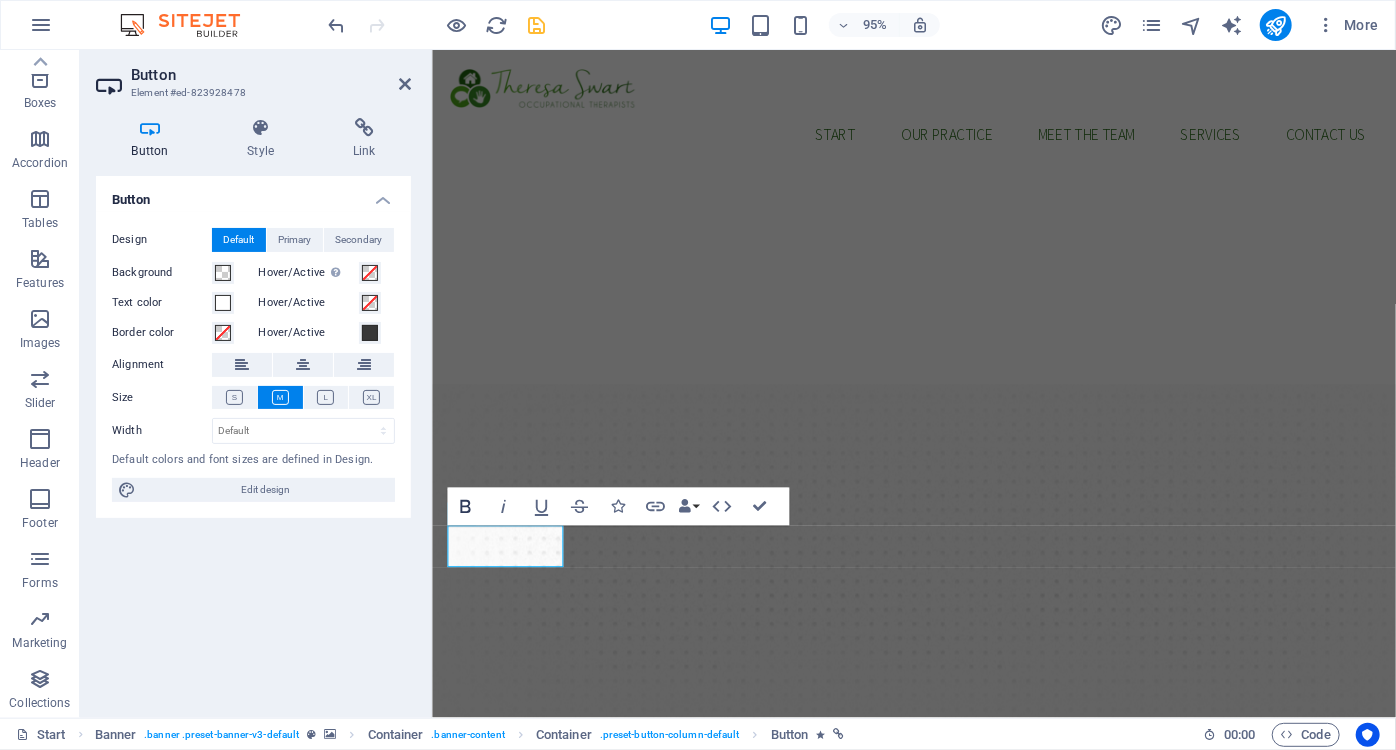 click 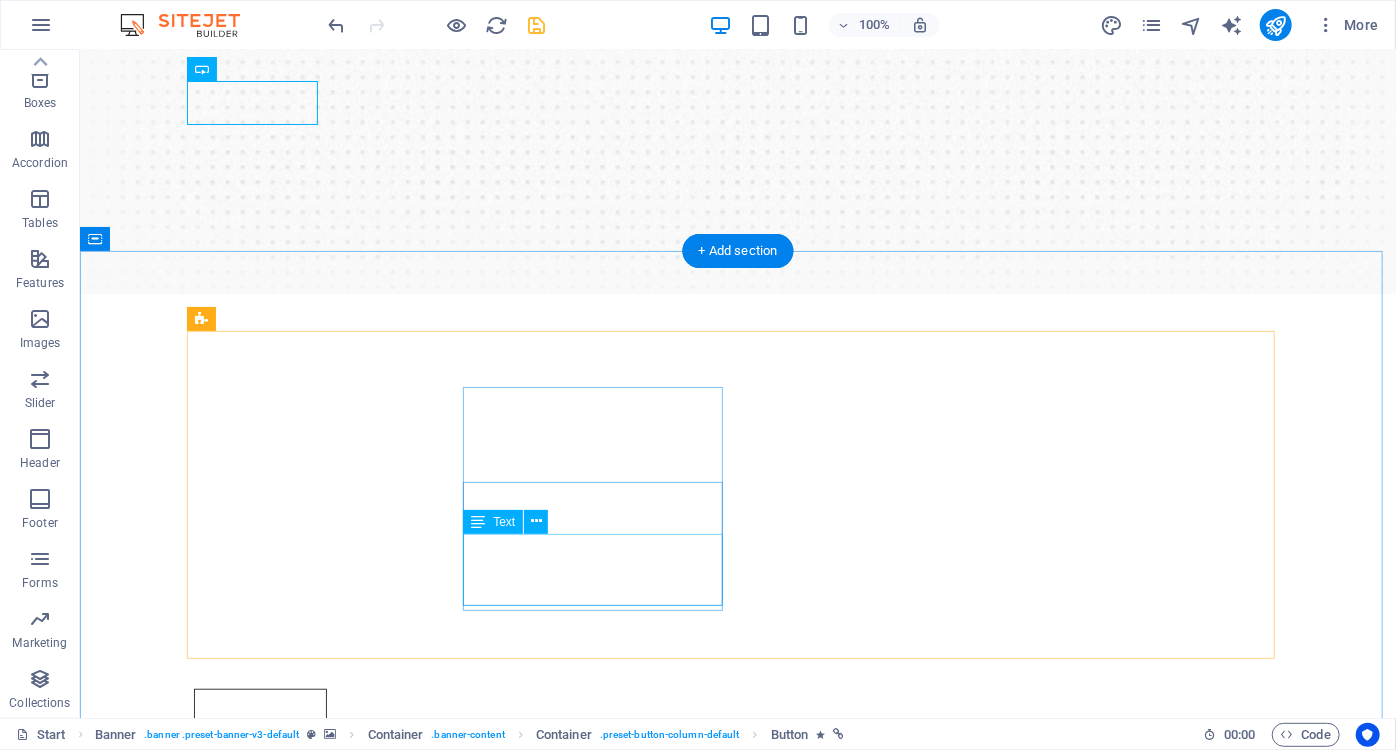 scroll, scrollTop: 454, scrollLeft: 0, axis: vertical 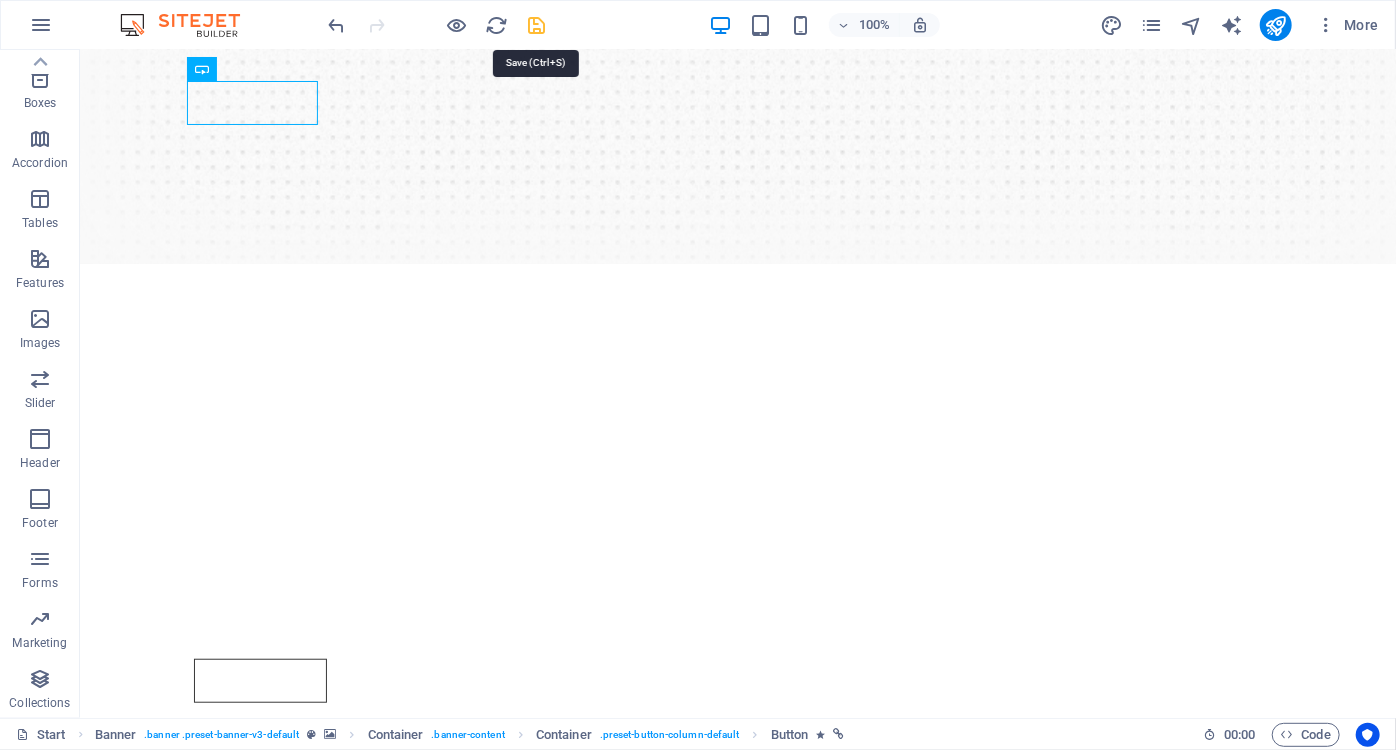 click at bounding box center [537, 25] 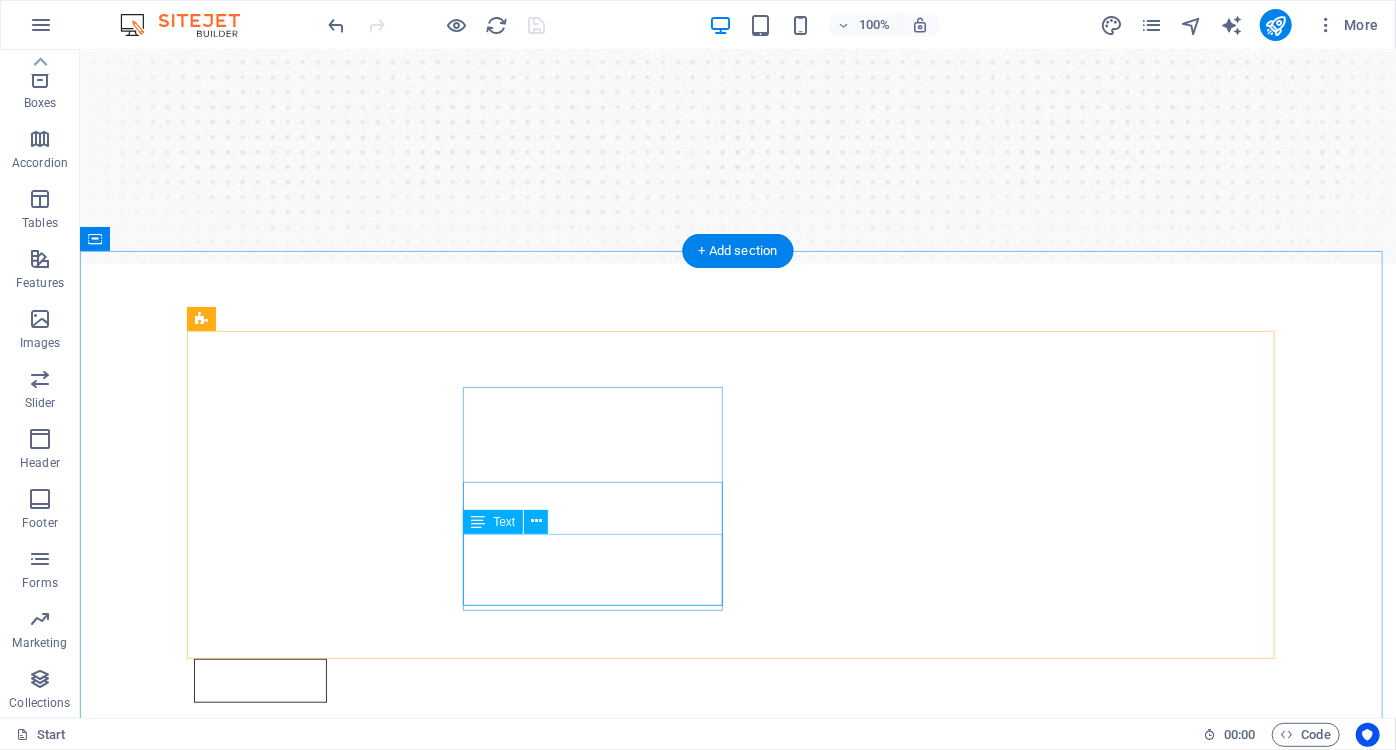 click on "Lorem ipsum dolor sit amet, consectetur adipisicing elit. Veritatis, dolorem!" at bounding box center [737, 1295] 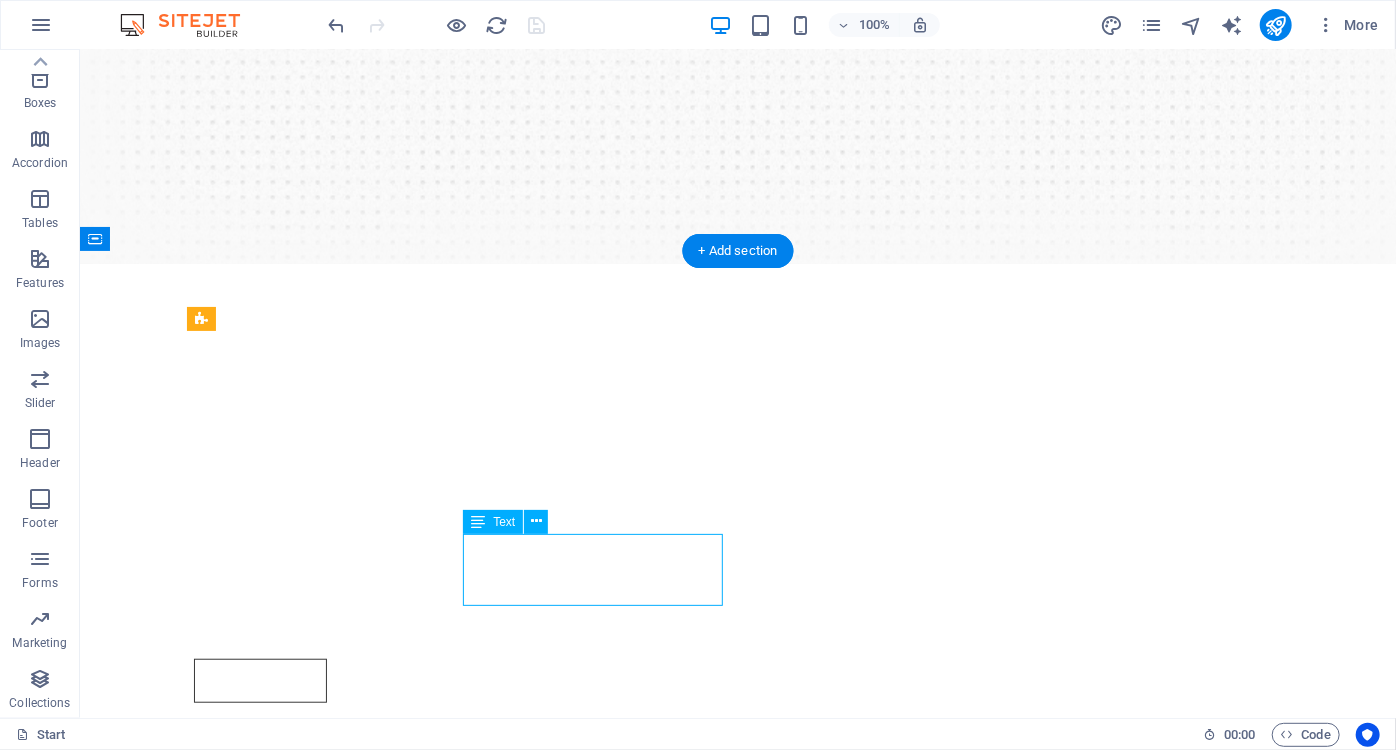 click on "Lorem ipsum dolor sit amet, consectetur adipisicing elit. Veritatis, dolorem!" at bounding box center [737, 1295] 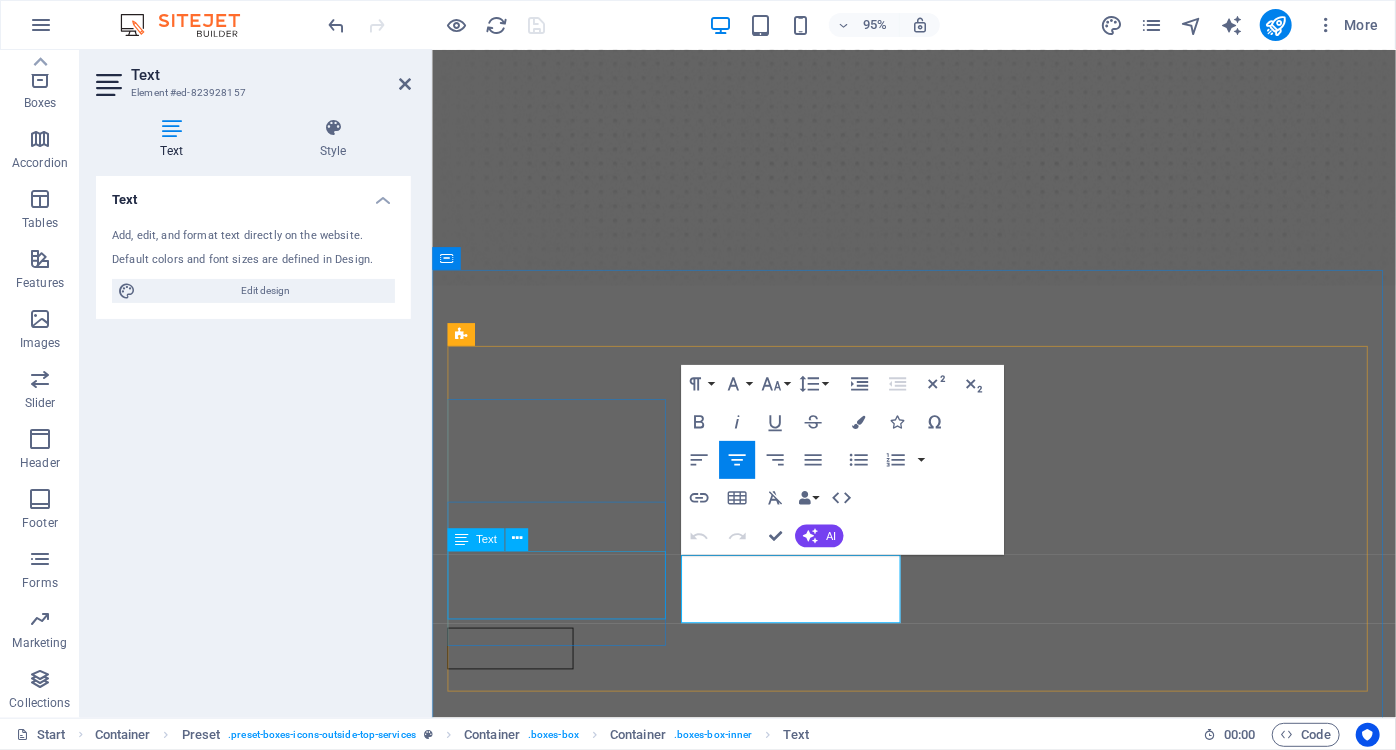 click on "Lorem ipsum dolor sit amet, consectetur adipisicing elit. Veritatis, dolorem!" at bounding box center [938, 1068] 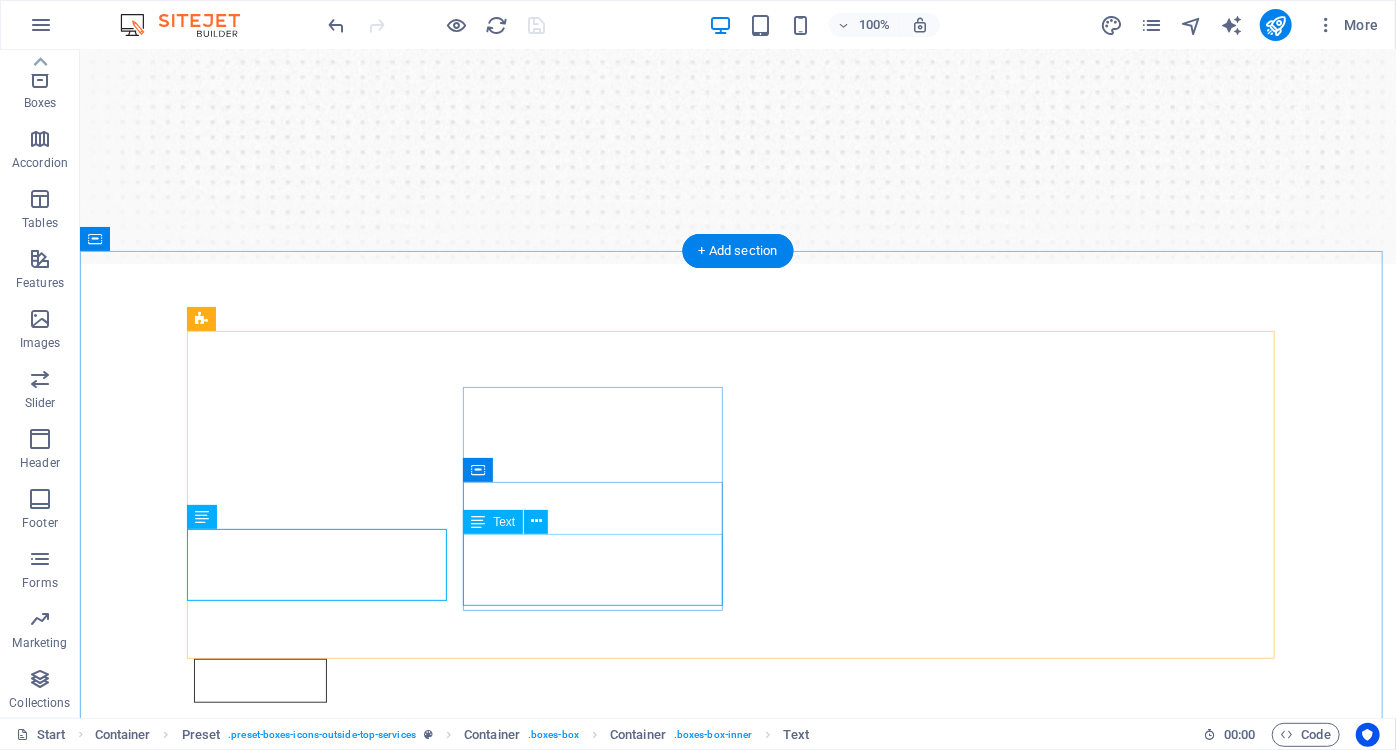 click on "Lorem ipsum dolor sit amet, consectetur adipisicing elit. Veritatis, dolorem!" at bounding box center (737, 1295) 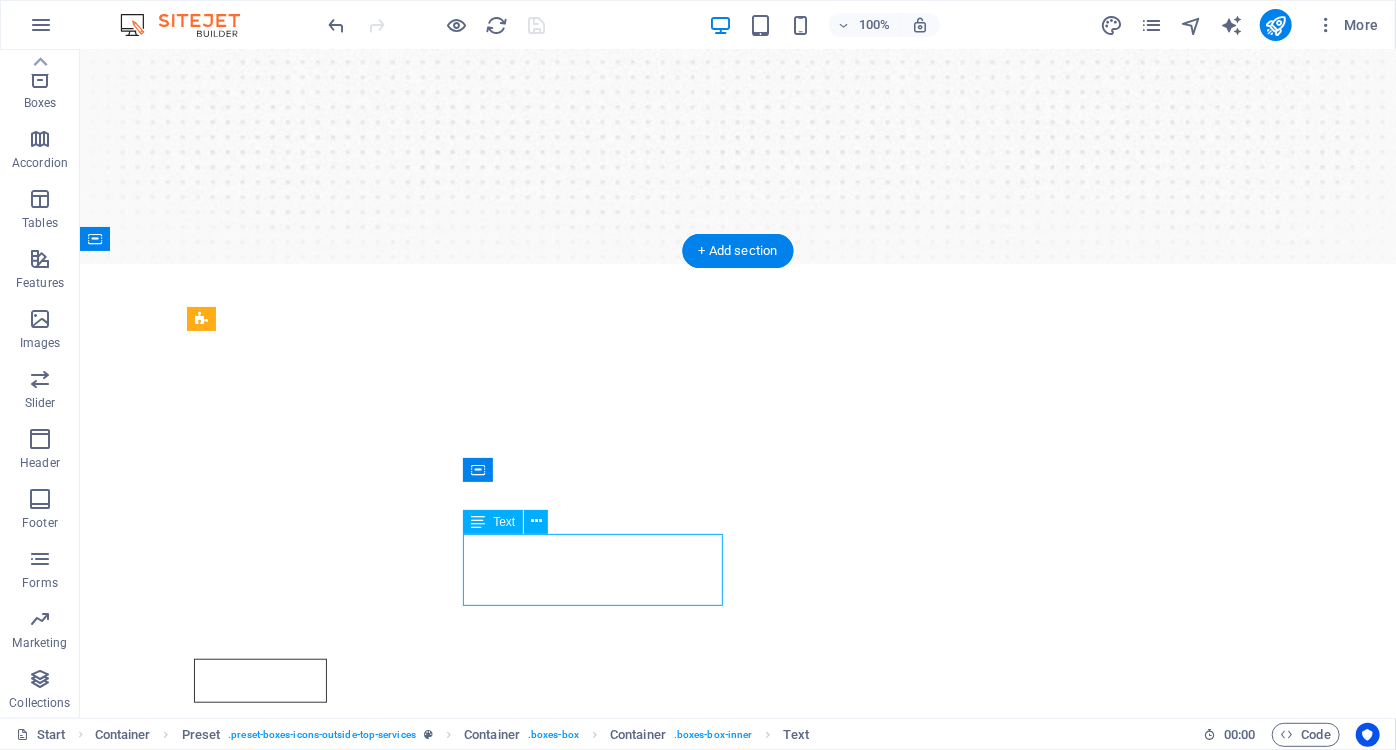 click on "Lorem ipsum dolor sit amet, consectetur adipisicing elit. Veritatis, dolorem!" at bounding box center [737, 1295] 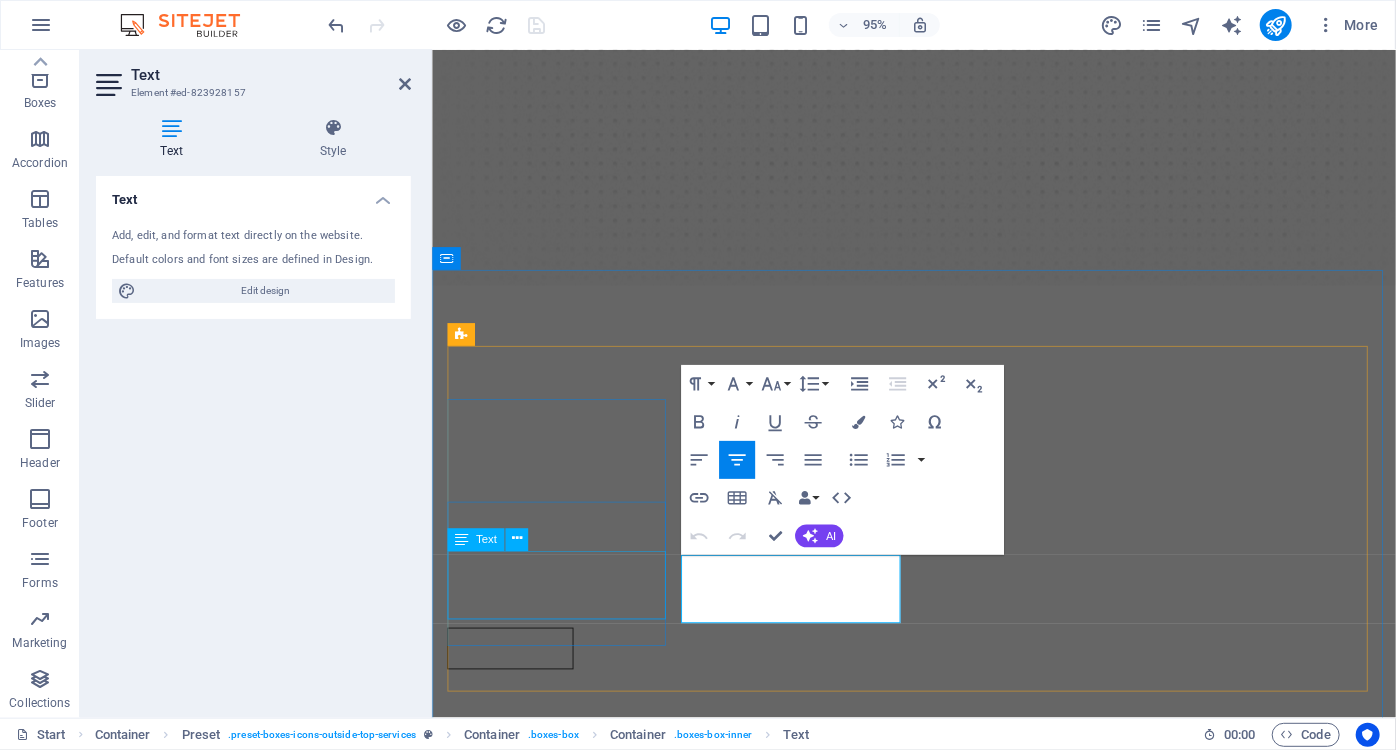 click on "Lorem ipsum dolor sit amet, consectetur adipisicing elit. Veritatis, dolorem!" at bounding box center (938, 1068) 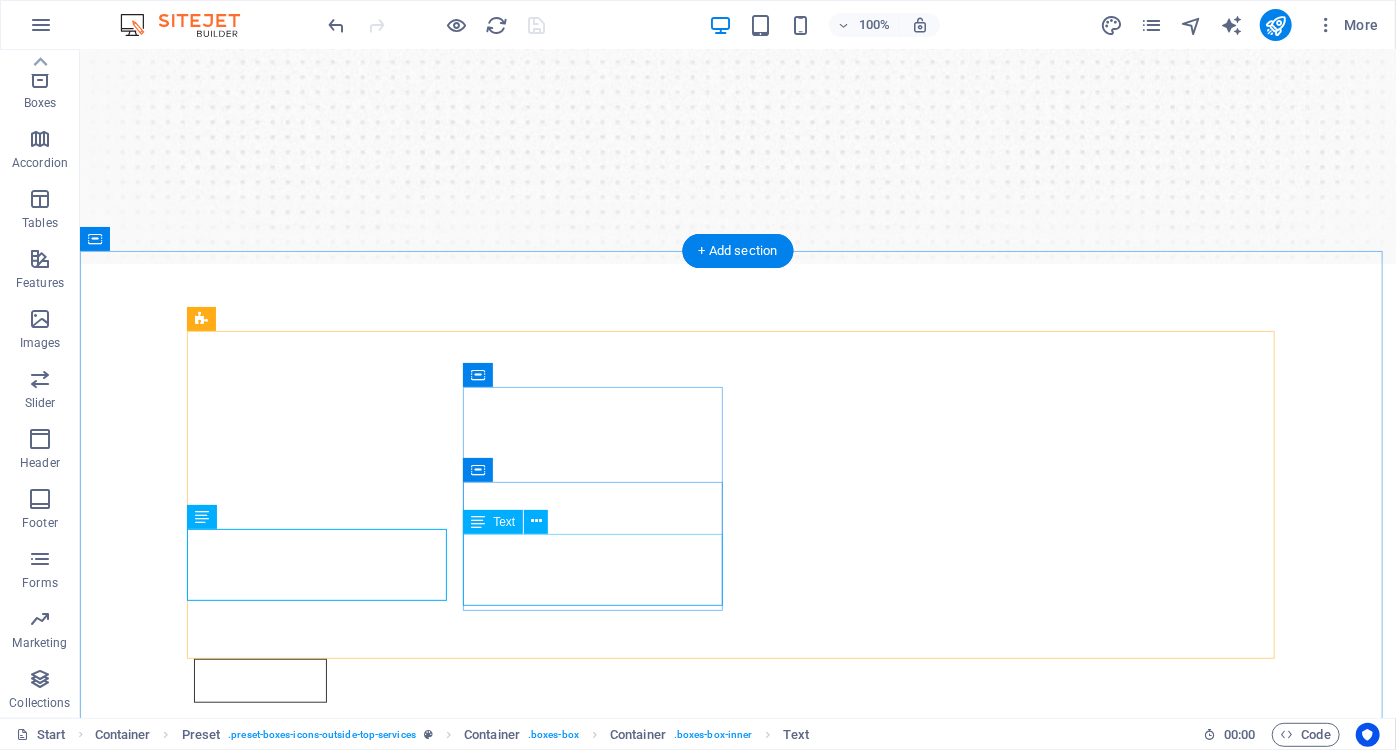 click on "Lorem ipsum dolor sit amet, consectetur adipisicing elit. Veritatis, dolorem!" at bounding box center [737, 1295] 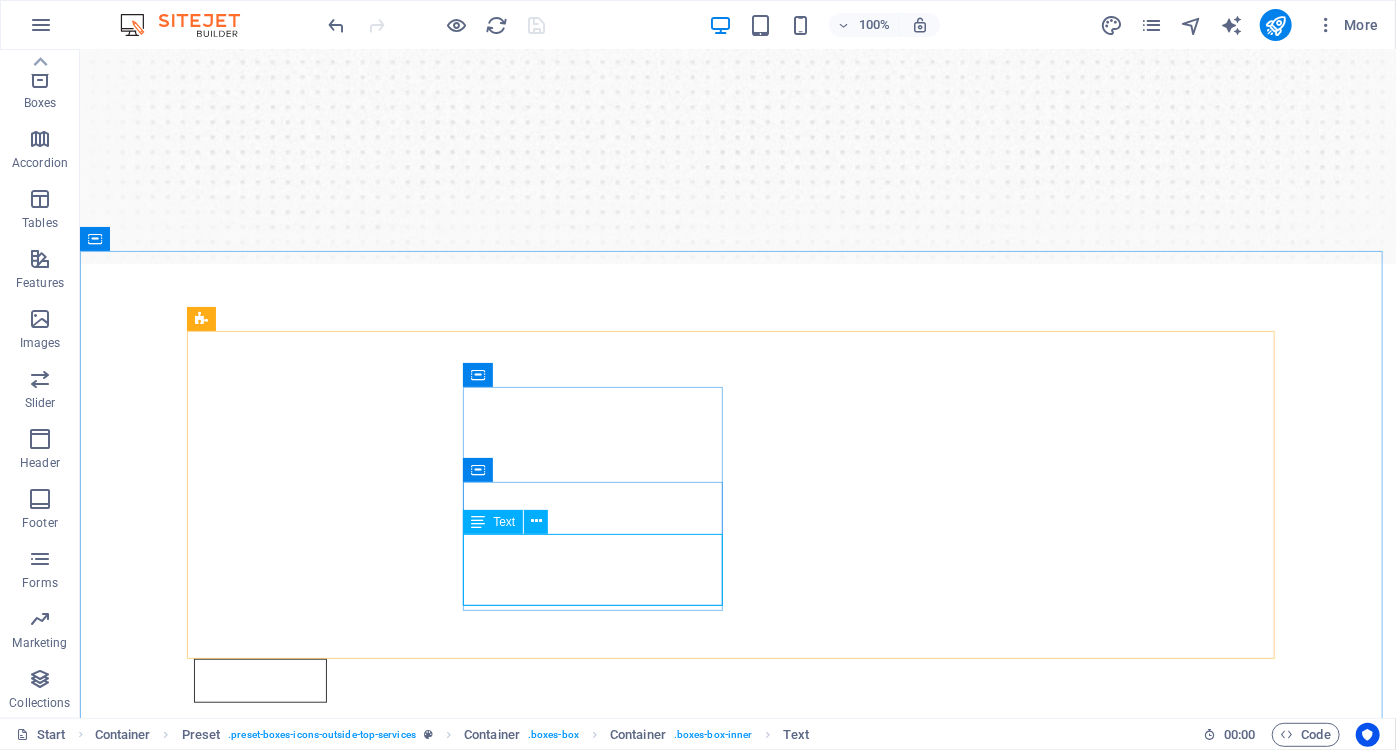 click on "Text" at bounding box center [504, 522] 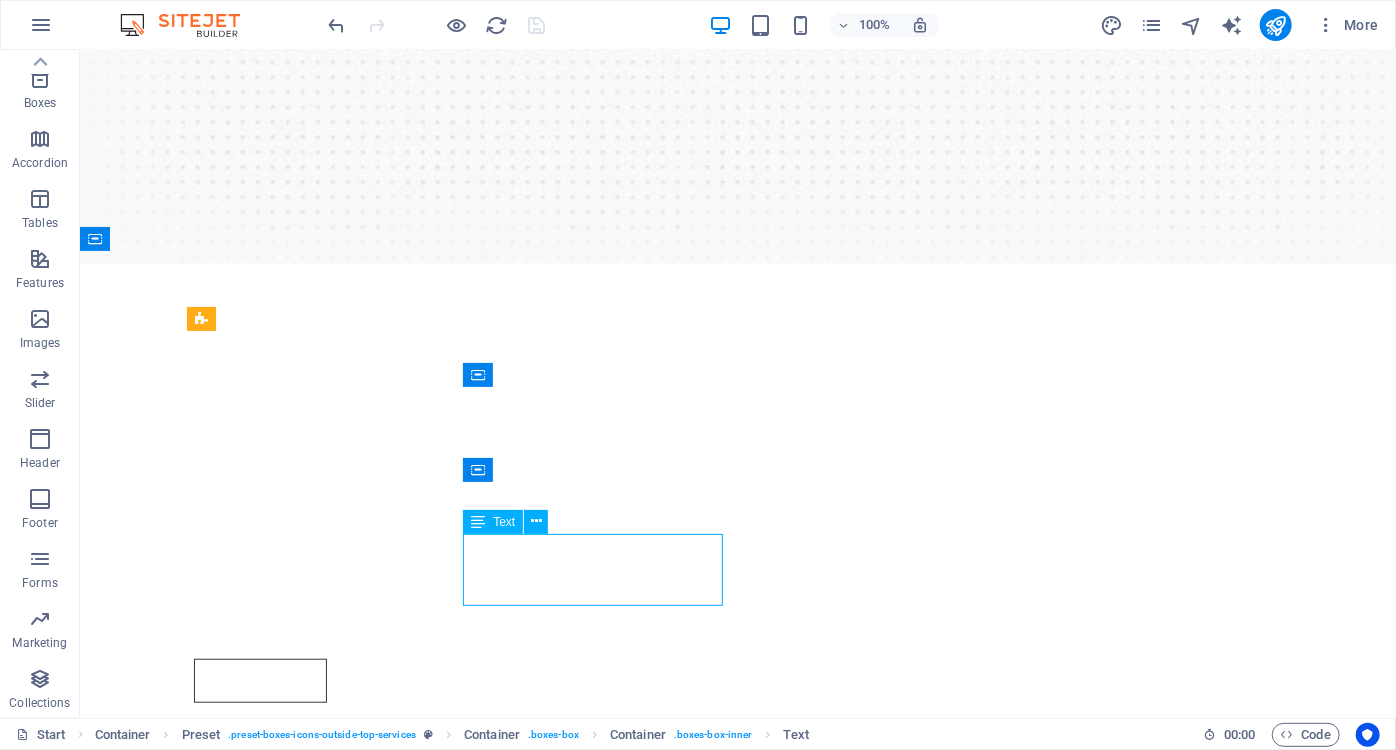 click on "Text" at bounding box center (493, 522) 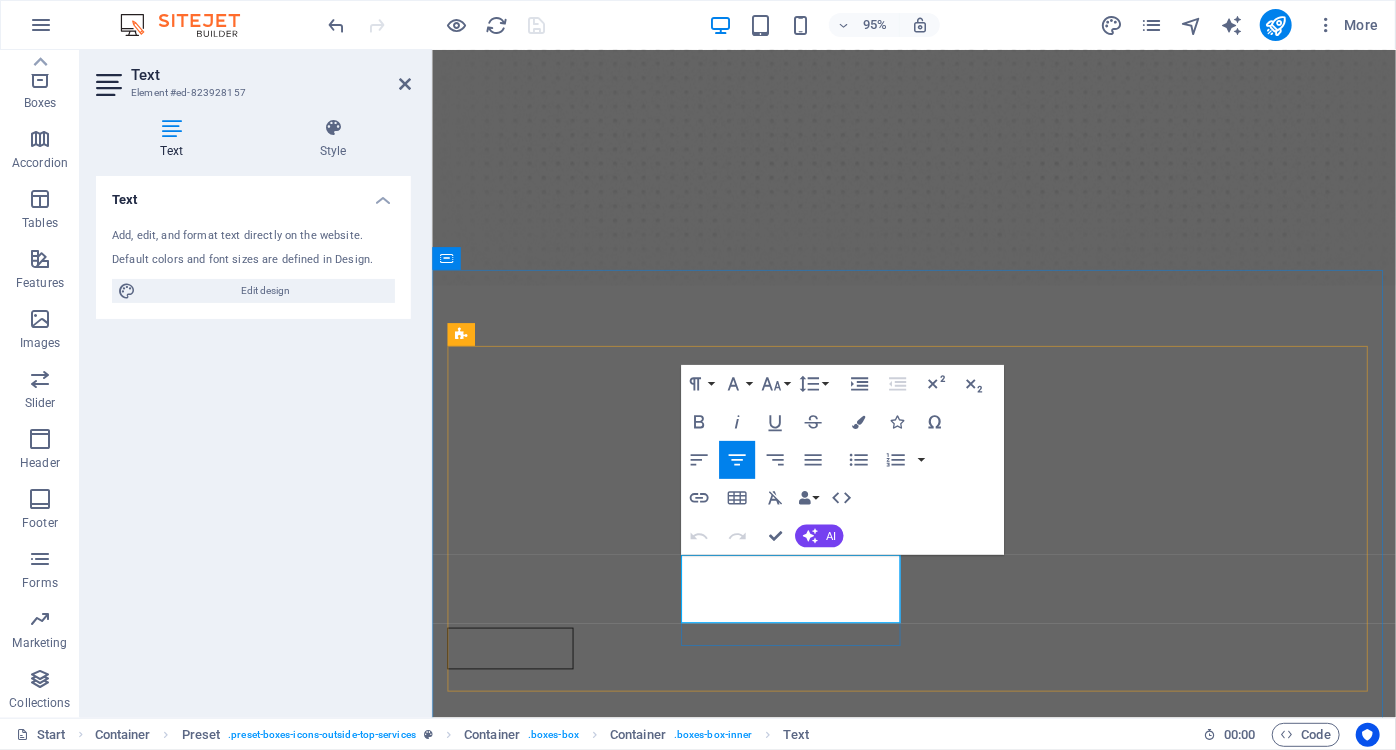 drag, startPoint x: 709, startPoint y: 593, endPoint x: 891, endPoint y: 644, distance: 189.01057 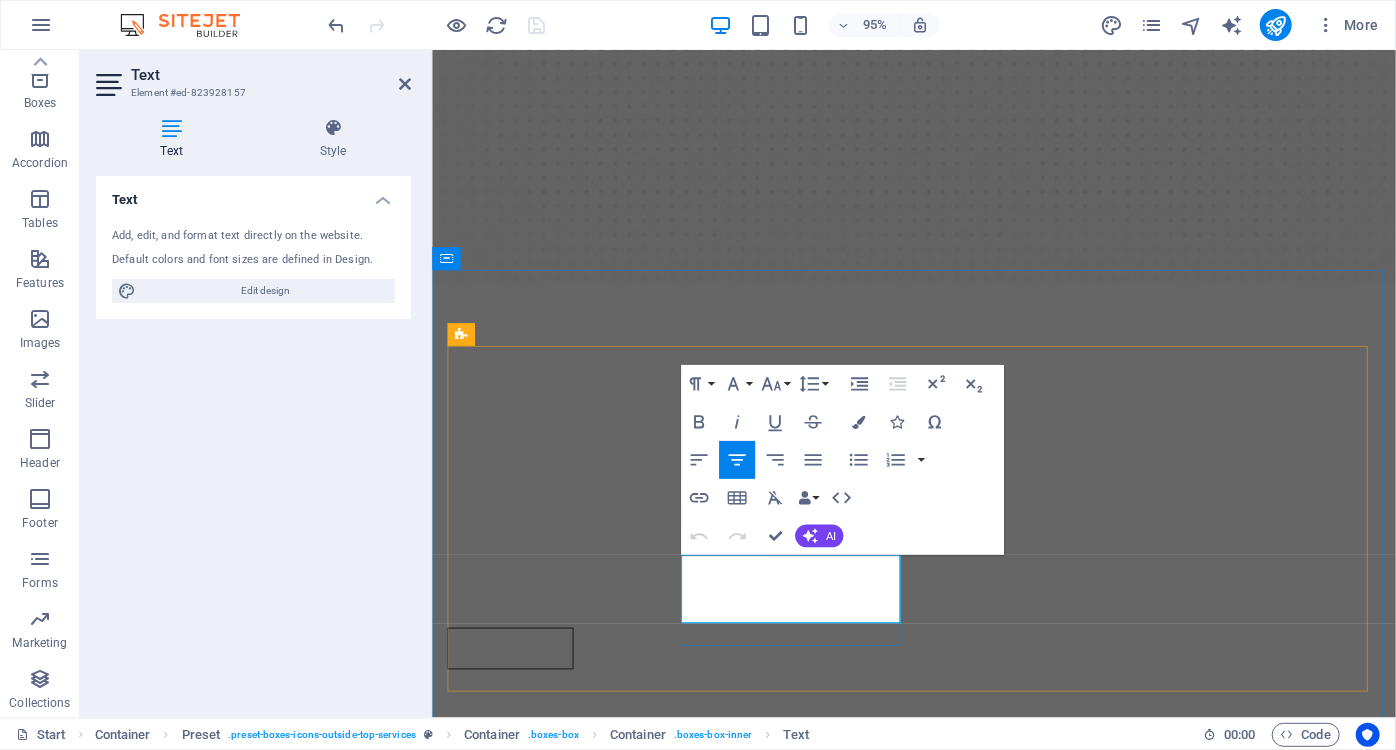 click on "Lorem ipsum dolor sit amet, consectetur adipisicing elit. Veritatis, dolorem!" at bounding box center (938, 1295) 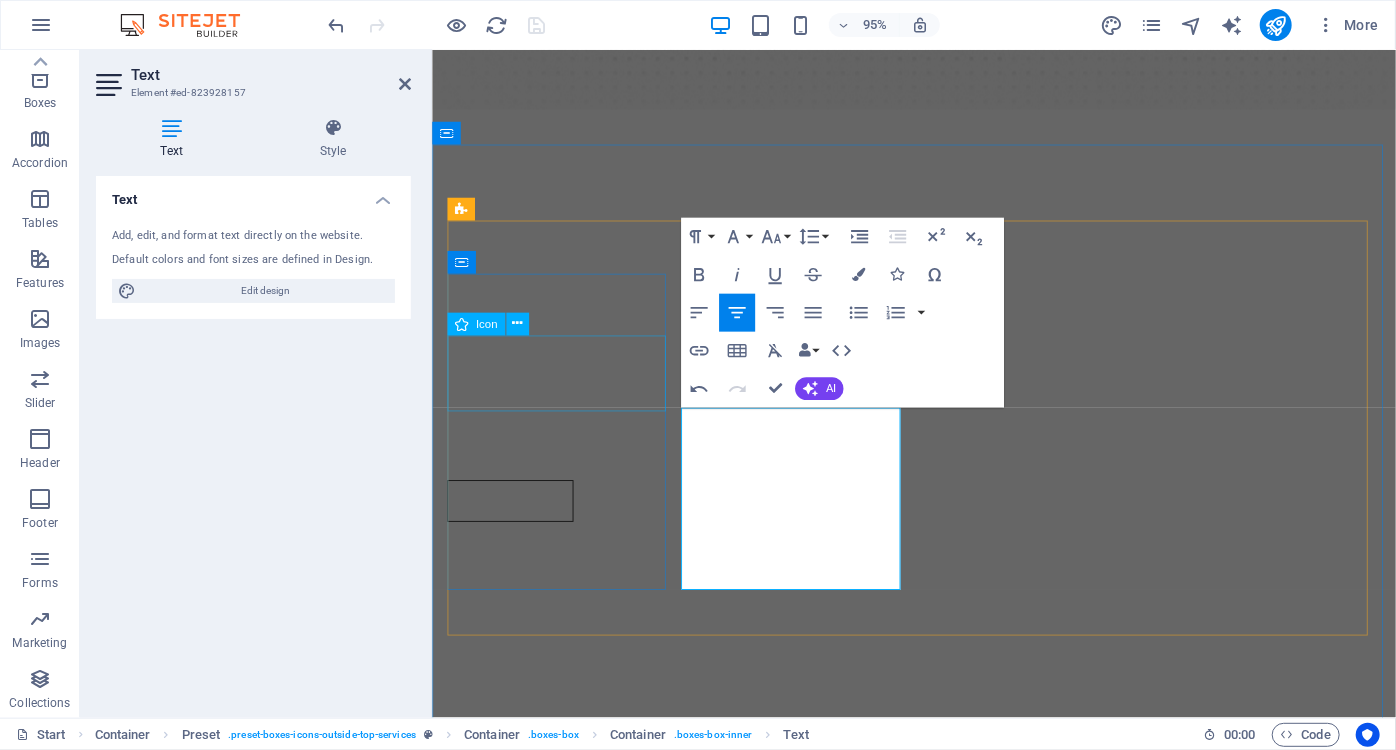 scroll, scrollTop: 704, scrollLeft: 0, axis: vertical 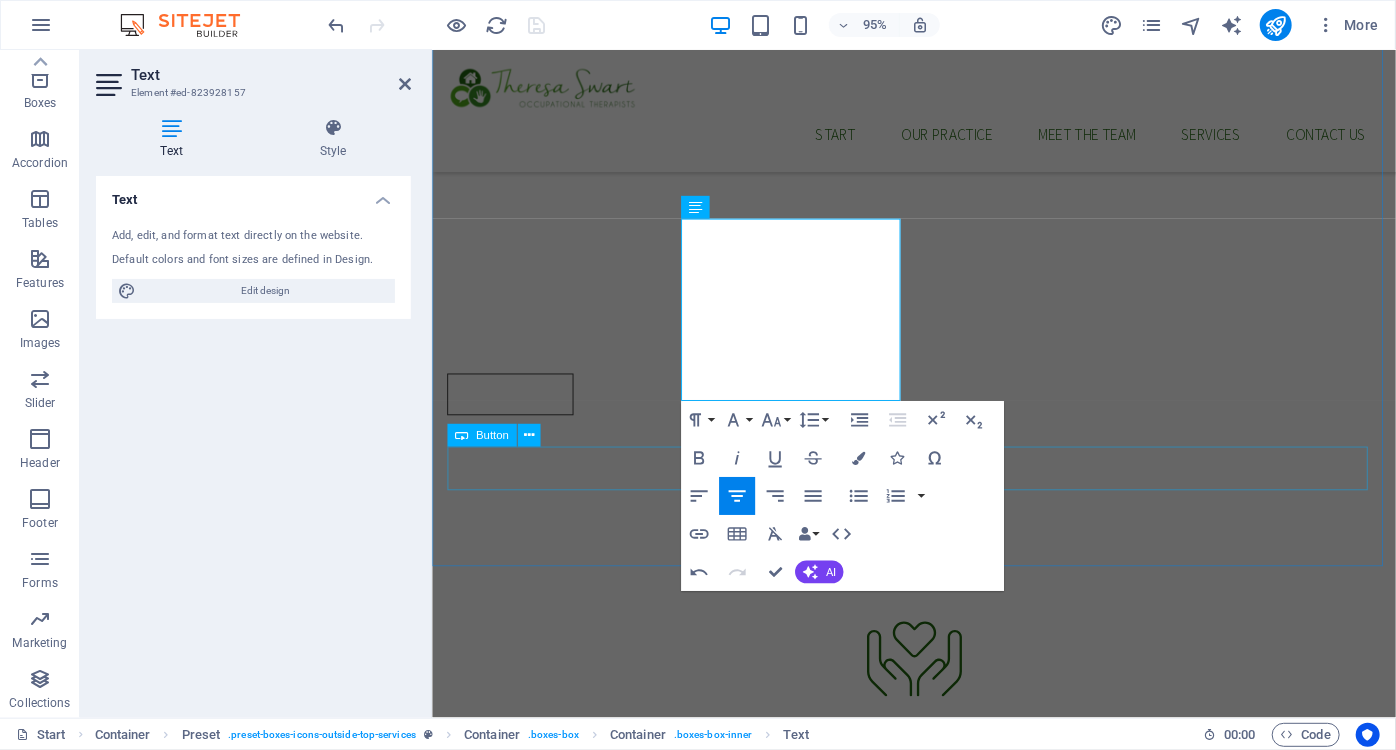 click on "More About Our Services" at bounding box center [938, 1590] 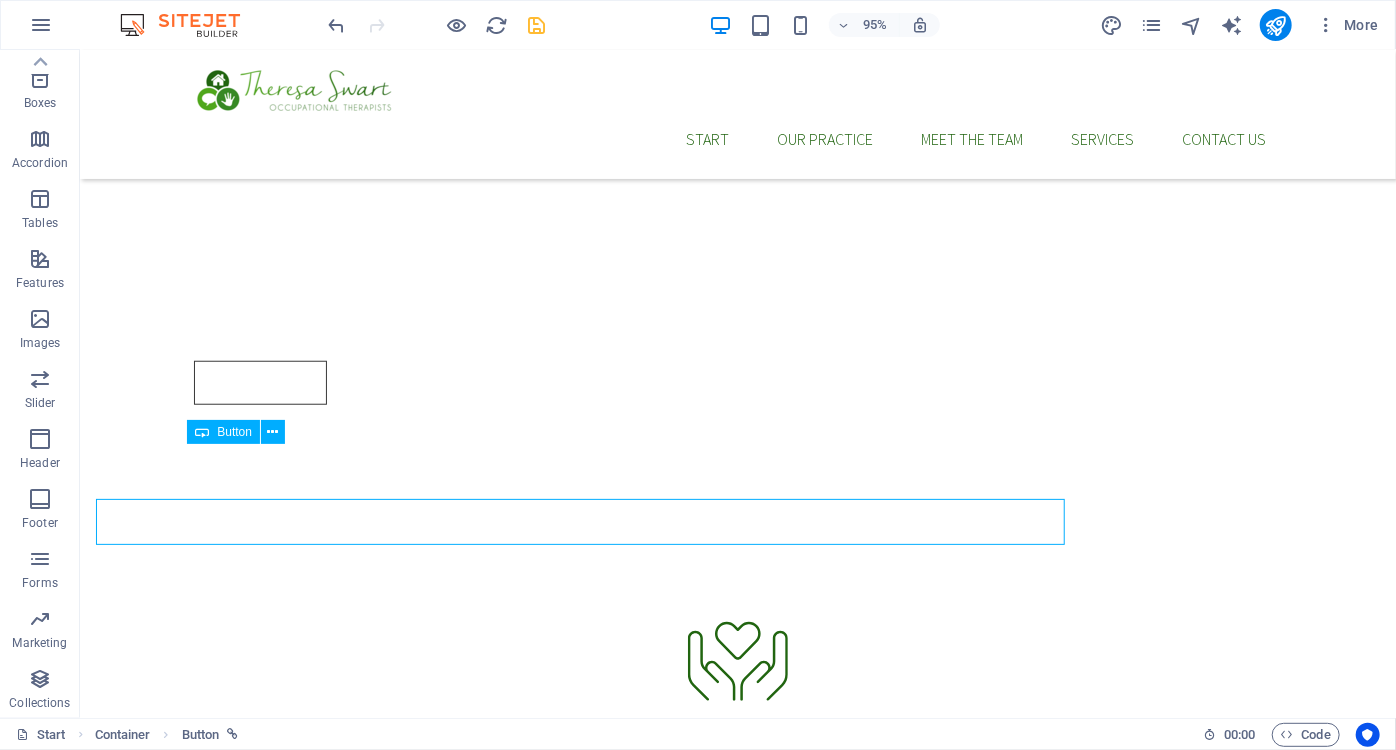scroll, scrollTop: 673, scrollLeft: 0, axis: vertical 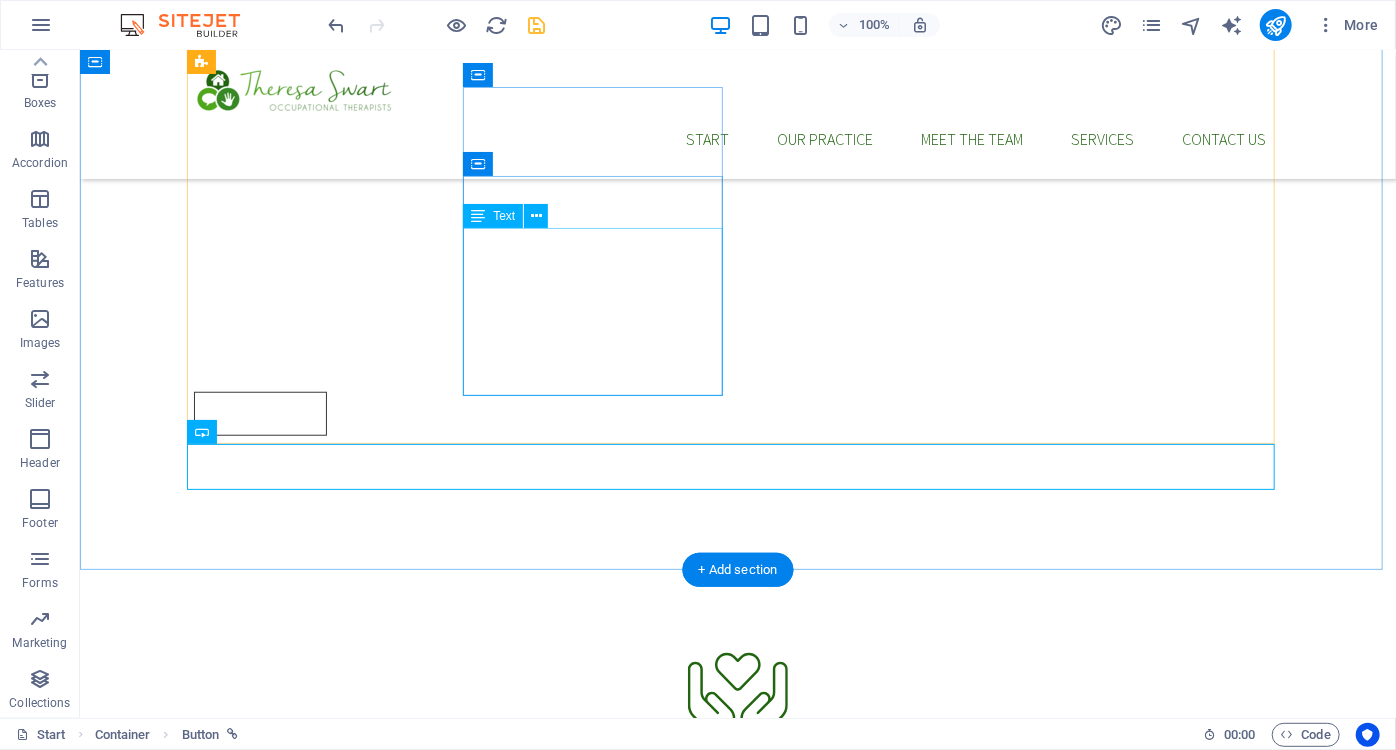 click on "Regain comfort, strength, and confidence in the small movements that mean so much—whether you're recovering from injury, surgery, or everyday strain. Our gentle, expert support helps you get back to doing the things you love with your hands." at bounding box center (737, 1040) 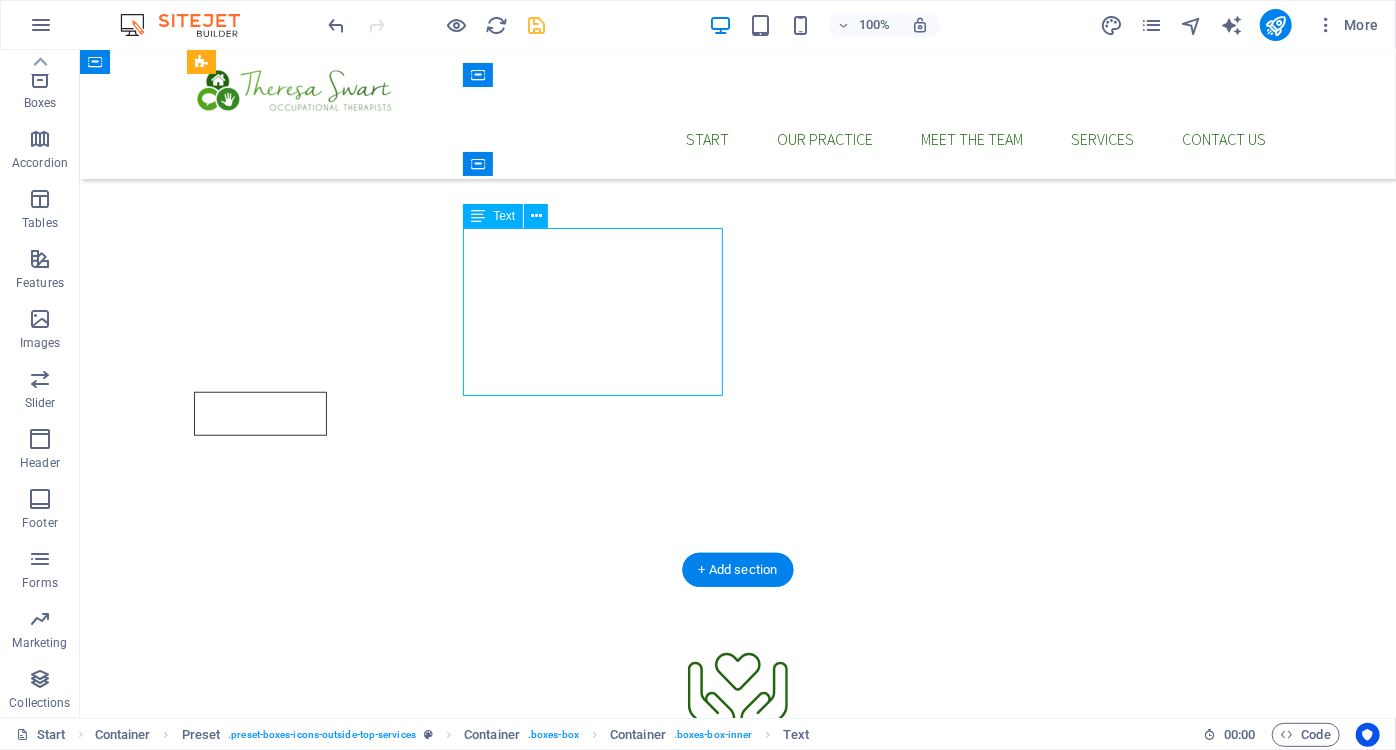 click on "Regain comfort, strength, and confidence in the small movements that mean so much—whether you're recovering from injury, surgery, or everyday strain. Our gentle, expert support helps you get back to doing the things you love with your hands." at bounding box center [737, 1040] 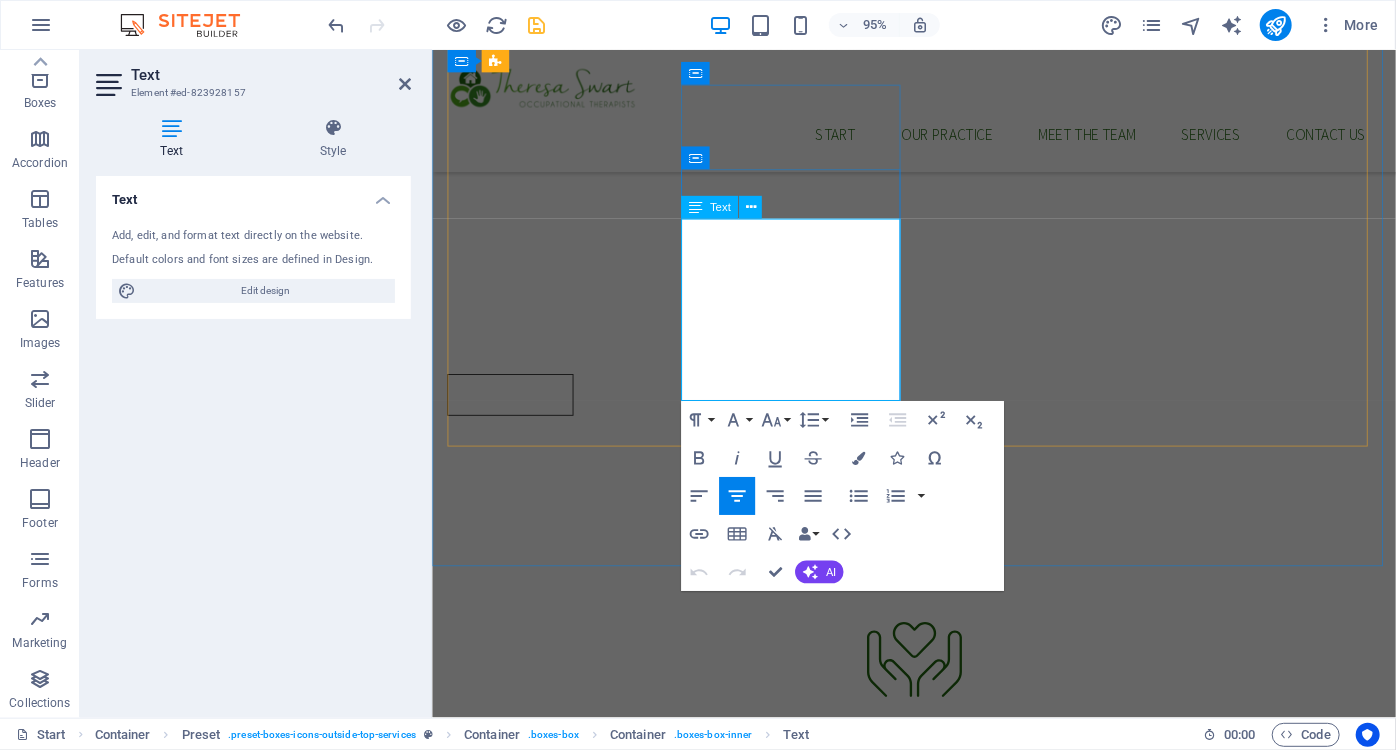 scroll, scrollTop: 704, scrollLeft: 0, axis: vertical 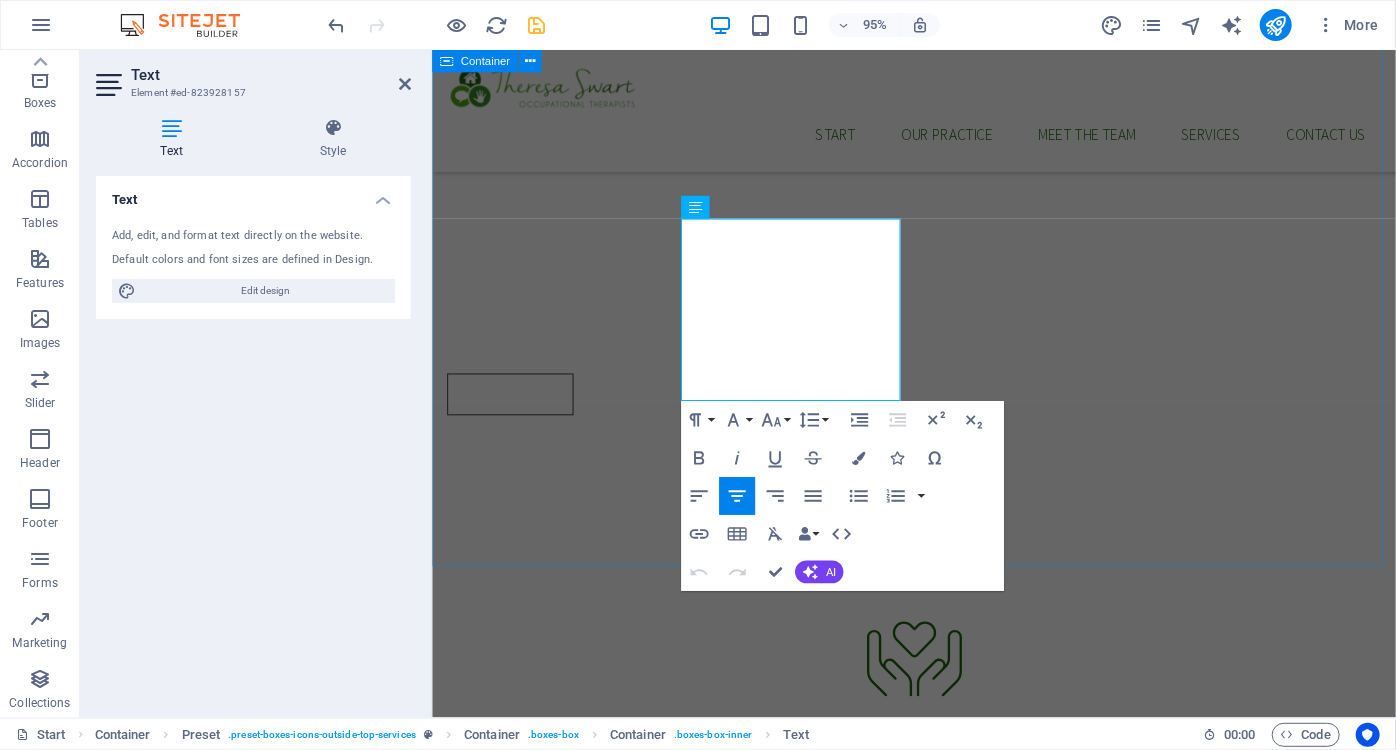 click on "ELDERLY CARE Lorem ipsum dolor sit amet, consectetur adipisicing elit. Veritatis, dolorem! HAND THERAPY Regain comfort, strength, and confidence in the small movements that mean so much—whether you're recovering from injury, surgery, or everyday strain. Our gentle, expert support helps you get back to doing the things you love with your hands. ADULT REHABILITATION Lorem ipsum dolor sit amet, consectetur adipisicing elit. Veritatis, dolorem! SUPPORT GROUPS Lorem ipsum dolor sit amet, consectetur adipisicing elit. Veritatis, dolorem!   More About Our Services" at bounding box center [938, 1103] 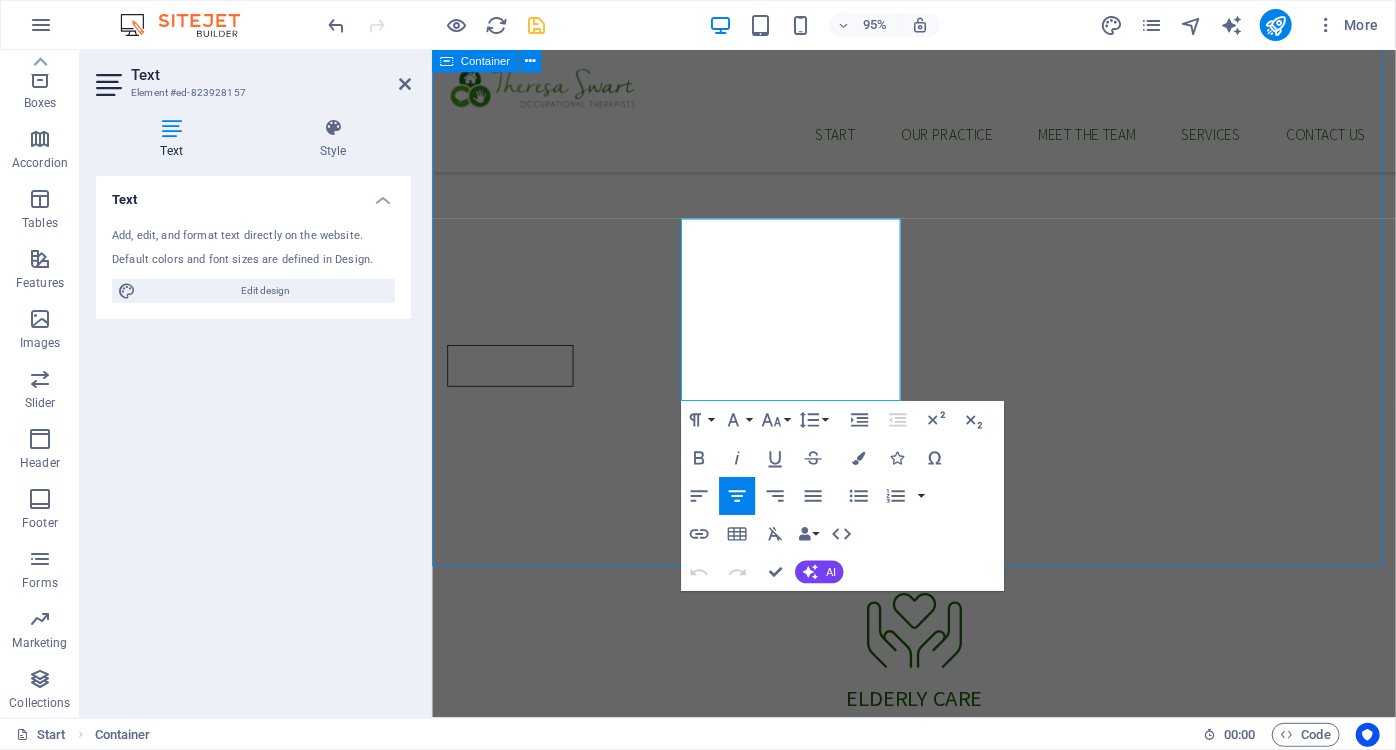 scroll, scrollTop: 673, scrollLeft: 0, axis: vertical 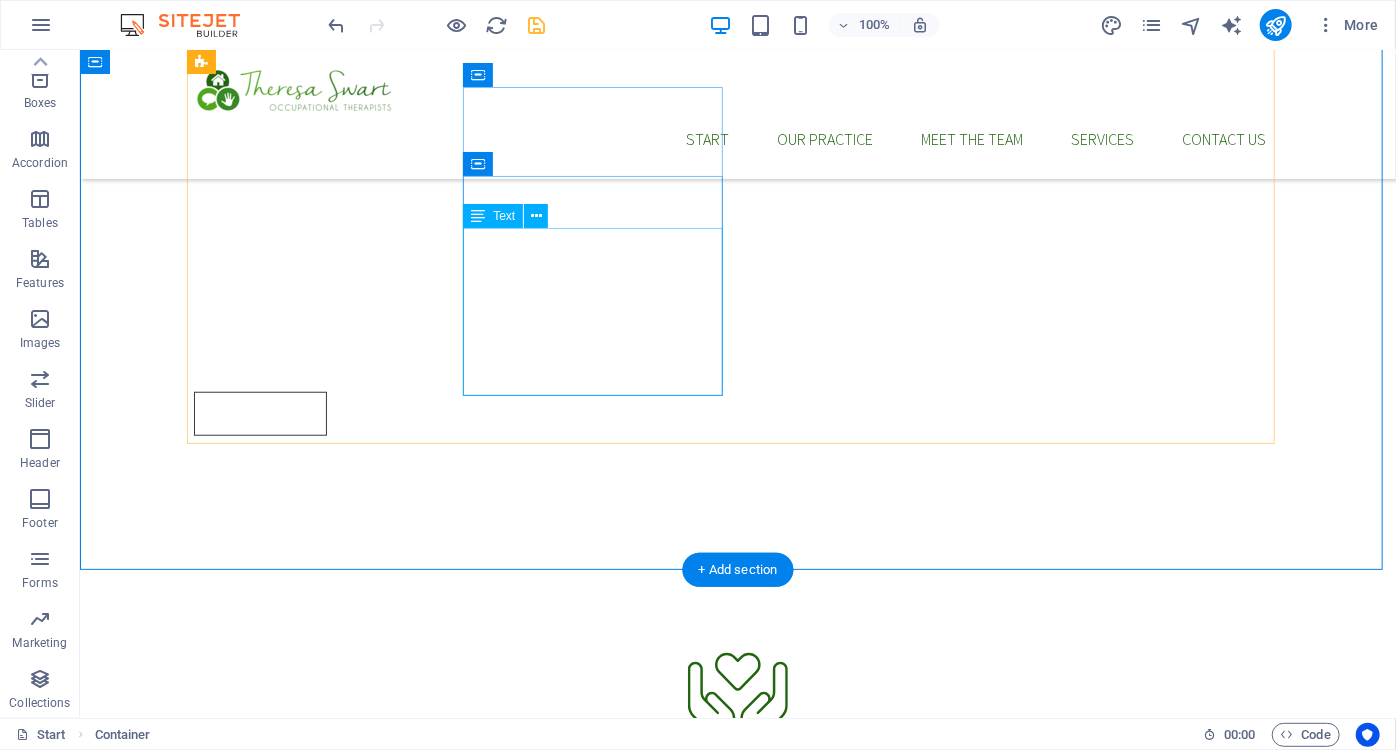 click on "Regain comfort, strength, and confidence in the small movements that mean so much—whether you're recovering from injury, surgery, or everyday strain. Our gentle, expert support helps you get back to doing the things you love with your hands." at bounding box center [737, 1040] 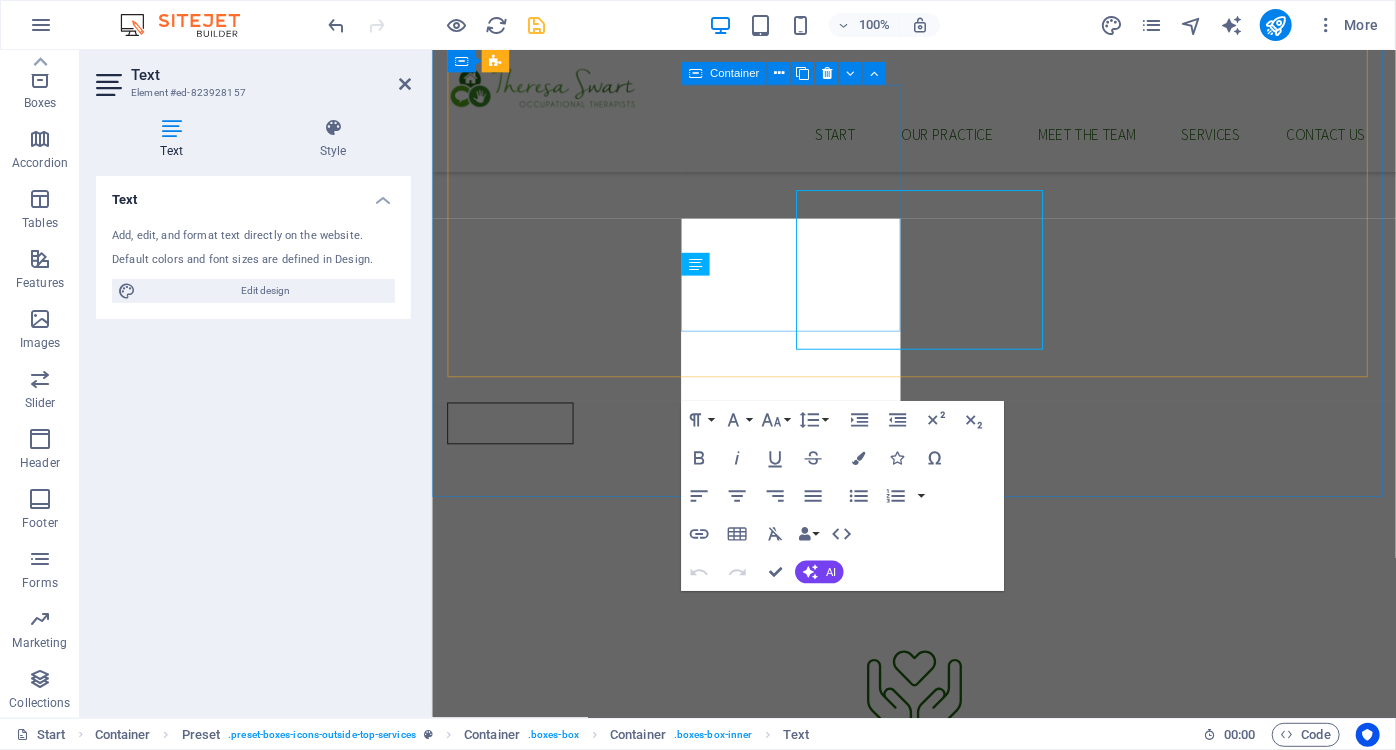 scroll, scrollTop: 704, scrollLeft: 0, axis: vertical 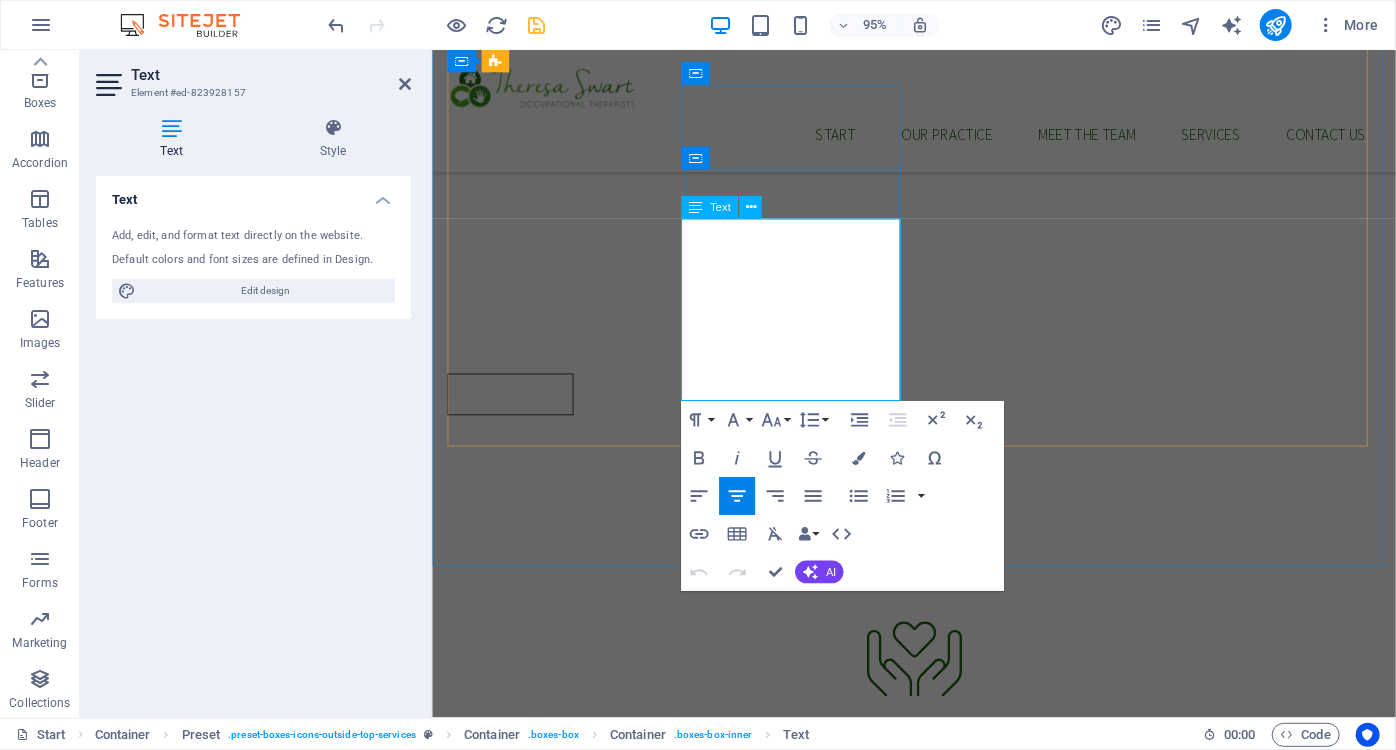 click on "Regain comfort, strength, and confidence in the small movements that mean so much—whether you're recovering from injury, surgery, or everyday strain. Our gentle, expert support helps you get back to doing the things you love with your hands." at bounding box center [938, 1039] 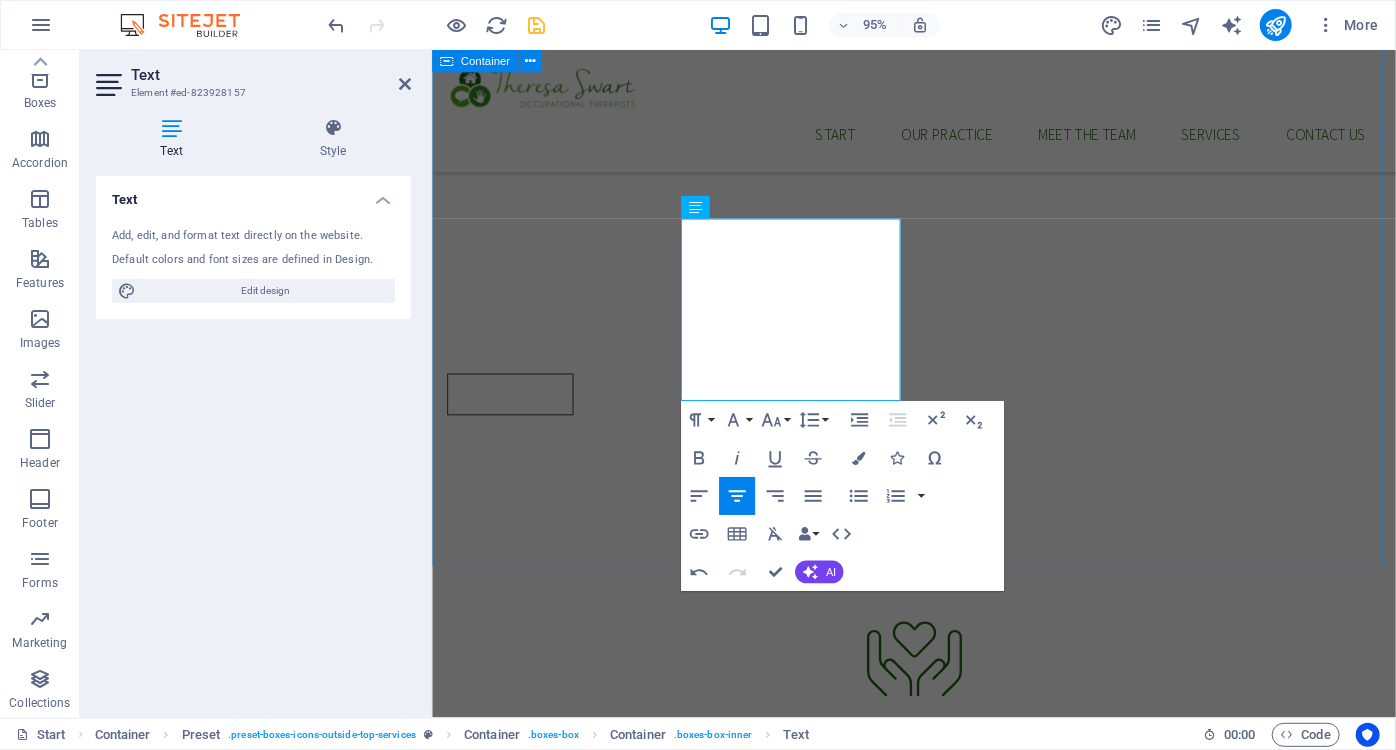 click on "ELDERLY CARE Lorem ipsum dolor sit amet, consectetur adipisicing elit. Veritatis, dolorem! HAND THERAPY Regain comfort, strength, and confidence in the small movements  that mean so much—whether you're recovering from injury, surgery, or everyday strain. Our gentle, expert support helps you get back to doing the things you love with your hands. ADULT REHABILITATION Lorem ipsum dolor sit amet, consectetur adipisicing elit. Veritatis, dolorem! SUPPORT GROUPS Lorem ipsum dolor sit amet, consectetur adipisicing elit. Veritatis, dolorem!   More About Our Services" at bounding box center [938, 1115] 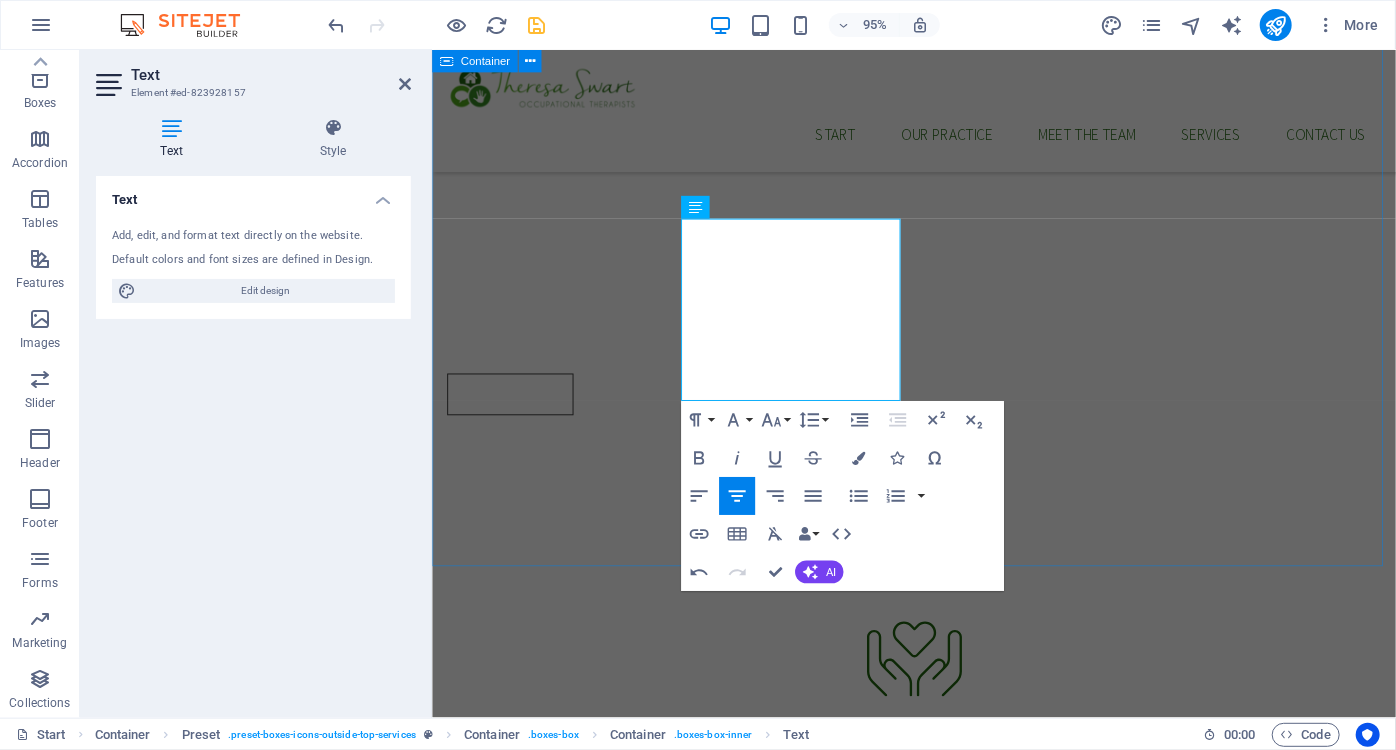 drag, startPoint x: 504, startPoint y: 528, endPoint x: 854, endPoint y: 504, distance: 350.8219 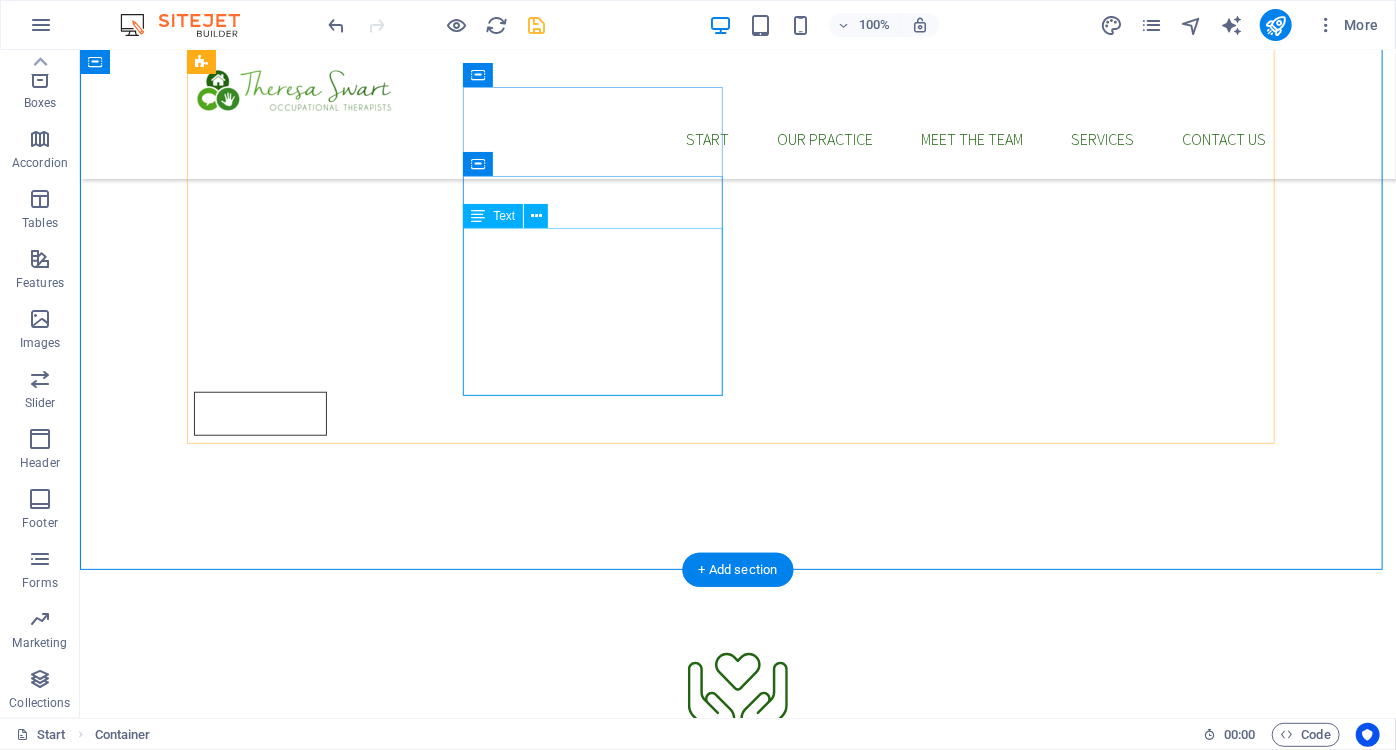 click on "Regain comfort, strength, and confidence in the small movements  that mean so much—whether you're recovering from injury, surgery, or everyday strain. Our gentle, expert support helps you get back to doing the things you love with your hands." at bounding box center [737, 1052] 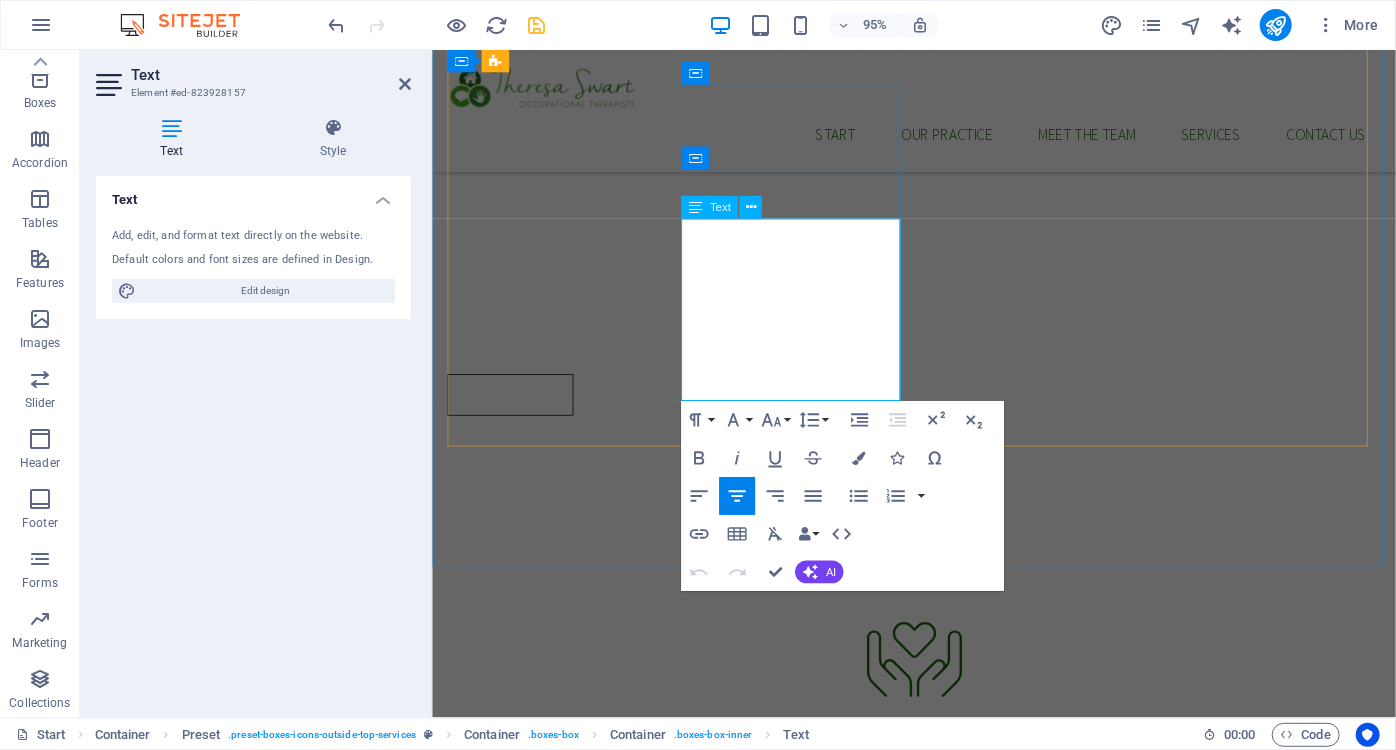 scroll, scrollTop: 704, scrollLeft: 0, axis: vertical 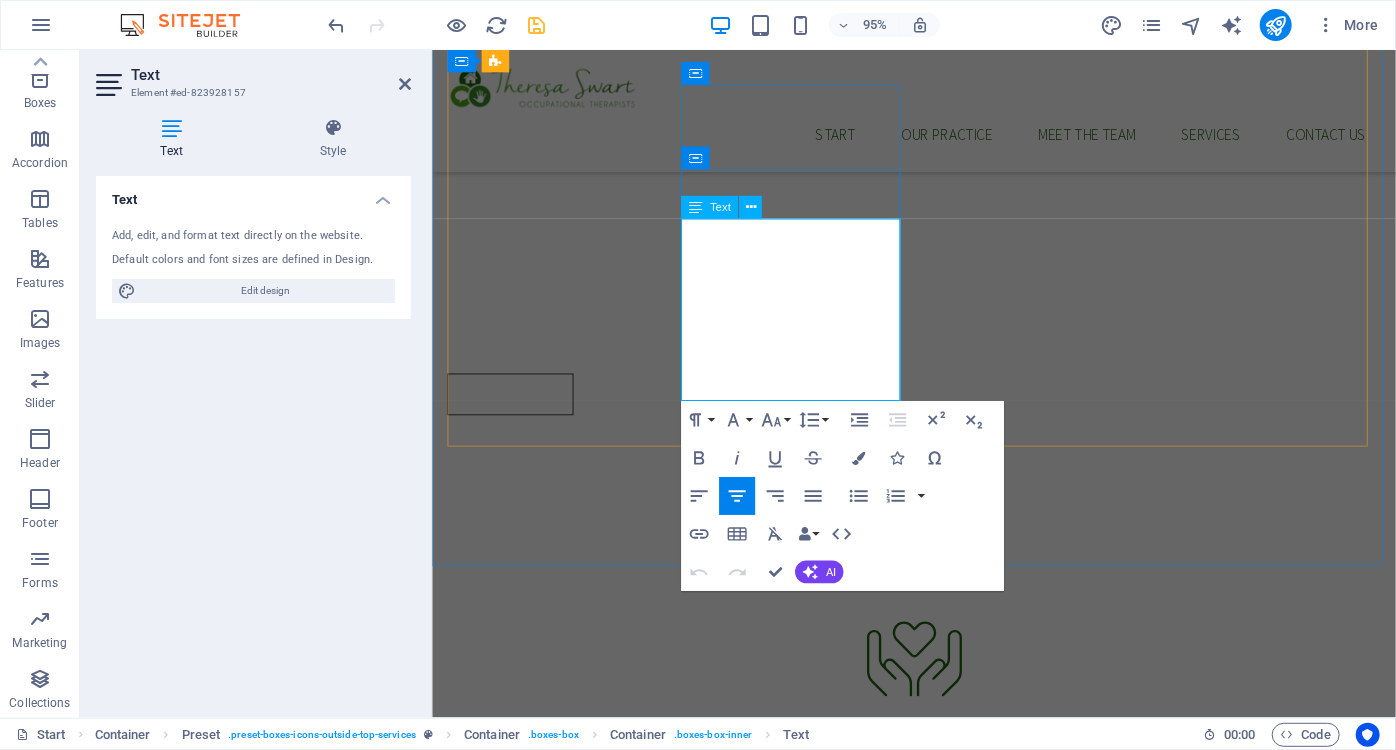 click on "that mean so much—whether you're recovering from injury, surgery, or everyday strain. Our gentle, expert support helps you get back to doing the things you love with your hands." at bounding box center (938, 1063) 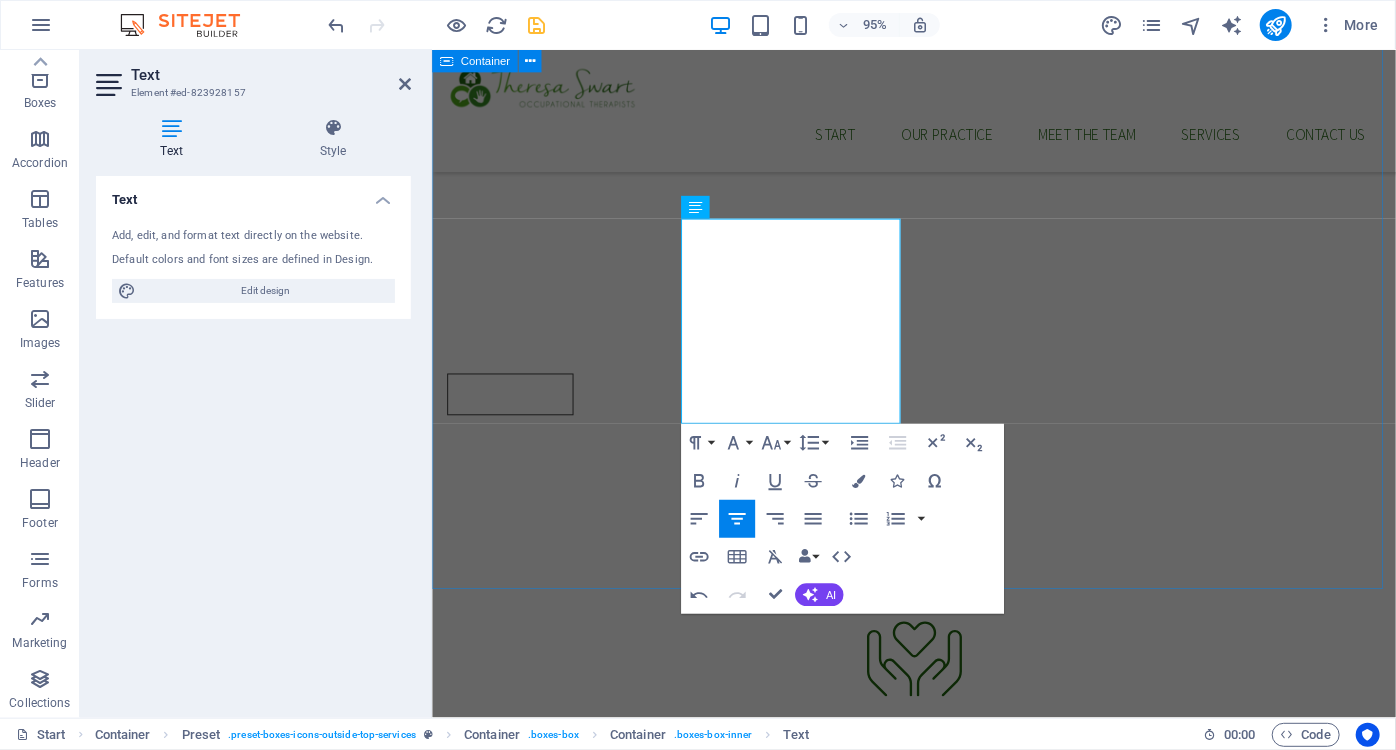 click on "ELDERLY CARE Lorem ipsum dolor sit amet, consectetur adipisicing elit. Veritatis, dolorem! HAND THERAPY Regain comfort, strength, and confidence in the small movements  that mean so much—whether you're recovering from injury, surgery, or everyday strain. Our gentle, expert support helps you get back to doing  the things you love with your hands. ADULT REHABILITATION Lorem ipsum dolor sit amet, consectetur adipisicing elit. Veritatis, dolorem! SUPPORT GROUPS Lorem ipsum dolor sit amet, consectetur adipisicing elit. Veritatis, dolorem!   More About Our Services" at bounding box center (938, 1115) 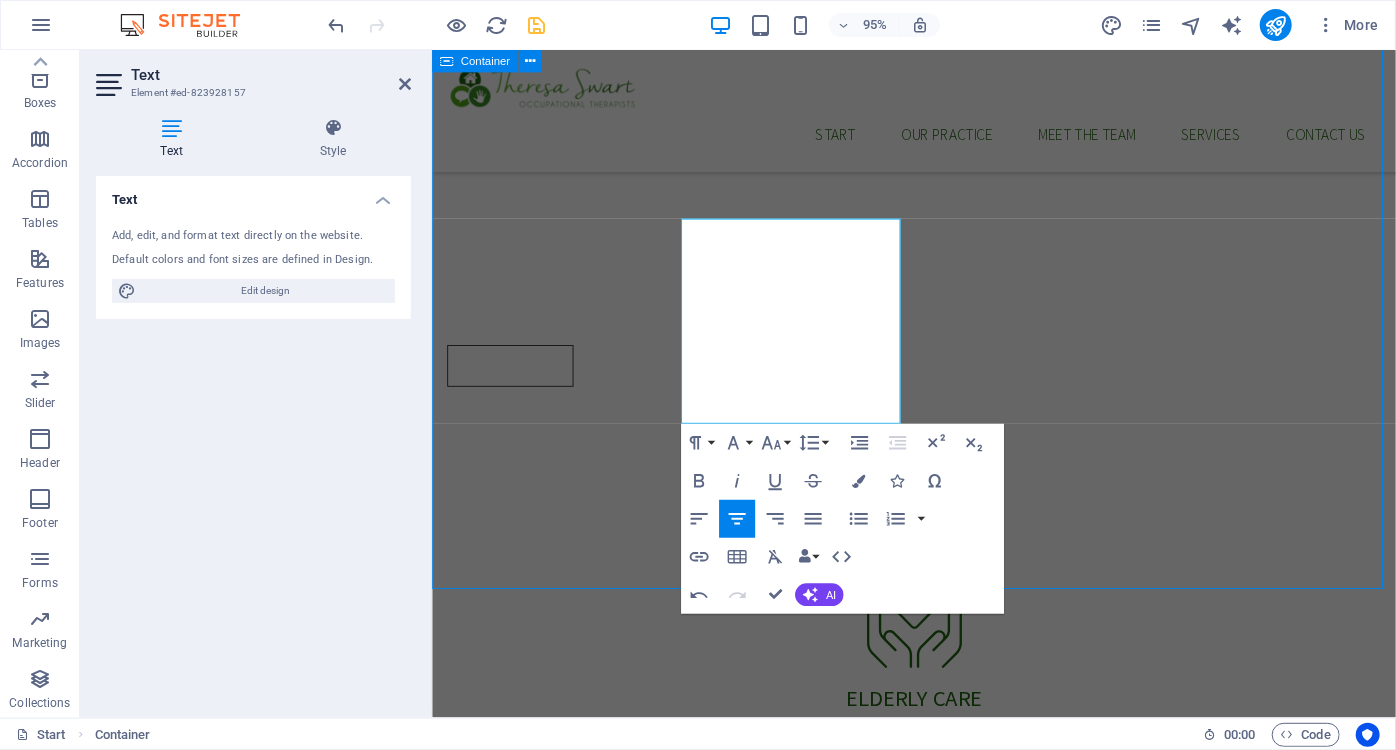 scroll, scrollTop: 673, scrollLeft: 0, axis: vertical 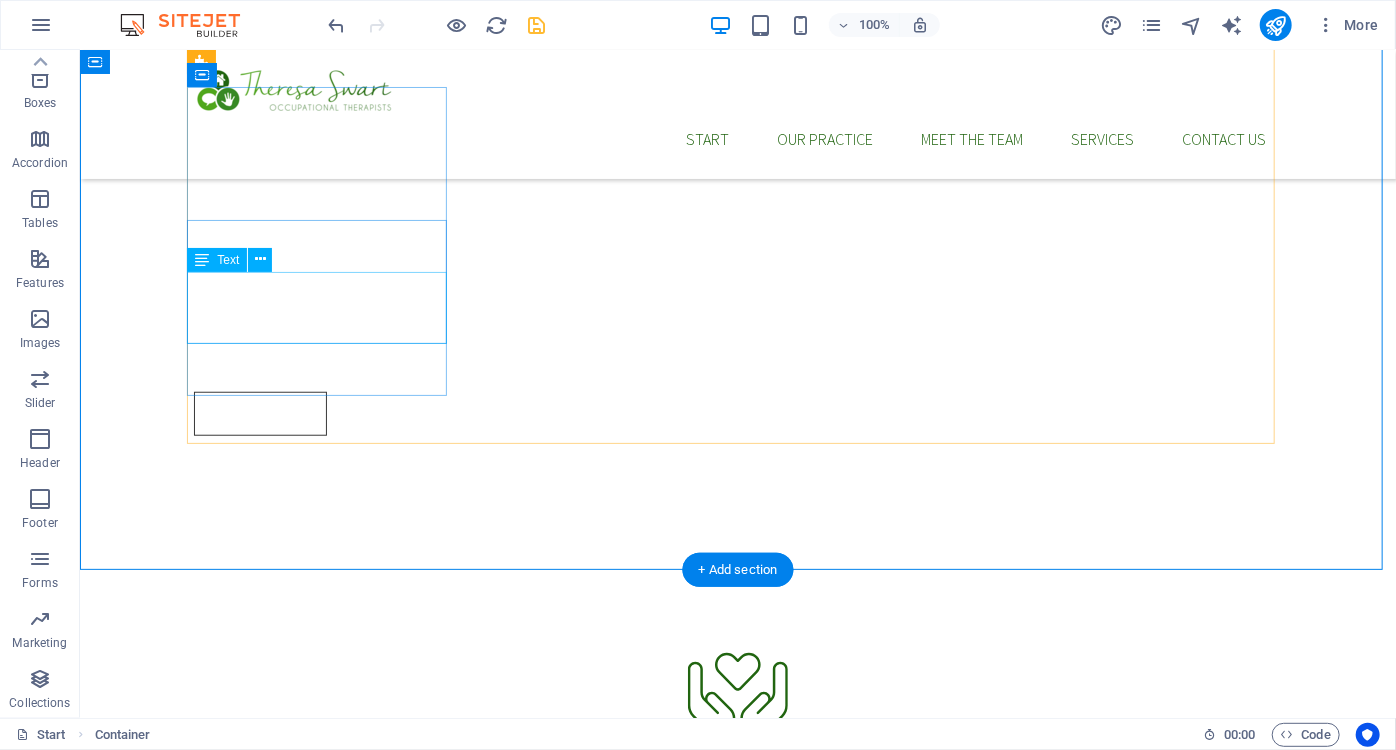 click on "Lorem ipsum dolor sit amet, consectetur adipisicing elit. Veritatis, dolorem!" at bounding box center [737, 801] 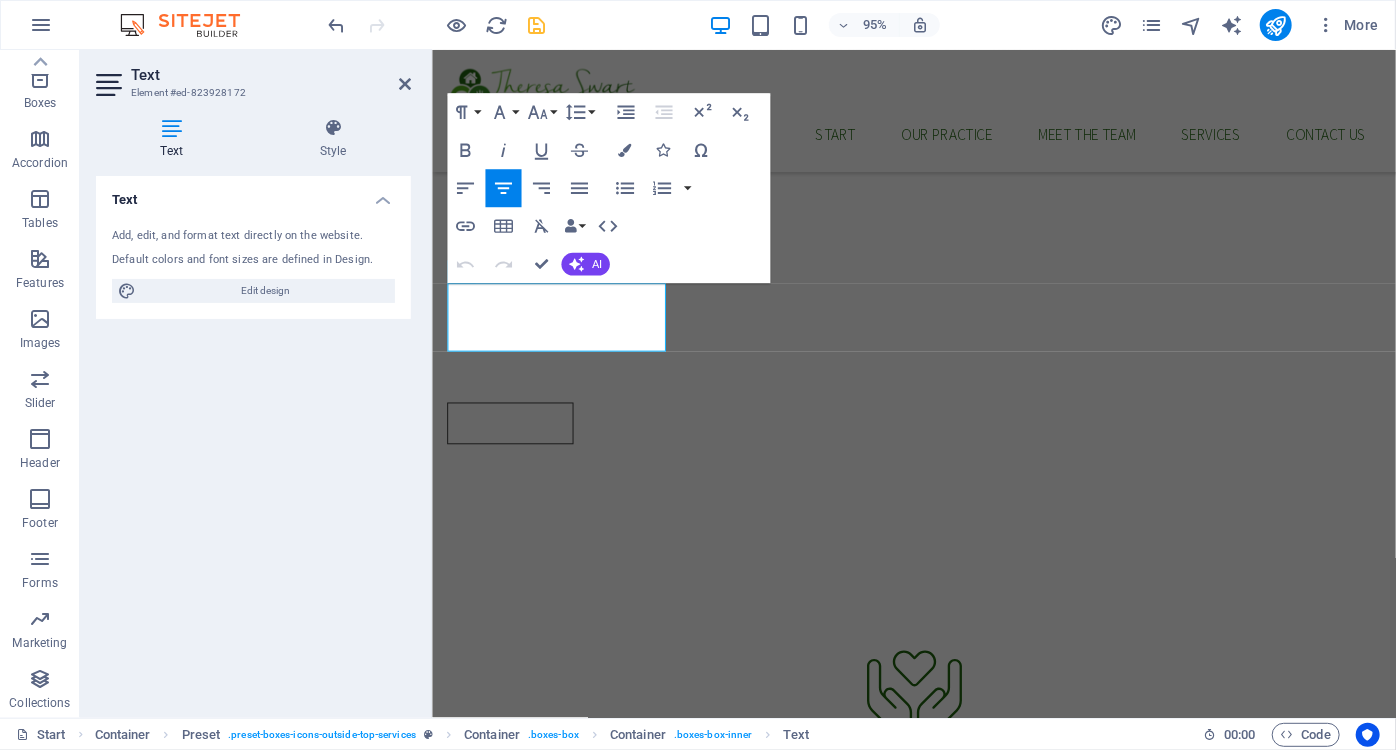 scroll, scrollTop: 704, scrollLeft: 0, axis: vertical 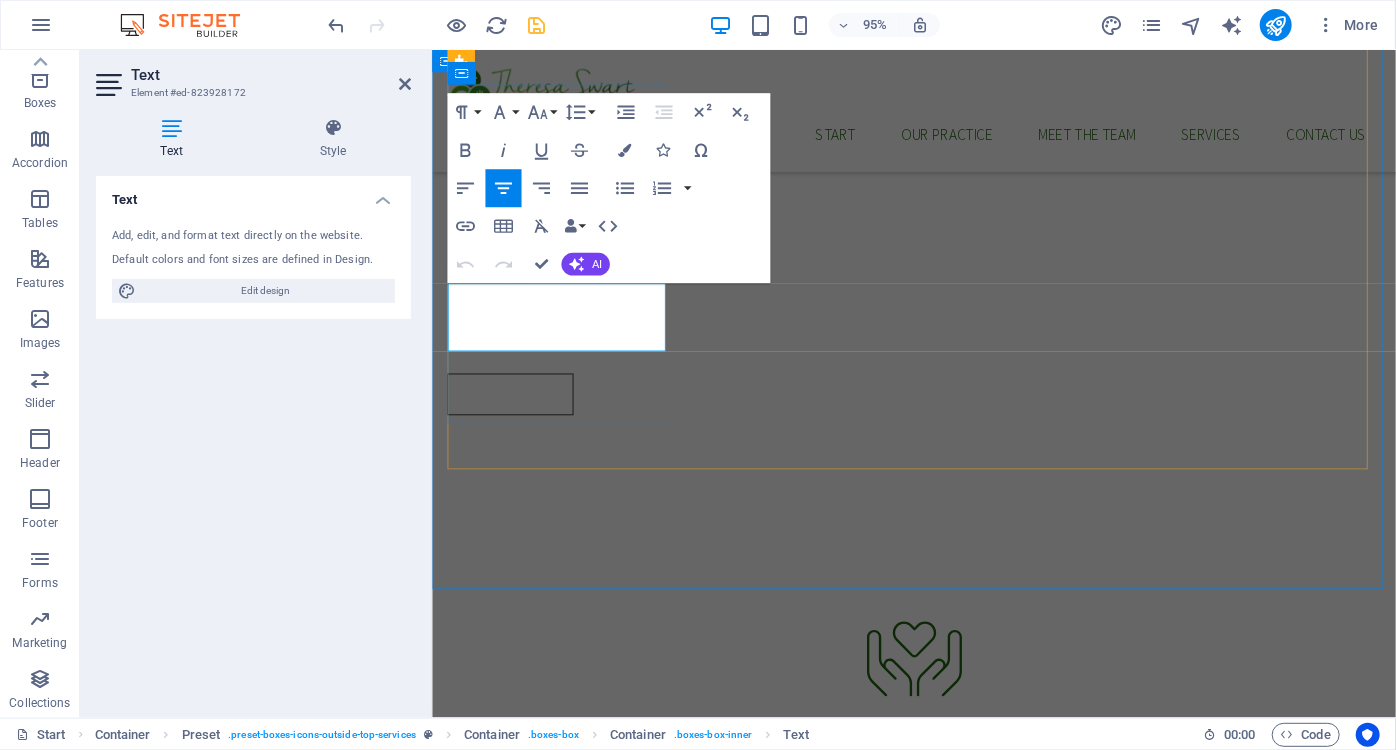 drag, startPoint x: 636, startPoint y: 360, endPoint x: 448, endPoint y: 311, distance: 194.28073 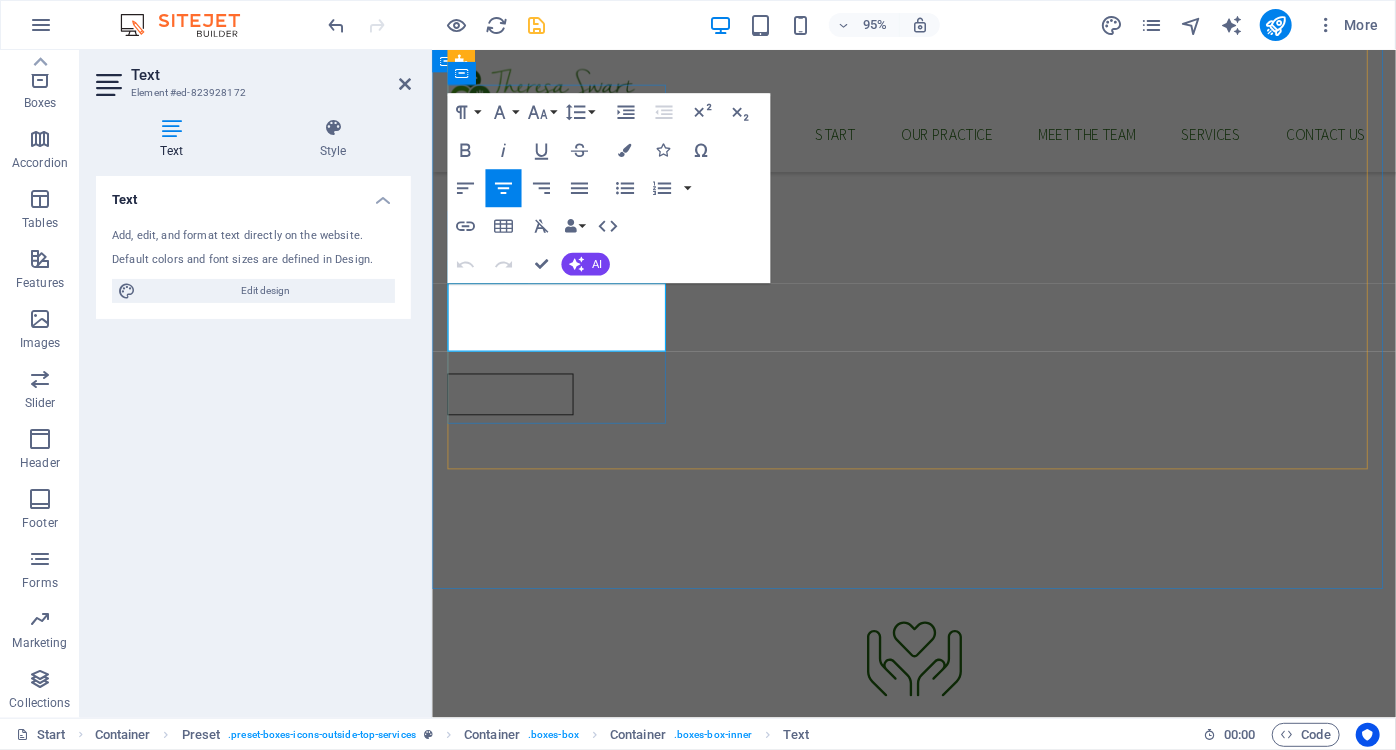 scroll, scrollTop: 656, scrollLeft: 0, axis: vertical 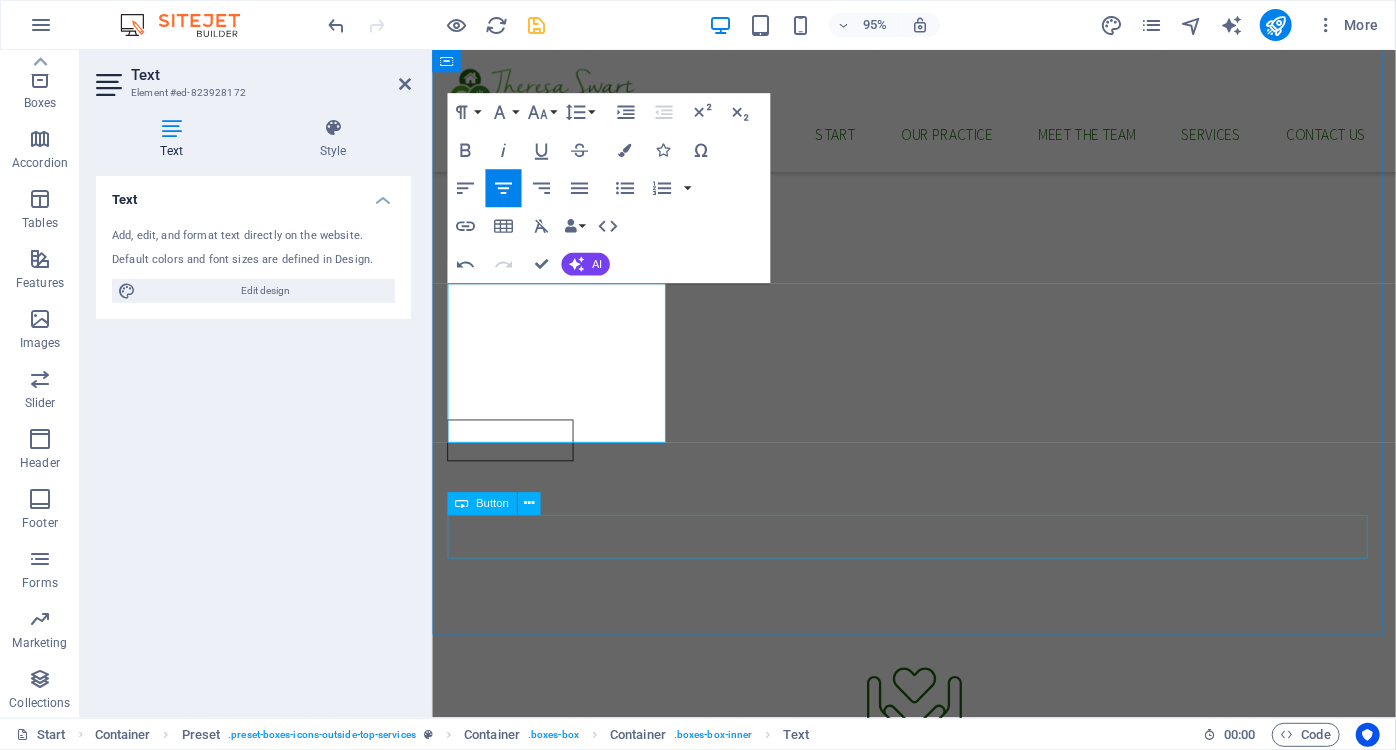 click on "More About Our Services" at bounding box center (938, 1686) 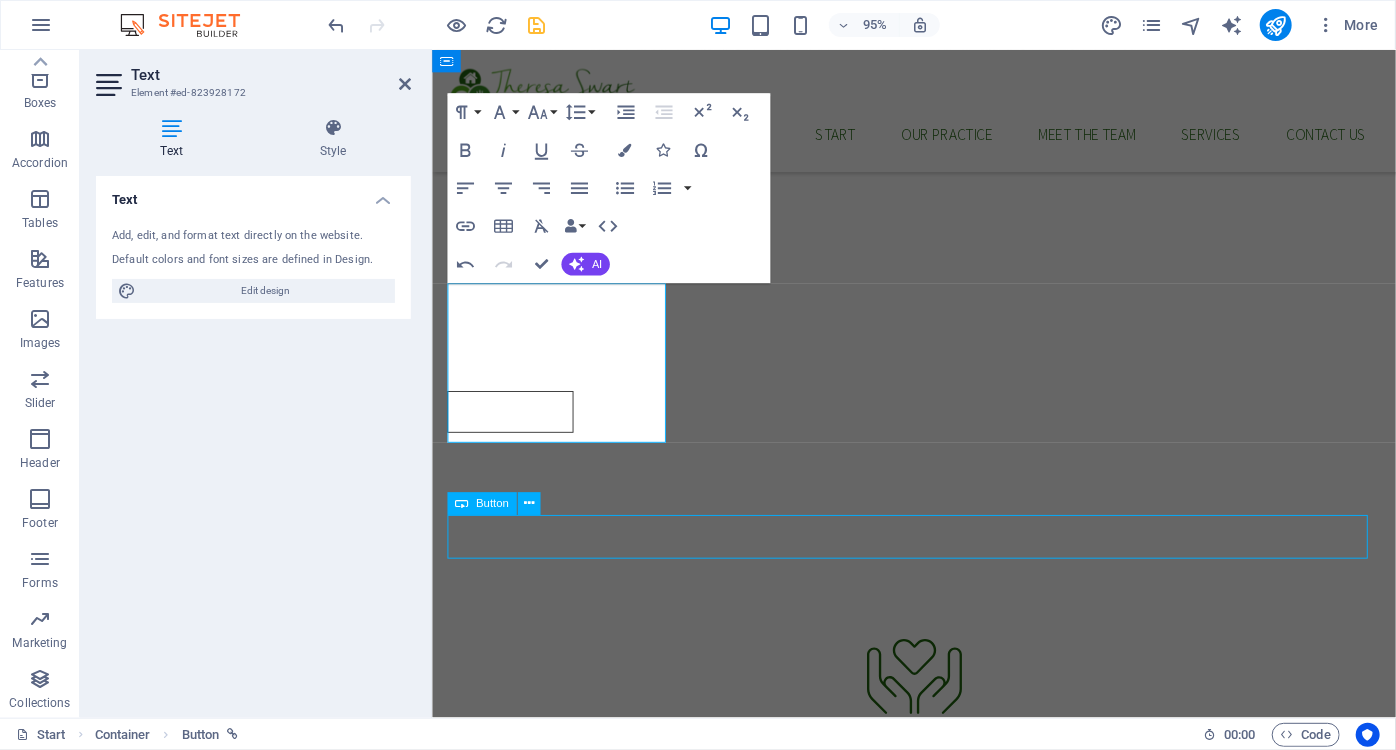 scroll, scrollTop: 625, scrollLeft: 0, axis: vertical 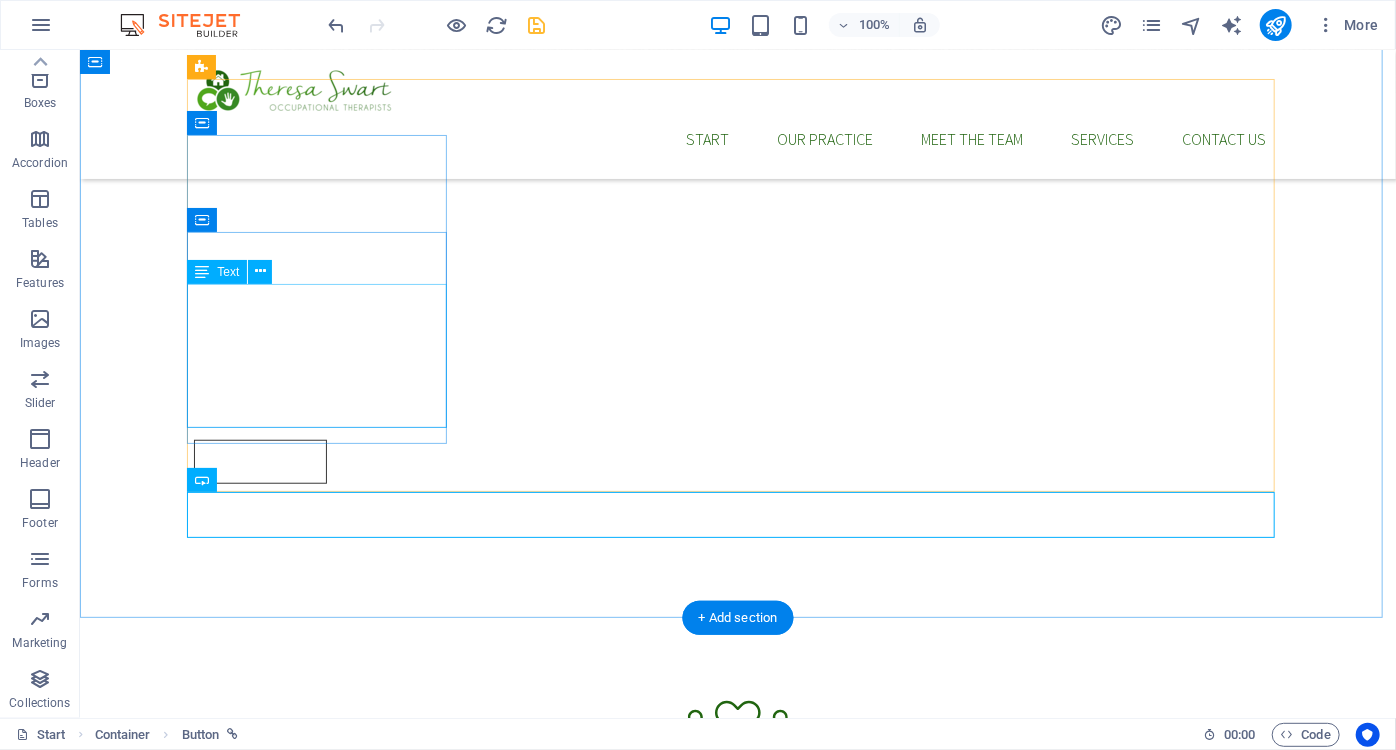click on "We honour every season of life. Whether you're adjusting to aging, facing new health challenges, or supporting a loved one—our elderly care services are designed to preserve dignity, independence, and joy in the everyday." at bounding box center (737, 861) 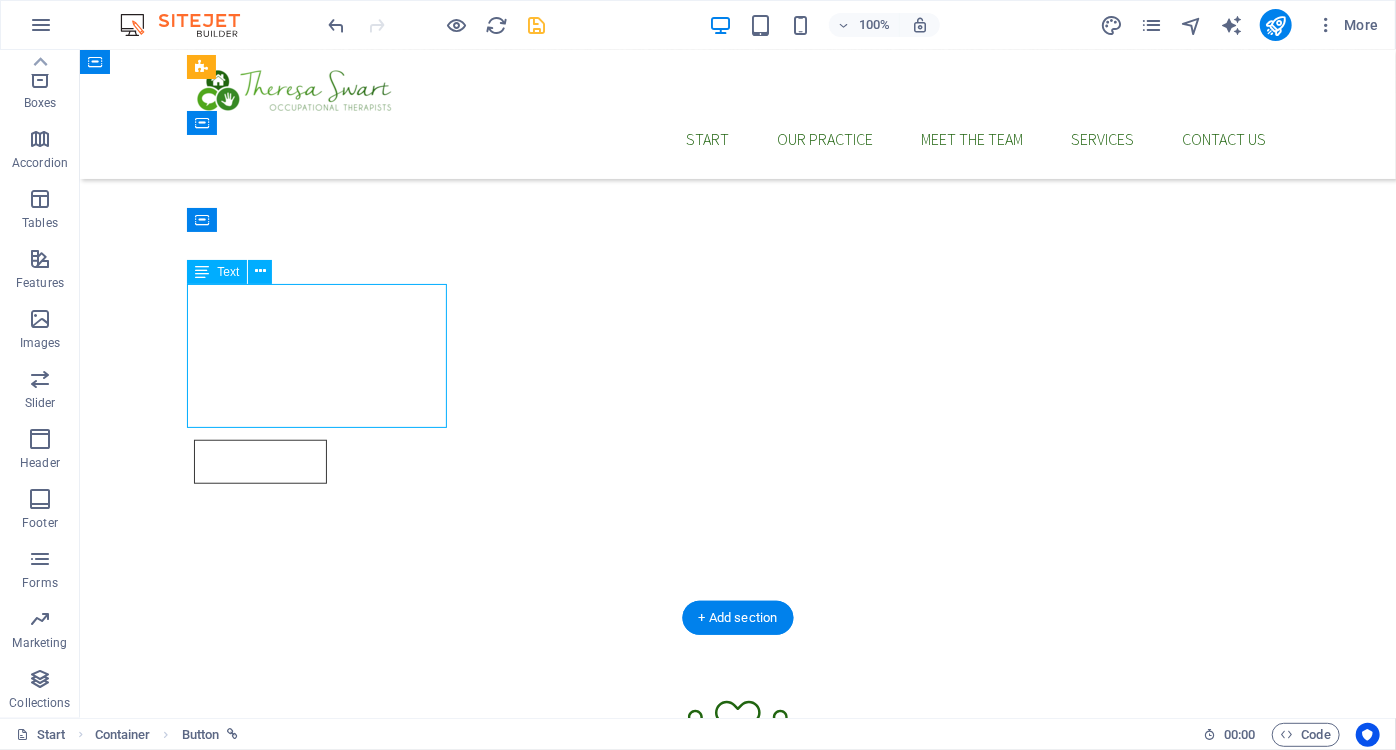 click on "We honour every season of life. Whether you're adjusting to aging, facing new health challenges, or supporting a loved one—our elderly care services are designed to preserve dignity, independence, and joy in the everyday." at bounding box center [737, 861] 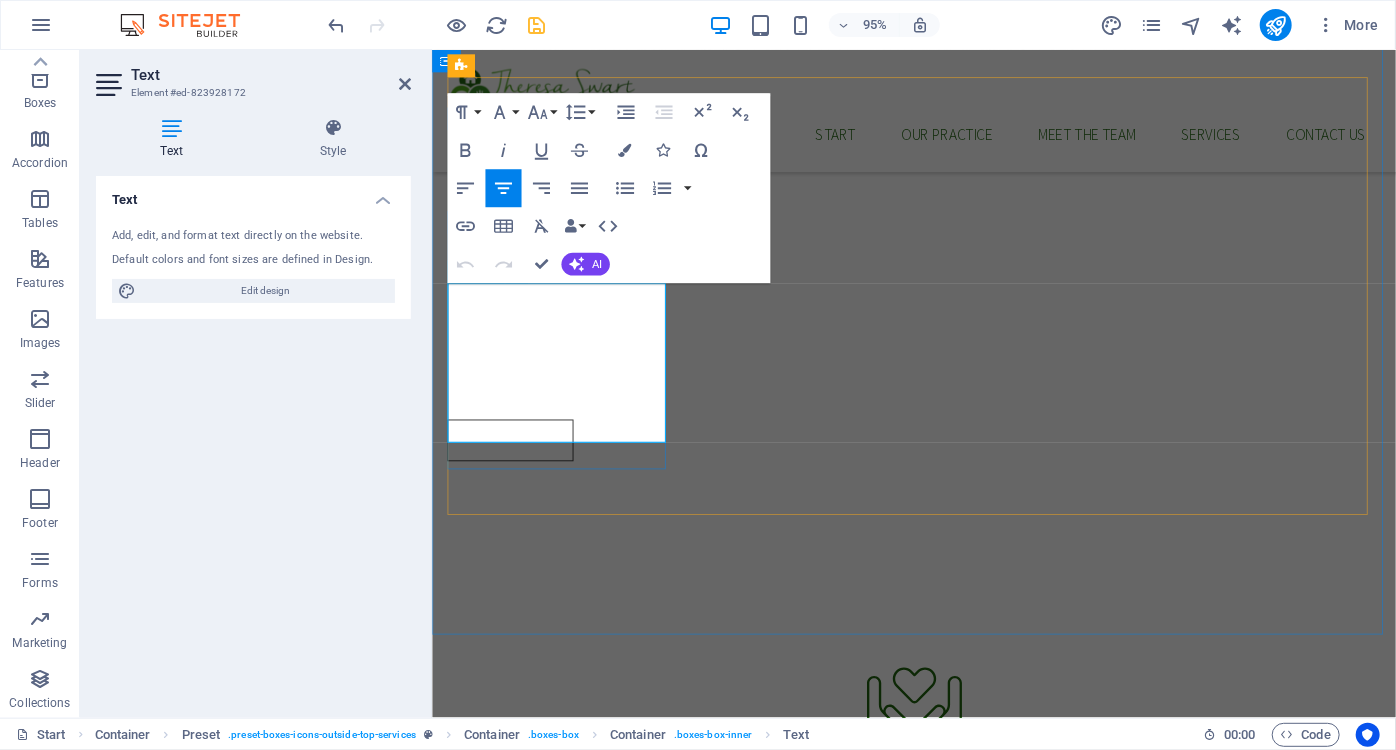 scroll, scrollTop: 644, scrollLeft: 0, axis: vertical 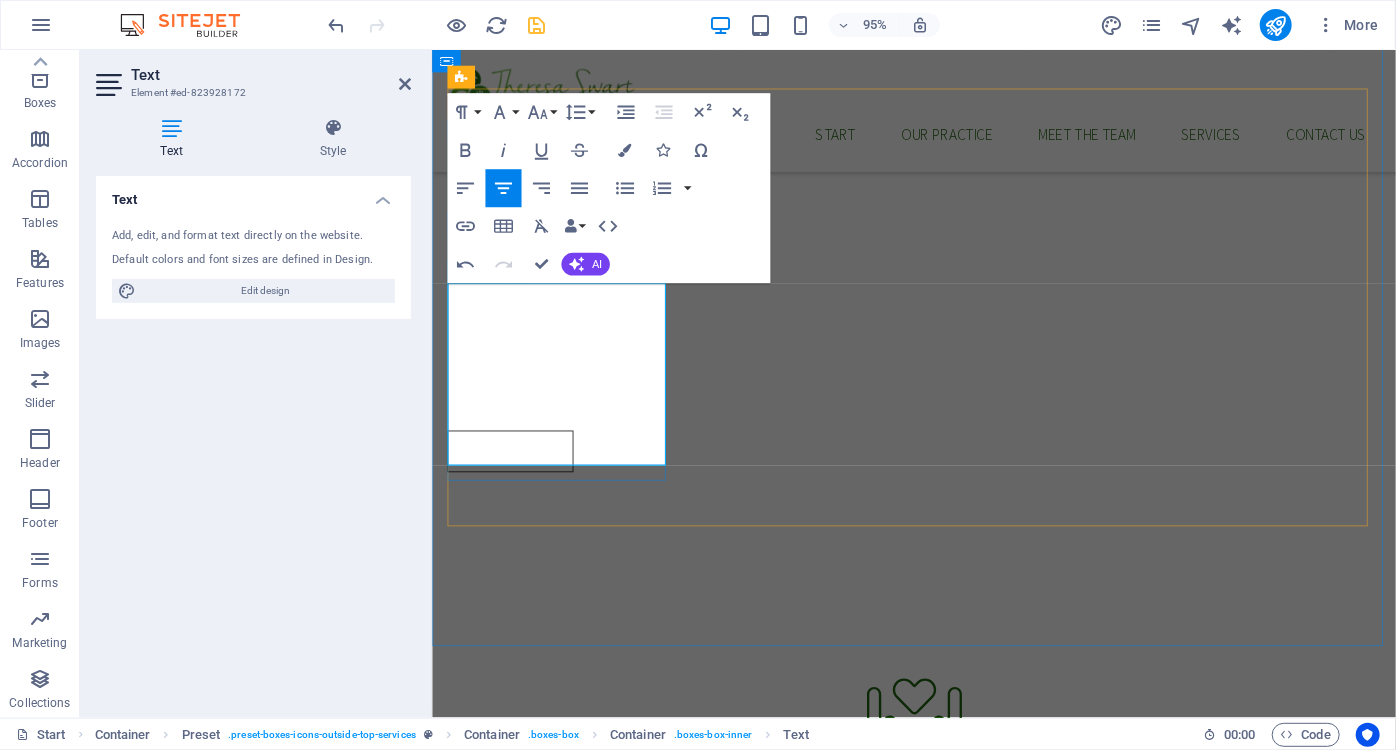 click on "We honour every season of life. Whether you're adjusting to aging, facing new health challenges, or supporting a loved one—our elderly care services are designed to preserve dignity, independence, and joy in the everyday." at bounding box center [938, 896] 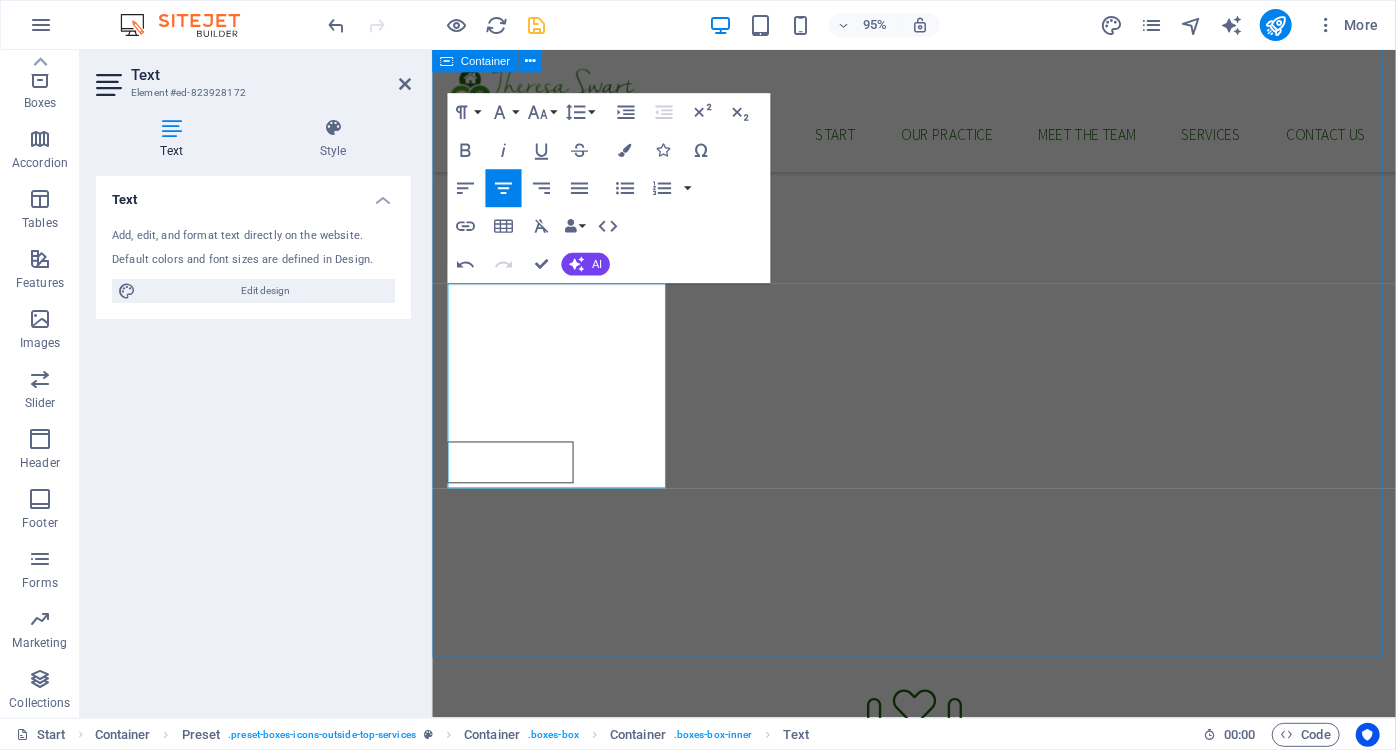 click on "ELDERLY CARE We honour every season of life. Whether you're adjusting to aging, facing new health challenges, or supporting a loved one—our elderly care services are designed to preserve dignity, independence, and joy in the everyday. HAND THERAPY Regain comfort, strength, and confidence in the small movements  that mean so much—whether you're recovering from injury, surgery, or everyday strain. Our gentle, expert support helps you get back to doing  the things you love with your hands. ADULT REHABILITATION Lorem ipsum dolor sit amet, consectetur adipisicing elit. Veritatis, dolorem! SUPPORT GROUPS Lorem ipsum dolor sit amet, consectetur adipisicing elit. Veritatis, dolorem!   More About Our Services" at bounding box center (938, 1223) 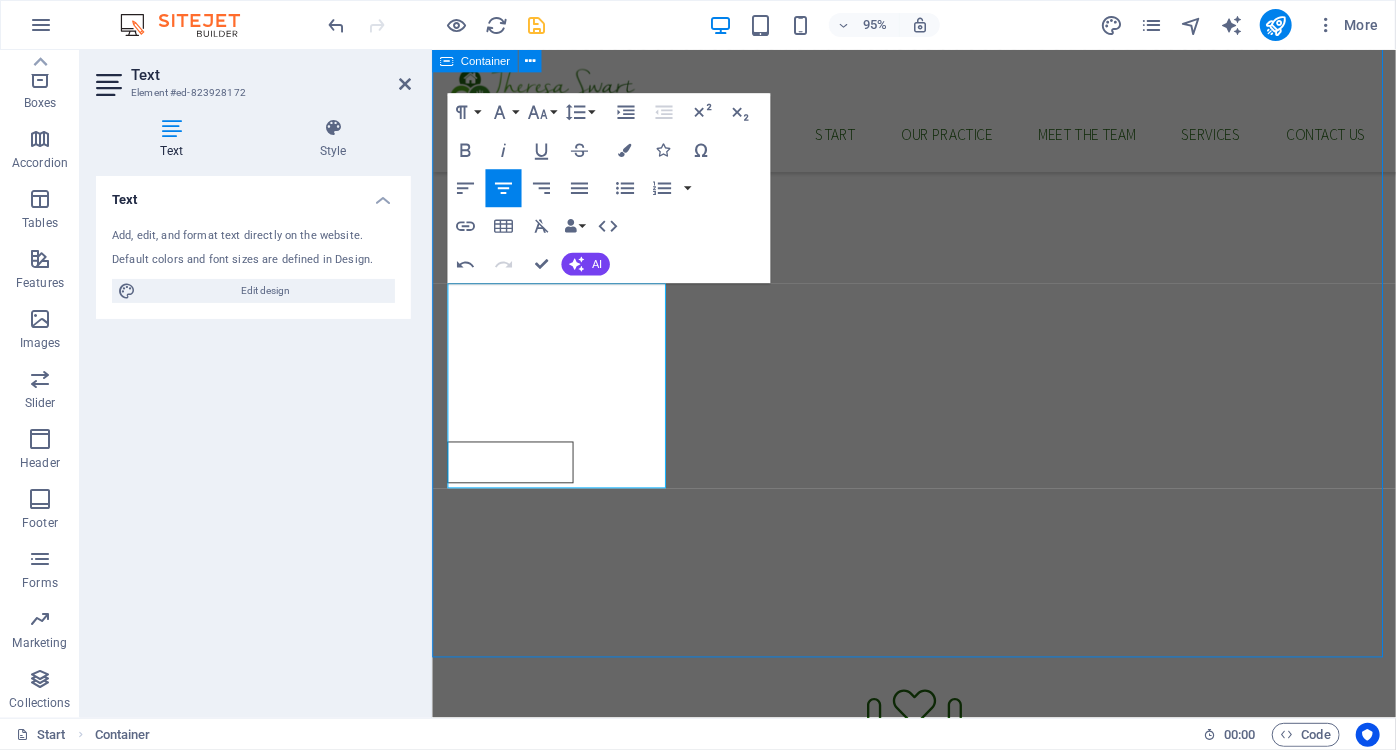 scroll, scrollTop: 597, scrollLeft: 0, axis: vertical 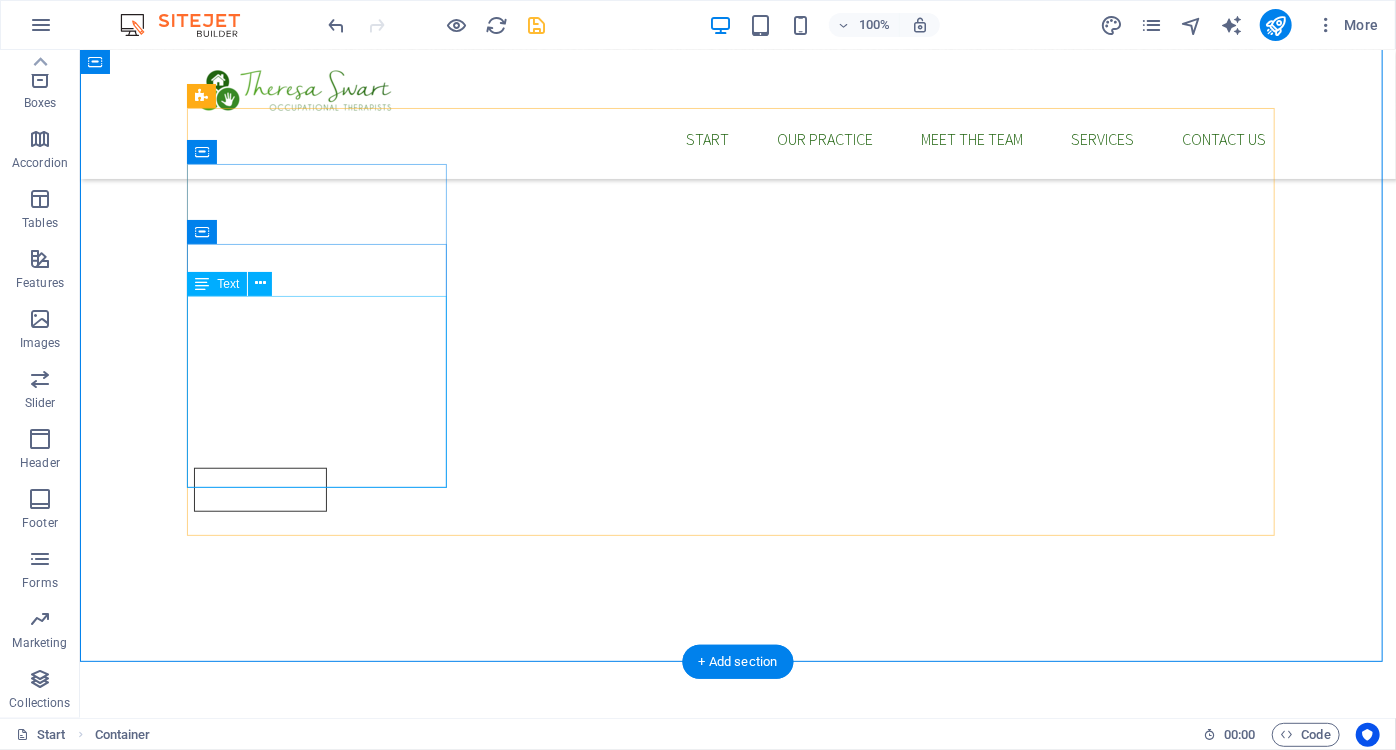 click on "We honour every season of life. Whether you're adjusting to aging, facing new health challenges, or supporting a loved one—our elderly care services are designed to preserve dignity, independence, and joy in the everyday." at bounding box center (737, 913) 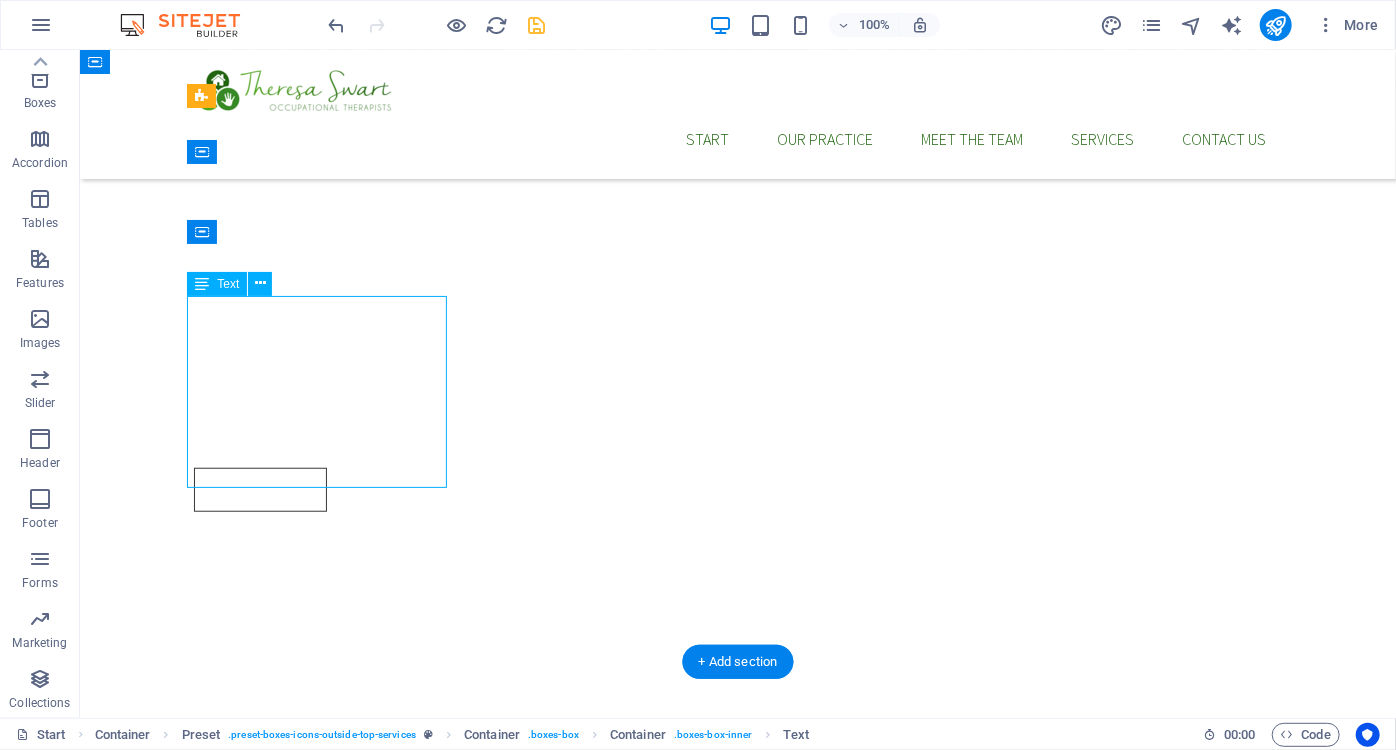 click on "We honour every season of life. Whether you're adjusting to aging, facing new health challenges, or supporting a loved one—our elderly care services are designed to preserve dignity, independence, and joy in the everyday." at bounding box center [737, 913] 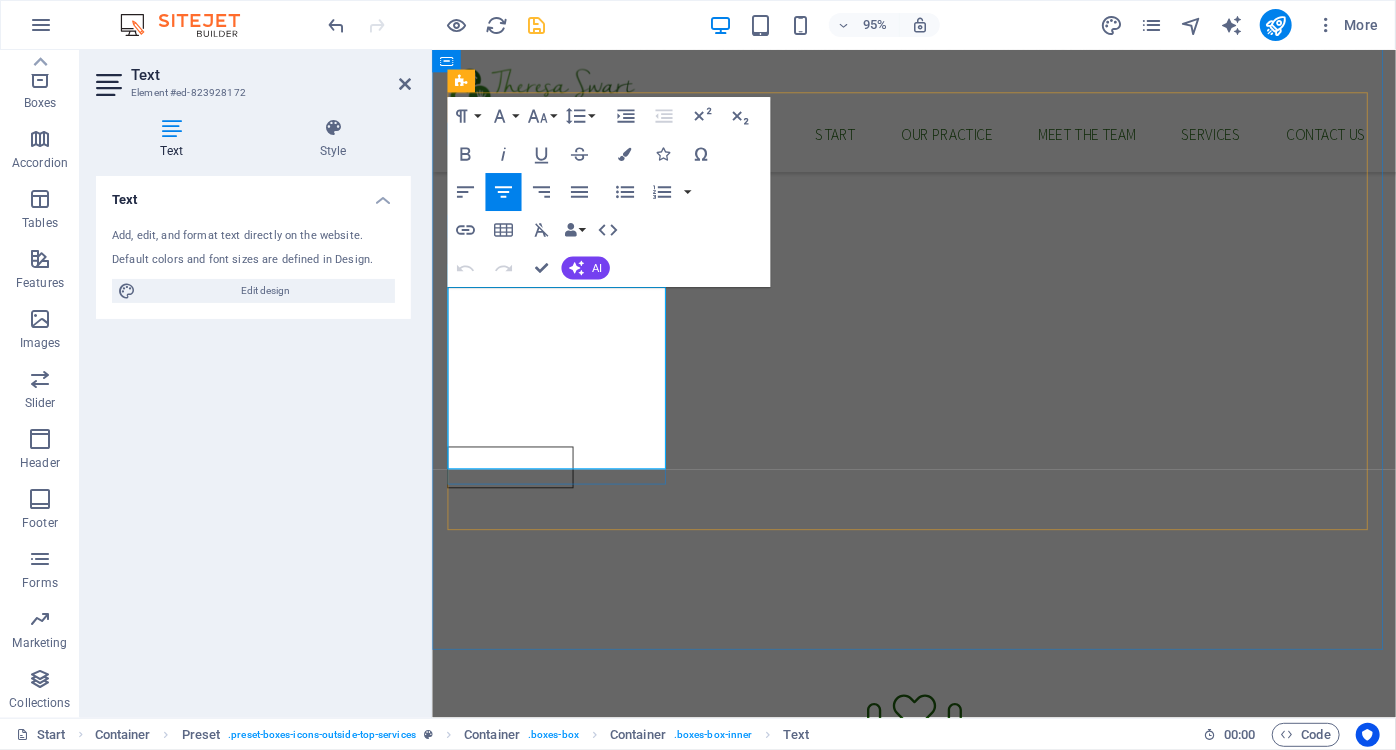 scroll, scrollTop: 640, scrollLeft: 0, axis: vertical 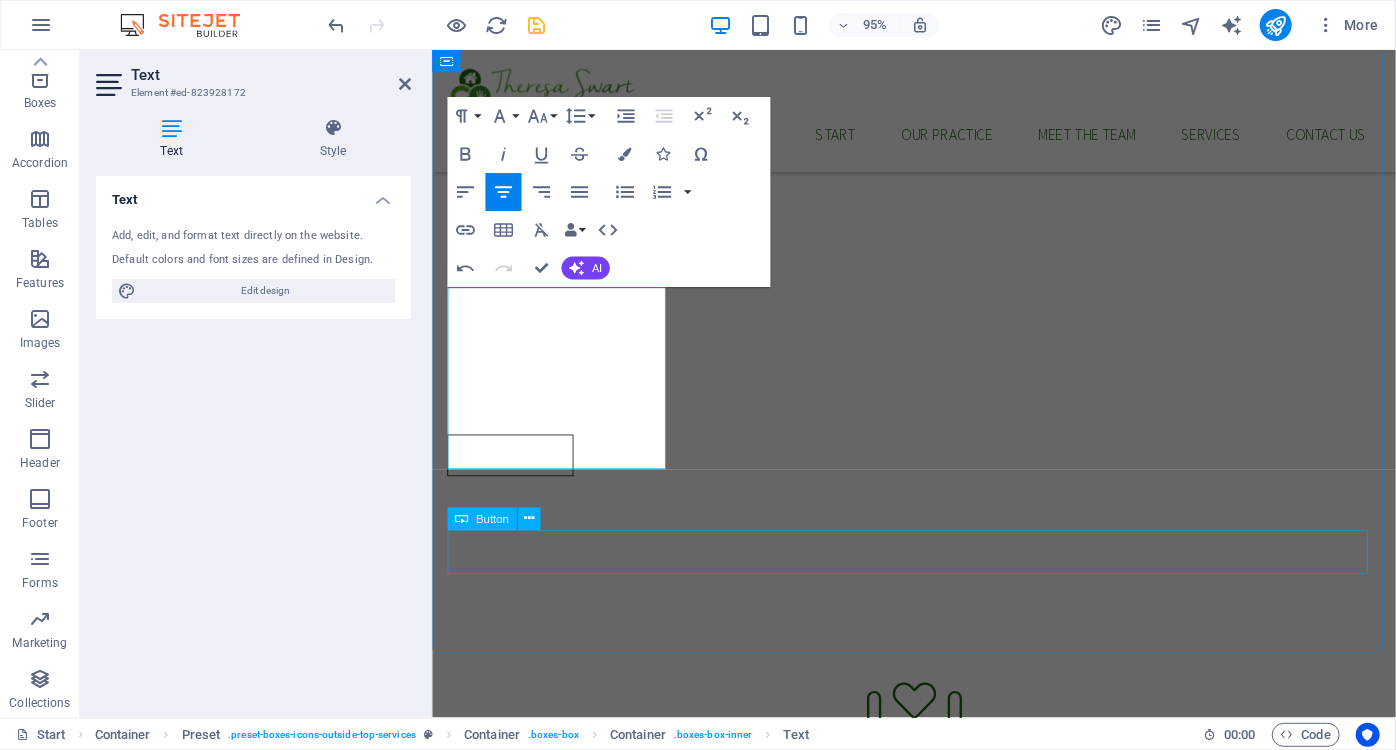 click on "More About Our Services" at bounding box center (938, 1726) 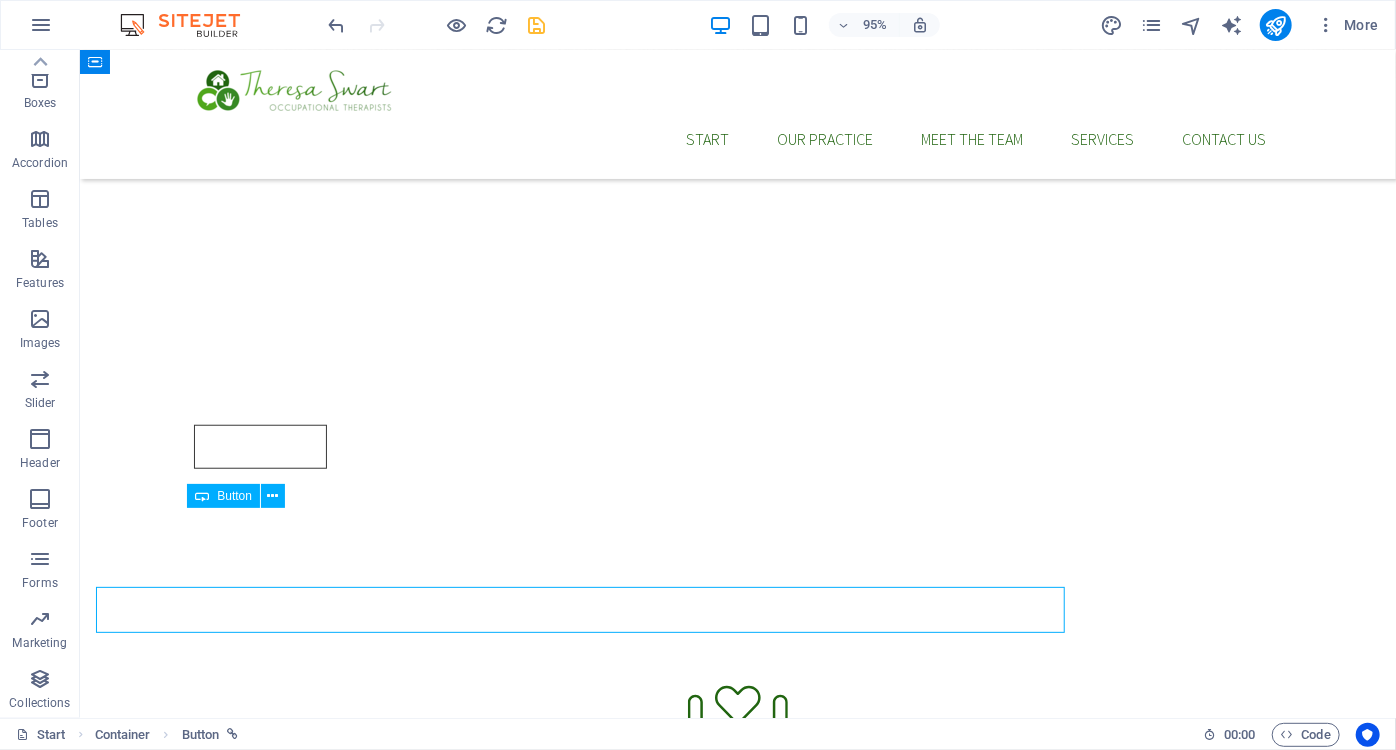 scroll, scrollTop: 609, scrollLeft: 0, axis: vertical 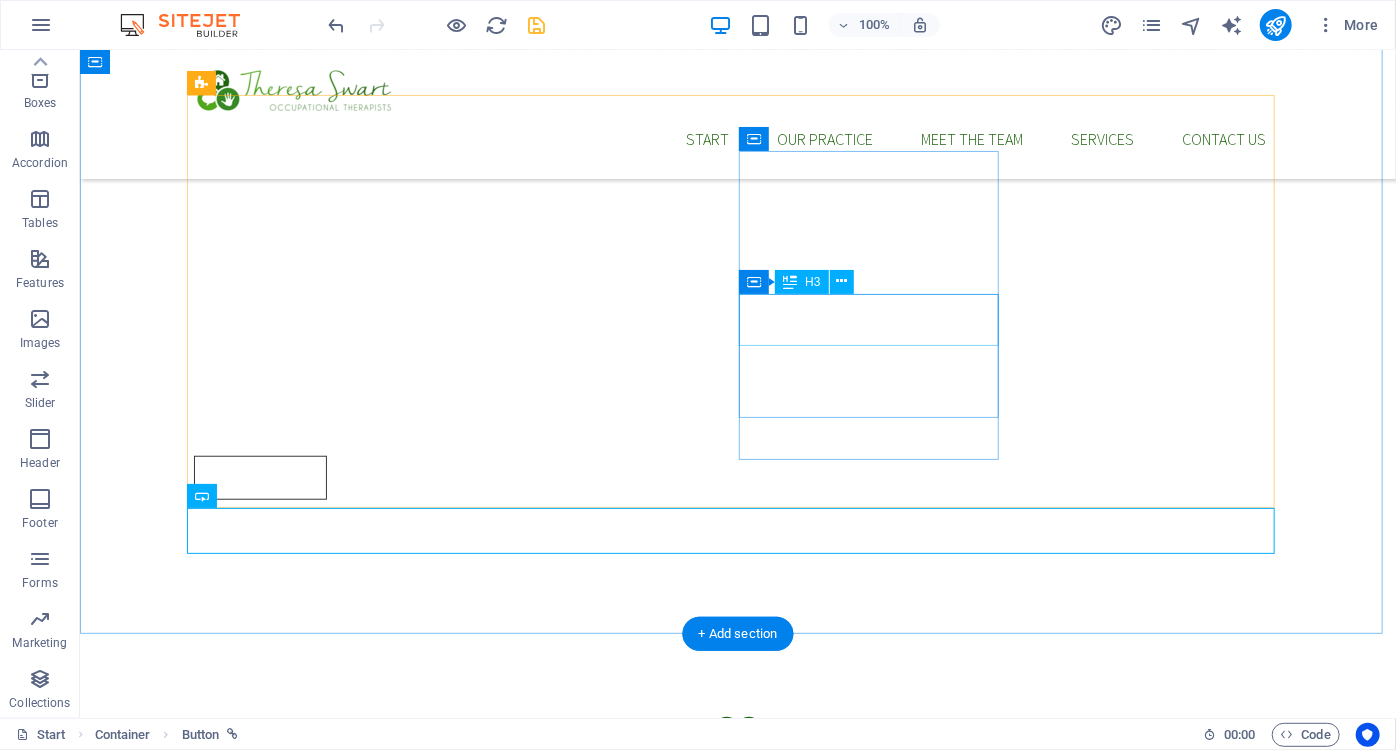 click on "ADULT REHABILITATION" at bounding box center [737, 1388] 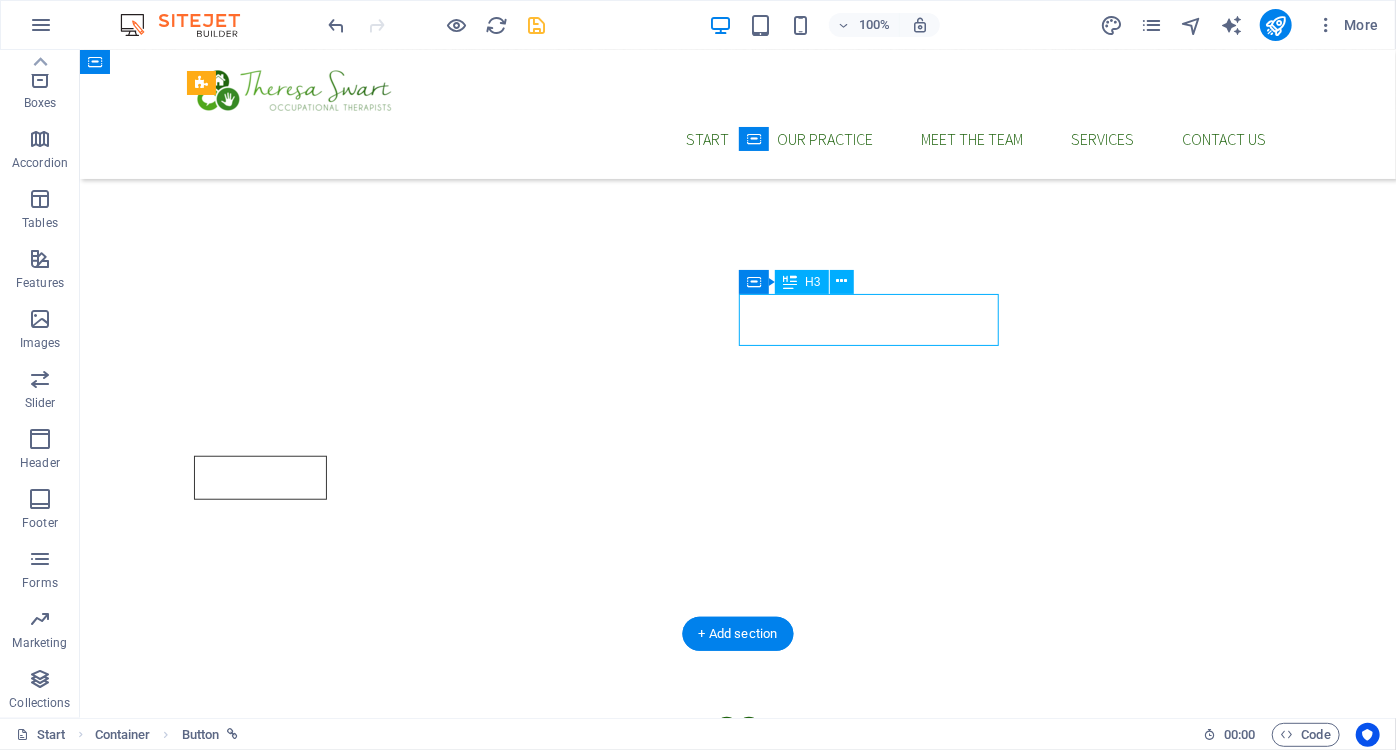 click on "ADULT REHABILITATION" at bounding box center [737, 1388] 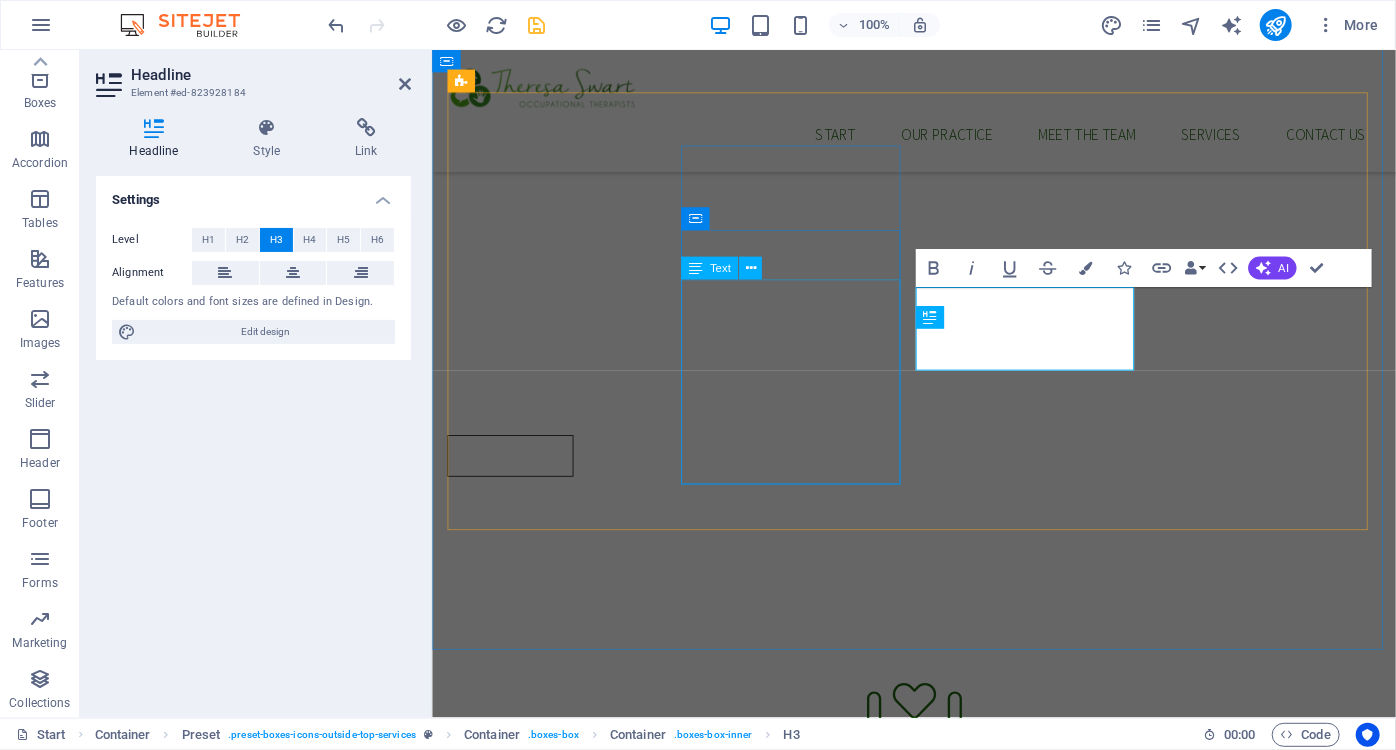 scroll, scrollTop: 640, scrollLeft: 0, axis: vertical 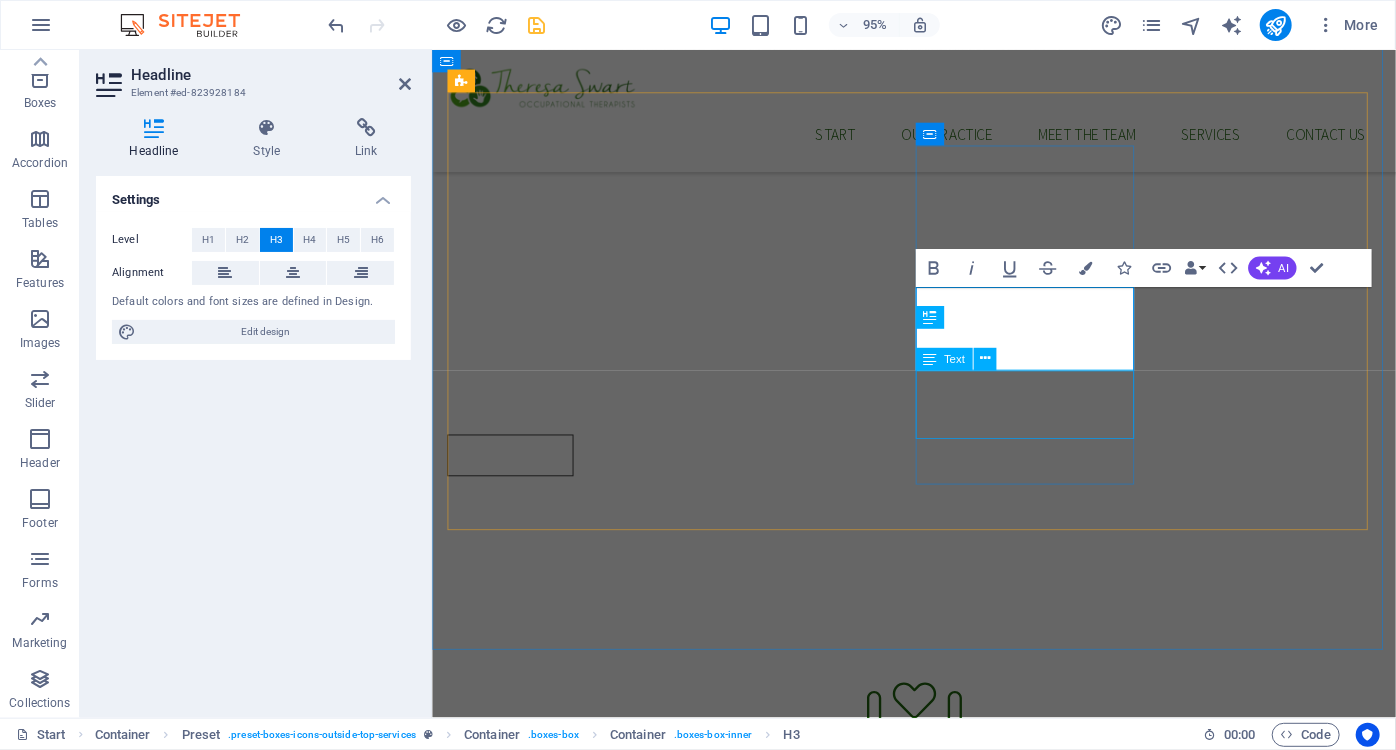 click on "Lorem ipsum dolor sit amet, consectetur adipisicing elit. Veritatis, dolorem!" at bounding box center [938, 1425] 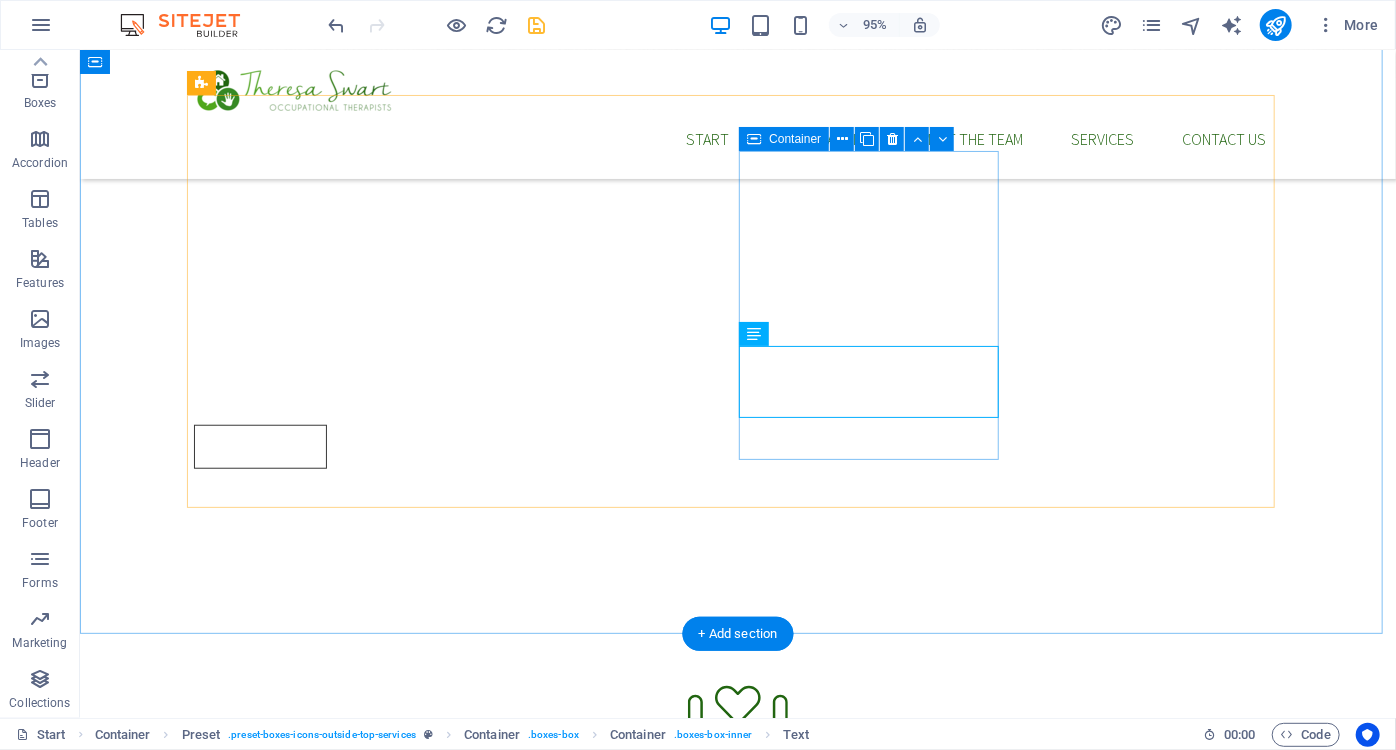 scroll, scrollTop: 609, scrollLeft: 0, axis: vertical 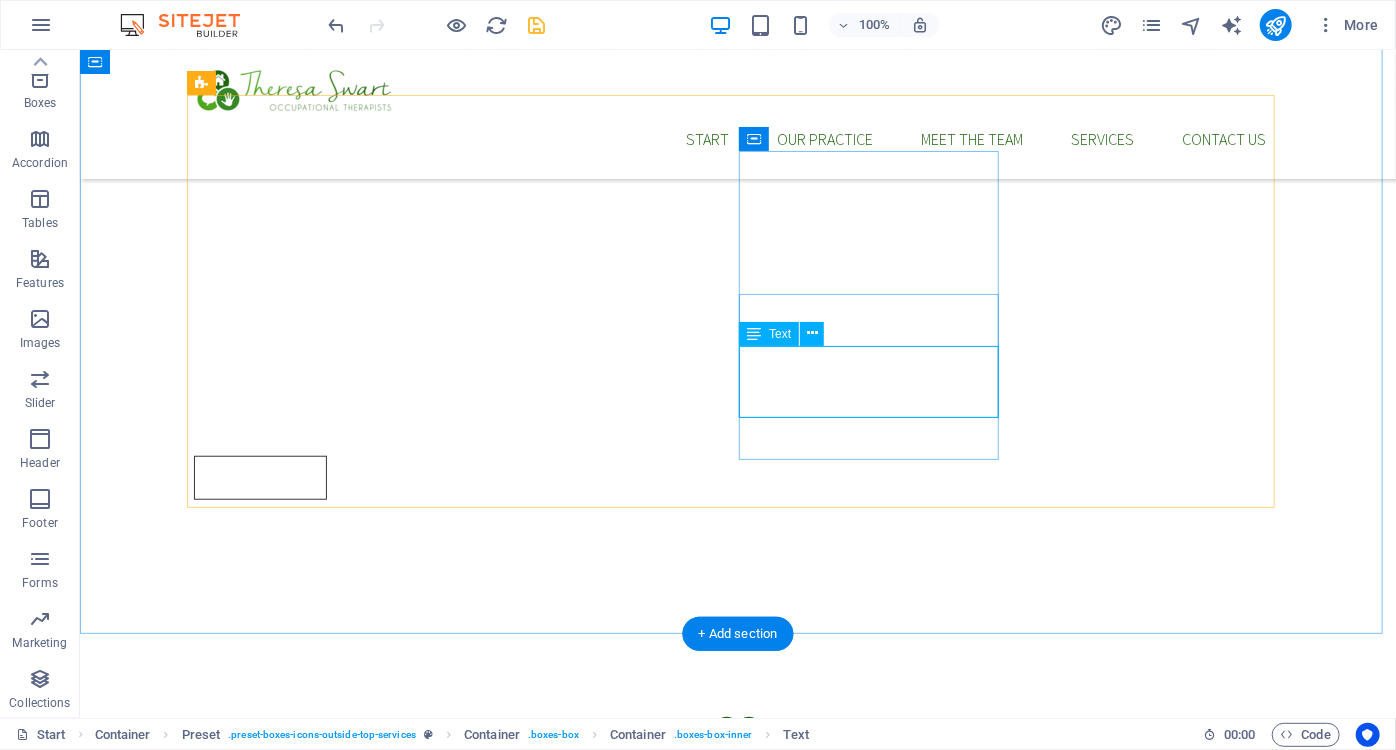 click on "Lorem ipsum dolor sit amet, consectetur adipisicing elit. Veritatis, dolorem!" at bounding box center (737, 1426) 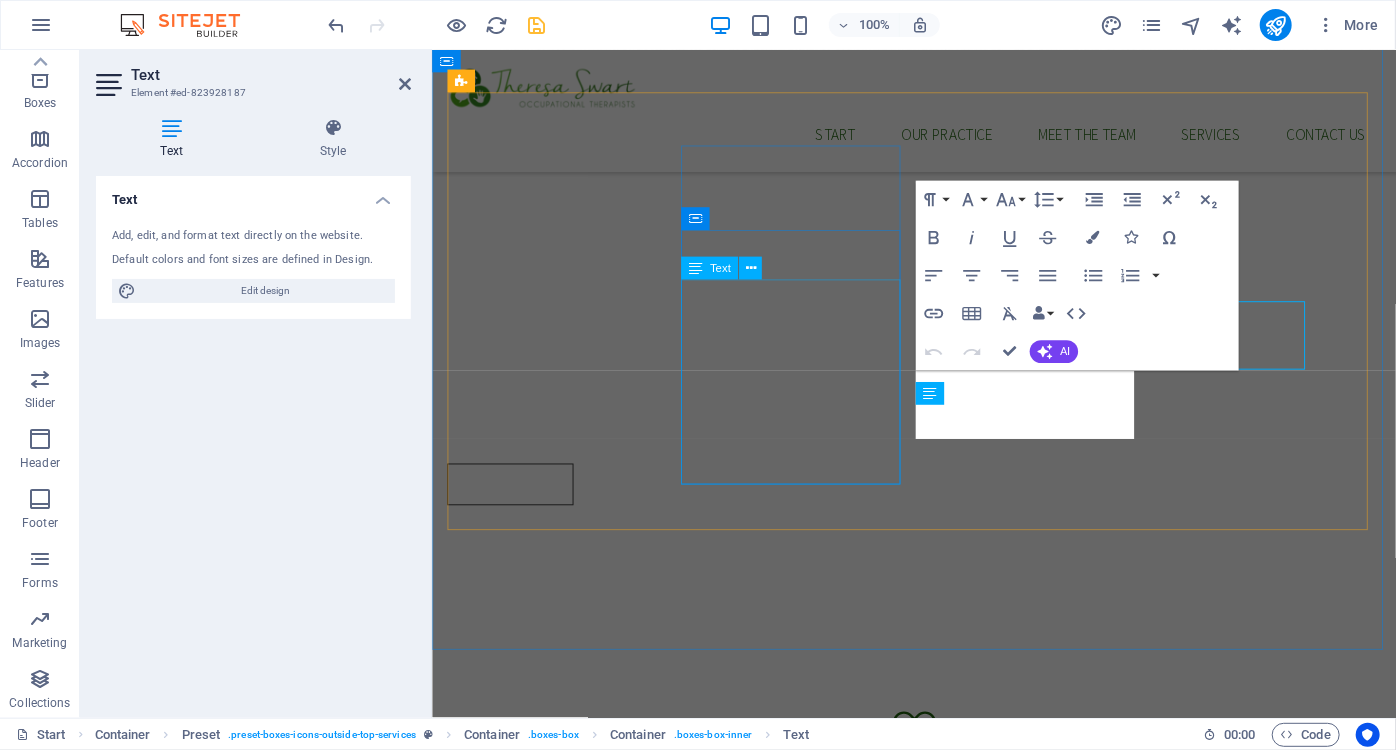 scroll, scrollTop: 640, scrollLeft: 0, axis: vertical 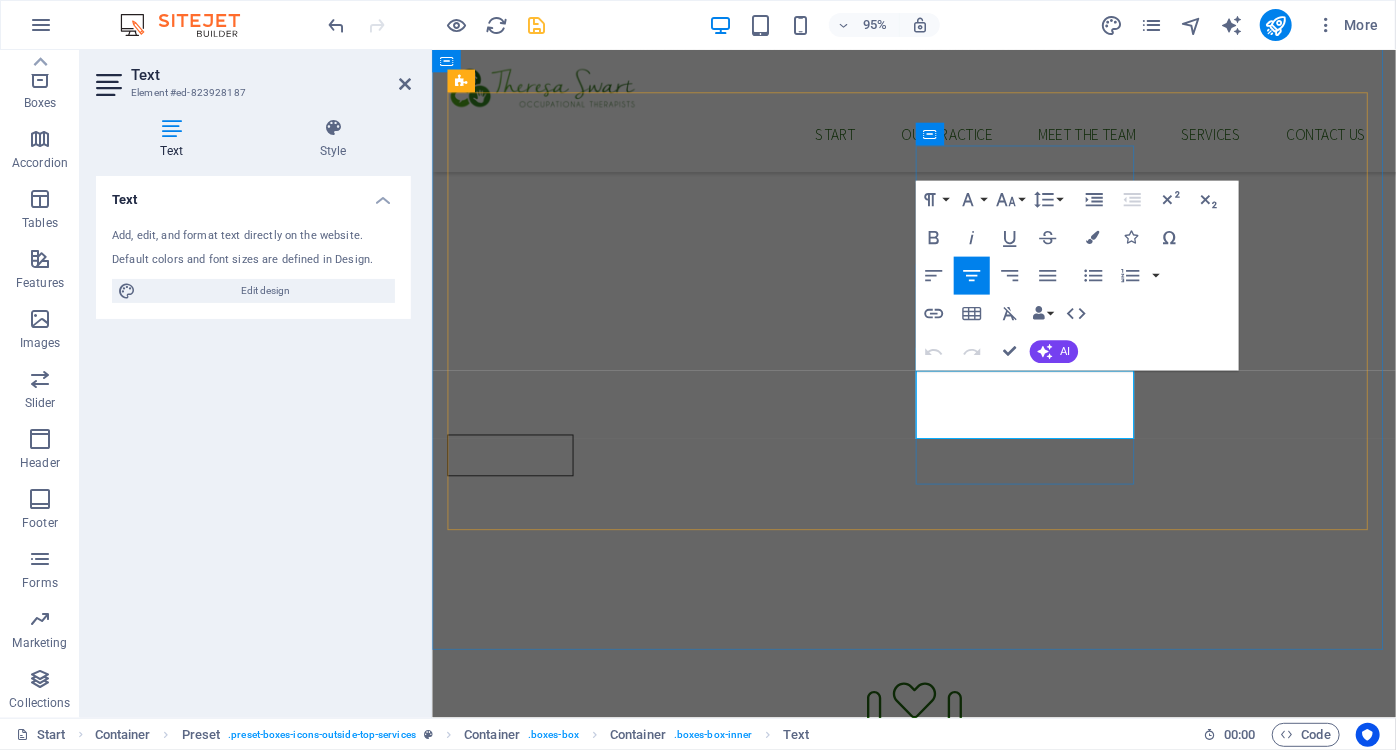 drag, startPoint x: 1129, startPoint y: 447, endPoint x: 1348, endPoint y: 420, distance: 220.65811 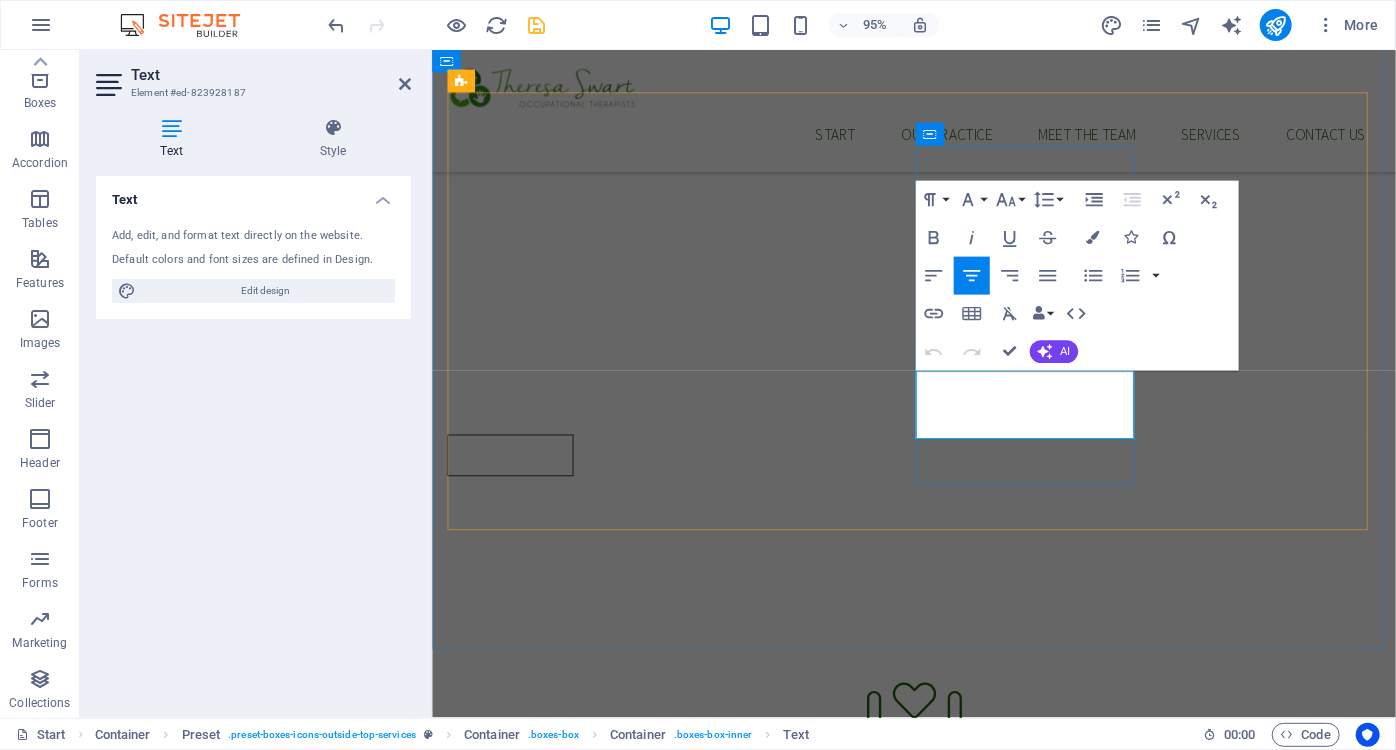 scroll, scrollTop: 592, scrollLeft: 0, axis: vertical 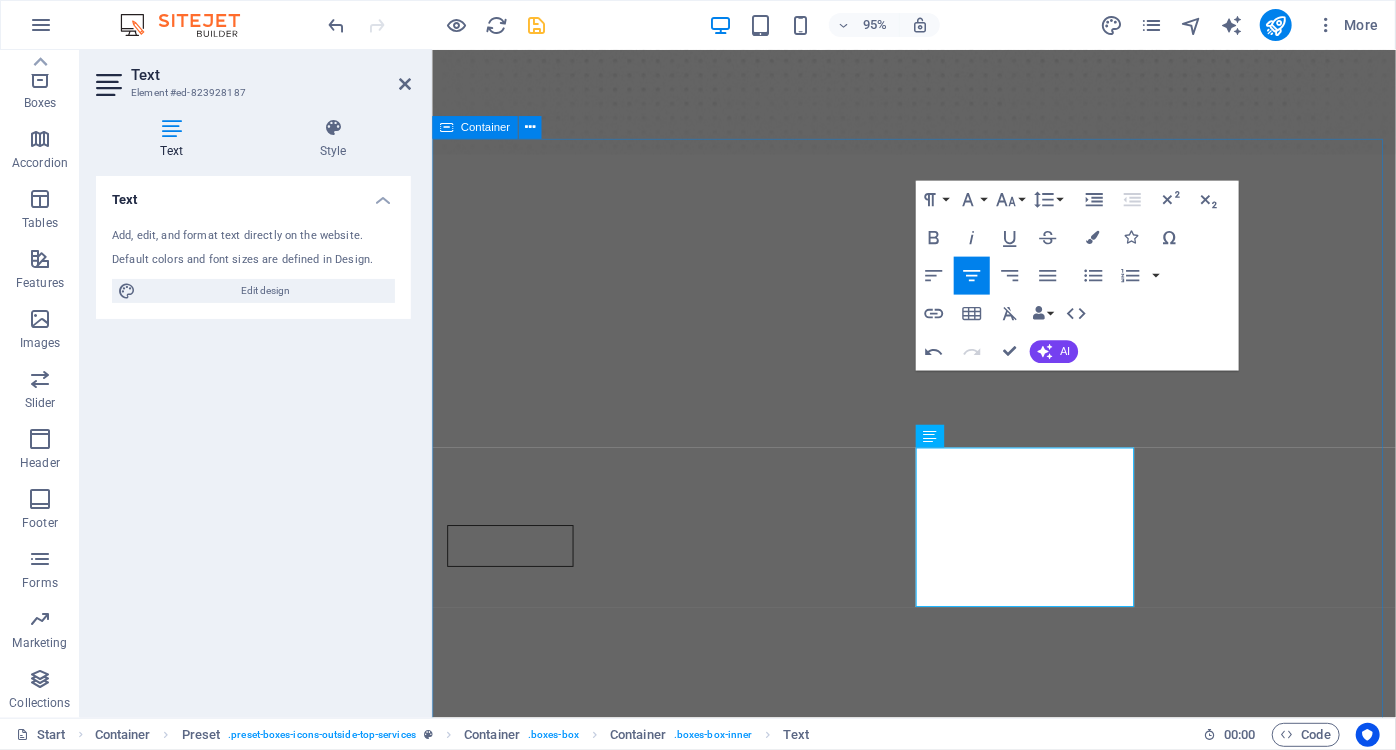 click on "ELDERLY CARE We honour every season of life. Whether you're adjusting to aging, facing new health challenges, or supporting a loved one—our elderly care services are designed to preserve dignity, independence, and joy in the everyday. HAND THERAPY Regain comfort, strength, and confidence in the small movements  that mean so much—whether you're recovering from injury, surgery, or everyday strain. Our gentle, expert support helps you get back to doing  the things you love with your hands. ADULT REHABILITATION Life changes can be tough—but you don’t have to navigate recovery alone. From strokes to injuries or life transitions, we walk beside you with tailored support to rebuild your confidence, strength, and independence. SUPPORT GROUPS Lorem ipsum dolor sit amet, consectetur adipisicing elit. Veritatis, dolorem!   More About Our Services" at bounding box center (938, 1311) 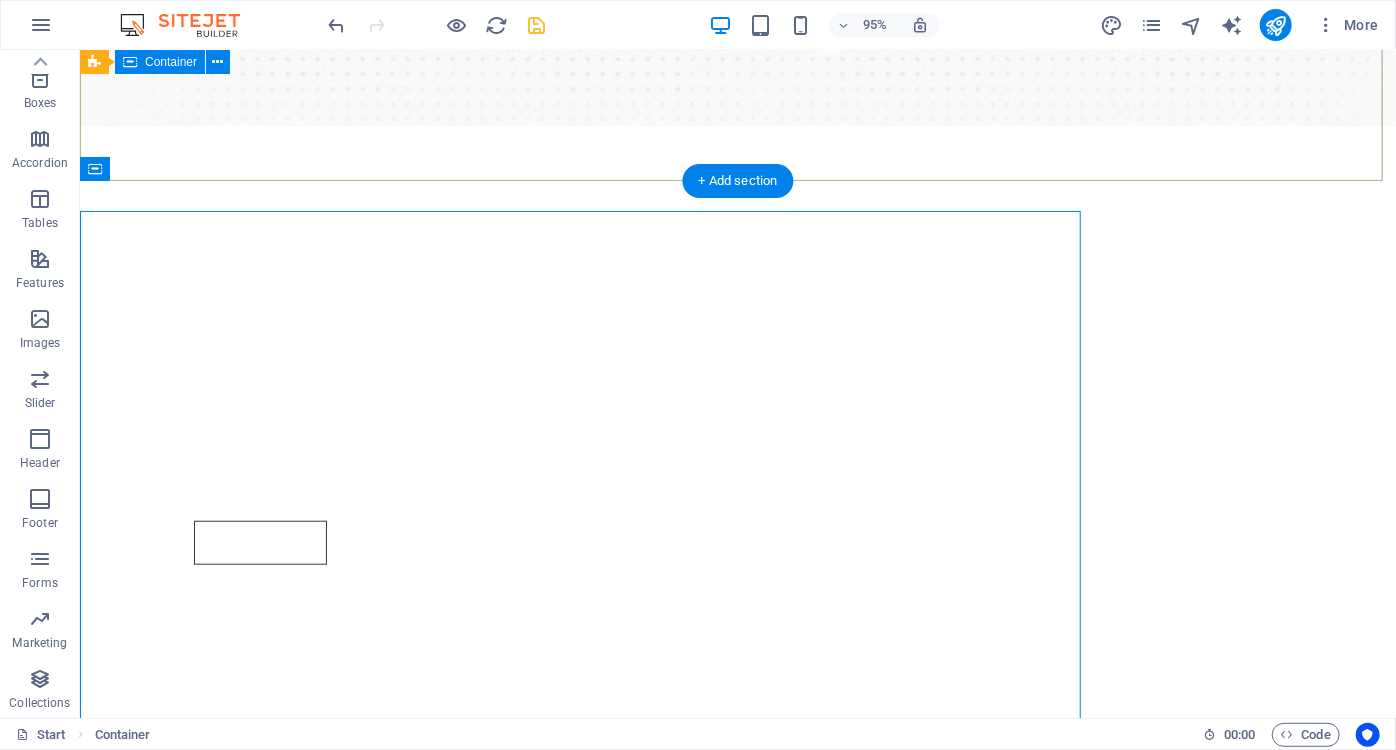 scroll, scrollTop: 525, scrollLeft: 0, axis: vertical 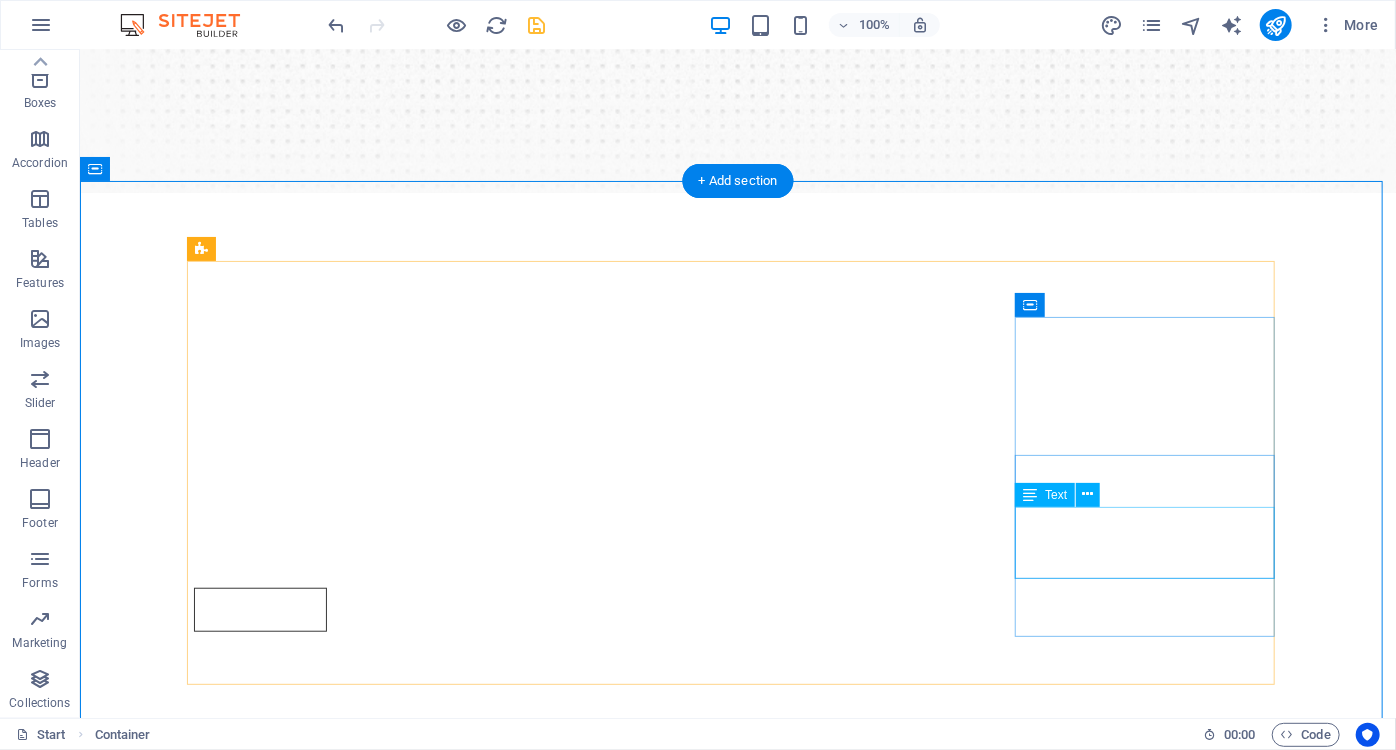 click on "Lorem ipsum dolor sit amet, consectetur adipisicing elit. Veritatis, dolorem!" at bounding box center [737, 1800] 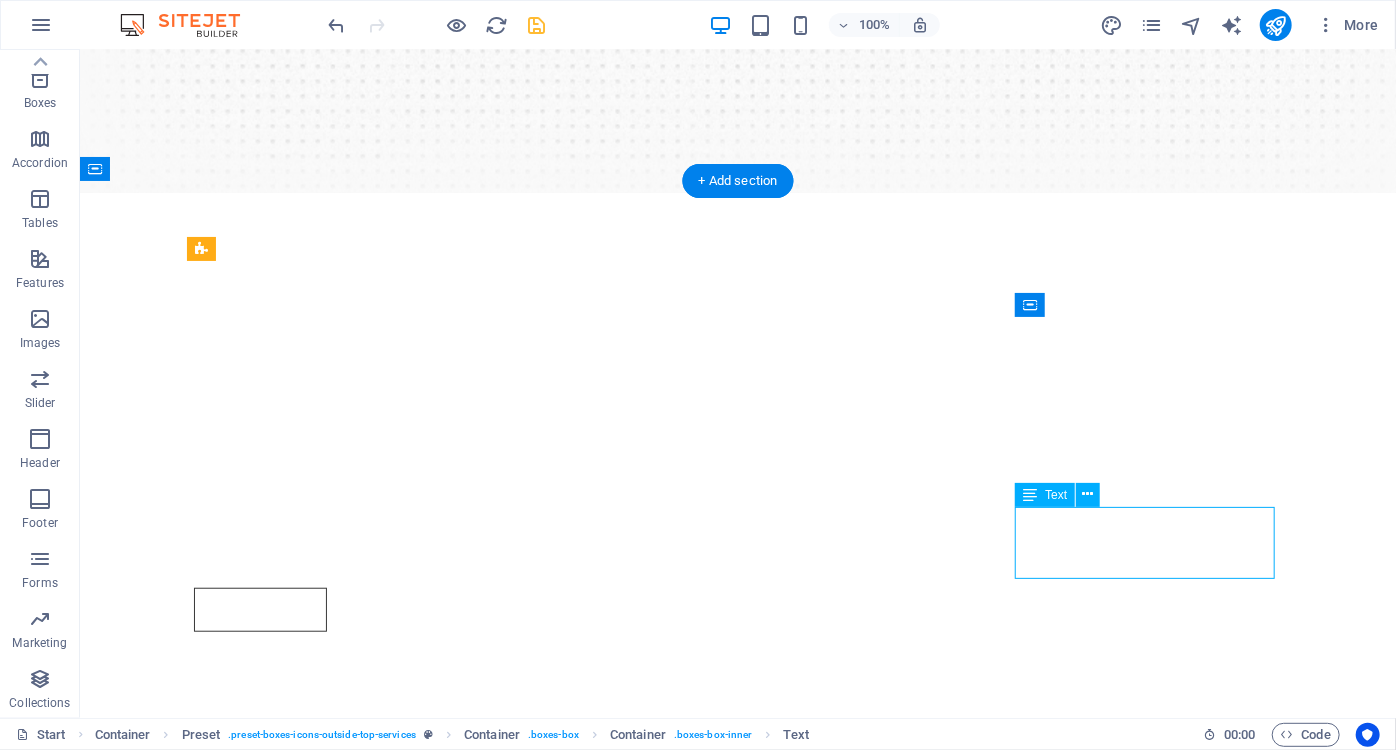 click on "Lorem ipsum dolor sit amet, consectetur adipisicing elit. Veritatis, dolorem!" at bounding box center (737, 1800) 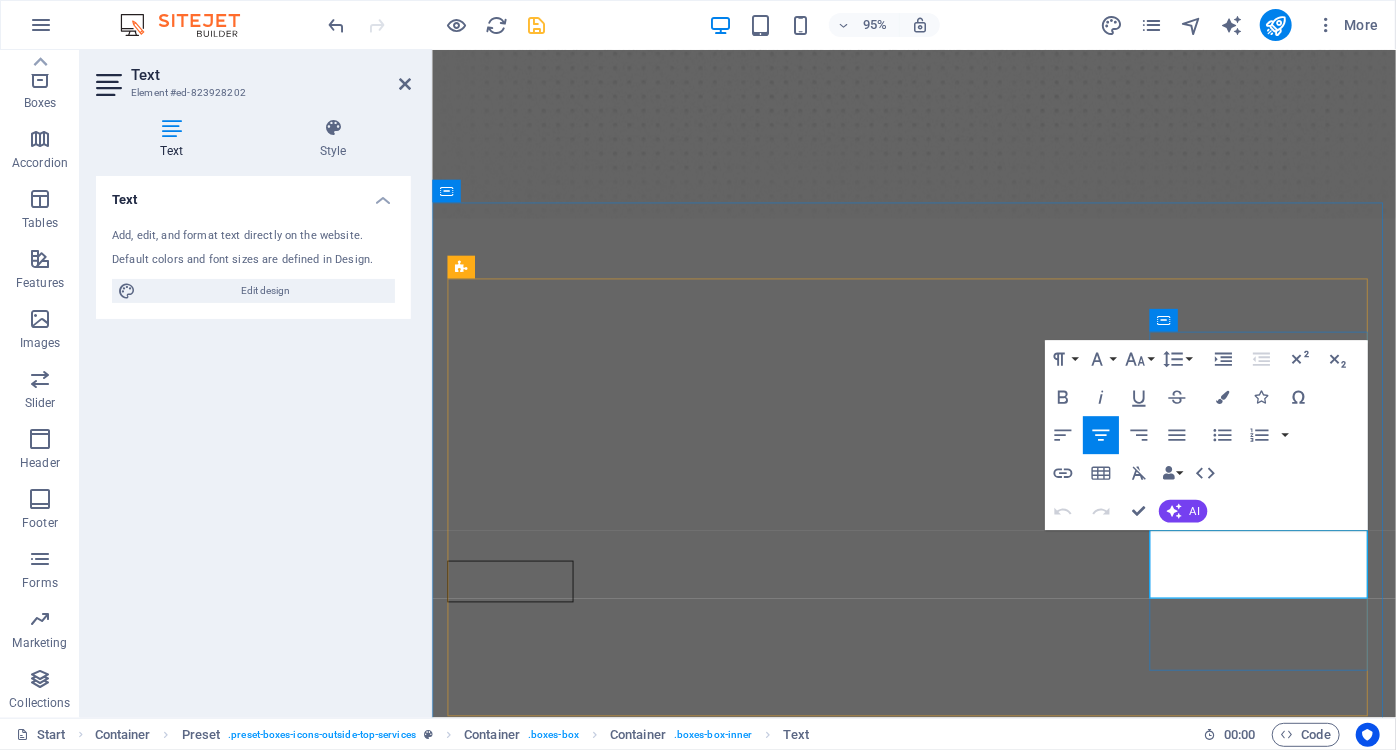 drag, startPoint x: 1367, startPoint y: 617, endPoint x: 1191, endPoint y: 563, distance: 184.0978 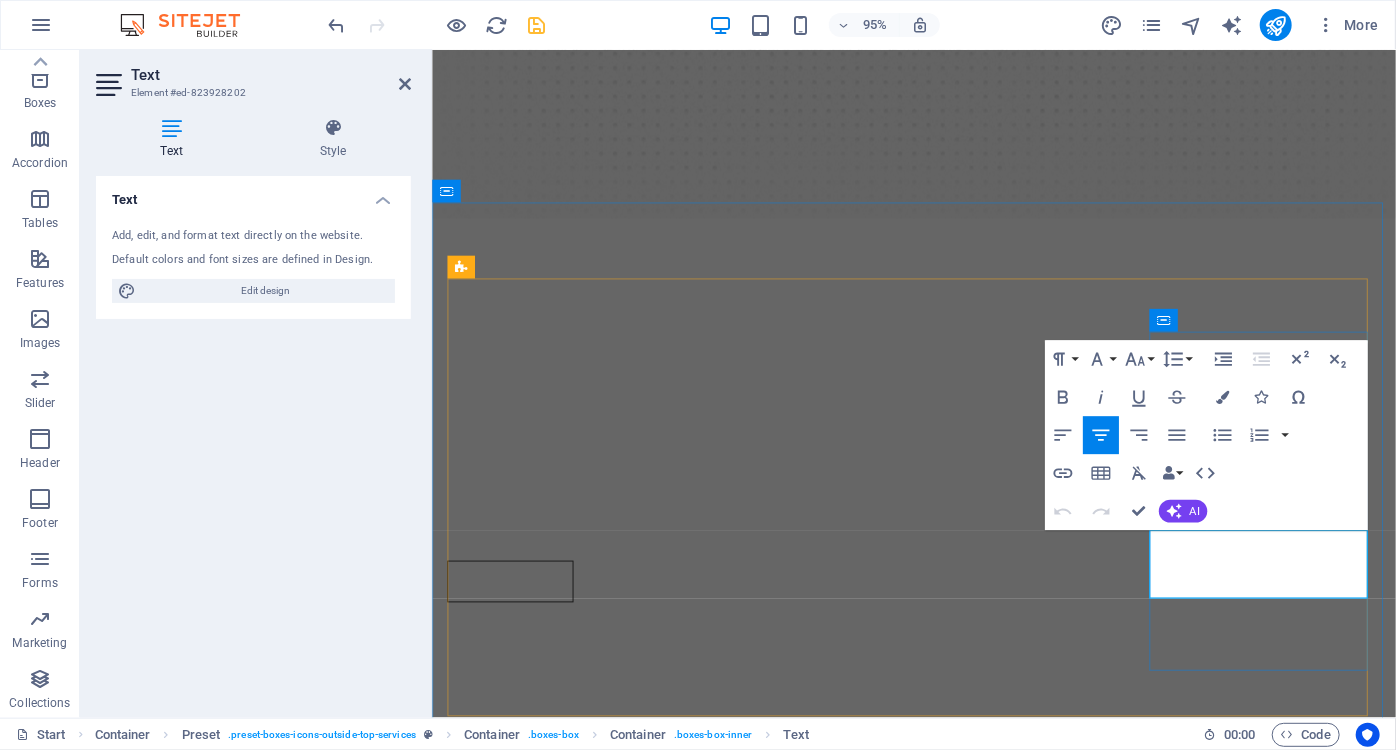 click on "Lorem ipsum dolor sit amet, consectetur adipisicing elit. Veritatis, dolorem!" at bounding box center (938, 1800) 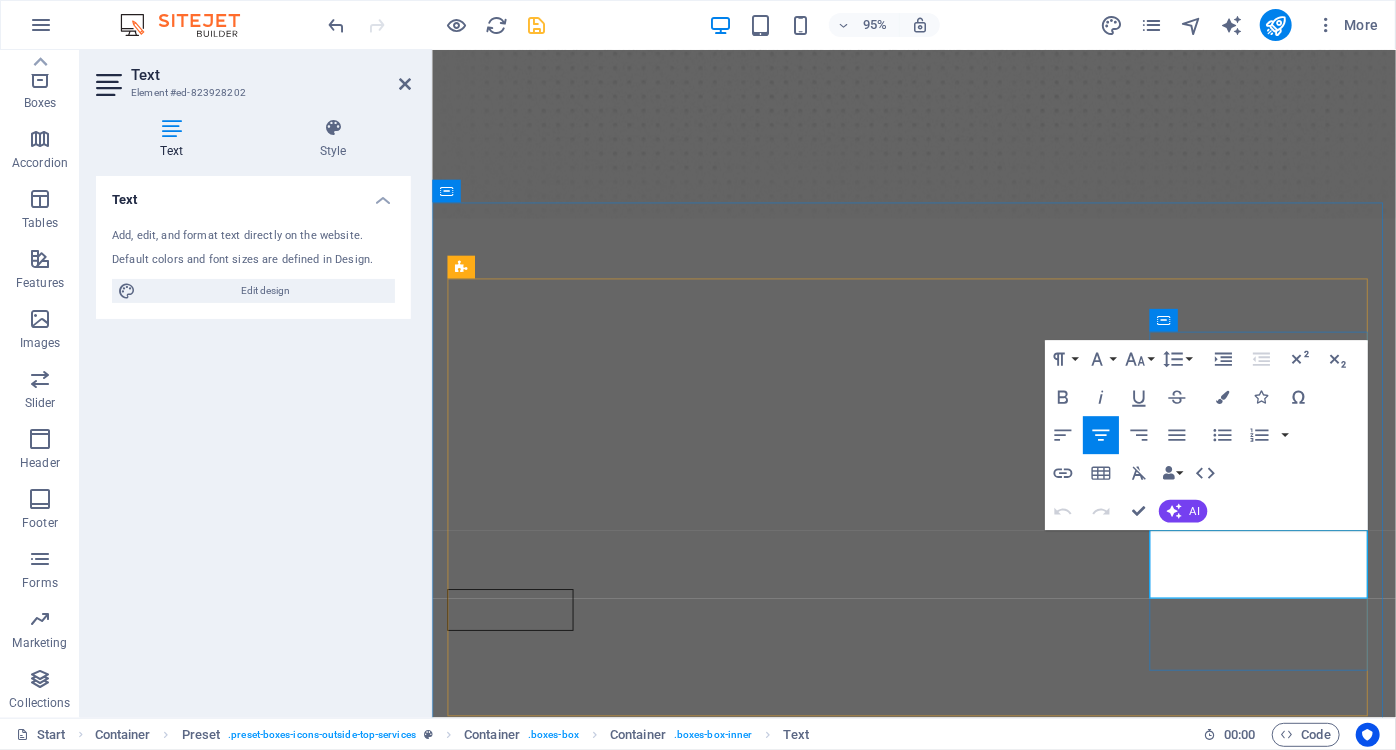 scroll, scrollTop: 477, scrollLeft: 0, axis: vertical 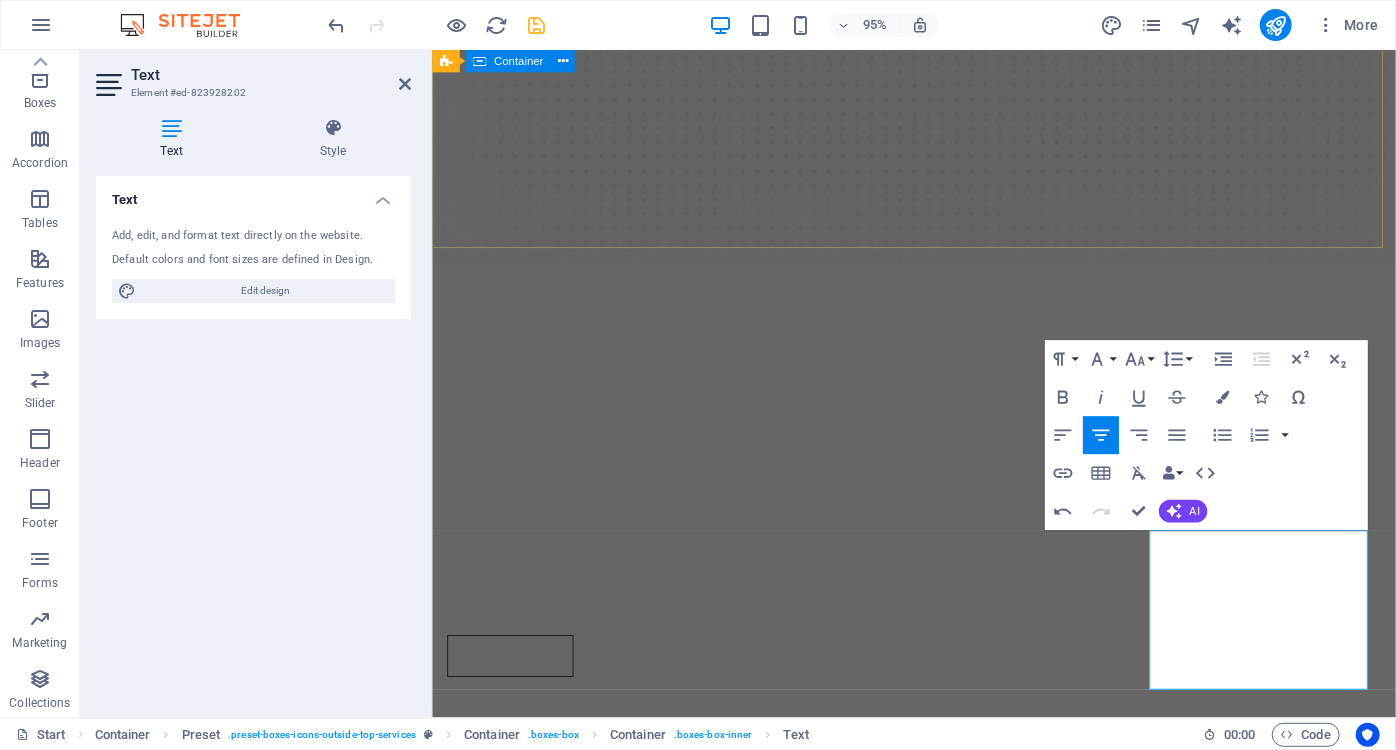 click on "Reclaim Your Confidence, One Daily Step at a Time Occupational therapy for Elderly care:  for every stage, story and season Our Services" at bounding box center (938, 547) 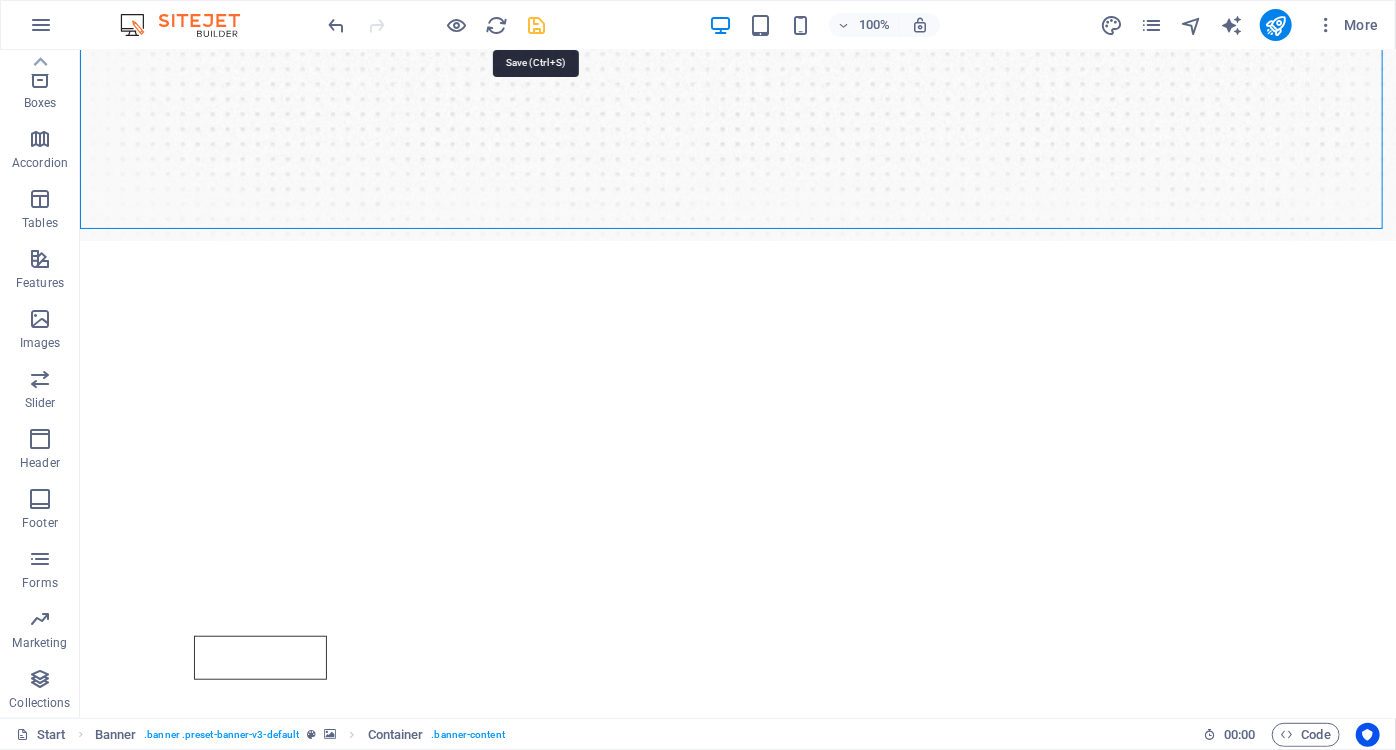 click at bounding box center [537, 25] 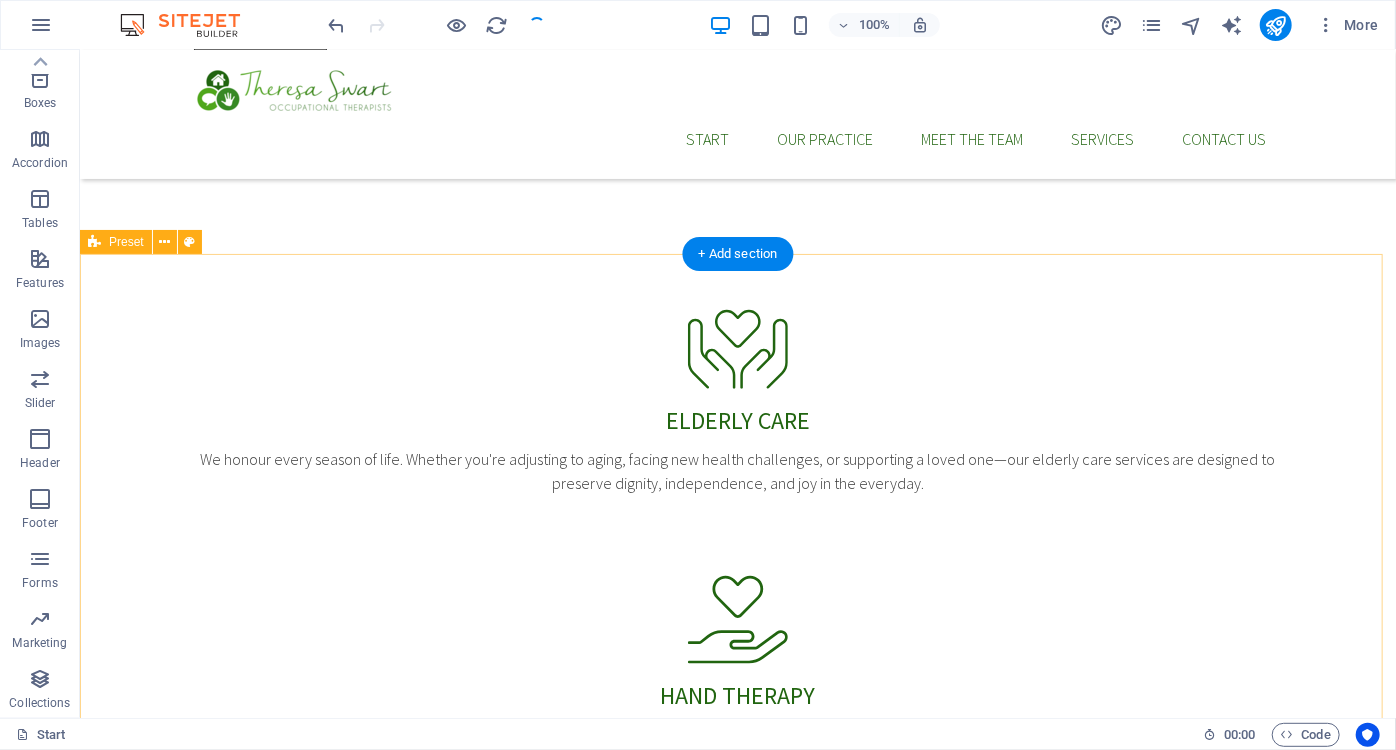scroll, scrollTop: 1022, scrollLeft: 0, axis: vertical 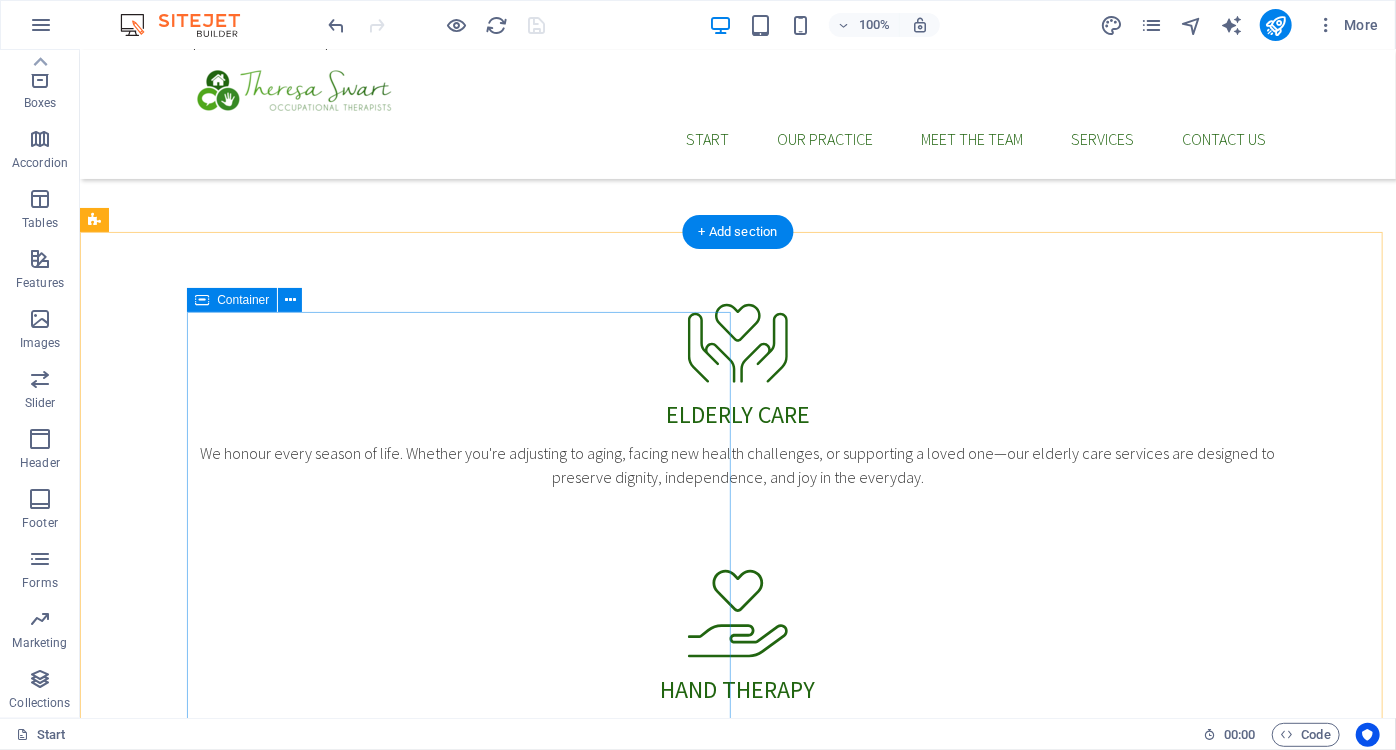 click on "Our Practice Lorem ipsum dolor sit amet, consetetur sadipscing elitr, sed diam nonumy eirmod tempor invidunt ut labore et dolore magna aliquyam erat, sed diam voluptua. At vero eos et accusam et justo duo dolores et ea rebum. Stet clita kasd gubergren, no sea takimata sanctus est Lorem ipsum dolor sit amet. Lorem ipsum dolor sit amet, consetetur sadipscing elitr, sed diam nonumy eirmod tempor invidunt ut labore et dolore magna aliquyam erat, sed diam voluptua. At vero eos et accusam et justo duo dolores et ea rebum. Stet clita kasd gubergren, no sea takimata sanctus est Lorem ipsum dolor sit amet.  Lorem ipsum dolor sit amet, consetetur sadipscing elitr, sed diam nonumy eirmod tempor invidunt ut labore et dolore magna aliquyam erat, sed diam voluptua. At vero eos et accusam et justo duo dolores et ea rebum. Stet clita kasd gubergren, no sea takimata sanctus est Lorem ipsum dolor sit amet.    Learn more about our Practice" at bounding box center (639, 1761) 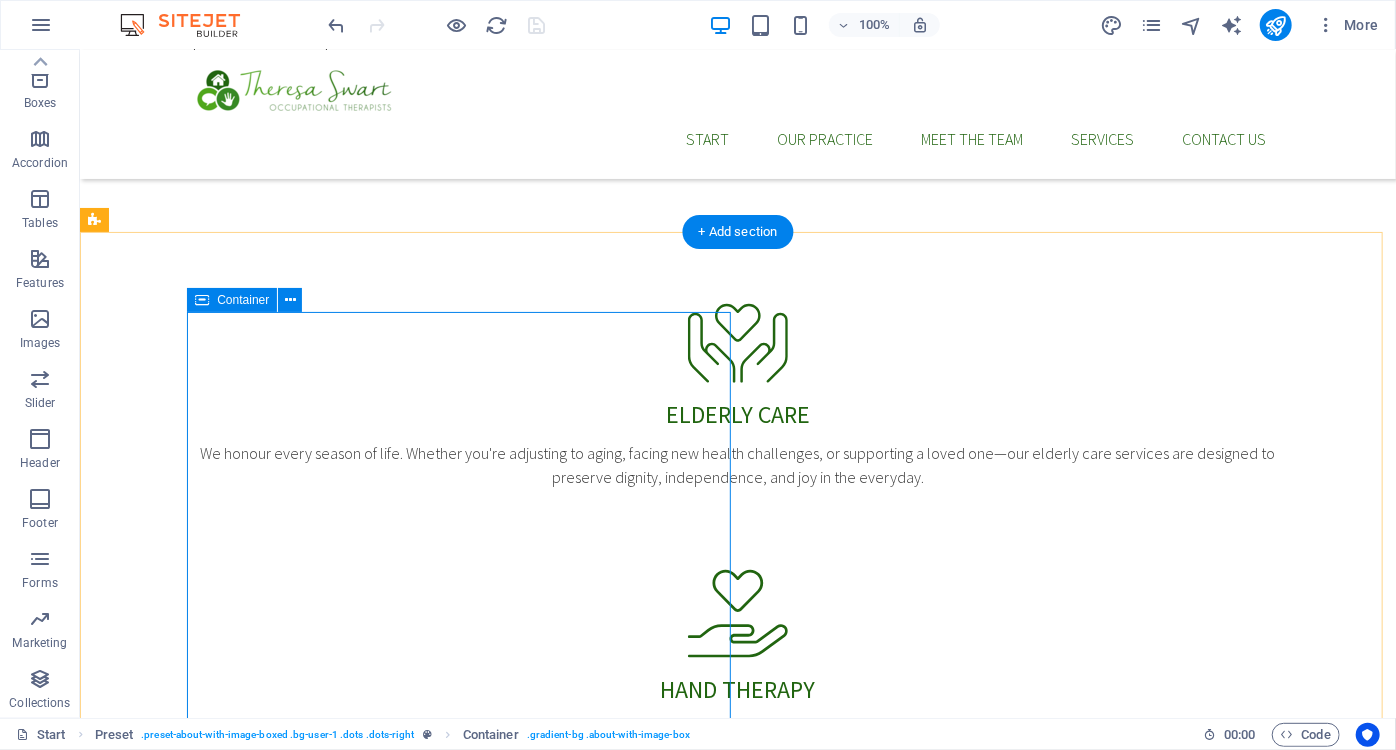 click on "Our Practice Lorem ipsum dolor sit amet, consetetur sadipscing elitr, sed diam nonumy eirmod tempor invidunt ut labore et dolore magna aliquyam erat, sed diam voluptua. At vero eos et accusam et justo duo dolores et ea rebum. Stet clita kasd gubergren, no sea takimata sanctus est Lorem ipsum dolor sit amet. Lorem ipsum dolor sit amet, consetetur sadipscing elitr, sed diam nonumy eirmod tempor invidunt ut labore et dolore magna aliquyam erat, sed diam voluptua. At vero eos et accusam et justo duo dolores et ea rebum. Stet clita kasd gubergren, no sea takimata sanctus est Lorem ipsum dolor sit amet.  Lorem ipsum dolor sit amet, consetetur sadipscing elitr, sed diam nonumy eirmod tempor invidunt ut labore et dolore magna aliquyam erat, sed diam voluptua. At vero eos et accusam et justo duo dolores et ea rebum. Stet clita kasd gubergren, no sea takimata sanctus est Lorem ipsum dolor sit amet.    Learn more about our Practice" at bounding box center [639, 1761] 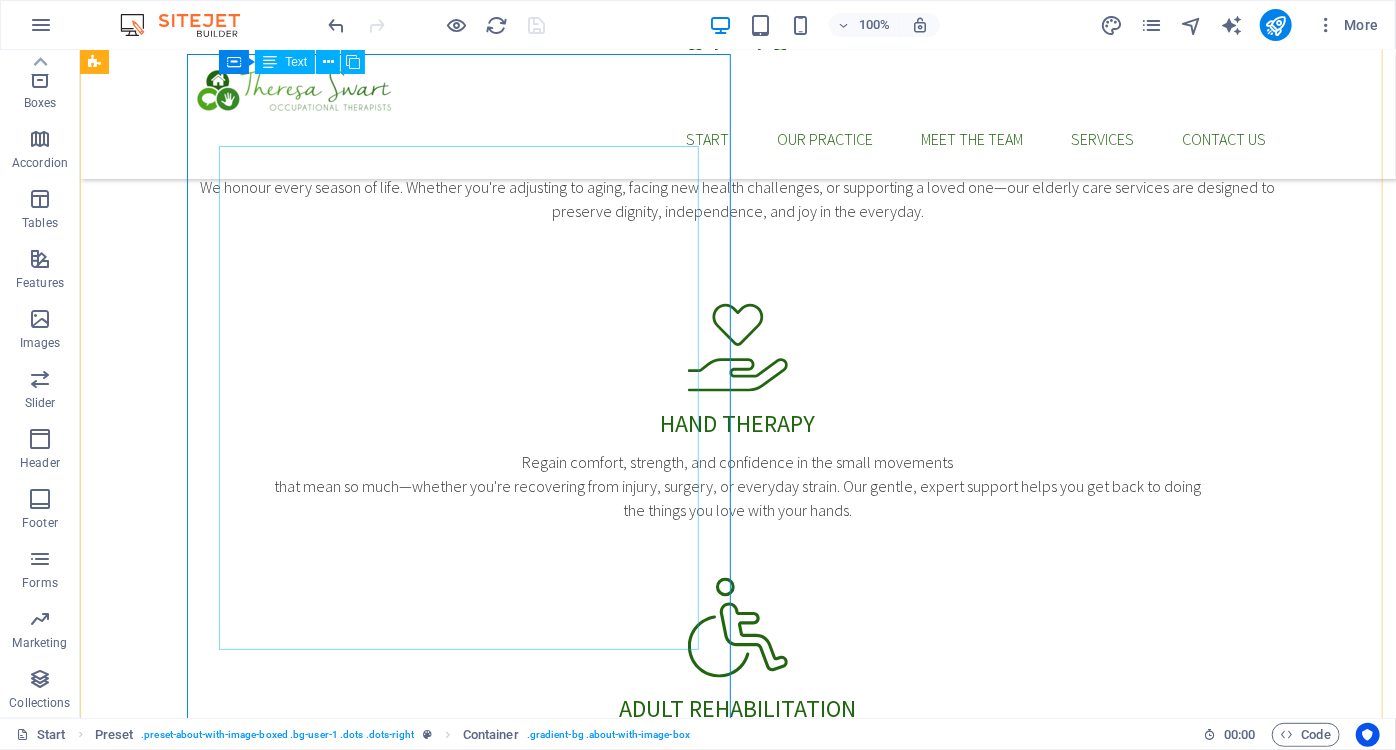 scroll, scrollTop: 1204, scrollLeft: 0, axis: vertical 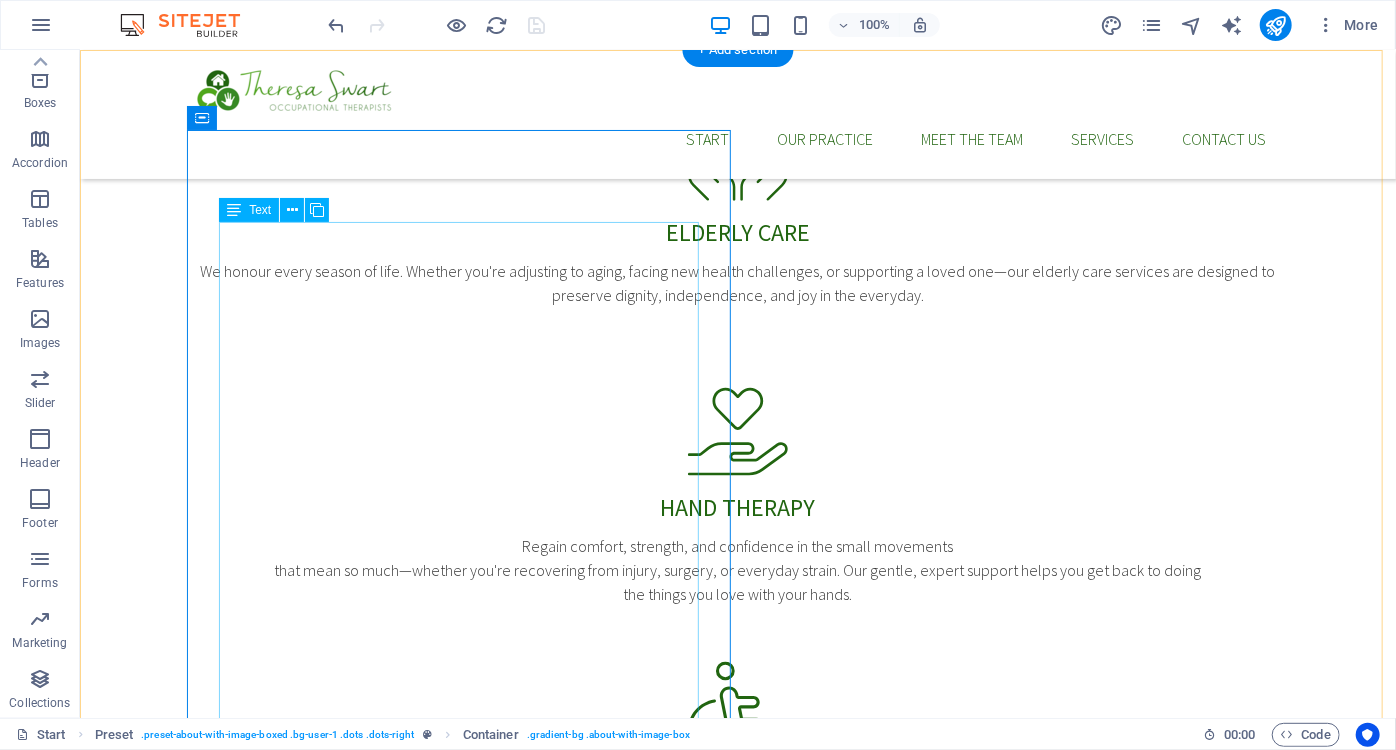 click on "Lorem ipsum dolor sit amet, consetetur sadipscing elitr, sed diam nonumy eirmod tempor invidunt ut labore et dolore magna aliquyam erat, sed diam voluptua. At vero eos et accusam et justo duo dolores et ea rebum. Stet clita kasd gubergren, no sea takimata sanctus est Lorem ipsum dolor sit amet. Lorem ipsum dolor sit amet, consetetur sadipscing elitr, sed diam nonumy eirmod tempor invidunt ut labore et dolore magna aliquyam erat, sed diam voluptua. At vero eos et accusam et justo duo dolores et ea rebum. Stet clita kasd gubergren, no sea takimata sanctus est Lorem ipsum dolor sit amet.  Lorem ipsum dolor sit amet, consetetur sadipscing elitr, sed diam nonumy eirmod tempor invidunt ut labore et dolore magna aliquyam erat, sed diam voluptua. At vero eos et accusam et justo duo dolores et ea rebum. Stet clita kasd gubergren, no sea takimata sanctus est Lorem ipsum dolor sit amet." at bounding box center (639, 1575) 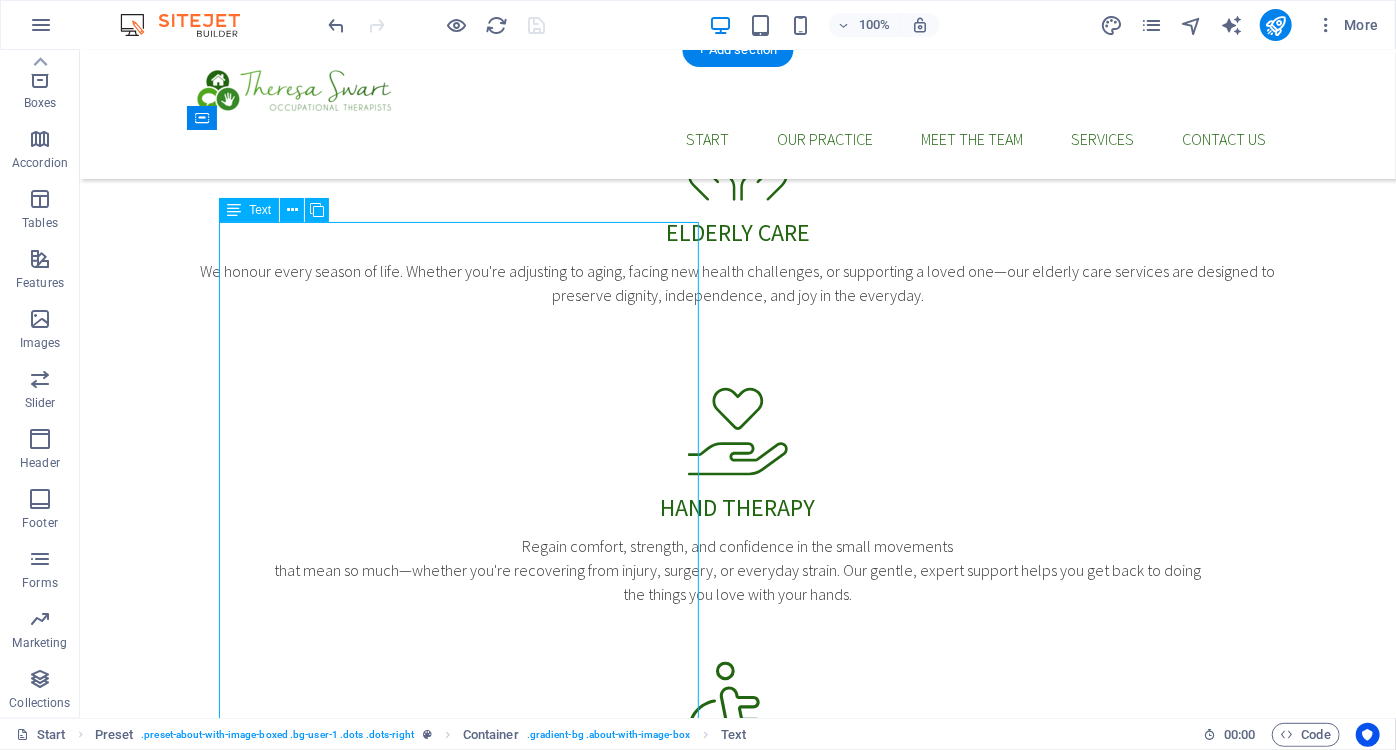 click on "Lorem ipsum dolor sit amet, consetetur sadipscing elitr, sed diam nonumy eirmod tempor invidunt ut labore et dolore magna aliquyam erat, sed diam voluptua. At vero eos et accusam et justo duo dolores et ea rebum. Stet clita kasd gubergren, no sea takimata sanctus est Lorem ipsum dolor sit amet. Lorem ipsum dolor sit amet, consetetur sadipscing elitr, sed diam nonumy eirmod tempor invidunt ut labore et dolore magna aliquyam erat, sed diam voluptua. At vero eos et accusam et justo duo dolores et ea rebum. Stet clita kasd gubergren, no sea takimata sanctus est Lorem ipsum dolor sit amet.  Lorem ipsum dolor sit amet, consetetur sadipscing elitr, sed diam nonumy eirmod tempor invidunt ut labore et dolore magna aliquyam erat, sed diam voluptua. At vero eos et accusam et justo duo dolores et ea rebum. Stet clita kasd gubergren, no sea takimata sanctus est Lorem ipsum dolor sit amet." at bounding box center (639, 1575) 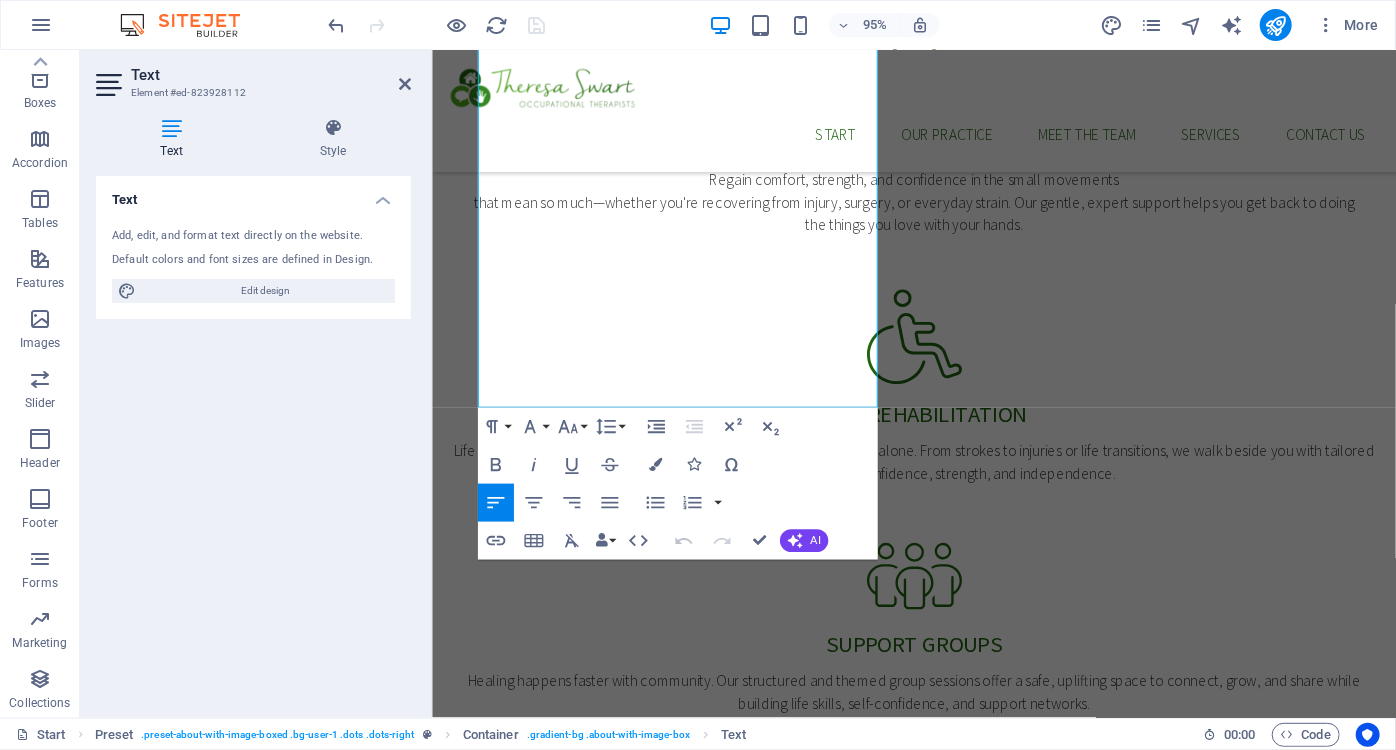 scroll, scrollTop: 1598, scrollLeft: 0, axis: vertical 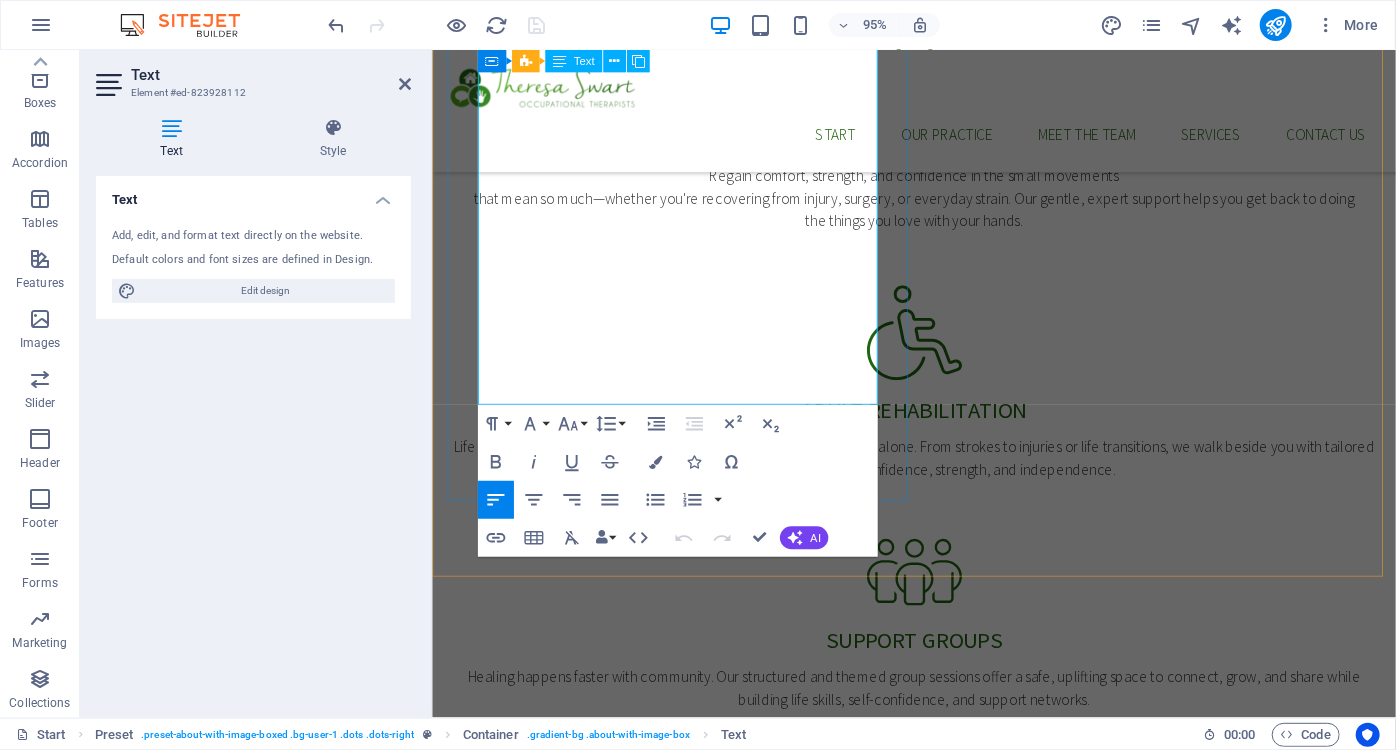 click on "Duis autem vel eum iriure dolor in hendrerit in vulputate velit esse molestie consequat, vel illum dolore eu feugiat nulla facilisis at vero eros et accumsan et iusto odio dignissim qui blandit praesent luptatum zzril delenit augue duis dolore te feugait nulla facilisi. Lorem ipsum dolor sit amet." at bounding box center (938, 1367) 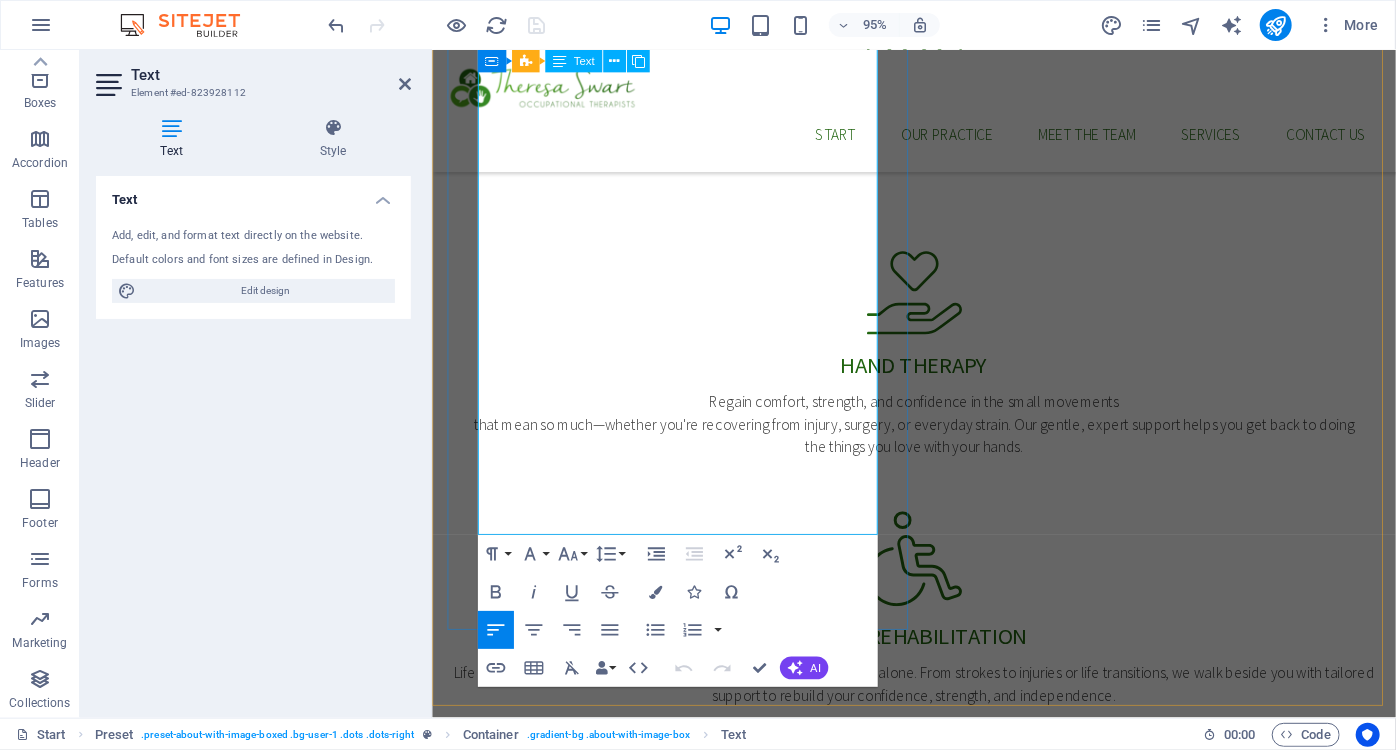 scroll, scrollTop: 1325, scrollLeft: 0, axis: vertical 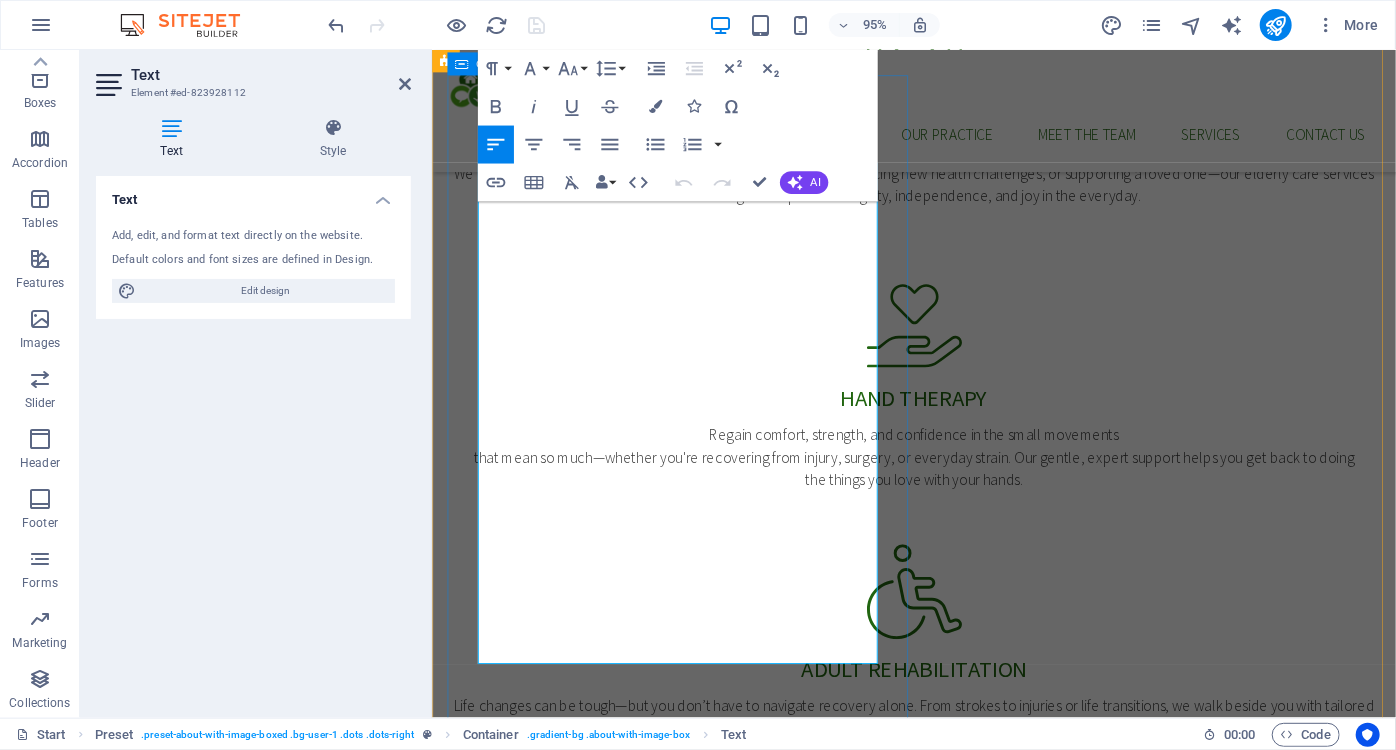 drag, startPoint x: 721, startPoint y: 413, endPoint x: 453, endPoint y: 255, distance: 311.1077 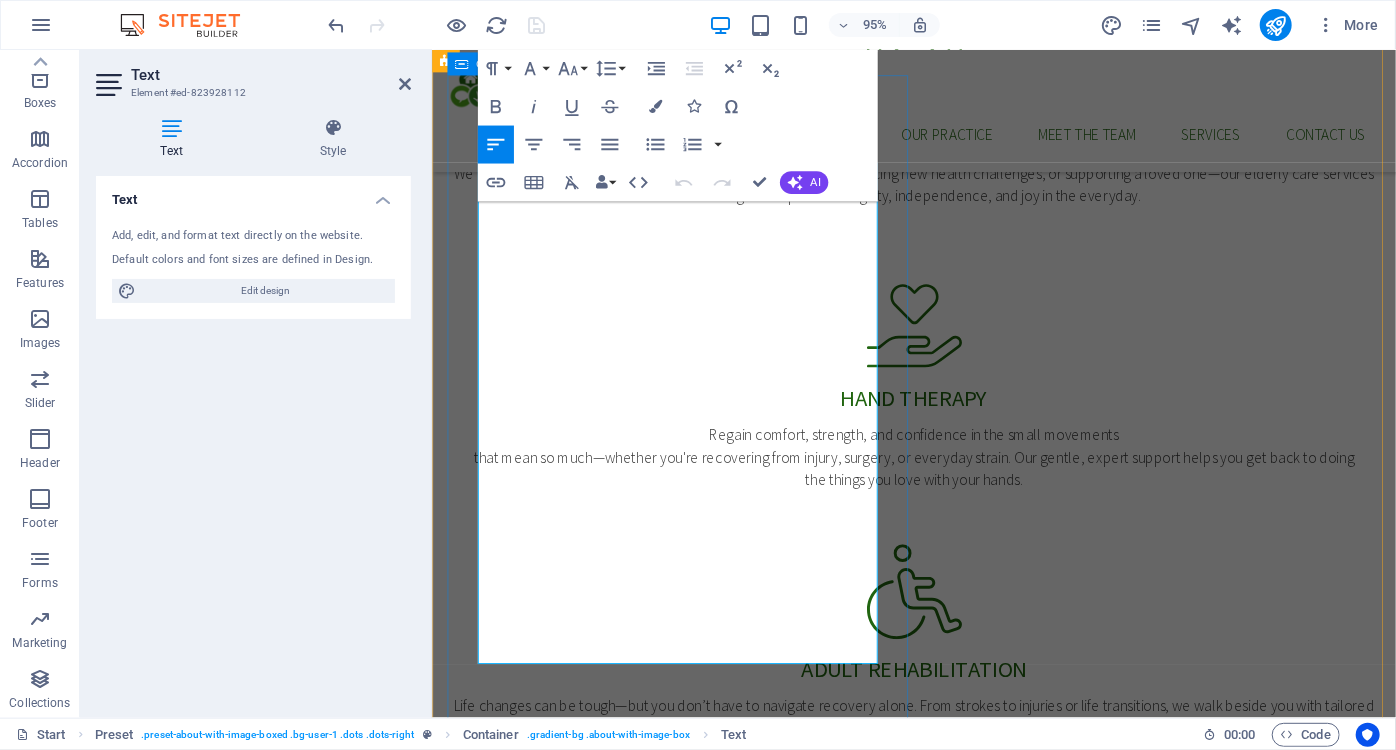 click on "Our Practice Lorem ipsum dolor sit amet, consetetur sadipscing elitr, sed diam nonumy eirmod tempor invidunt ut labore et dolore magna aliquyam erat, sed diam voluptua. At vero eos et accusam et justo duo dolores et ea rebum. Stet clita kasd gubergren, no sea takimata sanctus est Lorem ipsum dolor sit amet. Lorem ipsum dolor sit amet, consetetur sadipscing elitr, sed diam nonumy eirmod tempor invidunt ut labore et dolore magna aliquyam erat, sed diam voluptua. At vero eos et accusam et justo duo dolores et ea rebum. Stet clita kasd gubergren, no sea takimata sanctus est Lorem ipsum dolor sit amet.  Lorem ipsum dolor sit amet, consetetur sadipscing elitr, sed diam nonumy eirmod tempor invidunt ut labore et dolore magna aliquyam erat, sed diam voluptua. At vero eos et accusam et justo duo dolores et ea rebum. Stet clita kasd gubergren, no sea takimata sanctus est Lorem ipsum dolor sit amet.    Learn more about our Practice" at bounding box center [938, 1524] 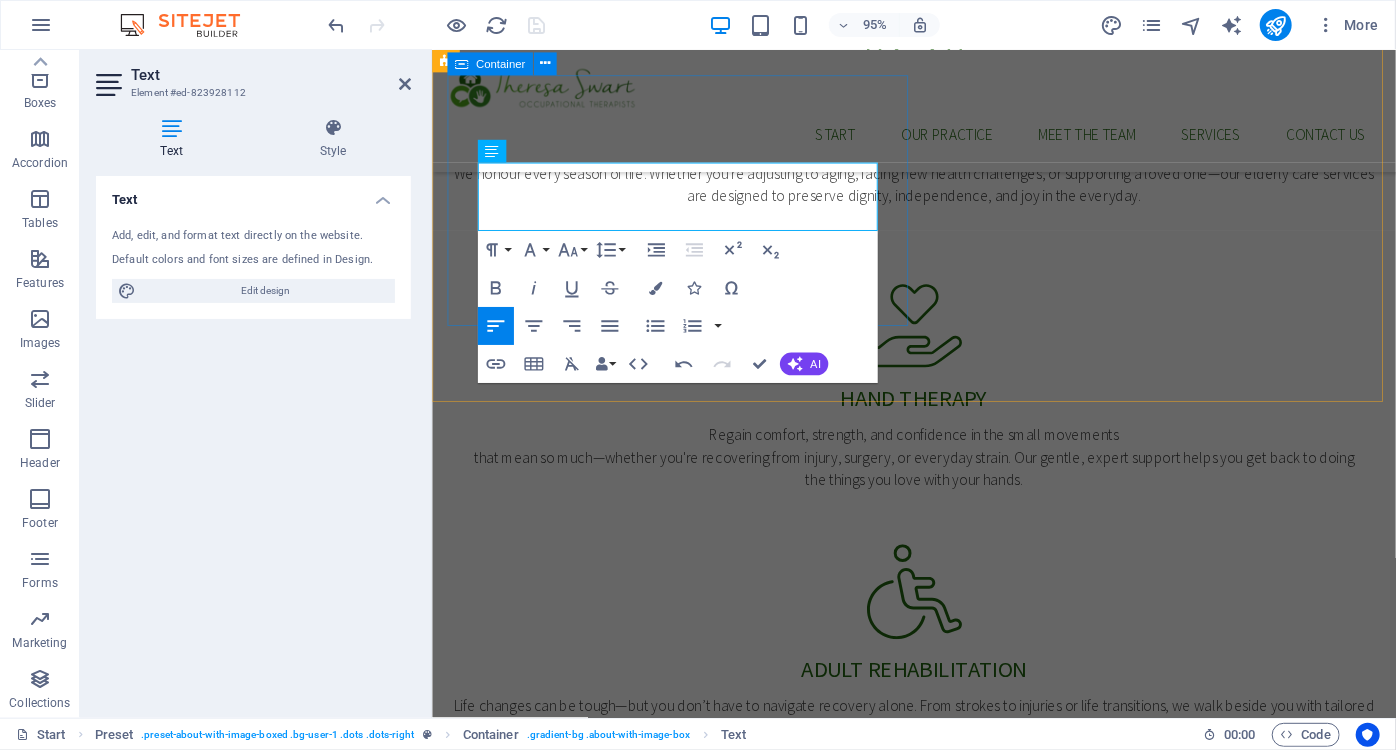 drag, startPoint x: 480, startPoint y: 176, endPoint x: 914, endPoint y: 235, distance: 437.992 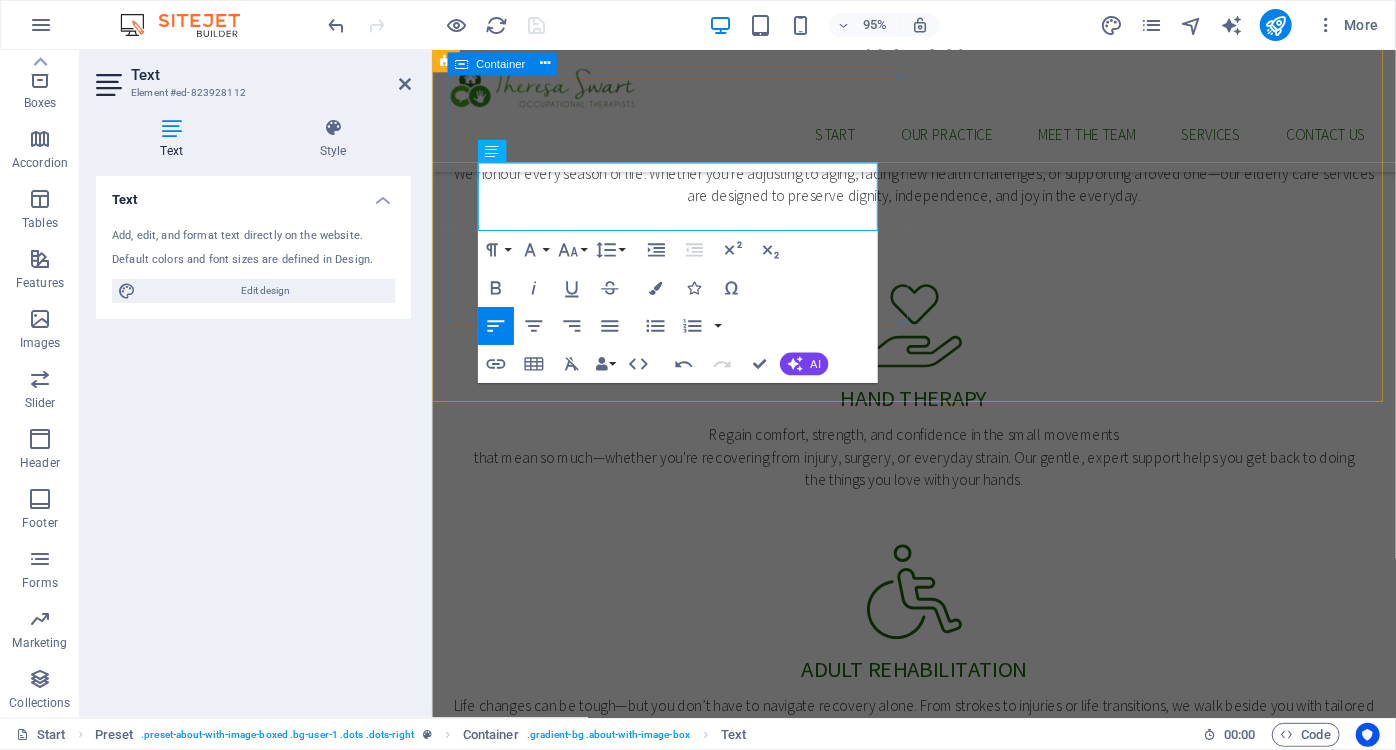 click on "Our Practice Lorem ipsum dolor sit amet, consetetur sadipscing elitr, sed diam nonumy eirmod tempor invidunt ut labore et dolore magna Learn more about our Practice" at bounding box center (938, 1392) 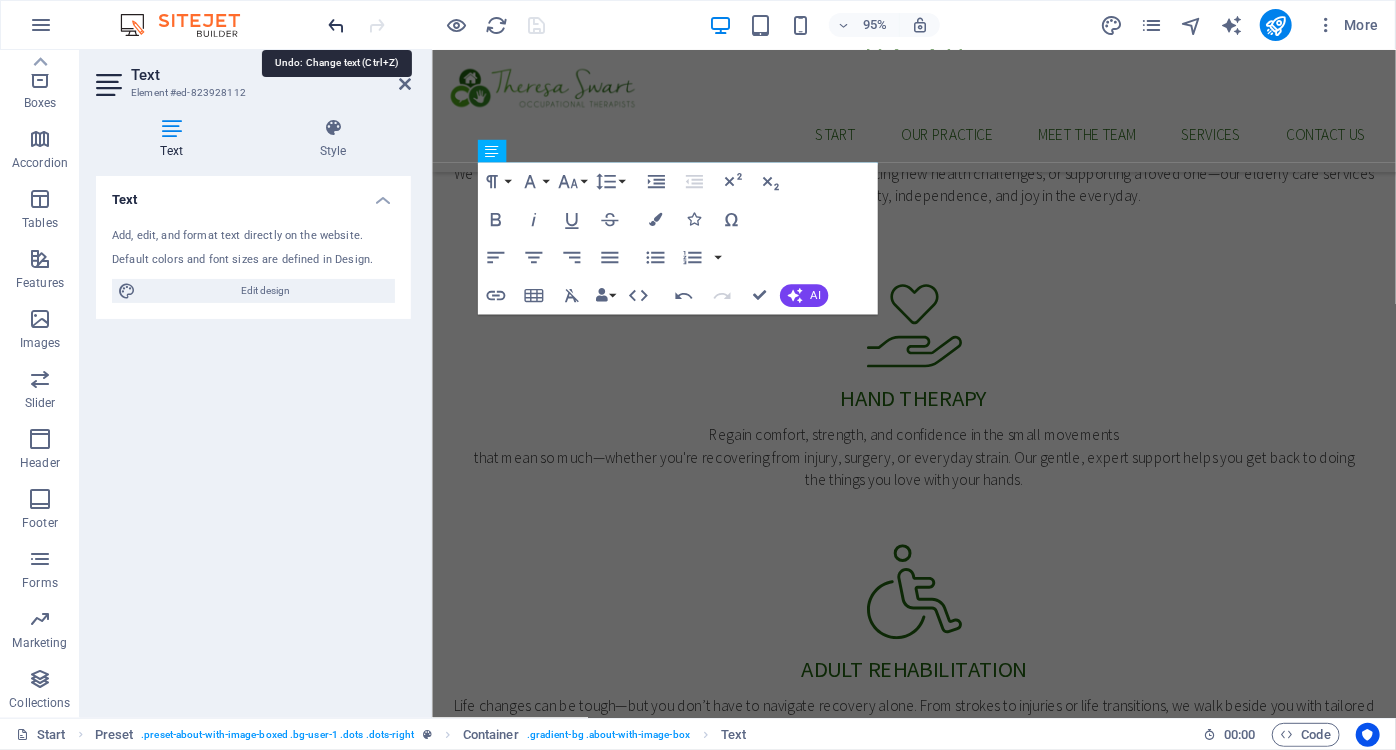 click at bounding box center (337, 25) 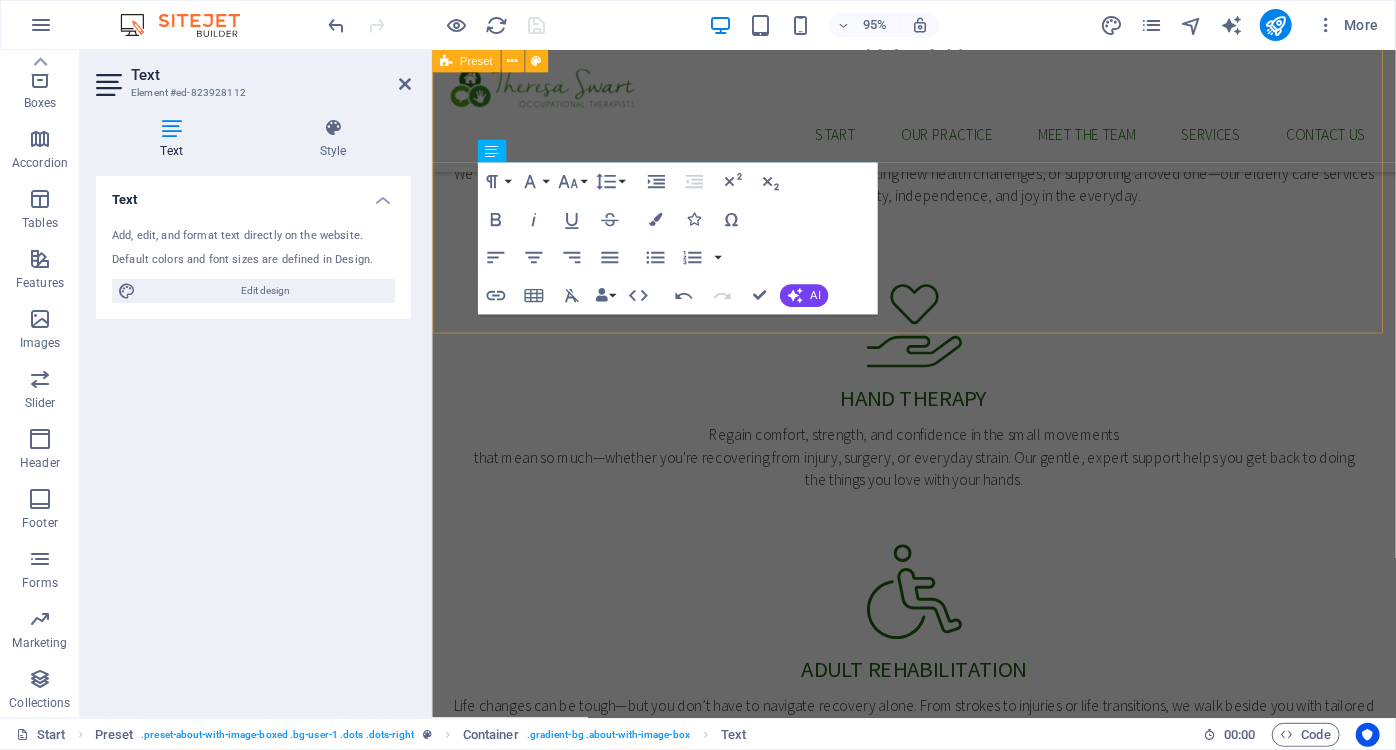 click on "Our Practice   Learn more about our Practice" at bounding box center [938, 1418] 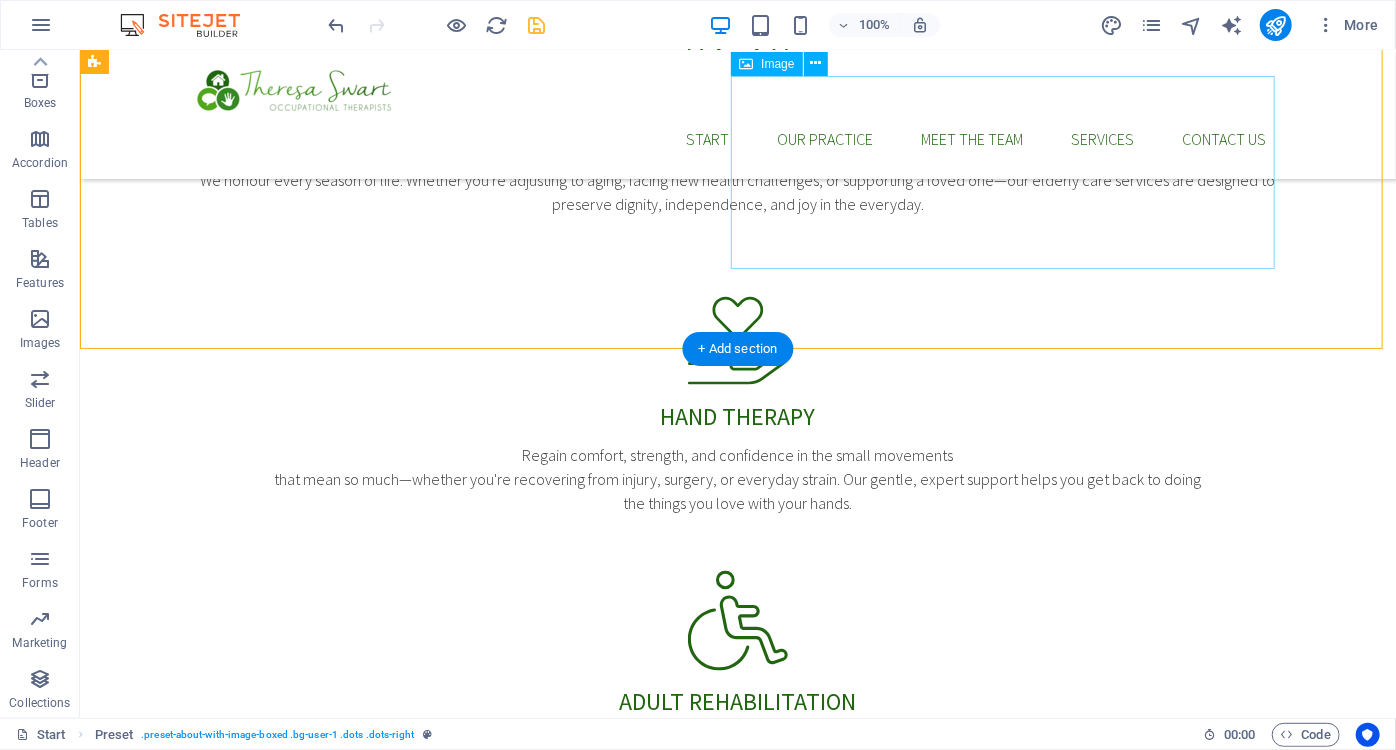 scroll, scrollTop: 1258, scrollLeft: 0, axis: vertical 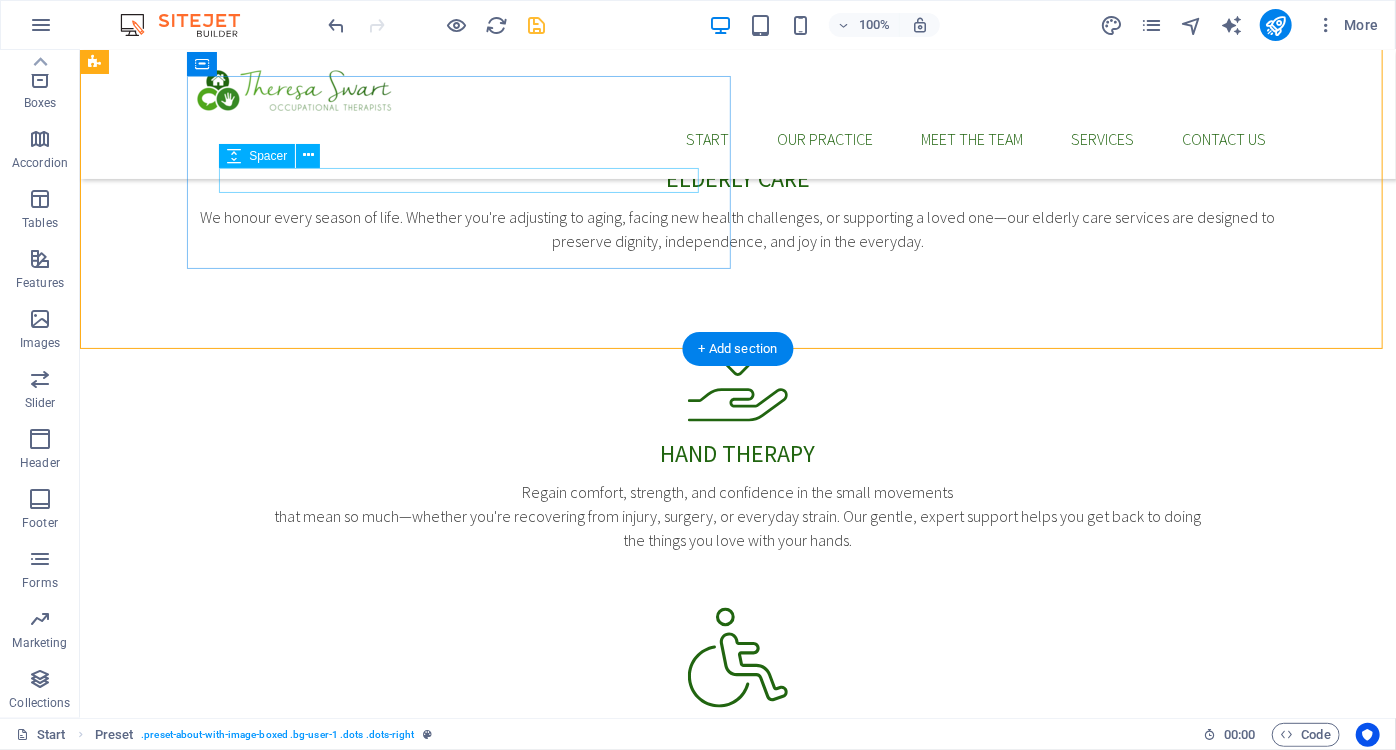 click at bounding box center [639, 1413] 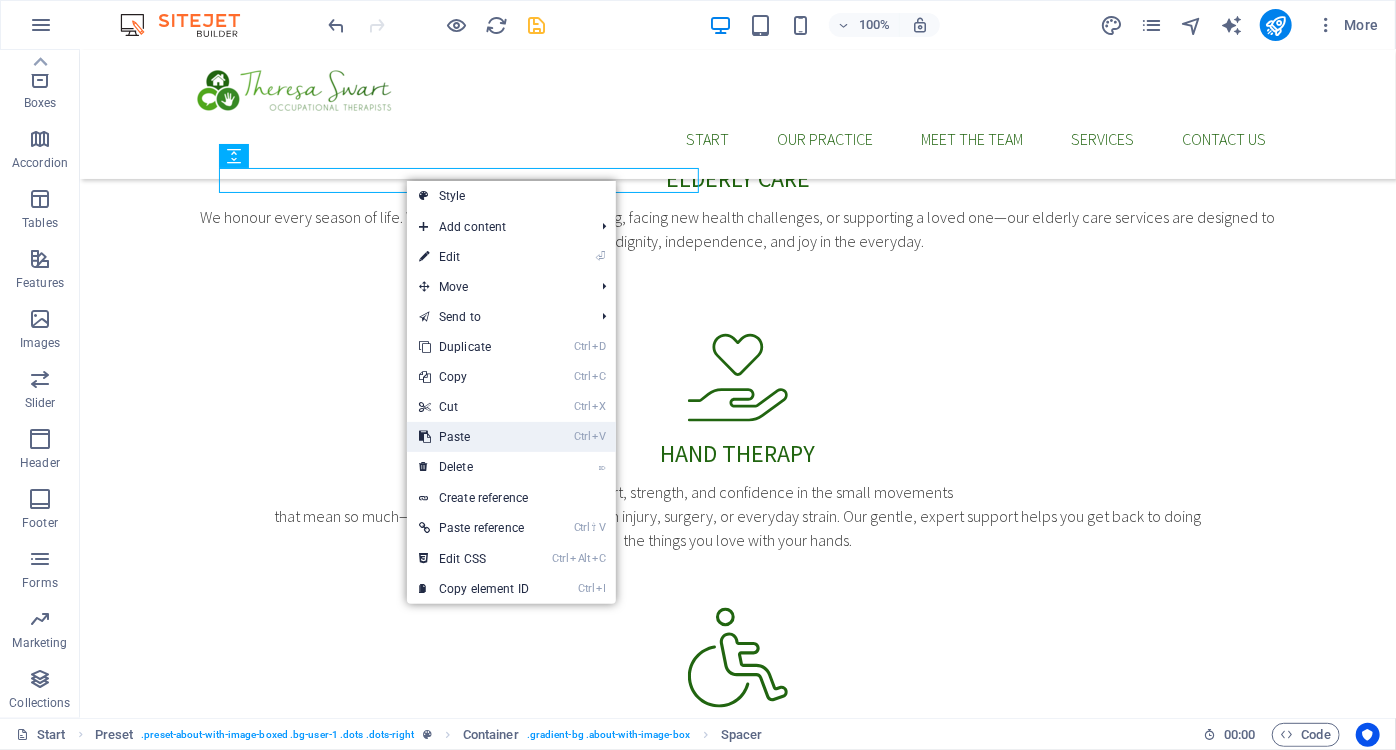 click on "Ctrl V  Paste" at bounding box center [474, 437] 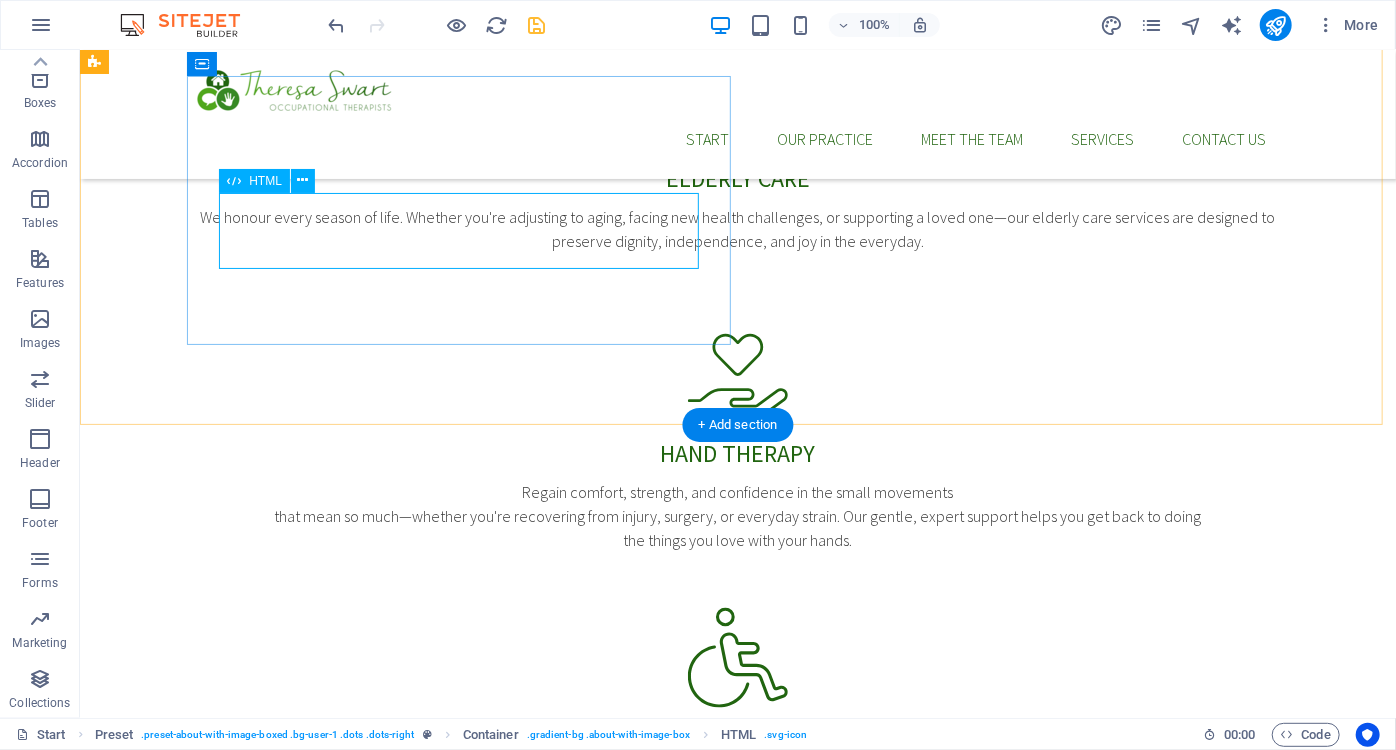click at bounding box center (639, 1464) 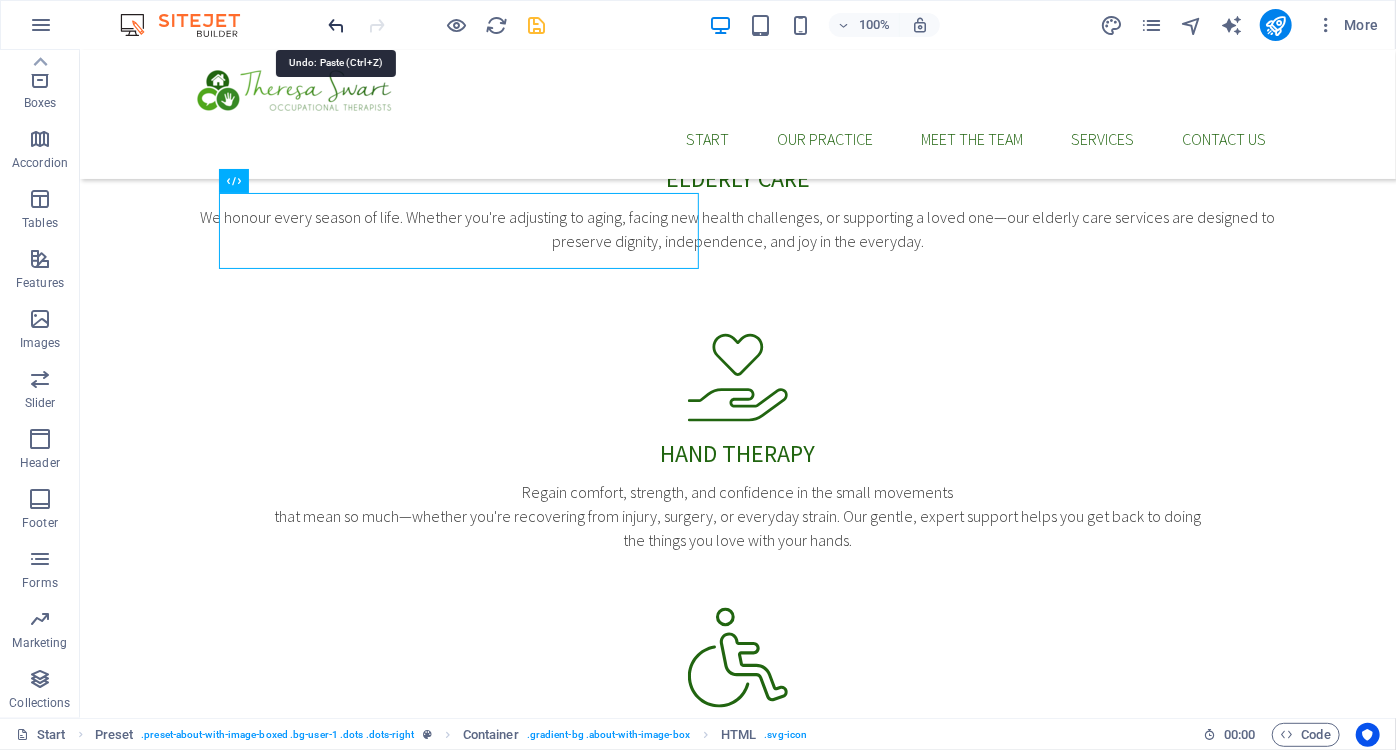 click at bounding box center (337, 25) 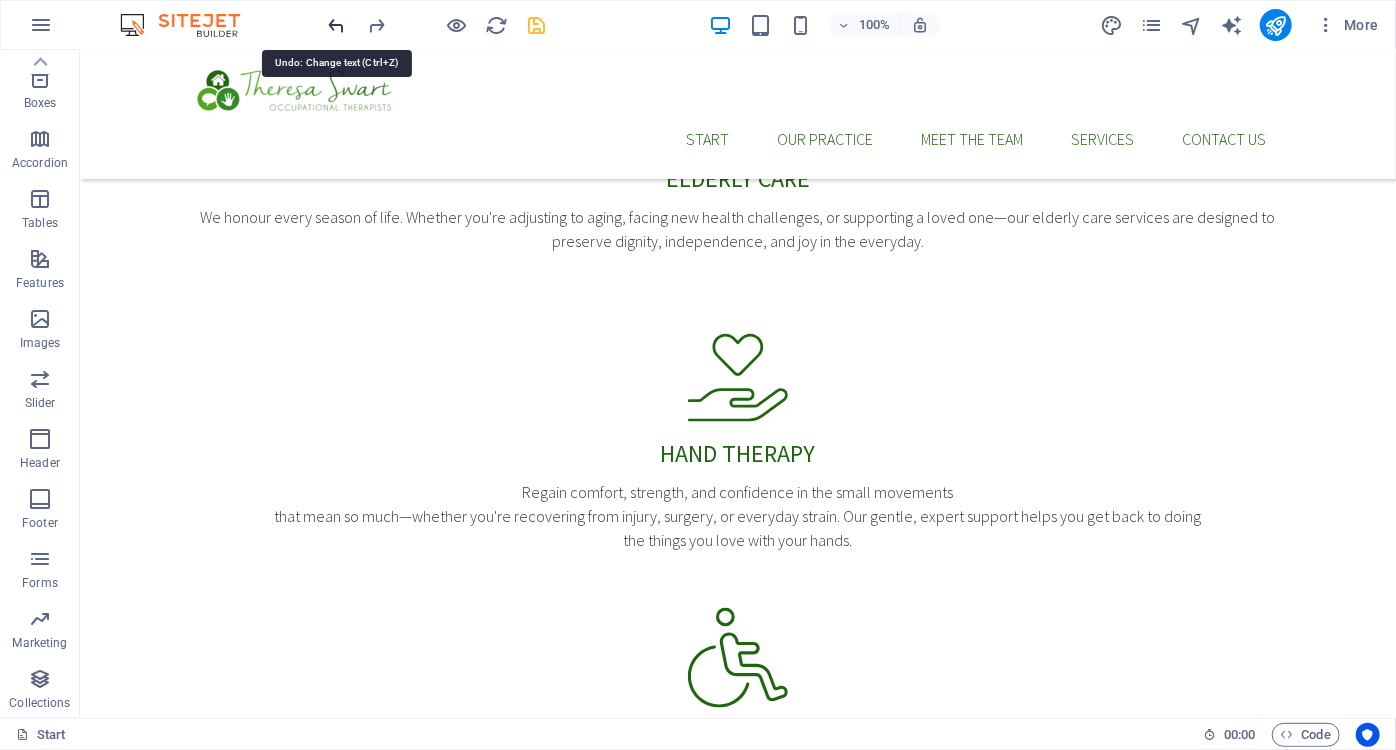 click at bounding box center [337, 25] 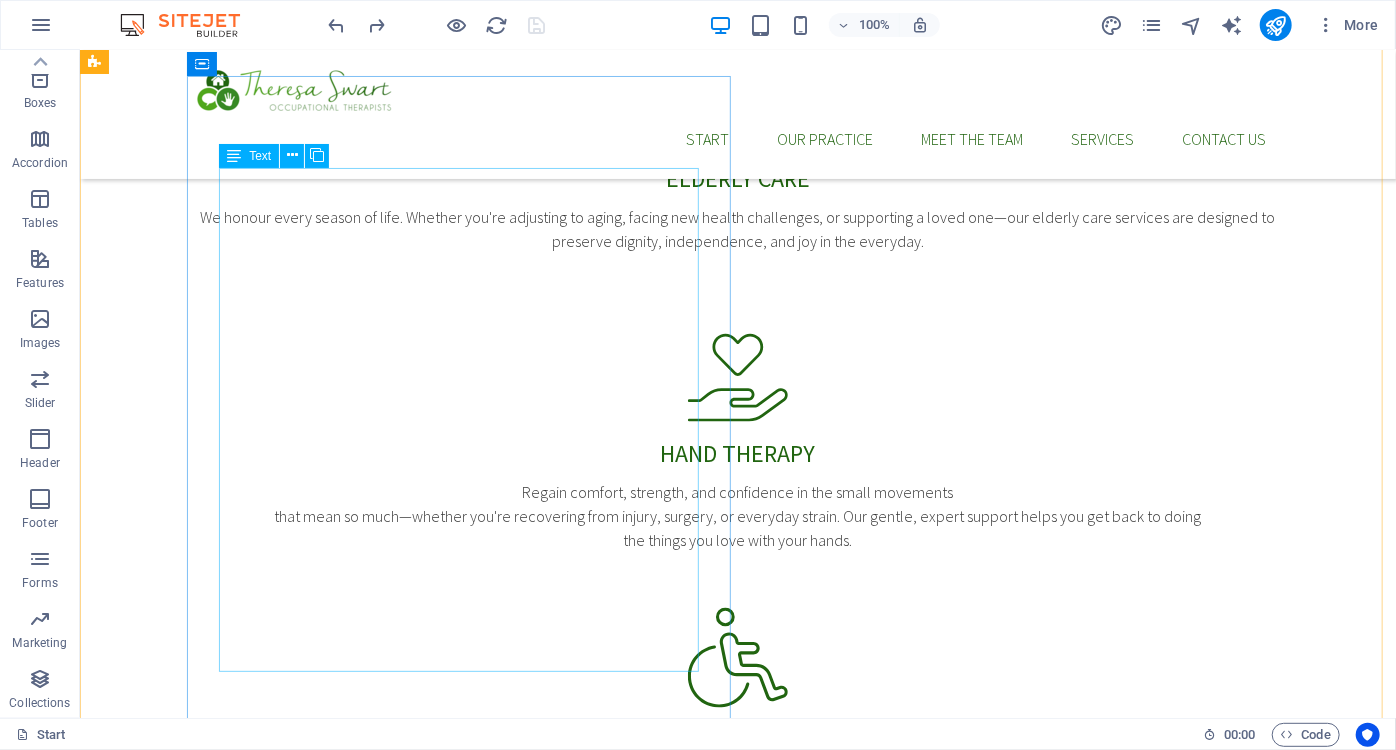 click on "Lorem ipsum dolor sit amet, consetetur sadipscing elitr, sed diam nonumy eirmod tempor invidunt ut labore et dolore magna aliquyam erat, sed diam voluptua. At vero eos et accusam et justo duo dolores et ea rebum. Stet clita kasd gubergren, no sea takimata sanctus est Lorem ipsum dolor sit amet. Lorem ipsum dolor sit amet, consetetur sadipscing elitr, sed diam nonumy eirmod tempor invidunt ut labore et dolore magna aliquyam erat, sed diam voluptua. At vero eos et accusam et justo duo dolores et ea rebum. Stet clita kasd gubergren, no sea takimata sanctus est Lorem ipsum dolor sit amet.  Lorem ipsum dolor sit amet, consetetur sadipscing elitr, sed diam nonumy eirmod tempor invidunt ut labore et dolore magna aliquyam erat, sed diam voluptua. At vero eos et accusam et justo duo dolores et ea rebum. Stet clita kasd gubergren, no sea takimata sanctus est Lorem ipsum dolor sit amet." at bounding box center [639, 1521] 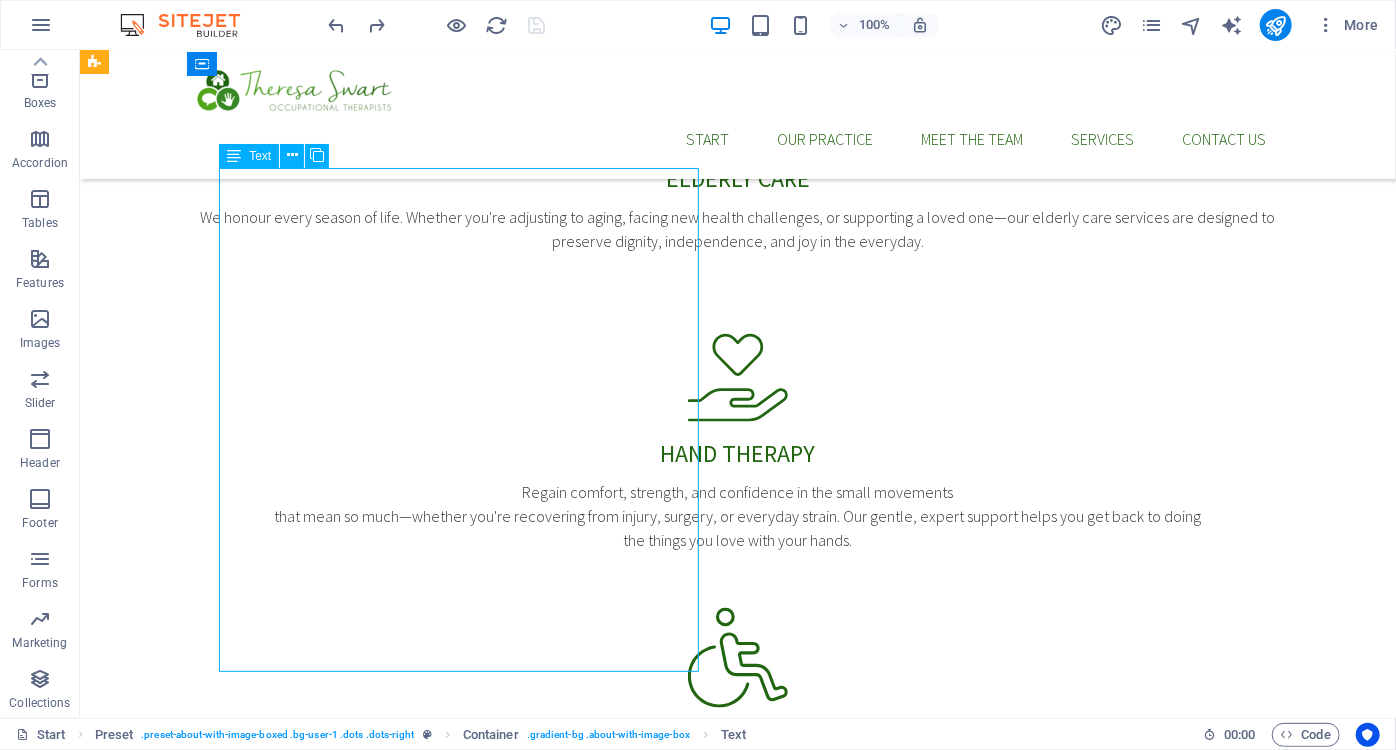 drag, startPoint x: 221, startPoint y: 251, endPoint x: 273, endPoint y: 251, distance: 52 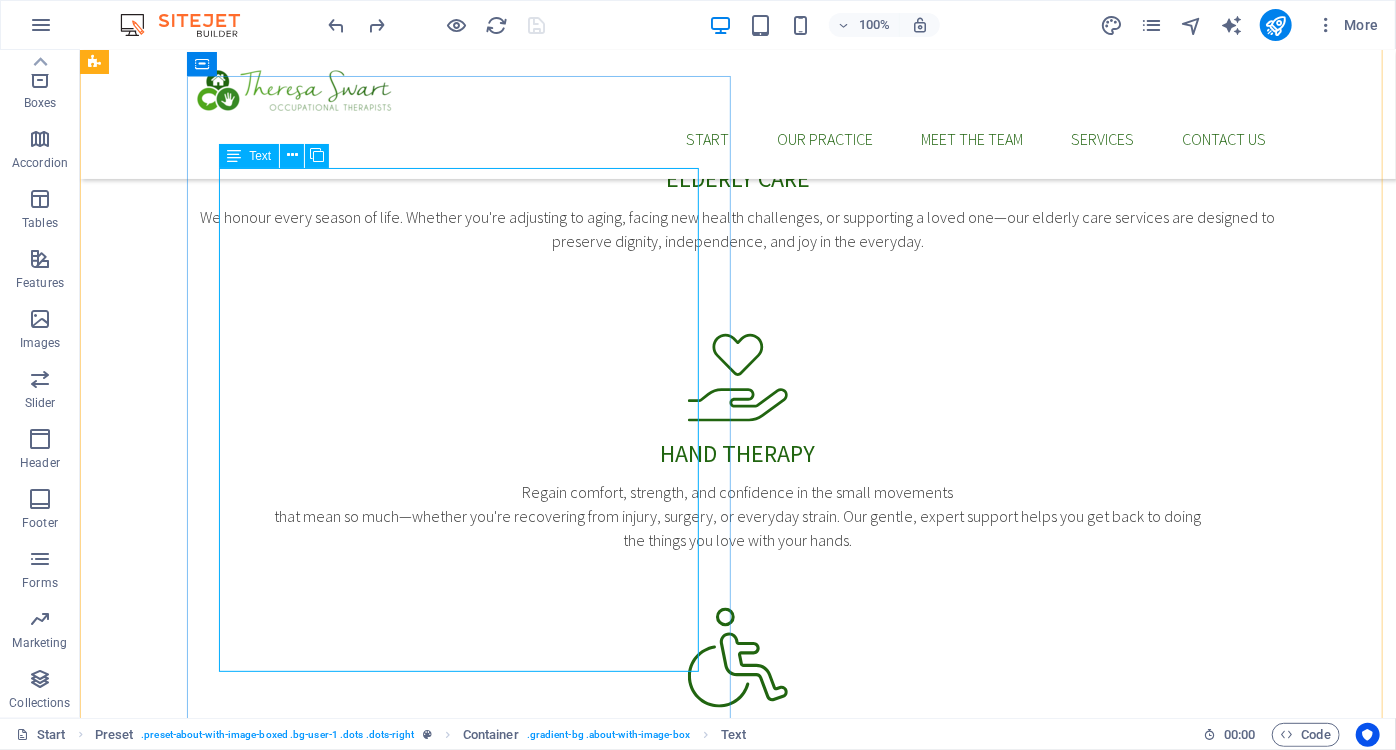 click on "Lorem ipsum dolor sit amet, consetetur sadipscing elitr, sed diam nonumy eirmod tempor invidunt ut labore et dolore magna aliquyam erat, sed diam voluptua. At vero eos et accusam et justo duo dolores et ea rebum. Stet clita kasd gubergren, no sea takimata sanctus est Lorem ipsum dolor sit amet. Lorem ipsum dolor sit amet, consetetur sadipscing elitr, sed diam nonumy eirmod tempor invidunt ut labore et dolore magna aliquyam erat, sed diam voluptua. At vero eos et accusam et justo duo dolores et ea rebum. Stet clita kasd gubergren, no sea takimata sanctus est Lorem ipsum dolor sit amet.  Lorem ipsum dolor sit amet, consetetur sadipscing elitr, sed diam nonumy eirmod tempor invidunt ut labore et dolore magna aliquyam erat, sed diam voluptua. At vero eos et accusam et justo duo dolores et ea rebum. Stet clita kasd gubergren, no sea takimata sanctus est Lorem ipsum dolor sit amet." at bounding box center [639, 1521] 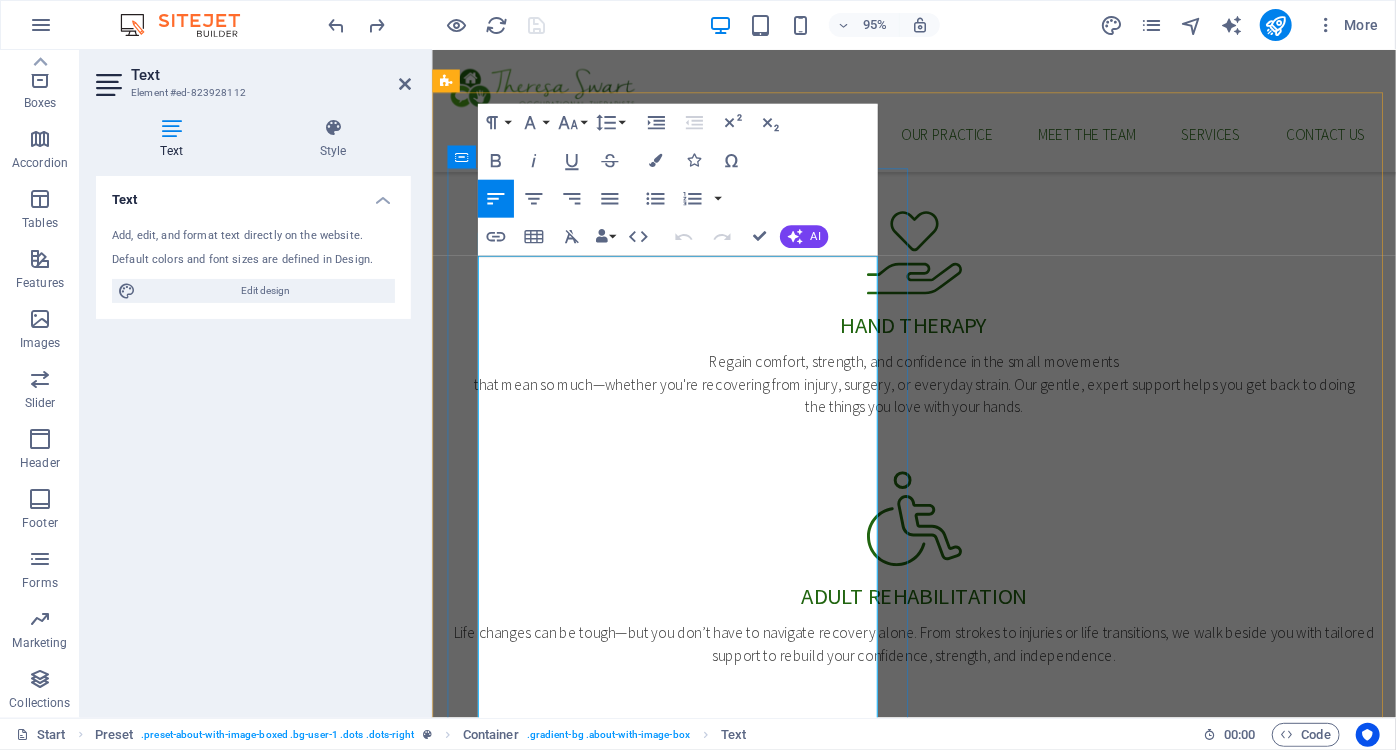 scroll, scrollTop: 1507, scrollLeft: 0, axis: vertical 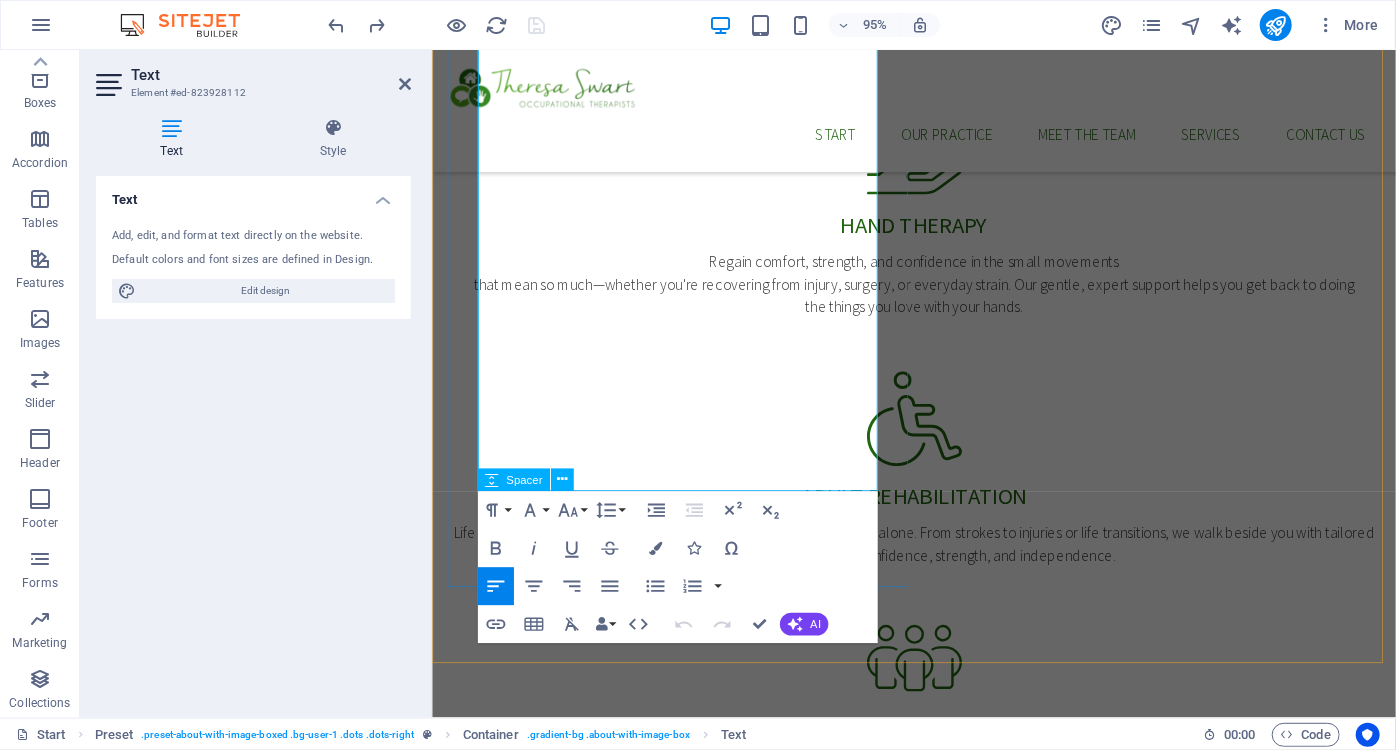 drag, startPoint x: 867, startPoint y: 388, endPoint x: 1165, endPoint y: 540, distance: 334.52652 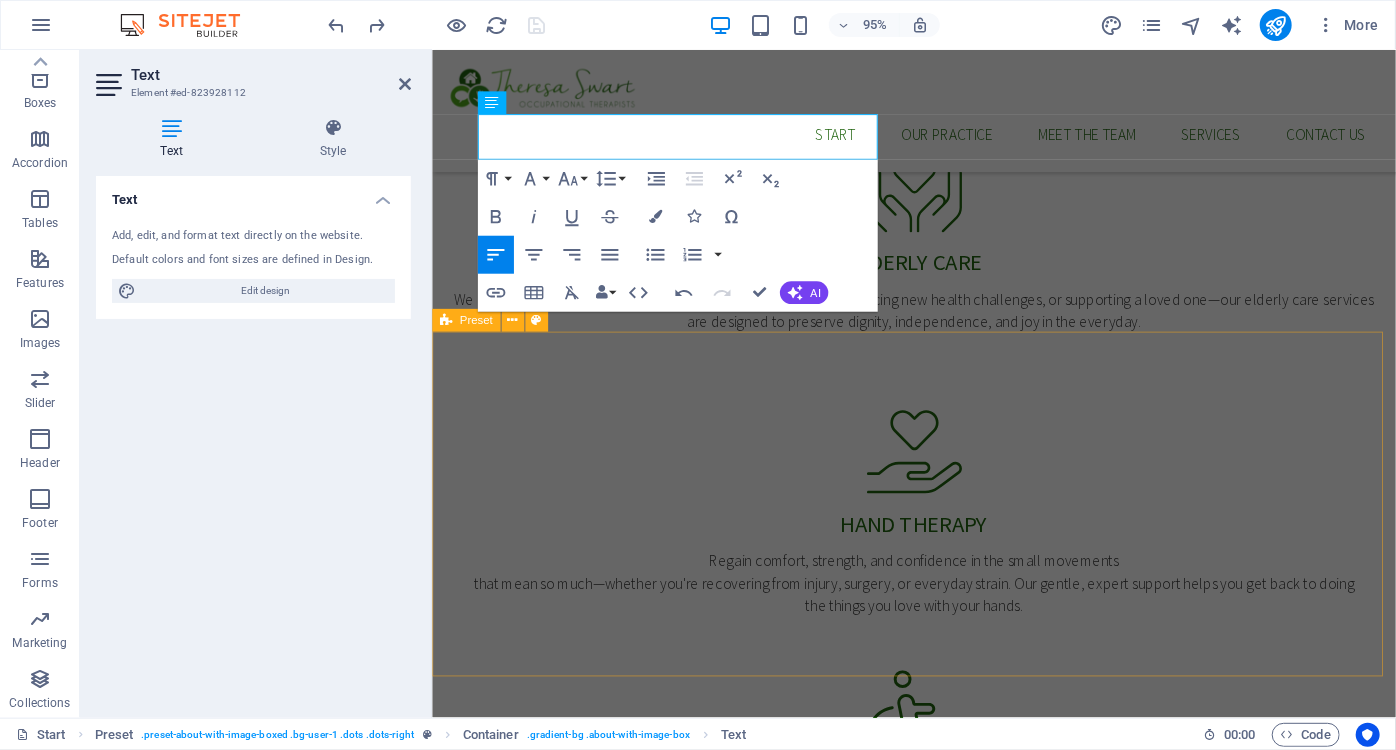 scroll, scrollTop: 1144, scrollLeft: 0, axis: vertical 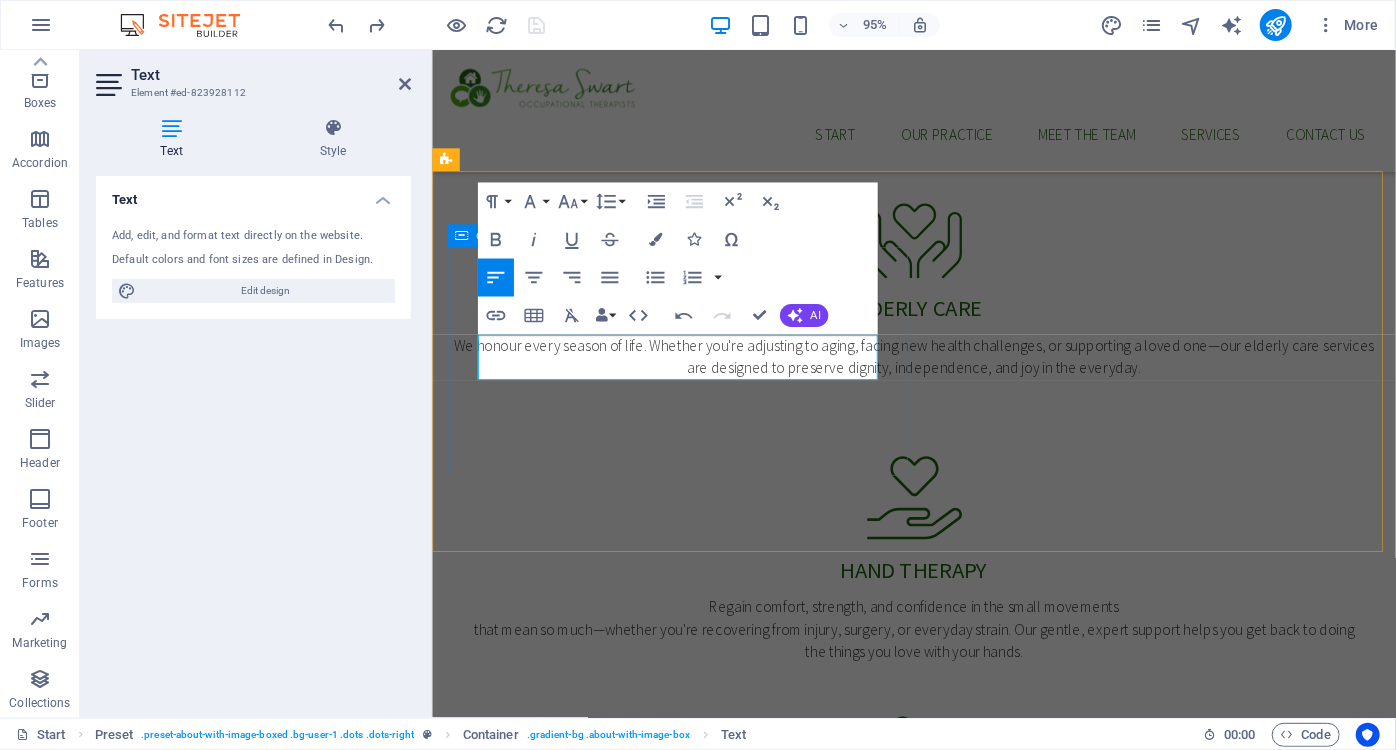 drag, startPoint x: 875, startPoint y: 386, endPoint x: 466, endPoint y: 356, distance: 410.09875 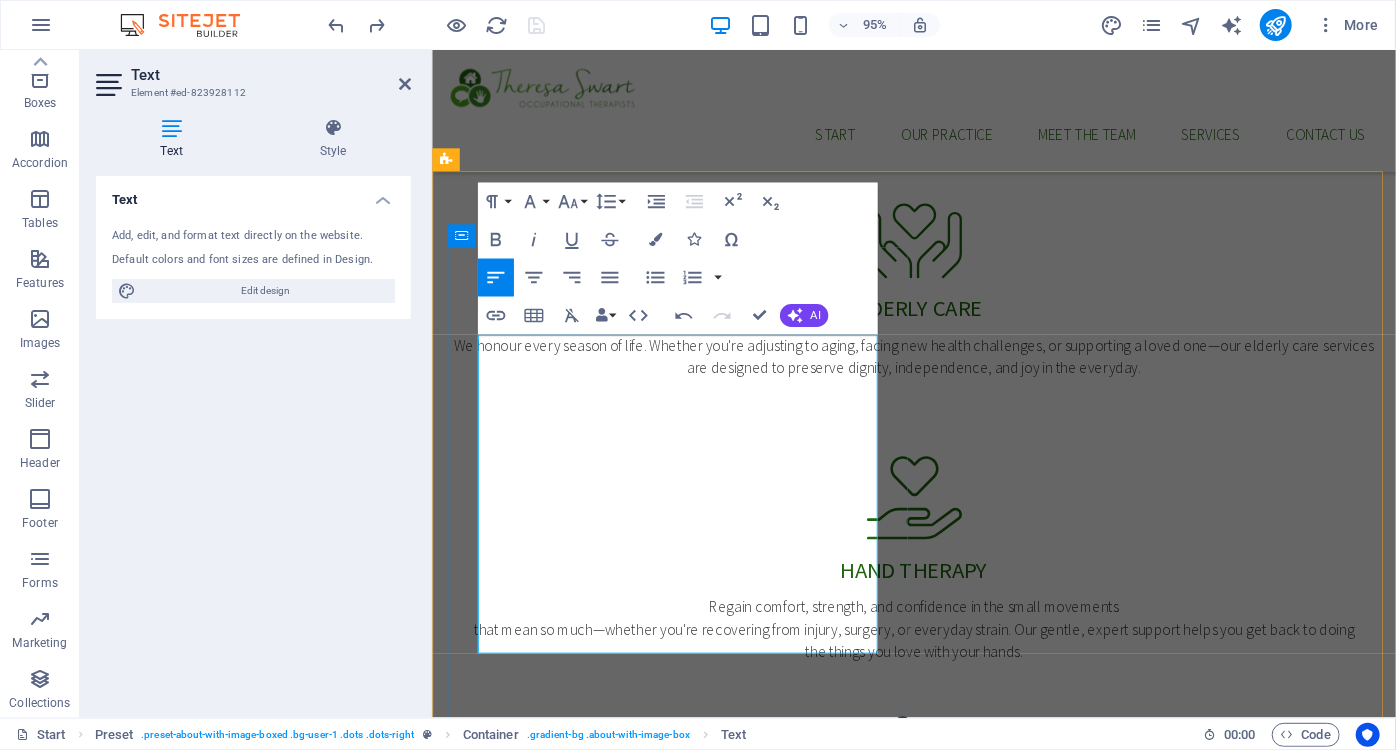 click on "We are occupational therapists with more than 40 years experience in working with people of all ages, stages of life and diverse cultural and socioeconomic backgrounds." at bounding box center (938, 1593) 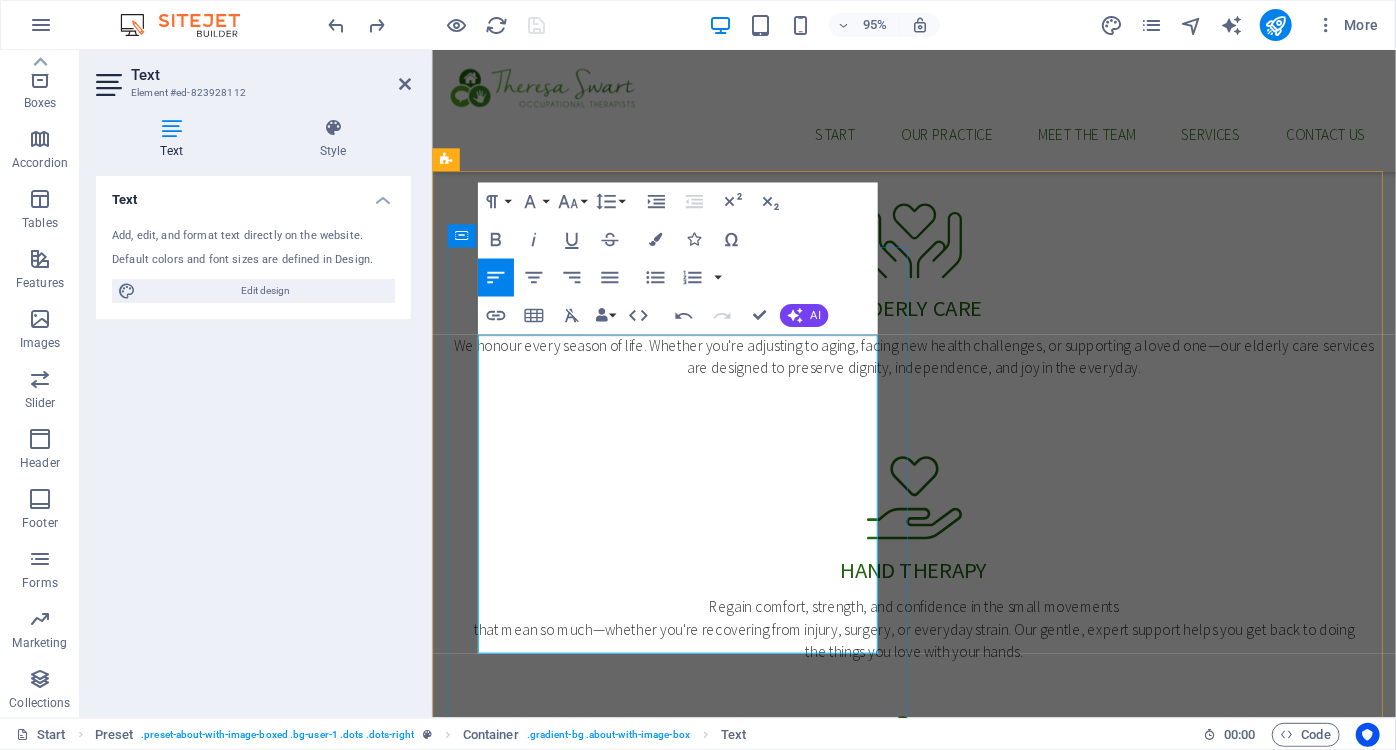 click on "We focus on helping clients to regain their independence with confidence after injury or illness whilst maintaining dignity and respect." at bounding box center (938, 1629) 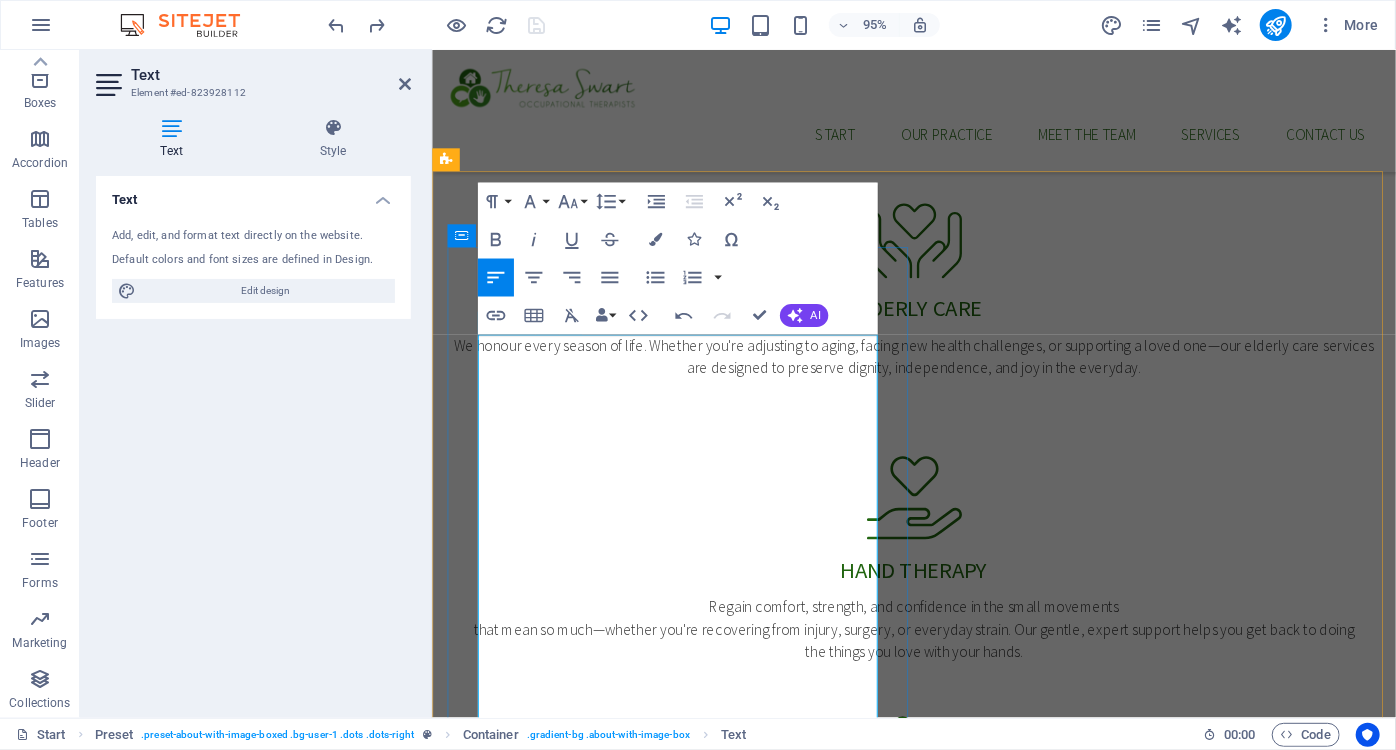 click on "We believe in taking a holistic approach that is suitable to each individual client’s needs." at bounding box center [938, 1725] 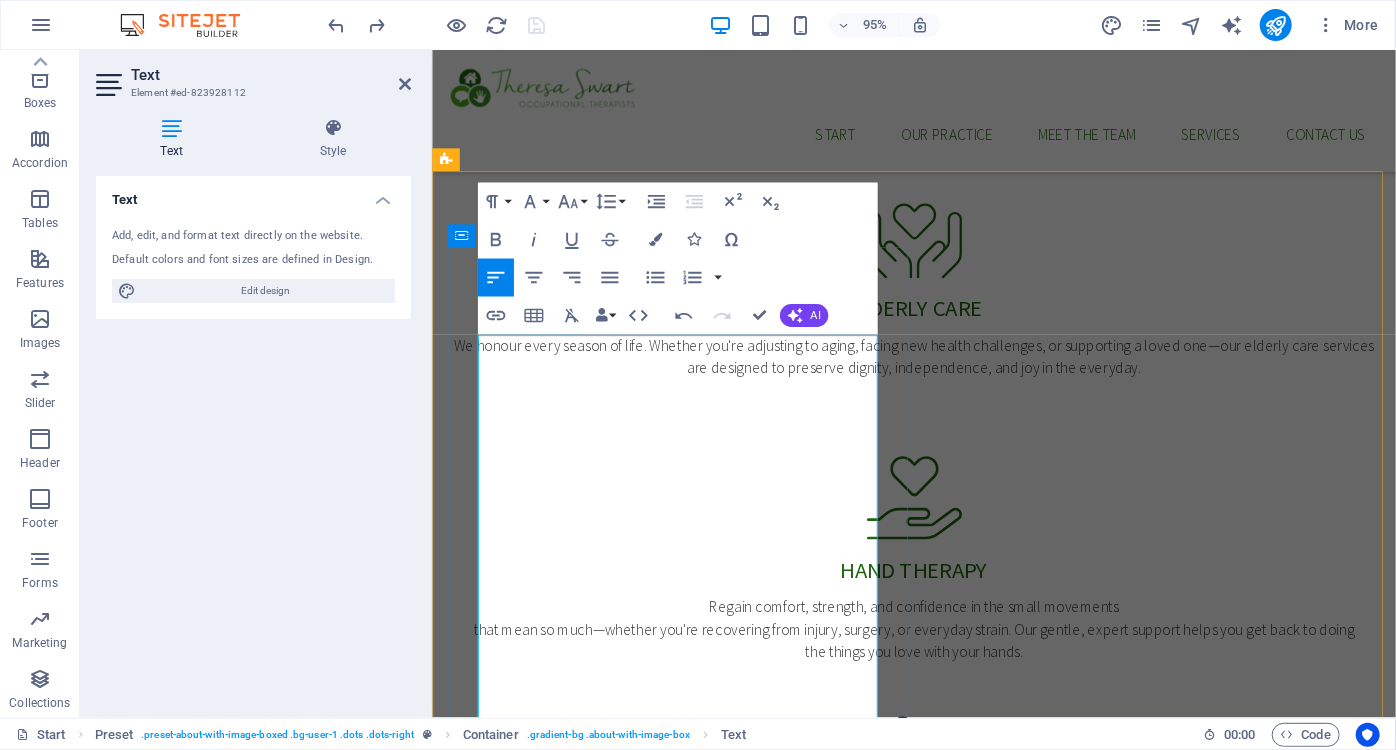 scroll, scrollTop: 1234, scrollLeft: 0, axis: vertical 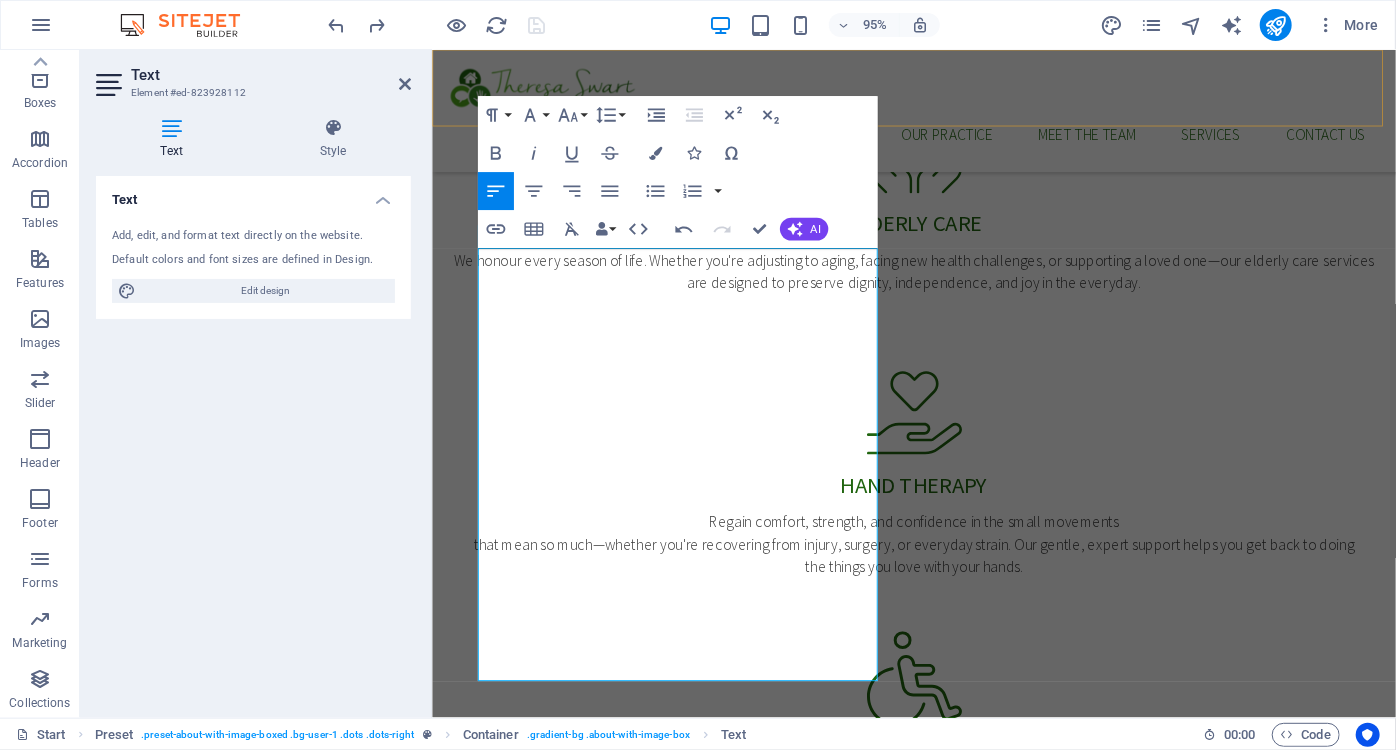 click on "Start Our Practice Meet The Team Services Contact us" at bounding box center [938, 113] 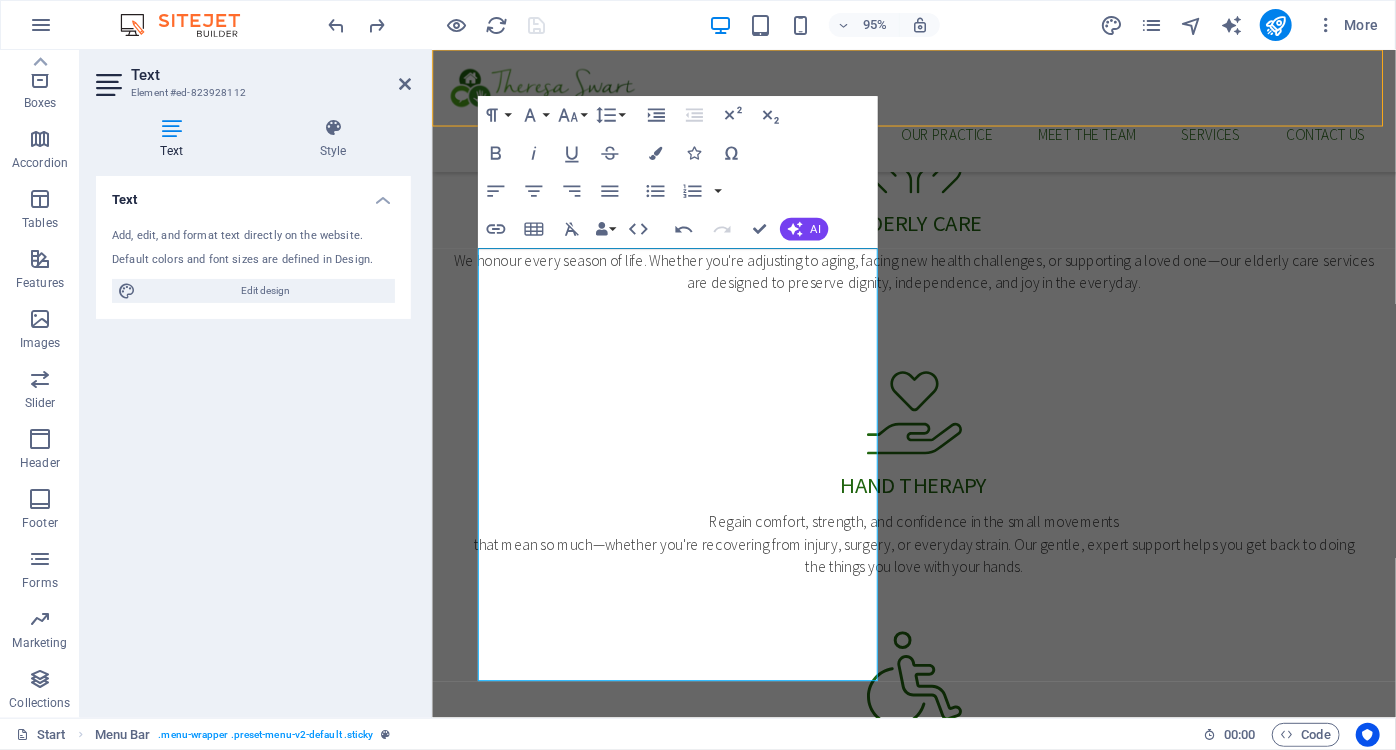 scroll, scrollTop: 1204, scrollLeft: 0, axis: vertical 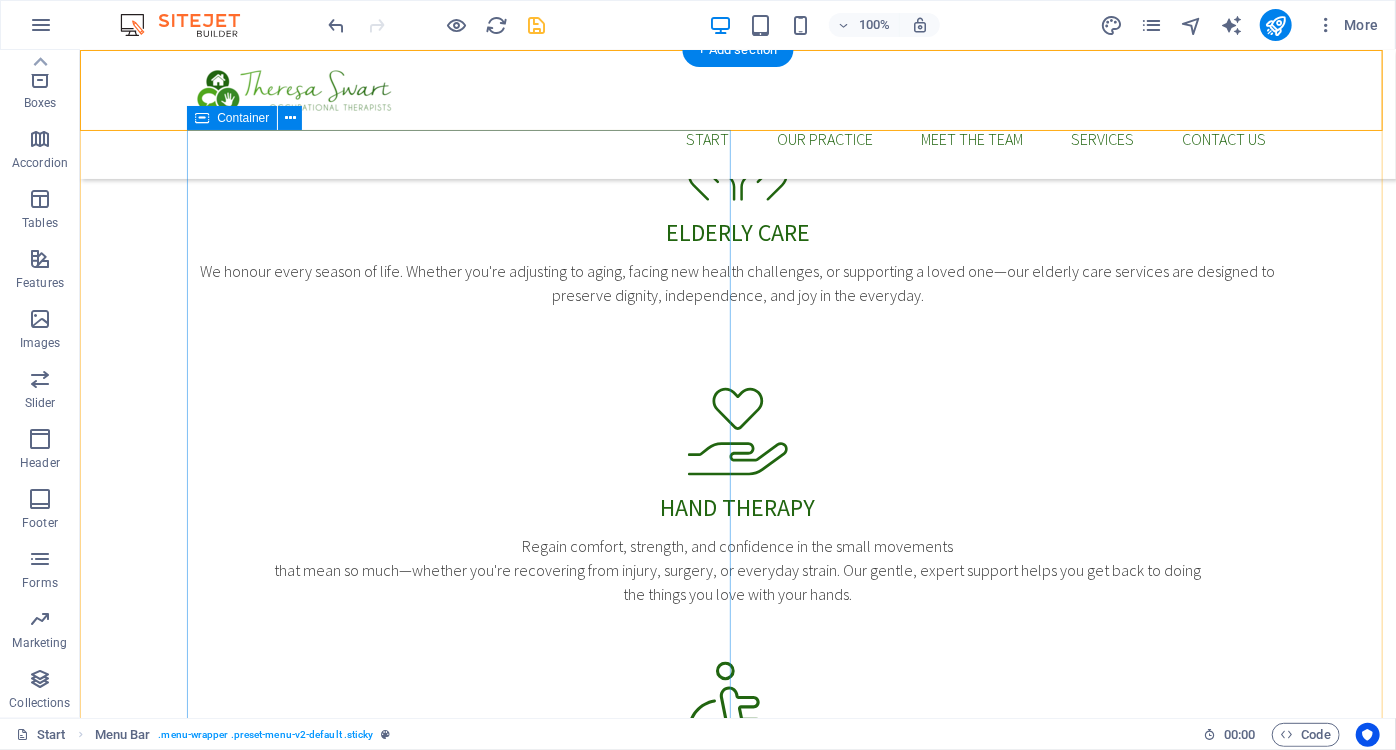 click on "Our Practice Here at [NAME] we are passionate about people, with a focus on improving quality of life. We are occupational therapists with more than 40 years experience in working with people of all ages, stages of life and diverse cultural and socioeconomic backgrounds. We focus on helping clients to regain their independence with confidence after injury or illness whilst maintaining dignity and respect. We believe in taking a holistic approach that is suitable to each individual client’s needs. [NAME] operate out of two facilities: Lynnmed Facility Waterkloof Facility Learn more about our Practice" at bounding box center [639, 1615] 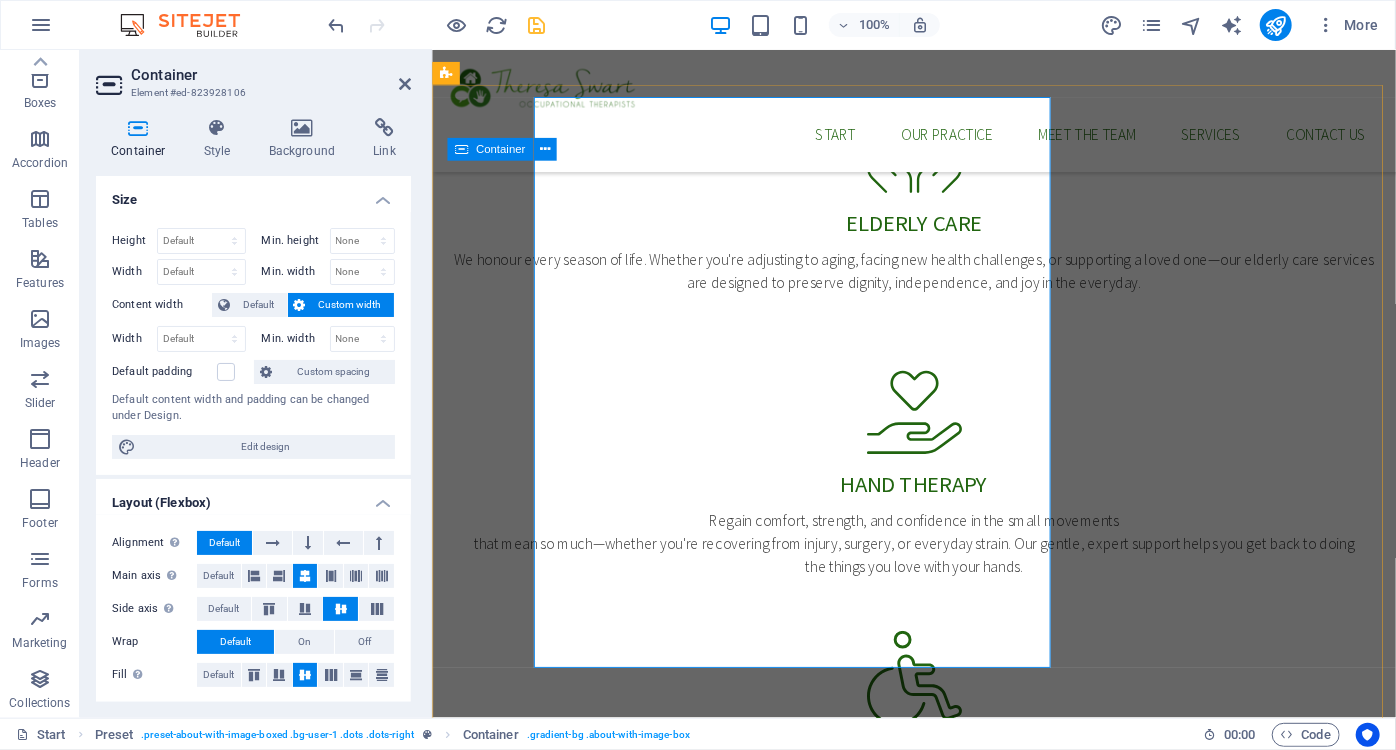 scroll, scrollTop: 1234, scrollLeft: 0, axis: vertical 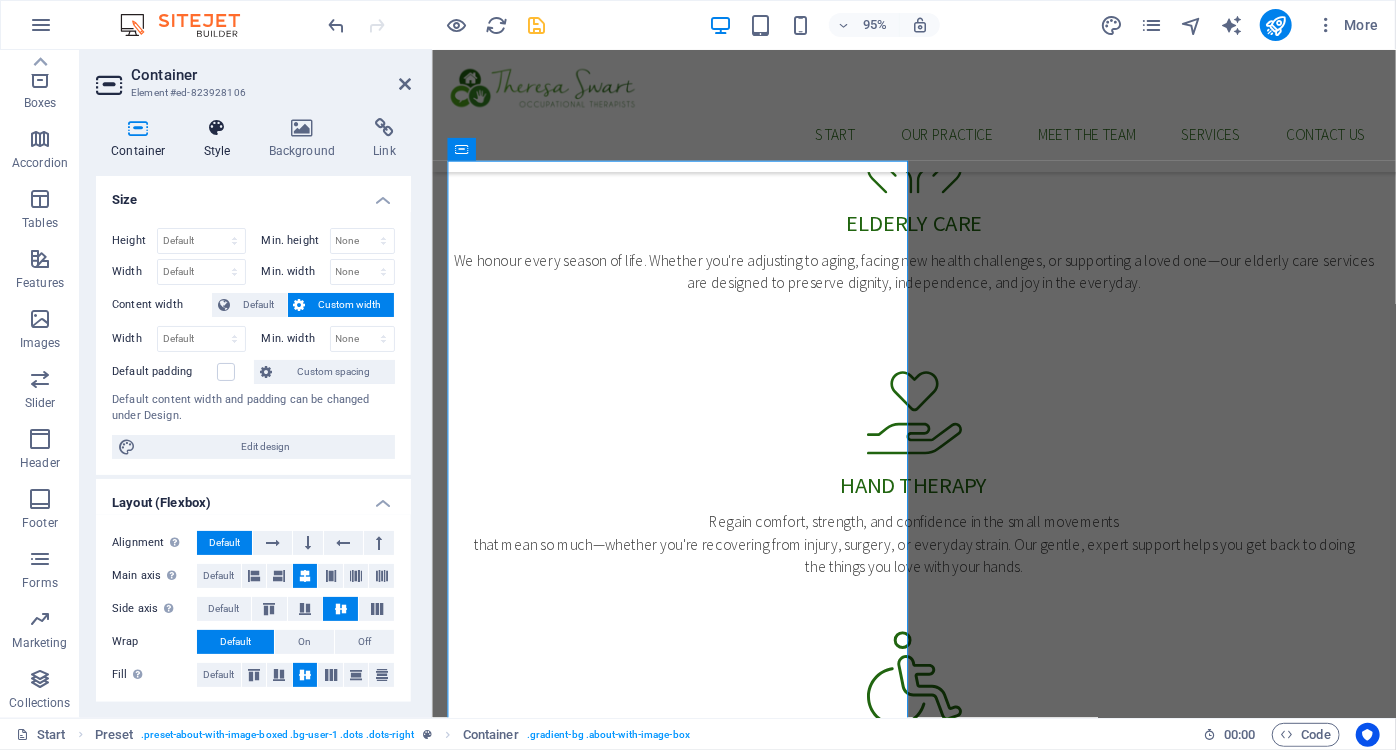 click at bounding box center (217, 128) 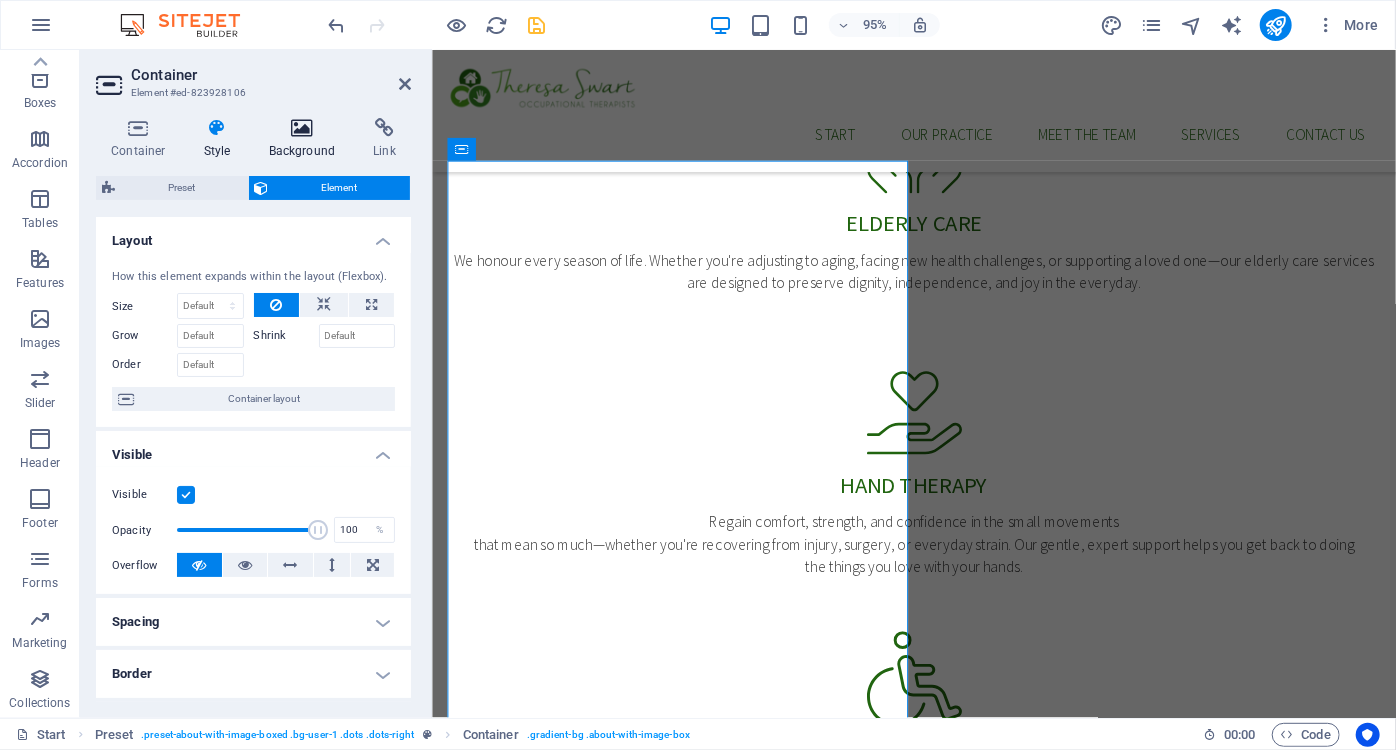 click at bounding box center (302, 128) 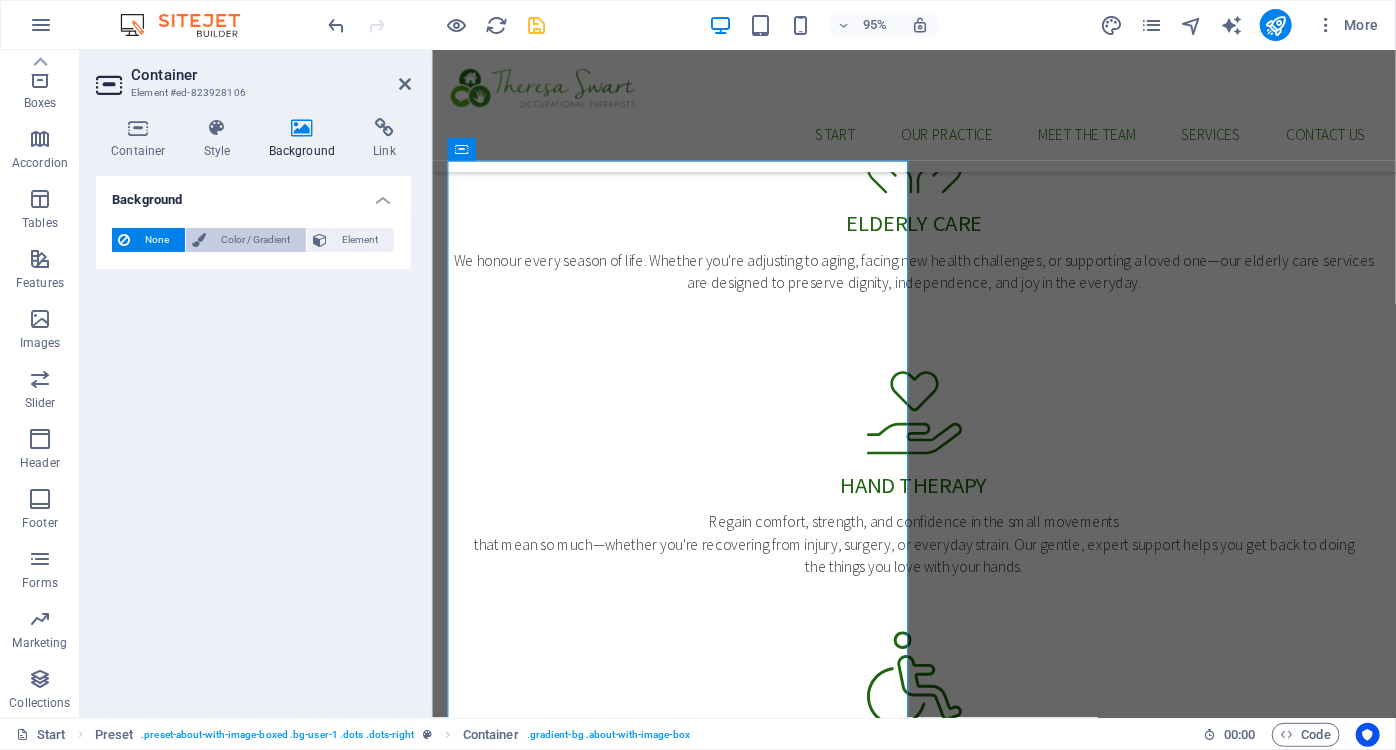 click on "Color / Gradient" at bounding box center [256, 240] 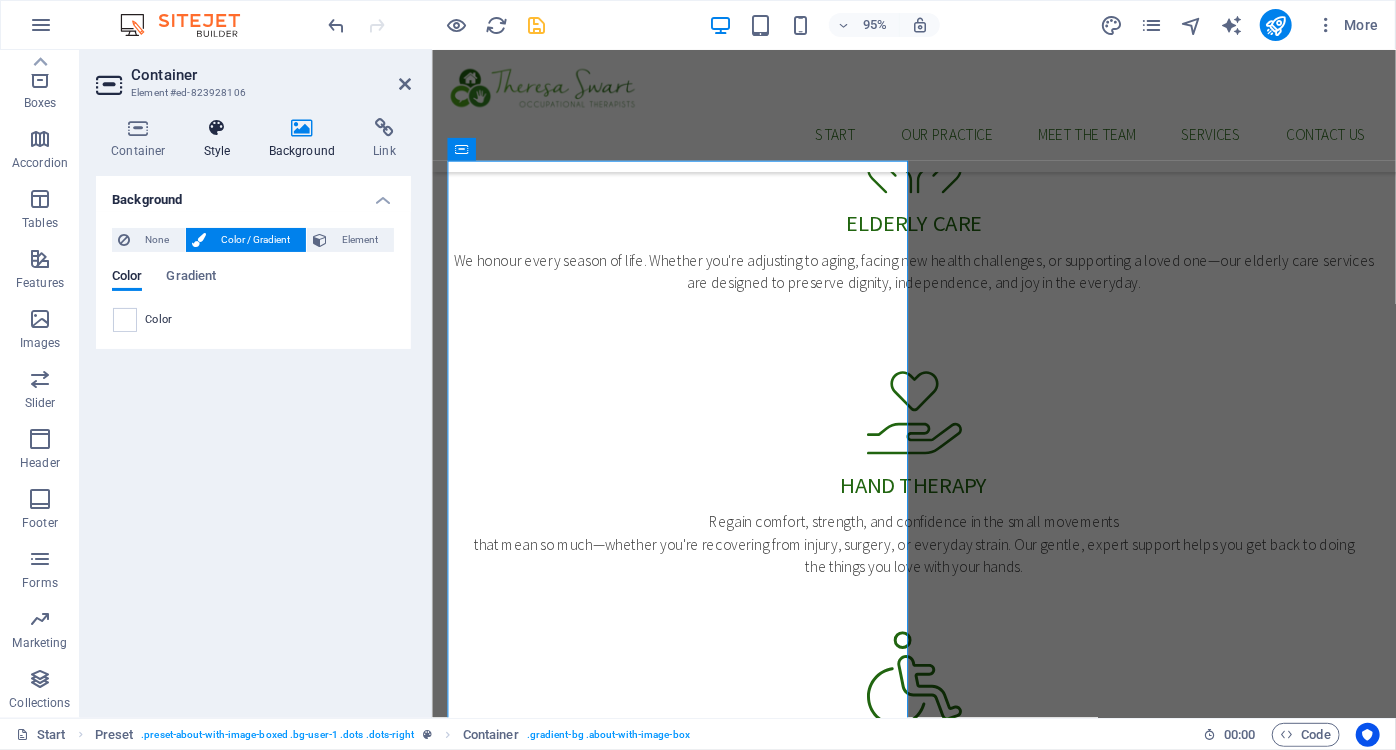 click at bounding box center (217, 128) 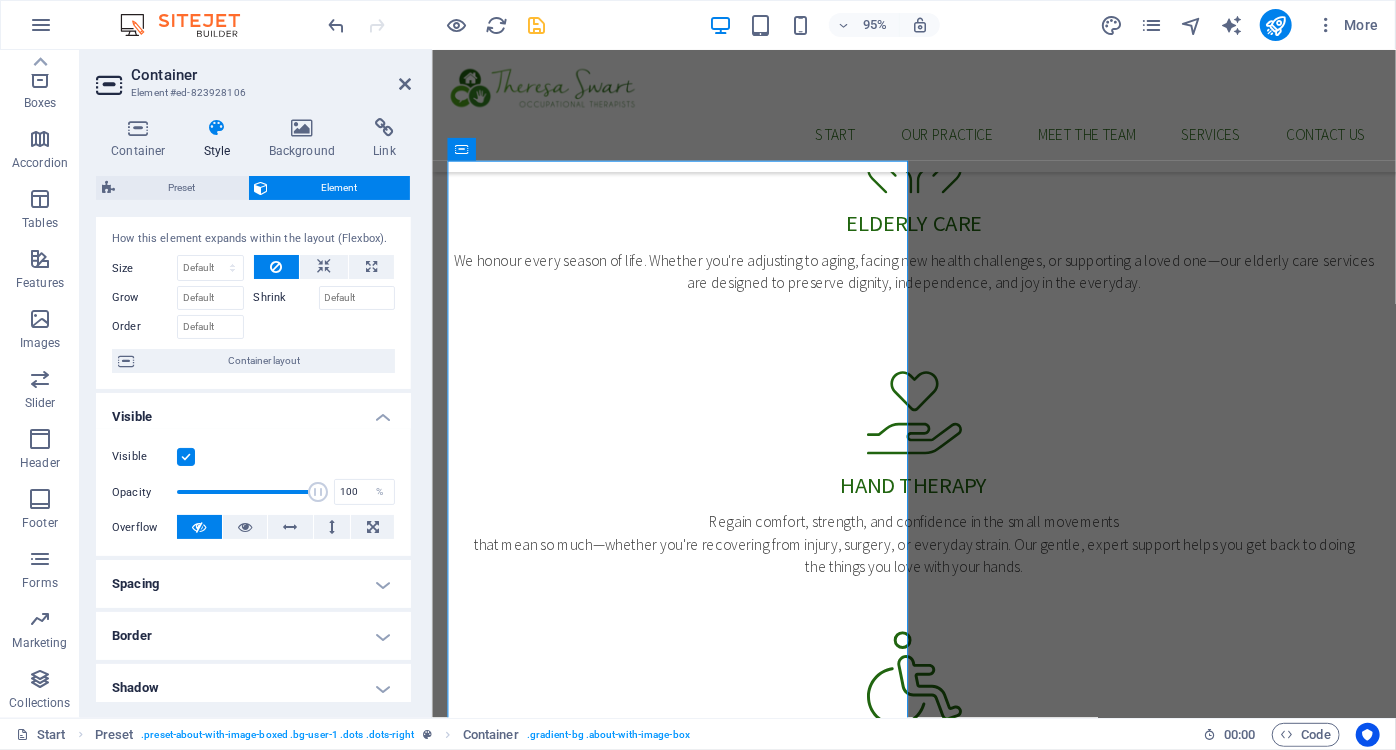 scroll, scrollTop: 359, scrollLeft: 0, axis: vertical 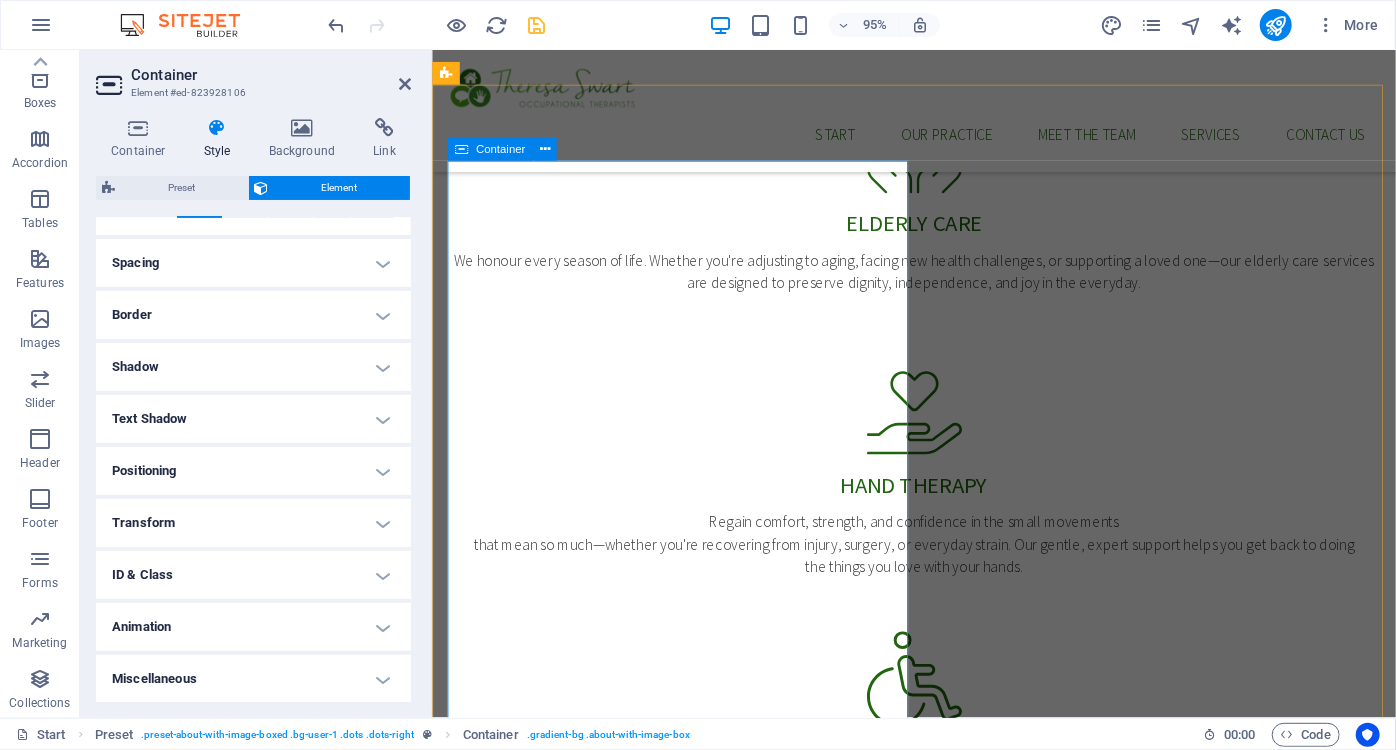 click on "Our Practice Here at [NAME] we are passionate about people, with a focus on improving quality of life. We are occupational therapists with more than 40 years experience in working with people of all ages, stages of life and diverse cultural and socioeconomic backgrounds. We focus on helping clients to regain their independence with confidence after injury or illness whilst maintaining dignity and respect. We believe in taking a holistic approach that is suitable to each individual client’s needs. [NAME] operate out of two facilities: Lynnmed Facility Waterkloof Facility Learn more about our Practice" at bounding box center (938, 1615) 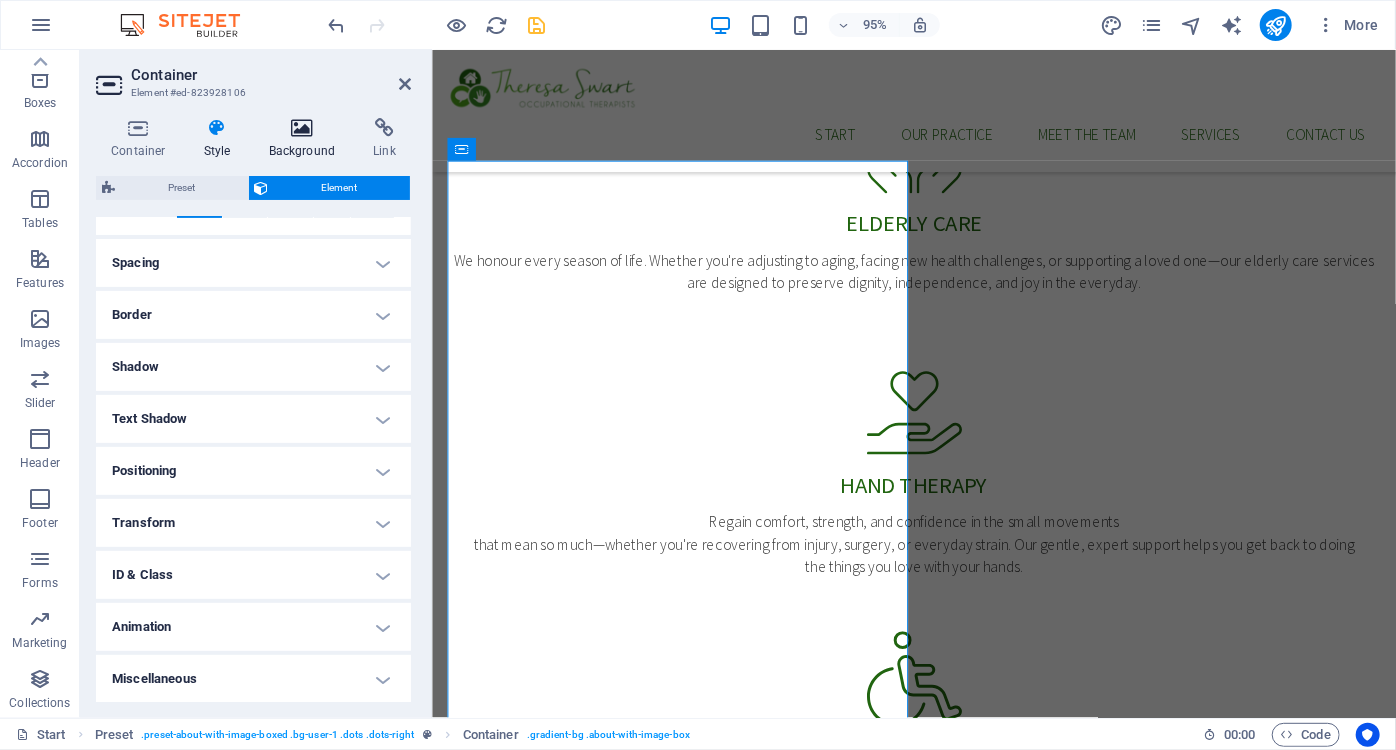 click at bounding box center (302, 128) 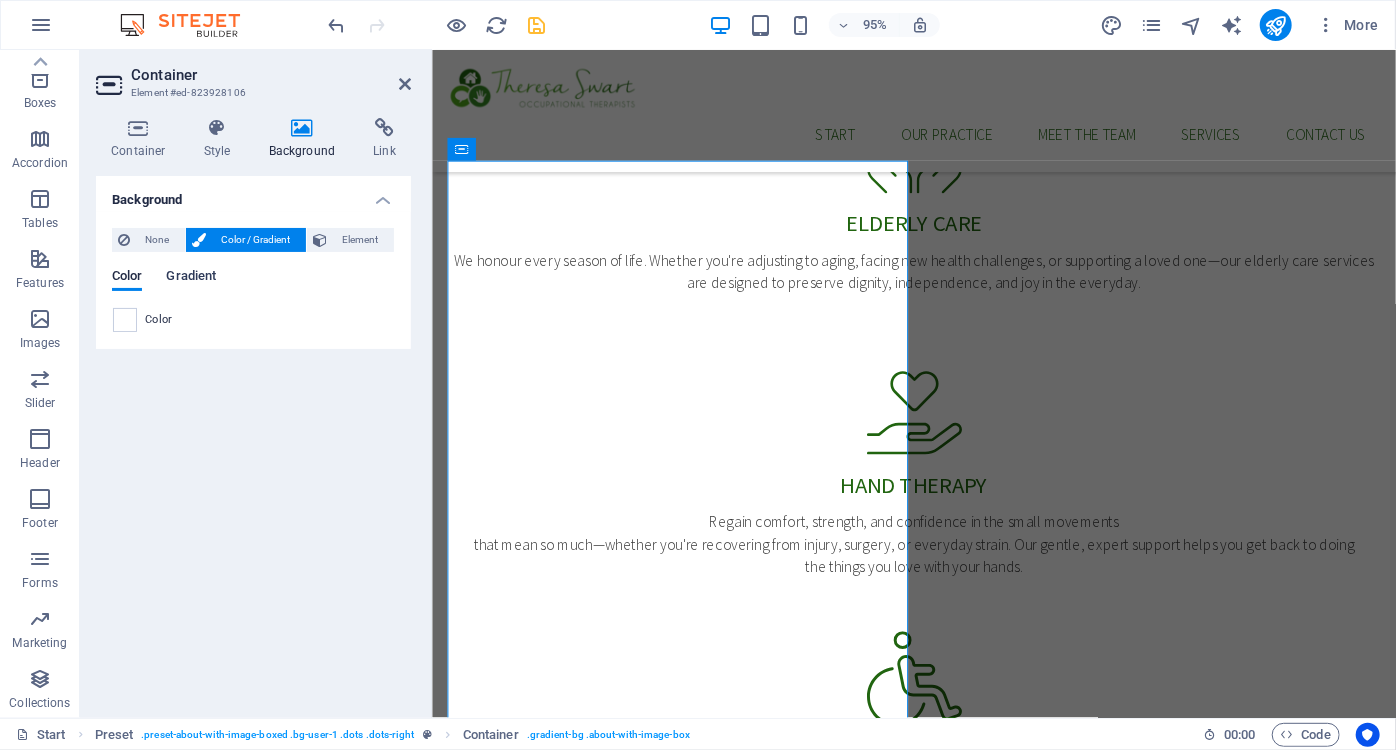 click on "Gradient" at bounding box center [191, 278] 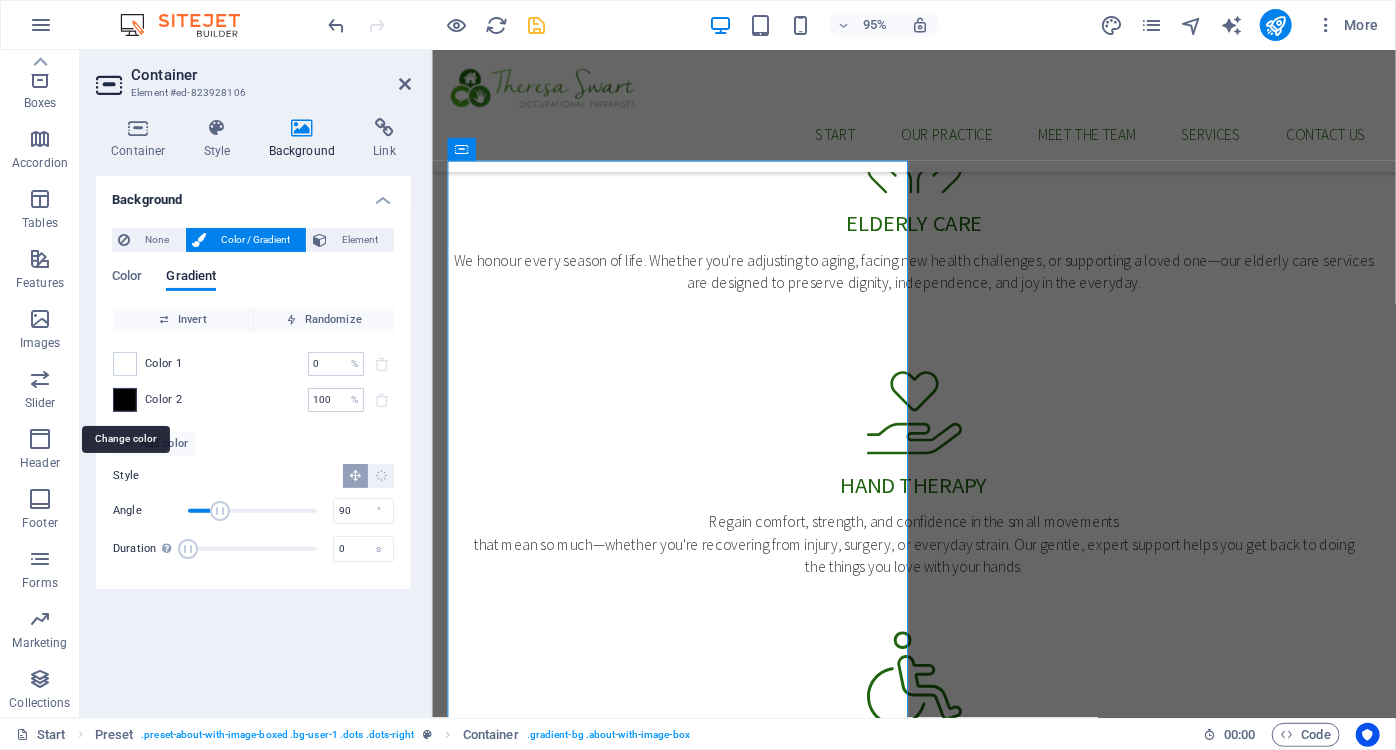 click at bounding box center (125, 400) 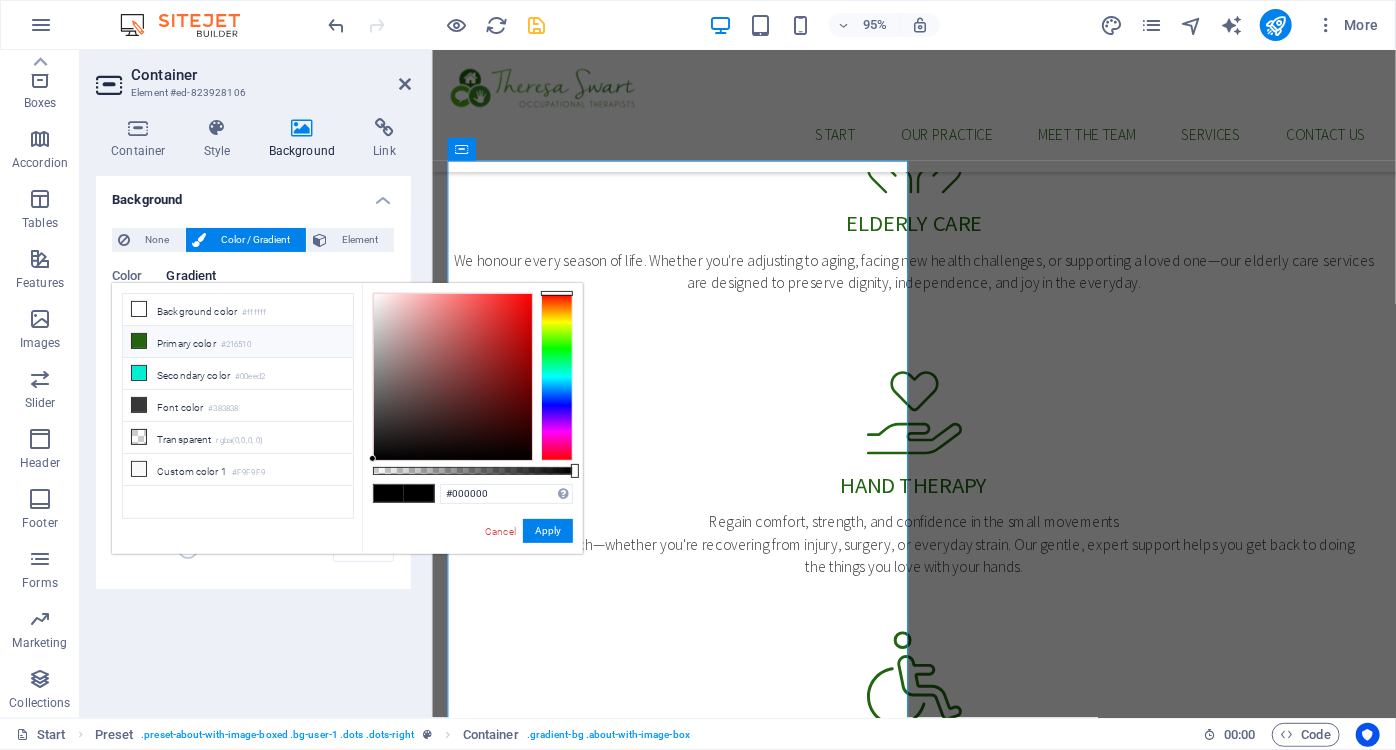 click on "Primary color
#216510" at bounding box center [238, 342] 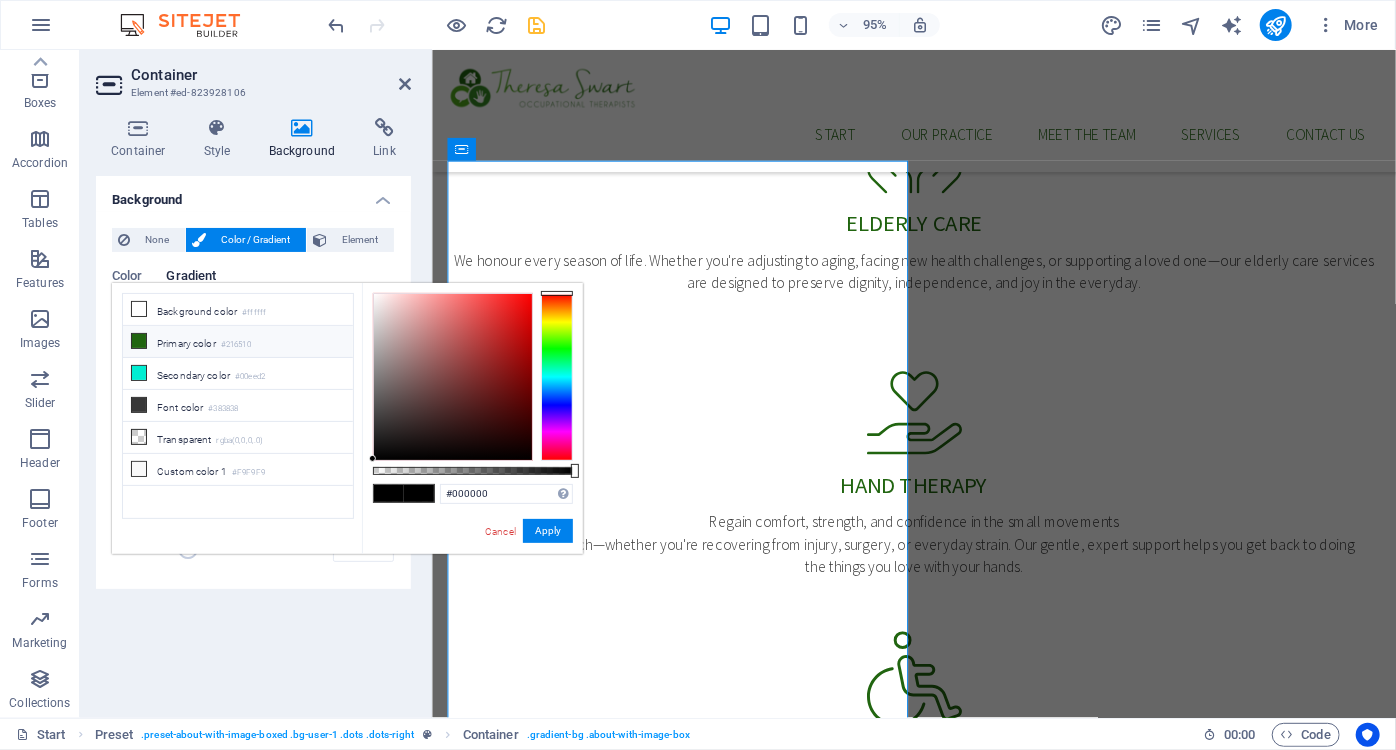 type on "#216510" 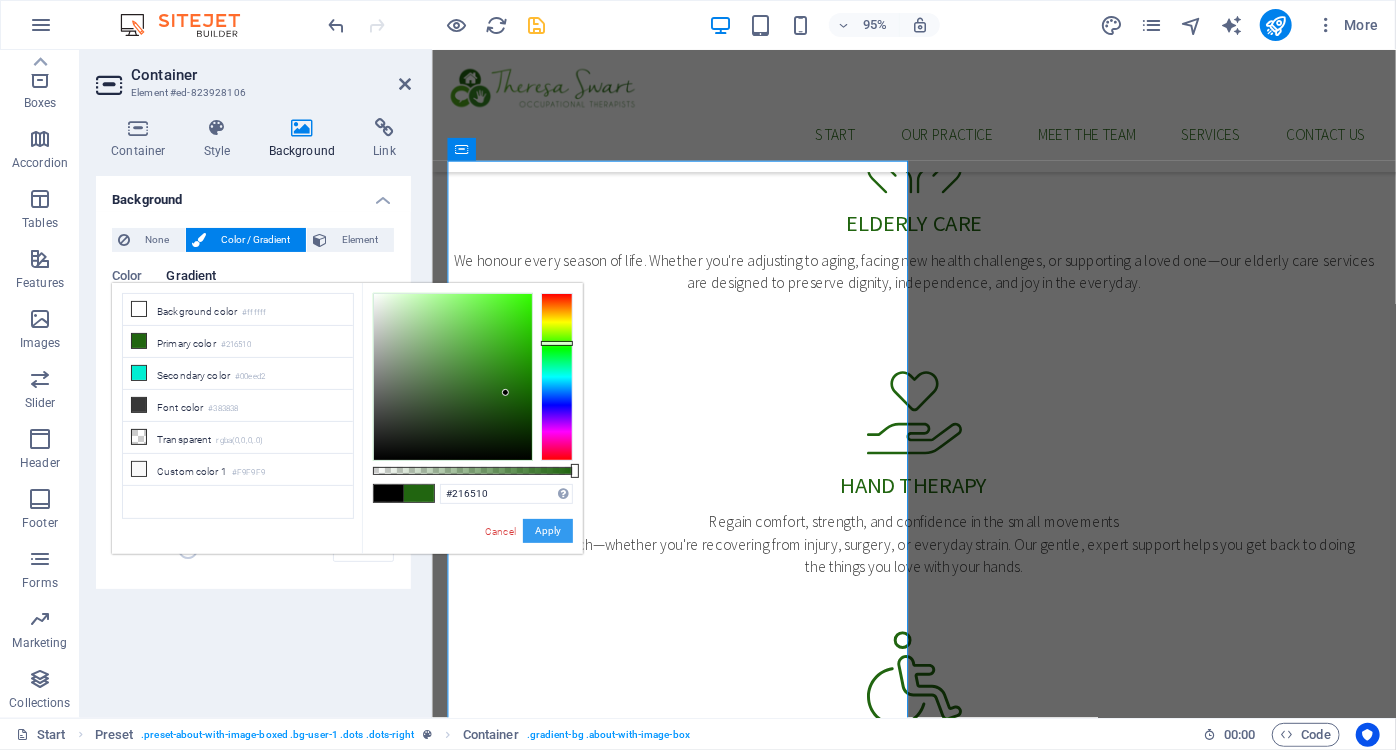 click on "Apply" at bounding box center [548, 531] 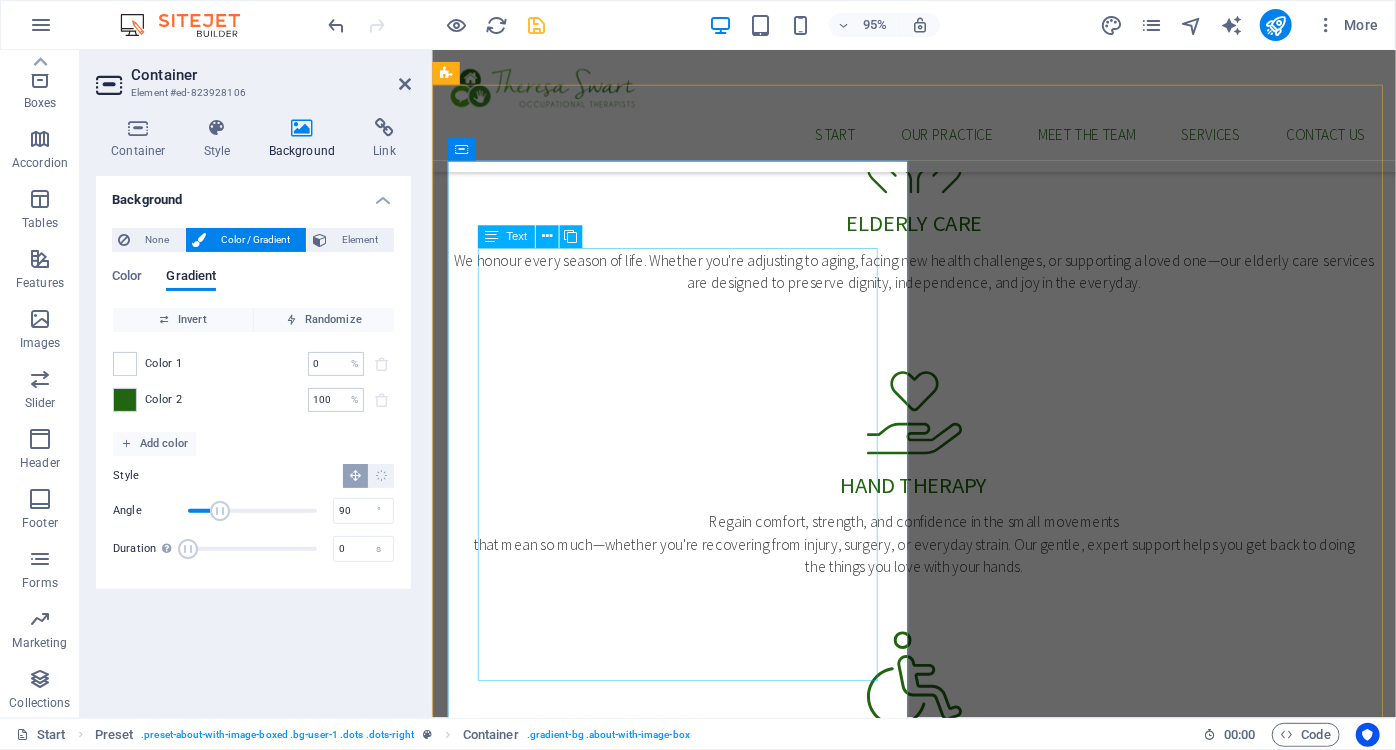click on "Here at Theresa Swart Occupational Therapists we are passionate about people, with a focus on improving quality of life. We are occupational therapists with more than 40 years experience in working with people of all ages, stages of life and diverse cultural and socioeconomic backgrounds. We focus on helping clients to regain their independence with confidence after injury or illness whilst maintaining dignity and respect. We believe in taking a holistic approach that is suitable to each individual client’s needs. Theresa Swart Occupational Therapists operate out of two facilities: [FACILITY_NAME] Facility [FACILITY_NAME] Facility" at bounding box center [938, 1611] 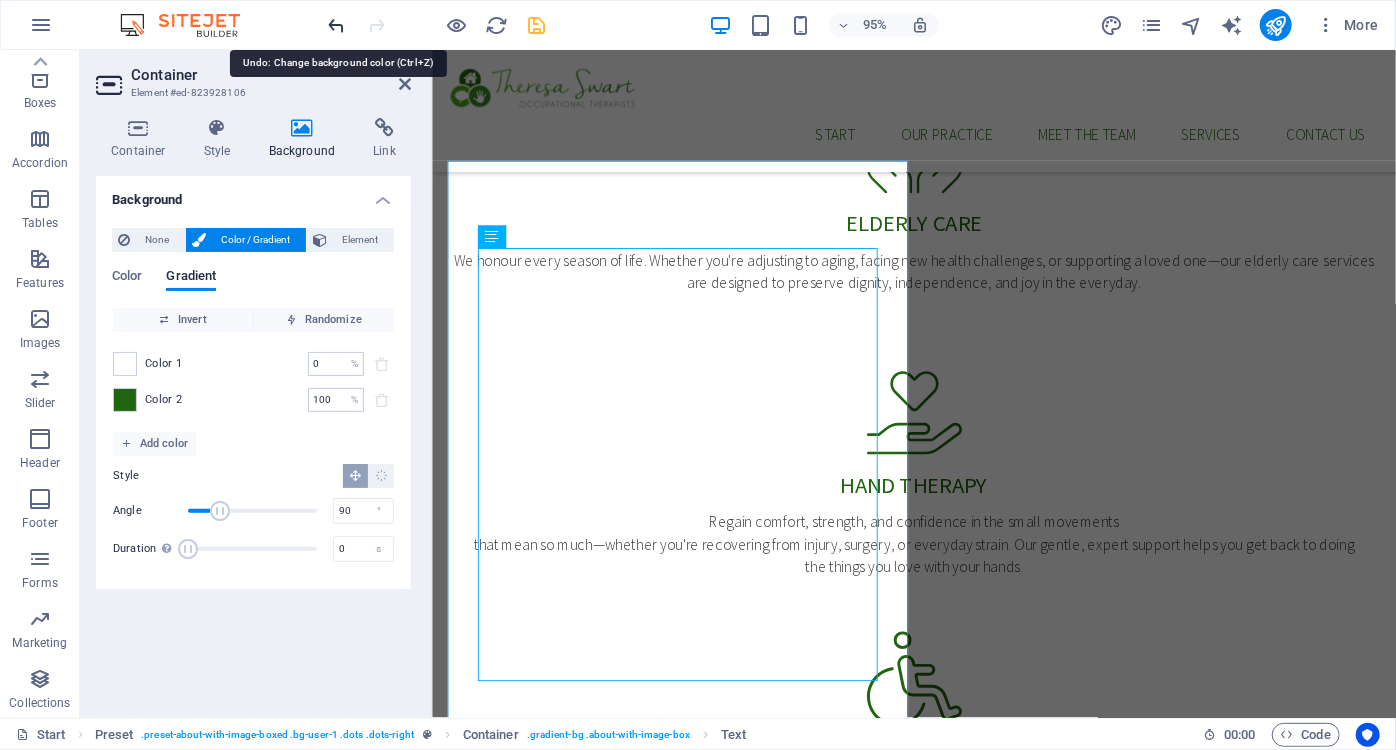 click at bounding box center [337, 25] 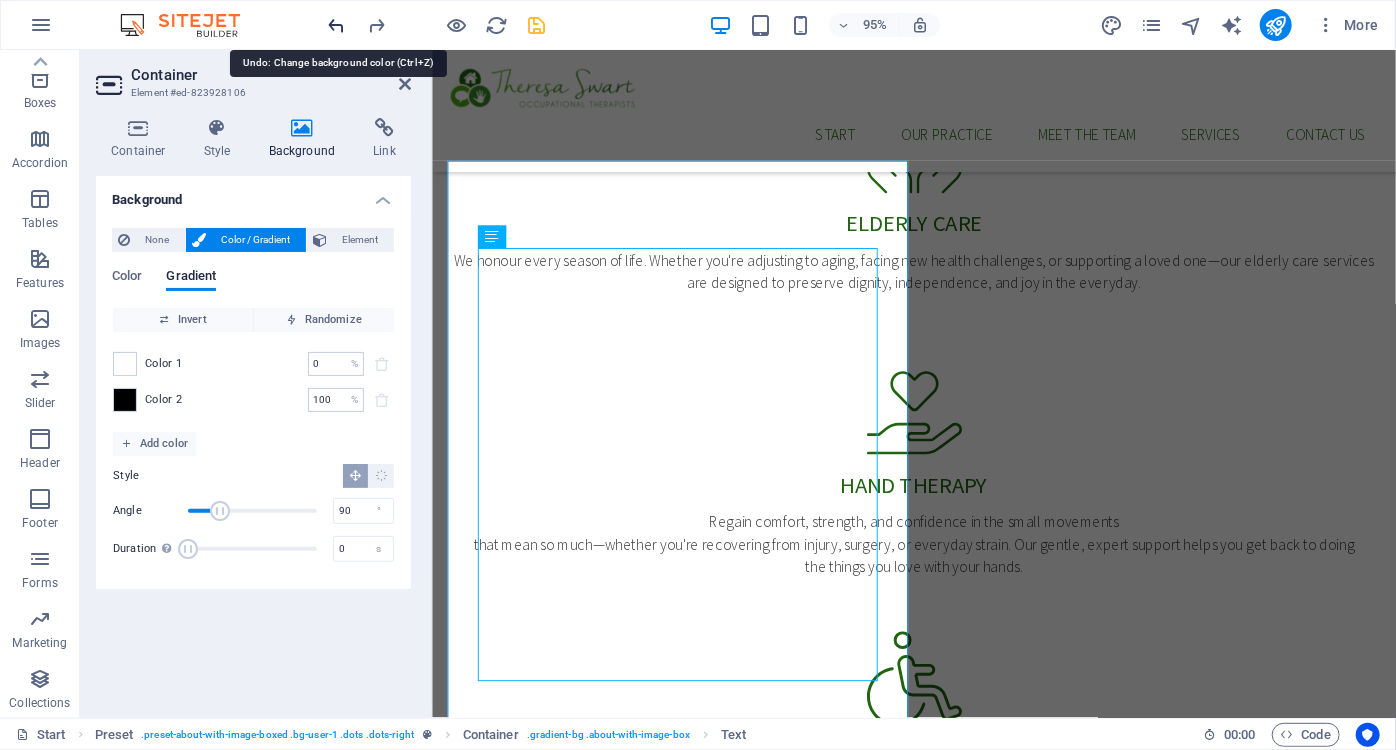 click at bounding box center [337, 25] 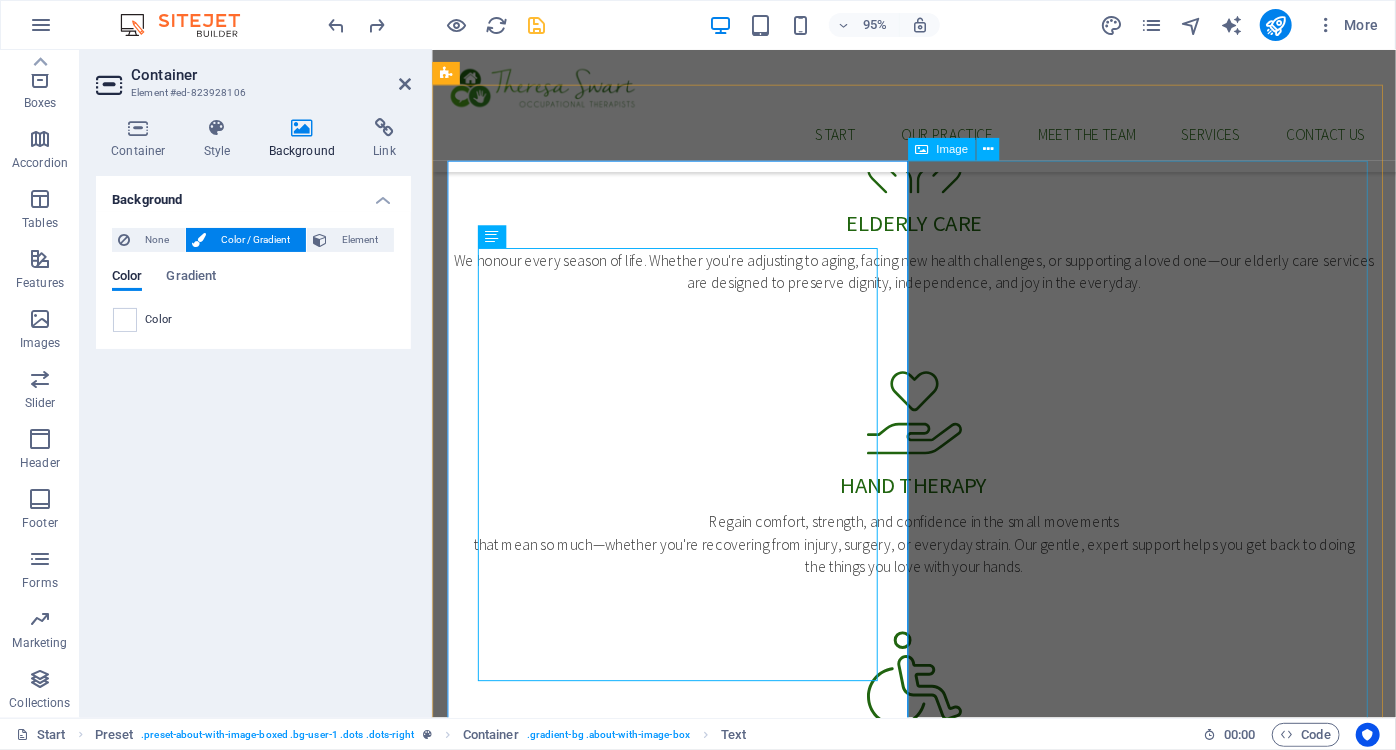 click at bounding box center (594, 1919) 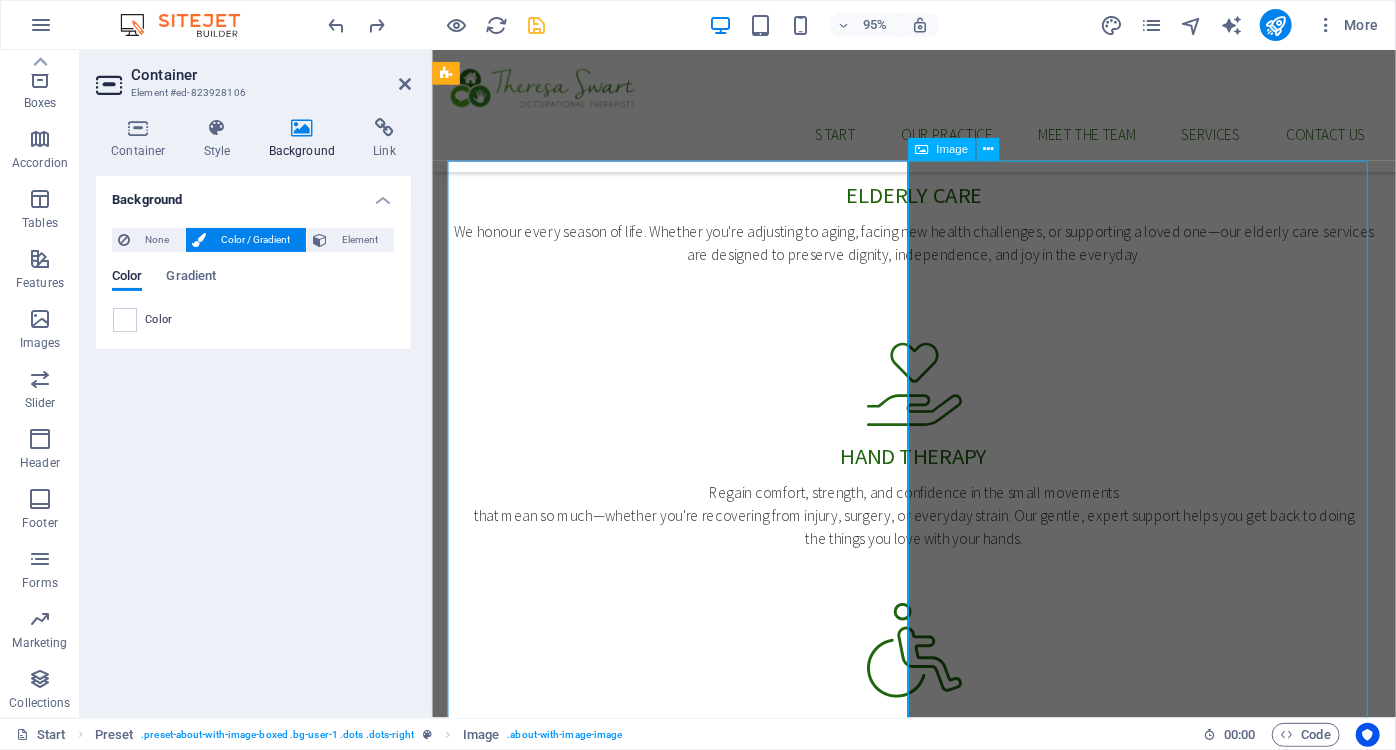 scroll, scrollTop: 1204, scrollLeft: 0, axis: vertical 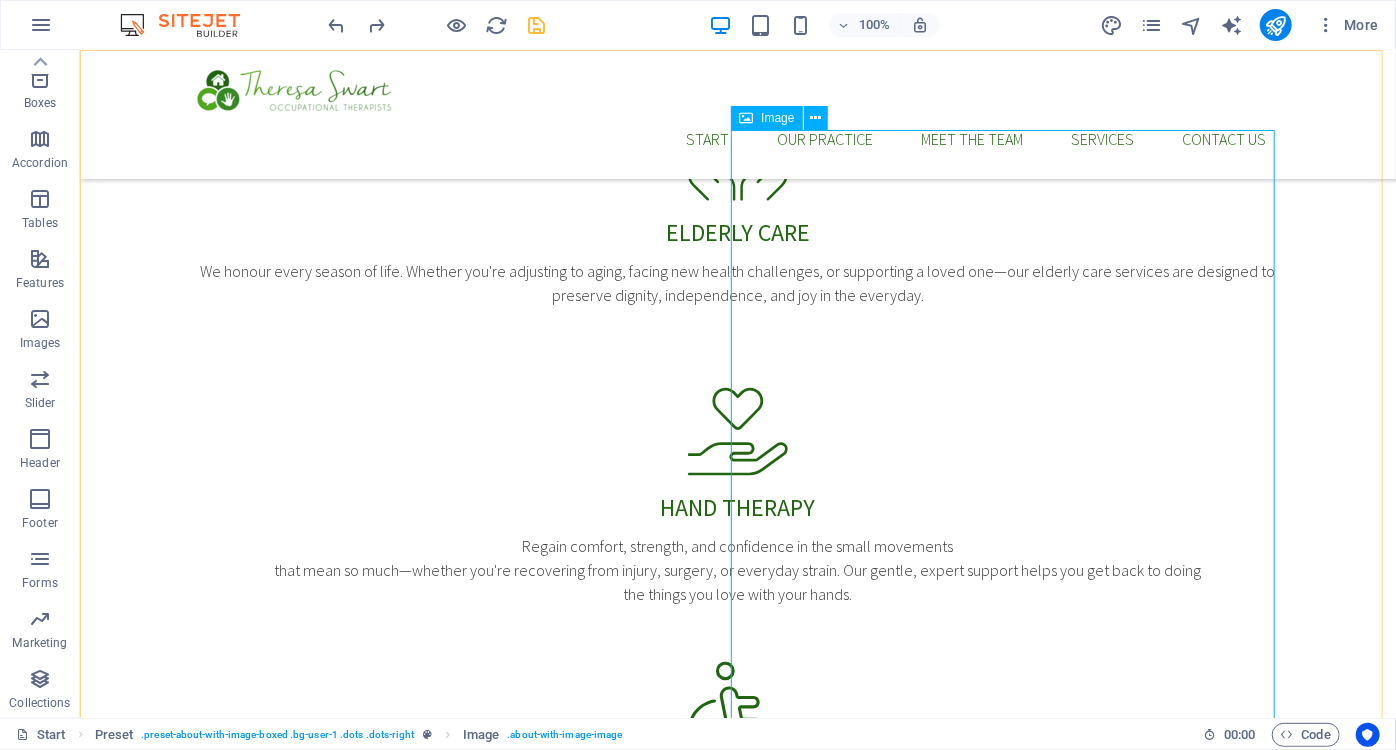 click on "Image" at bounding box center (777, 118) 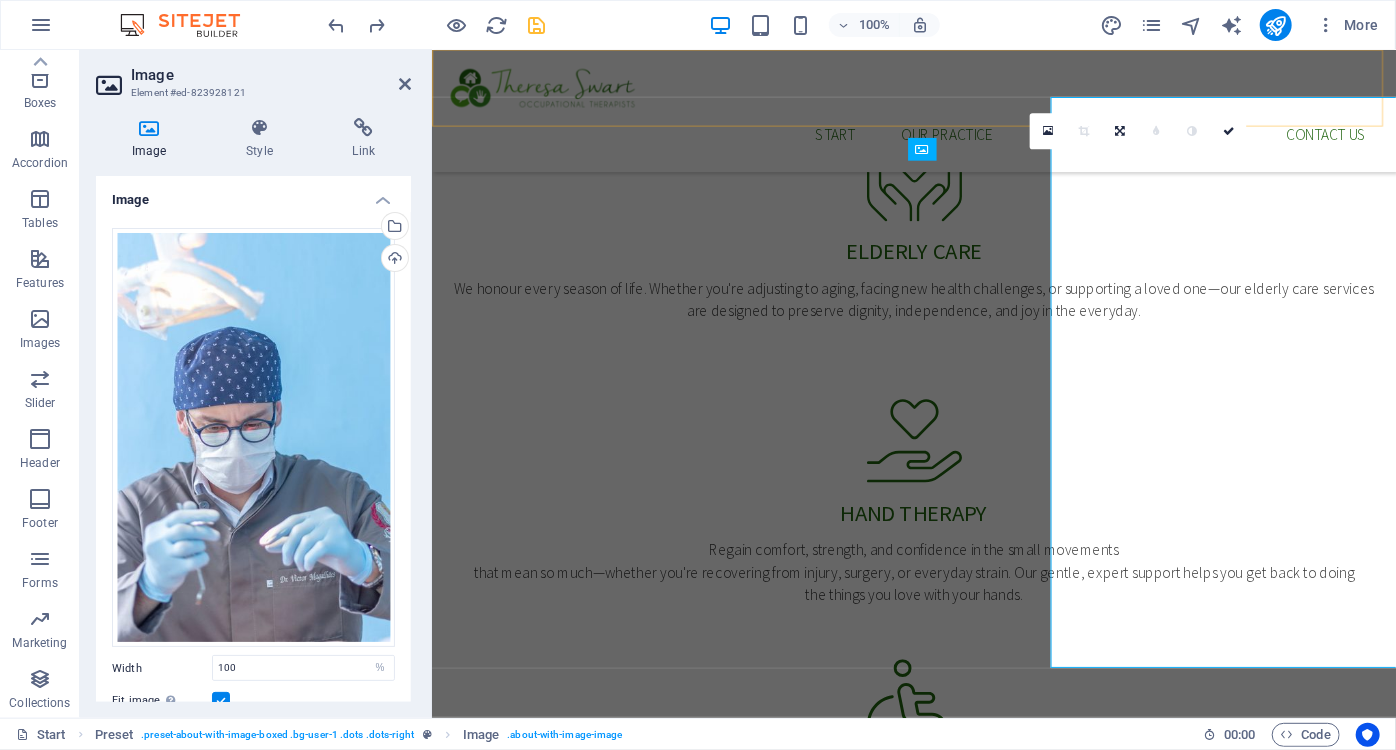 scroll, scrollTop: 1234, scrollLeft: 0, axis: vertical 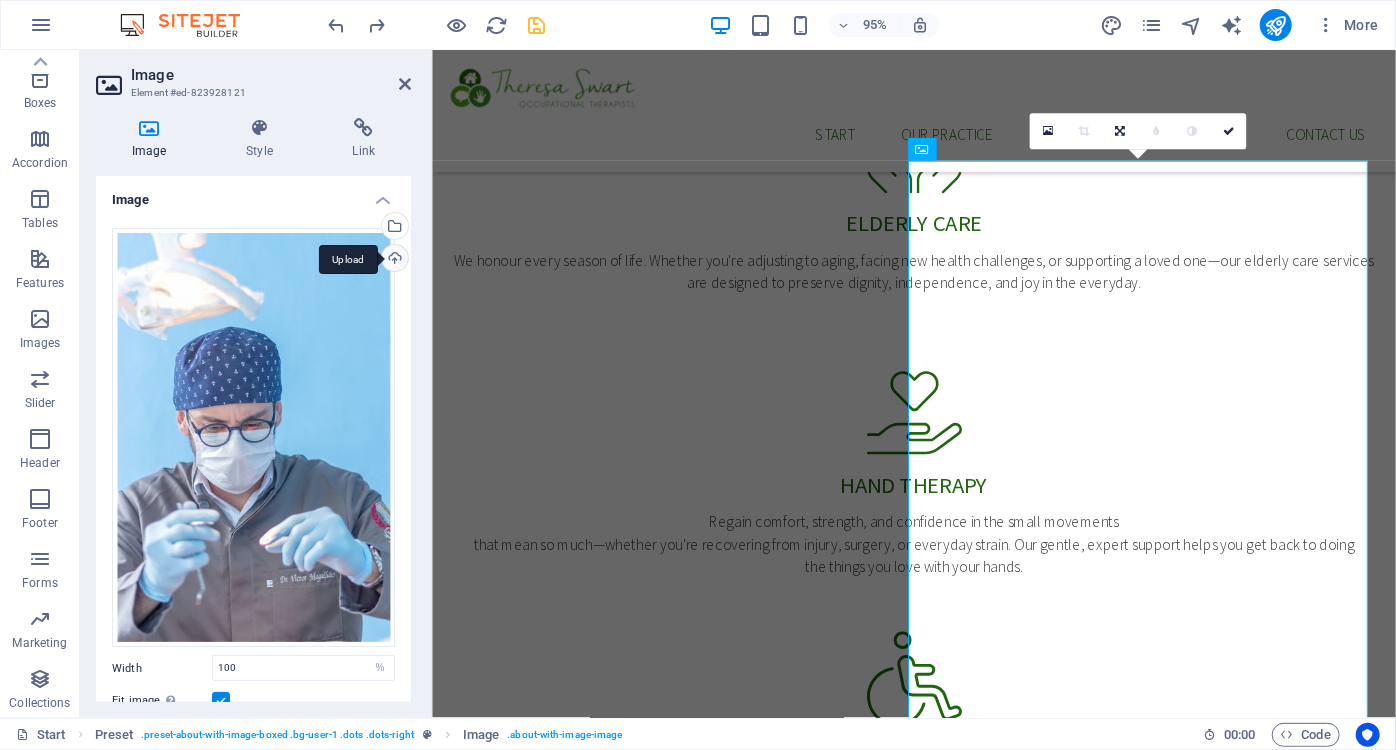 click on "Upload" at bounding box center [393, 260] 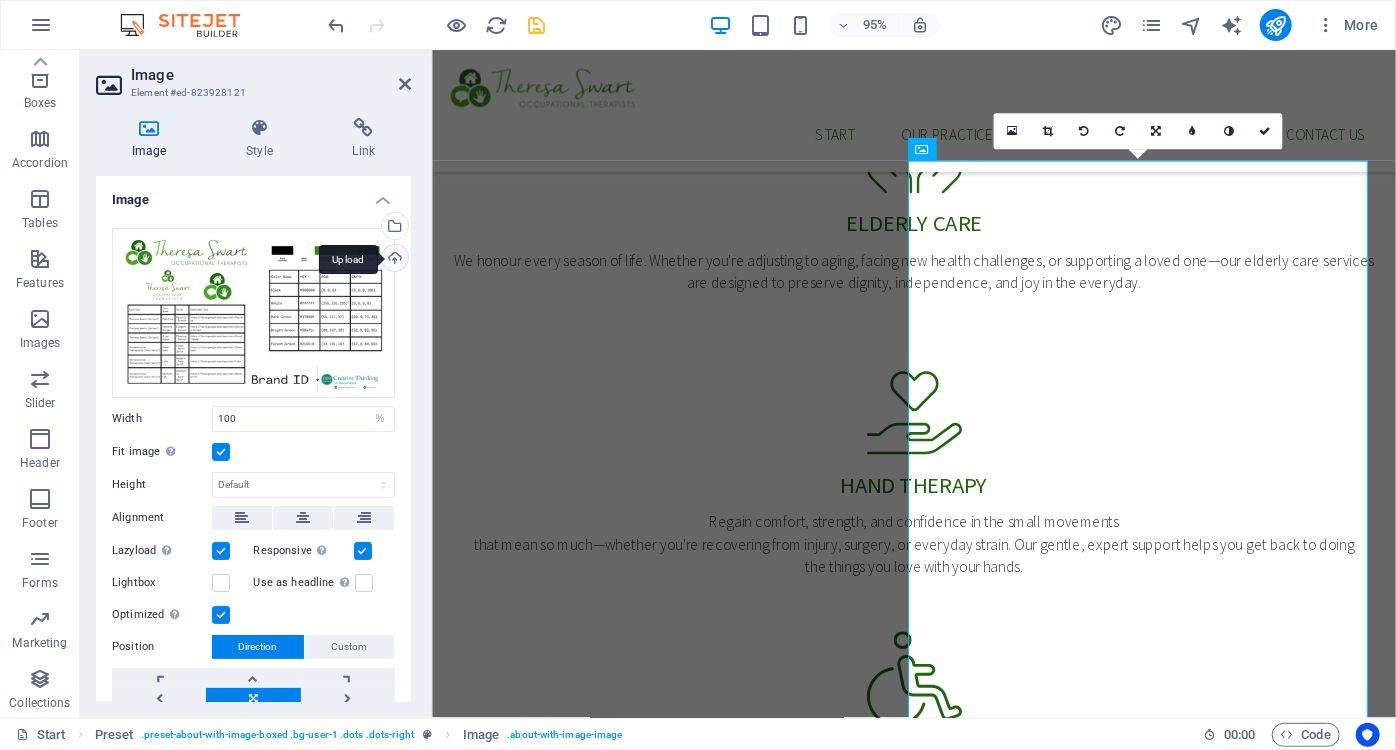 click on "Upload" at bounding box center (393, 260) 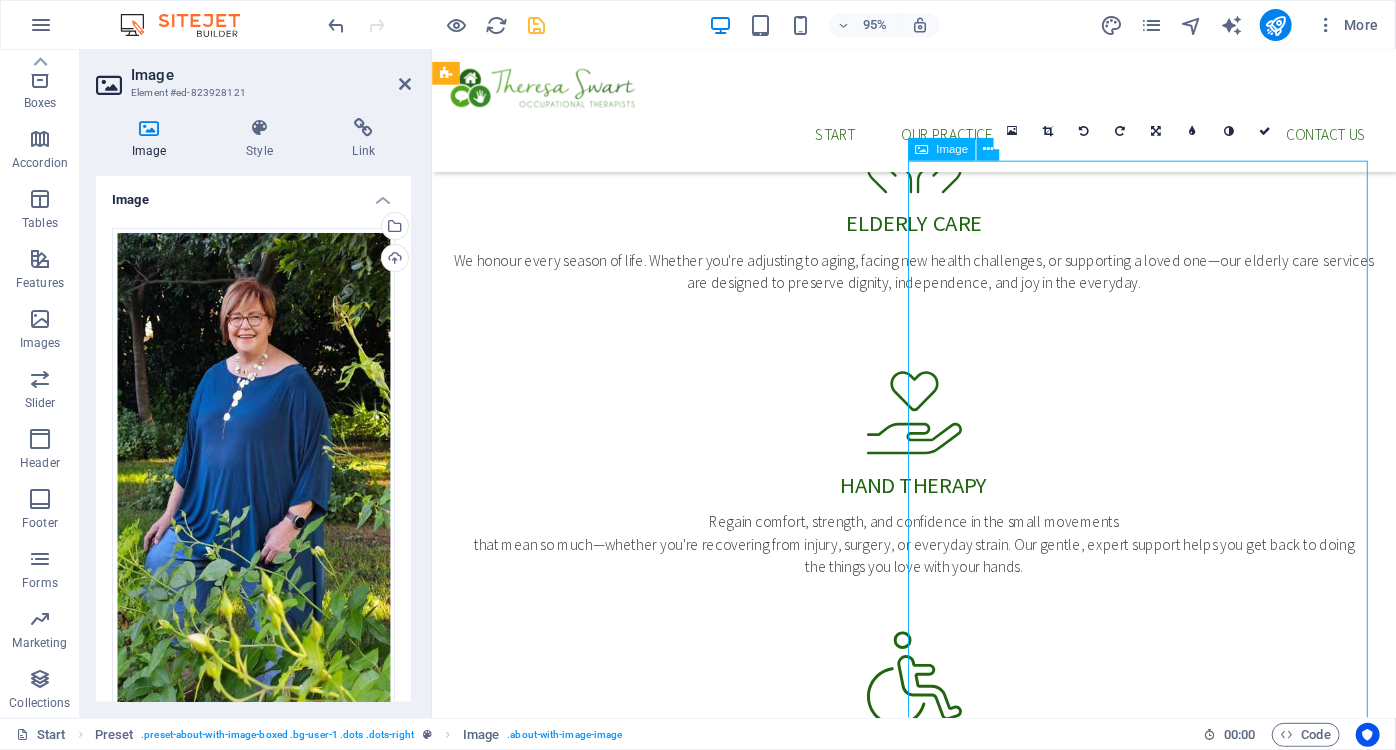 drag, startPoint x: 1154, startPoint y: 415, endPoint x: 1153, endPoint y: 454, distance: 39.012817 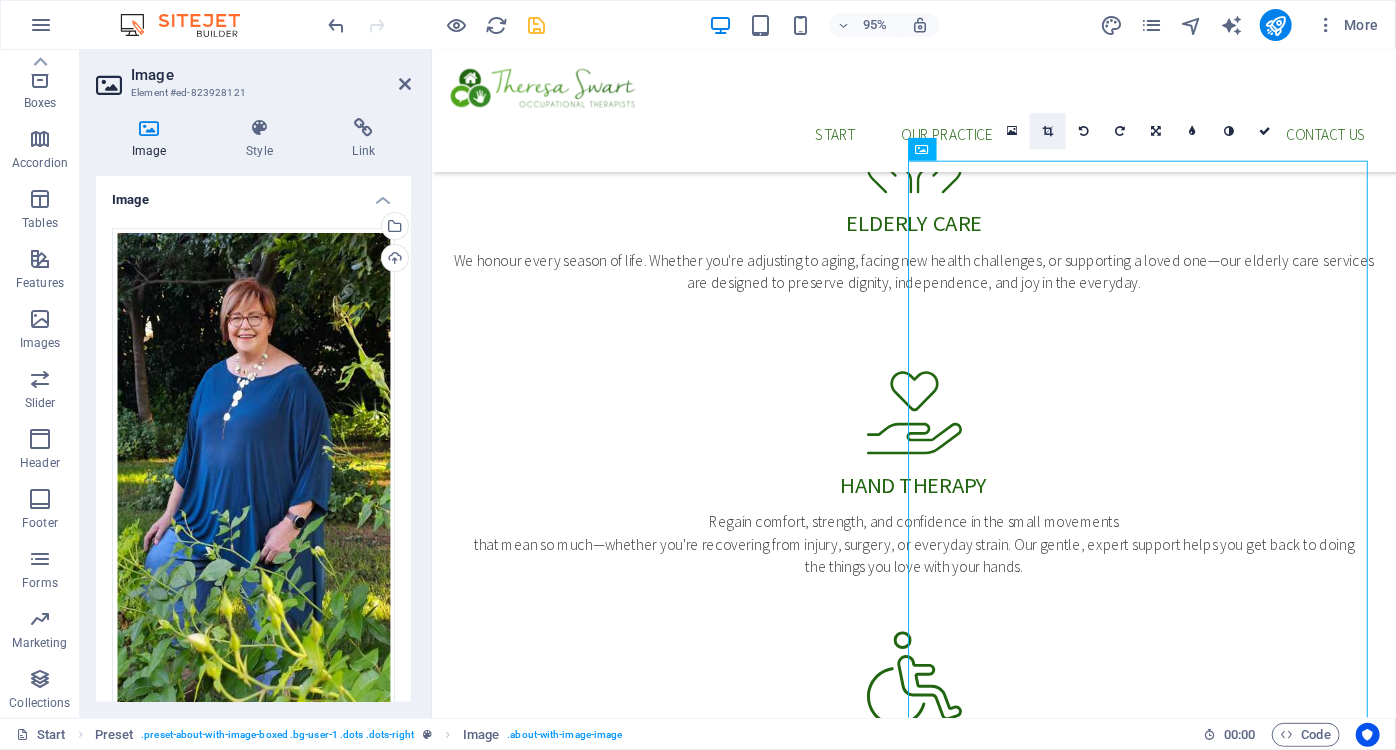 click at bounding box center [1048, 131] 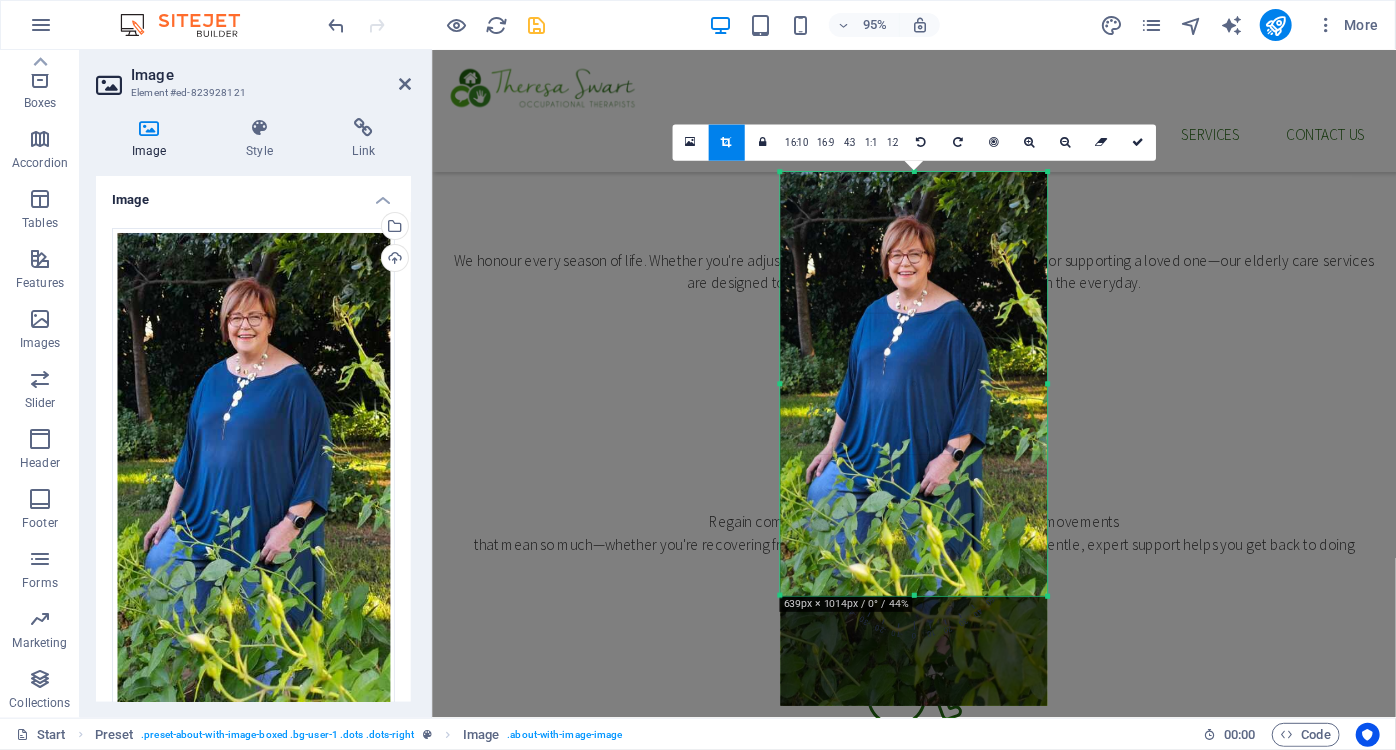 drag, startPoint x: 912, startPoint y: 650, endPoint x: 891, endPoint y: 533, distance: 118.869675 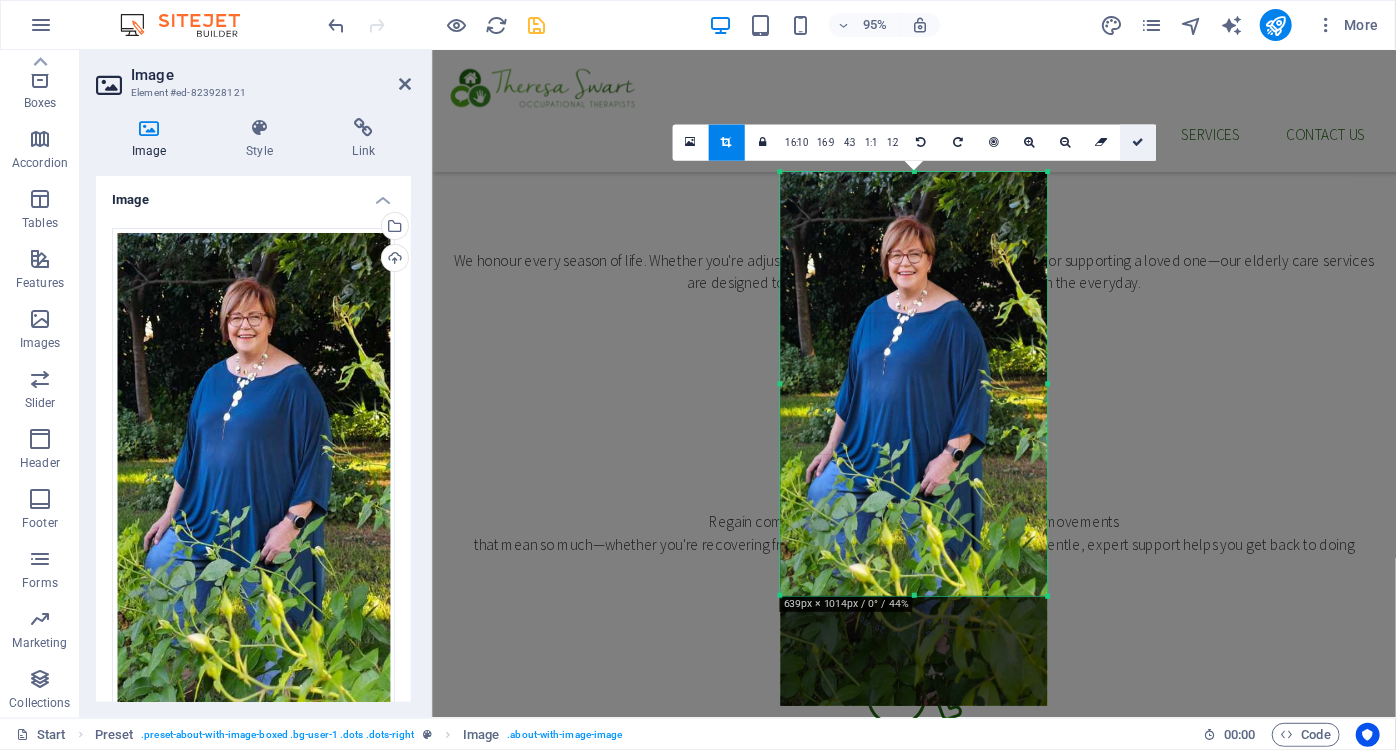 click at bounding box center (1138, 142) 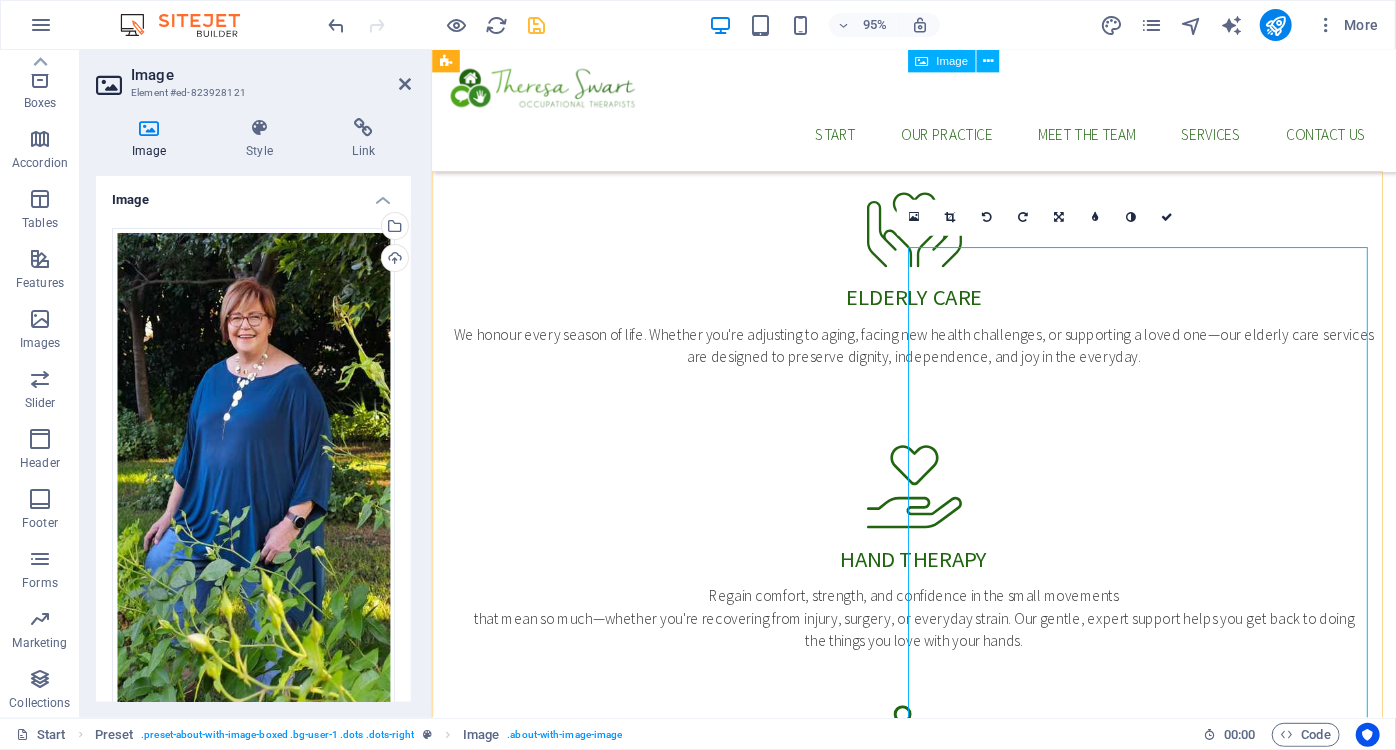scroll, scrollTop: 1144, scrollLeft: 0, axis: vertical 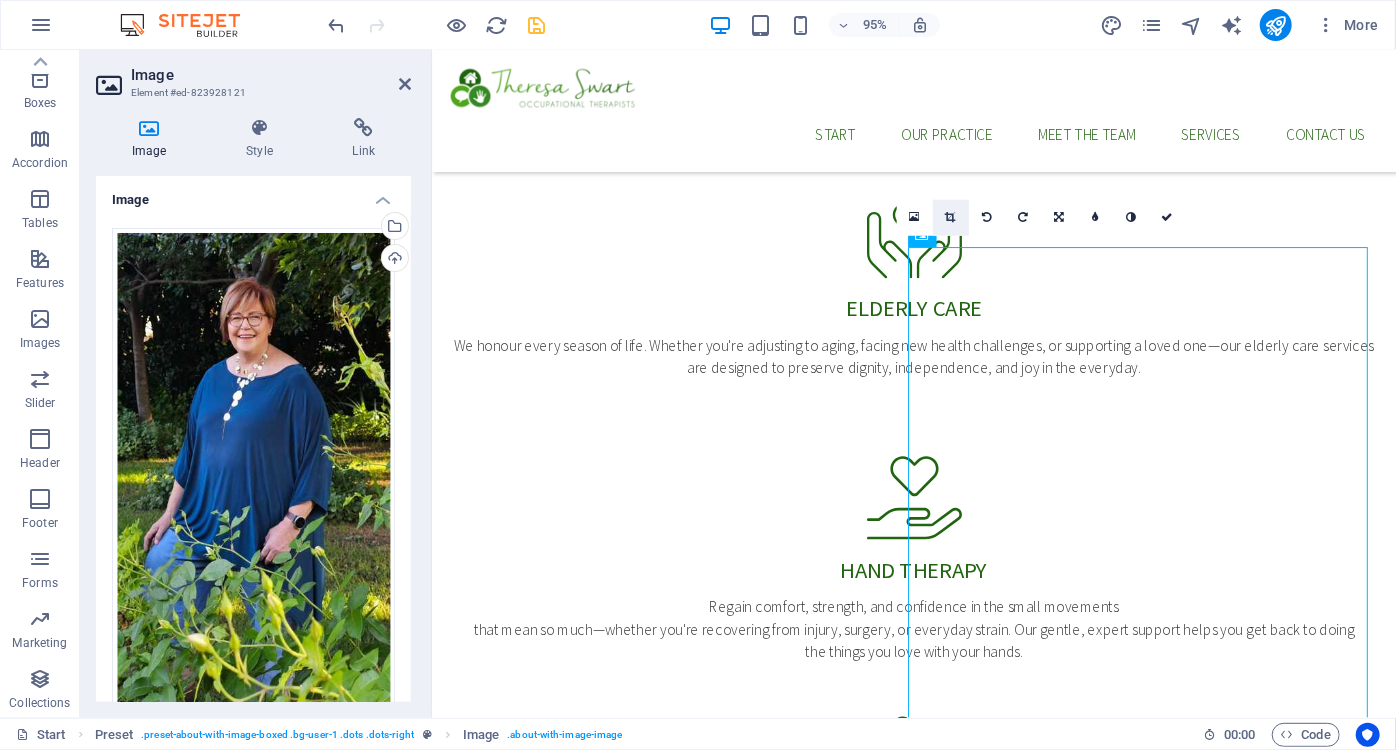 click at bounding box center [950, 218] 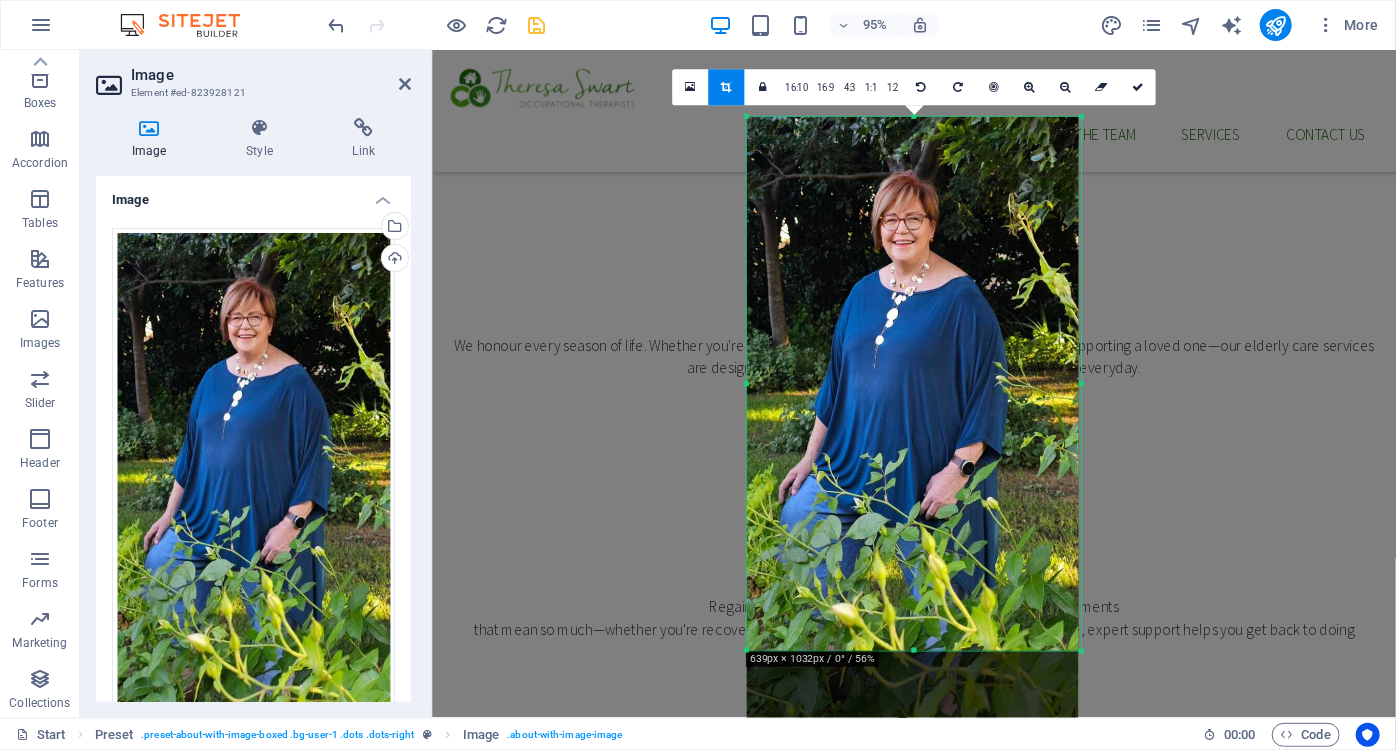 click at bounding box center [1081, 384] 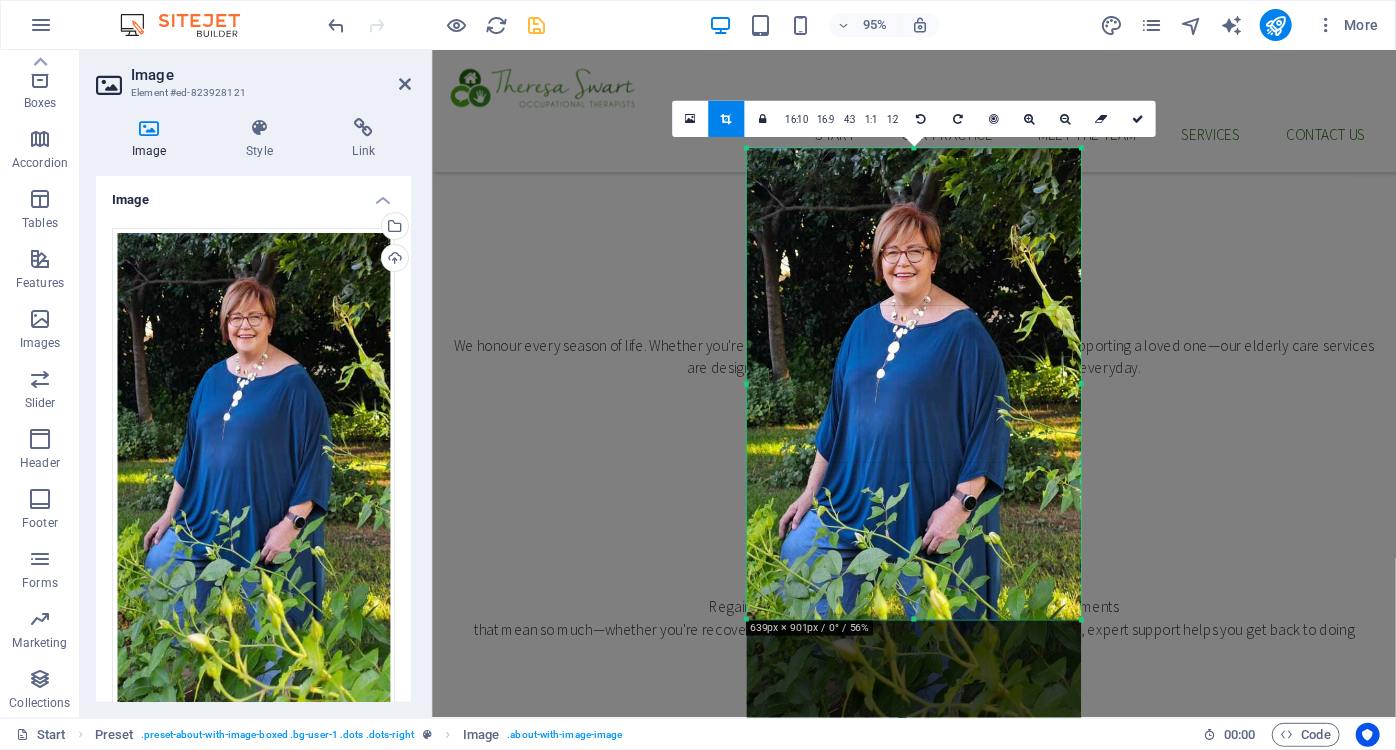 drag, startPoint x: 914, startPoint y: 652, endPoint x: 914, endPoint y: 584, distance: 68 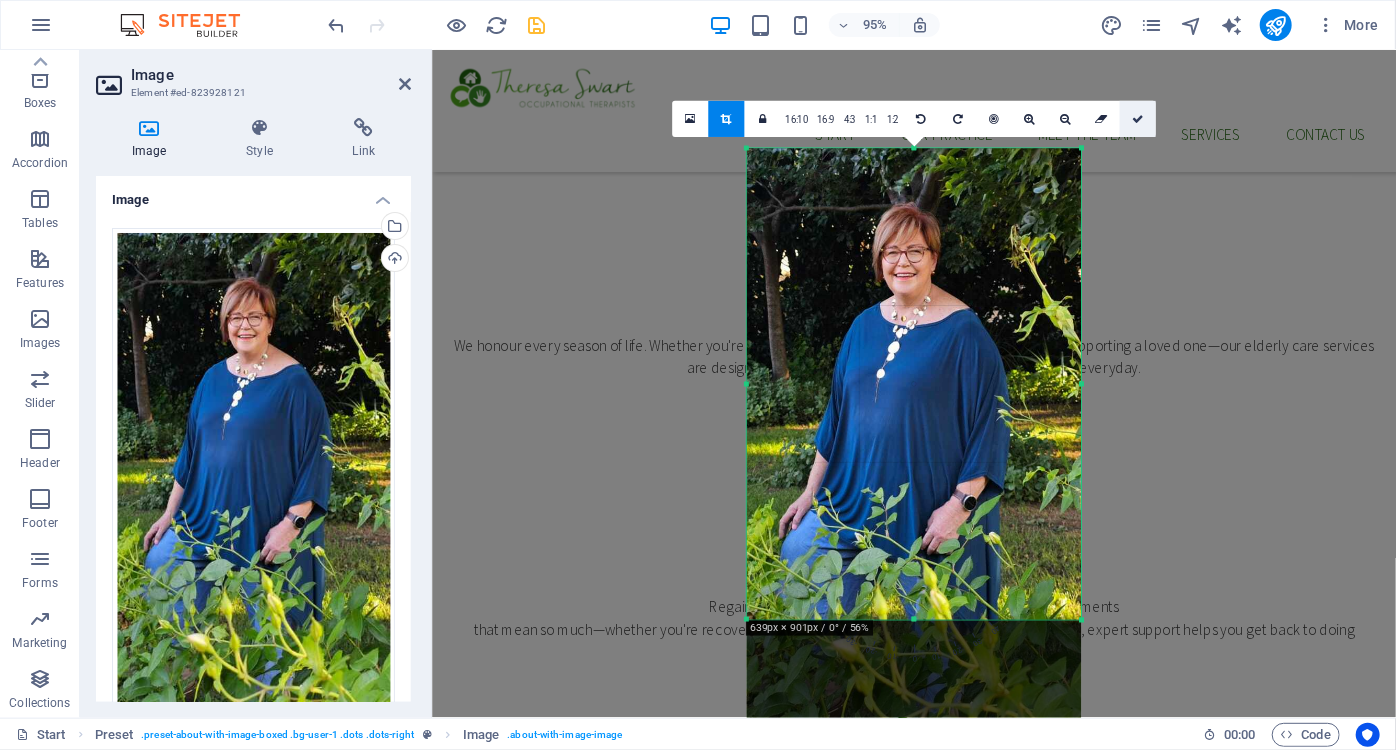 click at bounding box center [1138, 118] 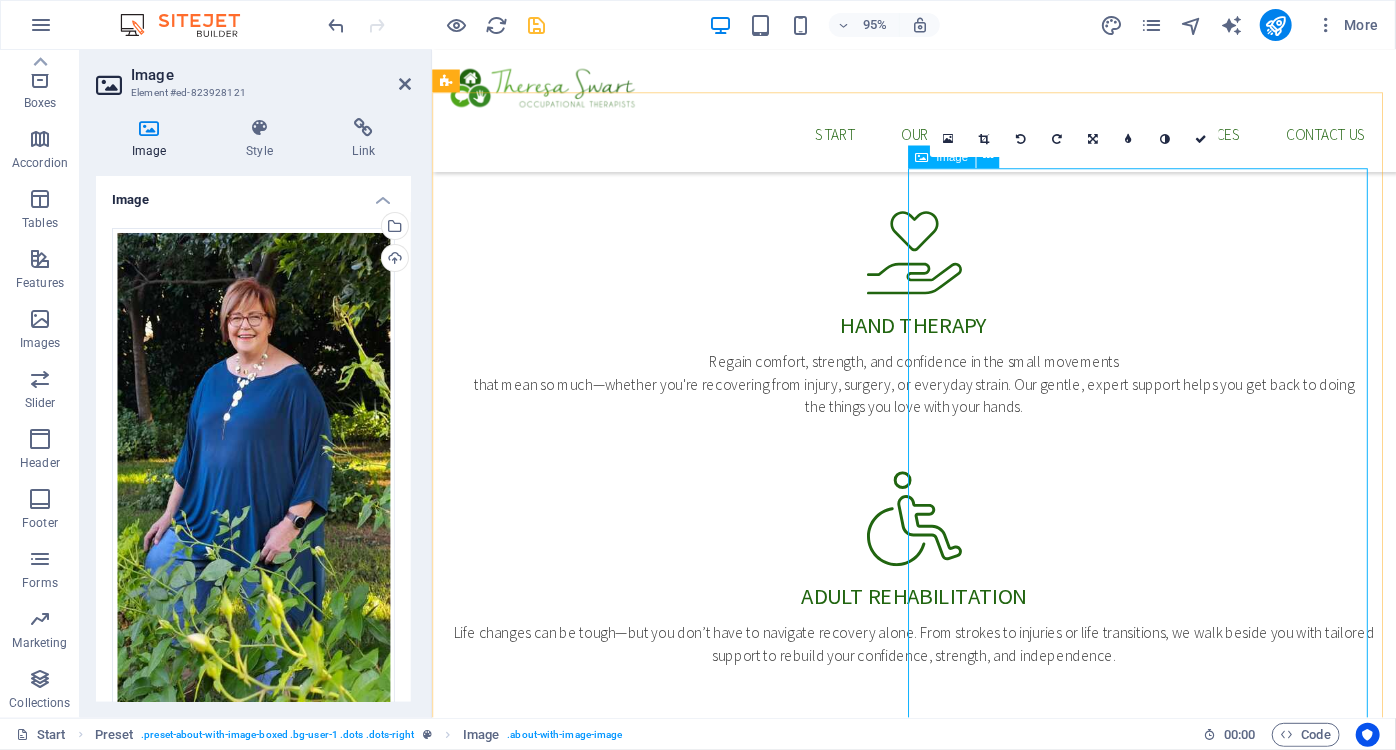 scroll, scrollTop: 1416, scrollLeft: 0, axis: vertical 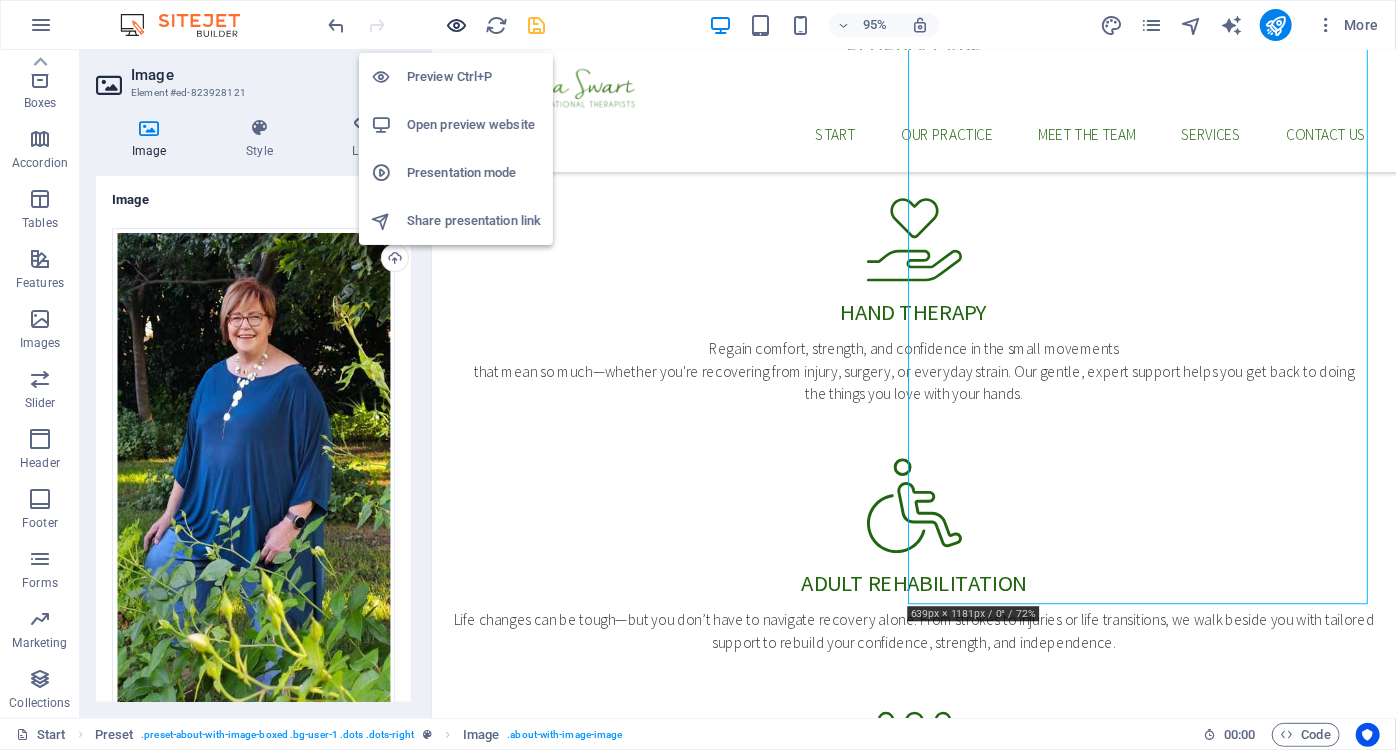 click at bounding box center (457, 25) 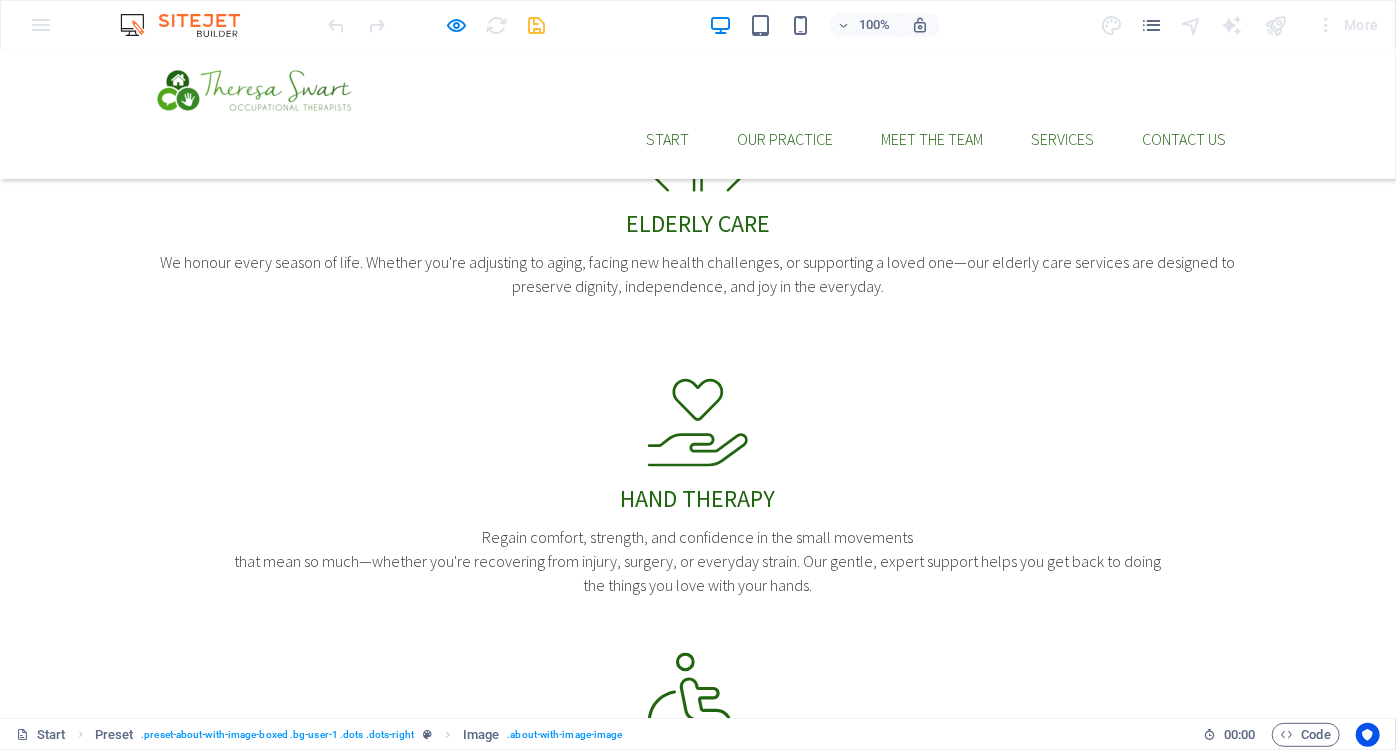 scroll, scrollTop: 1258, scrollLeft: 0, axis: vertical 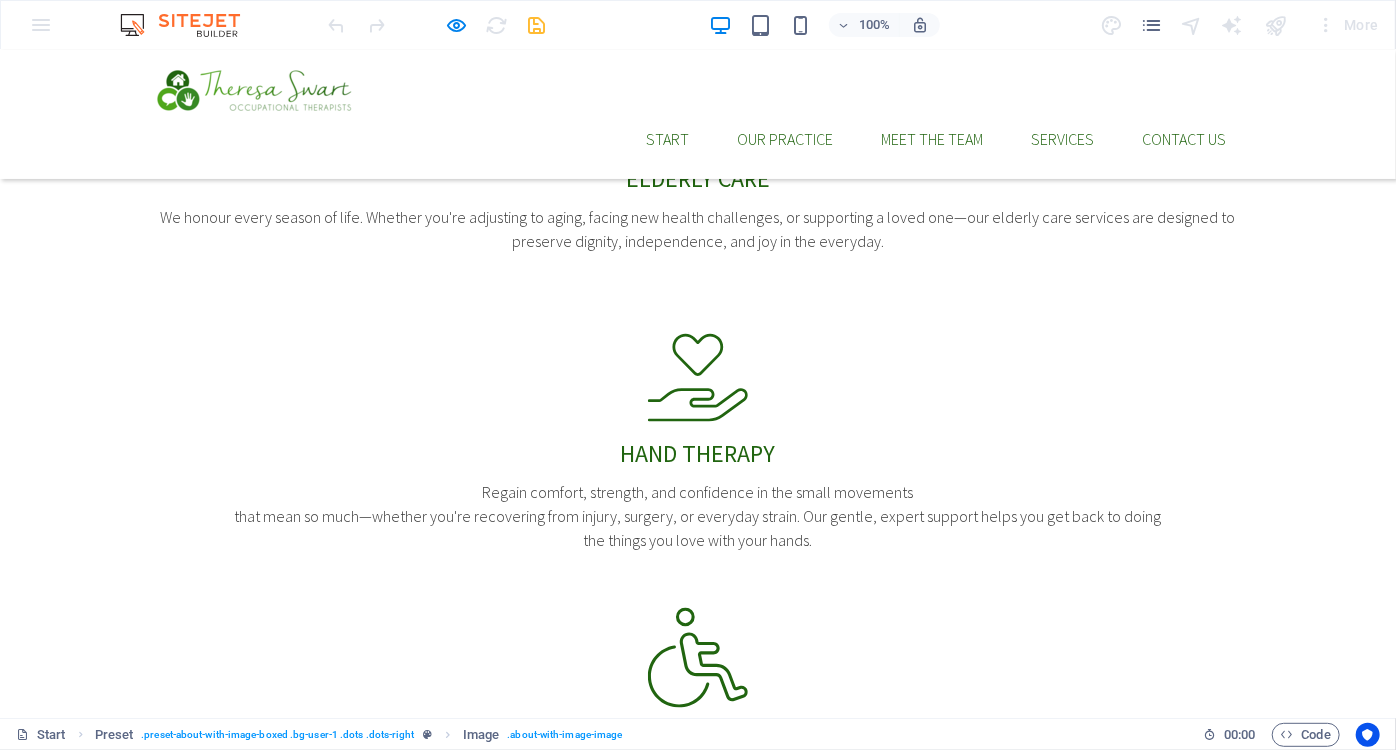 click on "We focus on helping clients to regain their independence with confidence after injury or illness whilst maintaining dignity and respect." at bounding box center (560, 1521) 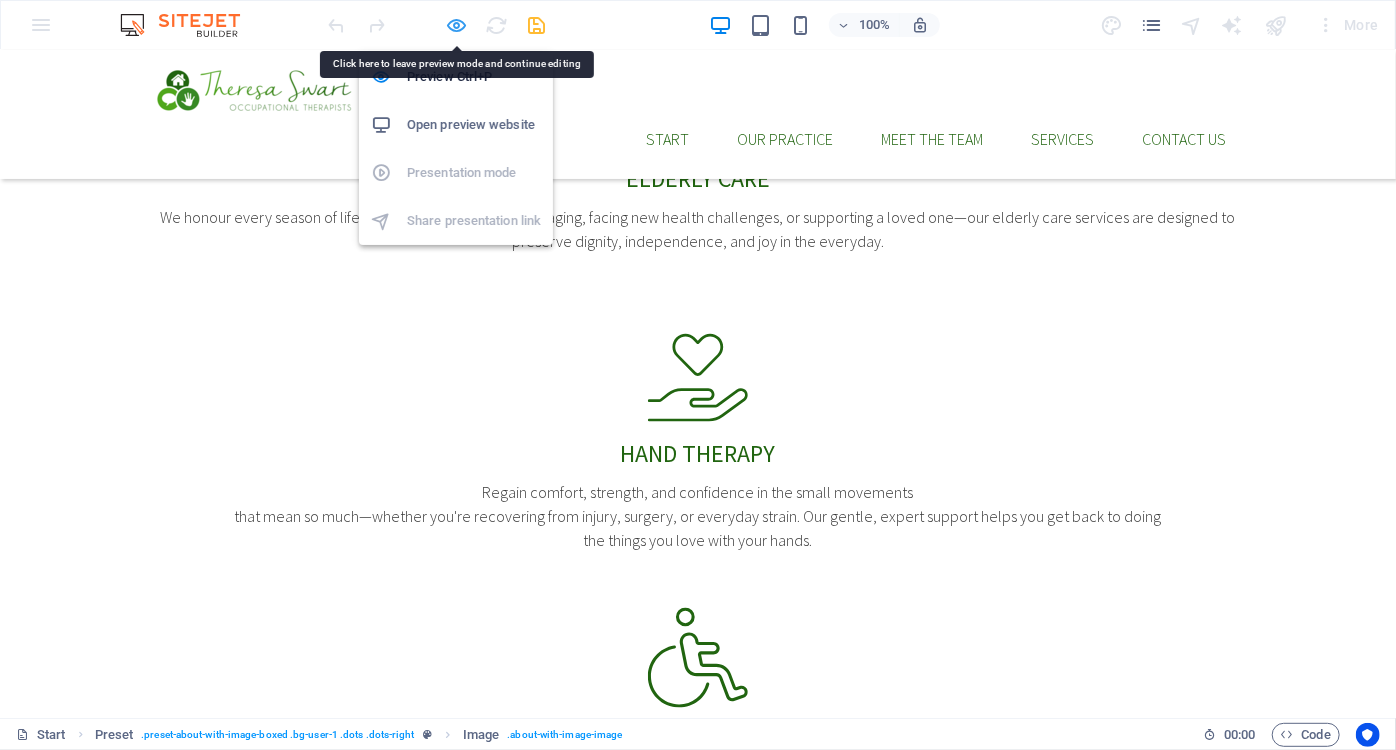 click at bounding box center [457, 25] 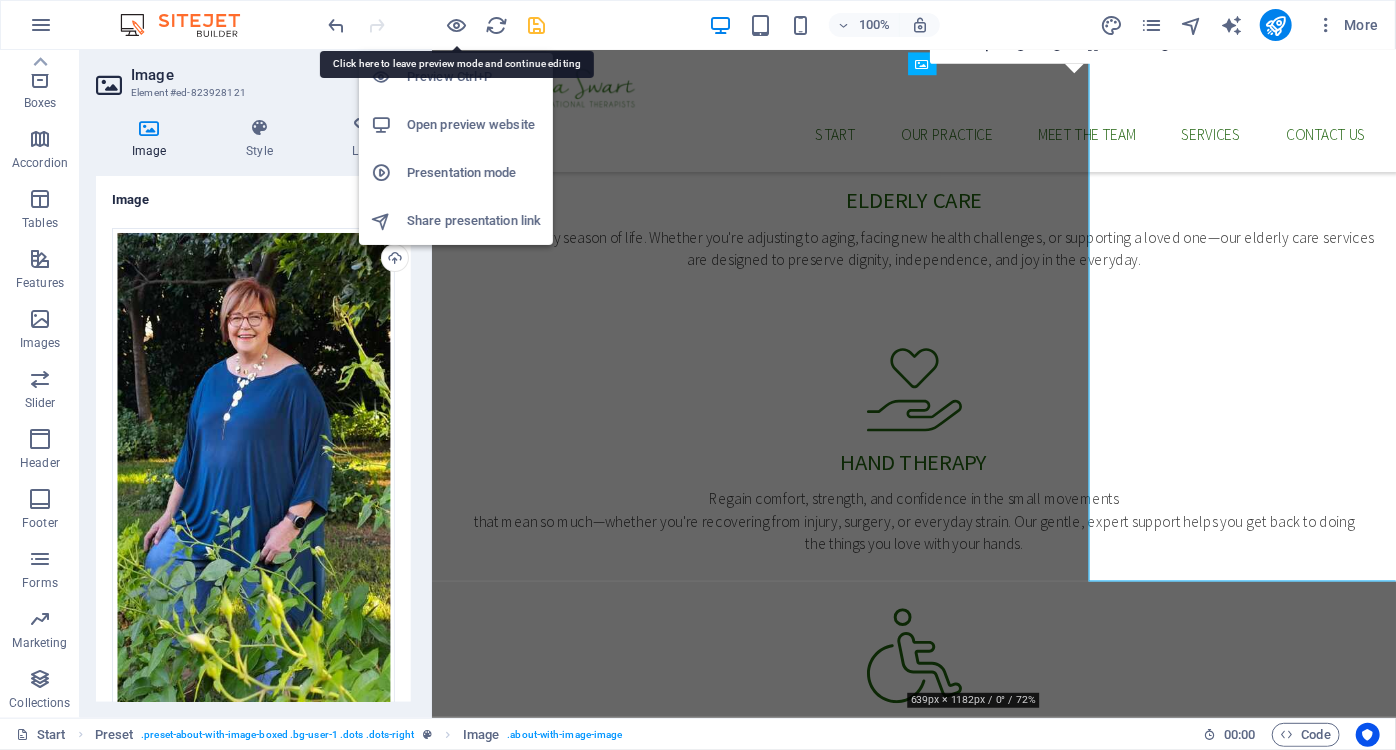scroll, scrollTop: 1325, scrollLeft: 0, axis: vertical 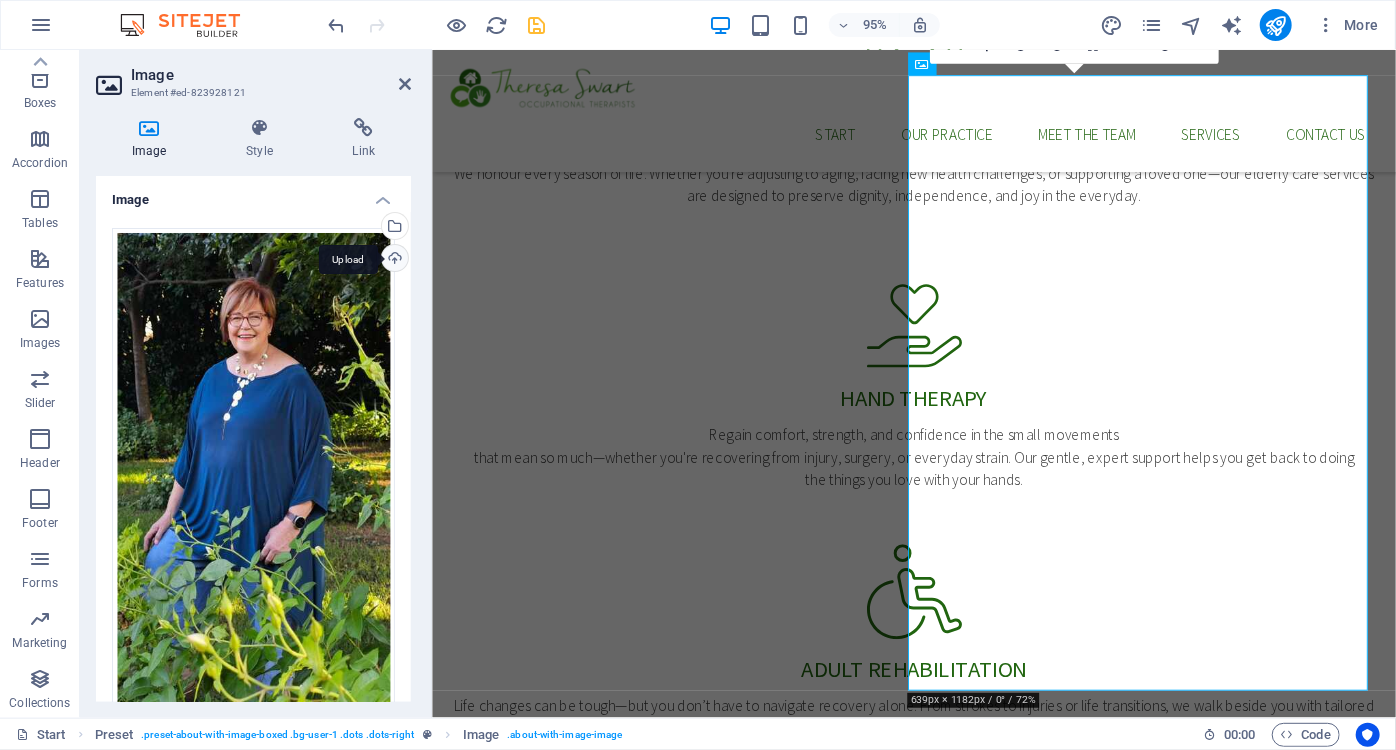 click on "Upload" at bounding box center (393, 260) 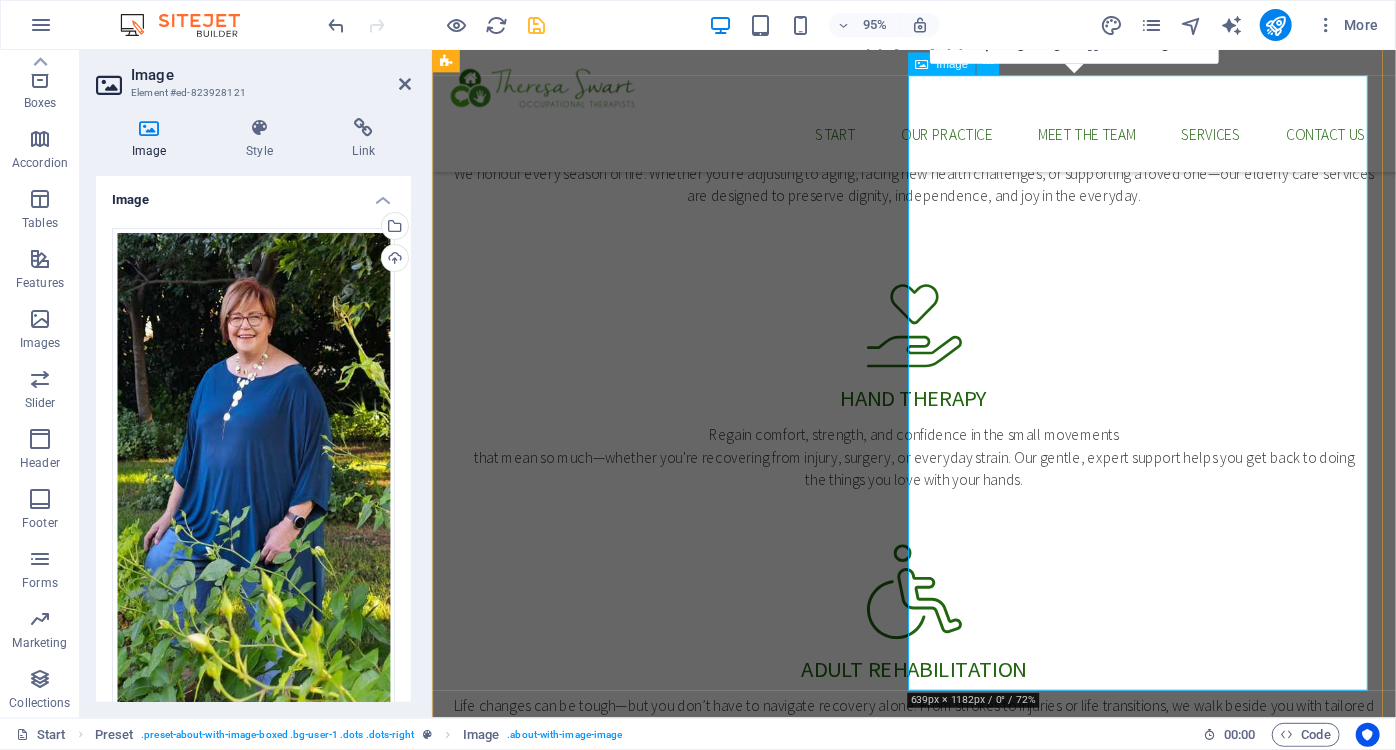 click at bounding box center (594, 1828) 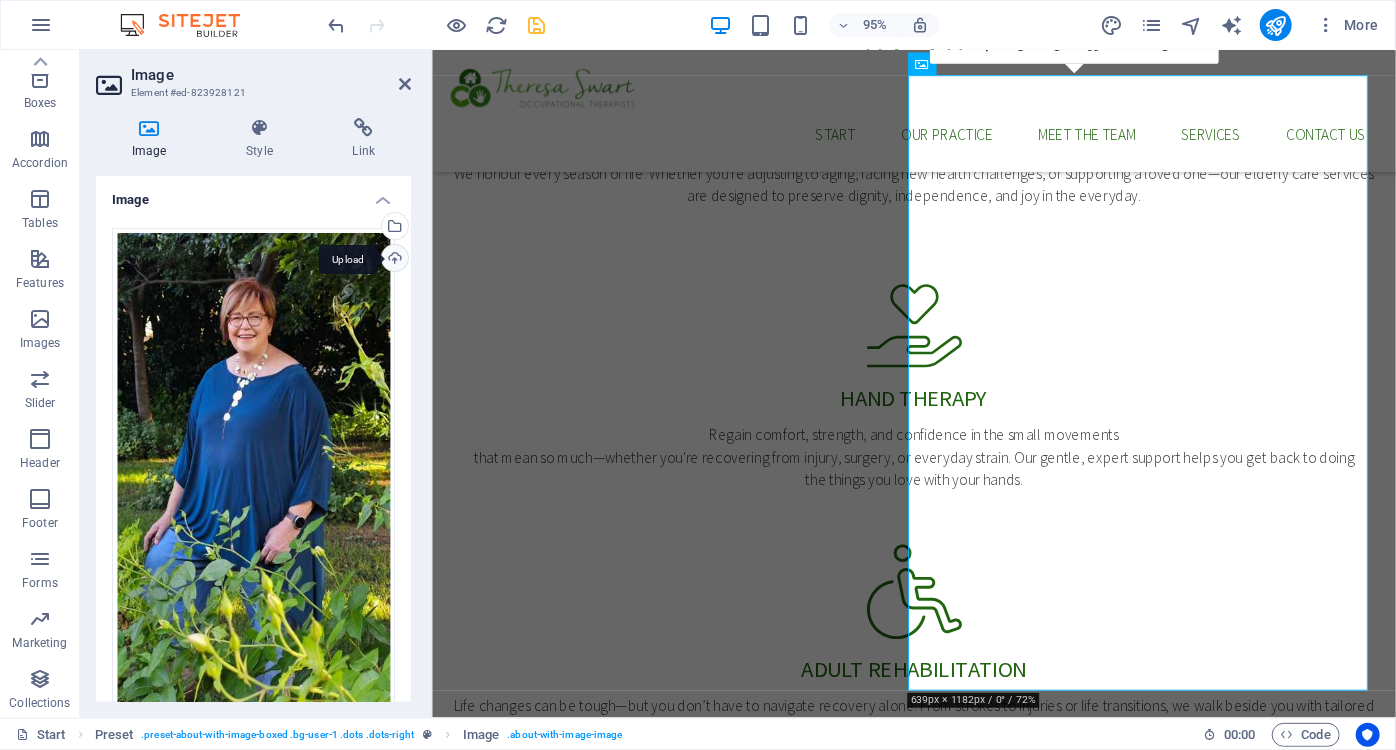 click on "Upload" at bounding box center [393, 260] 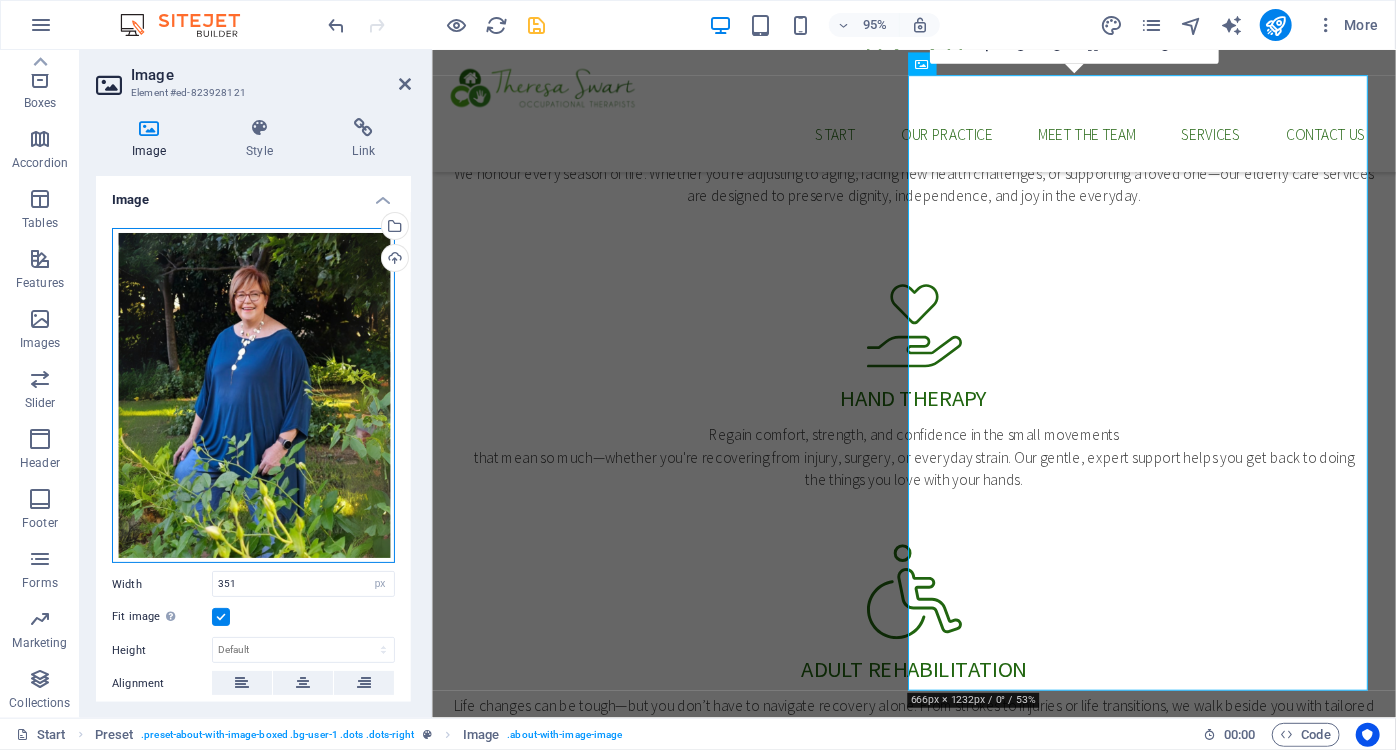 click on "Drag files here, click to choose files or select files from Files or our free stock photos & videos" at bounding box center [253, 396] 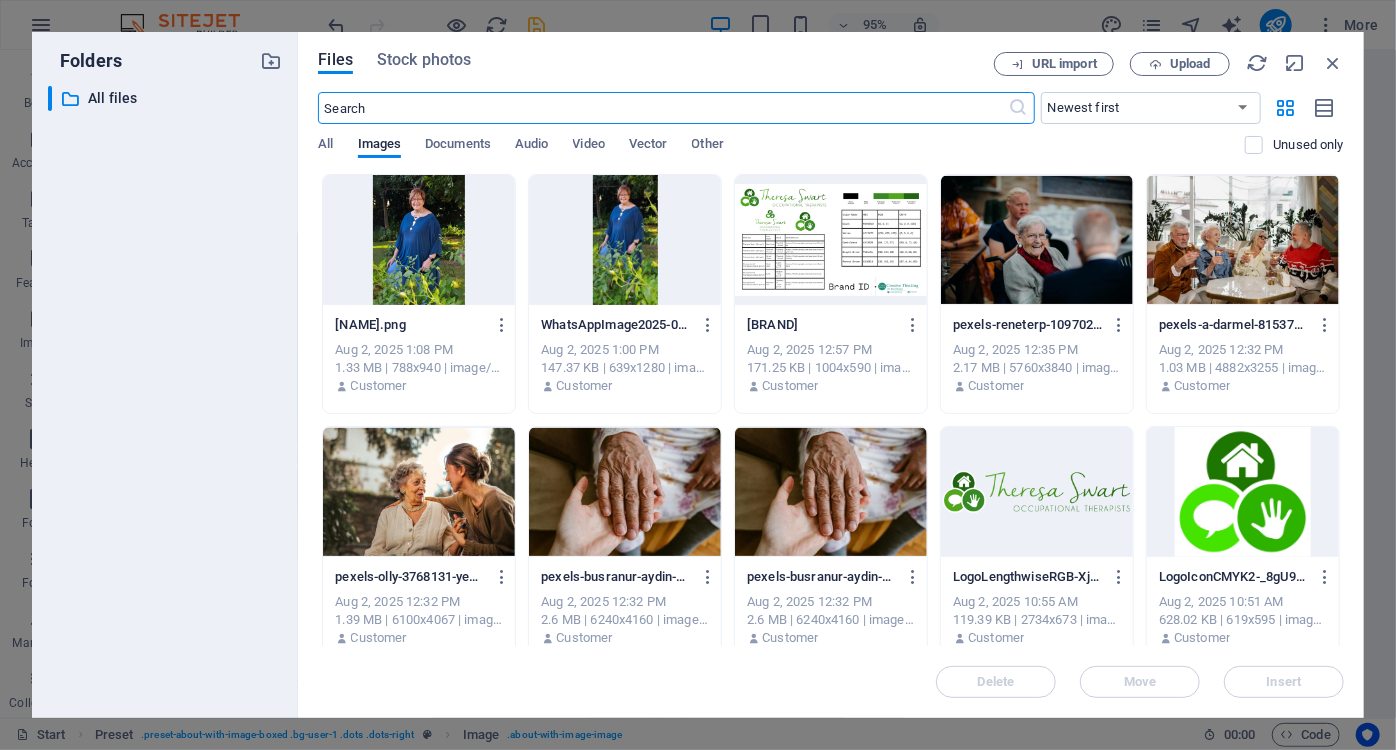 scroll, scrollTop: 1965, scrollLeft: 0, axis: vertical 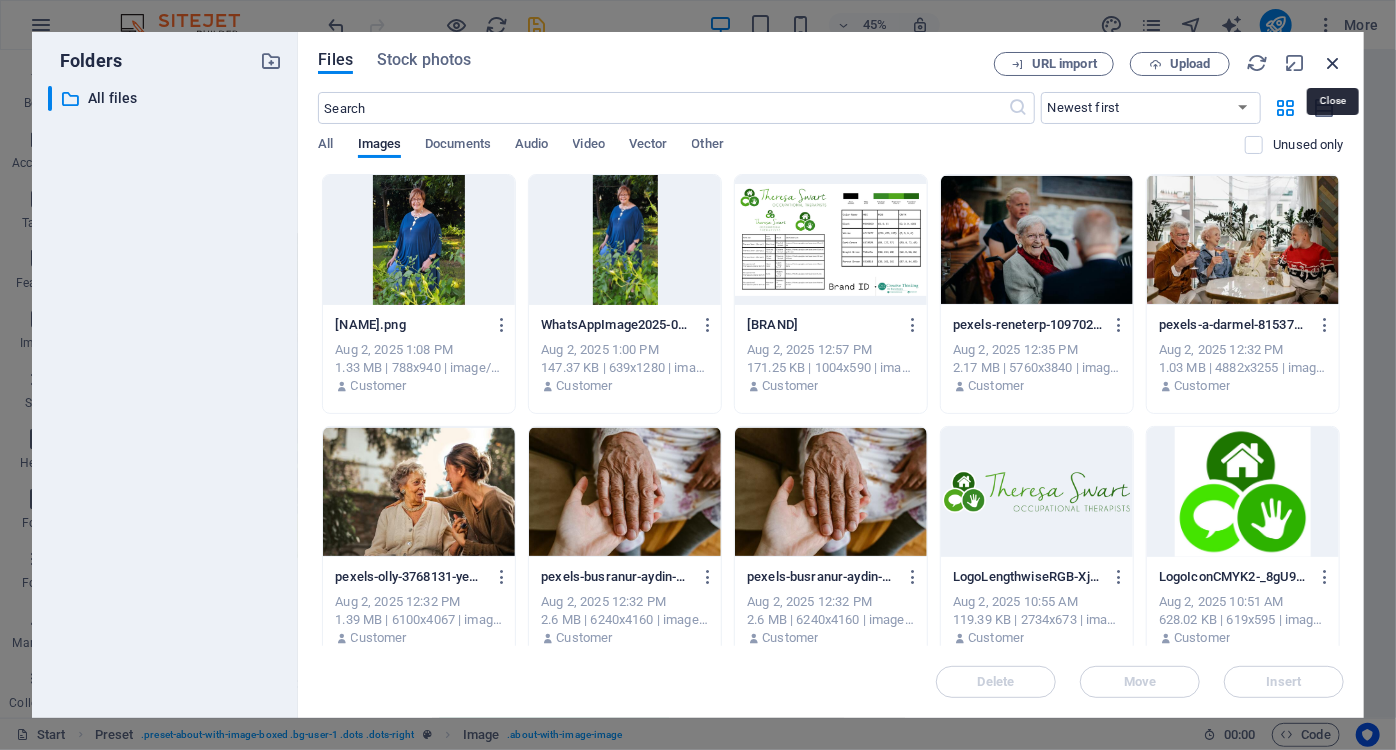click at bounding box center (1333, 63) 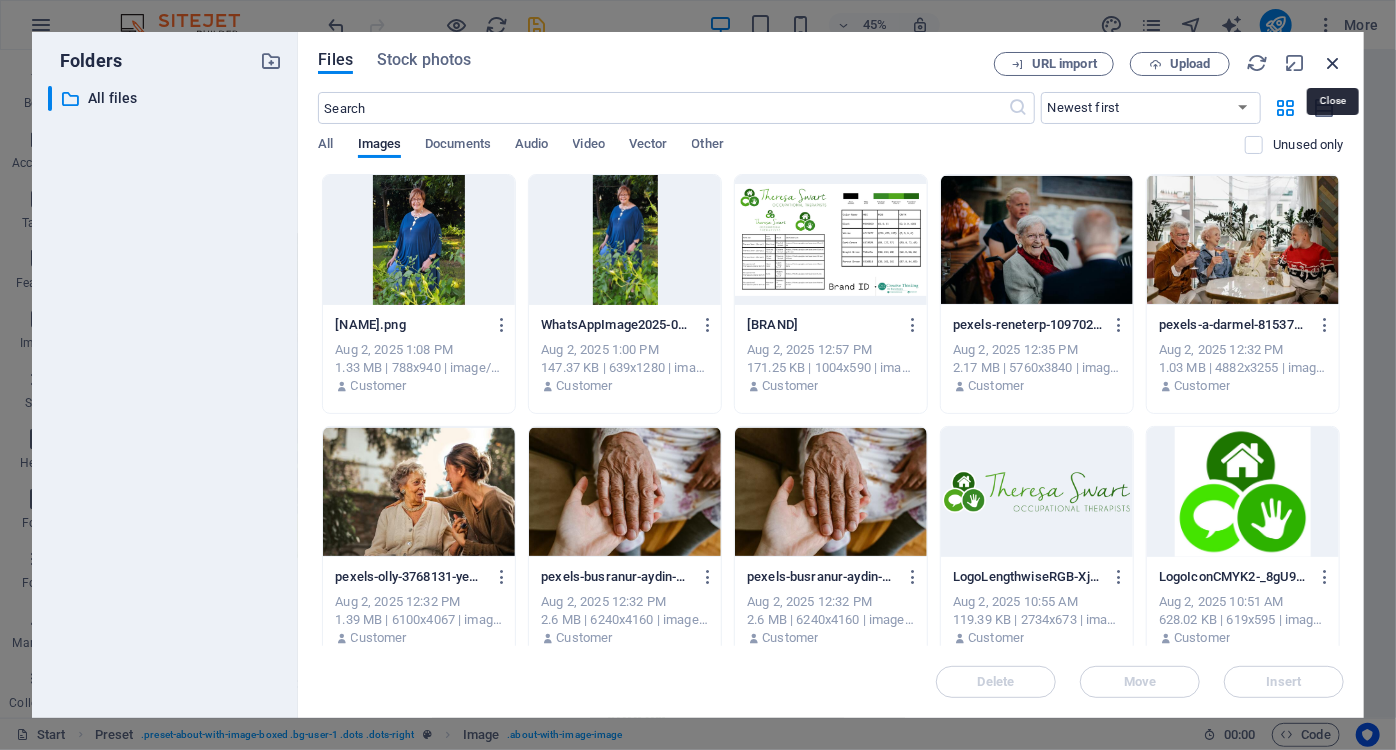 scroll, scrollTop: 1325, scrollLeft: 0, axis: vertical 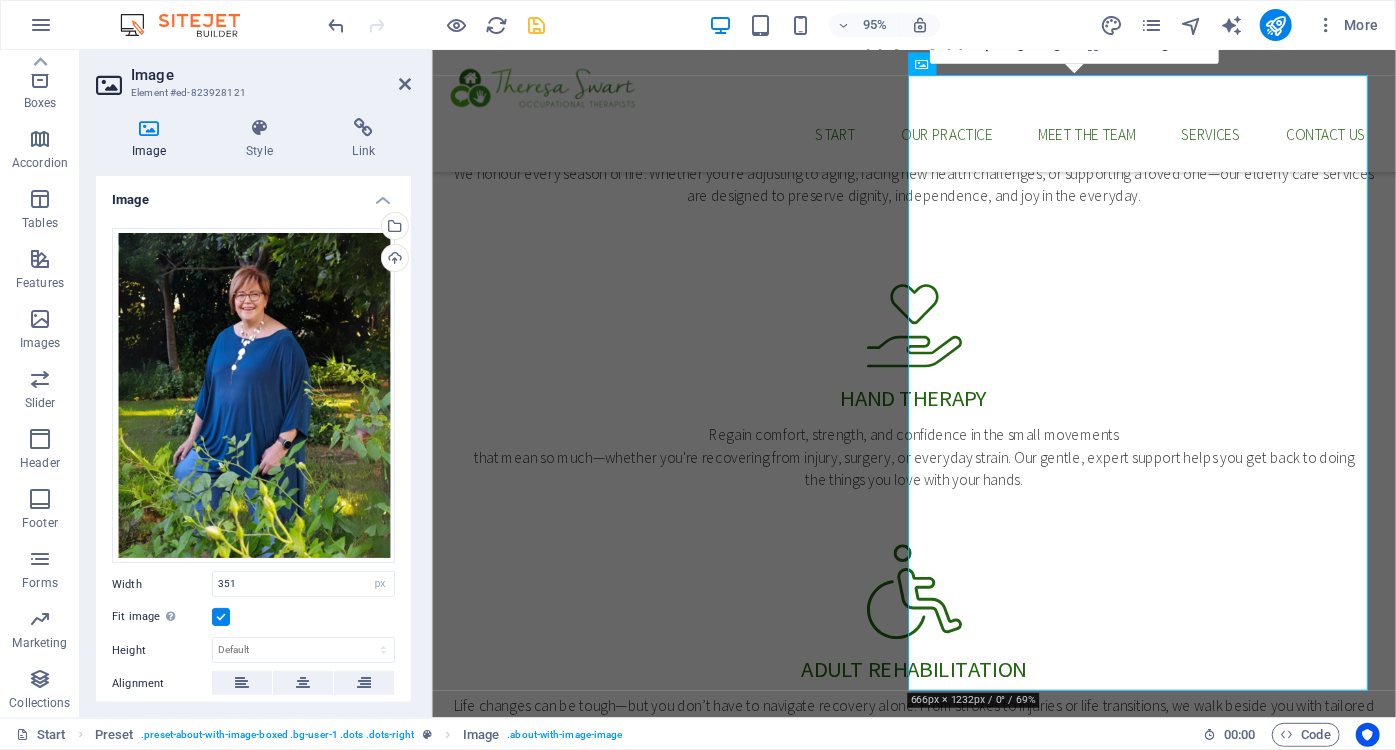 click on "Image Element #[ID] Image Style Link Image Drag files here, click to choose files or select files from Files or our free stock photos & videos Select files from the file manager, stock photos, or upload file(s) Upload Width 351 Default auto px rem % em vh vw Fit image Automatically fit image to a fixed width and height Height Default auto px Alignment Lazyload Loading images after the page loads improves page speed. Responsive Automatically load retina image and smartphone optimized sizes. Lightbox Use as headline The image will be wrapped in an H1 headline tag. Useful for giving alternative text the weight of an H1 headline, e.g. for the logo. Leave unchecked if uncertain. Optimized Images are compressed to improve page speed. Position Direction Custom X offset 50 px rem % vh vw Y offset 50 px rem % vh vw Text Float No float Image left Image right Determine how text should behave around the image. Text Alternative text Image caption Paragraph Format Normal Heading 1 Heading 2 Heading 3 Heading 4 Code" at bounding box center (256, 384) 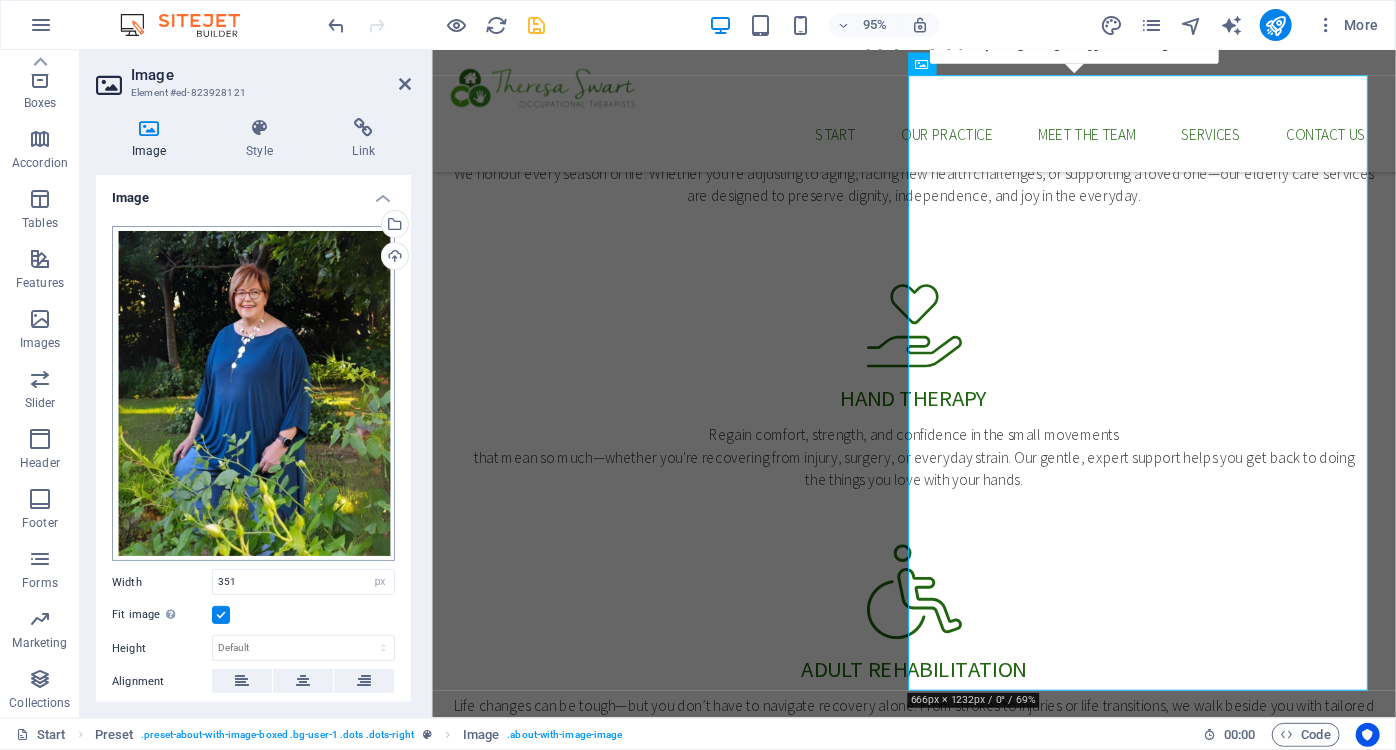 scroll, scrollTop: 0, scrollLeft: 0, axis: both 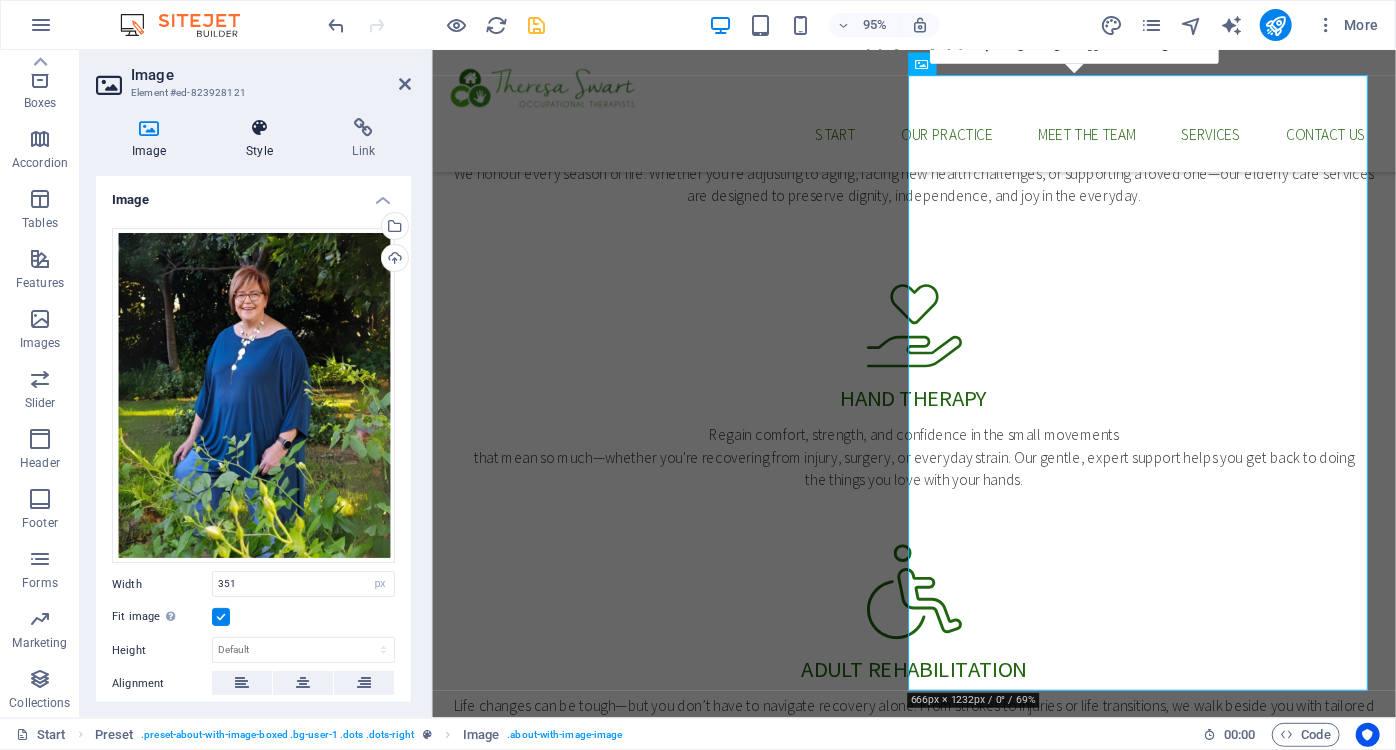 click at bounding box center [259, 128] 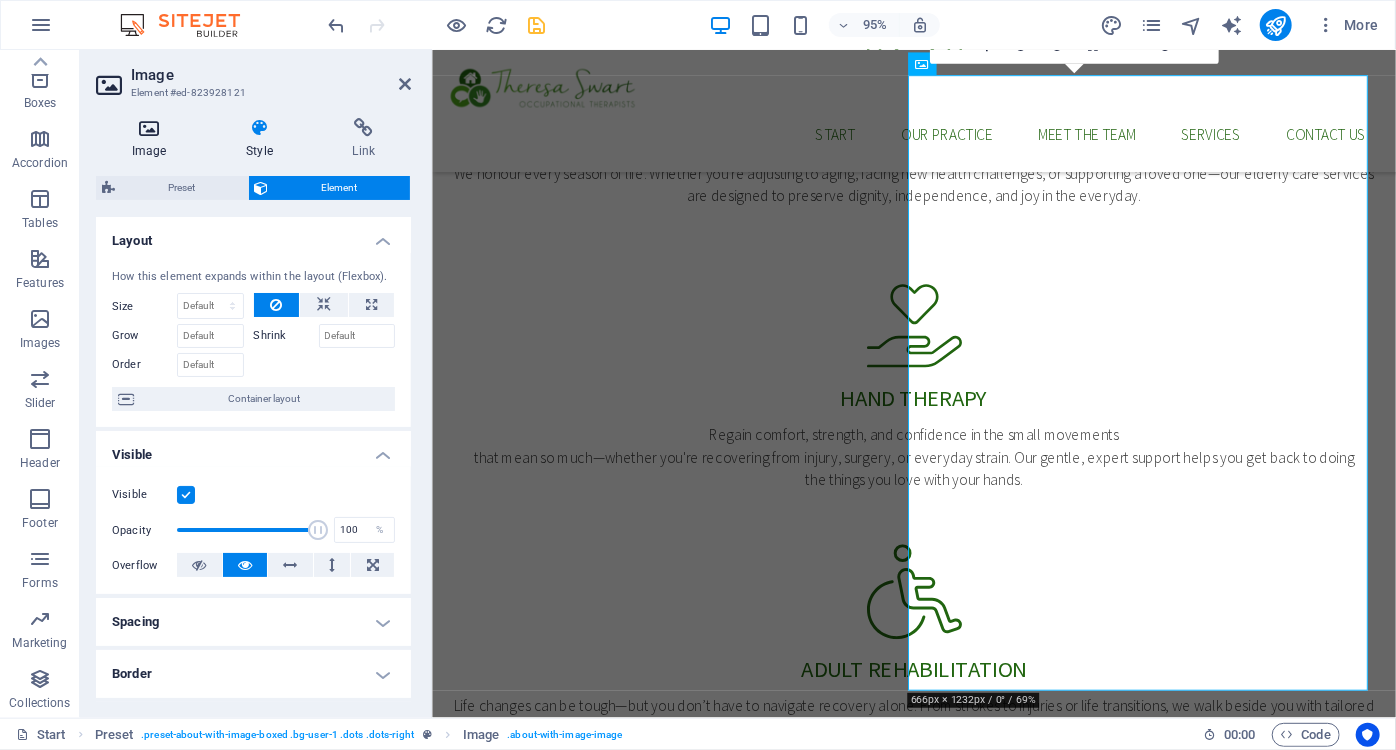 click at bounding box center [149, 128] 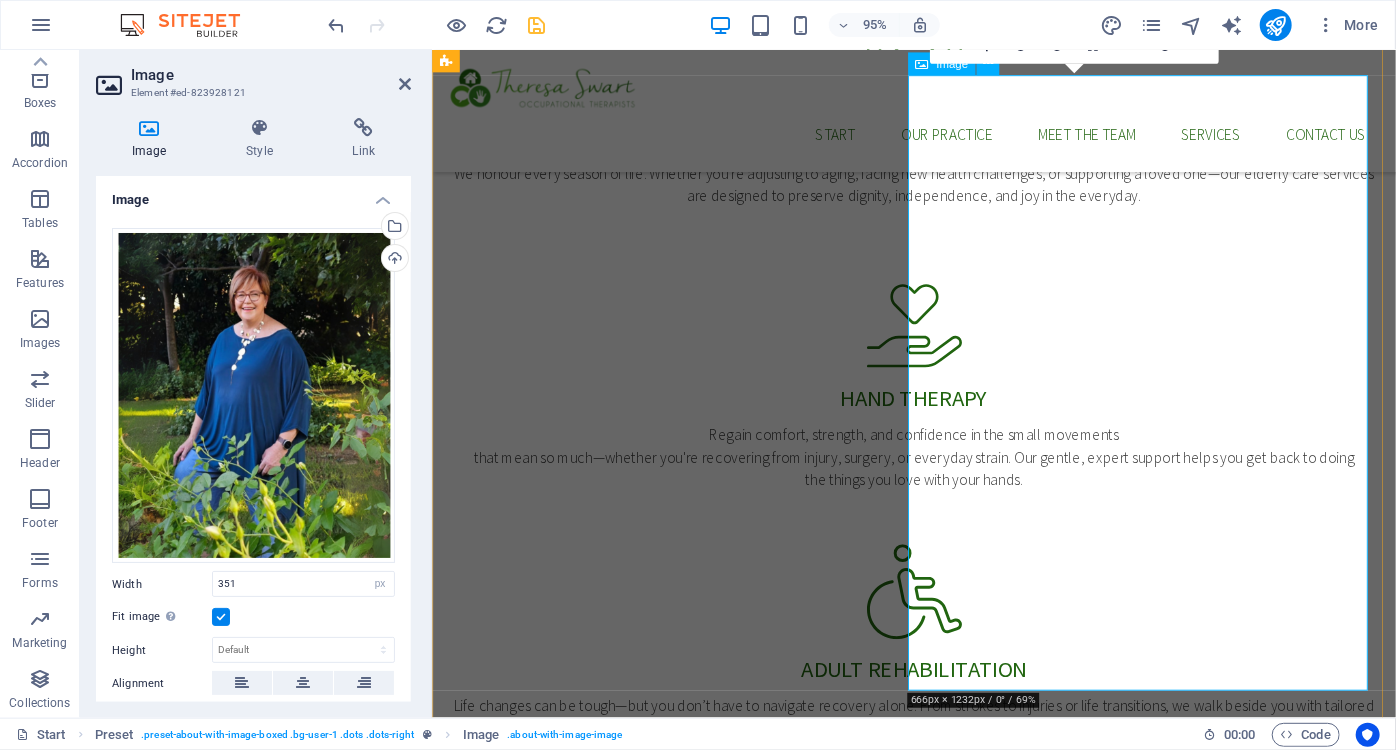 click at bounding box center (594, 1828) 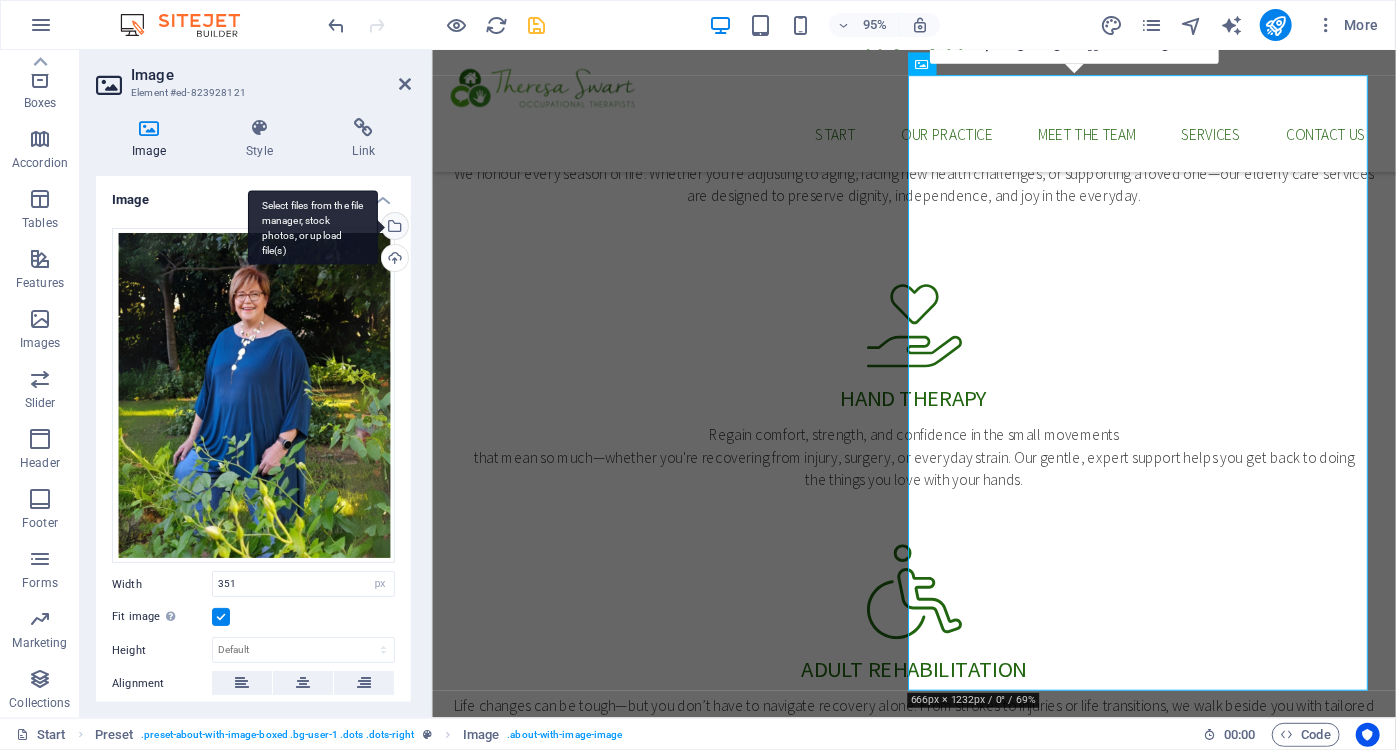click on "Select files from the file manager, stock photos, or upload file(s)" at bounding box center (393, 228) 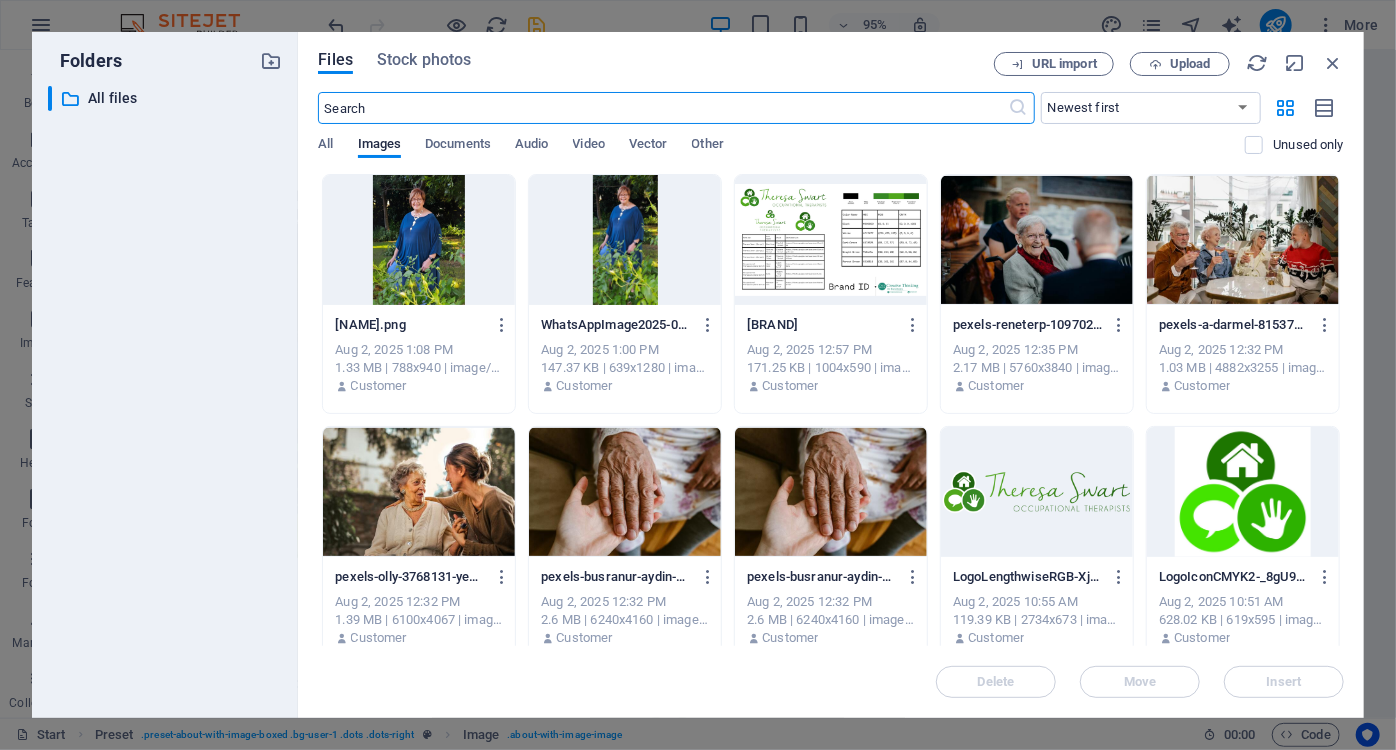 scroll, scrollTop: 1965, scrollLeft: 0, axis: vertical 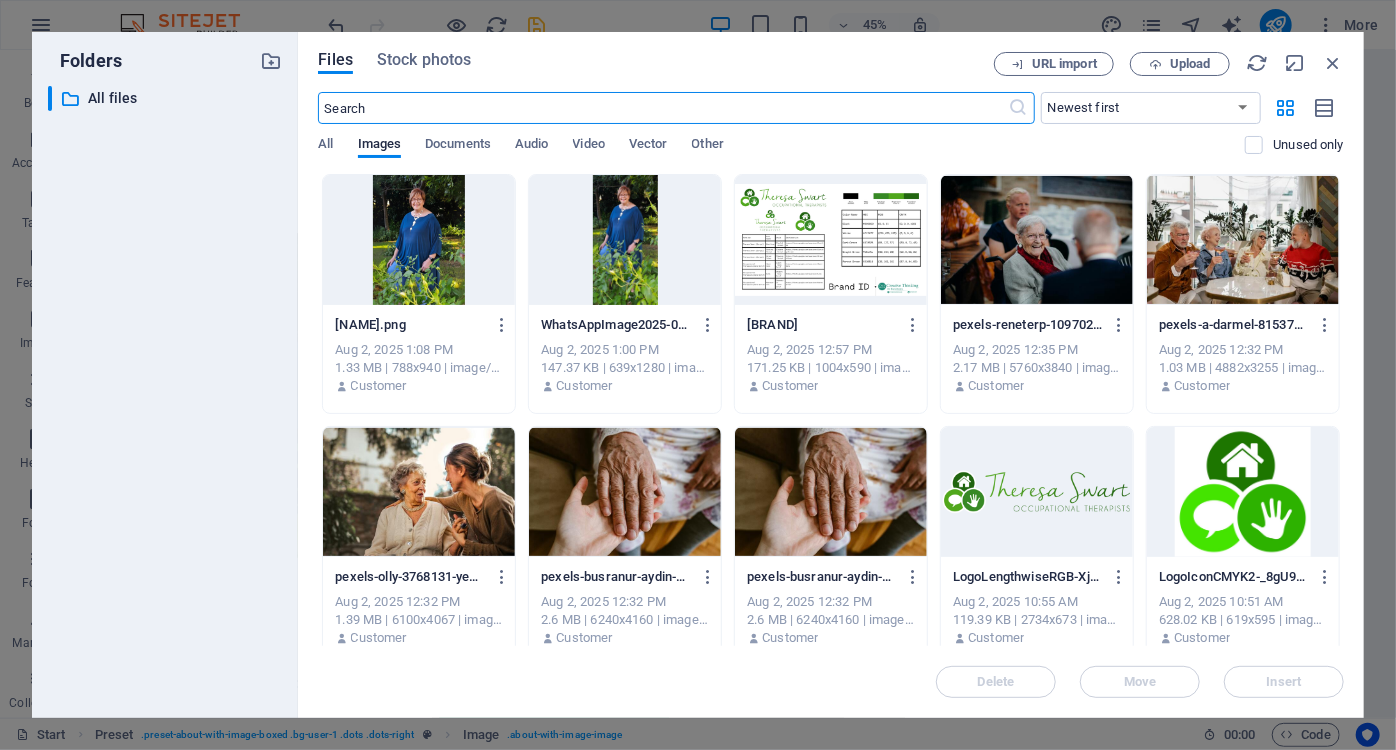 click at bounding box center (419, 240) 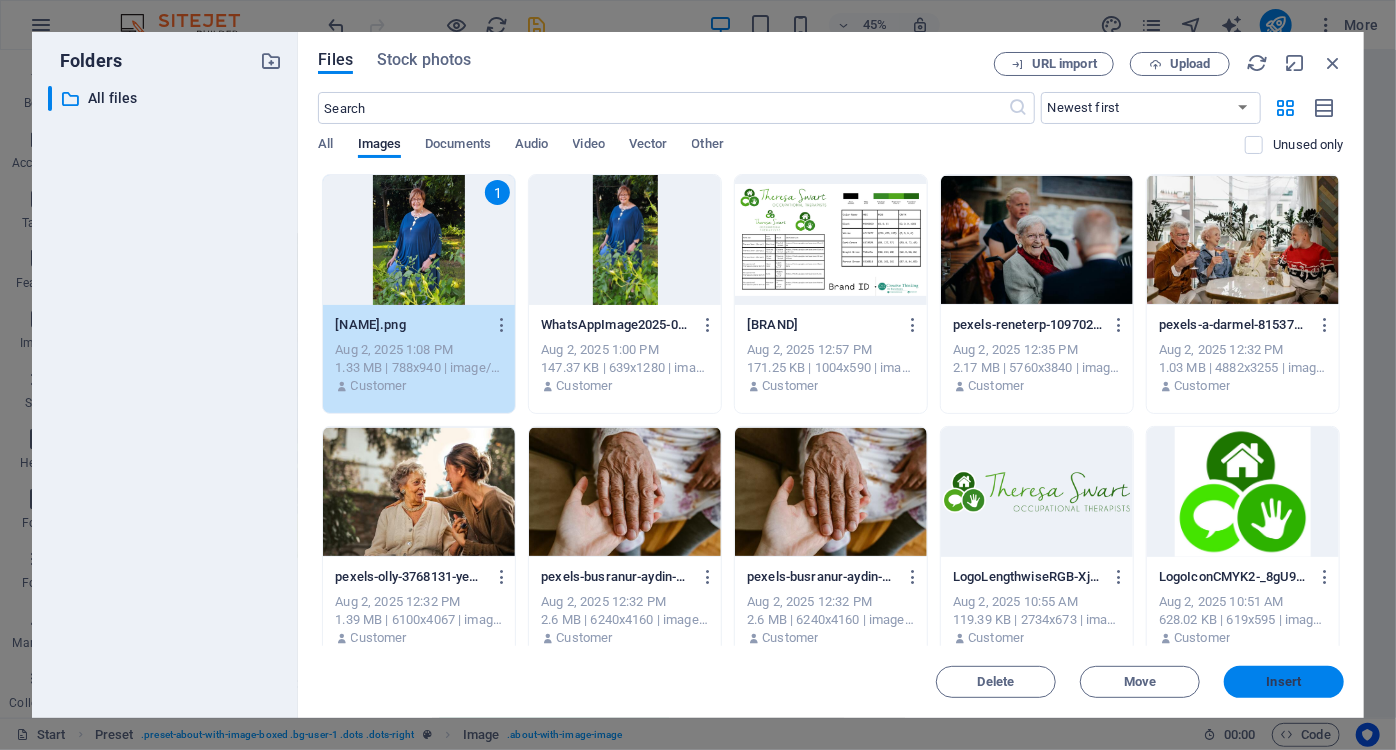 click on "Insert" at bounding box center (1284, 682) 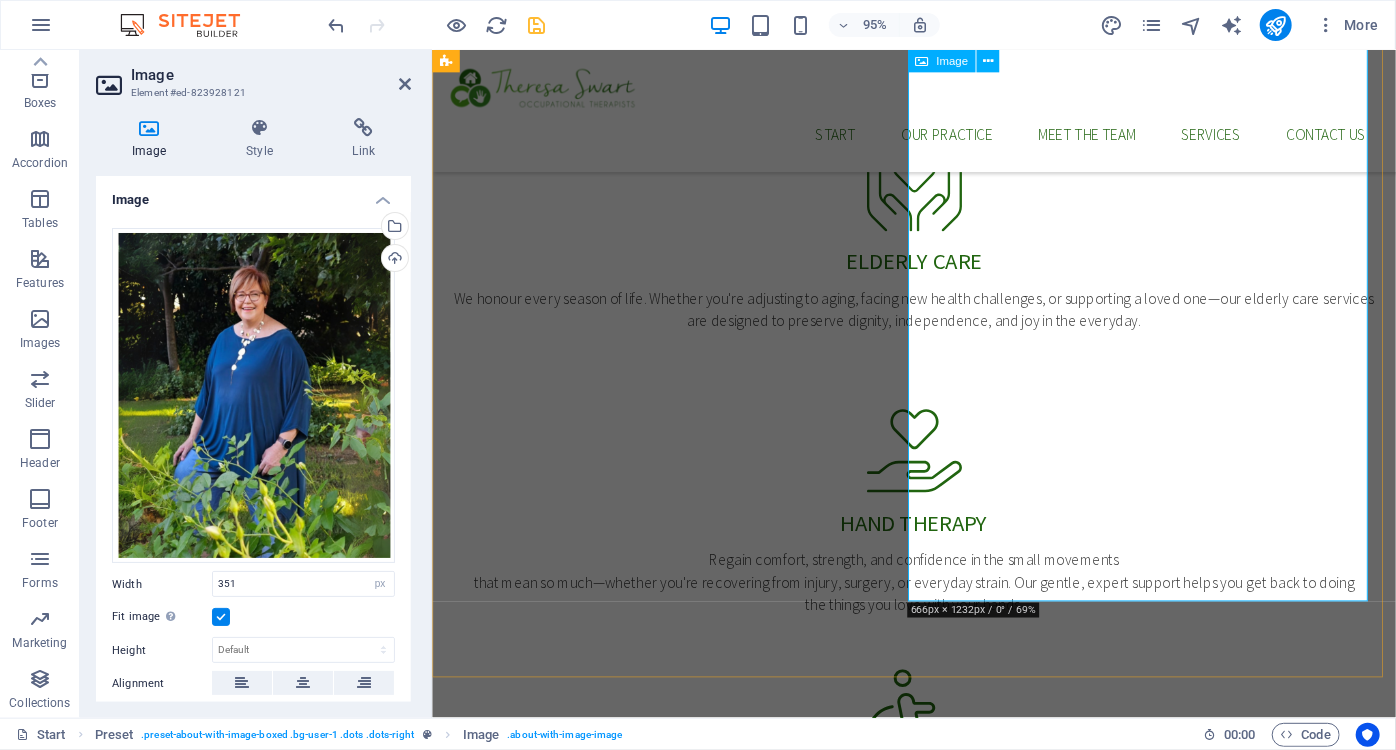 scroll, scrollTop: 1144, scrollLeft: 0, axis: vertical 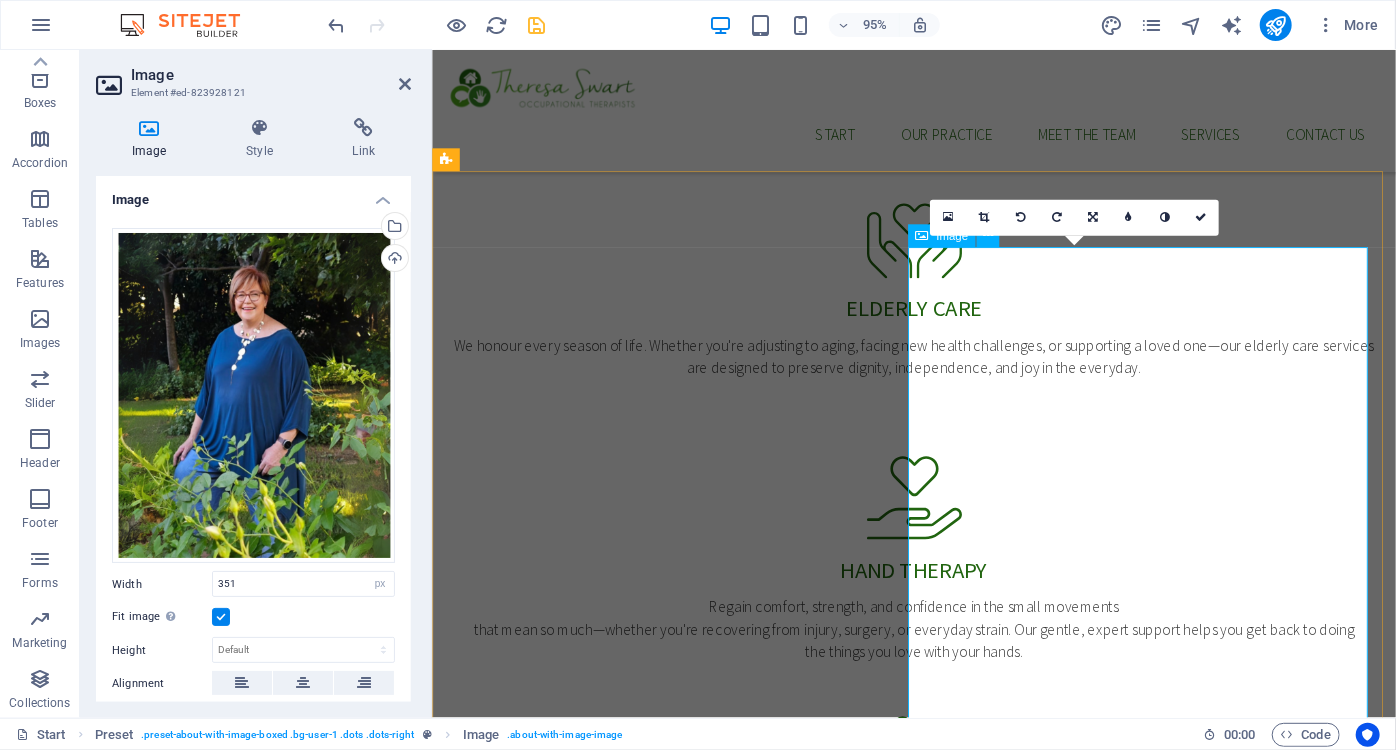 click at bounding box center (594, 2009) 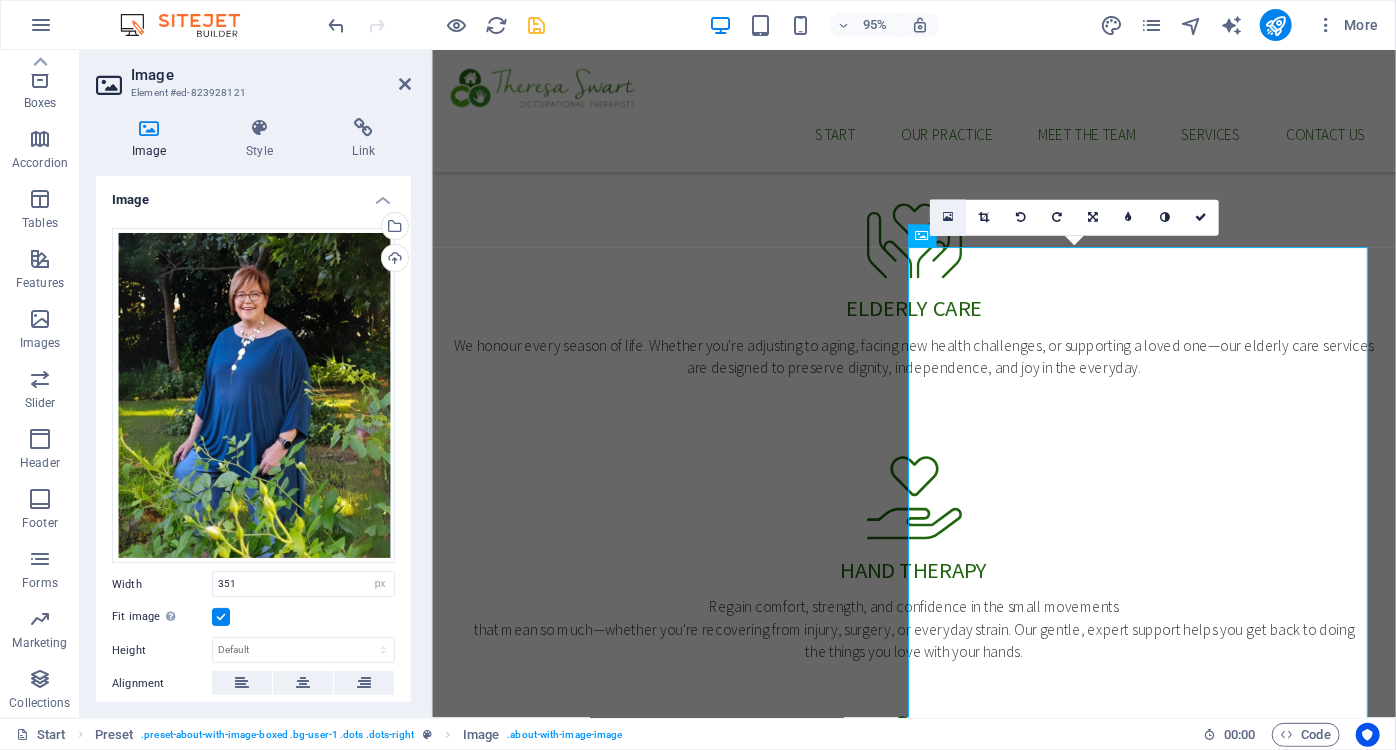 click at bounding box center [948, 218] 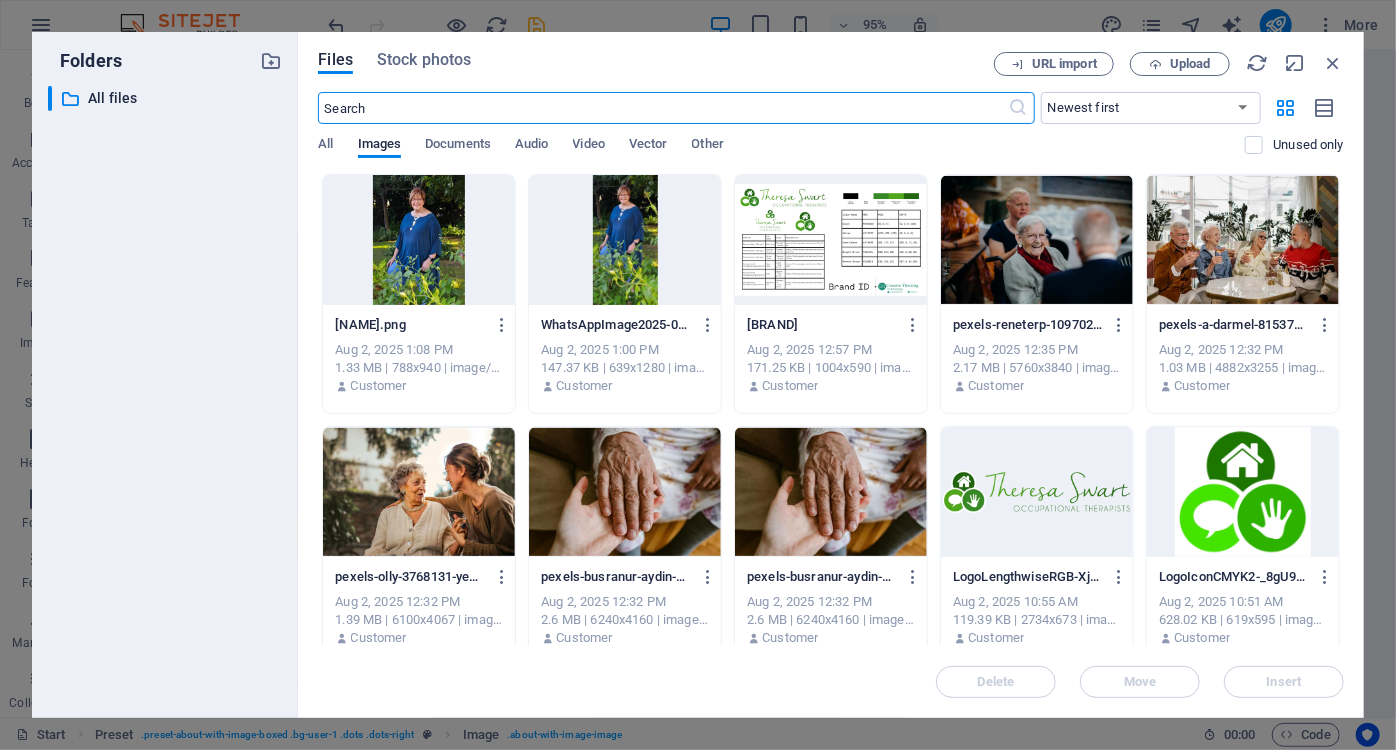 scroll, scrollTop: 1783, scrollLeft: 0, axis: vertical 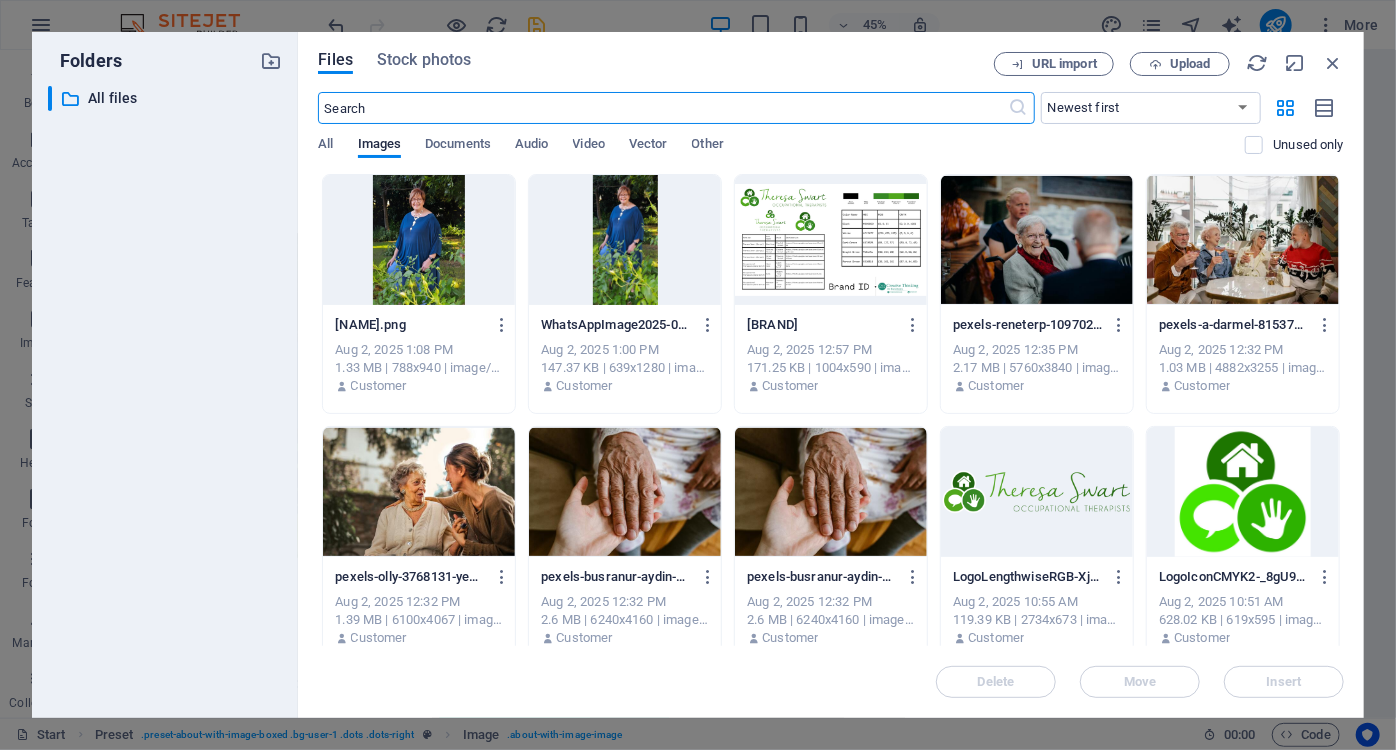 click at bounding box center (419, 240) 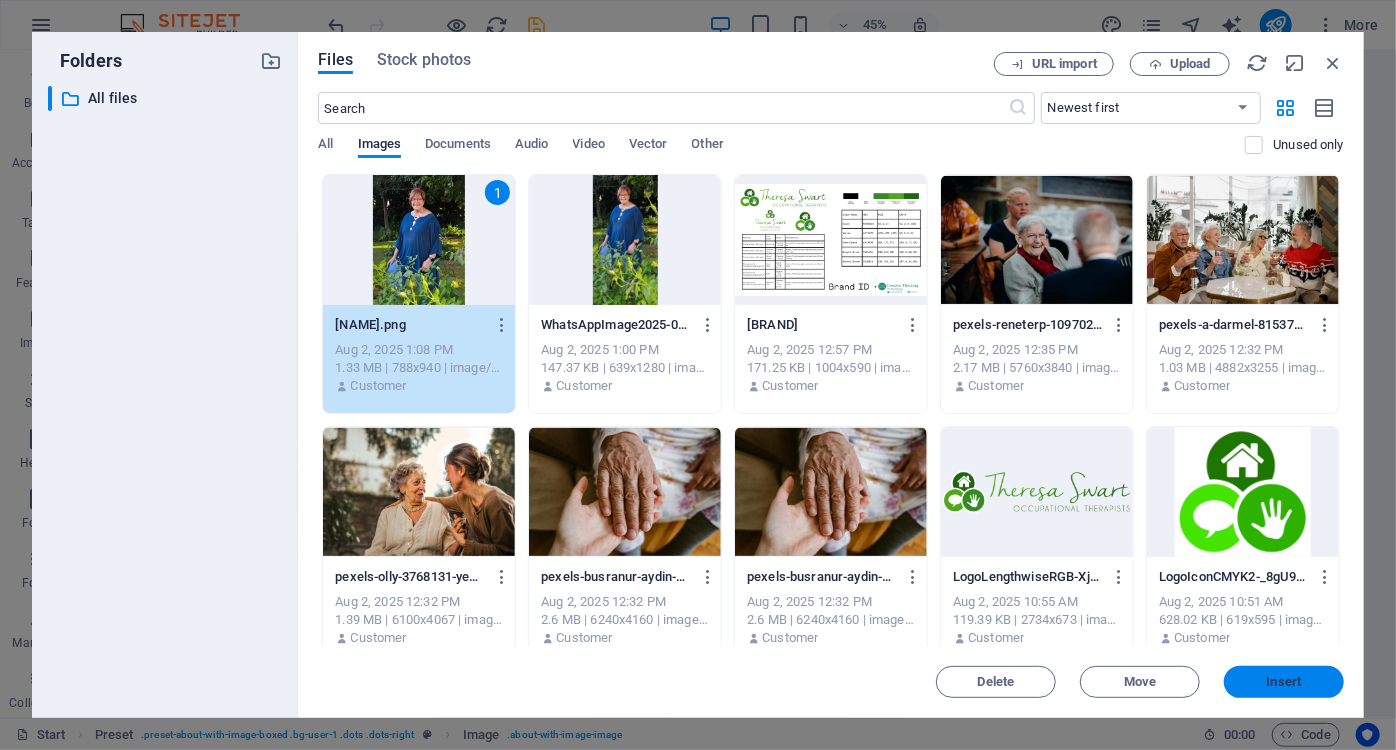 click on "Insert" at bounding box center [1284, 682] 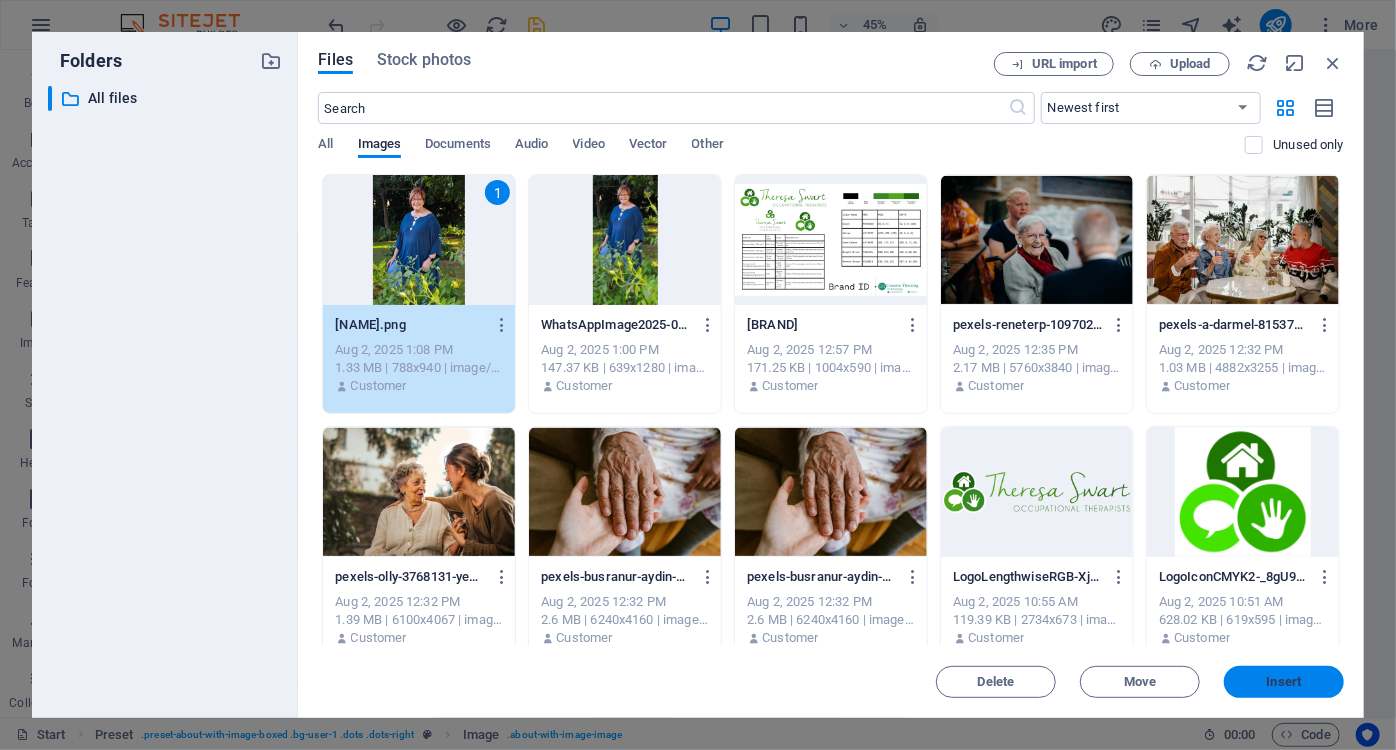 scroll, scrollTop: 1144, scrollLeft: 0, axis: vertical 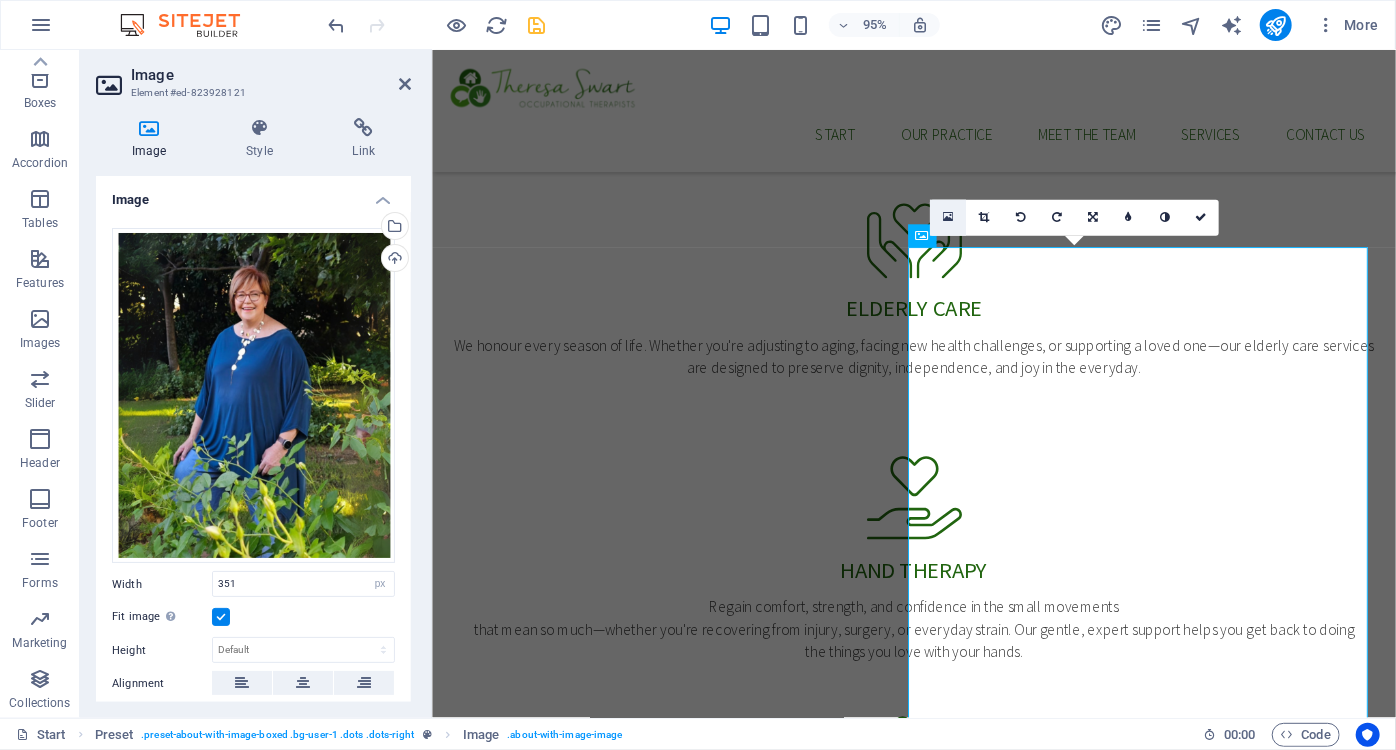 click at bounding box center [948, 218] 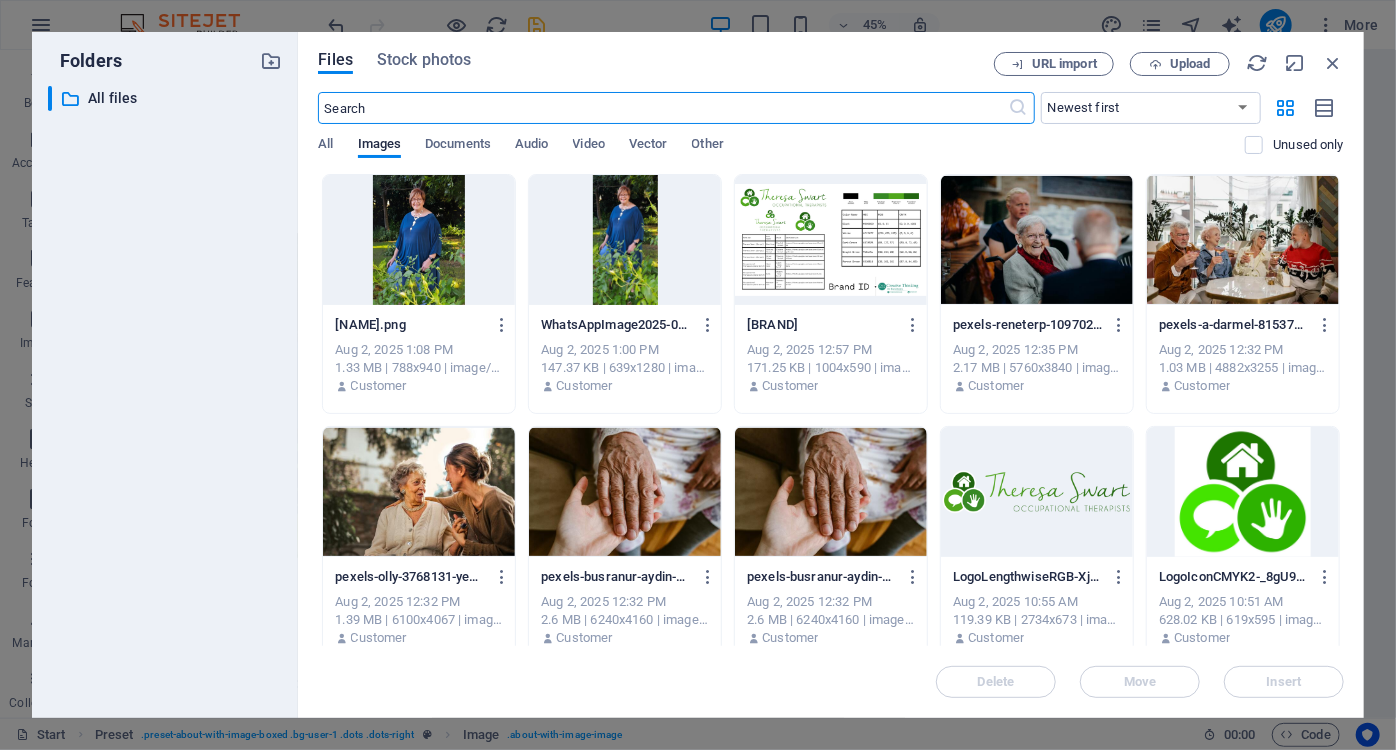 scroll, scrollTop: 1783, scrollLeft: 0, axis: vertical 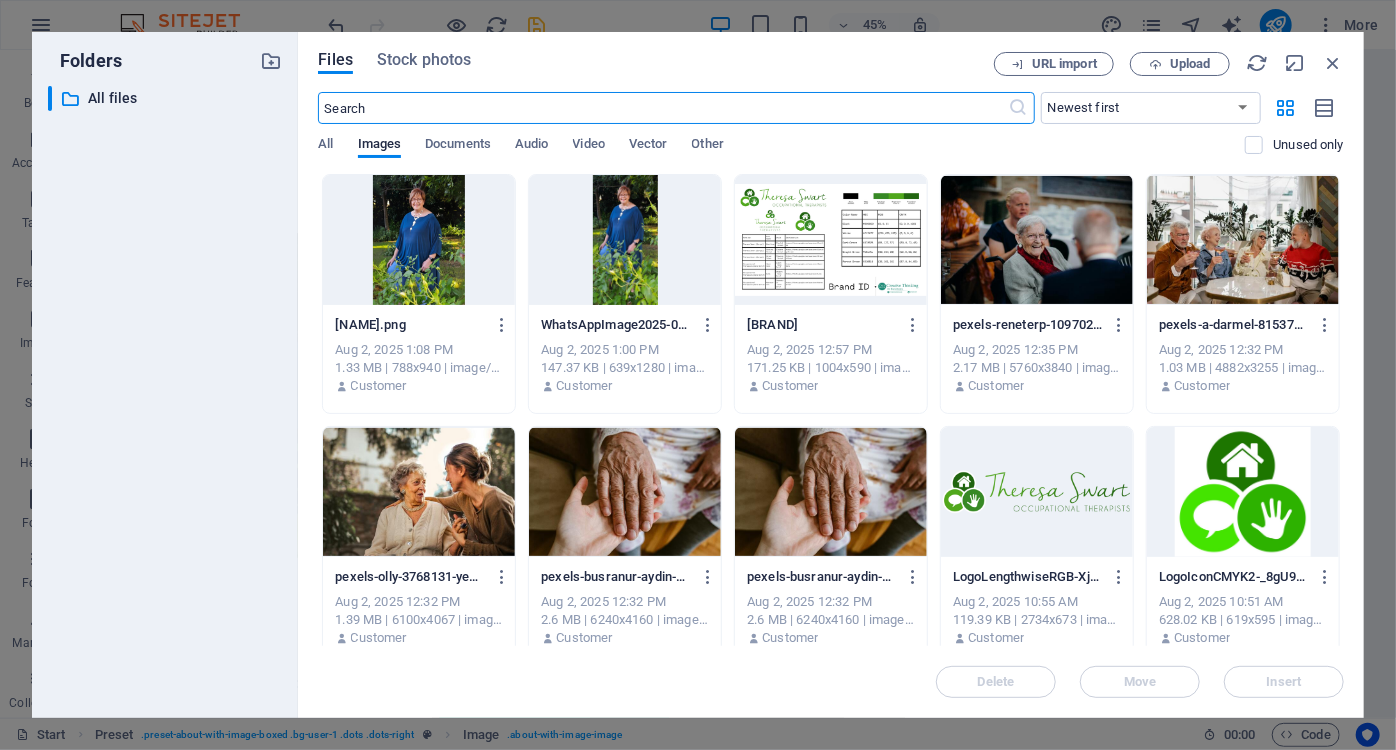 click at bounding box center [1243, 240] 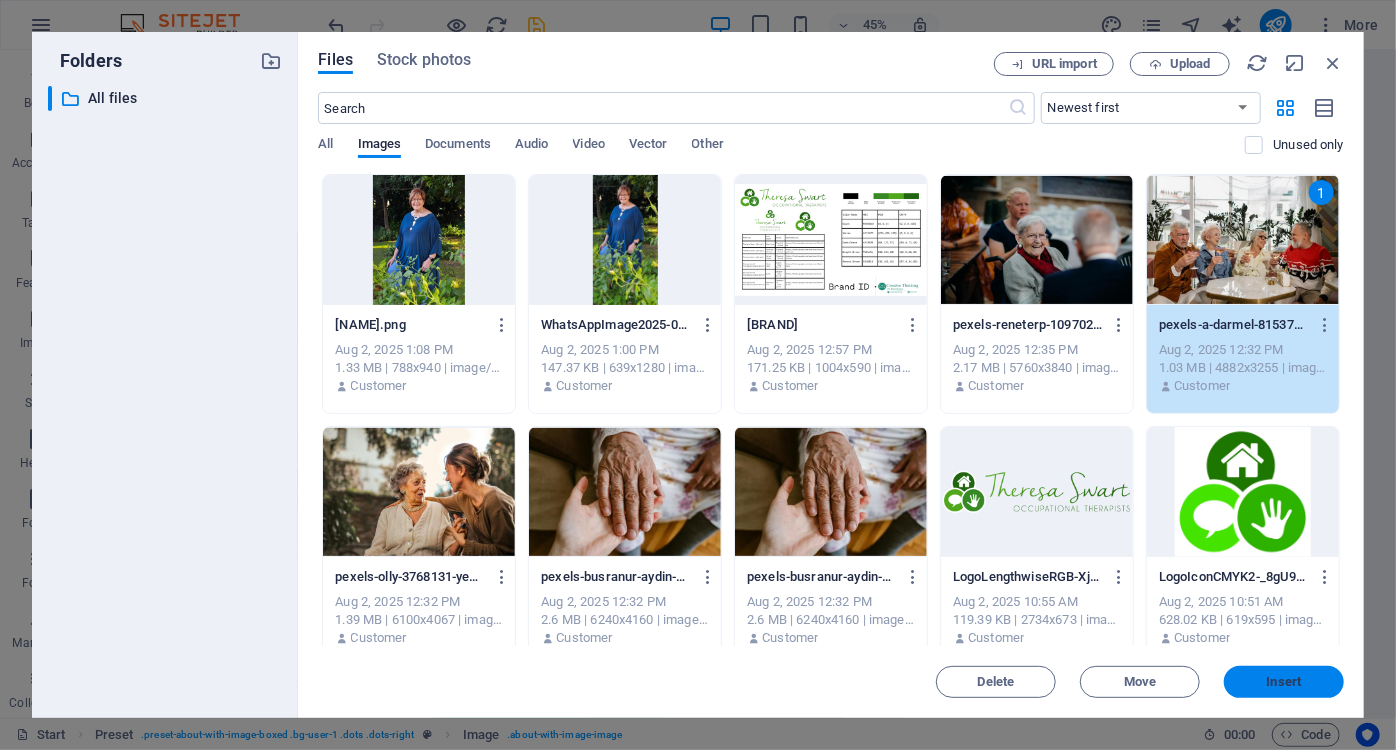 click on "Insert" at bounding box center [1284, 682] 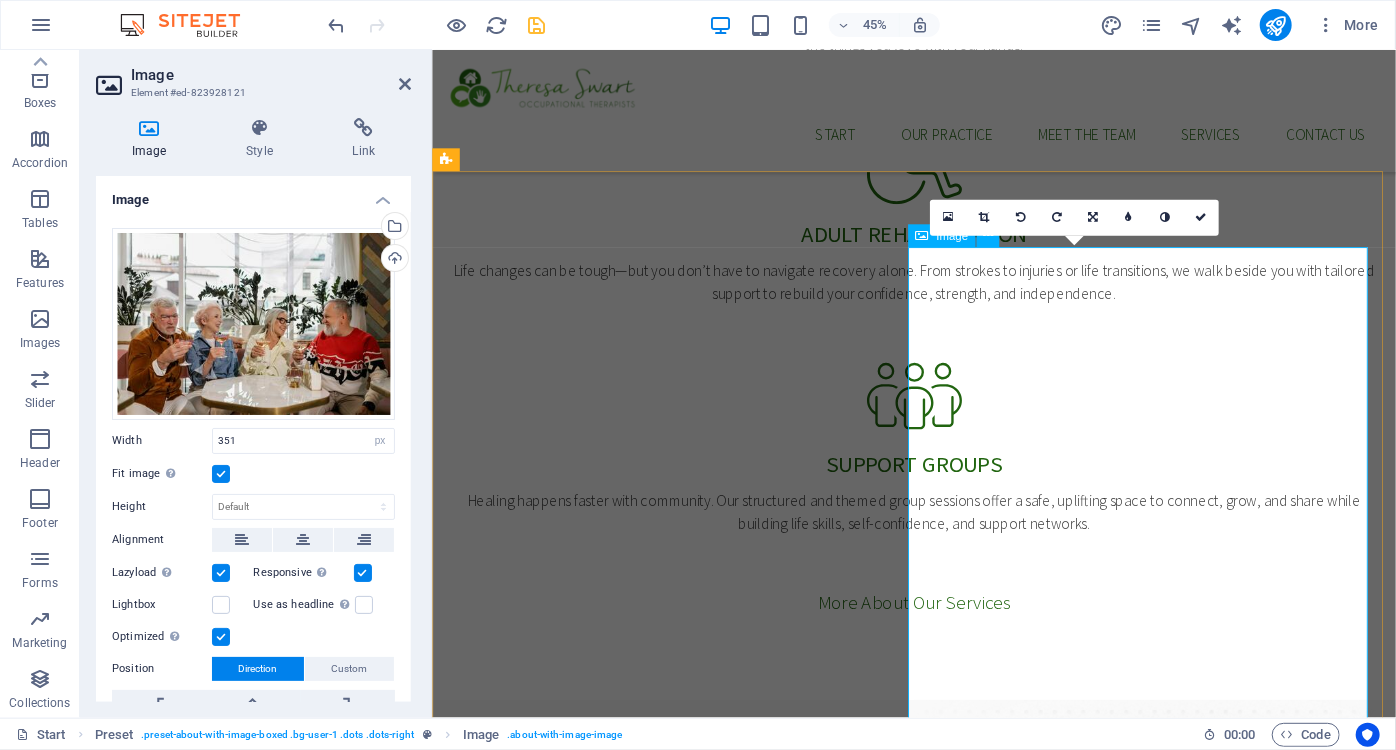 scroll, scrollTop: 1144, scrollLeft: 0, axis: vertical 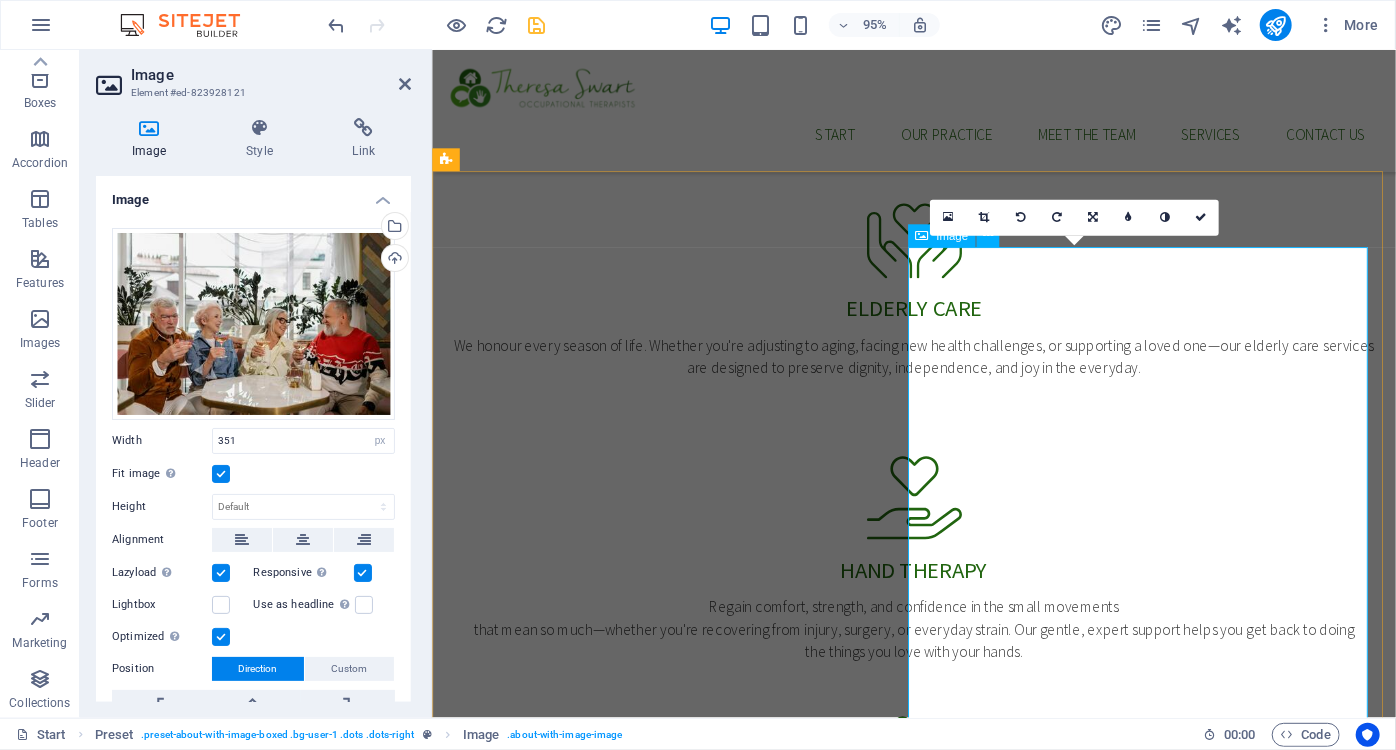 click at bounding box center [594, 2009] 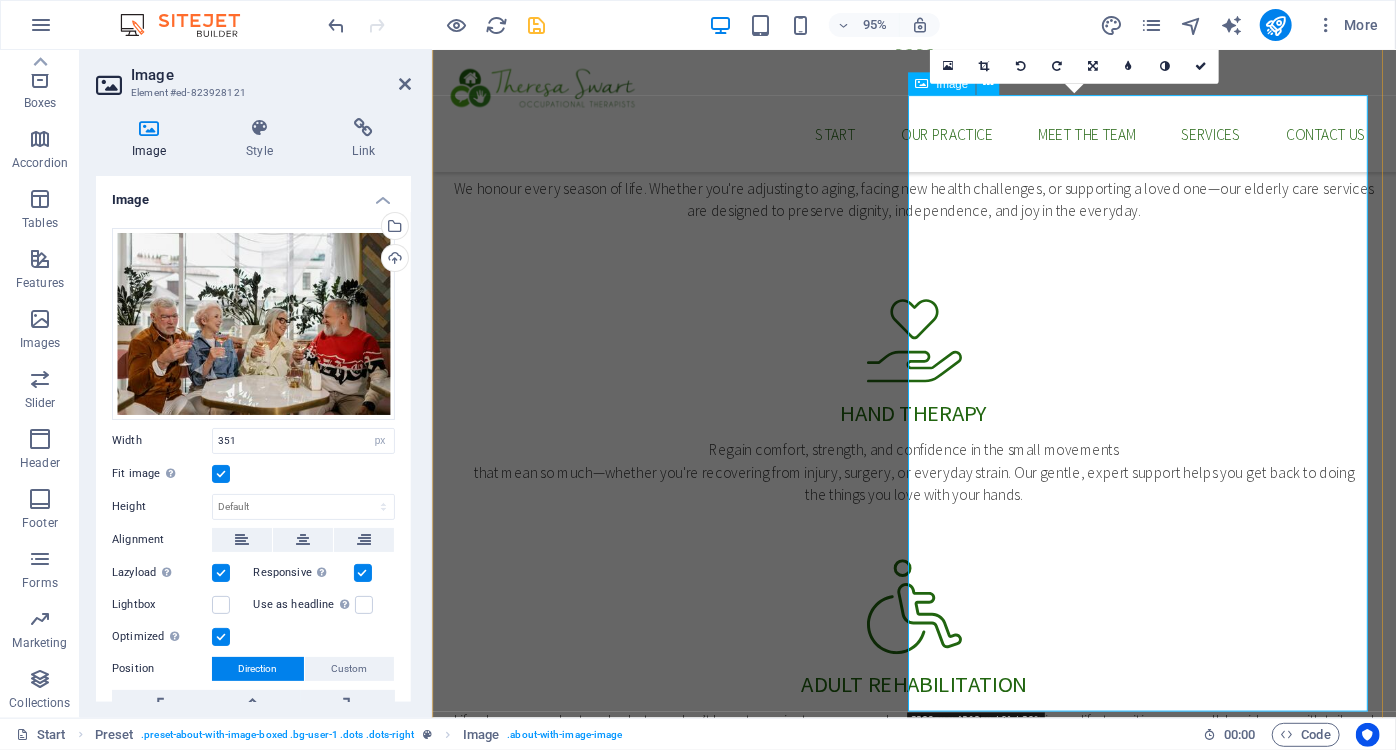 scroll, scrollTop: 1325, scrollLeft: 0, axis: vertical 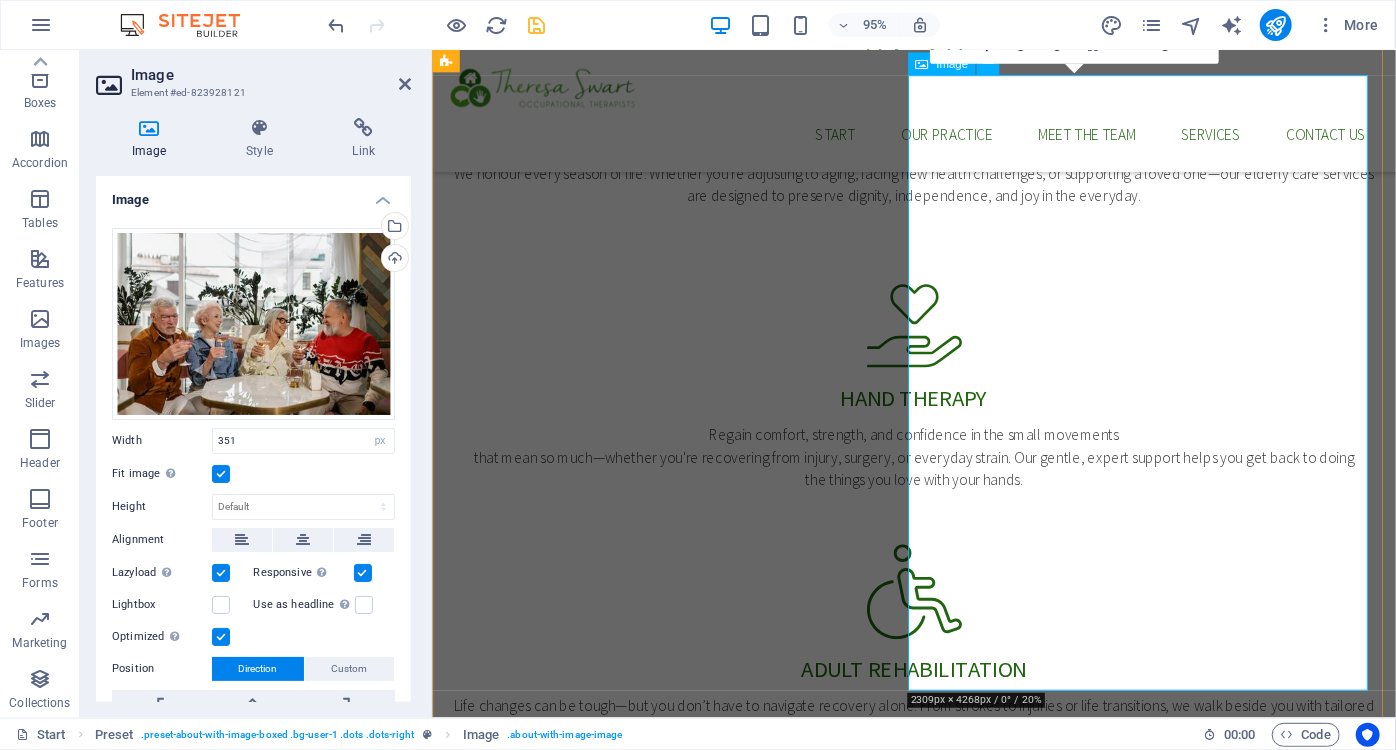 click at bounding box center [594, 1828] 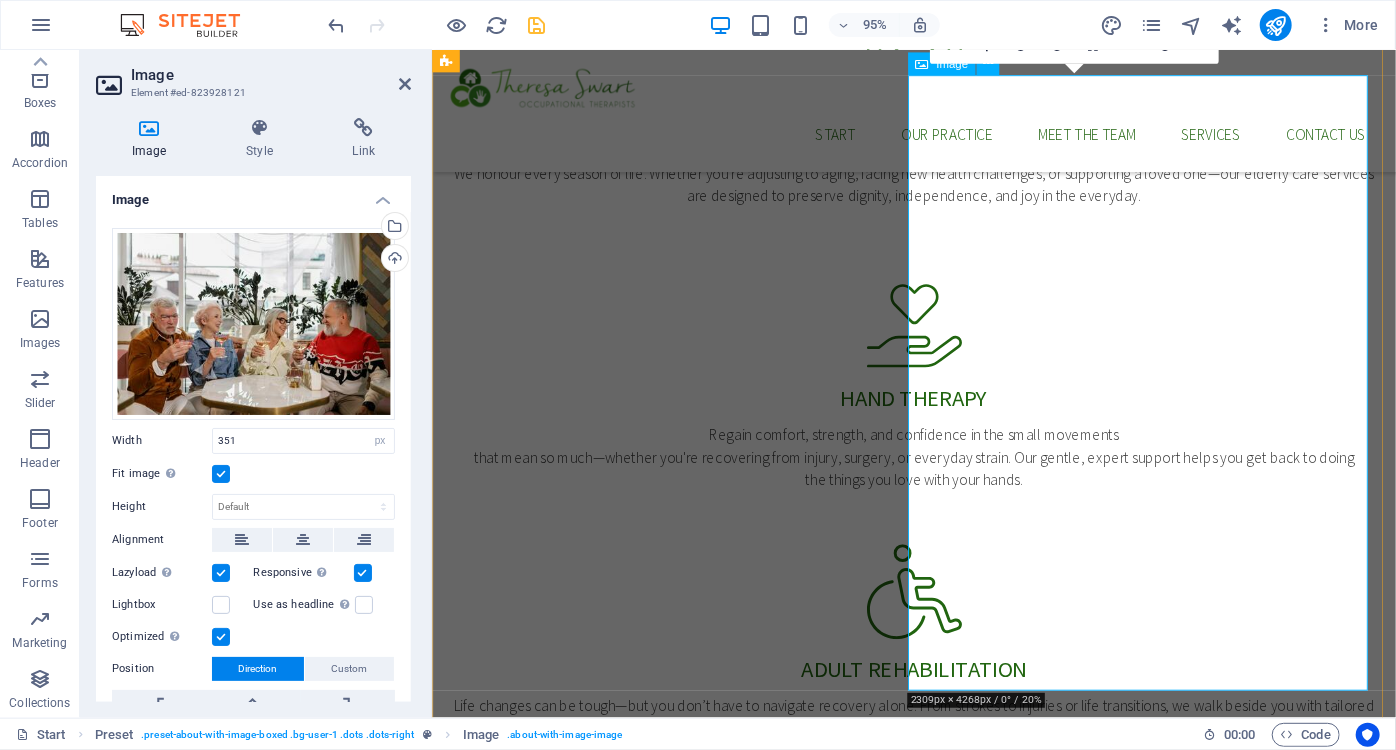 click at bounding box center [594, 1828] 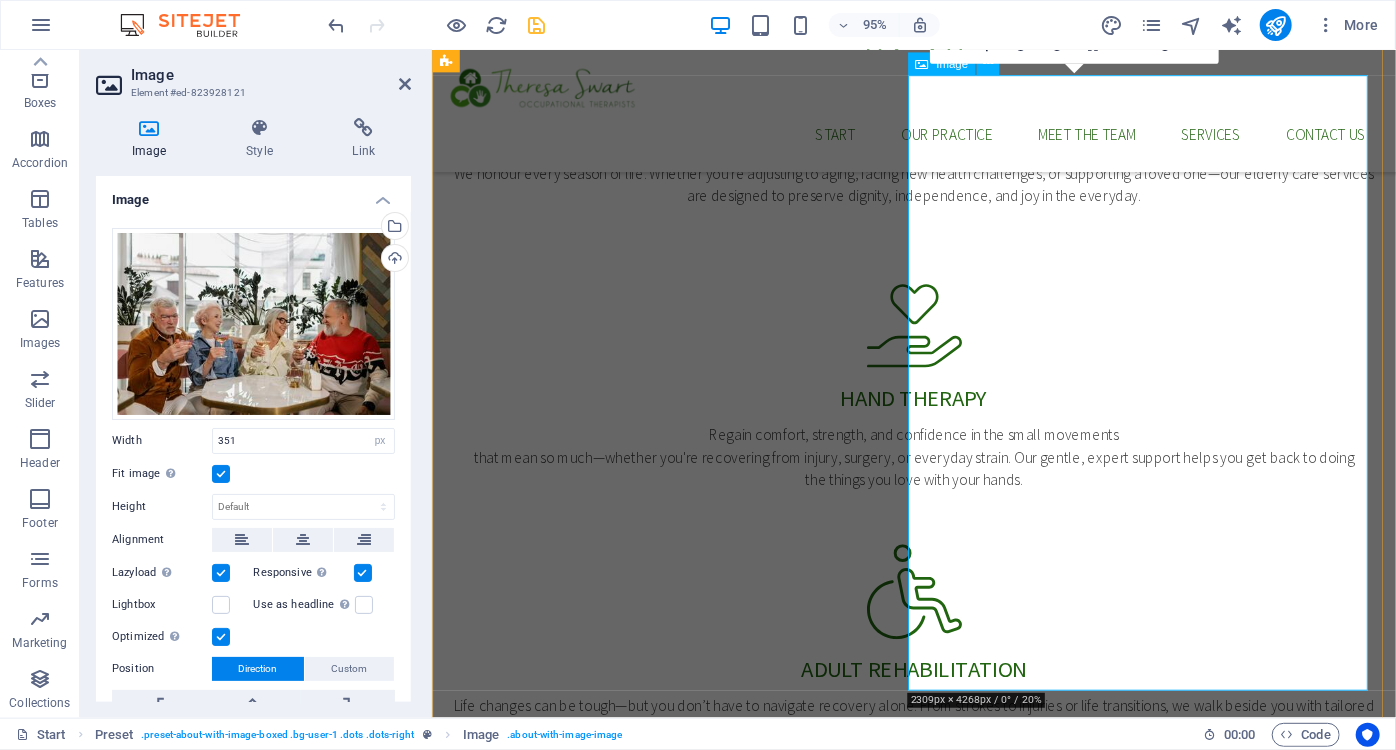 click at bounding box center (594, 1828) 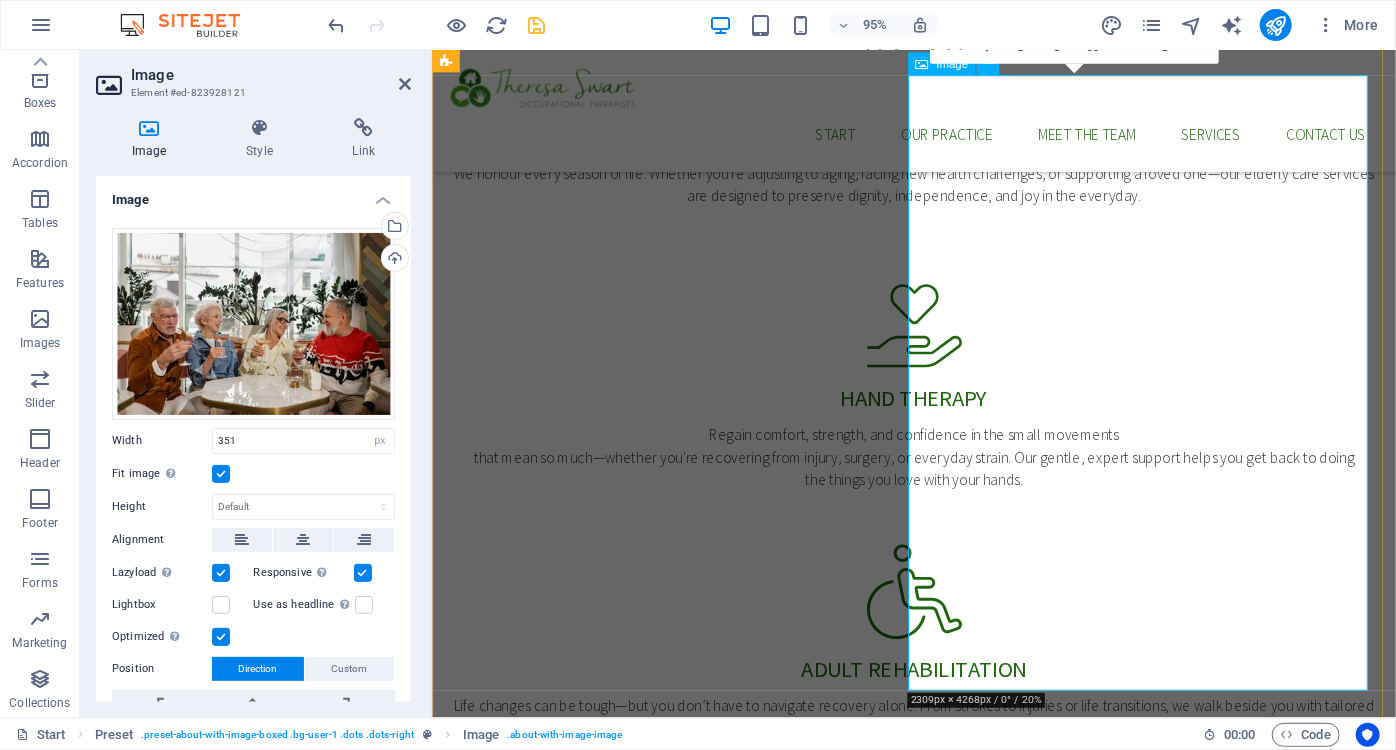 click at bounding box center (594, 1828) 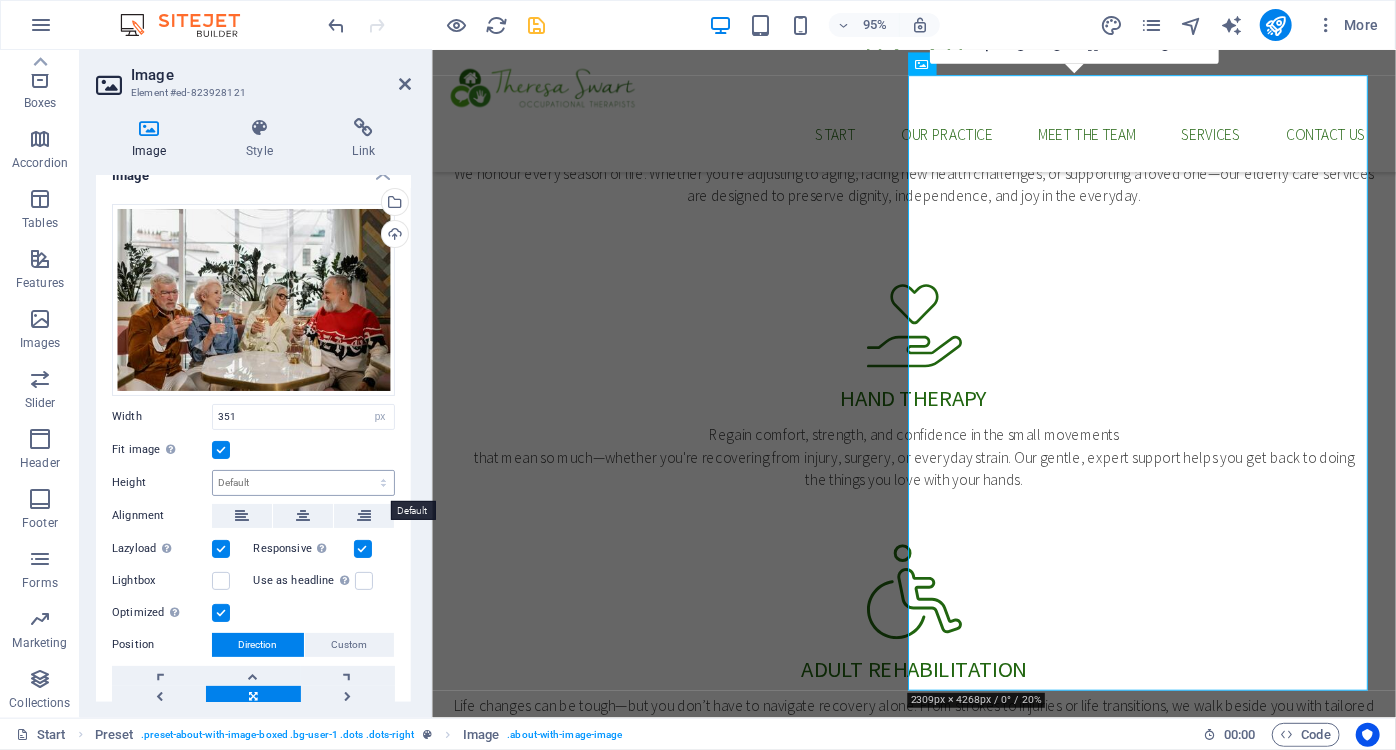 scroll, scrollTop: 107, scrollLeft: 0, axis: vertical 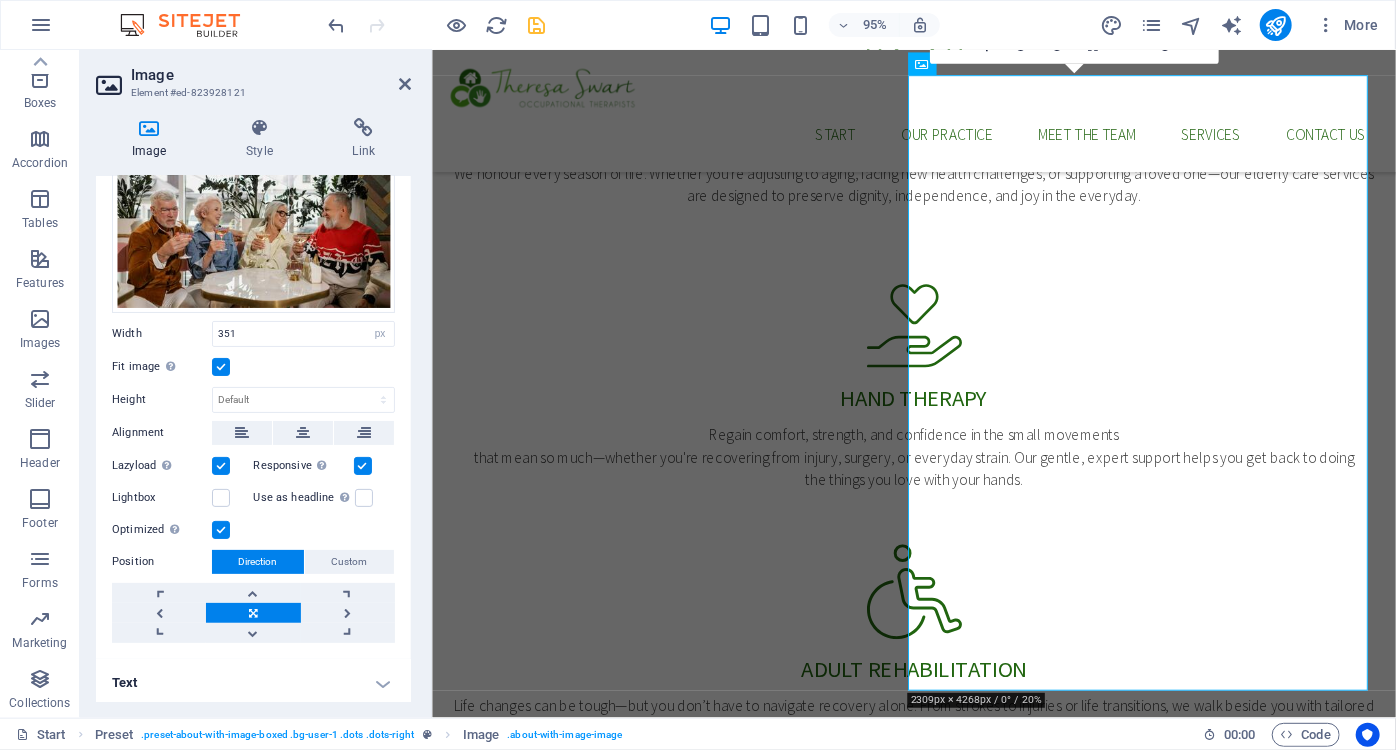click at bounding box center (253, 613) 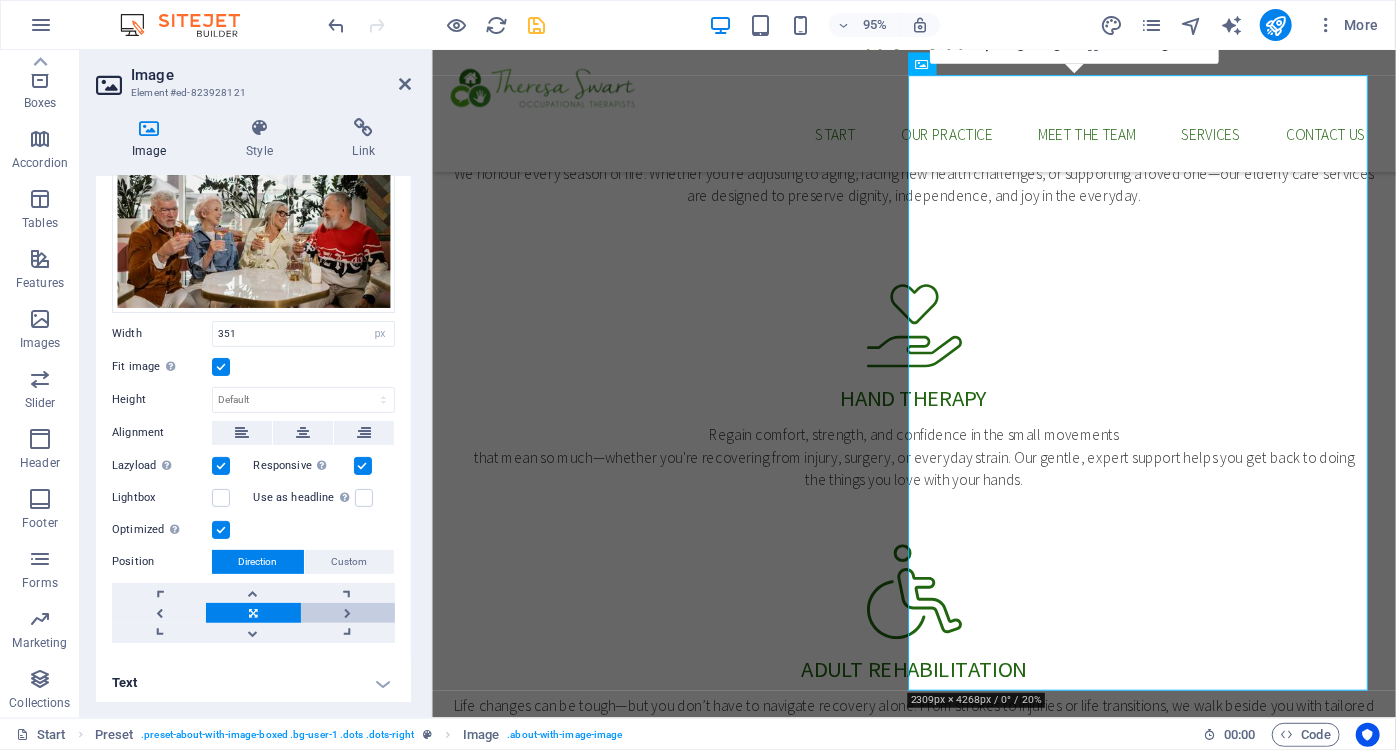 click at bounding box center (348, 613) 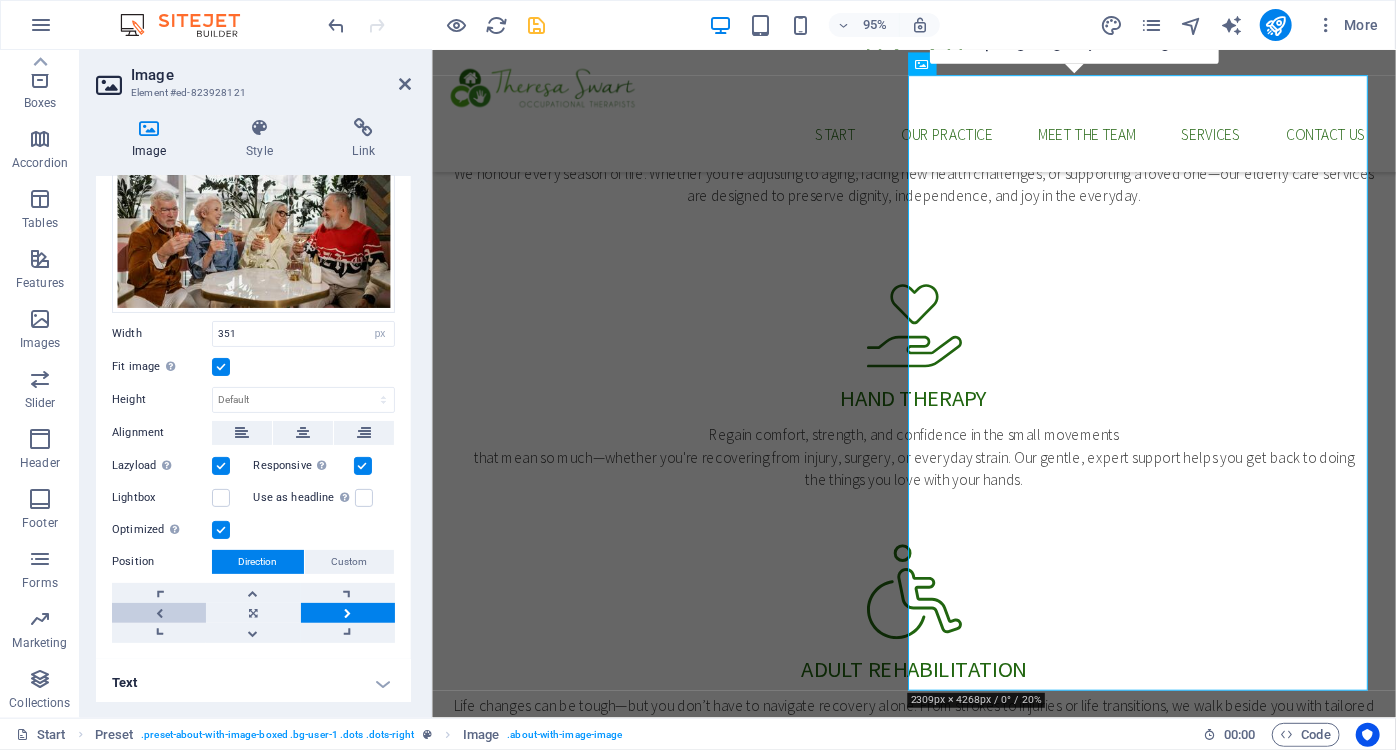 click at bounding box center (159, 613) 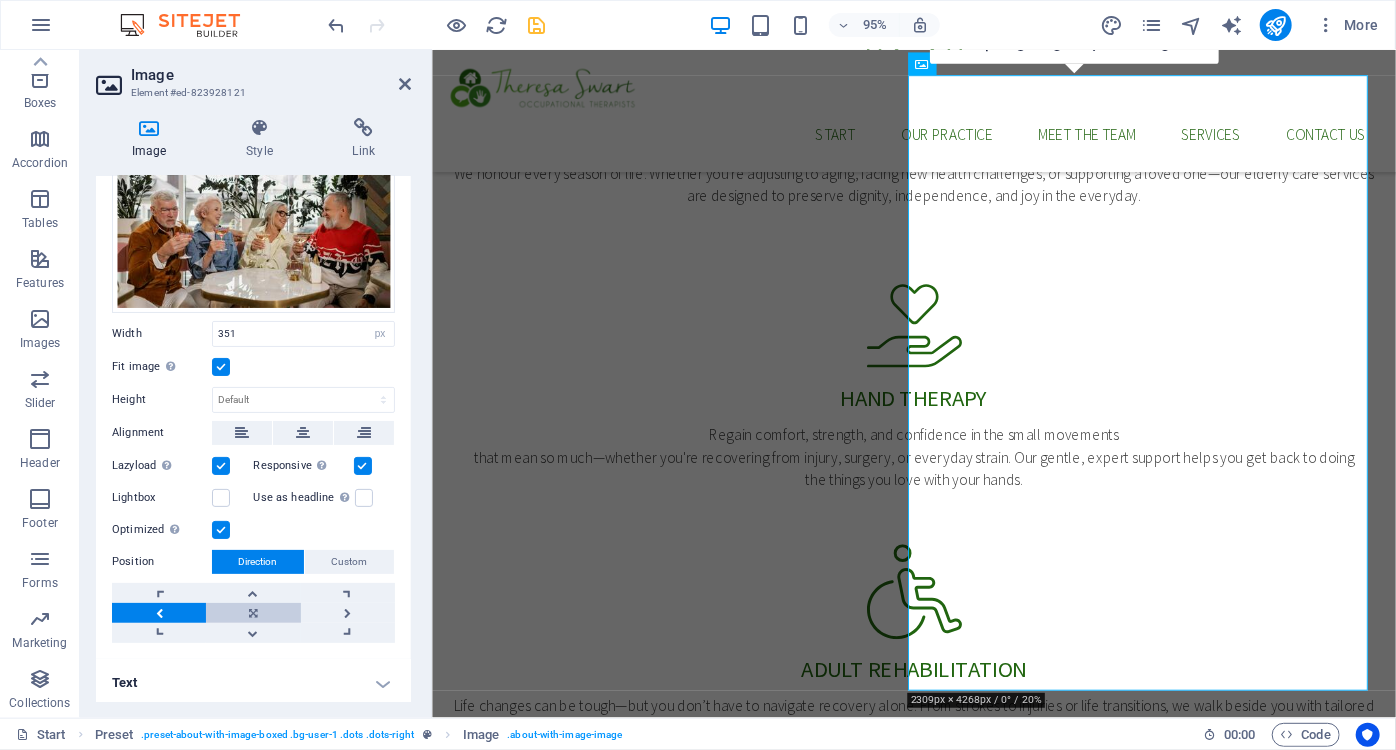 click at bounding box center (253, 613) 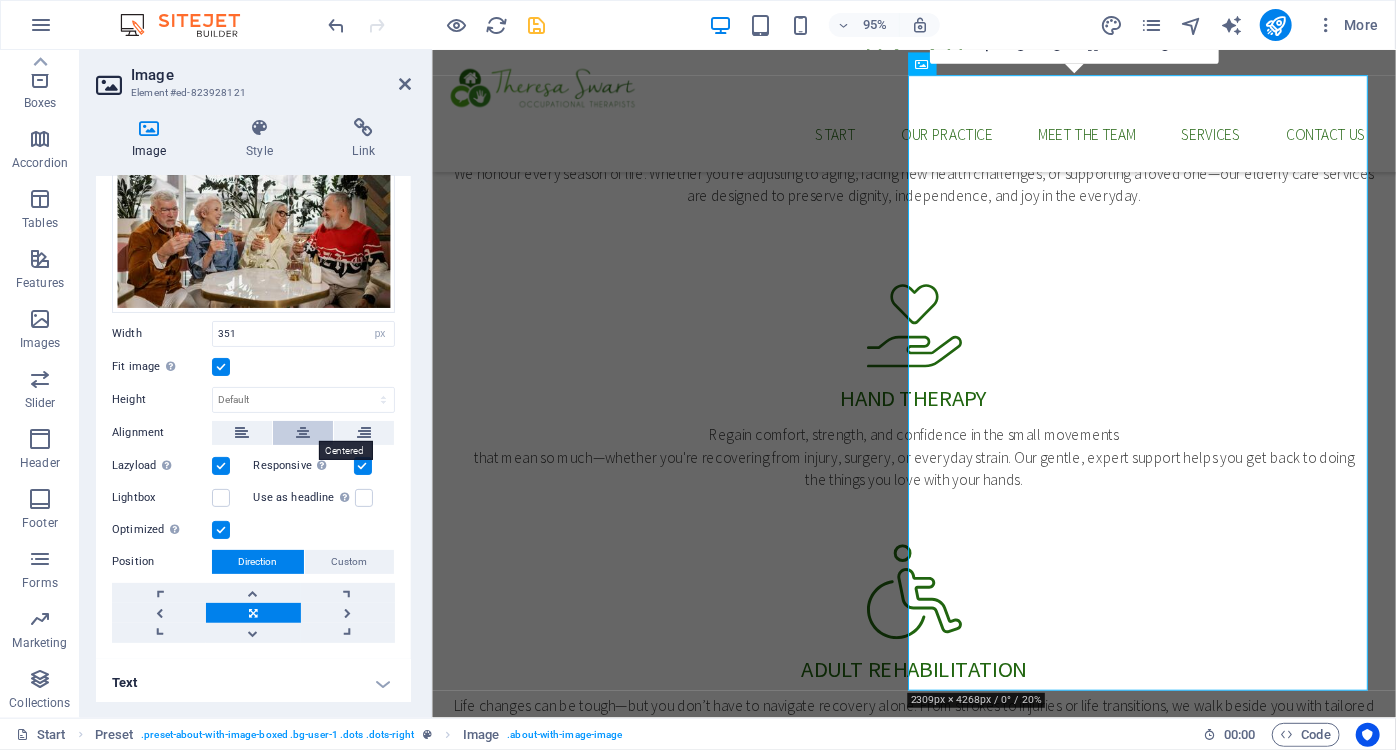 click at bounding box center (303, 433) 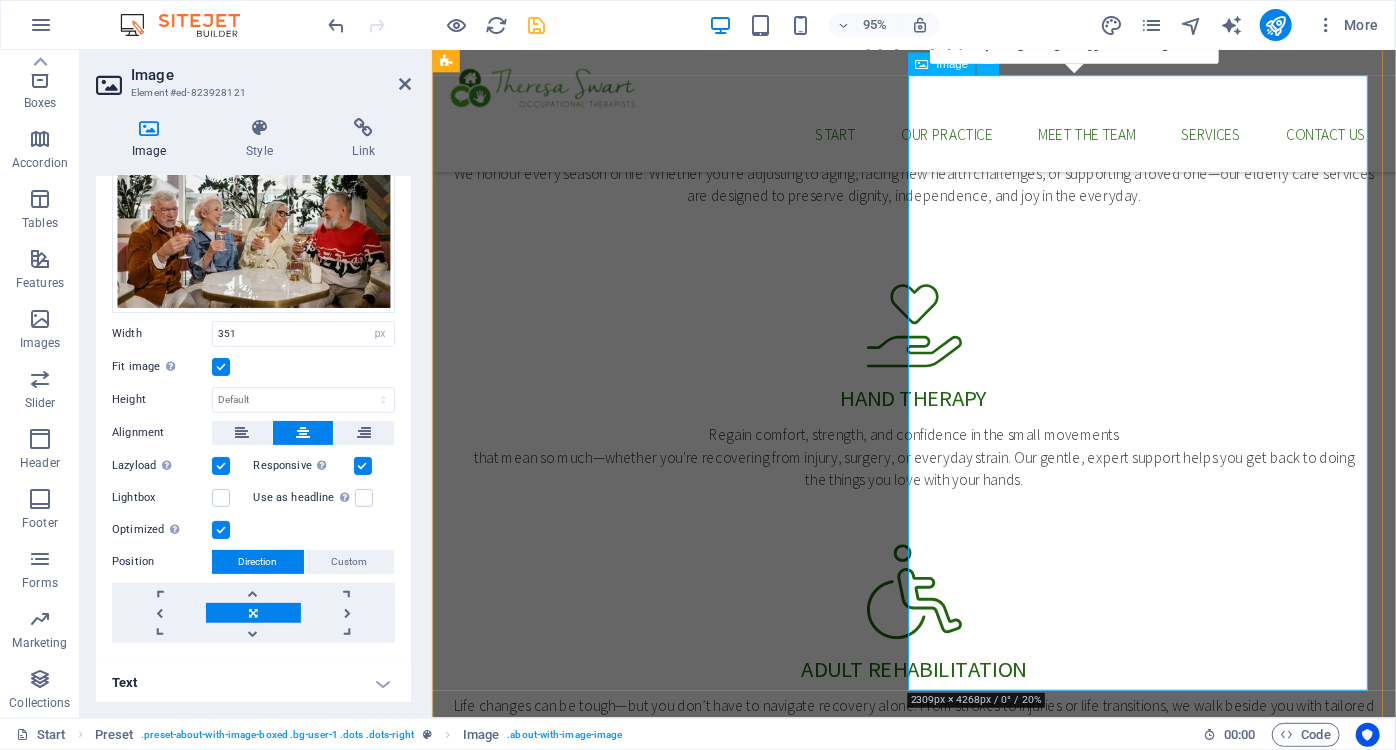 click at bounding box center (594, 1828) 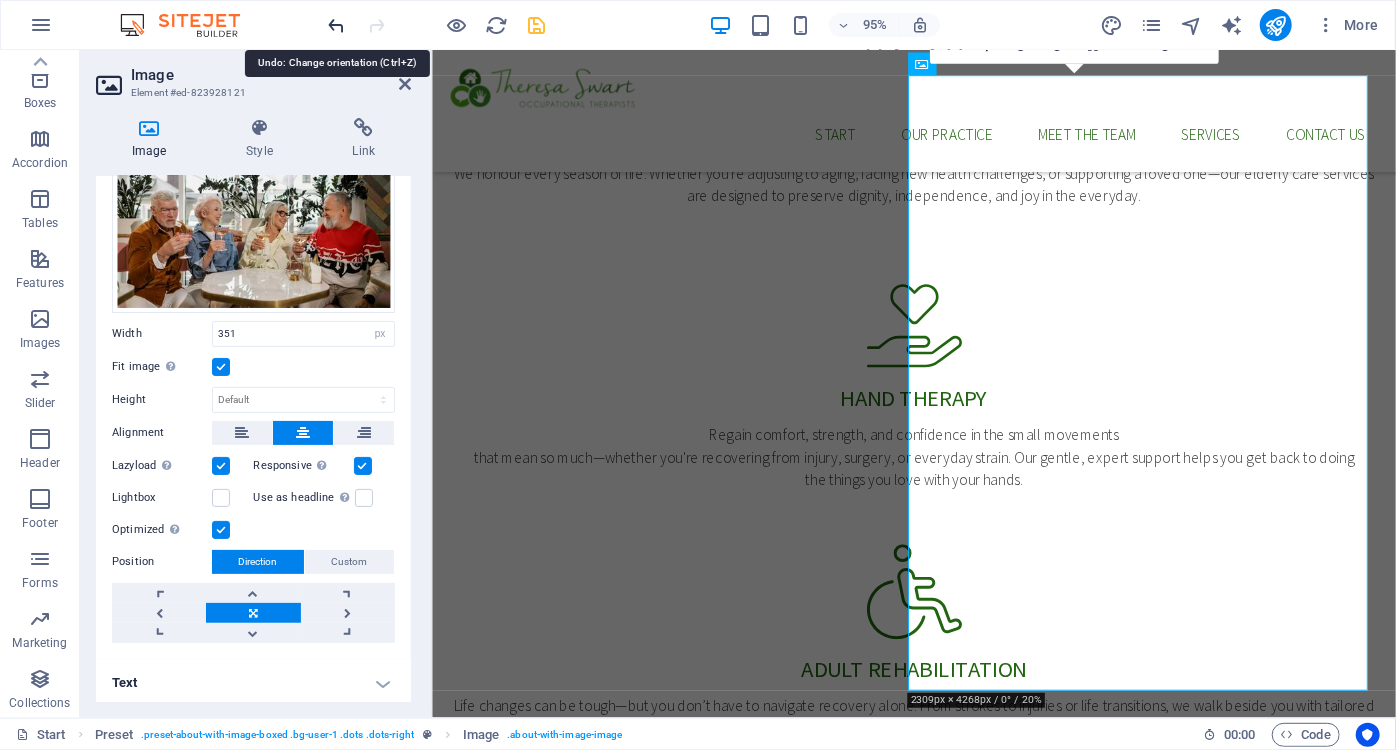 click at bounding box center (337, 25) 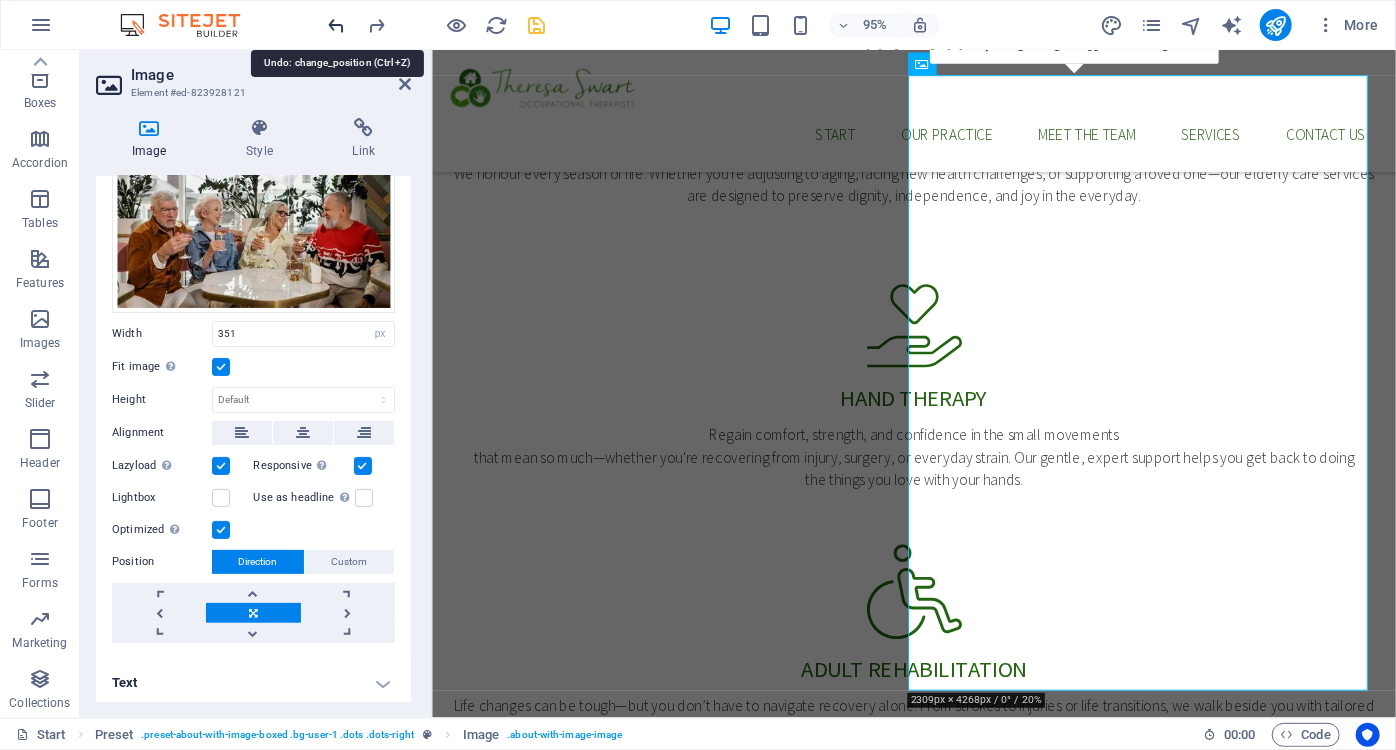 click at bounding box center (337, 25) 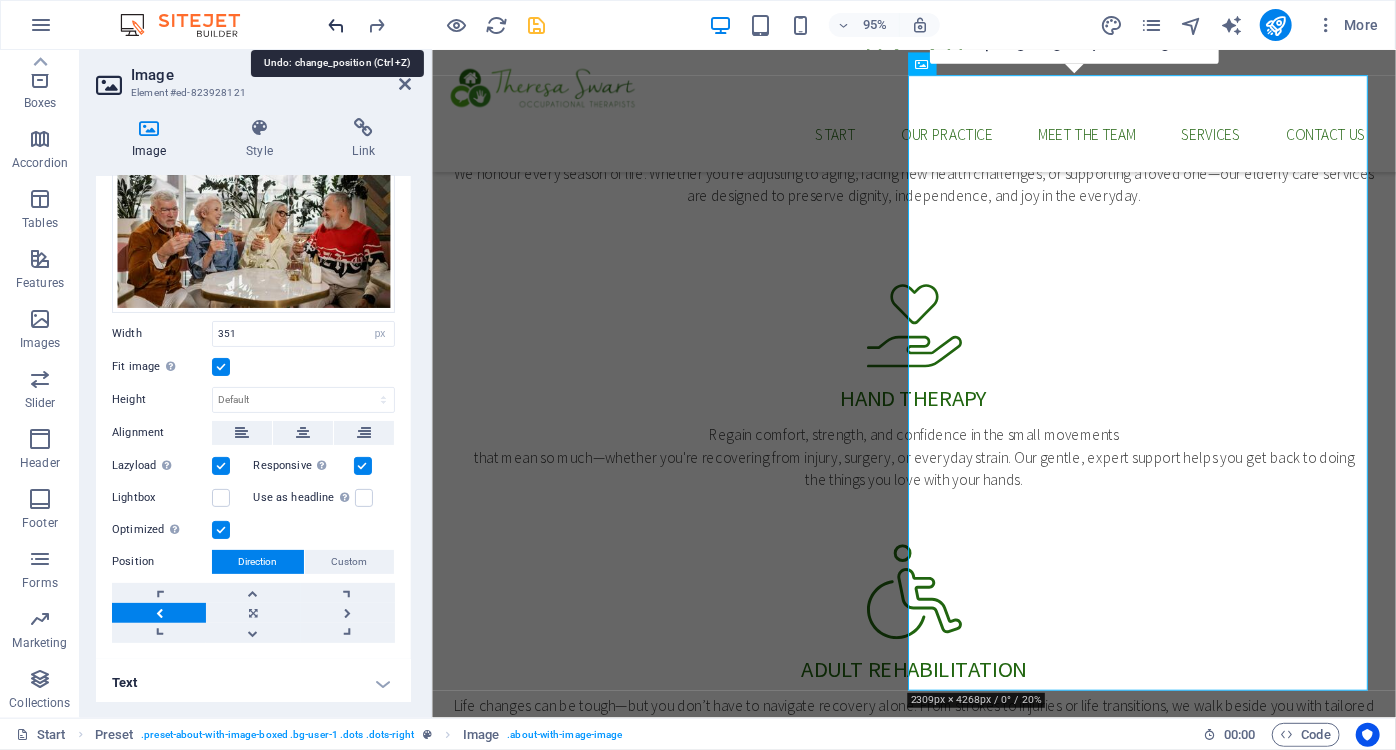 click at bounding box center (337, 25) 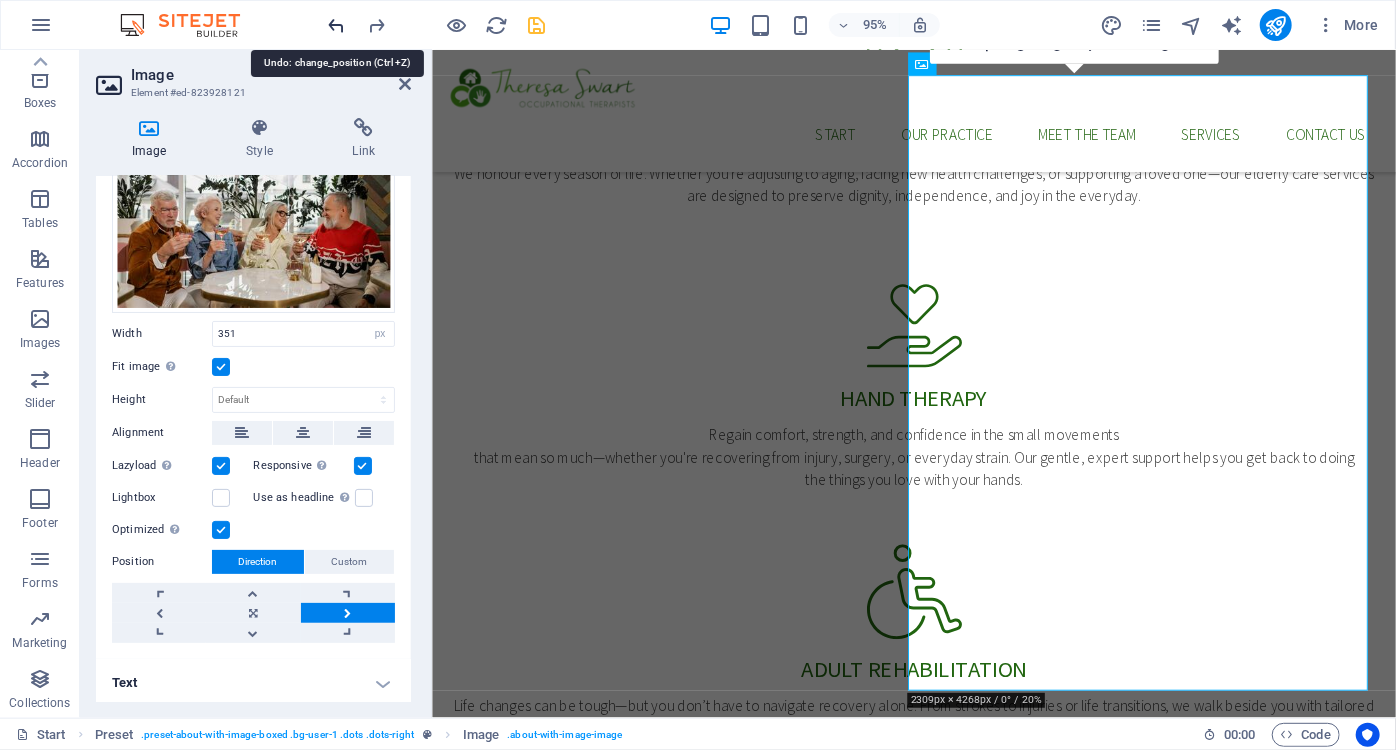 click at bounding box center [337, 25] 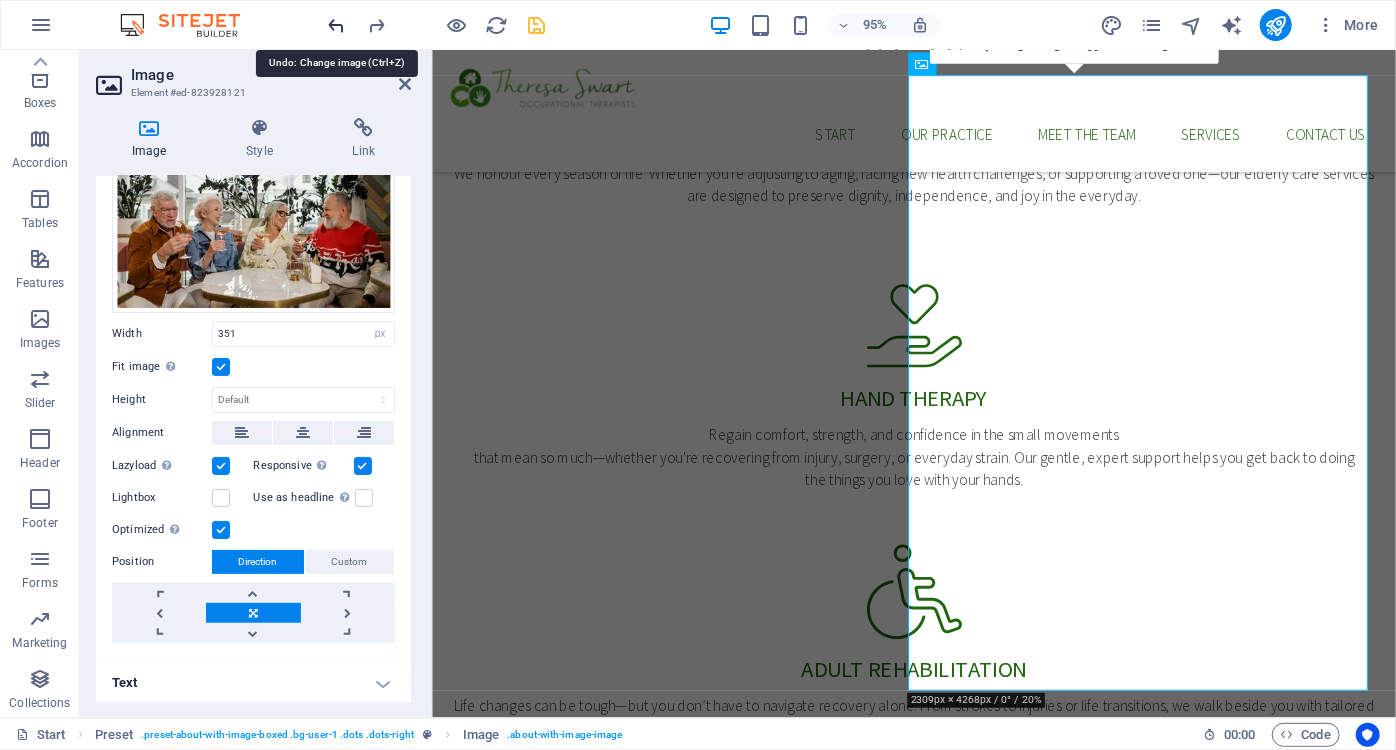 click at bounding box center [337, 25] 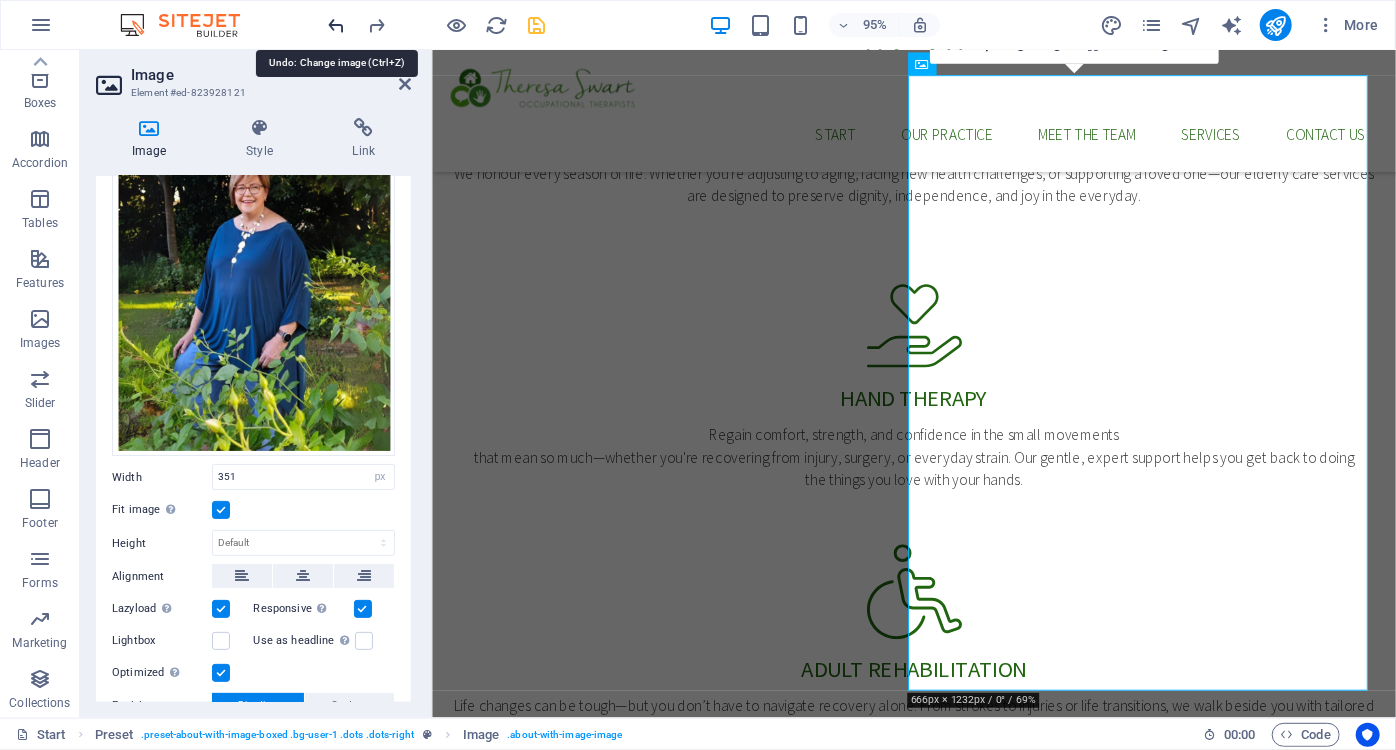 click at bounding box center [337, 25] 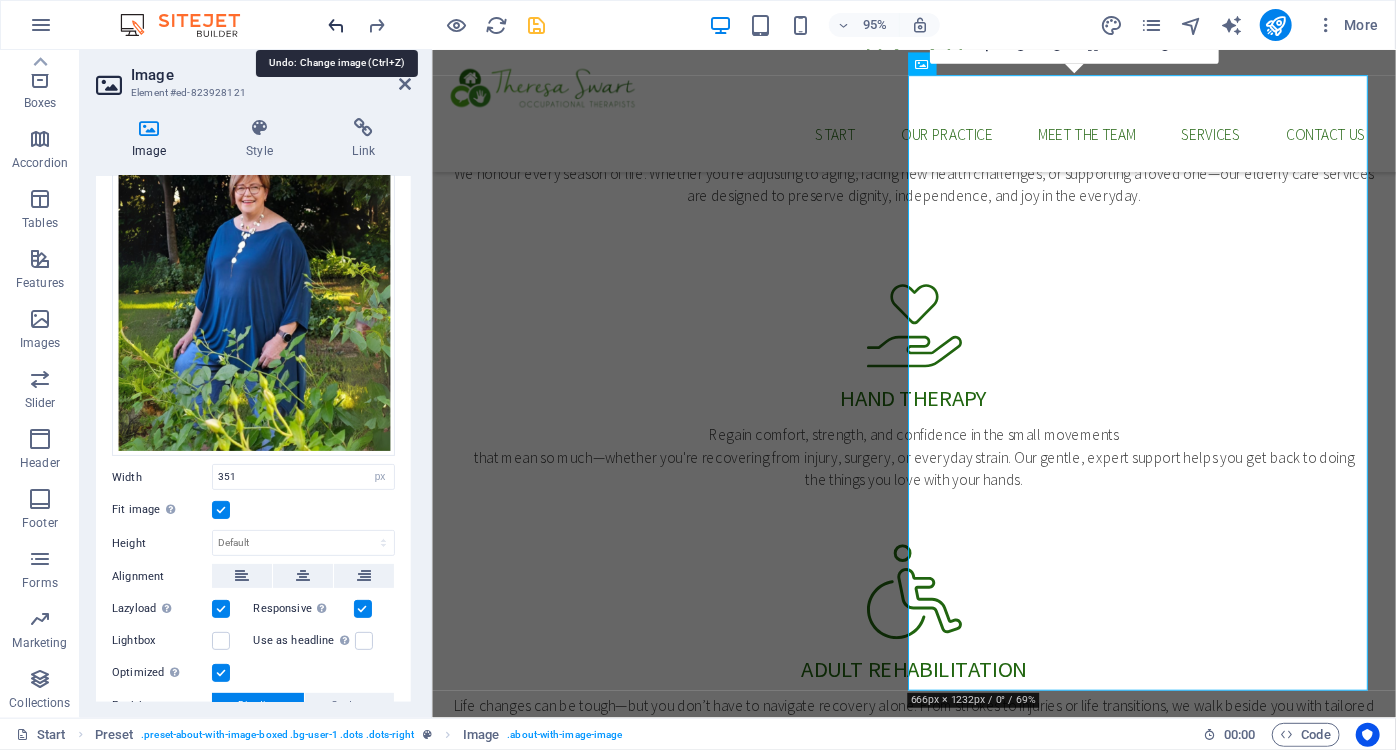 click at bounding box center (337, 25) 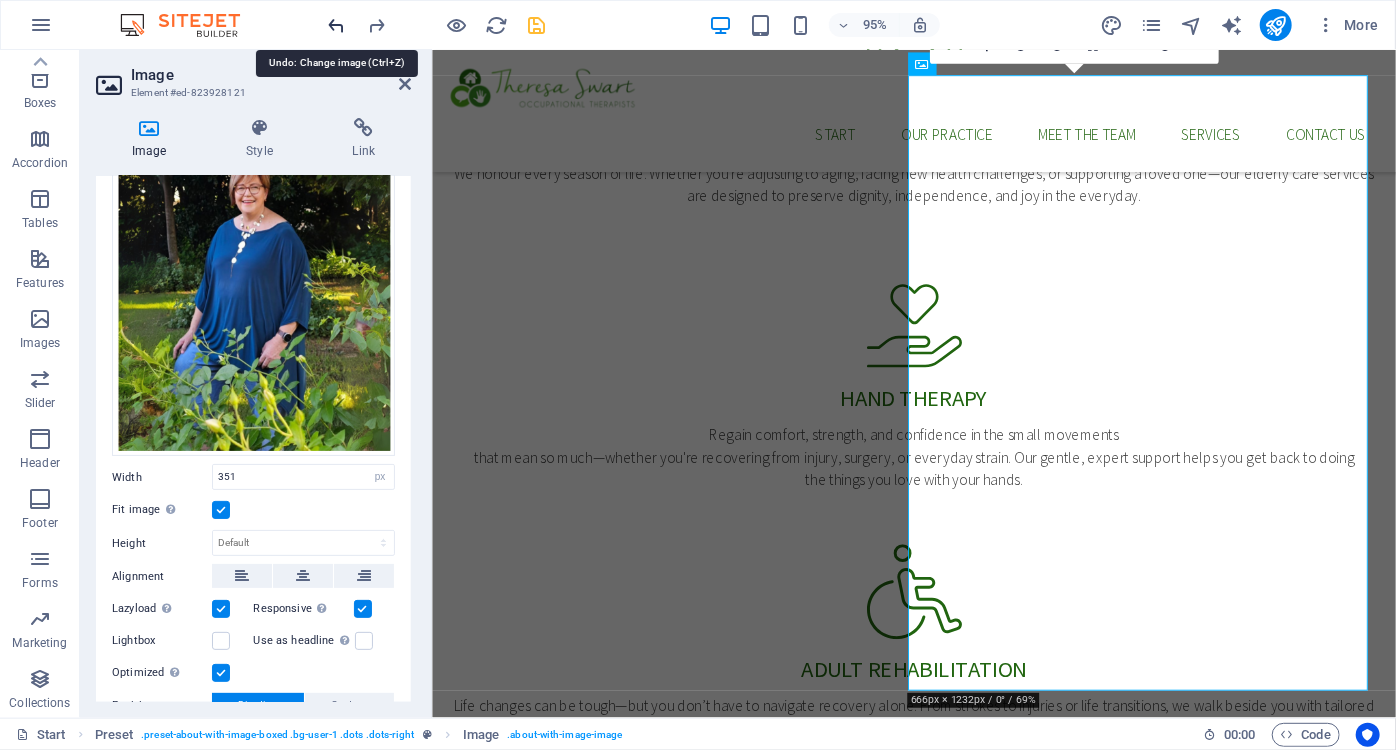 click at bounding box center (337, 25) 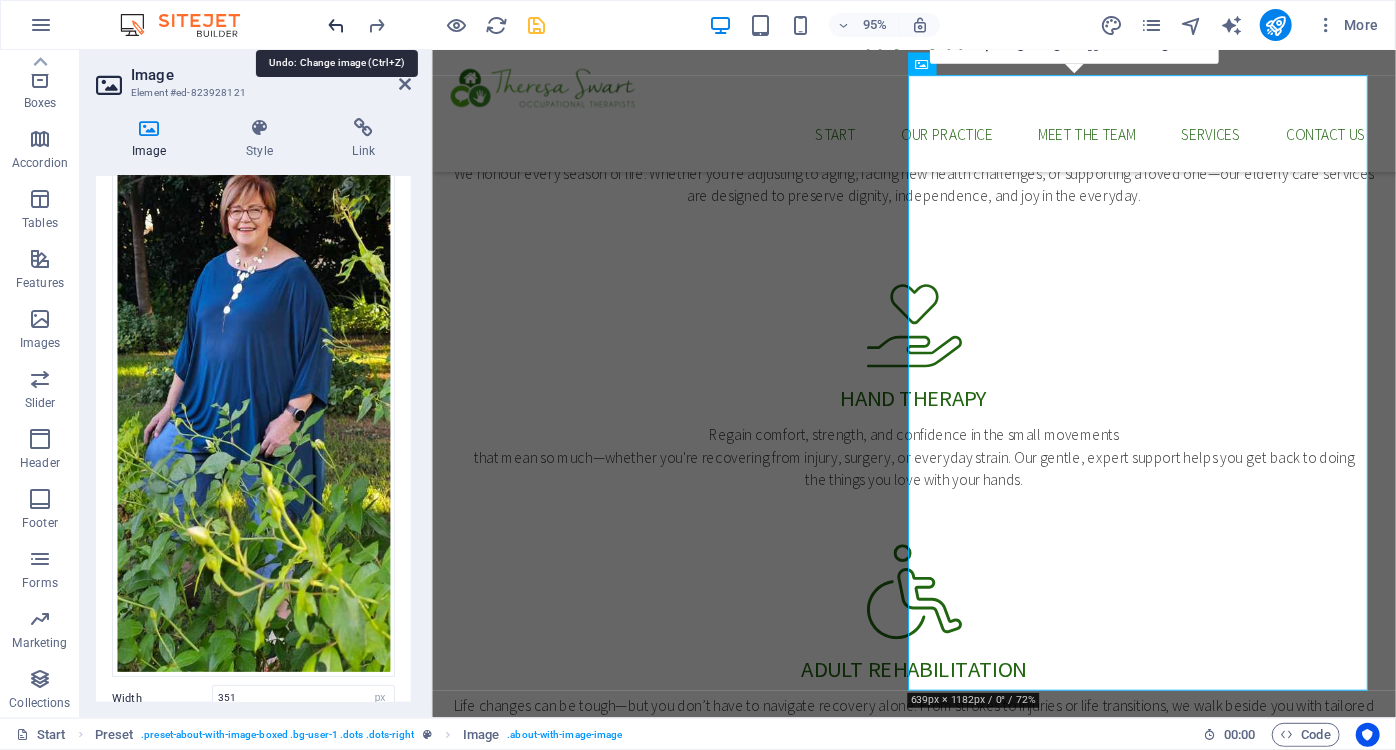 click at bounding box center (337, 25) 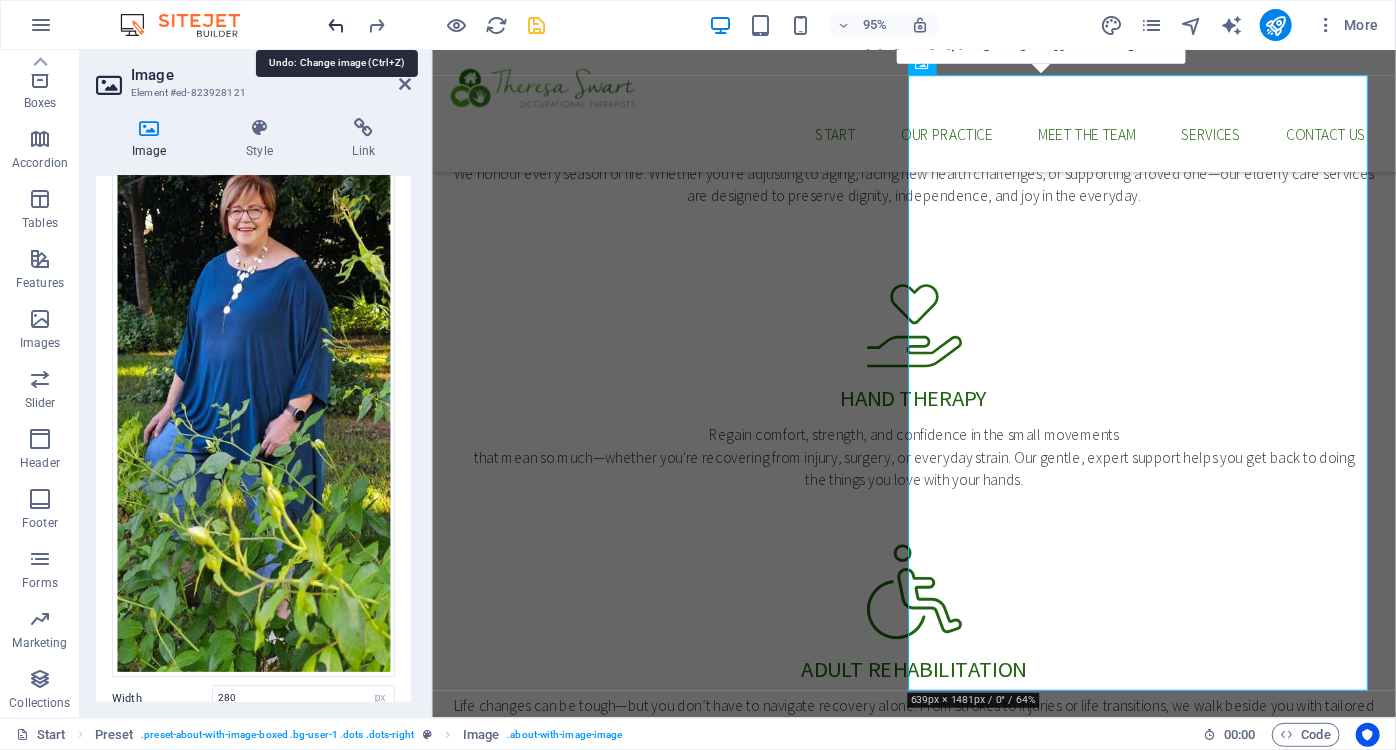 click at bounding box center [337, 25] 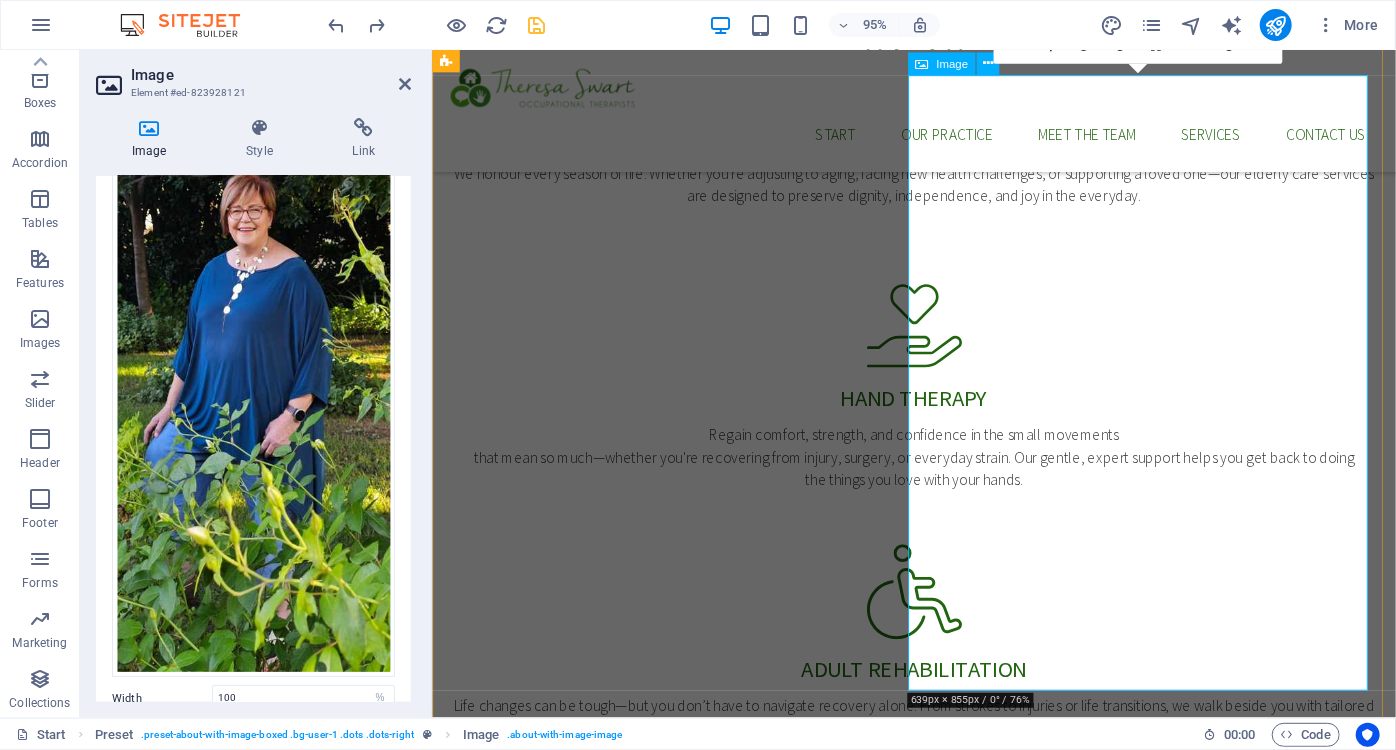 click at bounding box center [594, 1828] 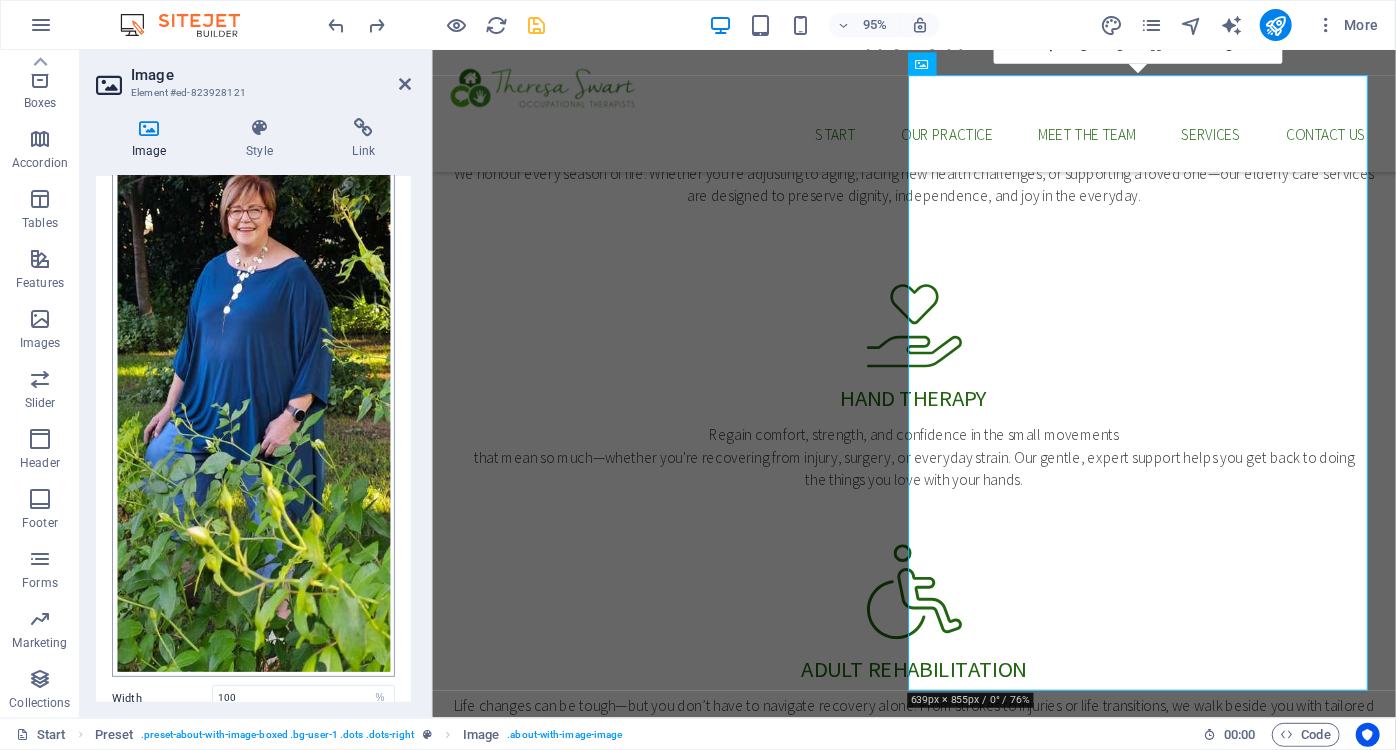 scroll, scrollTop: 16, scrollLeft: 0, axis: vertical 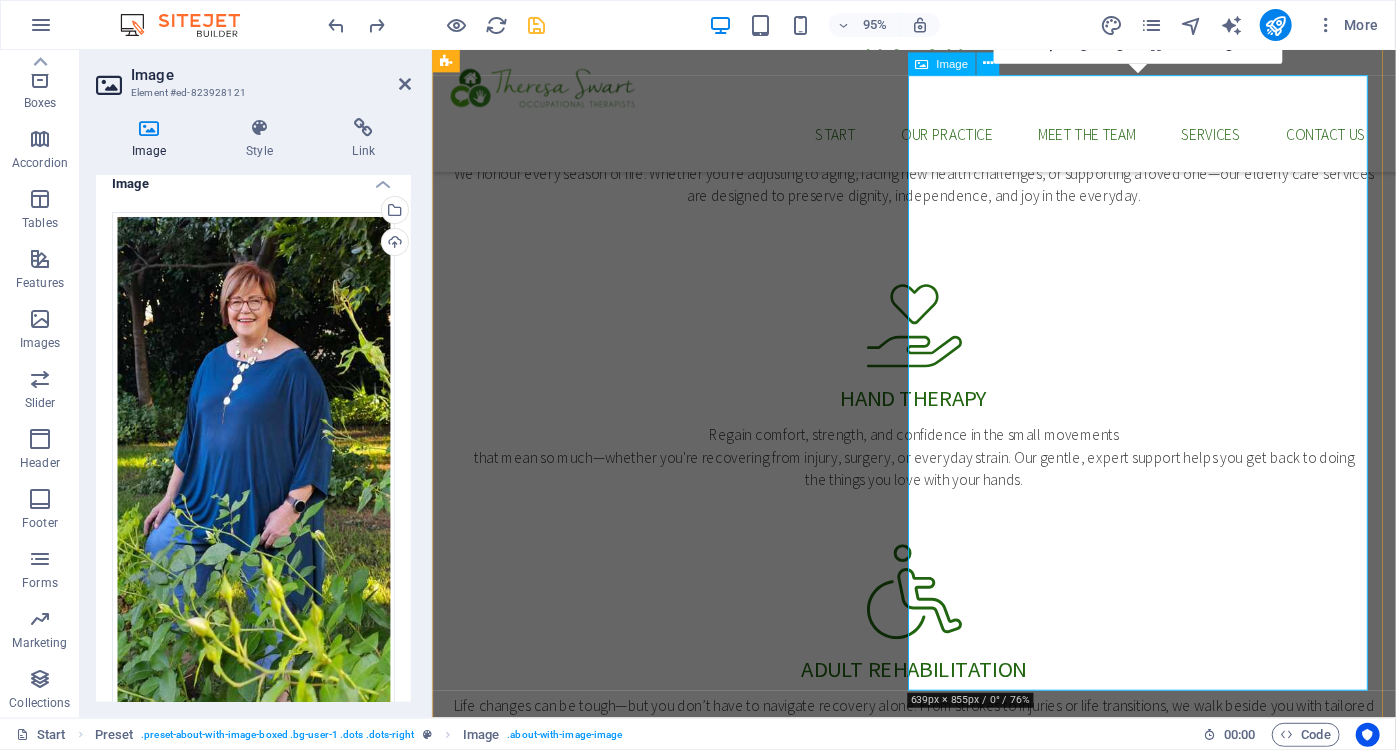 click at bounding box center [921, 63] 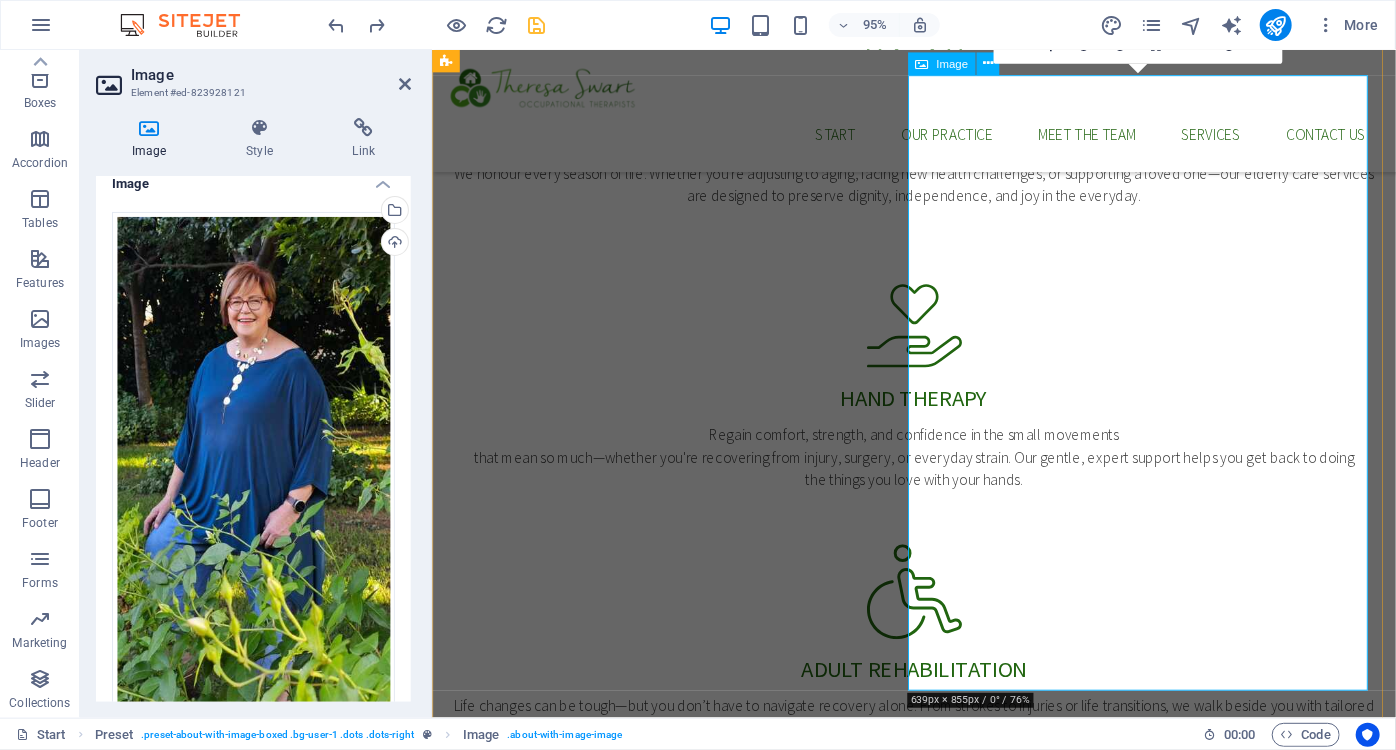 click at bounding box center [594, 1828] 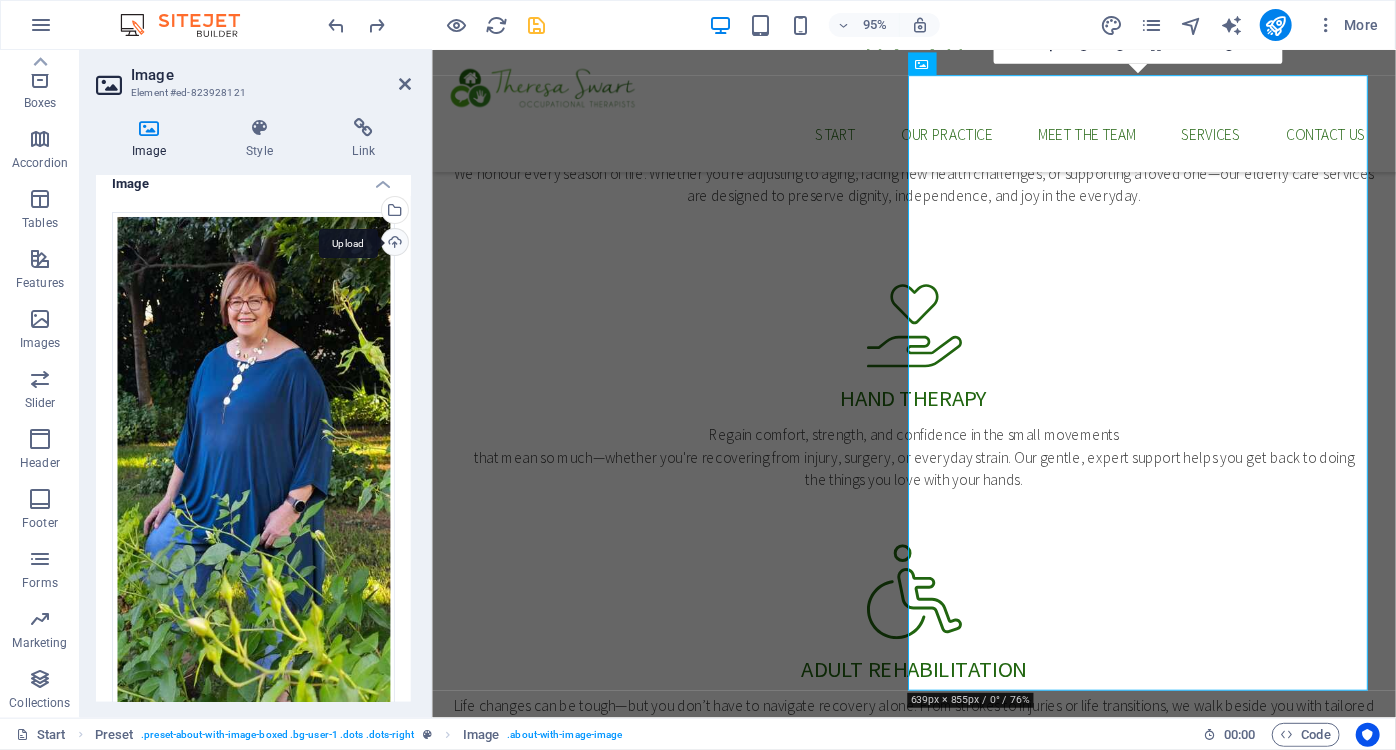 click on "Upload" at bounding box center (393, 244) 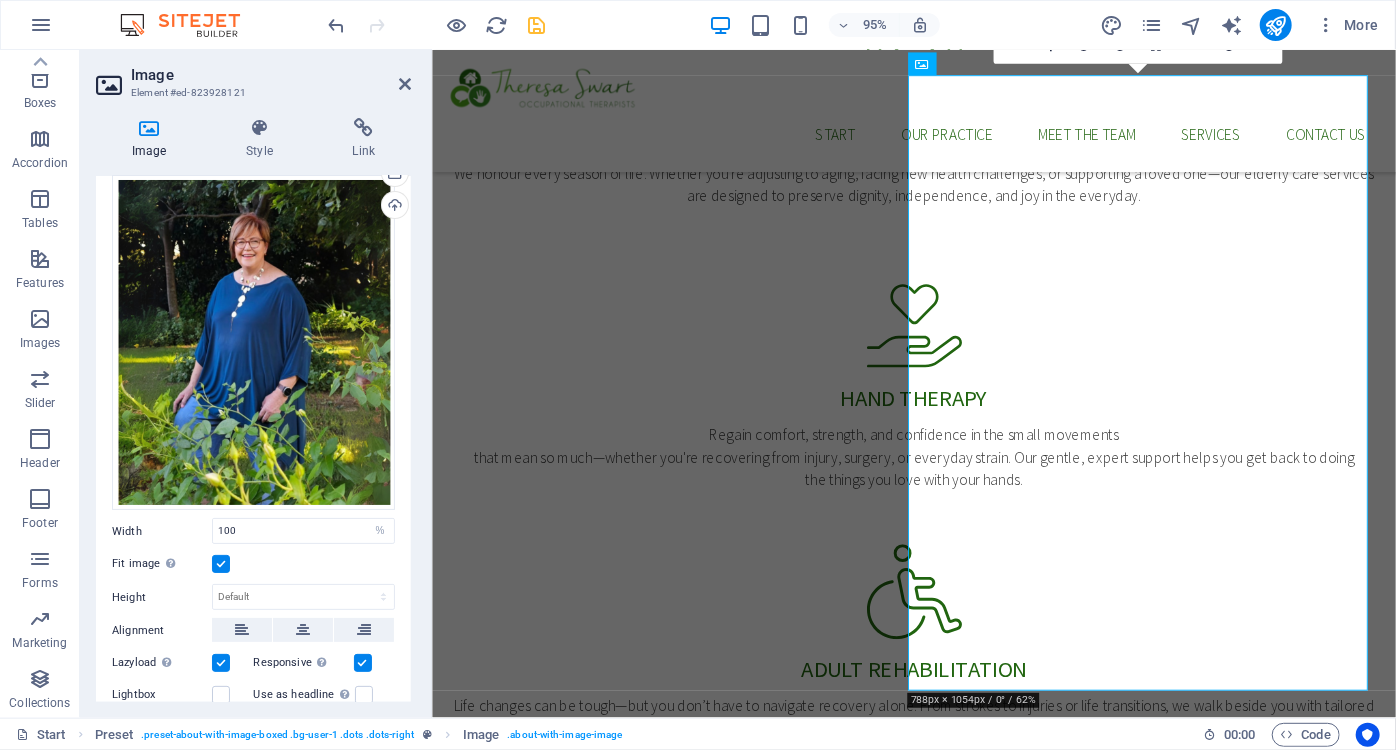 scroll, scrollTop: 0, scrollLeft: 0, axis: both 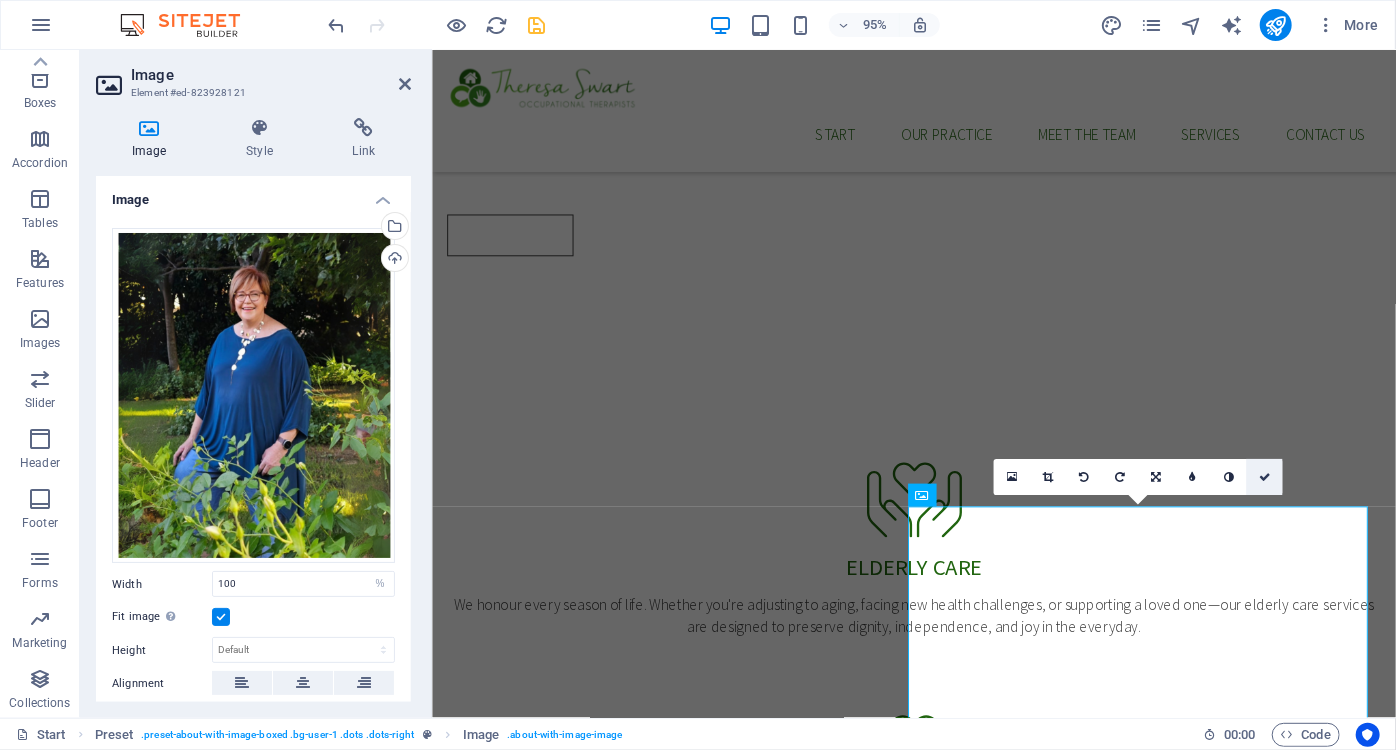 click at bounding box center (1265, 477) 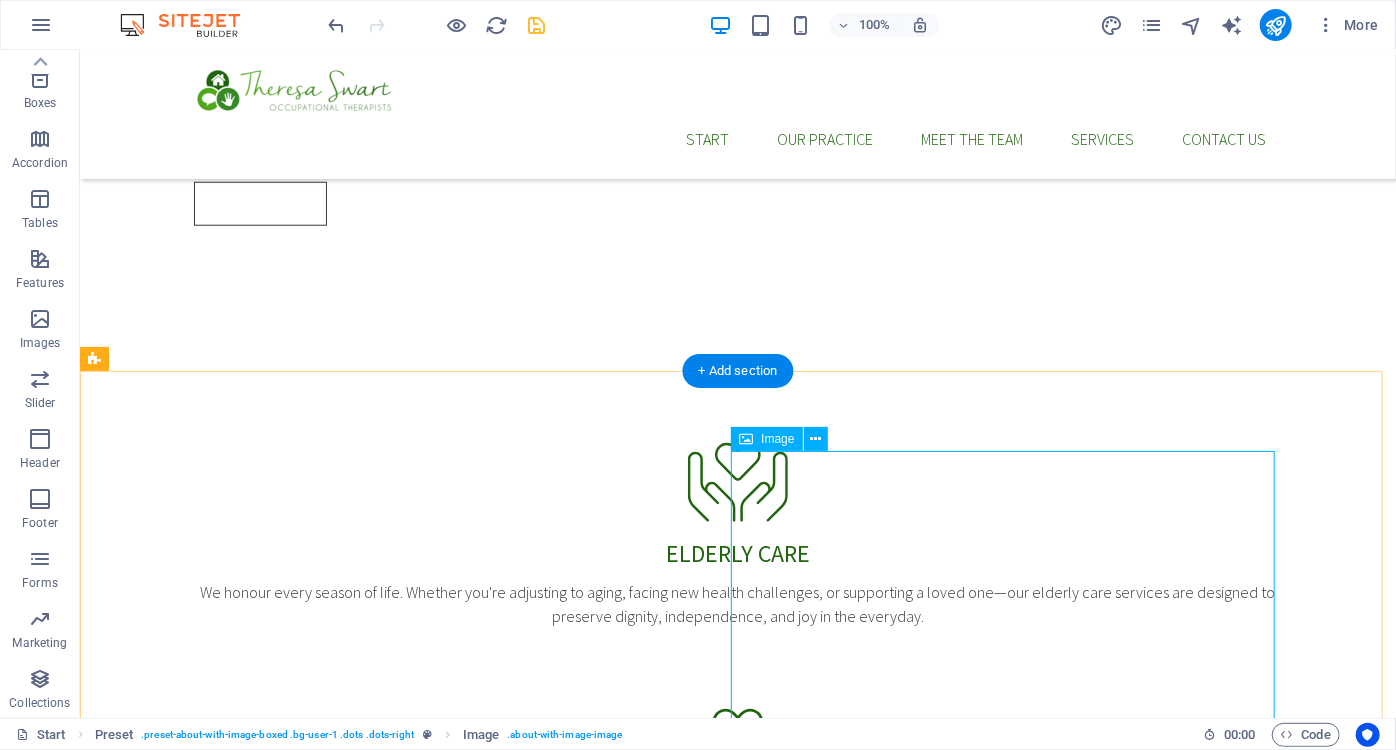 scroll, scrollTop: 1106, scrollLeft: 0, axis: vertical 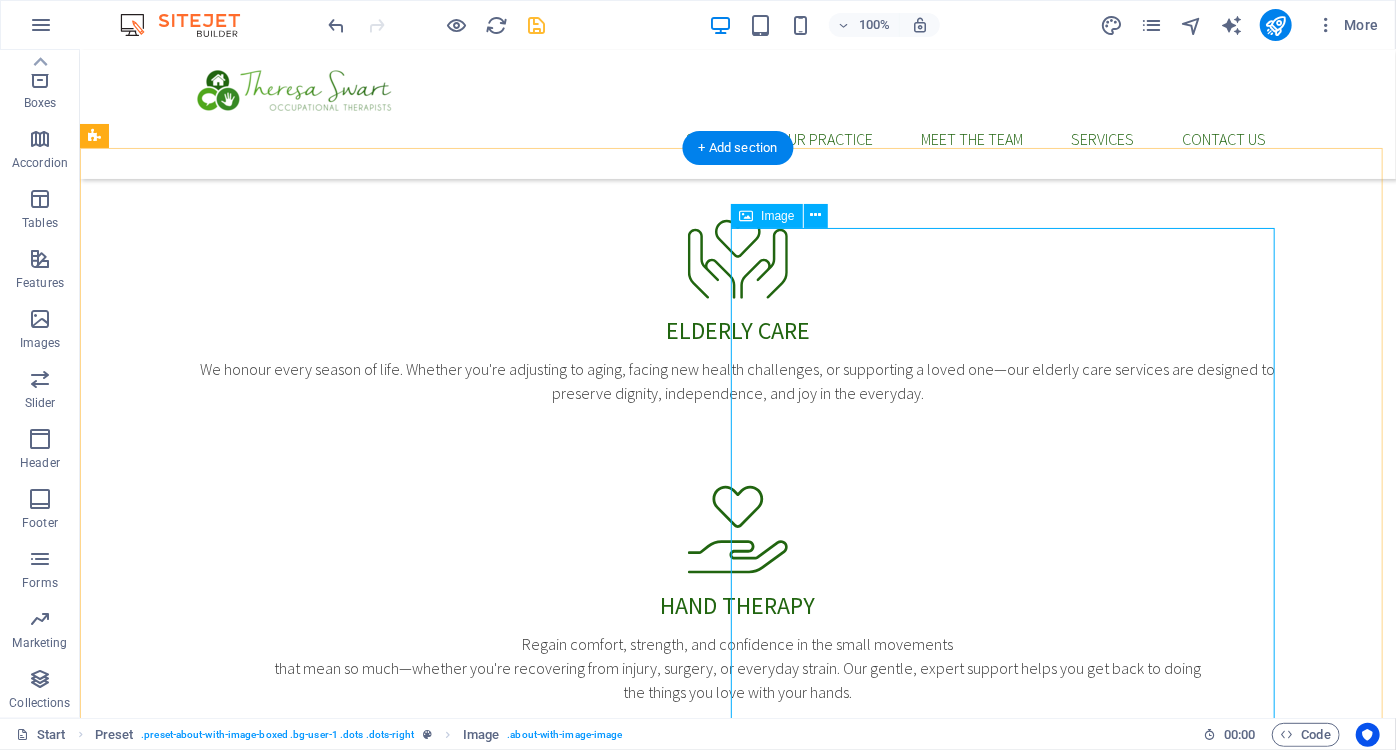 click at bounding box center [258, 2017] 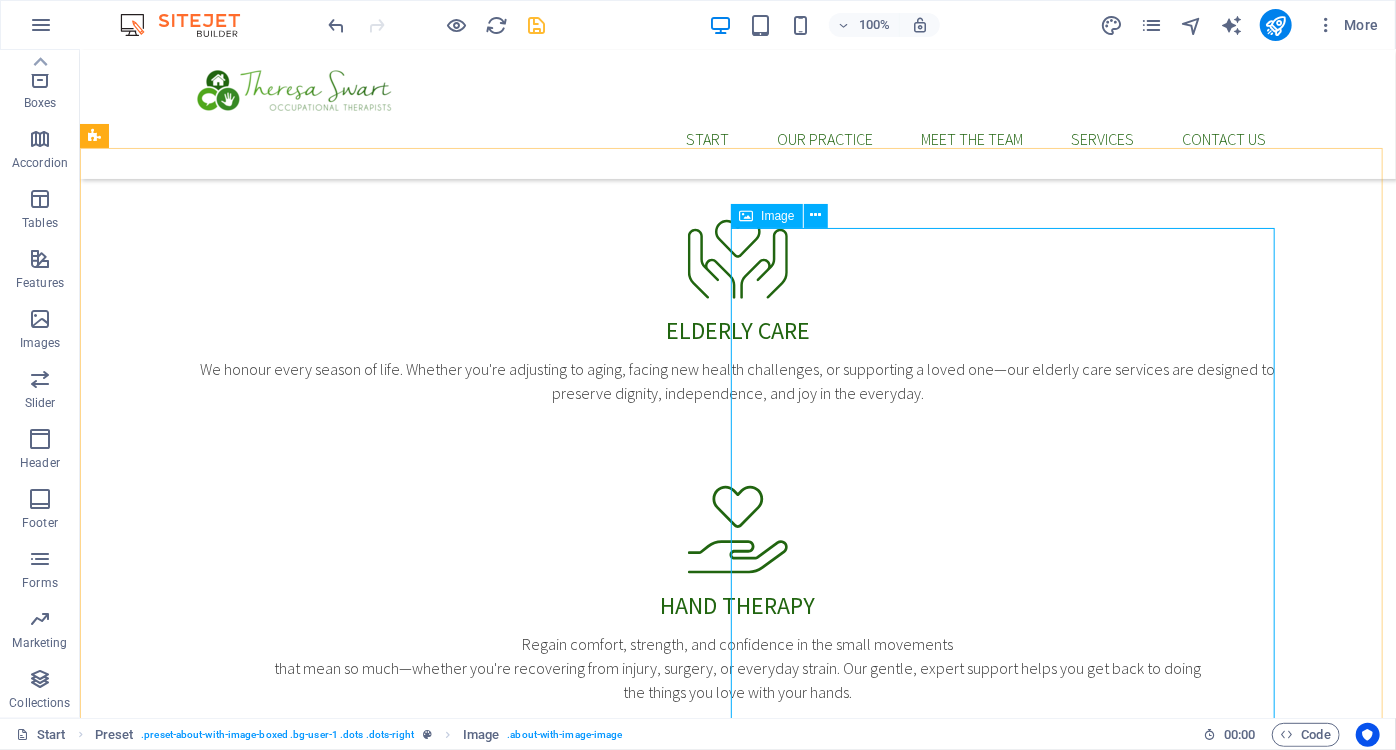 click at bounding box center (746, 216) 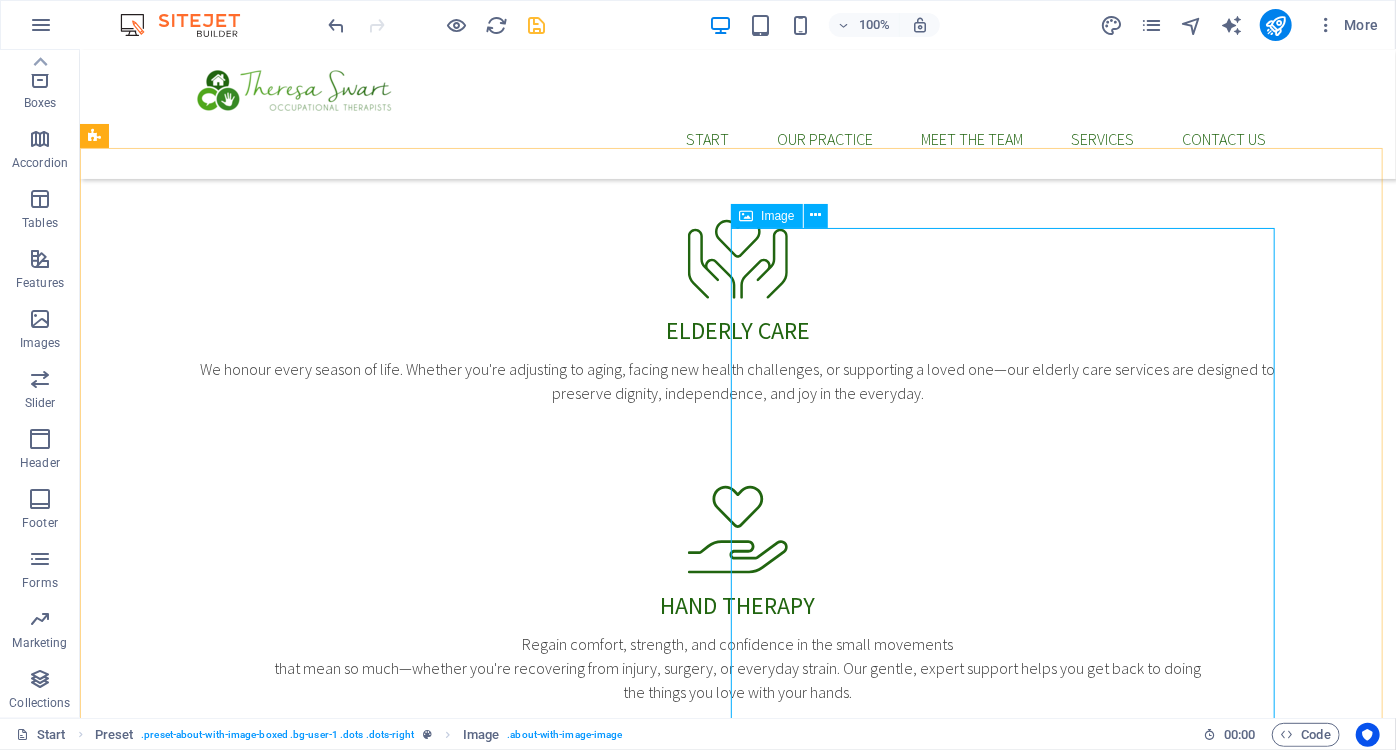 click at bounding box center (746, 216) 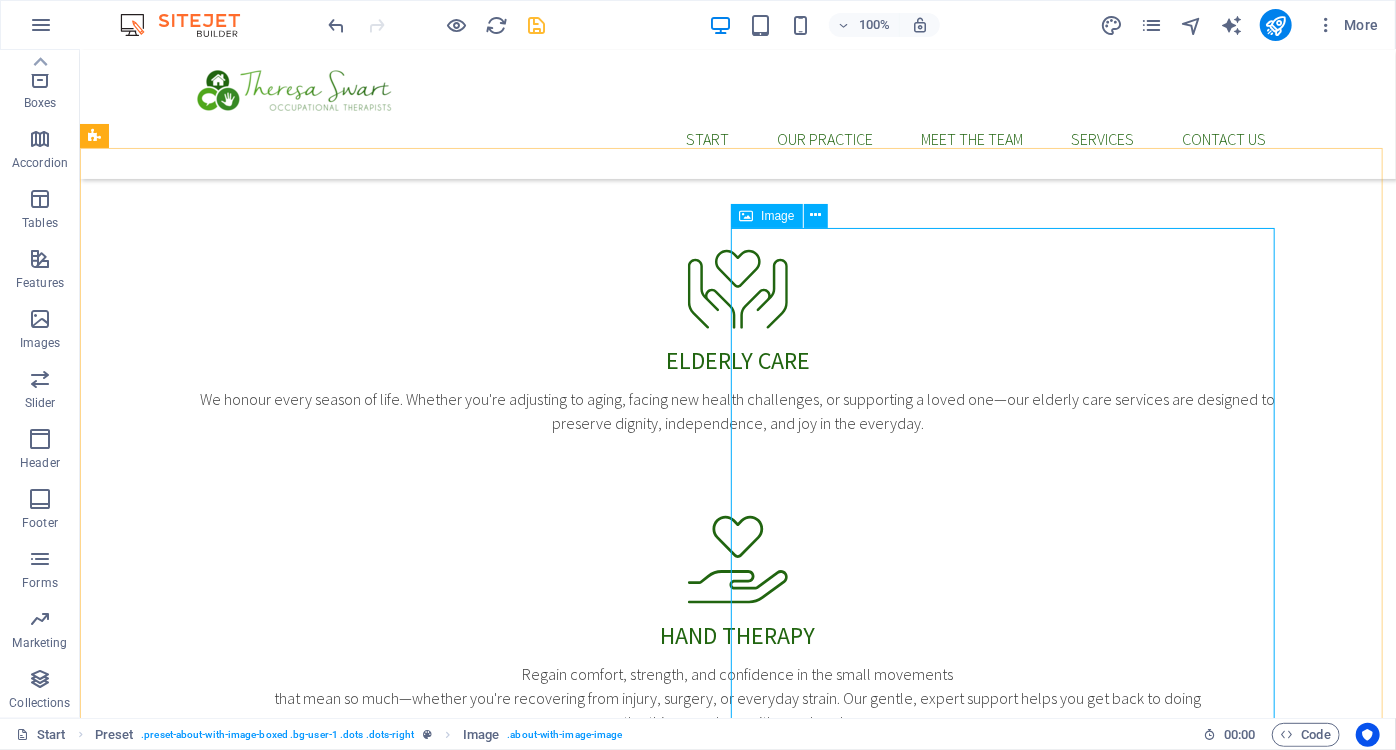 scroll, scrollTop: 1174, scrollLeft: 0, axis: vertical 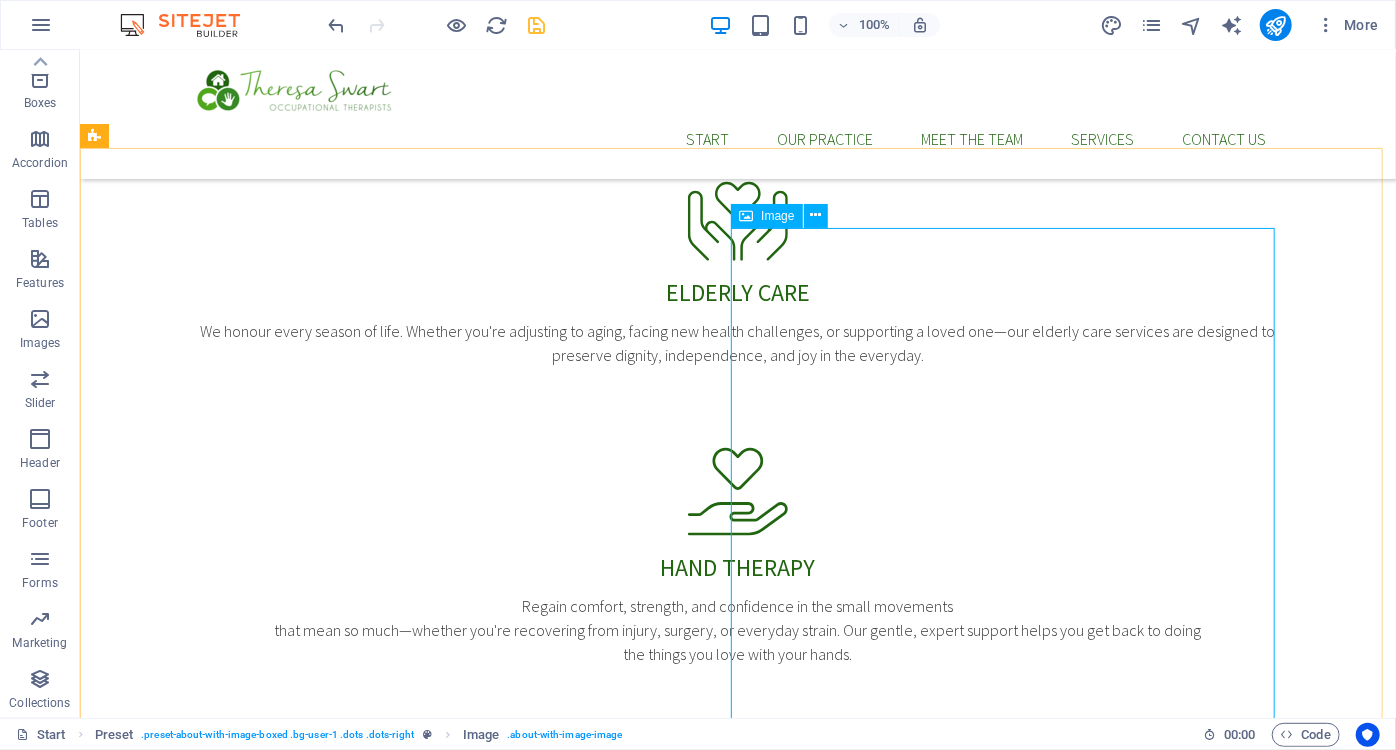 select on "%" 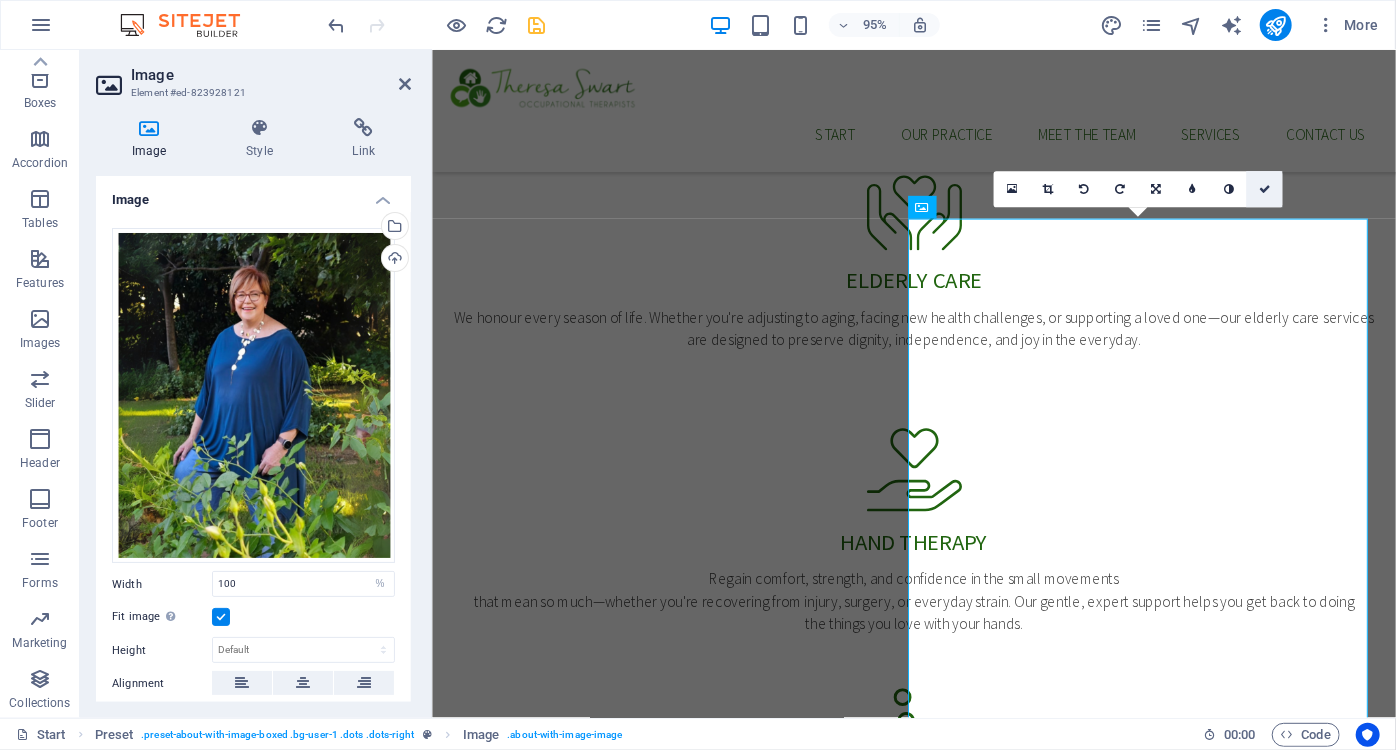 click at bounding box center [1265, 189] 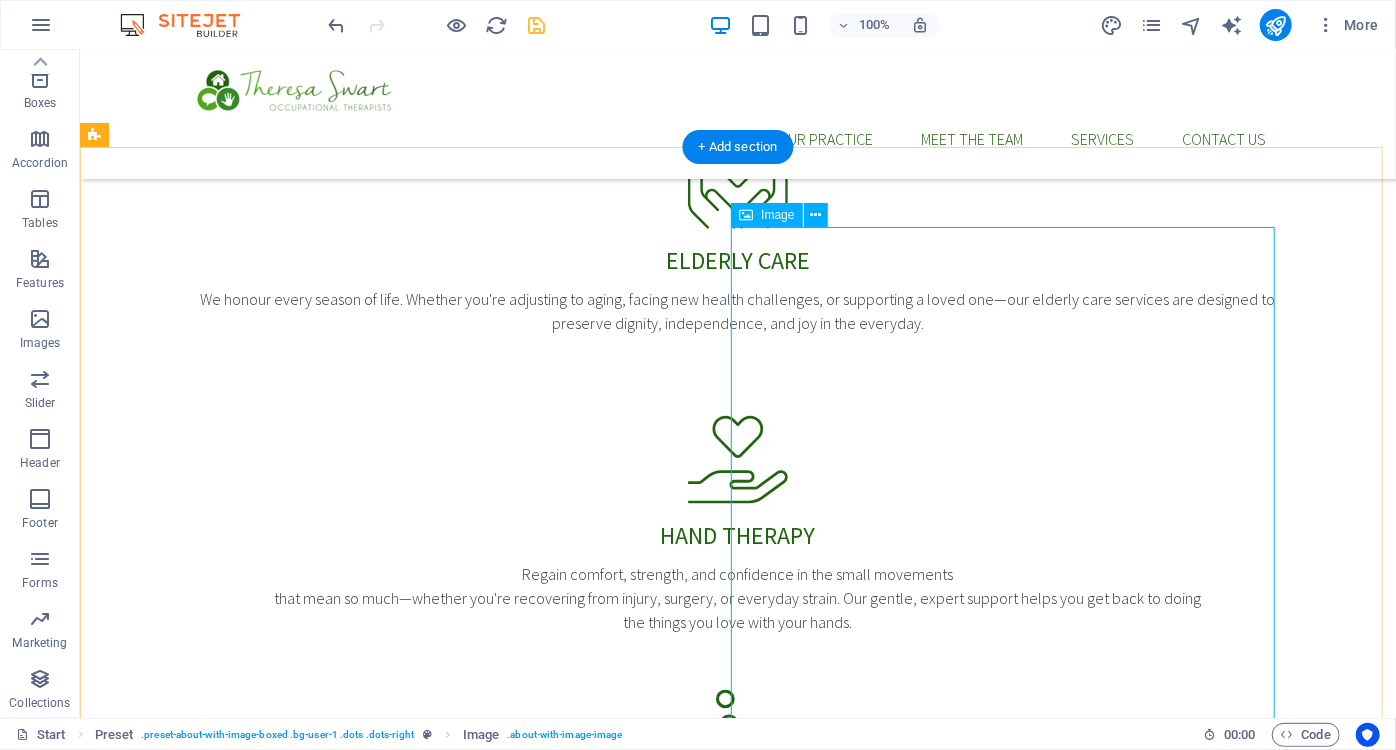 scroll, scrollTop: 1470, scrollLeft: 0, axis: vertical 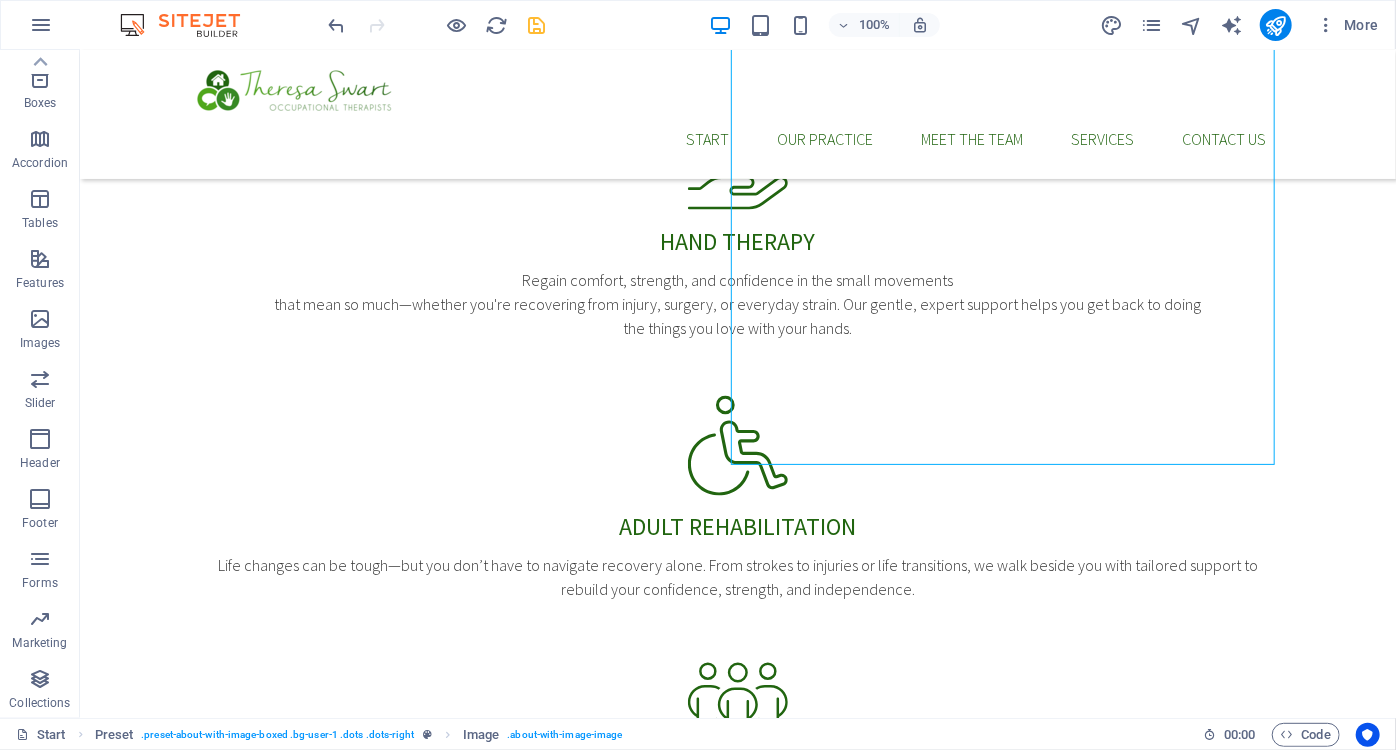 click on "Learn more about our Practice" at bounding box center (639, 1548) 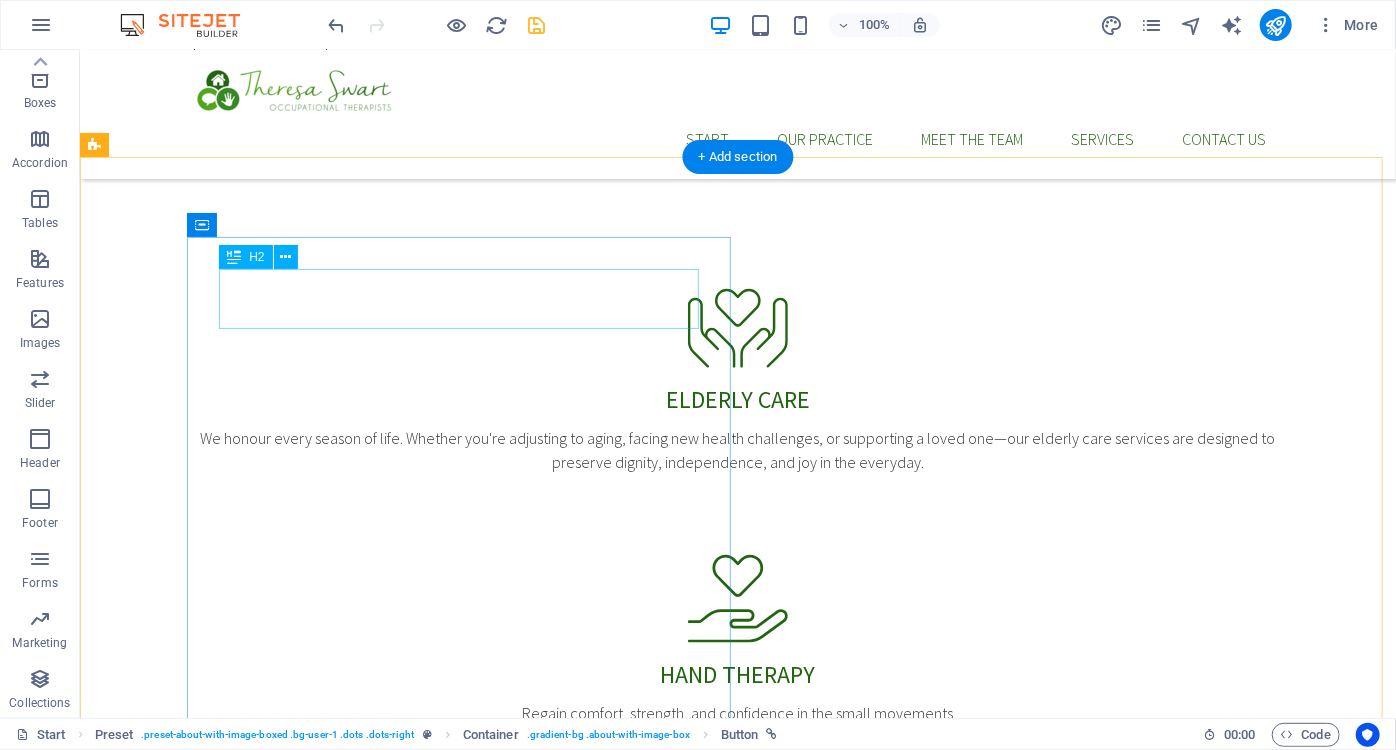 scroll, scrollTop: 1016, scrollLeft: 0, axis: vertical 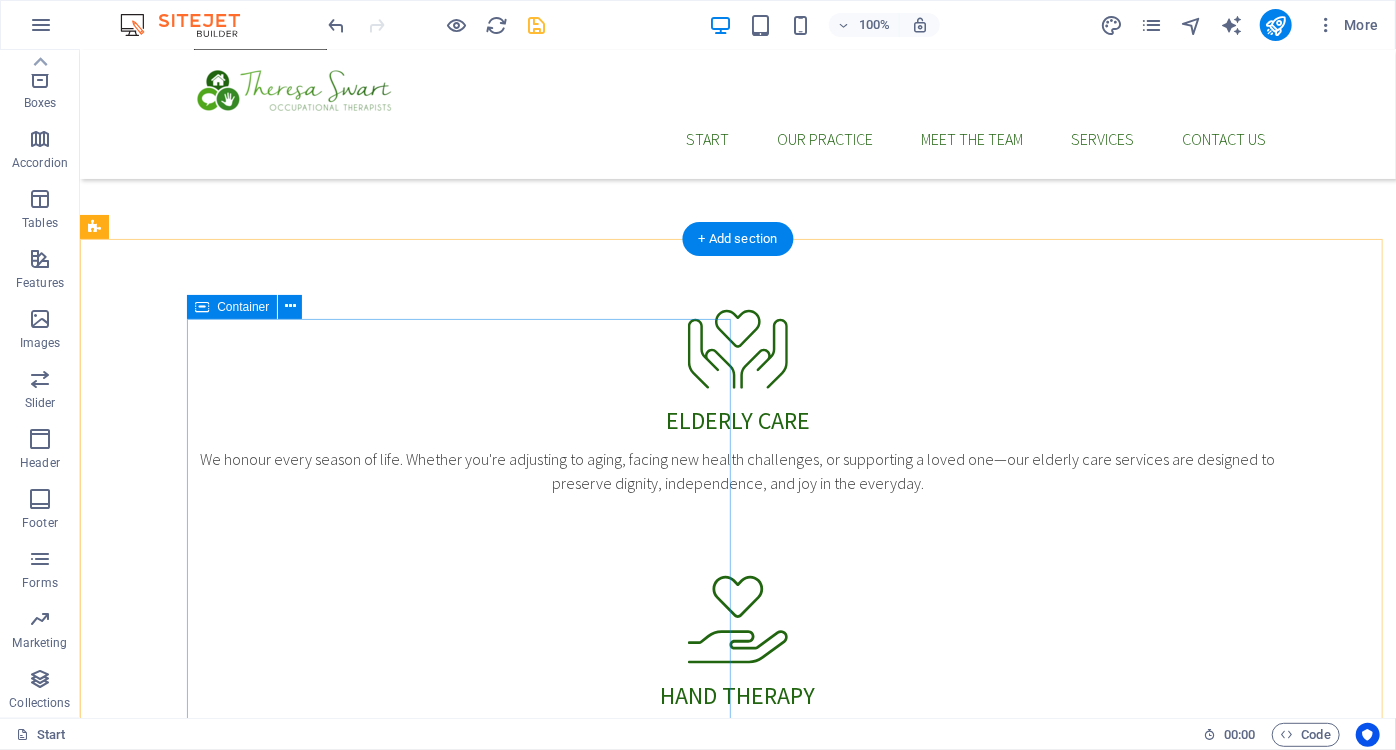 click on "Our Practice Here at [NAME] we are passionate about people, with a focus on improving quality of life. We are occupational therapists with more than 40 years experience in working with people of all ages, stages of life and diverse cultural and socioeconomic backgrounds. We focus on helping clients to regain their independence with confidence after injury or illness whilst maintaining dignity and respect. We believe in taking a holistic approach that is suitable to each individual client’s needs. [NAME] operate out of two facilities: Lynnmed Facility Waterkloof Facility Learn more about our Practice" at bounding box center (639, 1803) 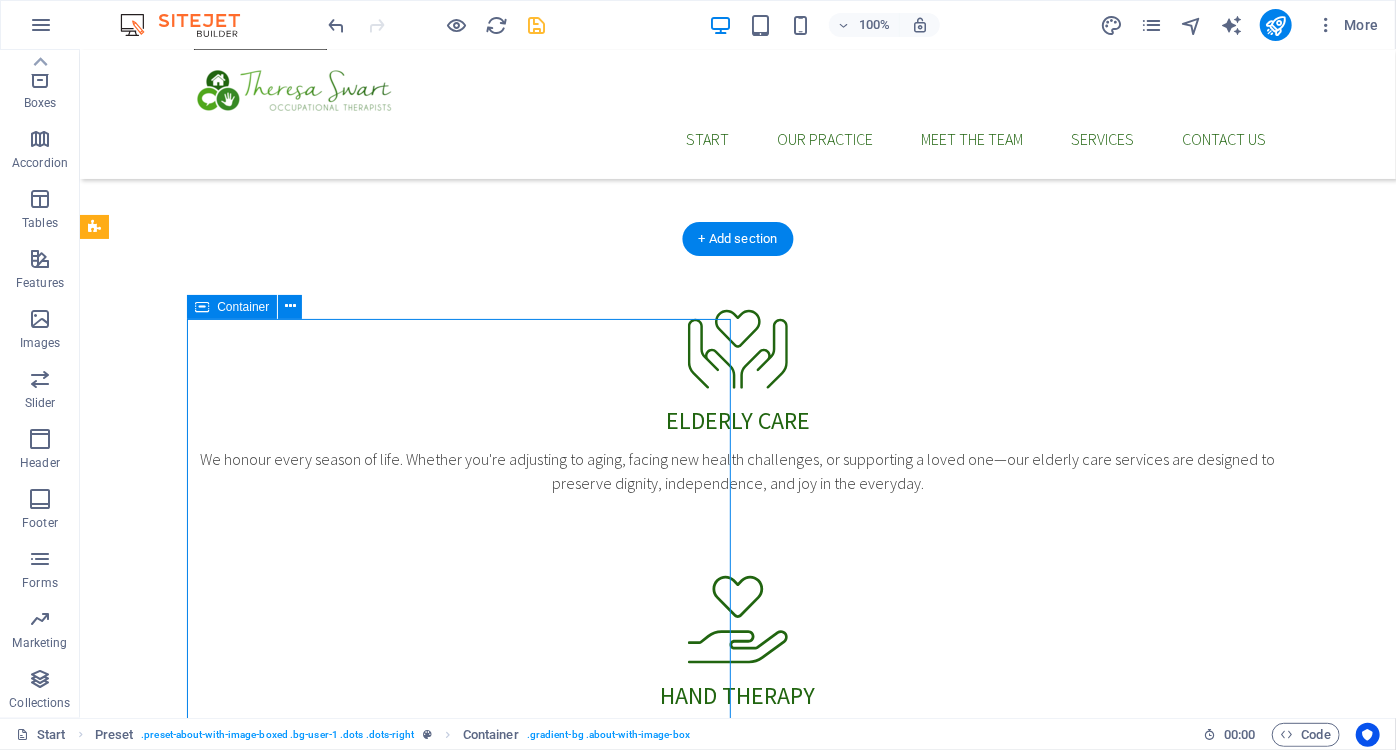 click on "Our Practice Here at [NAME] we are passionate about people, with a focus on improving quality of life. We are occupational therapists with more than 40 years experience in working with people of all ages, stages of life and diverse cultural and socioeconomic backgrounds. We focus on helping clients to regain their independence with confidence after injury or illness whilst maintaining dignity and respect. We believe in taking a holistic approach that is suitable to each individual client’s needs. [NAME] operate out of two facilities: Lynnmed Facility Waterkloof Facility Learn more about our Practice" at bounding box center (639, 1803) 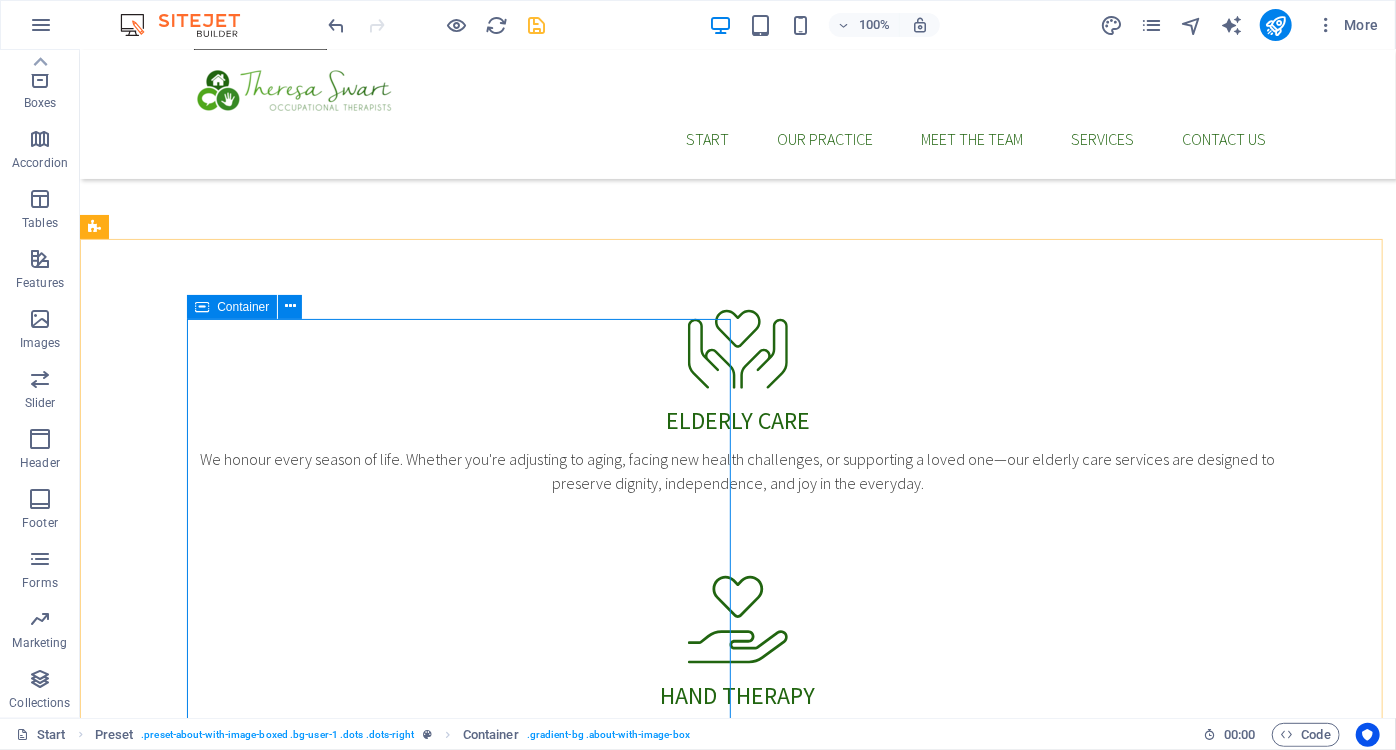 click on "Container" at bounding box center [243, 307] 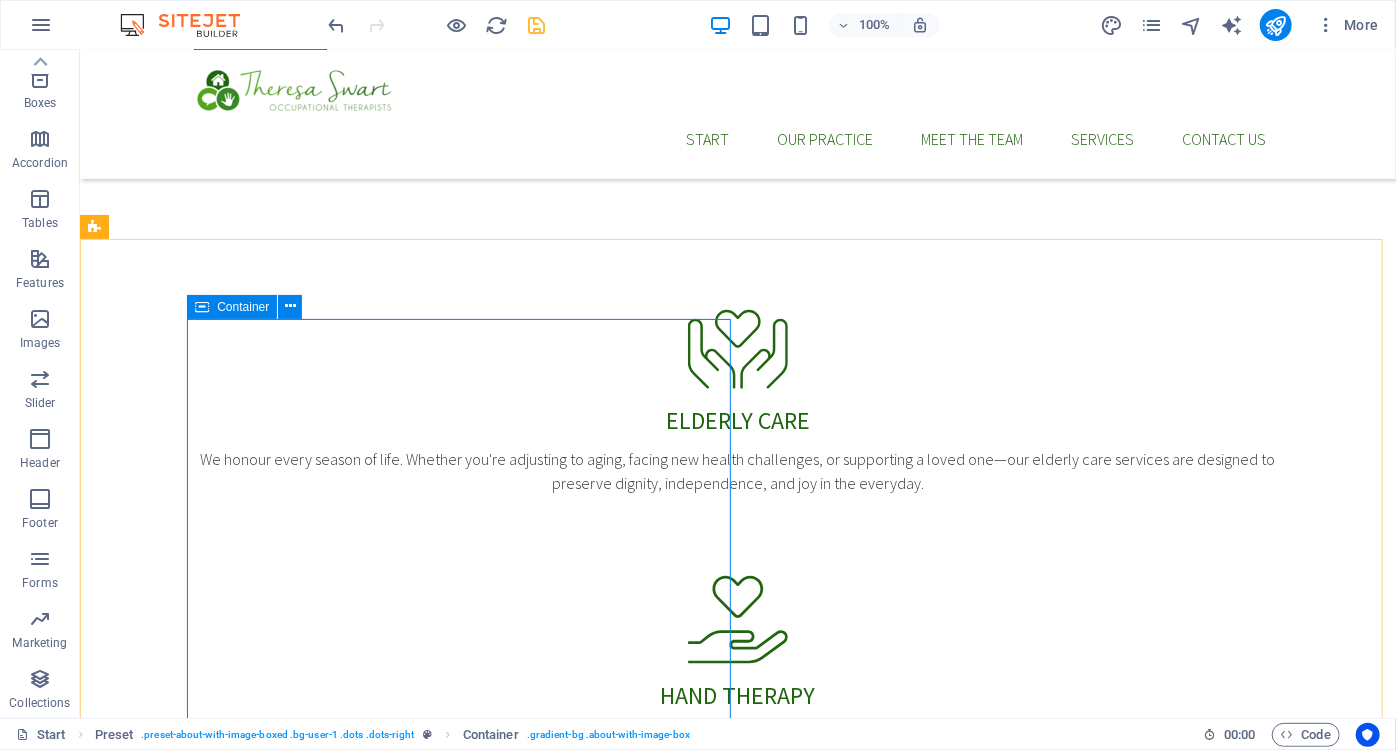 click on "Container" at bounding box center [243, 307] 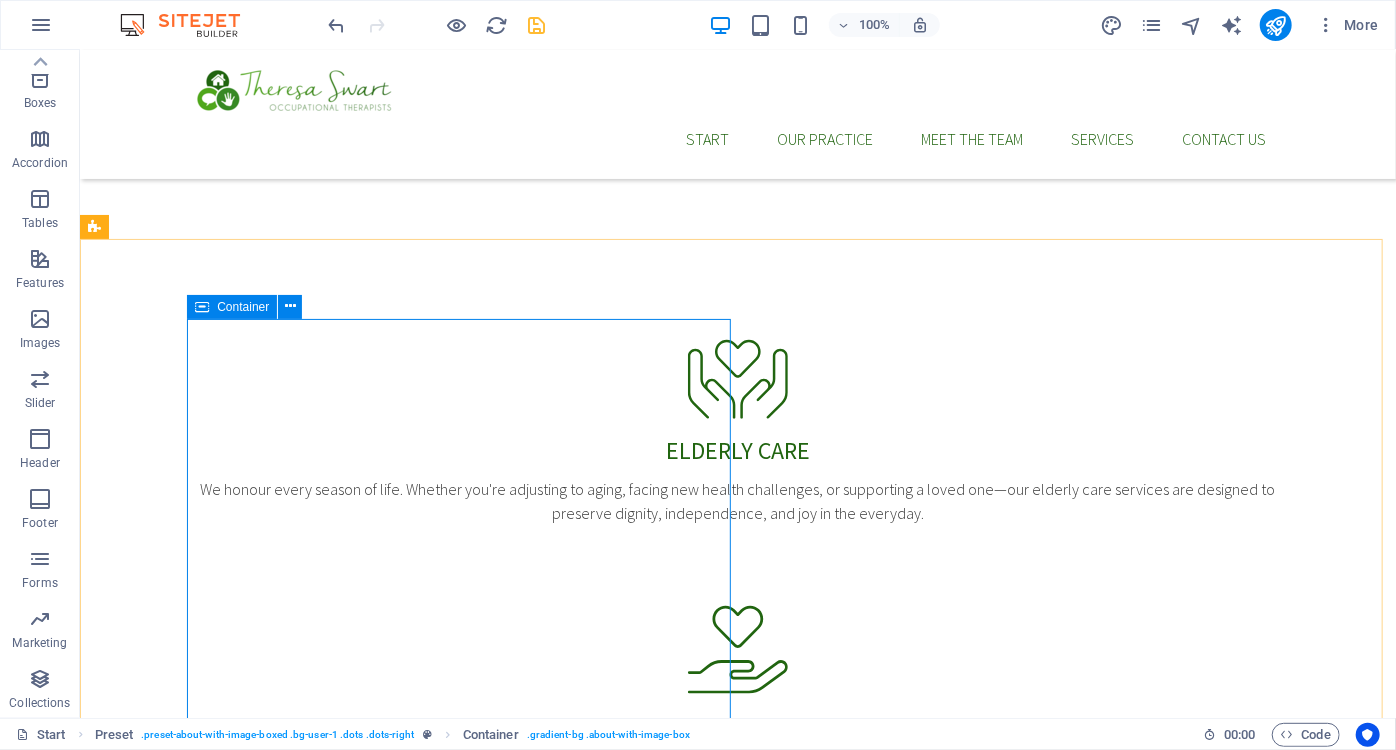 scroll, scrollTop: 1077, scrollLeft: 0, axis: vertical 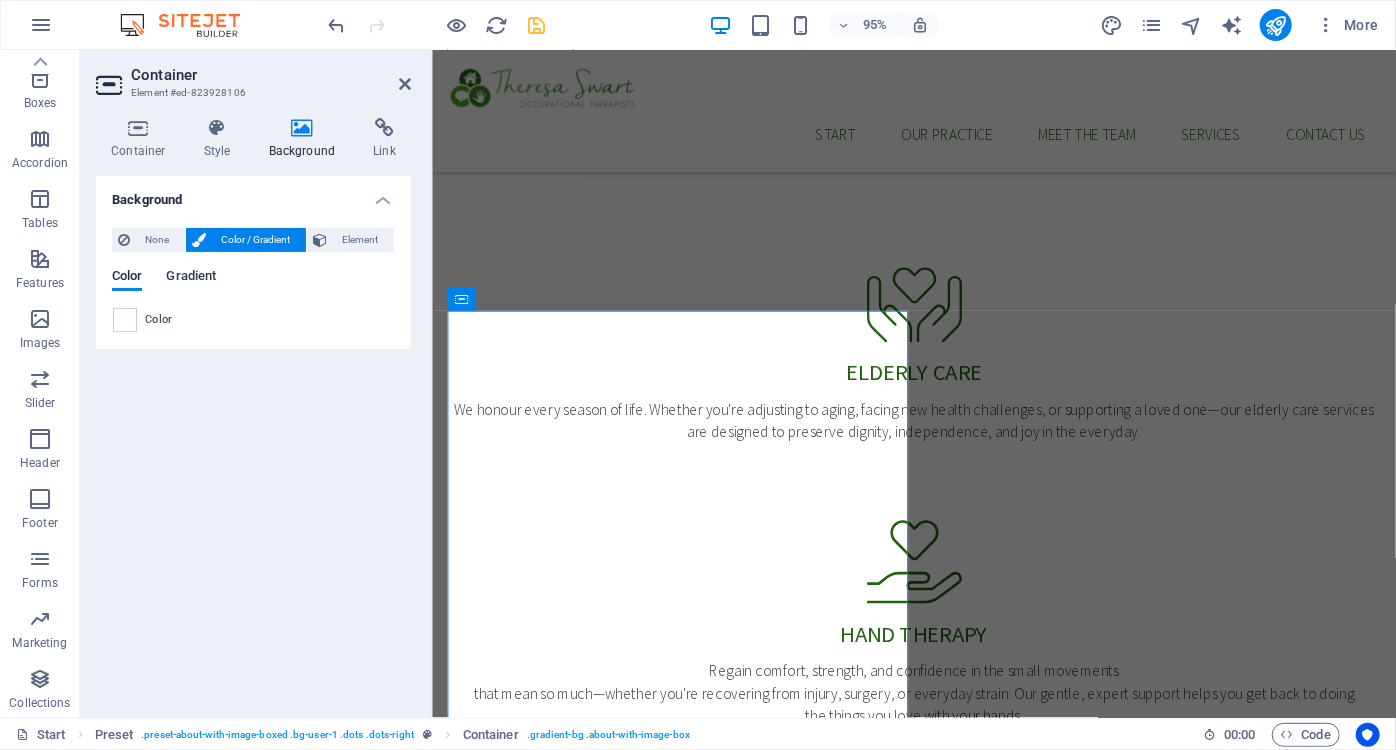 click on "Gradient" at bounding box center [191, 278] 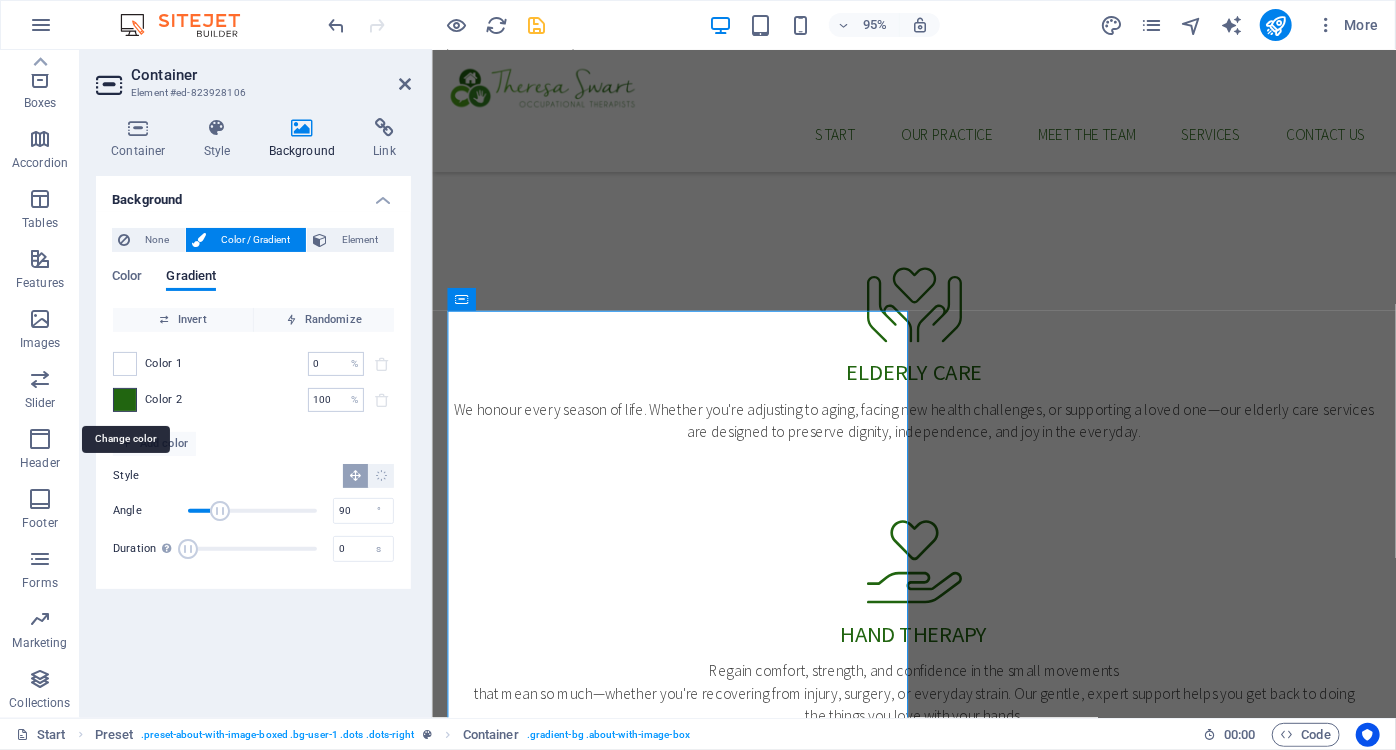click at bounding box center [125, 400] 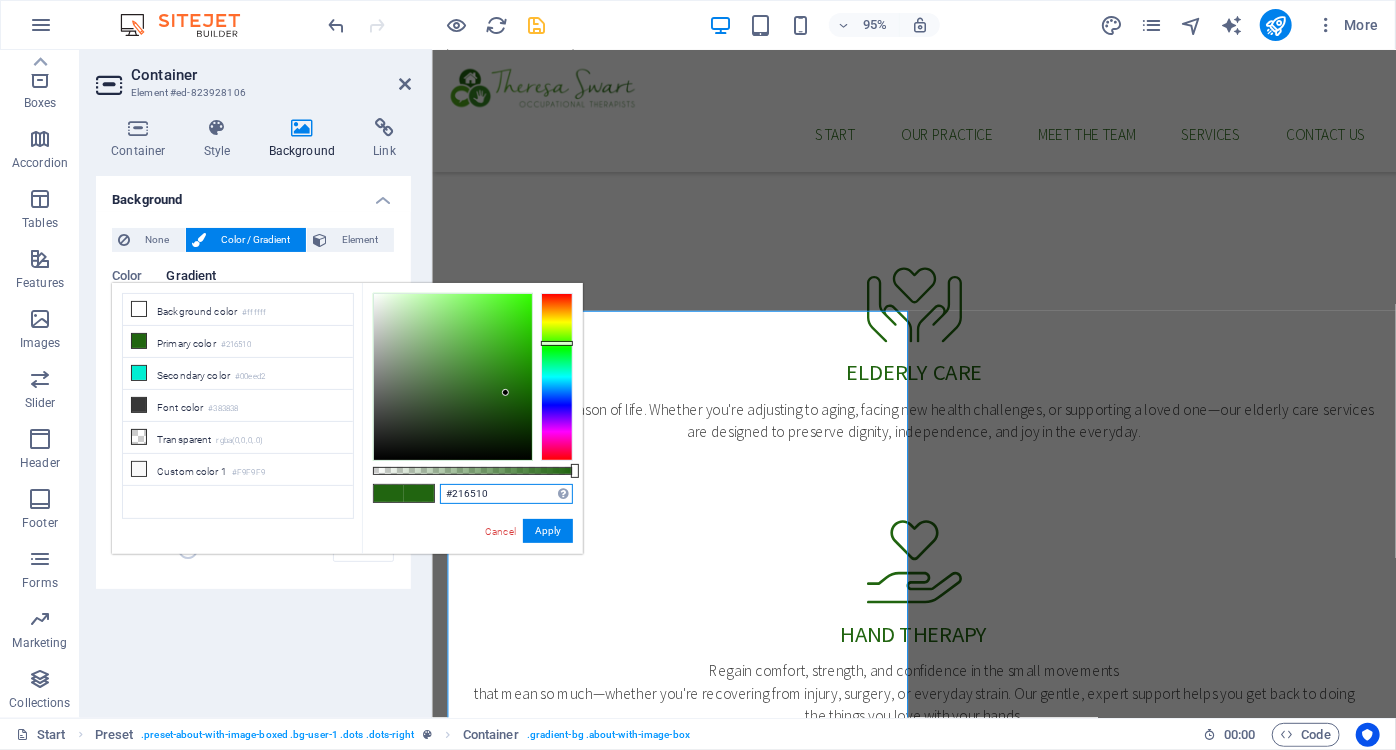 drag, startPoint x: 514, startPoint y: 493, endPoint x: 373, endPoint y: 490, distance: 141.0319 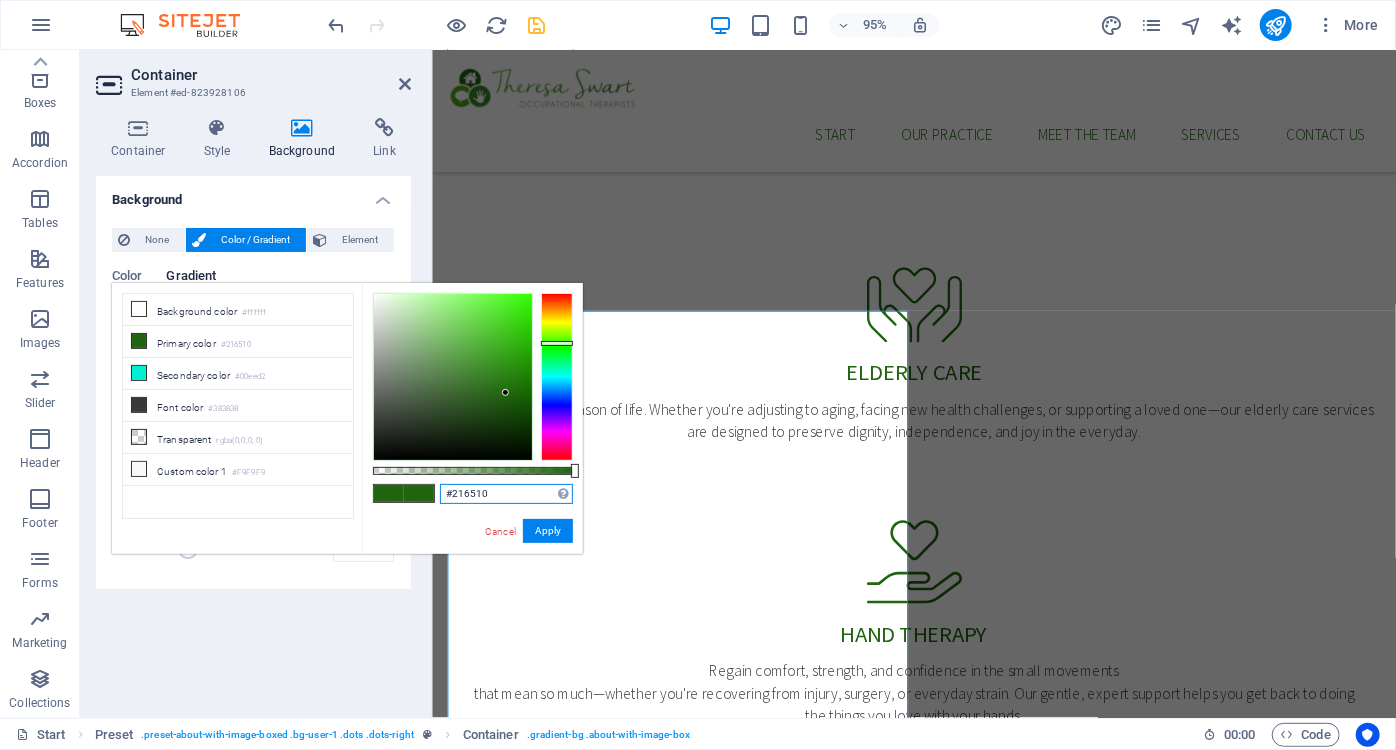 click on "Supported formats Cancel Apply" at bounding box center (472, 563) 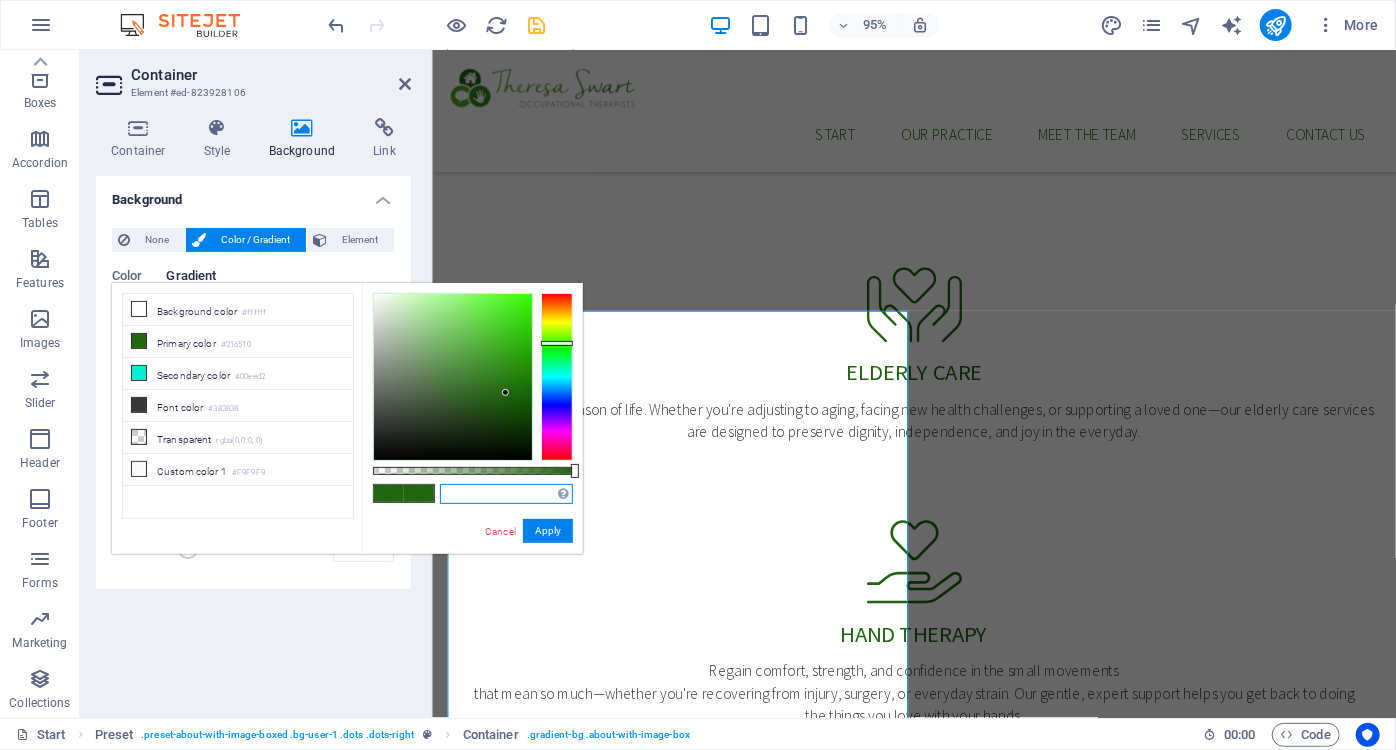 paste on "#216510" 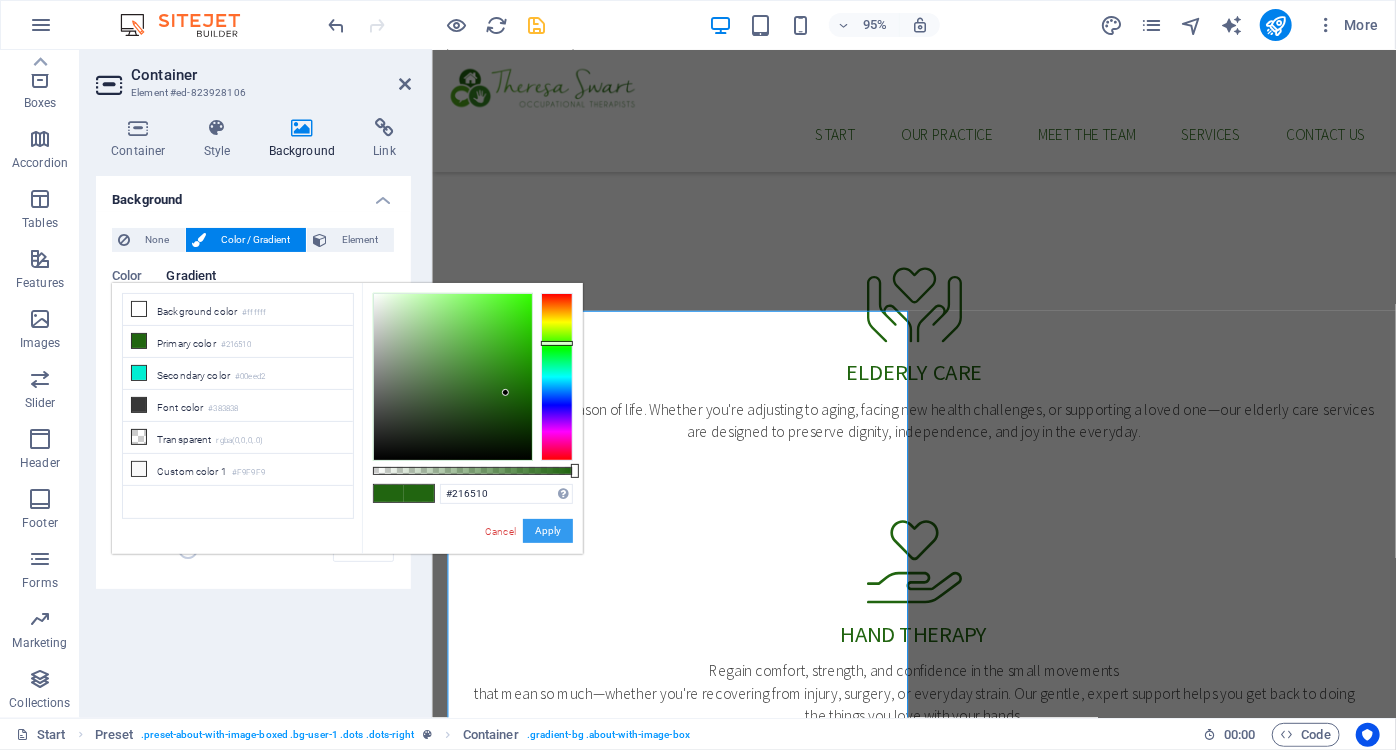 click on "Apply" at bounding box center (548, 531) 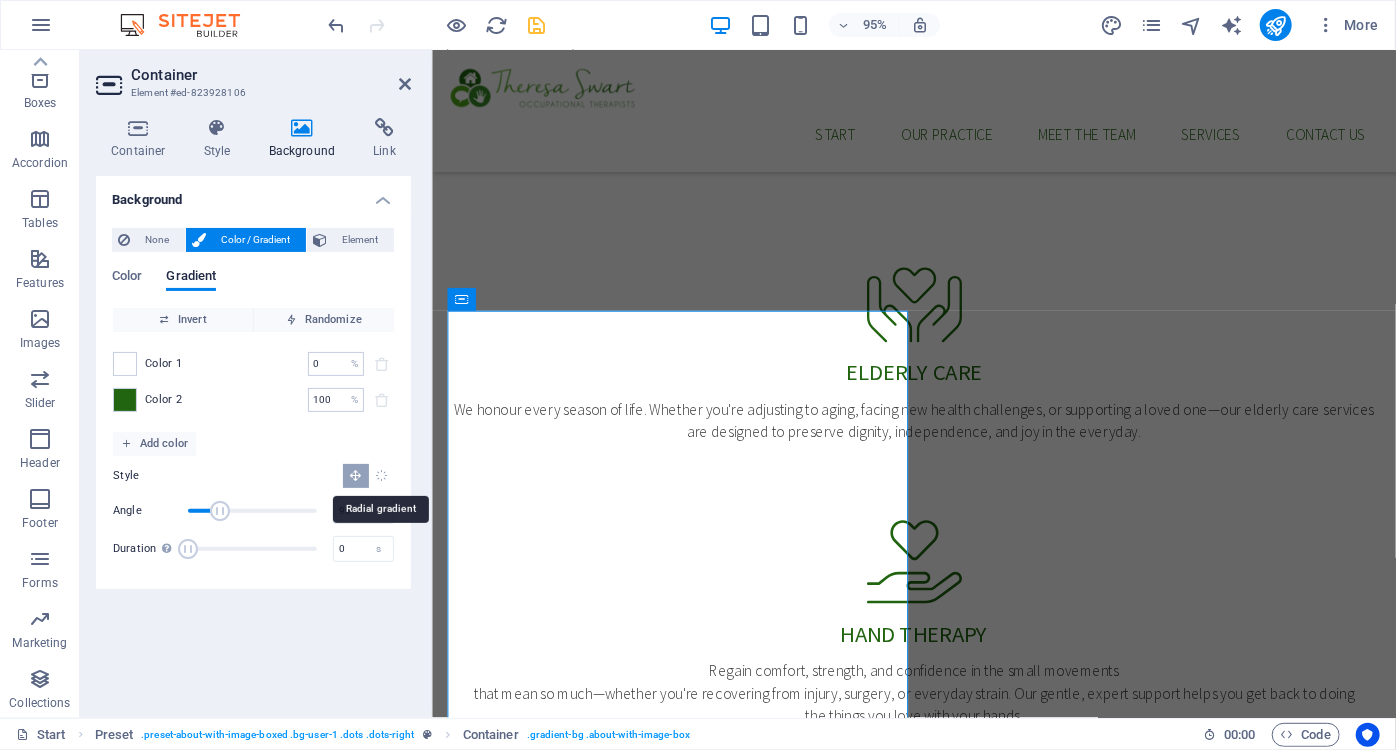 click at bounding box center [381, 475] 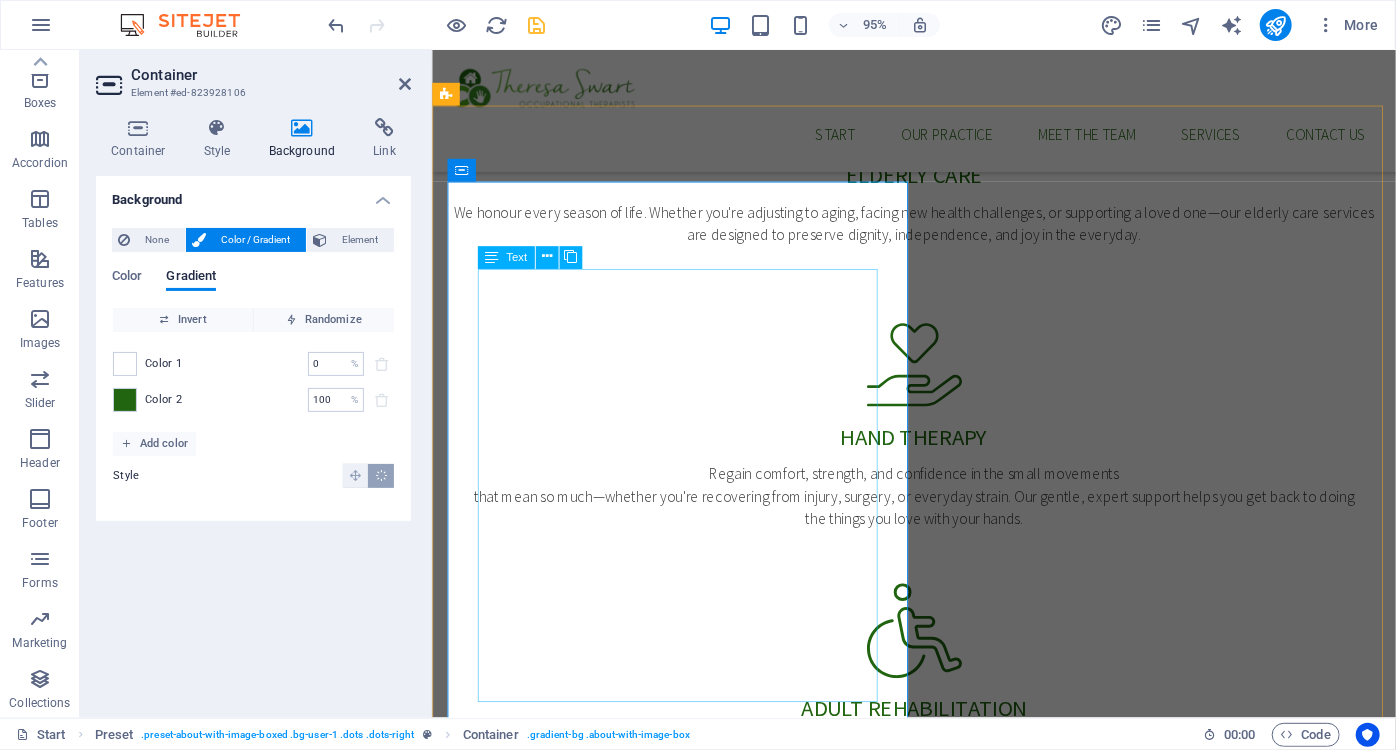 scroll, scrollTop: 1349, scrollLeft: 0, axis: vertical 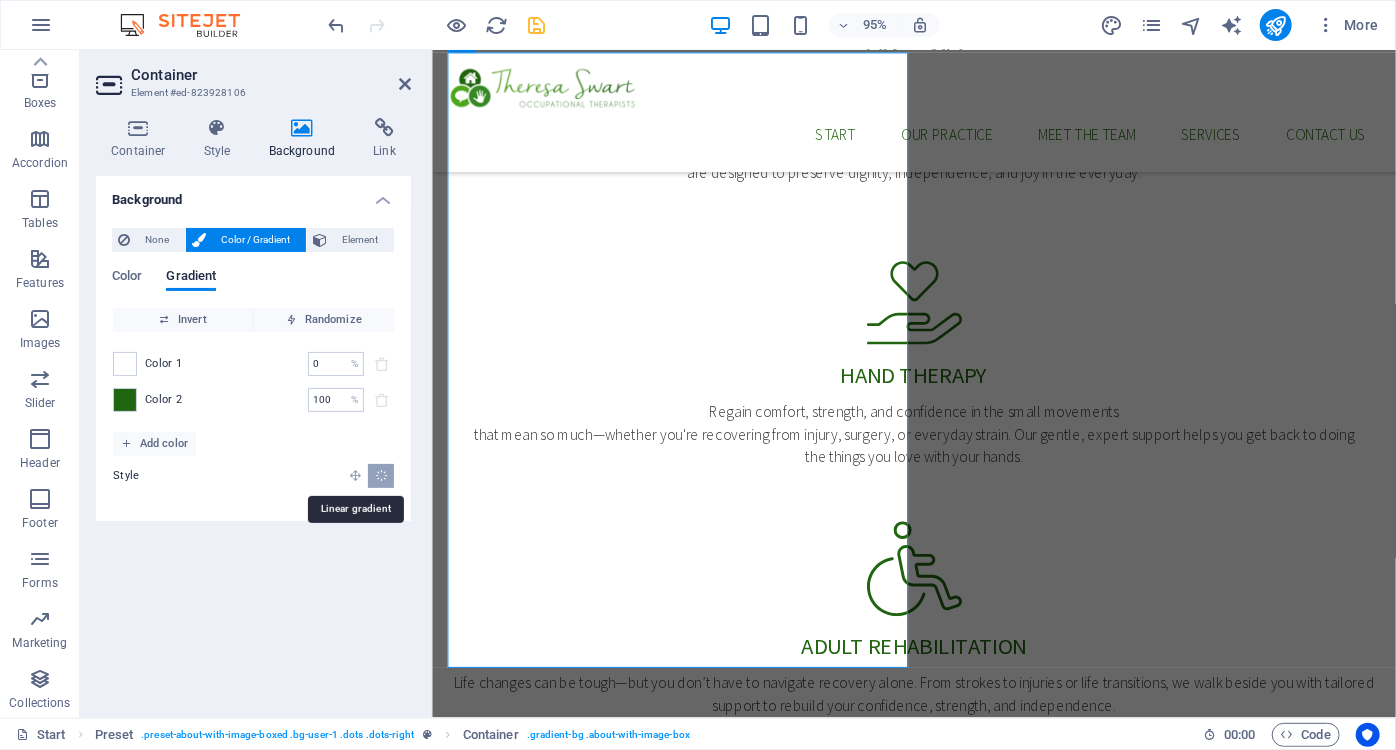 click at bounding box center (355, 475) 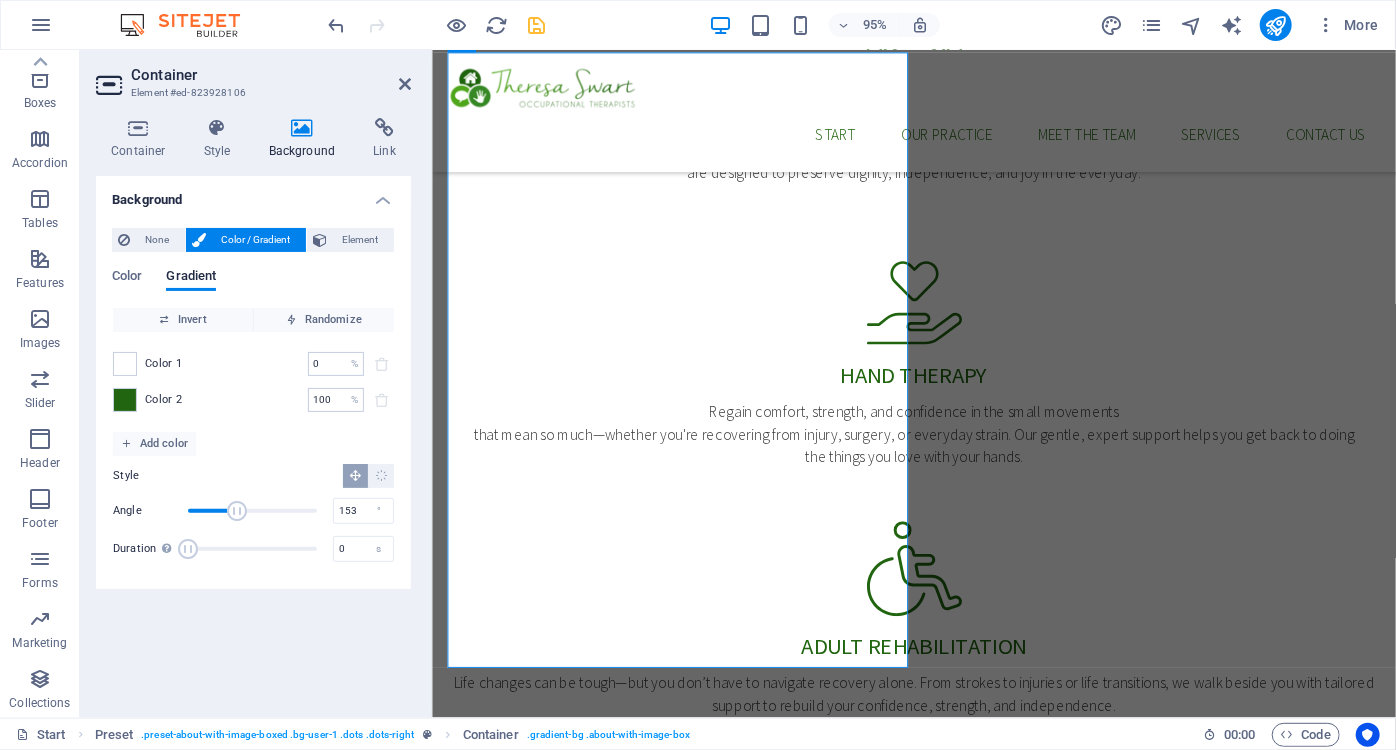 type on "156" 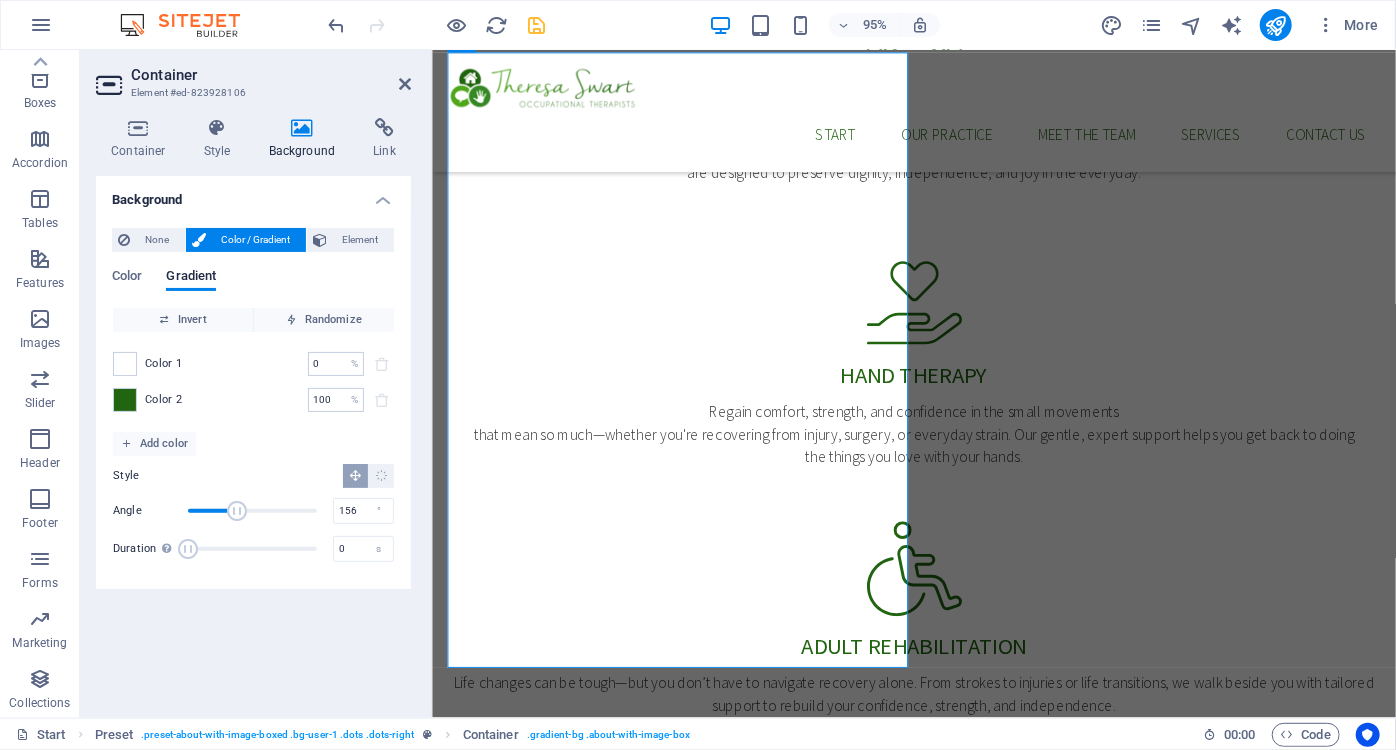 drag, startPoint x: 218, startPoint y: 508, endPoint x: 244, endPoint y: 513, distance: 26.476404 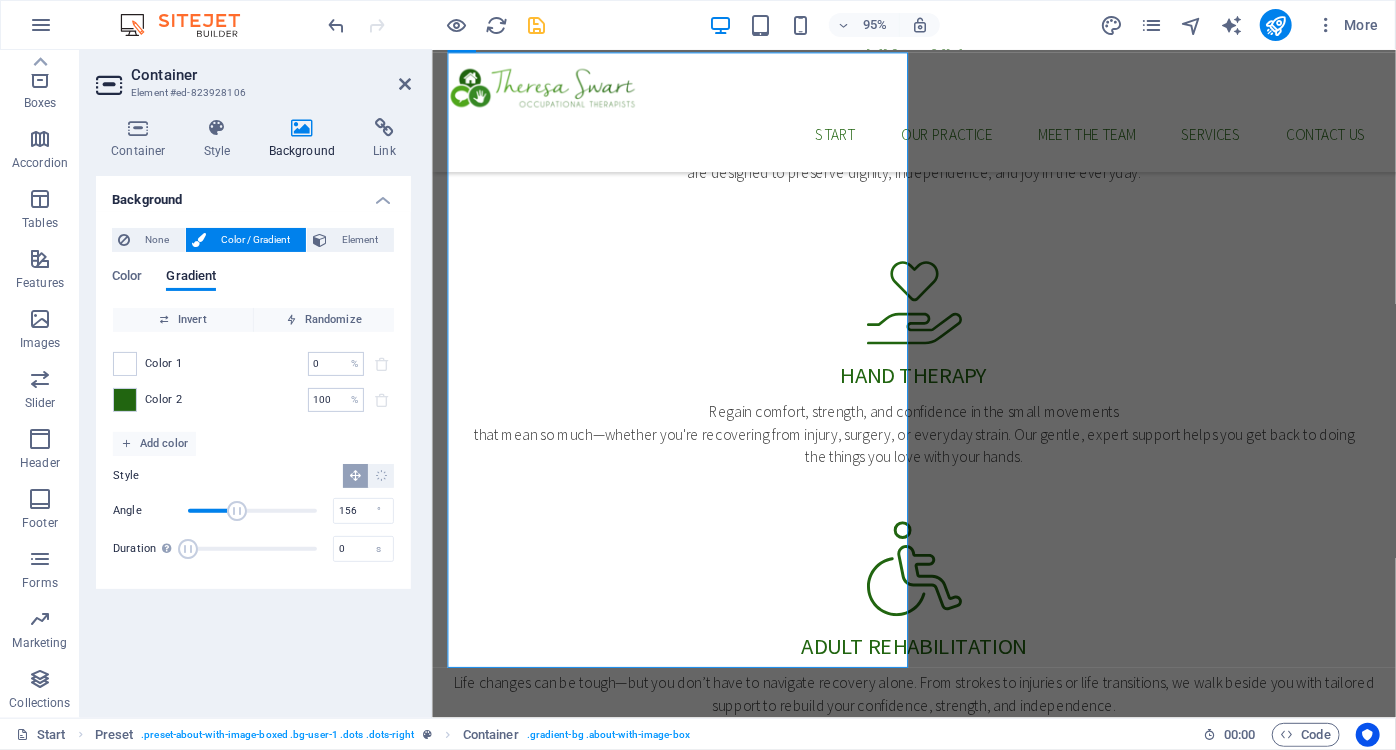 click at bounding box center [237, 511] 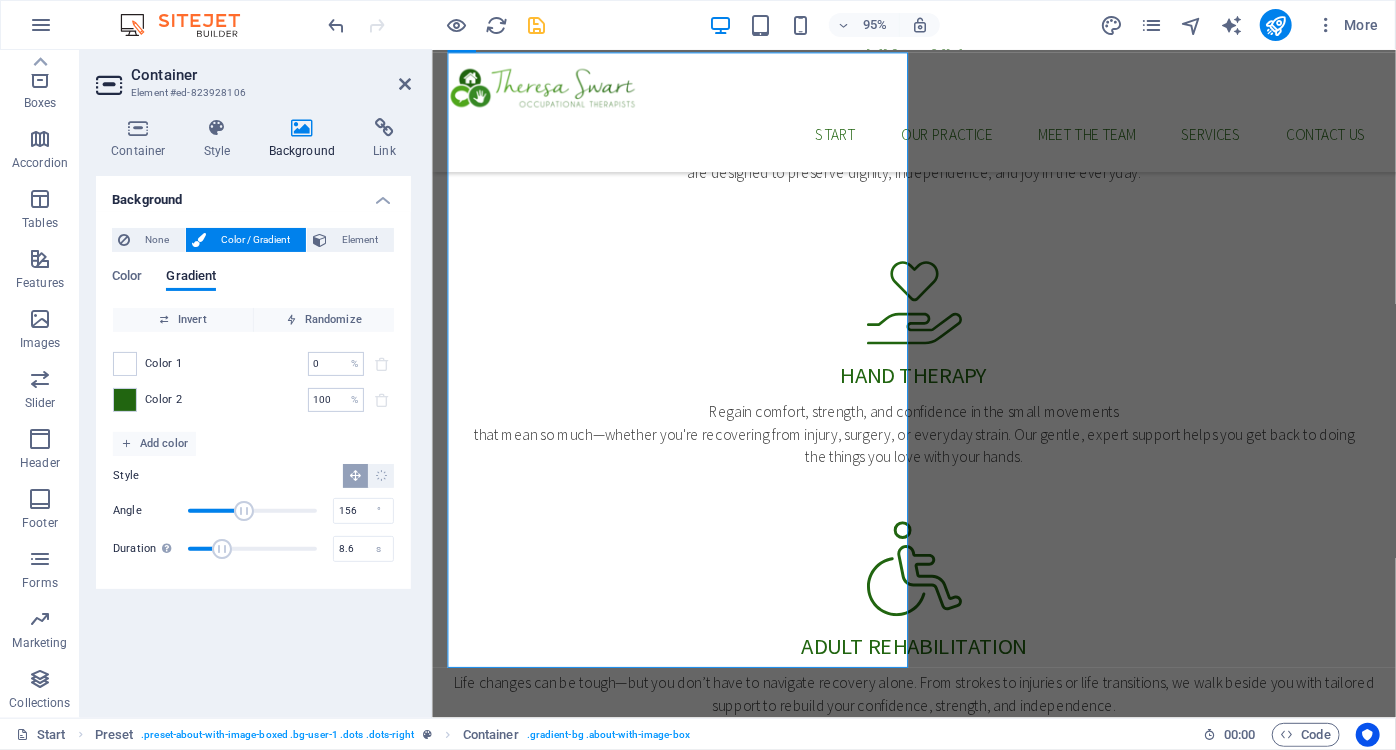 type on "8.8" 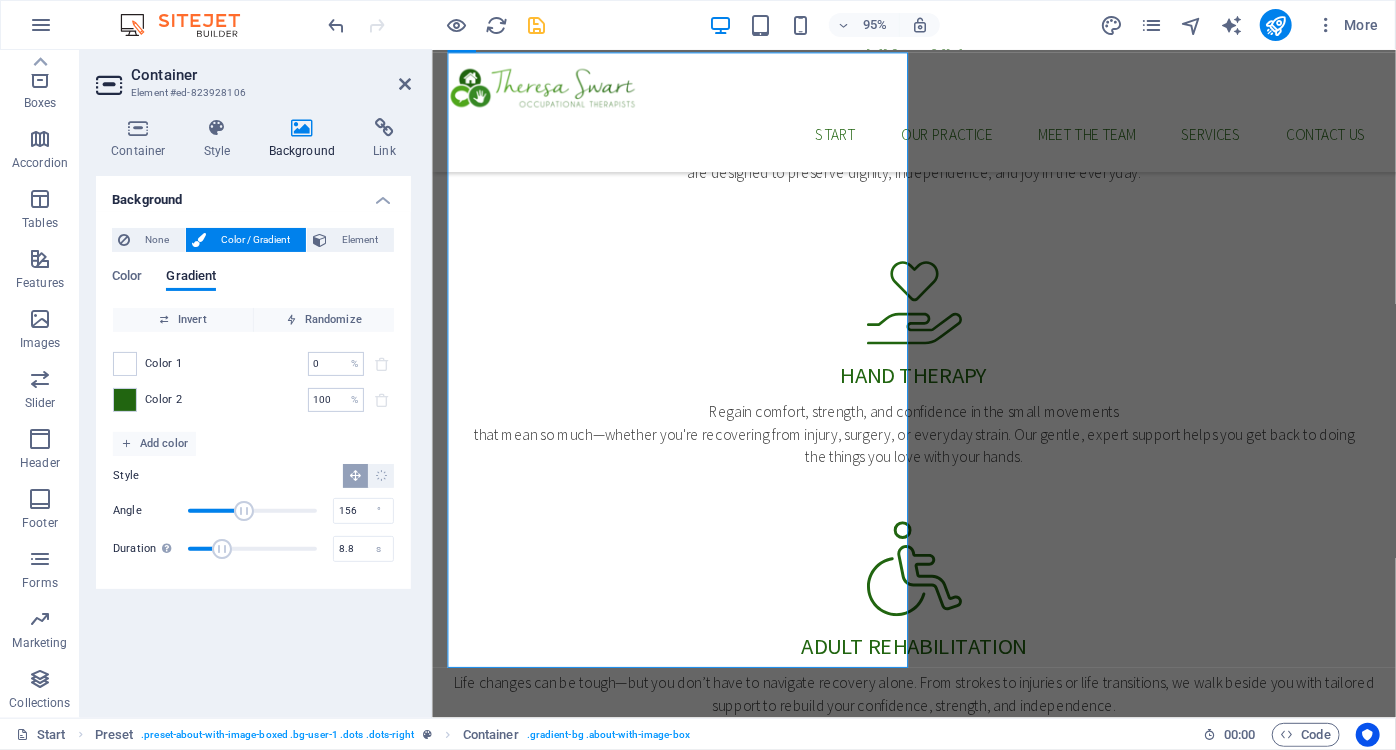 drag, startPoint x: 187, startPoint y: 546, endPoint x: 226, endPoint y: 549, distance: 39.115215 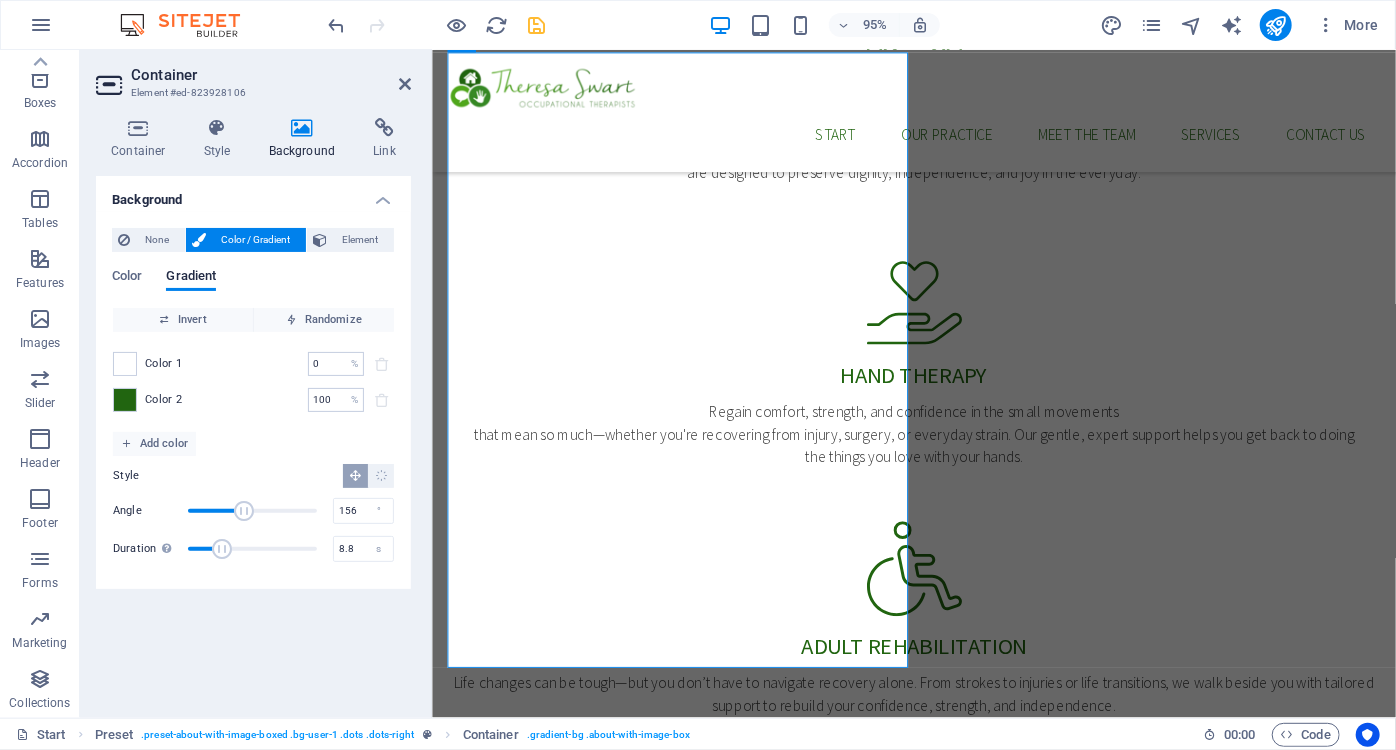 click at bounding box center [222, 549] 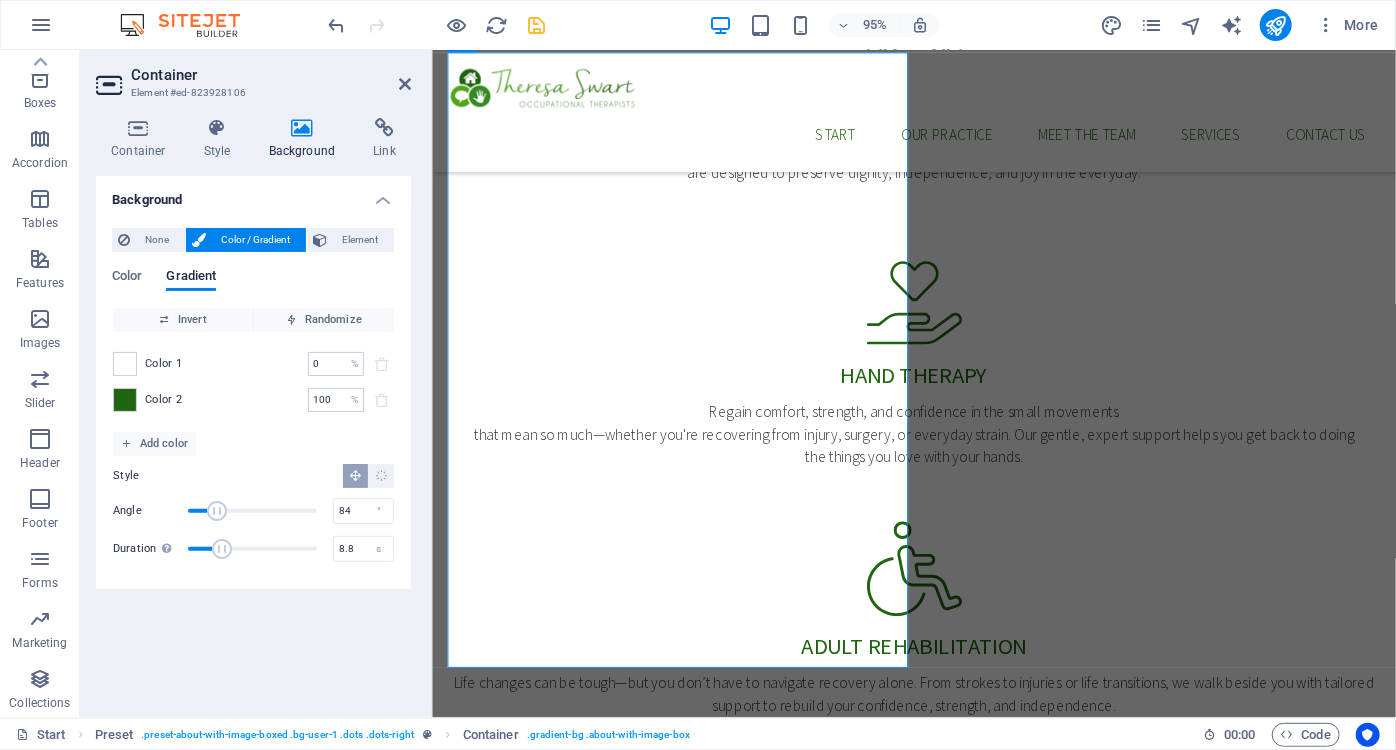 type on "87" 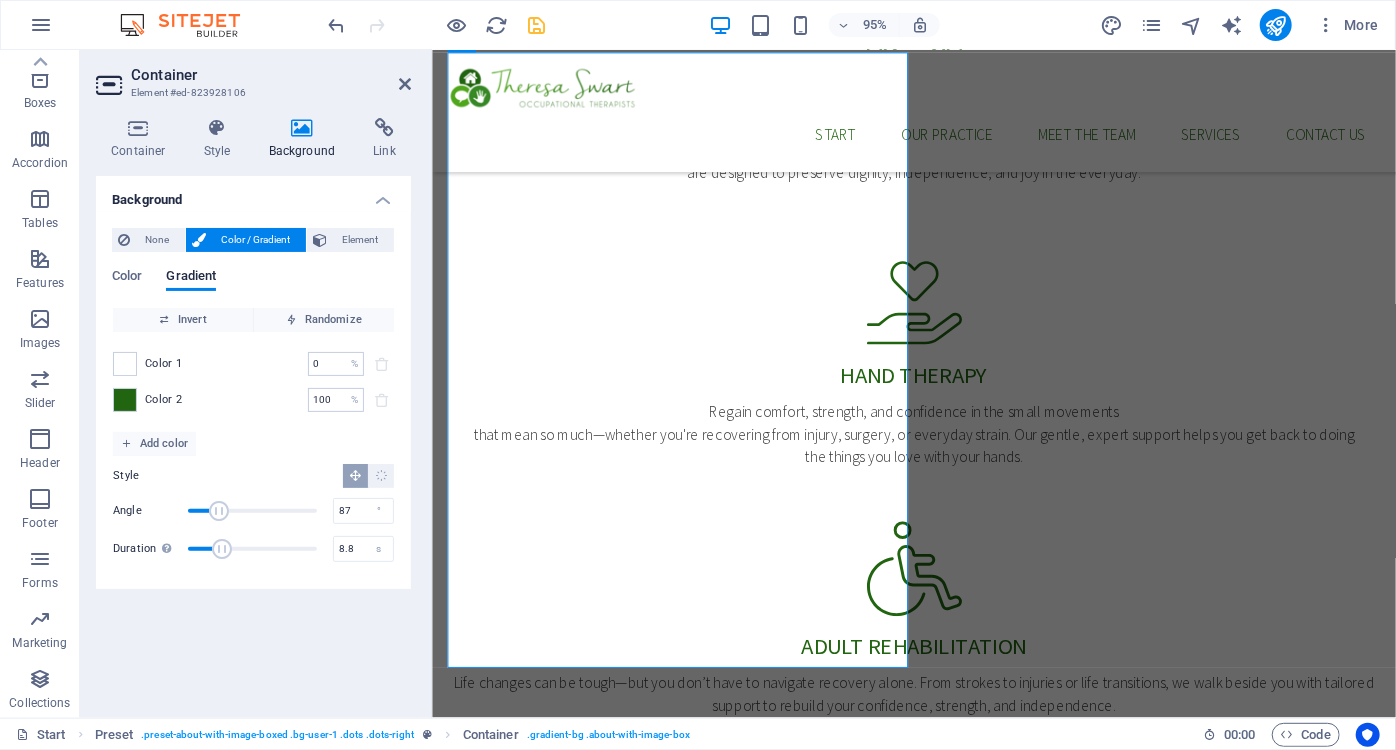drag, startPoint x: 242, startPoint y: 509, endPoint x: 219, endPoint y: 508, distance: 23.021729 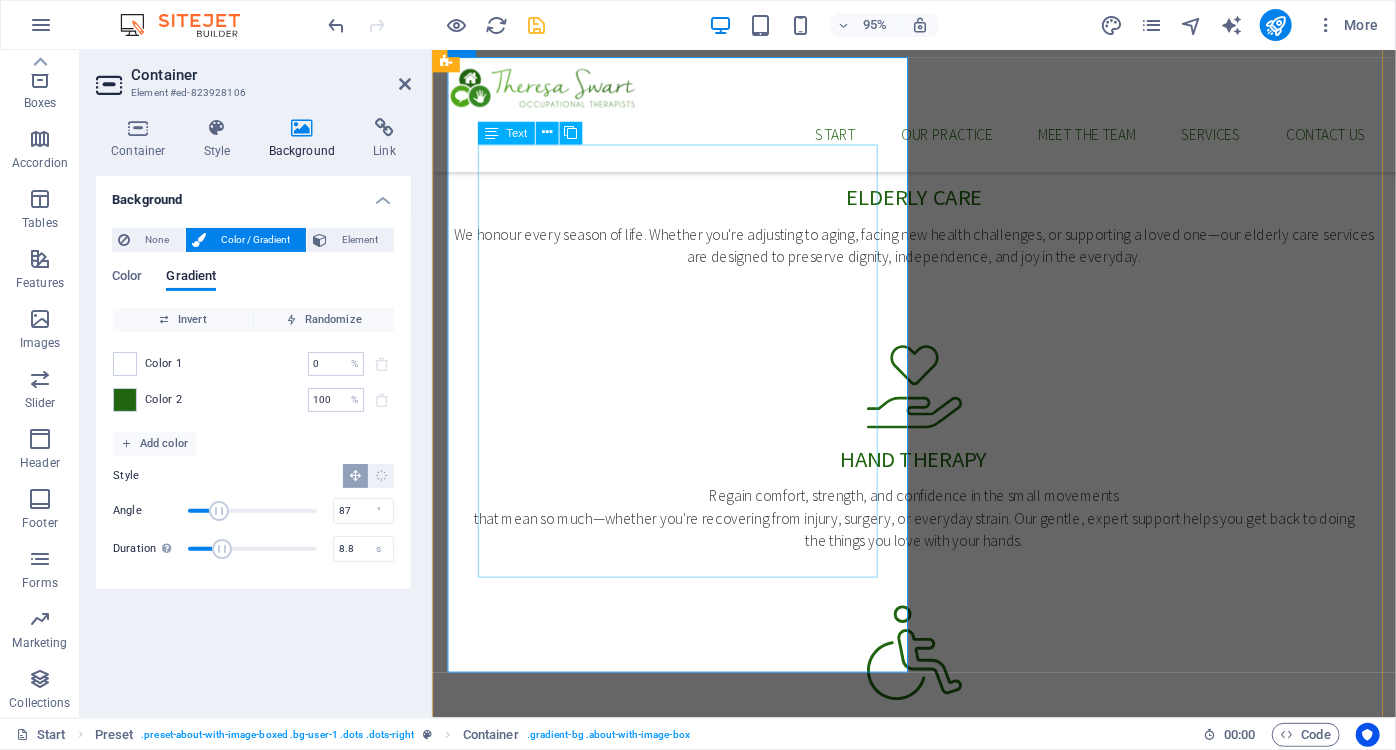 scroll, scrollTop: 1258, scrollLeft: 0, axis: vertical 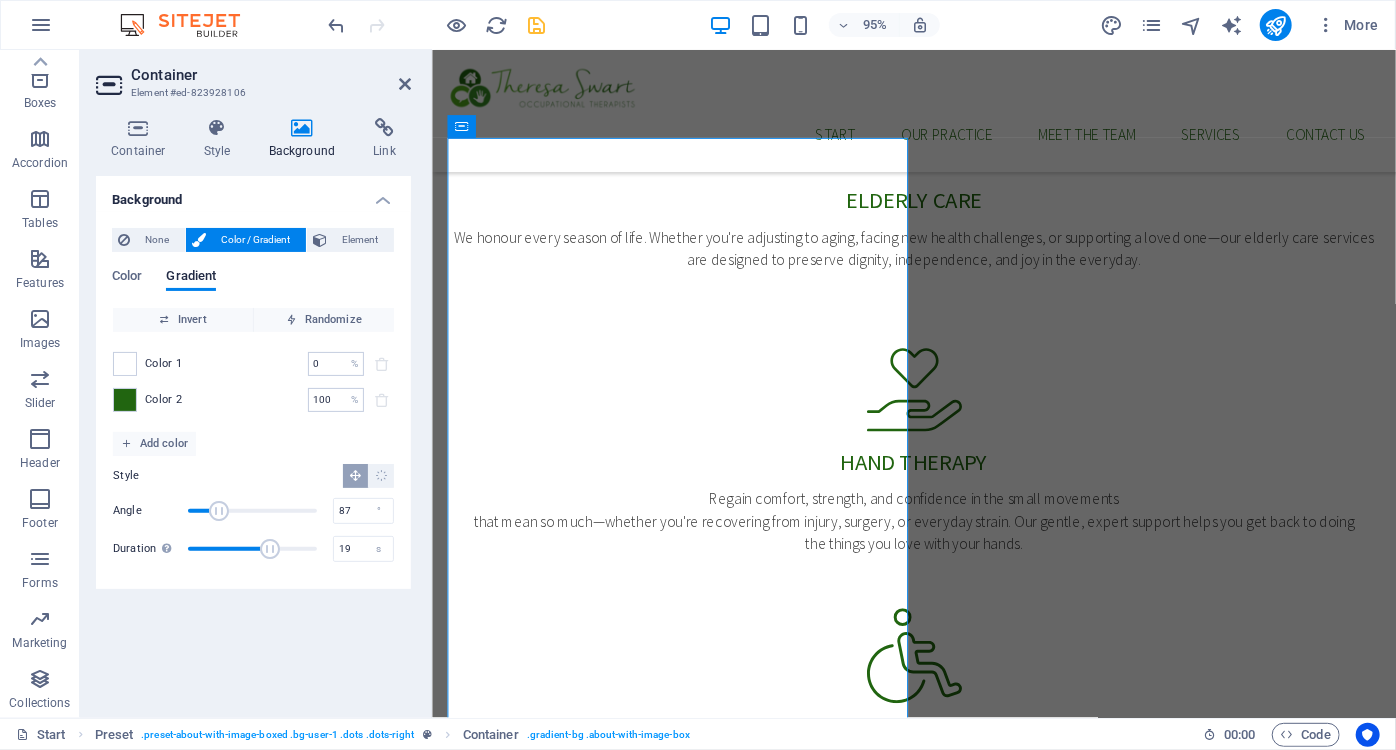 drag, startPoint x: 221, startPoint y: 548, endPoint x: 270, endPoint y: 550, distance: 49.0408 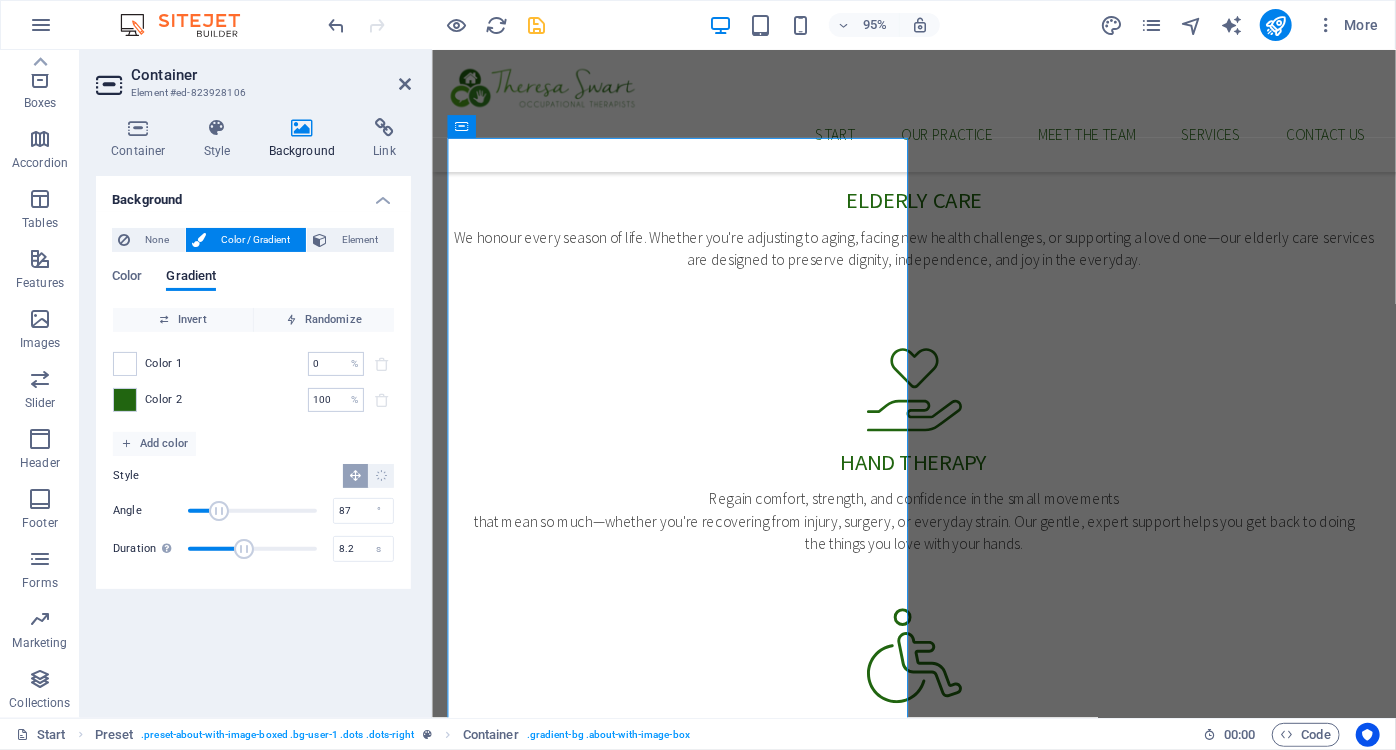 type on "7.9" 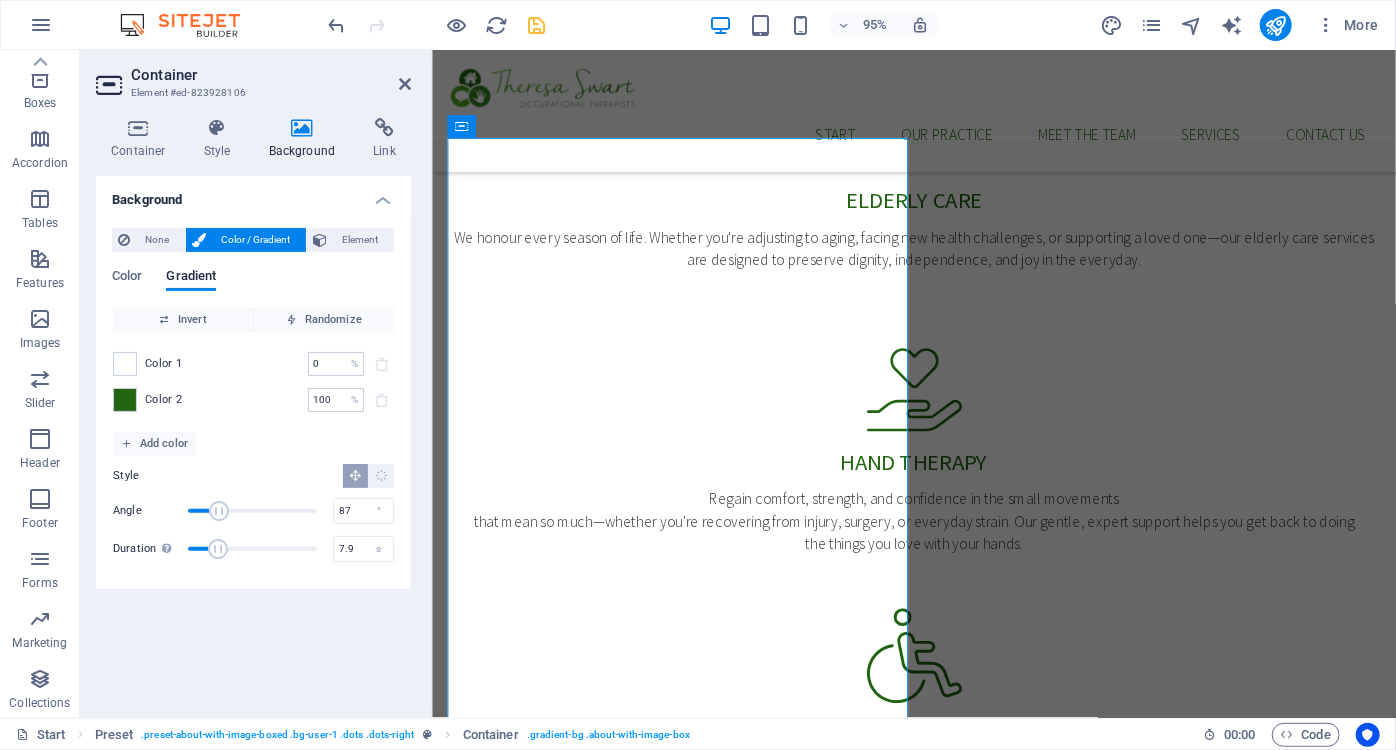 drag, startPoint x: 270, startPoint y: 550, endPoint x: 222, endPoint y: 550, distance: 48 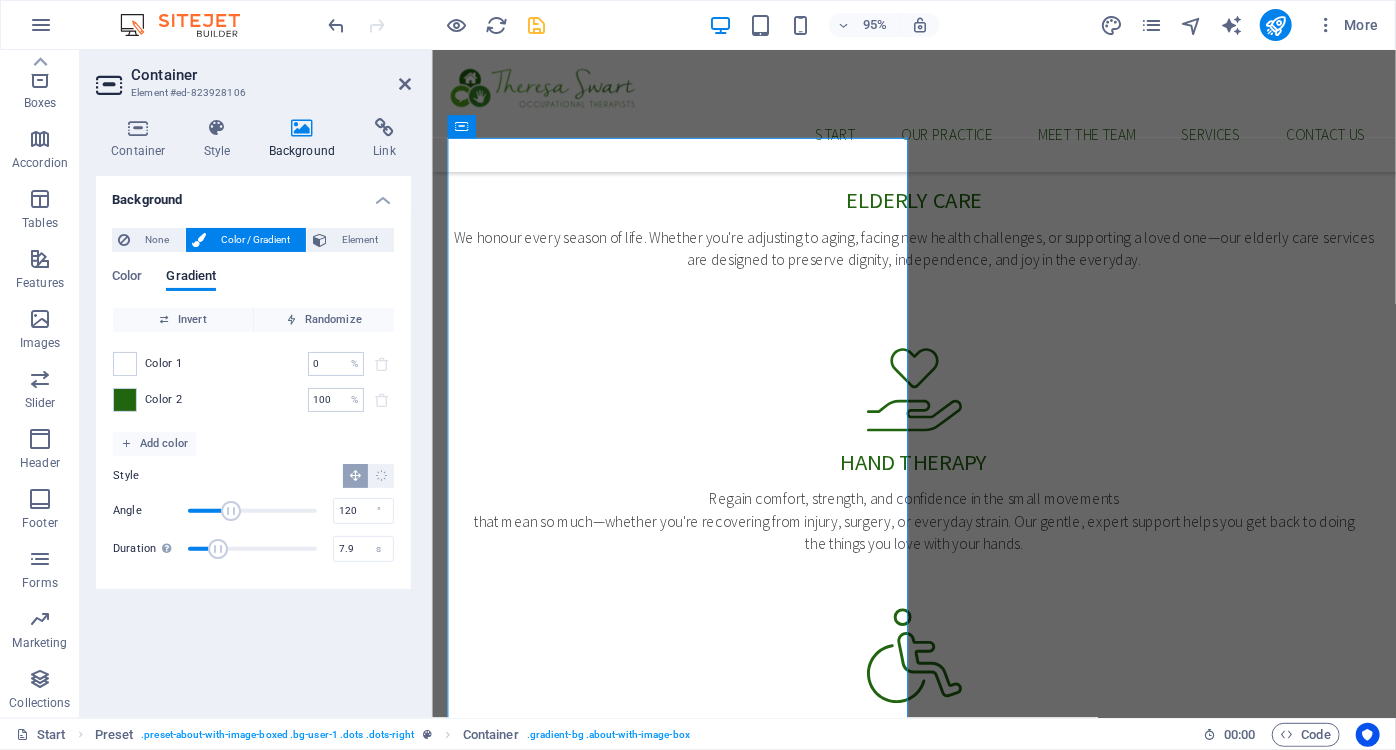 drag, startPoint x: 218, startPoint y: 499, endPoint x: 231, endPoint y: 499, distance: 13 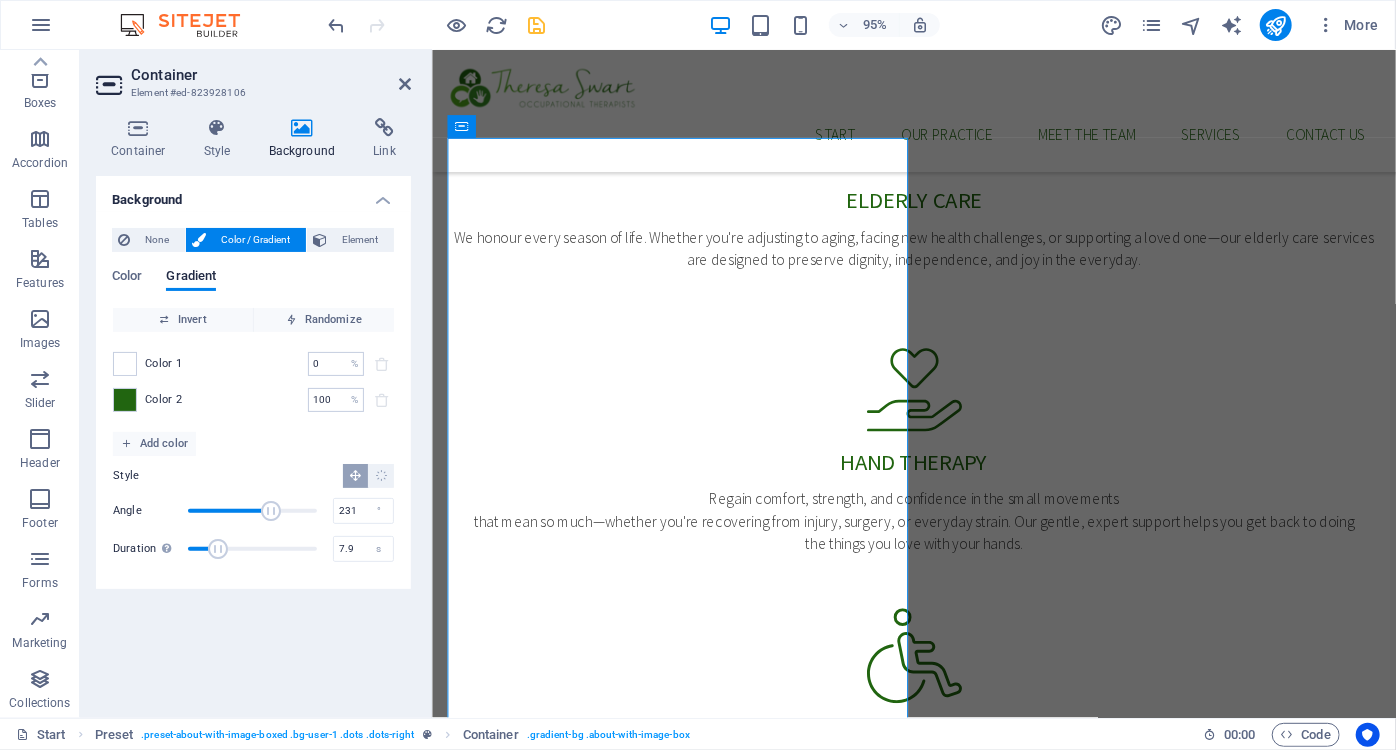 drag, startPoint x: 230, startPoint y: 510, endPoint x: 271, endPoint y: 516, distance: 41.4367 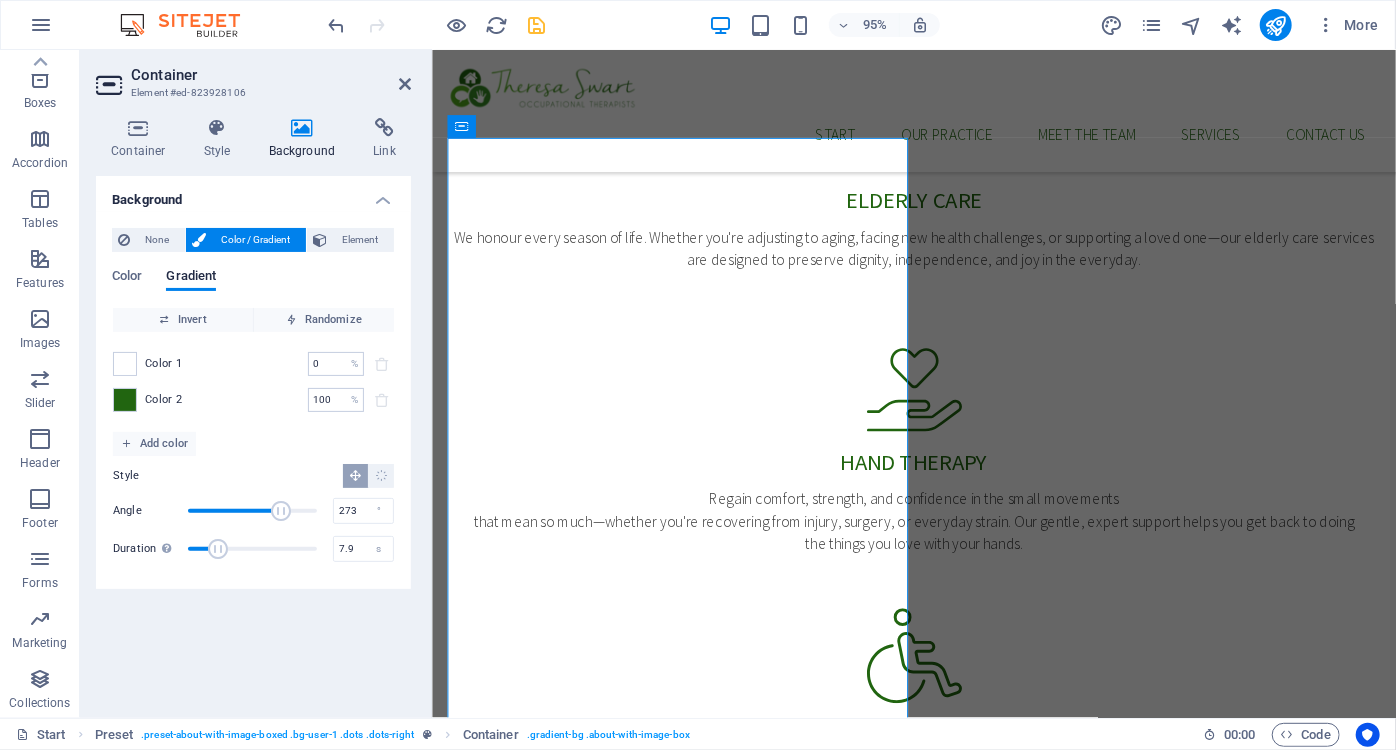 type on "275" 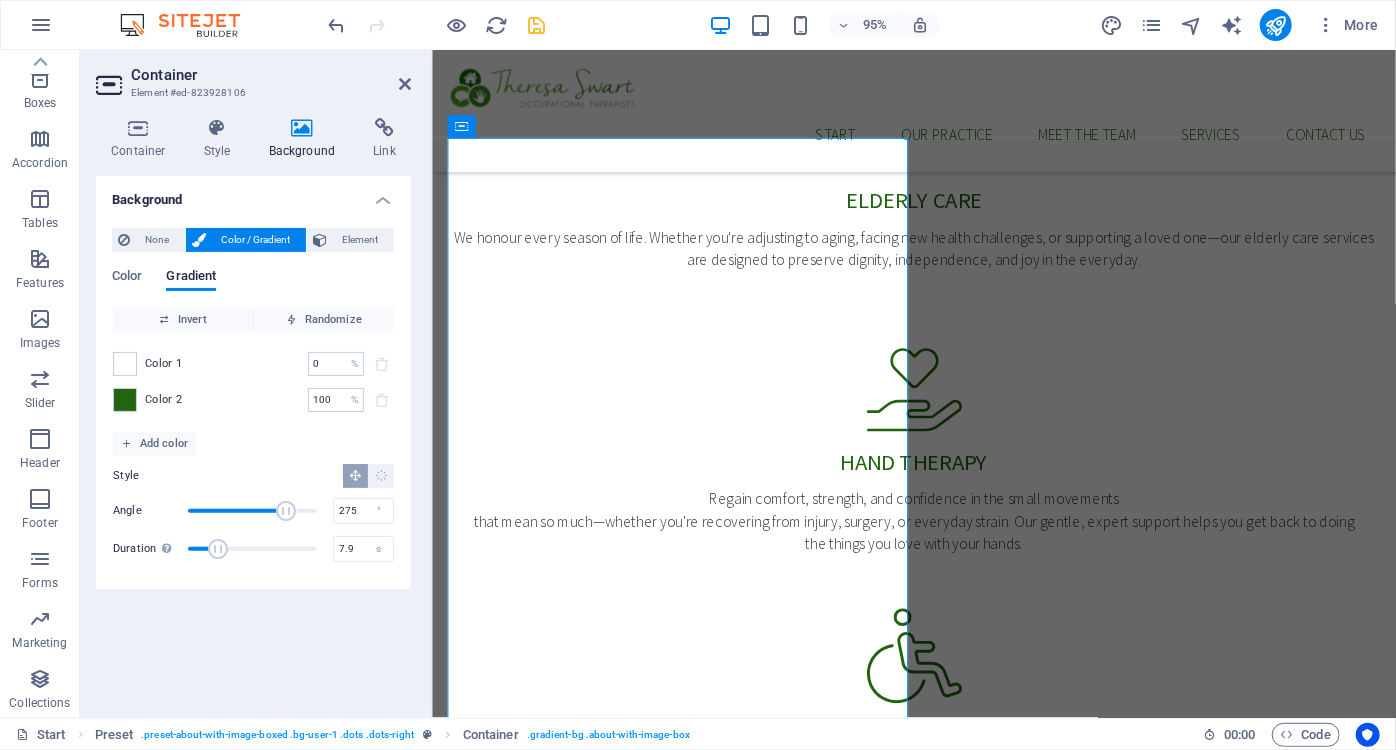 drag, startPoint x: 271, startPoint y: 516, endPoint x: 287, endPoint y: 516, distance: 16 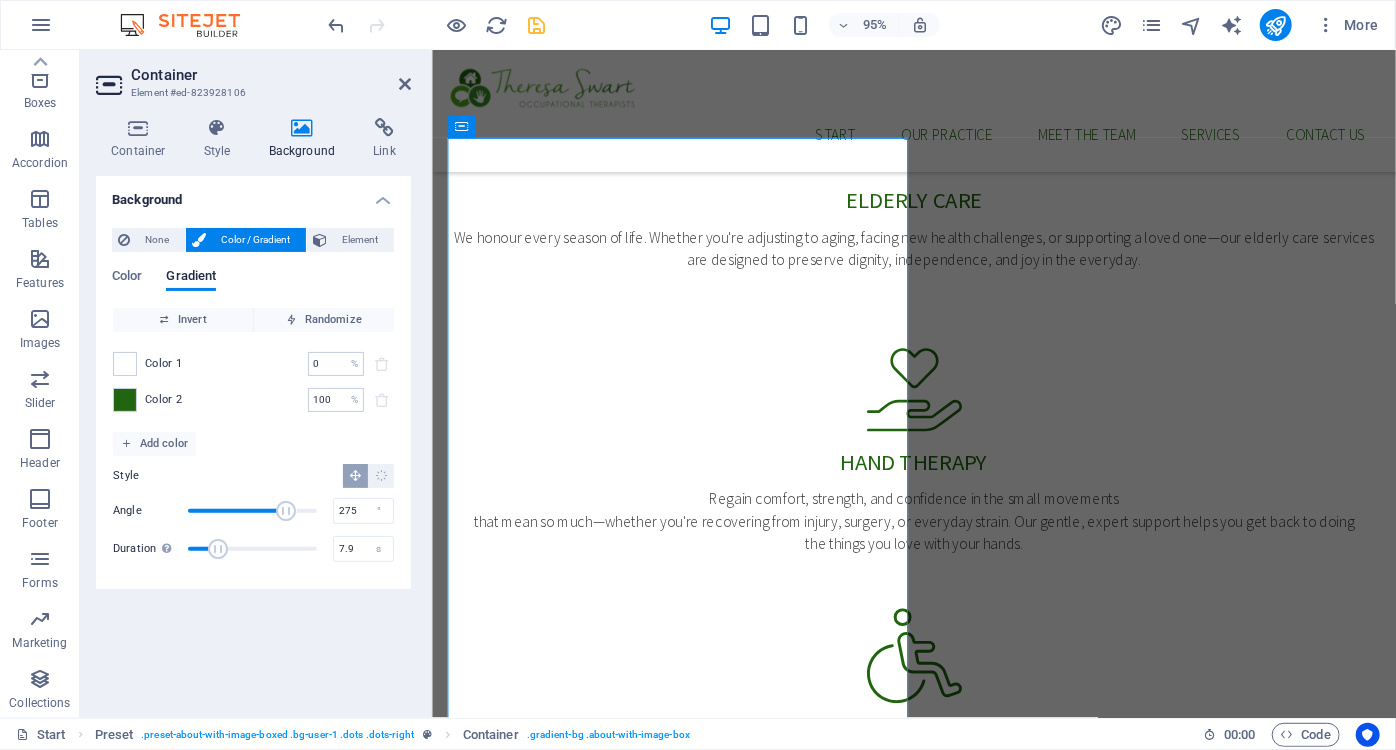 click at bounding box center [287, 511] 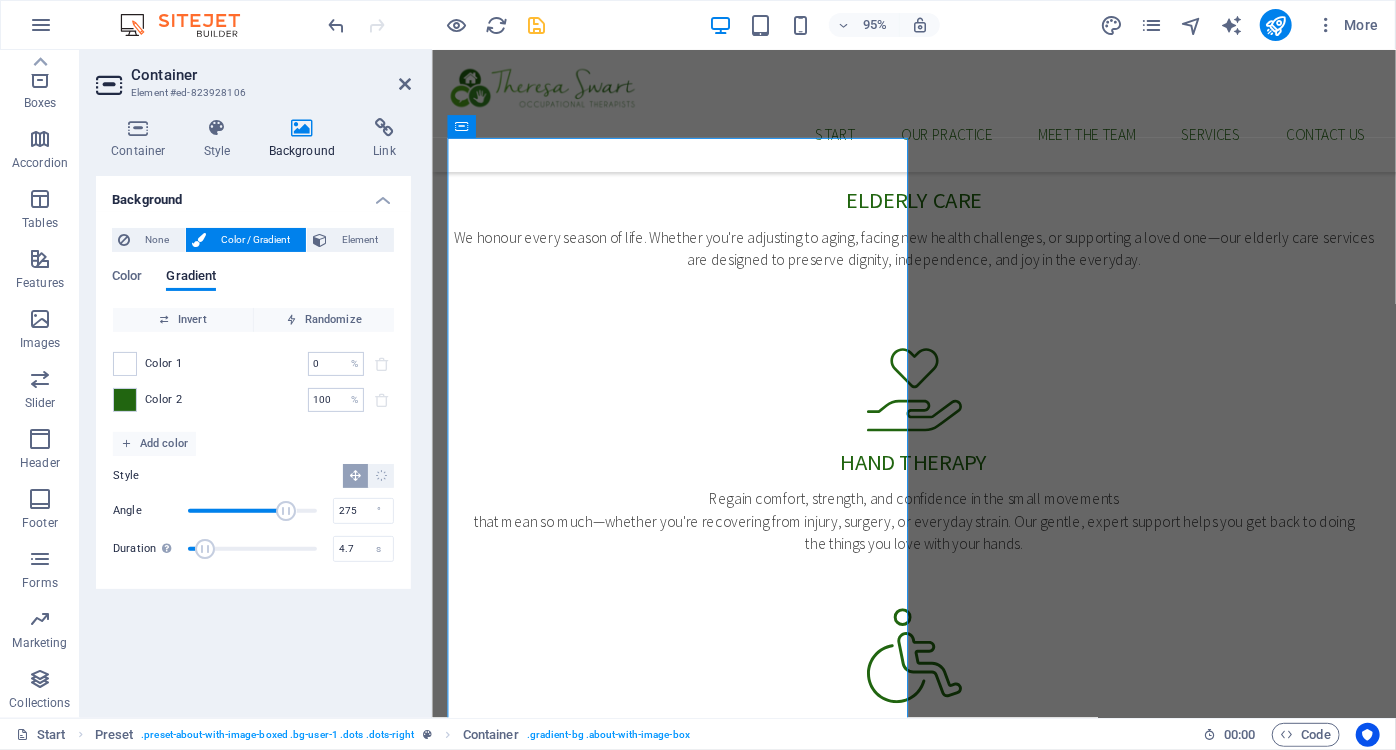 click at bounding box center [205, 549] 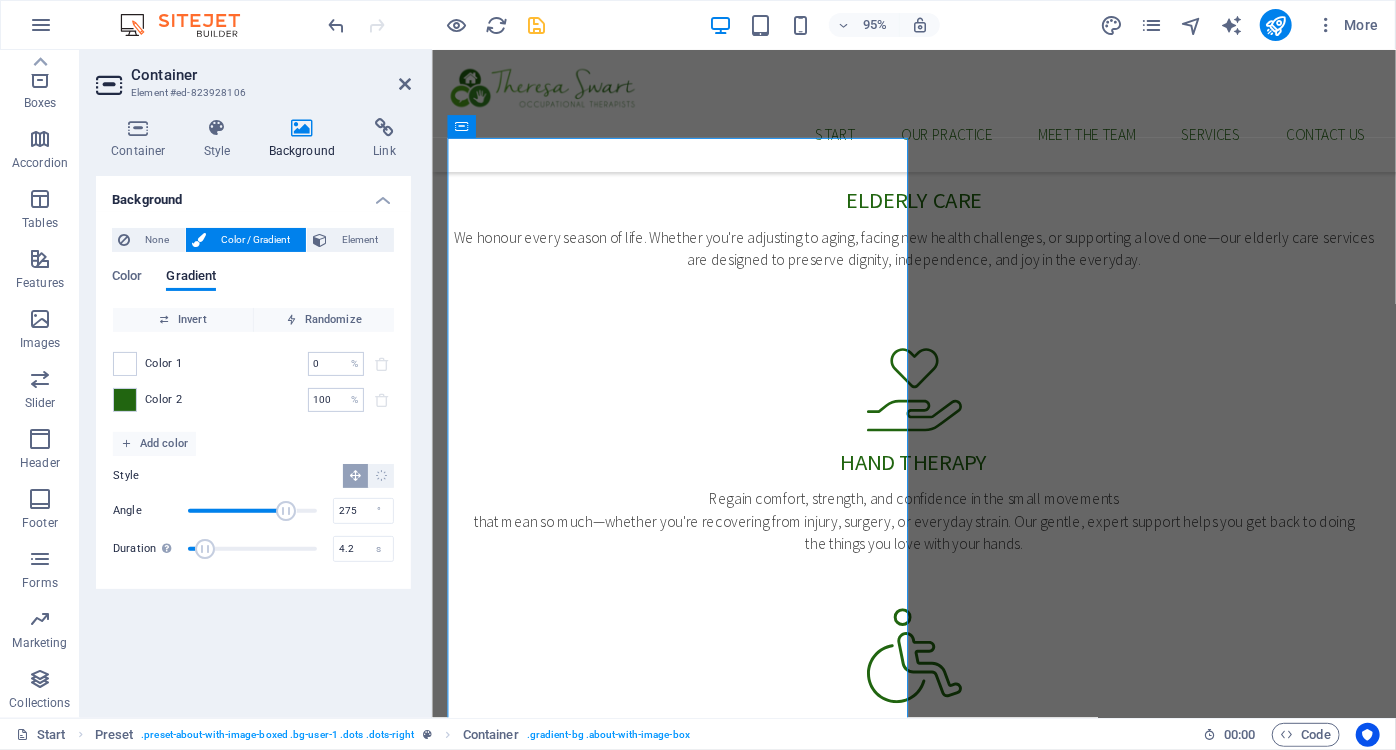 click at bounding box center (205, 549) 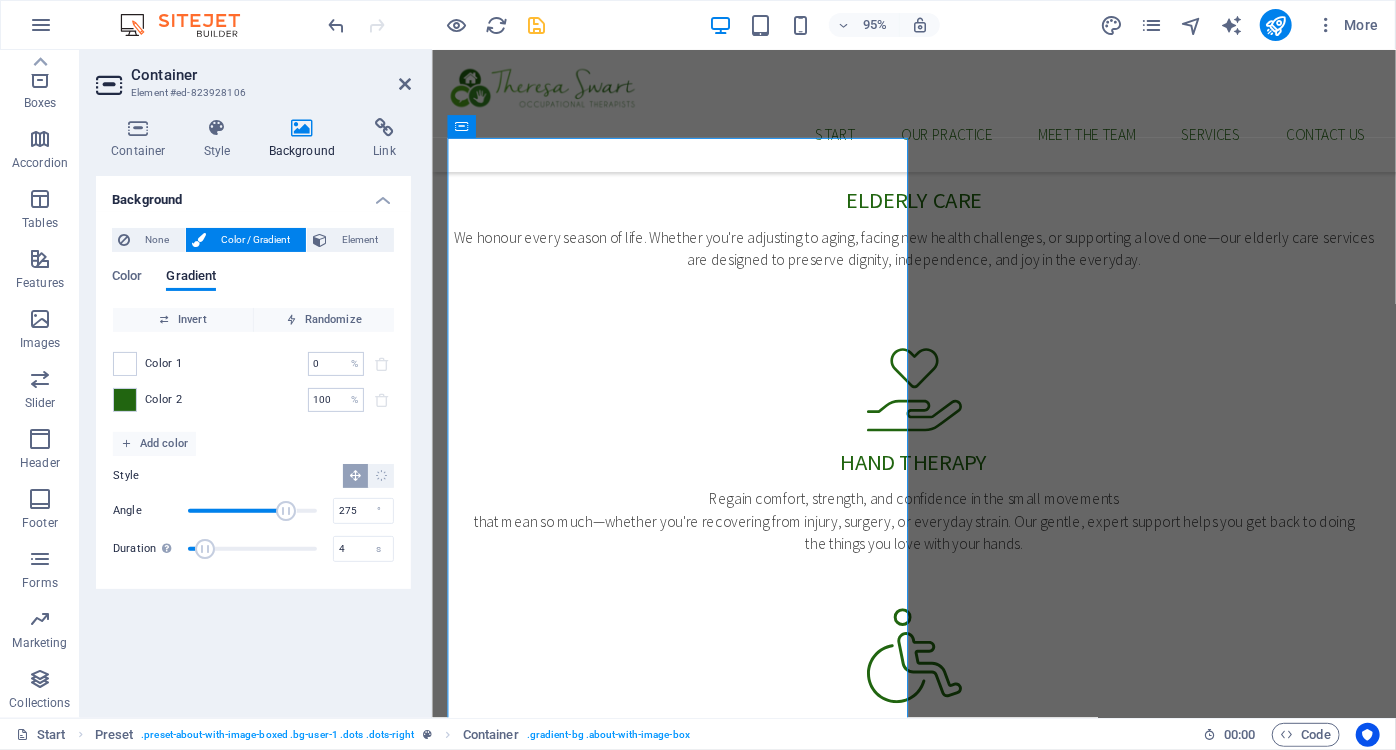 type on "3.8" 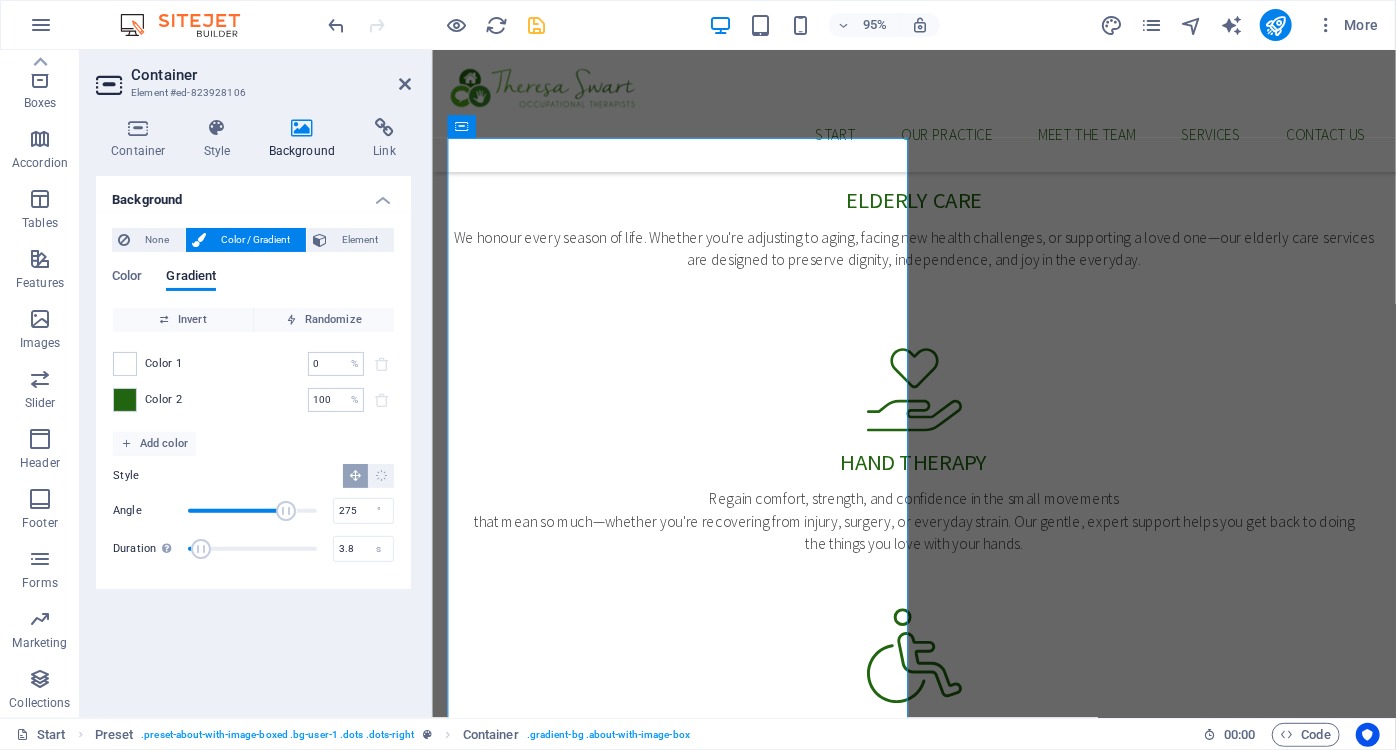 click at bounding box center [201, 549] 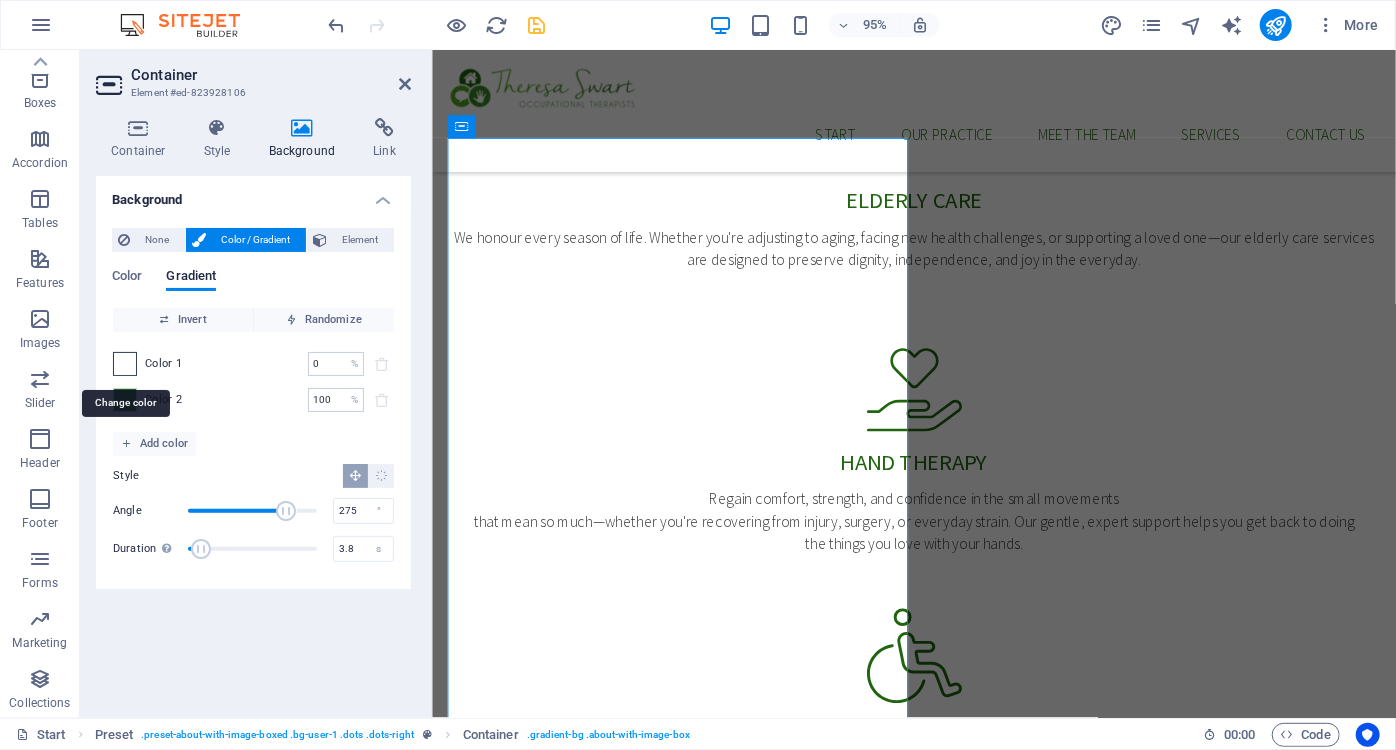 click at bounding box center [125, 364] 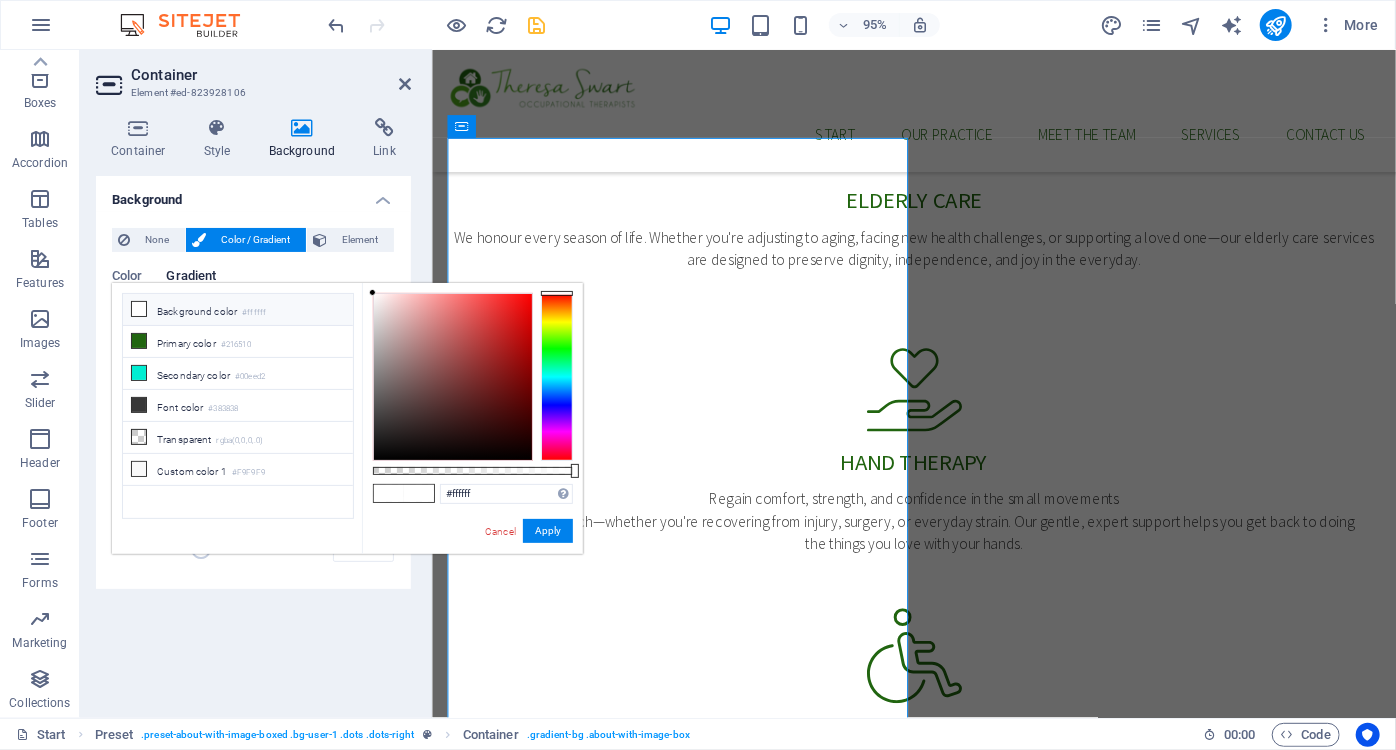 click on "Background color
#ffffff" at bounding box center [238, 310] 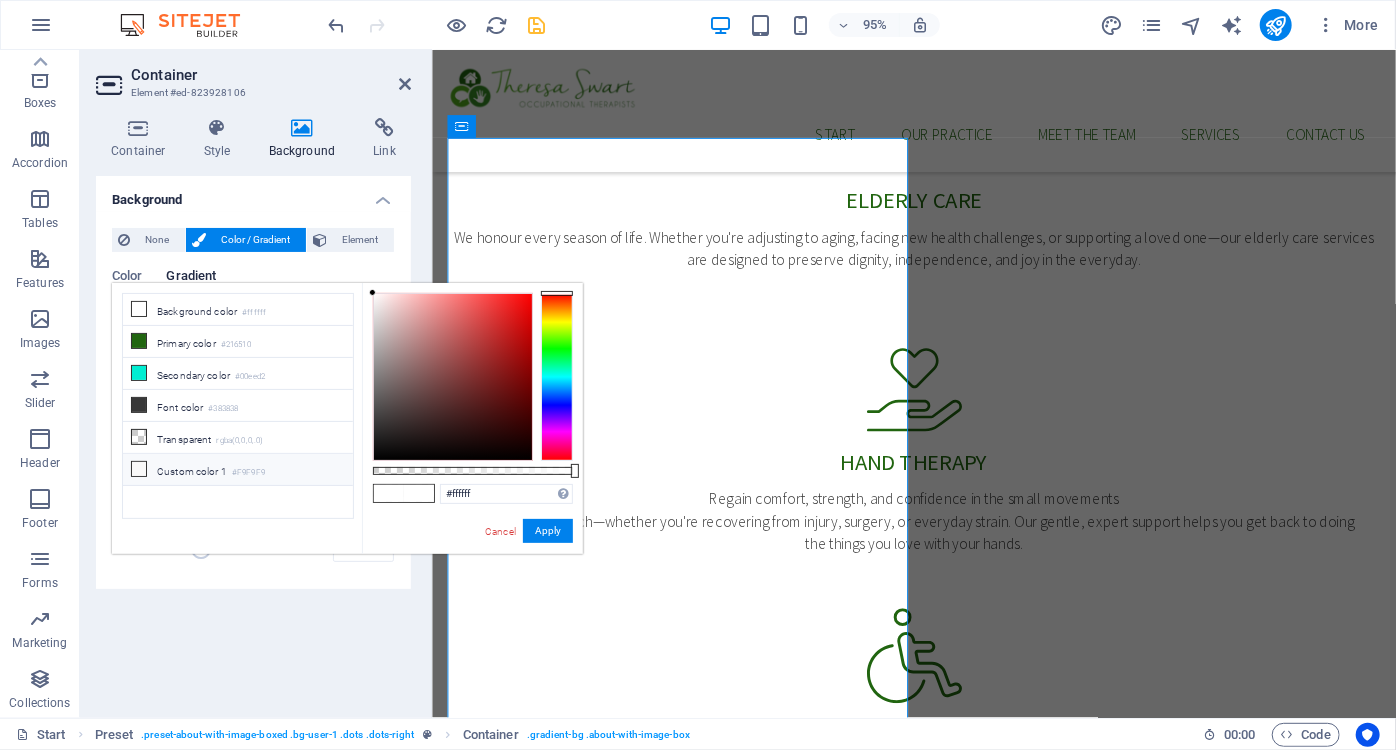 click on "Custom color 1
#F9F9F9" at bounding box center (238, 470) 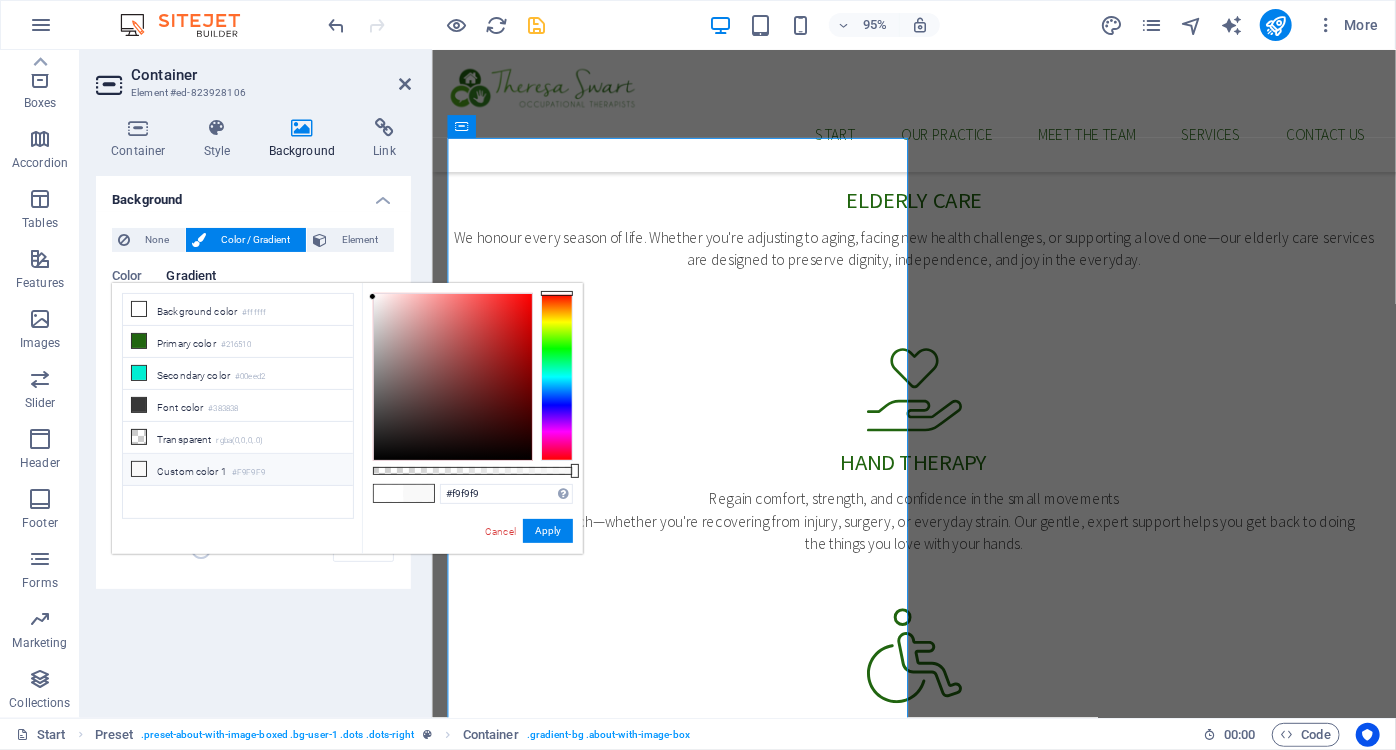 click on "Custom color 1
#F9F9F9" at bounding box center (238, 470) 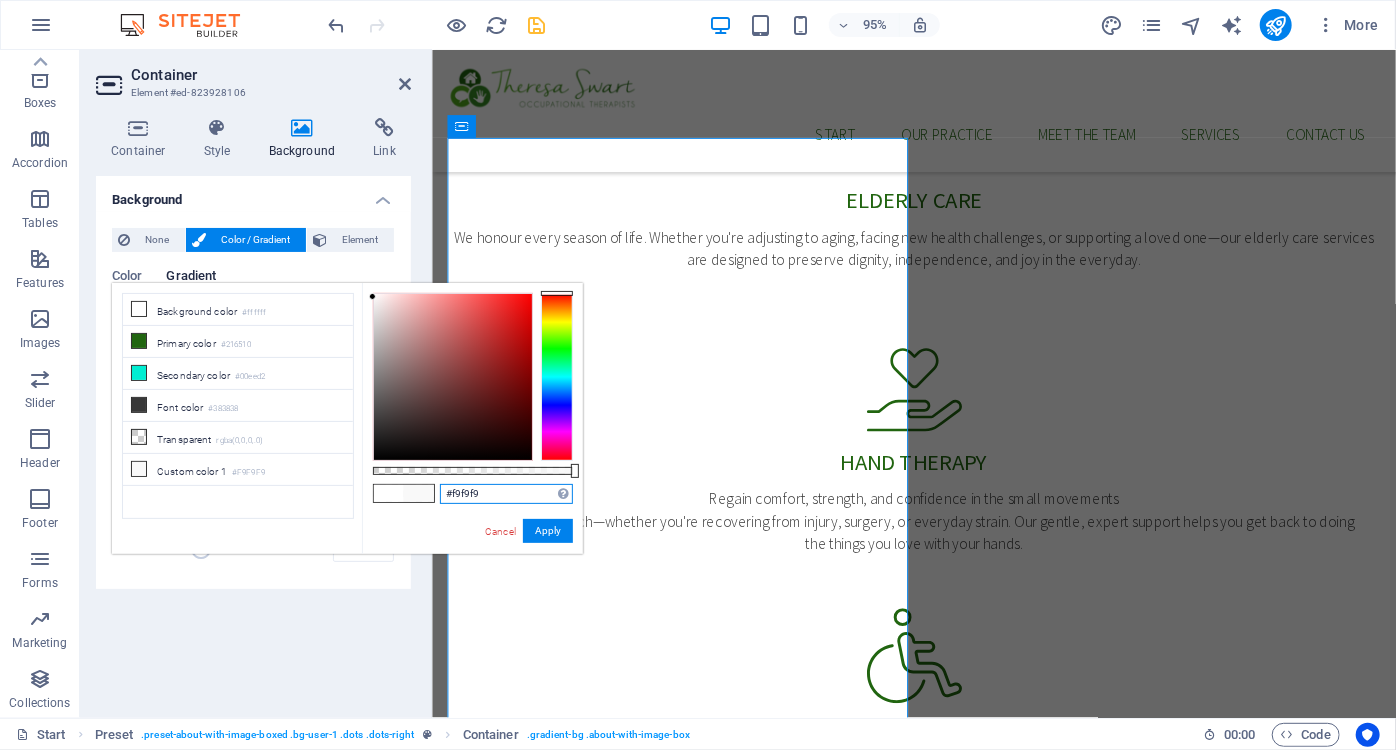 drag, startPoint x: 498, startPoint y: 493, endPoint x: 437, endPoint y: 488, distance: 61.204575 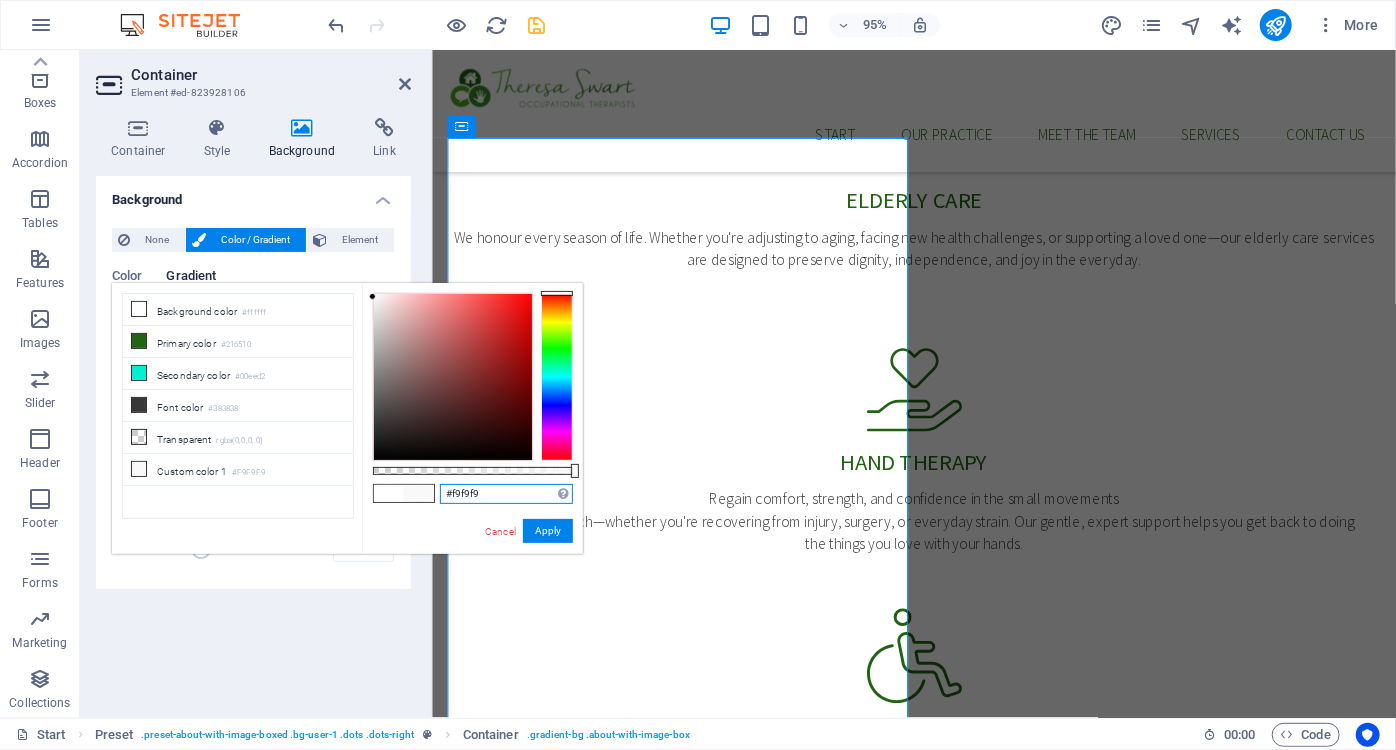 paste on "[NUMBER]" 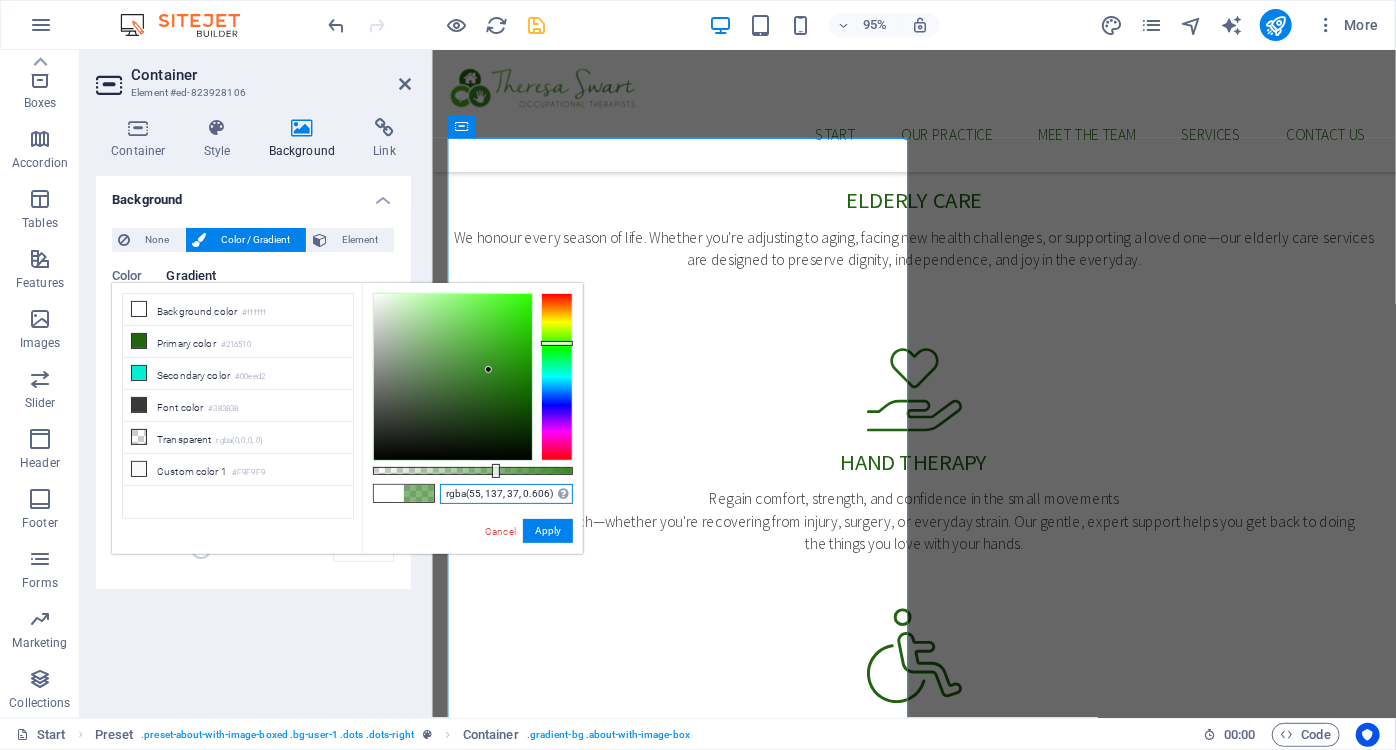 drag, startPoint x: 573, startPoint y: 473, endPoint x: 494, endPoint y: 470, distance: 79.05694 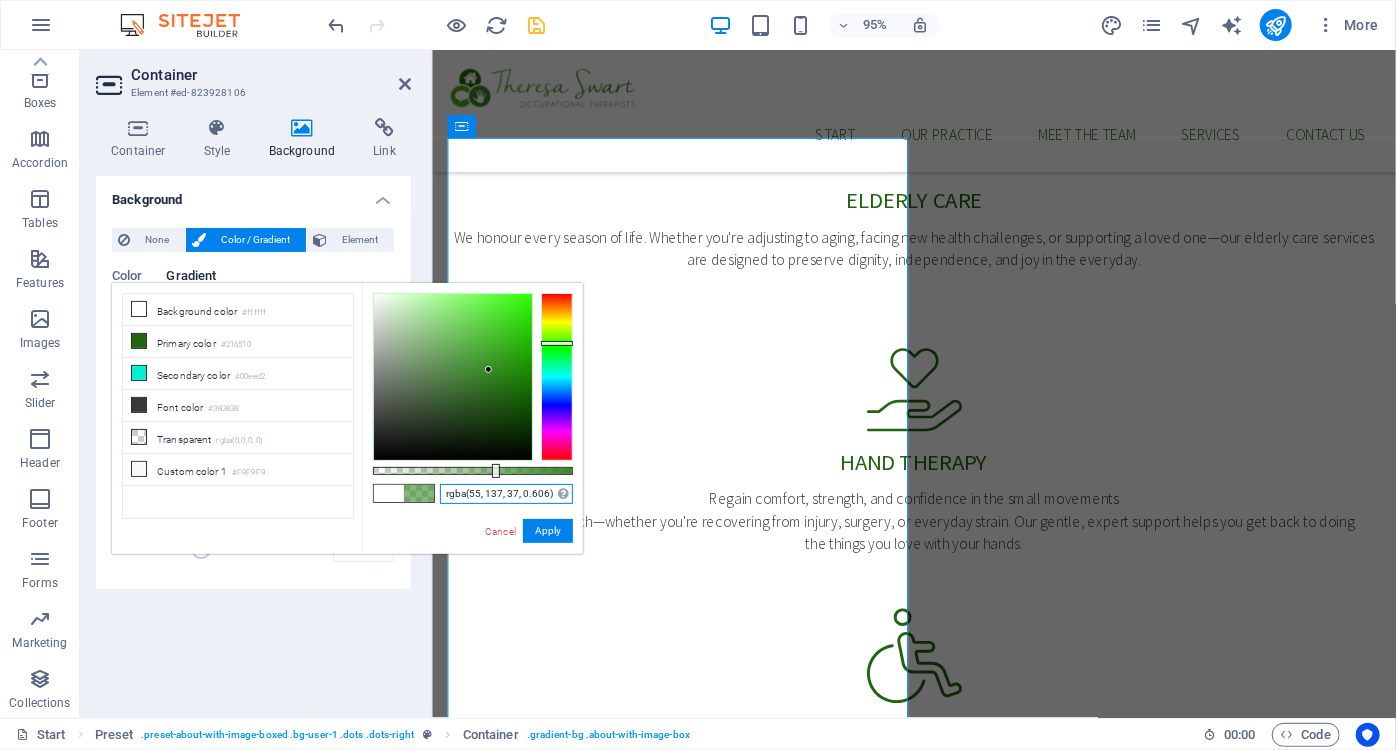 click at bounding box center (496, 471) 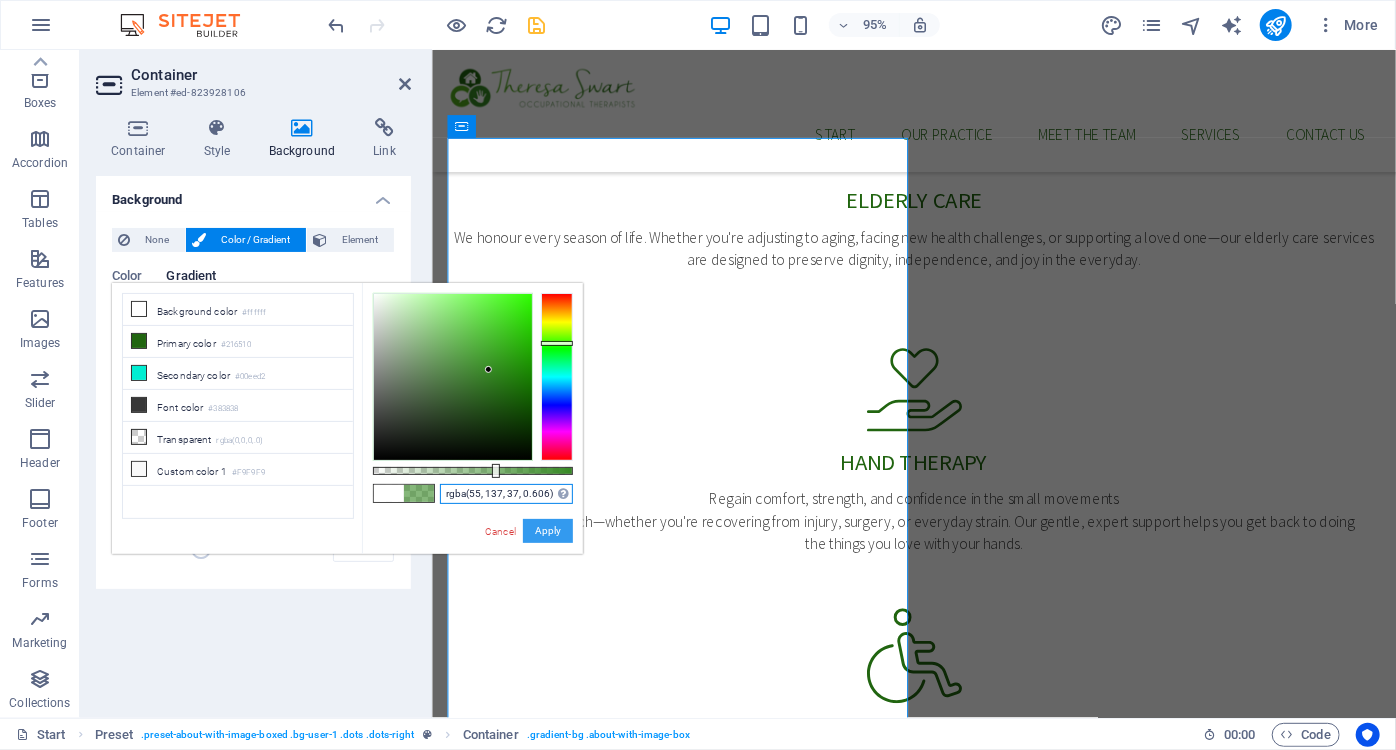 type on "rgba(55, 137, 37, 0.606)" 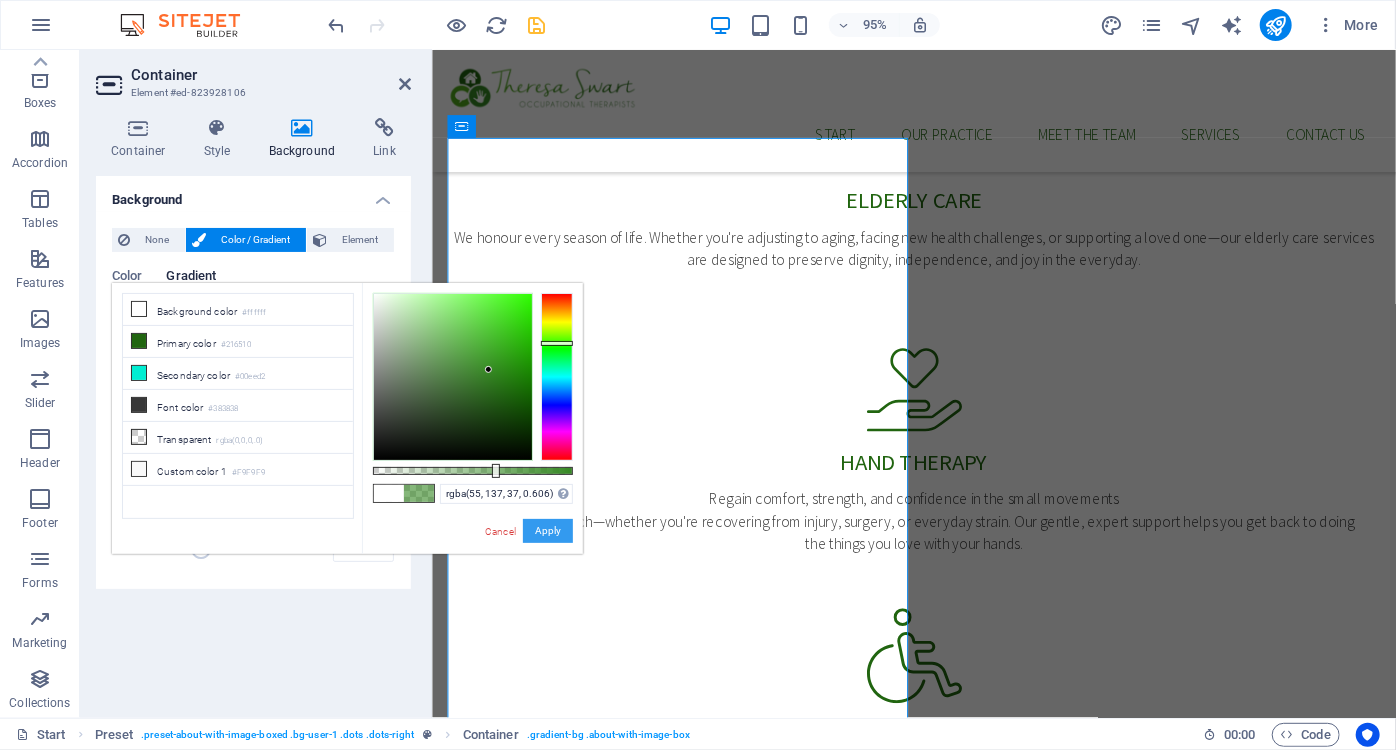 click on "Apply" at bounding box center (548, 531) 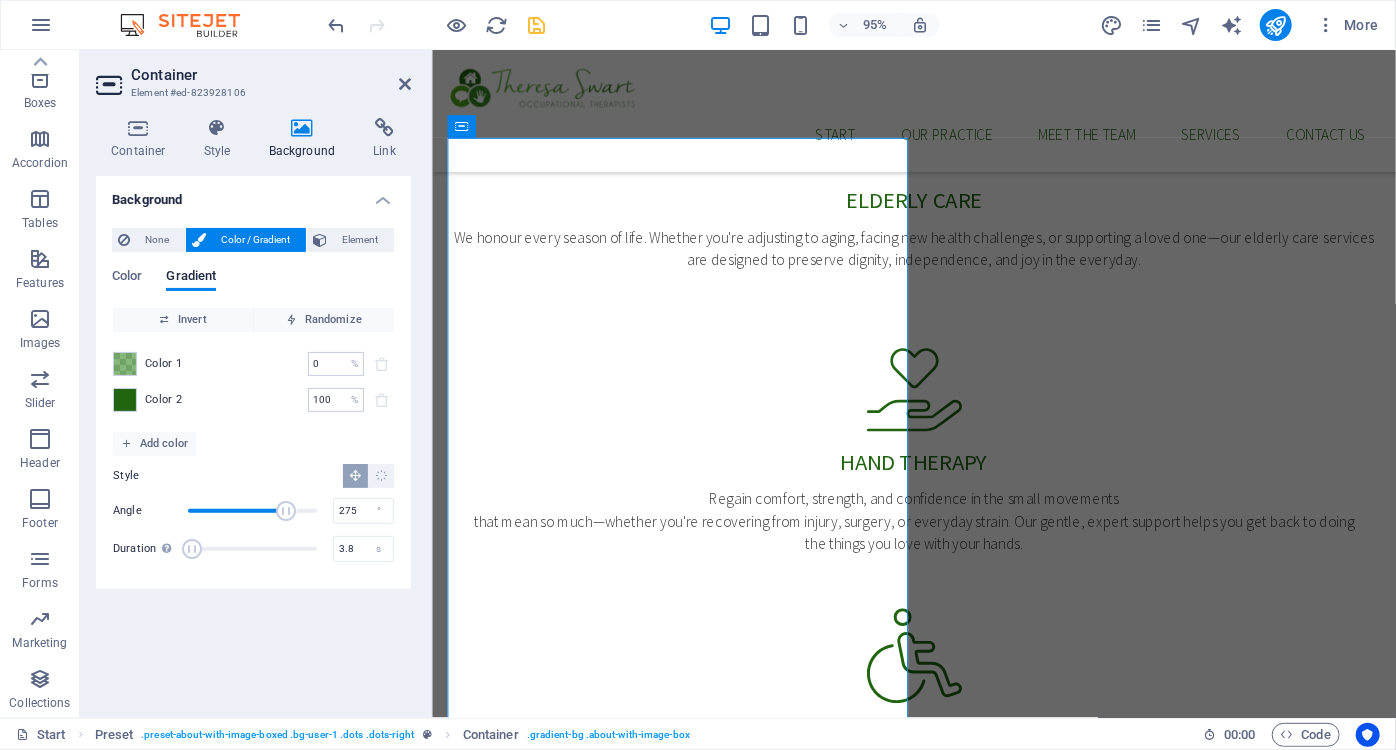 type on "4" 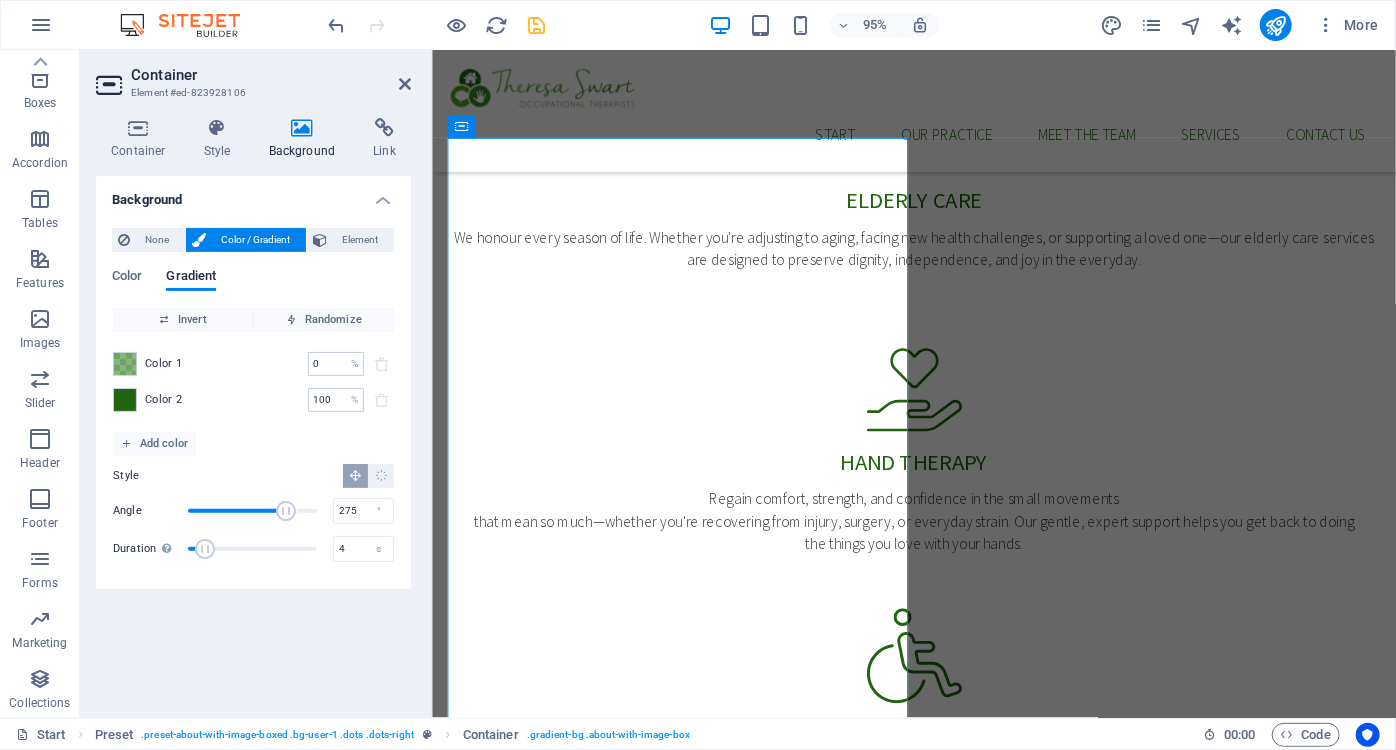 click at bounding box center [205, 549] 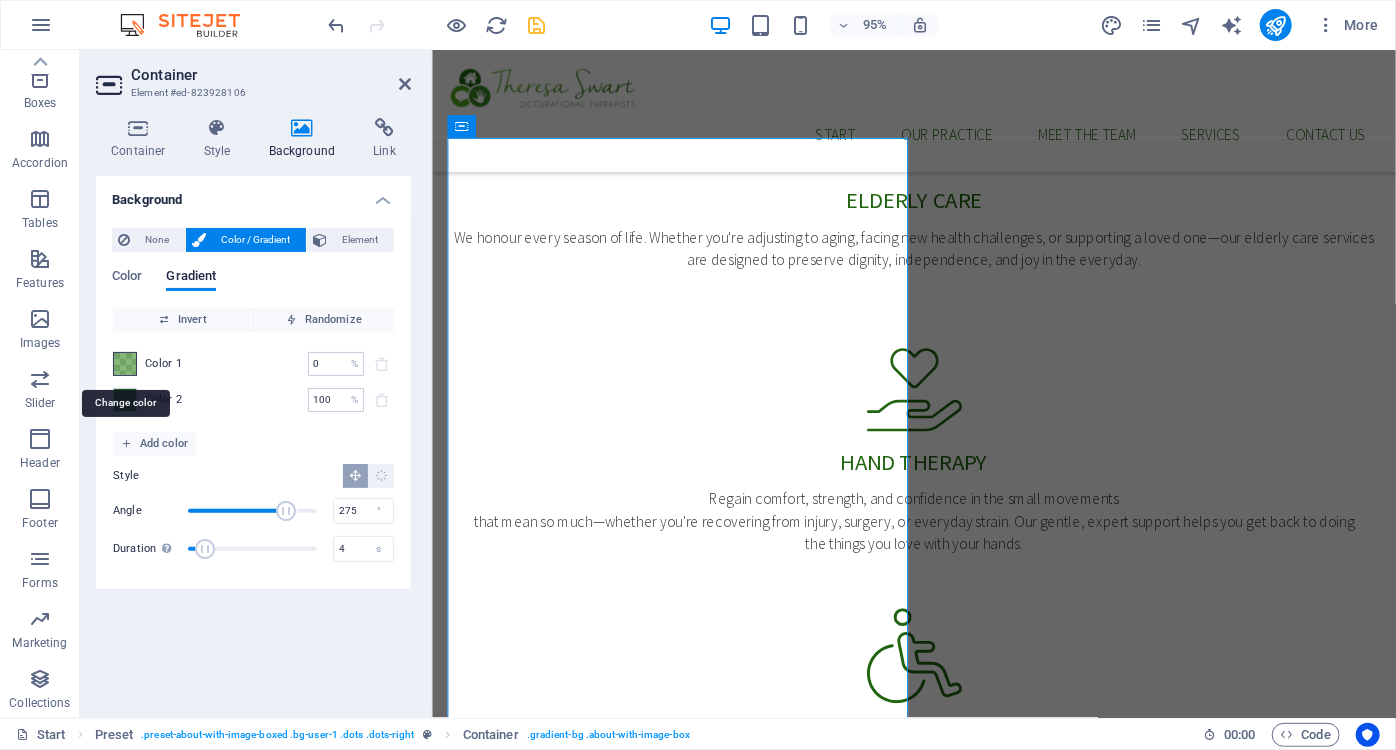 click at bounding box center [125, 364] 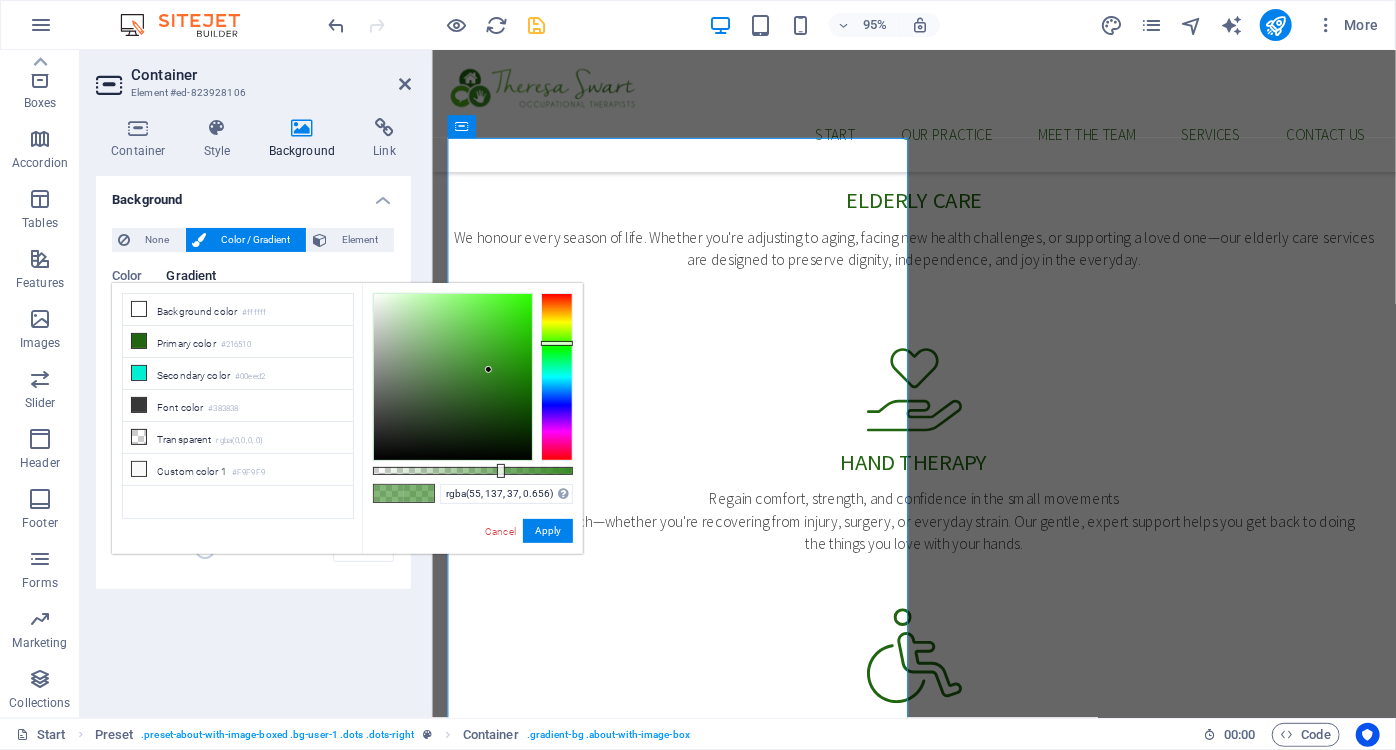 type on "rgba(55, 137, 37, 0.666)" 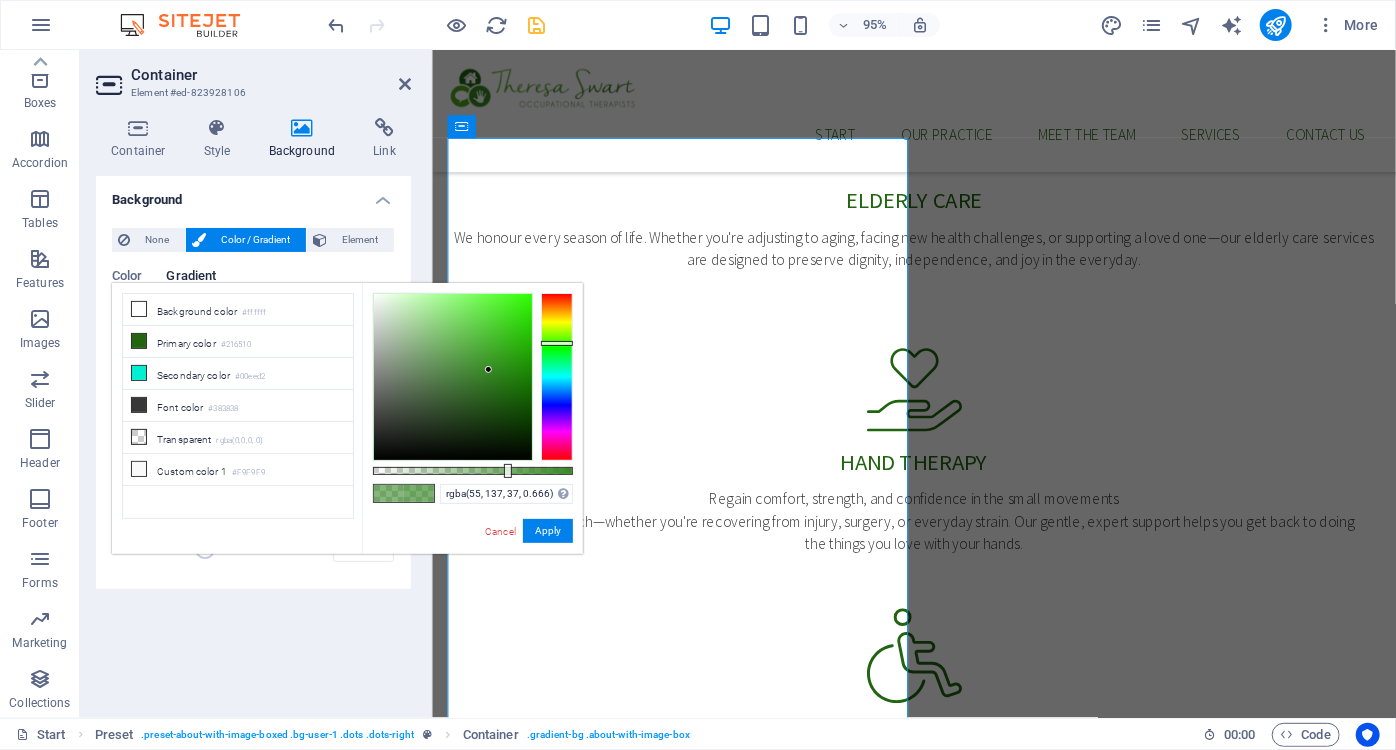 drag, startPoint x: 495, startPoint y: 472, endPoint x: 506, endPoint y: 472, distance: 11 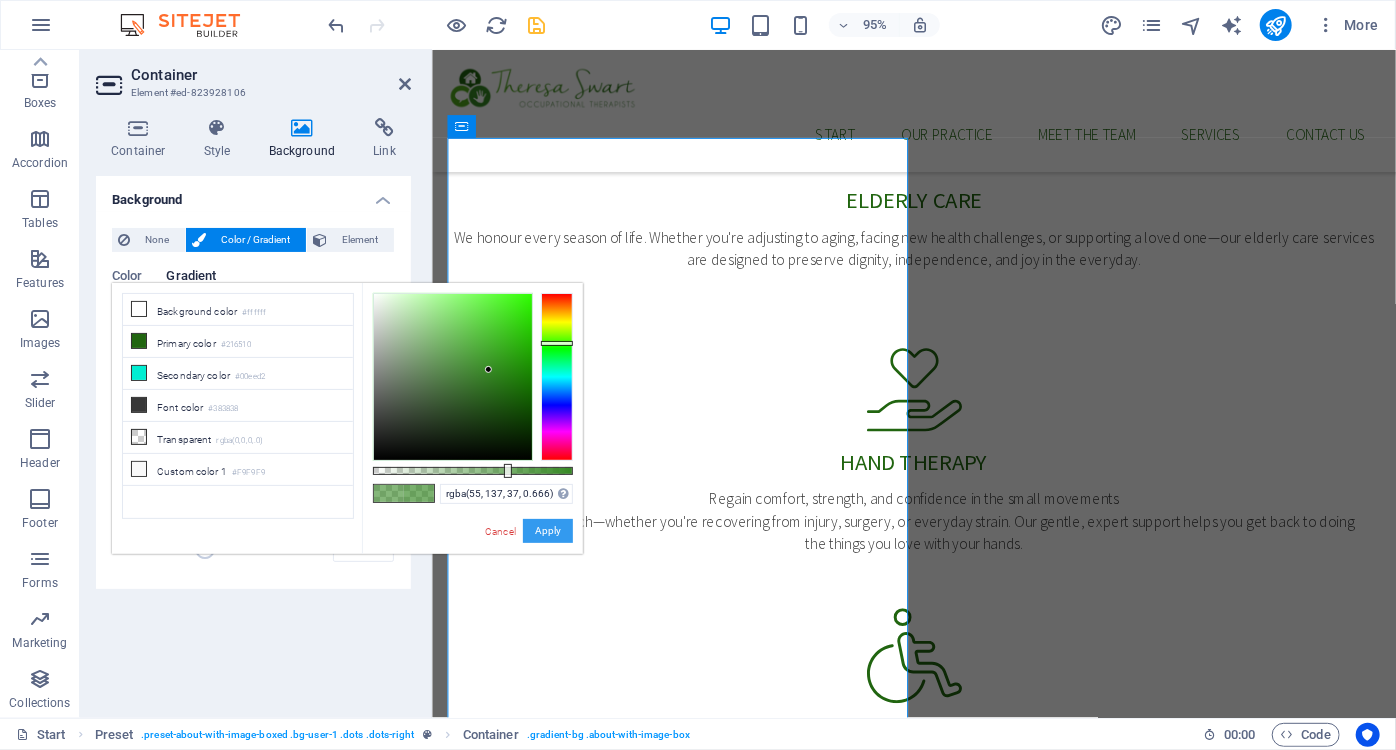 click on "Apply" at bounding box center (548, 531) 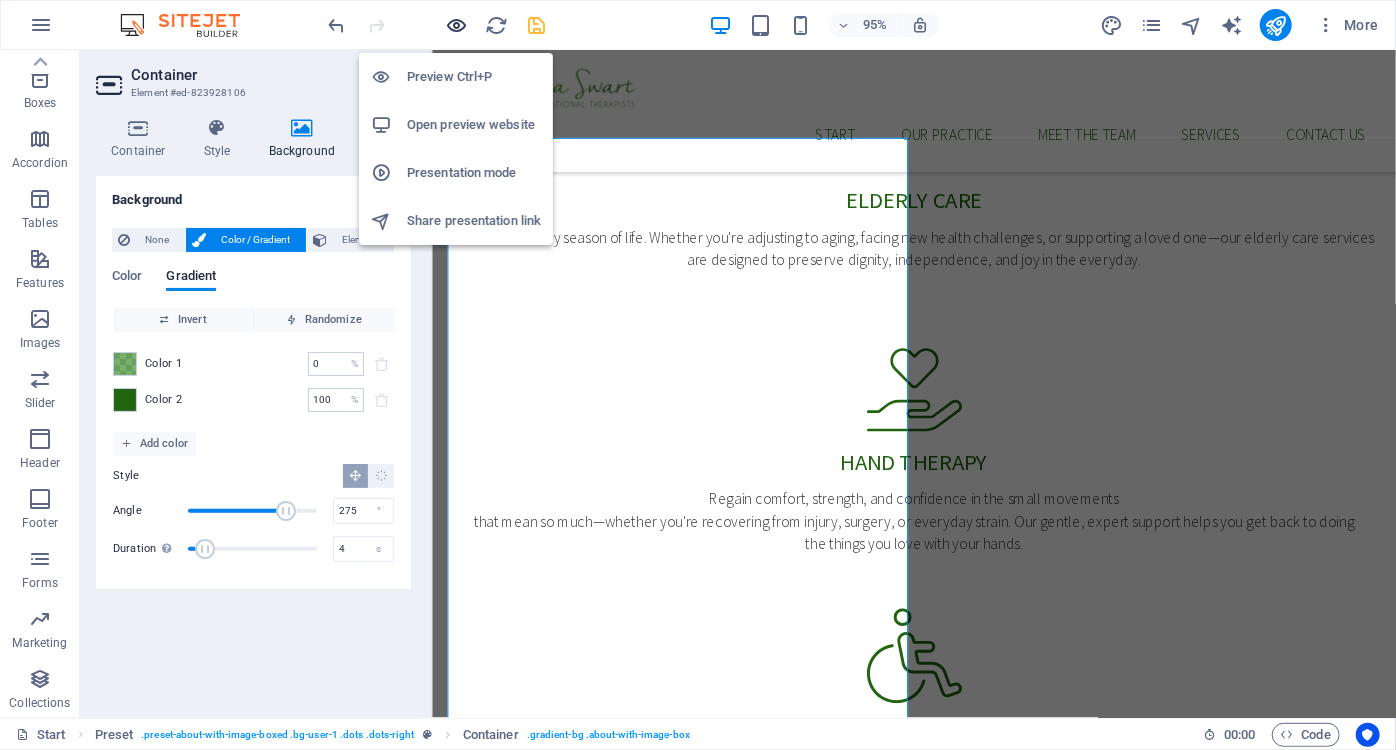 click at bounding box center [457, 25] 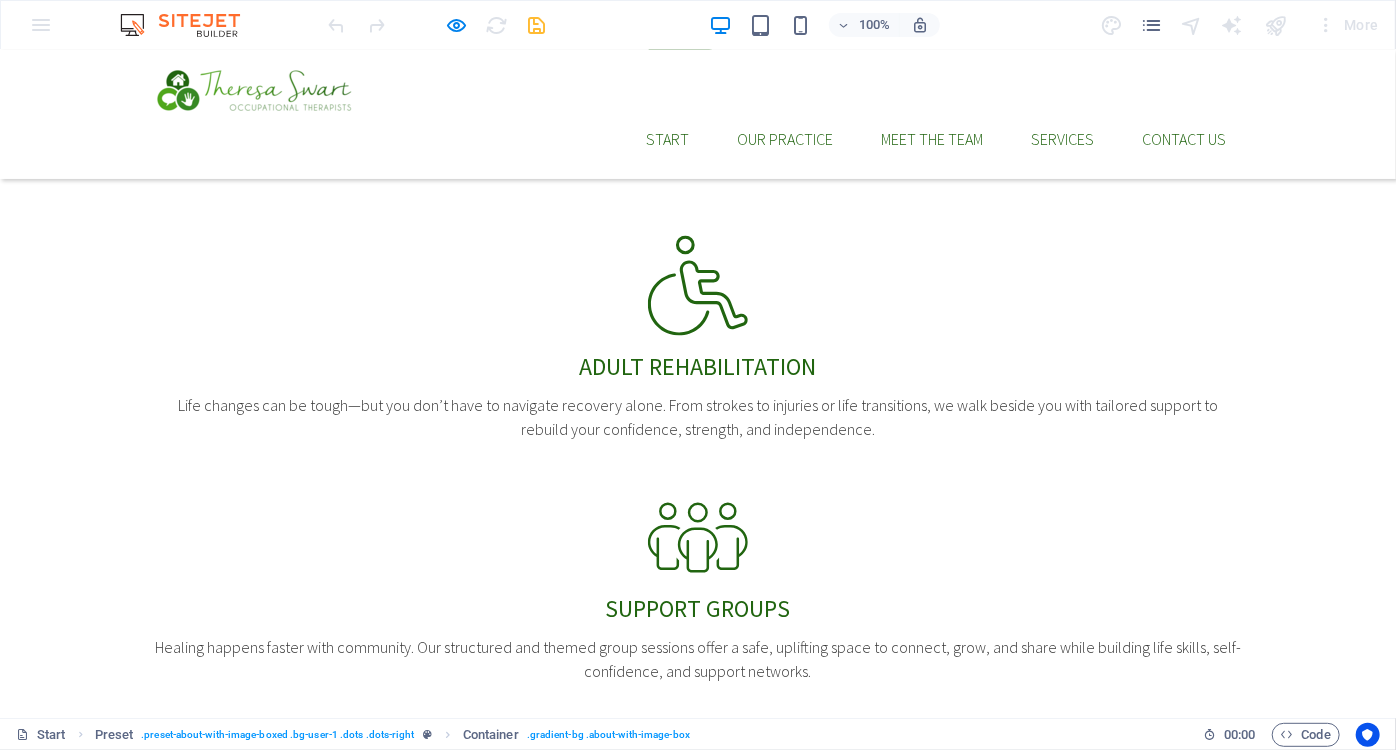 scroll, scrollTop: 1773, scrollLeft: 0, axis: vertical 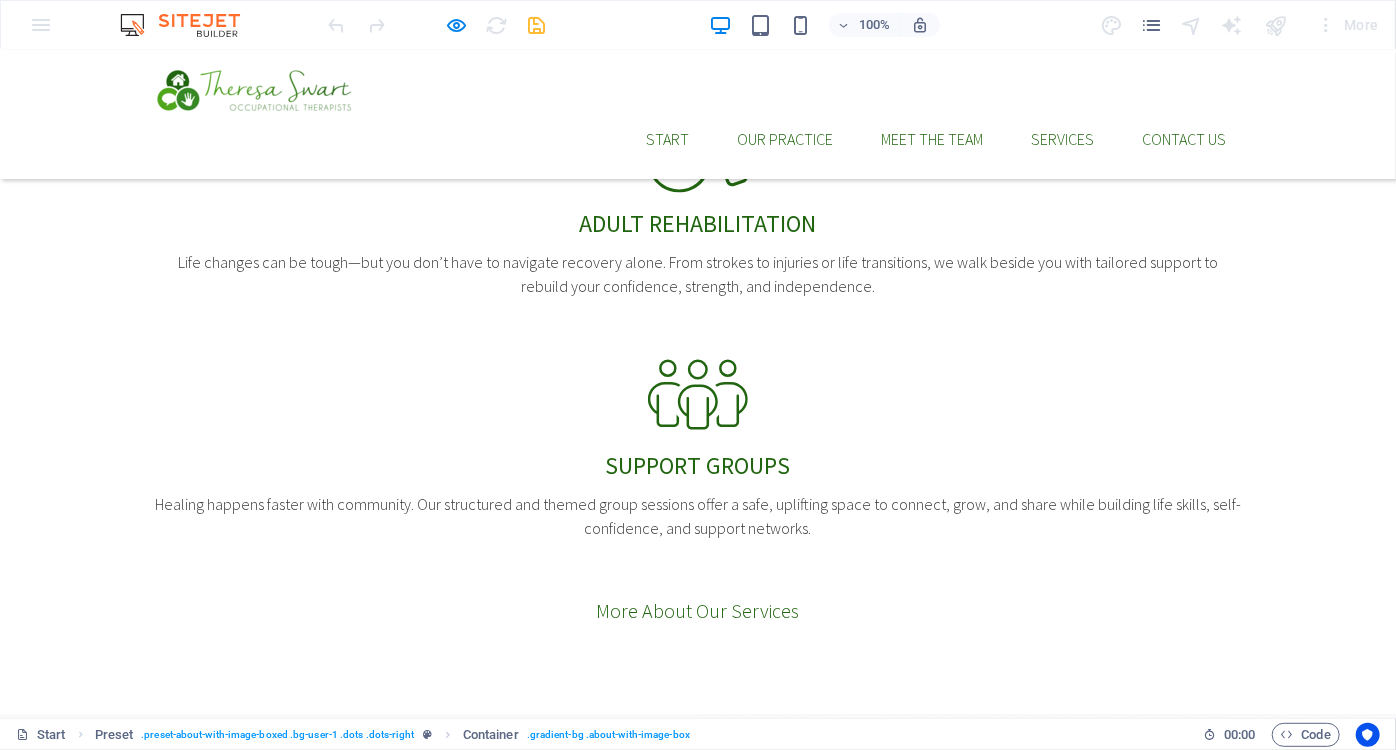click on "Appointments" at bounding box center [698, 1590] 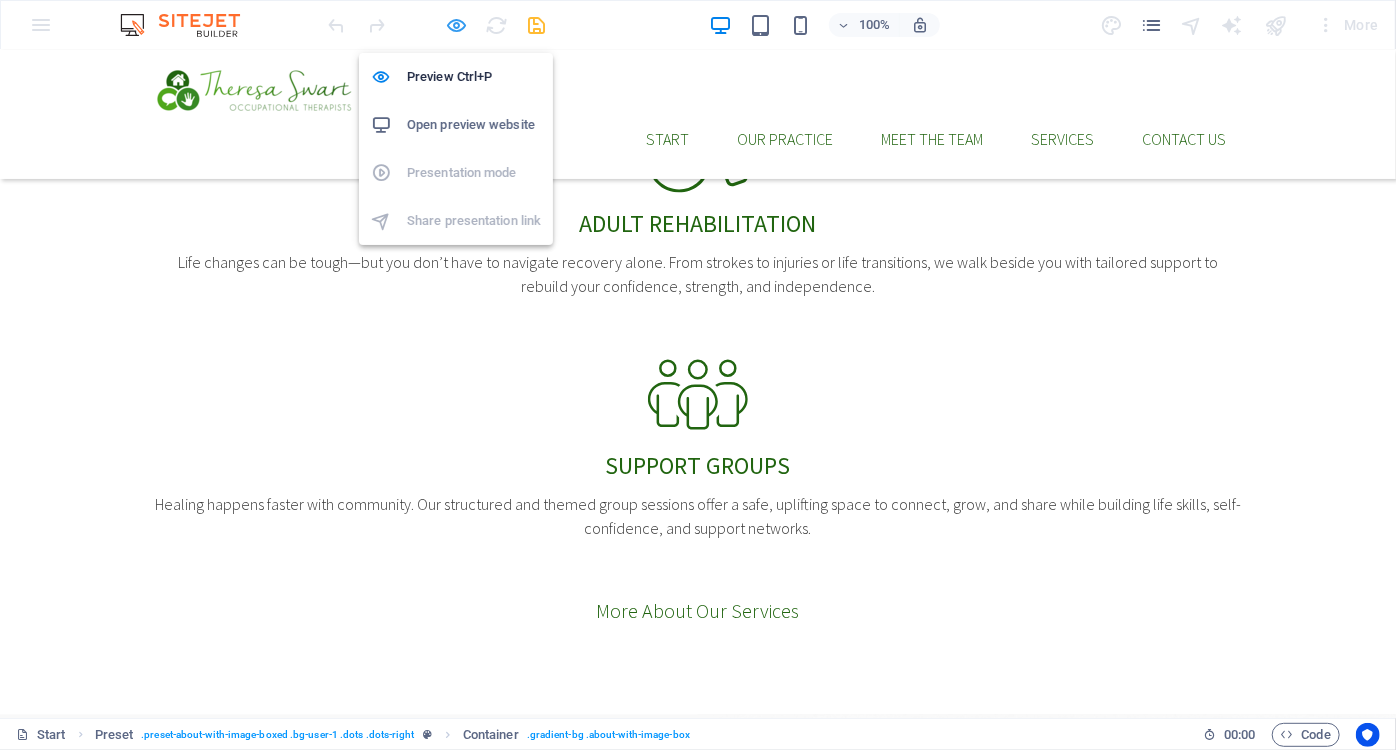 click at bounding box center (457, 25) 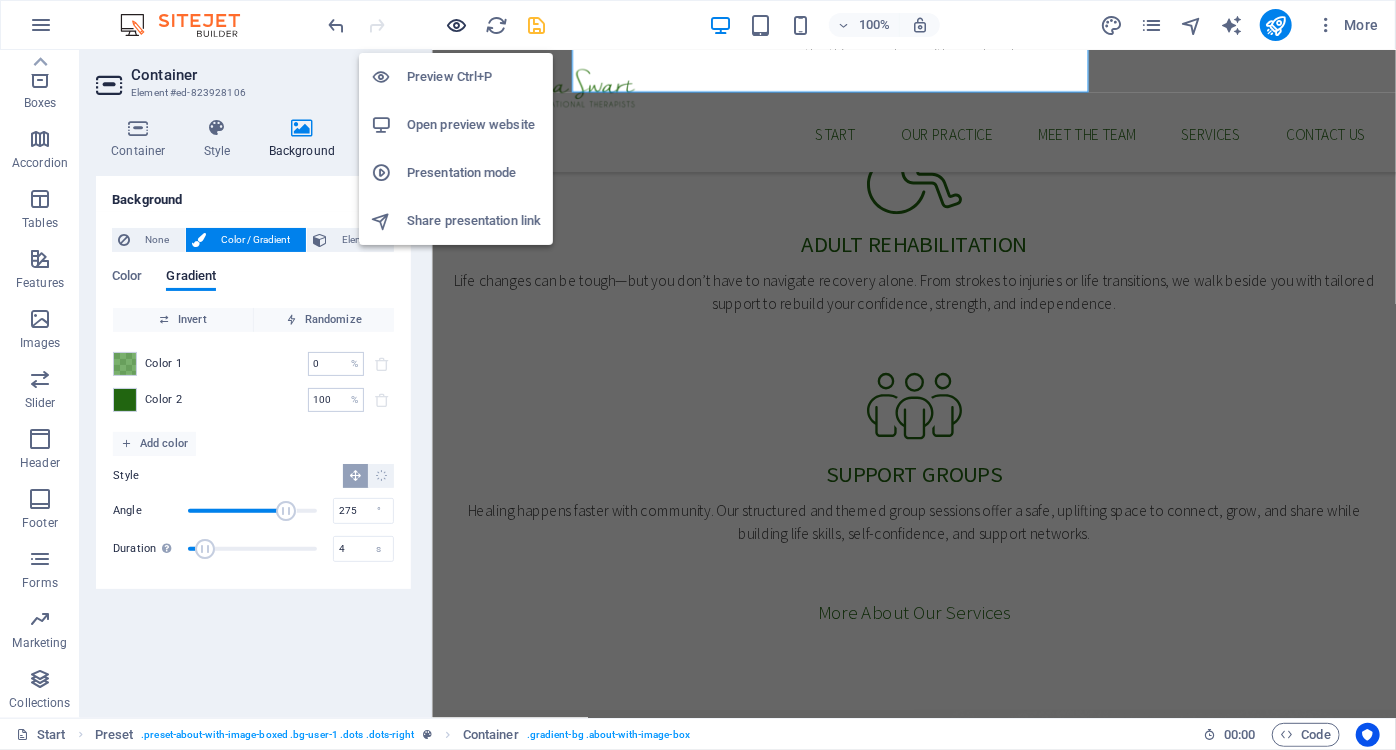 scroll, scrollTop: 1840, scrollLeft: 0, axis: vertical 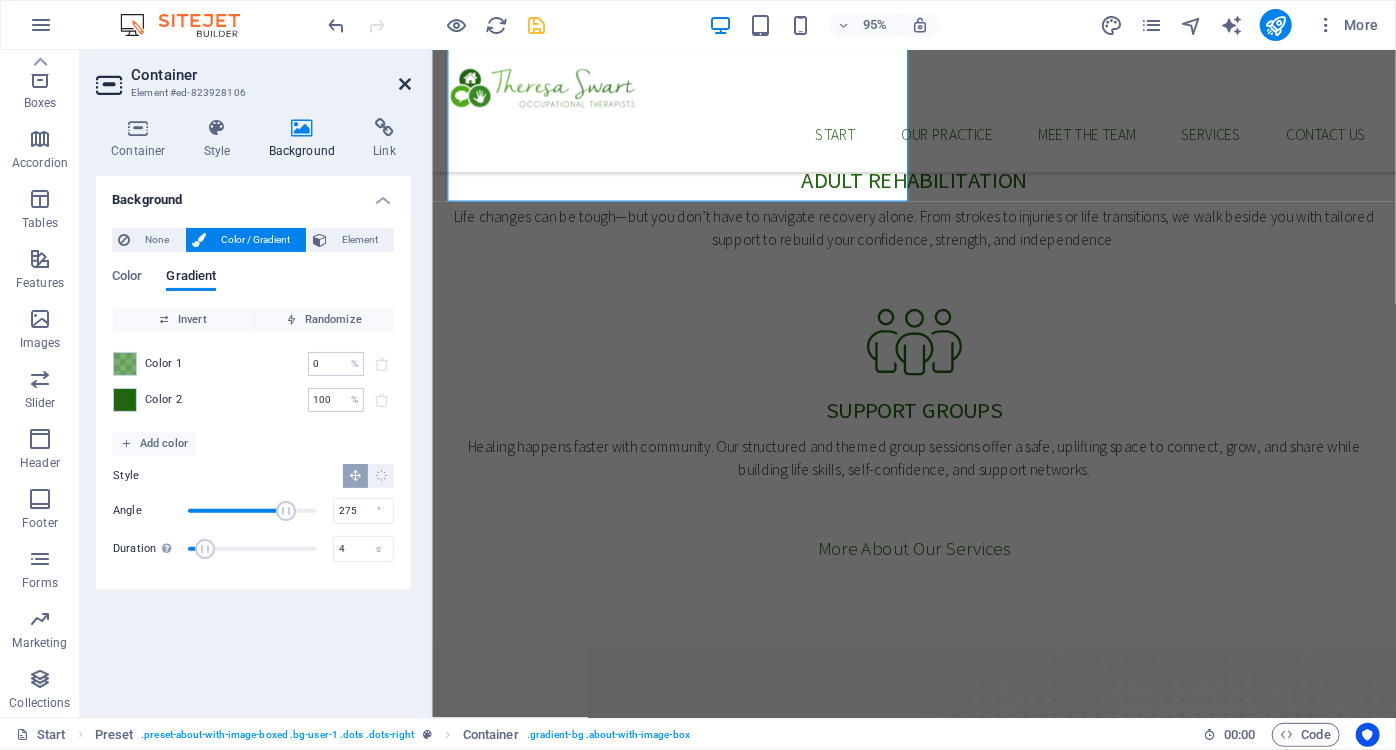 click at bounding box center (405, 84) 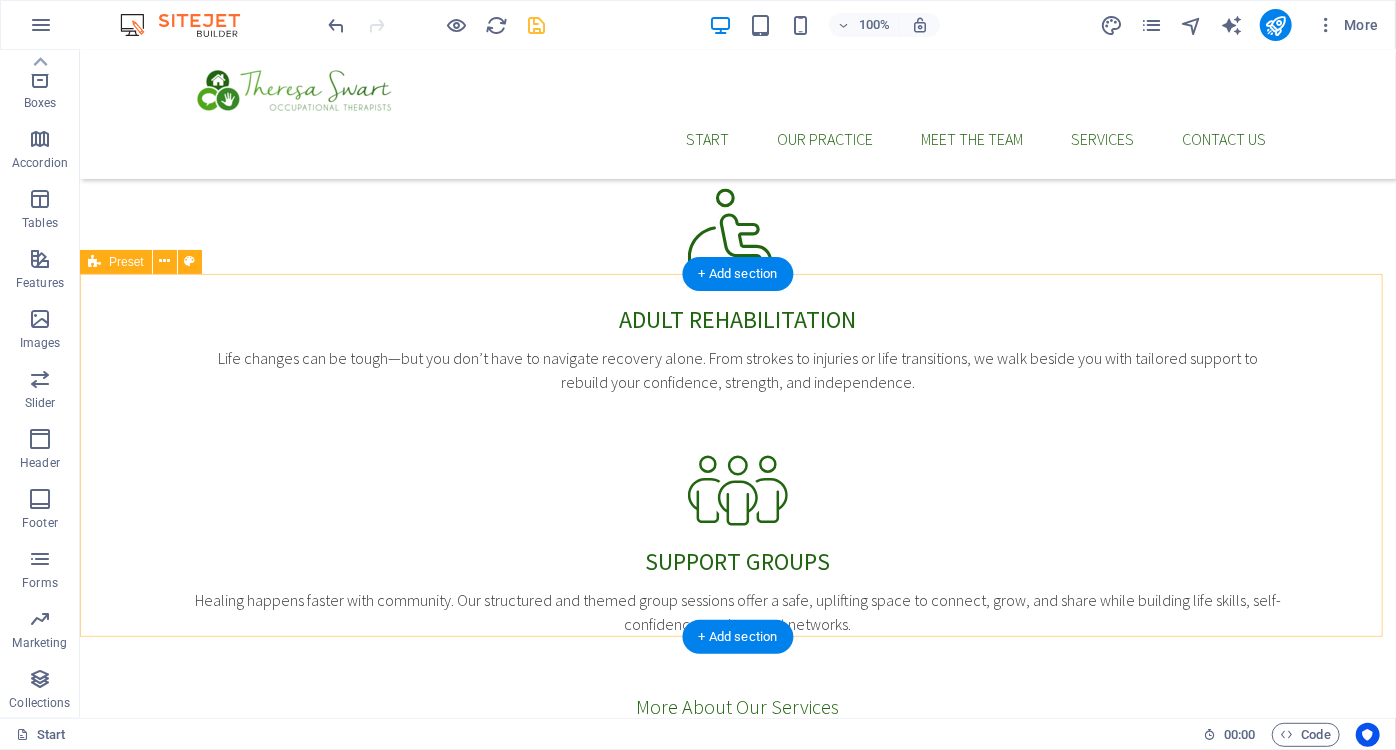 scroll, scrollTop: 1592, scrollLeft: 0, axis: vertical 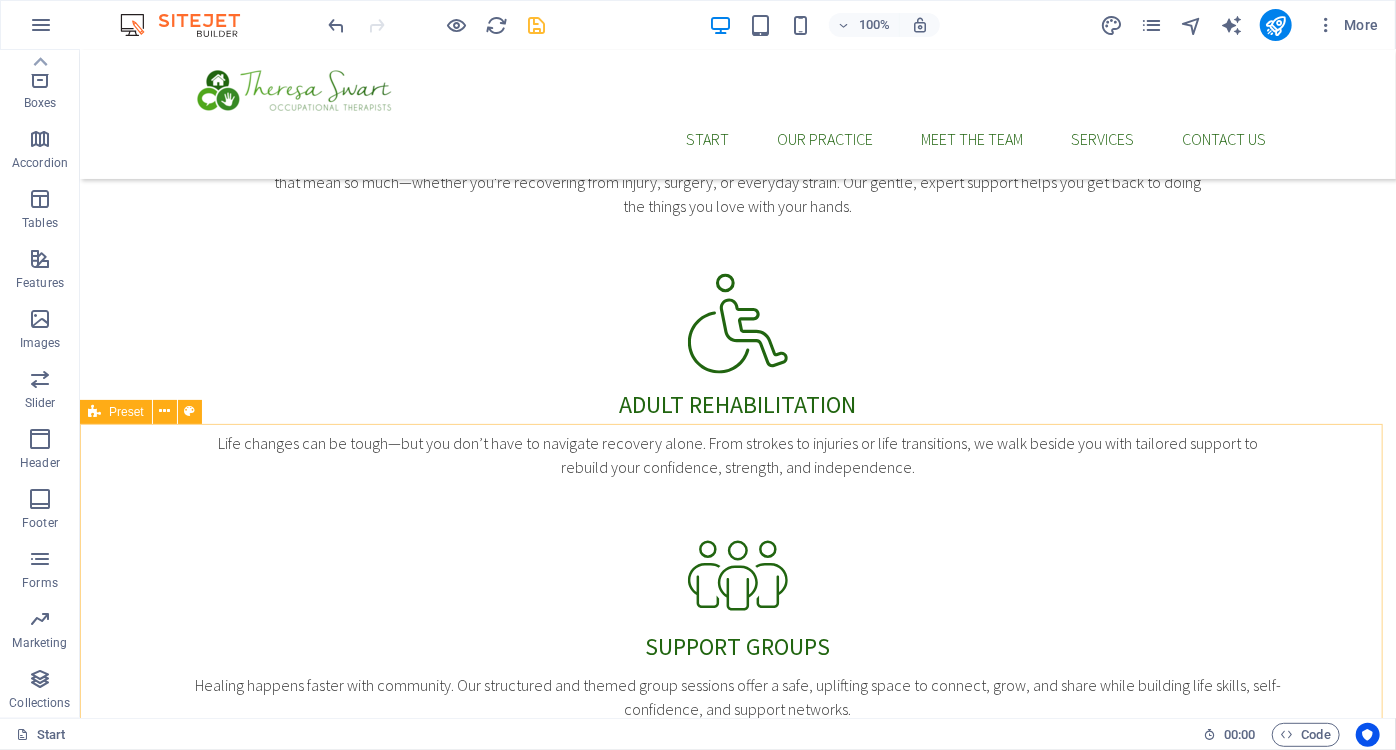 click at bounding box center [94, 412] 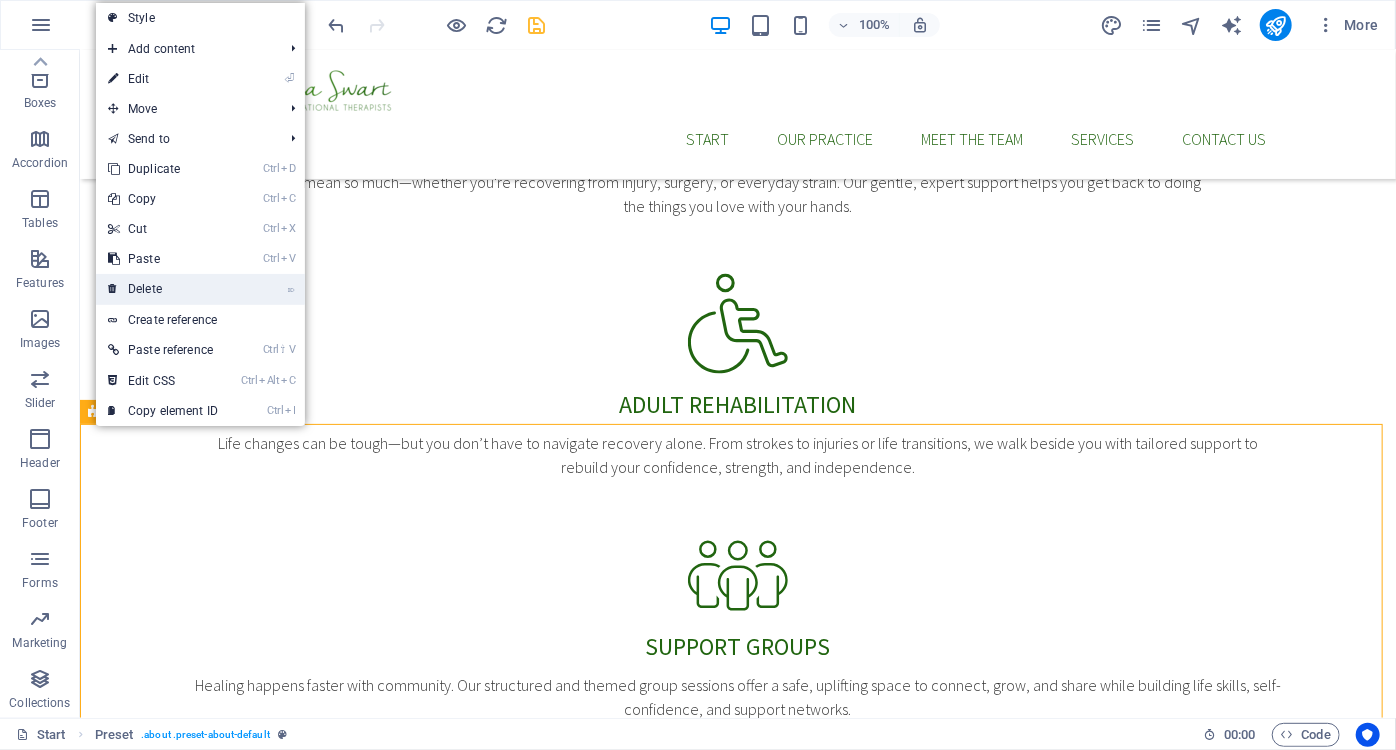 click on "⌦  Delete" at bounding box center (163, 289) 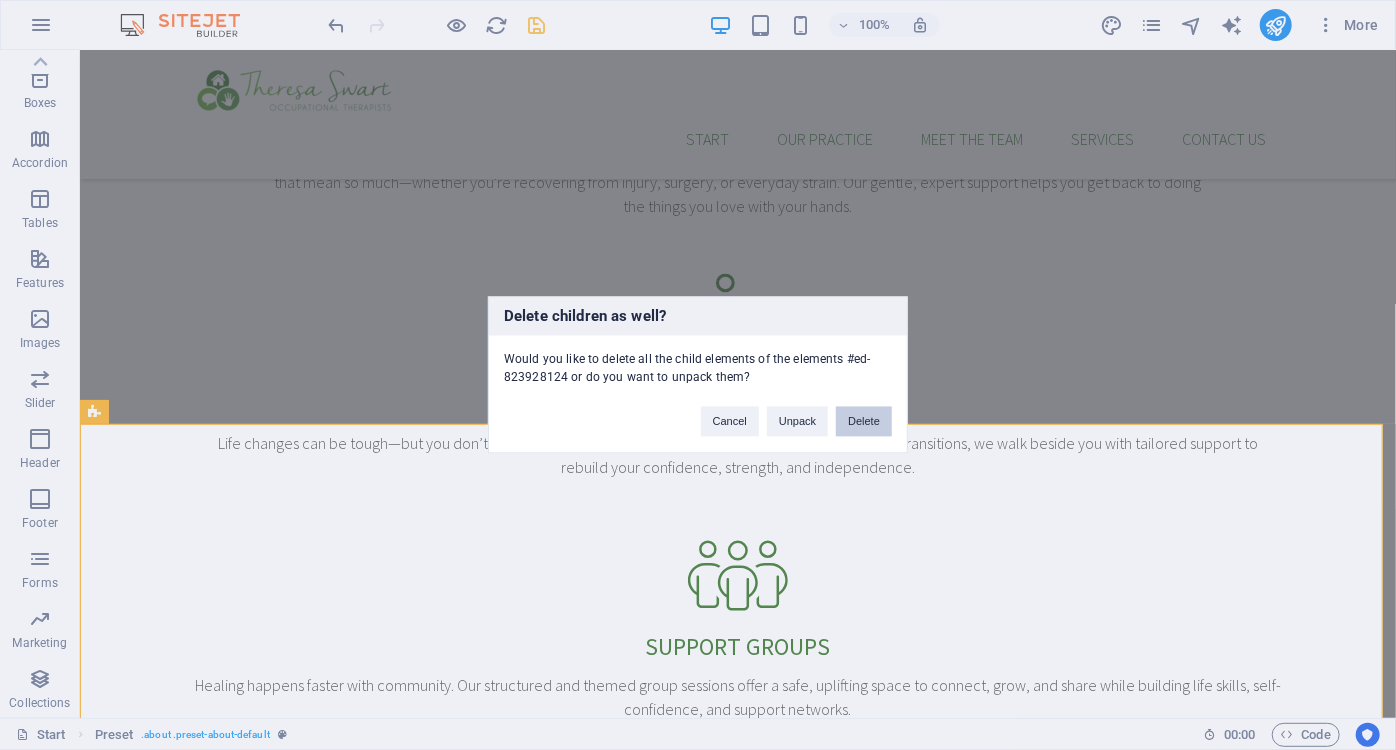 click on "Delete" at bounding box center (864, 422) 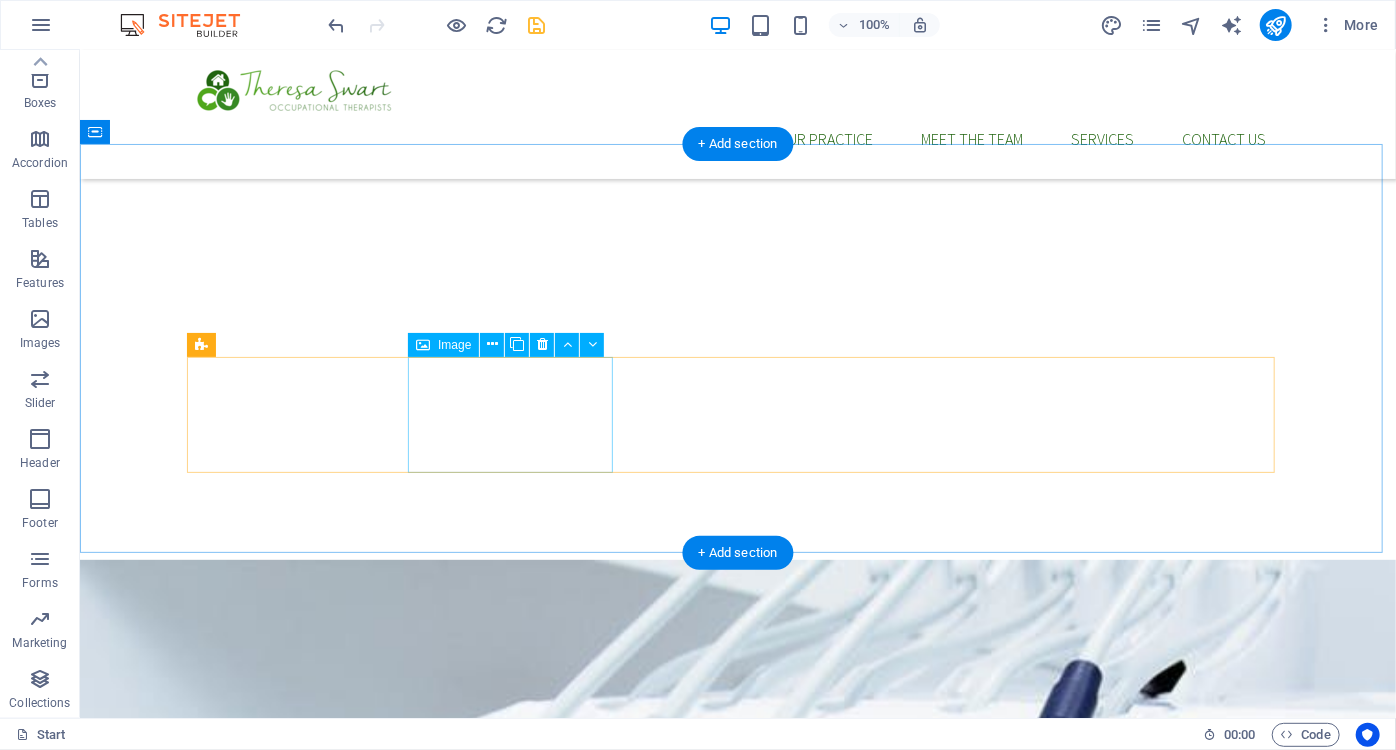 scroll, scrollTop: 3410, scrollLeft: 0, axis: vertical 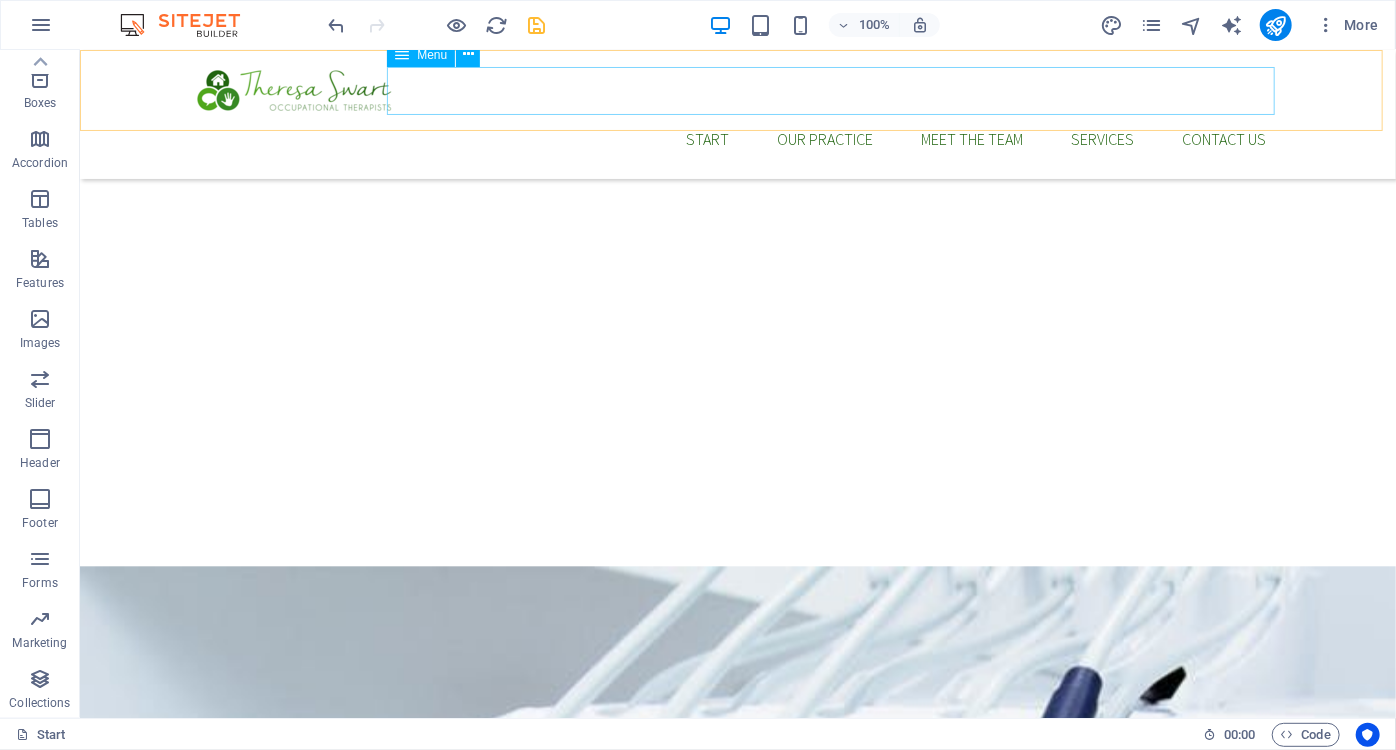 click on "Start Our Practice Meet The Team Services Contact us" at bounding box center (737, 138) 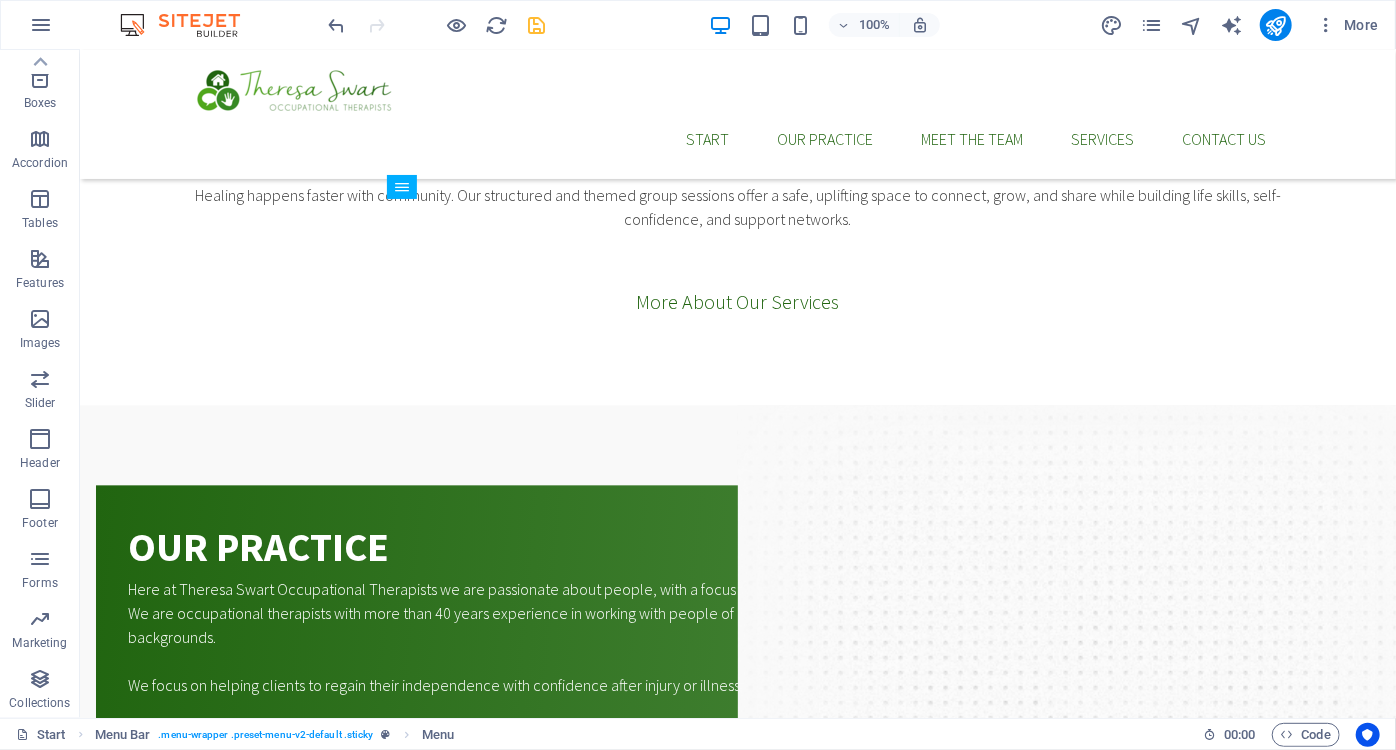 scroll, scrollTop: 2046, scrollLeft: 0, axis: vertical 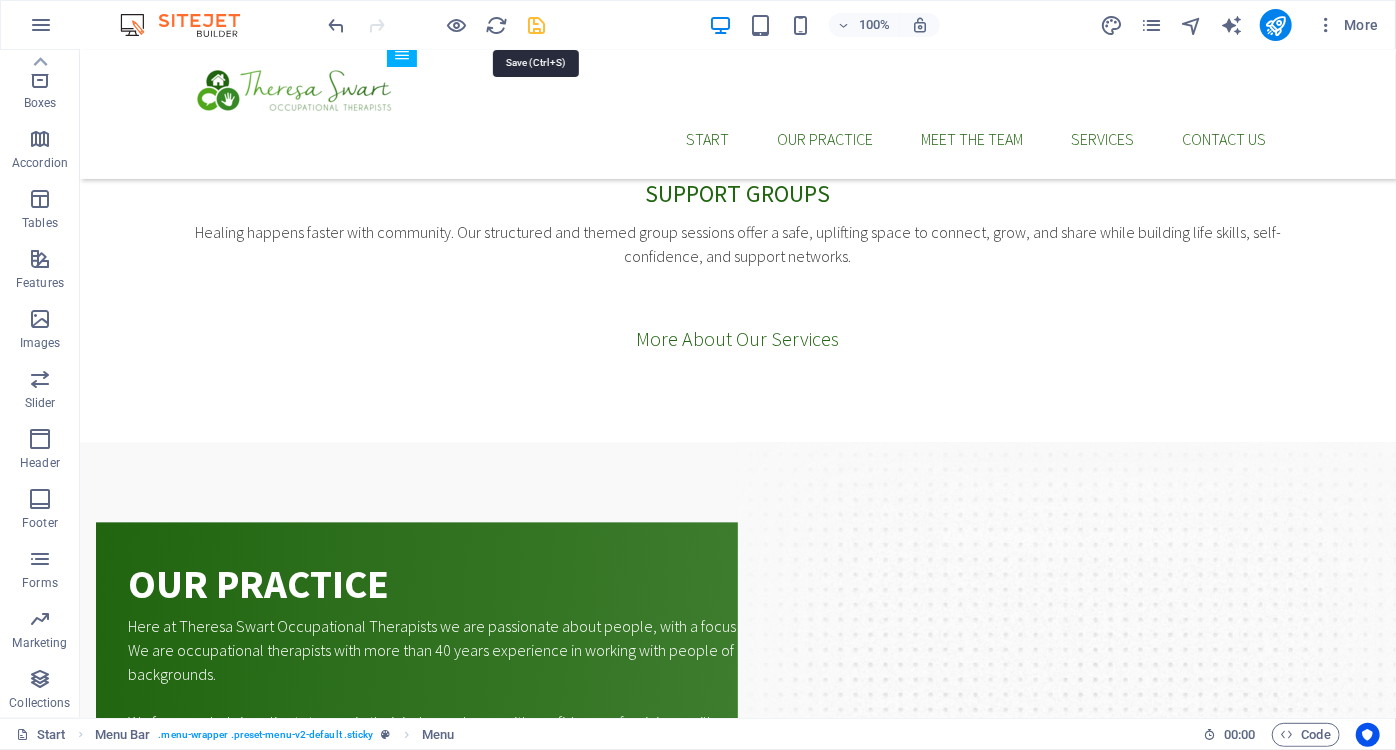 click at bounding box center (537, 25) 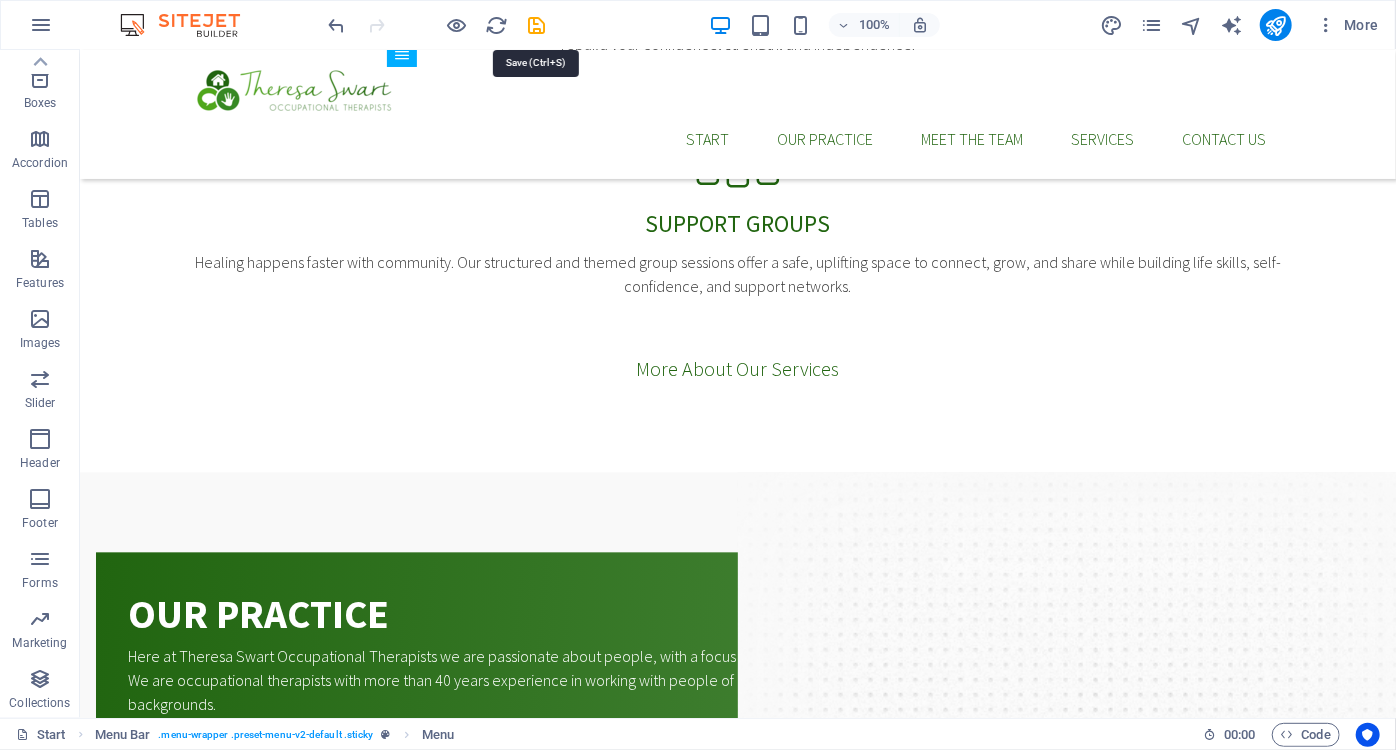 scroll, scrollTop: 1325, scrollLeft: 0, axis: vertical 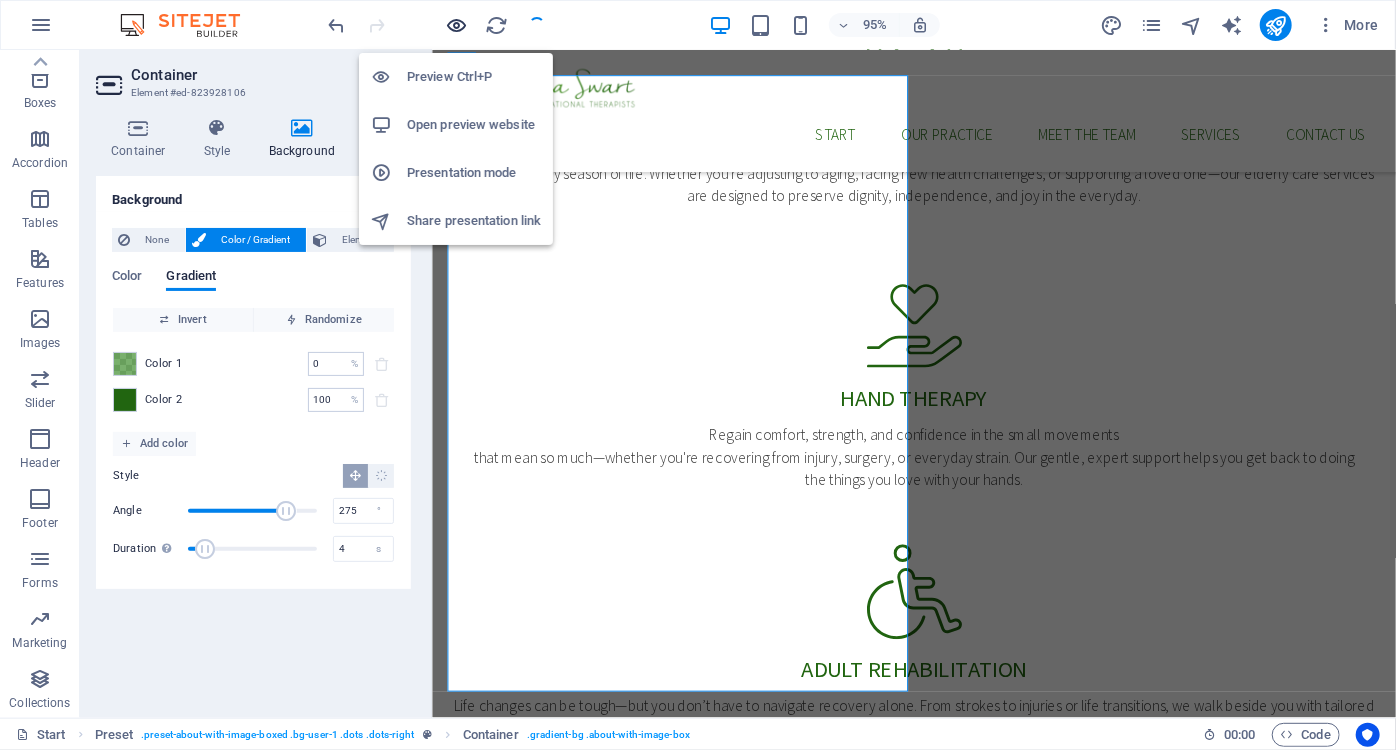 click at bounding box center [457, 25] 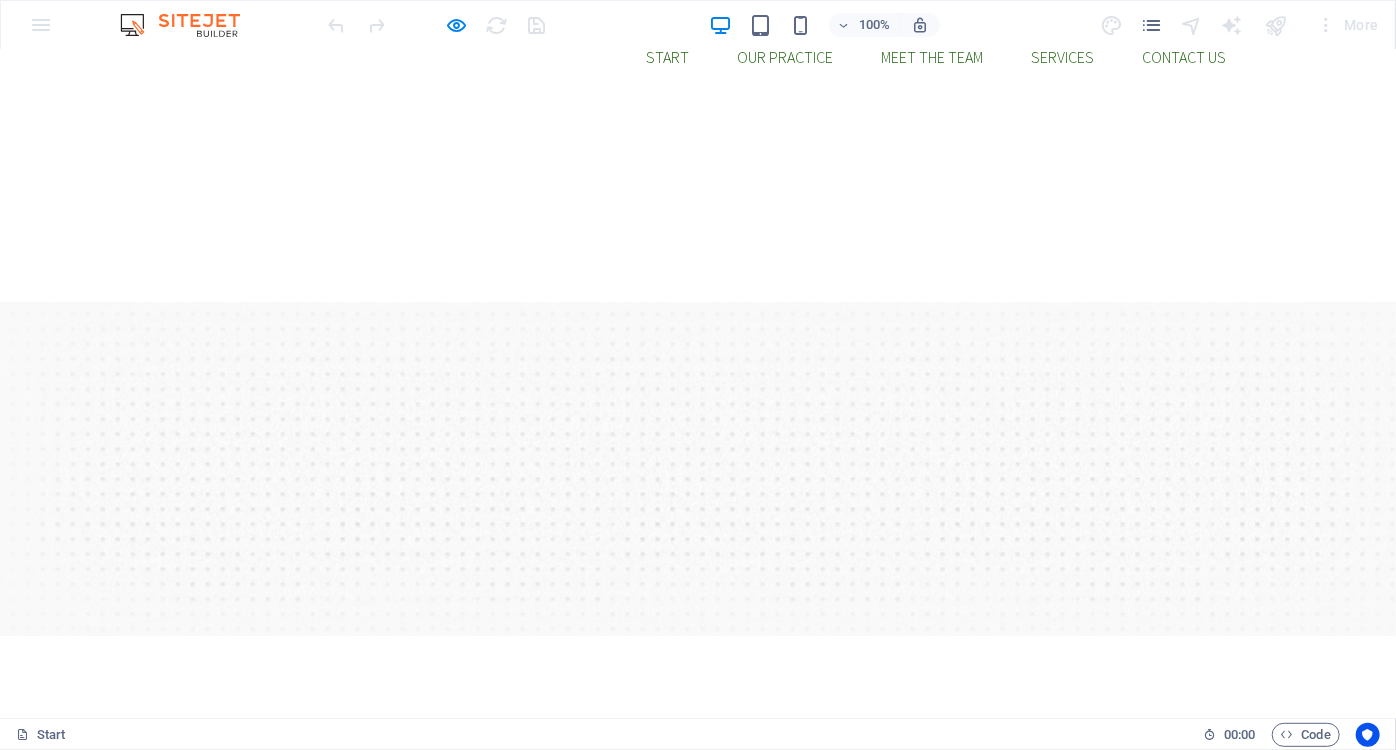 scroll, scrollTop: 90, scrollLeft: 0, axis: vertical 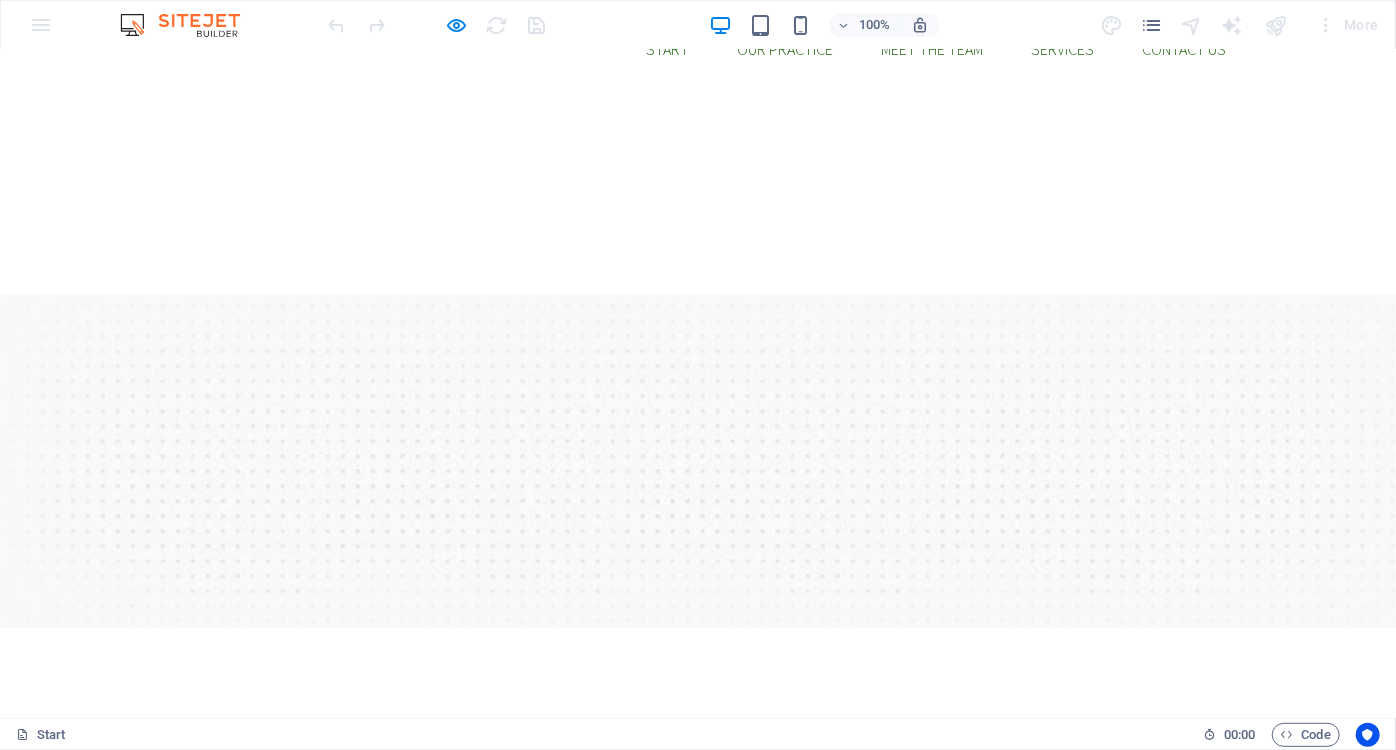 click on "Our Services" at bounding box center (220, 1044) 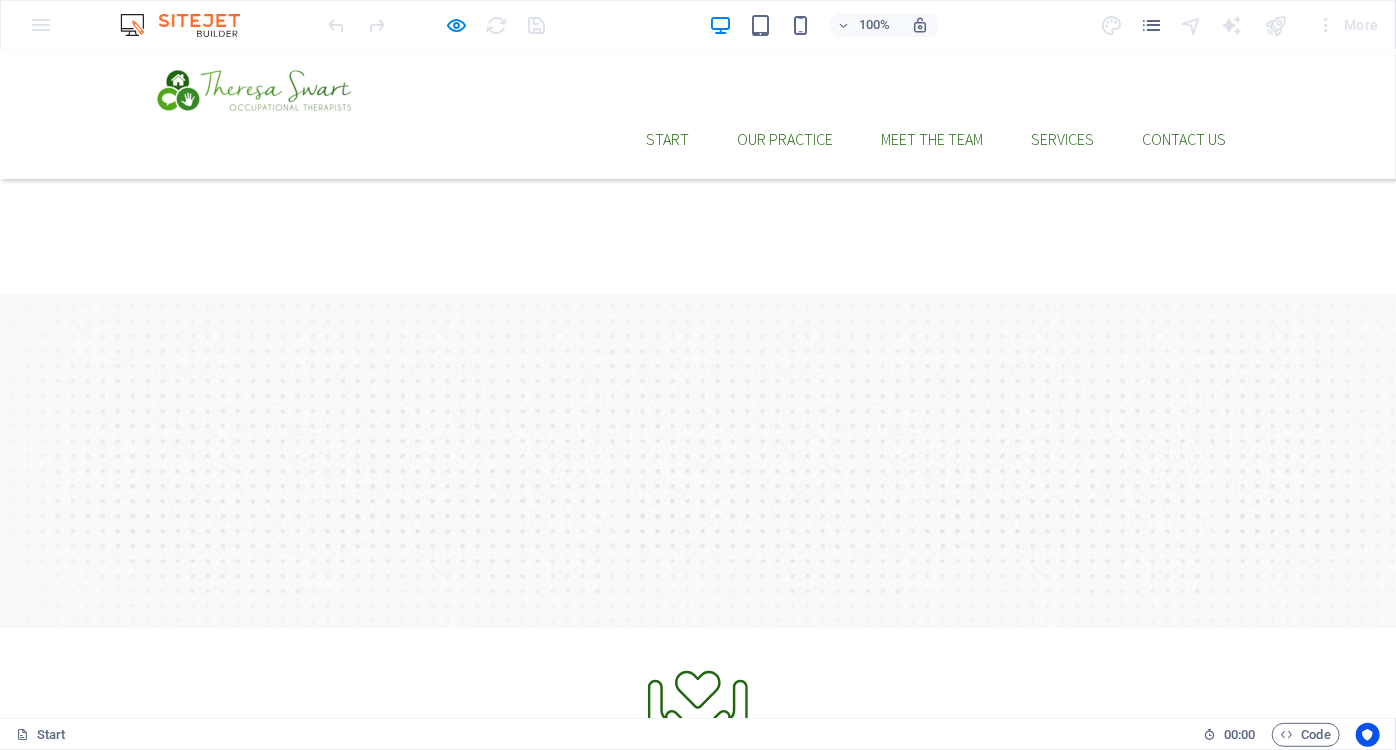 scroll, scrollTop: 0, scrollLeft: 0, axis: both 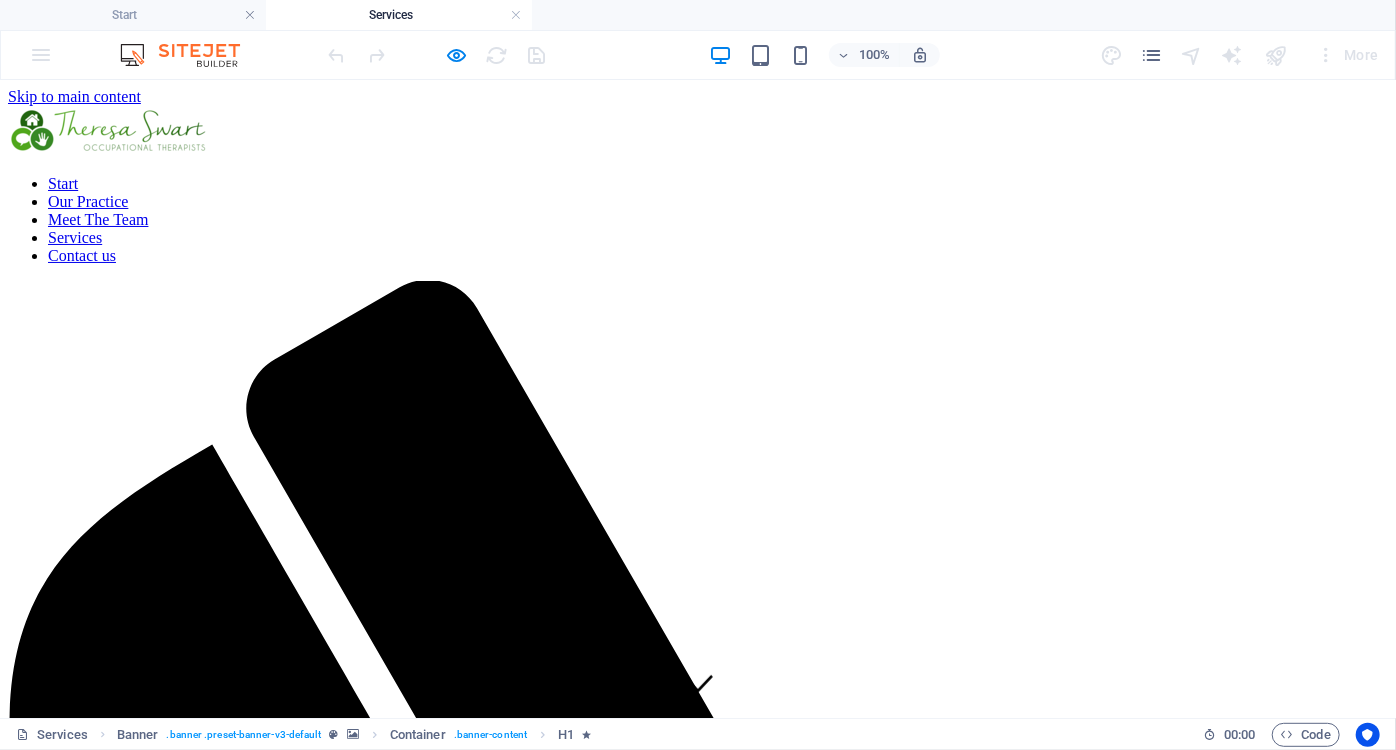 click on "Start Our Practice Meet The Team Services Contact us" at bounding box center [698, 219] 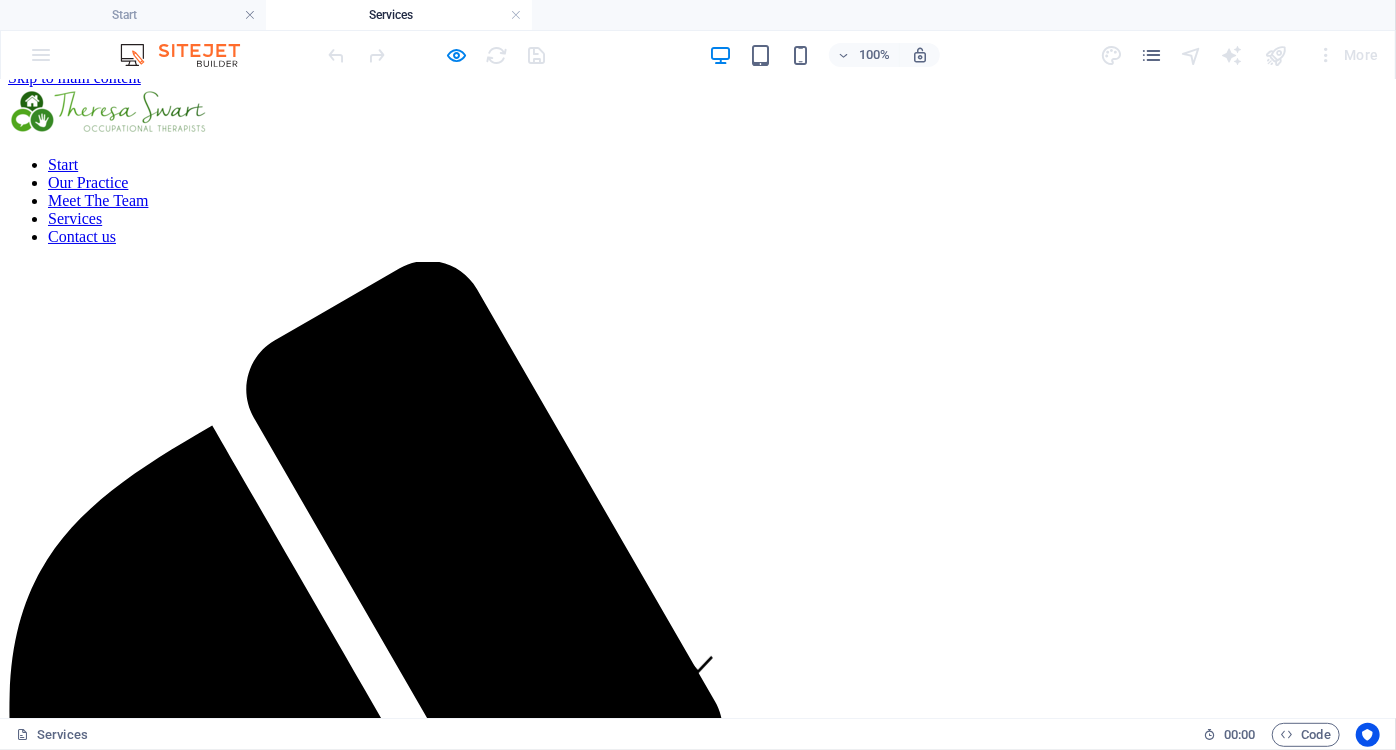 scroll, scrollTop: 0, scrollLeft: 0, axis: both 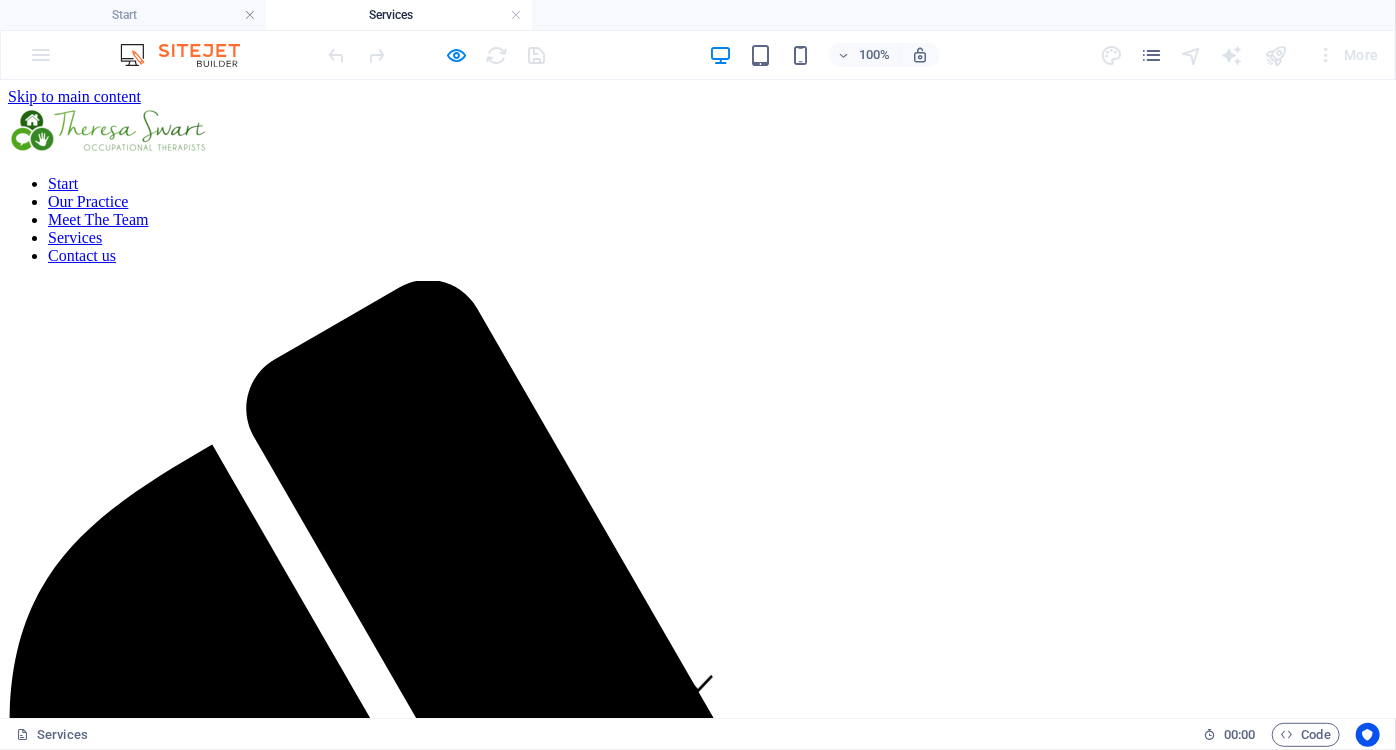 click on "Start Our Practice Meet The Team Services Contact us" at bounding box center (698, 219) 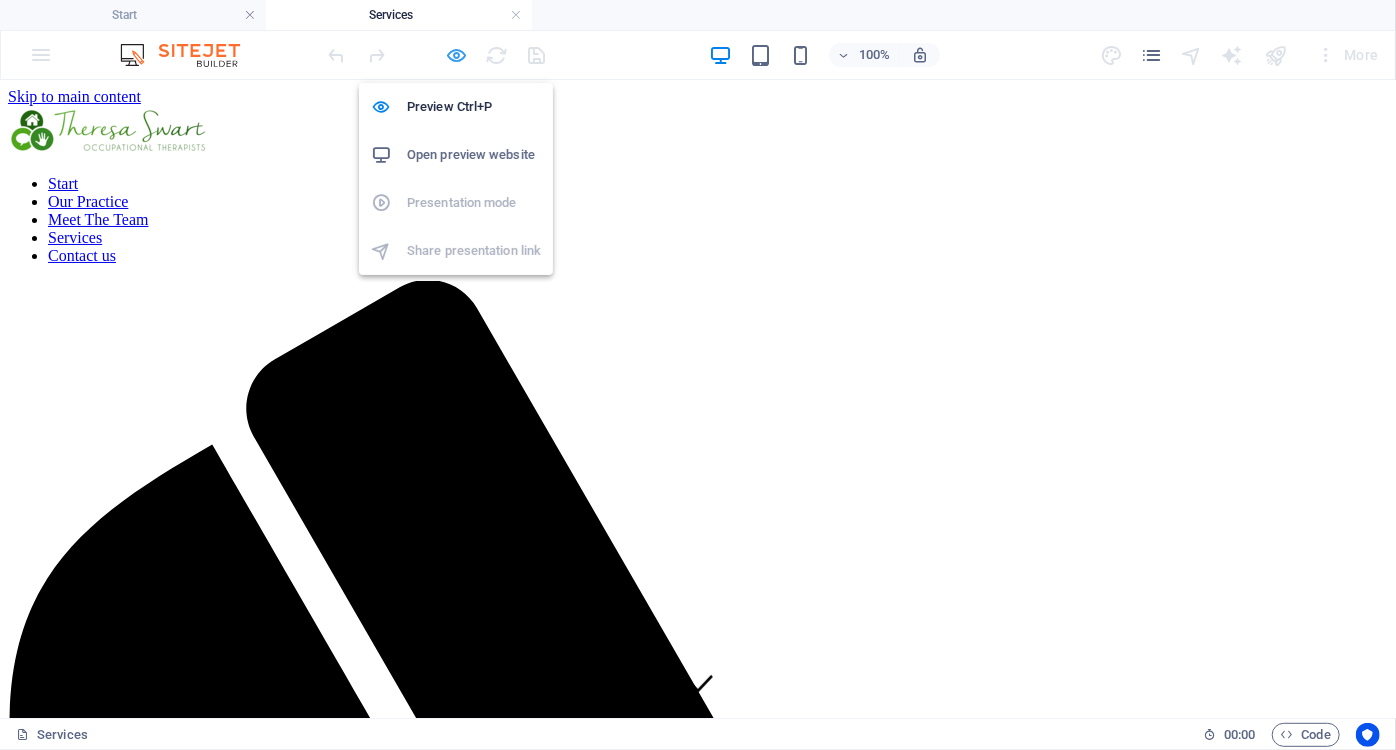 click at bounding box center (457, 55) 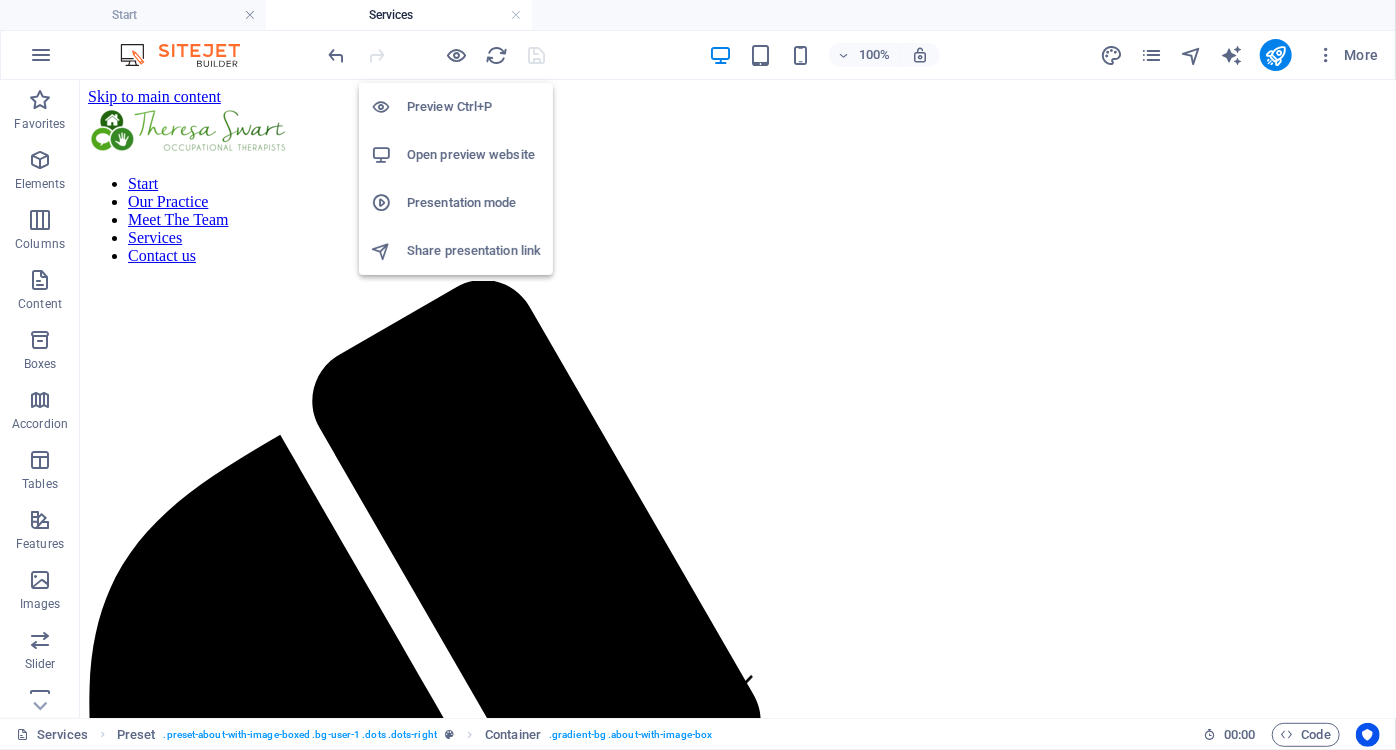 click on "Preview Ctrl+P" at bounding box center (474, 107) 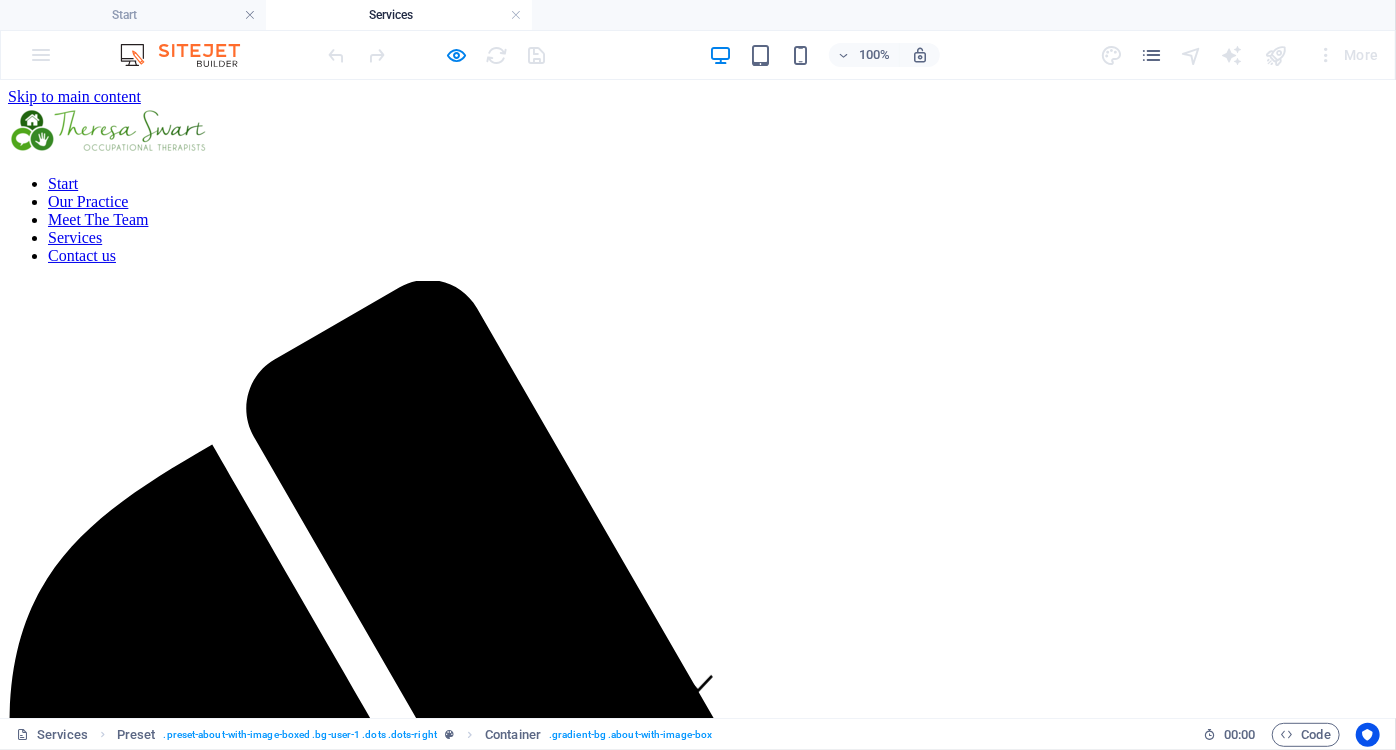 click on "Our Practice" at bounding box center (88, 200) 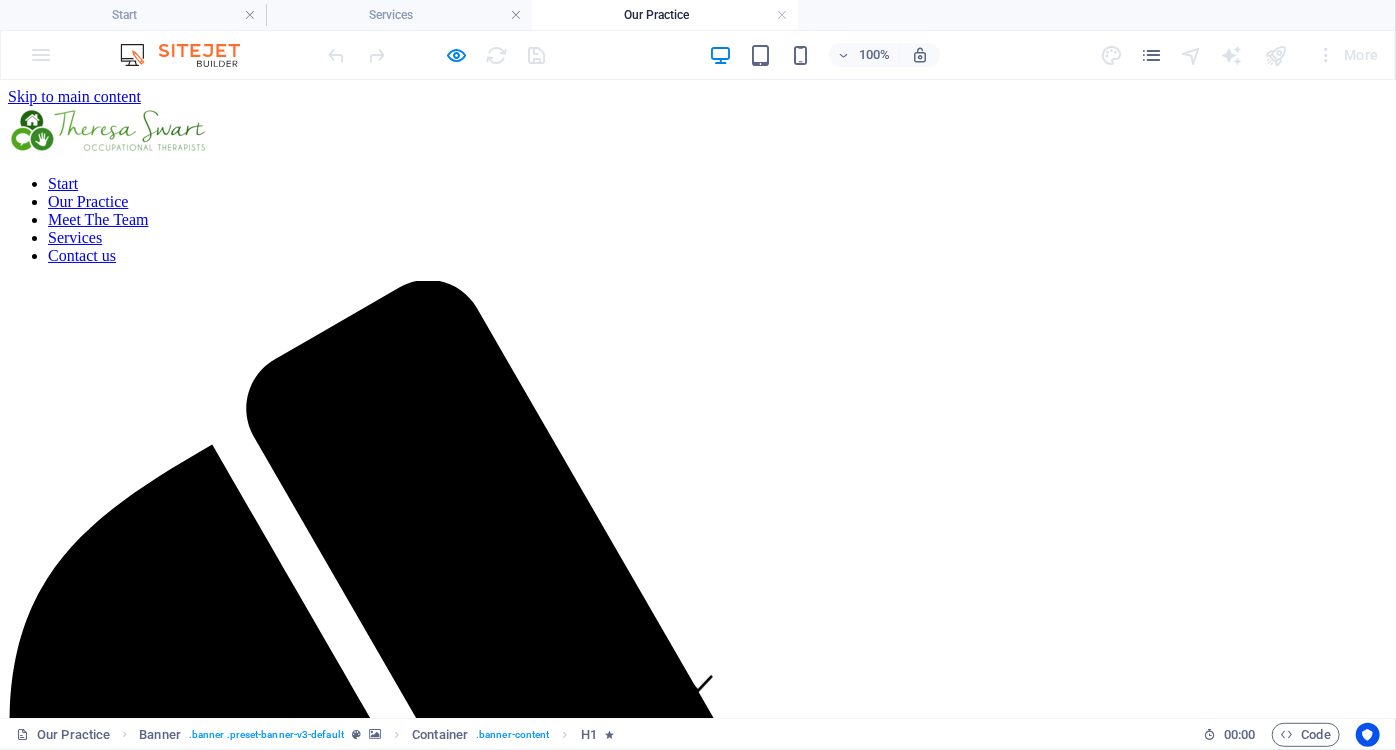 scroll, scrollTop: 0, scrollLeft: 0, axis: both 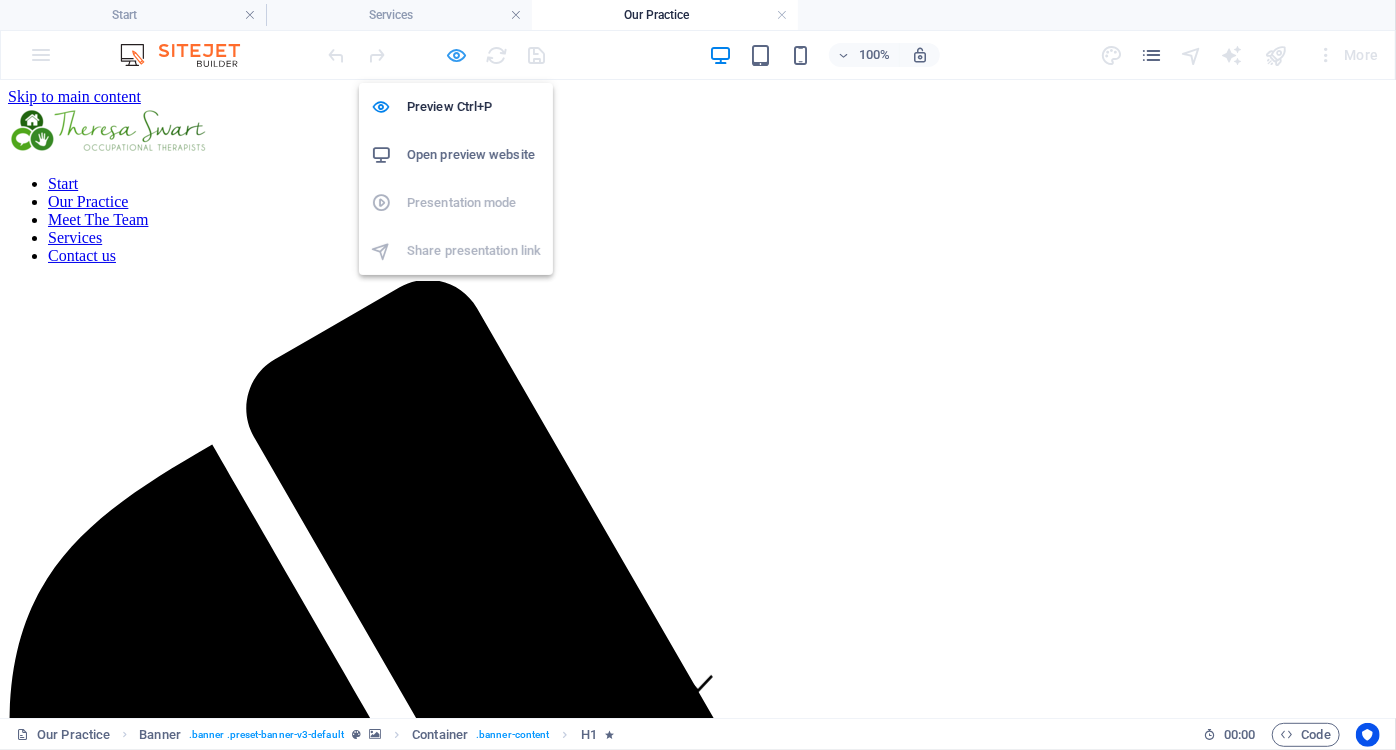 click at bounding box center [457, 55] 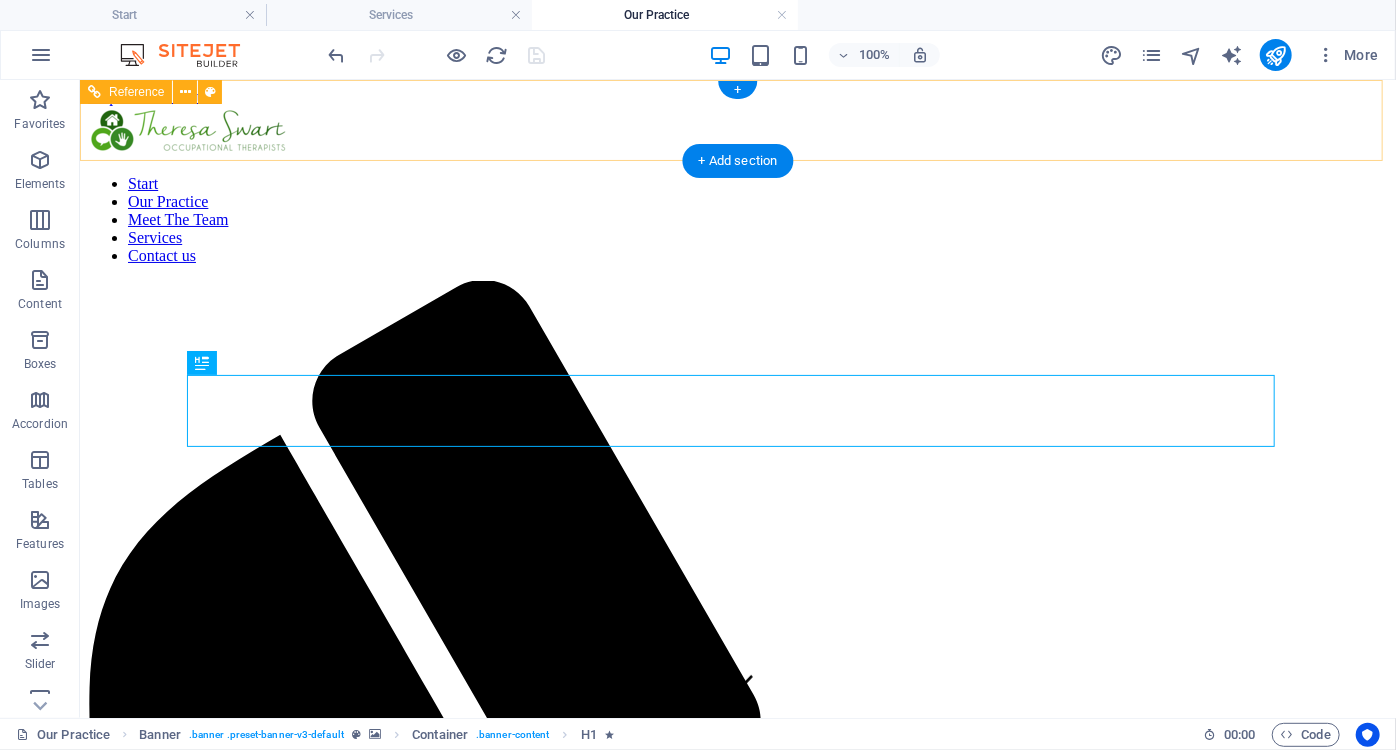 click on "Start Our Practice Meet The Team Services Contact us" at bounding box center [737, 219] 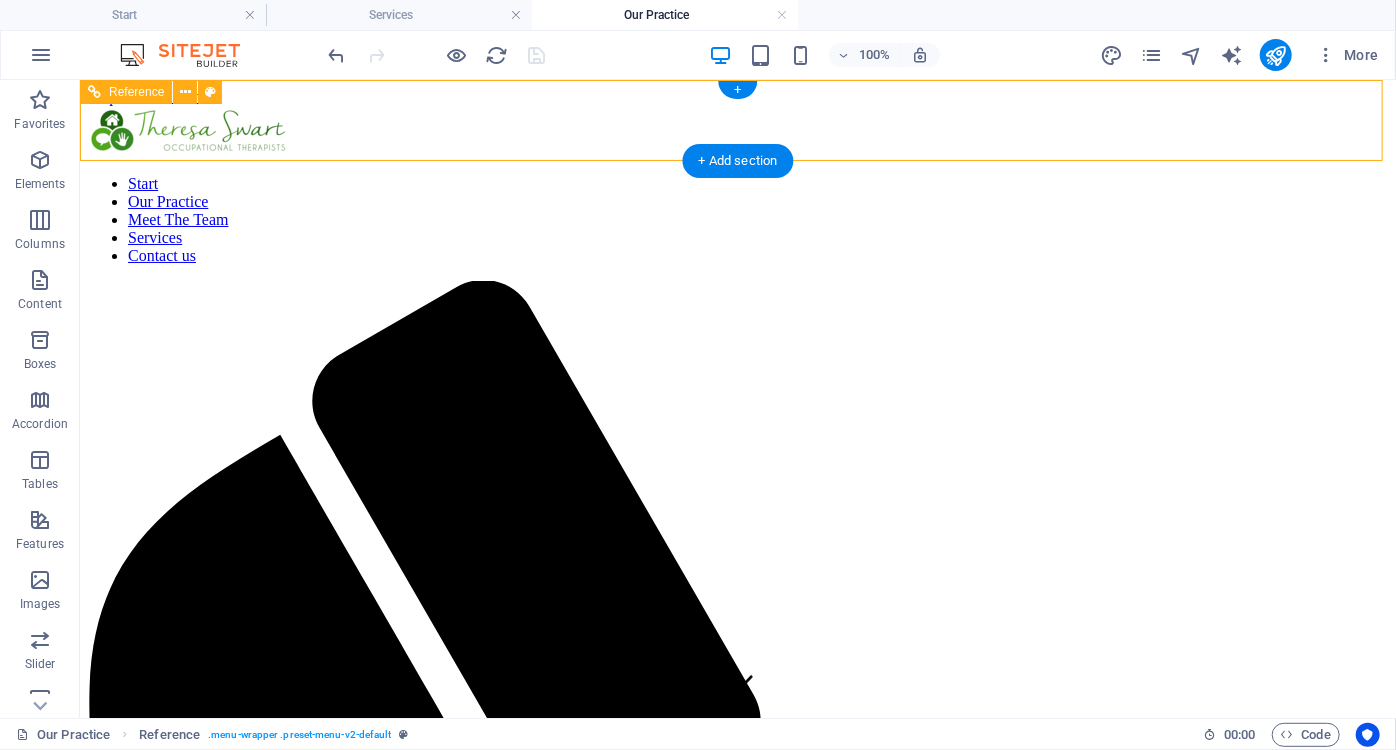 click on "Start Our Practice Meet The Team Services Contact us" at bounding box center (737, 219) 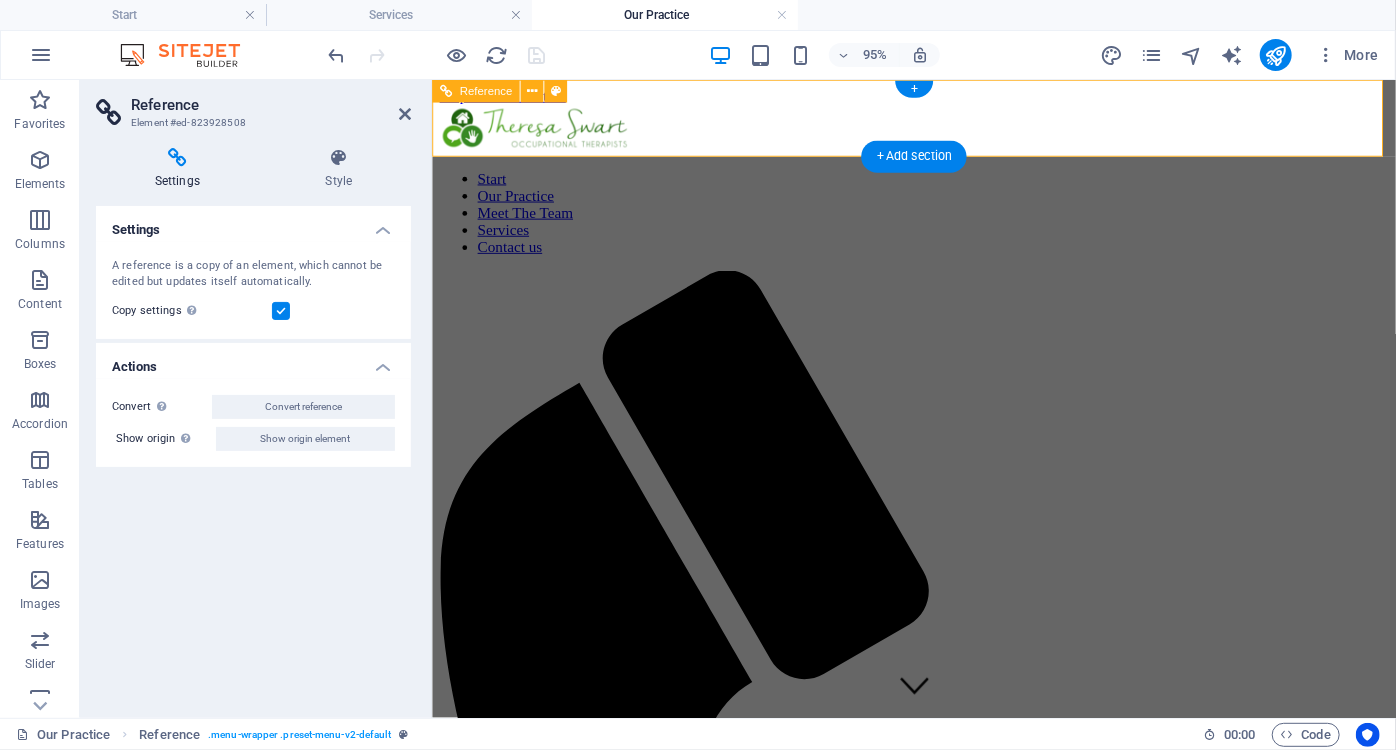click on "Start Our Practice Meet The Team Services Contact us" at bounding box center (938, 220) 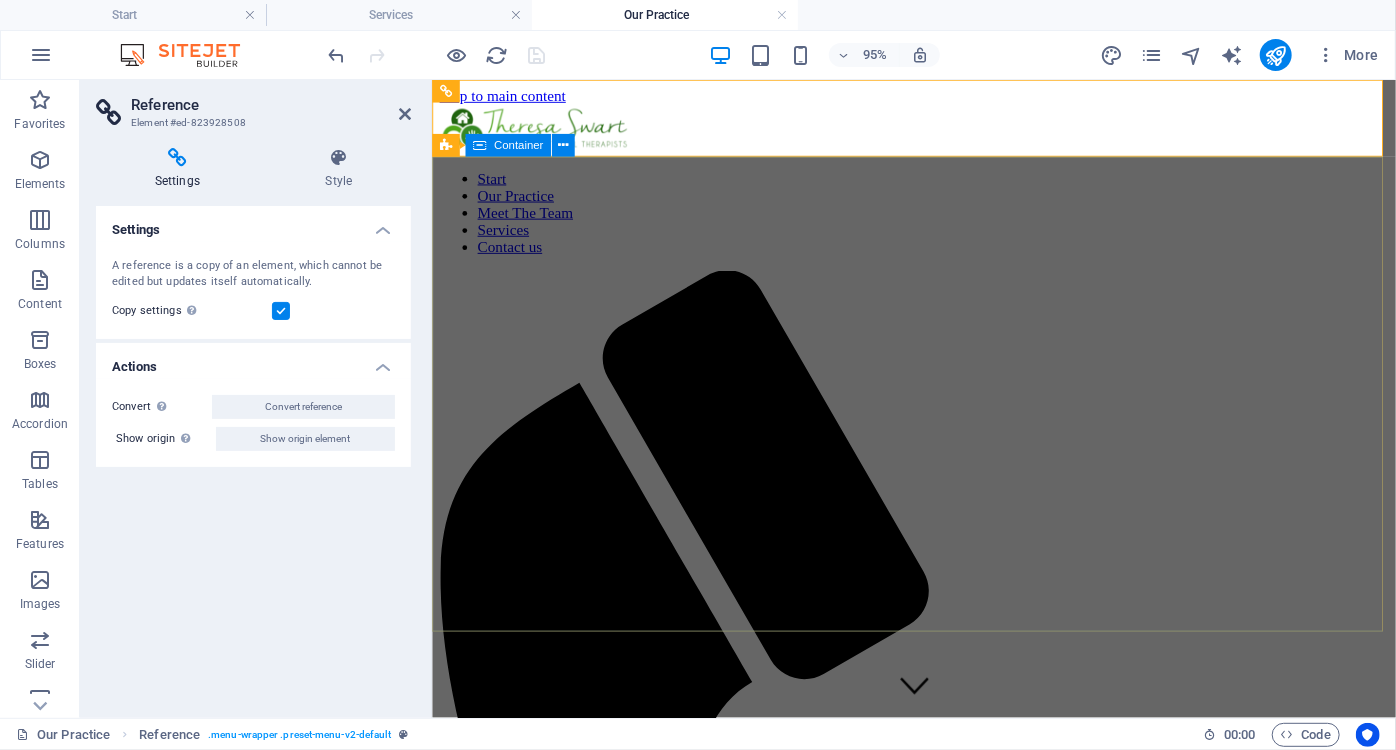 click on "Our Practice" at bounding box center (938, 2148) 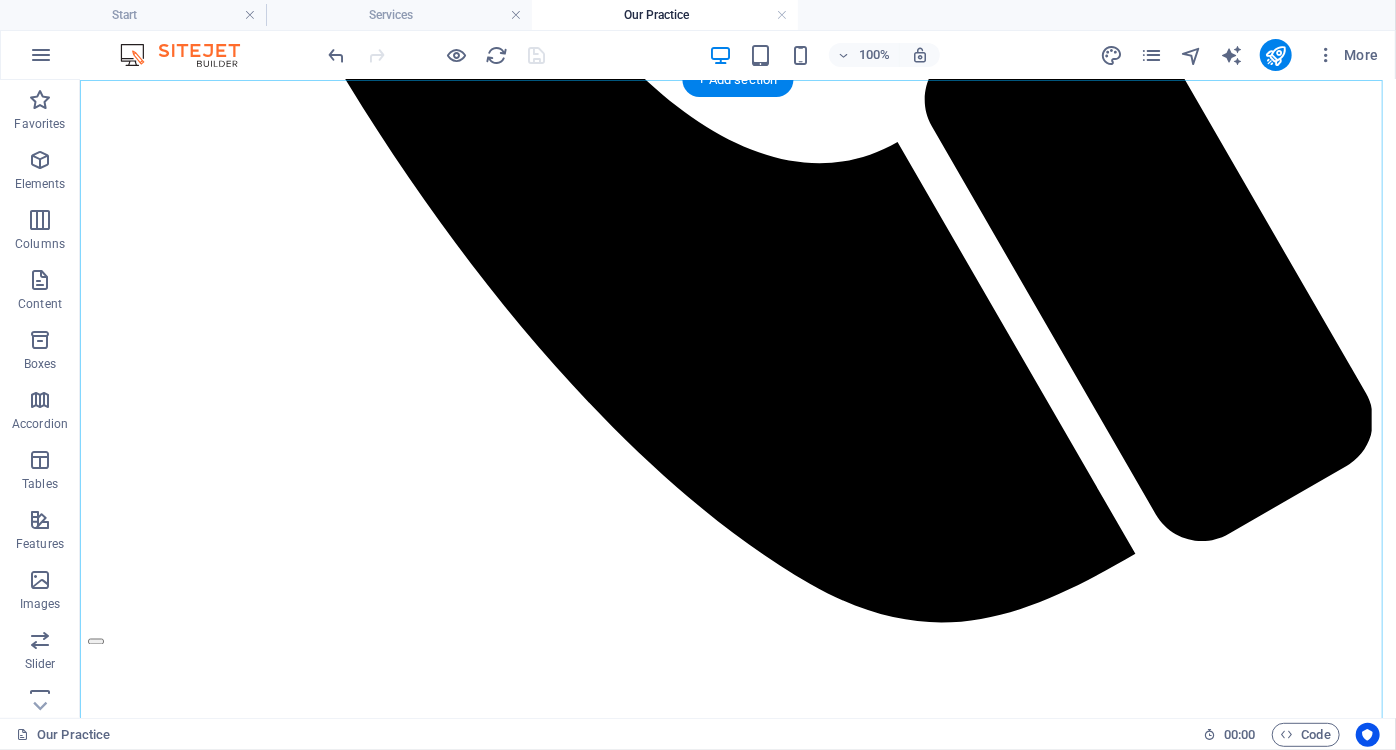 scroll, scrollTop: 1363, scrollLeft: 0, axis: vertical 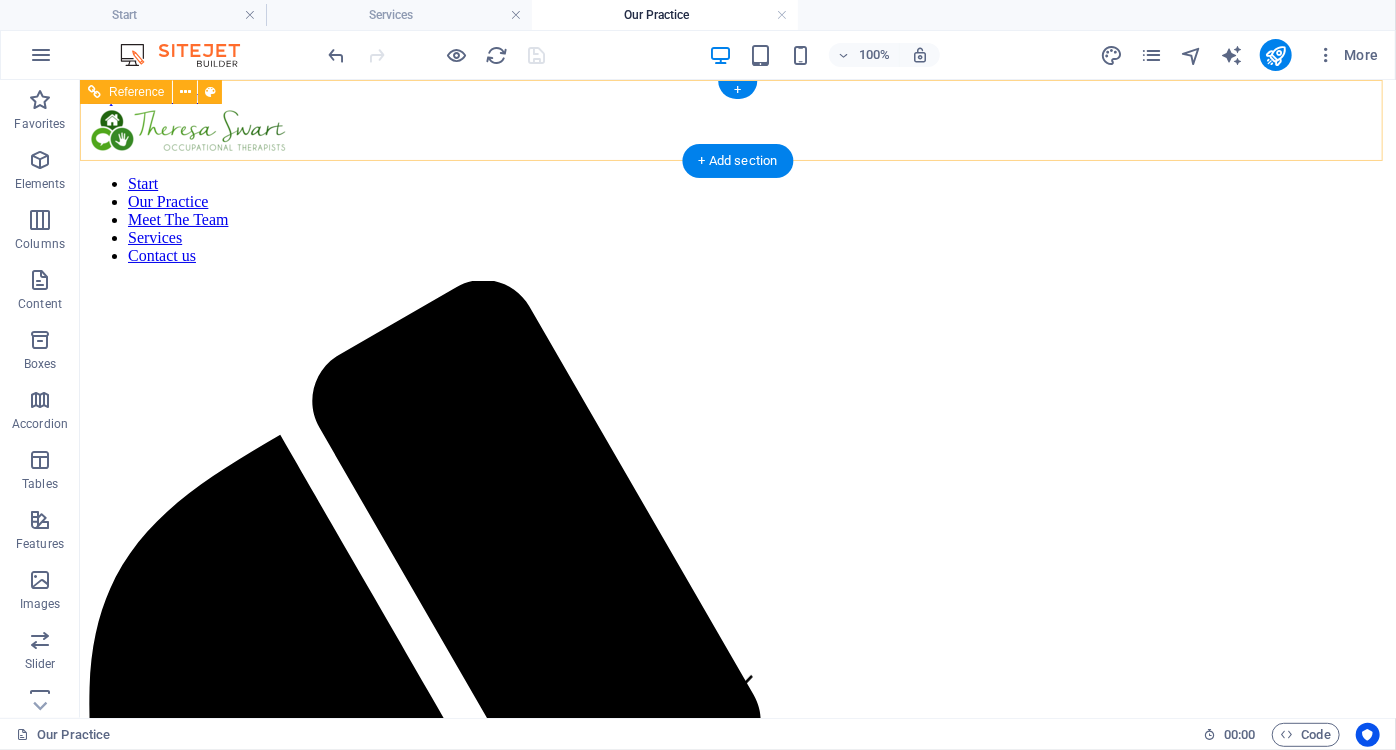 click on "Start Our Practice Meet The Team Services Contact us" at bounding box center [737, 1056] 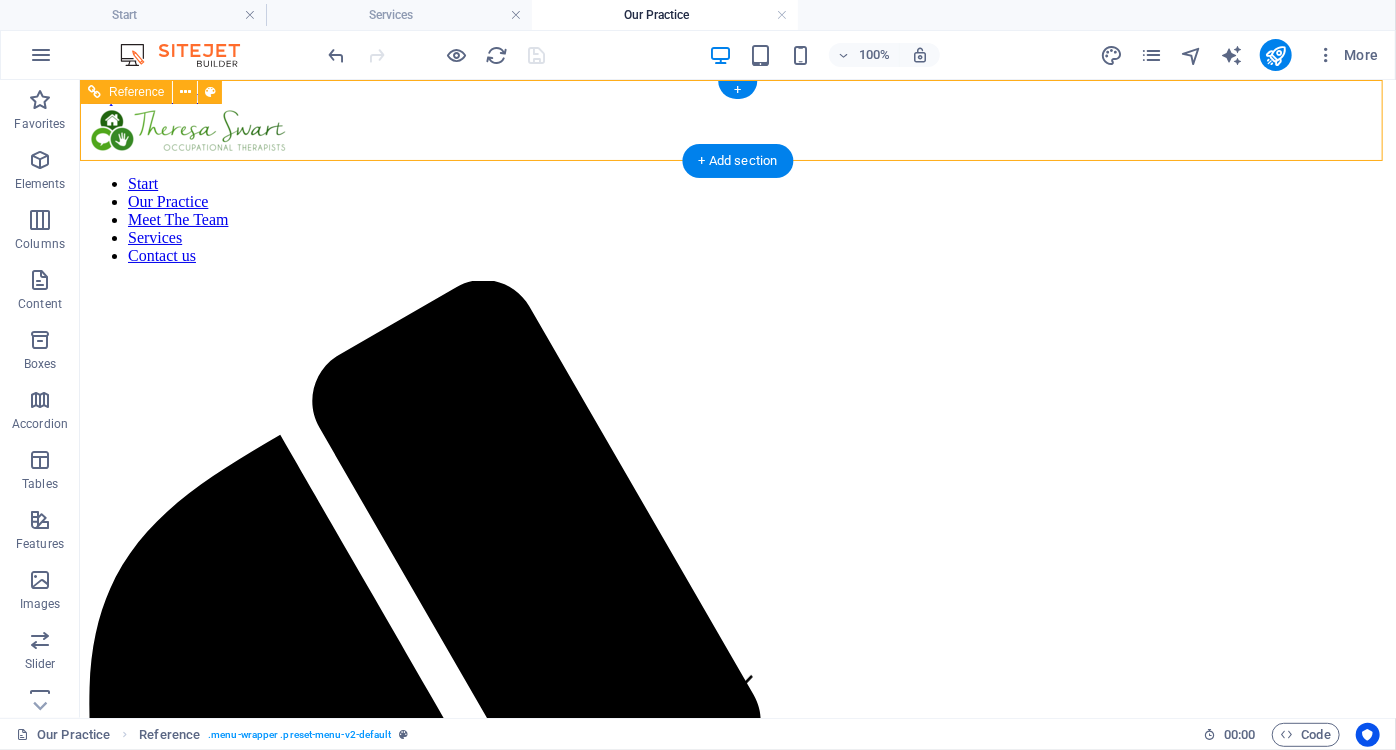 click on "Start Our Practice Meet The Team Services Contact us" at bounding box center (737, 219) 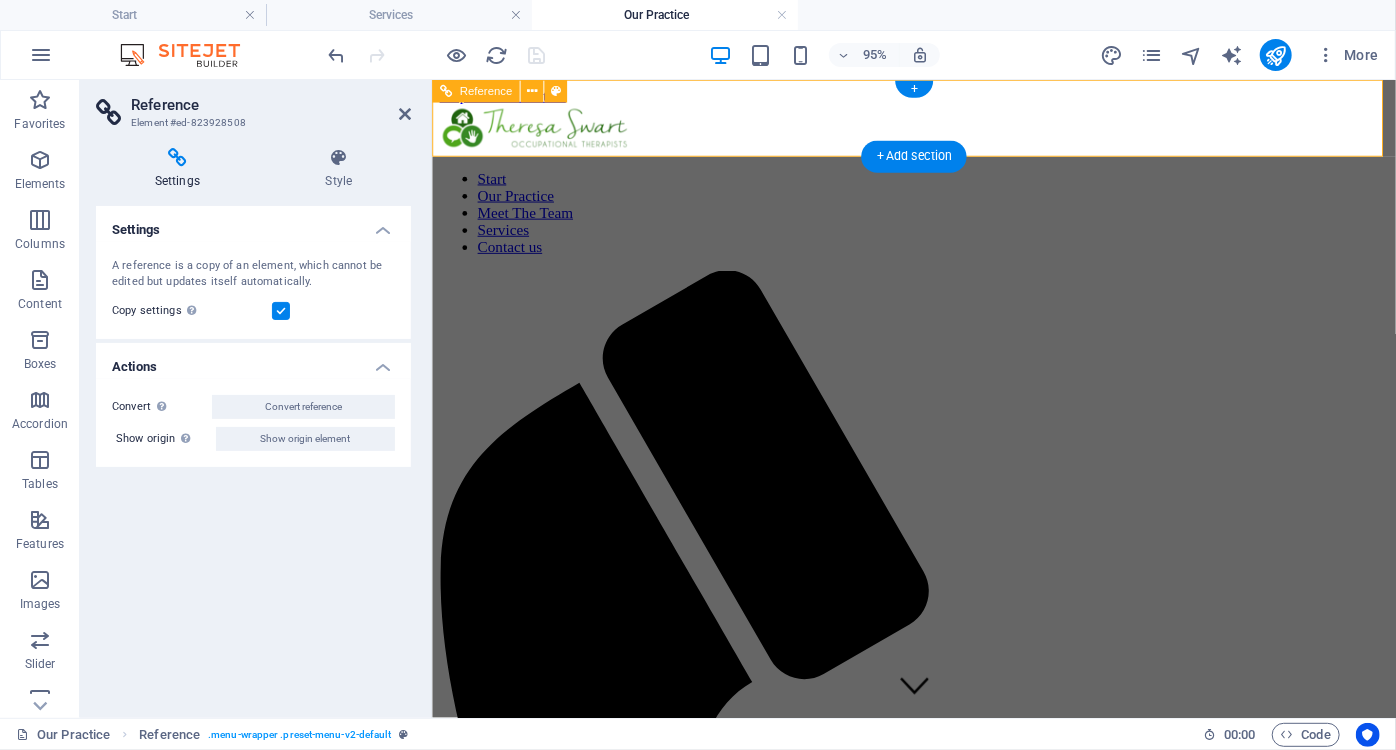 click on "Start Our Practice Meet The Team Services Contact us" at bounding box center (938, 220) 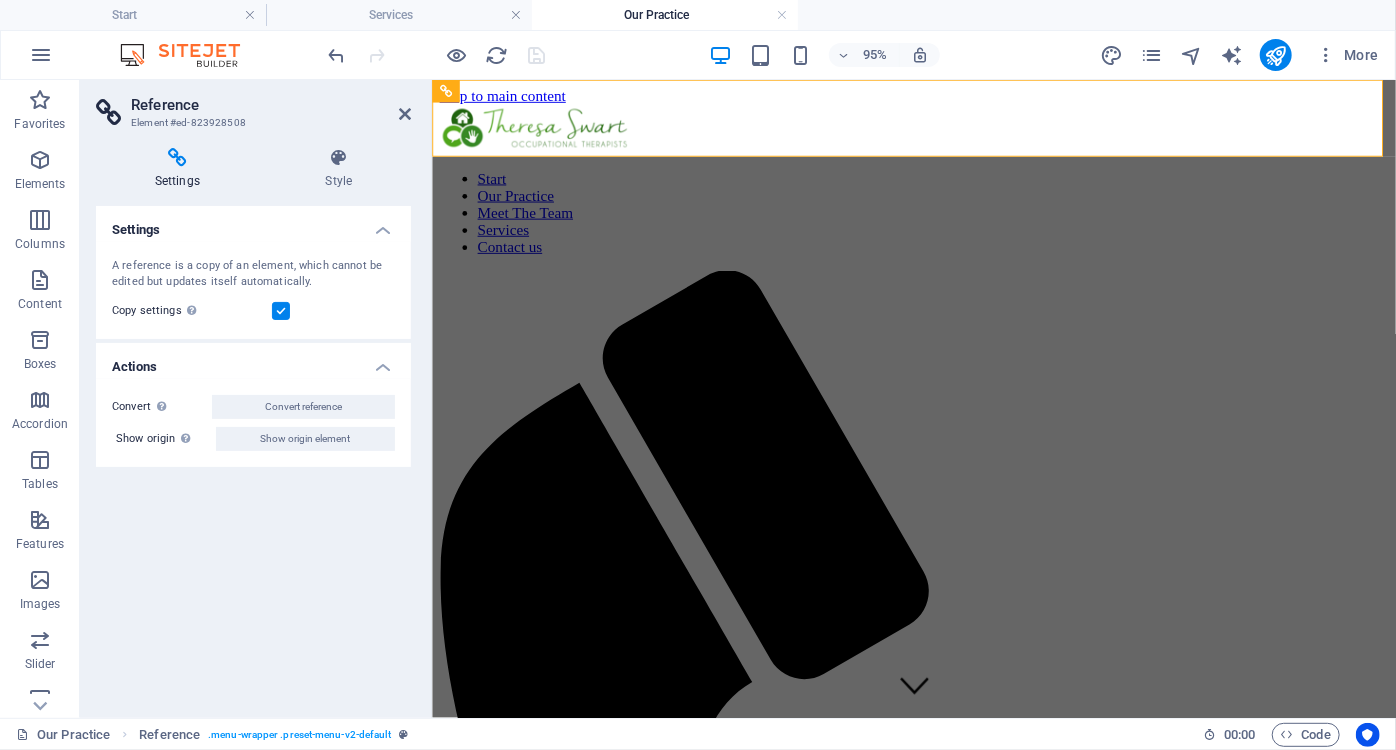 click on "Settings" at bounding box center [181, 169] 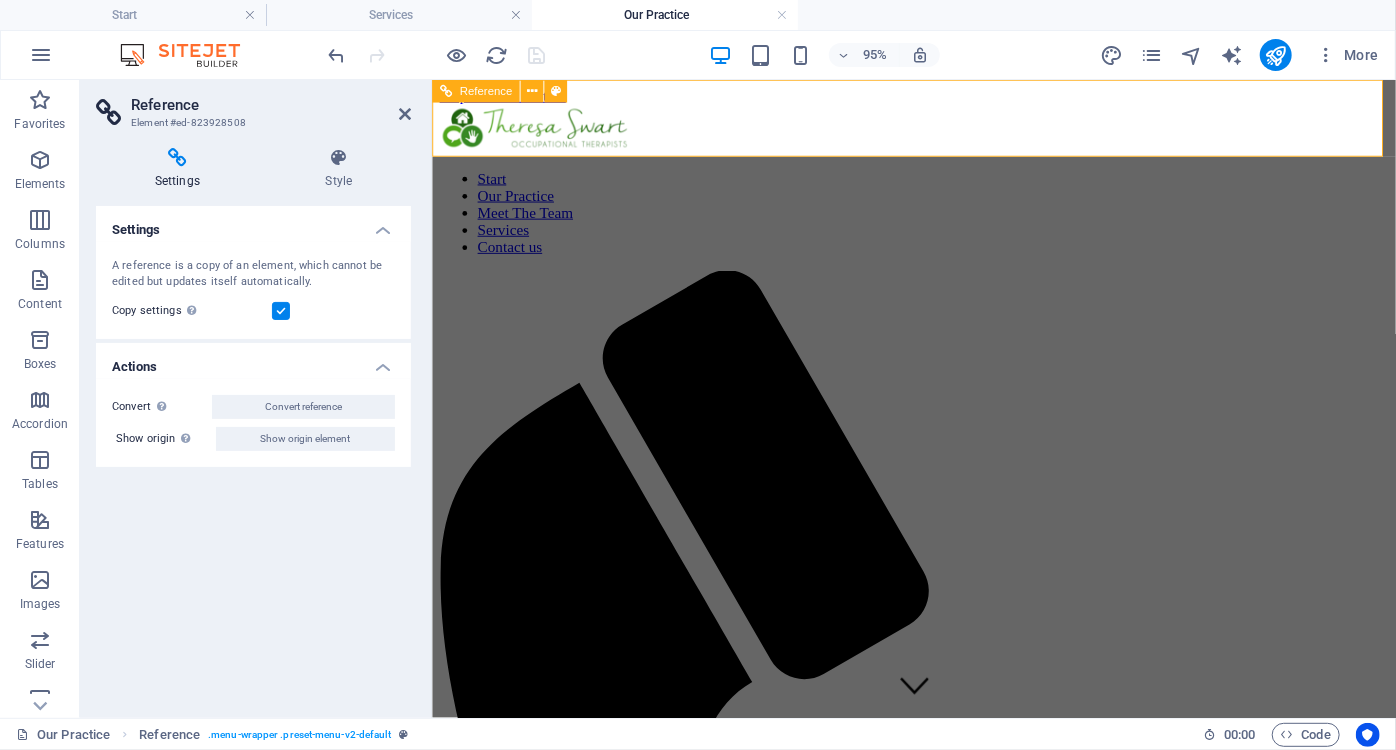 click on "Start Our Practice Meet The Team Services Contact us" at bounding box center [938, 220] 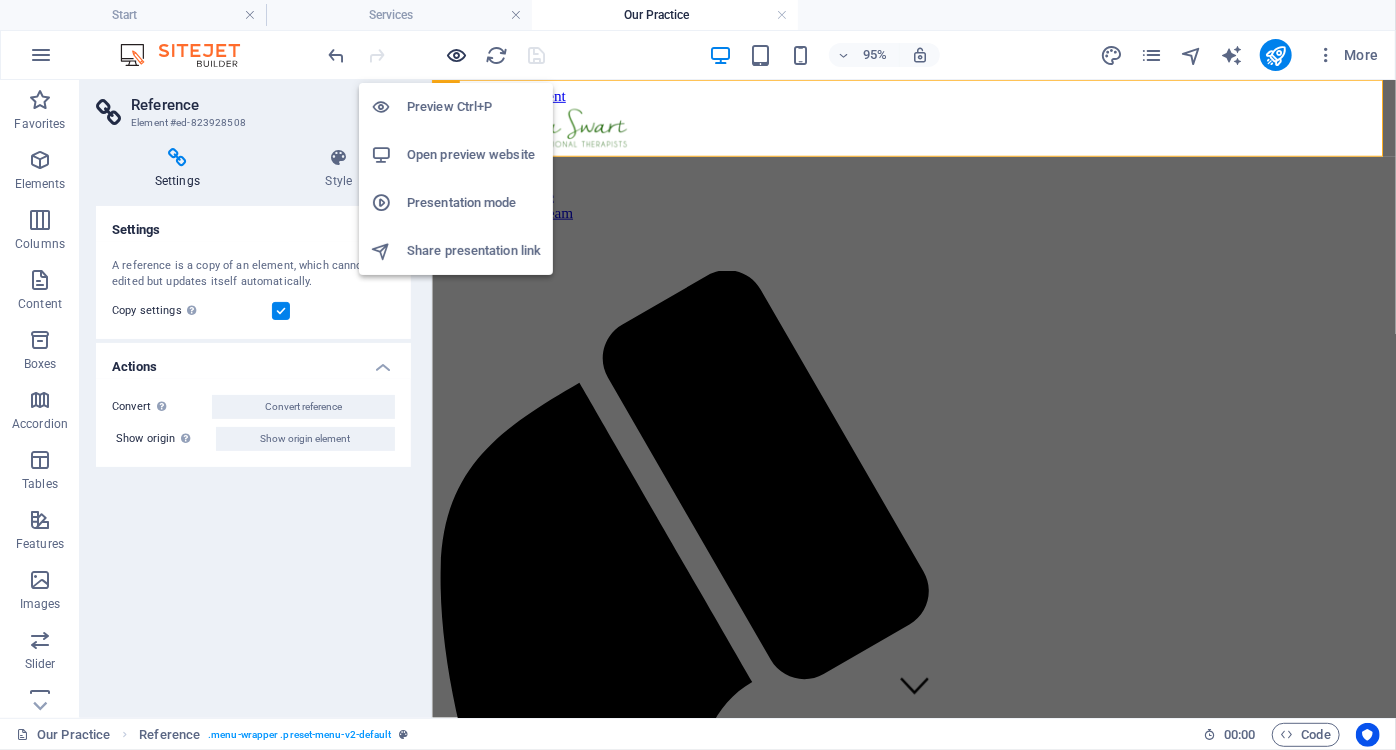 click at bounding box center (457, 55) 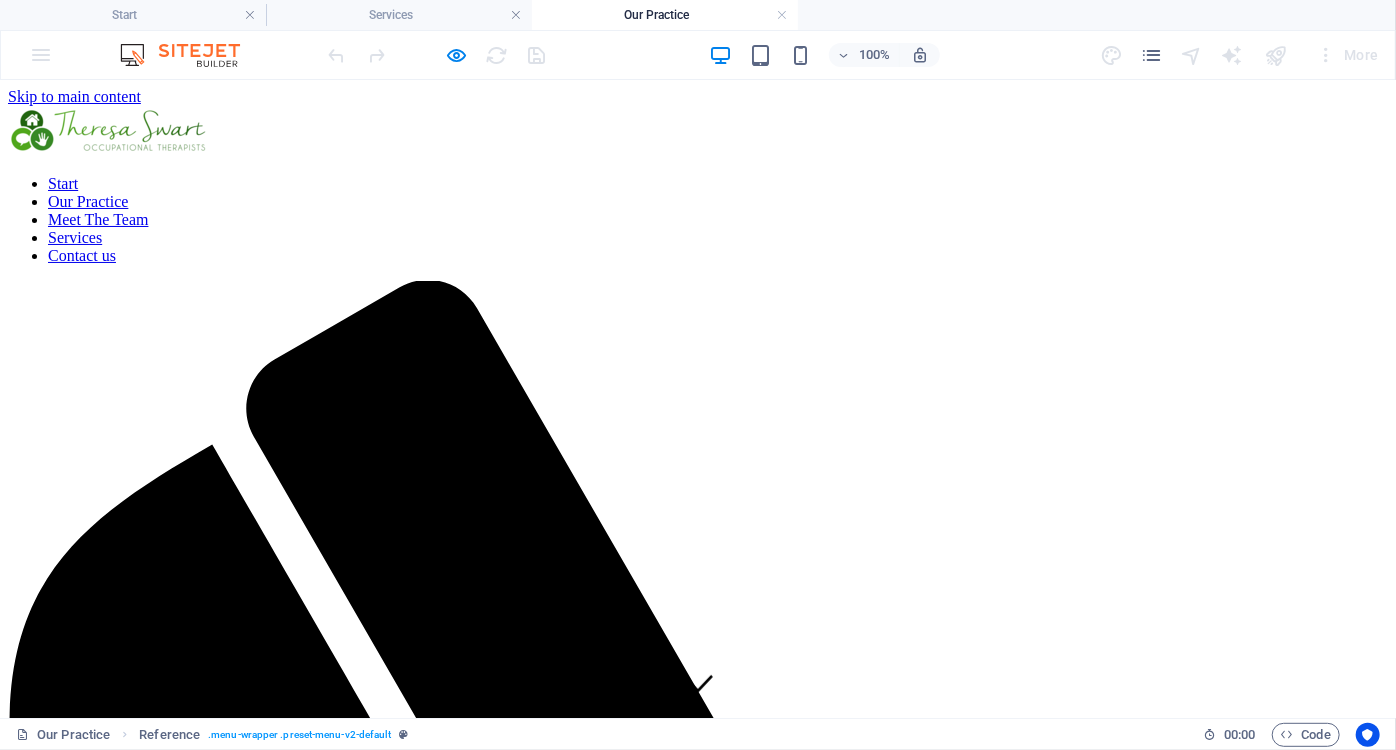 click on "Start" at bounding box center [63, 182] 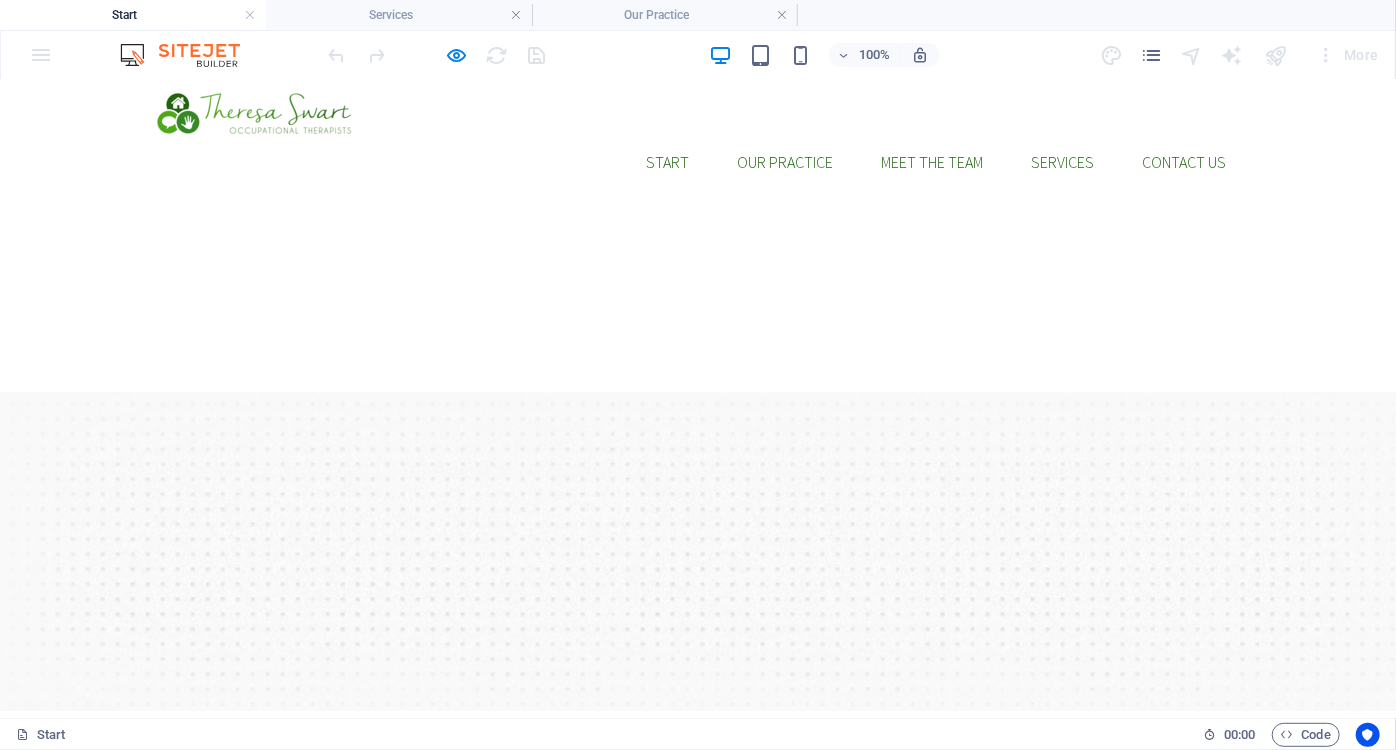 scroll, scrollTop: 0, scrollLeft: 0, axis: both 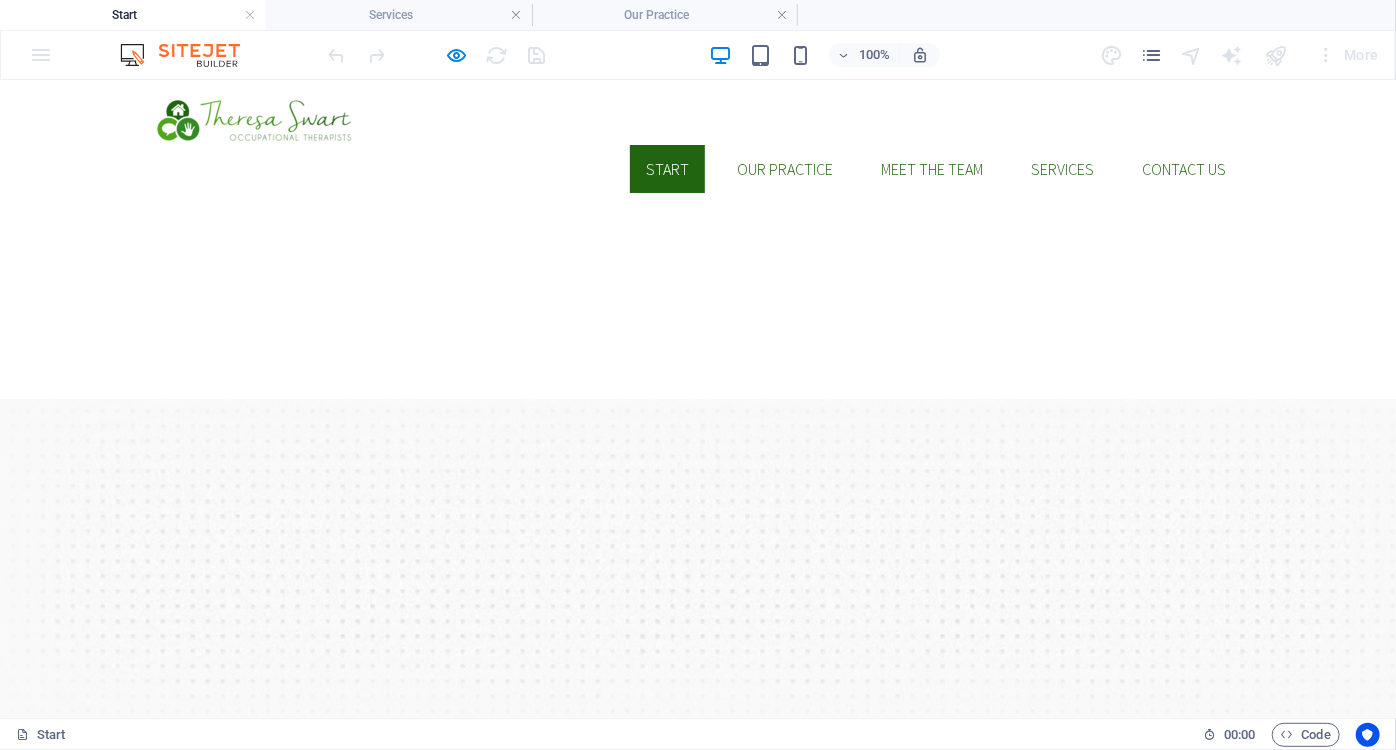 click on "Start" at bounding box center [667, 168] 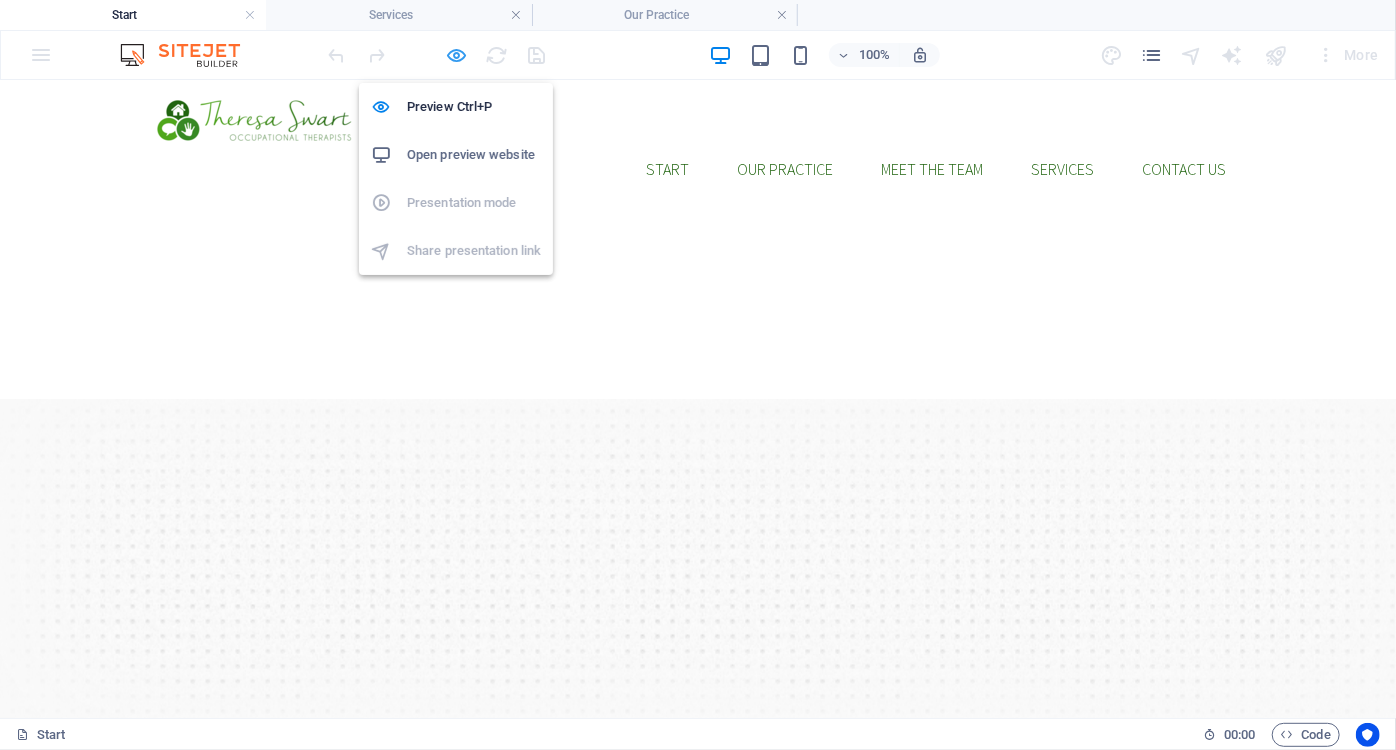 click at bounding box center (457, 55) 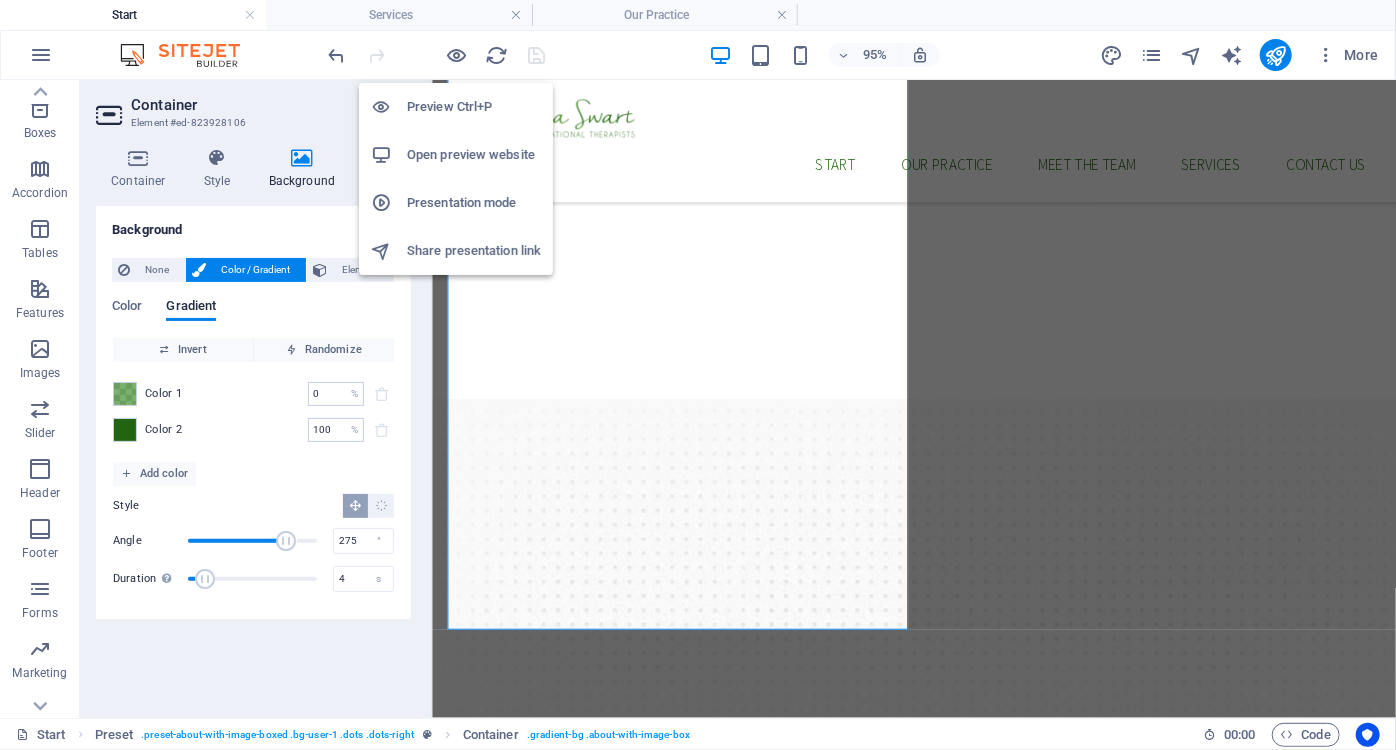 scroll, scrollTop: 1394, scrollLeft: 0, axis: vertical 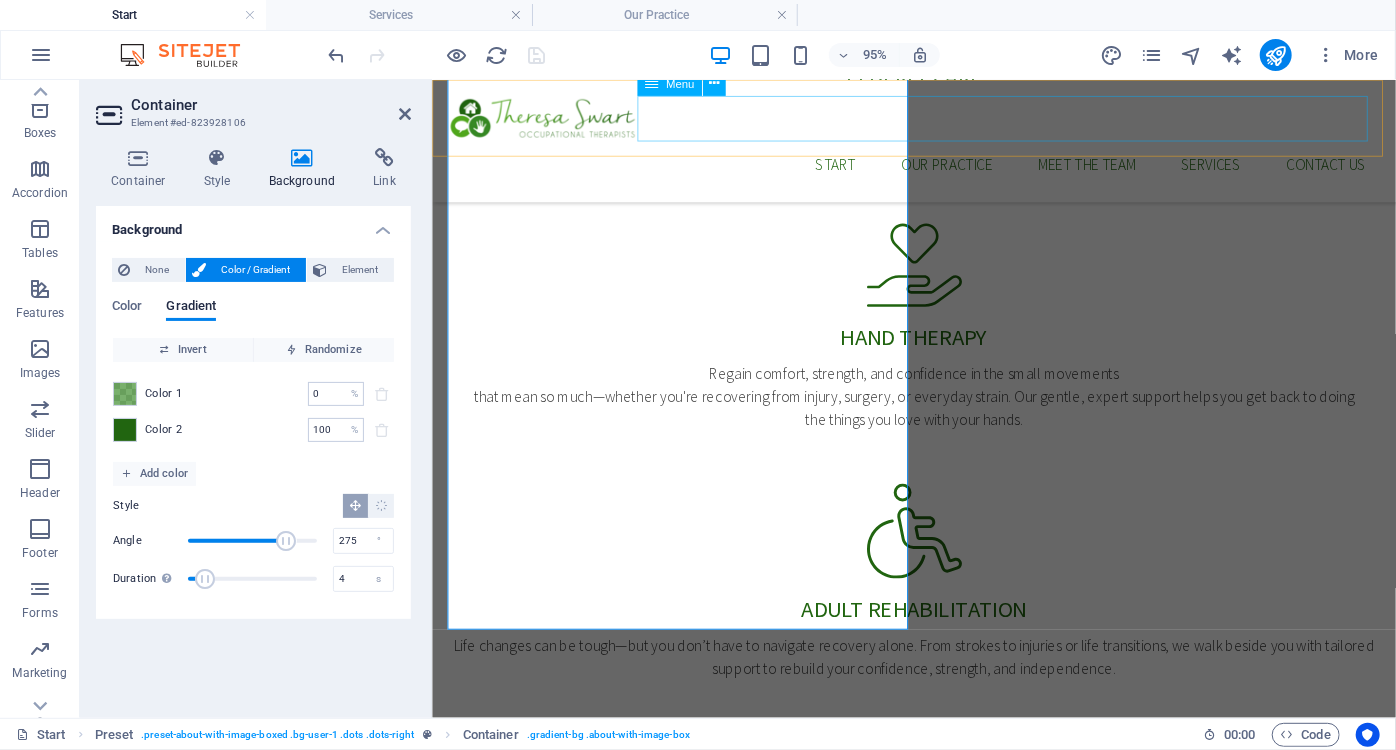 click on "Start Our Practice Meet The Team Services Contact us" at bounding box center (938, 169) 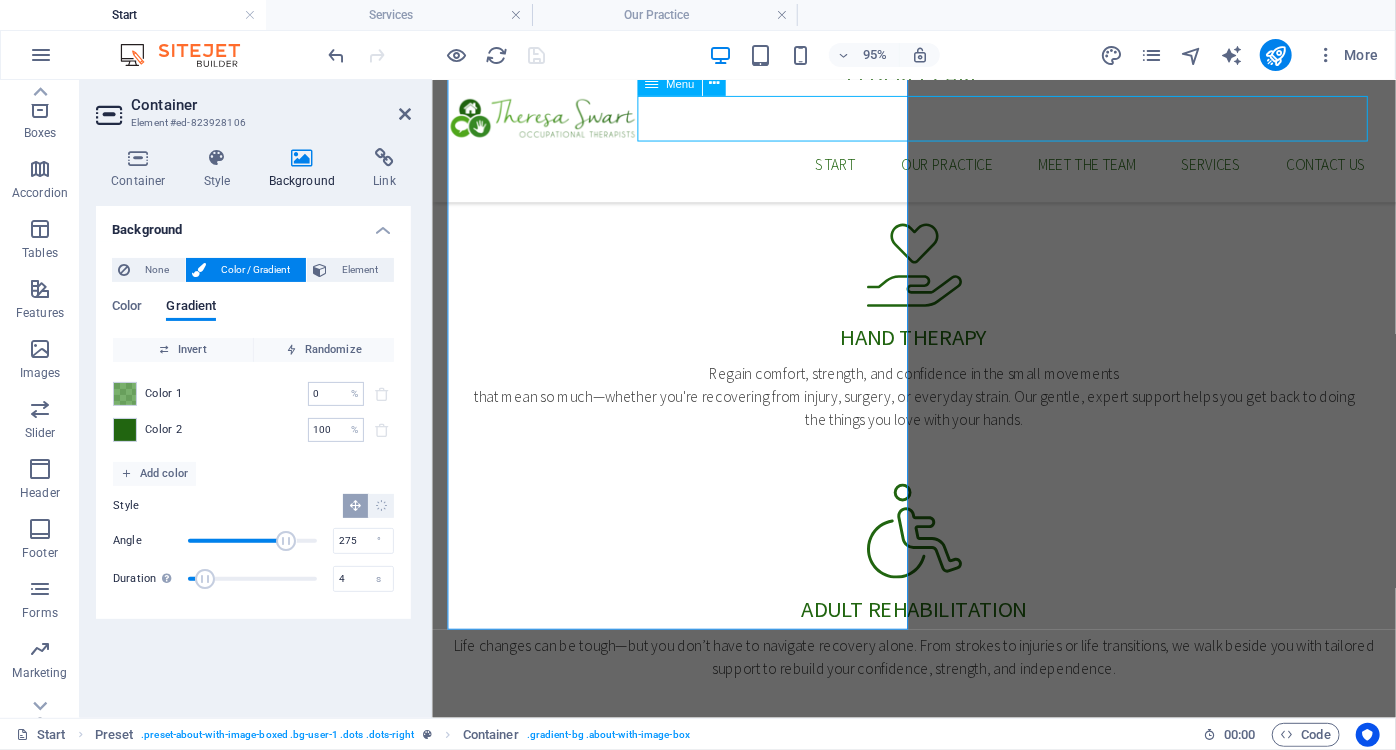 click on "Start Our Practice Meet The Team Services Contact us" at bounding box center [938, 169] 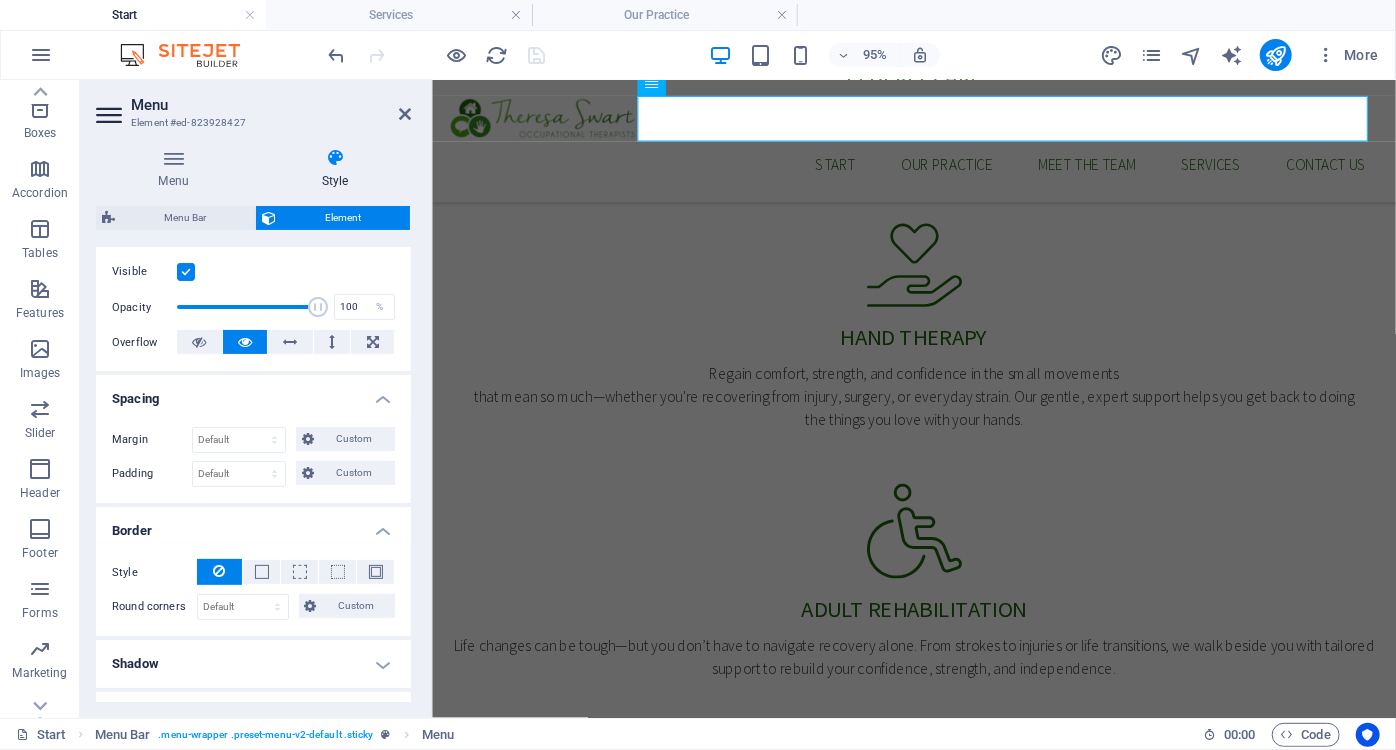 scroll, scrollTop: 162, scrollLeft: 0, axis: vertical 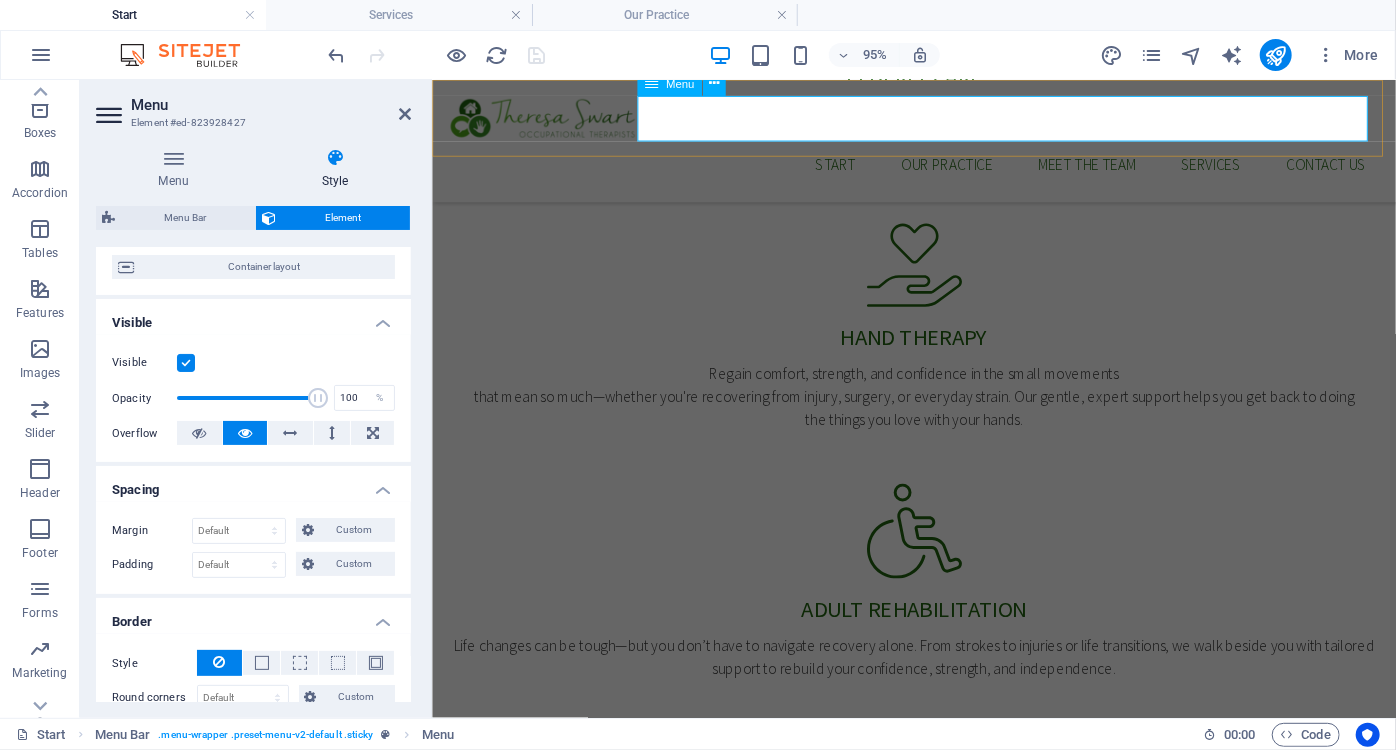click on "Start Our Practice Meet The Team Services Contact us" at bounding box center (938, 169) 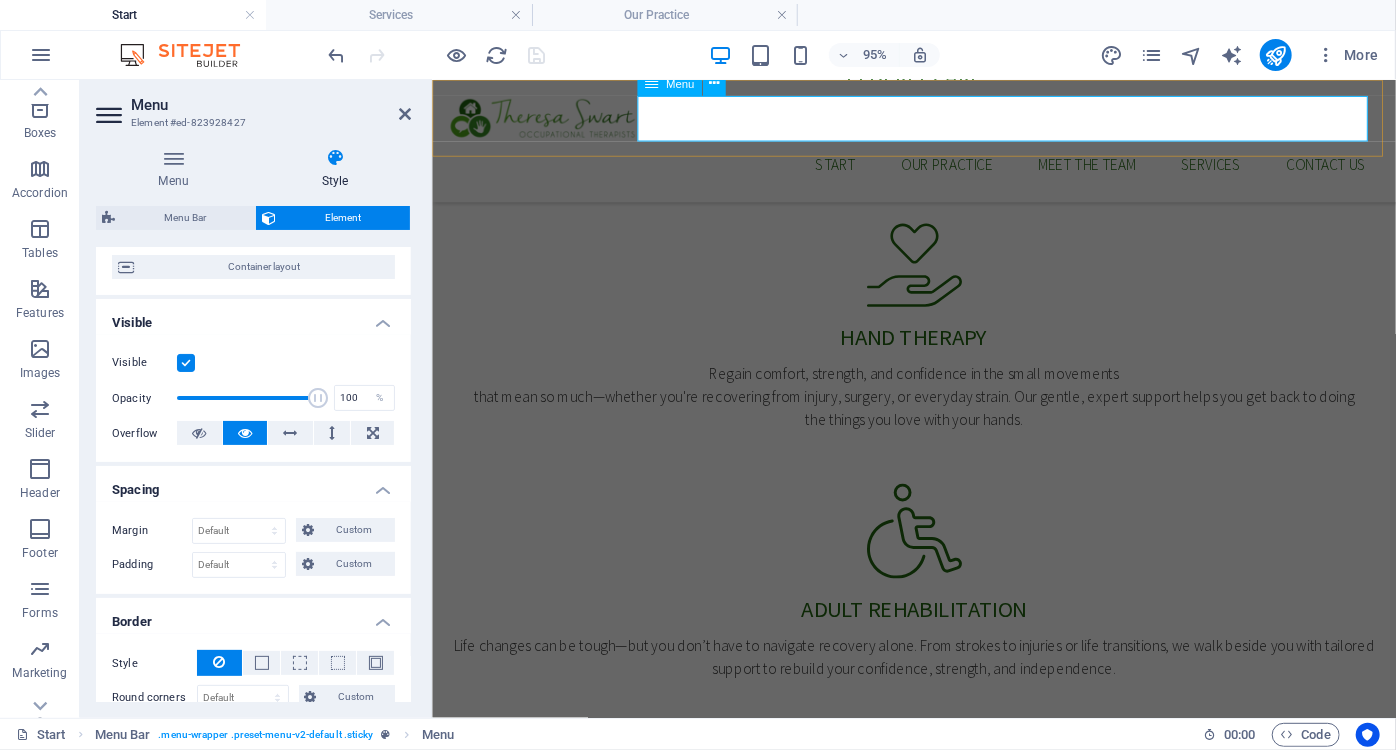 click on "Start Our Practice Meet The Team Services Contact us" at bounding box center (938, 169) 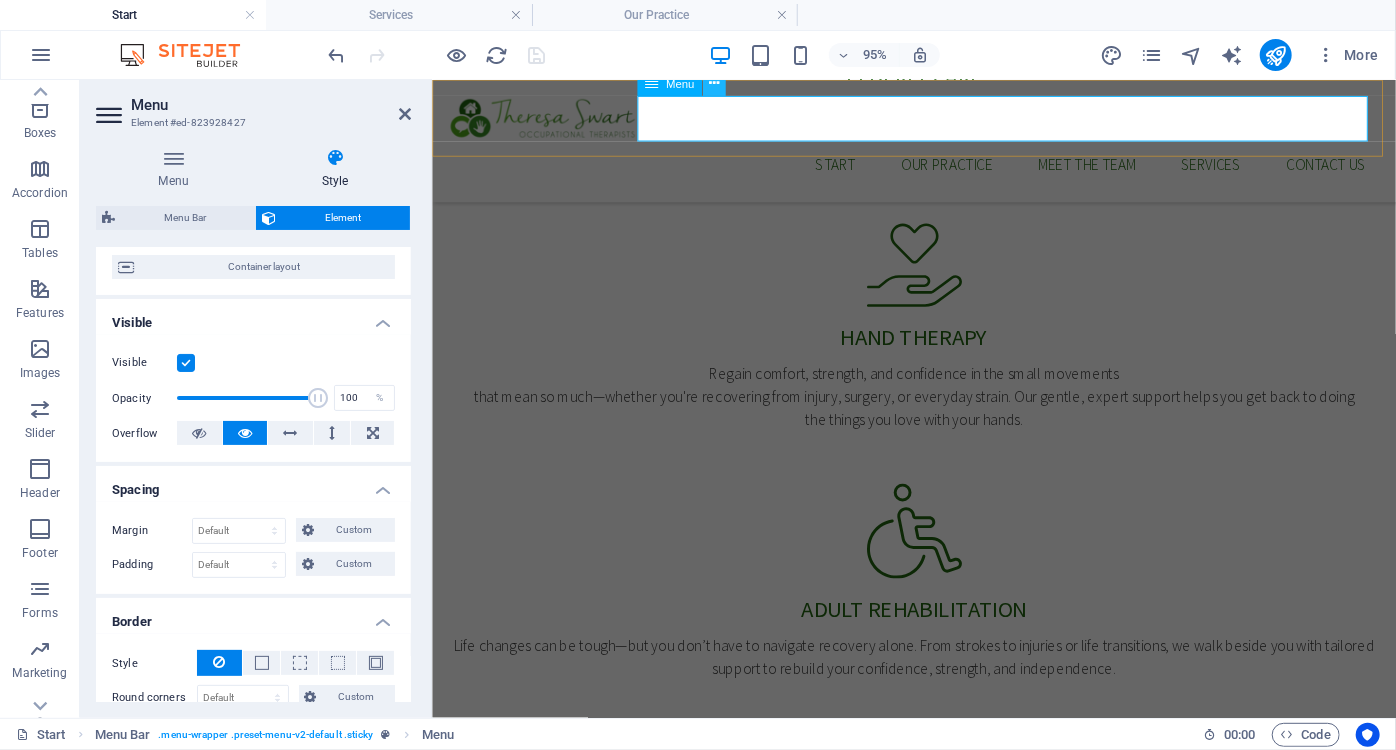 click at bounding box center (714, 84) 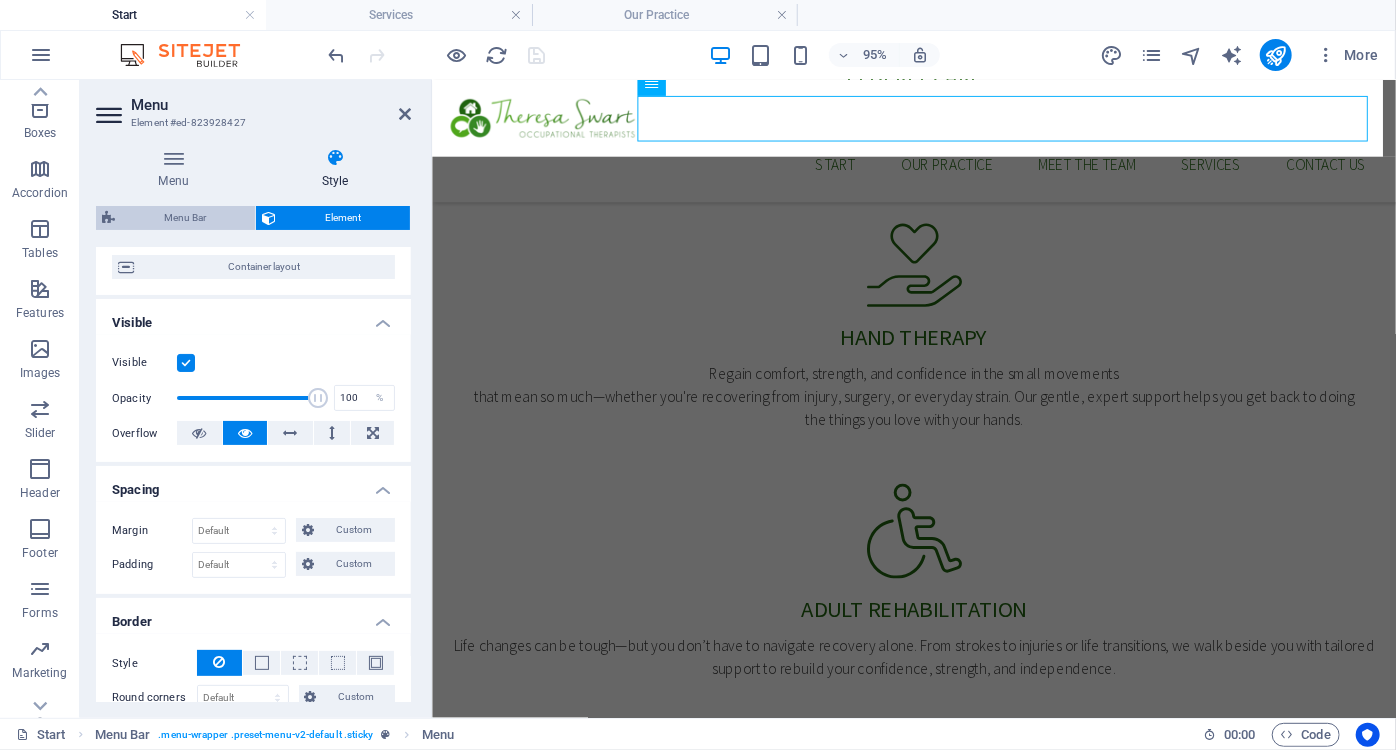 click on "Menu Bar" at bounding box center [185, 218] 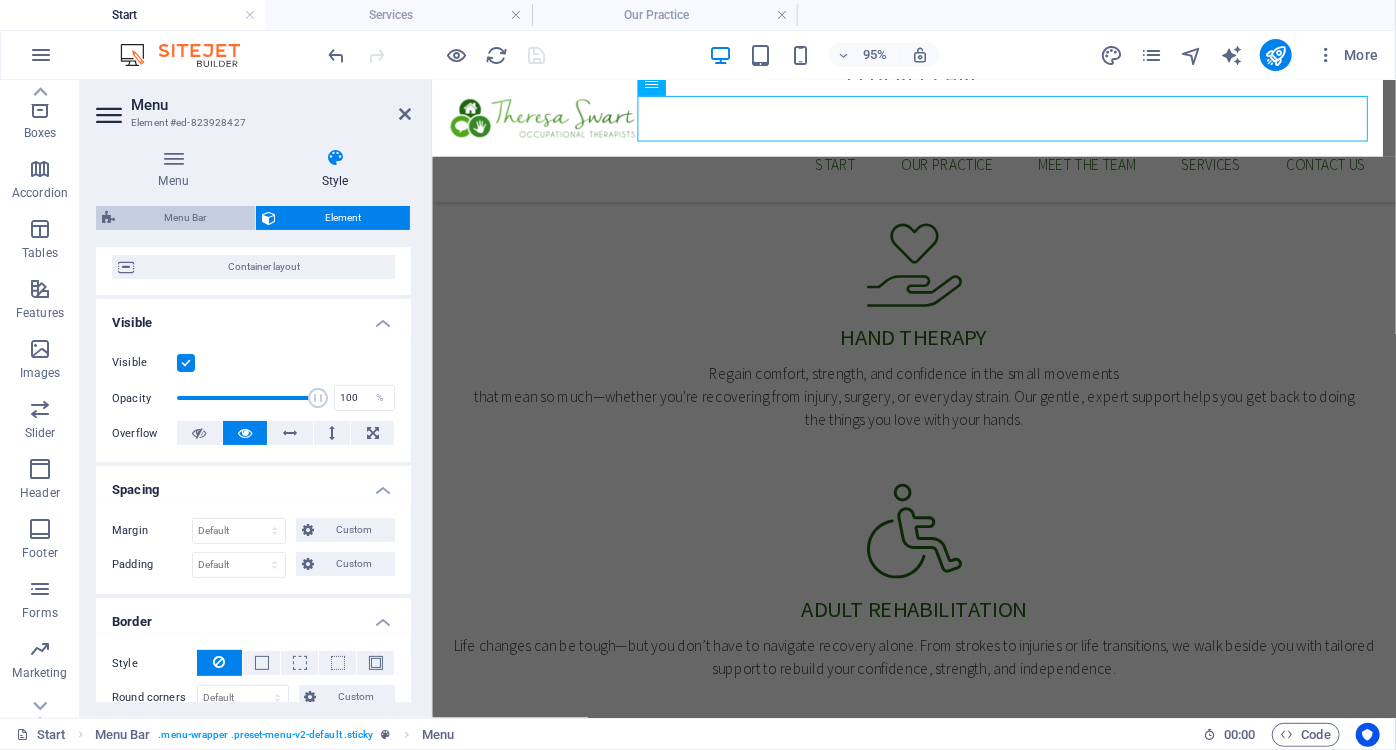 select on "rem" 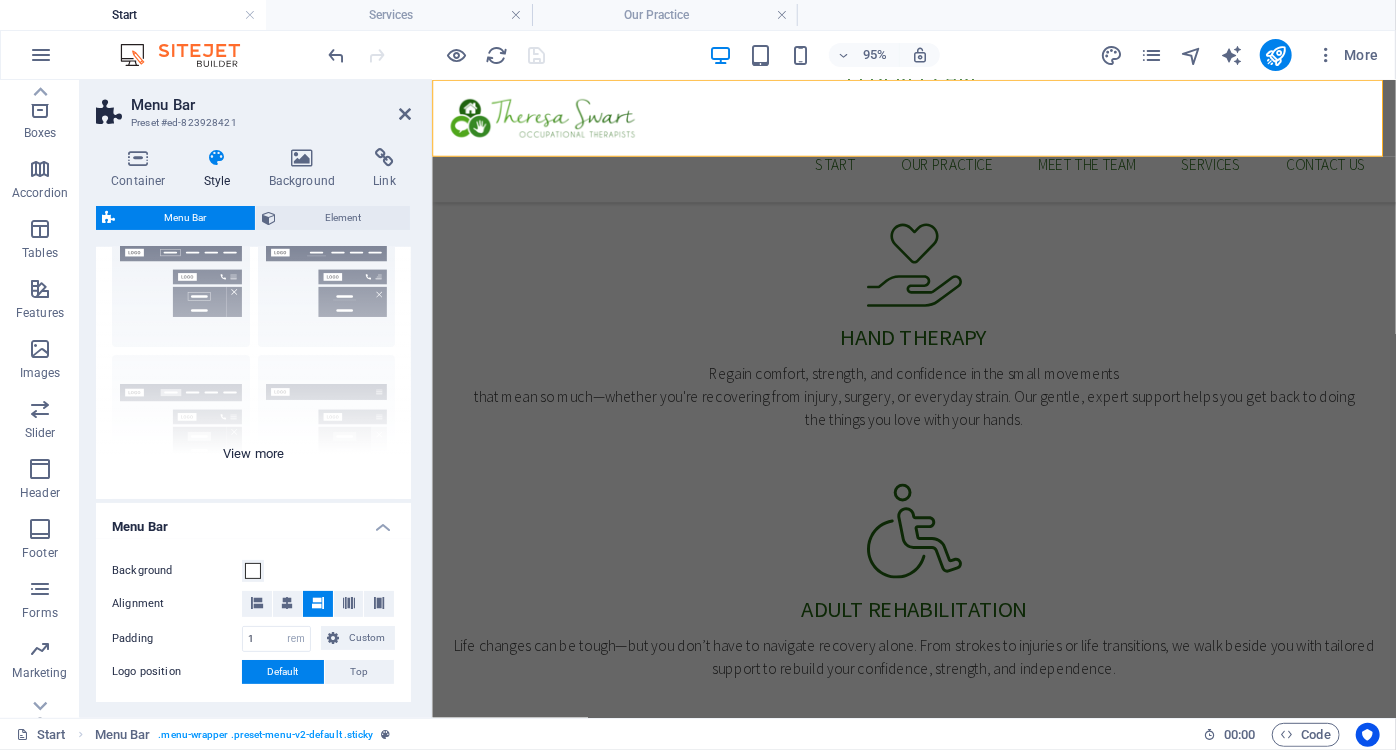 scroll, scrollTop: 90, scrollLeft: 0, axis: vertical 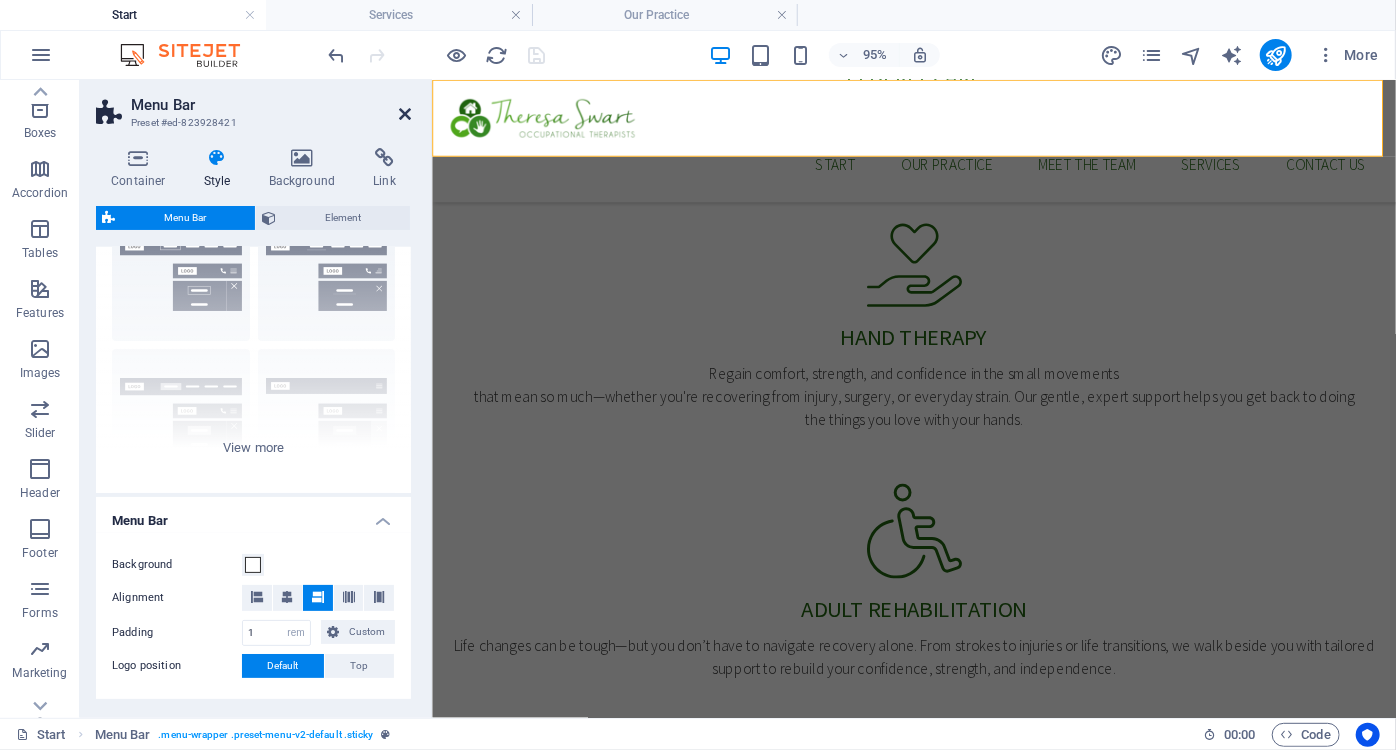 click at bounding box center [405, 114] 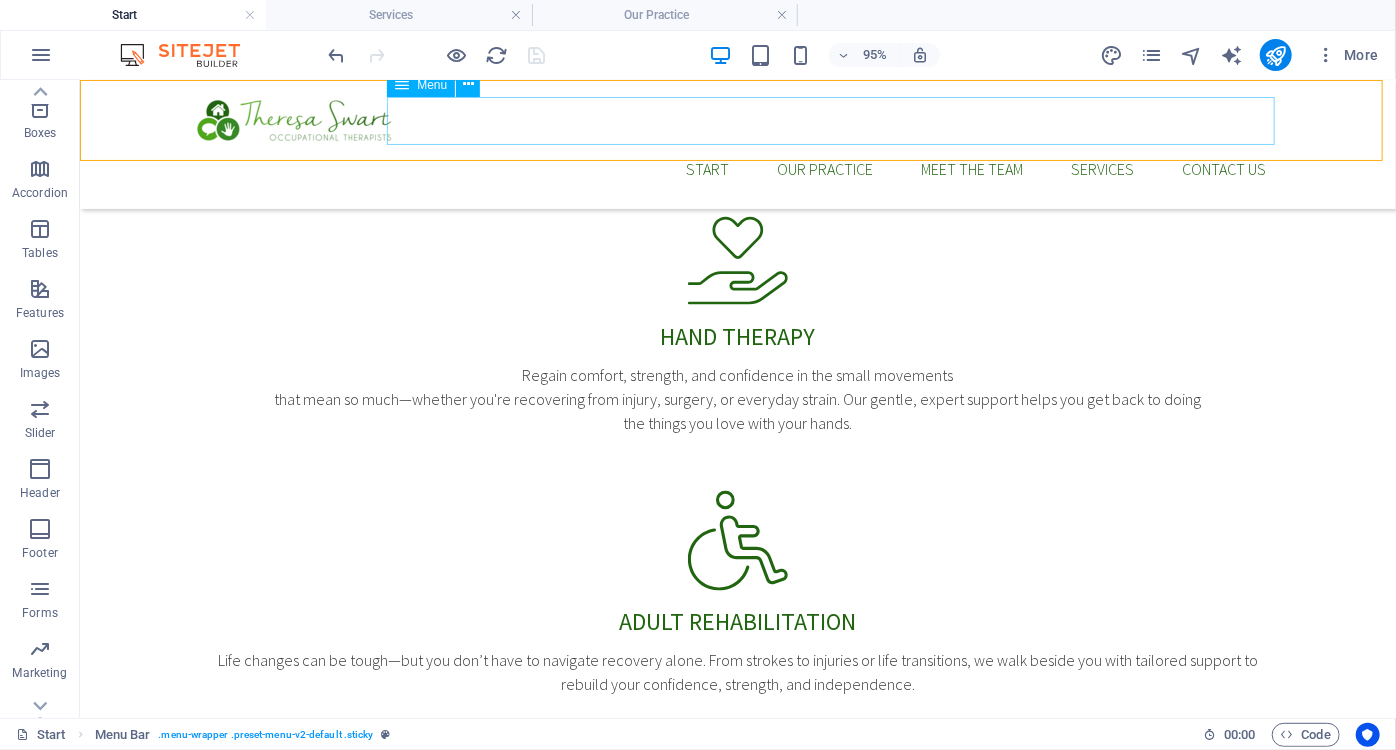 scroll, scrollTop: 1343, scrollLeft: 0, axis: vertical 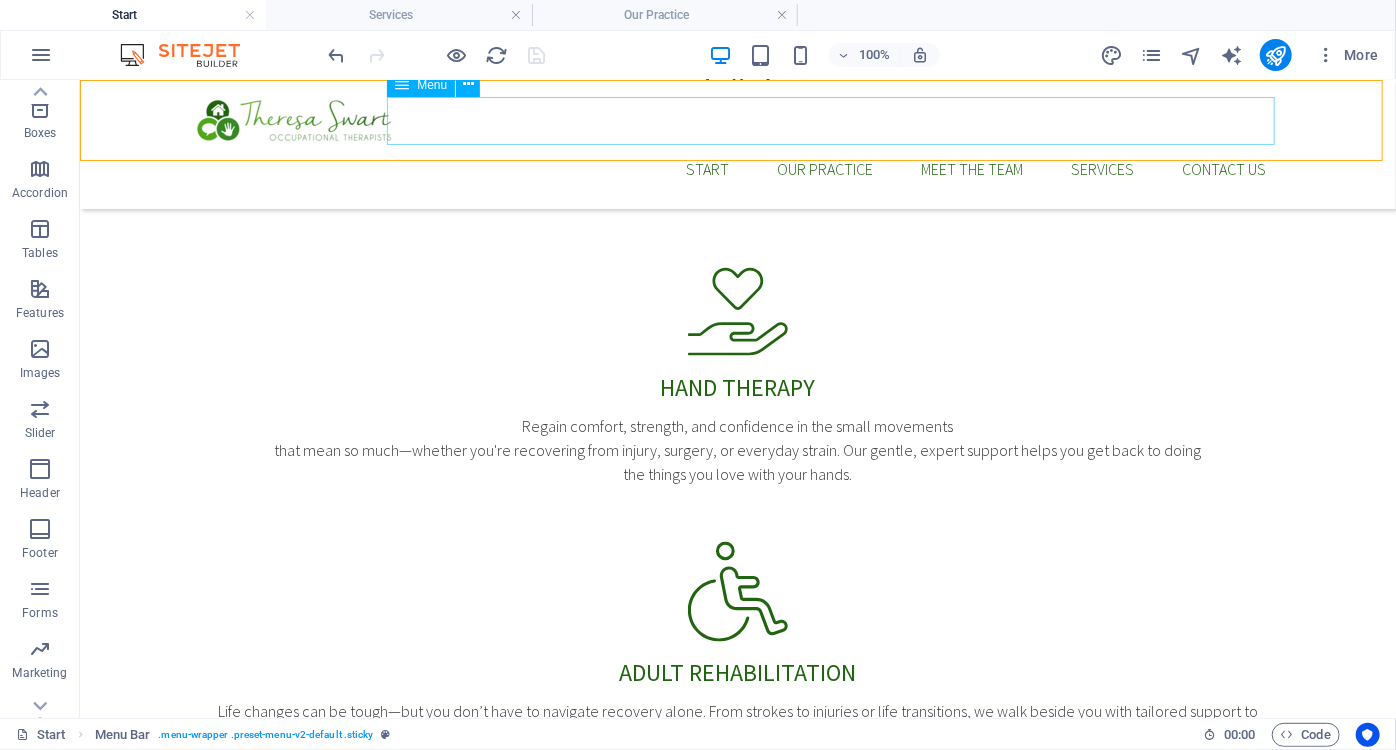 click on "Start Our Practice Meet The Team Services Contact us" at bounding box center (737, 168) 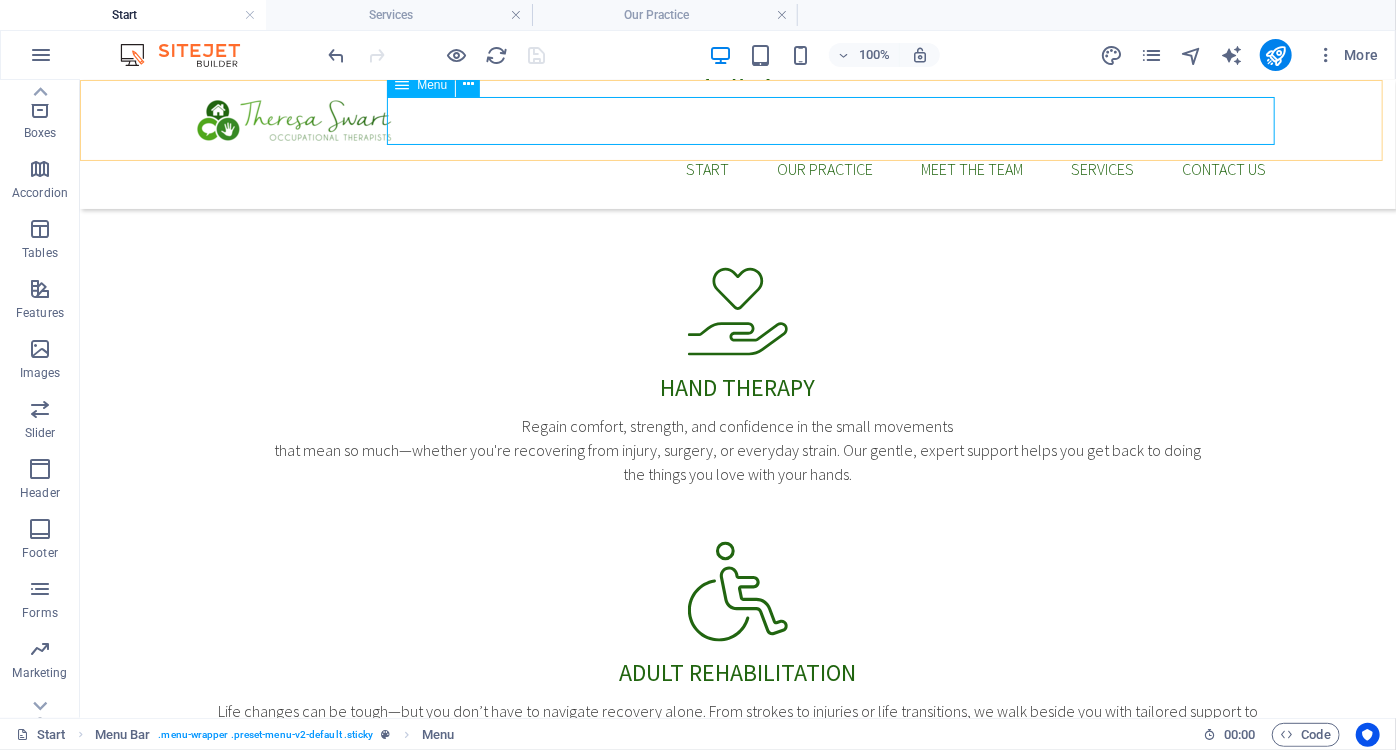 click on "Menu" at bounding box center (432, 85) 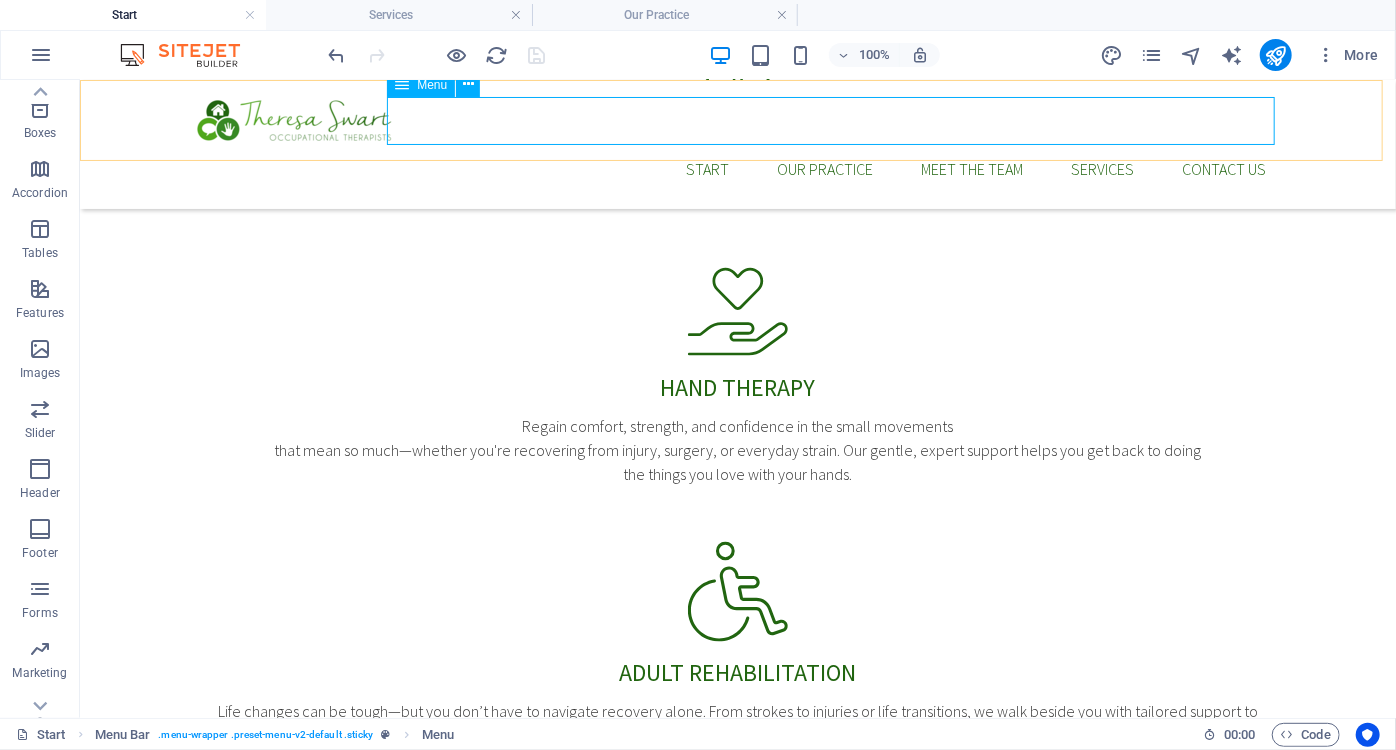 click on "Menu" at bounding box center (432, 85) 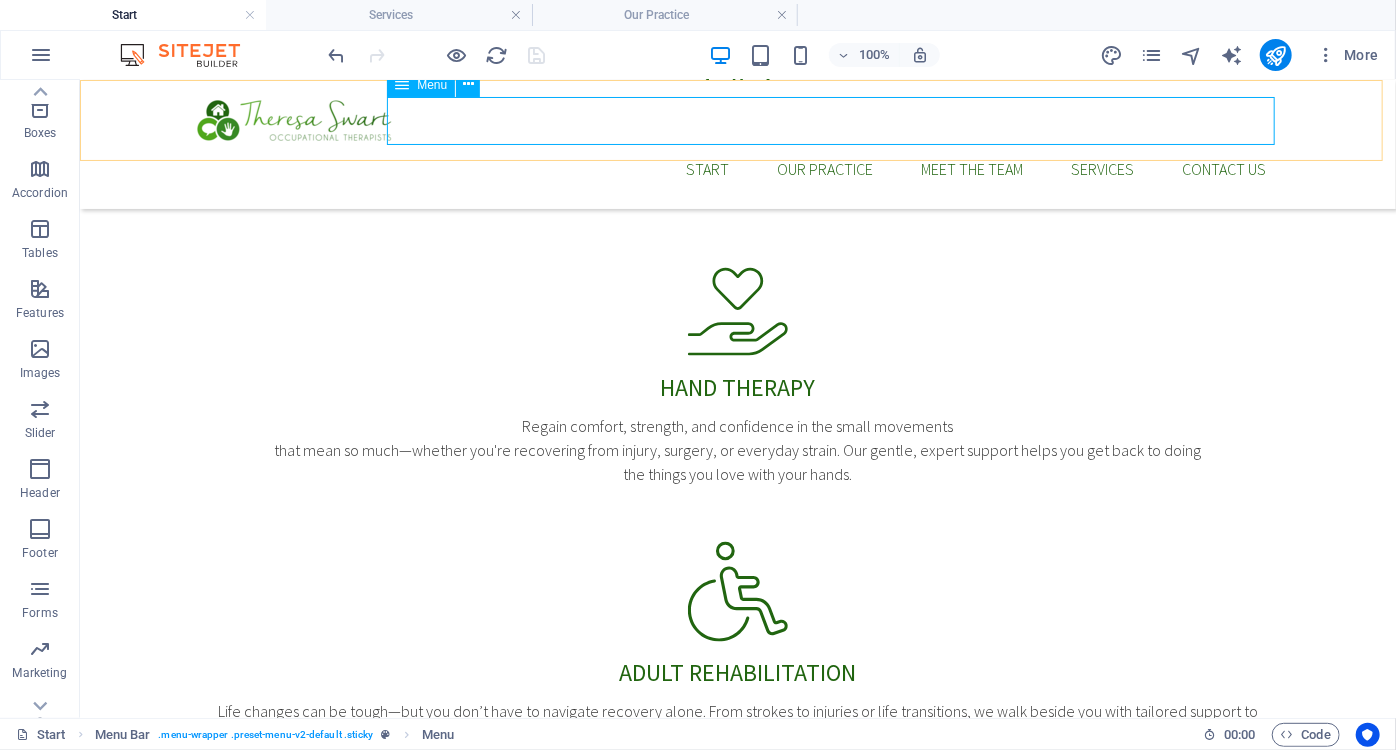 click on "Menu" at bounding box center [432, 85] 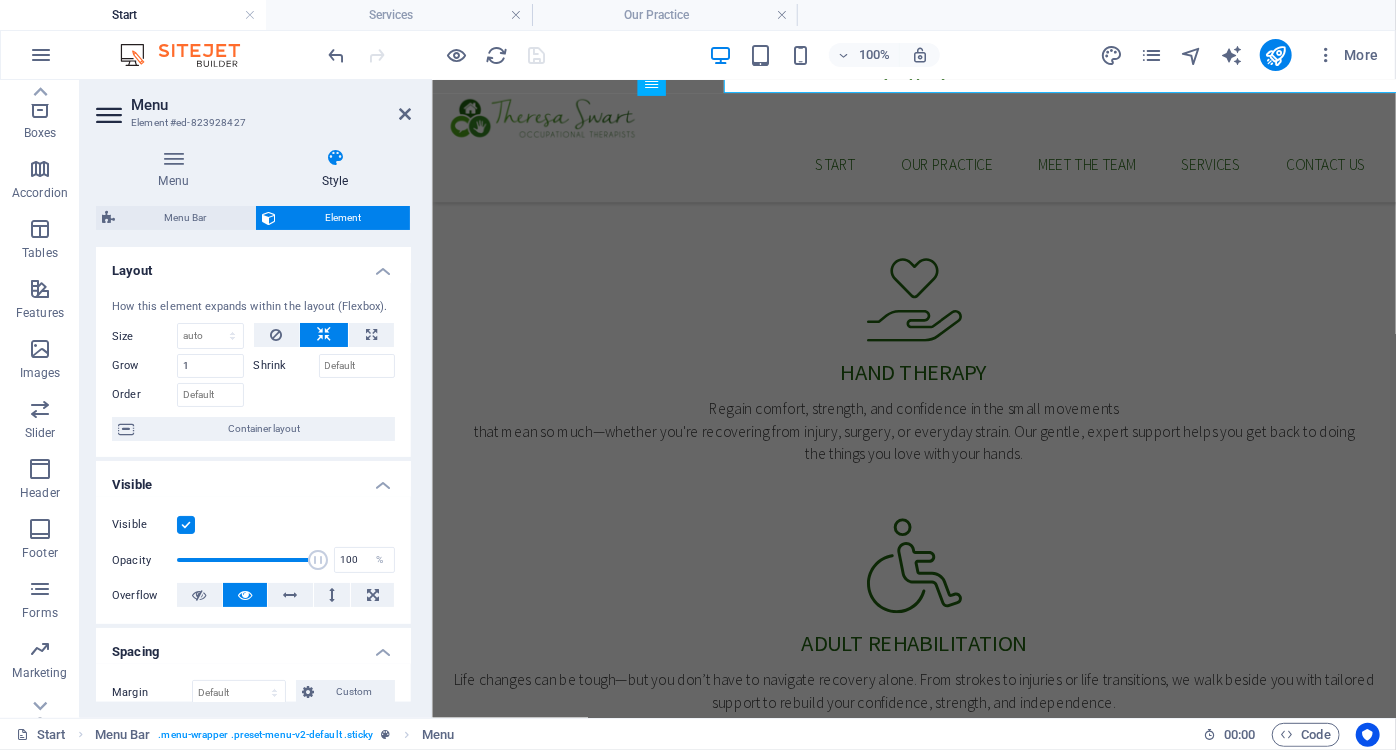 scroll, scrollTop: 1394, scrollLeft: 0, axis: vertical 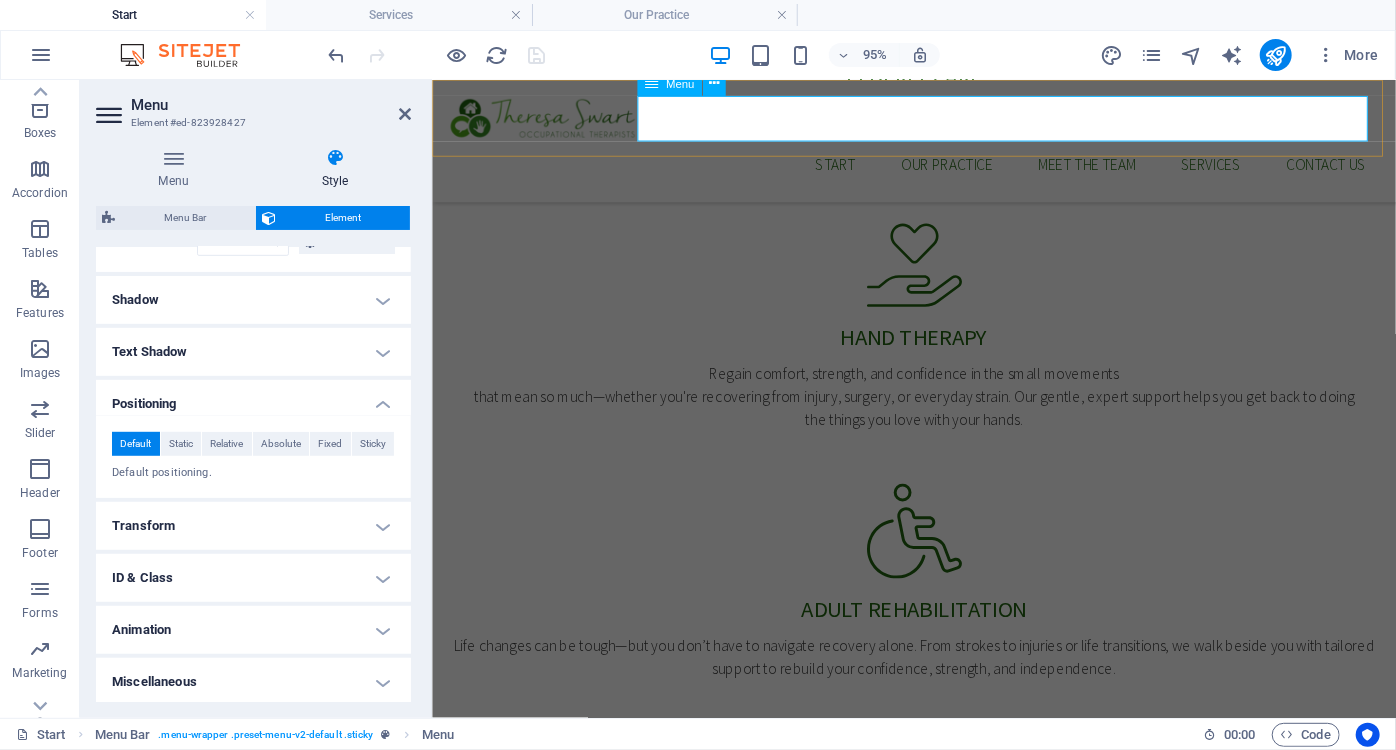 click on "Start Our Practice Meet The Team Services Contact us" at bounding box center [938, 169] 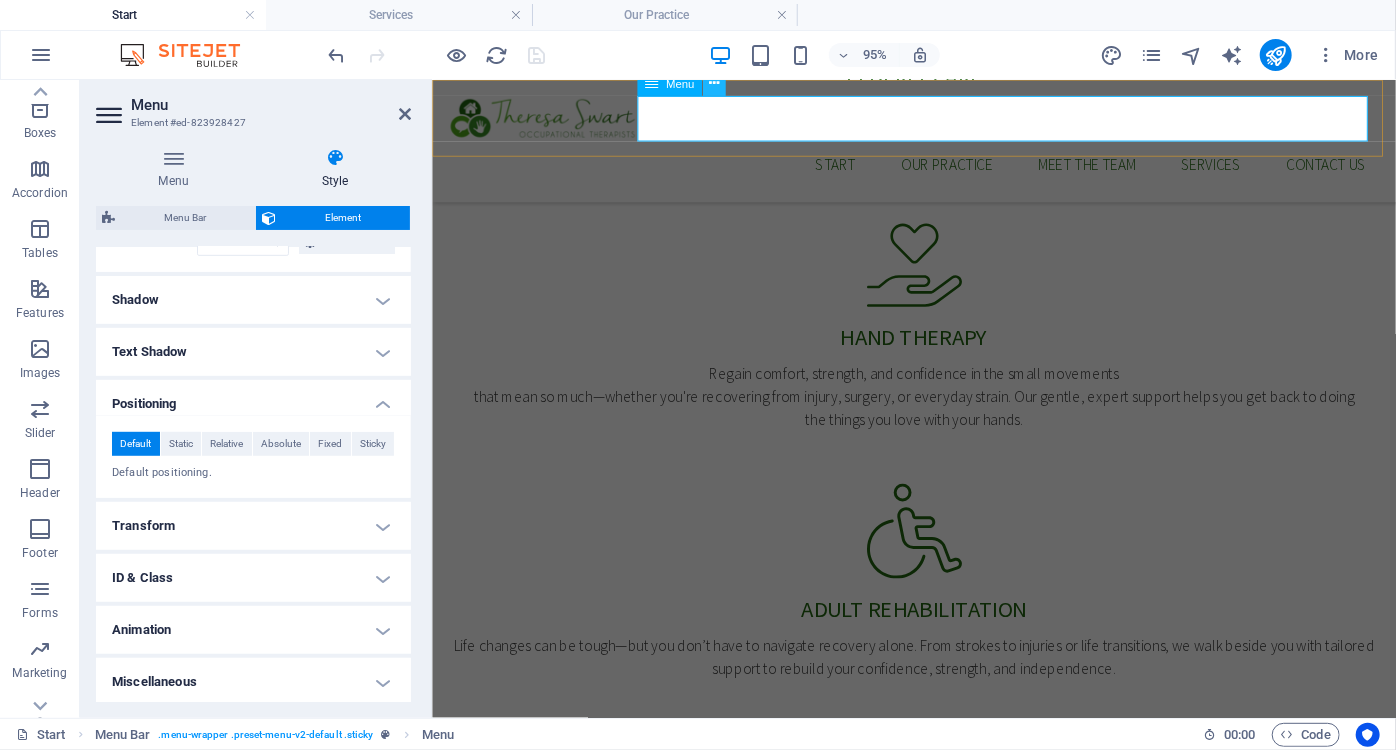 click at bounding box center [714, 84] 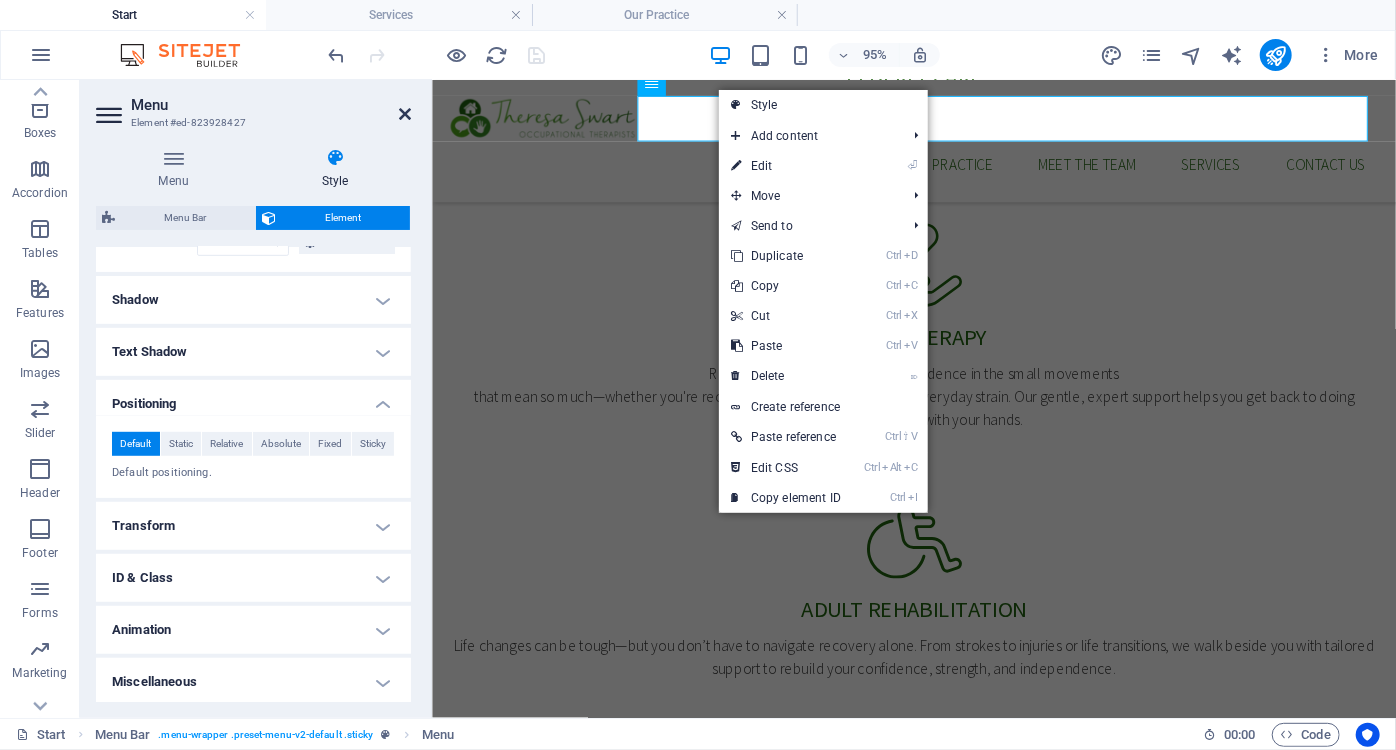 click at bounding box center [405, 114] 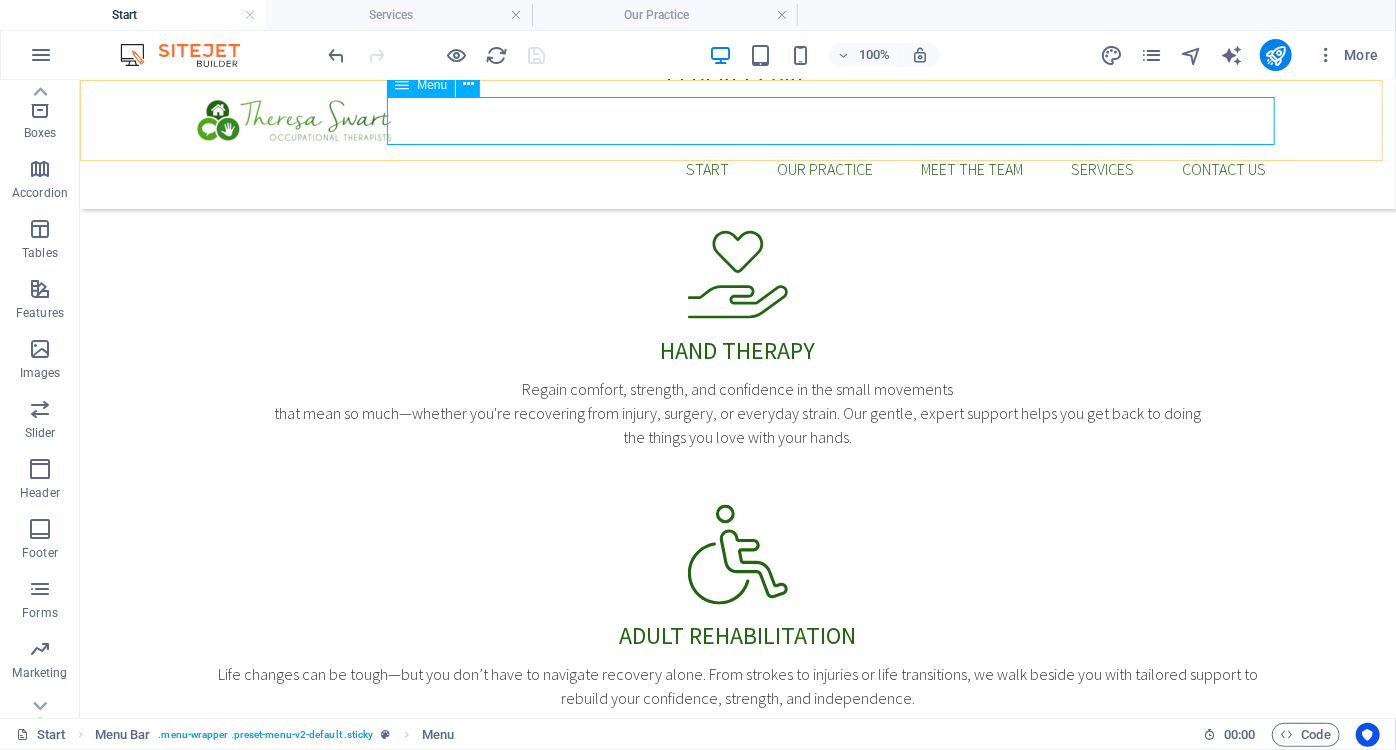 scroll, scrollTop: 1343, scrollLeft: 0, axis: vertical 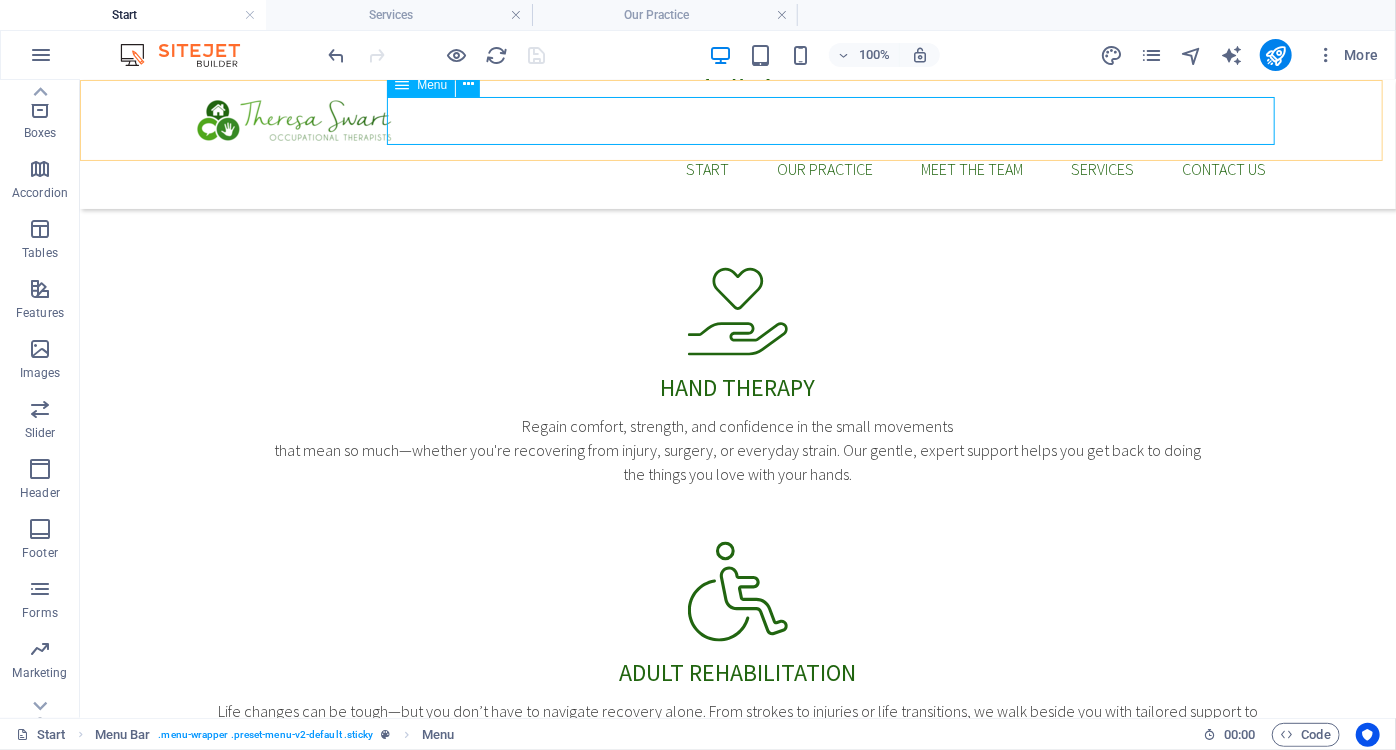 click on "Start Our Practice Meet The Team Services Contact us" at bounding box center [737, 168] 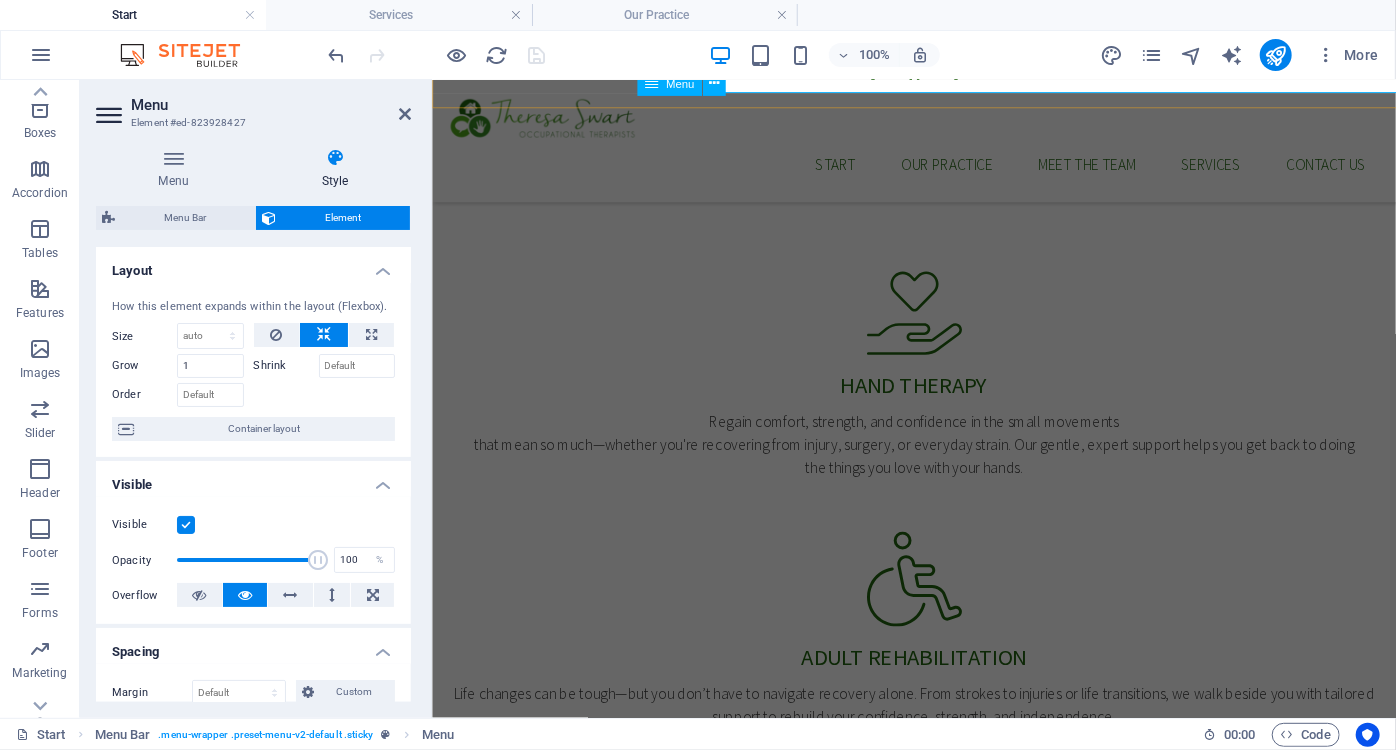 scroll, scrollTop: 1394, scrollLeft: 0, axis: vertical 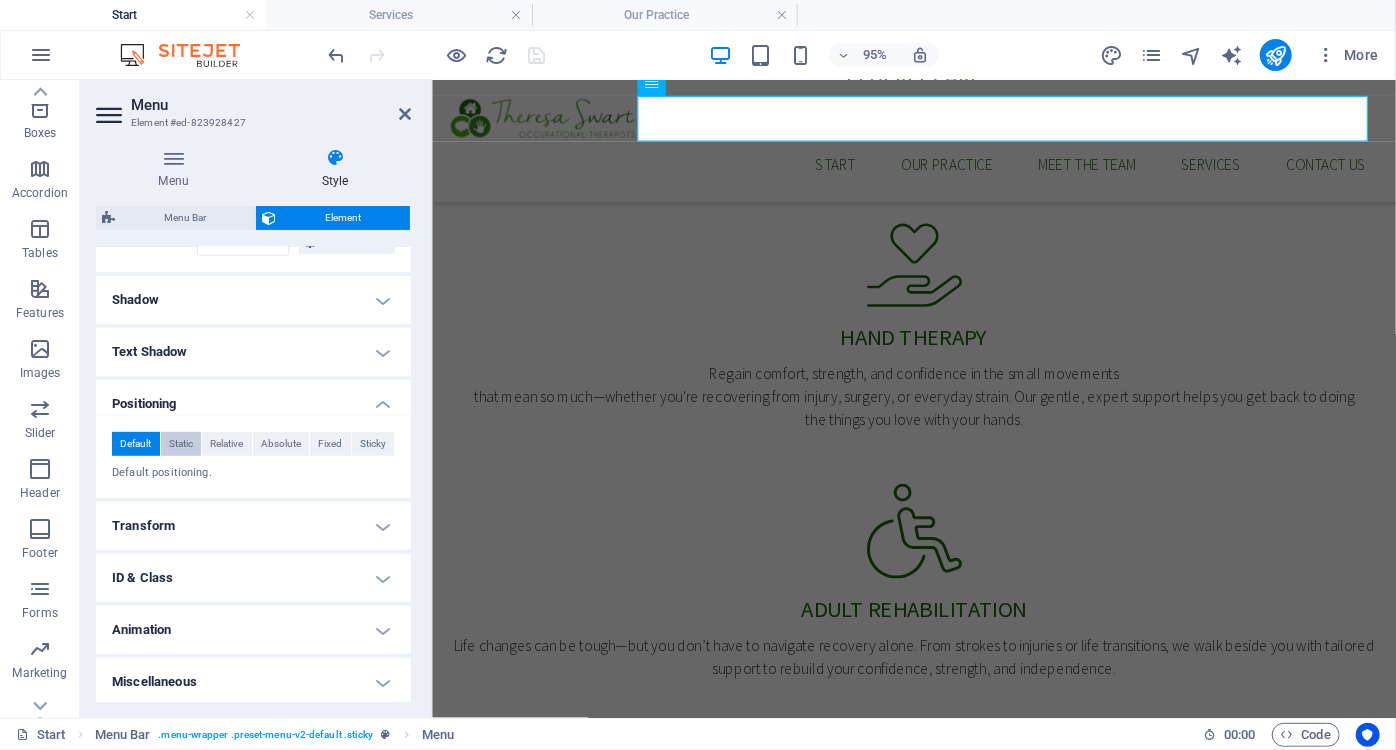 click on "Static" at bounding box center (181, 444) 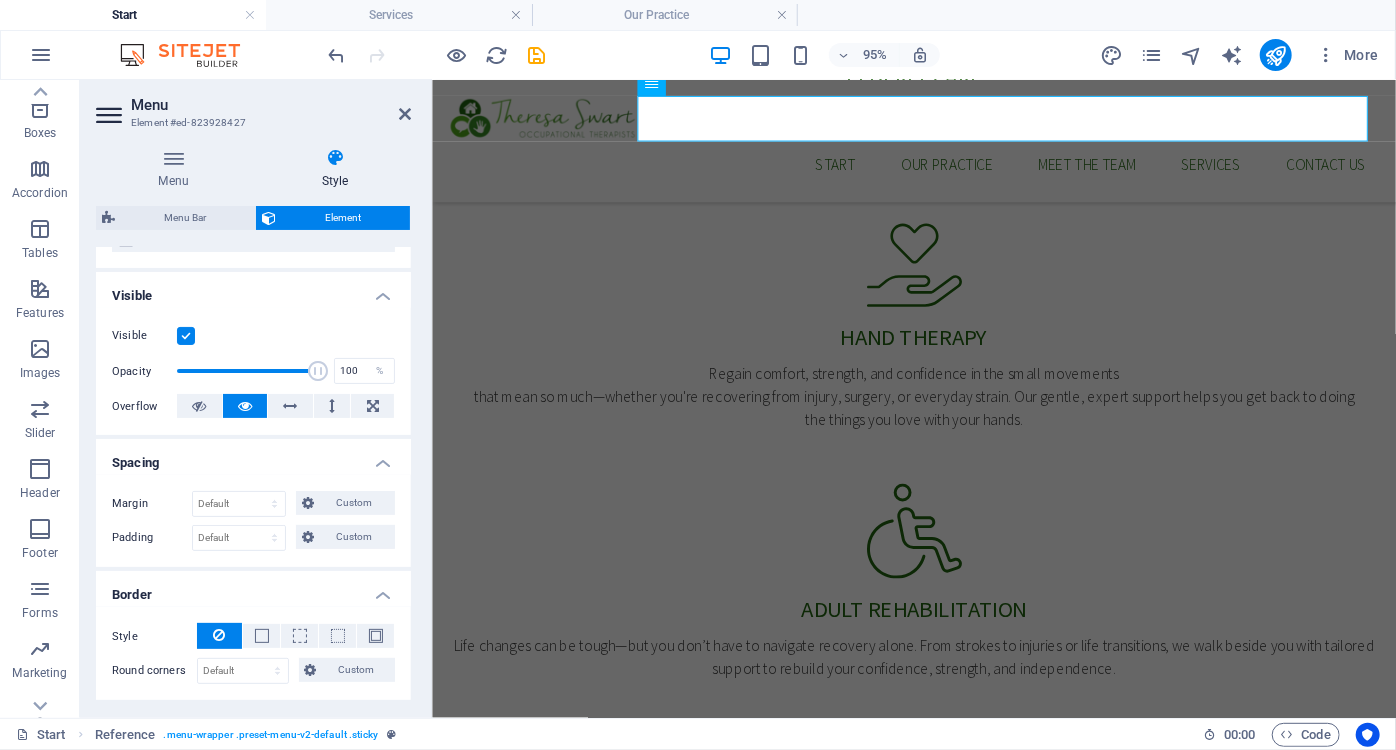 scroll, scrollTop: 0, scrollLeft: 0, axis: both 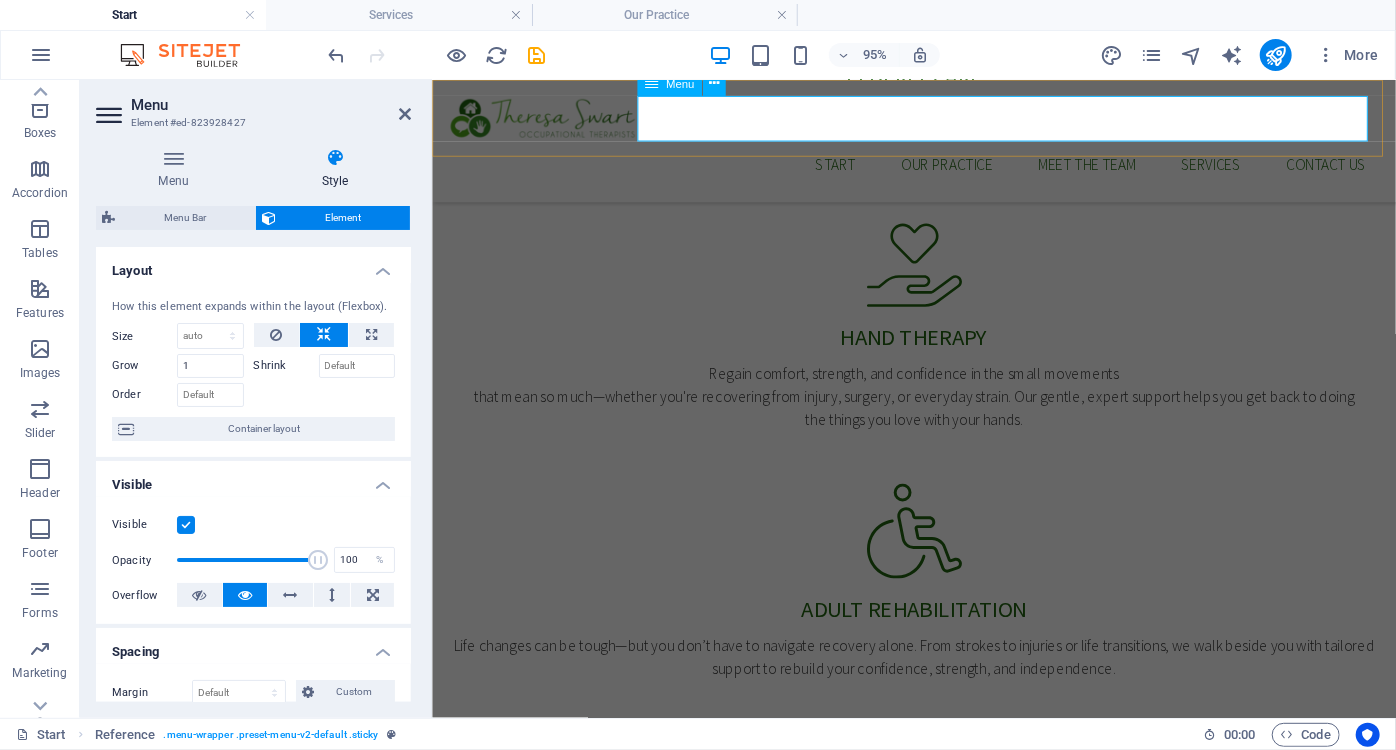 click on "Start Our Practice Meet The Team Services Contact us" at bounding box center [938, 169] 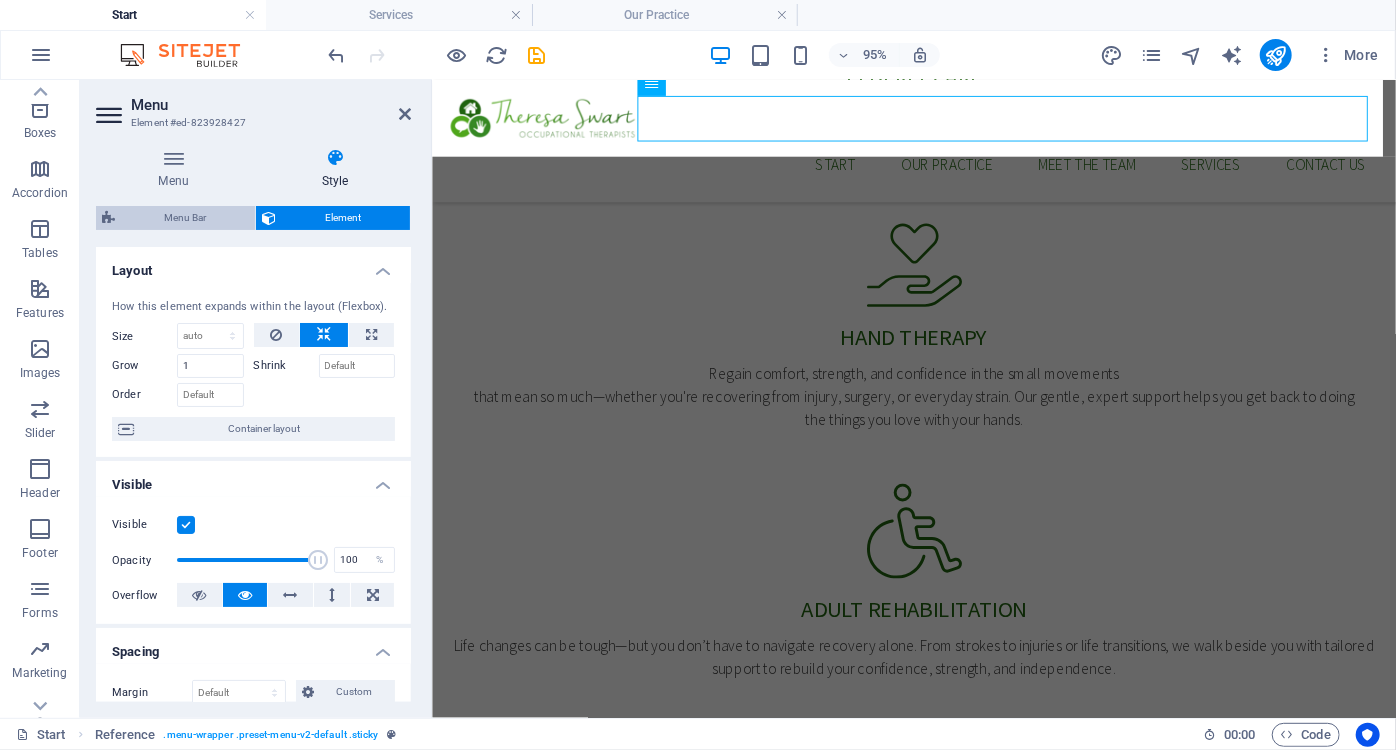 click on "Menu Bar" at bounding box center [185, 218] 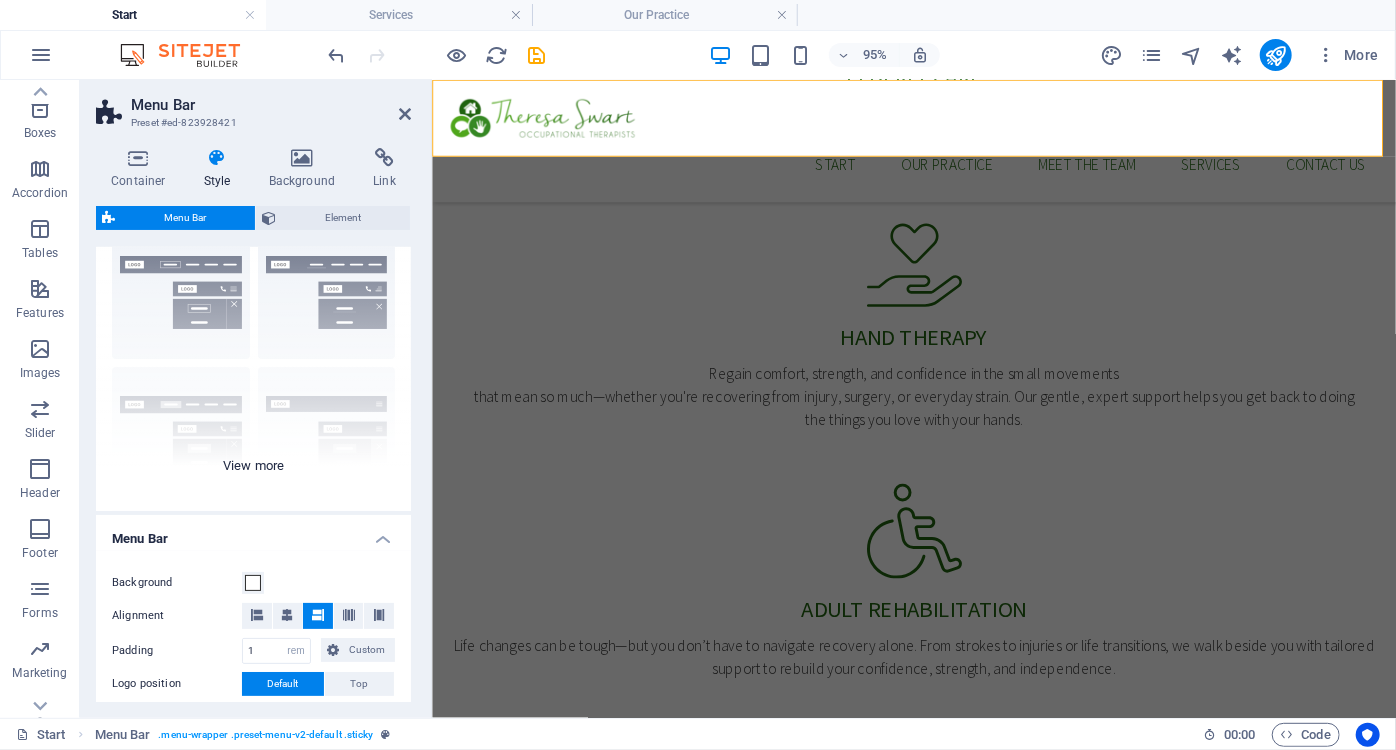 scroll, scrollTop: 61, scrollLeft: 0, axis: vertical 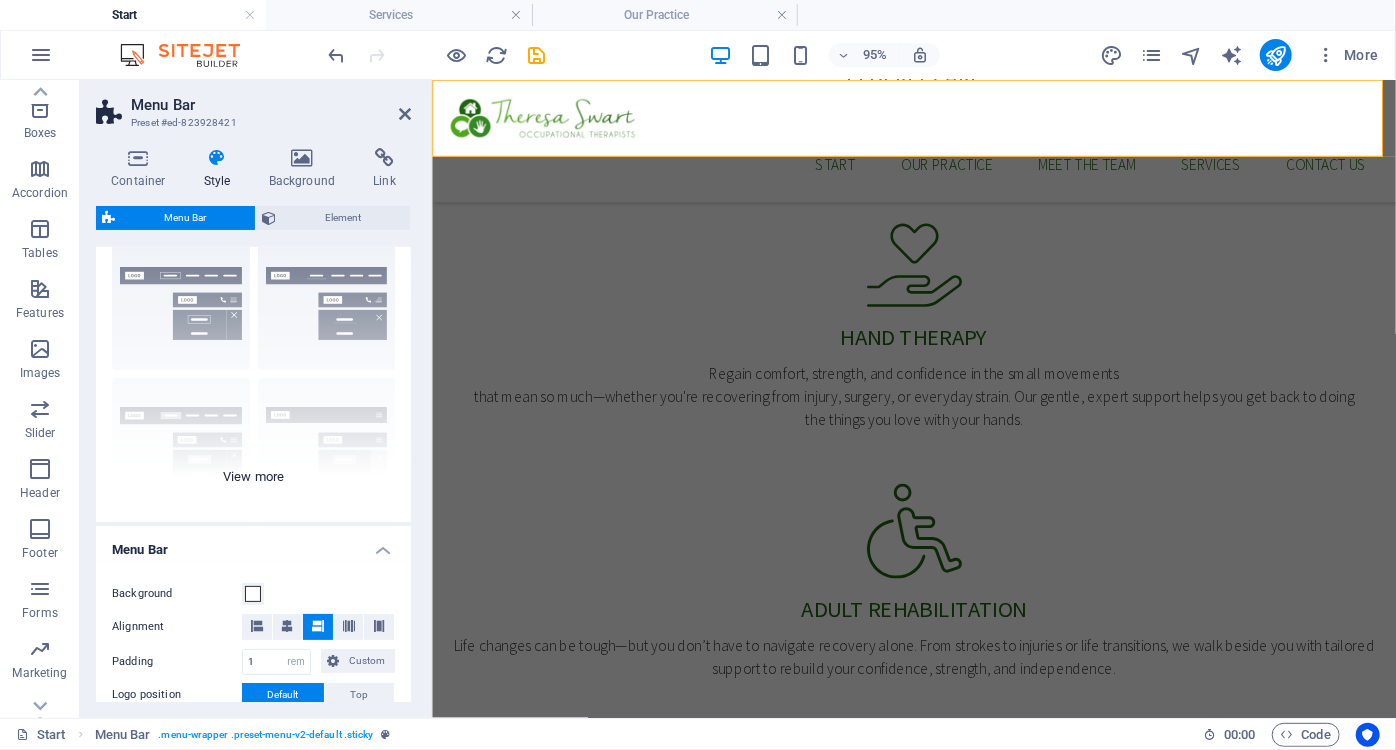 click on "Border Centered Default Fixed Loki Trigger Wide XXL" at bounding box center [253, 372] 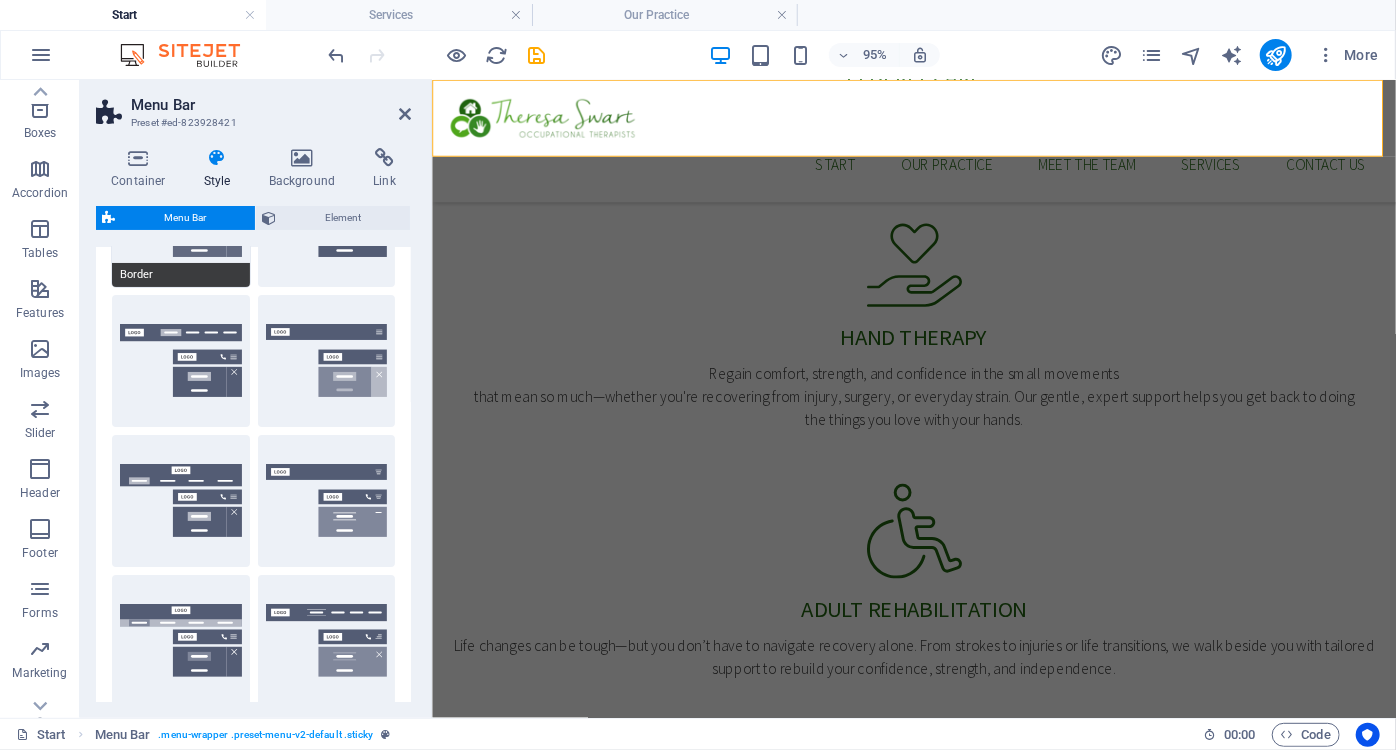 scroll, scrollTop: 152, scrollLeft: 0, axis: vertical 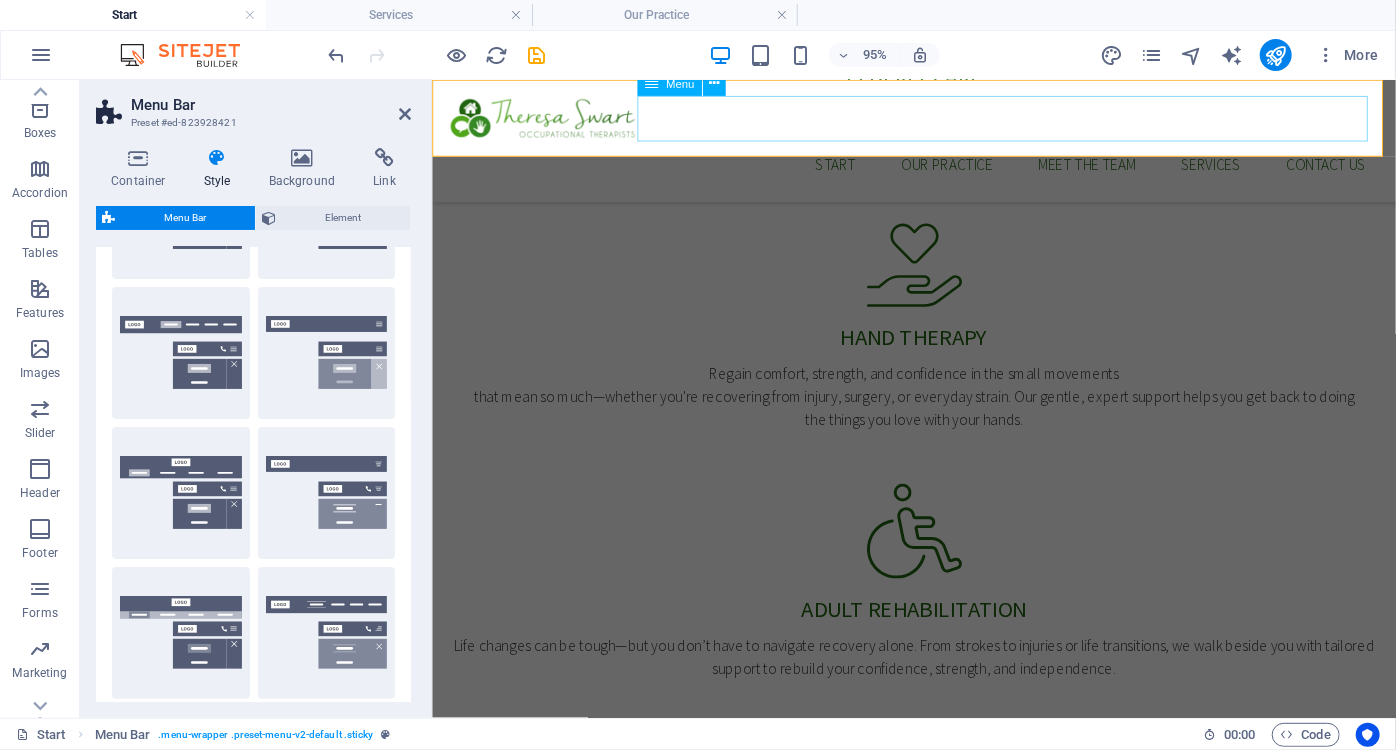 click on "Start Our Practice Meet The Team Services Contact us" at bounding box center [938, 169] 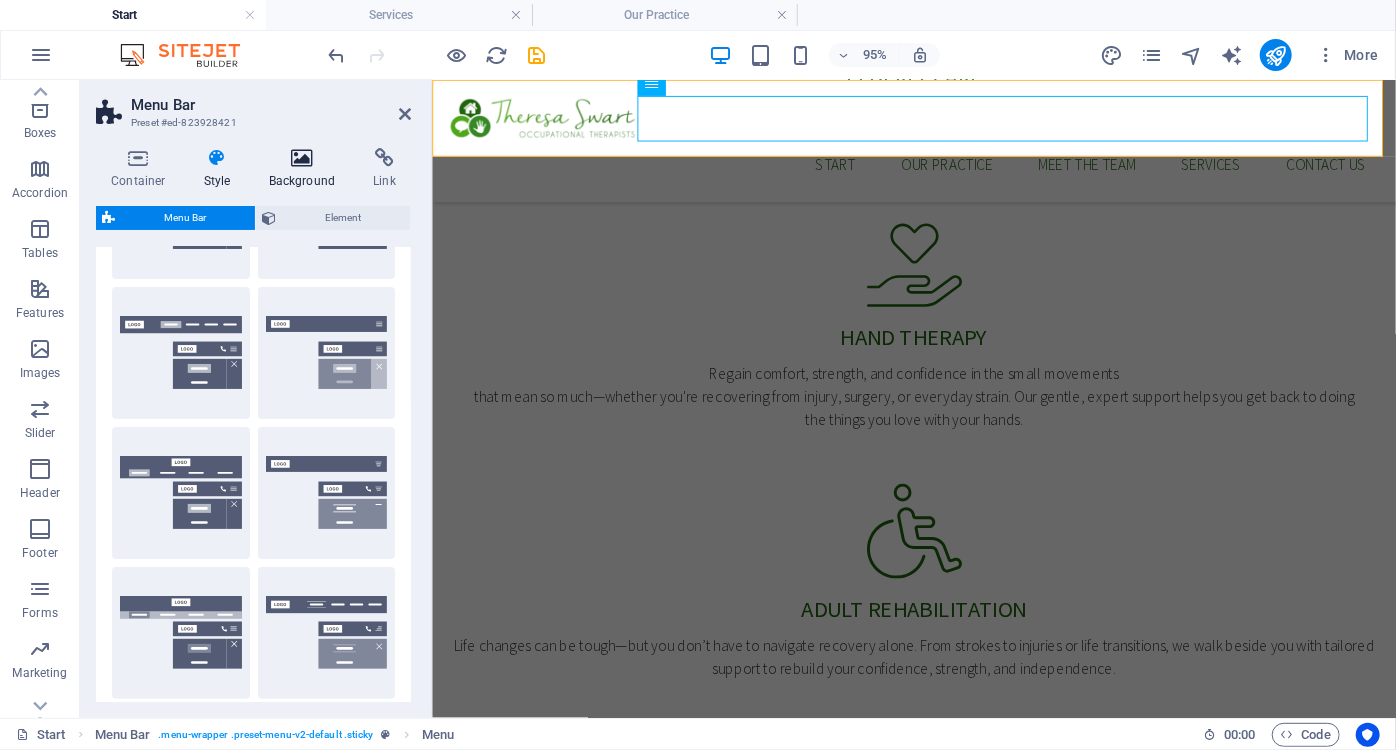 click at bounding box center (302, 158) 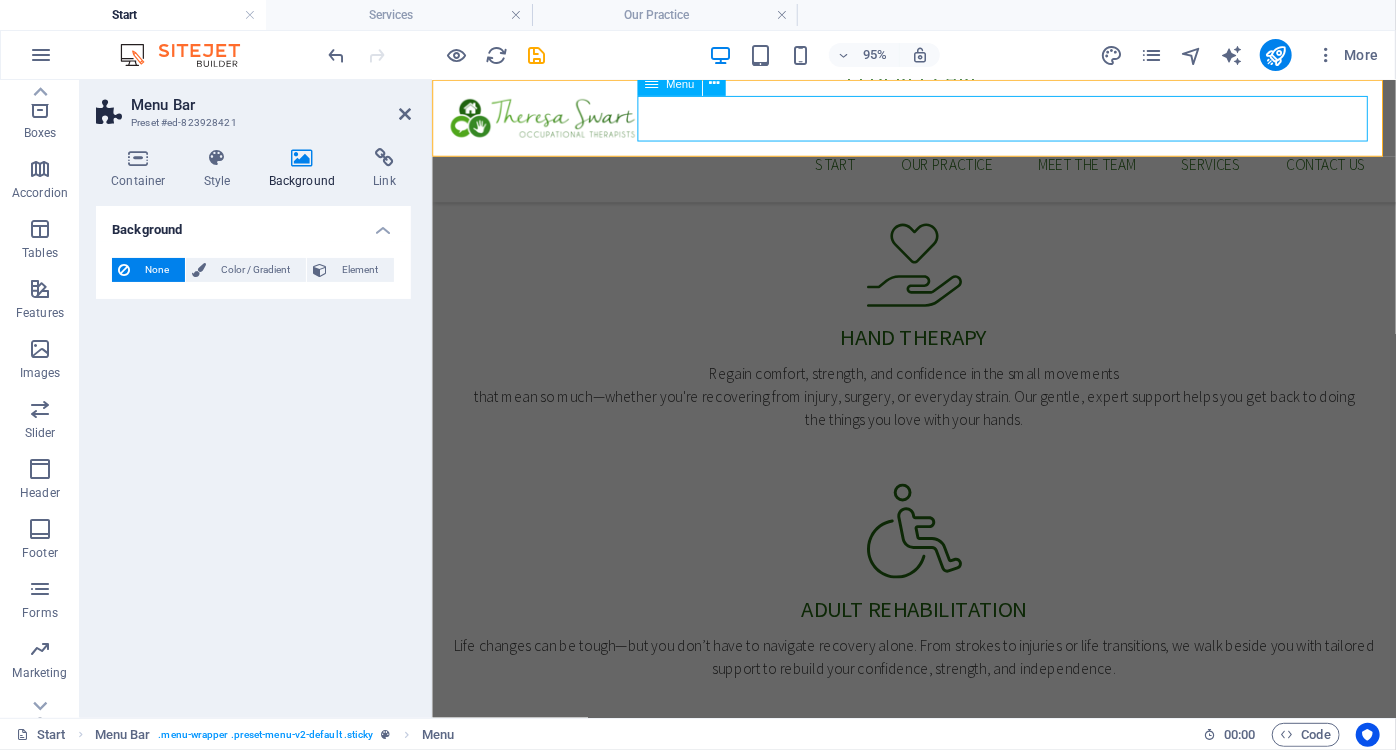 click on "Start Our Practice Meet The Team Services Contact us" at bounding box center (938, 169) 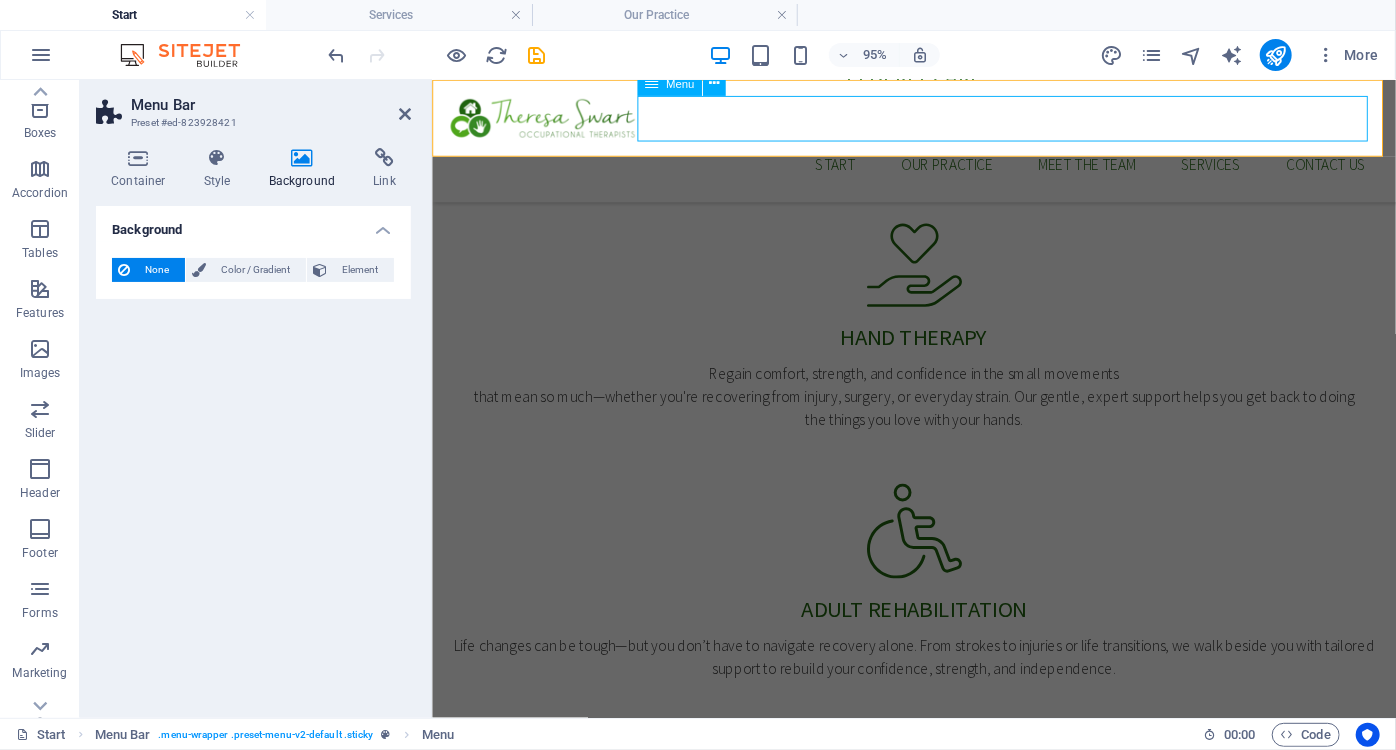 click on "Start Our Practice Meet The Team Services Contact us" at bounding box center (938, 169) 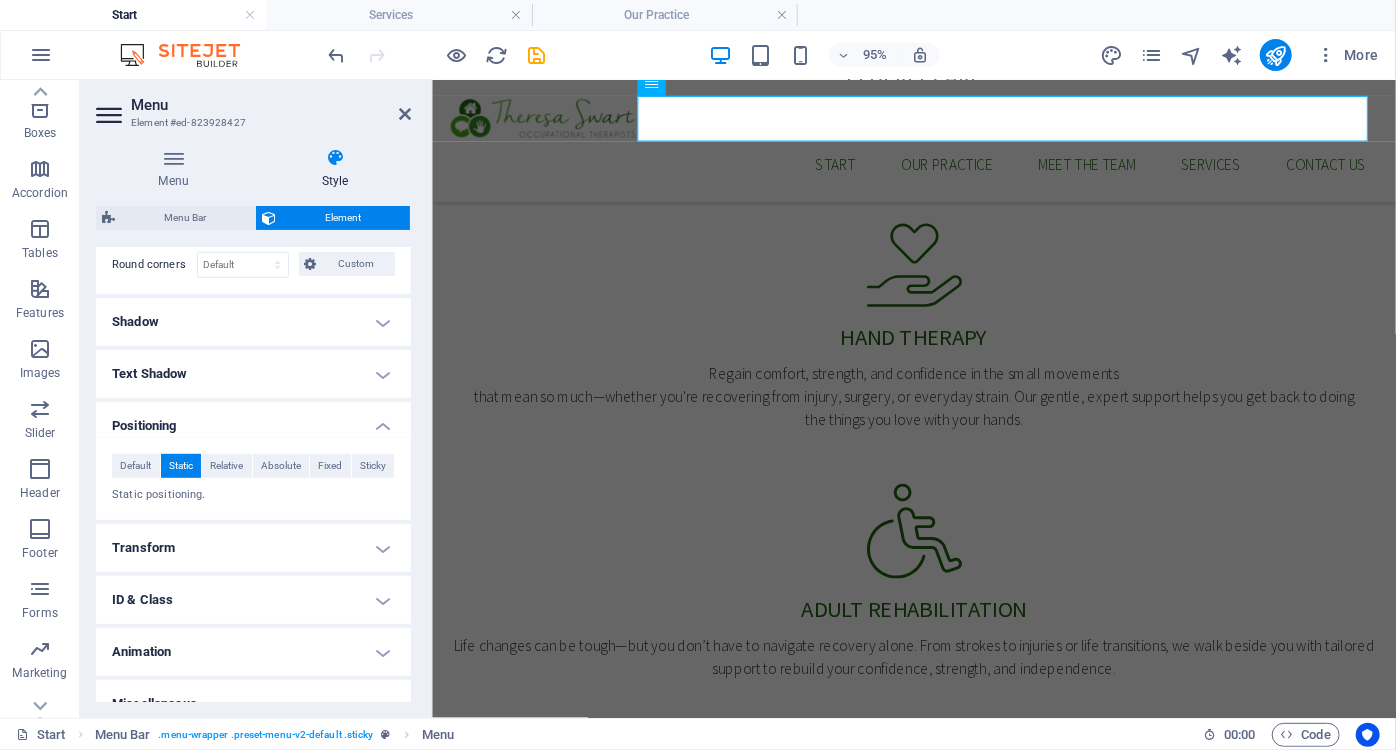 scroll, scrollTop: 617, scrollLeft: 0, axis: vertical 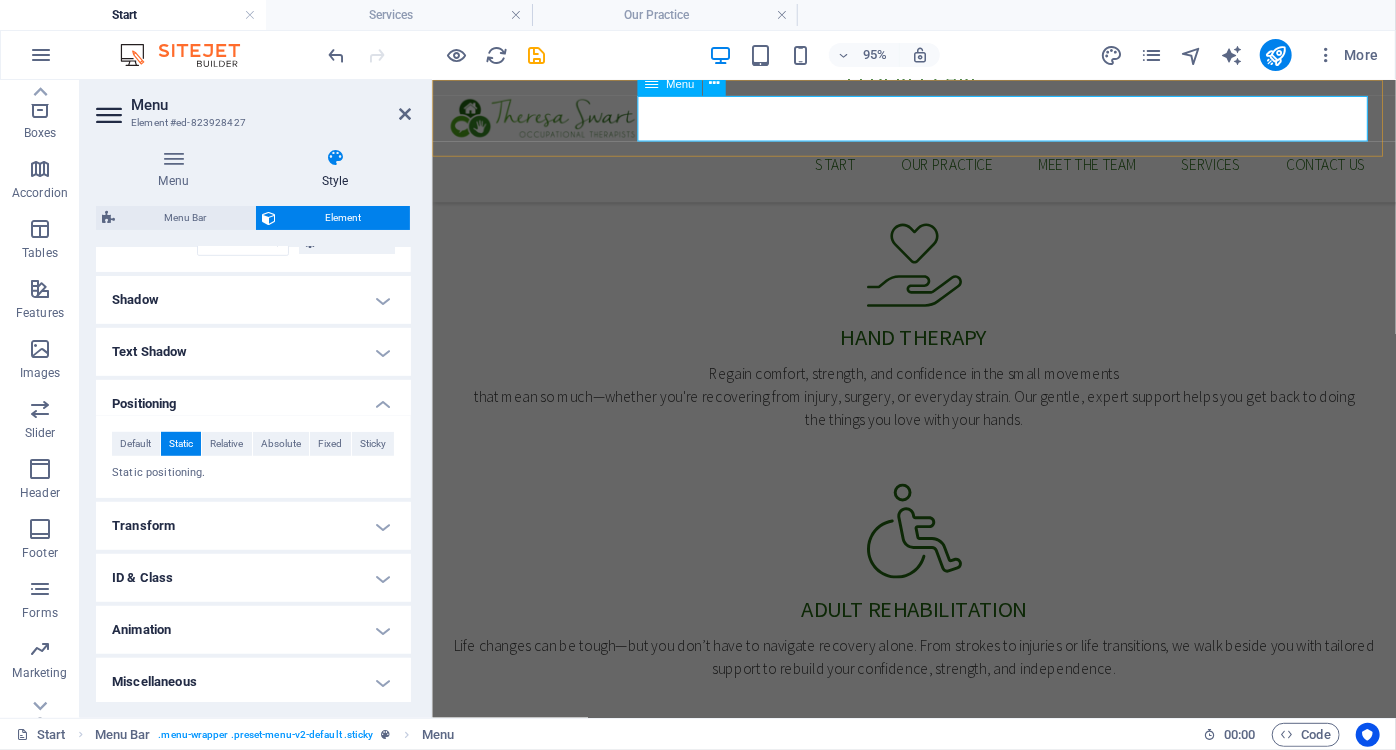 click on "Start Our Practice Meet The Team Services Contact us" at bounding box center [938, 169] 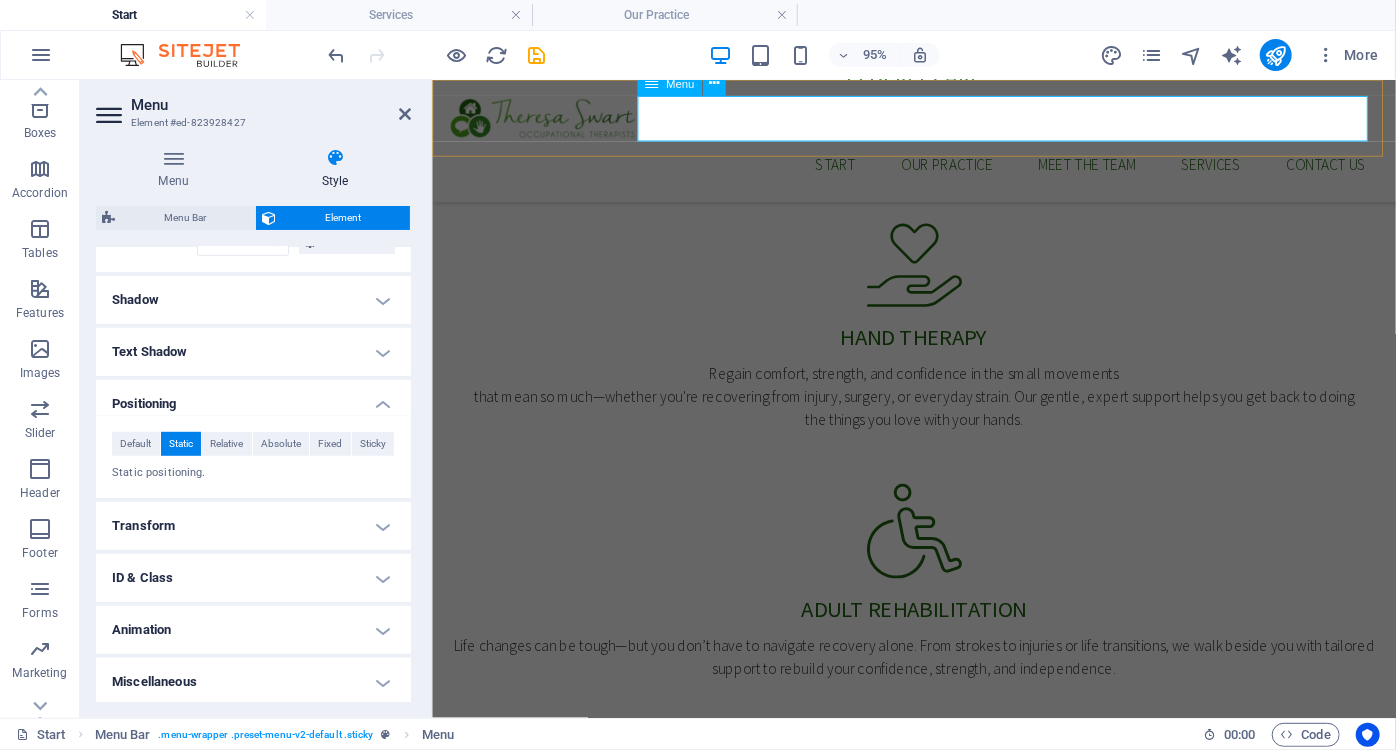 click on "Start Our Practice Meet The Team Services Contact us" at bounding box center [938, 169] 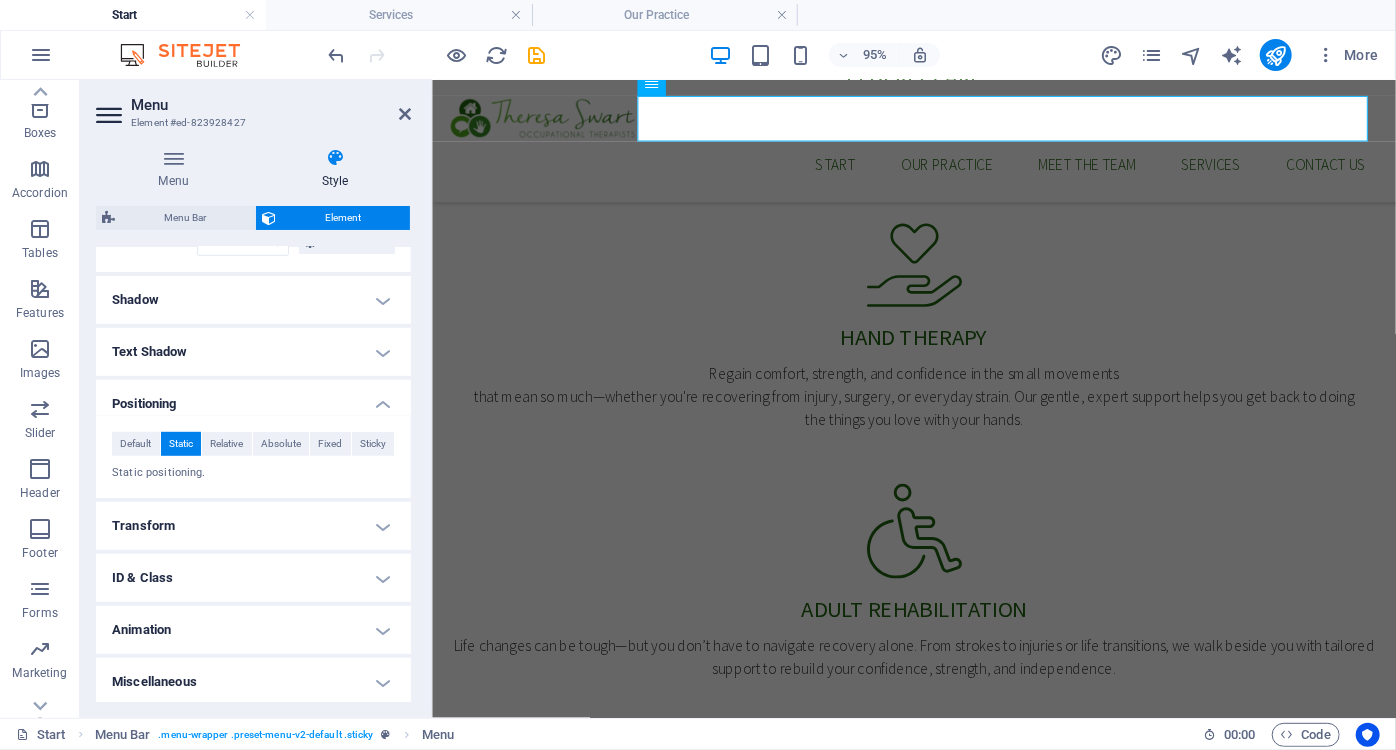 click on "Element" at bounding box center [343, 218] 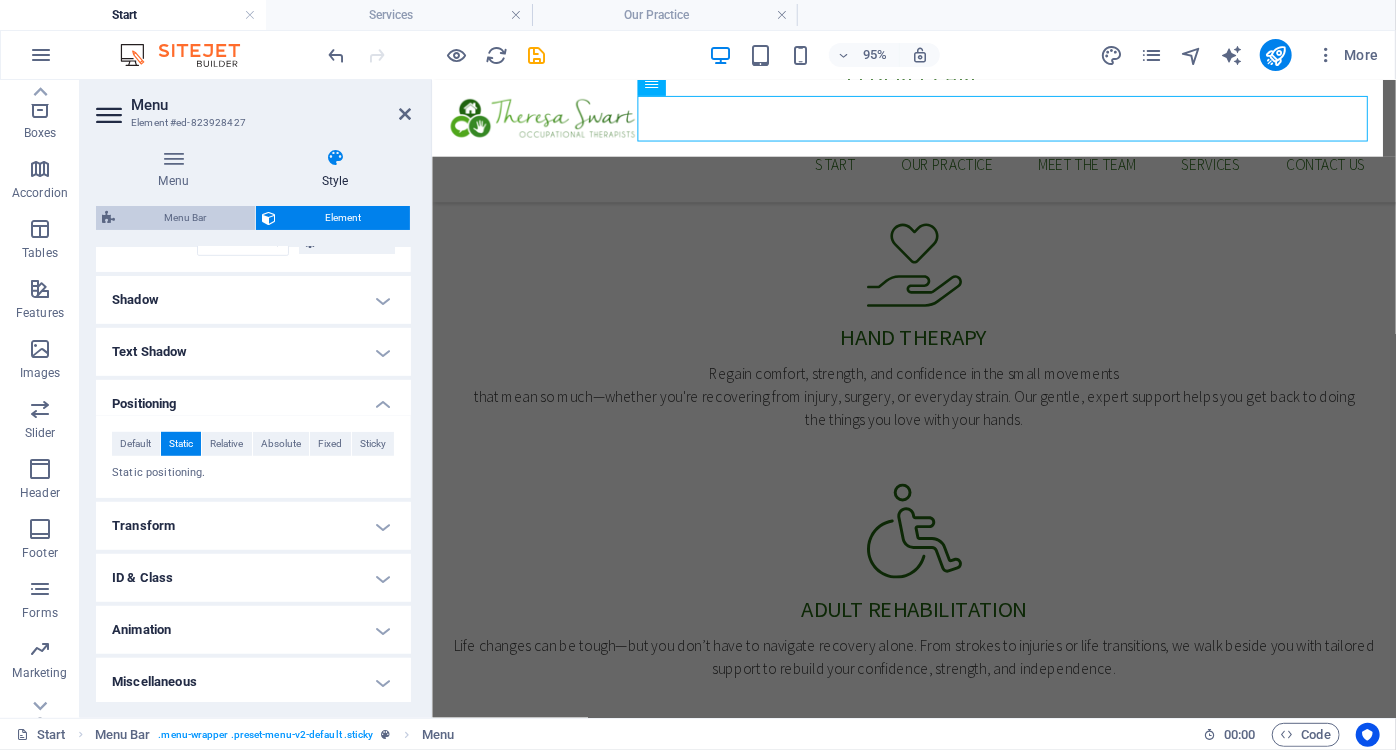 click on "Menu Bar" at bounding box center (185, 218) 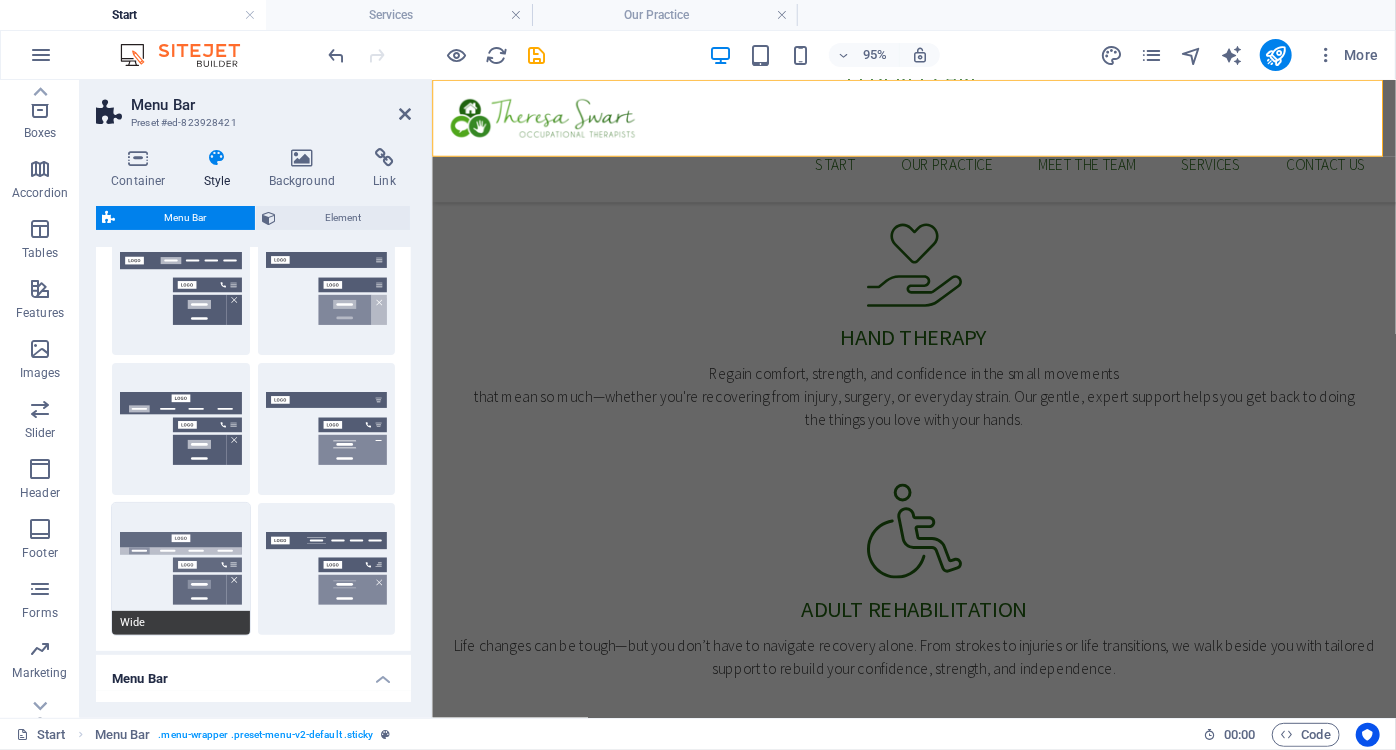 scroll, scrollTop: 454, scrollLeft: 0, axis: vertical 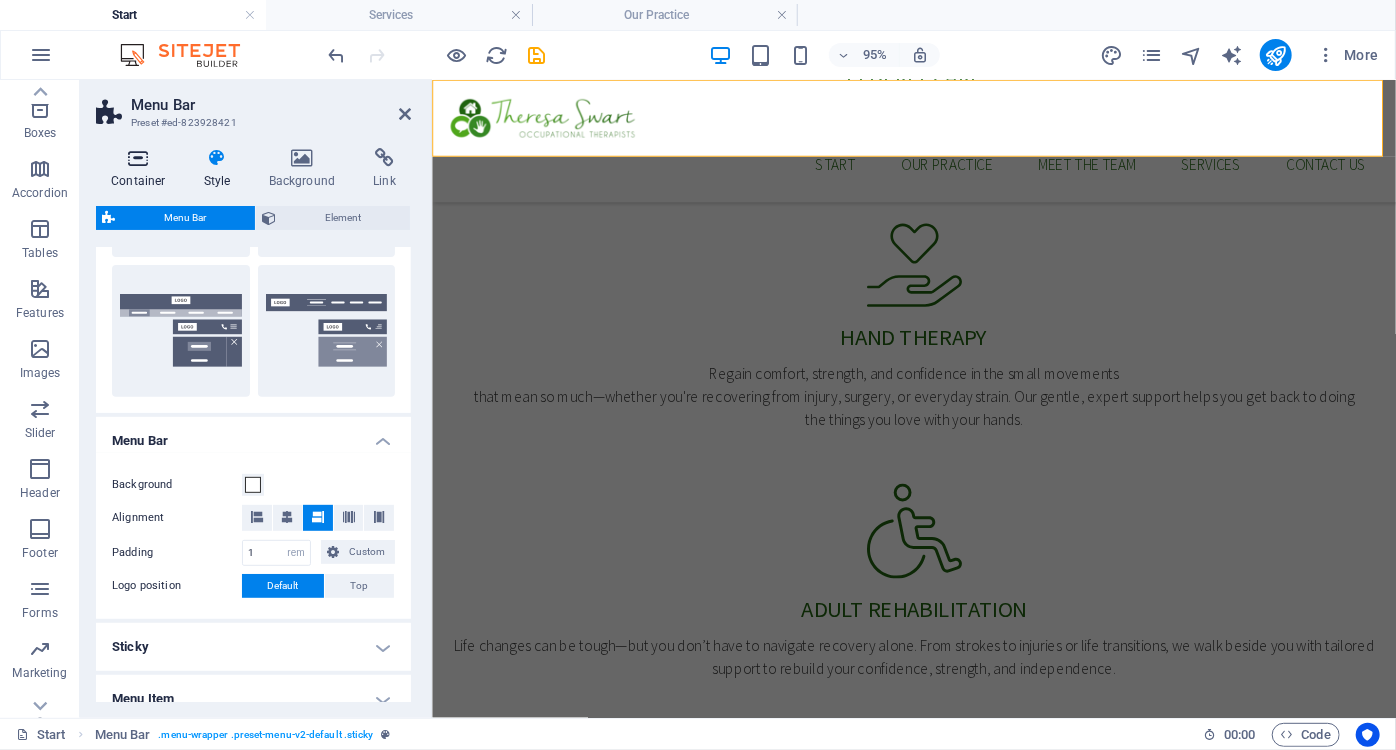 click at bounding box center (138, 158) 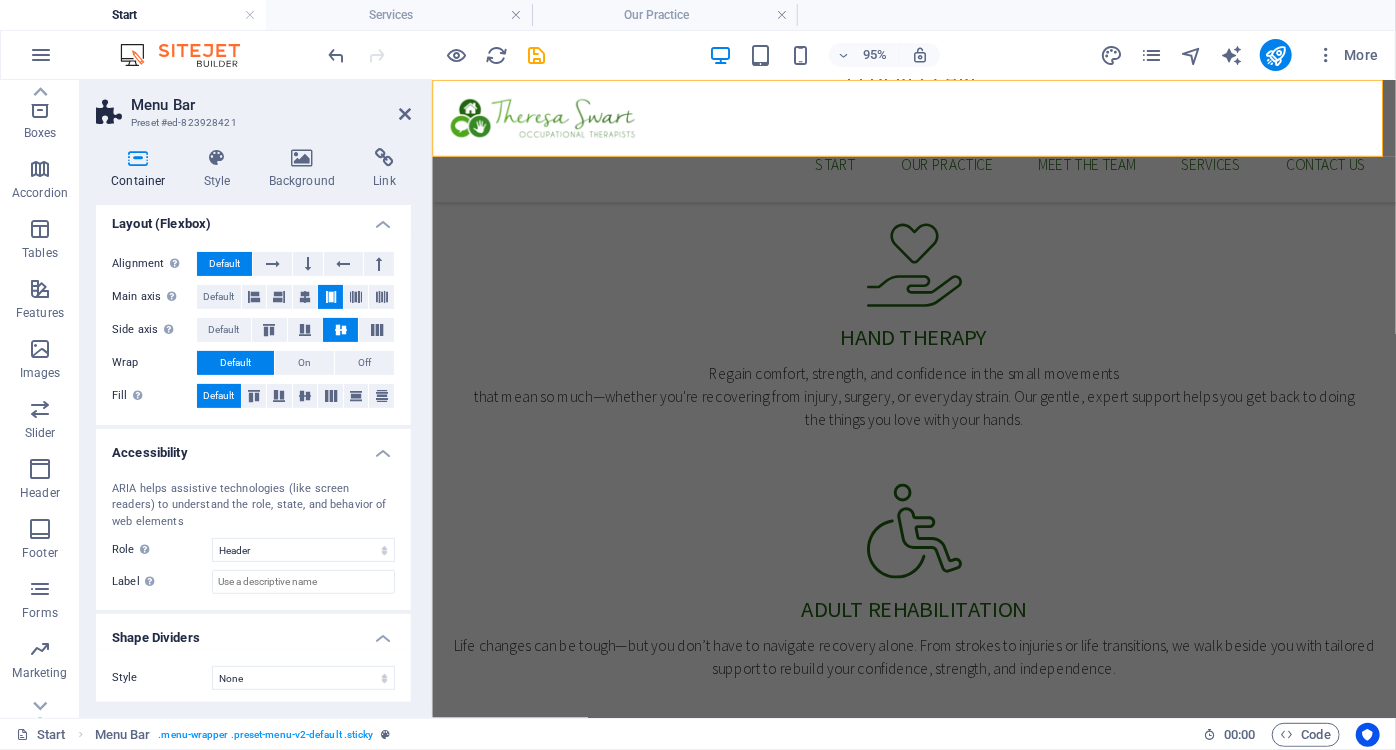 scroll, scrollTop: 277, scrollLeft: 0, axis: vertical 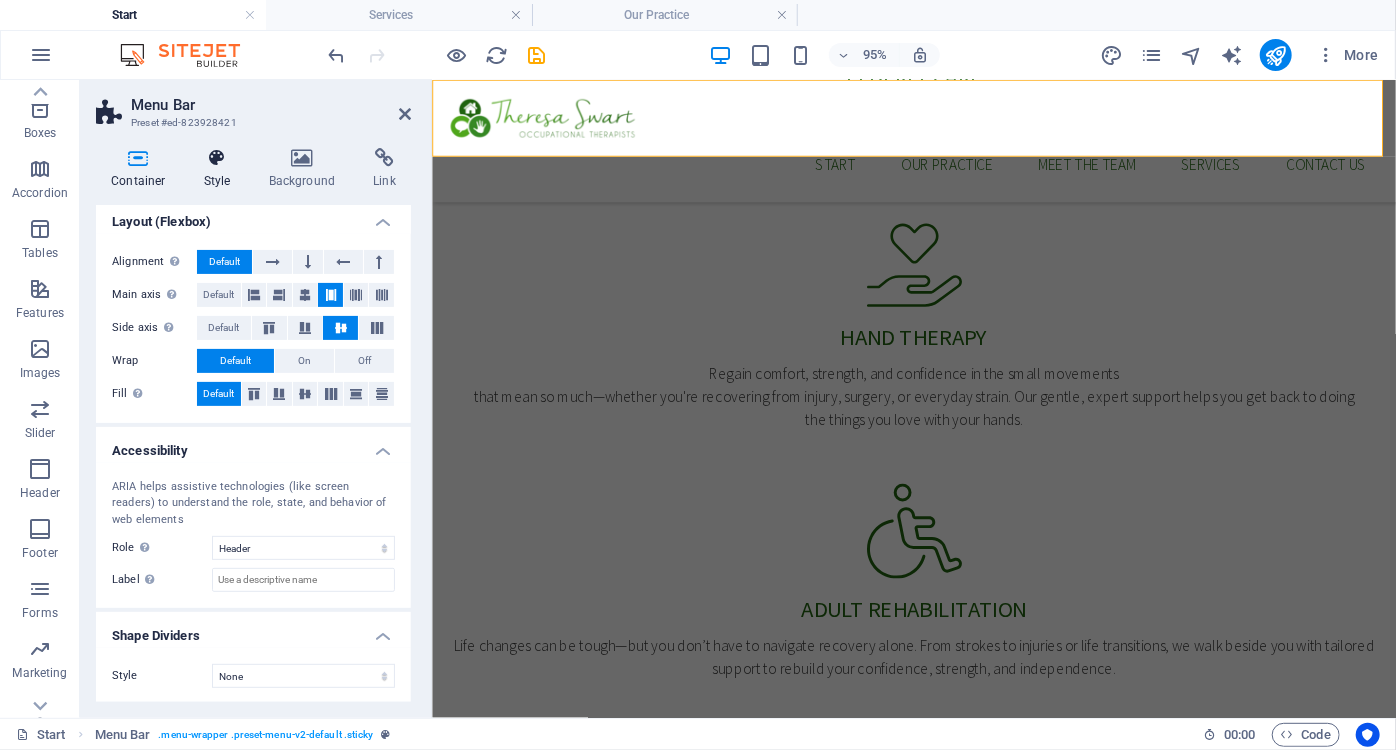 click at bounding box center (217, 158) 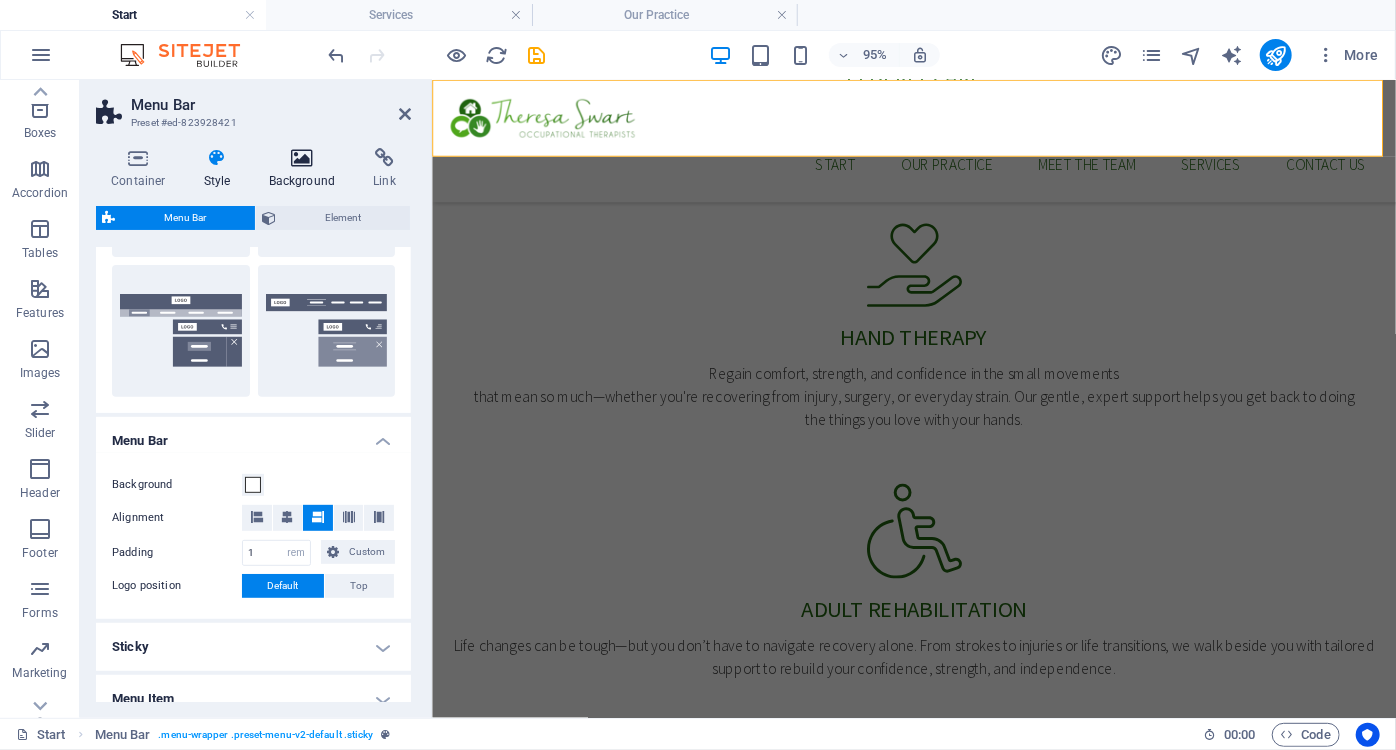 click at bounding box center (302, 158) 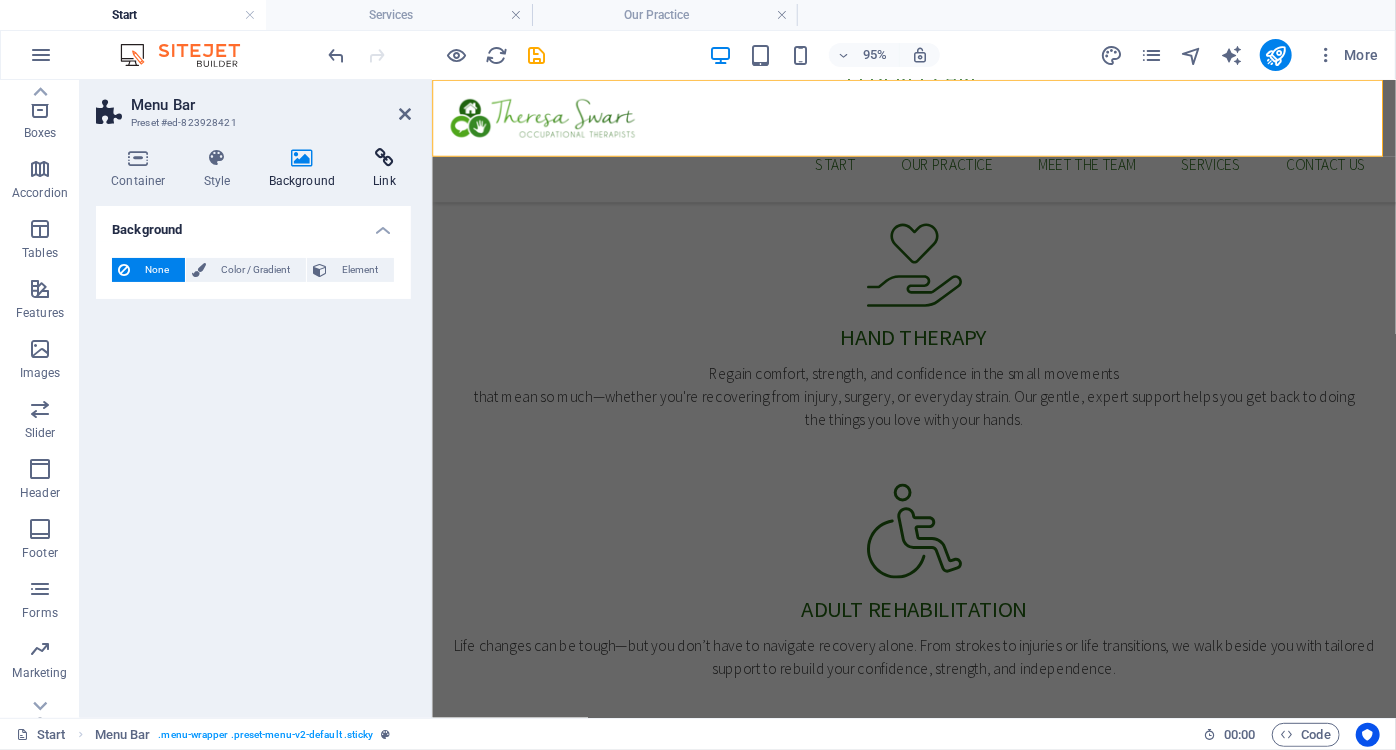 click at bounding box center [384, 158] 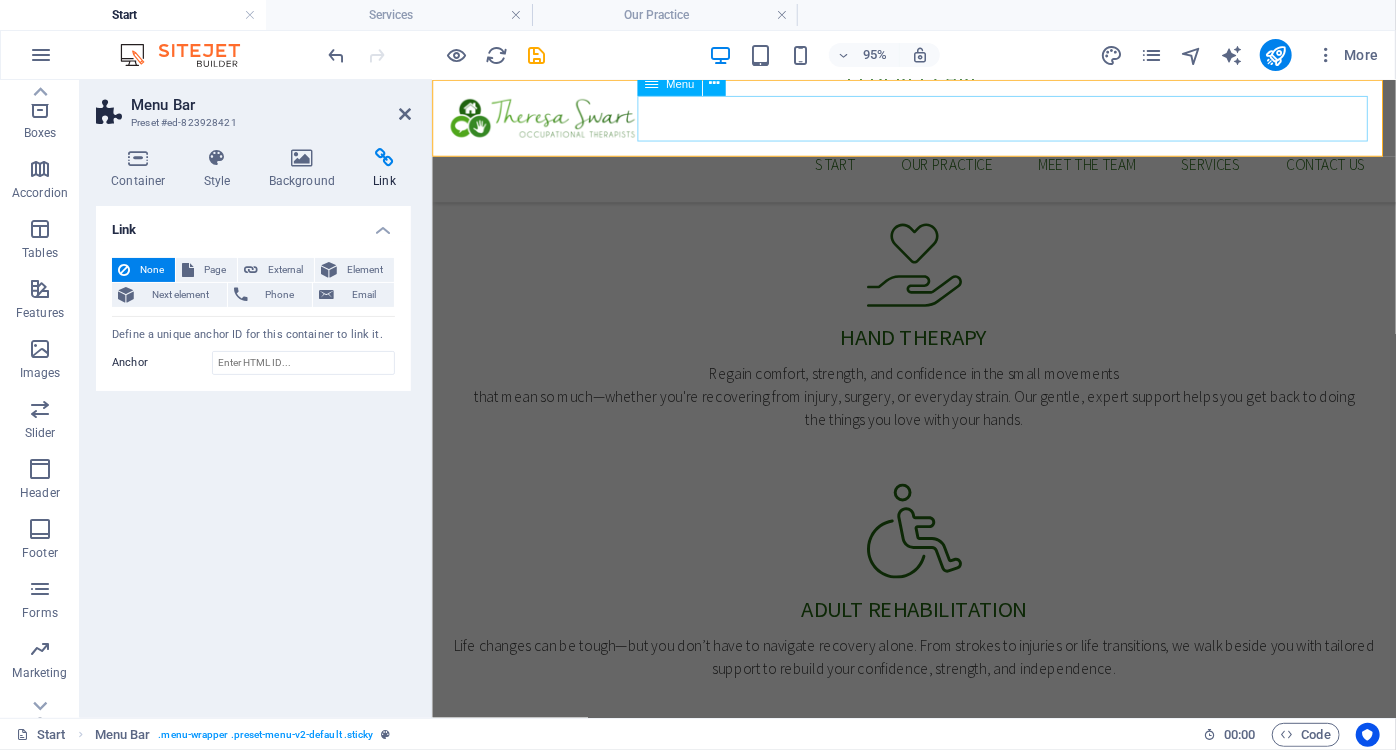 click on "Start Our Practice Meet The Team Services Contact us" at bounding box center [938, 169] 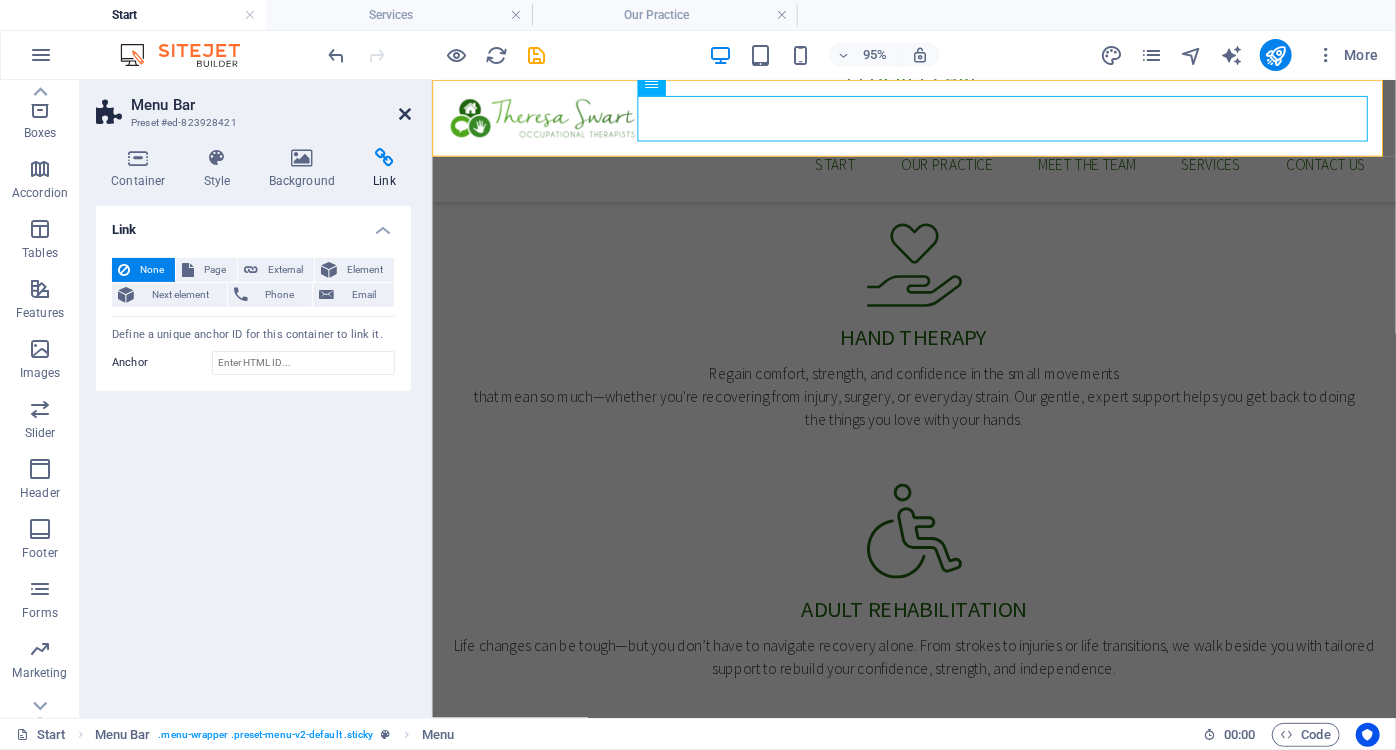 drag, startPoint x: 407, startPoint y: 111, endPoint x: 325, endPoint y: 35, distance: 111.8034 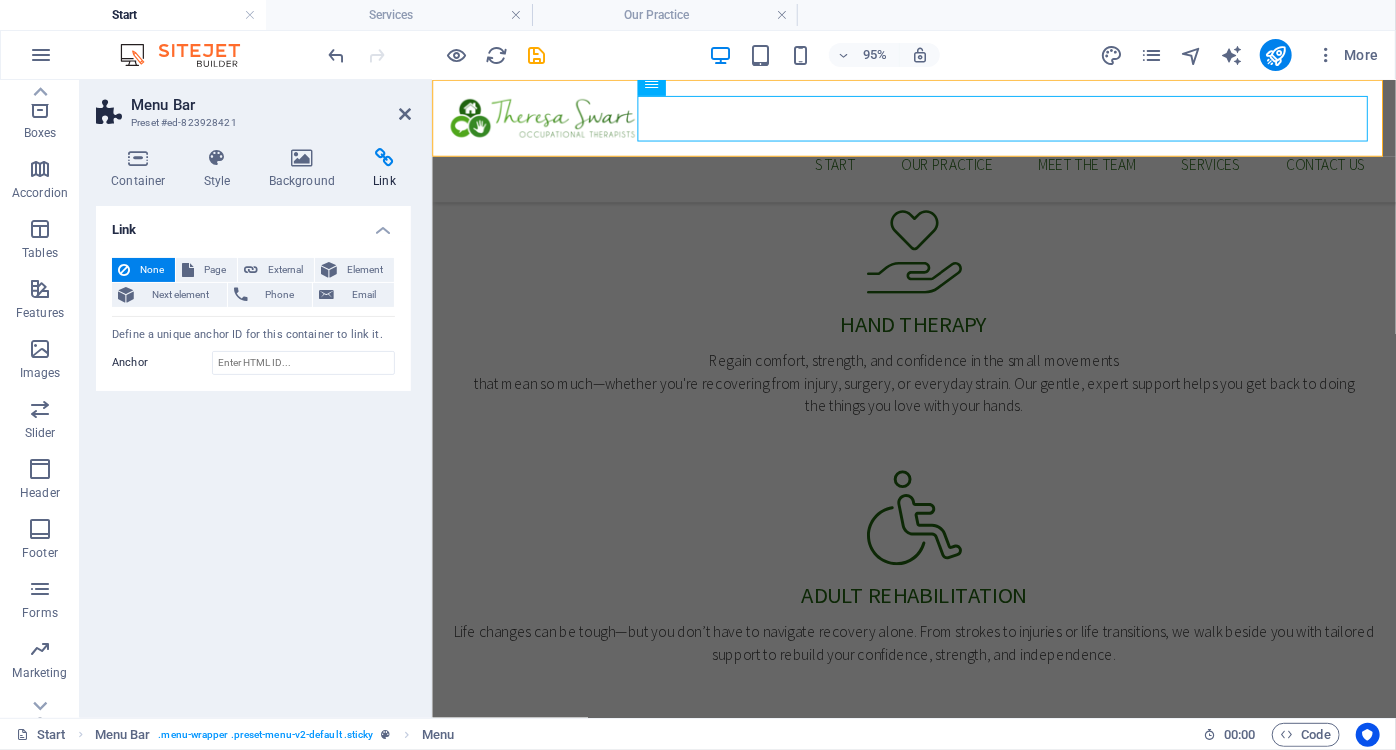 scroll, scrollTop: 1343, scrollLeft: 0, axis: vertical 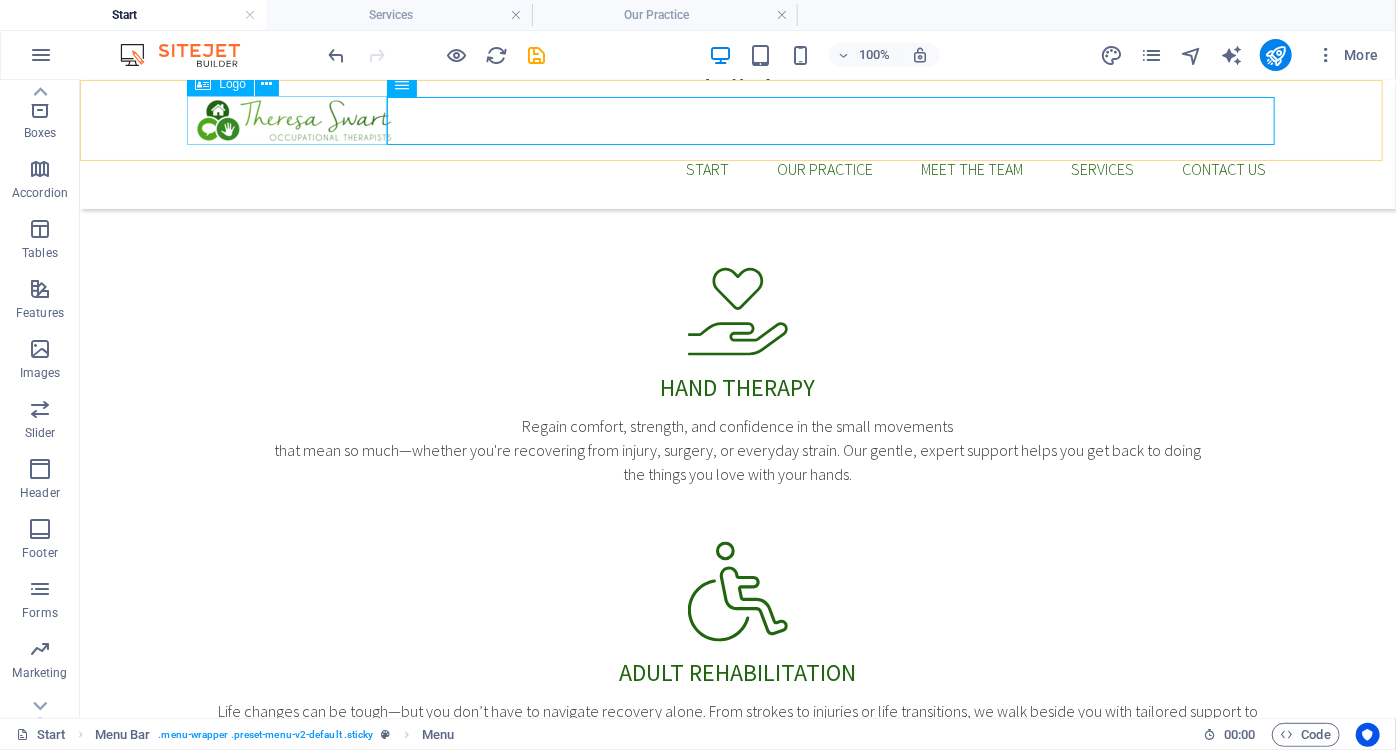 click at bounding box center (203, 84) 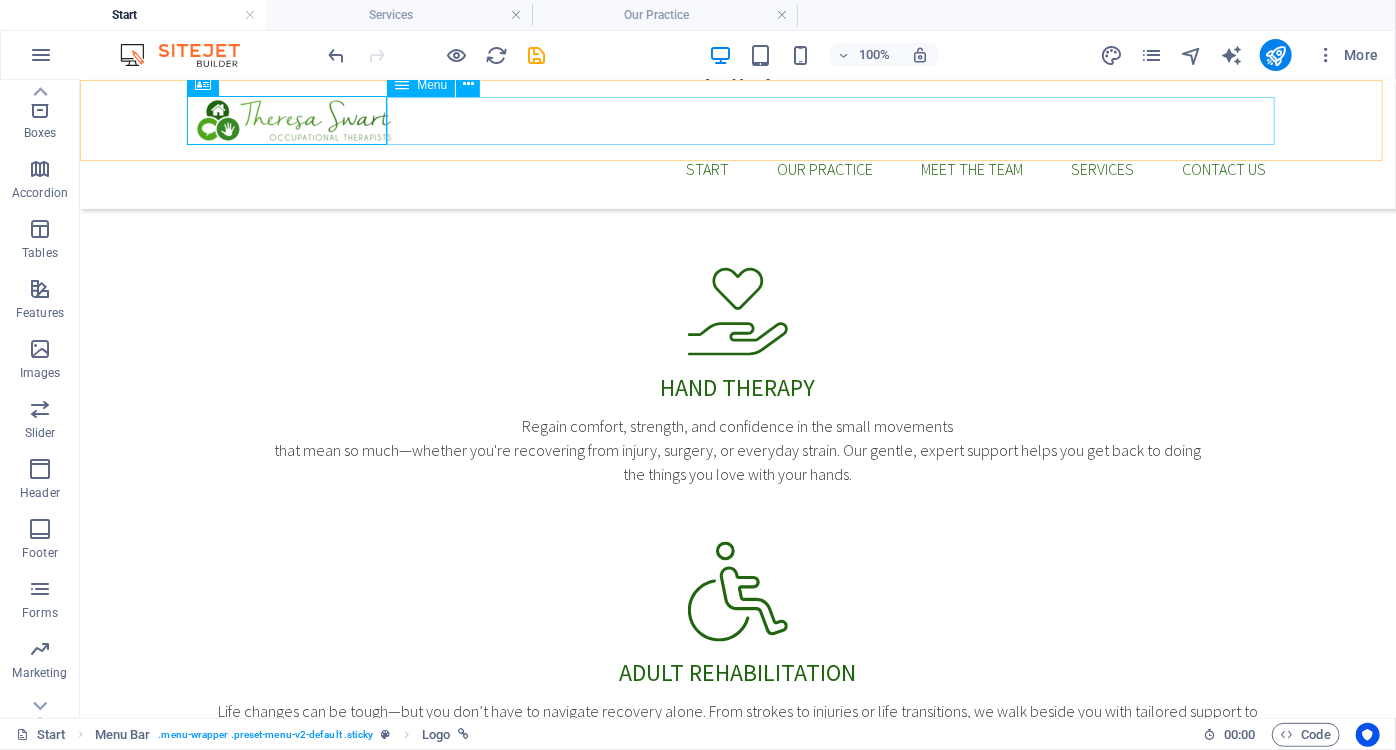 click on "Start Our Practice Meet The Team Services Contact us" at bounding box center (737, 168) 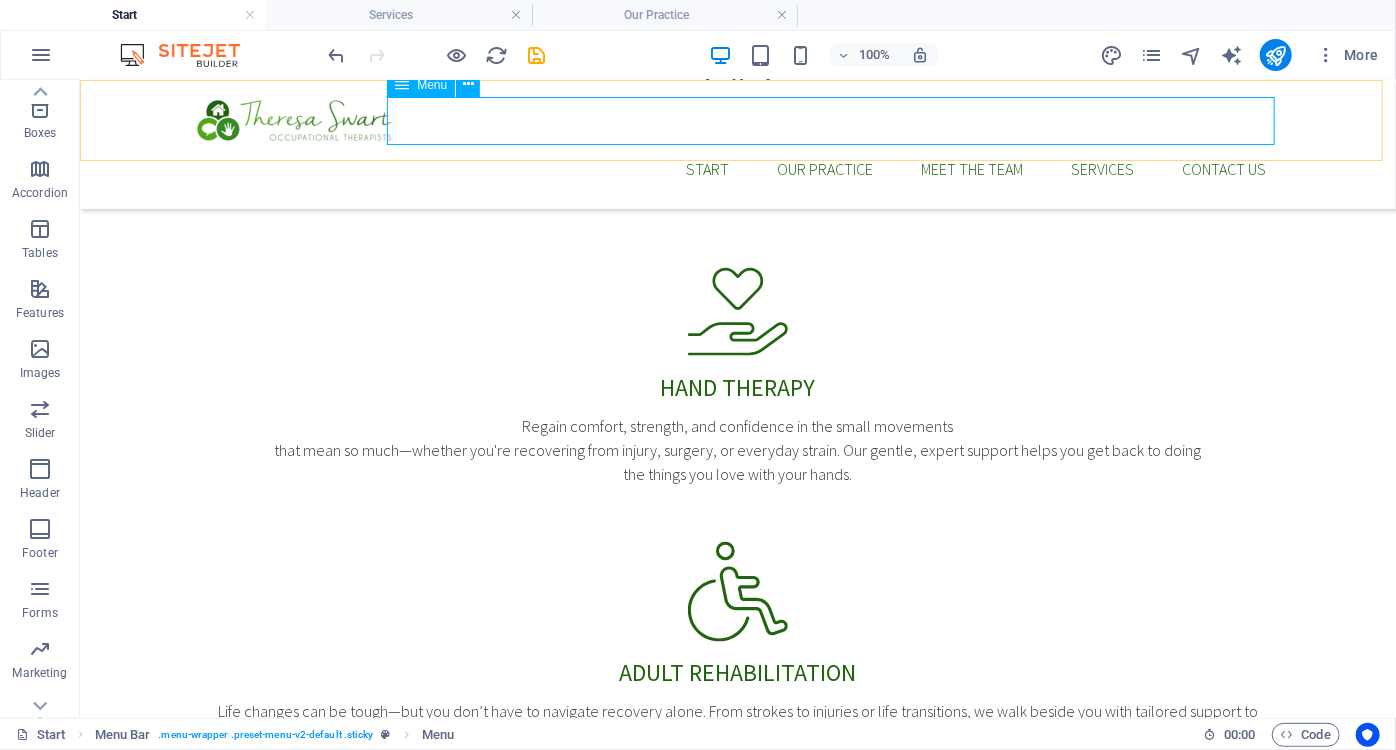 click at bounding box center [402, 85] 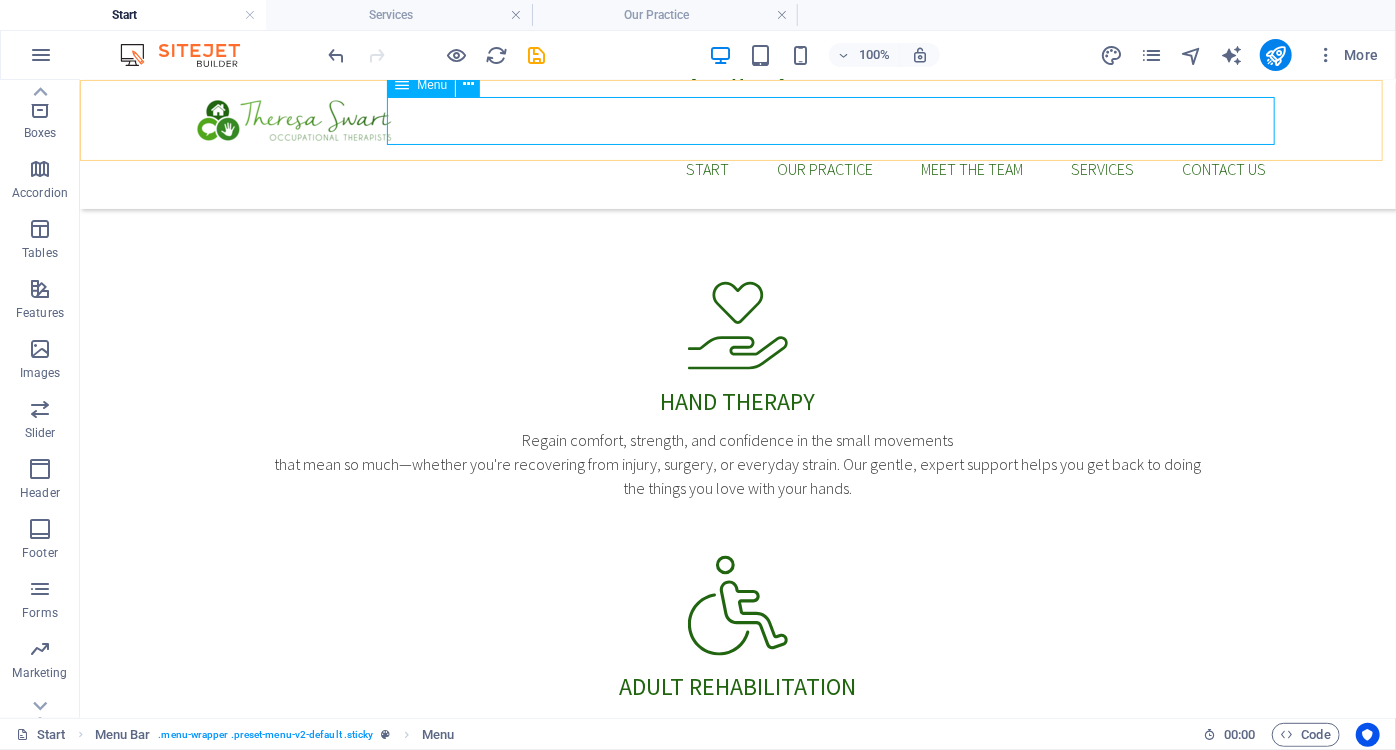 scroll, scrollTop: 1394, scrollLeft: 0, axis: vertical 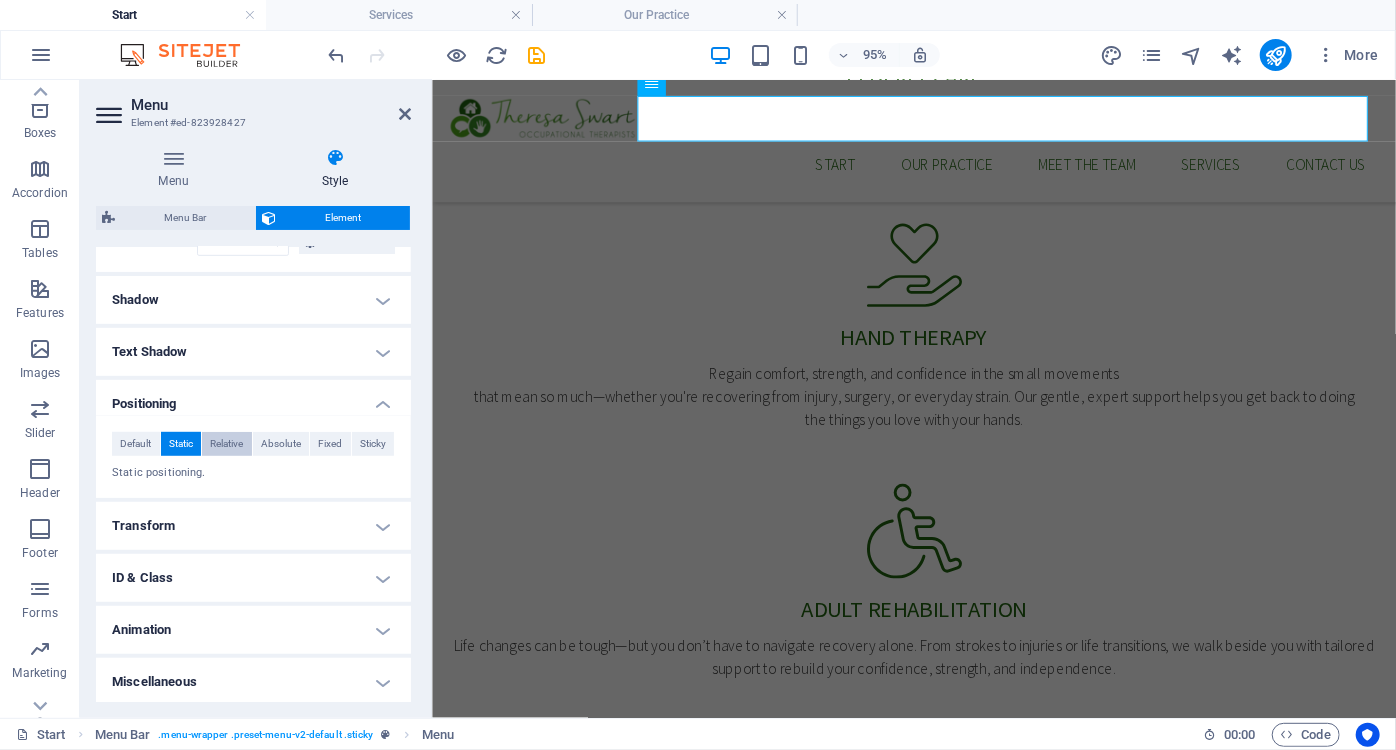 click on "Relative" at bounding box center (226, 444) 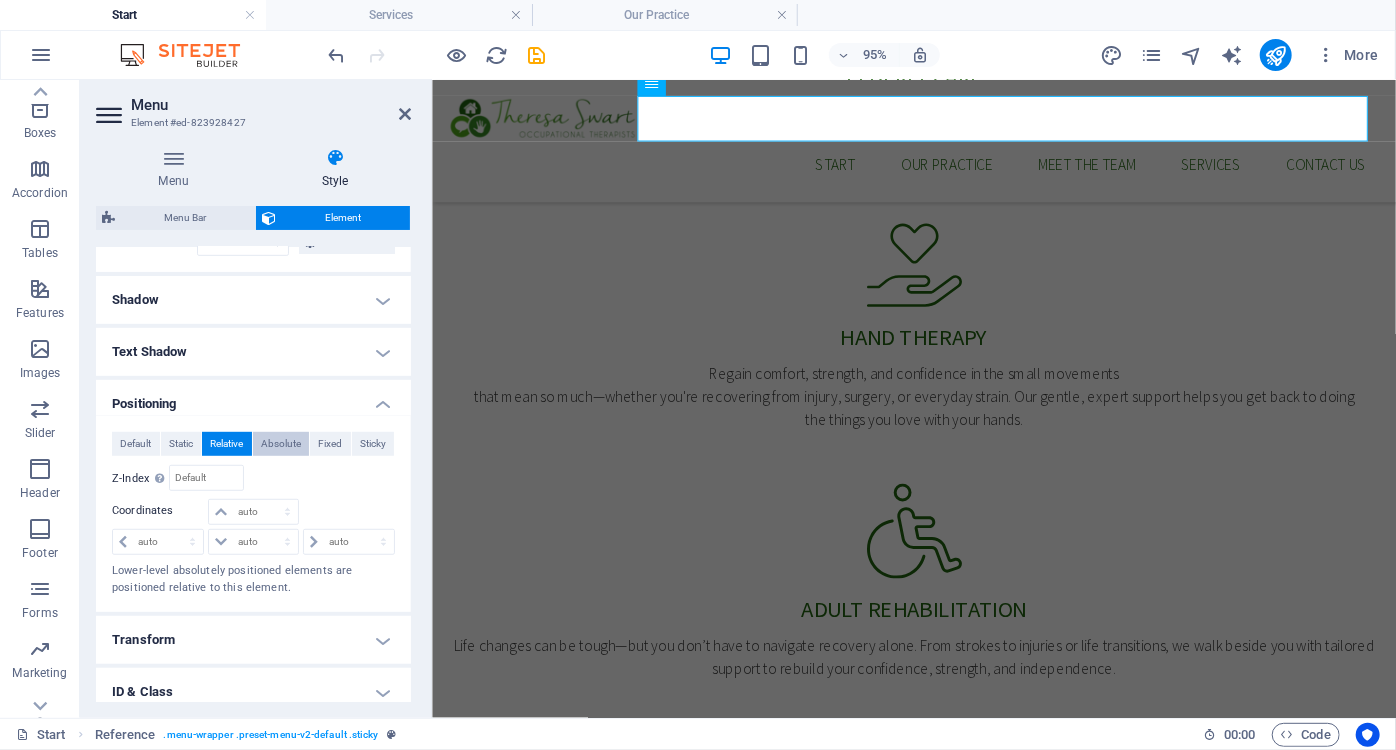 click on "Absolute" at bounding box center [281, 444] 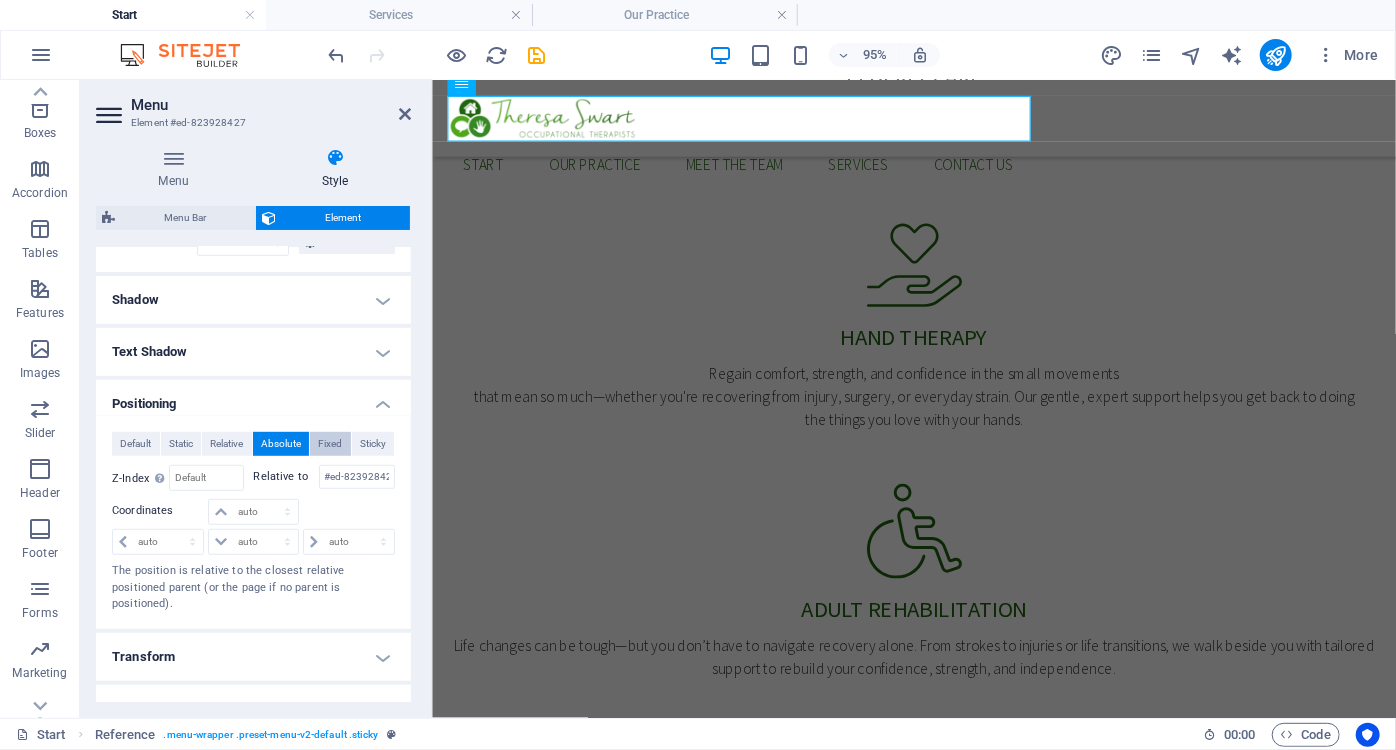 click on "Fixed" at bounding box center [330, 444] 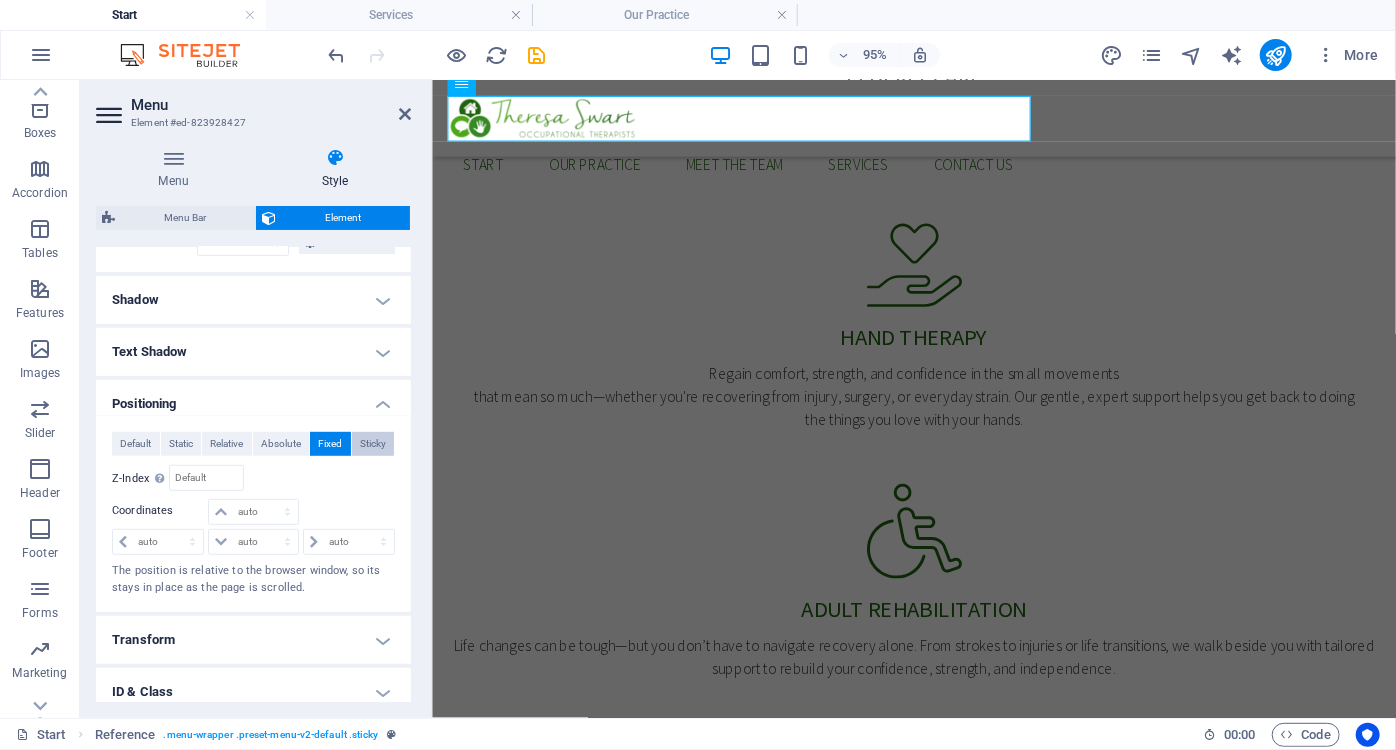 click on "Sticky" at bounding box center (373, 444) 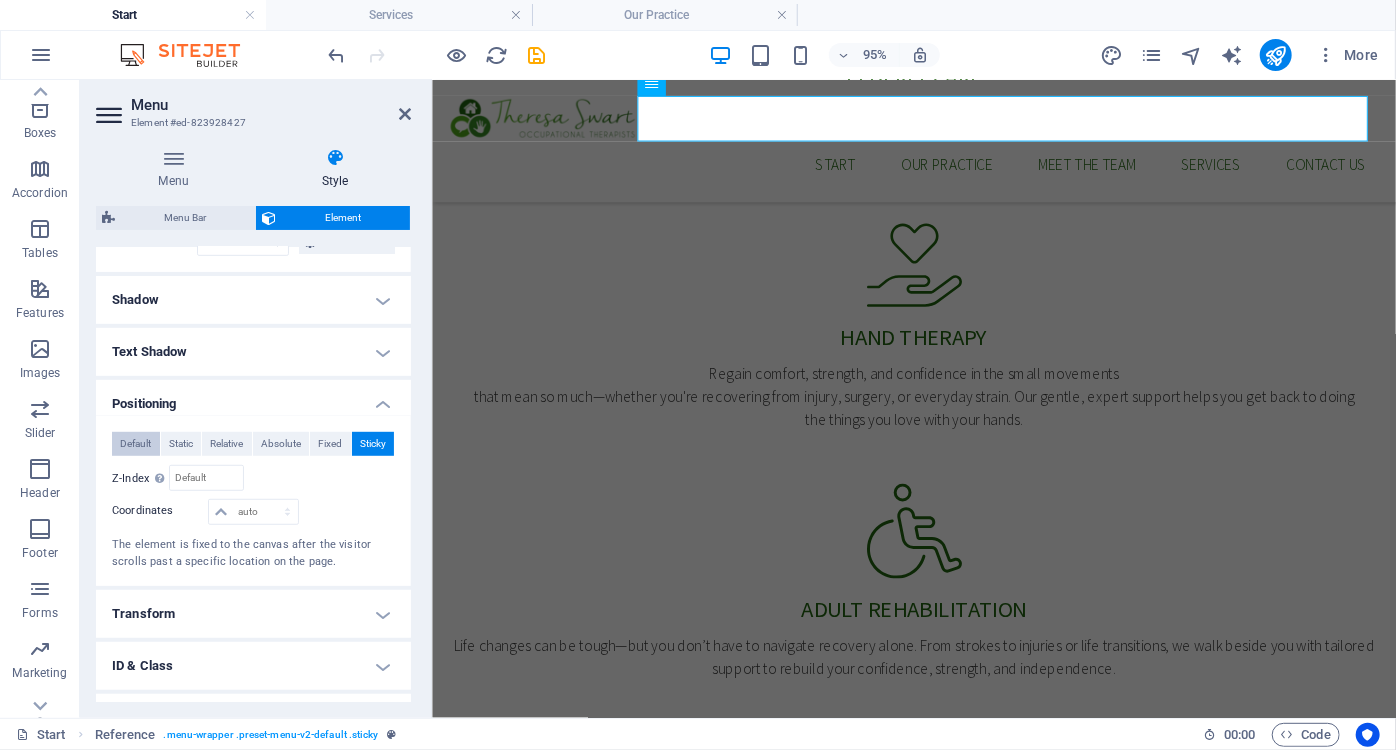 click on "Default" at bounding box center (135, 444) 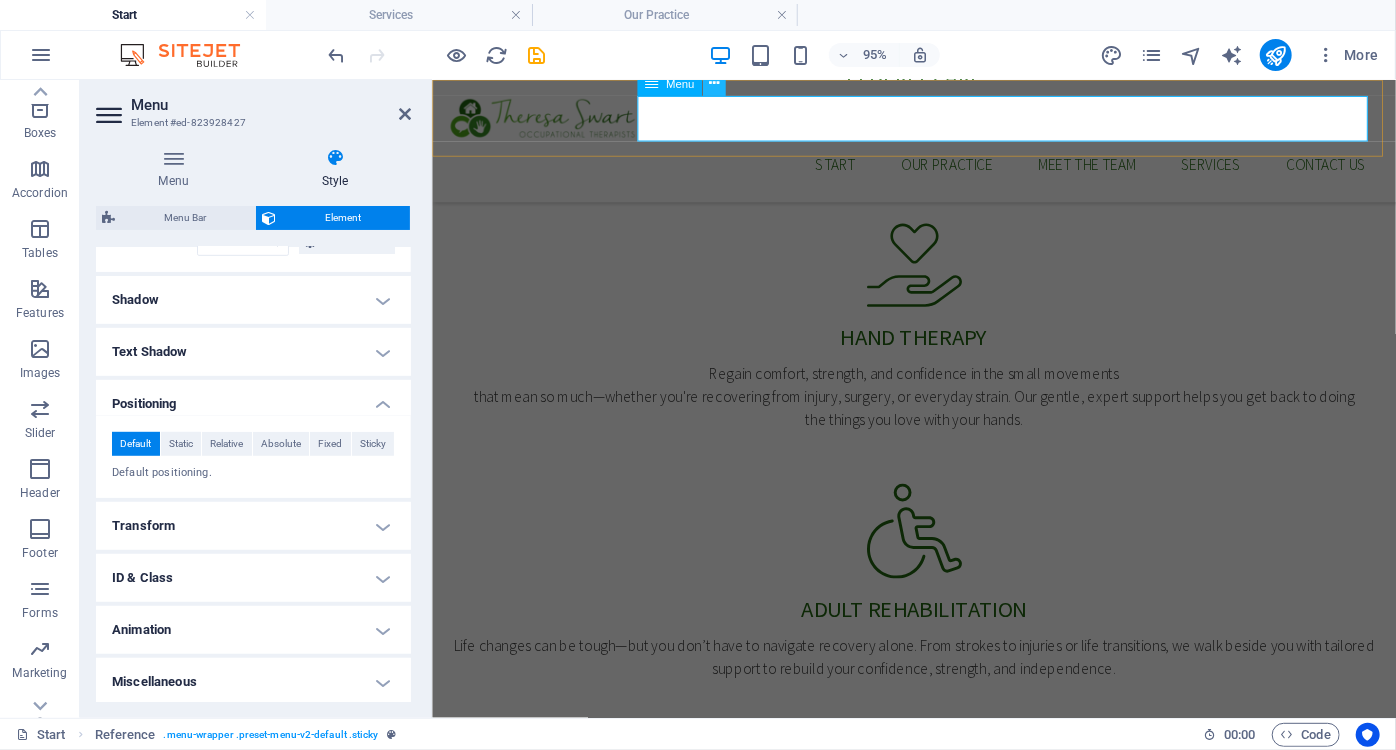 click at bounding box center [714, 84] 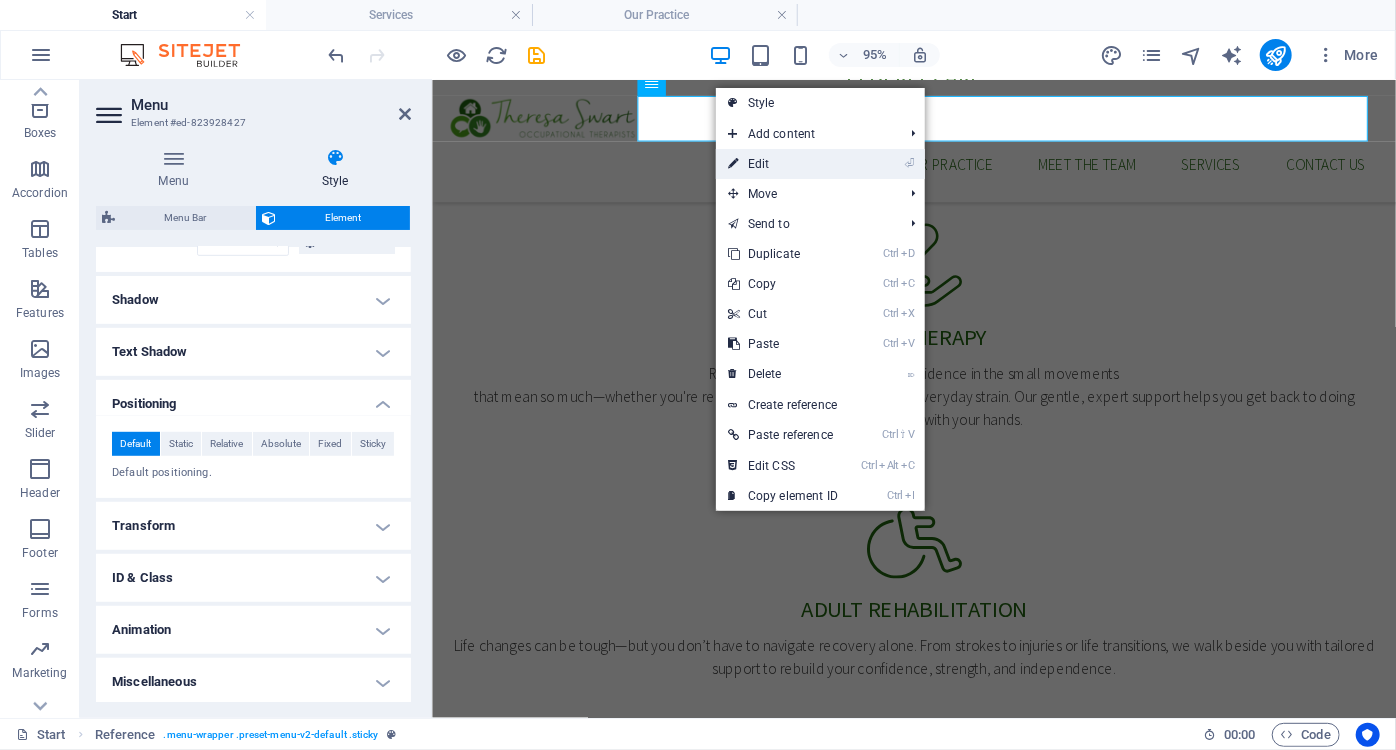 click on "⏎  Edit" at bounding box center [783, 164] 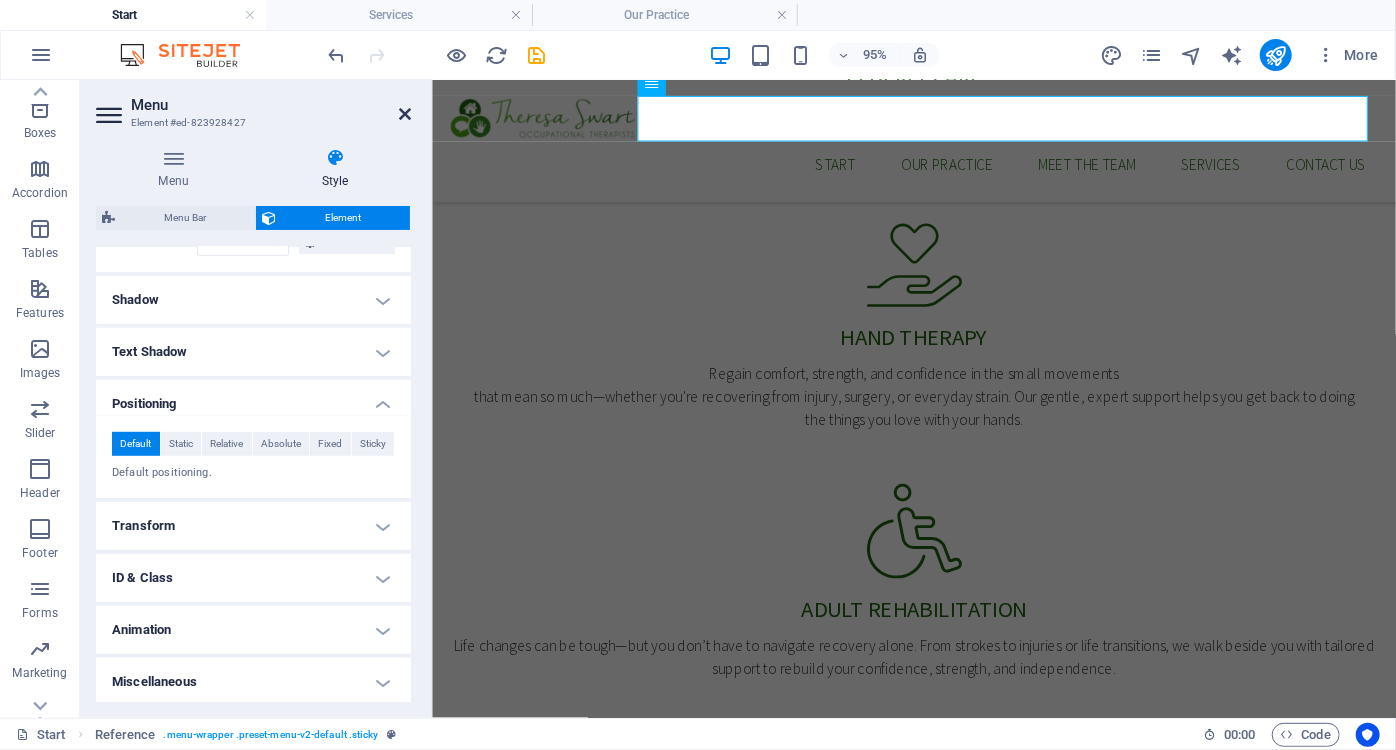 click at bounding box center (405, 114) 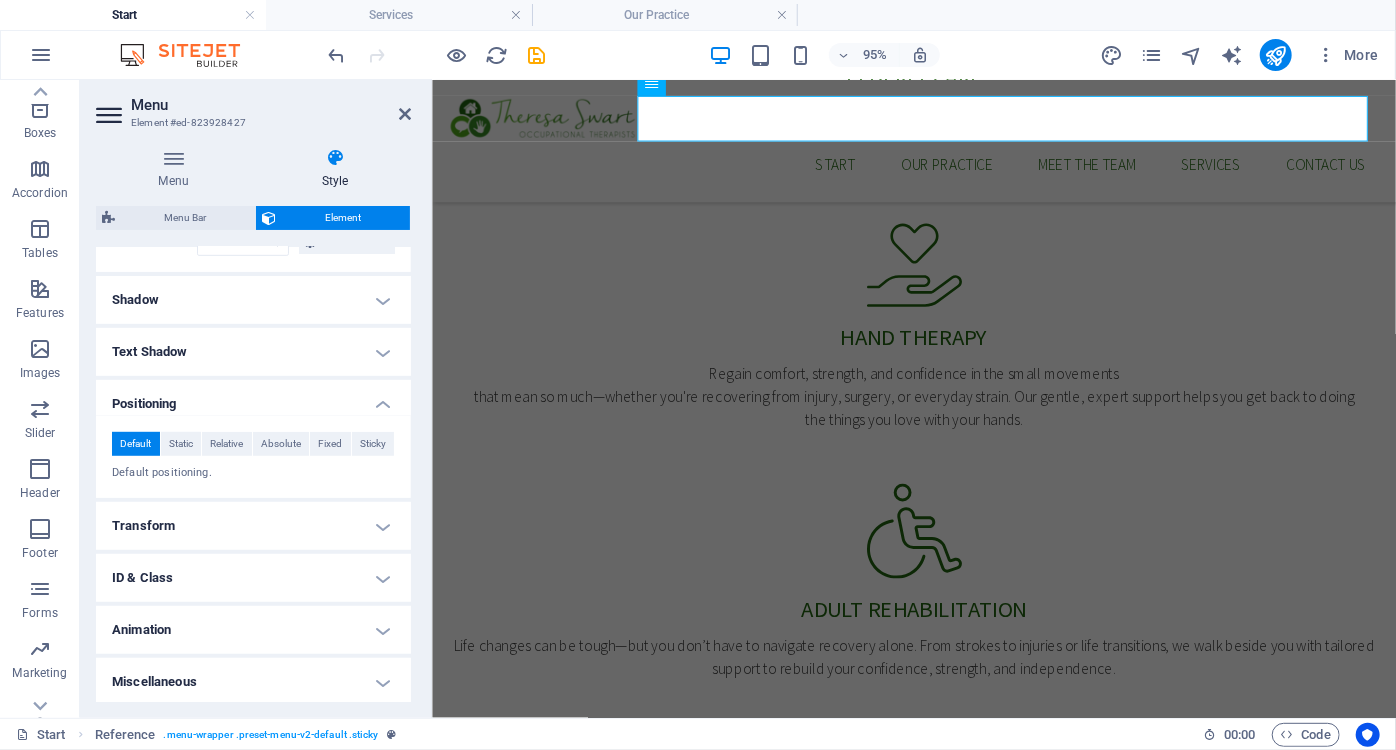 scroll, scrollTop: 1343, scrollLeft: 0, axis: vertical 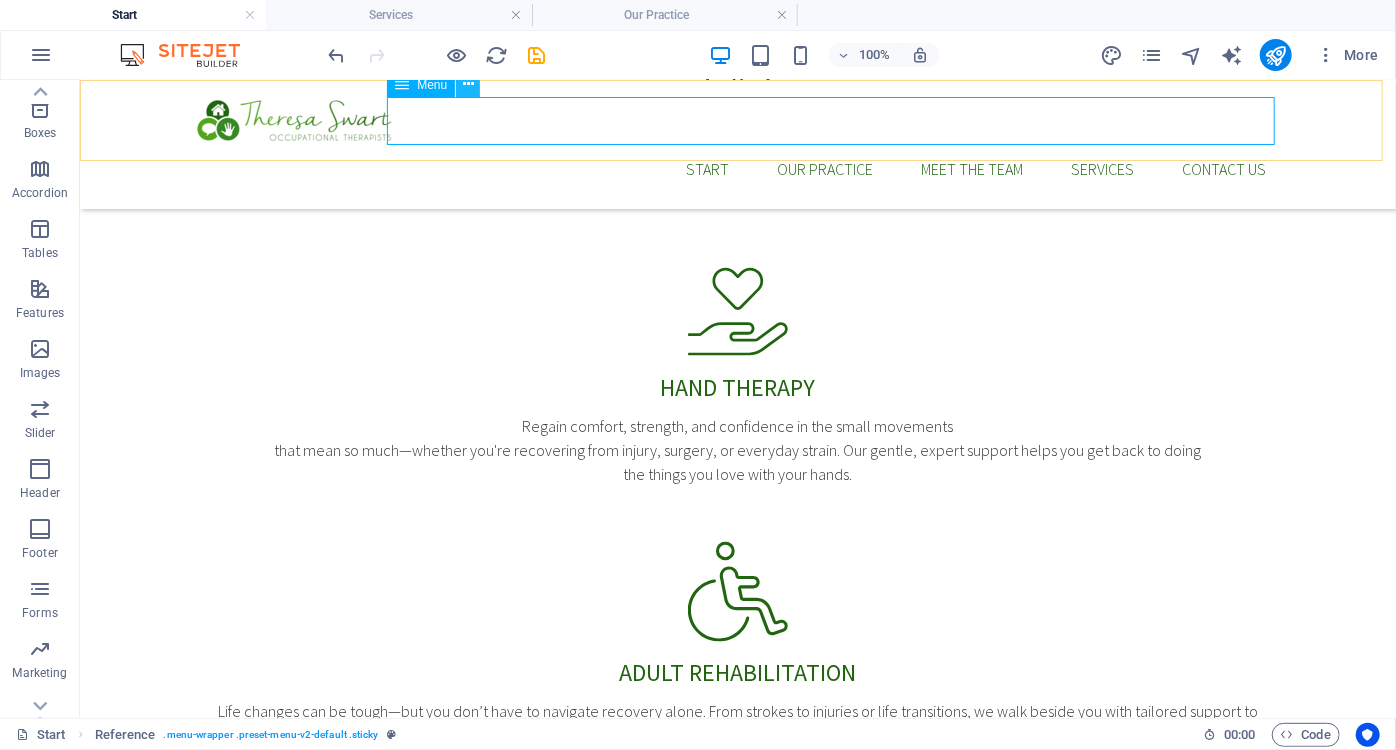 click at bounding box center [468, 84] 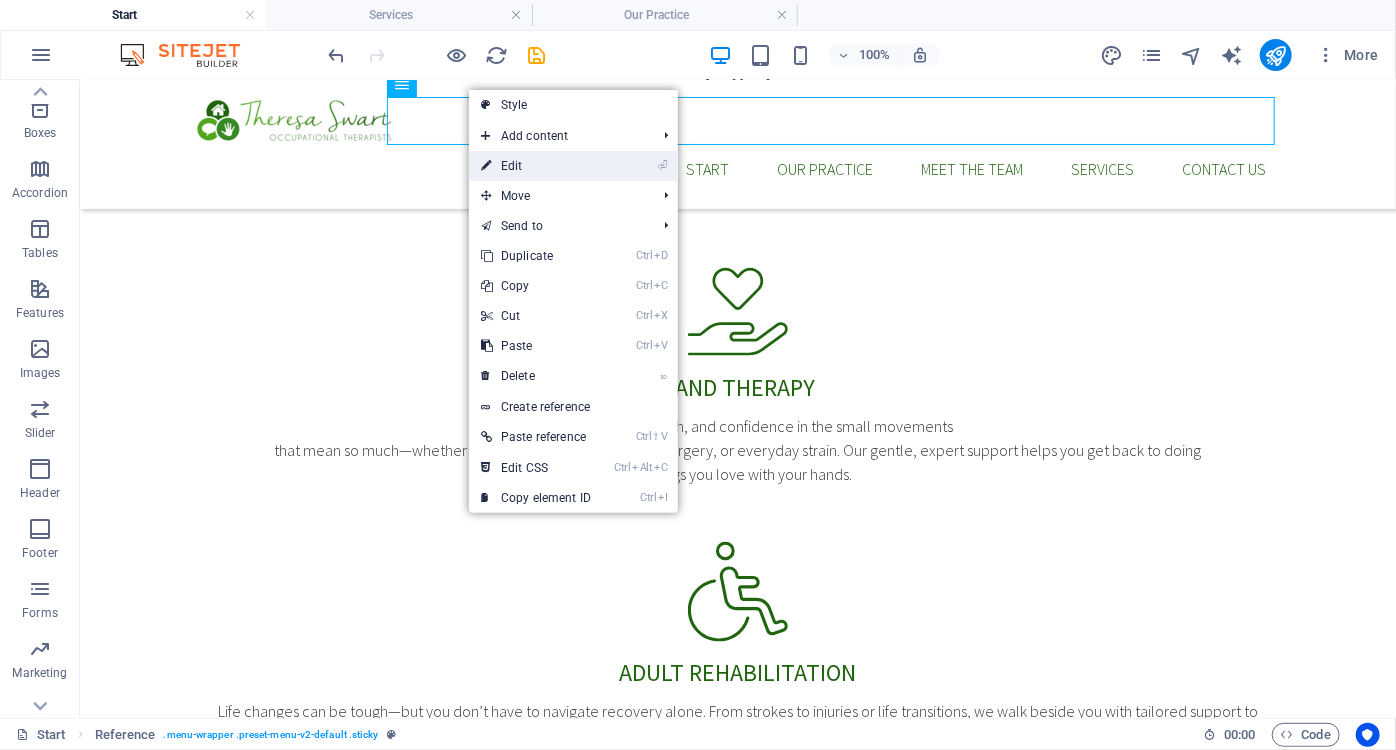 click on "⏎  Edit" at bounding box center [536, 166] 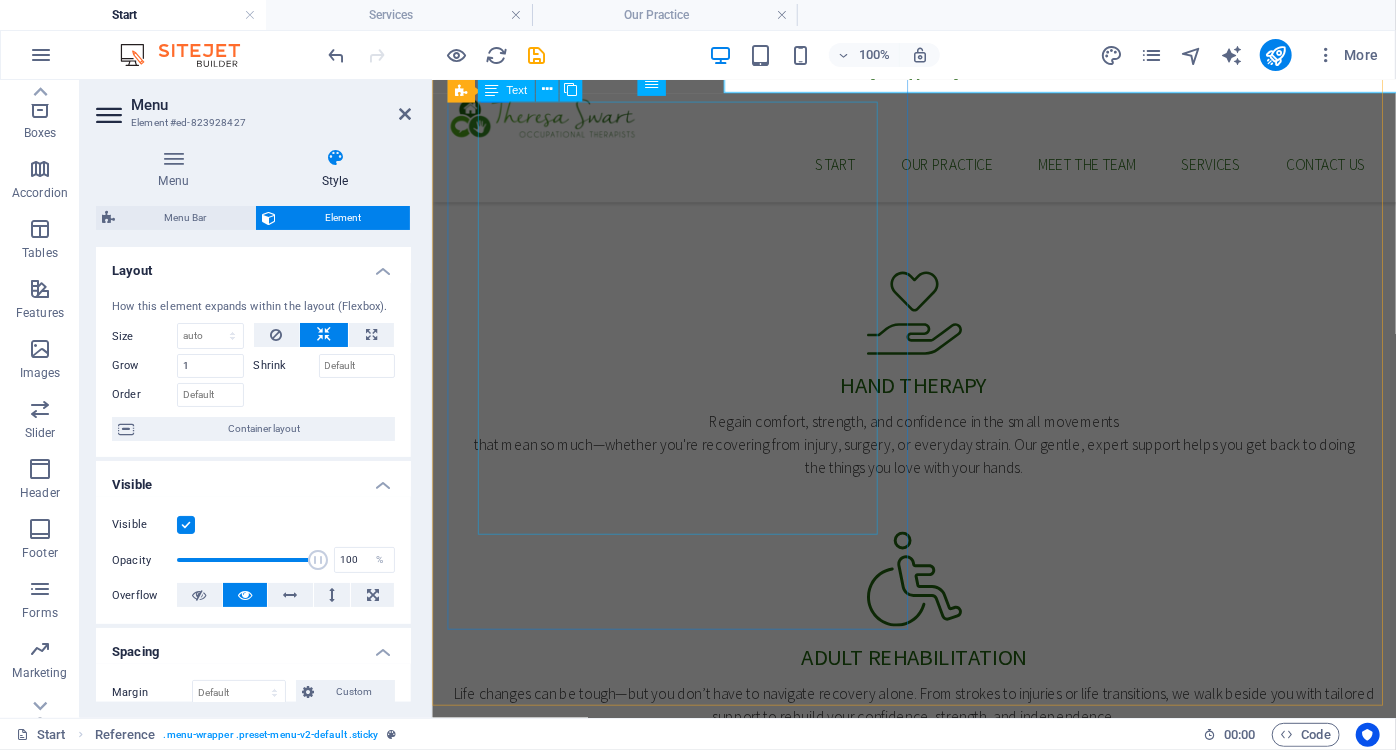 scroll, scrollTop: 1394, scrollLeft: 0, axis: vertical 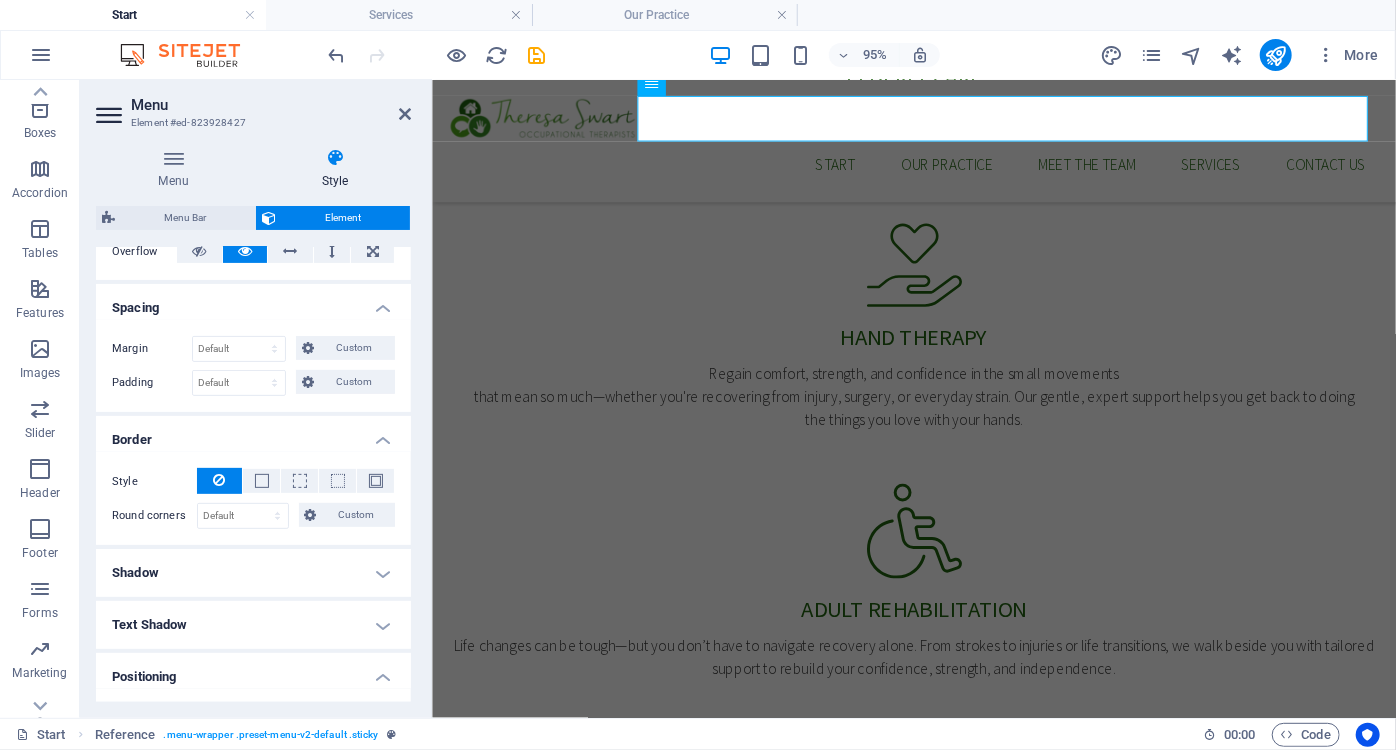 click on "Spacing" at bounding box center [253, 302] 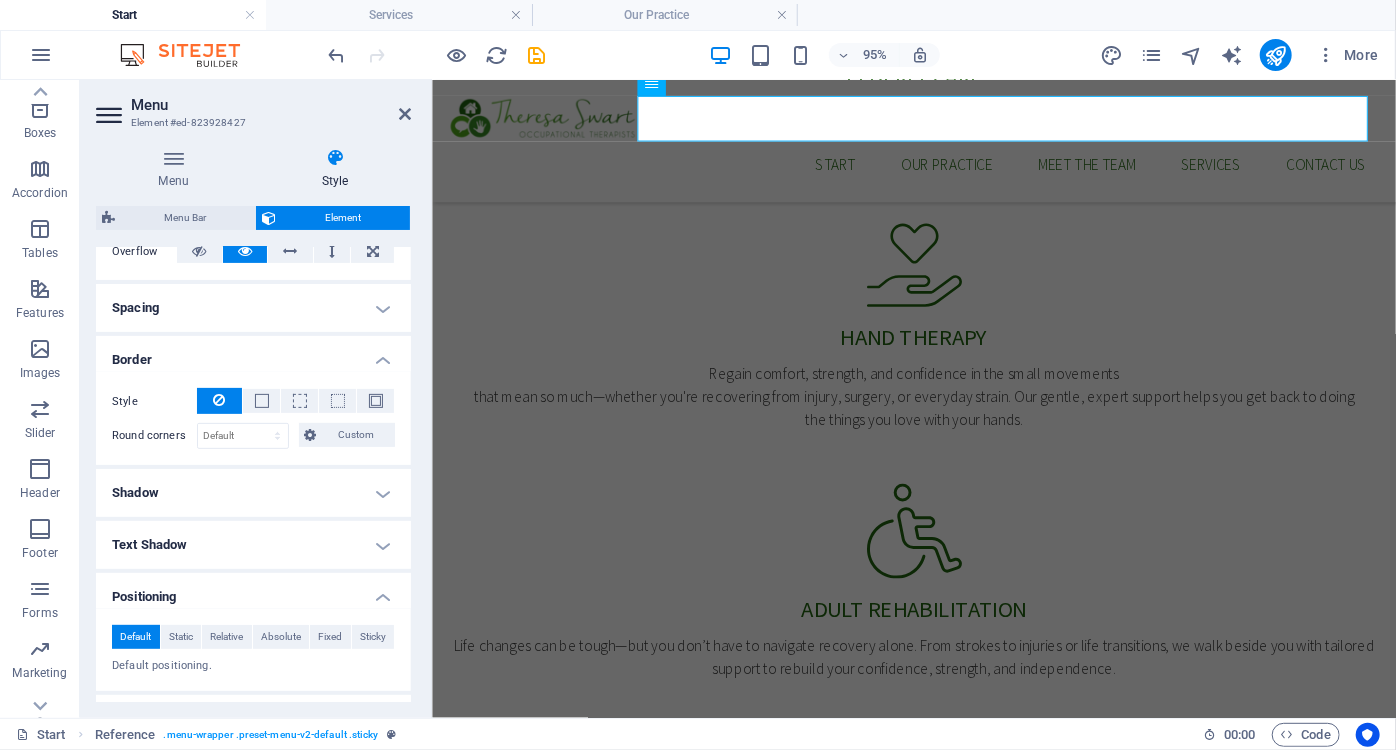 click on "Border" at bounding box center (253, 354) 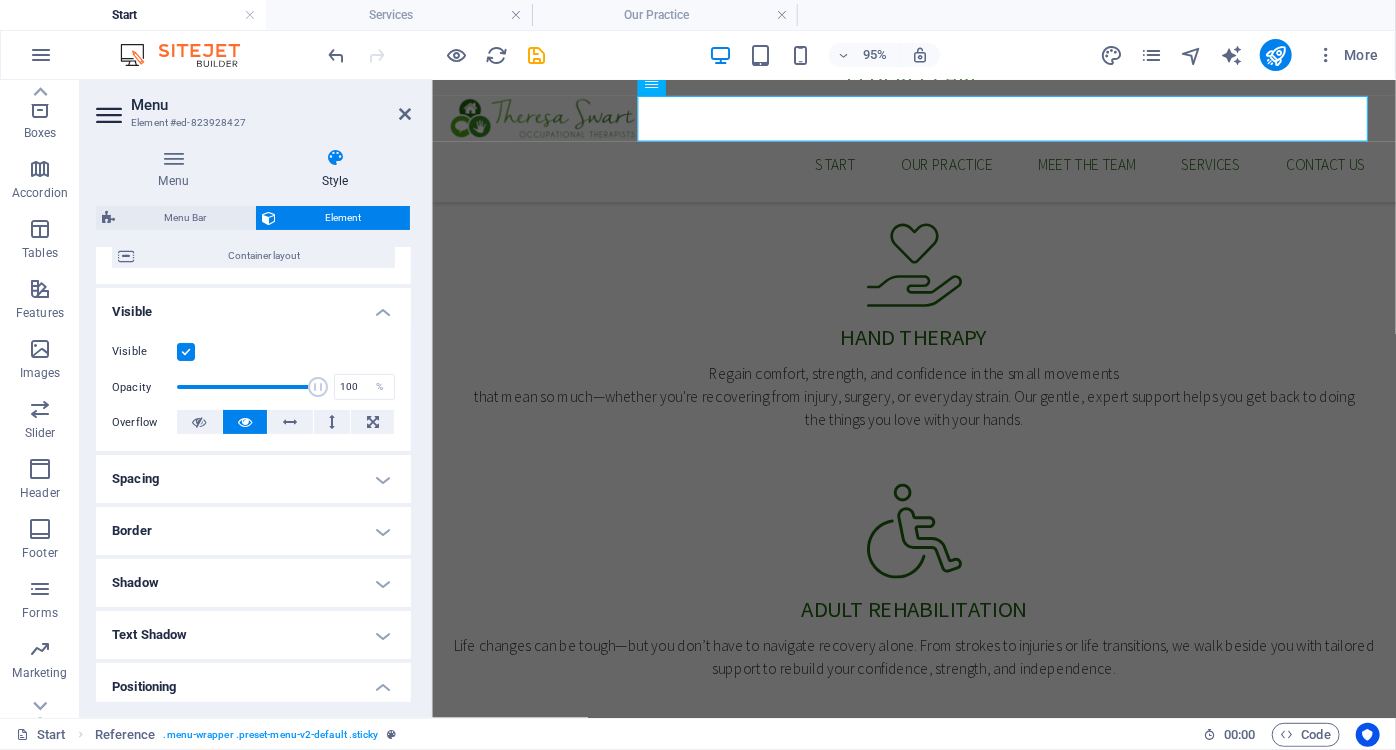 scroll, scrollTop: 162, scrollLeft: 0, axis: vertical 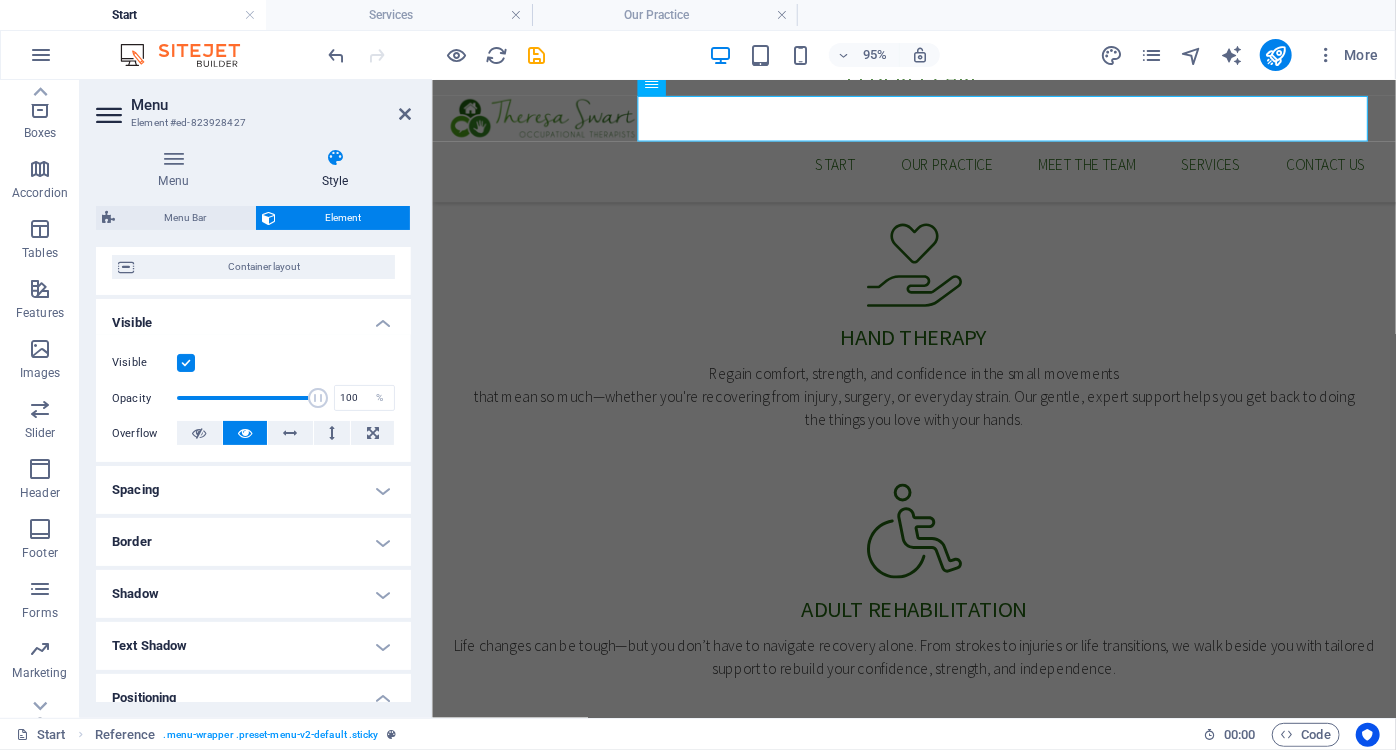 click on "Visible" at bounding box center [253, 317] 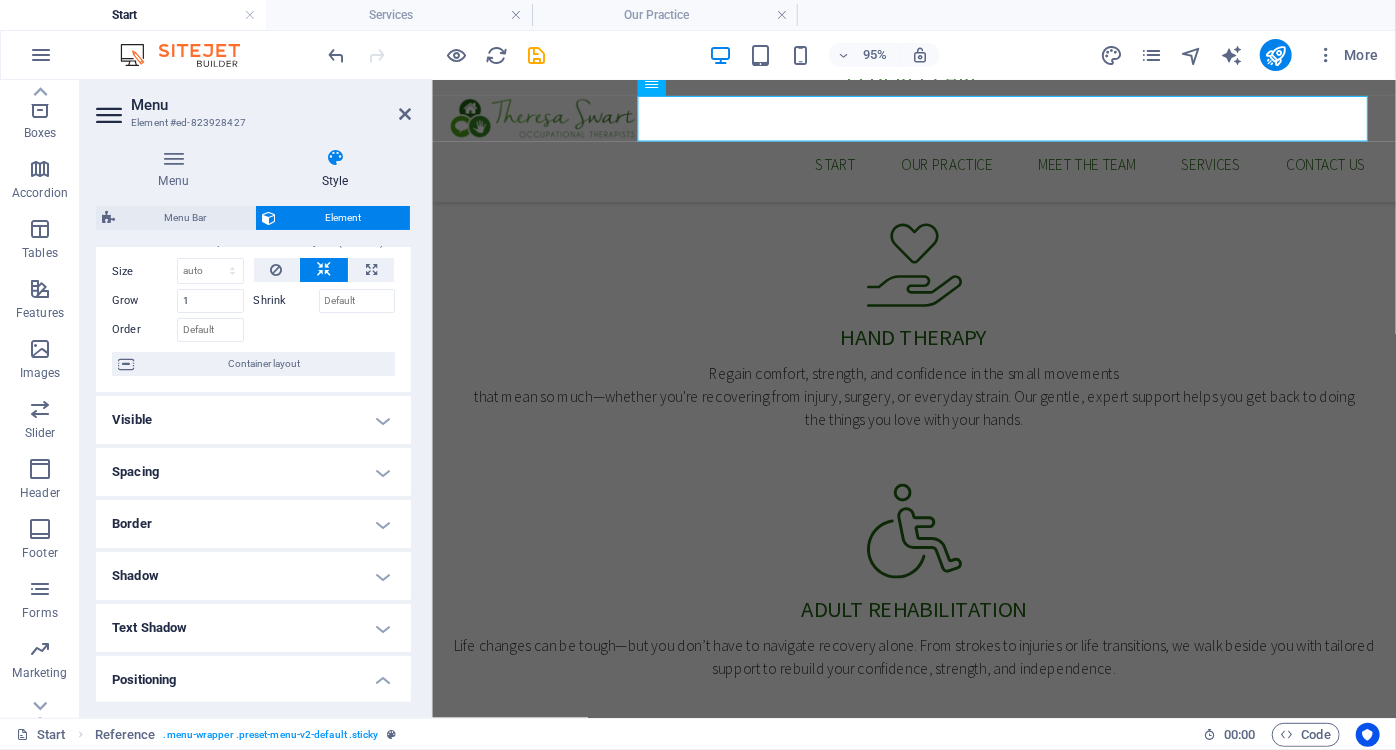 scroll, scrollTop: 0, scrollLeft: 0, axis: both 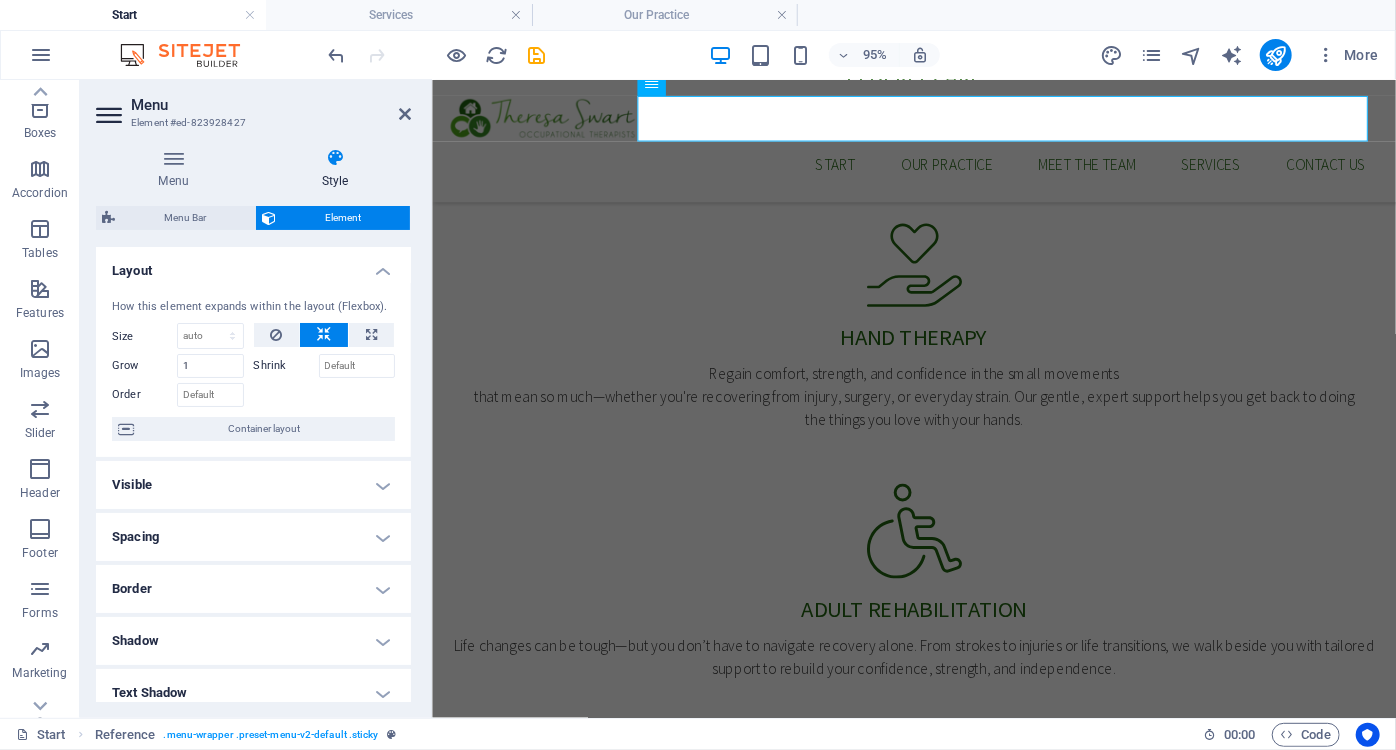 click on "Layout" at bounding box center (253, 265) 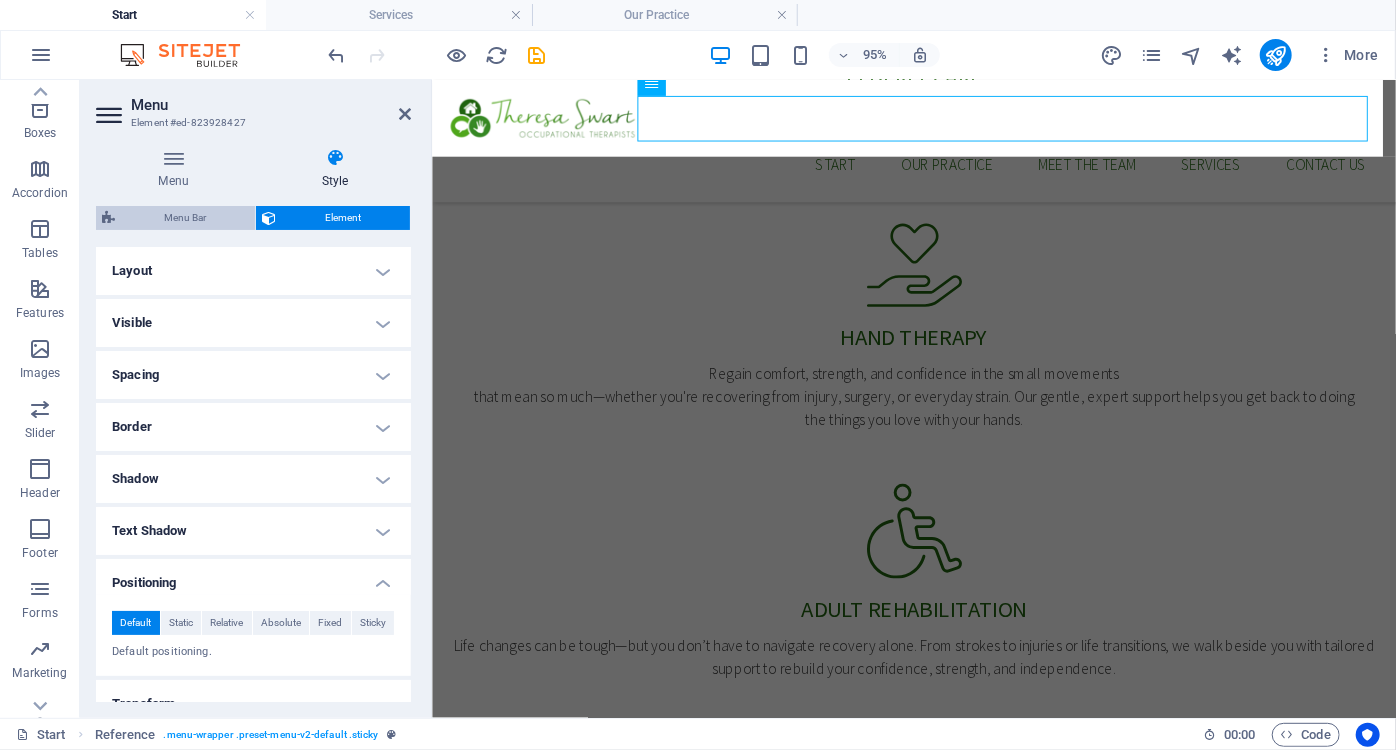 click on "Menu Bar" at bounding box center [185, 218] 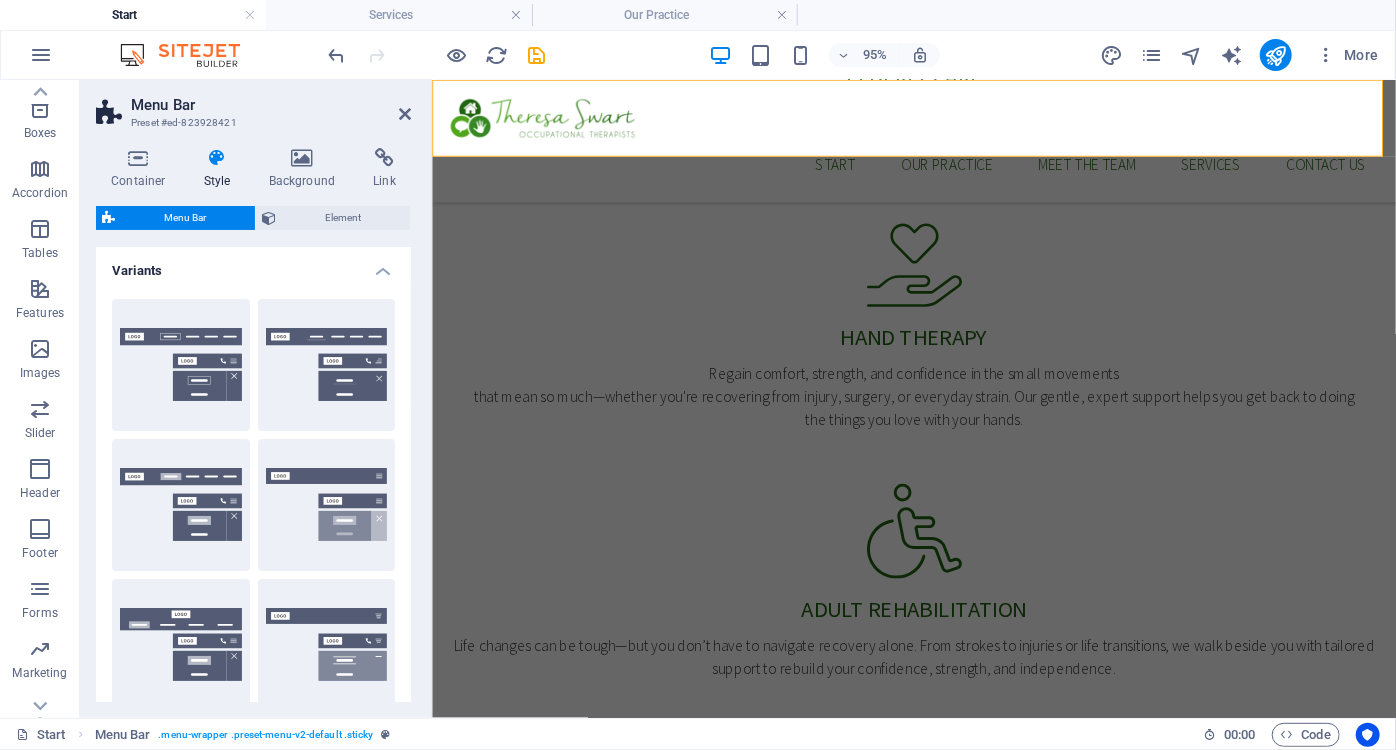 click on "Variants" at bounding box center [253, 265] 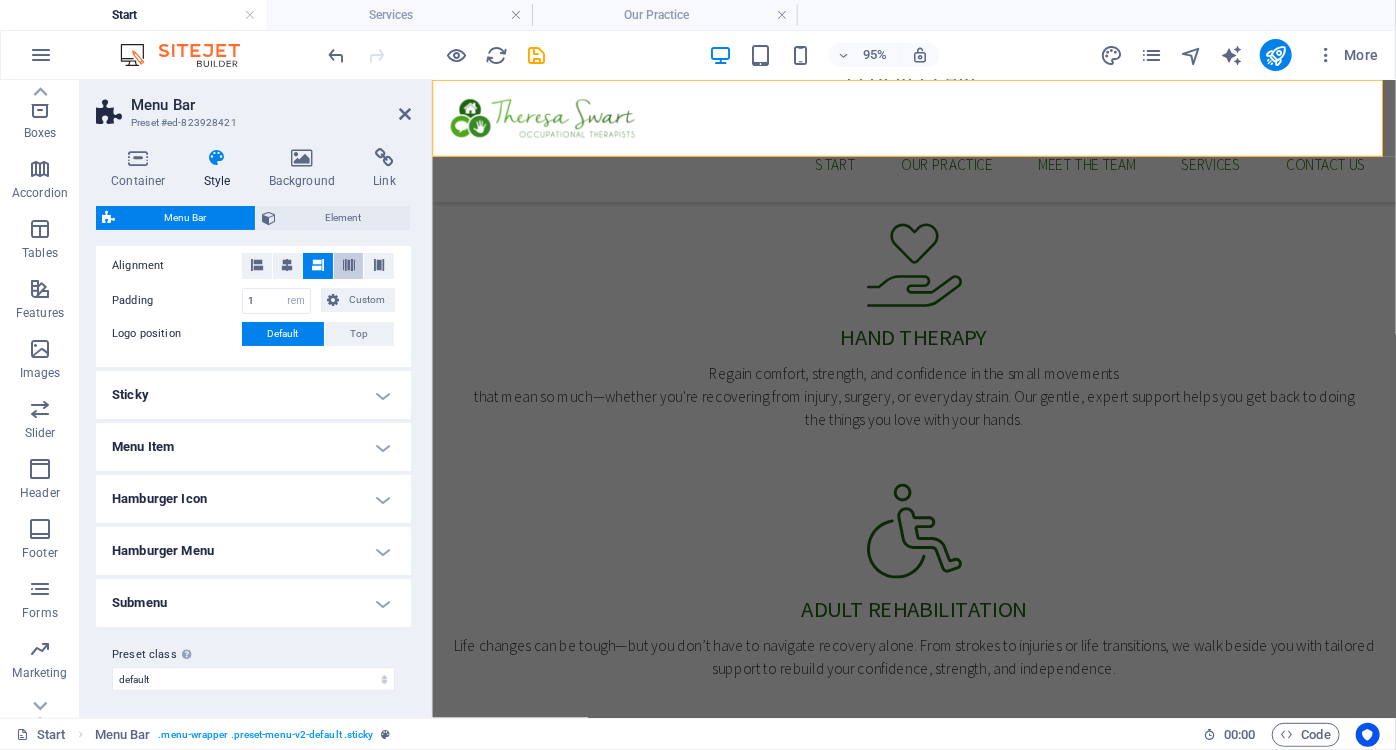 scroll, scrollTop: 136, scrollLeft: 0, axis: vertical 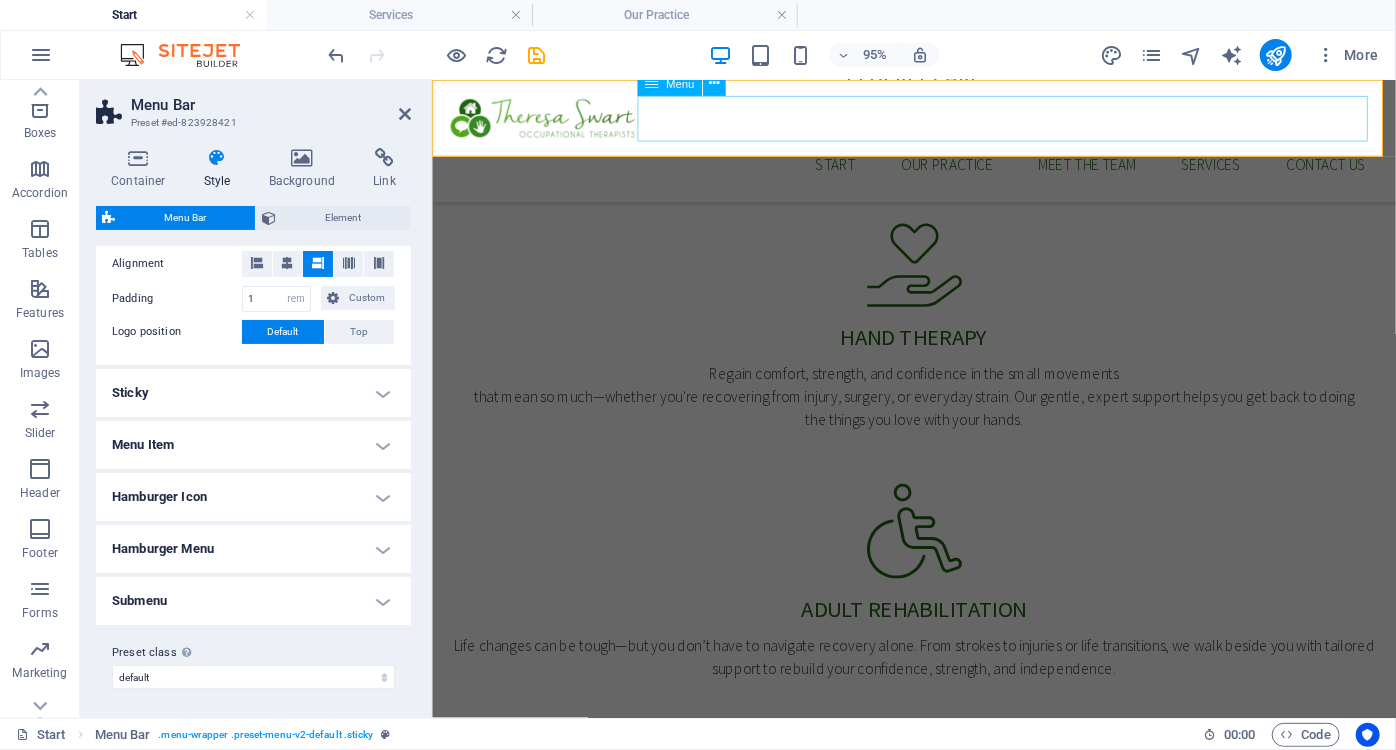 click on "Start Our Practice Meet The Team Services Contact us" at bounding box center [938, 169] 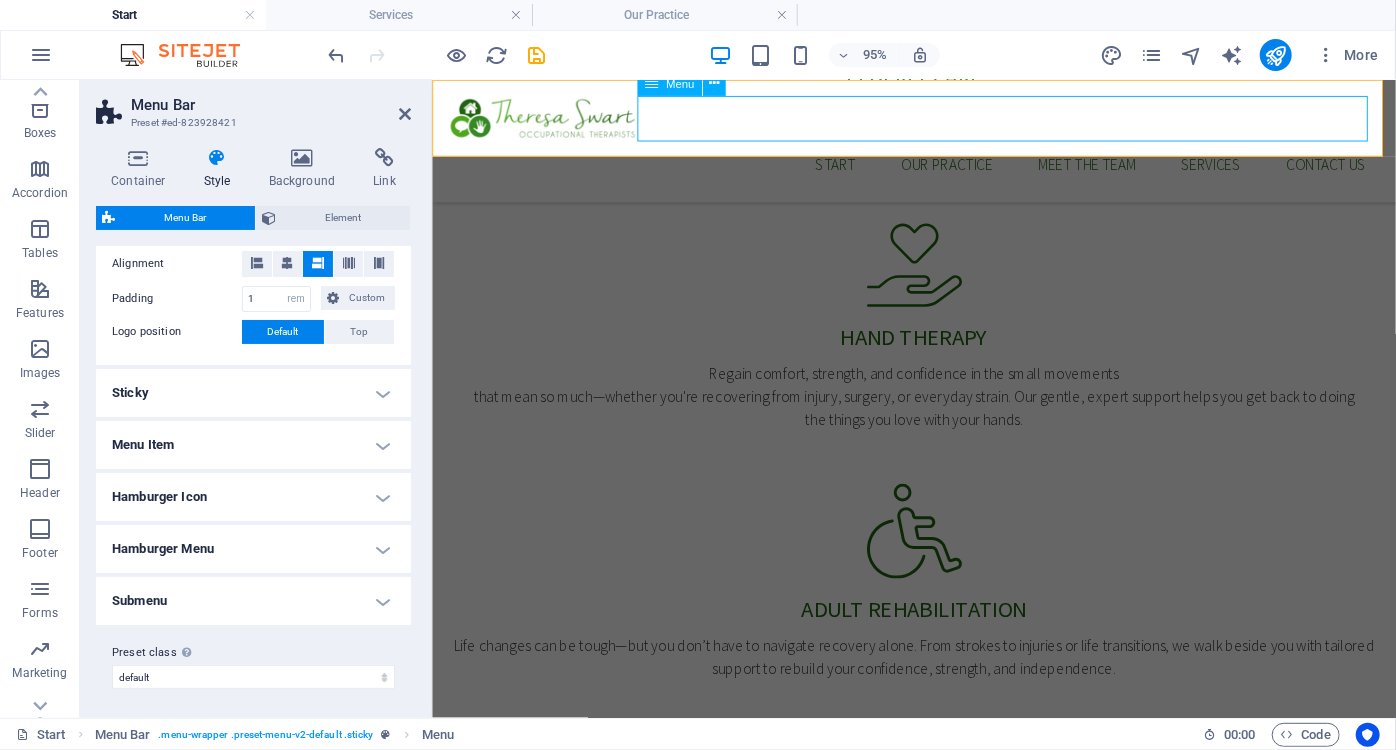 click on "Start Our Practice Meet The Team Services Contact us" at bounding box center (938, 169) 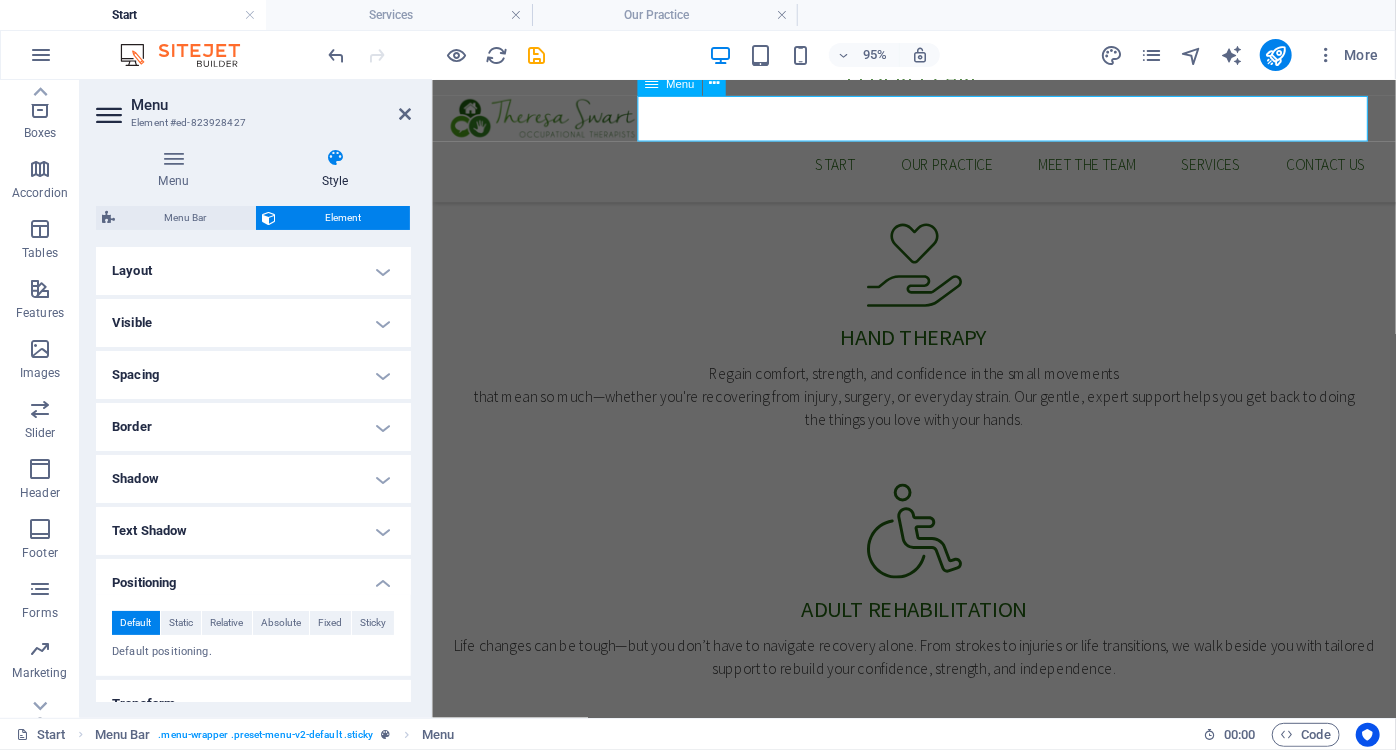 click on "Start Our Practice Meet The Team Services Contact us" at bounding box center [938, 169] 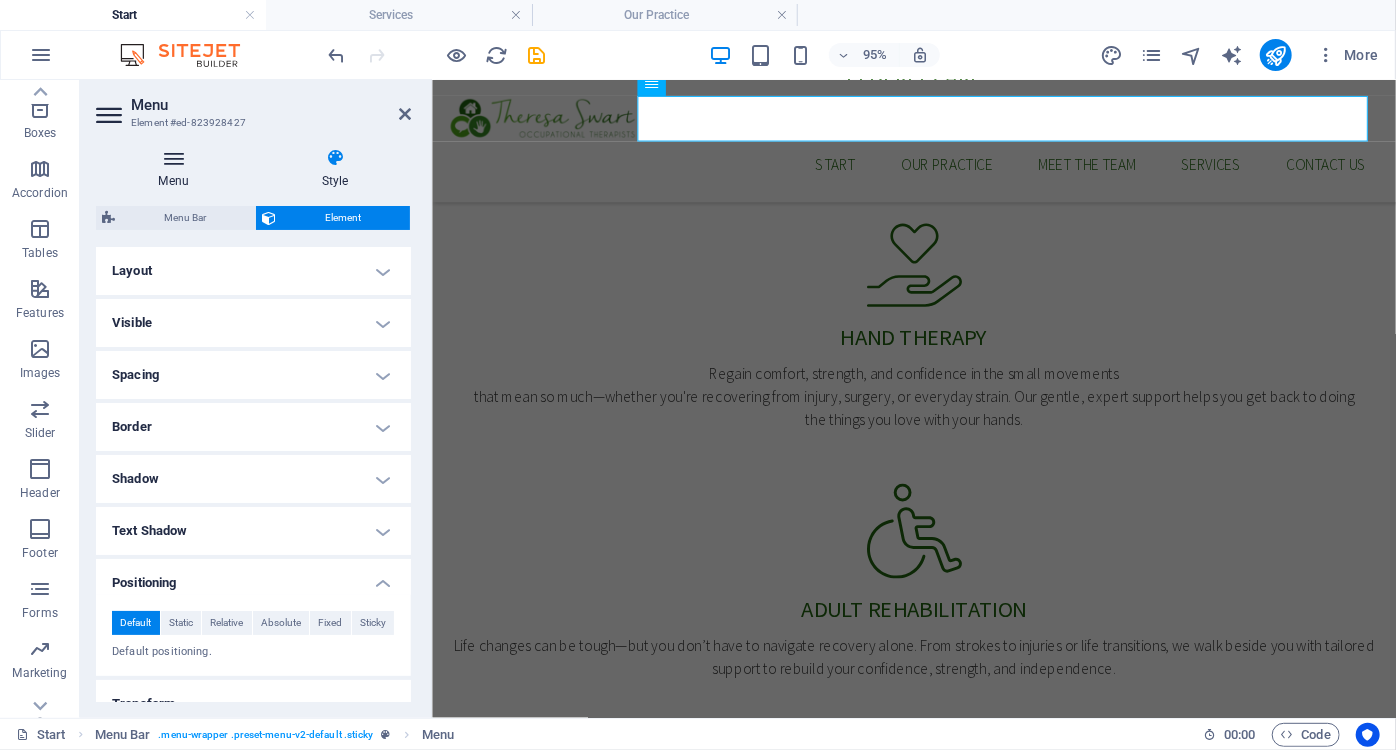 click on "Menu" at bounding box center (177, 169) 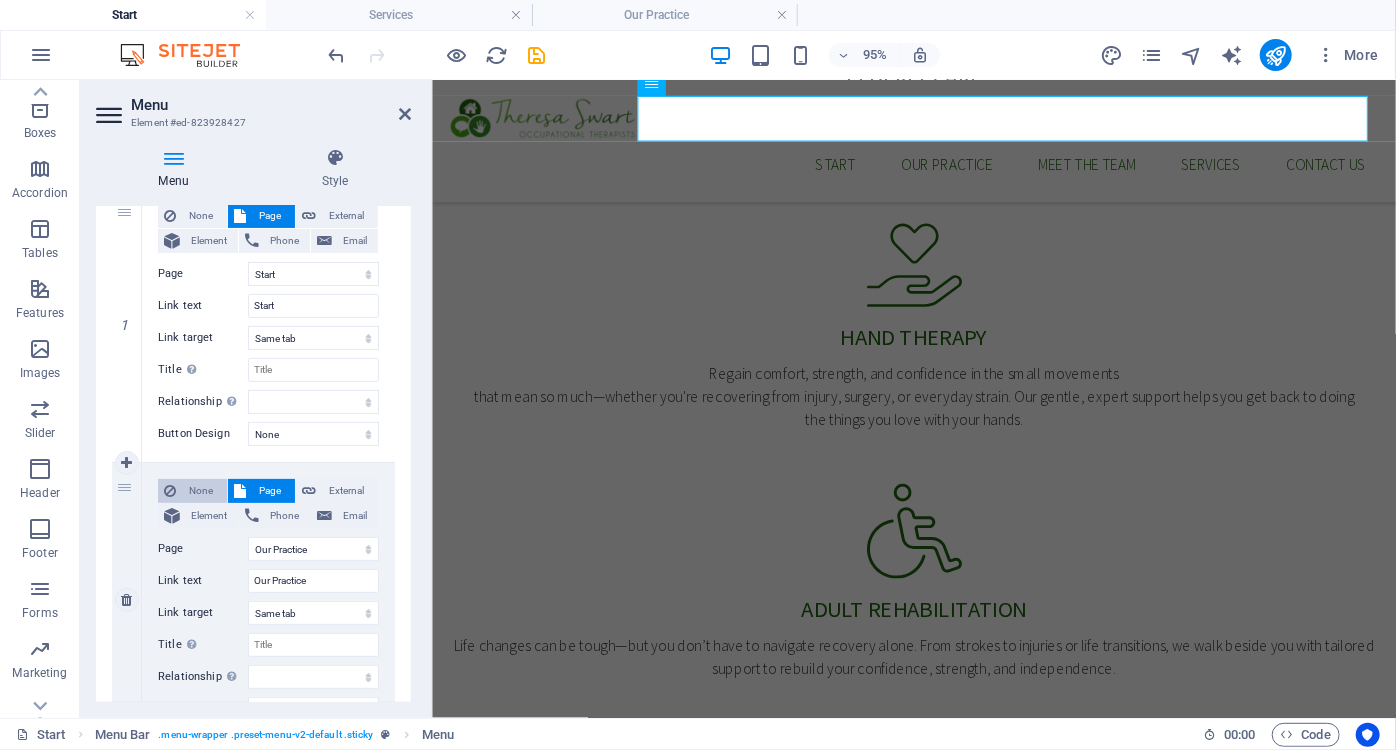 scroll, scrollTop: 181, scrollLeft: 0, axis: vertical 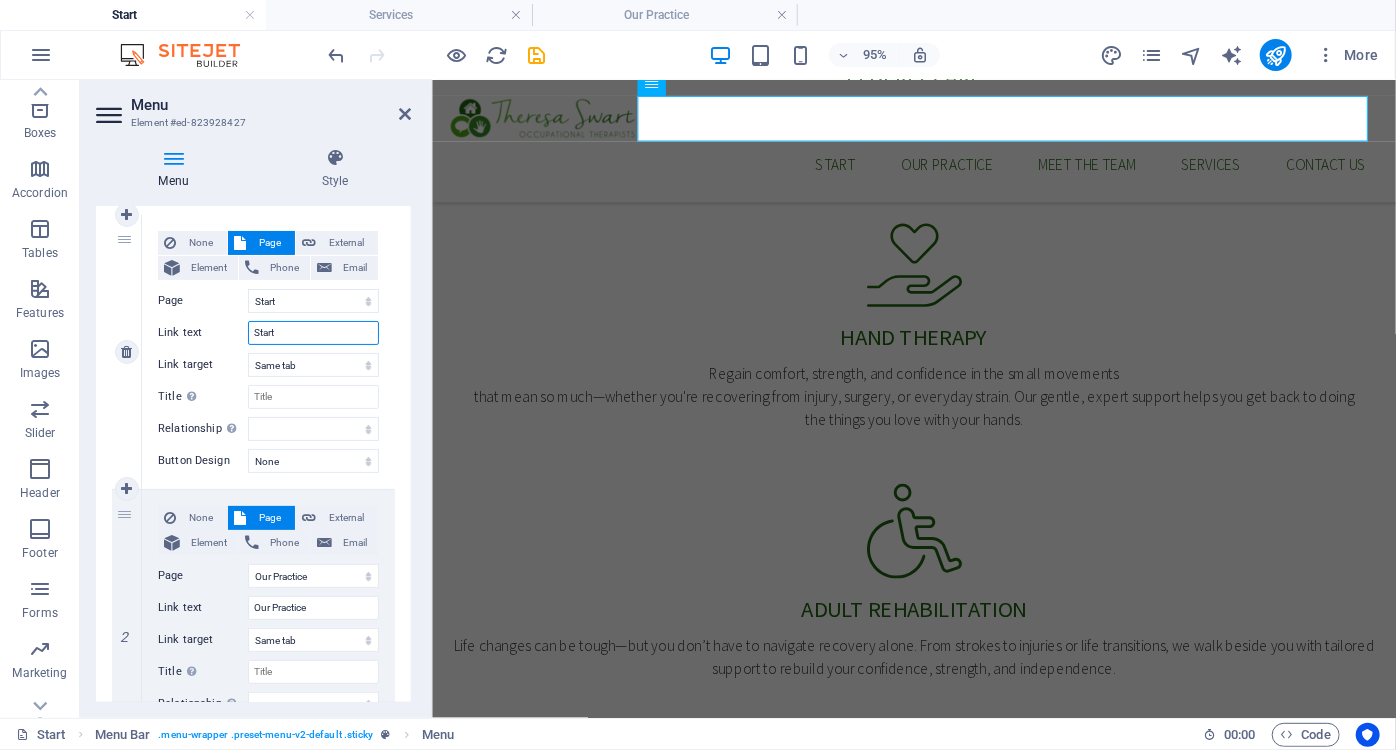 click on "Start" at bounding box center [313, 333] 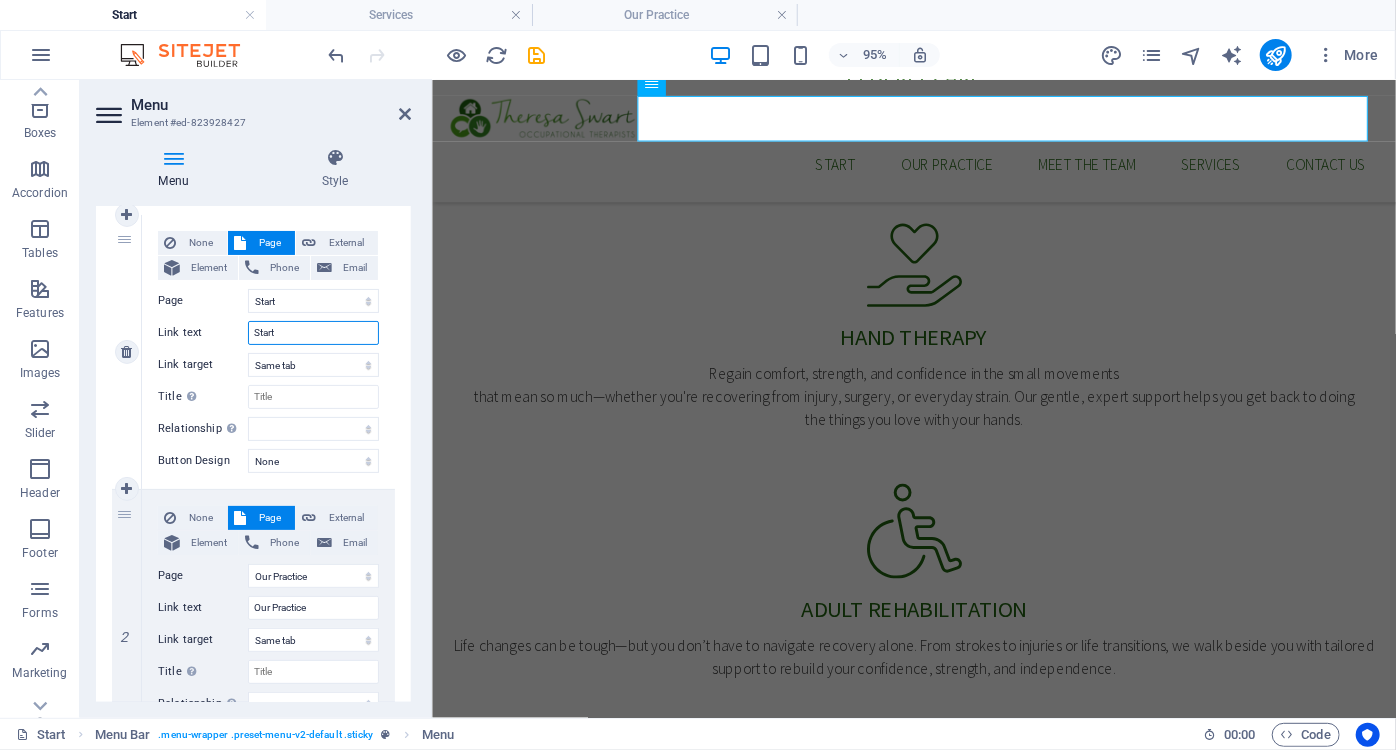 drag, startPoint x: 290, startPoint y: 331, endPoint x: 210, endPoint y: 327, distance: 80.09994 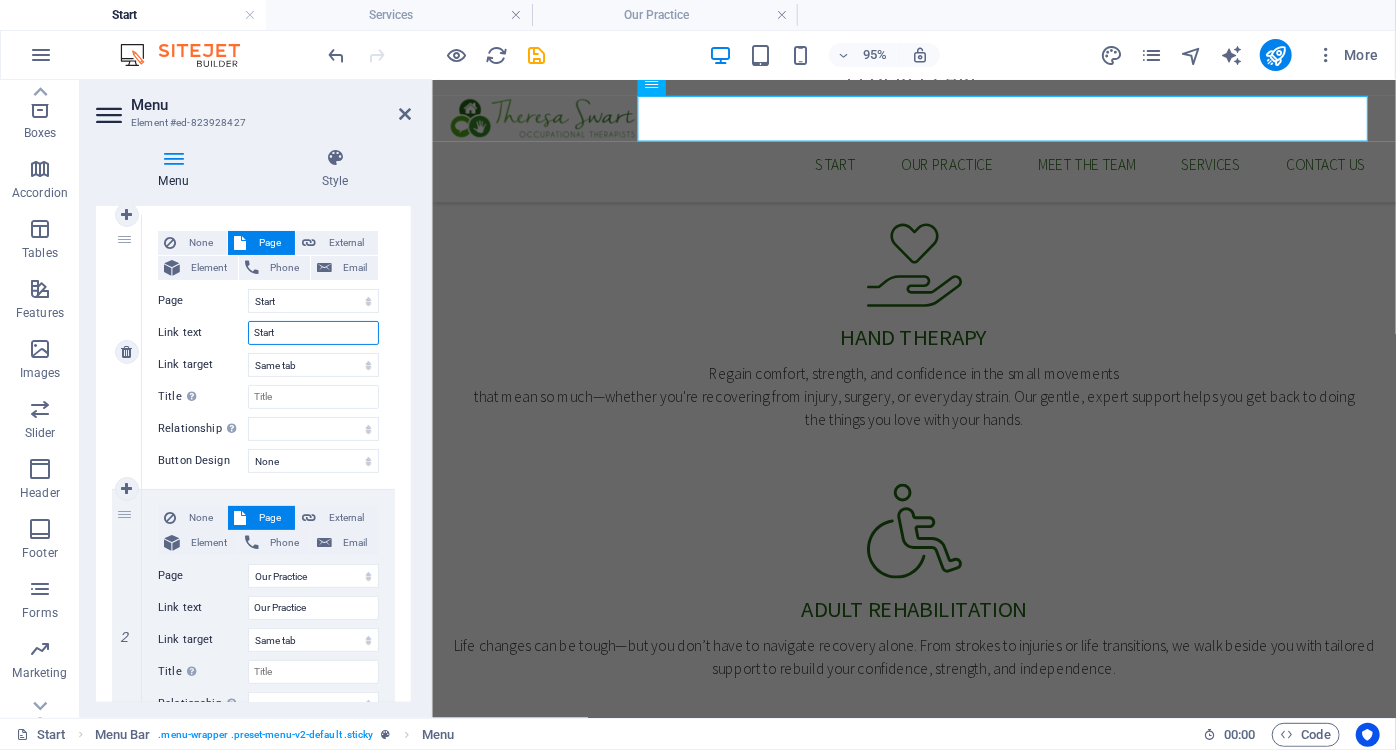 click on "Link text Start" at bounding box center (268, 333) 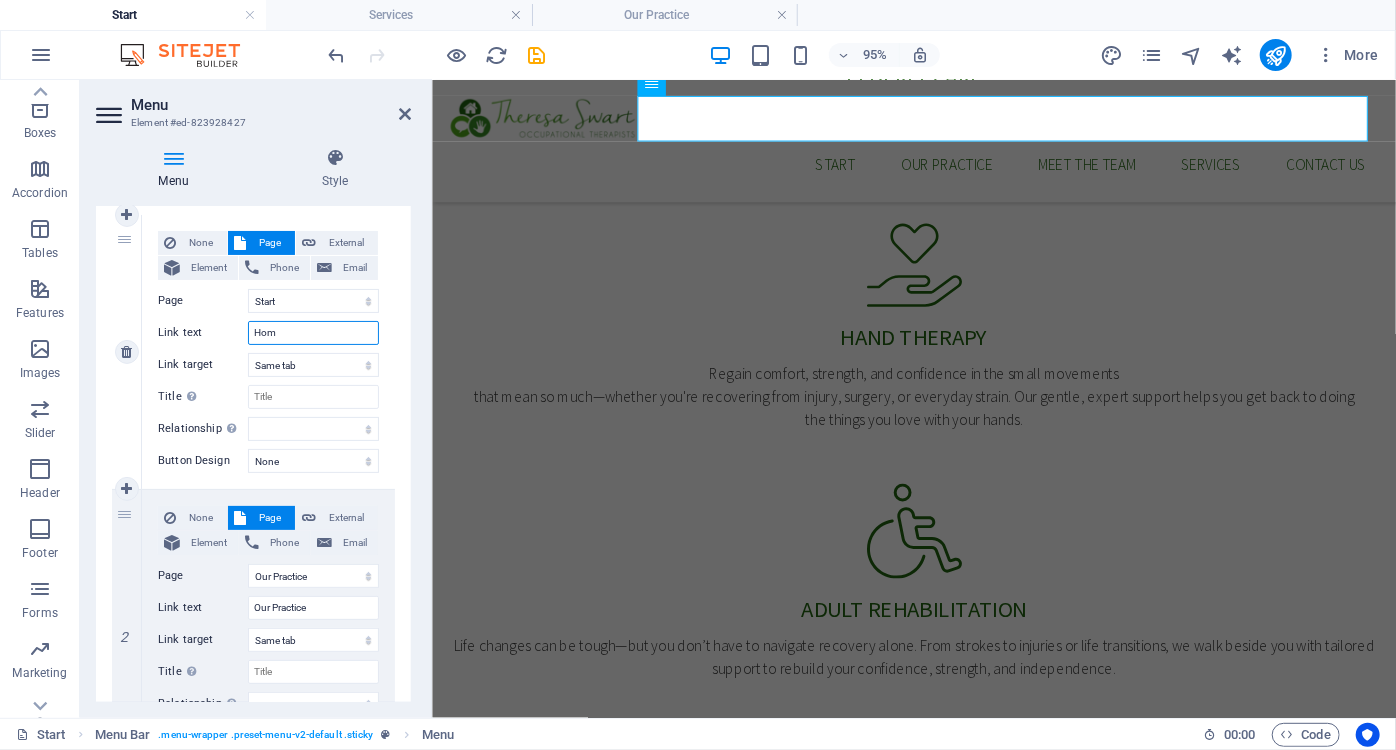 type on "Home" 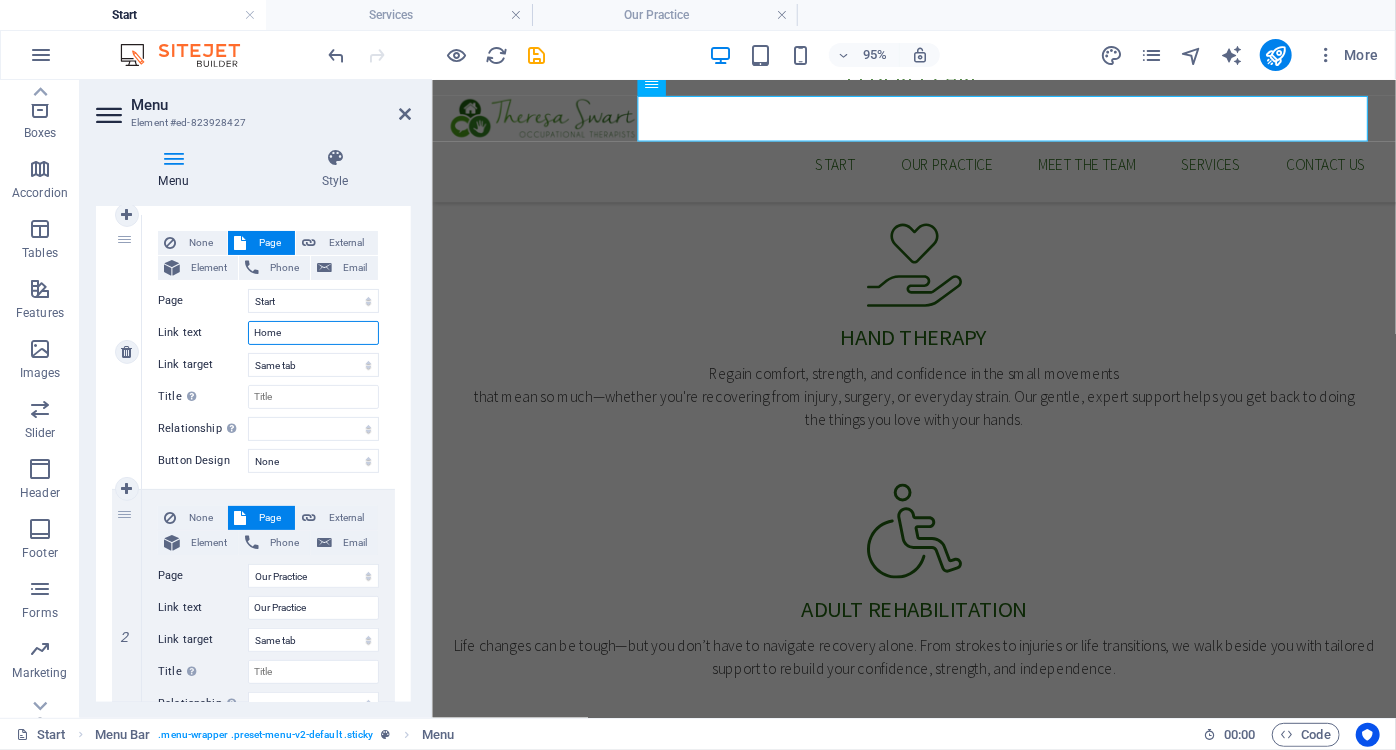 select 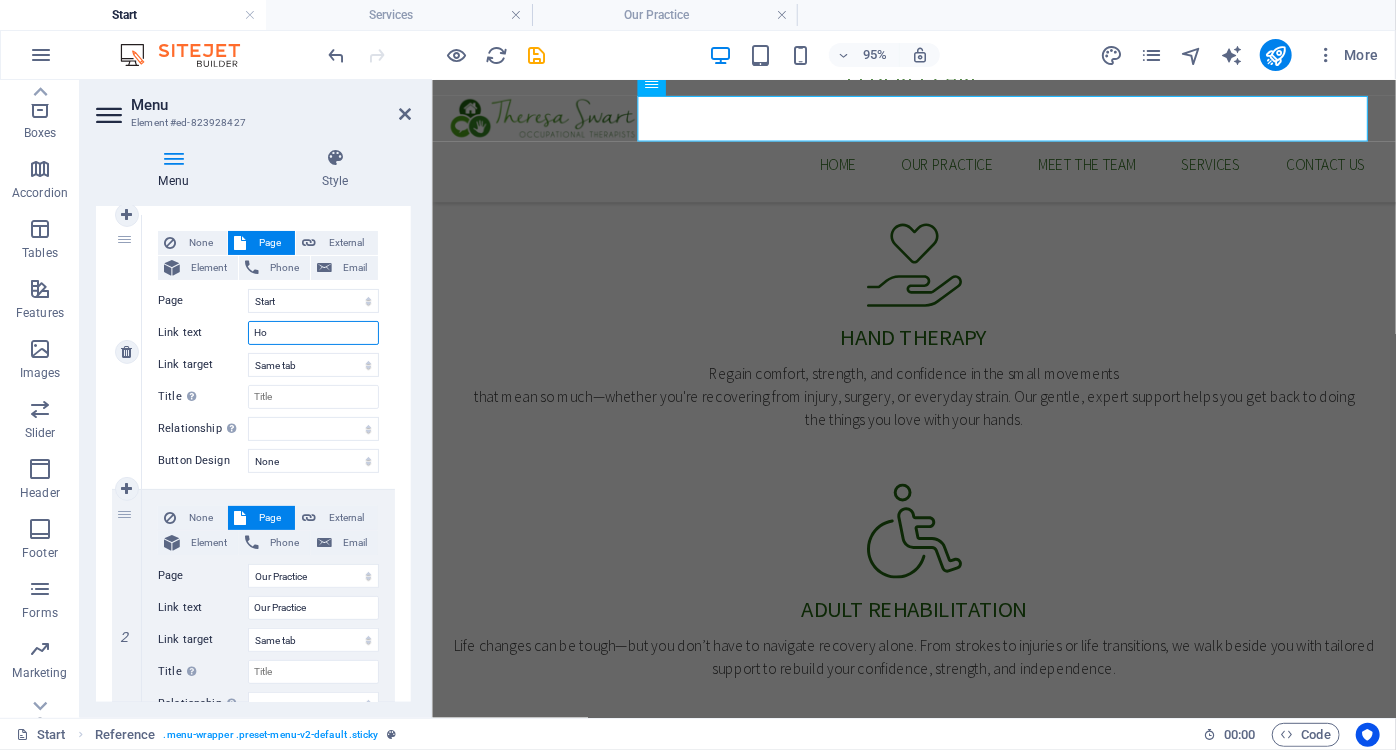 type on "H" 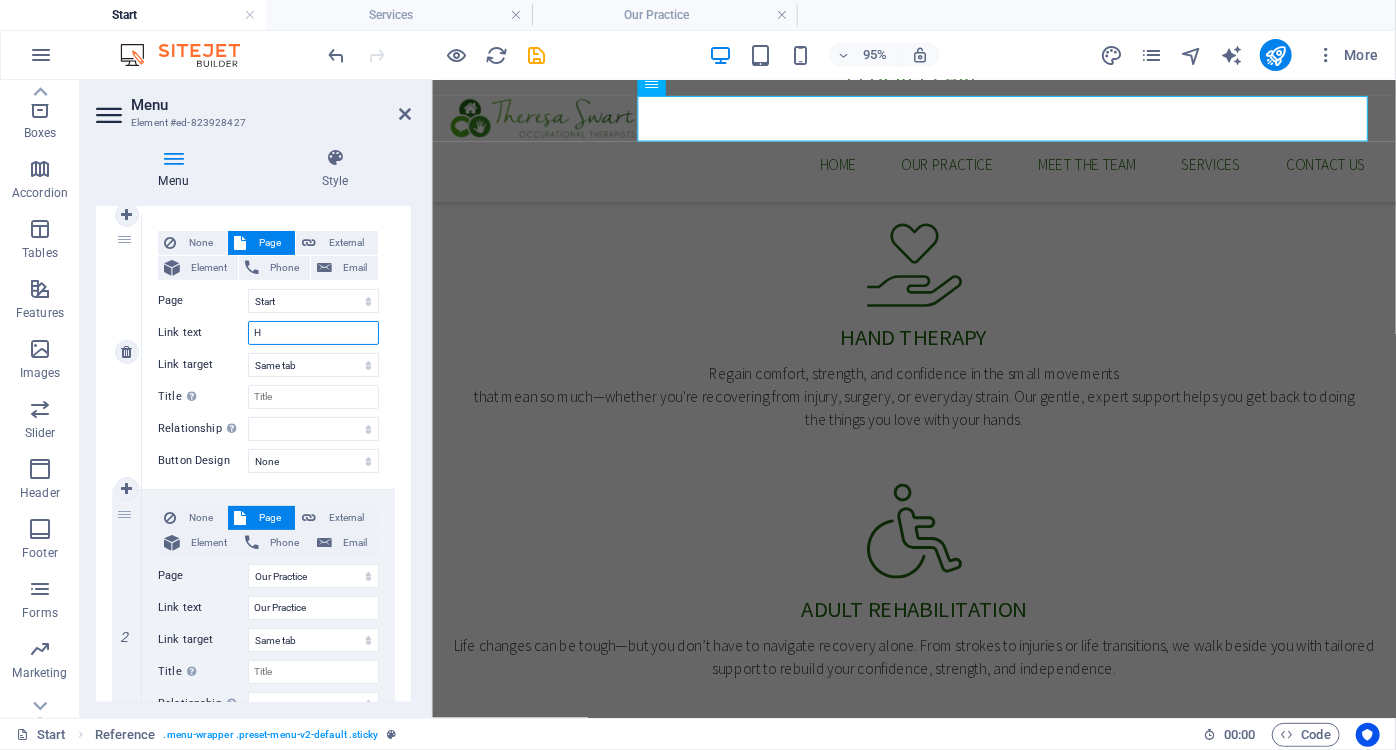 type 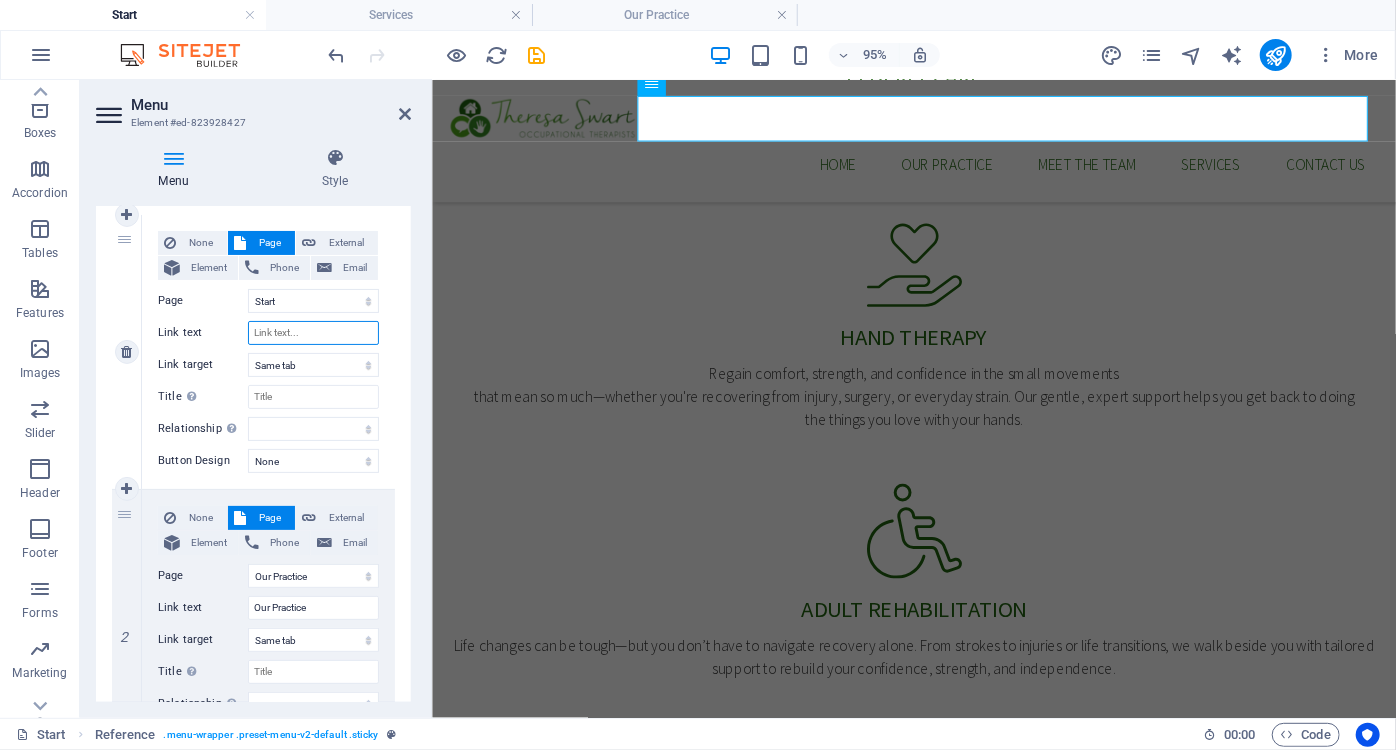 select 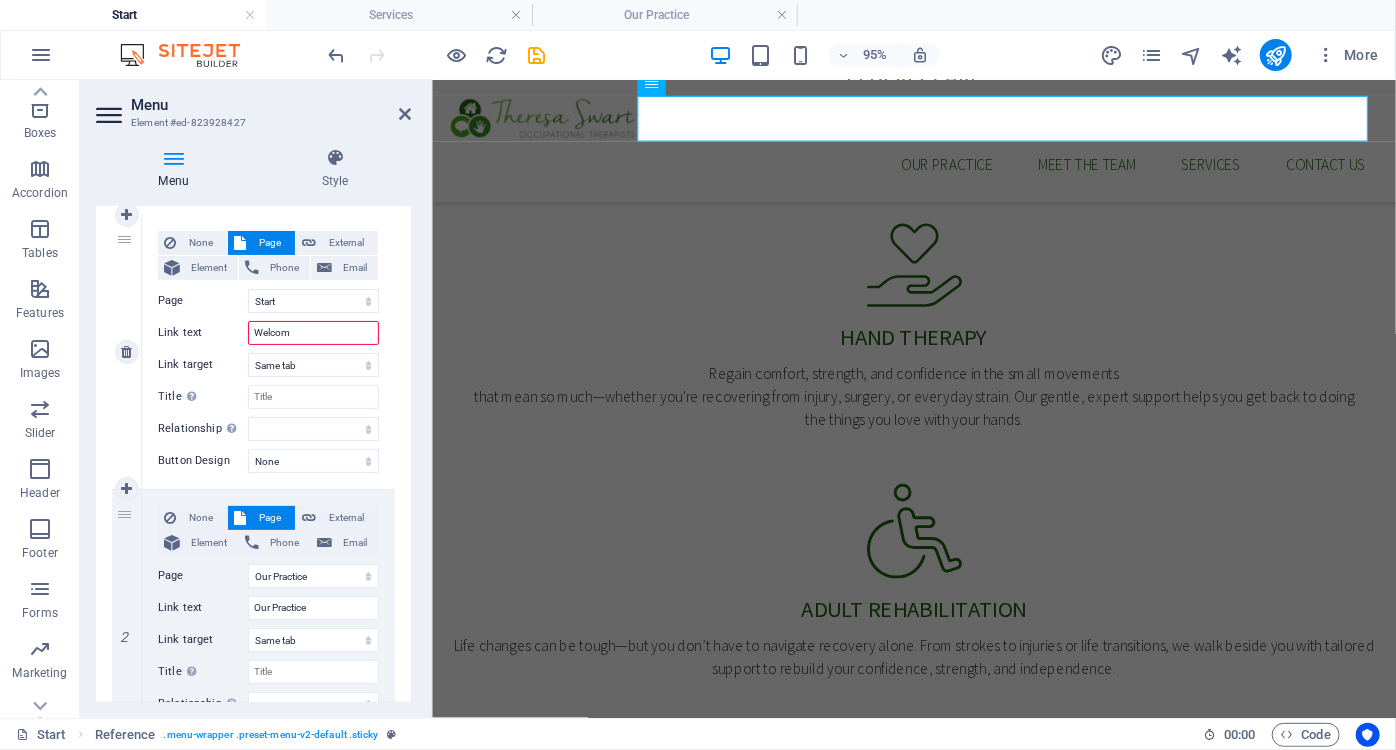 type on "Welcome" 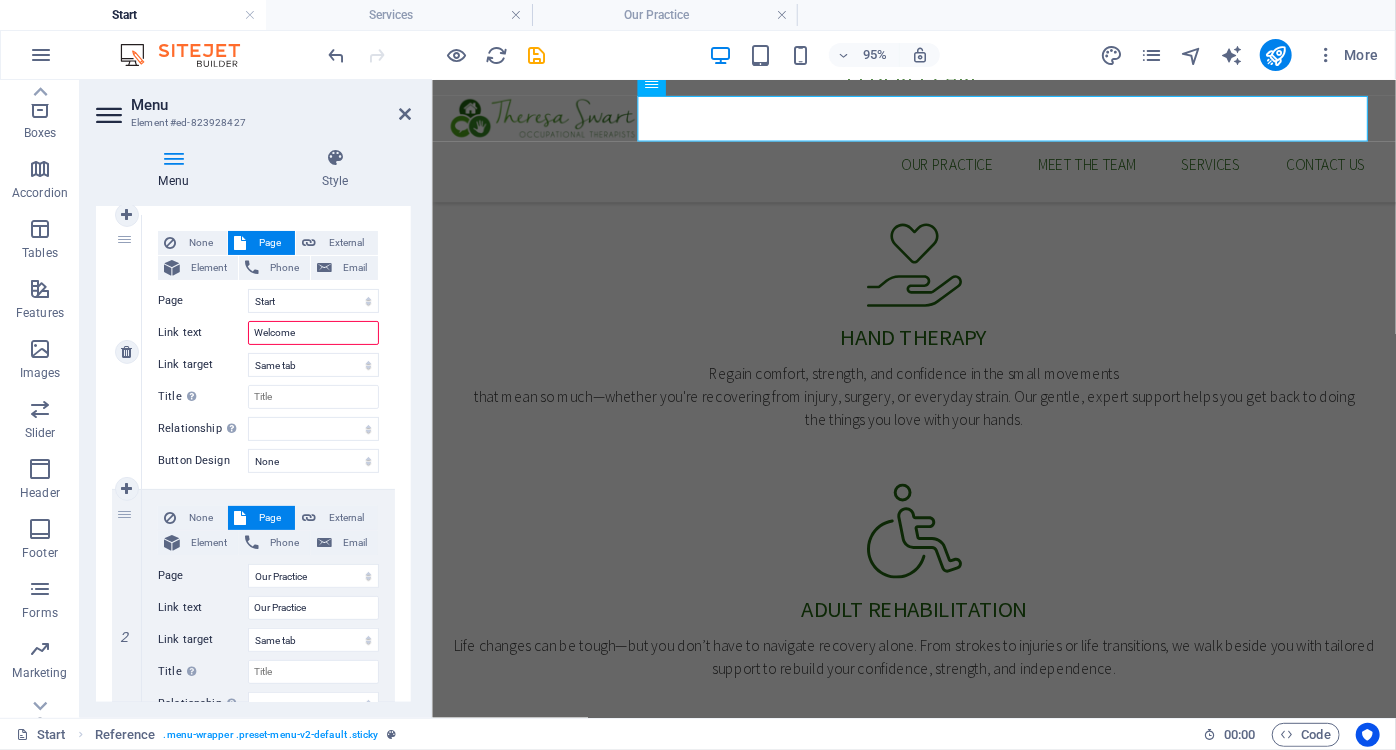 select 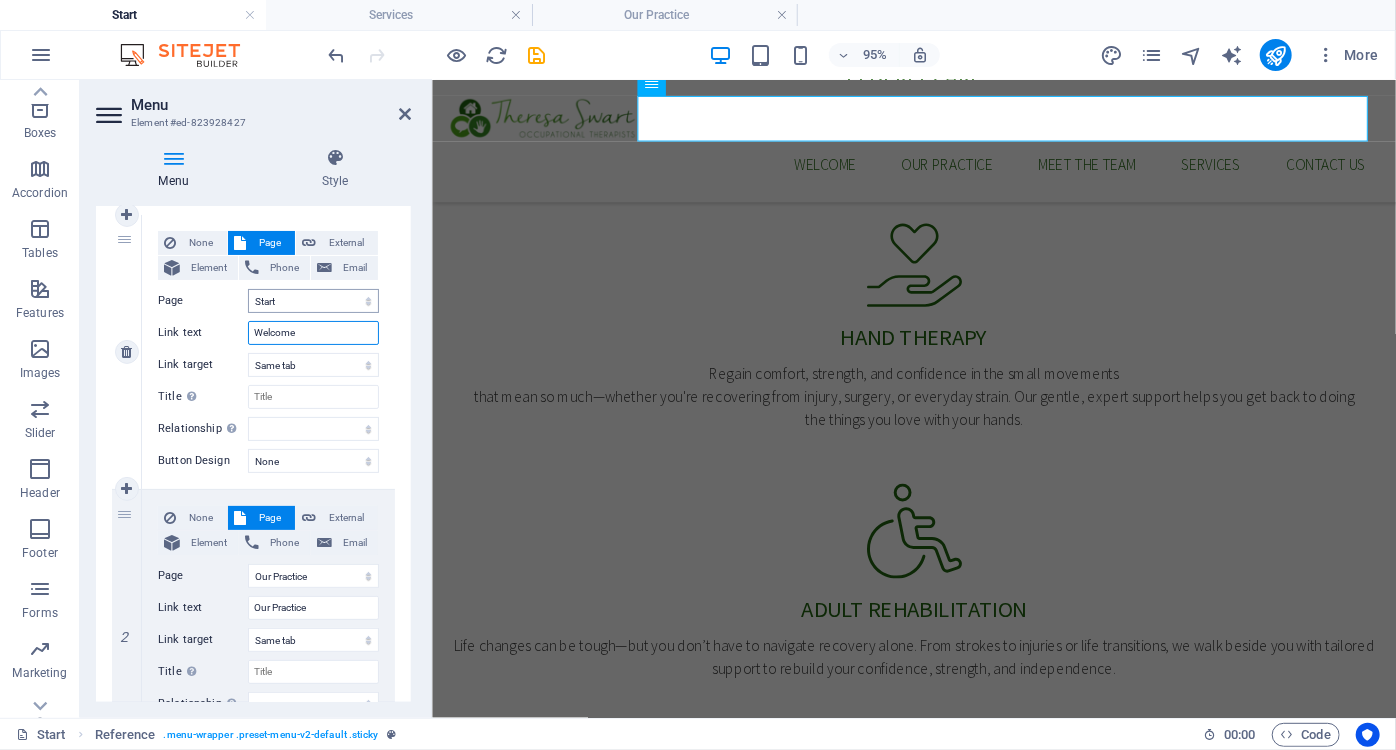 type on "Welcome" 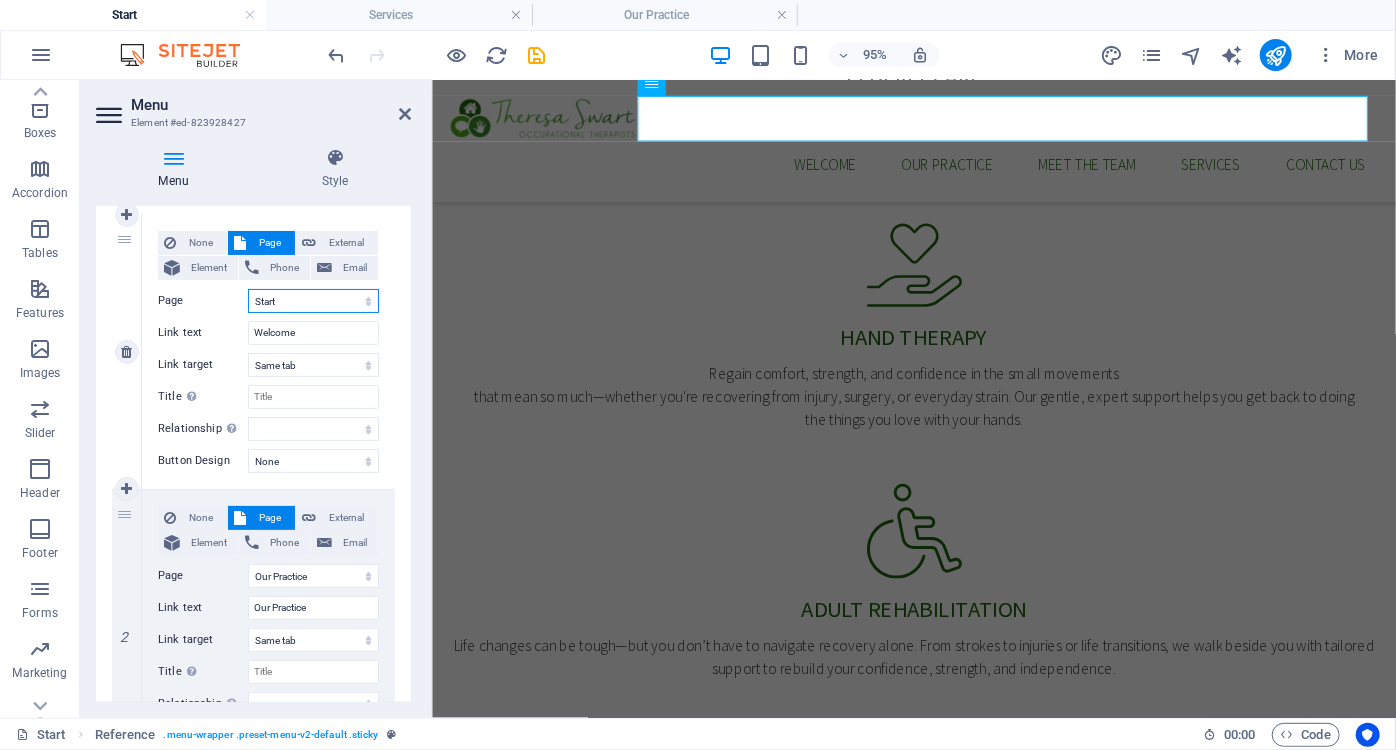 click on "Start Our Practice Doctors Services Appointments Legal Notice Privacy" at bounding box center [313, 301] 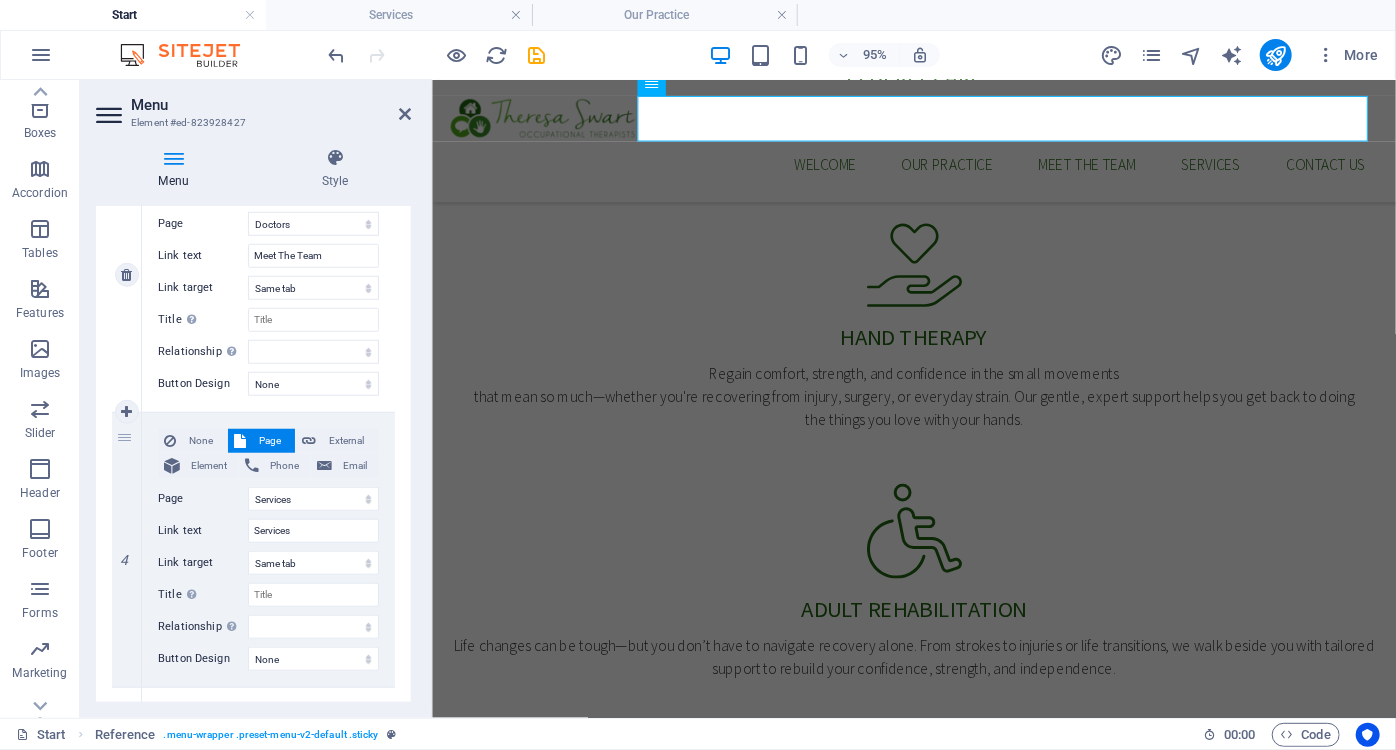 scroll, scrollTop: 818, scrollLeft: 0, axis: vertical 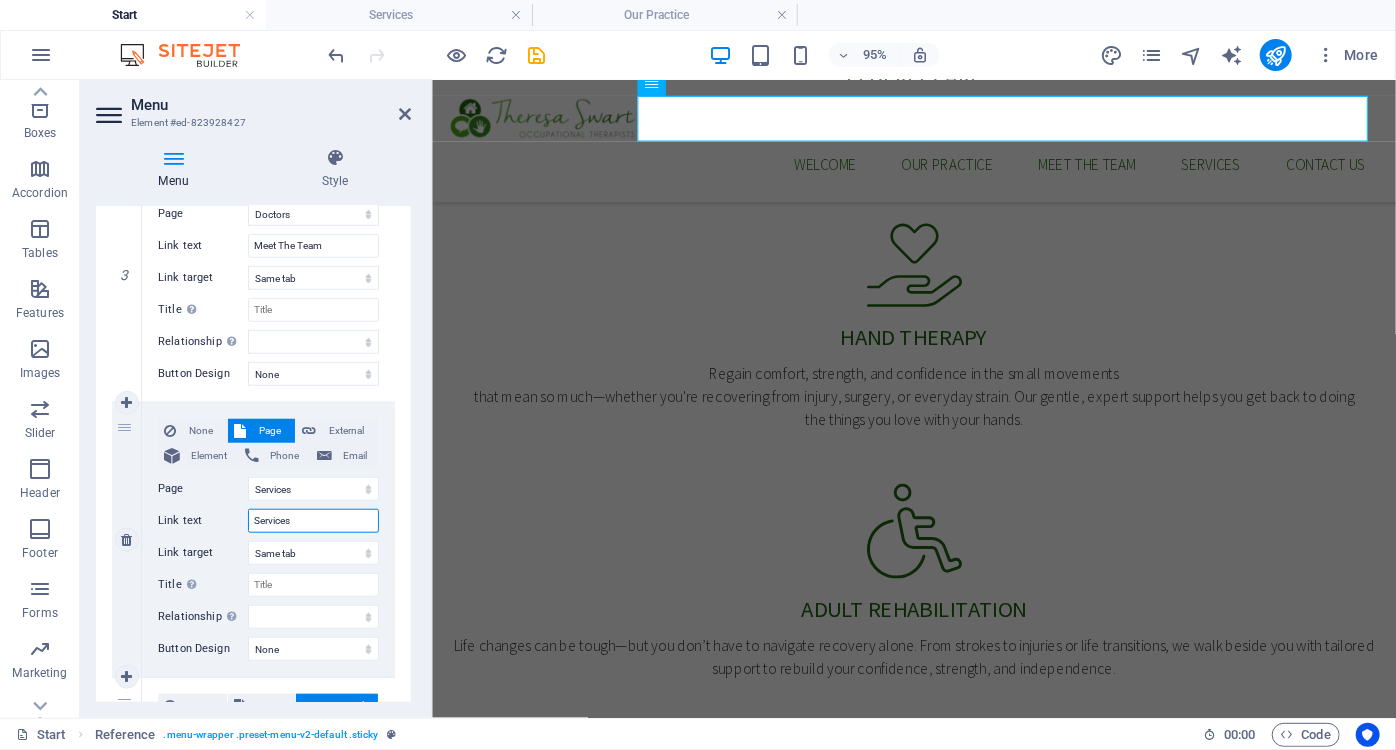 click on "Services" at bounding box center (313, 521) 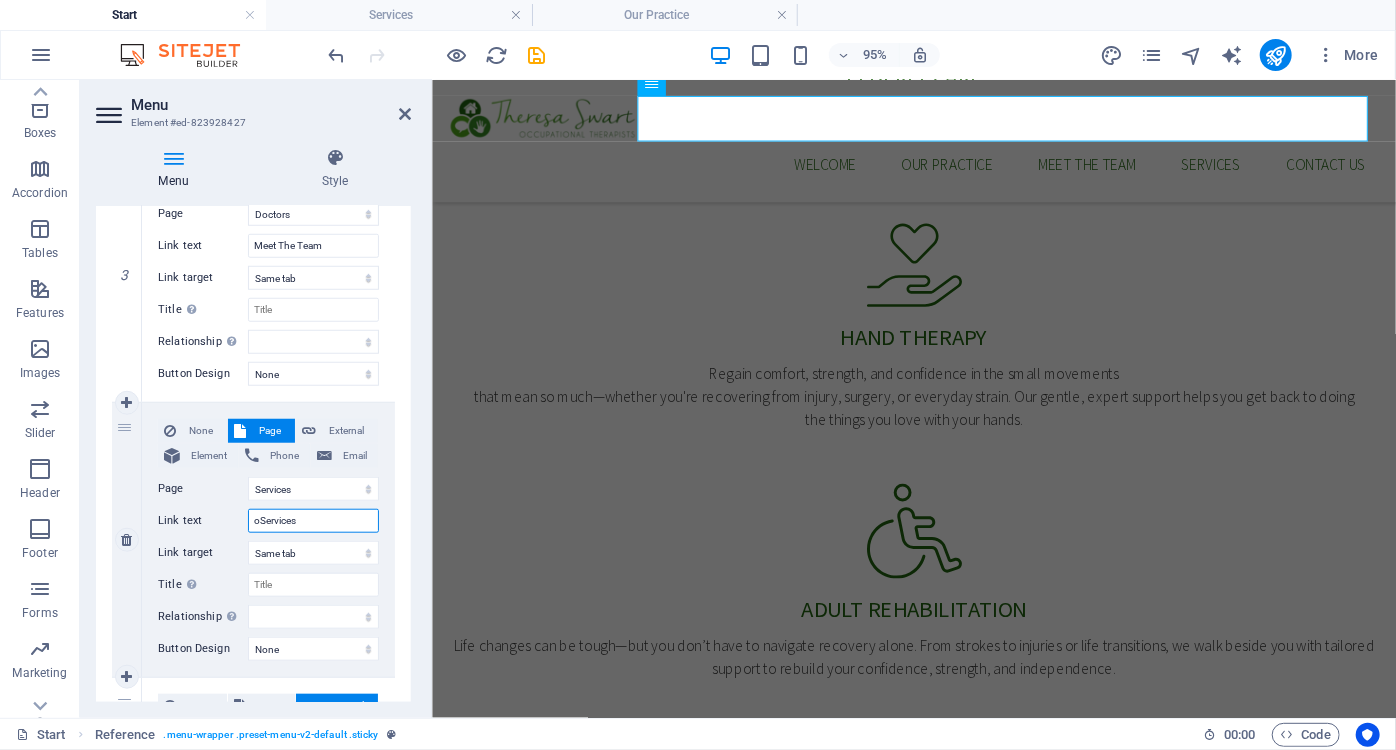 select 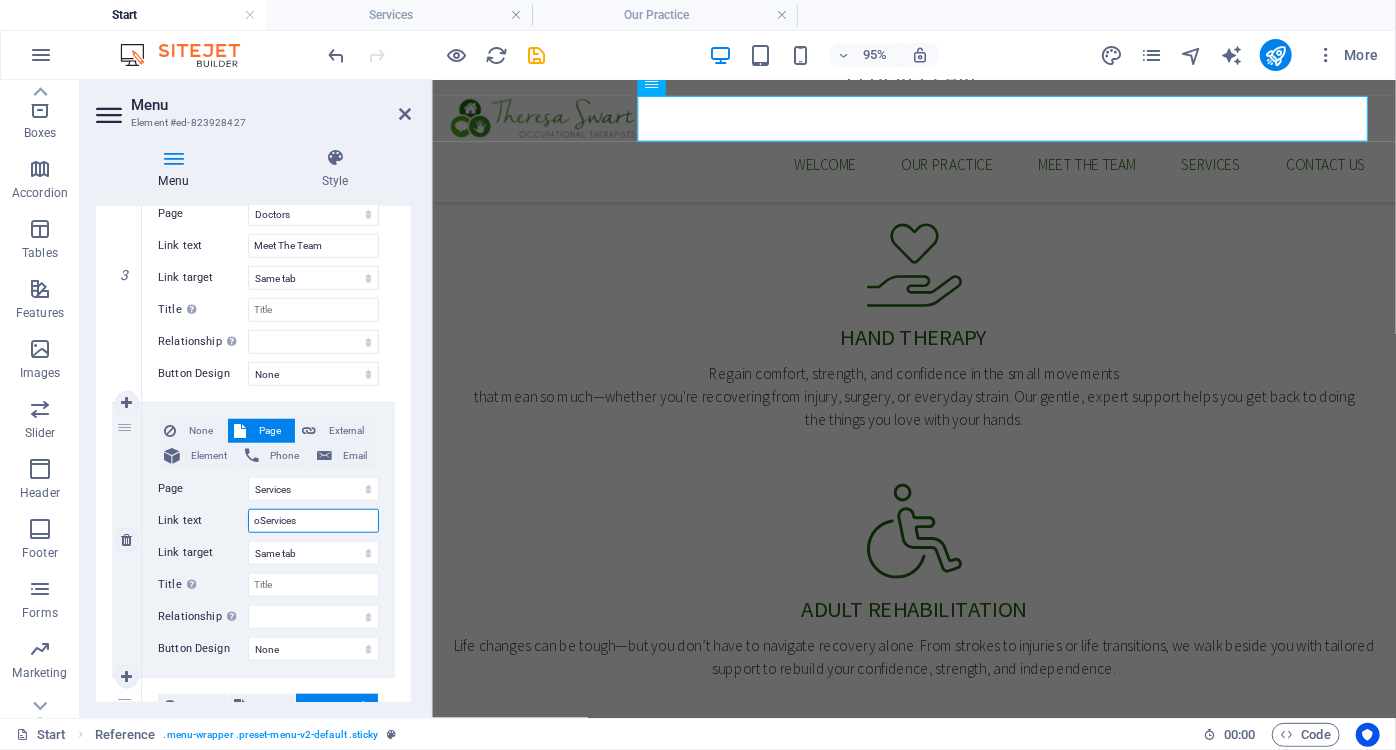 select 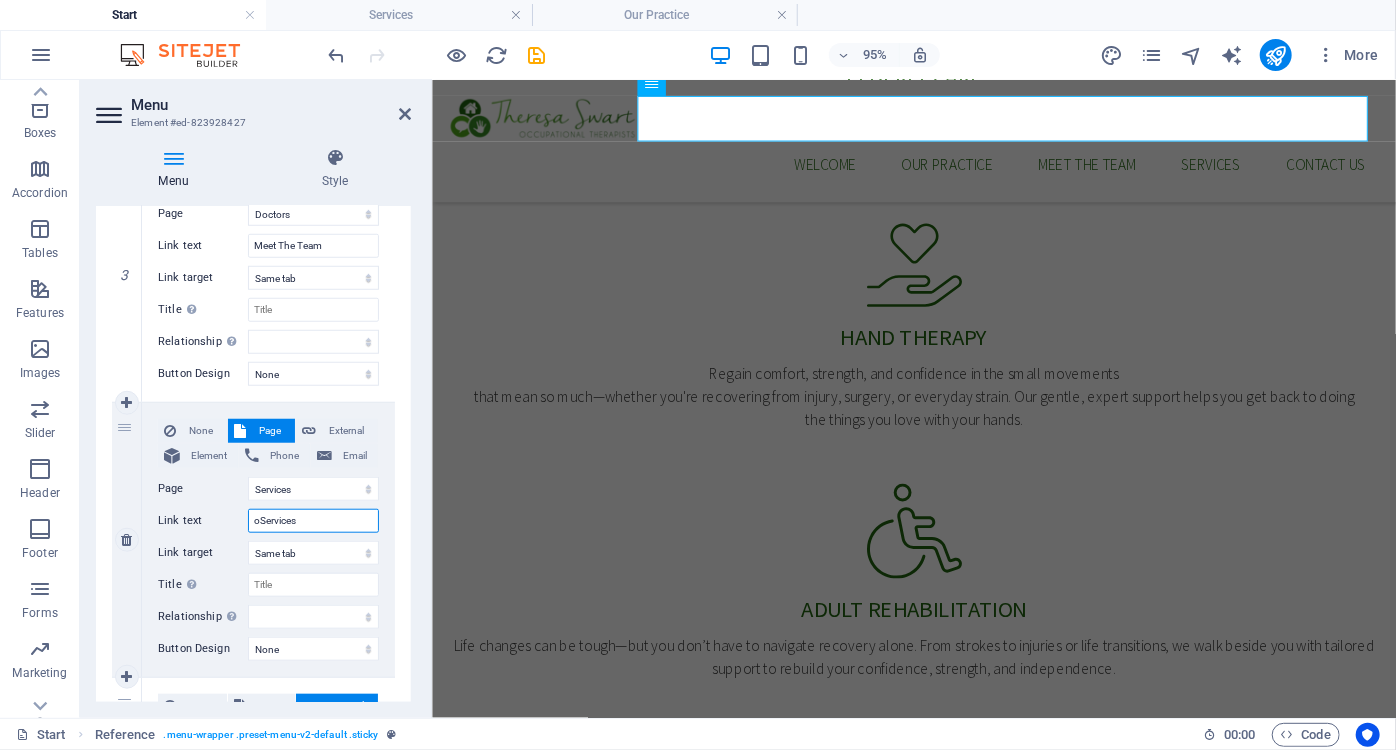 select 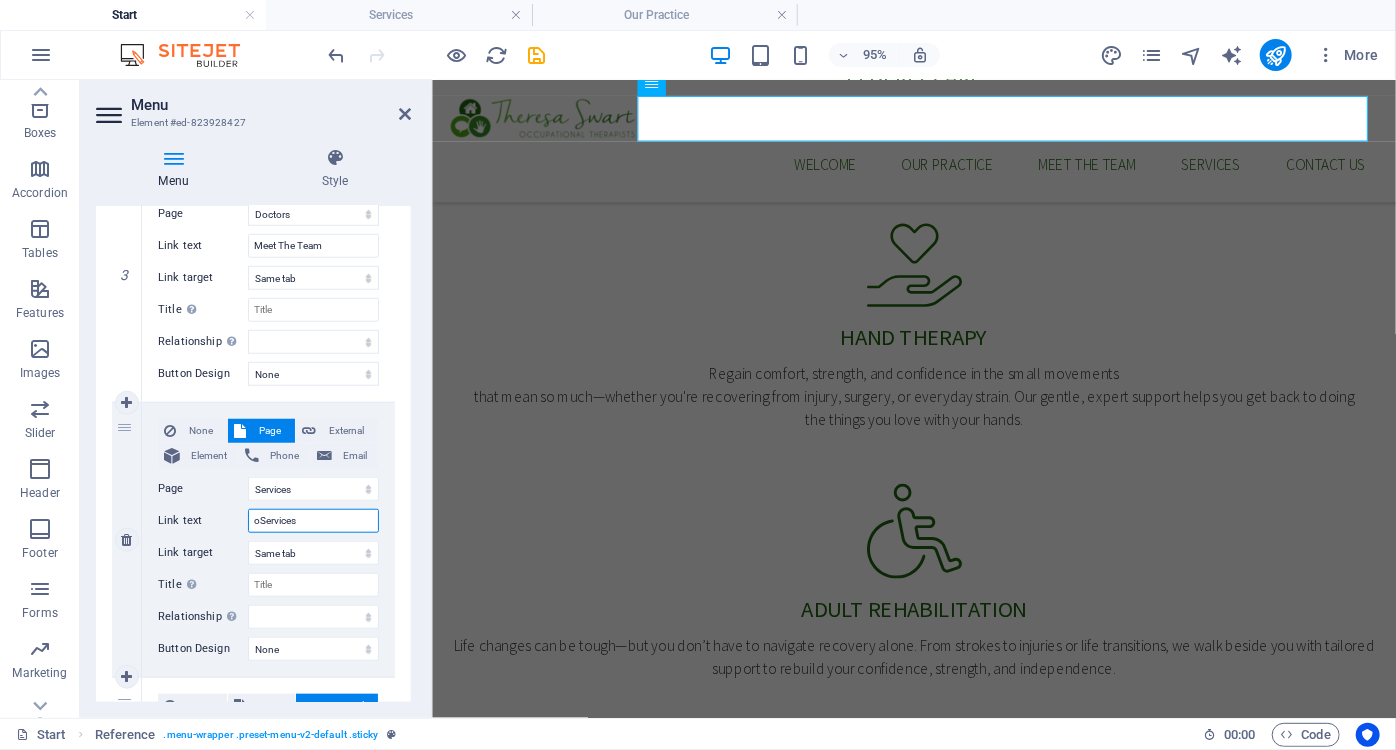 select 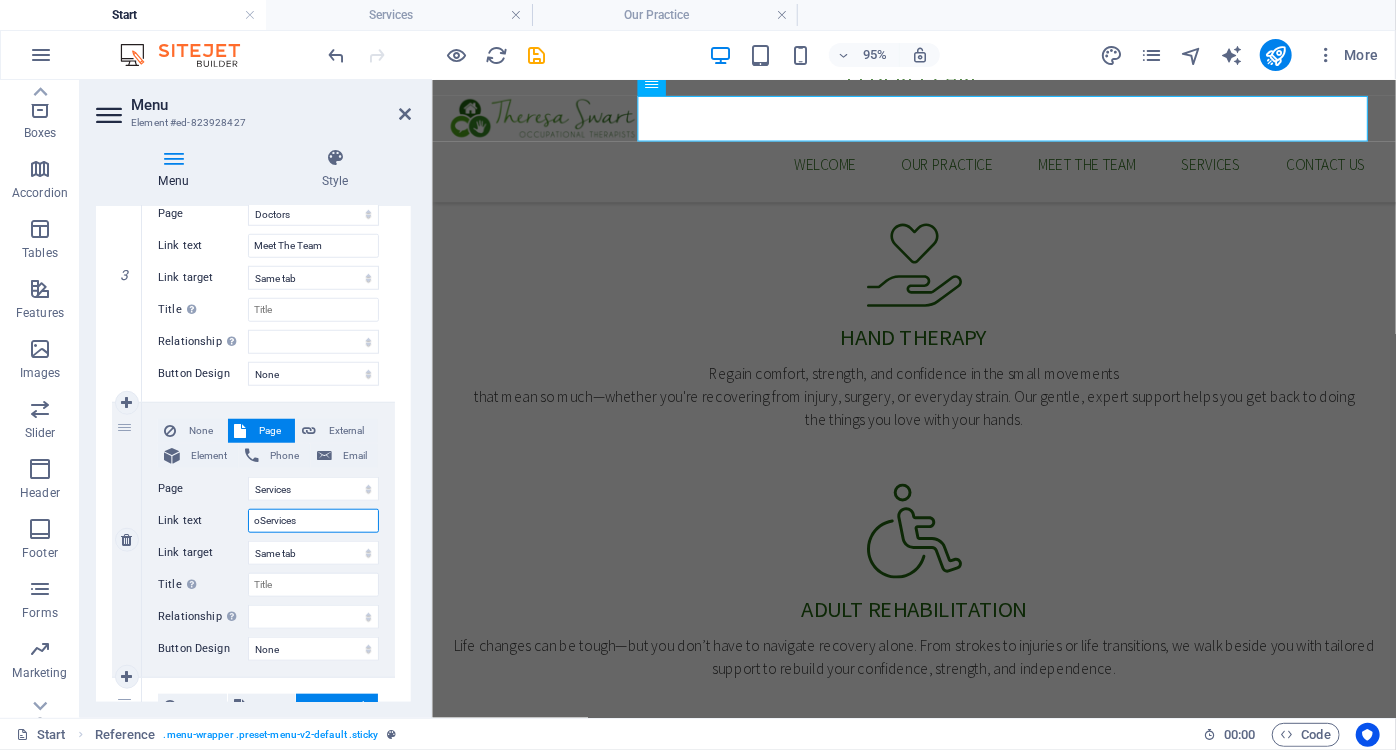 select 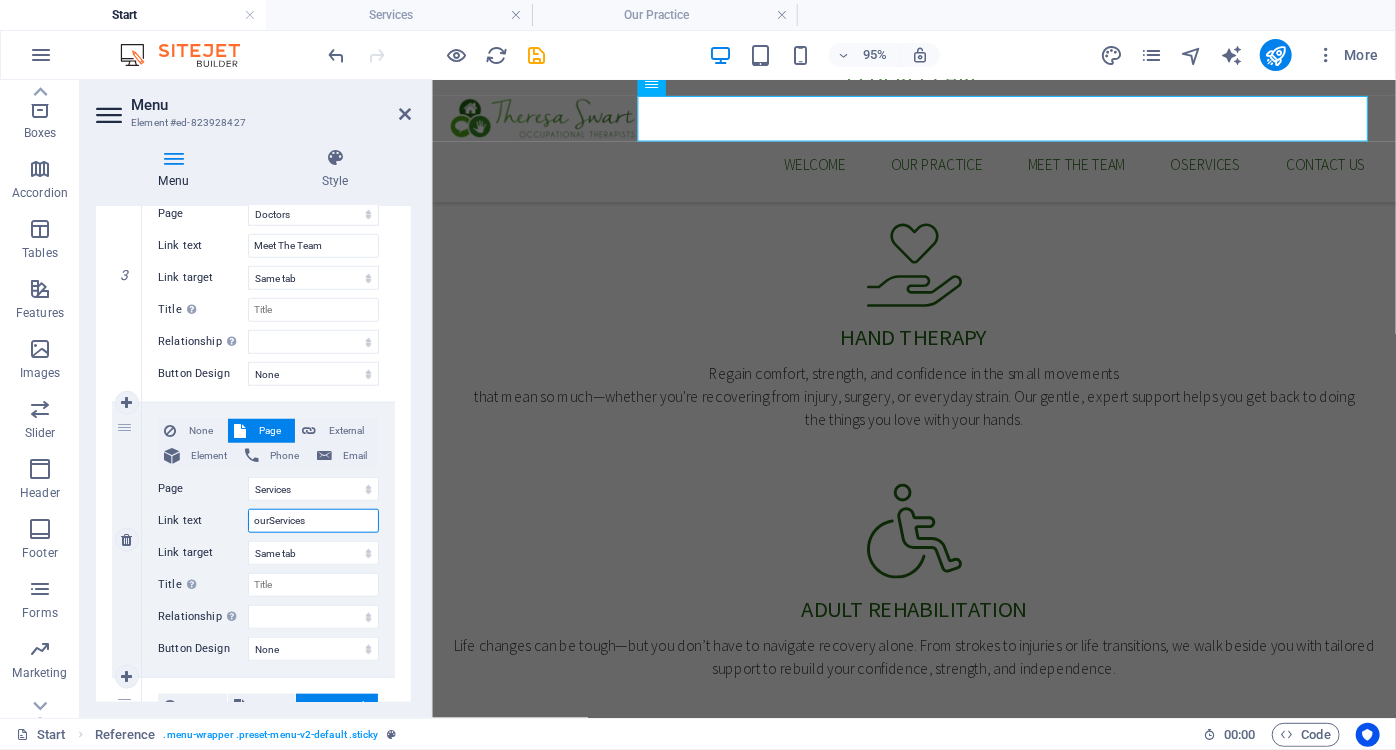 type on "our Services" 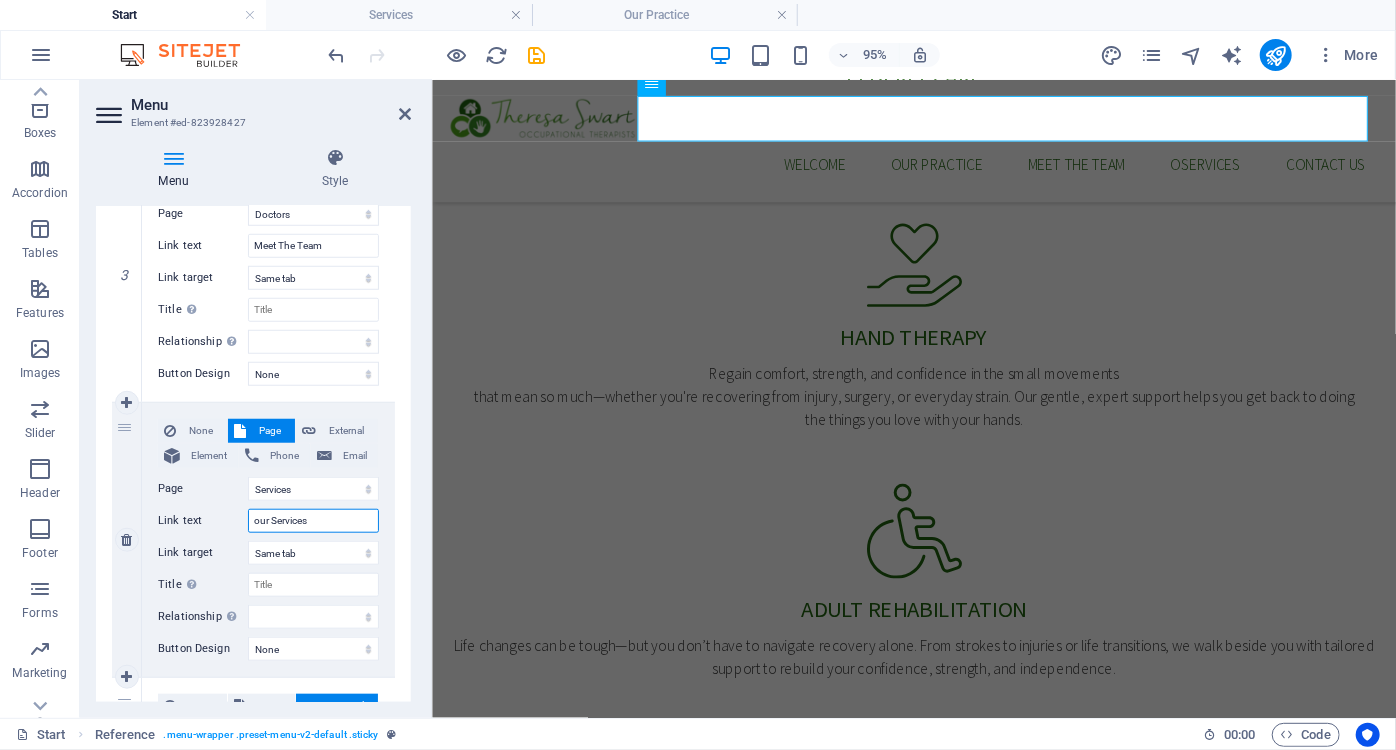 select 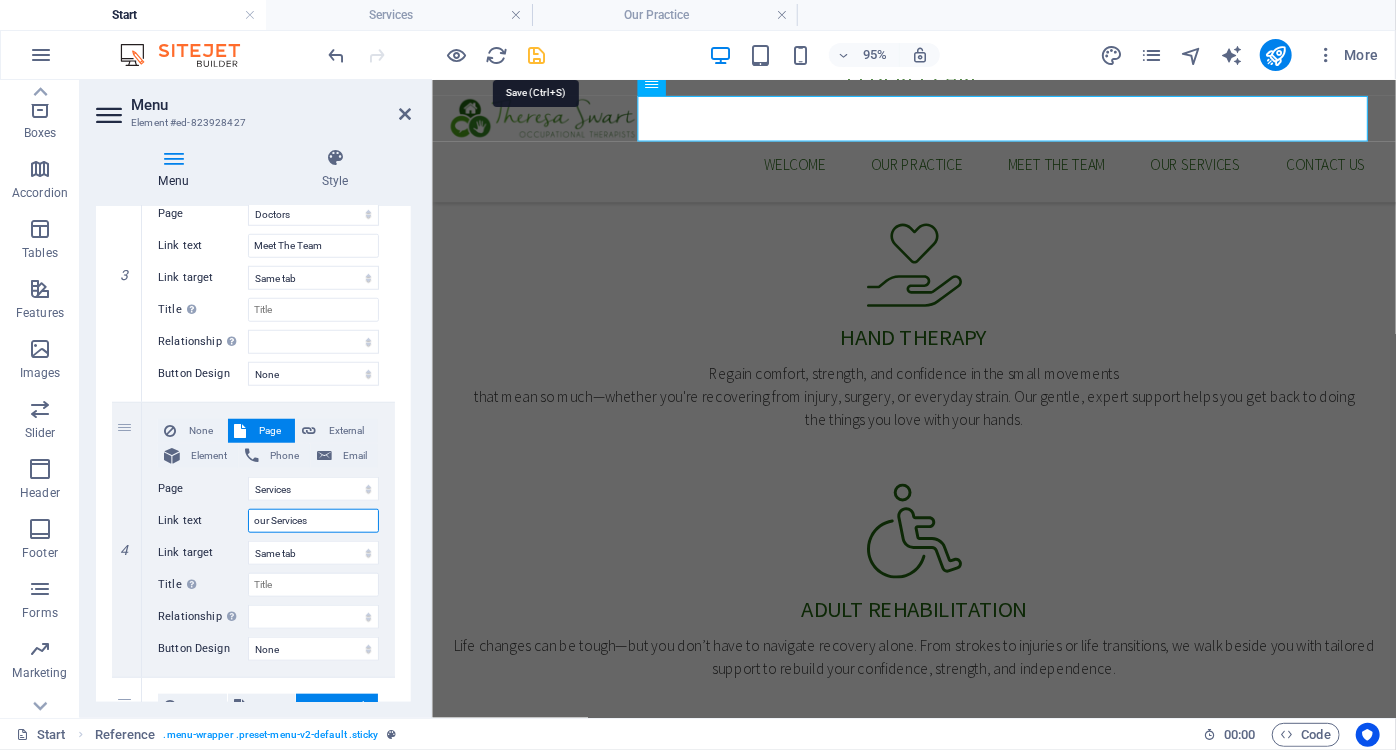 type on "our Services" 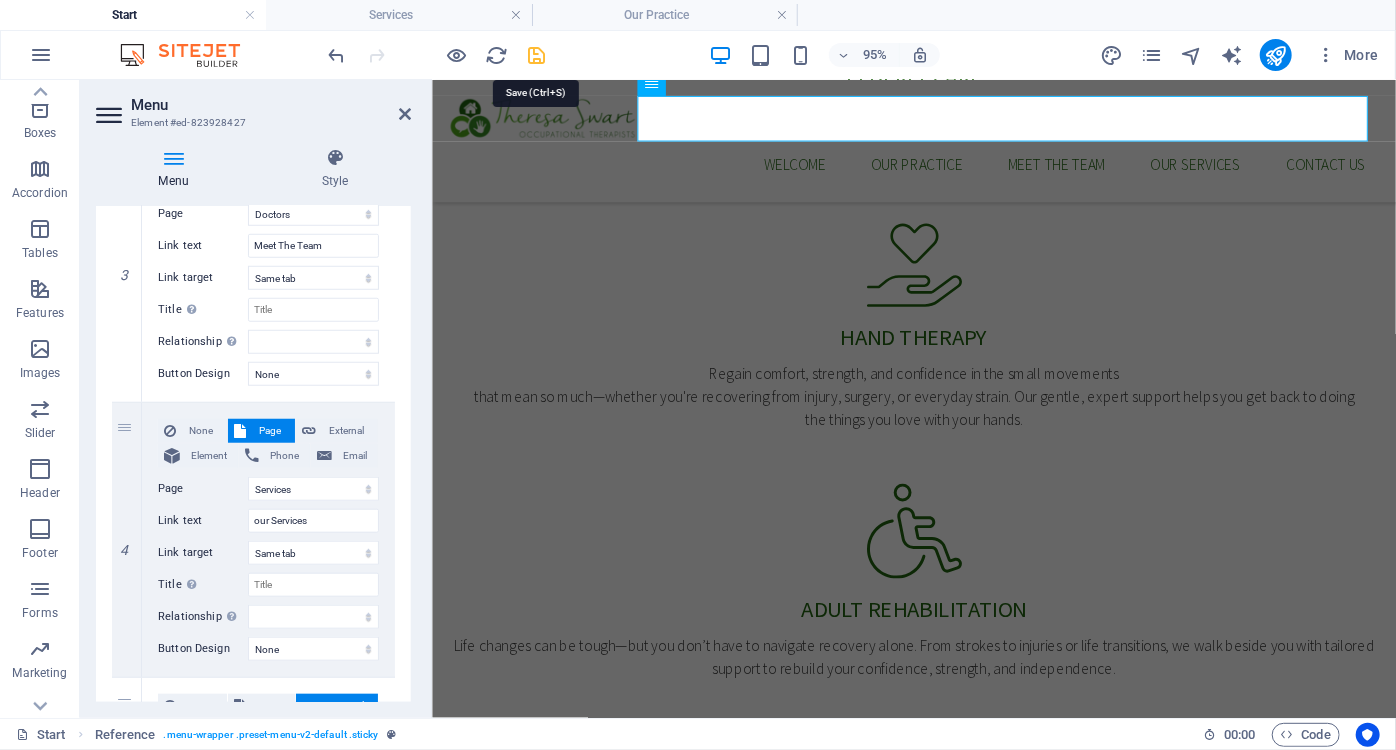 click at bounding box center [537, 55] 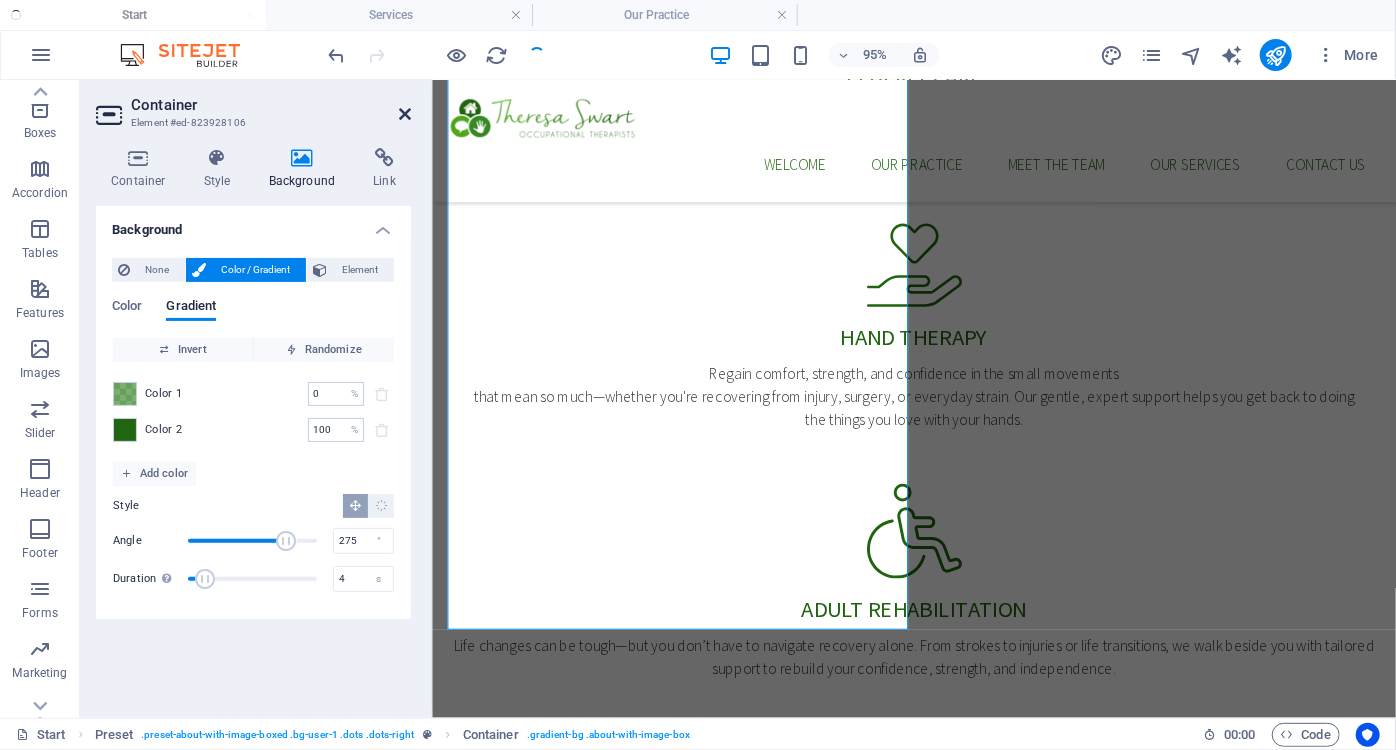 click at bounding box center [405, 114] 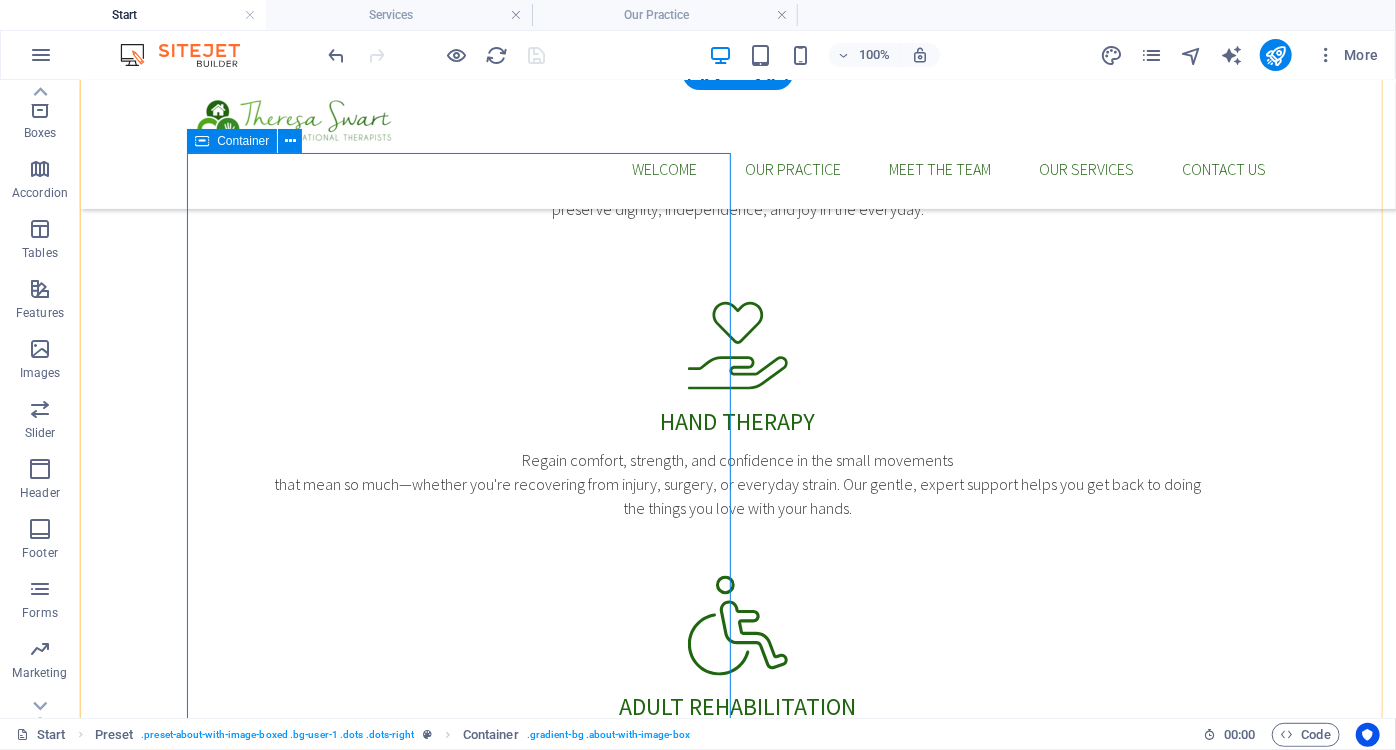 scroll, scrollTop: 1343, scrollLeft: 0, axis: vertical 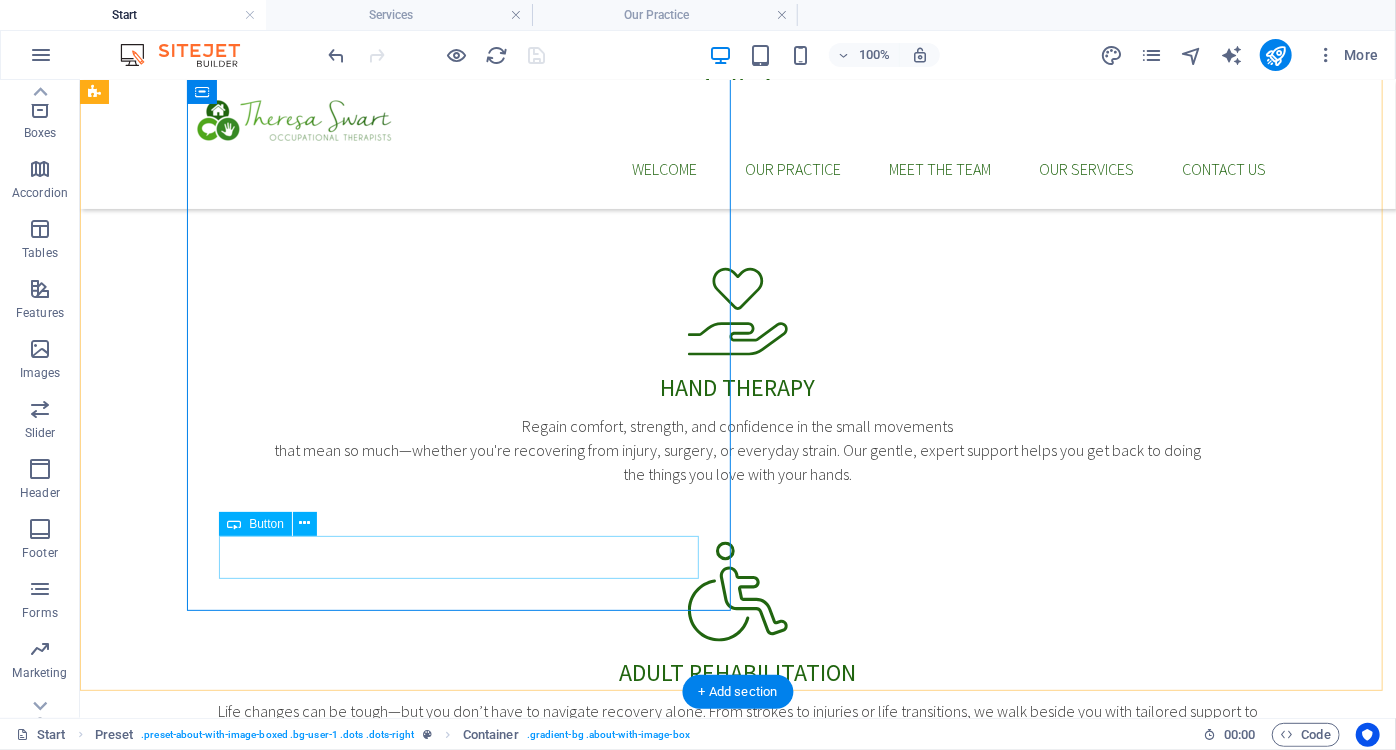 click on "Learn more about our Practice" at bounding box center [639, 1694] 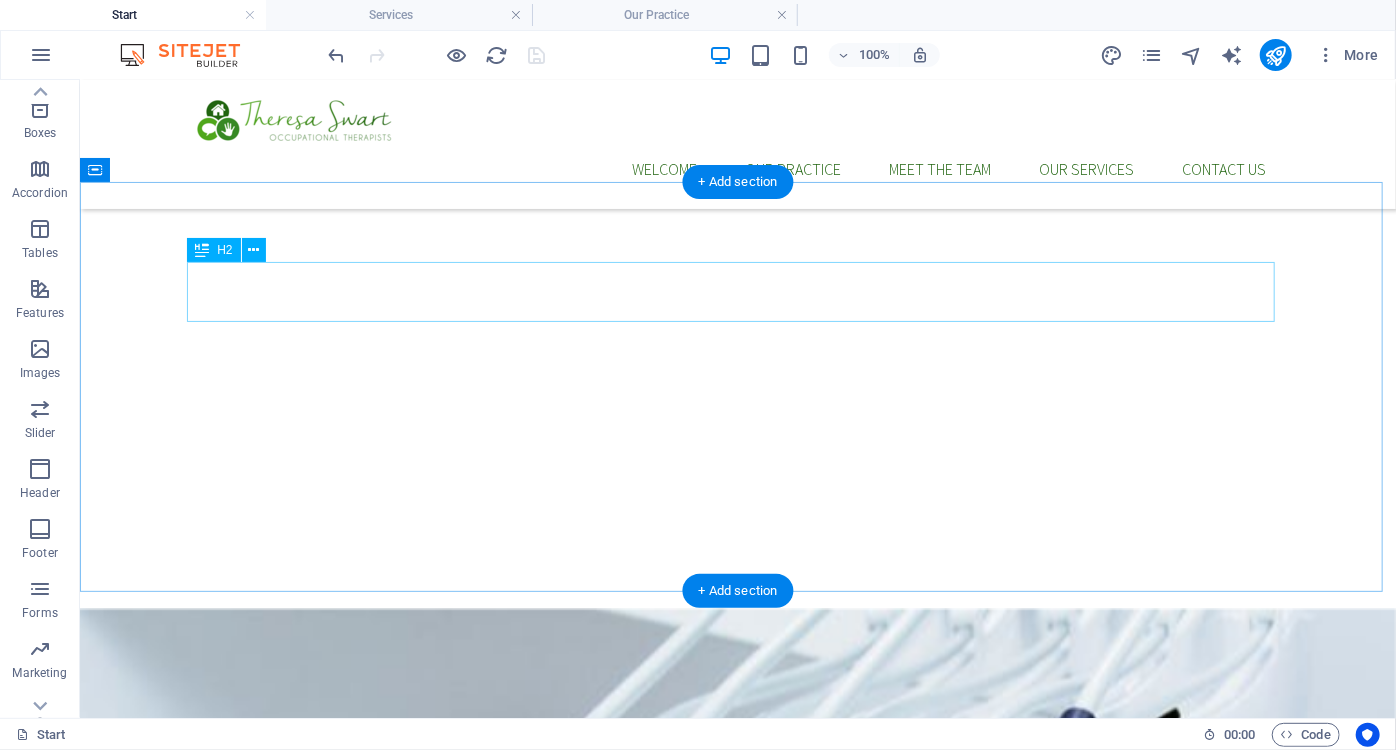 scroll, scrollTop: 3343, scrollLeft: 0, axis: vertical 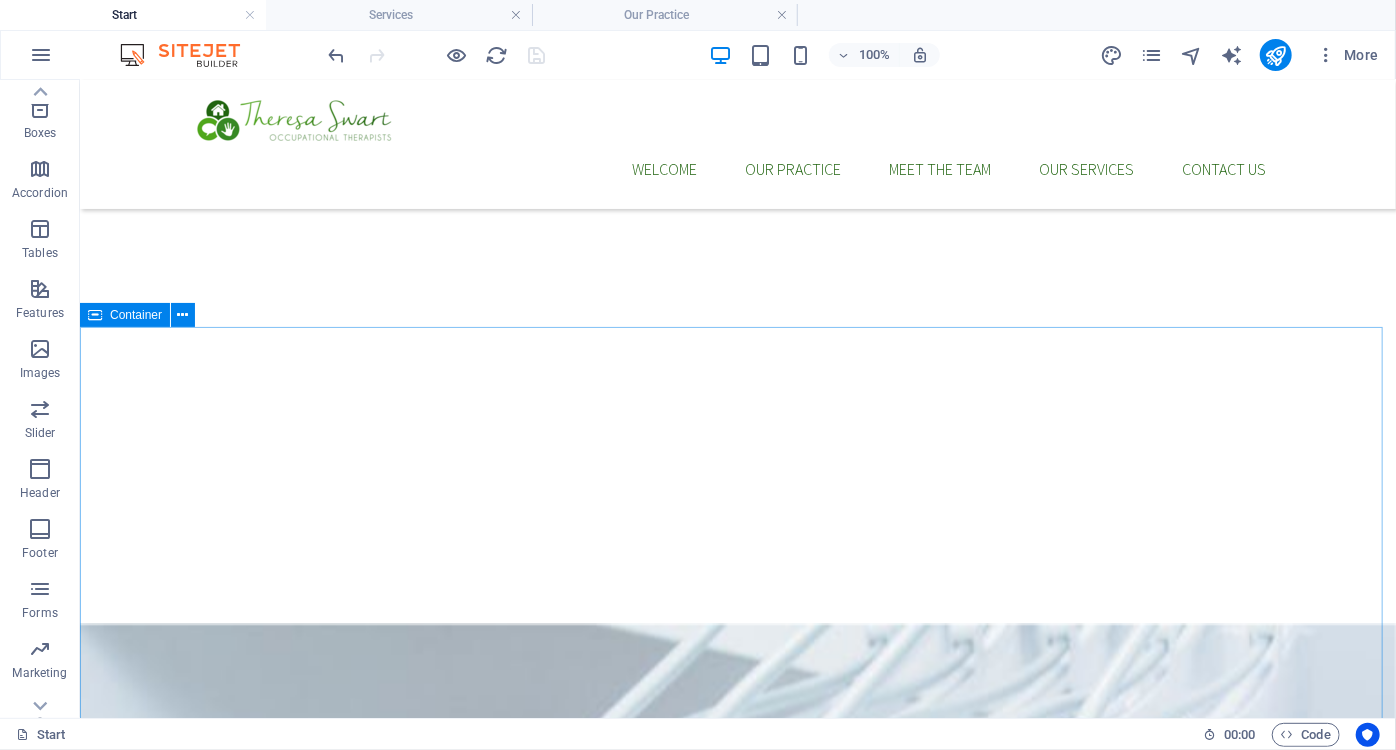 click on "Container" at bounding box center (136, 315) 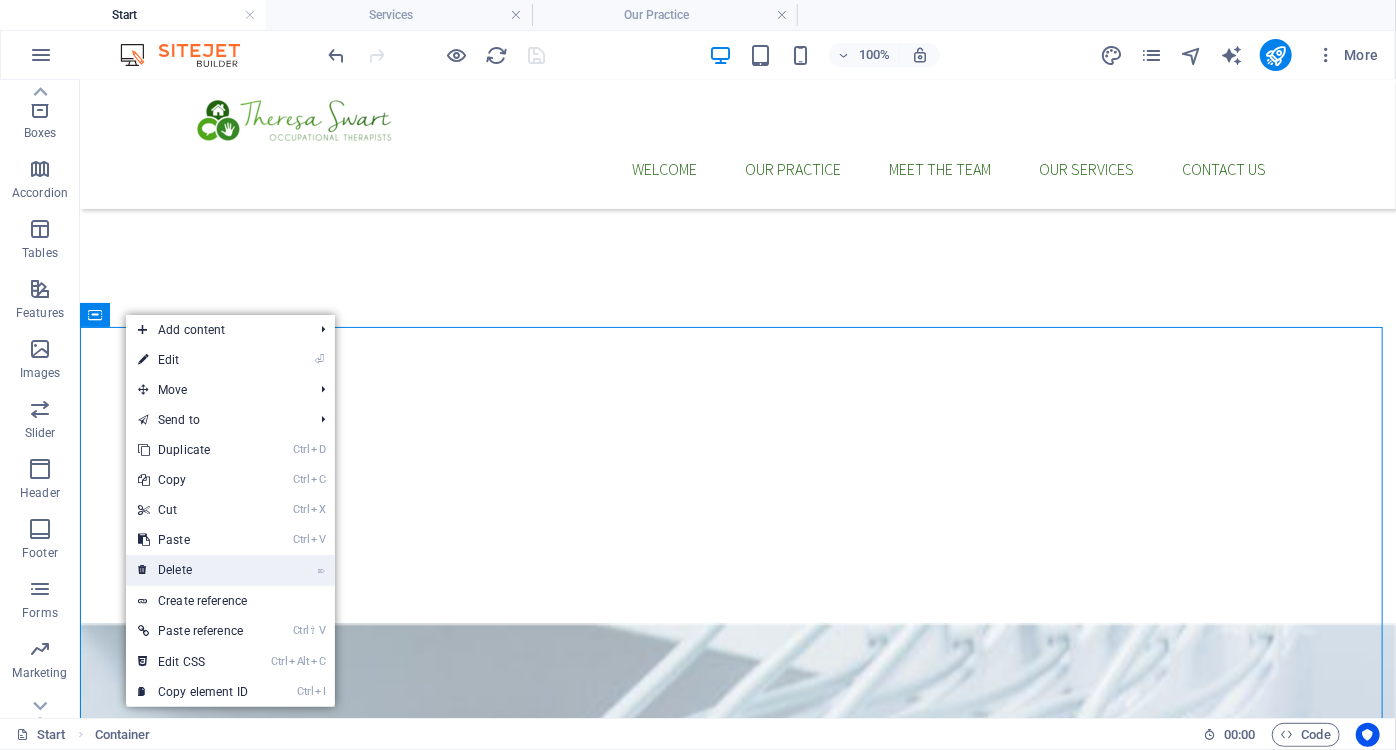 click on "⌦  Delete" at bounding box center (193, 570) 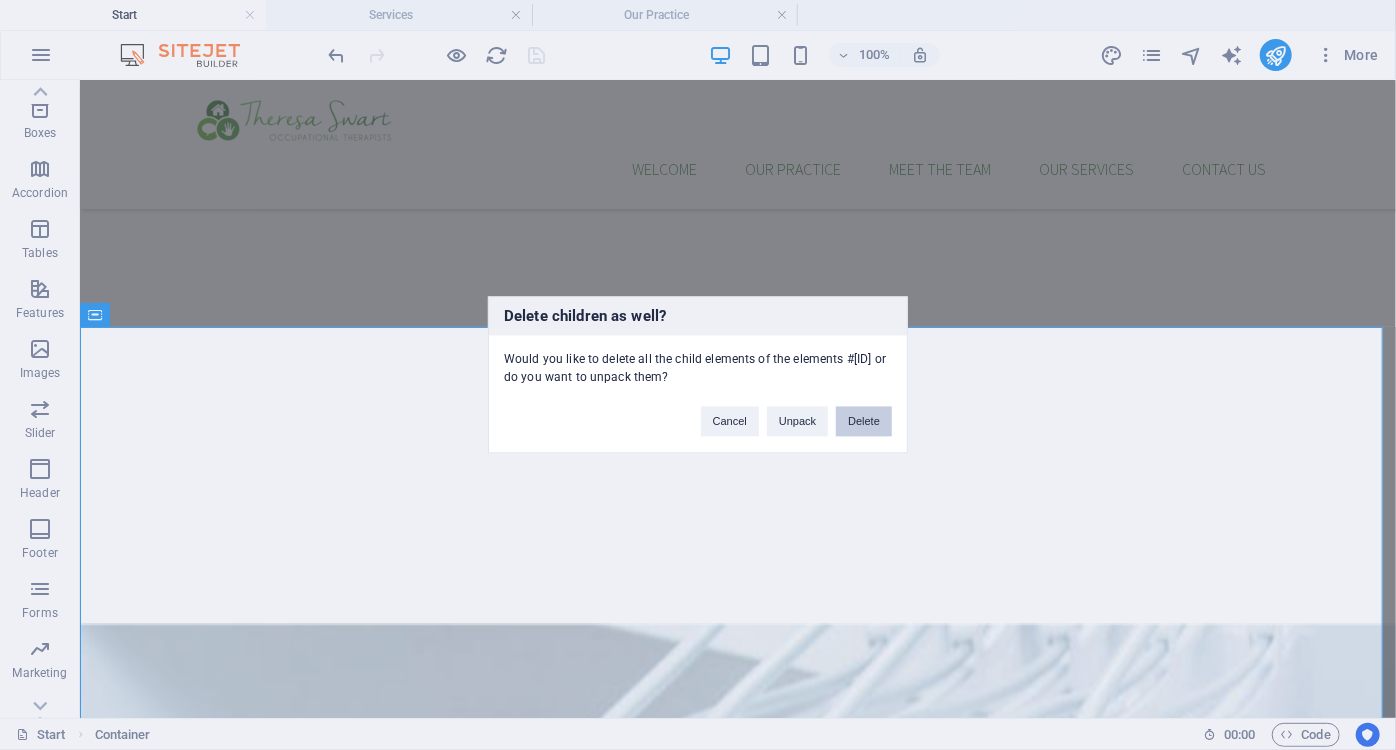 click on "Delete" at bounding box center (864, 422) 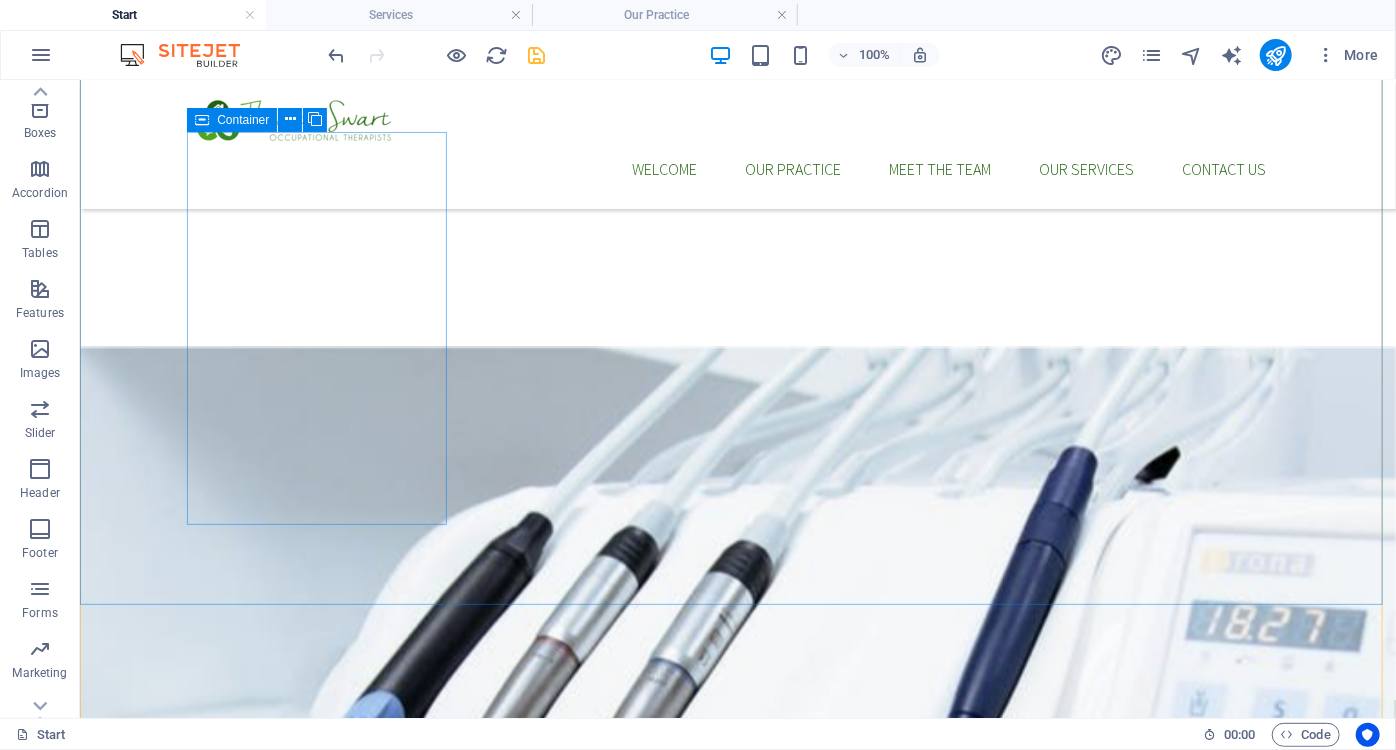 scroll, scrollTop: 3979, scrollLeft: 0, axis: vertical 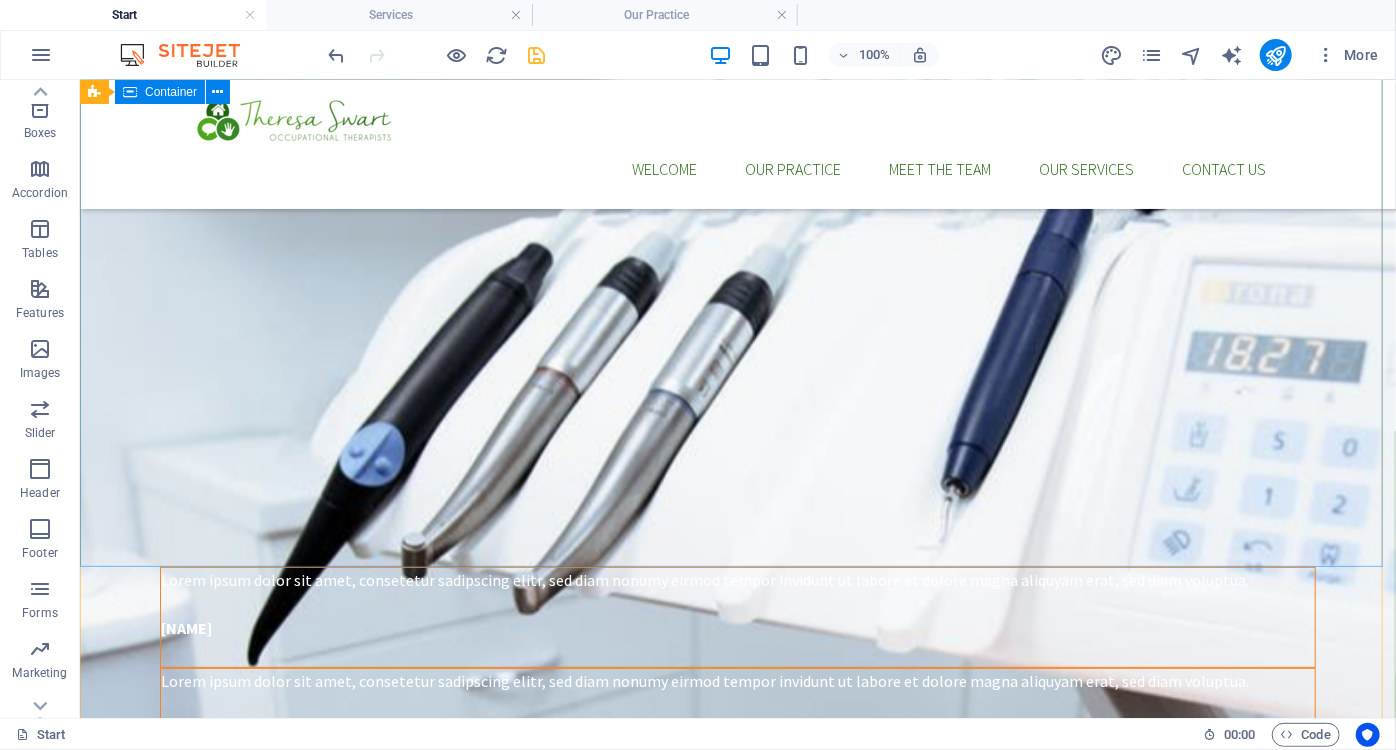 click on "Address Individual Street Berlin FREE PARKING SPOTS AVAILABLE Contact us Phone:  [PHONE] E-Mail:  [EMAIL] Open hours:   Monday - Friday: 8am - 8pm Navigation Start Our Practice Doctors Services Appointments Legal Notice   Privacy callback request   I have read and understand the privacy policy. Unreadable? Load new Send" at bounding box center [737, 2538] 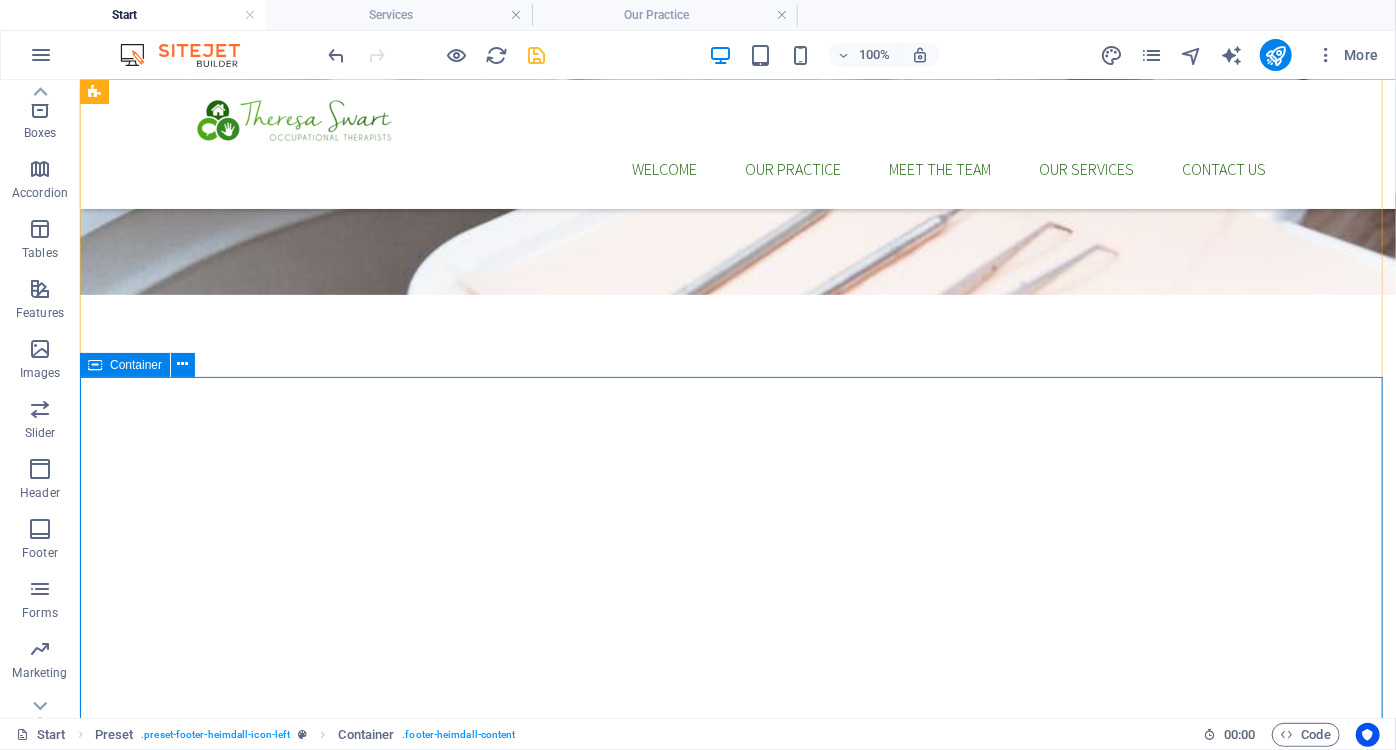 scroll, scrollTop: 3525, scrollLeft: 0, axis: vertical 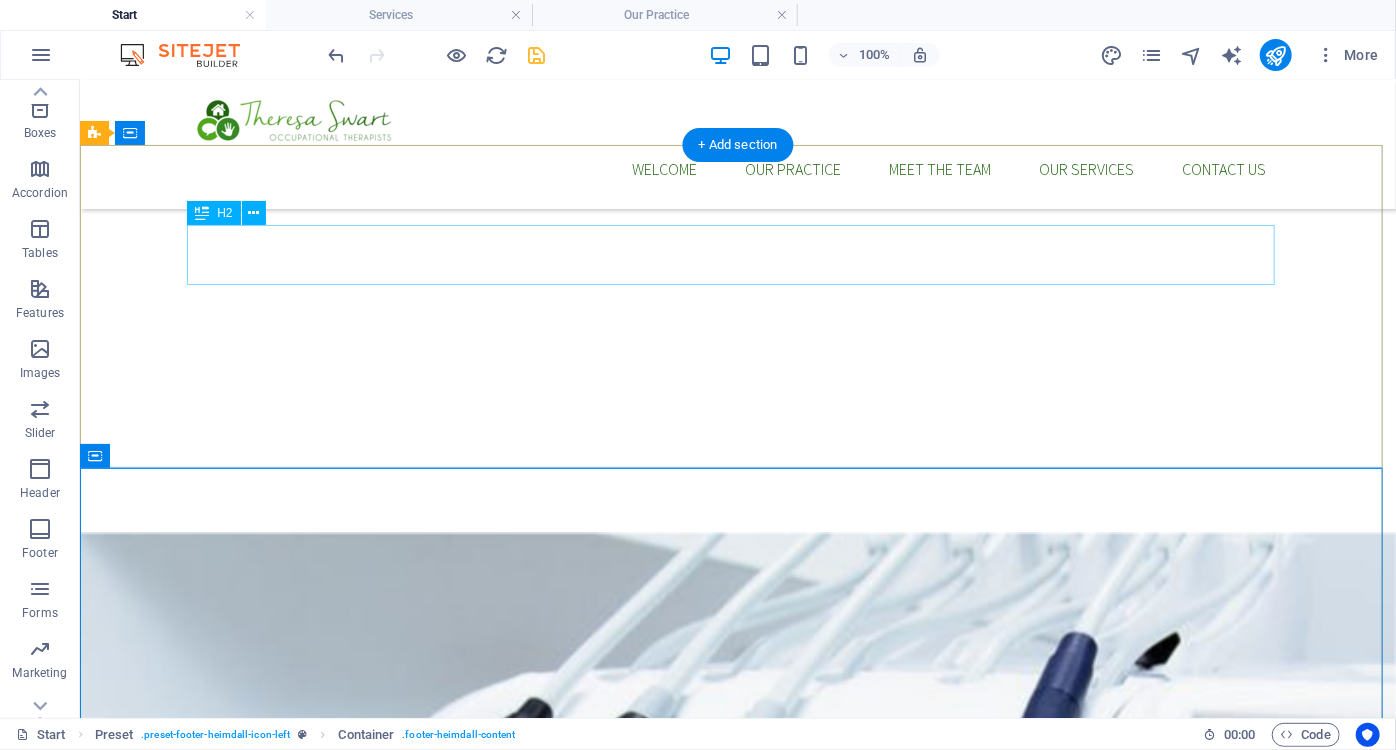 click on "Start smiling now" at bounding box center [737, 2018] 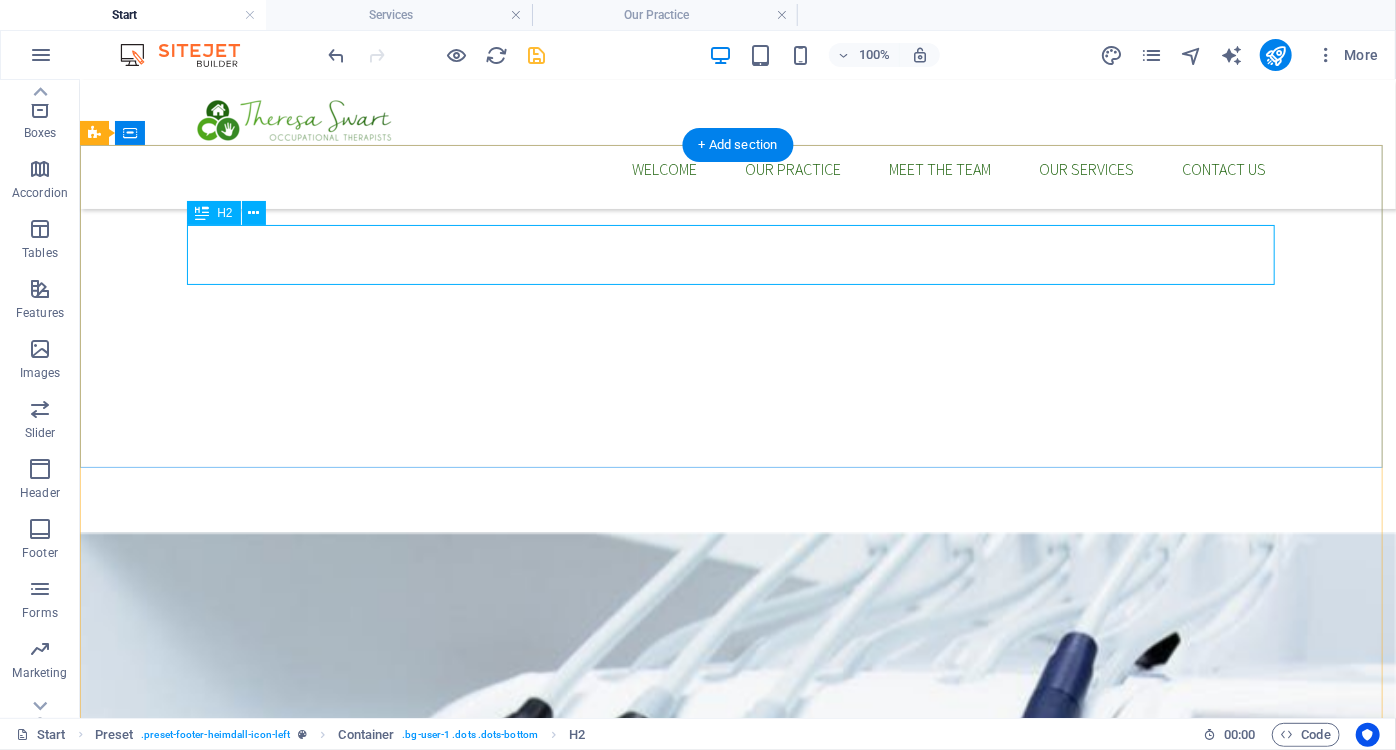 click on "Start smiling now" at bounding box center (737, 2018) 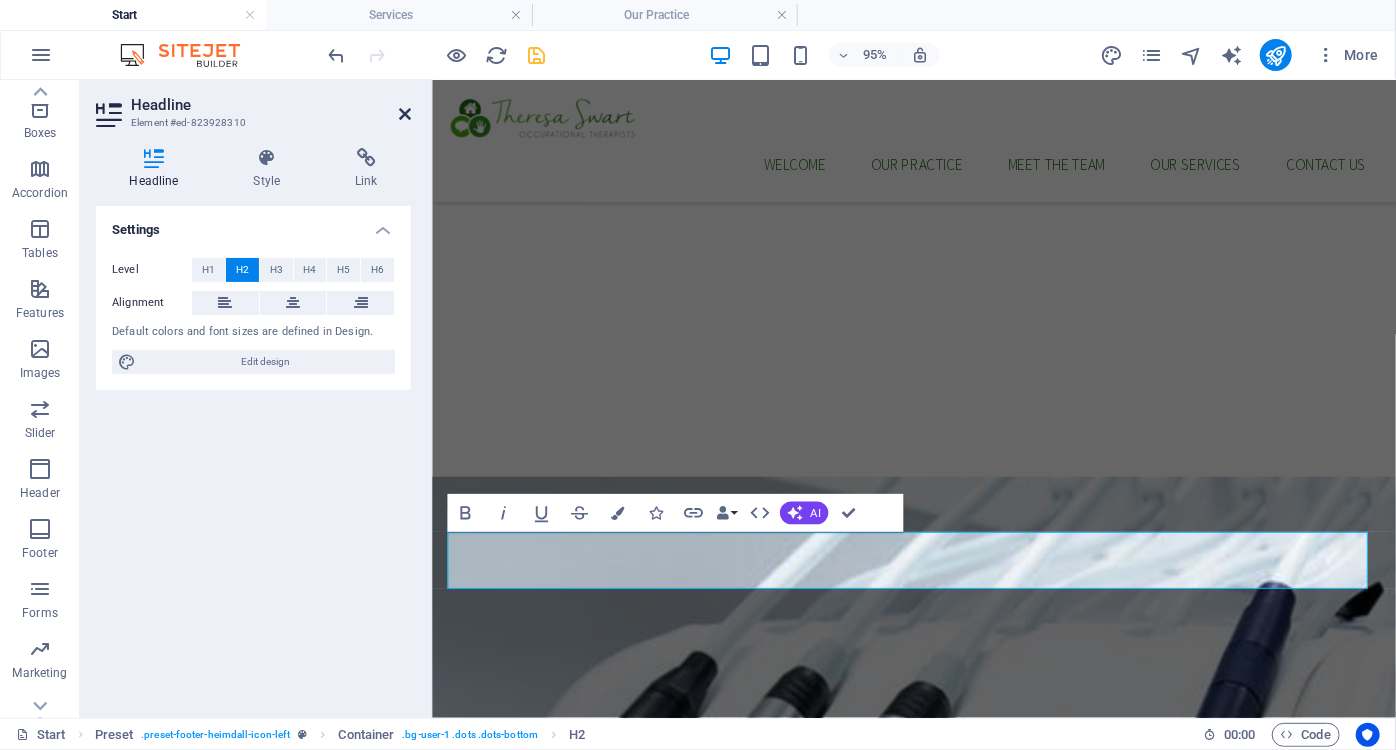 click at bounding box center [405, 114] 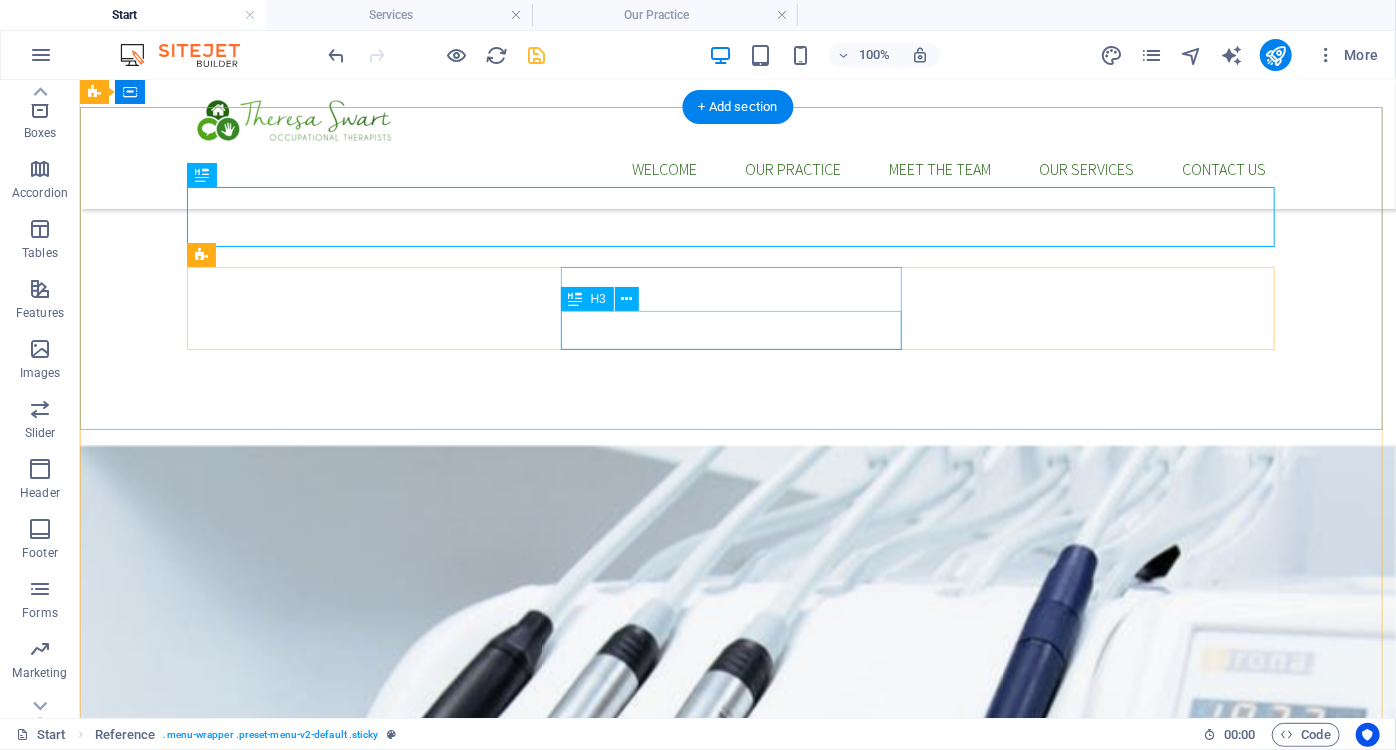 scroll, scrollTop: 3520, scrollLeft: 0, axis: vertical 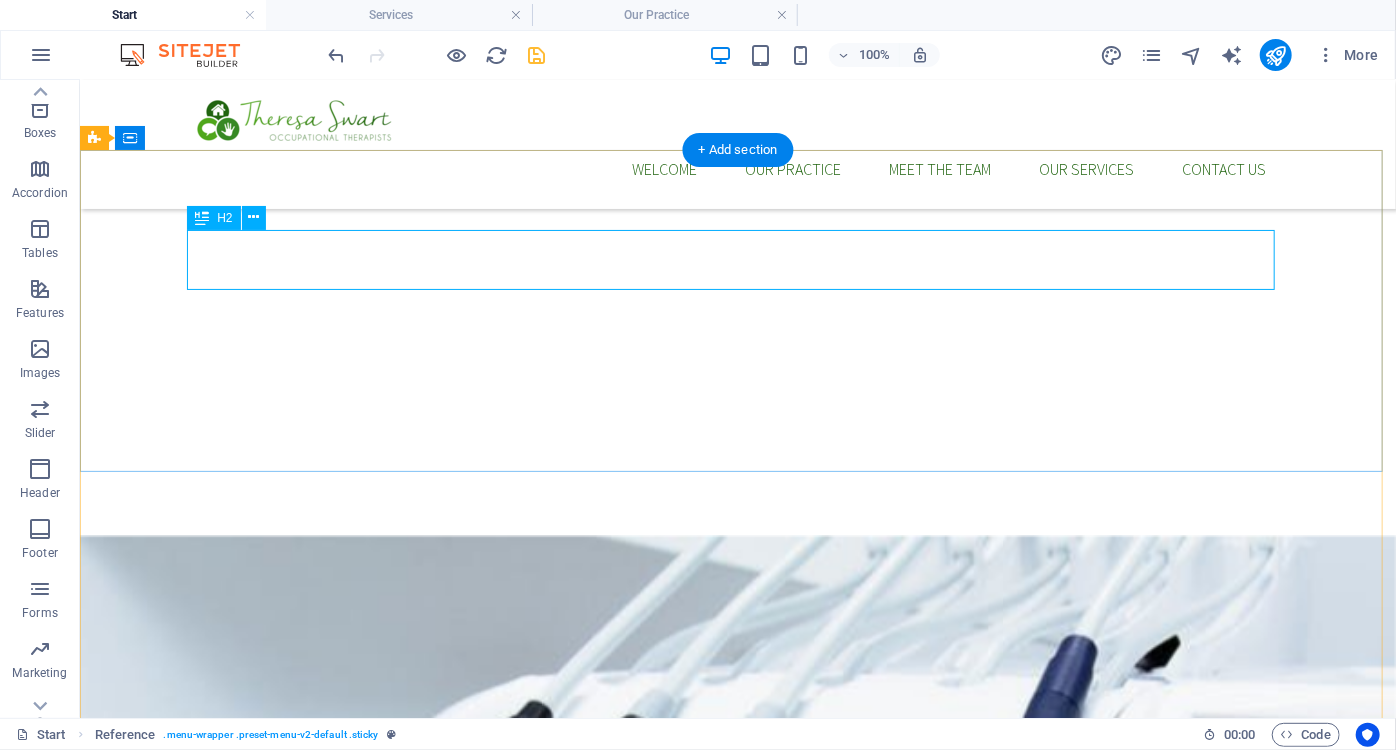 click on "Hands That Help. Hearts That Understand." at bounding box center [737, 2023] 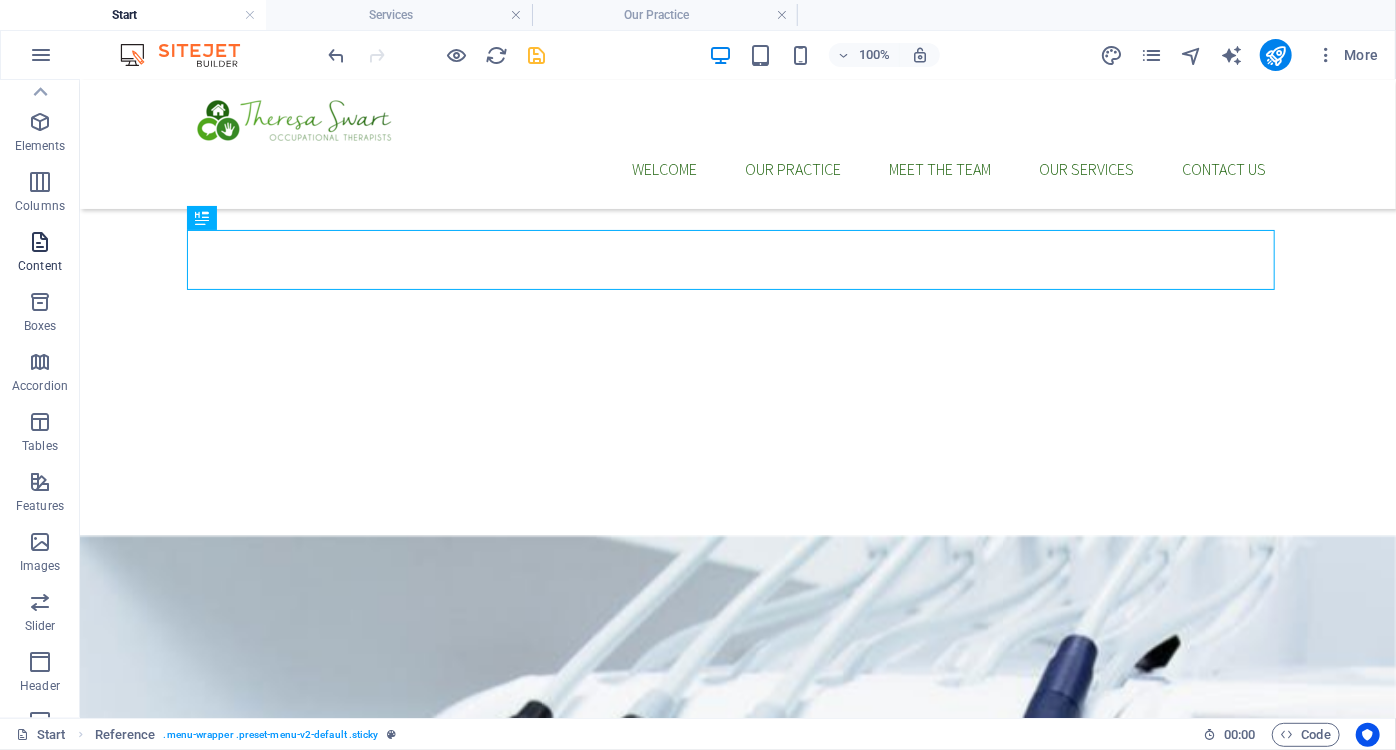 scroll, scrollTop: 0, scrollLeft: 0, axis: both 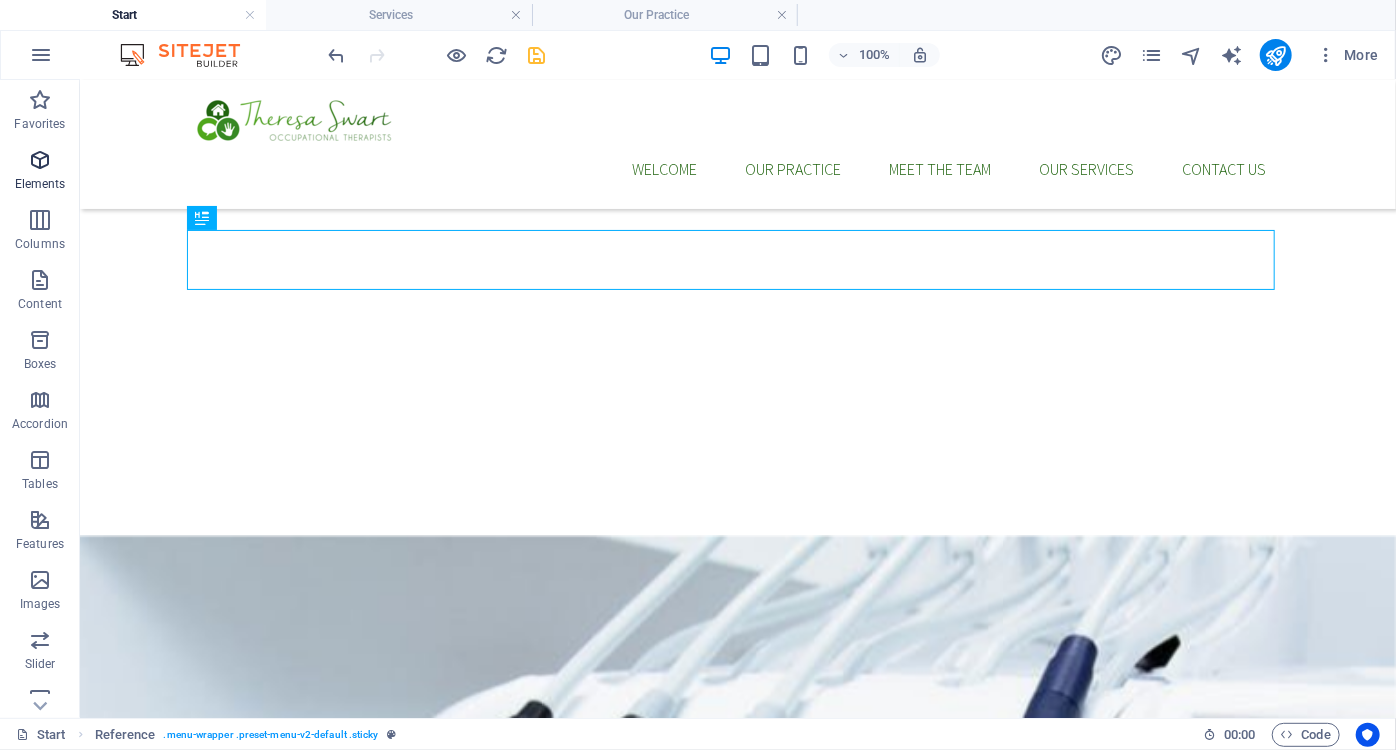 click at bounding box center [40, 160] 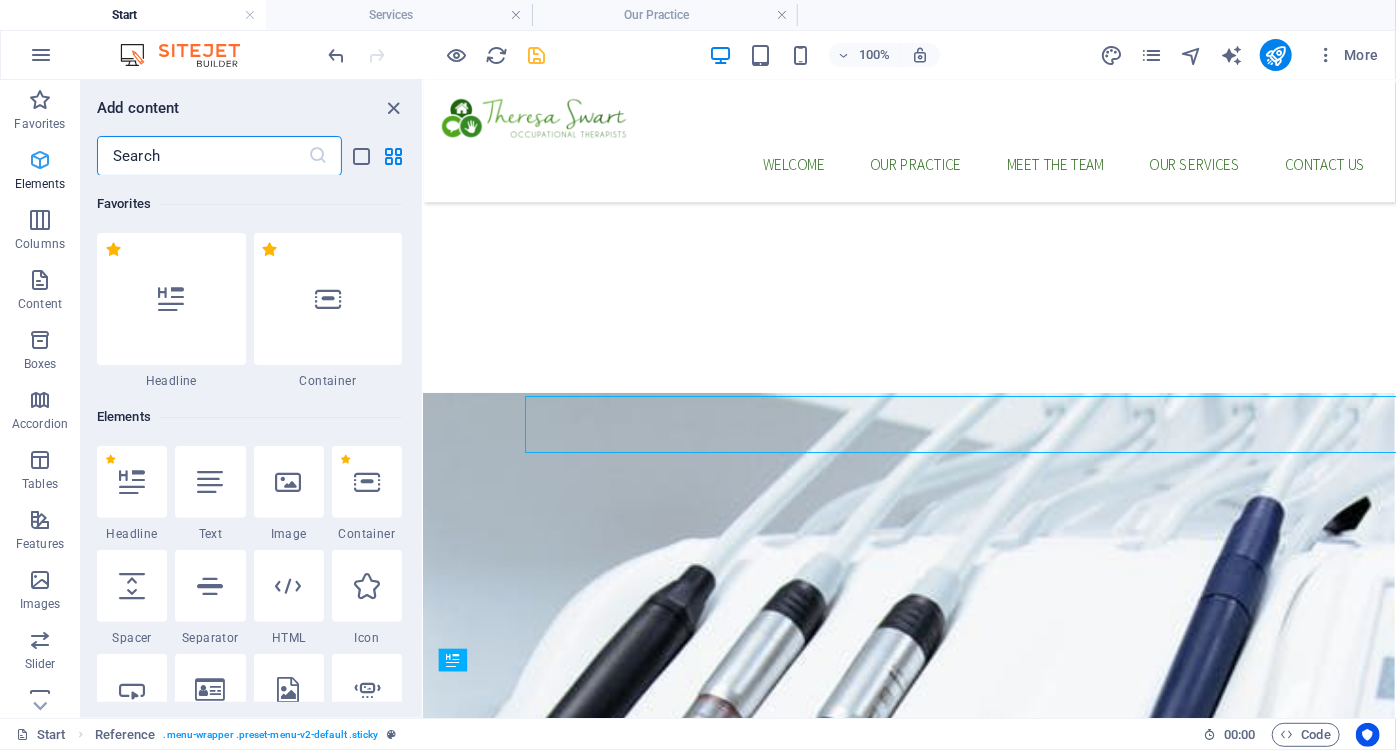 scroll, scrollTop: 3337, scrollLeft: 0, axis: vertical 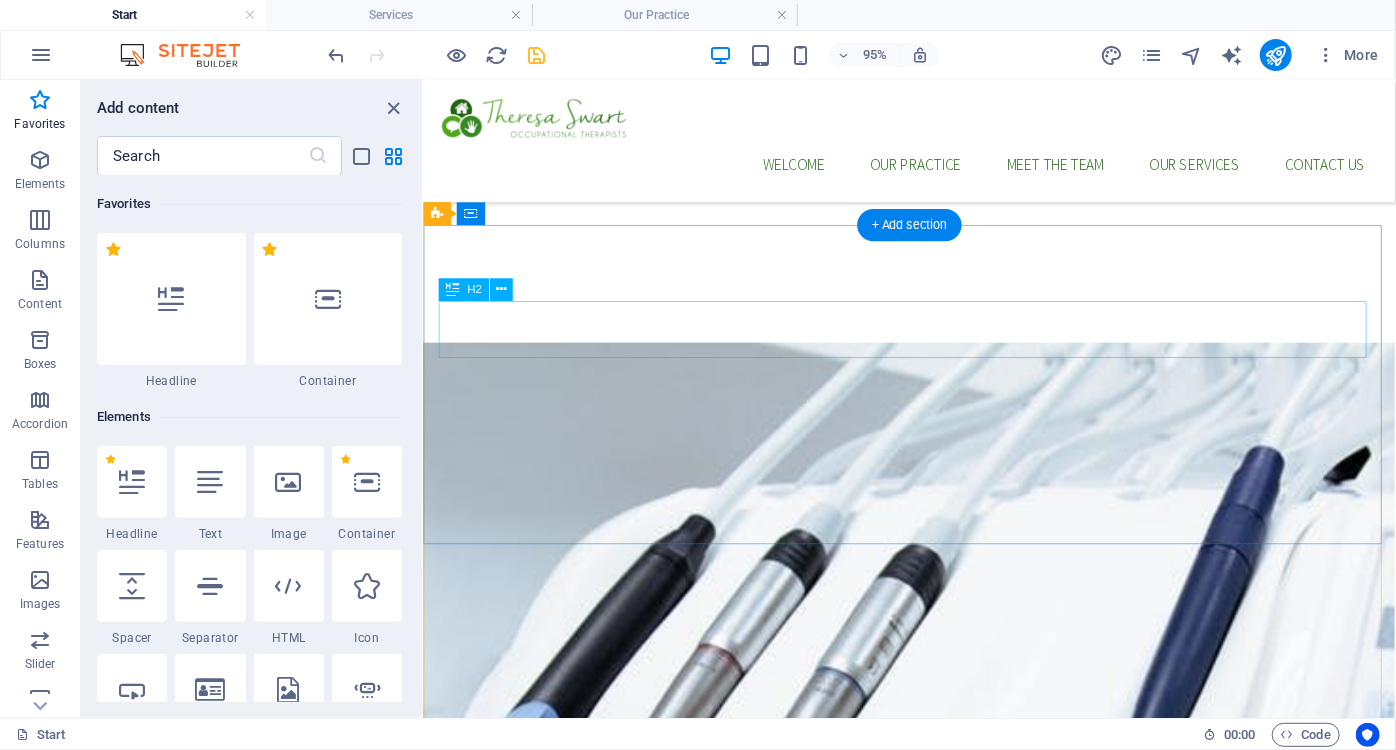click on "Hands That Help. Hearts That Understand." at bounding box center (934, 2136) 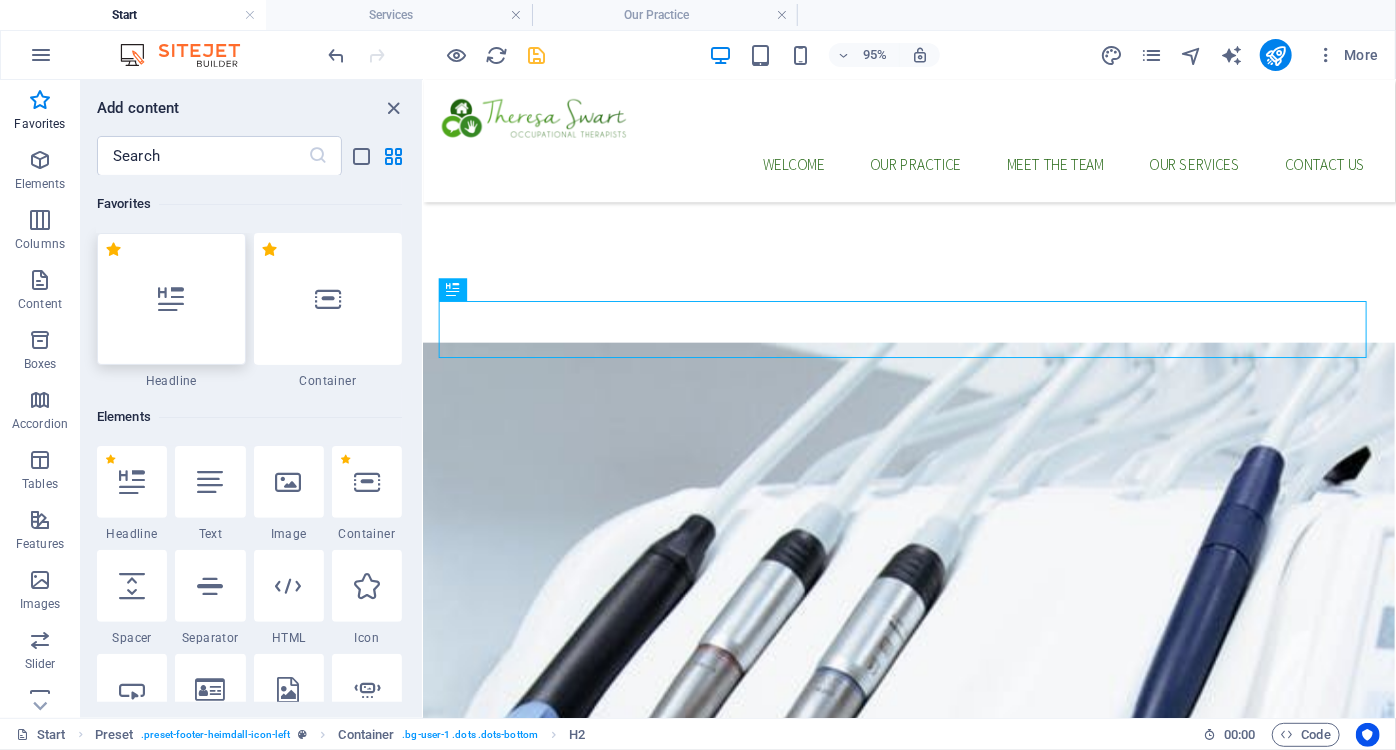 click at bounding box center [171, 299] 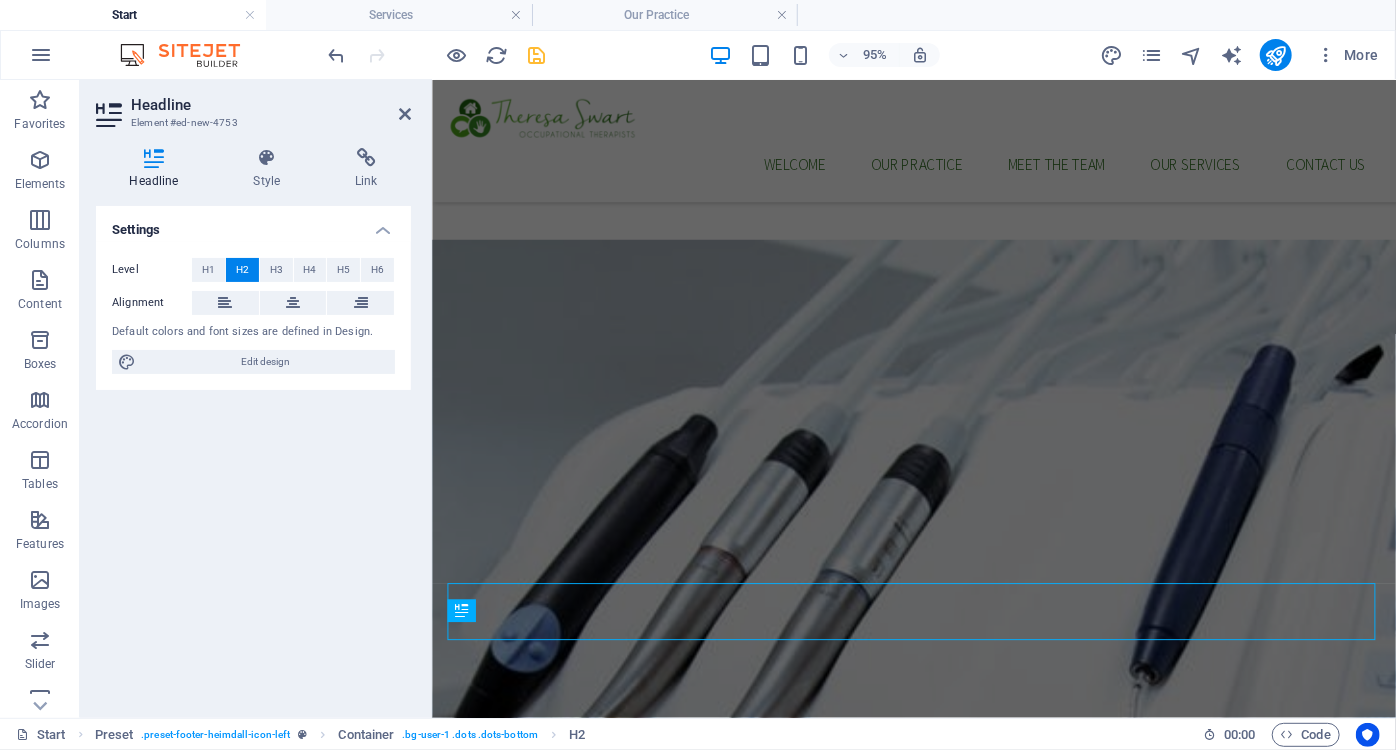 scroll, scrollTop: 3430, scrollLeft: 0, axis: vertical 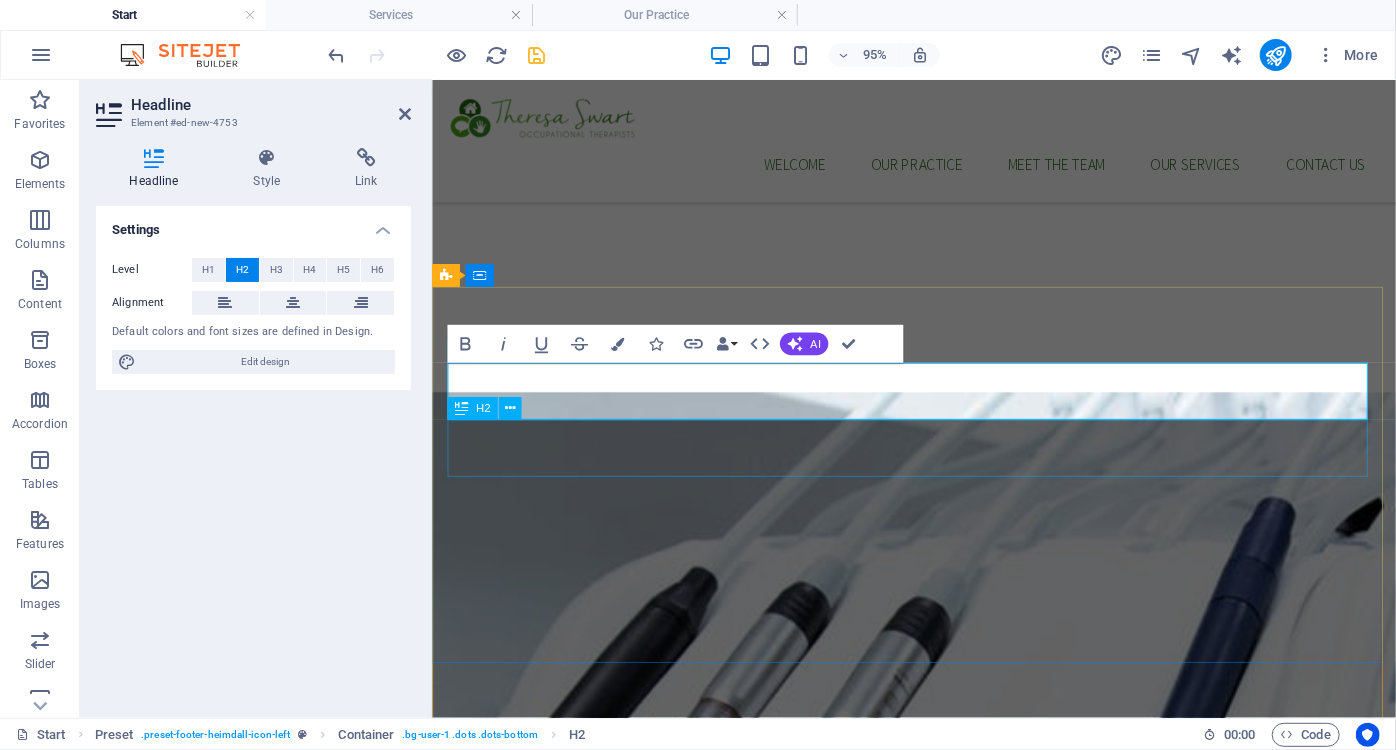 drag, startPoint x: 563, startPoint y: 472, endPoint x: 871, endPoint y: 460, distance: 308.23367 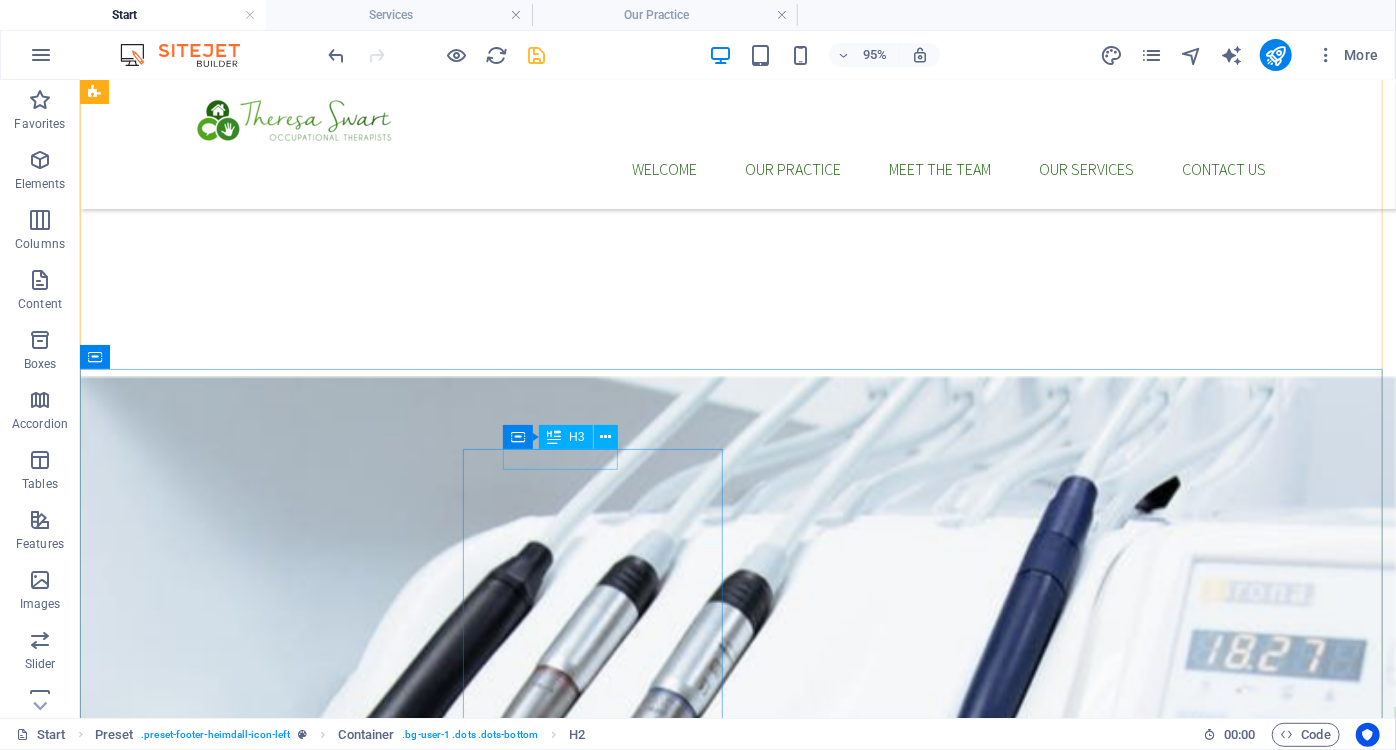 scroll, scrollTop: 3301, scrollLeft: 0, axis: vertical 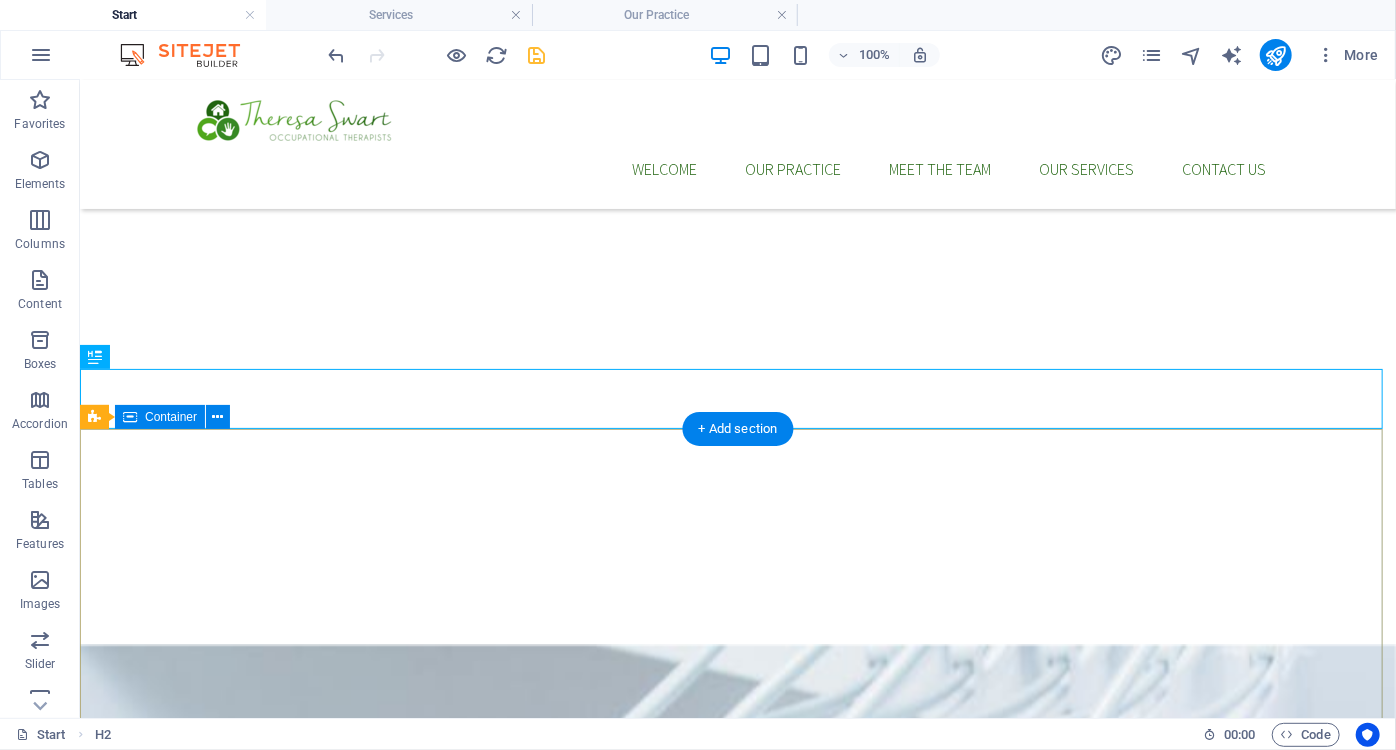 click on "New headline Lorem ipsum dolor sit amet, consetetur sadipscing elitr, sed diam nonumy eirmod tempor invidunt ut labore et dolore magna aliquyam erat. Call and make your appointment    [PHONE] Schedule an Appointment    MAke an Appointment" at bounding box center [737, 2422] 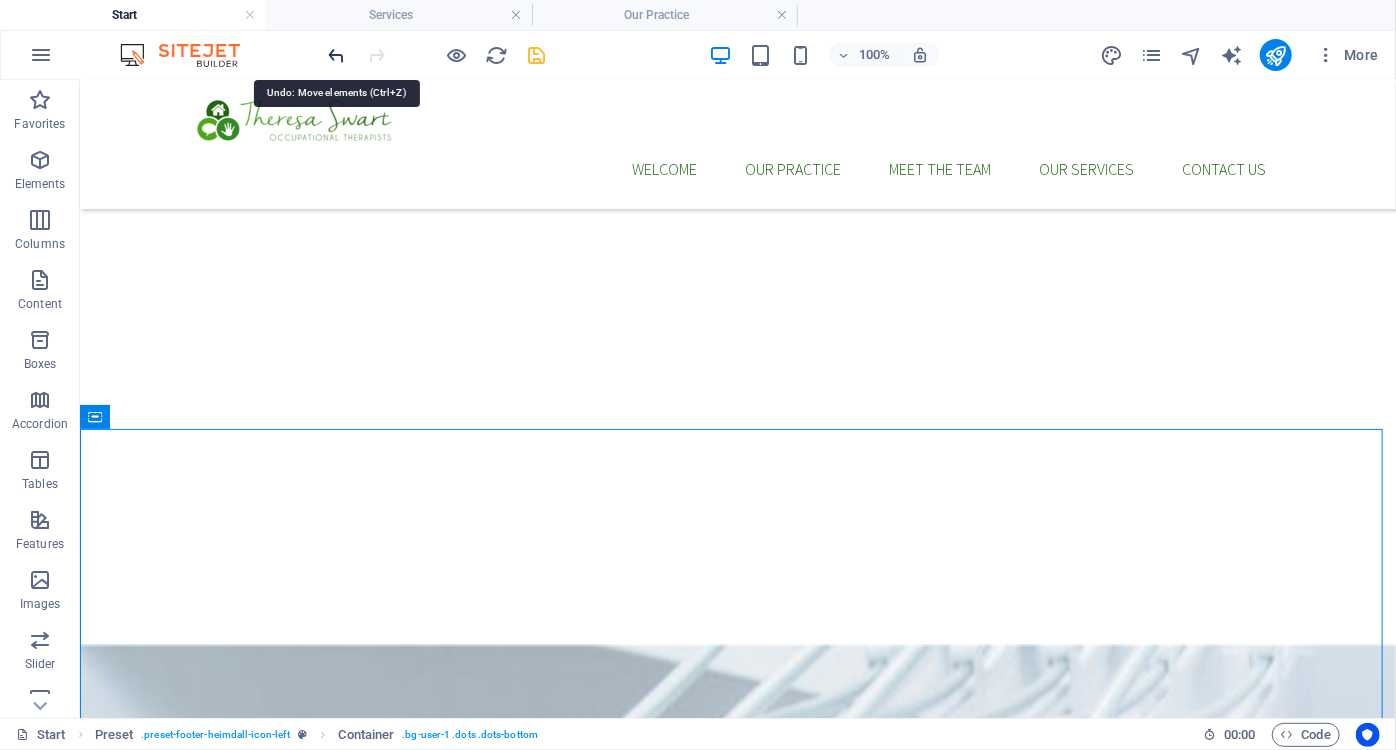 click at bounding box center [337, 55] 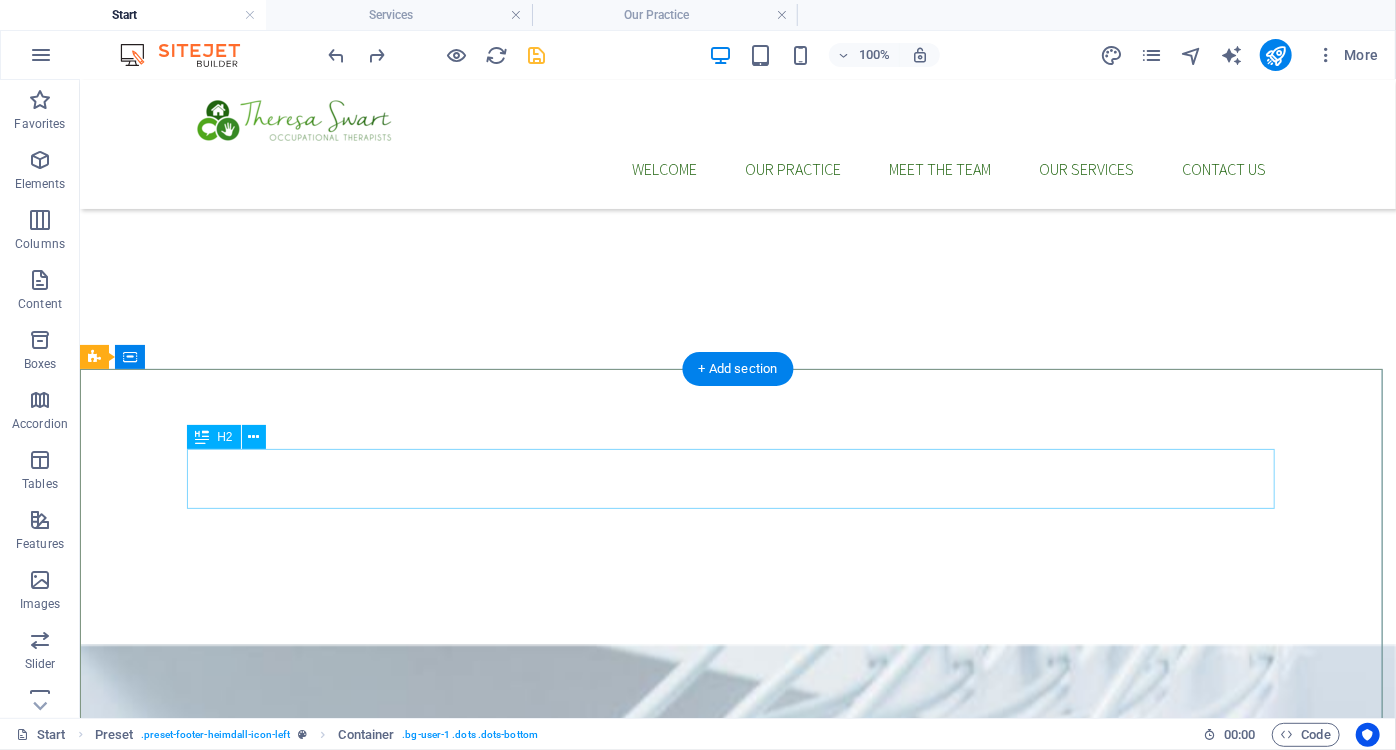 click on "New headline" at bounding box center (737, 2242) 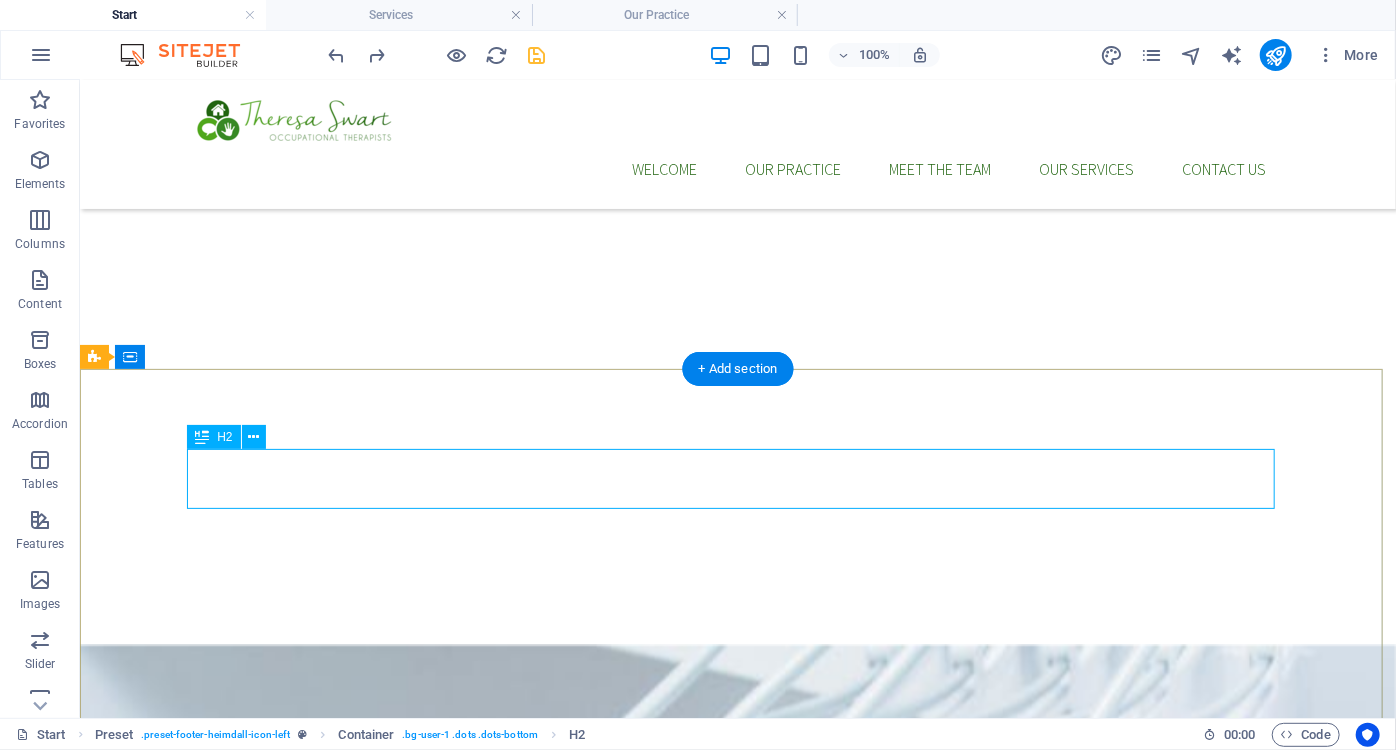 click on "New headline" at bounding box center (737, 2242) 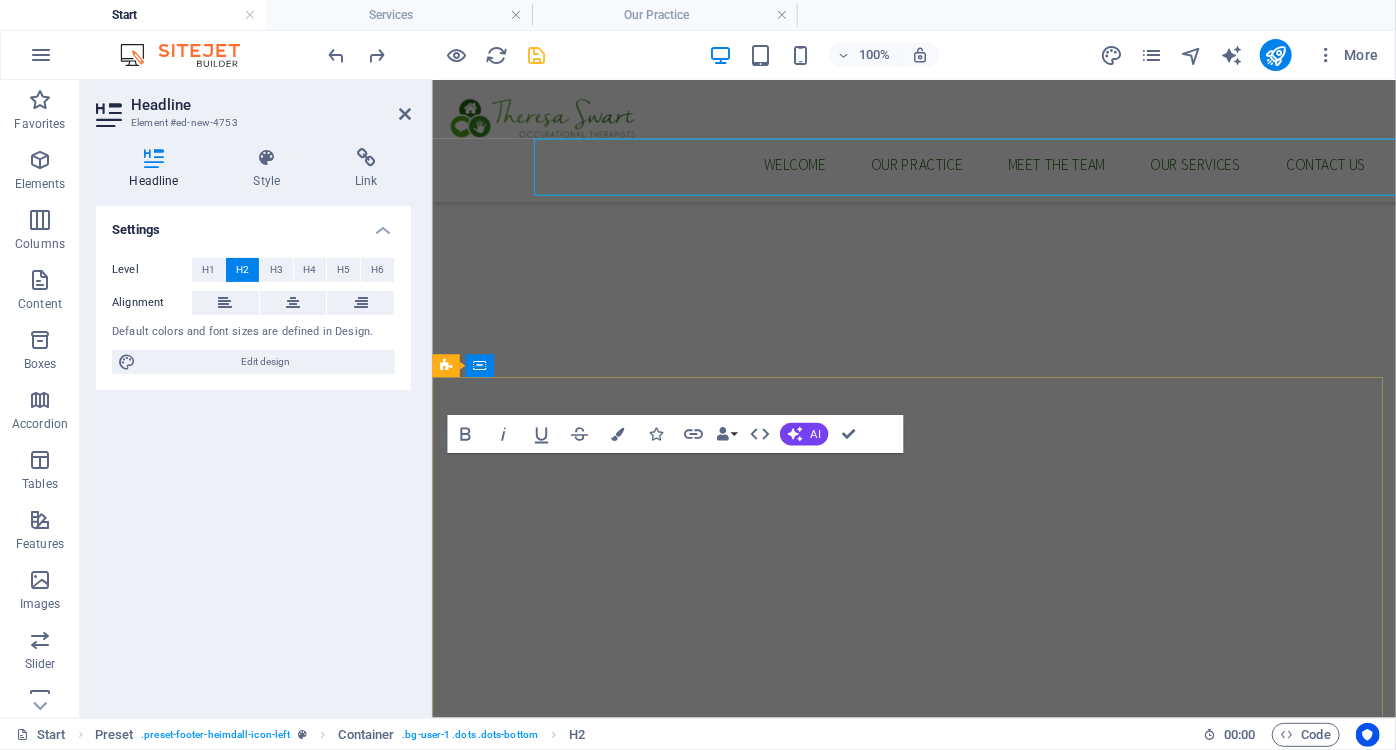 scroll, scrollTop: 3608, scrollLeft: 0, axis: vertical 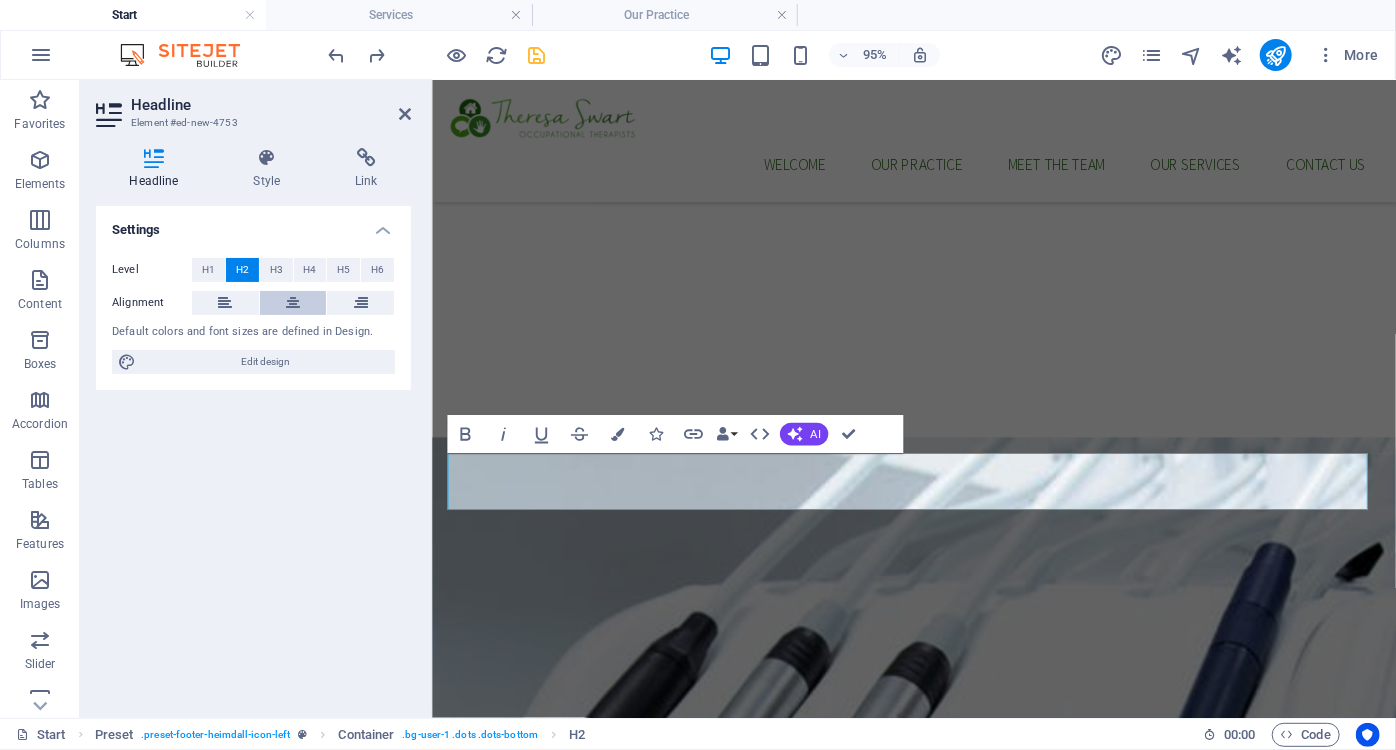 click at bounding box center (293, 303) 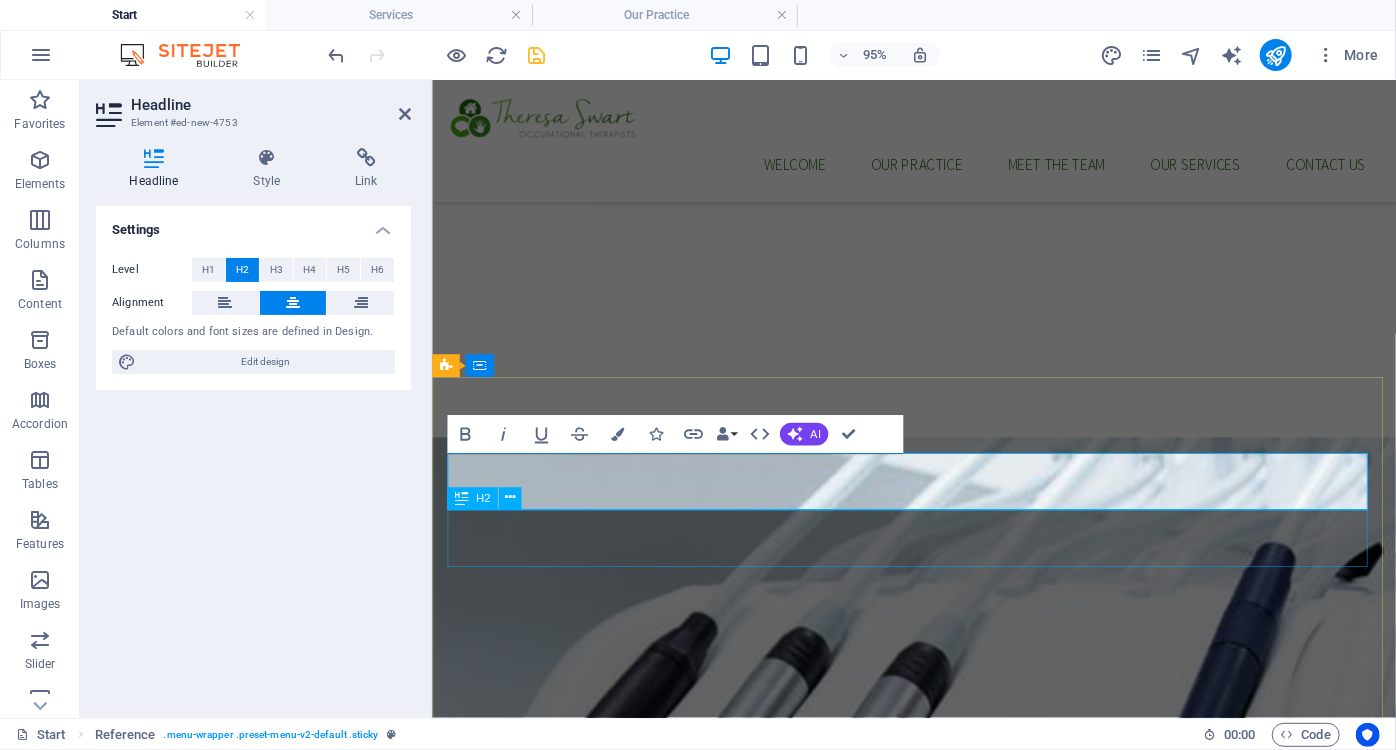 click on "Hands That Help. Hearts That Understand." at bounding box center (938, 2335) 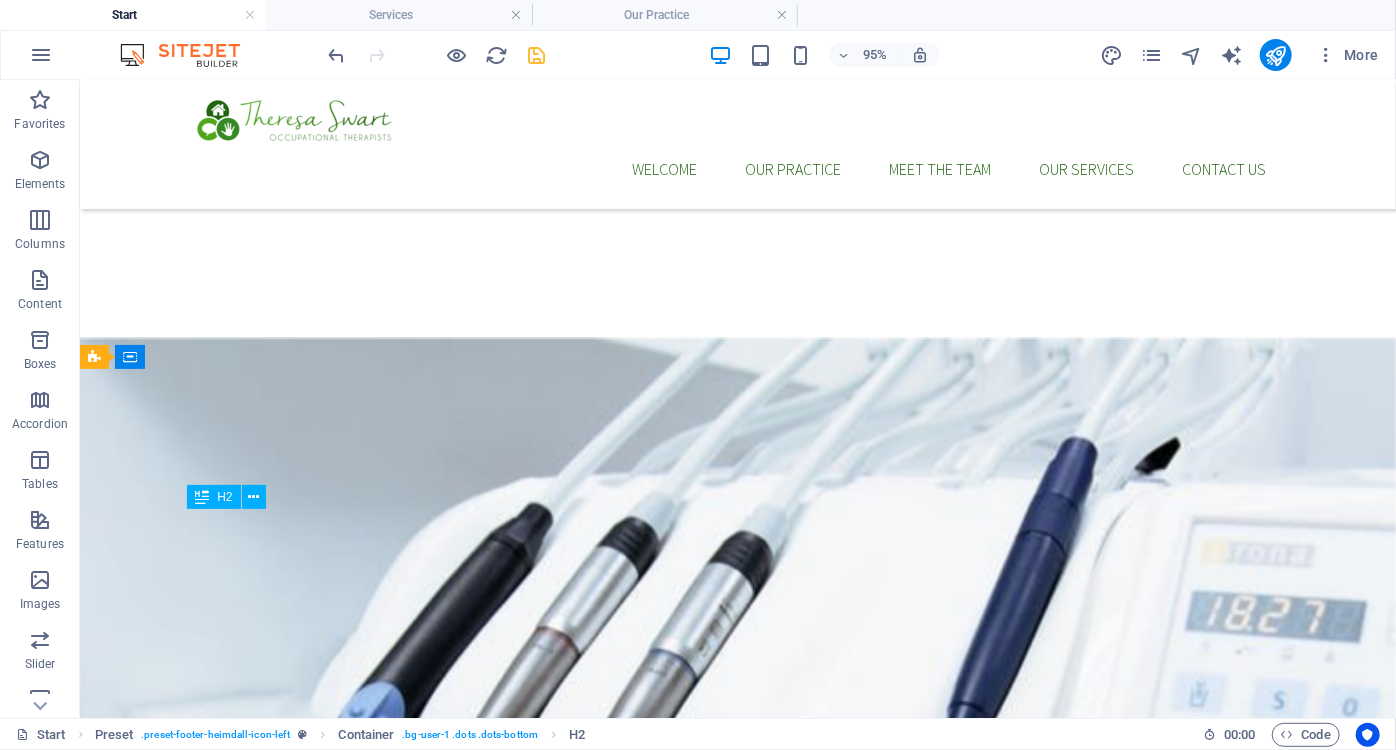 scroll, scrollTop: 3301, scrollLeft: 0, axis: vertical 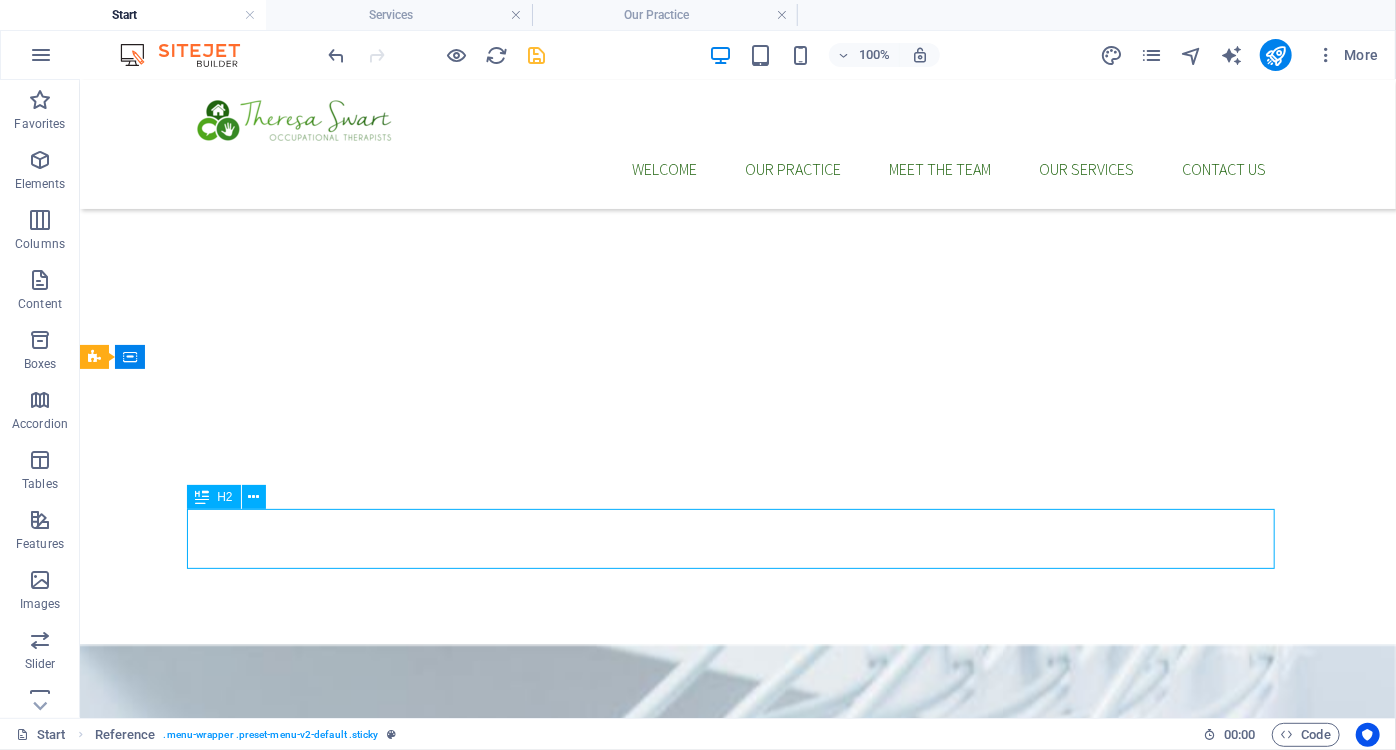 click on "Hands That Help. Hearts That Understand." at bounding box center (737, 2302) 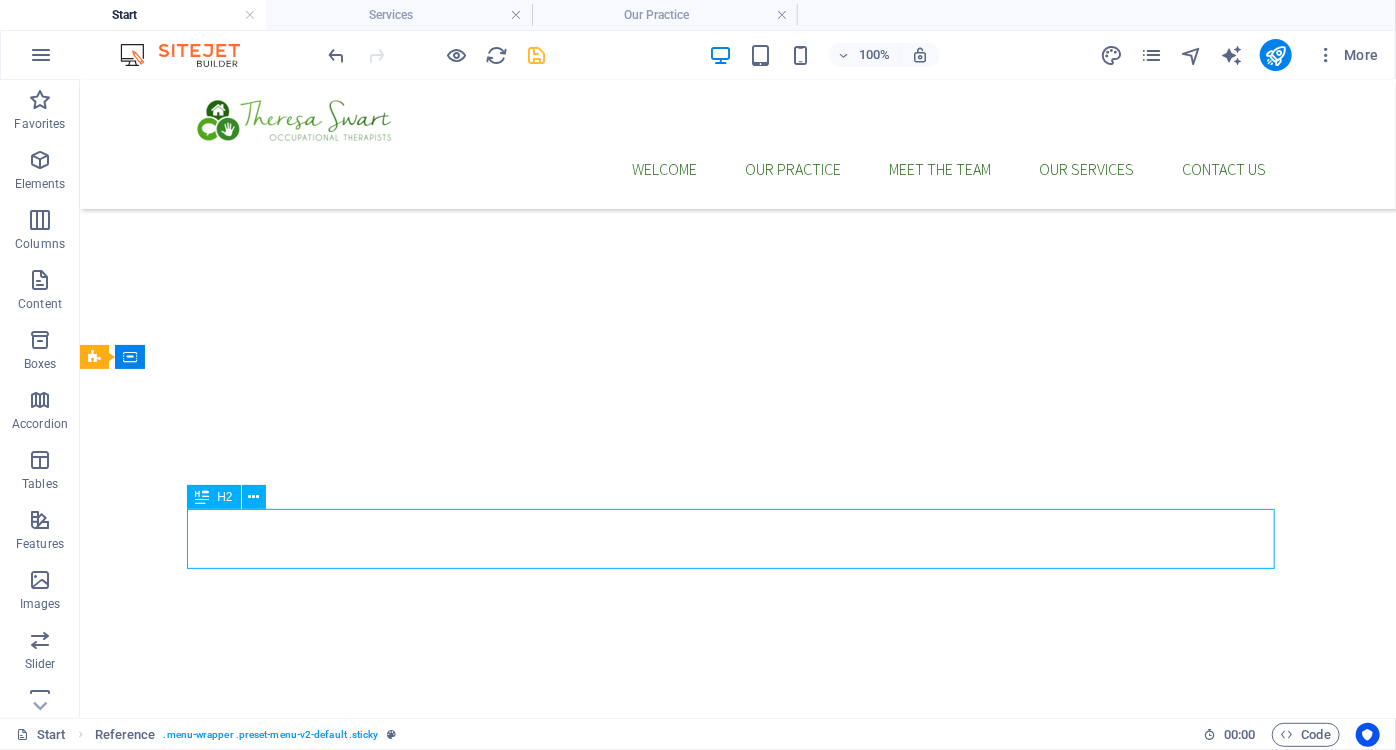 scroll, scrollTop: 3608, scrollLeft: 0, axis: vertical 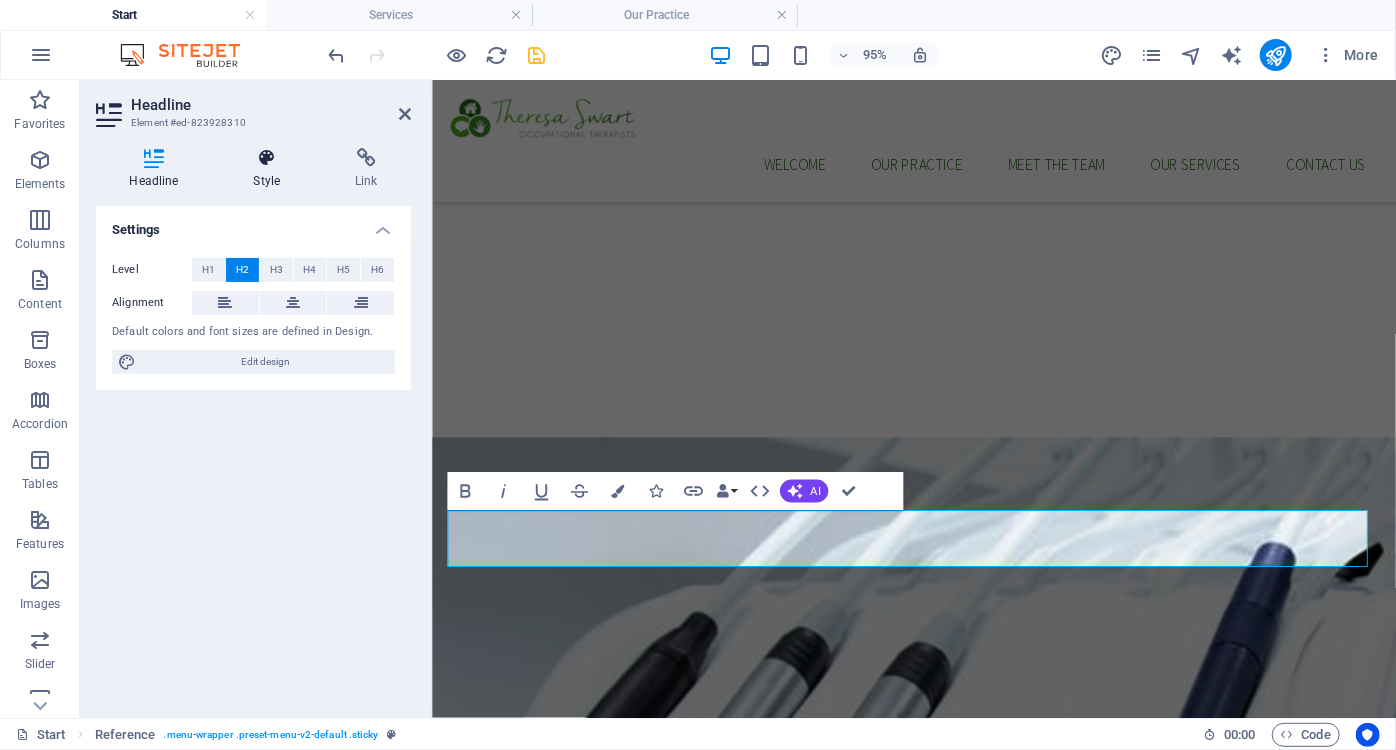 click at bounding box center (267, 158) 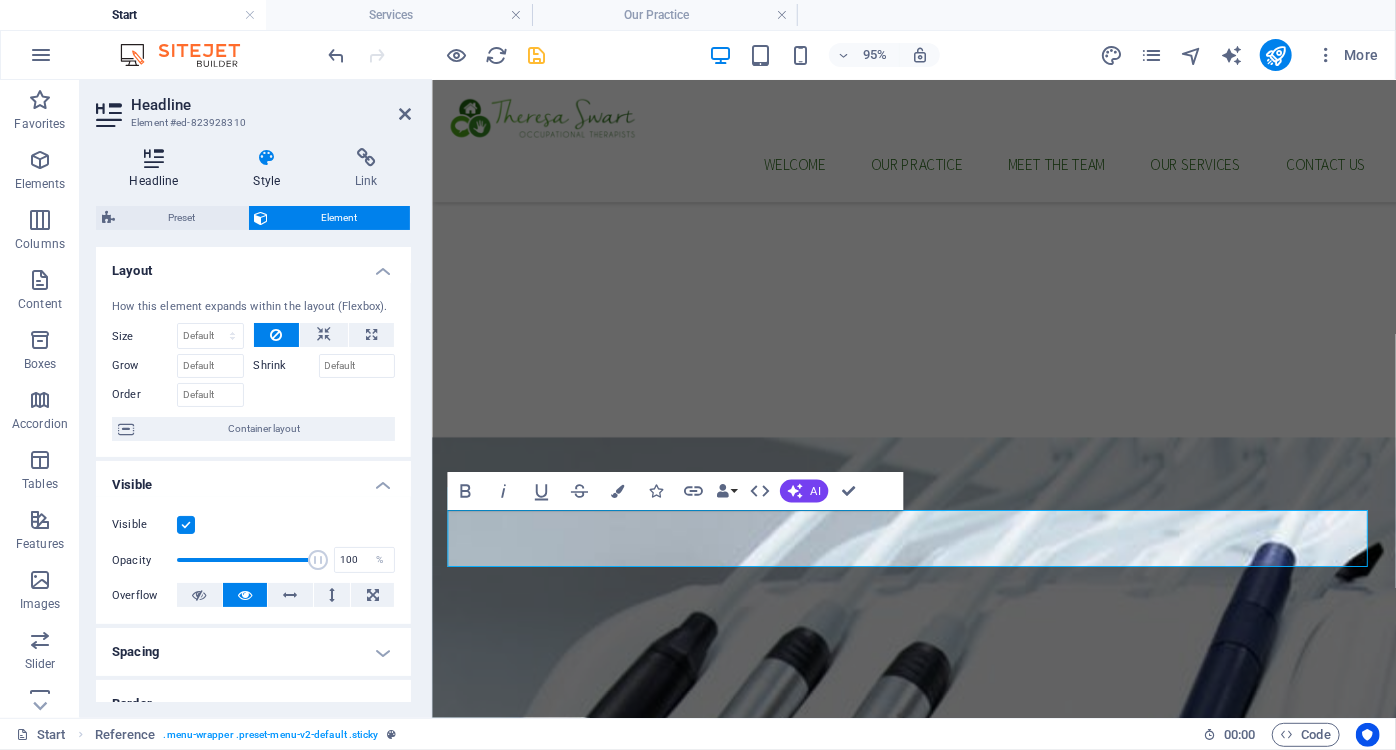 click at bounding box center (154, 158) 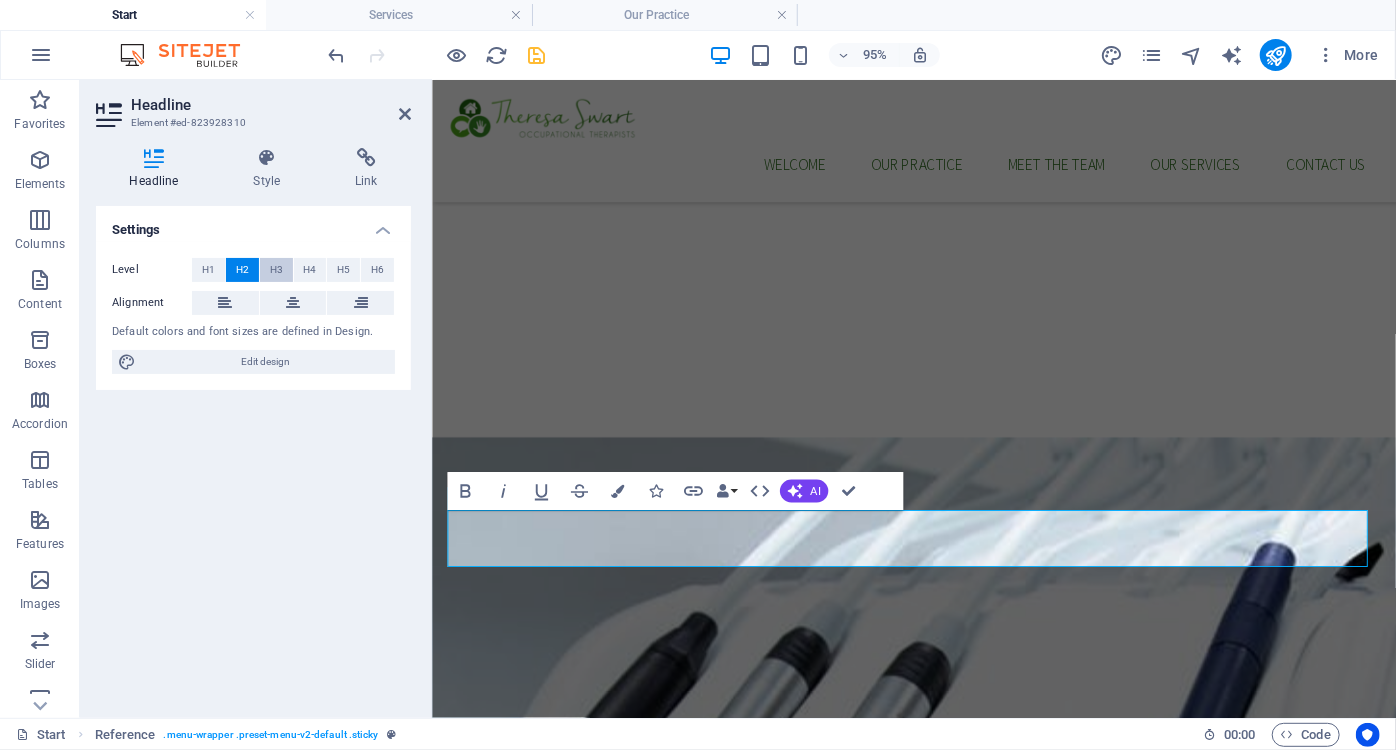 click on "H3" at bounding box center [276, 270] 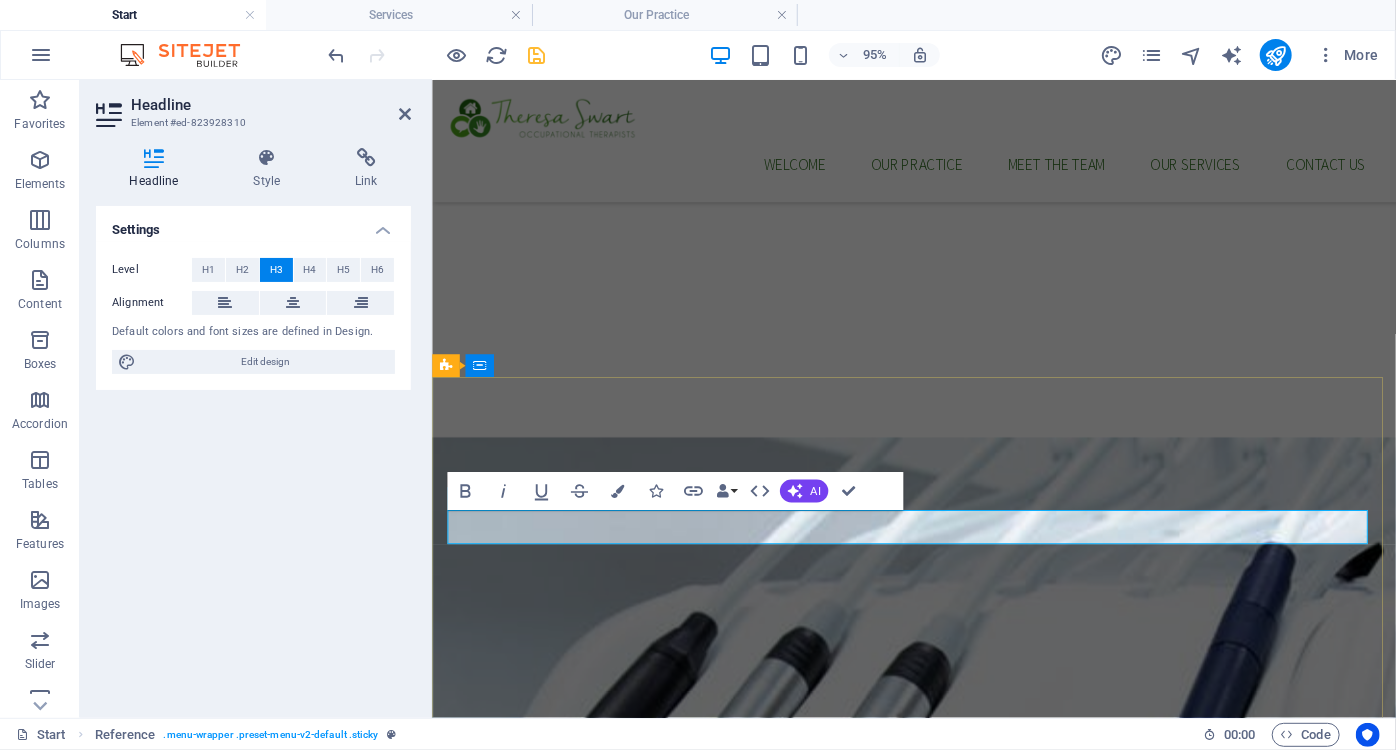 click on "Hands That Help. Hearts That Understand." at bounding box center [938, 2323] 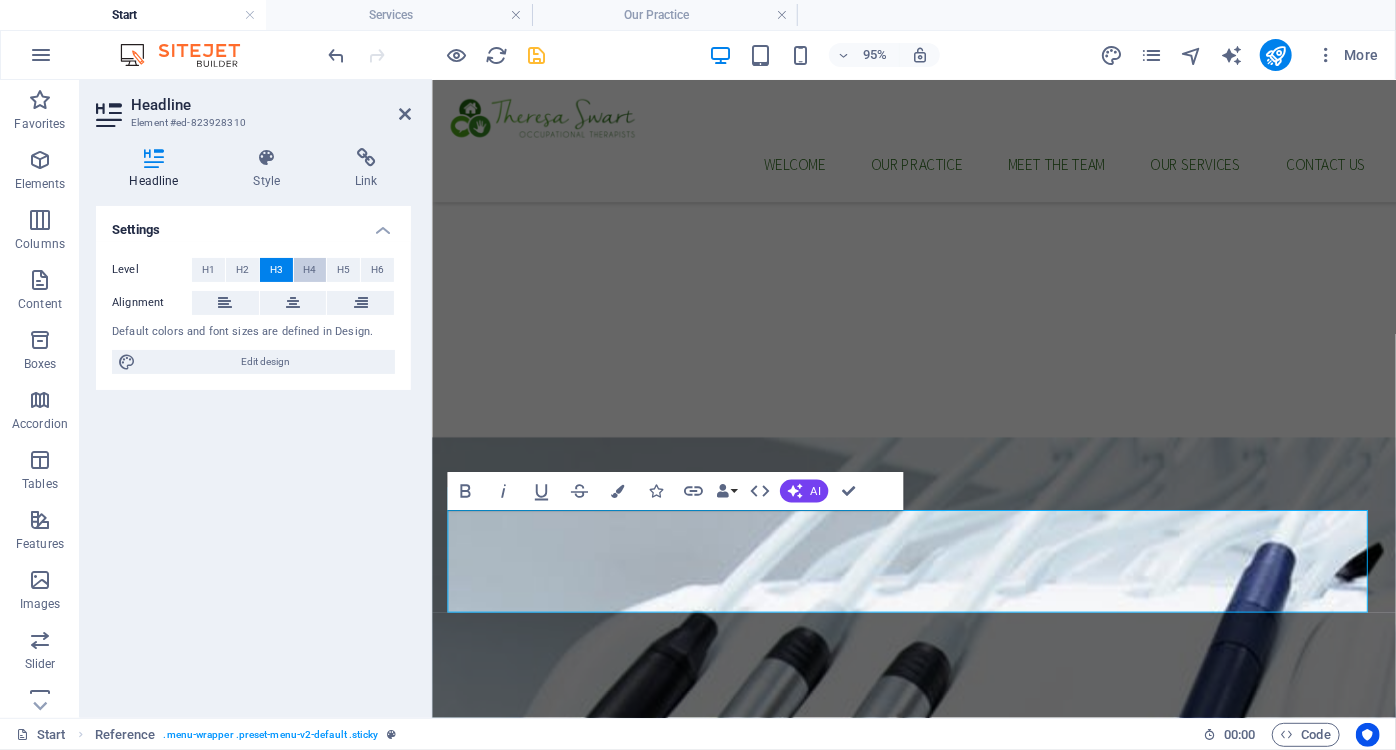 click on "H4" at bounding box center [309, 270] 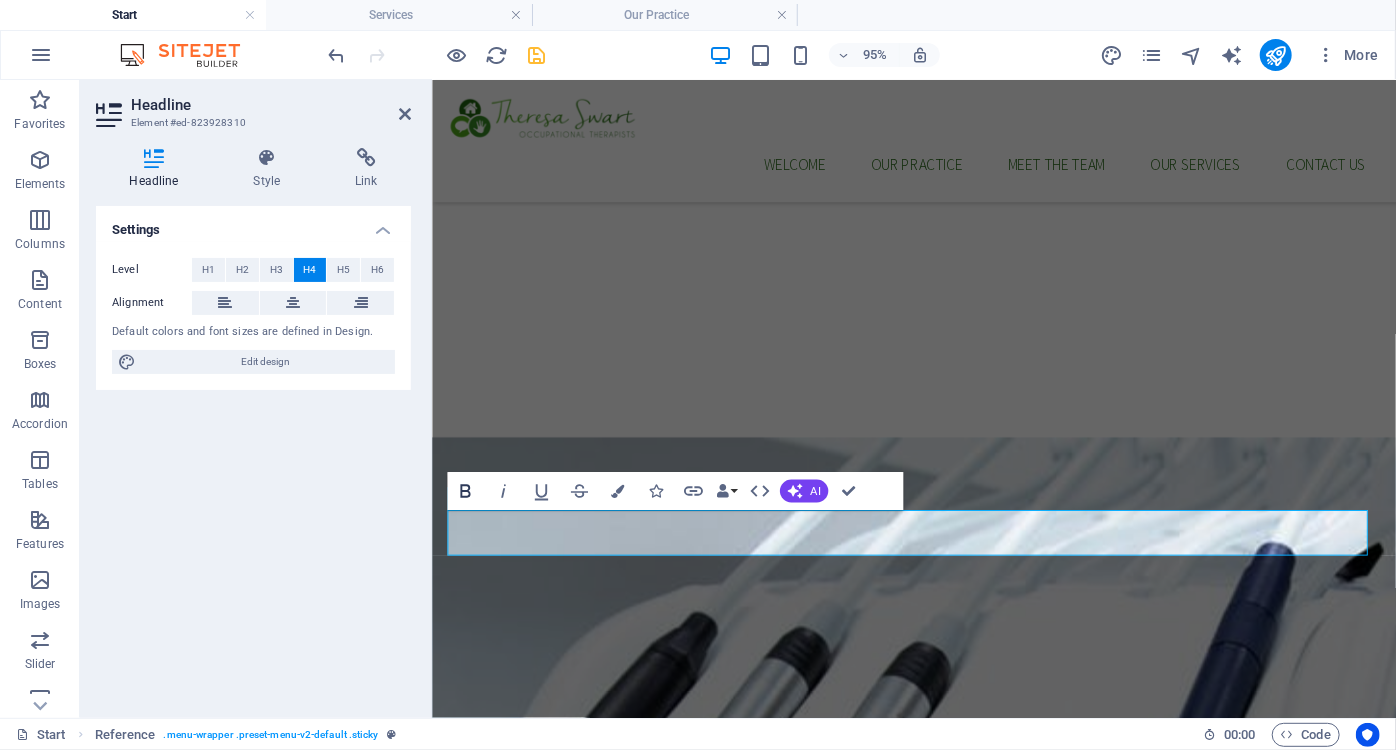 click 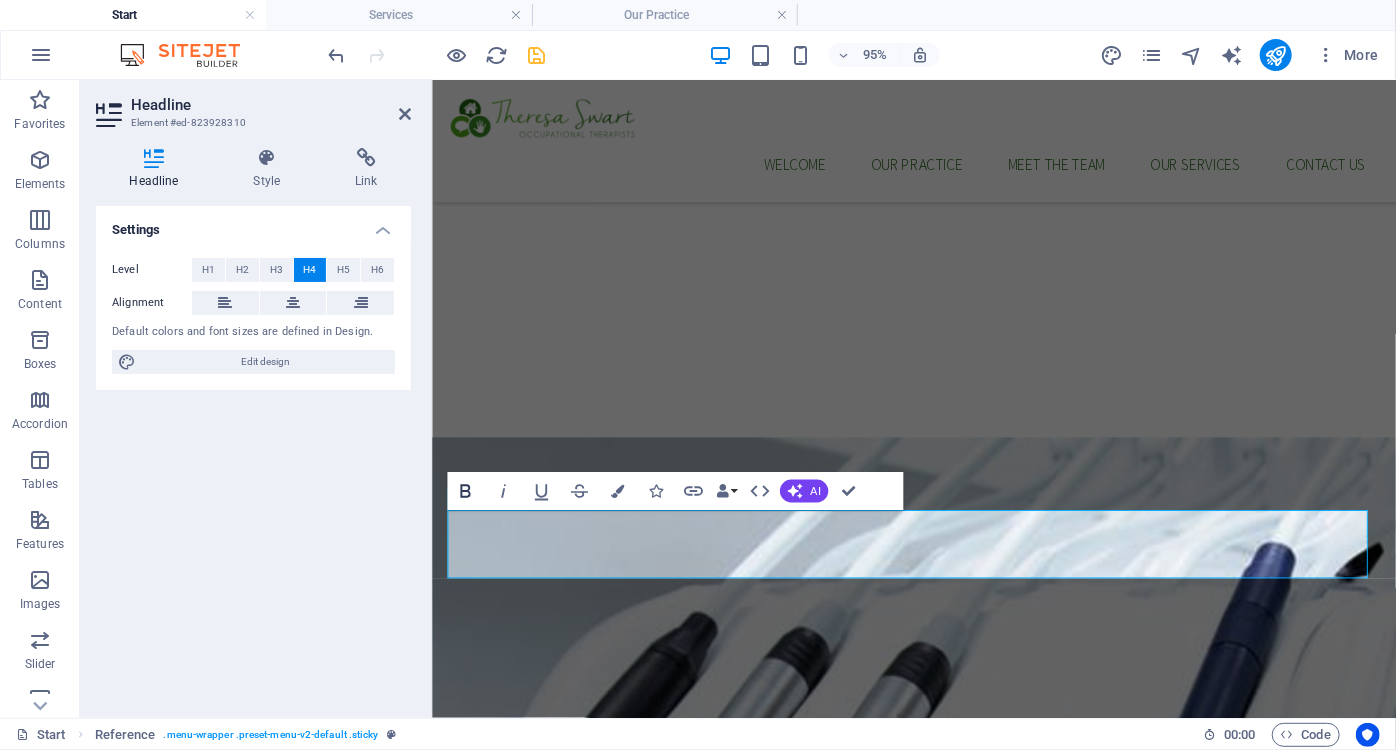 click 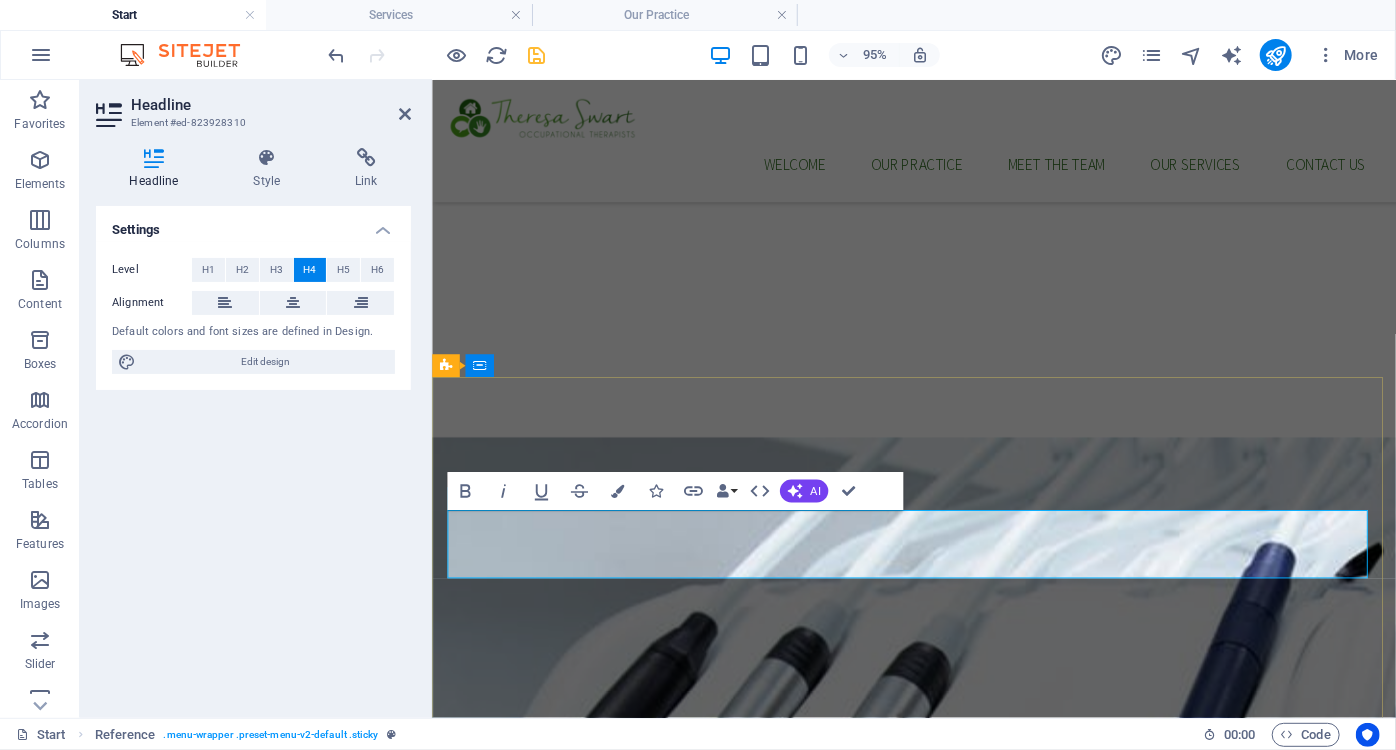 drag, startPoint x: 466, startPoint y: 570, endPoint x: 1041, endPoint y: 591, distance: 575.38336 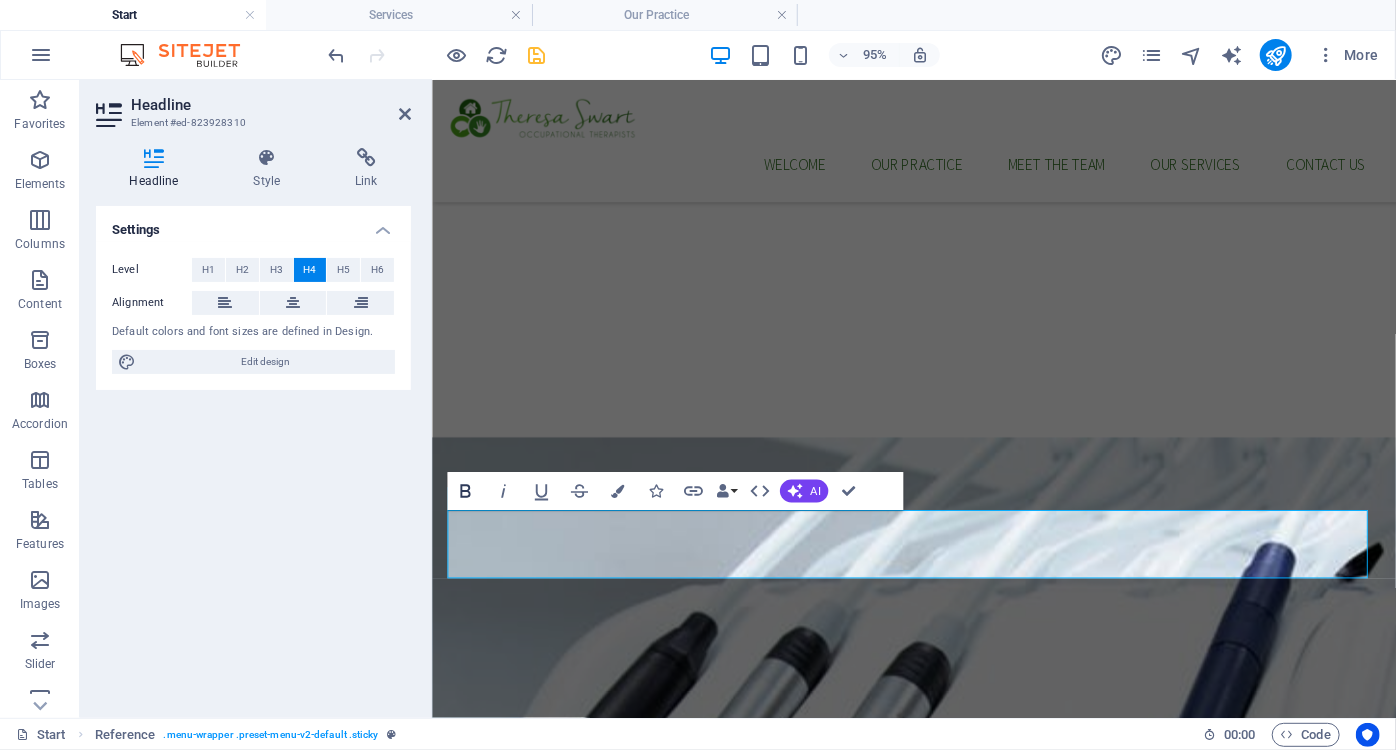 click 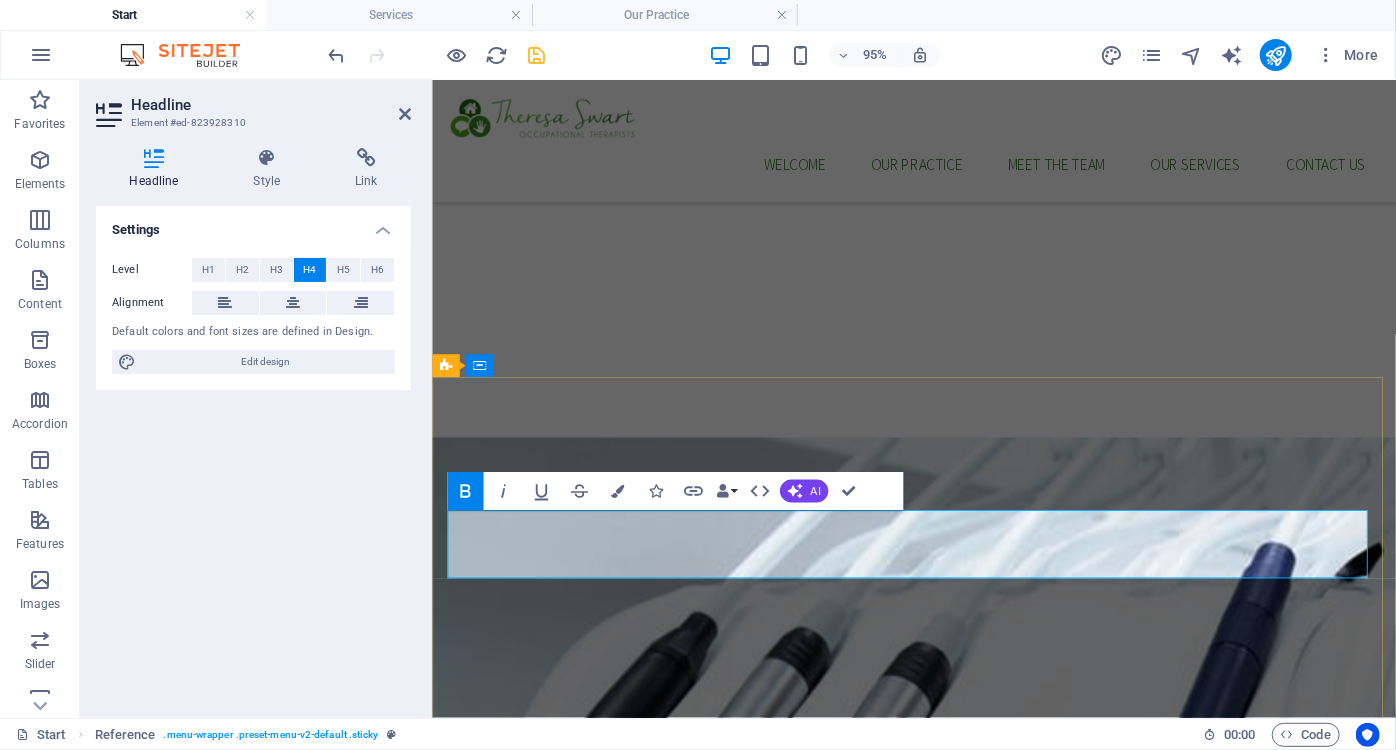 click on "​​​​​ At O-Therapy, we walk alongside individuals and families—offering compassionate care, practical solutions, and a deep respect for each person’s dignity and journey." at bounding box center (938, 2341) 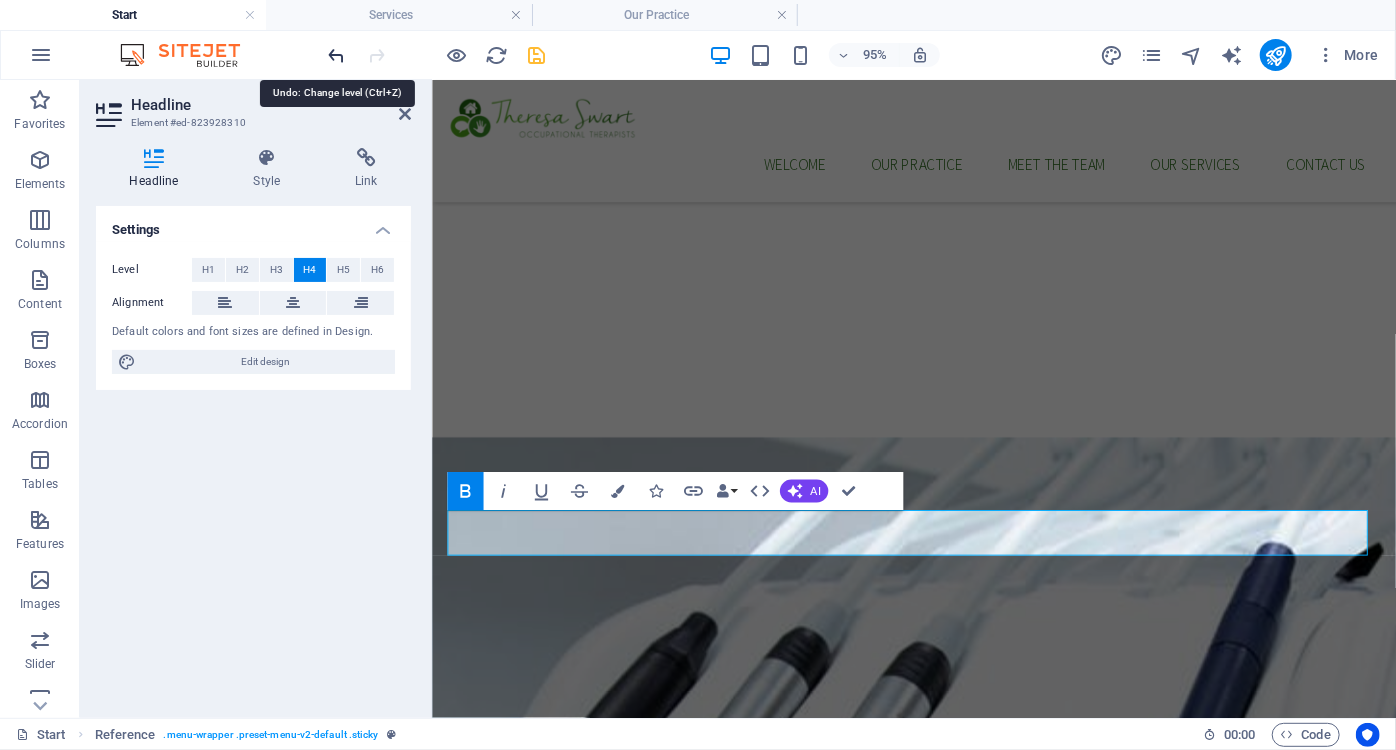 click at bounding box center (337, 55) 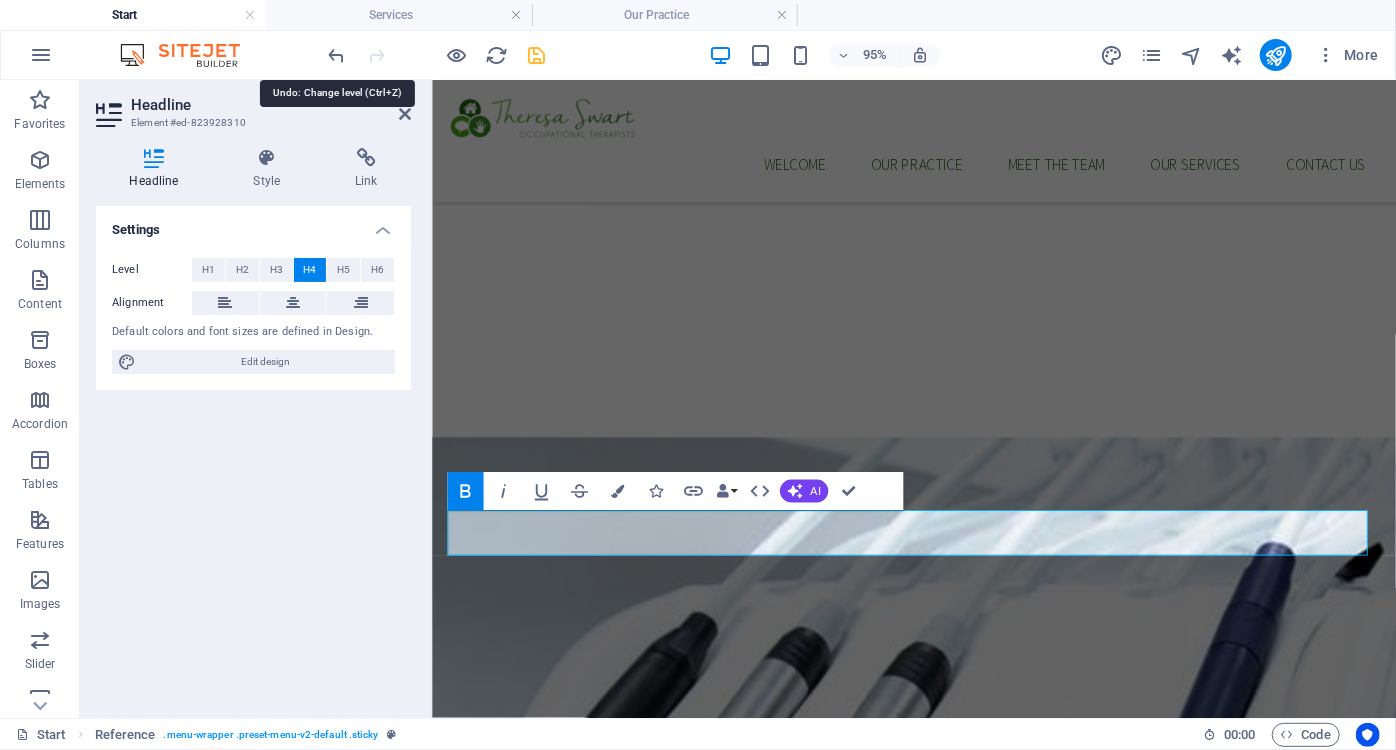 click at bounding box center (337, 55) 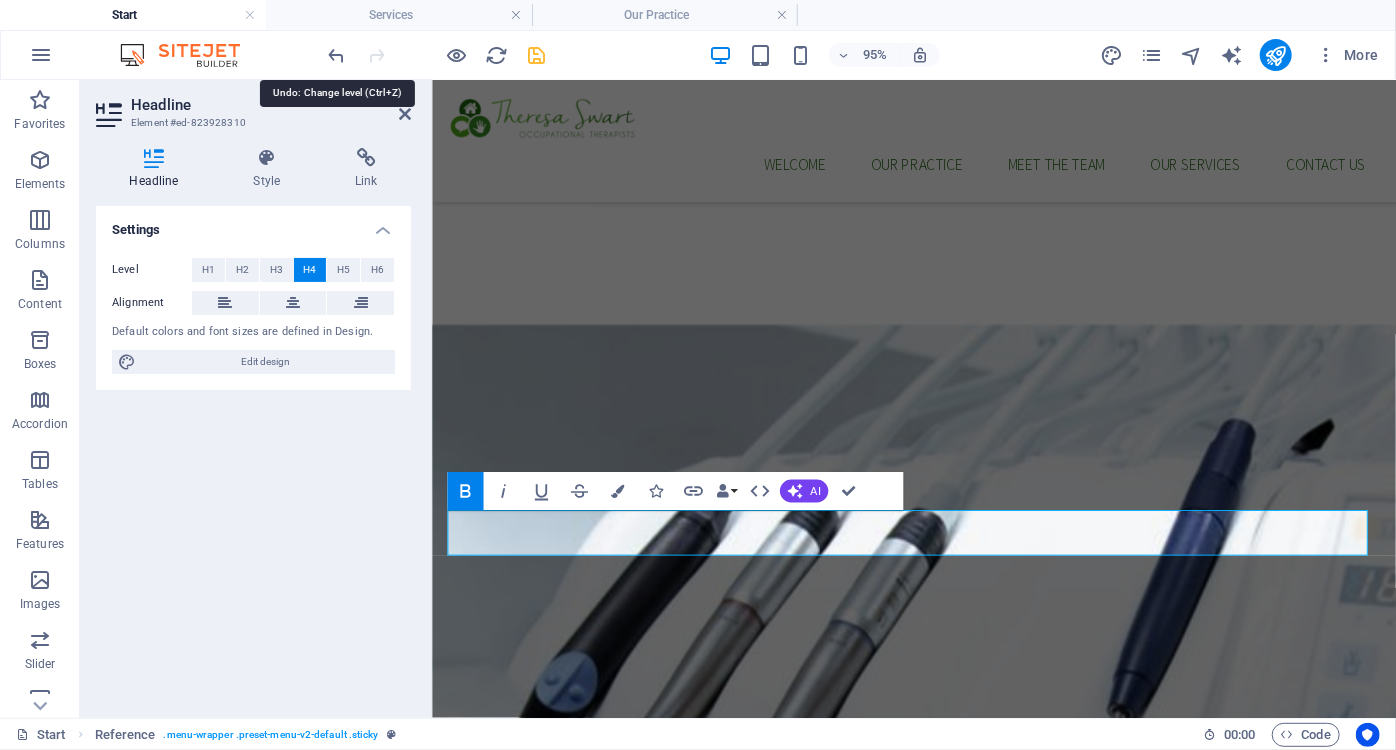 click on "Hands That Help. Hearts That Understand." at bounding box center (938, 2188) 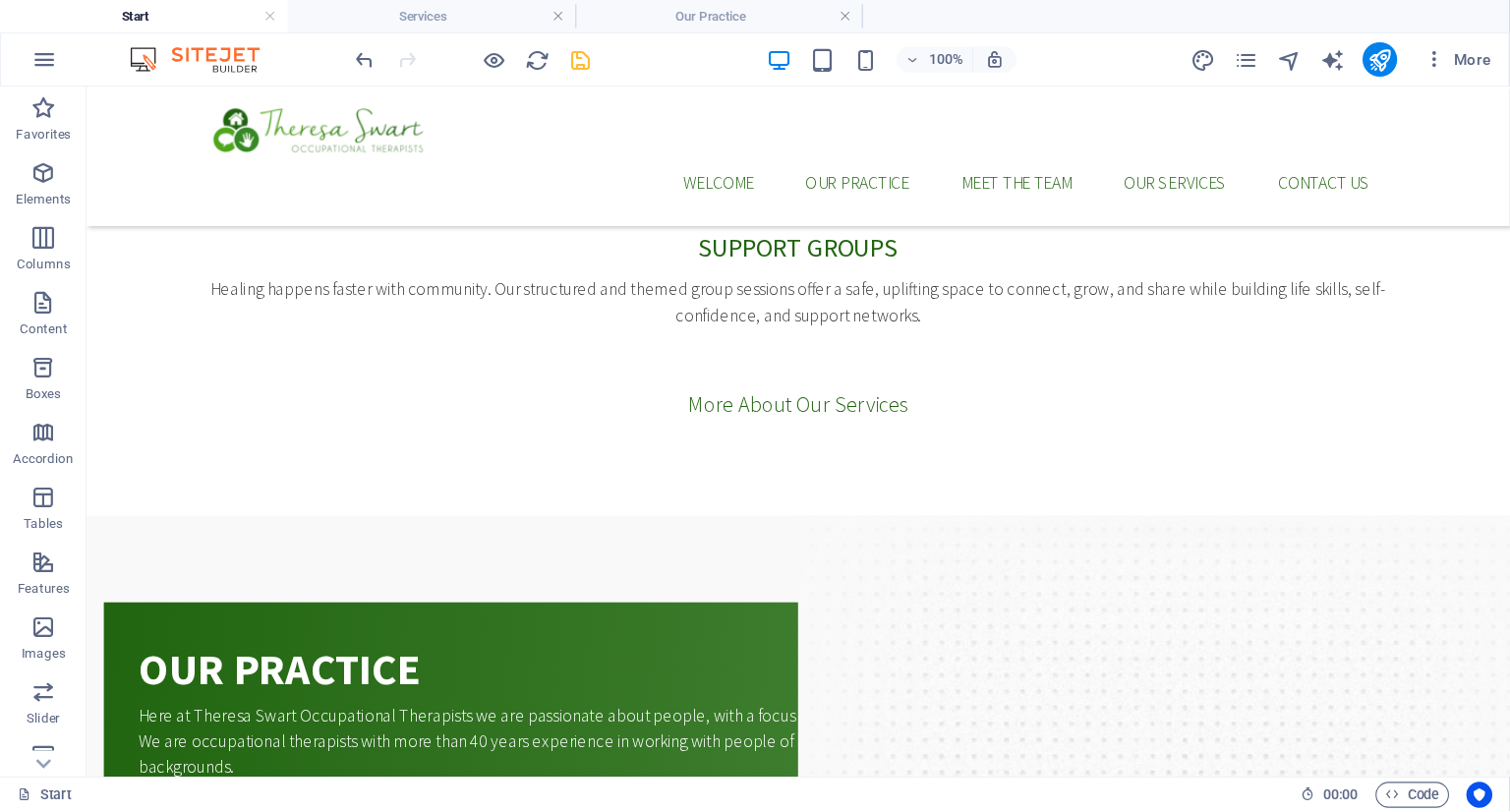 scroll, scrollTop: 1636, scrollLeft: 0, axis: vertical 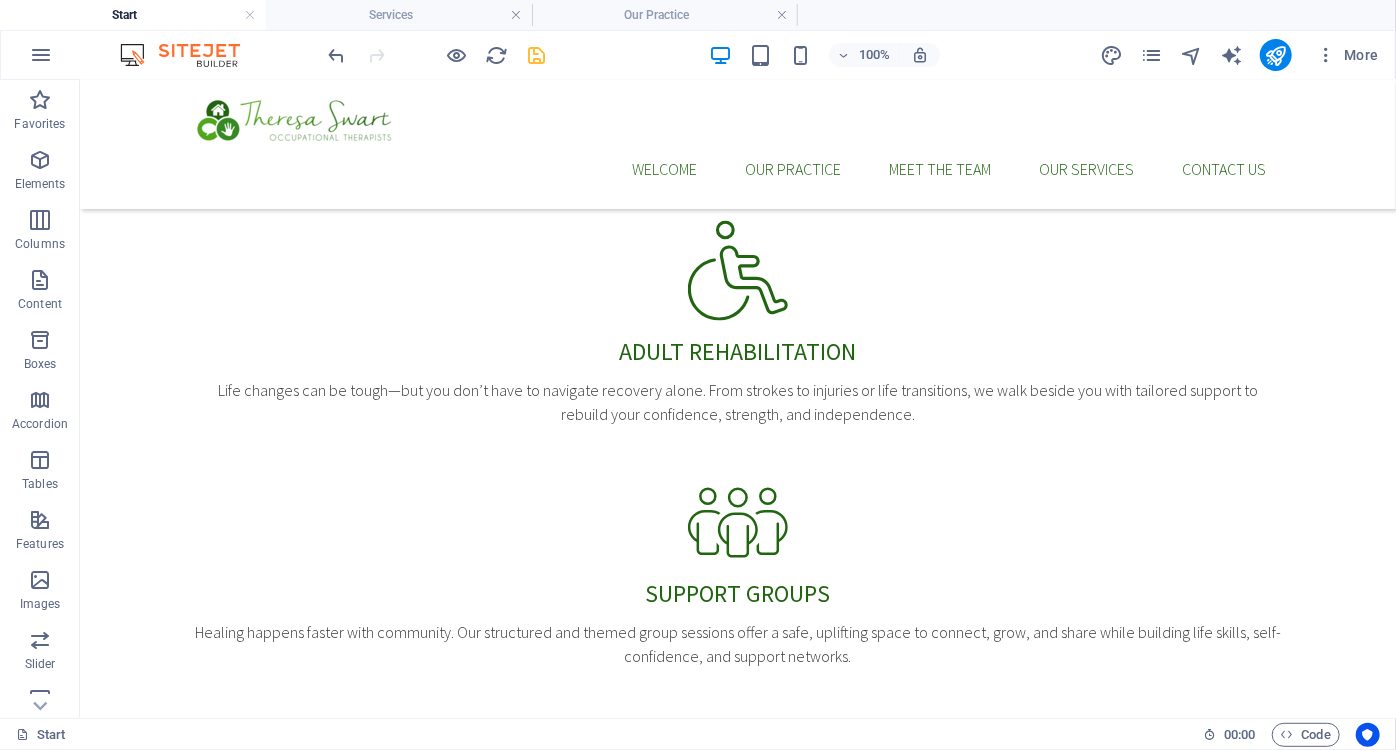 click at bounding box center (737, 2031) 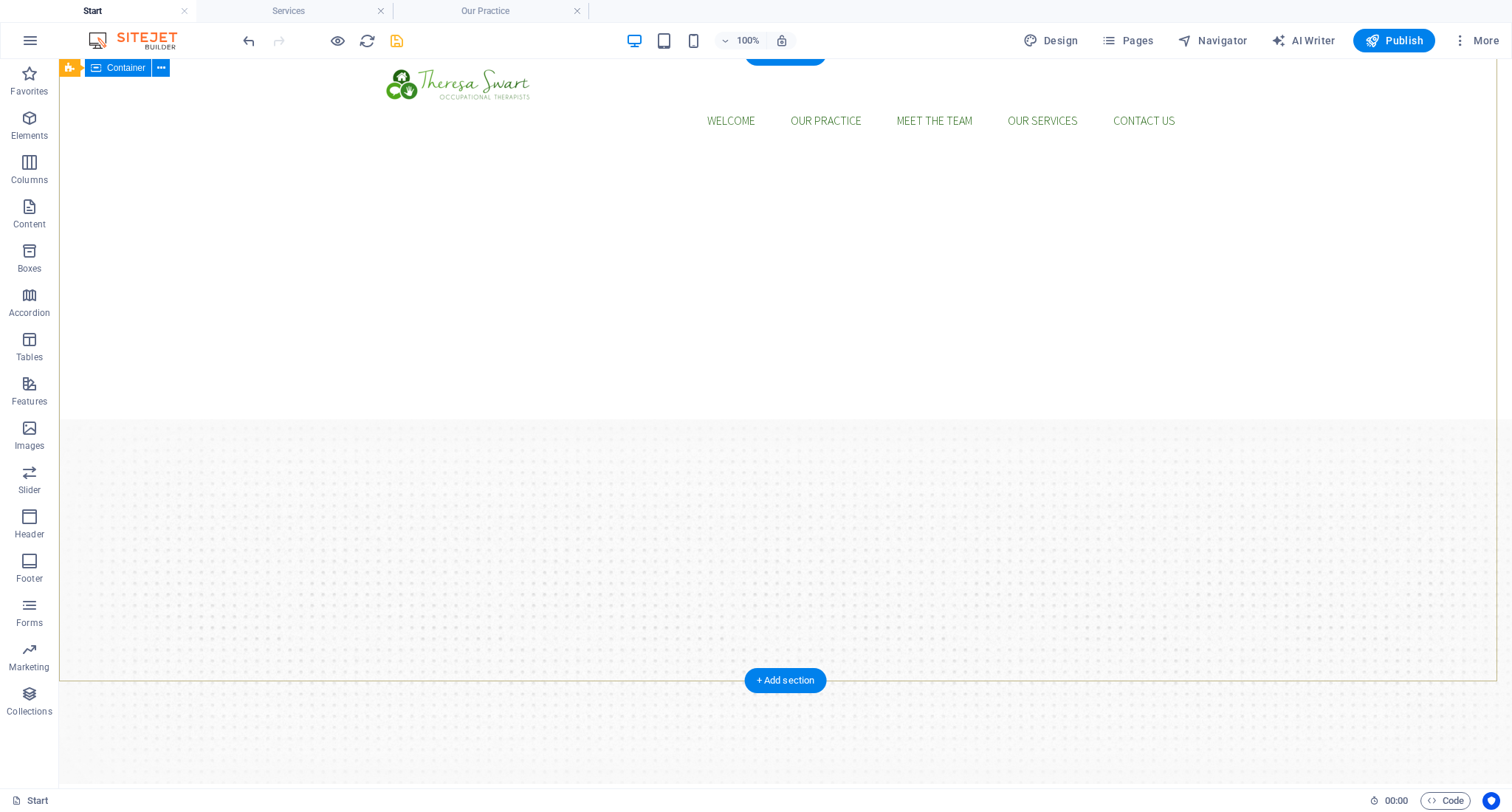 scroll, scrollTop: 0, scrollLeft: 0, axis: both 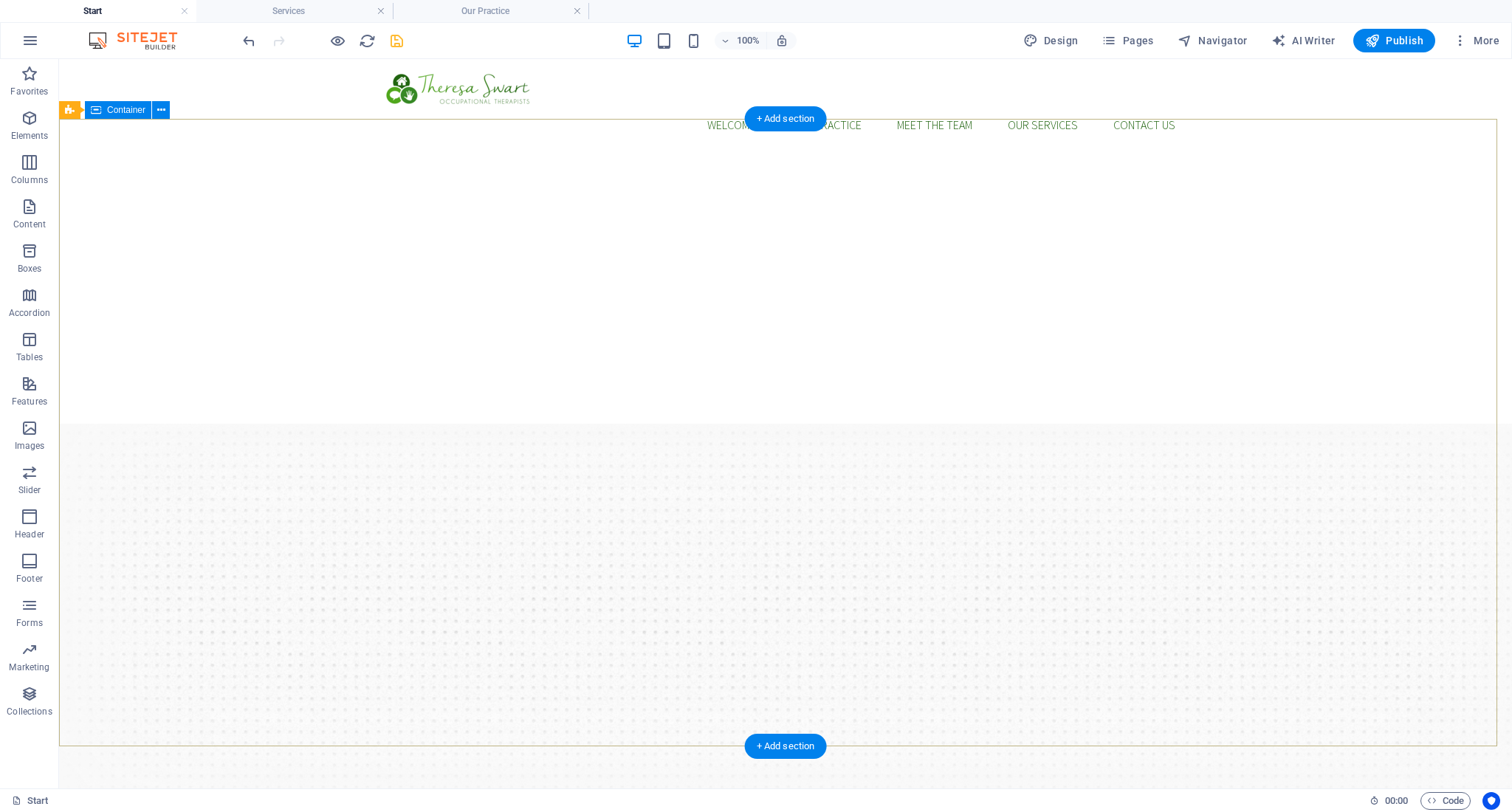 click on "Reclaim Your Confidence, One Daily Step at a Time Occupational therapy for Elderly care:  for every stage, story and season Our Services" at bounding box center (786, 960) 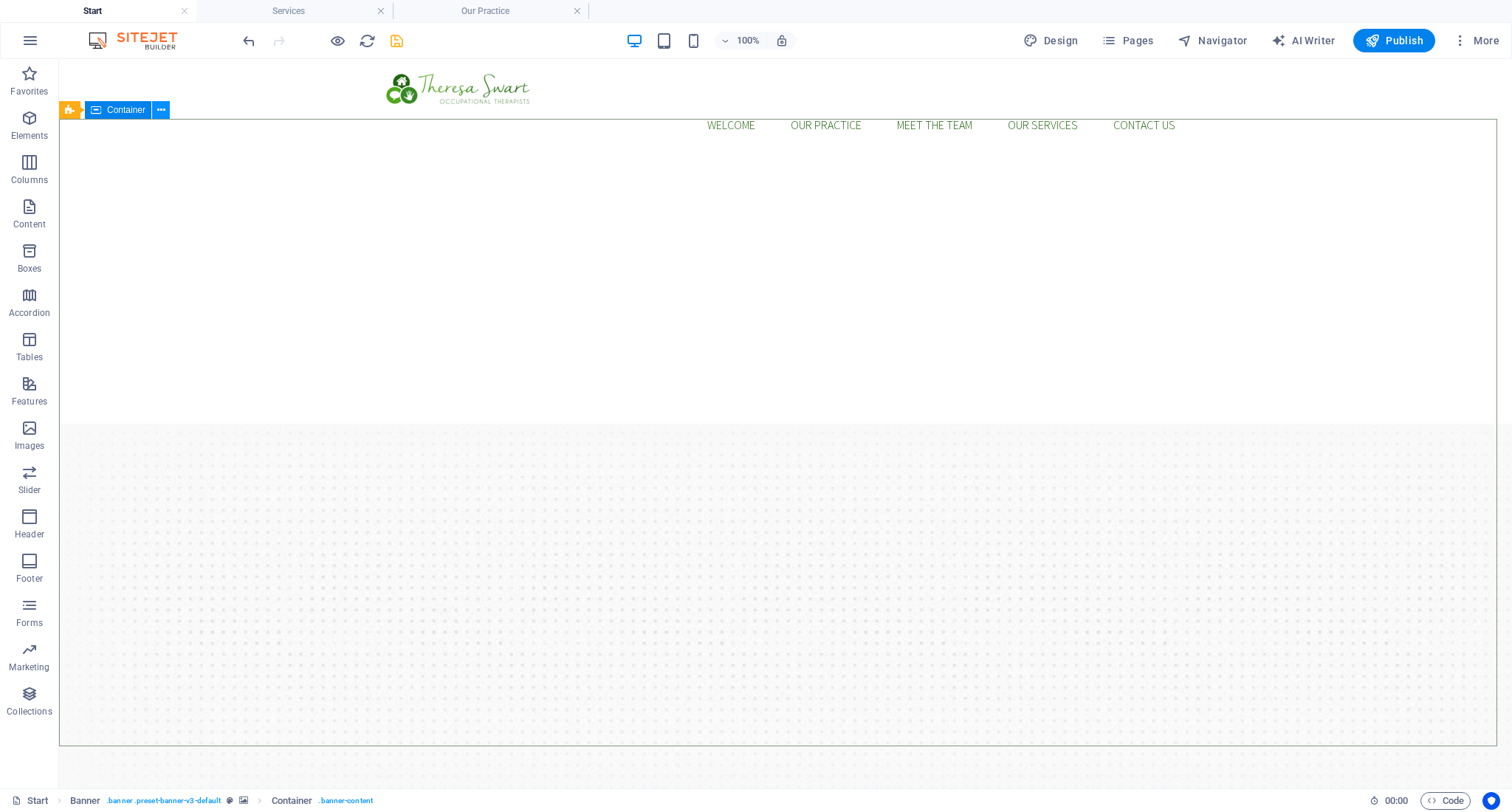 click at bounding box center [161, 110] 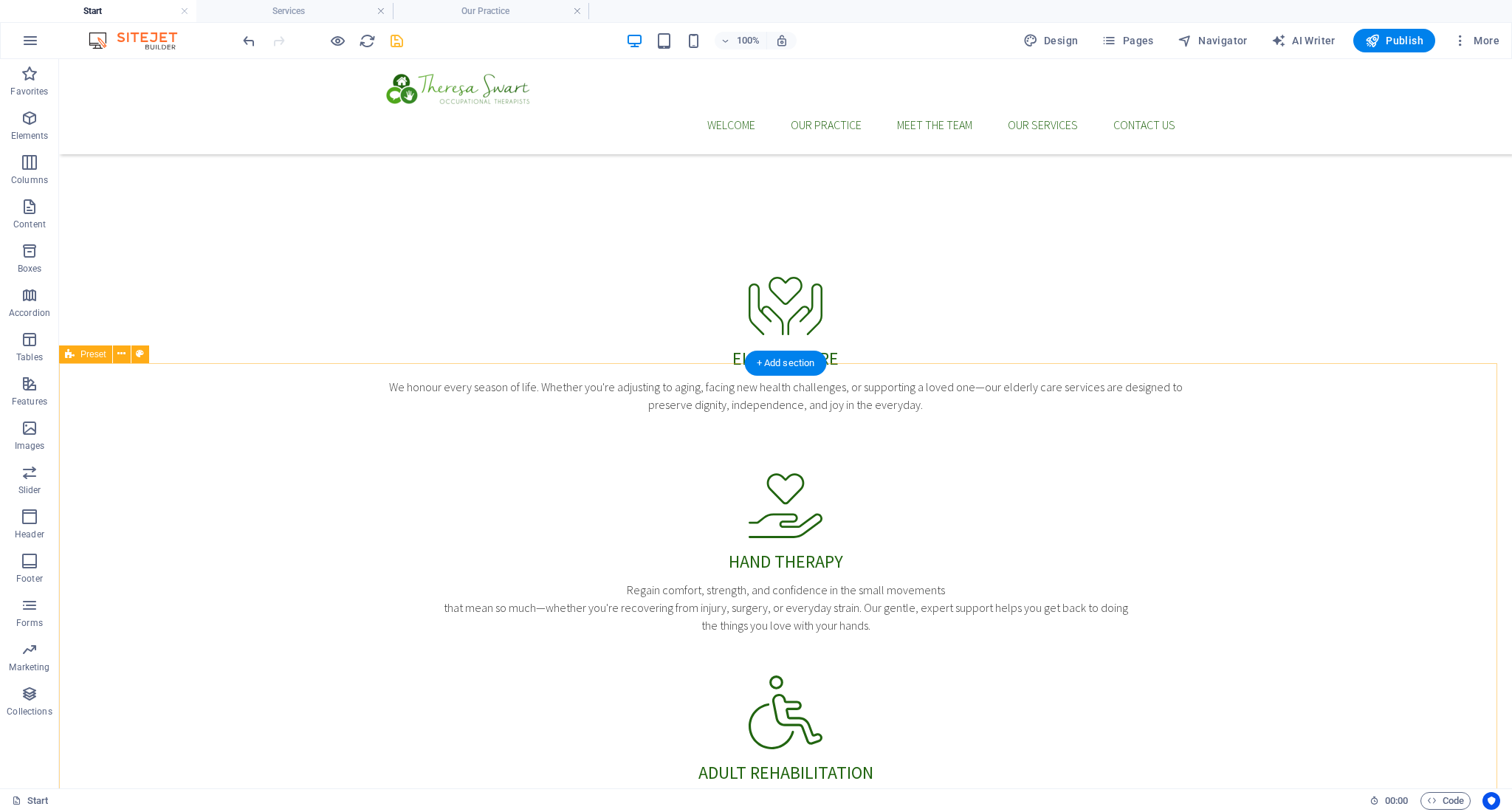 scroll, scrollTop: 1279, scrollLeft: 0, axis: vertical 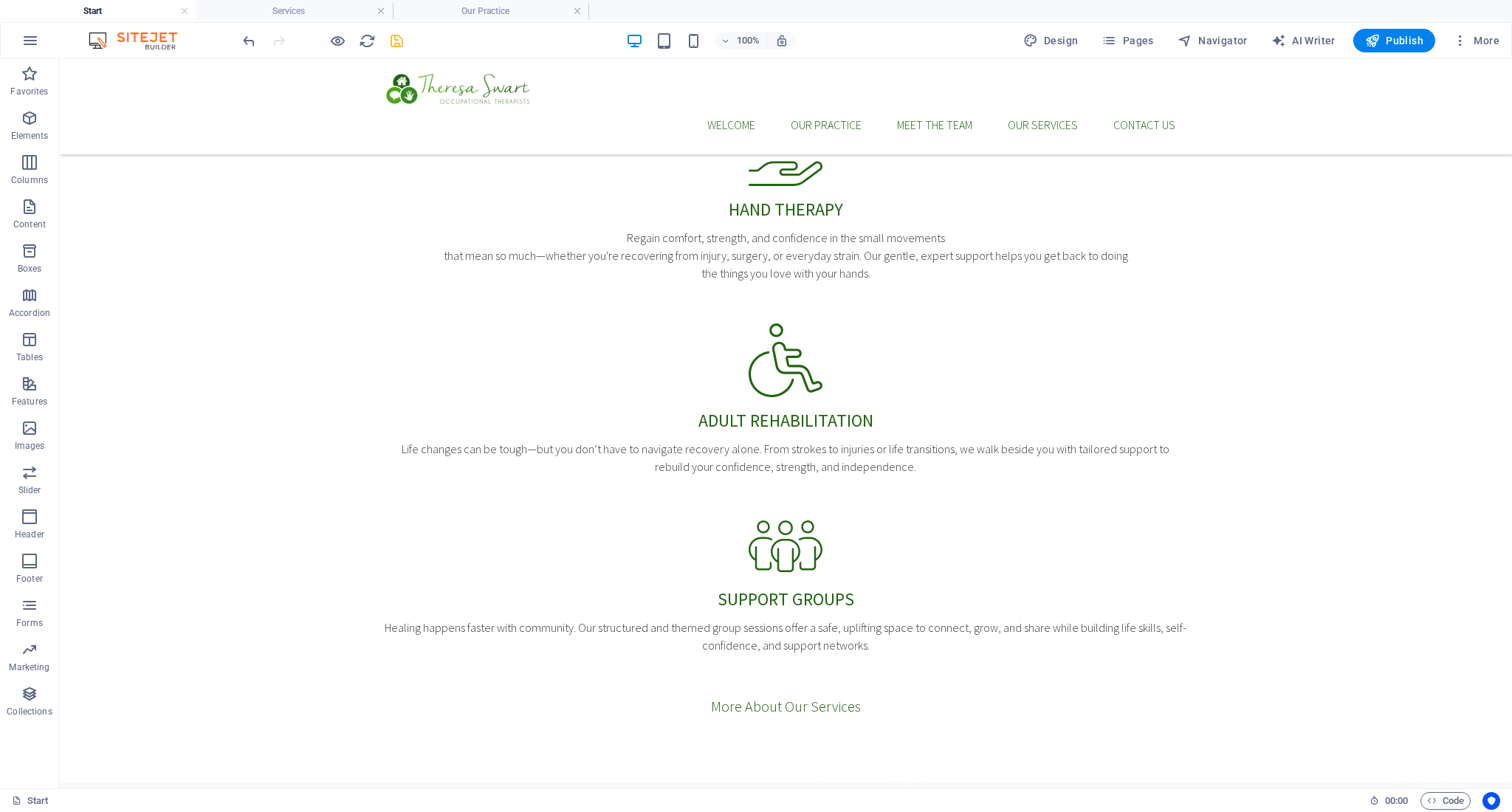 click at bounding box center [786, 1537] 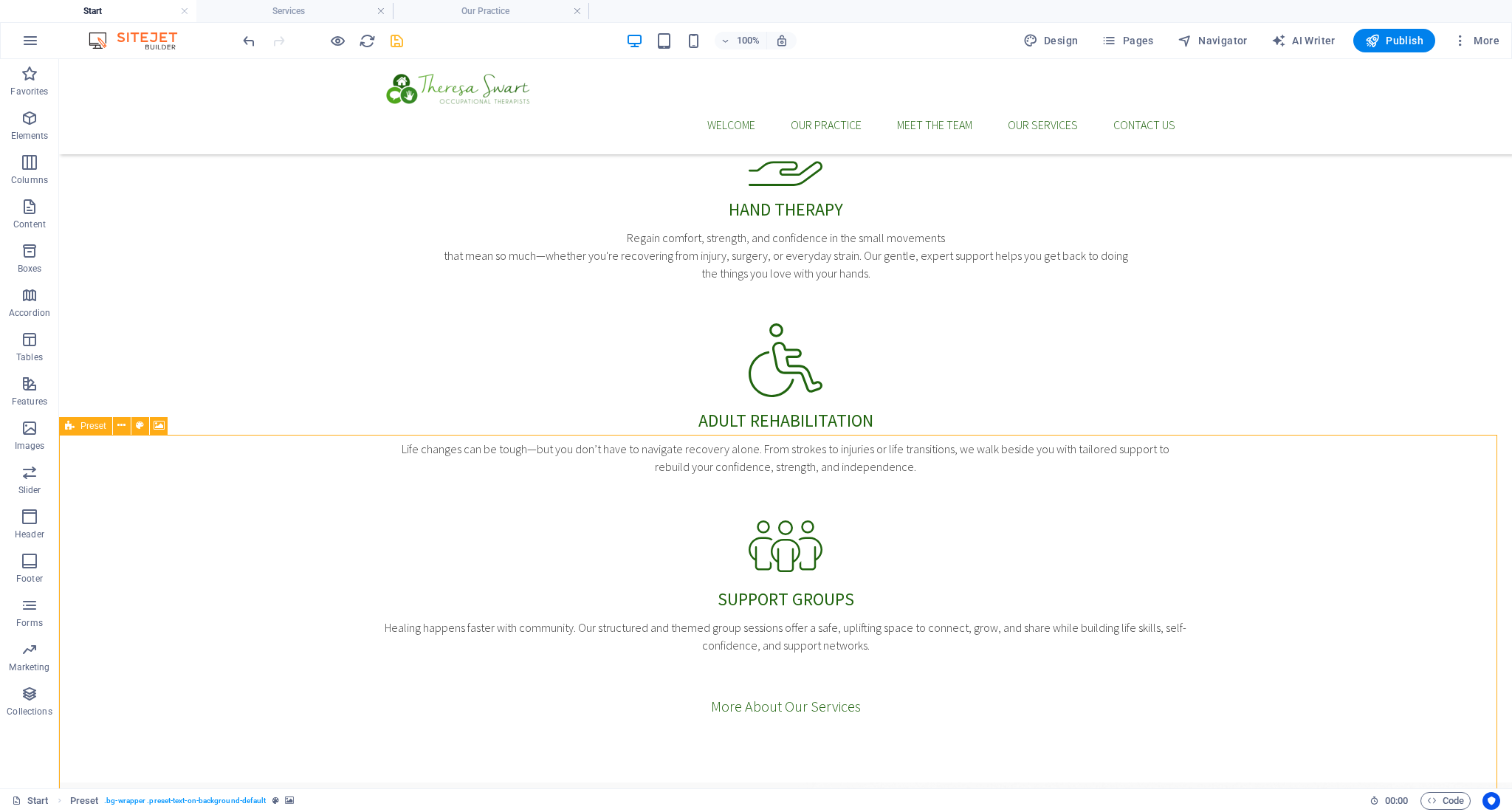 click on "Preset" at bounding box center (93, 426) 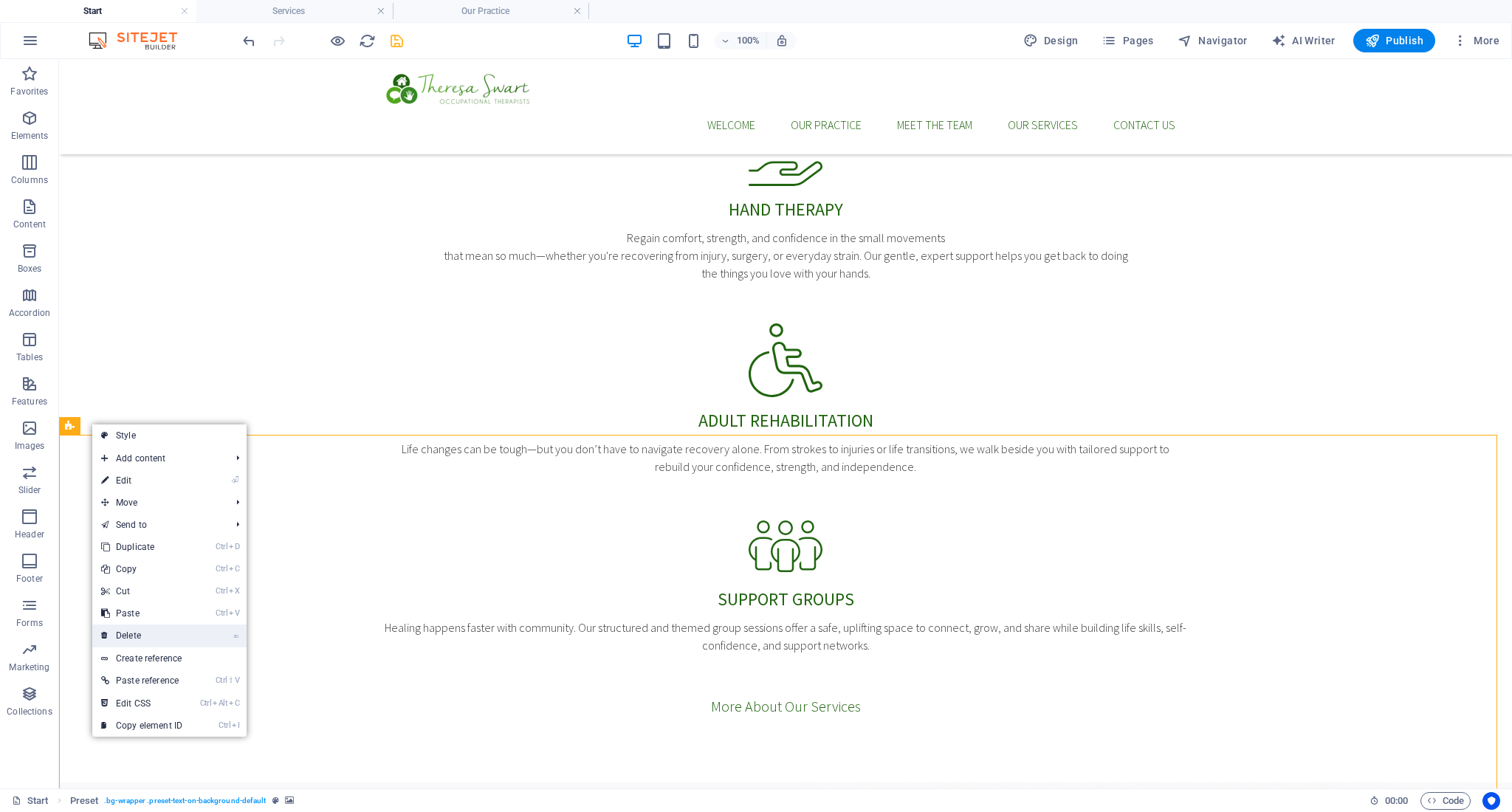 click on "⌦  Delete" at bounding box center (142, 636) 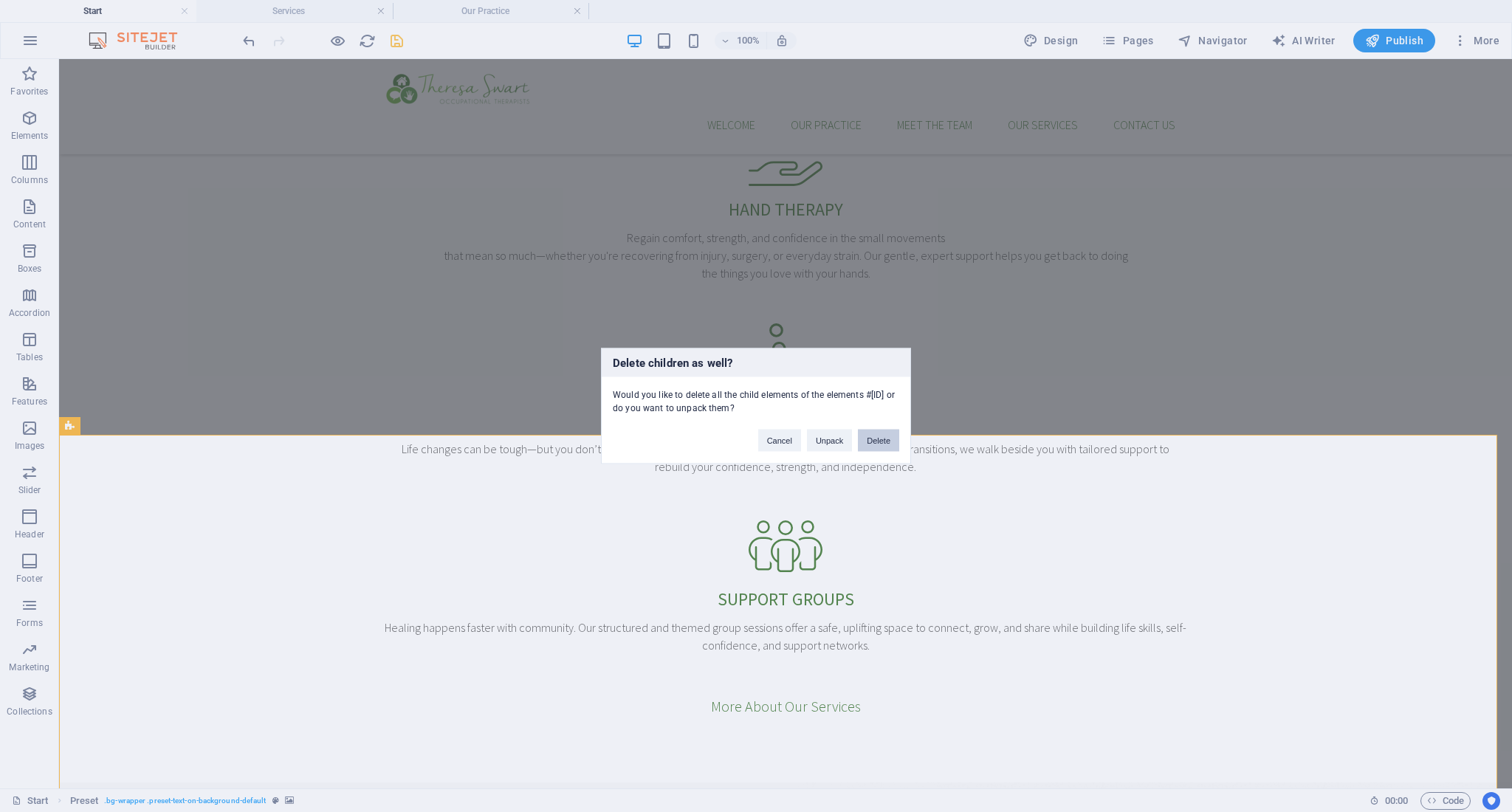 click on "Delete" at bounding box center [879, 441] 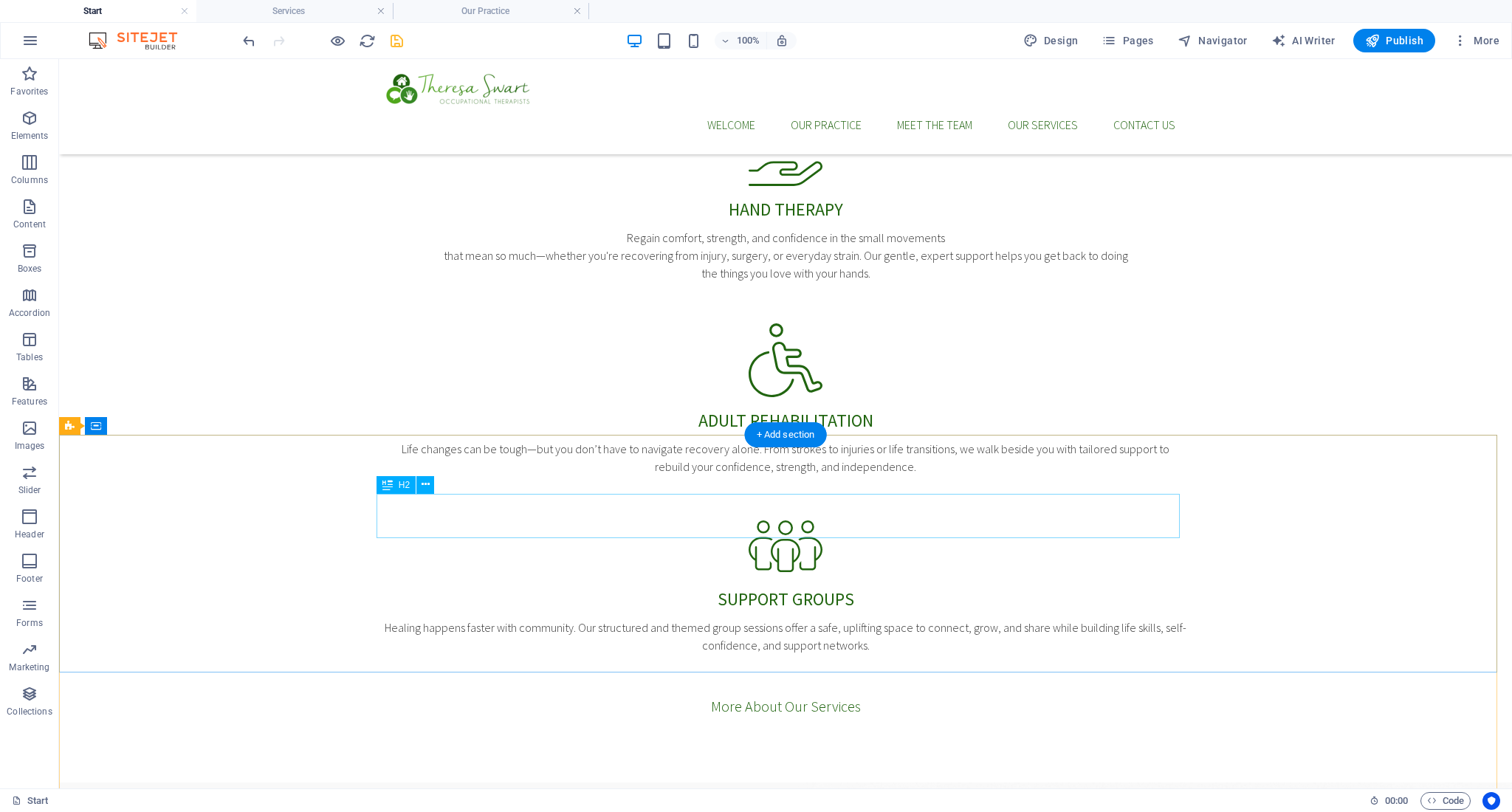 click on "Hands That Help. Hearts That Understand." at bounding box center [786, 1429] 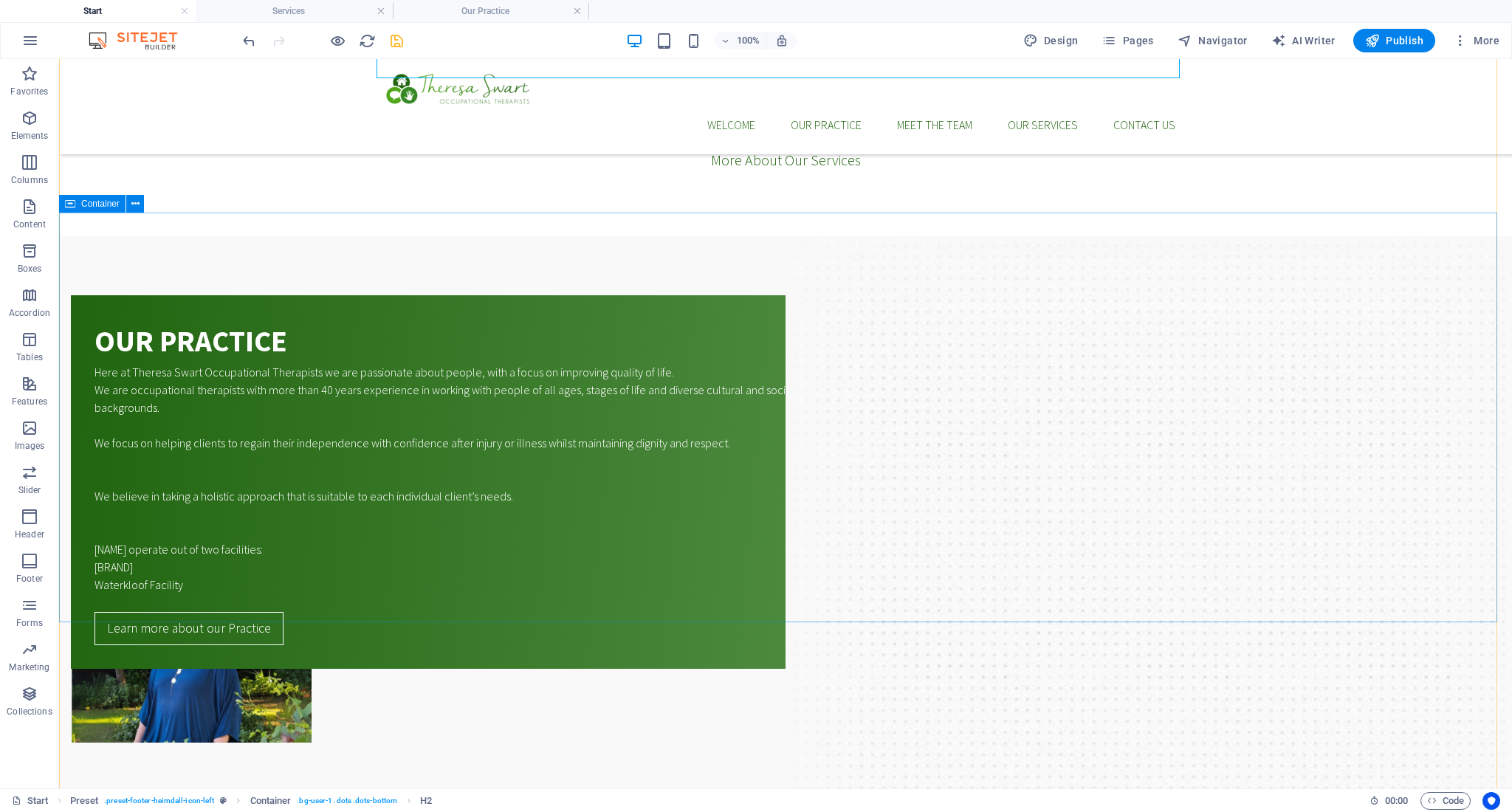 scroll, scrollTop: 1831, scrollLeft: 0, axis: vertical 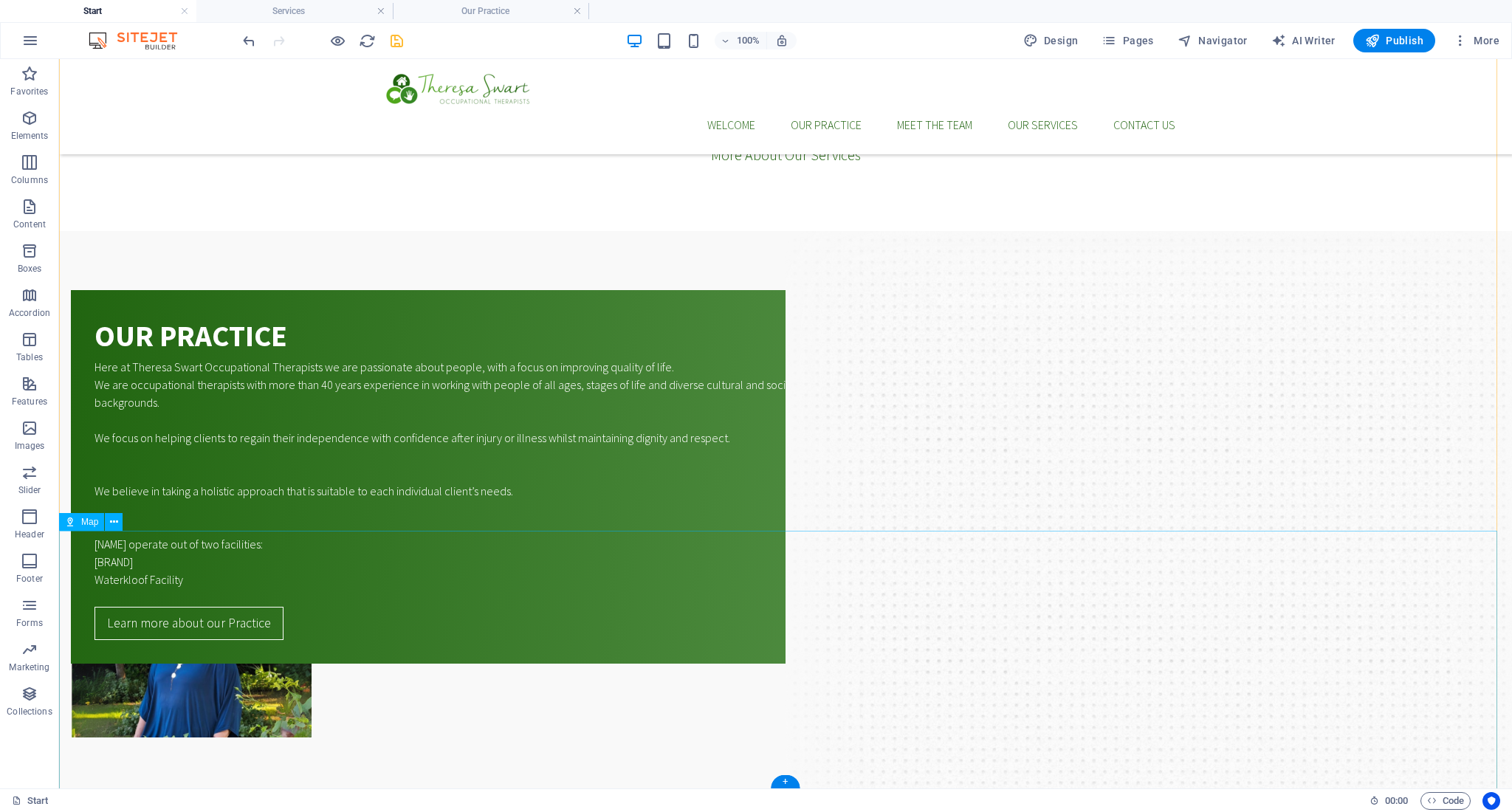 click at bounding box center [786, 2186] 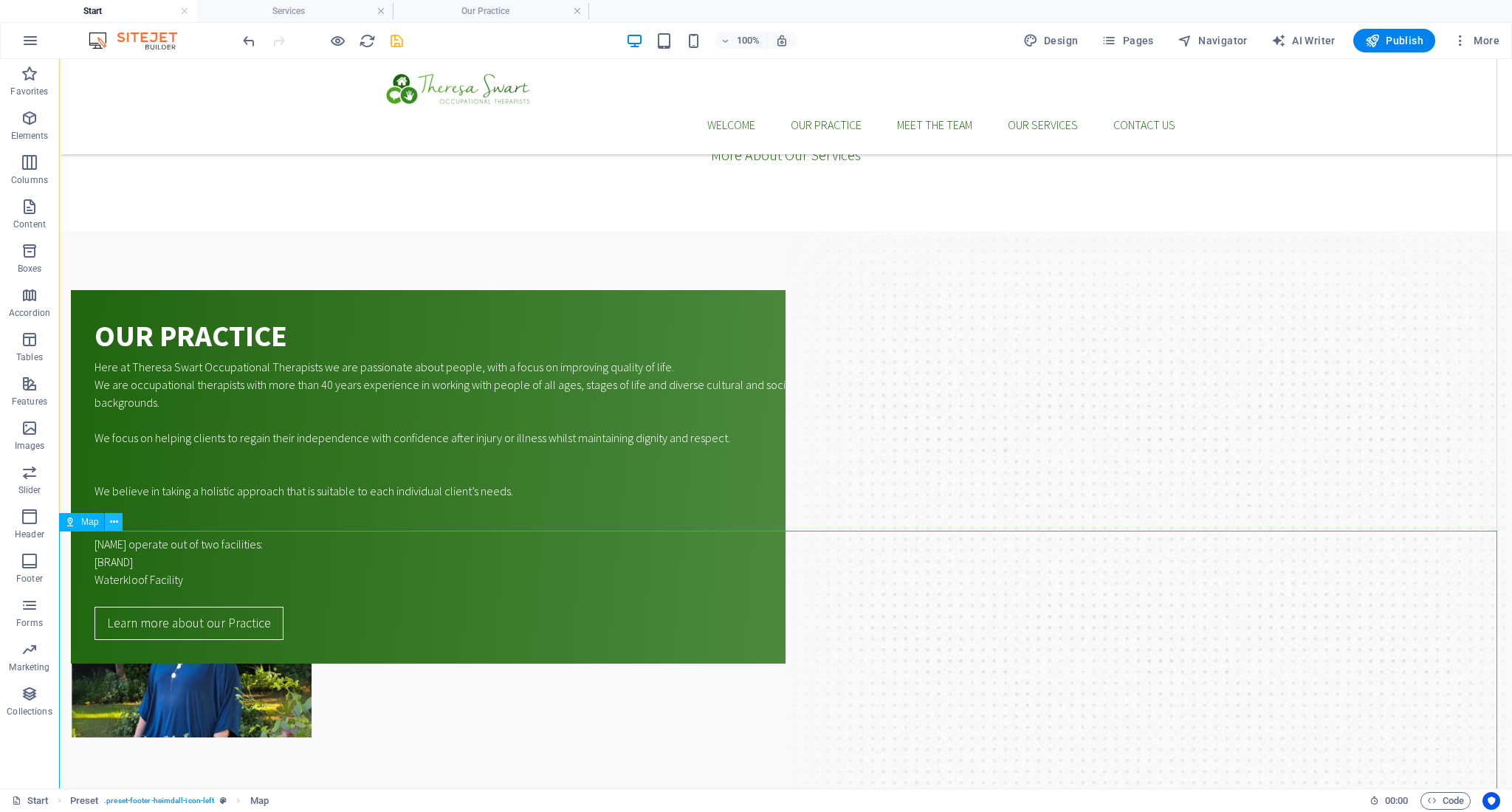 click at bounding box center [114, 522] 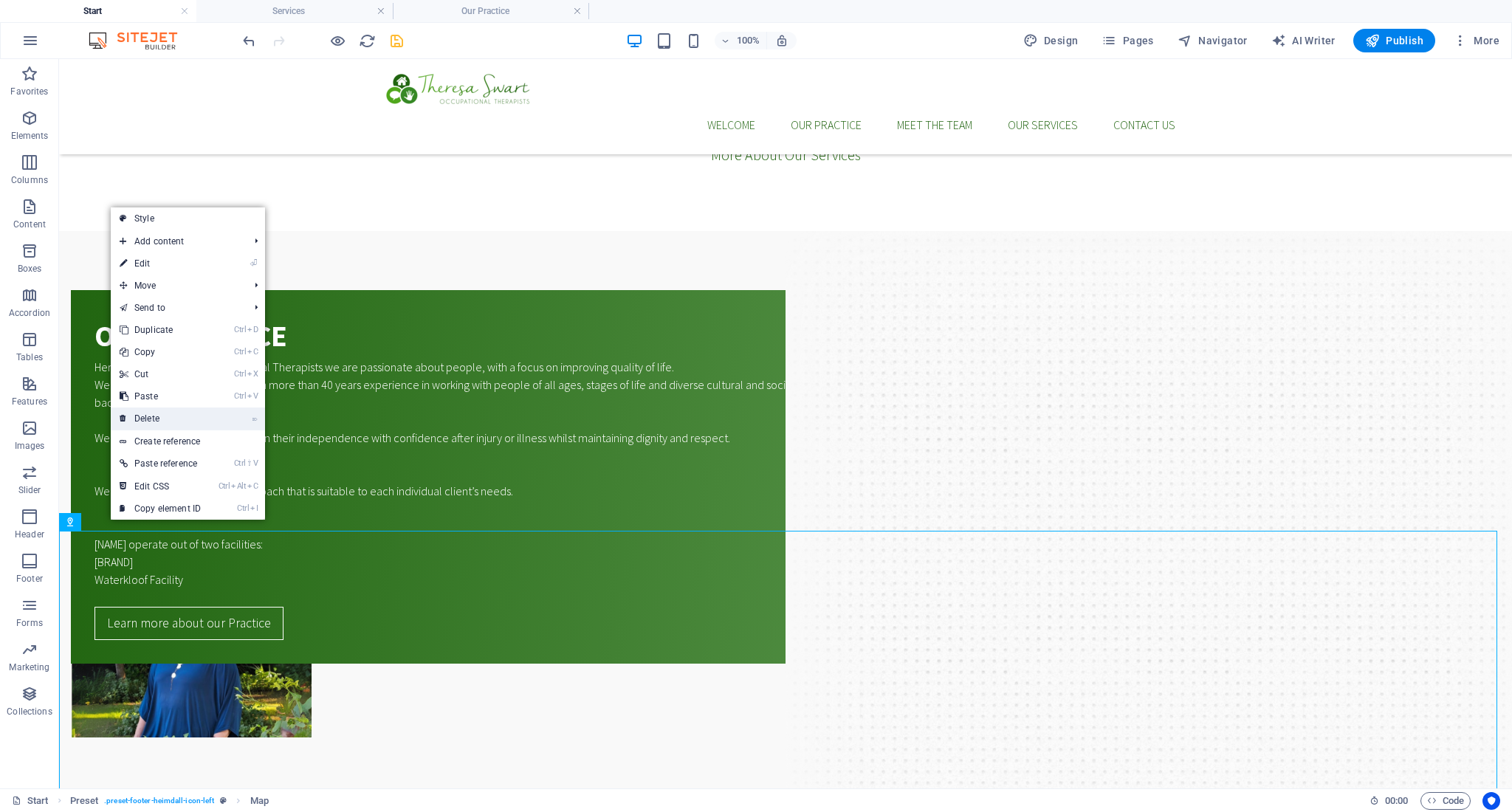 click on "⌦  Delete" at bounding box center (160, 419) 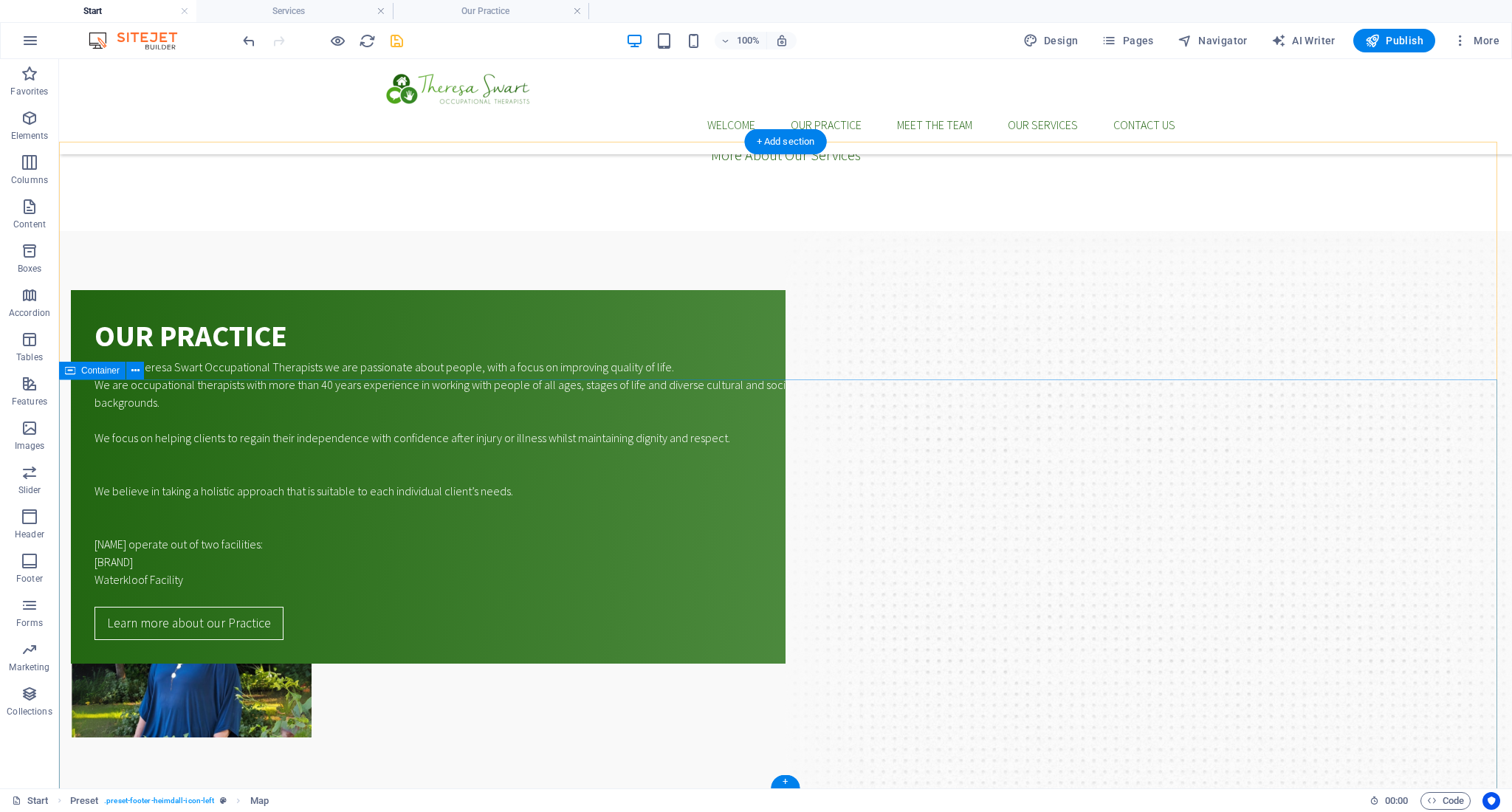 scroll, scrollTop: 1572, scrollLeft: 0, axis: vertical 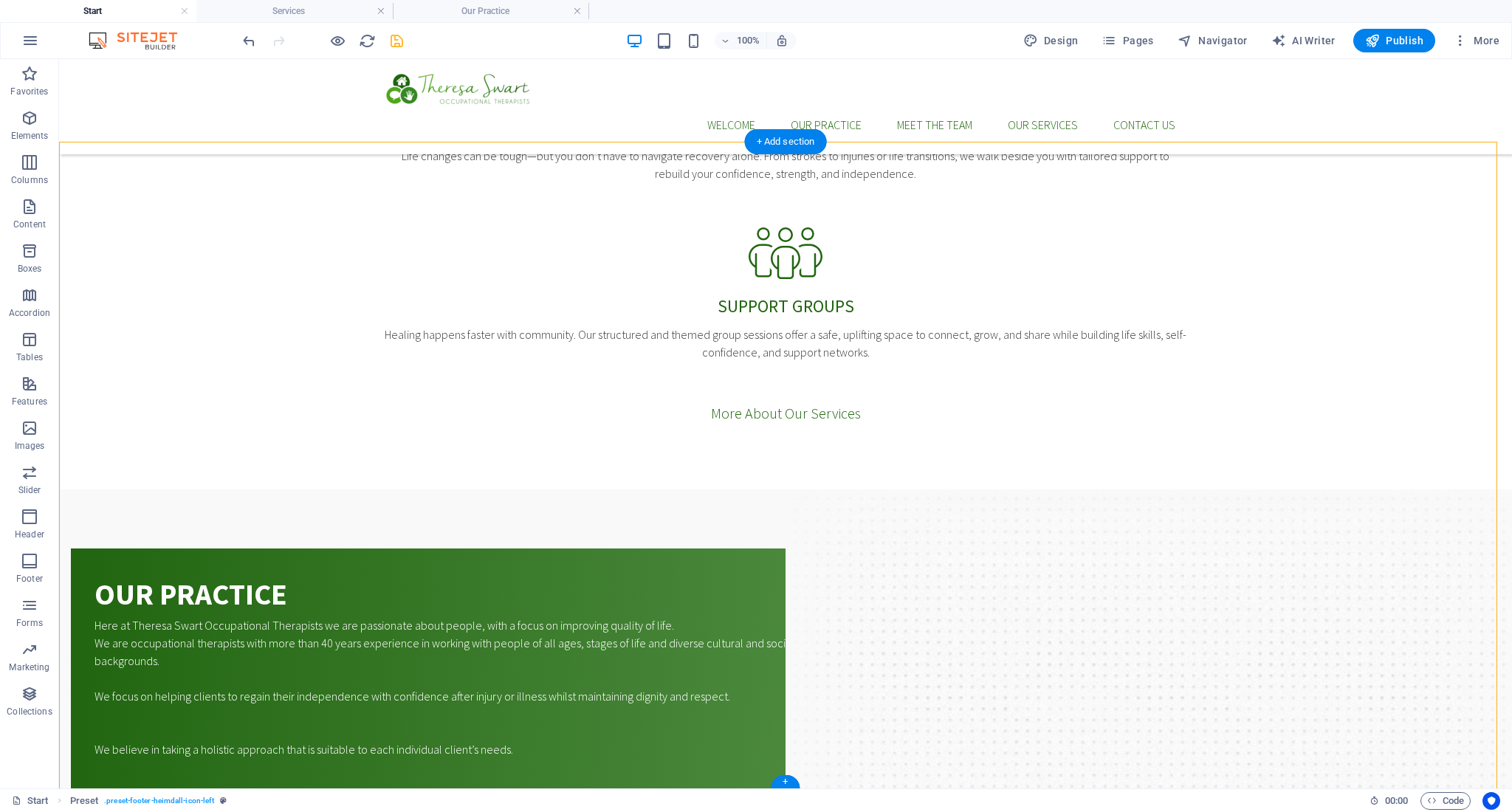 drag, startPoint x: 445, startPoint y: 512, endPoint x: 413, endPoint y: 292, distance: 222.31509 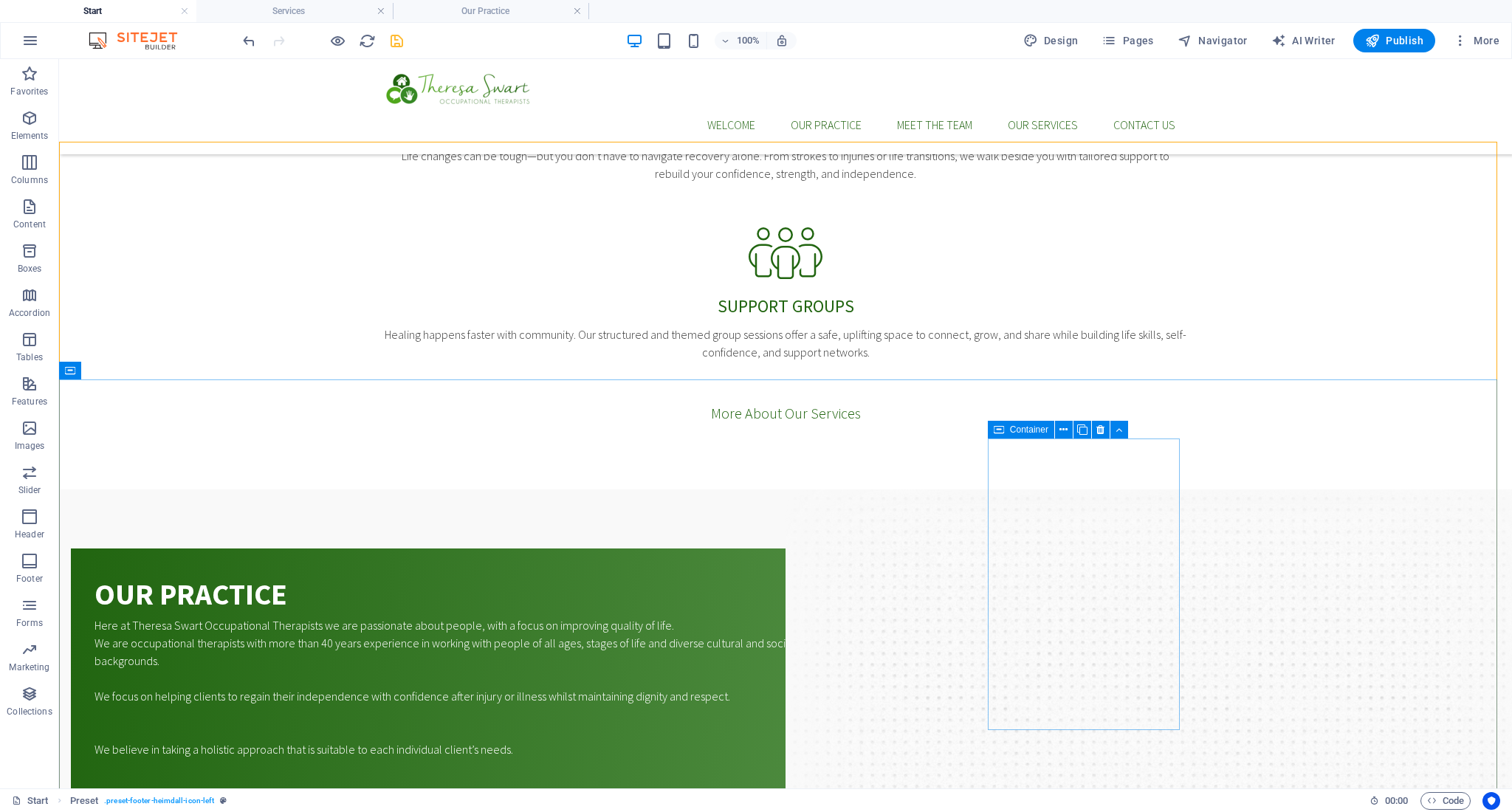 click on "Container" at bounding box center (1029, 430) 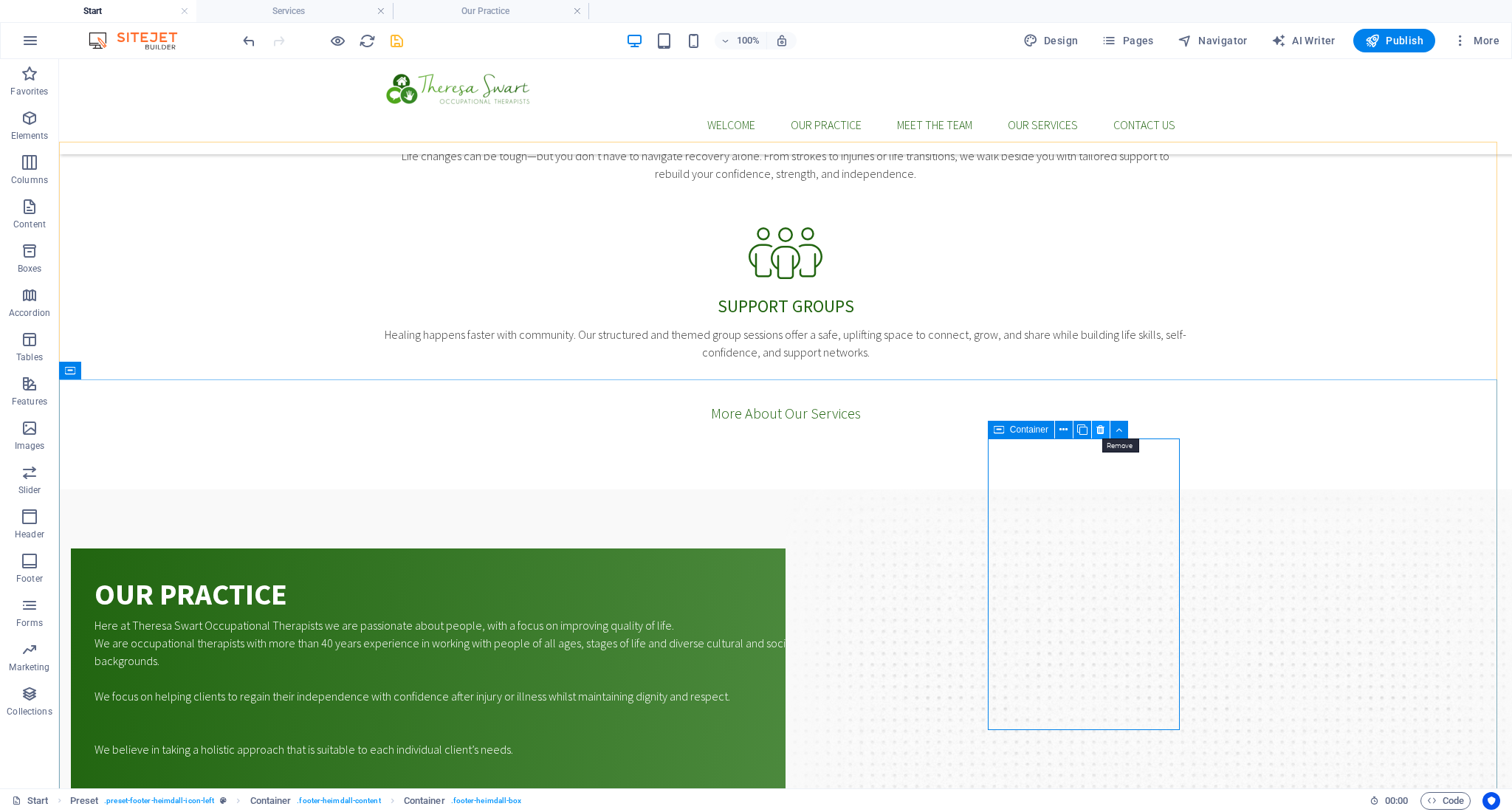 click at bounding box center (1100, 430) 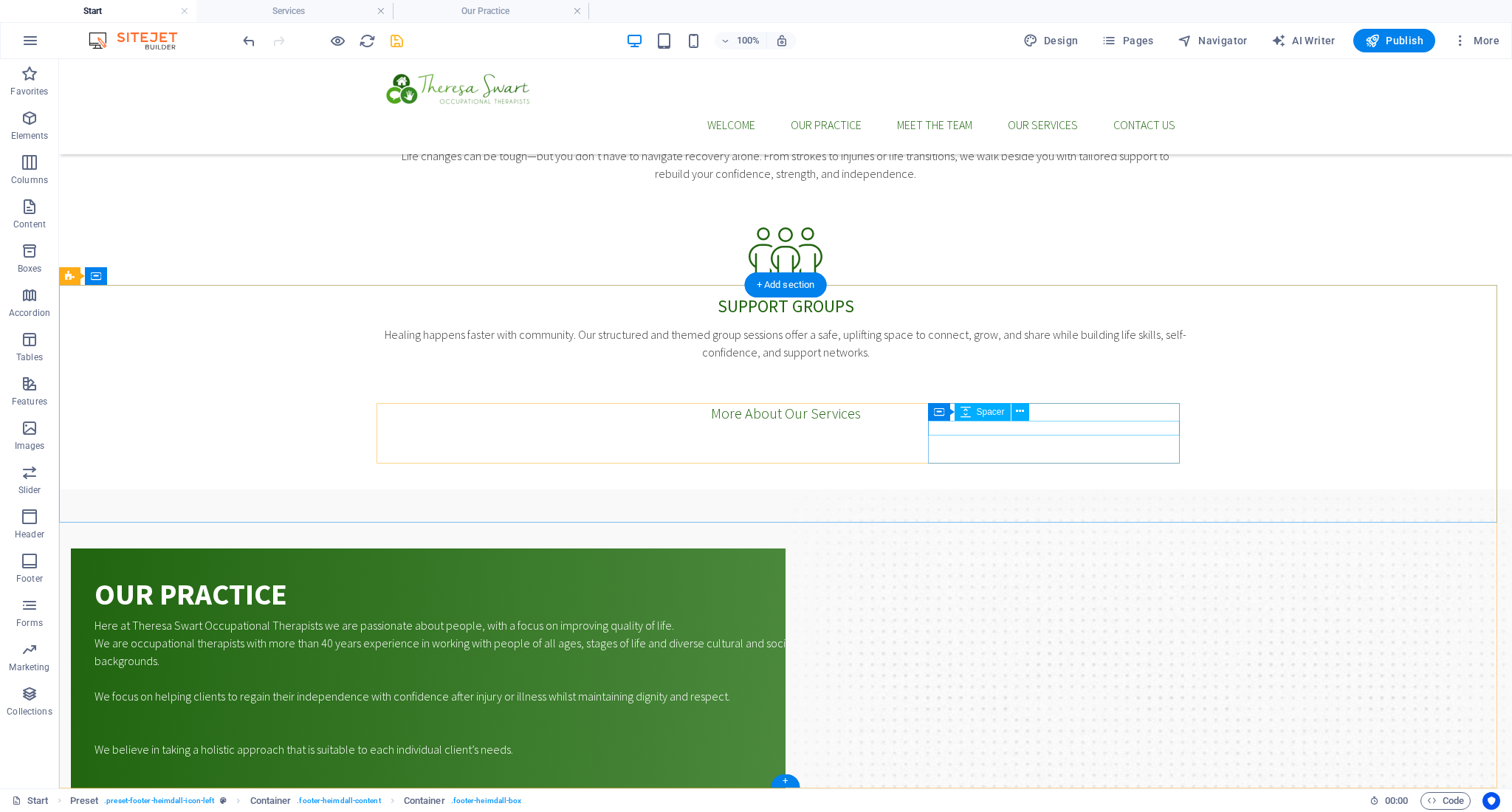 scroll, scrollTop: 1429, scrollLeft: 0, axis: vertical 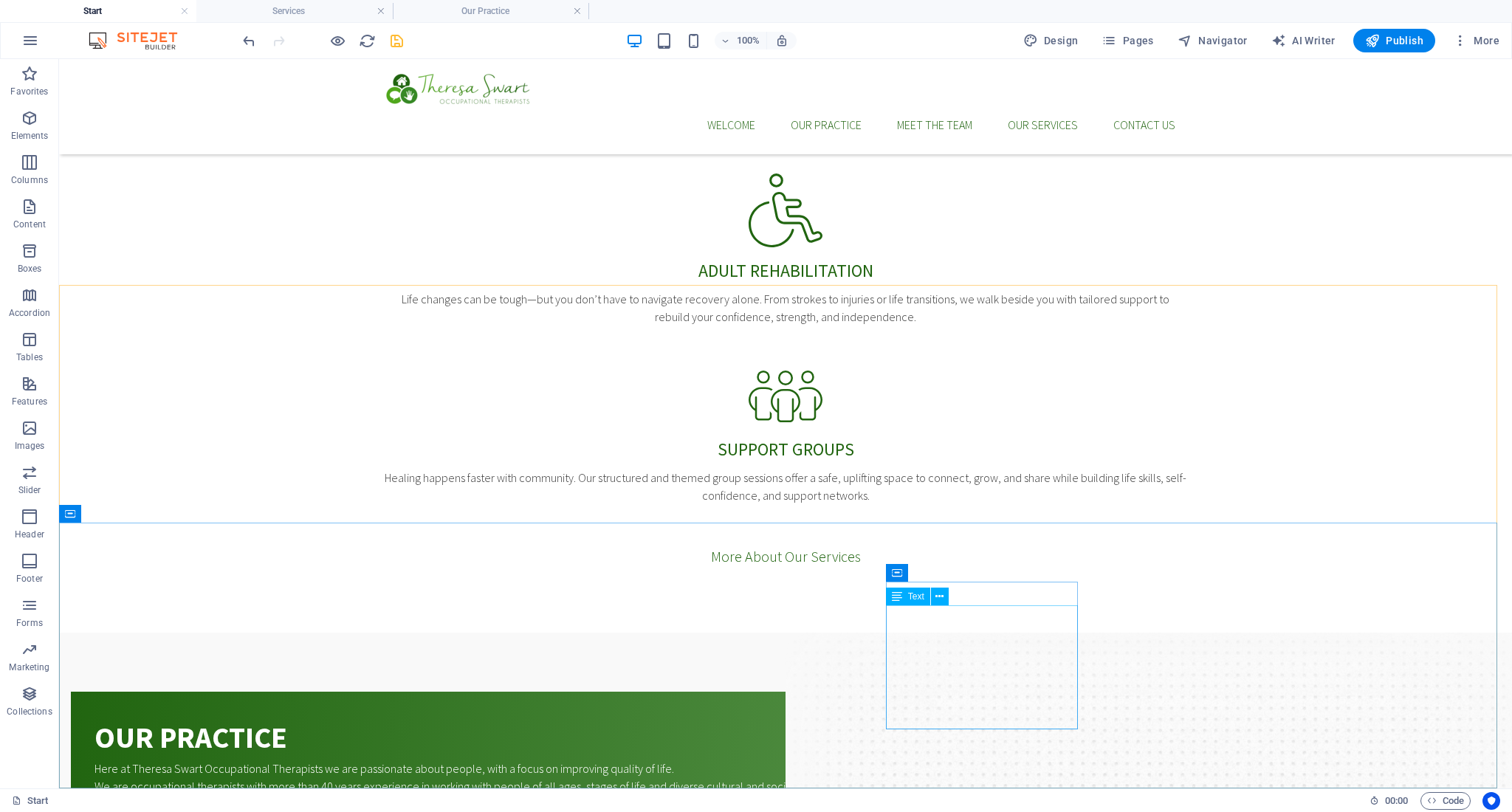 click at bounding box center (897, 596) 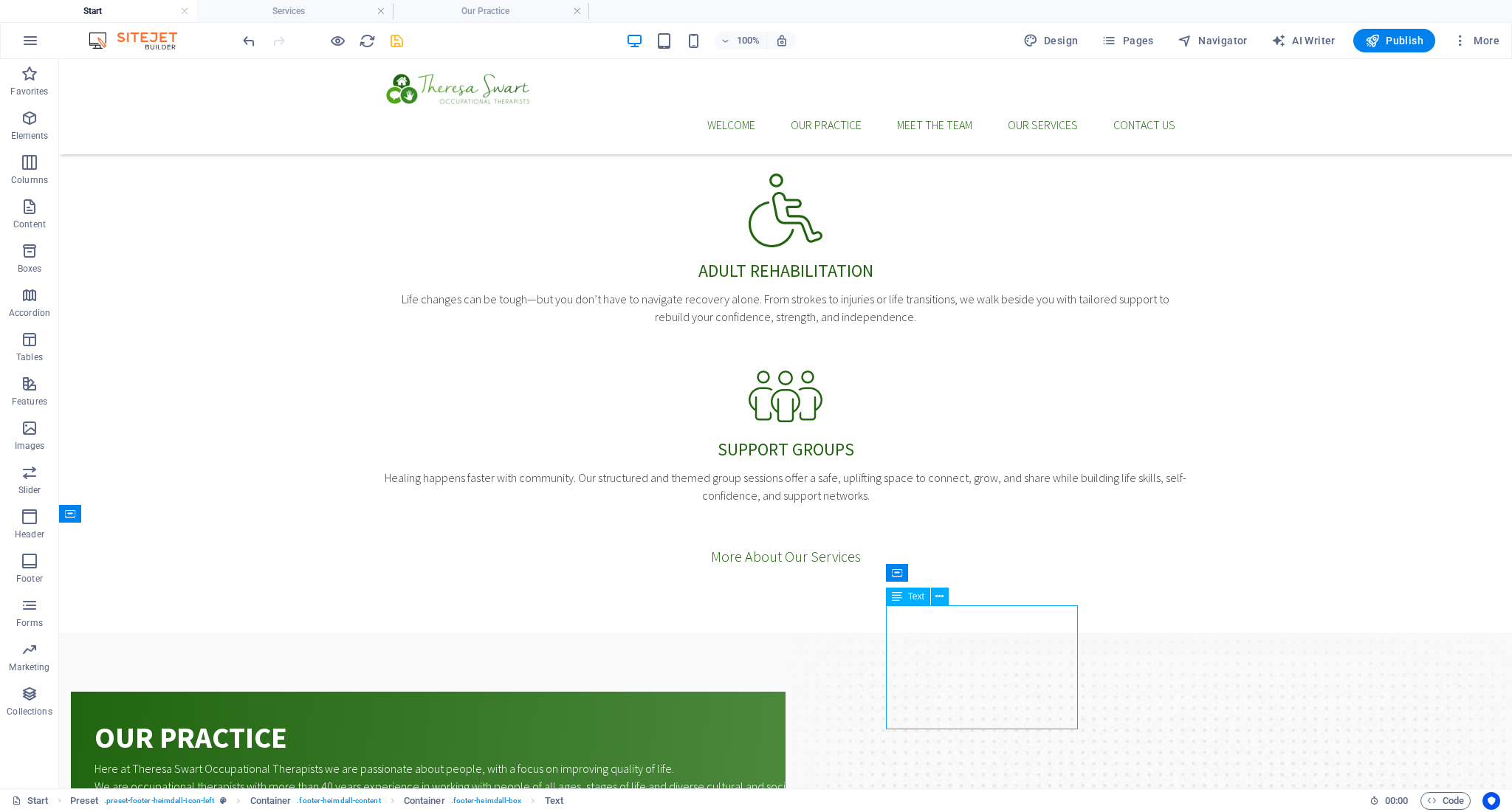 click at bounding box center (897, 596) 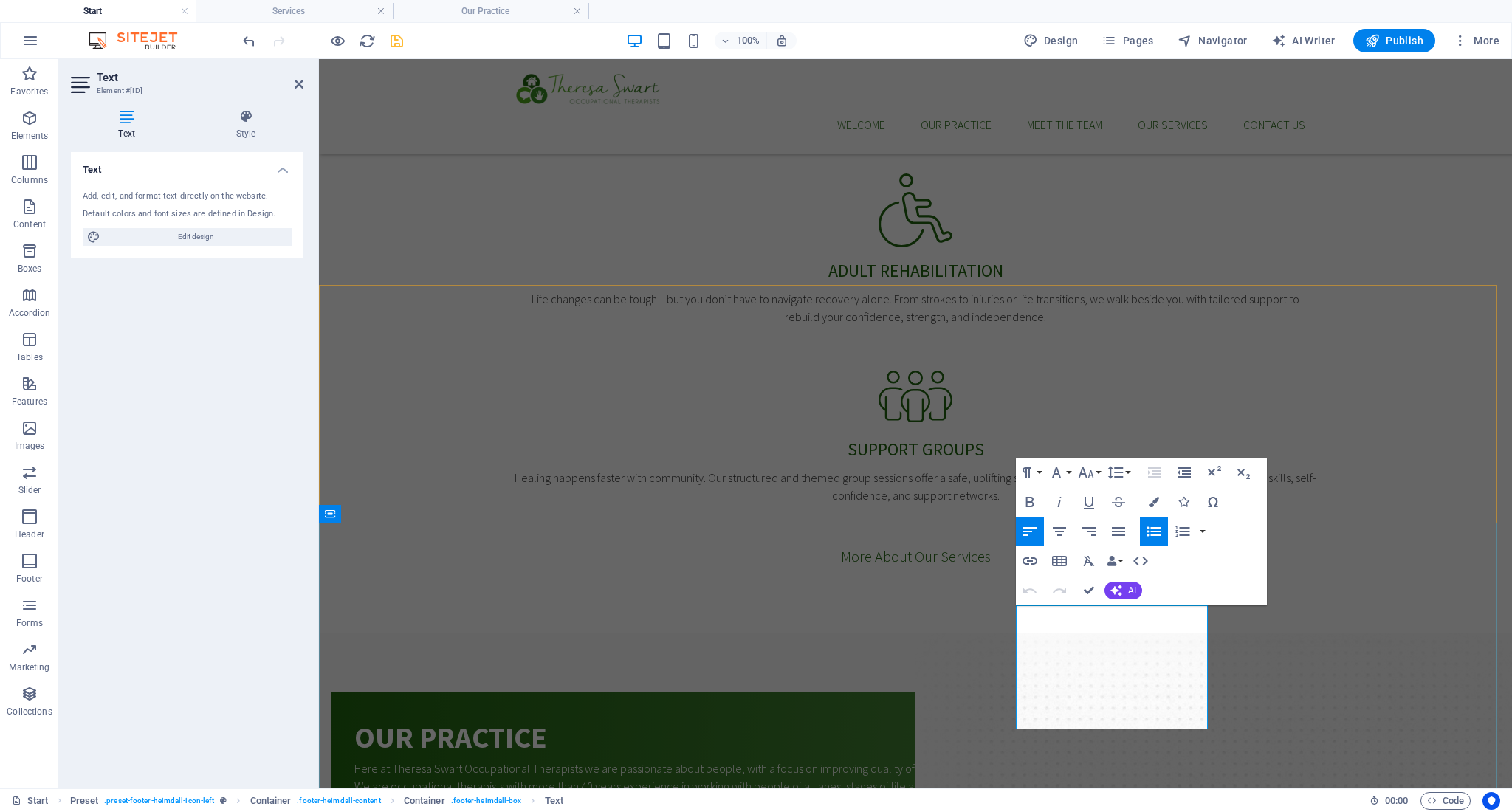 click on "Doctors" at bounding box center (433, 1984) 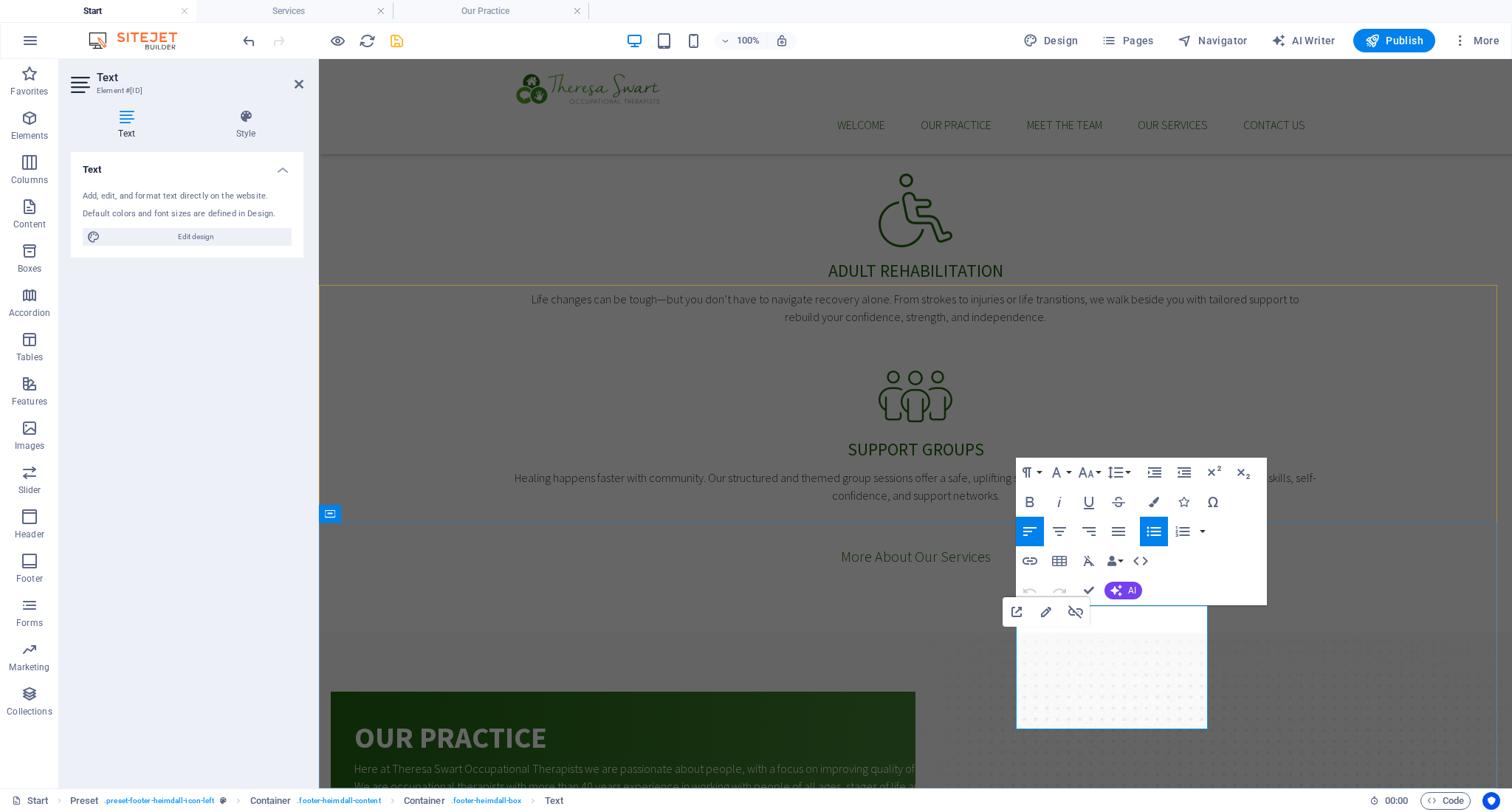 click on "Doctors" at bounding box center (433, 1984) 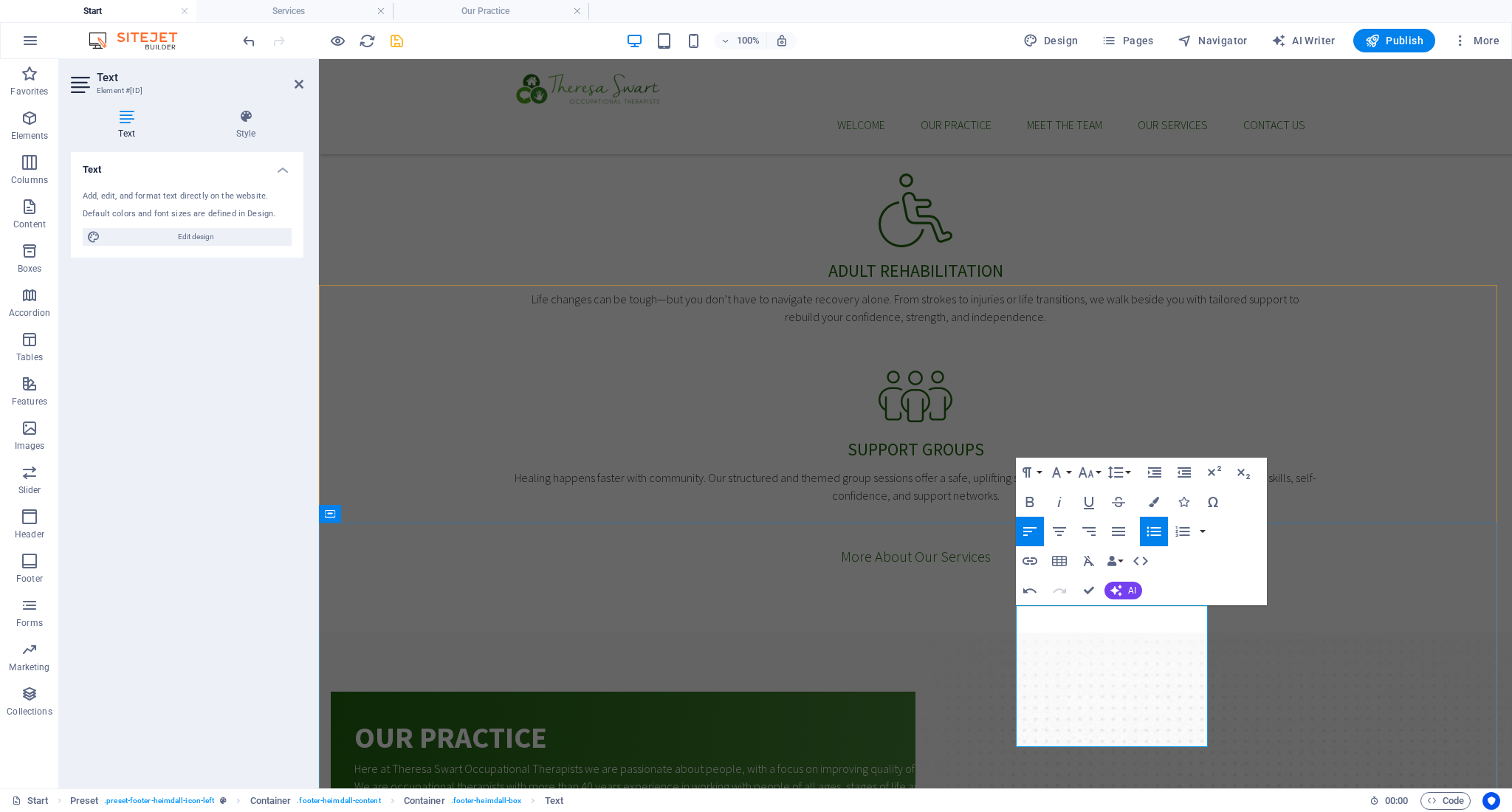 click on "[FIRST] [LAST]" at bounding box center [433, 1993] 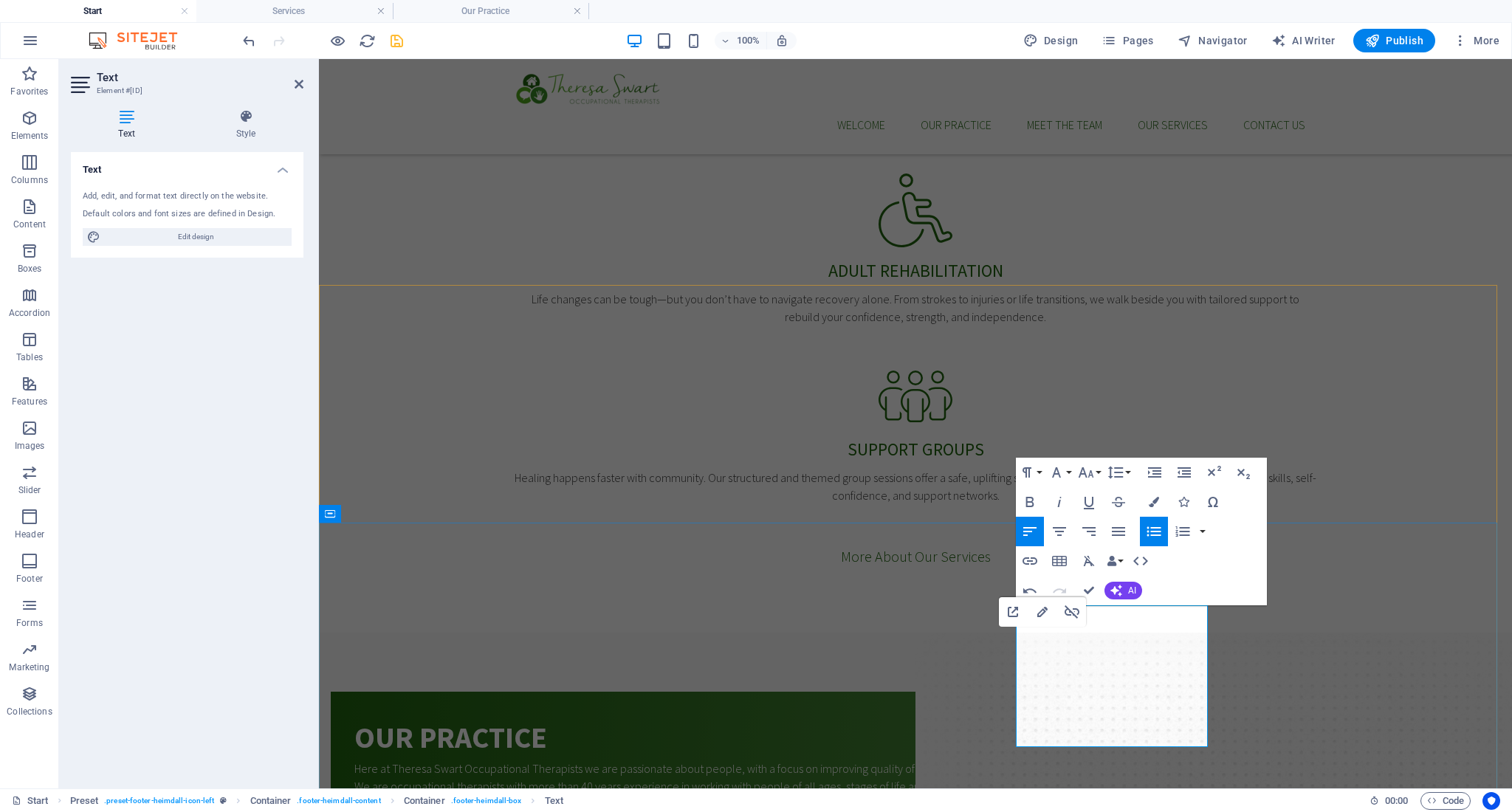 click on "[FIRST] [LAST]" at bounding box center [433, 1993] 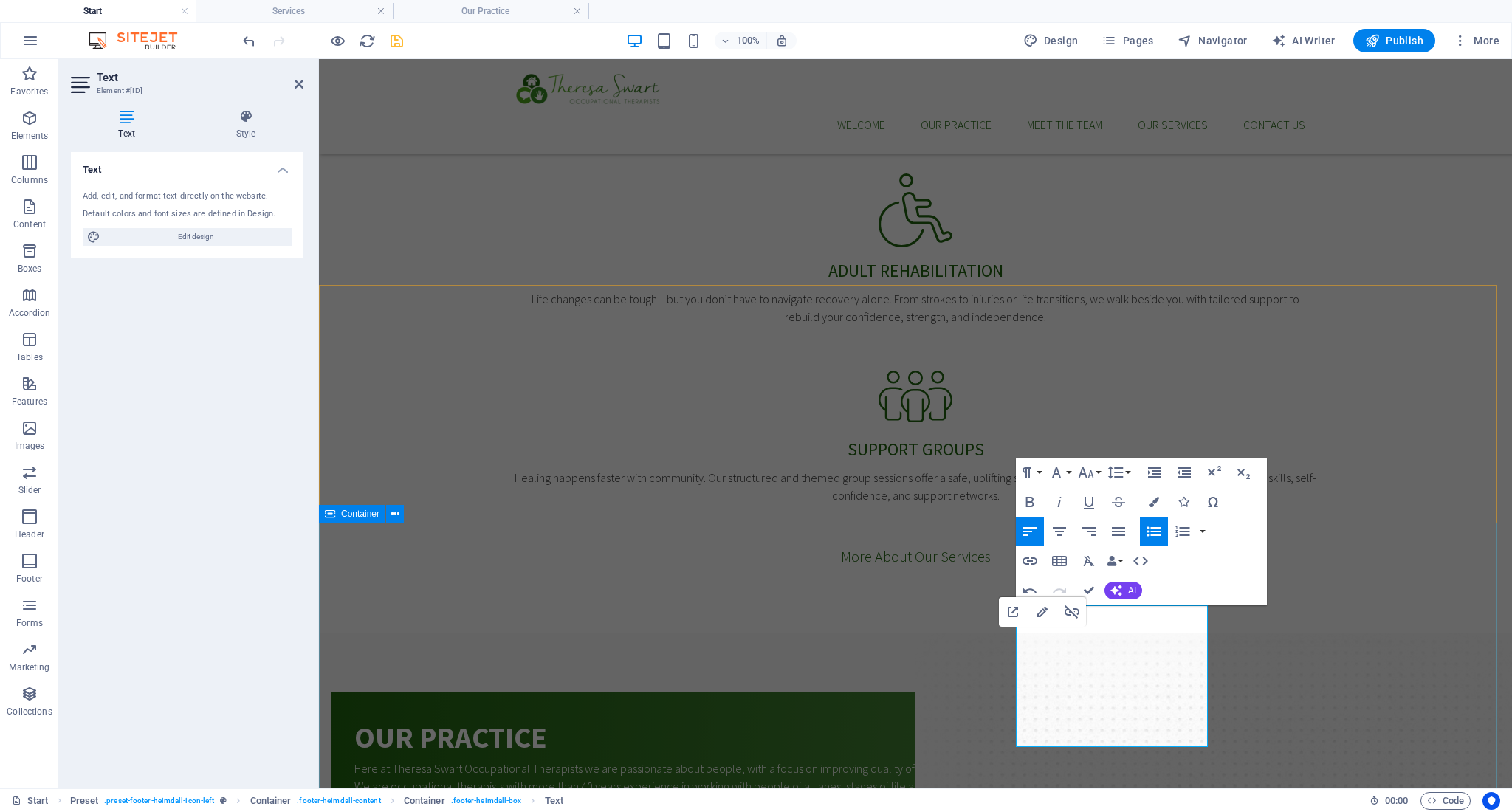 click on "Address Individual Street Berlin FREE PARKING SPOTS AVAILABLE Contact us Phone: [PHONE] E-Mail: [EMAIL] Open hours: Monday - Friday: 8am - 8pm Navigation Start Our Practice D octors Services Appointments Legal Notice Privacy" at bounding box center [915, 1841] 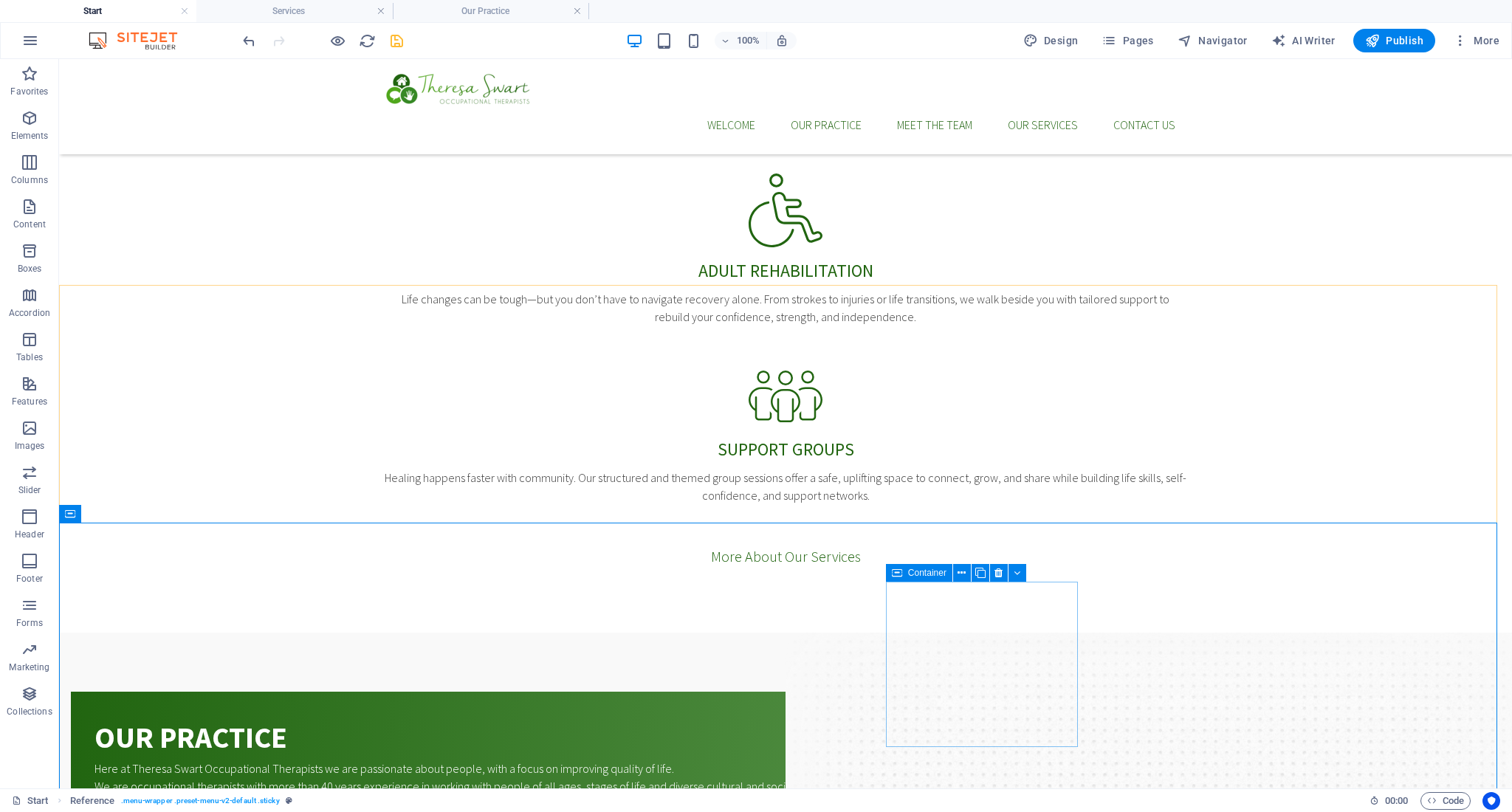 click on "Container" at bounding box center (919, 573) 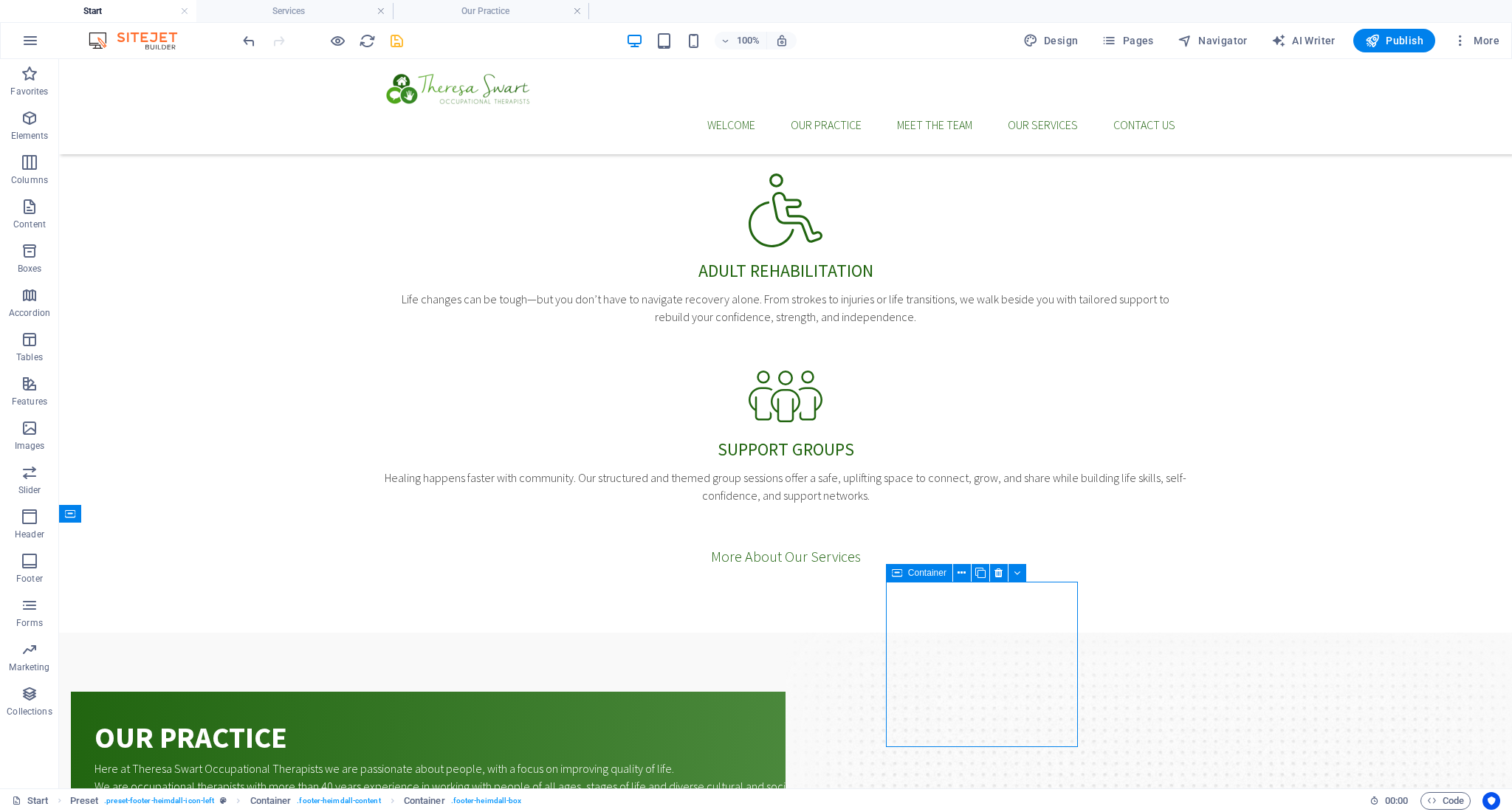 click on "Container" at bounding box center [919, 573] 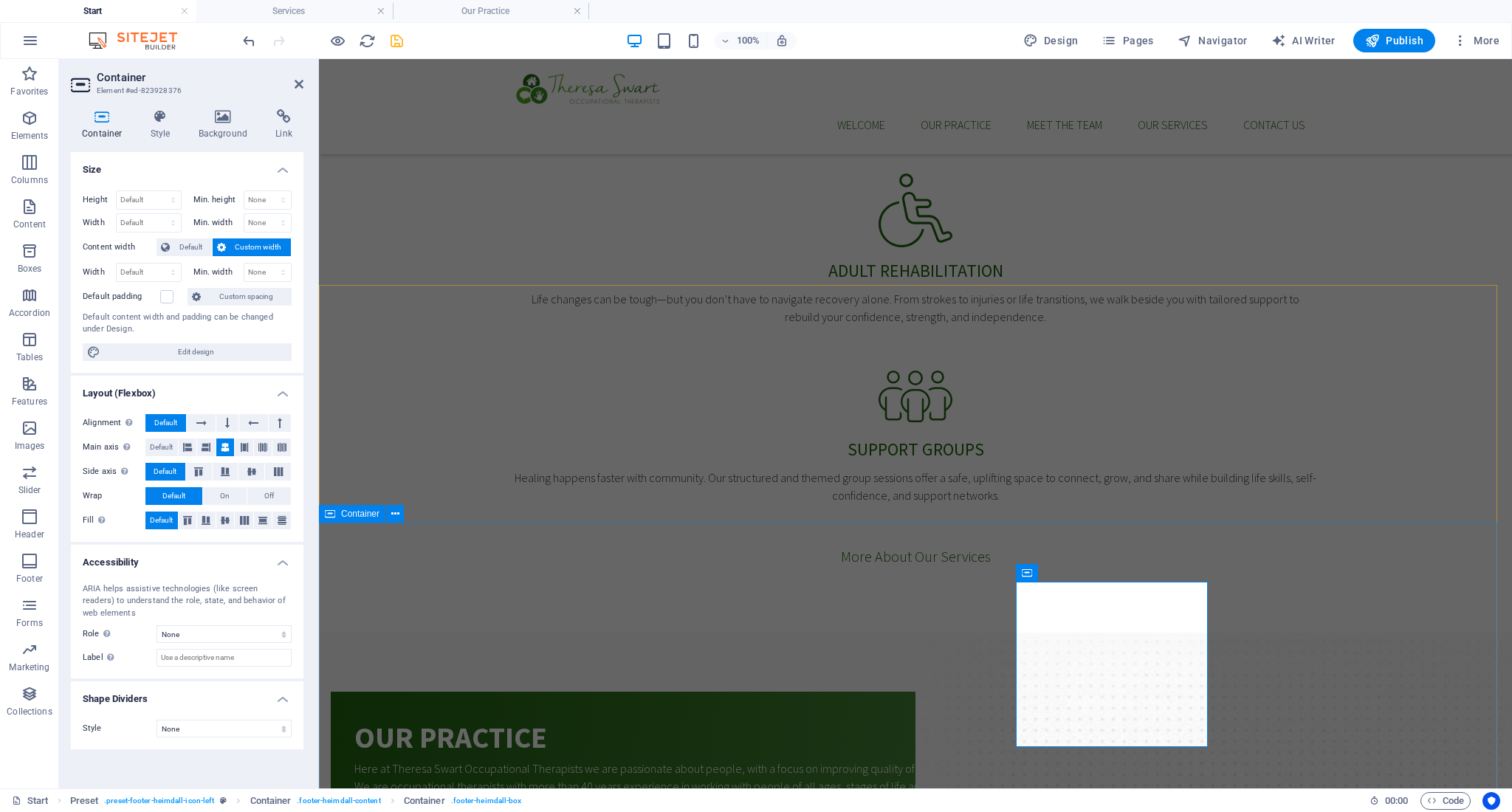 click on "Address Individual Street Berlin FREE PARKING SPOTS AVAILABLE Contact us Phone: [PHONE] E-Mail: [EMAIL] Open hours: Monday - Friday: 8am - 8pm Navigation Start Our Practice D octors Services Appointments Legal Notice Privacy" at bounding box center (915, 1841) 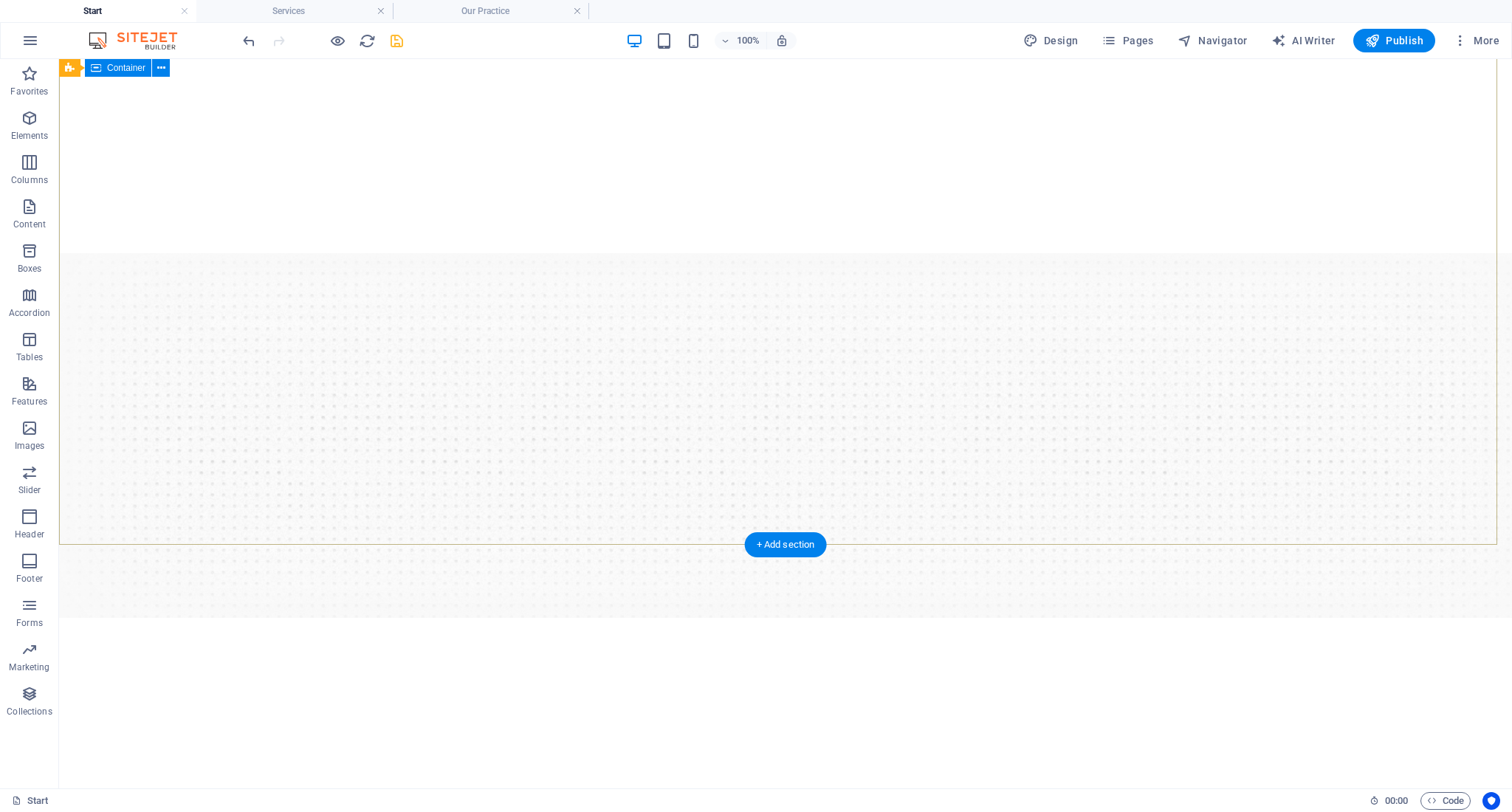 scroll, scrollTop: 149, scrollLeft: 0, axis: vertical 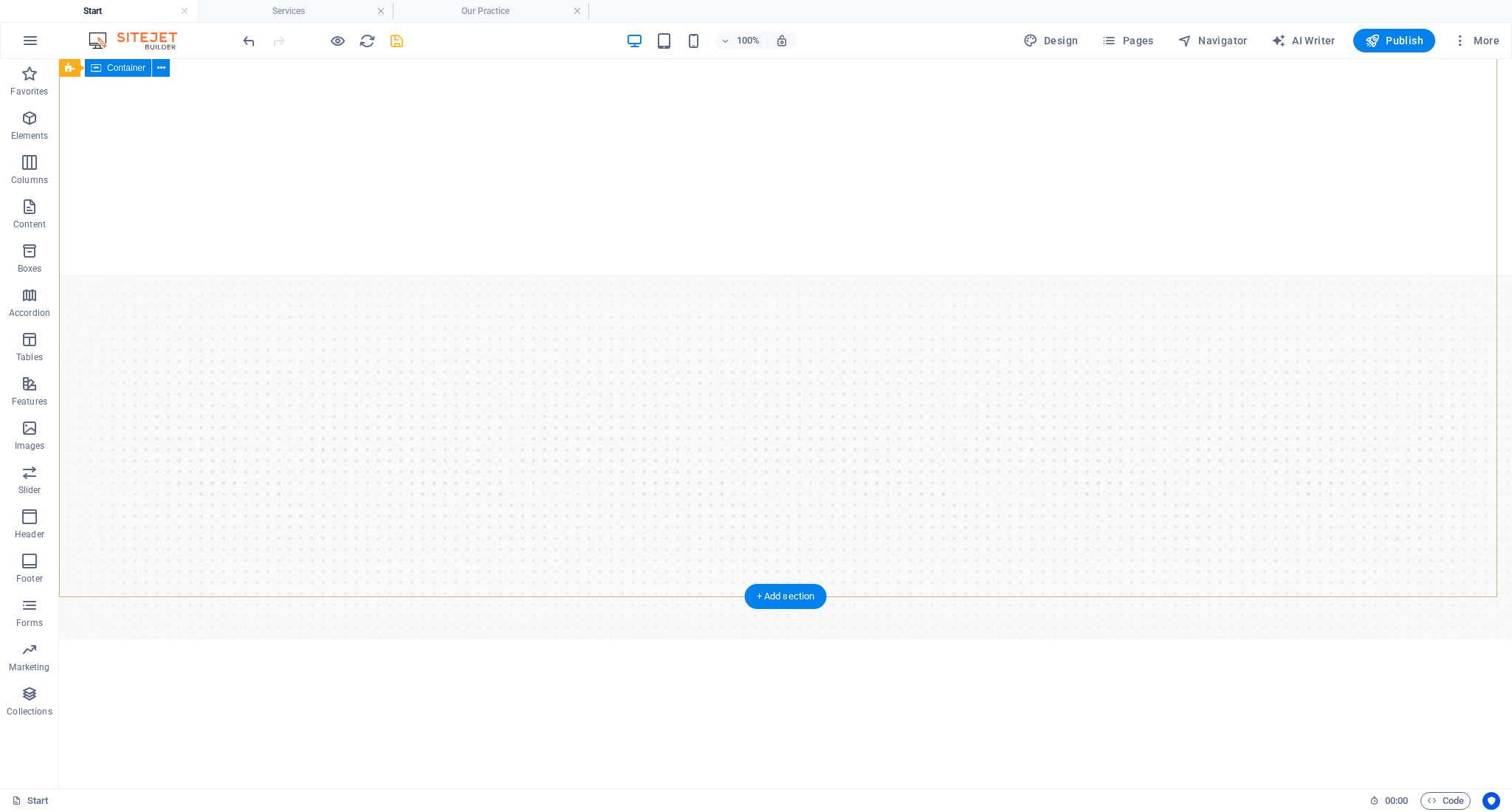 click on "Reclaim Your Confidence, One Daily Step at a Time Occupational therapy for Elderly care:  for every stage, story and season Our Services" at bounding box center (786, 811) 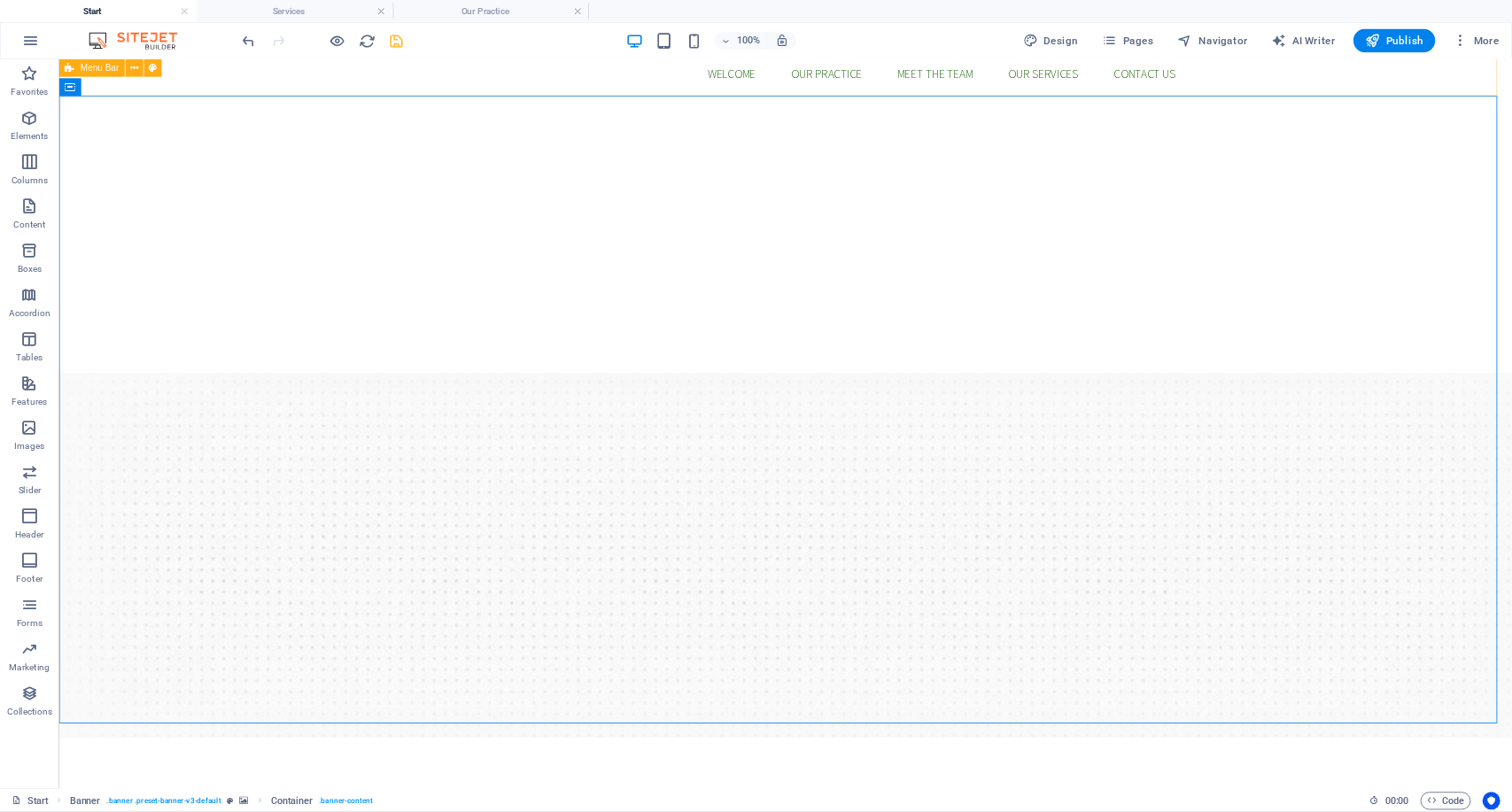 scroll, scrollTop: 0, scrollLeft: 0, axis: both 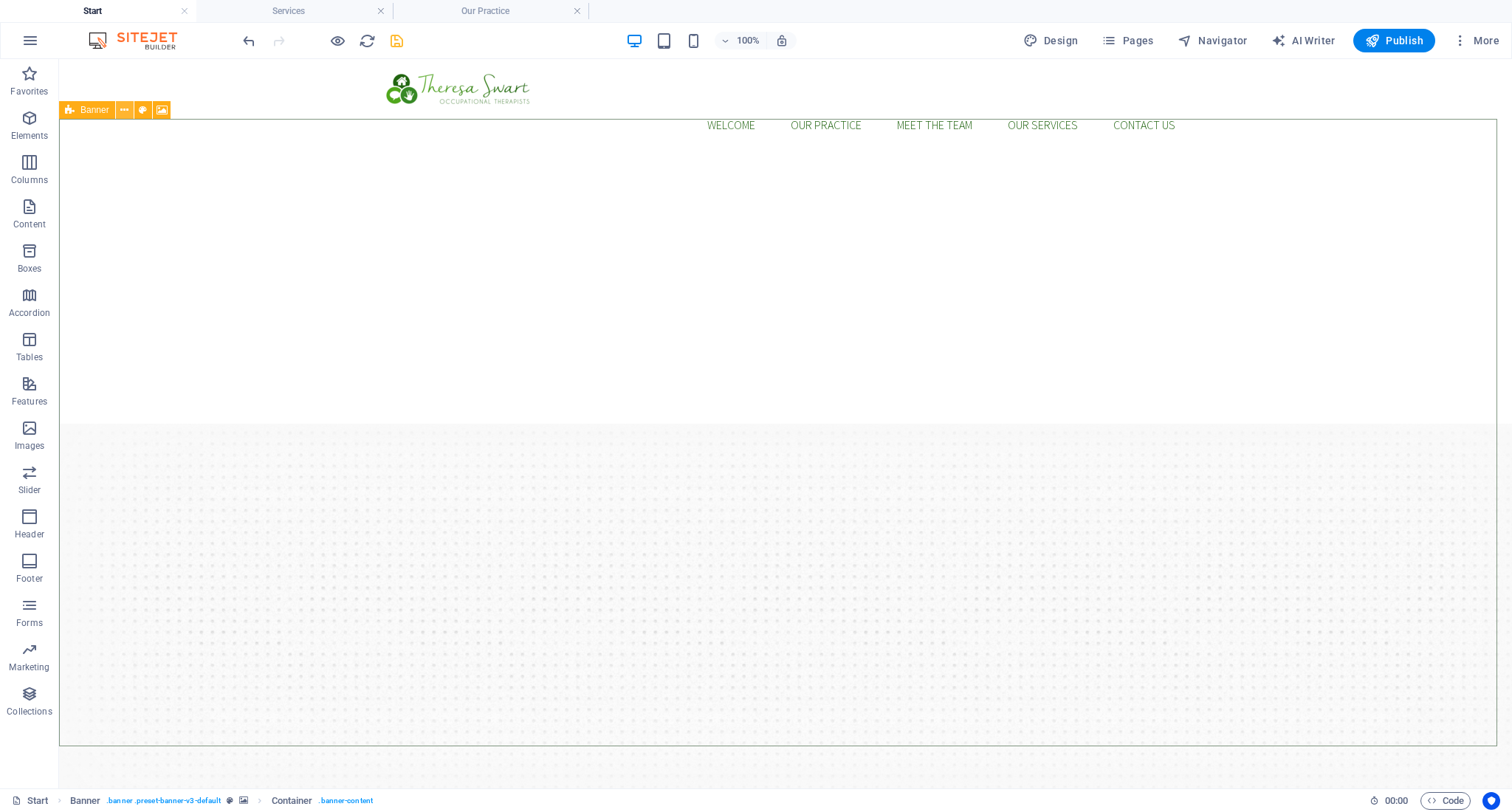 click at bounding box center [124, 110] 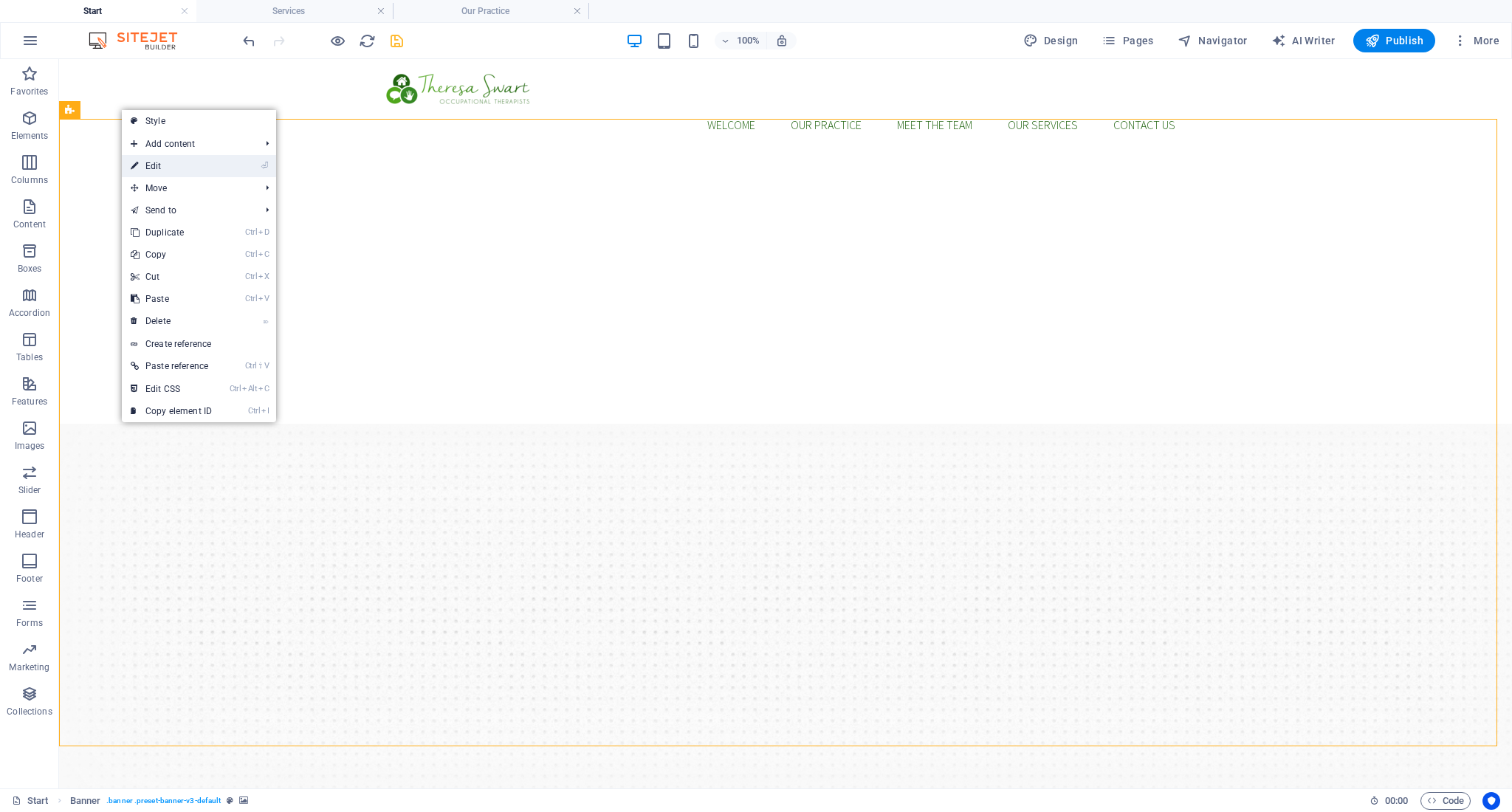 click on "⏎  Edit" at bounding box center (171, 166) 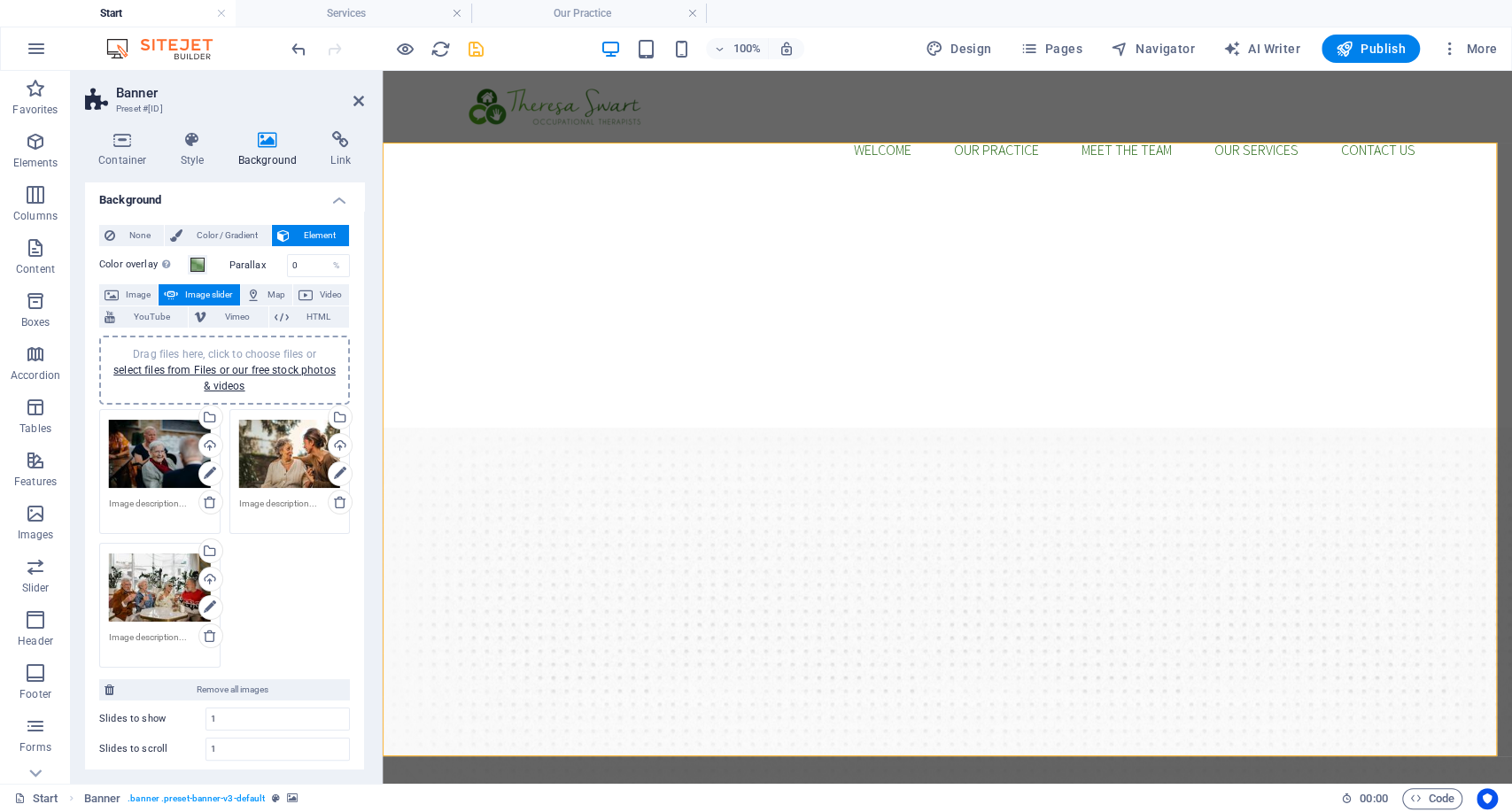 scroll, scrollTop: 0, scrollLeft: 0, axis: both 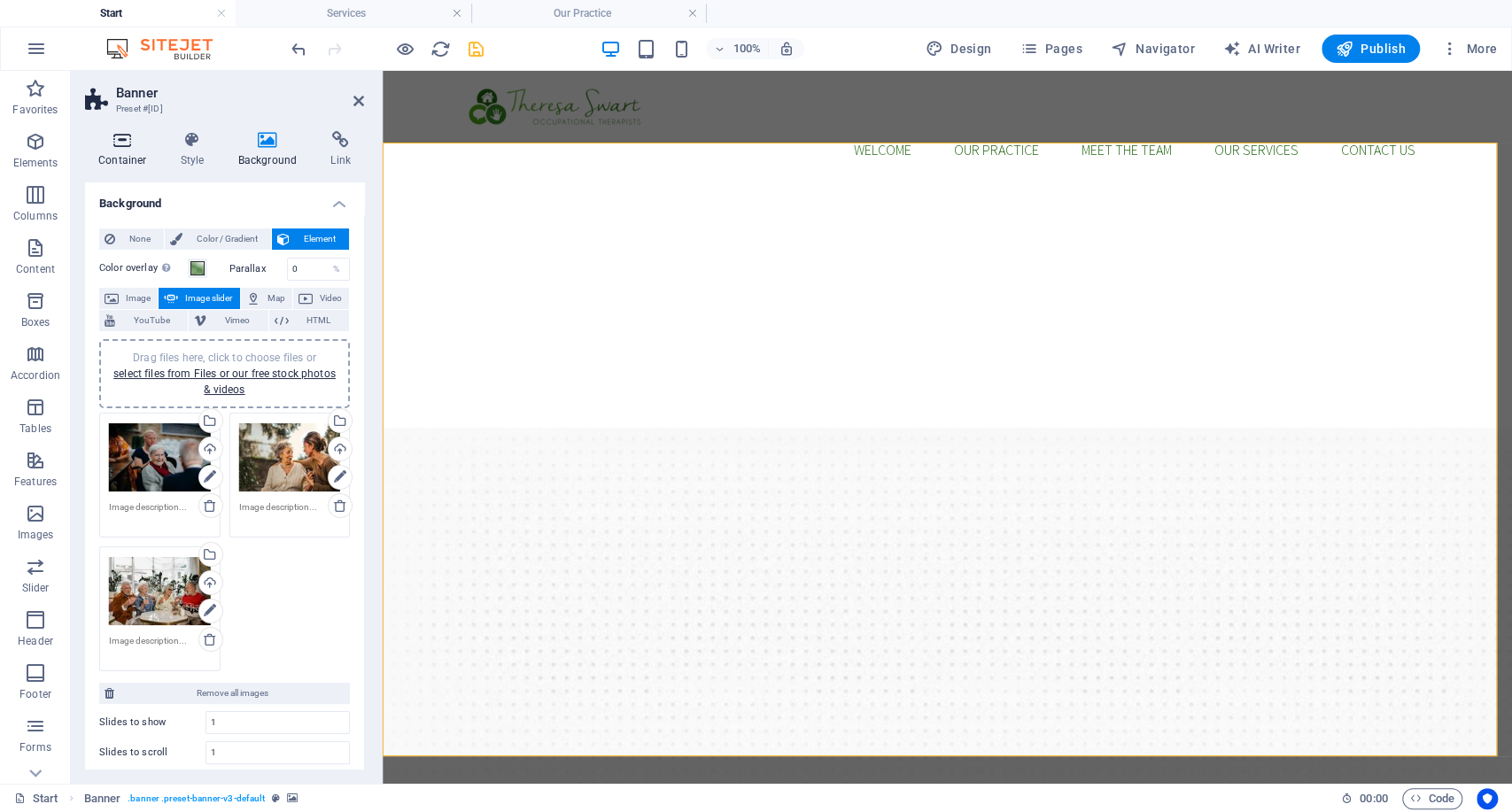 click at bounding box center [122, 140] 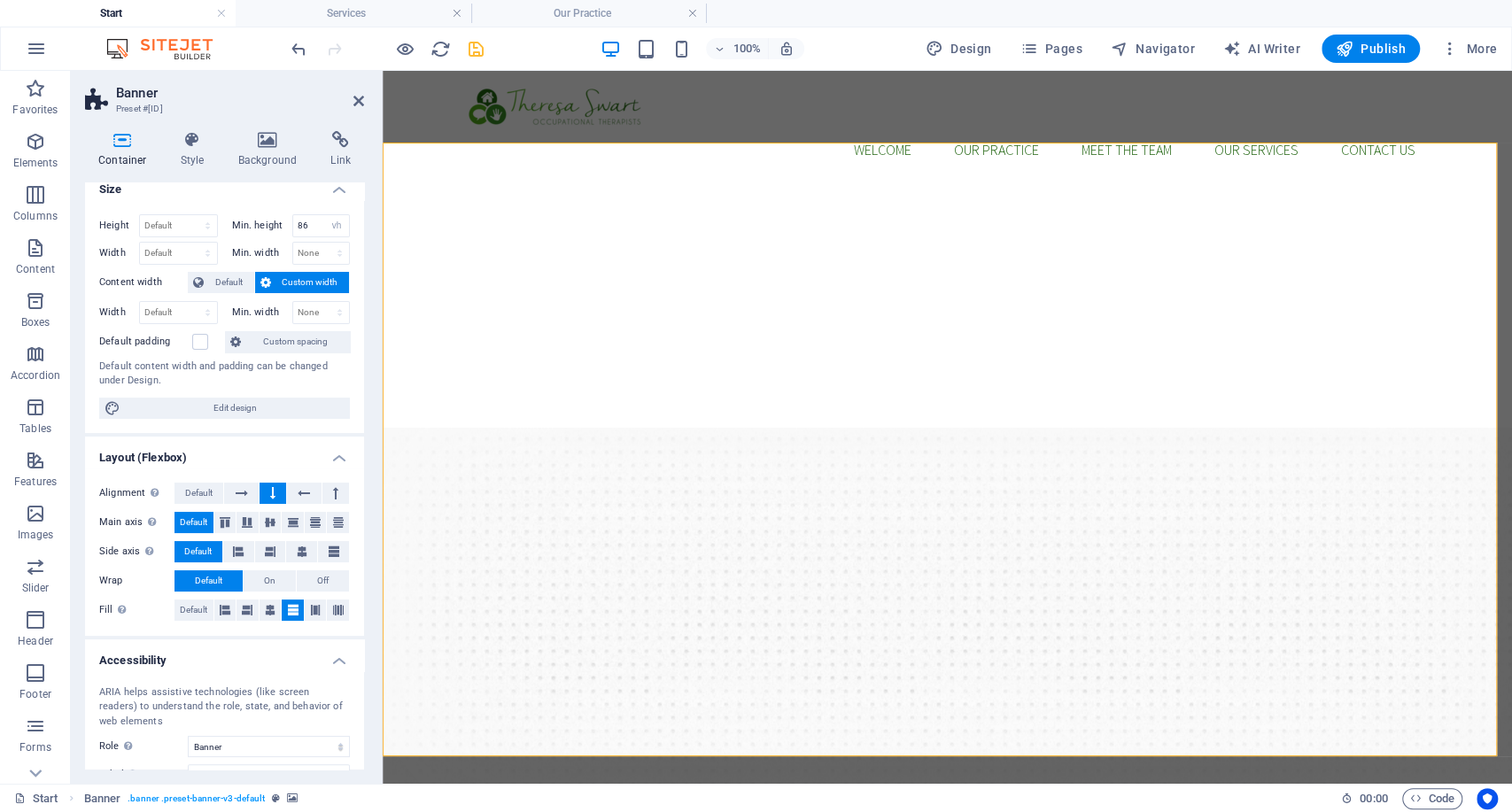 scroll, scrollTop: 0, scrollLeft: 0, axis: both 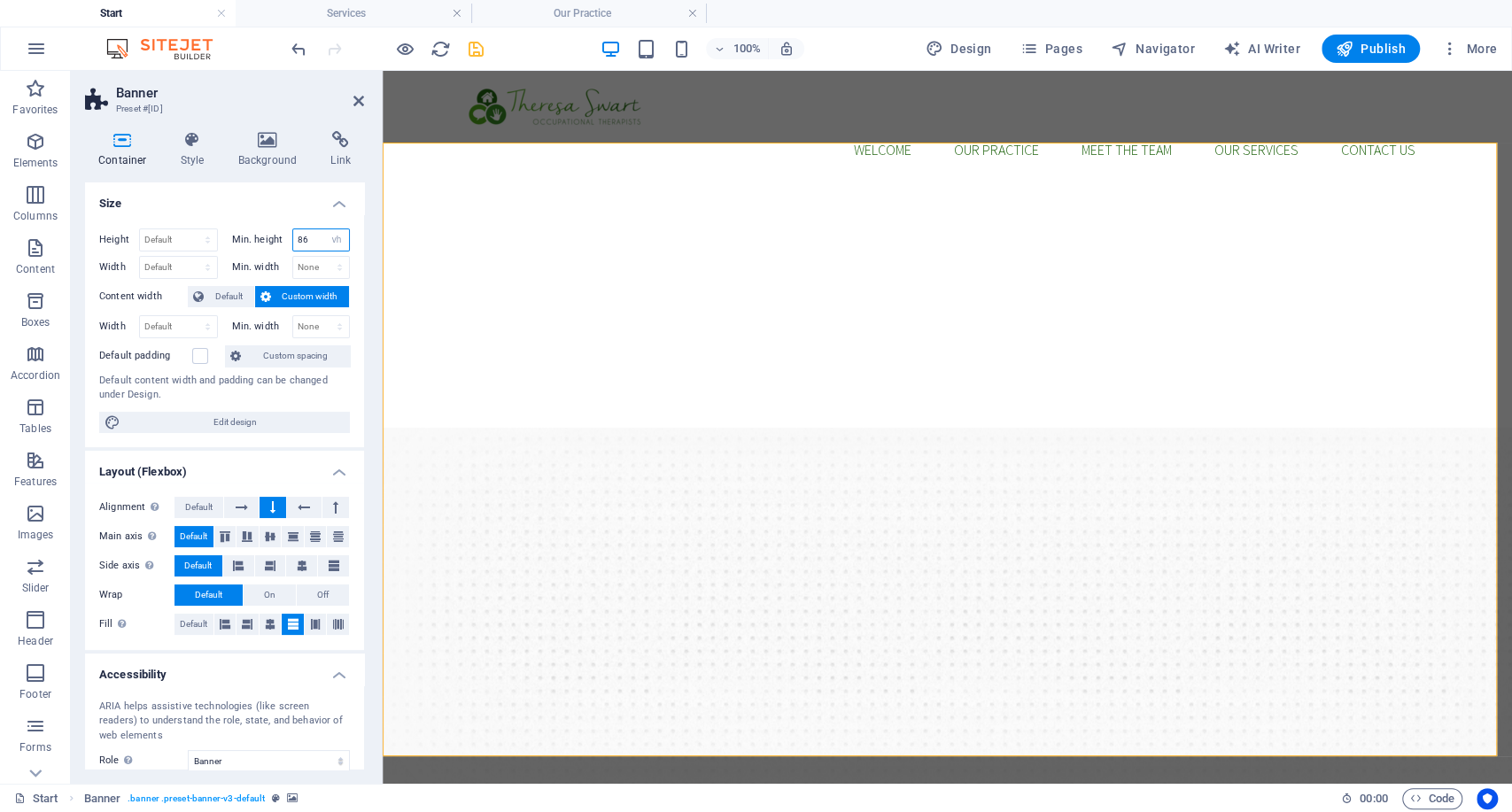 click on "86" at bounding box center [322, 240] 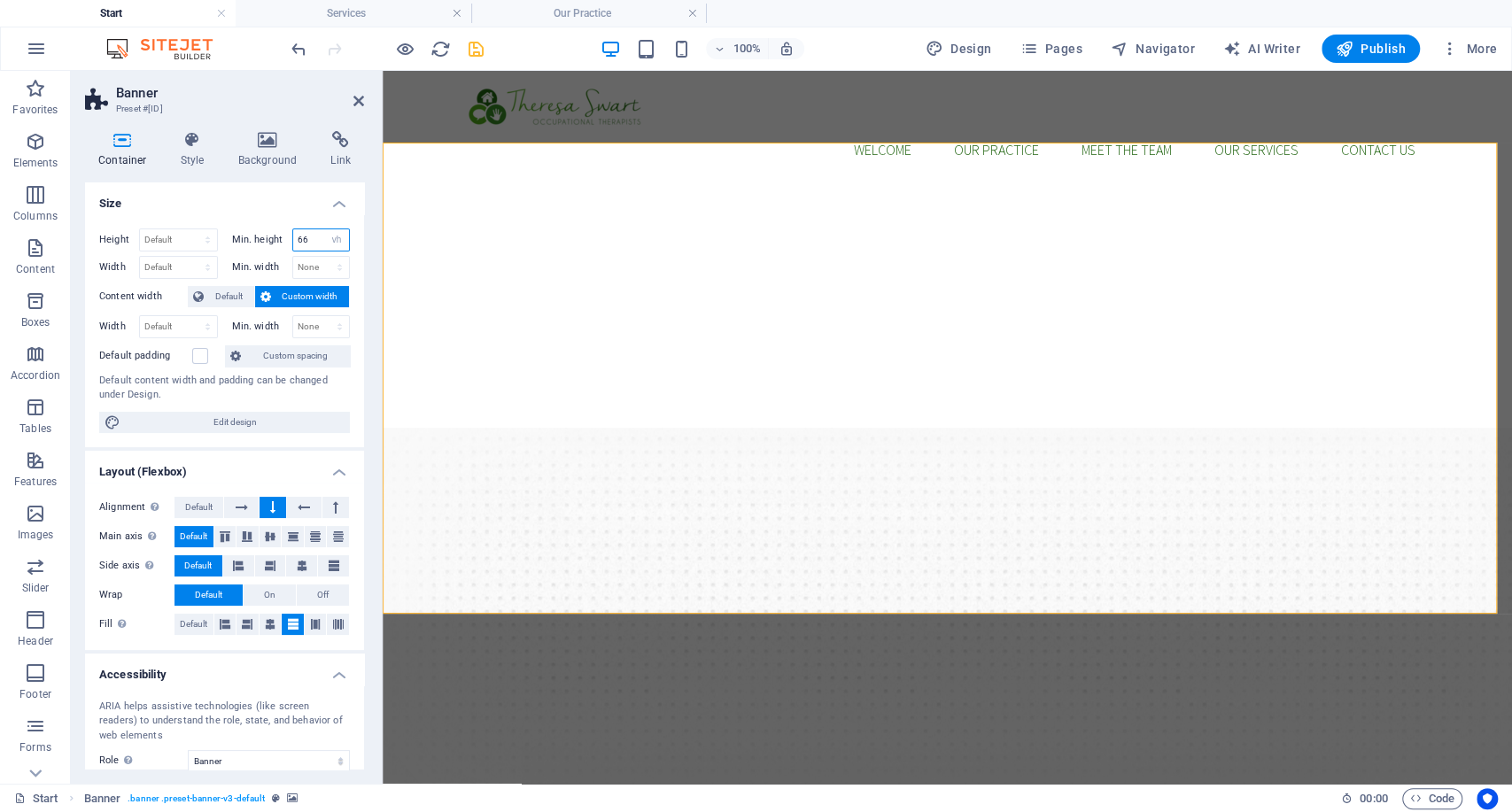 drag, startPoint x: 299, startPoint y: 239, endPoint x: 287, endPoint y: 236, distance: 12.369317 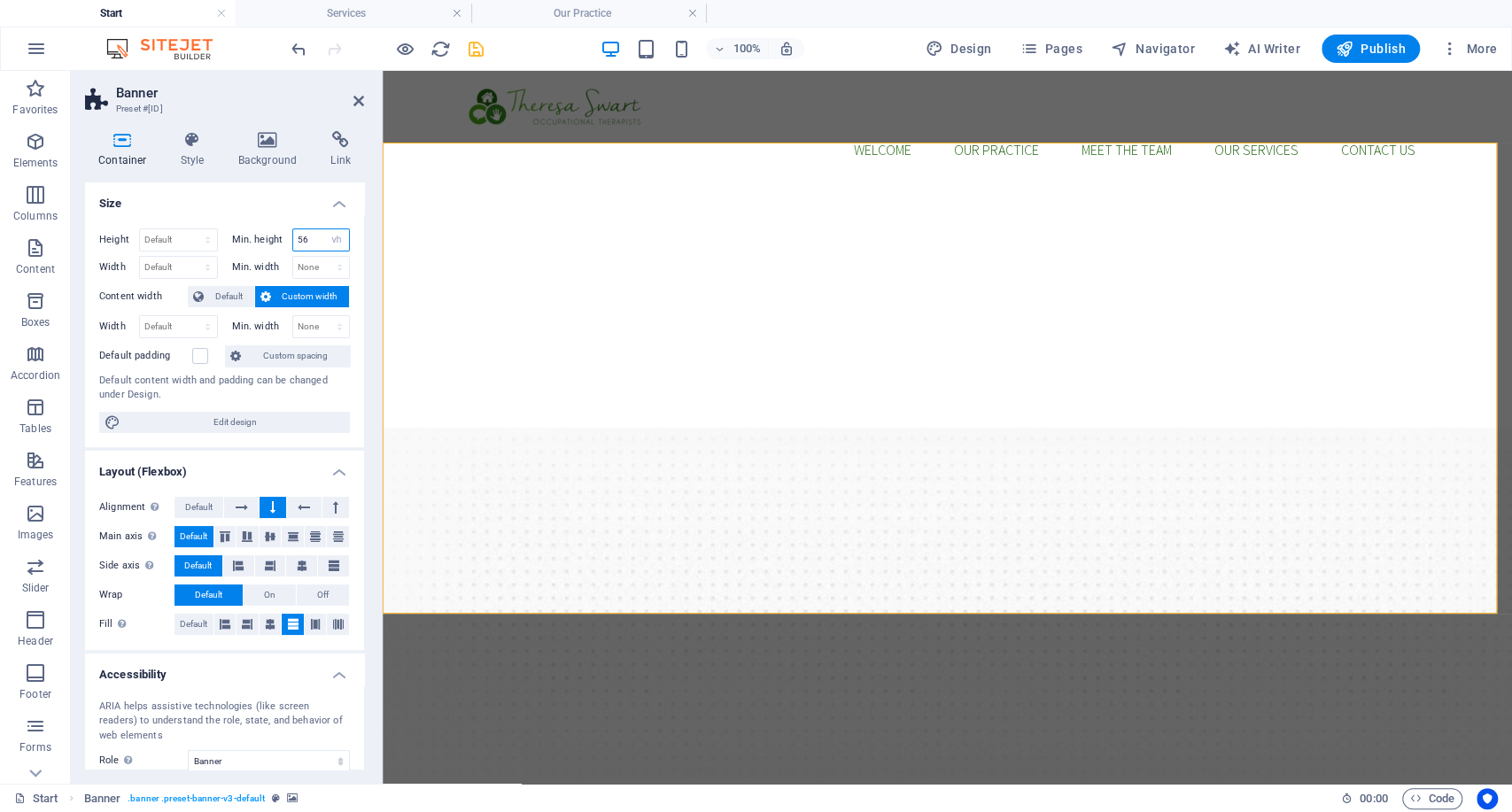type on "56" 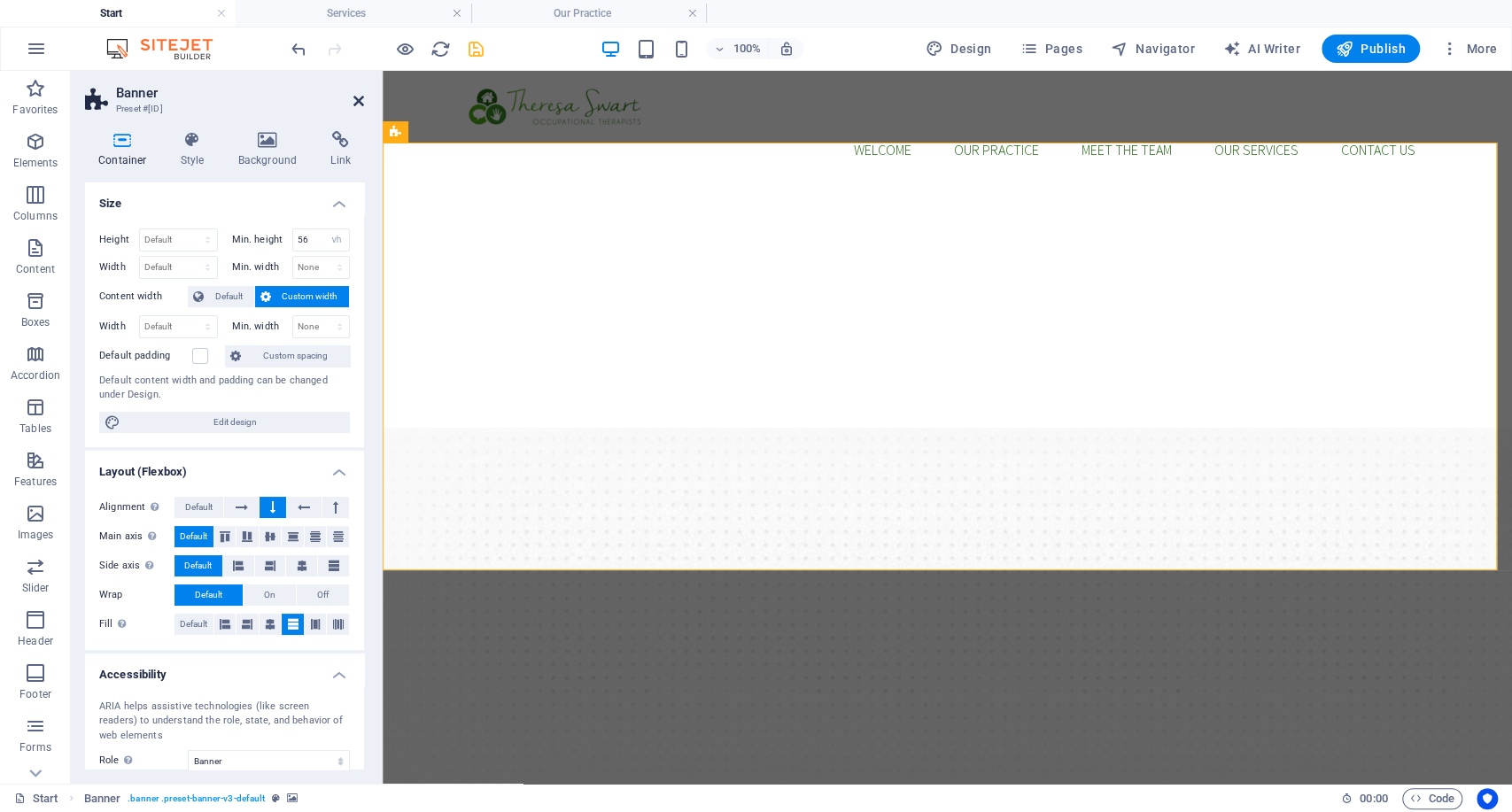 click at bounding box center (359, 101) 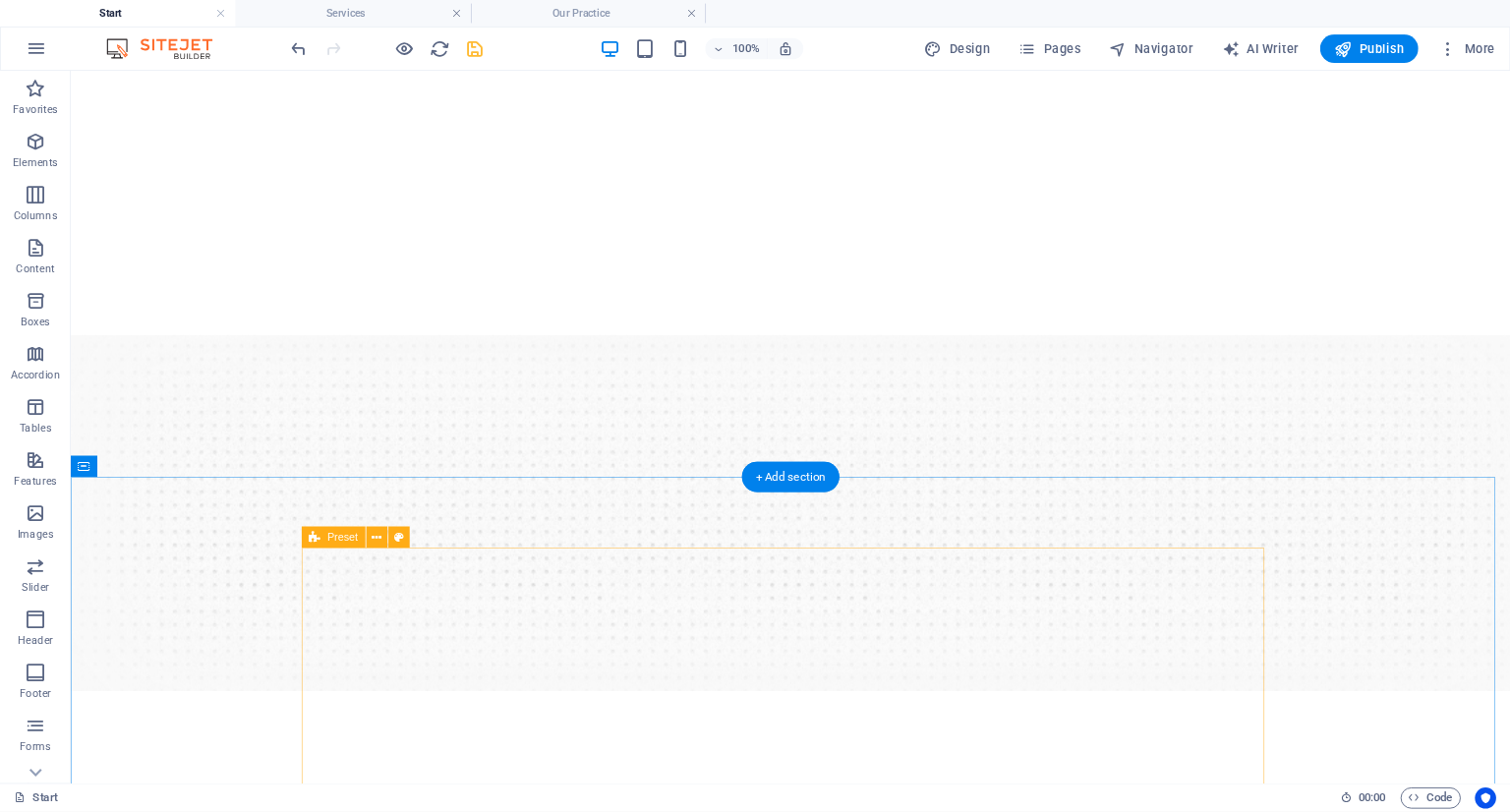 scroll, scrollTop: 0, scrollLeft: 0, axis: both 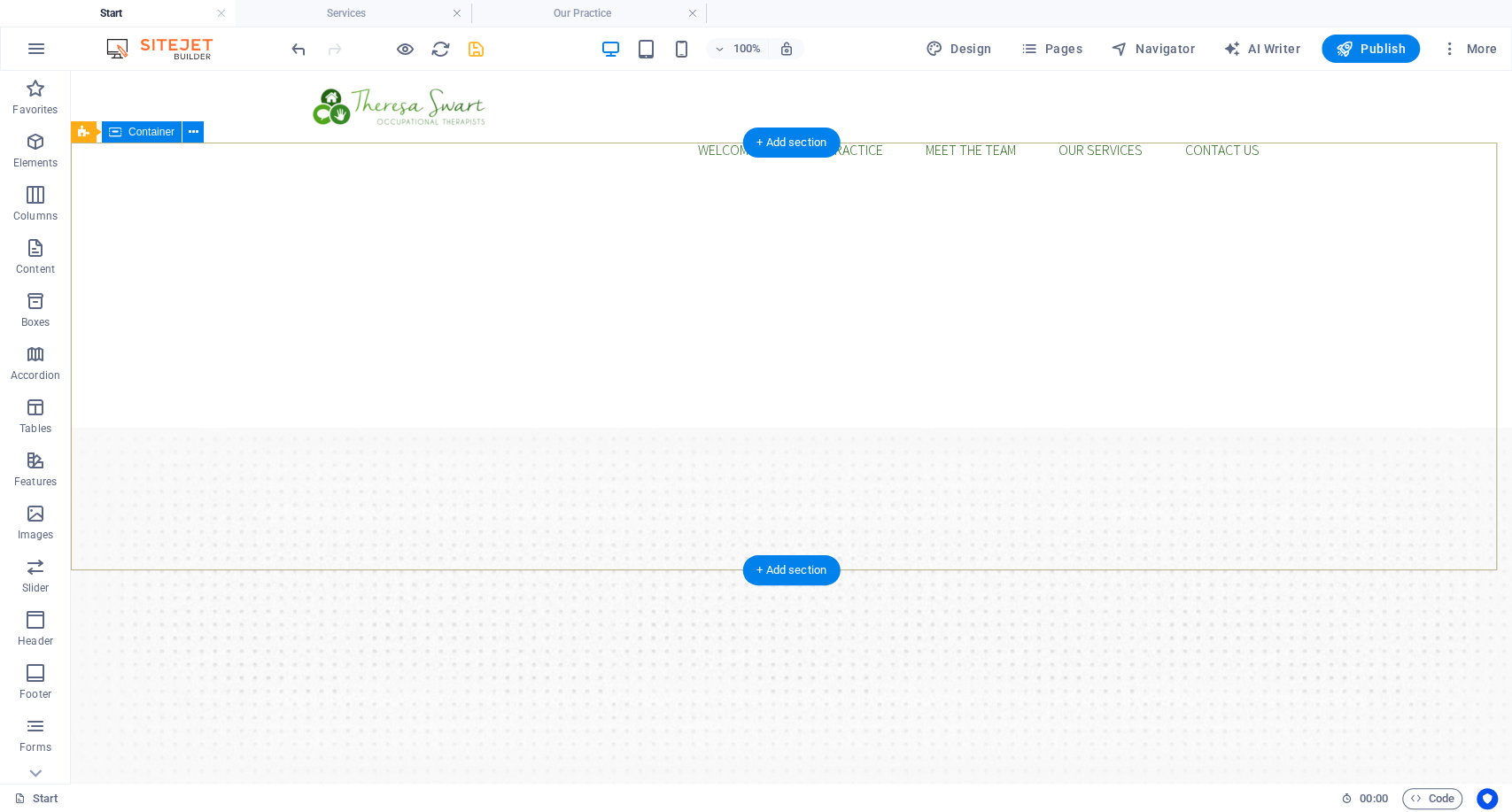 click on "Reclaim Your Confidence, One Daily Step at a Time Occupational therapy for Elderly care:  for every stage, story and season Our Services" at bounding box center (791, 898) 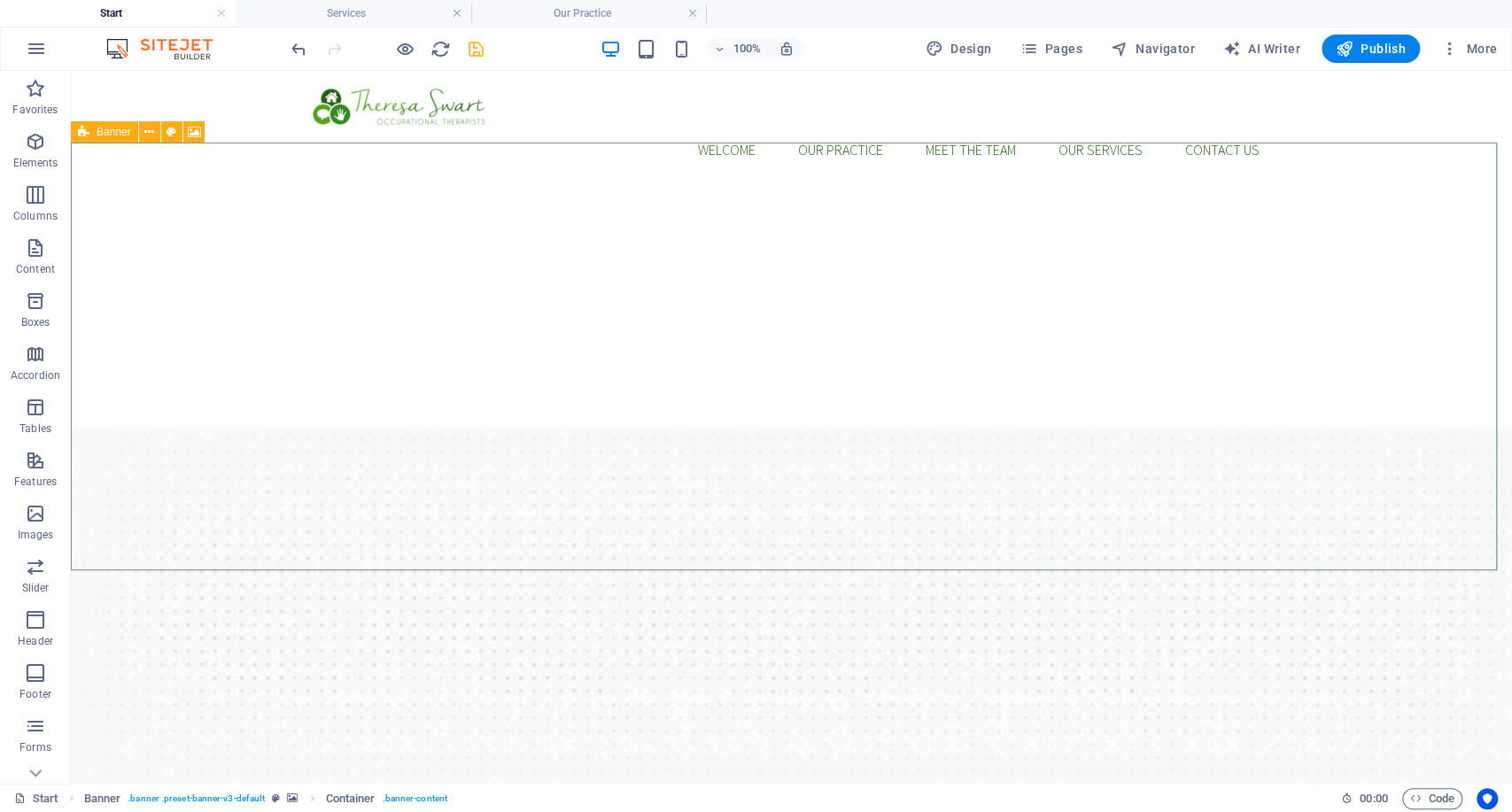 click at bounding box center [83, 132] 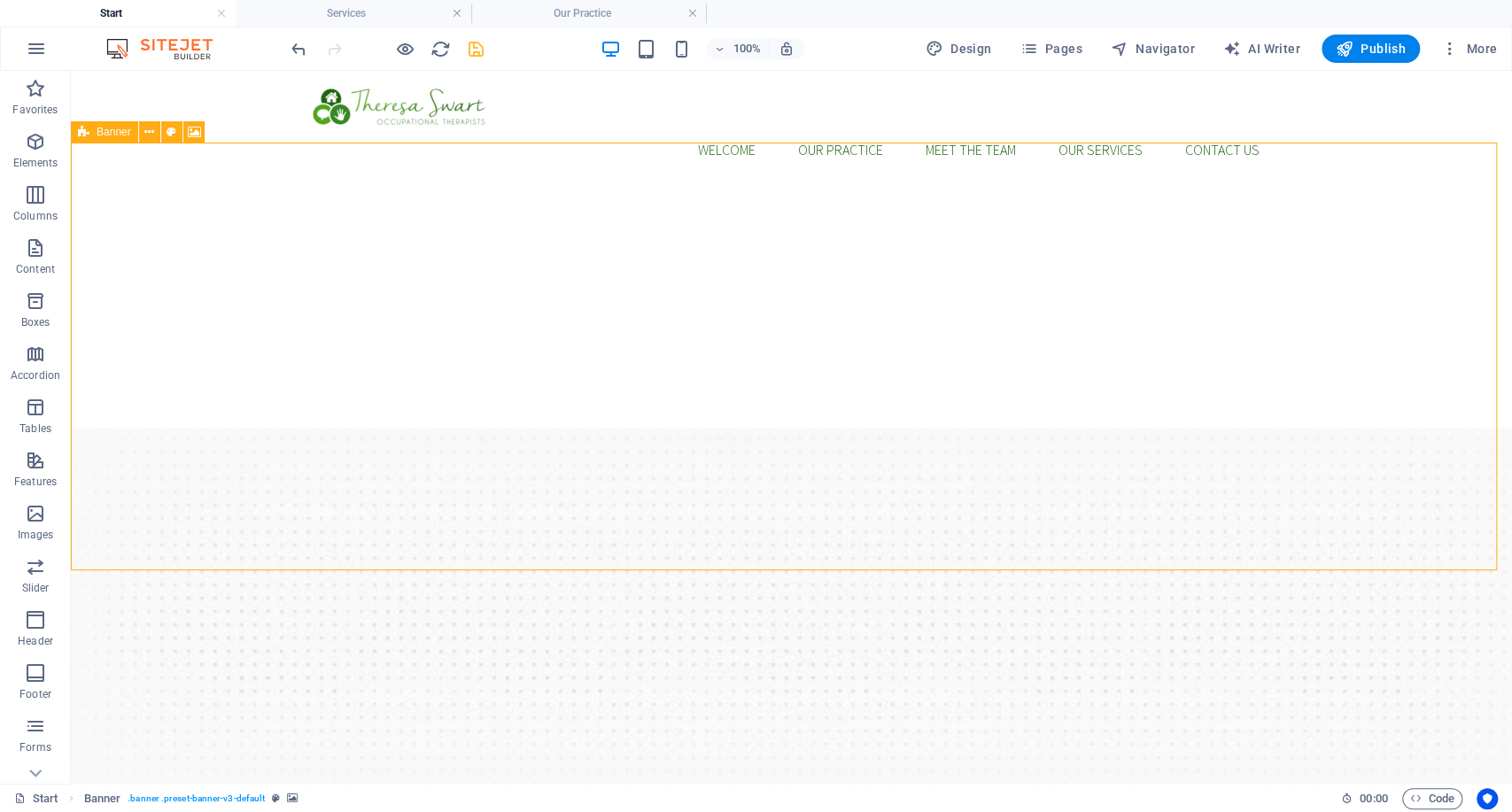 click at bounding box center [83, 132] 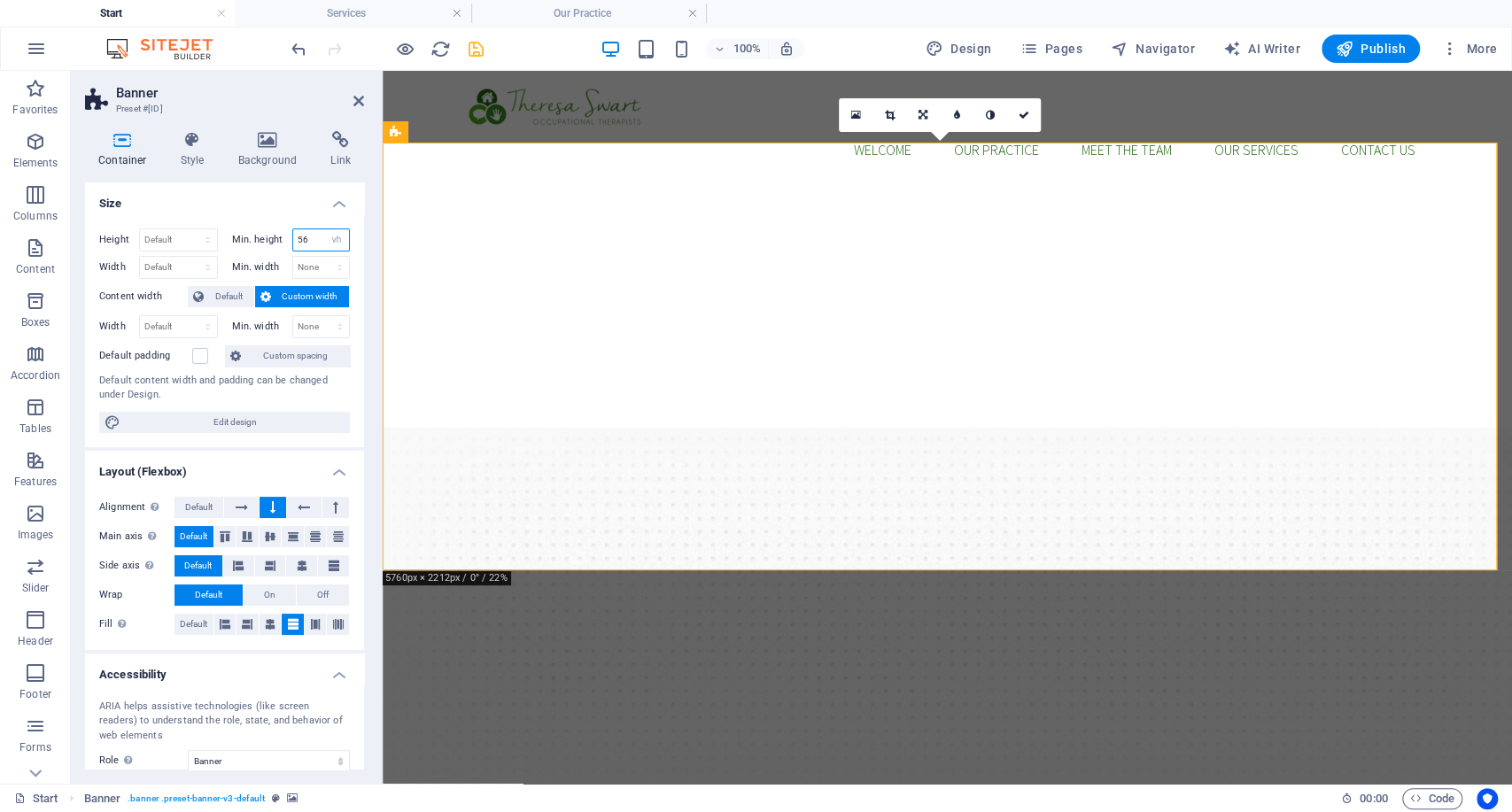 click on "56" at bounding box center (322, 240) 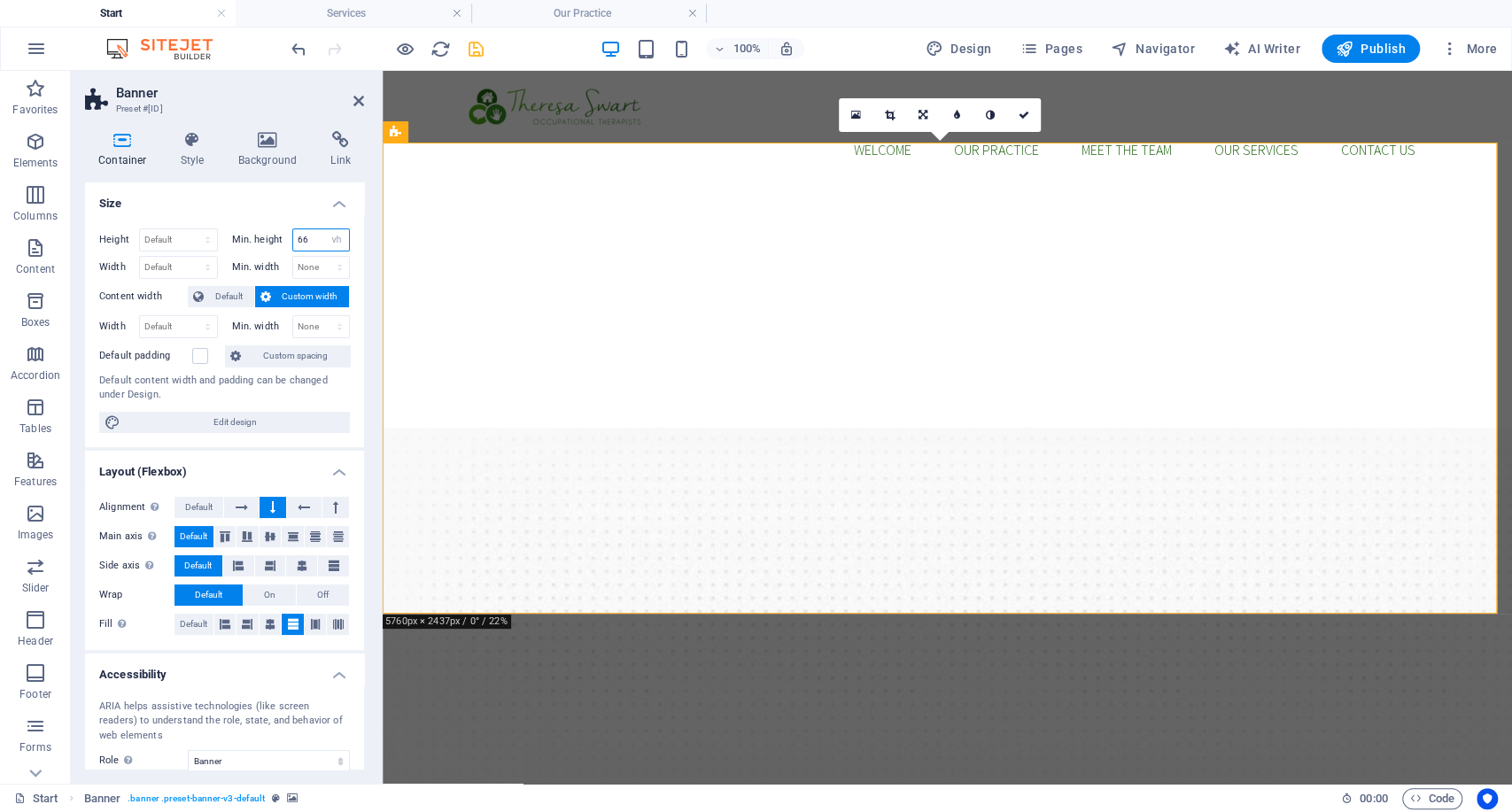 drag, startPoint x: 298, startPoint y: 238, endPoint x: 282, endPoint y: 238, distance: 16 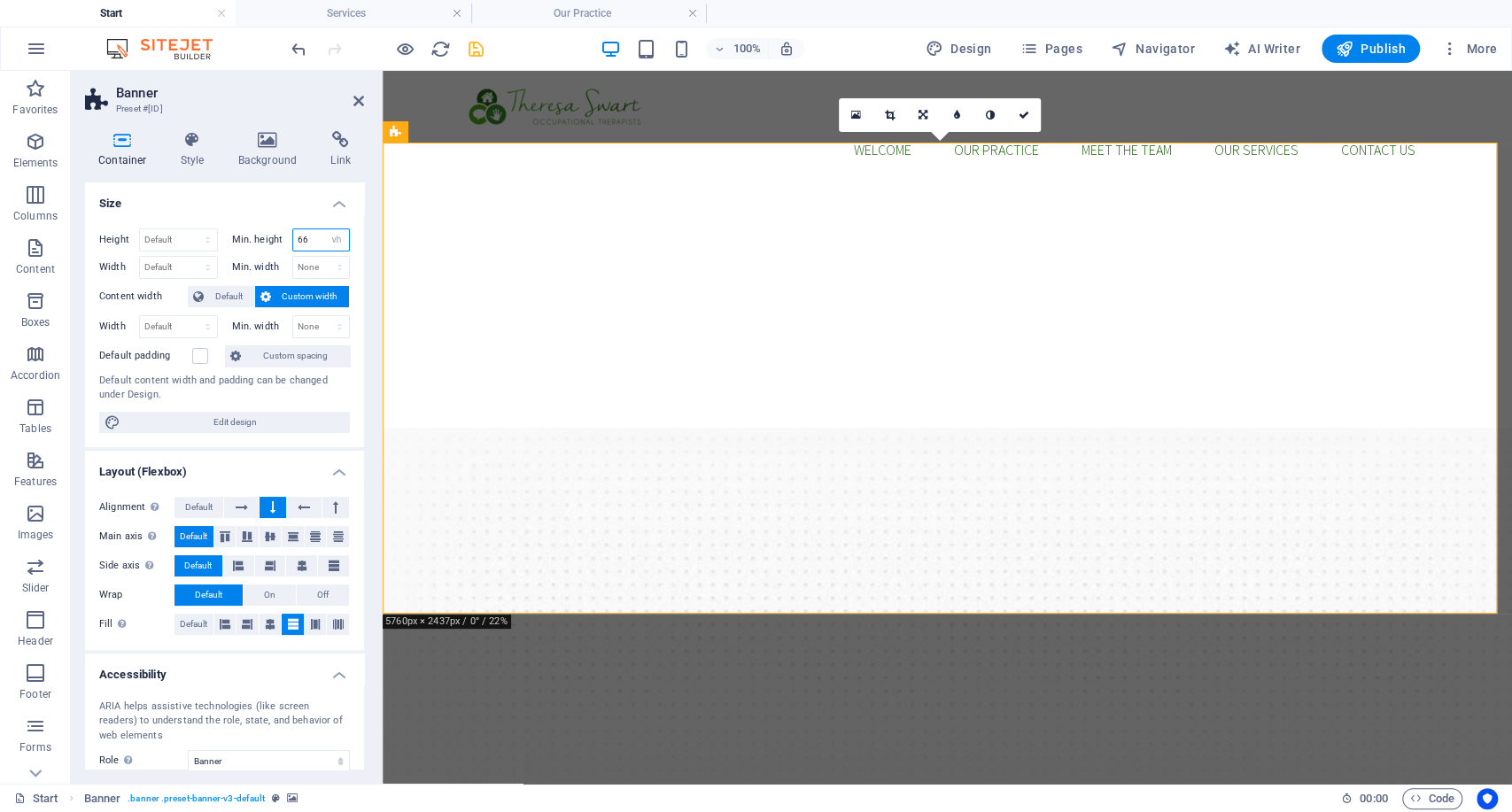 click on "Min. height 66 None px rem % vh vw" at bounding box center [291, 240] 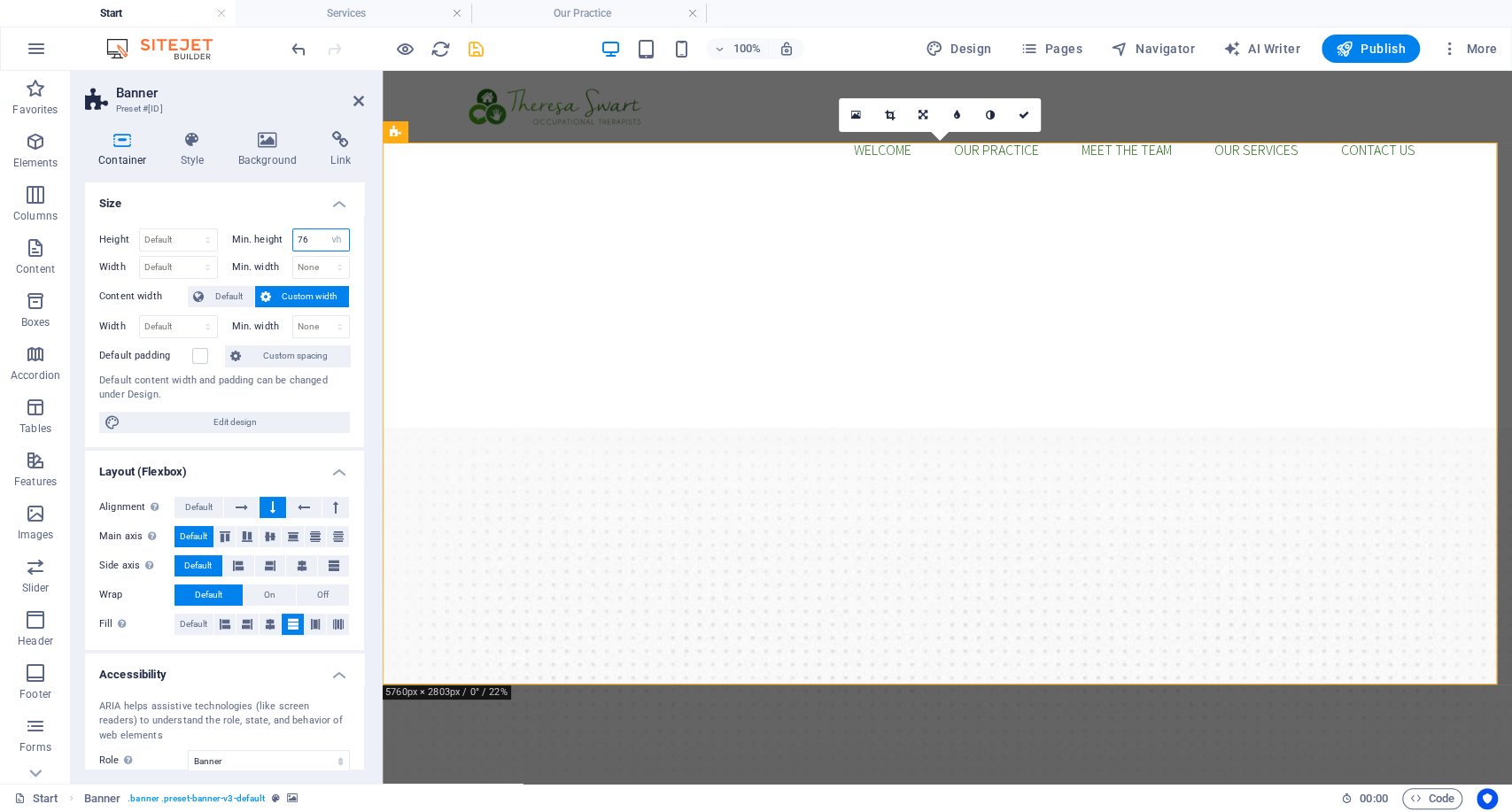 drag, startPoint x: 300, startPoint y: 237, endPoint x: 282, endPoint y: 235, distance: 18.11077 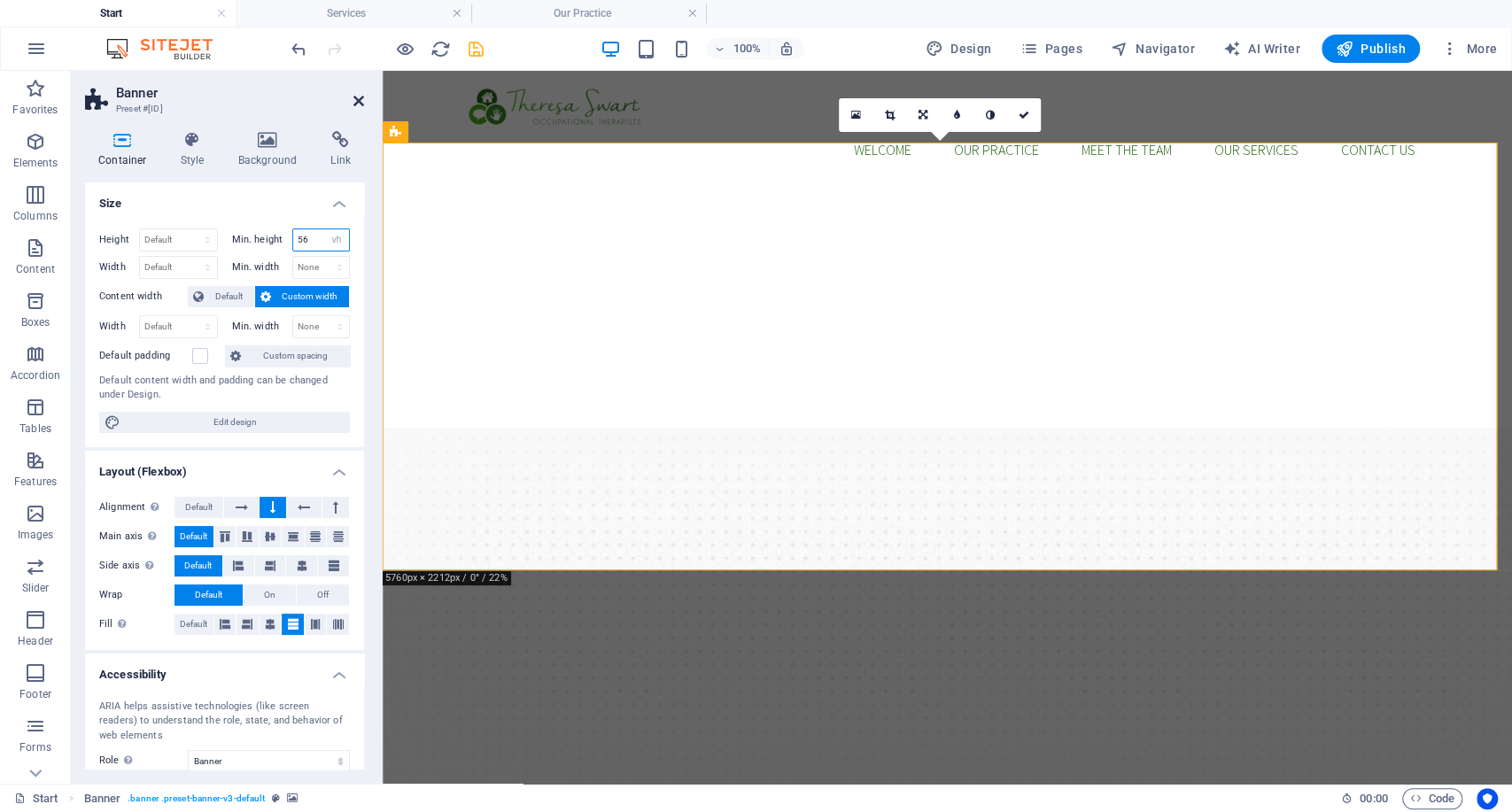 type on "56" 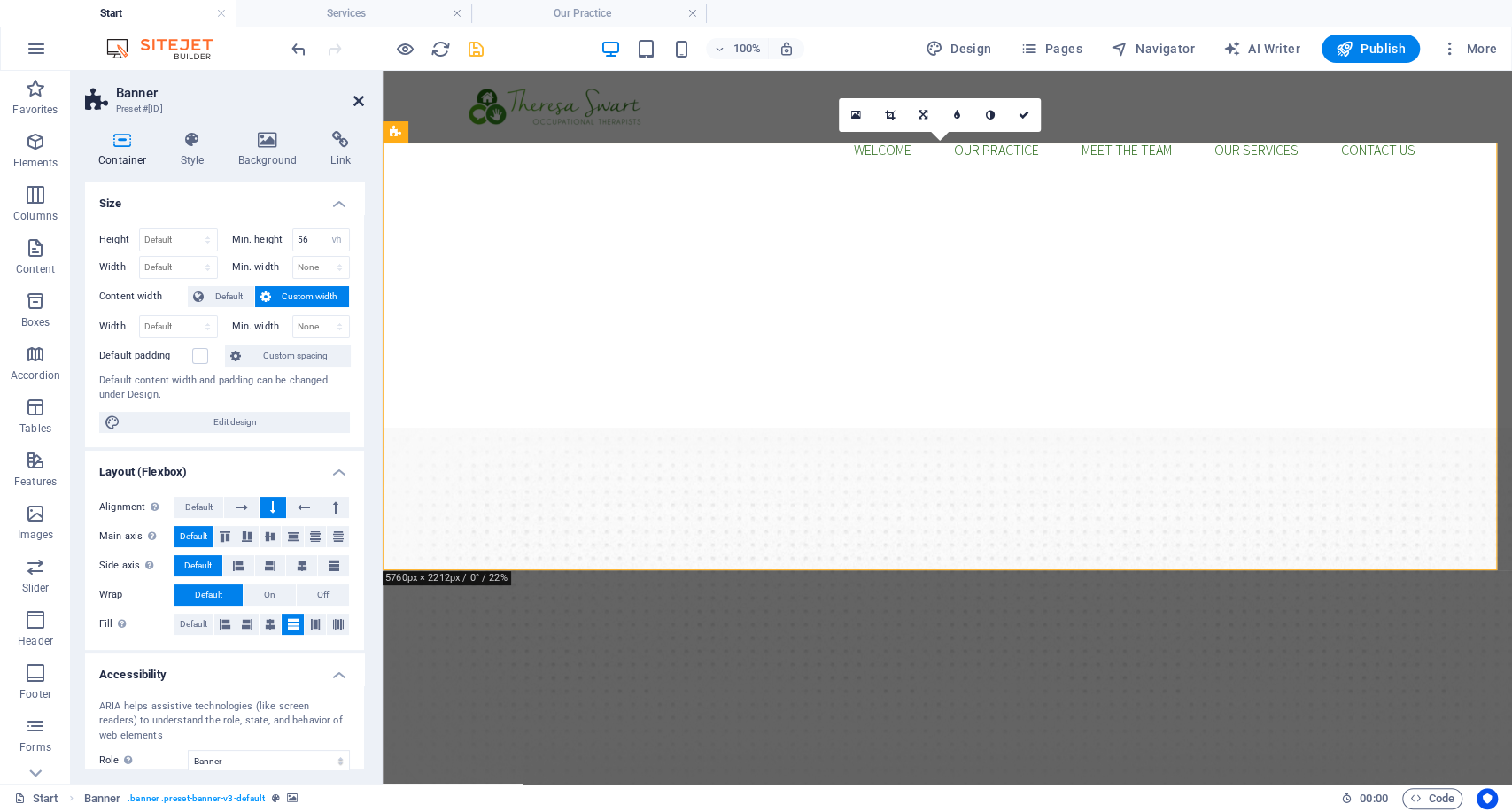 click at bounding box center [359, 101] 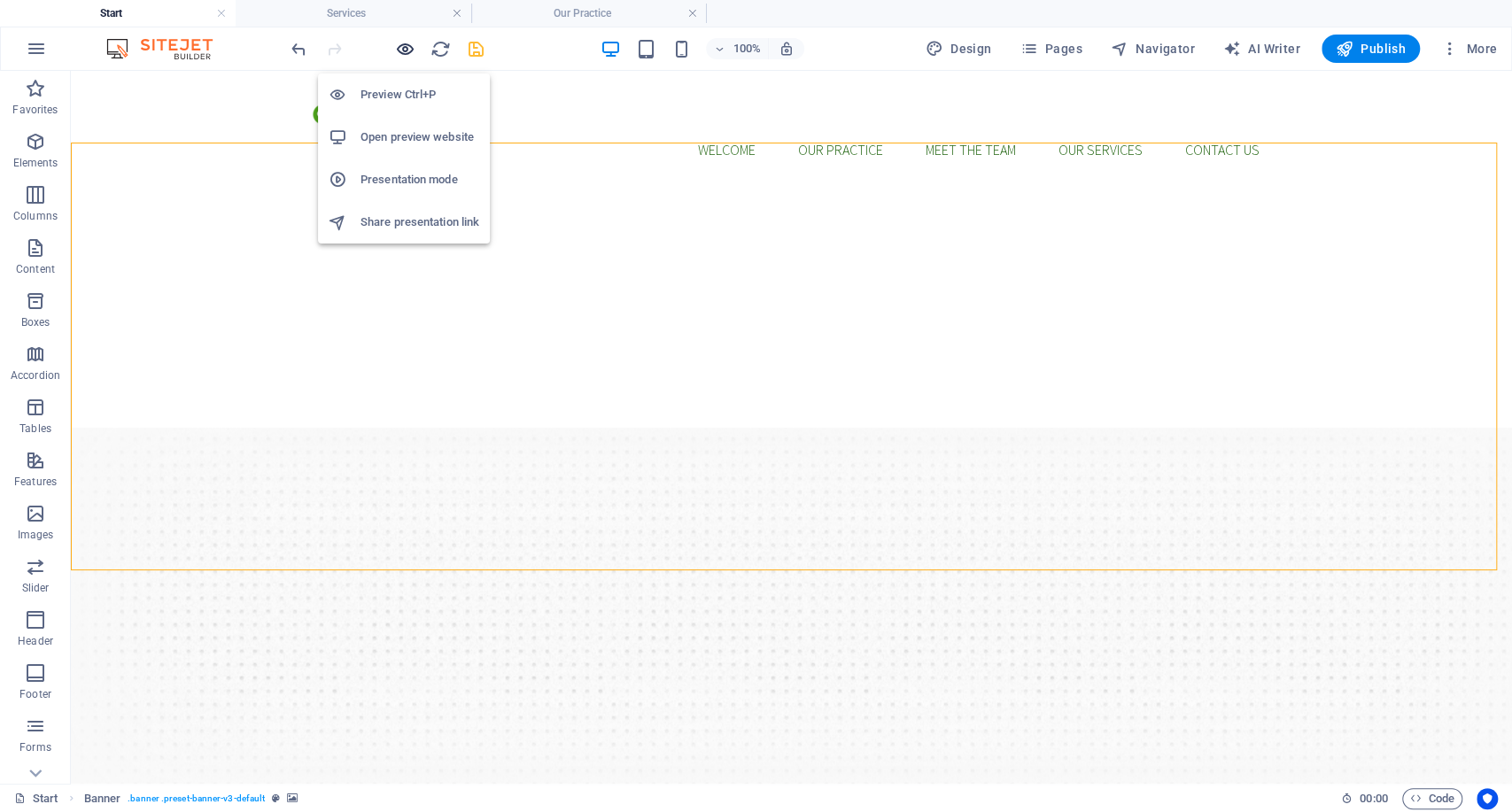 click at bounding box center [405, 49] 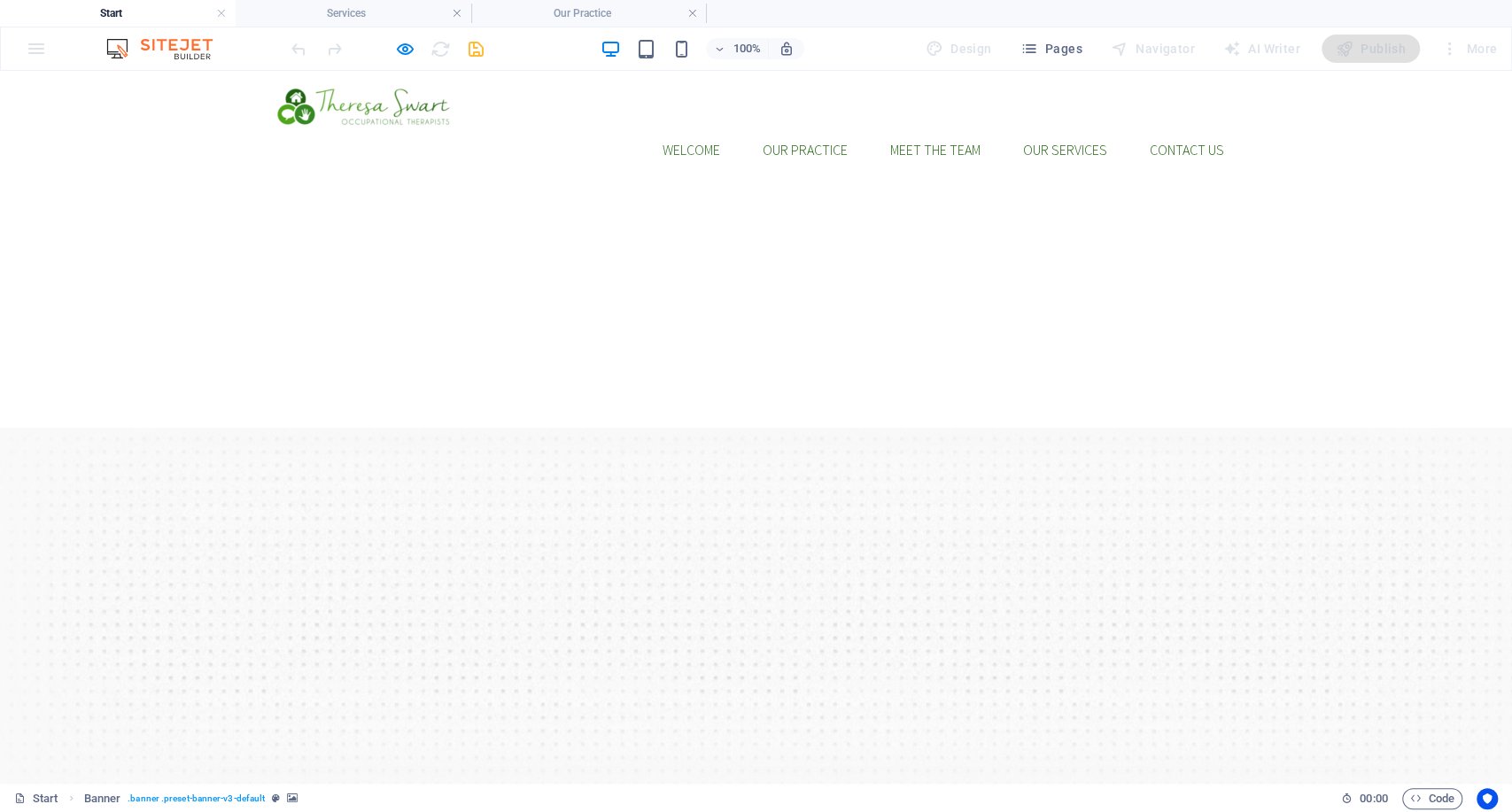 type 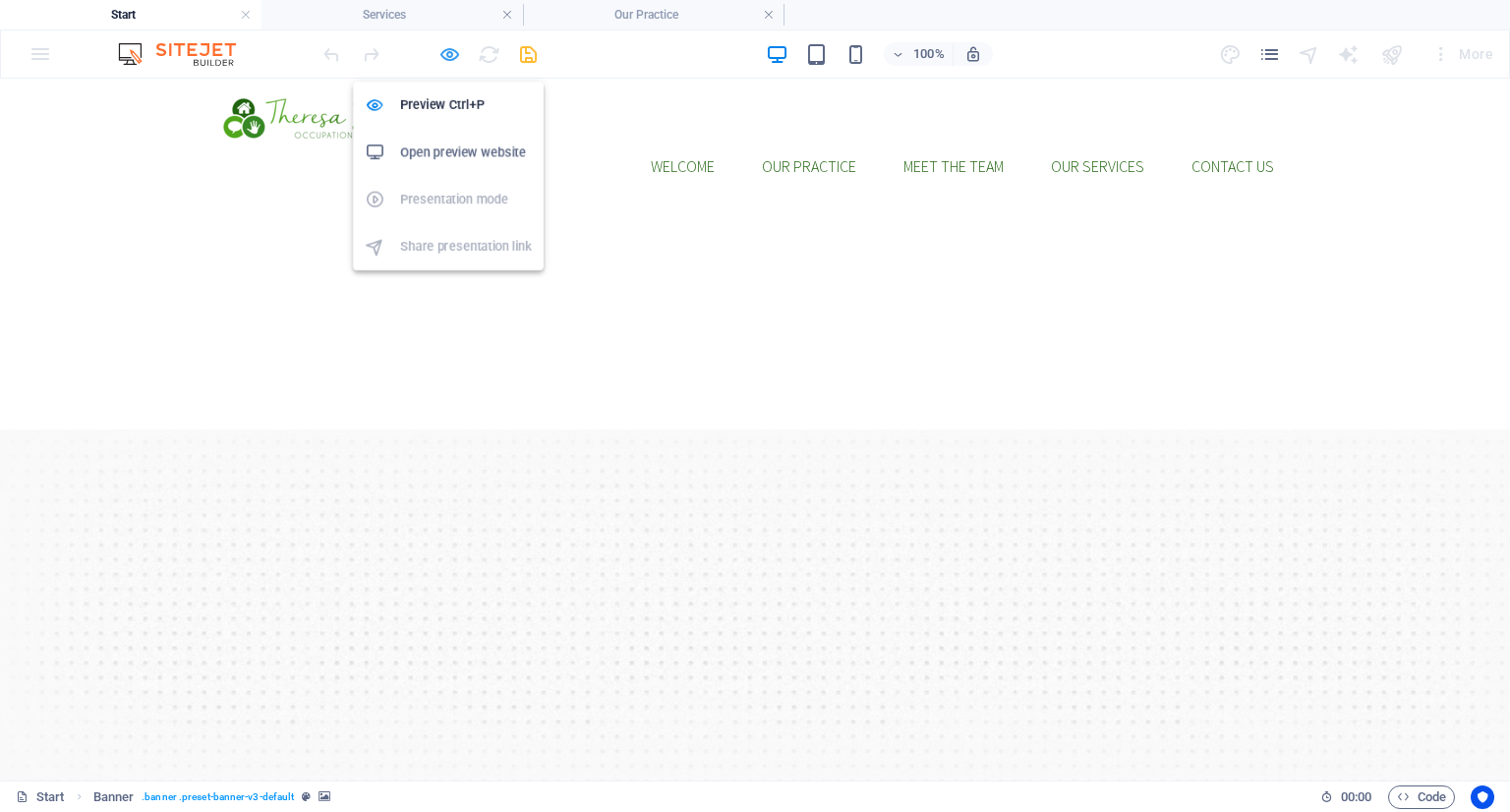 click at bounding box center [449, 54] 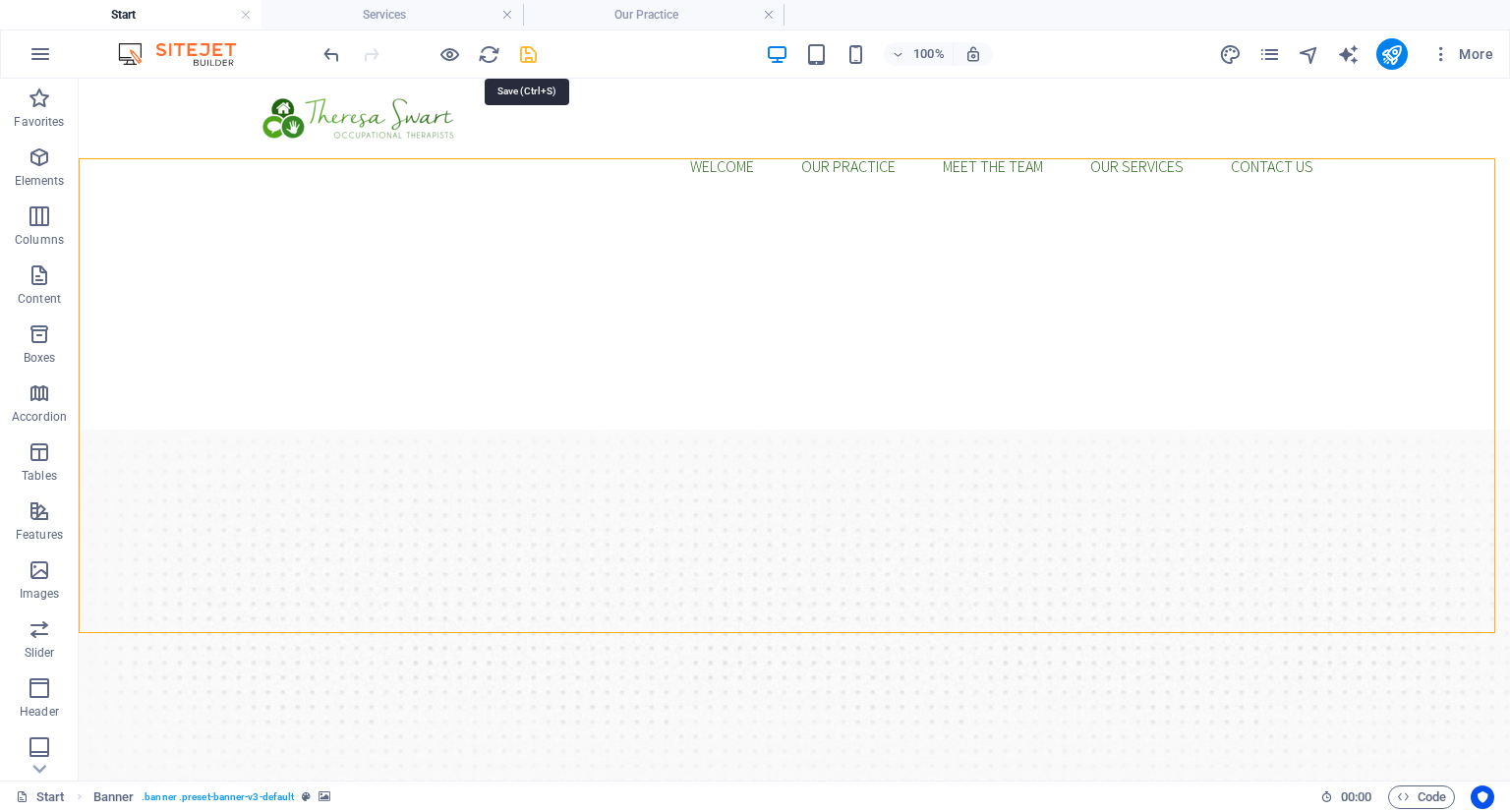 drag, startPoint x: 524, startPoint y: 50, endPoint x: 414, endPoint y: 56, distance: 110.1635 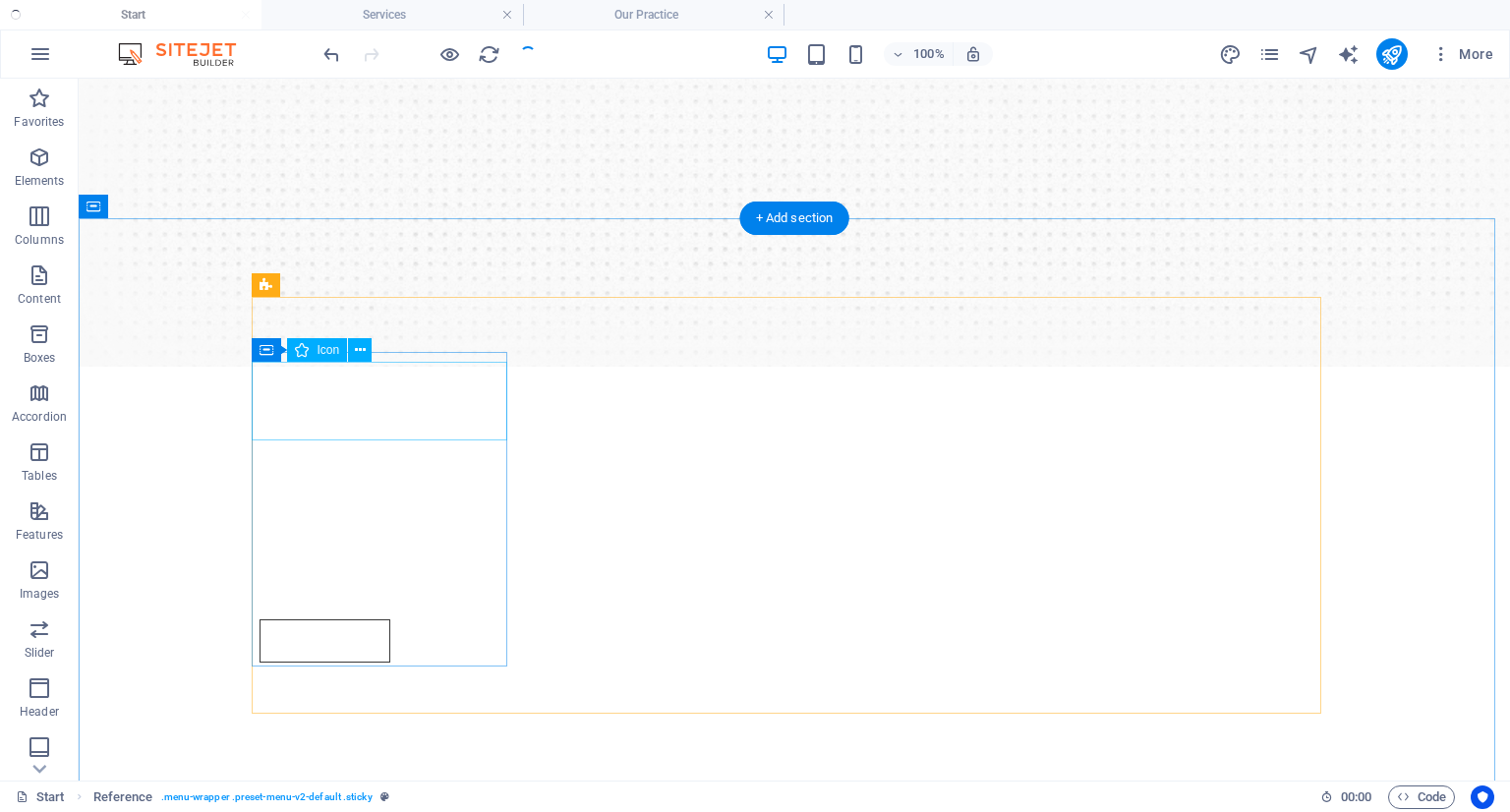 scroll, scrollTop: 492, scrollLeft: 0, axis: vertical 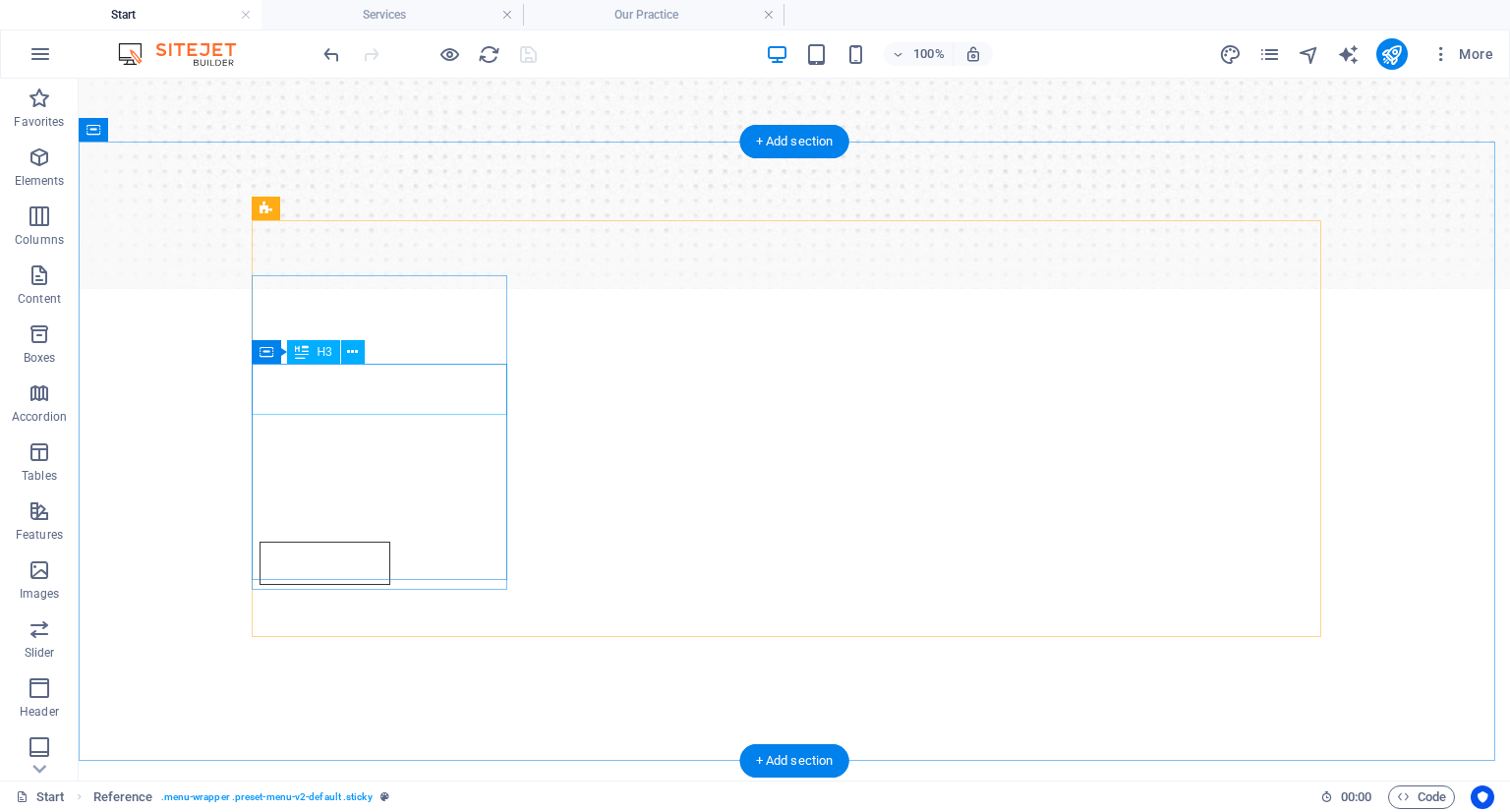 click on "ELDERLY CARE" at bounding box center [794, 907] 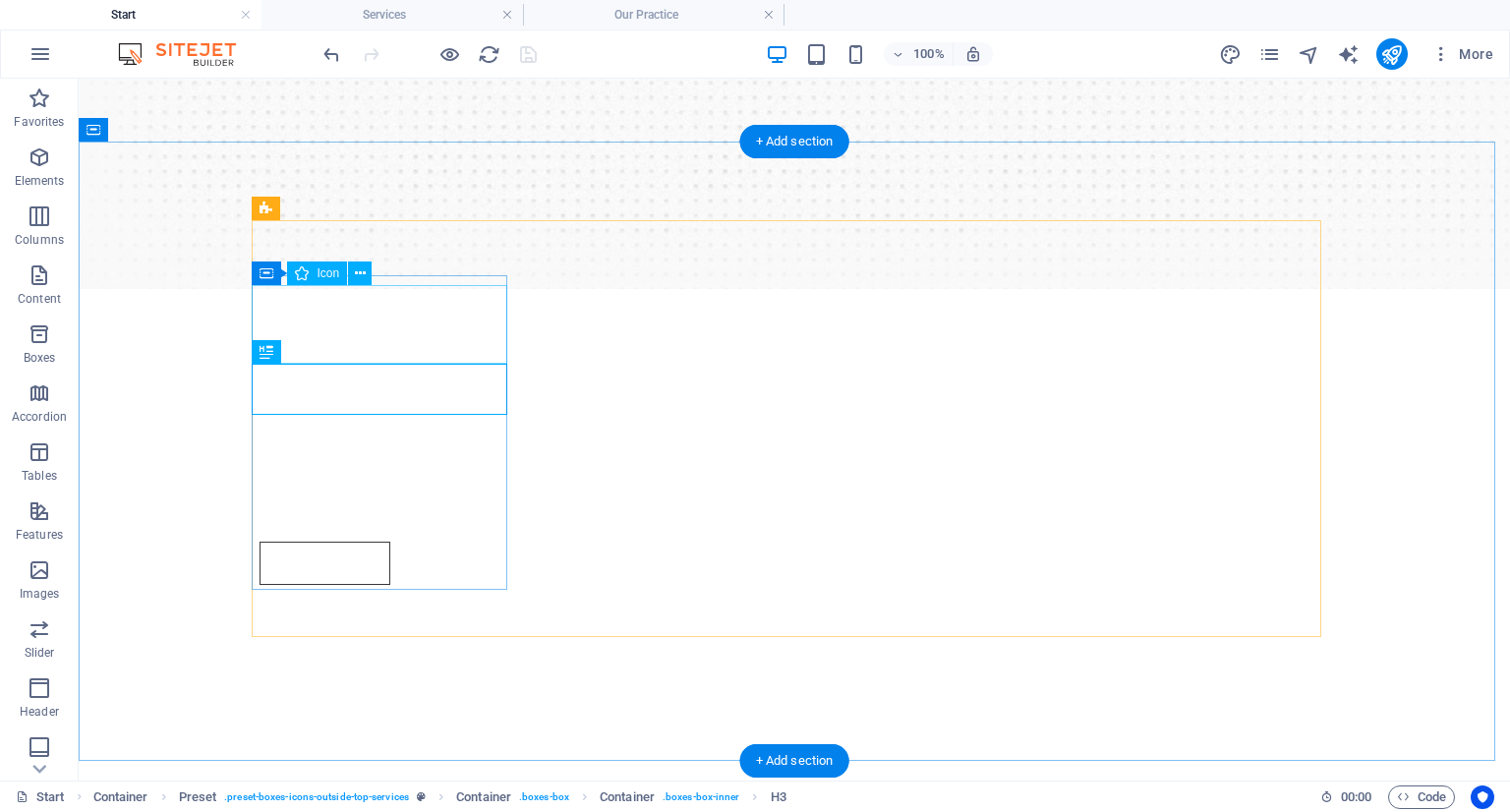 click at bounding box center [794, 840] 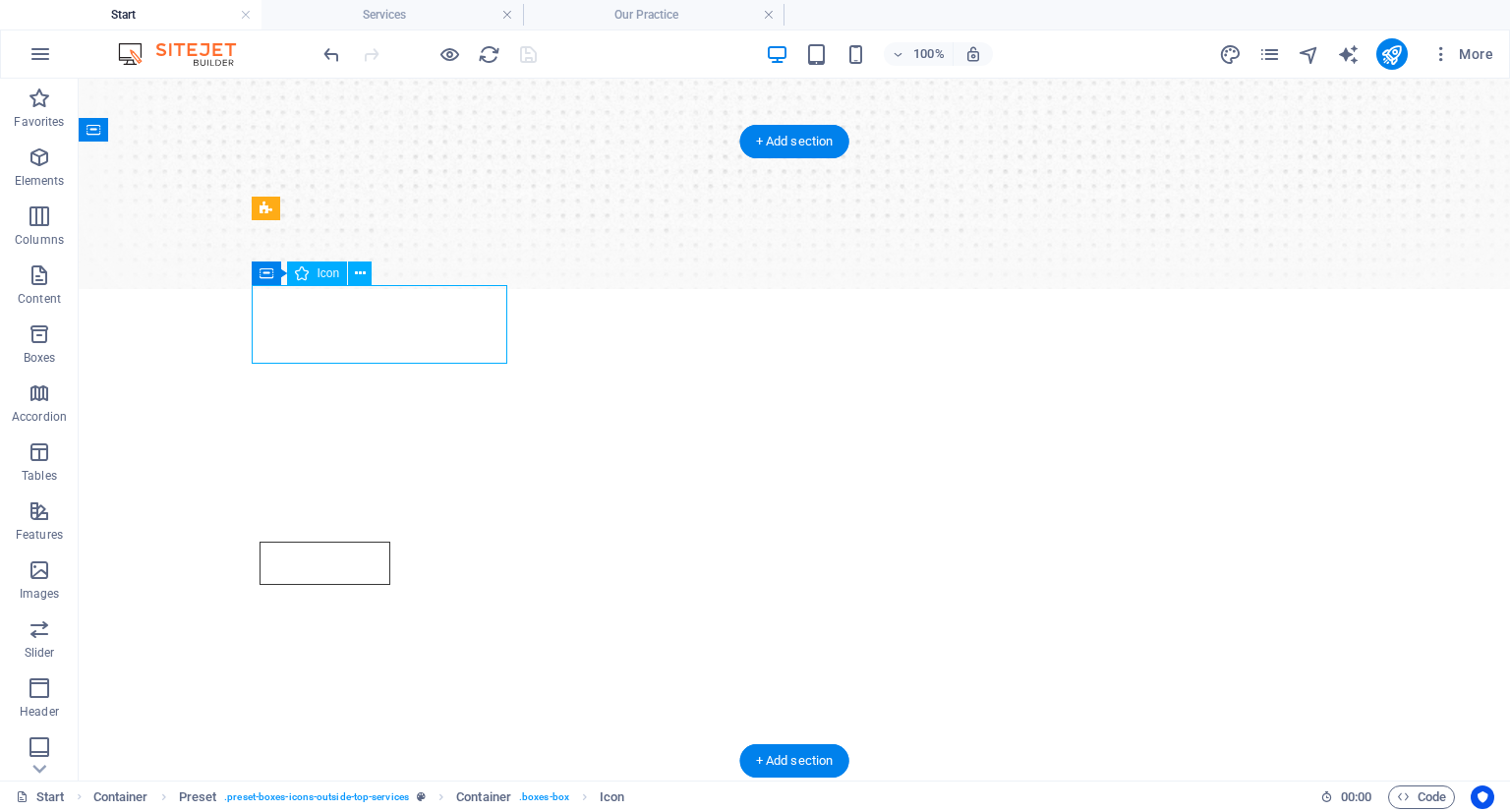 click at bounding box center [794, 840] 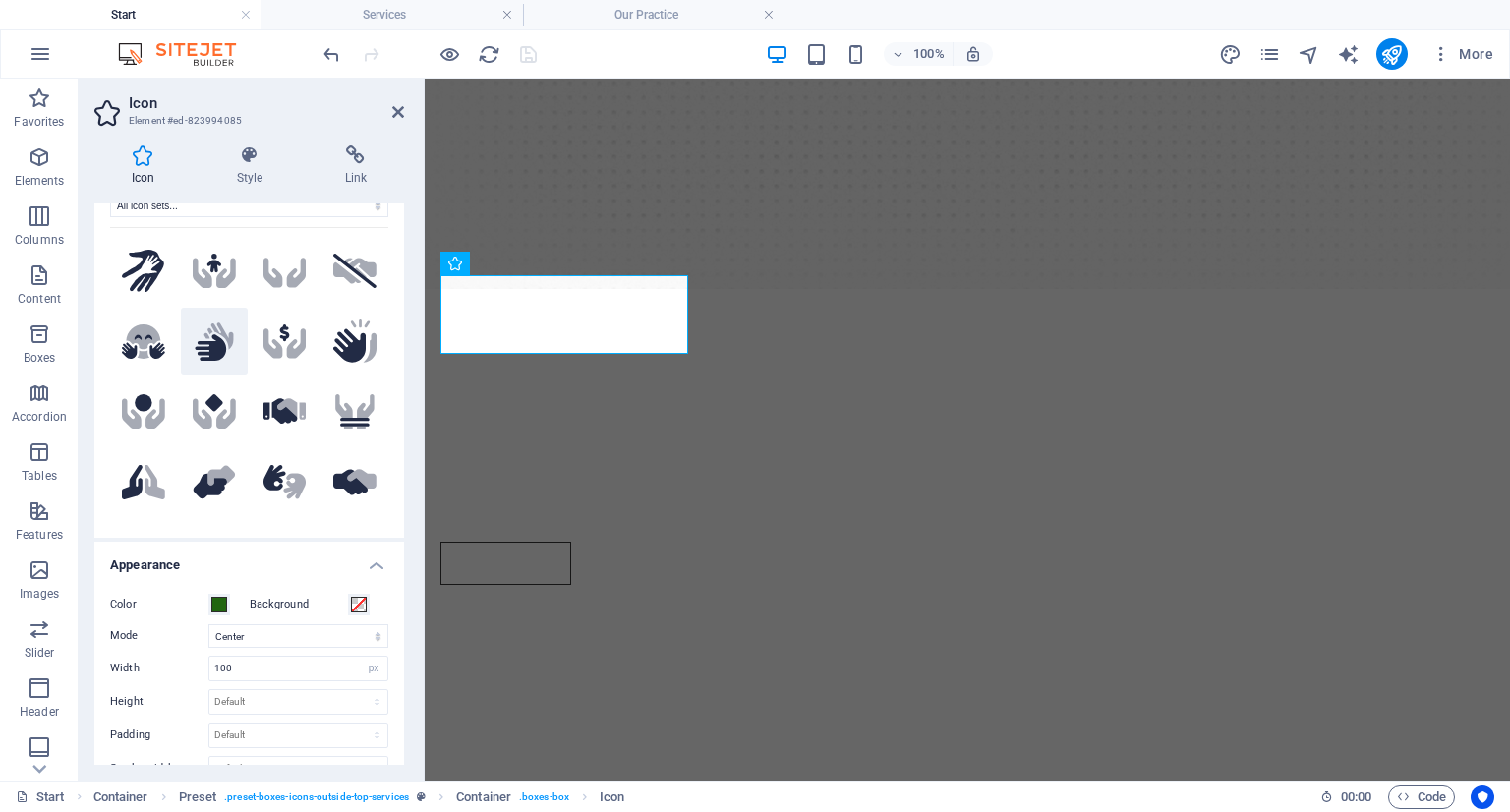 scroll, scrollTop: 98, scrollLeft: 0, axis: vertical 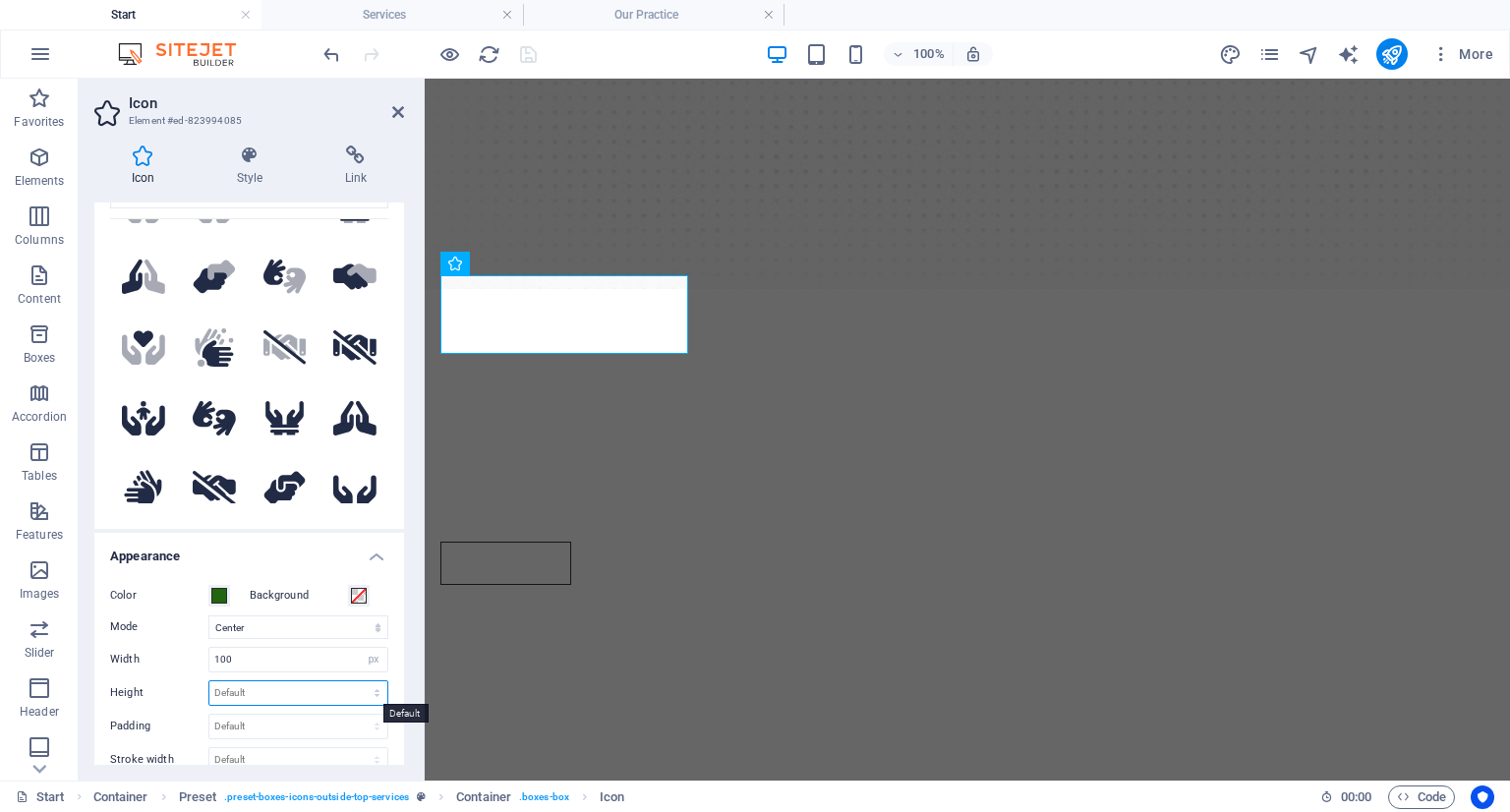 click on "Default auto px rem em vh vw" at bounding box center [298, 693] 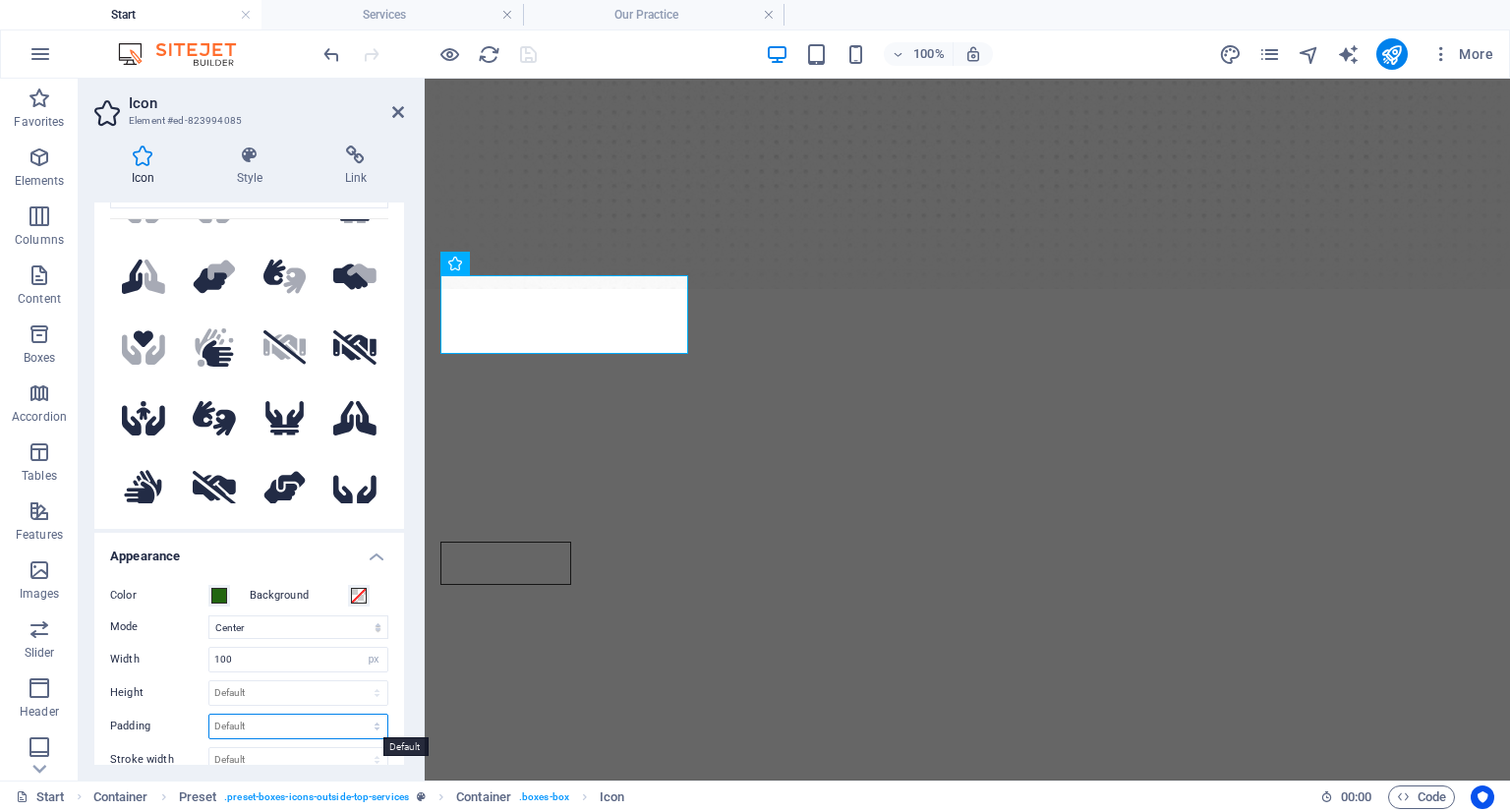 click on "Default px rem % em vh vw" at bounding box center (298, 726) 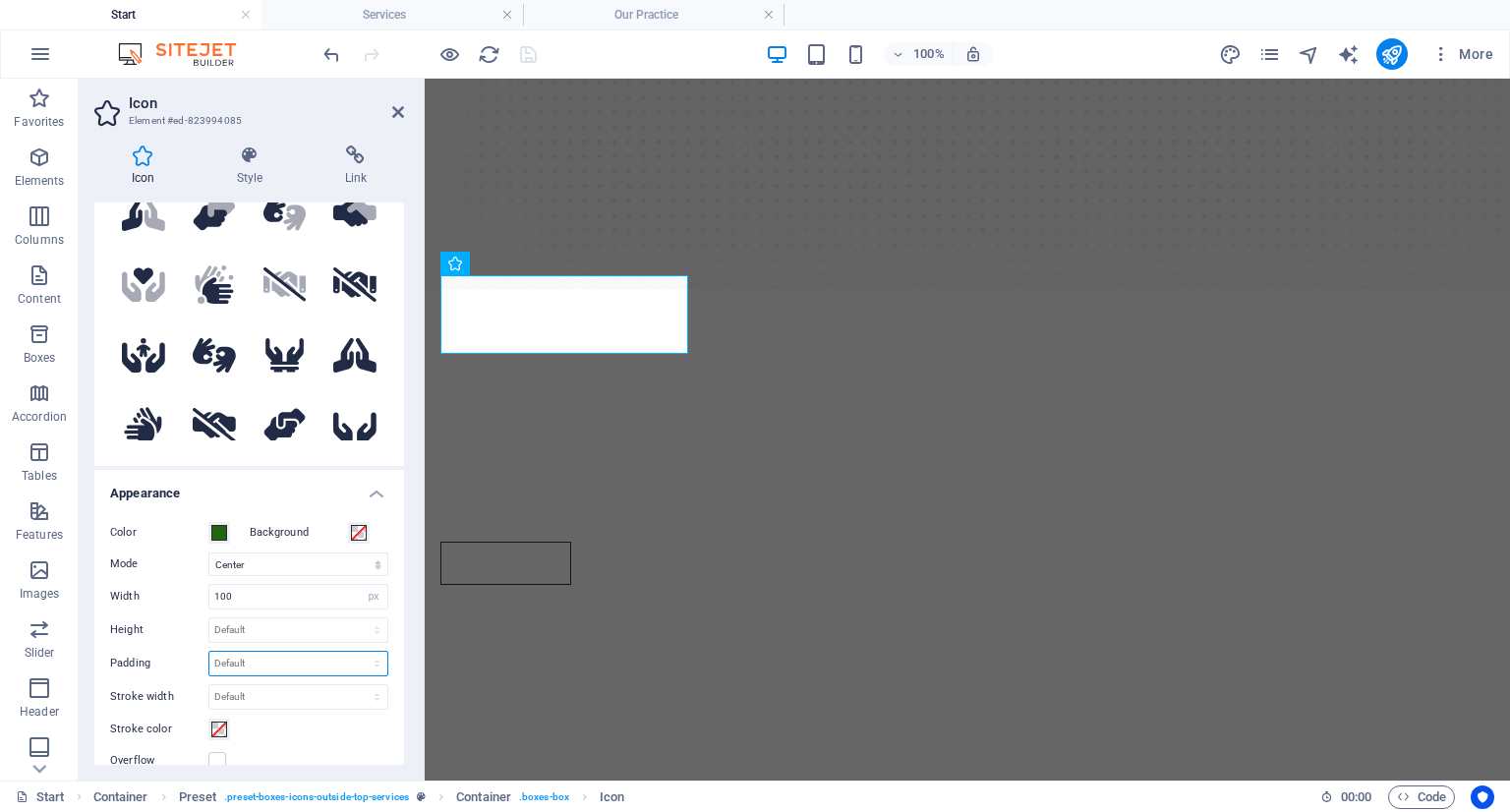 scroll, scrollTop: 98, scrollLeft: 0, axis: vertical 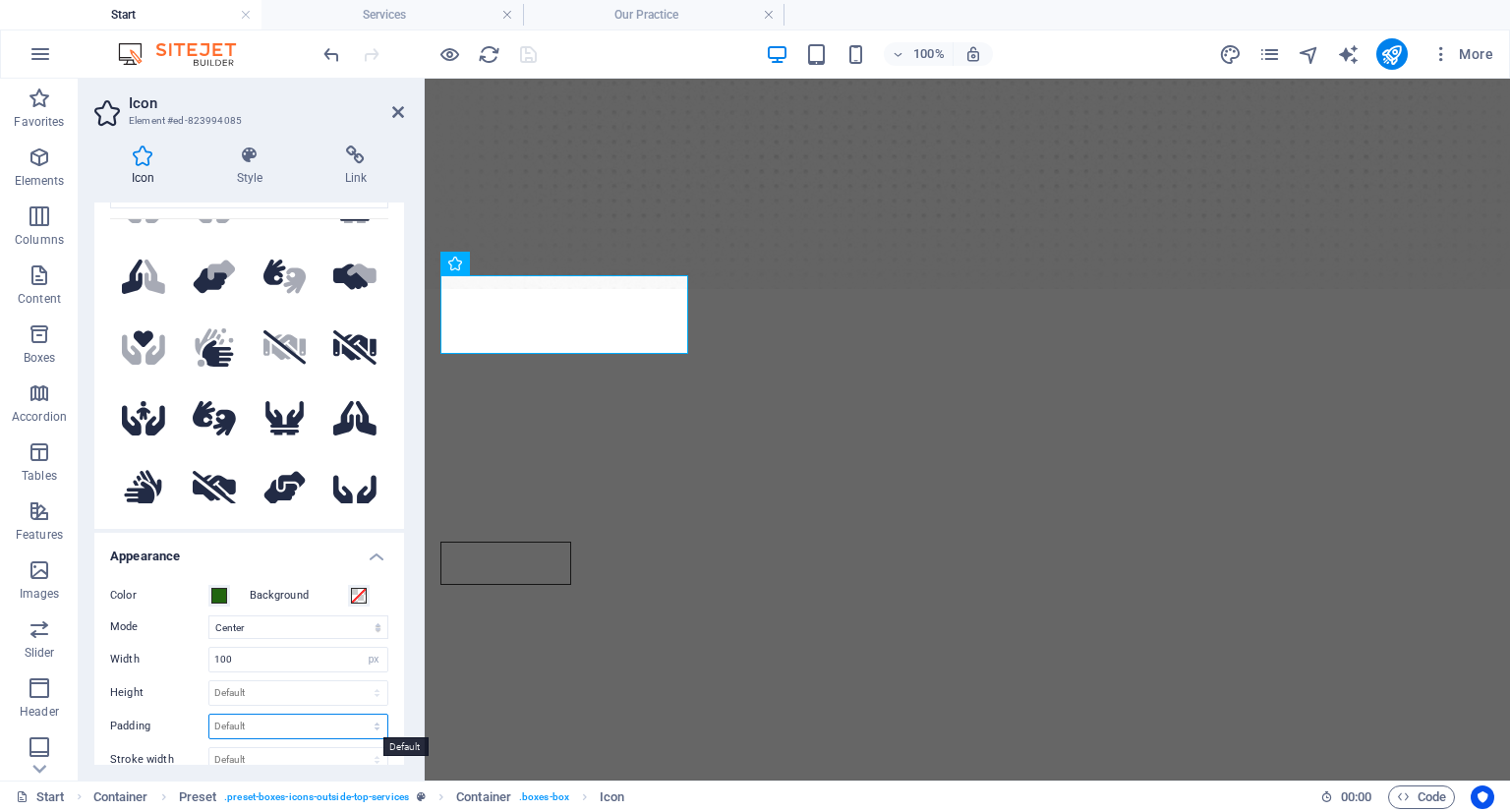 click on "Default px rem % em vh vw" at bounding box center [298, 726] 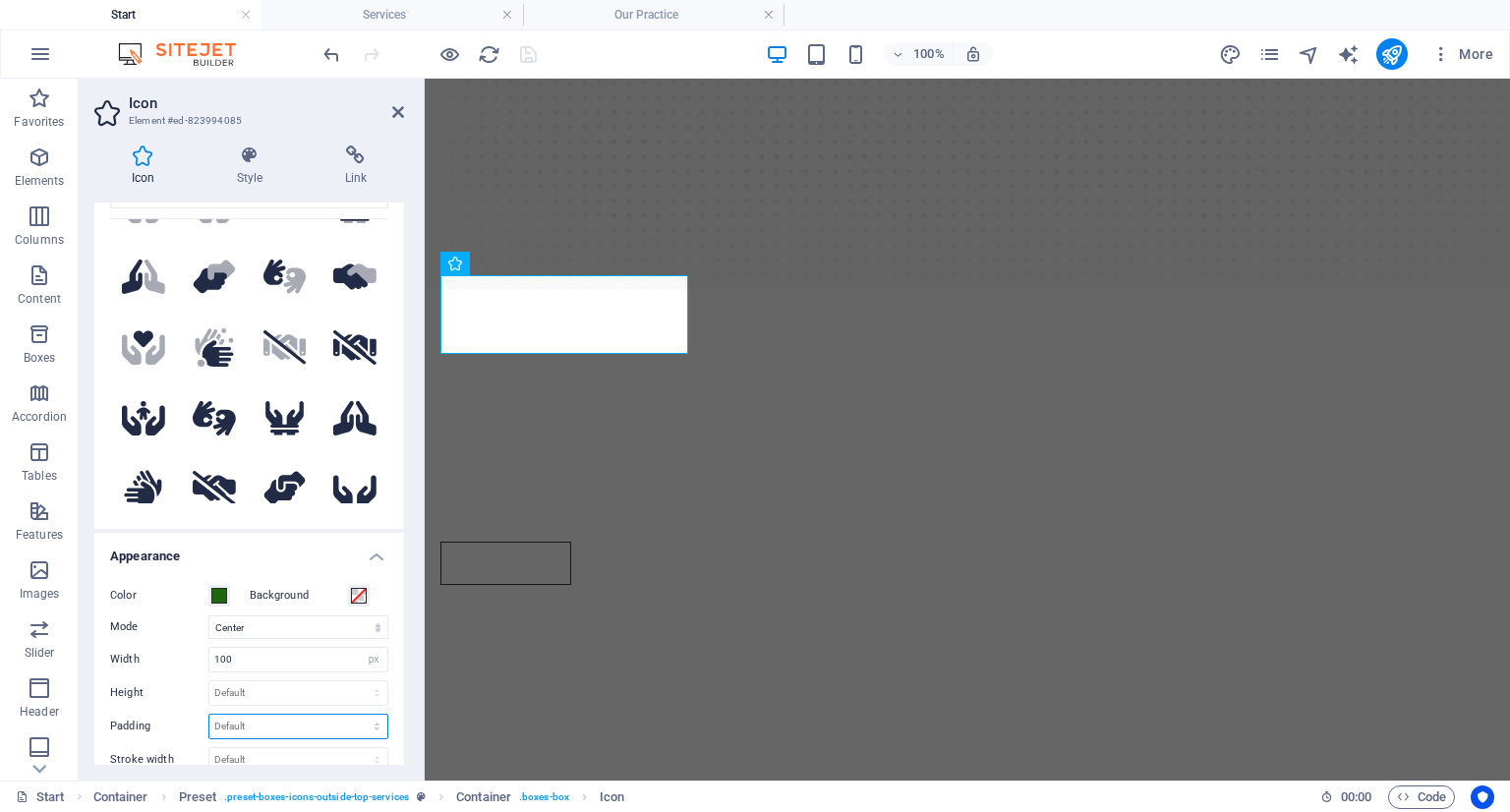 select on "%" 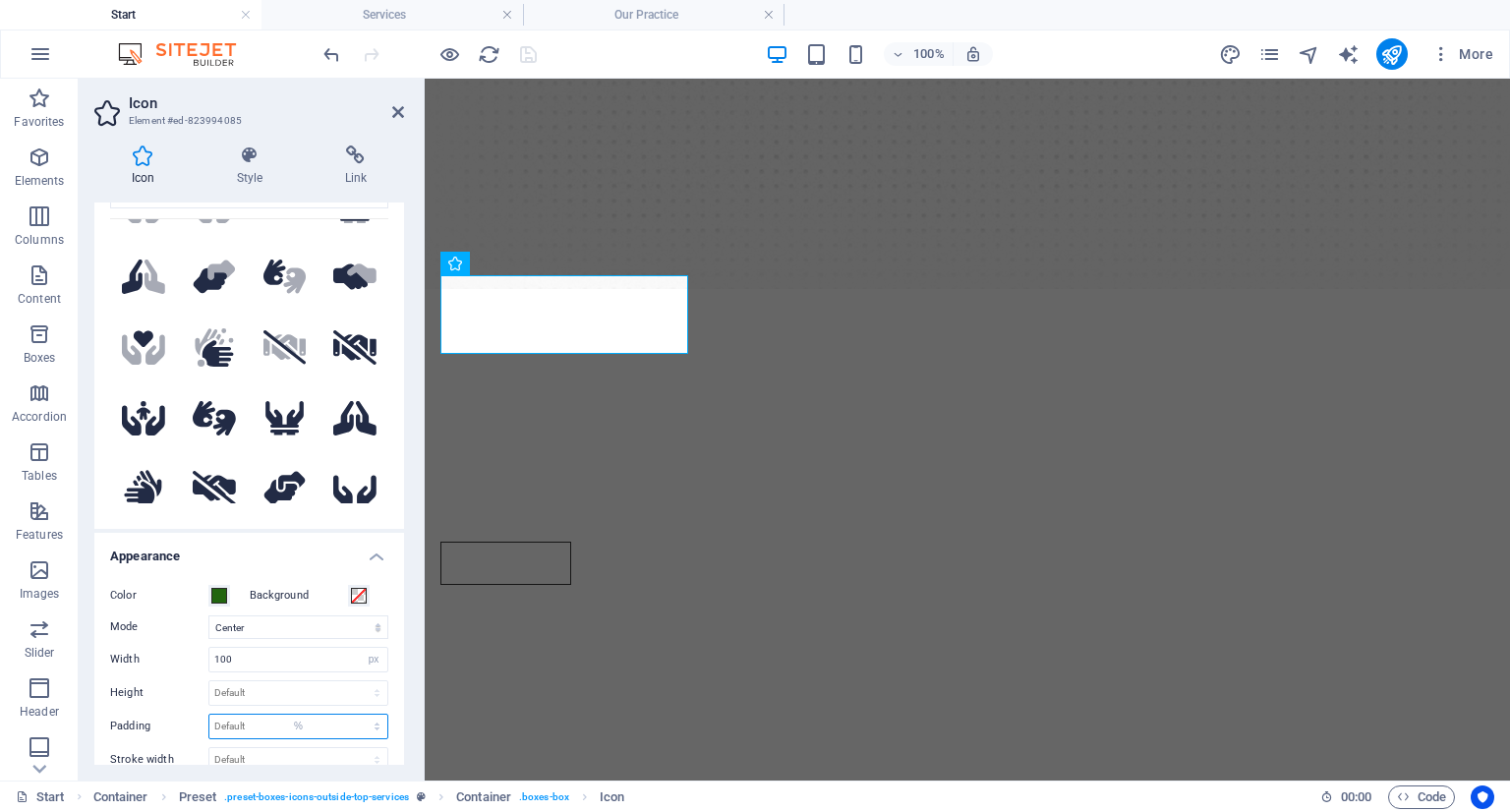 click on "Default px rem % em vh vw" at bounding box center (298, 726) 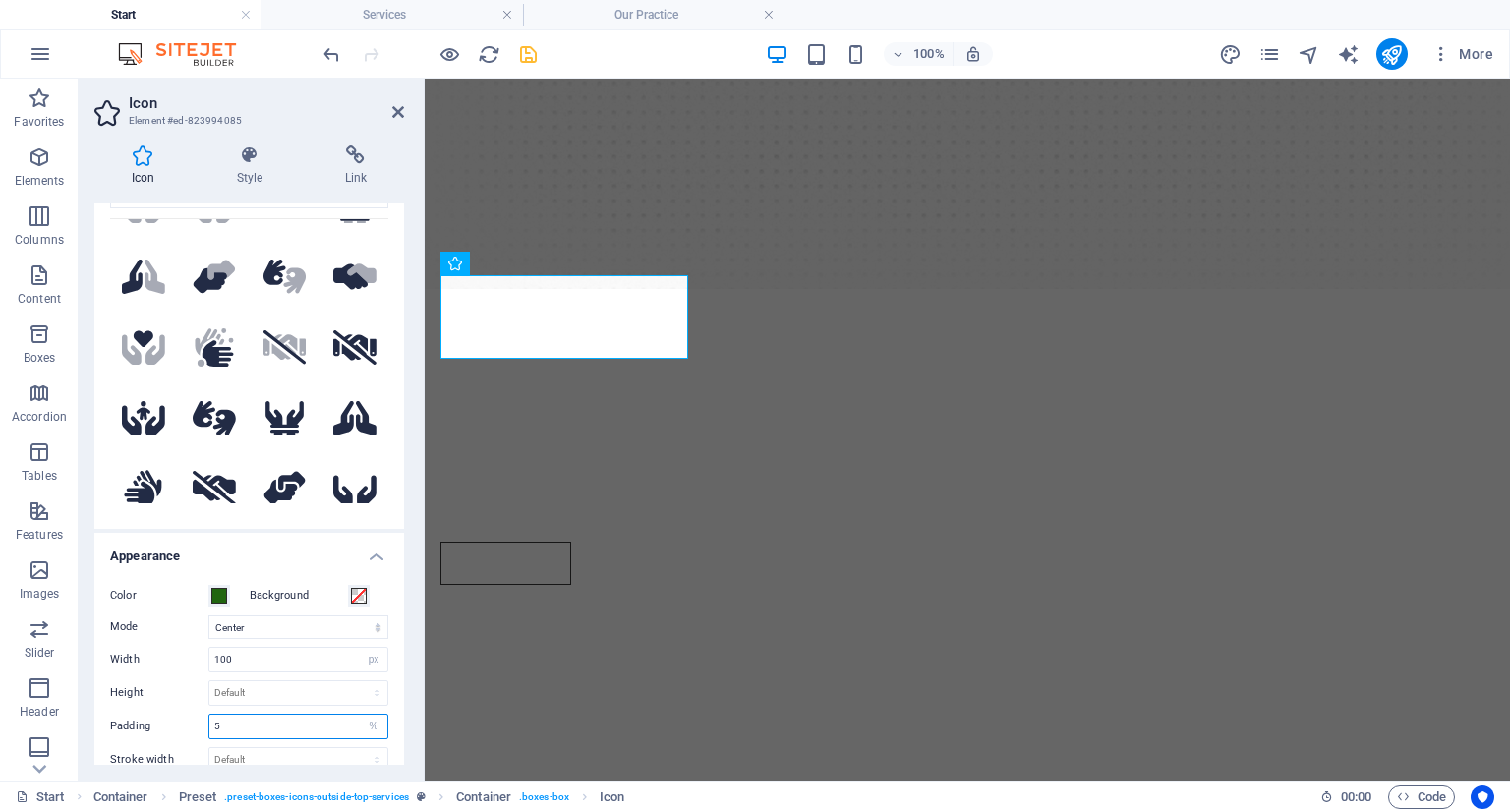 drag, startPoint x: 227, startPoint y: 726, endPoint x: 197, endPoint y: 725, distance: 30.01666 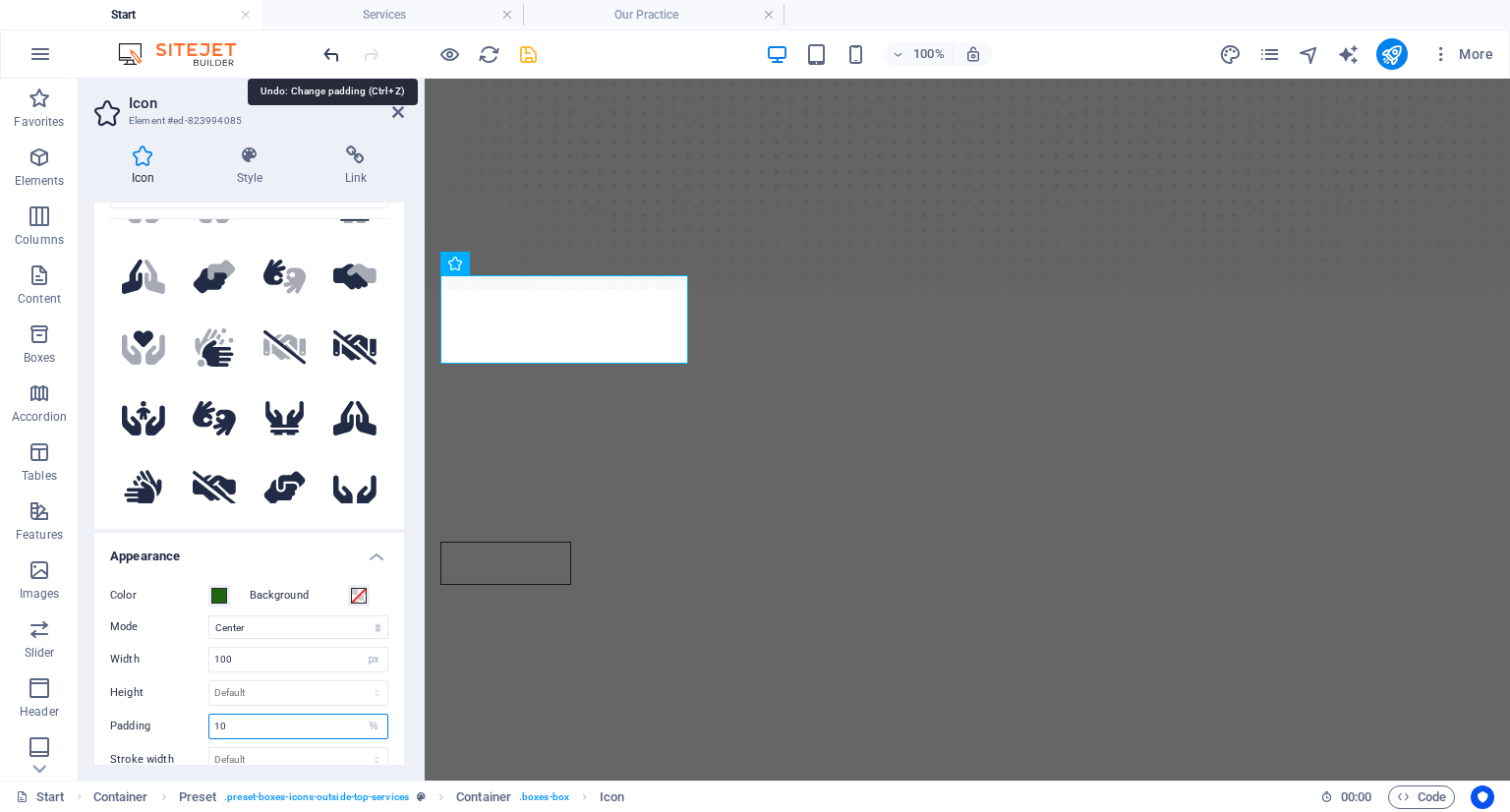 type on "10" 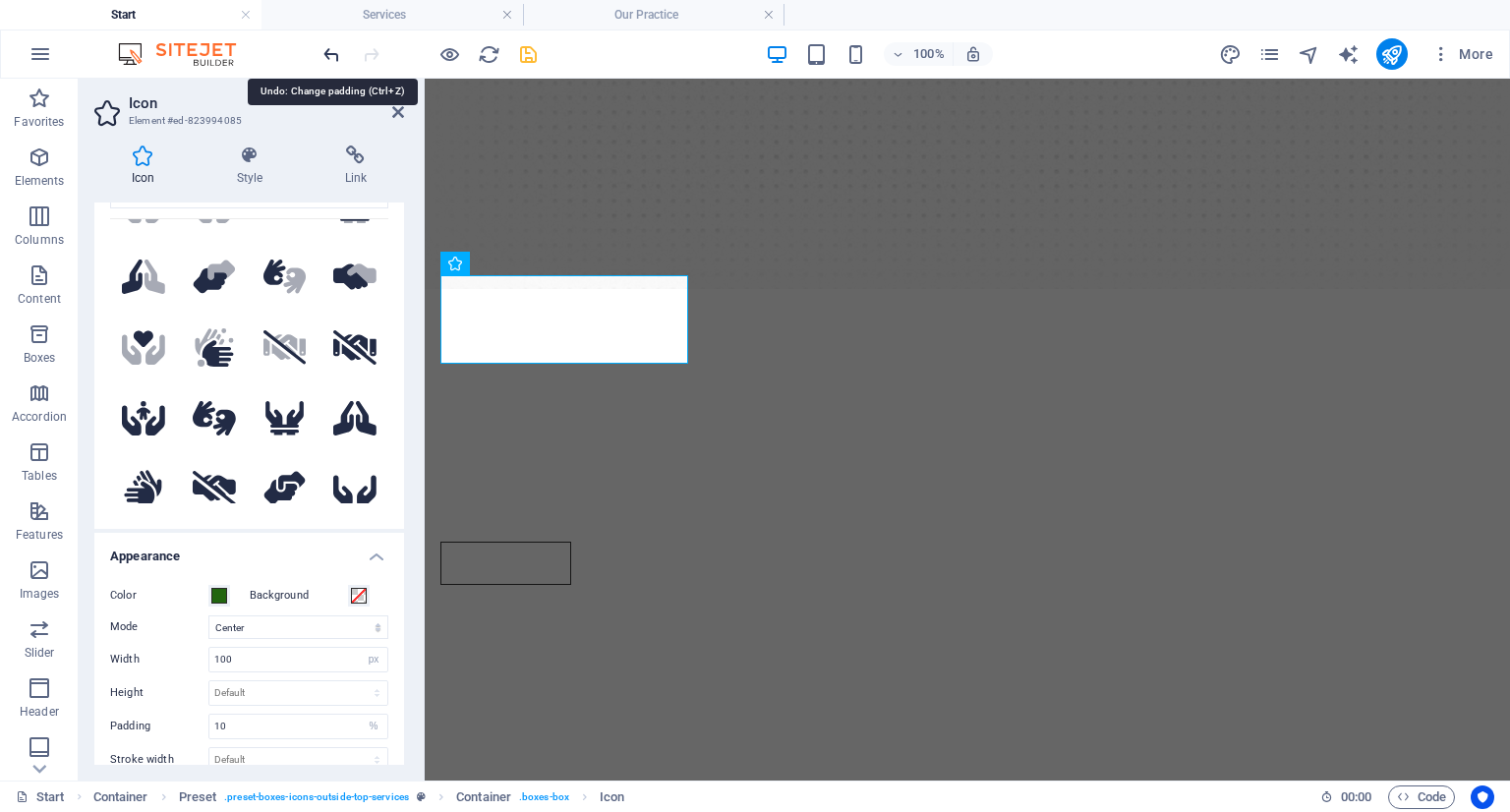click at bounding box center [331, 54] 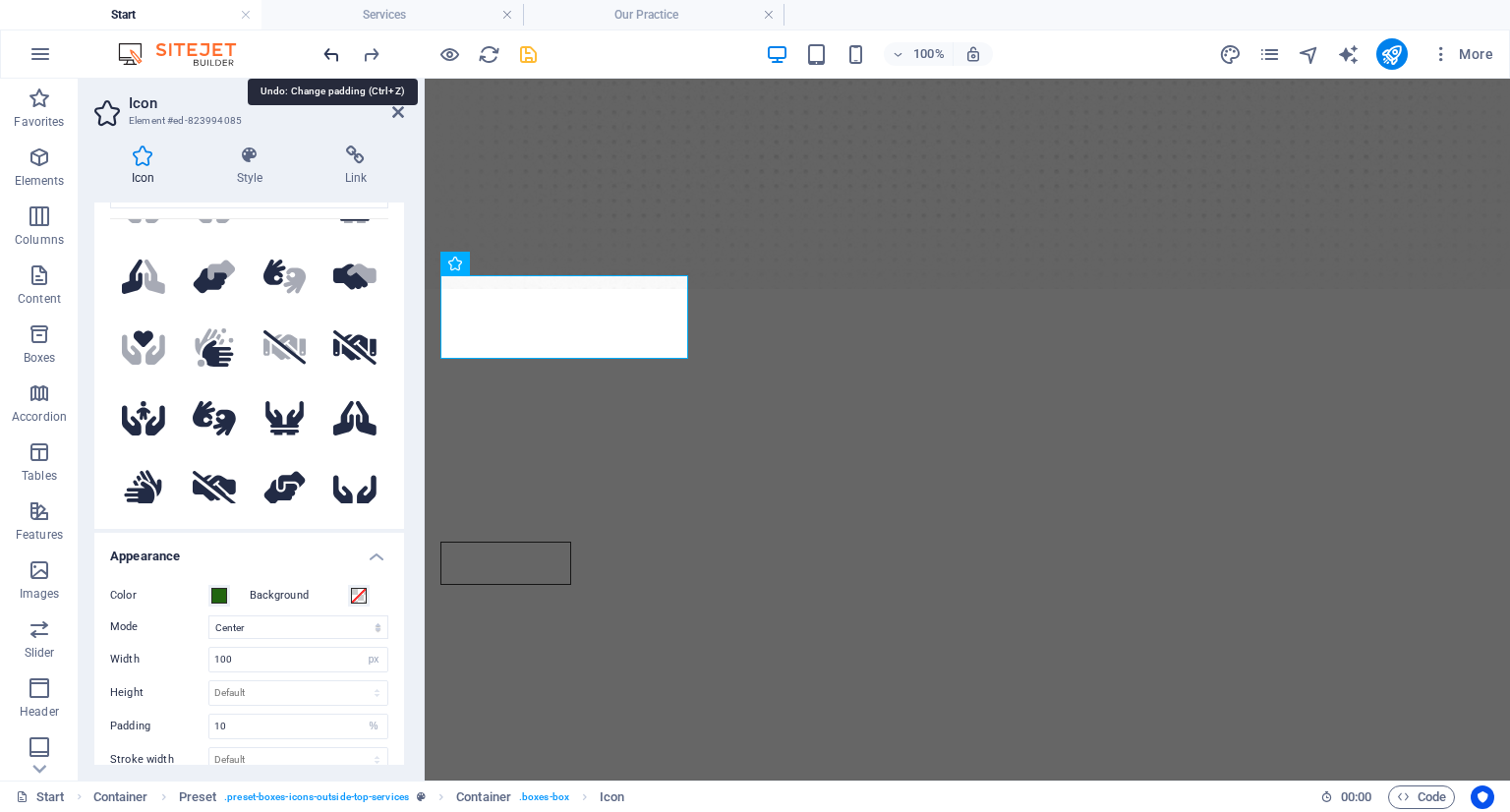 click at bounding box center [331, 54] 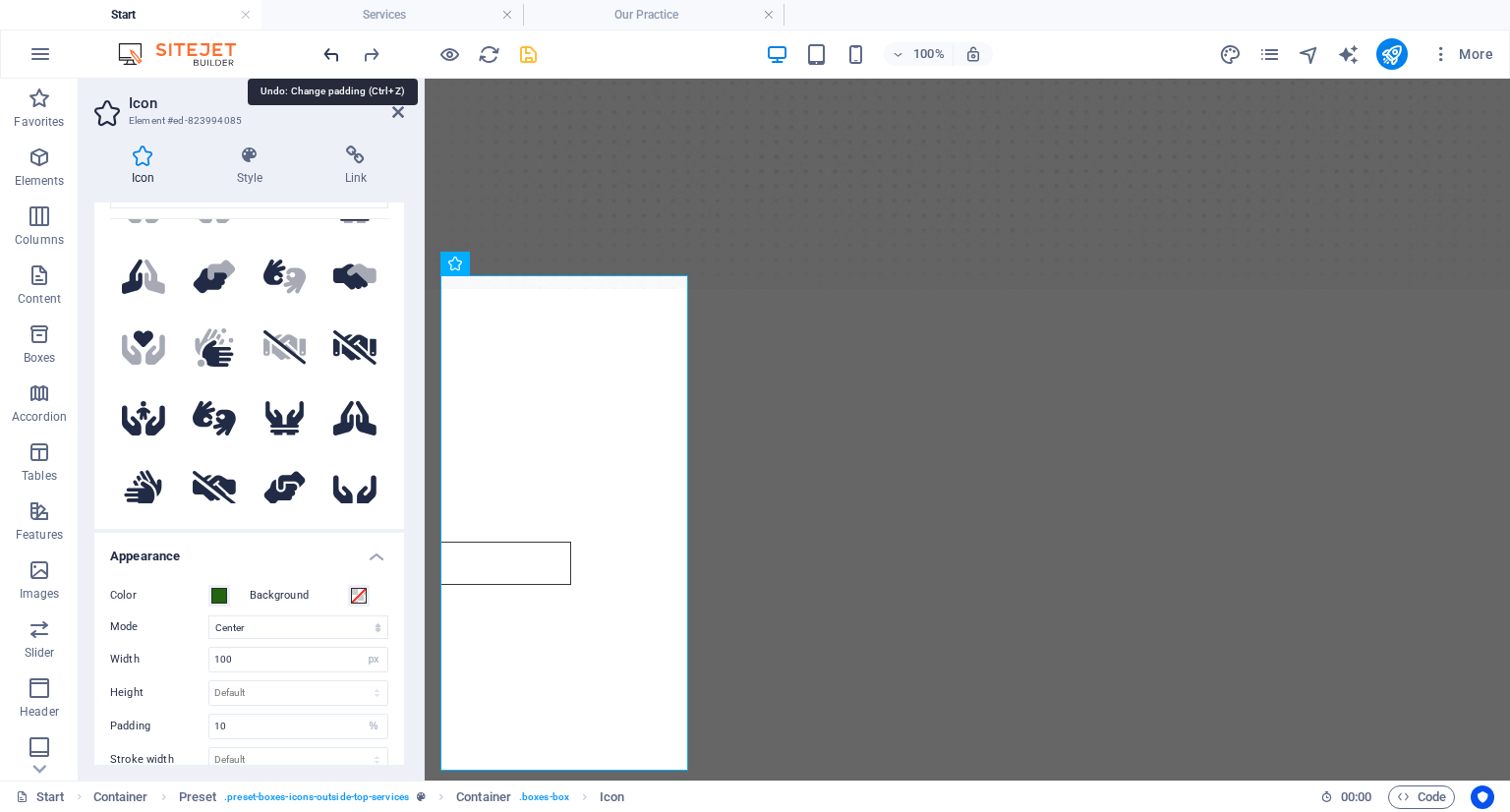 click at bounding box center (331, 54) 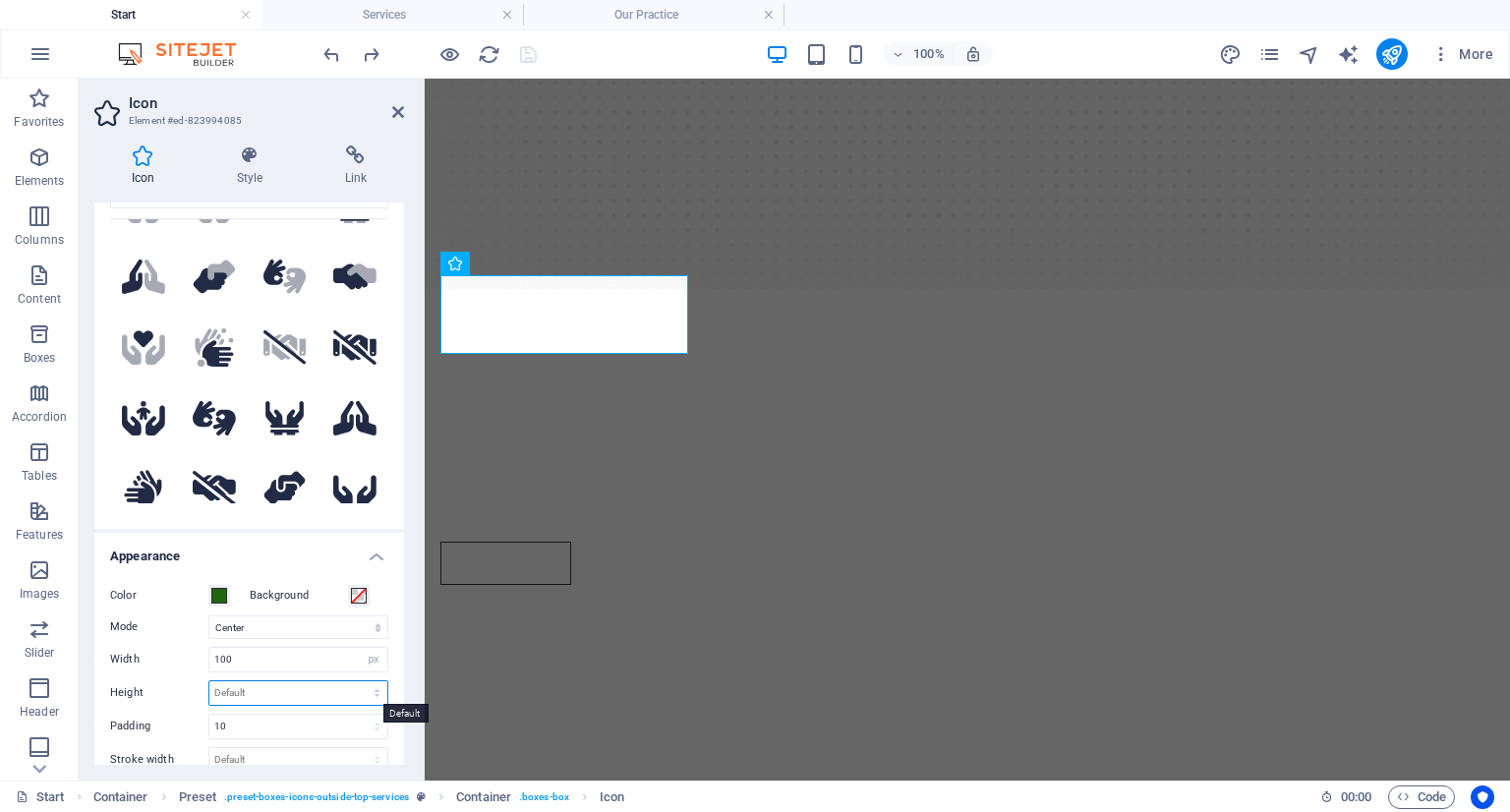 click on "Default auto px rem em vh vw" at bounding box center [298, 693] 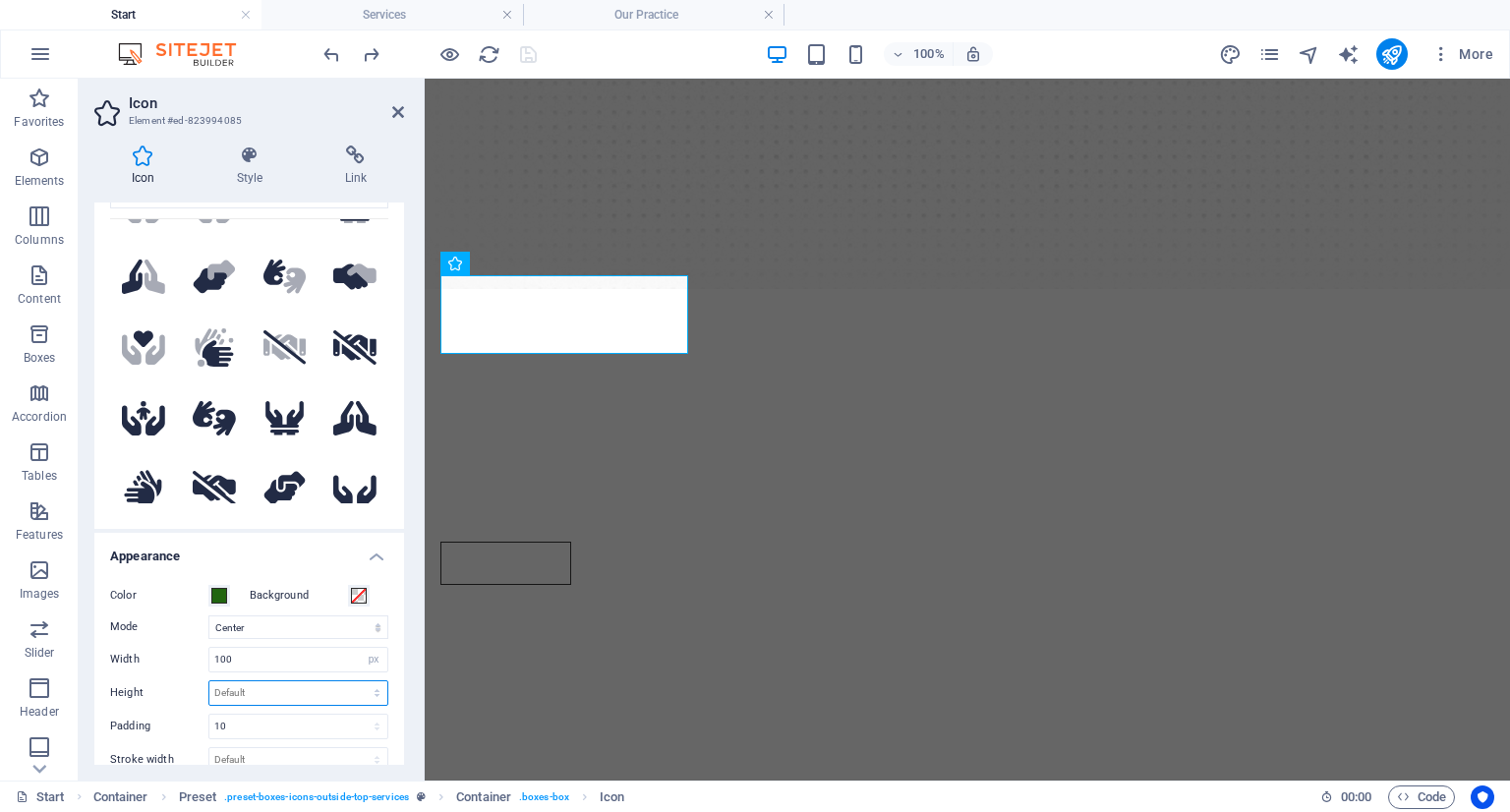 select on "px" 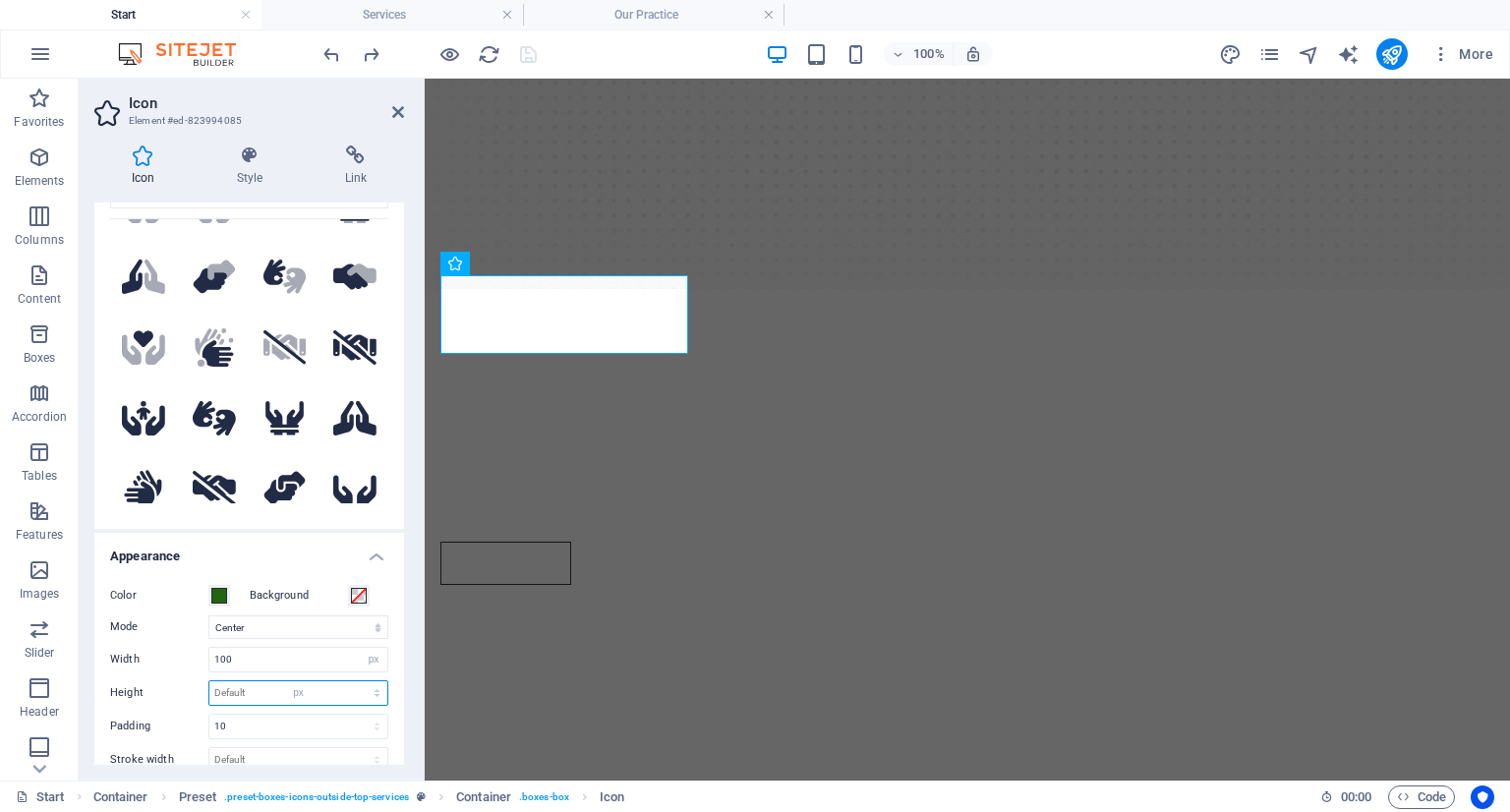 click on "Default auto px rem em vh vw" at bounding box center [298, 693] 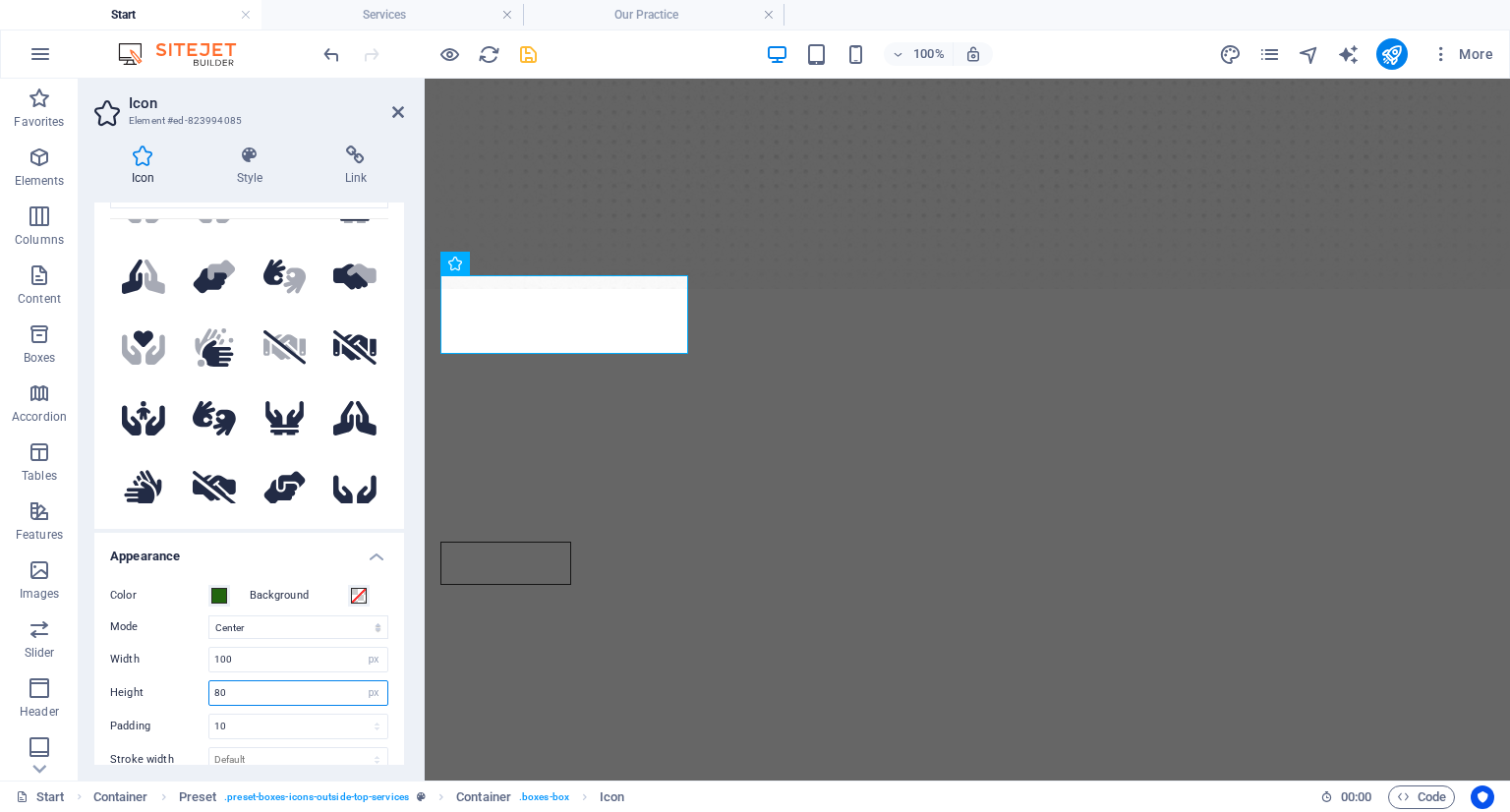 click at bounding box center (298, 693) 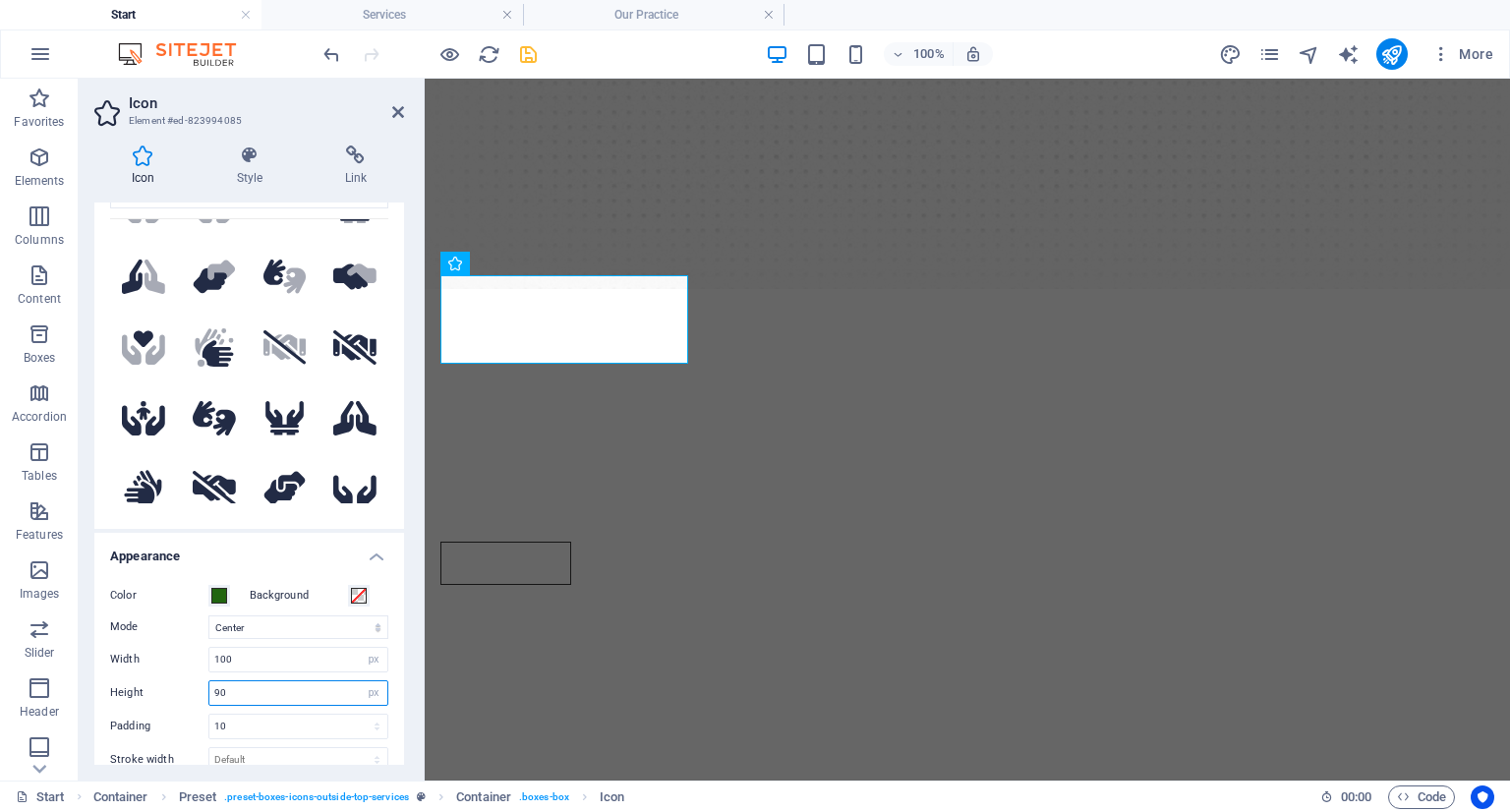 drag, startPoint x: 229, startPoint y: 691, endPoint x: 201, endPoint y: 690, distance: 28.017851 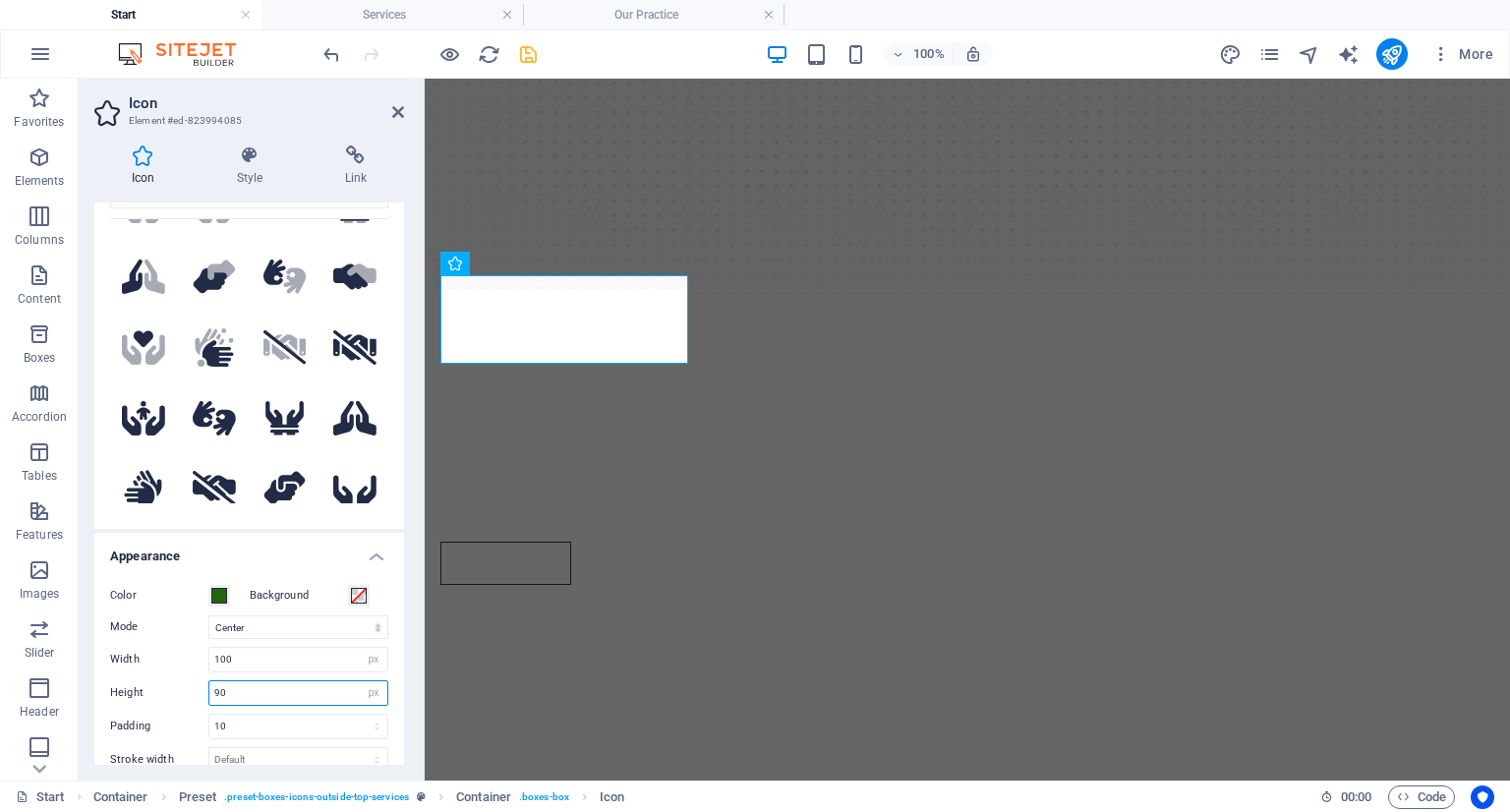 click on "Height 90 Default auto px rem em vh vw" at bounding box center (249, 693) 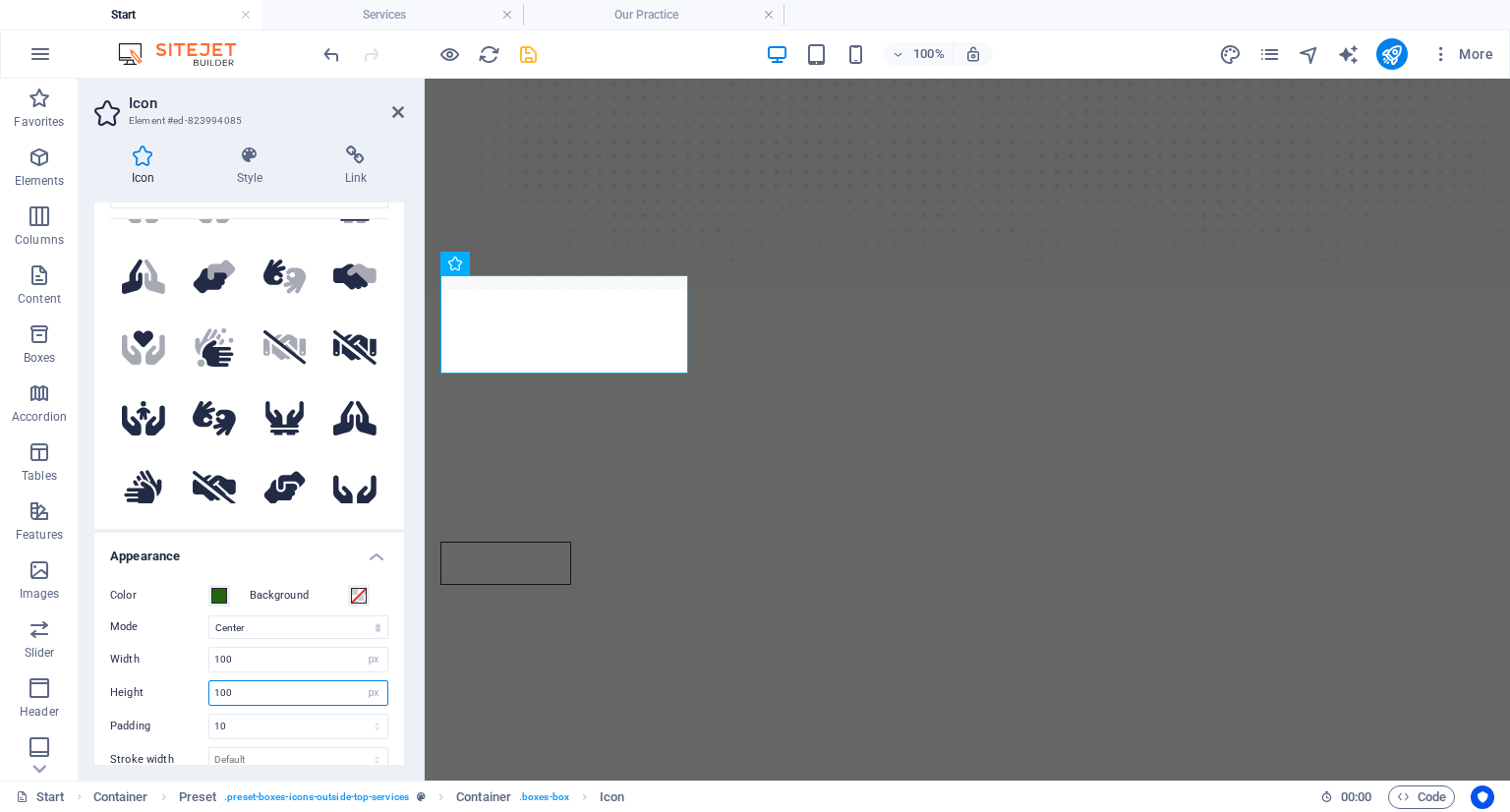 drag, startPoint x: 235, startPoint y: 690, endPoint x: 186, endPoint y: 688, distance: 49.040799 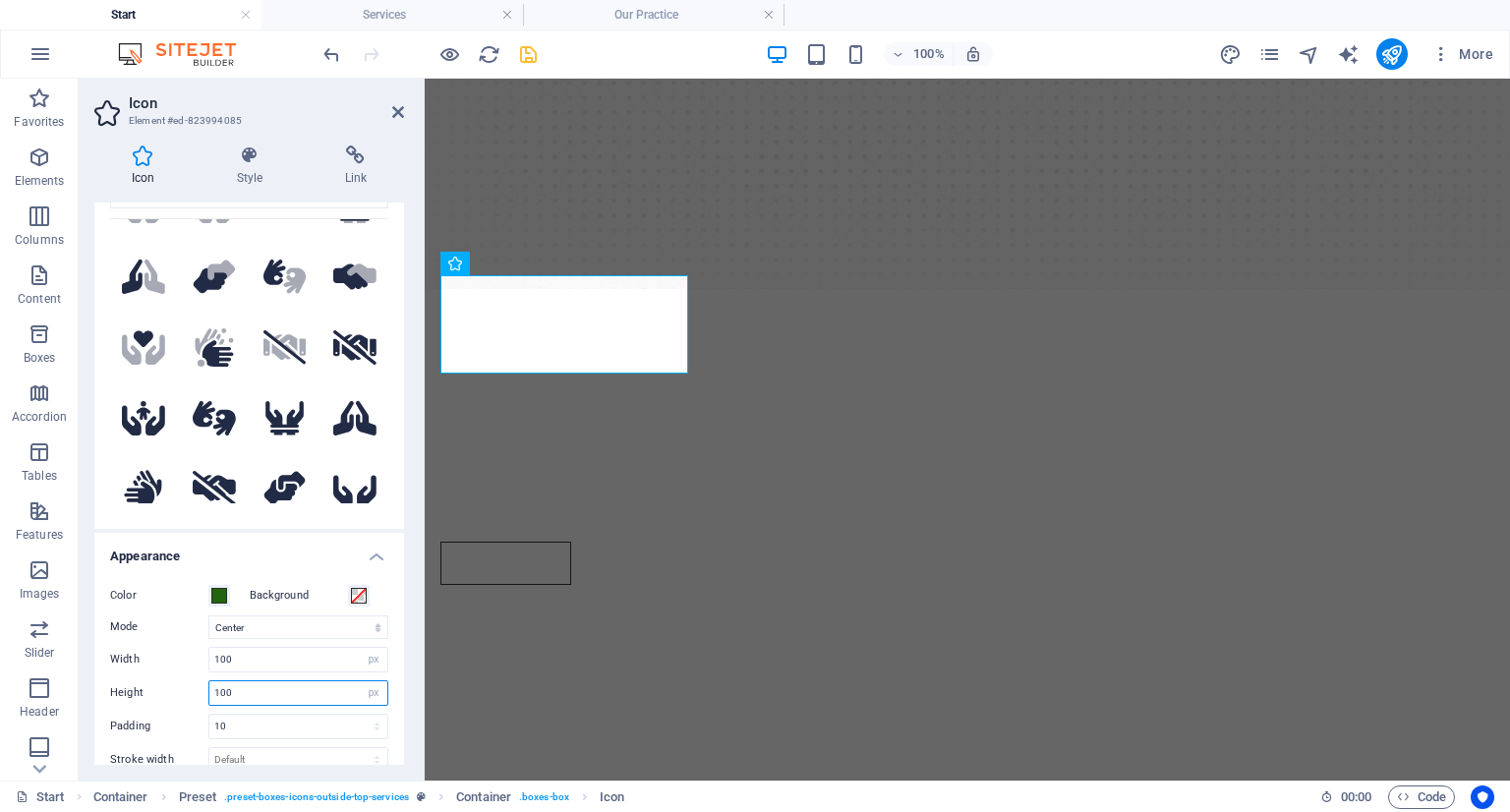 click on "Height 100 Default auto px rem em vh vw" at bounding box center [249, 693] 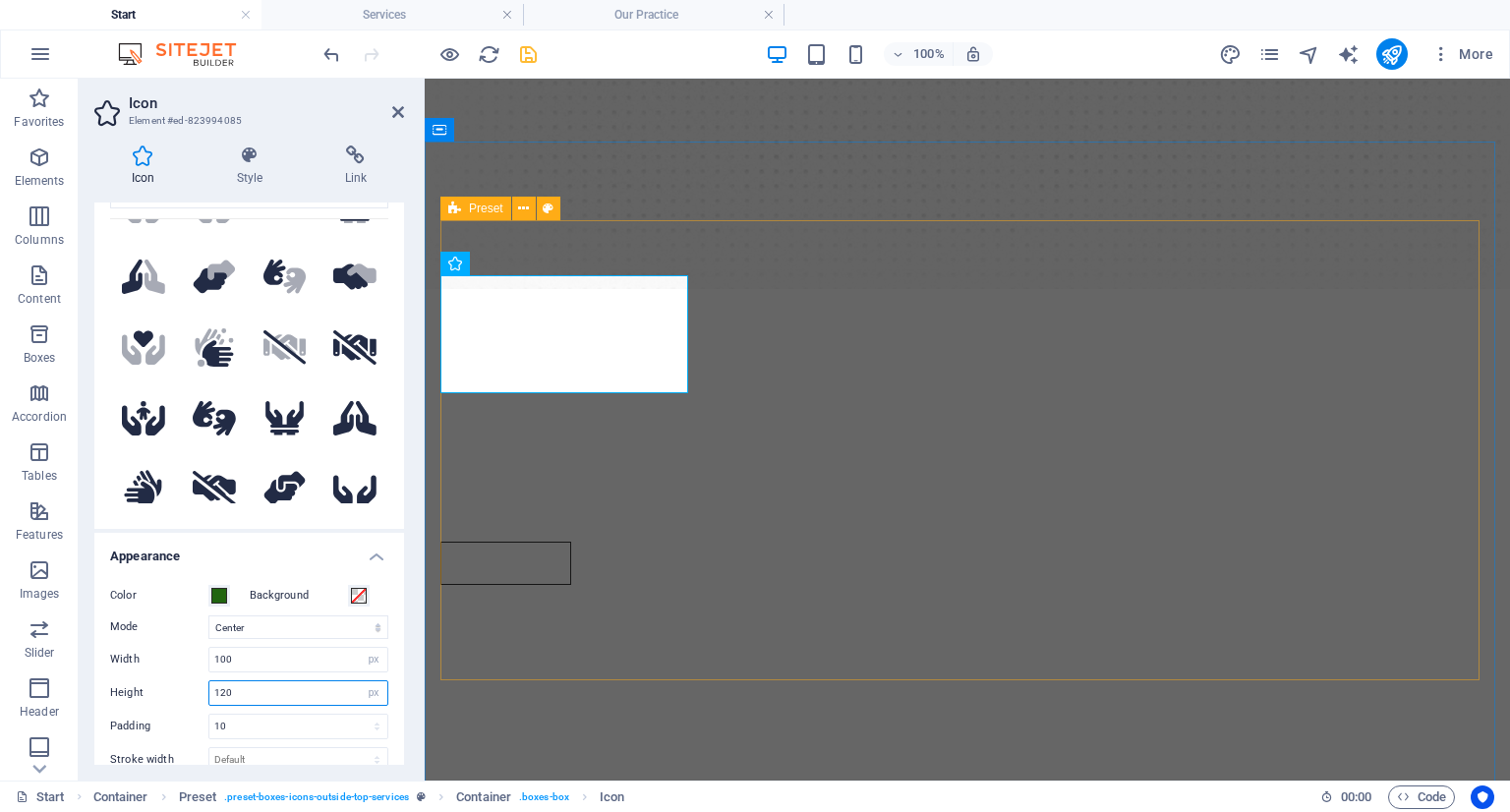 type on "120" 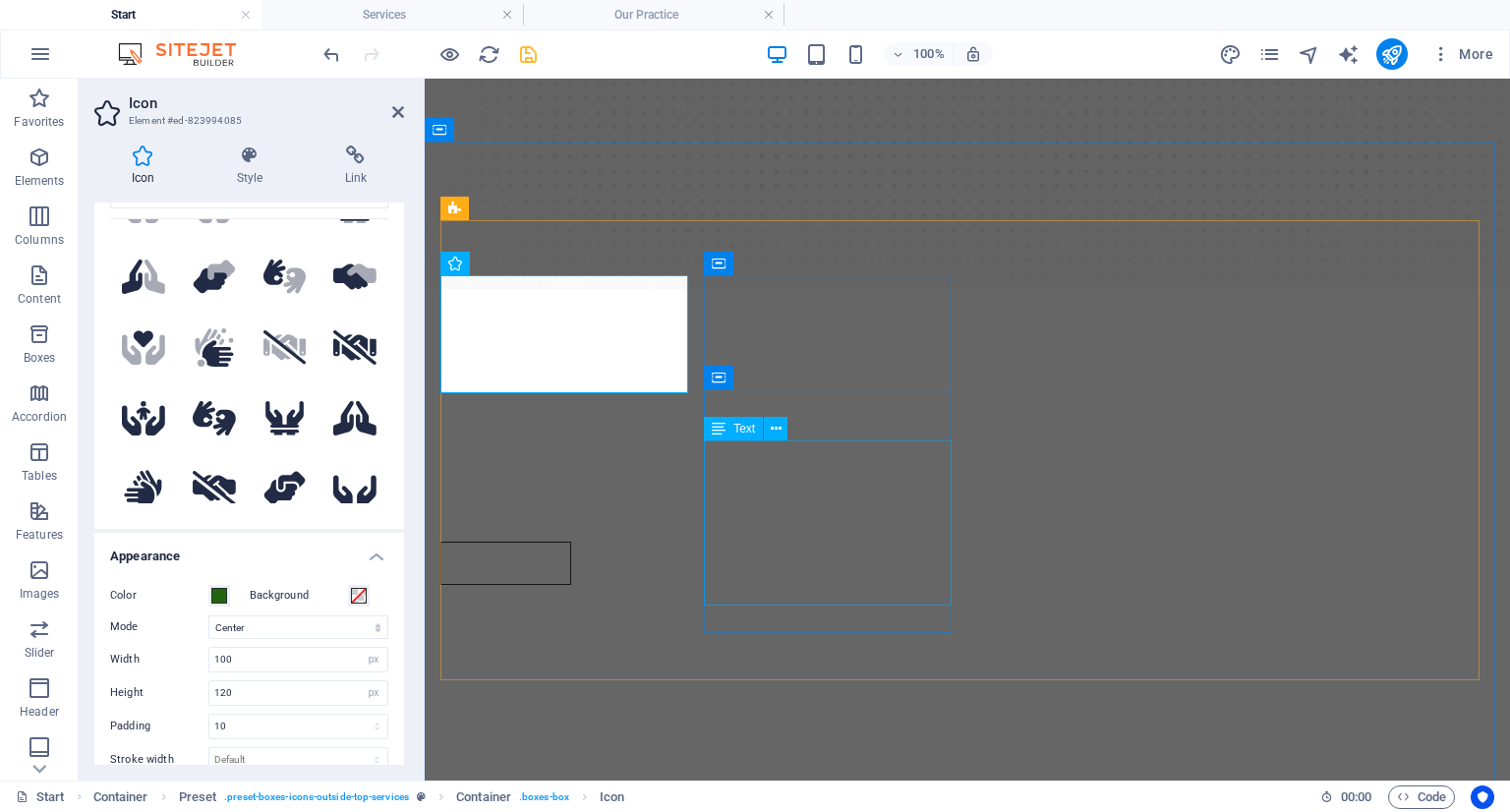 click on "Regain comfort, strength, and confidence in the small movements  that mean so much—whether you're recovering from injury, surgery, or everyday strain. Our gentle, expert support helps you get back to doing  the things you love with your hands." at bounding box center [967, 1278] 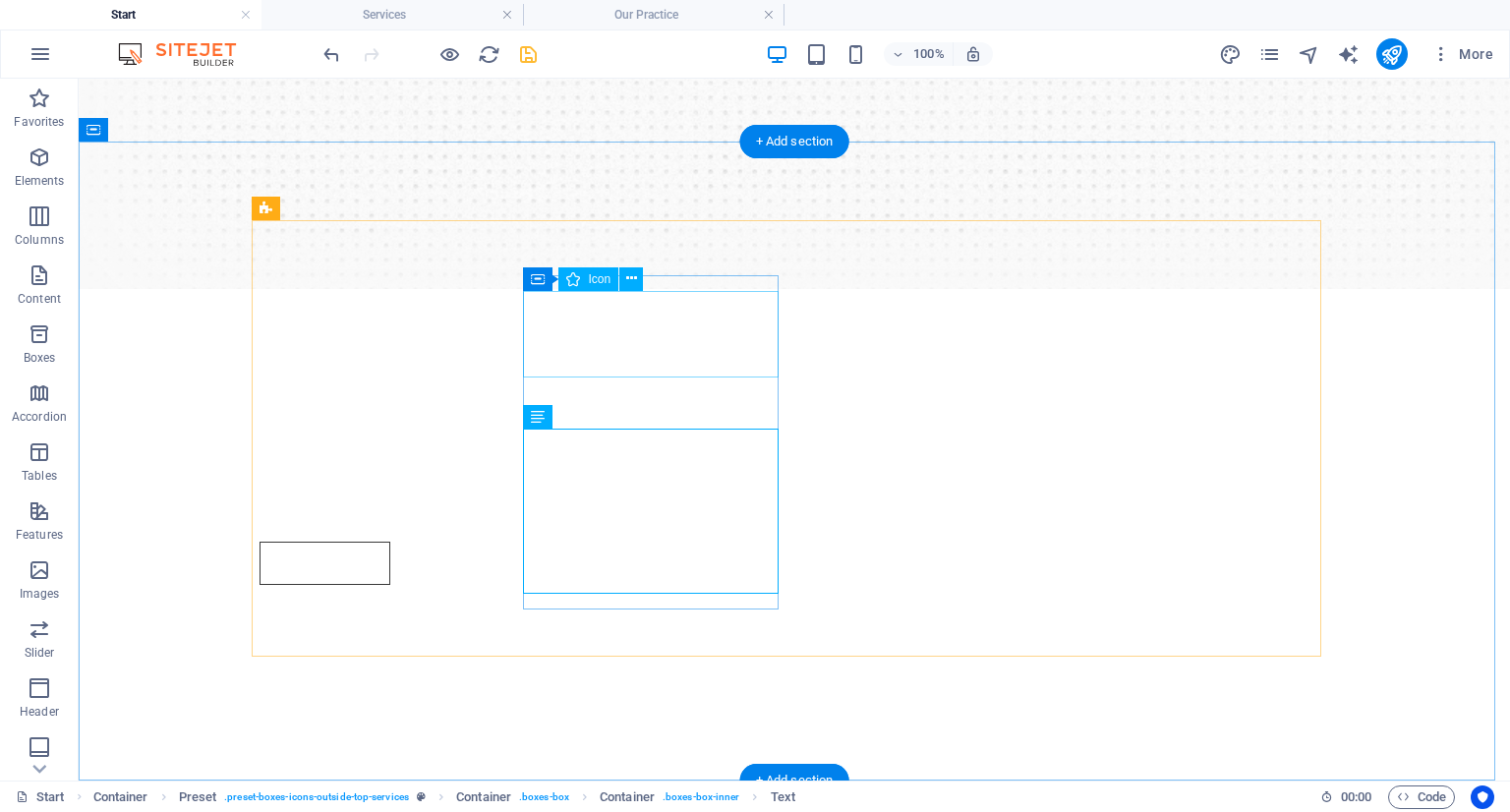 click at bounding box center (794, 1144) 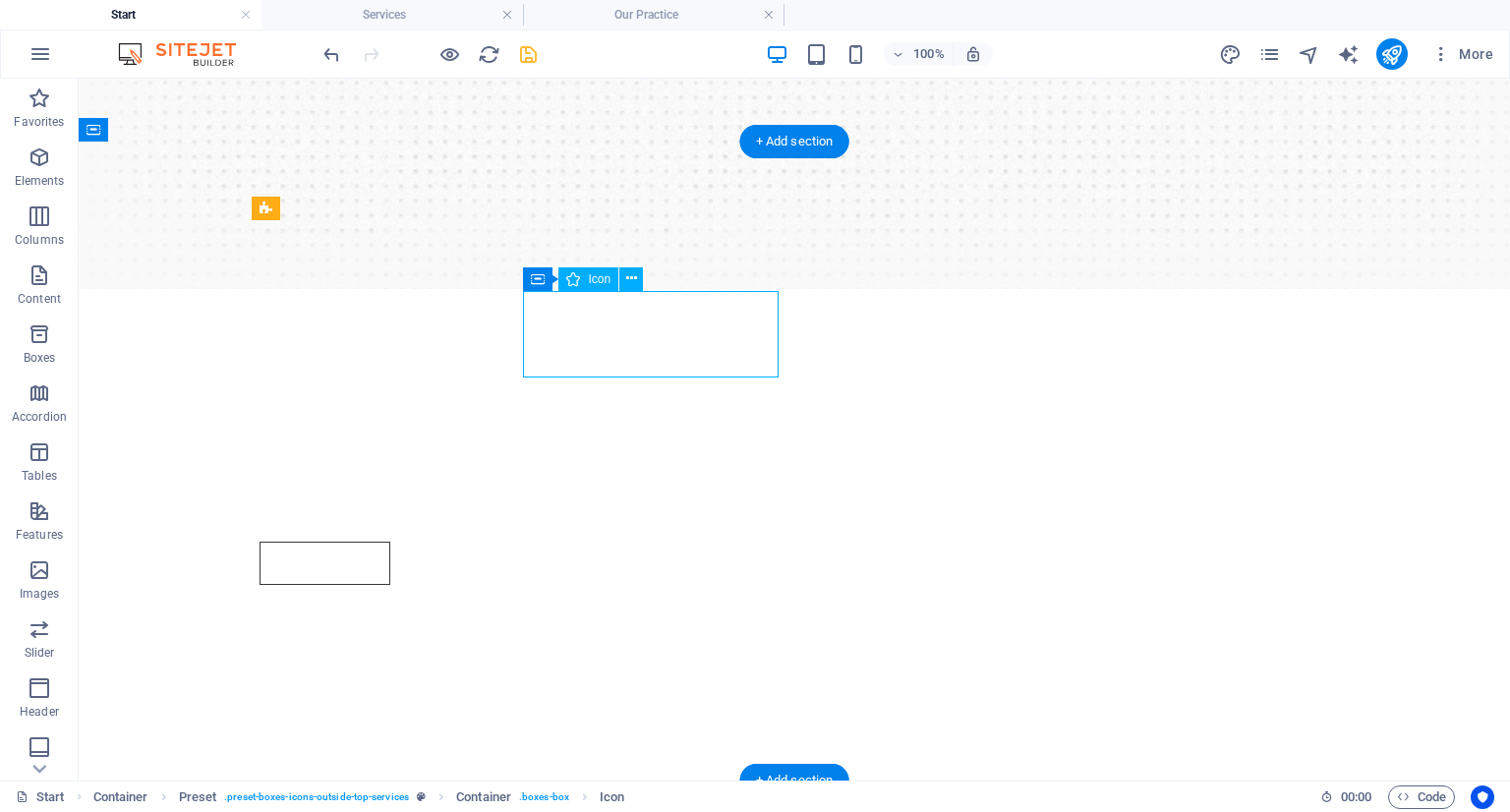 click at bounding box center [794, 1144] 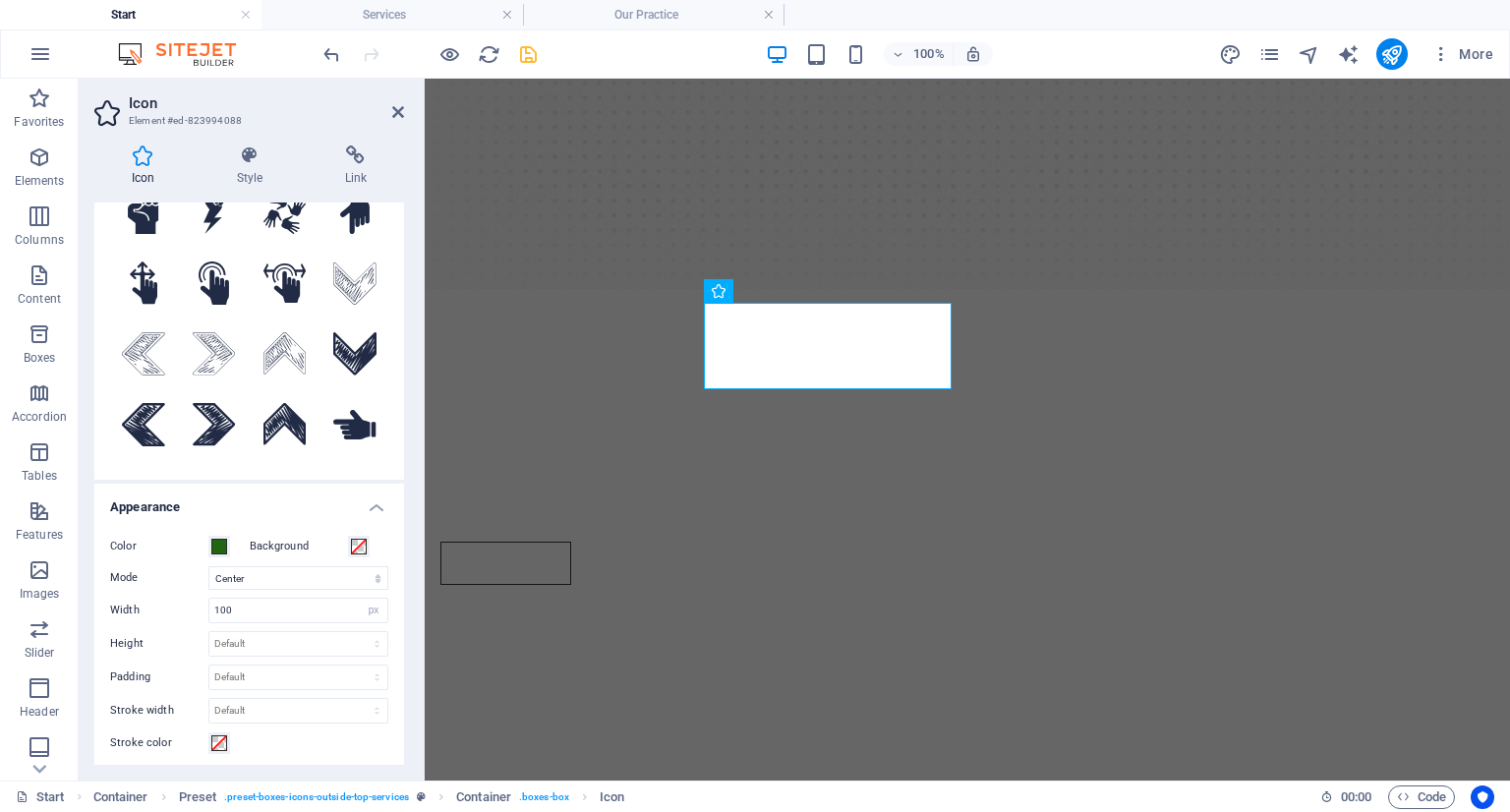 scroll, scrollTop: 197, scrollLeft: 0, axis: vertical 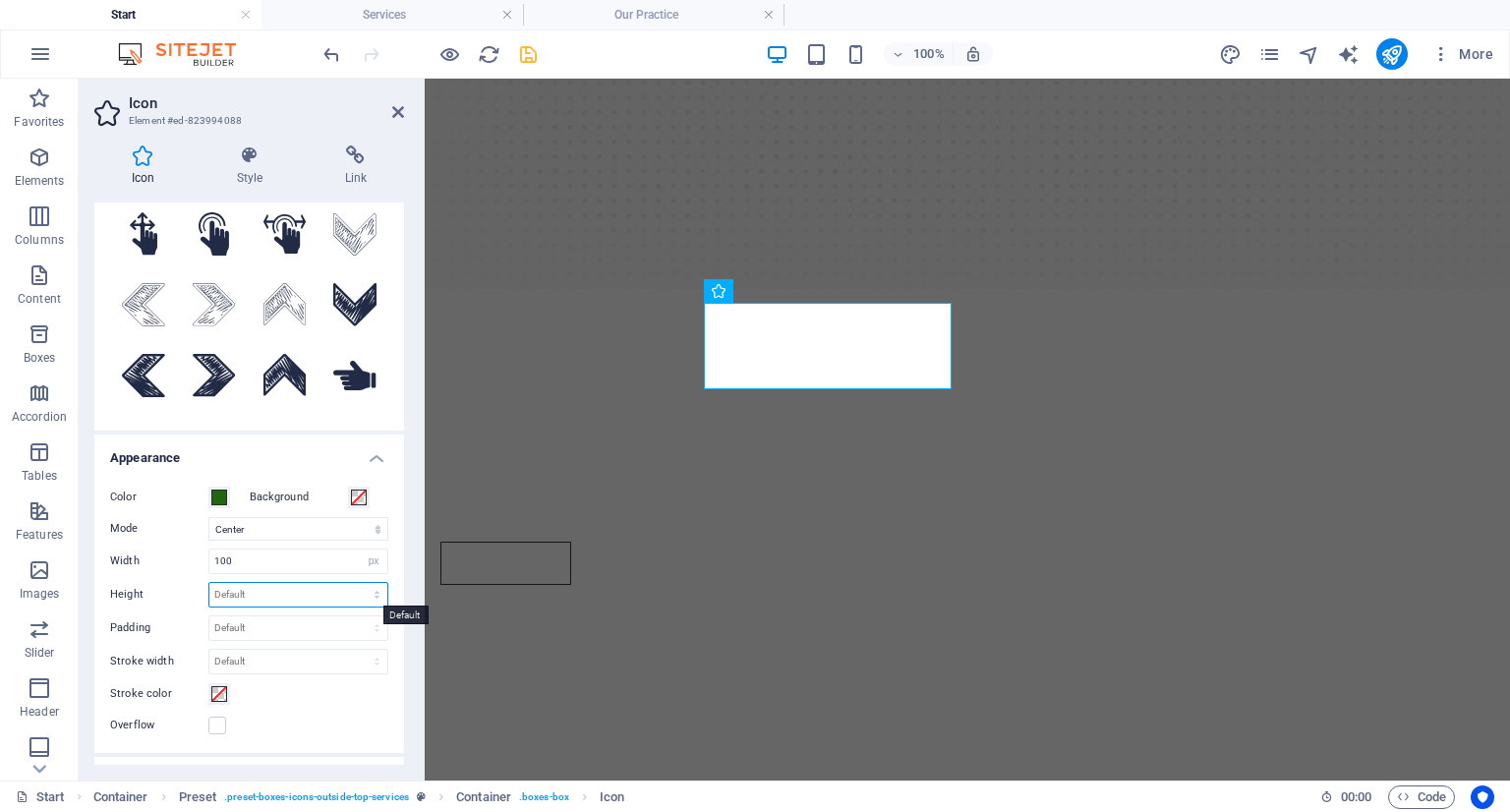 click on "Default auto px rem em vh vw" at bounding box center (298, 595) 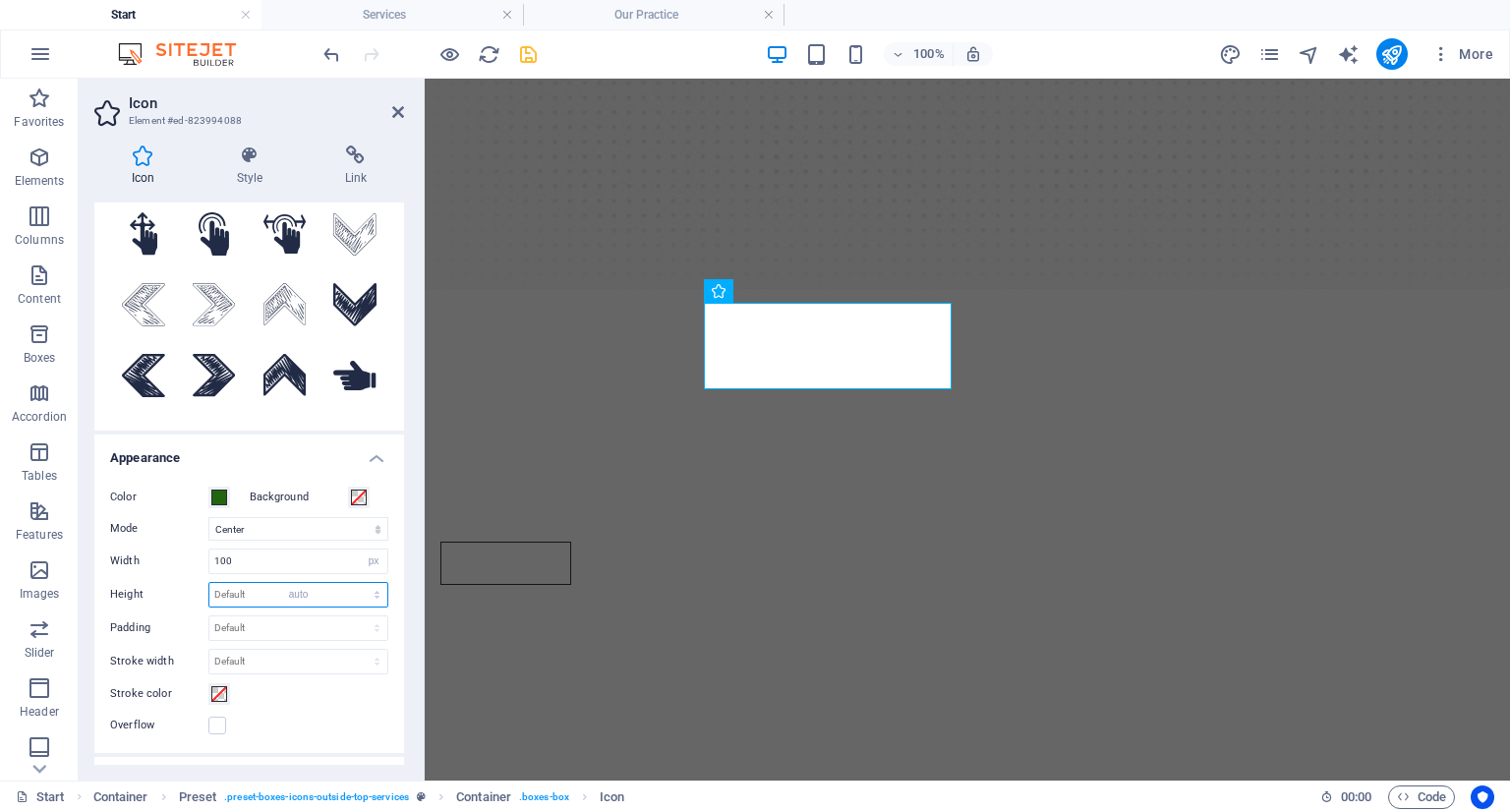 click on "Default auto px rem em vh vw" at bounding box center (298, 595) 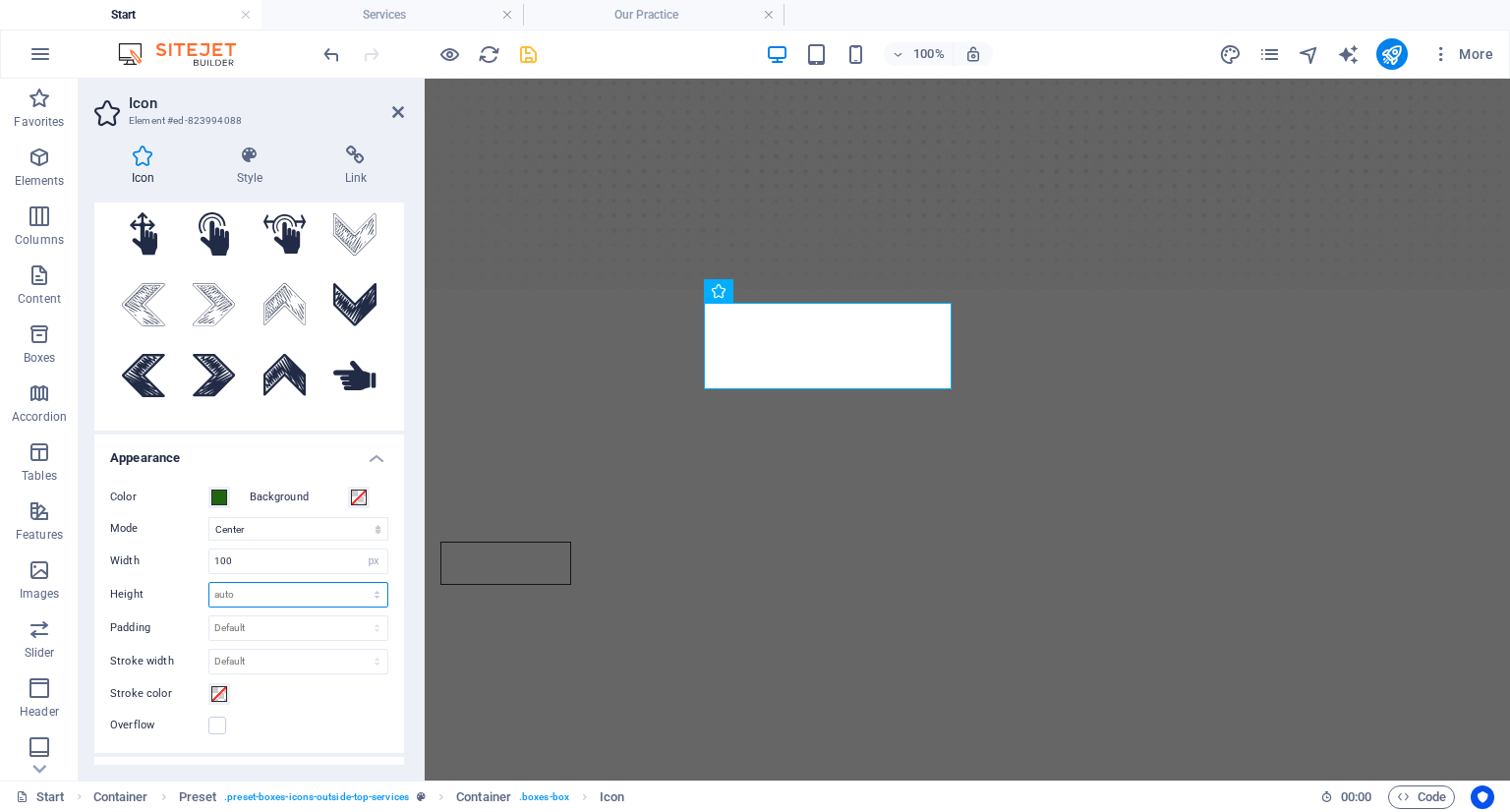 click on "Default auto px rem em vh vw" at bounding box center (298, 595) 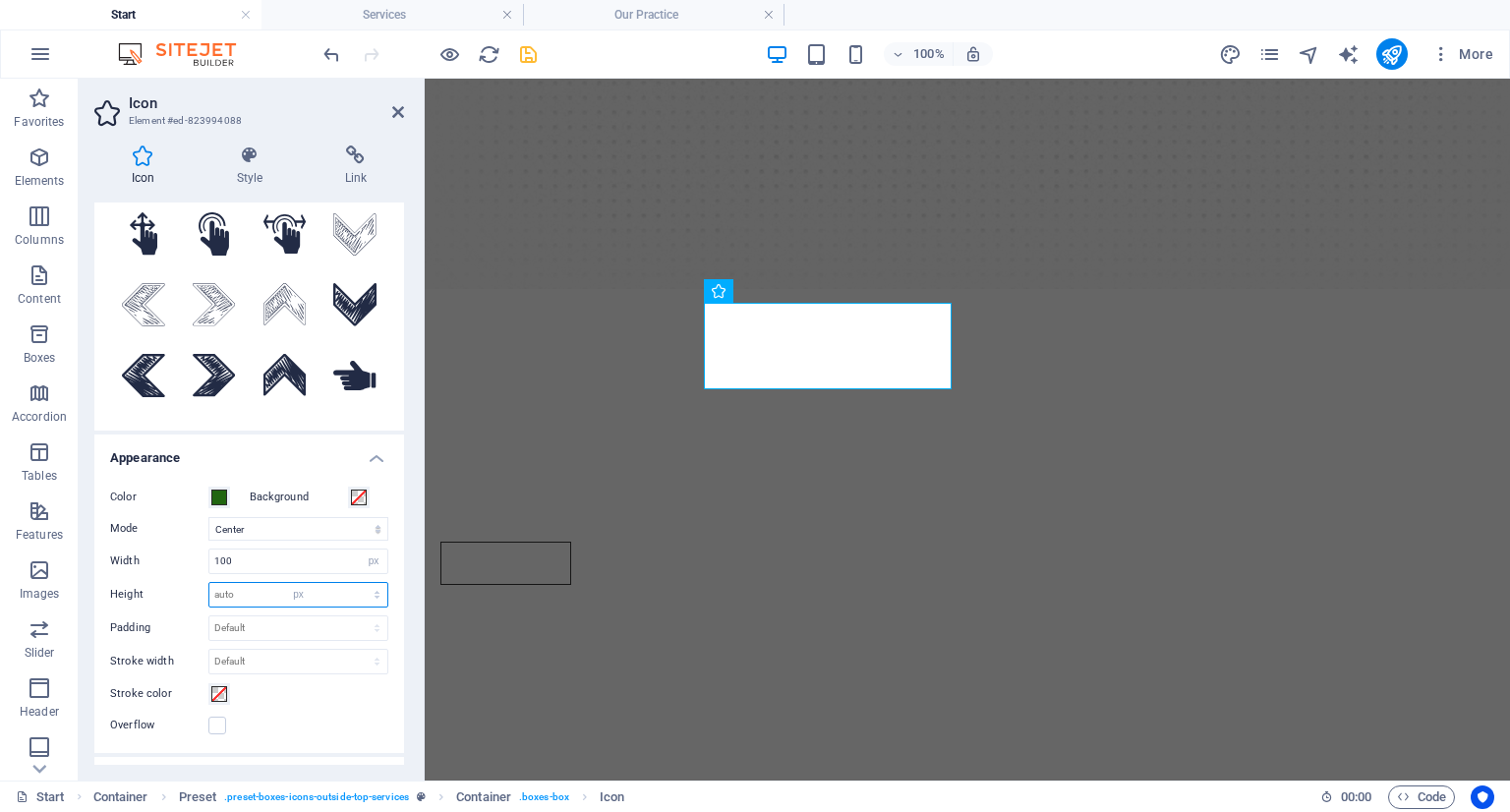 click on "Default auto px rem em vh vw" at bounding box center (298, 595) 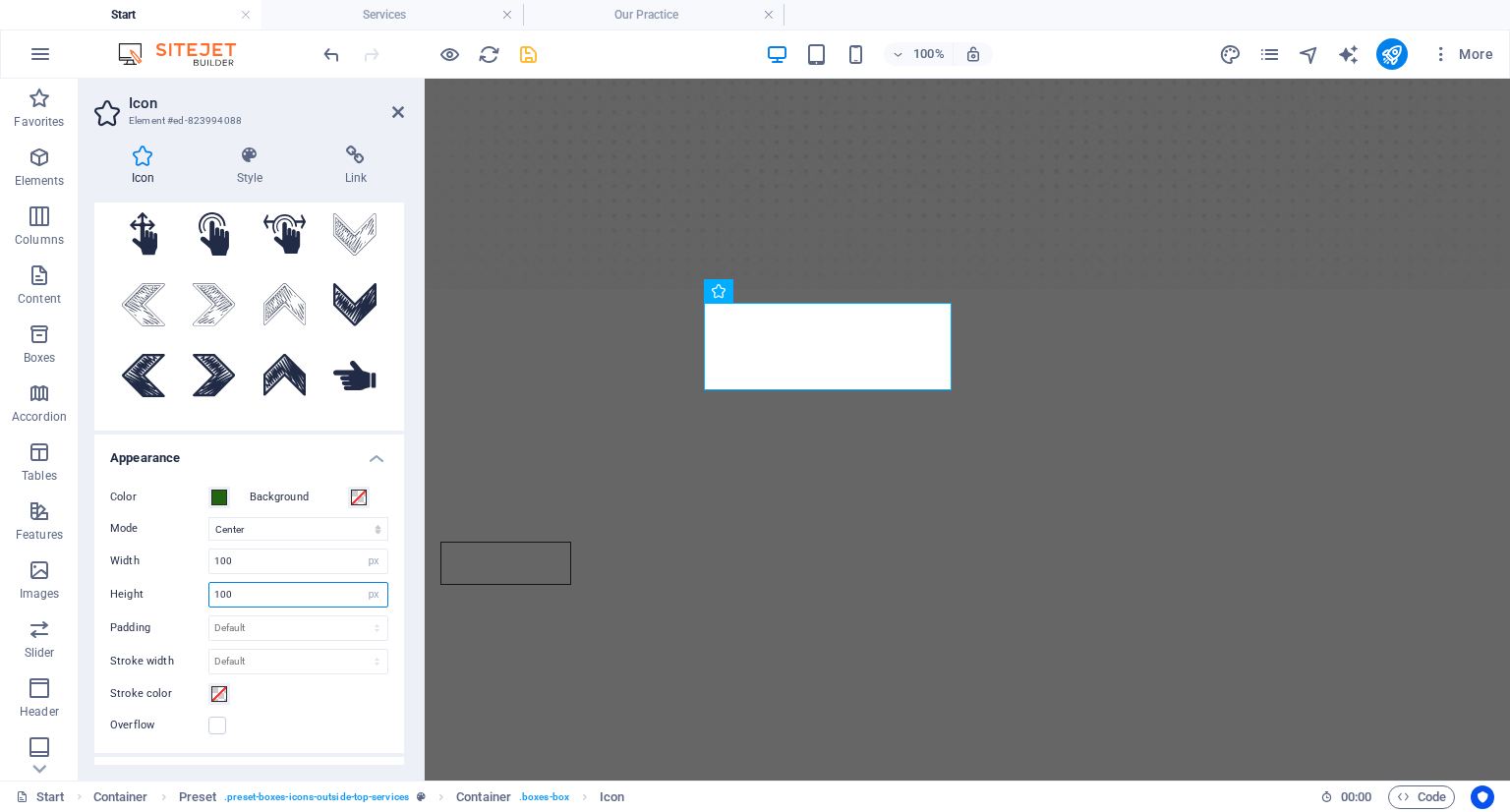 type on "100" 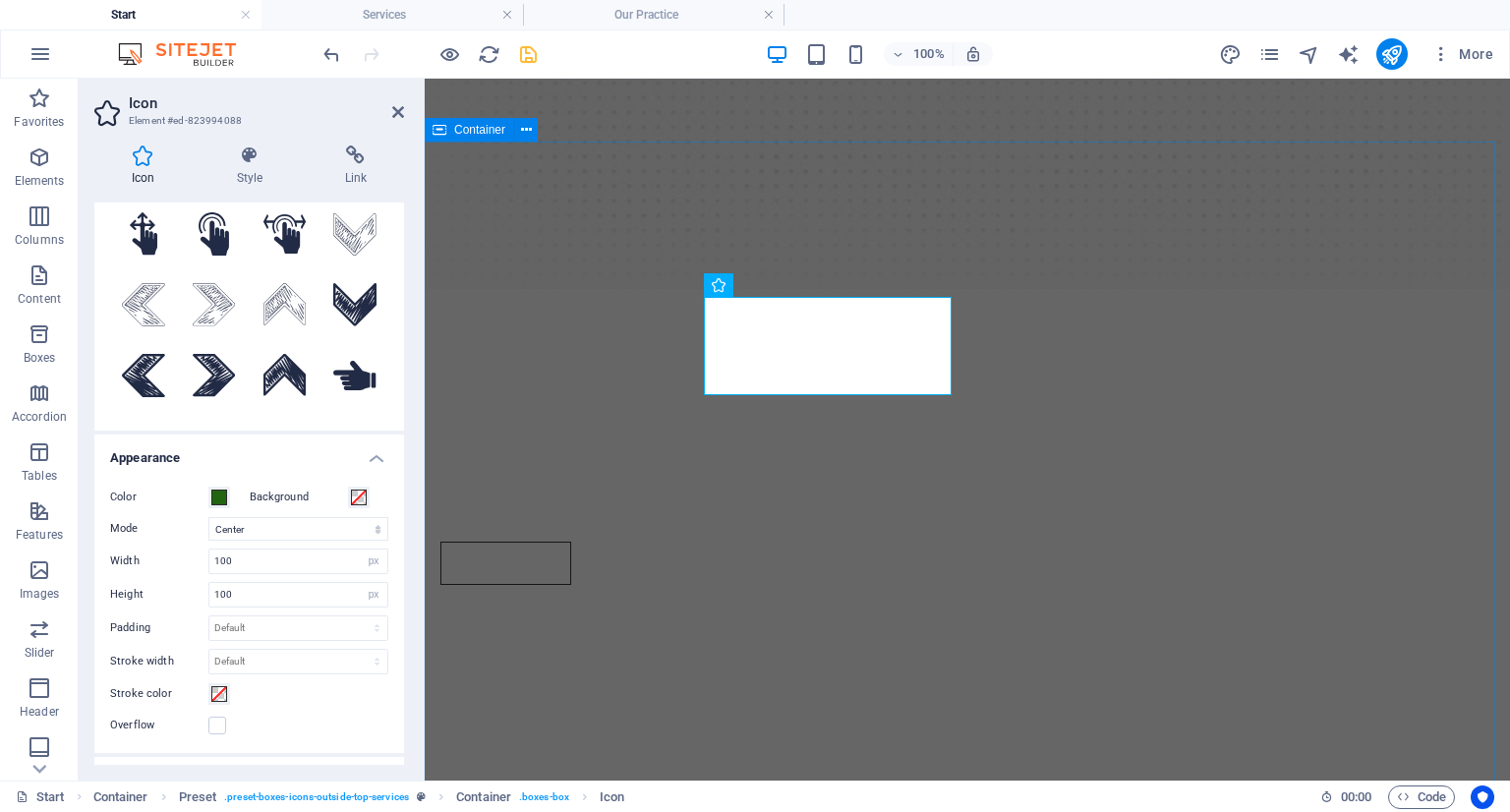 click on "ELDERLY CARE We honour every season of life. Whether you're adjusting to aging, facing new health challenges, or supporting a loved one—our elderly care services are designed to preserve dignity, independence, and joy in the everyday. HAND THERAPY Regain comfort, strength, and confidence in the small movements  that mean so much—whether you're recovering from injury, surgery, or everyday strain. Our gentle, expert support helps you get back to doing  the things you love with your hands. ADULT REHABILITATION Life changes can be tough—but you don’t have to navigate recovery alone. From strokes to injuries or life transitions, we walk beside you with tailored support to rebuild your confidence, strength, and independence. SUPPORT GROUPS Healing happens faster with community. Our structured and themed group sessions offer a safe, uplifting space to connect, grow, and share while building life skills, self-confidence, and support networks.   More About Our Services" at bounding box center (967, 1327) 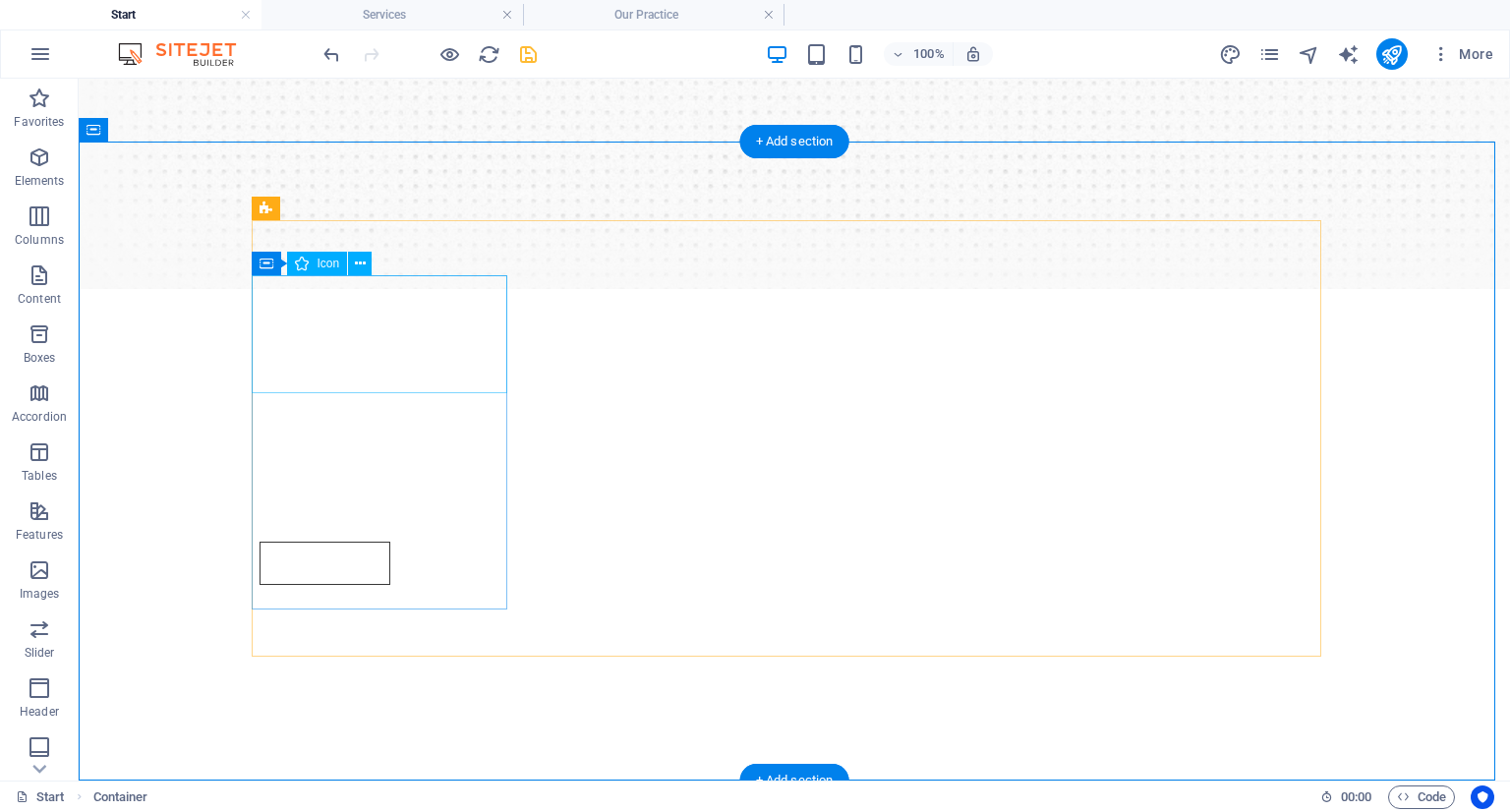 click at bounding box center (794, 859) 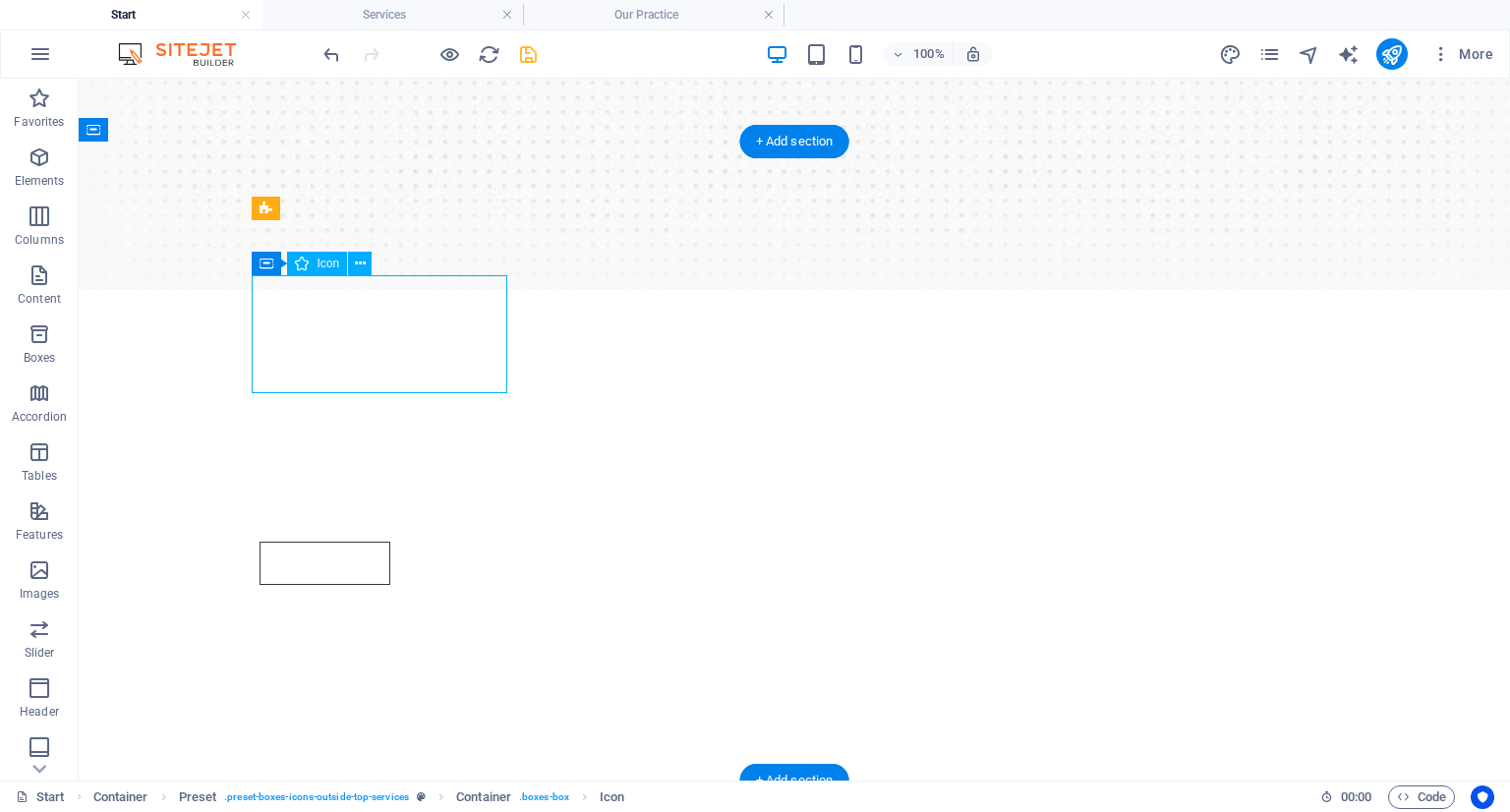 click at bounding box center (794, 859) 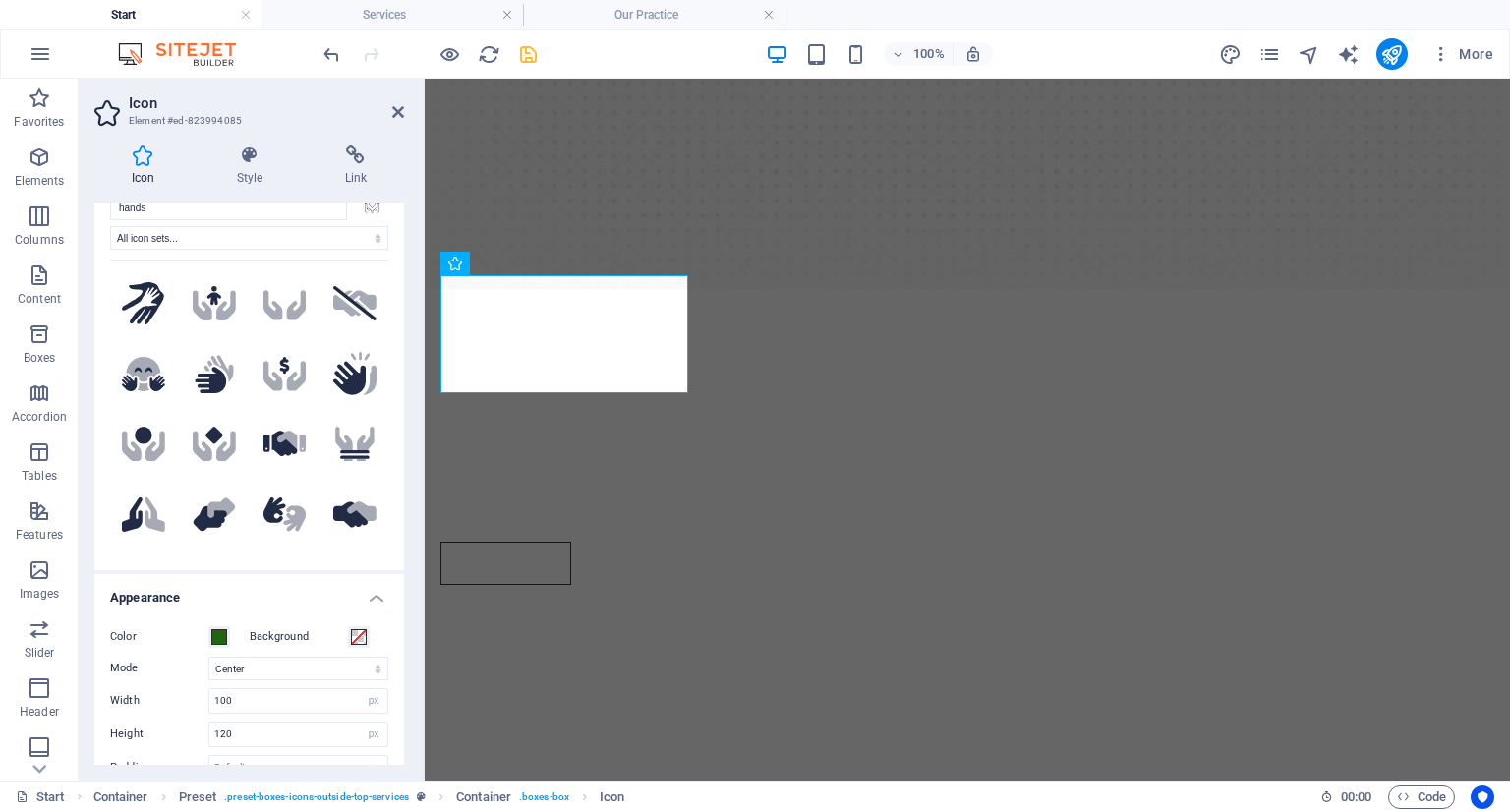 scroll, scrollTop: 197, scrollLeft: 0, axis: vertical 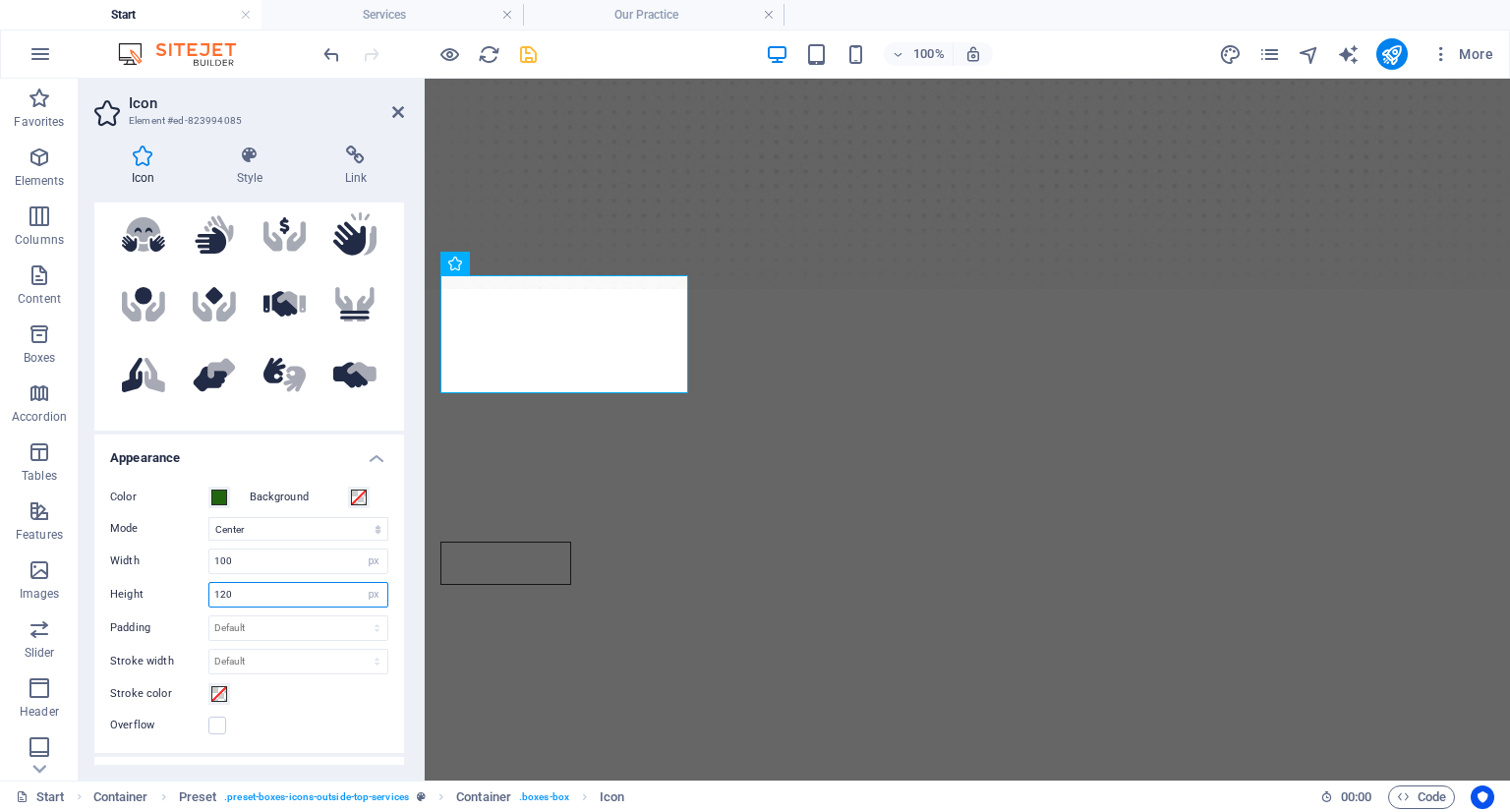 drag, startPoint x: 240, startPoint y: 589, endPoint x: 180, endPoint y: 587, distance: 60.03332 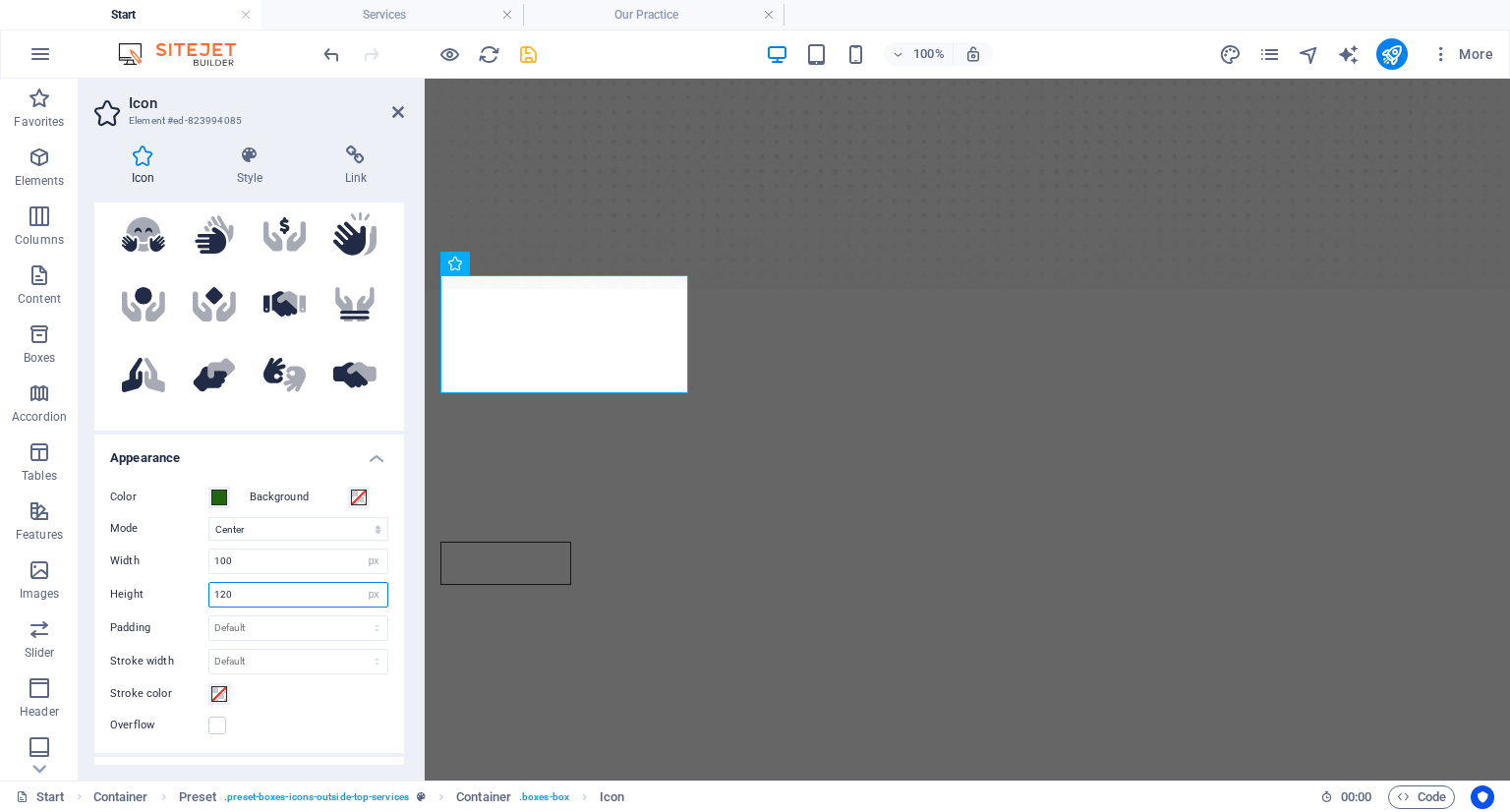 click on "Height 120 Default auto px rem em vh vw" at bounding box center [249, 595] 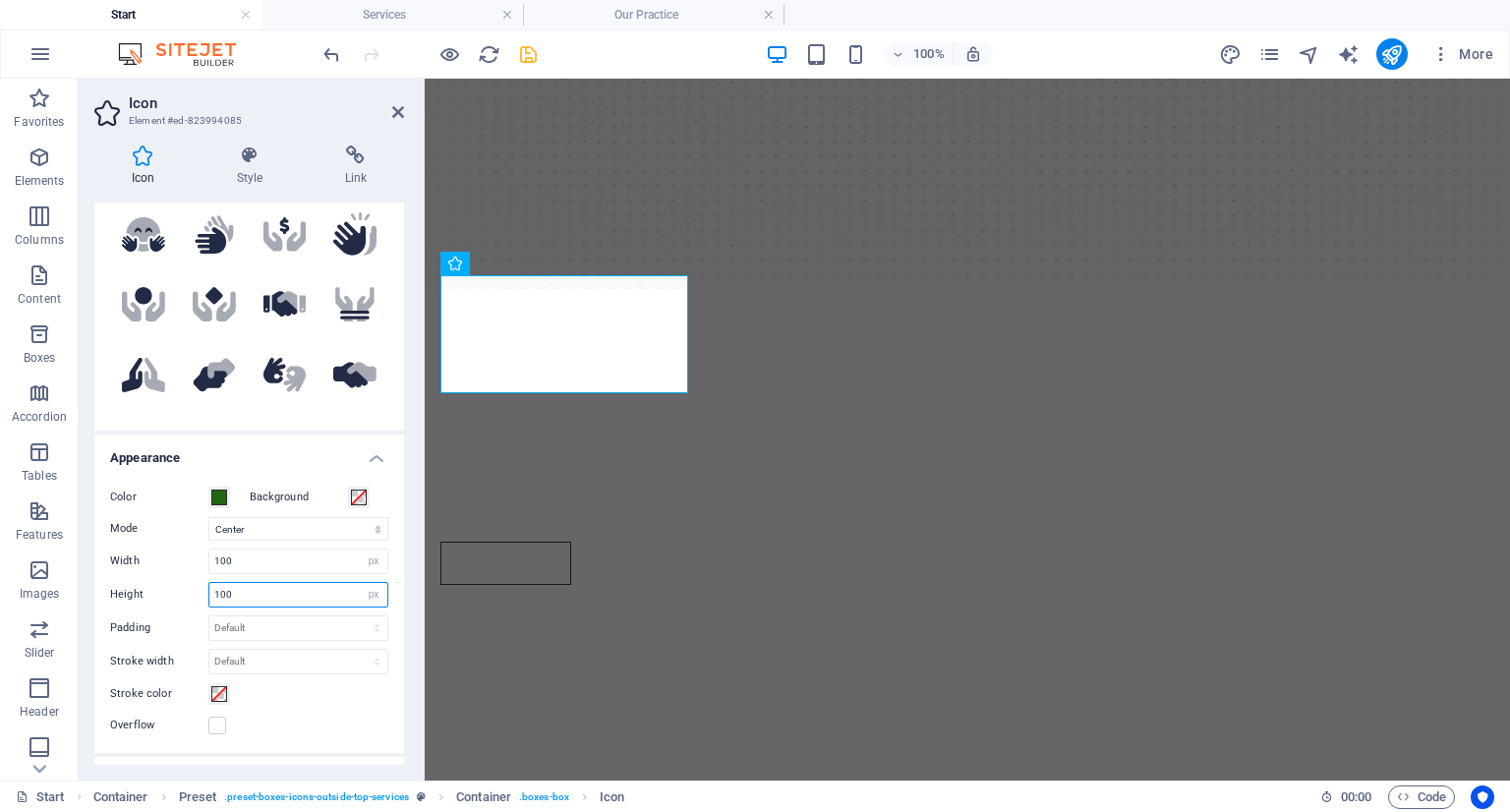 type on "100" 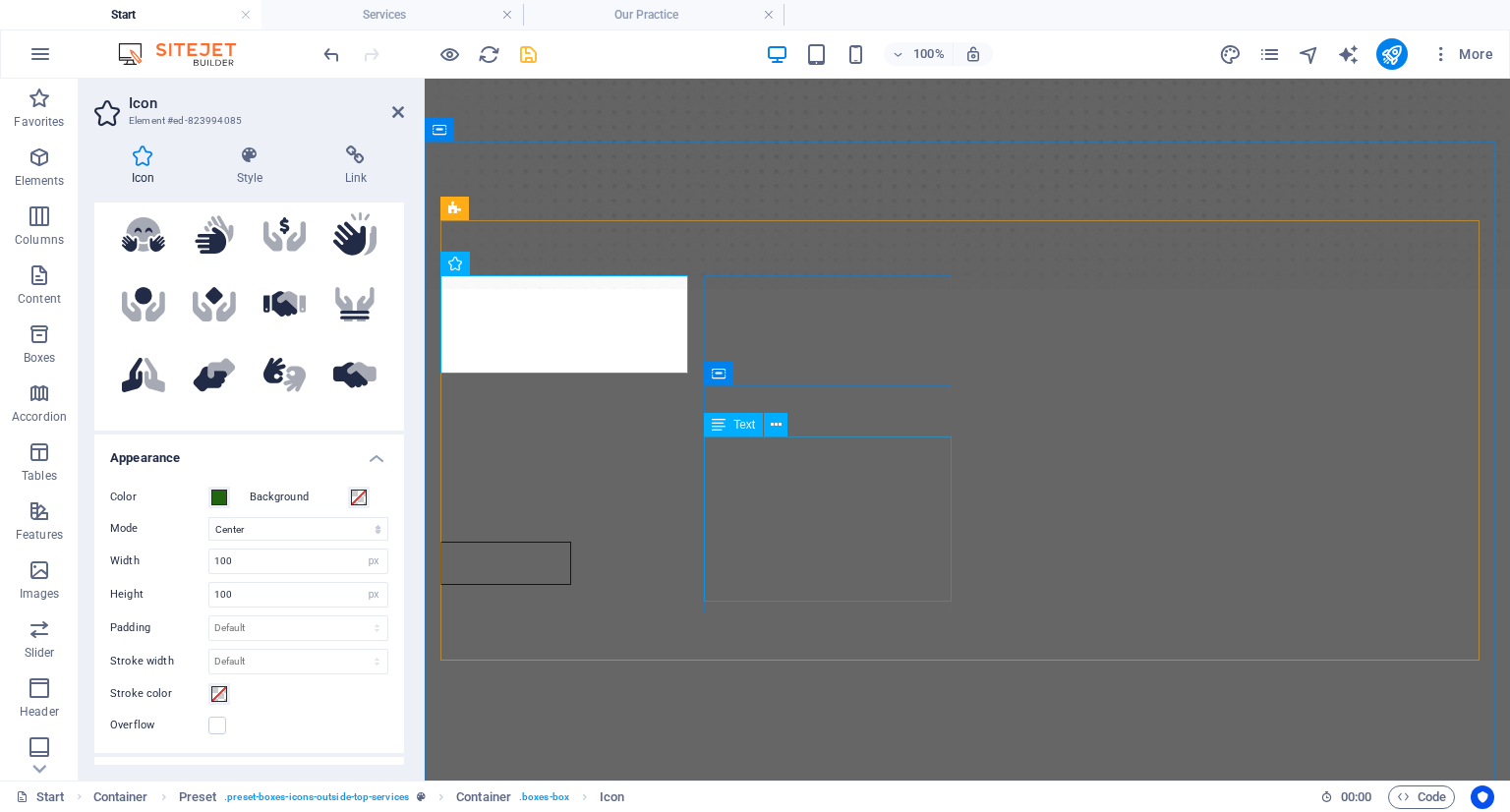 click on "Regain comfort, strength, and confidence in the small movements  that mean so much—whether you're recovering from injury, surgery, or everyday strain. Our gentle, expert support helps you get back to doing  the things you love with your hands." at bounding box center (967, 1269) 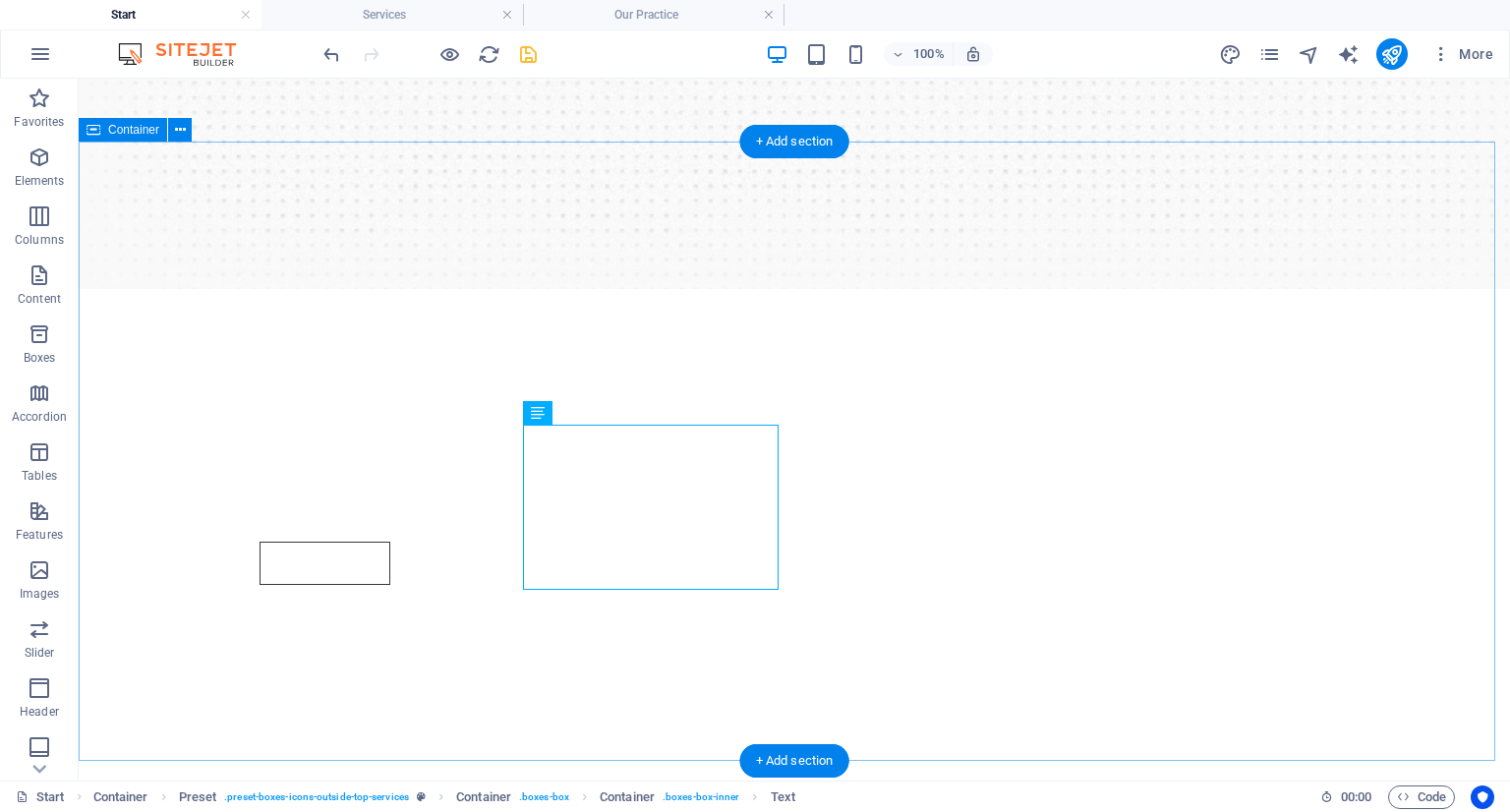 click on "ELDERLY CARE We honour every season of life. Whether you're adjusting to aging, facing new health challenges, or supporting a loved one—our elderly care services are designed to preserve dignity, independence, and joy in the everyday. HAND THERAPY Regain comfort, strength, and confidence in the small movements  that mean so much—whether you're recovering from injury, surgery, or everyday strain. Our gentle, expert support helps you get back to doing  the things you love with your hands. ADULT REHABILITATION Life changes can be tough—but you don’t have to navigate recovery alone. From strokes to injuries or life transitions, we walk beside you with tailored support to rebuild your confidence, strength, and independence. SUPPORT GROUPS Healing happens faster with community. Our structured and themed group sessions offer a safe, uplifting space to connect, grow, and share while building life skills, self-confidence, and support networks.   More About Our Services" at bounding box center [794, 1317] 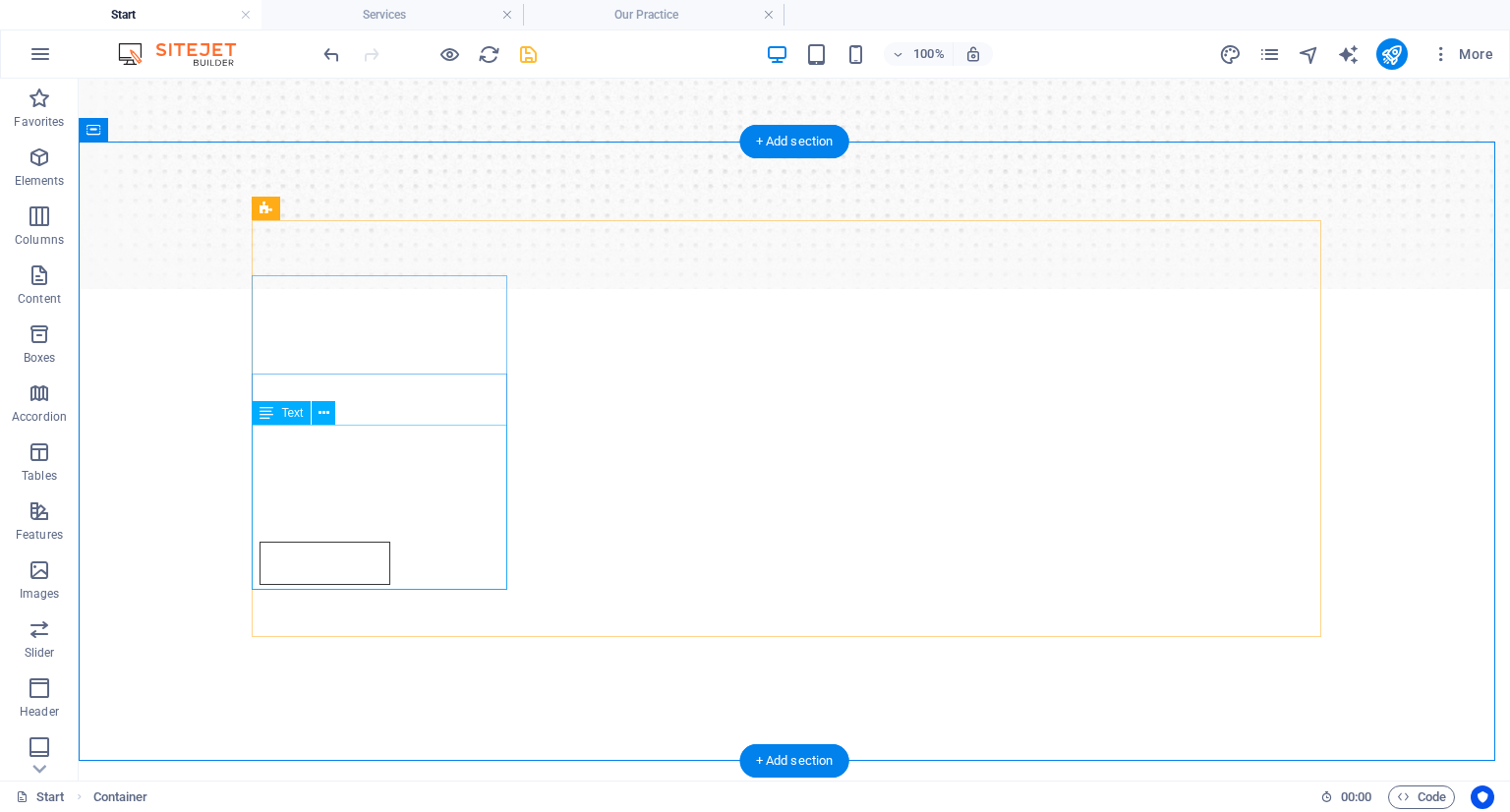 click on "We honour every season of life. Whether you're adjusting to aging, facing new health challenges, or supporting a loved one—our elderly care services are designed to preserve dignity, independence, and joy in the everyday." at bounding box center (794, 988) 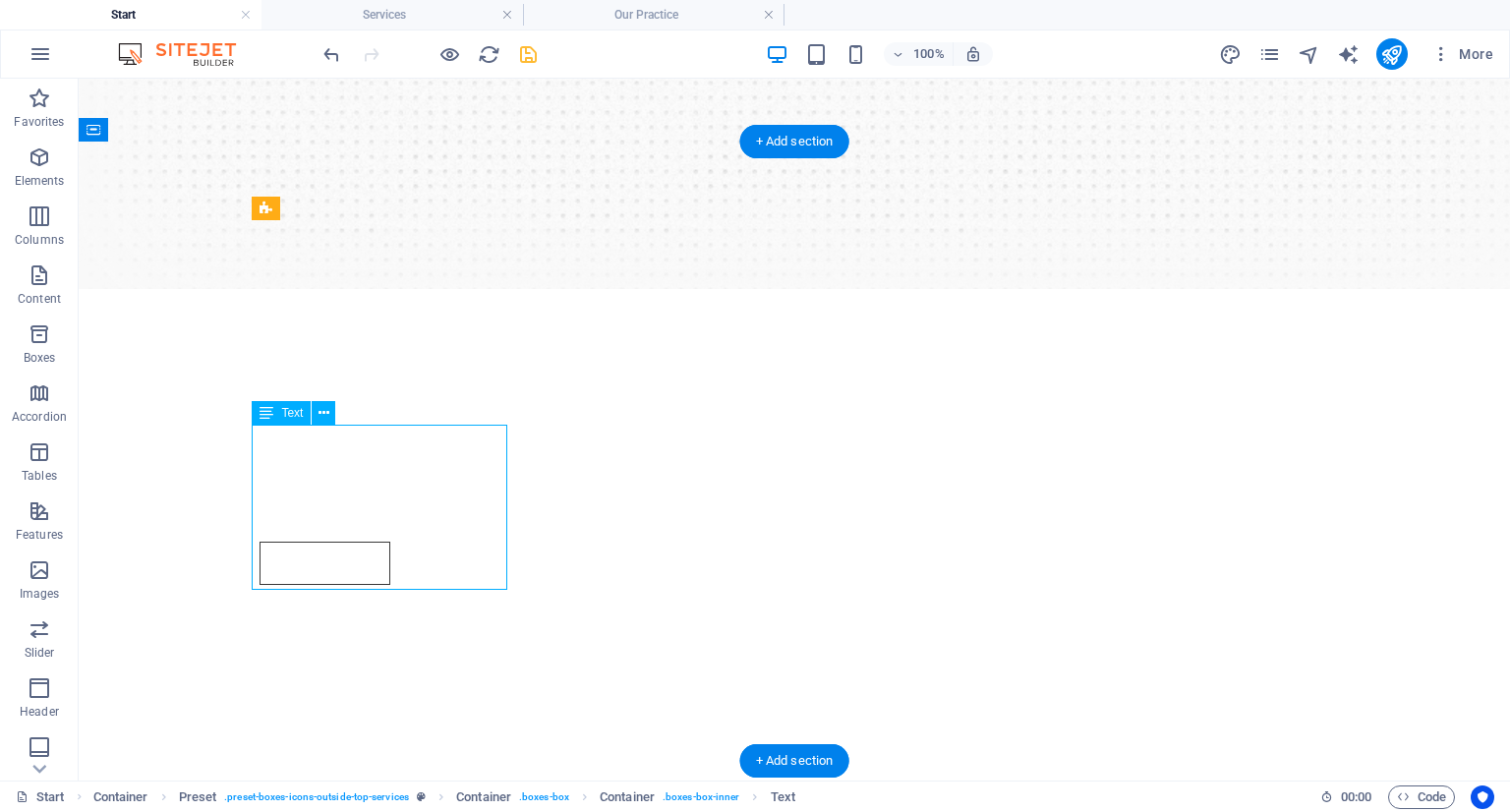 click on "We honour every season of life. Whether you're adjusting to aging, facing new health challenges, or supporting a loved one—our elderly care services are designed to preserve dignity, independence, and joy in the everyday." at bounding box center (794, 988) 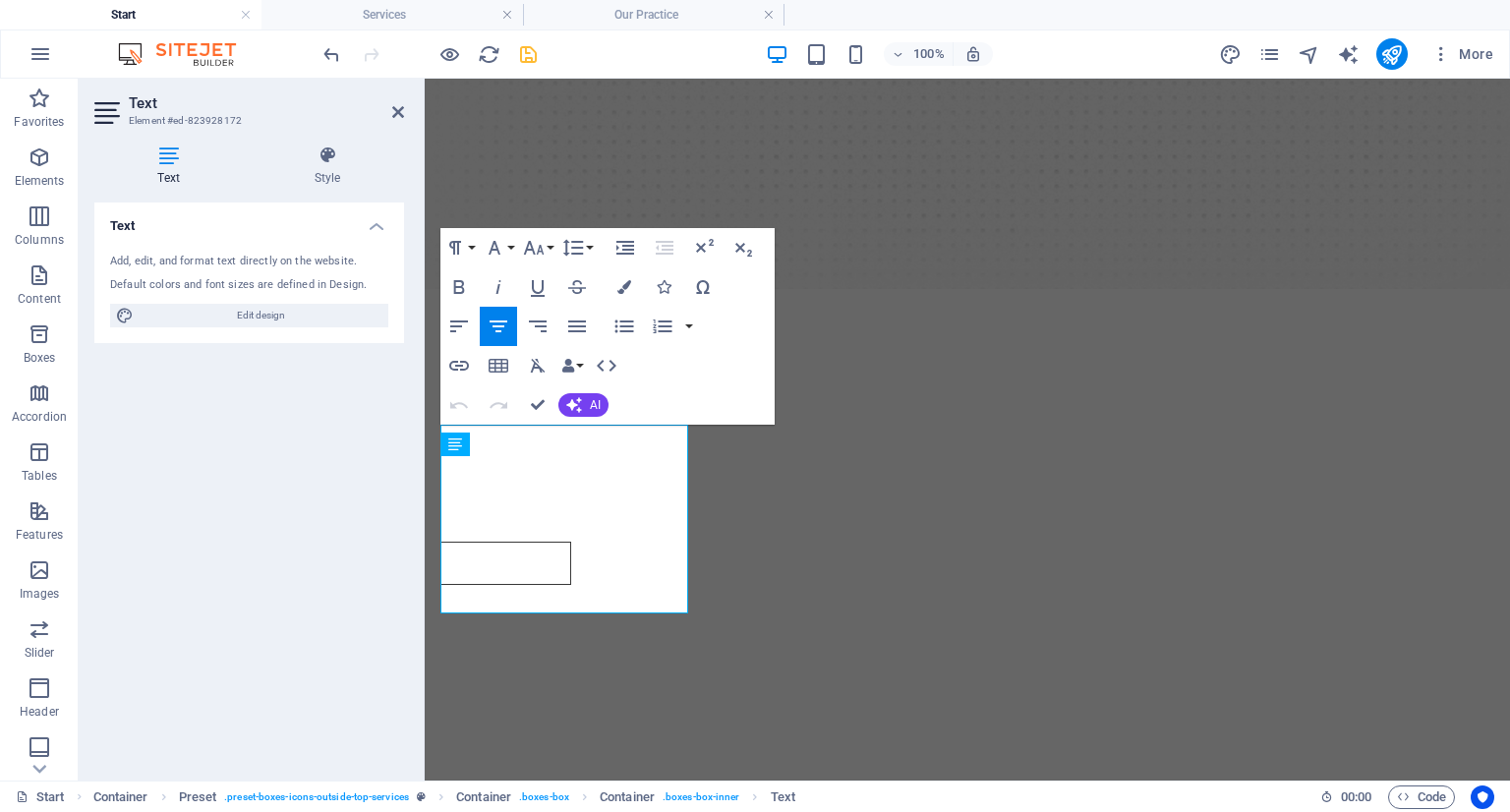 click at bounding box center (168, 155) 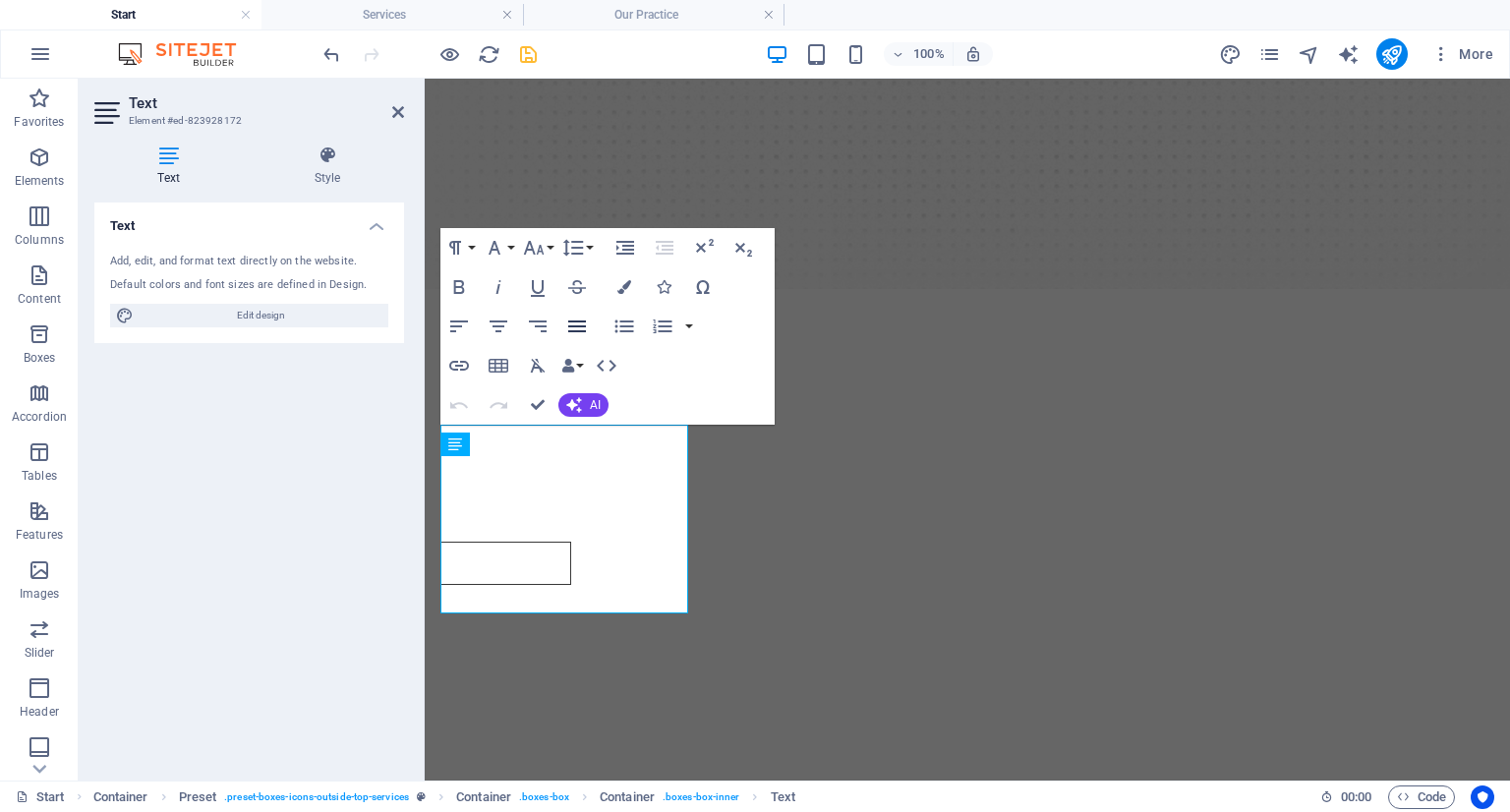 click 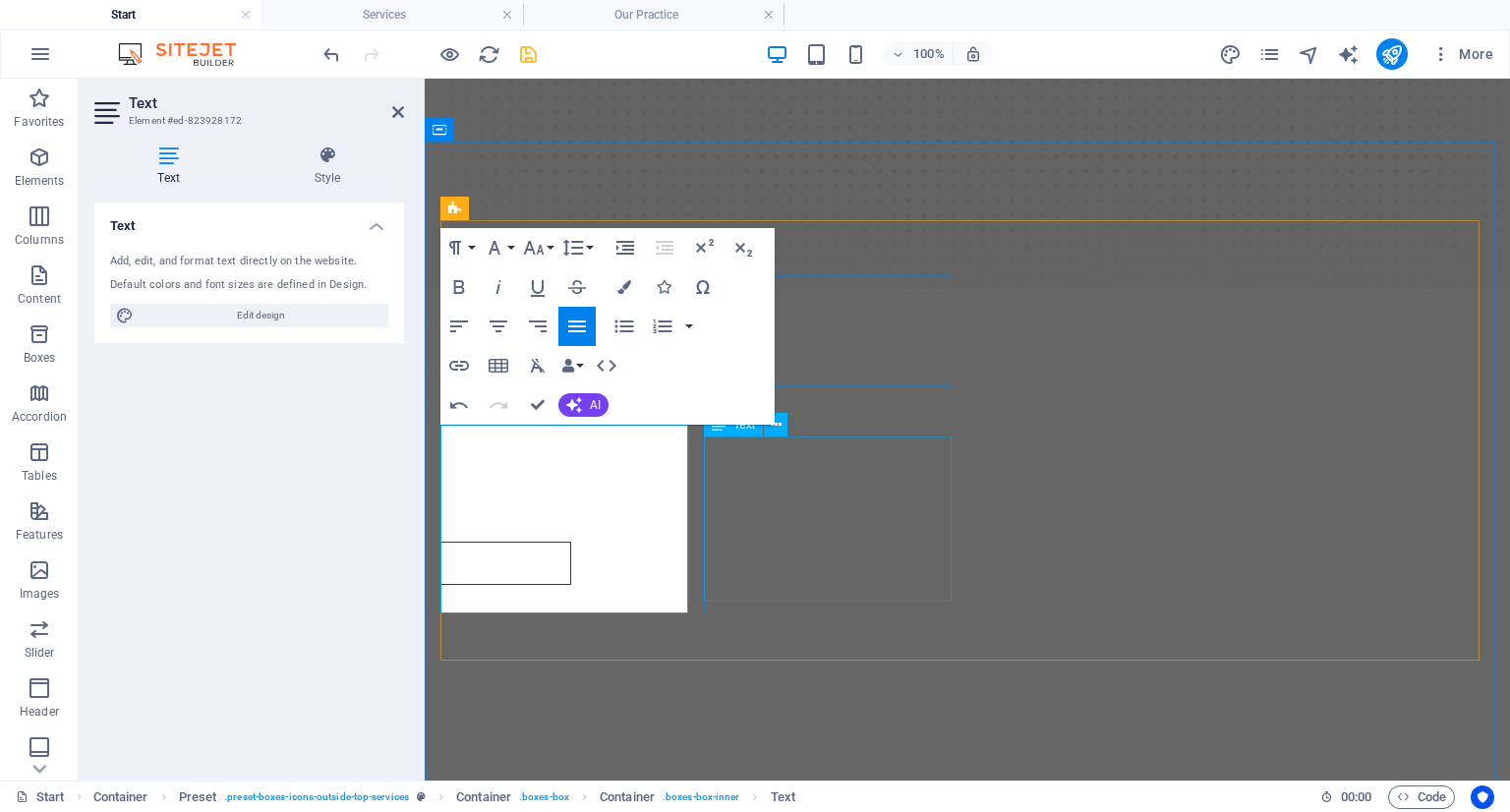 click on "Regain comfort, strength, and confidence in the small movements  that mean so much—whether you're recovering from injury, surgery, or everyday strain. Our gentle, expert support helps you get back to doing  the things you love with your hands." at bounding box center (967, 1269) 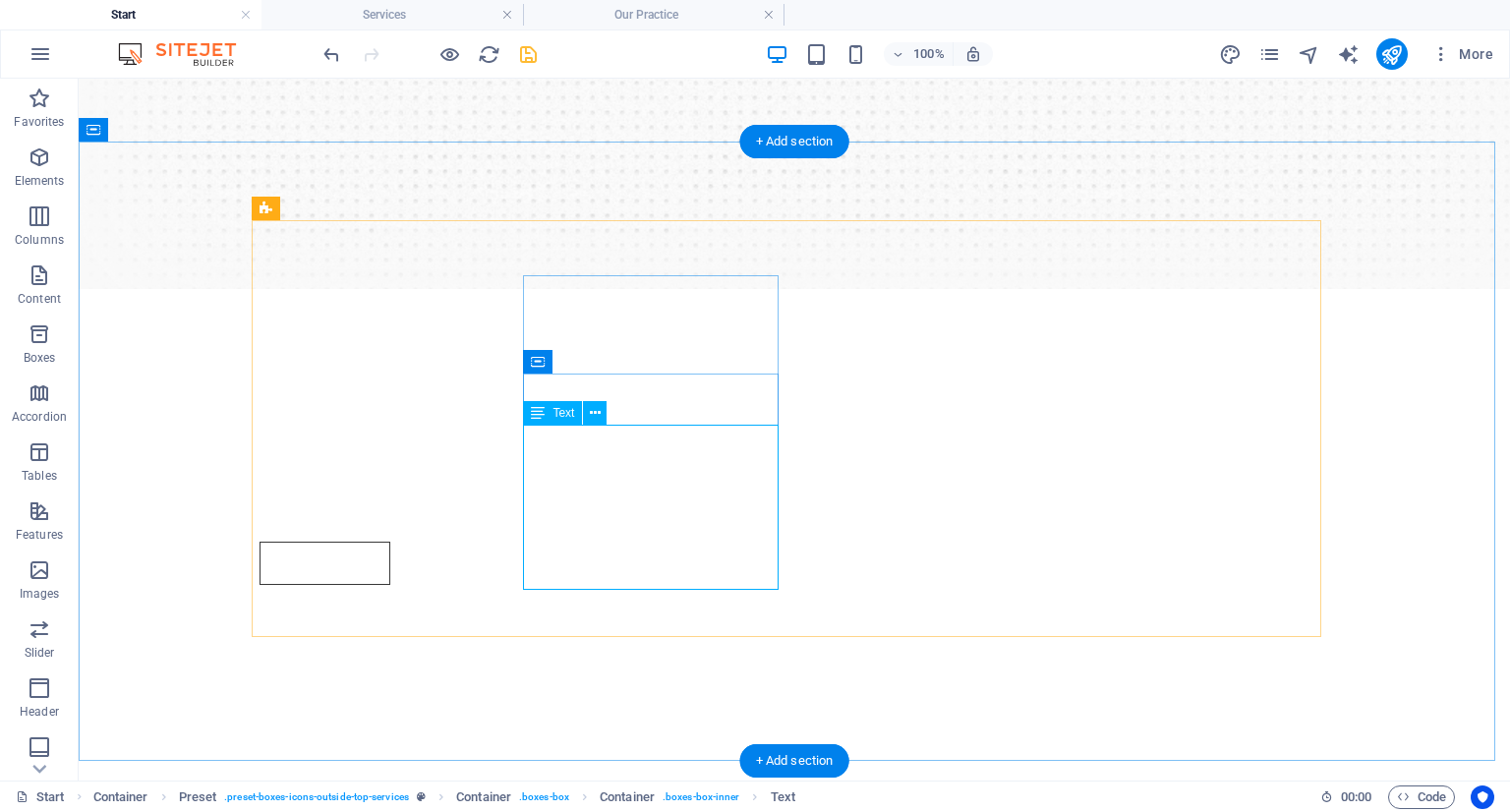 click on "Regain comfort, strength, and confidence in the small movements  that mean so much—whether you're recovering from injury, surgery, or everyday strain. Our gentle, expert support helps you get back to doing  the things you love with your hands." at bounding box center (794, 1269) 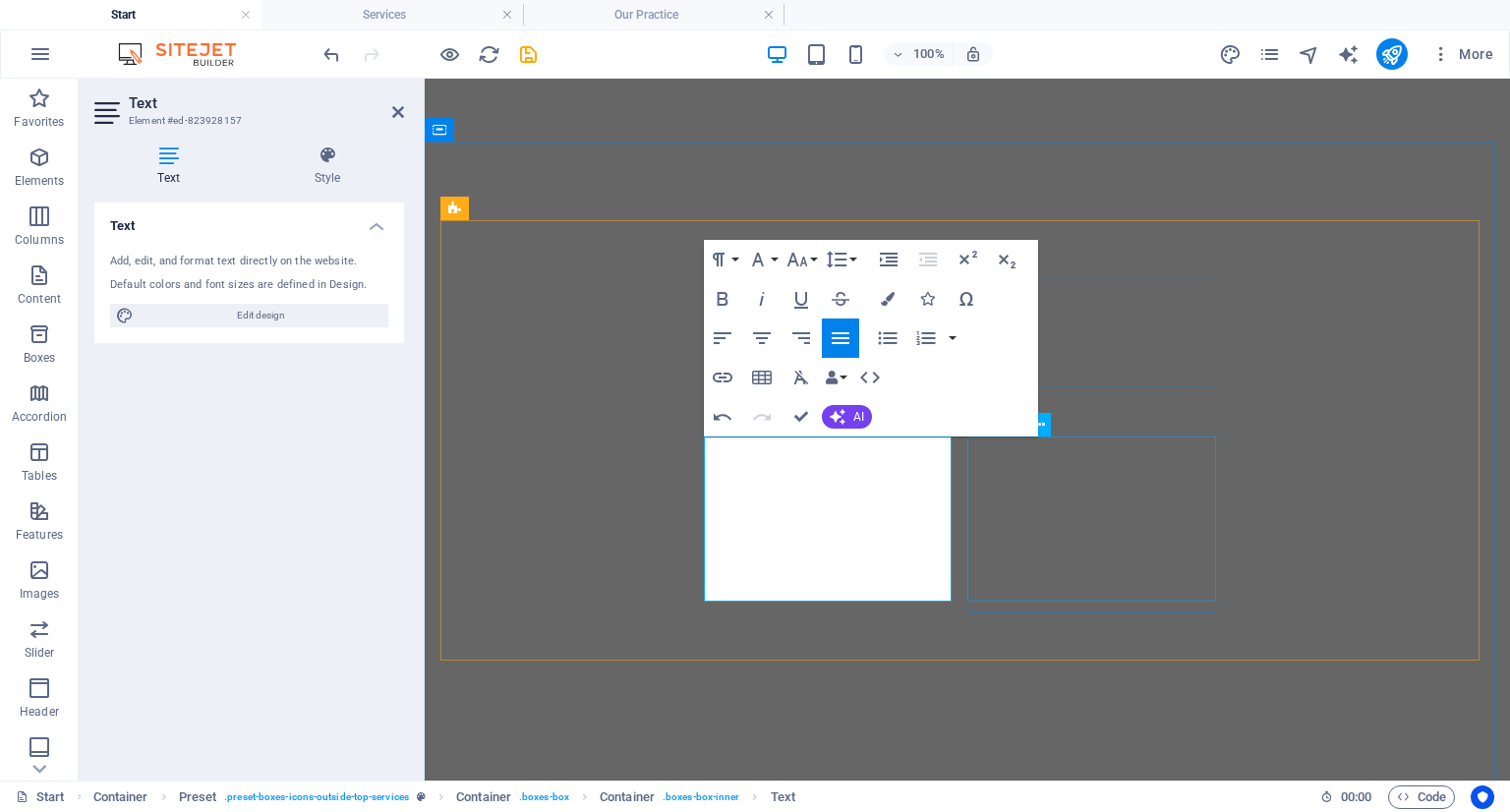 scroll, scrollTop: 0, scrollLeft: 0, axis: both 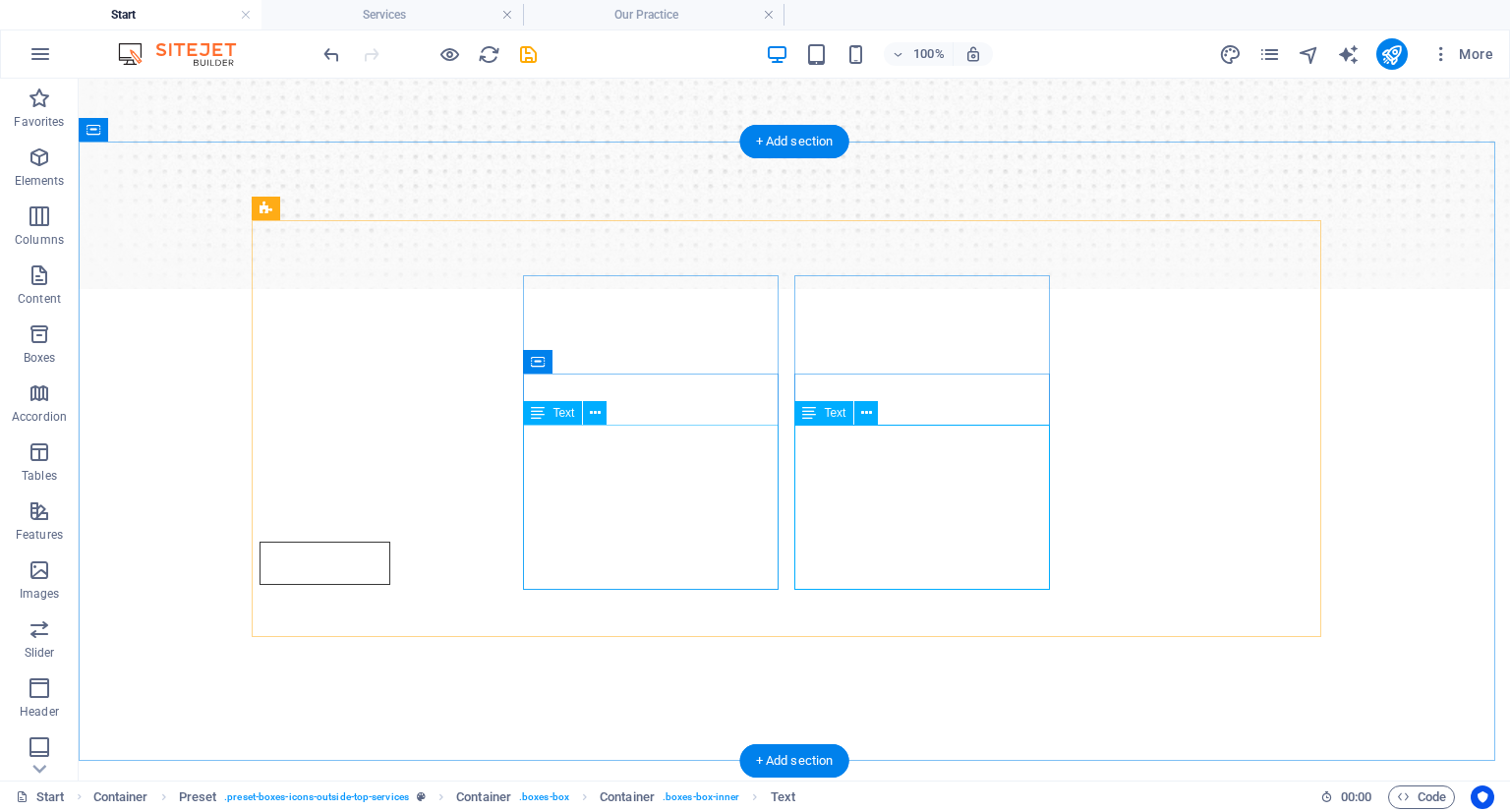 click on "Life changes can be tough—but you don’t have to navigate recovery alone. From strokes to injuries or life transitions, we walk beside you with tailored support to rebuild your confidence, strength, and independence." at bounding box center (794, 1538) 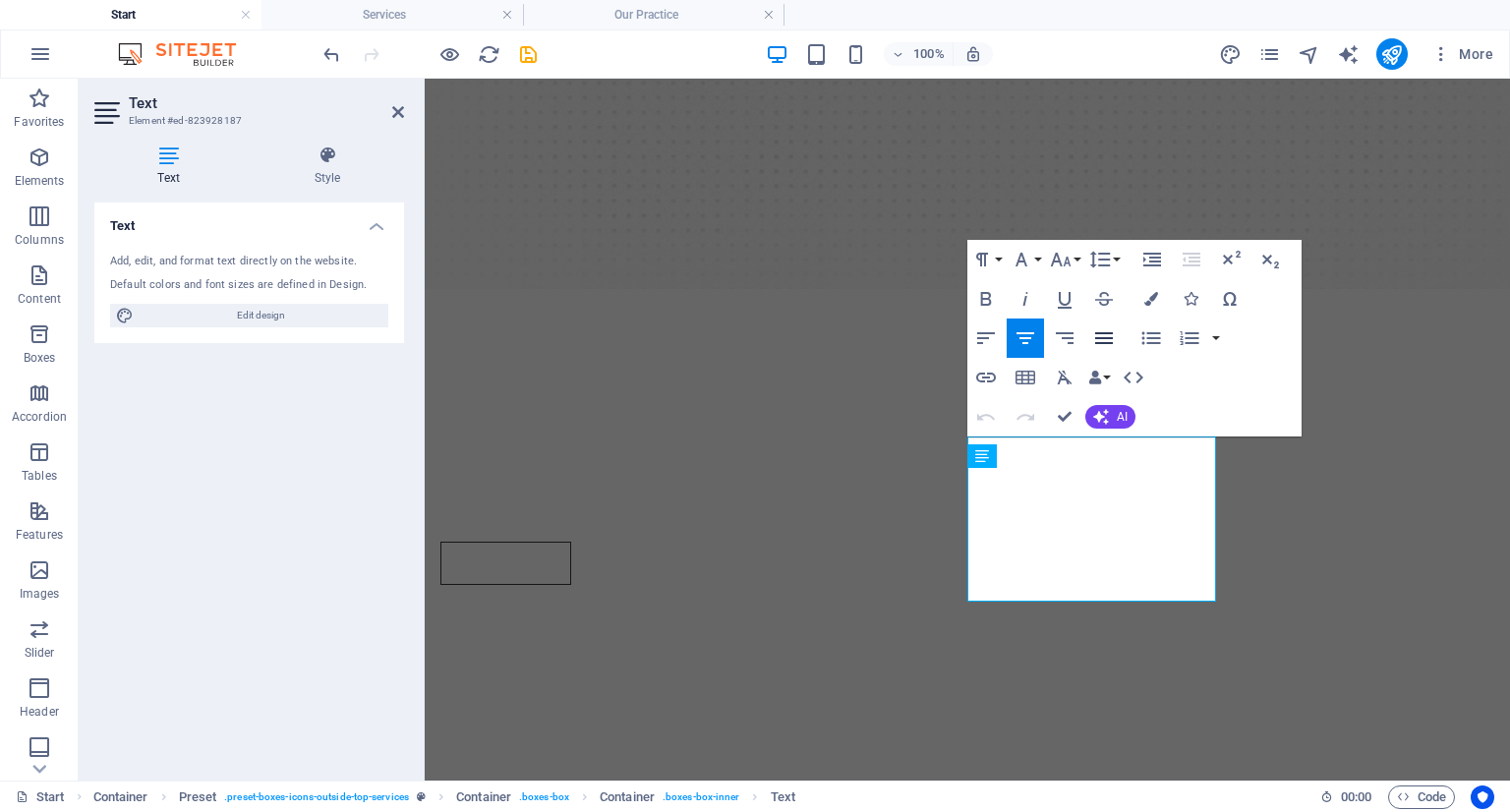 click 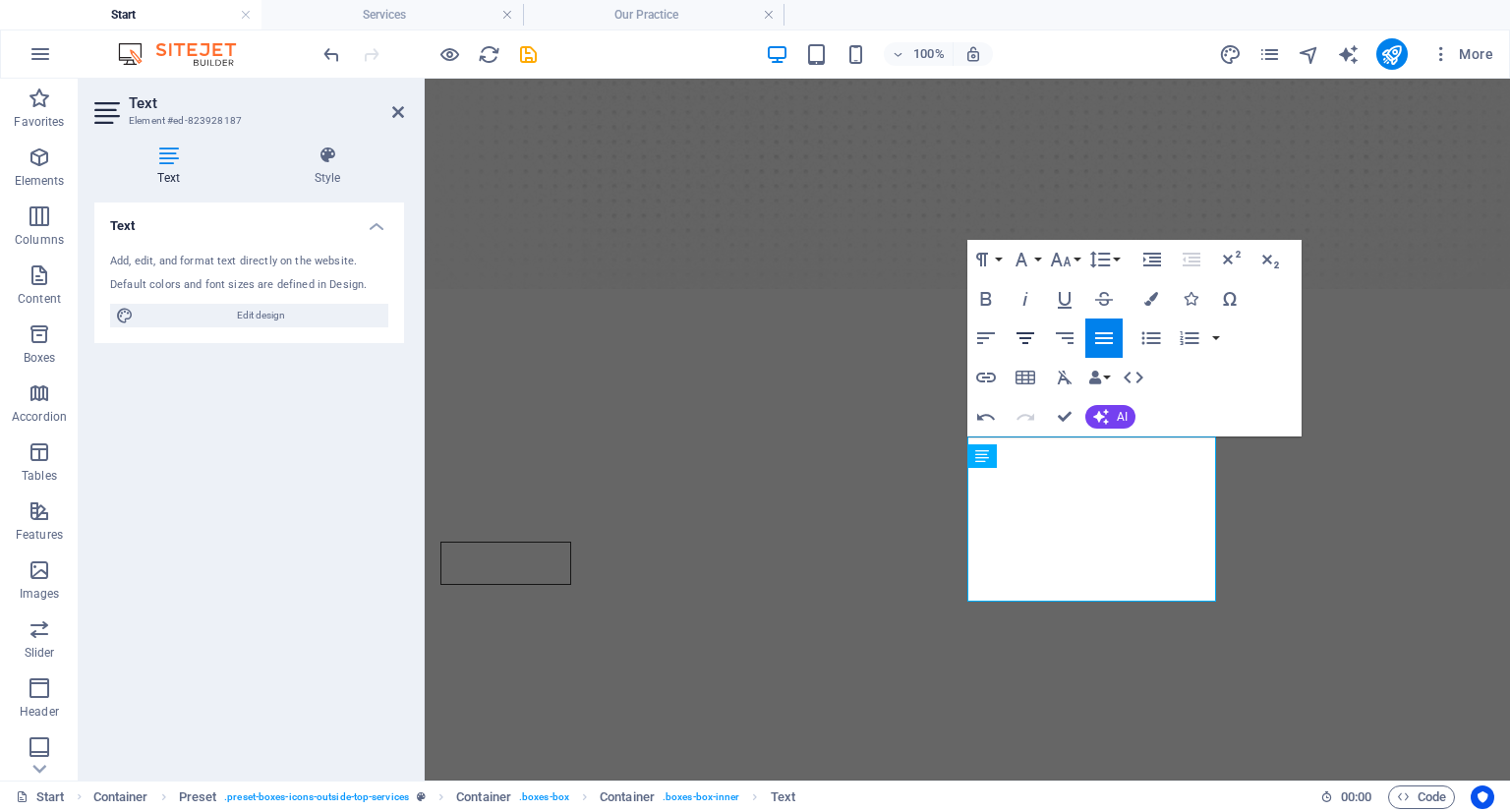click 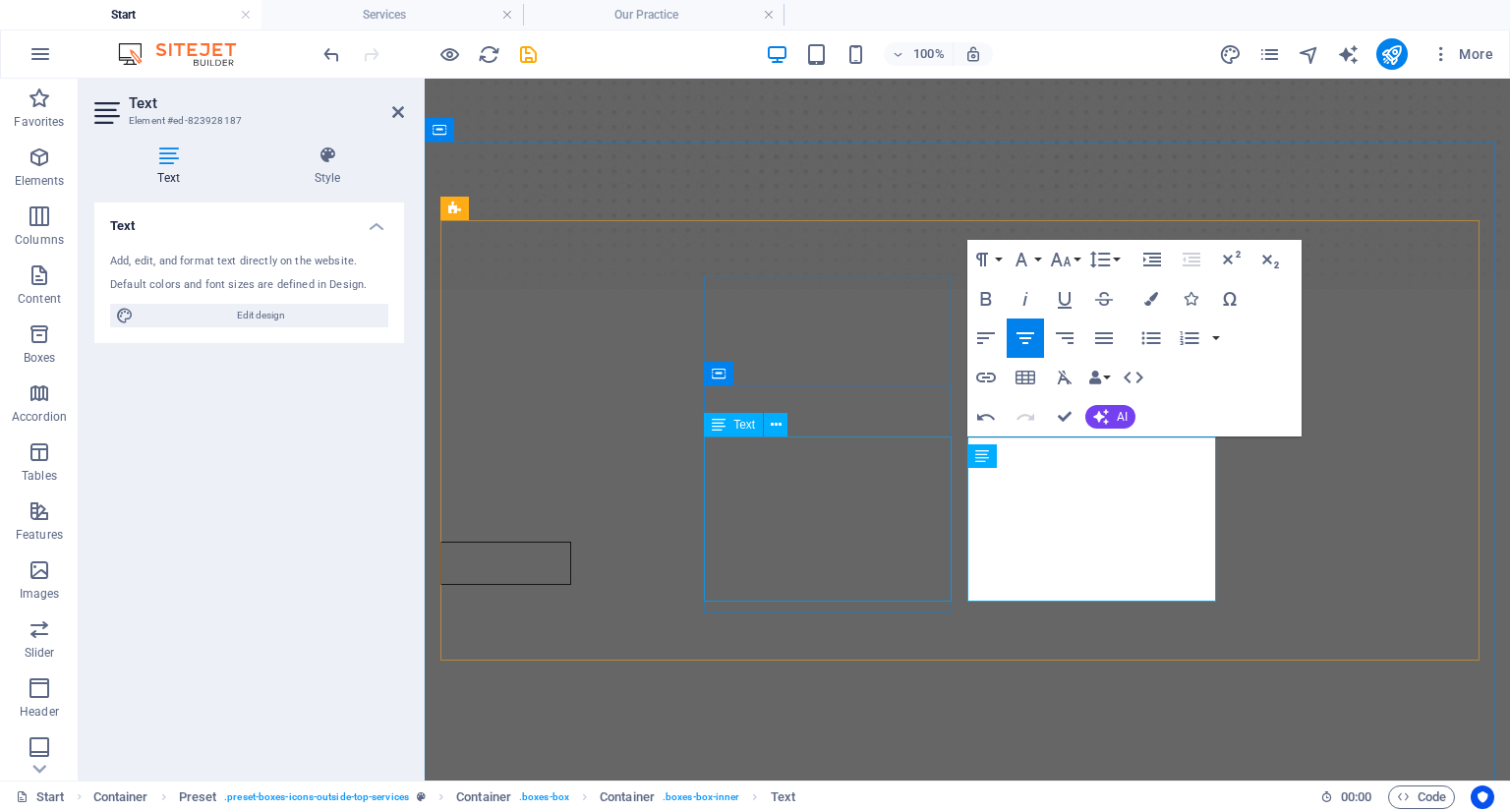 click on "Regain comfort, strength, and confidence in the small movements  that mean so much—whether you're recovering from injury, surgery, or everyday strain. Our gentle, expert support helps you get back to doing  the things you love with your hands." at bounding box center (967, 1269) 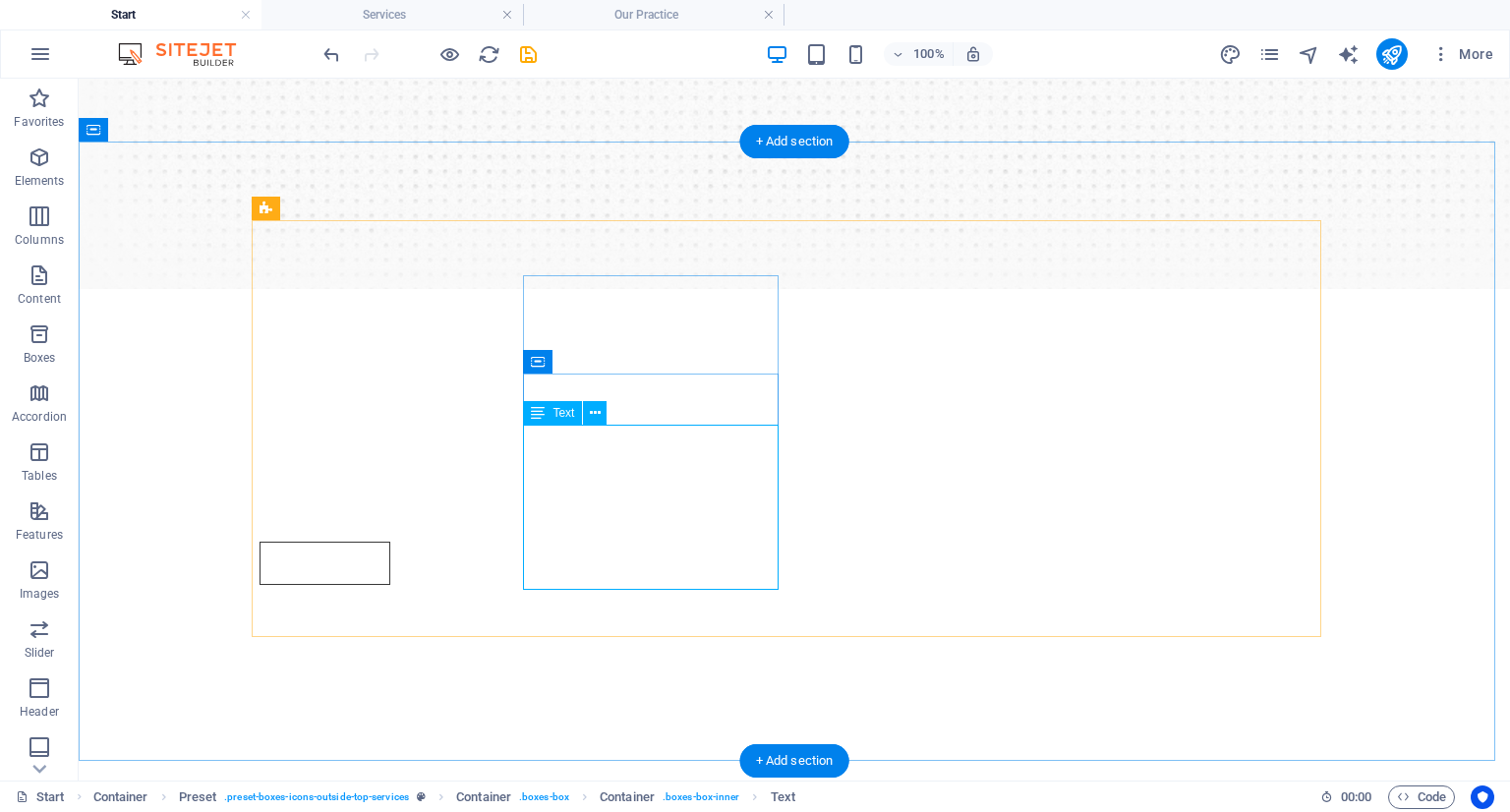 click on "Regain comfort, strength, and confidence in the small movements  that mean so much—whether you're recovering from injury, surgery, or everyday strain. Our gentle, expert support helps you get back to doing  the things you love with your hands." at bounding box center (794, 1269) 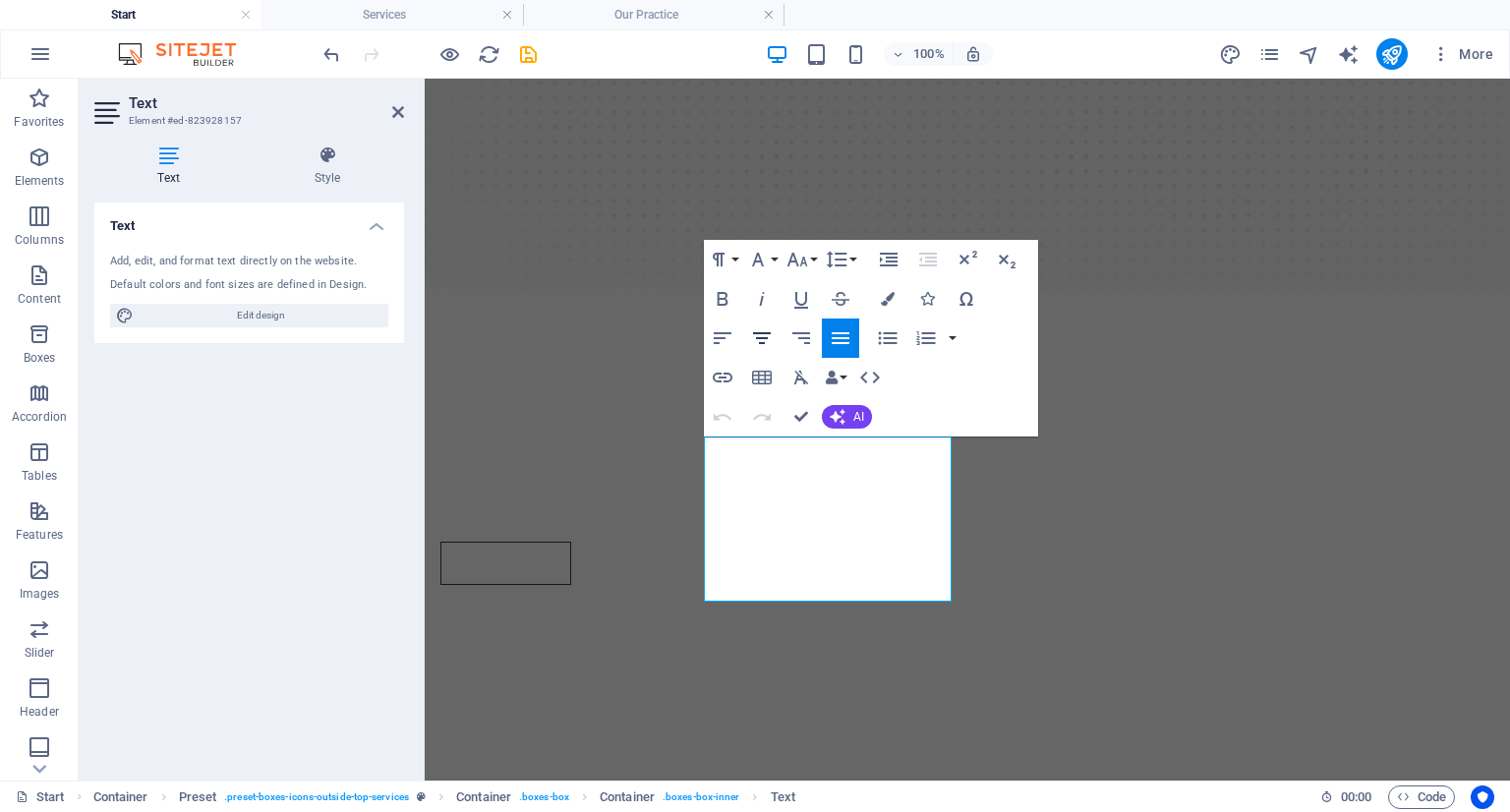 click 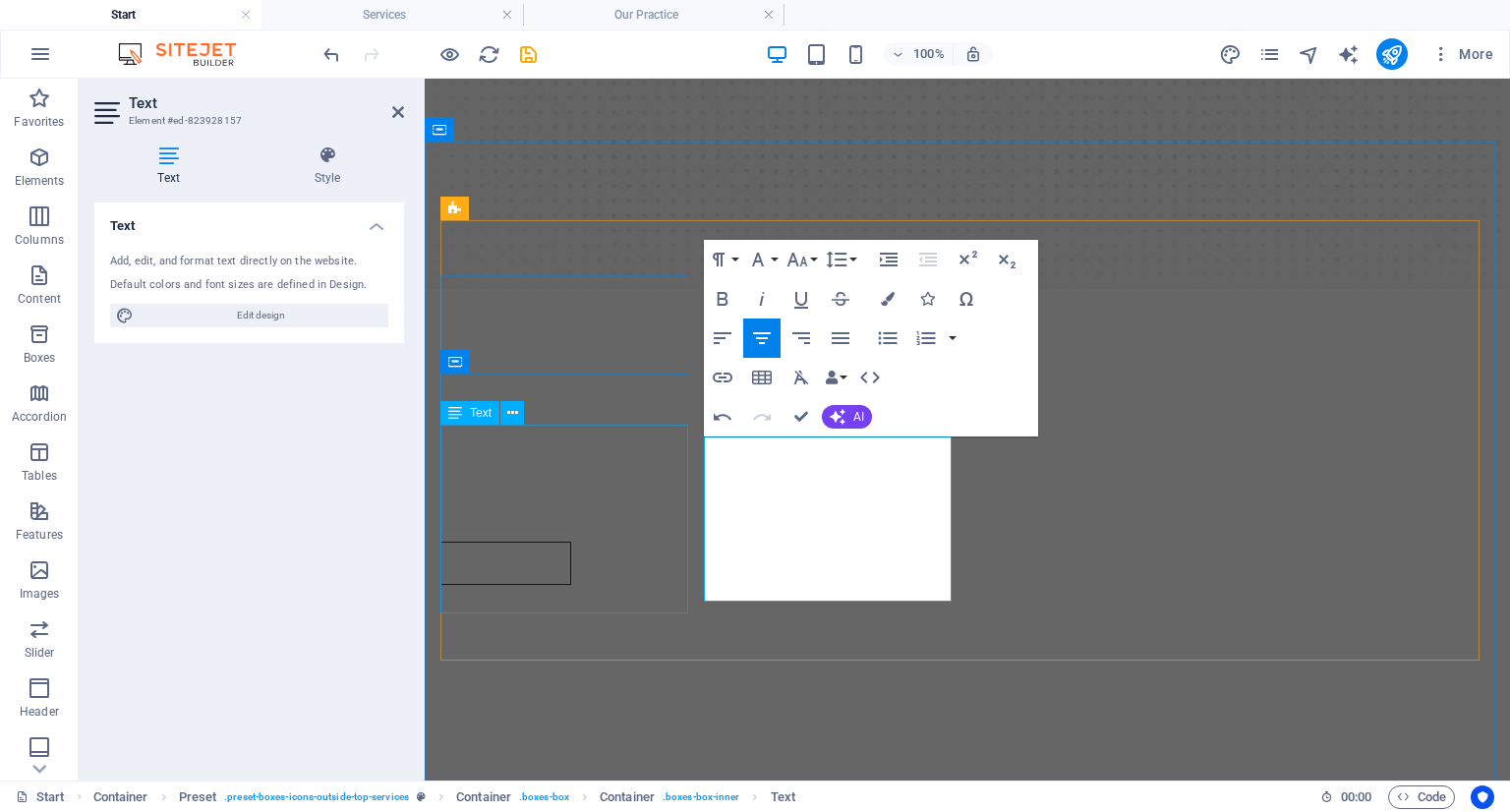 click on "We honour every season of life. Whether you're adjusting to aging, facing new health challenges, or supporting a loved one—our elderly care services are designed to preserve dignity, independence, and joy in the everyday." at bounding box center (967, 988) 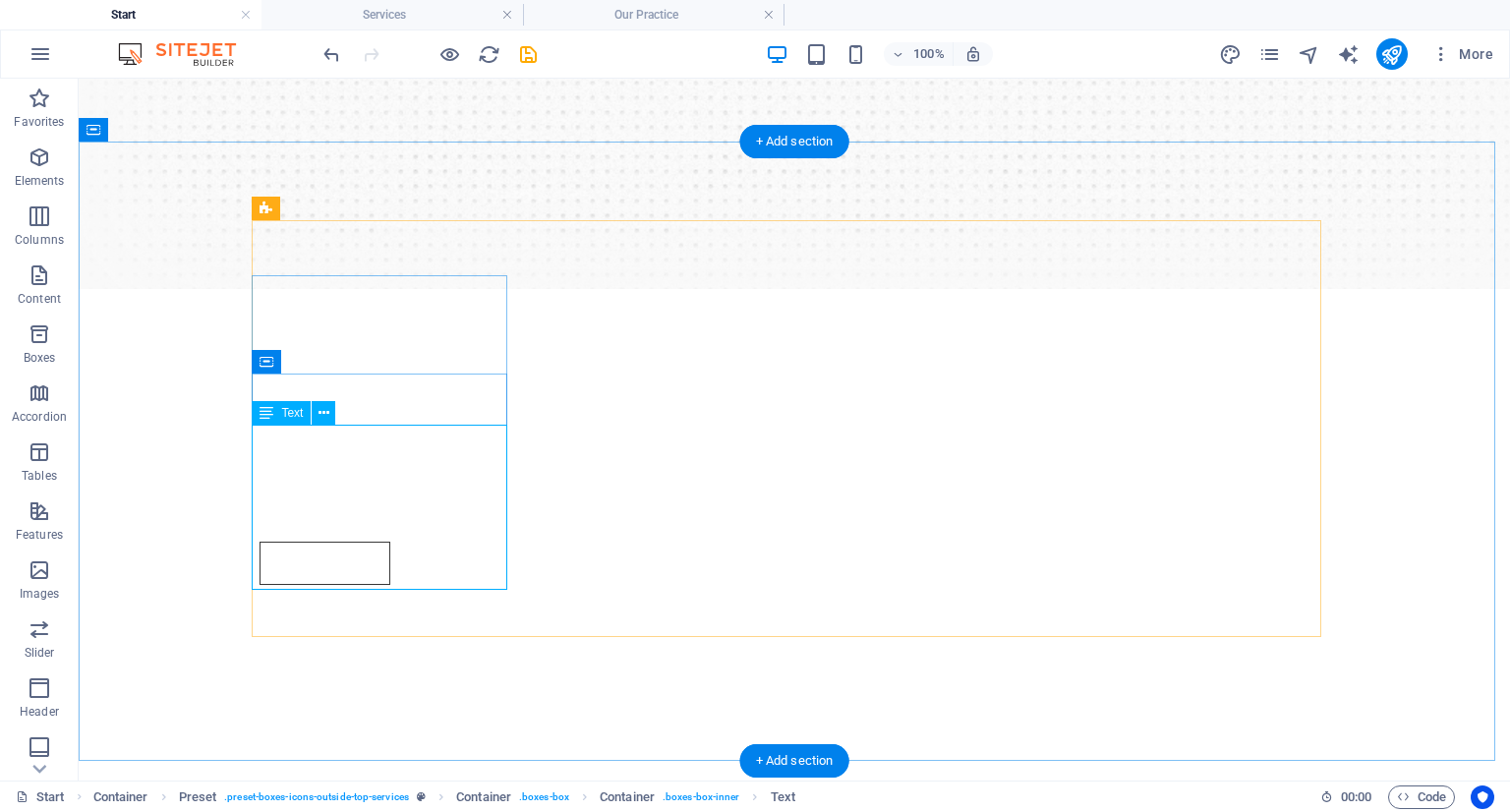 click on "We honour every season of life. Whether you're adjusting to aging, facing new health challenges, or supporting a loved one—our elderly care services are designed to preserve dignity, independence, and joy in the everyday." at bounding box center [794, 988] 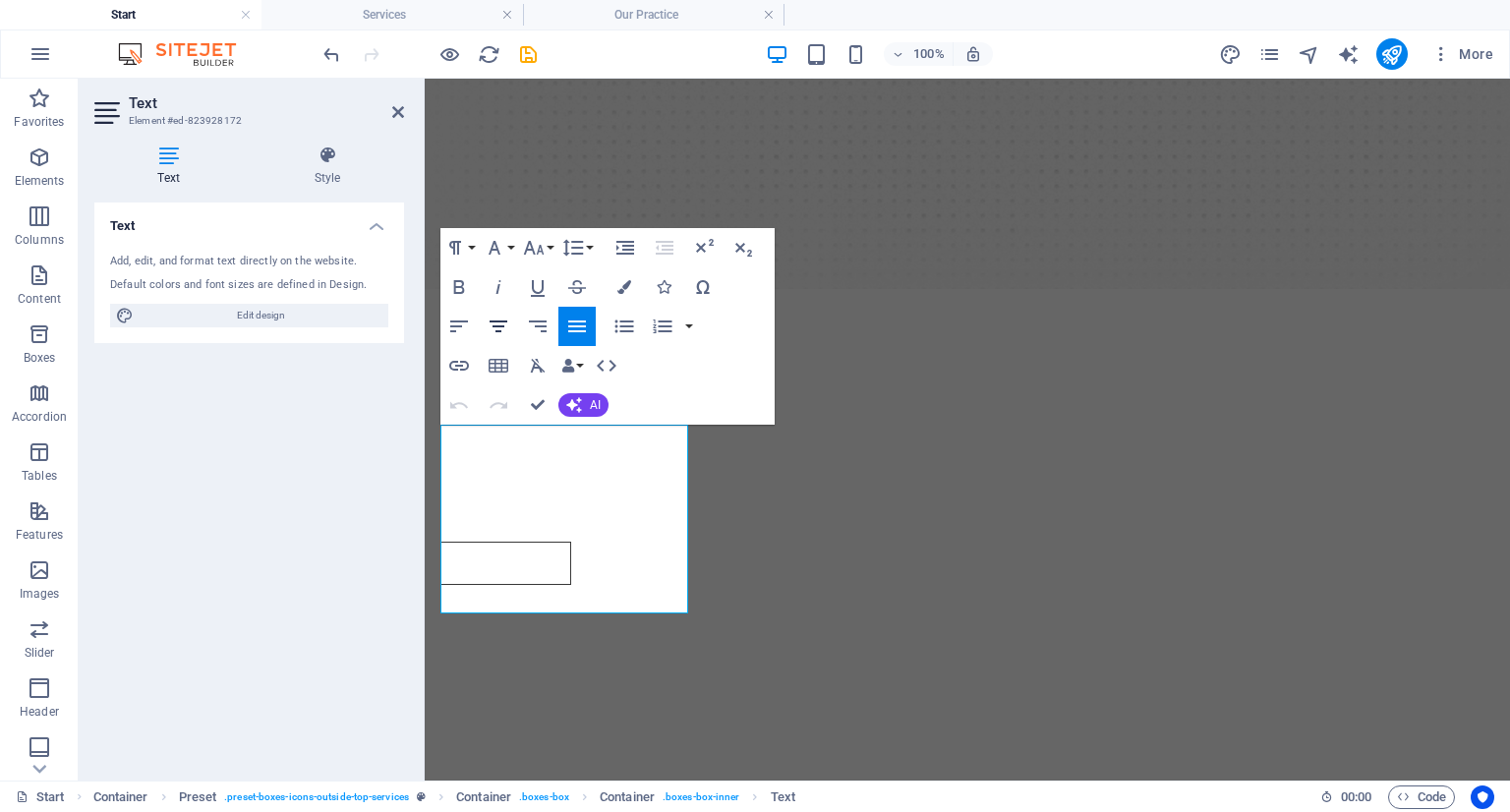 click 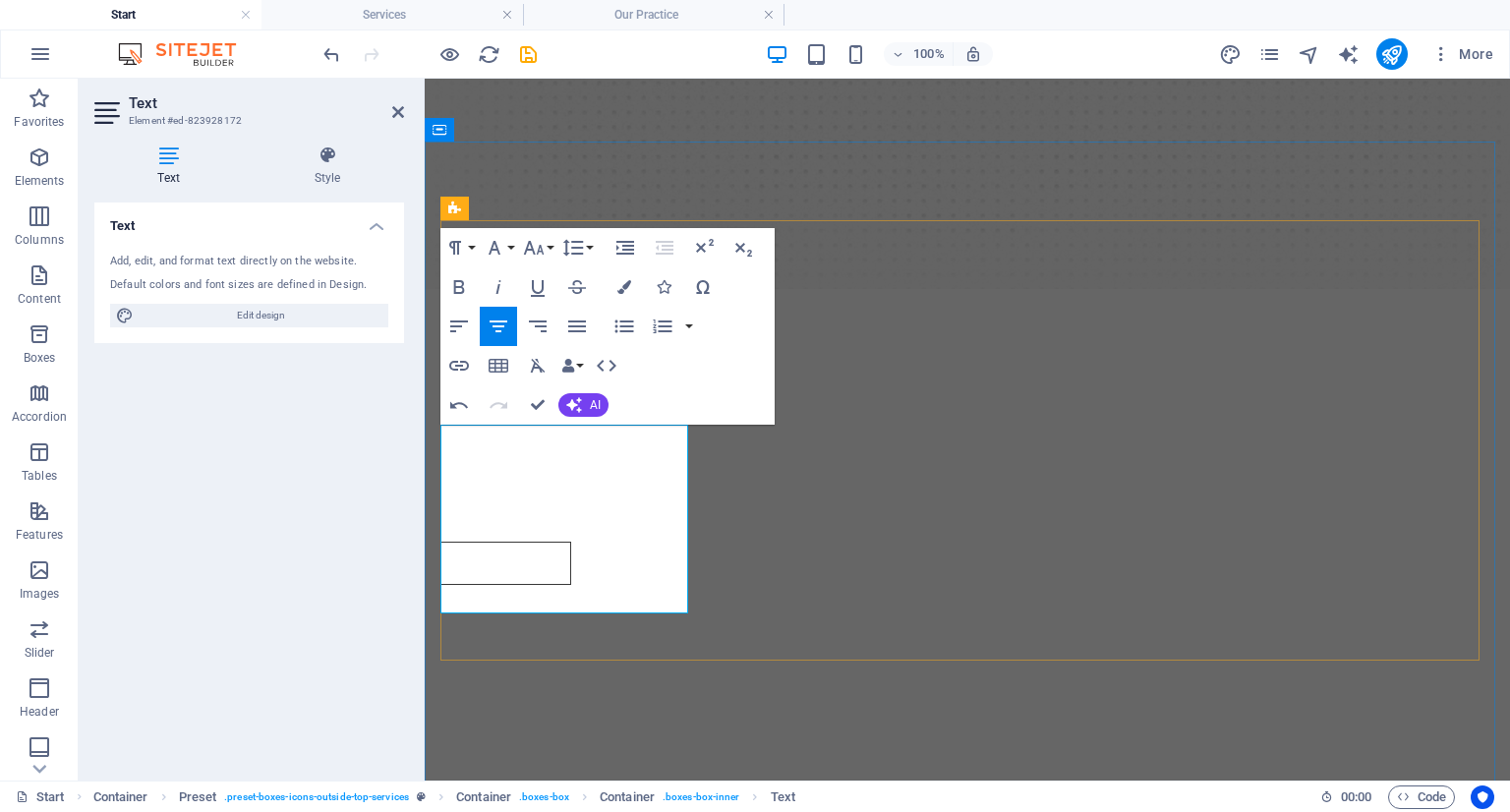 click on "We honour every season of life. Whether you're adjusting to aging, facing new health challenges, or supporting a loved one—our elderly care services are designed to preserve dignity, independence, and joy in the everyday." at bounding box center (967, 976) 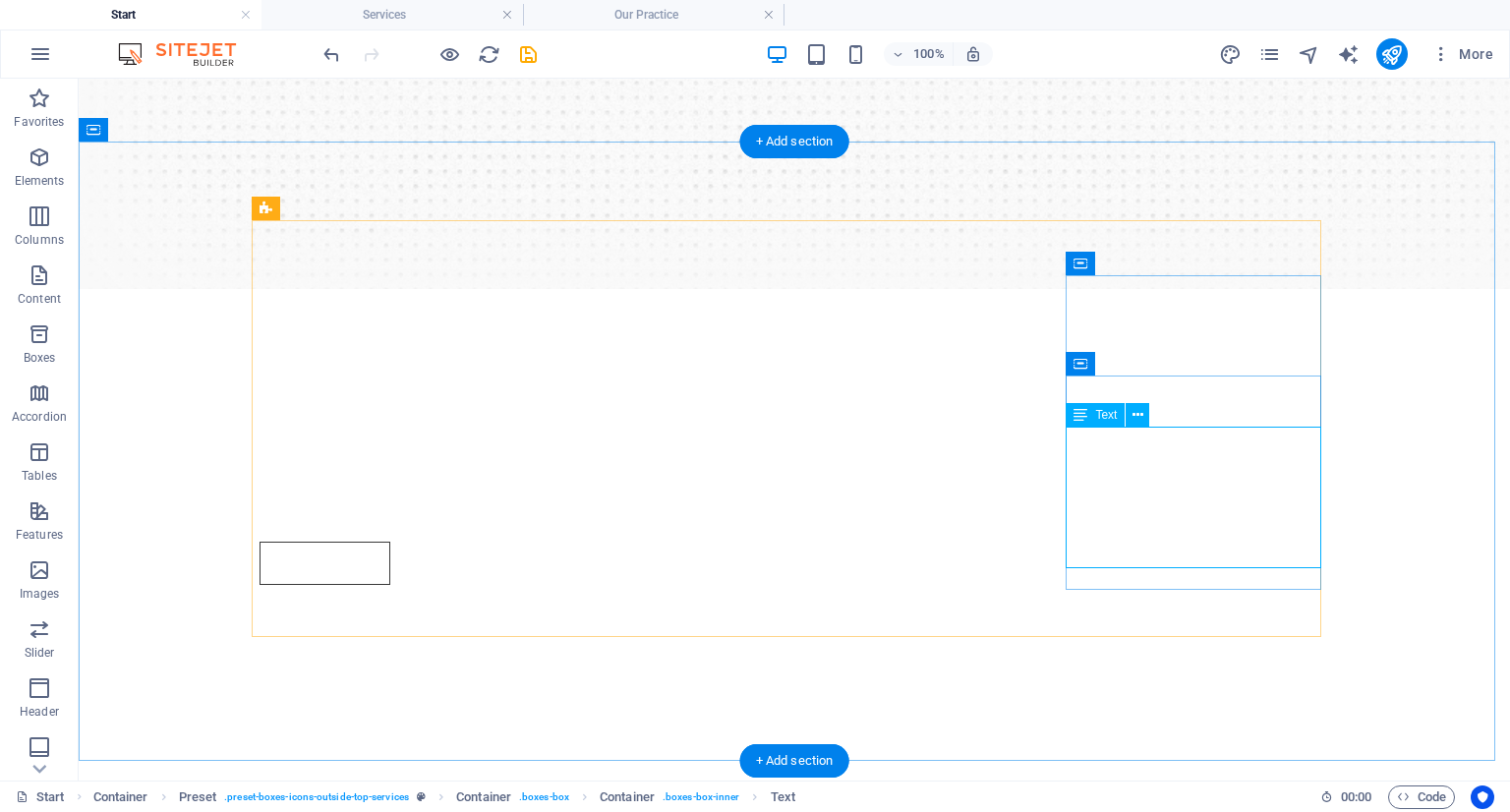 click on "Healing happens faster with community. Our structured and themed group sessions offer a safe, uplifting space to connect, grow, and share while building life skills, self-confidence, and support networks." at bounding box center [794, 1776] 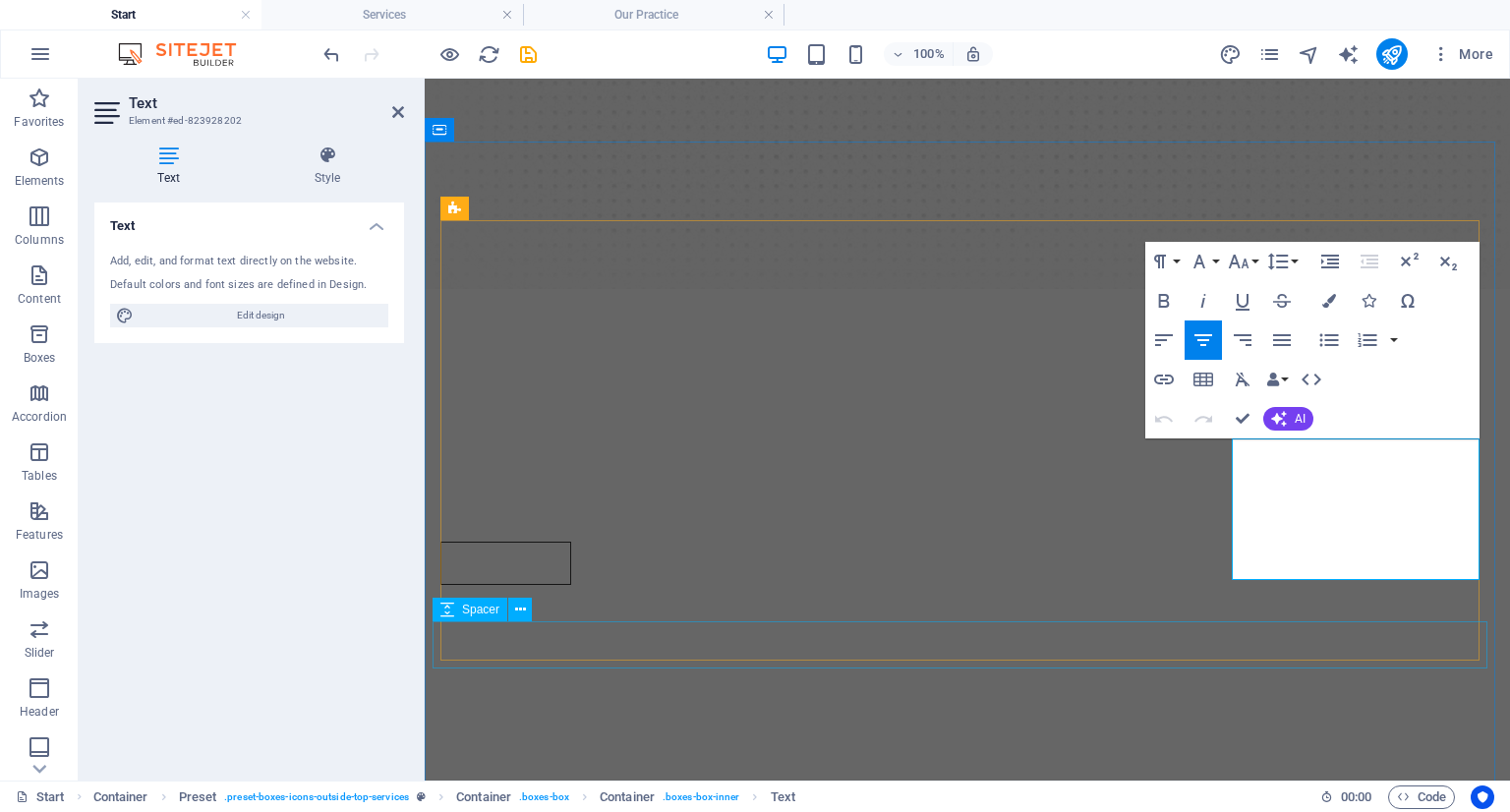click at bounding box center (967, 1831) 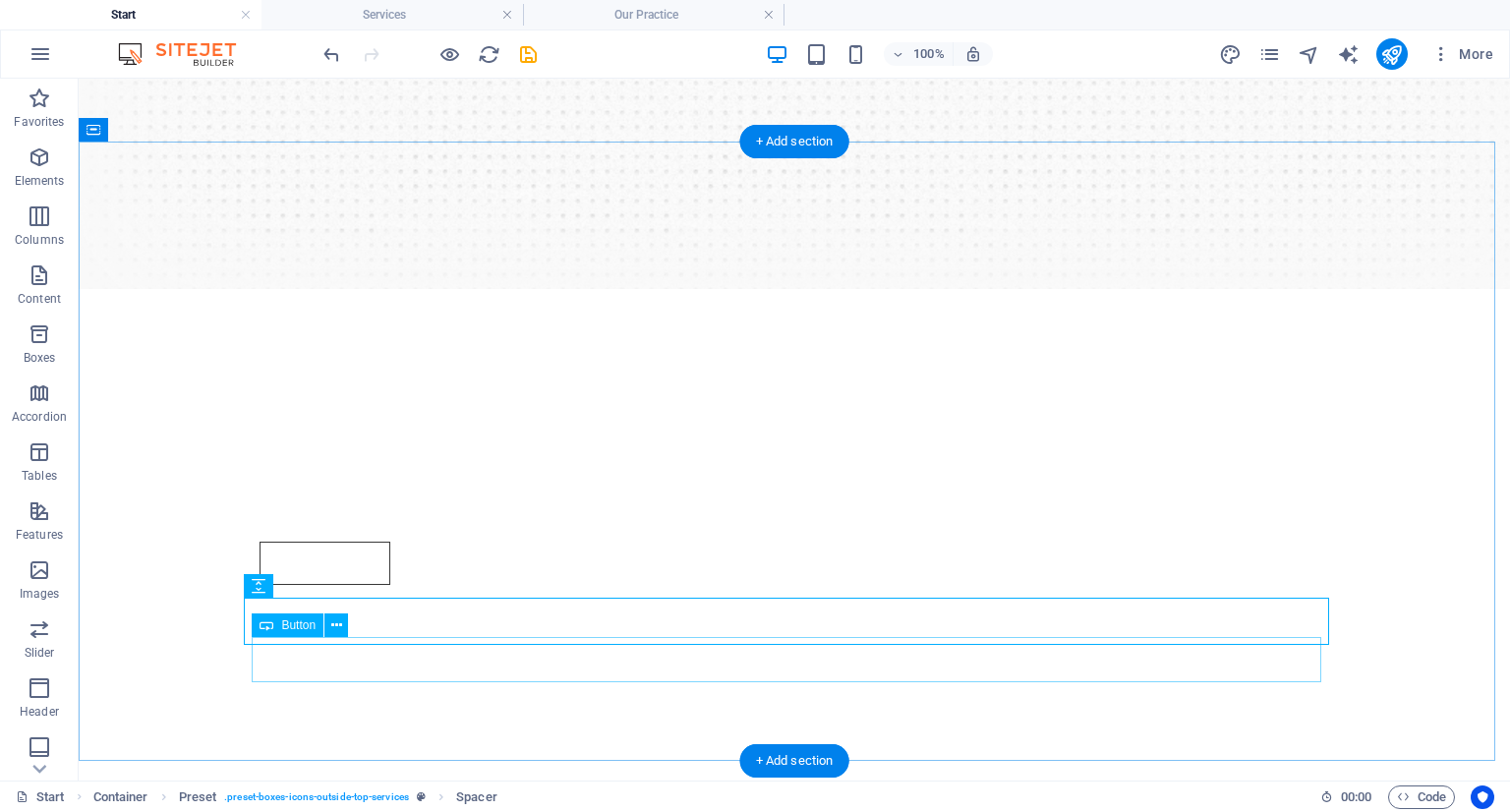 click on "More About Our Services" at bounding box center (794, 1870) 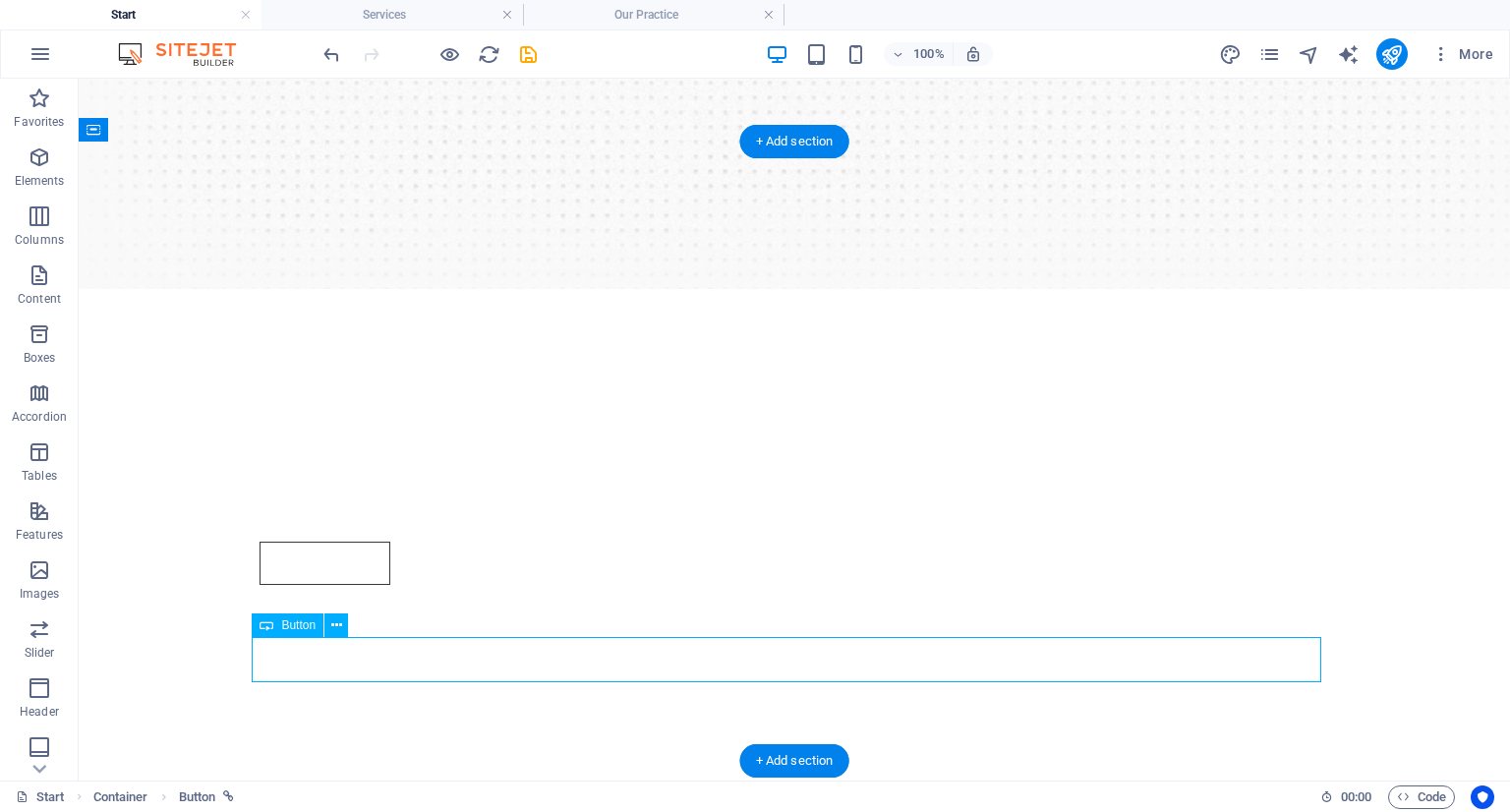 click on "More About Our Services" at bounding box center [794, 1870] 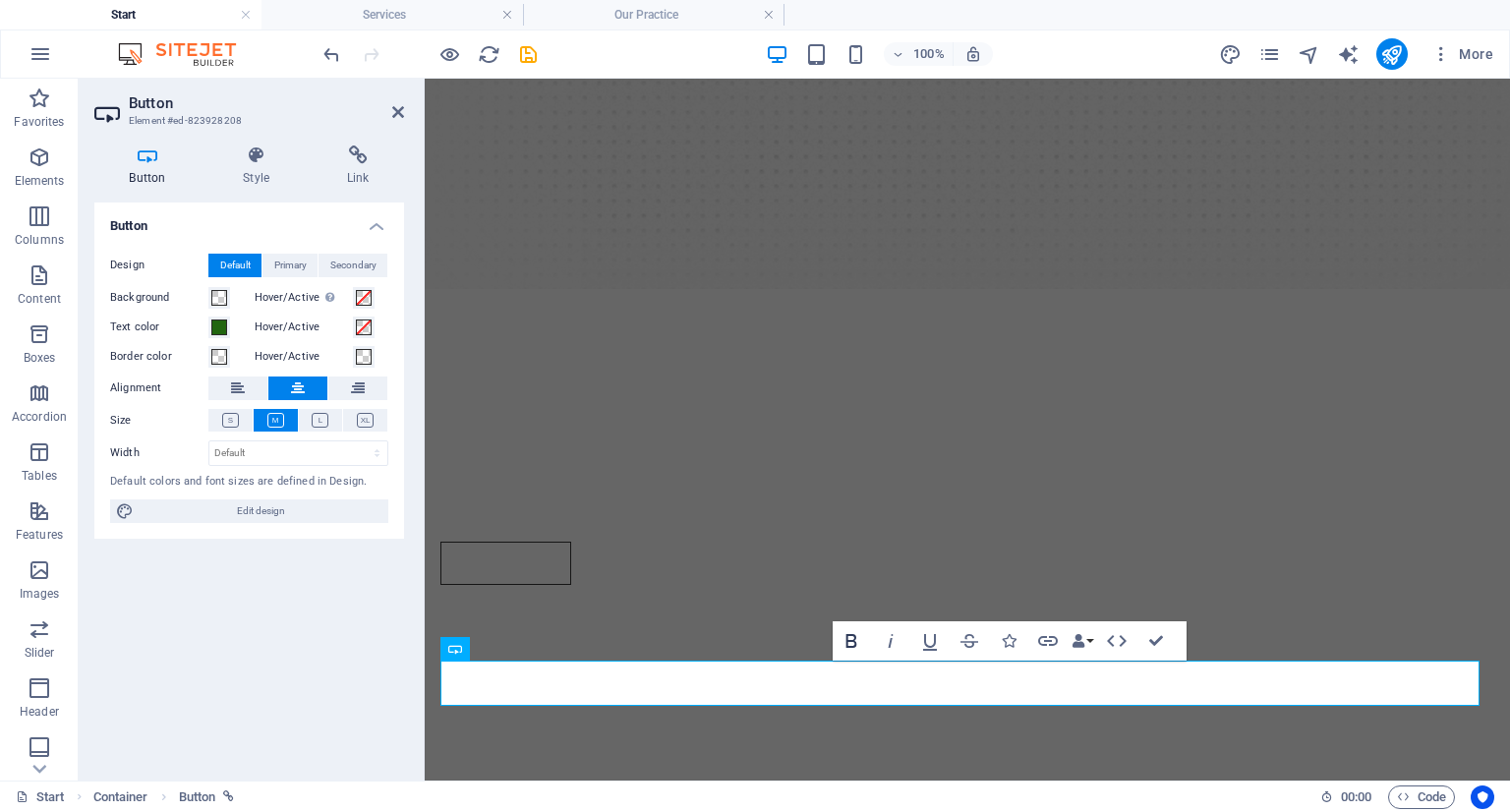 click 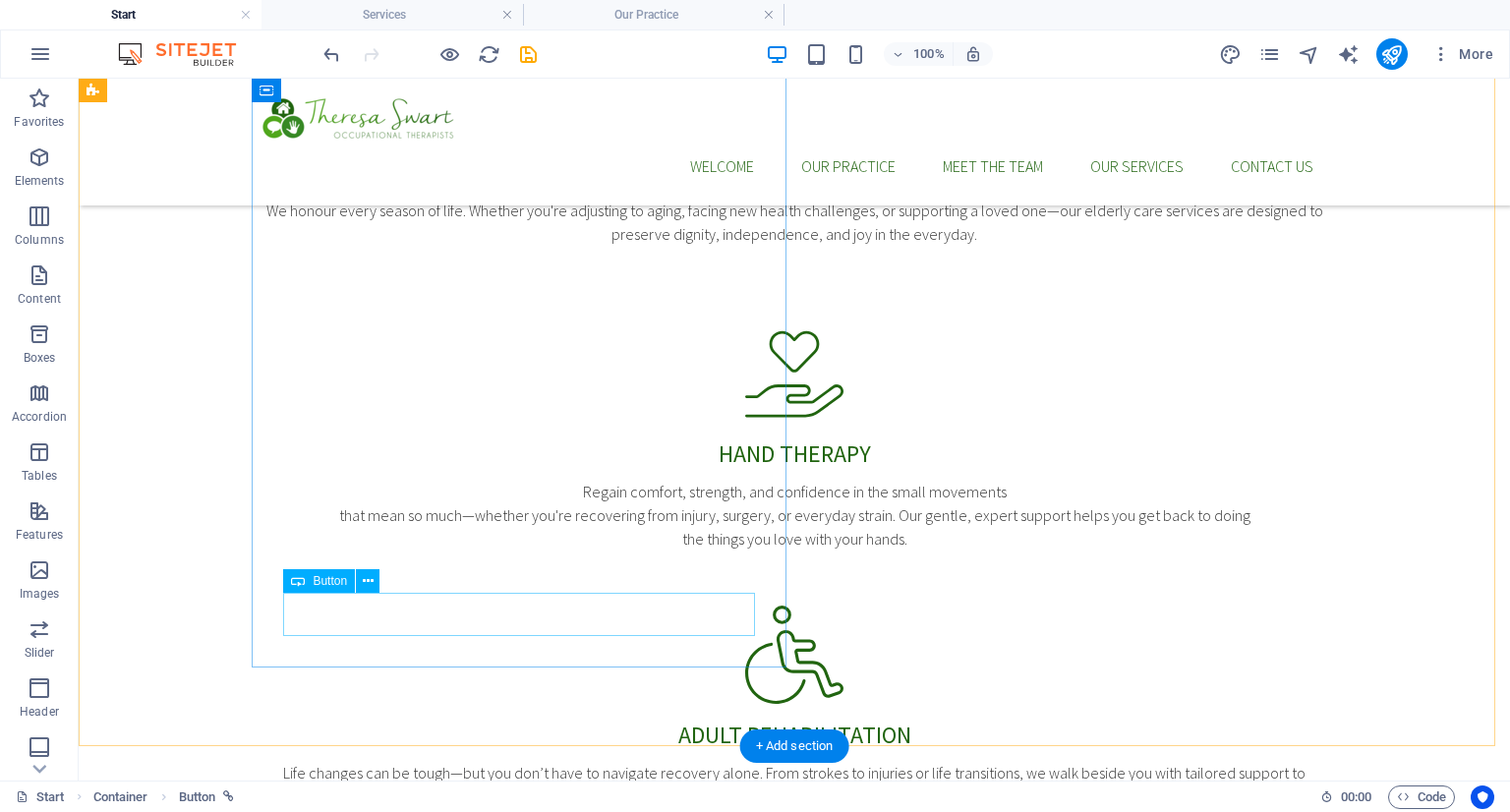 scroll, scrollTop: 1254, scrollLeft: 0, axis: vertical 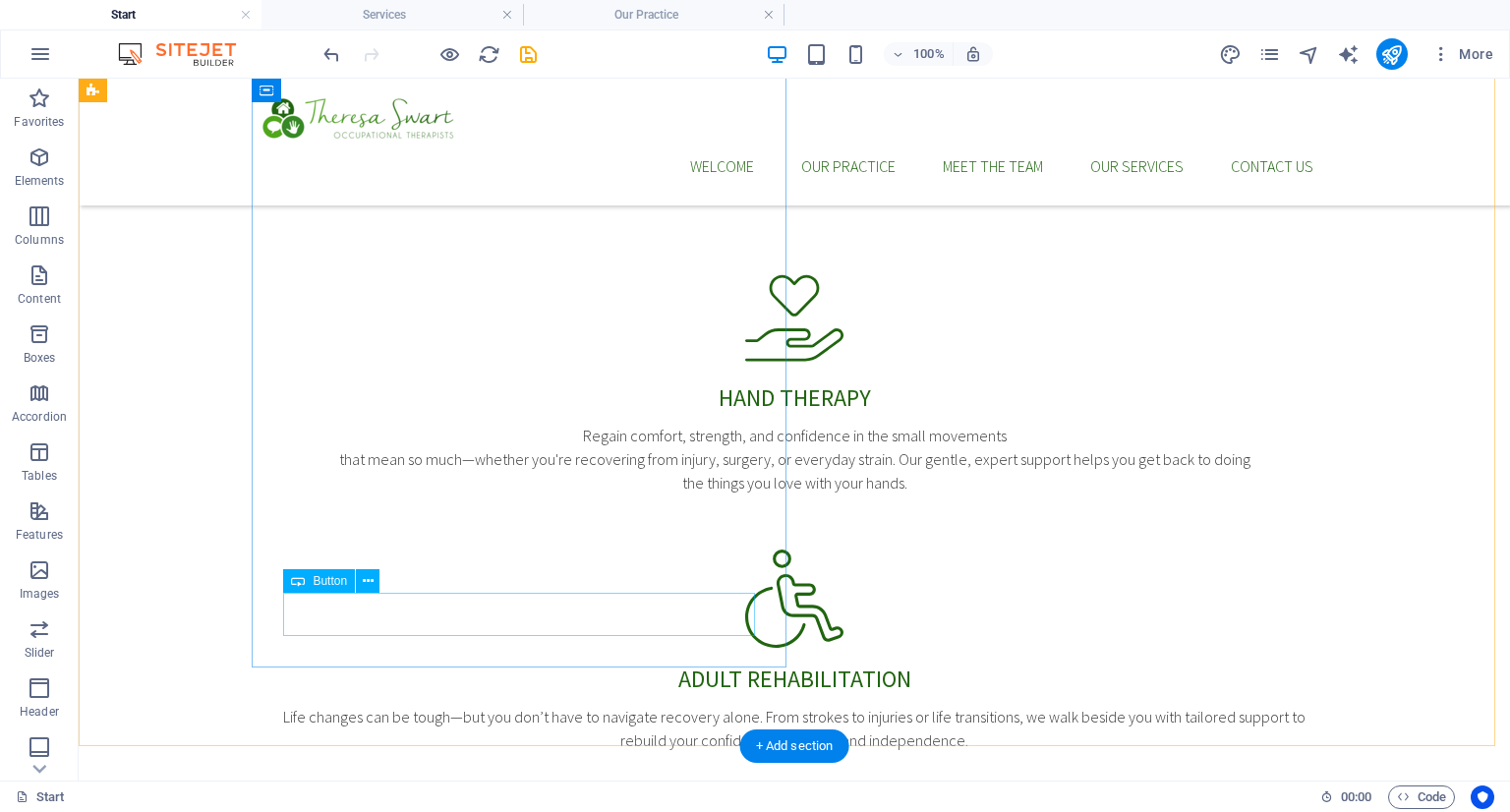 click on "Learn more about our Practice" at bounding box center (629, 1683) 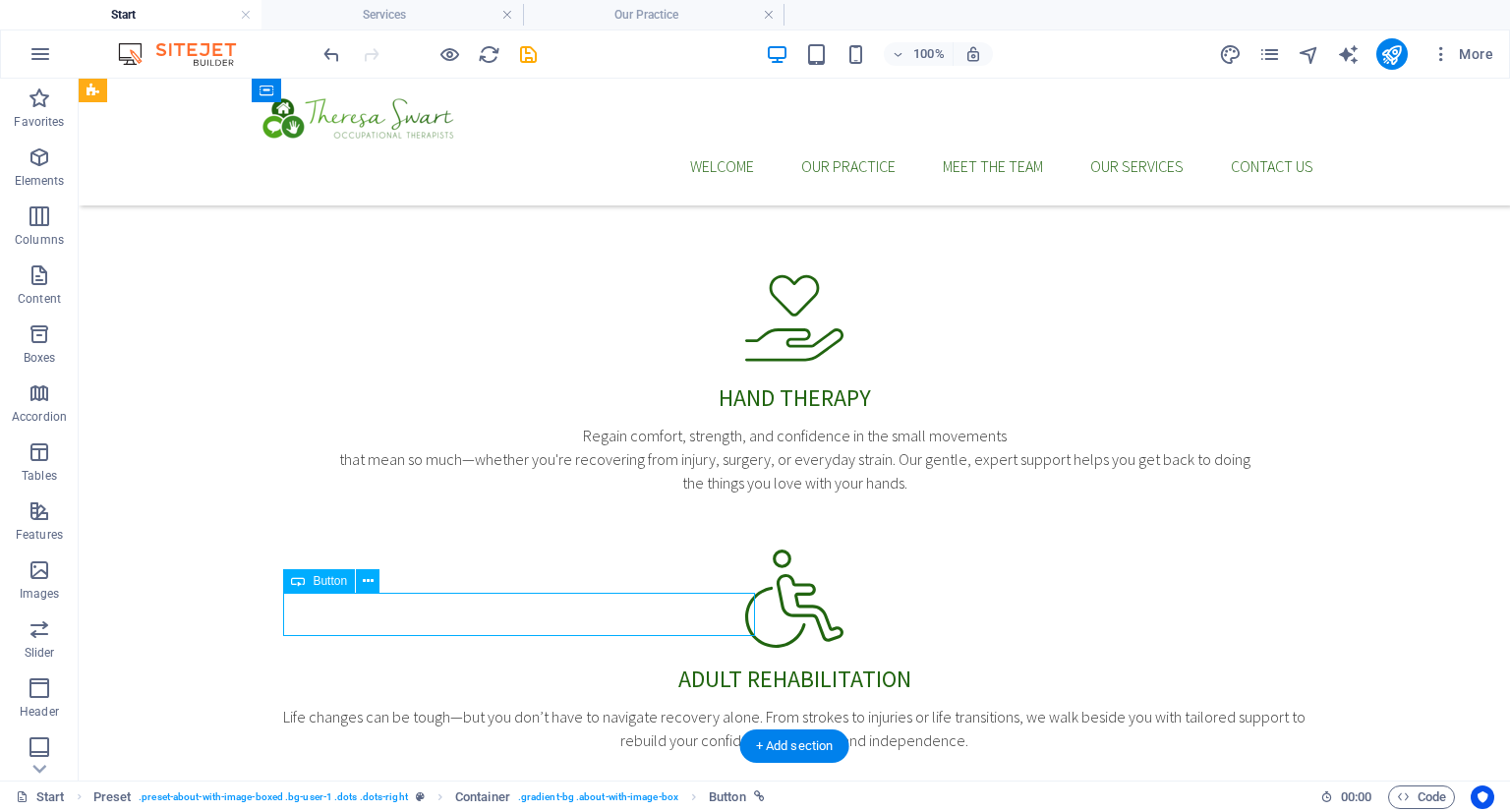 click on "Learn more about our Practice" at bounding box center [629, 1683] 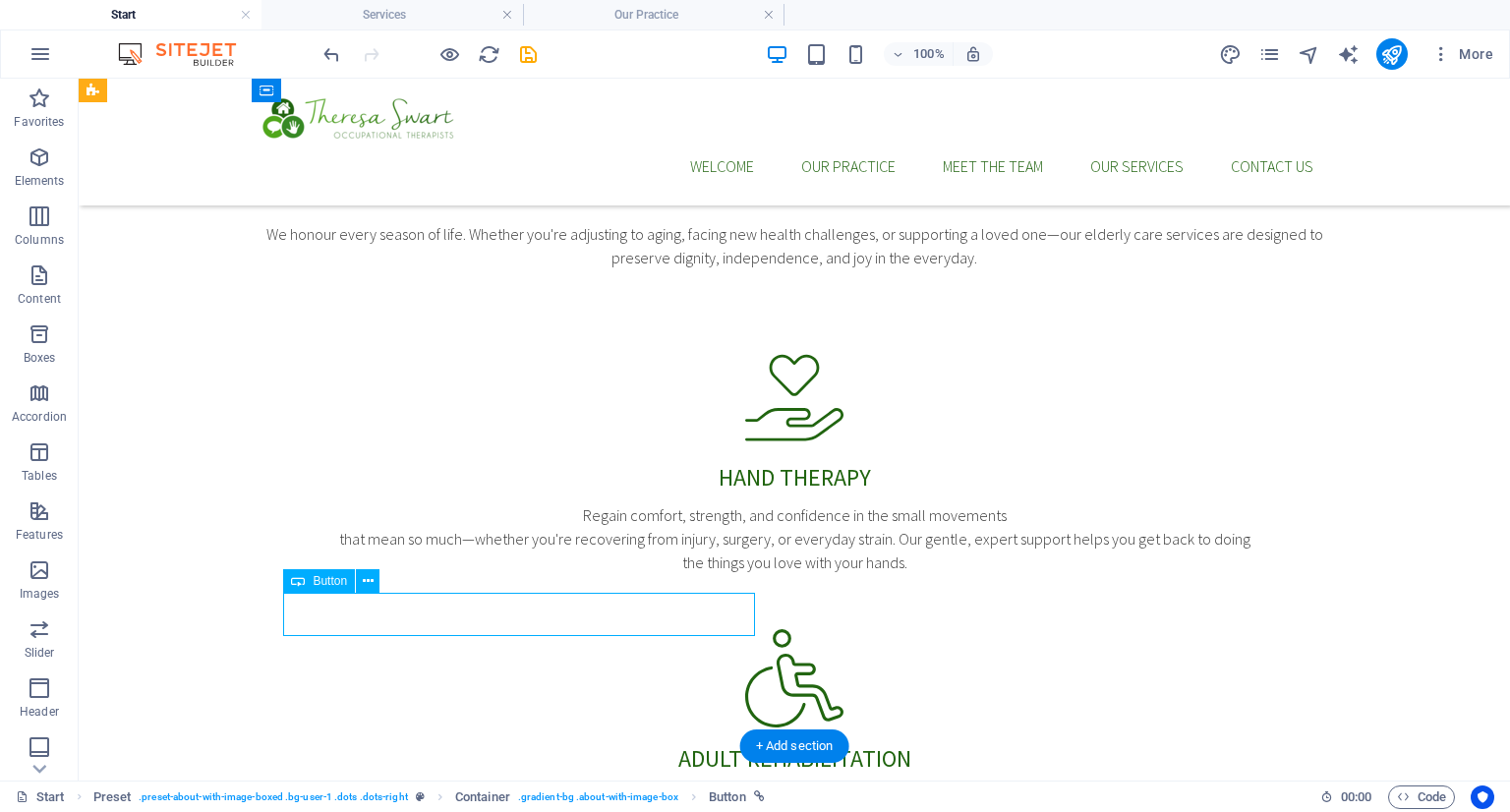 scroll, scrollTop: 1278, scrollLeft: 0, axis: vertical 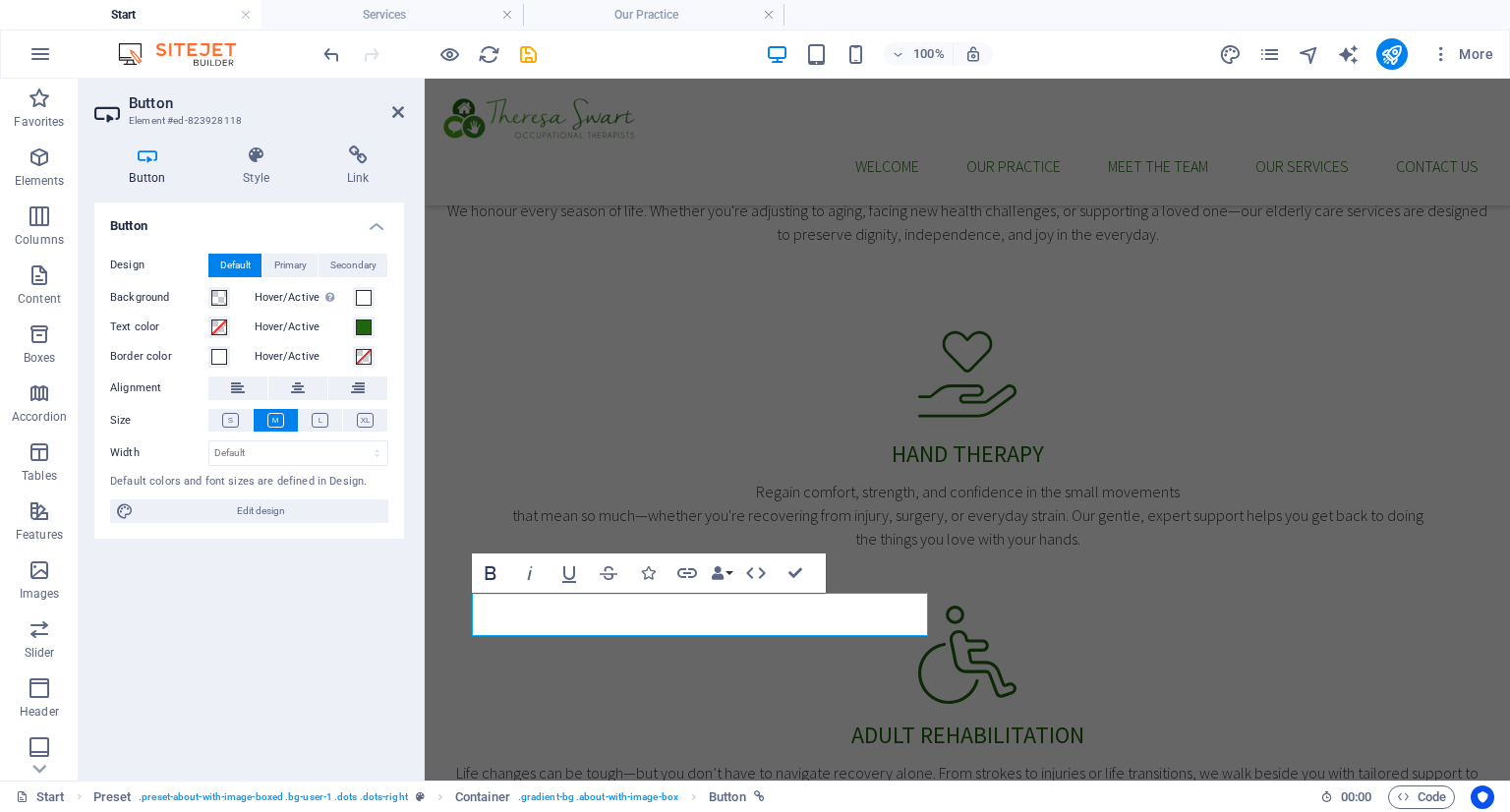 click 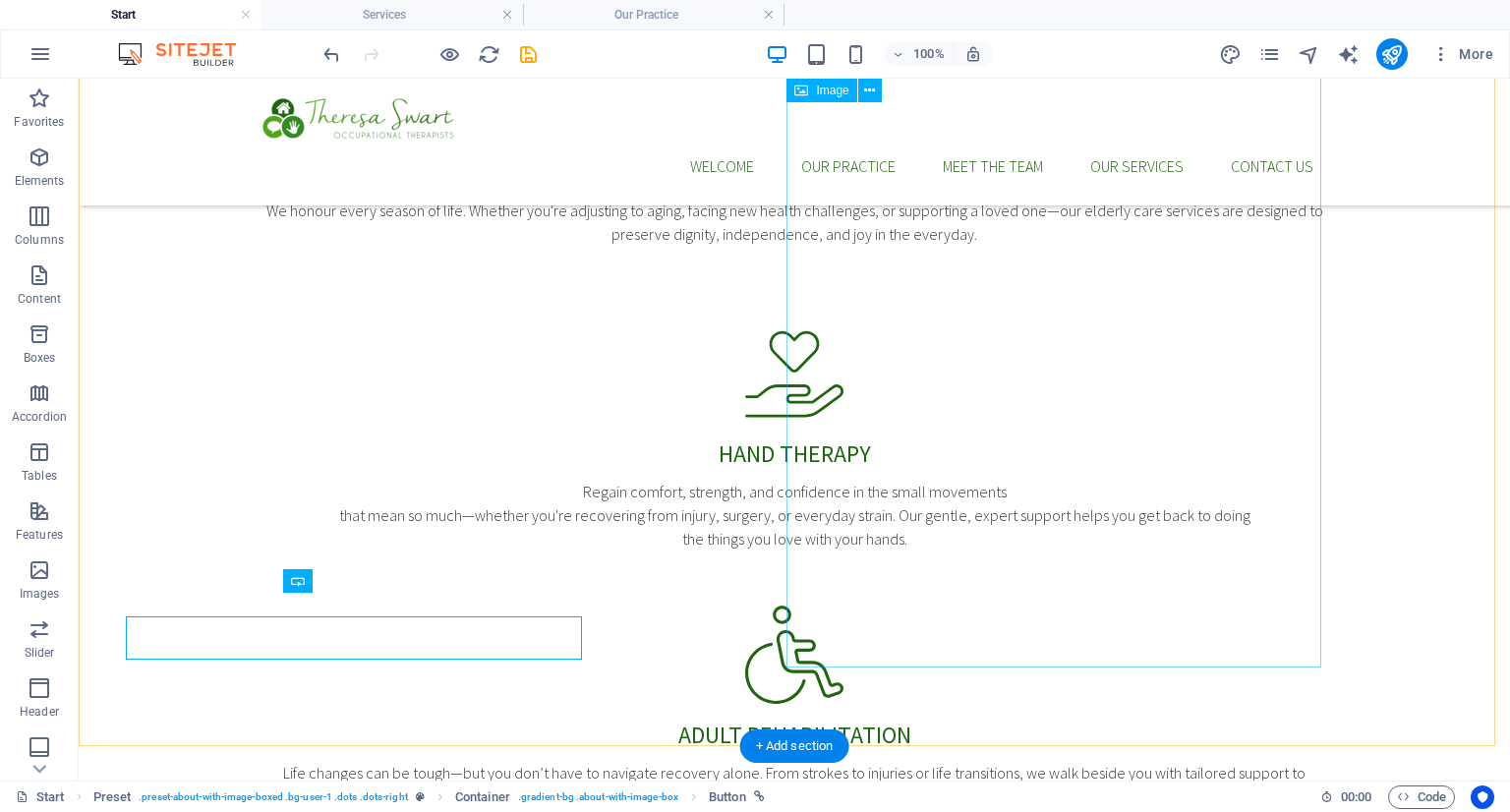 scroll, scrollTop: 1254, scrollLeft: 0, axis: vertical 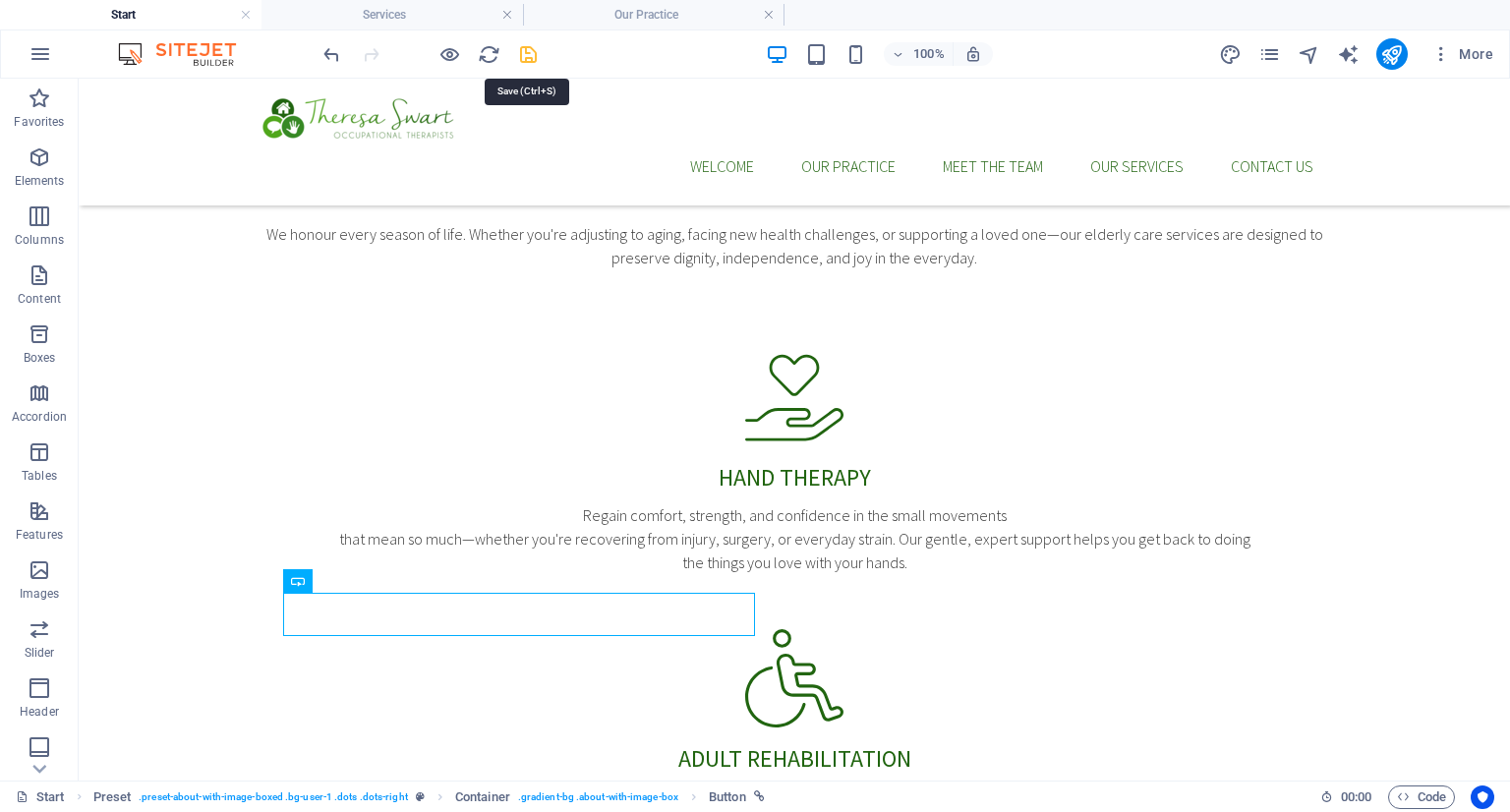 click at bounding box center (528, 54) 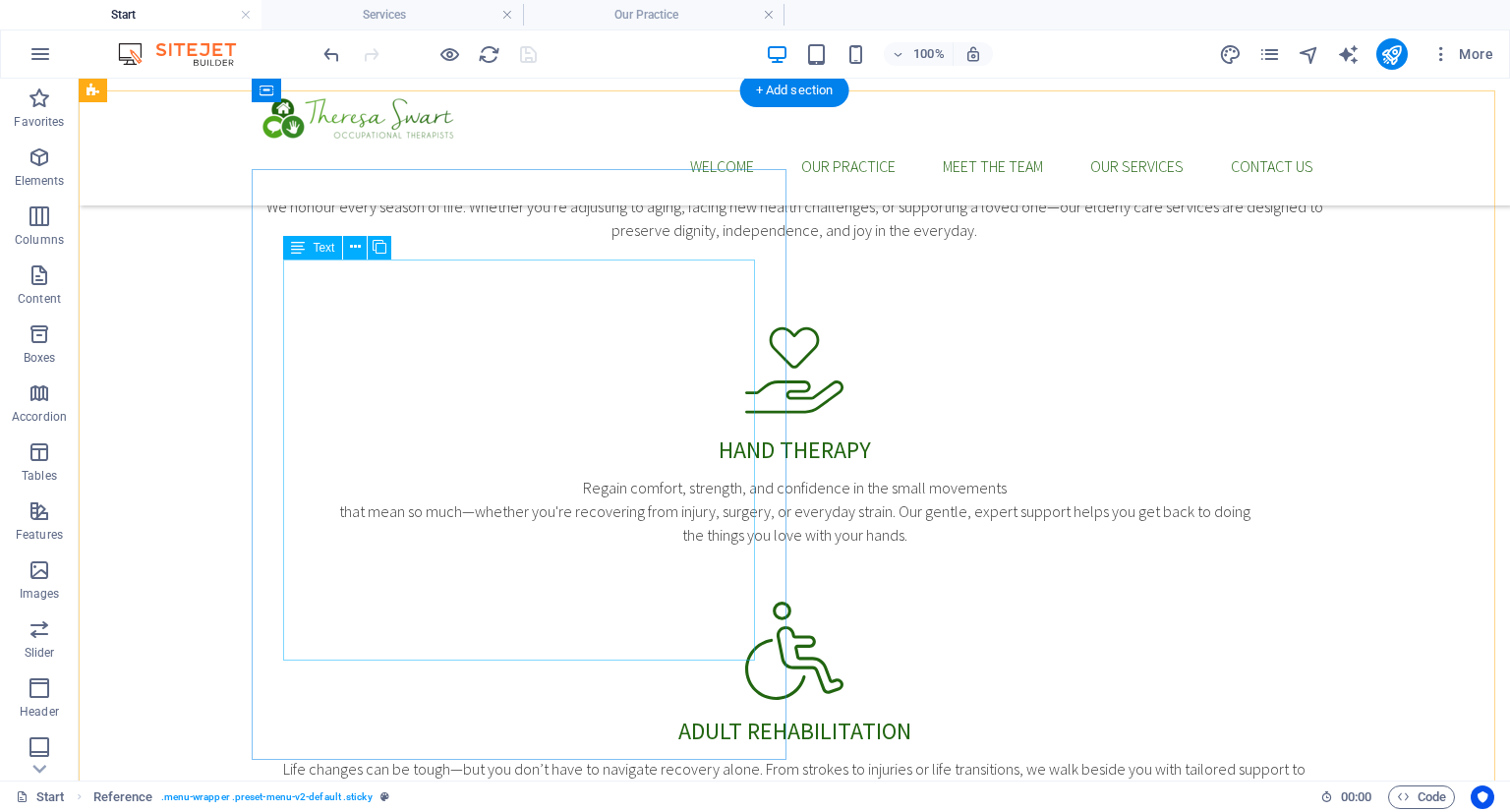 scroll, scrollTop: 1129, scrollLeft: 0, axis: vertical 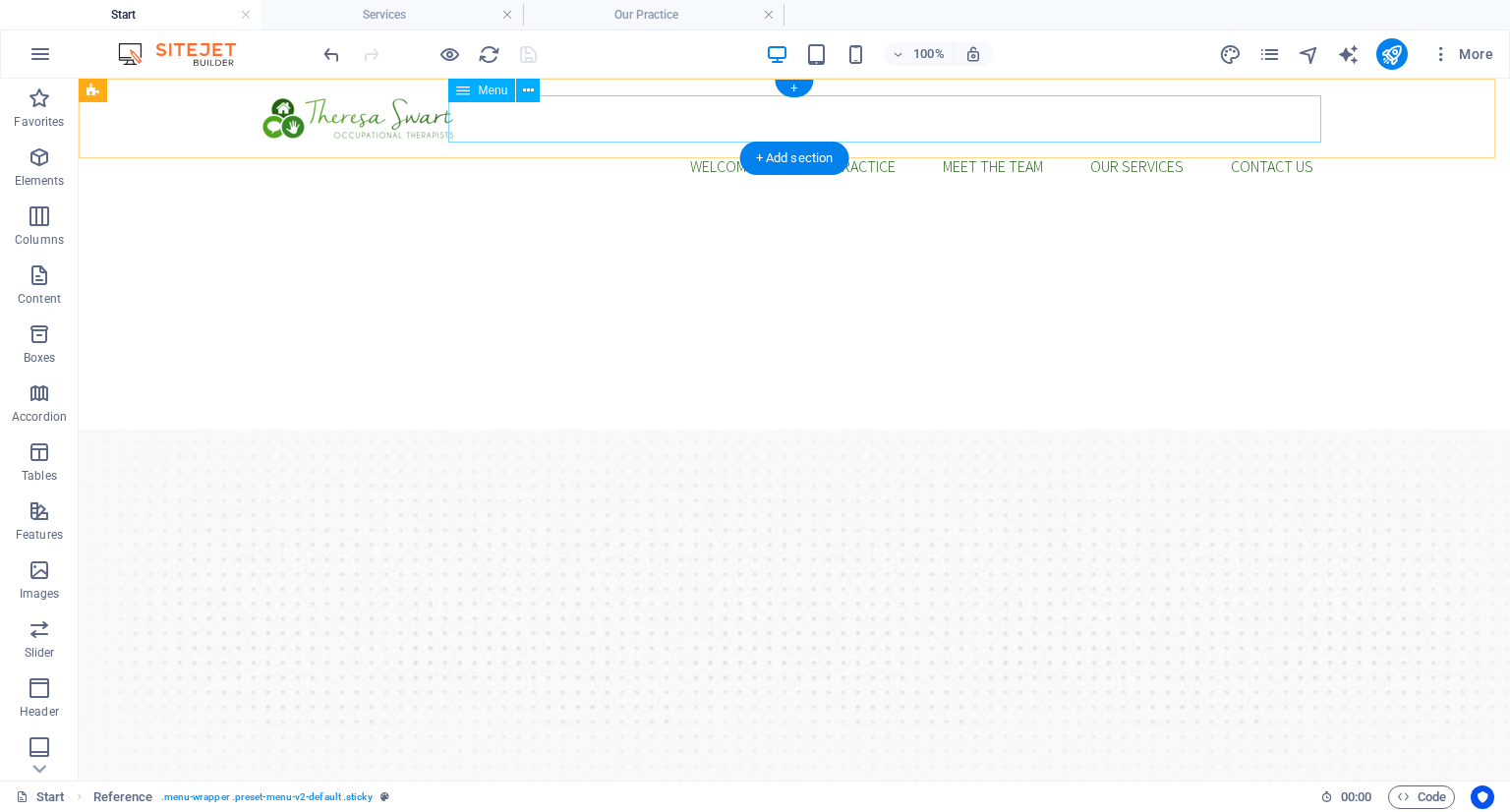 click on "Welcome Our Practice Meet The Team our Services Contact us" at bounding box center [794, 166] 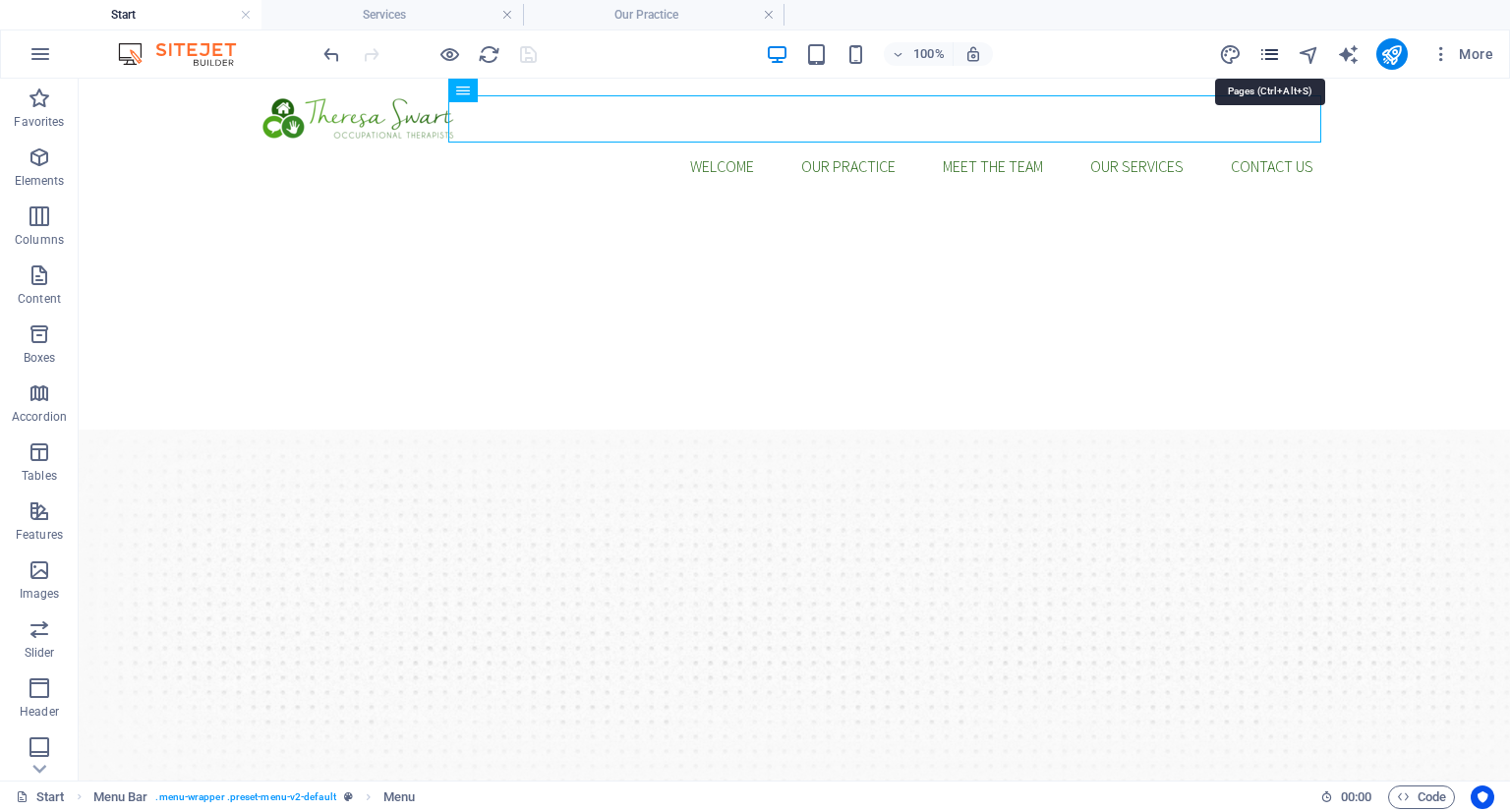 click at bounding box center (1269, 54) 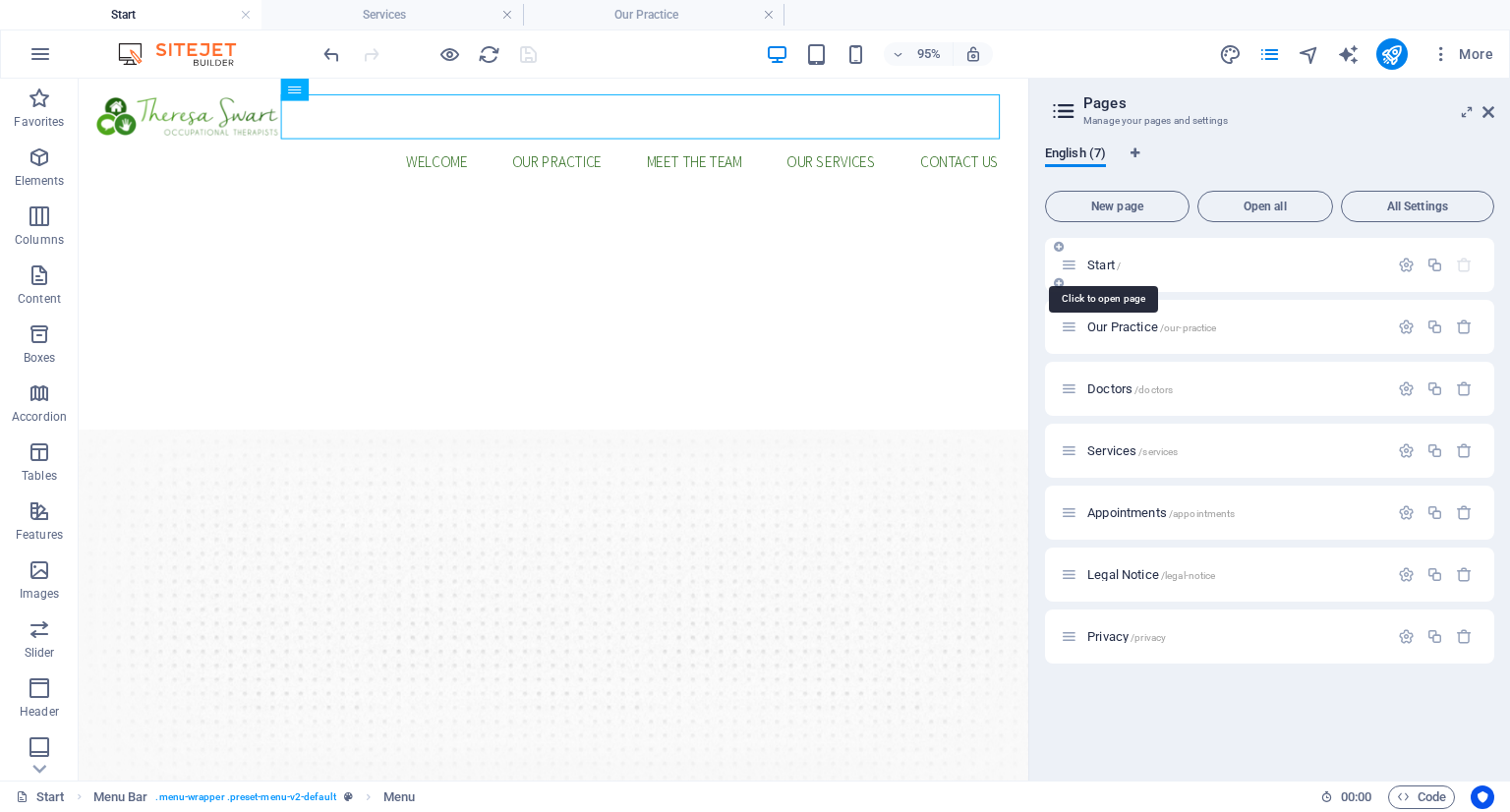 drag, startPoint x: 1109, startPoint y: 266, endPoint x: 1058, endPoint y: 261, distance: 51.24451 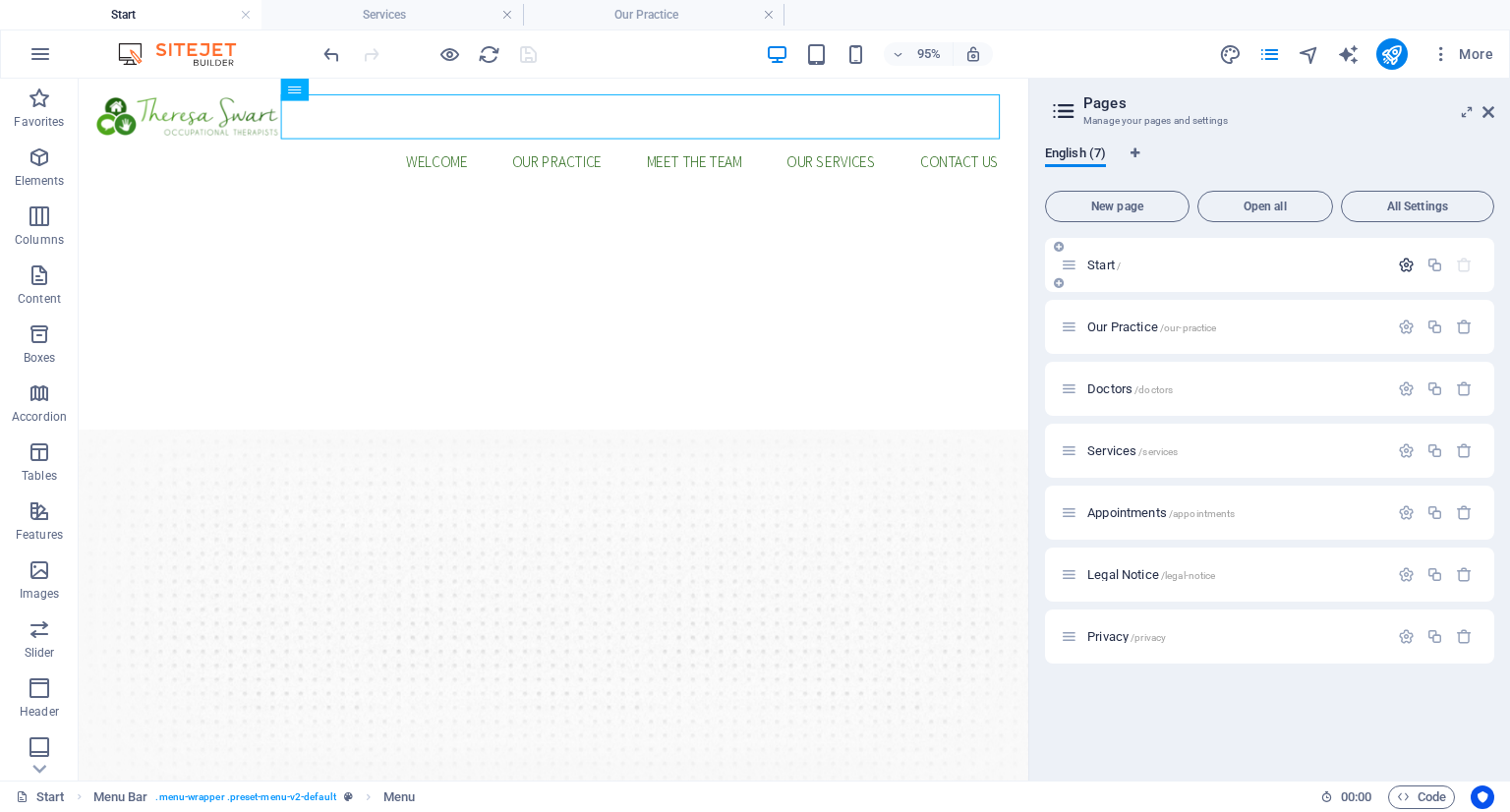 click at bounding box center (1406, 264) 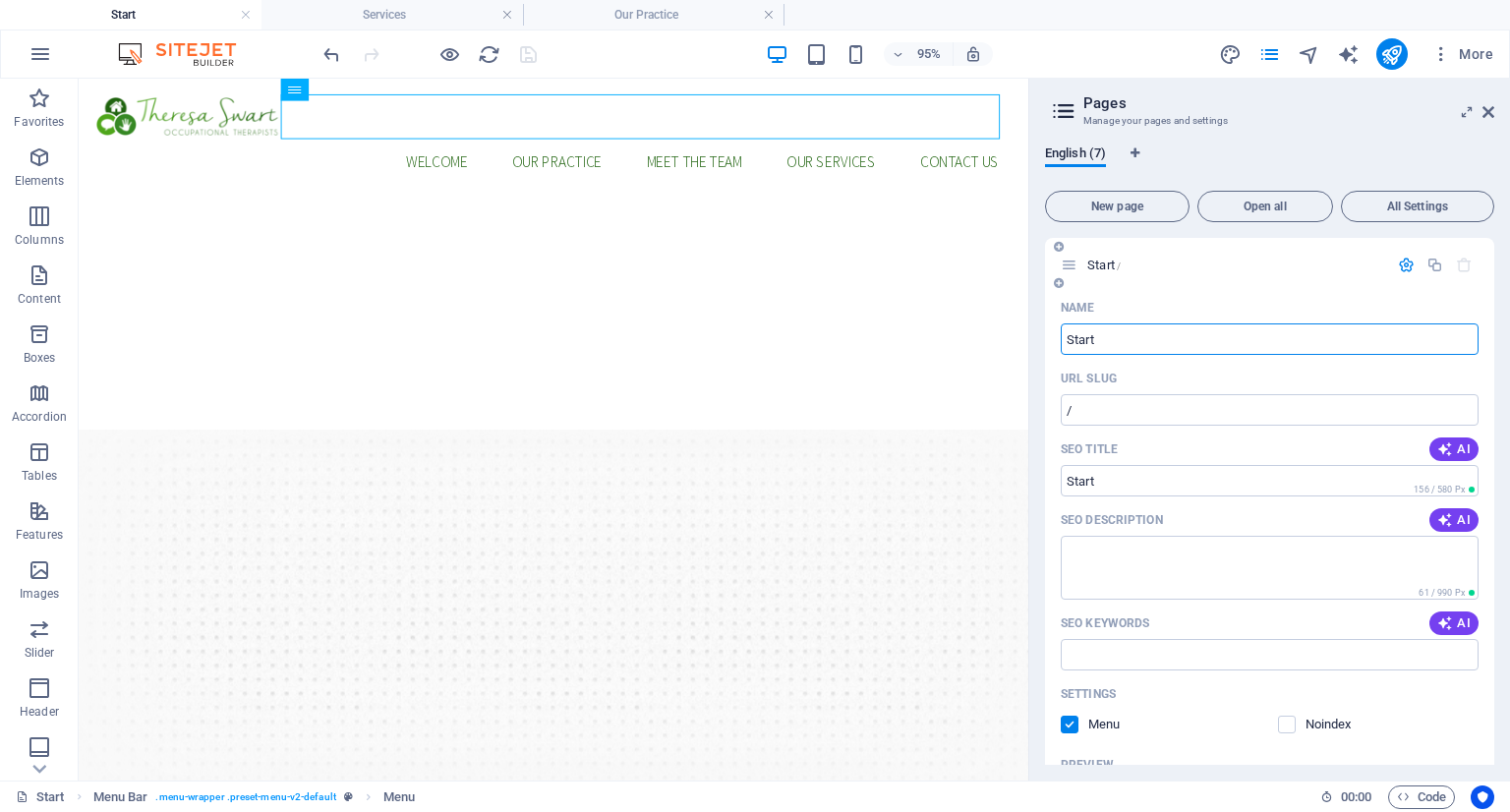 drag, startPoint x: 1118, startPoint y: 339, endPoint x: 1053, endPoint y: 343, distance: 65.123 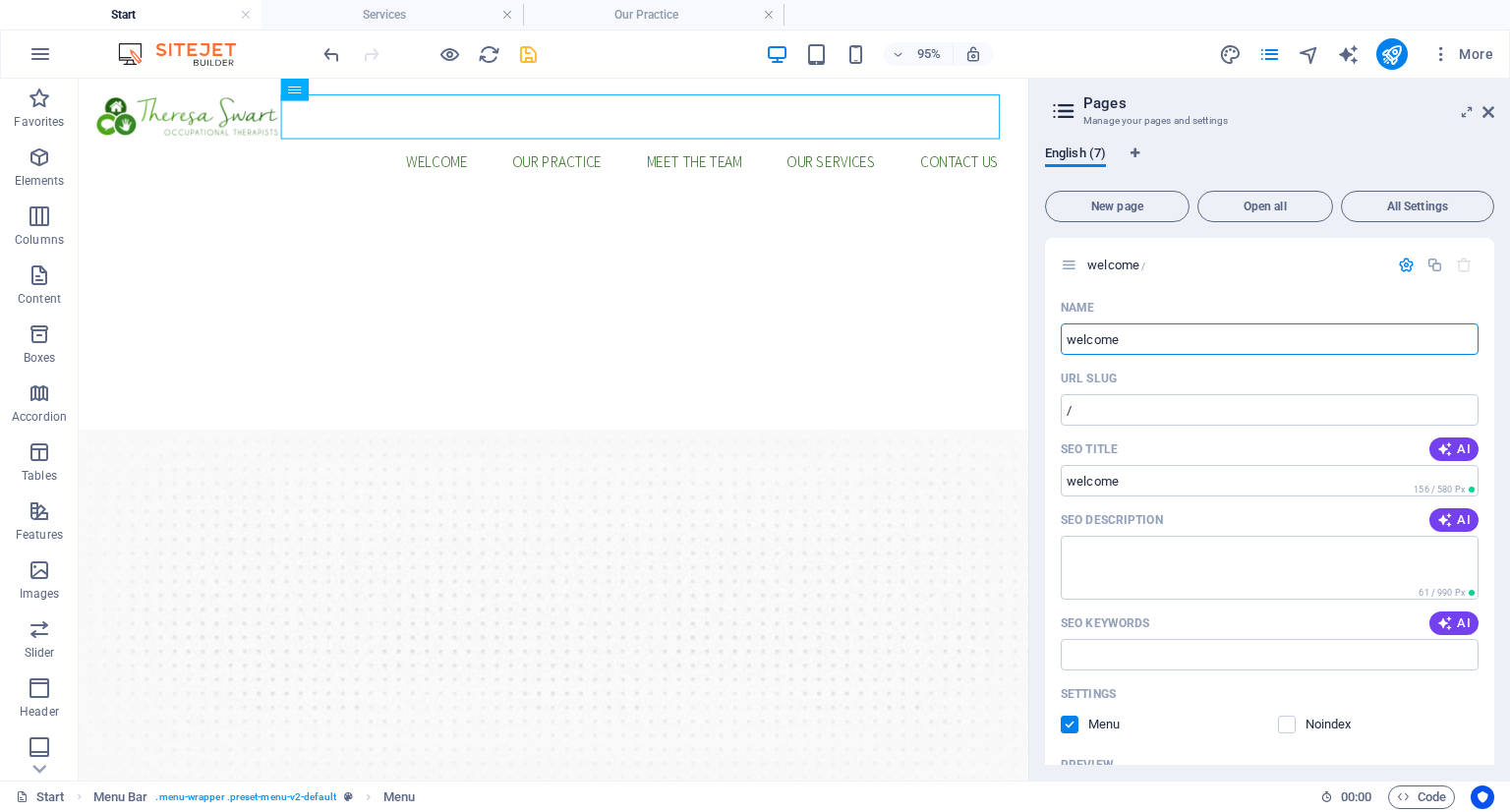 type on "welcome" 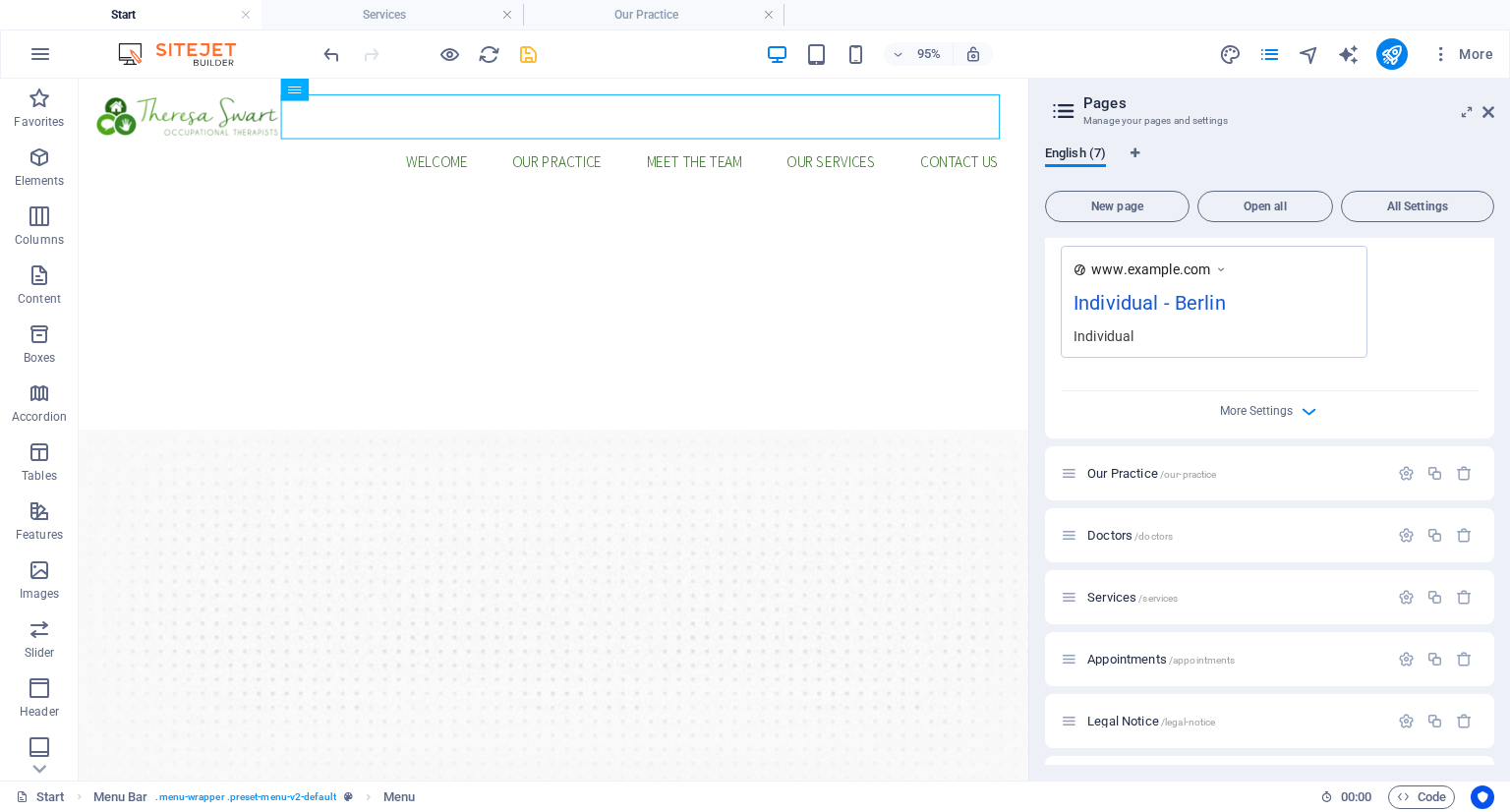 scroll, scrollTop: 639, scrollLeft: 0, axis: vertical 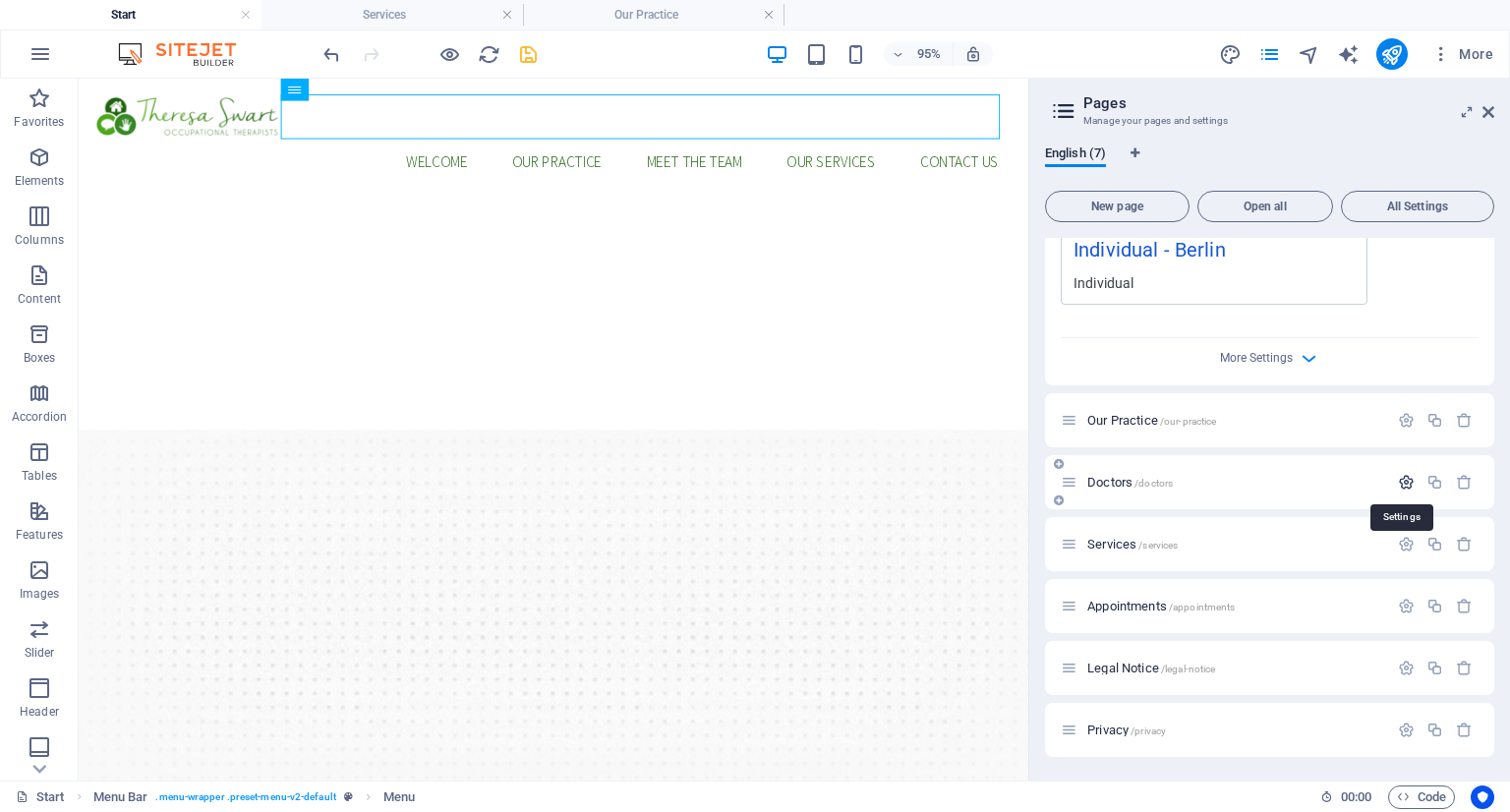 click at bounding box center [1406, 482] 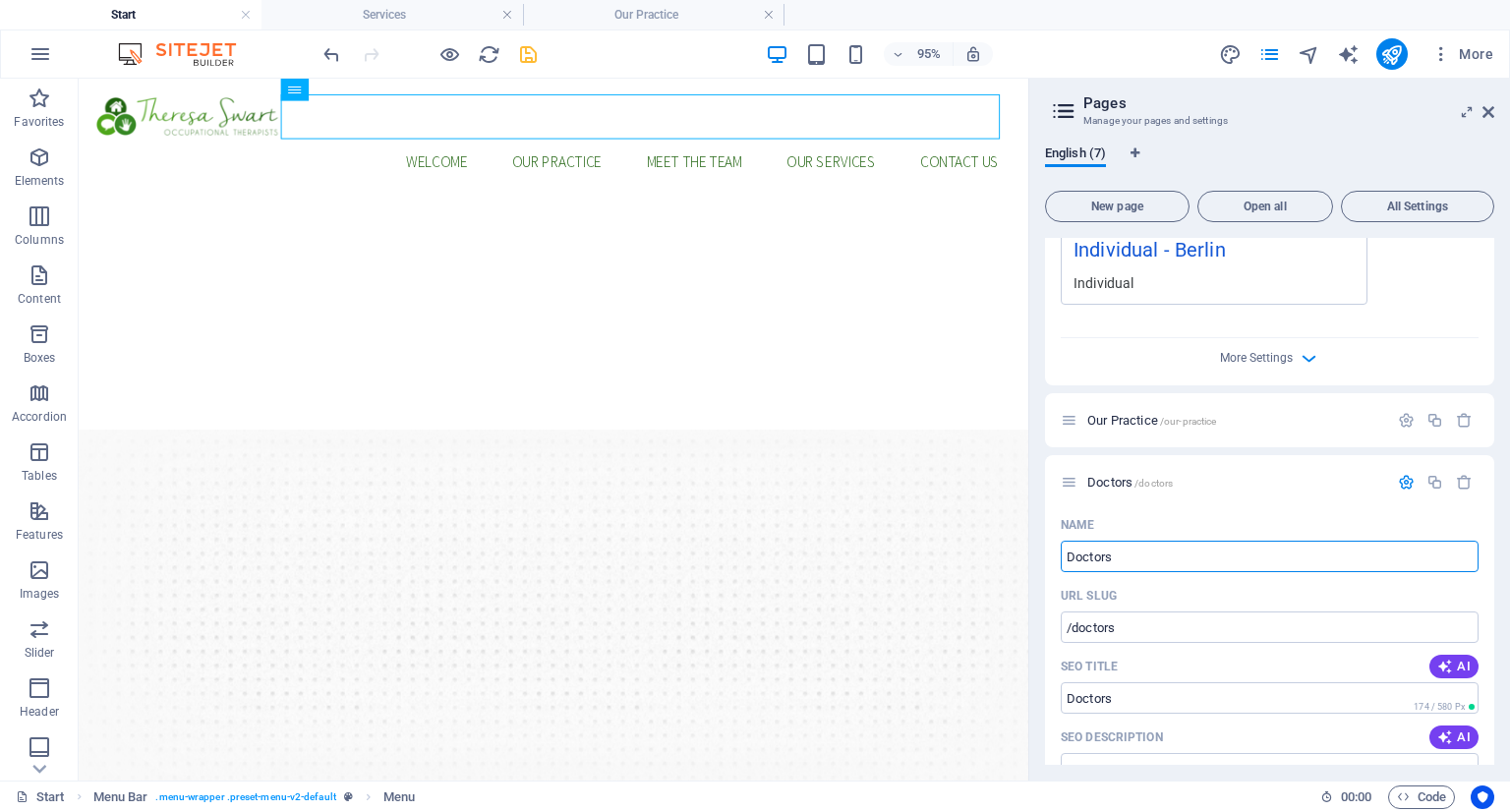 drag, startPoint x: 1203, startPoint y: 638, endPoint x: 1135, endPoint y: 639, distance: 68.00735 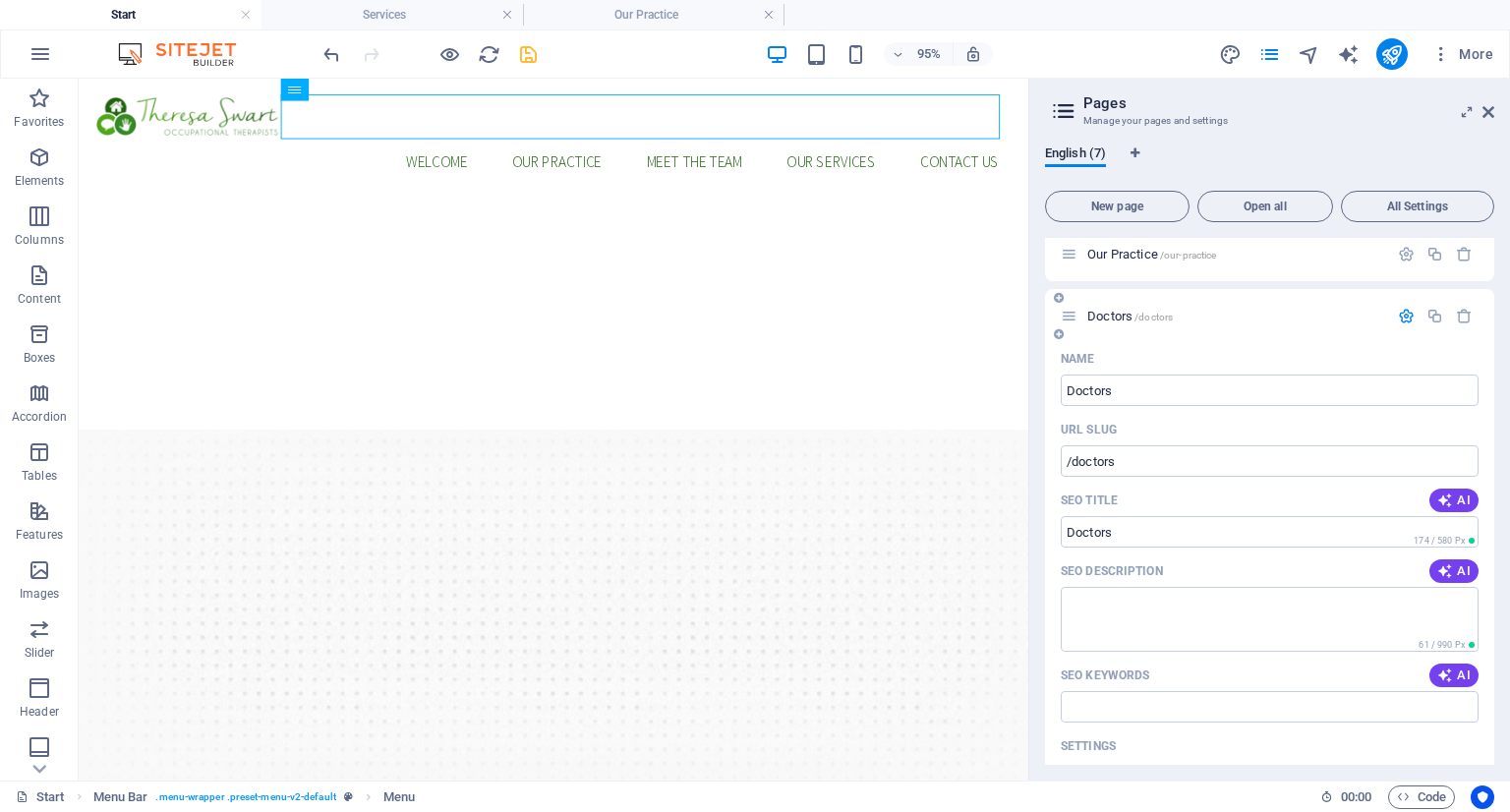 scroll, scrollTop: 707, scrollLeft: 0, axis: vertical 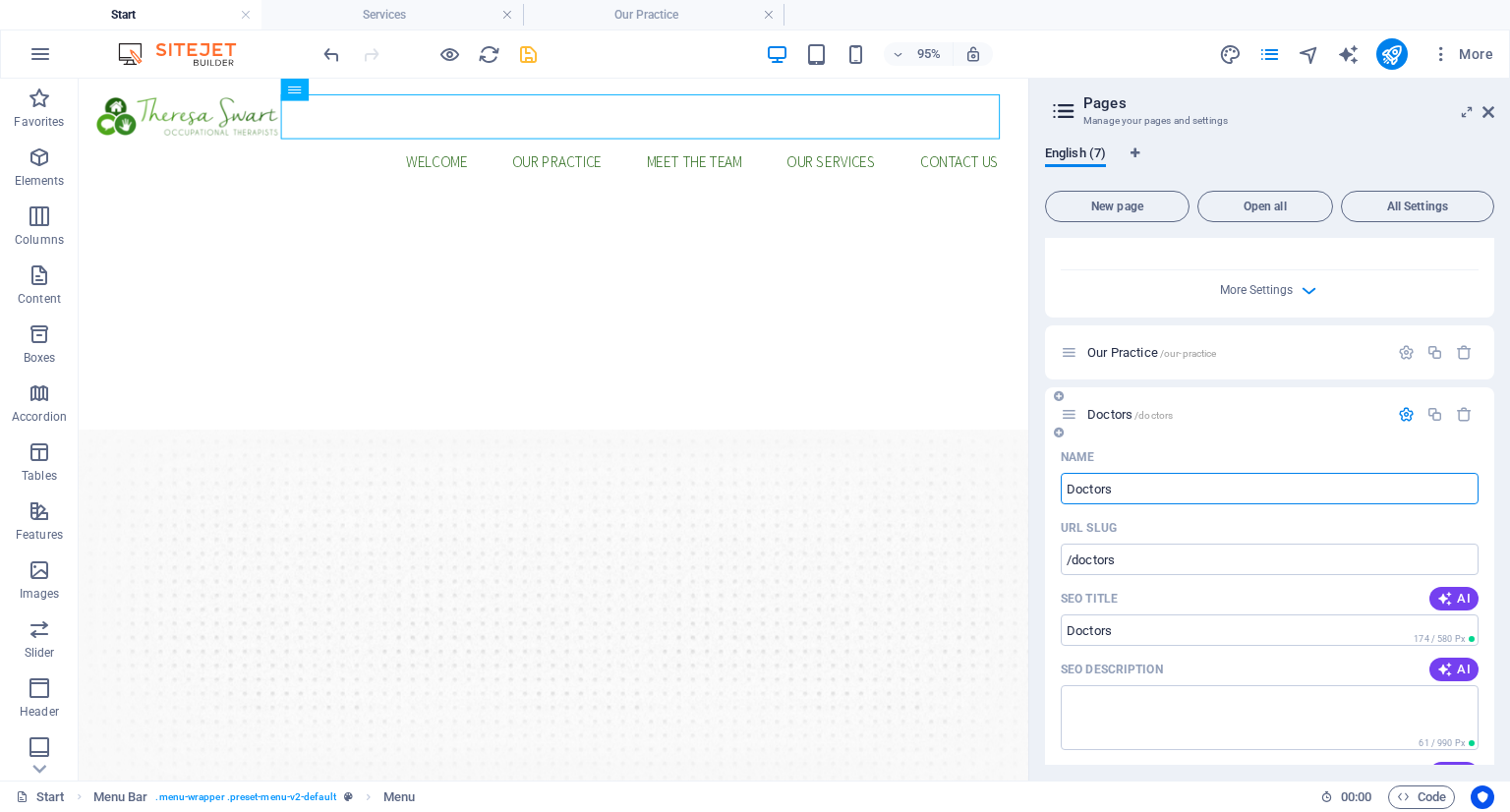 click on "Doctors" at bounding box center [1269, 489] 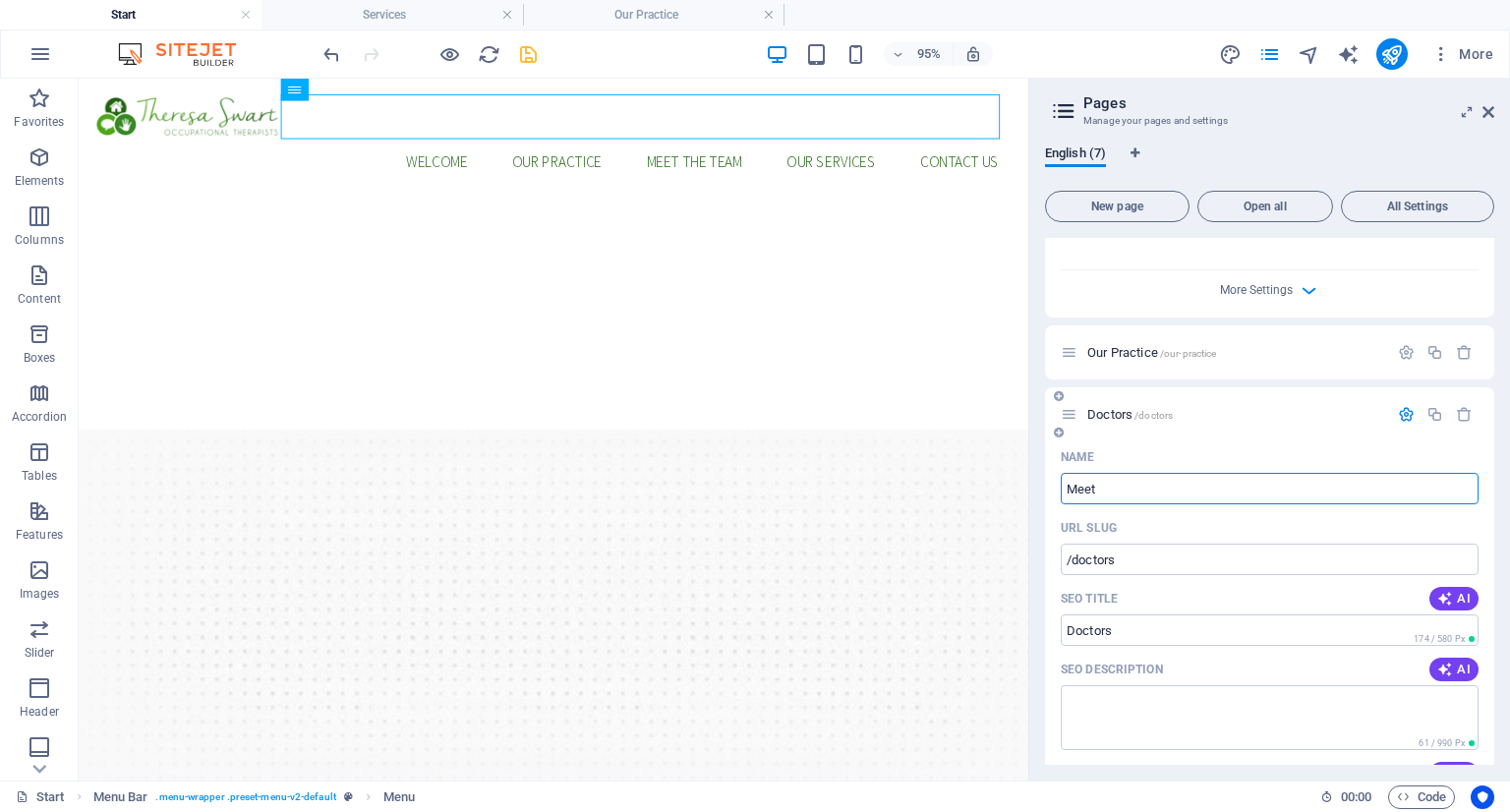 type on "Meet" 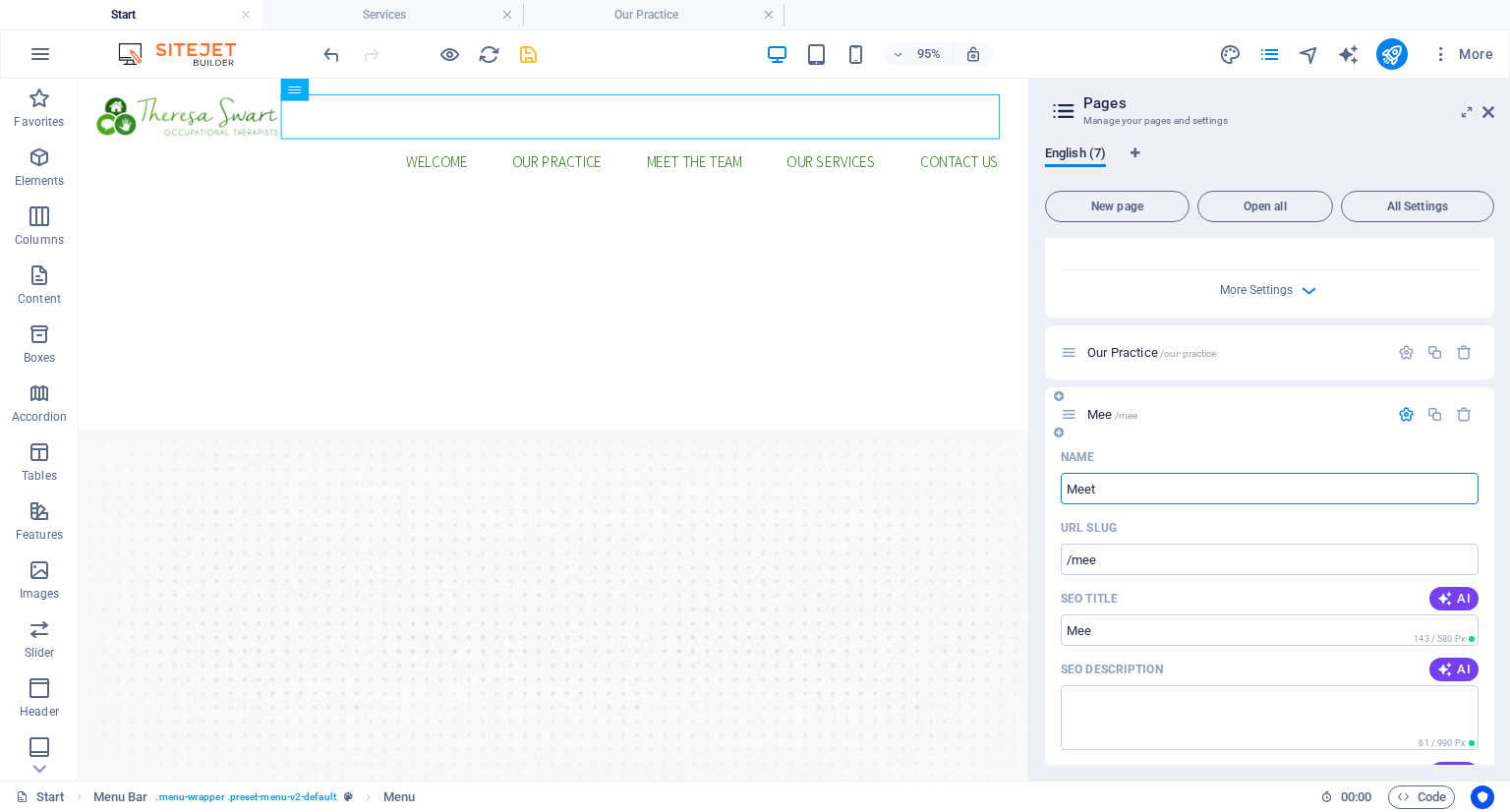 type on "/mee" 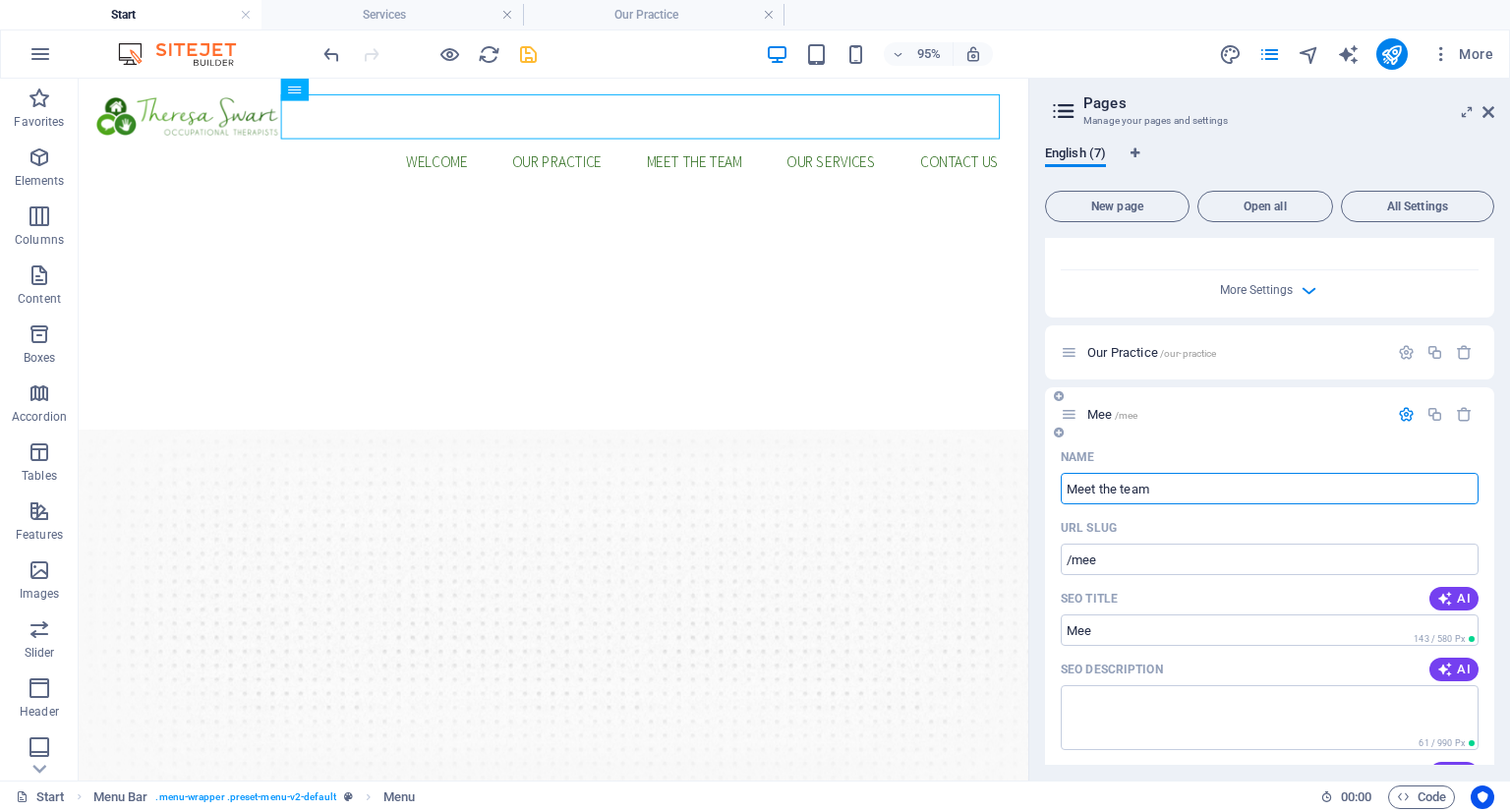 type on "Meet the team" 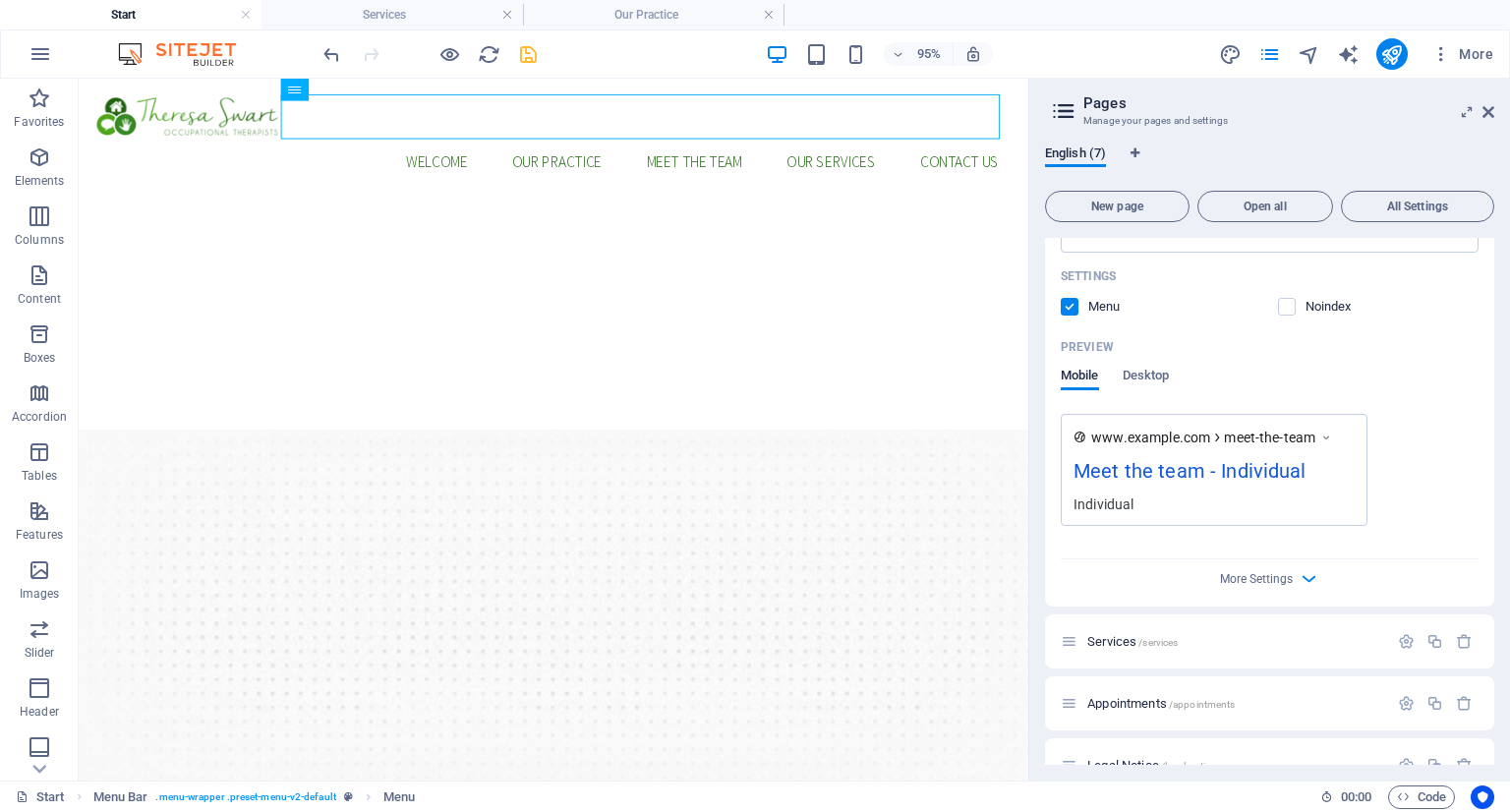 scroll, scrollTop: 1297, scrollLeft: 0, axis: vertical 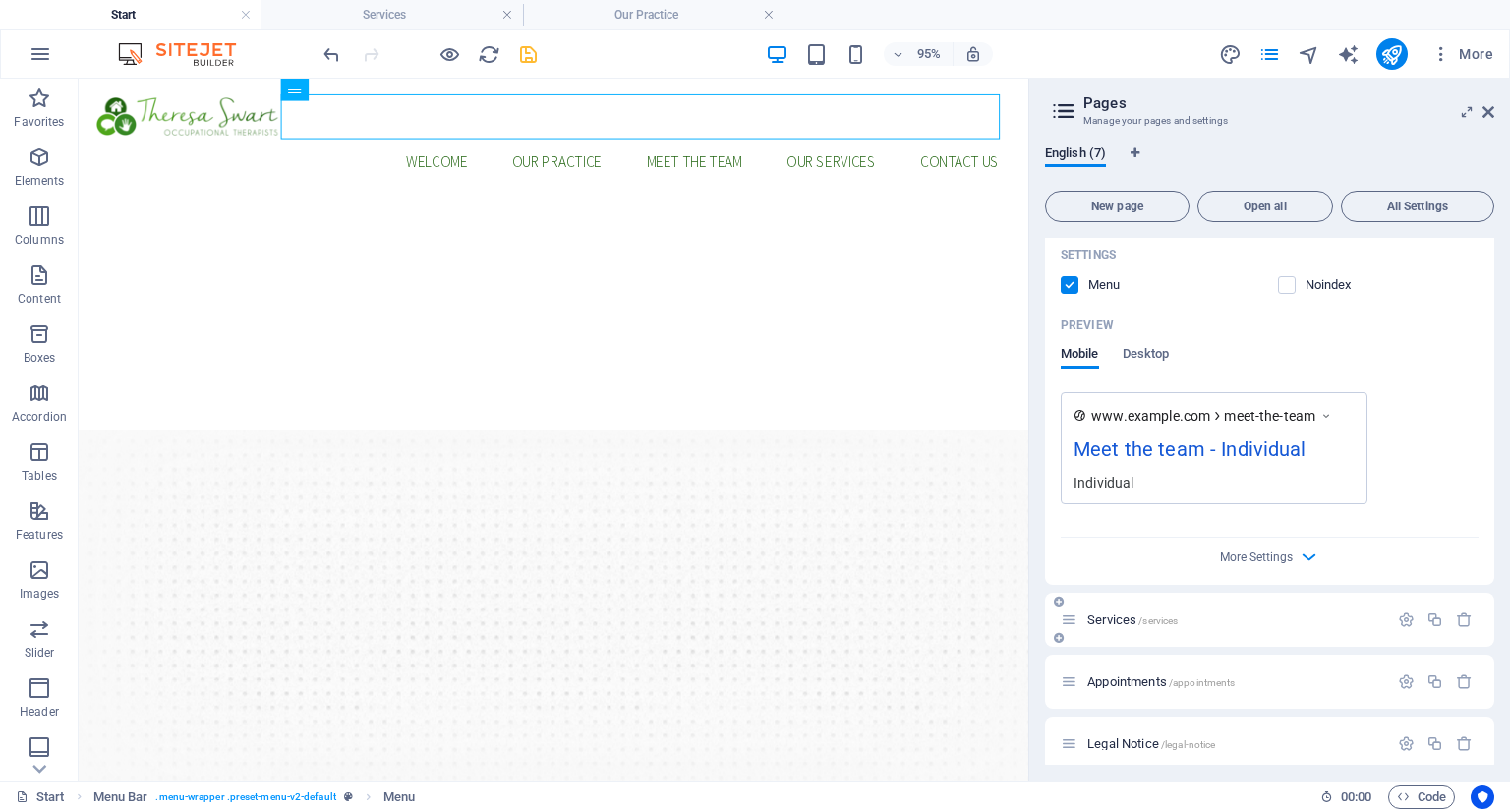 type on "Meet the team" 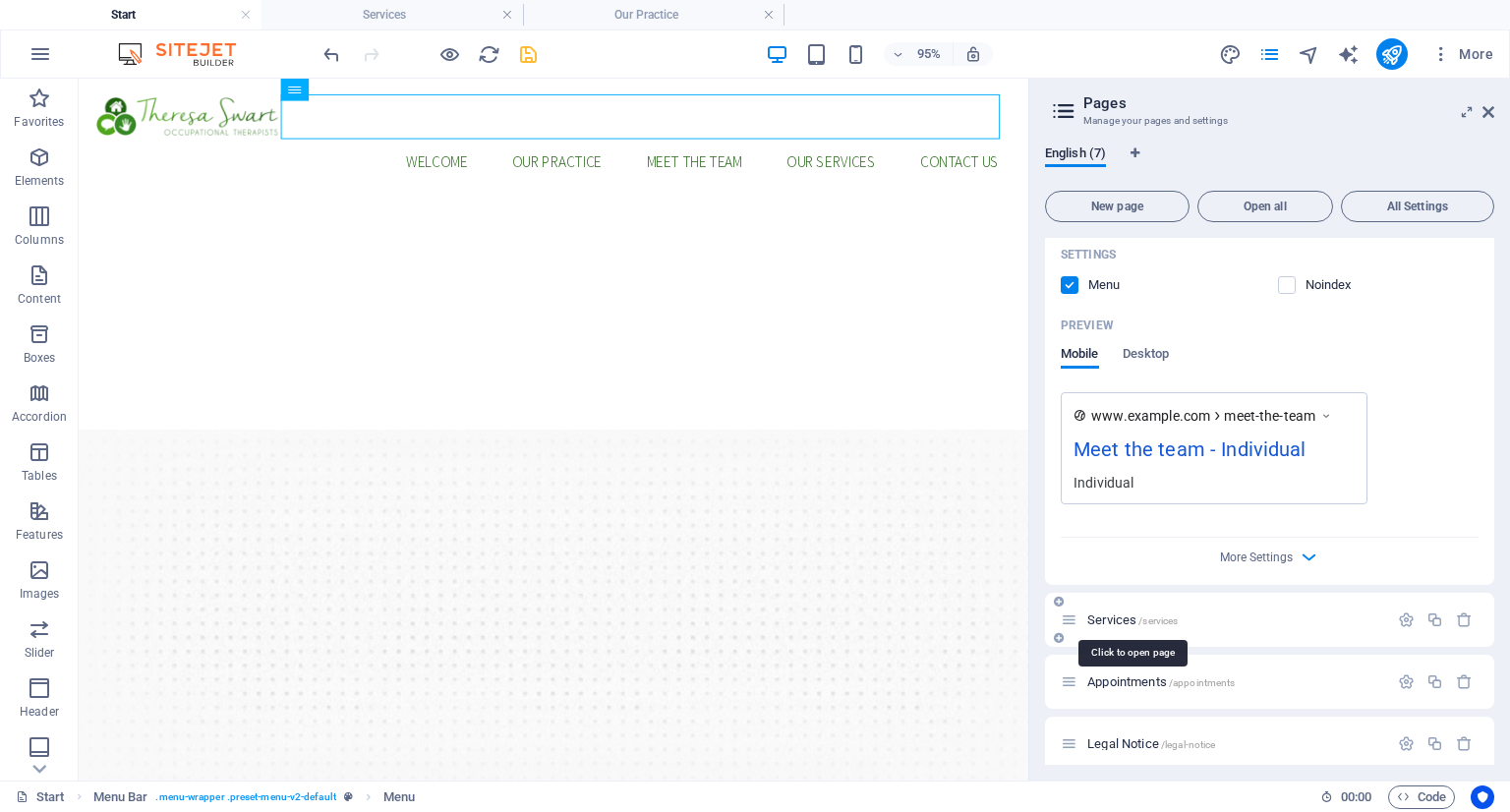 click on "Services /services" at bounding box center [1132, 619] 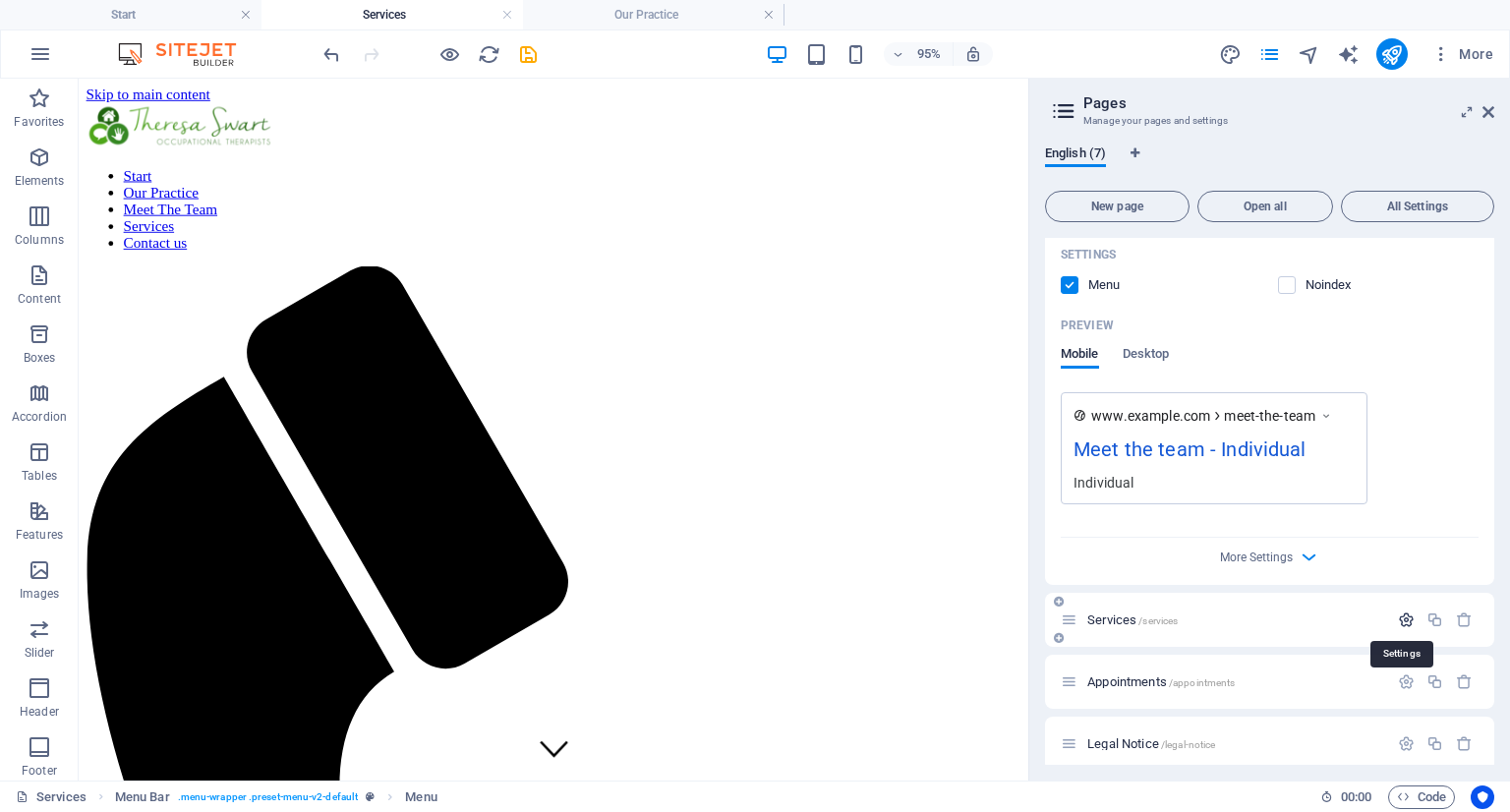 click at bounding box center [1406, 619] 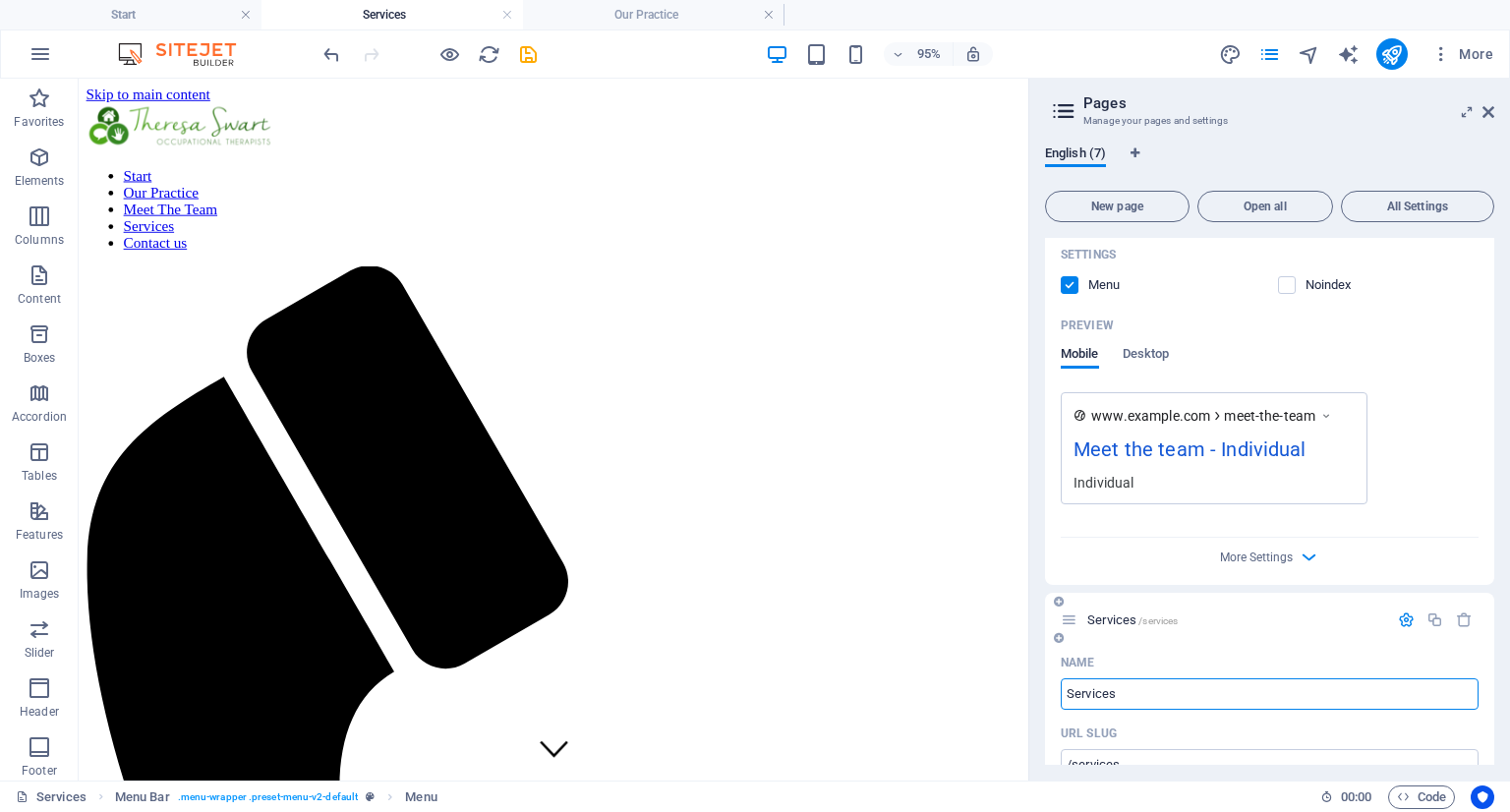 click on "Services" at bounding box center (1269, 694) 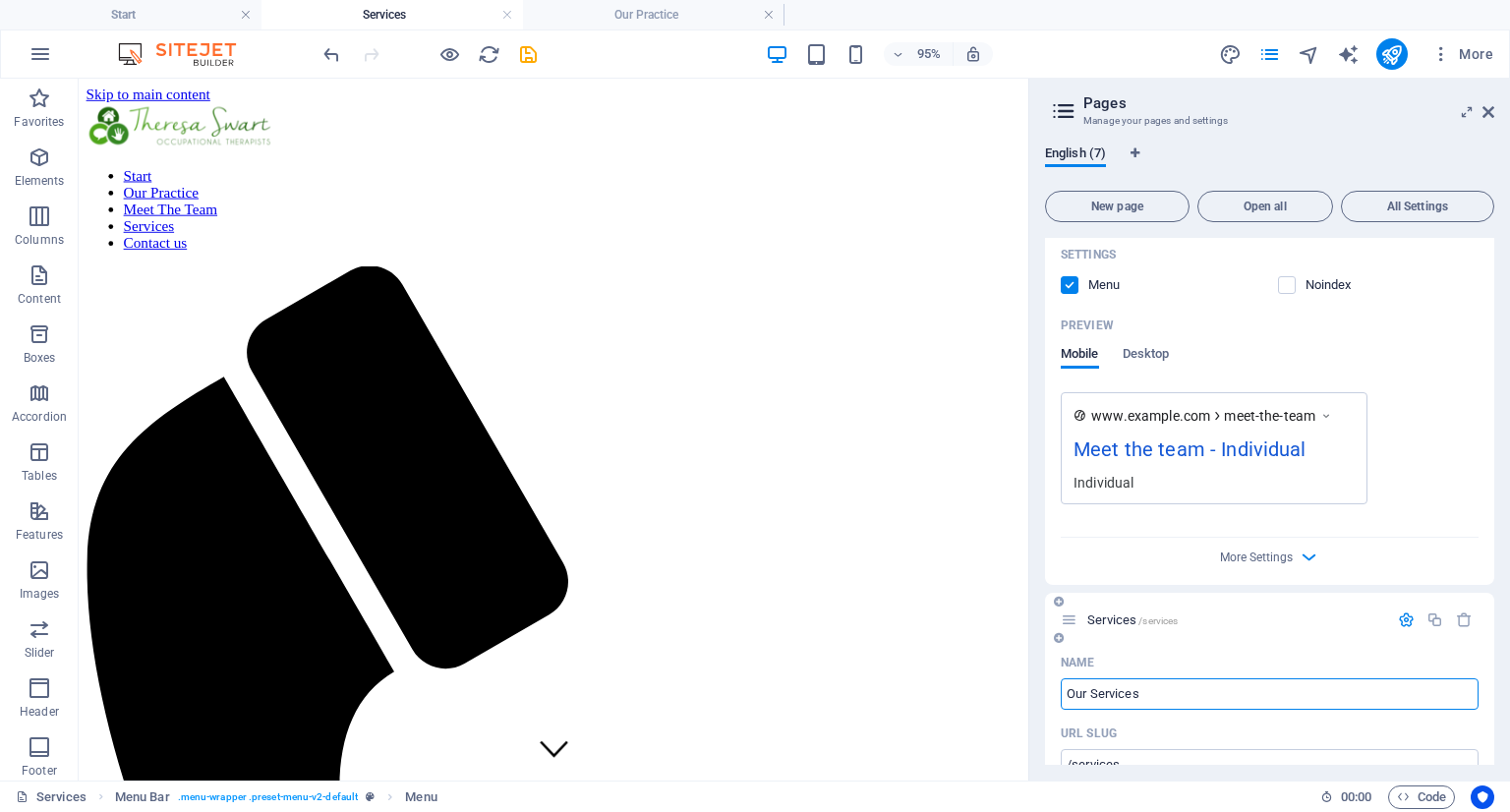 type on "Our Services" 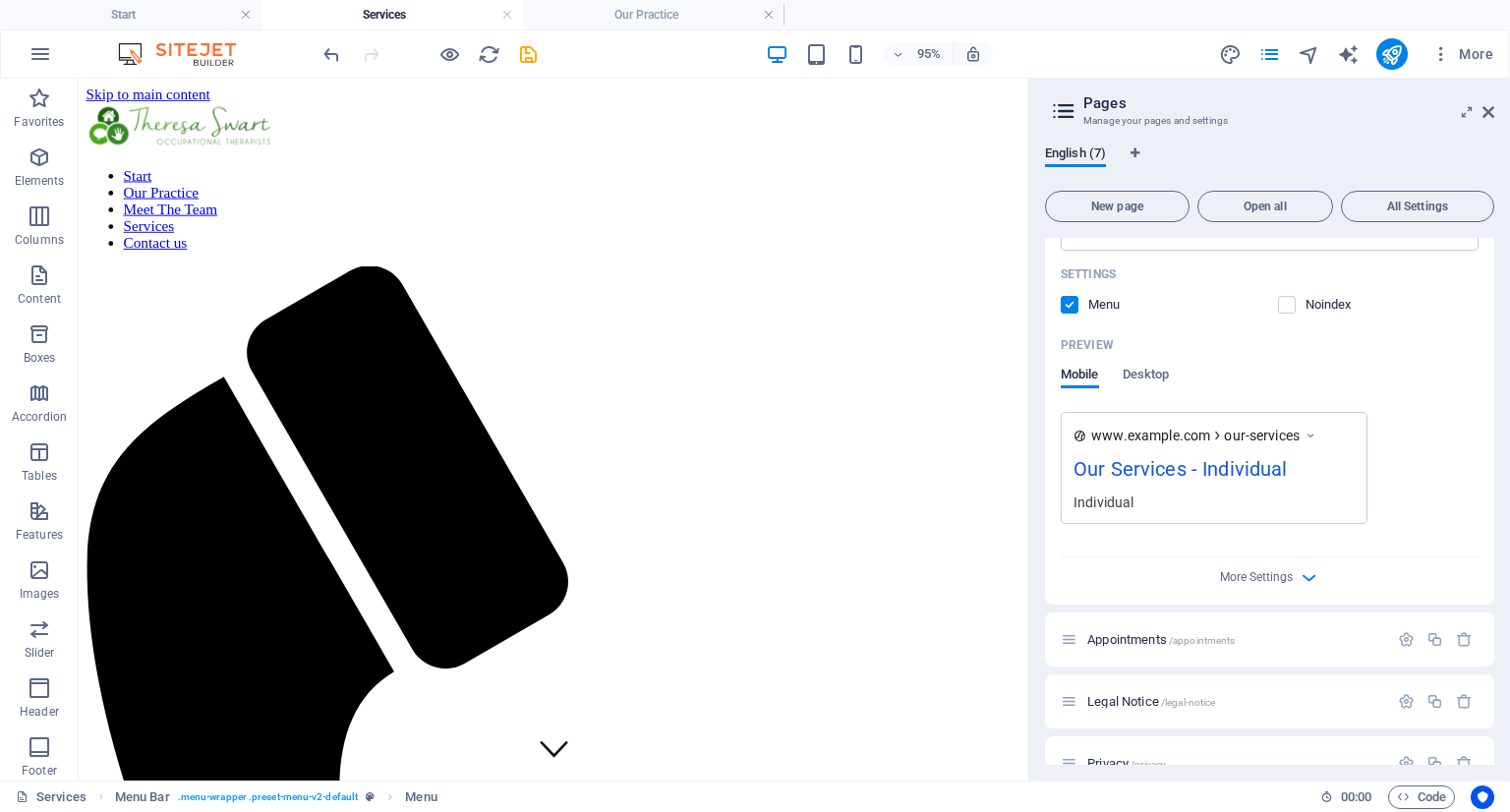 scroll, scrollTop: 2104, scrollLeft: 0, axis: vertical 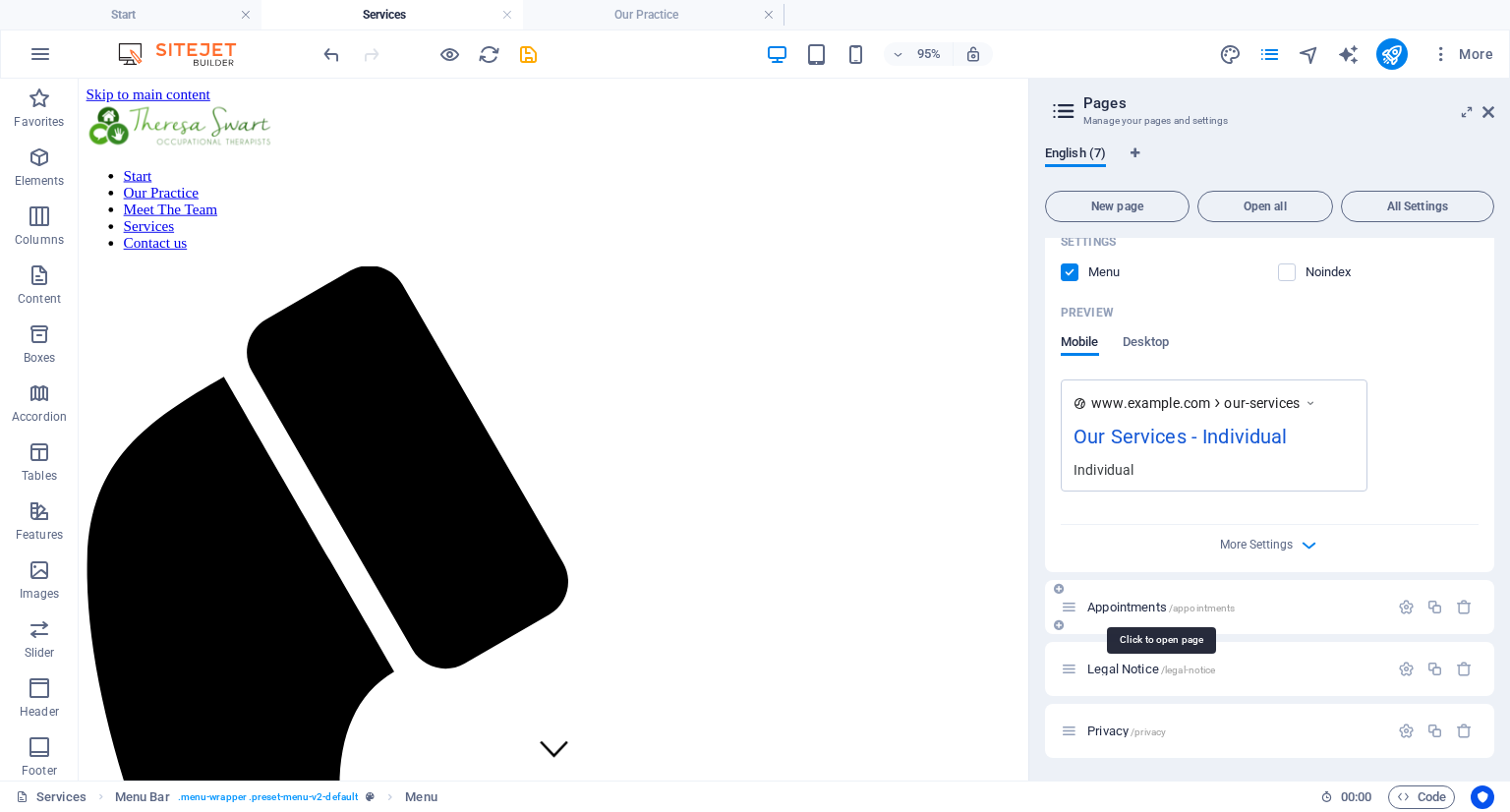 type on "Our Services" 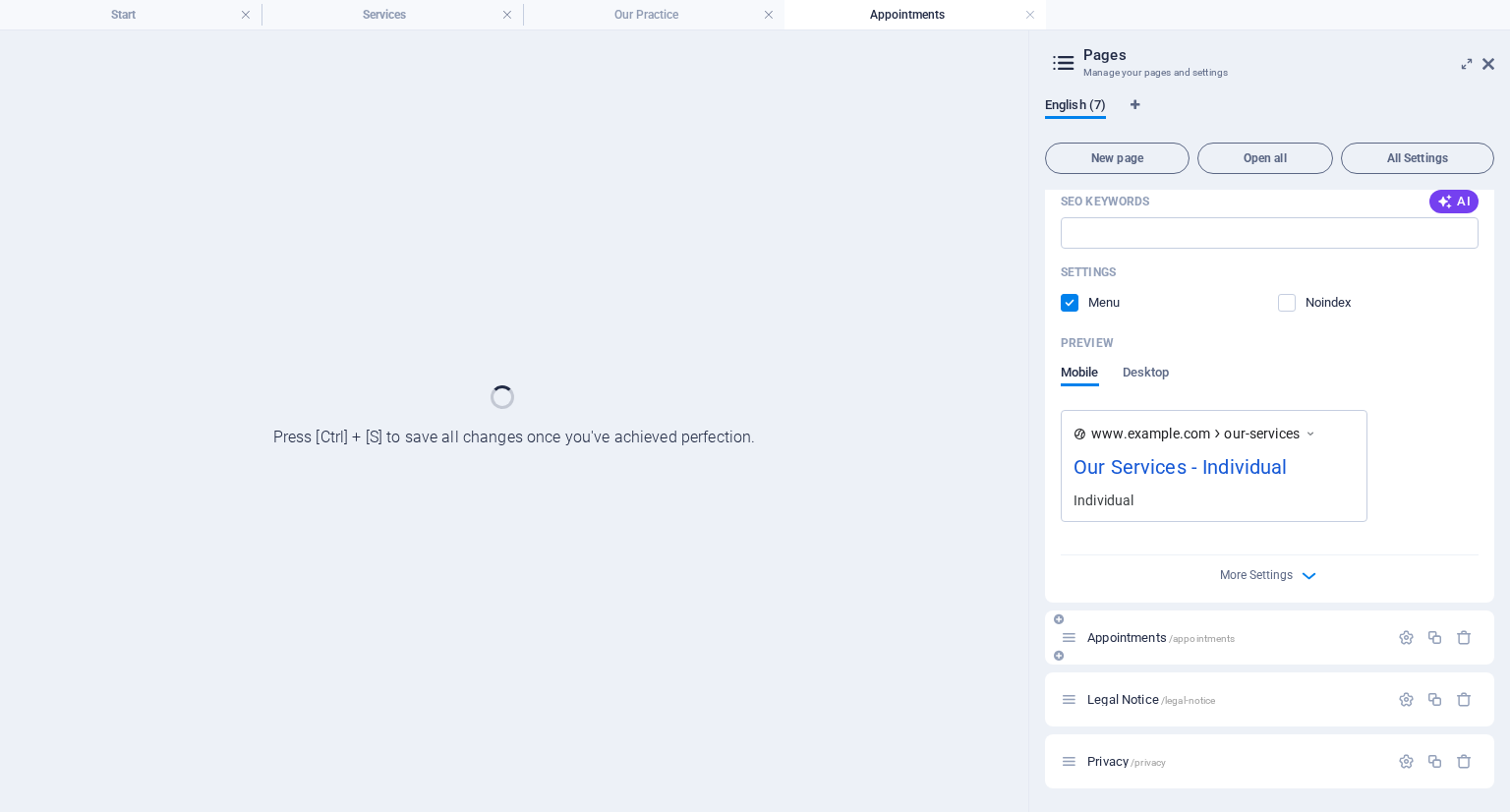 scroll, scrollTop: 2024, scrollLeft: 0, axis: vertical 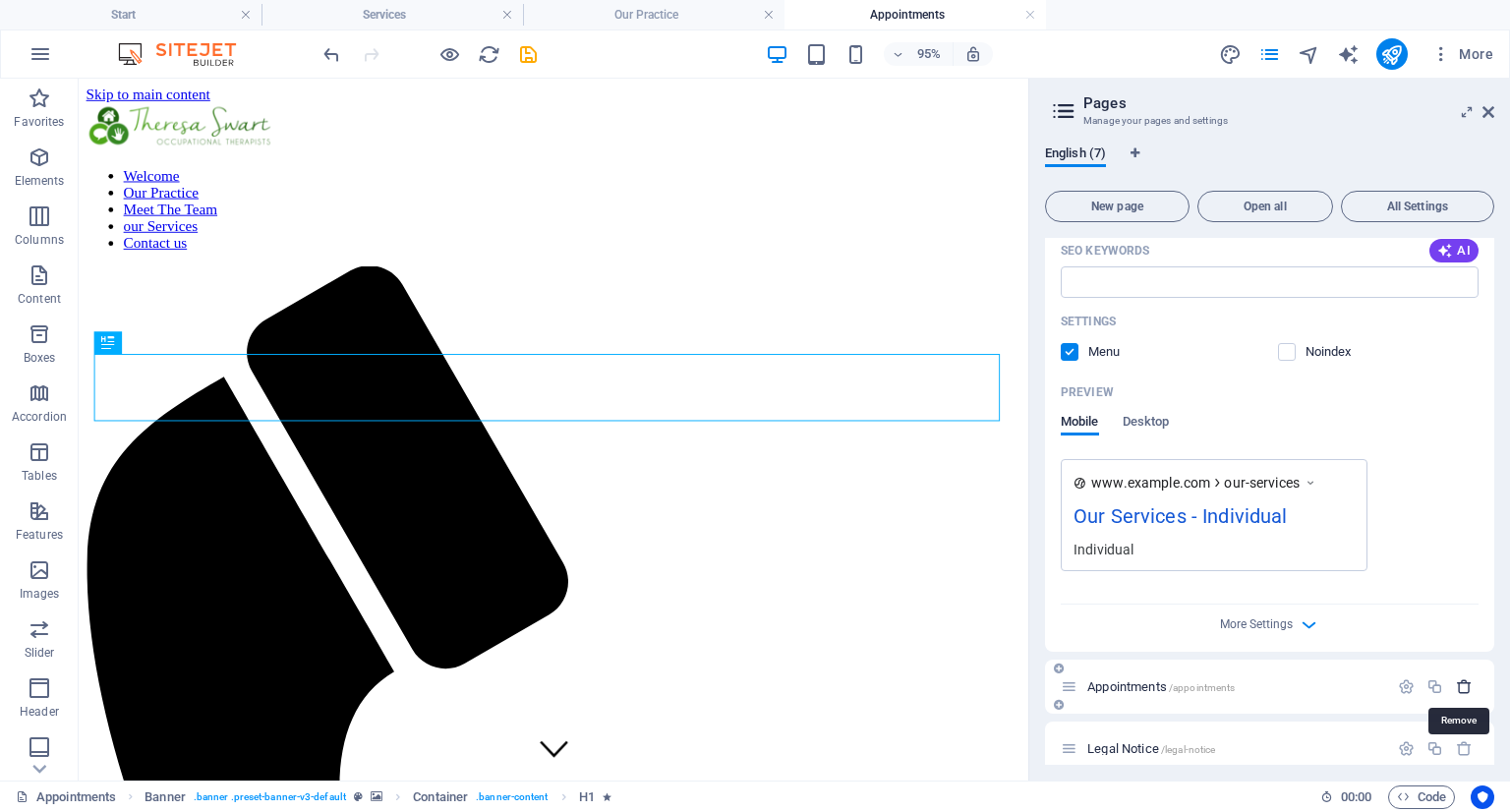 click at bounding box center [1464, 686] 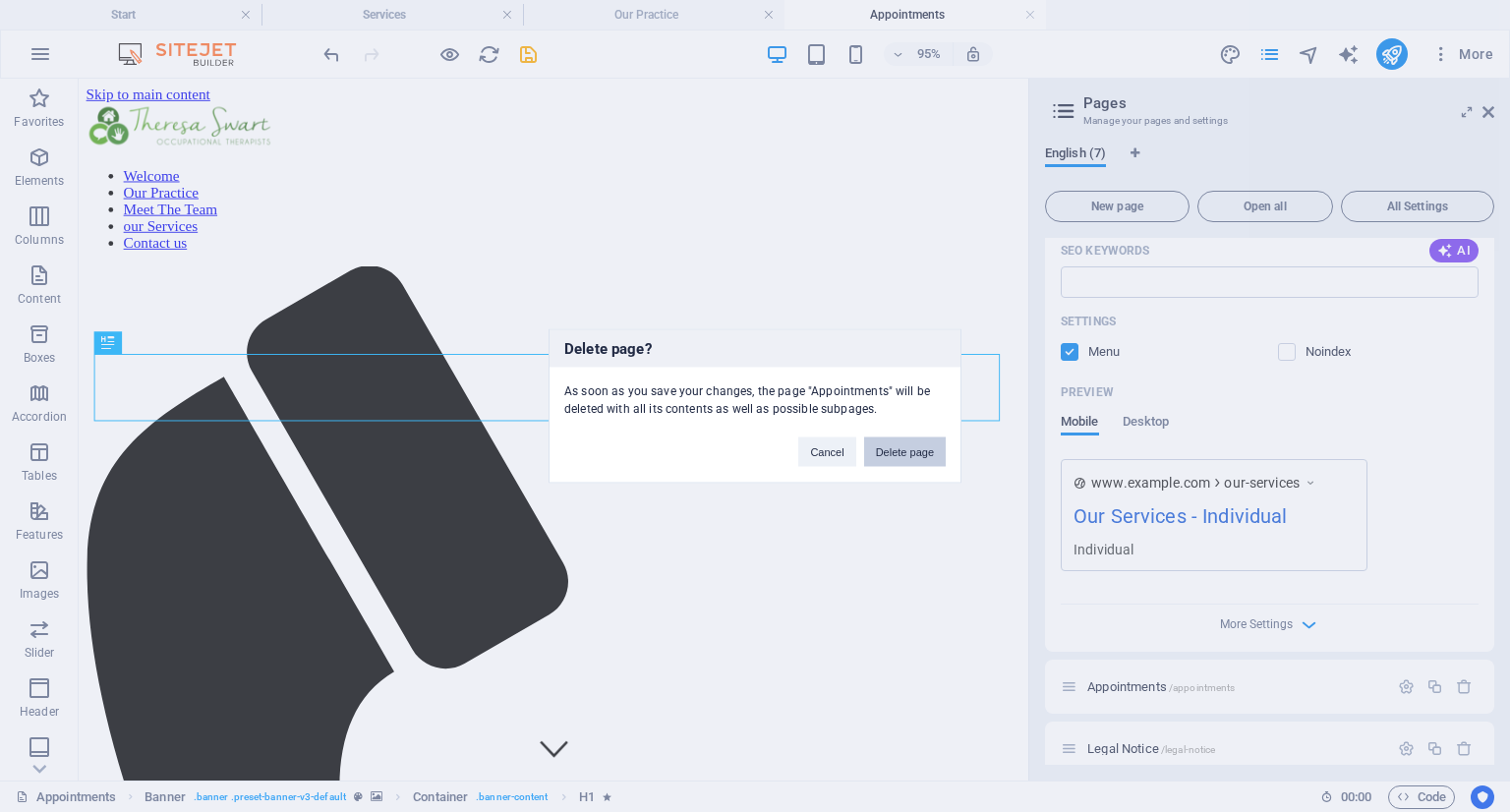 click on "Delete page" at bounding box center [904, 452] 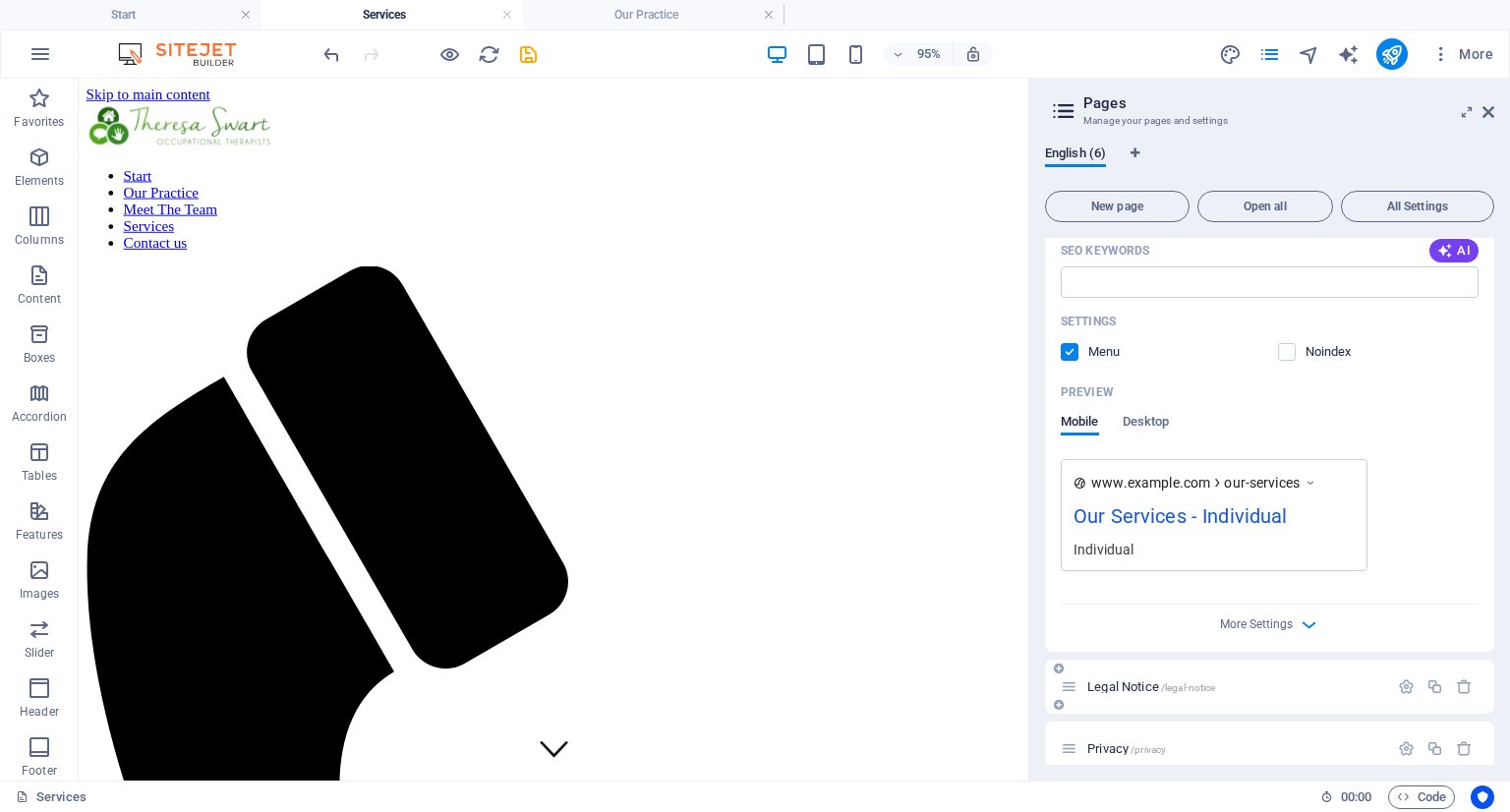 scroll, scrollTop: 2041, scrollLeft: 0, axis: vertical 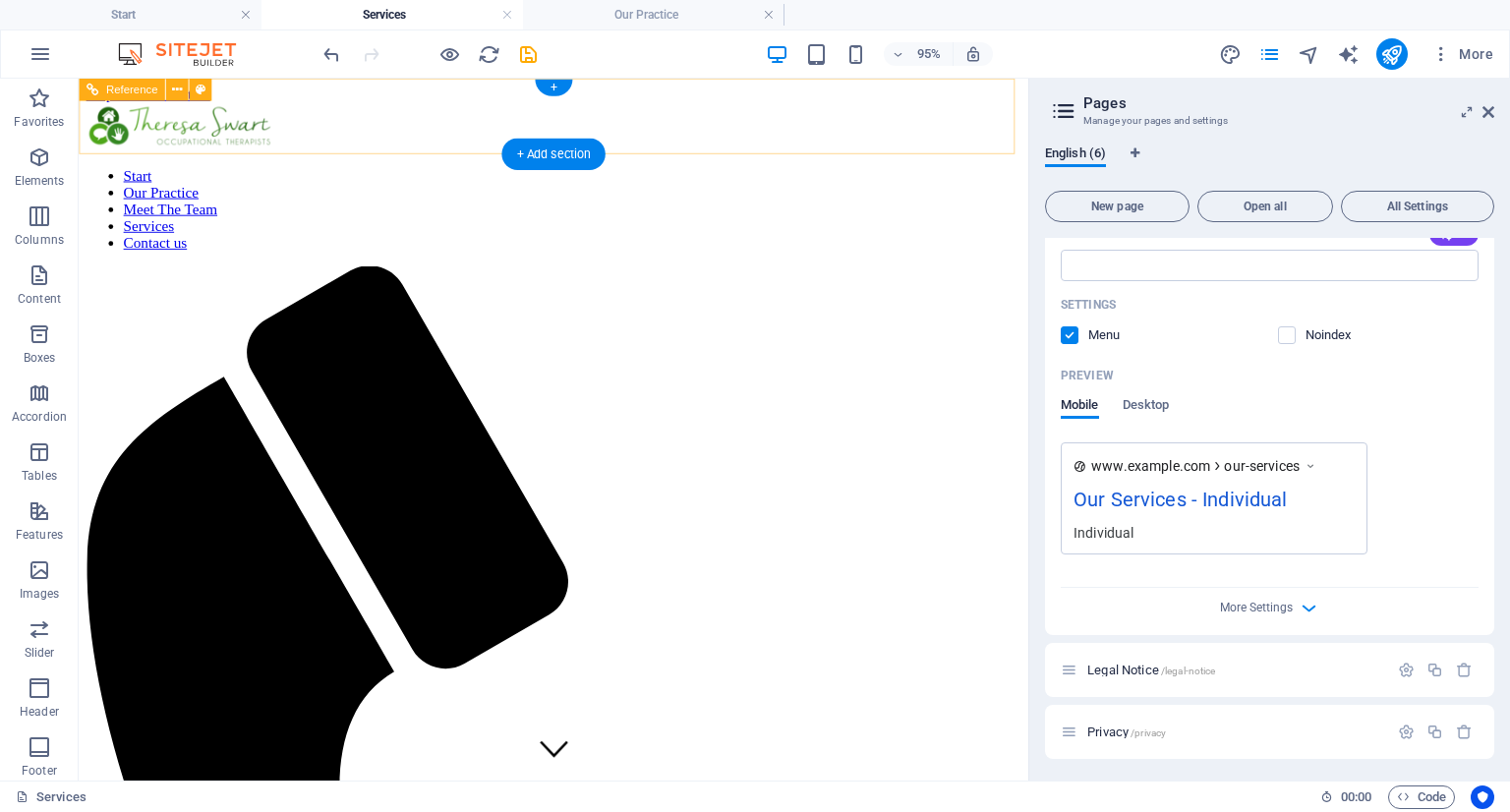 click on "Start Our Practice Meet The Team Services Contact us" at bounding box center [578, 216] 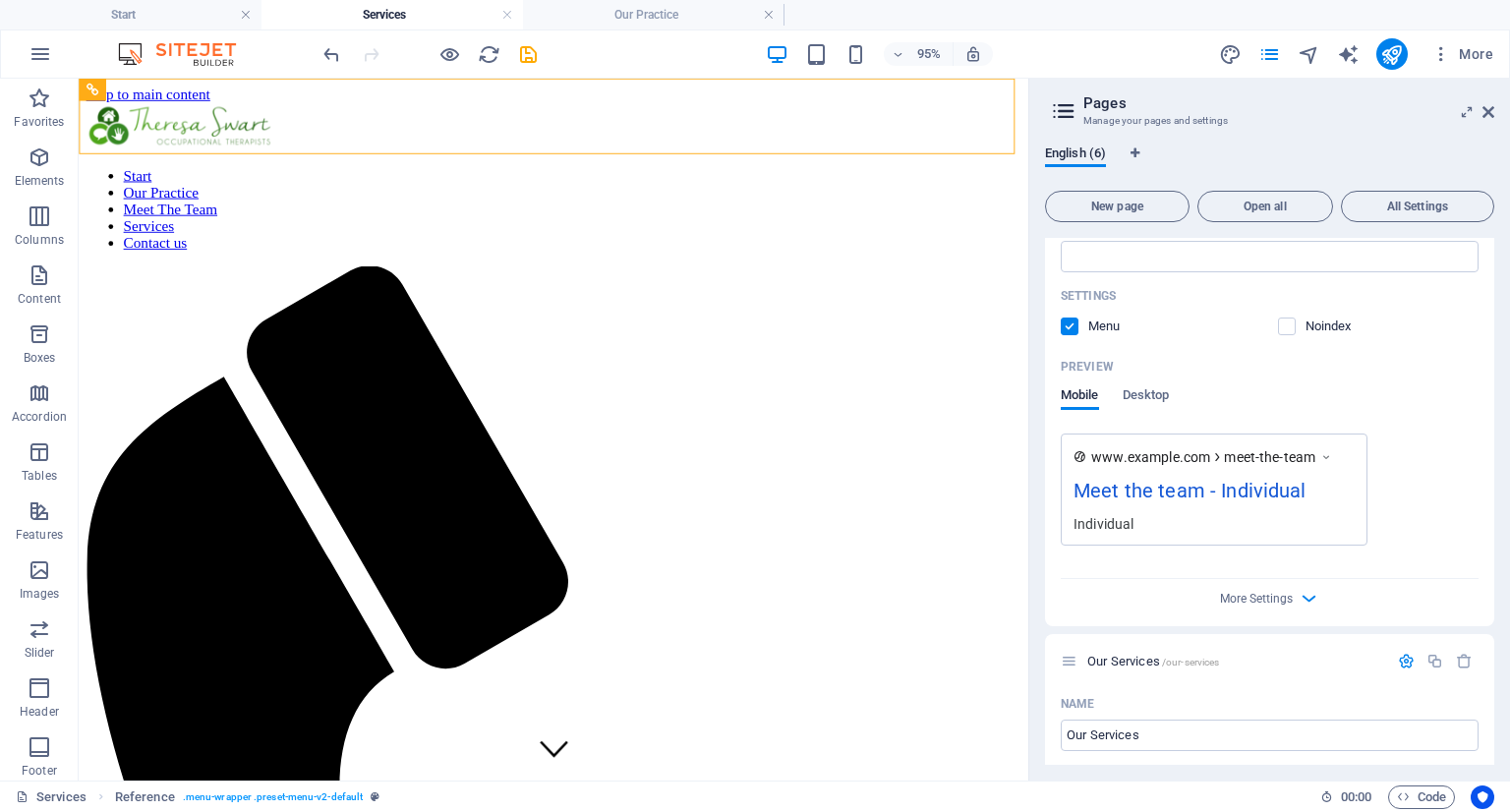 scroll, scrollTop: 1254, scrollLeft: 0, axis: vertical 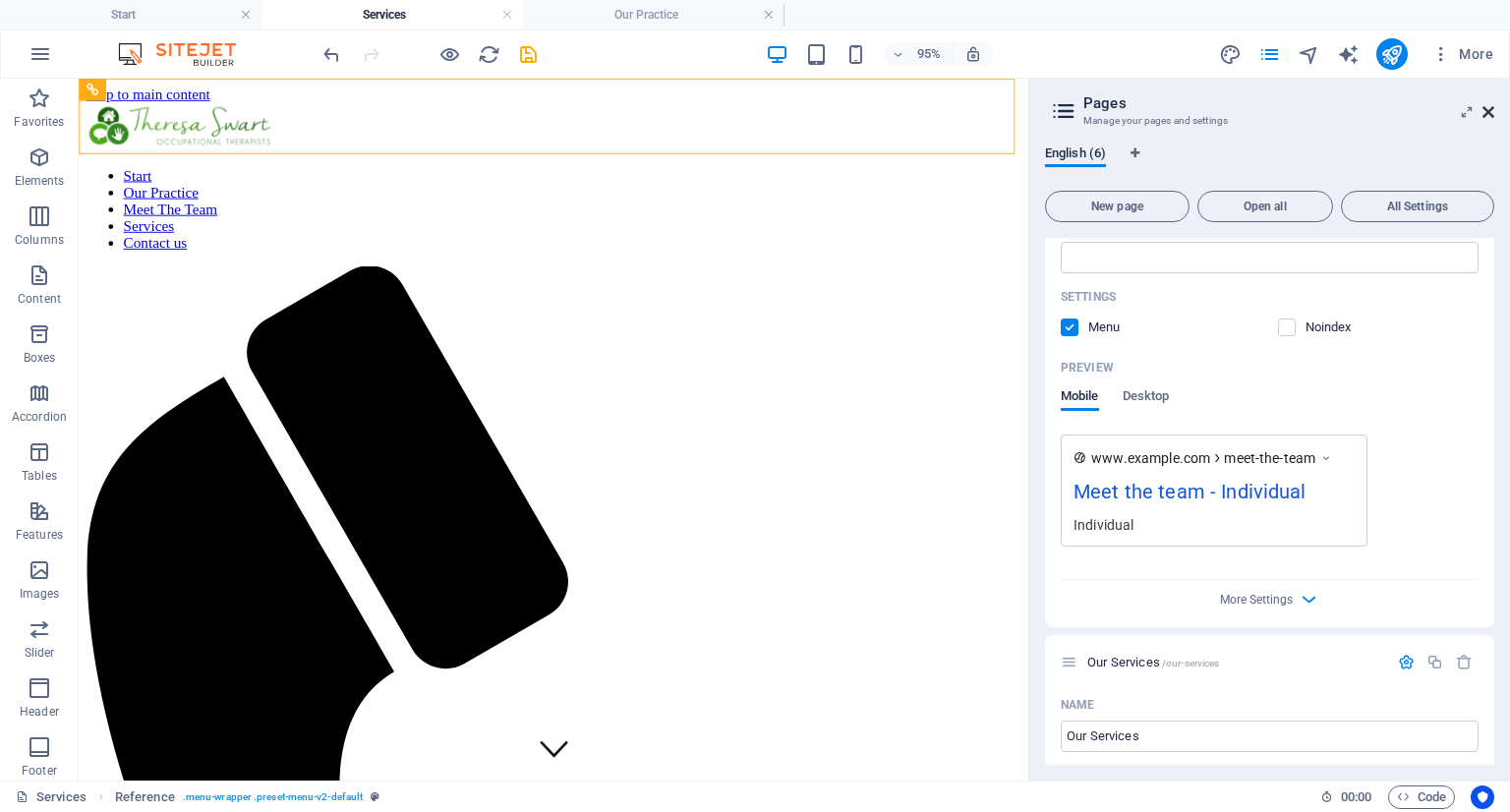 click at bounding box center [1488, 112] 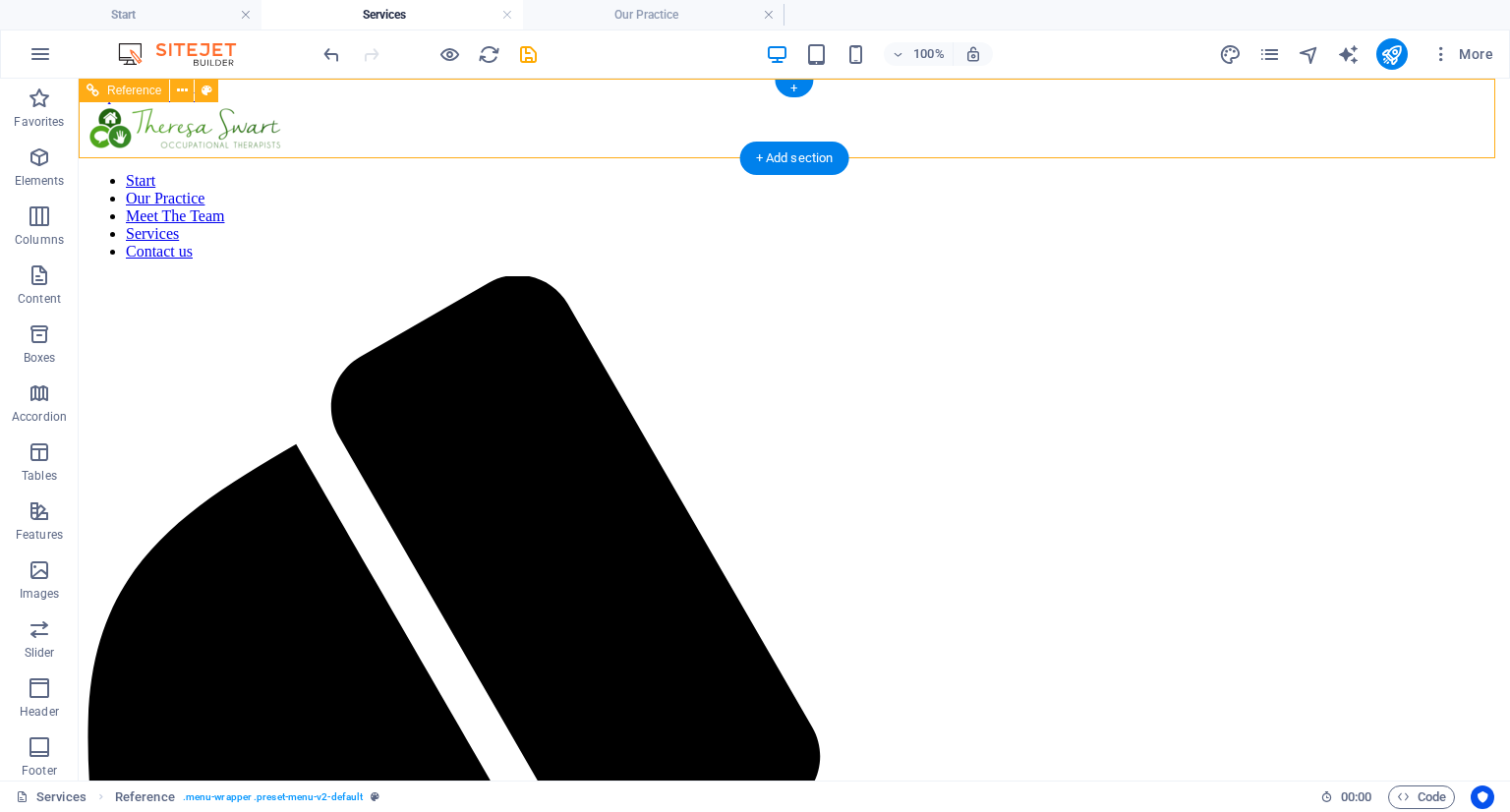 click on "Start Our Practice Meet The Team Services Contact us" at bounding box center (794, 216) 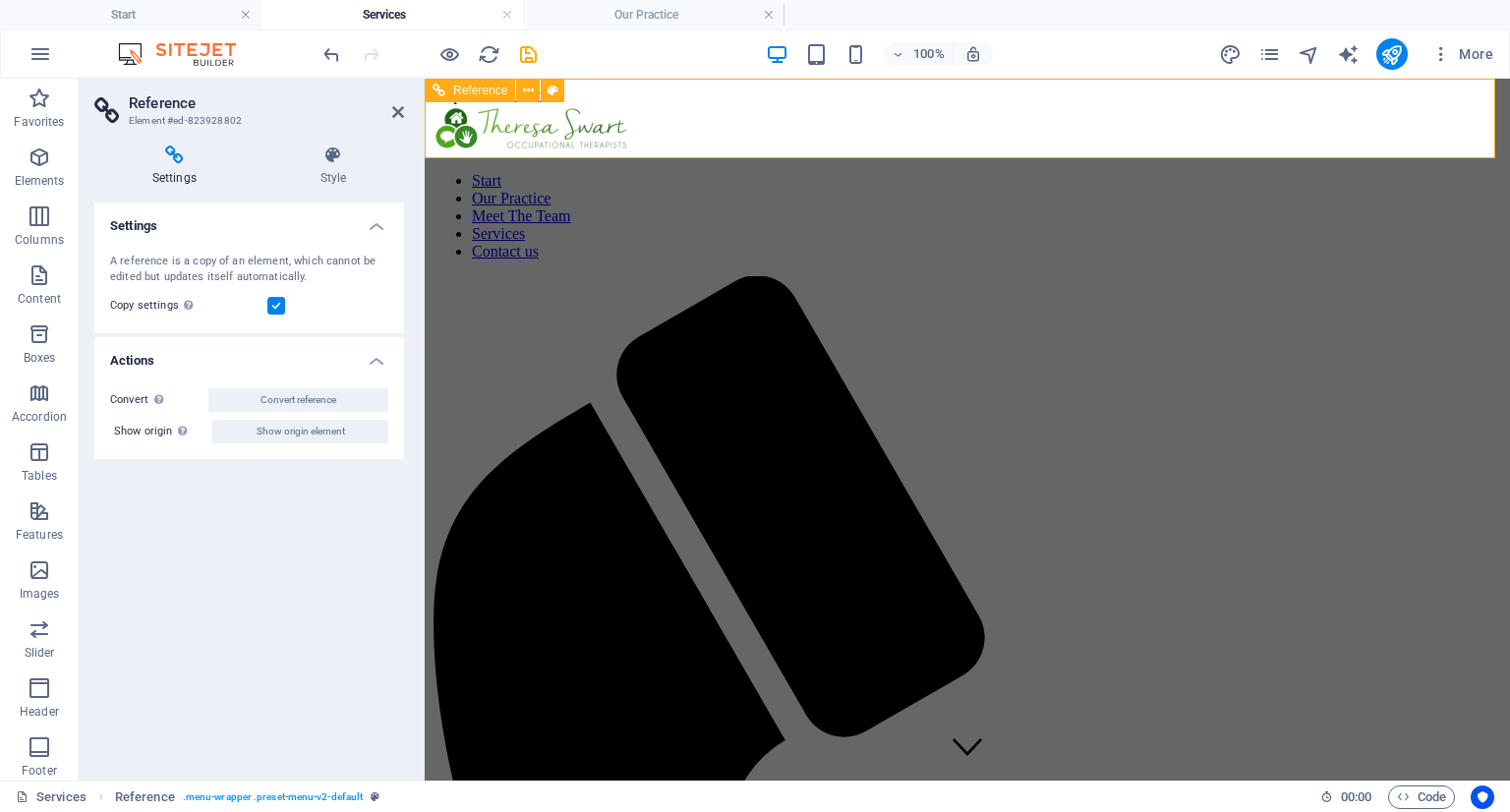 click on "Start Our Practice Meet The Team Services Contact us" at bounding box center (967, 216) 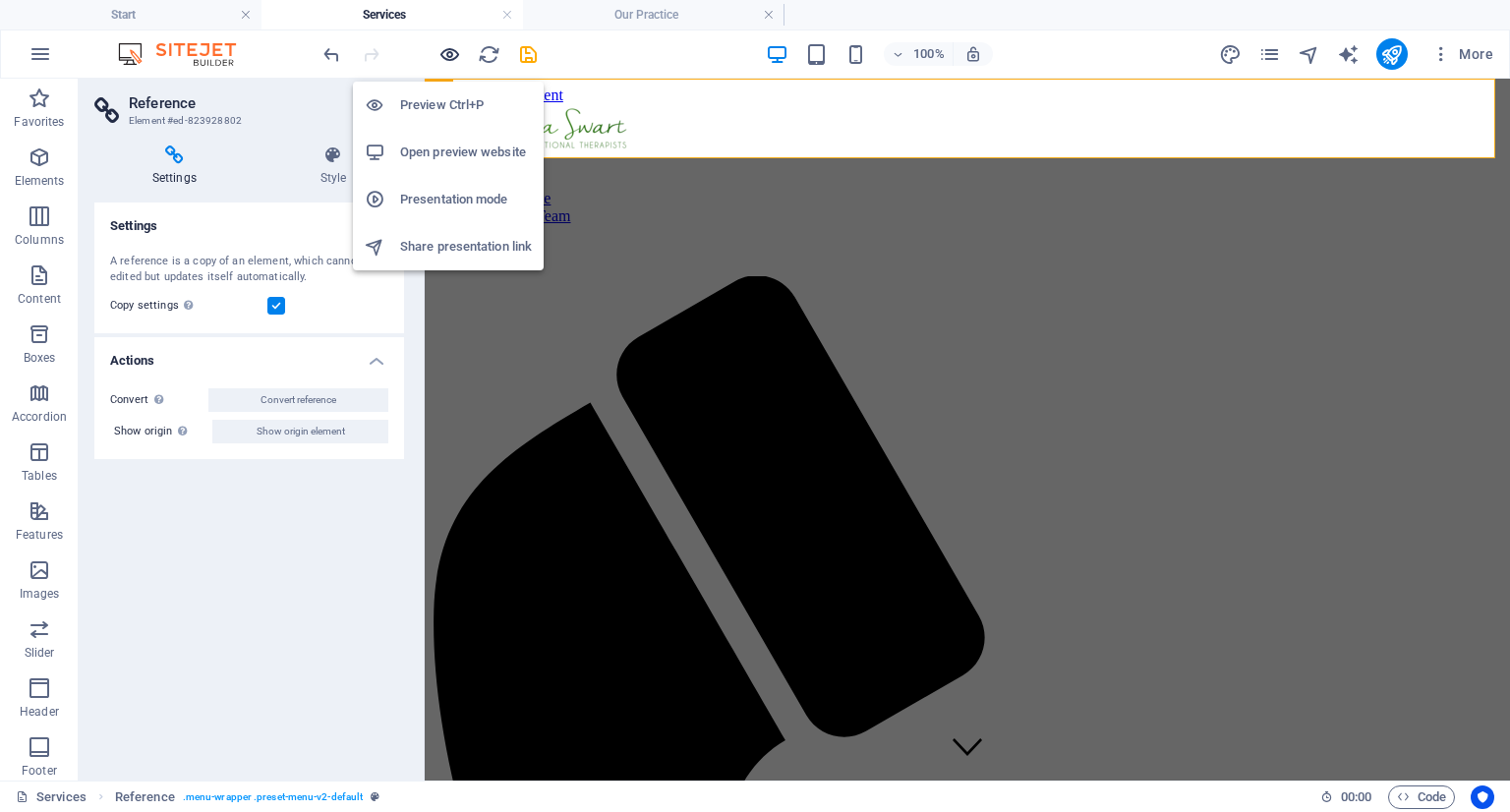 click at bounding box center [449, 54] 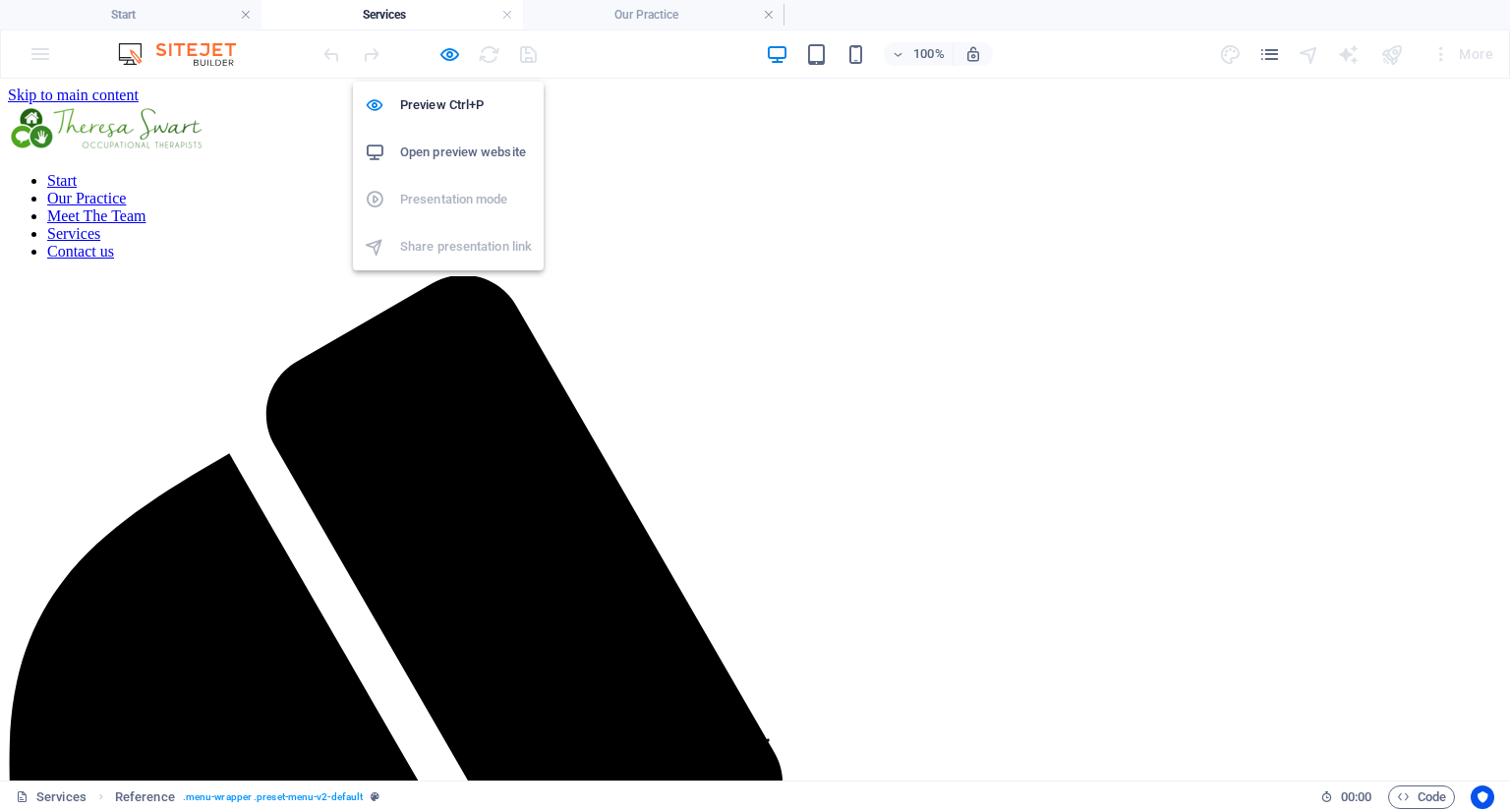 click on "Open preview website" at bounding box center (466, 152) 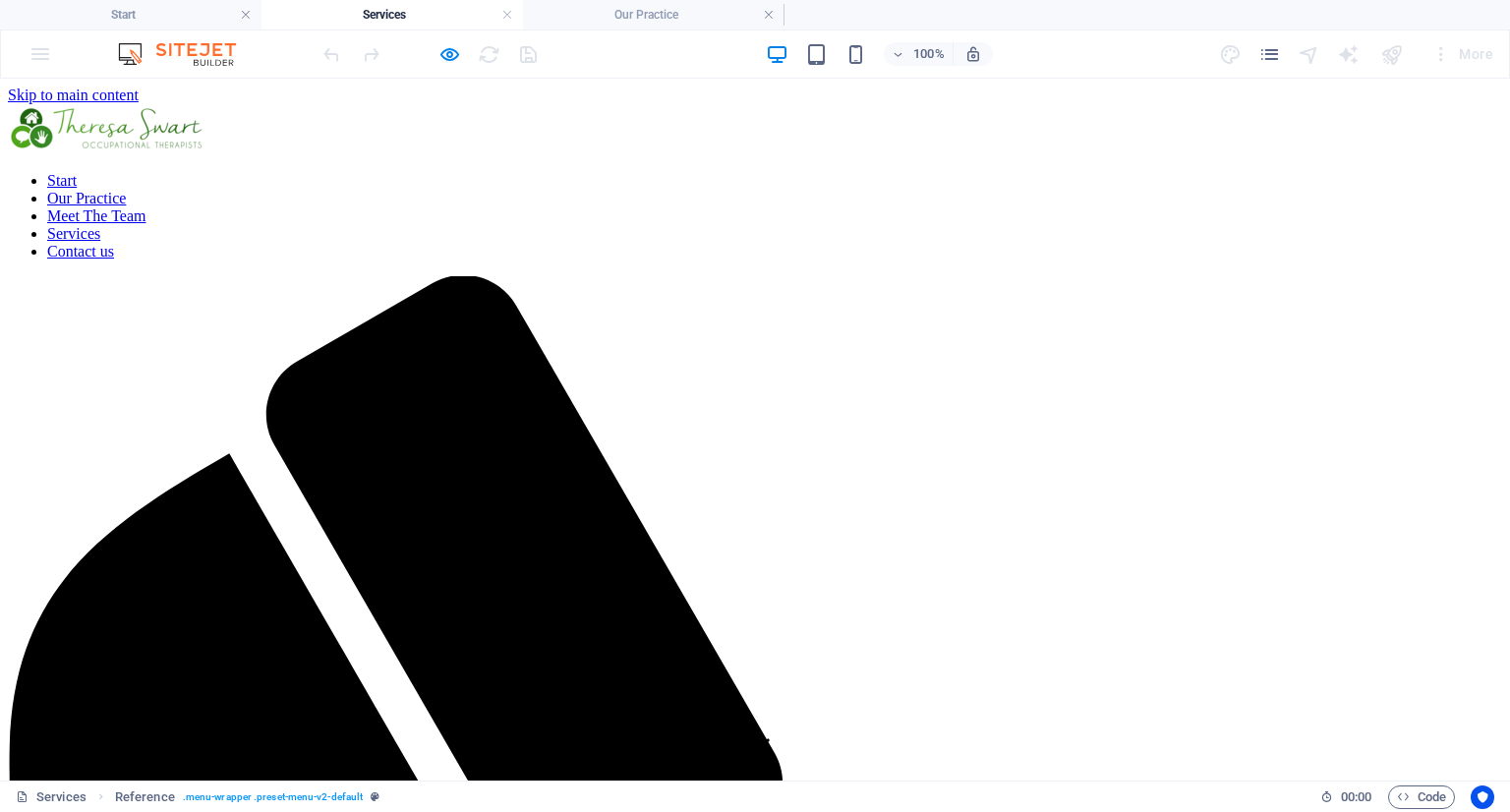 click on "Start" at bounding box center [62, 180] 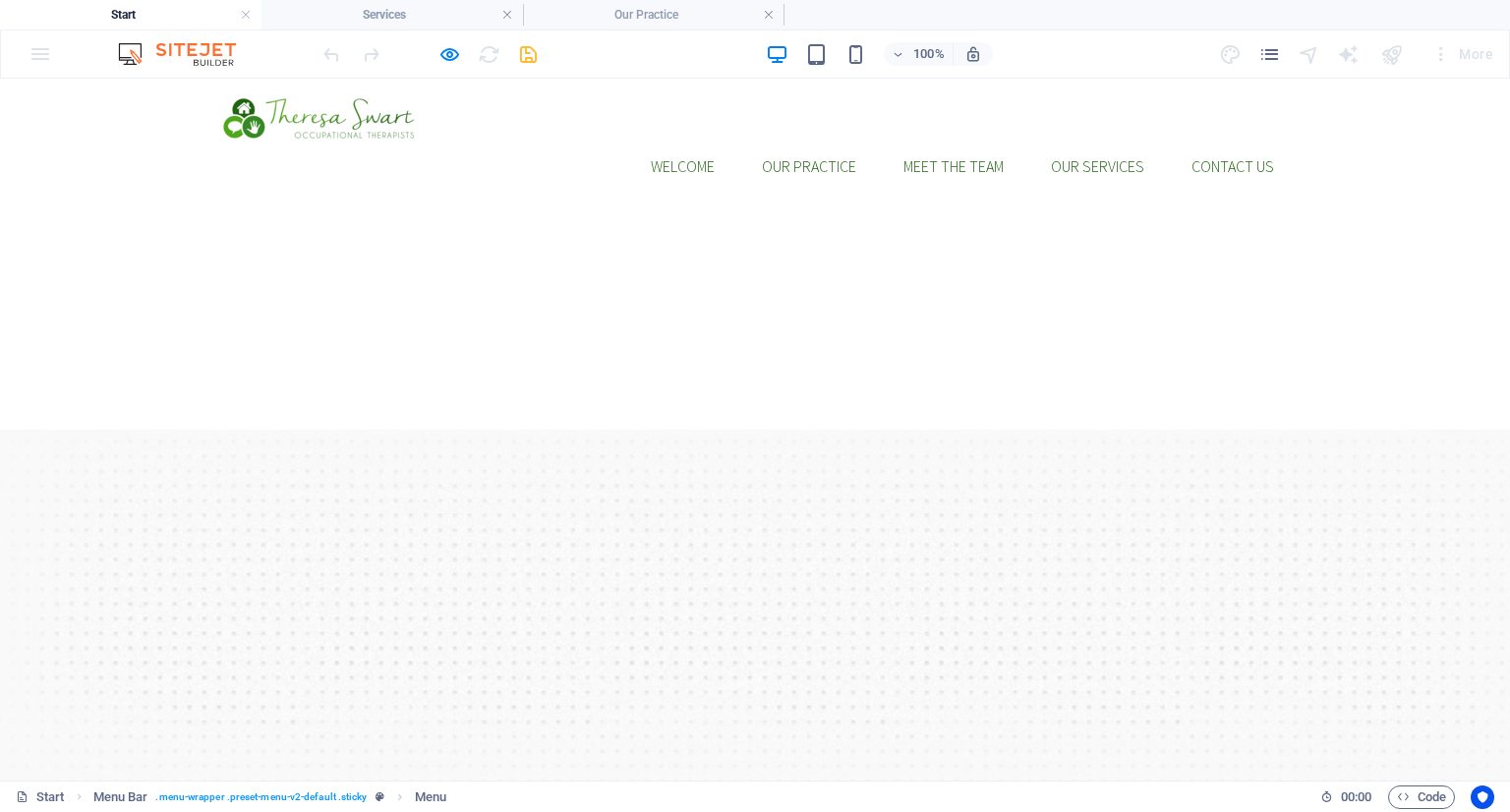 click on "Reclaim Your Confidence, One Daily Step at a Time Occupational therapy for Elderly care:  for every stage, story and season Our Services" at bounding box center [755, 917] 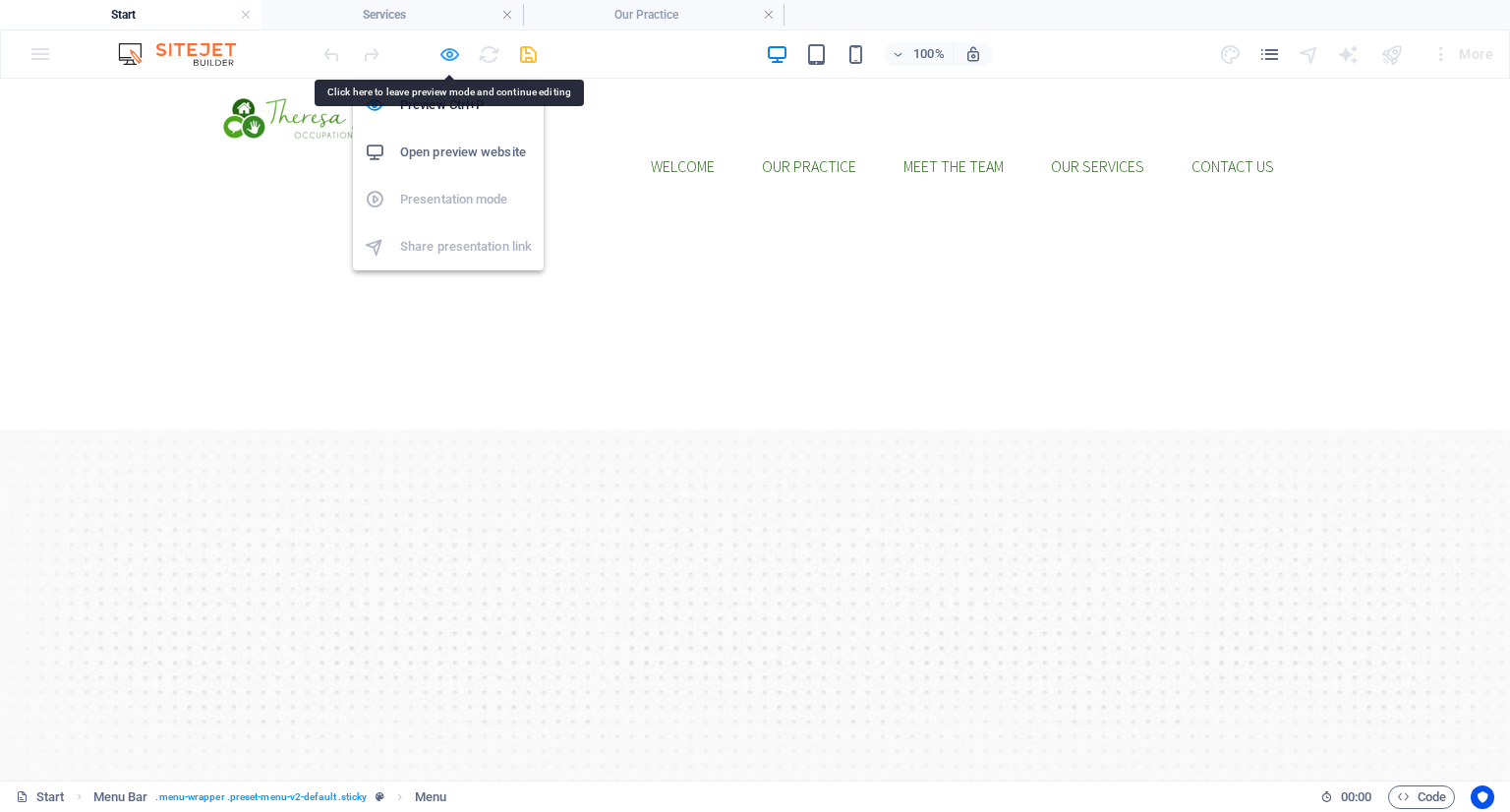 click at bounding box center (449, 54) 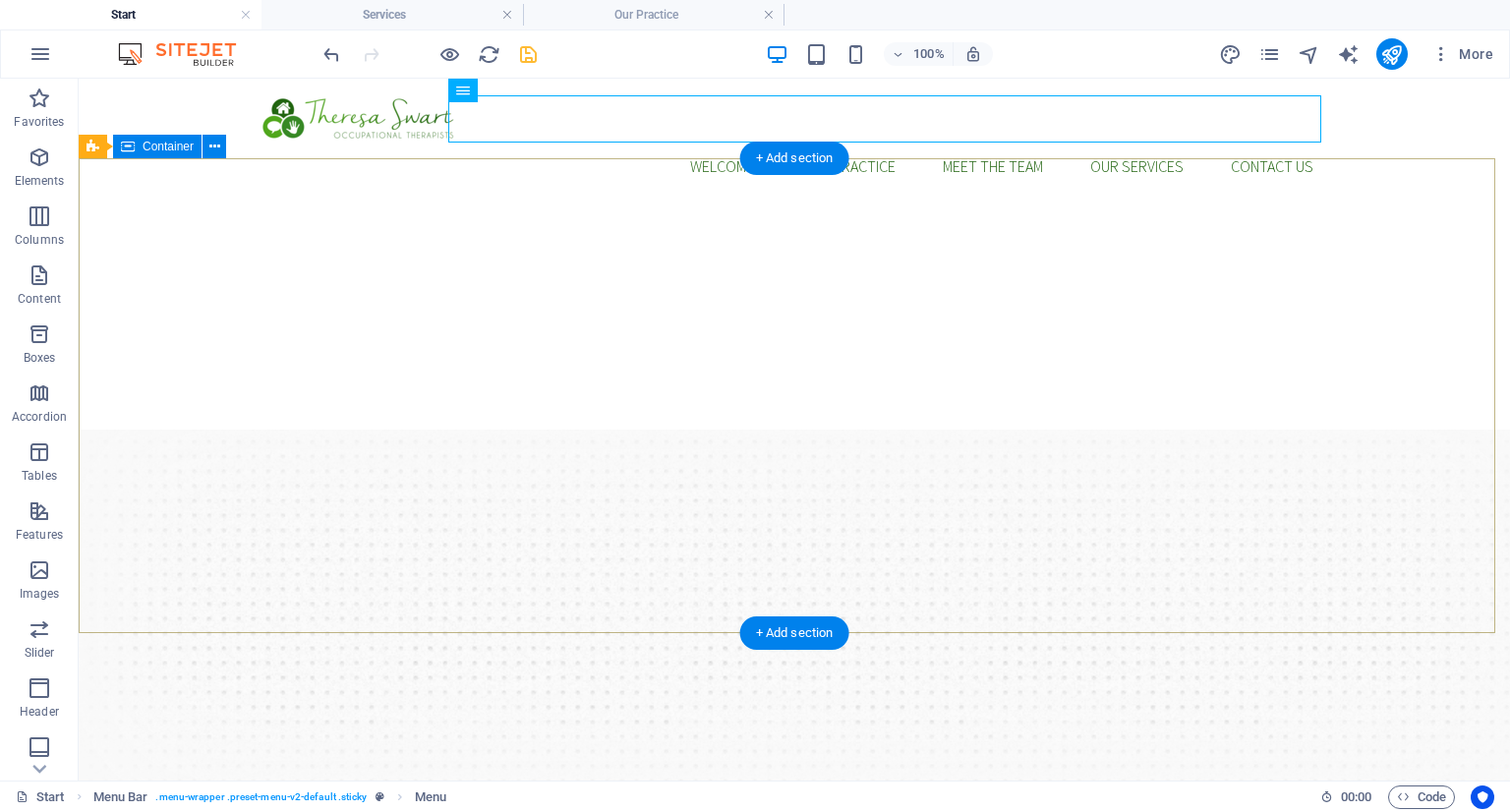 click on "Reclaim Your Confidence, One Daily Step at a Time Occupational therapy for Elderly care:  for every stage, story and season Our Services" at bounding box center (794, 917) 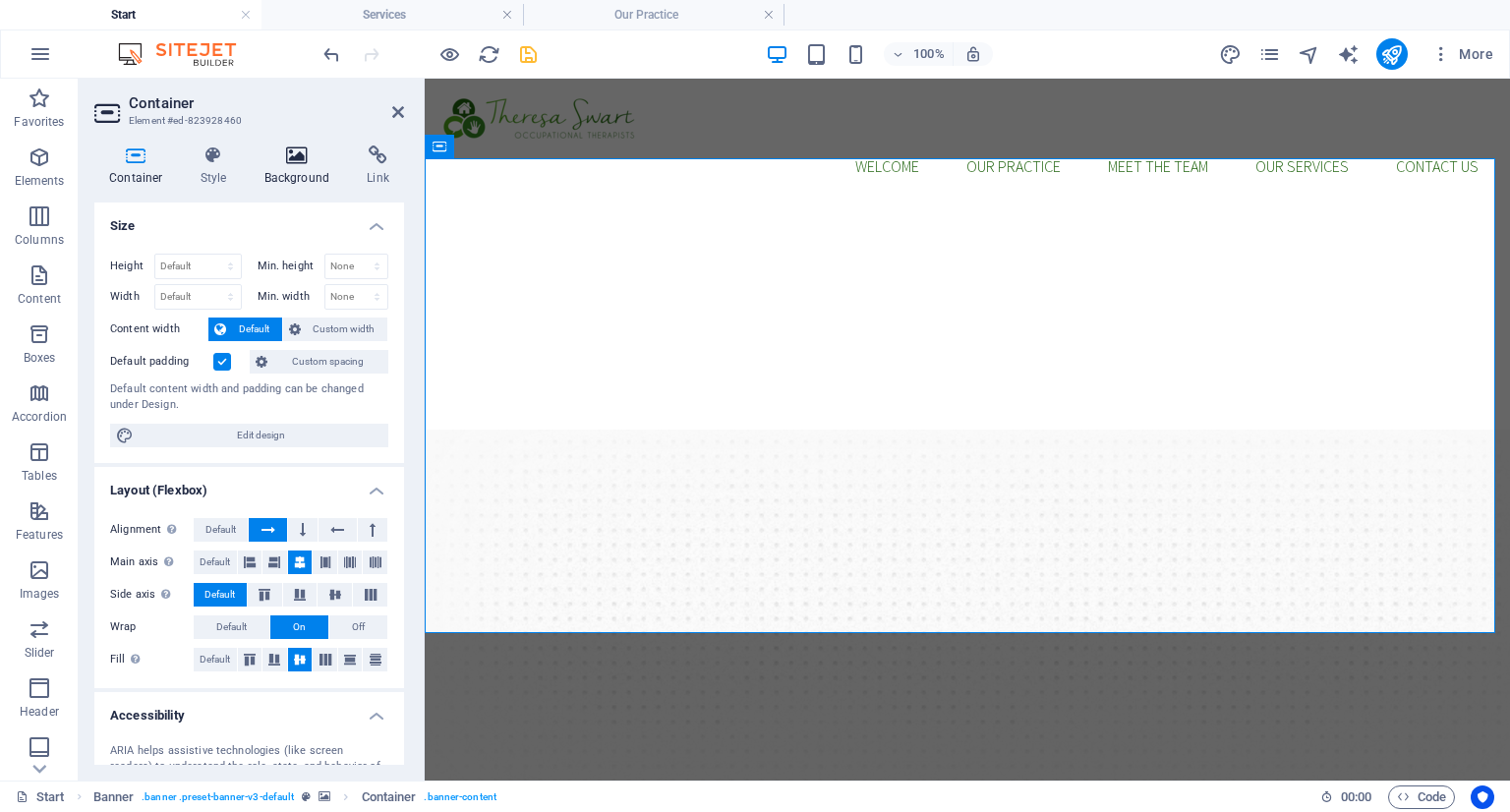click at bounding box center [297, 155] 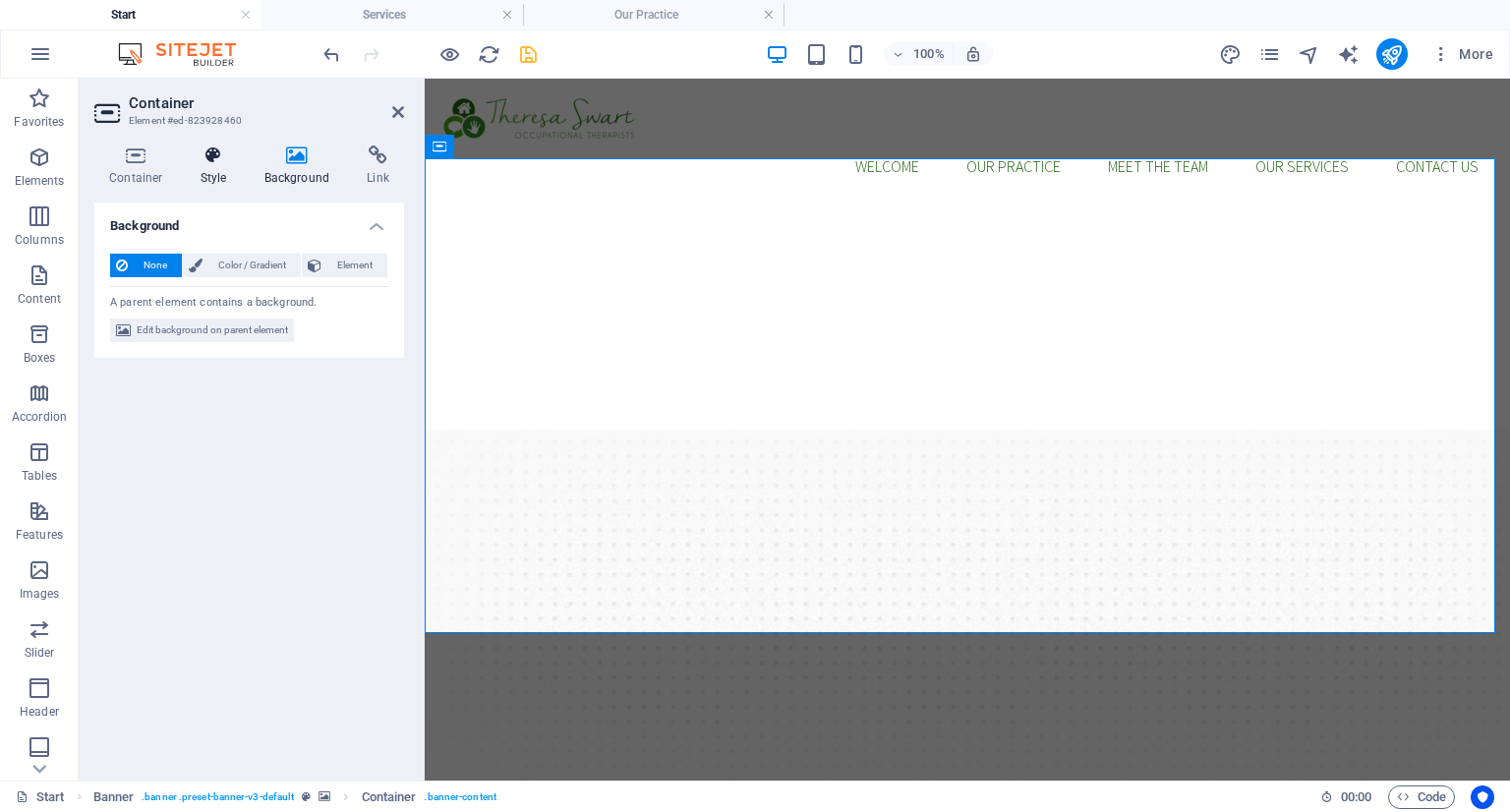 click at bounding box center (213, 155) 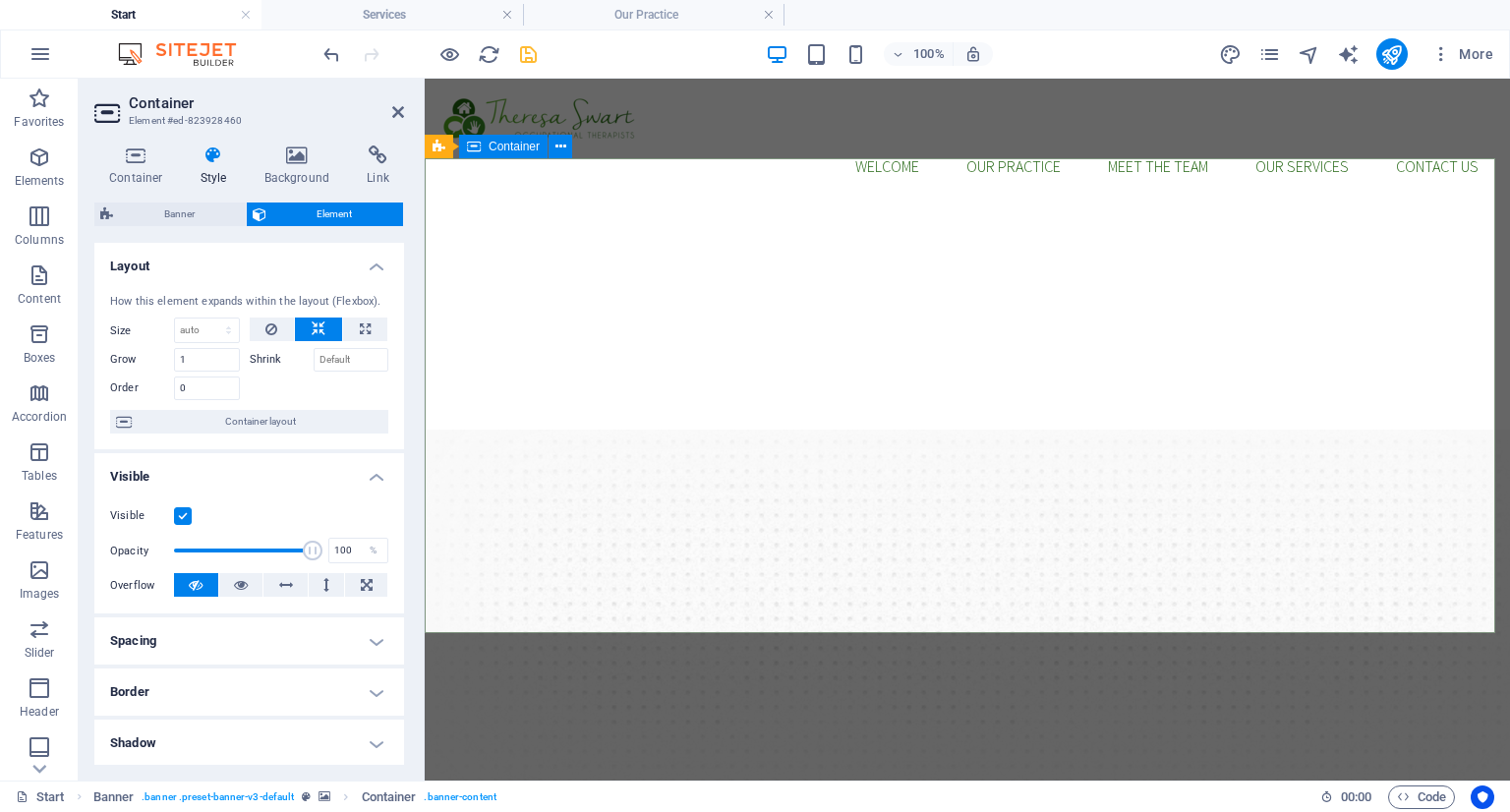 click on "Container" at bounding box center [514, 146] 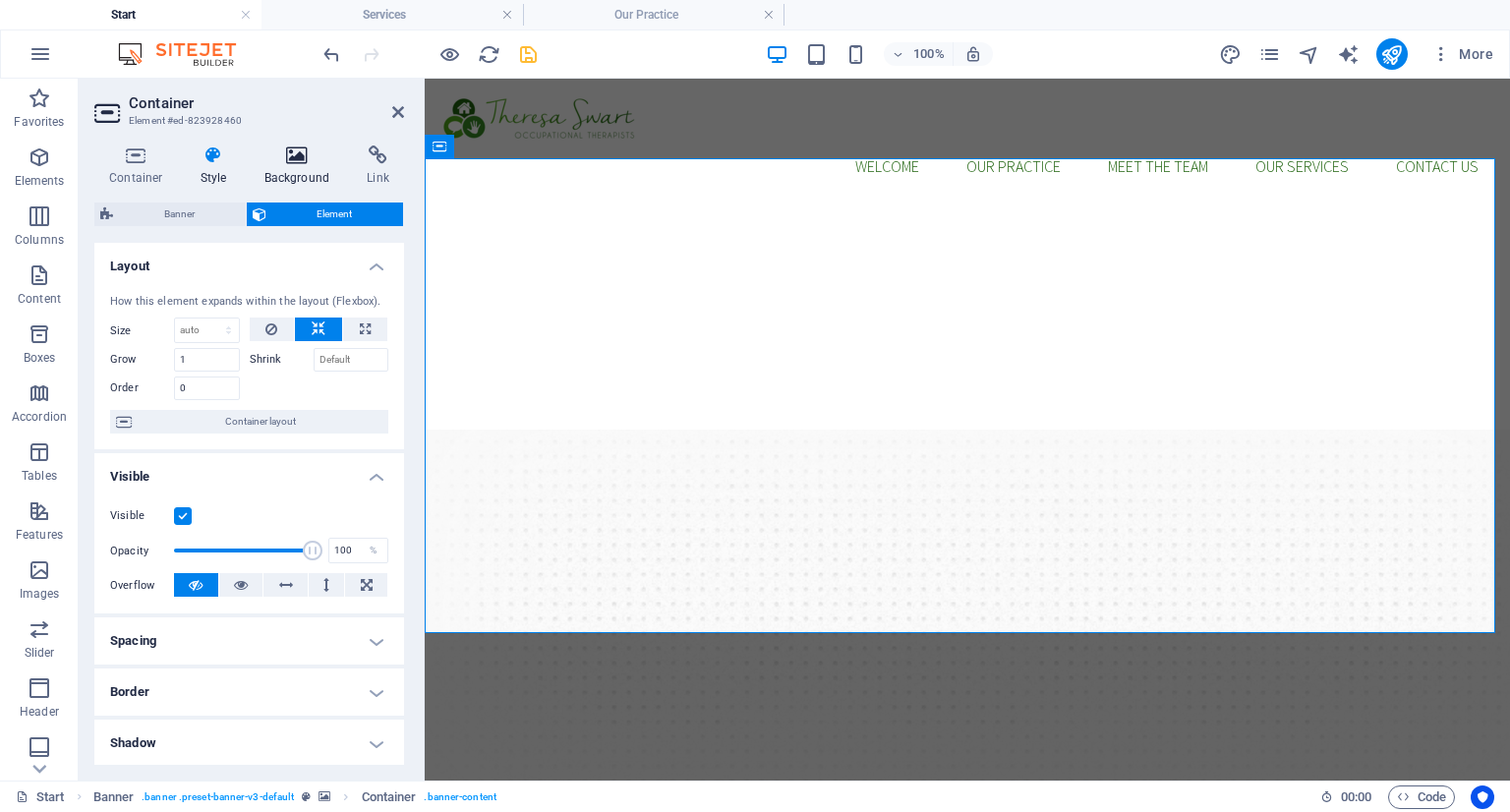 click at bounding box center (297, 155) 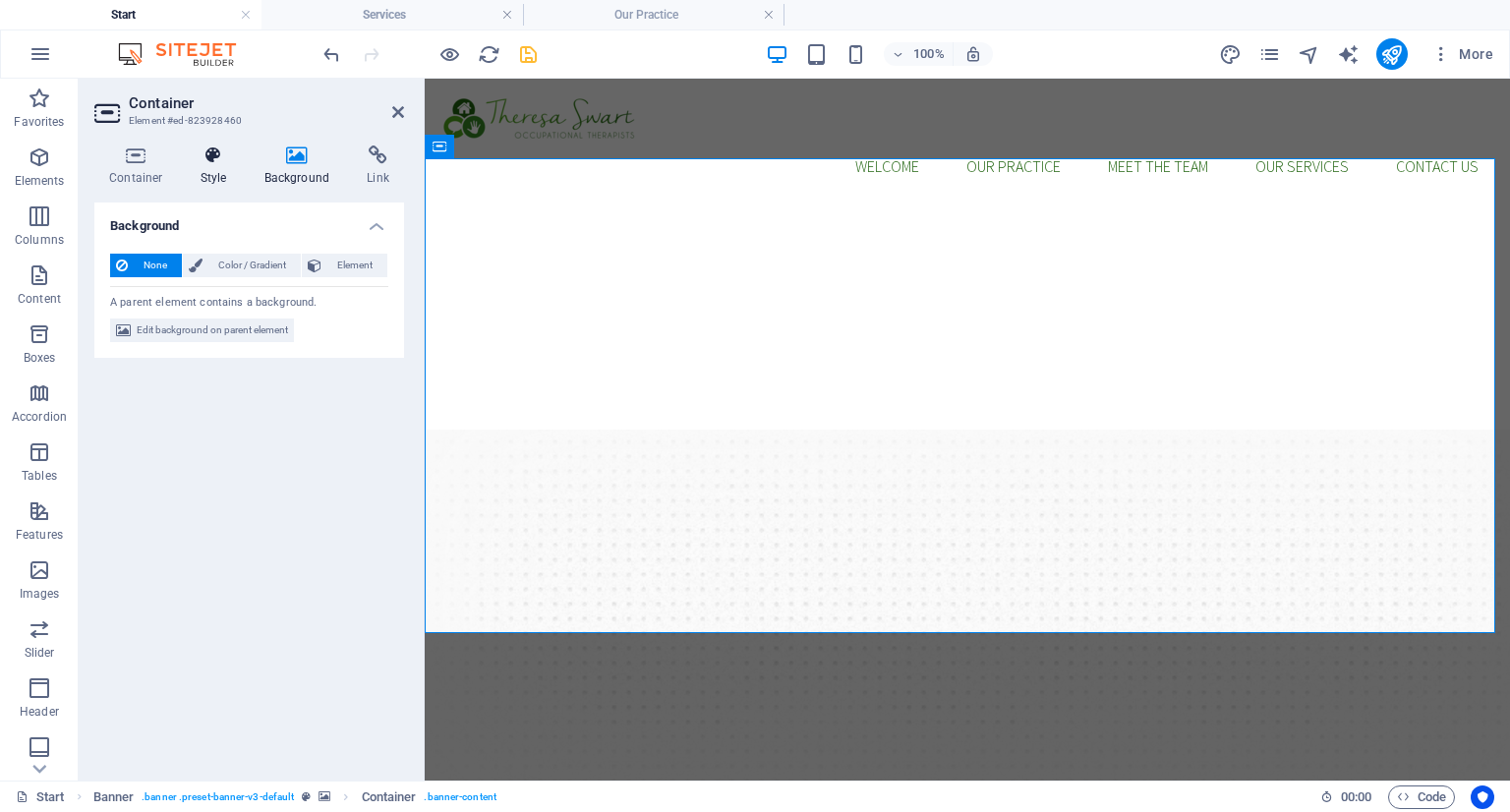 click at bounding box center [213, 155] 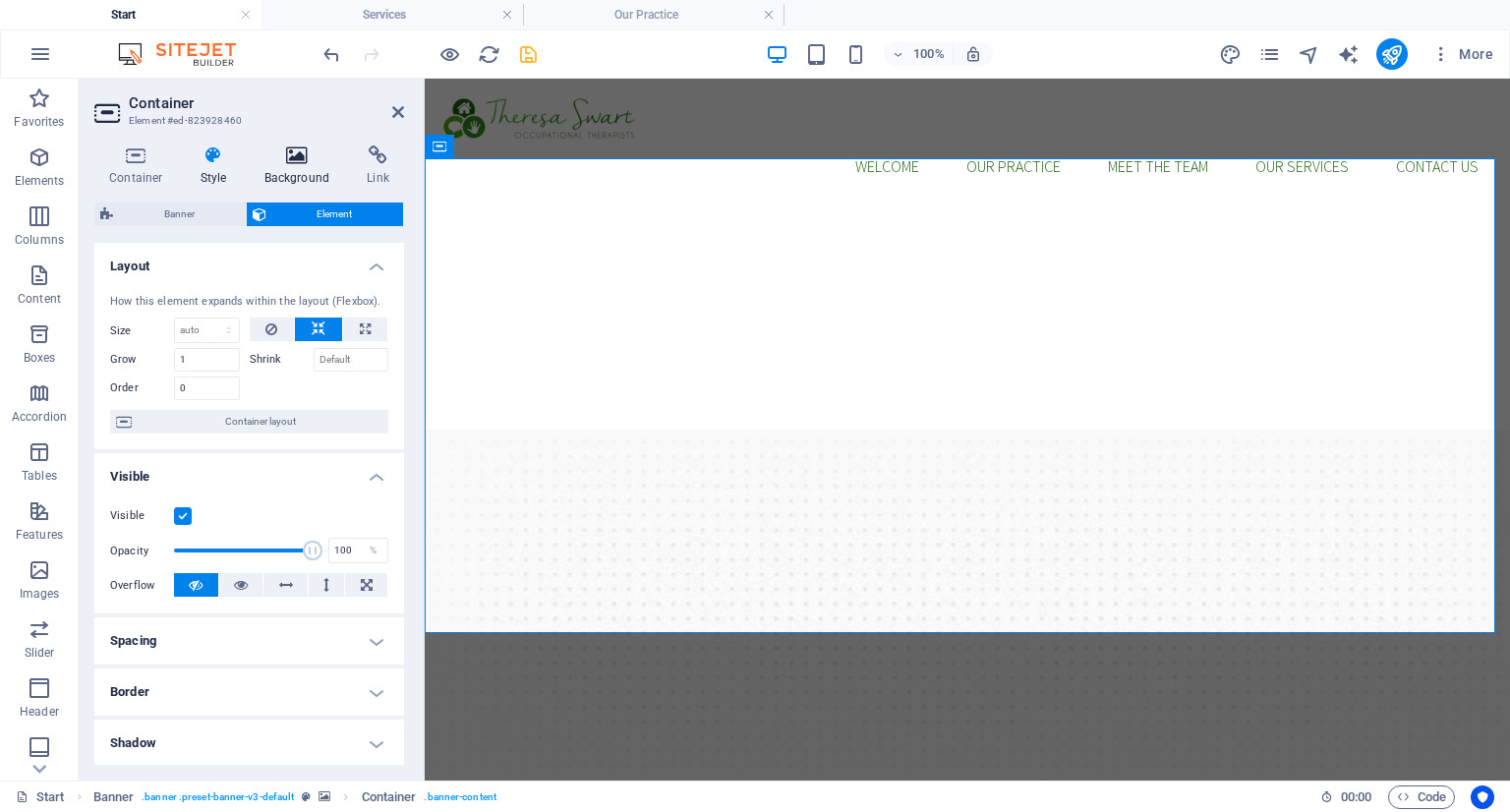 click at bounding box center (297, 155) 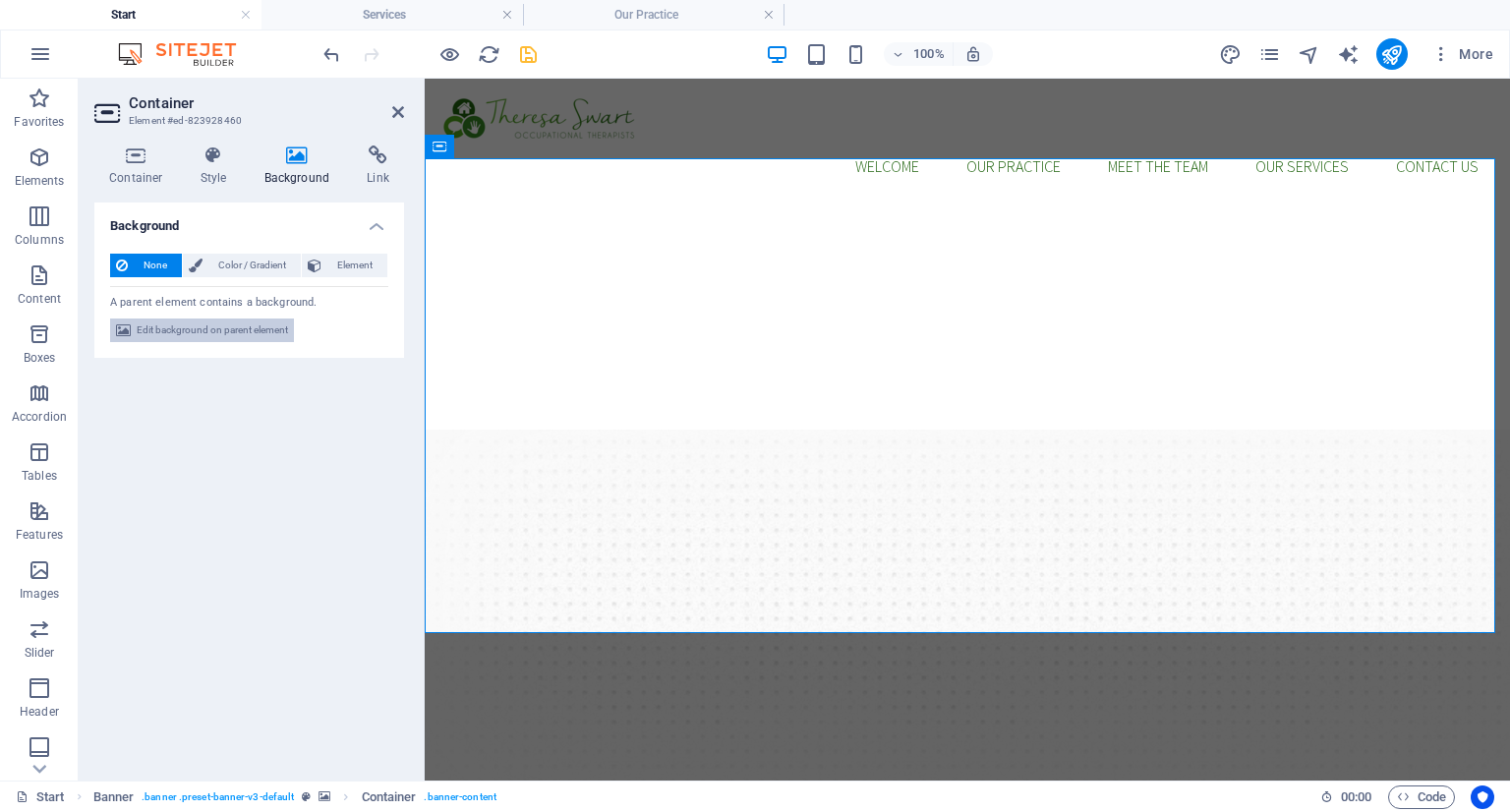 click on "Edit background on parent element" at bounding box center [212, 330] 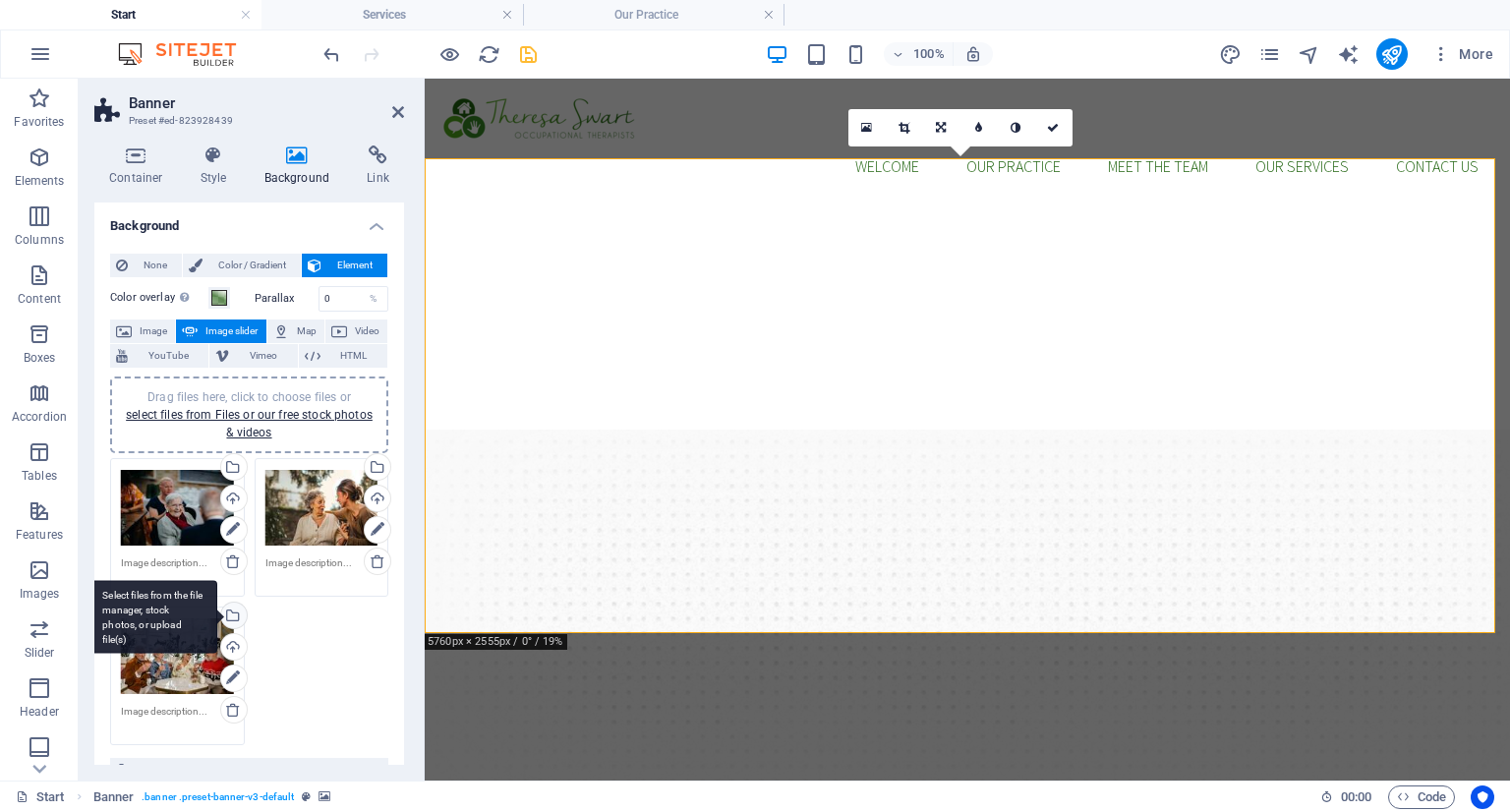 click on "Select files from the file manager, stock photos, or upload file(s)" at bounding box center (232, 617) 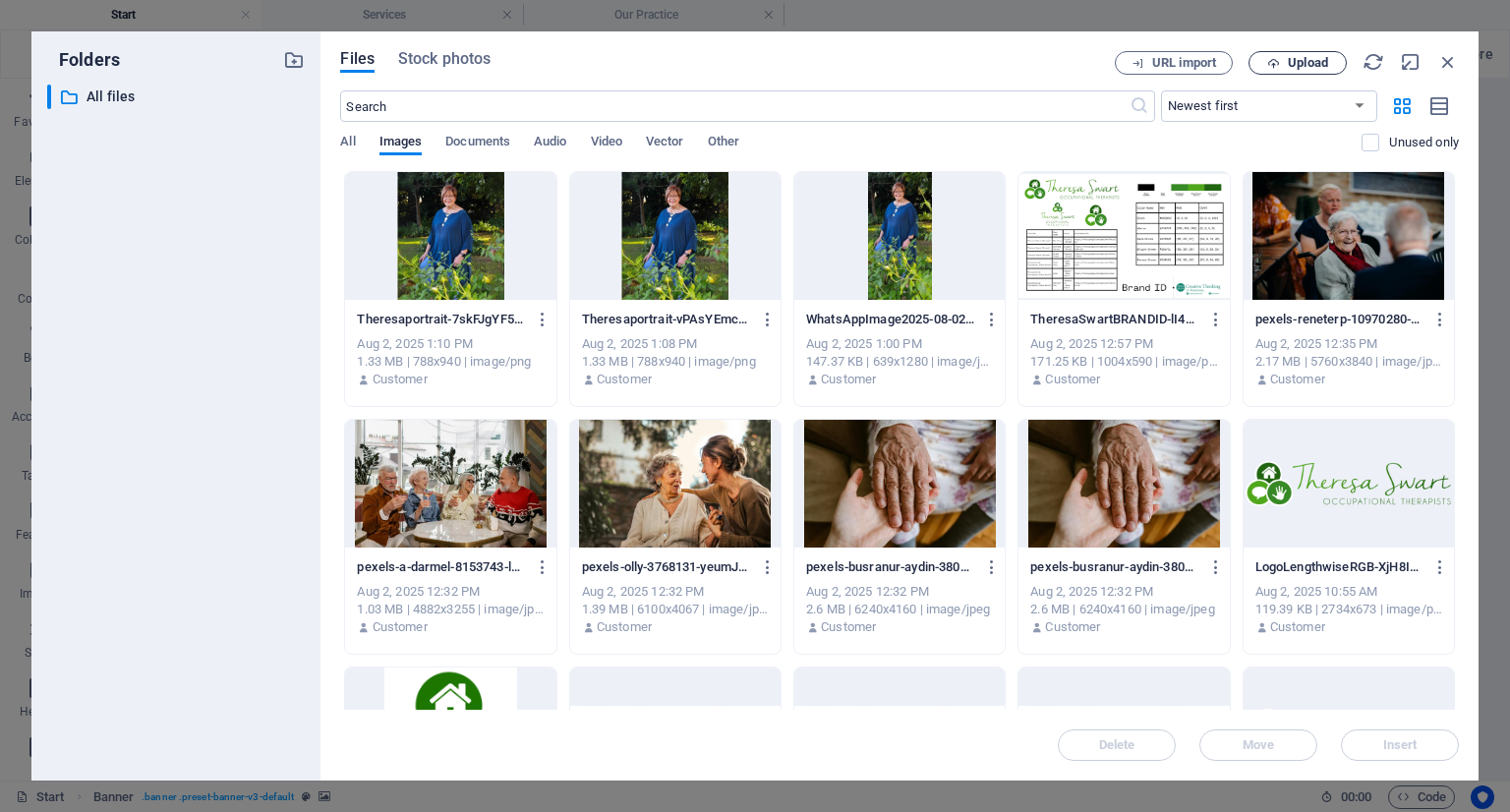 click on "Upload" at bounding box center (1307, 63) 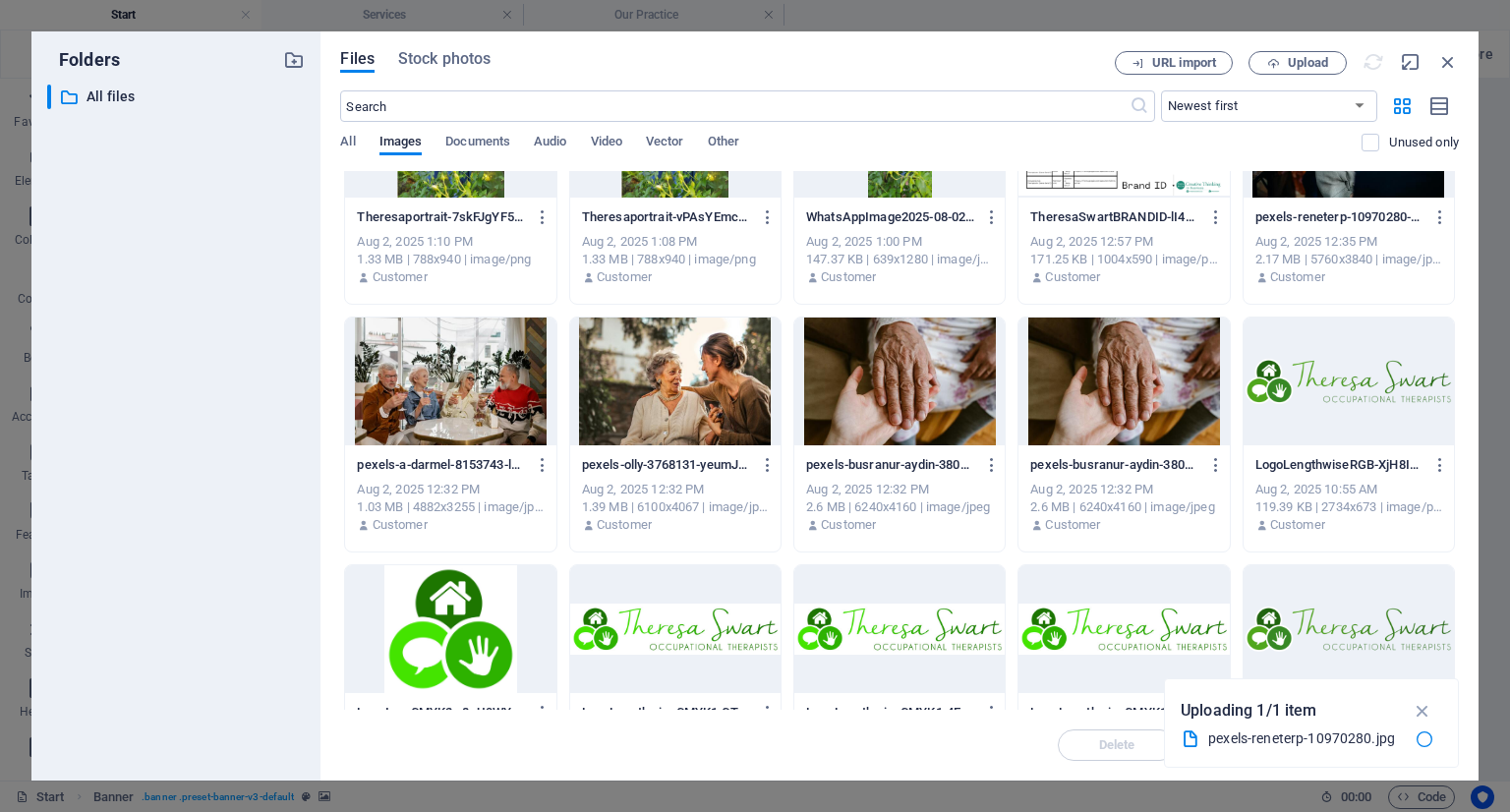 scroll, scrollTop: 0, scrollLeft: 0, axis: both 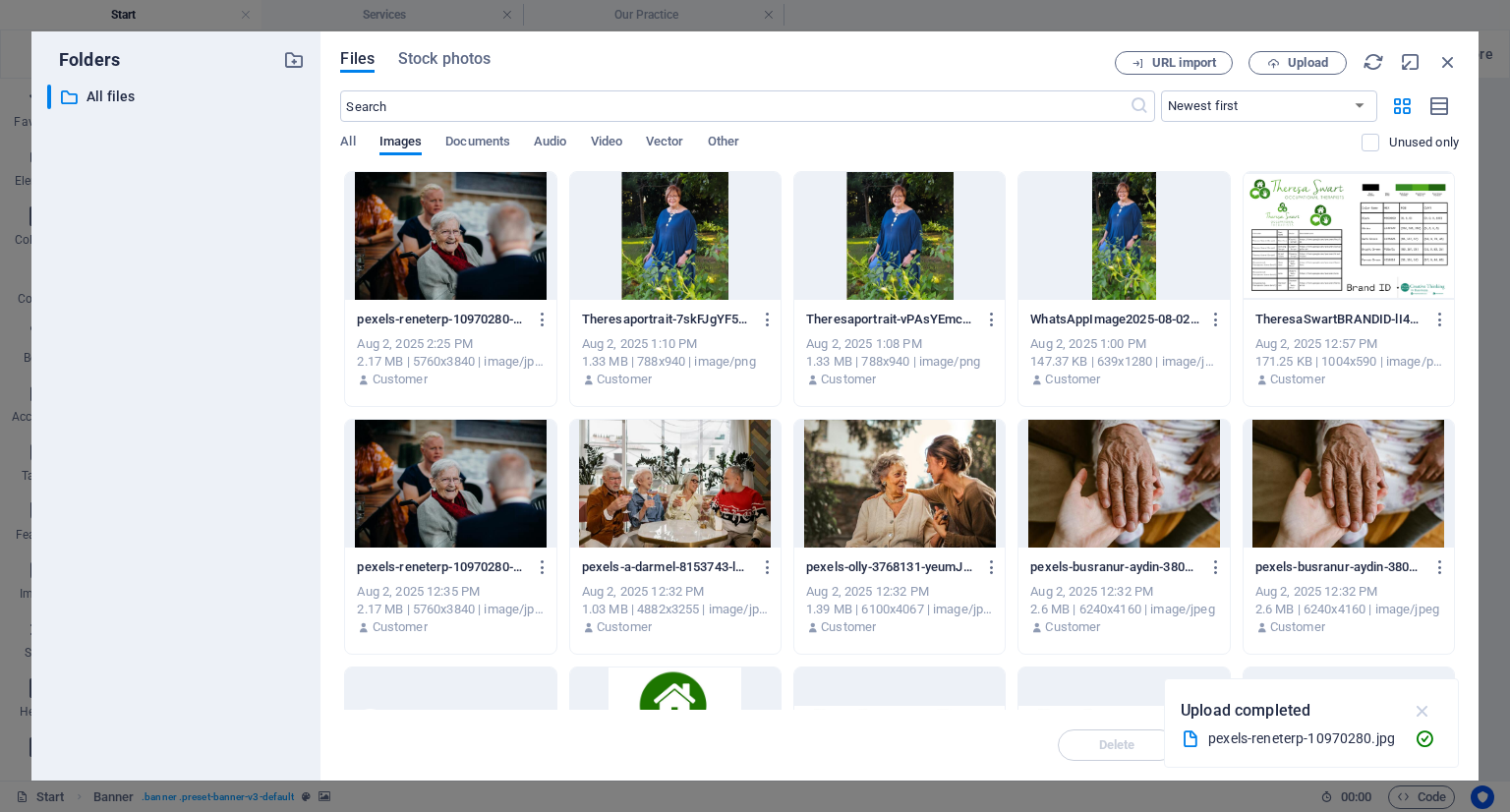 click at bounding box center [1423, 711] 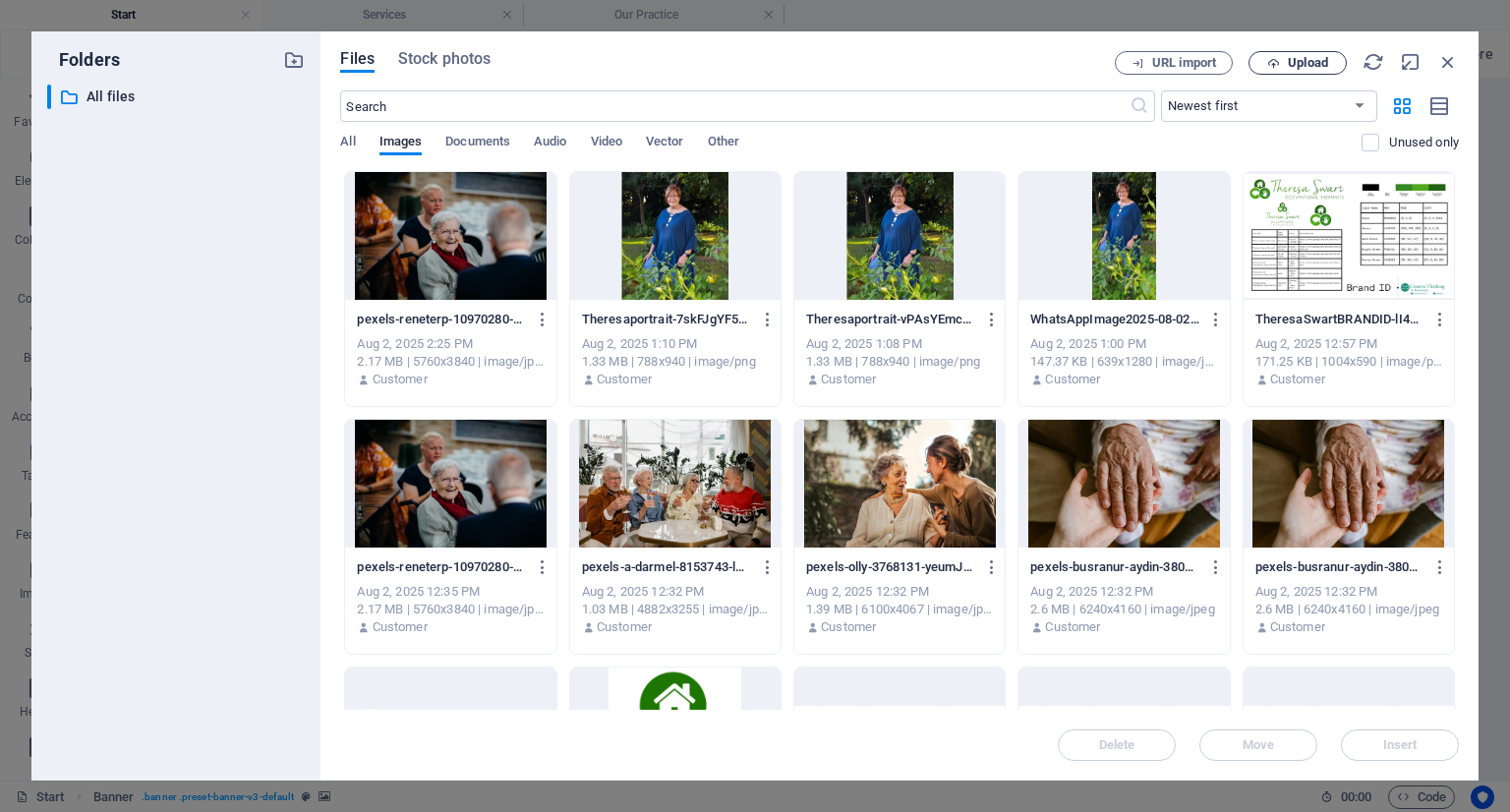 click on "Upload" at bounding box center (1298, 63) 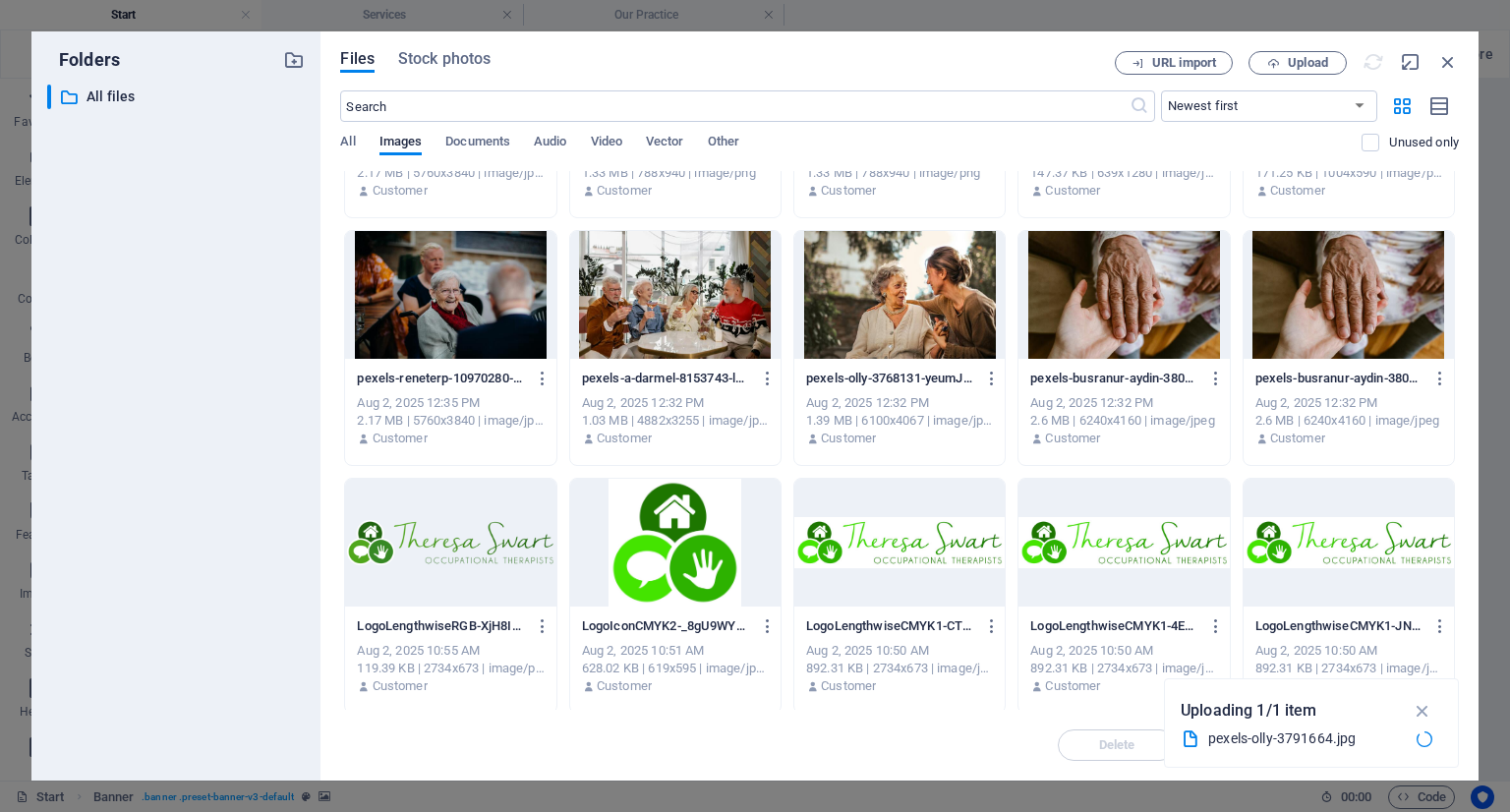scroll, scrollTop: 0, scrollLeft: 0, axis: both 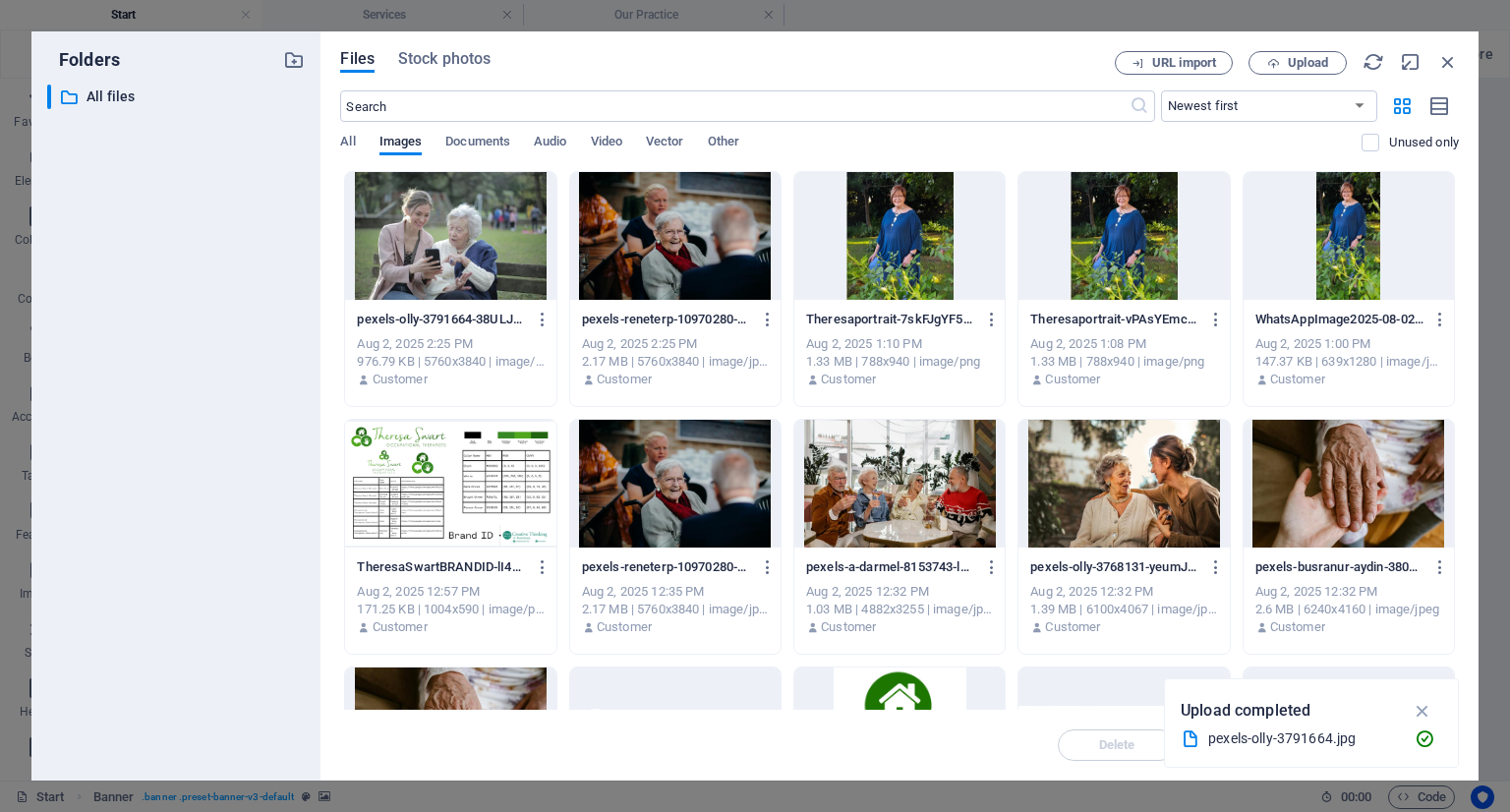 click at bounding box center (450, 236) 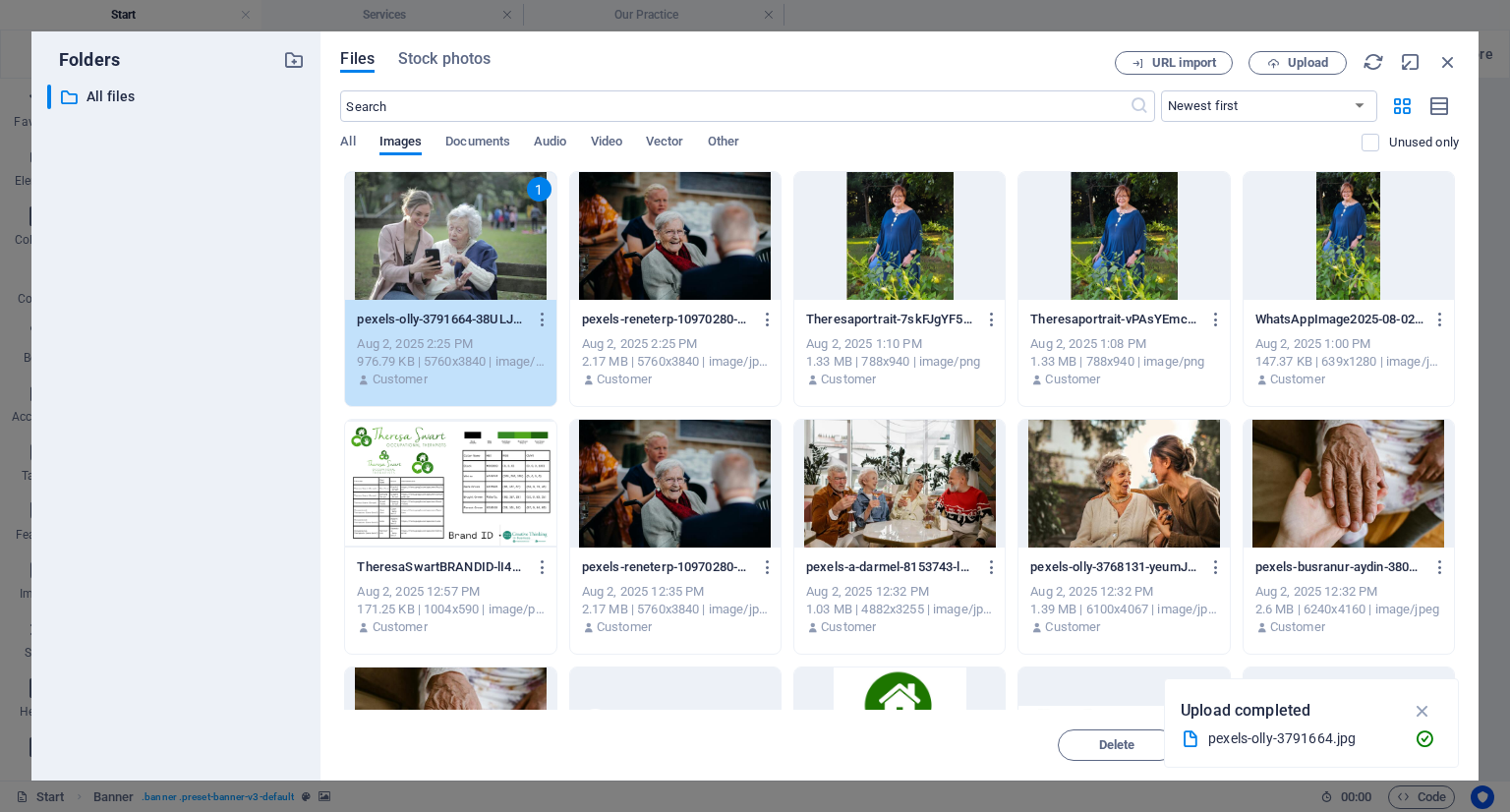 click on "1" at bounding box center (450, 236) 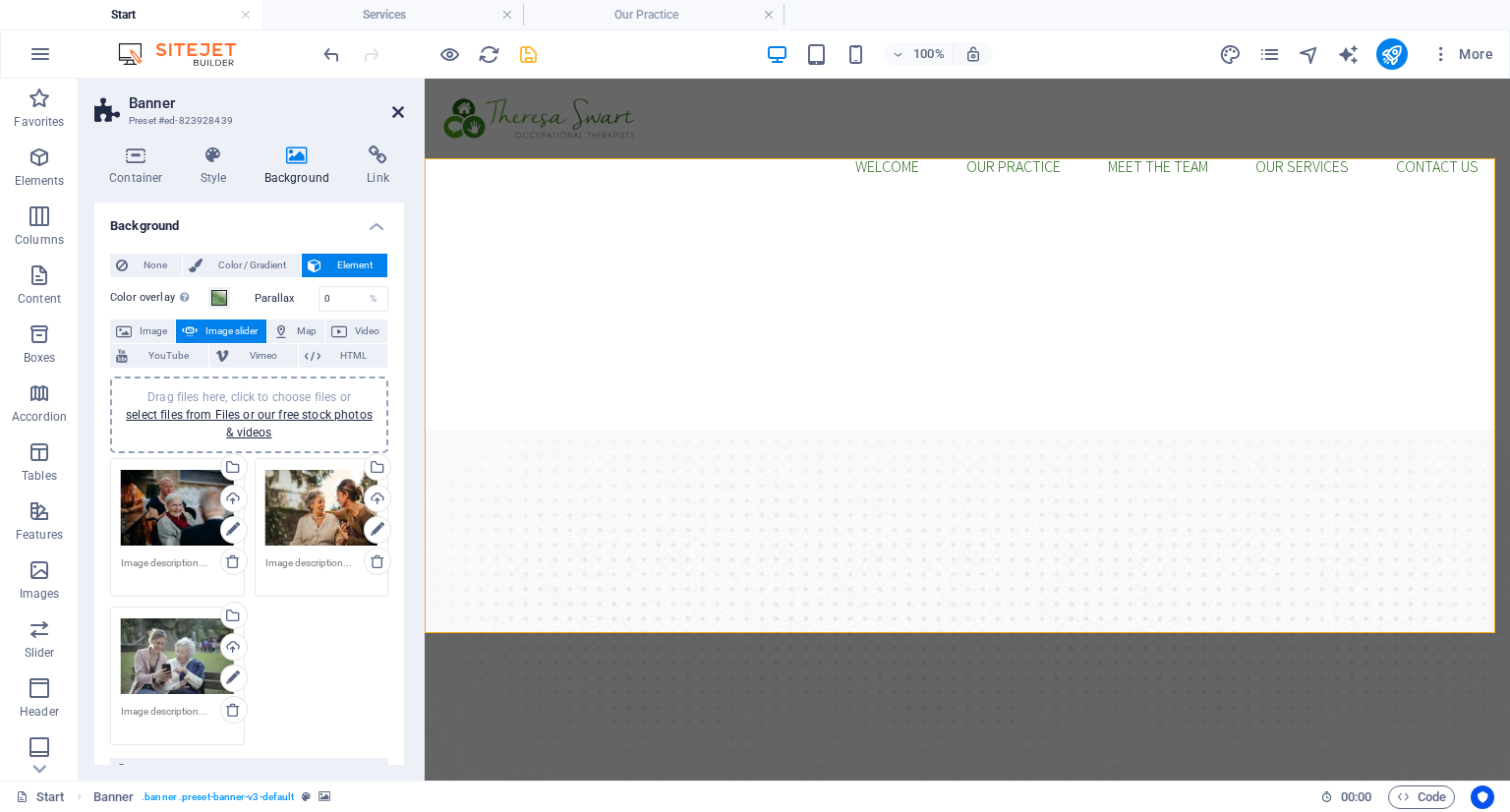 click at bounding box center (398, 112) 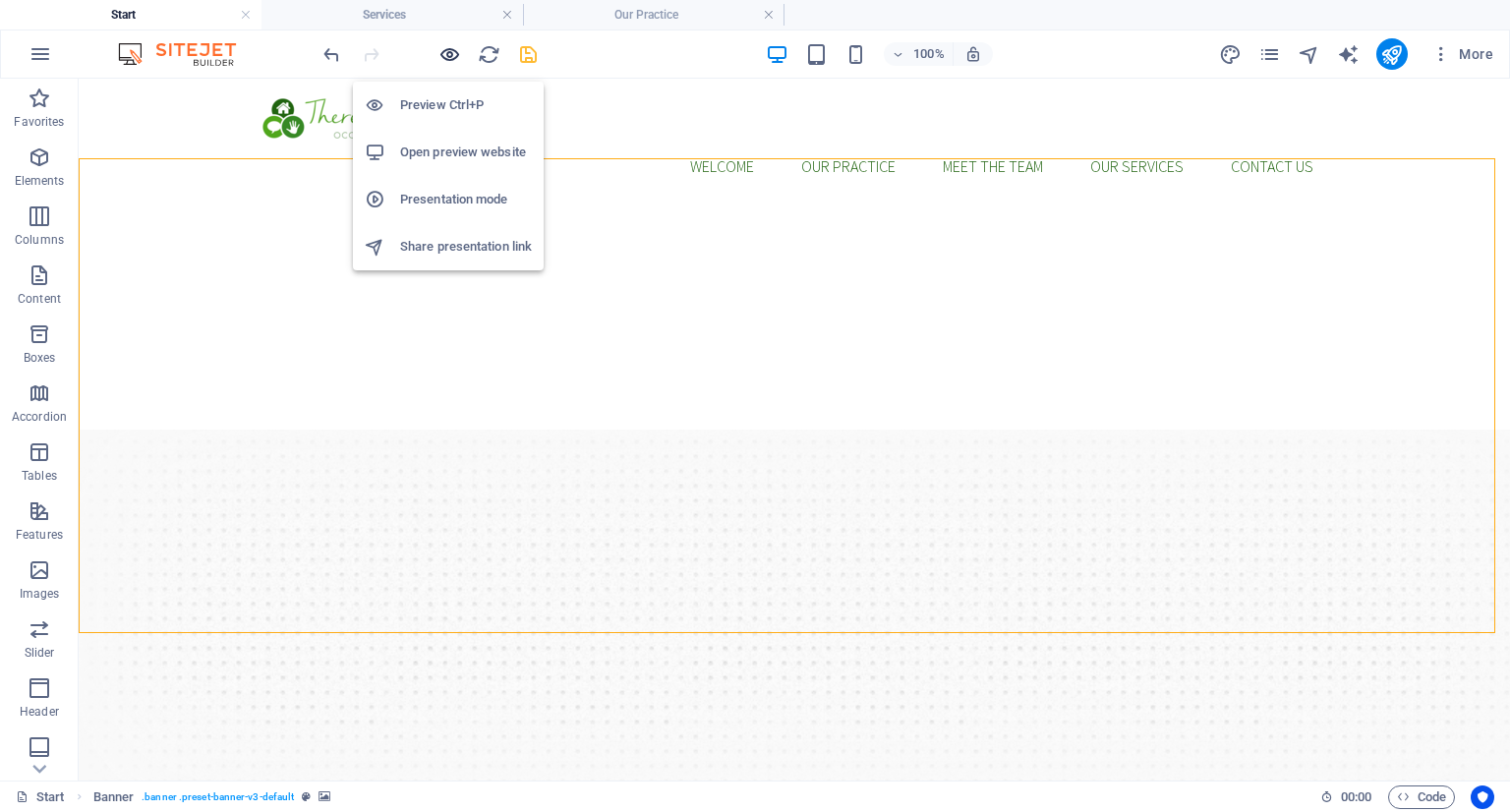 click at bounding box center [449, 54] 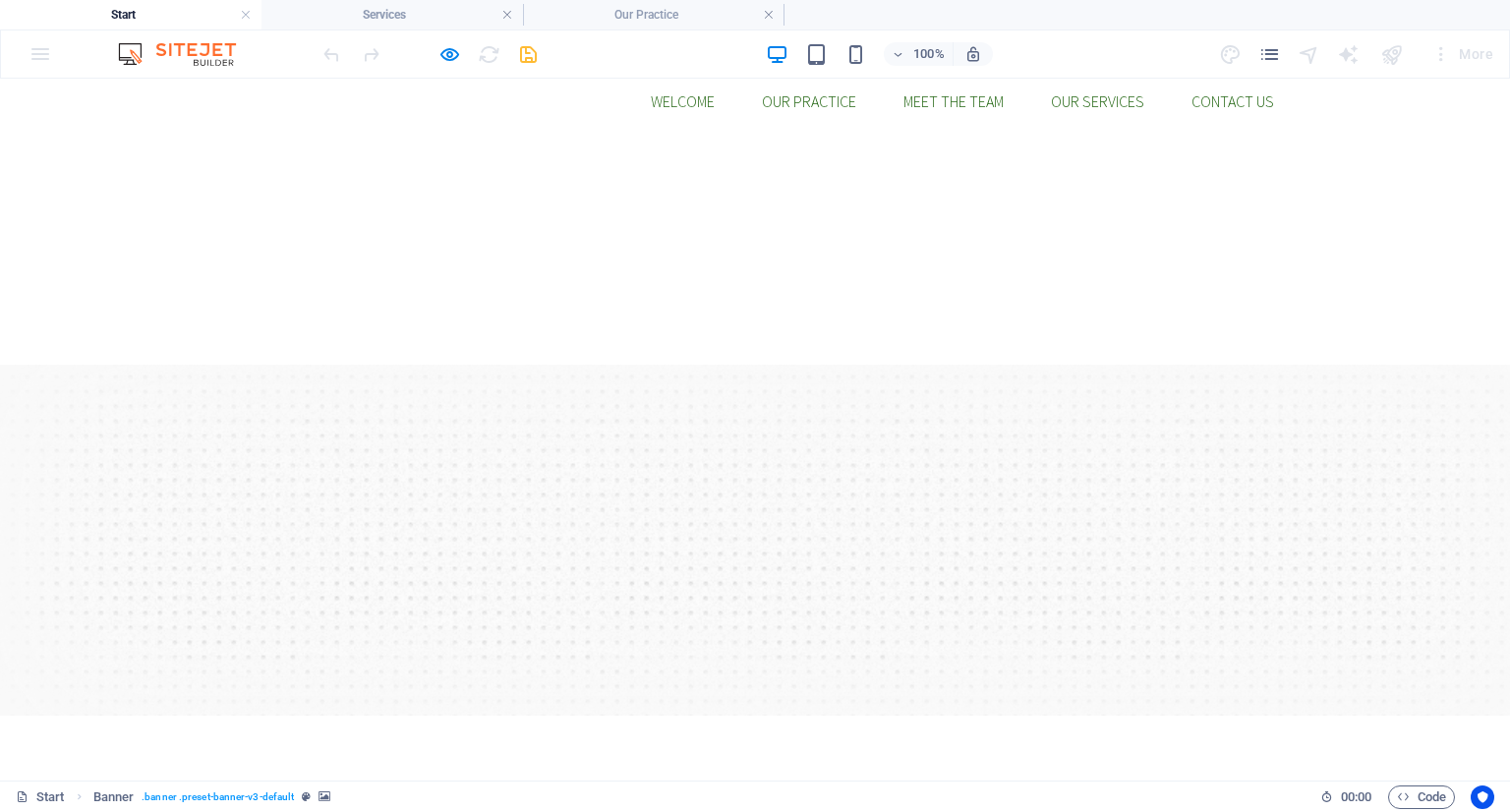 scroll, scrollTop: 0, scrollLeft: 0, axis: both 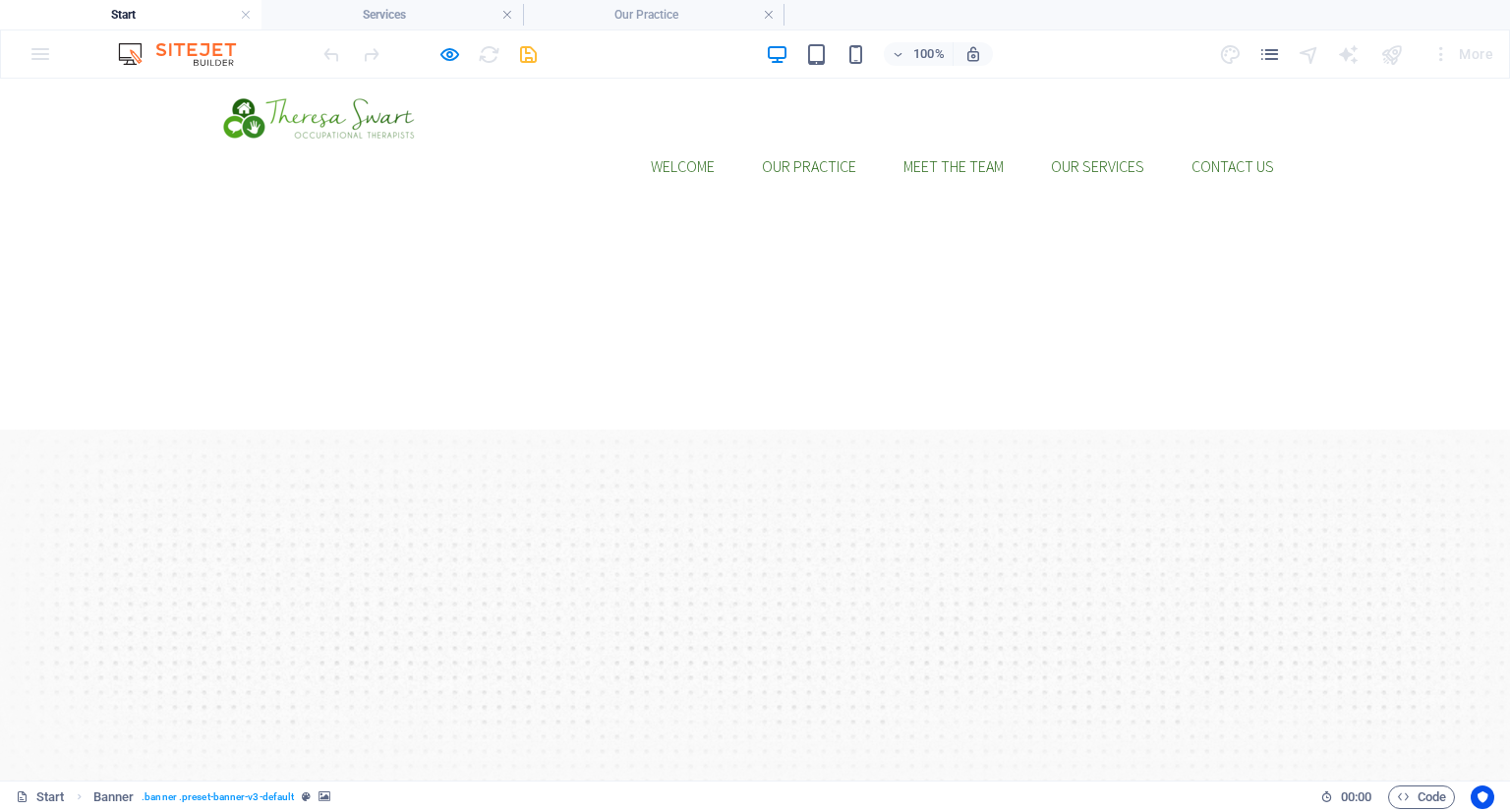 click on "Reclaim Your Confidence, One Daily Step at a Time Occupational therapy for Elderly care:  for every stage, story and season Our Services" at bounding box center [755, 917] 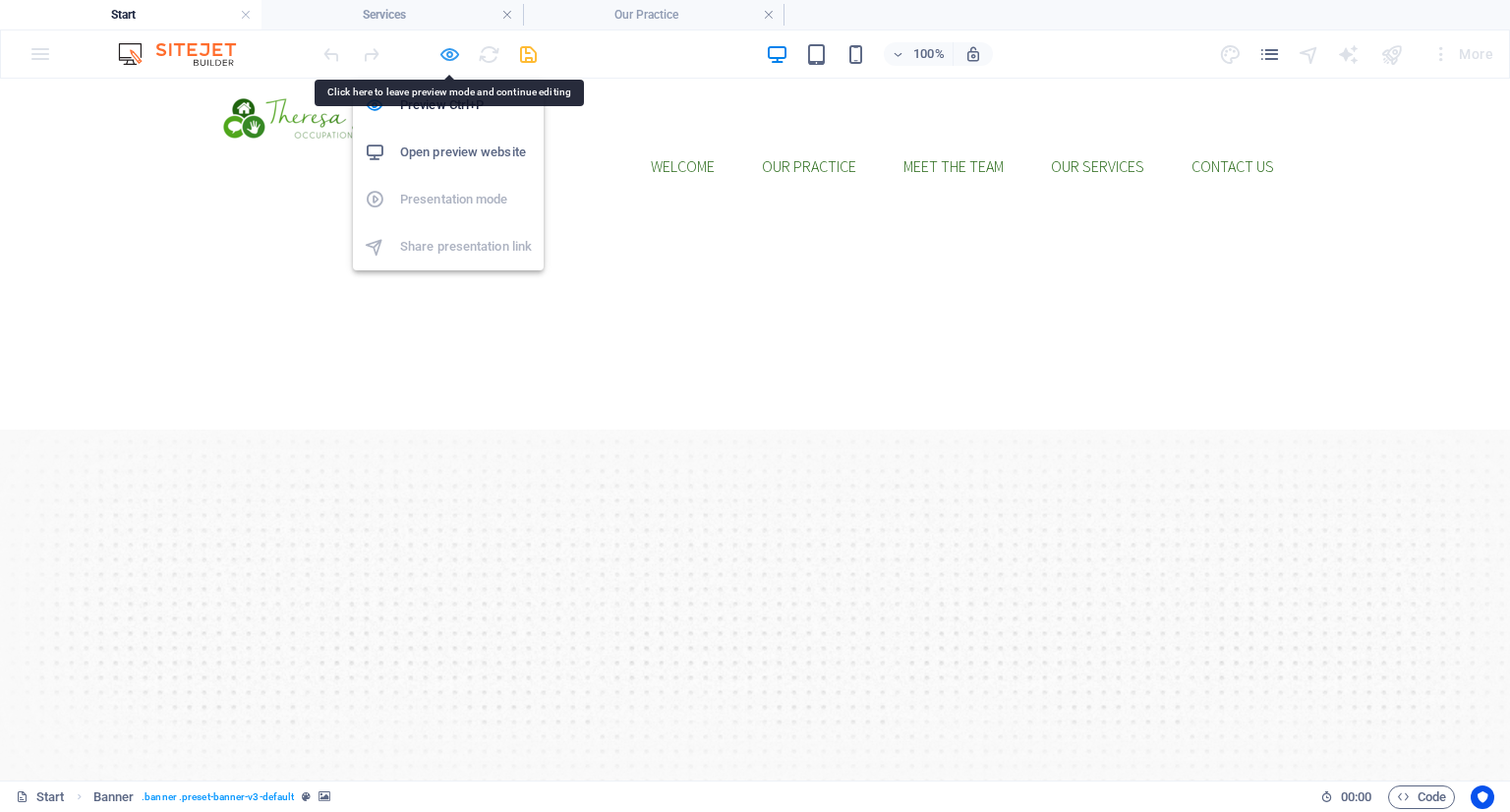 click at bounding box center [449, 54] 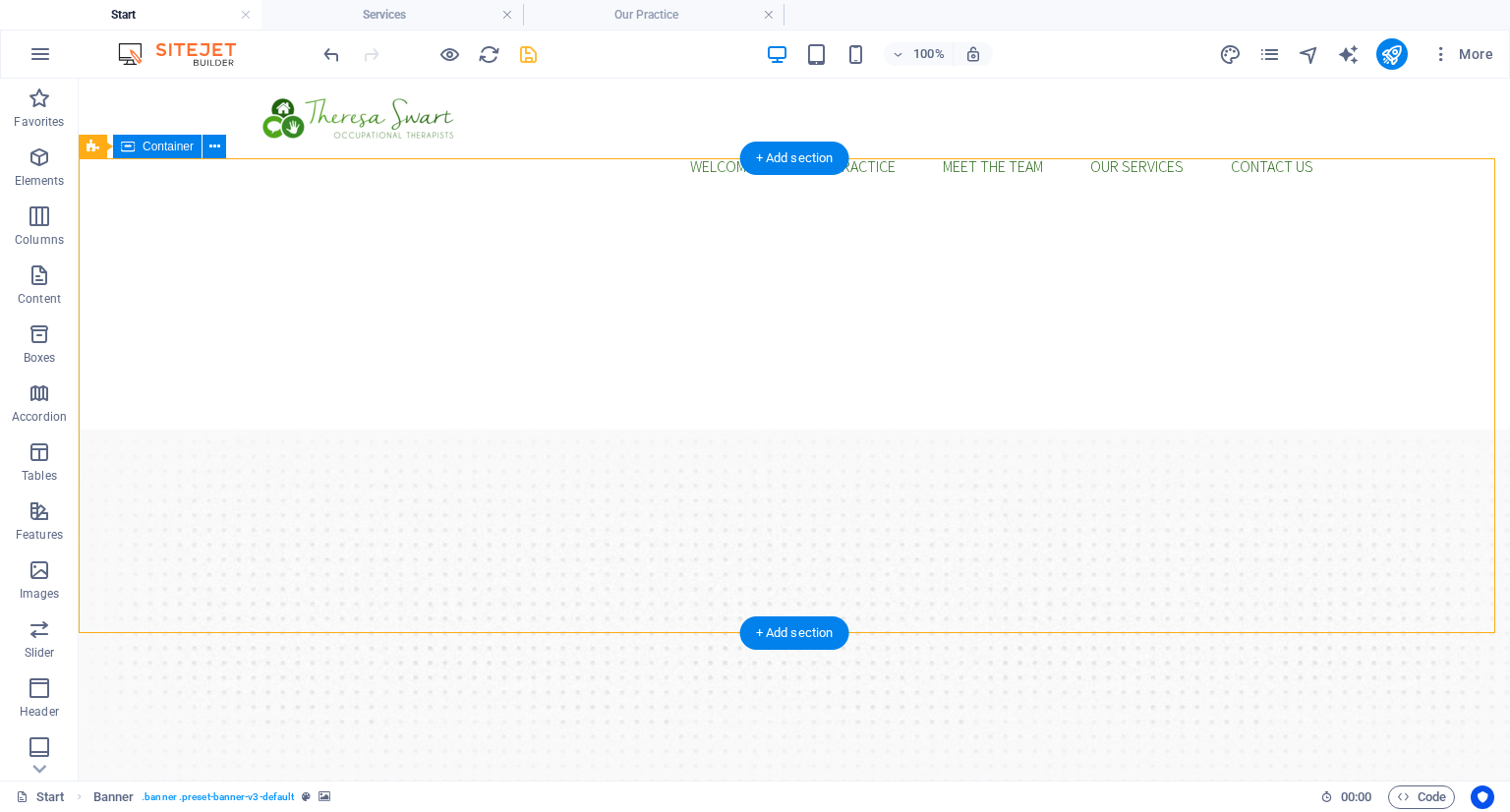click on "Reclaim Your Confidence, One Daily Step at a Time Occupational therapy for Elderly care:  for every stage, story and season Our Services" at bounding box center [794, 917] 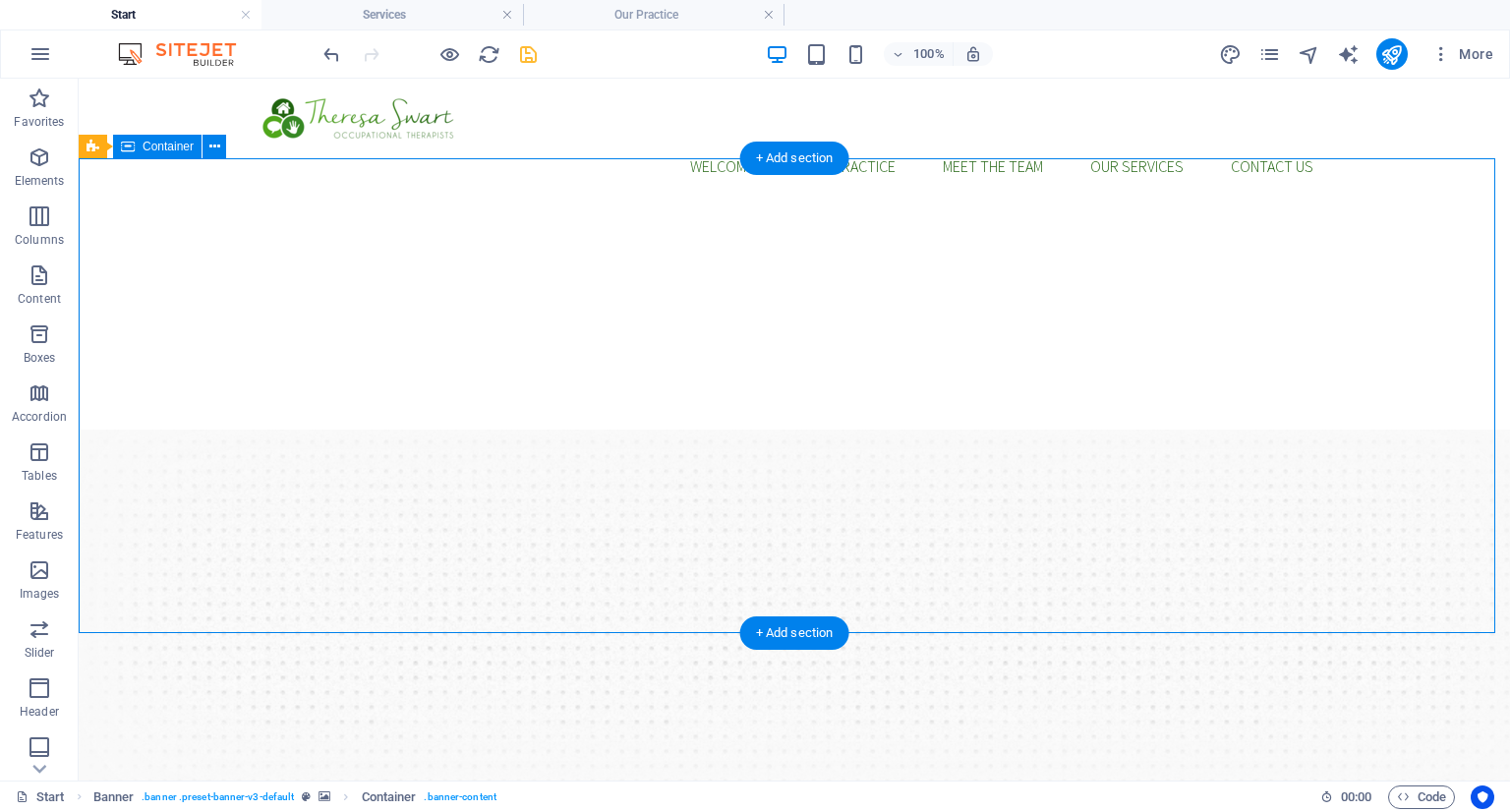 click on "Reclaim Your Confidence, One Daily Step at a Time Occupational therapy for Elderly care:  for every stage, story and season Our Services" at bounding box center [794, 917] 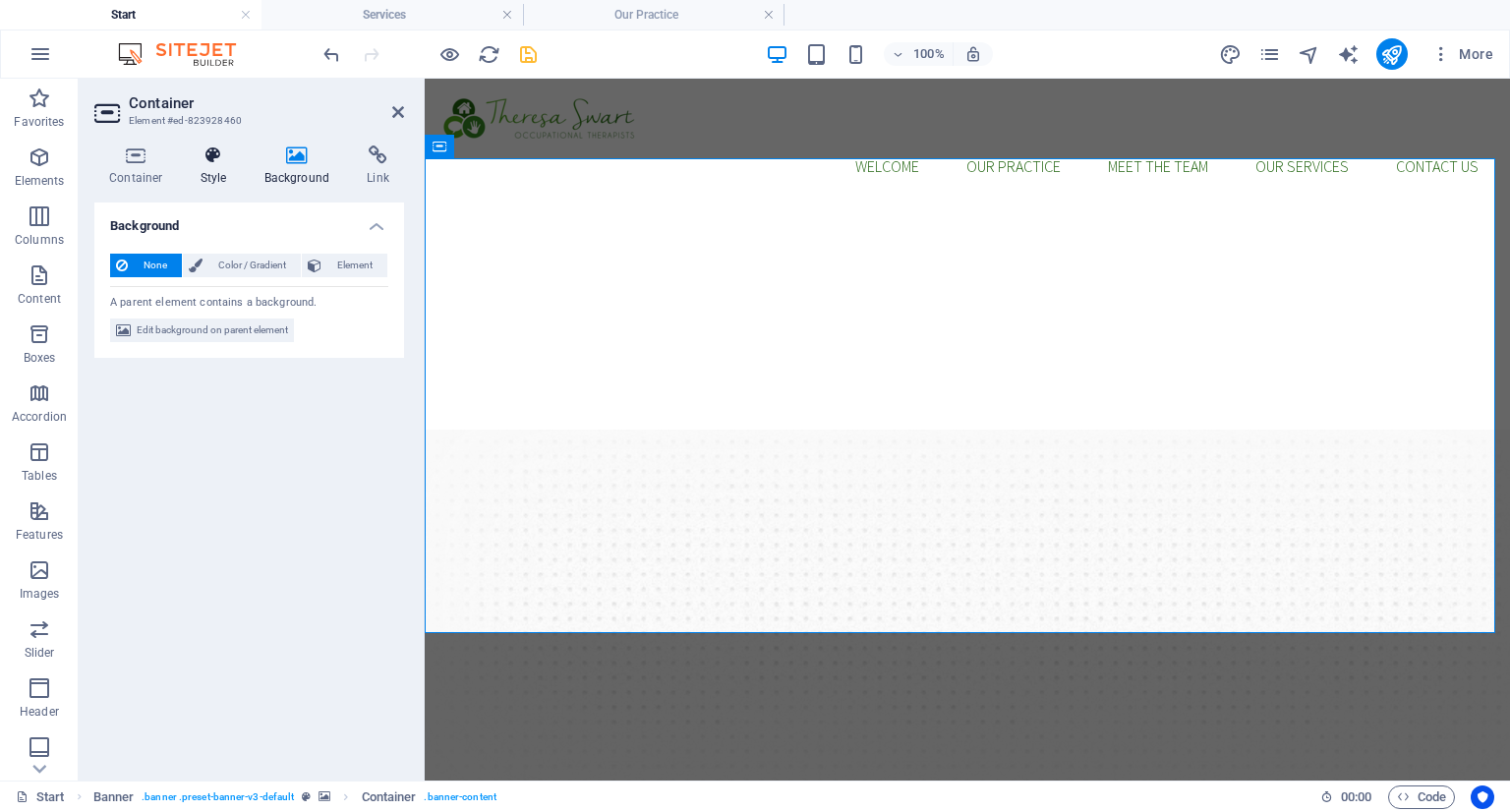 click at bounding box center [213, 155] 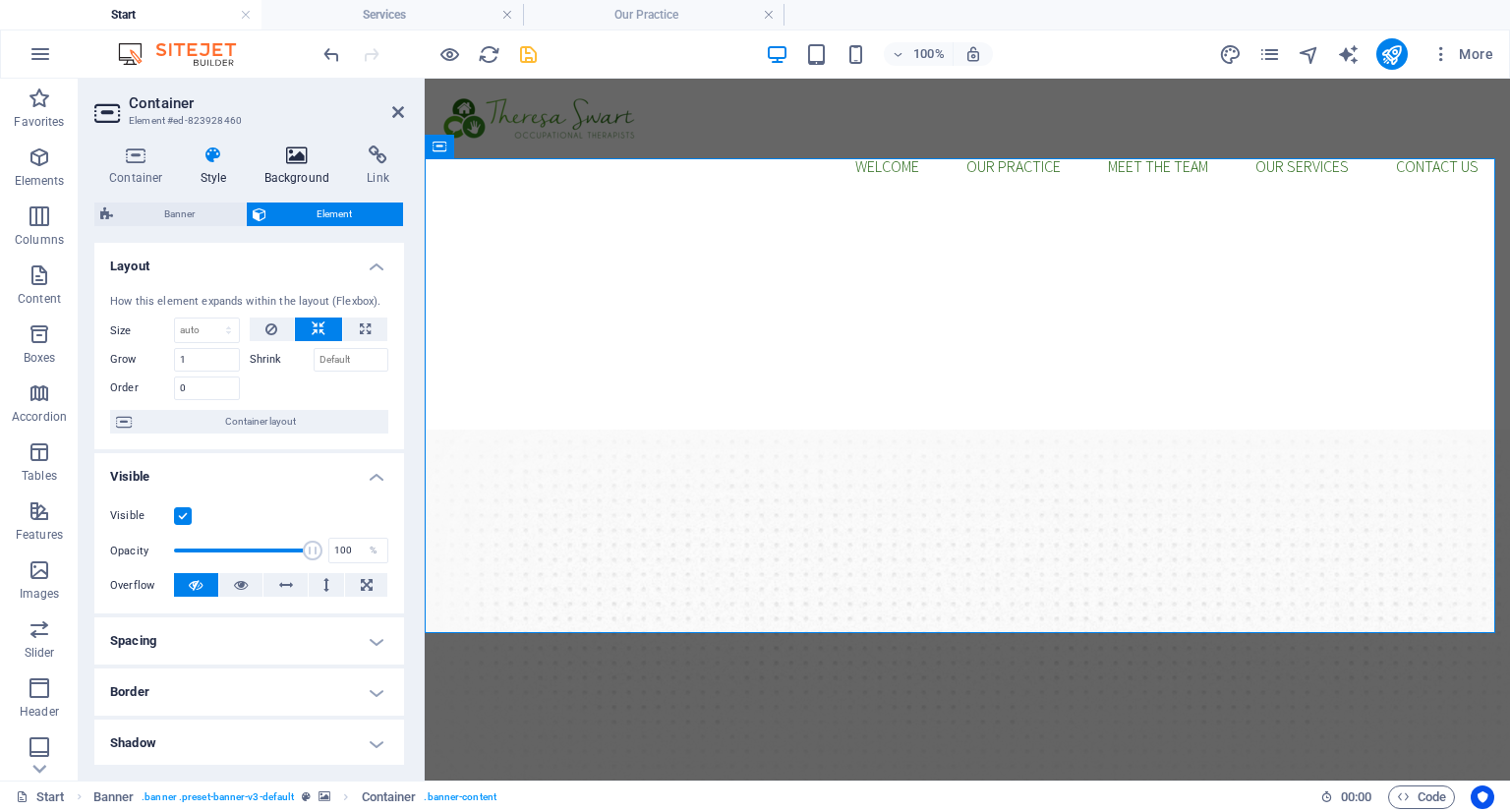 click at bounding box center [297, 155] 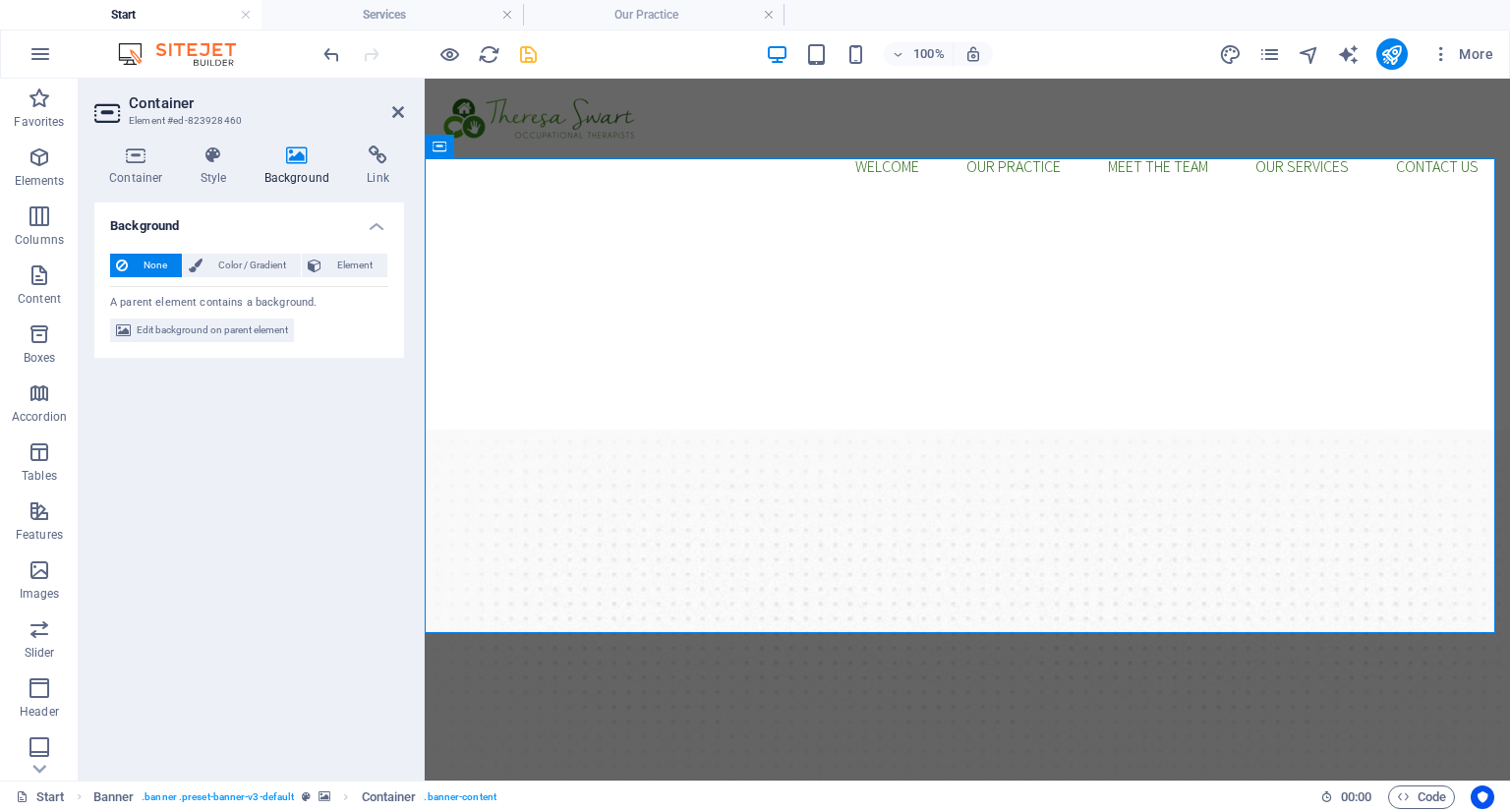 click at bounding box center [297, 155] 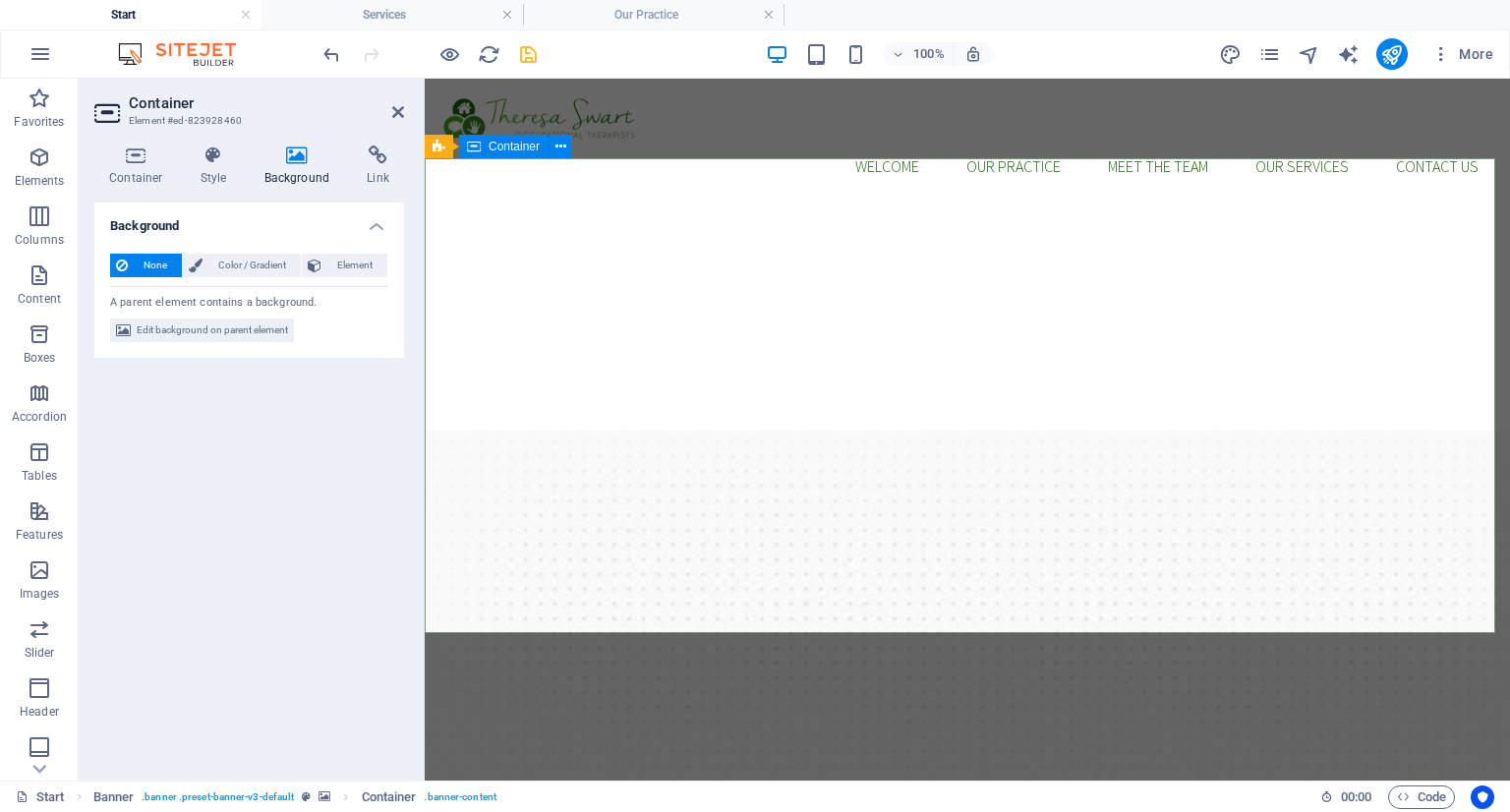 click on "Container" at bounding box center [514, 146] 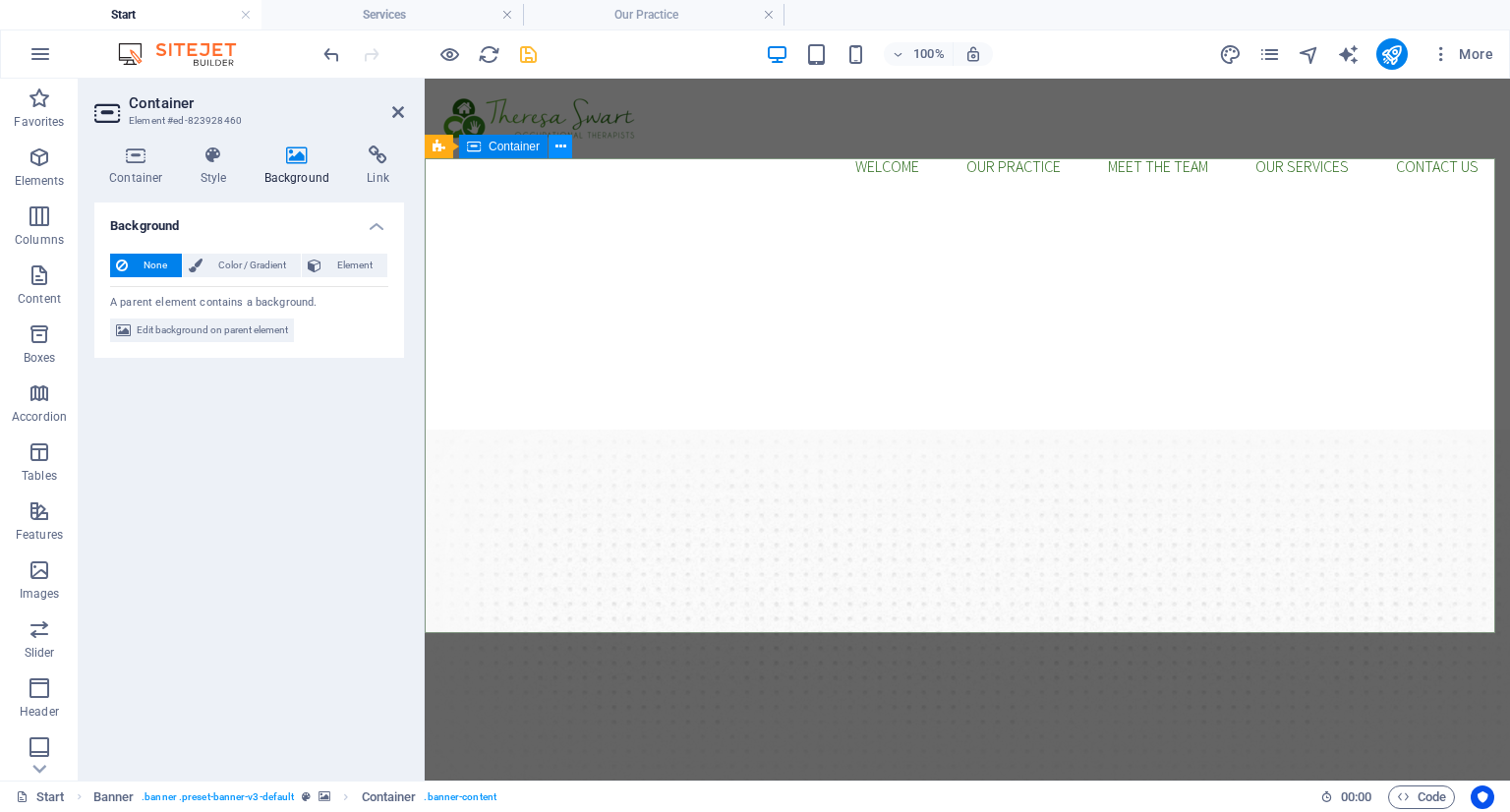 click at bounding box center [560, 146] 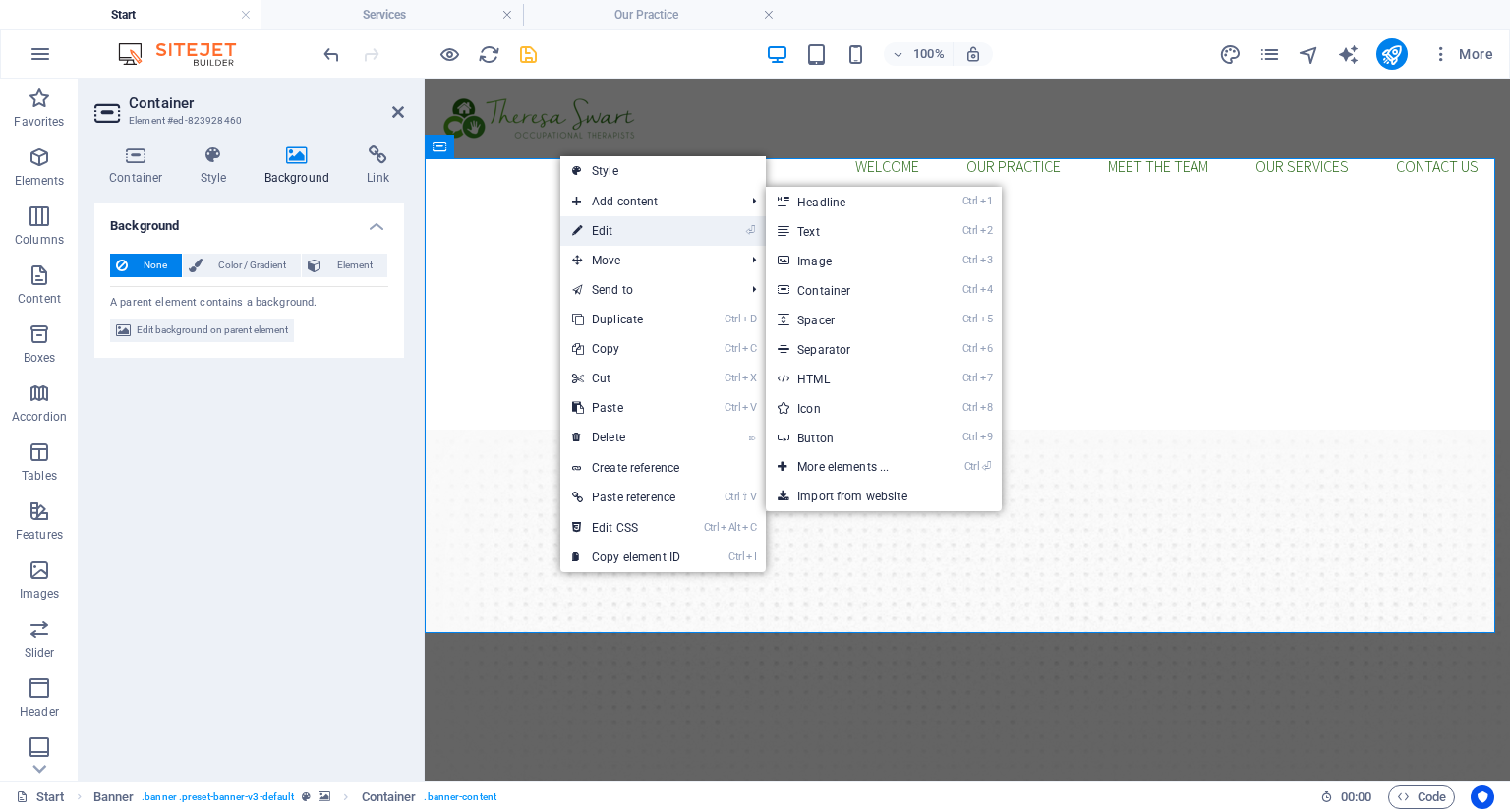 click on "⏎  Edit" at bounding box center [626, 231] 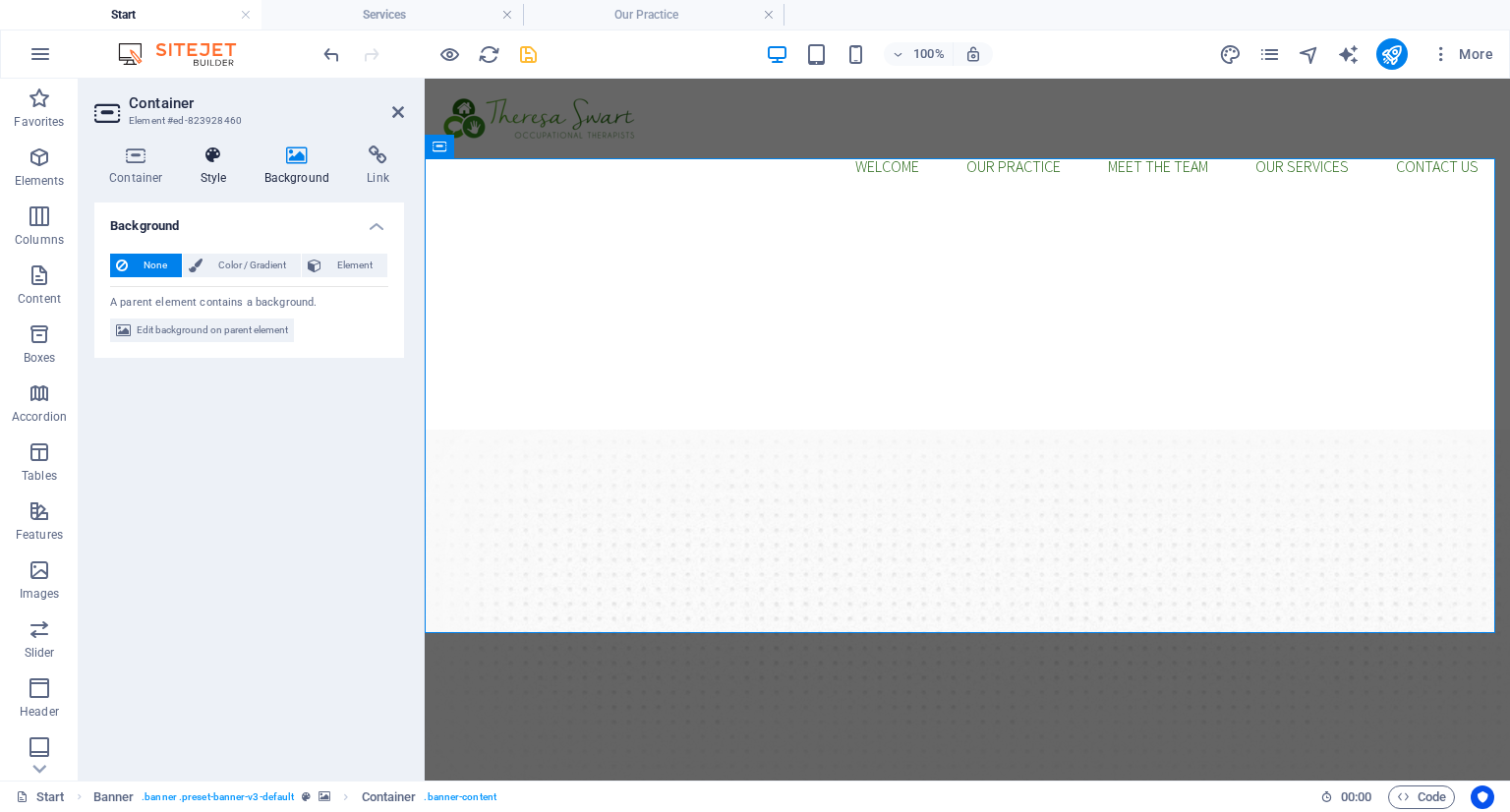 click at bounding box center [213, 155] 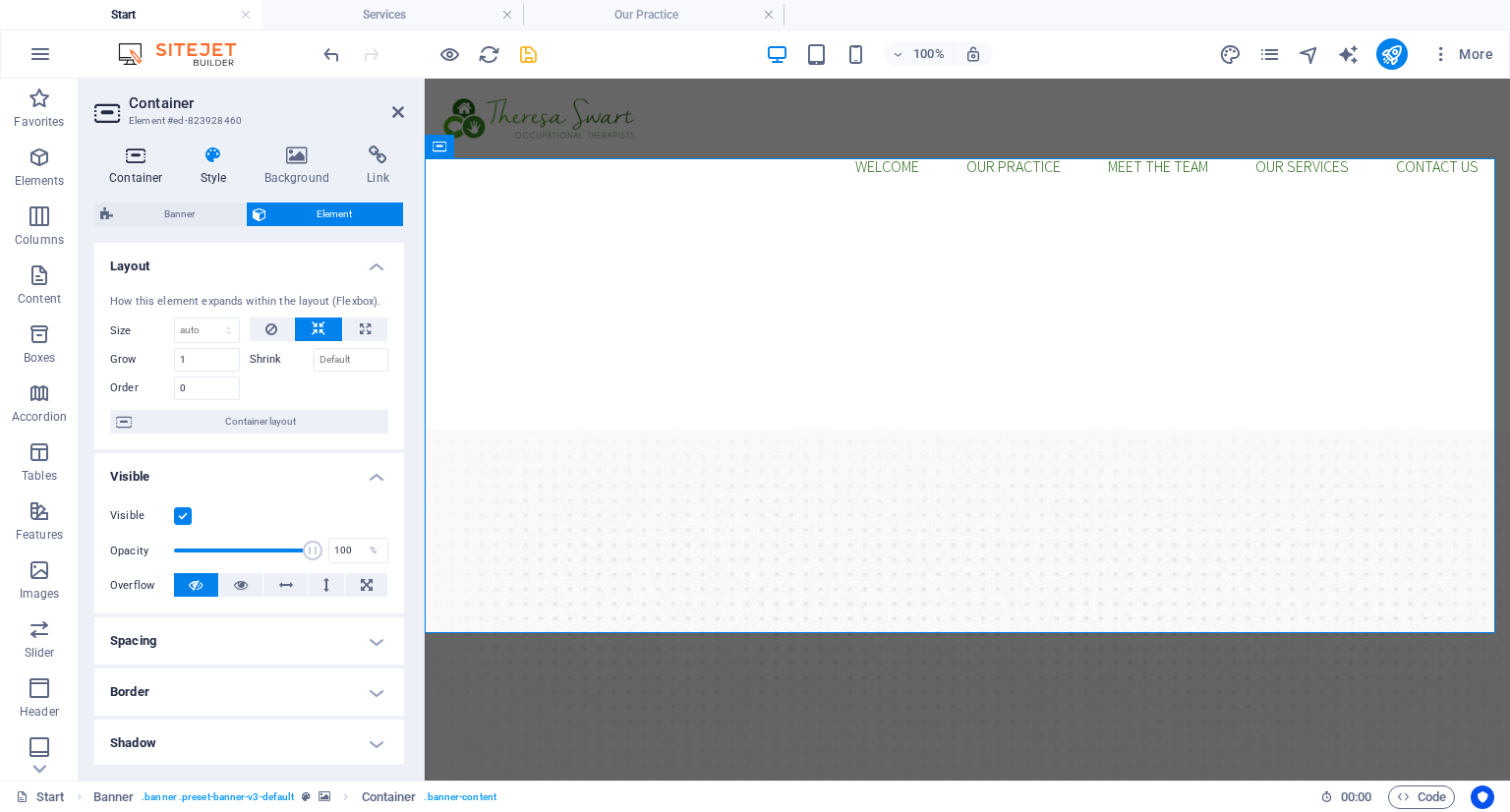 click at bounding box center (136, 155) 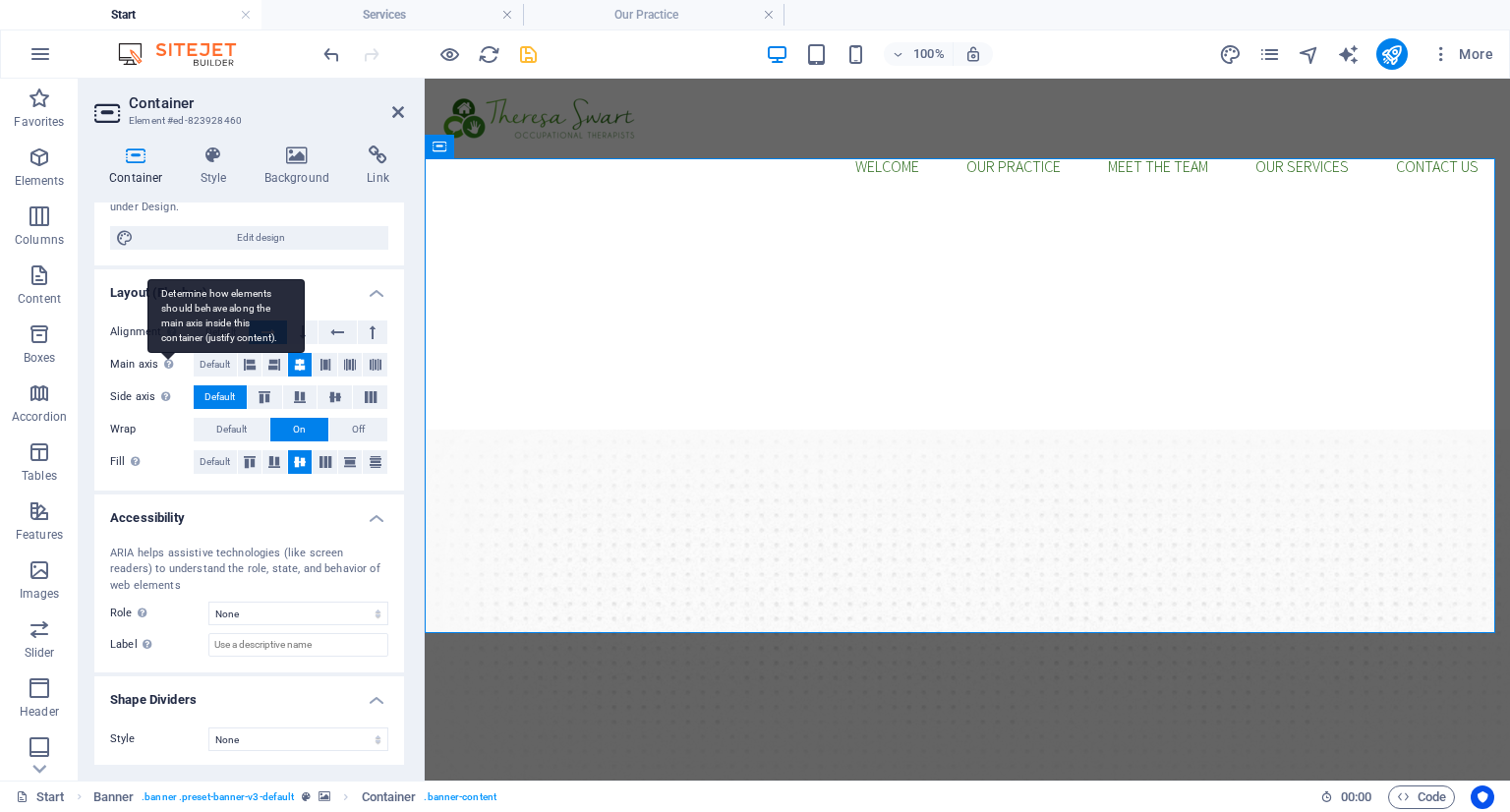 scroll, scrollTop: 199, scrollLeft: 0, axis: vertical 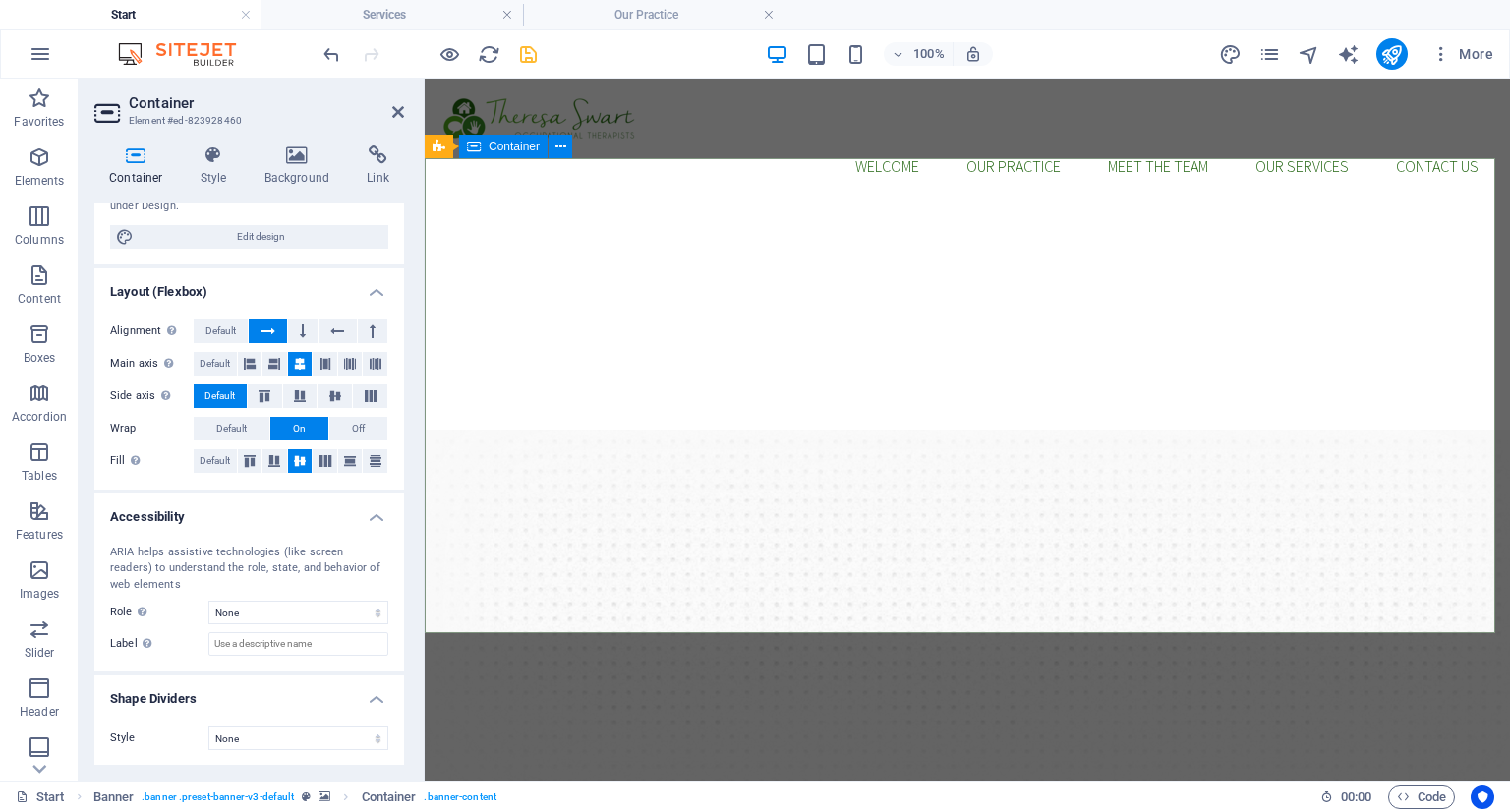 click on "Container" at bounding box center (514, 146) 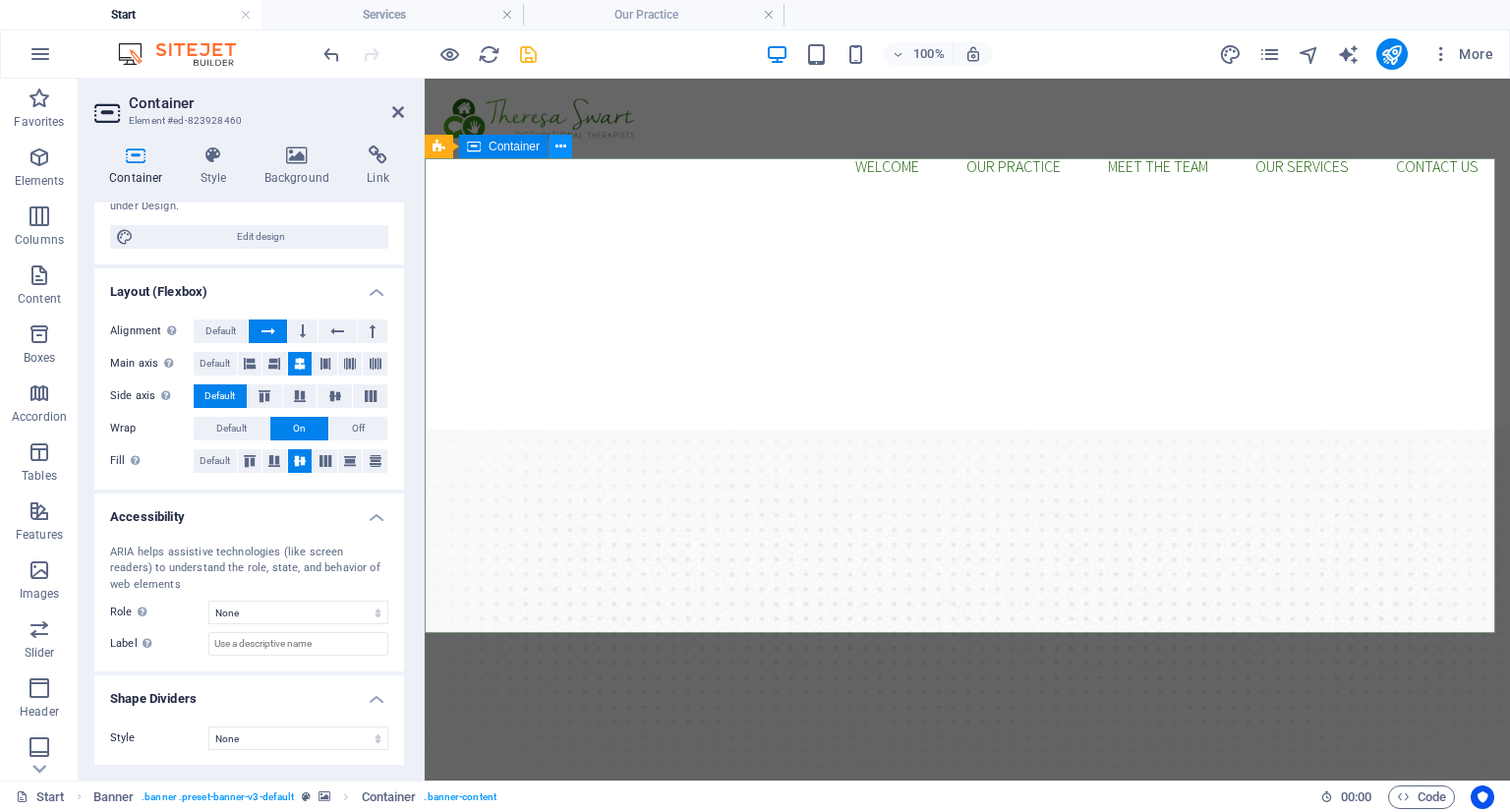 click at bounding box center (560, 146) 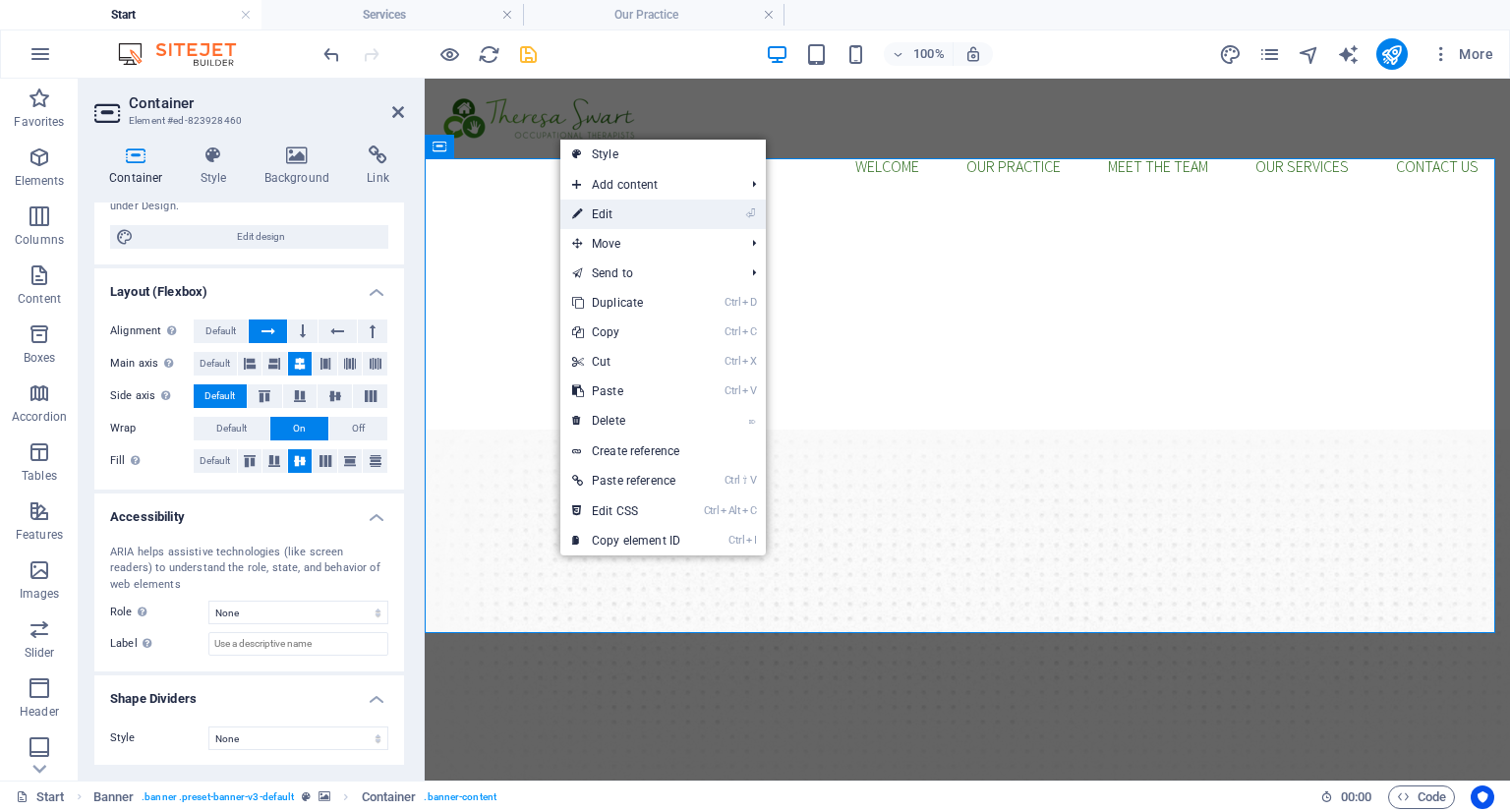 click on "⏎  Edit" at bounding box center (626, 214) 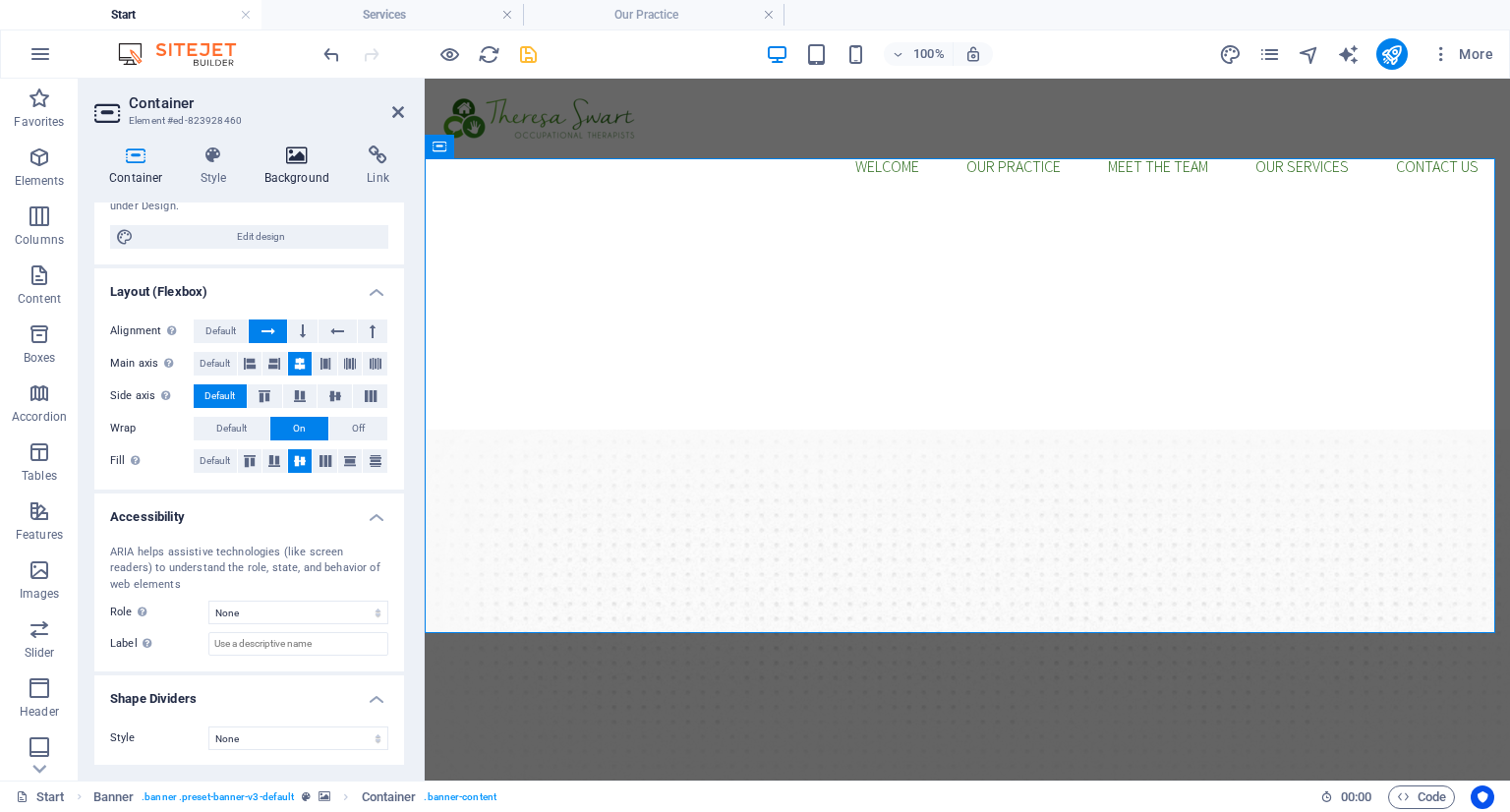click at bounding box center (297, 155) 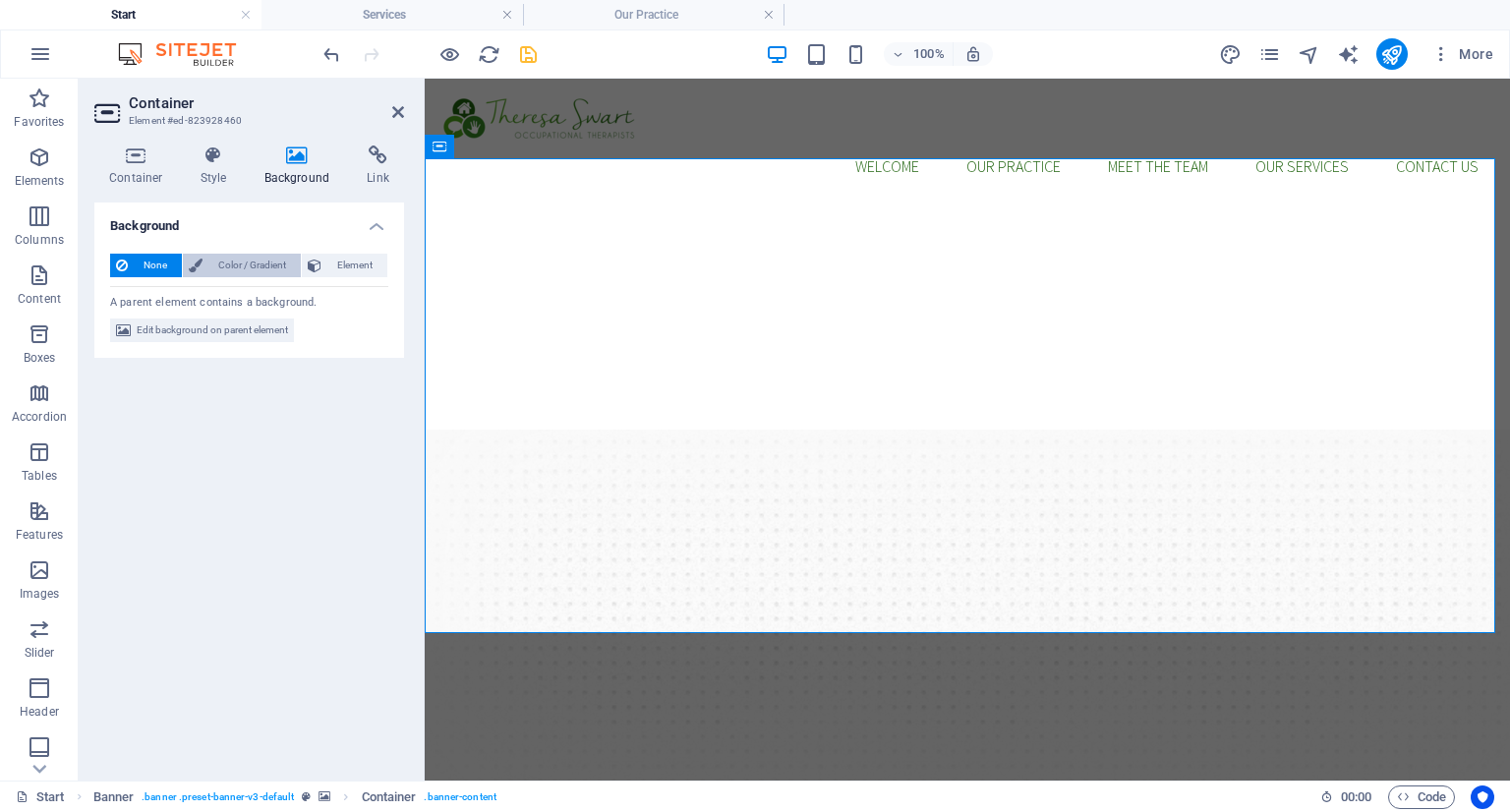 click on "Color / Gradient" at bounding box center [252, 265] 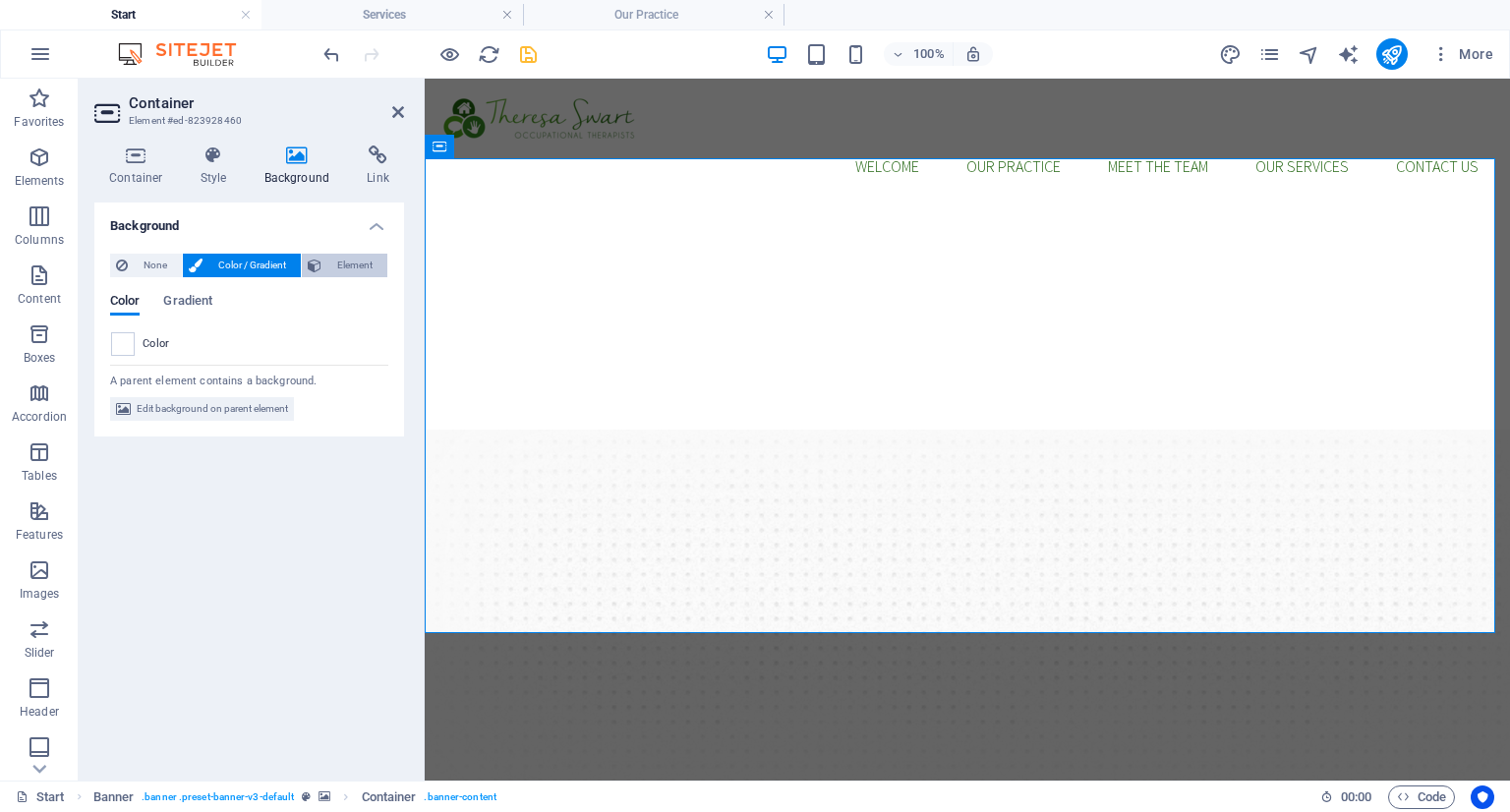 click on "Element" at bounding box center [354, 265] 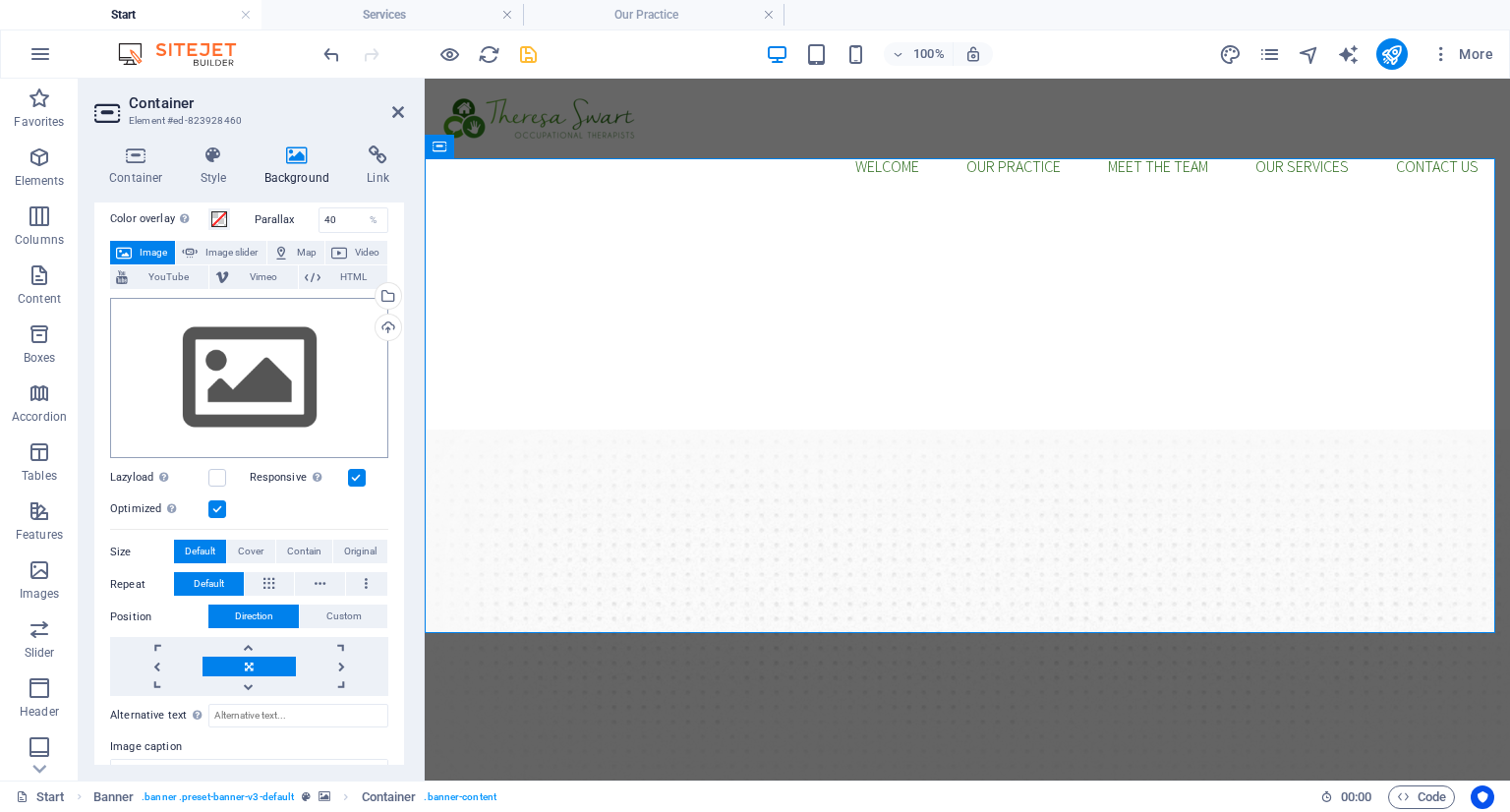 scroll, scrollTop: 63, scrollLeft: 0, axis: vertical 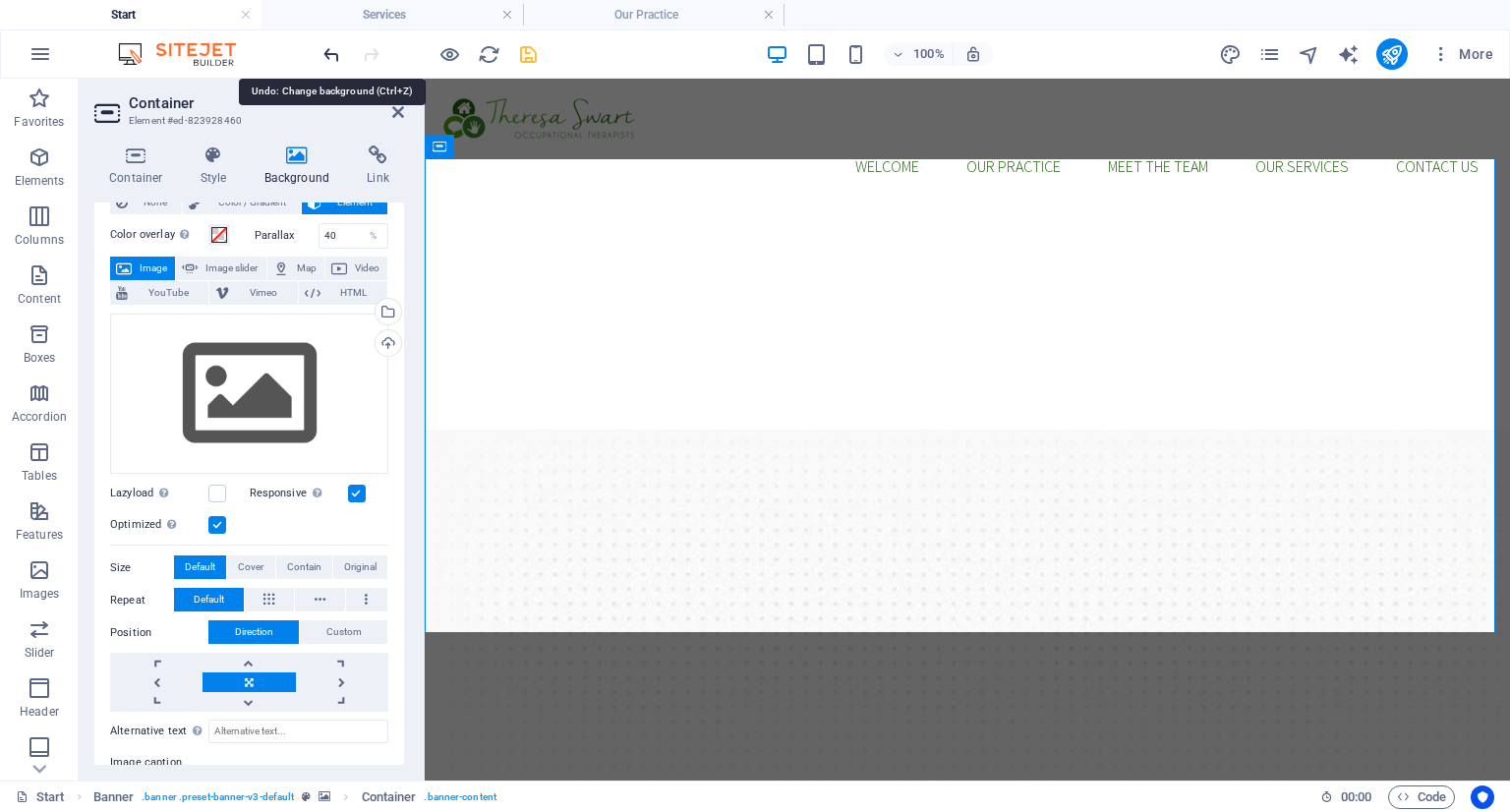 click at bounding box center (331, 54) 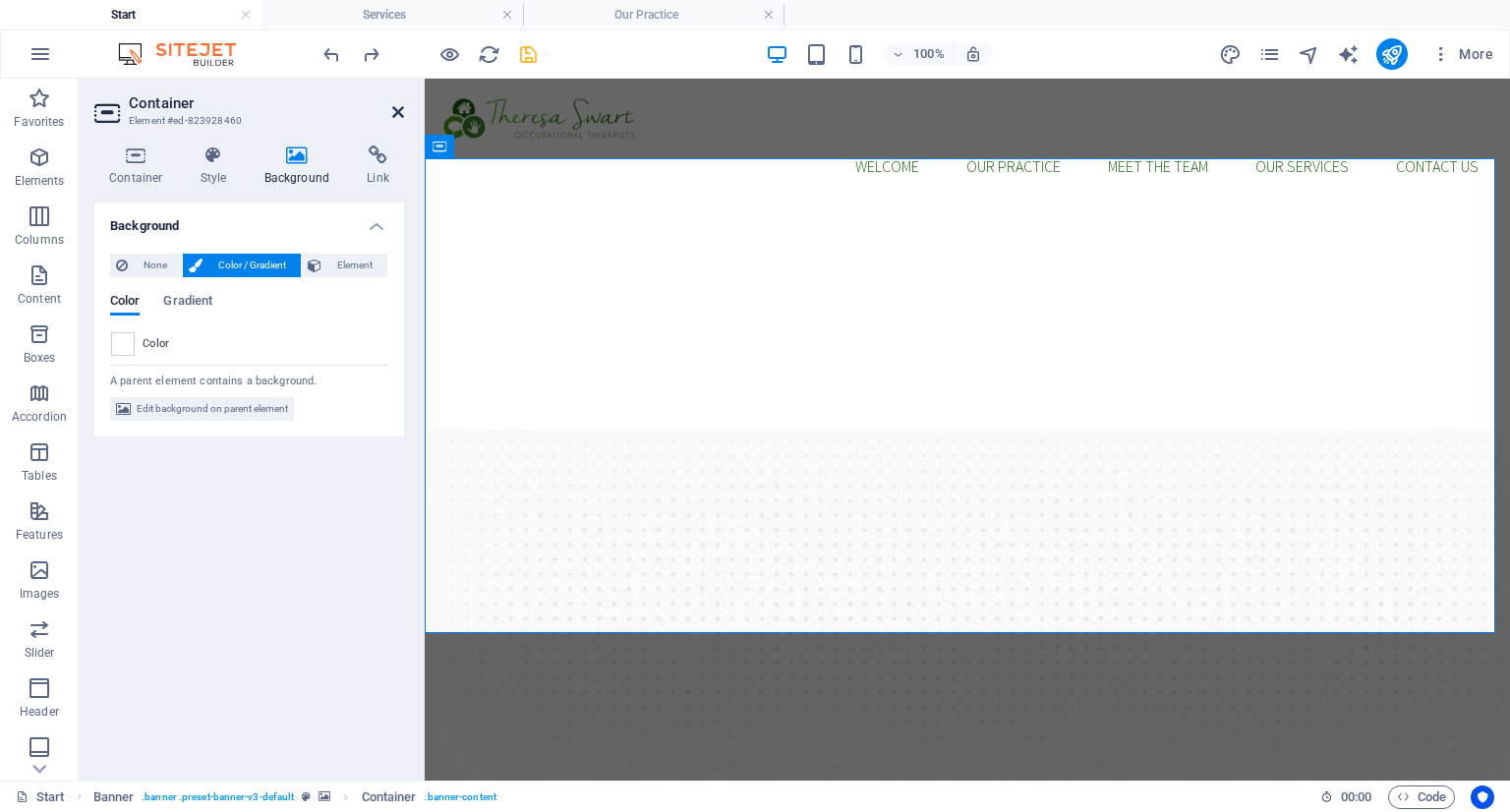 click at bounding box center [398, 112] 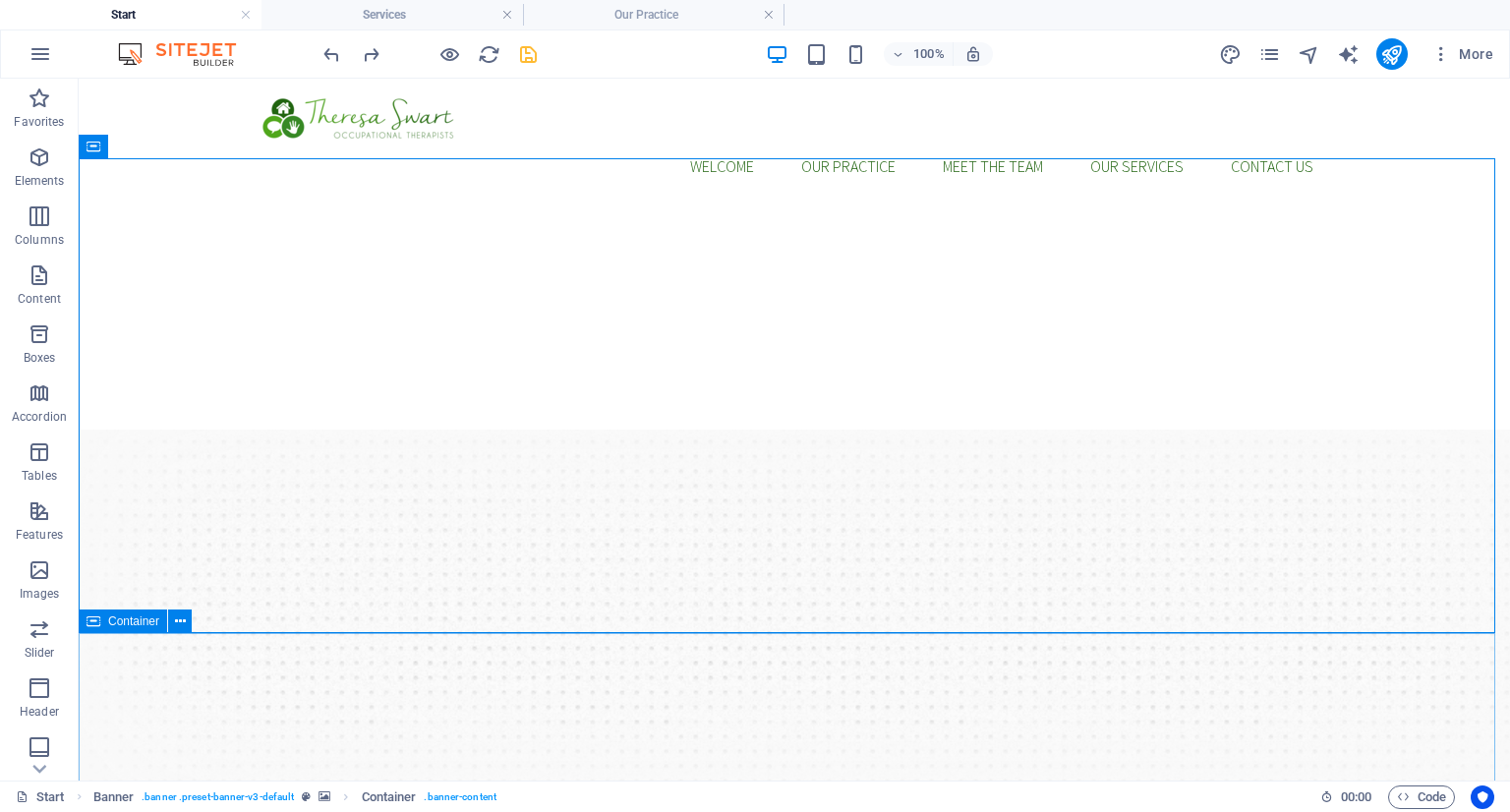 click on "ELDERLY CARE We honour every season of life. Whether you're adjusting to aging, facing new health challenges, or supporting a loved one—our elderly care services are designed to preserve dignity, independence, and joy in the everyday. HAND THERAPY Regain comfort, strength, and confidence in the small movements  that mean so much—whether you're recovering from injury, surgery, or everyday strain. Our gentle, expert support helps you get back to doing  the things you love with your hands. ADULT REHABILITATION Life changes can be tough—but you don’t have to navigate recovery alone. From strokes to injuries or life transitions, we walk beside you with tailored support to rebuild your confidence, strength, and independence. SUPPORT GROUPS Healing happens faster with community. Our structured and themed group sessions offer a safe, uplifting space to connect, grow, and share while building life skills, self-confidence, and support networks.   More About Our Services" at bounding box center [794, 1809] 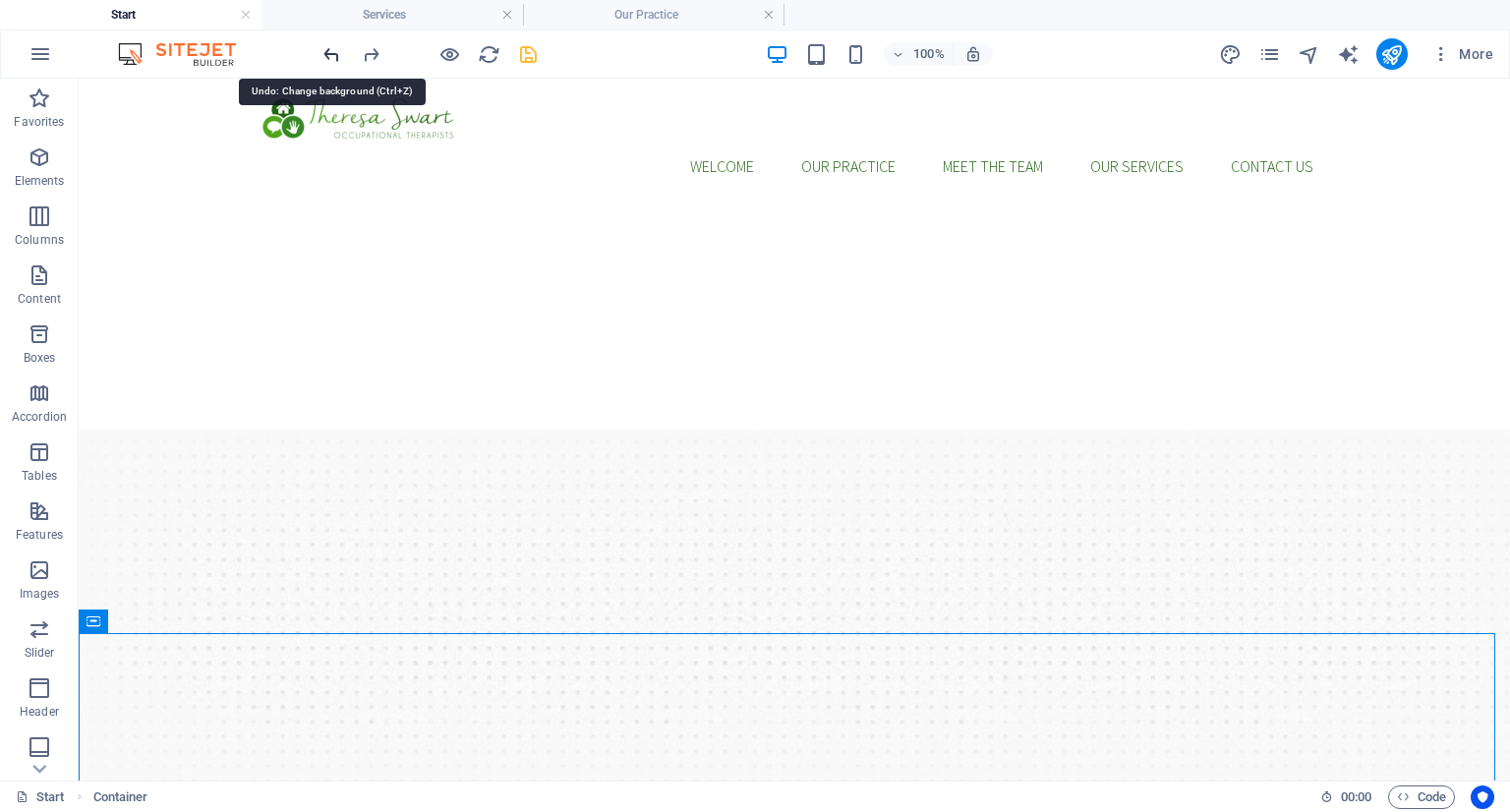 click at bounding box center (331, 54) 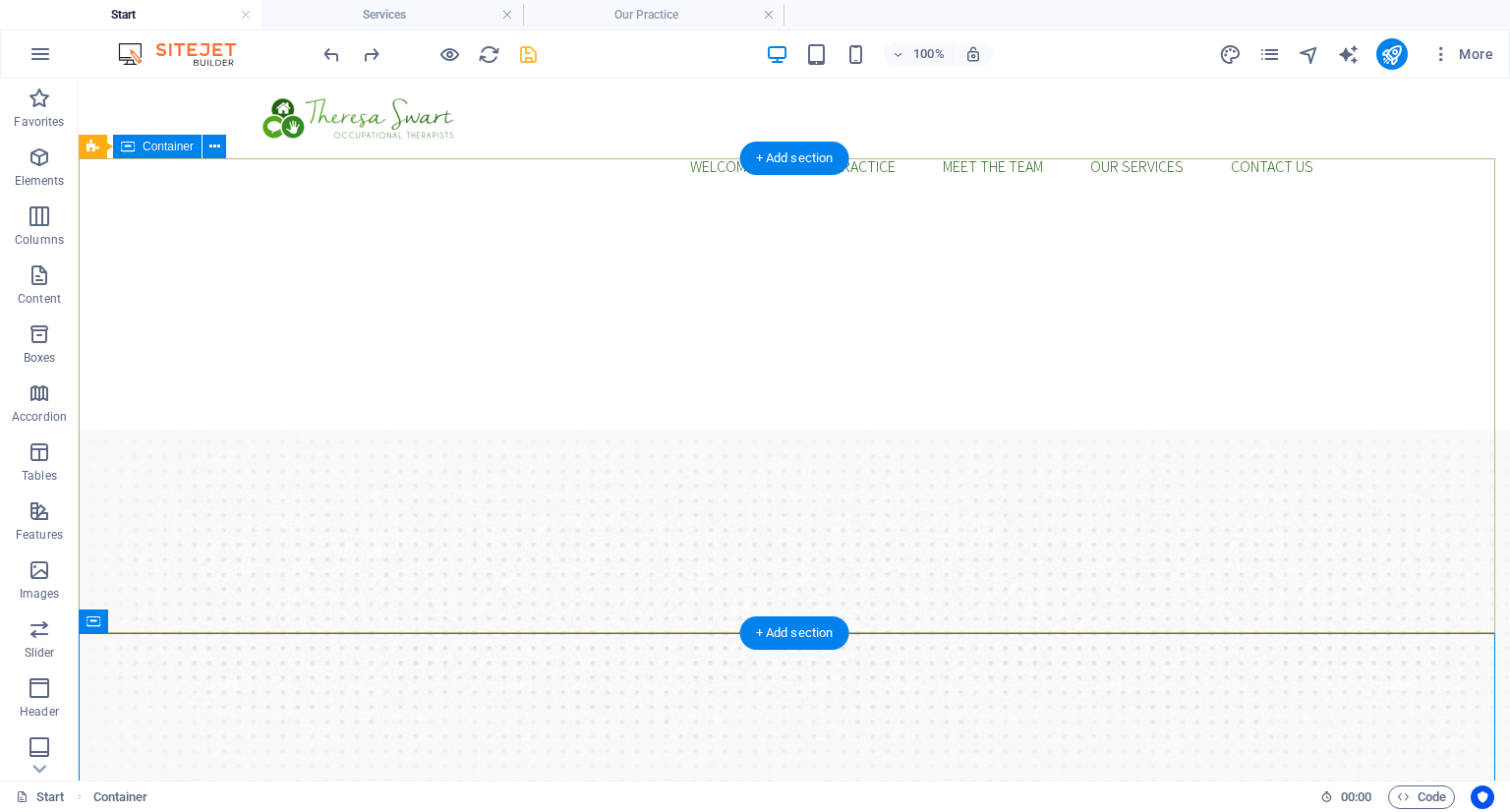 click on "Reclaim Your Confidence, One Daily Step at a Time Occupational therapy for Elderly care:  for every stage, story and season Our Services" at bounding box center (794, 917) 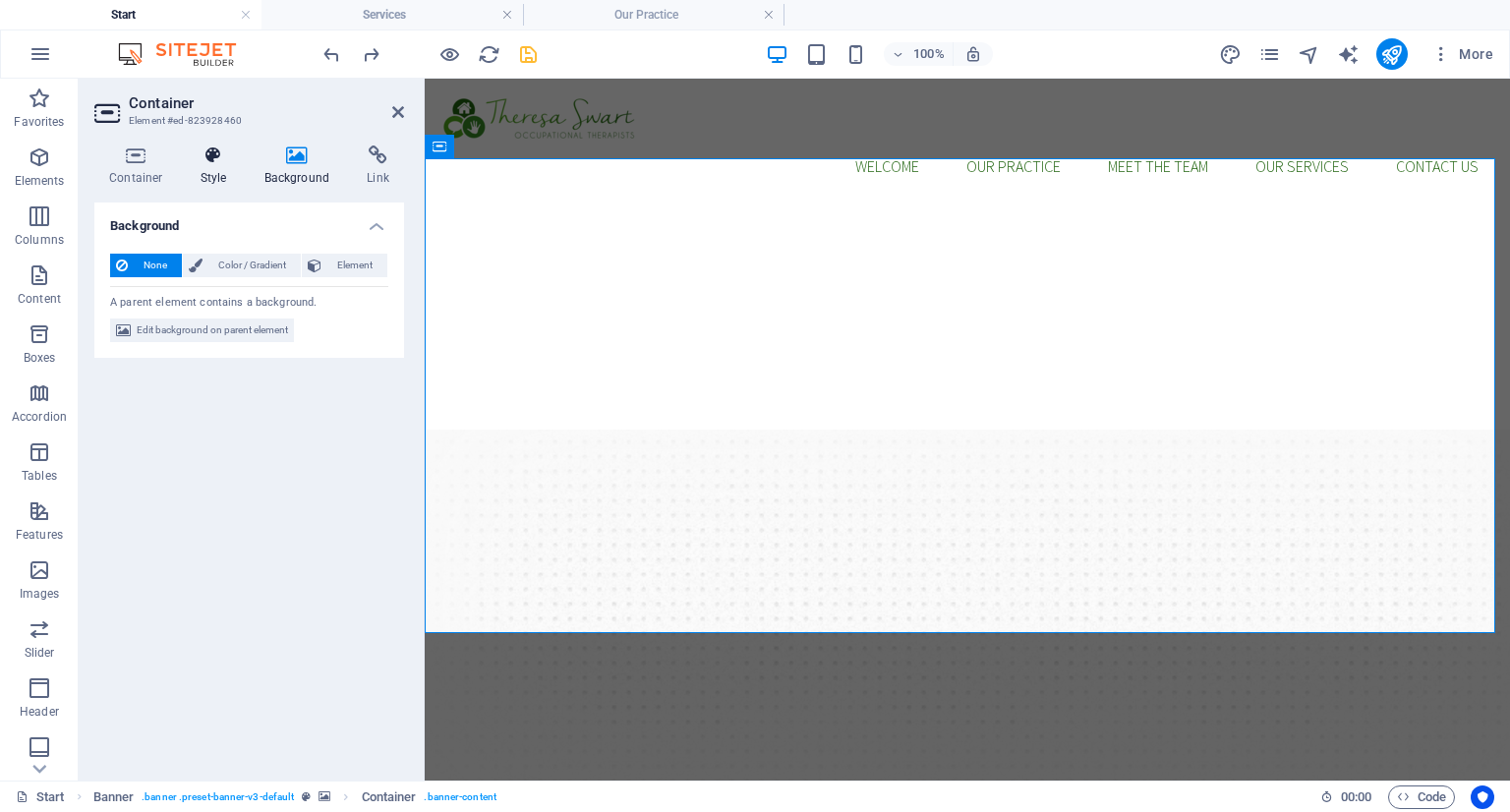 click at bounding box center [213, 155] 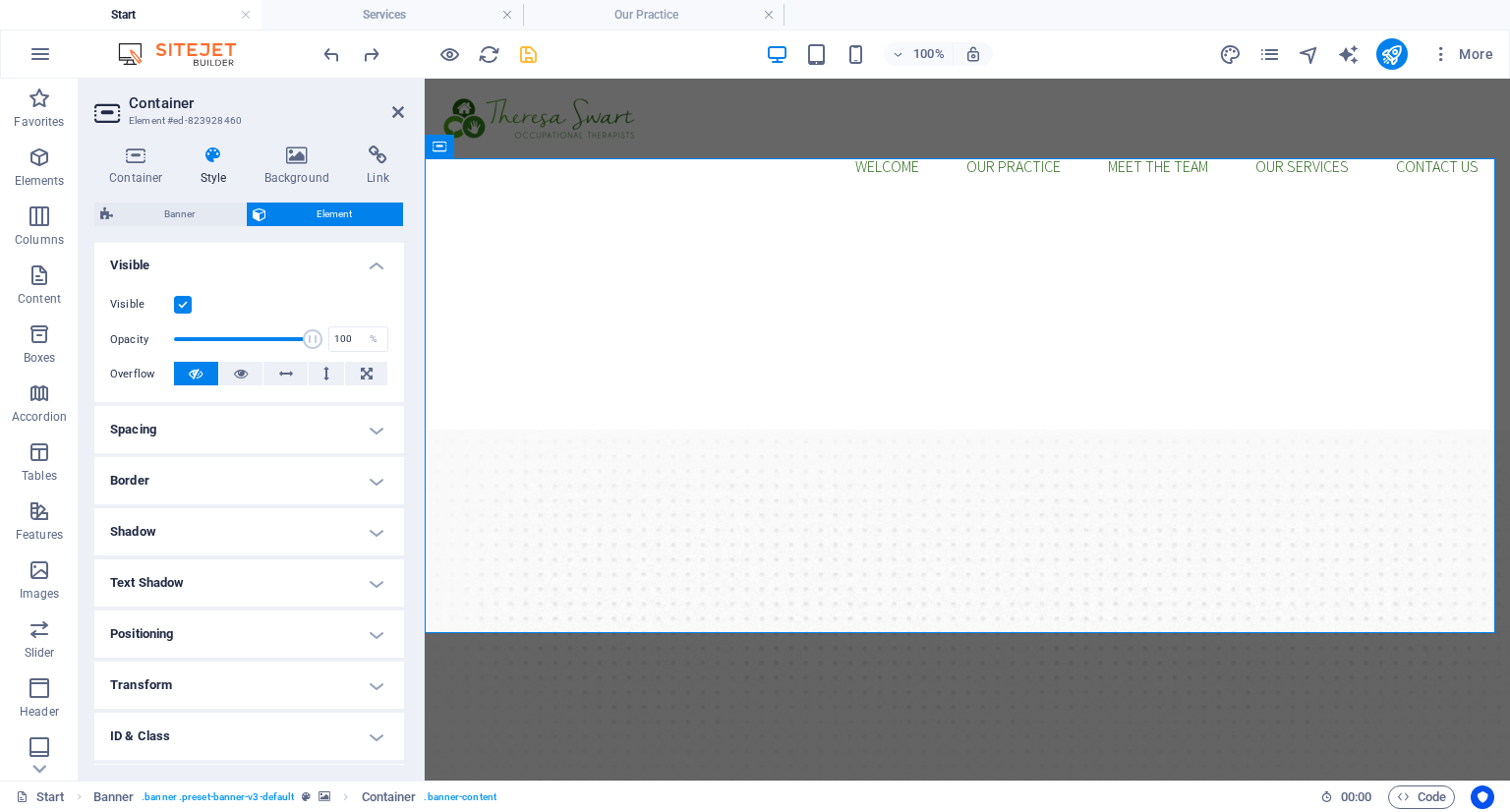 scroll, scrollTop: 0, scrollLeft: 0, axis: both 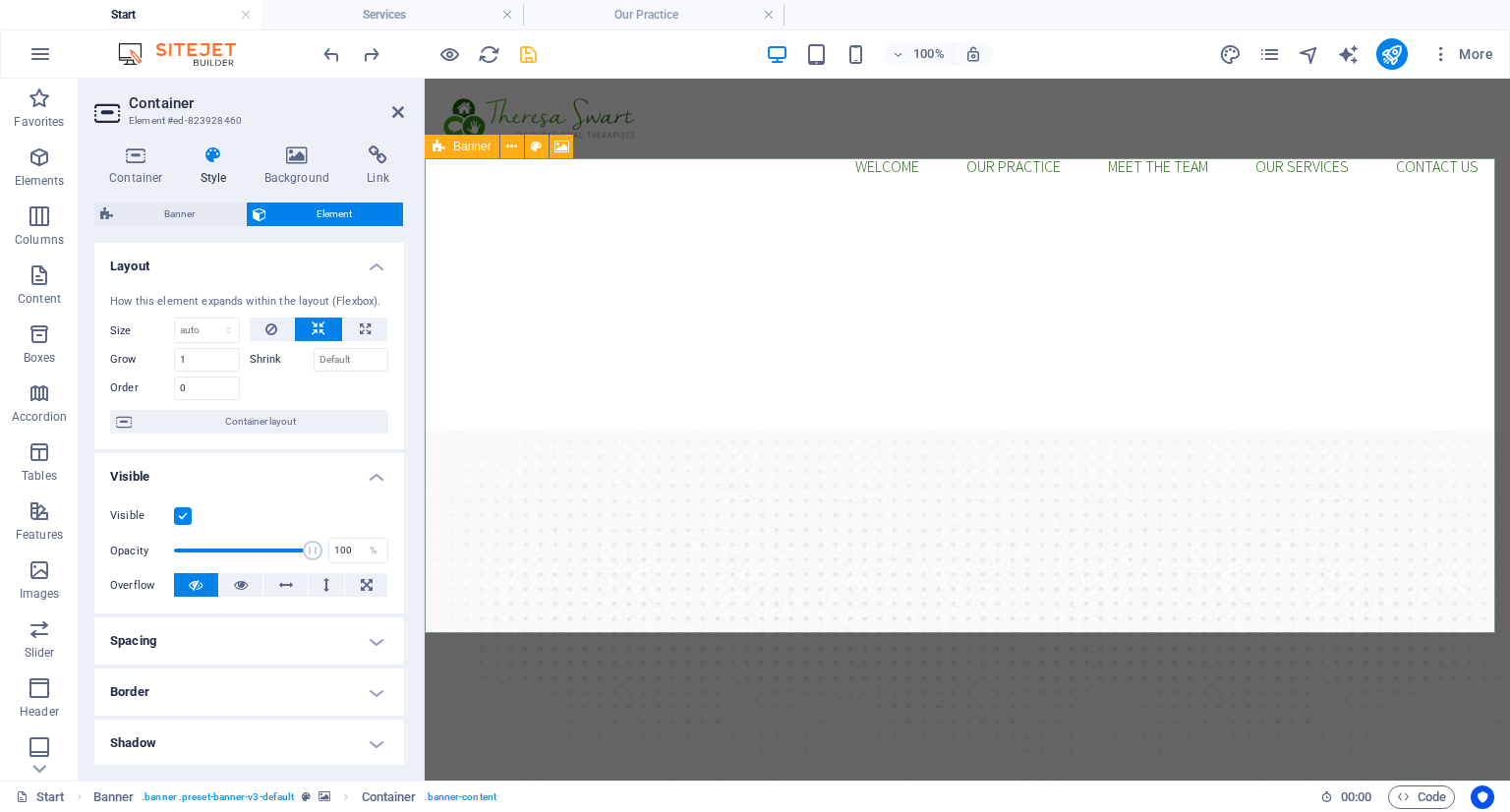 click on "Banner" at bounding box center (462, 146) 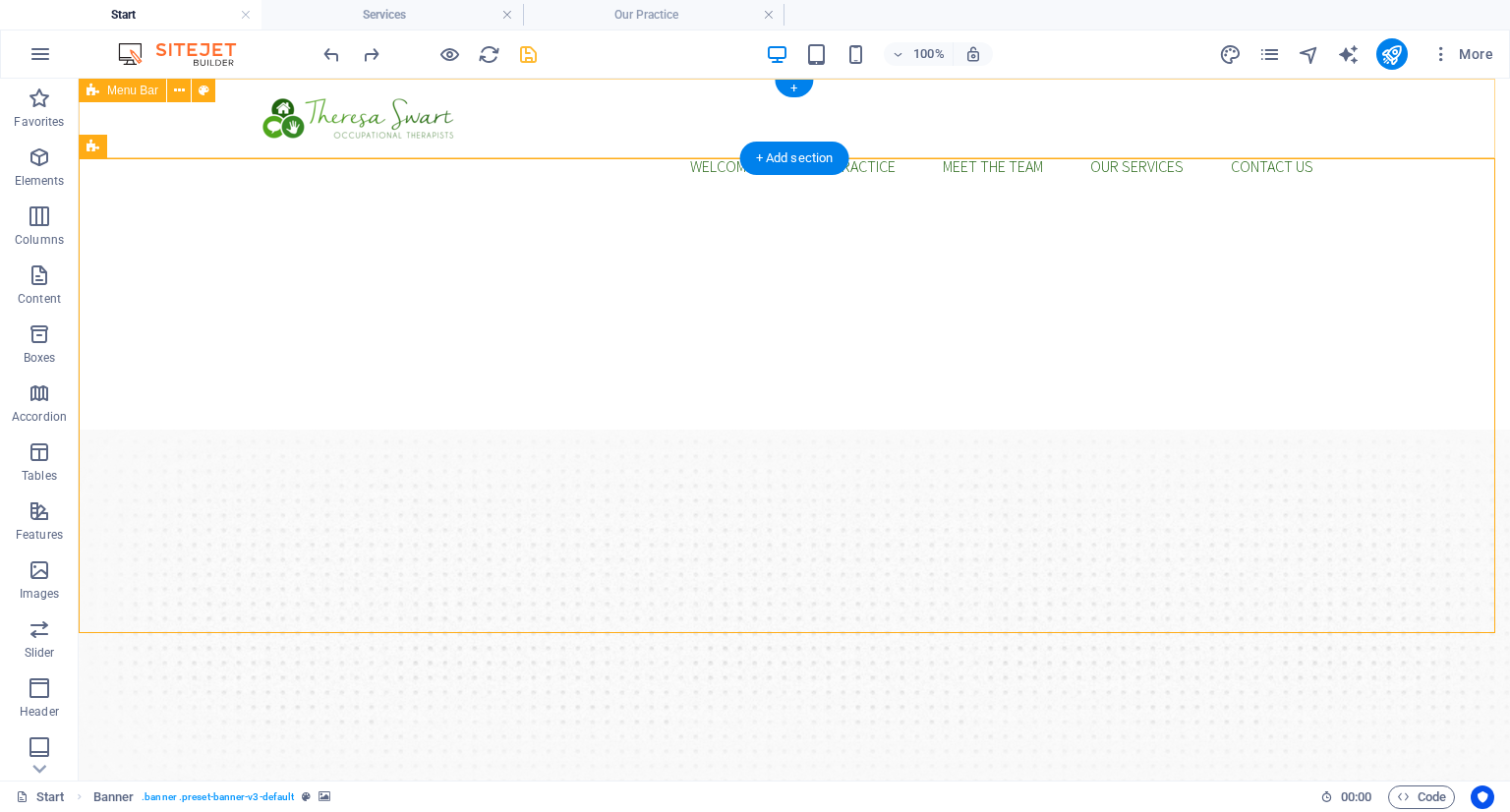 click on "Welcome Our Practice Meet The Team our Services Contact us" at bounding box center (794, 142) 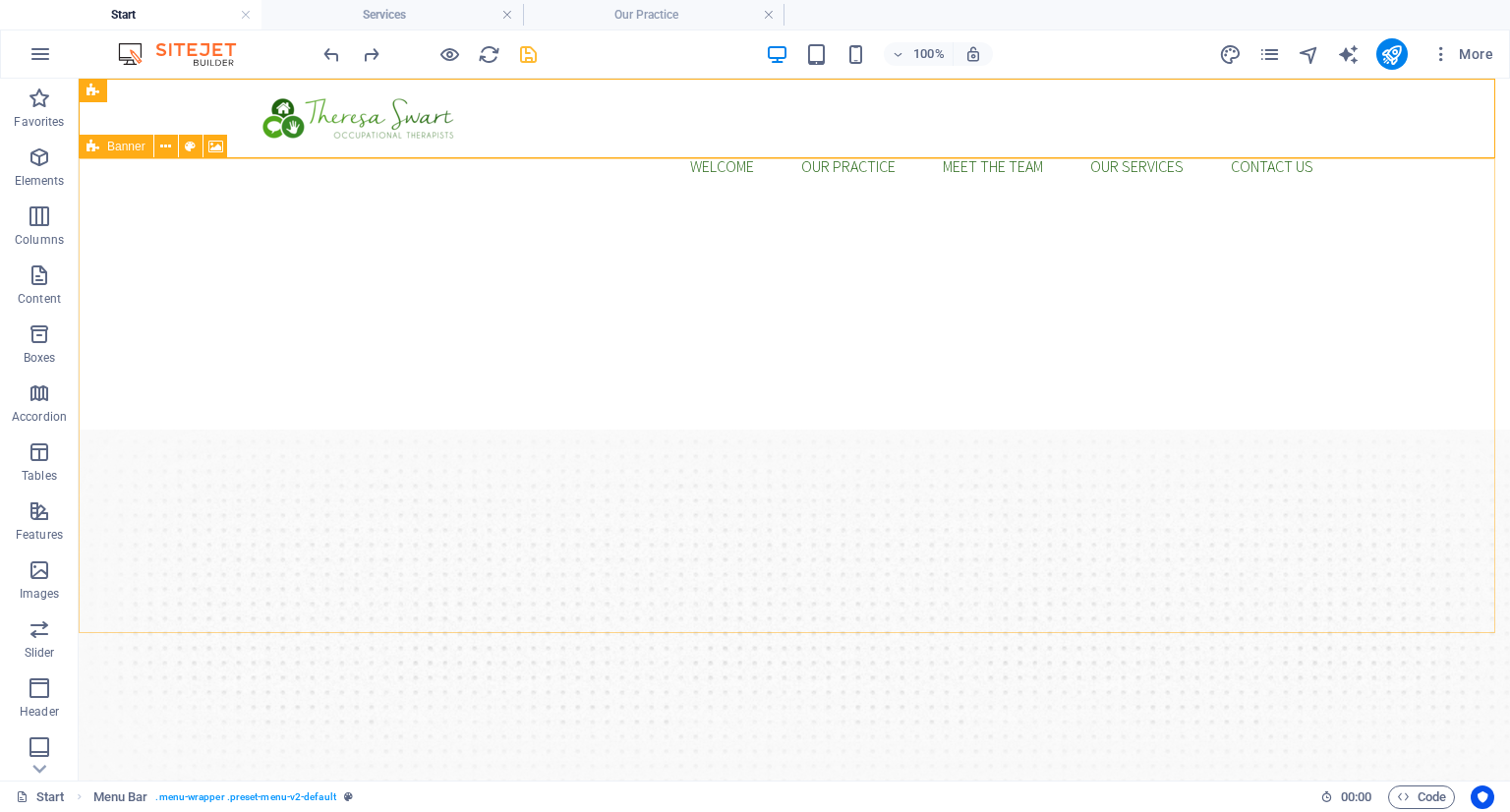 click at bounding box center [92, 146] 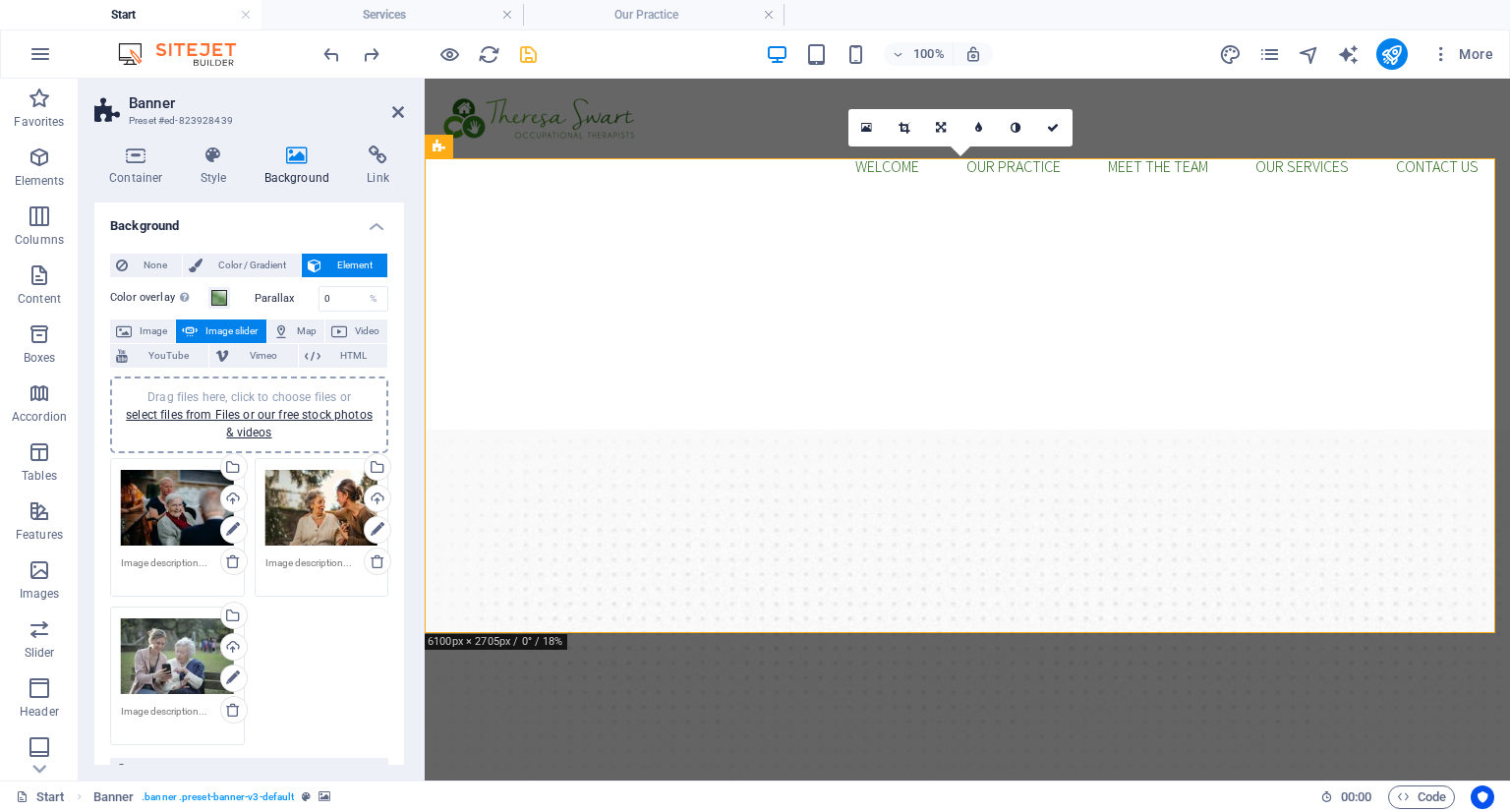 click on "Drag files here, click to choose files or select files from Files or our free stock photos & videos Select files from the file manager, stock photos, or upload file(s) Upload Drag files here, click to choose files or select files from Files or our free stock photos & videos Select files from the file manager, stock photos, or upload file(s) Upload Drag files here, click to choose files or select files from Files or our free stock photos & videos Select files from the file manager, stock photos, or upload file(s) Upload" at bounding box center (249, 602) 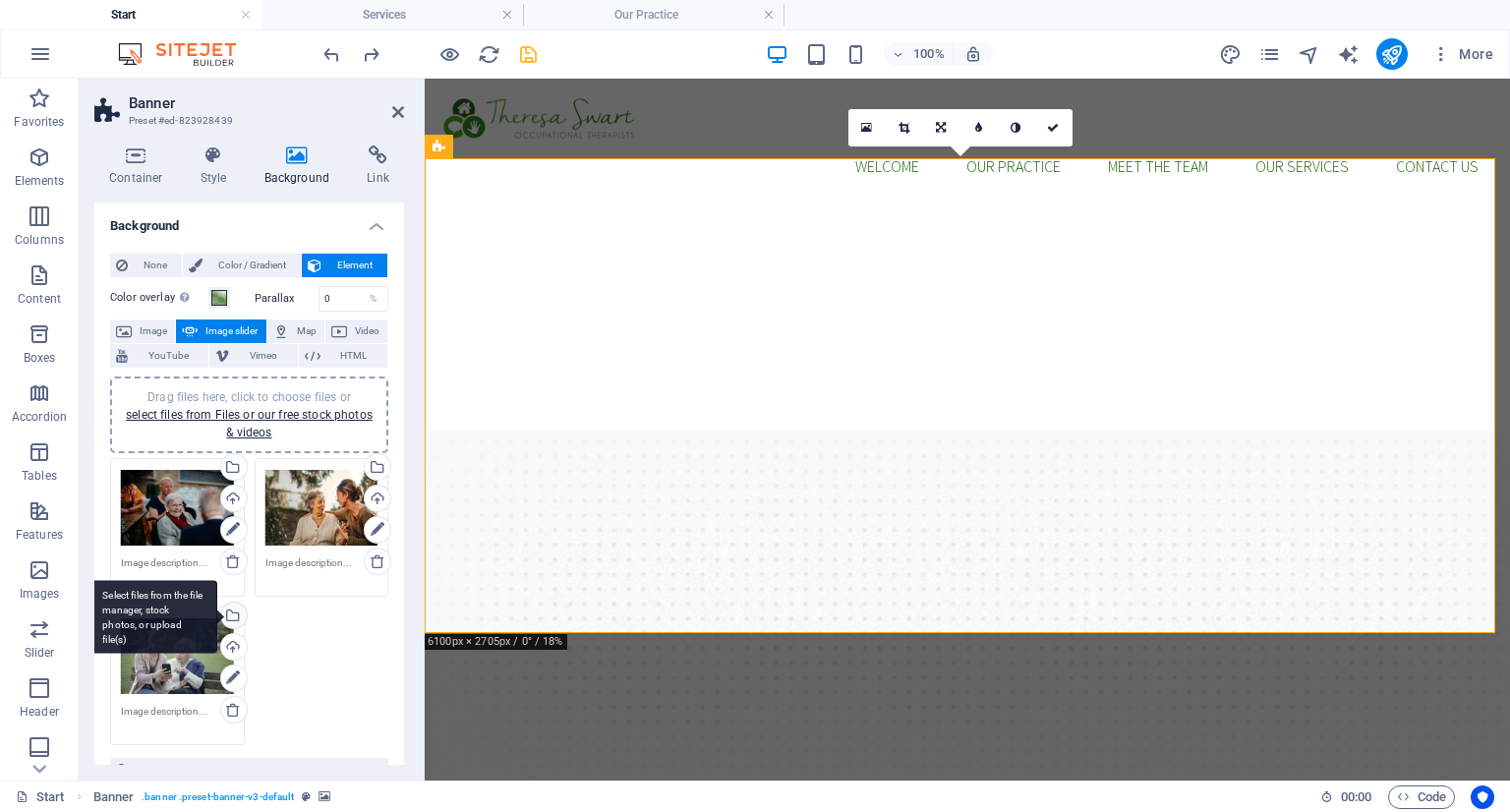 click on "Select files from the file manager, stock photos, or upload file(s)" at bounding box center [153, 616] 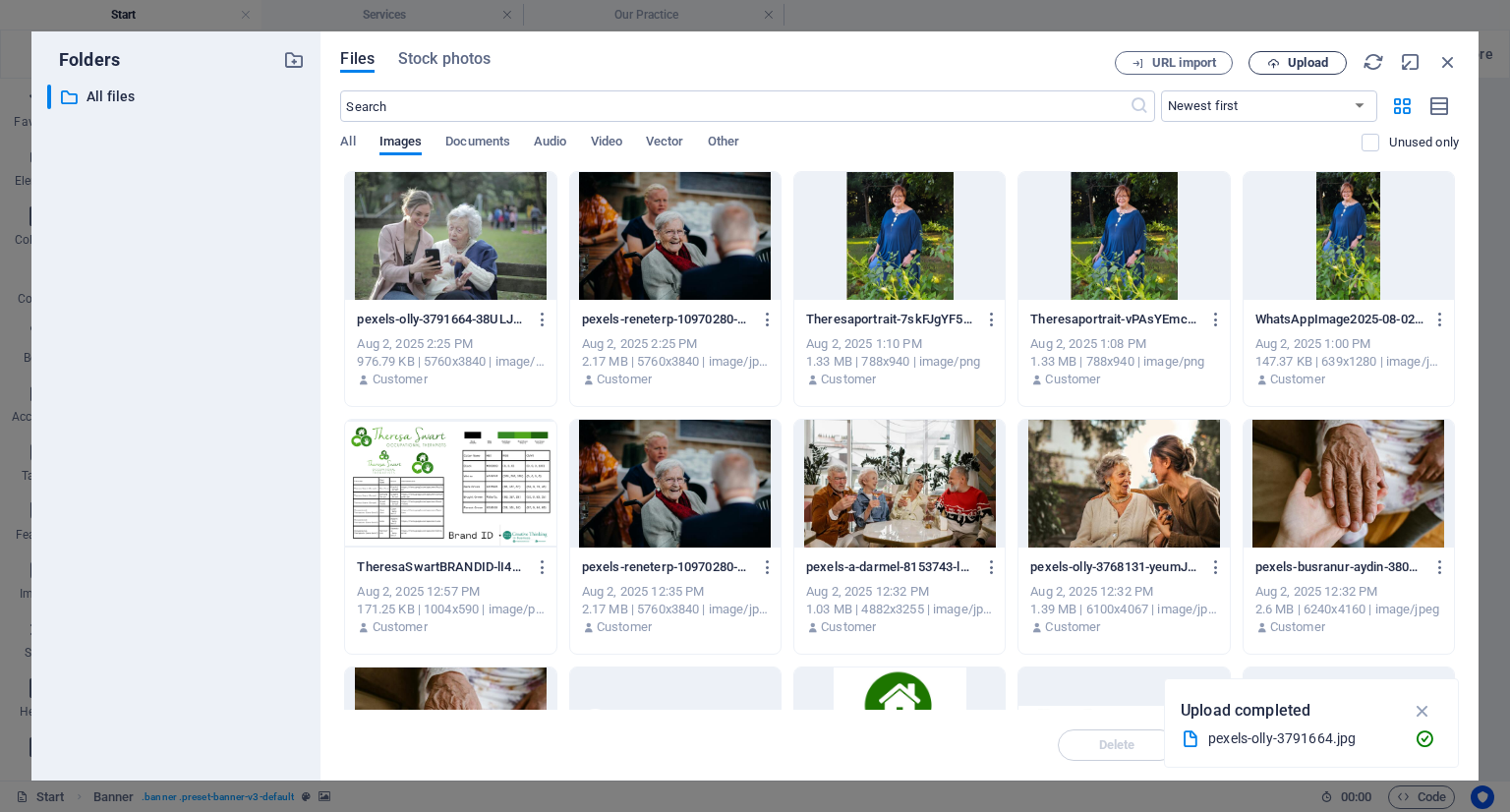 click on "Upload" at bounding box center [1298, 63] 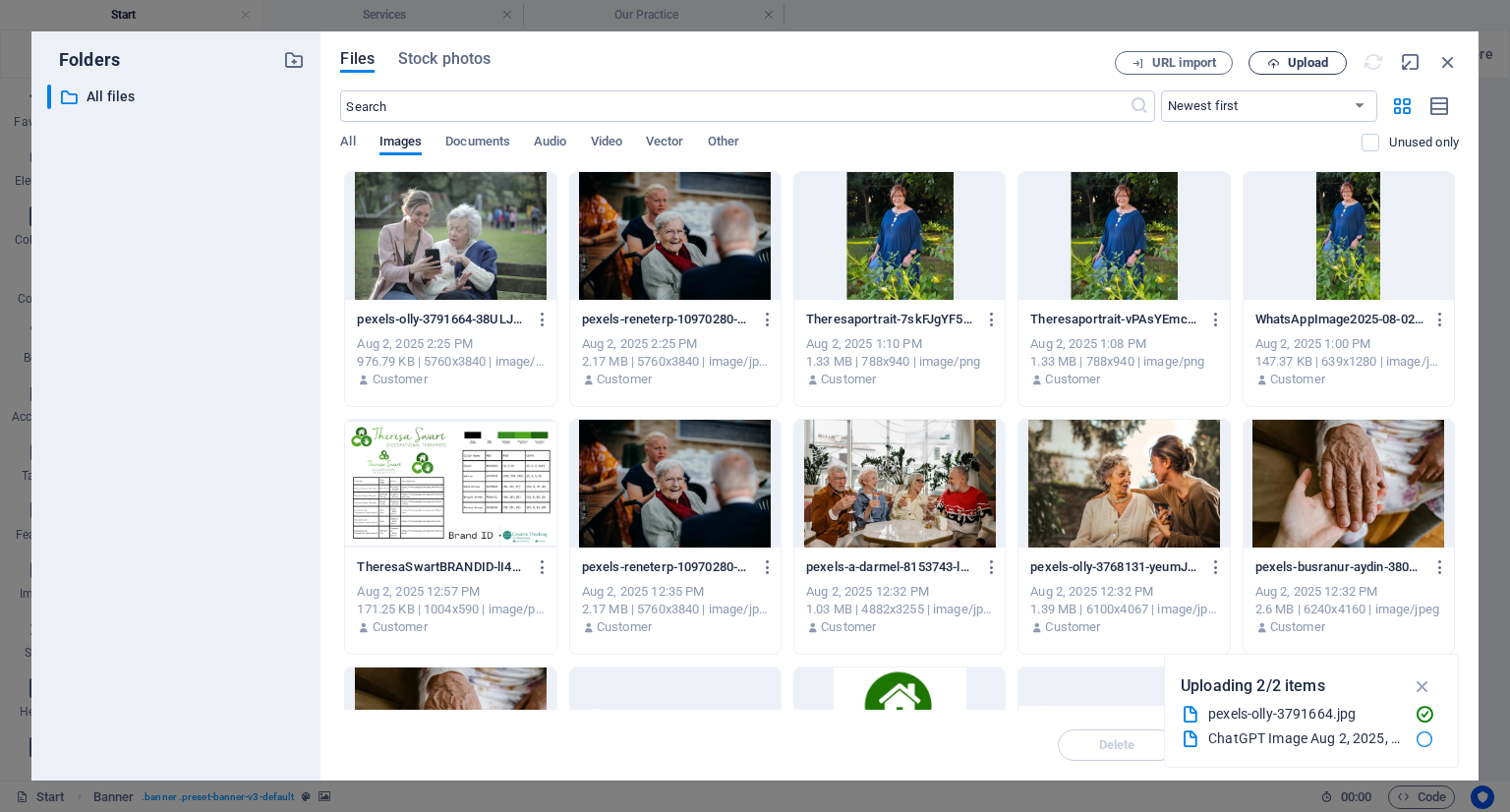 click on "Upload" at bounding box center [1307, 63] 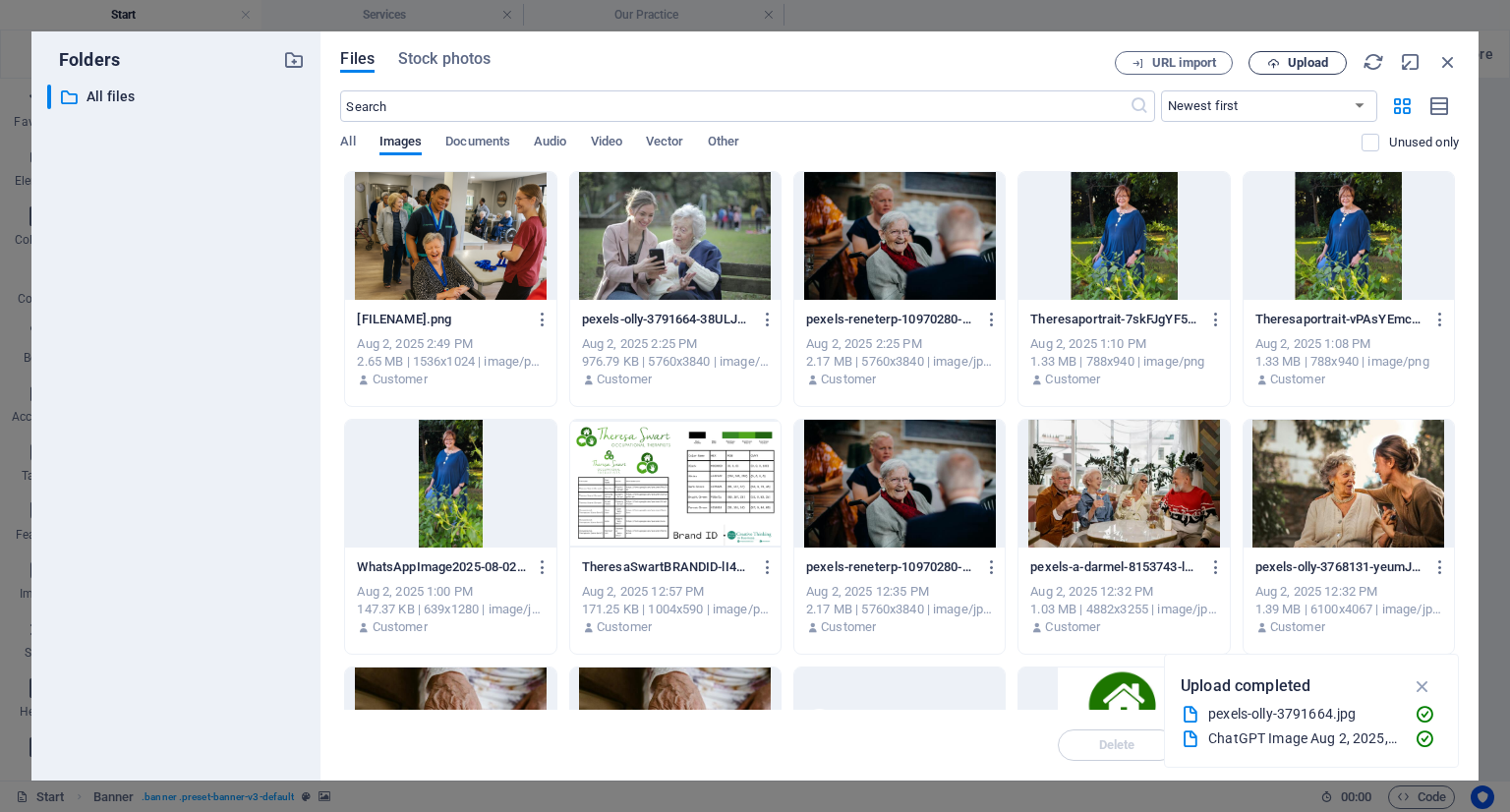 click on "Upload" at bounding box center [1307, 63] 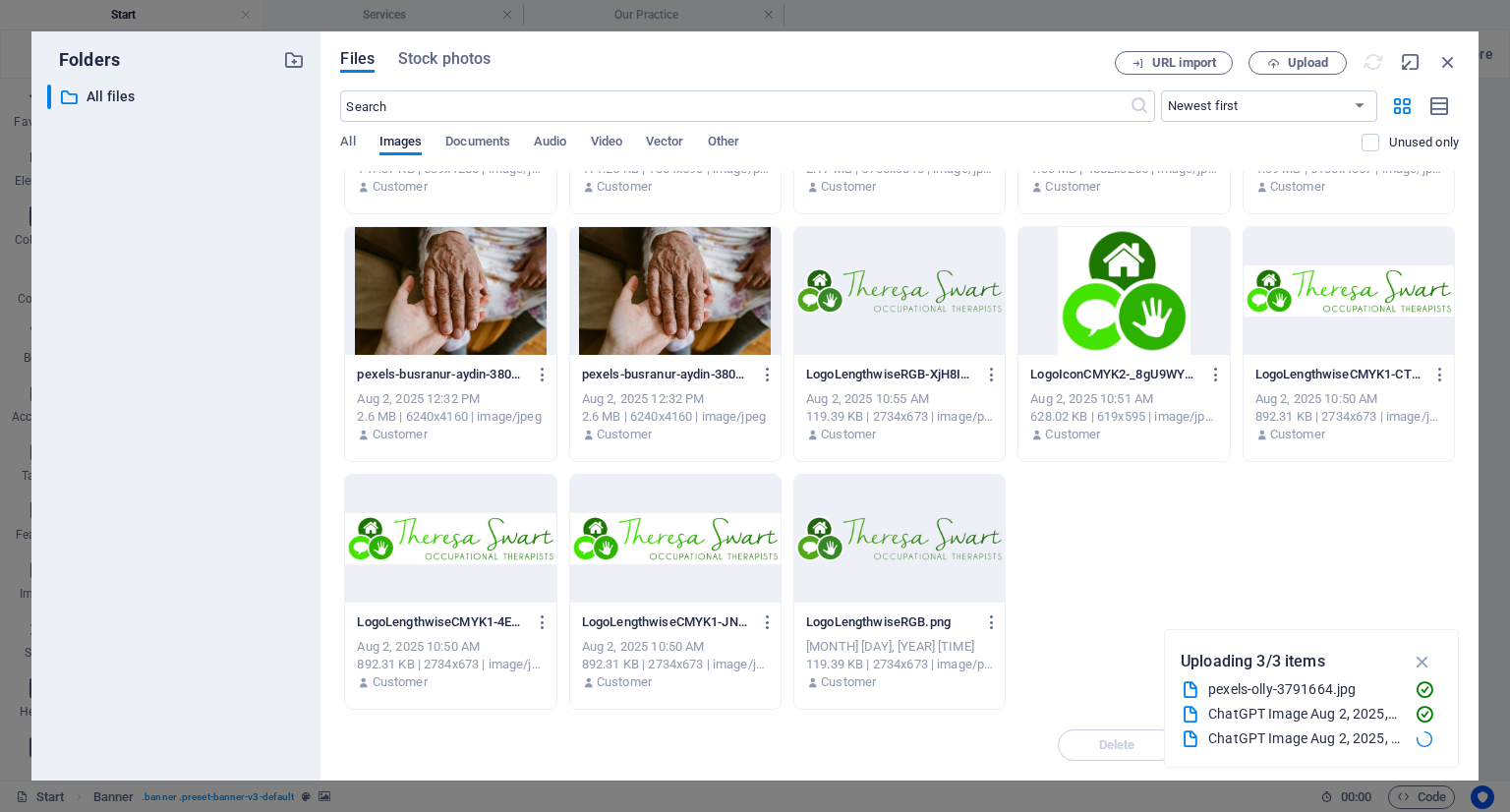 scroll, scrollTop: 0, scrollLeft: 0, axis: both 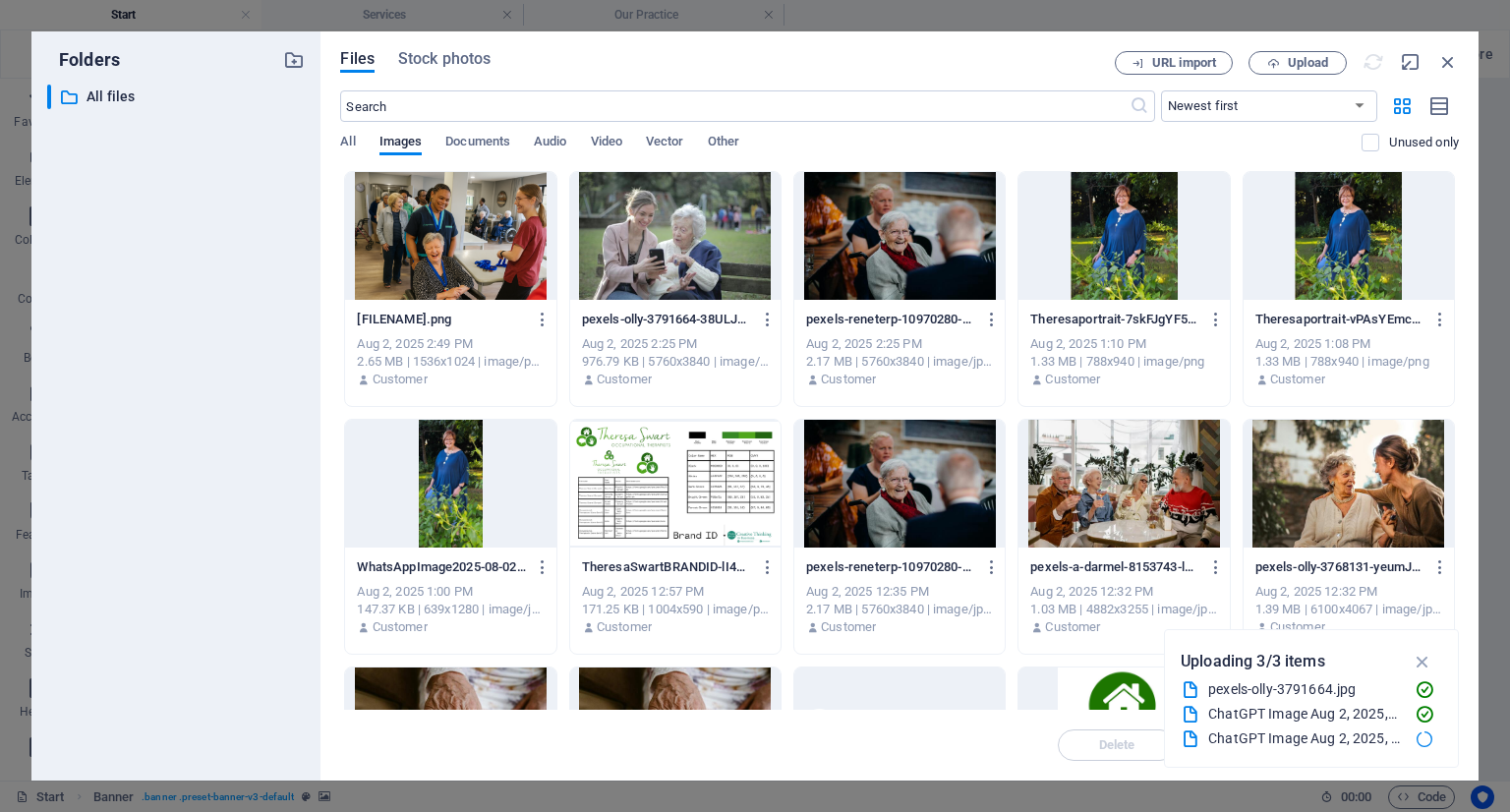 click at bounding box center (450, 236) 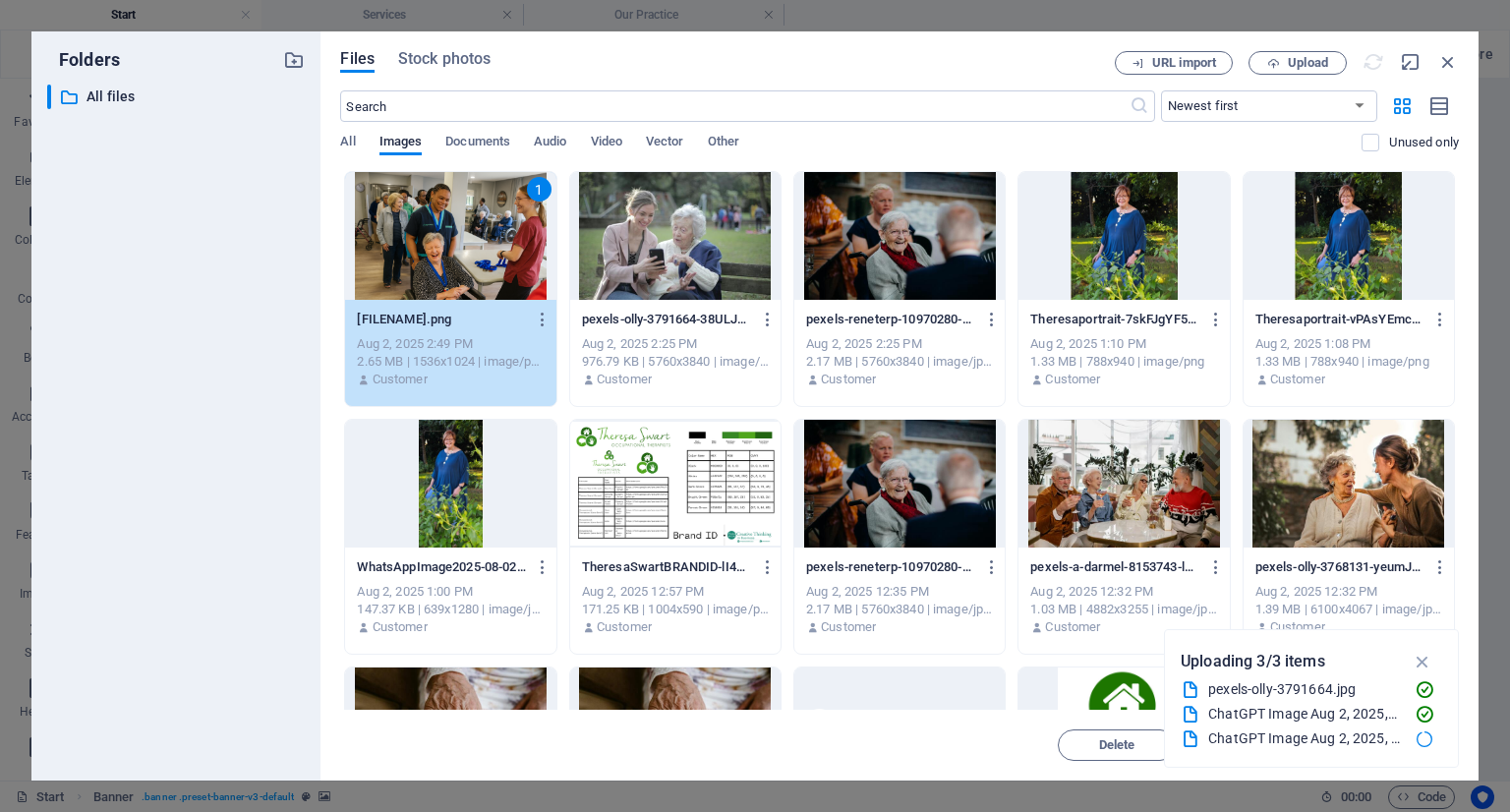 click on "1" at bounding box center (450, 236) 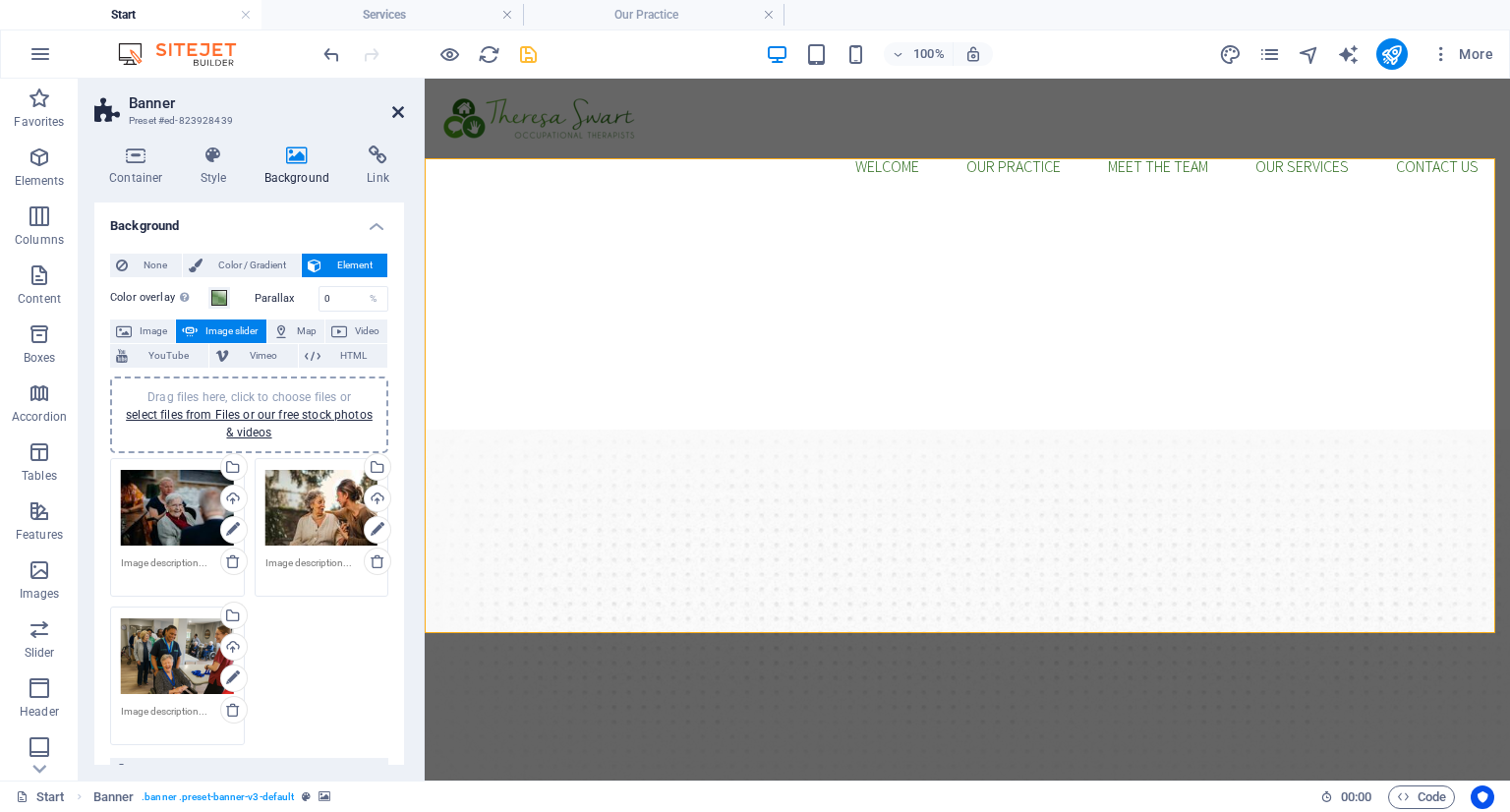 click at bounding box center [398, 112] 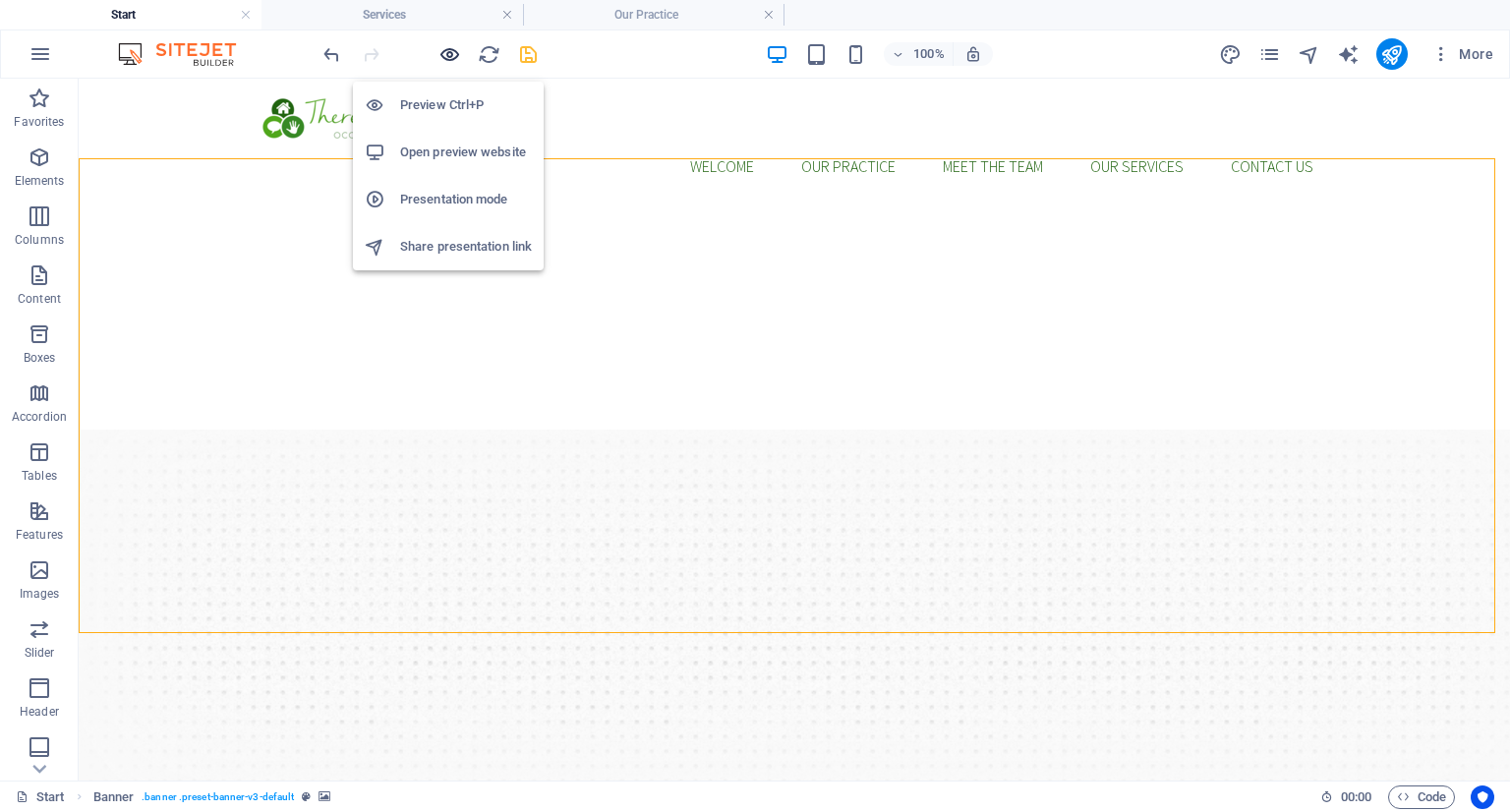 click at bounding box center (449, 54) 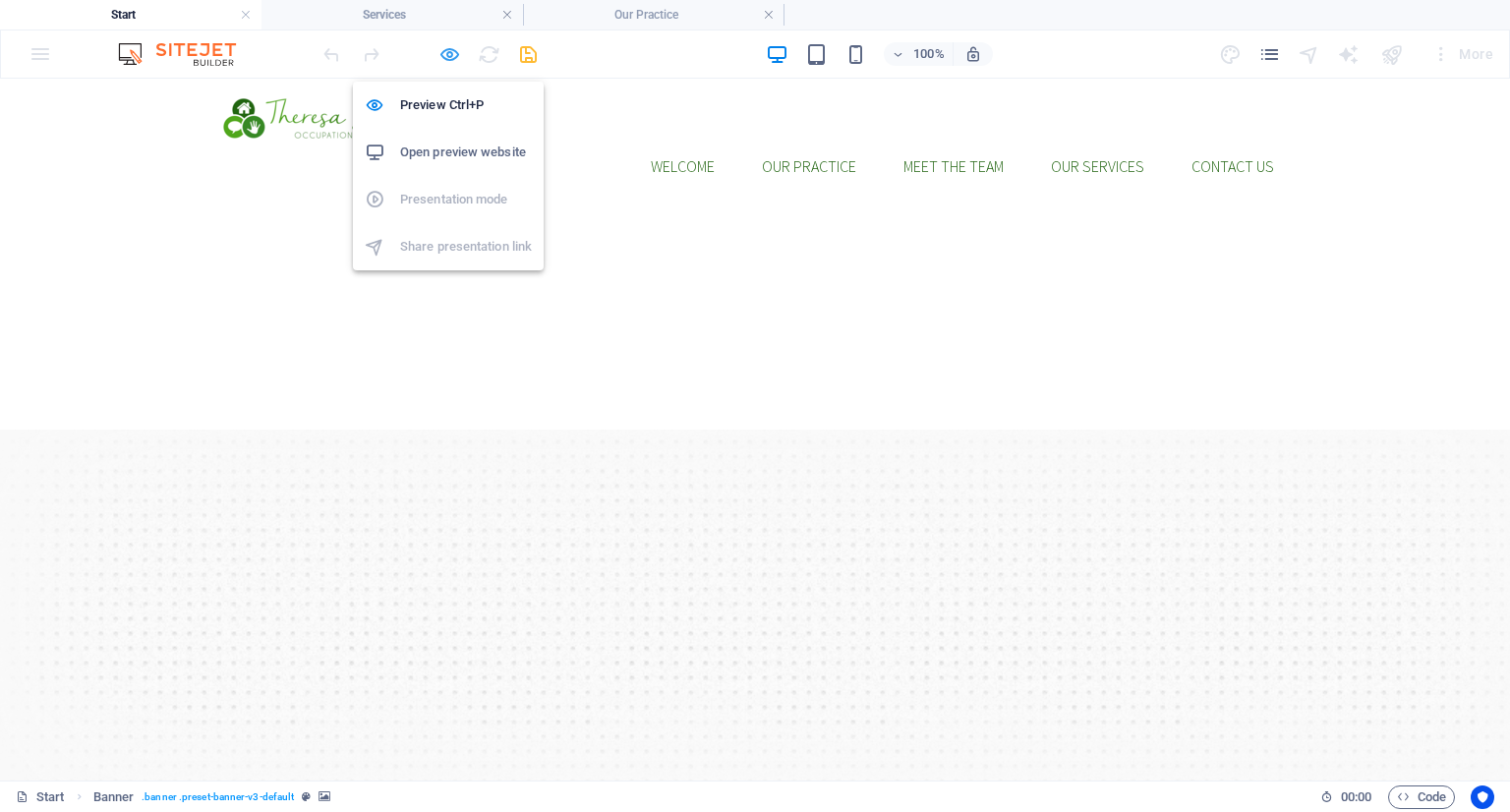 click at bounding box center [449, 54] 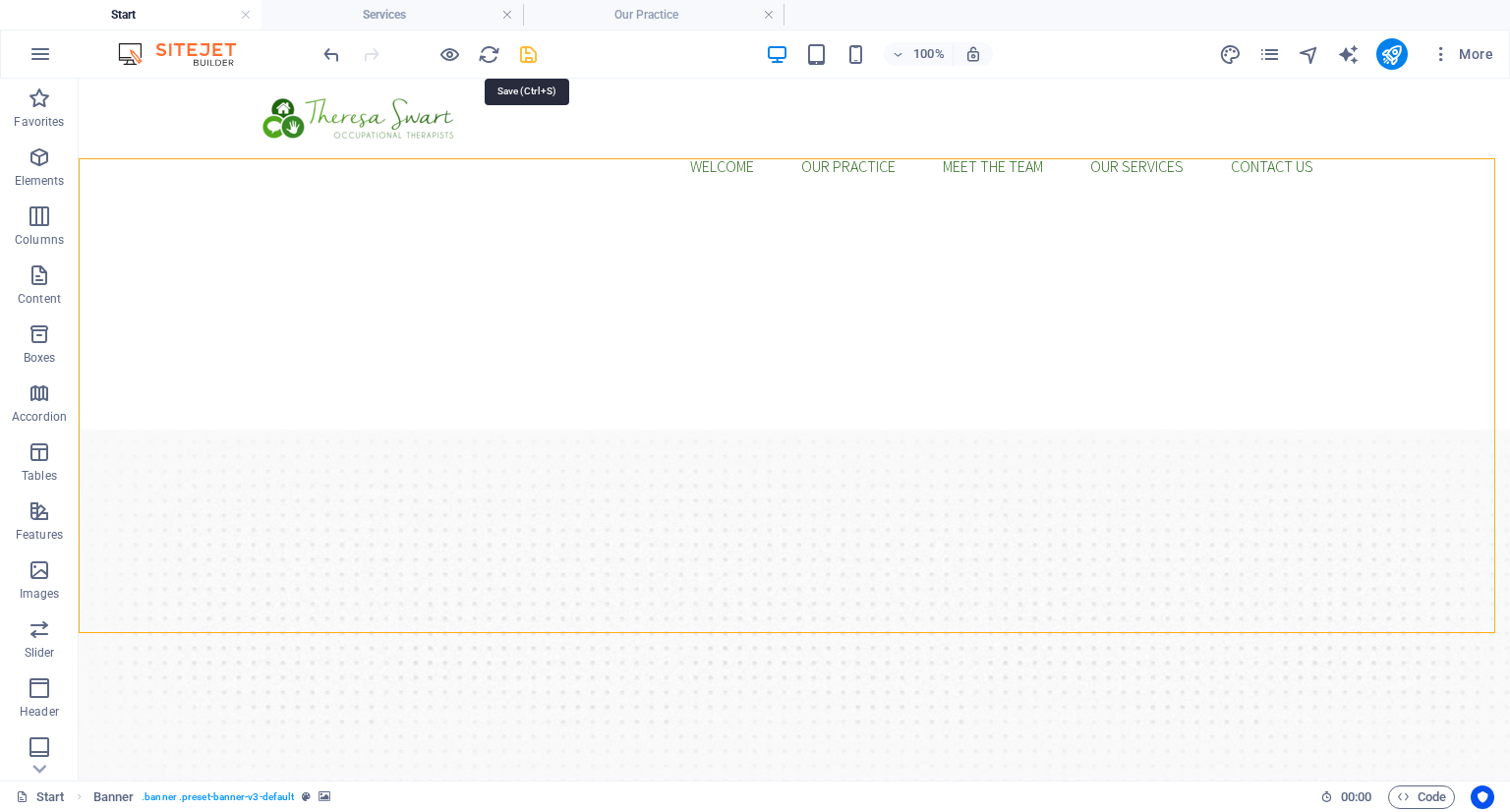 click at bounding box center (528, 54) 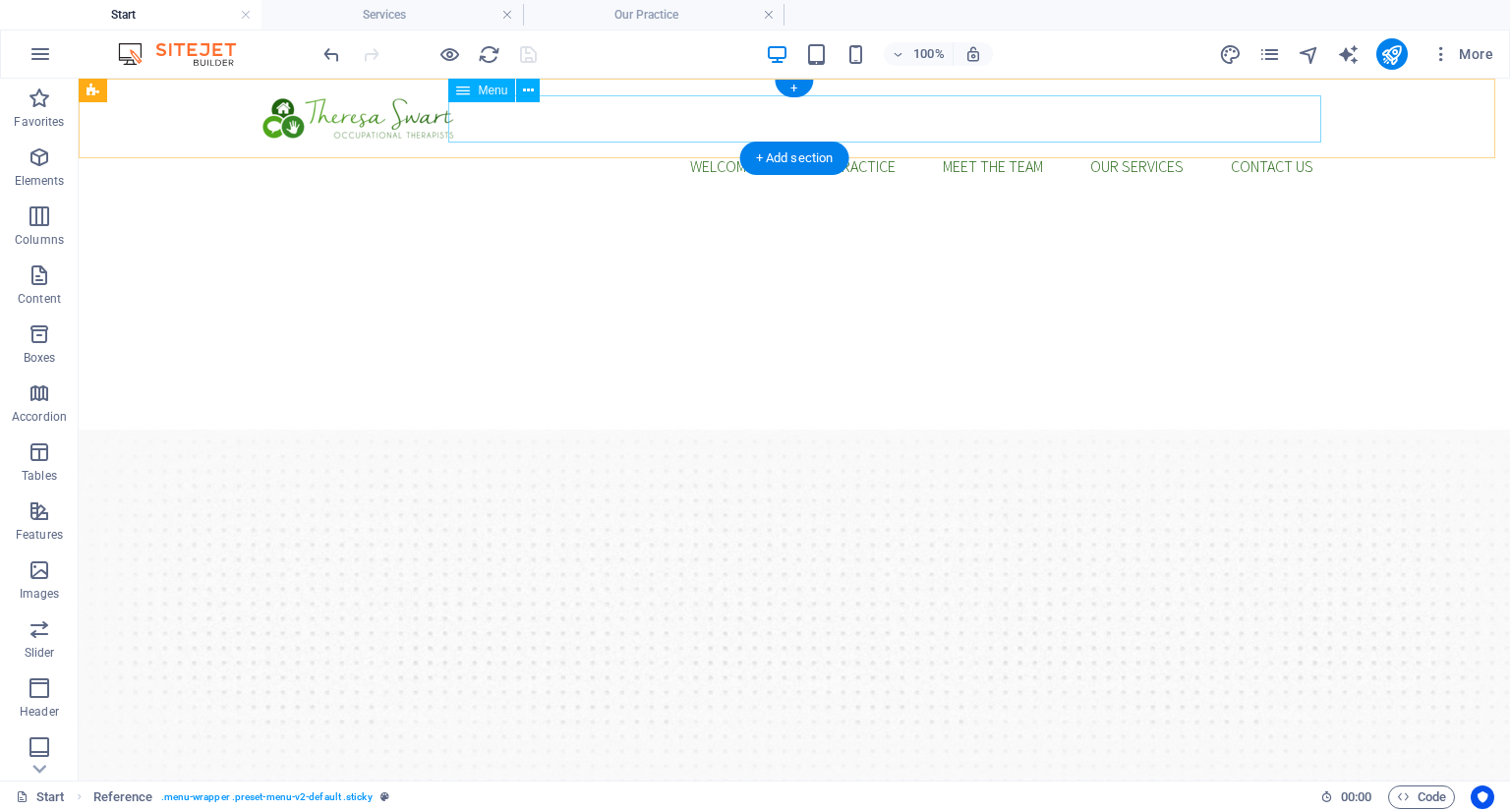 click on "Welcome Our Practice Meet The Team our Services Contact us" at bounding box center (794, 166) 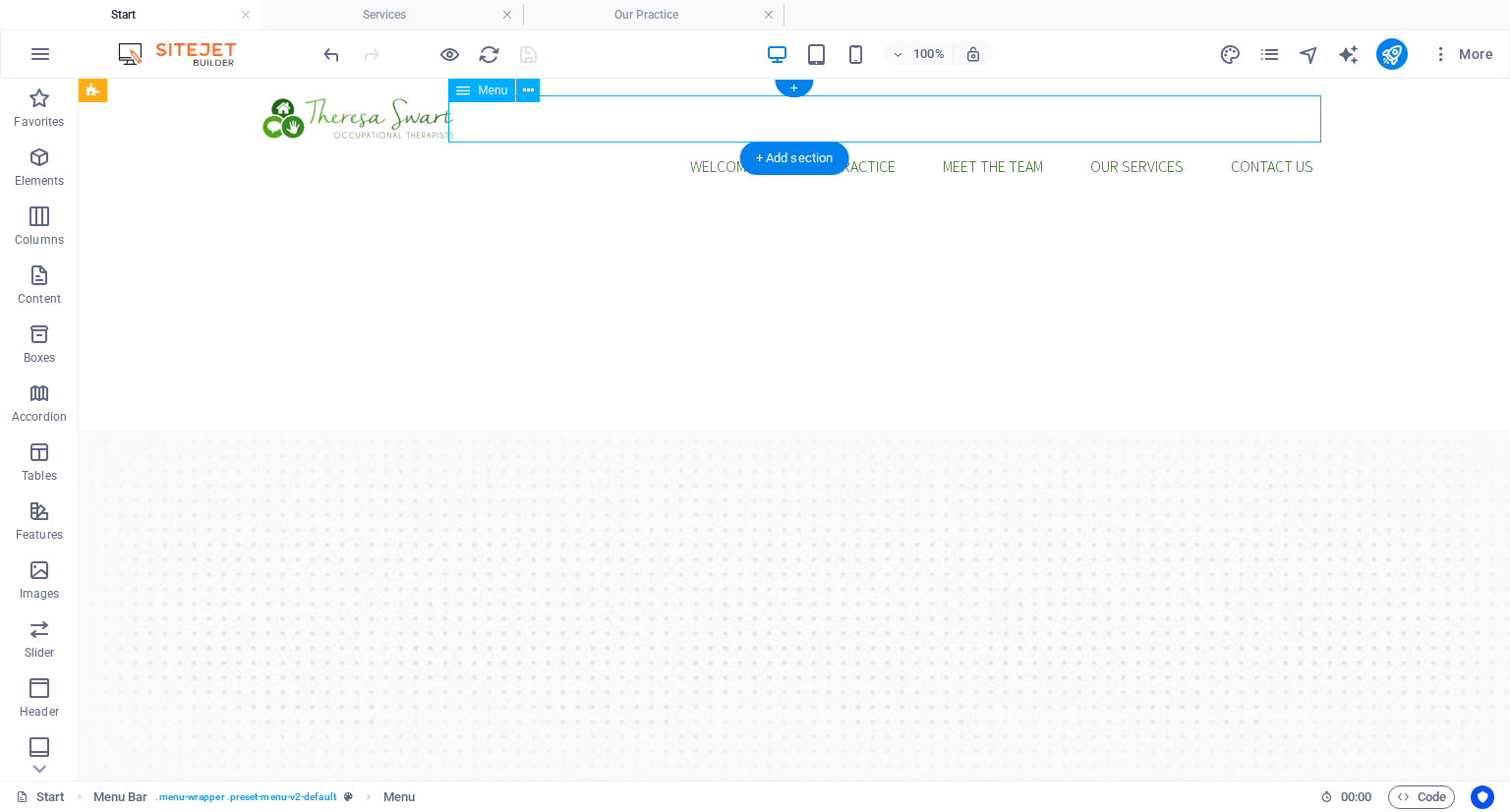 click on "Welcome Our Practice Meet The Team our Services Contact us" at bounding box center (794, 166) 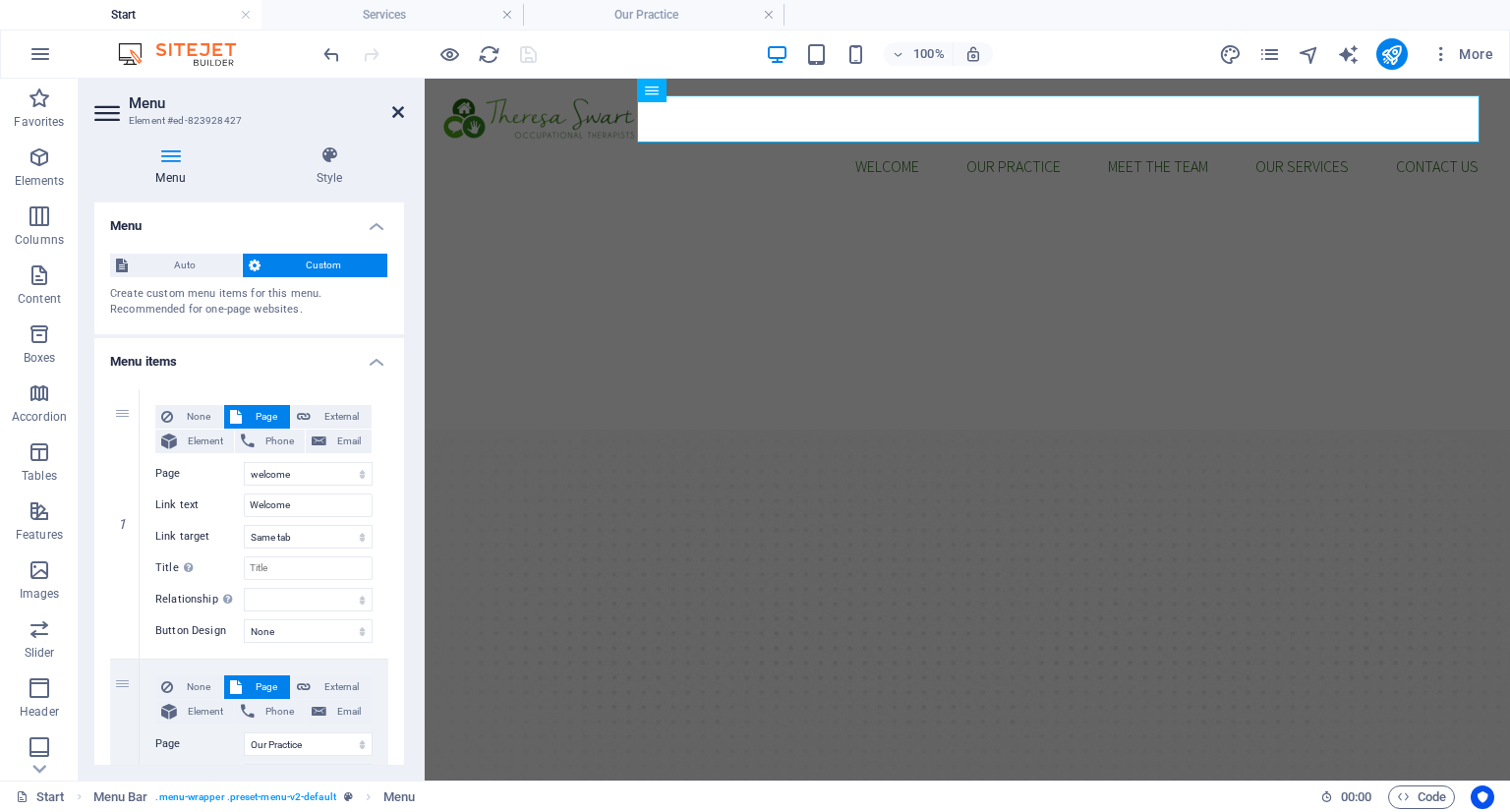 click at bounding box center [398, 112] 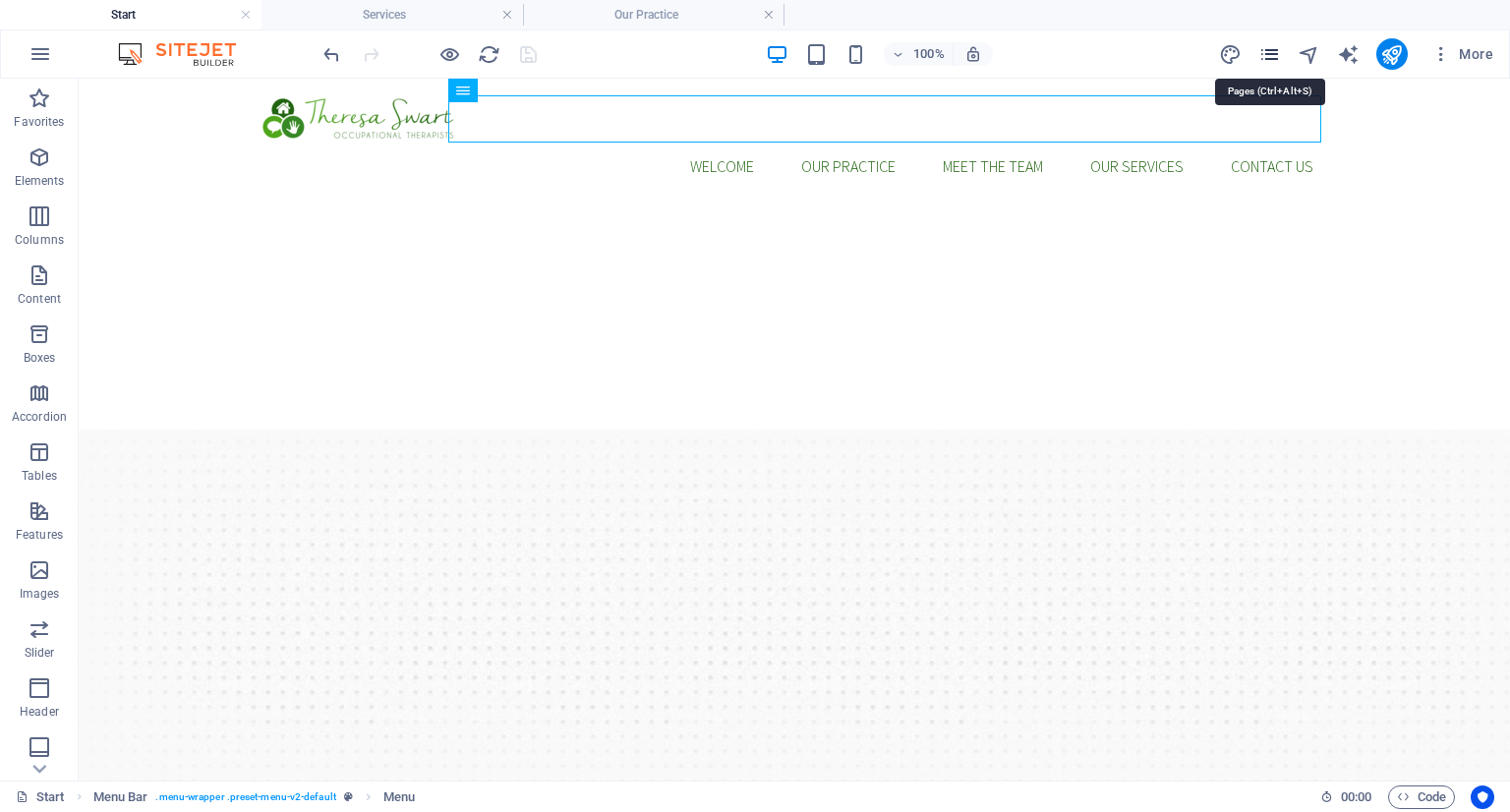 click at bounding box center (1269, 54) 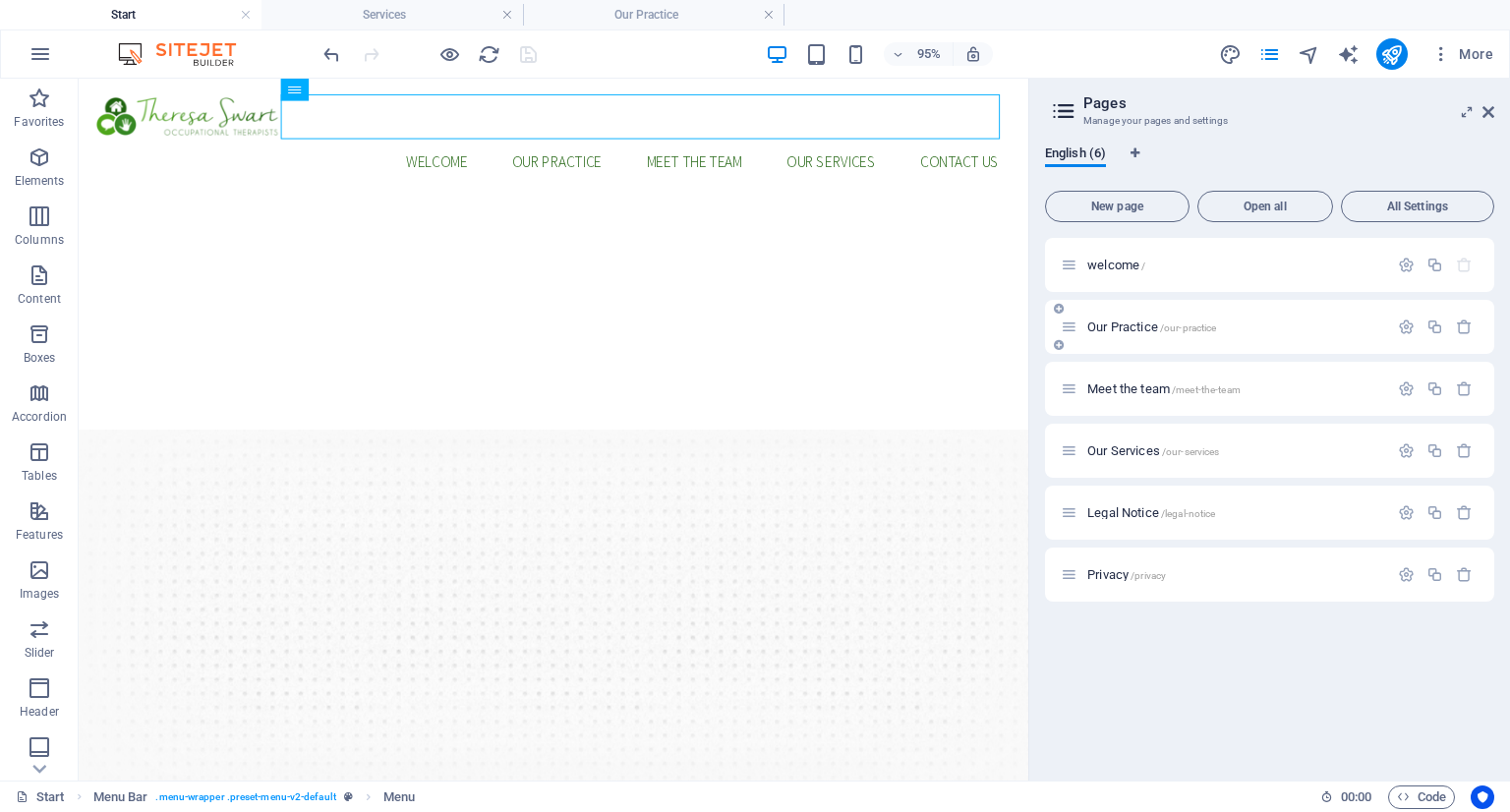 click on "Our Practice /our-practice" at bounding box center [1269, 326] 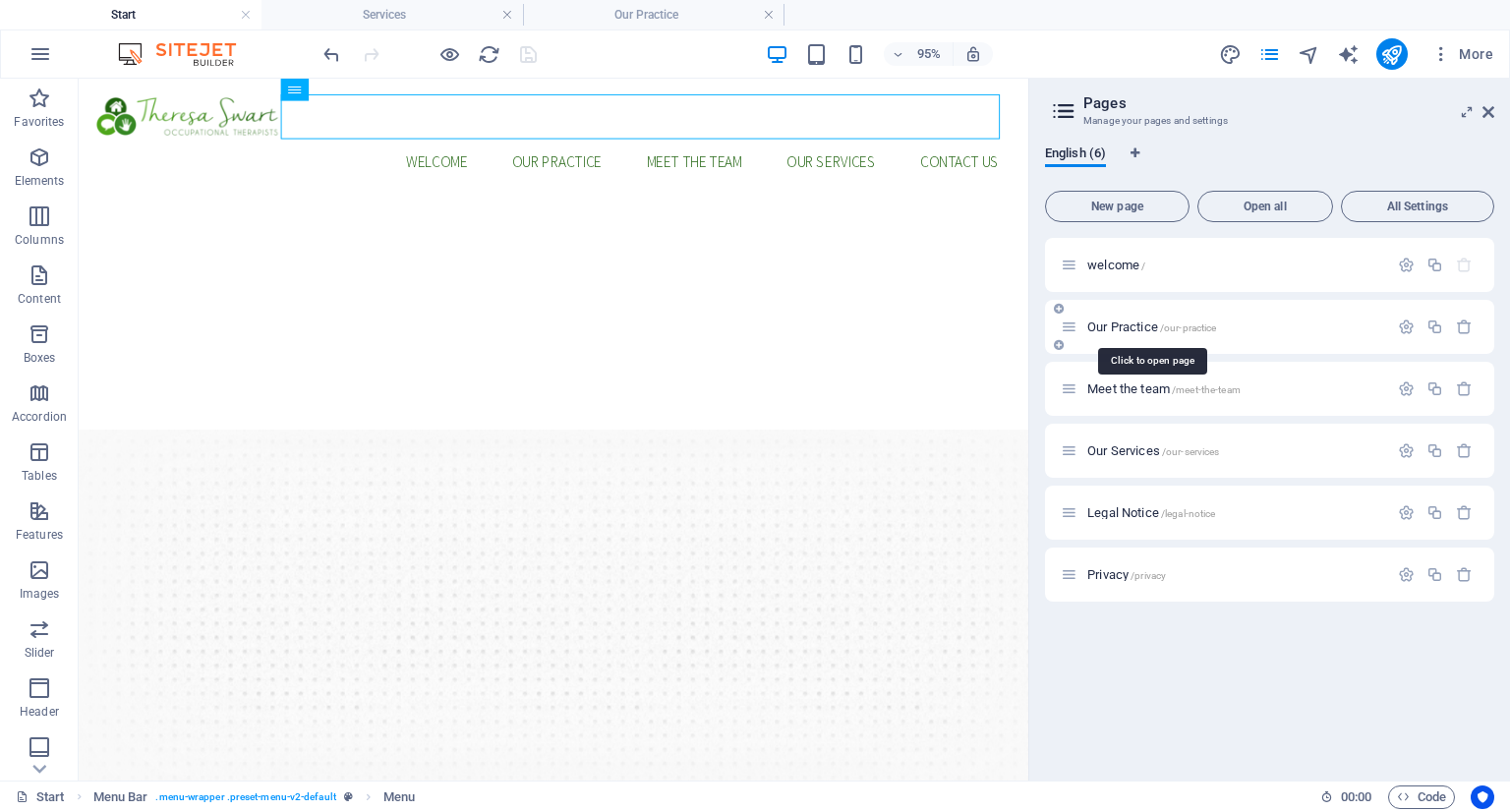 click on "Our Practice /our-practice" at bounding box center [1151, 326] 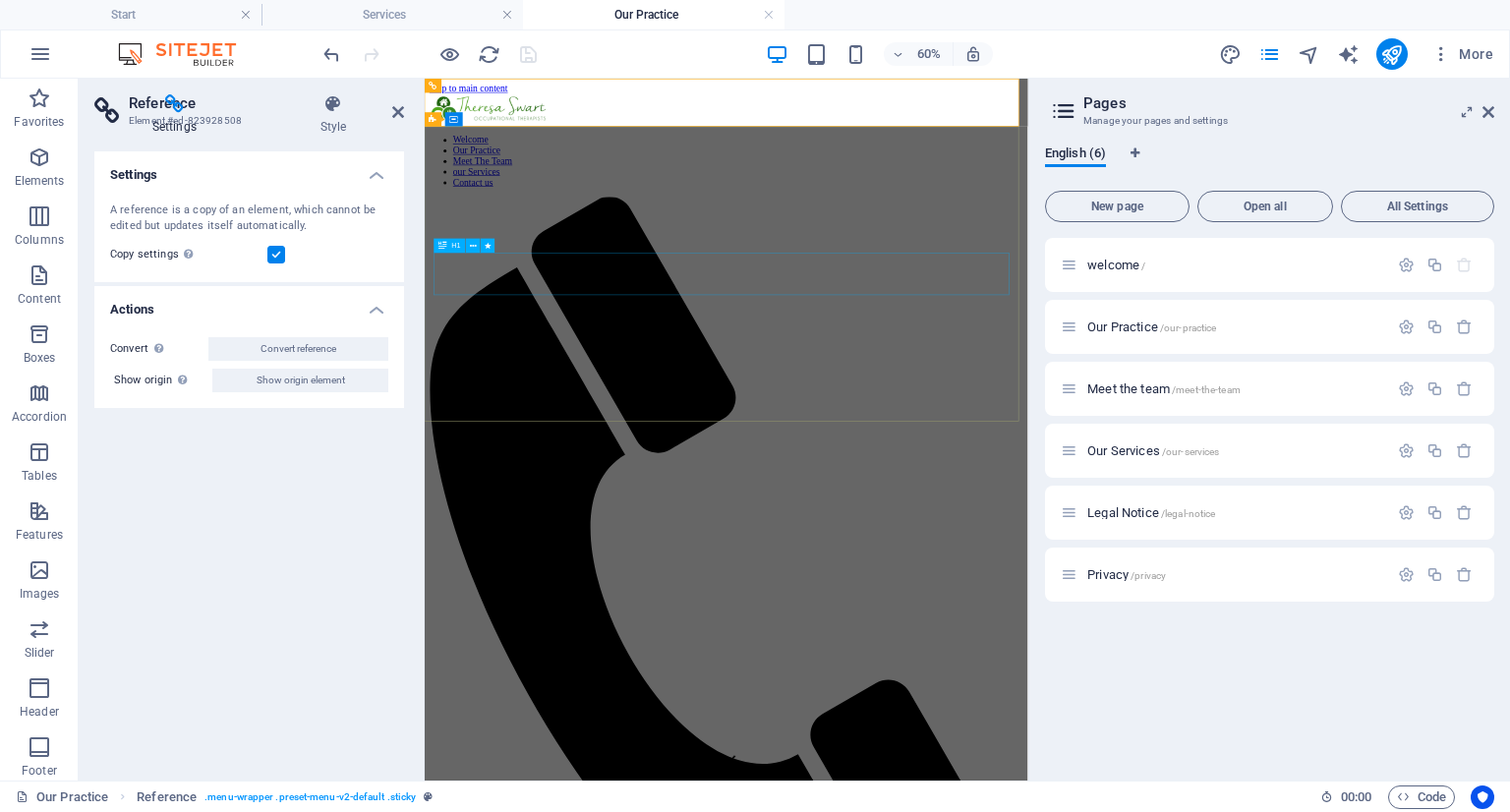 click on "Our Practice" at bounding box center [927, 2121] 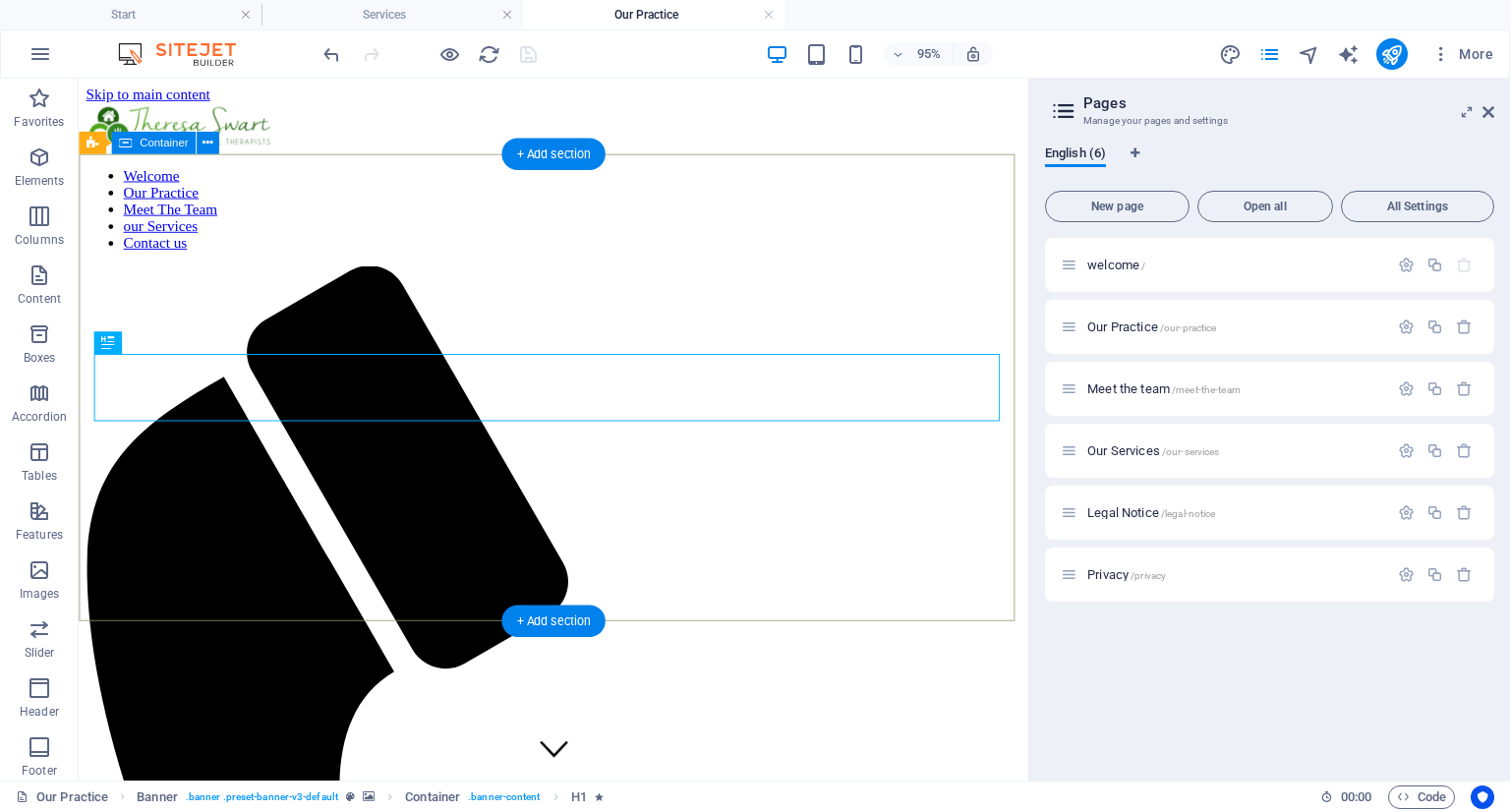click on "Our Practice" at bounding box center (578, 2115) 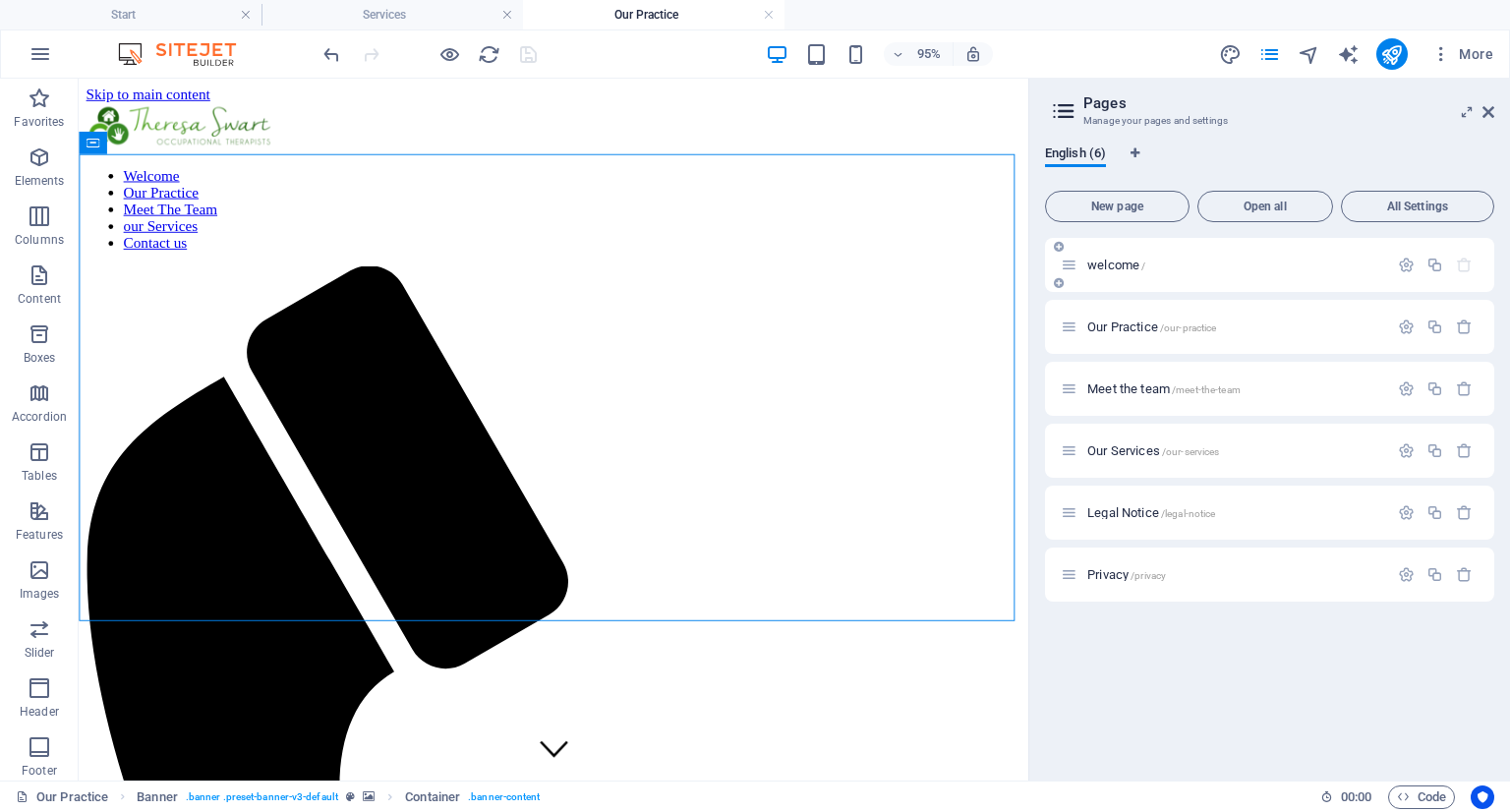 click on "welcome  /" at bounding box center (1116, 264) 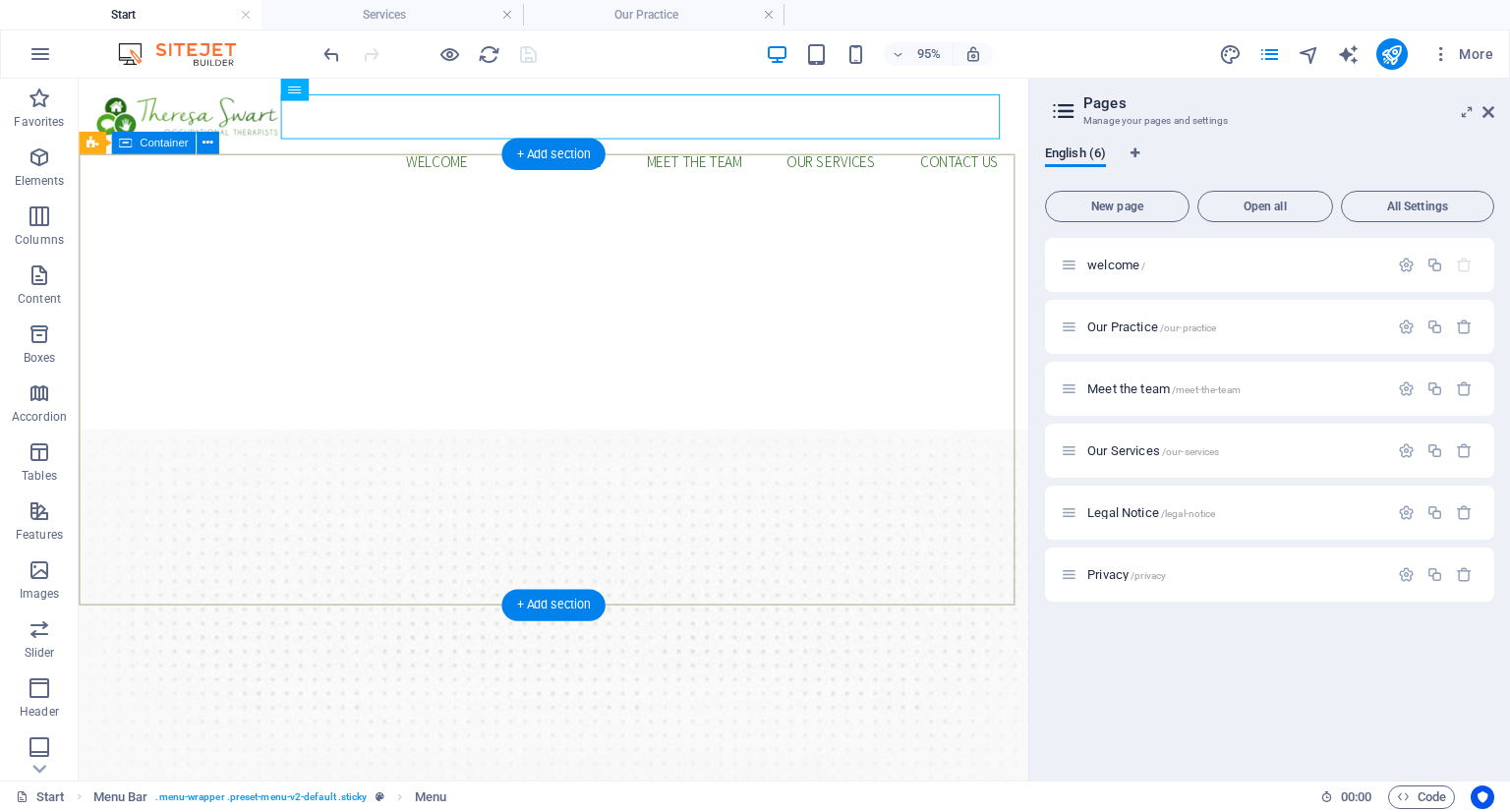 click on "Reclaim Your Confidence, One Daily Step at a Time Occupational therapy for Elderly care:  for every stage, story and season Our Services" at bounding box center (578, 917) 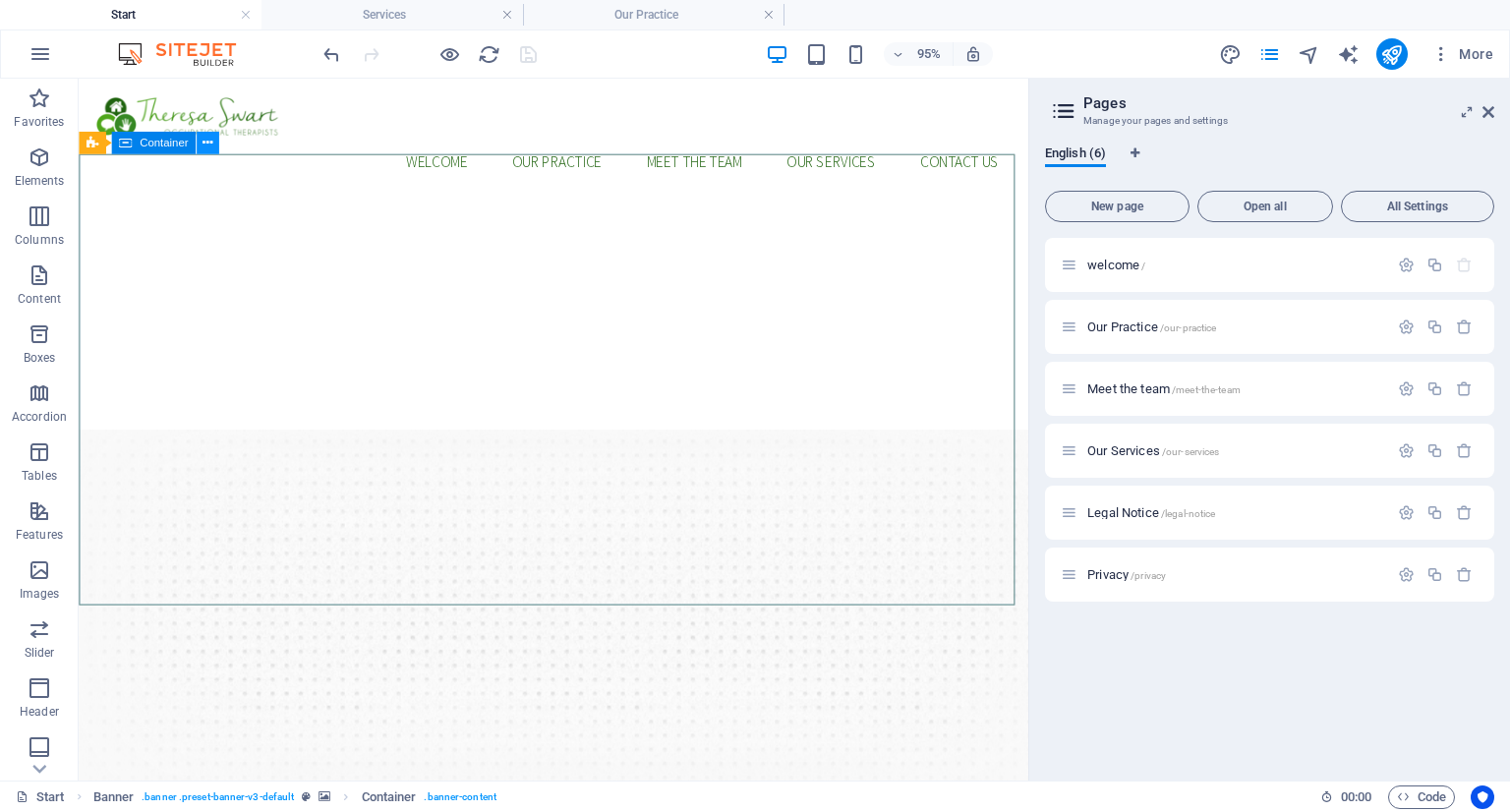 click at bounding box center [207, 144] 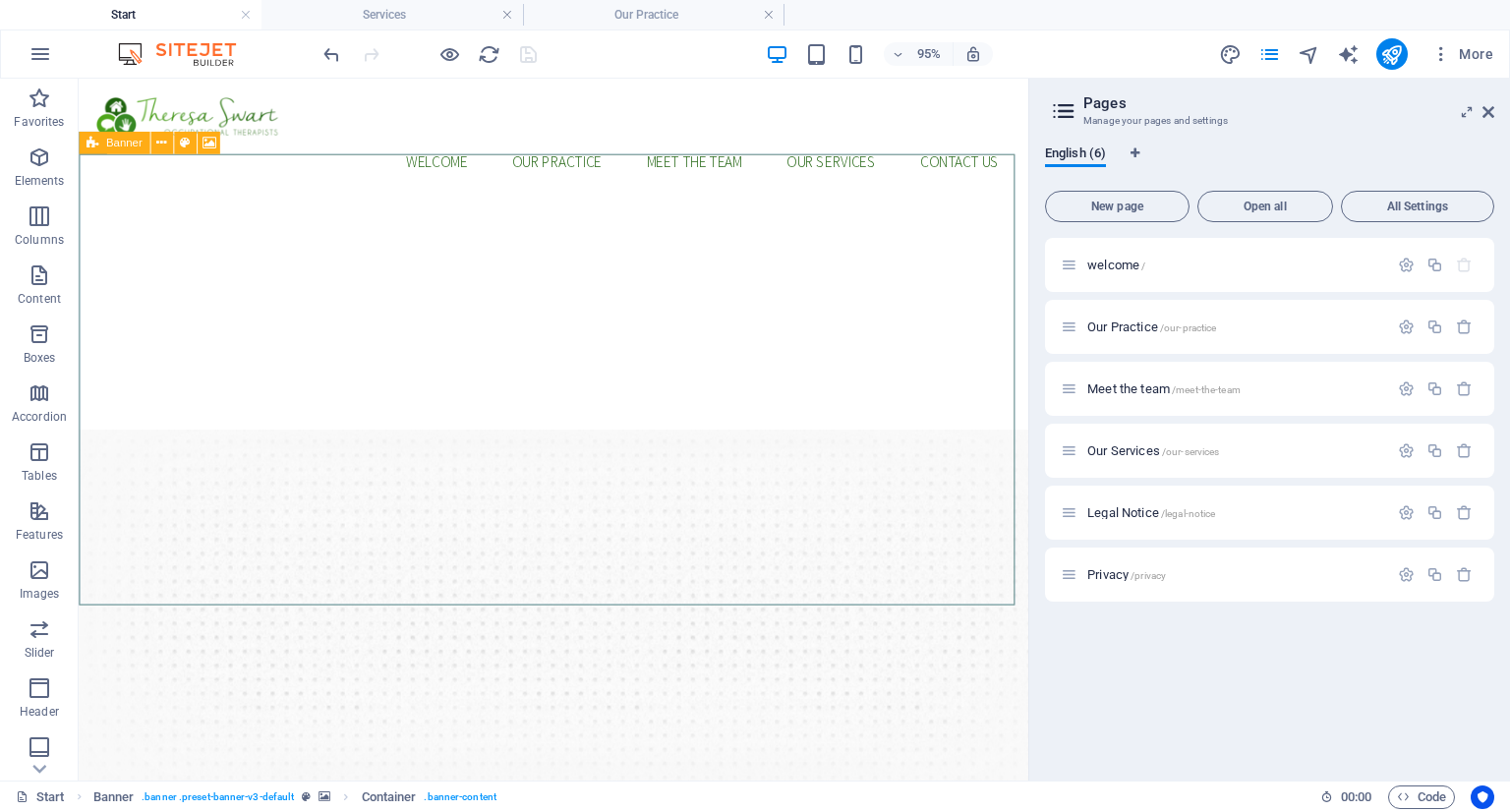 click on "Banner" at bounding box center [114, 143] 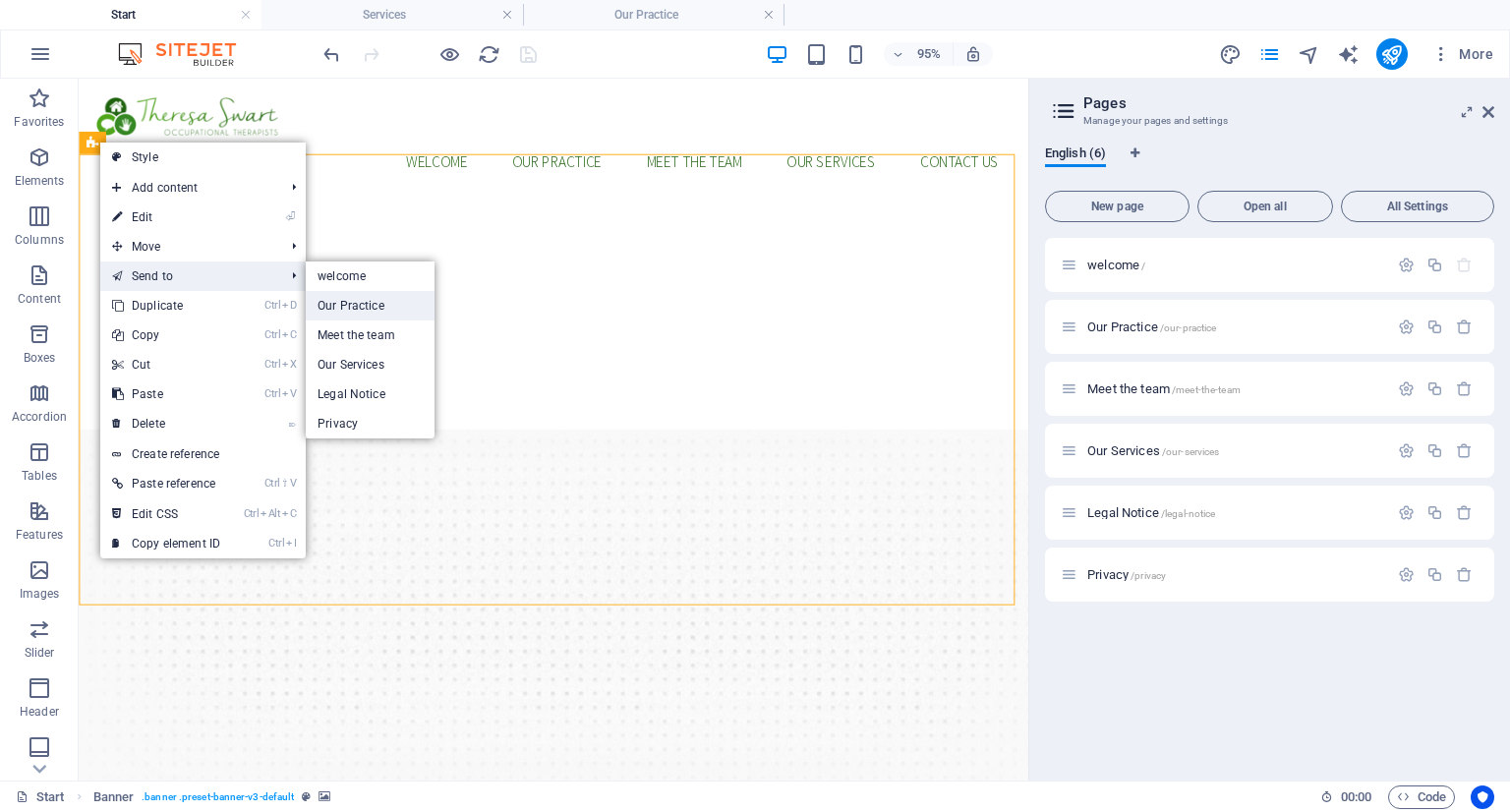 click on "Our Practice" at bounding box center (370, 306) 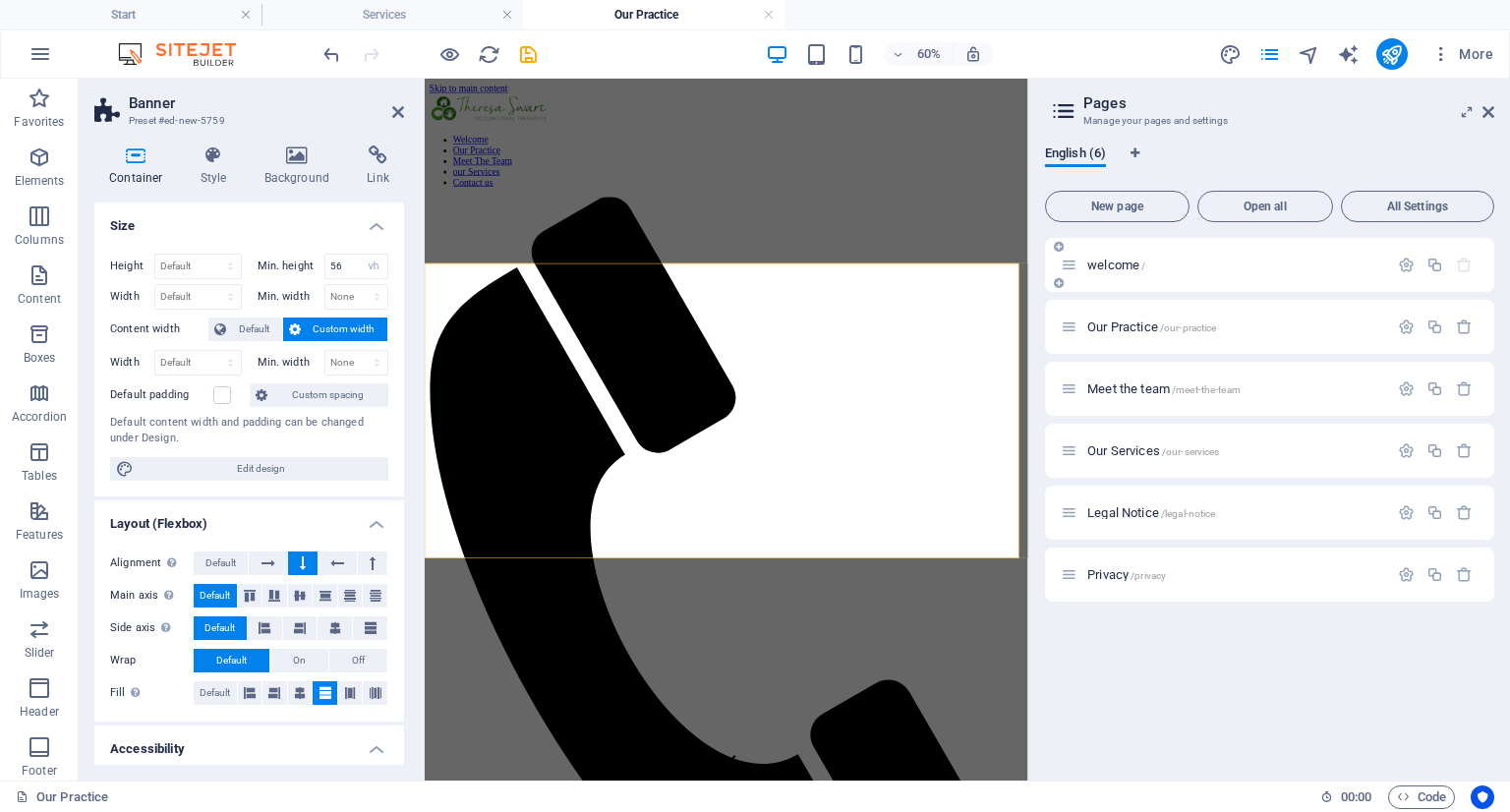 click on "welcome  /" at bounding box center (1224, 264) 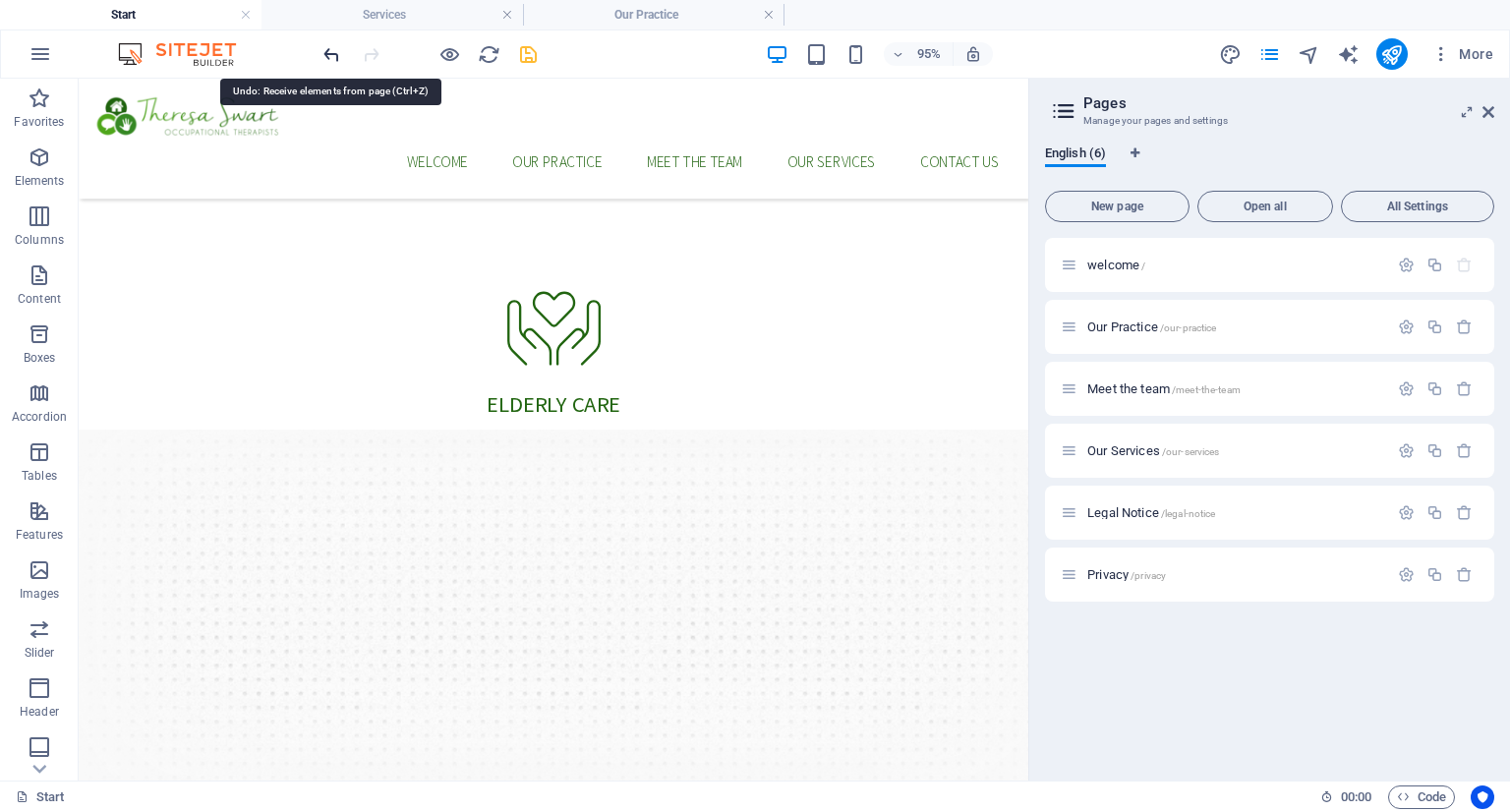 click at bounding box center (331, 54) 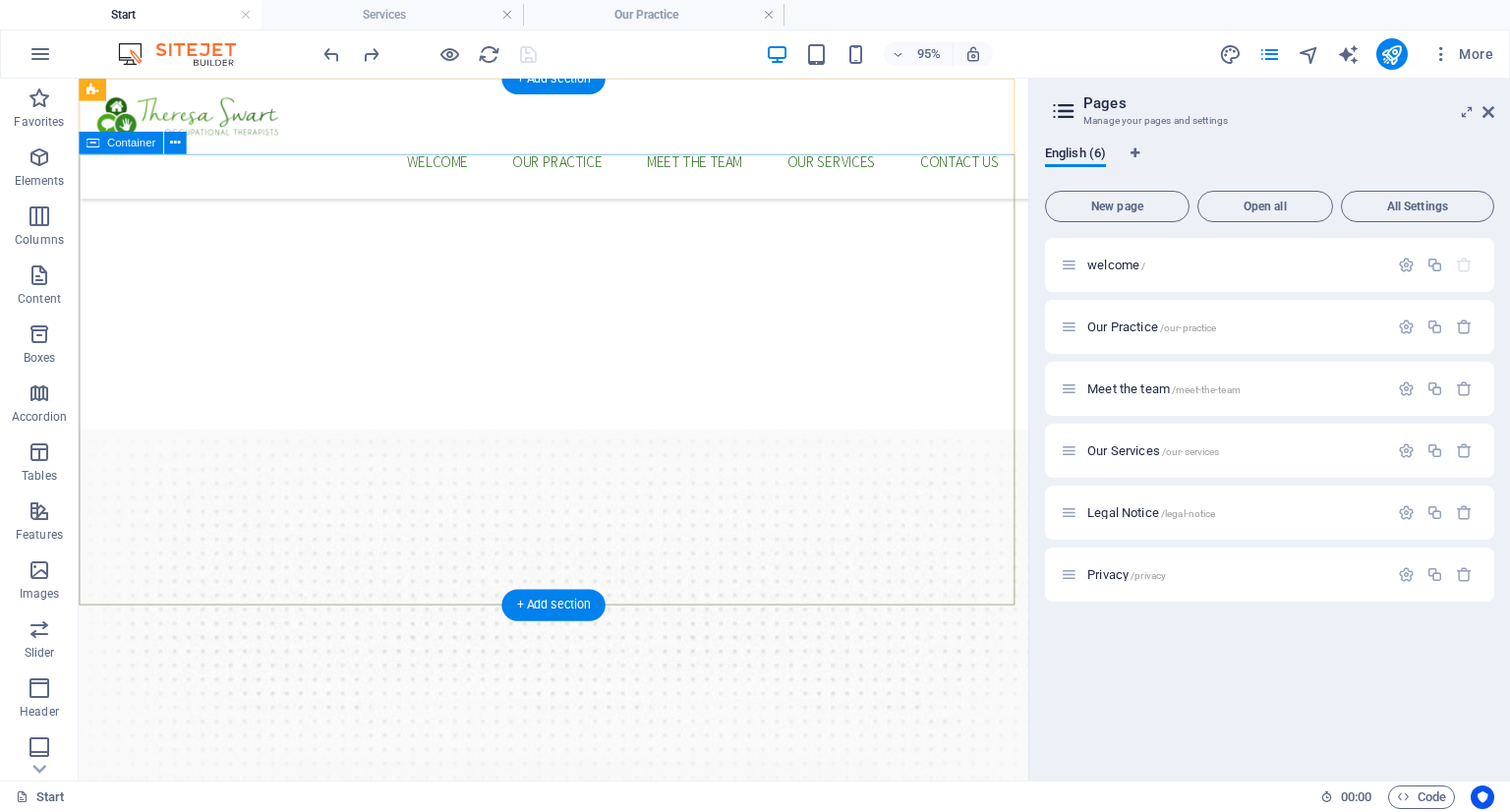 click on "Reclaim Your Confidence, One Daily Step at a Time Occupational therapy for Elderly care:  for every stage, story and season Our Services" at bounding box center (578, 950) 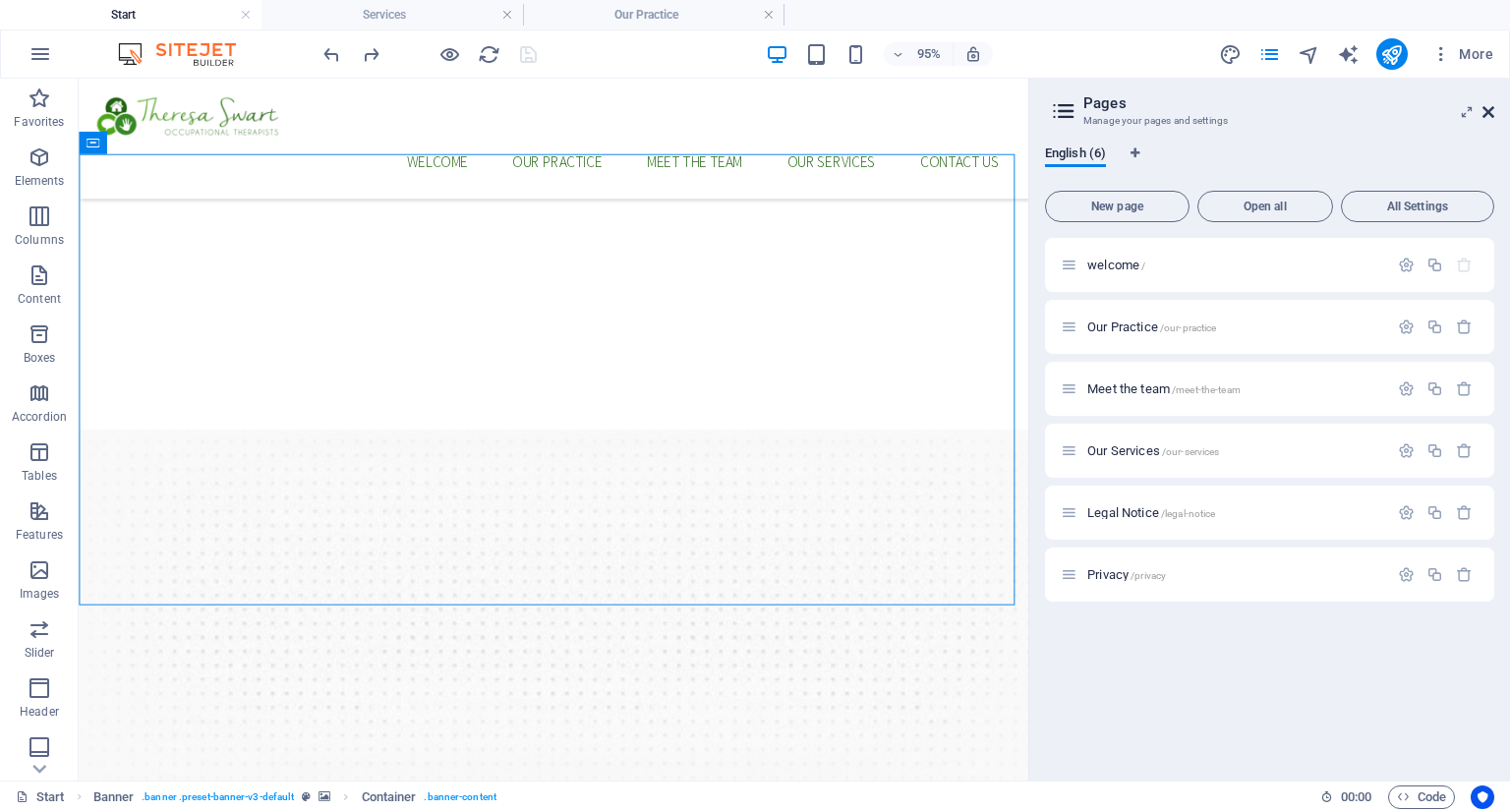 click at bounding box center [1488, 112] 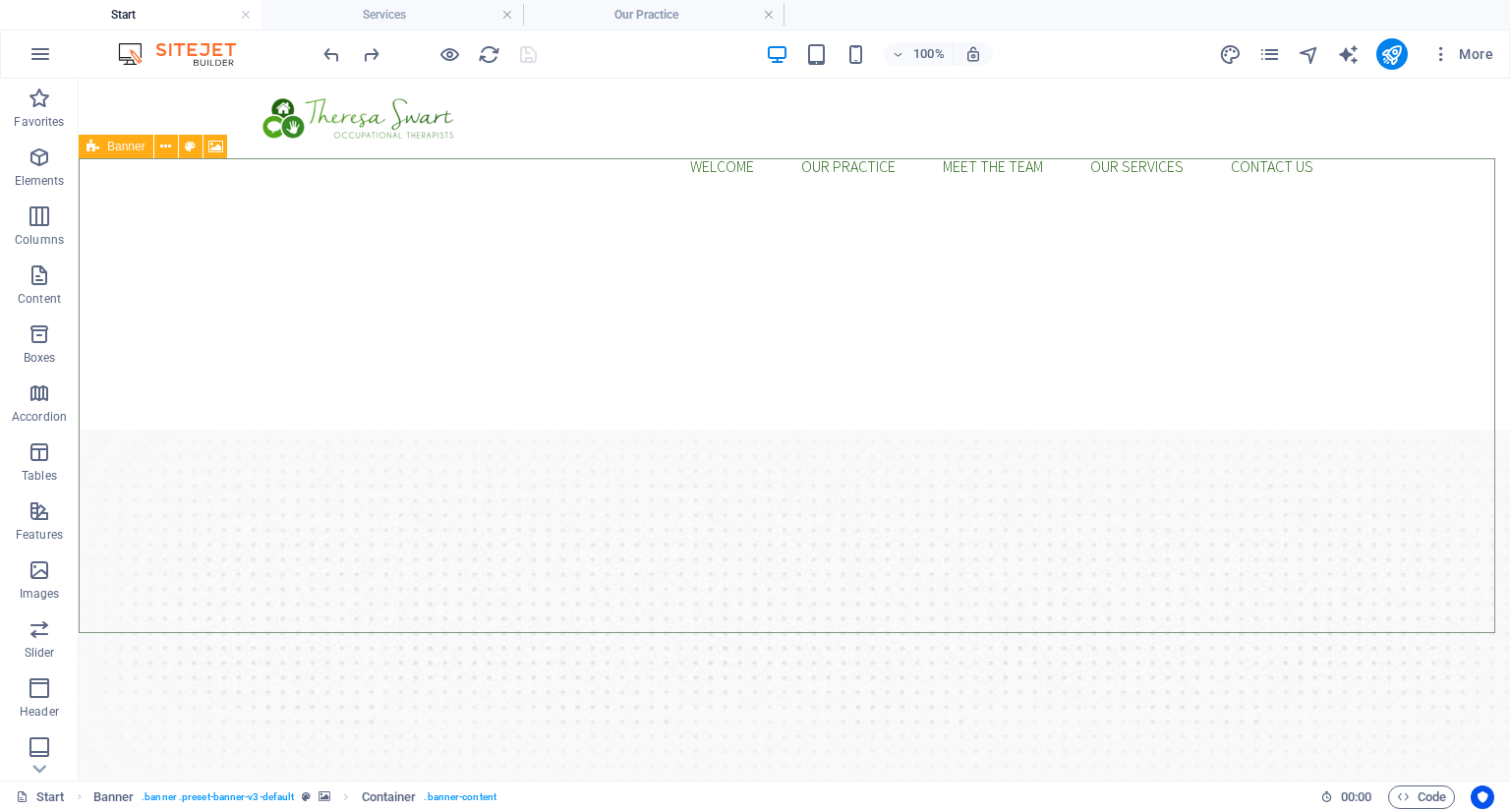 click at bounding box center (92, 146) 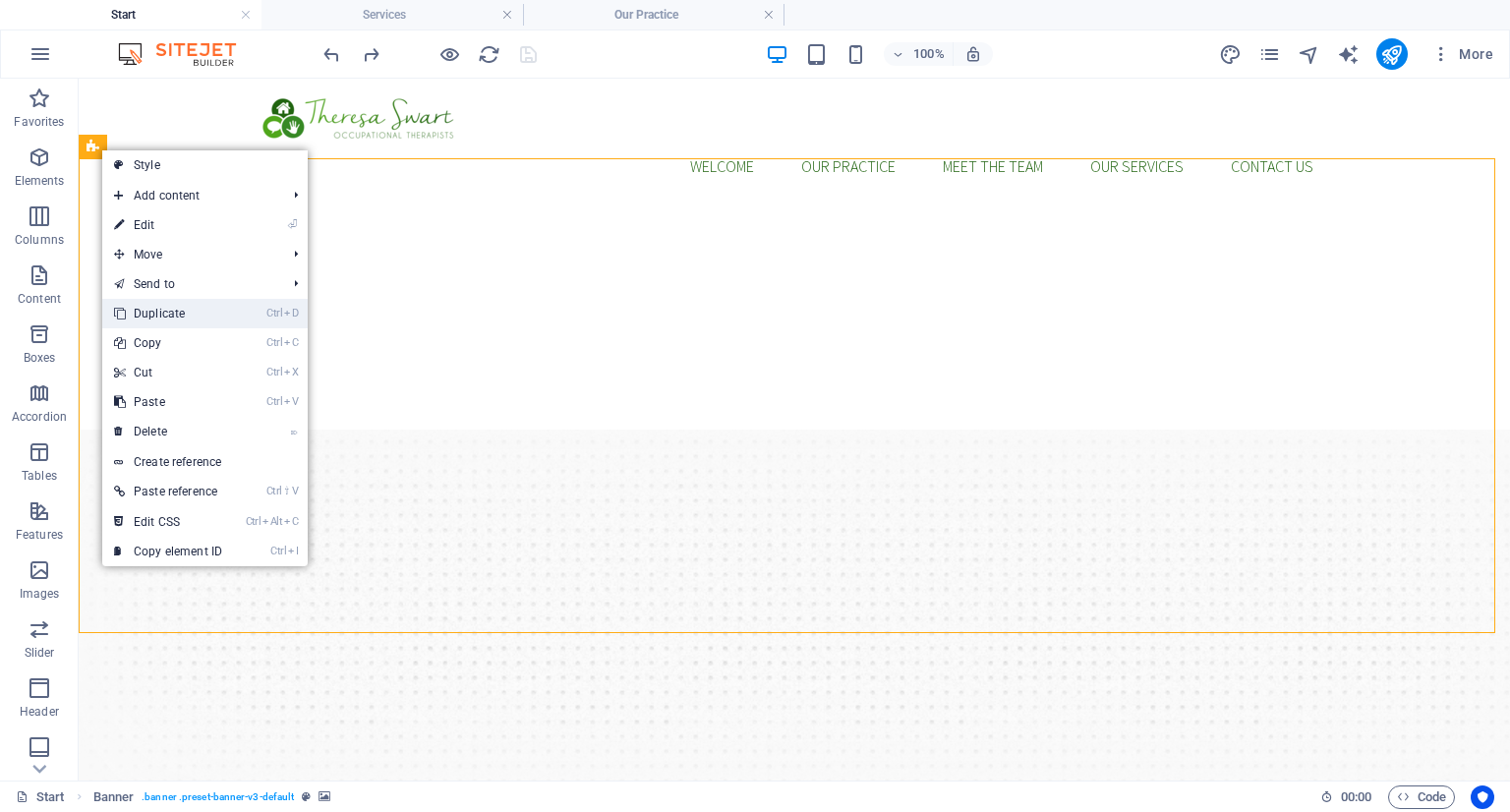 click on "Ctrl D  Duplicate" at bounding box center (168, 314) 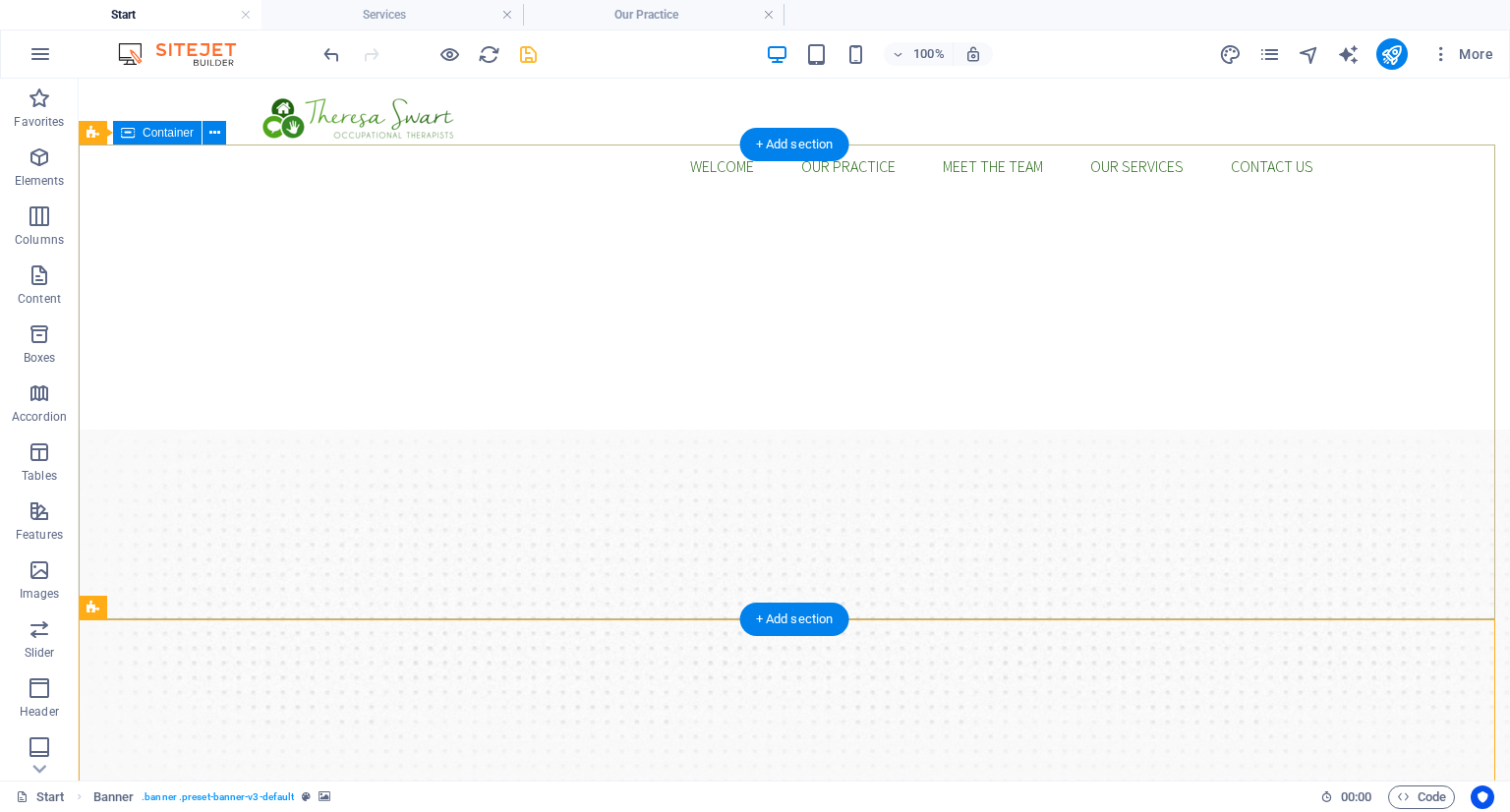 scroll, scrollTop: 295, scrollLeft: 0, axis: vertical 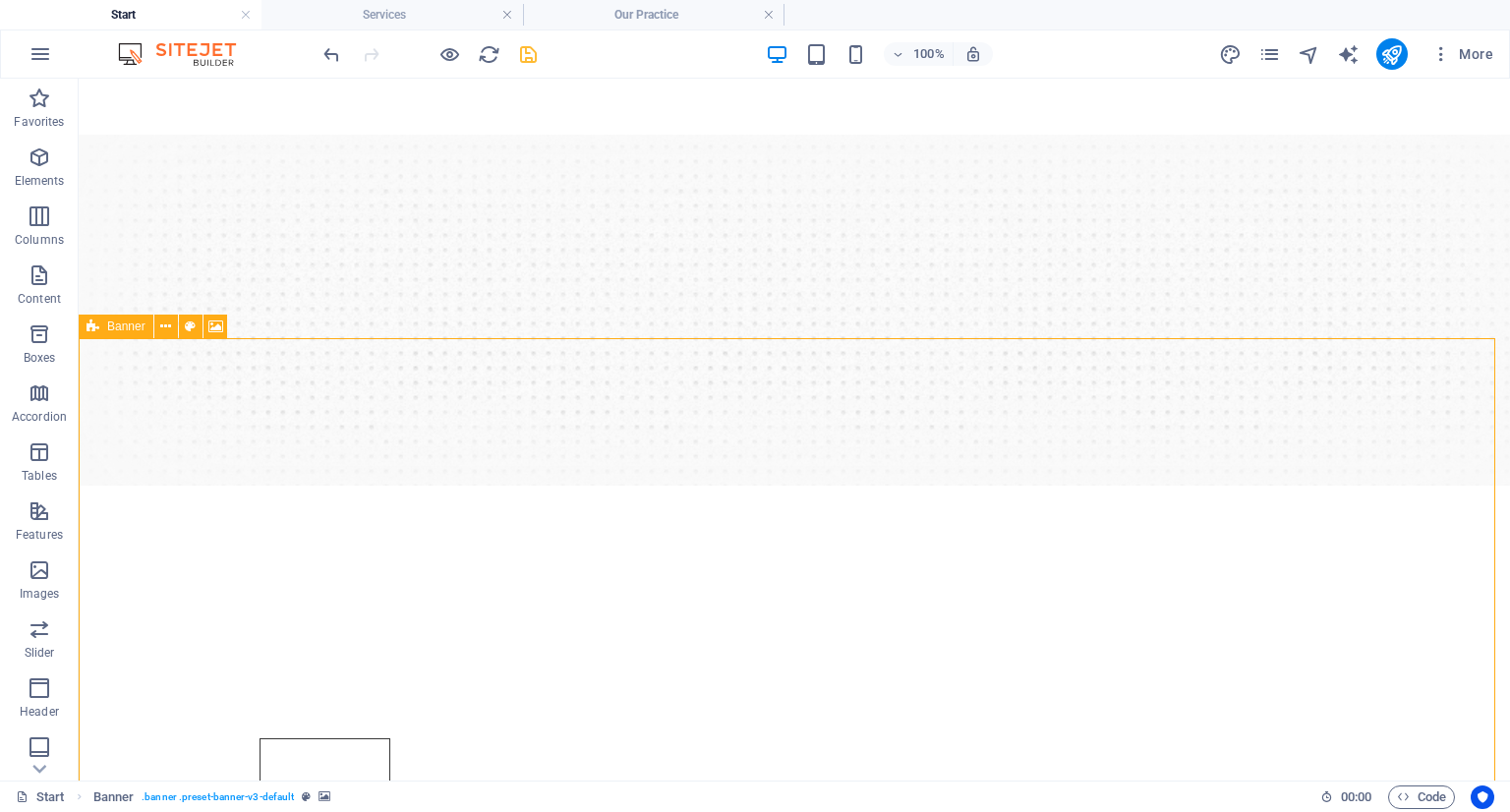 click on "Banner" at bounding box center [116, 326] 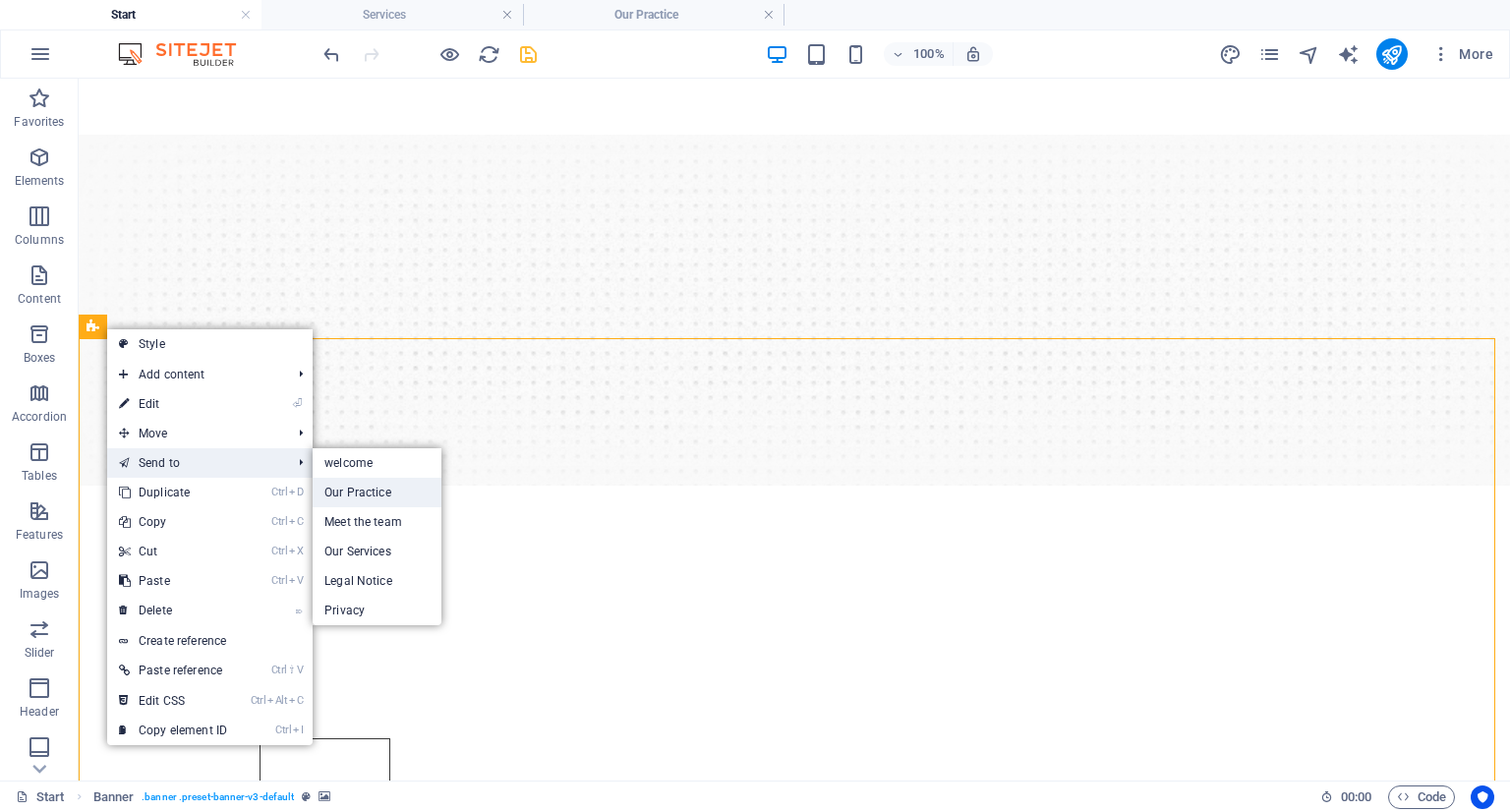 click on "Our Practice" at bounding box center [377, 493] 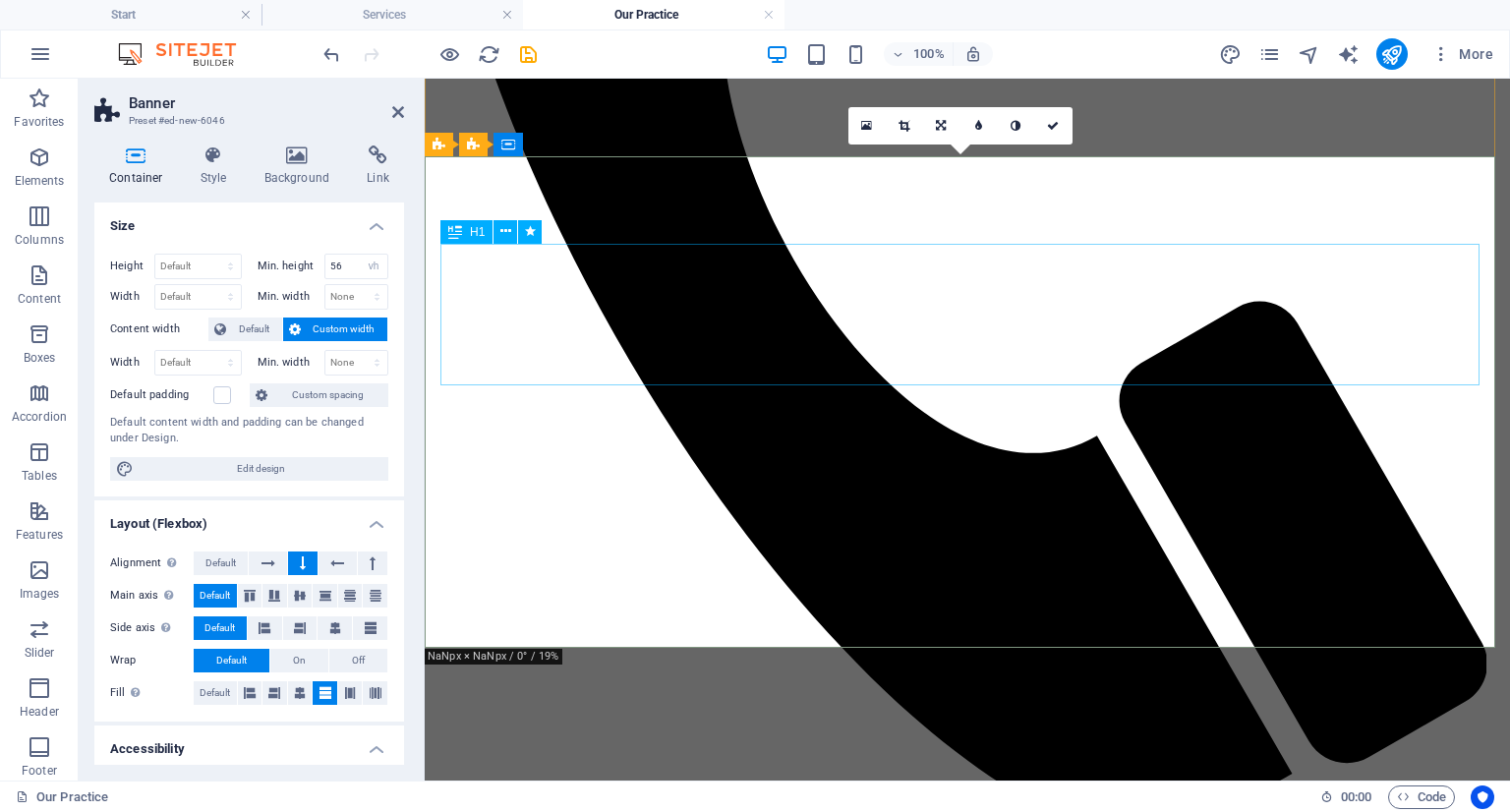 scroll, scrollTop: 301, scrollLeft: 0, axis: vertical 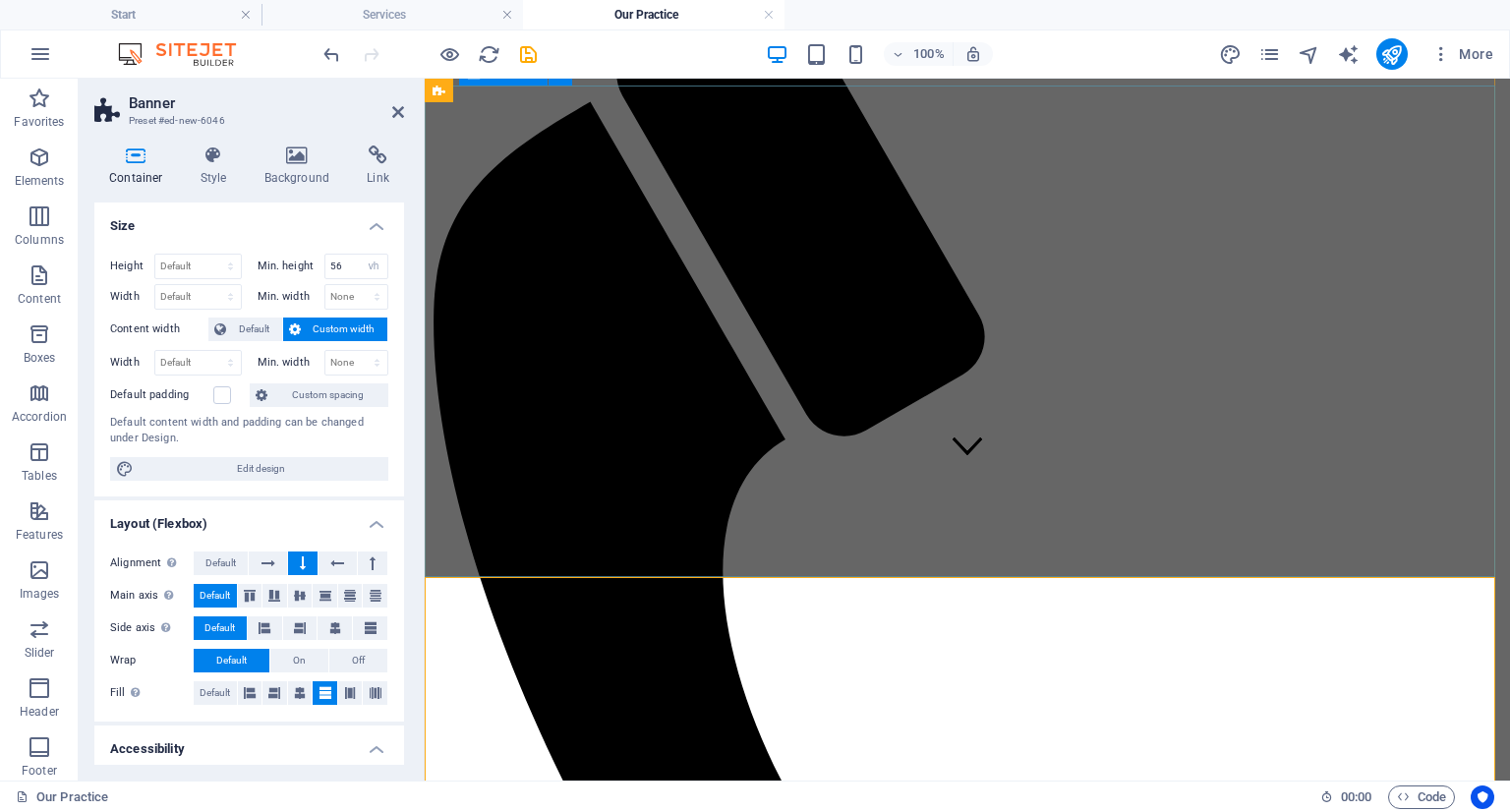 click on "Reclaim Your Confidence, One Daily Step at a Time Occupational therapy for Elderly care:  for every stage, story and season Our Services" at bounding box center [967, 3274] 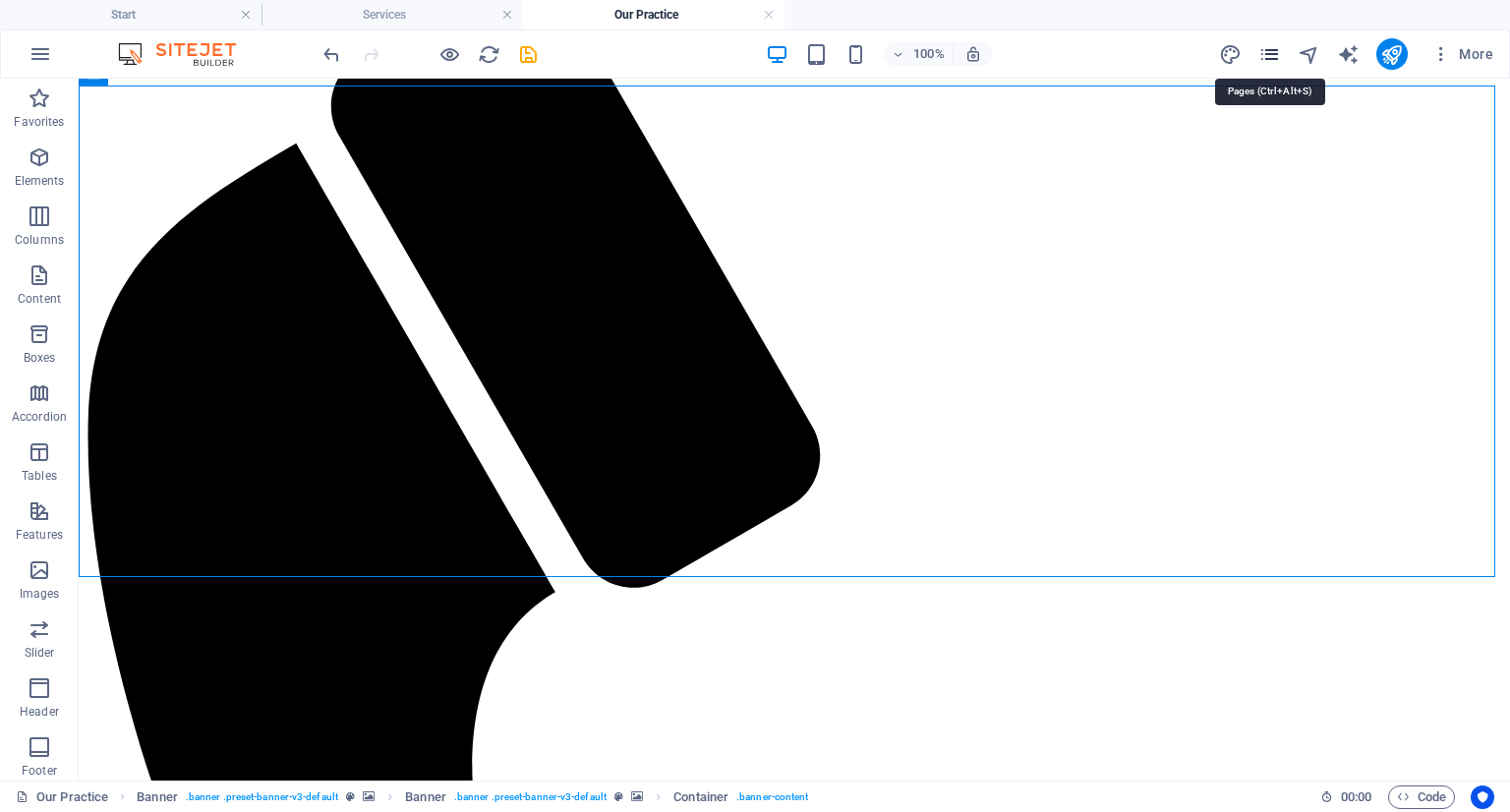 click at bounding box center (1269, 54) 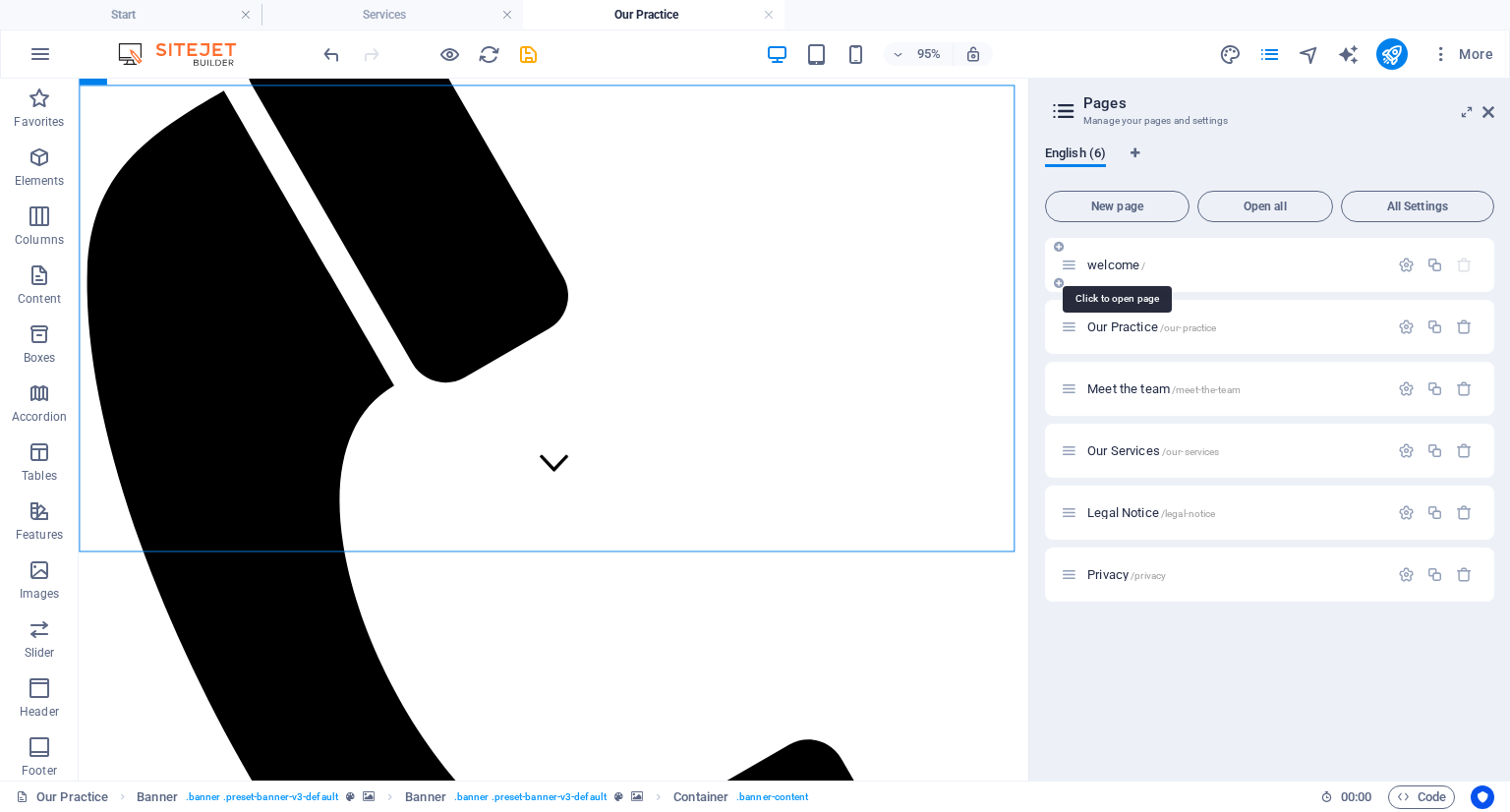 click on "welcome  /" at bounding box center [1116, 264] 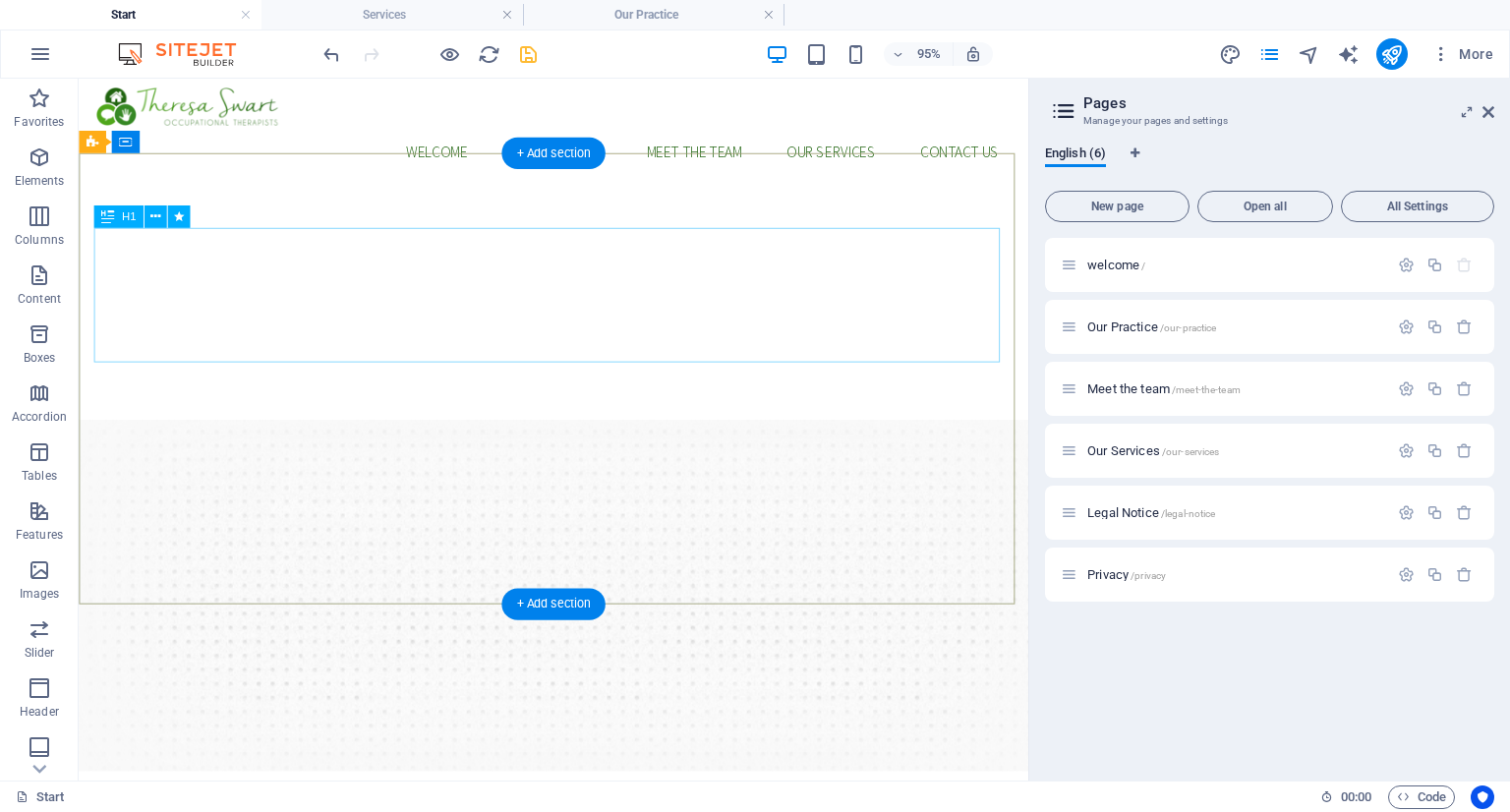 scroll, scrollTop: 0, scrollLeft: 0, axis: both 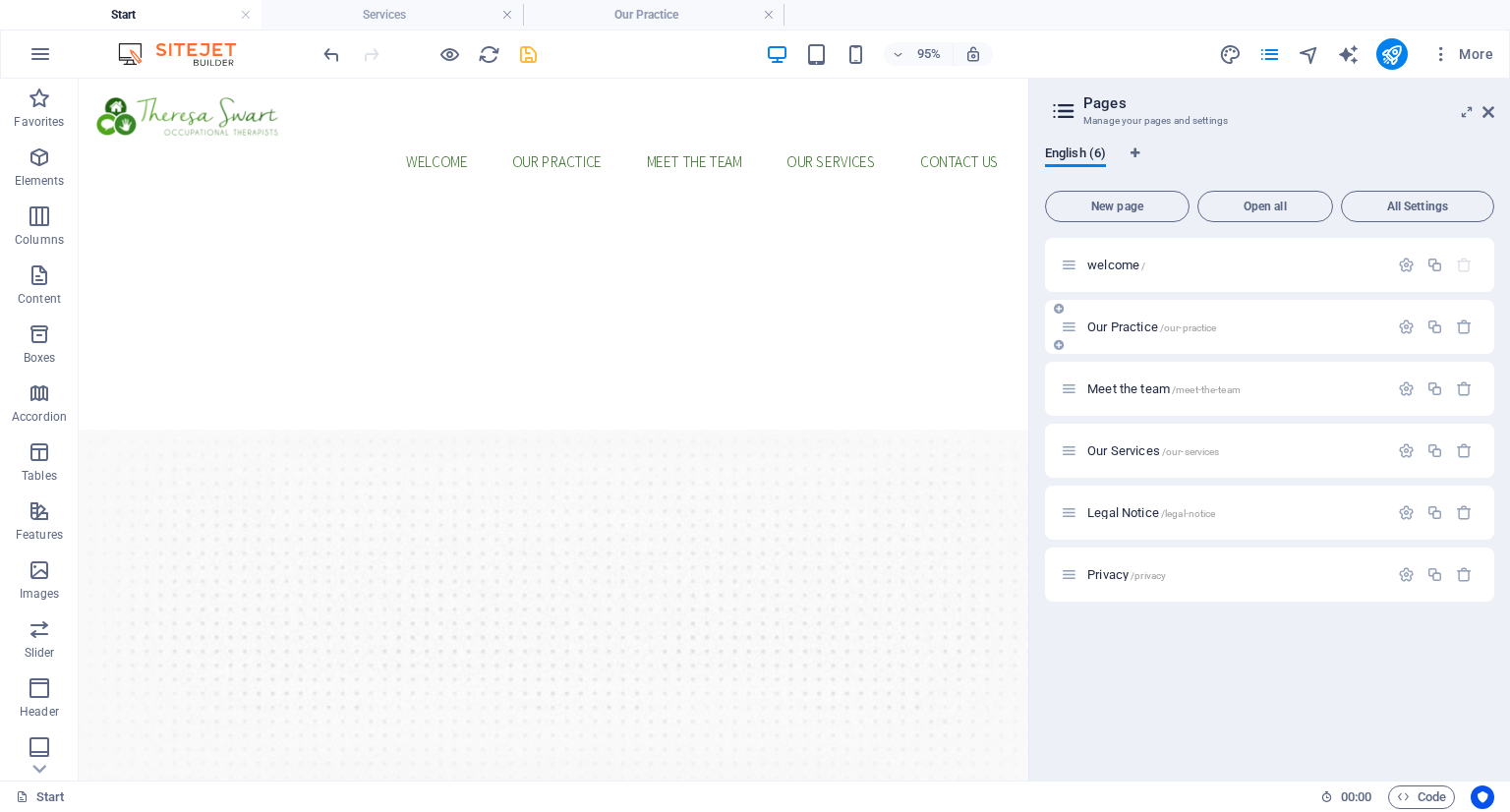click on "Our Practice /our-practice" at bounding box center (1224, 326) 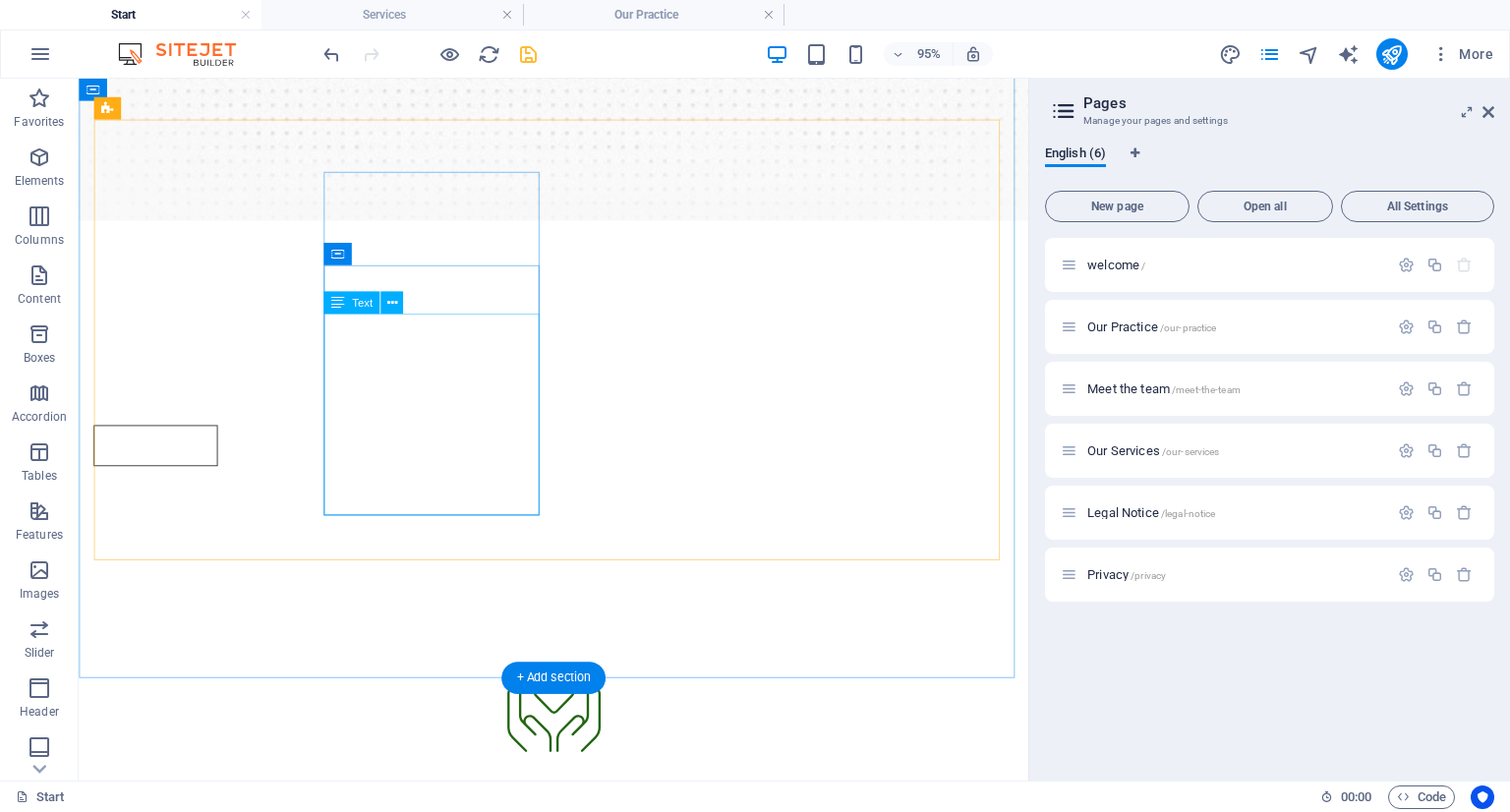 scroll, scrollTop: 0, scrollLeft: 0, axis: both 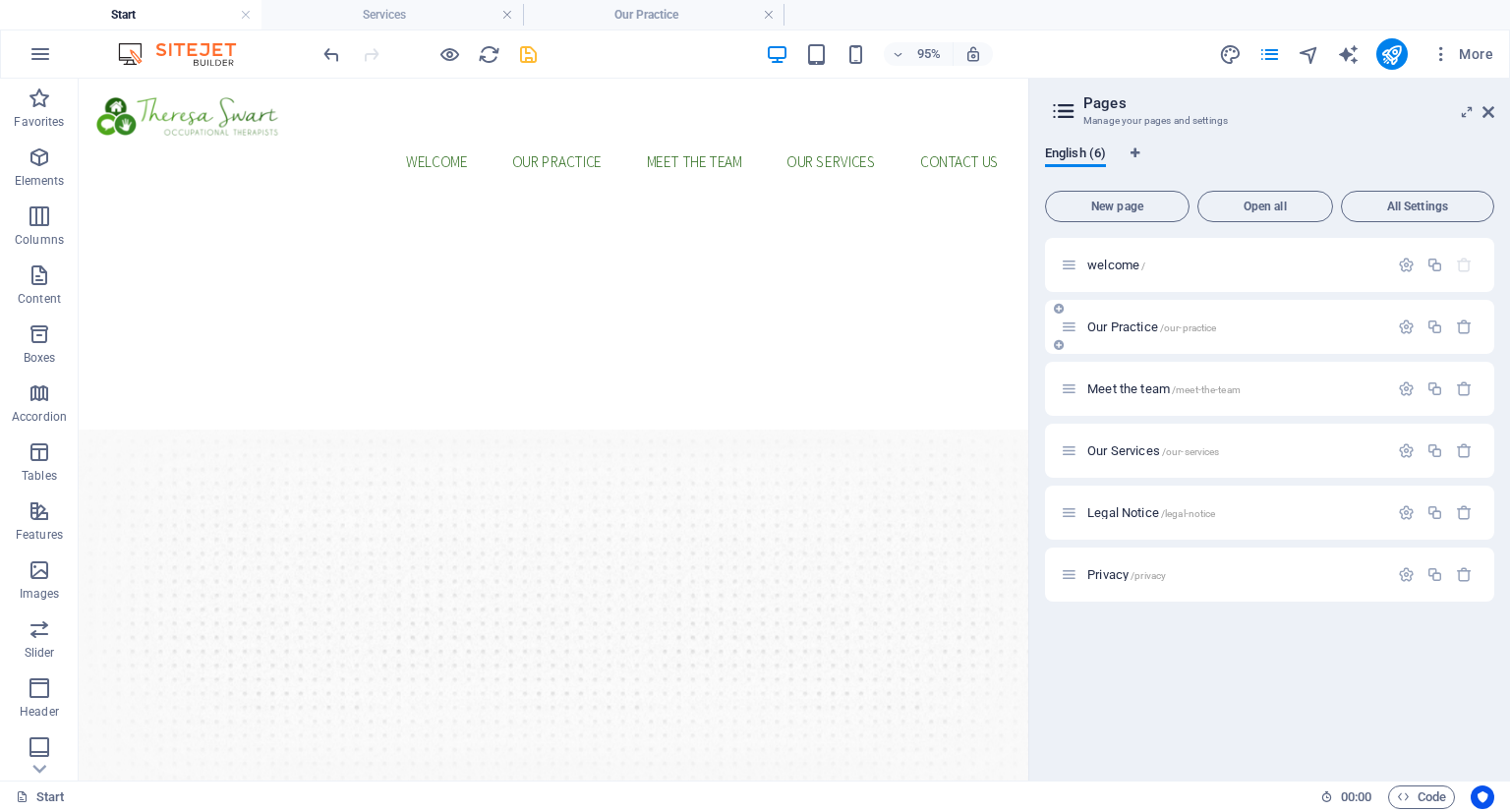 click on "Our Practice /our-practice" at bounding box center (1151, 326) 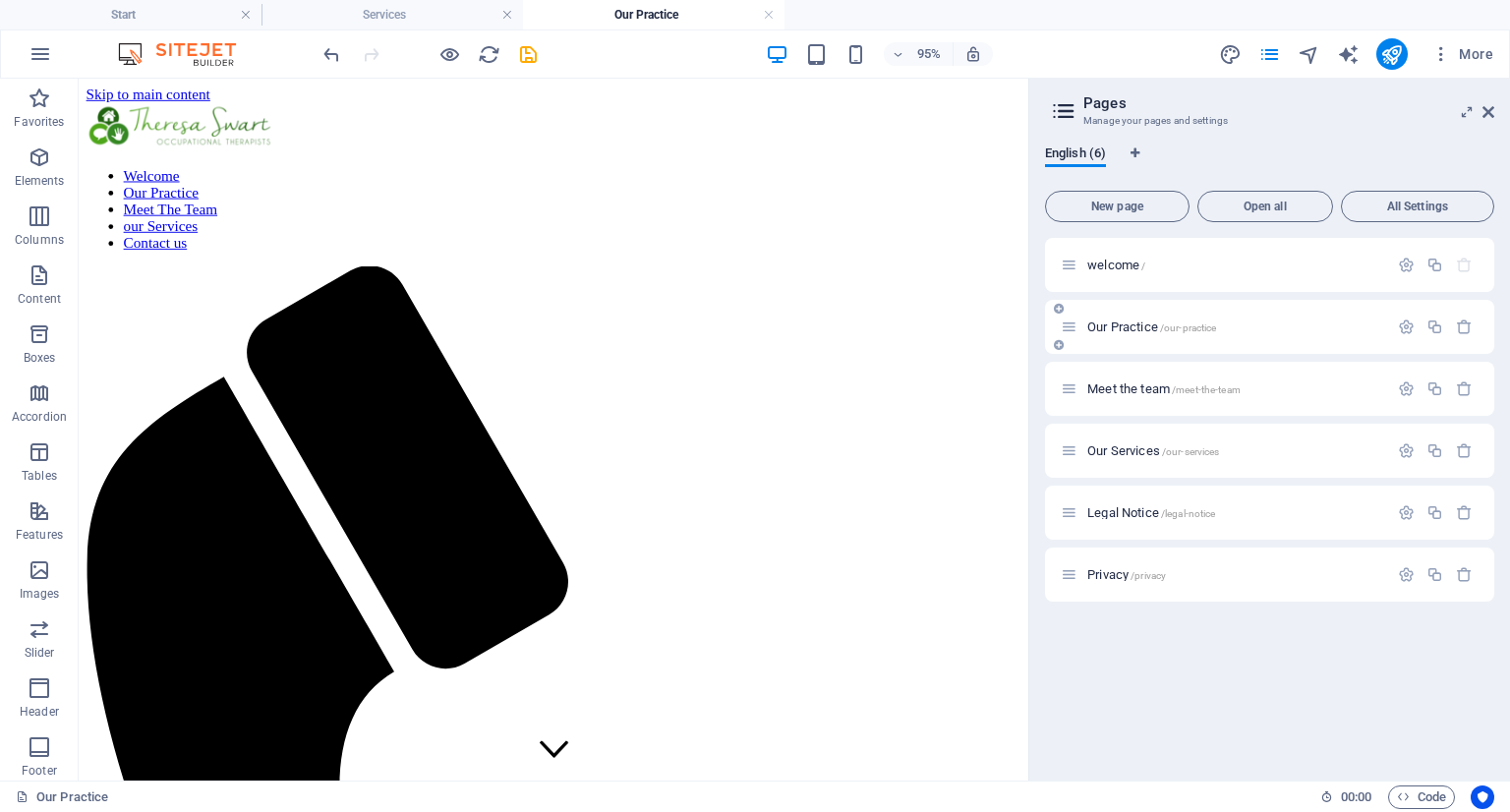 scroll, scrollTop: 301, scrollLeft: 0, axis: vertical 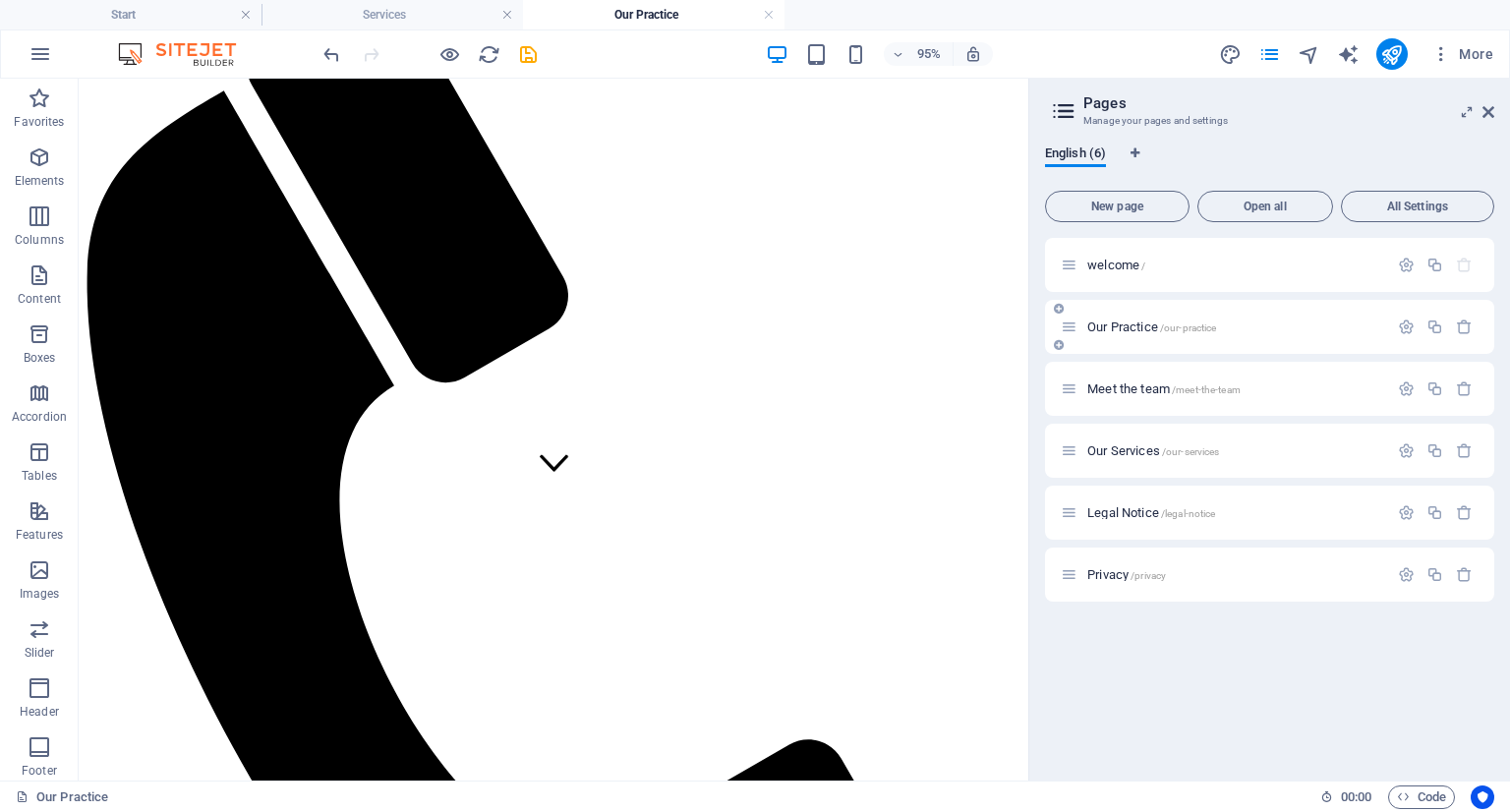 click on "Our Practice /our-practice" at bounding box center (1151, 326) 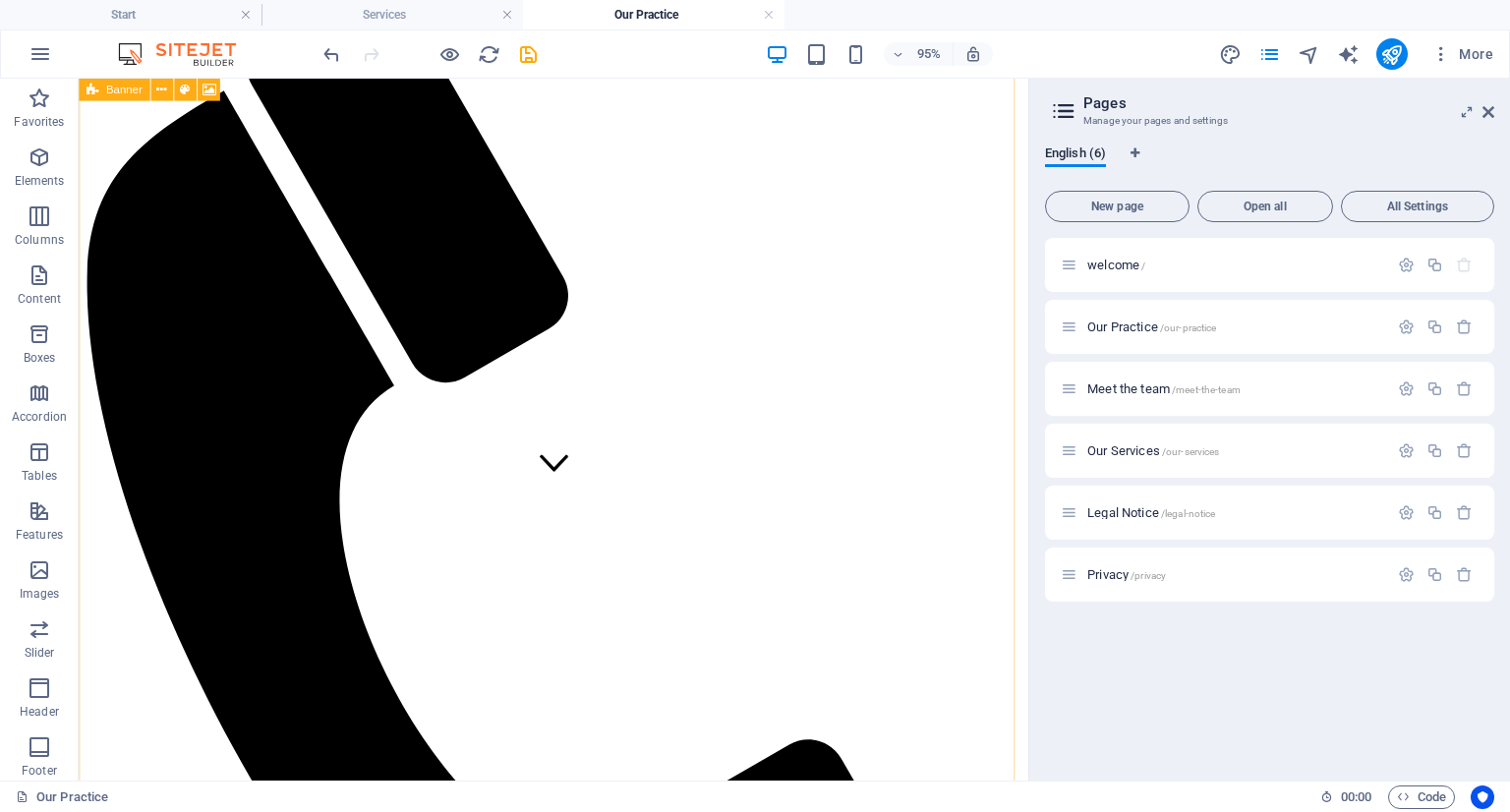 click at bounding box center [92, 89] 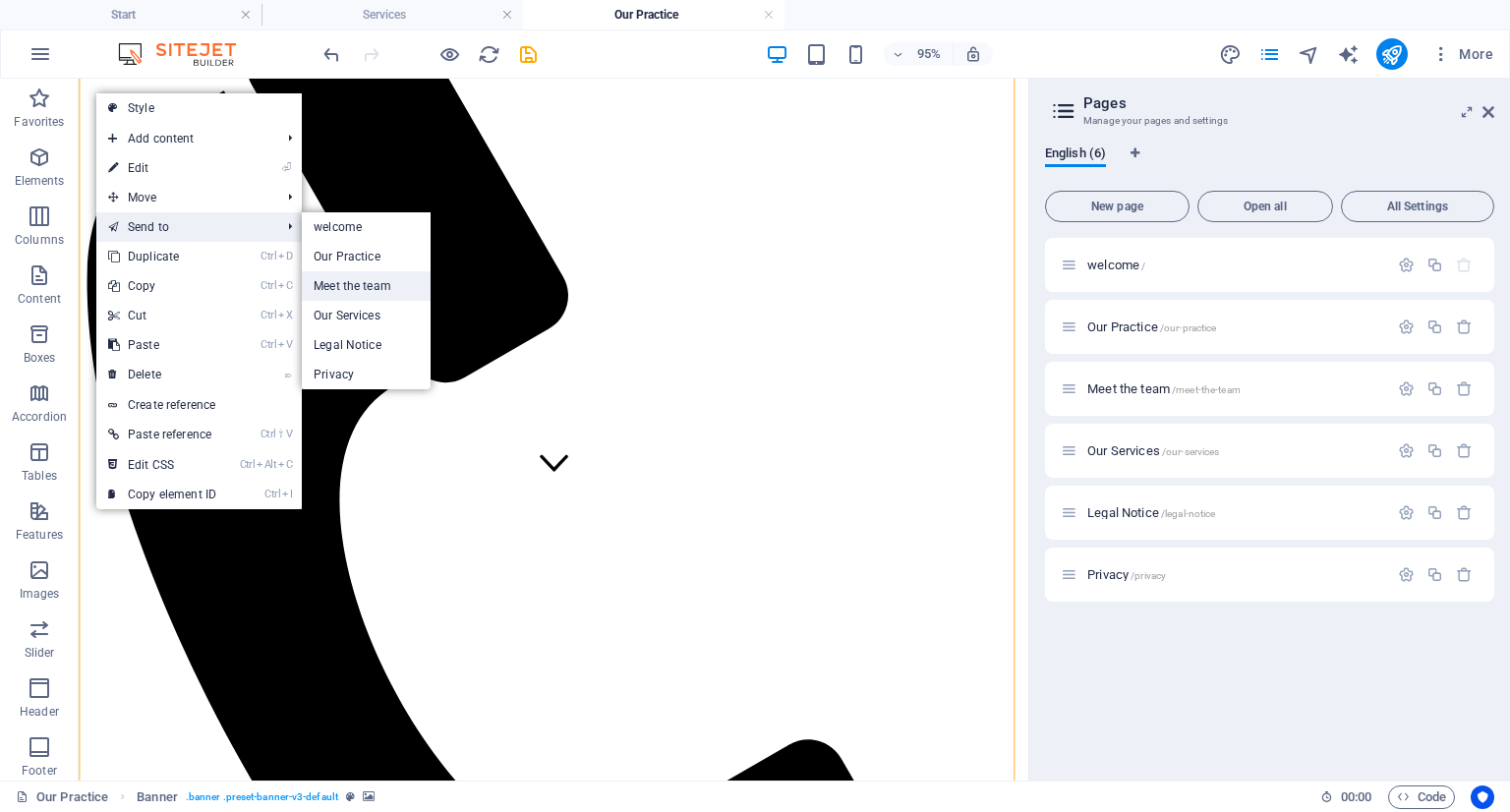 click on "Meet the team" at bounding box center [366, 286] 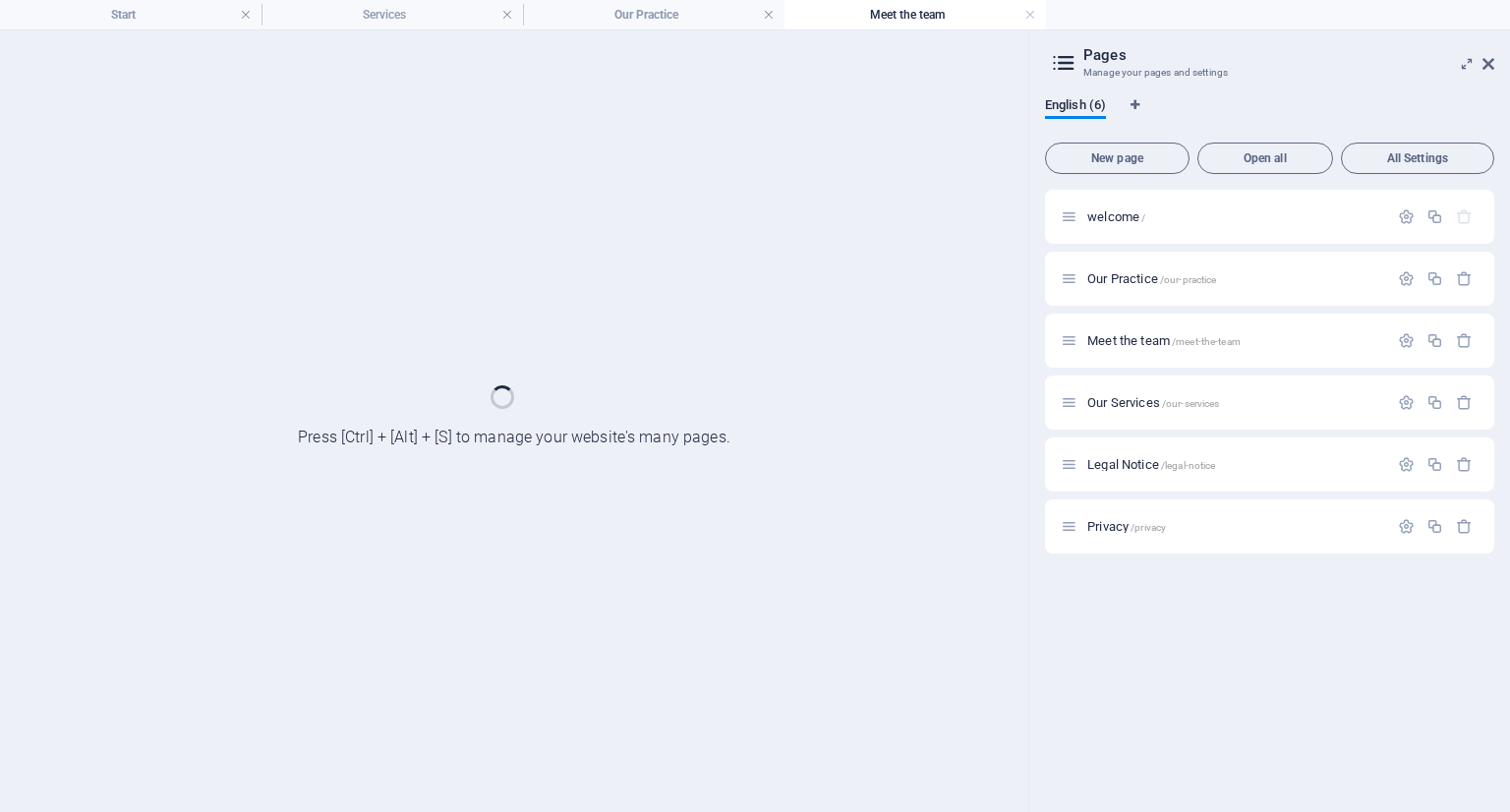scroll, scrollTop: 0, scrollLeft: 0, axis: both 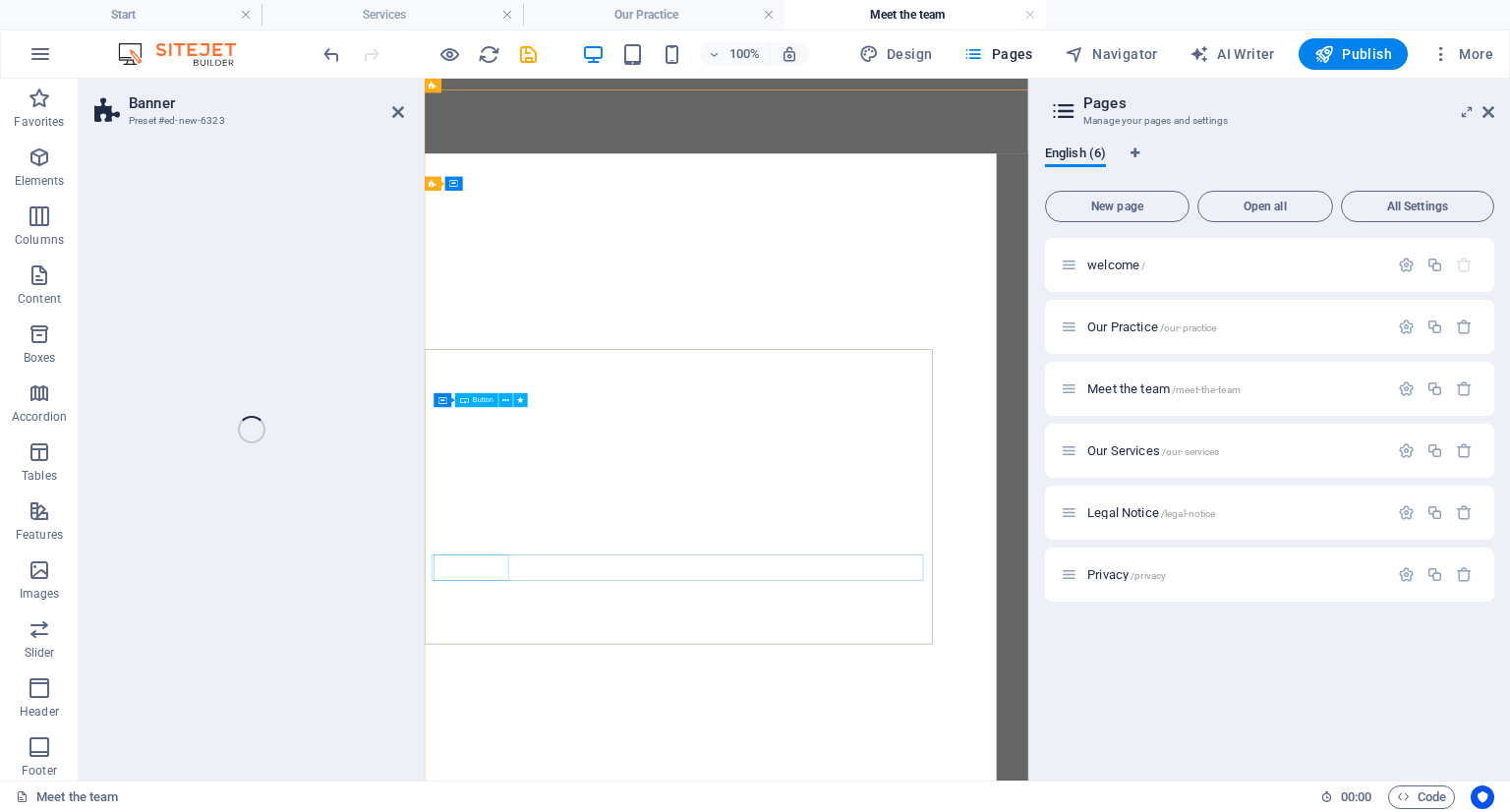 select on "vh" 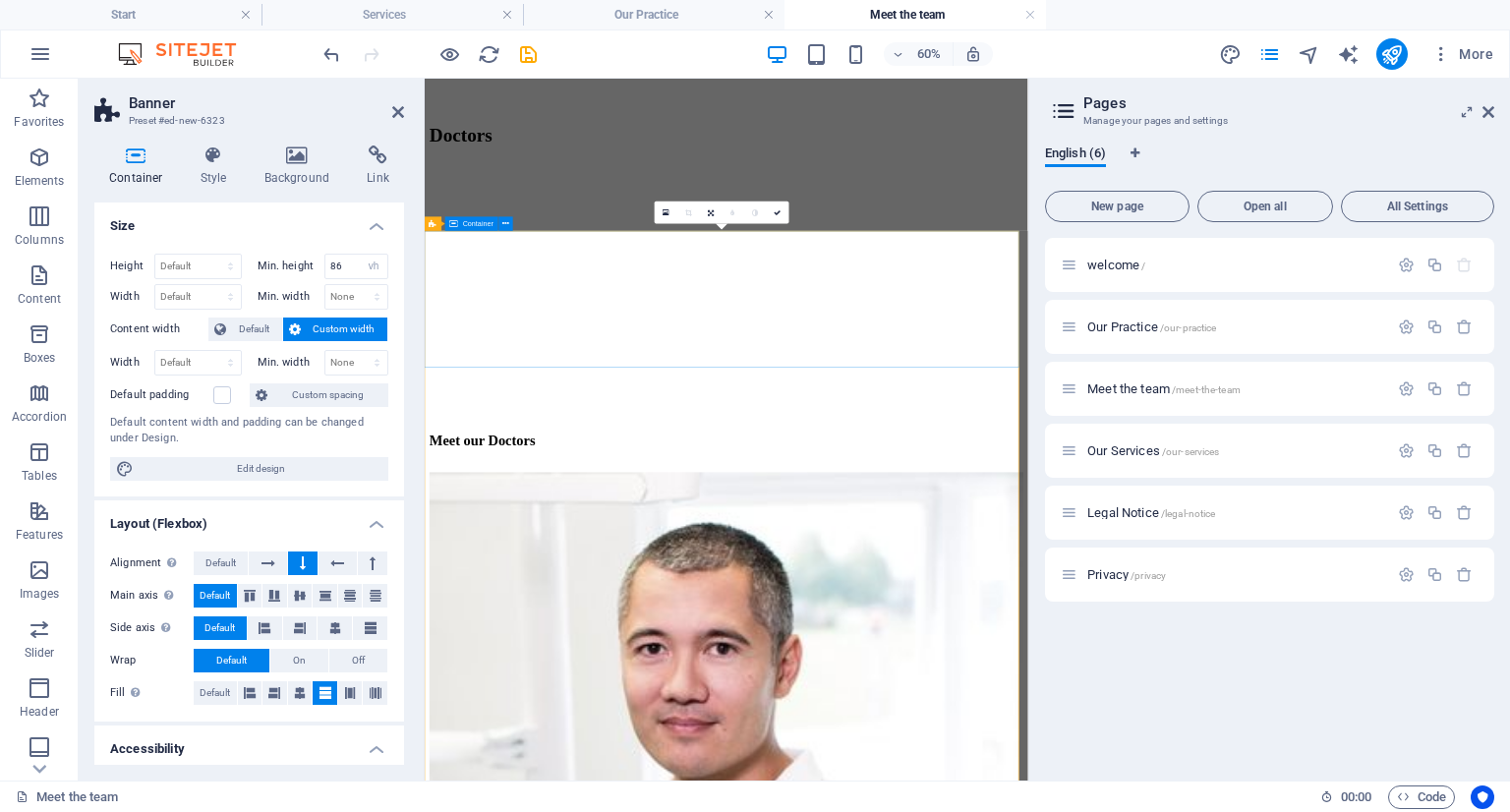 scroll, scrollTop: 1653, scrollLeft: 0, axis: vertical 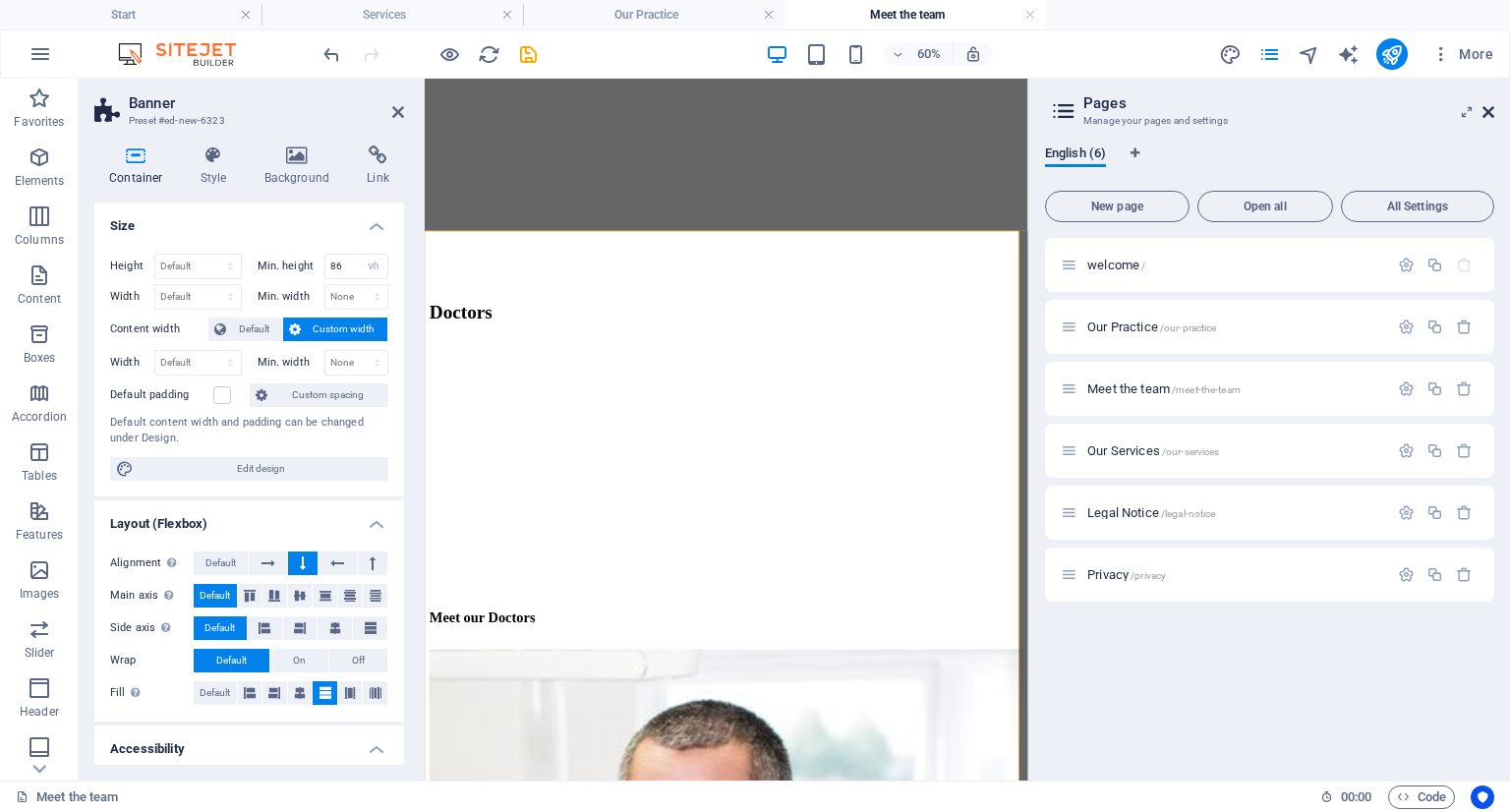 click at bounding box center (1488, 112) 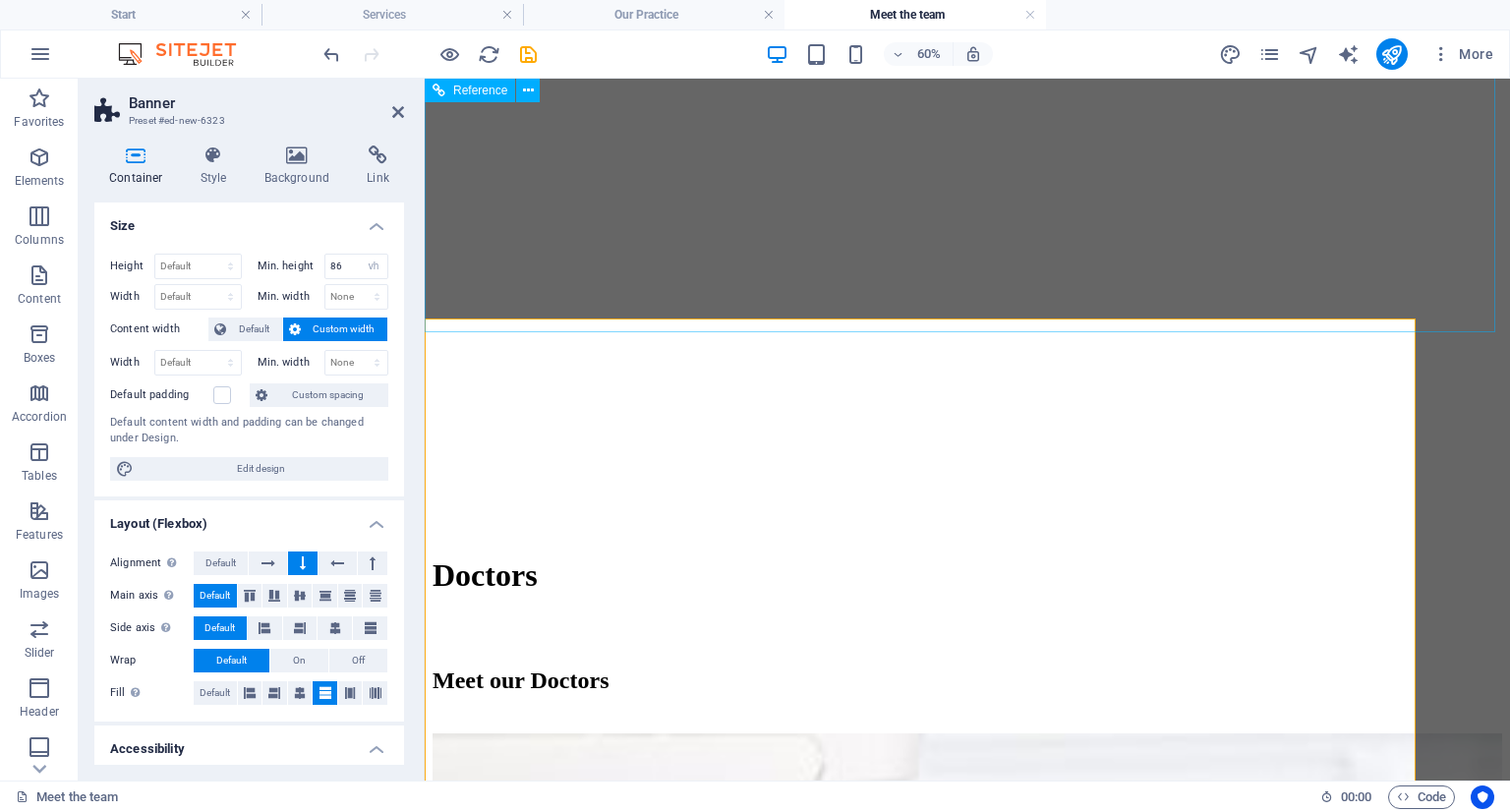 scroll, scrollTop: 1666, scrollLeft: 0, axis: vertical 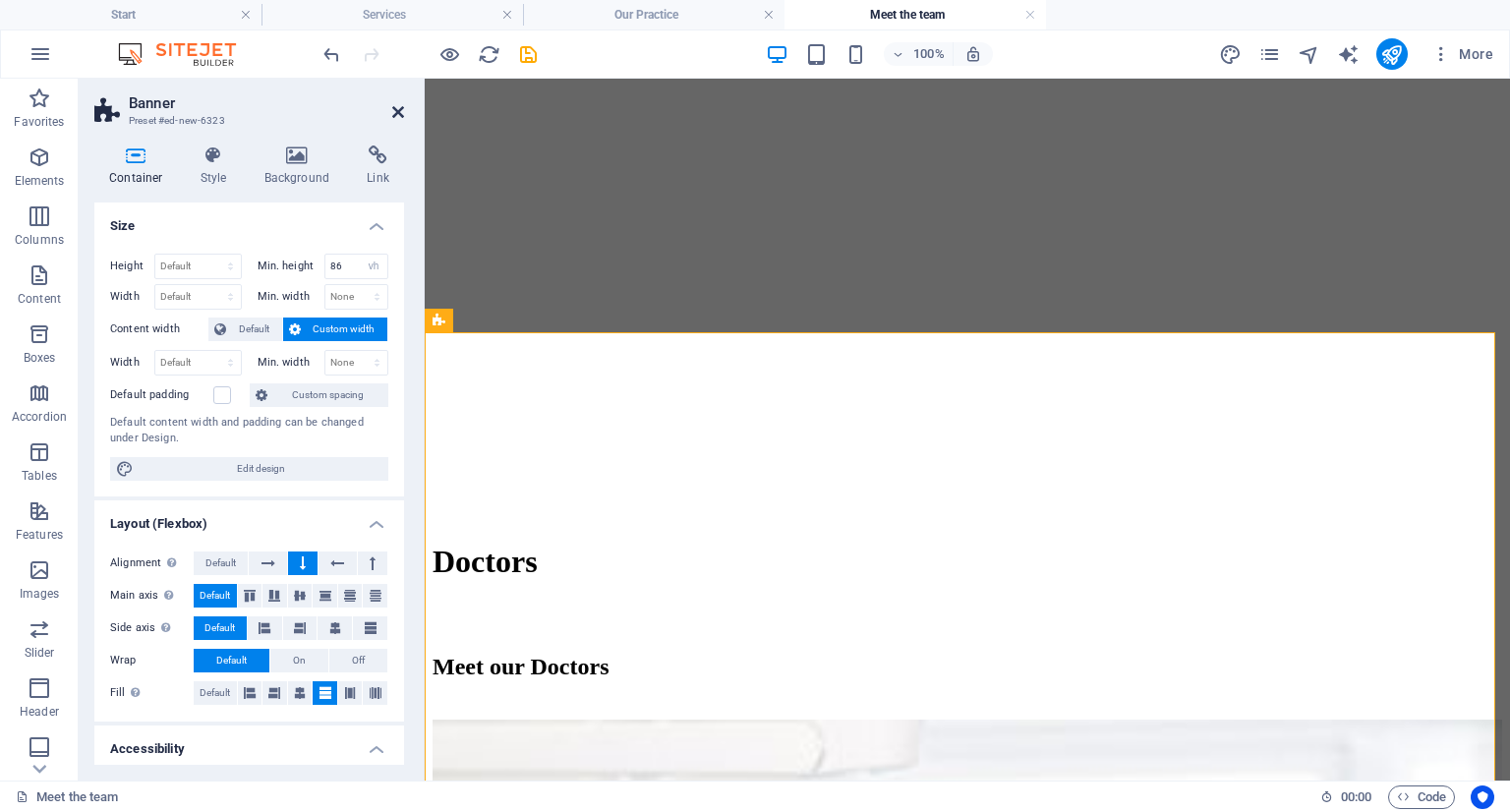 click at bounding box center (398, 112) 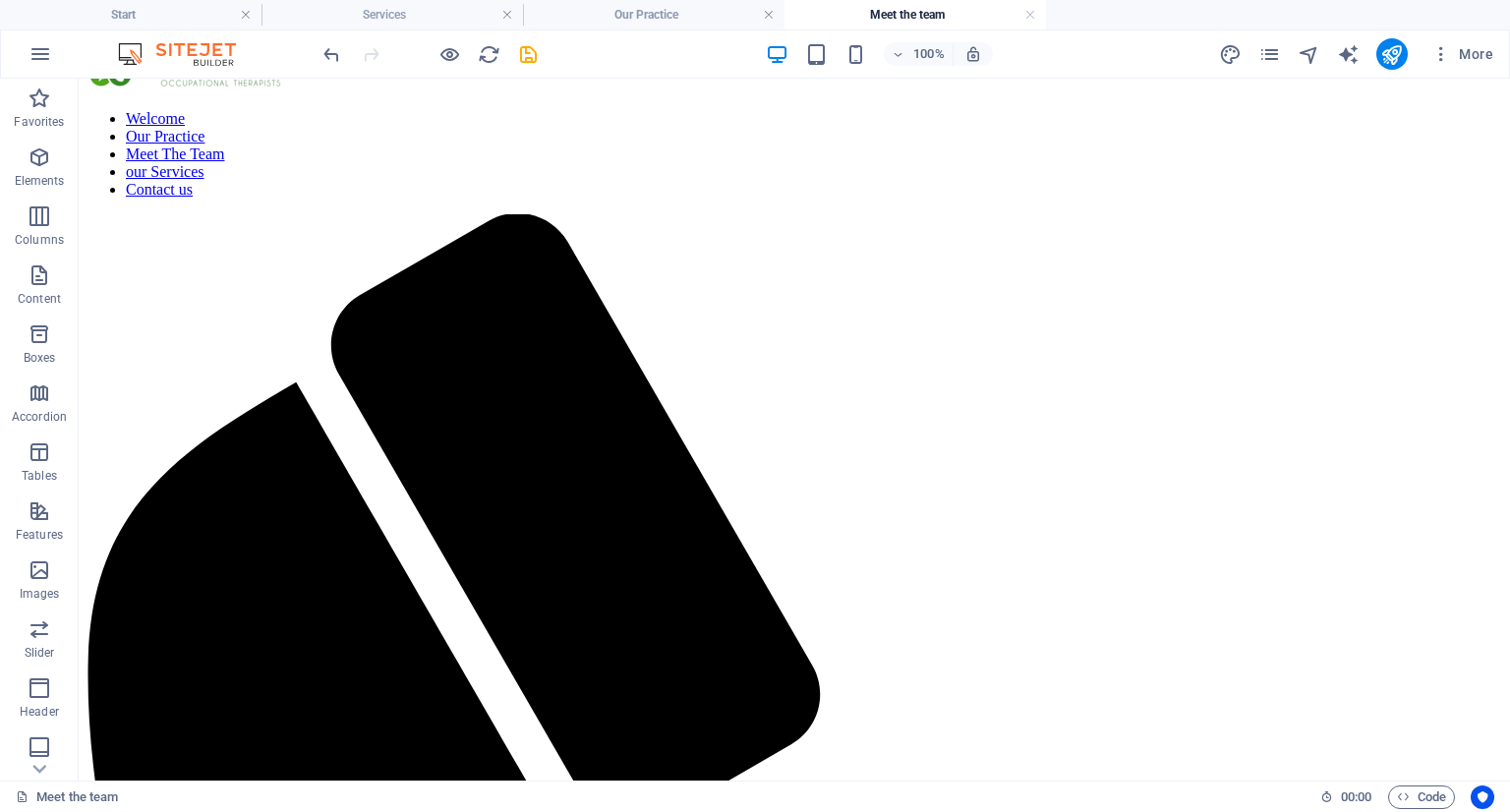 scroll, scrollTop: 0, scrollLeft: 0, axis: both 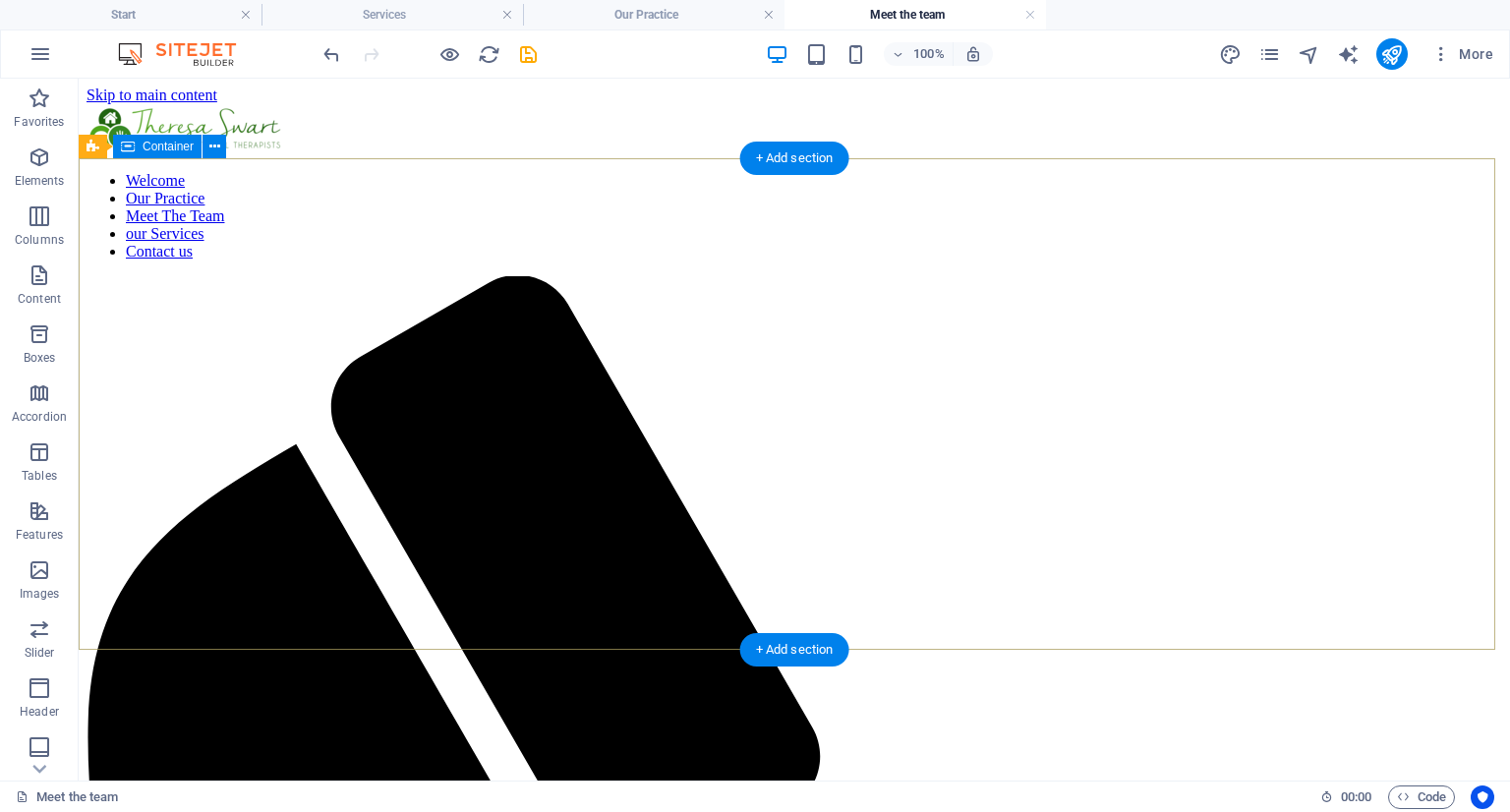 click on "Doctors" at bounding box center (794, 2688) 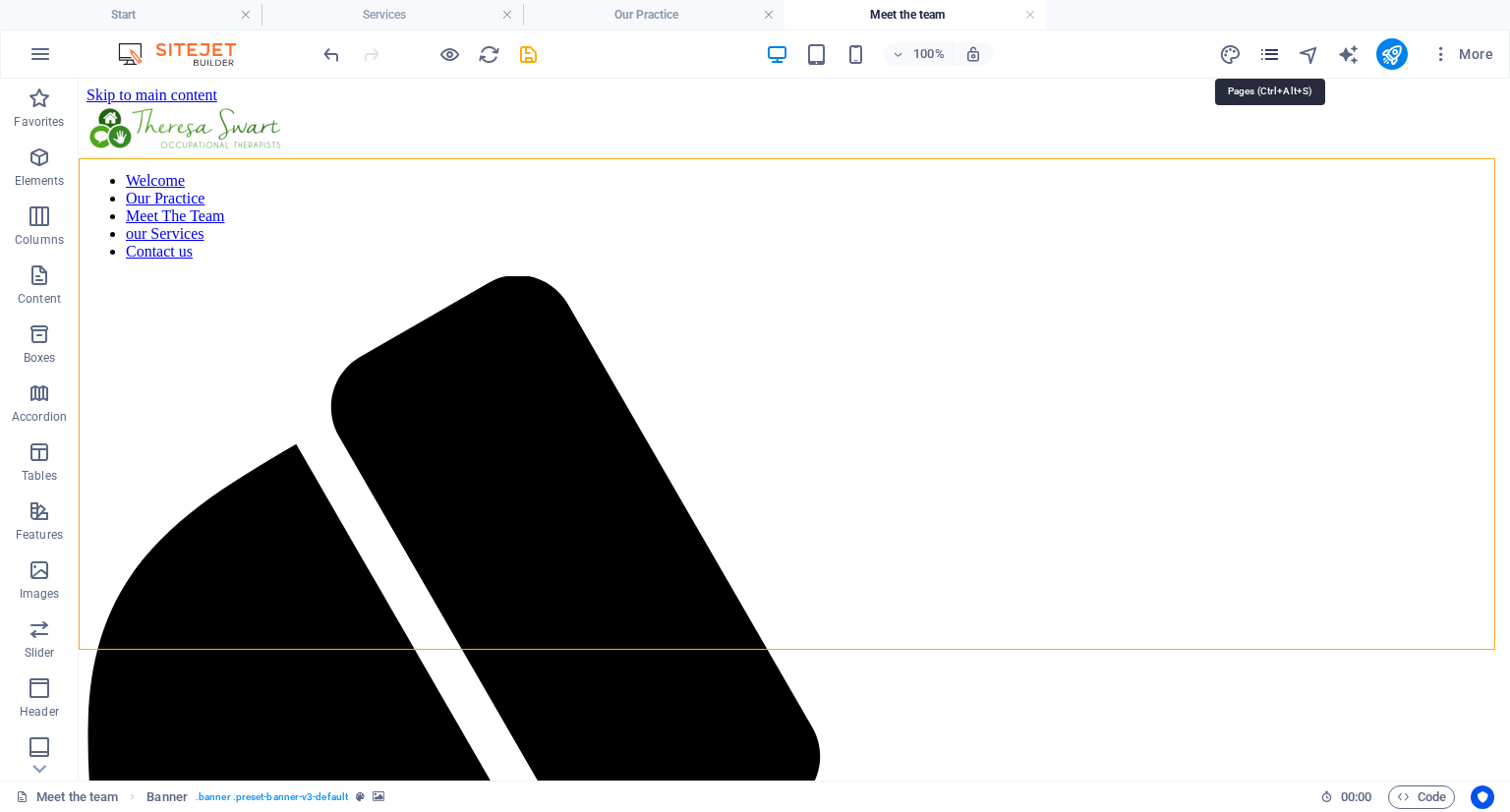 click at bounding box center (1269, 54) 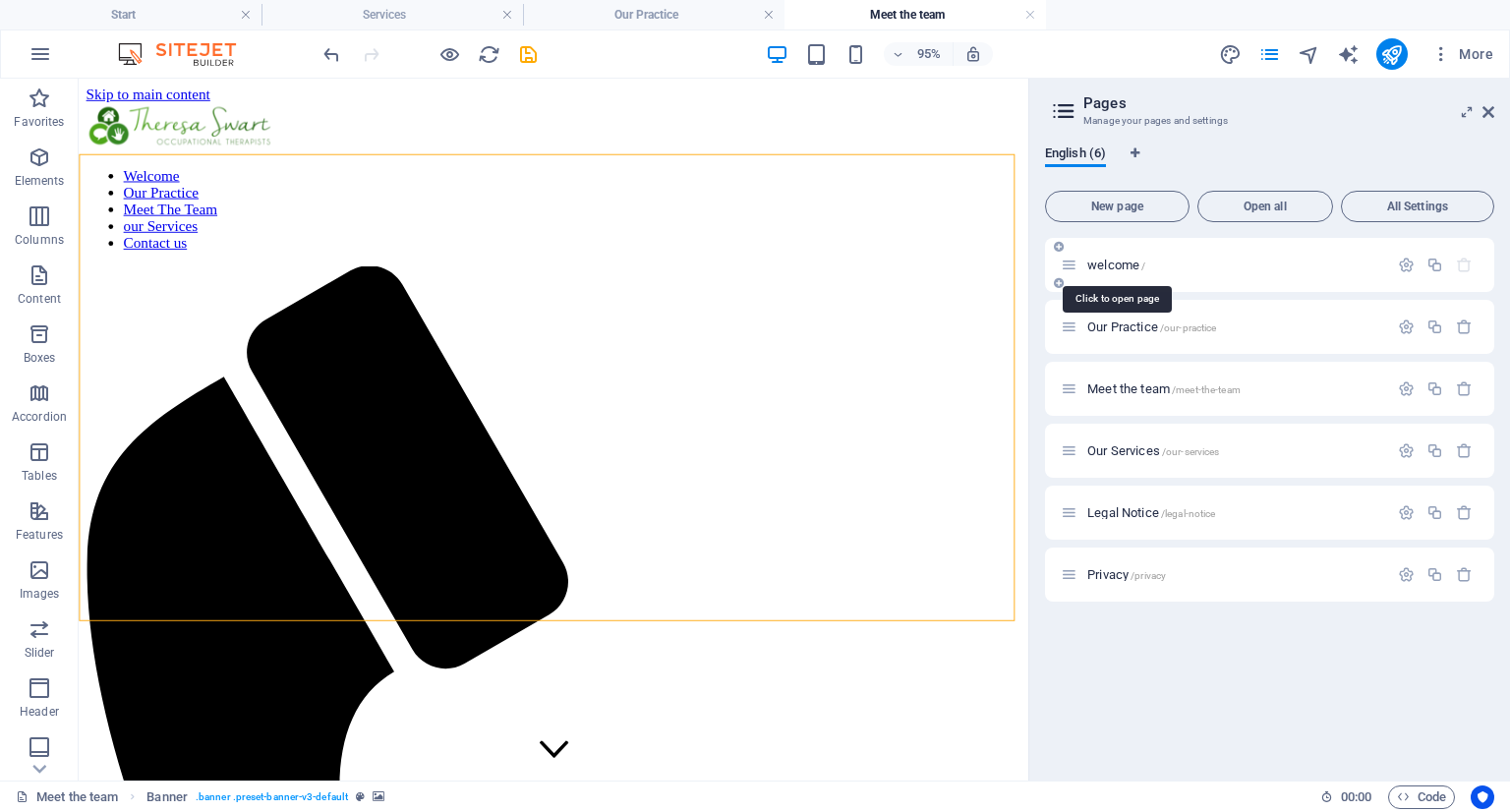 click on "welcome  /" at bounding box center [1116, 264] 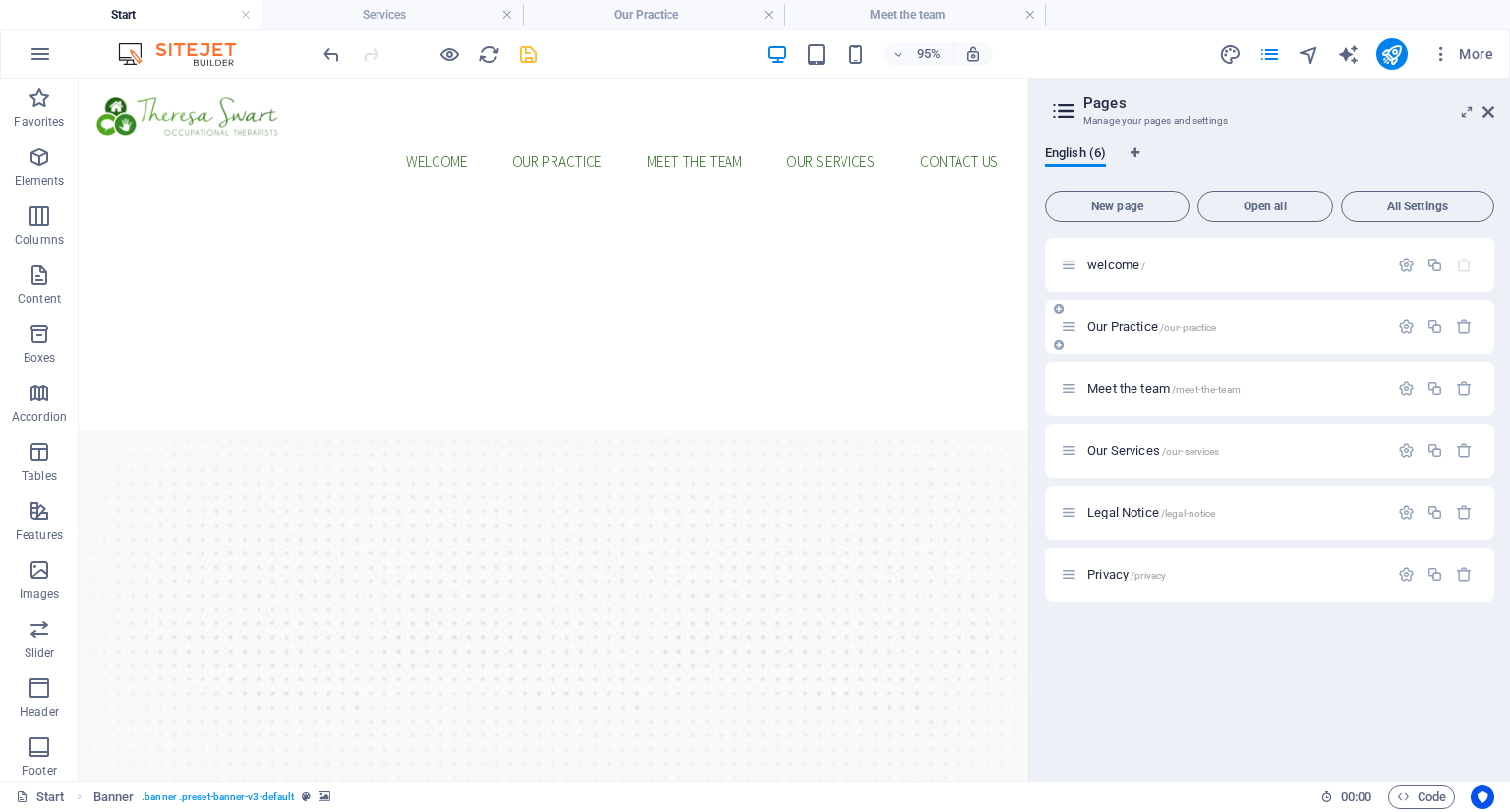 click on "Our Practice /our-practice" at bounding box center (1151, 326) 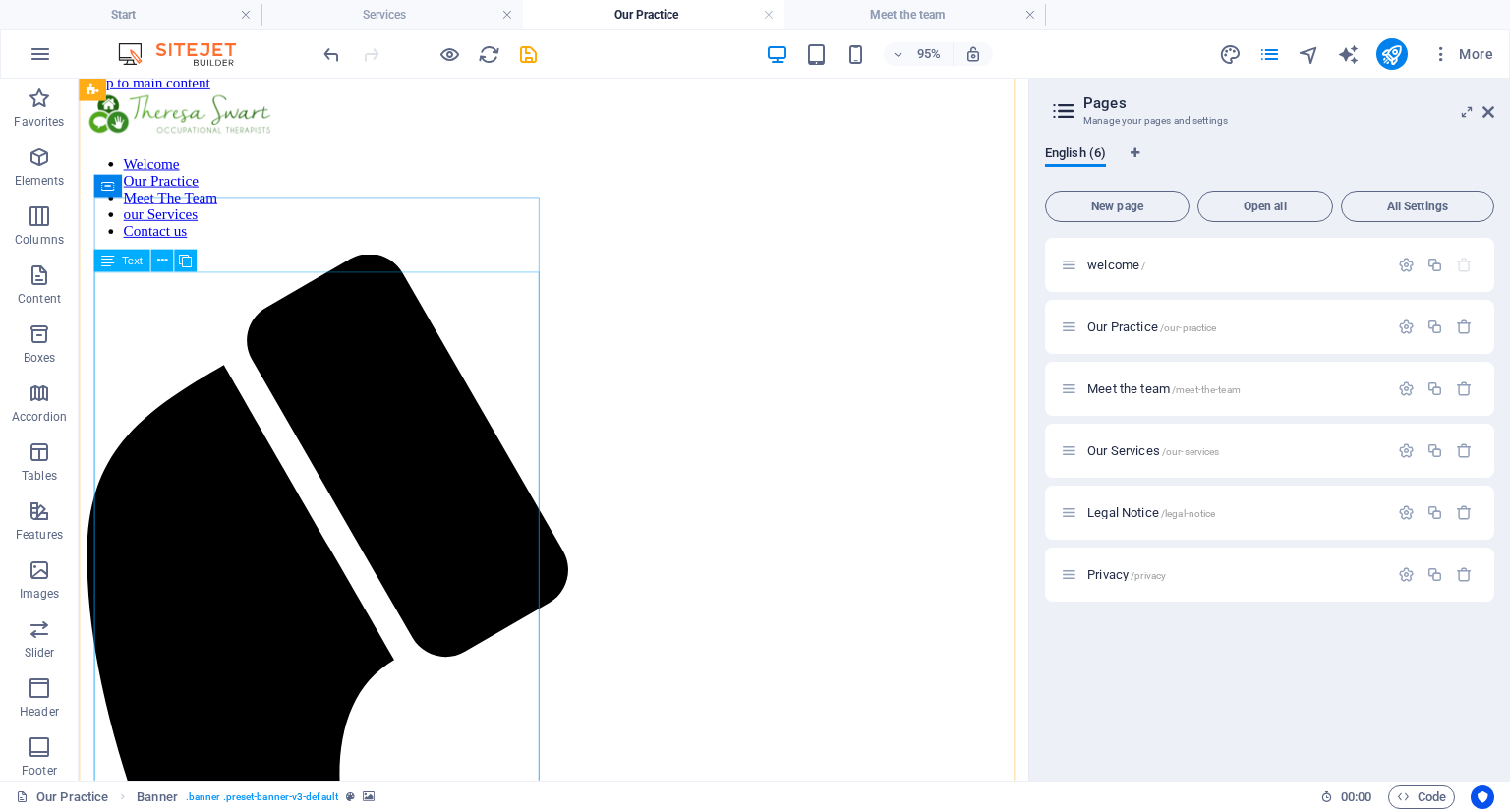 scroll, scrollTop: 0, scrollLeft: 0, axis: both 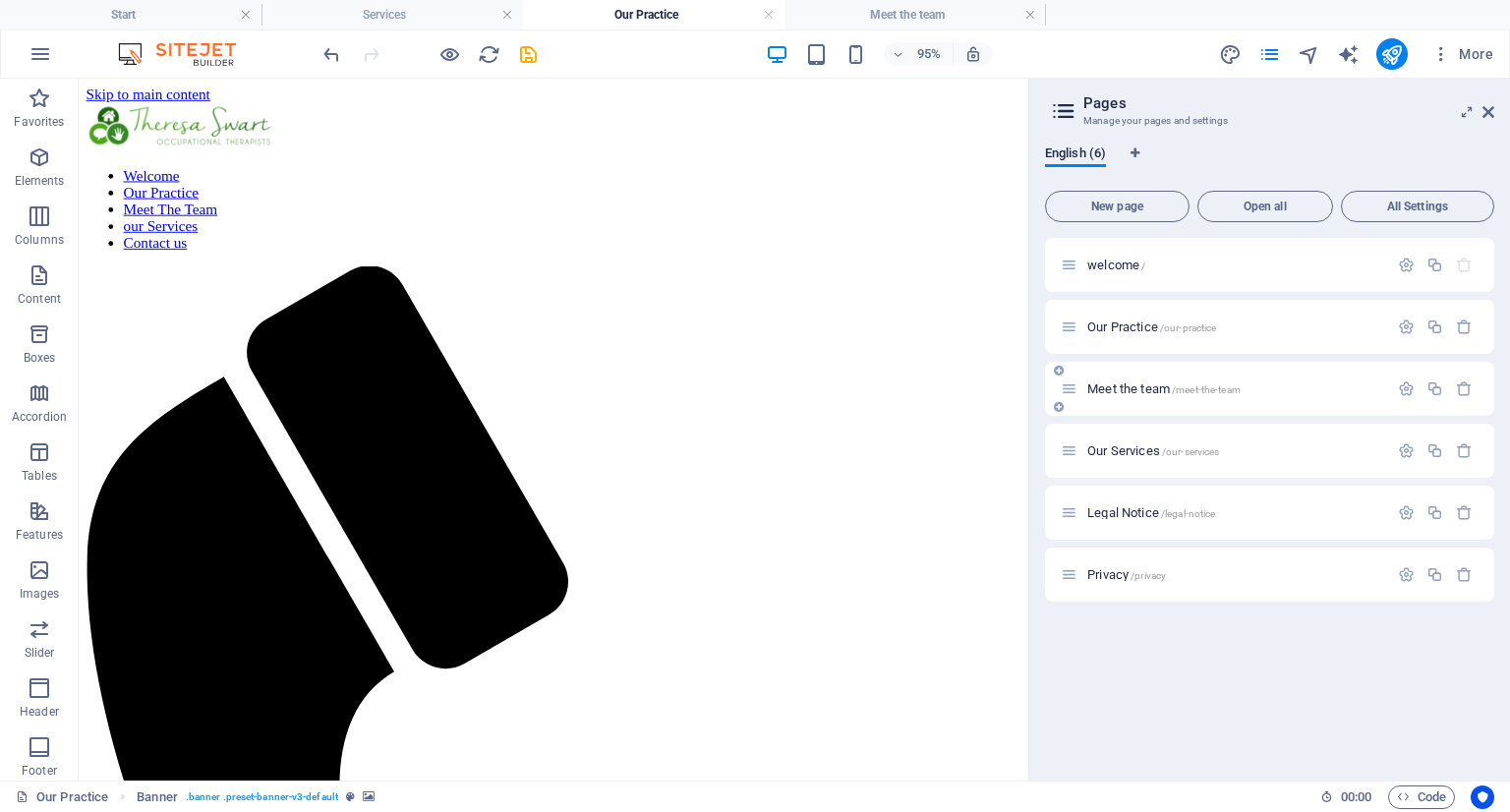 click on "Meet the team /meet-the-team" at bounding box center [1164, 388] 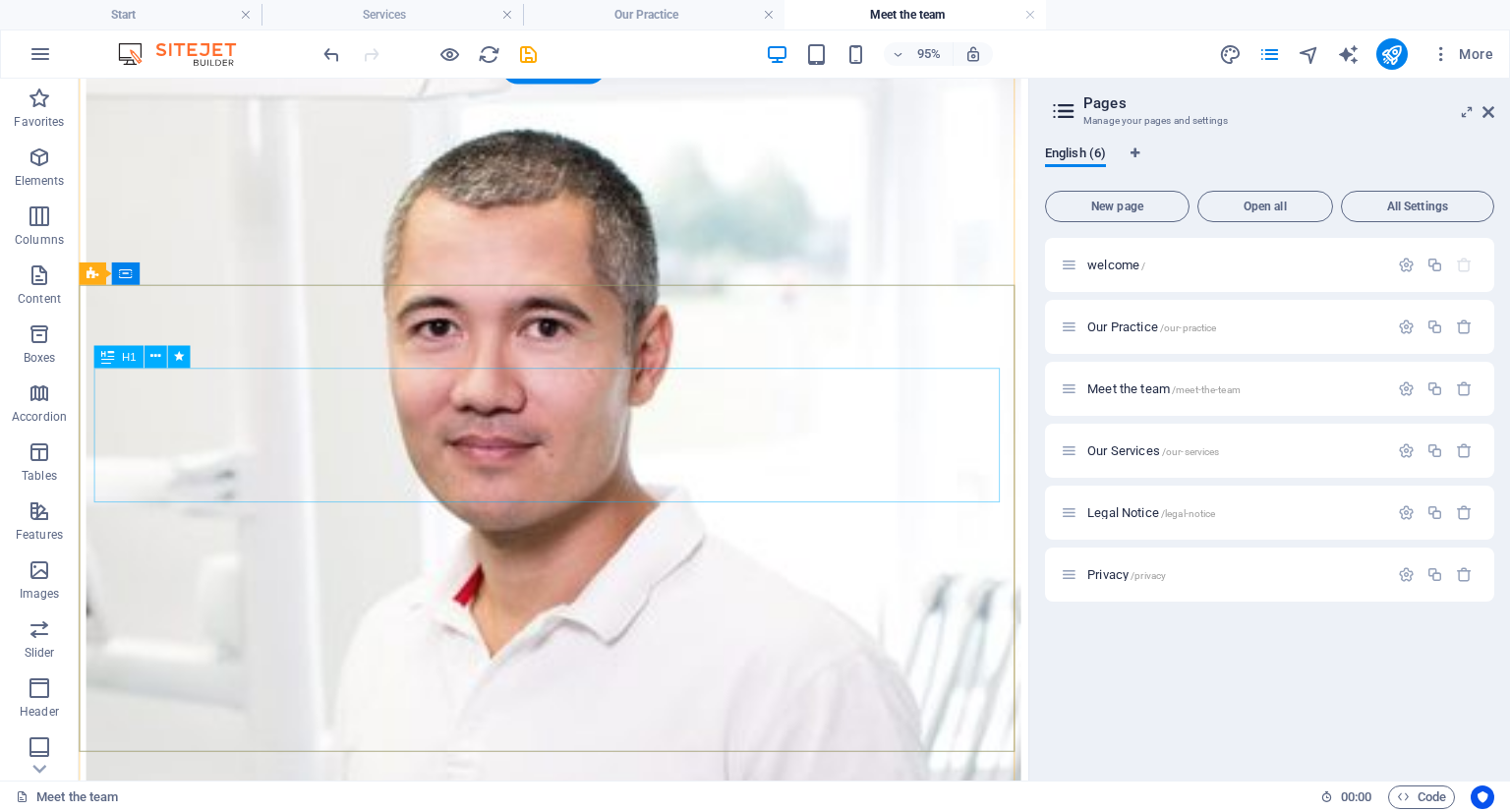 scroll, scrollTop: 2261, scrollLeft: 0, axis: vertical 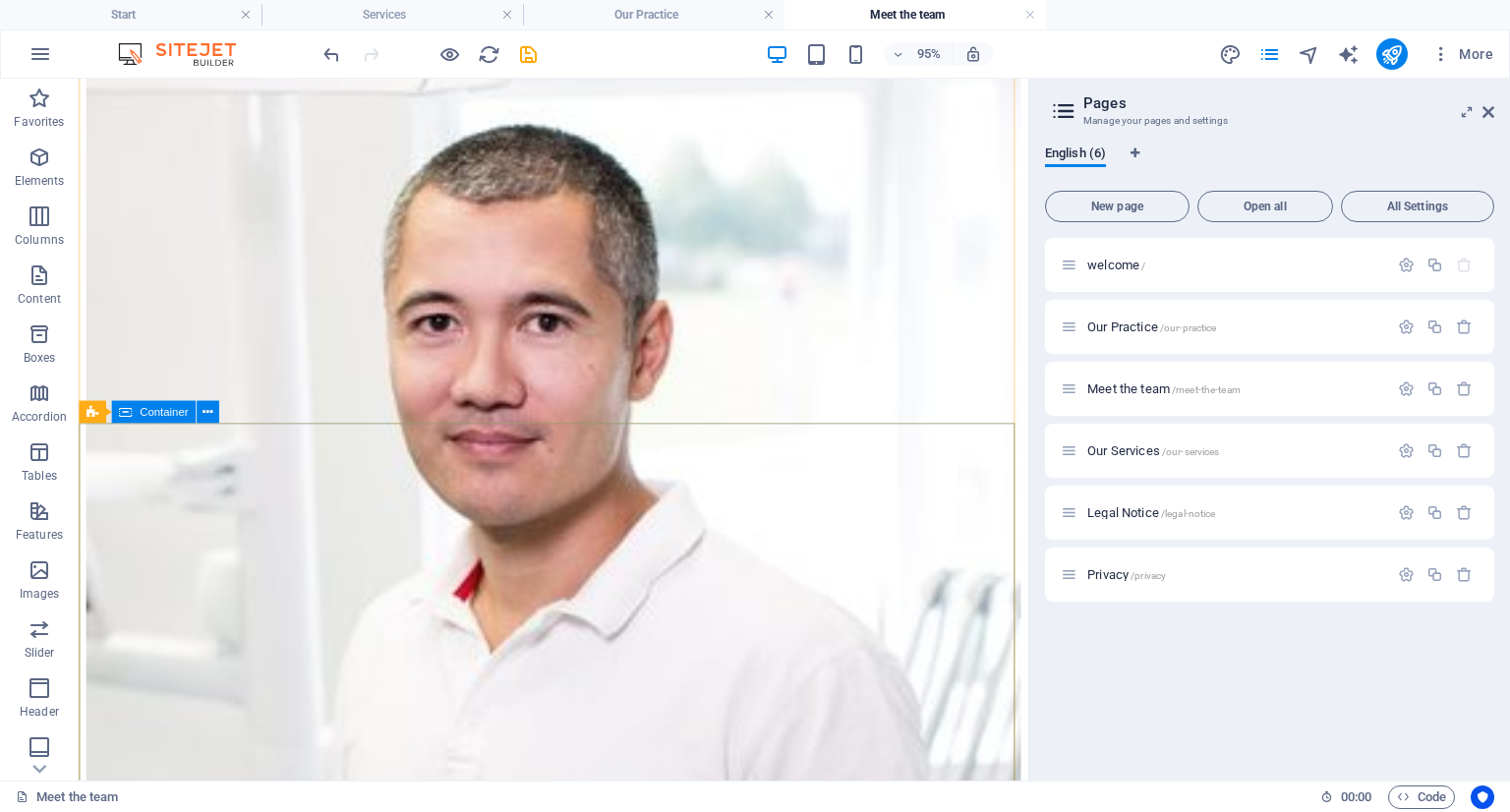 click on "Reclaim Your Confidence, One Daily Step at a Time Occupational therapy for Elderly care:  for every stage, story and season Our Services" at bounding box center [578, 9622] 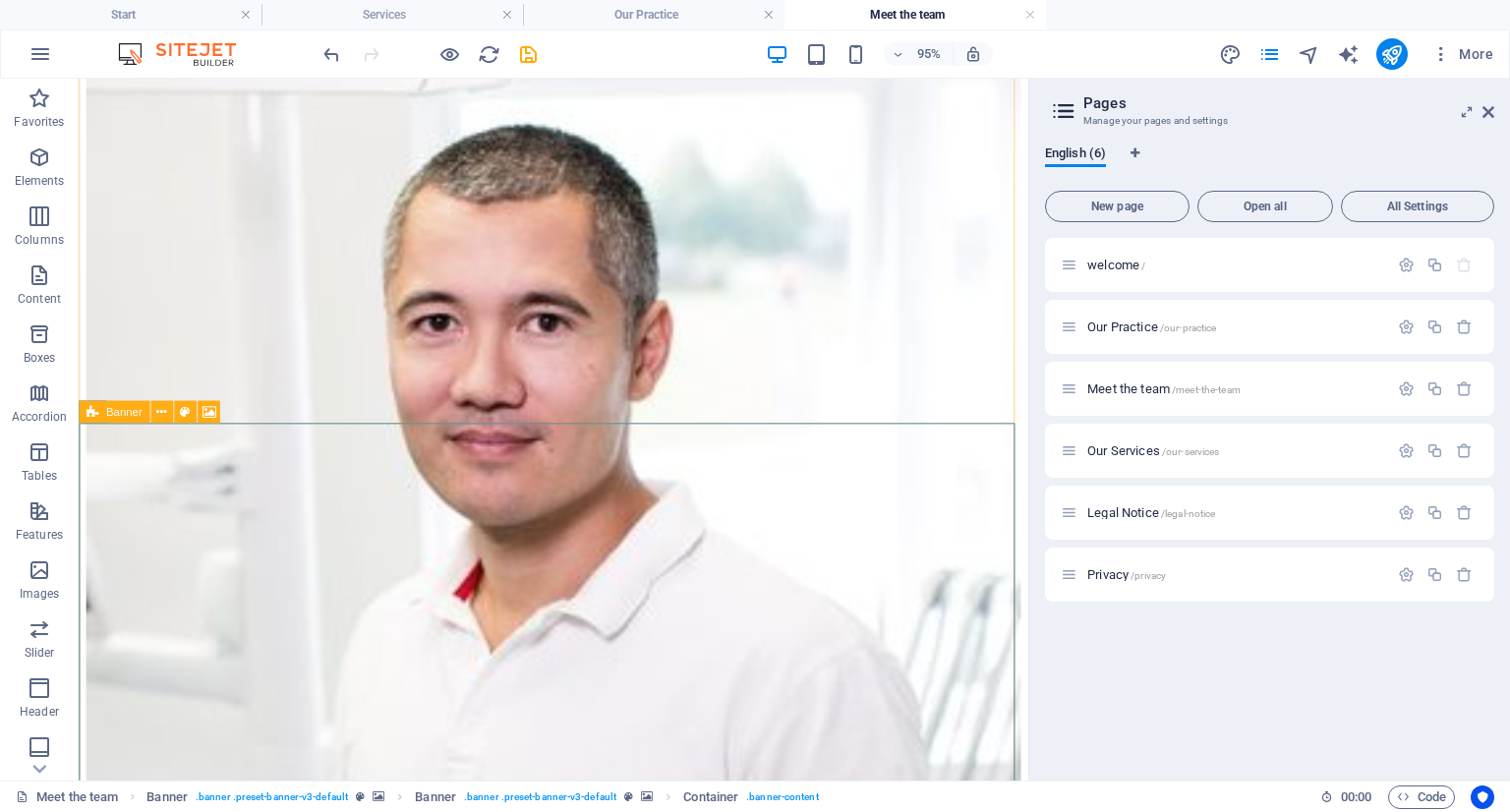 click on "Banner" at bounding box center [124, 412] 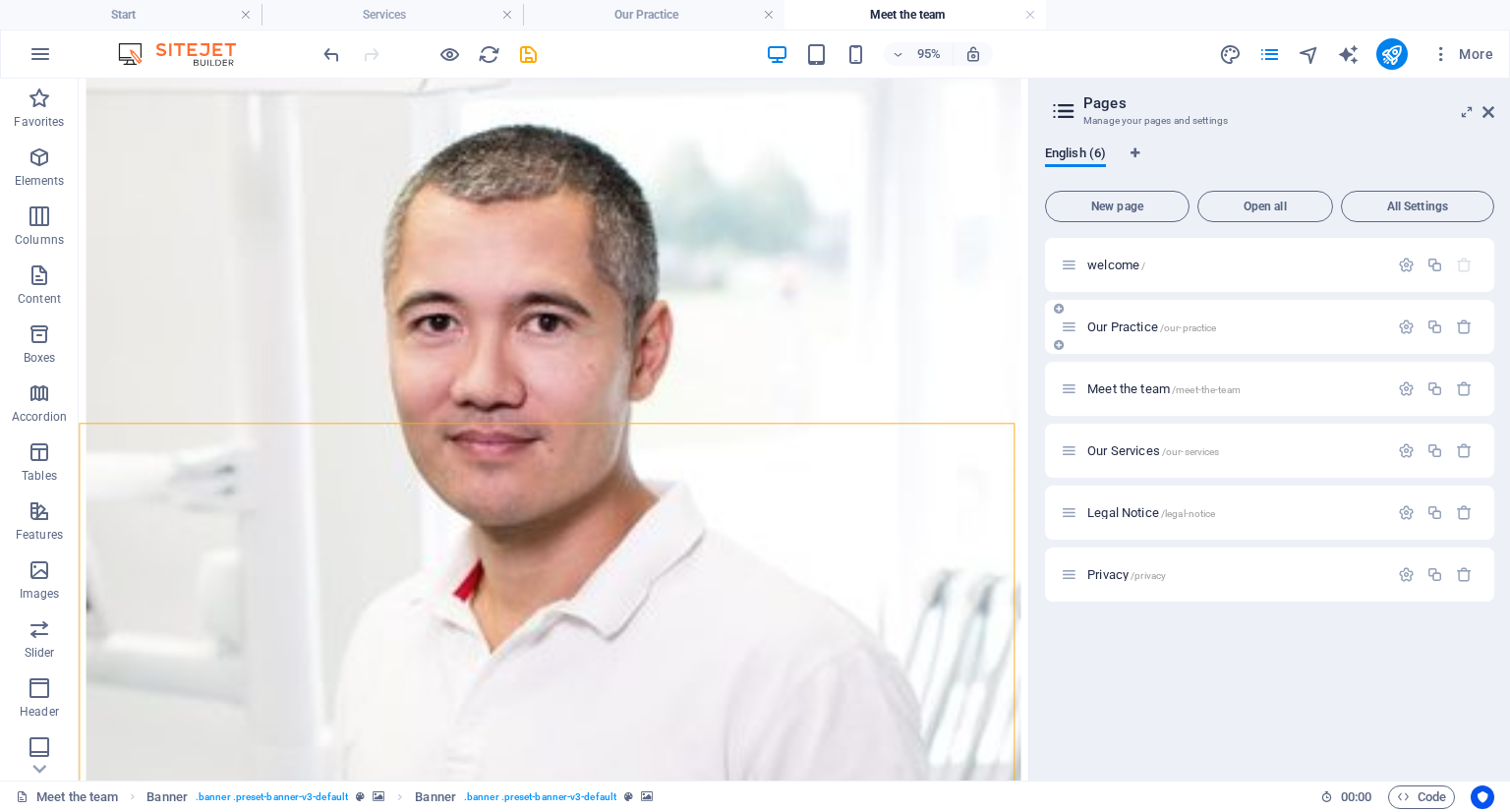 click on "Our Practice /our-practice" at bounding box center [1151, 326] 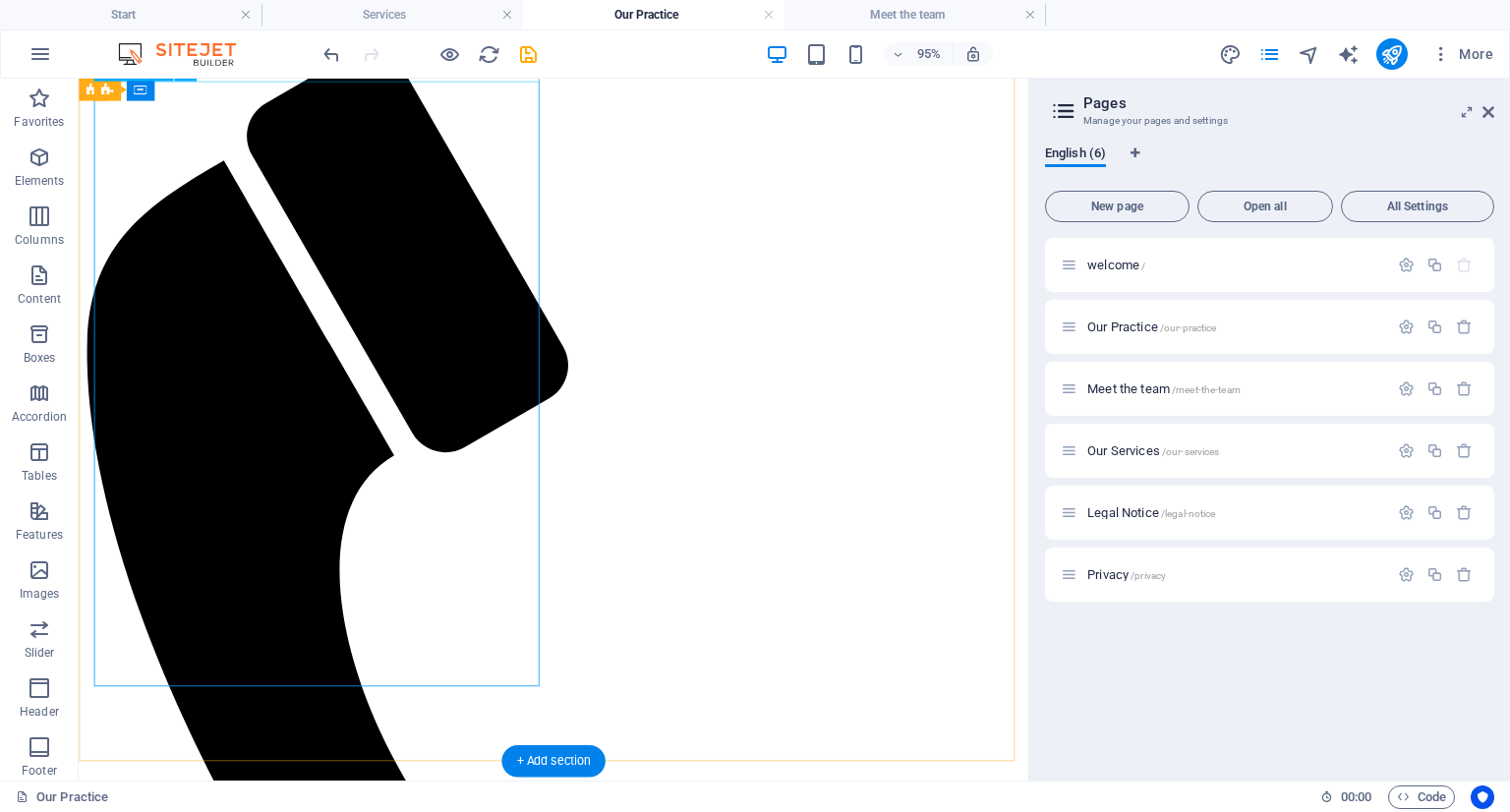 scroll, scrollTop: 0, scrollLeft: 0, axis: both 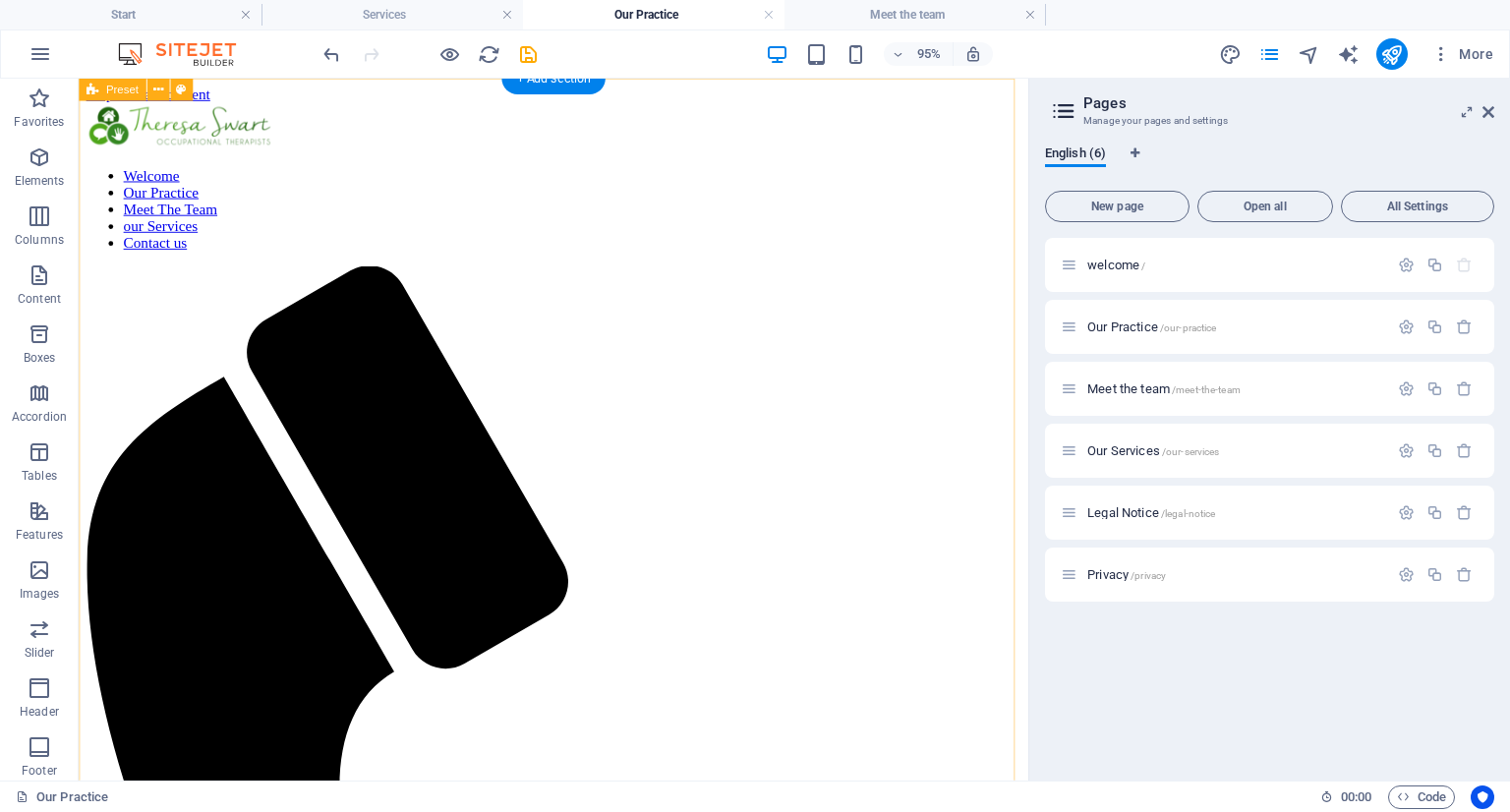 click on "We'll take care of your teeth At vero eos et accusam et justo duo dolores et ea rebum. Lorem ipsum dolor sit amet, consetetur sadipscing elitr, sed diam nonumy eirmod tempor invidunt ut labore et dolore magna aliquyam erat, sed diam voluptua. At vero eos et accusam et justo duo dolores et ea rebum. Stet clita kasd gubergren, no sea takimata sanctus est Lorem ipsum dolor sit amet. Lorem ipsum dolor sit amet, consetetur sadipscing elitr, sed diam nonumy eirmod tempor invidunt ut labore et dolore magna aliquyam erat, sed diam voluptua. At vero eos et accusam et justo duo dolores et ea rebum. Stet clita kasd gubergren, no sea takimata sanctus est Lorem ipsum dolor sit amet. Lorem ipsum dolor sit amet, consetetur sadipscing elitr, sed diam nonumy eirmod tempor invidunt ut labore et dolore magna aliquyam erat, sed diam voluptua. At vero eos et accusam et justo duo dolores et ea rebum. Stet clita kasd gubergren, no sea takimata sanctus est Lorem ipsum dolor sit amet." at bounding box center [578, 2019] 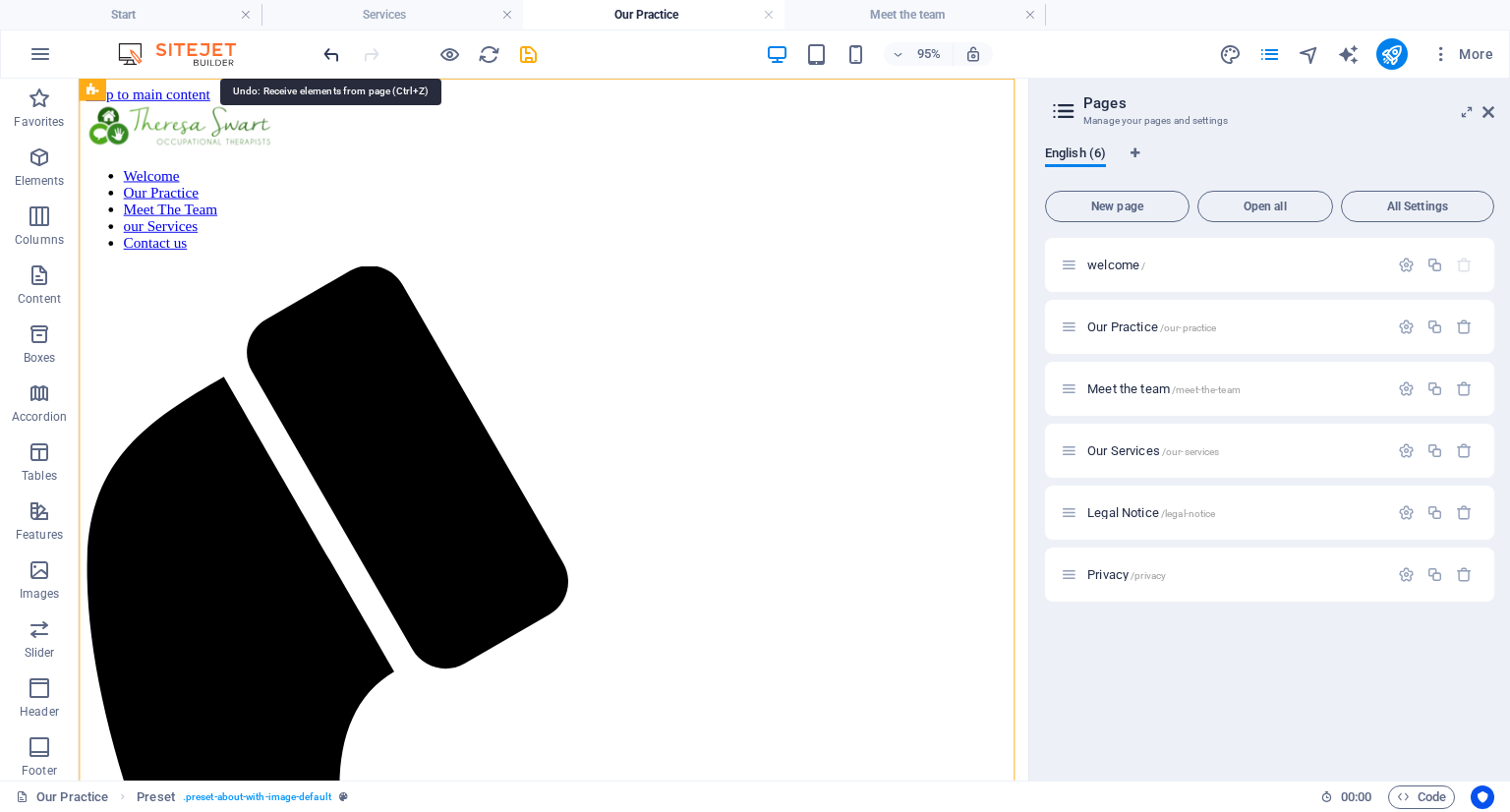click at bounding box center (331, 54) 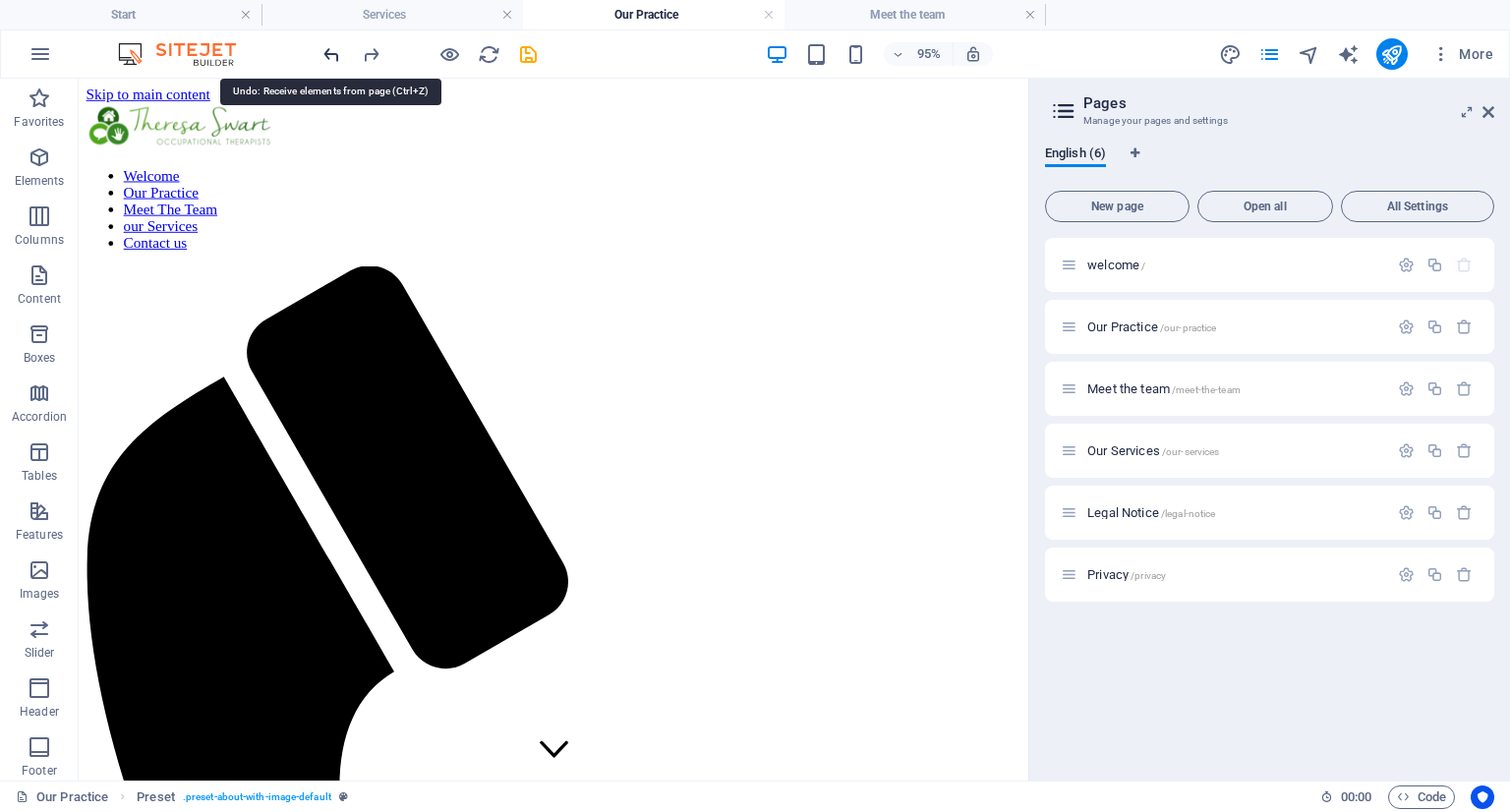 click at bounding box center (331, 54) 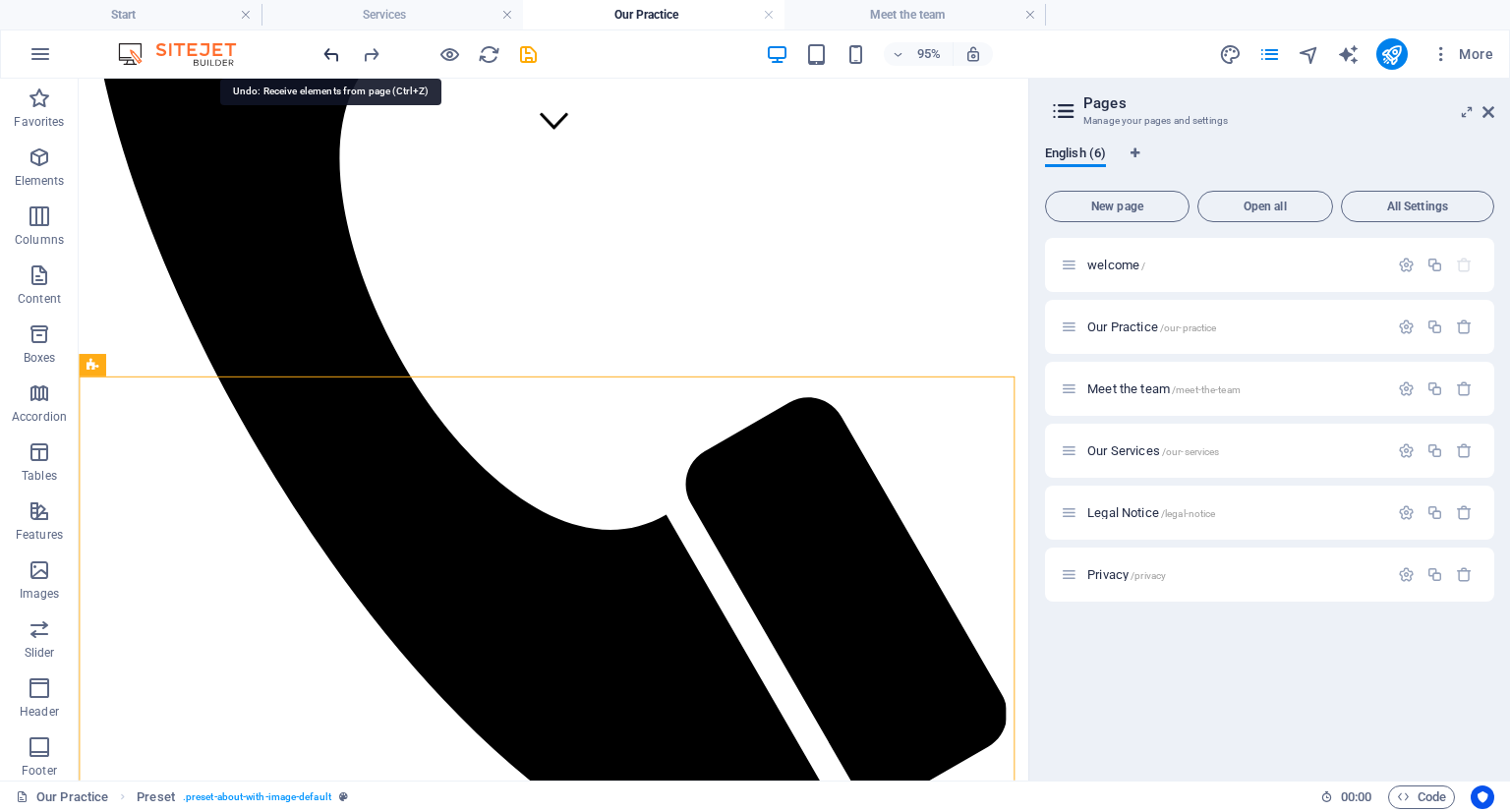 scroll, scrollTop: 675, scrollLeft: 0, axis: vertical 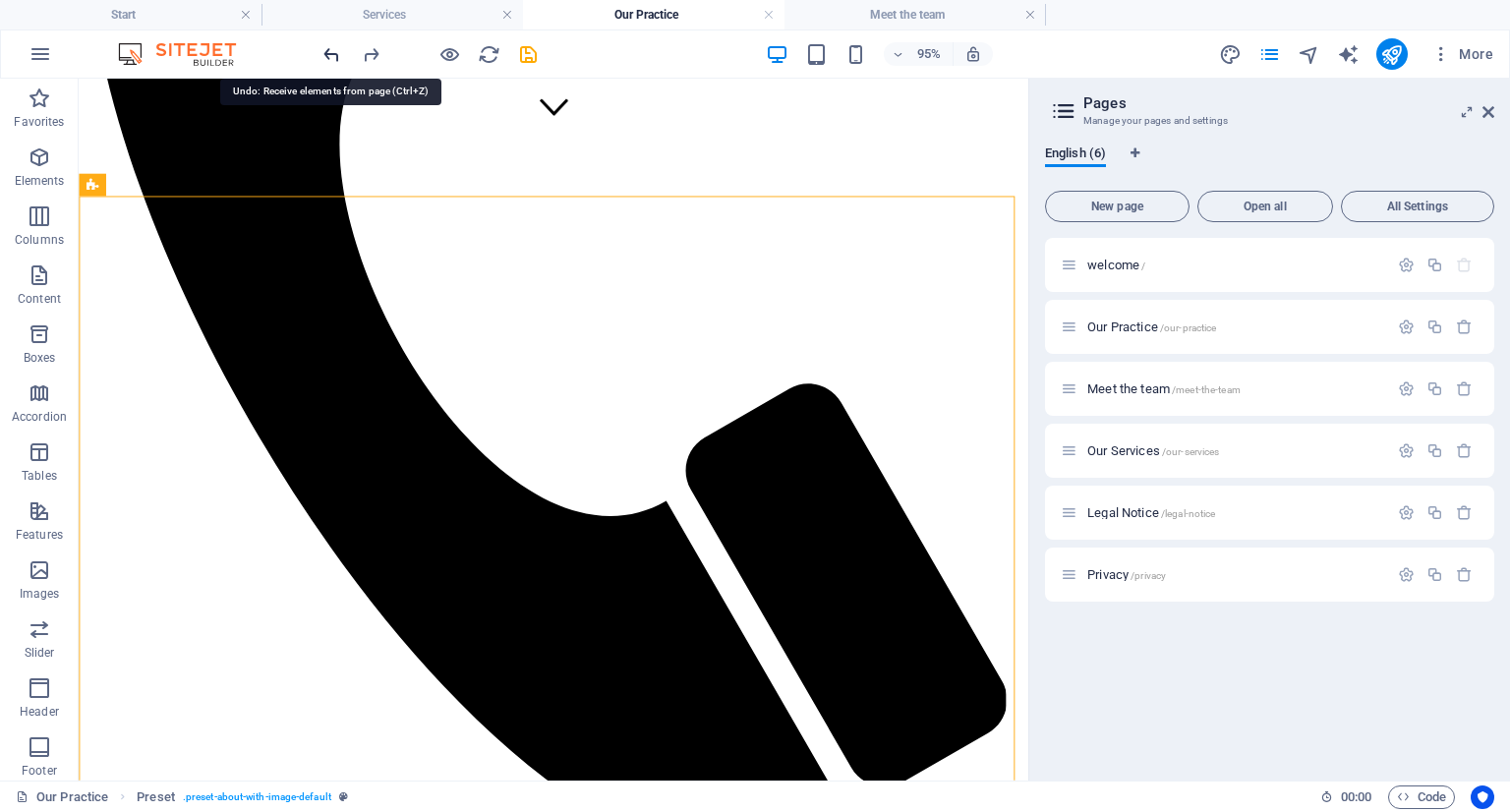 click at bounding box center (331, 54) 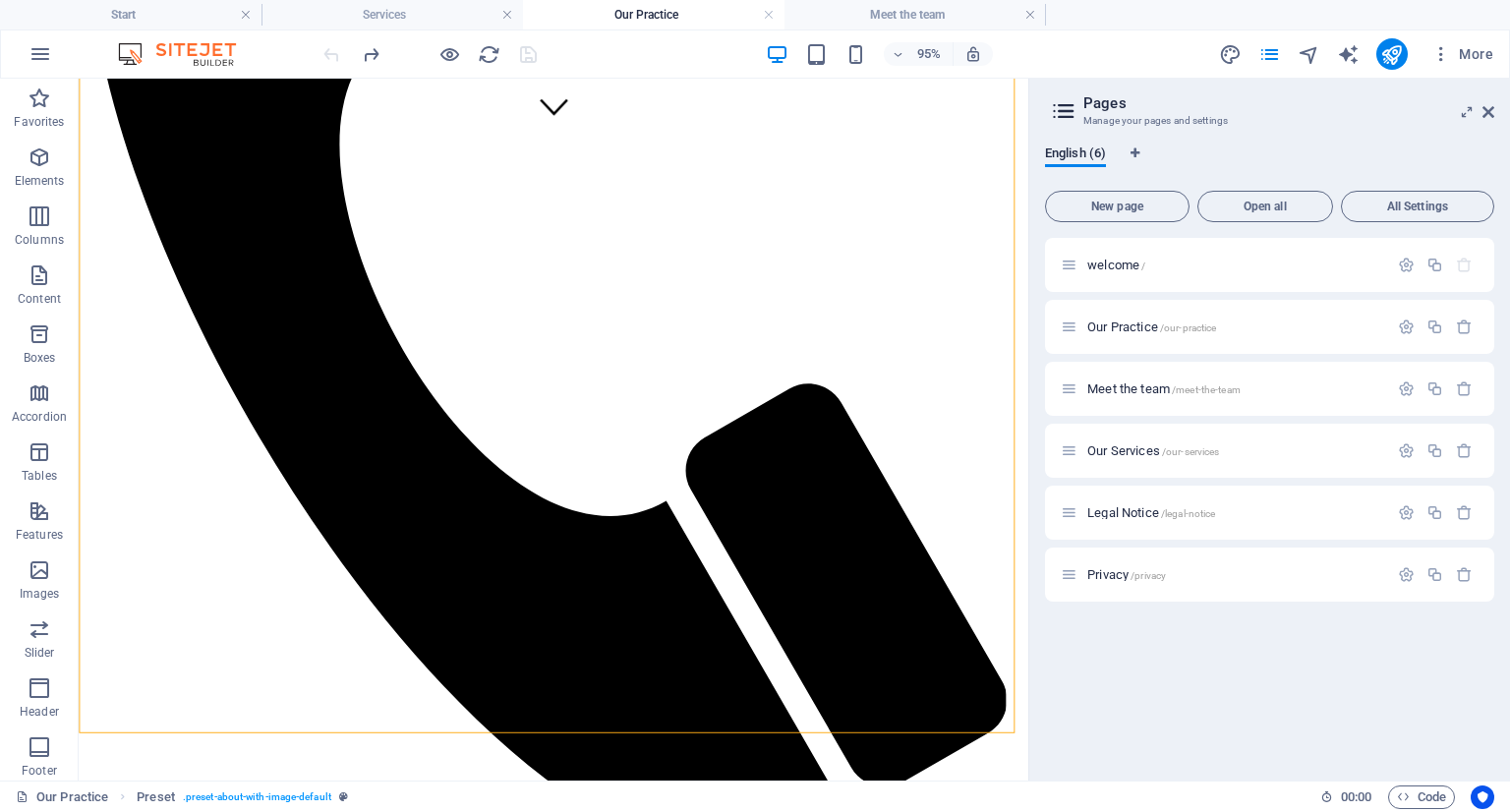 click at bounding box center [430, 54] 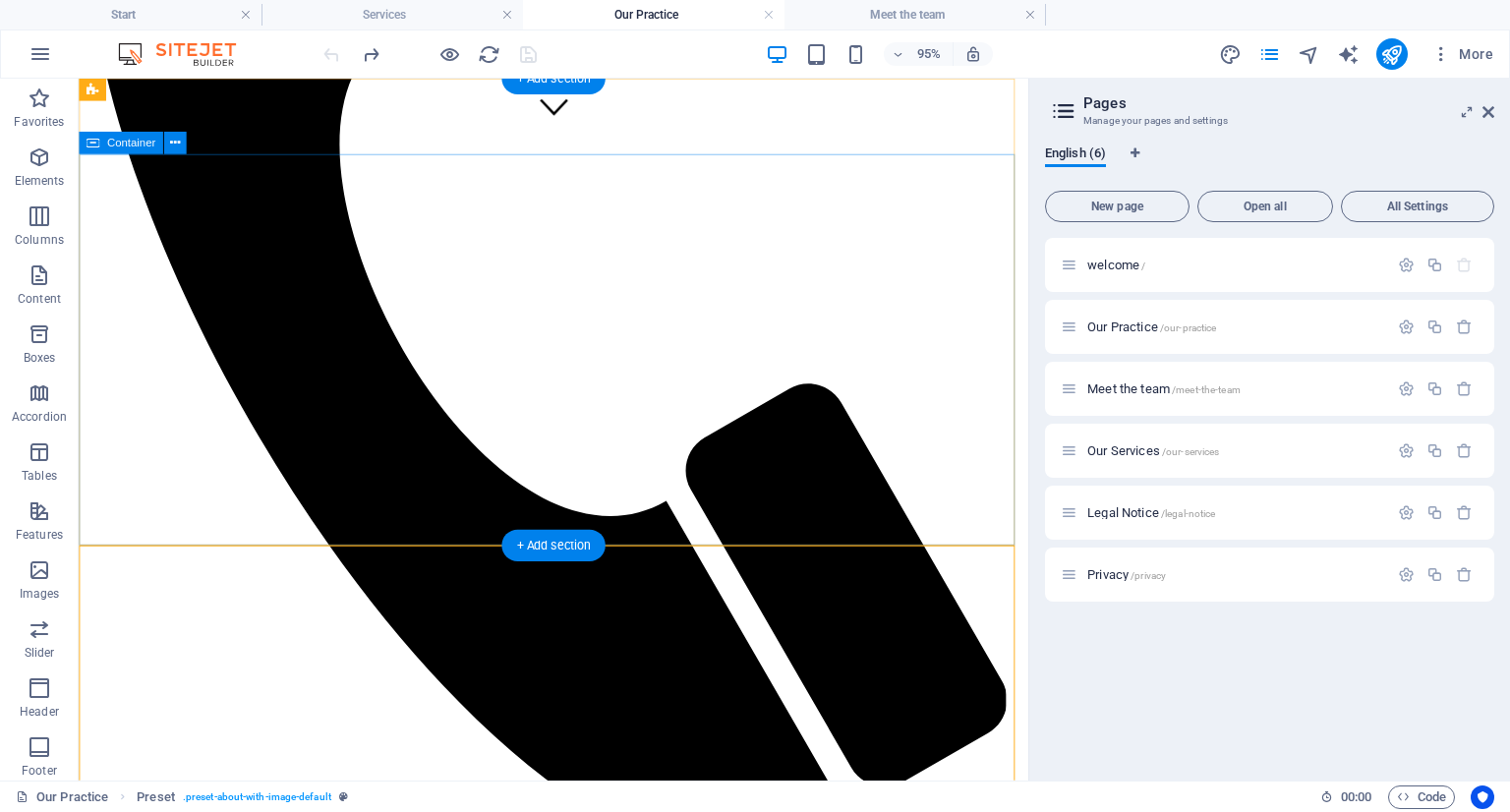 scroll, scrollTop: 0, scrollLeft: 0, axis: both 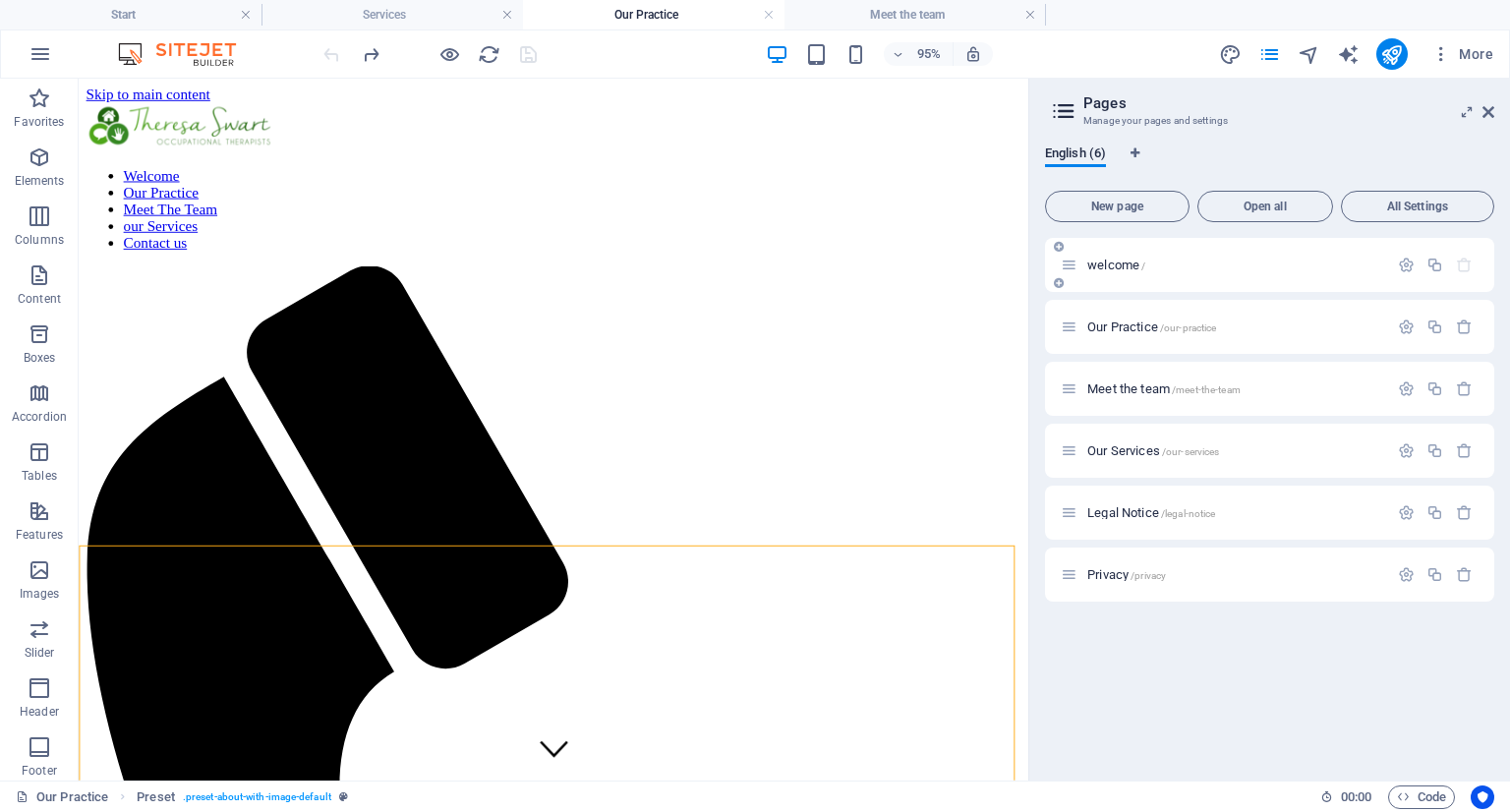 click on "welcome  /" at bounding box center (1116, 264) 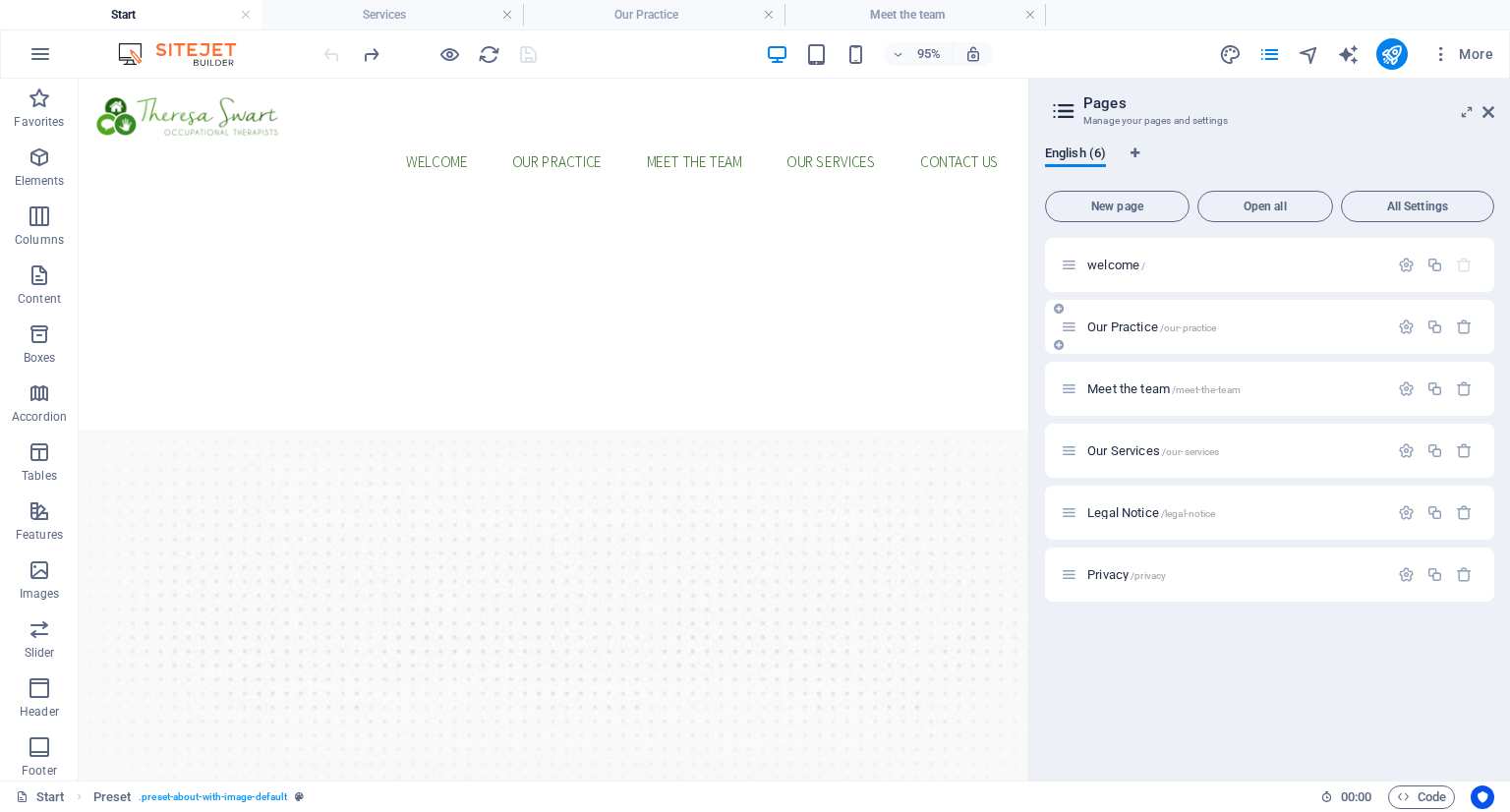 click on "Our Practice /our-practice" at bounding box center [1151, 326] 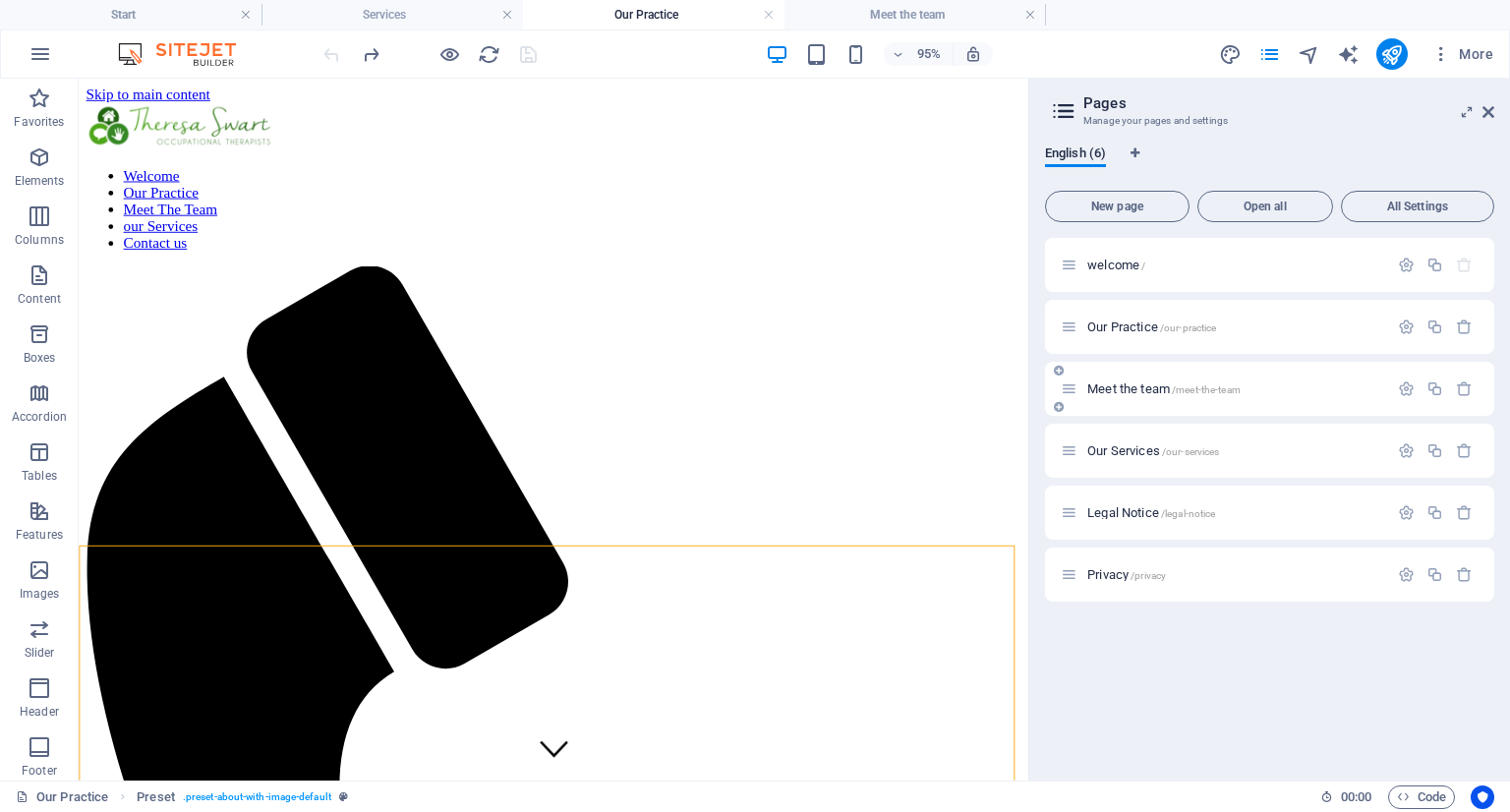 click on "Meet the team /meet-the-team" at bounding box center (1164, 388) 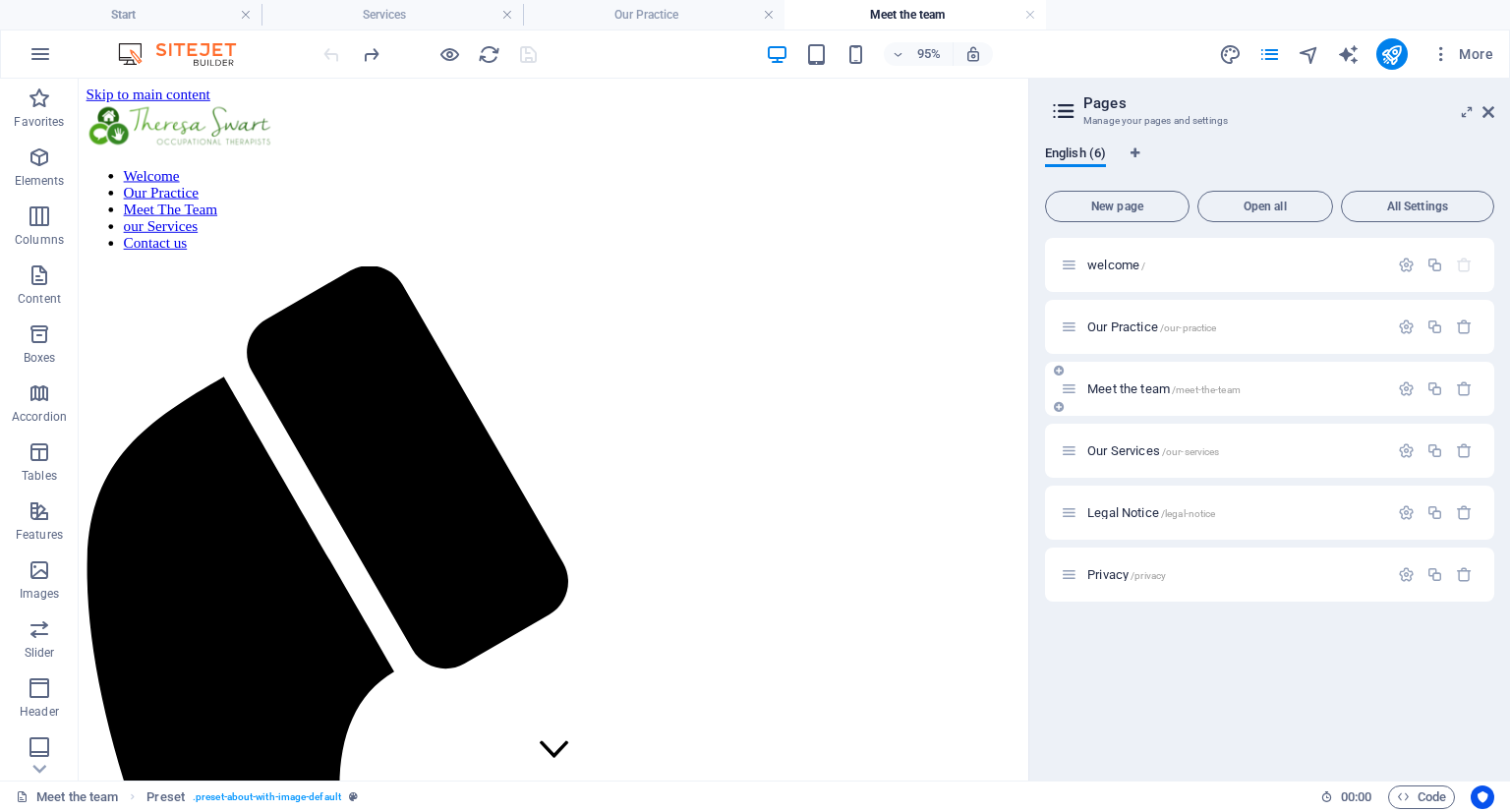 scroll, scrollTop: 2261, scrollLeft: 0, axis: vertical 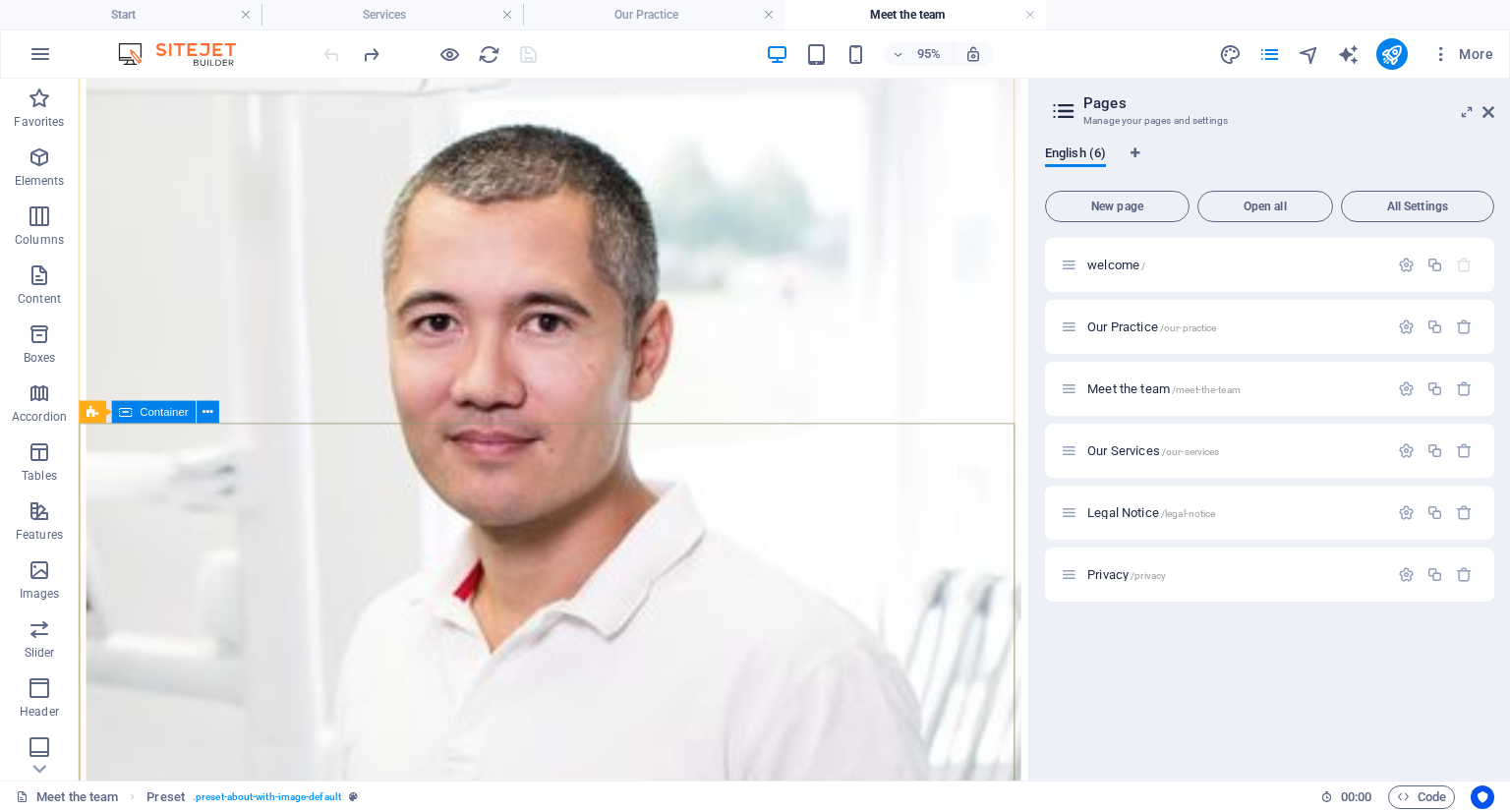 click on "Reclaim Your Confidence, One Daily Step at a Time Occupational therapy for Elderly care:  for every stage, story and season Our Services" at bounding box center (578, 9622) 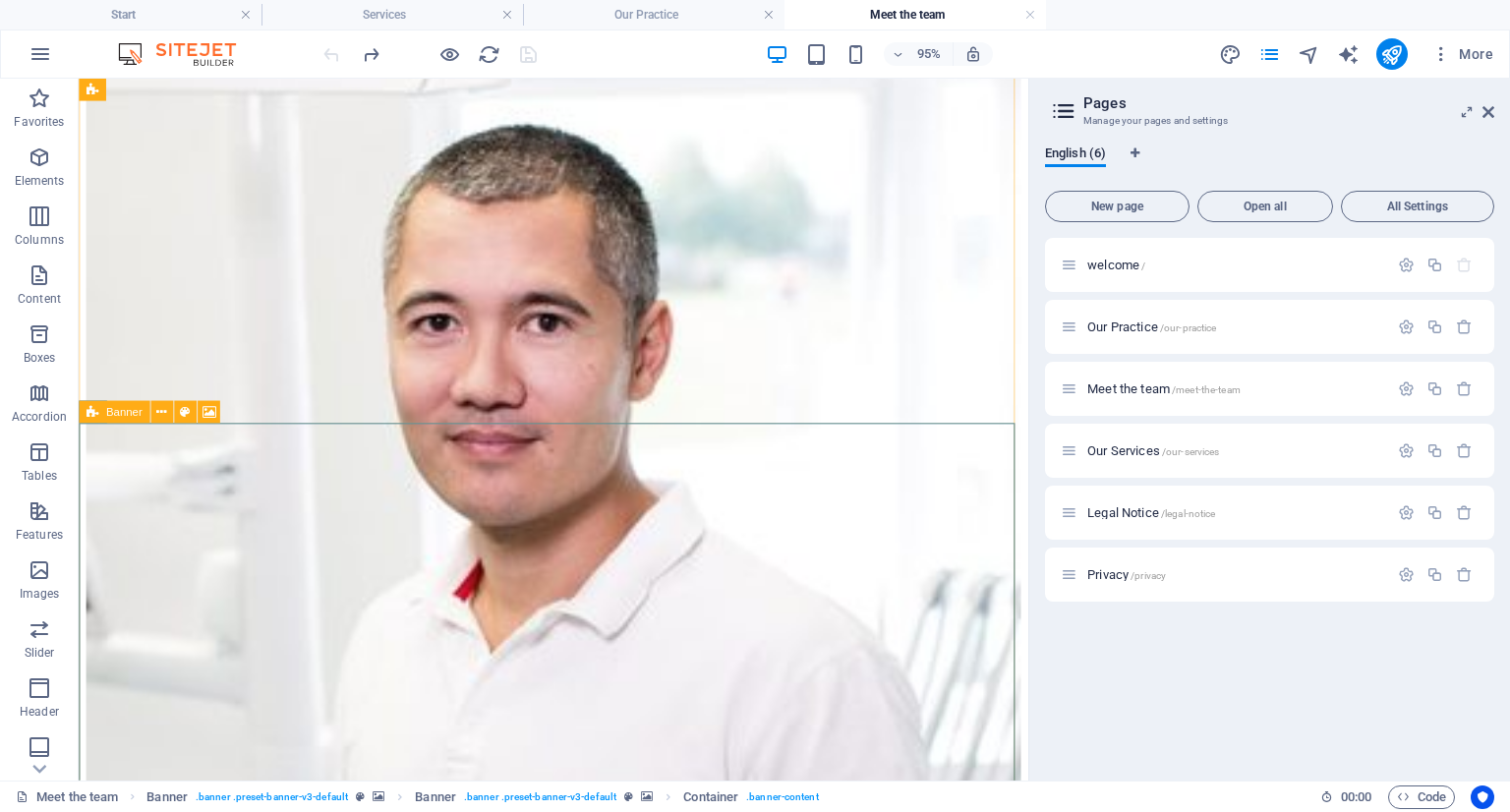 click at bounding box center (92, 412) 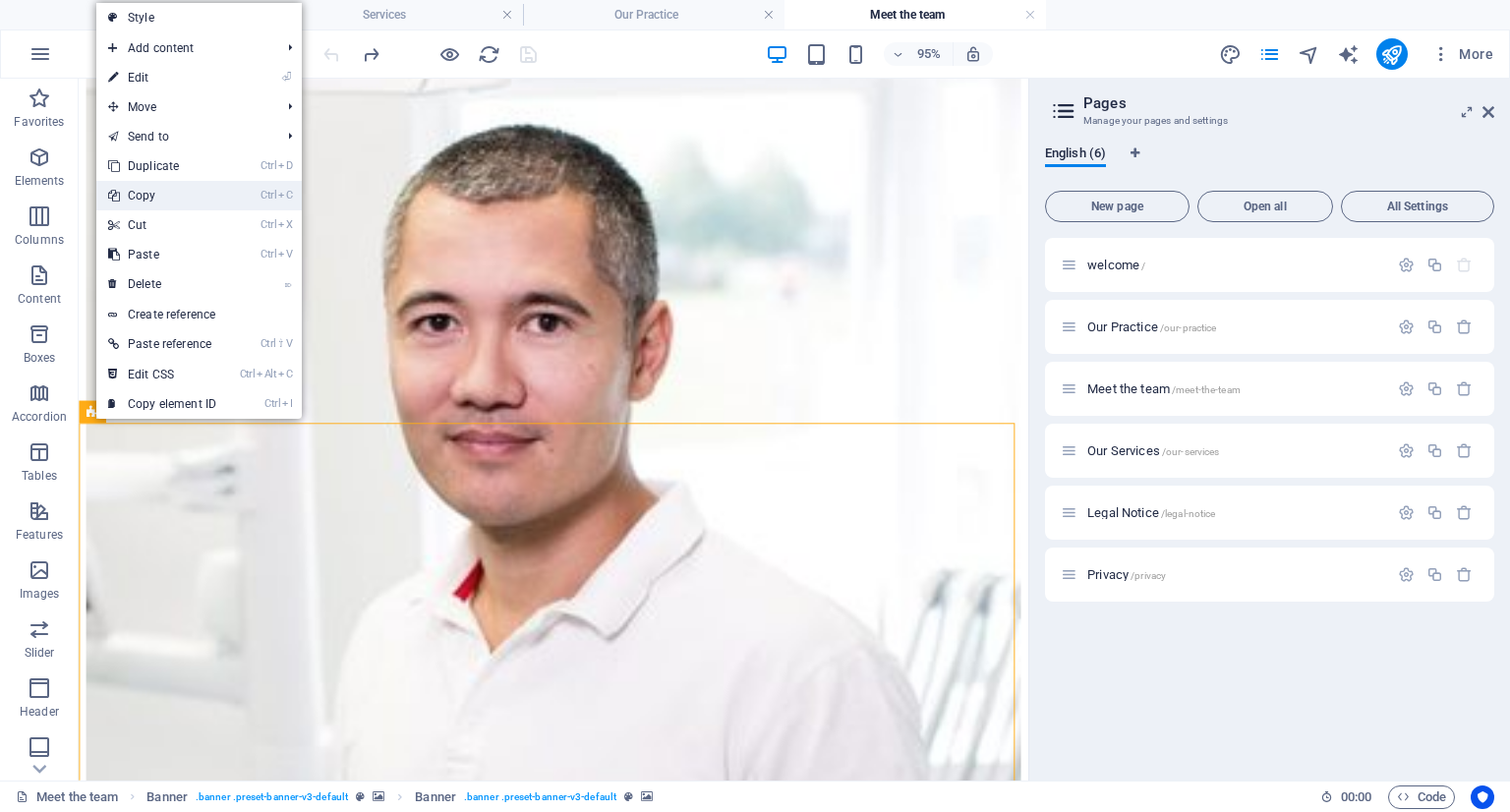 click on "Ctrl C  Copy" at bounding box center [162, 196] 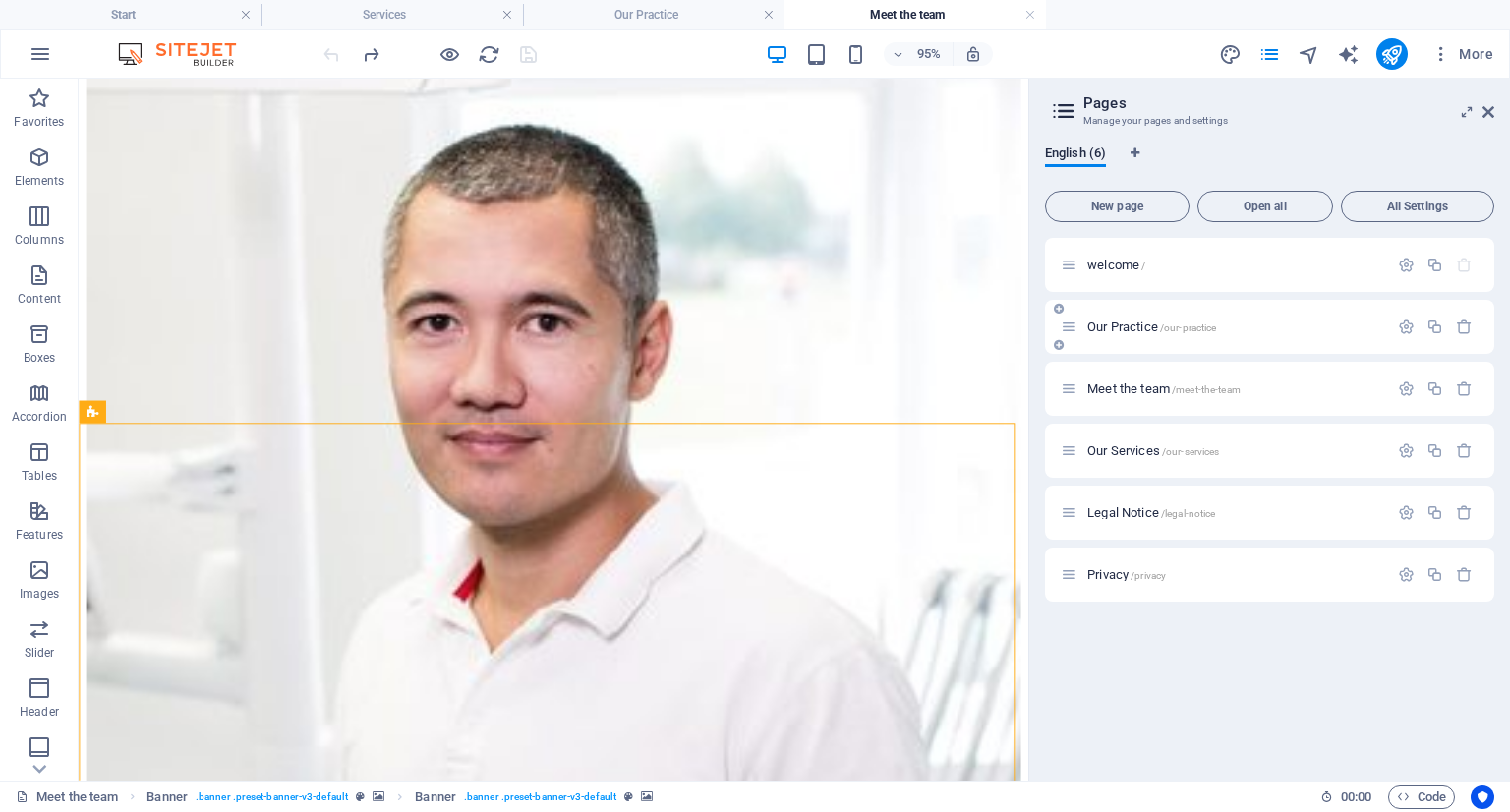 click on "Our Practice /our-practice" at bounding box center (1151, 326) 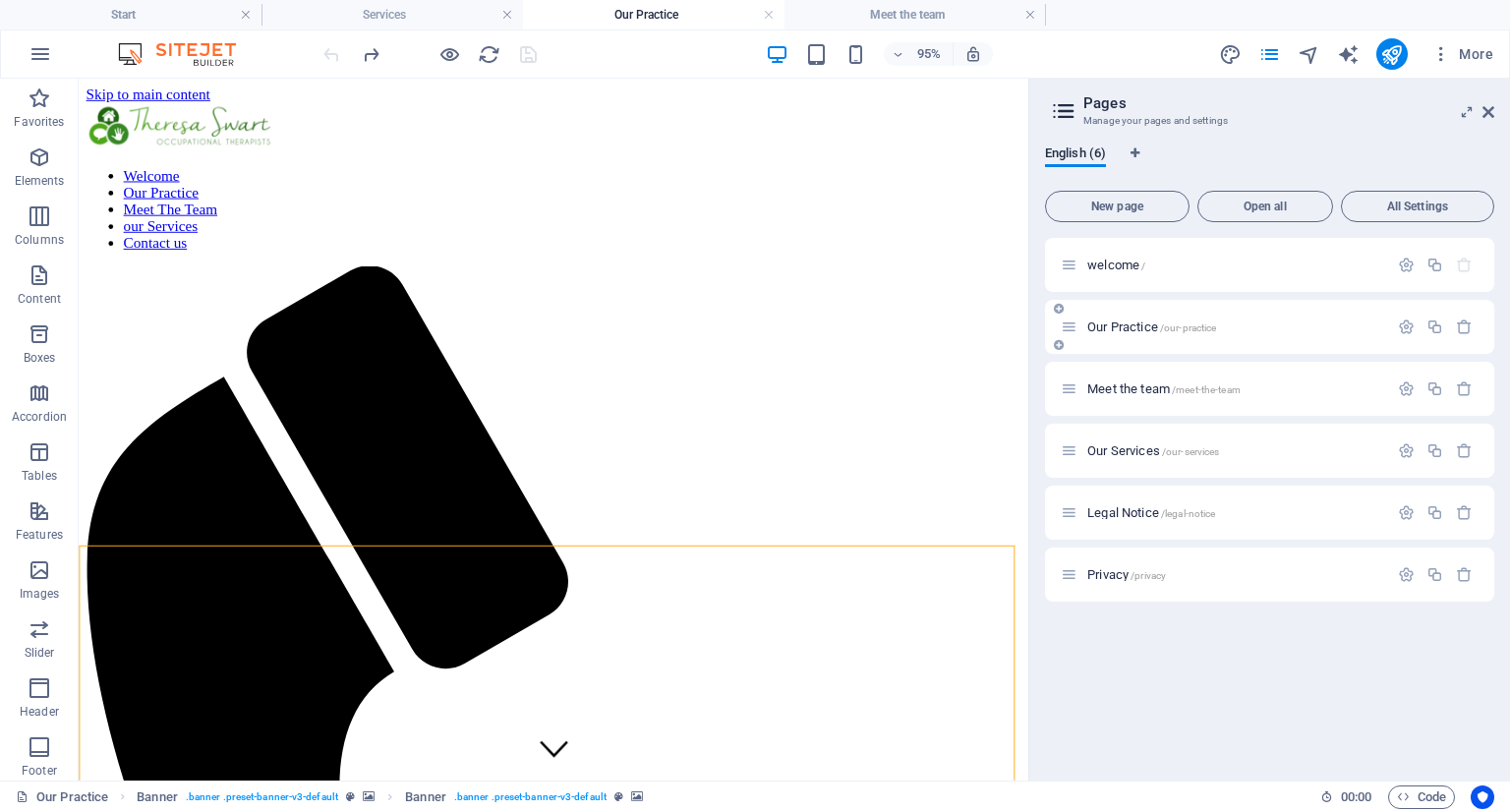 scroll, scrollTop: 0, scrollLeft: 0, axis: both 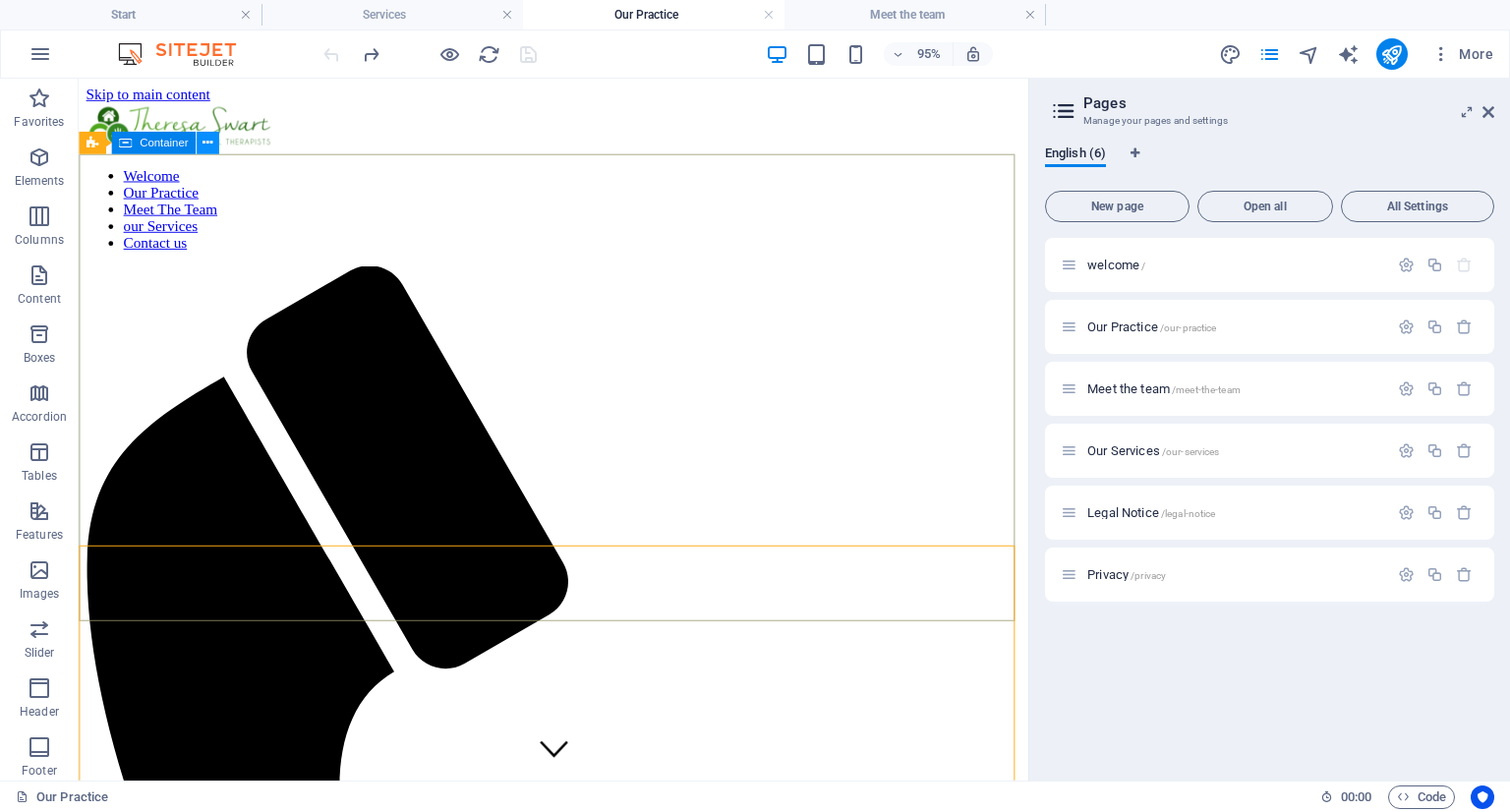 click at bounding box center [207, 144] 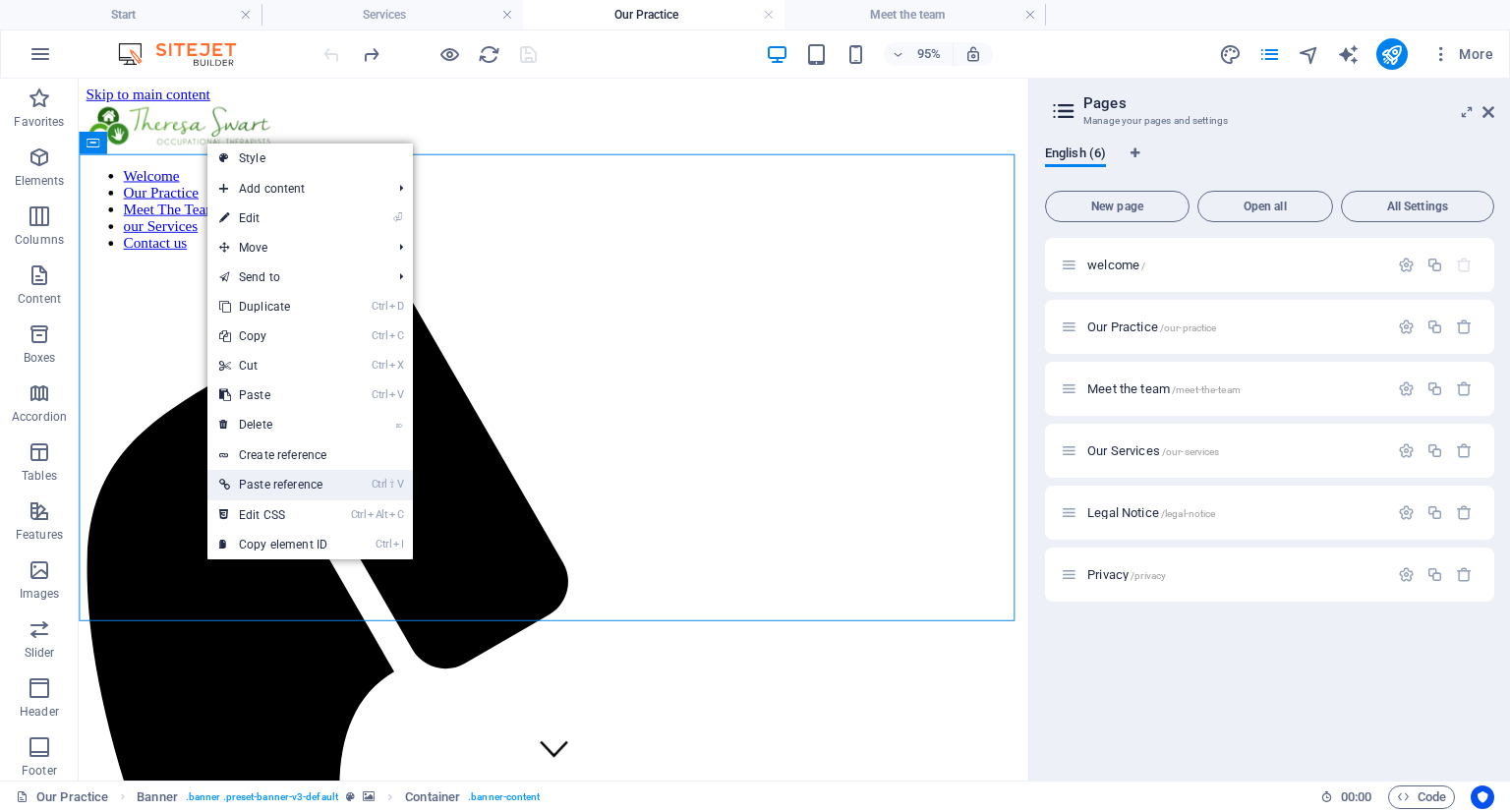 click on "Ctrl ⇧ V  Paste reference" at bounding box center [273, 485] 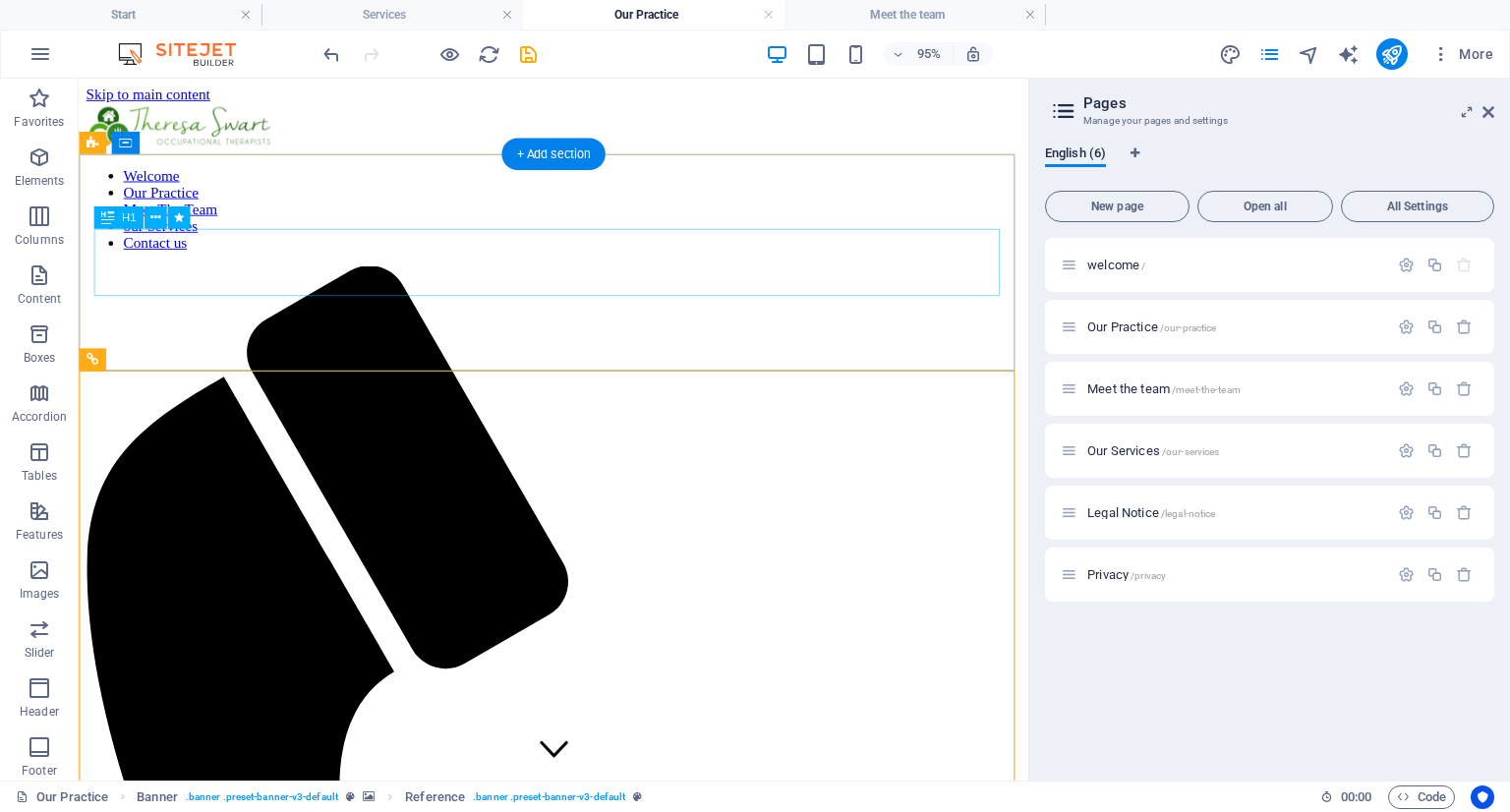 click on "Our Practice" at bounding box center [578, 2342] 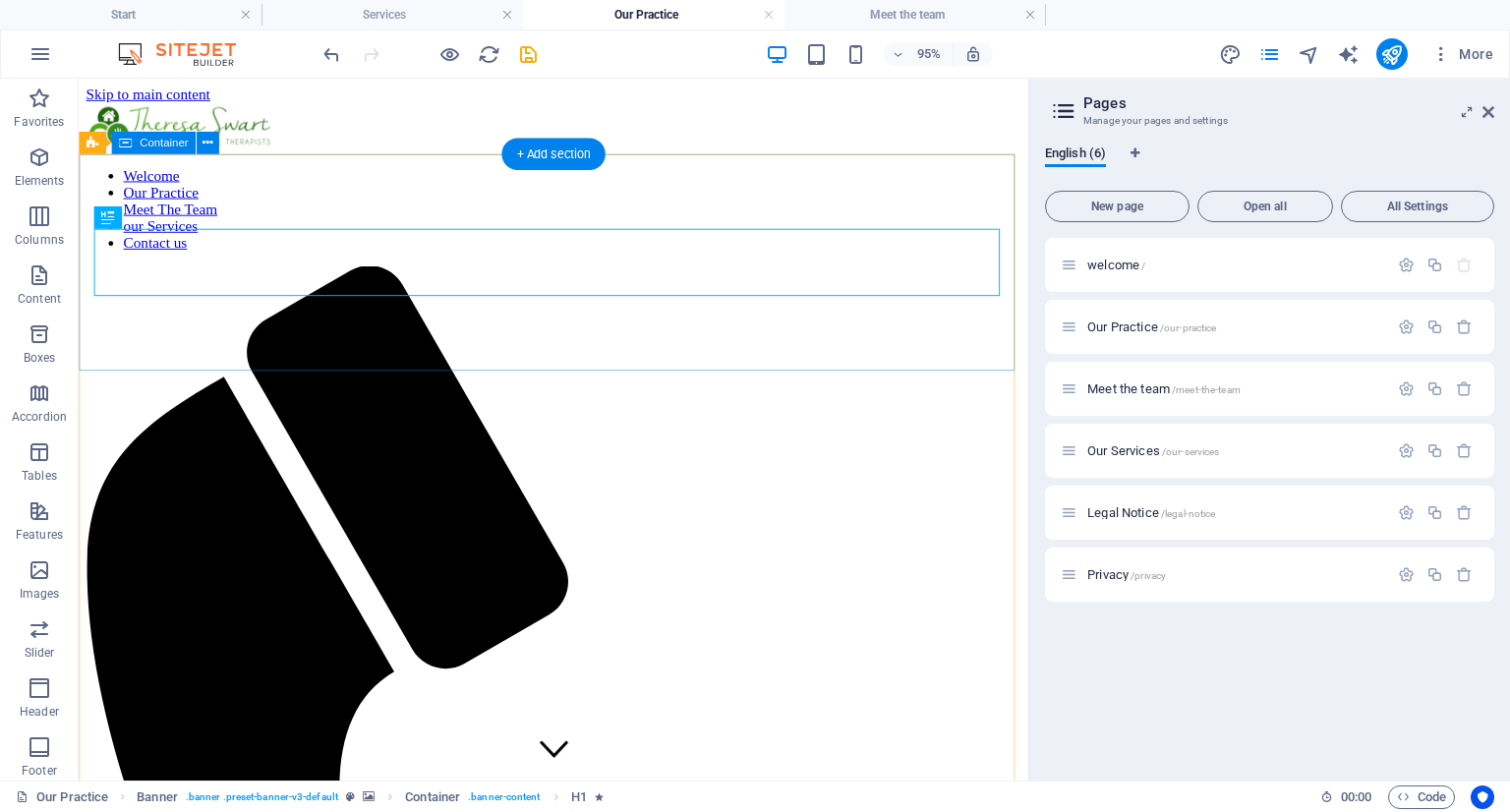 click on "Our Practice" at bounding box center (578, 2343) 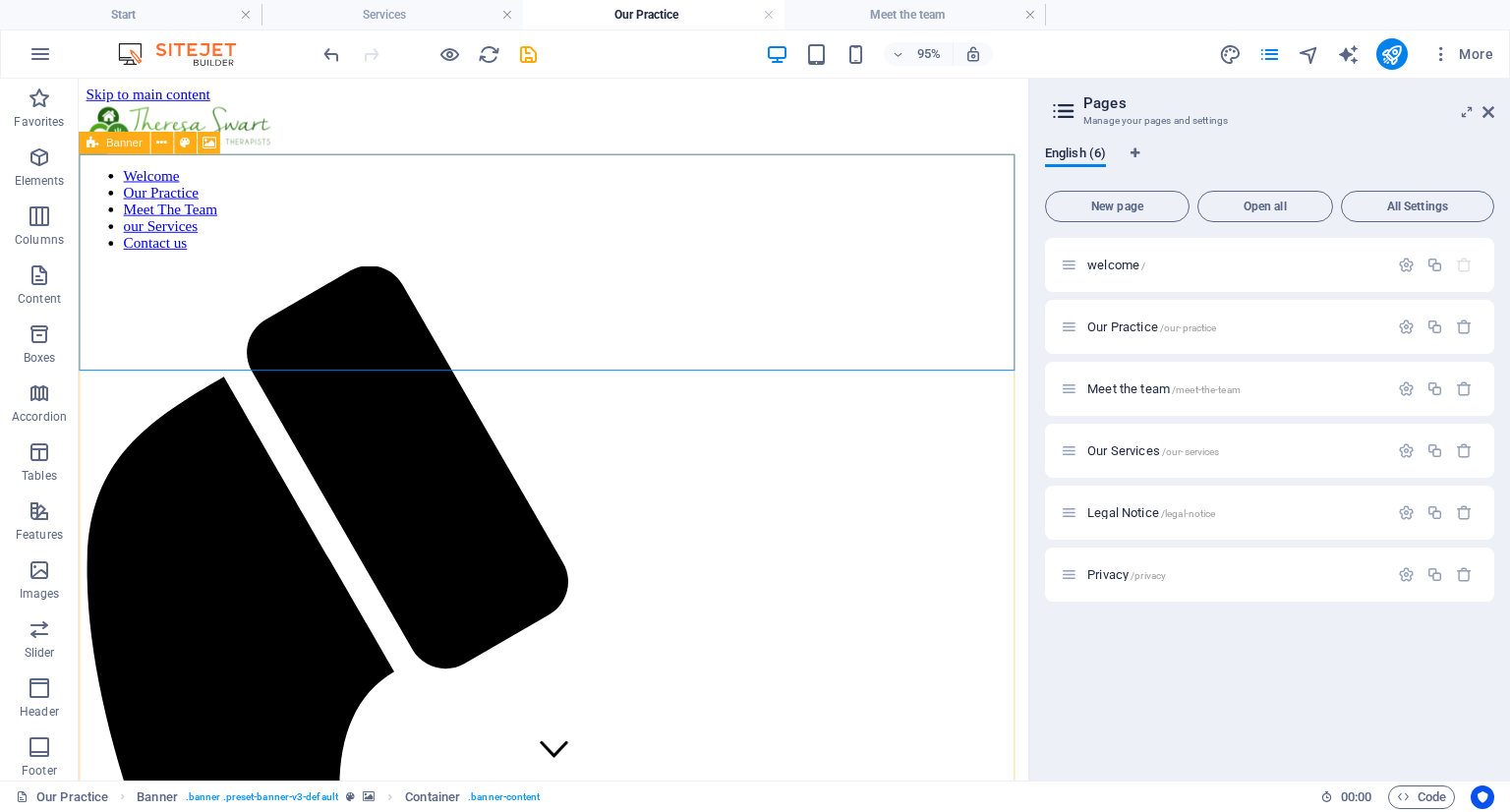 click on "Banner" at bounding box center (124, 143) 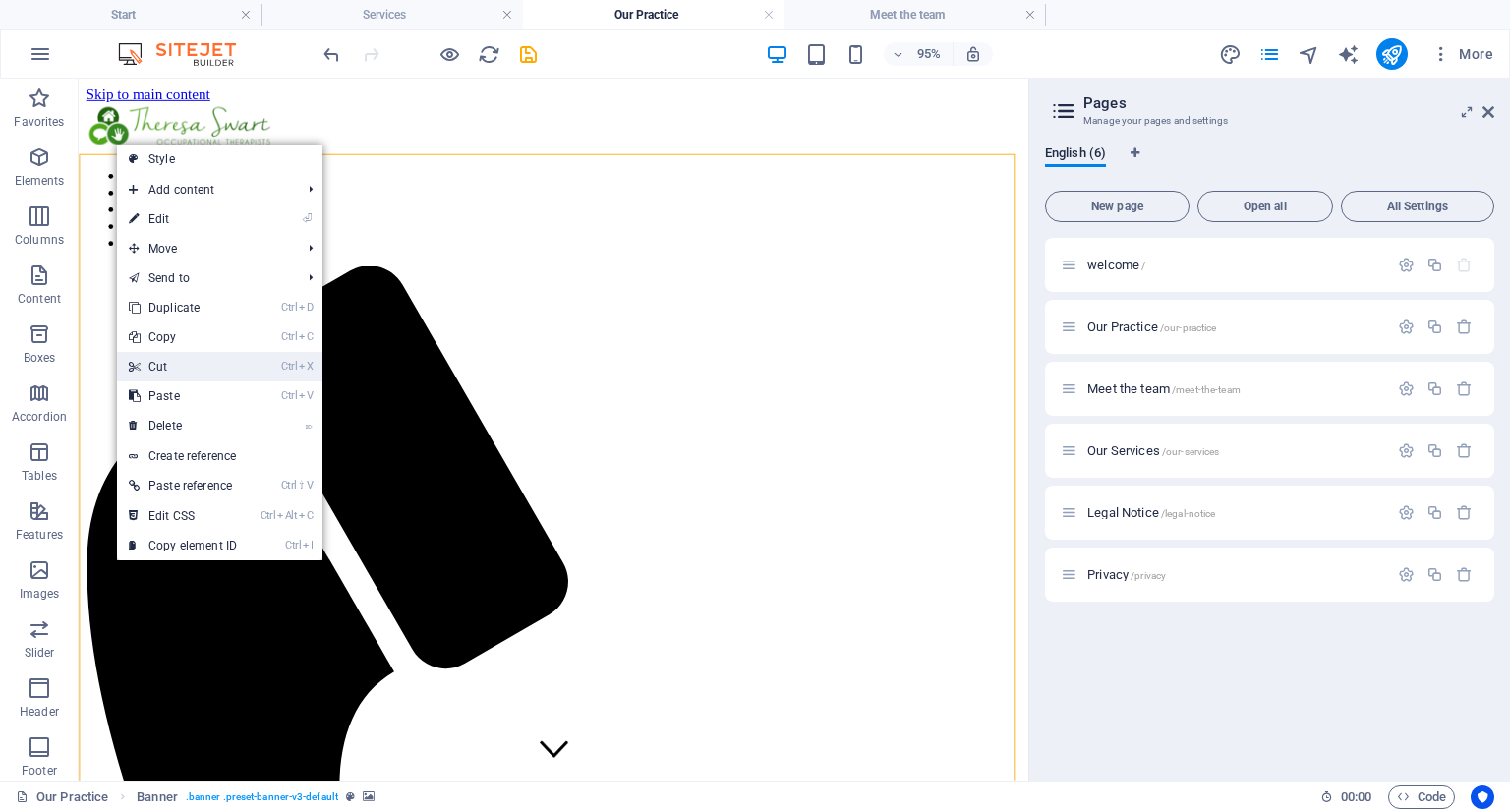 drag, startPoint x: 165, startPoint y: 369, endPoint x: 93, endPoint y: 305, distance: 96.33276 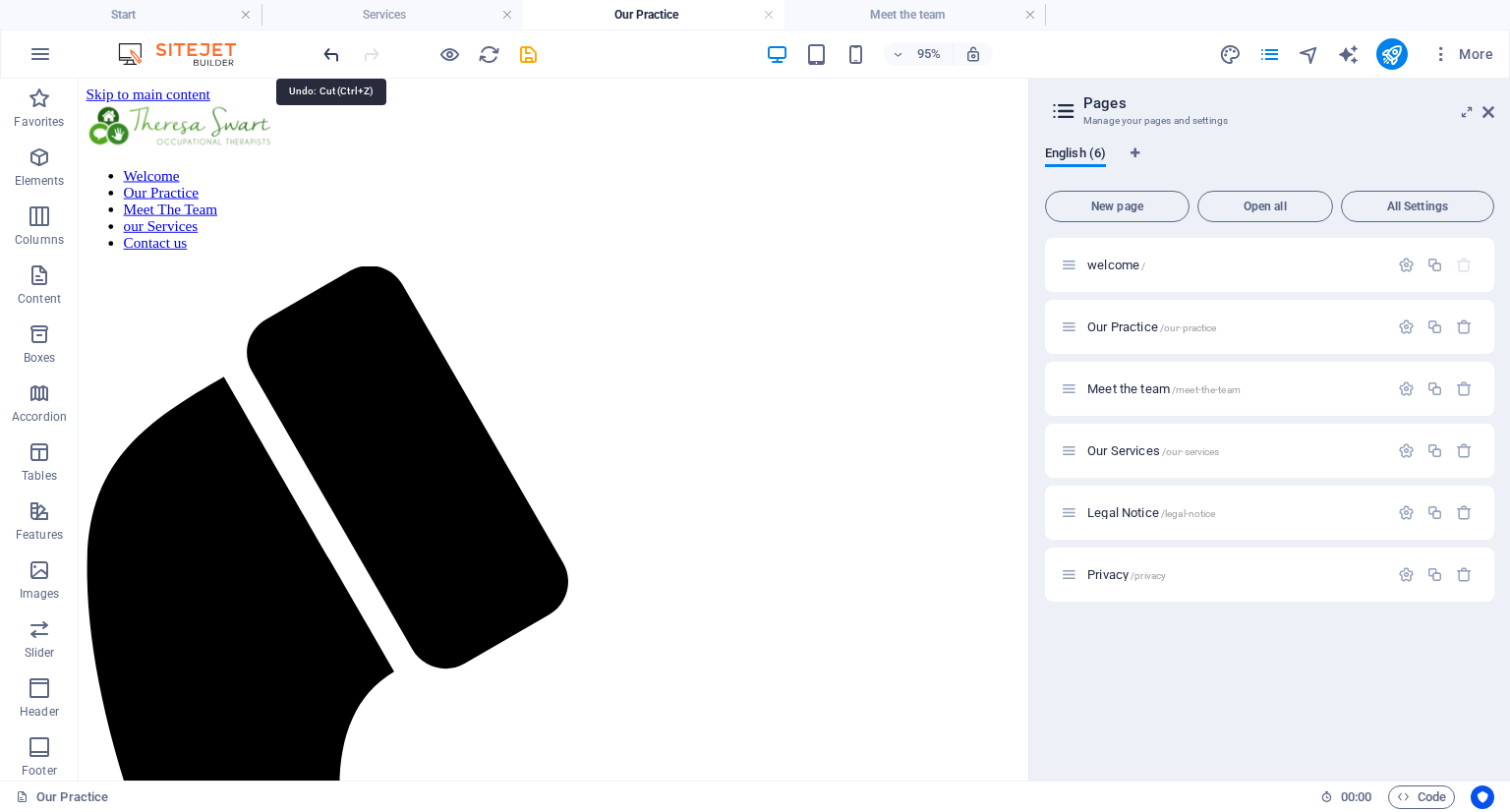 click at bounding box center [331, 54] 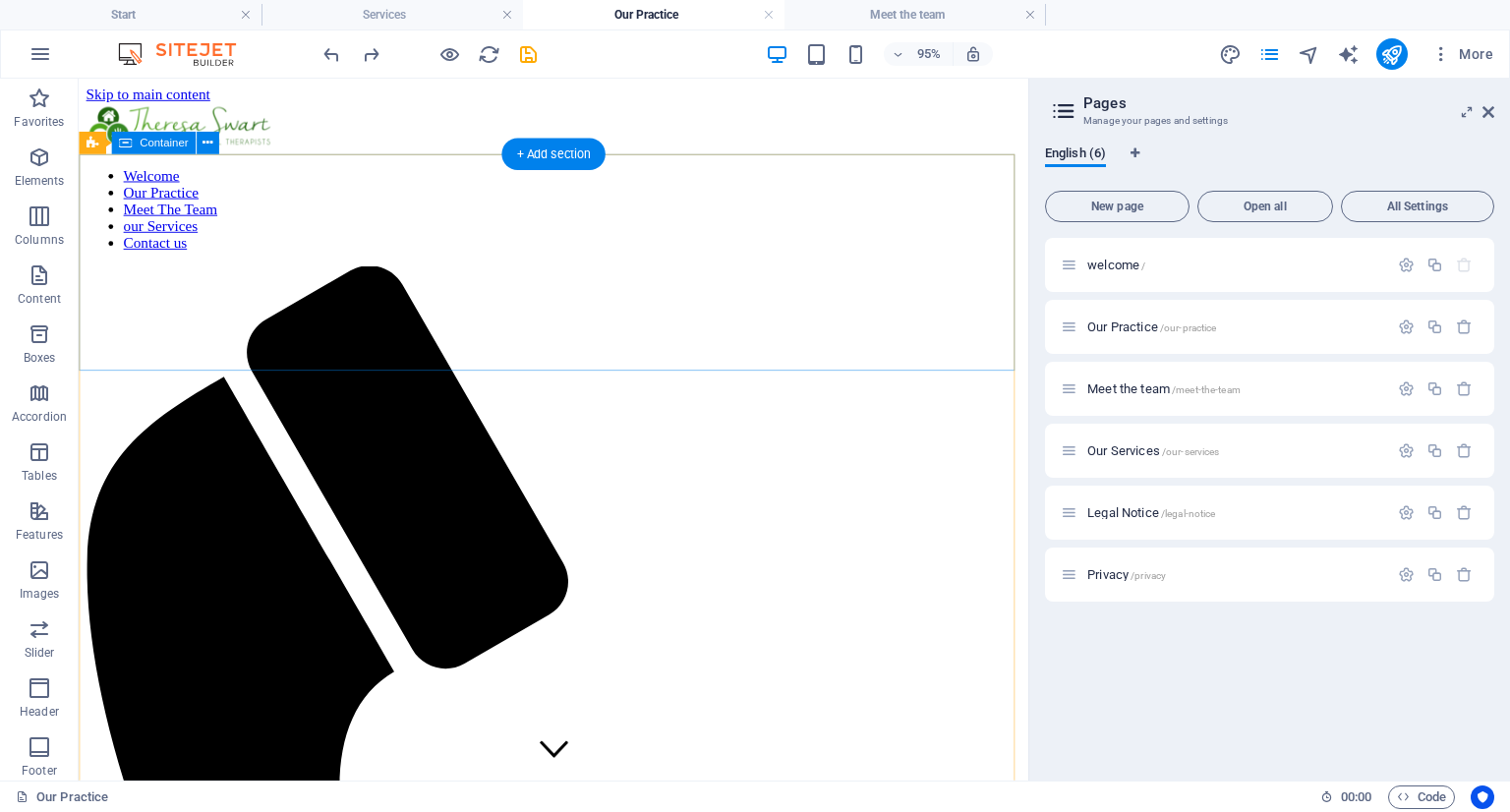 click on "Our Practice" at bounding box center [578, 2343] 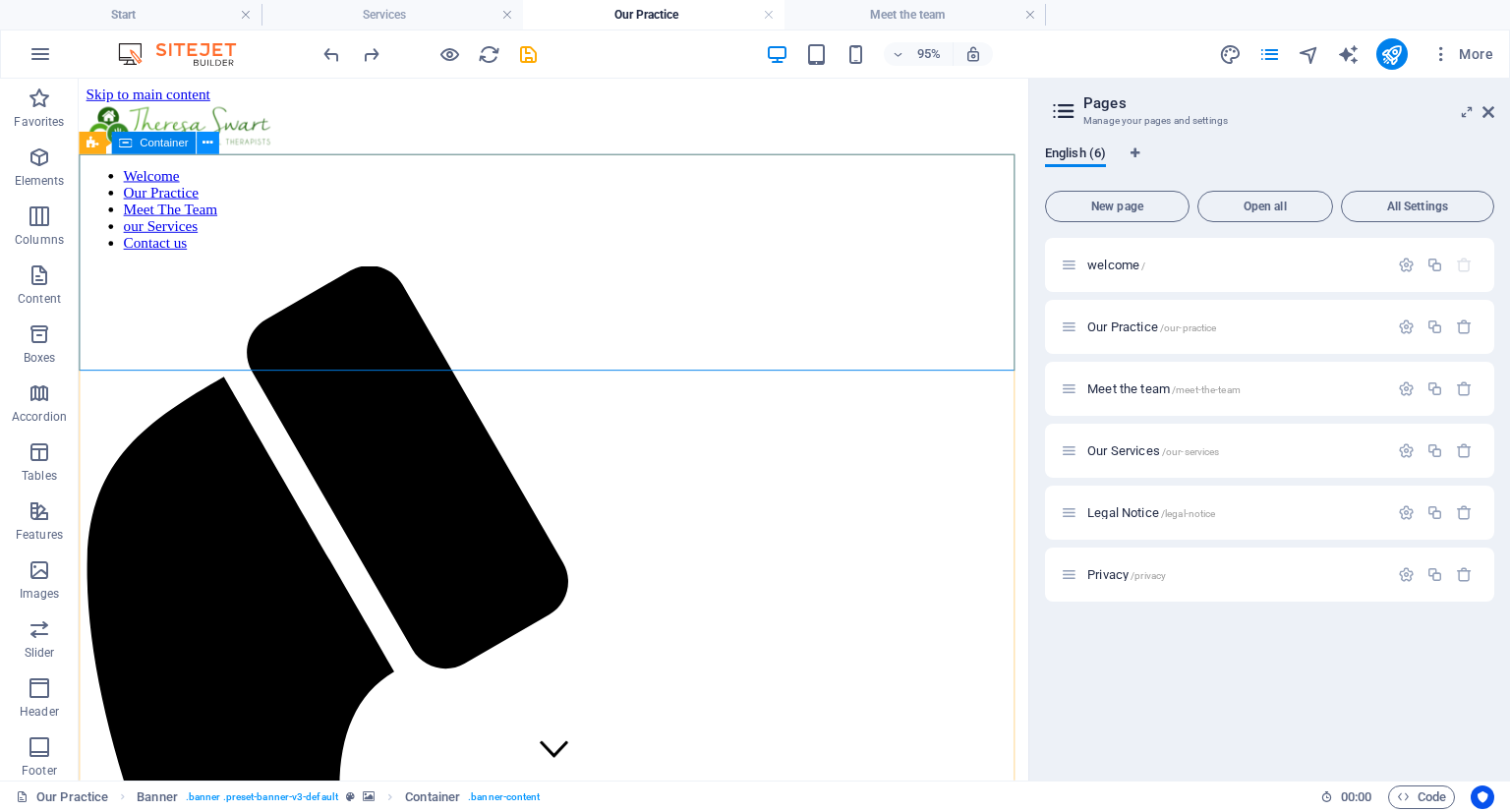 click at bounding box center (207, 144) 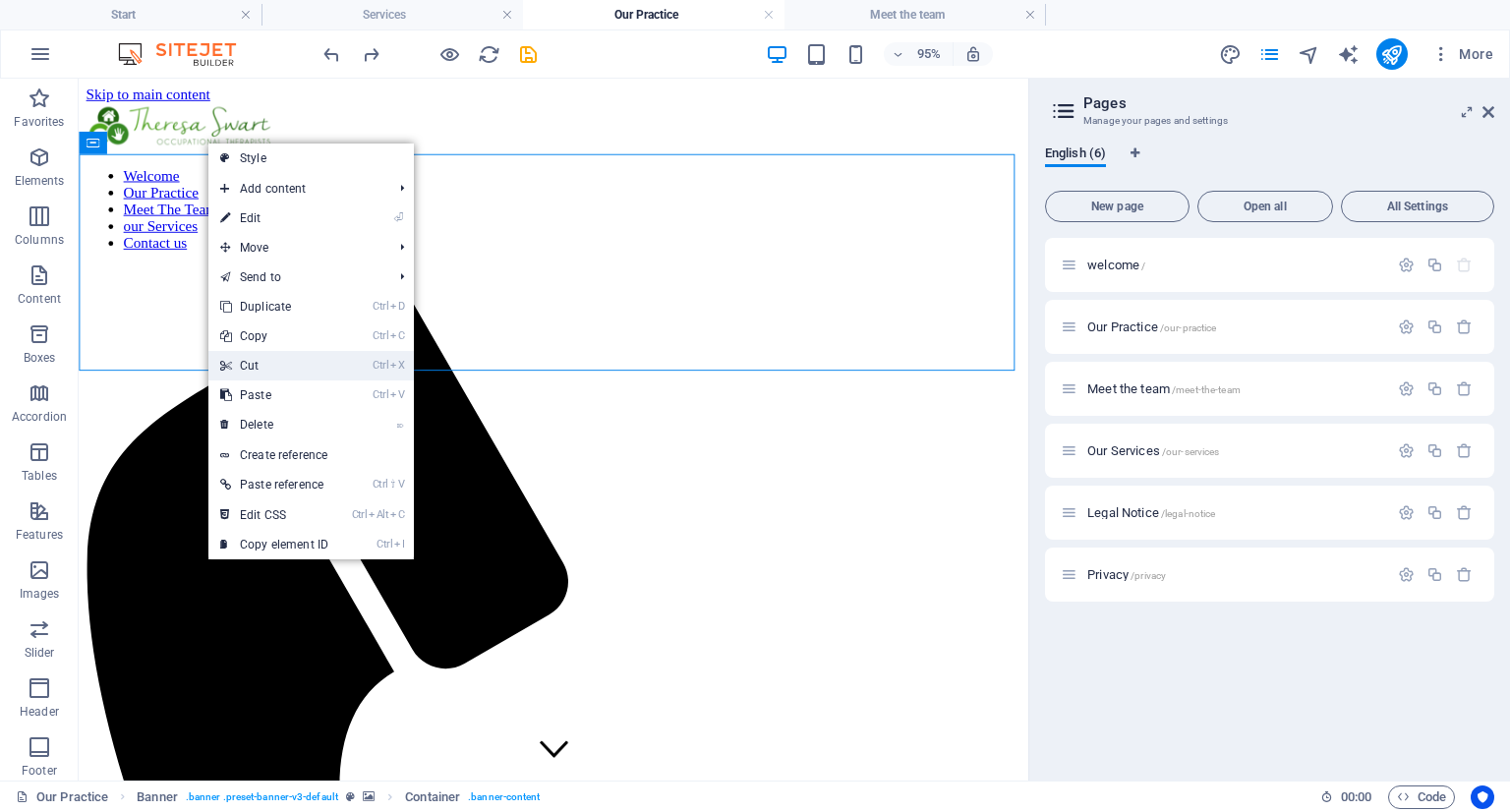 click on "Ctrl X  Cut" at bounding box center (274, 366) 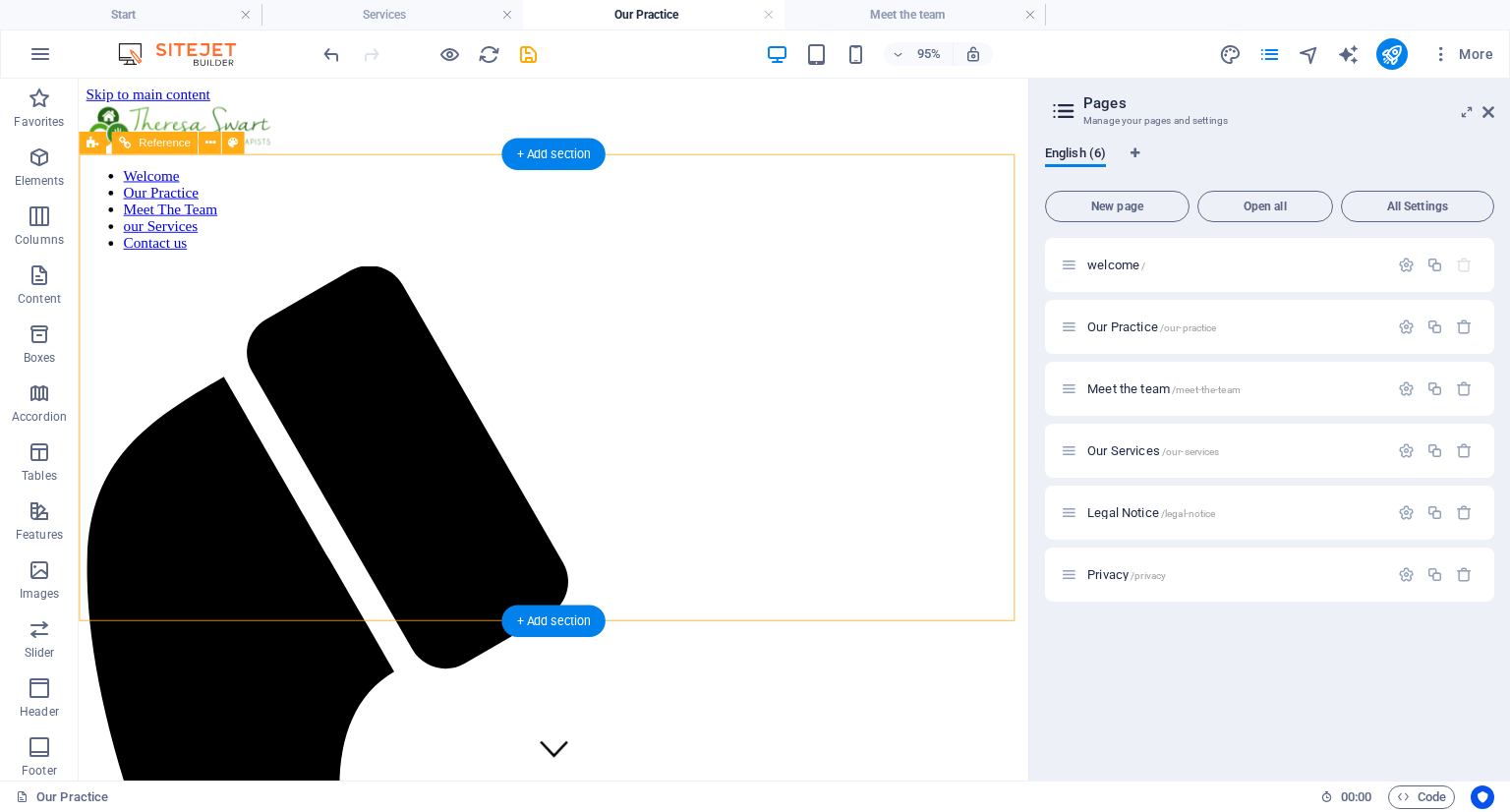 click on "Reclaim Your Confidence, One Daily Step at a Time Occupational therapy for Elderly care:  for every stage, story and season Our Services" at bounding box center (578, 2663) 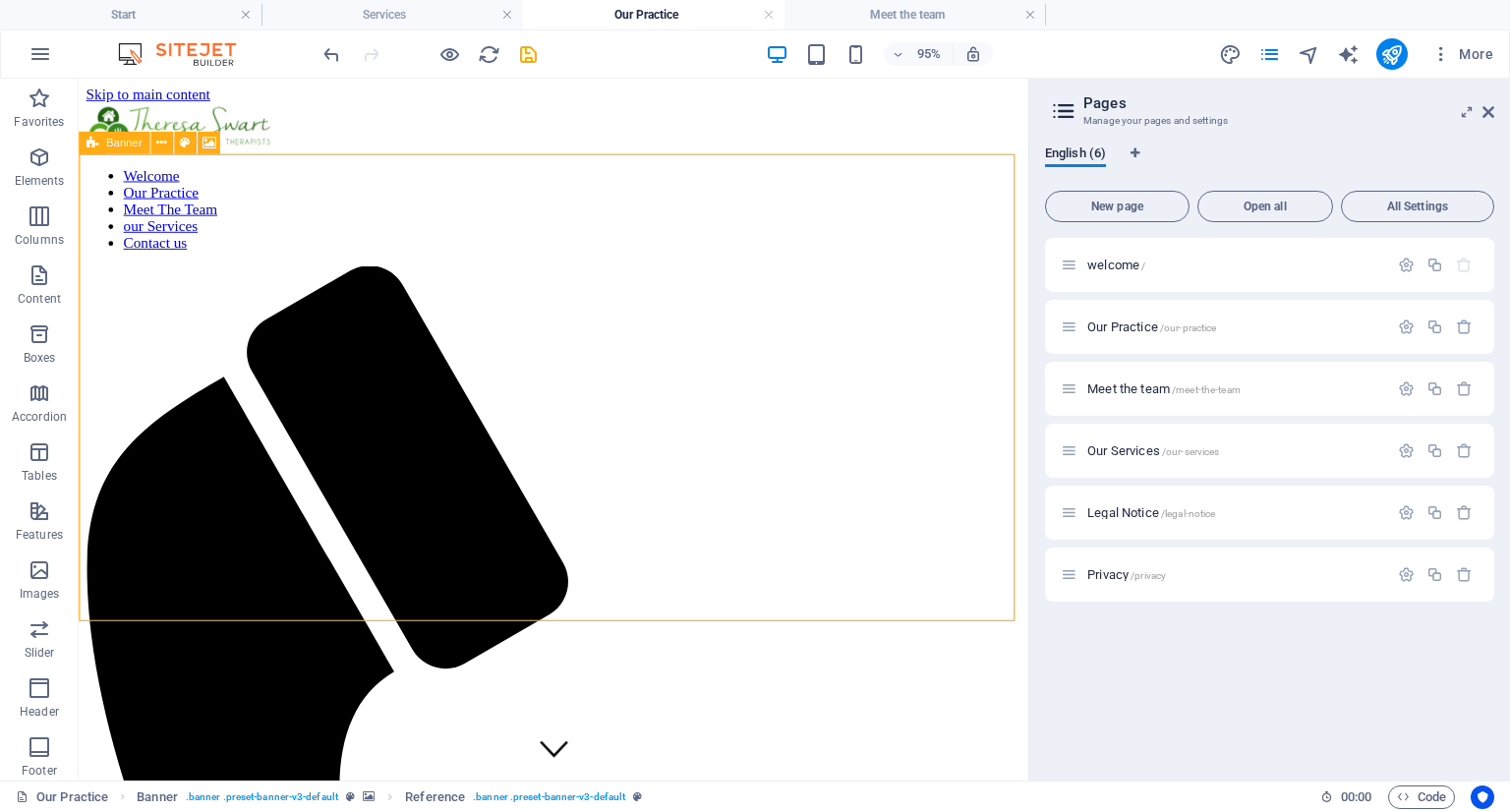 click on "Banner" at bounding box center [124, 143] 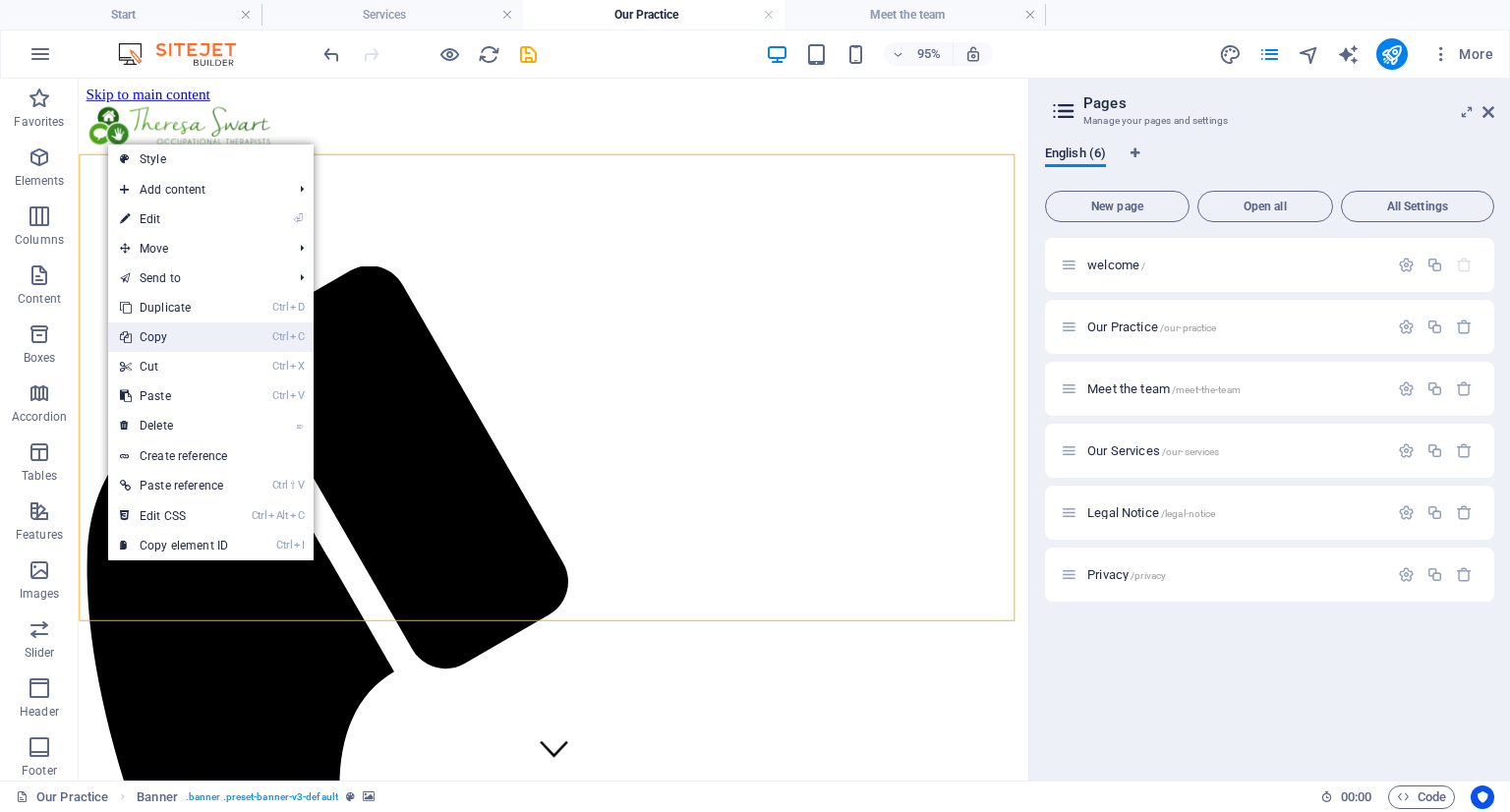 drag, startPoint x: 165, startPoint y: 337, endPoint x: 170, endPoint y: 273, distance: 64.195015 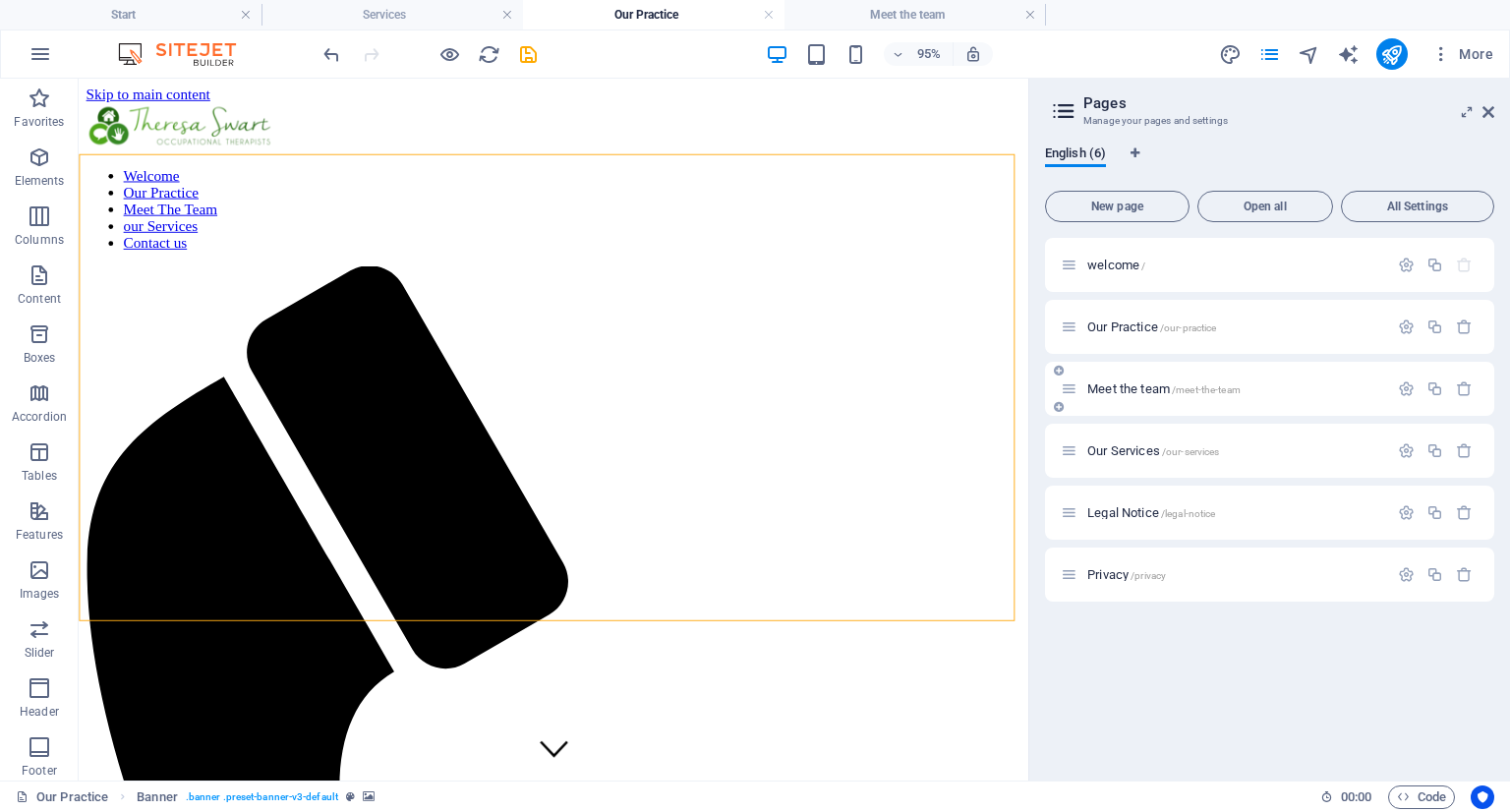 click on "Meet the team /meet-the-team" at bounding box center [1164, 388] 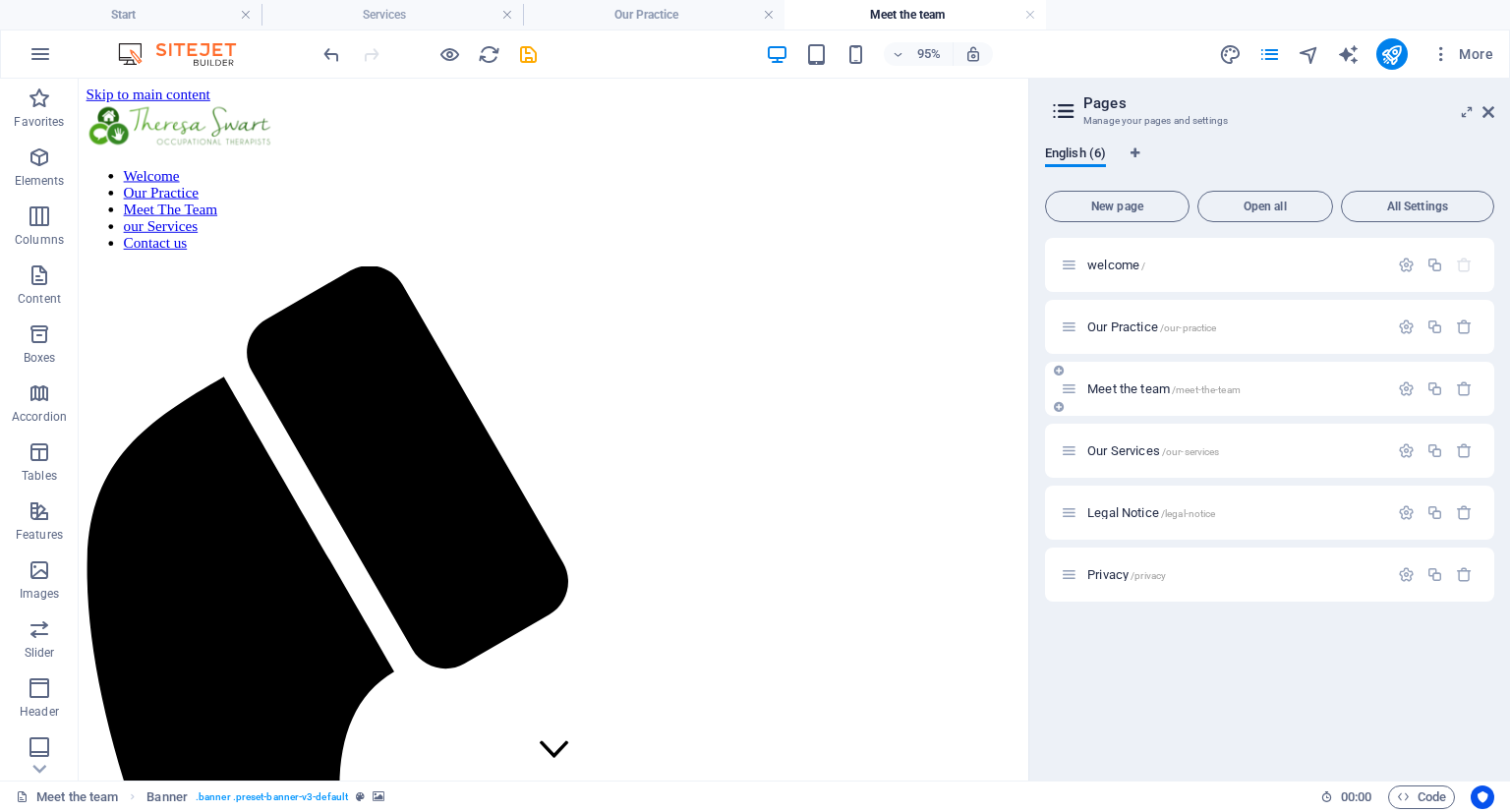 scroll, scrollTop: 2261, scrollLeft: 0, axis: vertical 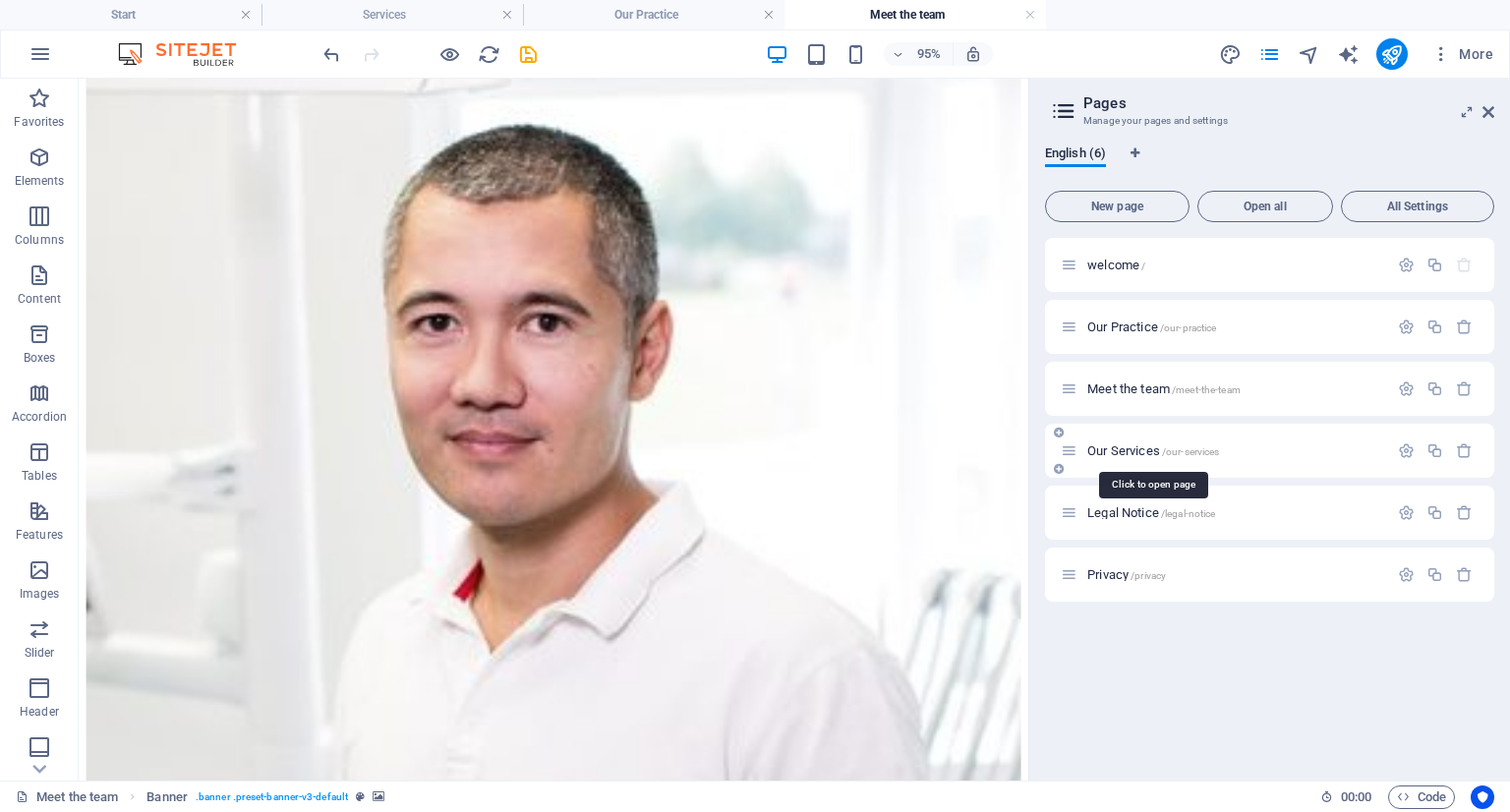 click on "Our Services /our-services" at bounding box center (1153, 450) 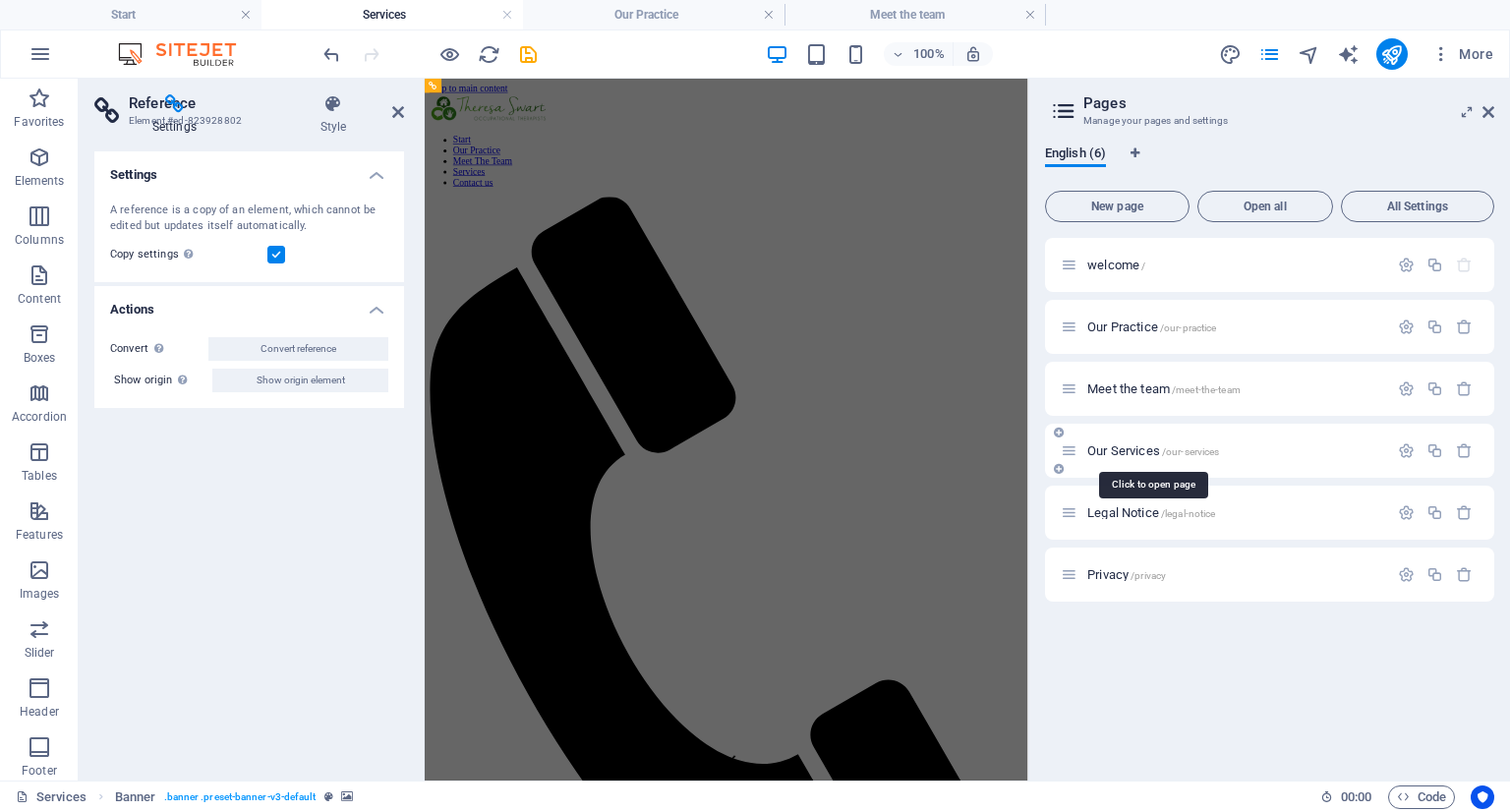 scroll, scrollTop: 0, scrollLeft: 0, axis: both 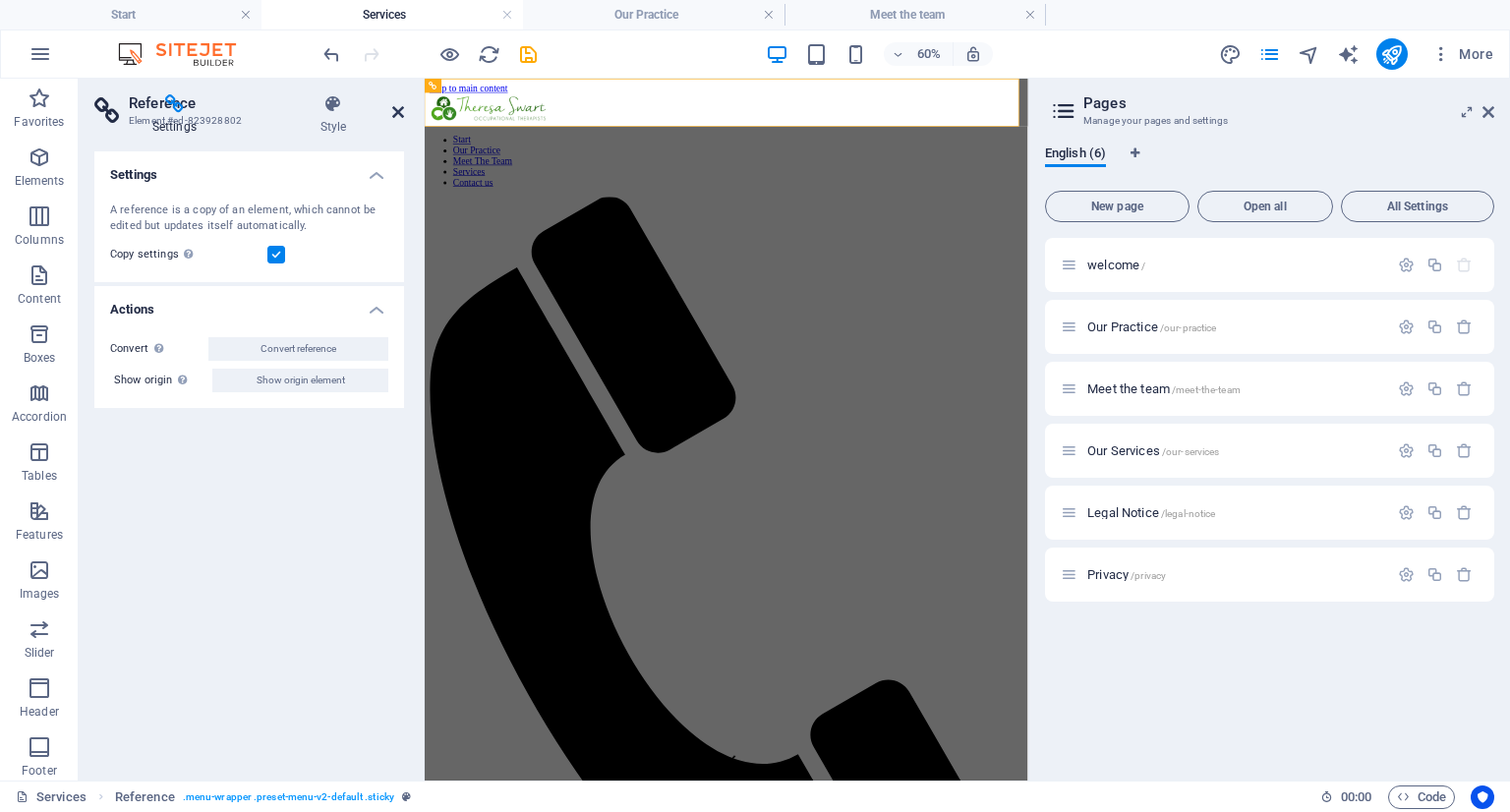 click at bounding box center [398, 112] 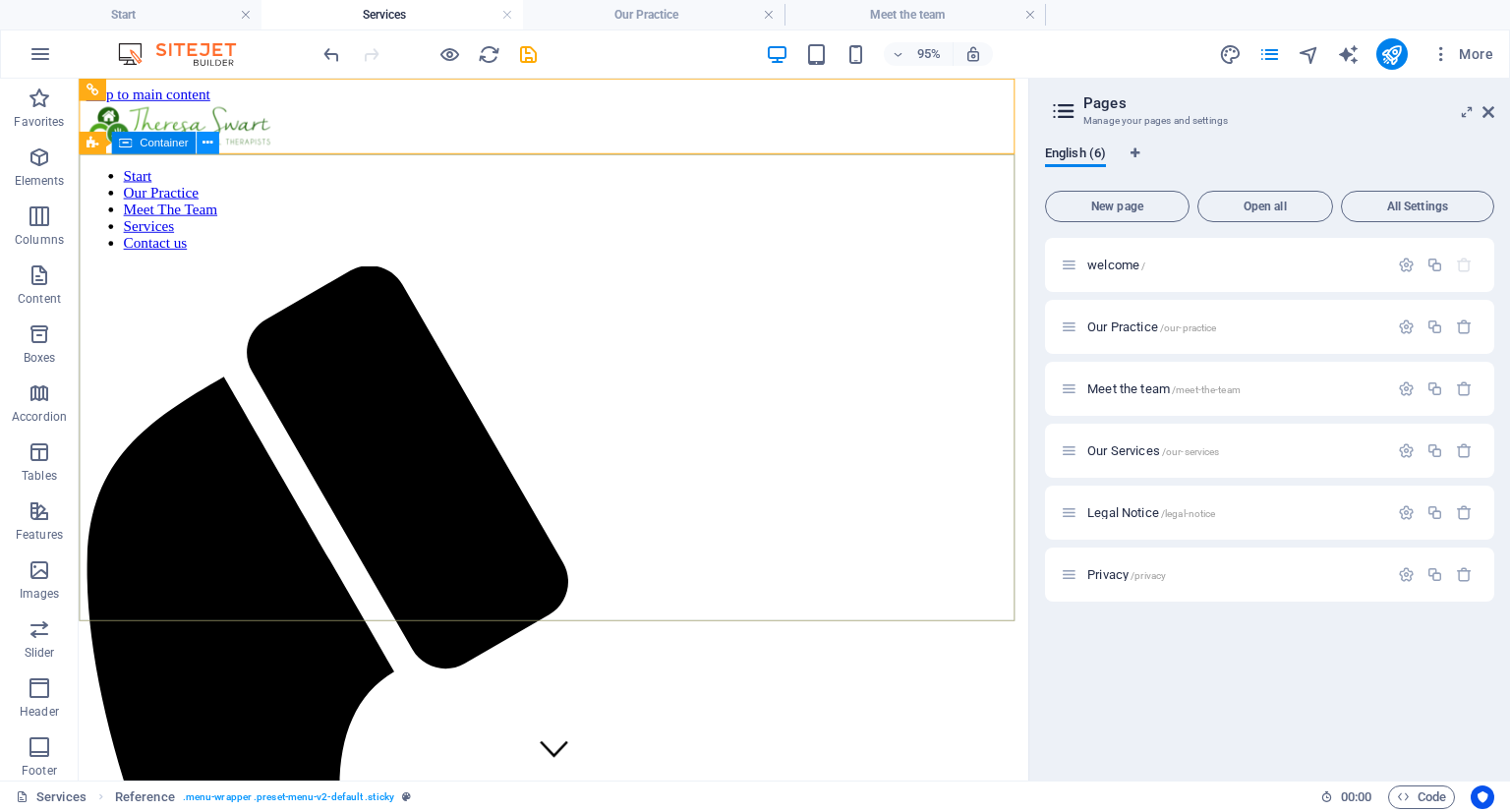 click at bounding box center (207, 144) 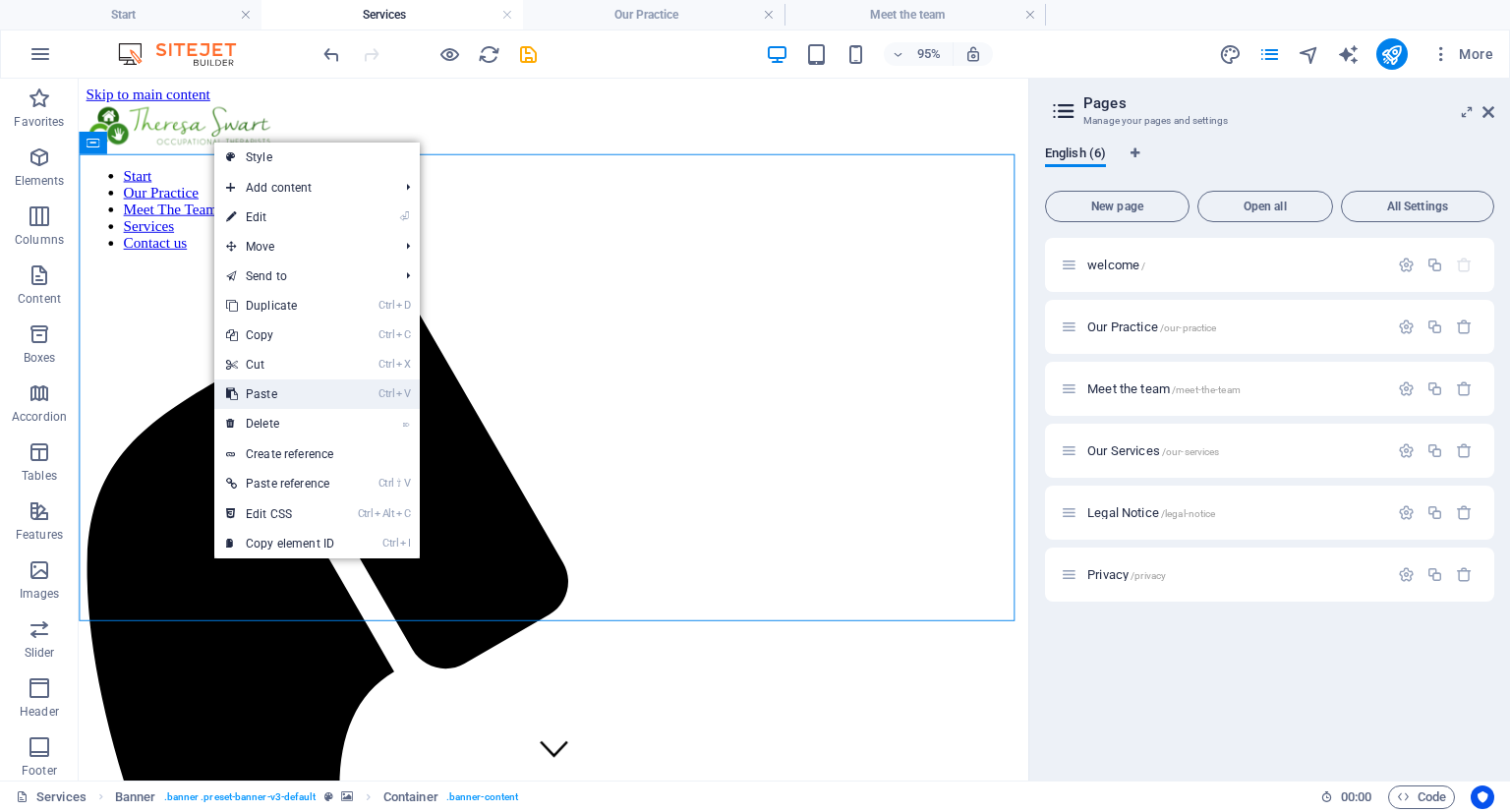 click on "Ctrl V  Paste" at bounding box center [280, 394] 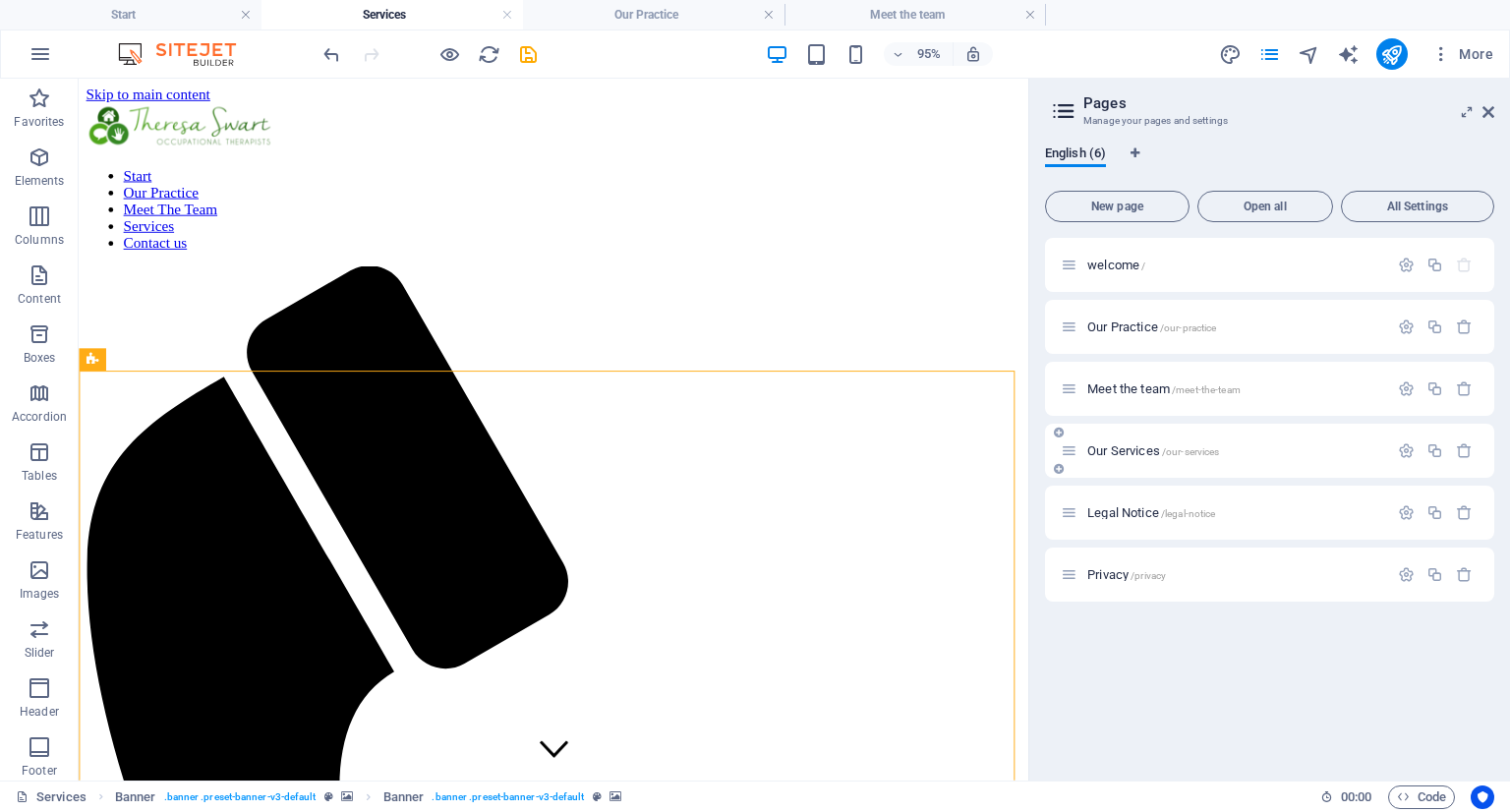 click on "Our Services /our-services" at bounding box center [1153, 450] 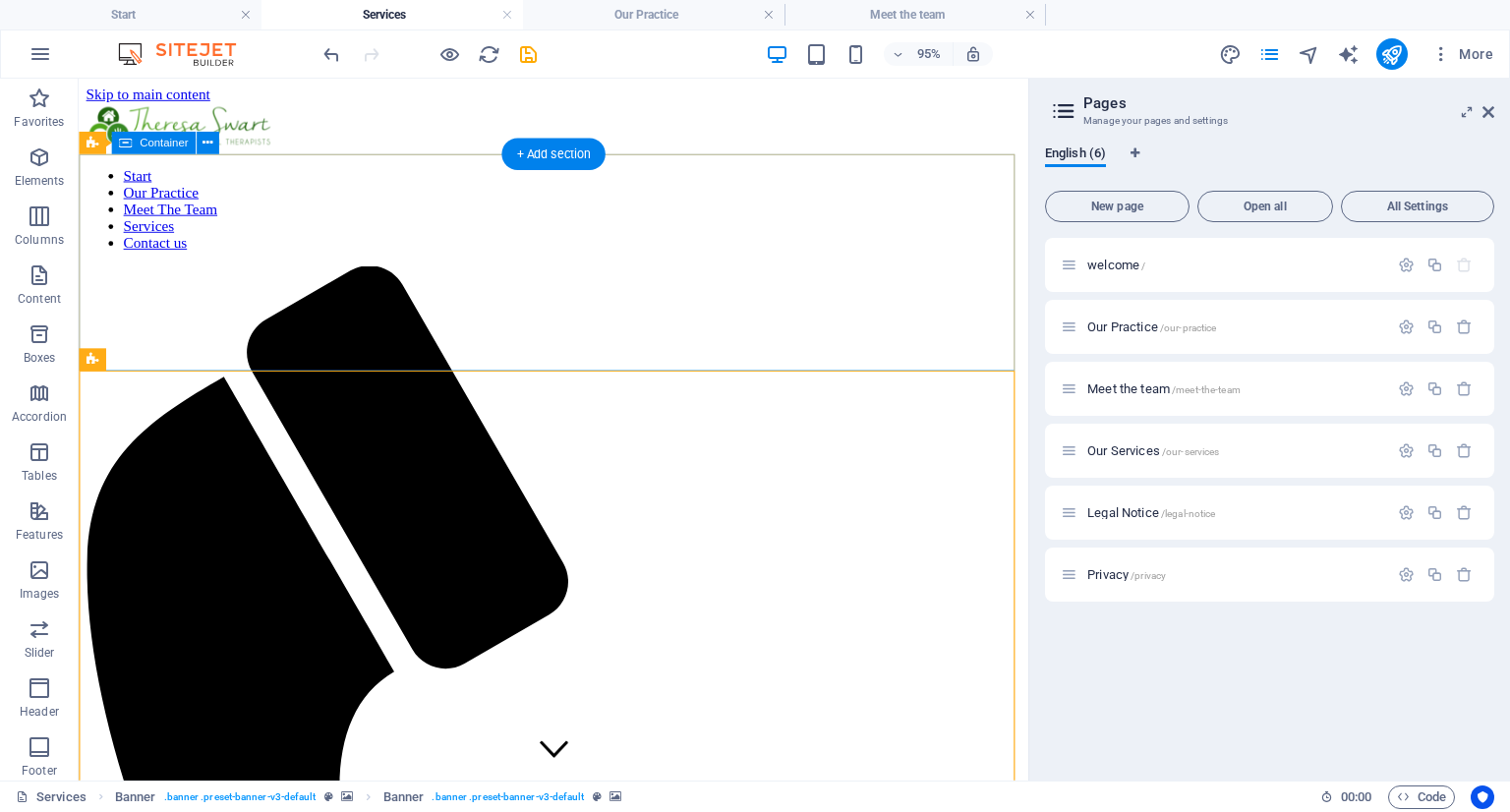 click on "Services" at bounding box center [578, 2343] 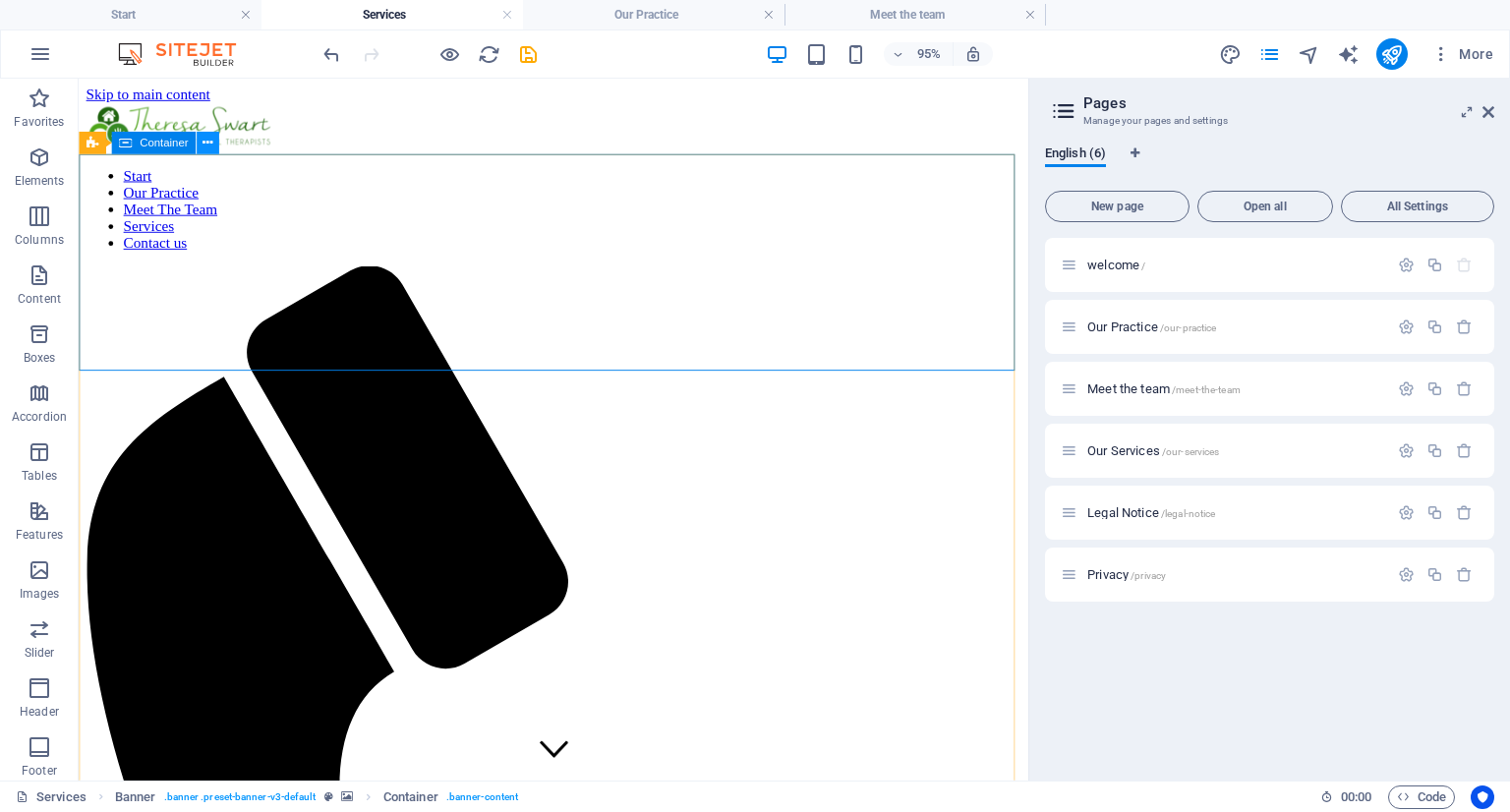 click at bounding box center (207, 144) 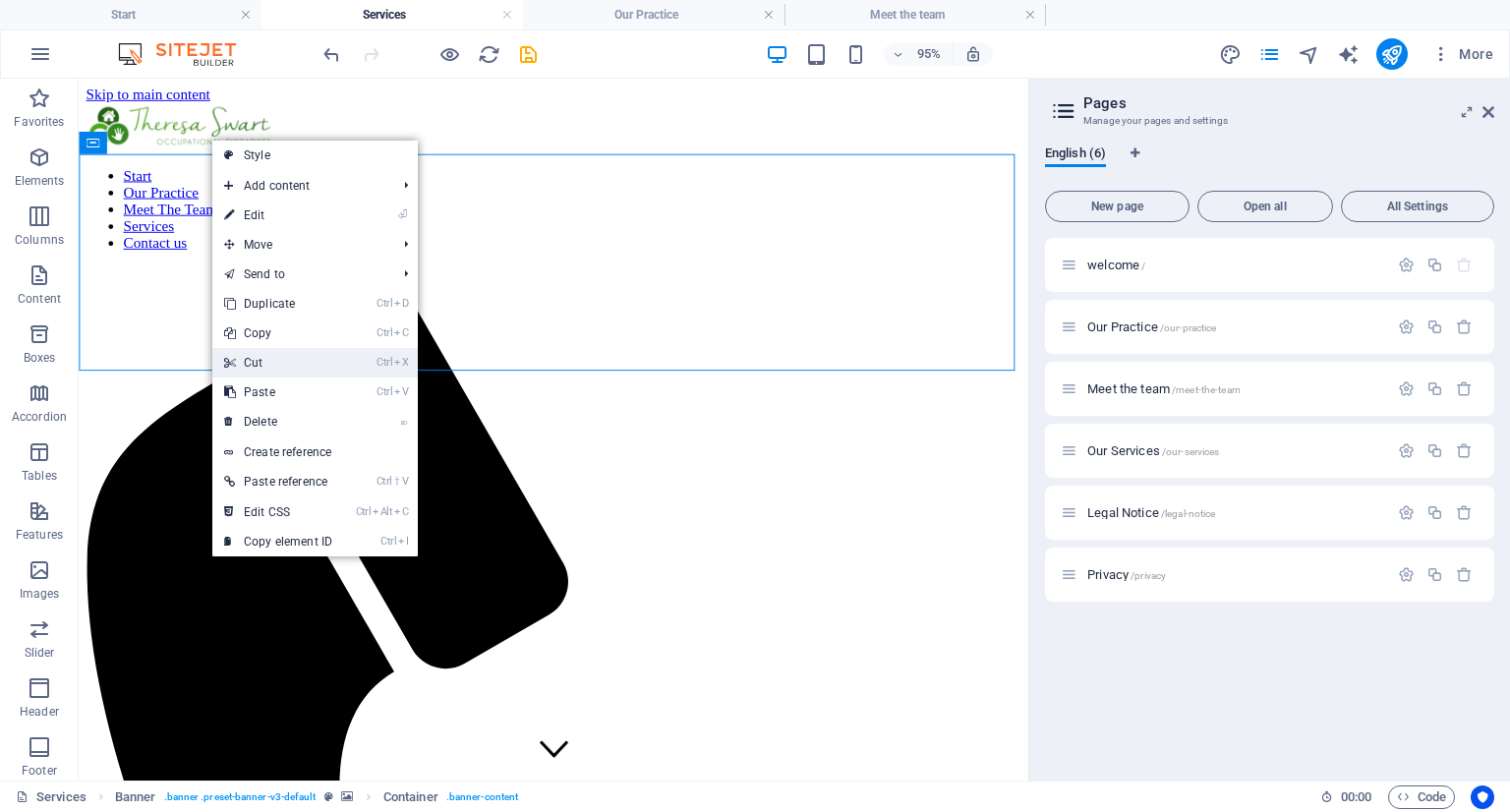 click on "Ctrl X  Cut" at bounding box center (278, 363) 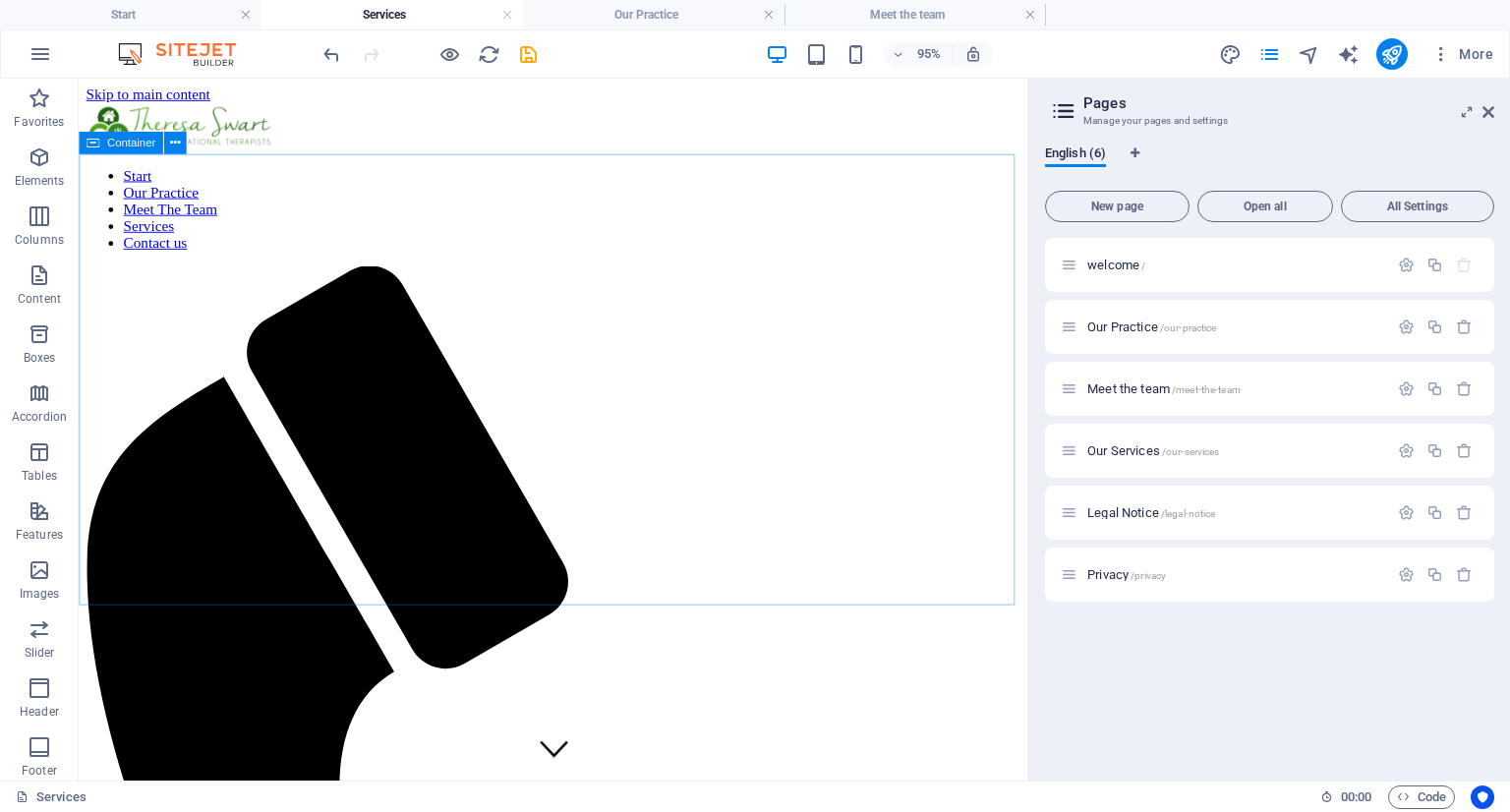 click on "Reclaim Your Confidence, One Daily Step at a Time Occupational therapy for Elderly care:  for every stage, story and season Our Services" at bounding box center (578, 3155) 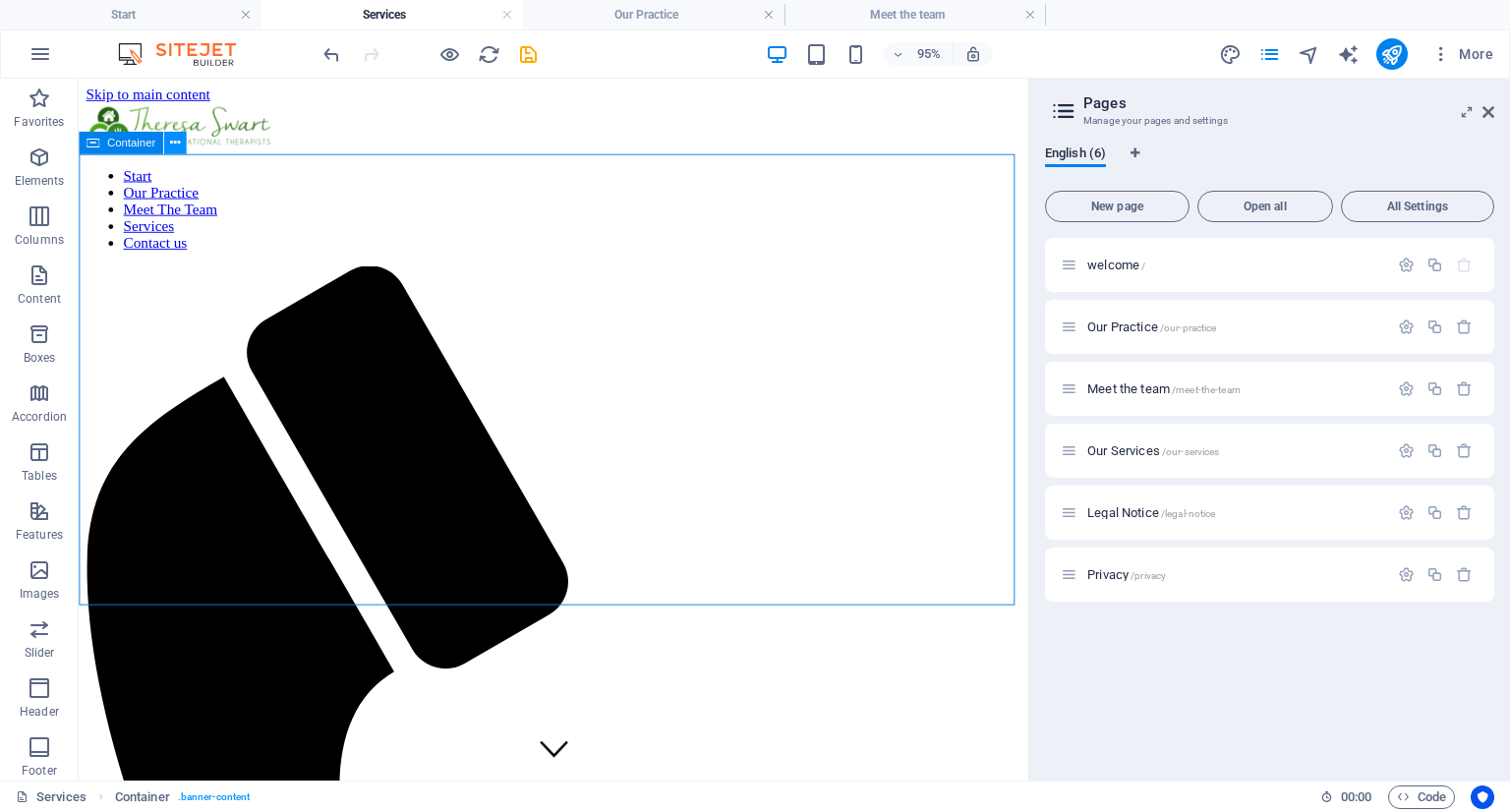 click at bounding box center [175, 144] 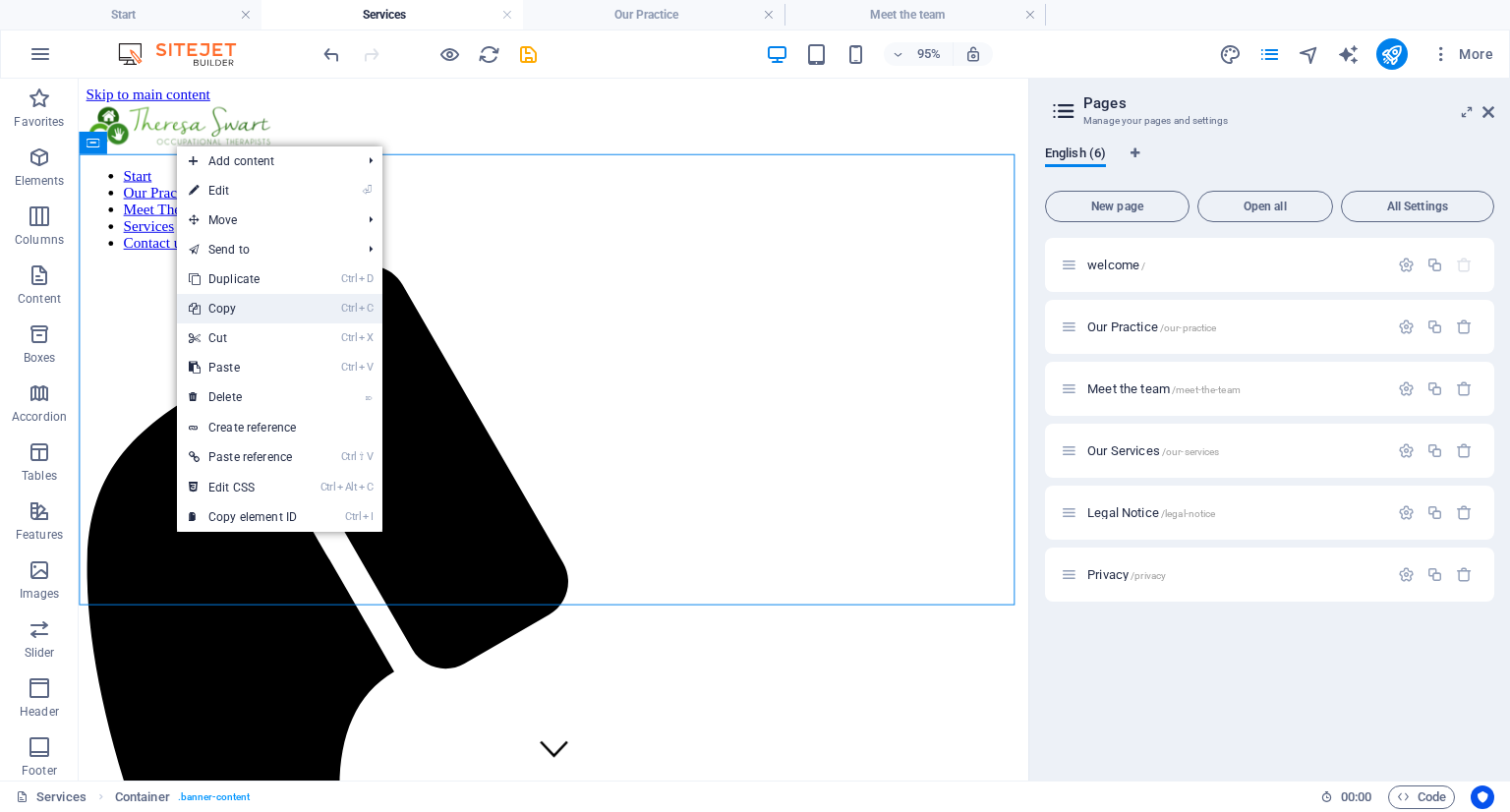 click on "Ctrl C  Copy" at bounding box center (243, 309) 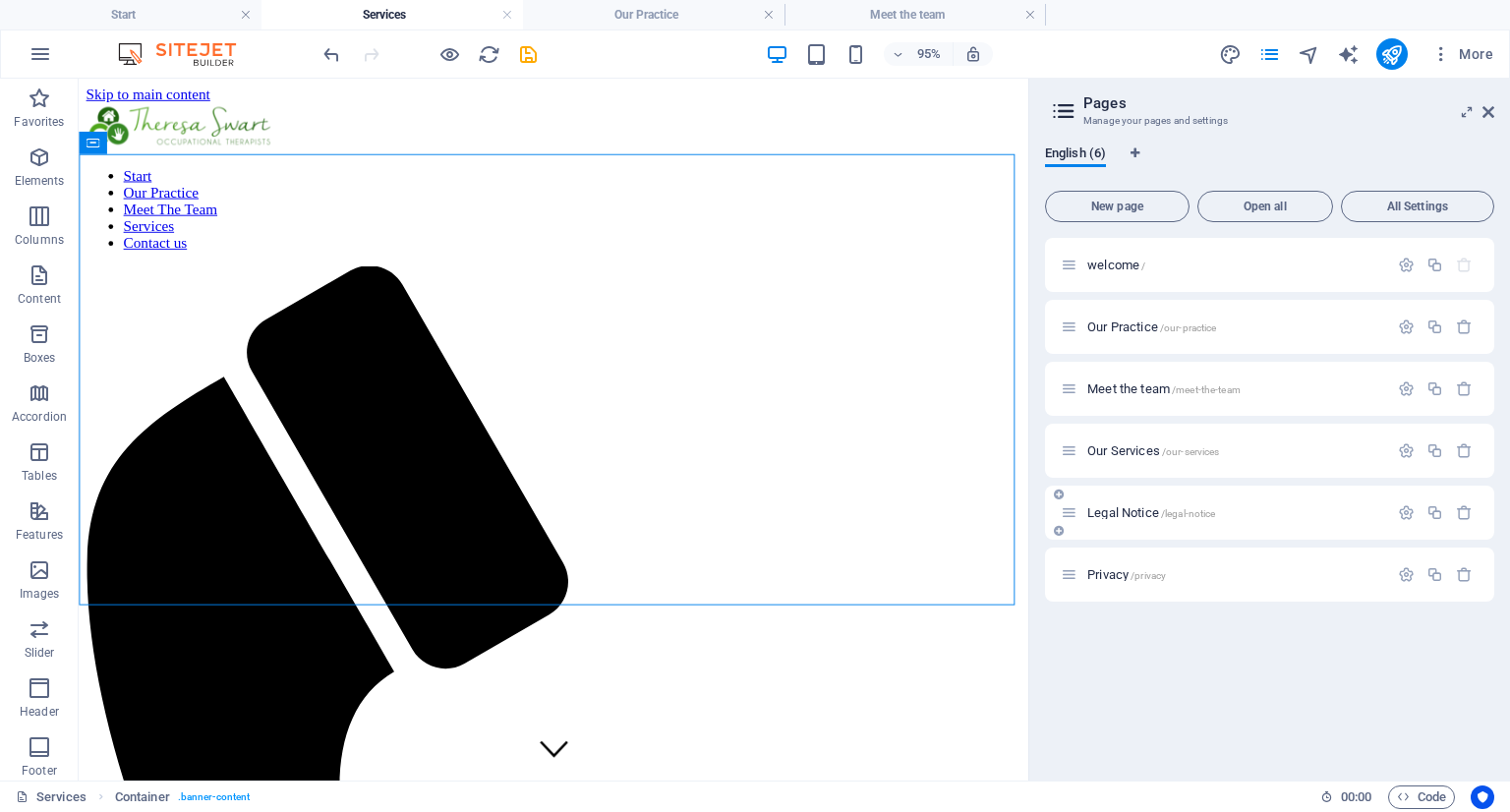 click on "Legal Notice /legal-notice" at bounding box center [1151, 512] 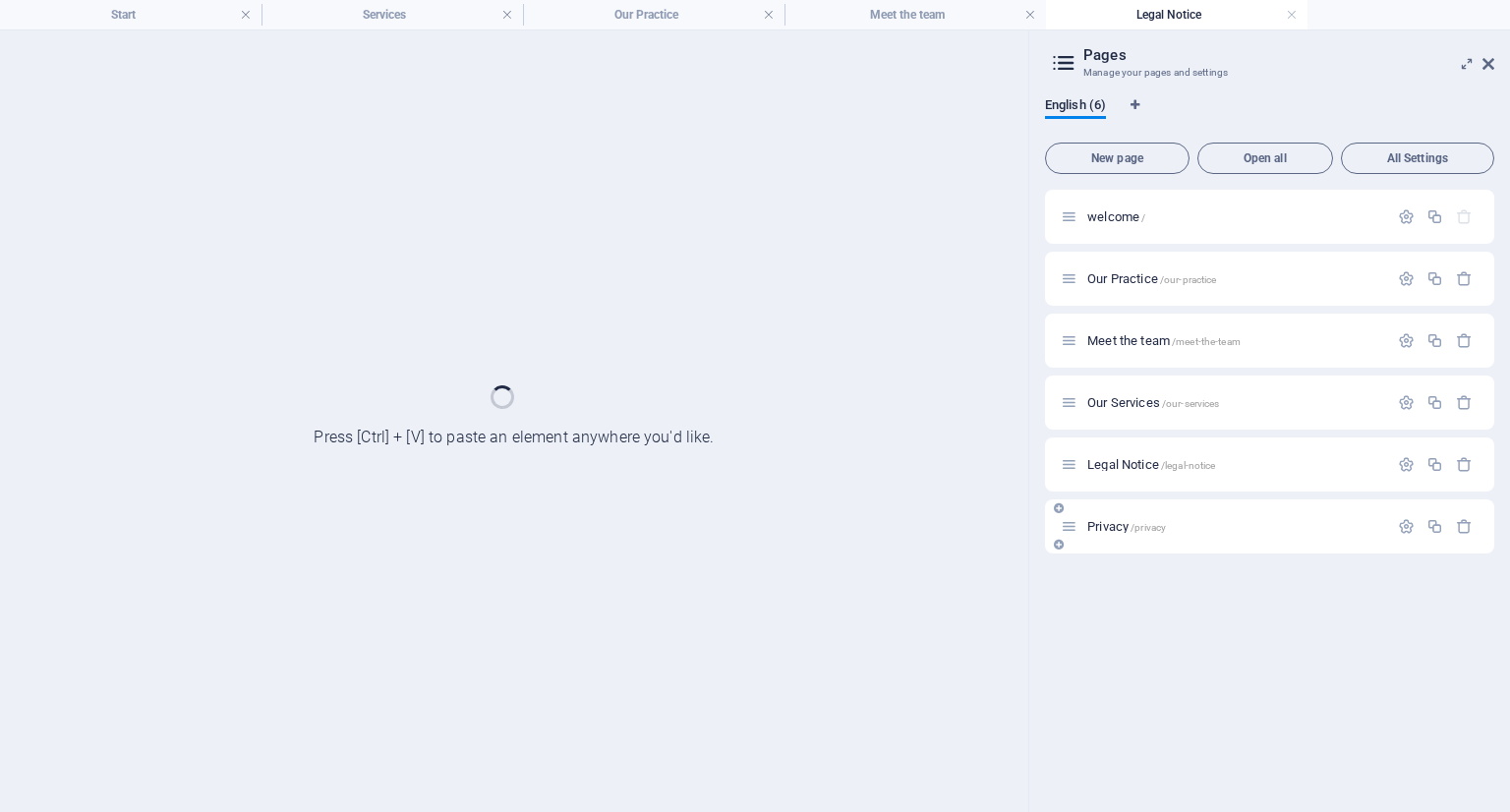 click on "Privacy /privacy" at bounding box center (1127, 526) 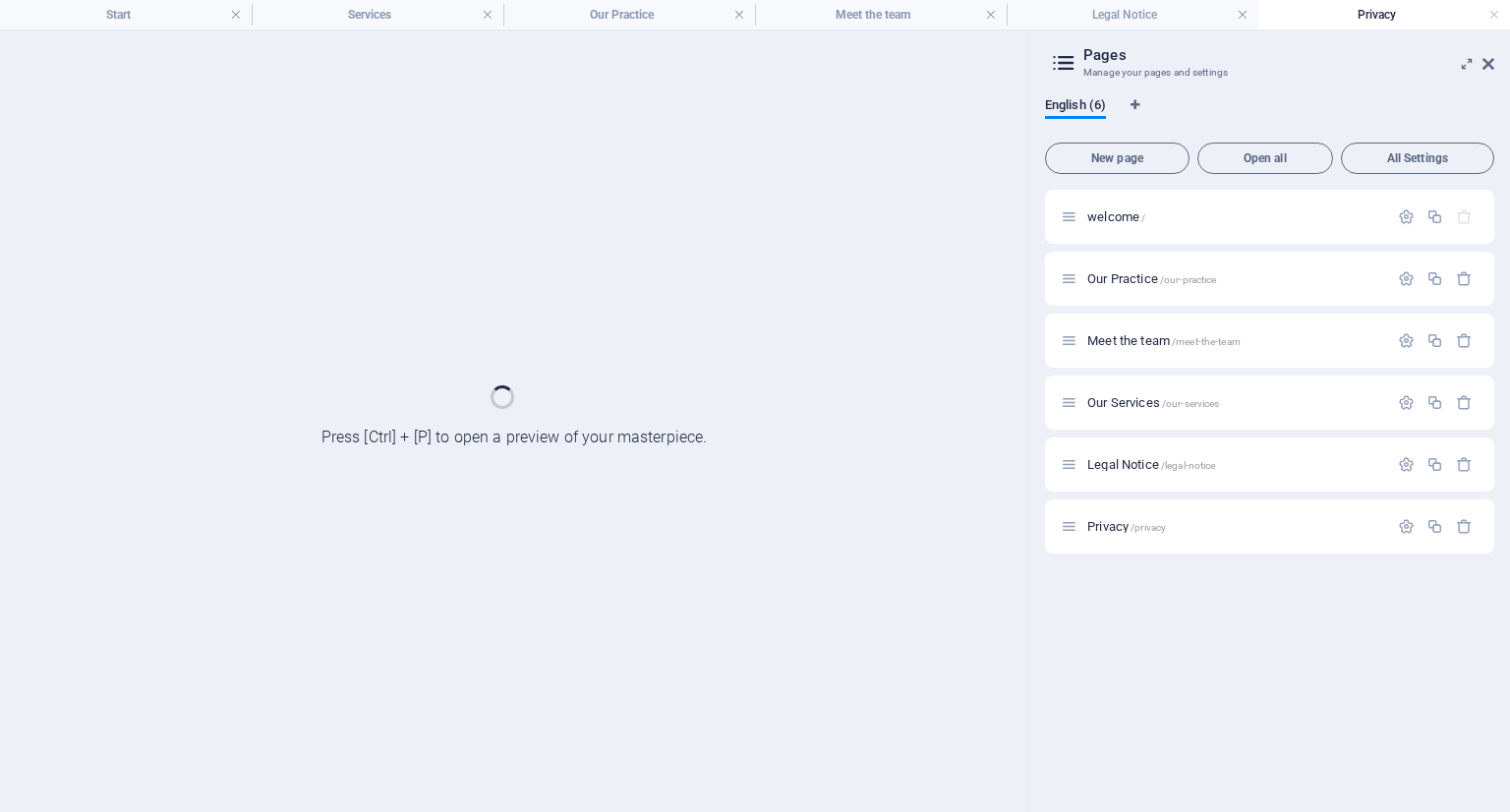 click on "New page" at bounding box center (1117, 158) 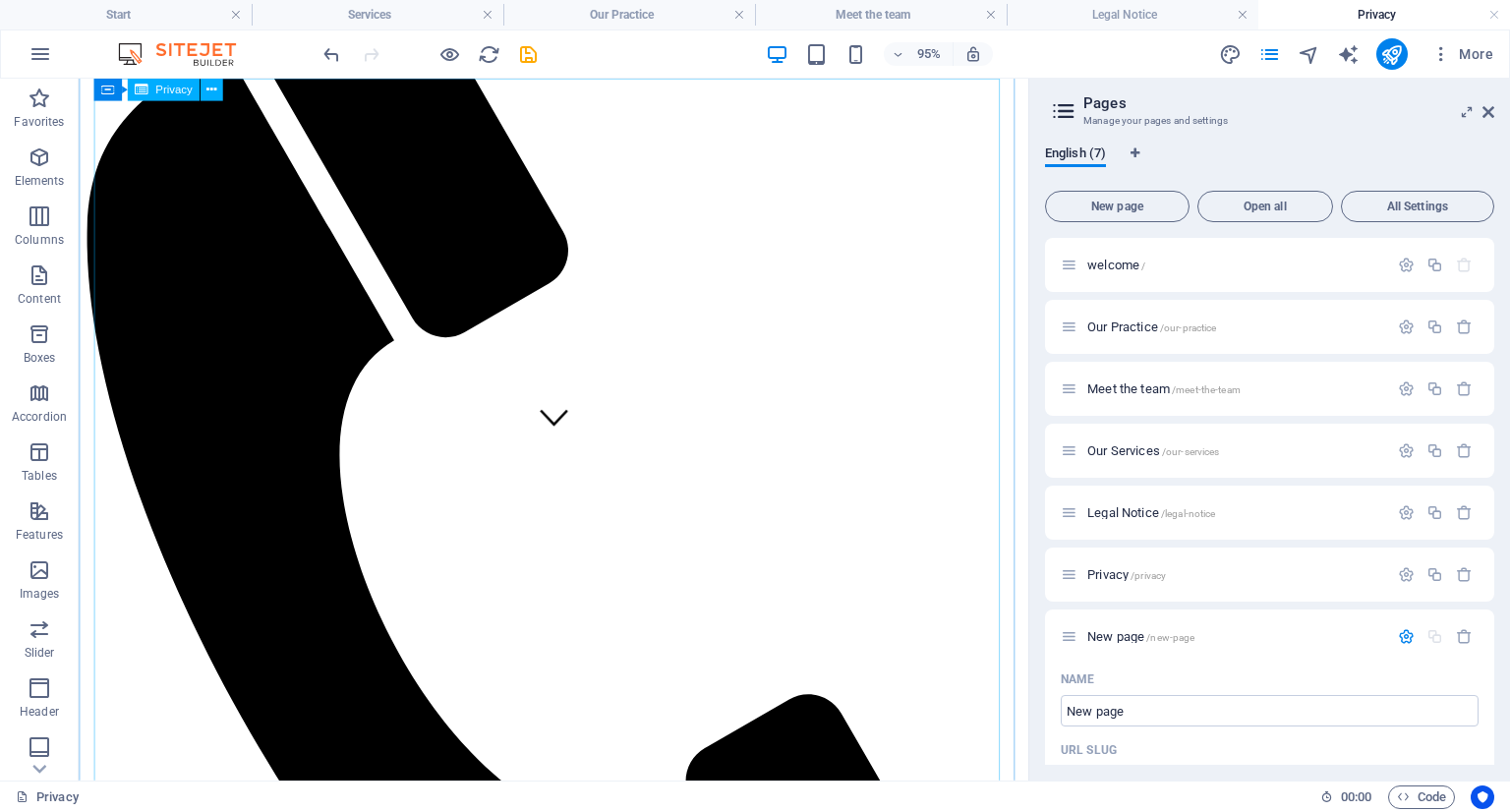 scroll, scrollTop: 0, scrollLeft: 0, axis: both 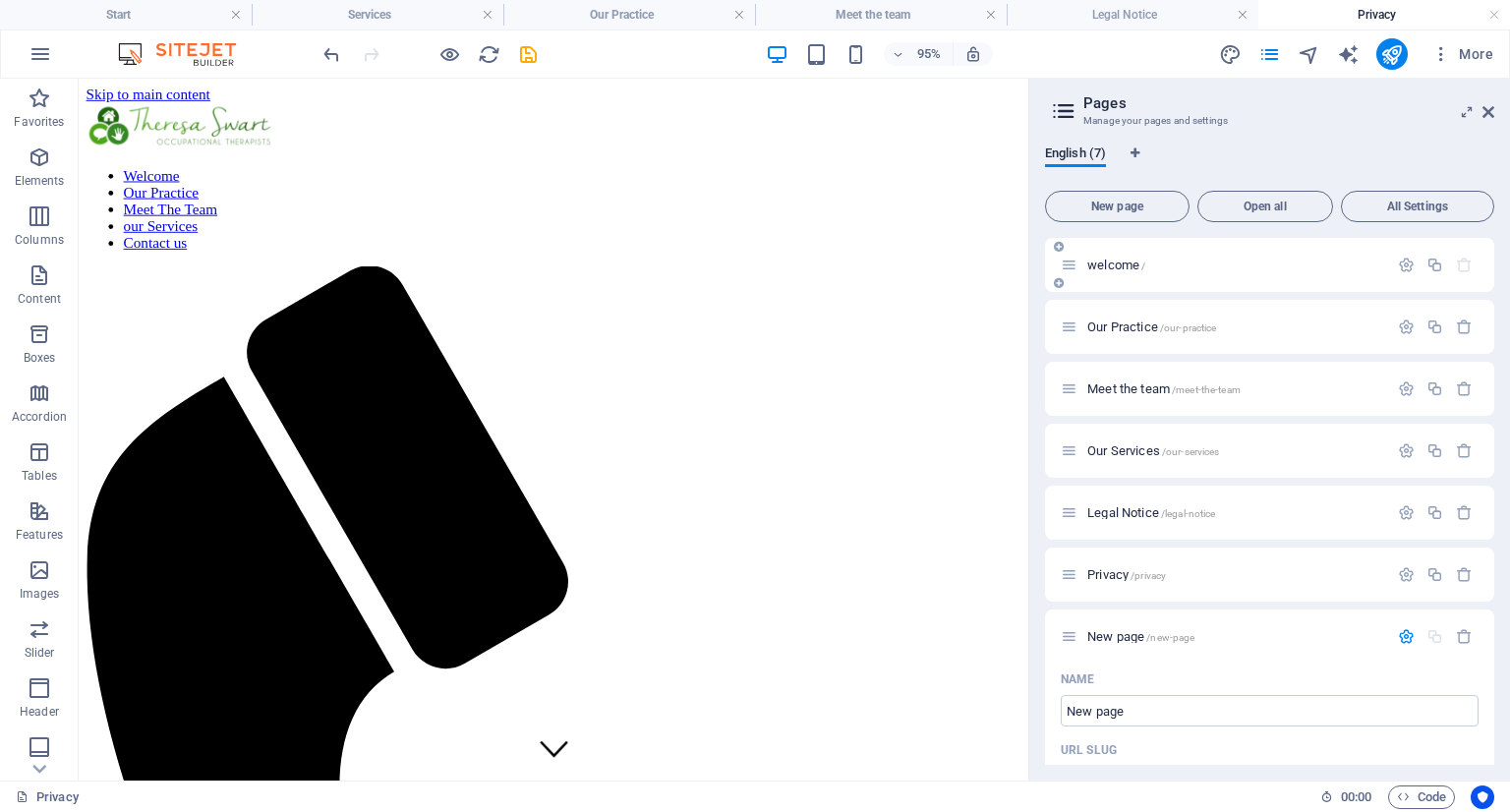 click on "welcome  /" at bounding box center (1116, 264) 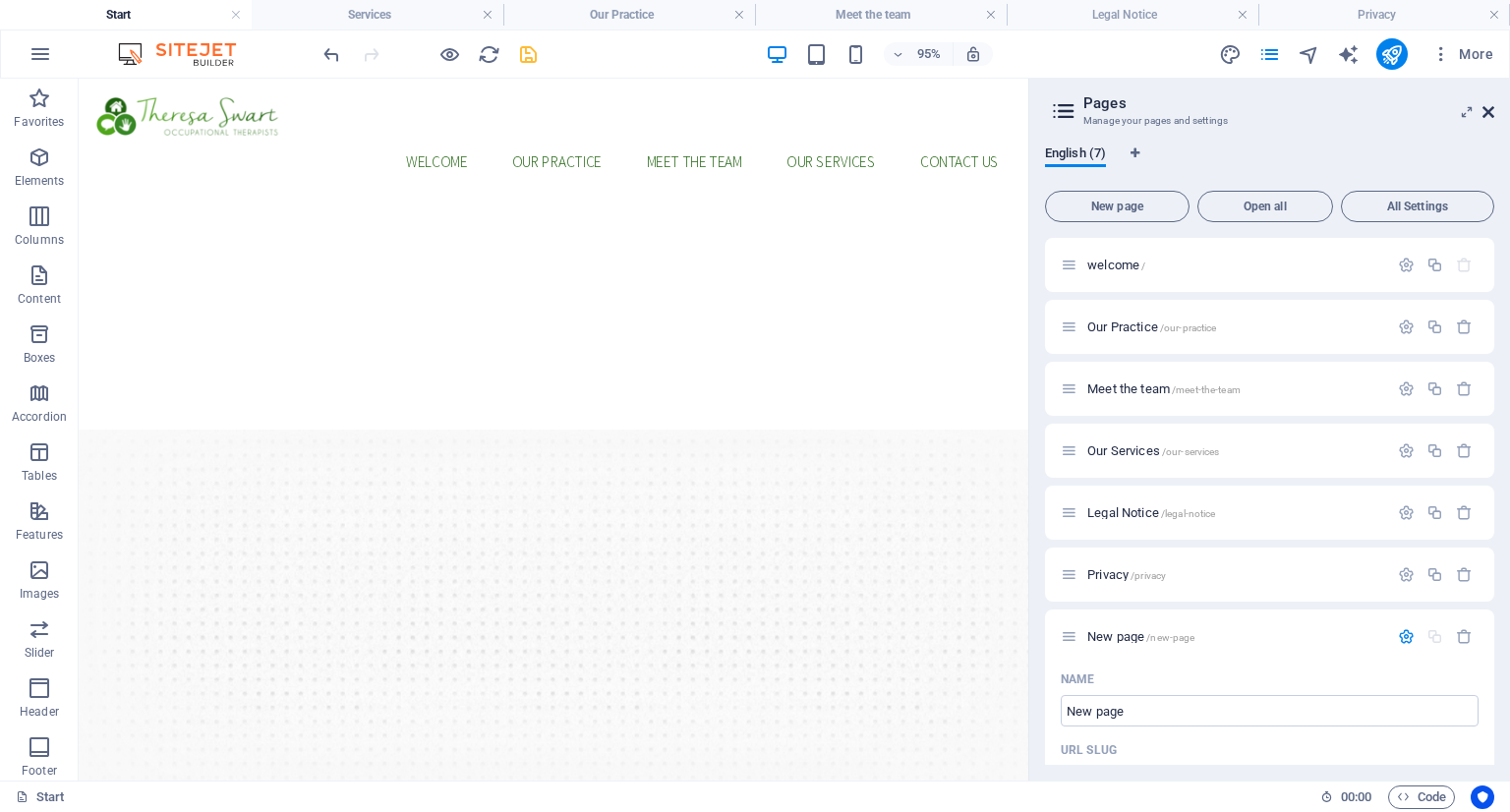 click at bounding box center (1488, 112) 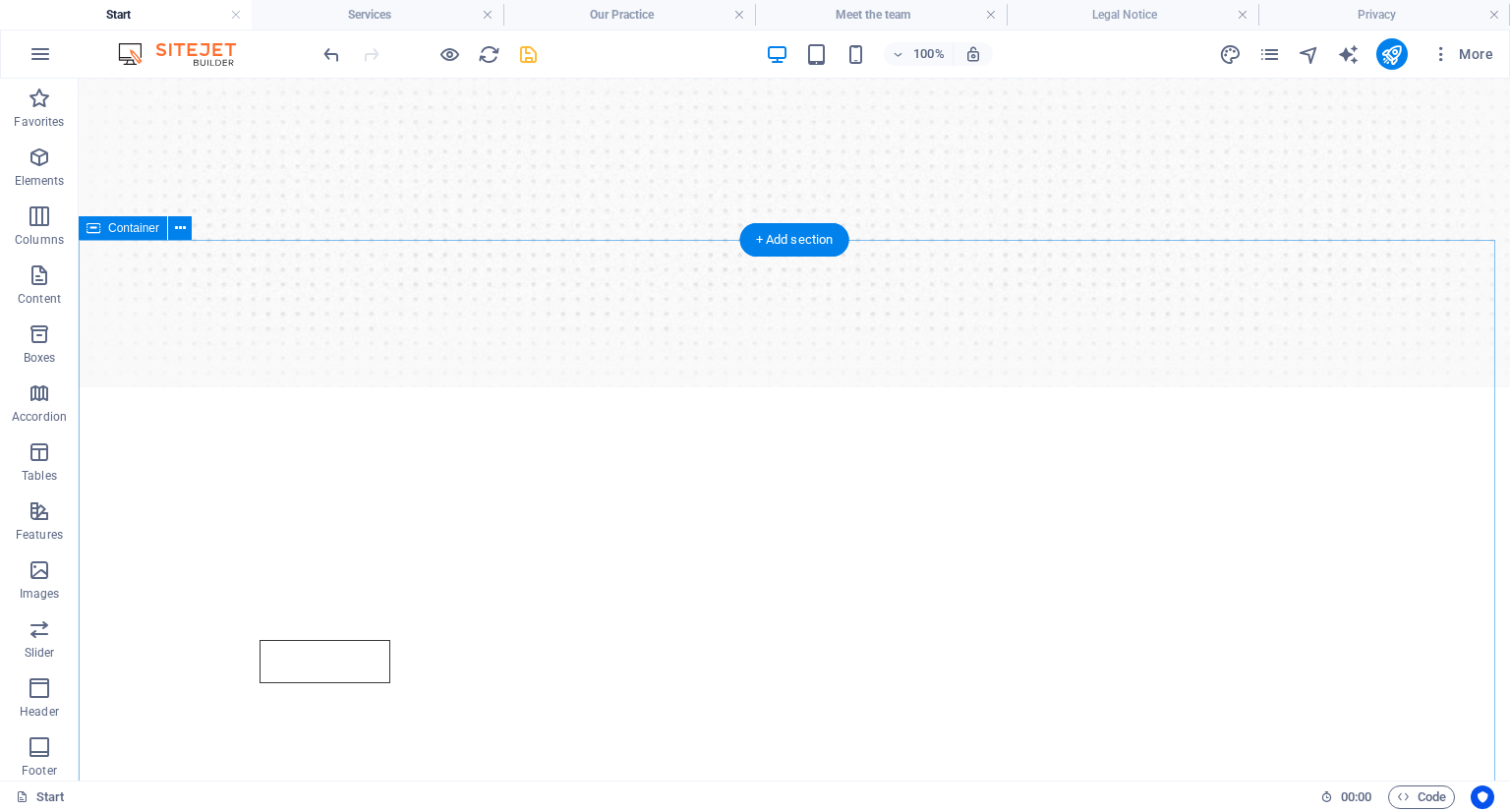 scroll, scrollTop: 0, scrollLeft: 0, axis: both 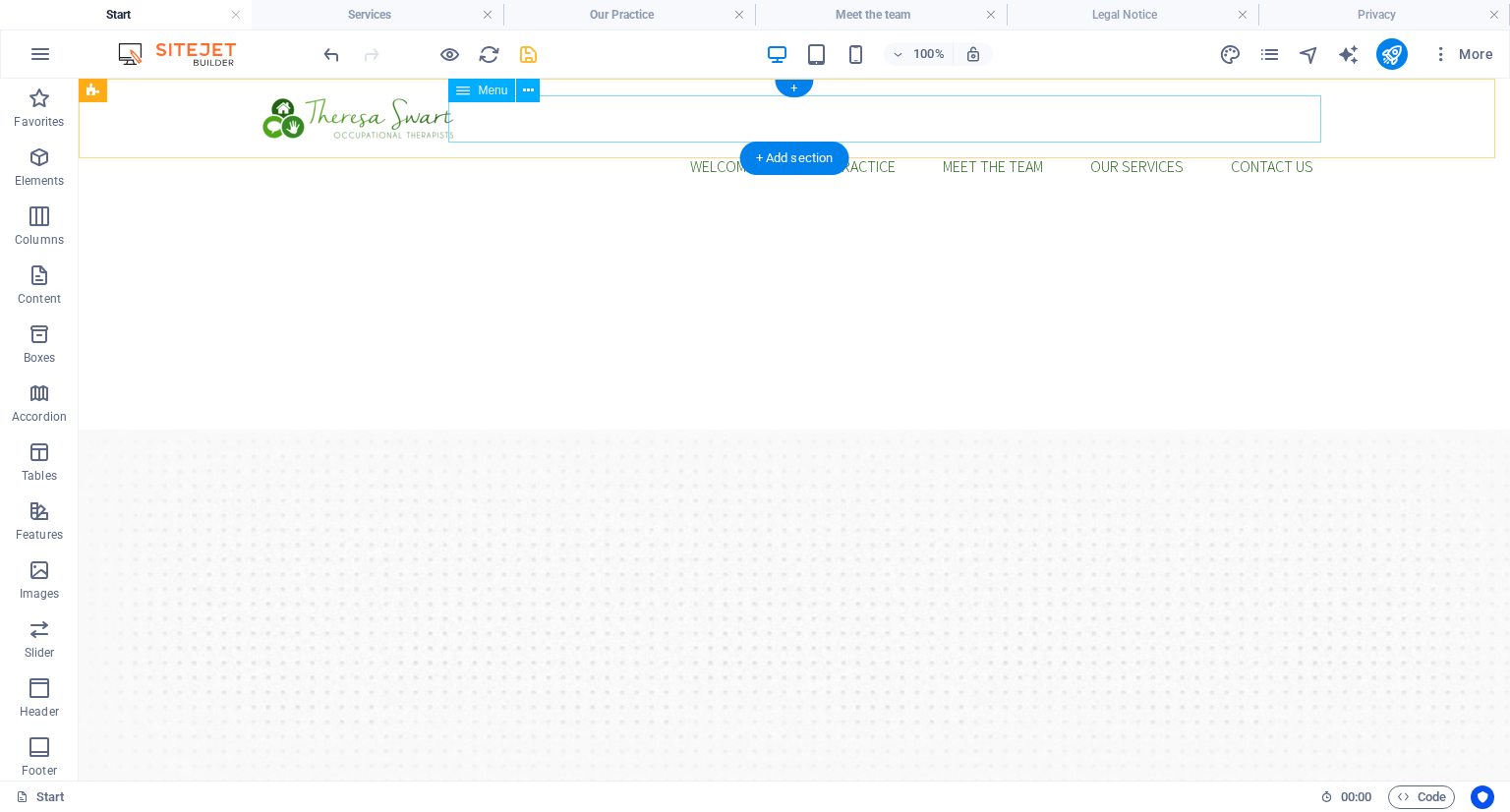 click on "Welcome Our Practice Meet The Team our Services Contact us" at bounding box center (794, 166) 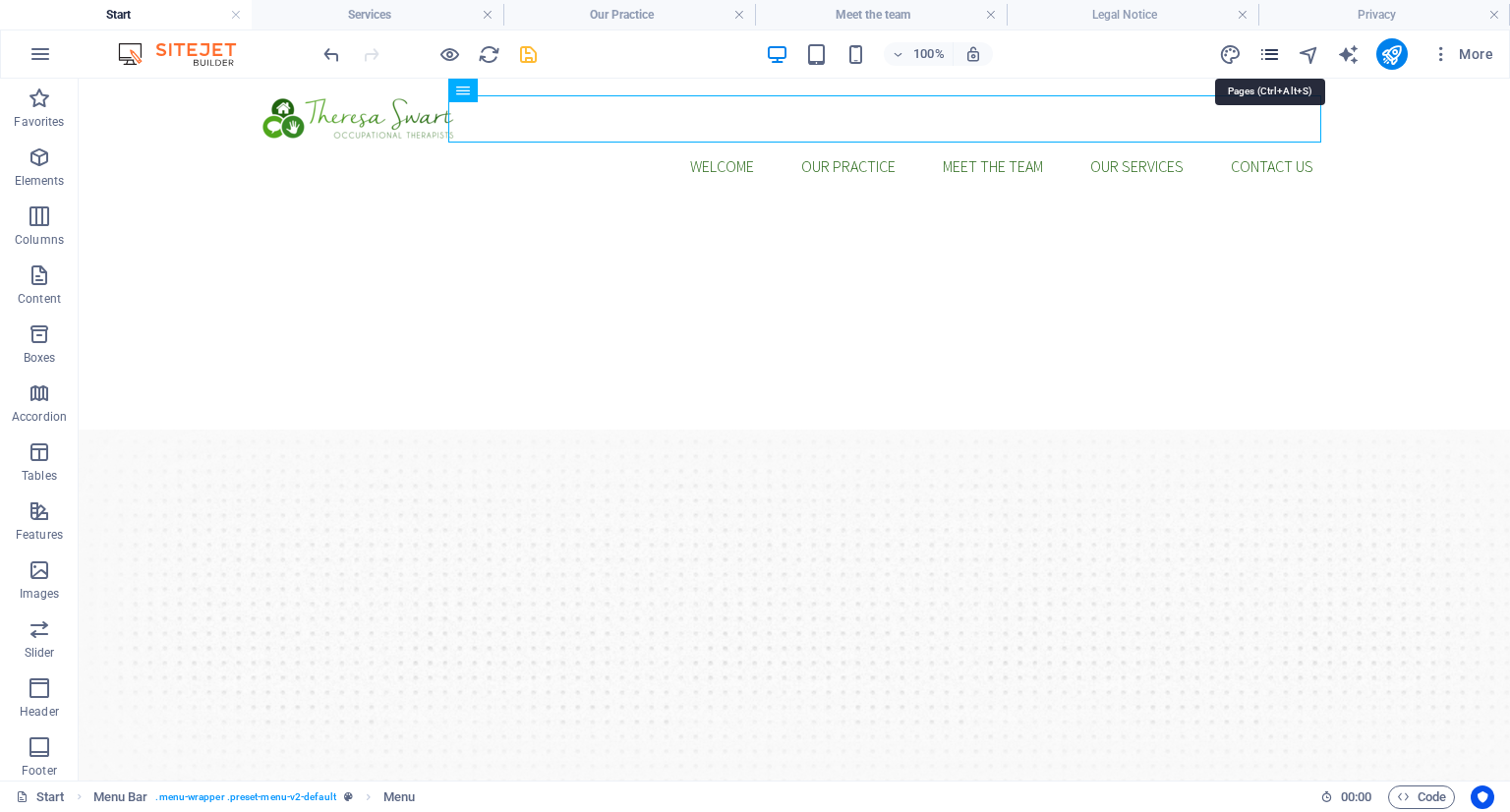 click at bounding box center (1269, 54) 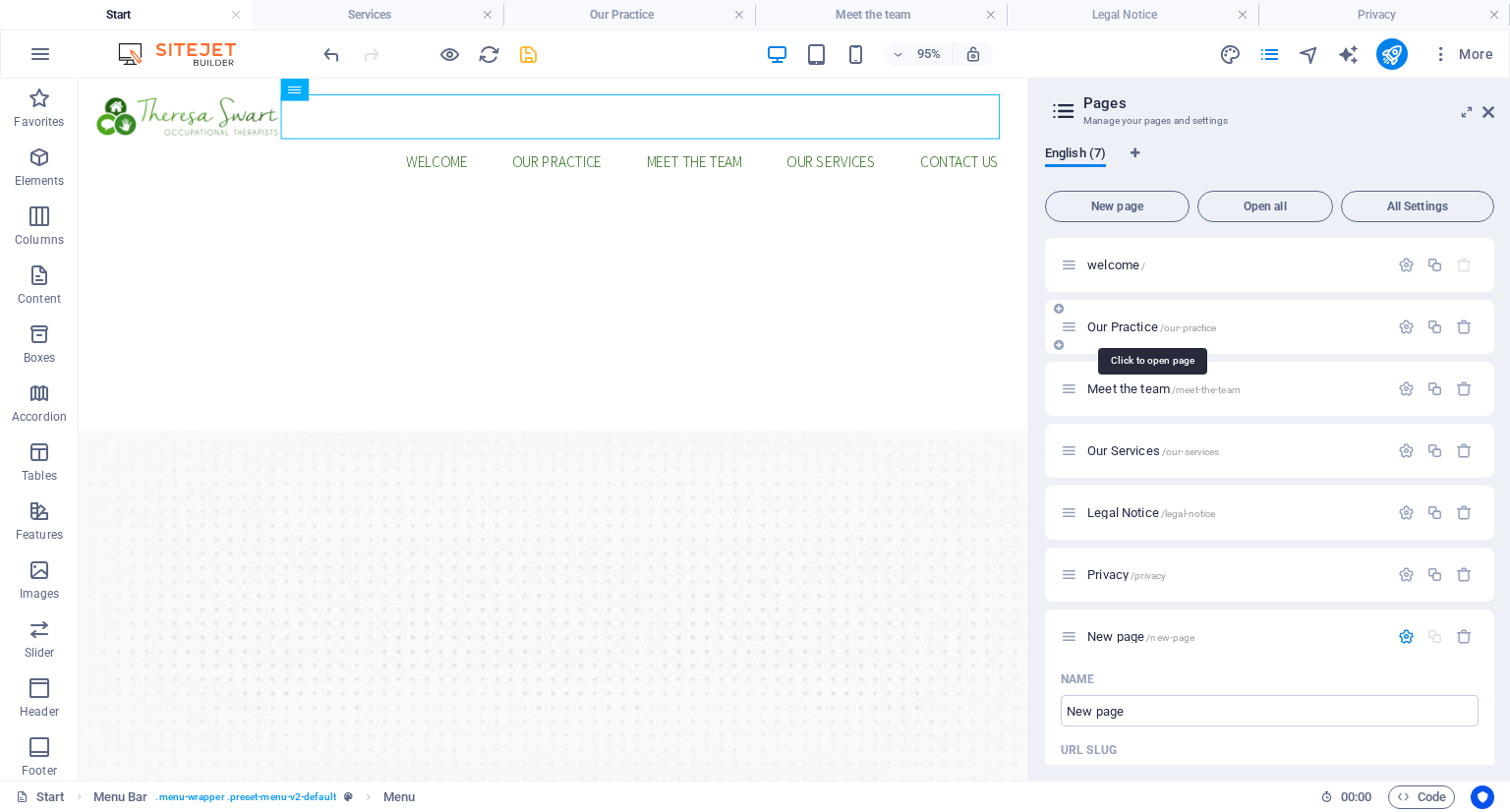 click on "Our Practice /our-practice" at bounding box center [1151, 326] 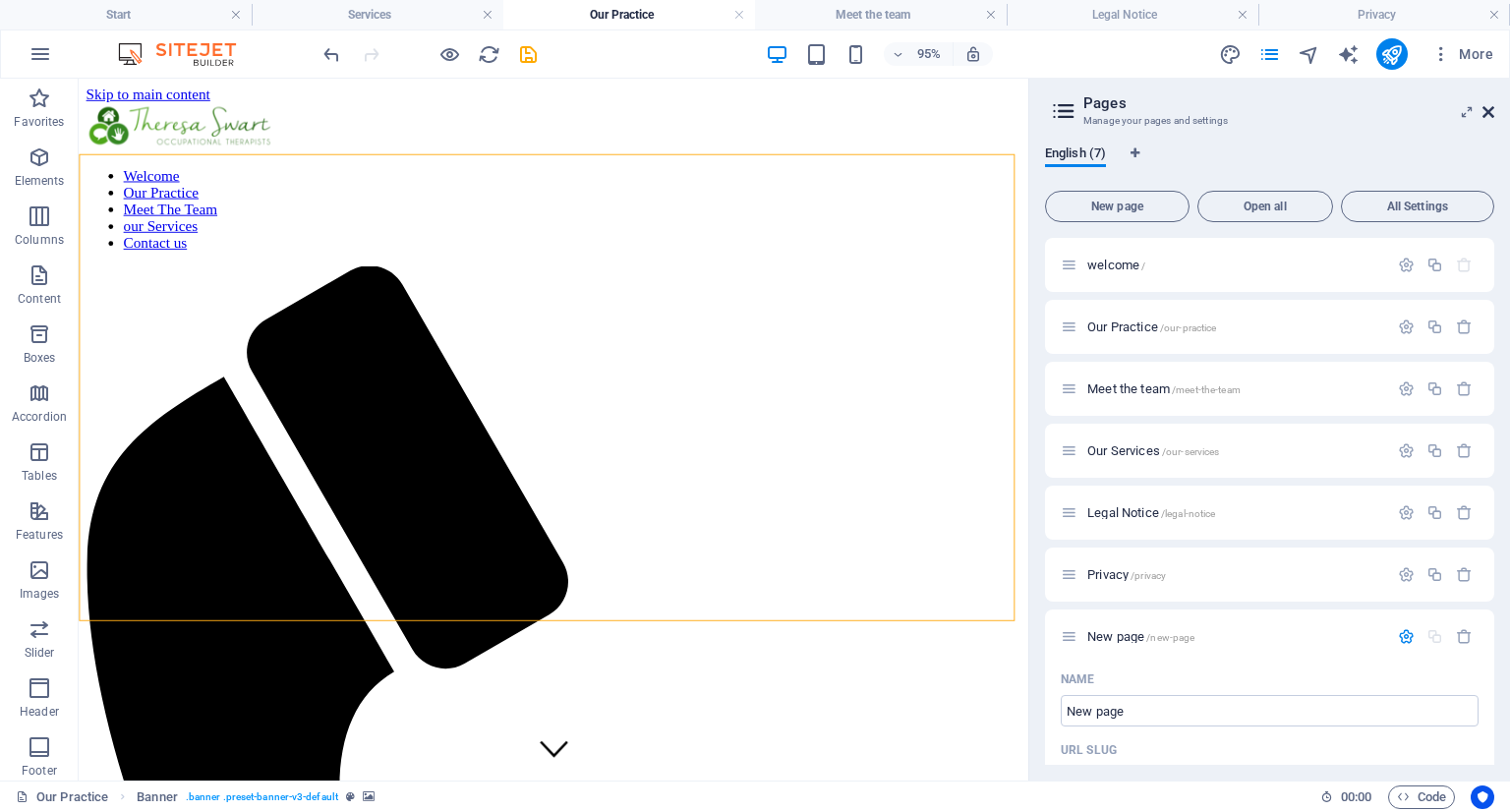 click at bounding box center (1488, 112) 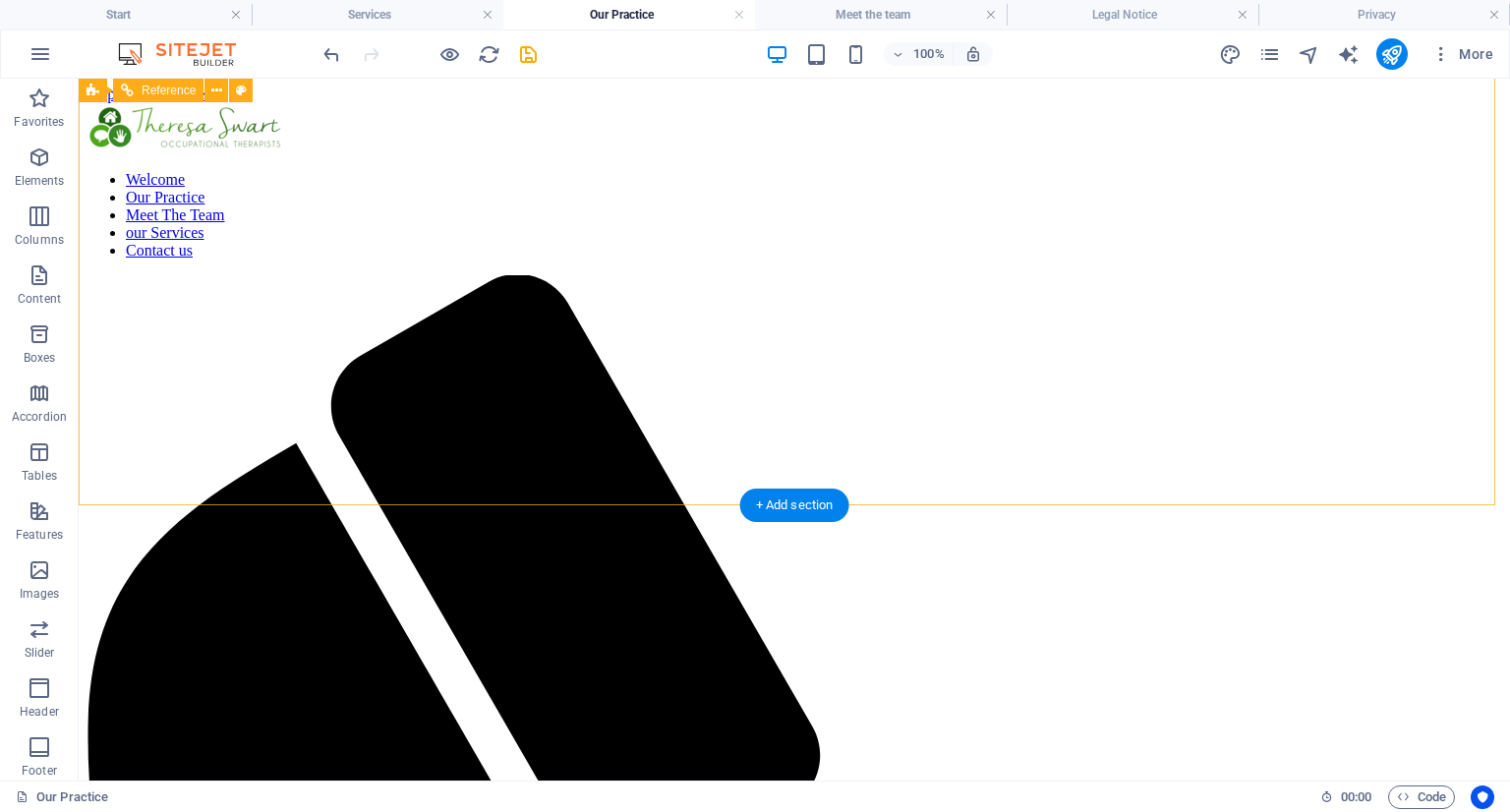 scroll, scrollTop: 0, scrollLeft: 0, axis: both 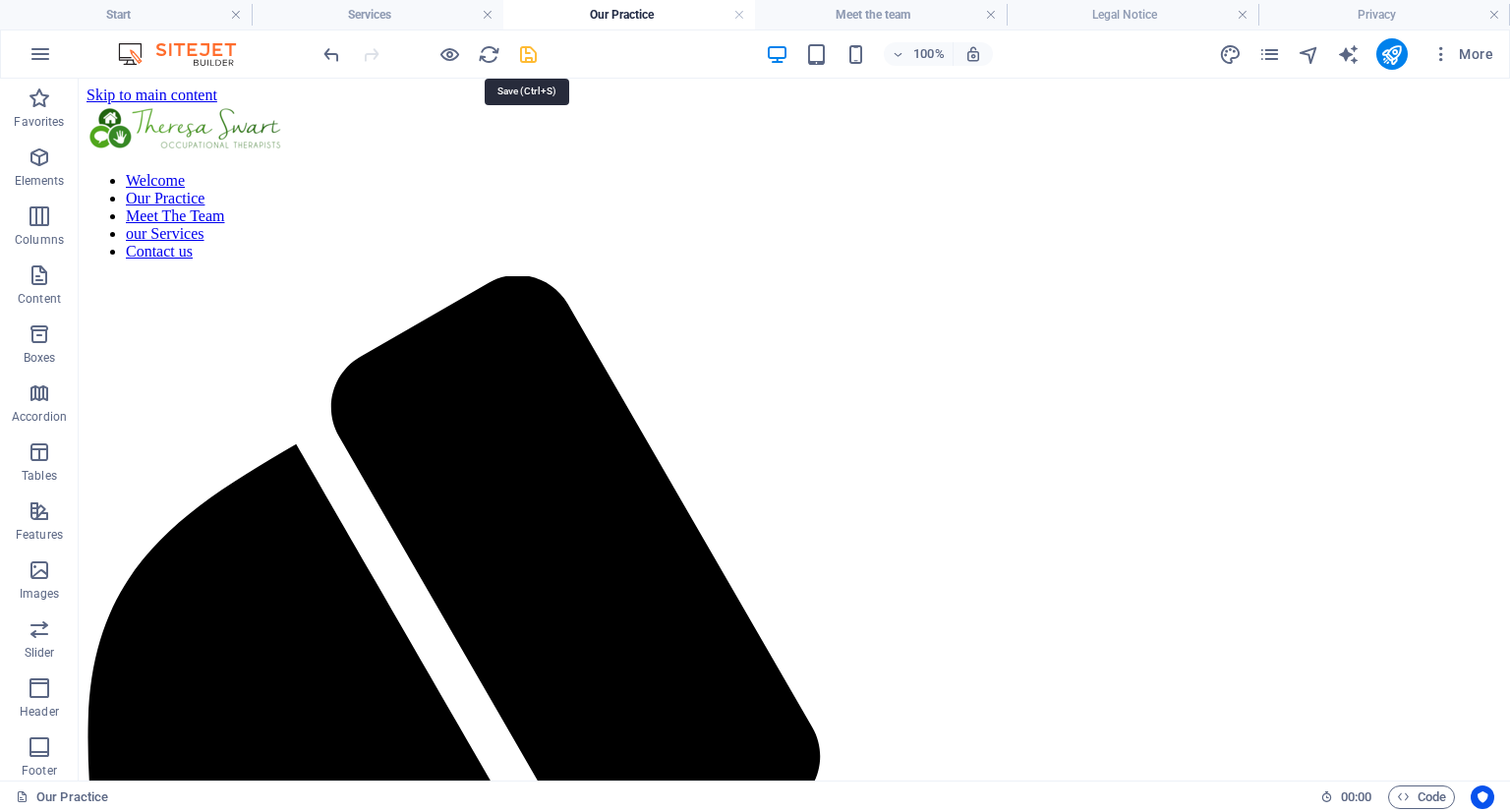 drag, startPoint x: 526, startPoint y: 49, endPoint x: 444, endPoint y: 178, distance: 152.85614 